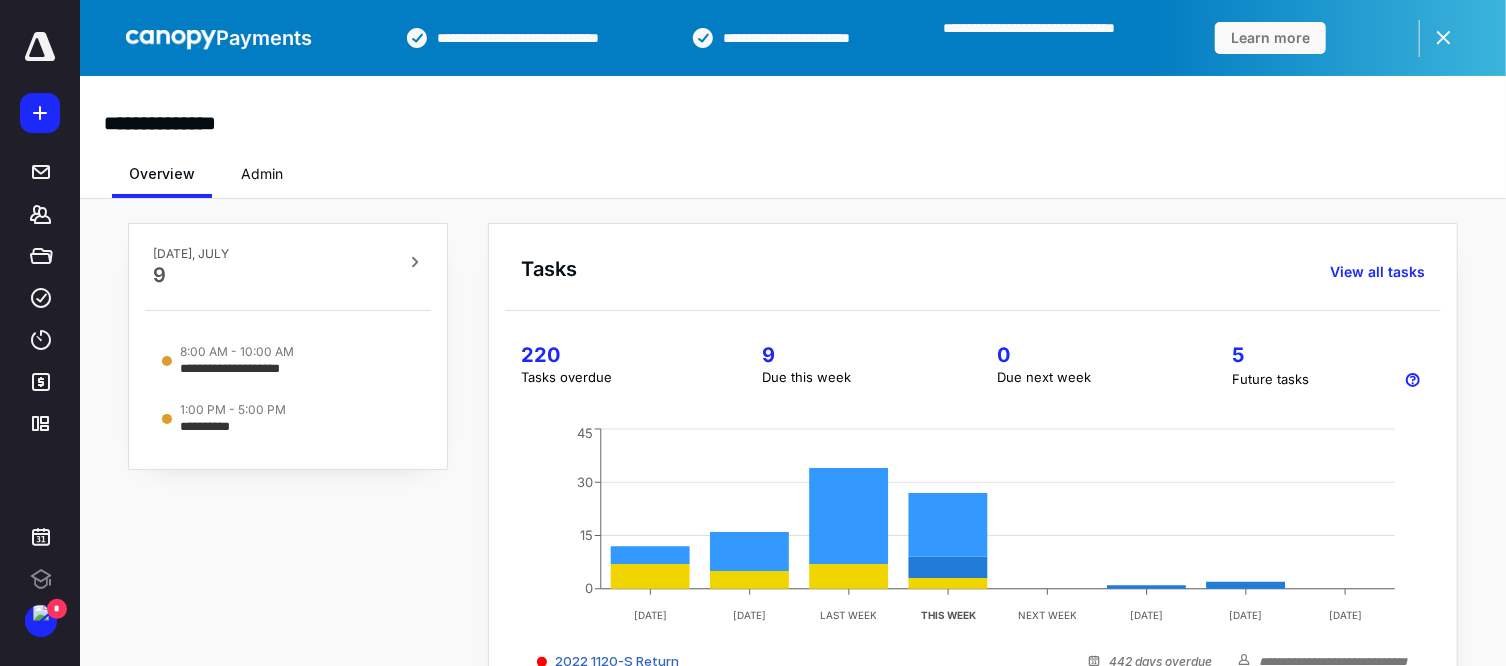 scroll, scrollTop: 0, scrollLeft: 0, axis: both 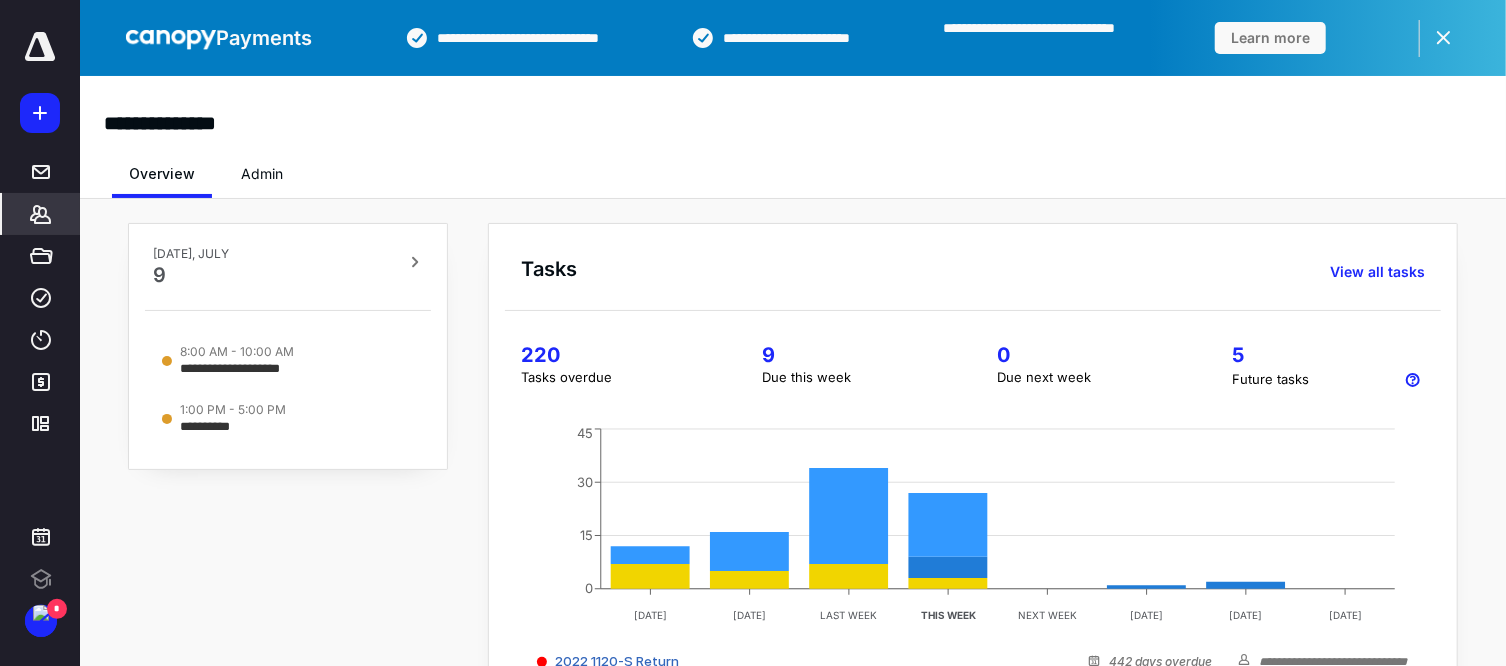 click on "*******" at bounding box center (41, 214) 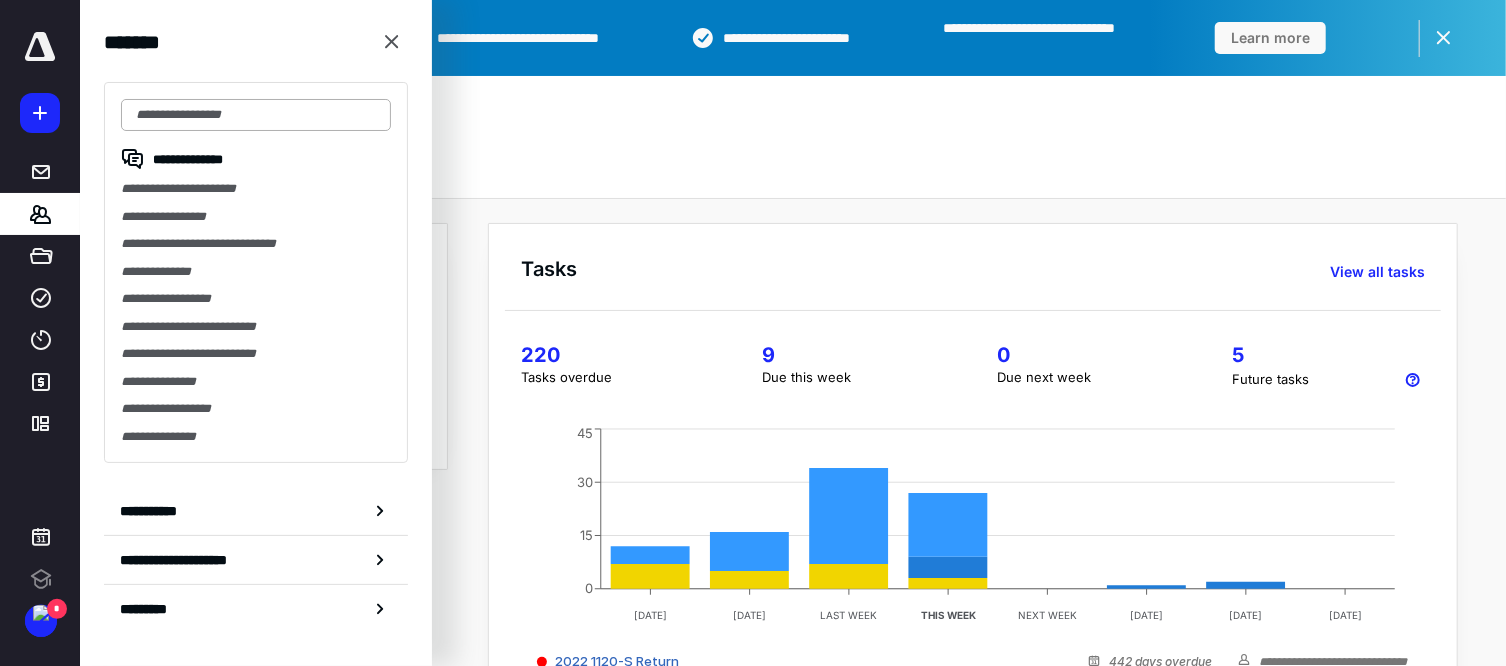click at bounding box center [256, 115] 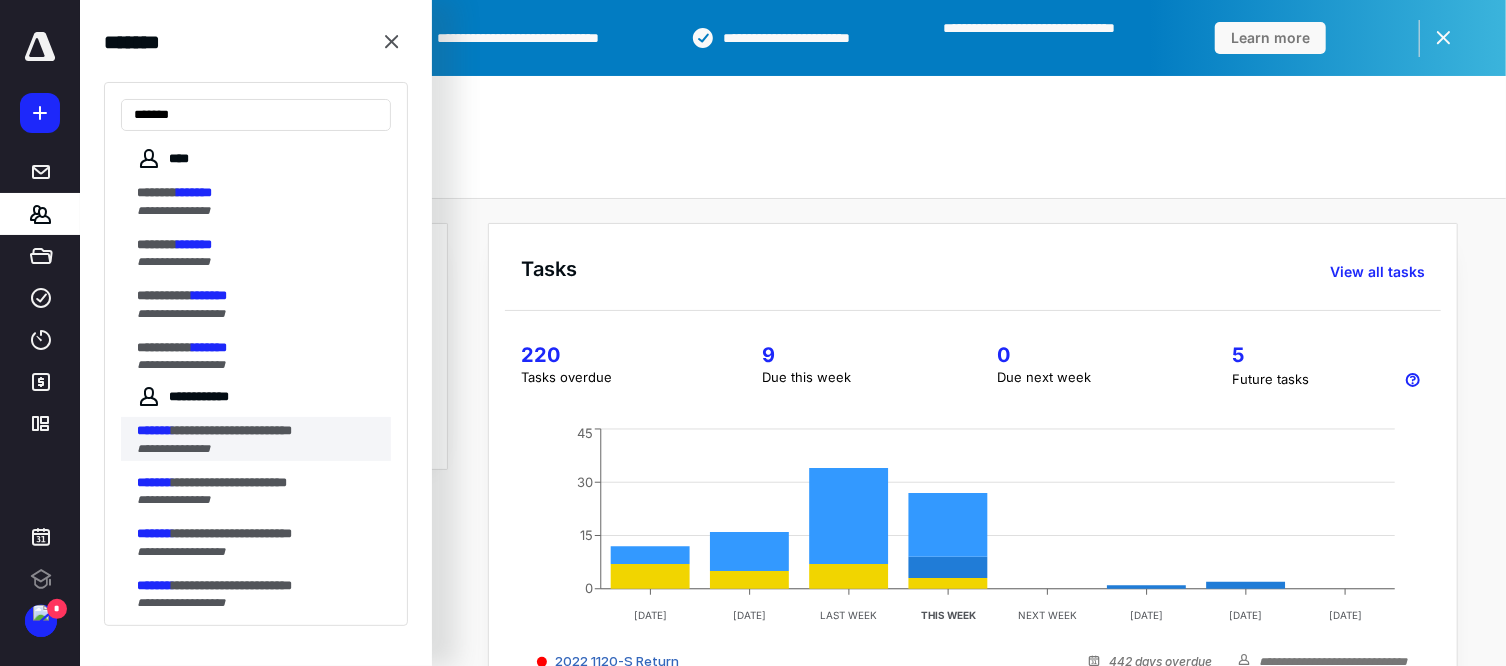 type on "*******" 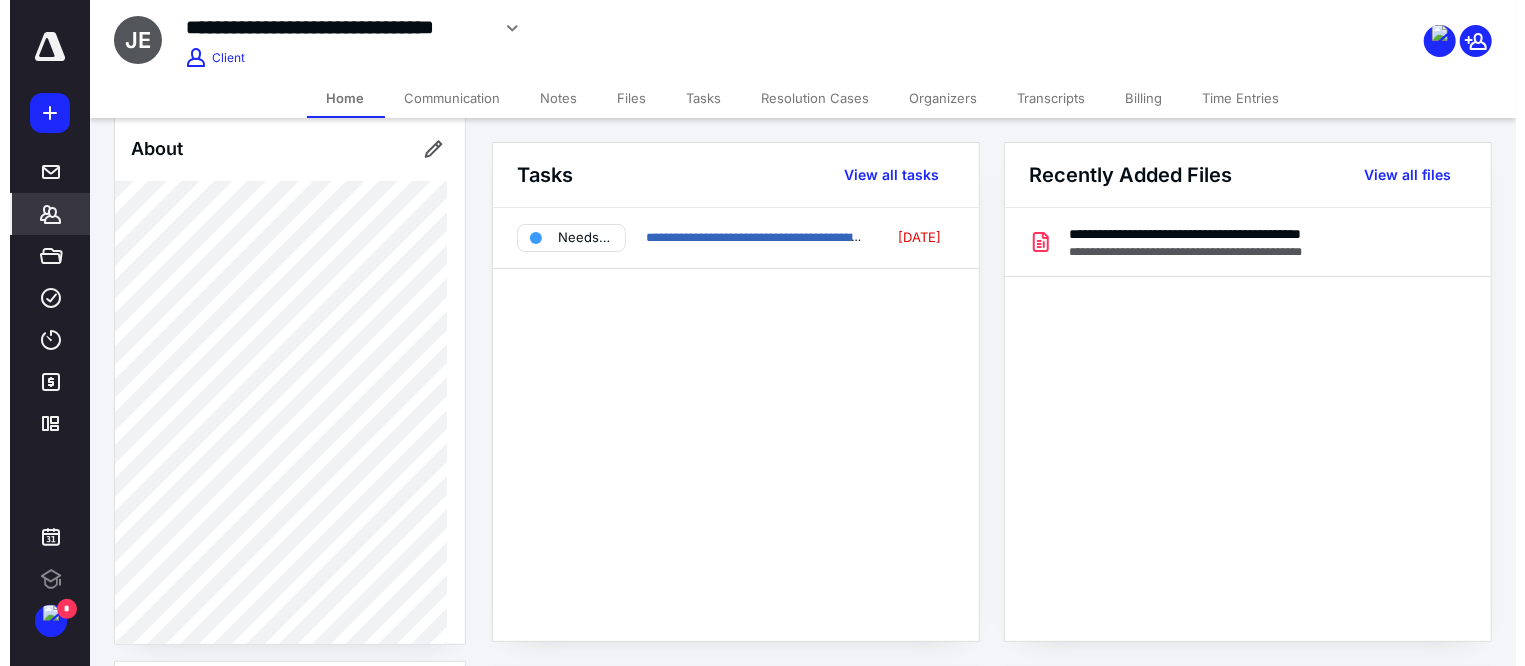 scroll, scrollTop: 749, scrollLeft: 0, axis: vertical 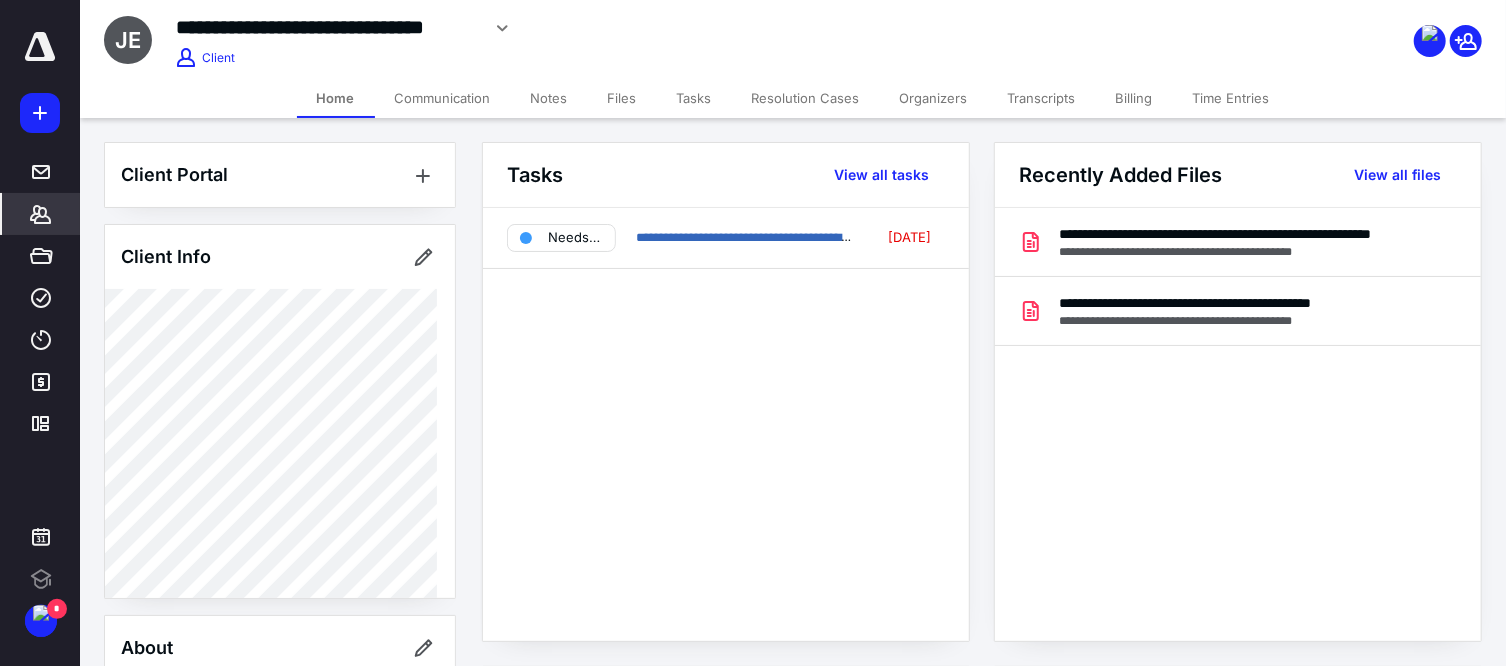 click on "Transcripts" at bounding box center (1042, 98) 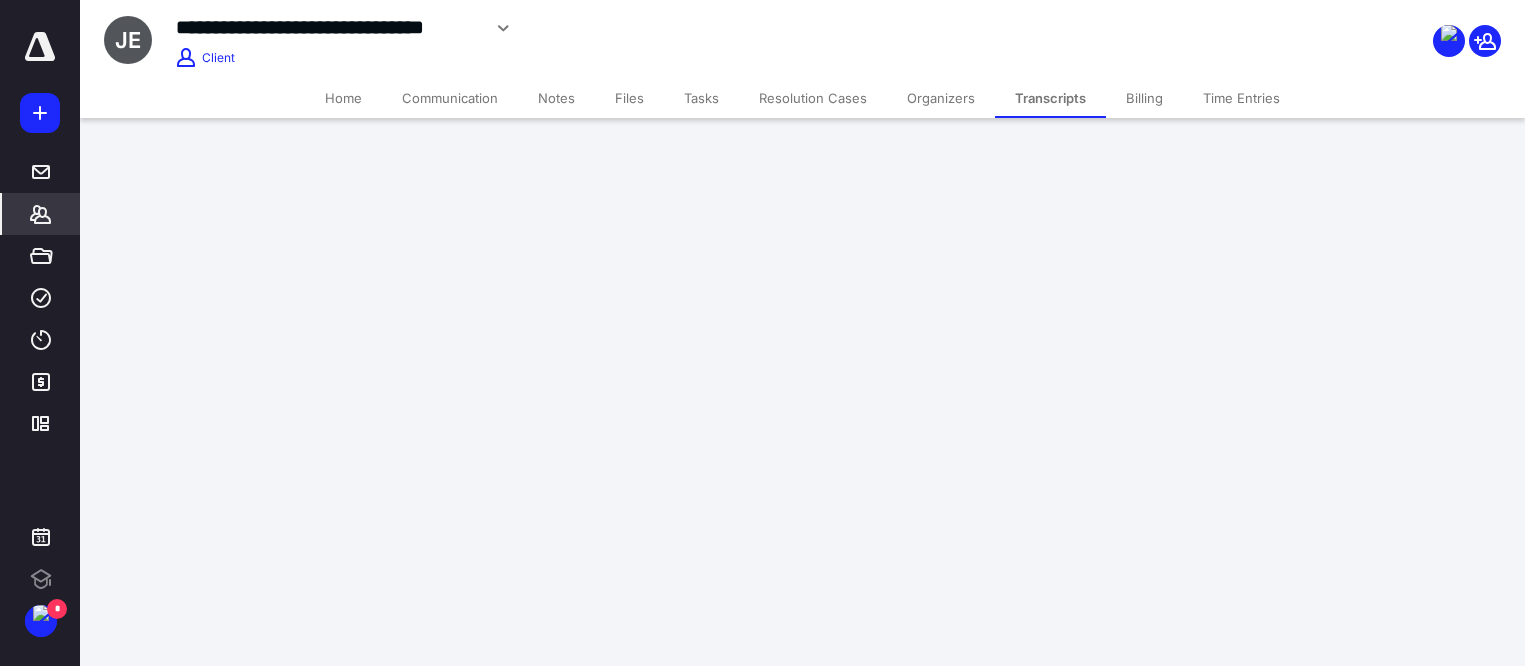 scroll, scrollTop: 0, scrollLeft: 0, axis: both 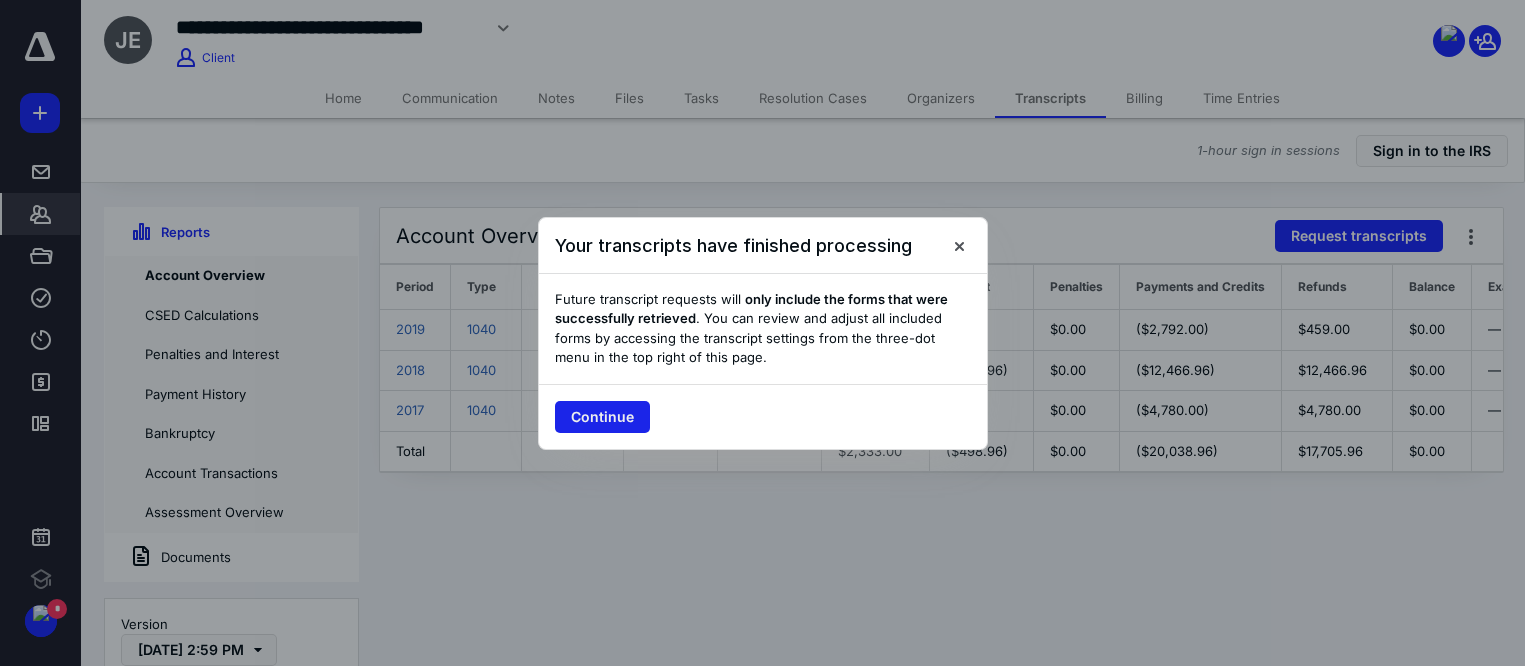 click on "Continue" at bounding box center (602, 417) 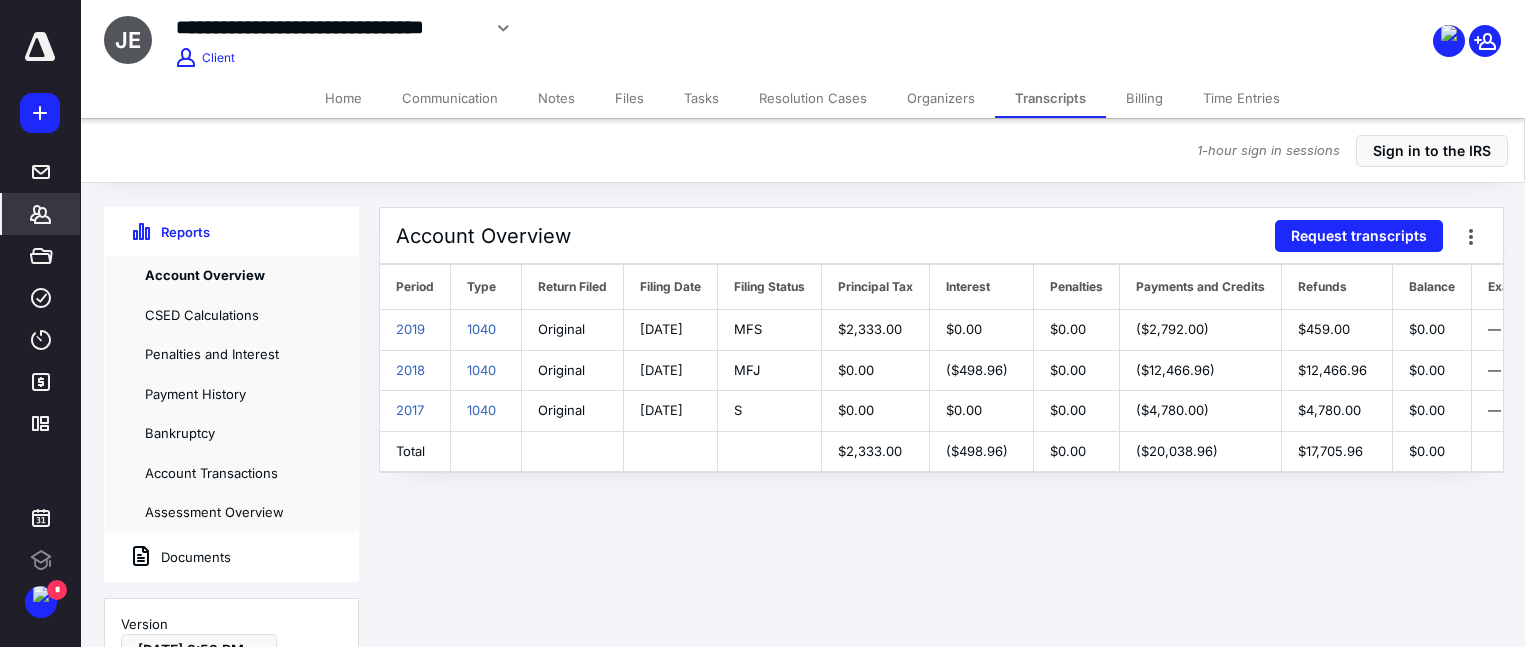 click on "Documents" at bounding box center [168, 557] 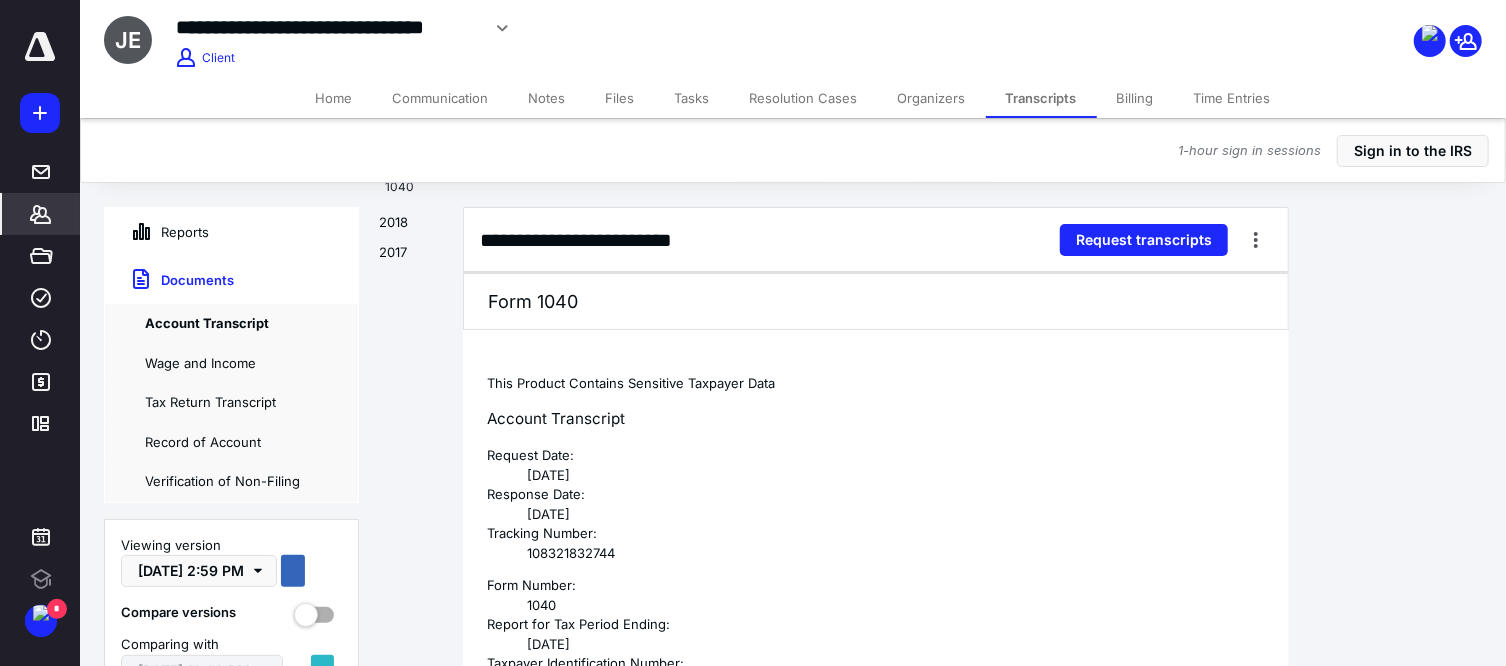 click on "Files" at bounding box center (620, 98) 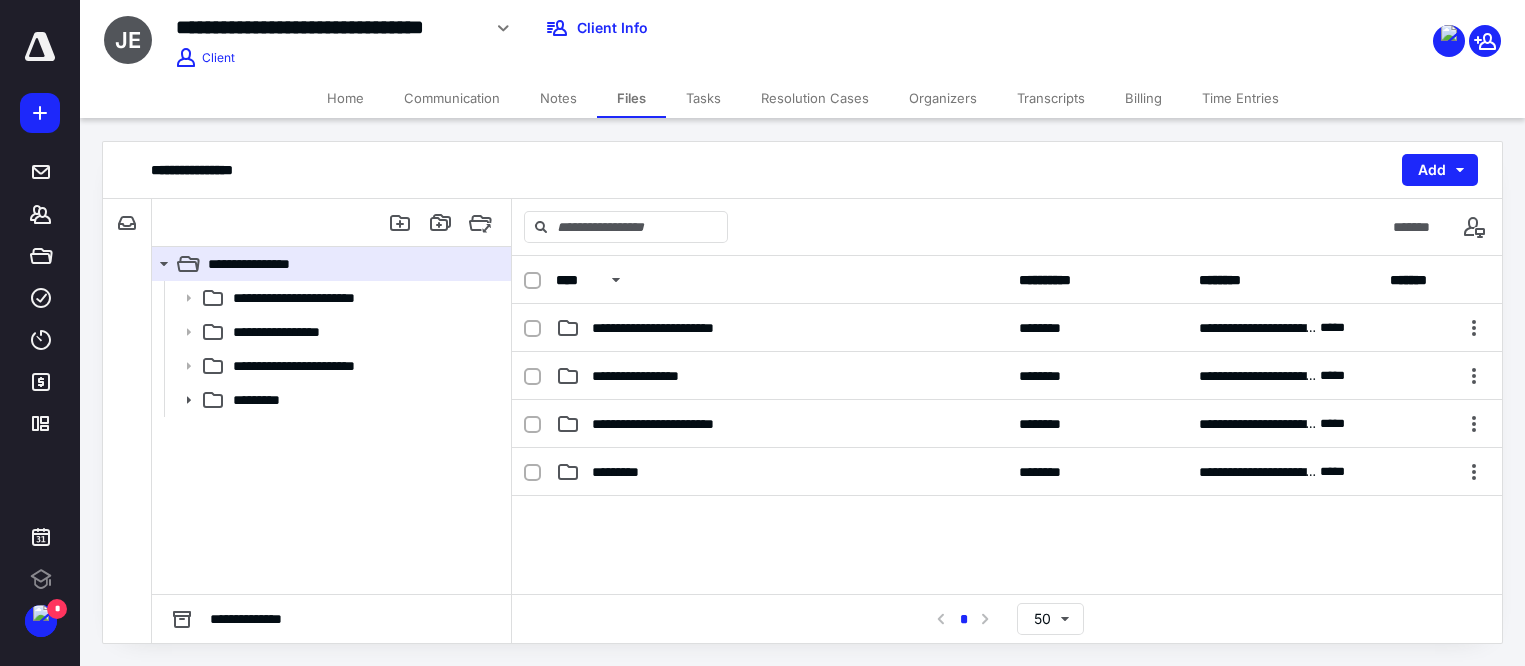 click on "Organizers" at bounding box center [943, 98] 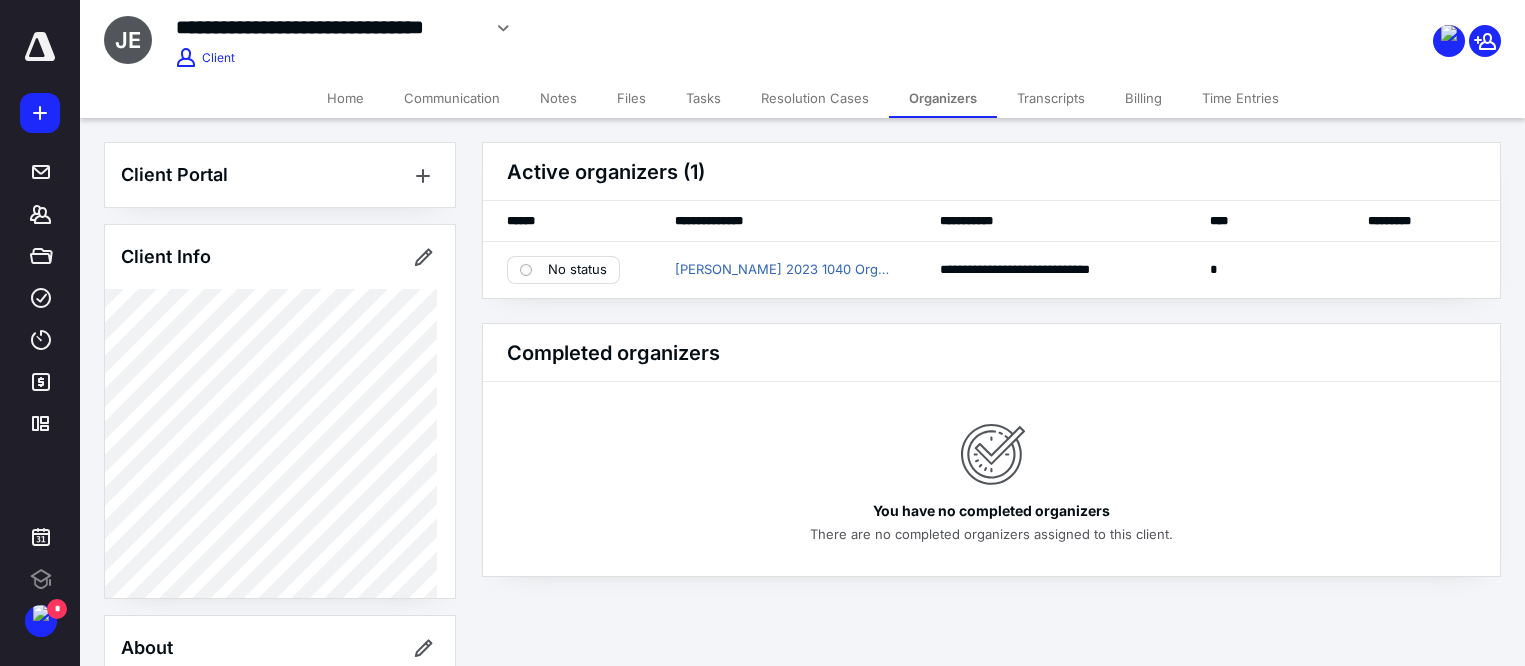 click on "Transcripts" at bounding box center (1051, 98) 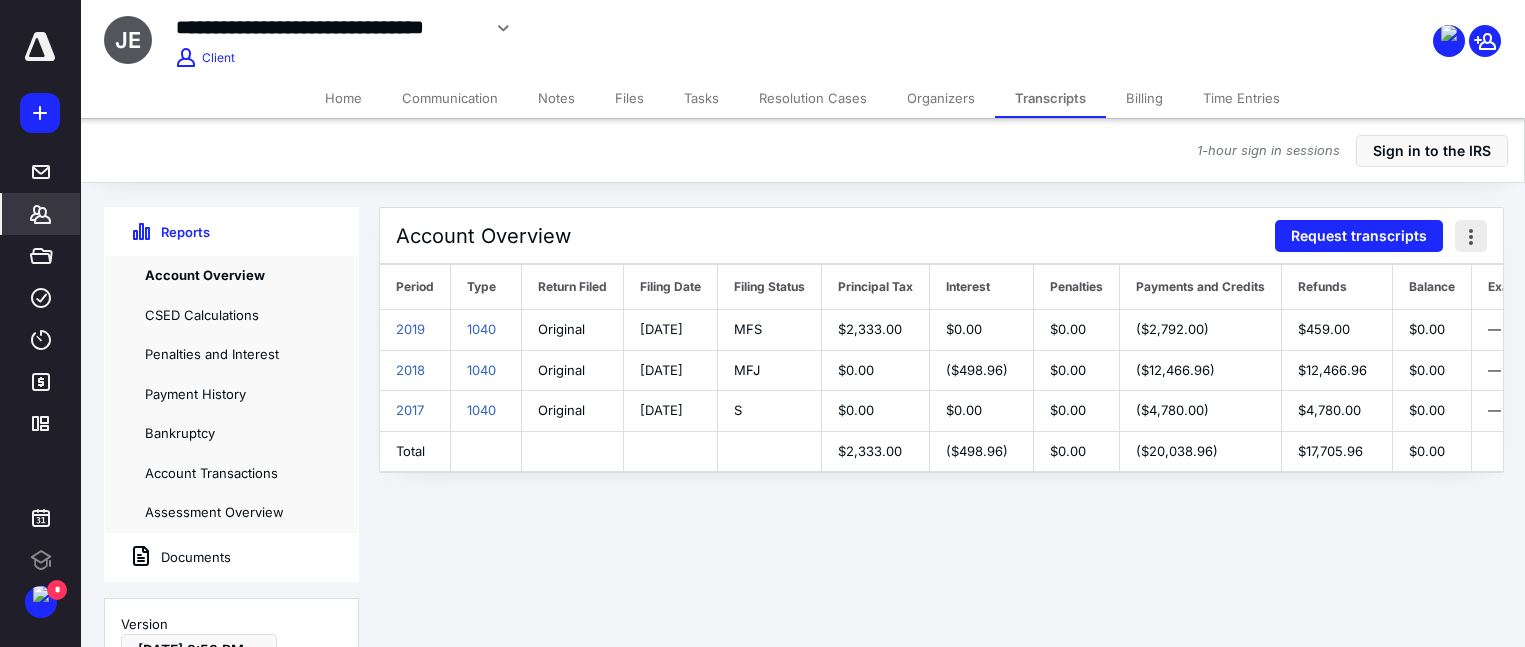click at bounding box center (1471, 236) 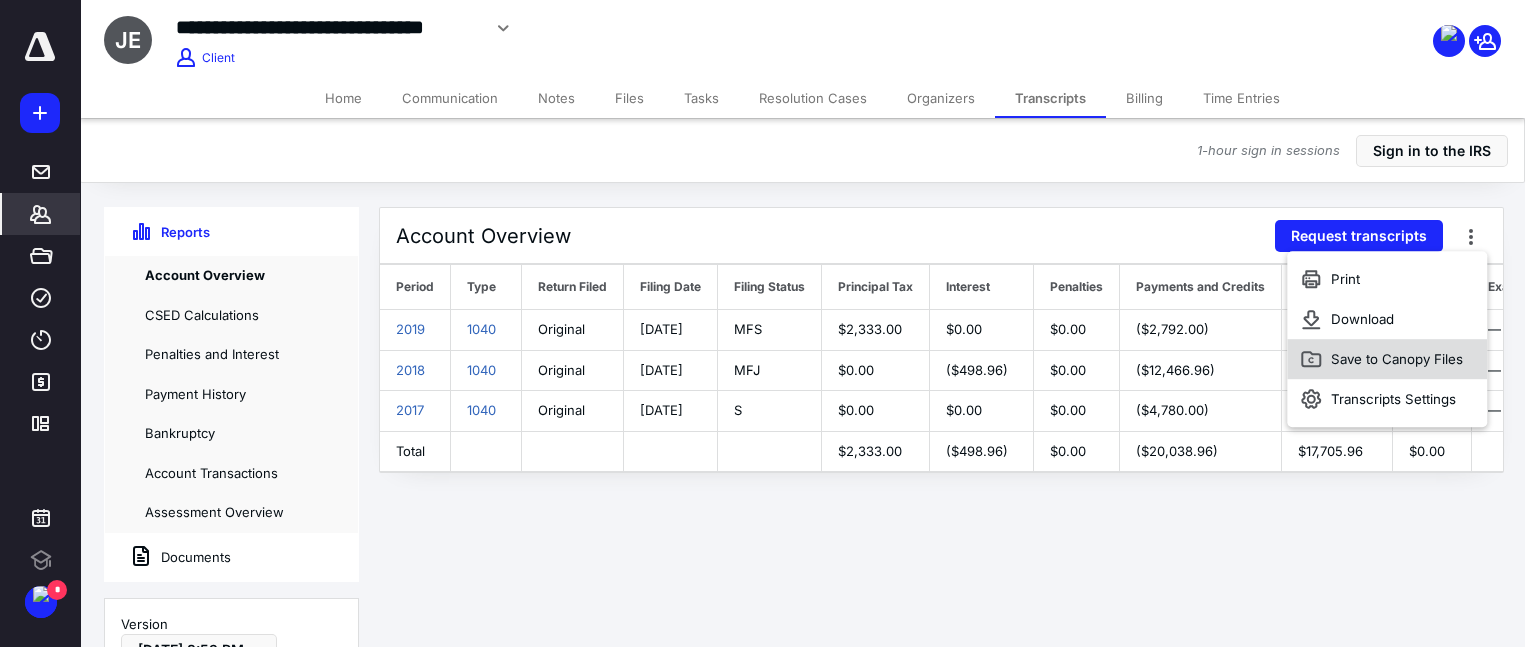 click on "Save to Canopy Files" at bounding box center [1387, 359] 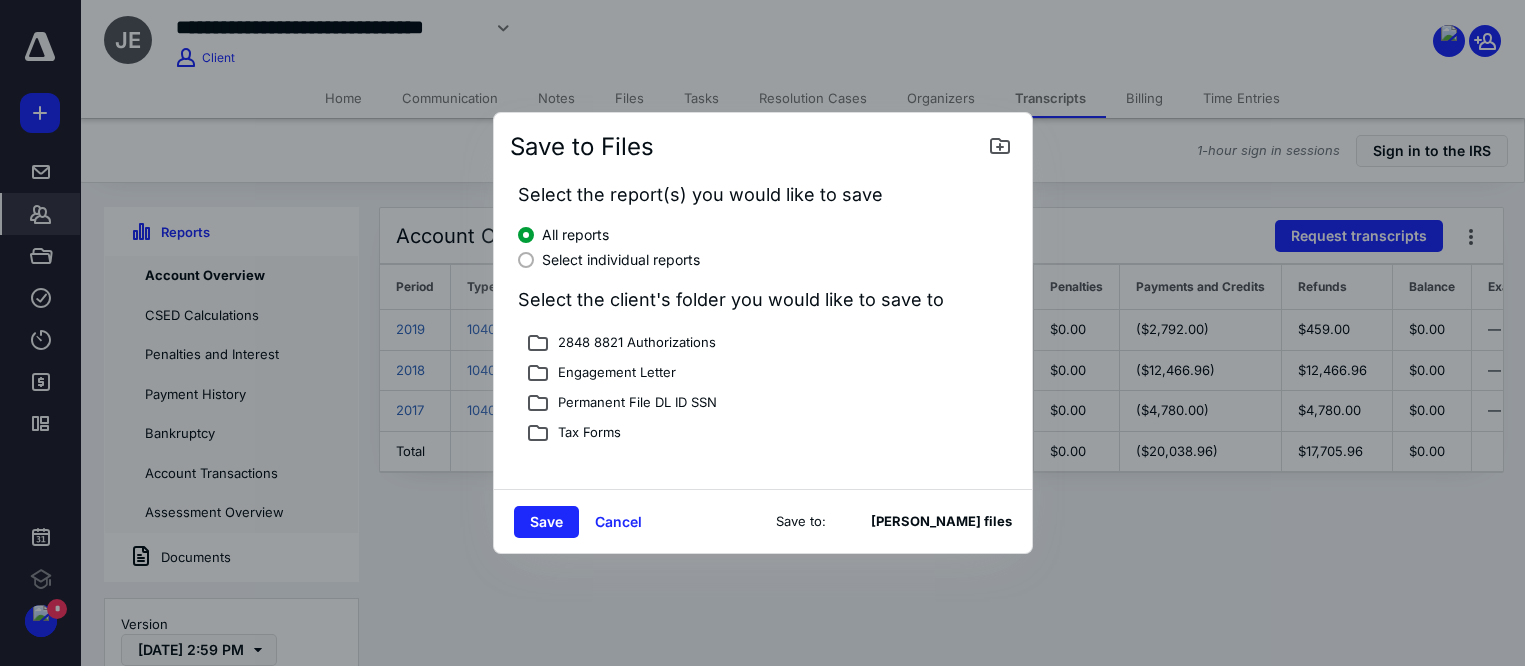 click at bounding box center (526, 260) 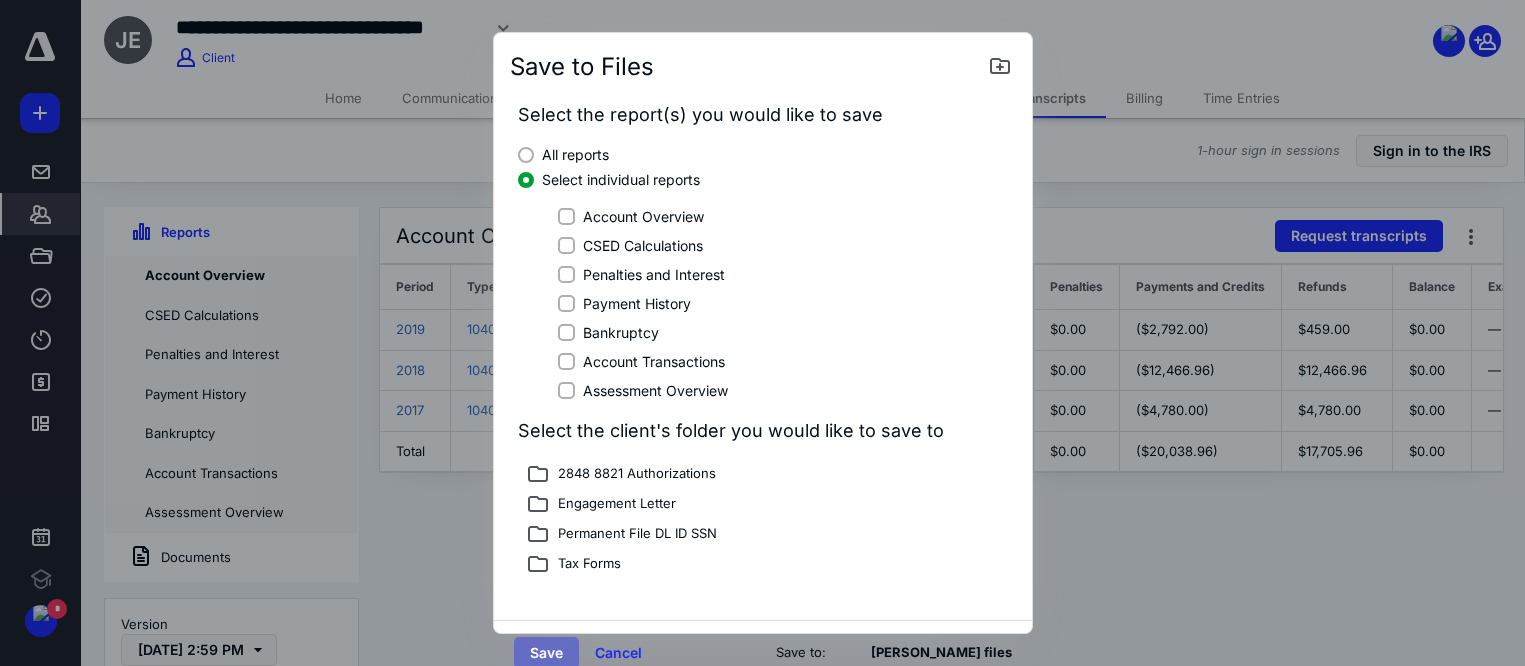click at bounding box center [526, 155] 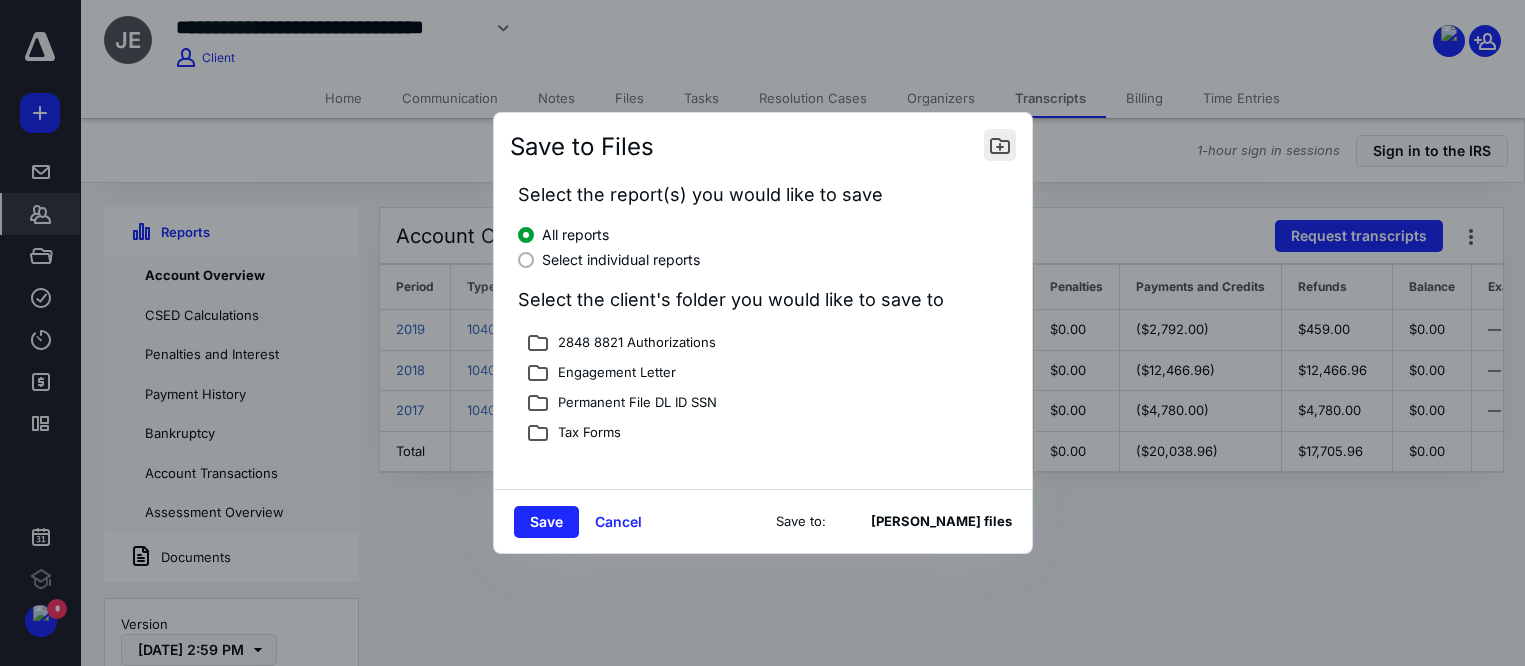 click at bounding box center (1000, 145) 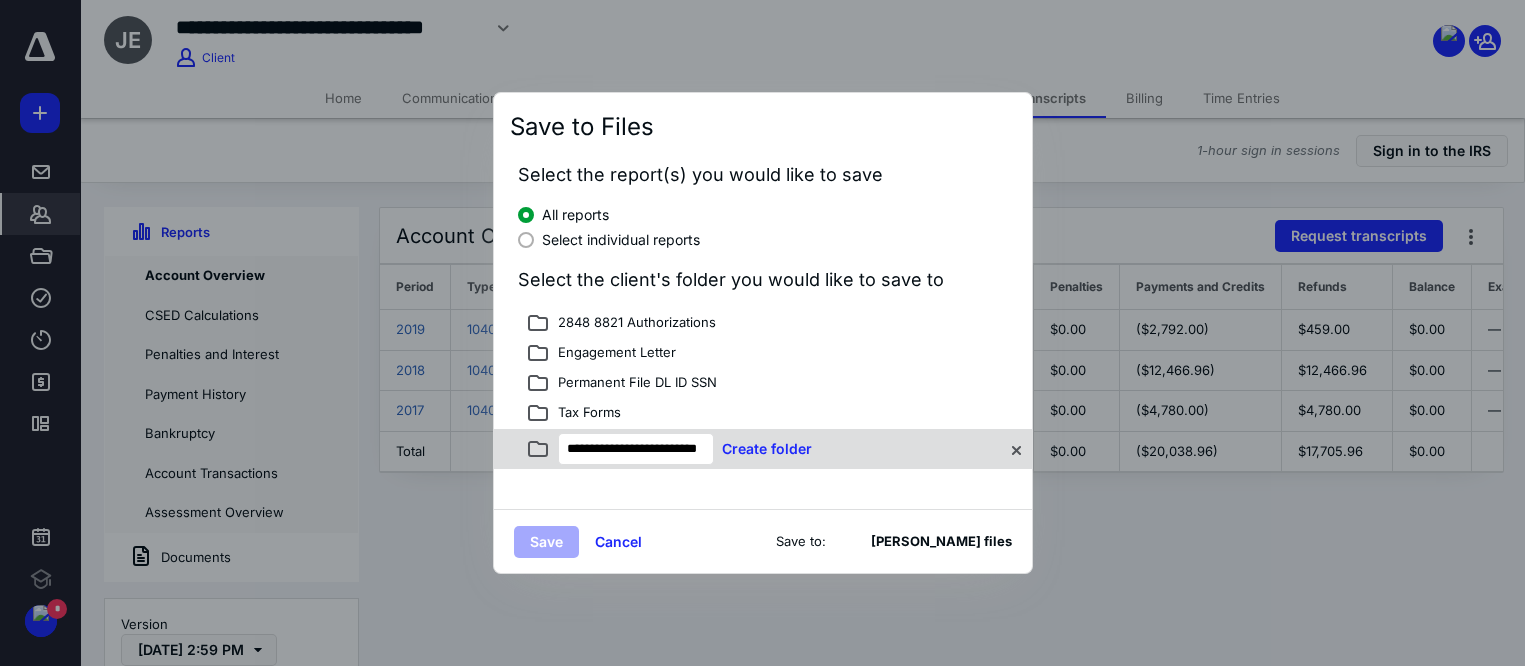 scroll, scrollTop: 0, scrollLeft: 23, axis: horizontal 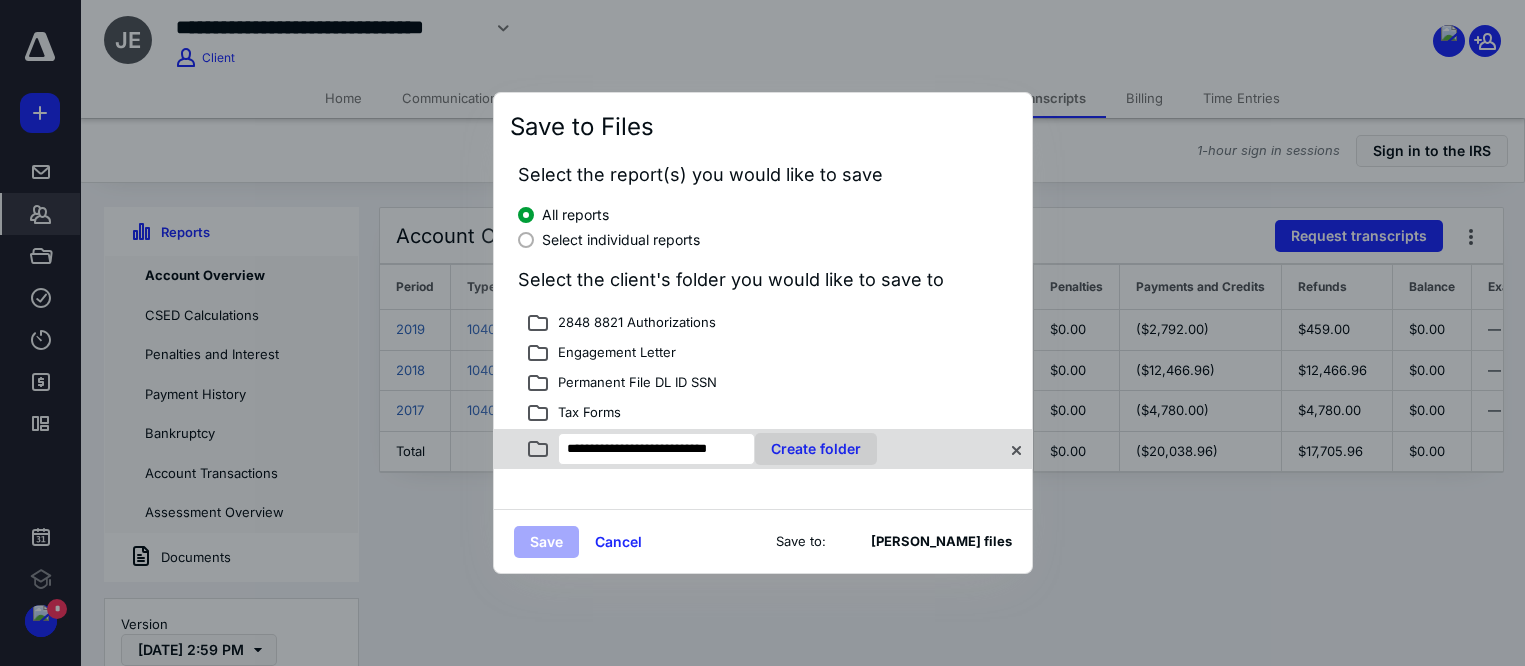 type on "**********" 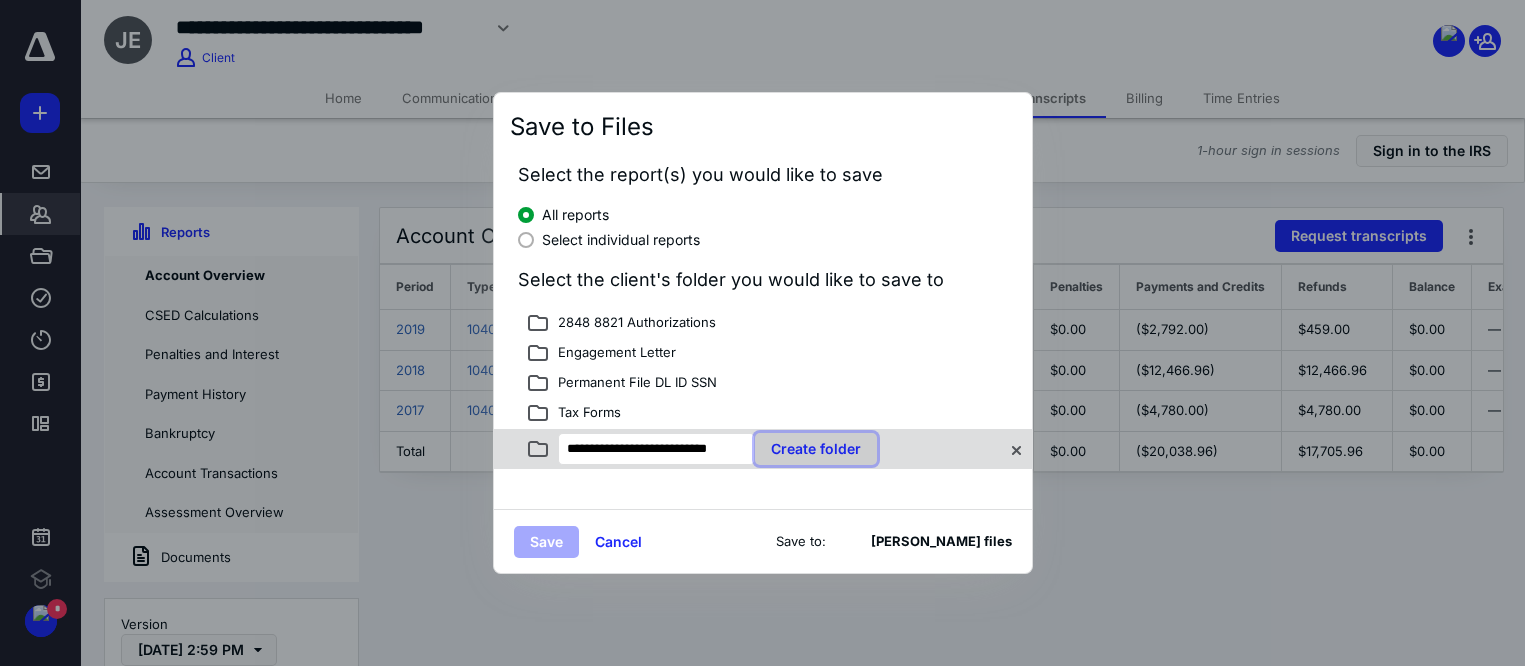 click on "Create folder" at bounding box center [816, 449] 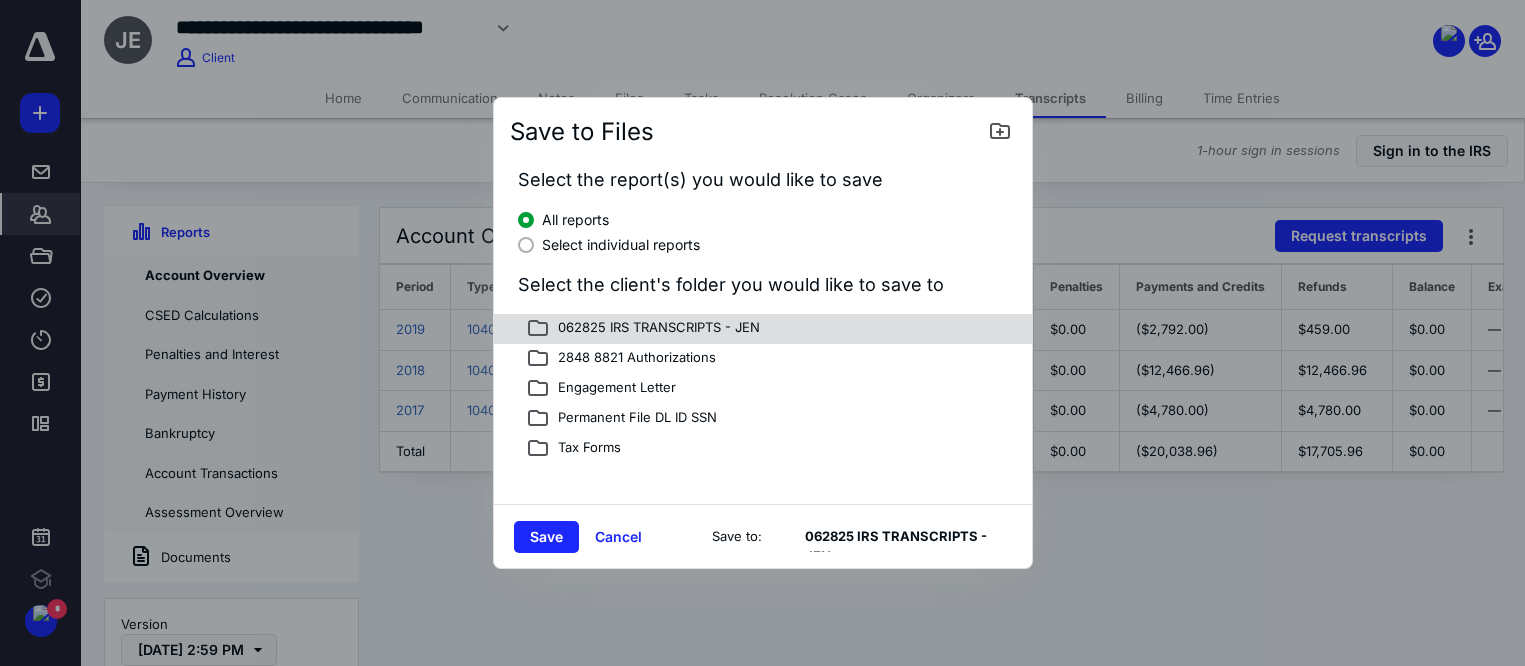 click on "062825 IRS TRANSCRIPTS - JEN" at bounding box center [655, 329] 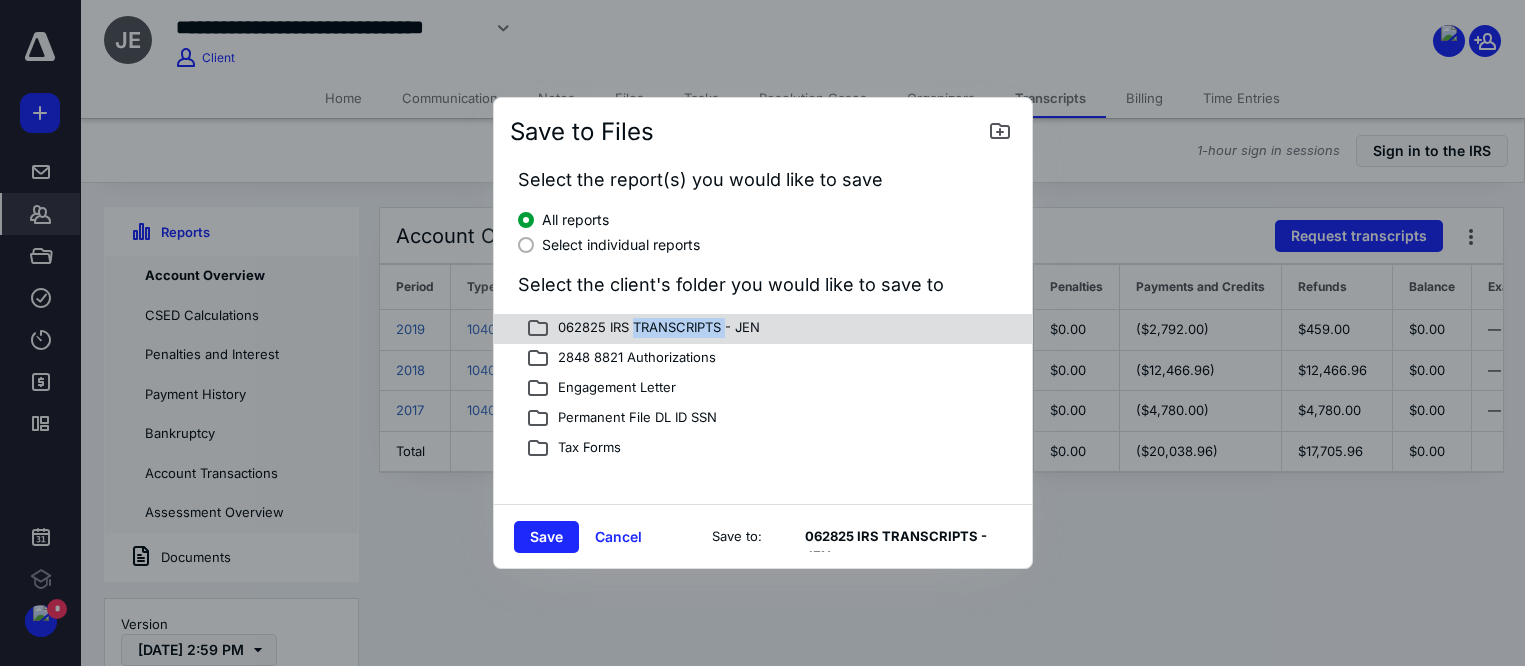 click on "062825 IRS TRANSCRIPTS - JEN" at bounding box center [655, 329] 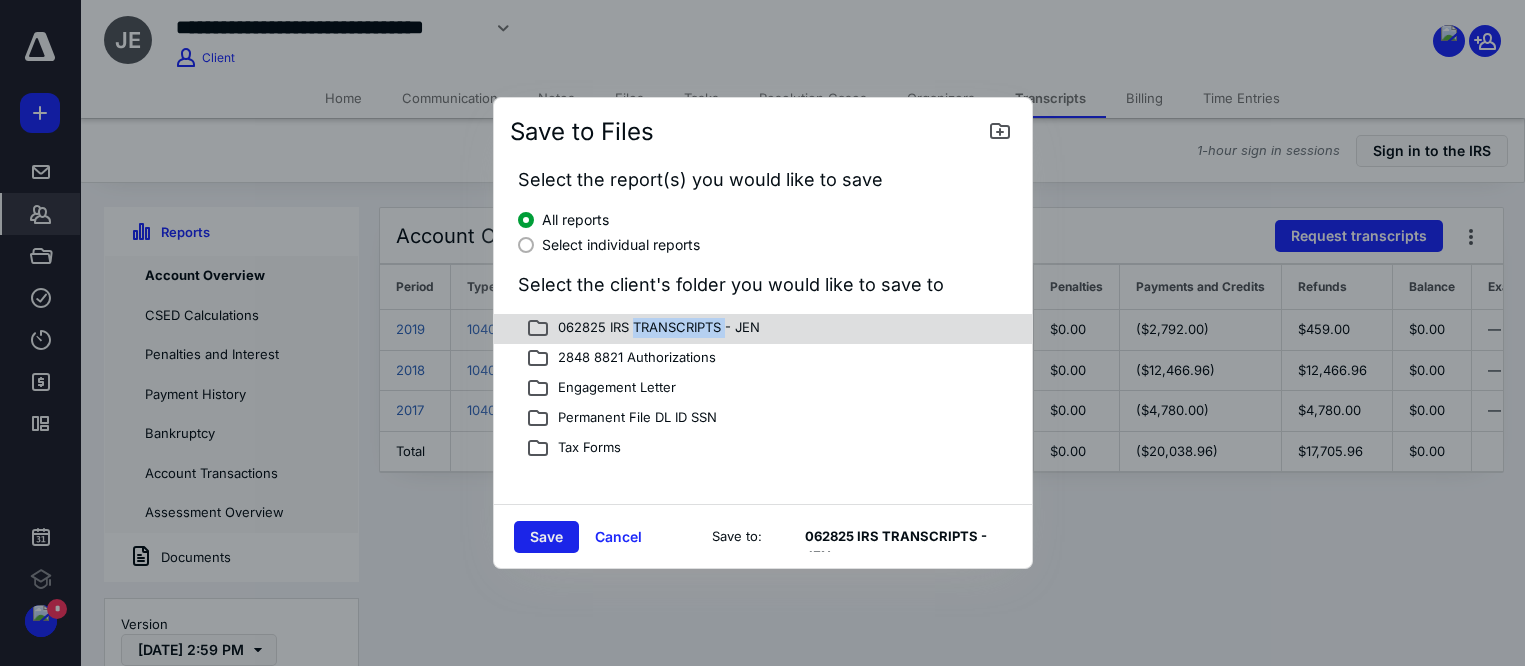 click on "Save" at bounding box center [546, 537] 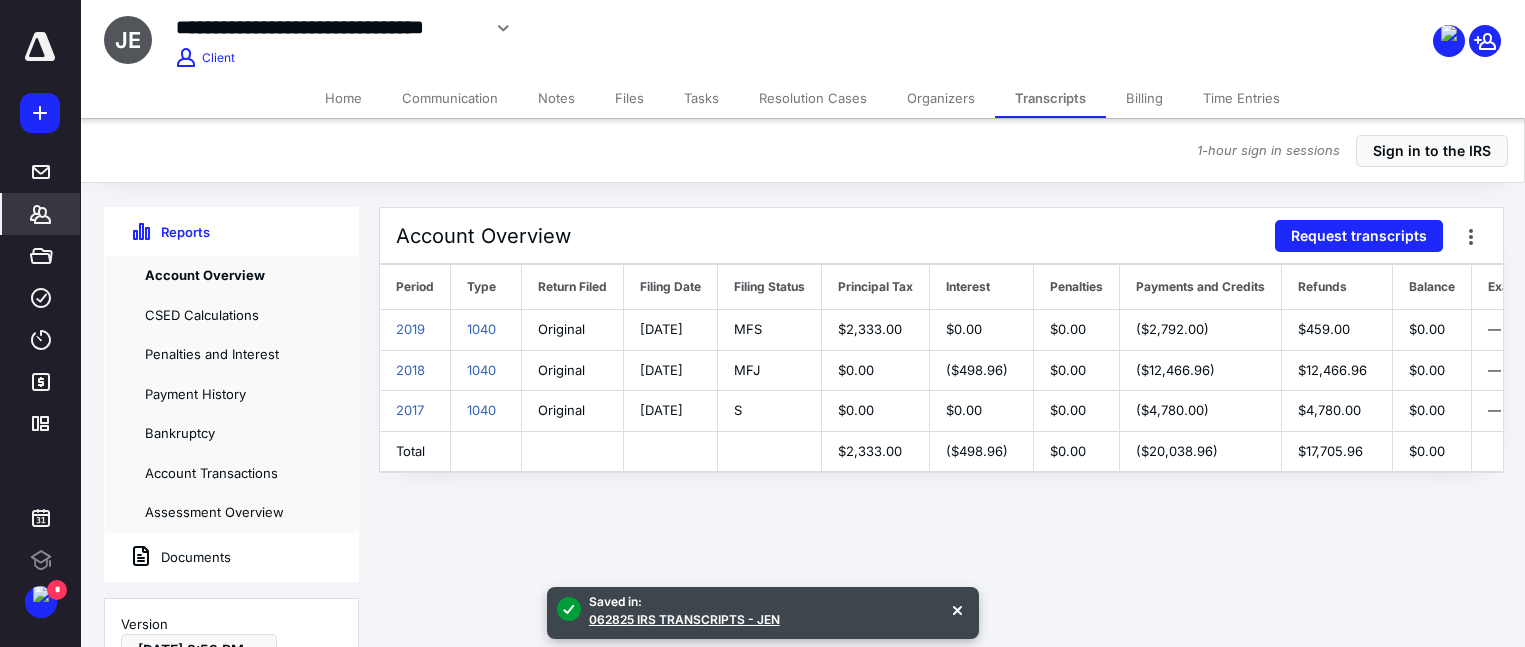 click on "Documents" at bounding box center [168, 557] 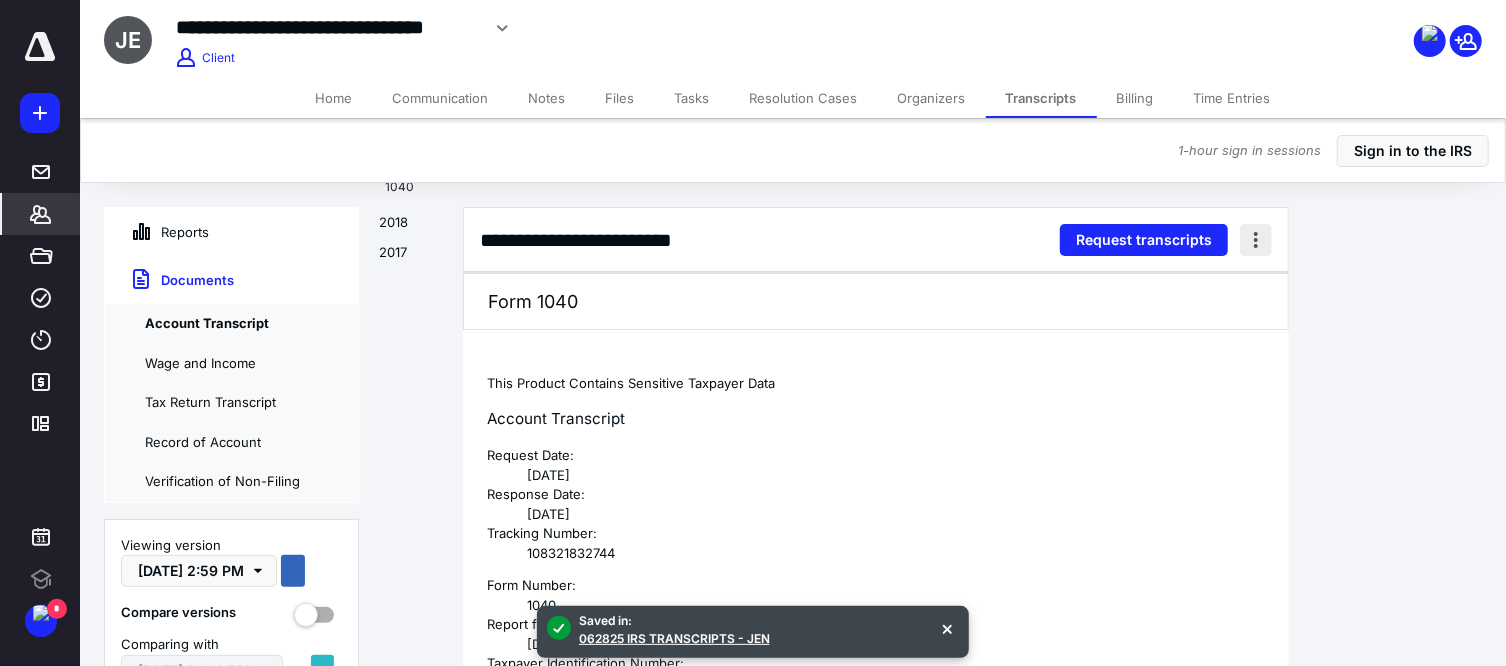 click at bounding box center (1256, 240) 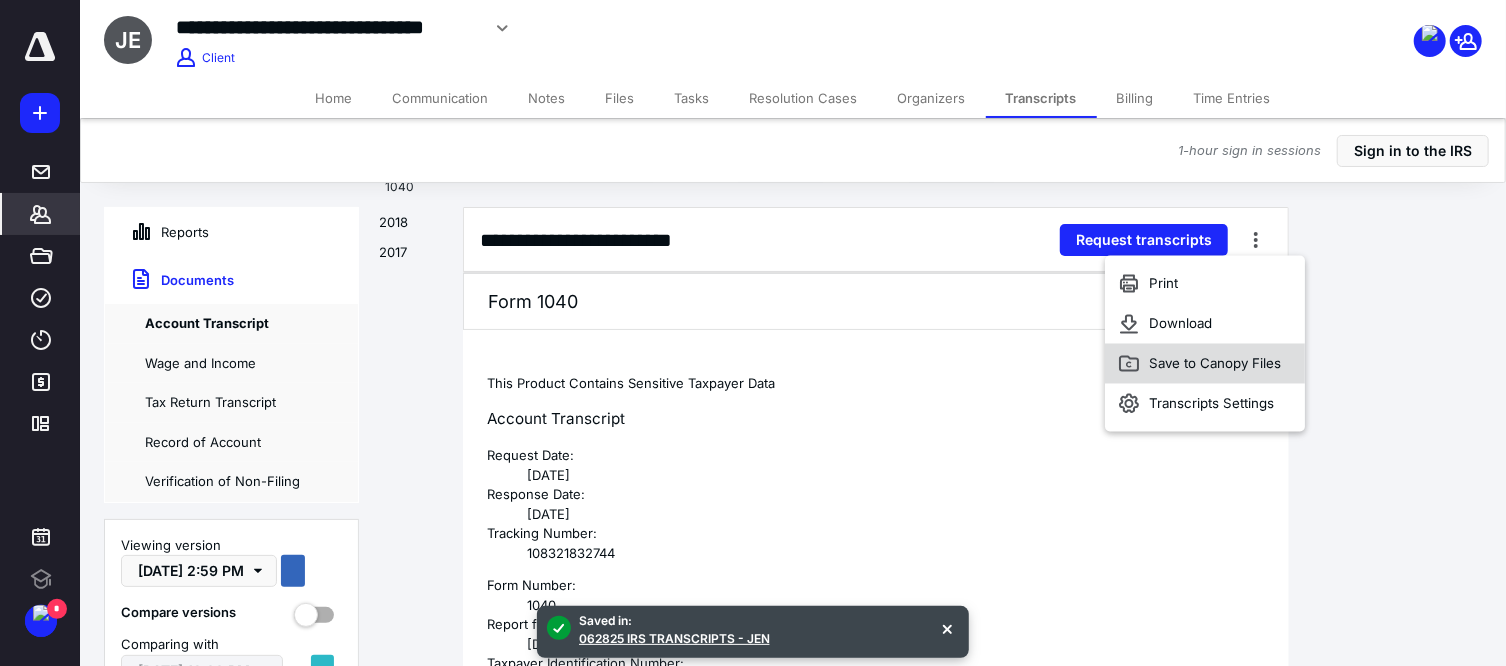 click on "Save to Canopy Files" at bounding box center (1216, 364) 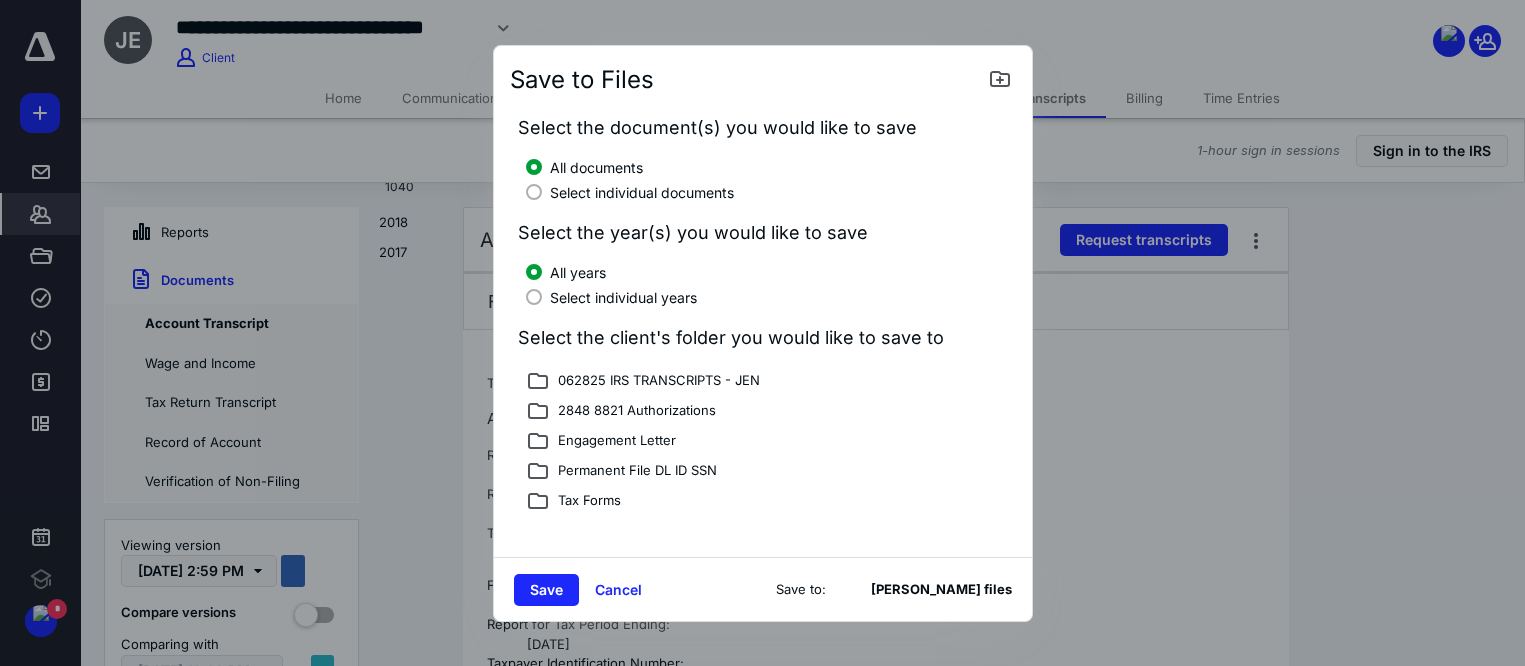 click on "Select individual years" at bounding box center (623, 297) 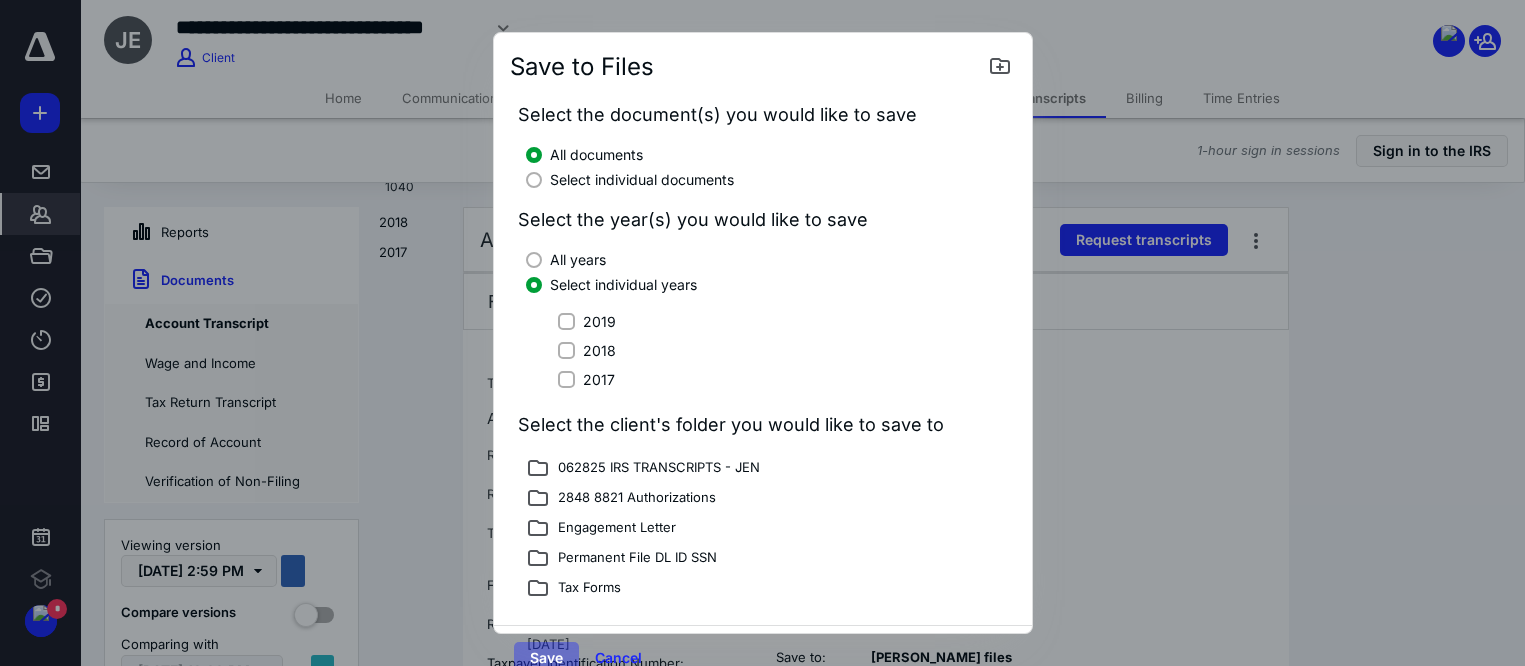 click on "2019" at bounding box center (599, 321) 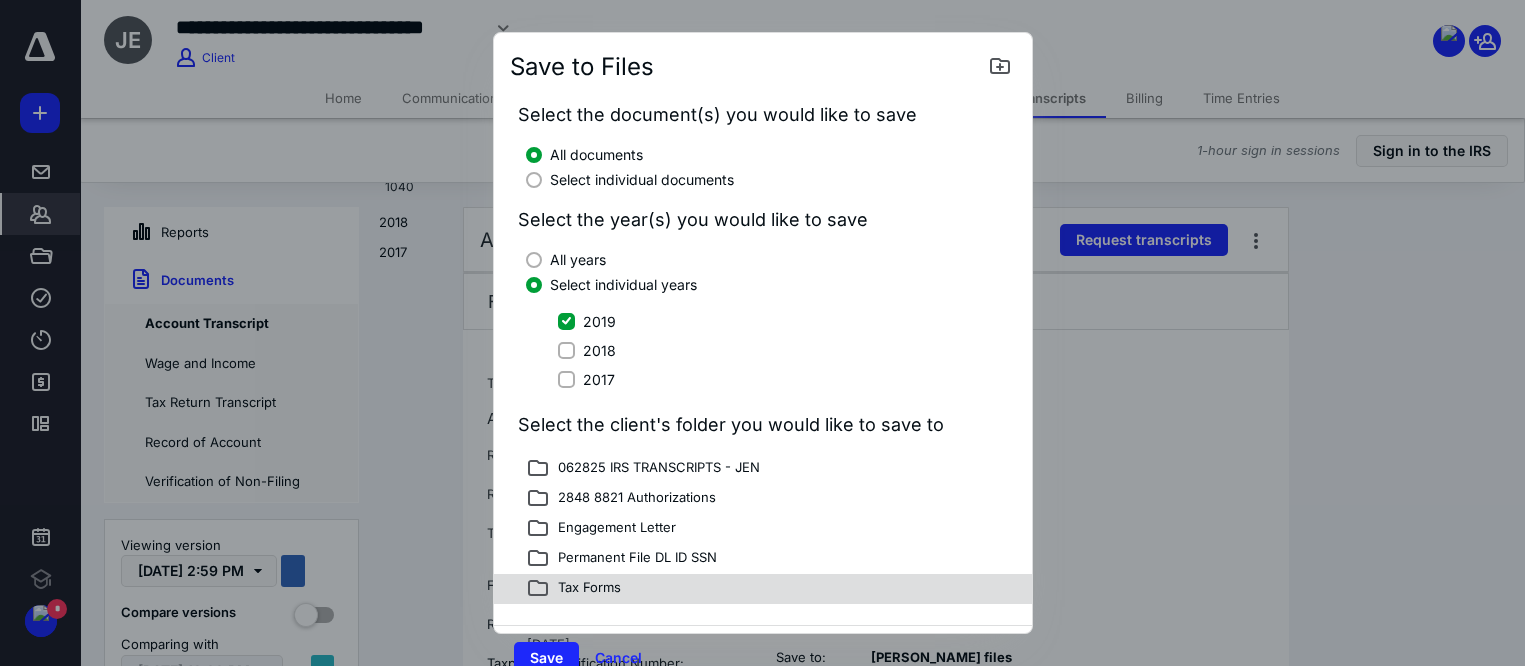 click on "Tax Forms" at bounding box center (585, 589) 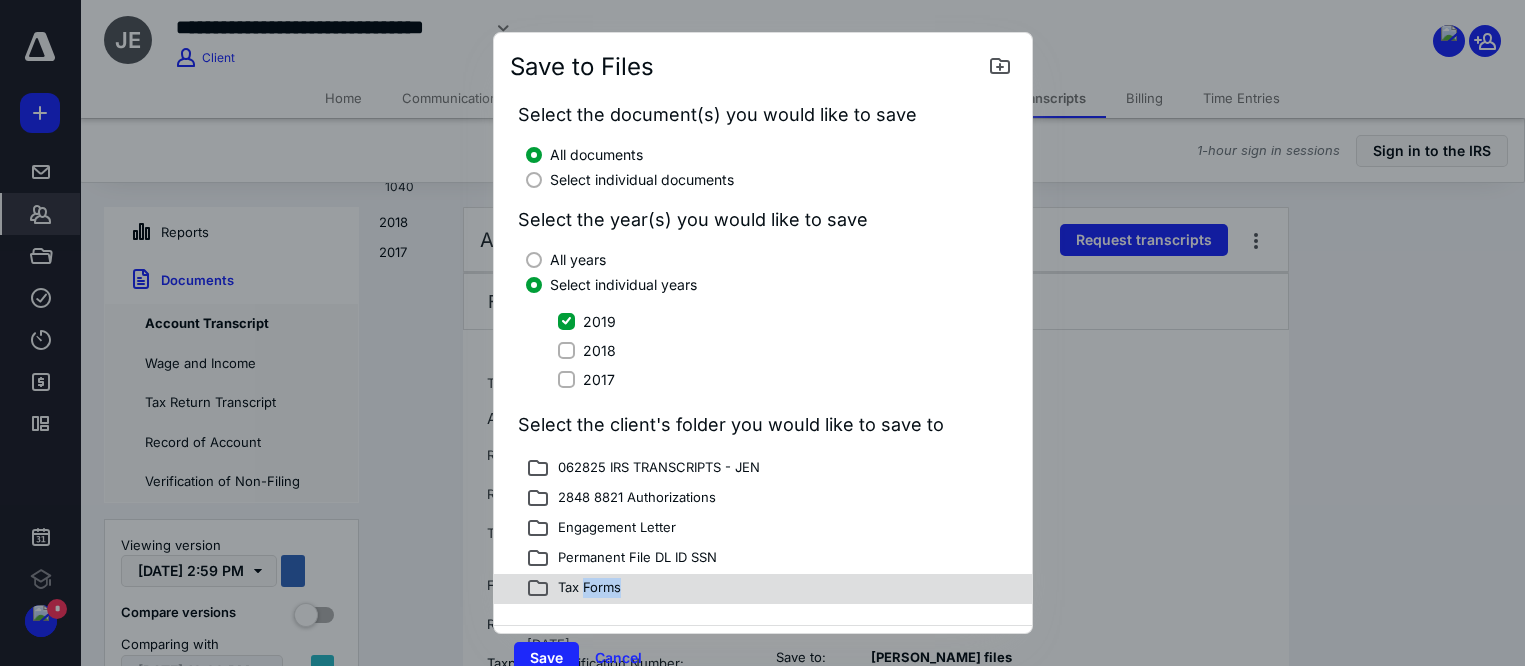 click on "Tax Forms" at bounding box center (585, 589) 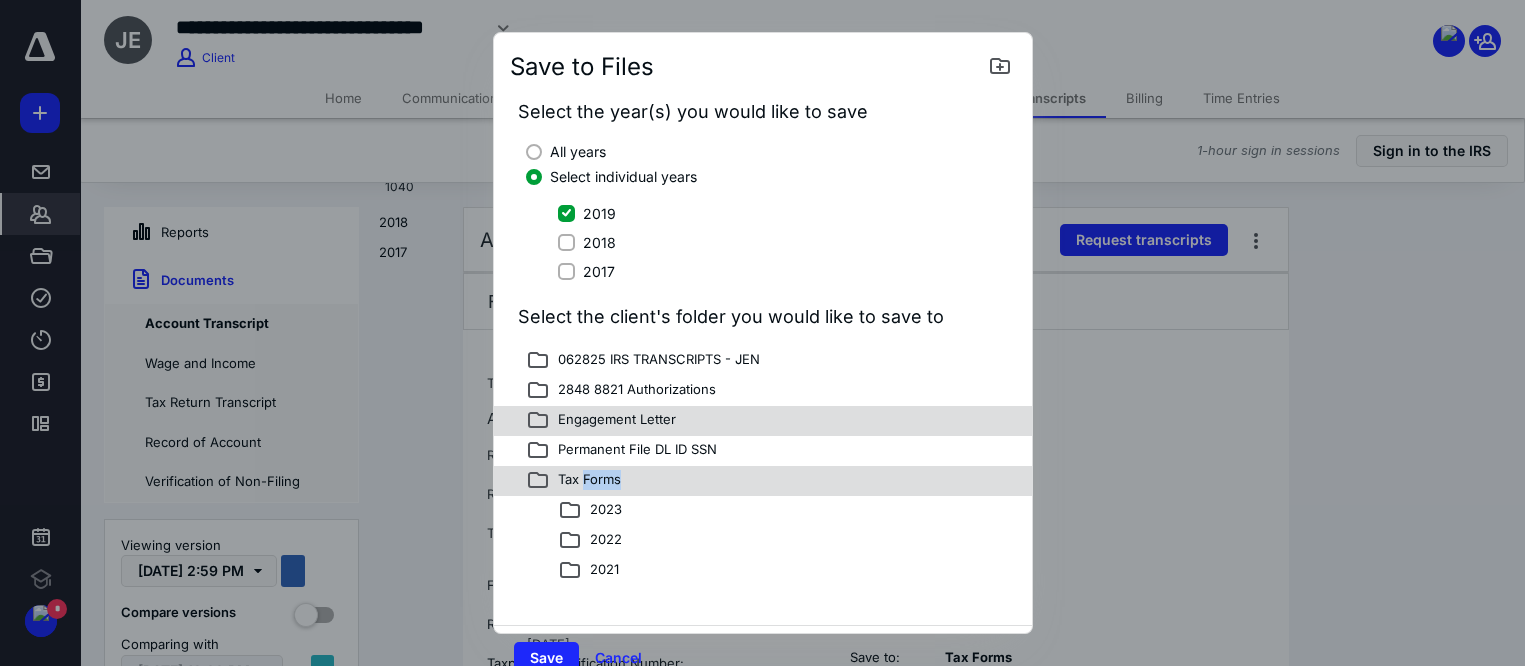 scroll, scrollTop: 0, scrollLeft: 0, axis: both 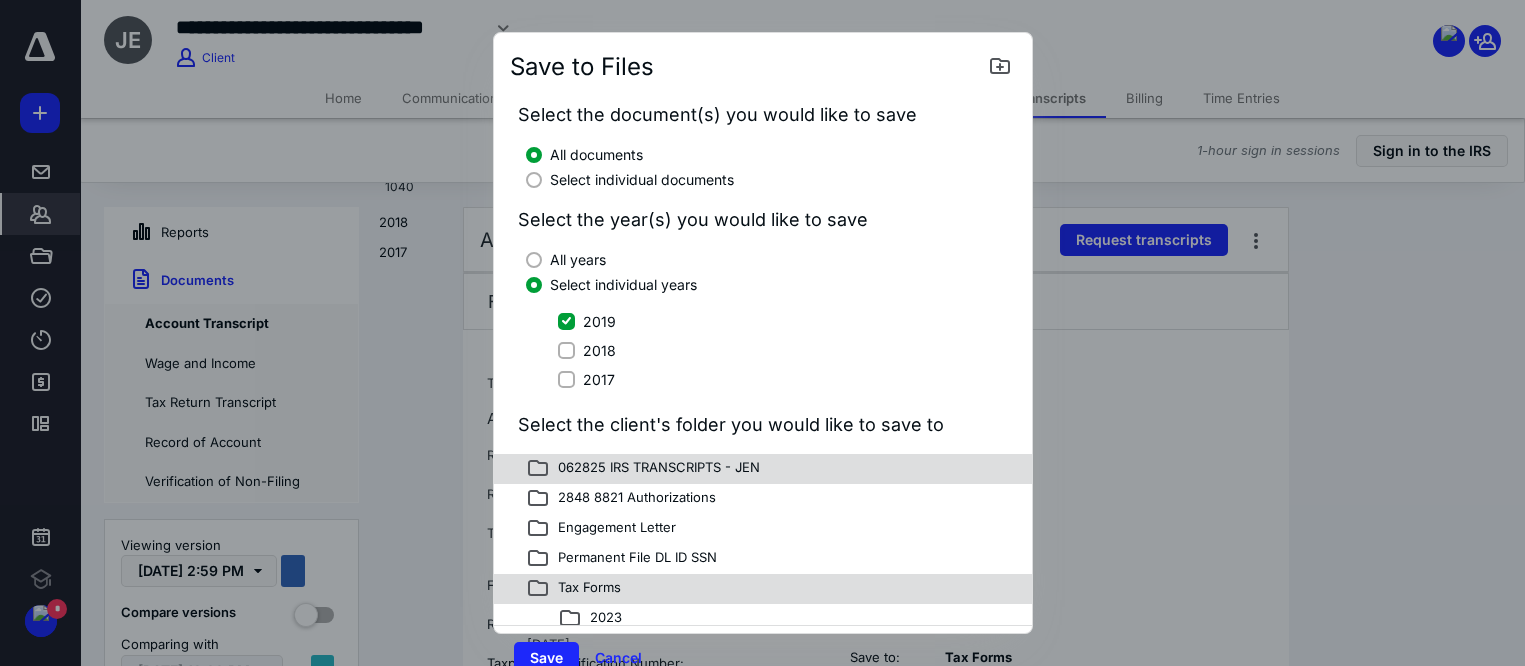 click on "062825 IRS TRANSCRIPTS - JEN" at bounding box center (655, 469) 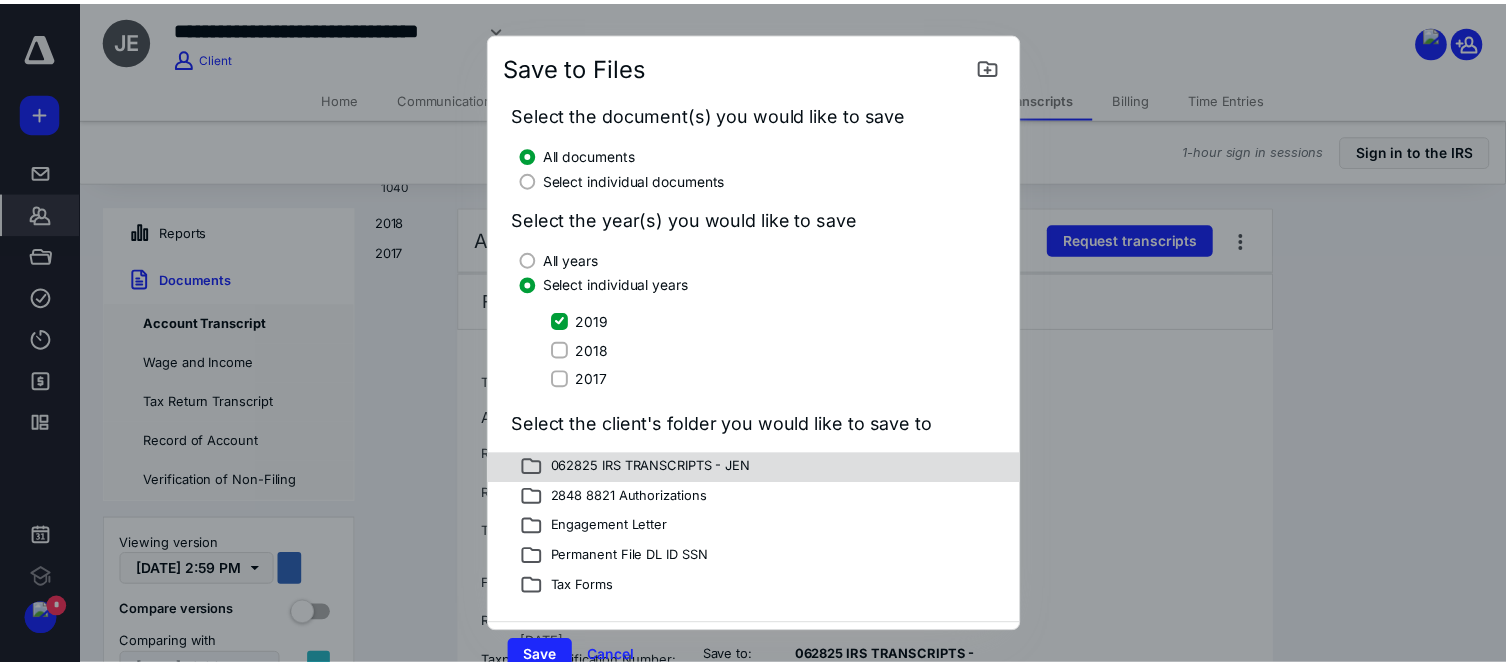 scroll, scrollTop: 19, scrollLeft: 0, axis: vertical 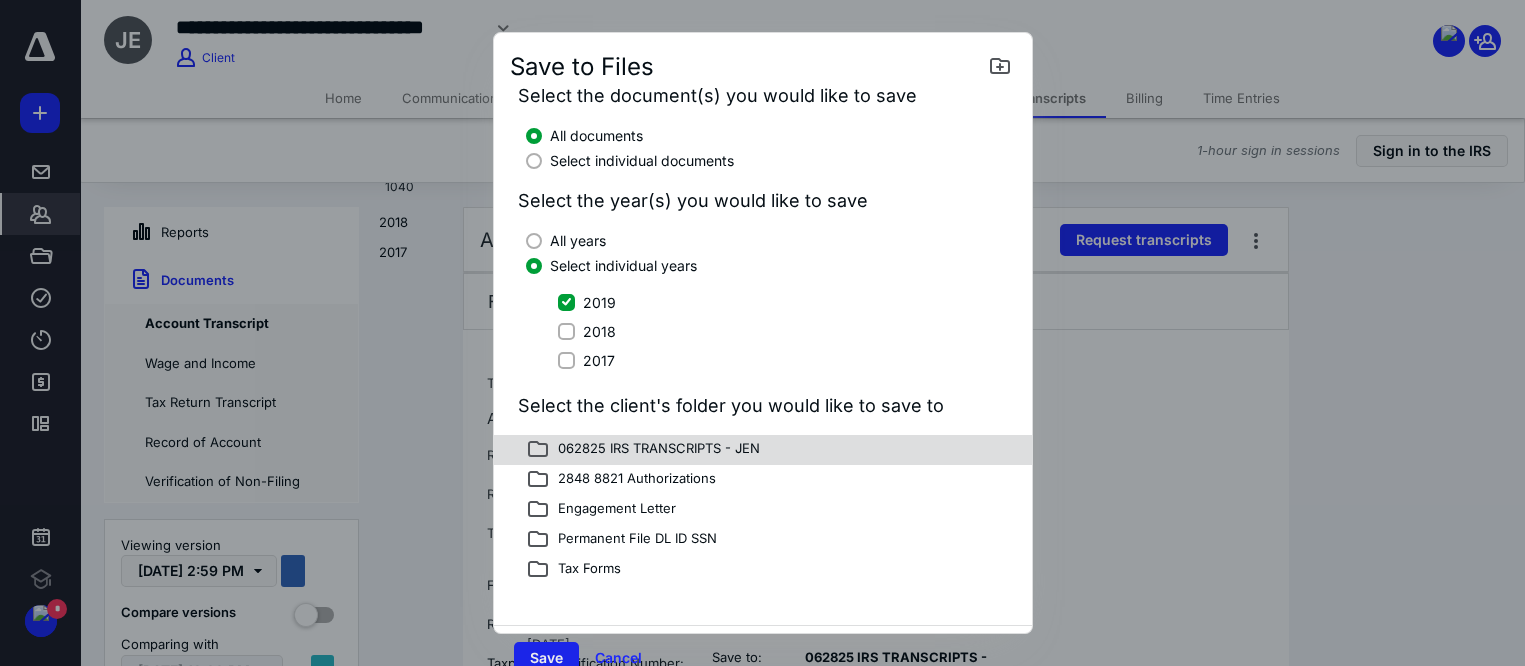 click on "Save" at bounding box center [546, 658] 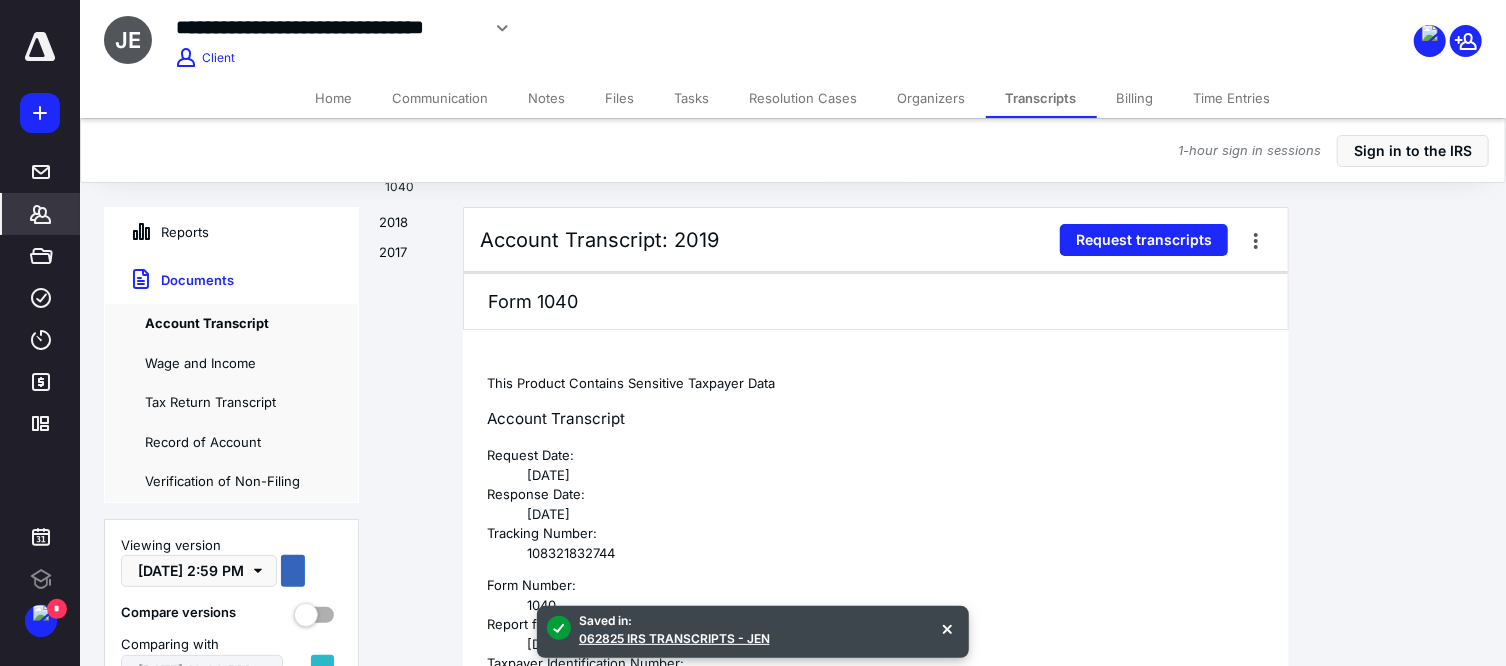click on "2018" at bounding box center [411, 228] 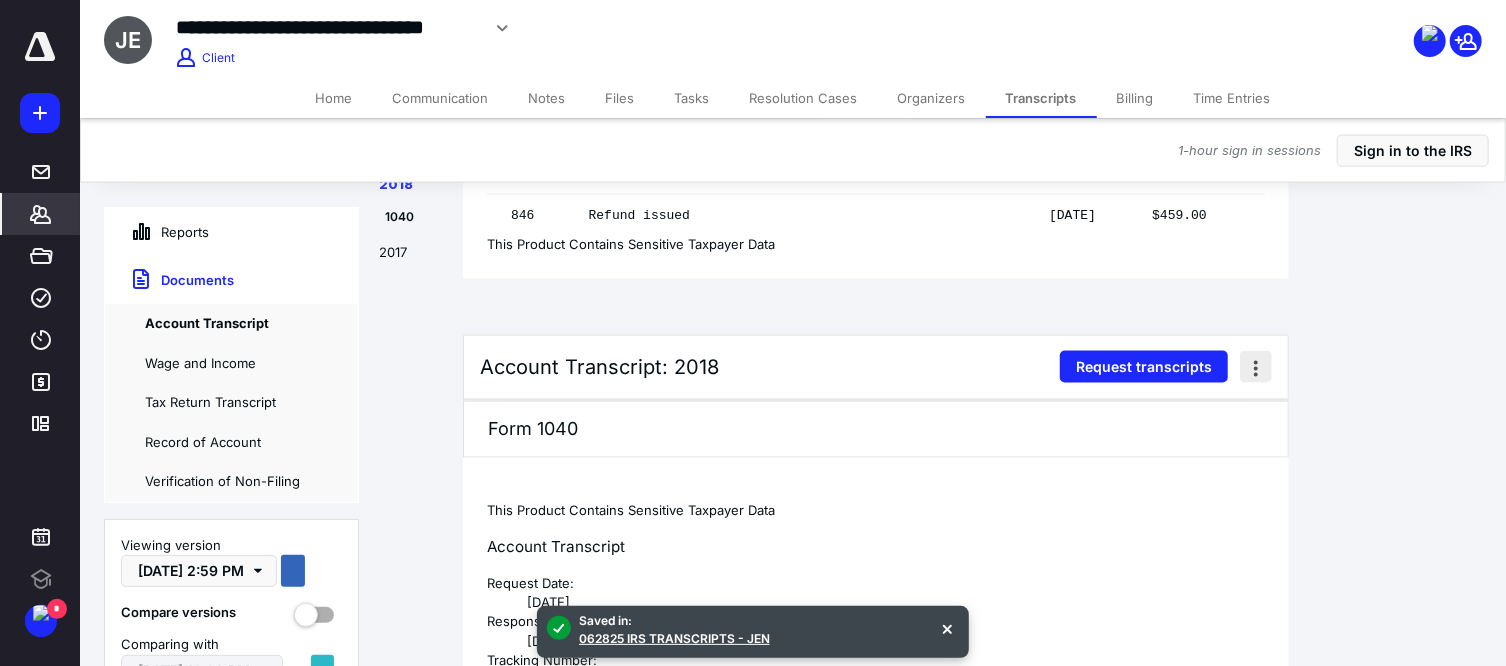 click at bounding box center [1256, 367] 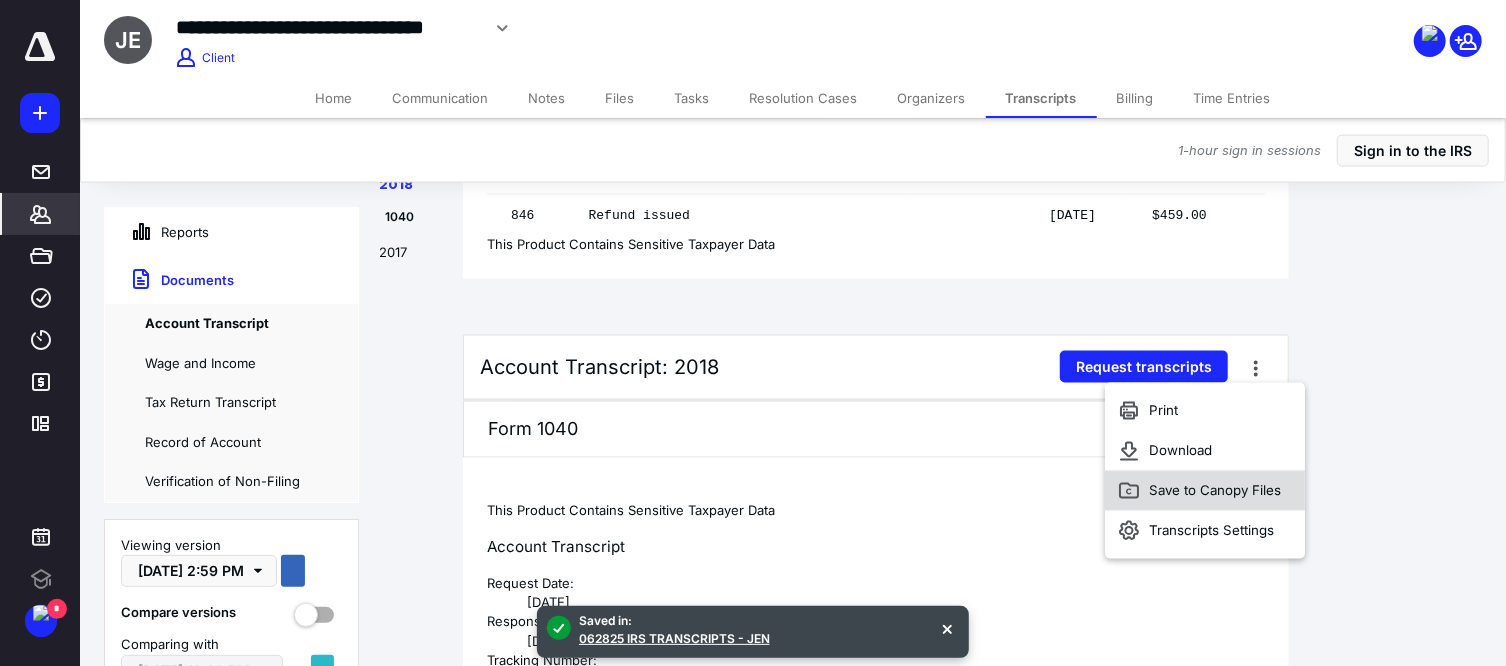 click on "Save to Canopy Files" at bounding box center (1216, 491) 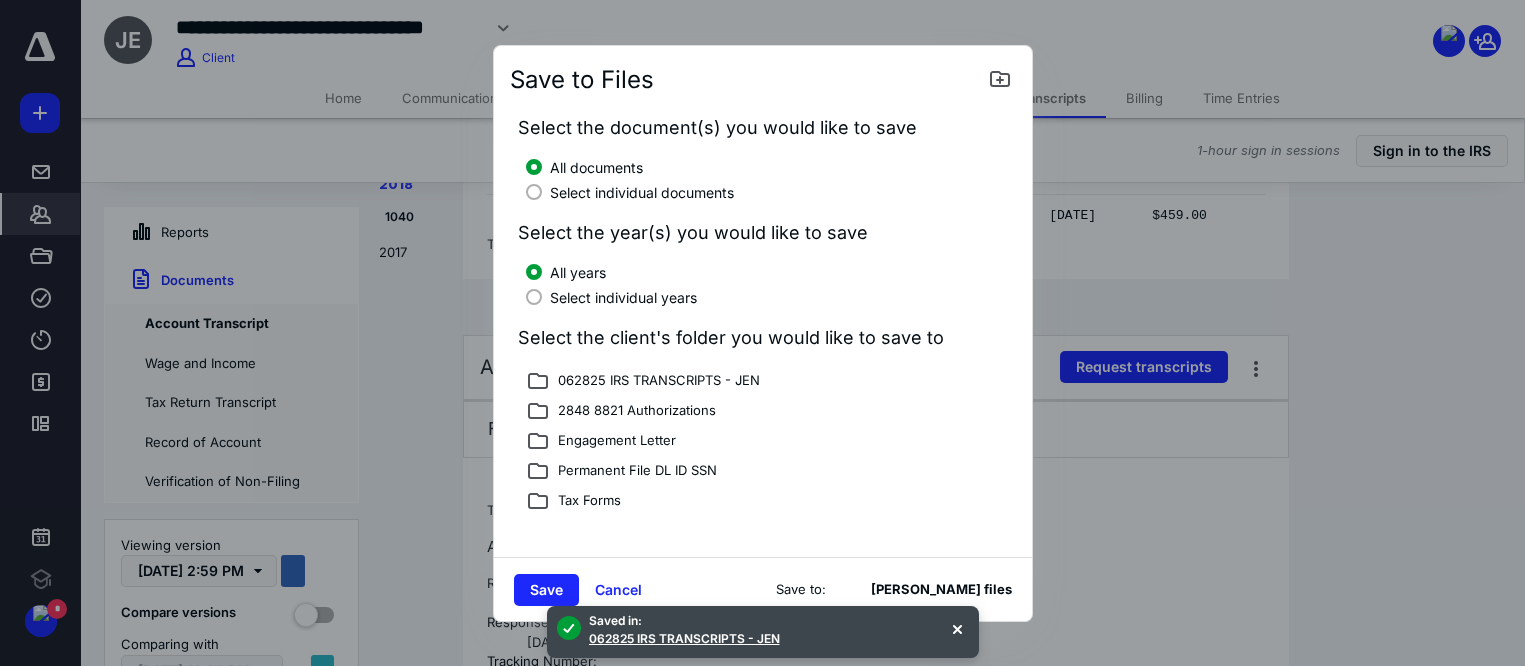 click on "Select individual years" at bounding box center [623, 297] 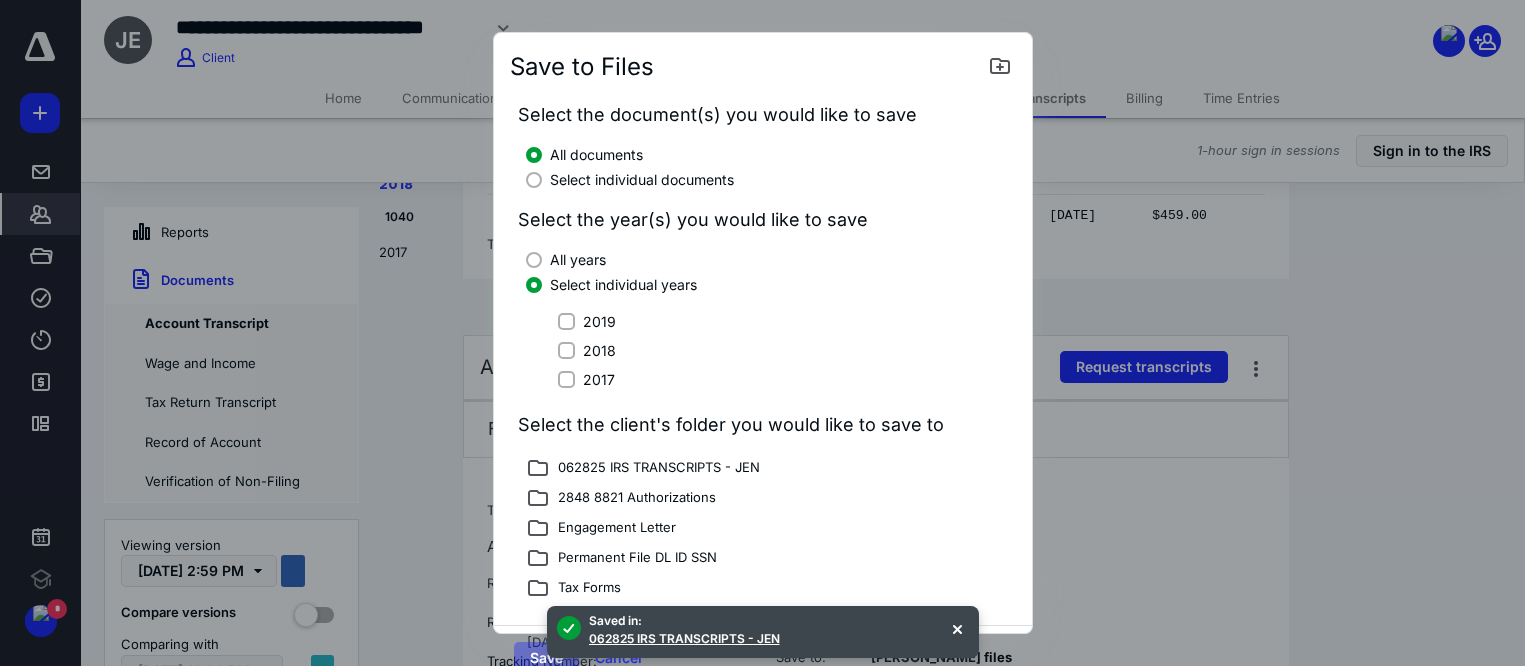 click 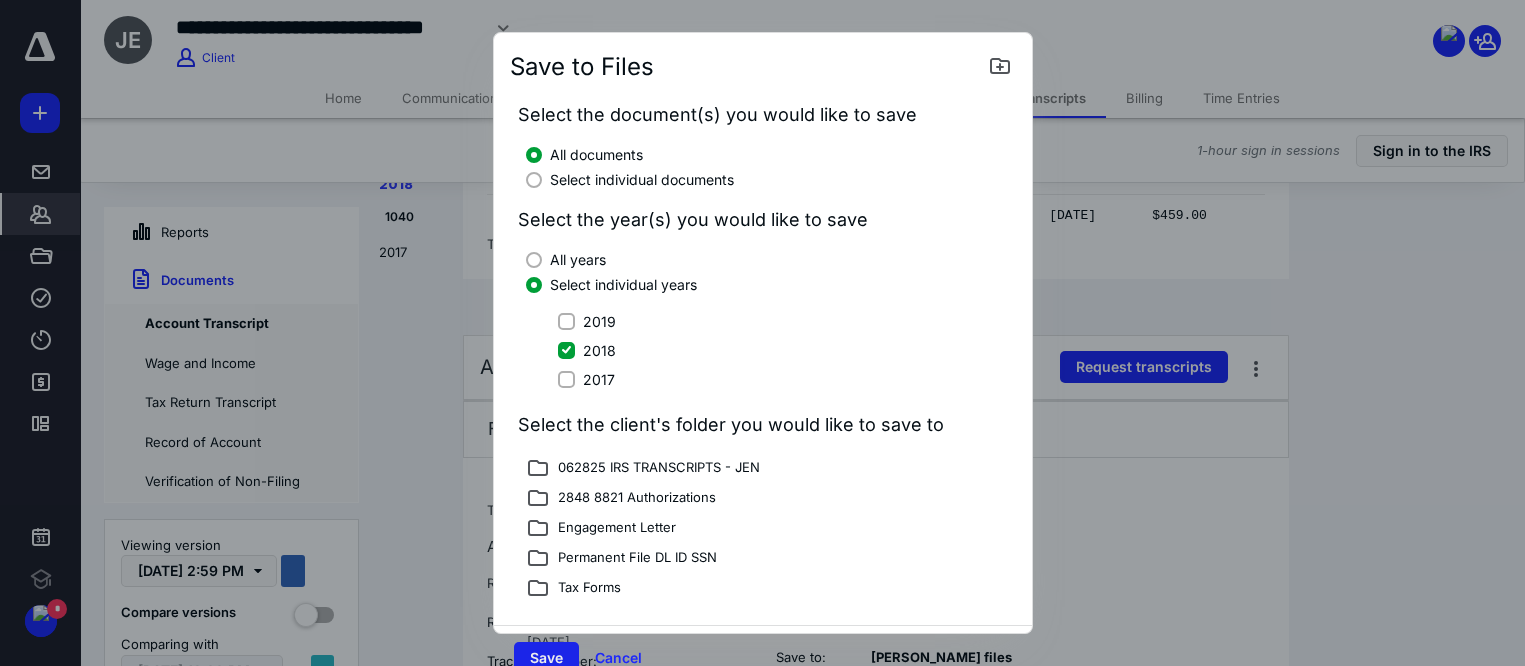 click on "Save" at bounding box center [546, 658] 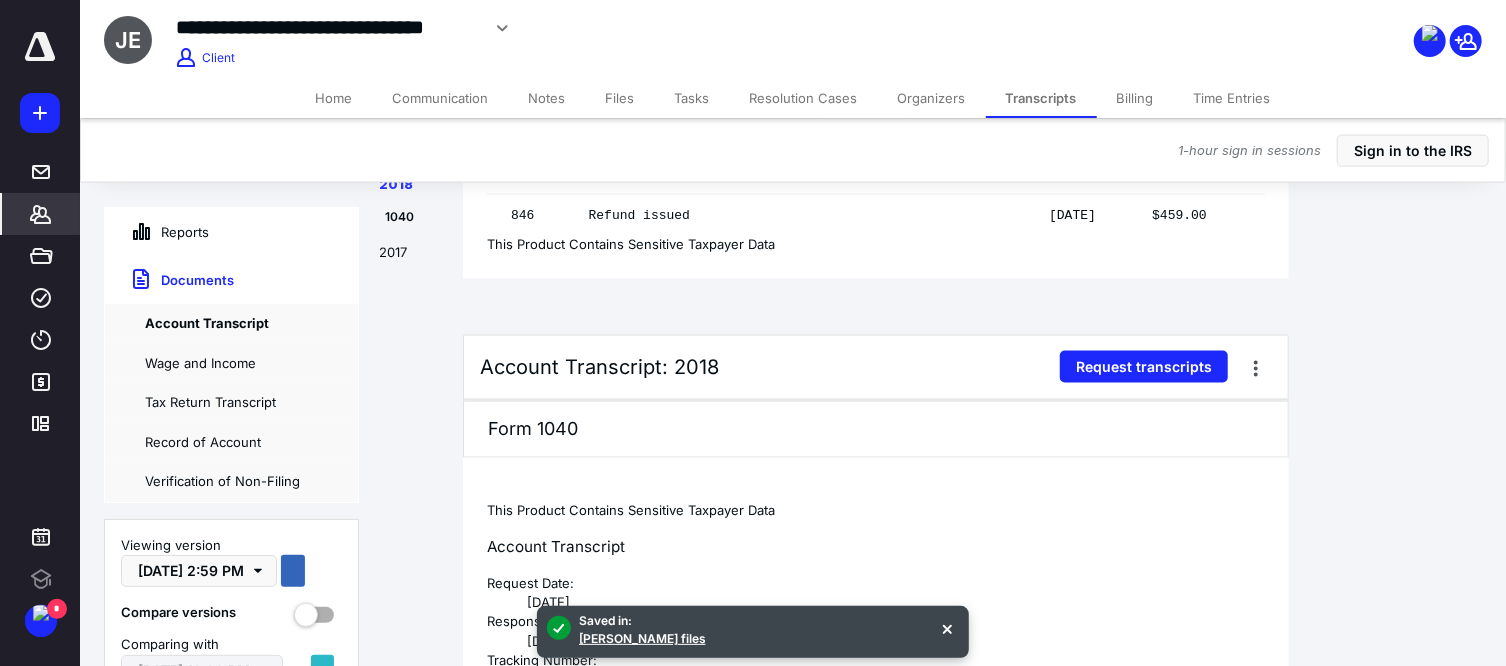 click on "2017" at bounding box center [411, 258] 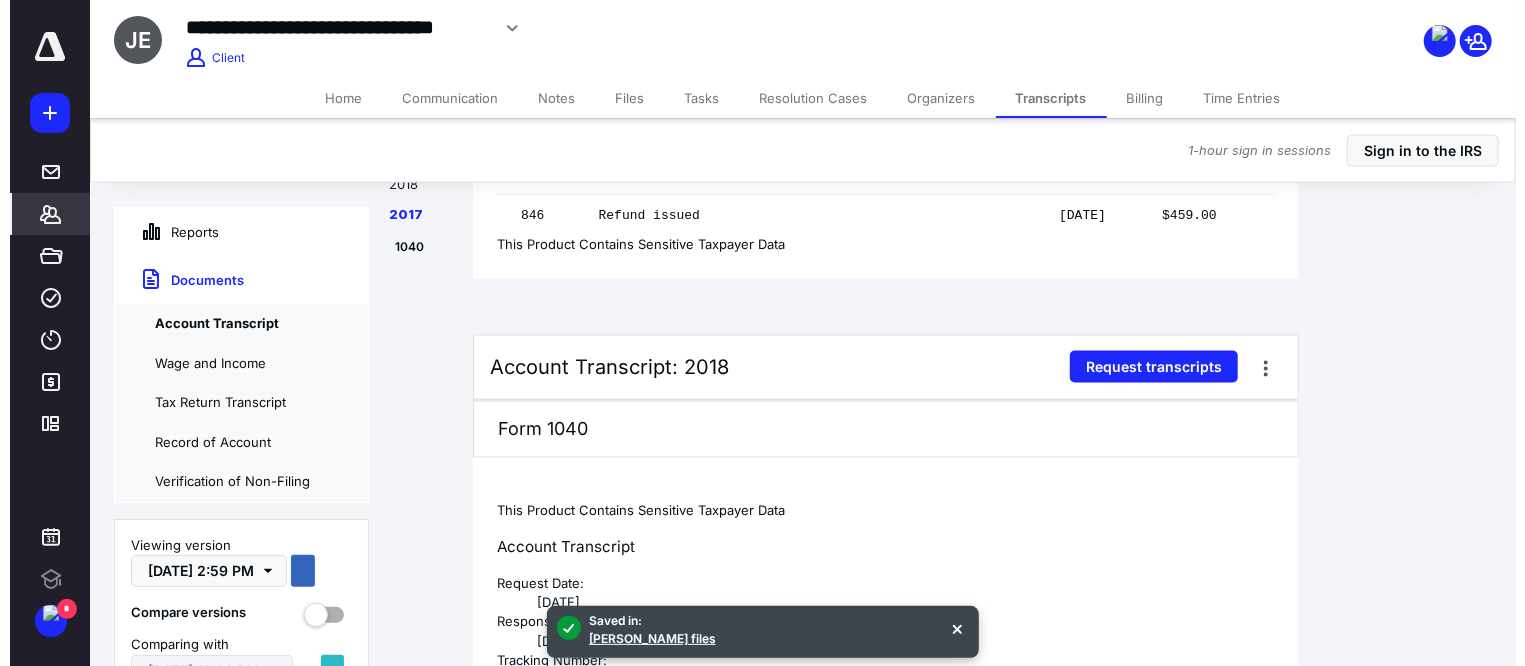 scroll, scrollTop: 3479, scrollLeft: 0, axis: vertical 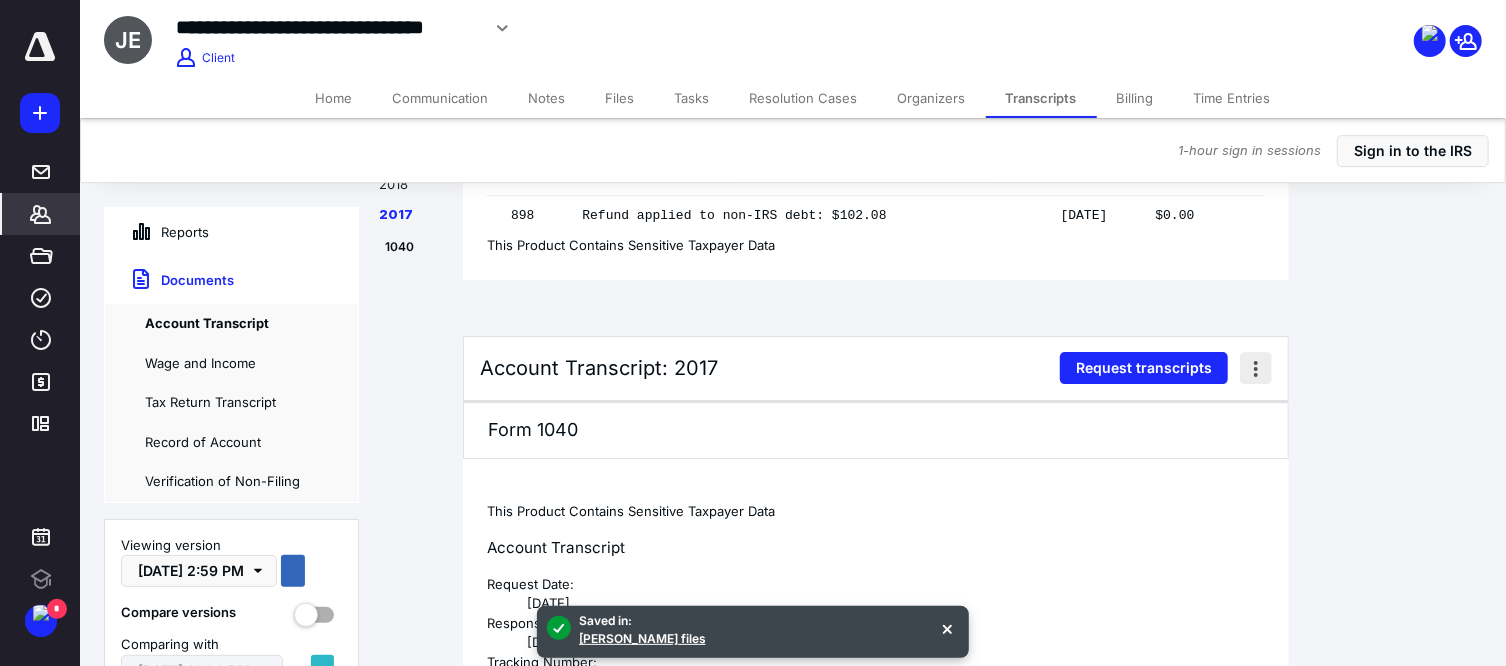 click at bounding box center [1256, 368] 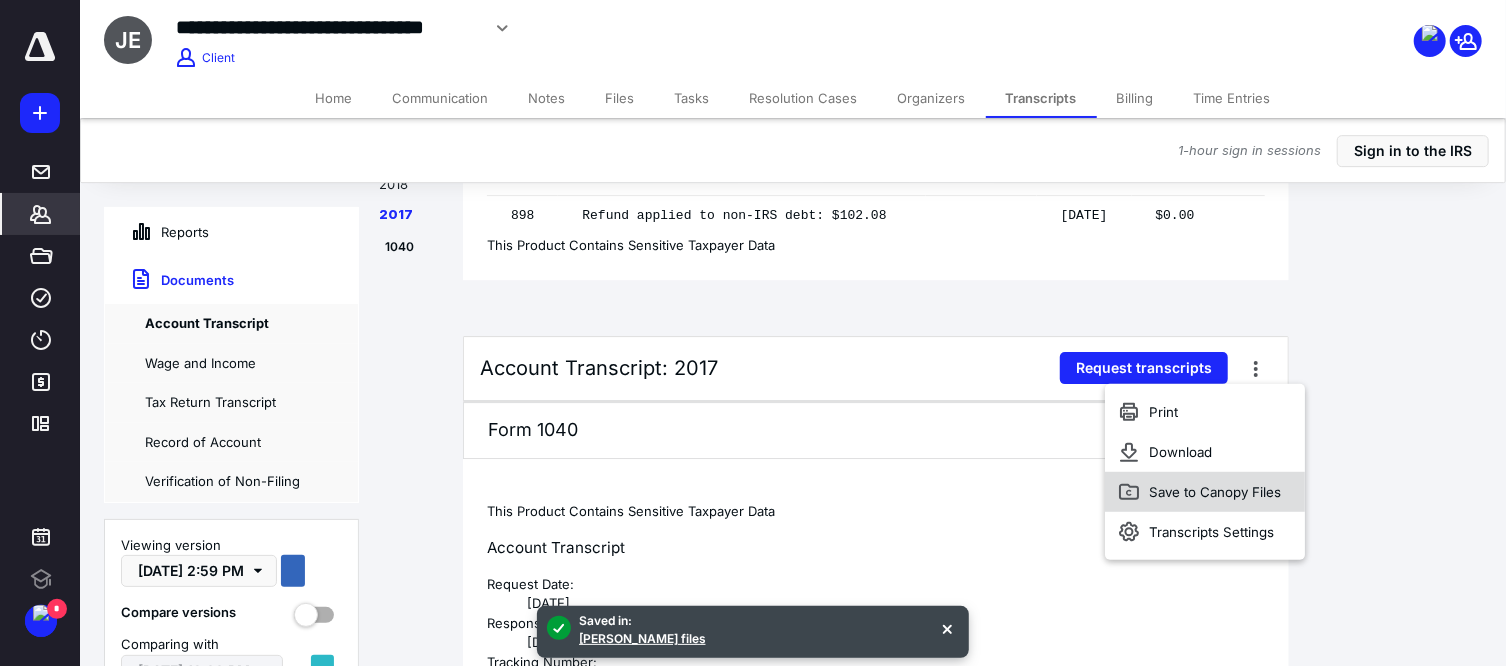 click on "Save to Canopy Files" at bounding box center [1216, 492] 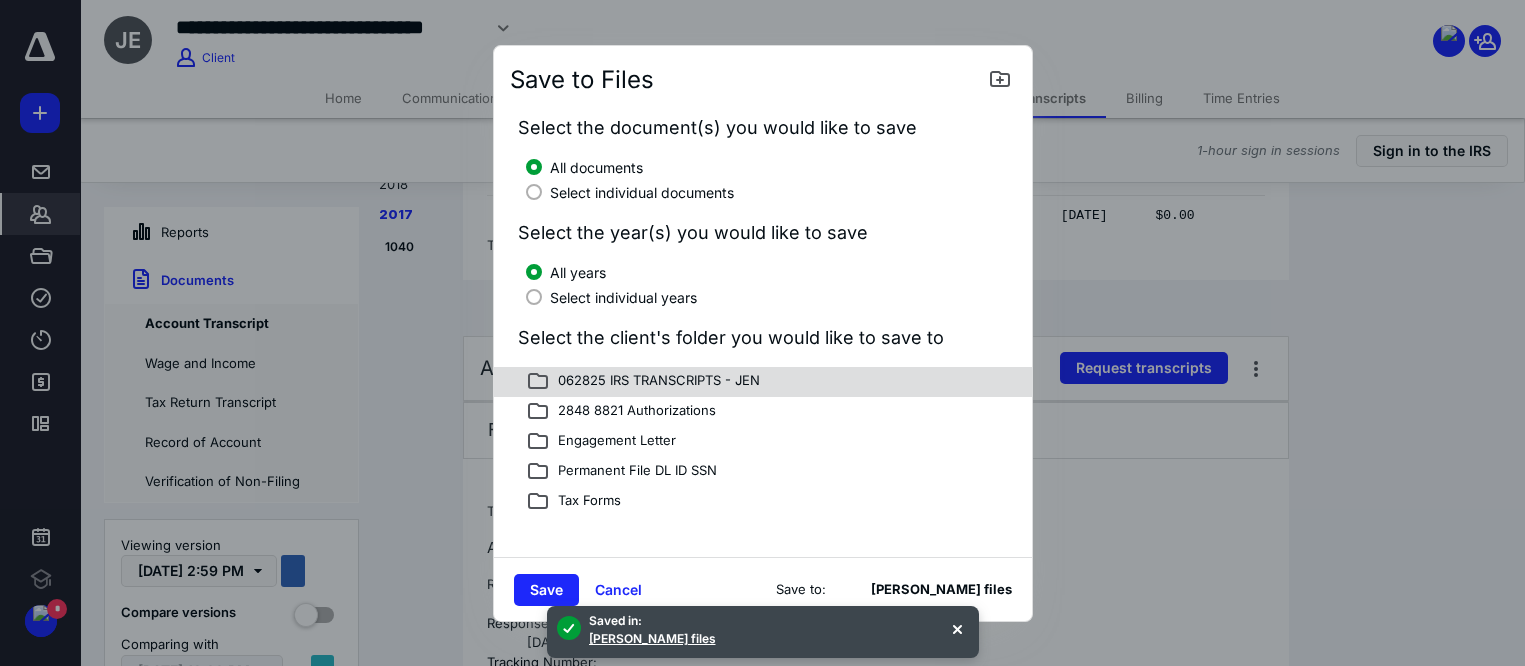 click on "062825 IRS TRANSCRIPTS - JEN" at bounding box center [655, 382] 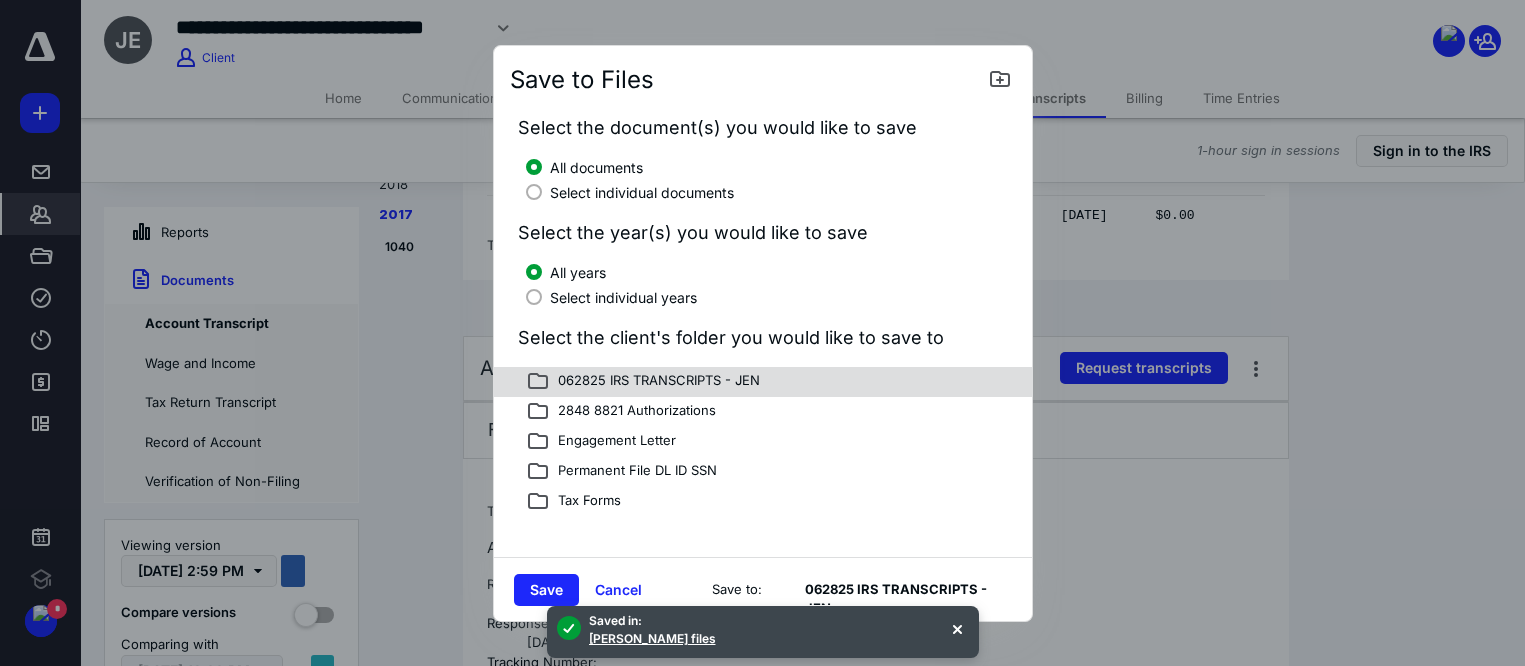 click on "Select individual years" at bounding box center (623, 297) 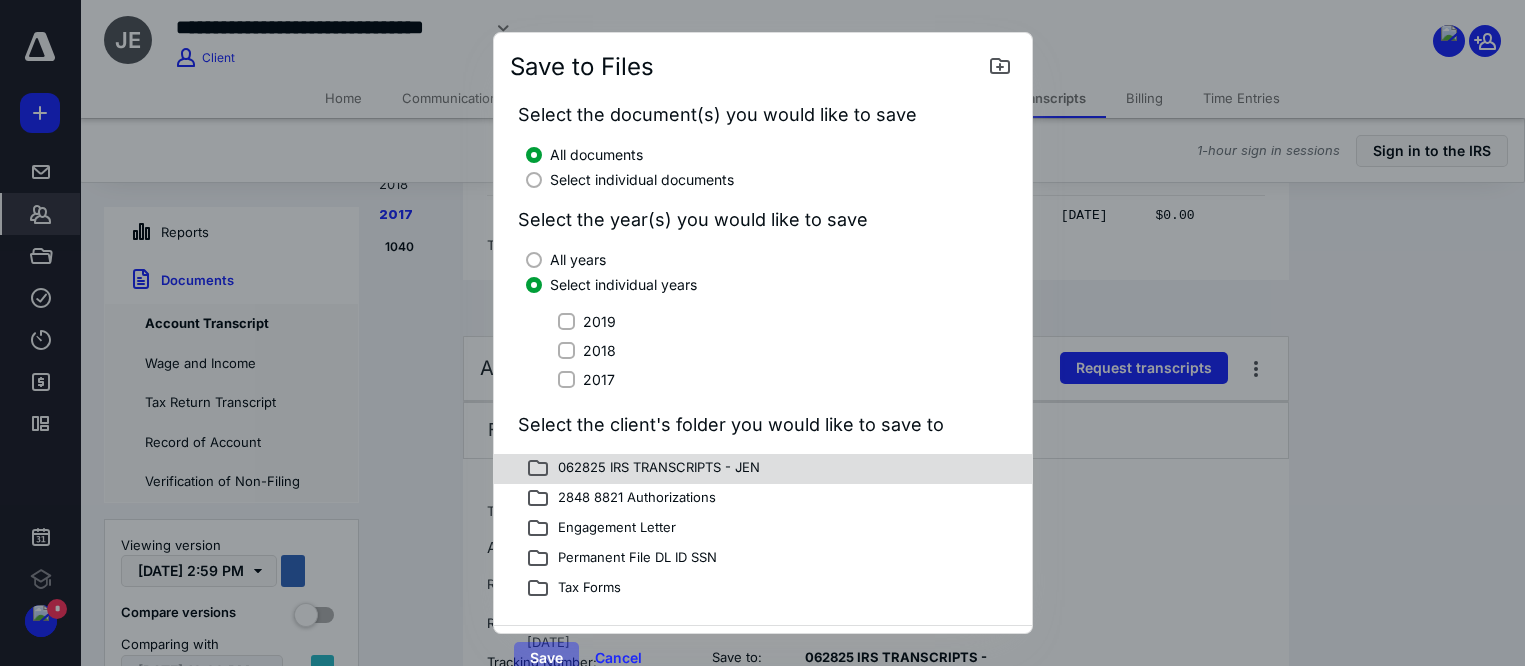 click on "2017" at bounding box center [566, 379] 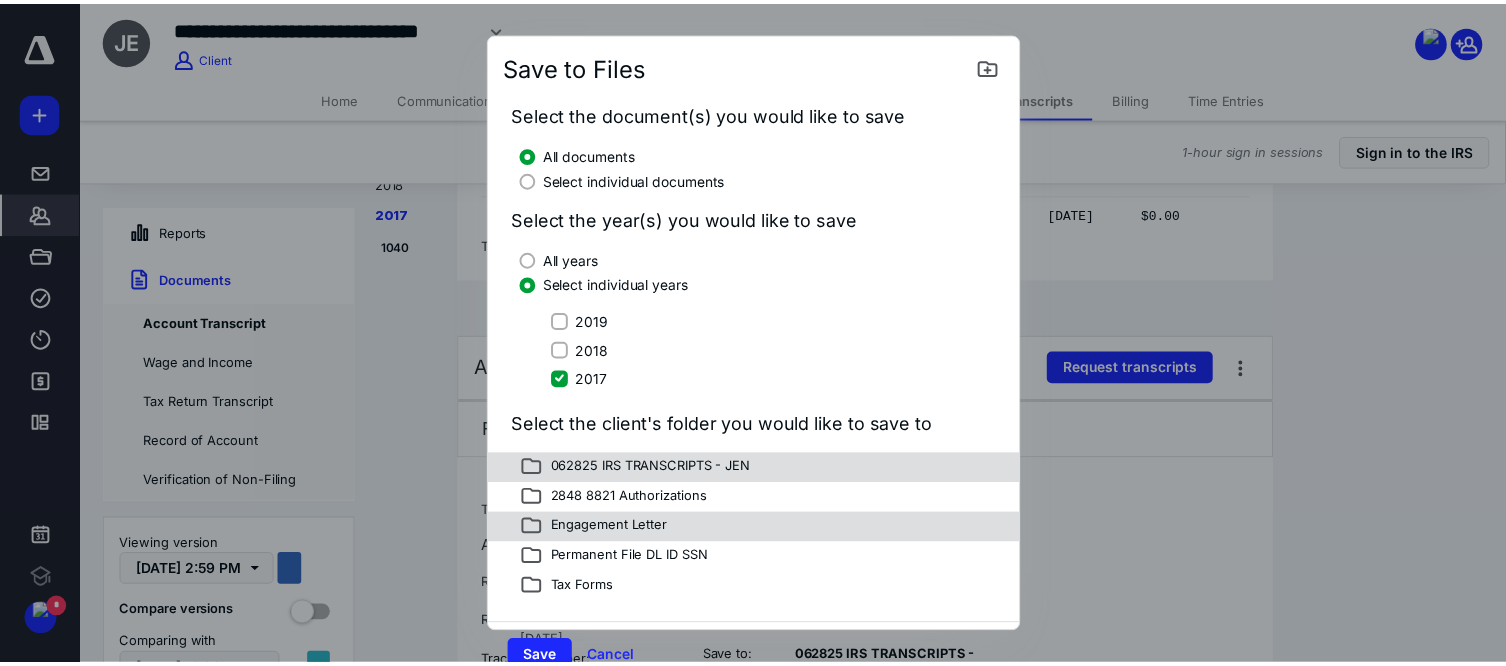 scroll, scrollTop: 19, scrollLeft: 0, axis: vertical 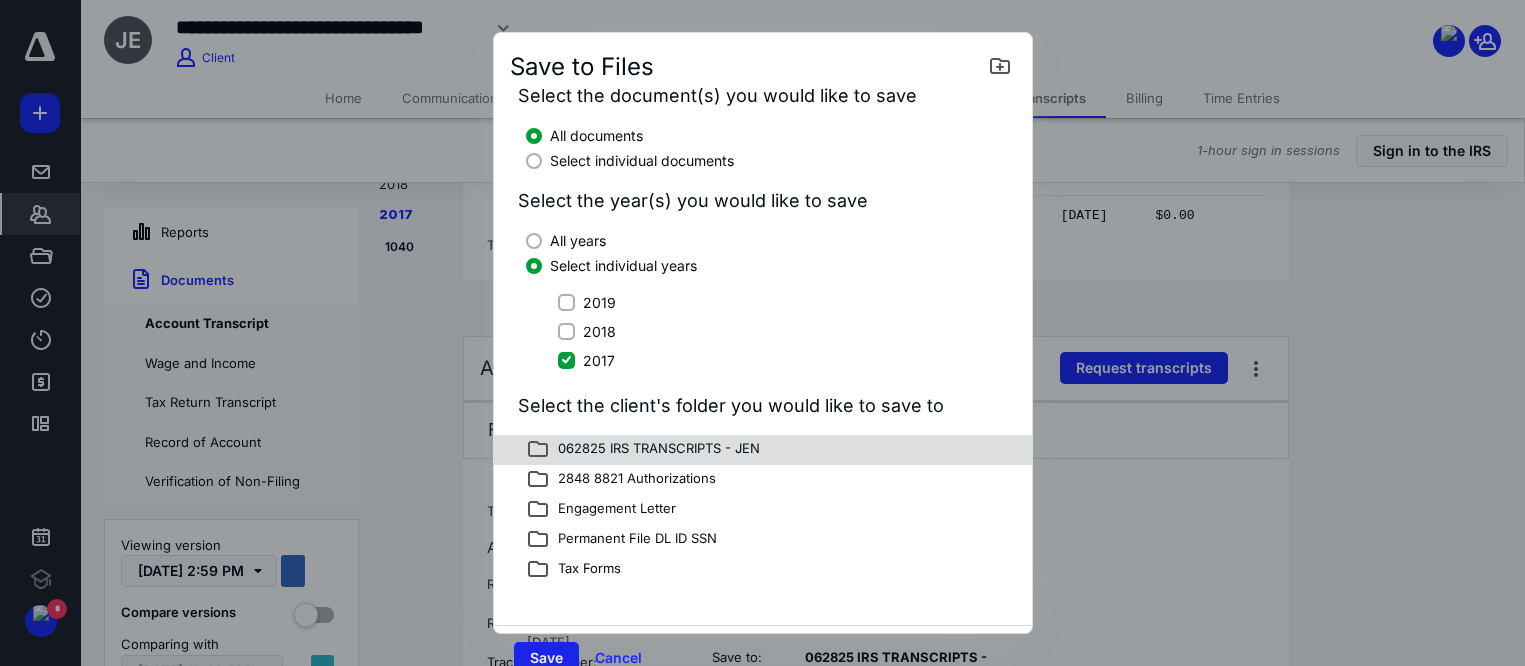 click on "Save" at bounding box center [546, 658] 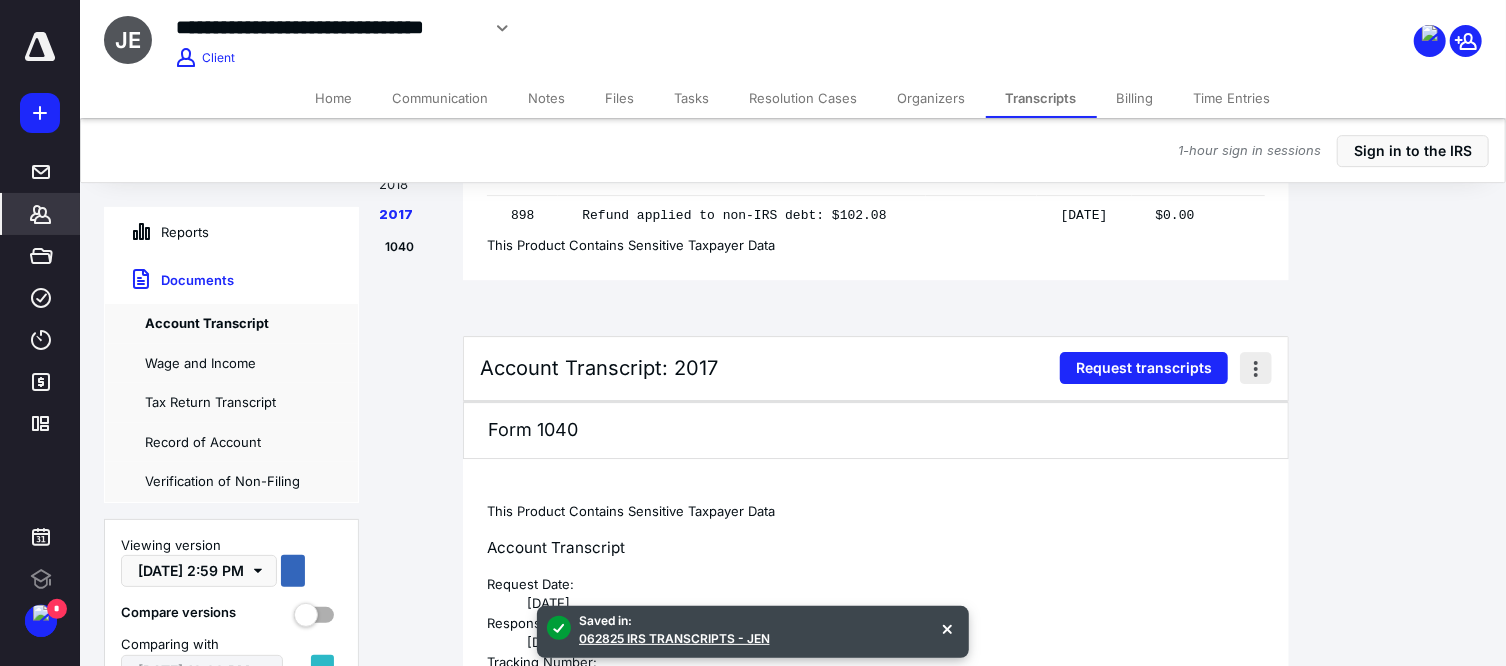 click at bounding box center (1256, 368) 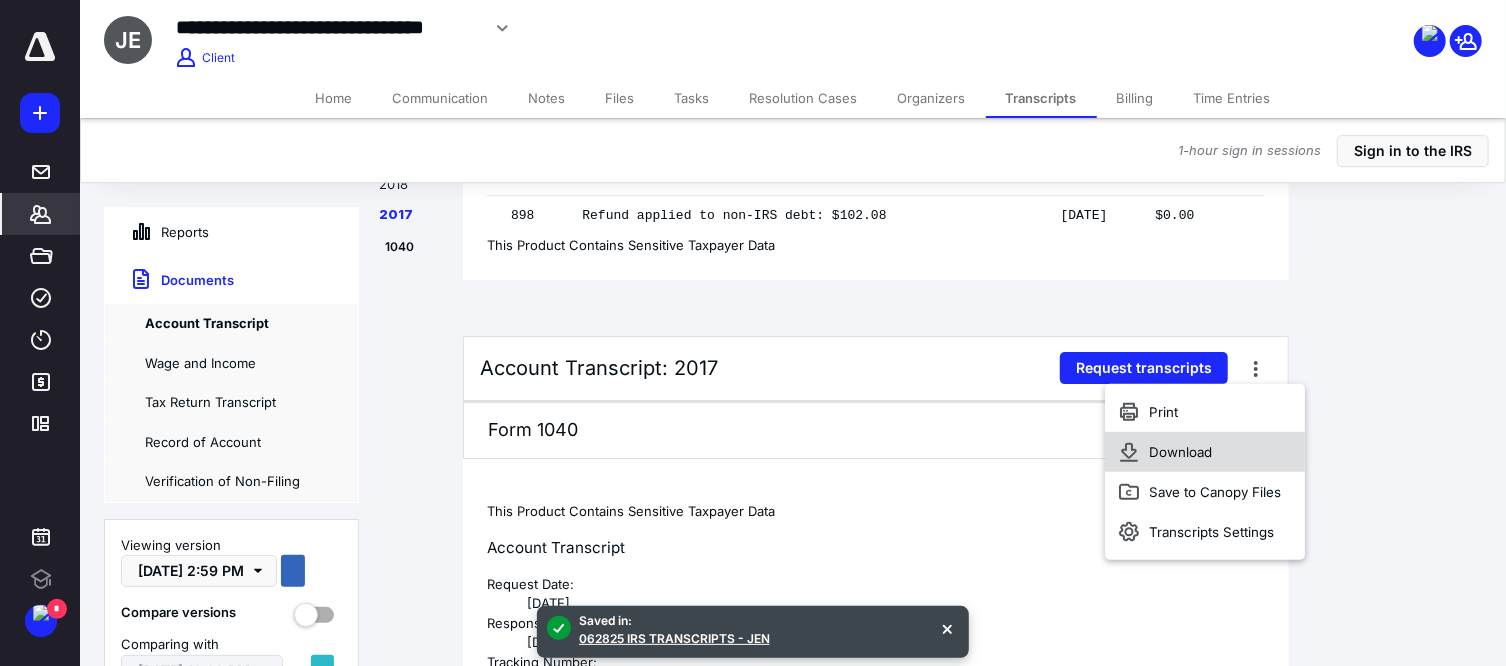click on "Download" at bounding box center [1206, 452] 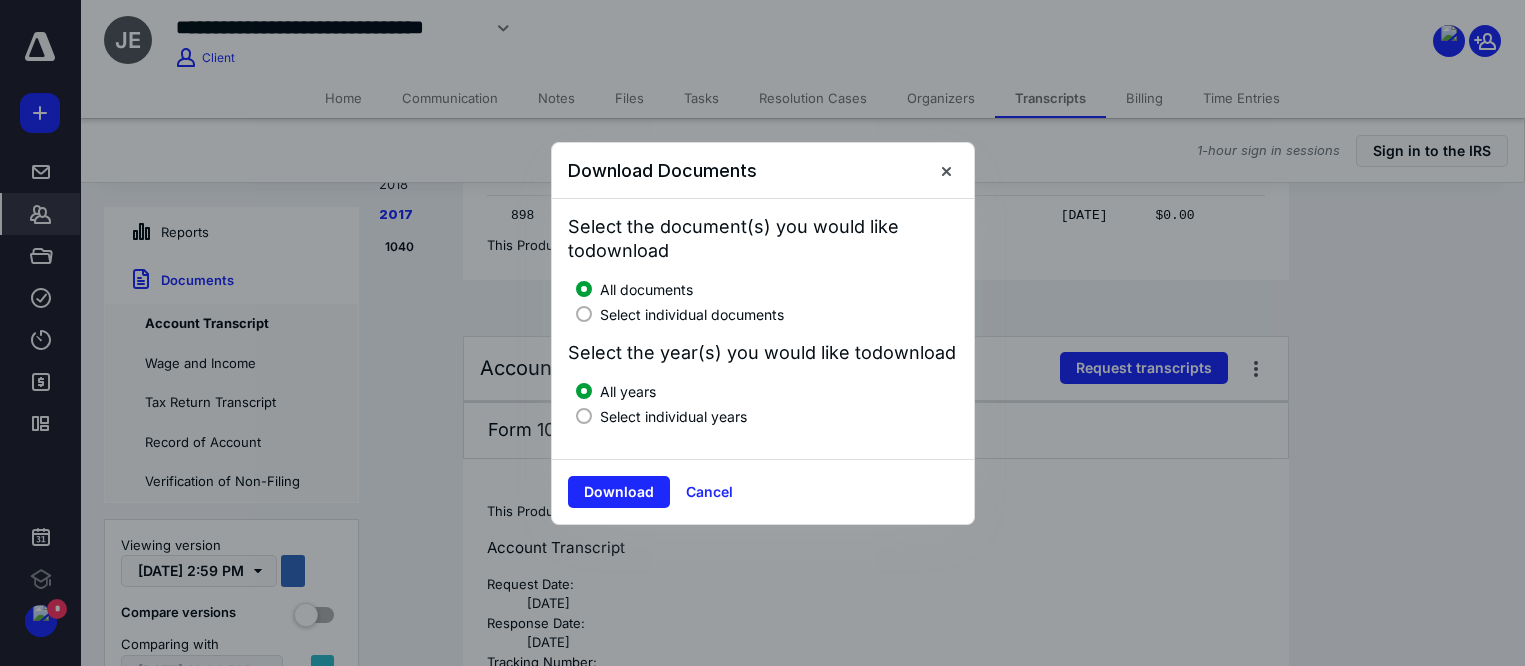 click at bounding box center (584, 416) 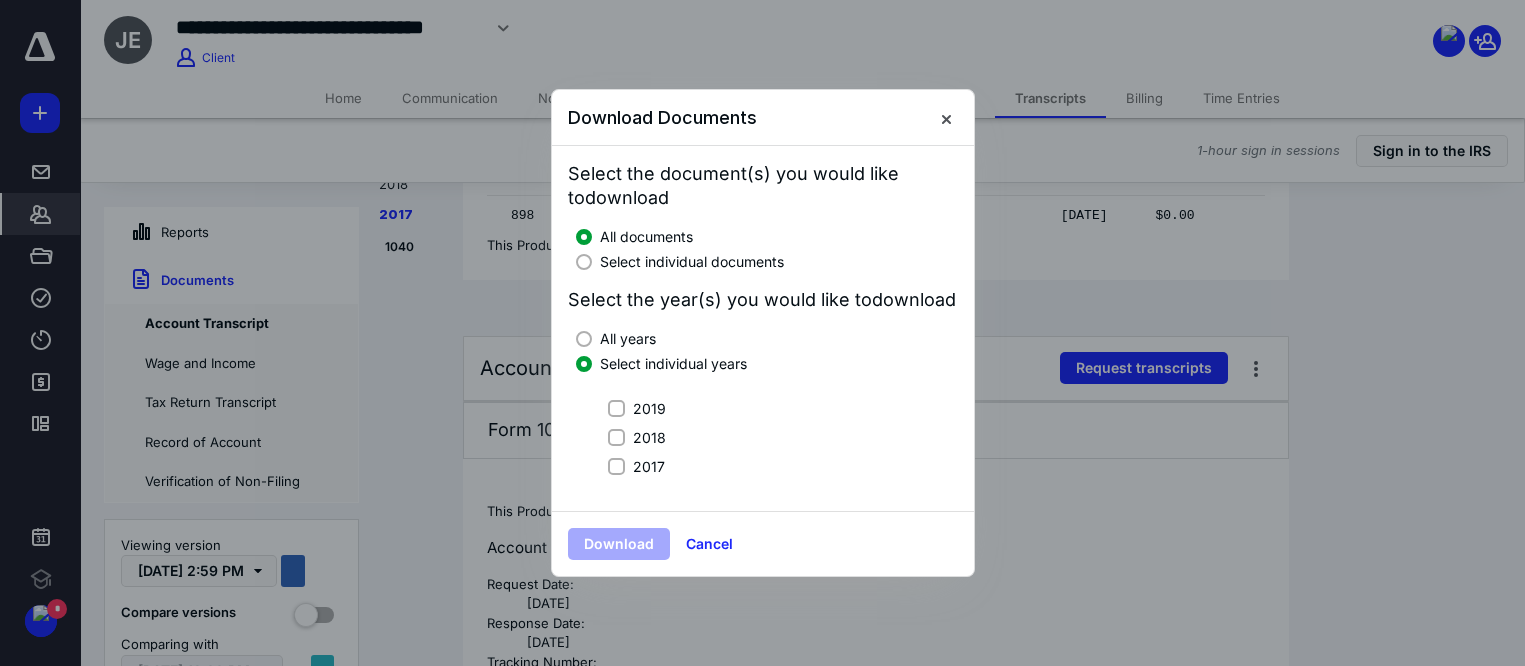 click 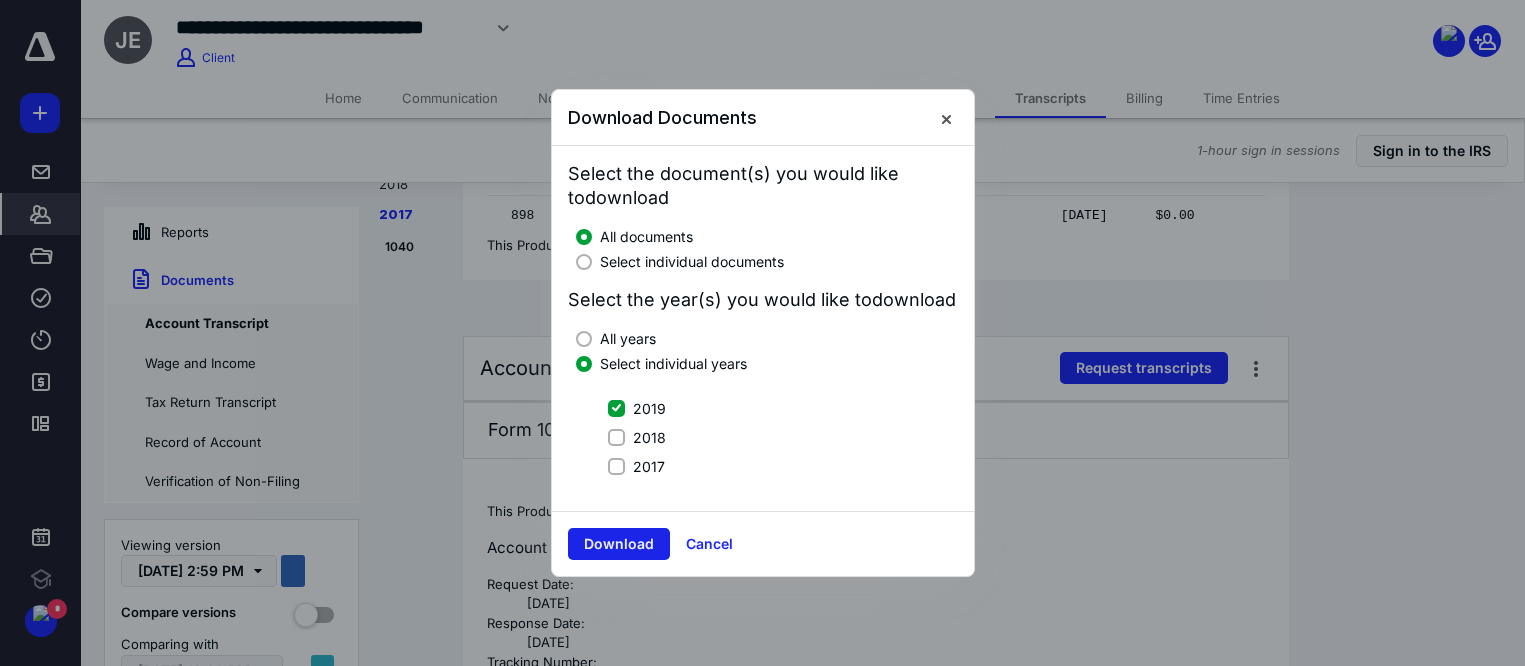 click on "Download" at bounding box center [619, 544] 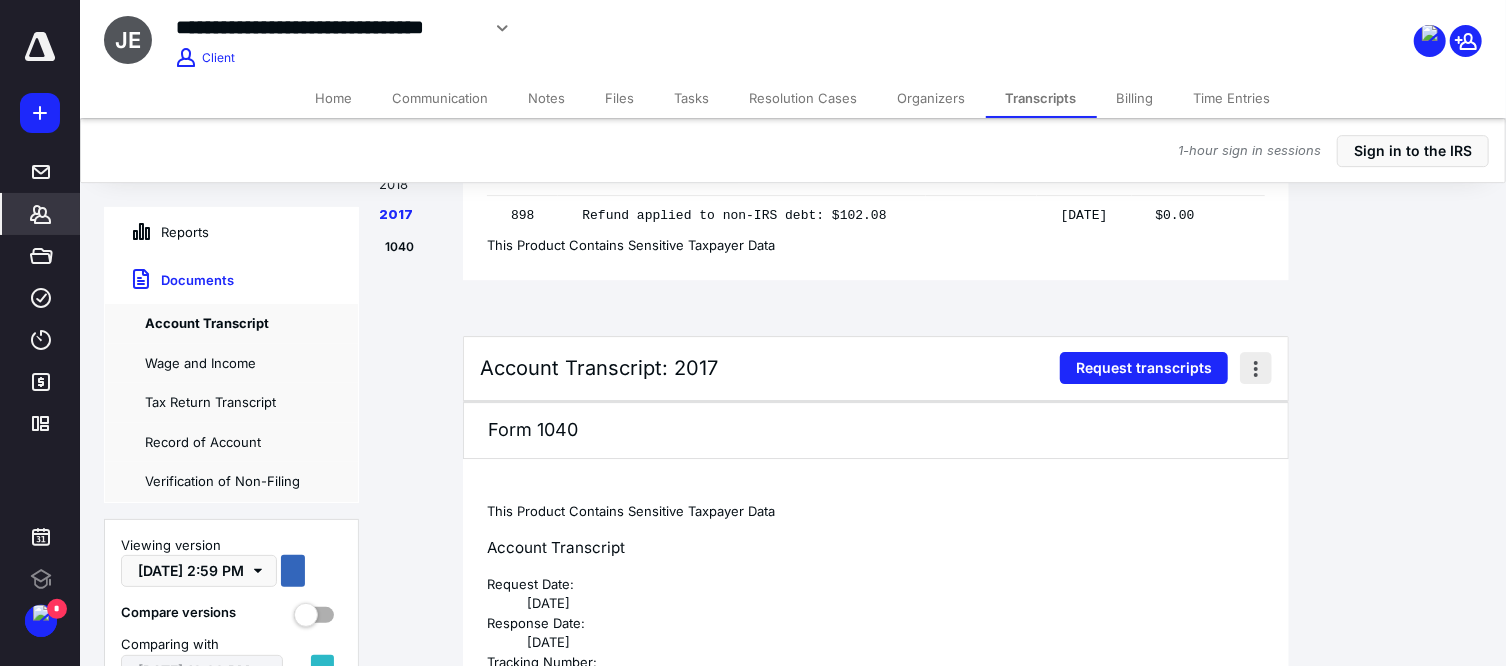 click at bounding box center [1256, 368] 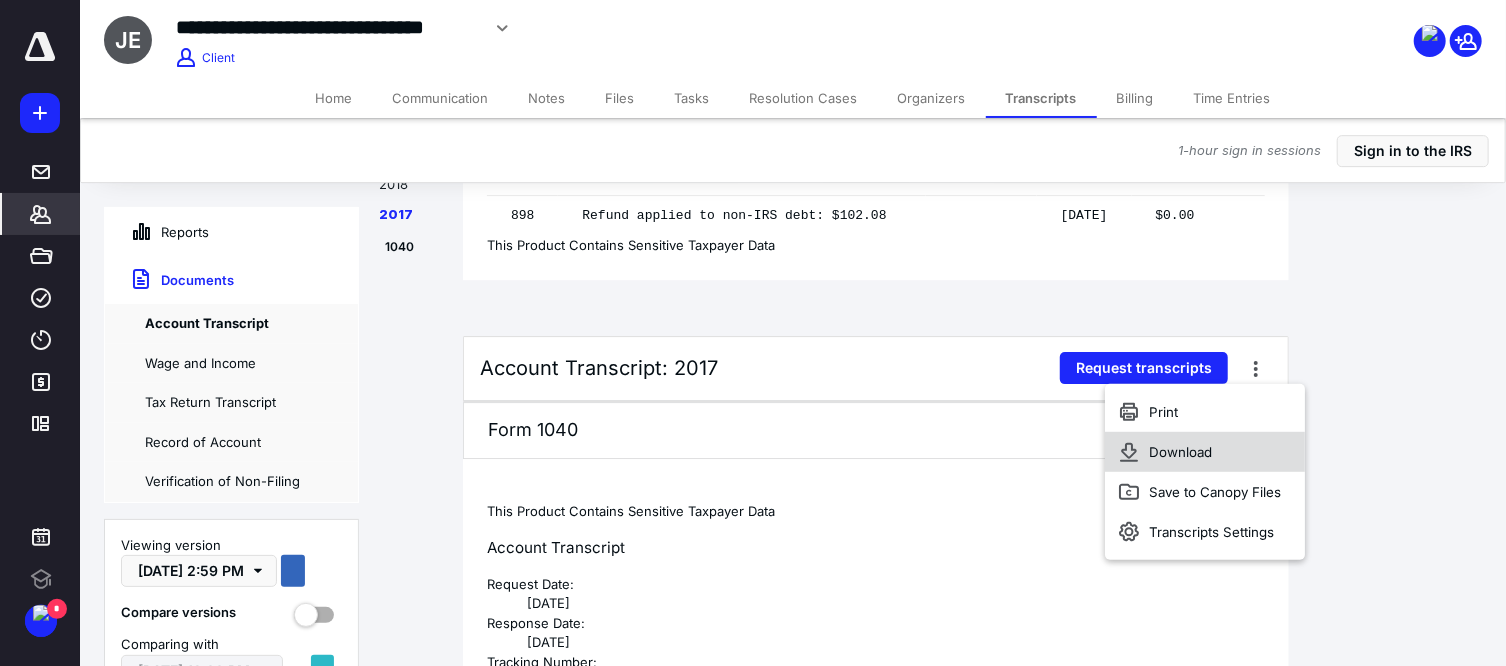click on "Download" at bounding box center (1206, 452) 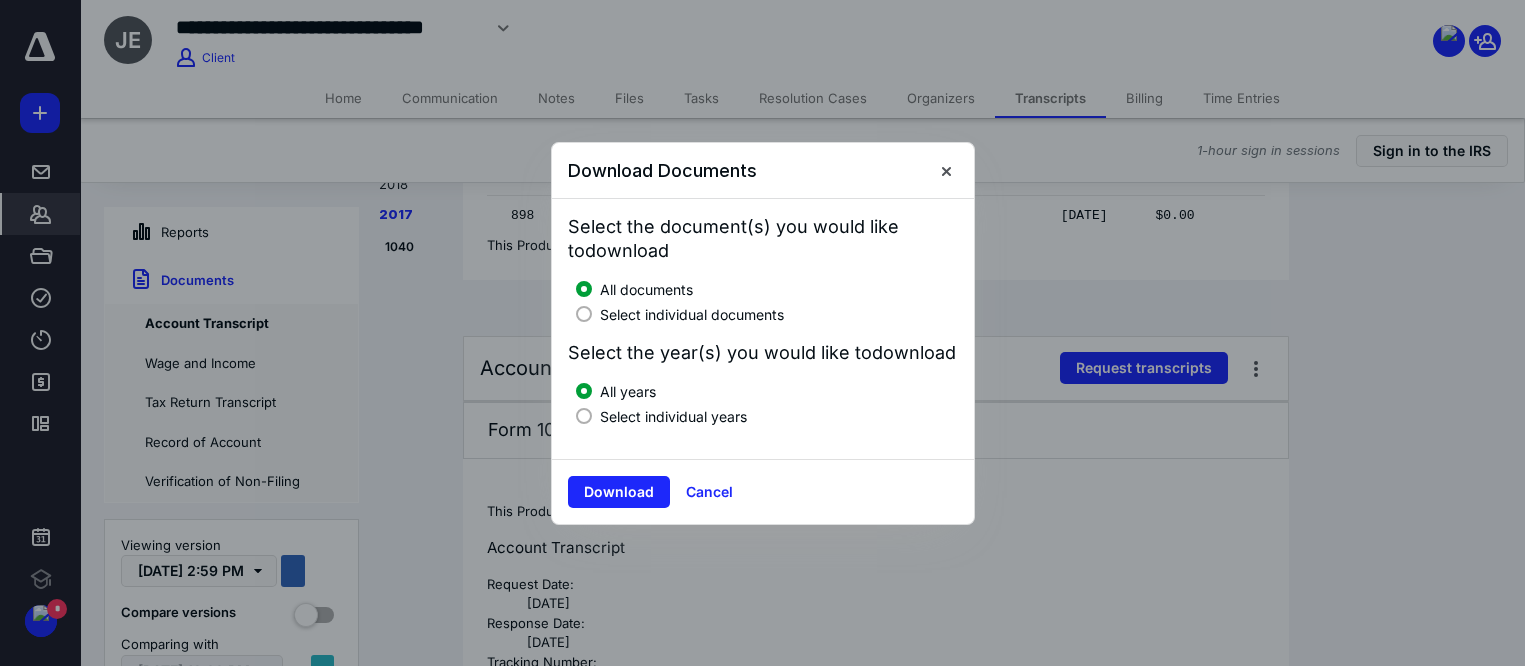 click on "Select individual years" at bounding box center [673, 416] 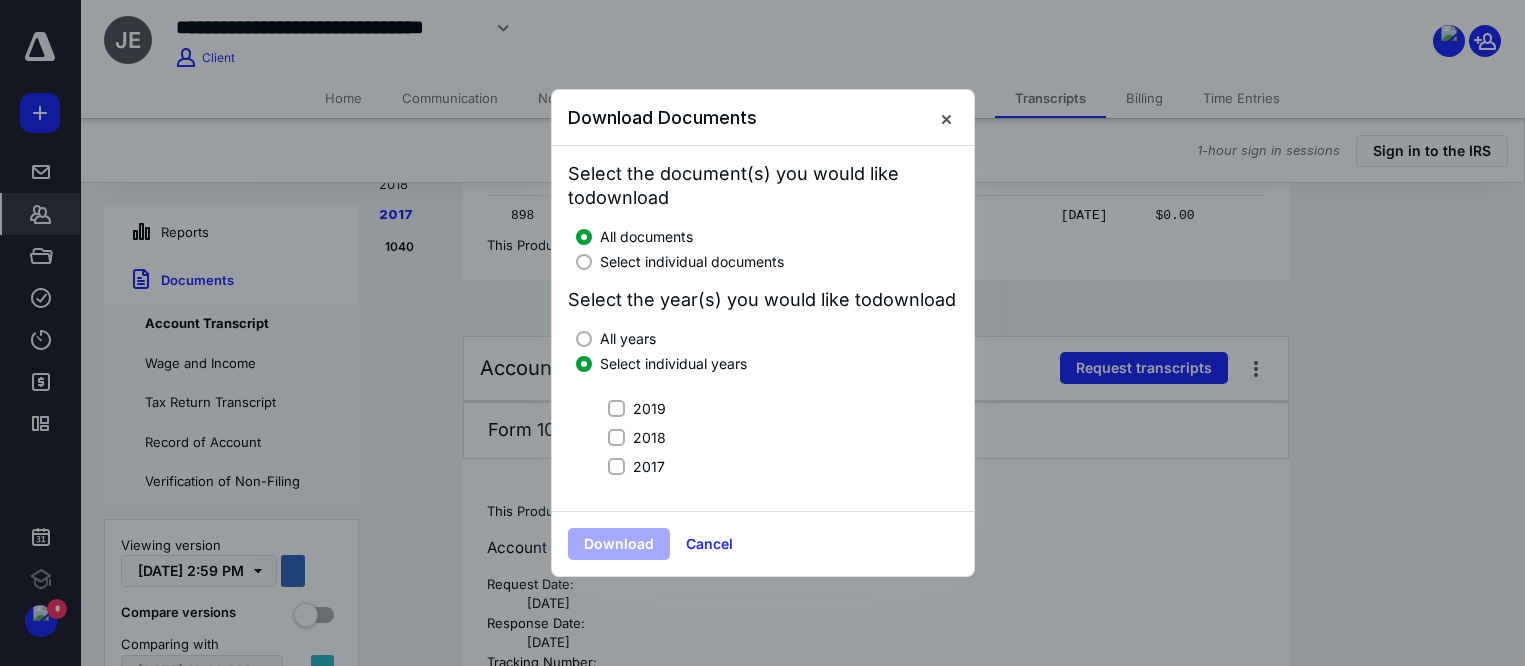 click on "2018" at bounding box center (616, 437) 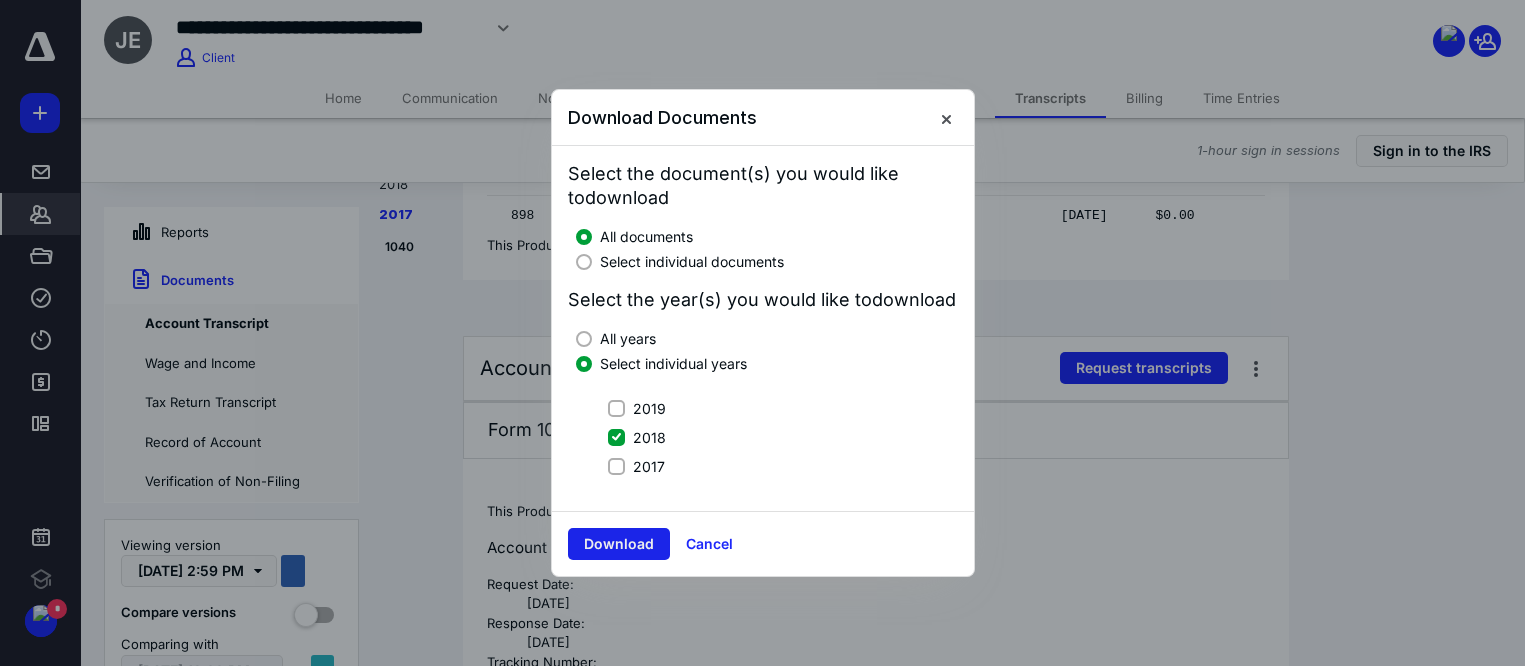 click on "Download" at bounding box center (619, 544) 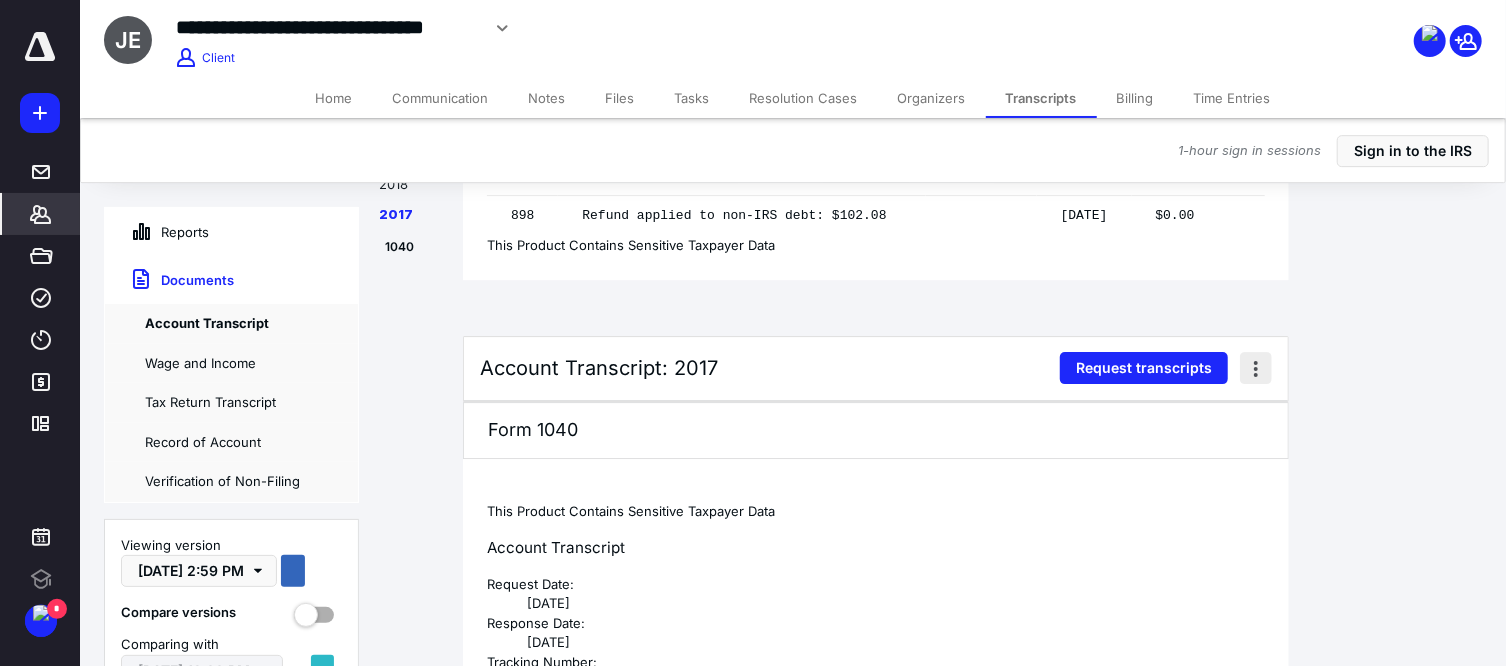 click at bounding box center (1256, 368) 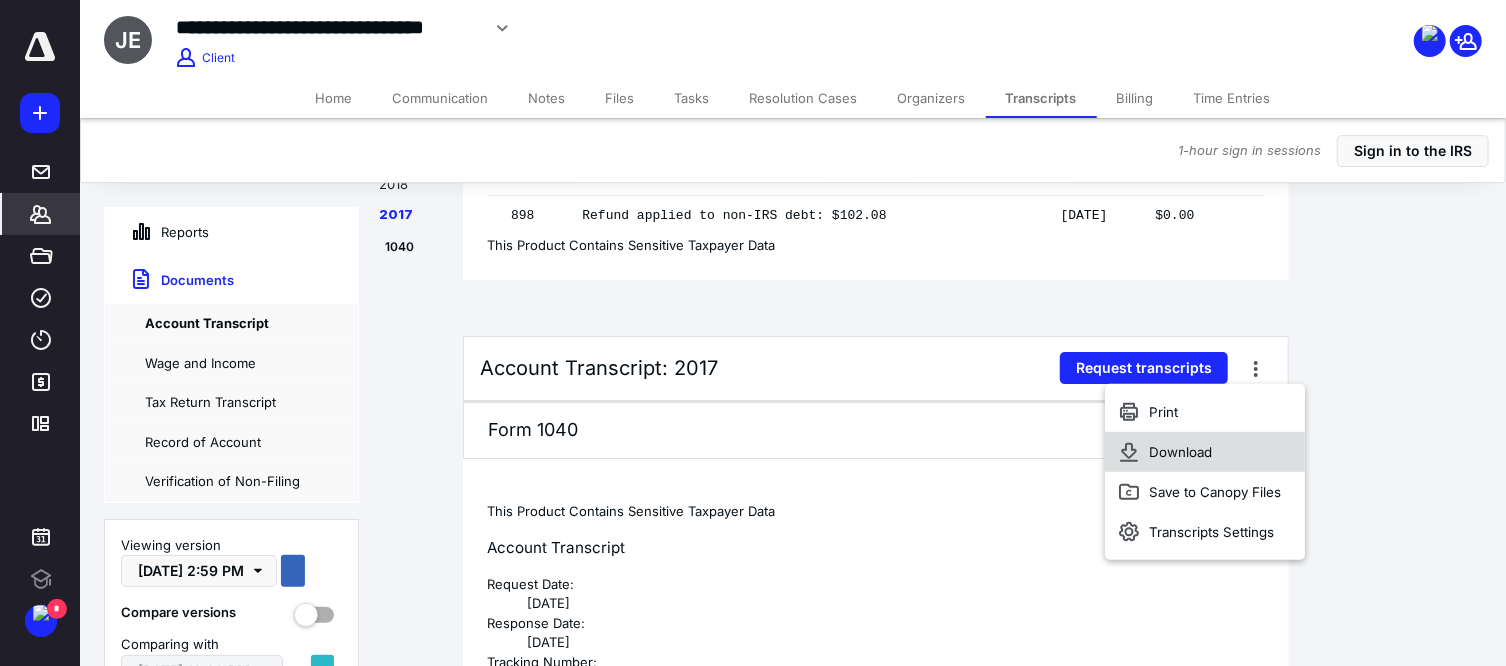 click on "Download" at bounding box center (1206, 452) 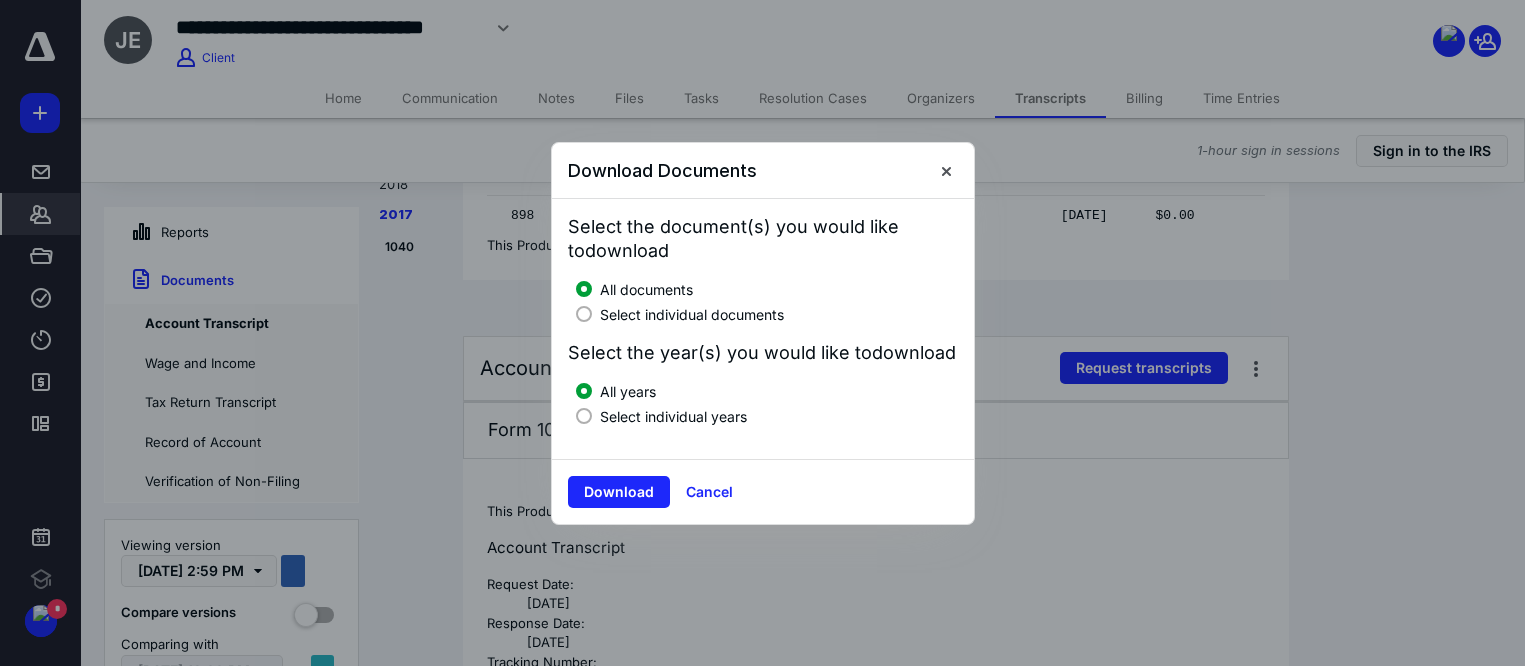 click on "Select individual years" at bounding box center [673, 416] 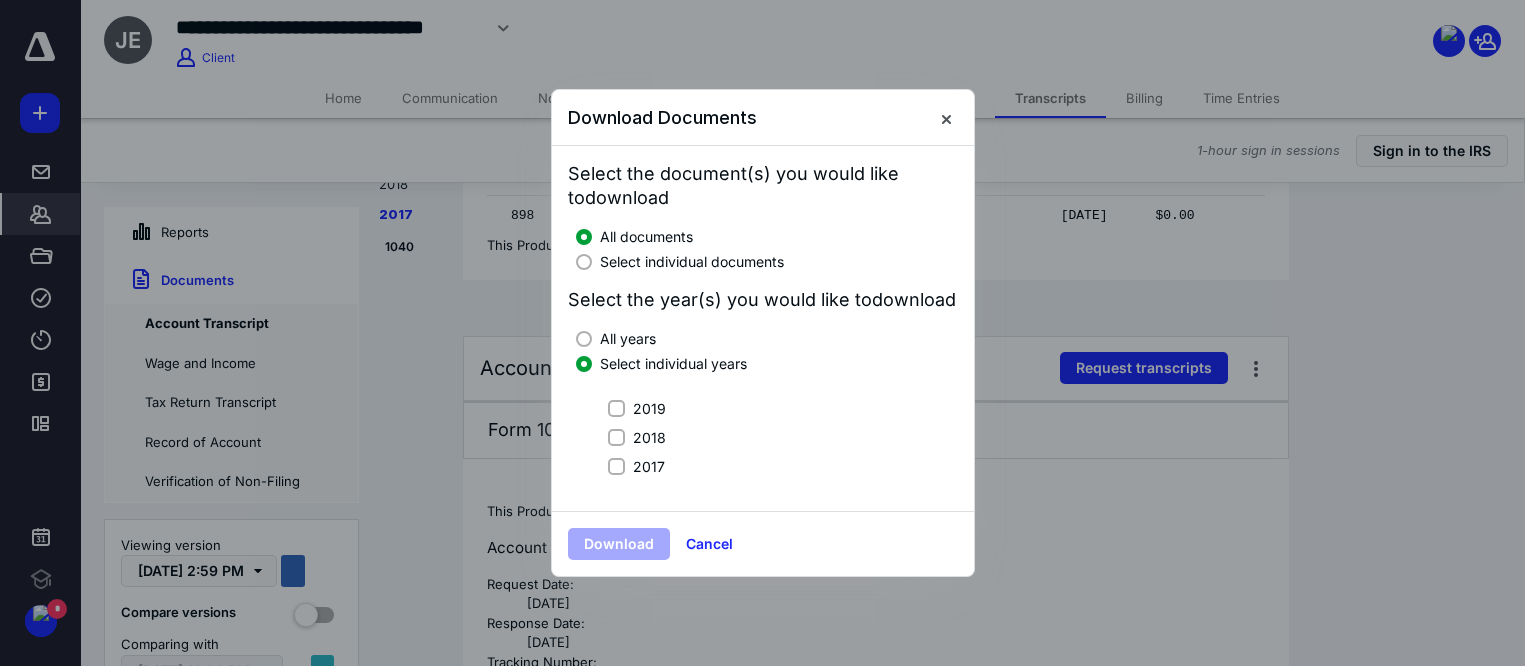click on "2017" at bounding box center (616, 466) 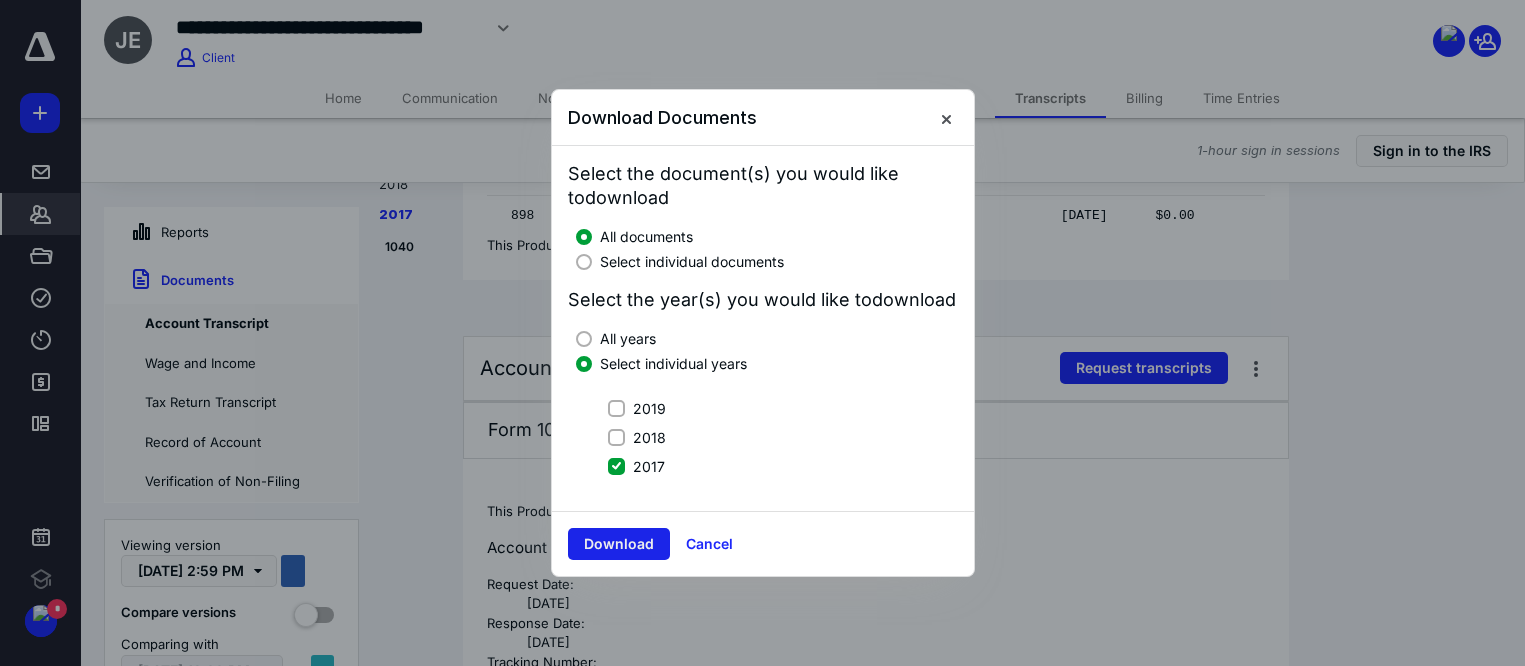 click on "Download" at bounding box center [619, 544] 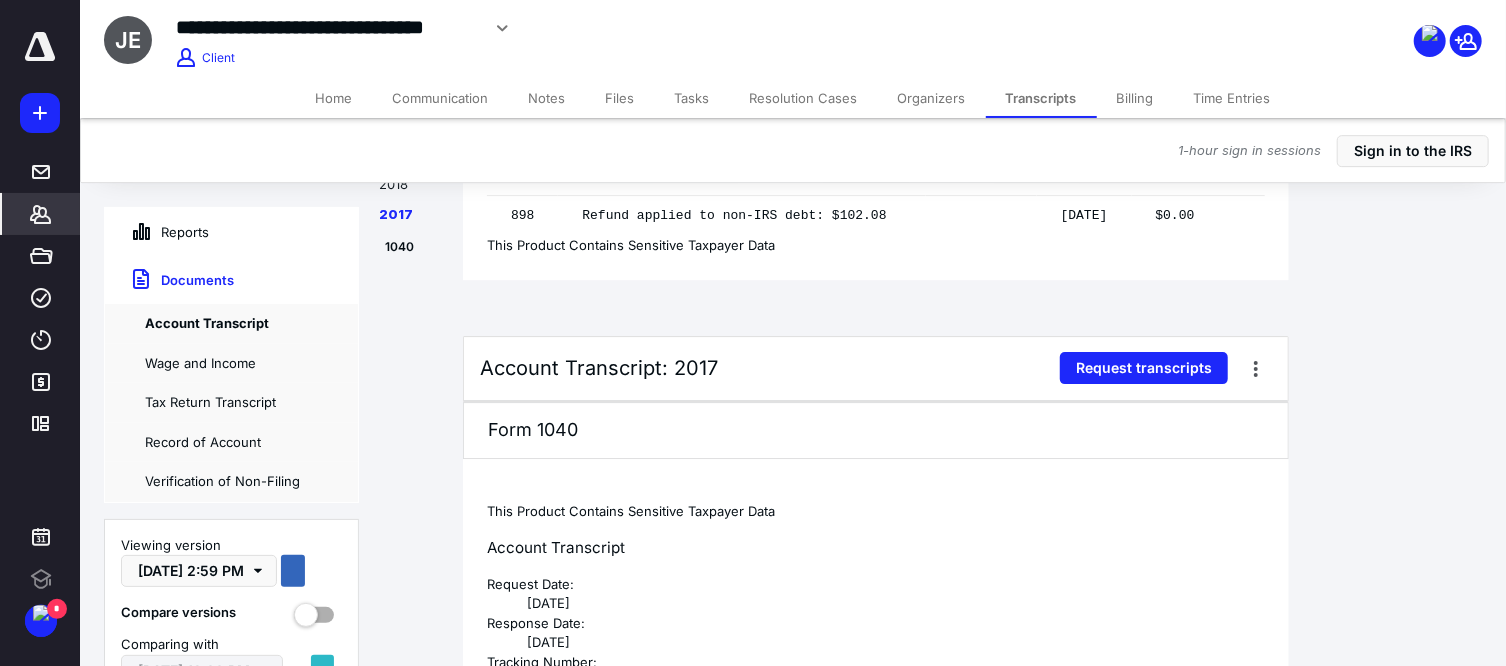click on "Reports" at bounding box center (231, 232) 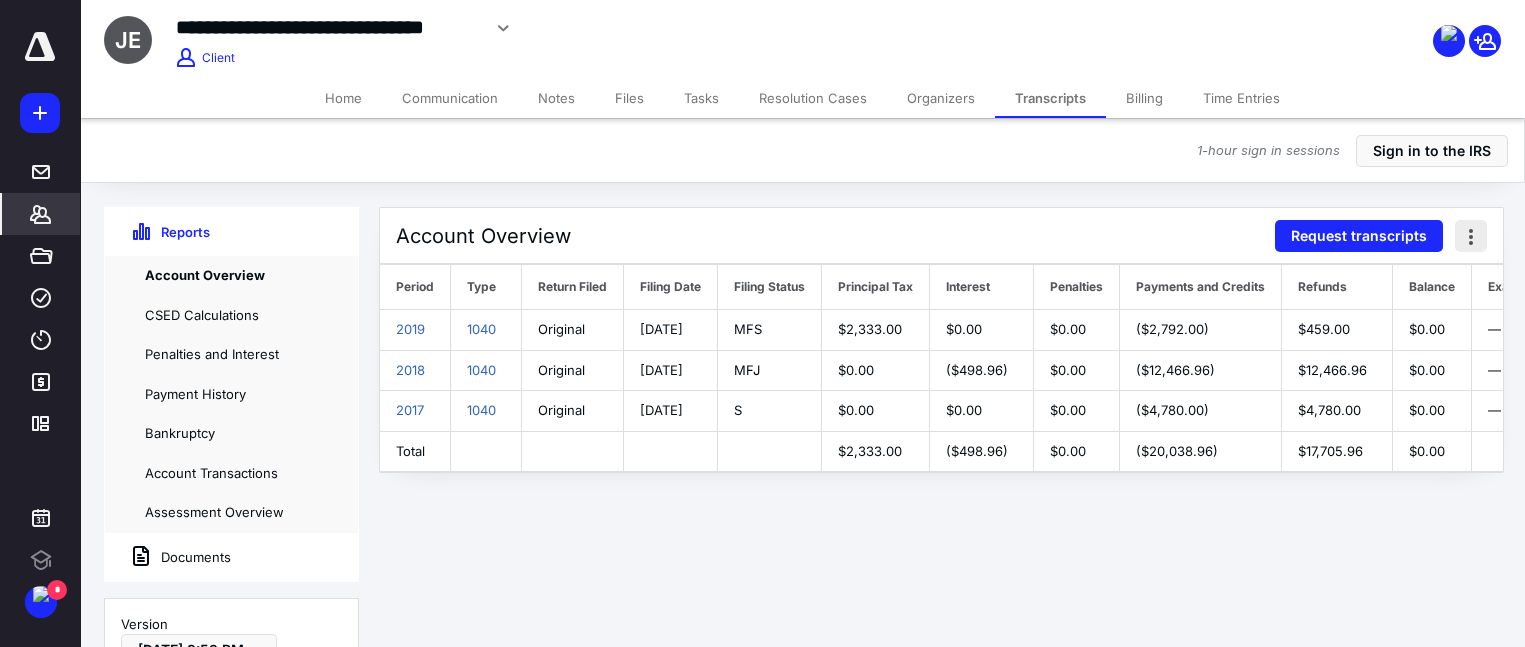 click at bounding box center [1471, 236] 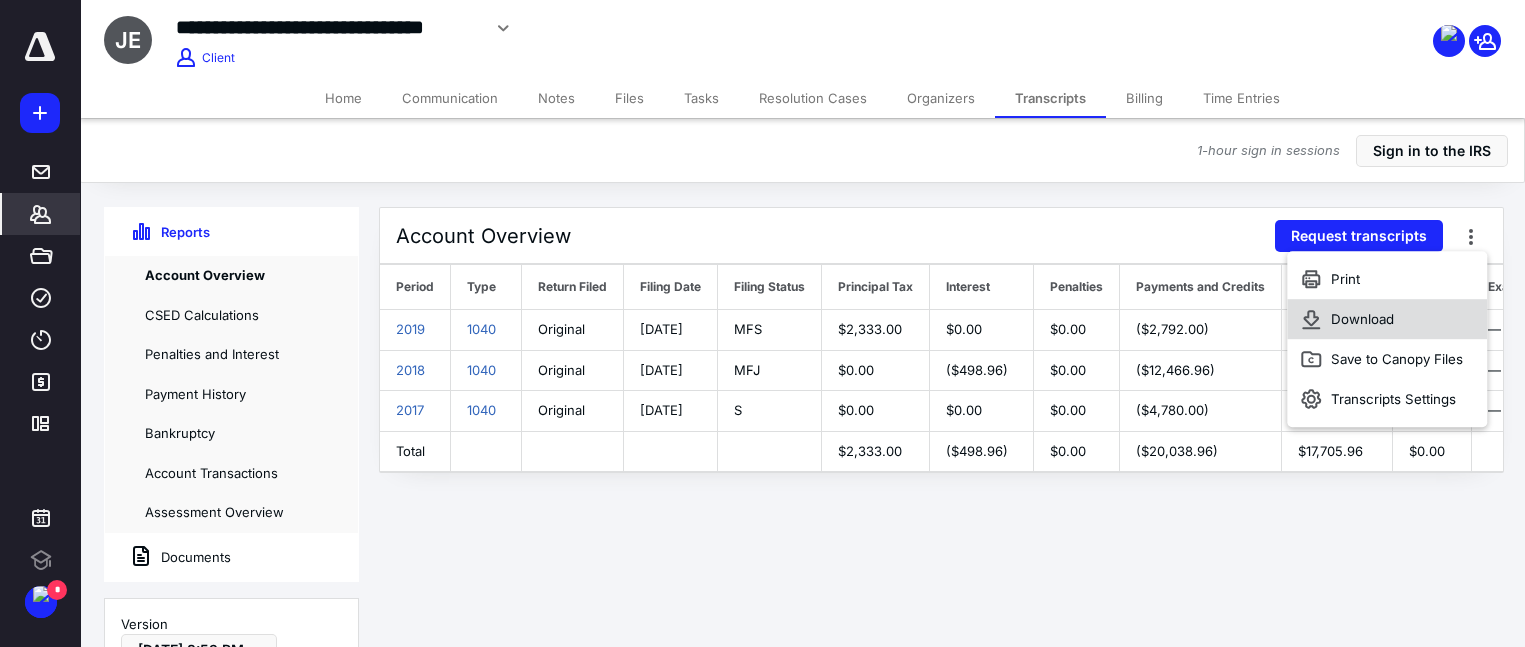 click on "Download" at bounding box center (1387, 319) 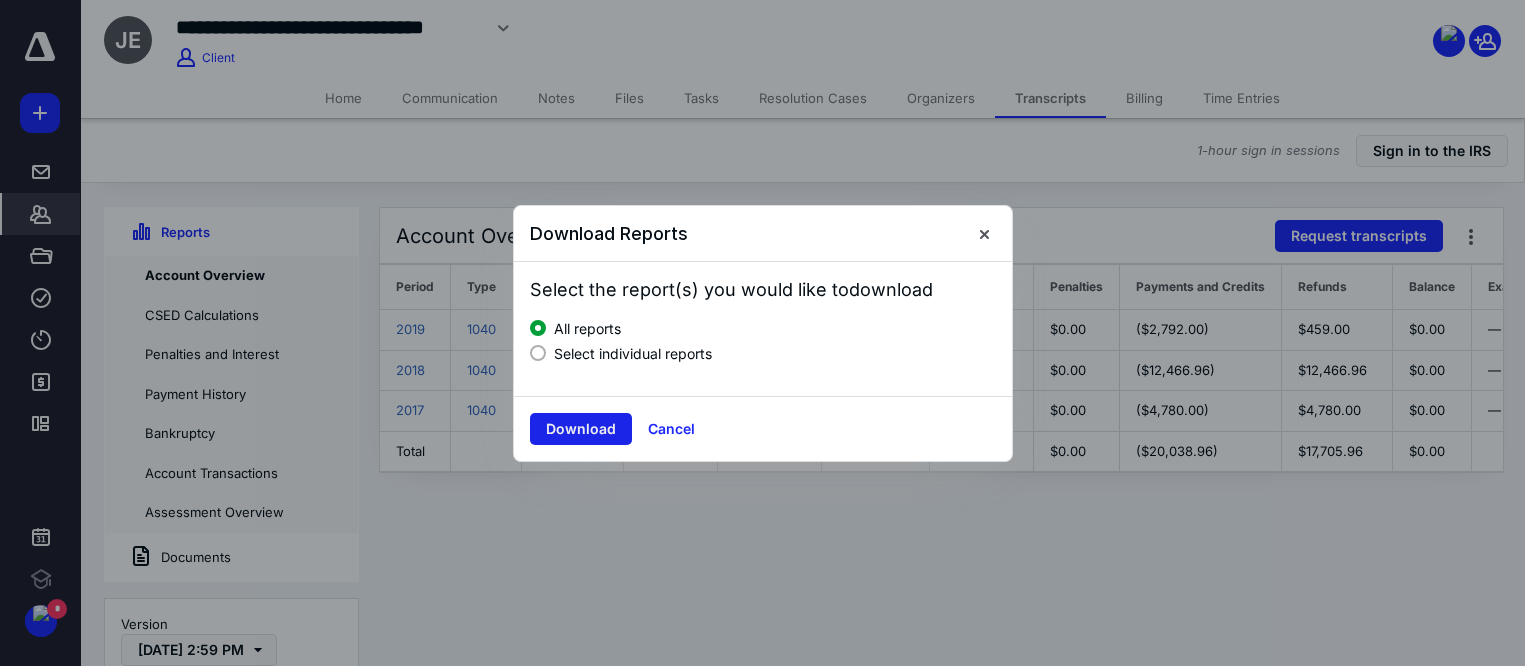 click on "Download" at bounding box center [581, 429] 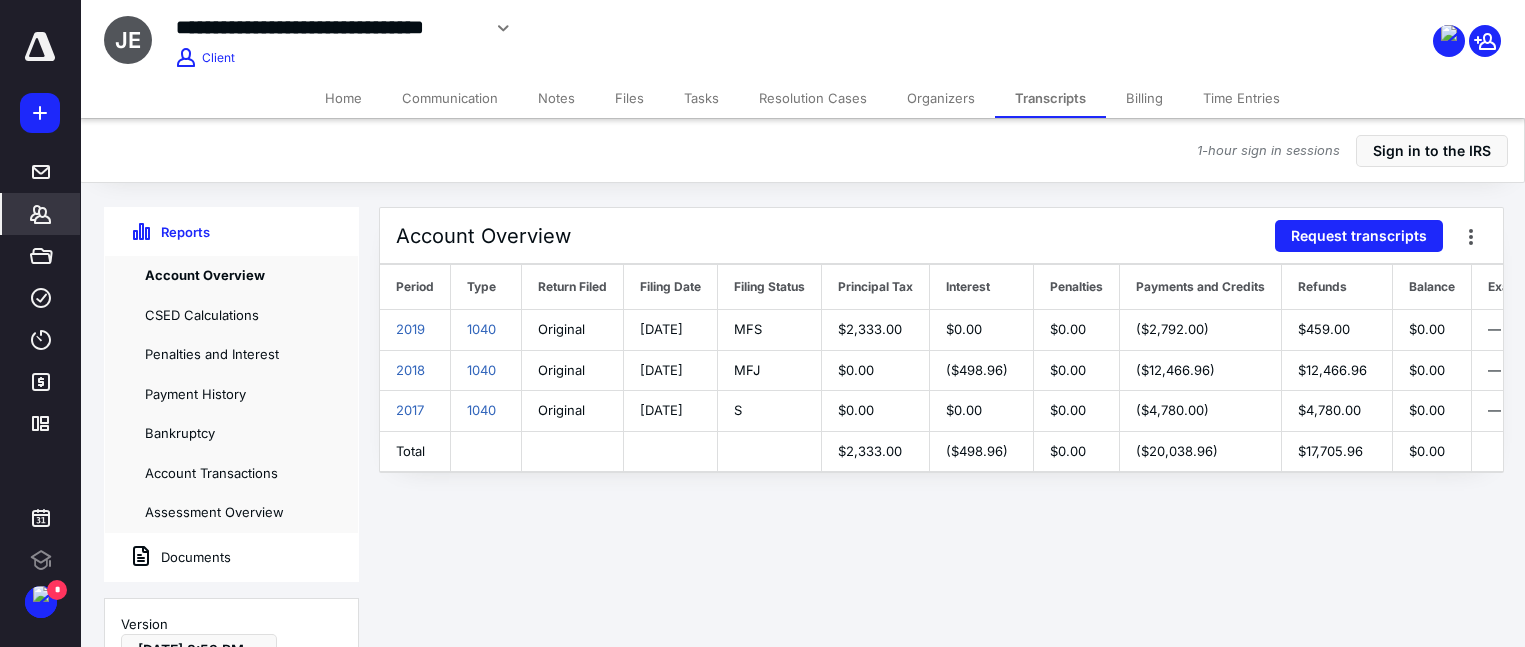 click on "Home" at bounding box center (343, 98) 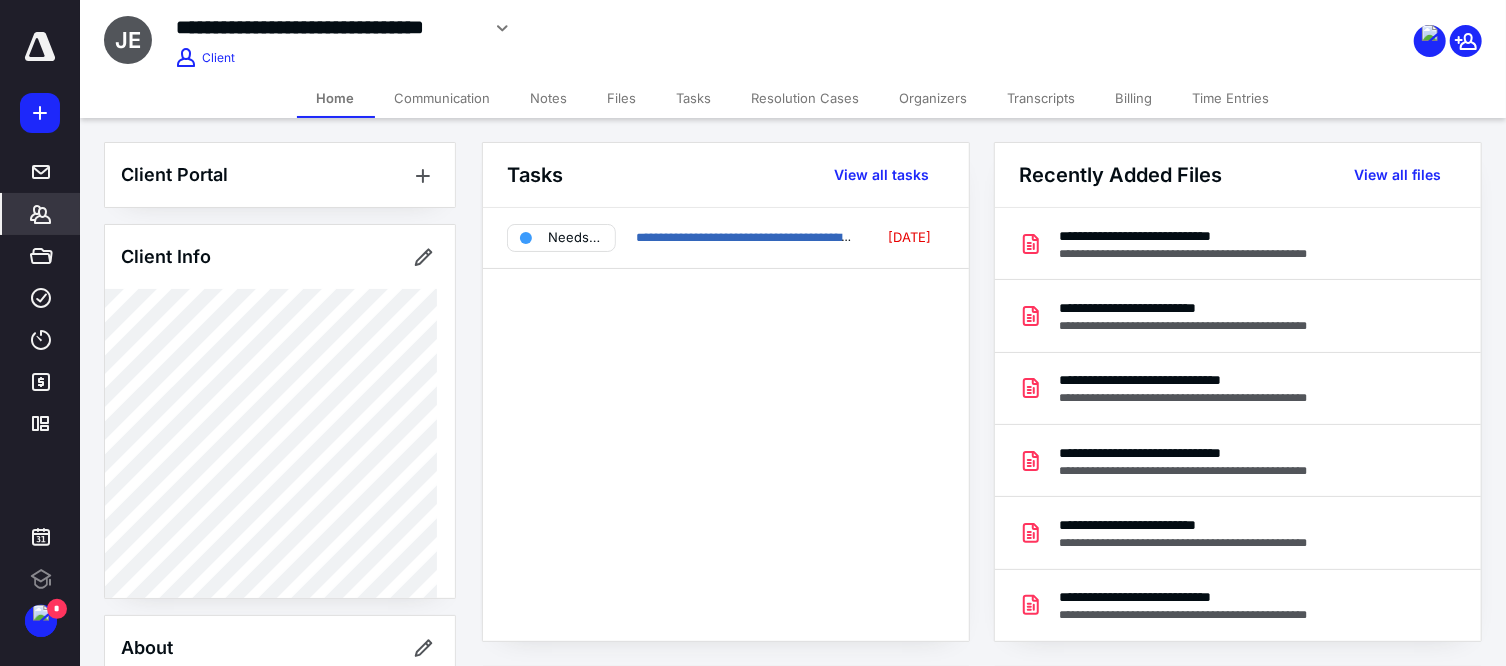 scroll, scrollTop: 749, scrollLeft: 0, axis: vertical 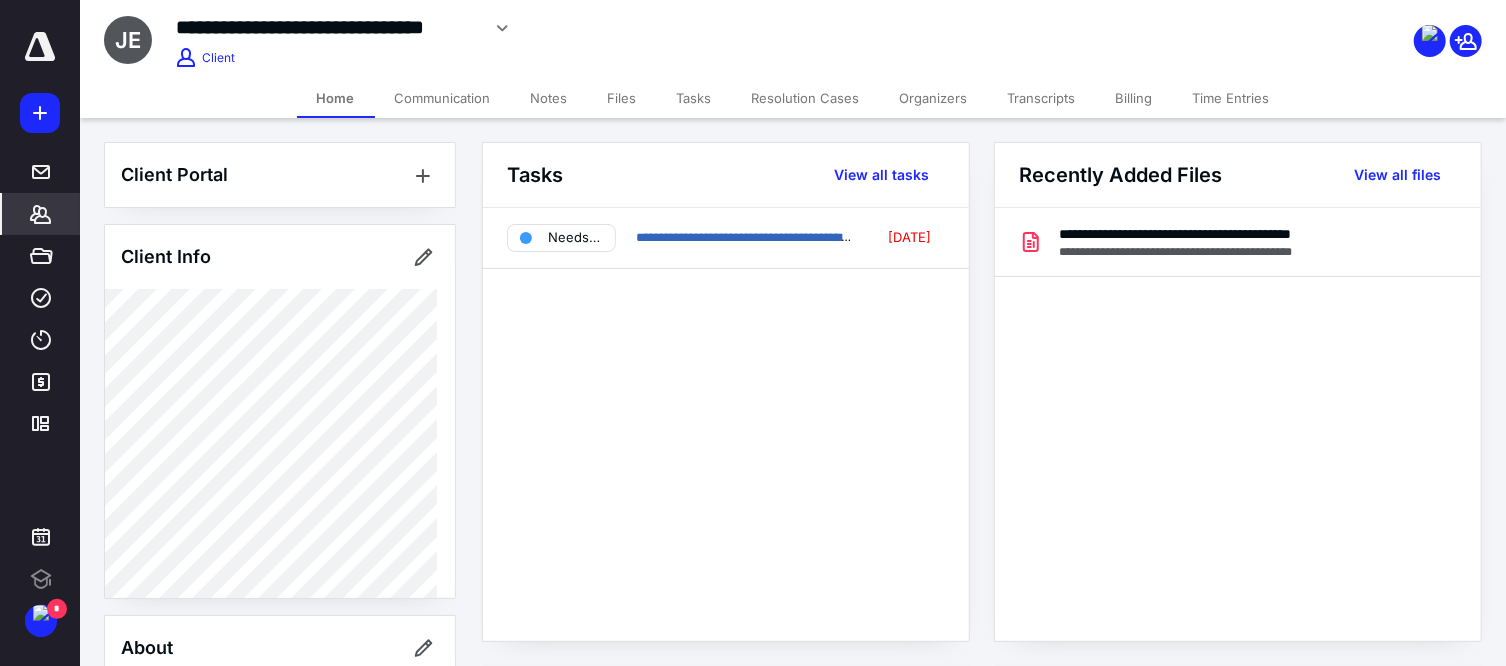 click on "Transcripts" at bounding box center (1042, 98) 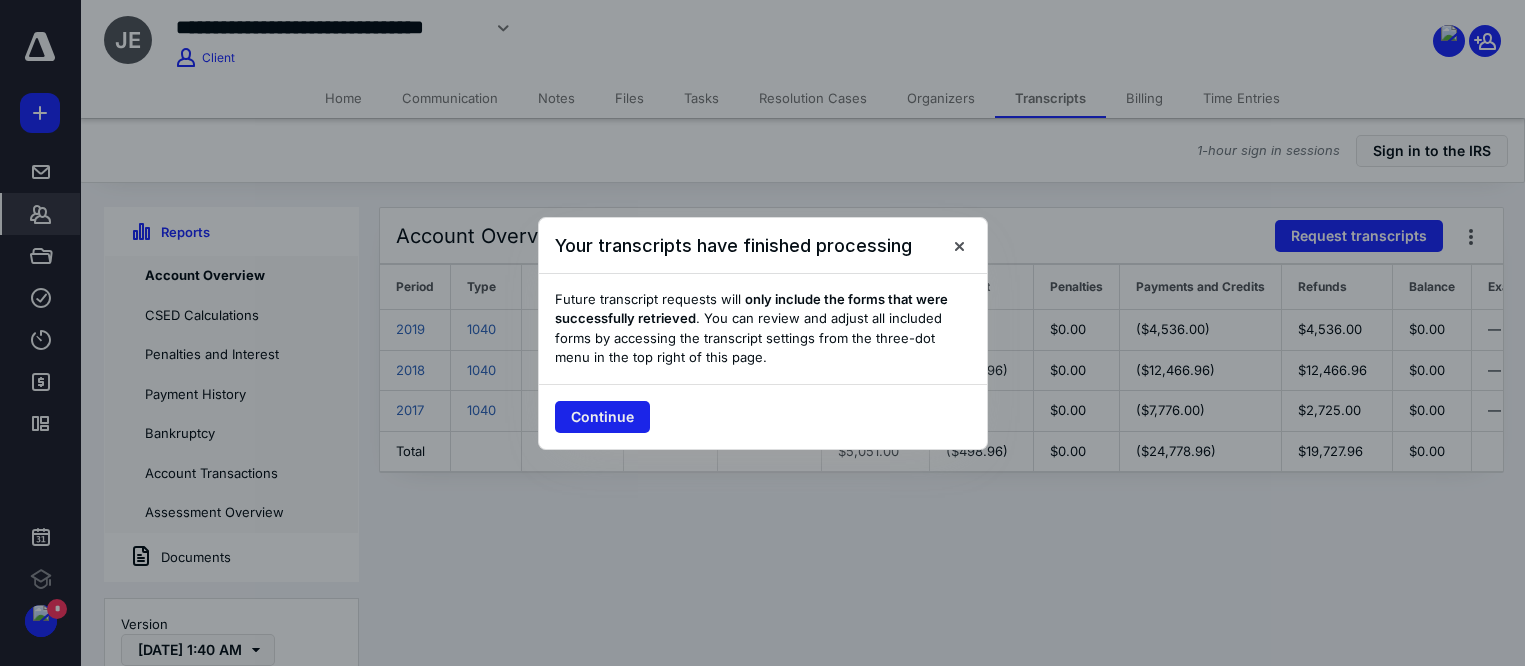 click on "Continue" at bounding box center (602, 417) 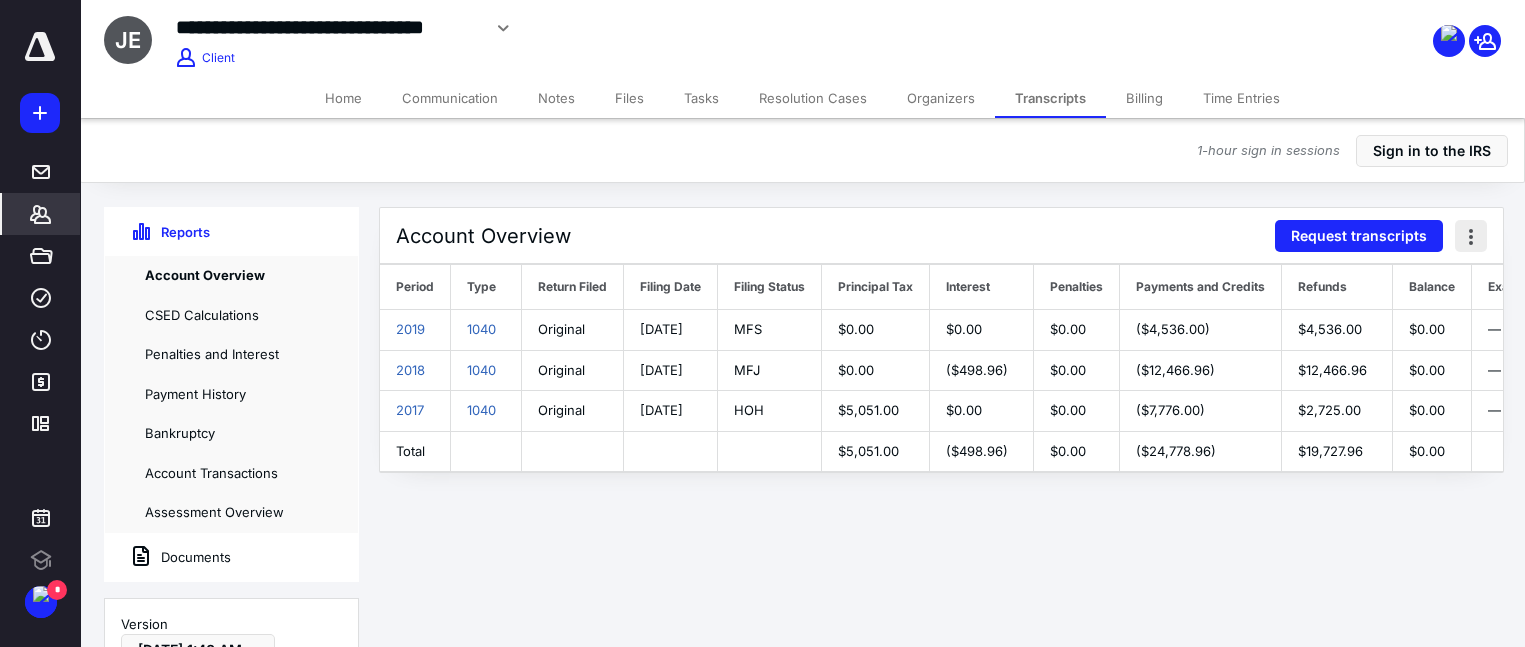click at bounding box center [1471, 236] 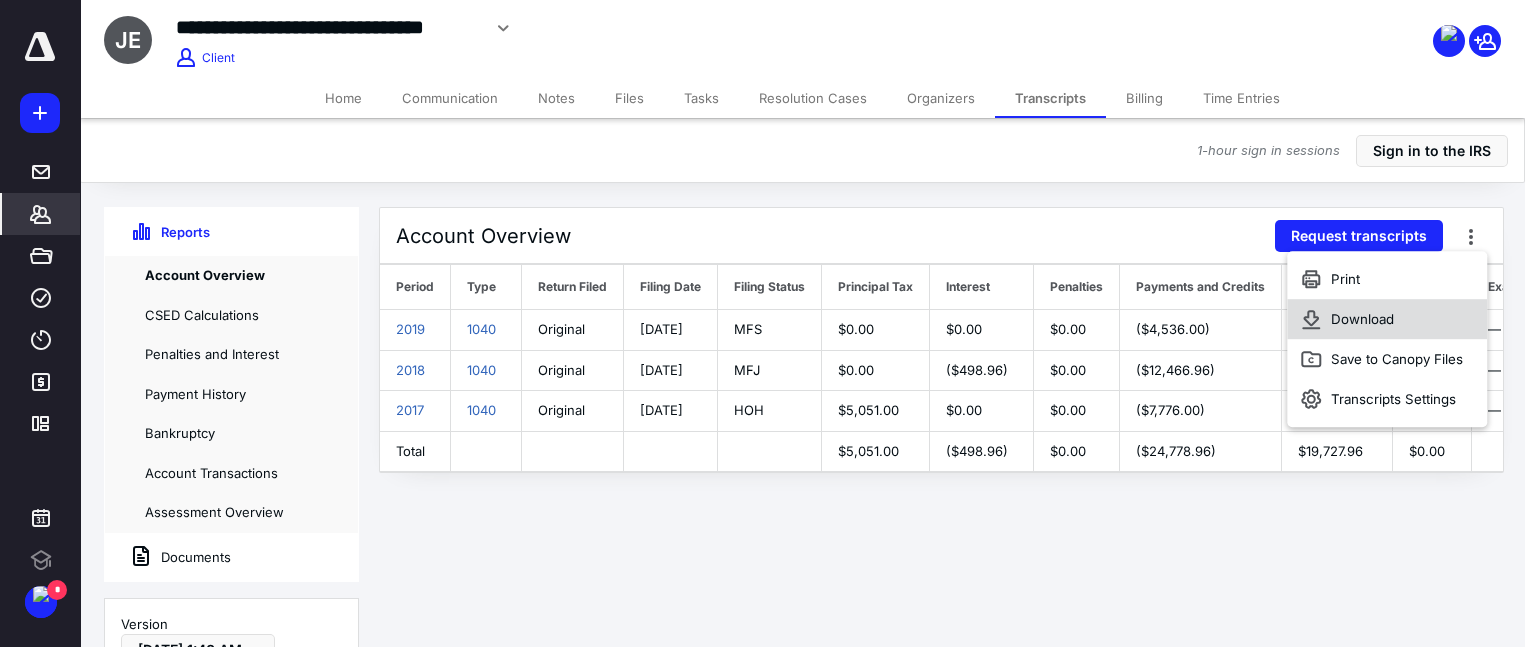 click on "Download" at bounding box center [1387, 319] 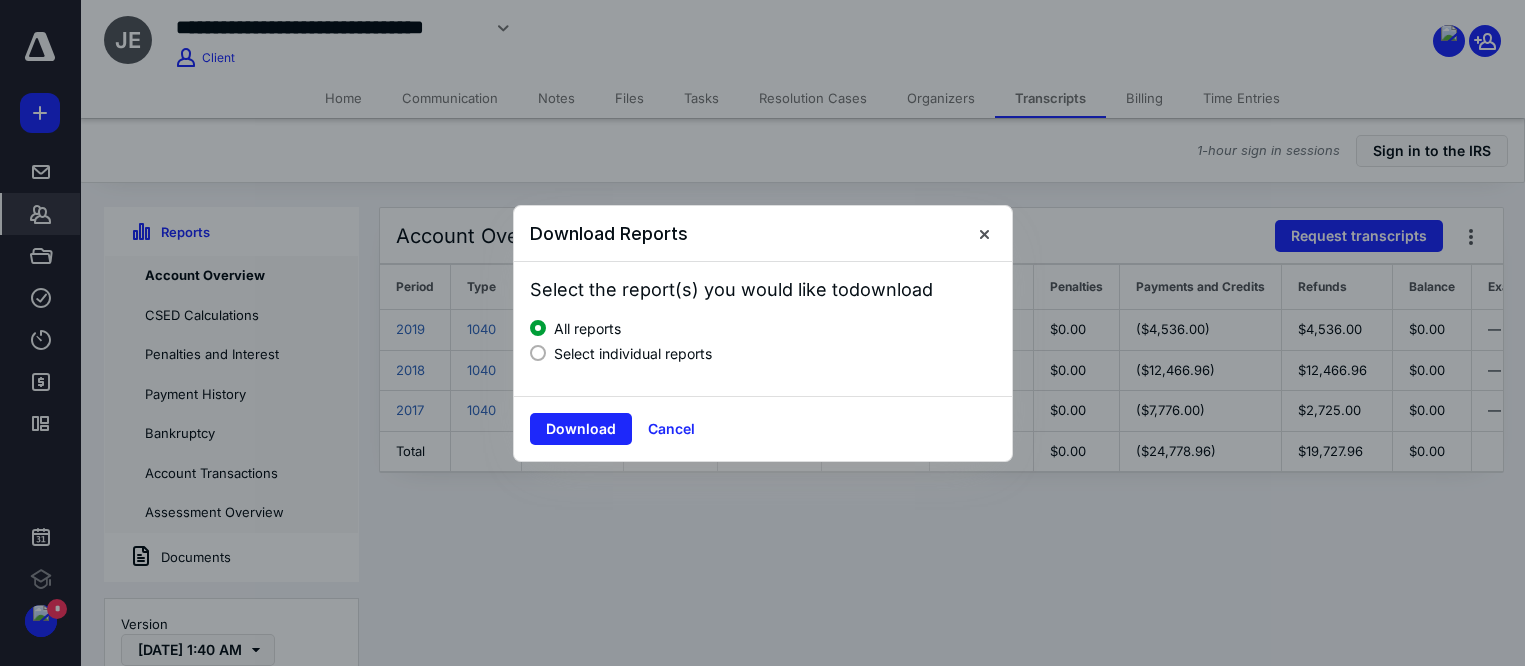 click on "Select individual reports" at bounding box center (633, 353) 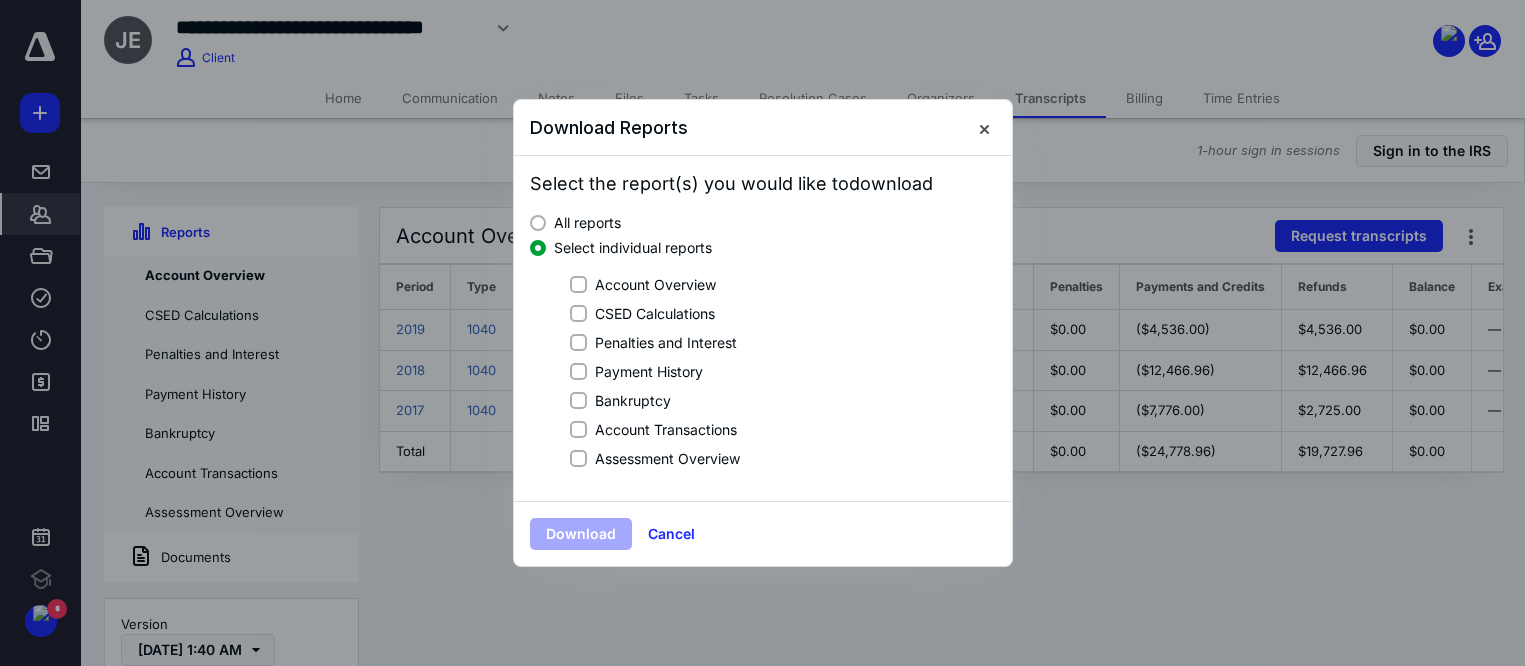 click at bounding box center (538, 223) 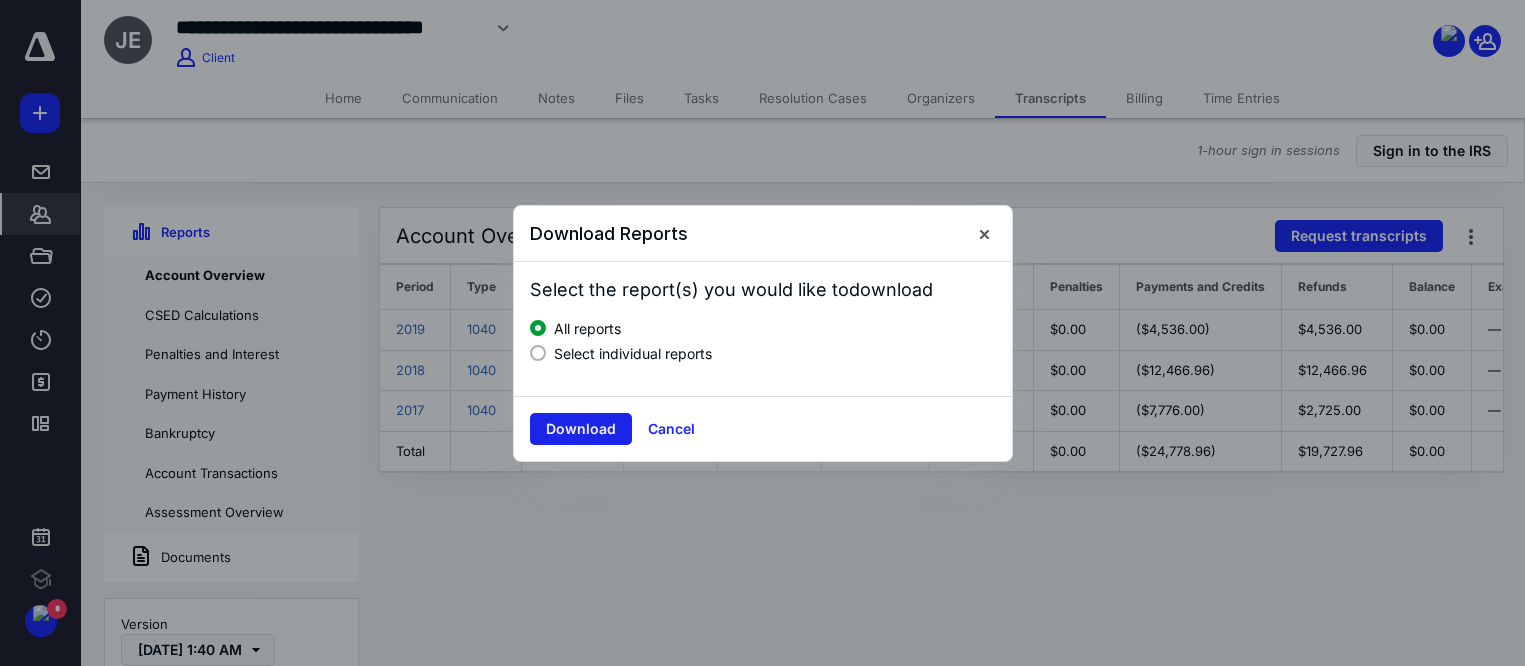 click on "Download" at bounding box center [581, 429] 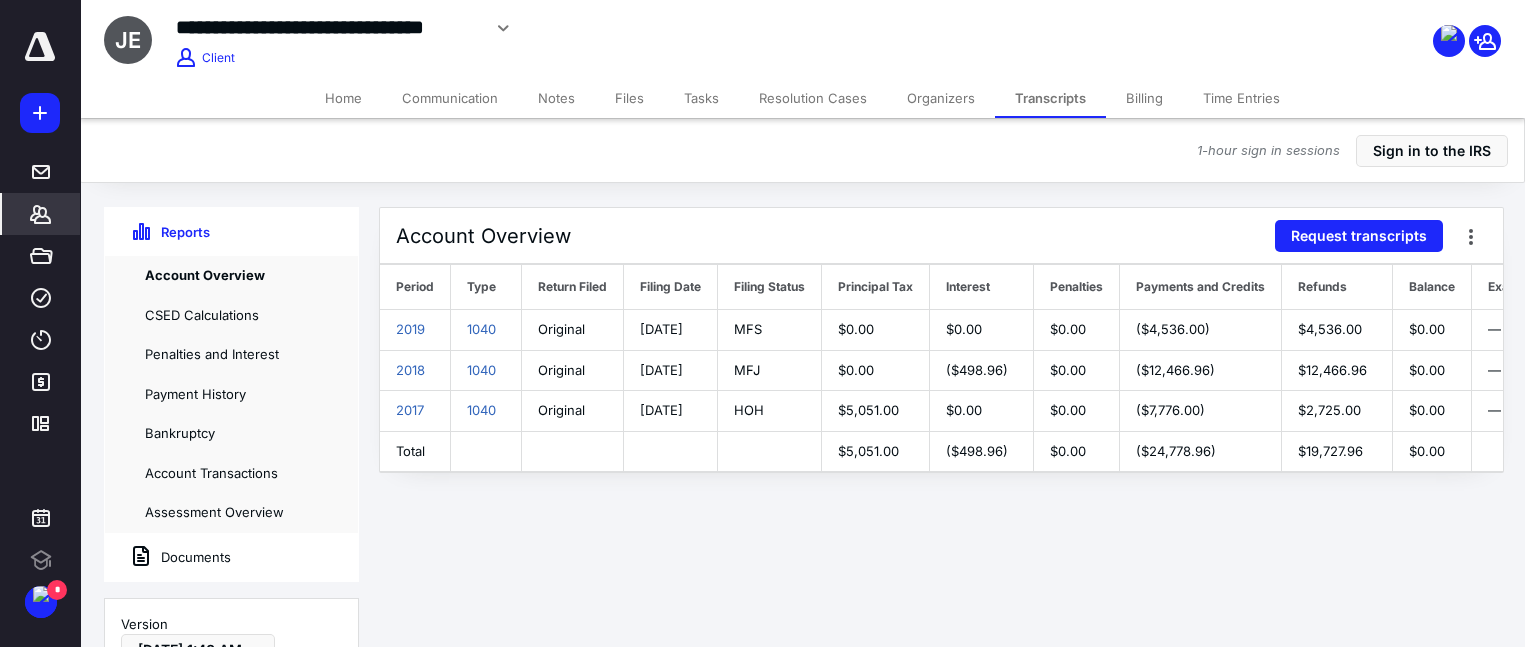 click on "Documents" at bounding box center (168, 557) 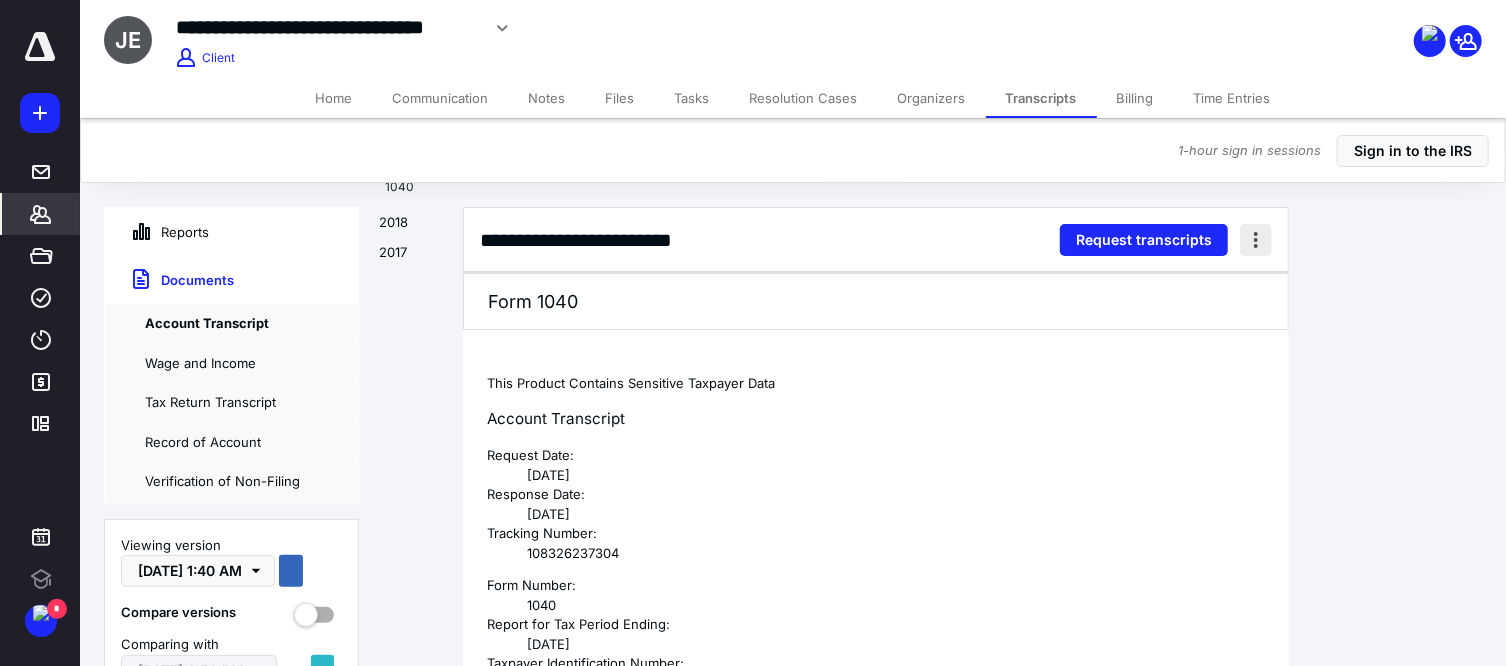 click at bounding box center [1256, 240] 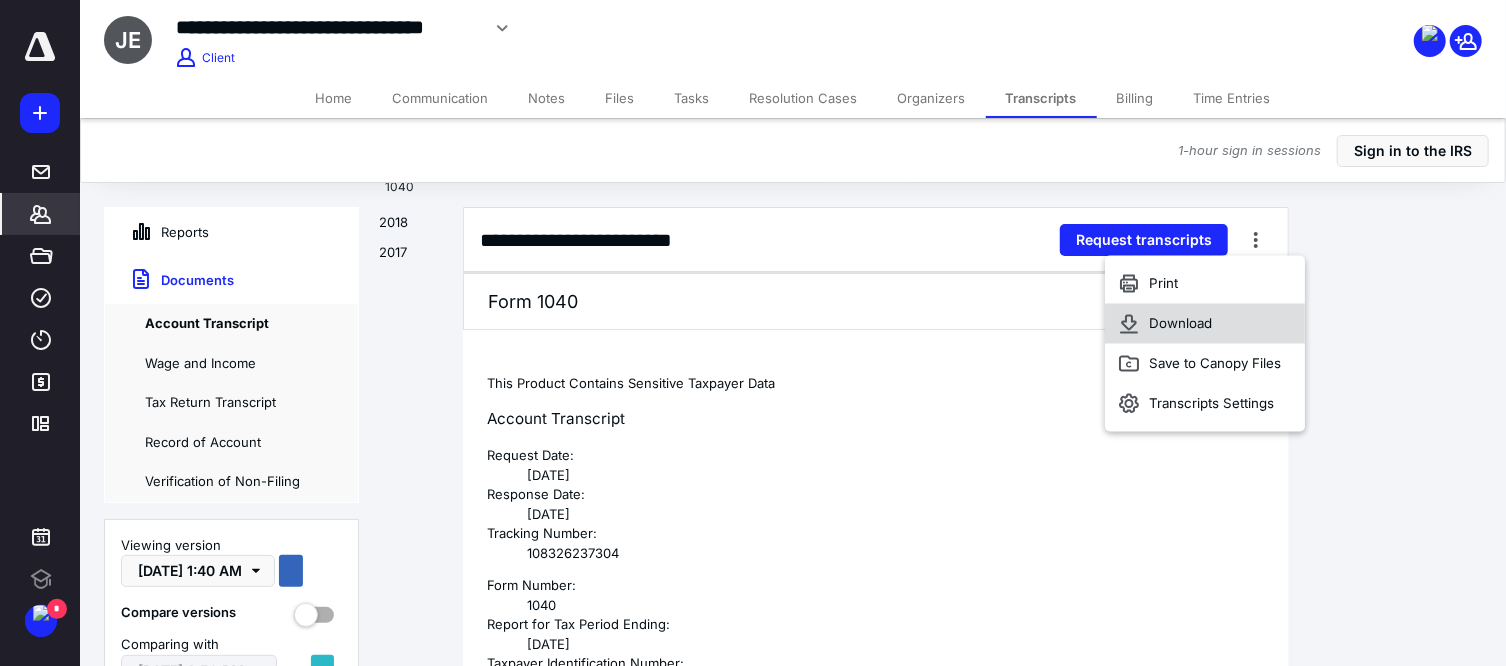 click on "Download" at bounding box center [1206, 324] 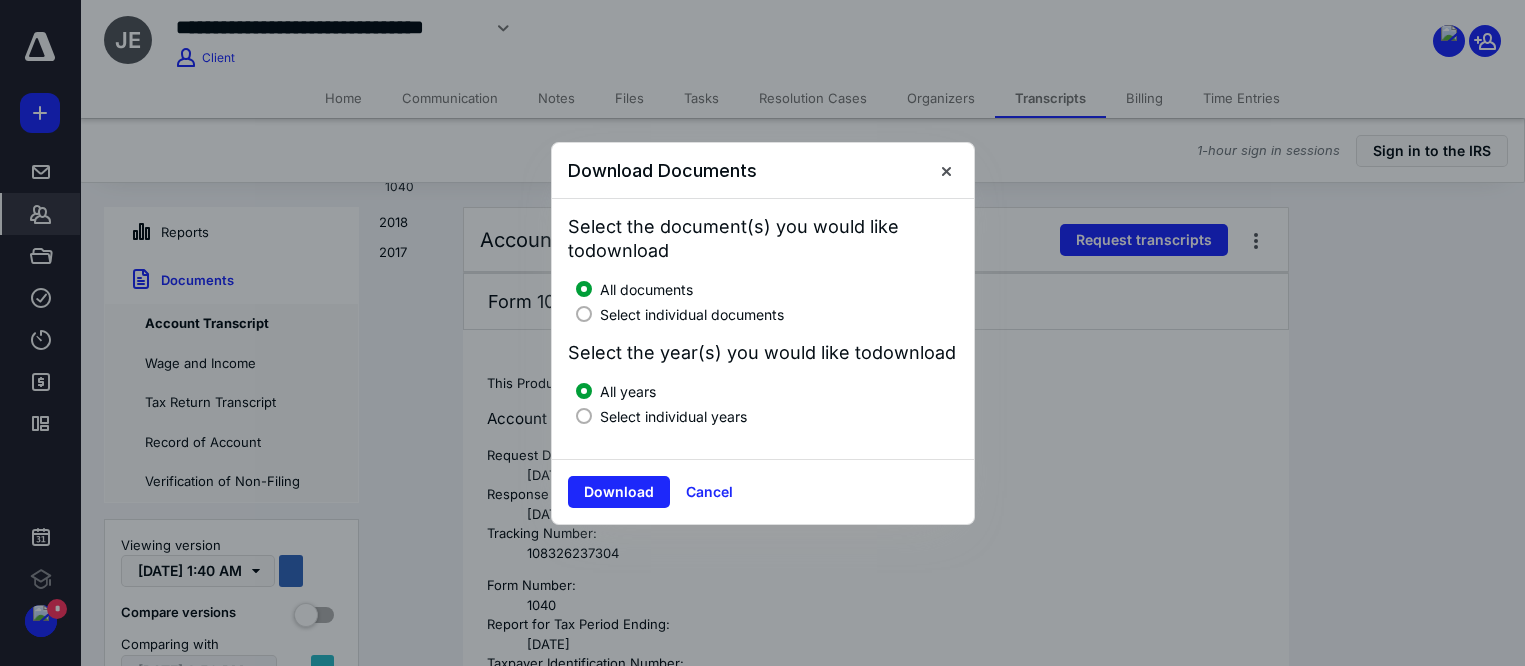 click on "Select individual years" at bounding box center [673, 416] 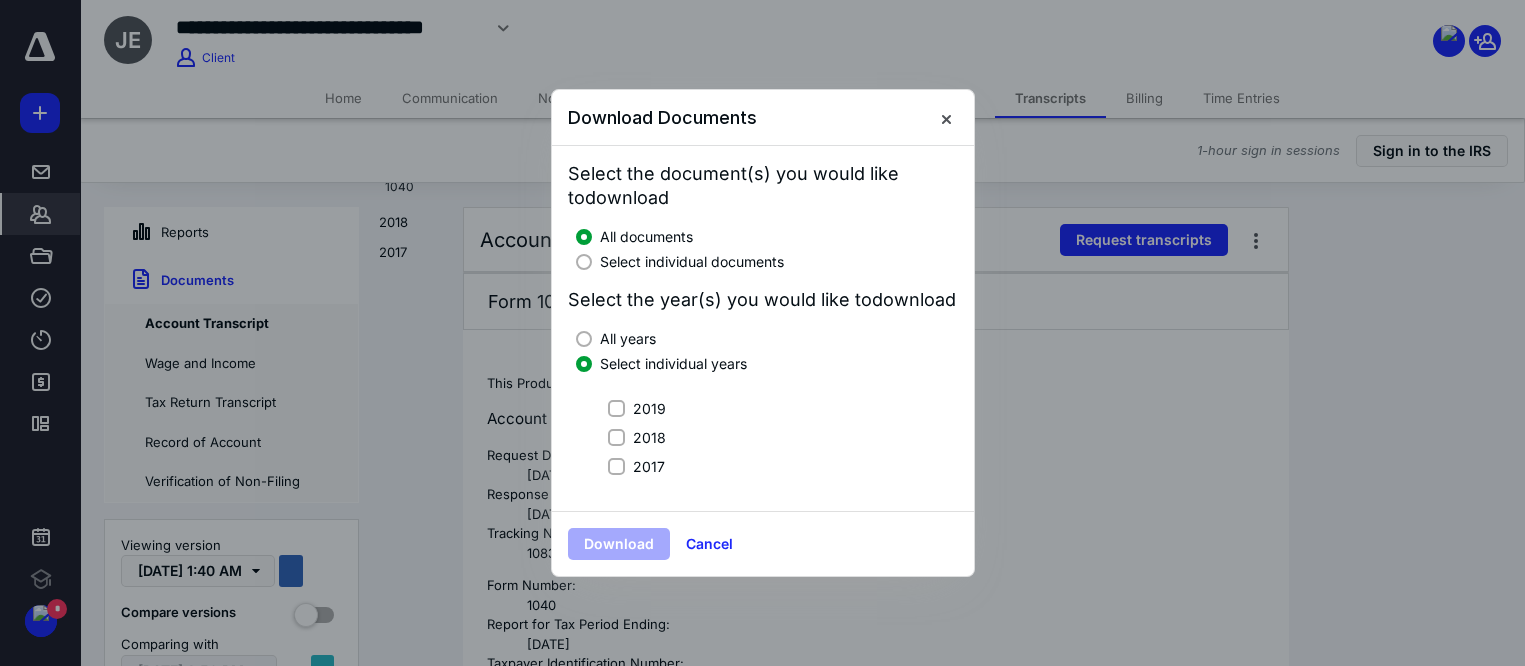 click on "2019" at bounding box center (649, 408) 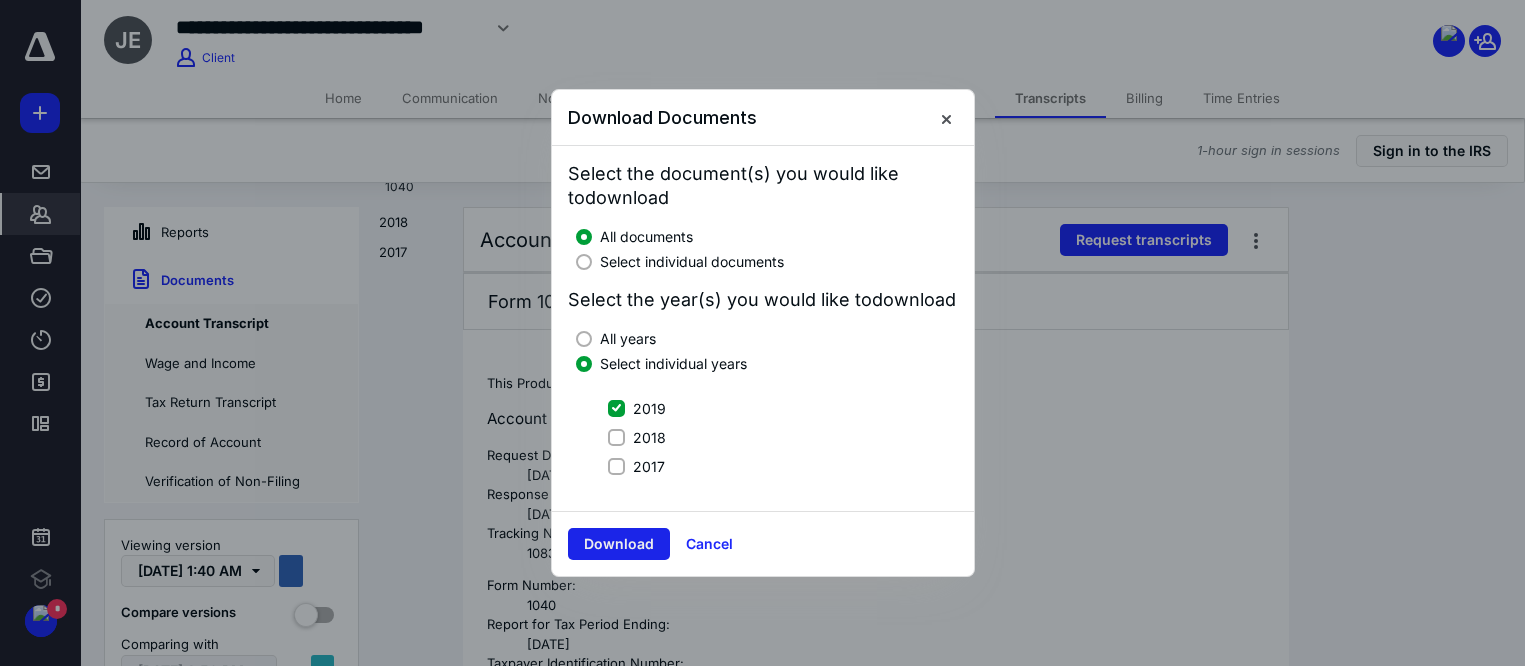 click on "Download" at bounding box center (619, 544) 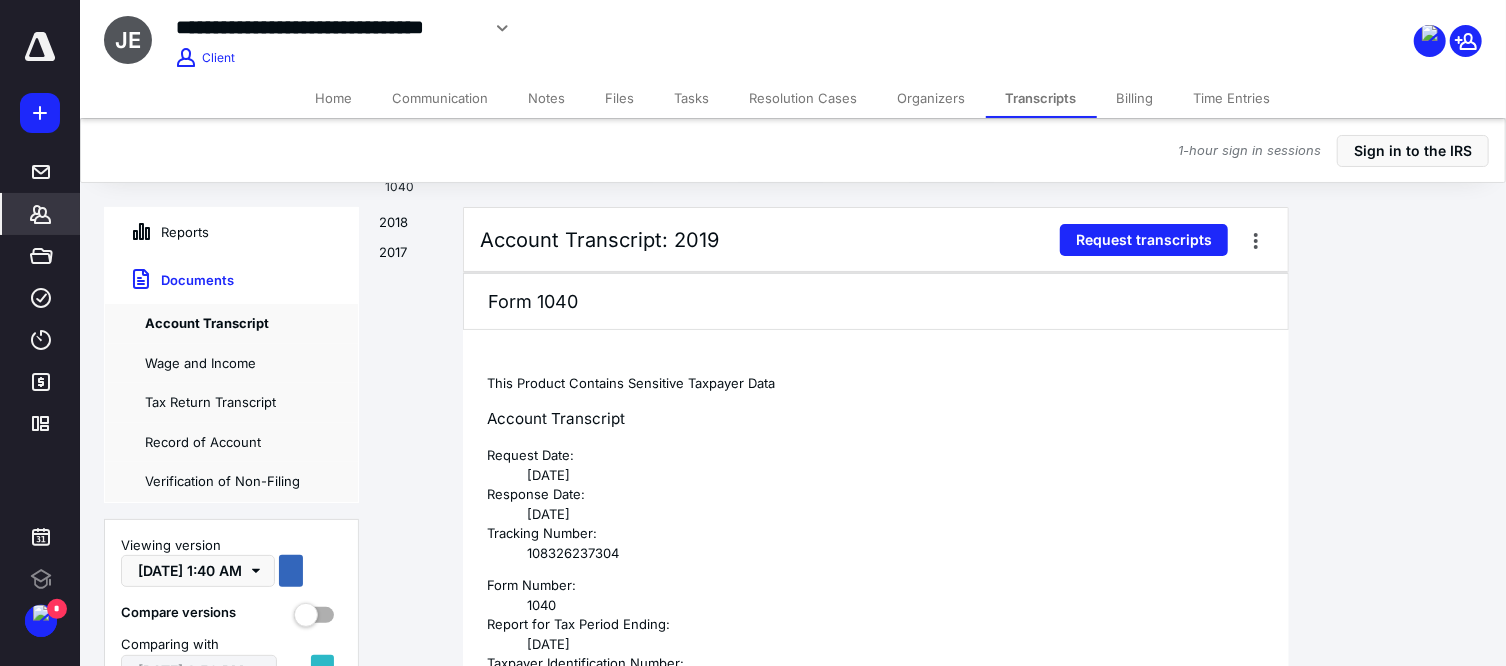 click on "2018" at bounding box center [411, 228] 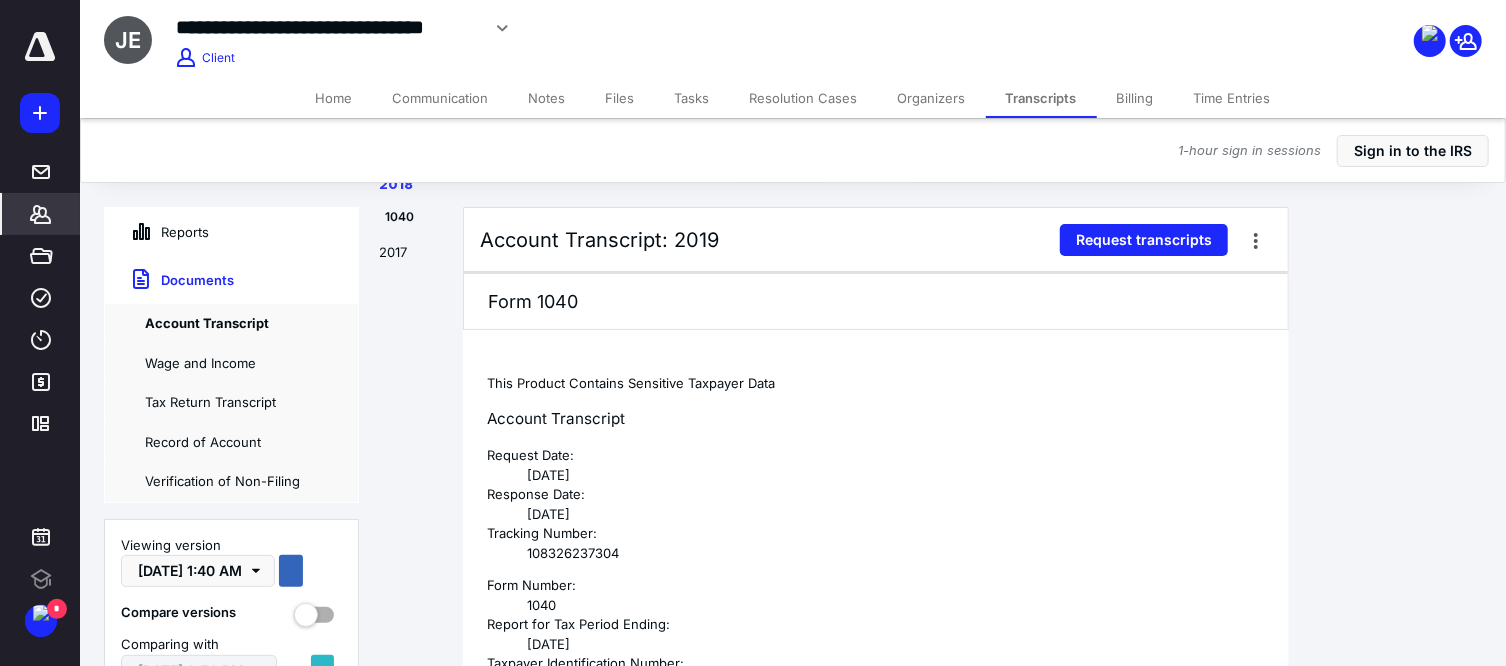 scroll, scrollTop: 1615, scrollLeft: 0, axis: vertical 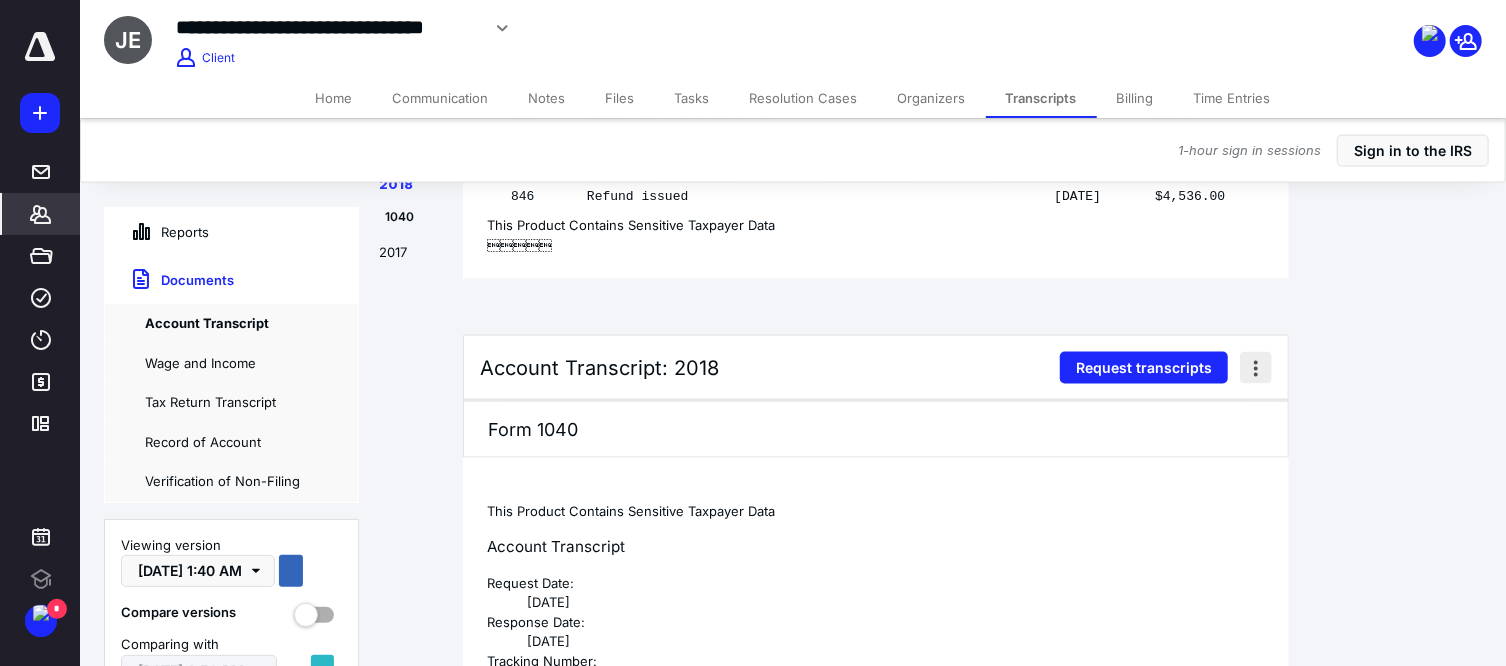 click at bounding box center (1256, 368) 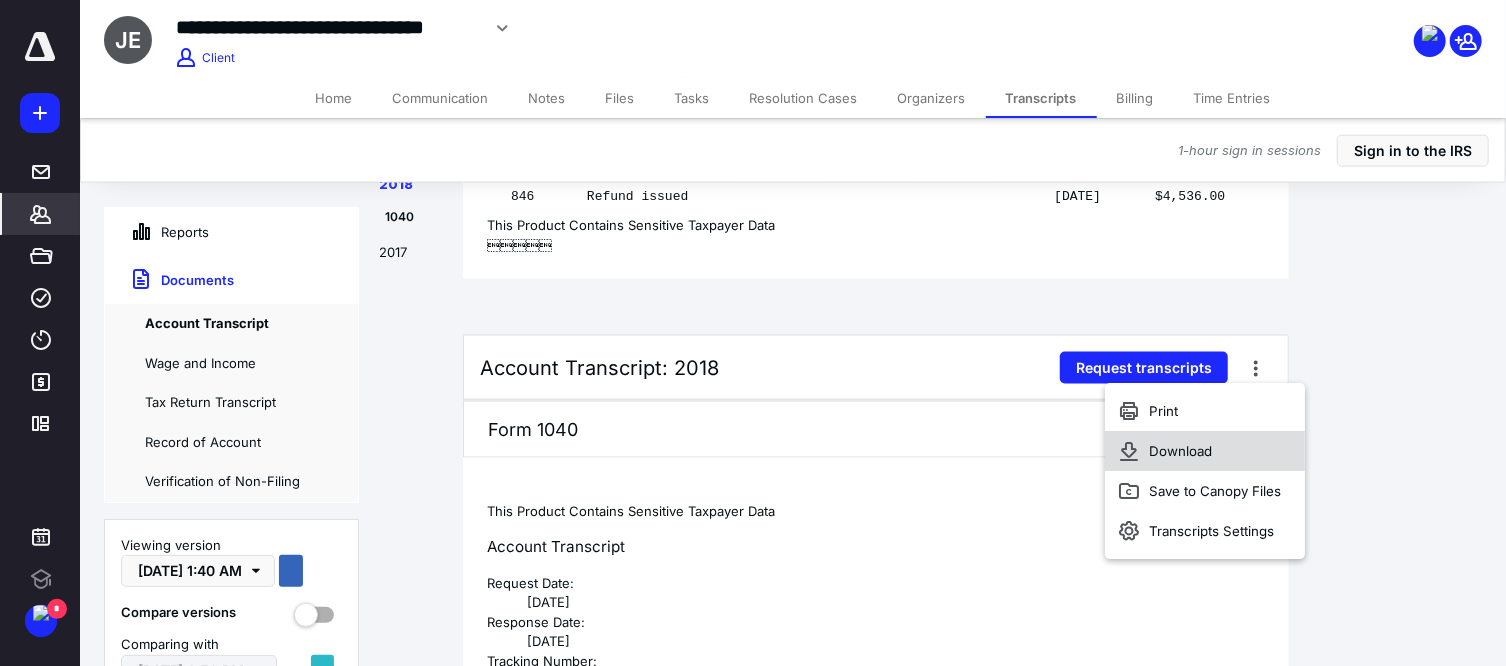 click on "Download" at bounding box center (1206, 451) 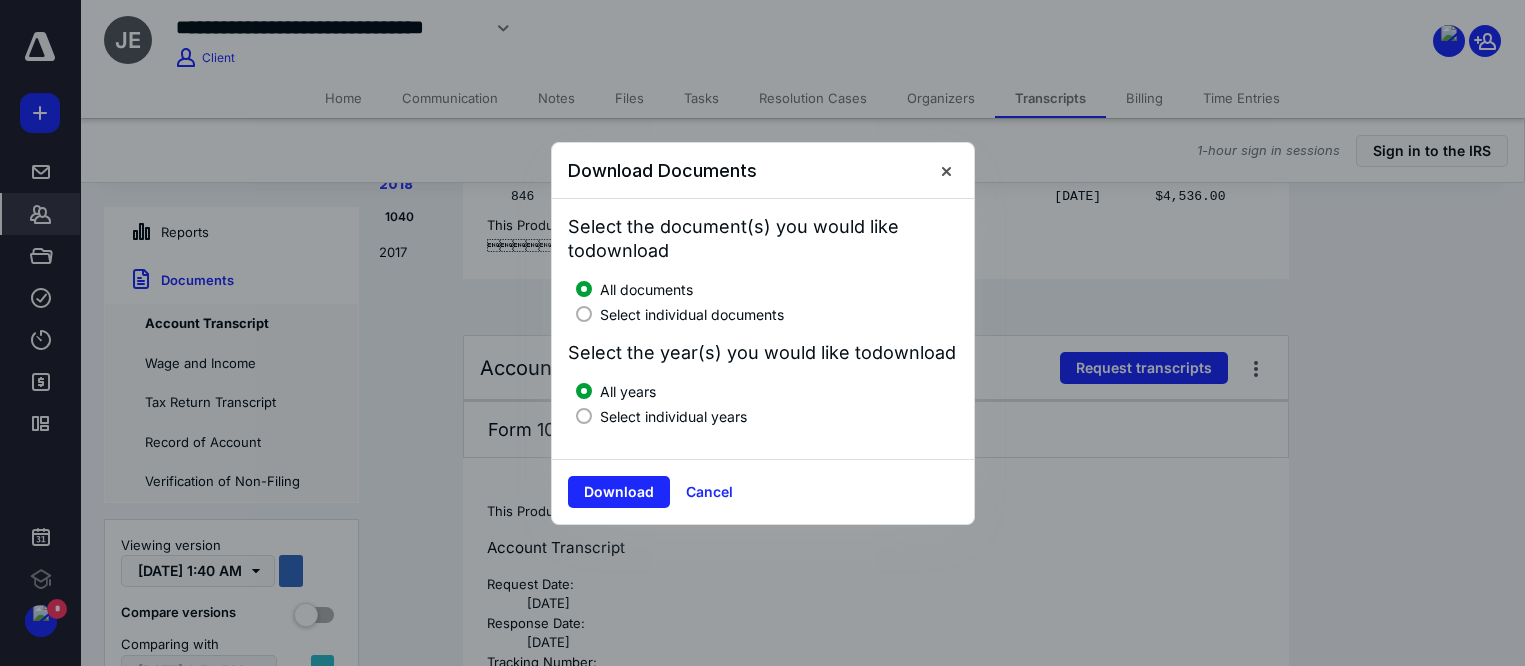 click on "Select individual years" at bounding box center (673, 416) 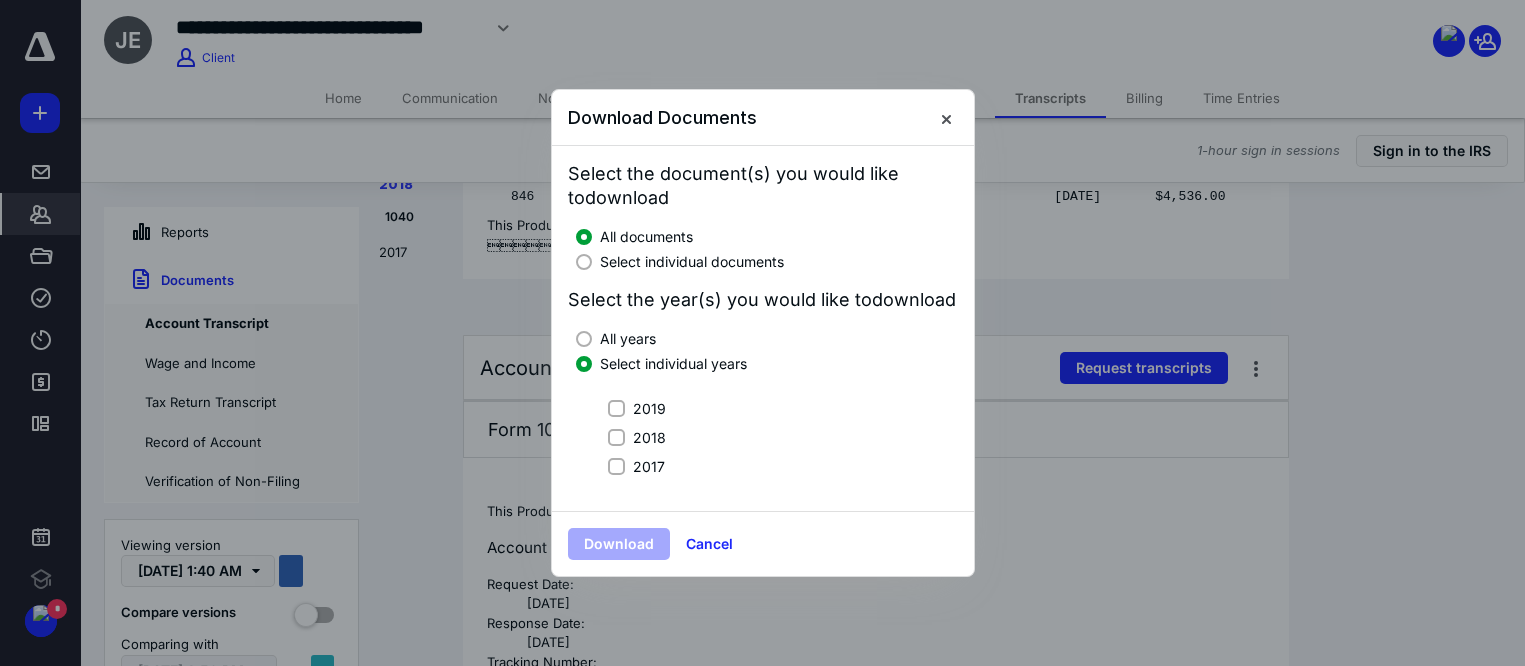 click 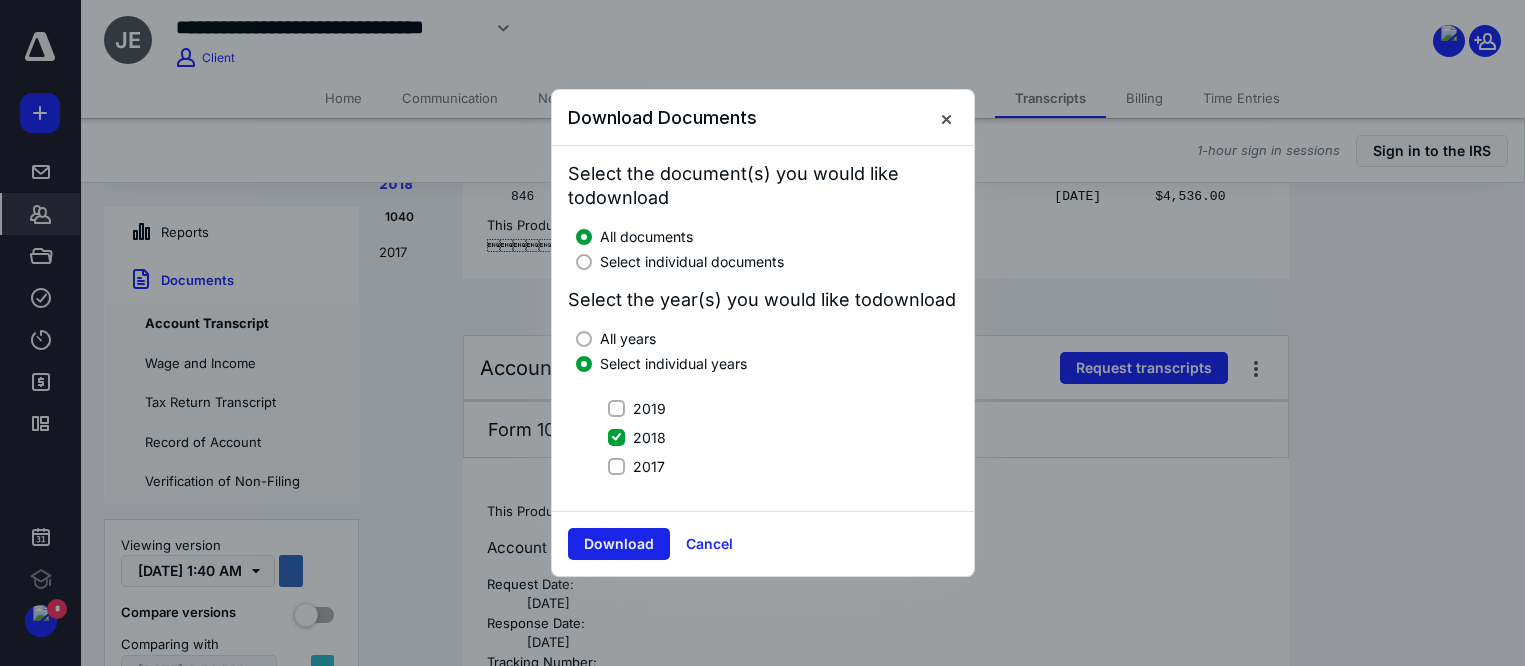 click on "Download" at bounding box center (619, 544) 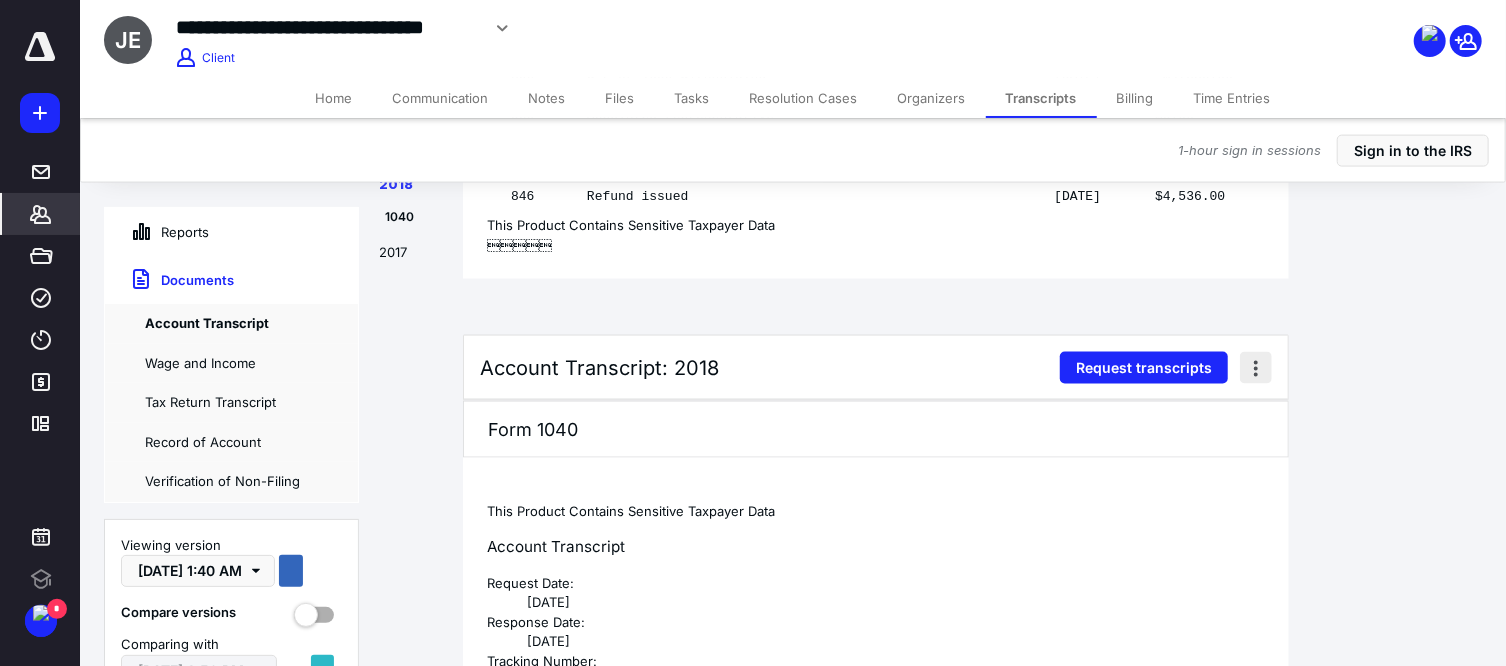 click at bounding box center [1256, 368] 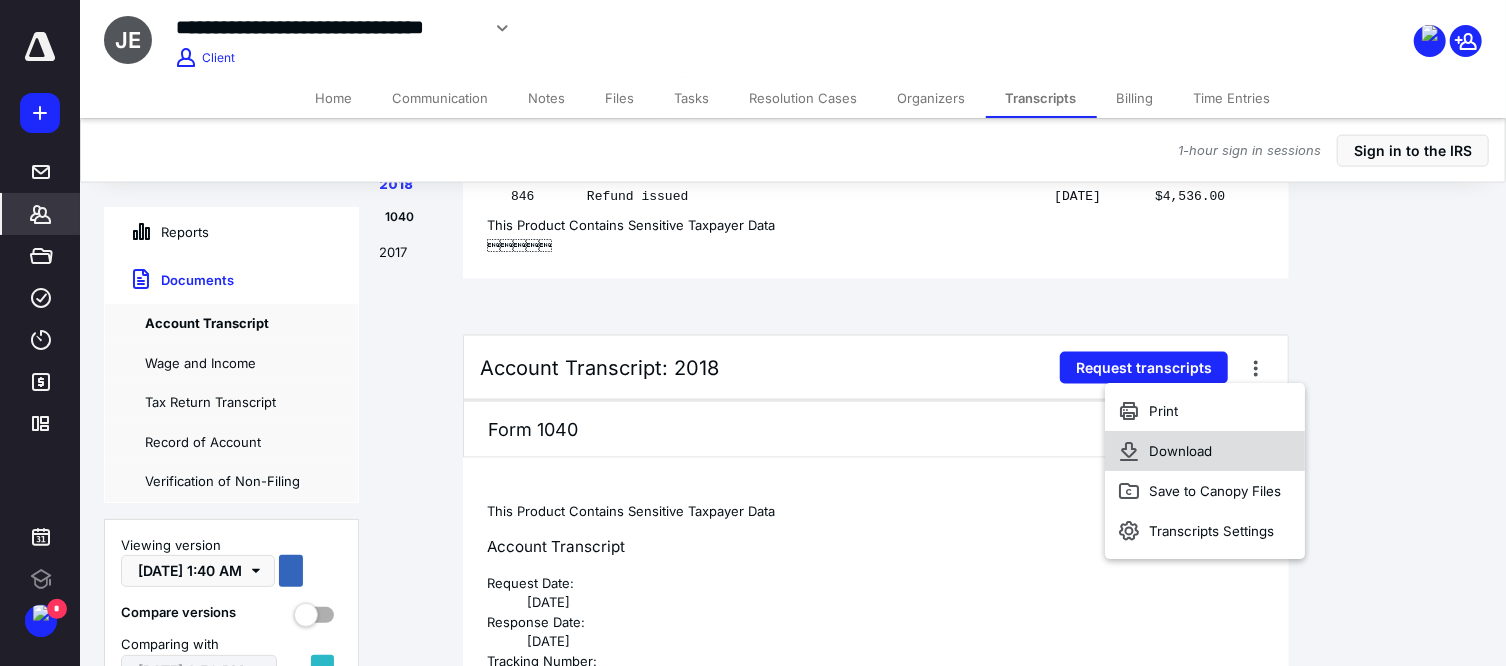 click on "Download" at bounding box center [1206, 451] 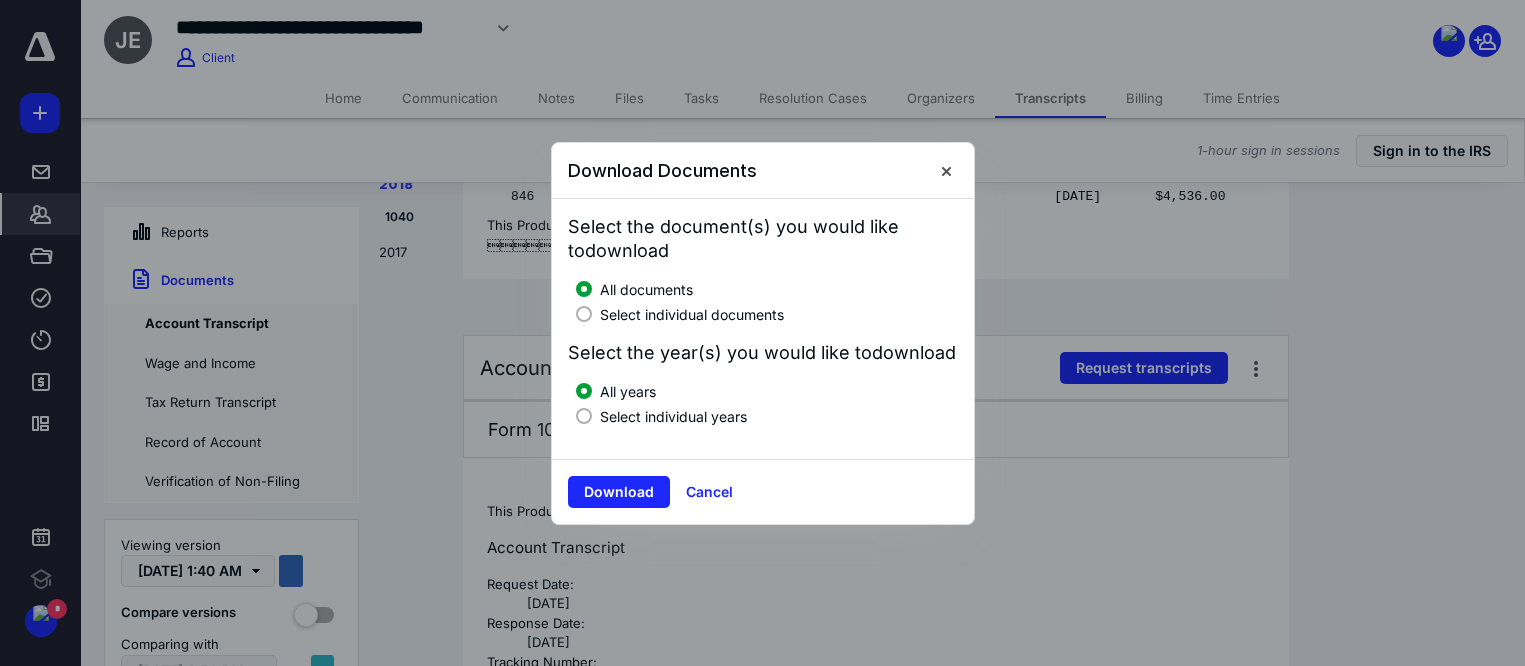 click on "Select individual years" at bounding box center [673, 416] 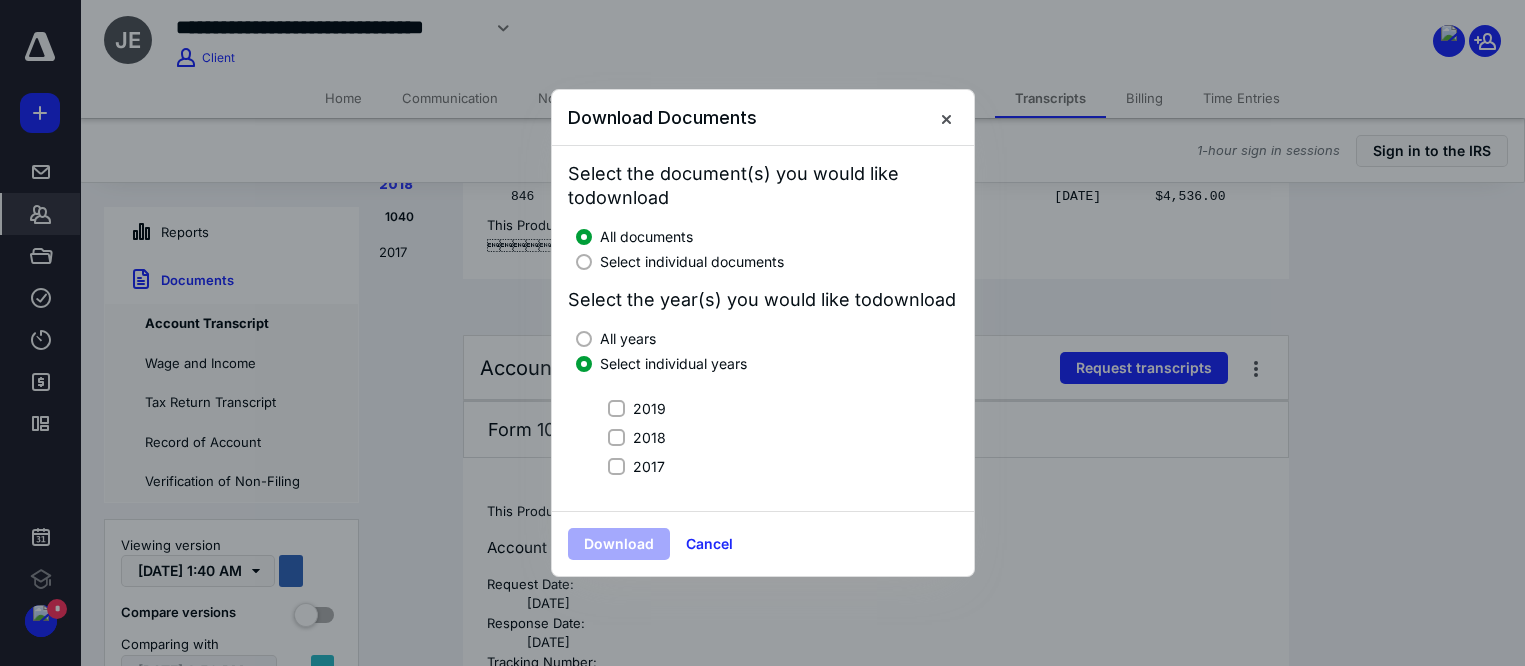 click on "2017" at bounding box center (649, 466) 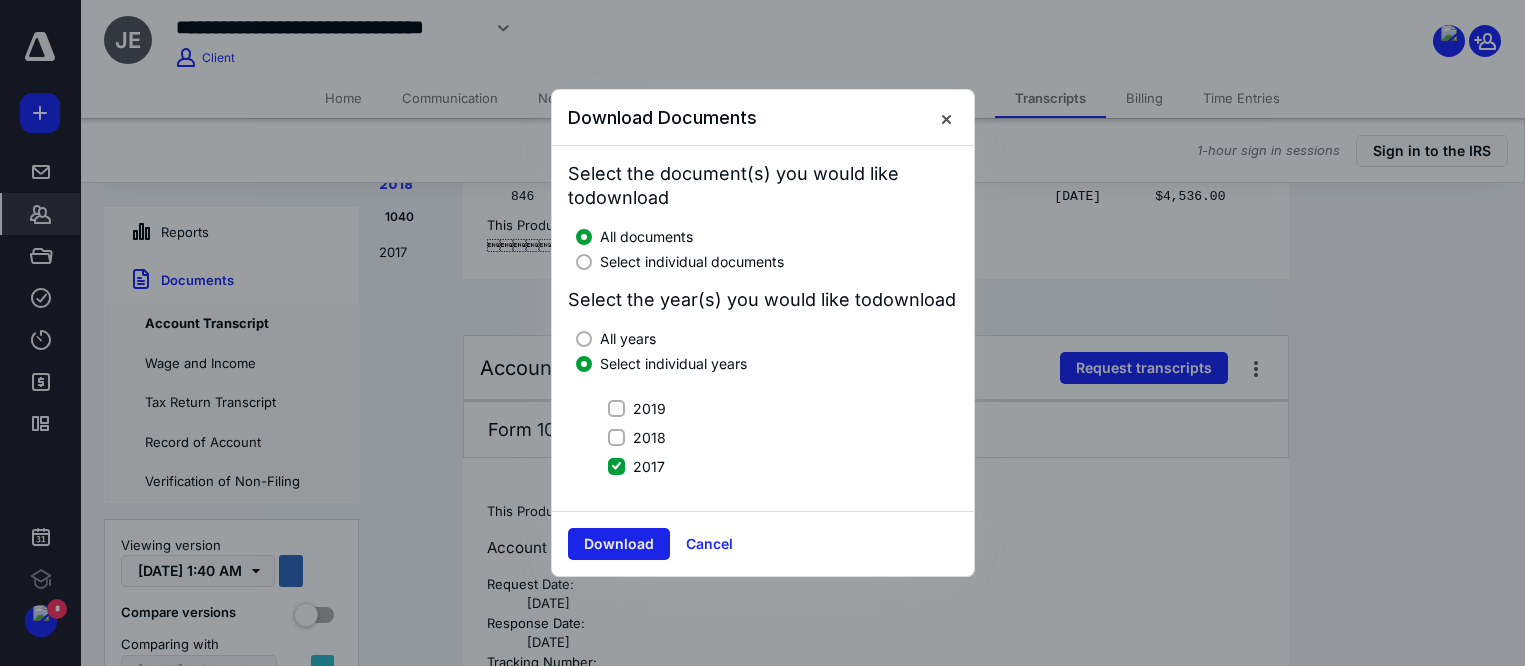 click on "Download" at bounding box center [619, 544] 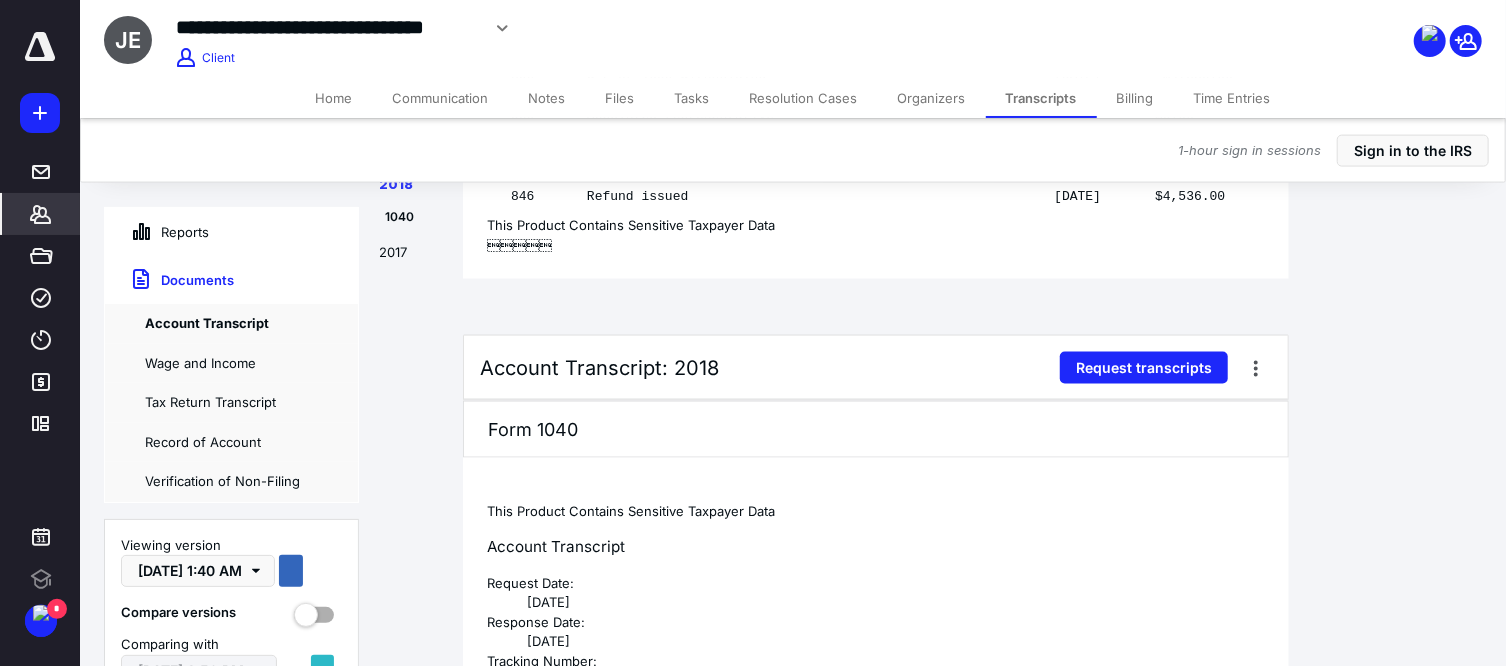 click on "Home" at bounding box center [334, 98] 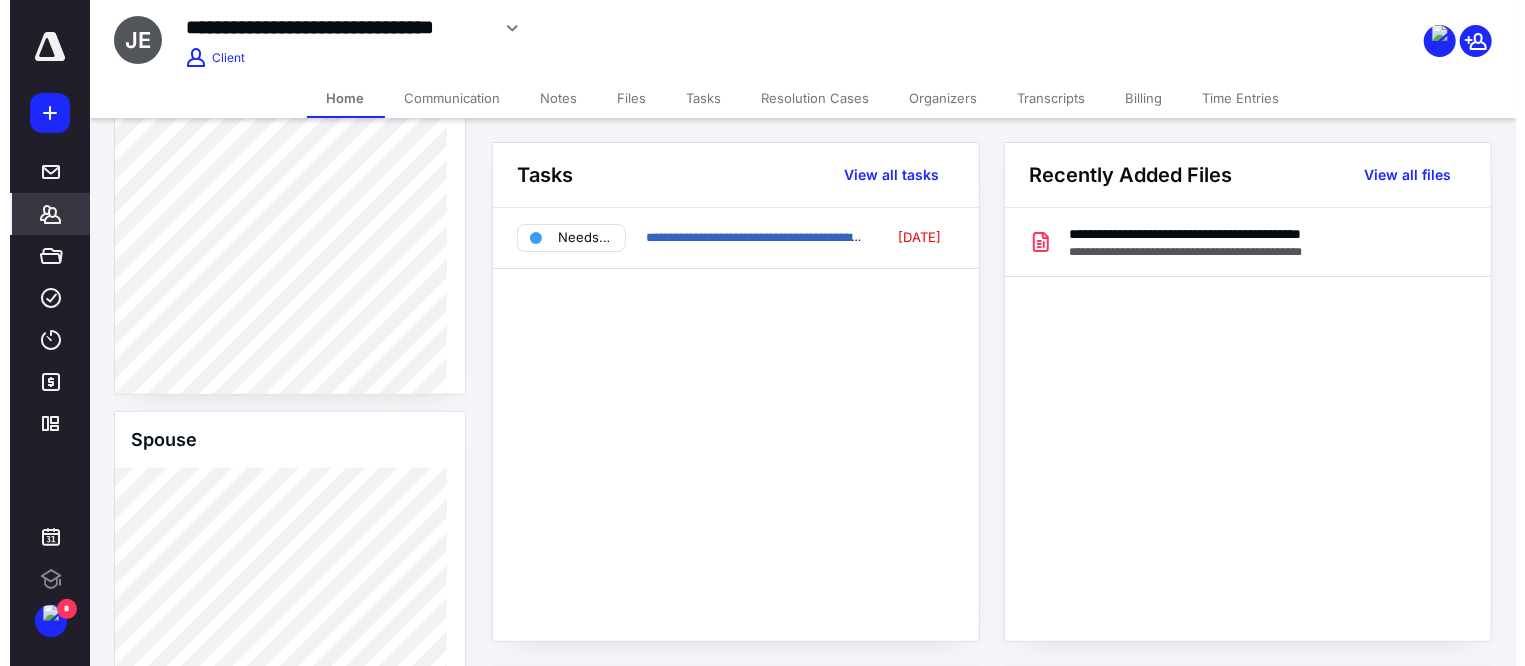 scroll, scrollTop: 1249, scrollLeft: 0, axis: vertical 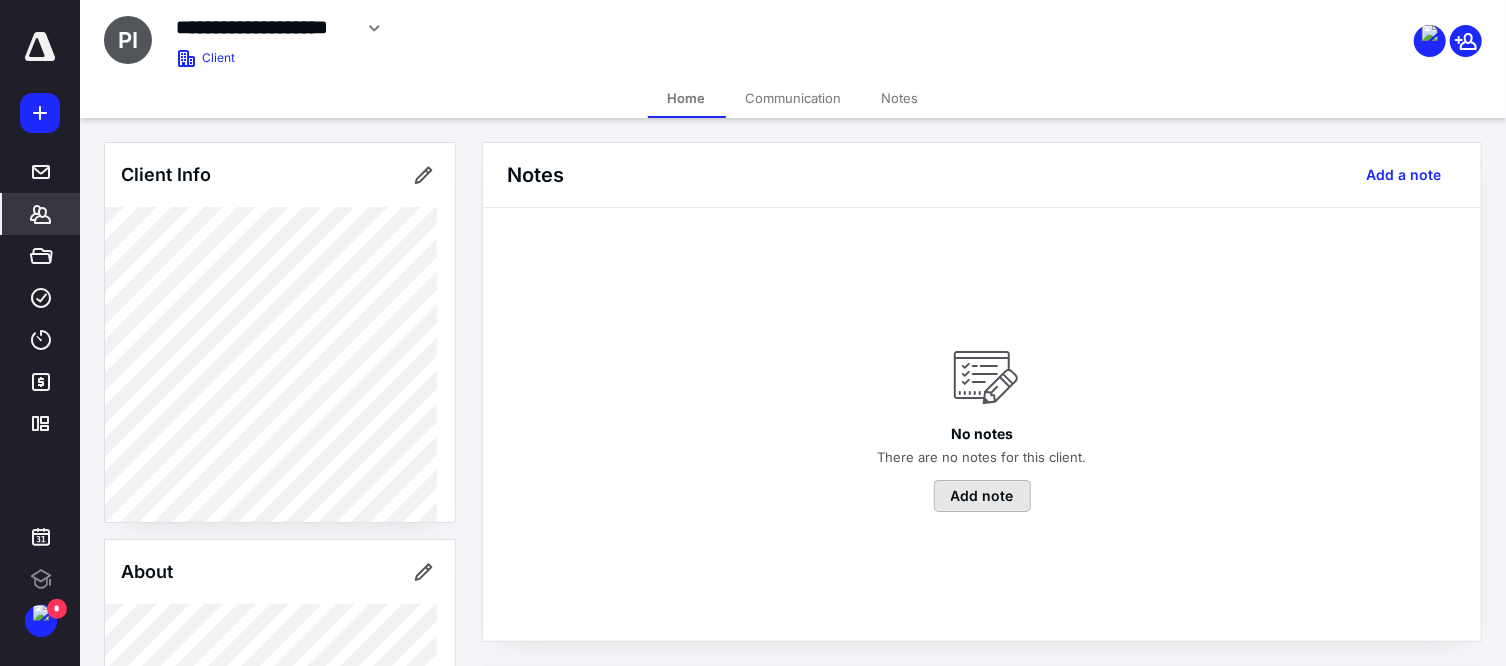 click on "Add note" at bounding box center [982, 496] 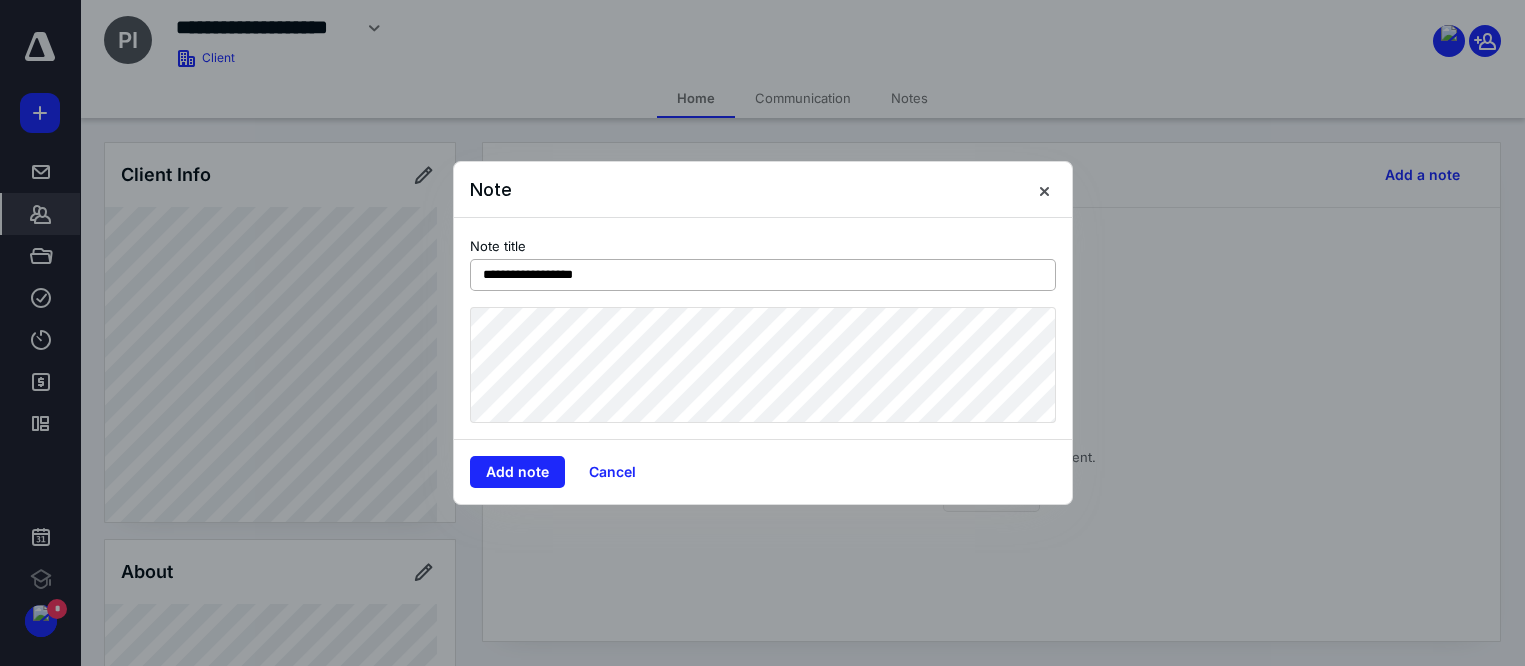 click on "**********" at bounding box center (763, 275) 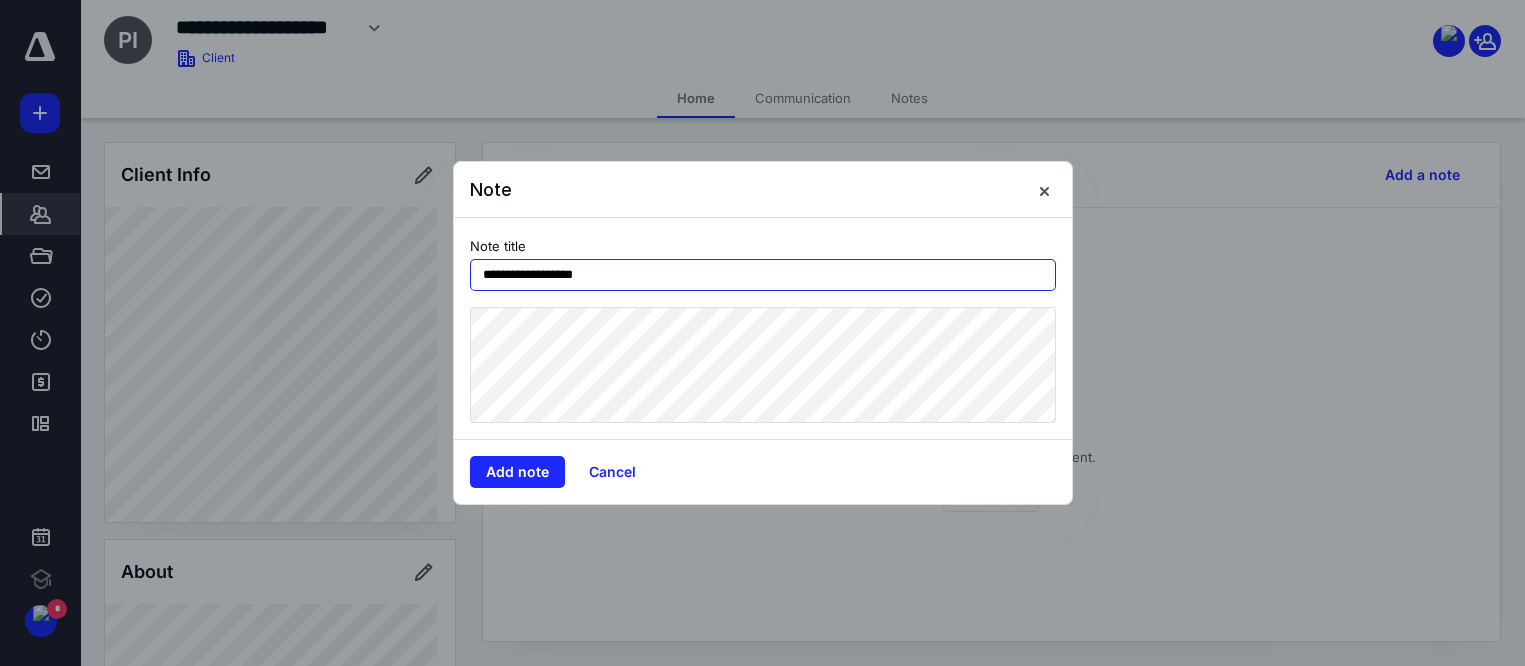 click on "**********" at bounding box center (763, 275) 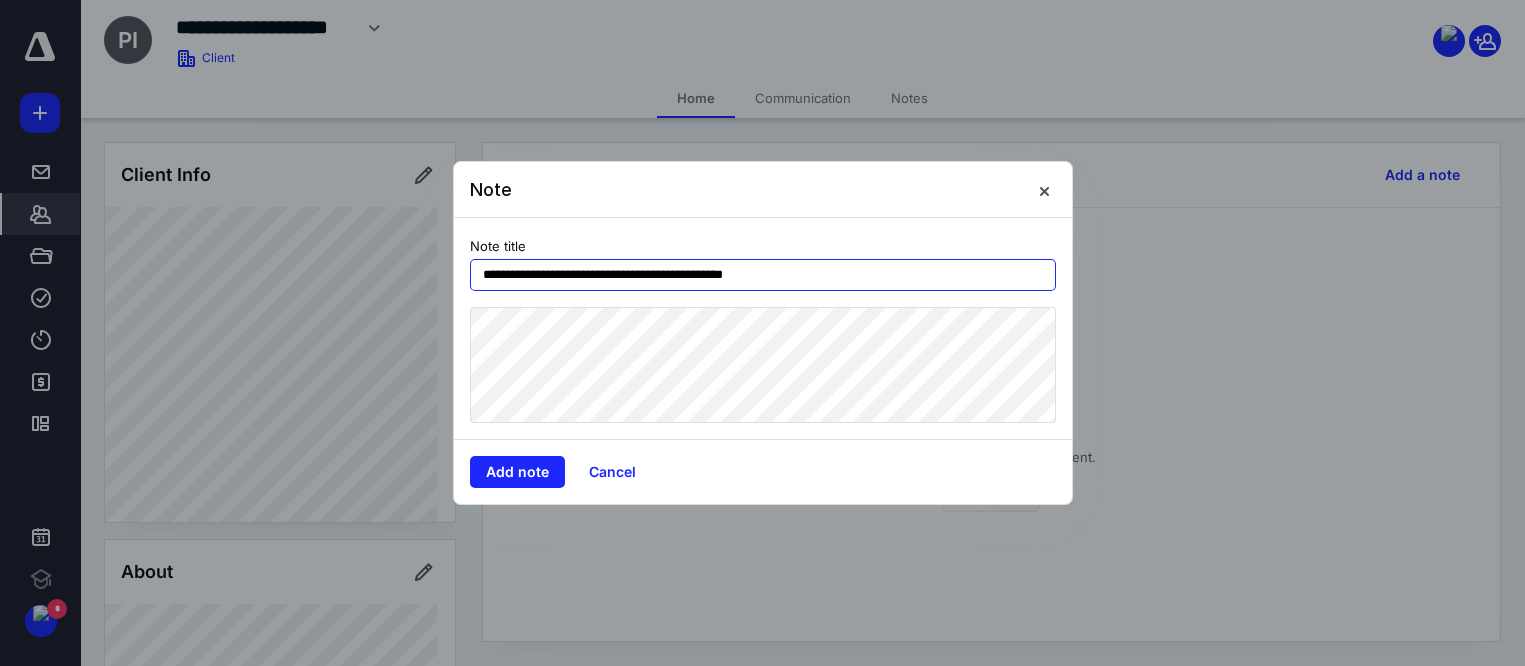 type on "**********" 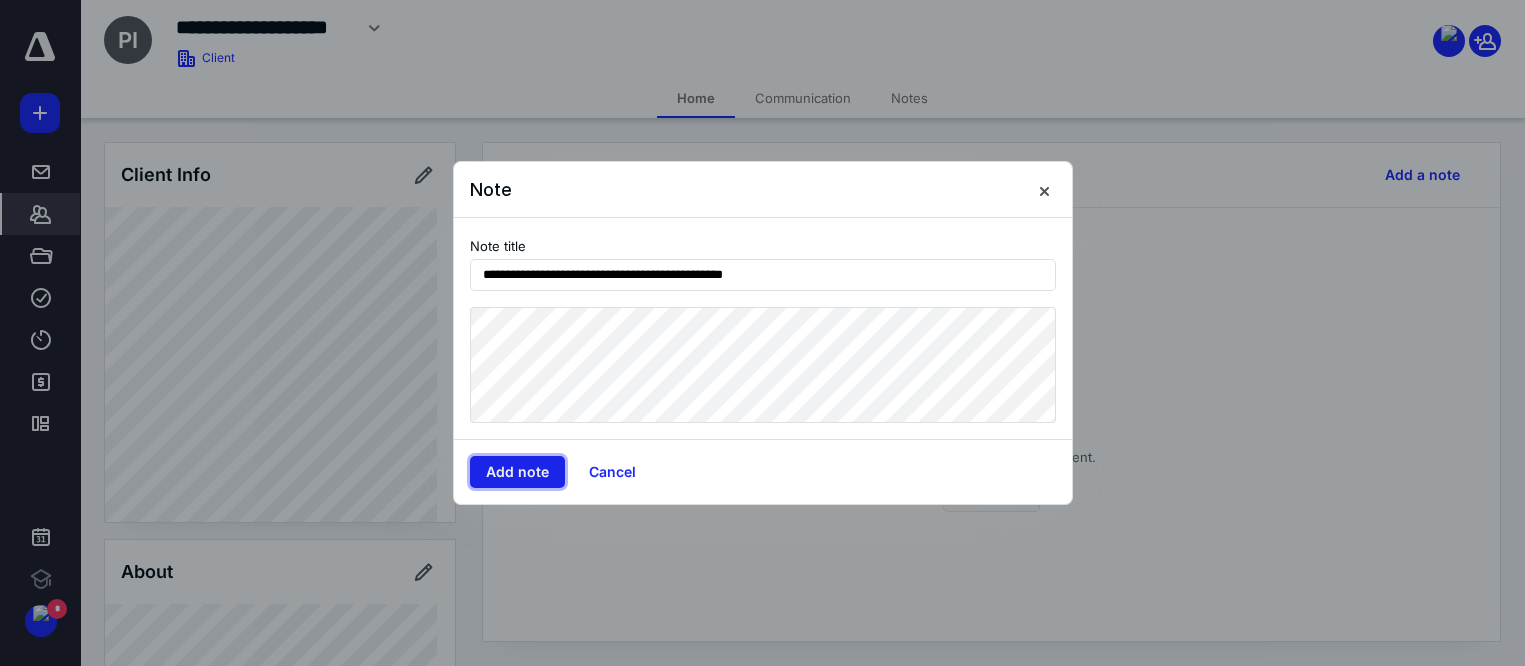click on "Add note" at bounding box center (517, 472) 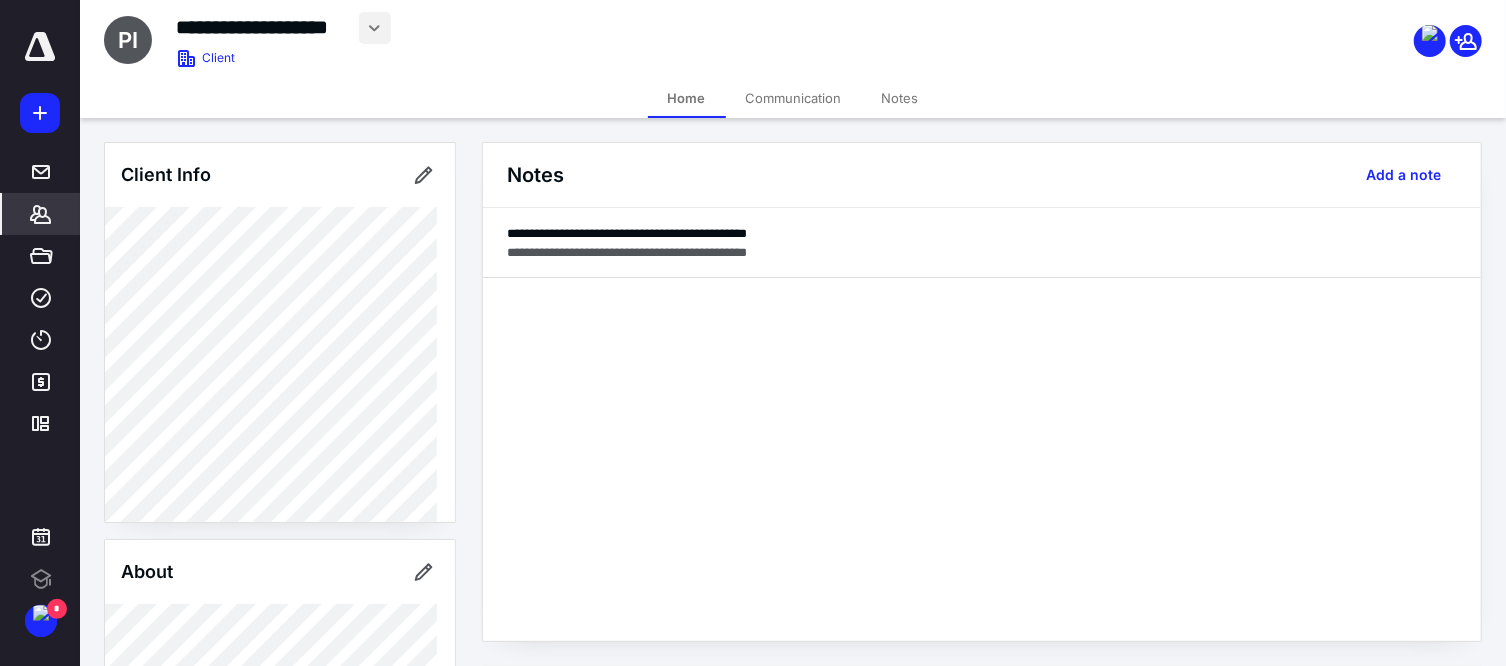 click at bounding box center [375, 28] 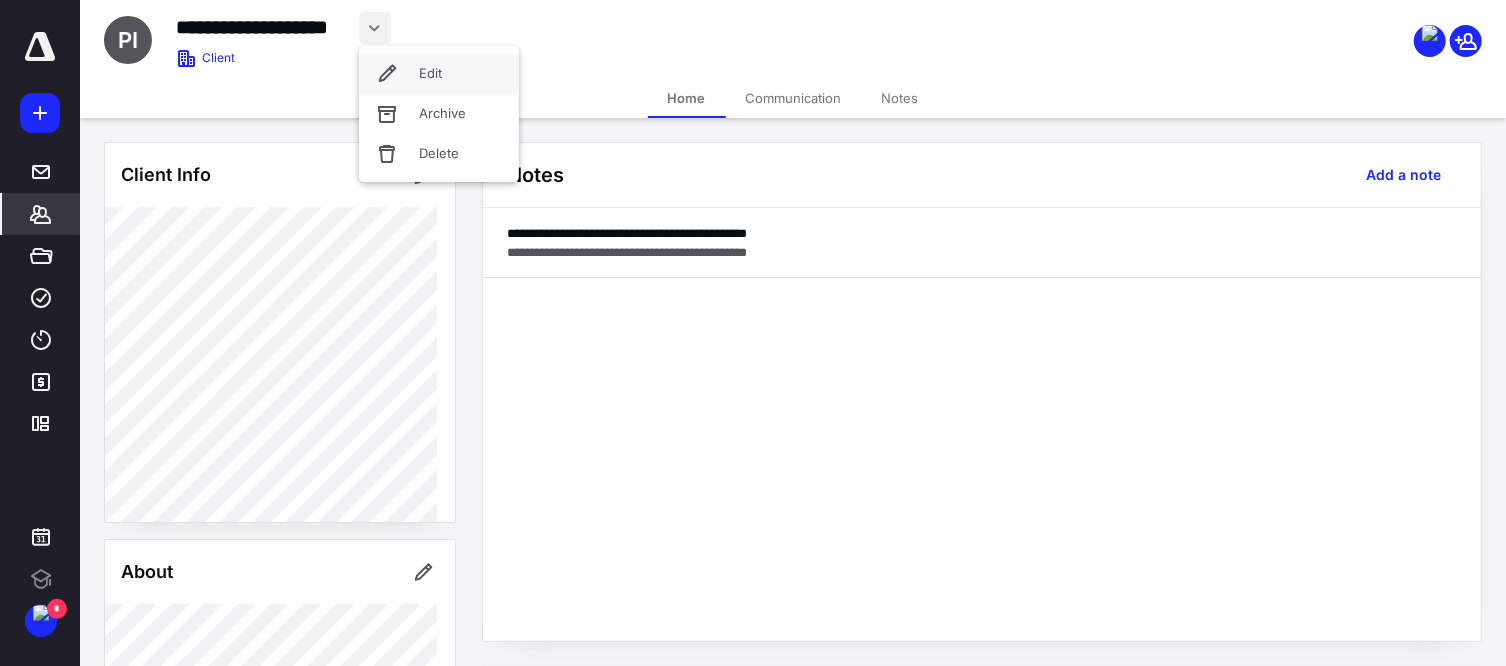 click on "Edit" at bounding box center (439, 74) 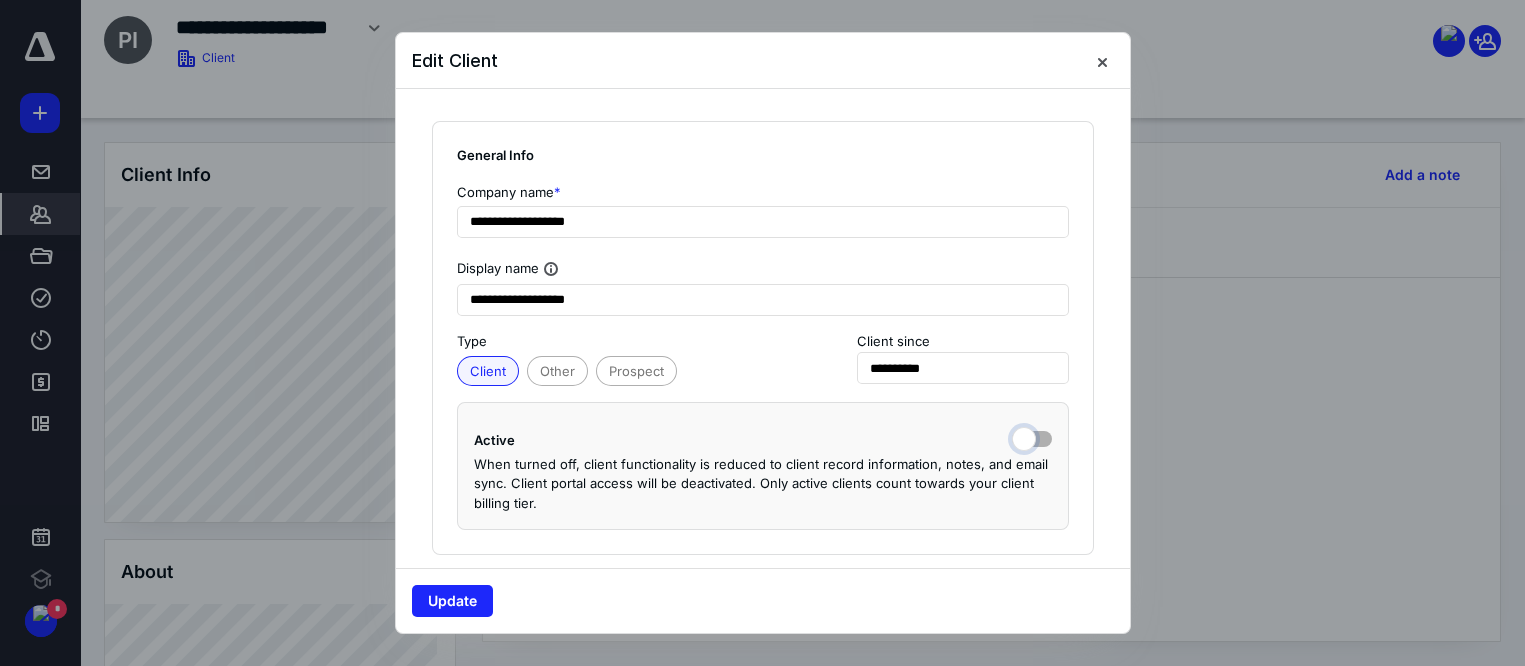 click at bounding box center (1032, 437) 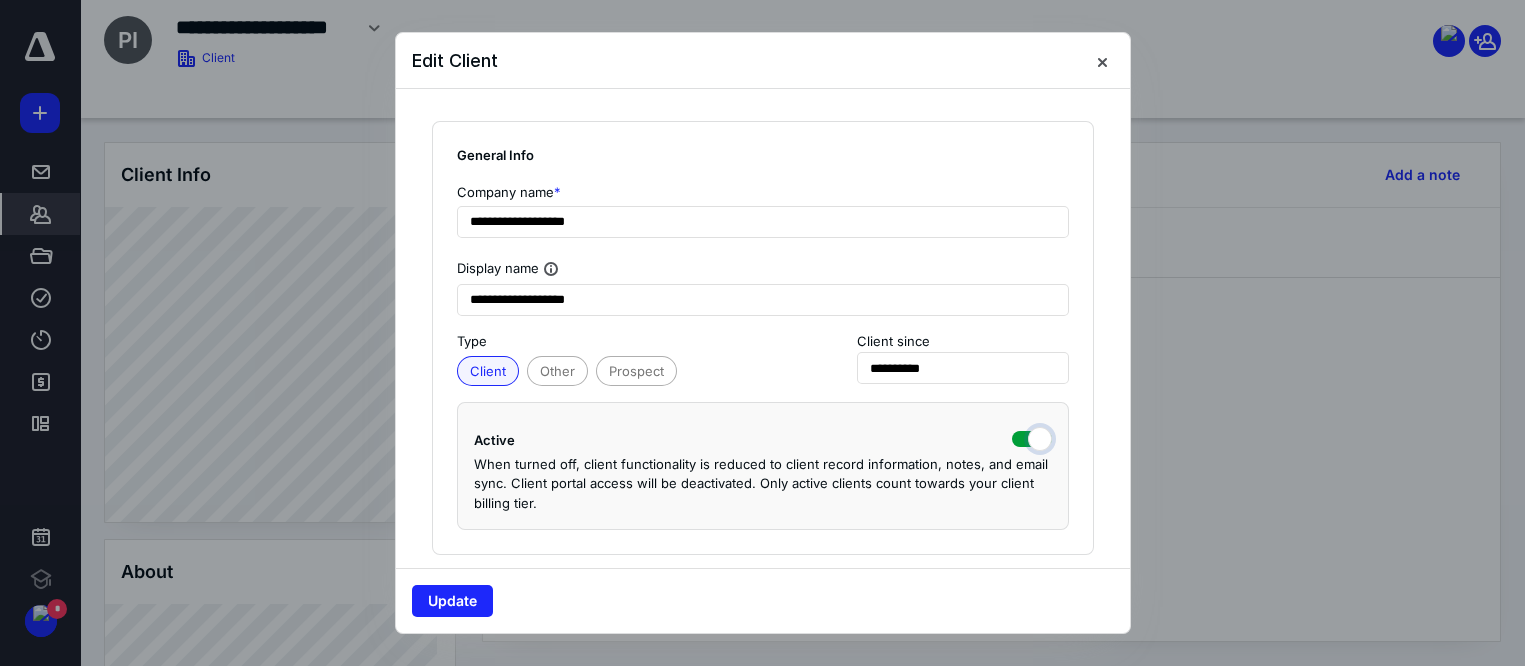 checkbox on "true" 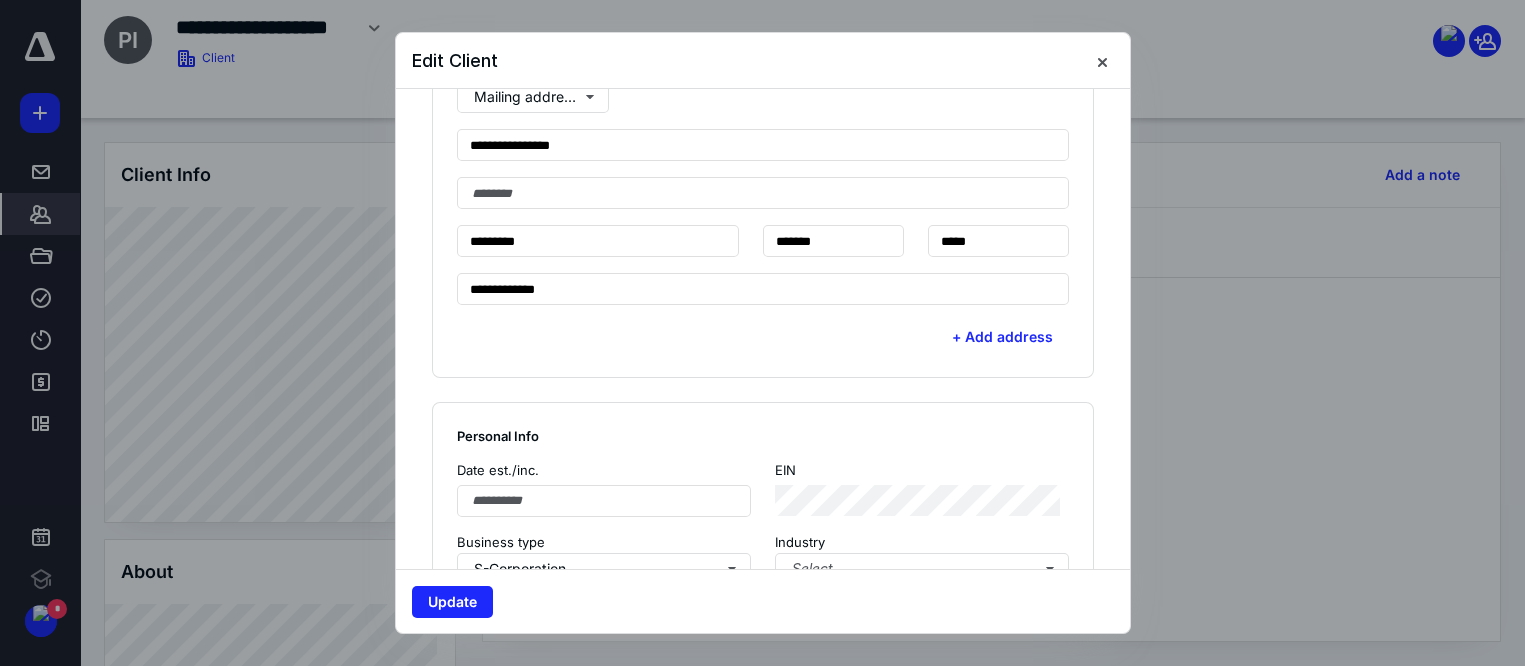 scroll, scrollTop: 999, scrollLeft: 0, axis: vertical 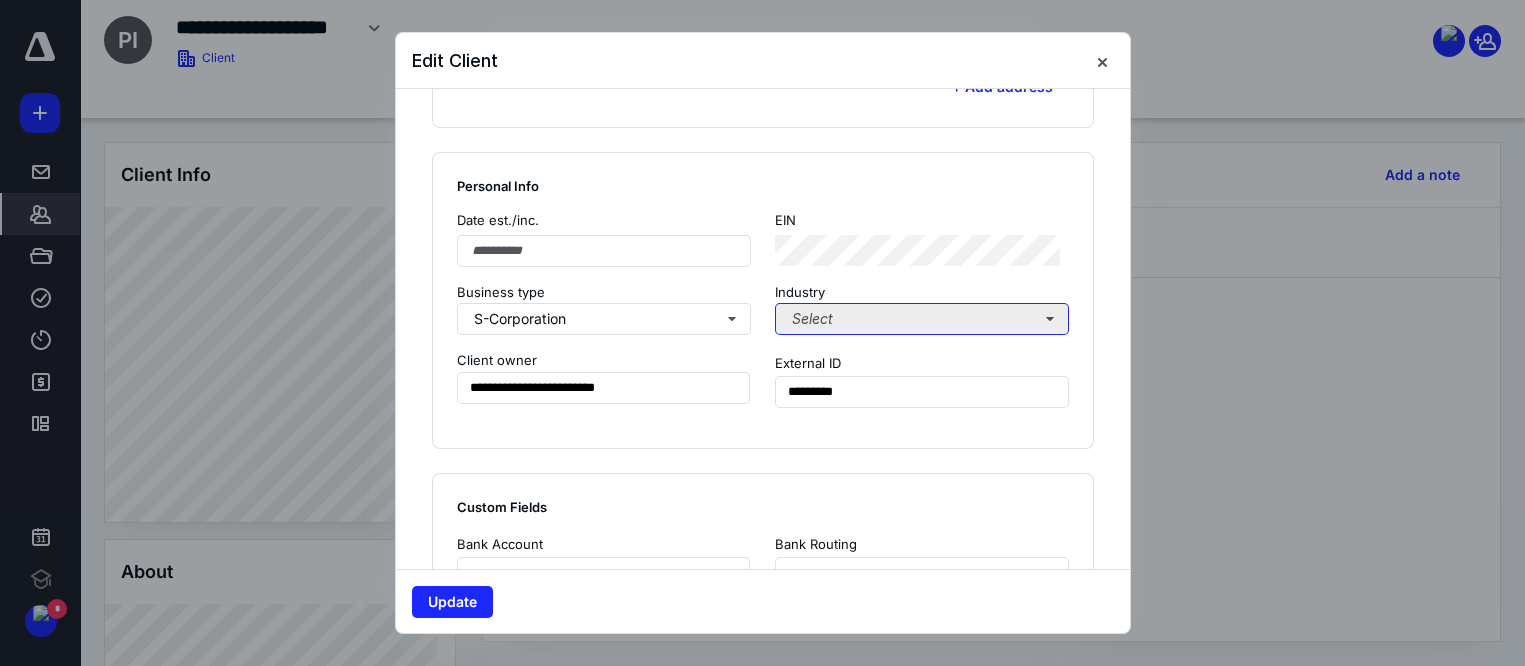 click on "Select" at bounding box center (922, 319) 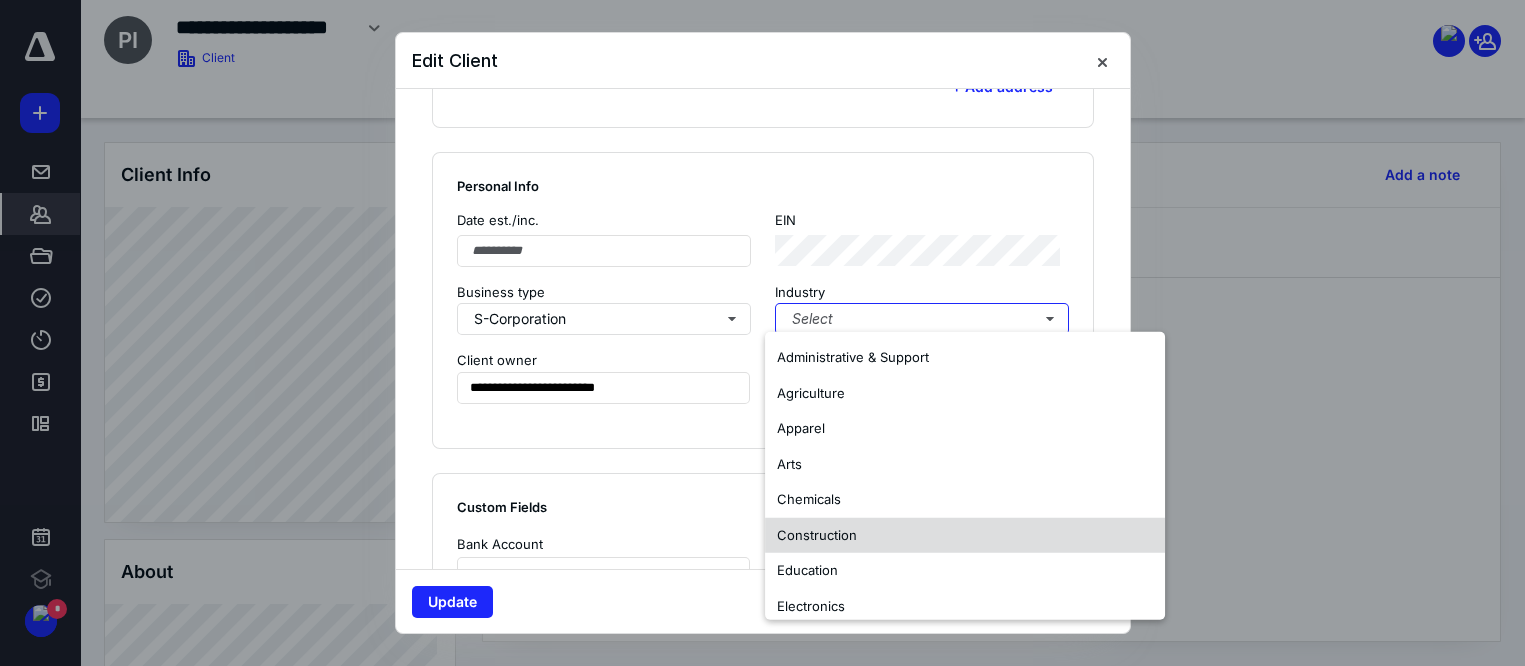 click on "Construction" at bounding box center [965, 535] 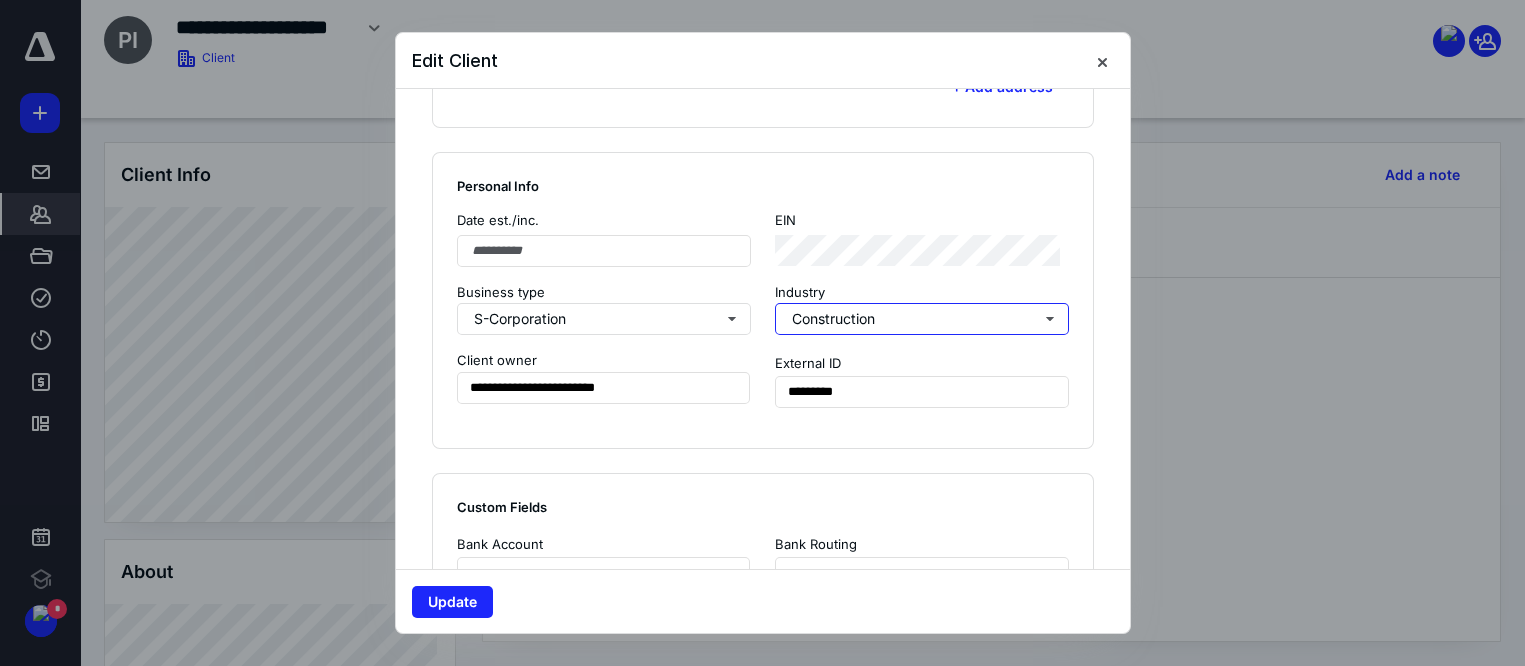 scroll, scrollTop: 1749, scrollLeft: 0, axis: vertical 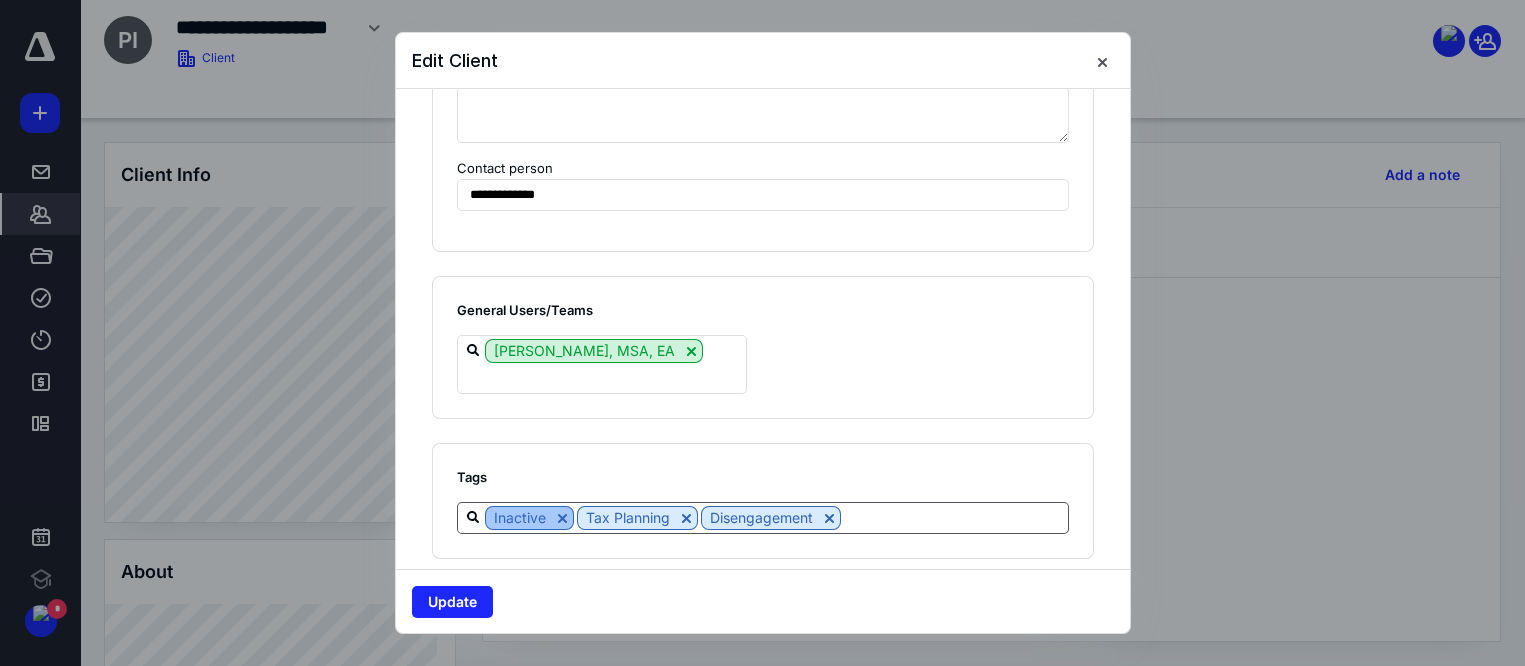 click at bounding box center [562, 518] 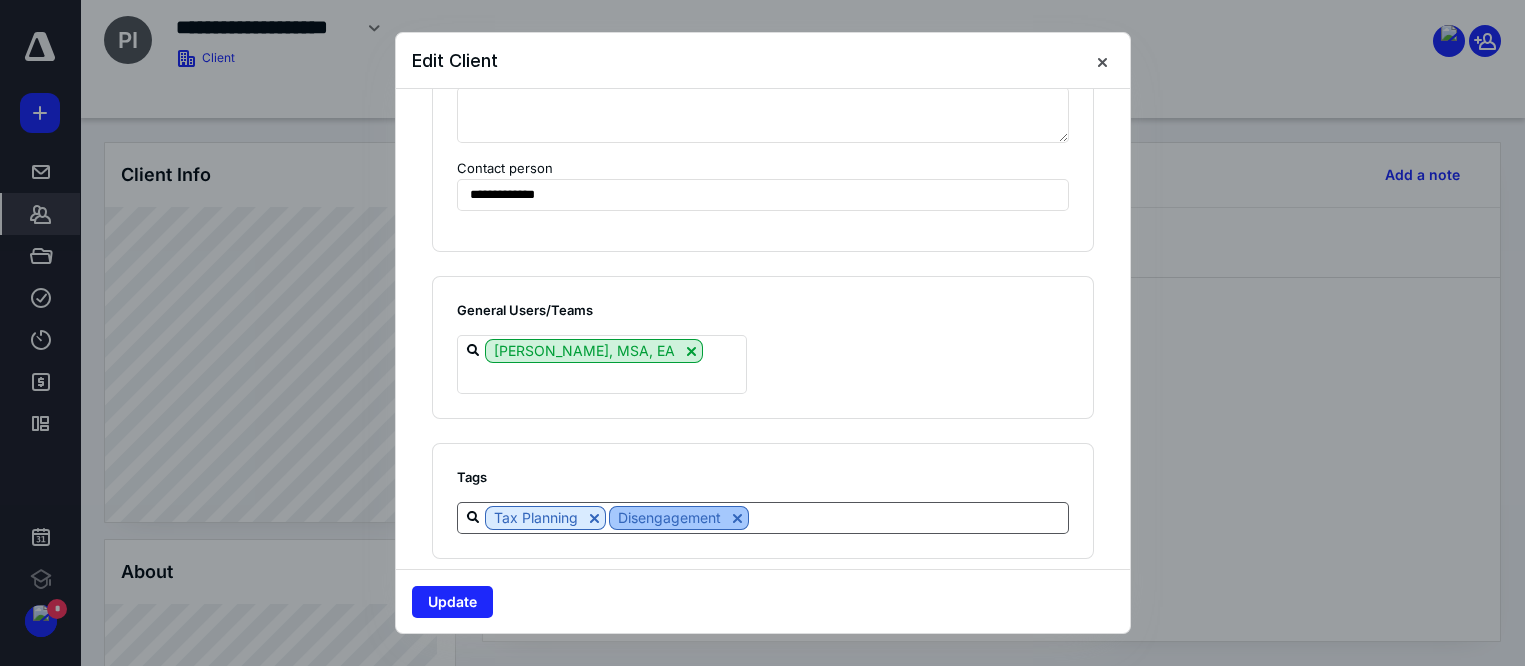 click at bounding box center [737, 518] 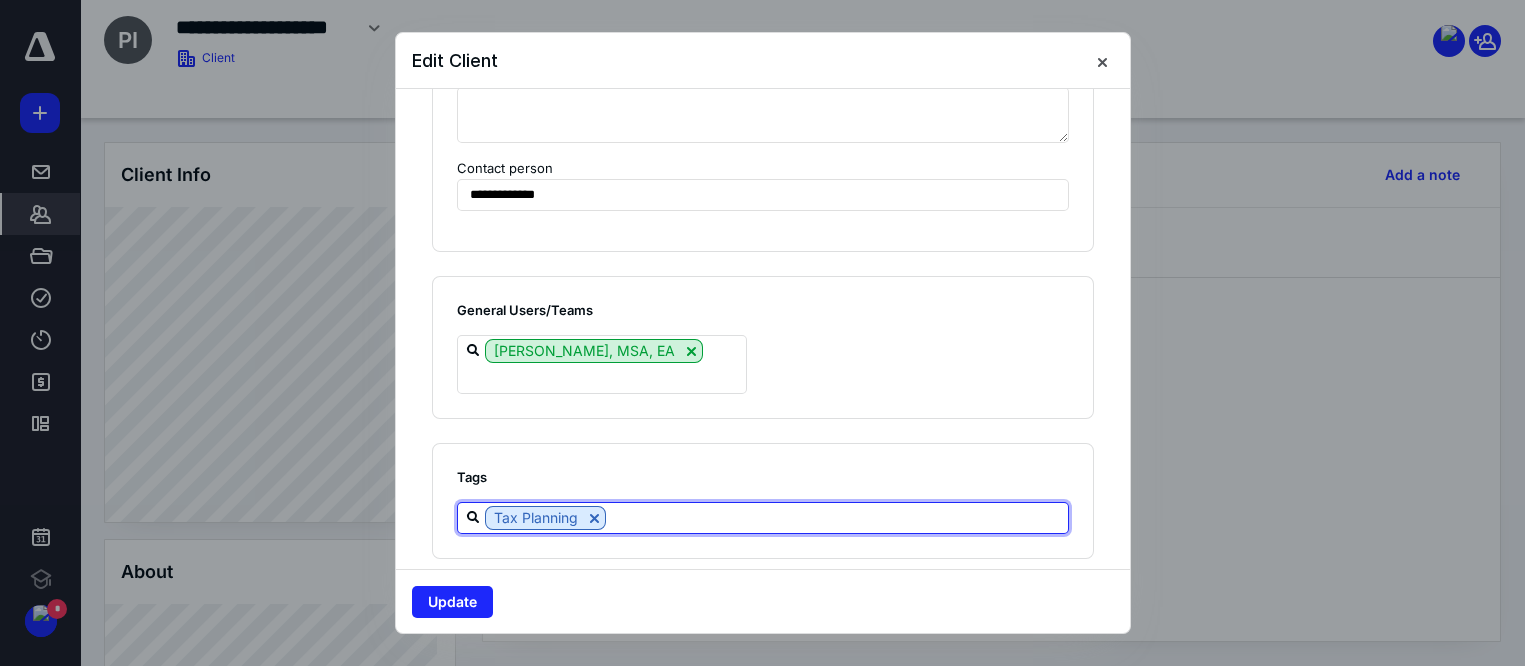 click at bounding box center (837, 517) 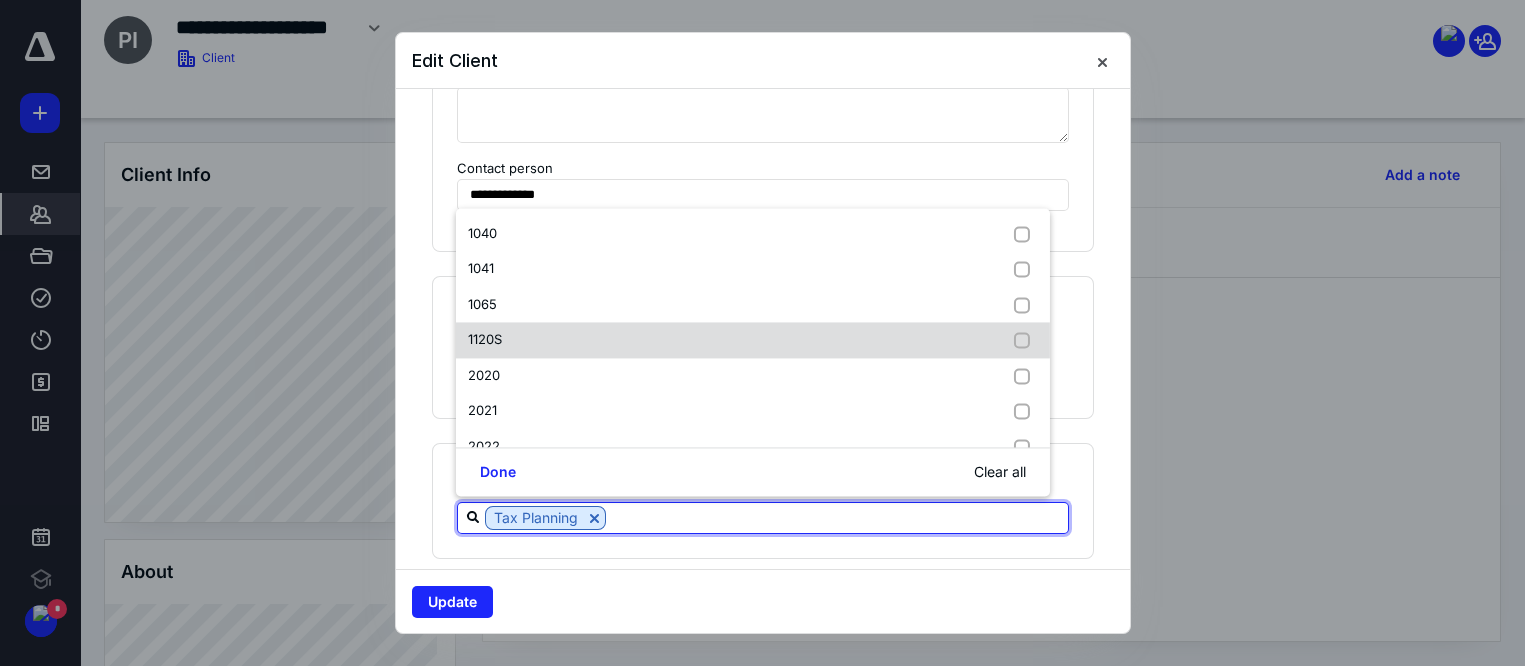 click on "1120S" at bounding box center (753, 341) 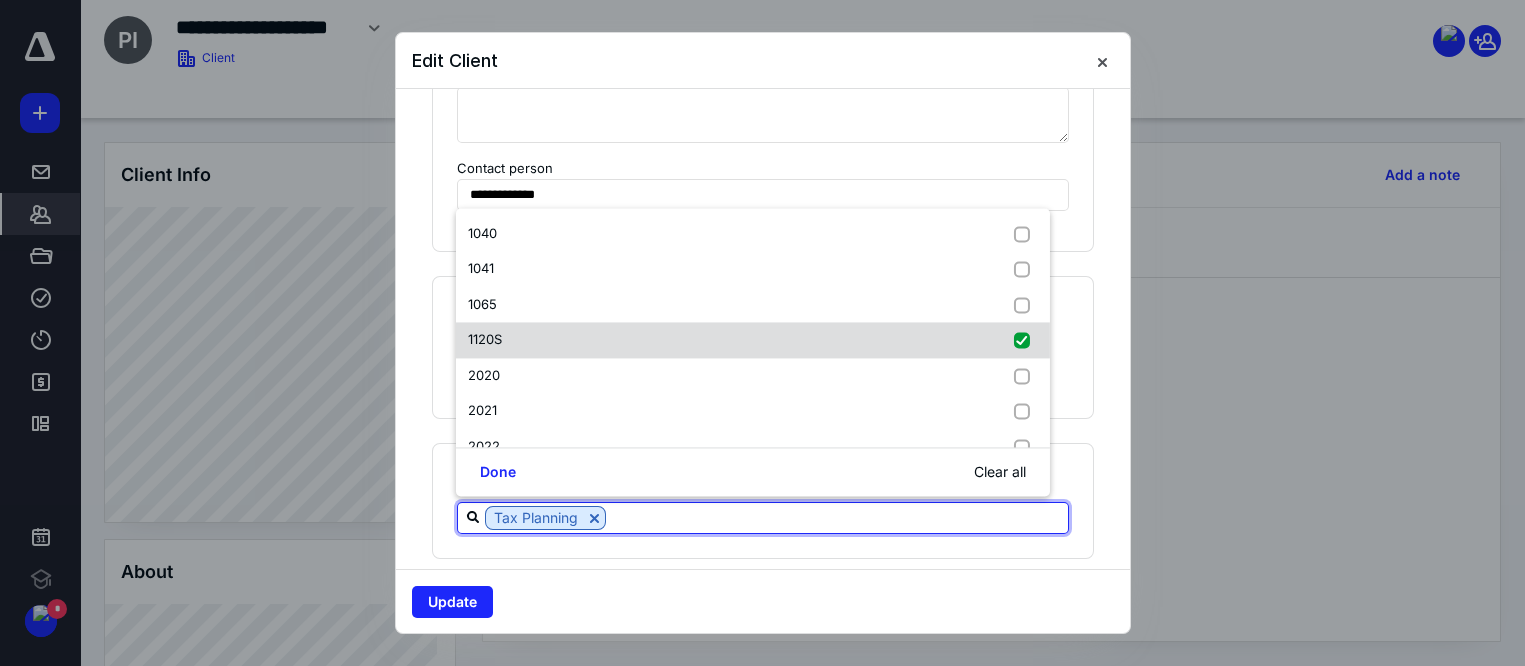 checkbox on "true" 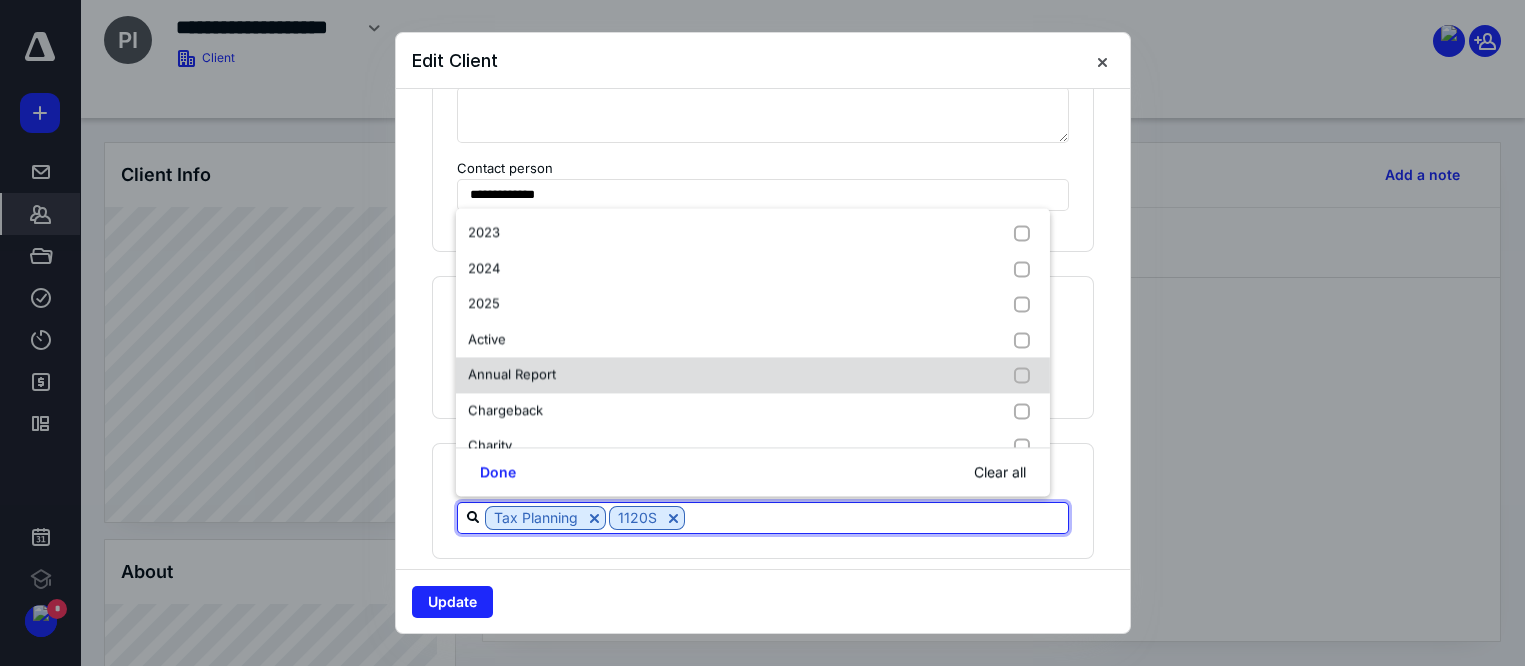 scroll, scrollTop: 499, scrollLeft: 0, axis: vertical 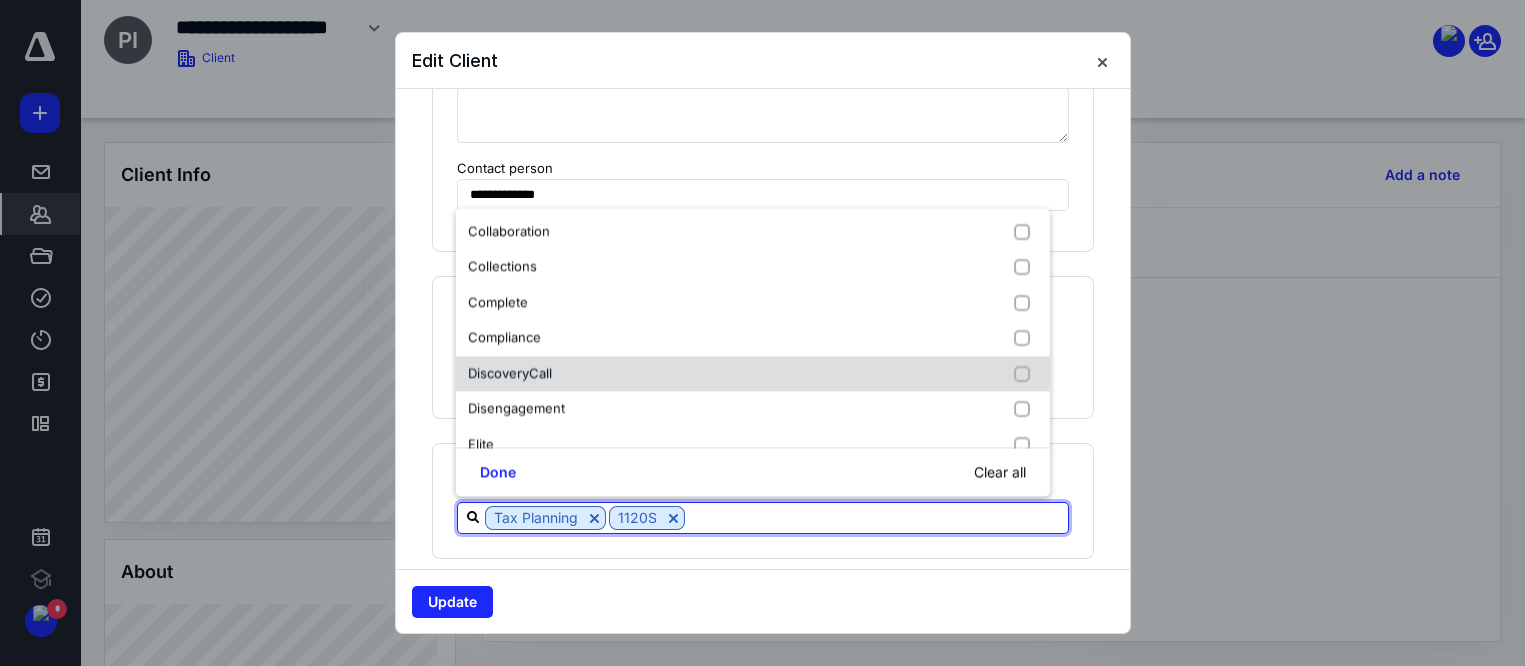 click on "DiscoveryCall" at bounding box center (753, 374) 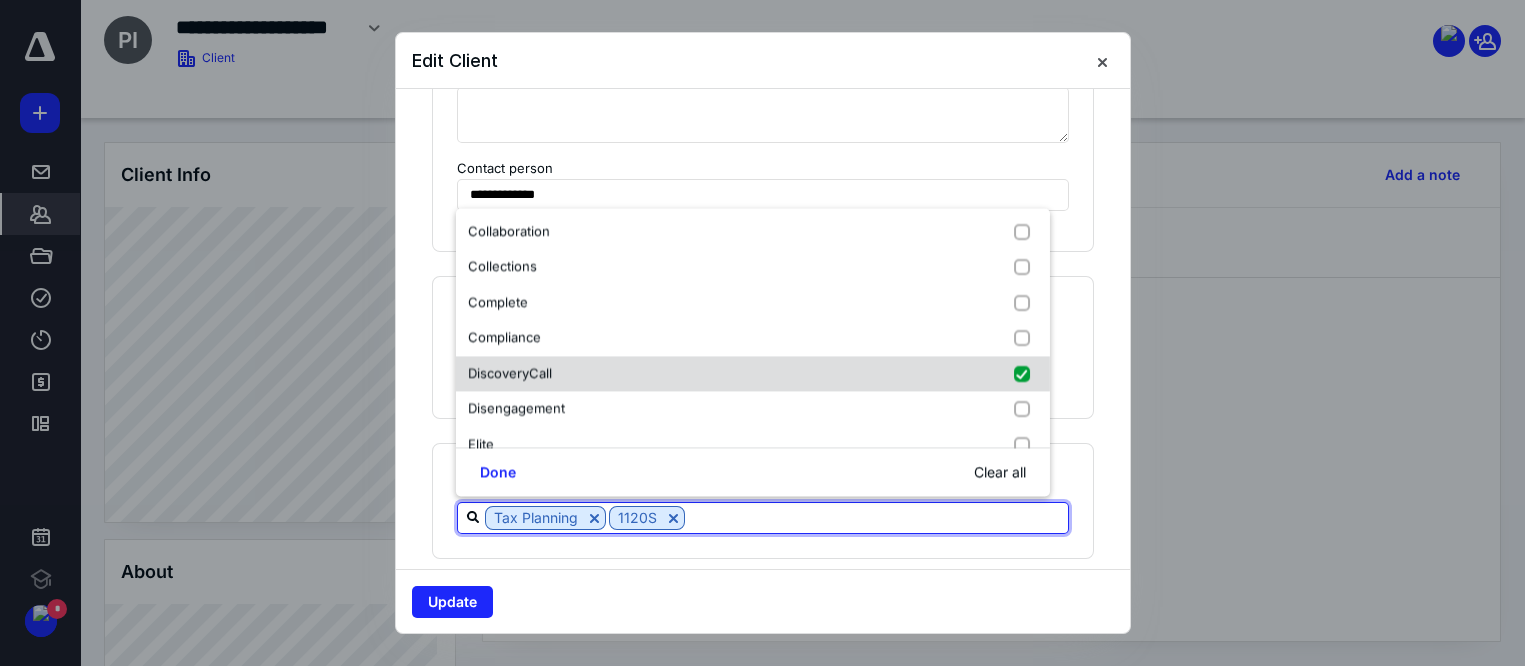 checkbox on "true" 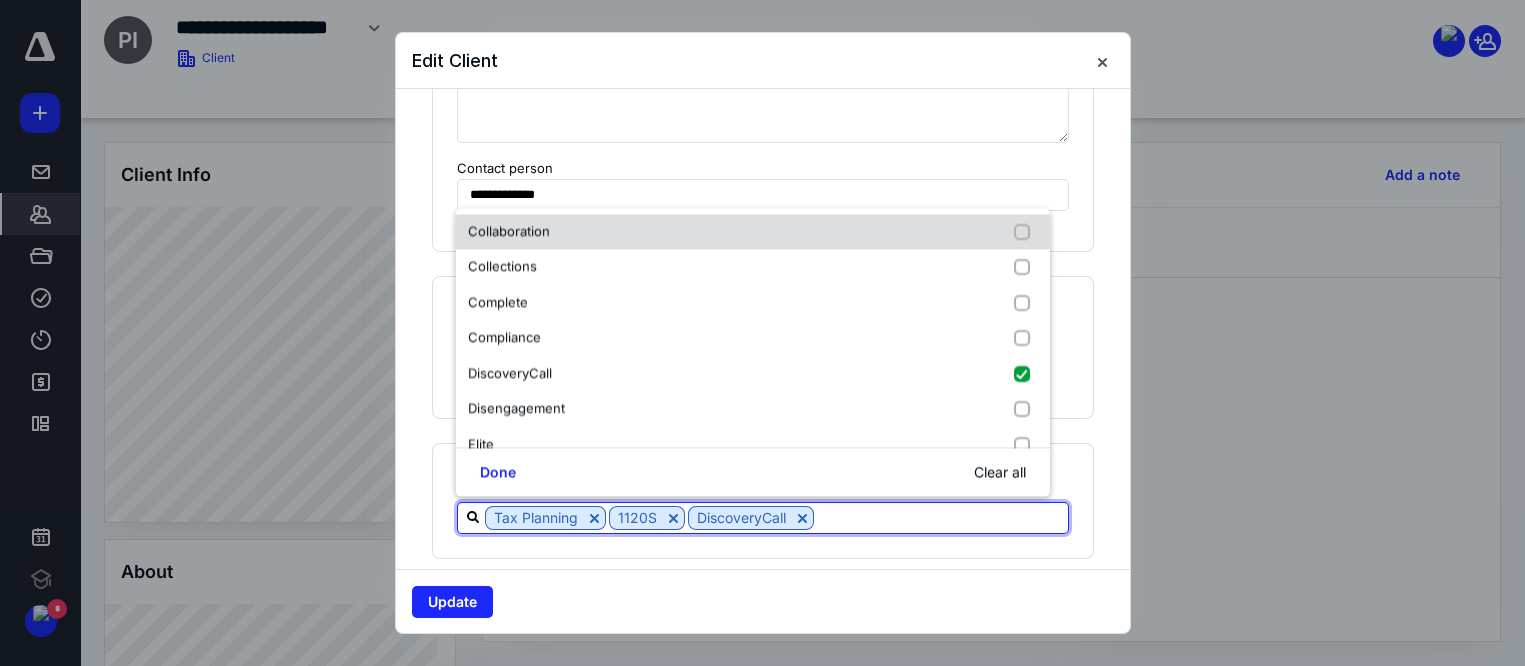 click on "Collaboration" at bounding box center (753, 232) 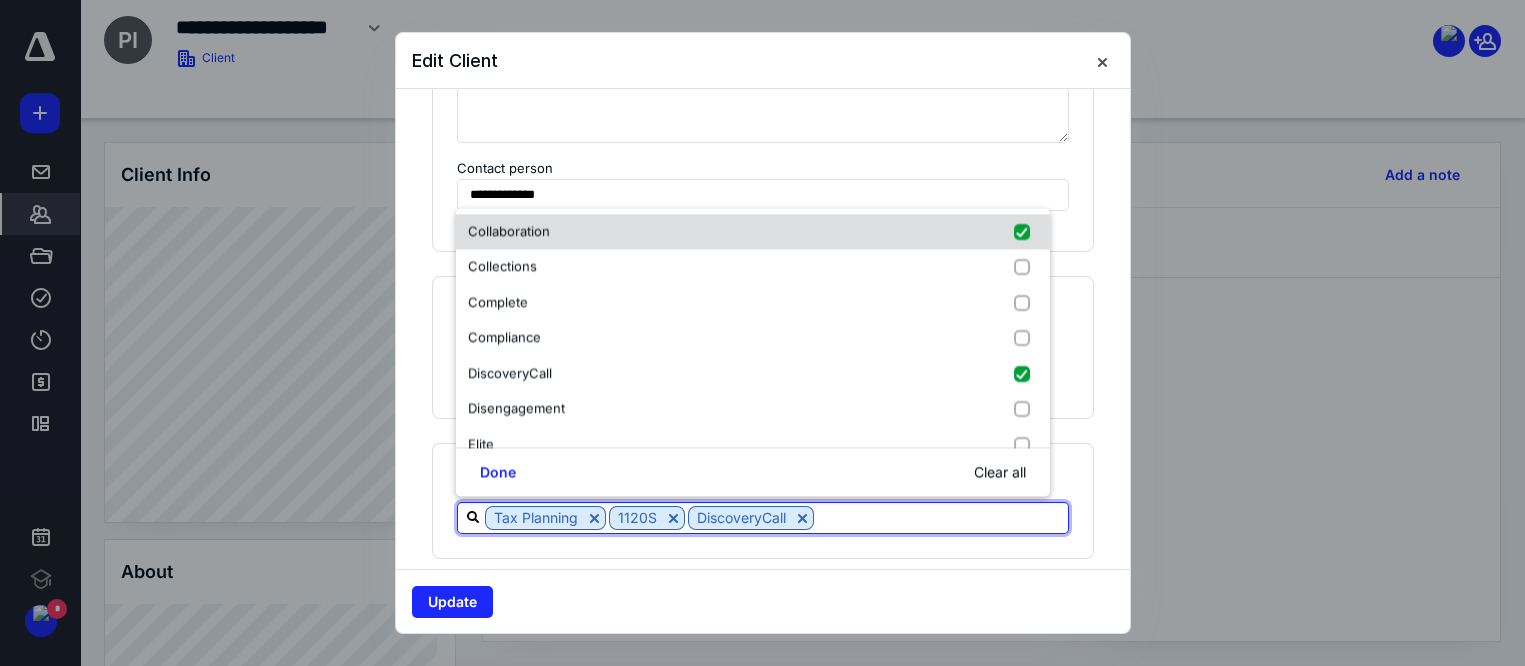 checkbox on "true" 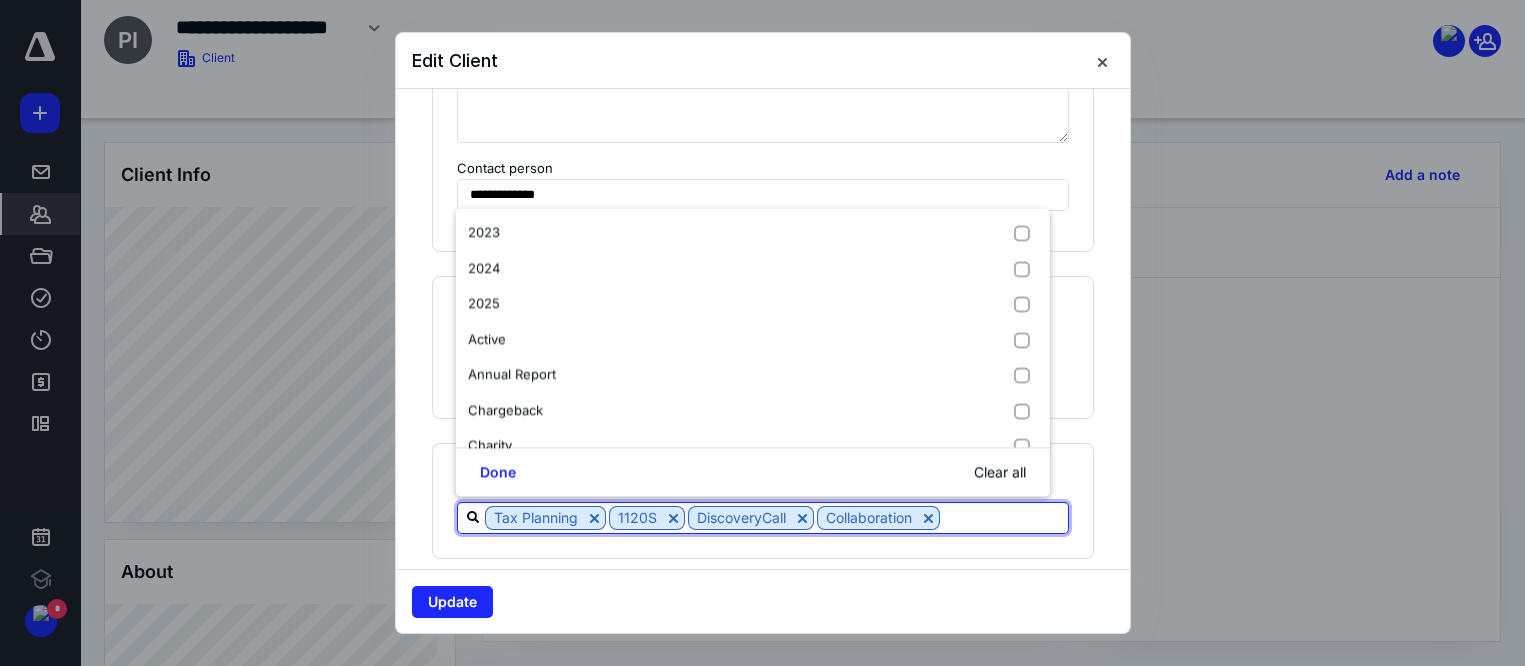 scroll, scrollTop: 0, scrollLeft: 0, axis: both 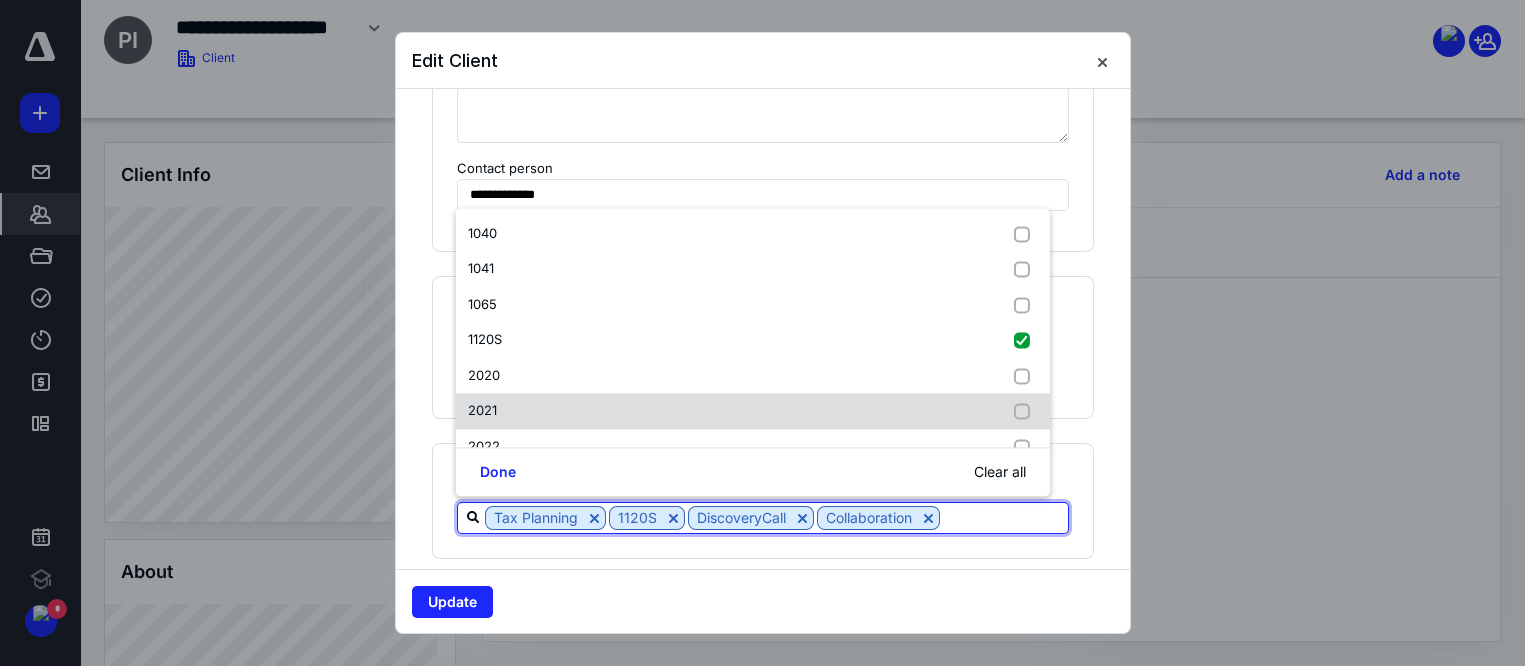 click on "2021" at bounding box center (753, 412) 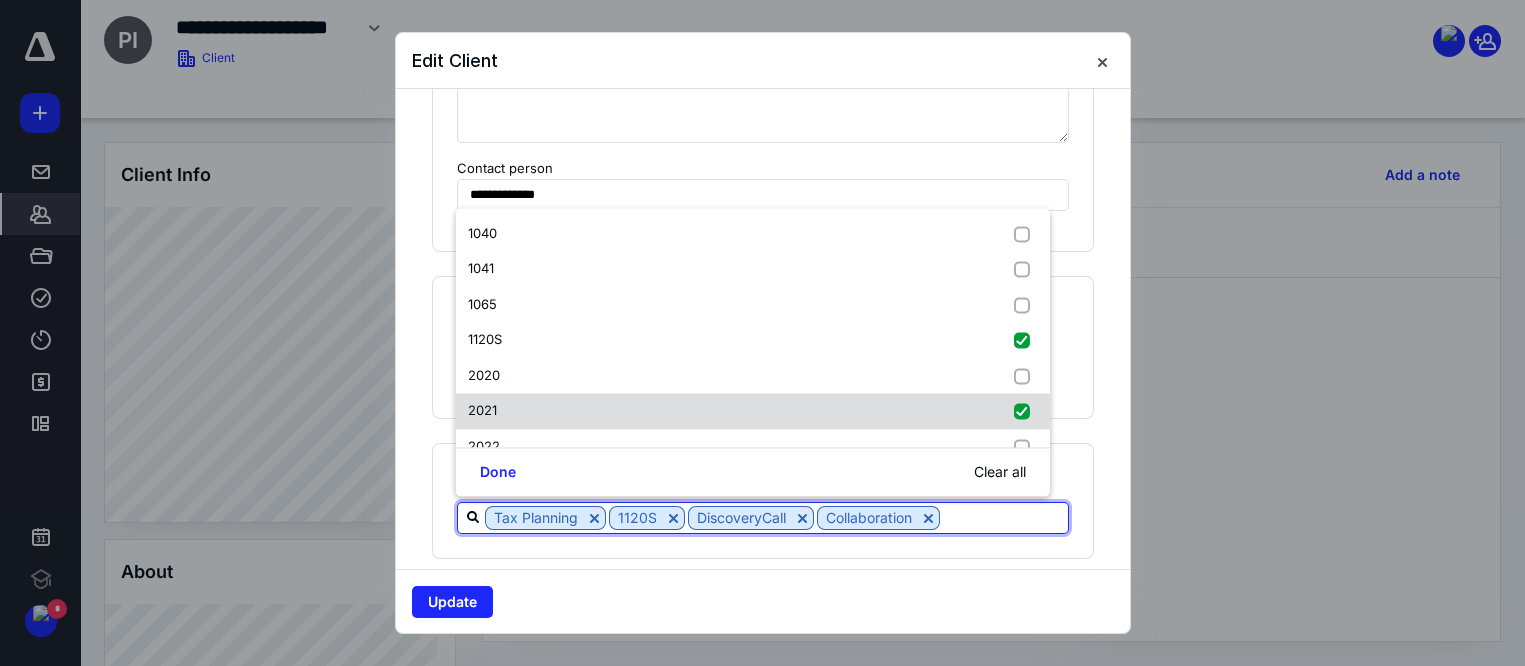 checkbox on "true" 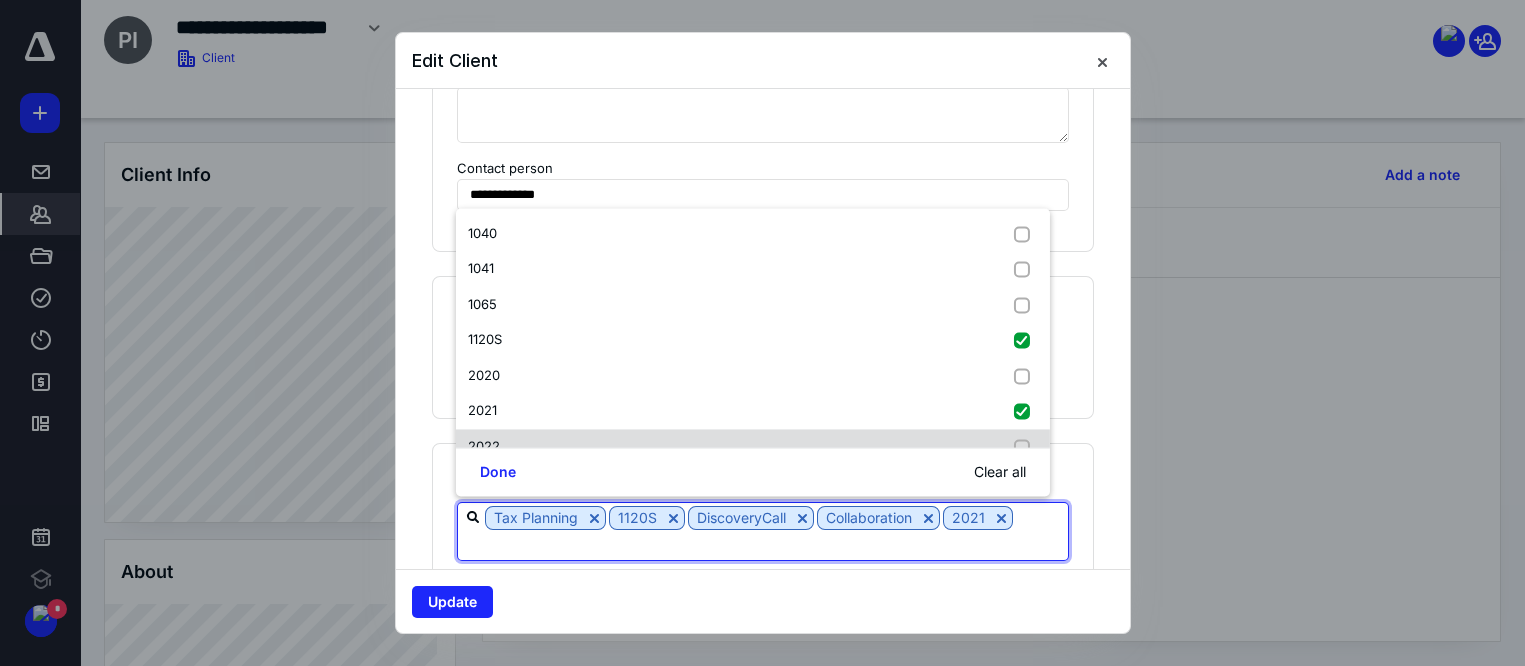 click on "2022" at bounding box center (753, 447) 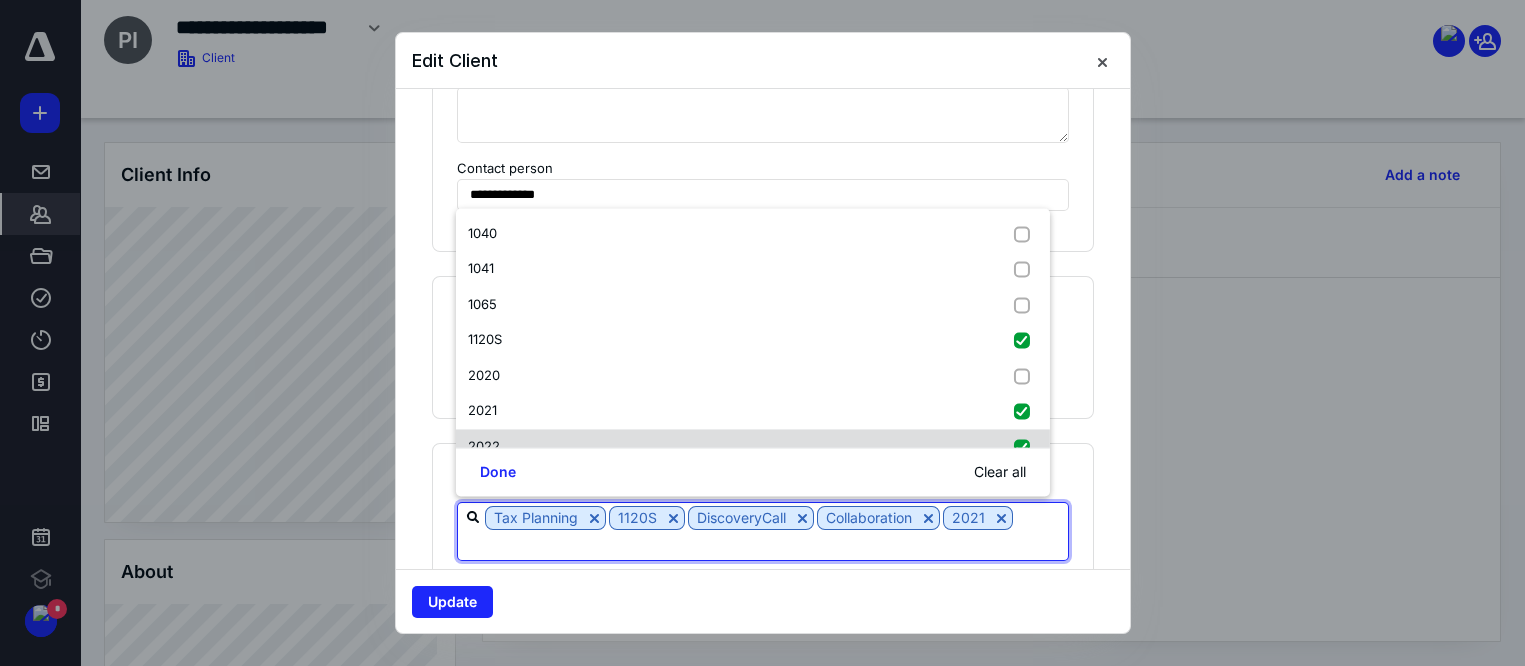 checkbox on "true" 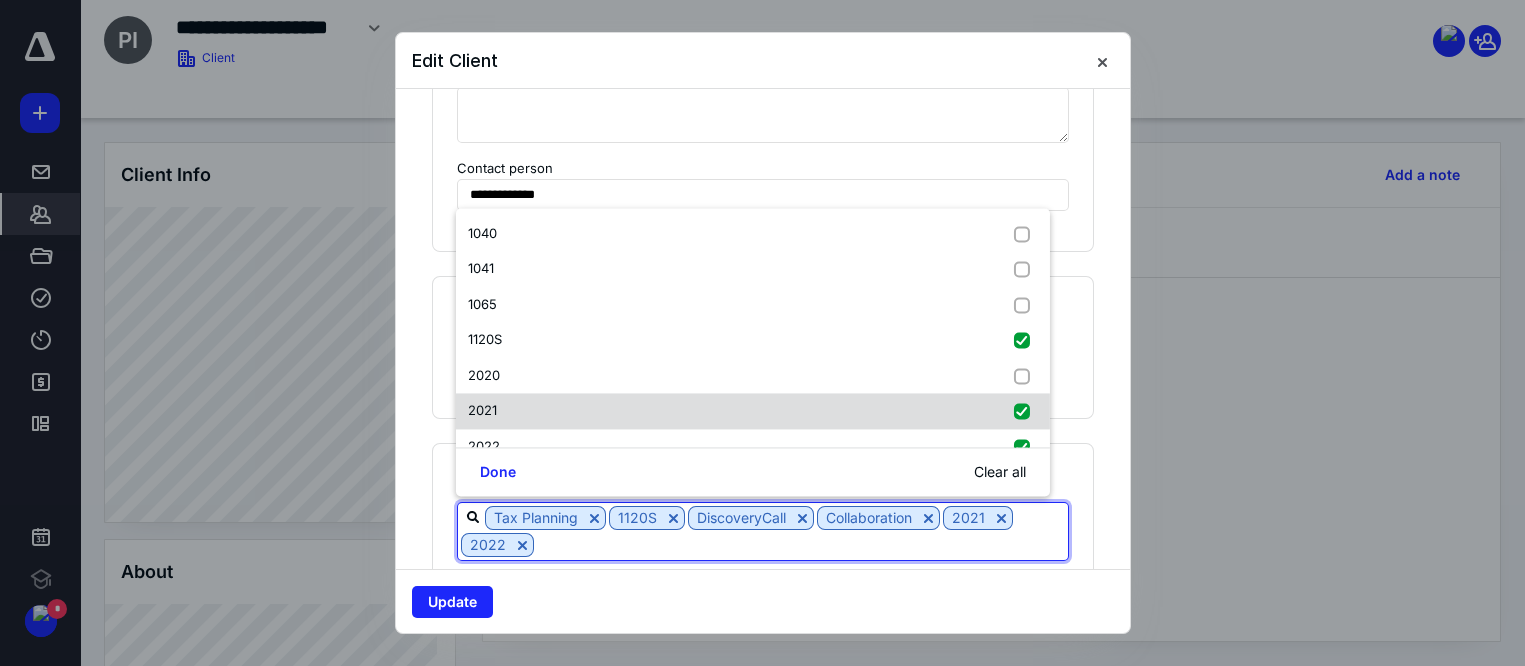 scroll, scrollTop: 249, scrollLeft: 0, axis: vertical 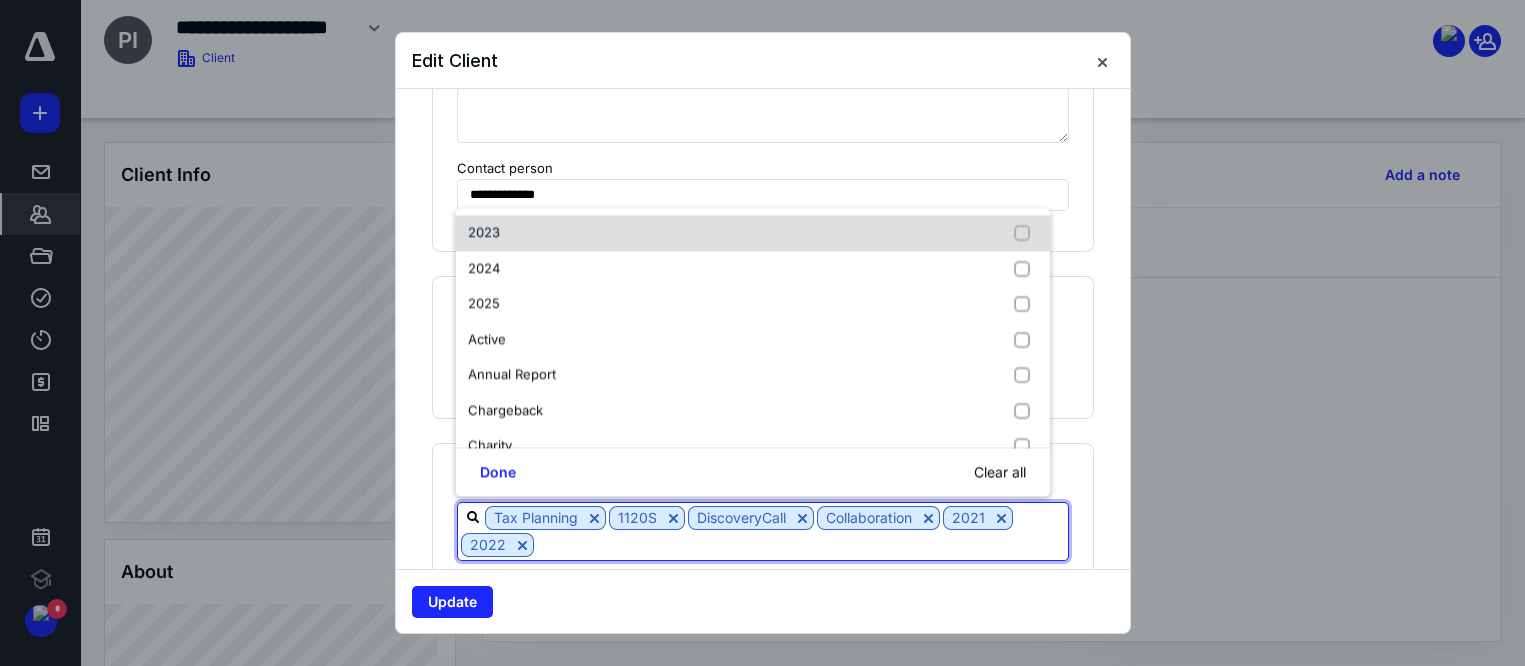 click on "2023" at bounding box center [753, 234] 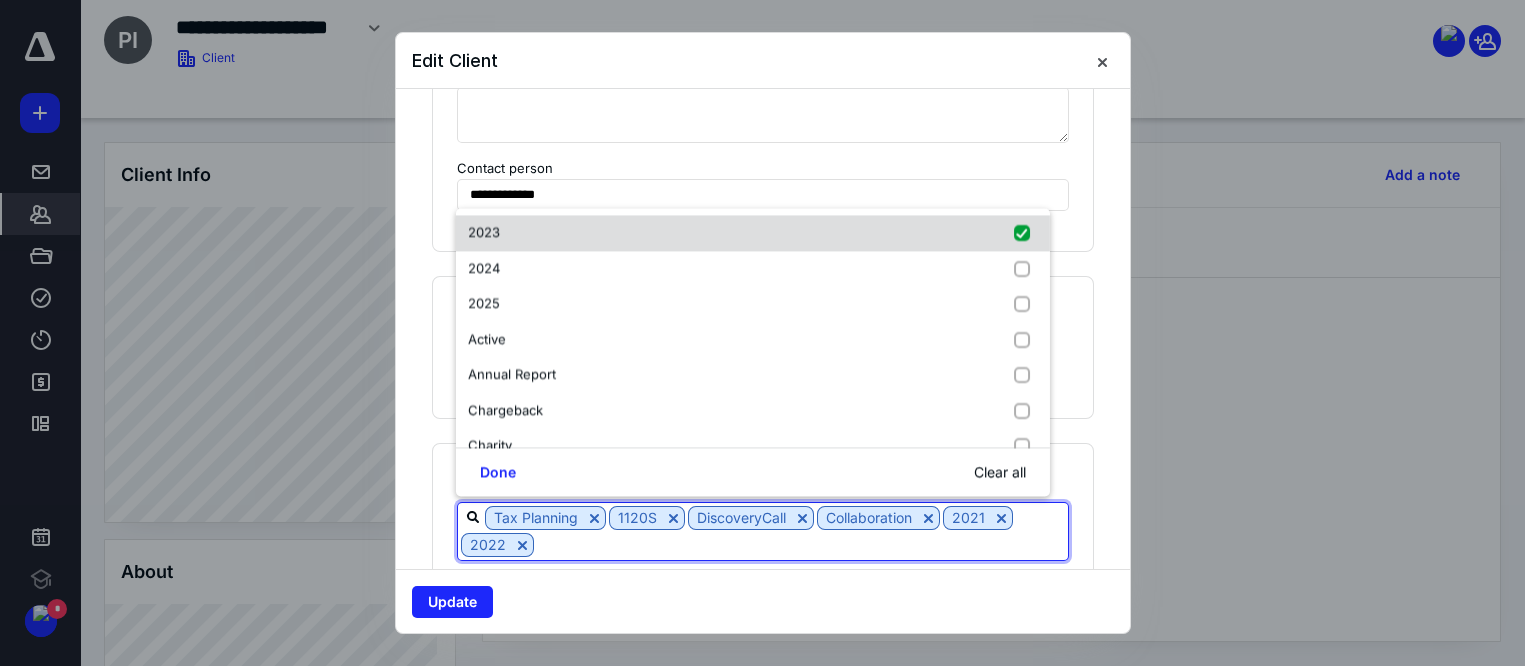 checkbox on "true" 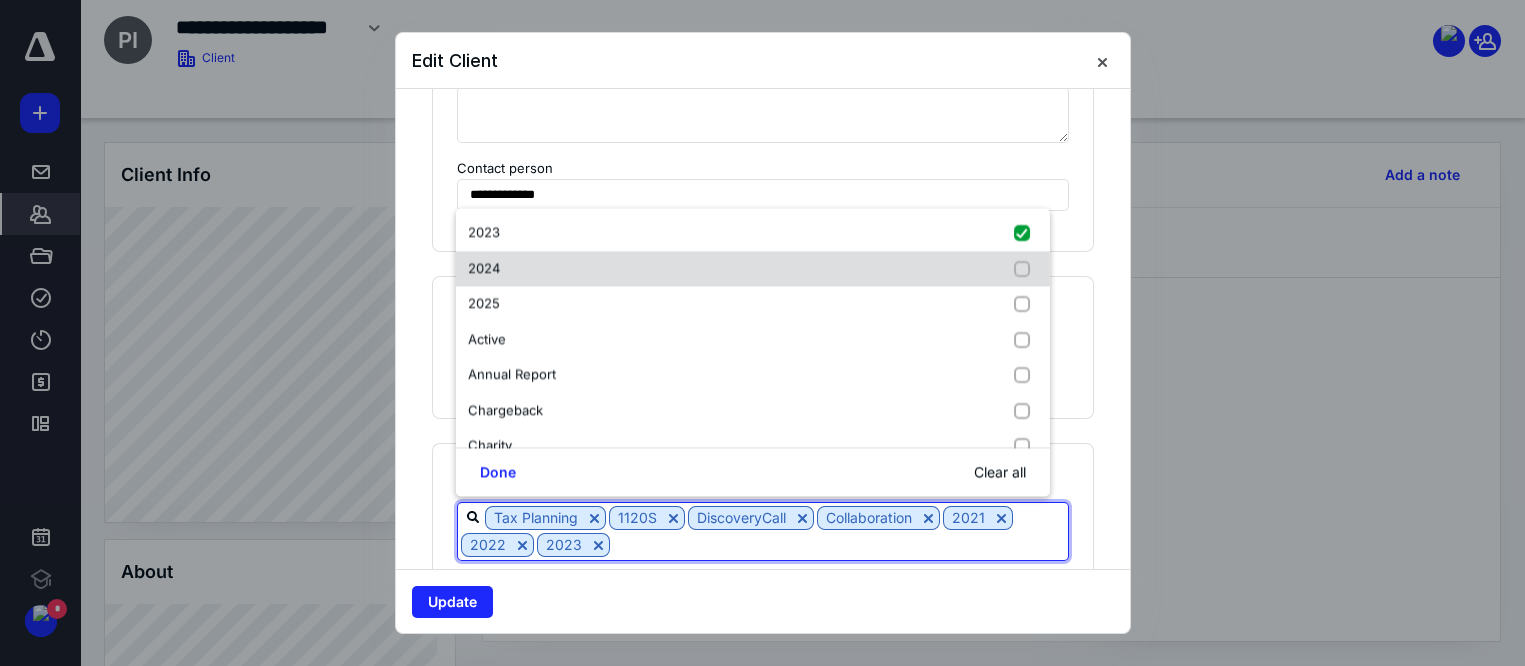 click on "2024" at bounding box center [753, 269] 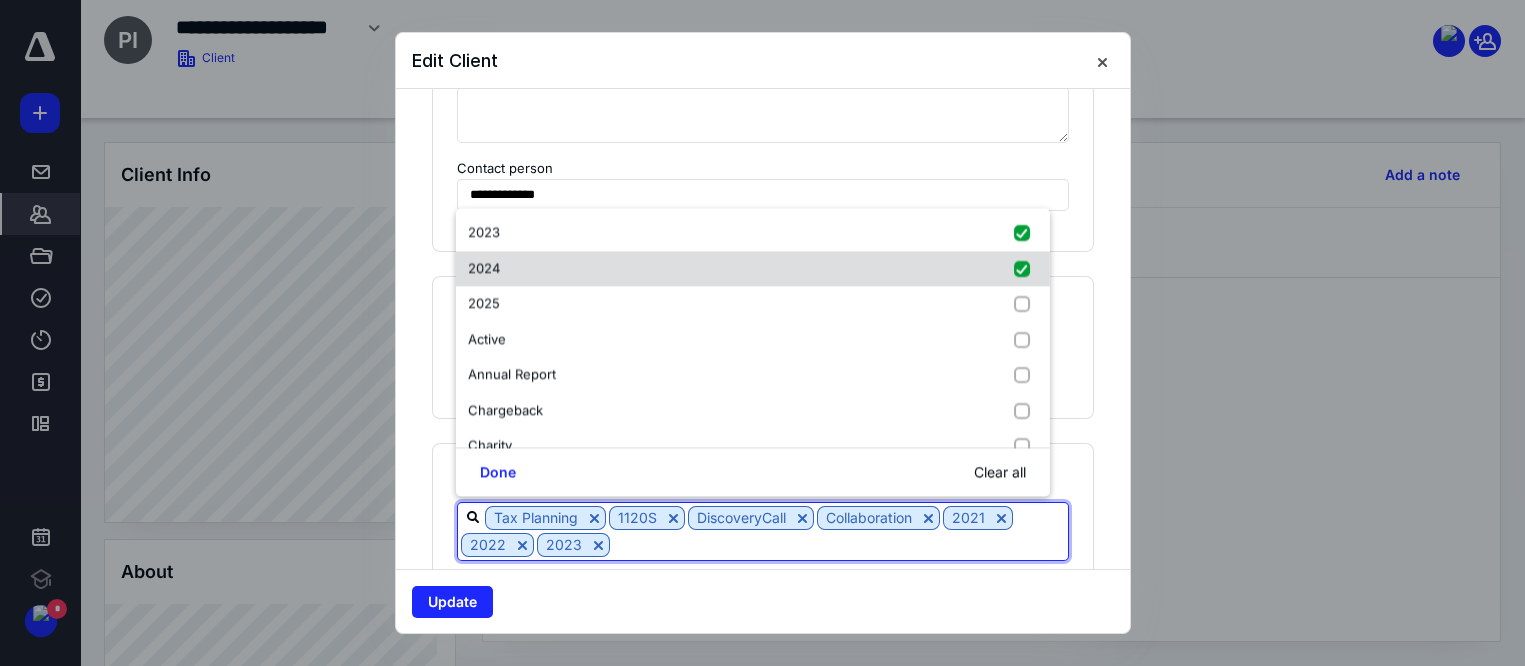 checkbox on "true" 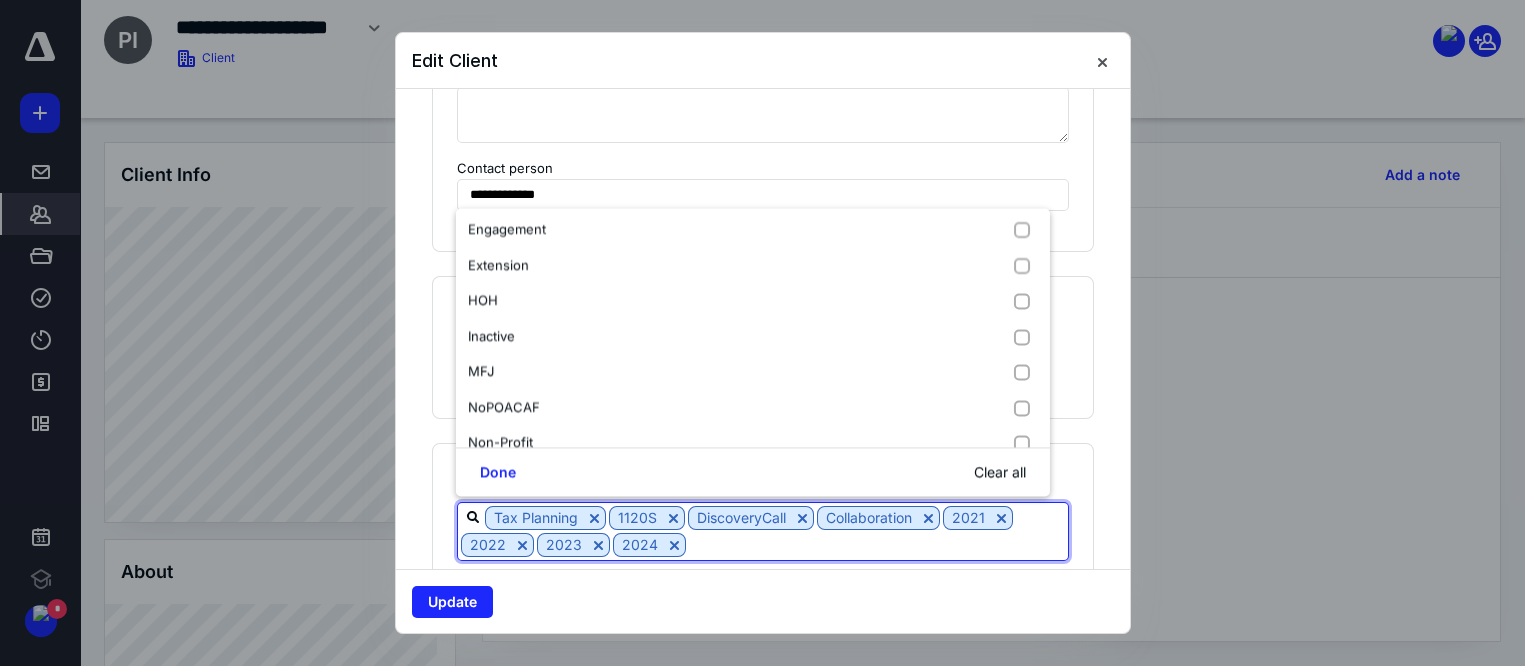scroll, scrollTop: 1161, scrollLeft: 0, axis: vertical 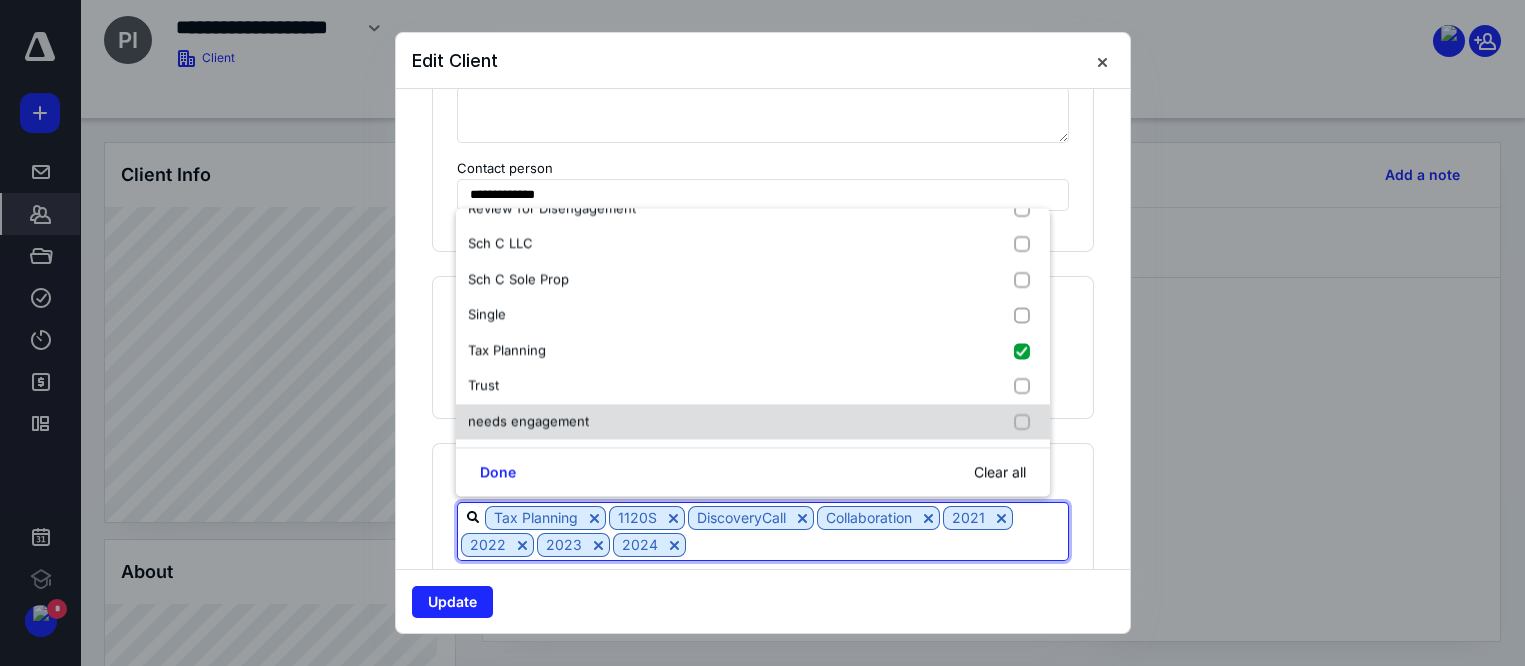 click on "needs engagement" at bounding box center [753, 422] 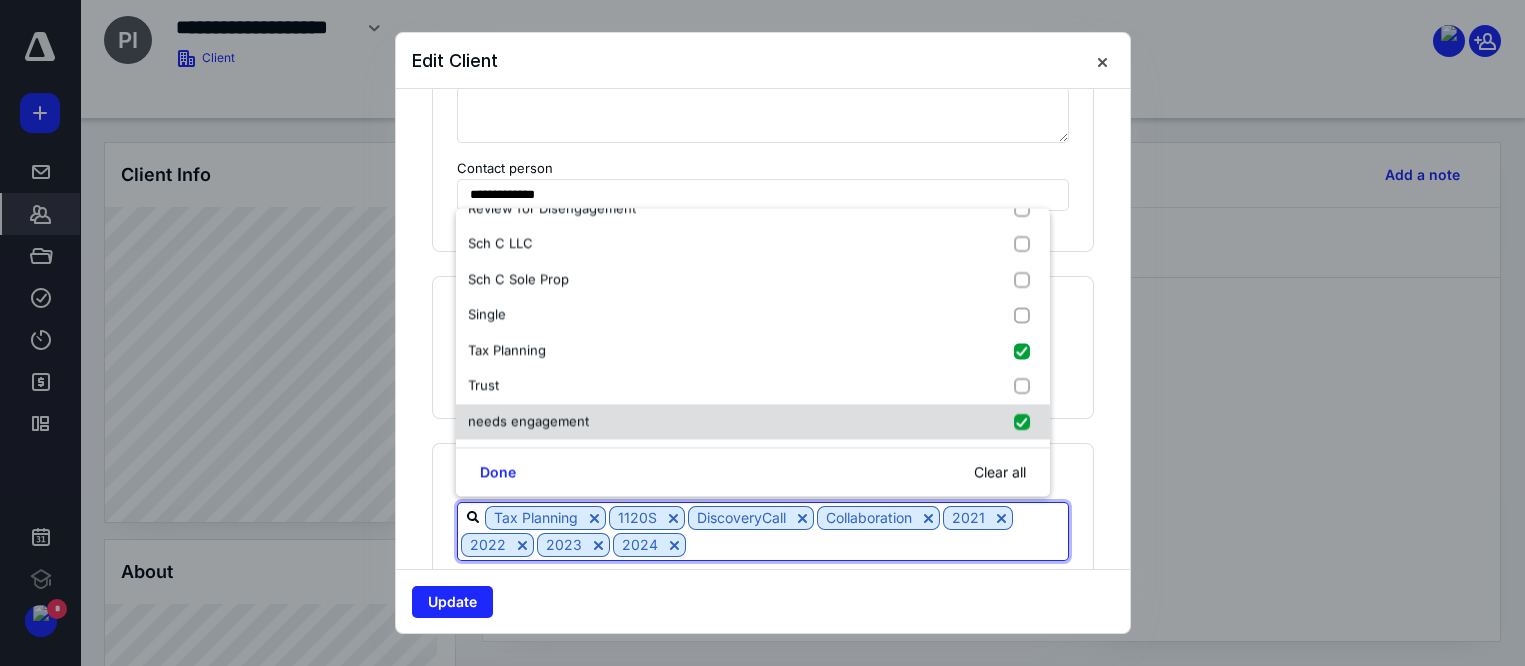 checkbox on "true" 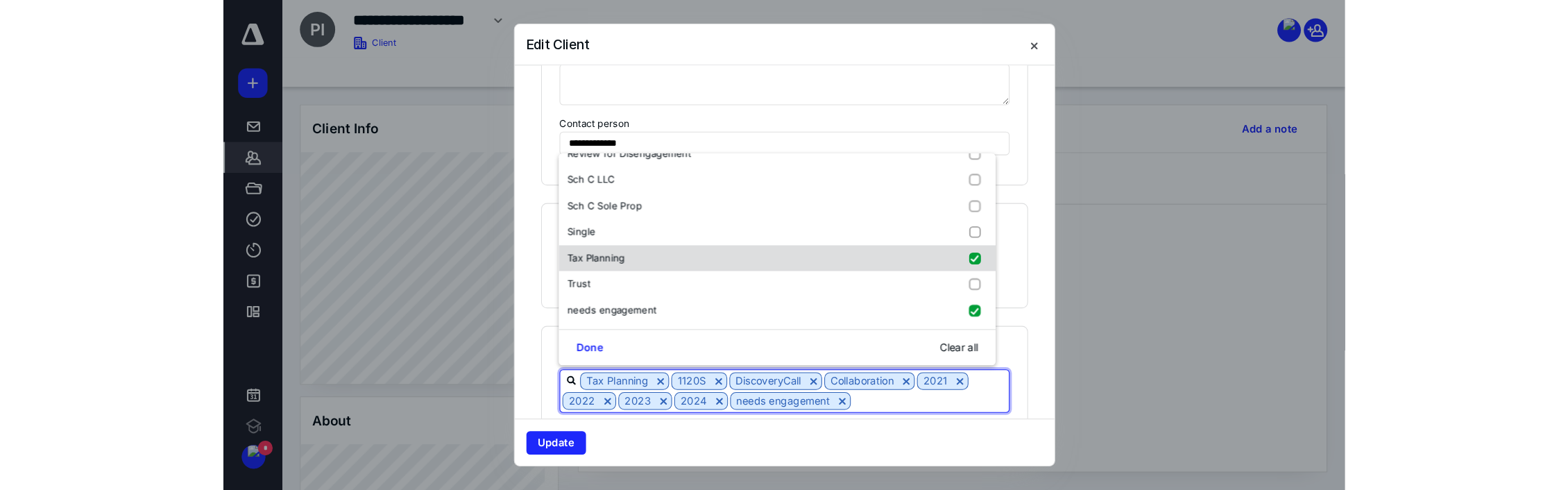 scroll, scrollTop: 632, scrollLeft: 0, axis: vertical 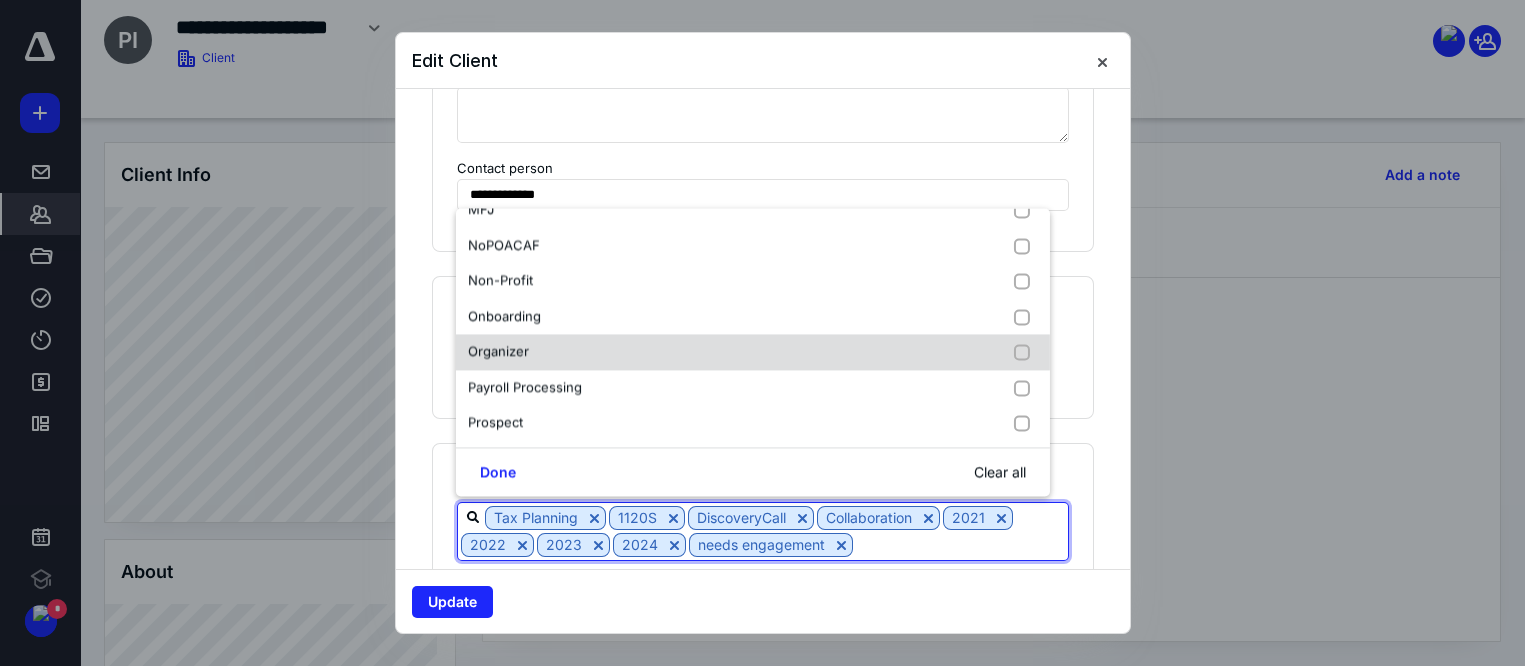 click on "Organizer" at bounding box center [753, 353] 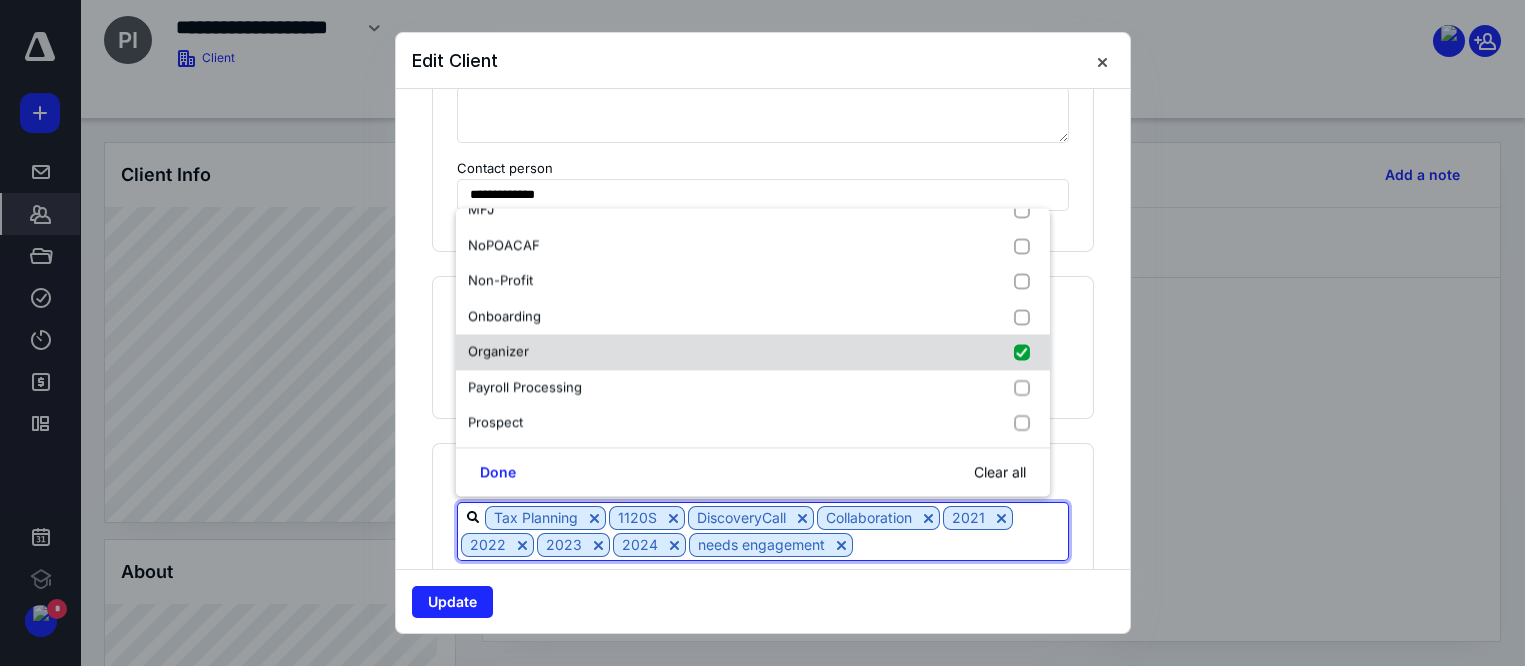 checkbox on "true" 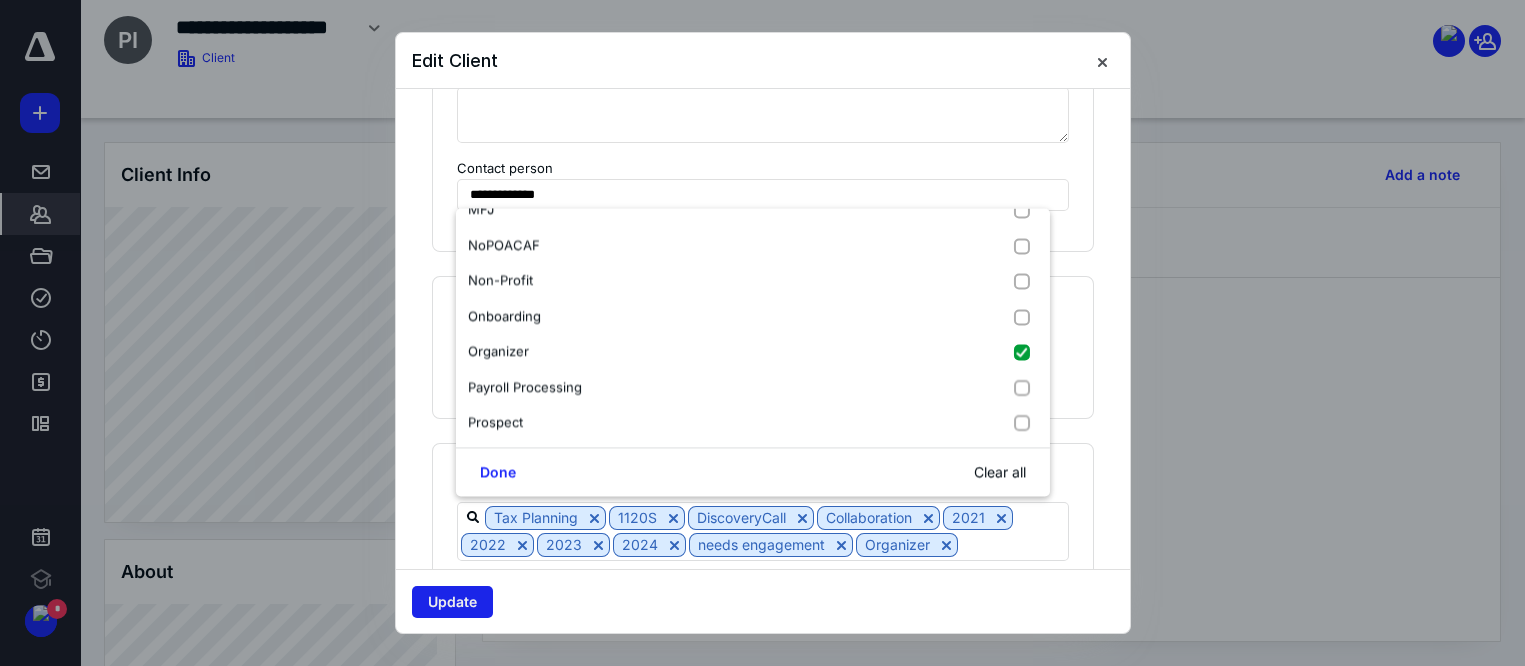 click on "Update" at bounding box center (452, 602) 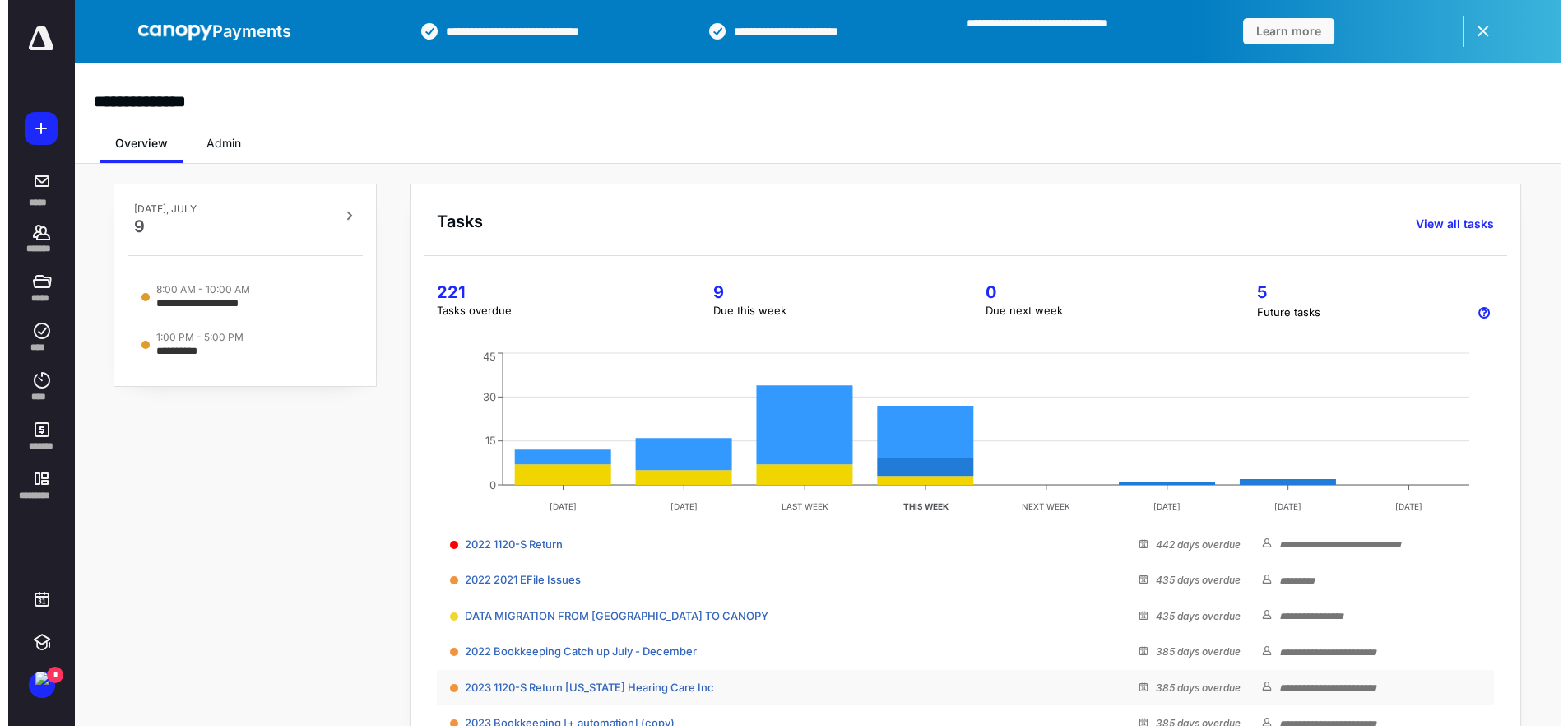 scroll, scrollTop: 0, scrollLeft: 0, axis: both 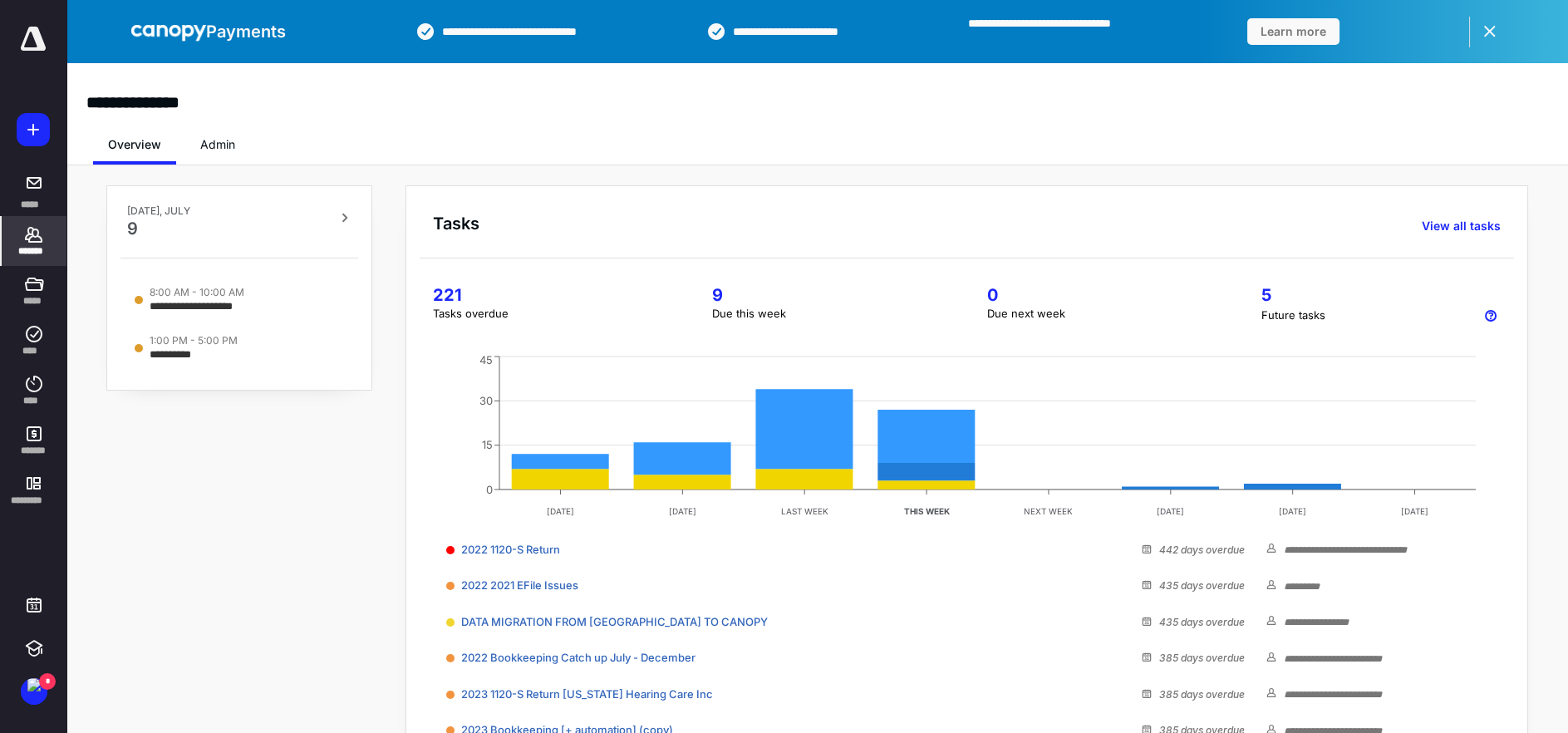 click 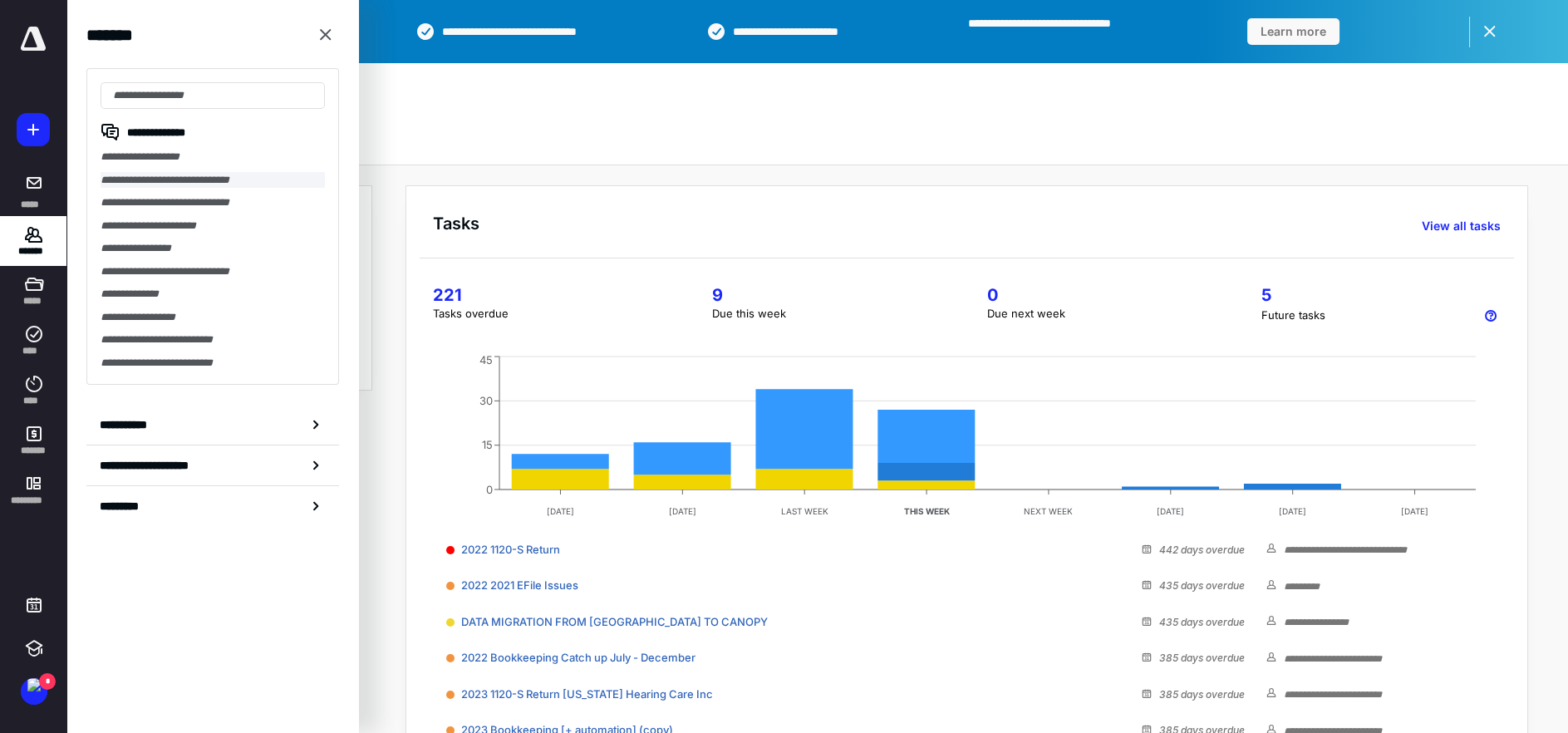 click on "**********" at bounding box center (213, 180) 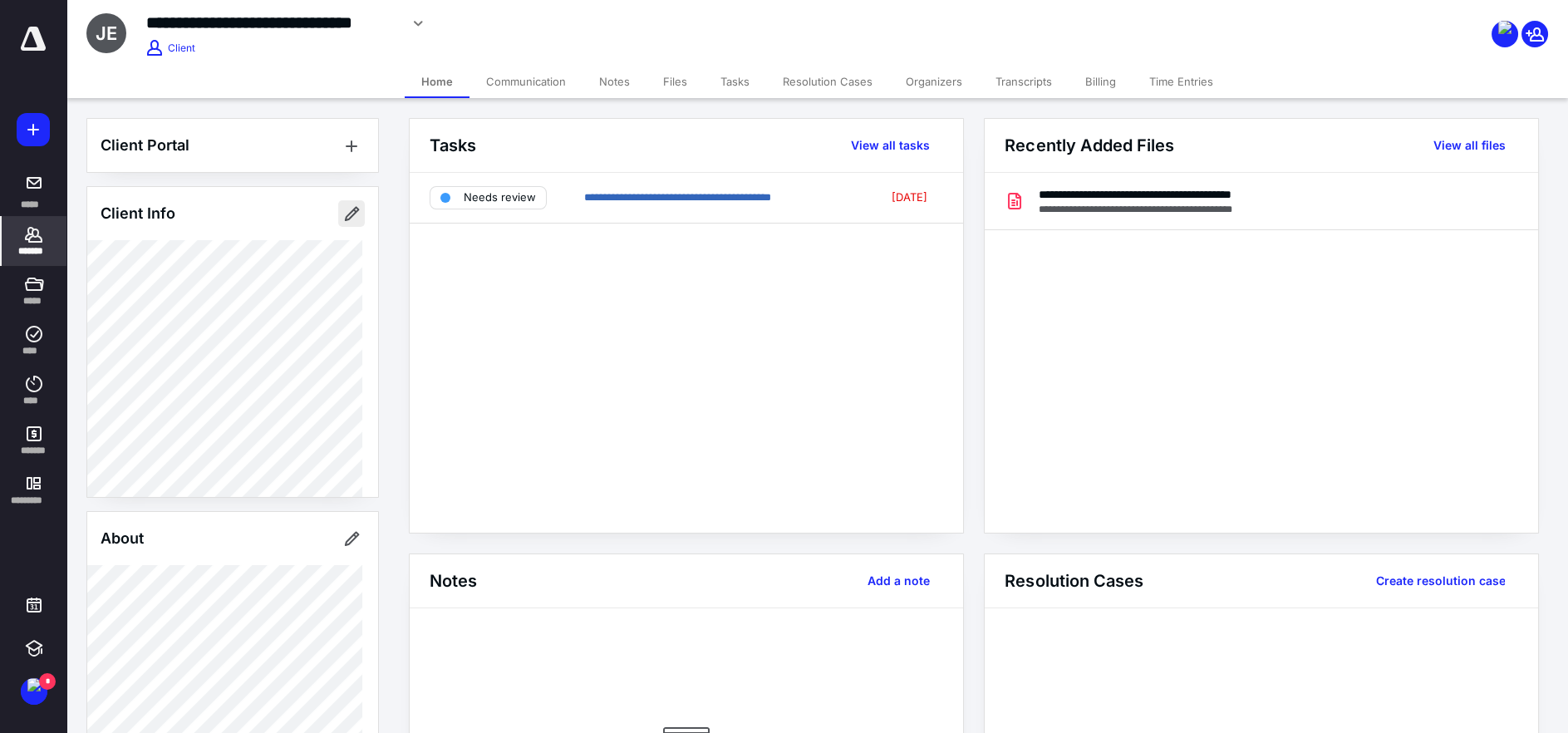 click at bounding box center (351, 214) 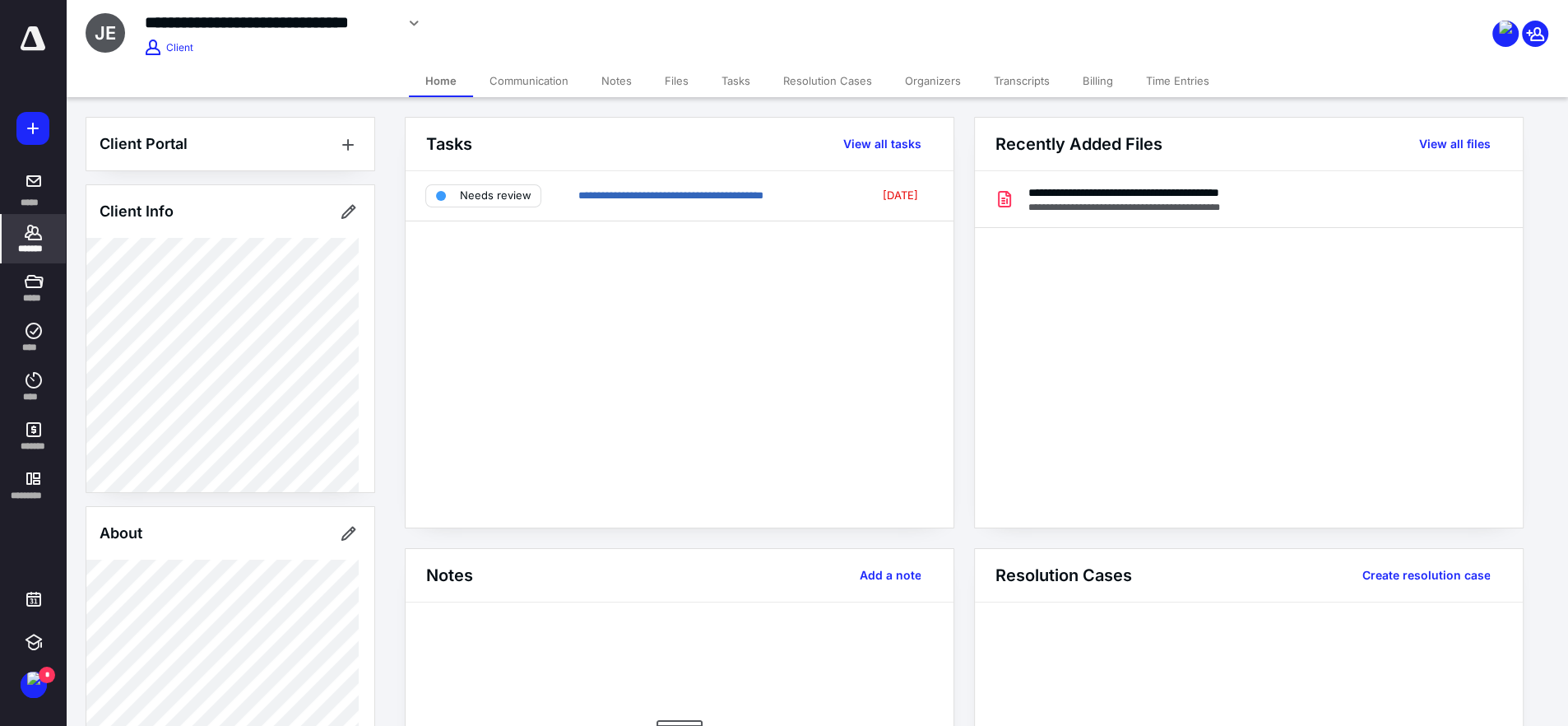 type on "**********" 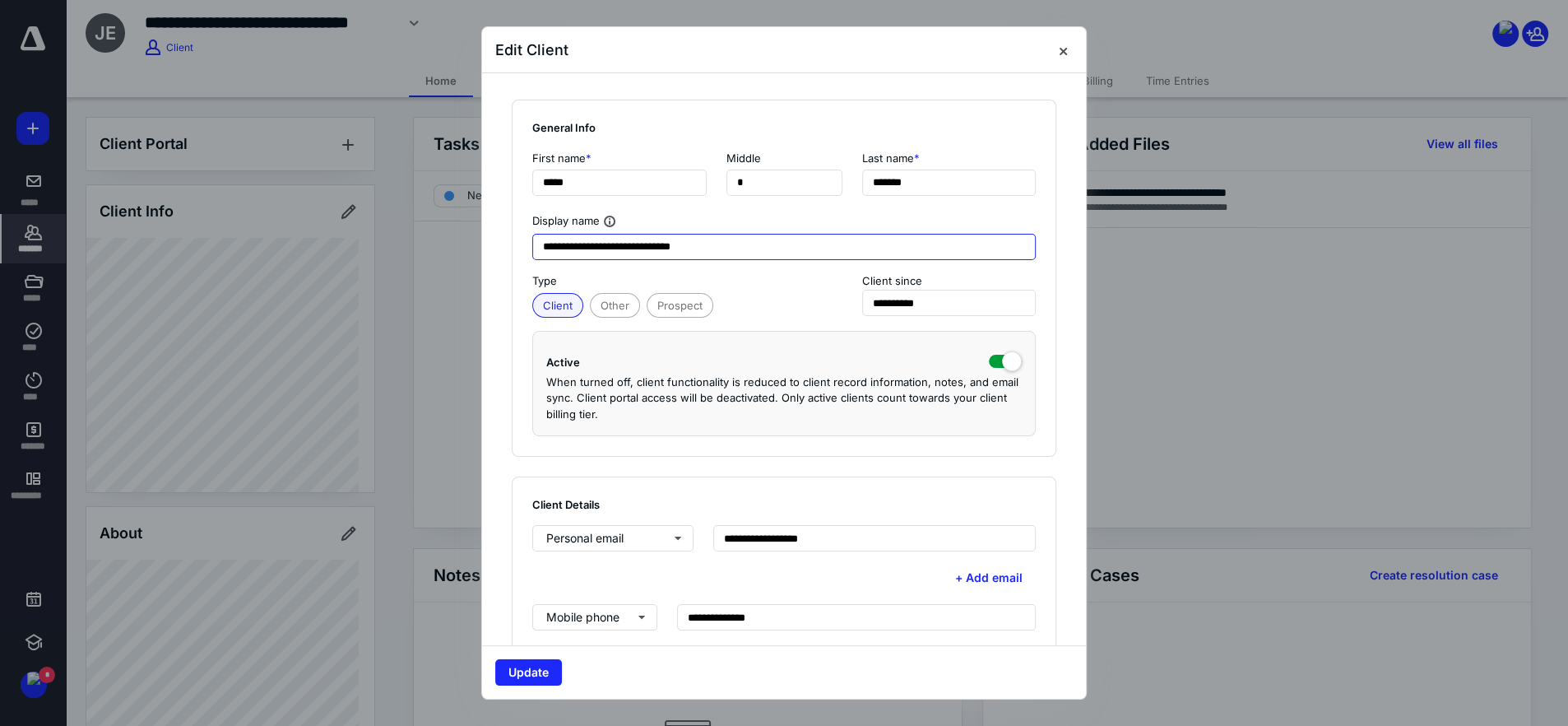 drag, startPoint x: 656, startPoint y: 250, endPoint x: 765, endPoint y: 250, distance: 109 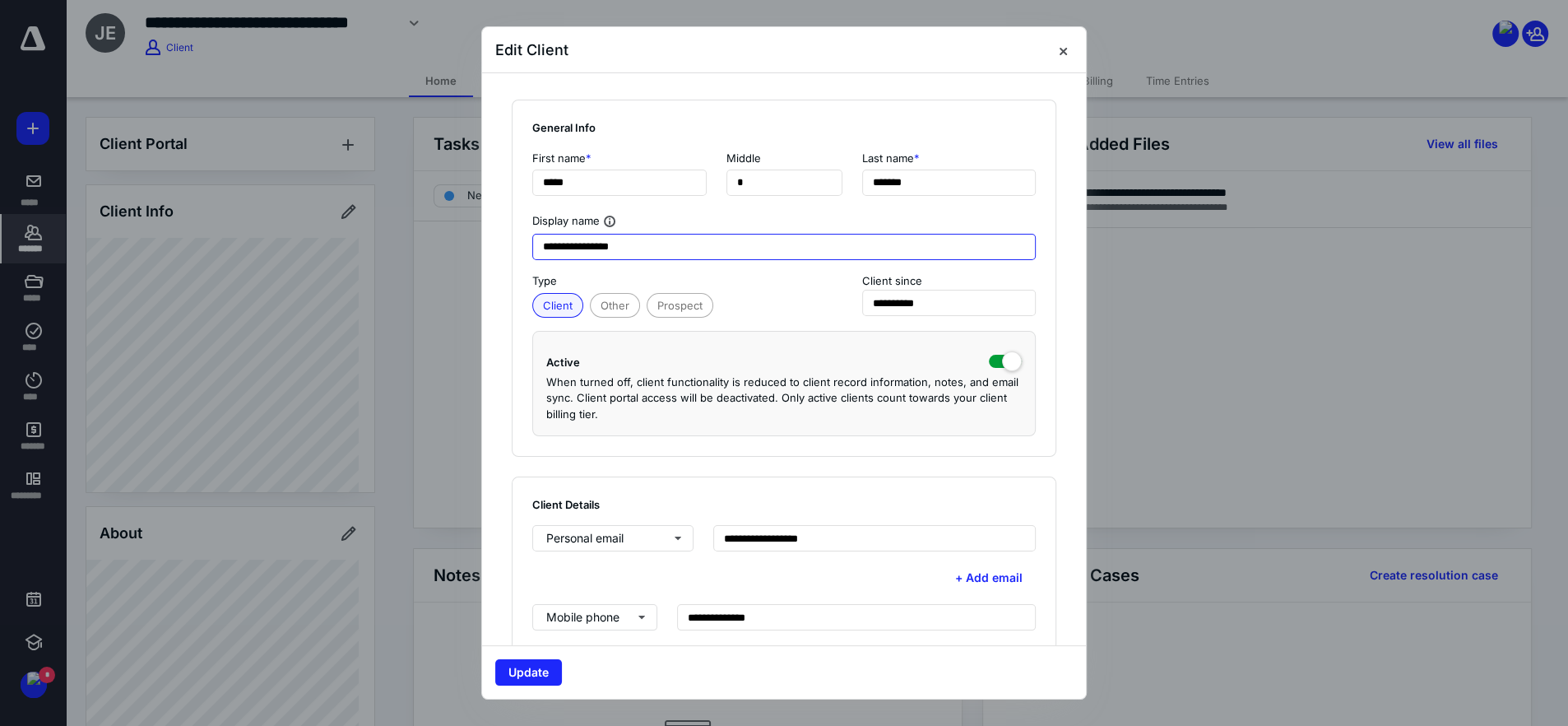 click on "**********" at bounding box center (784, 247) 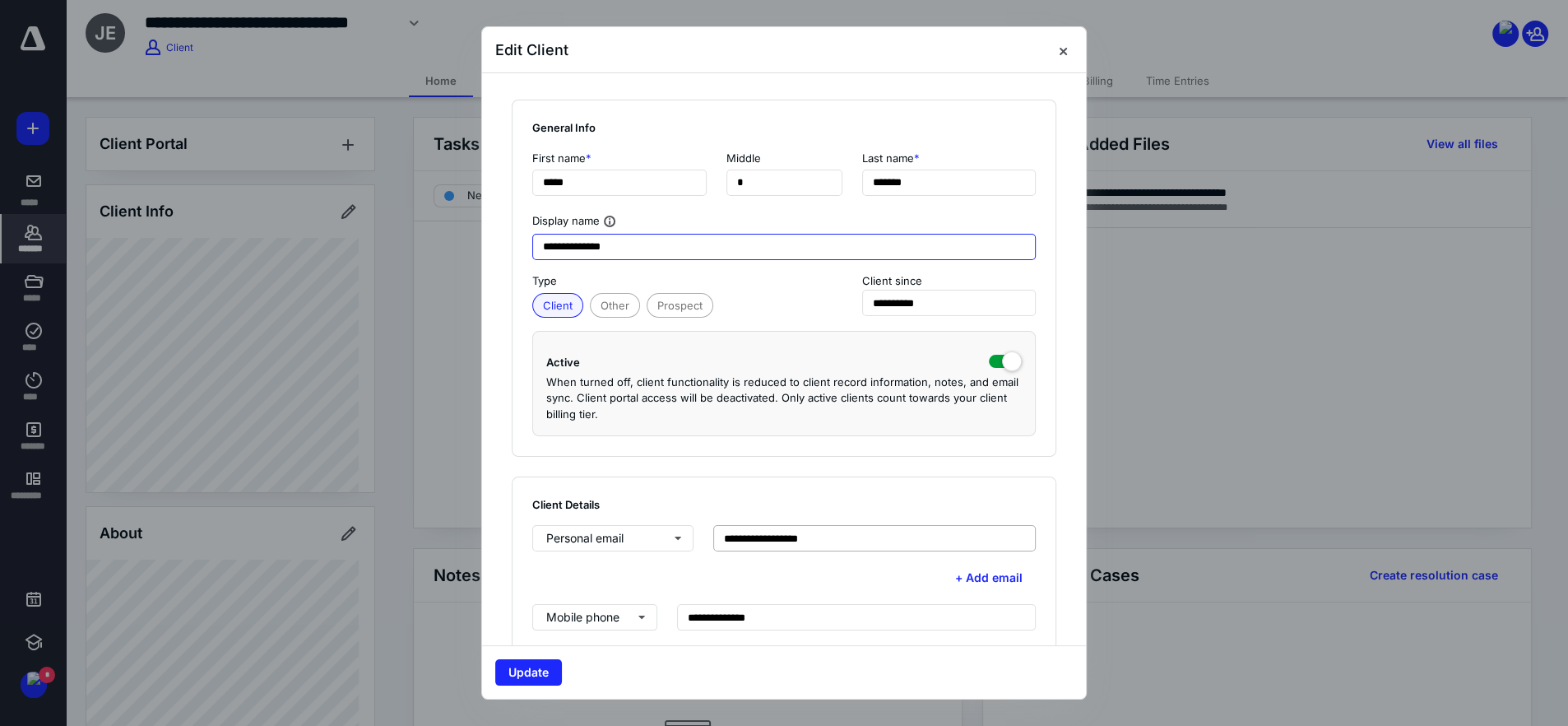 type on "**********" 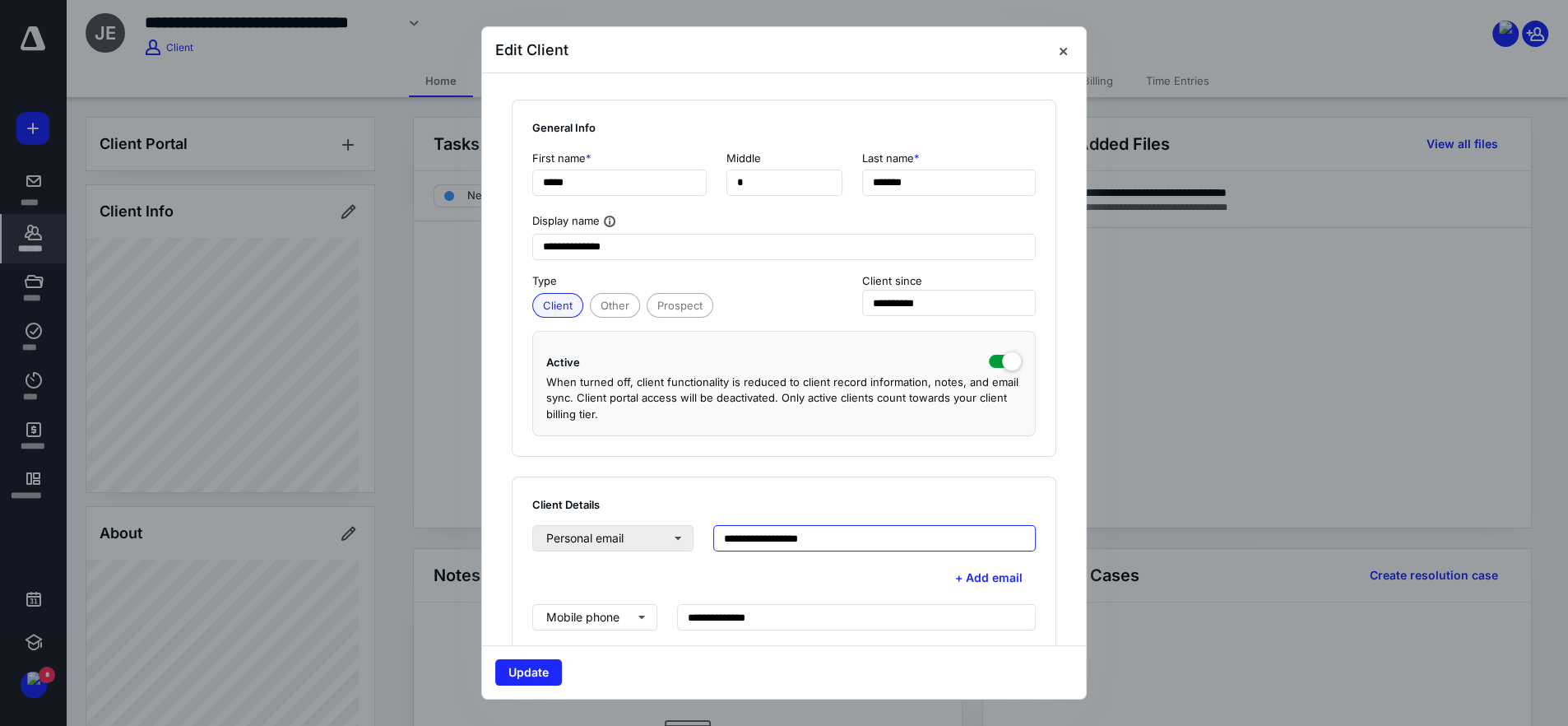 drag, startPoint x: 819, startPoint y: 535, endPoint x: 635, endPoint y: 535, distance: 184 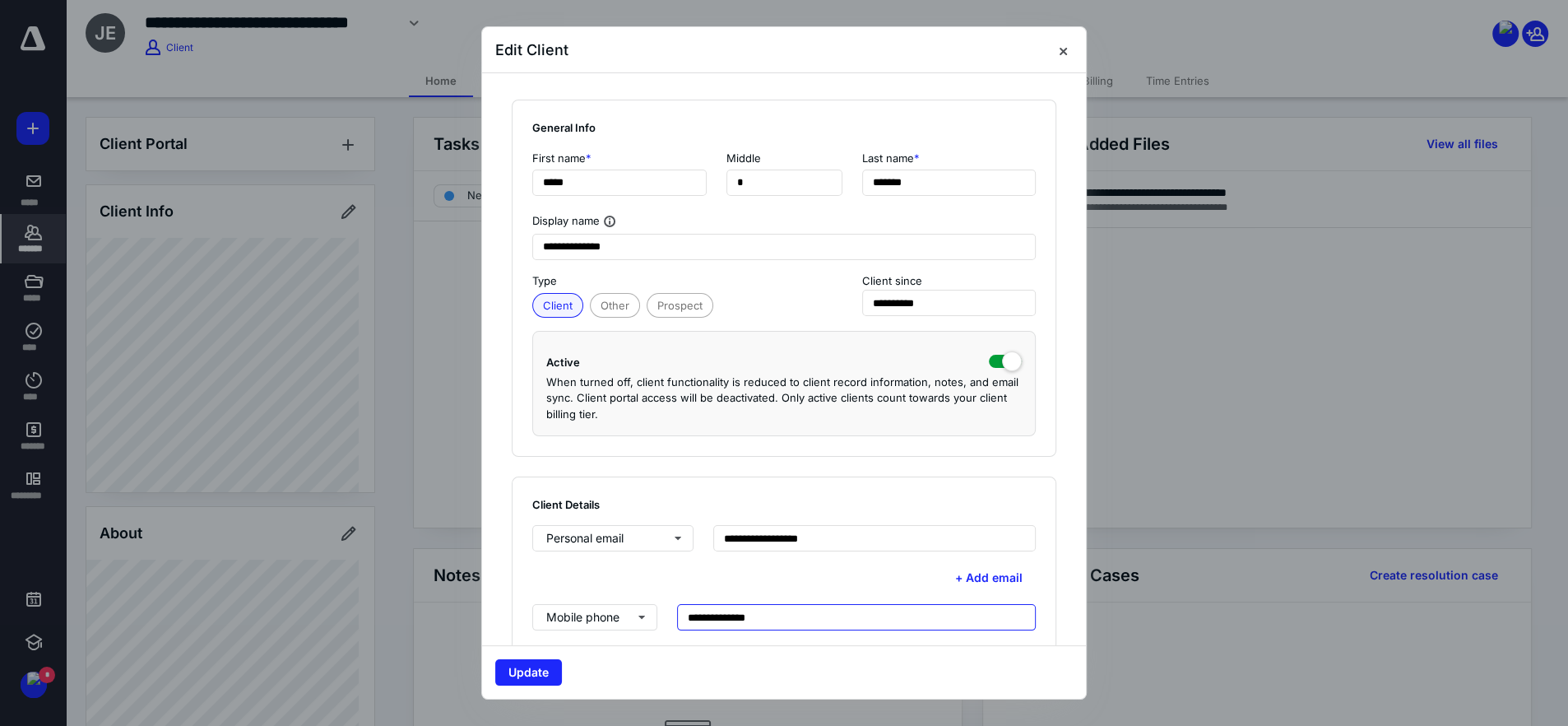 click on "**********" at bounding box center [856, 617] 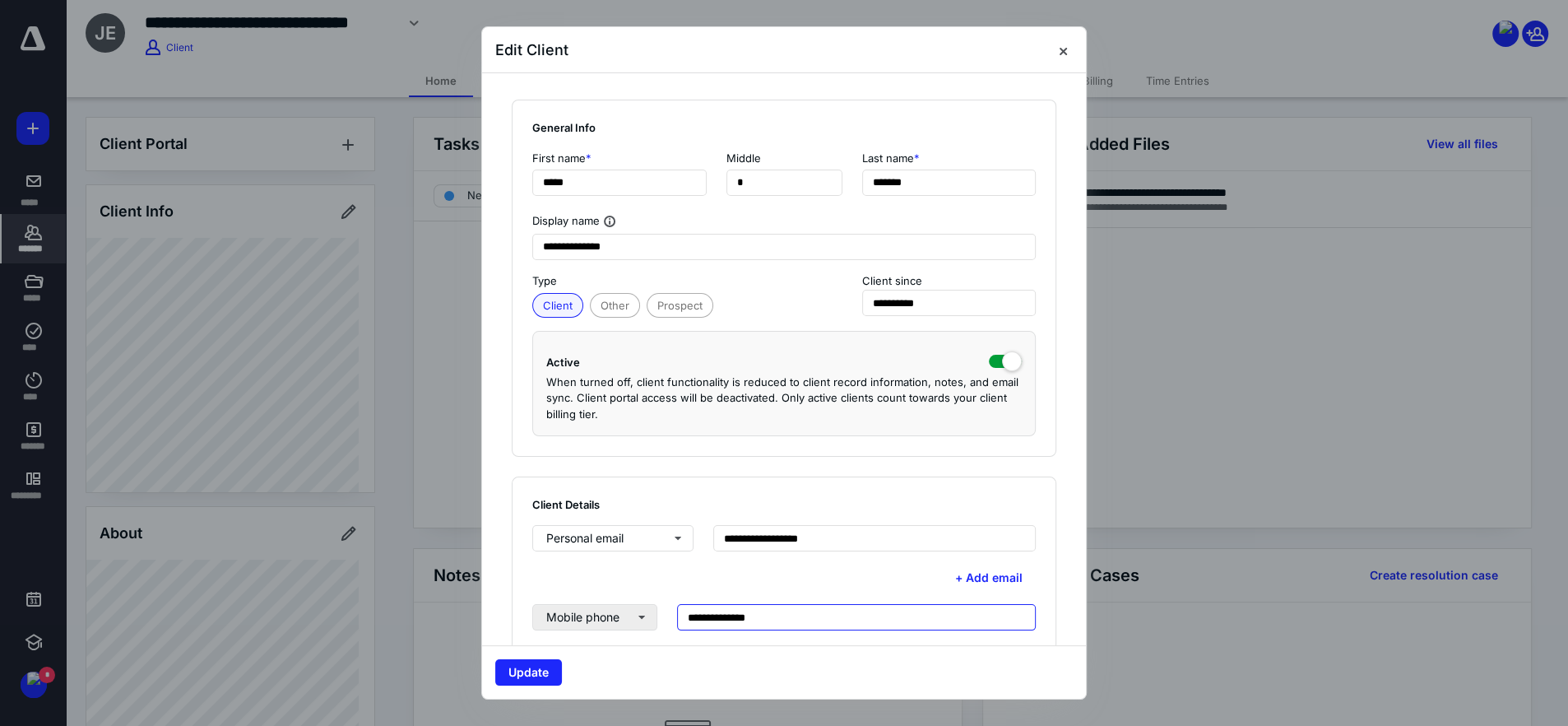 click on "**********" at bounding box center [784, 617] 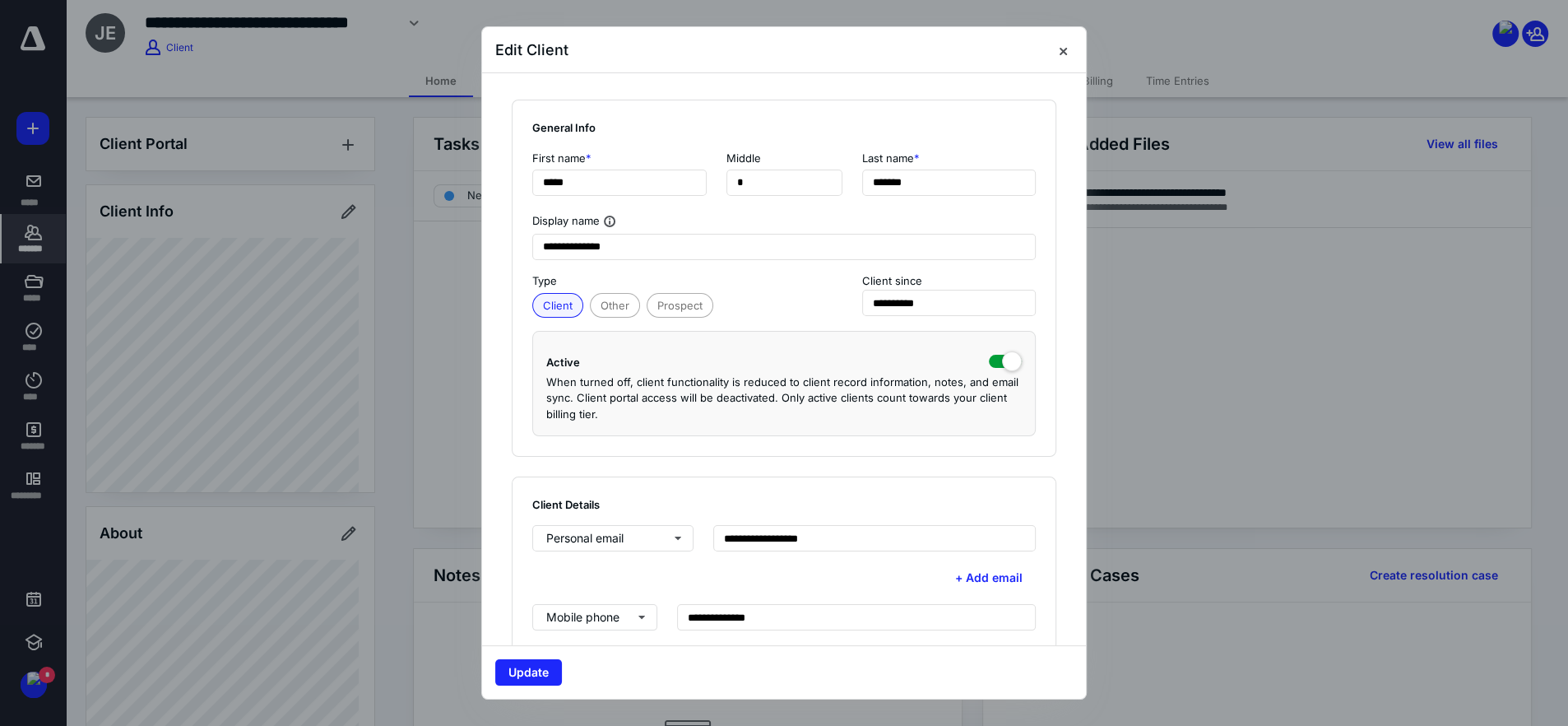 scroll, scrollTop: 412, scrollLeft: 0, axis: vertical 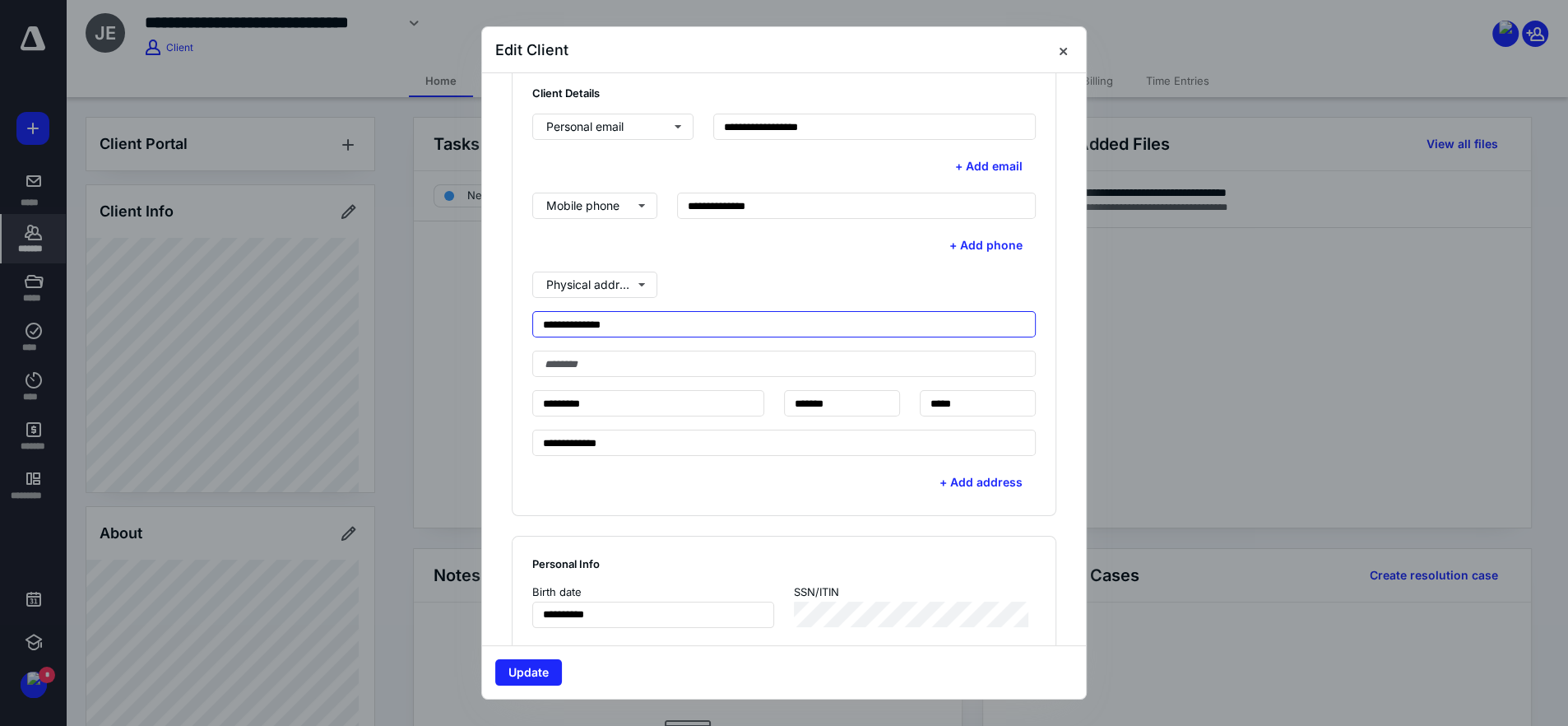 drag, startPoint x: 680, startPoint y: 334, endPoint x: 676, endPoint y: 327, distance: 8.06226 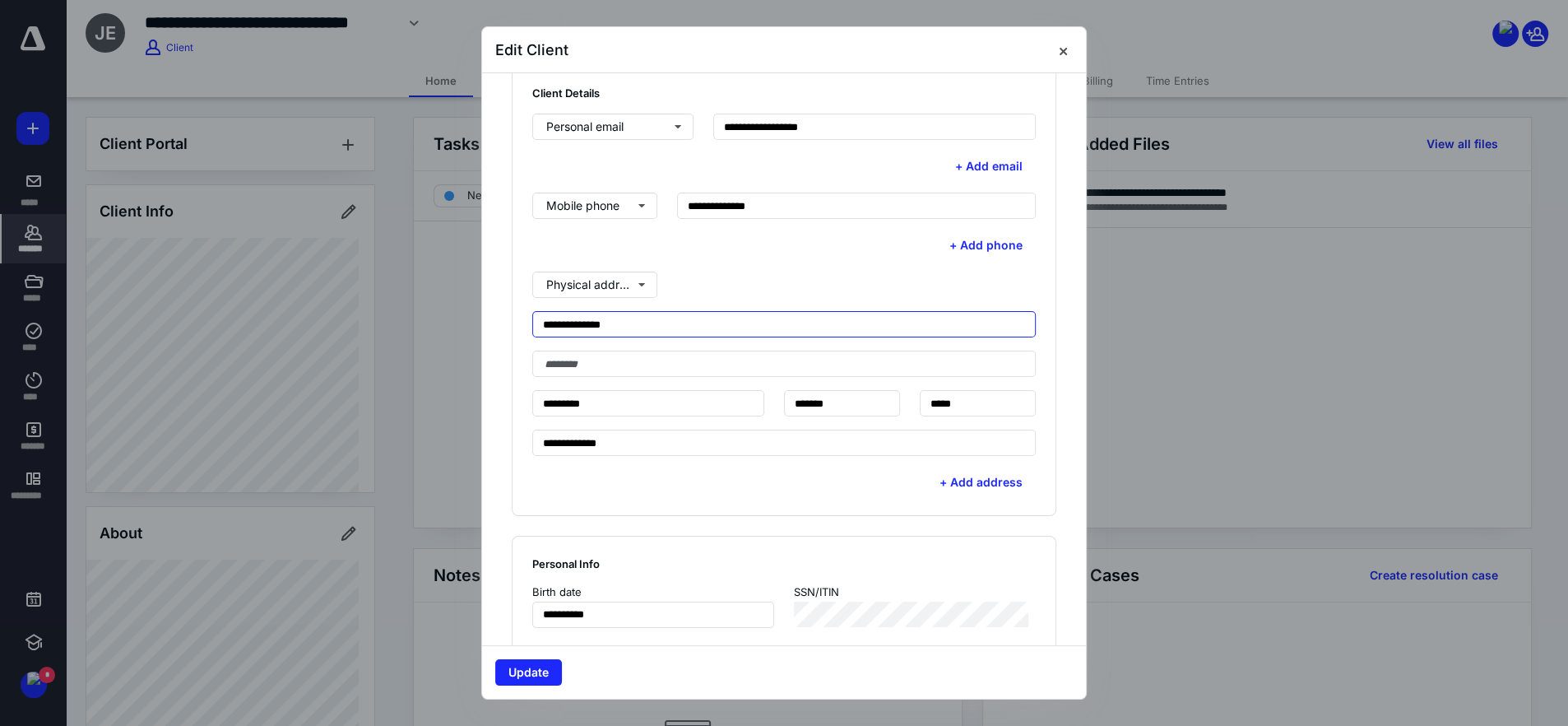 click on "**********" at bounding box center (784, 324) 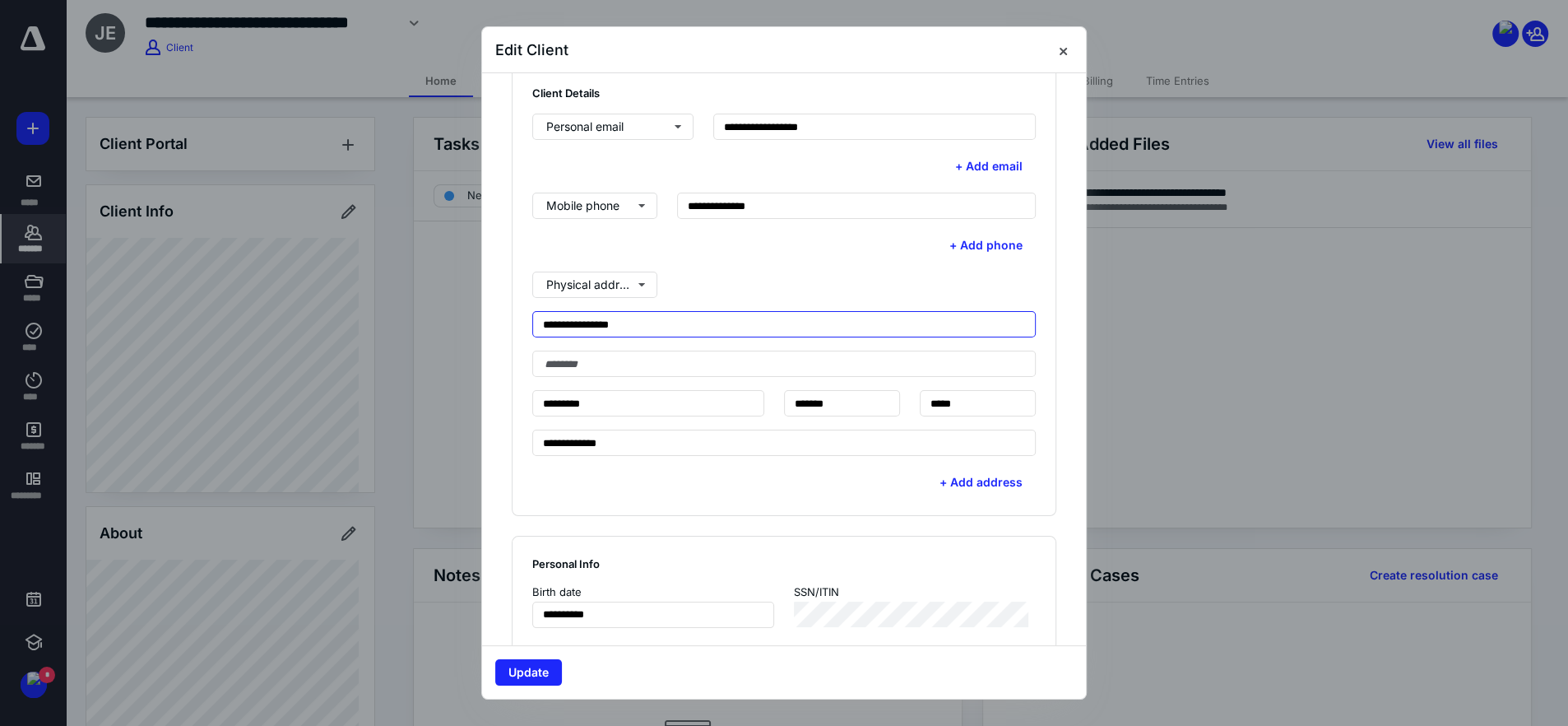 drag, startPoint x: 627, startPoint y: 327, endPoint x: 638, endPoint y: 327, distance: 11 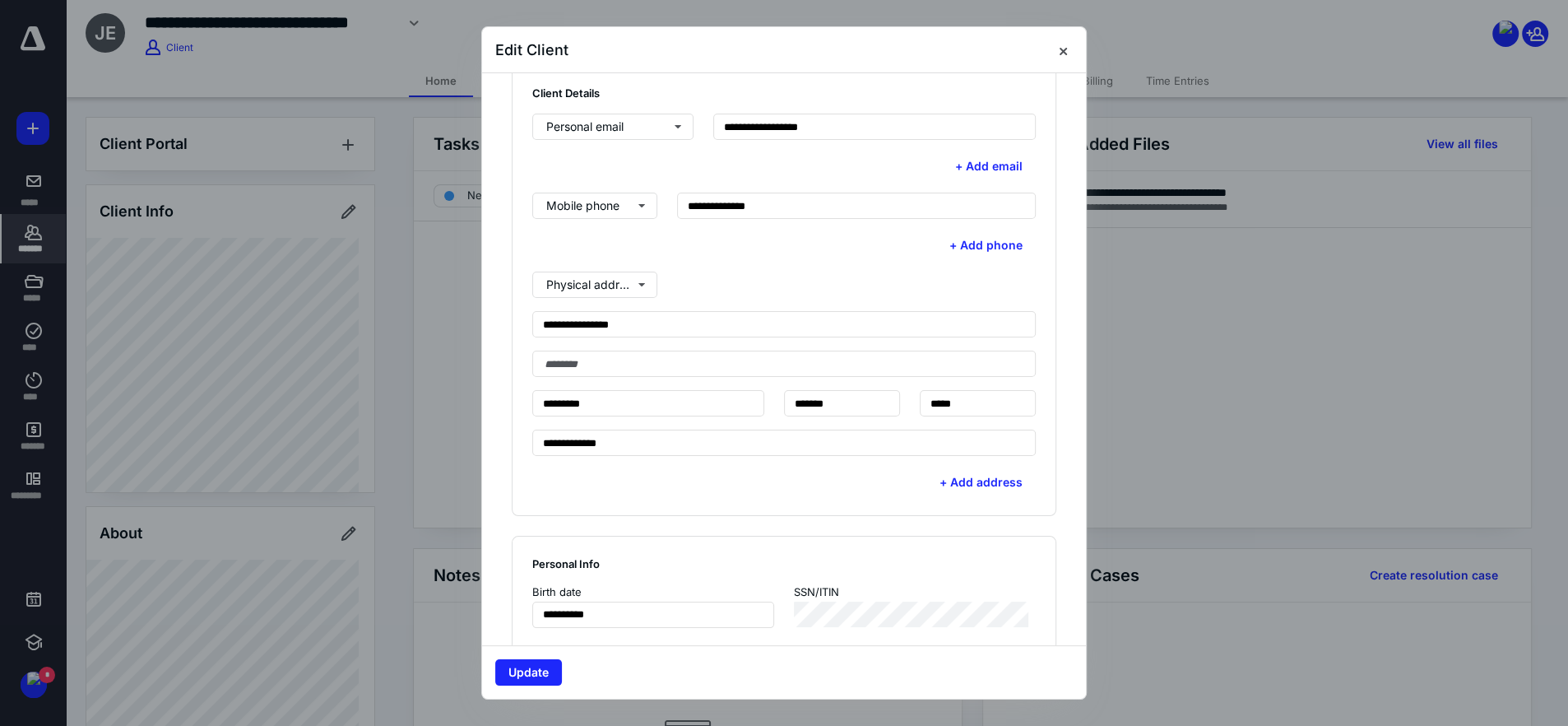 scroll, scrollTop: 617, scrollLeft: 0, axis: vertical 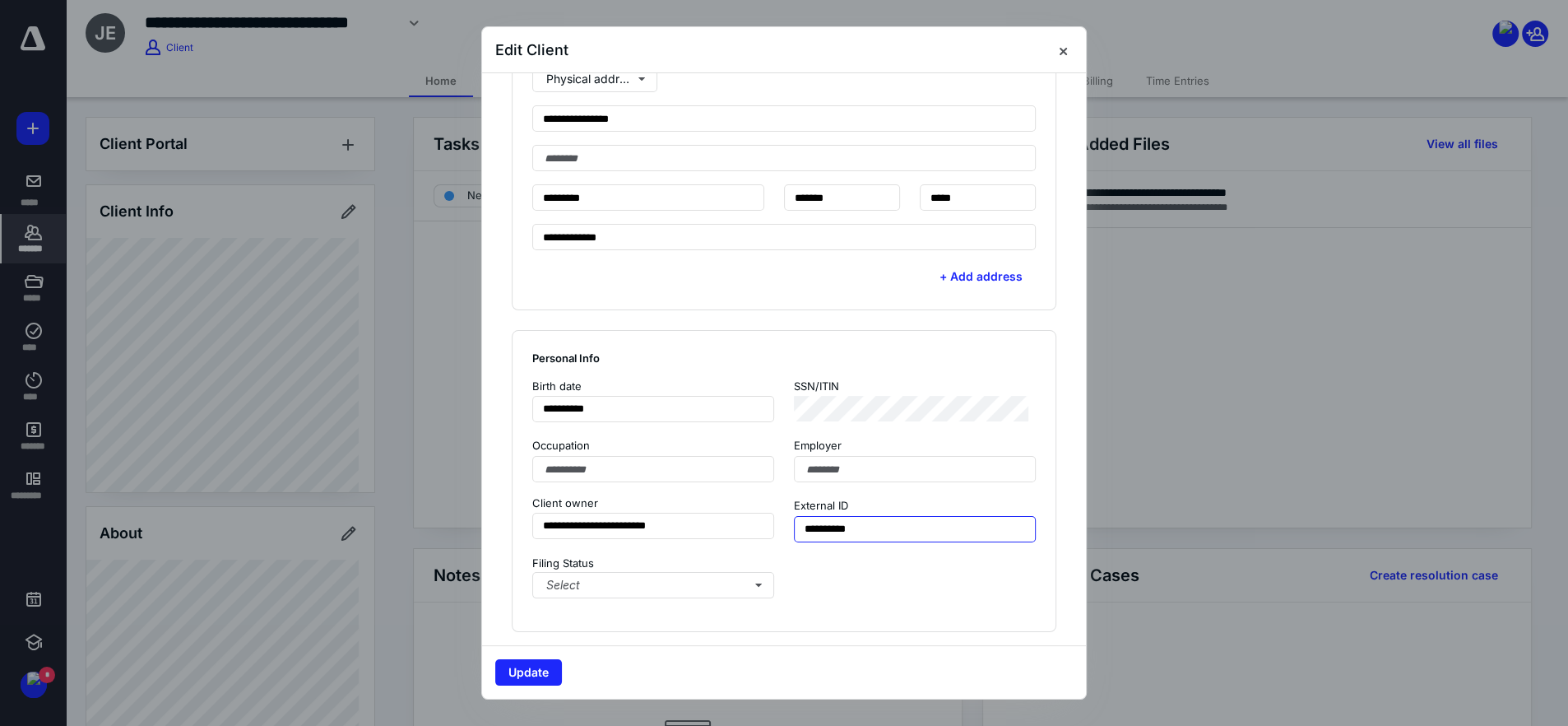 drag, startPoint x: 824, startPoint y: 530, endPoint x: 785, endPoint y: 530, distance: 39 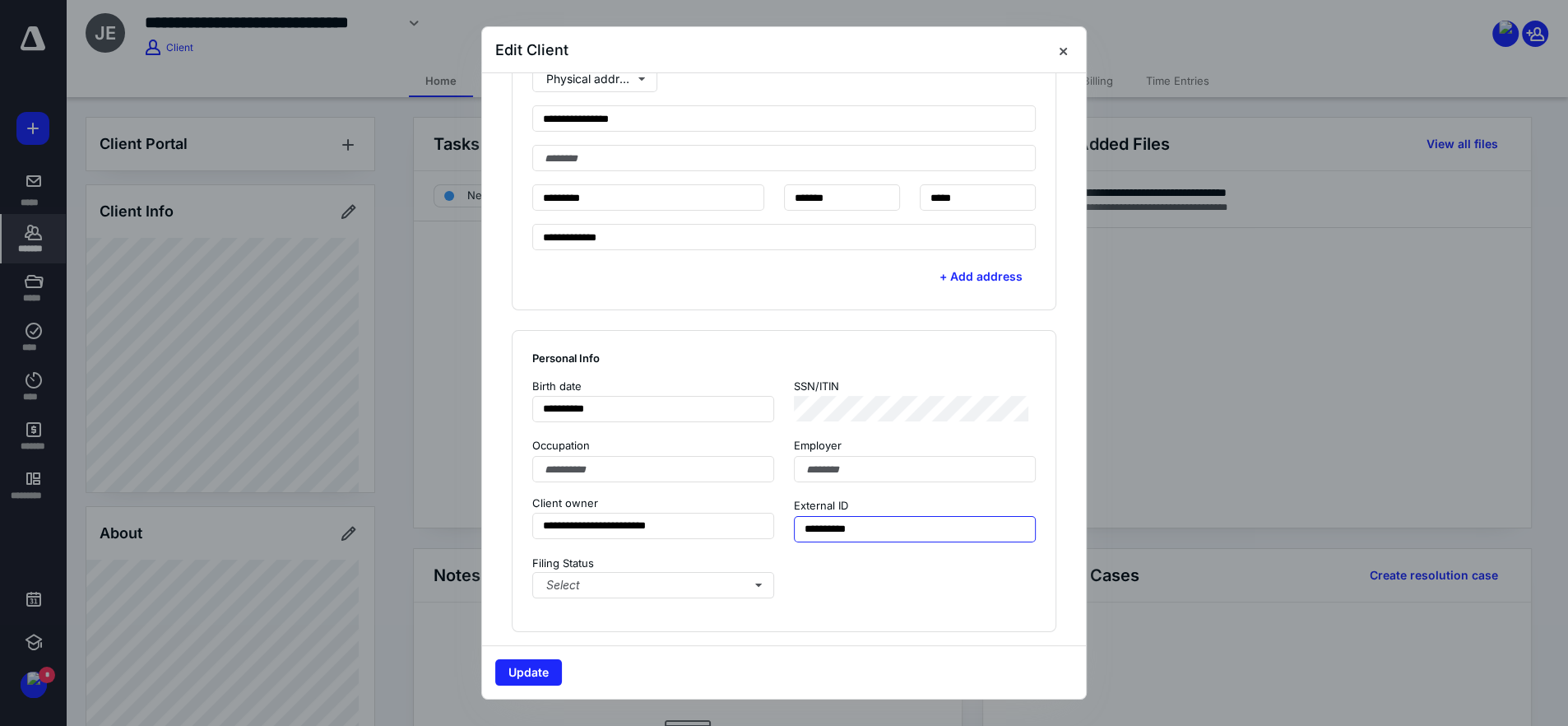 click on "**********" at bounding box center (915, 529) 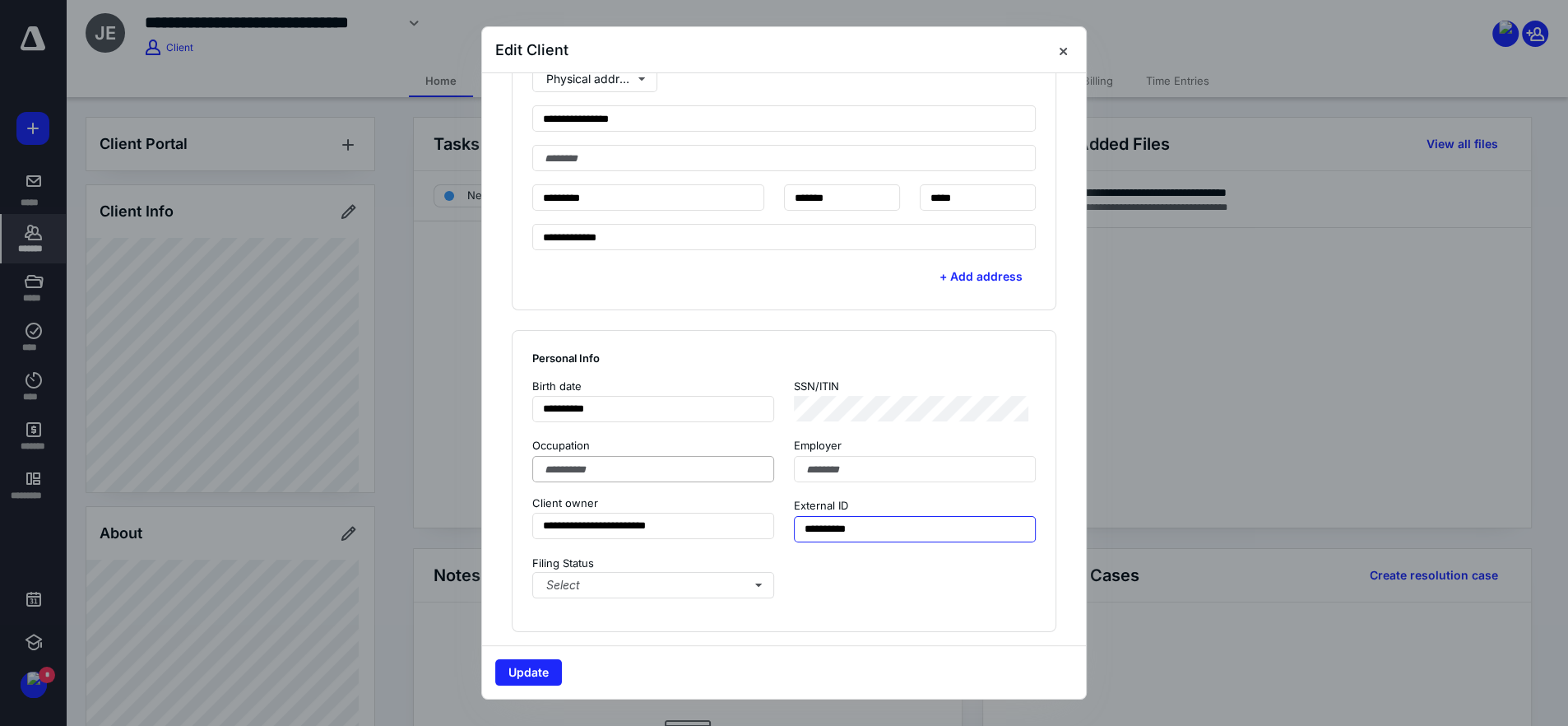 type on "**********" 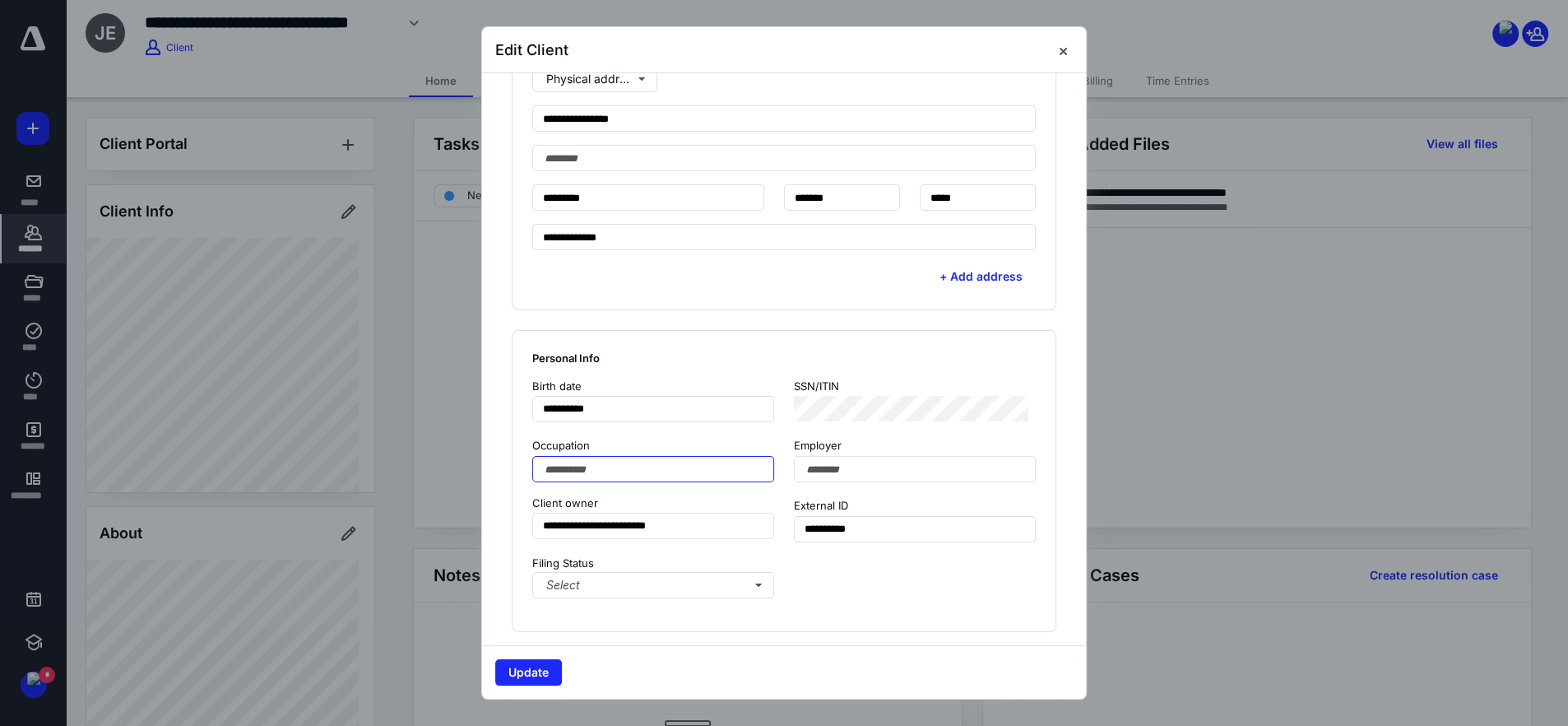 click at bounding box center (653, 469) 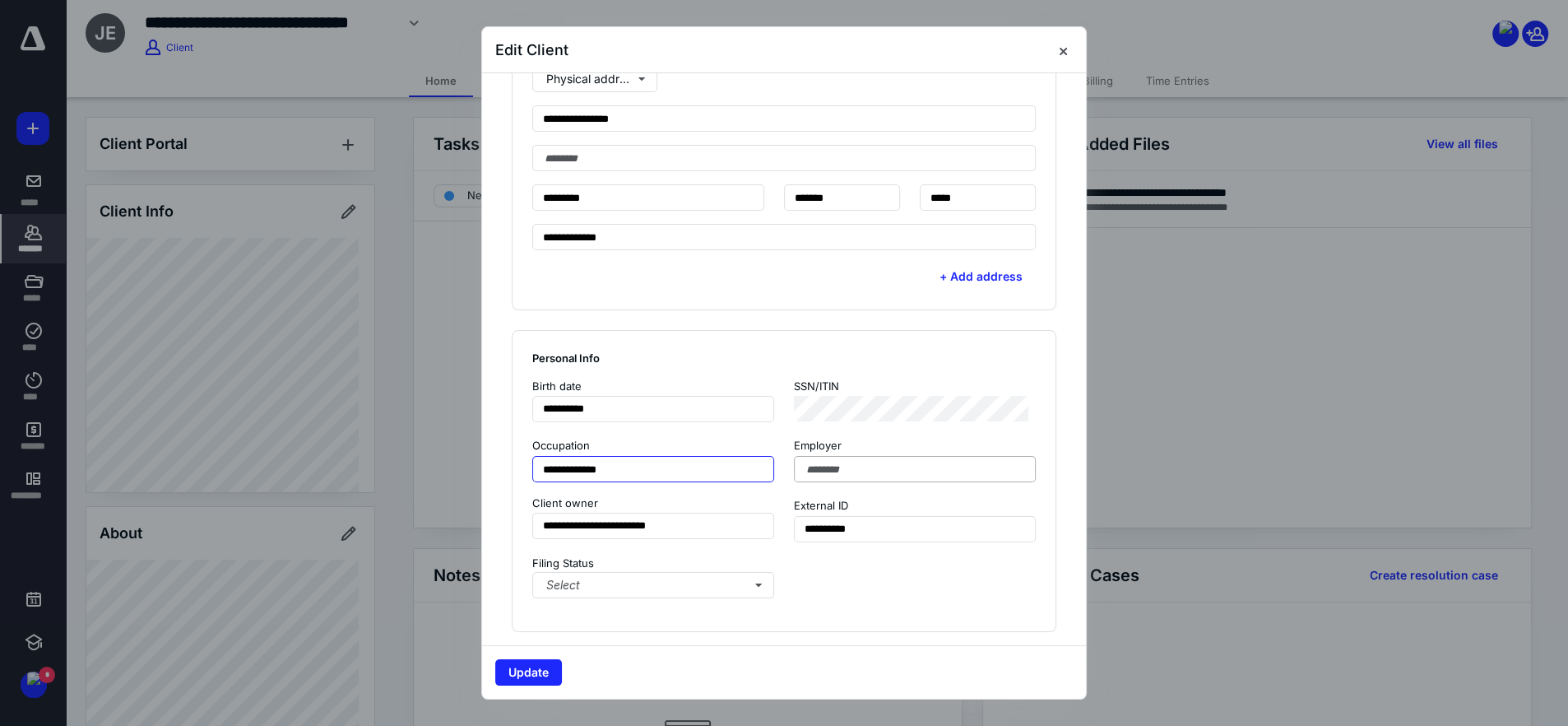 type on "**********" 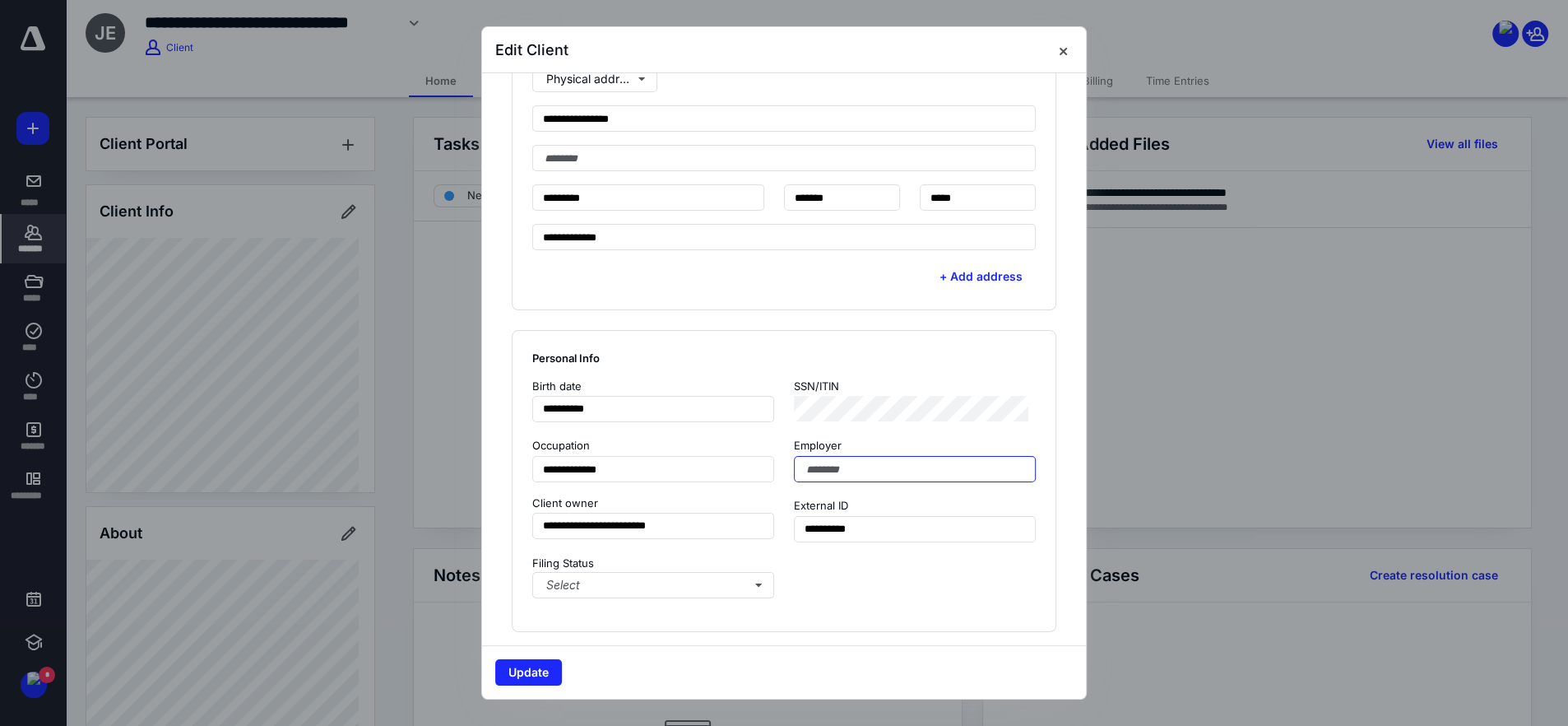 click at bounding box center (915, 469) 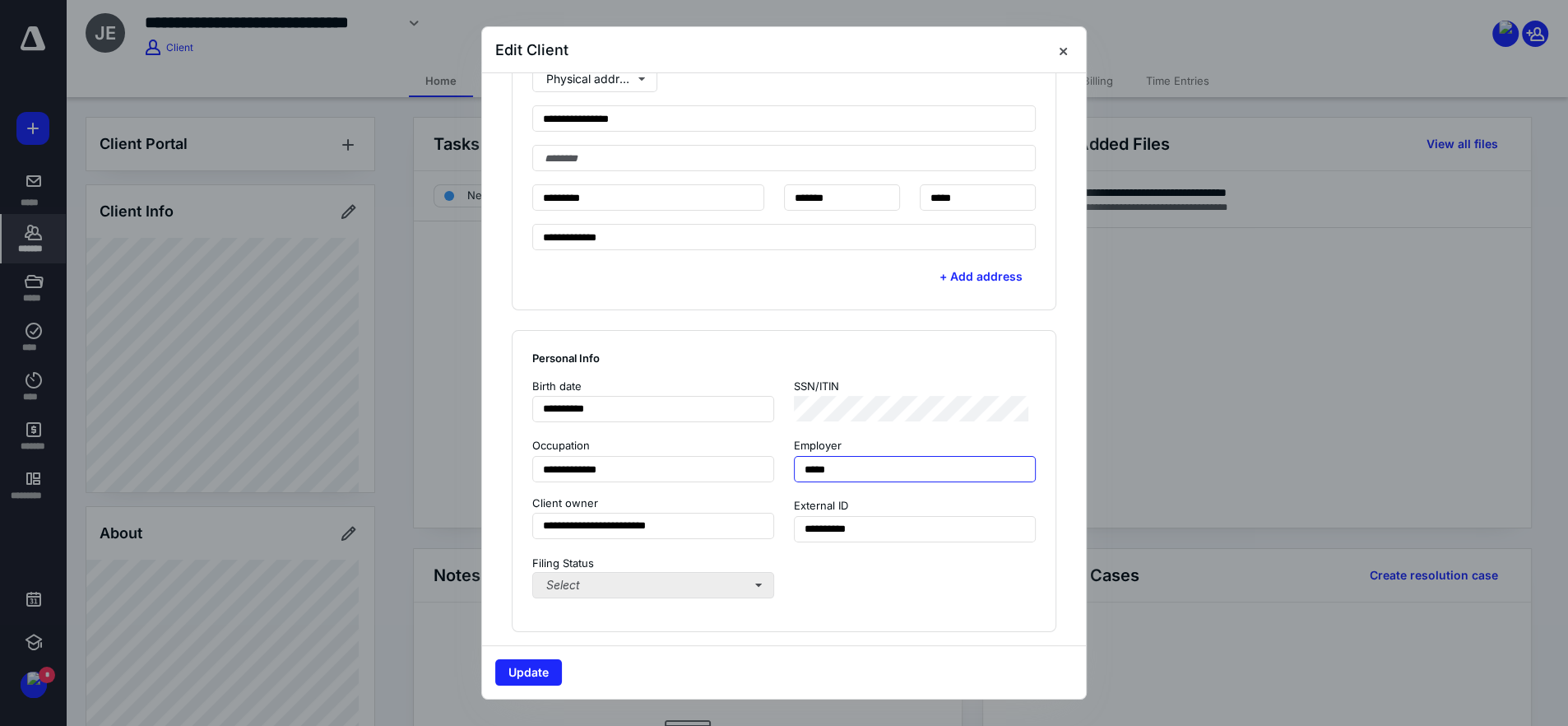 type on "****" 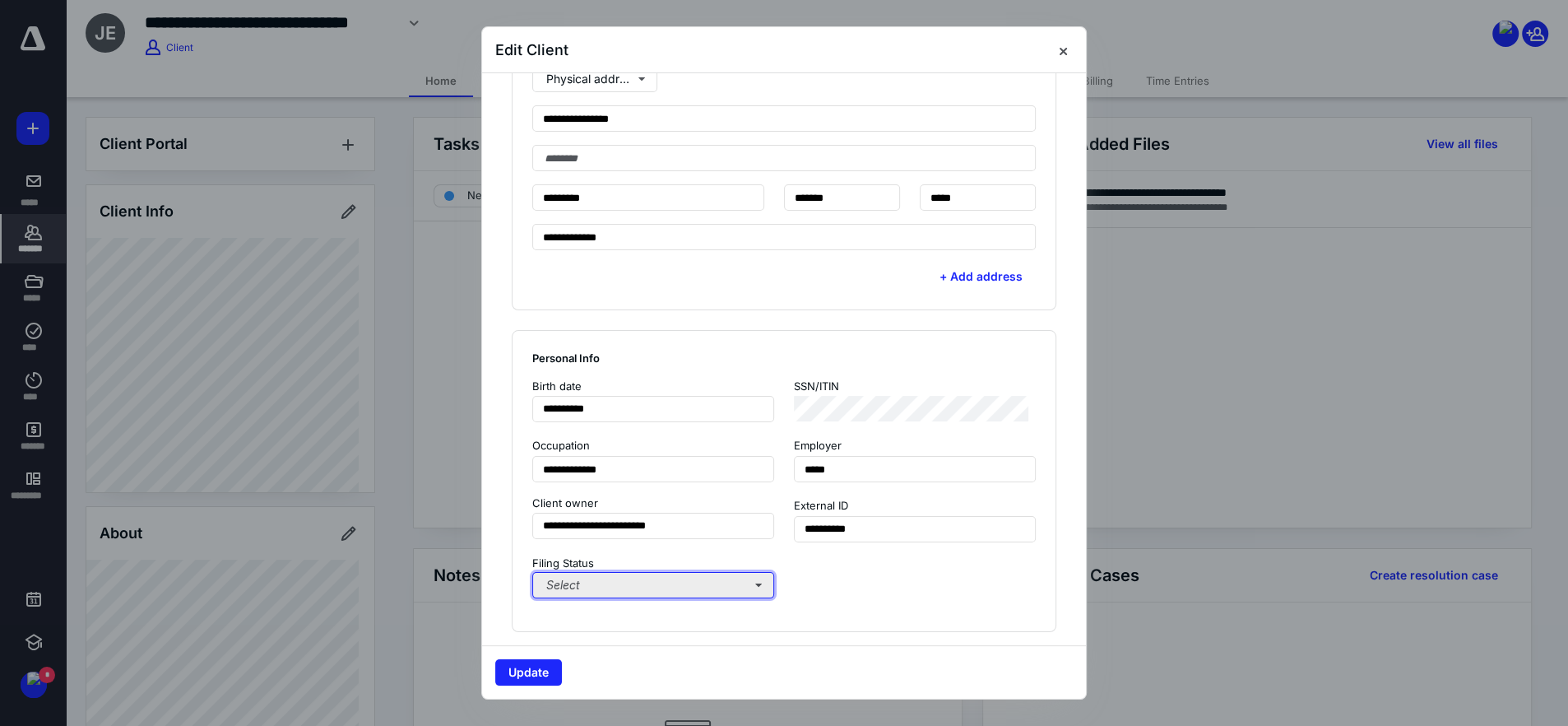 click on "Select" at bounding box center (653, 585) 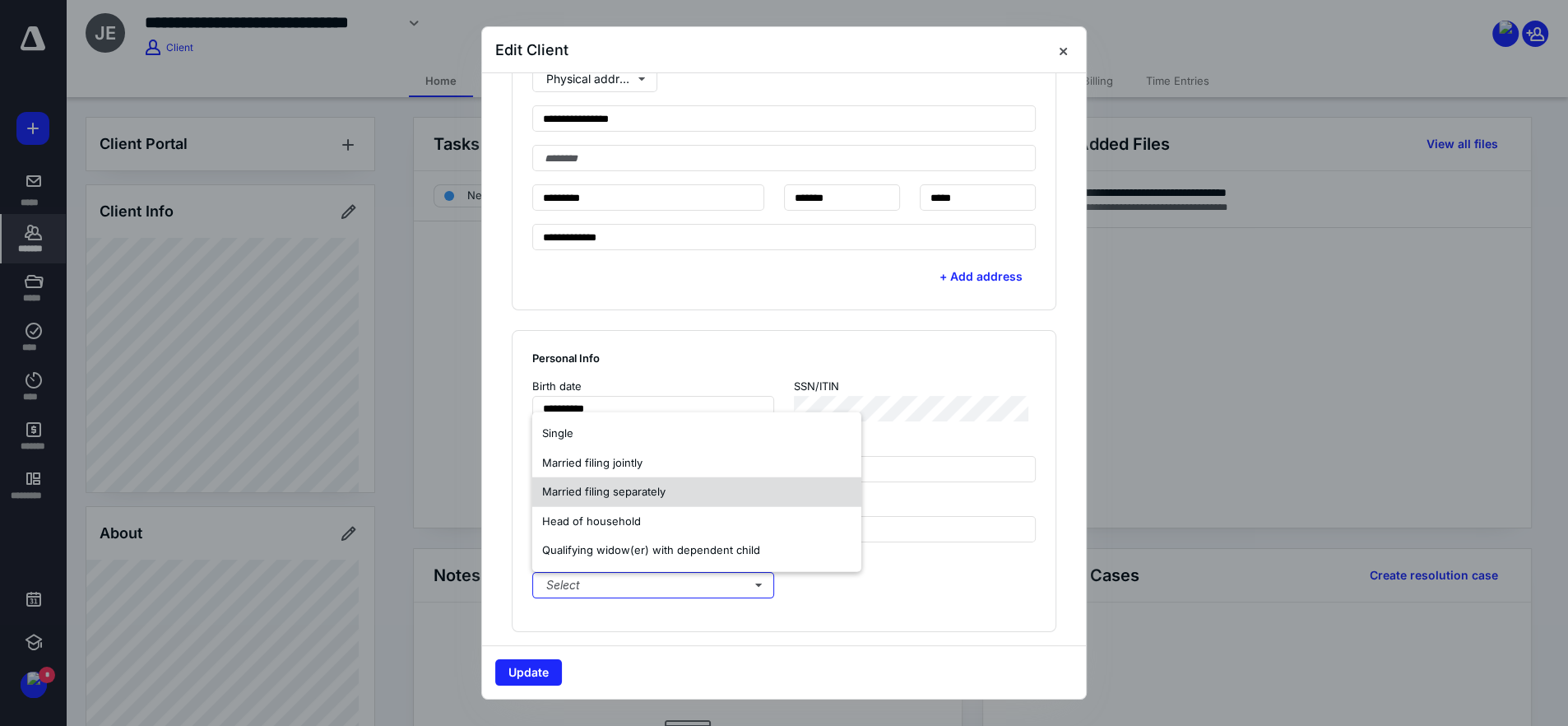 click on "Married filing separately" at bounding box center (604, 491) 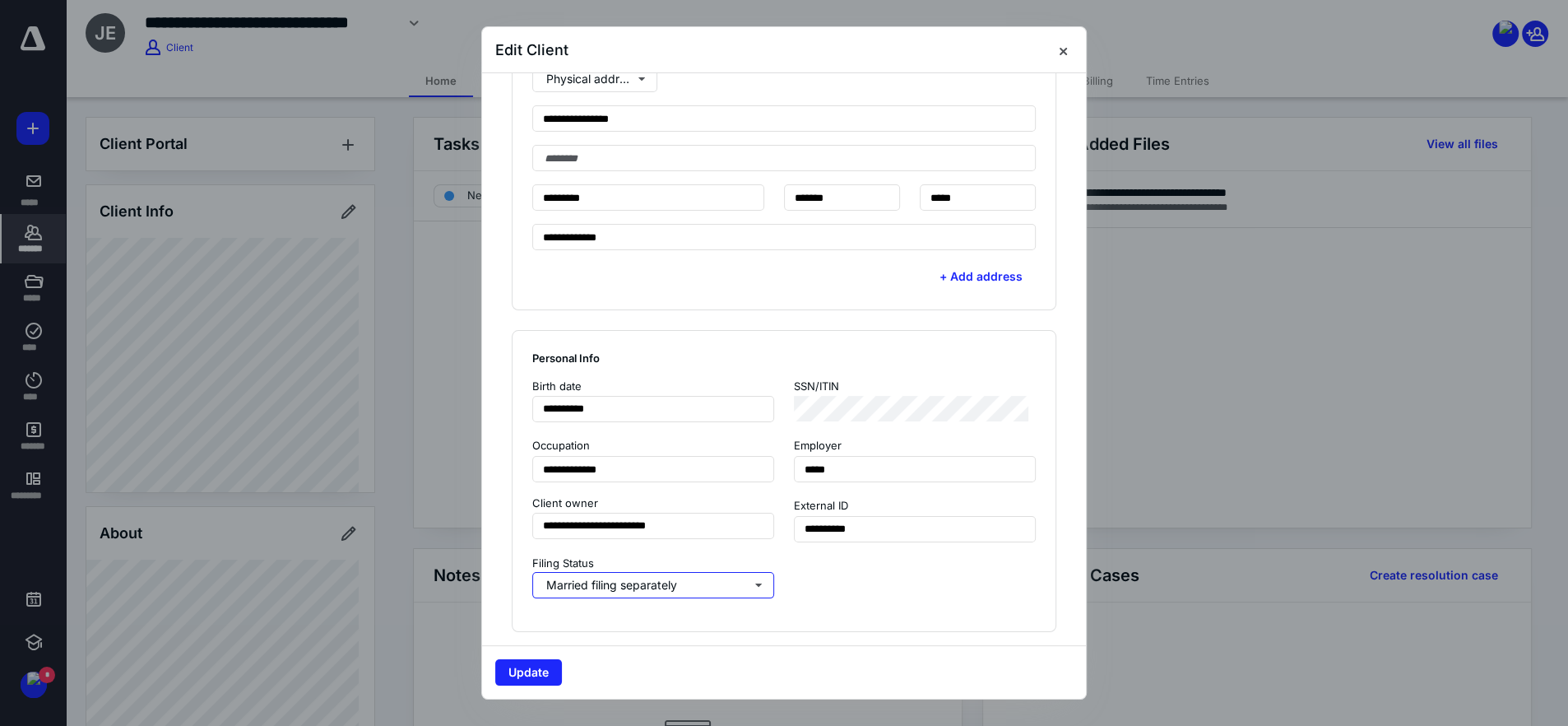 scroll, scrollTop: 1029, scrollLeft: 0, axis: vertical 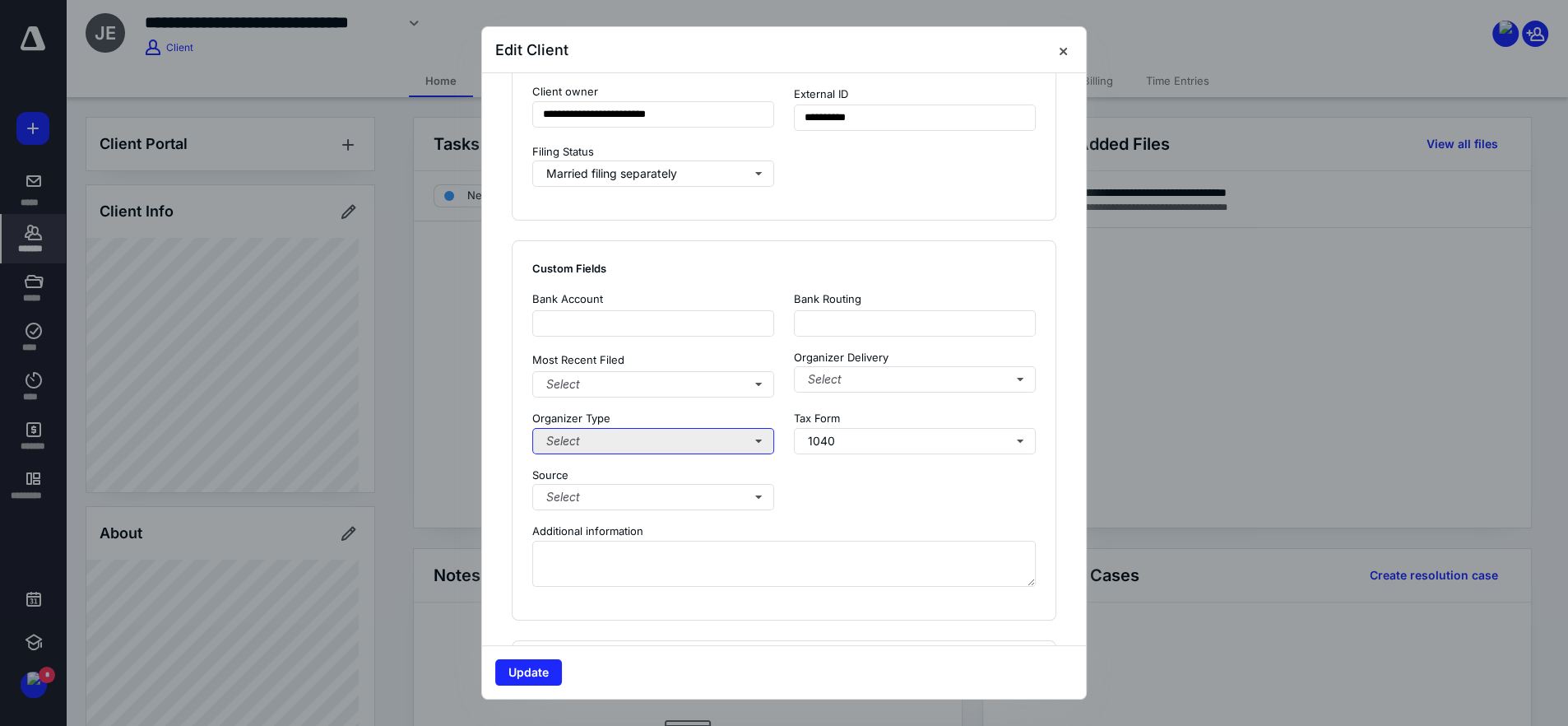 click on "Select" at bounding box center [653, 441] 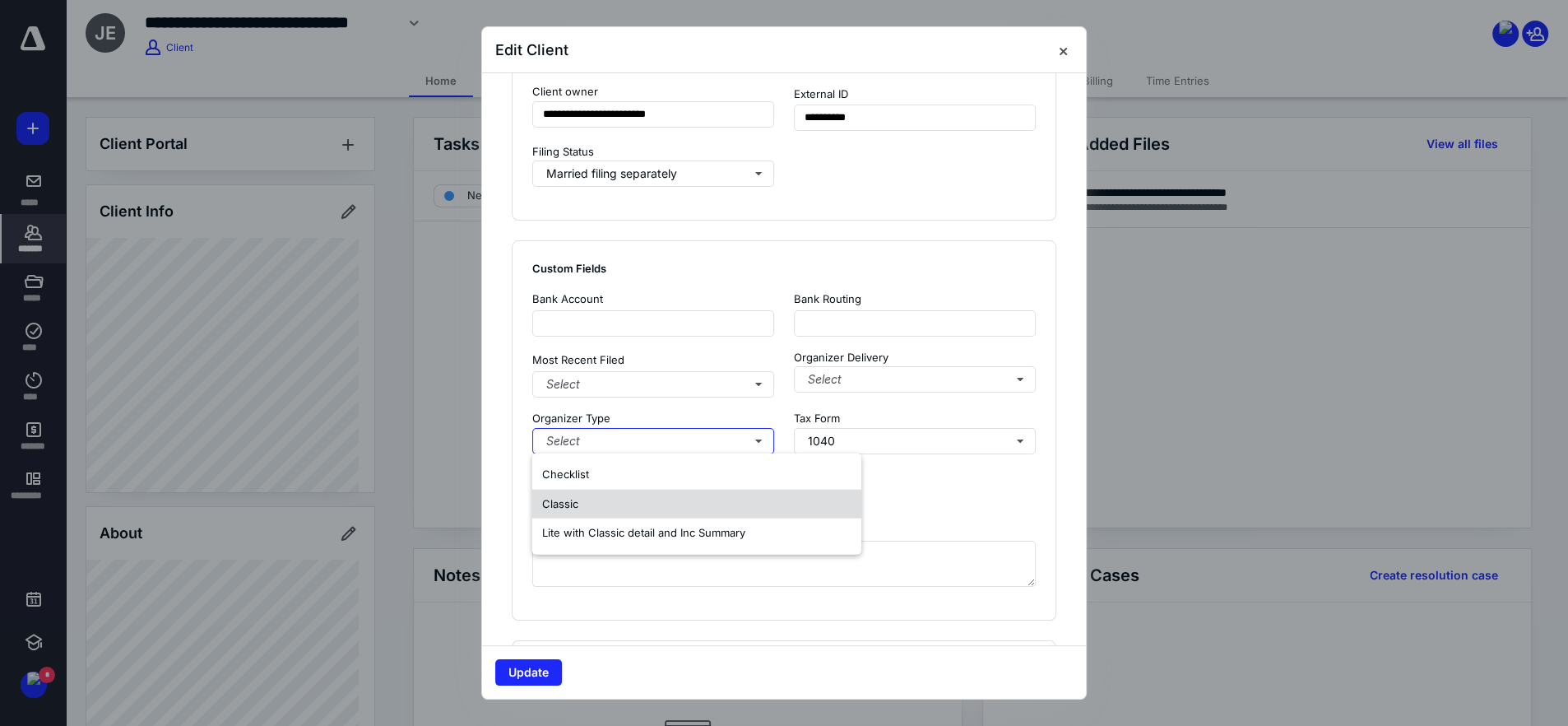 click on "Classic" at bounding box center (697, 504) 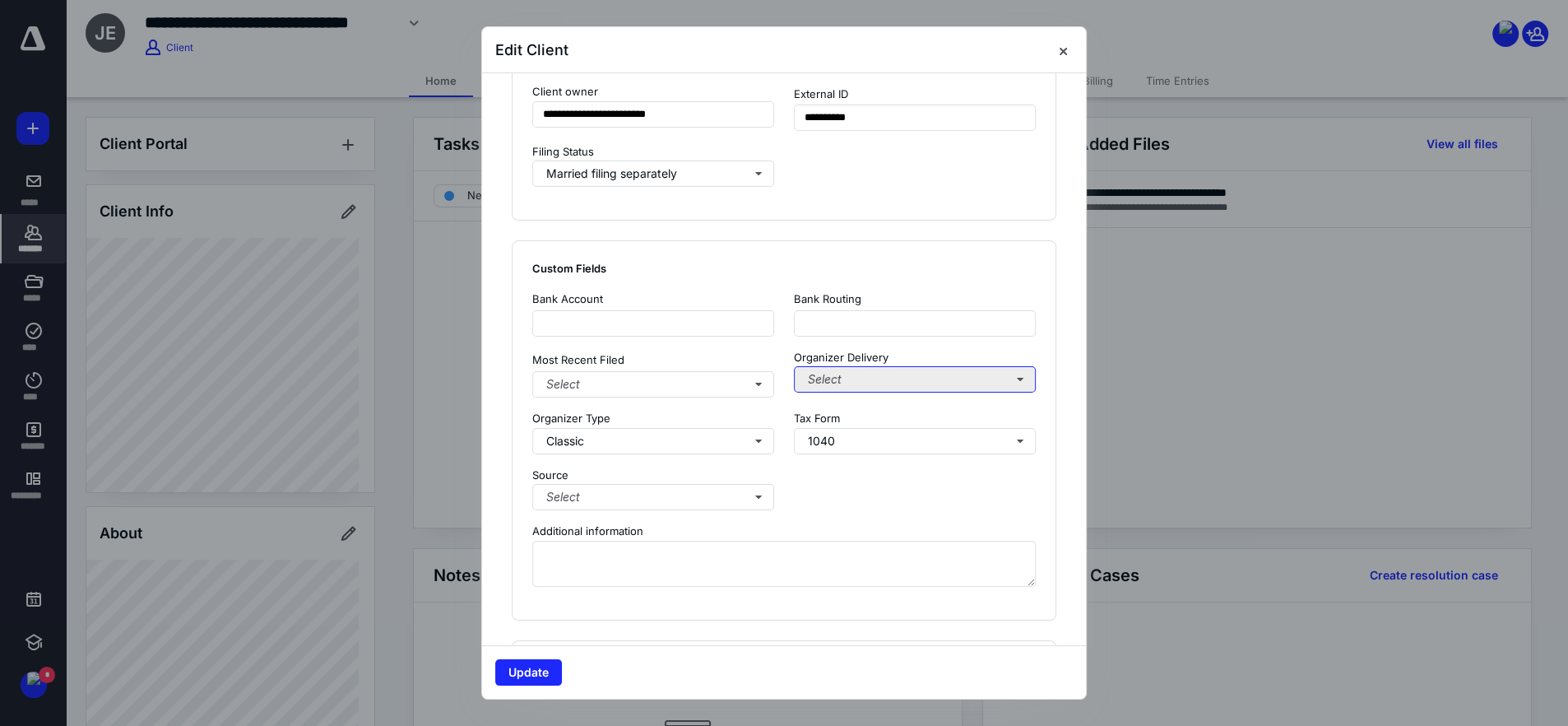 click on "Select" at bounding box center (915, 379) 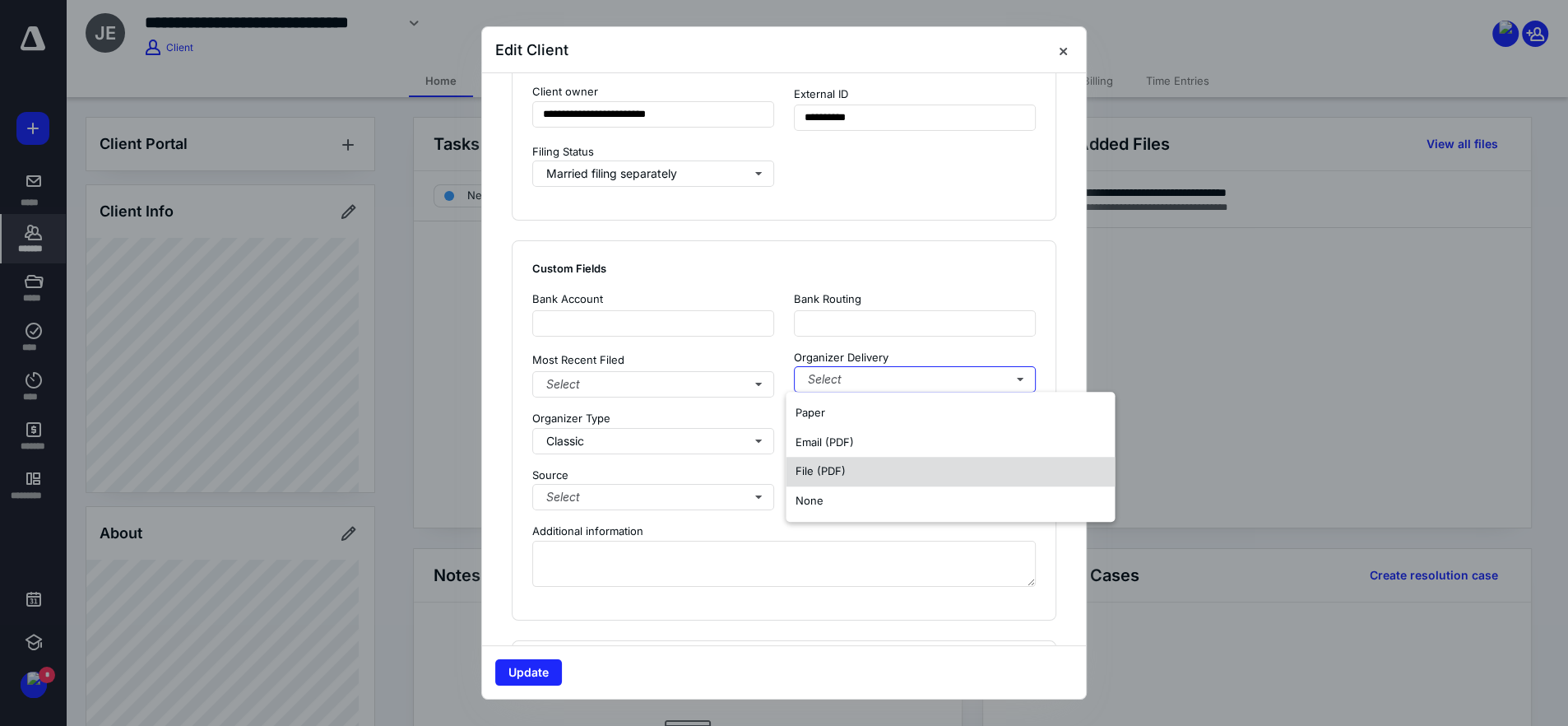 click on "File (PDF)" at bounding box center (820, 471) 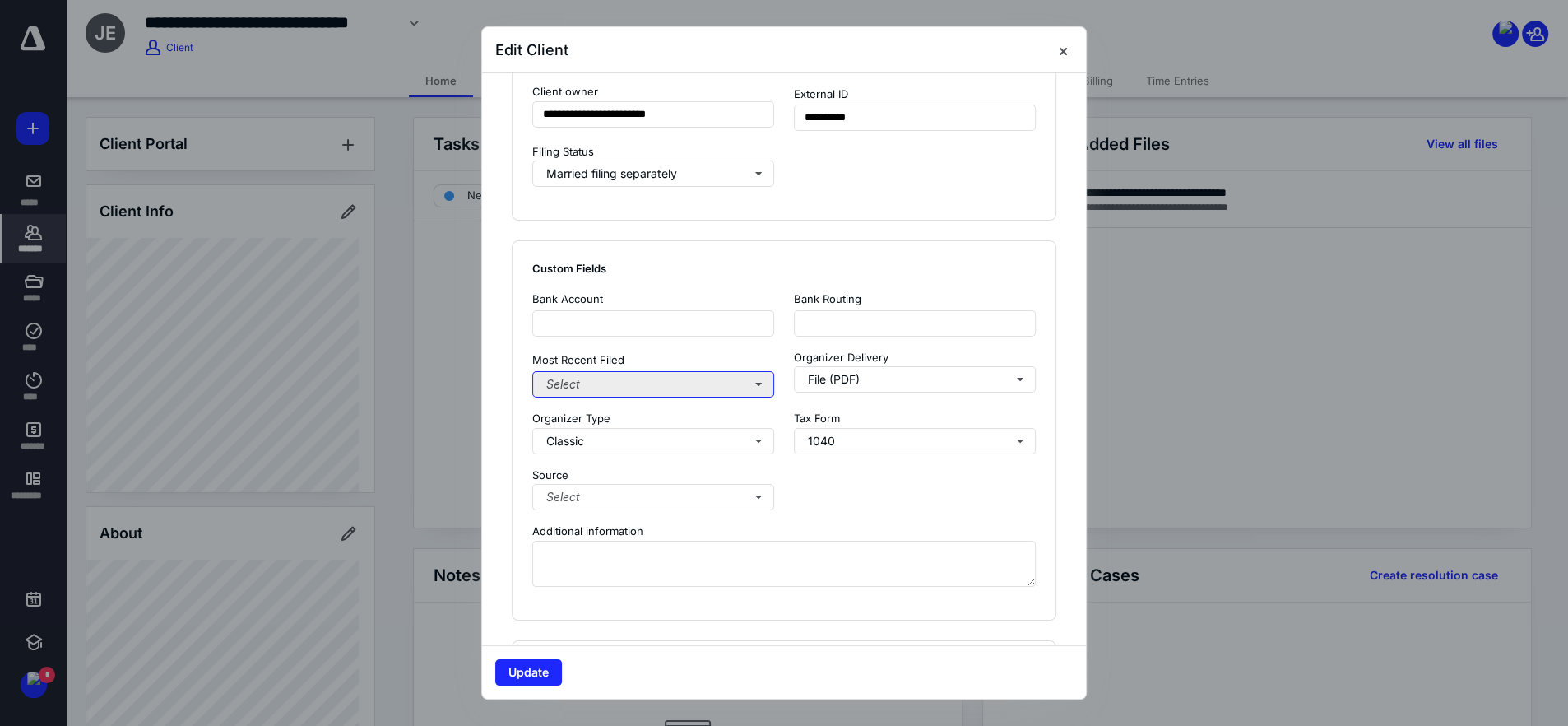 click on "Select" at bounding box center [653, 384] 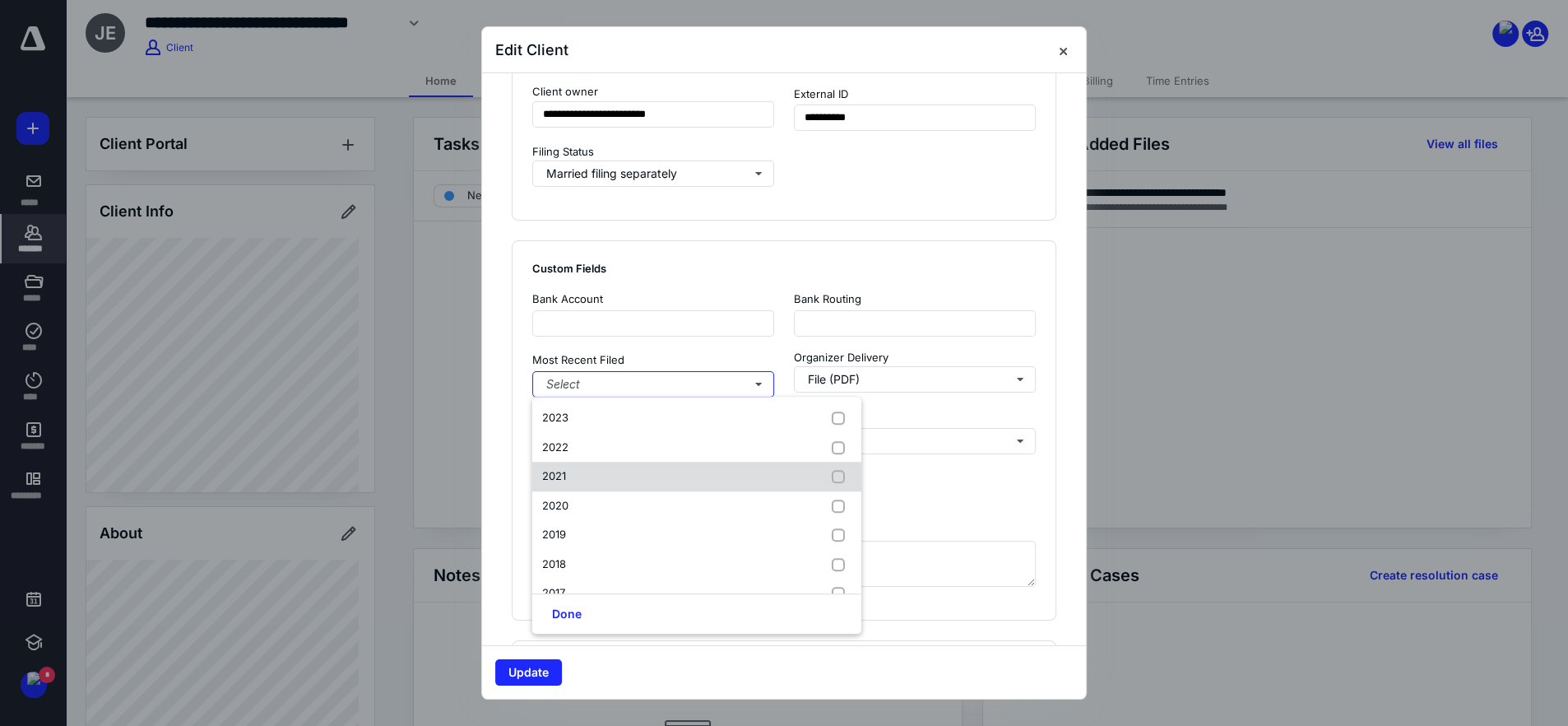click on "2021" at bounding box center [697, 477] 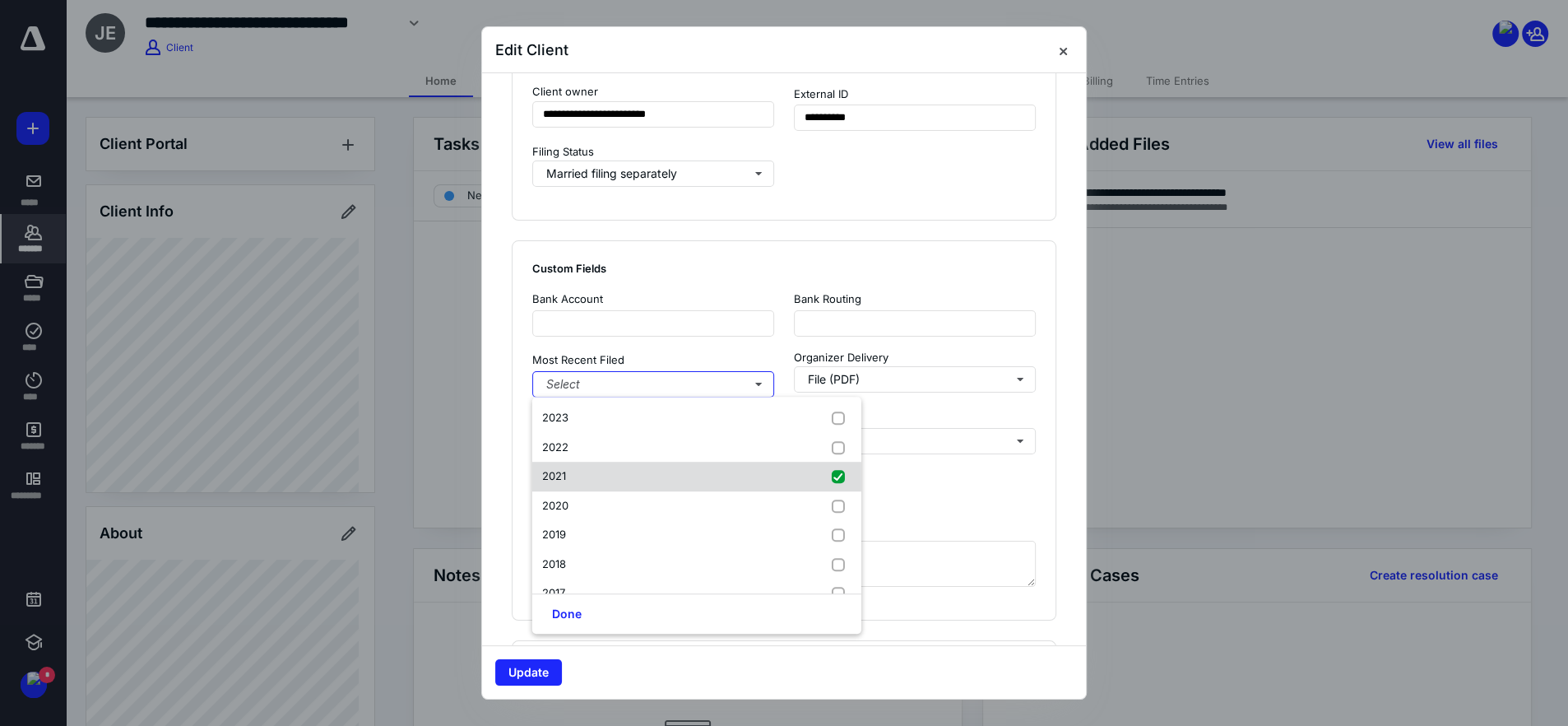 checkbox on "true" 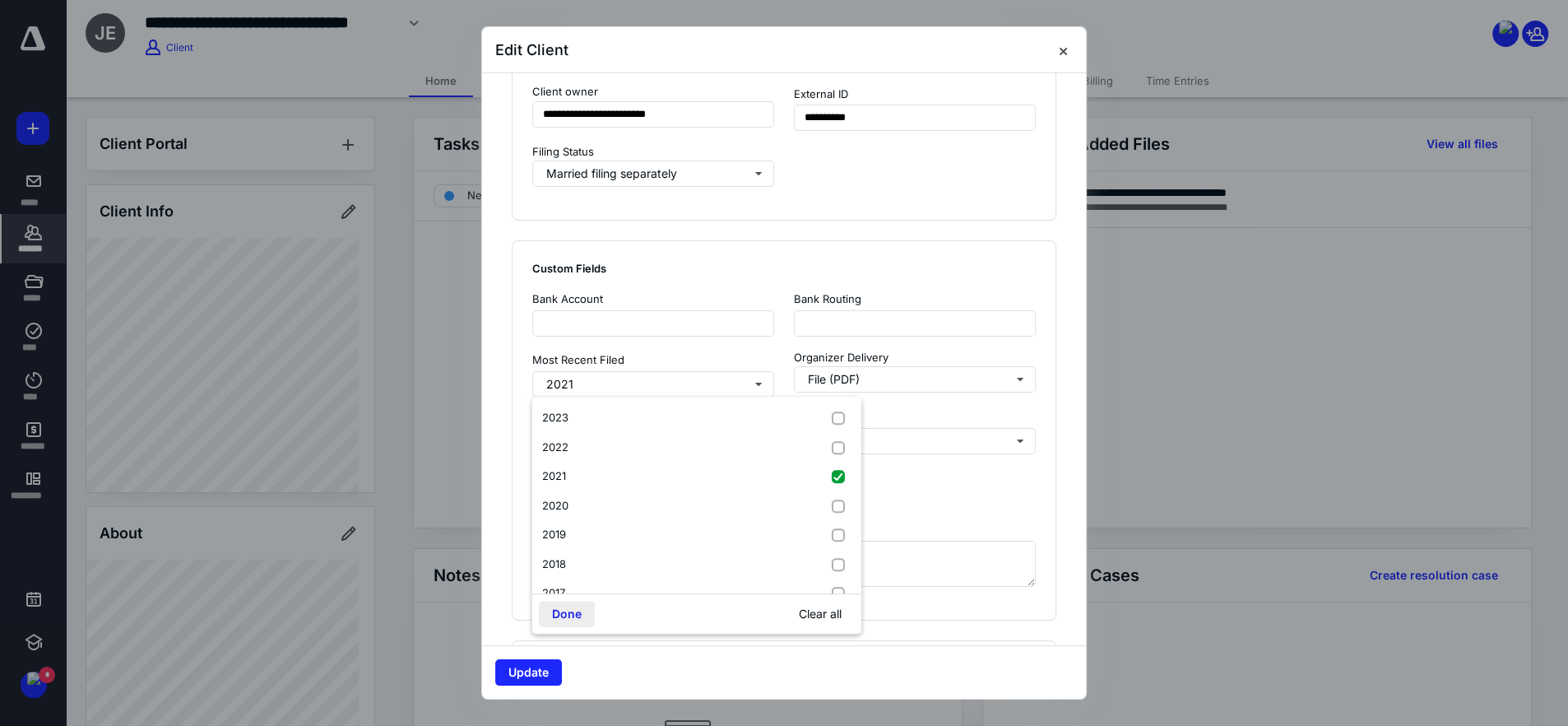click on "Done" at bounding box center (567, 614) 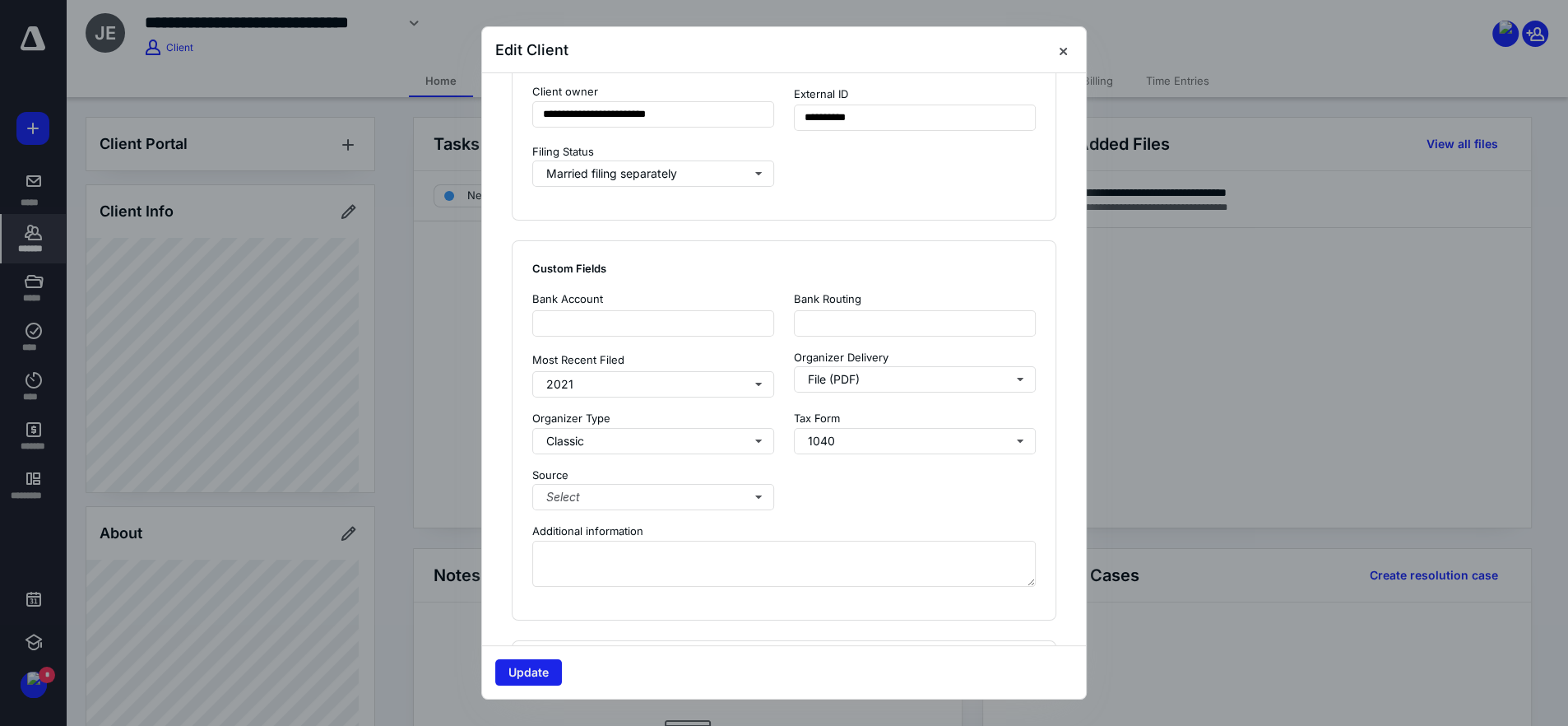 click on "Update" at bounding box center (528, 672) 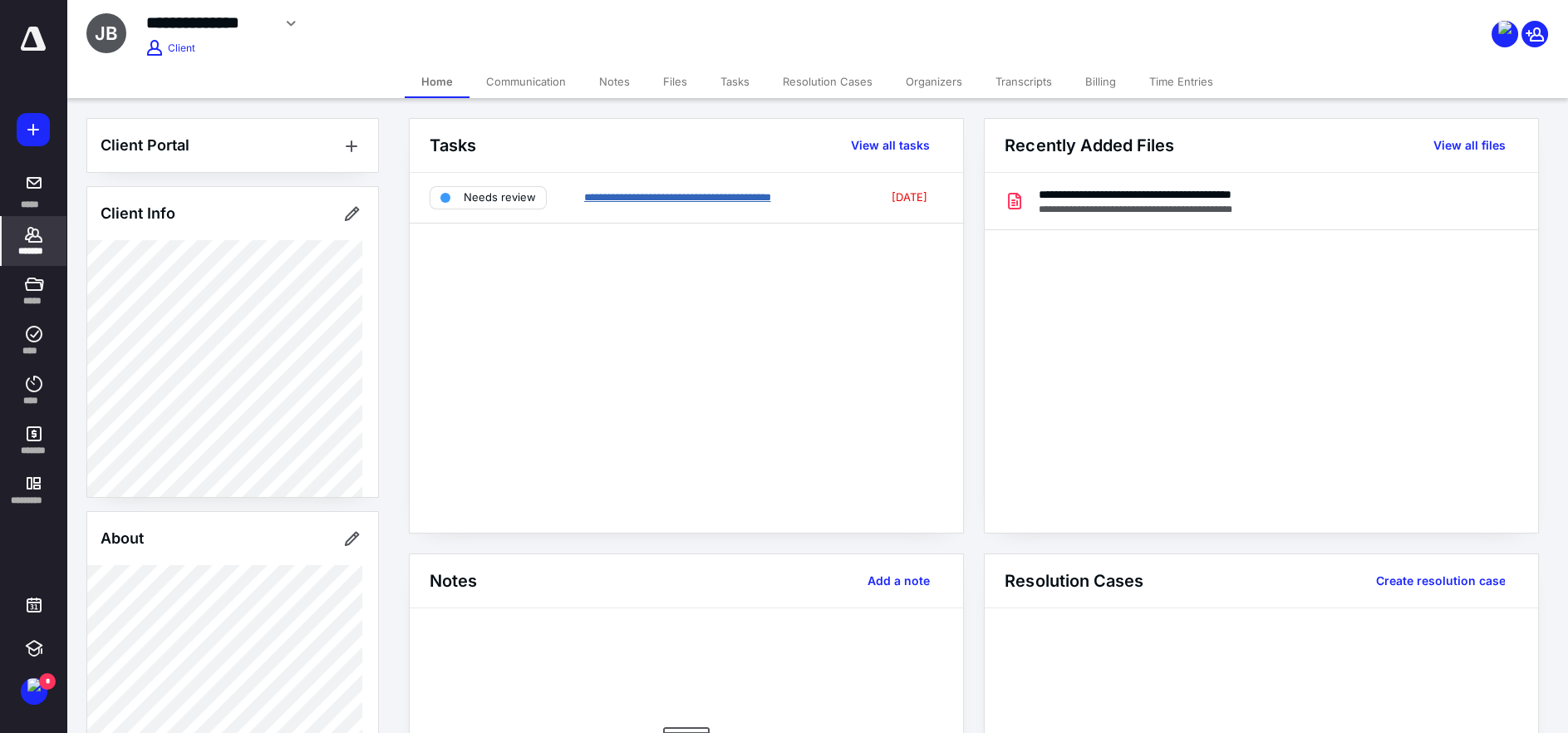 drag, startPoint x: 801, startPoint y: 195, endPoint x: 838, endPoint y: 234, distance: 53.75872 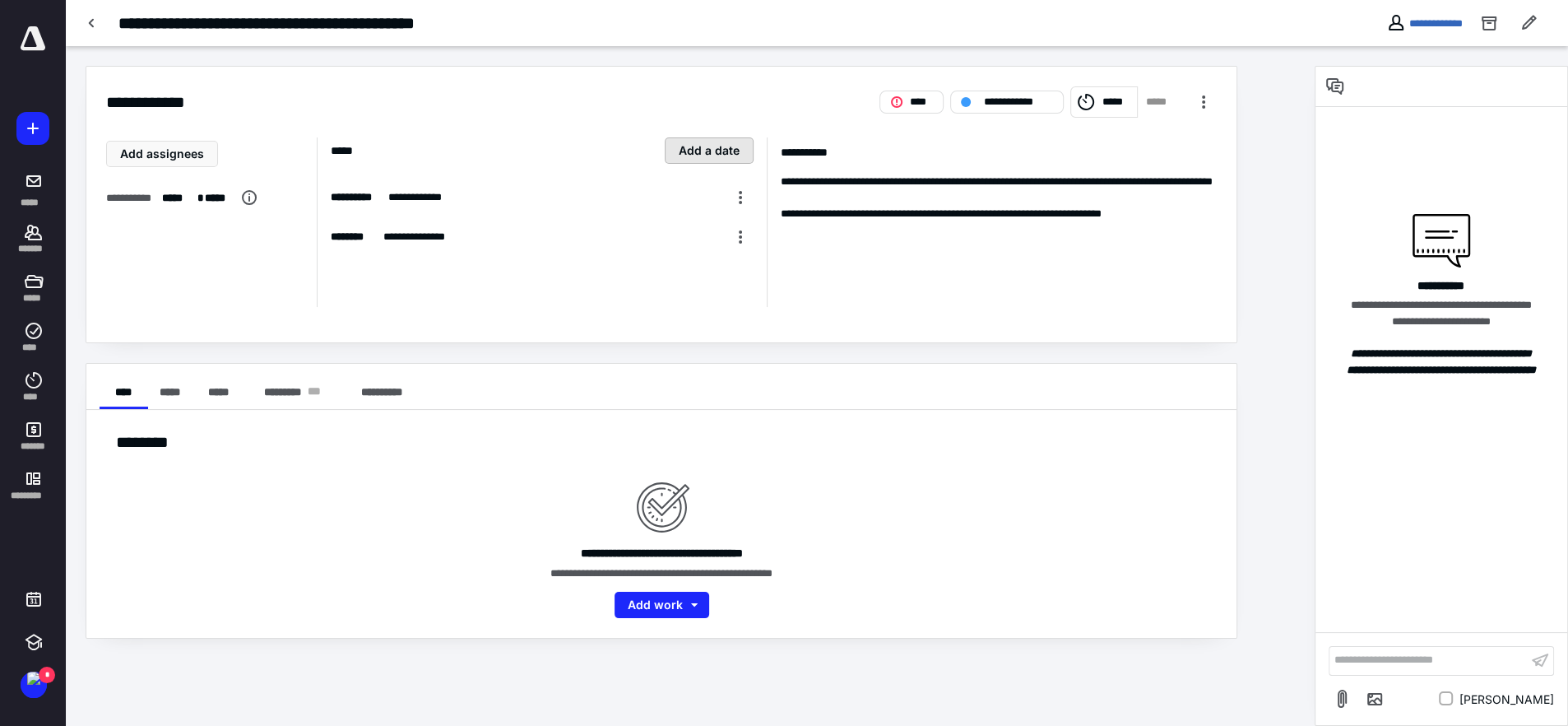 click on "Add a date" at bounding box center (709, 151) 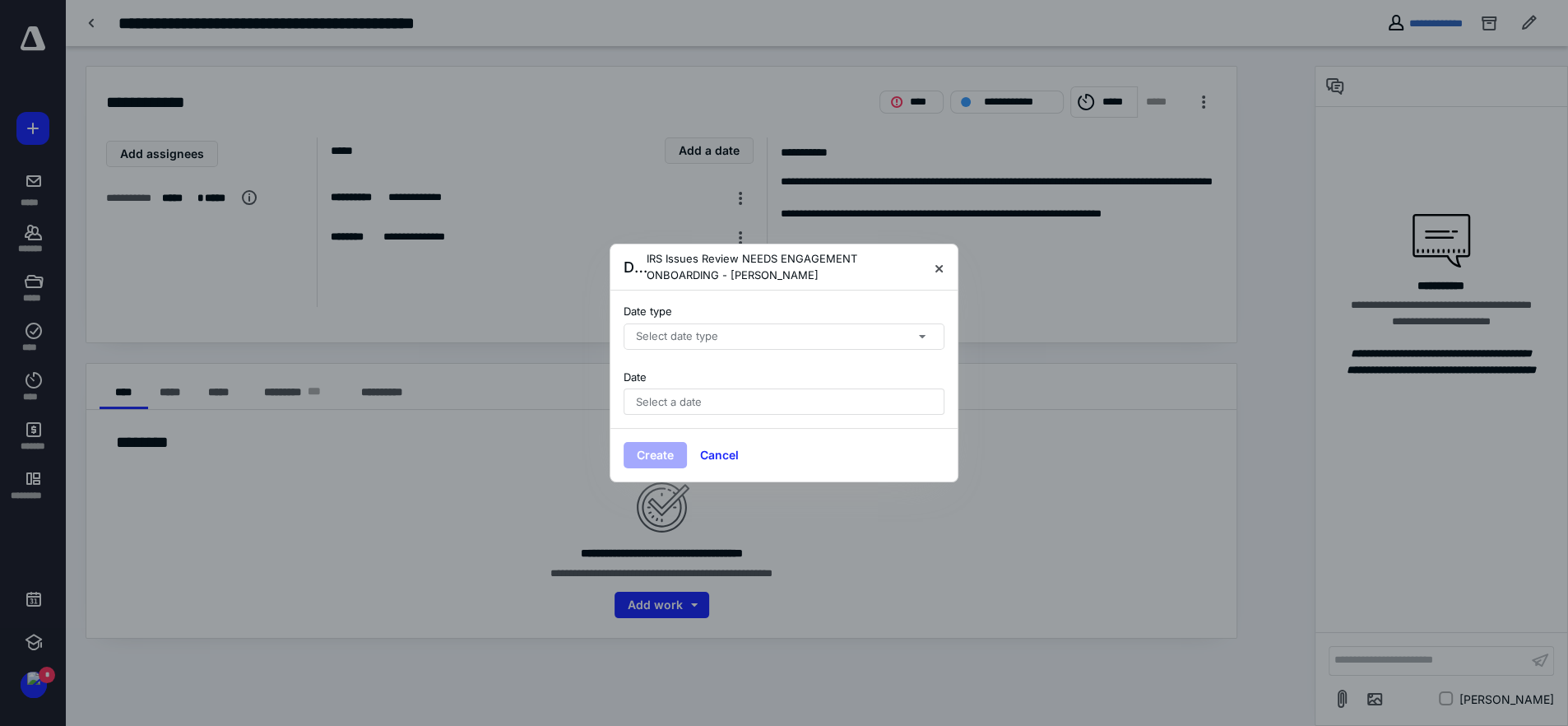 click on "Select date type" at bounding box center (677, 337) 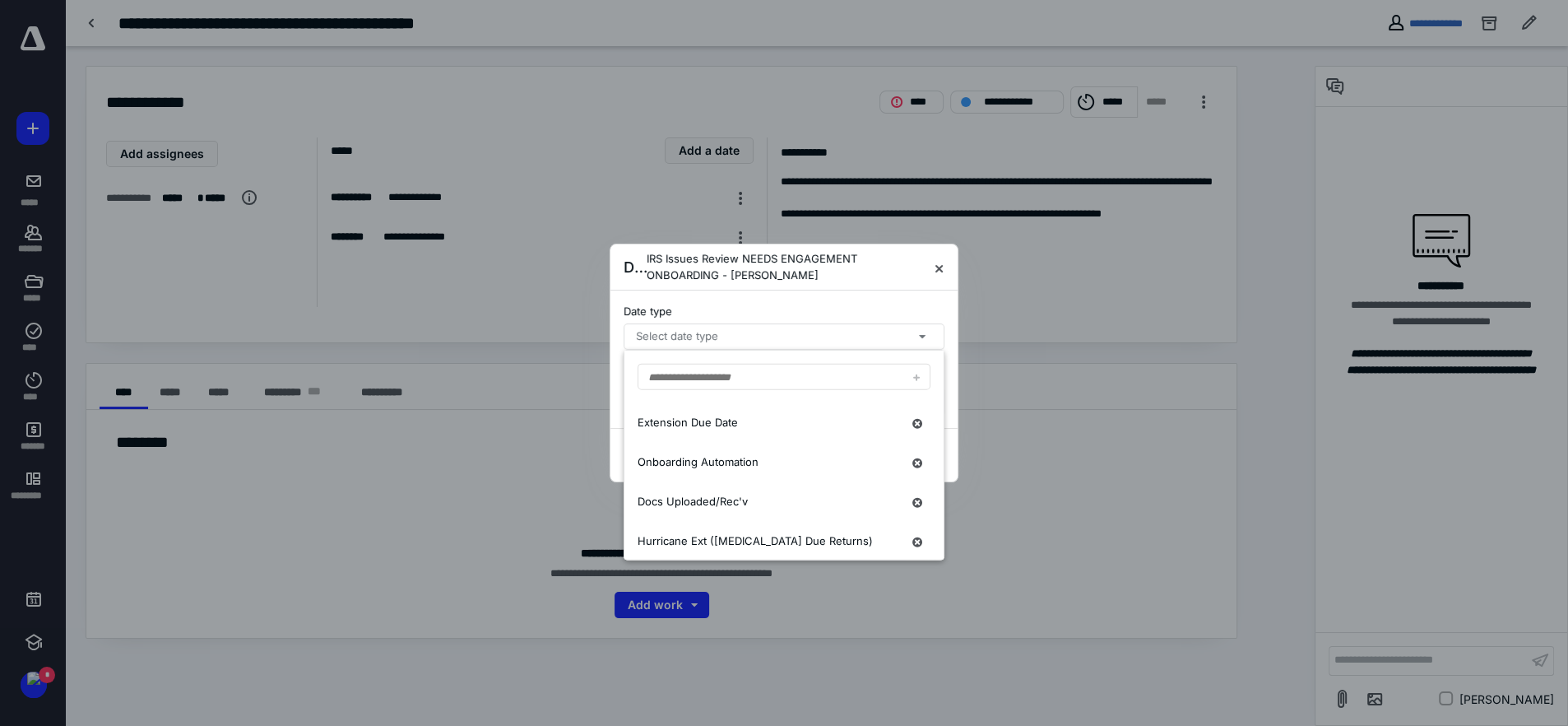 click at bounding box center (784, 363) 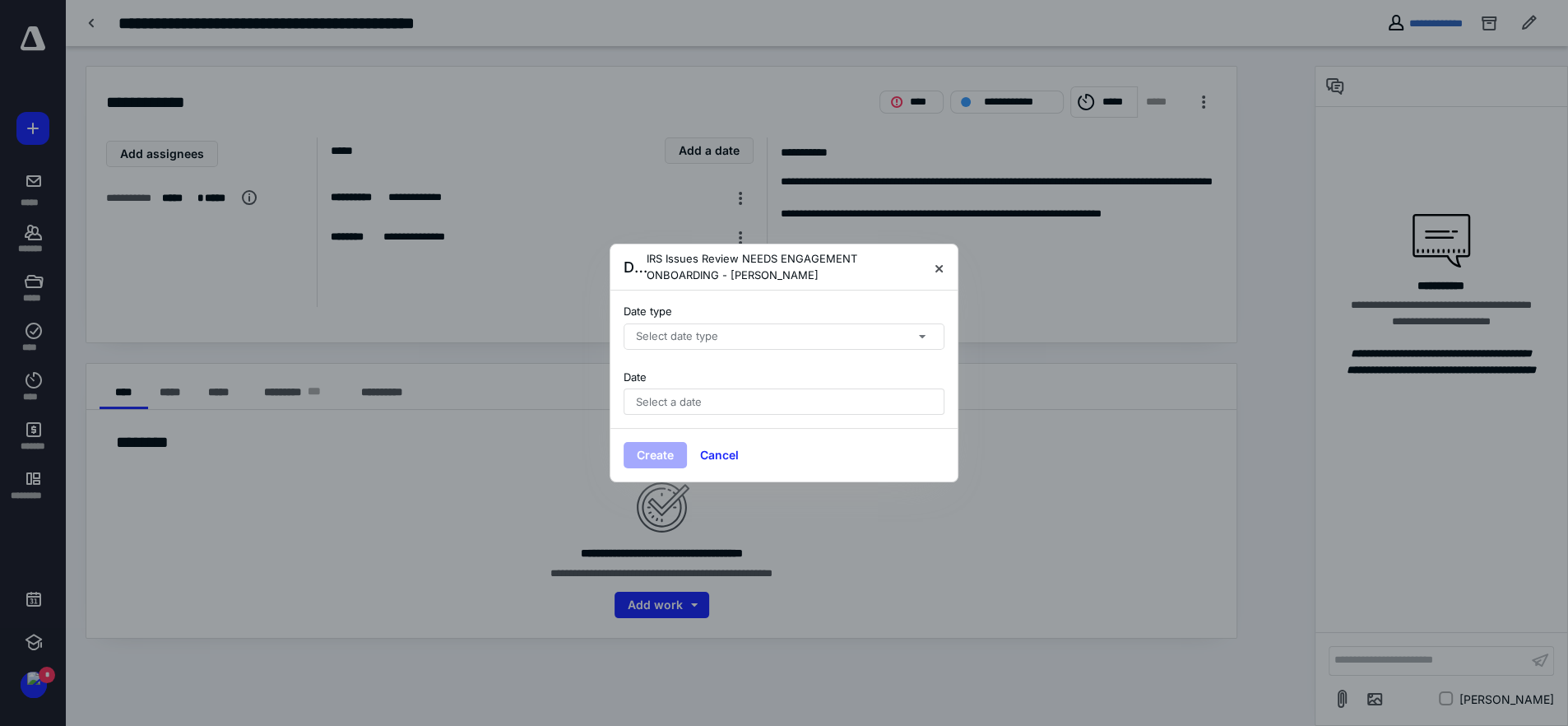 click at bounding box center (784, 363) 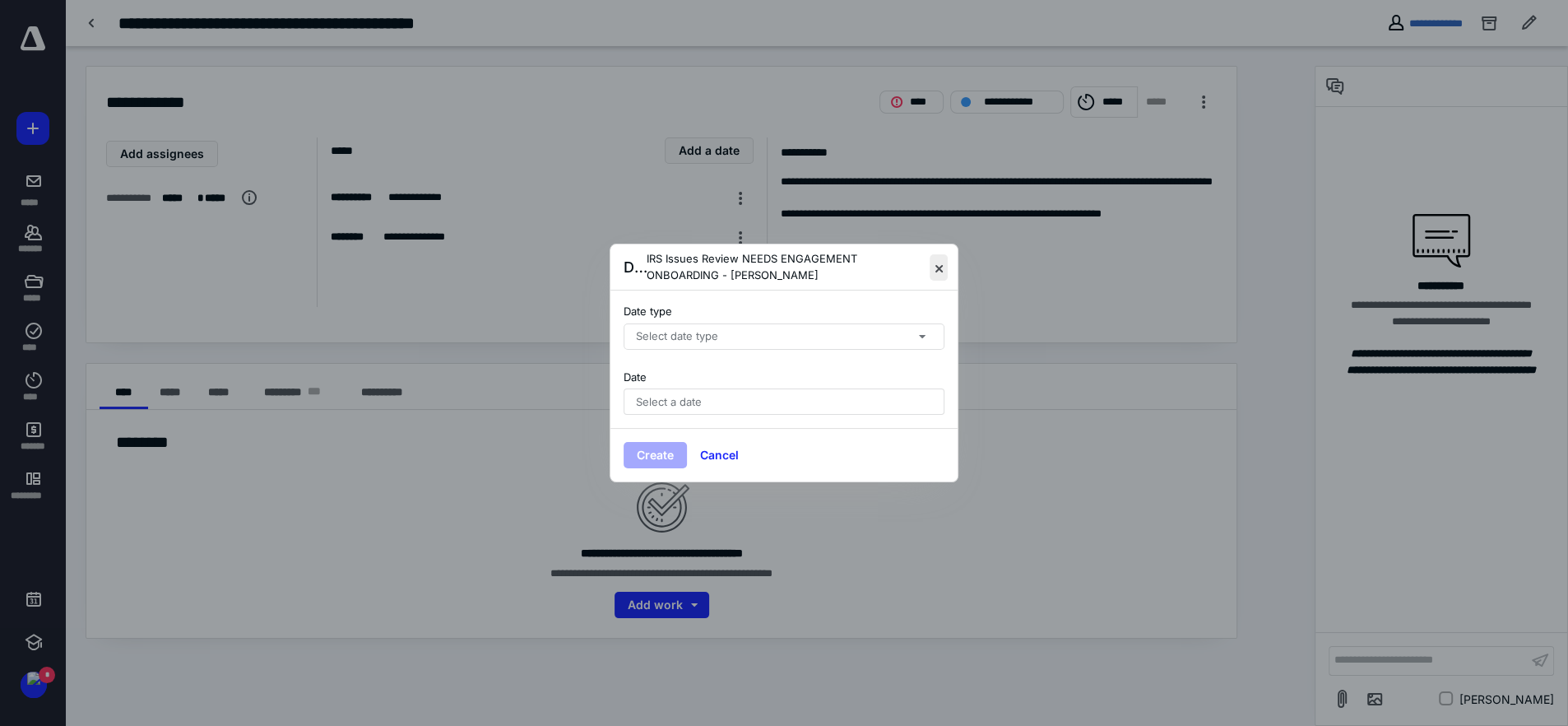 click at bounding box center (939, 268) 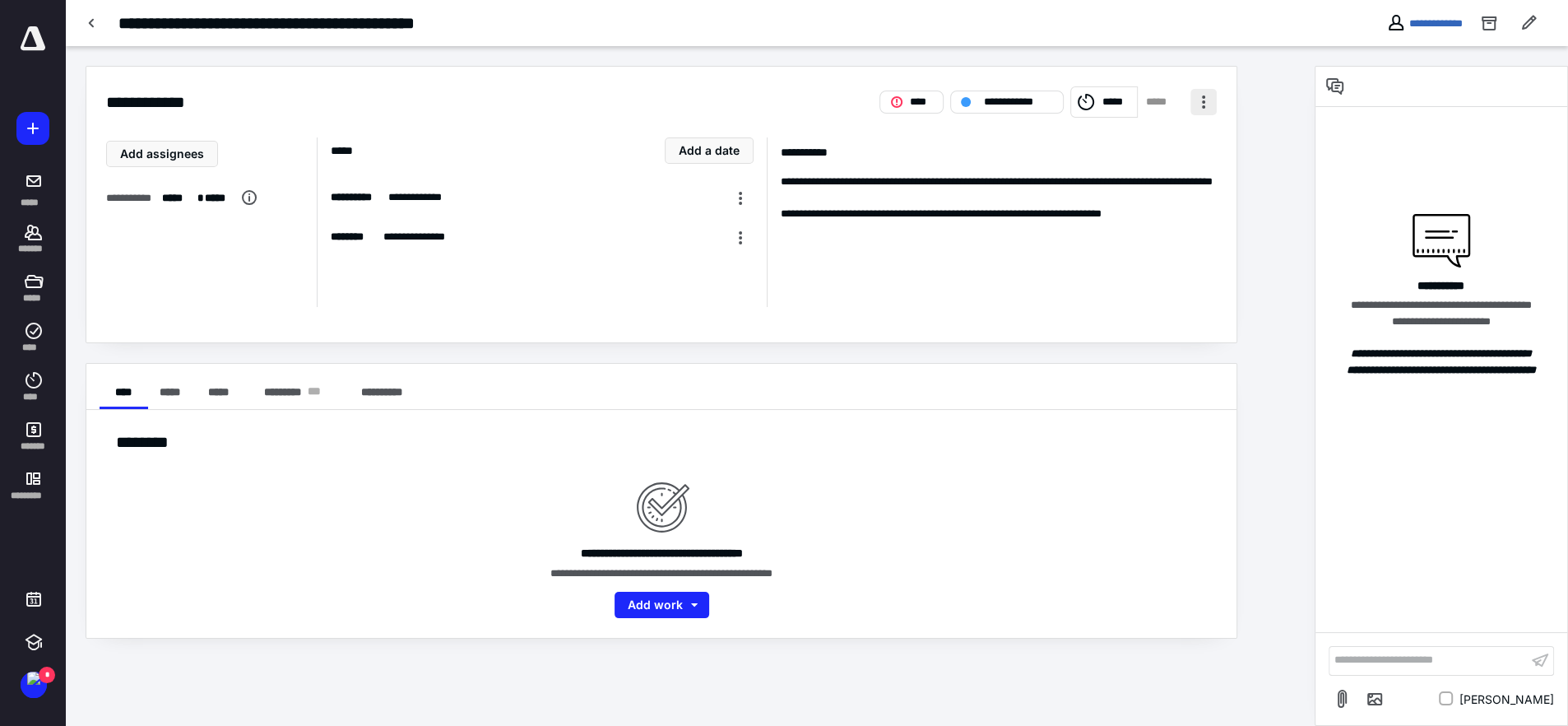 click at bounding box center [1204, 102] 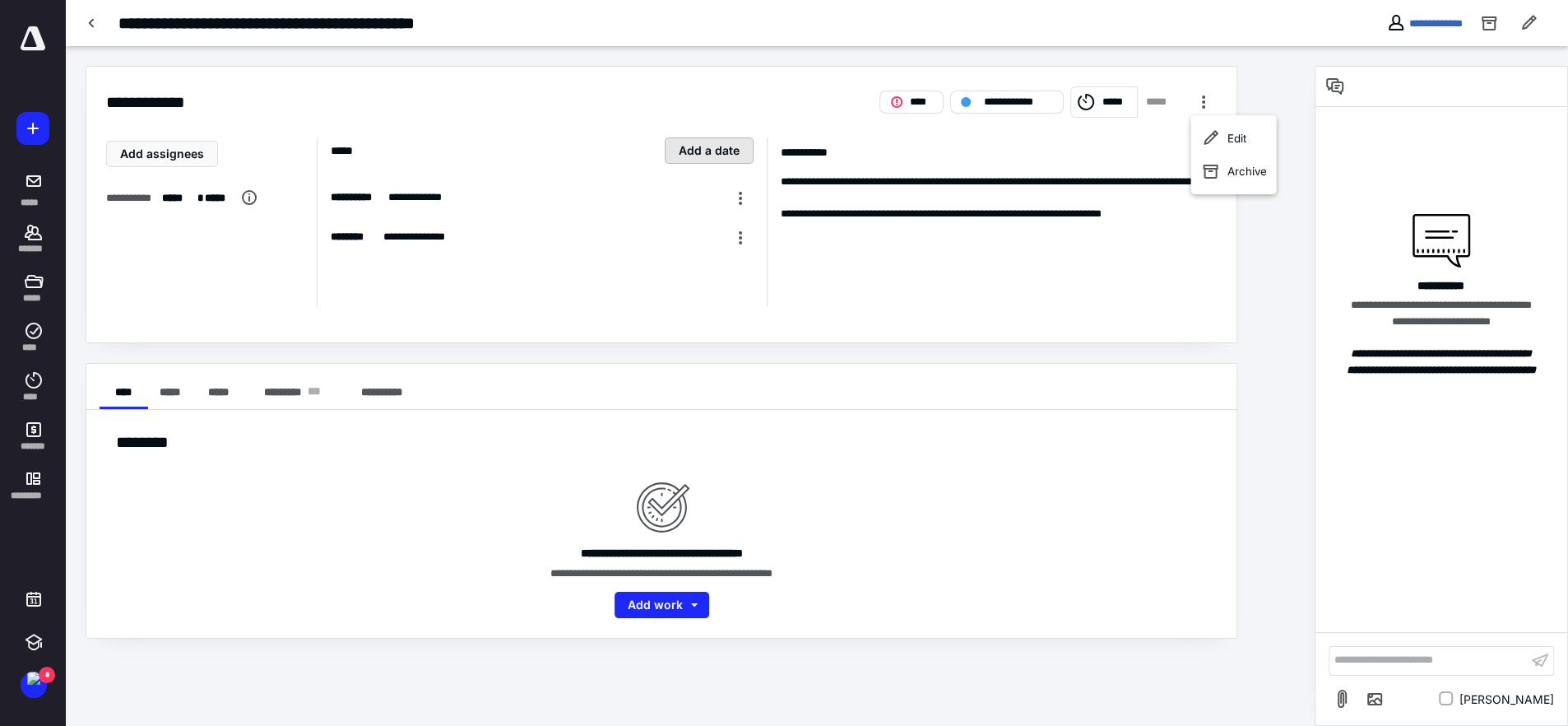 click on "Add a date" at bounding box center [709, 151] 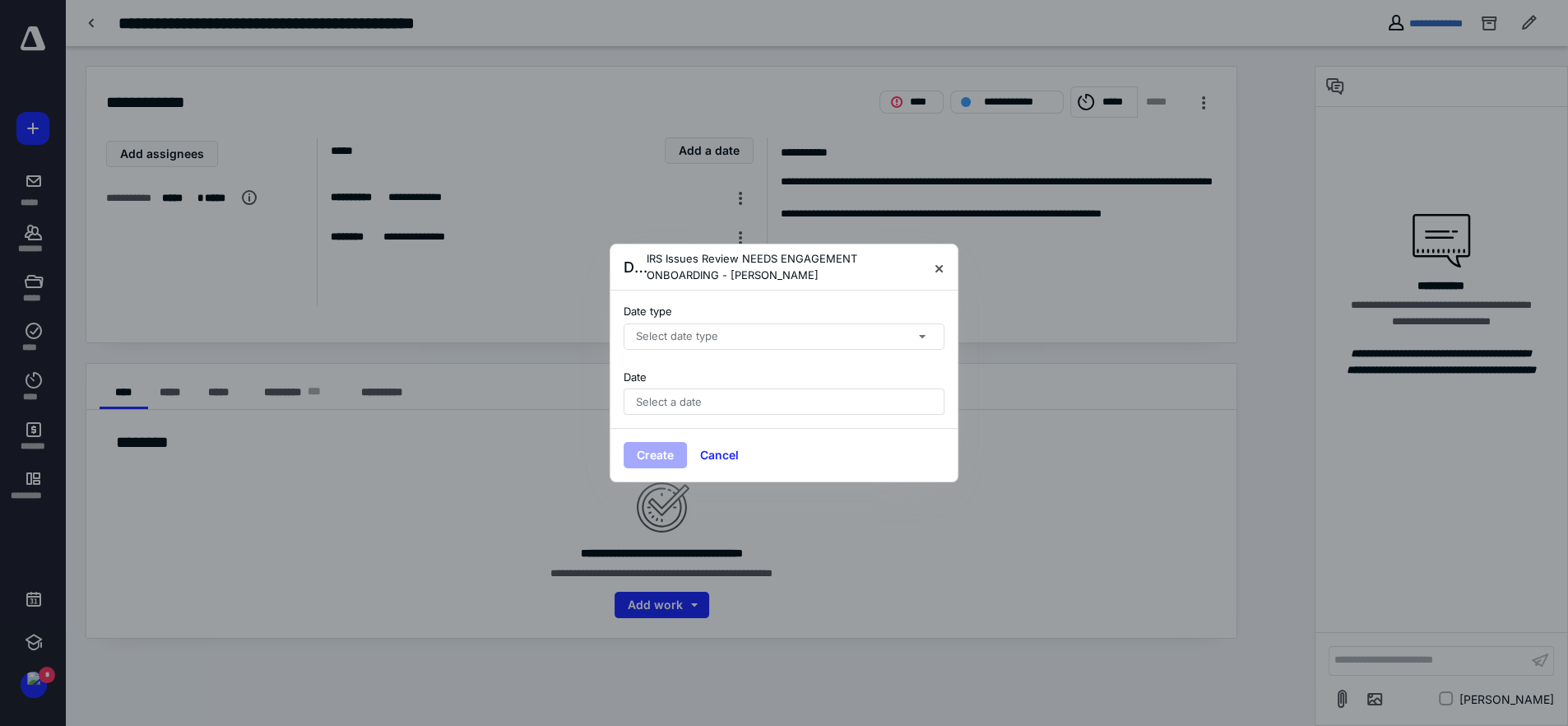 click on "Select date type" at bounding box center (784, 337) 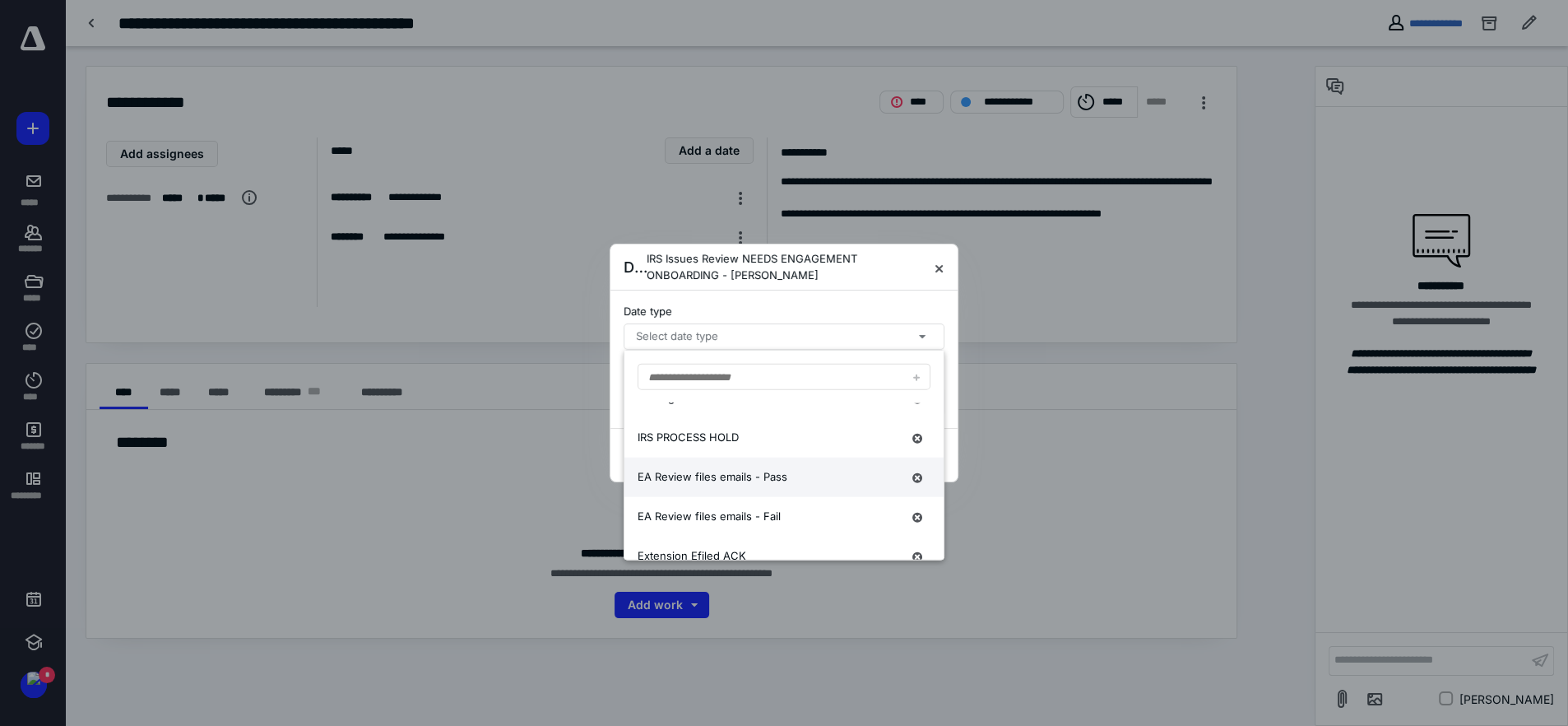 scroll, scrollTop: 791, scrollLeft: 0, axis: vertical 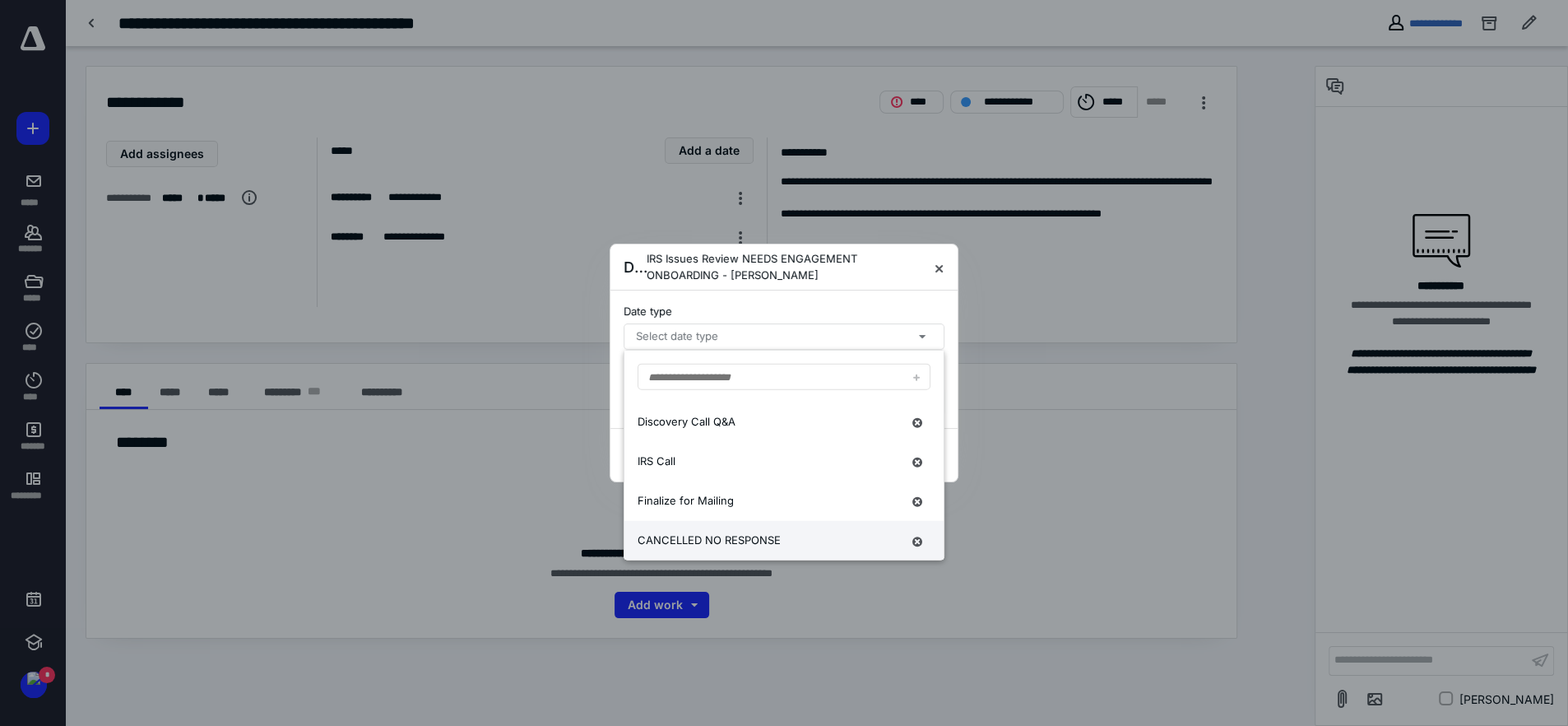 click on "CANCELLED NO RESPONSE" at bounding box center (769, 541) 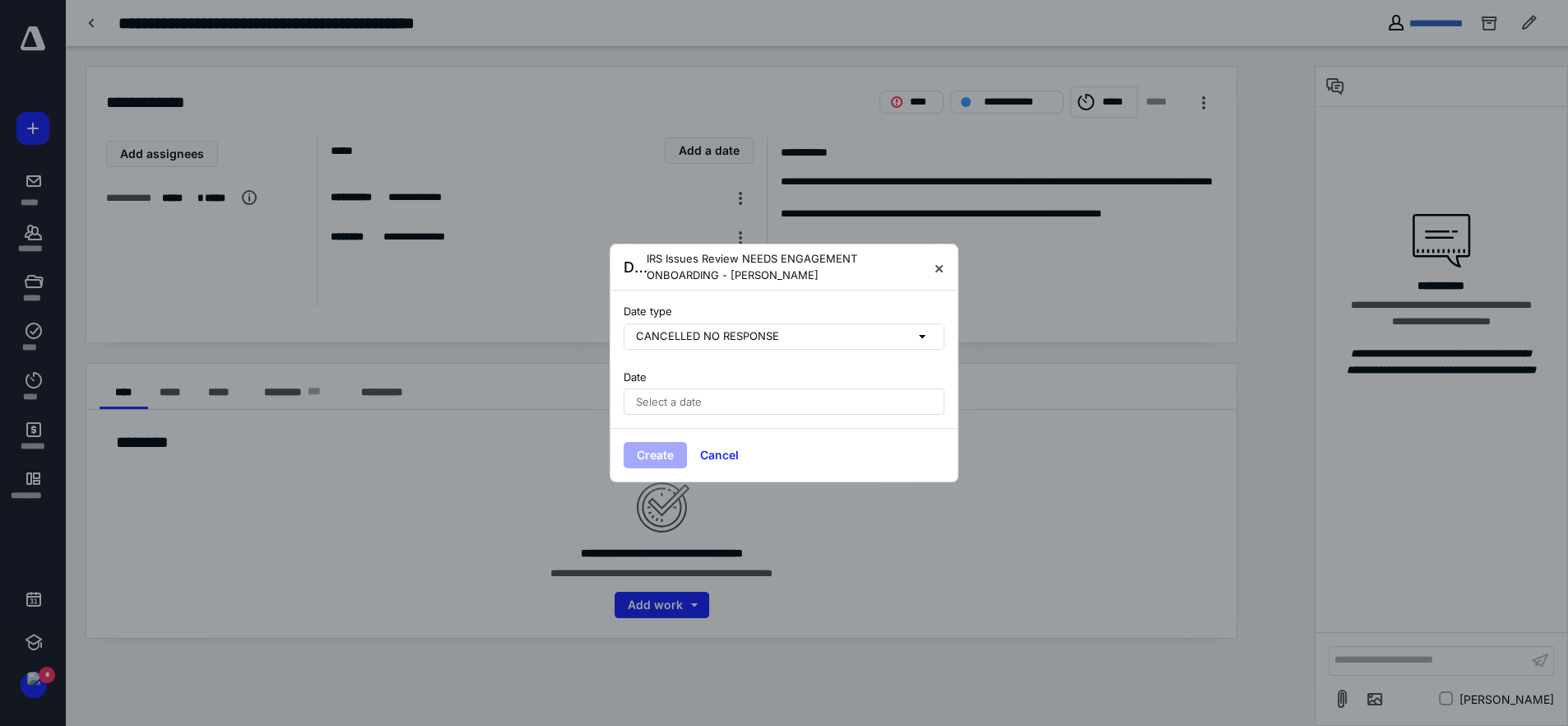 click on "Select a date" at bounding box center [784, 402] 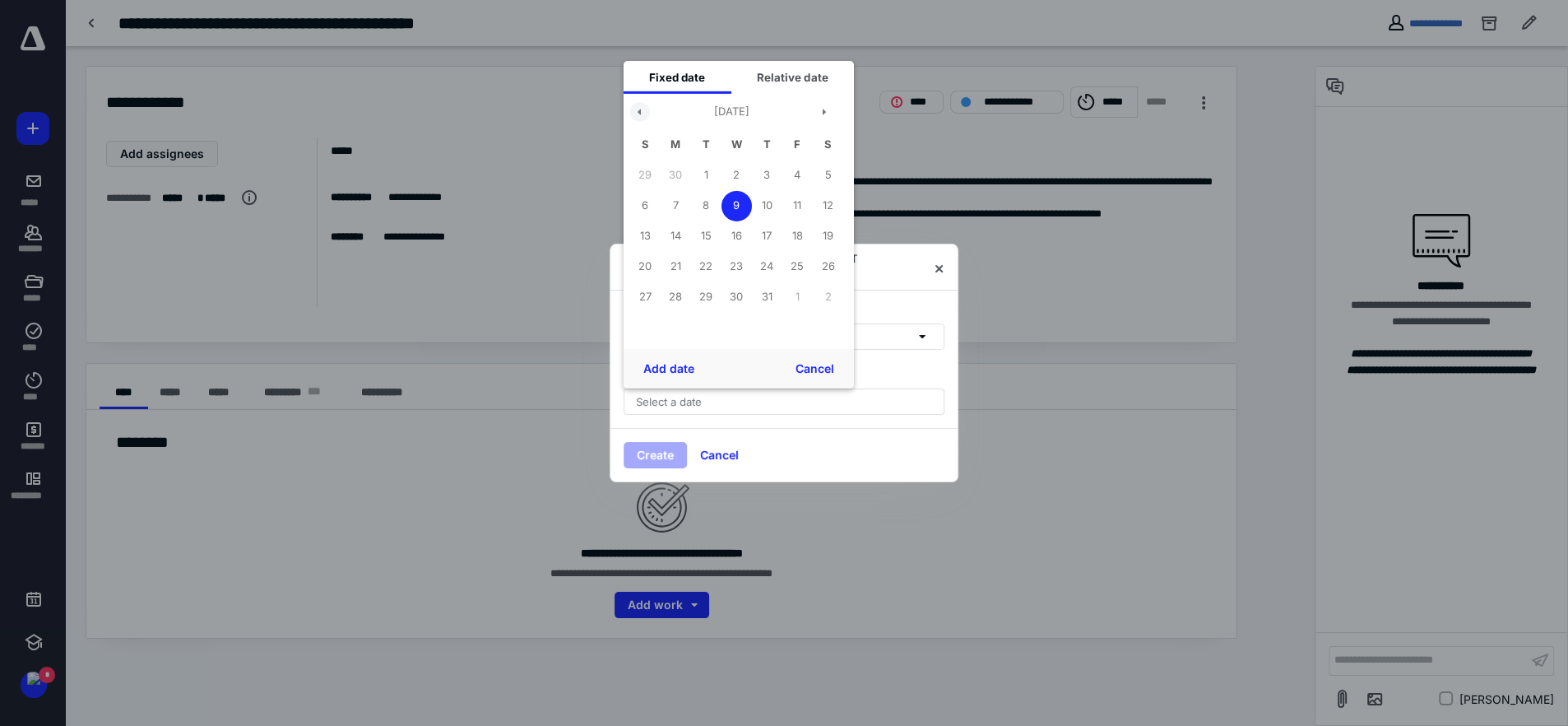click at bounding box center (640, 112) 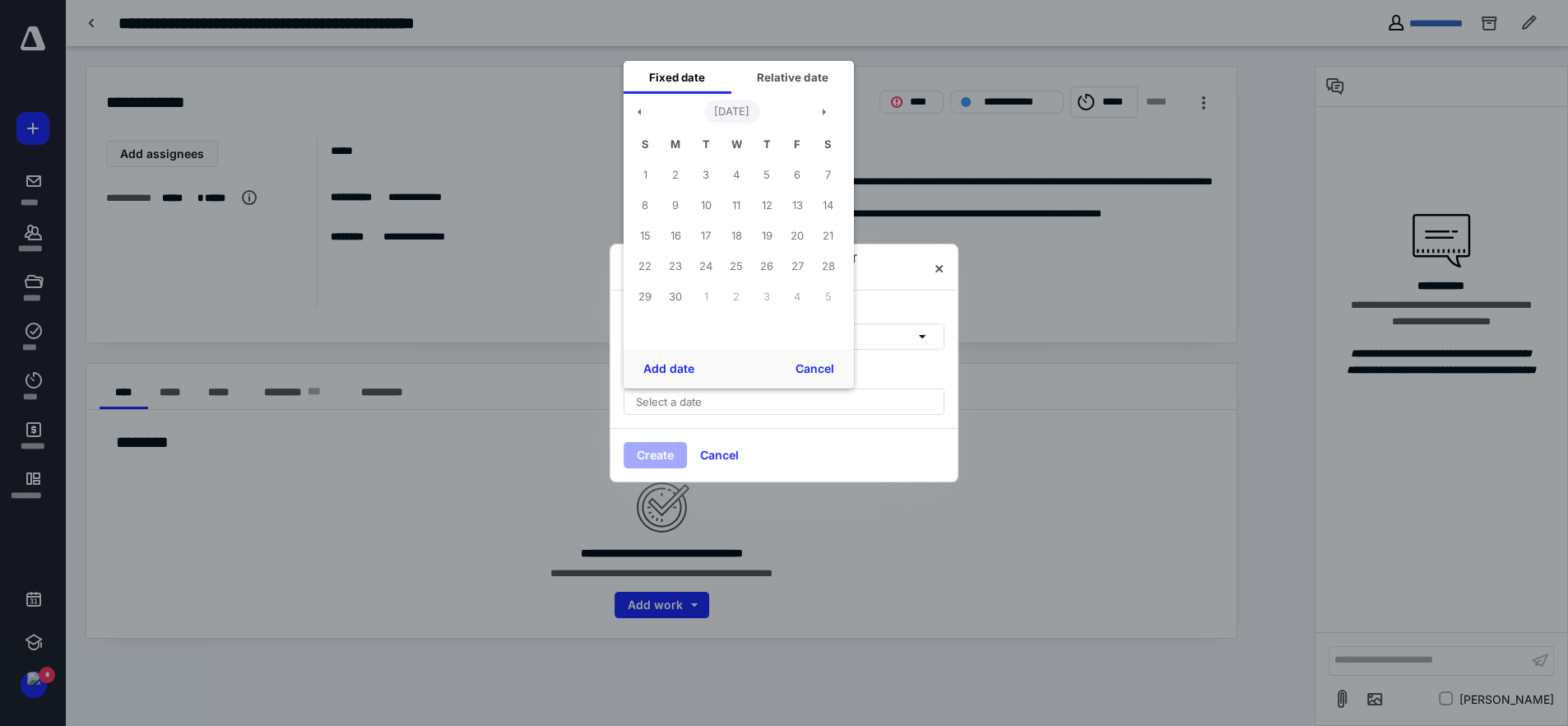 click on "June 2025" at bounding box center (731, 112) 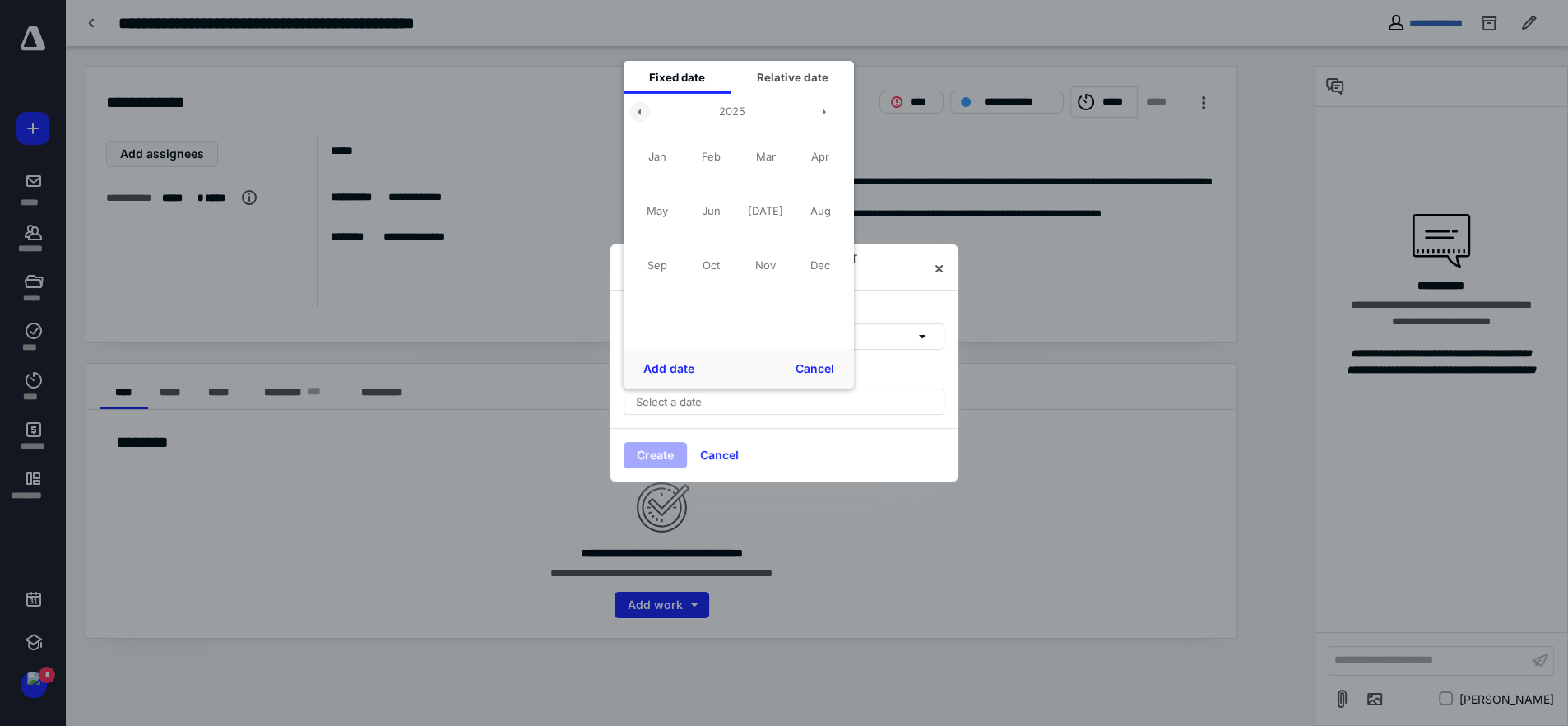 click at bounding box center (640, 112) 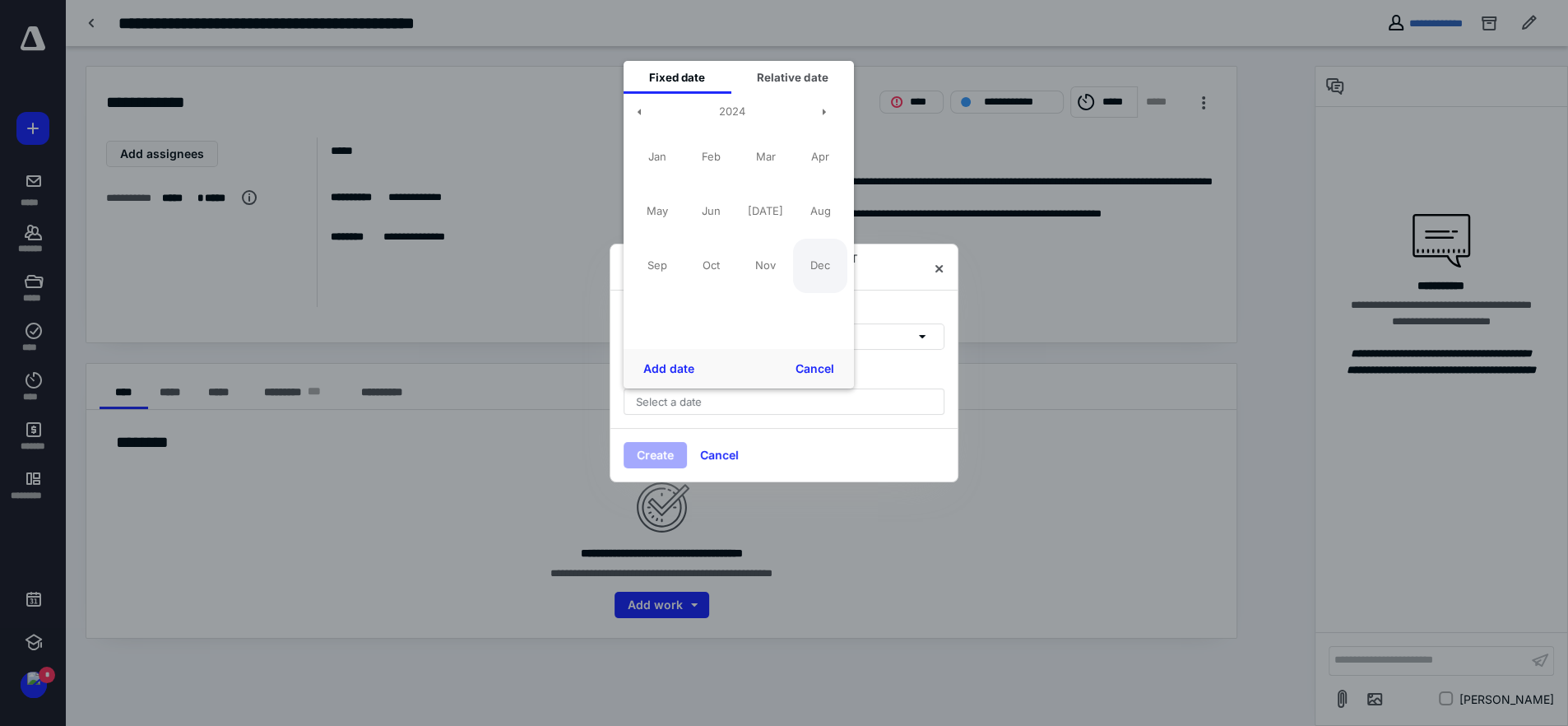 click on "Dec" at bounding box center [820, 265] 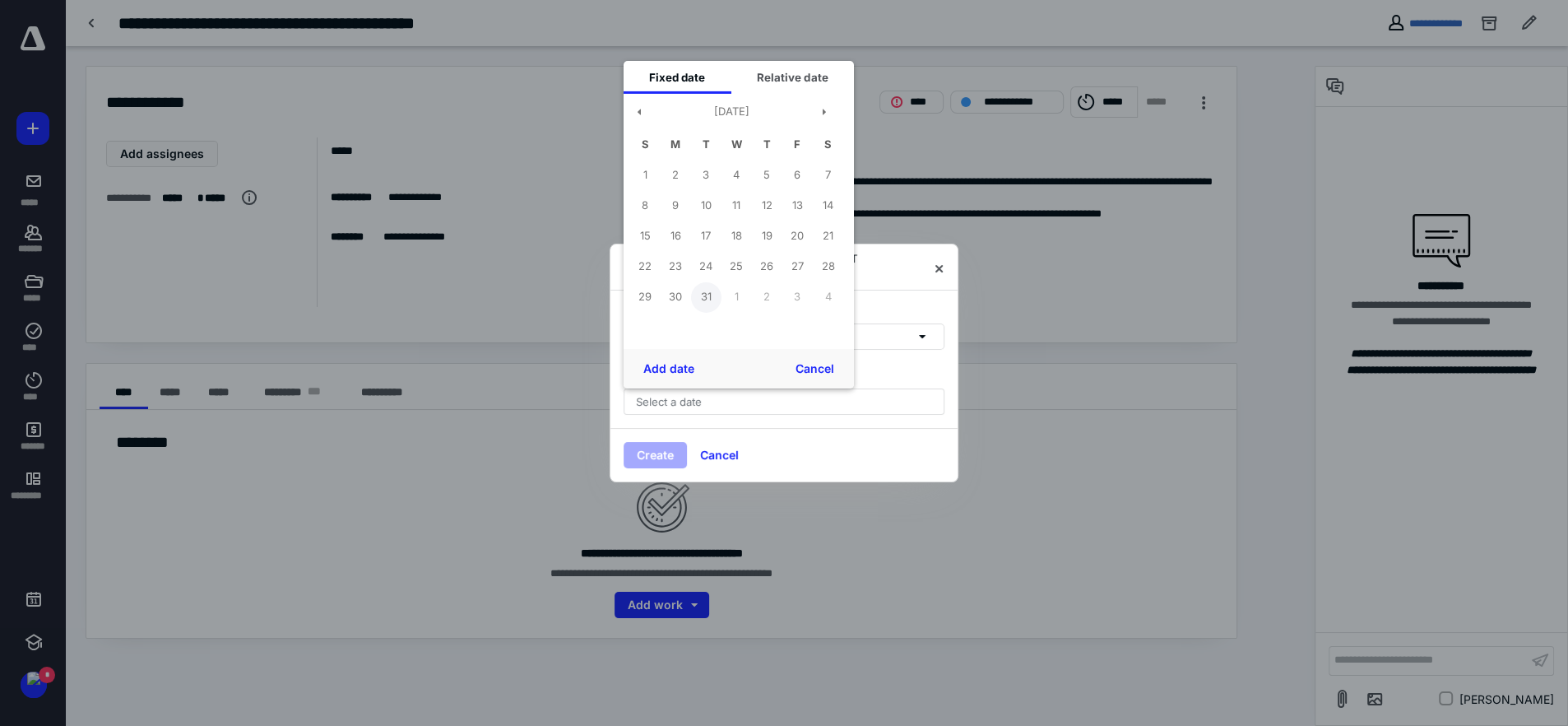 click on "31" at bounding box center [706, 296] 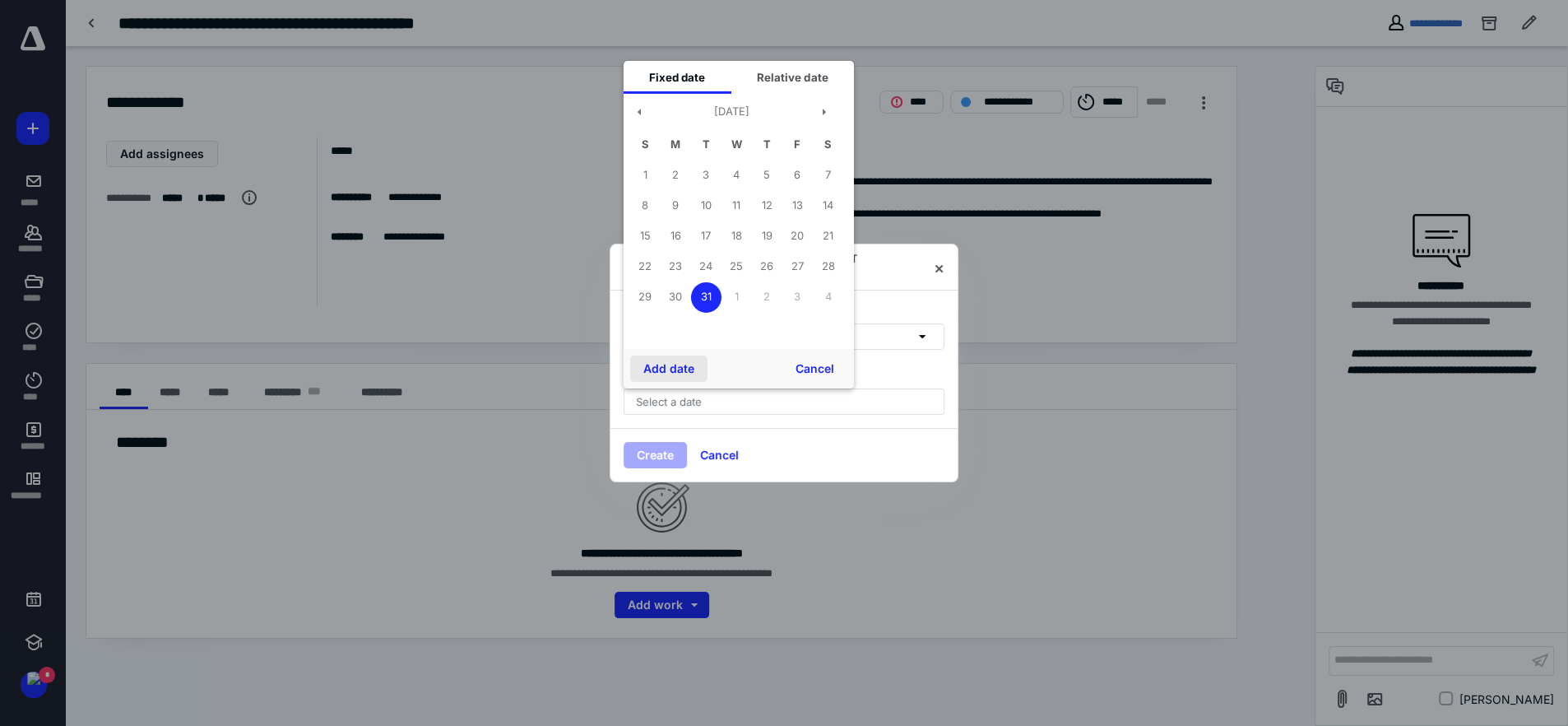 click on "Add date" at bounding box center (669, 369) 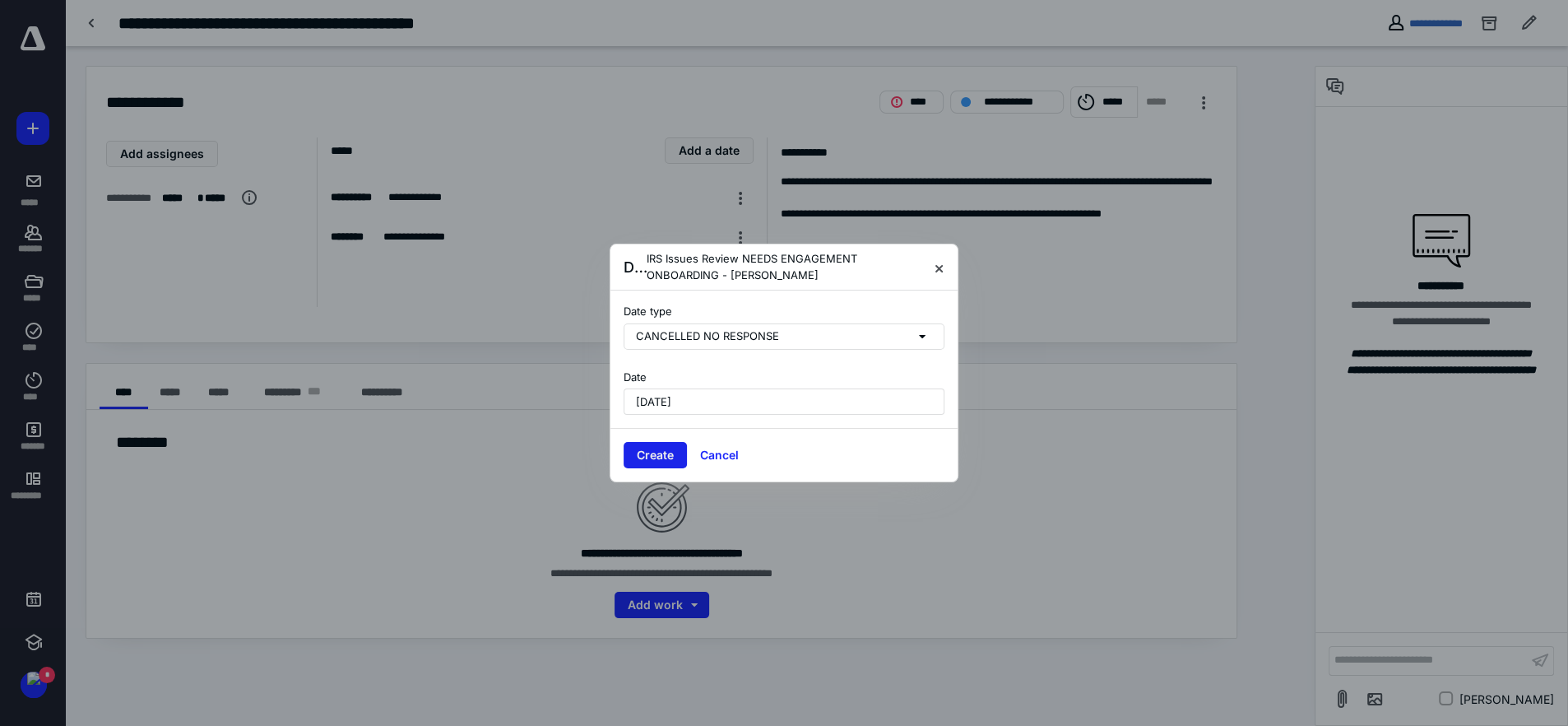 click on "Create" at bounding box center [655, 455] 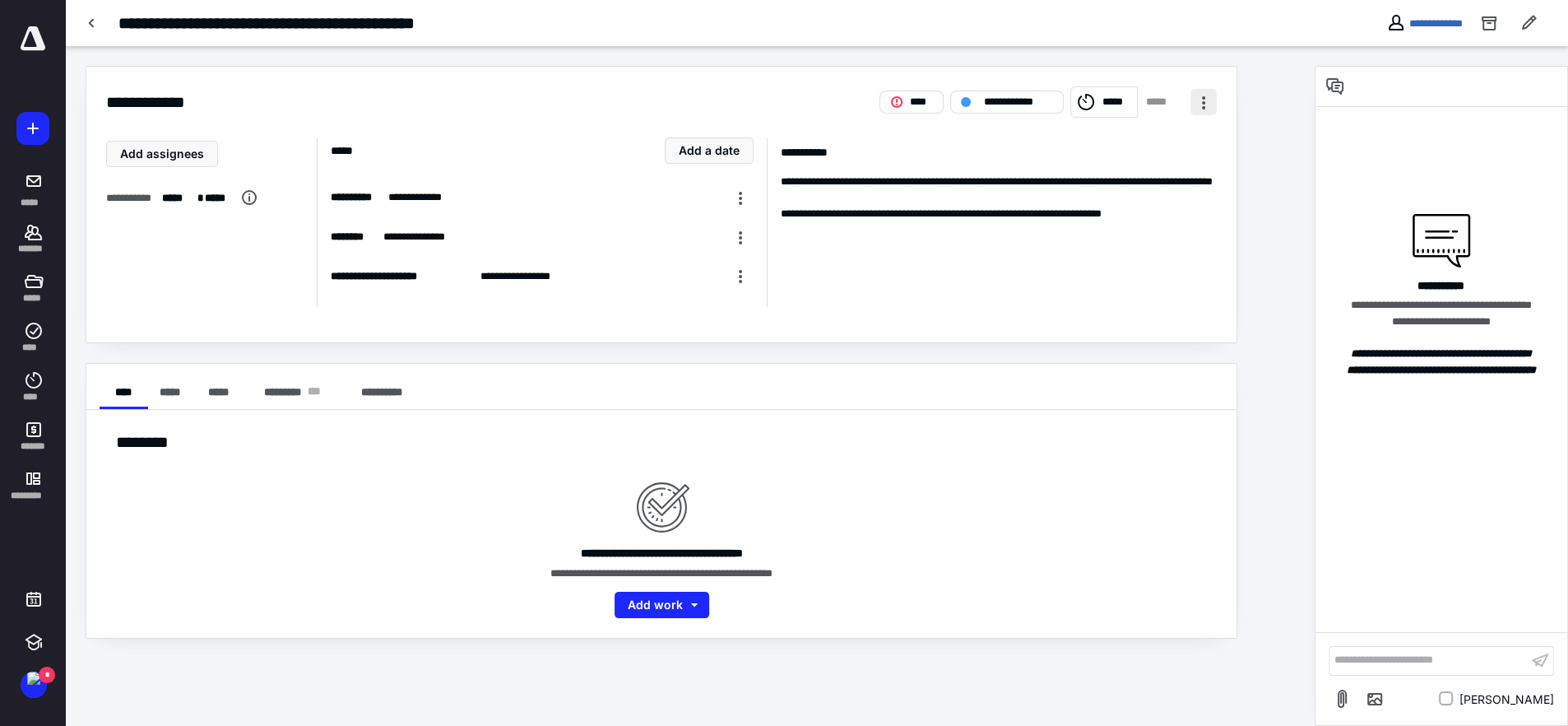 click at bounding box center [1204, 102] 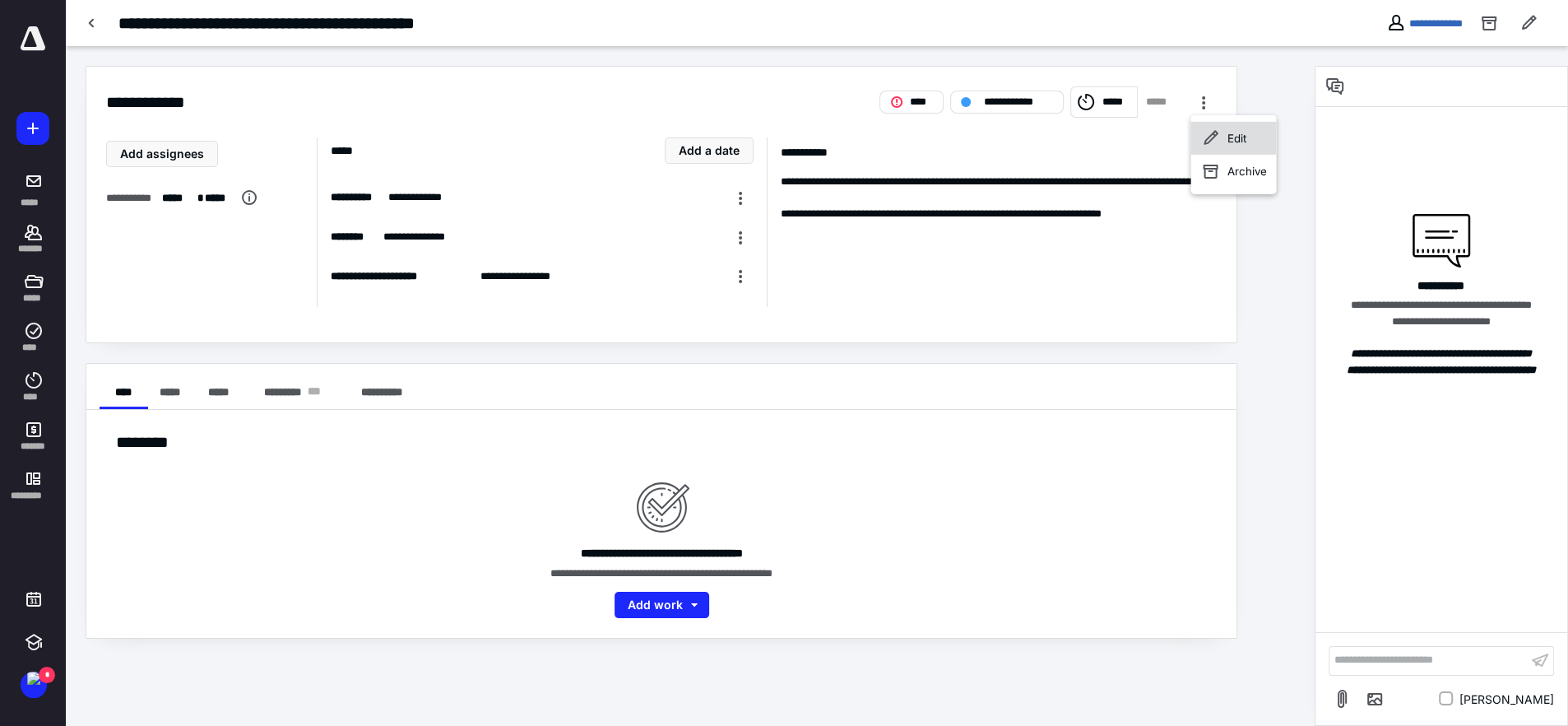 click on "Edit" at bounding box center (1236, 138) 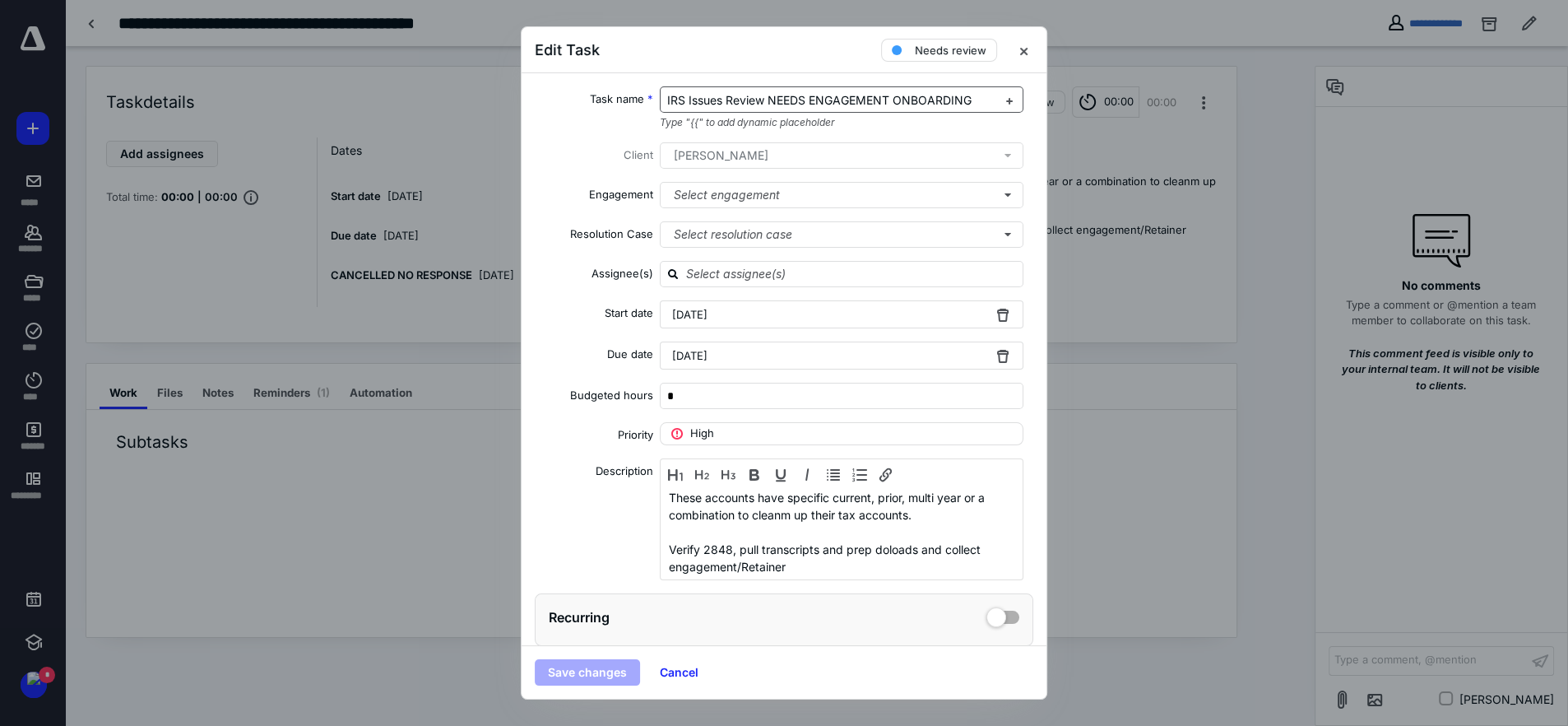 click on "IRS Issues Review NEEDS ENGAGEMENT ONBOARDING" at bounding box center [842, 100] 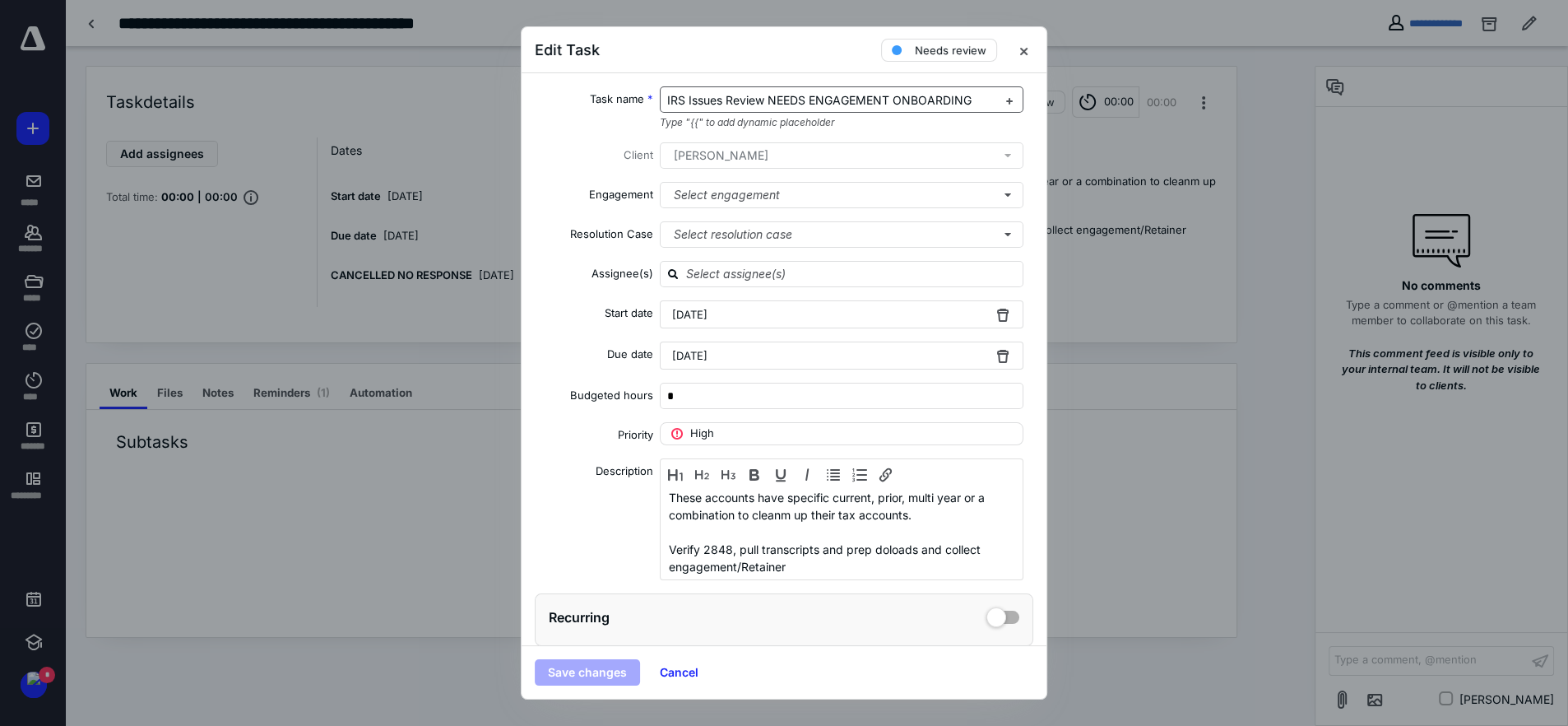 click on "IRS Issues Review NEEDS ENGAGEMENT ONBOARDING" at bounding box center (842, 100) 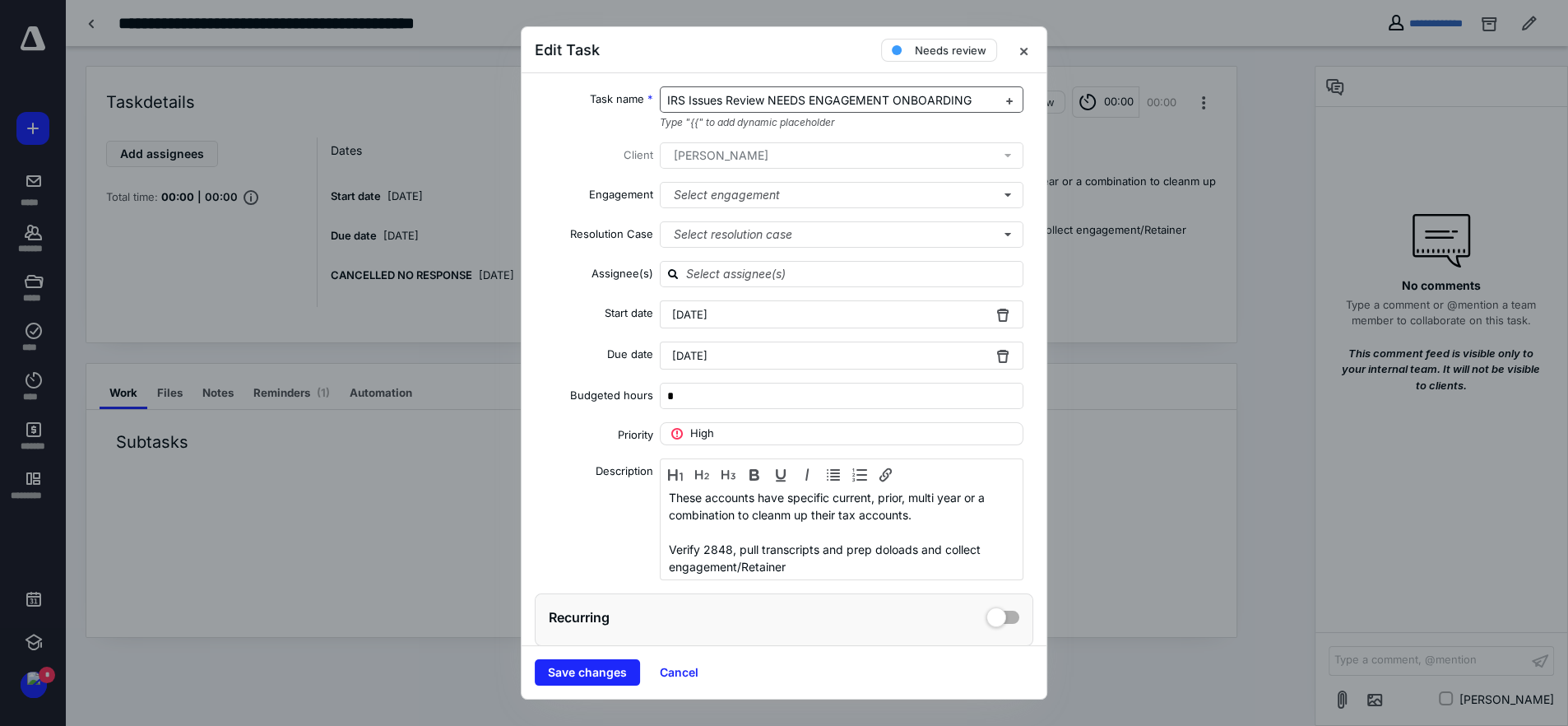 click on "IRS Issues Review NEEDS ENGAGEMENT ONBOARDING" at bounding box center (819, 100) 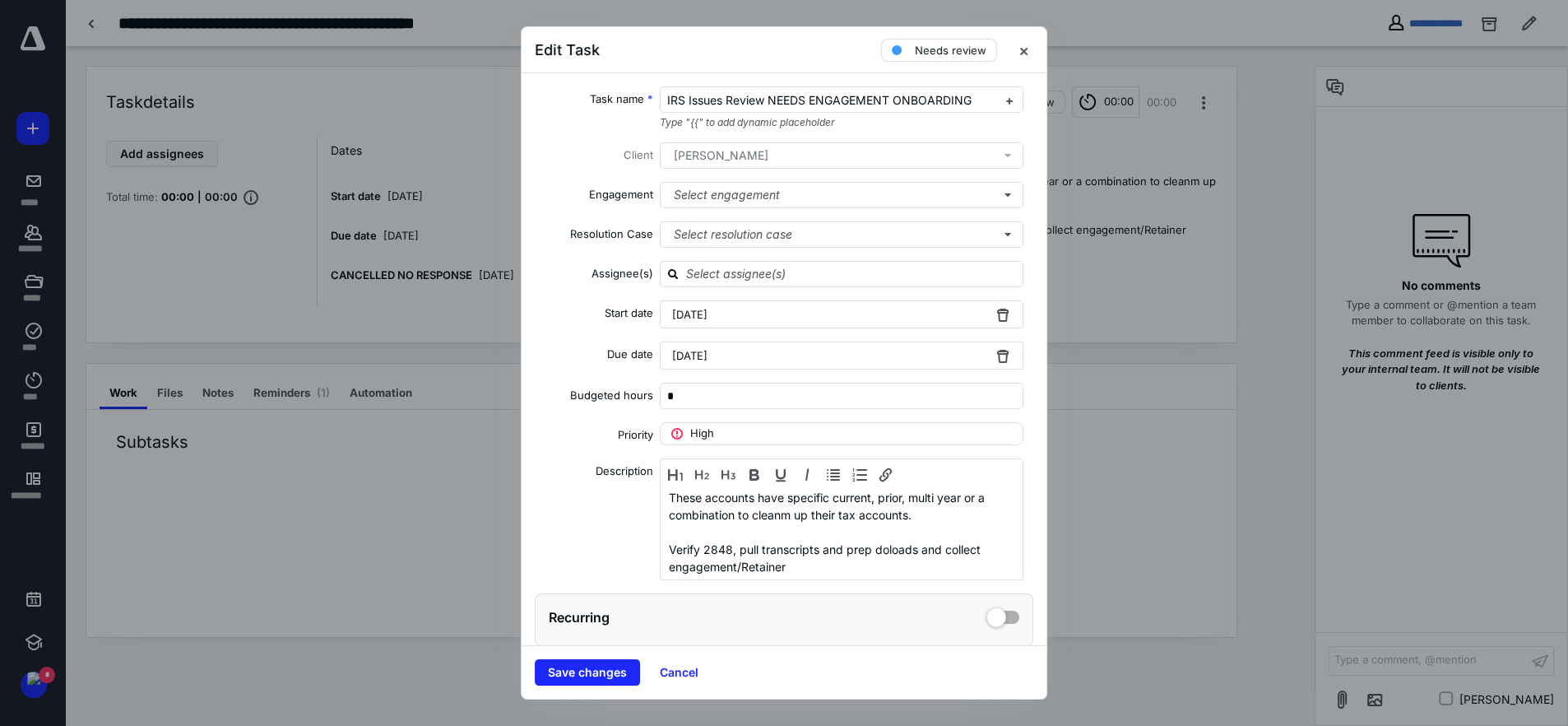 type 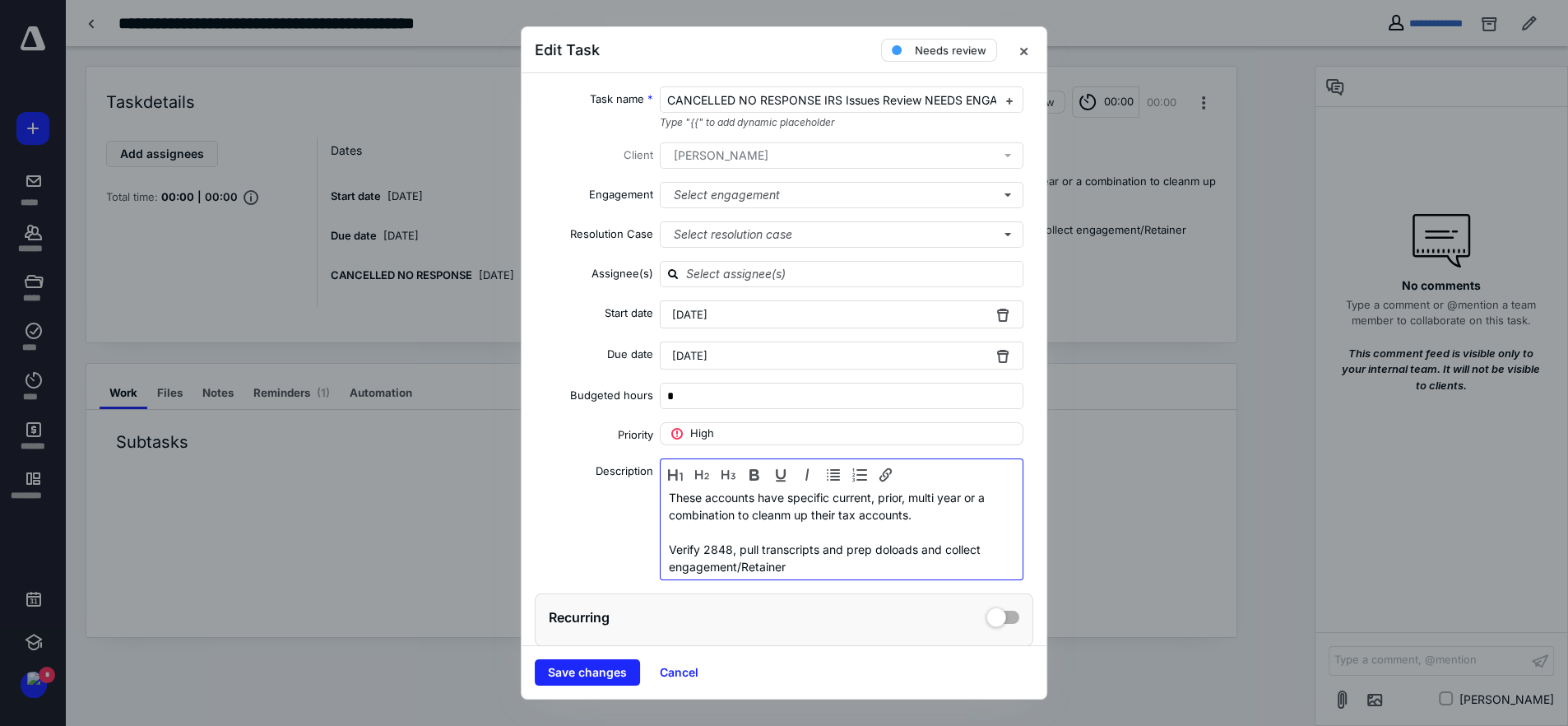click at bounding box center (842, 532) 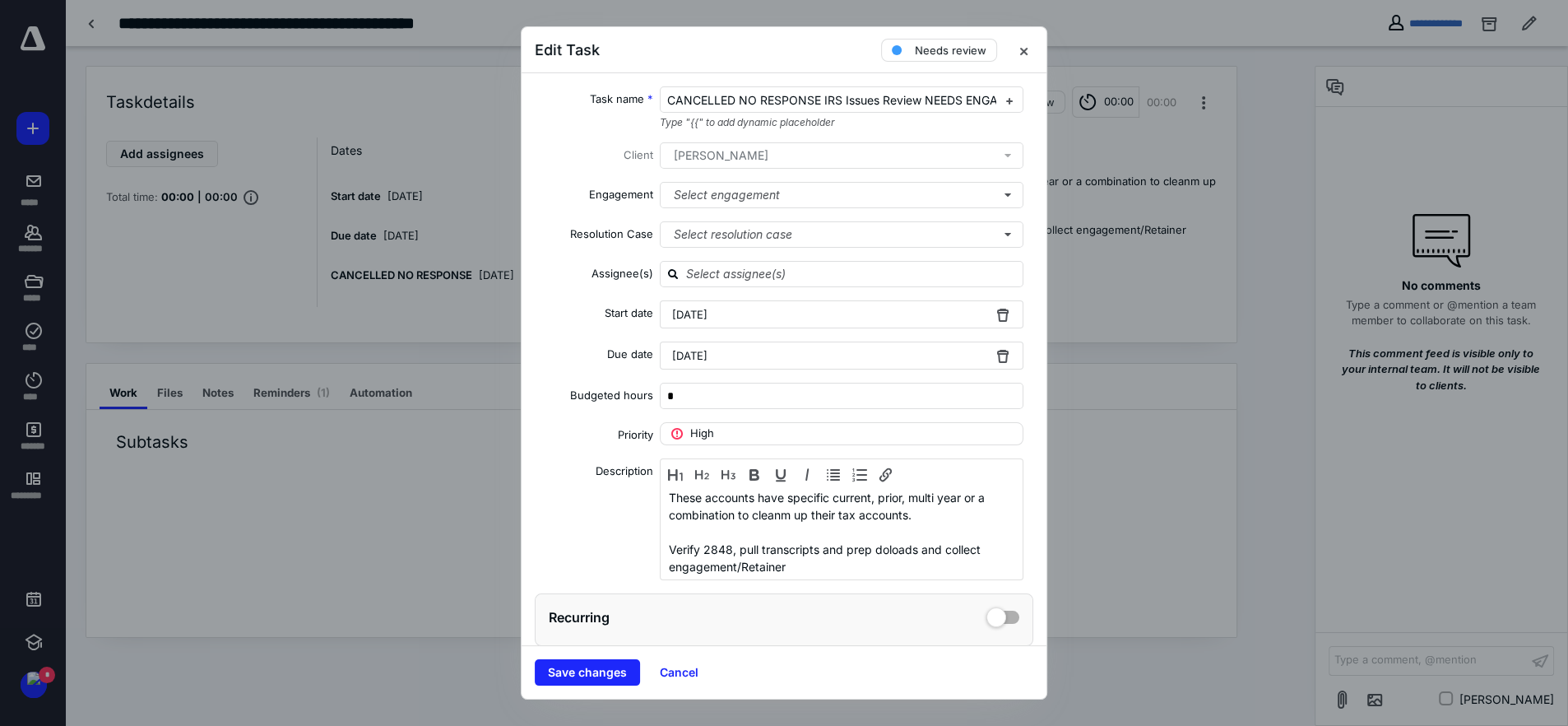 scroll, scrollTop: 0, scrollLeft: 0, axis: both 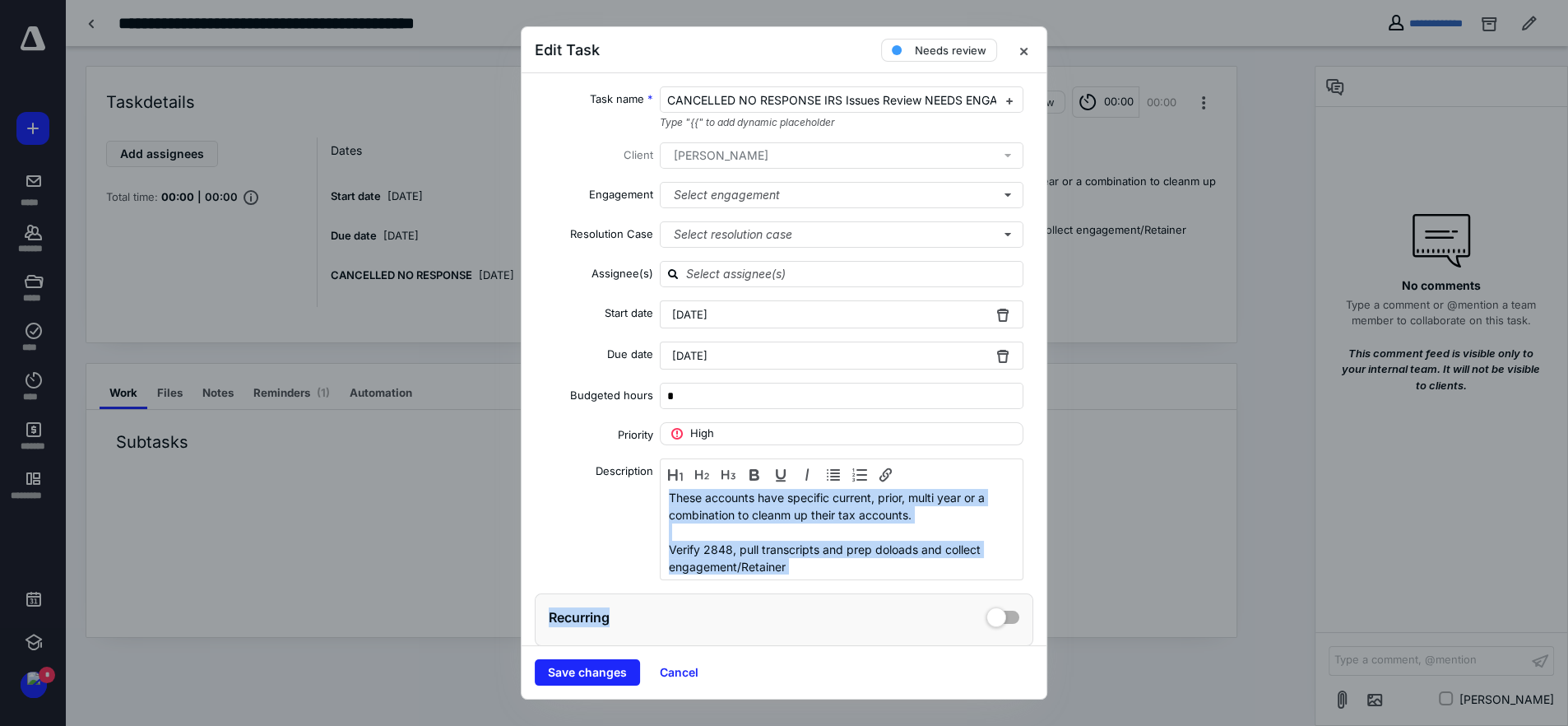 drag, startPoint x: 662, startPoint y: 500, endPoint x: 865, endPoint y: 616, distance: 233.80547 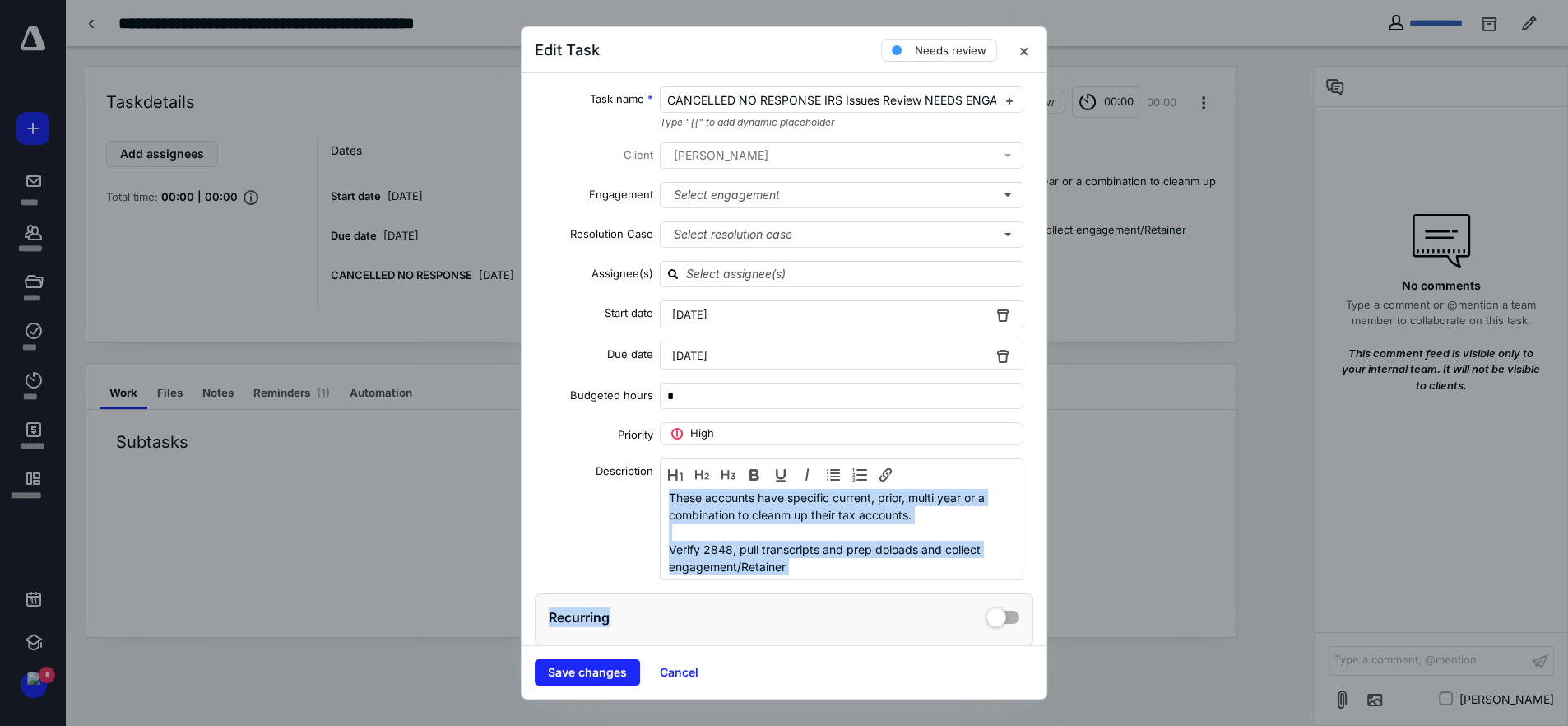 copy on "These accounts have specific current, prior, multi year or a combination to cleanm up their tax accounts.  Verify 2848, pull transcripts and prep doloads and collect engagement/Retainer Recurring" 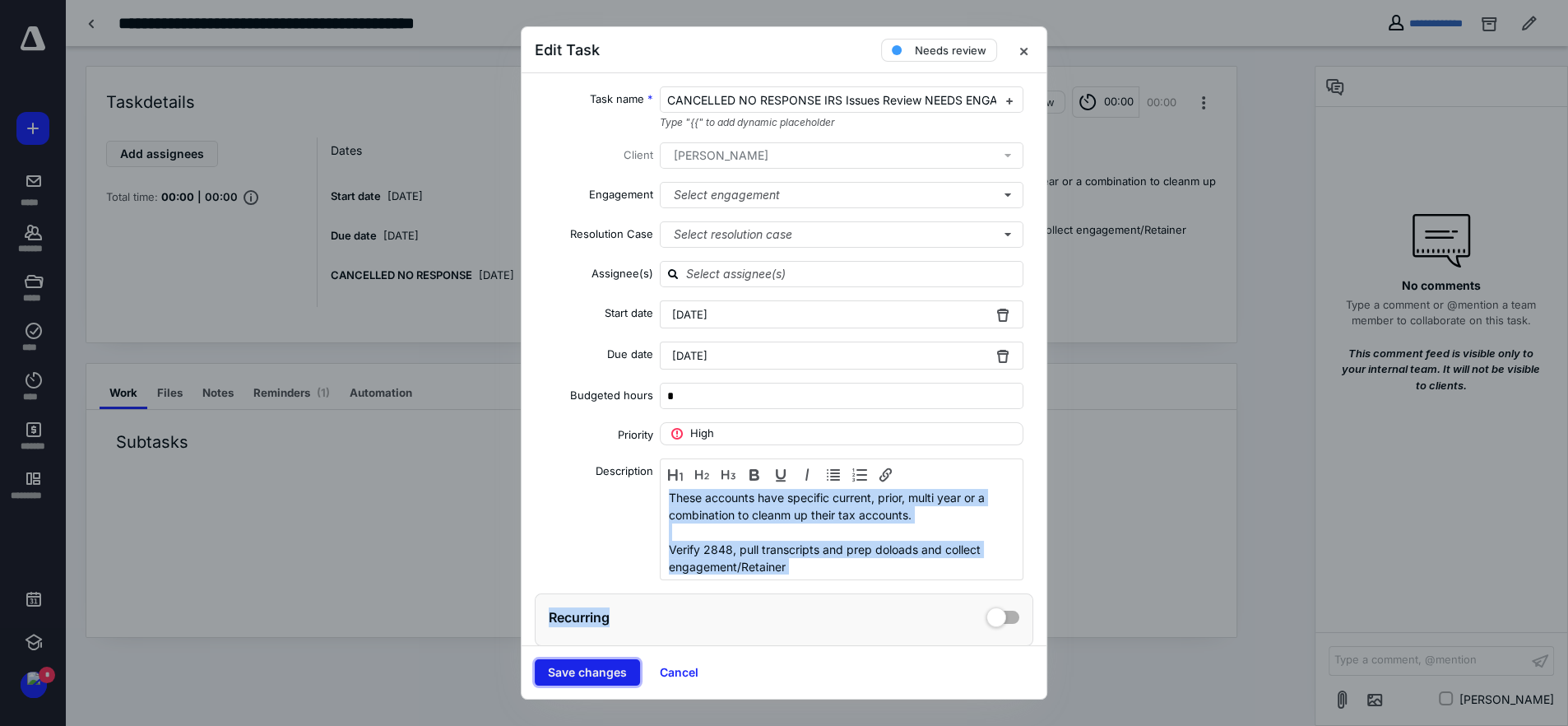 click on "Save changes" at bounding box center (587, 672) 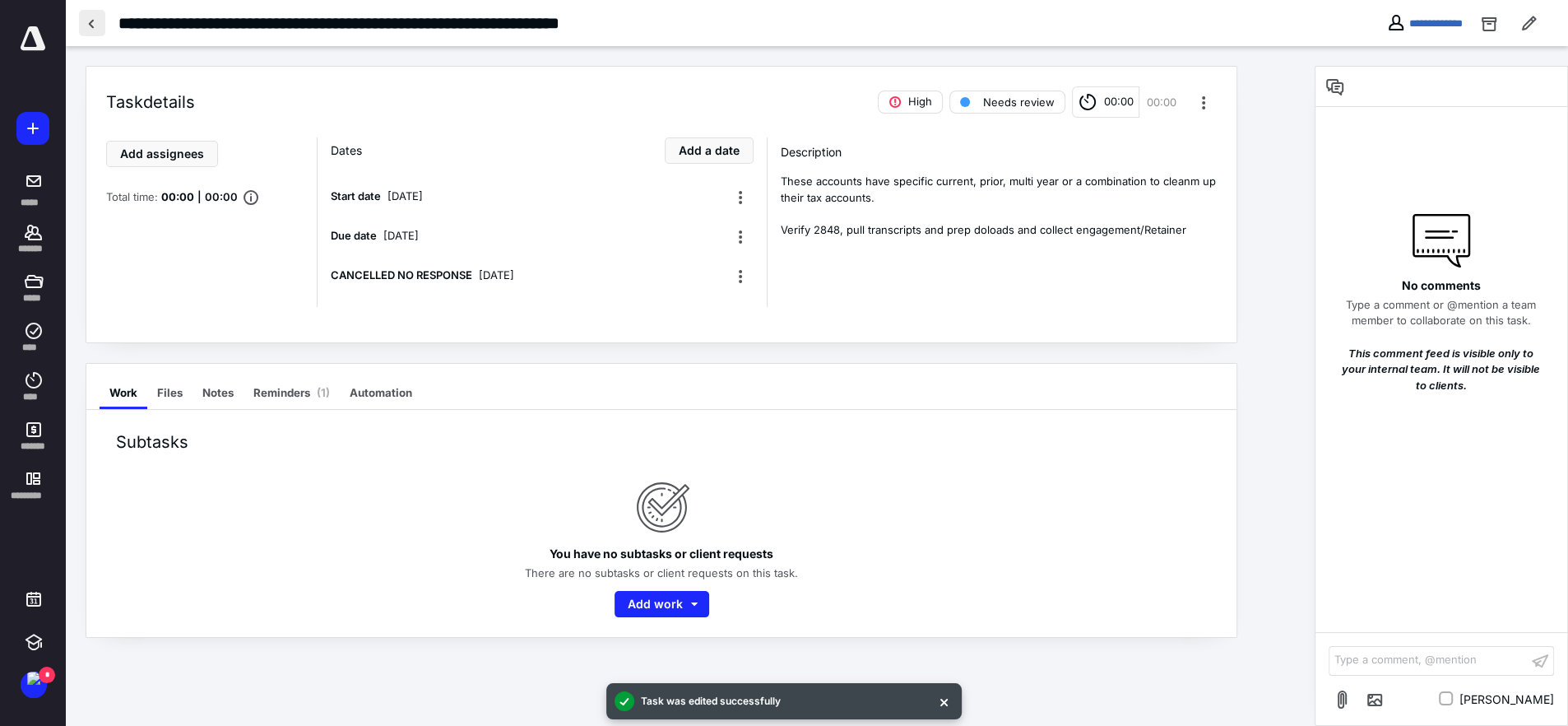 click at bounding box center [92, 23] 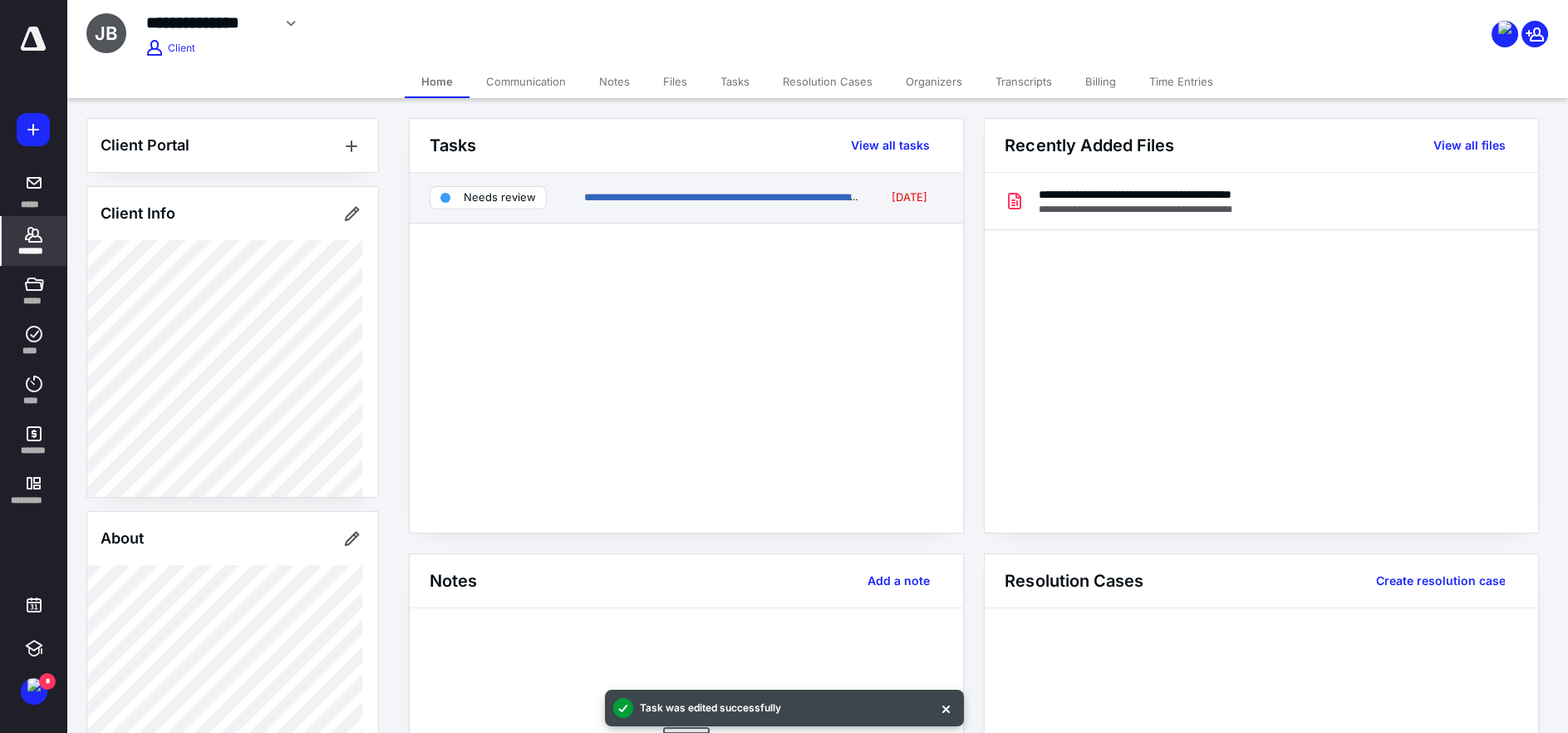 click on "Needs review" at bounding box center (499, 198) 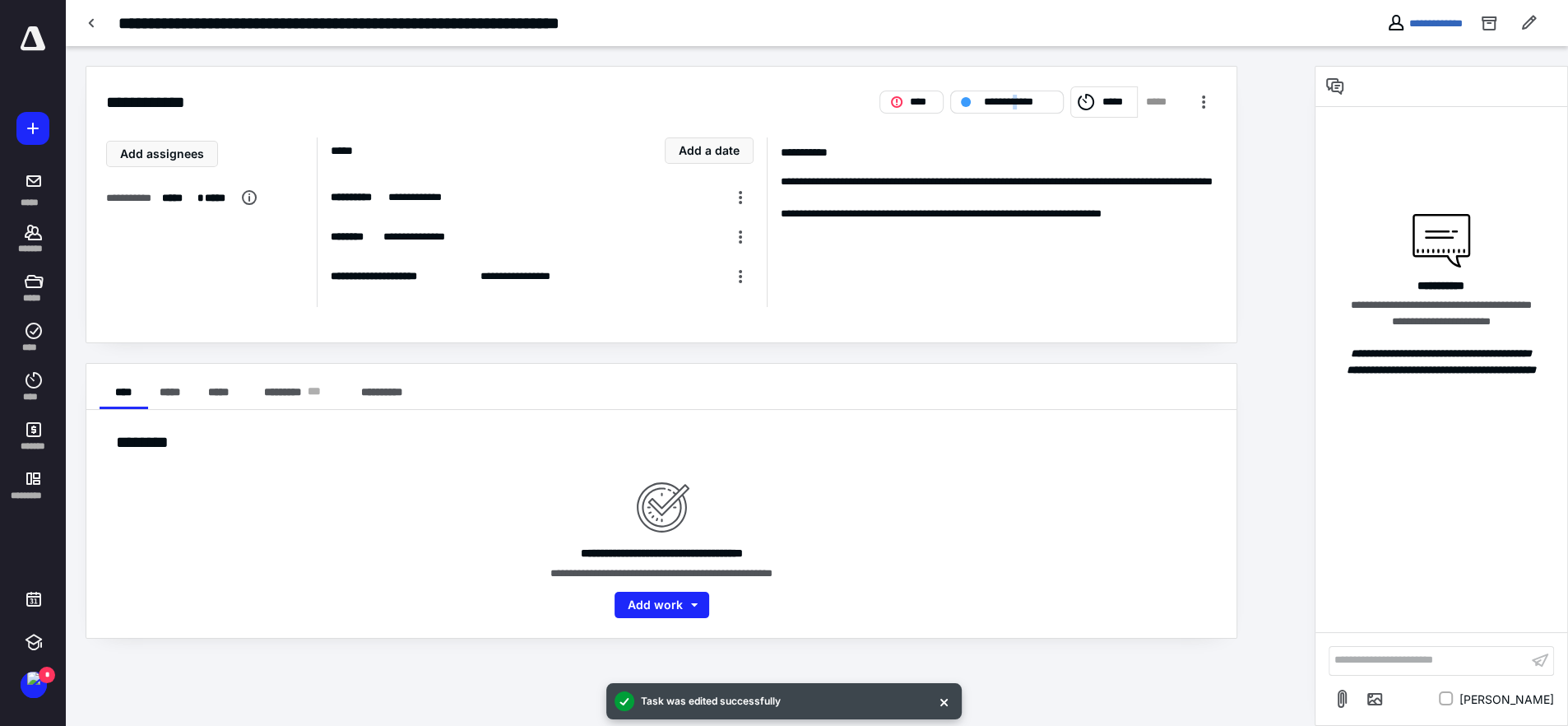 drag, startPoint x: 1026, startPoint y: 92, endPoint x: 1028, endPoint y: 111, distance: 19.104973 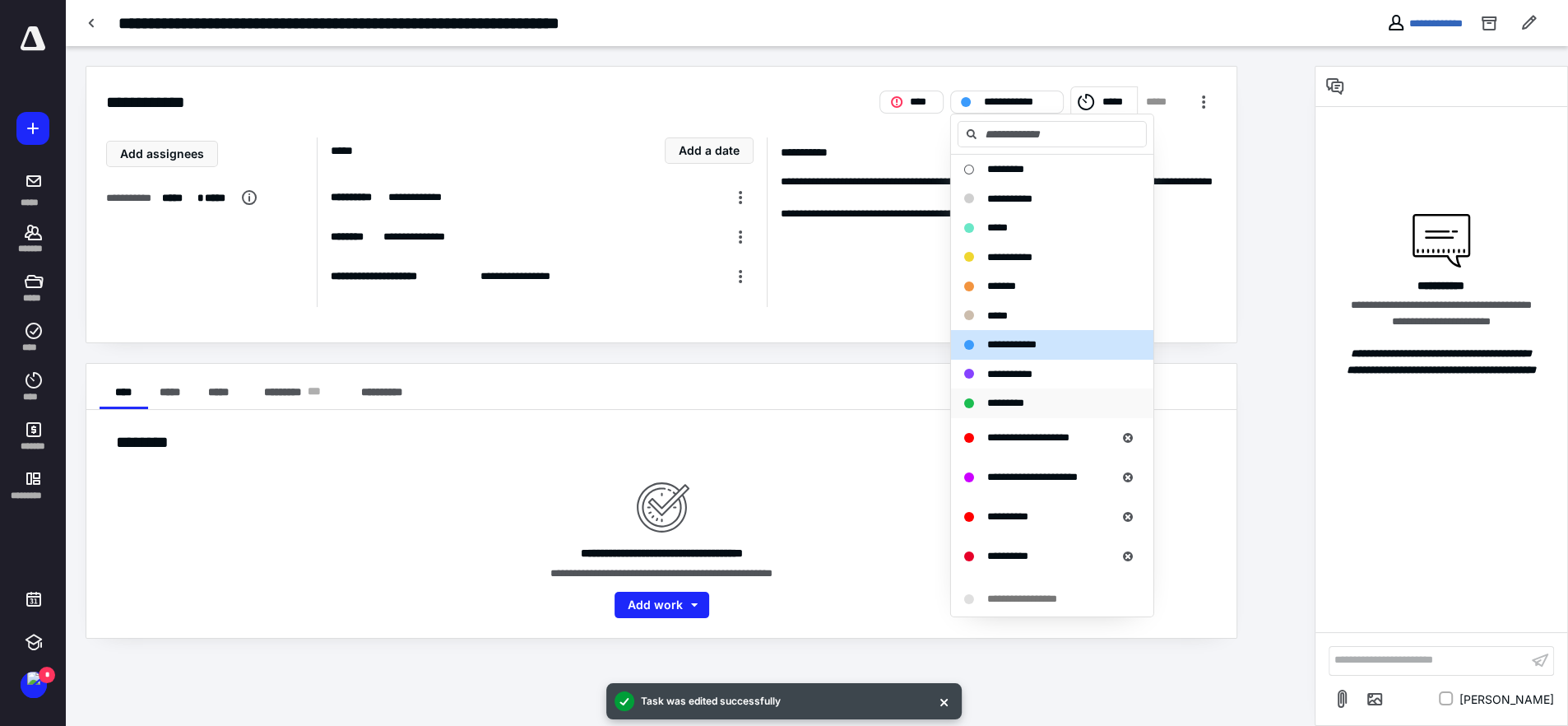 click on "*********" at bounding box center [1005, 403] 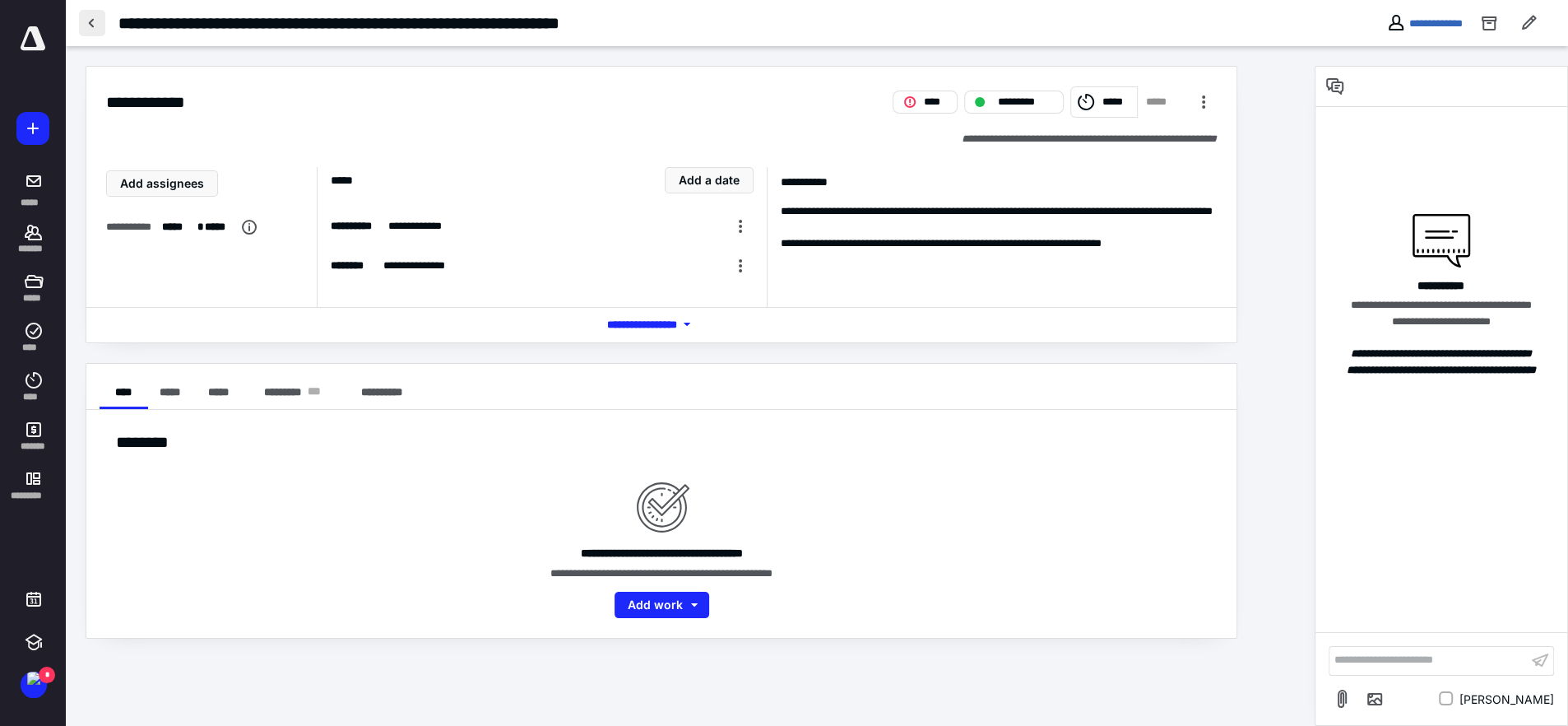 click at bounding box center (92, 23) 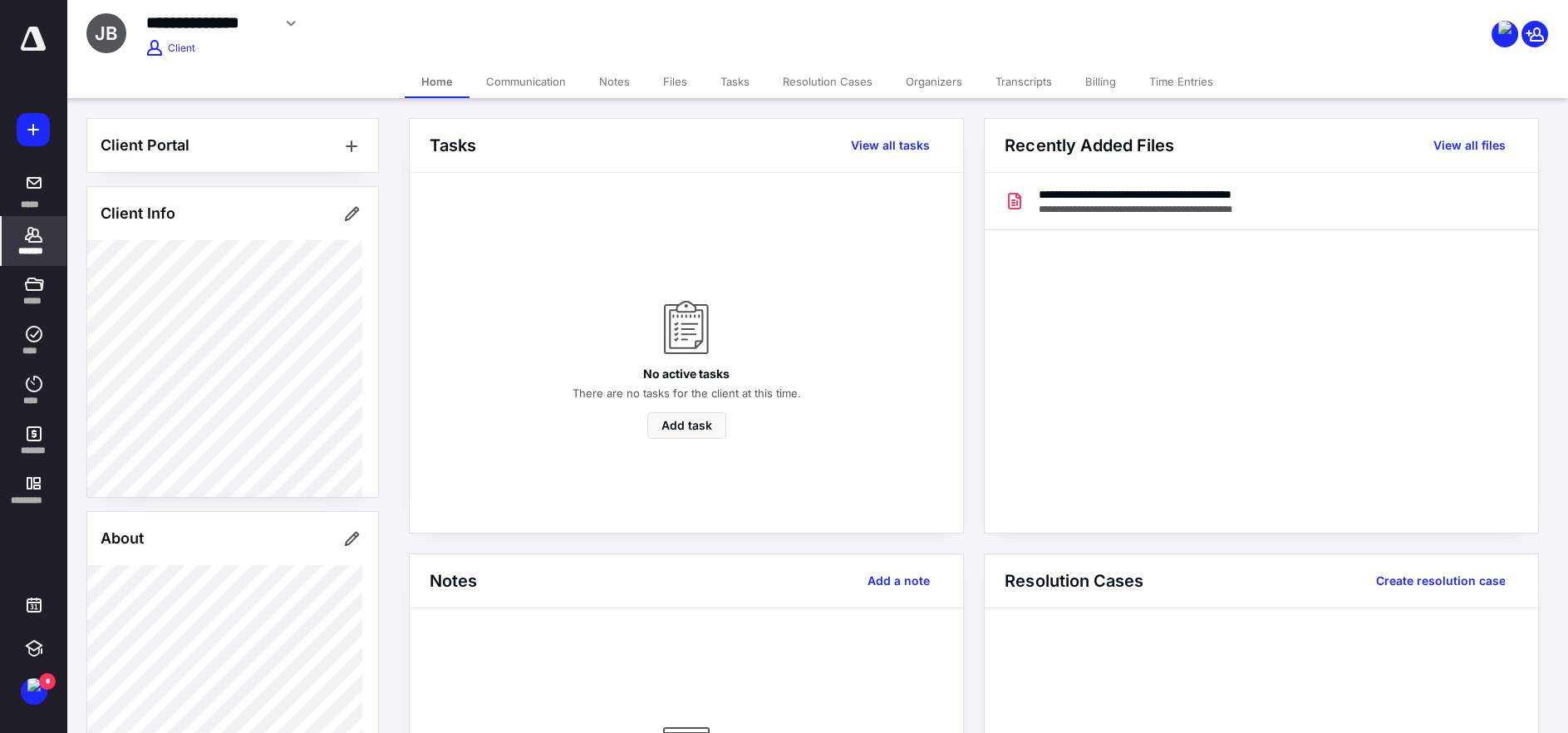 click on "Tasks" at bounding box center (735, 81) 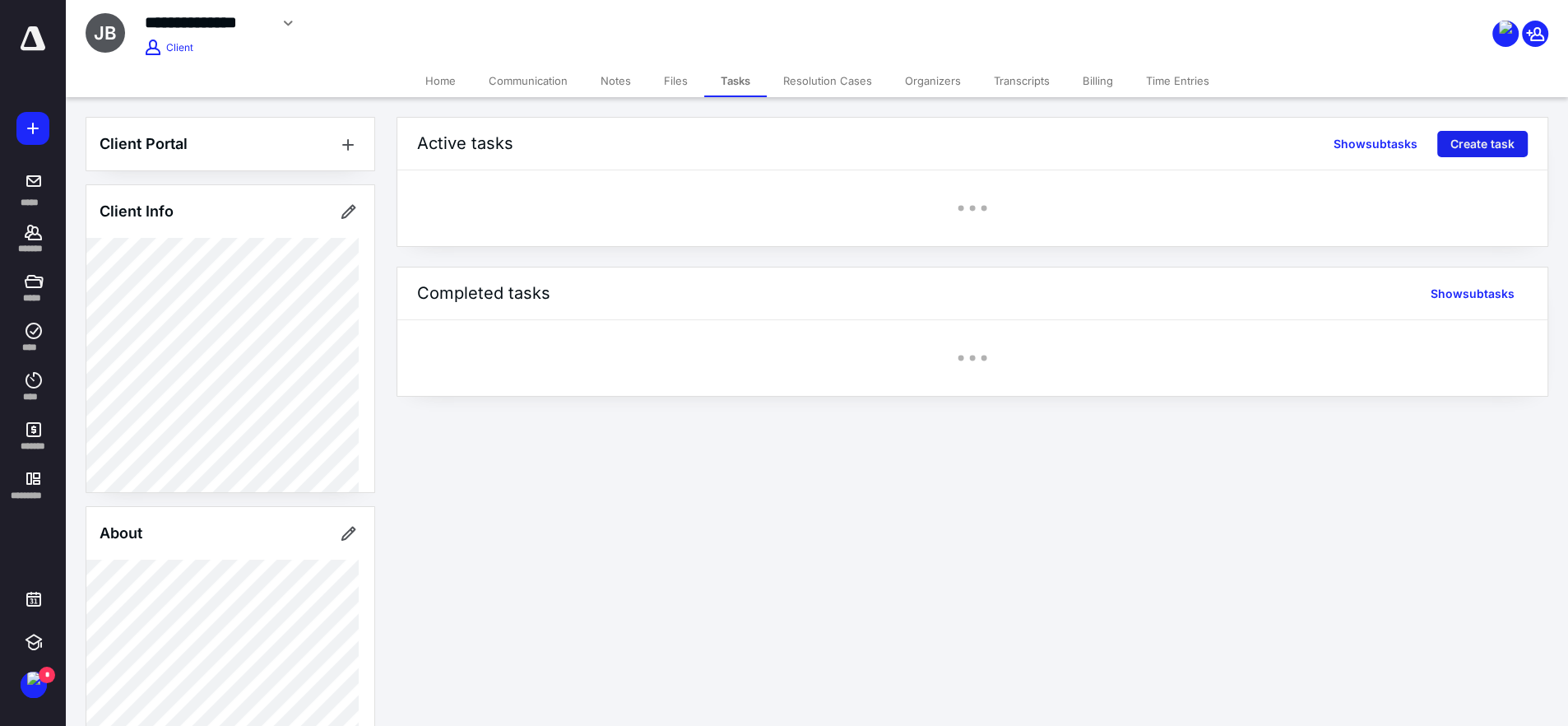 click on "Create task" at bounding box center [1482, 144] 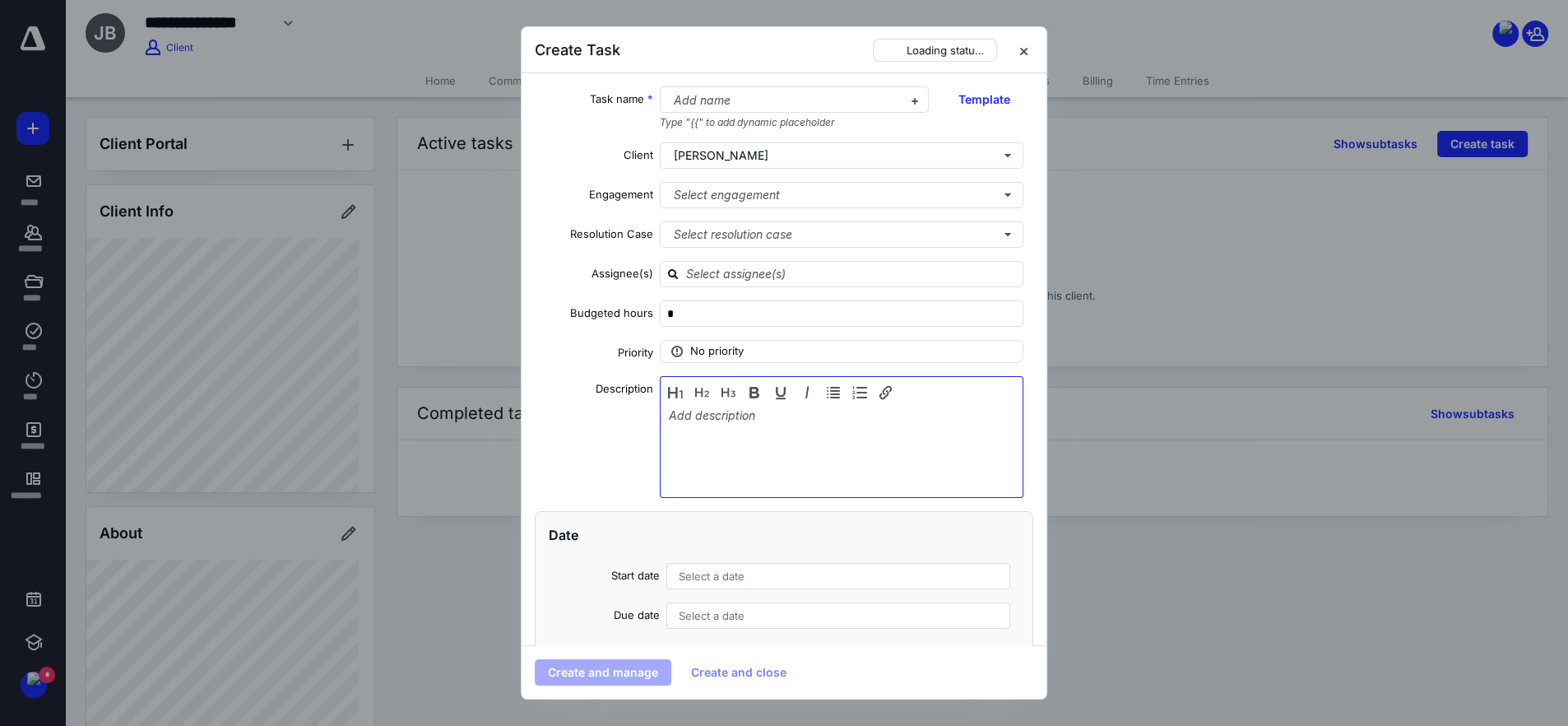 click at bounding box center [842, 449] 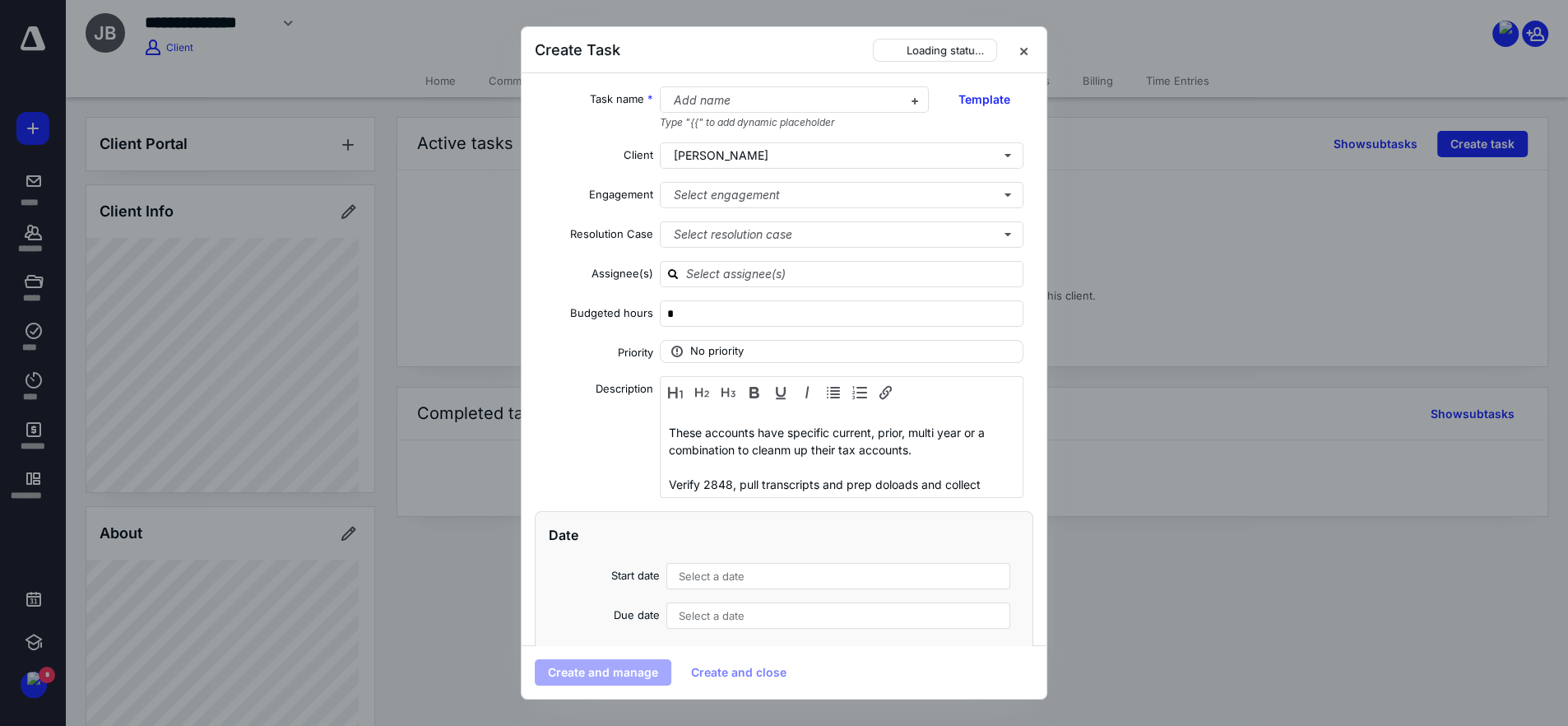 click on "These accounts have specific current, prior, multi year or a combination to cleanm up their tax accounts.  Verify 2848, pull transcripts and prep doloads and collect engagement/Retainer Recurring" at bounding box center [842, 449] 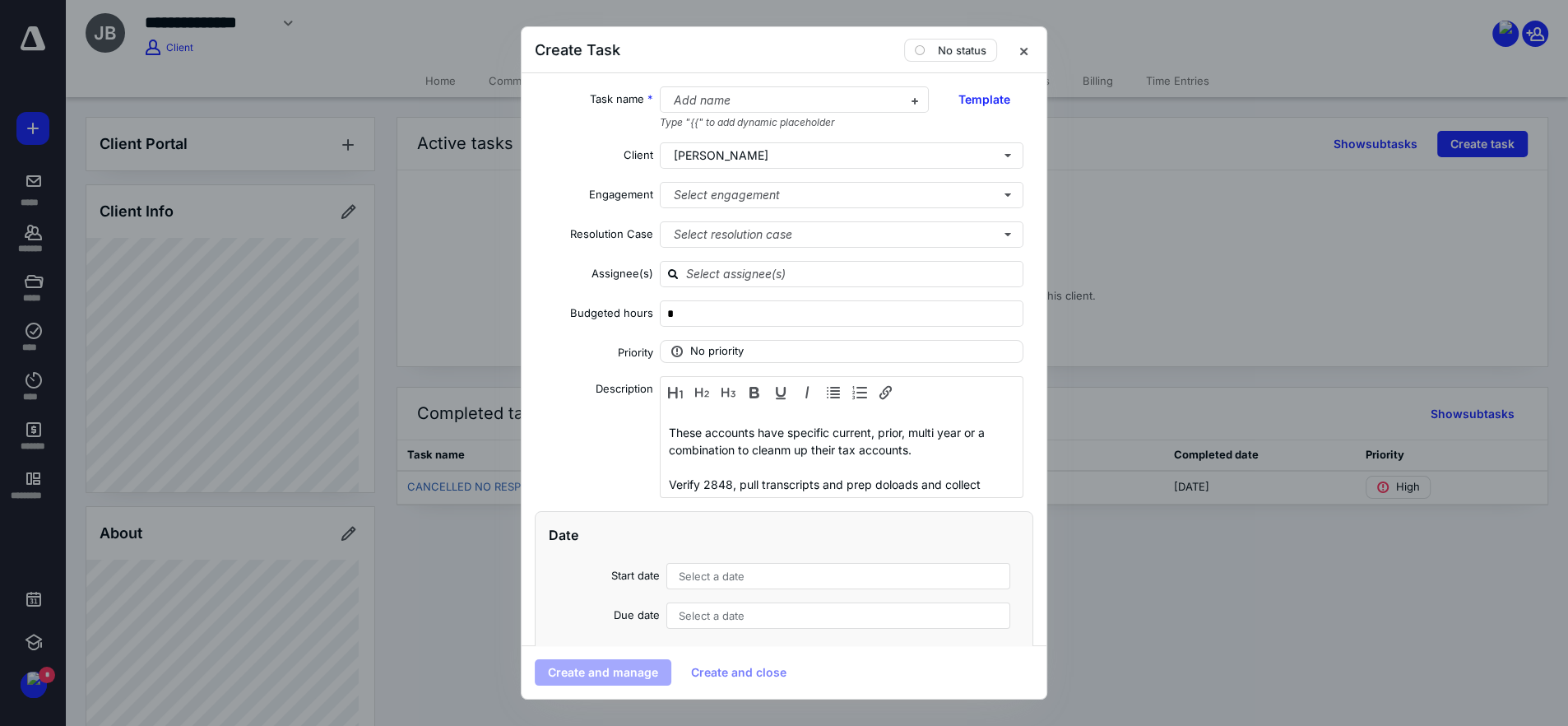 click on "These accounts have specific current, prior, multi year or a combination to cleanm up their tax accounts.  Verify 2848, pull transcripts and prep doloads and collect engagement/Retainer Recurring" at bounding box center (842, 449) 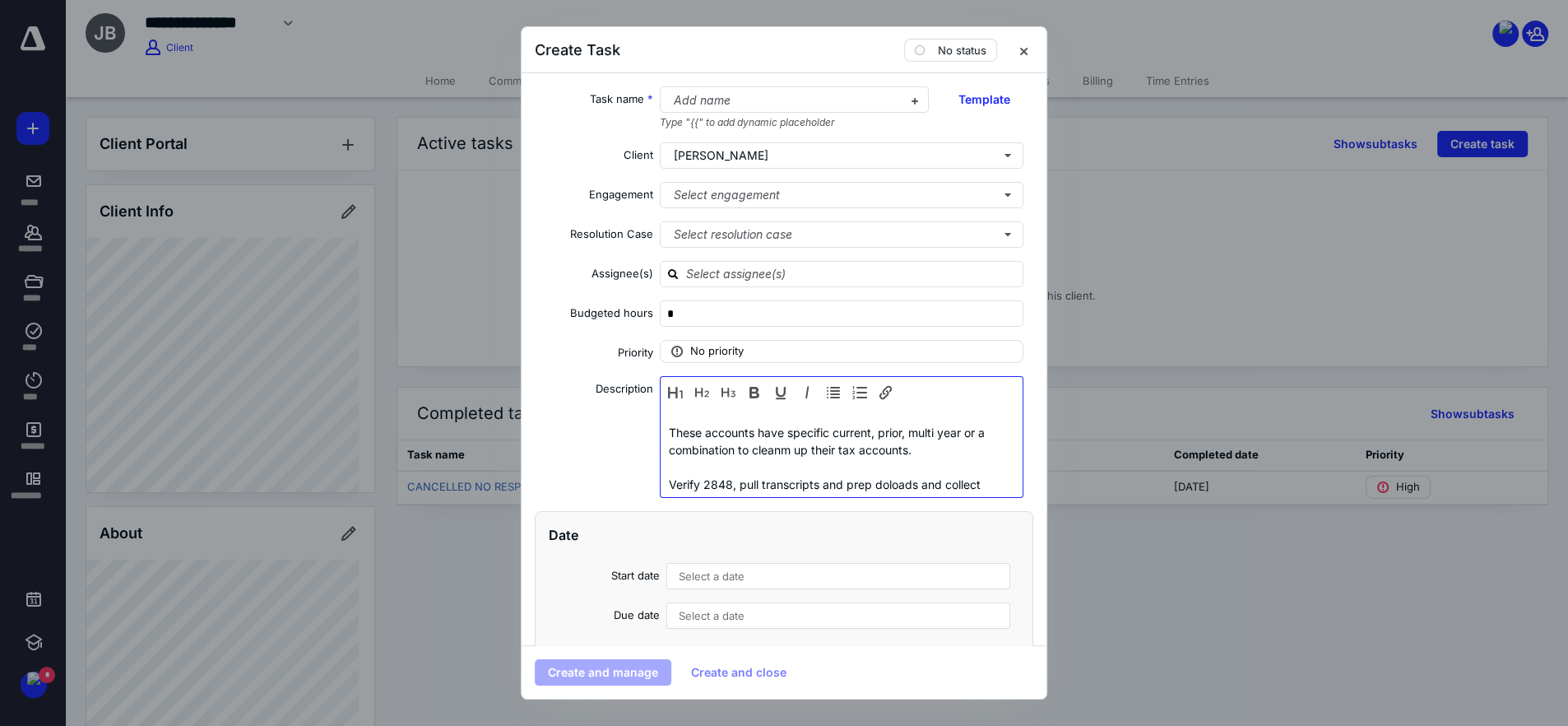 click on "These accounts have specific current, prior, multi year or a combination to cleanm up their tax accounts." at bounding box center (842, 432) 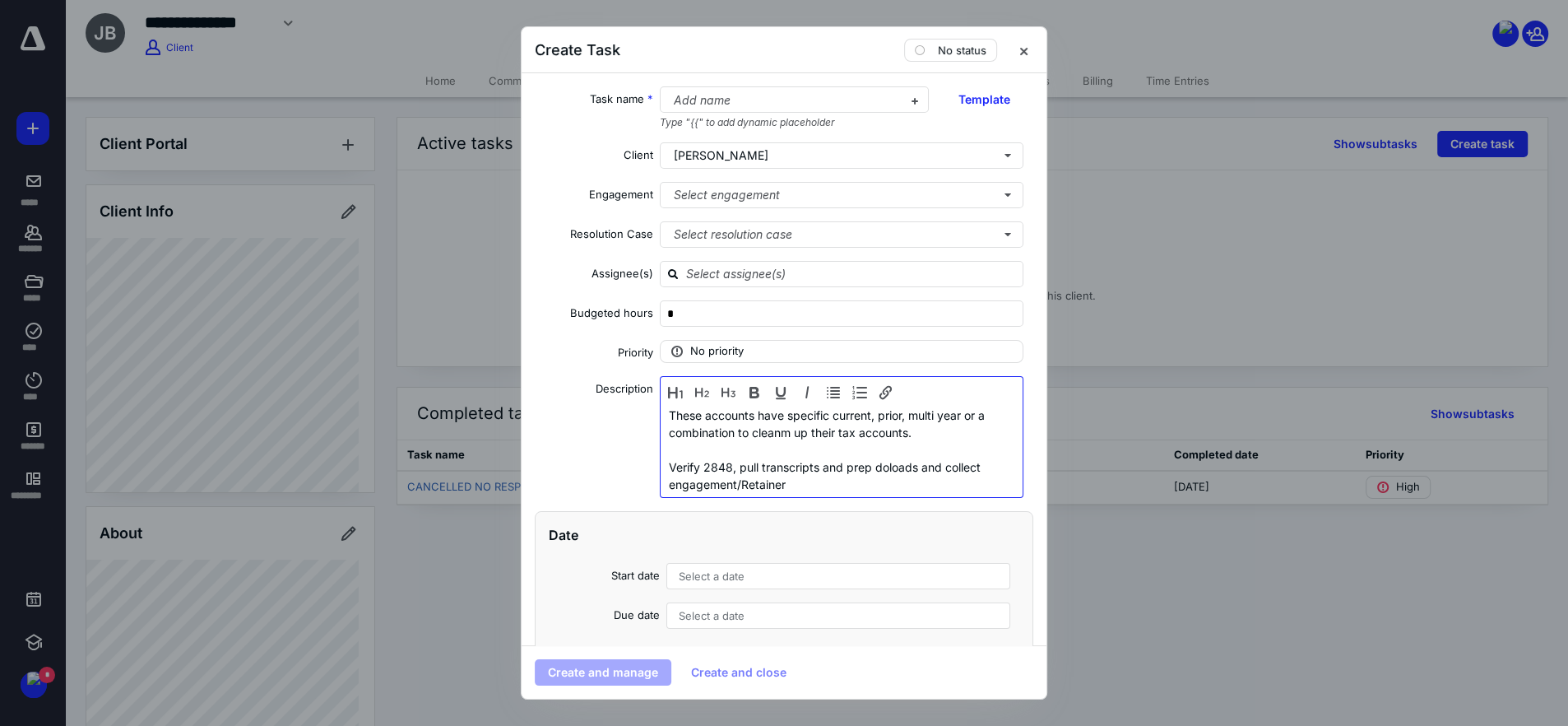 click on "These accounts have specific current, prior, multi year or a combination to cleanm up their tax accounts." at bounding box center [842, 424] 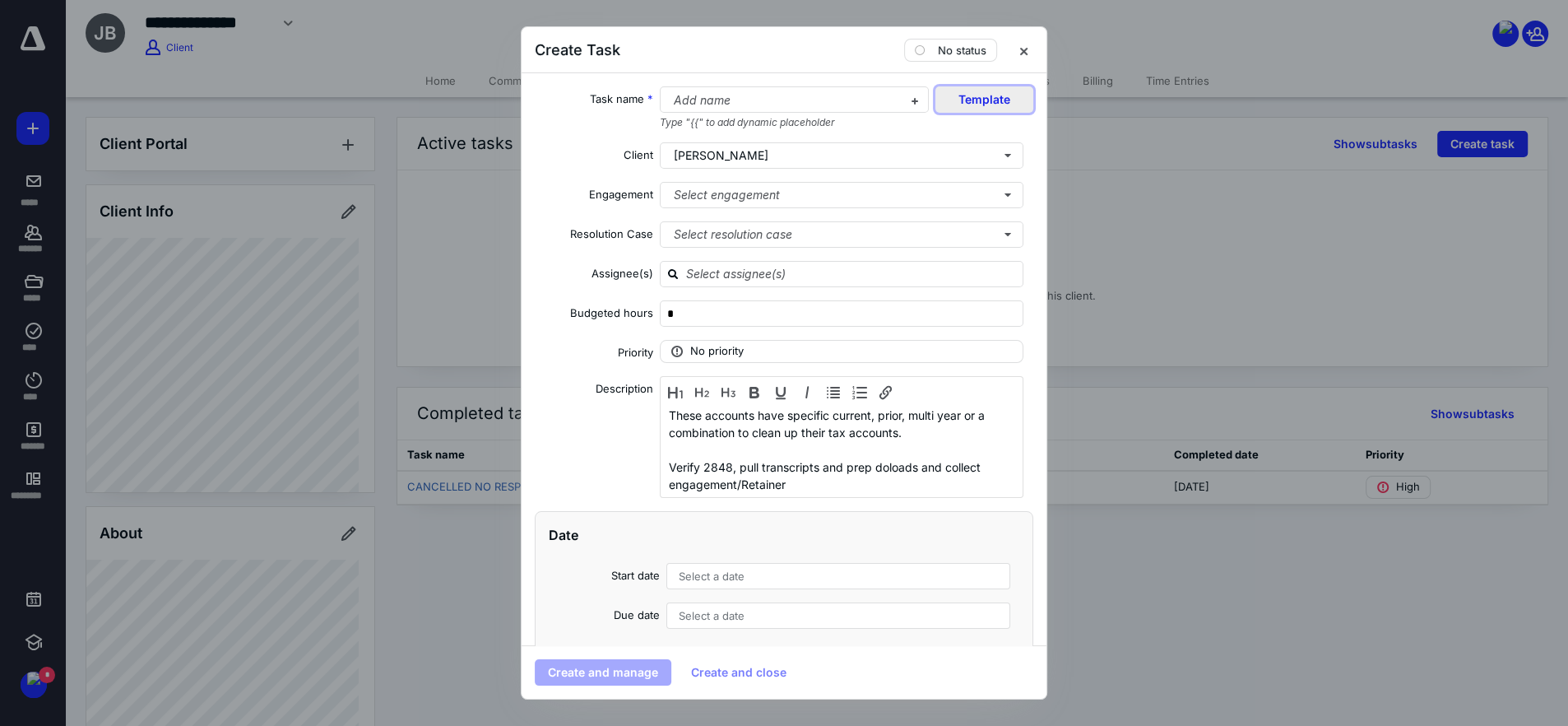click on "Template" at bounding box center (984, 100) 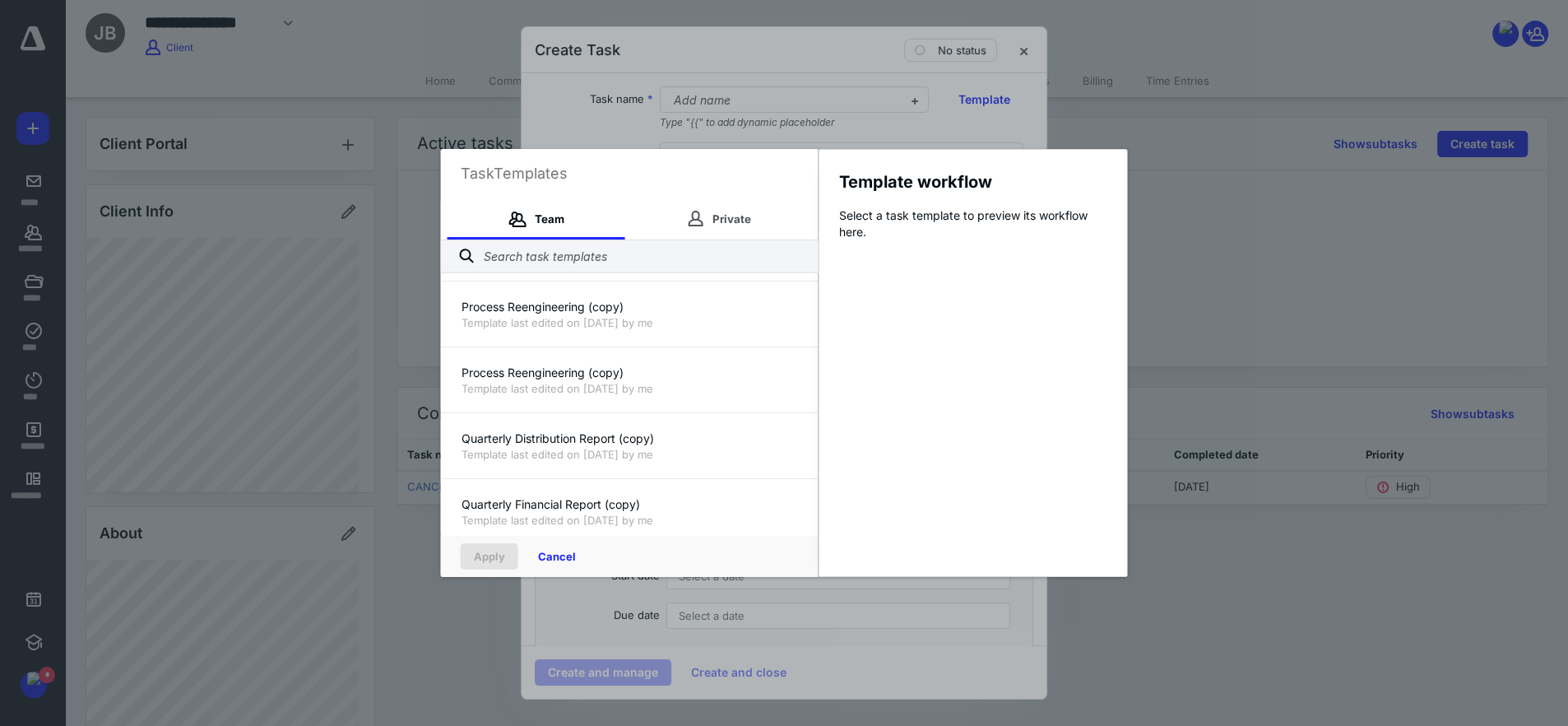 scroll, scrollTop: 2881, scrollLeft: 0, axis: vertical 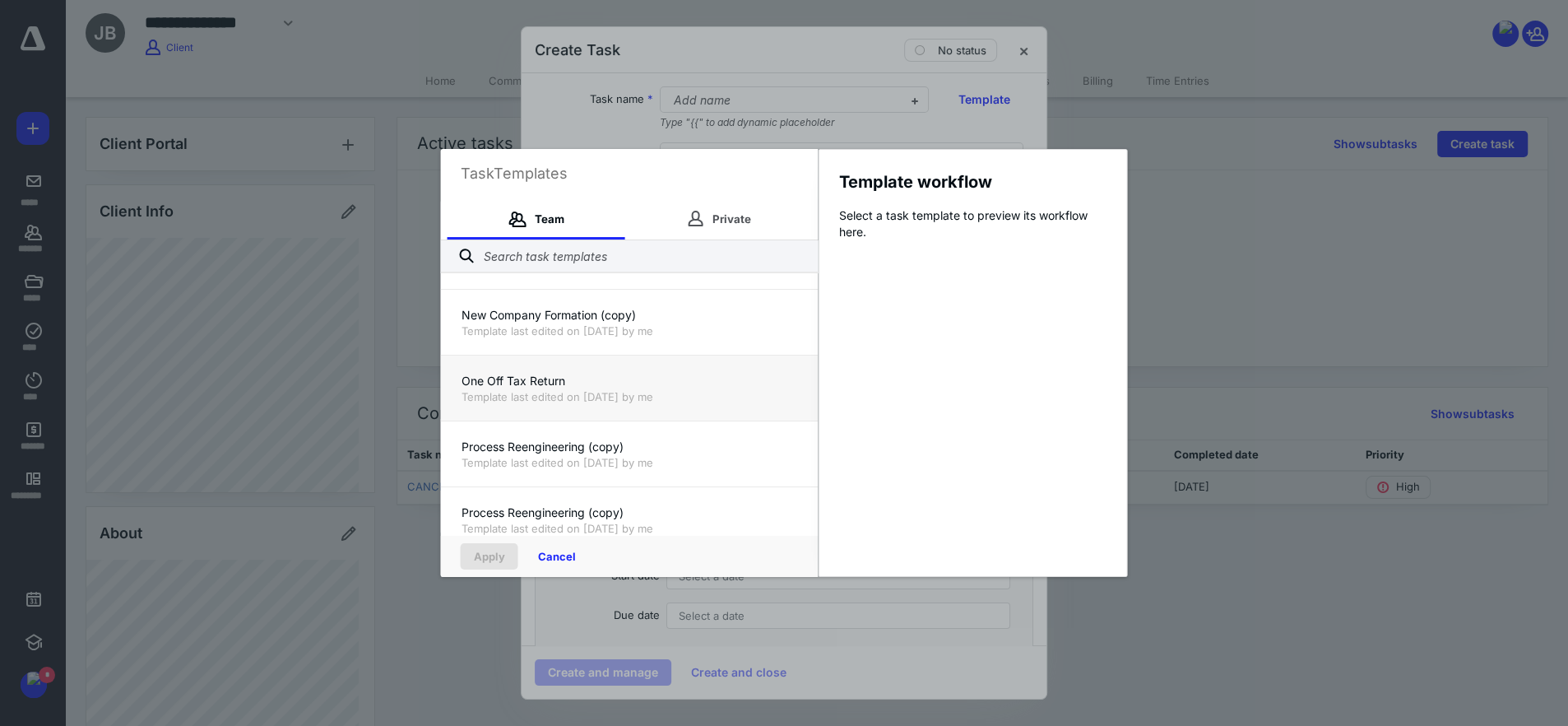 click on "One Off Tax Return" at bounding box center [629, 381] 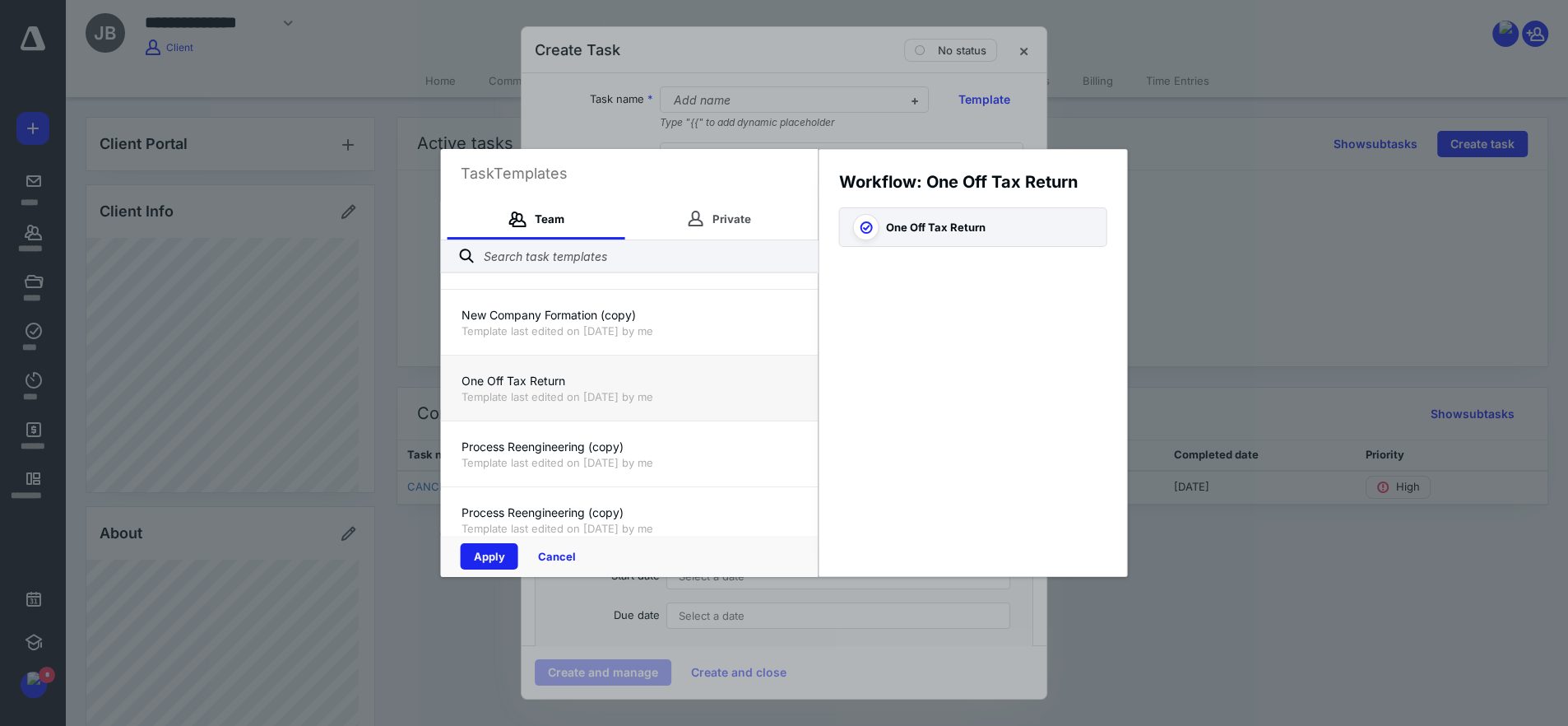 click on "Apply" at bounding box center (489, 556) 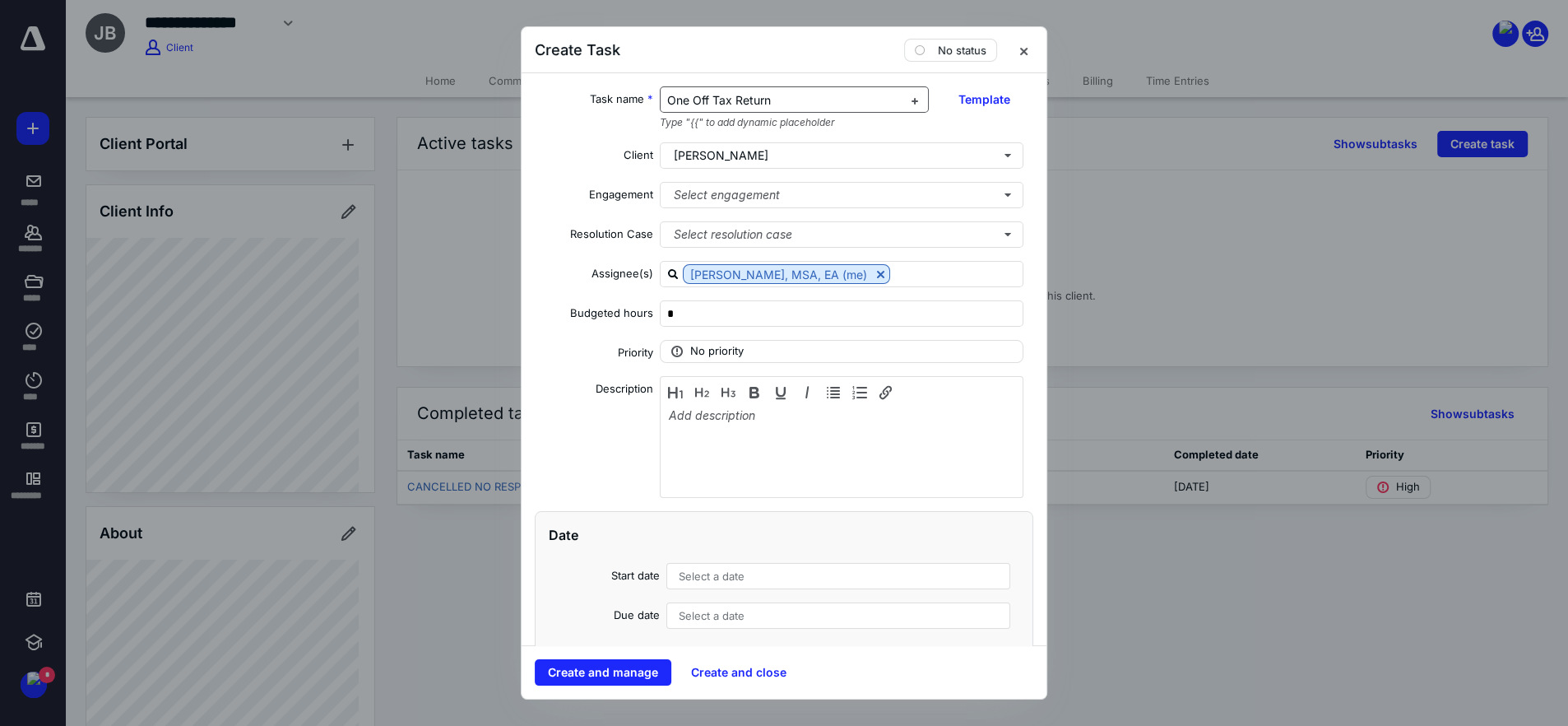 click on "One Off Tax Return" at bounding box center [719, 100] 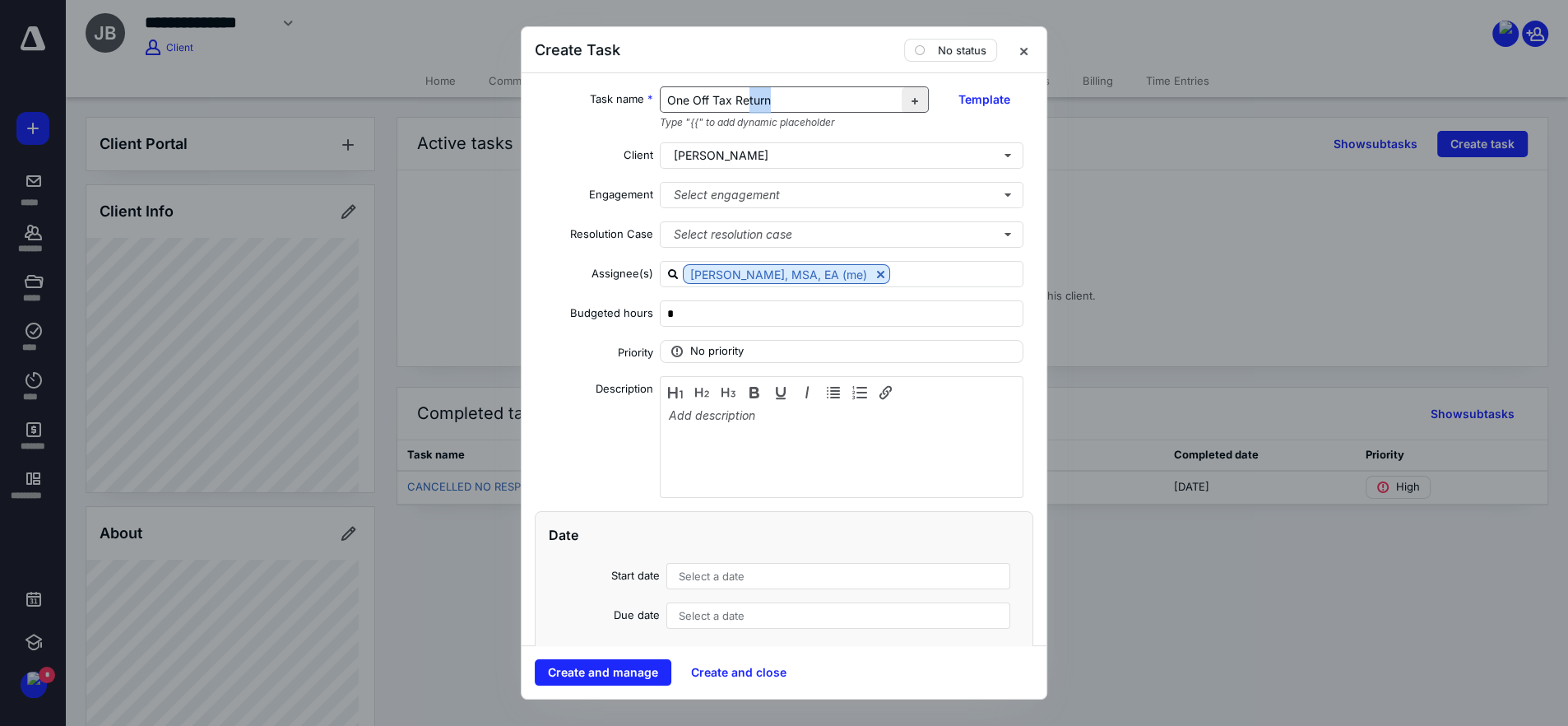 drag, startPoint x: 741, startPoint y: 105, endPoint x: 887, endPoint y: 101, distance: 146.0548 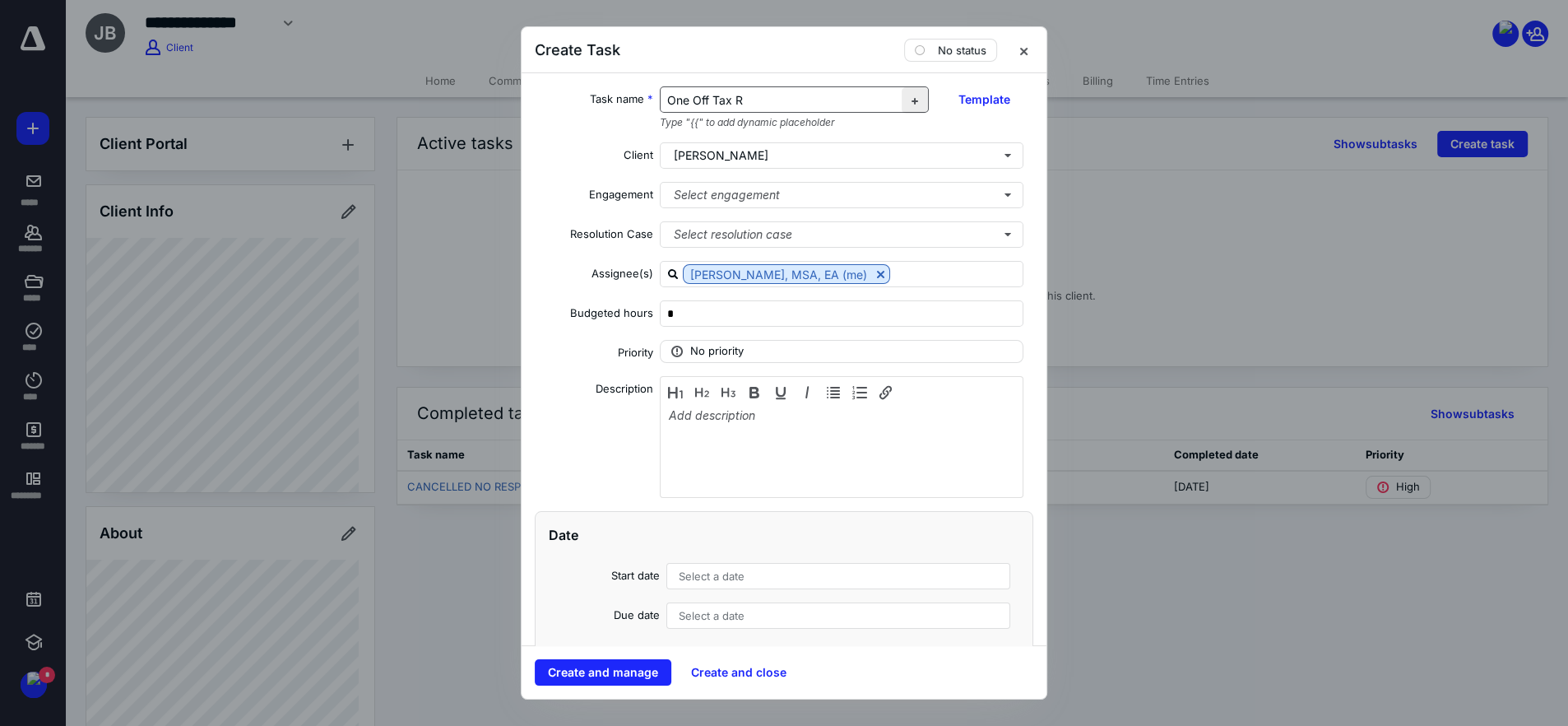type 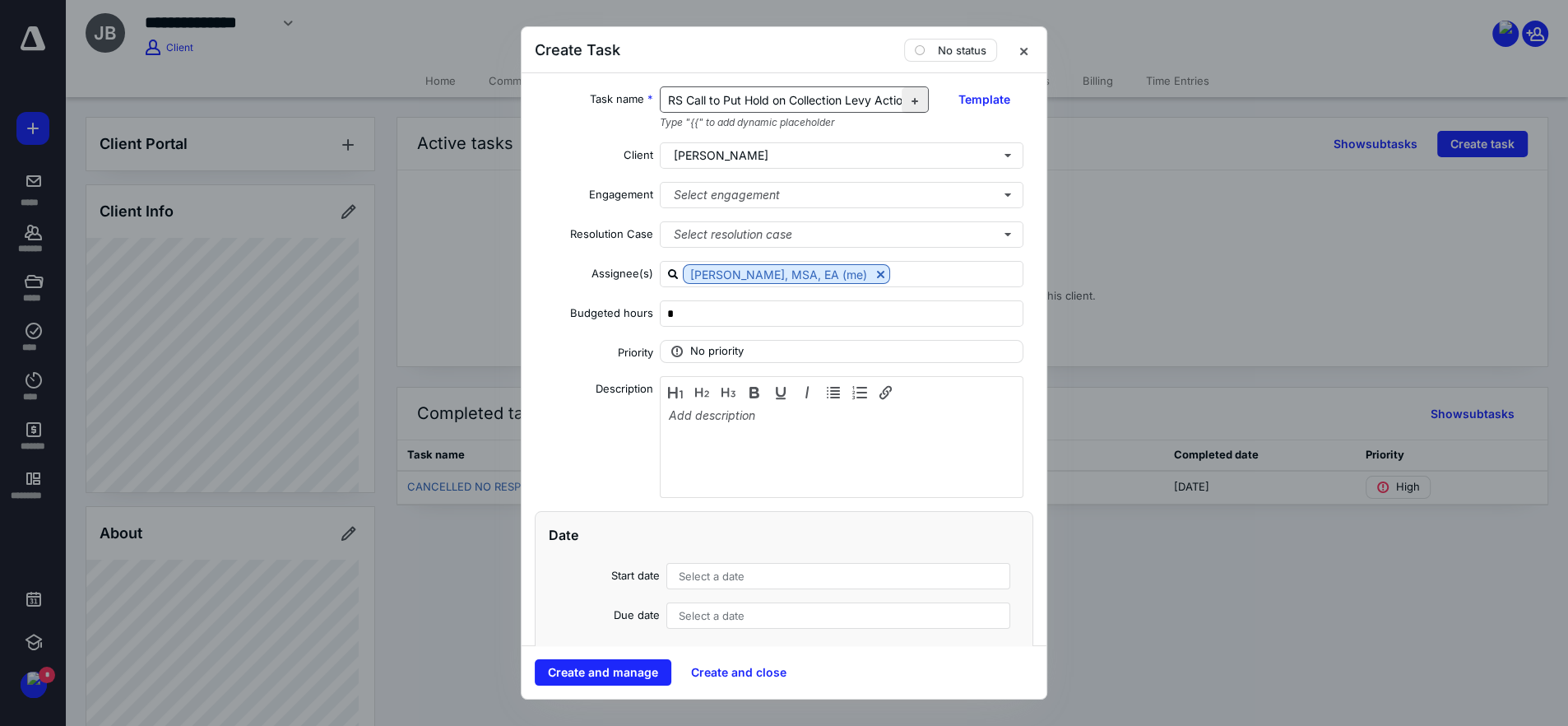 scroll, scrollTop: 0, scrollLeft: 160, axis: horizontal 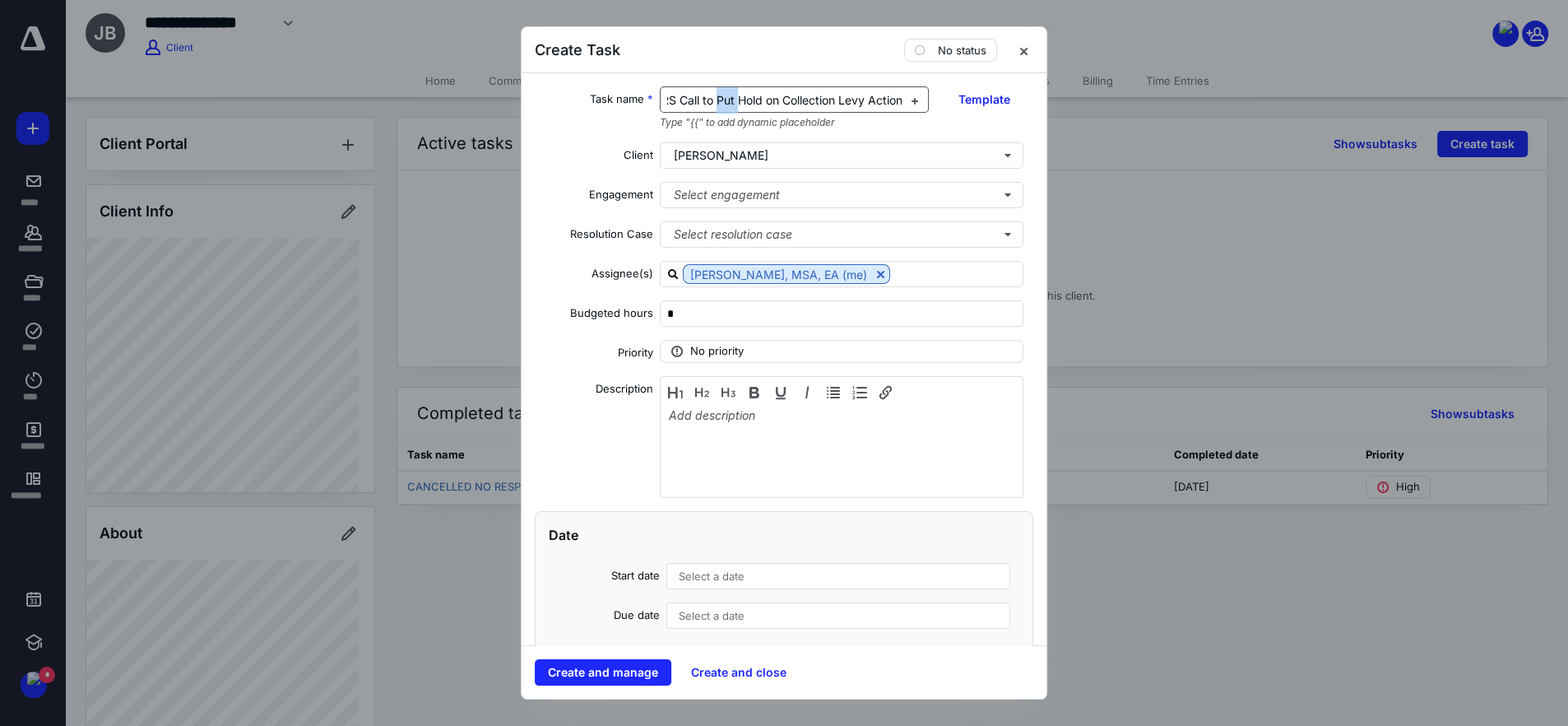 drag, startPoint x: 700, startPoint y: 106, endPoint x: 721, endPoint y: 105, distance: 21.023796 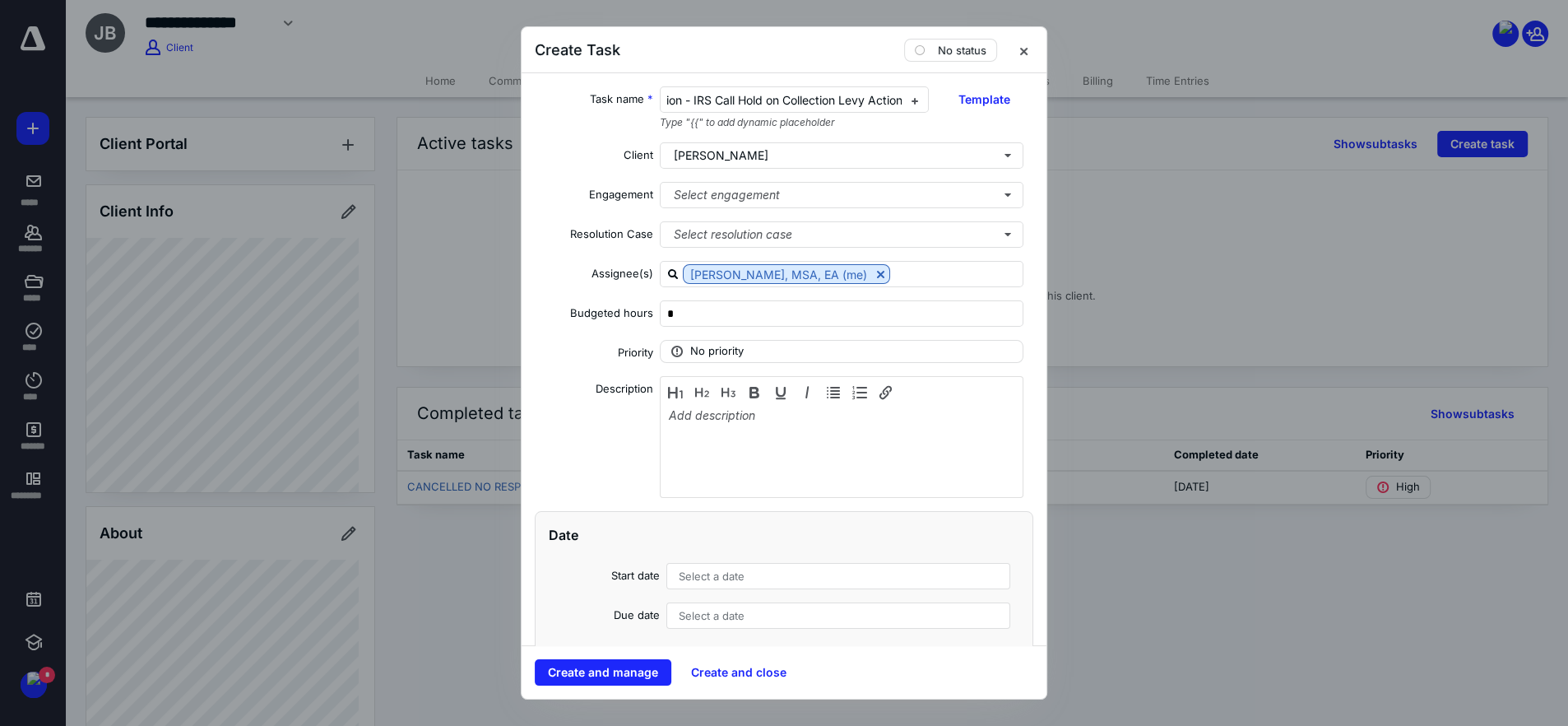 scroll, scrollTop: 0, scrollLeft: 124, axis: horizontal 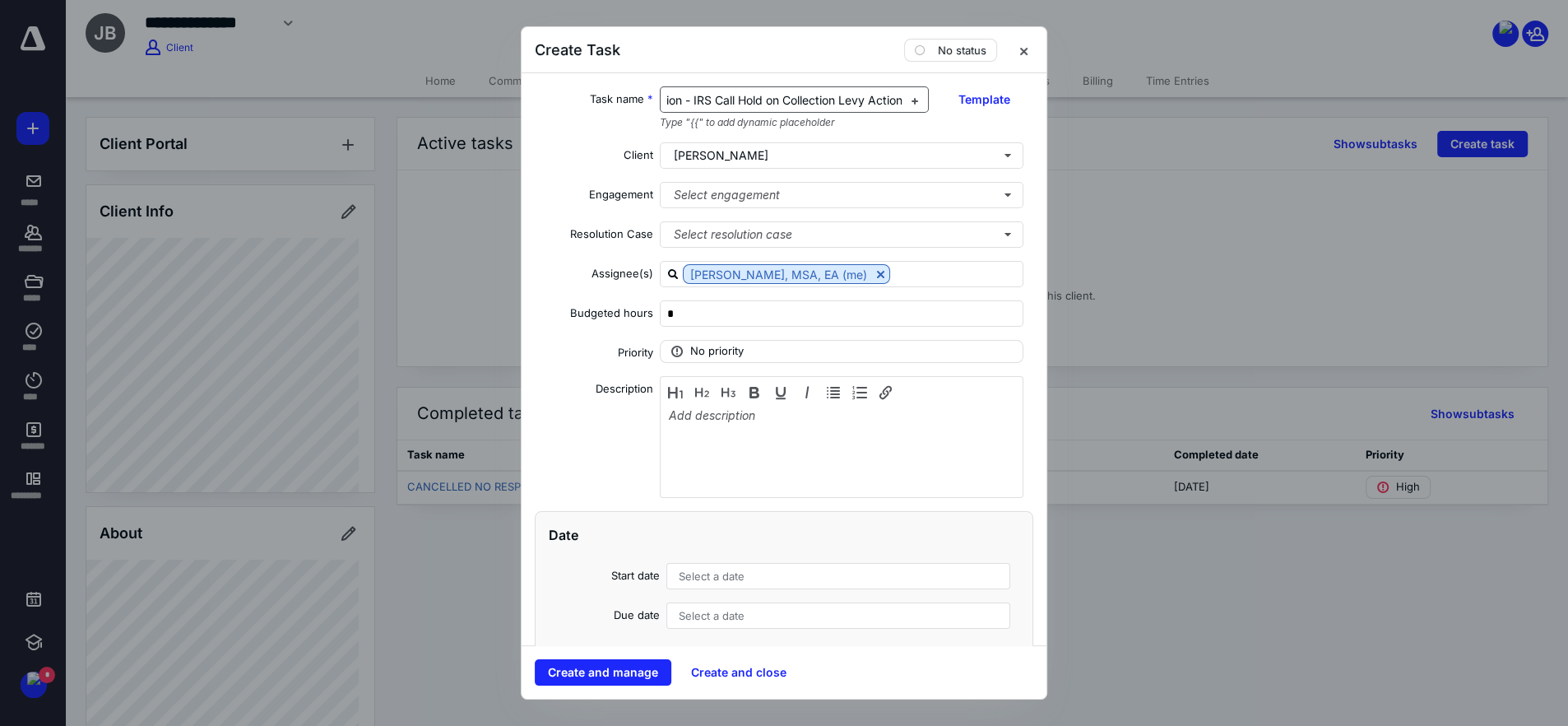 click on "One Off Tax Resolution - IRS Call Hold on Collection Levy Action" at bounding box center [731, 100] 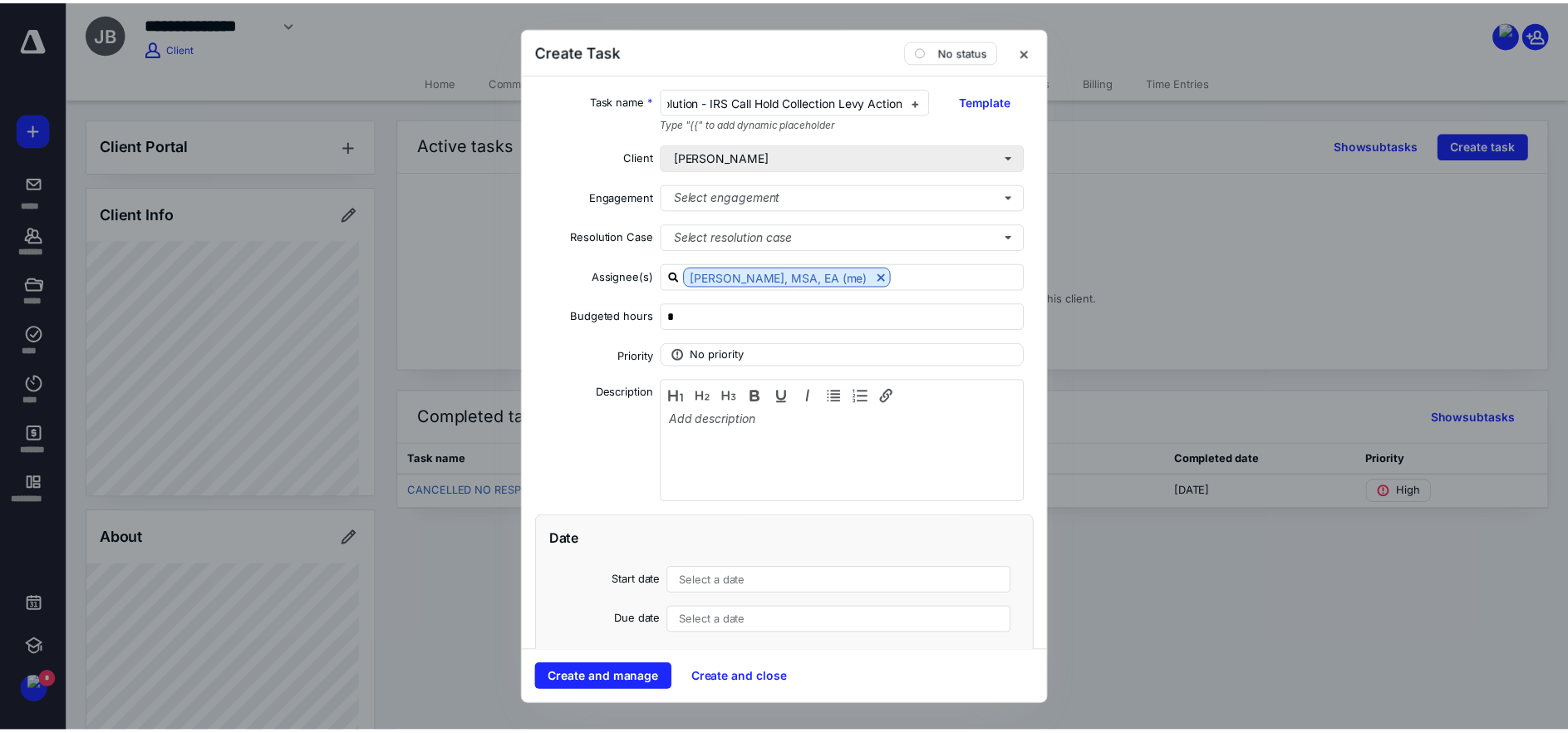 scroll, scrollTop: 0, scrollLeft: 109, axis: horizontal 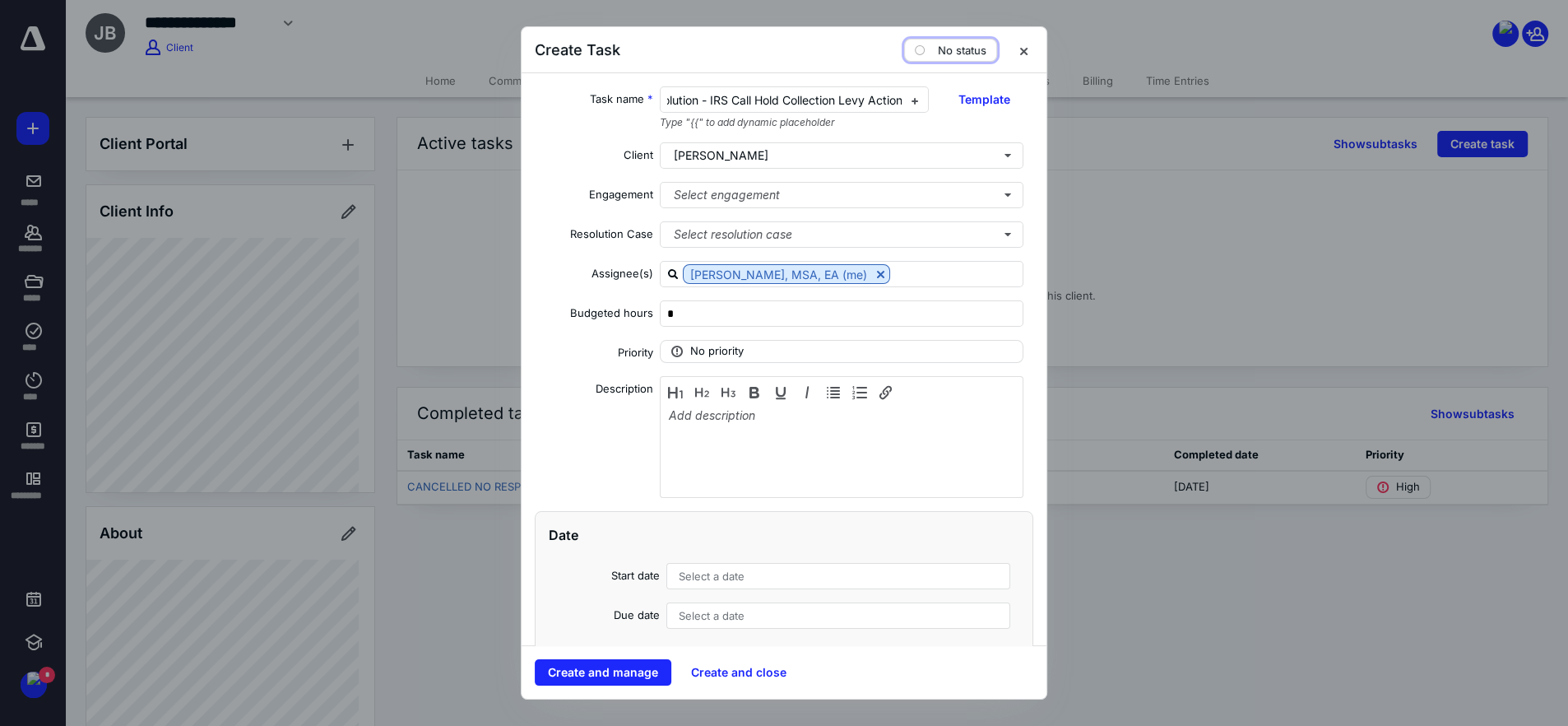click on "No status" at bounding box center [962, 50] 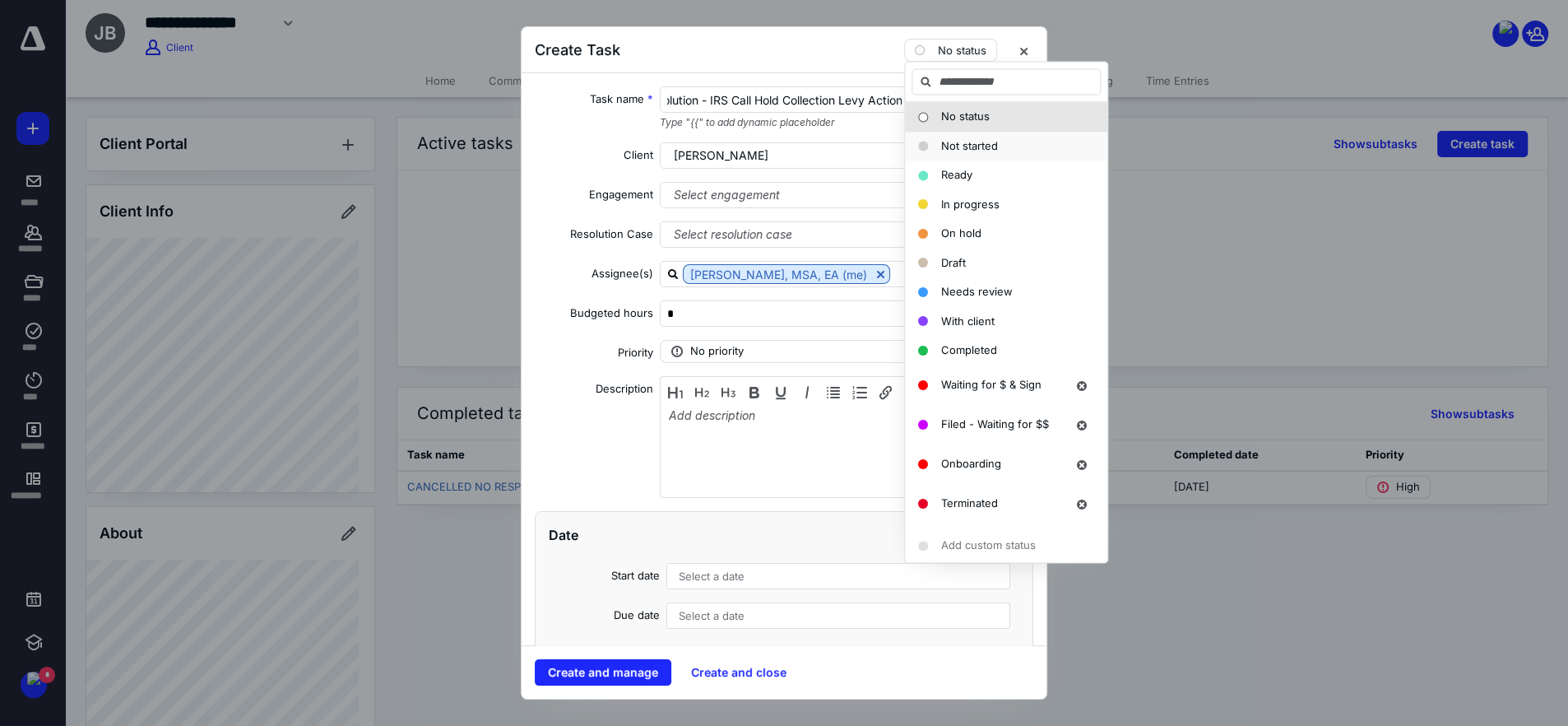click on "Not started" at bounding box center (969, 146) 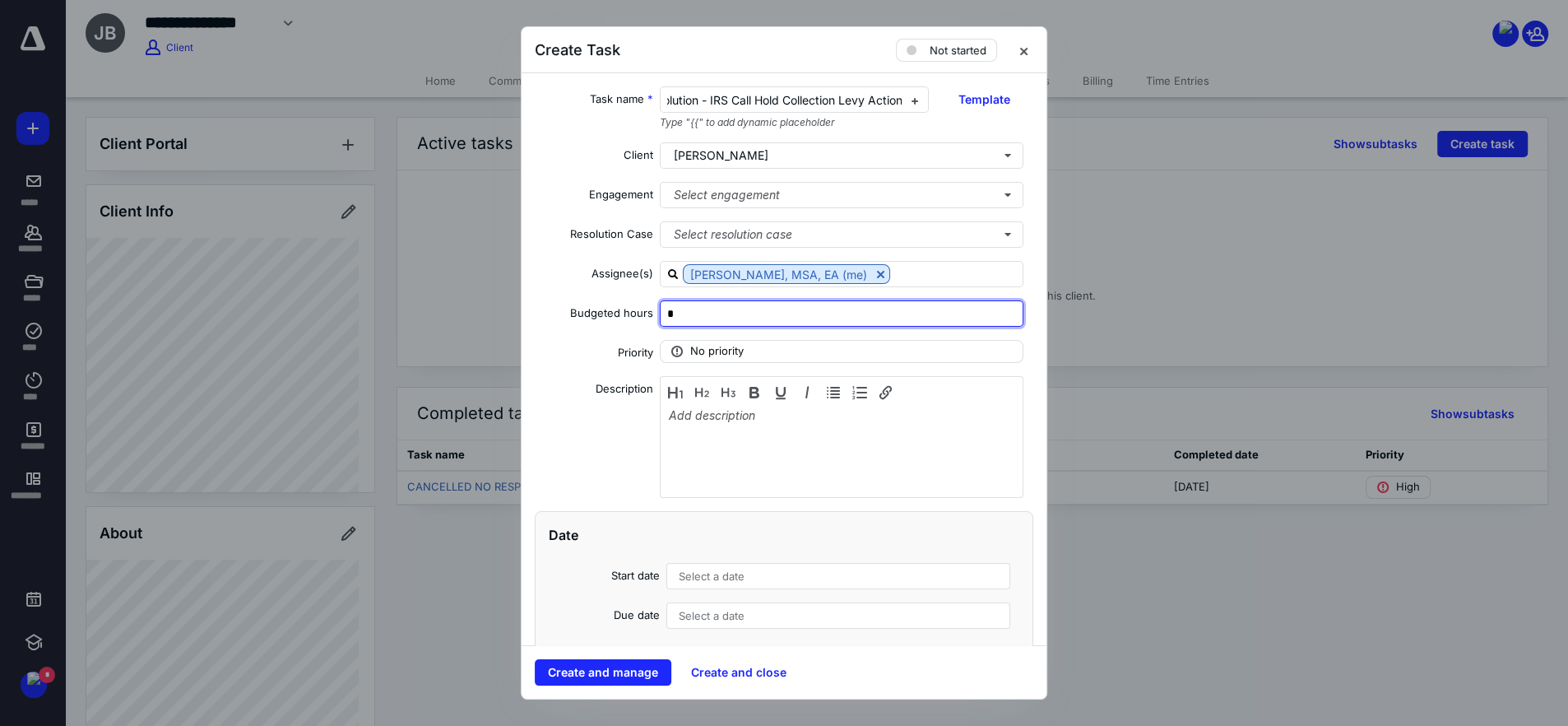 click on "*" at bounding box center [842, 314] 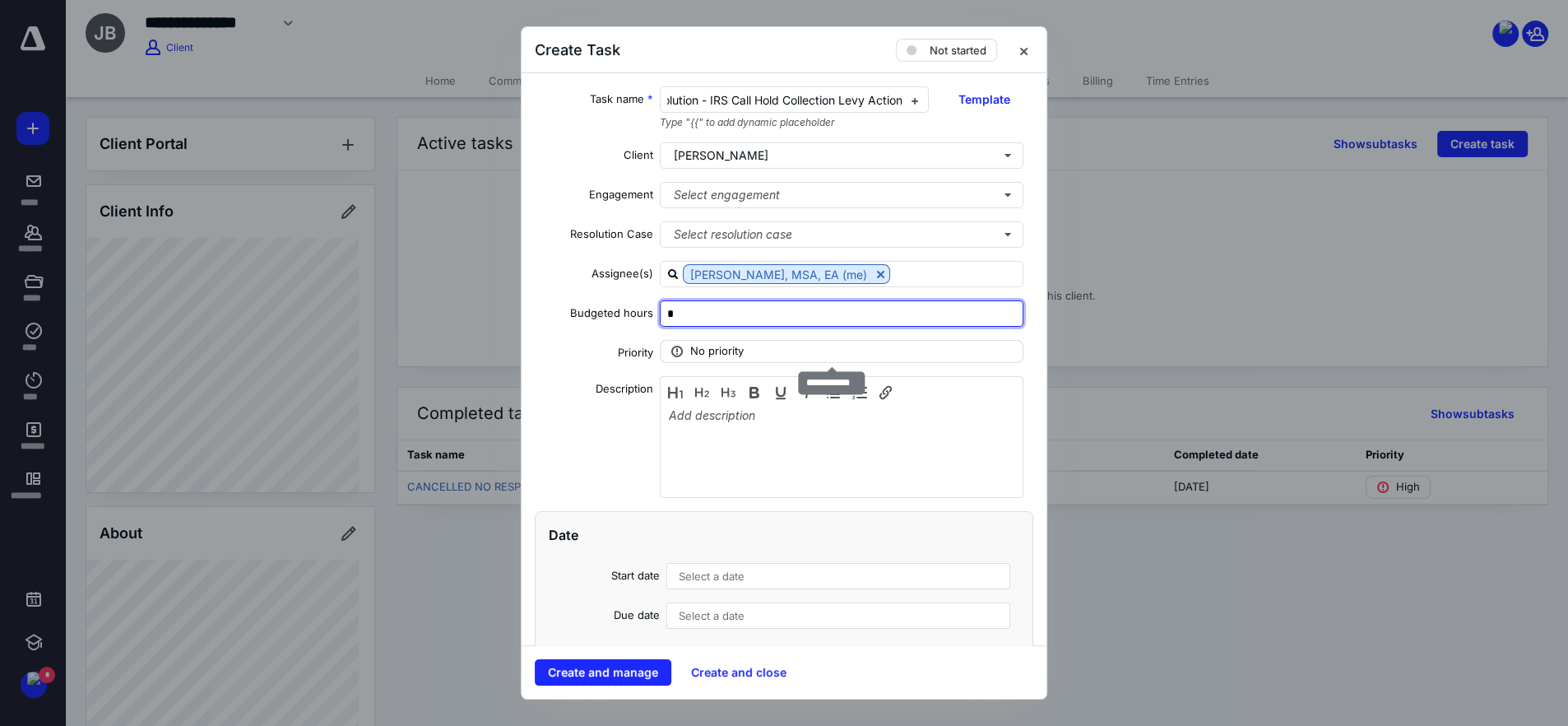 type on "*" 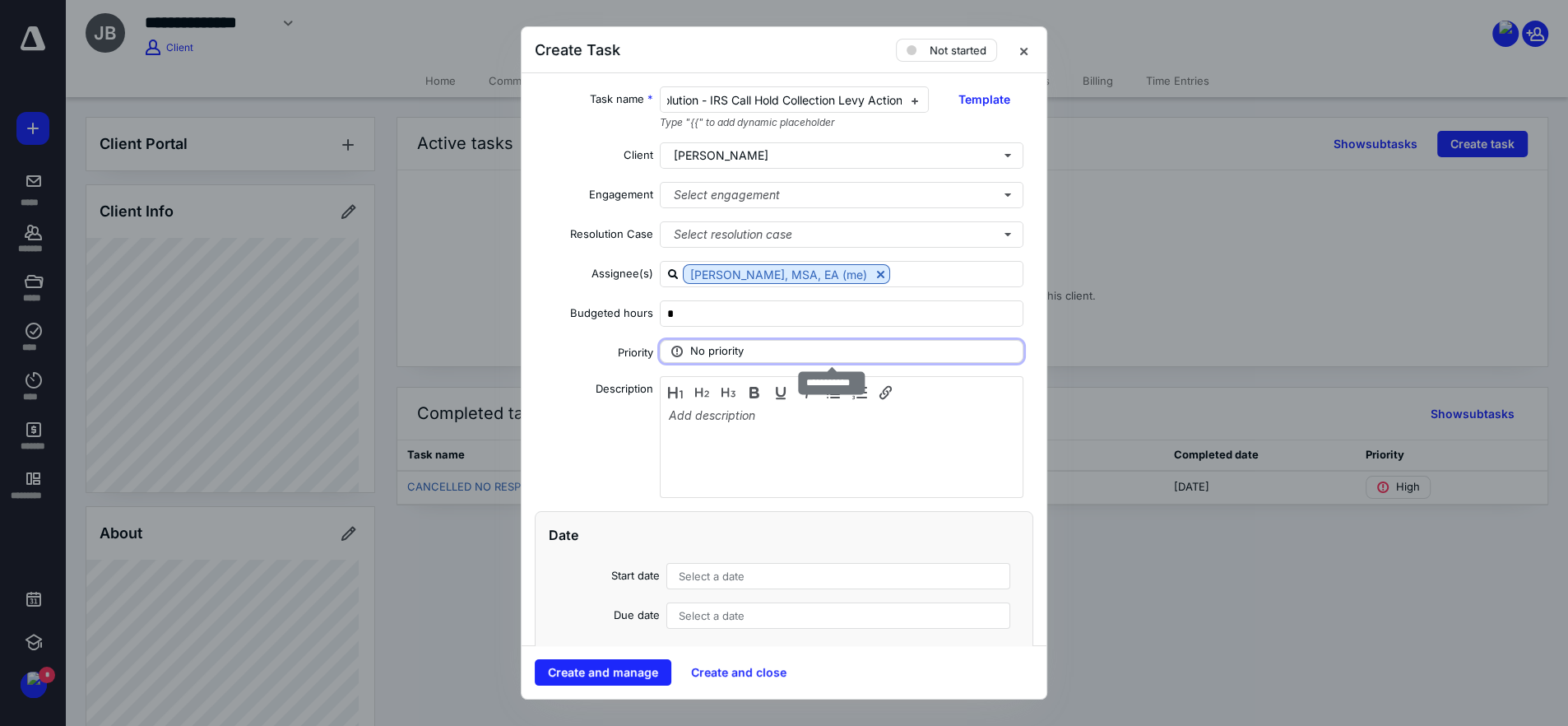 click on "No priority" at bounding box center [717, 351] 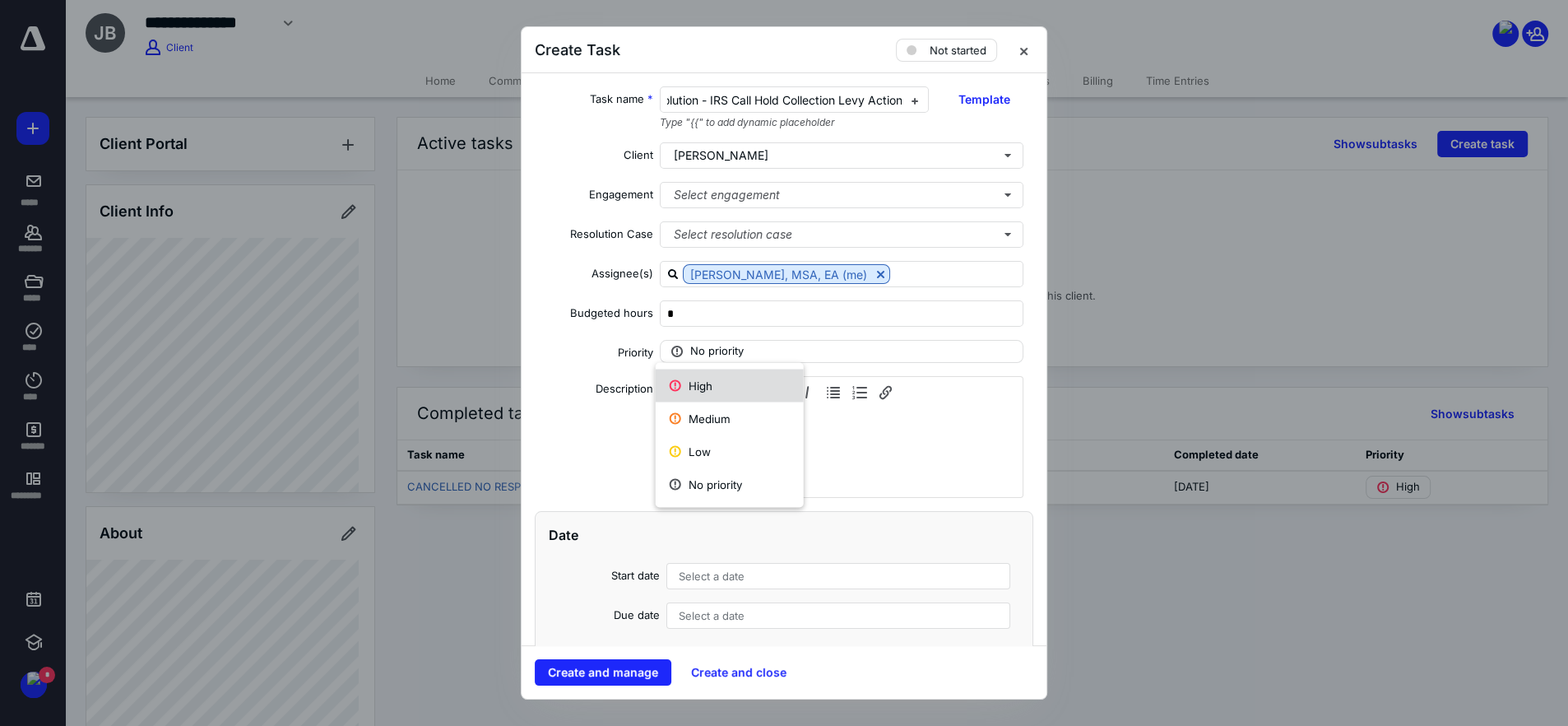 click on "High" at bounding box center (730, 385) 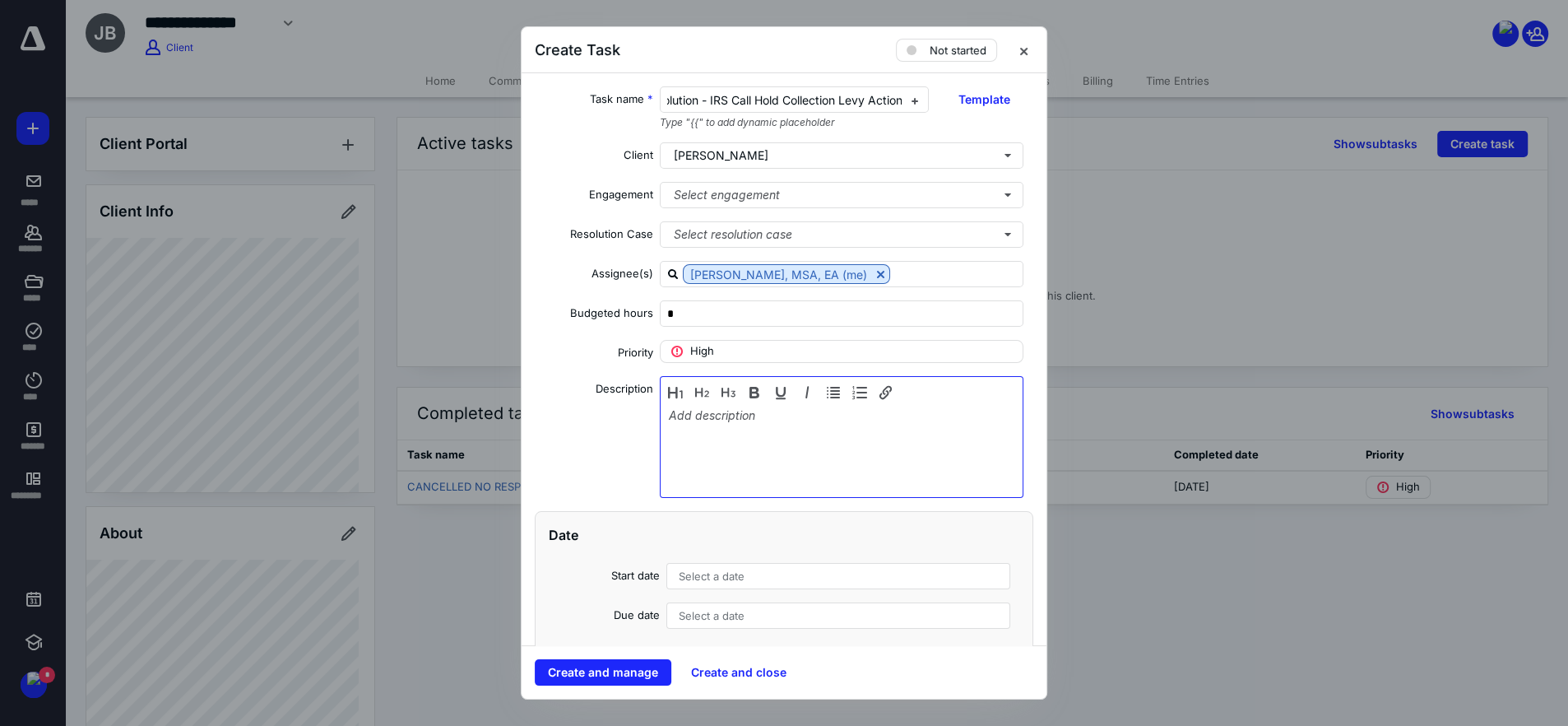 click at bounding box center (842, 449) 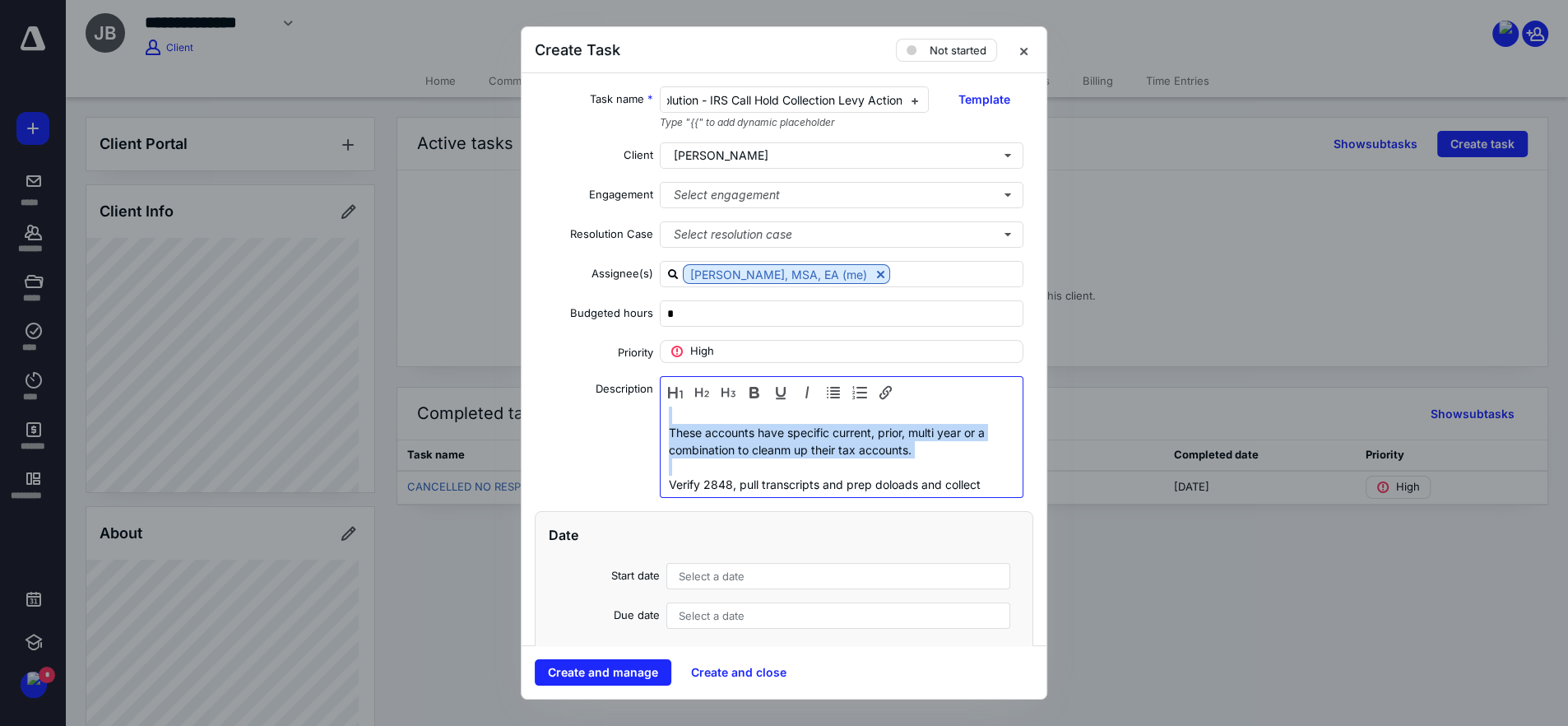 drag, startPoint x: 946, startPoint y: 464, endPoint x: 615, endPoint y: 390, distance: 339.17105 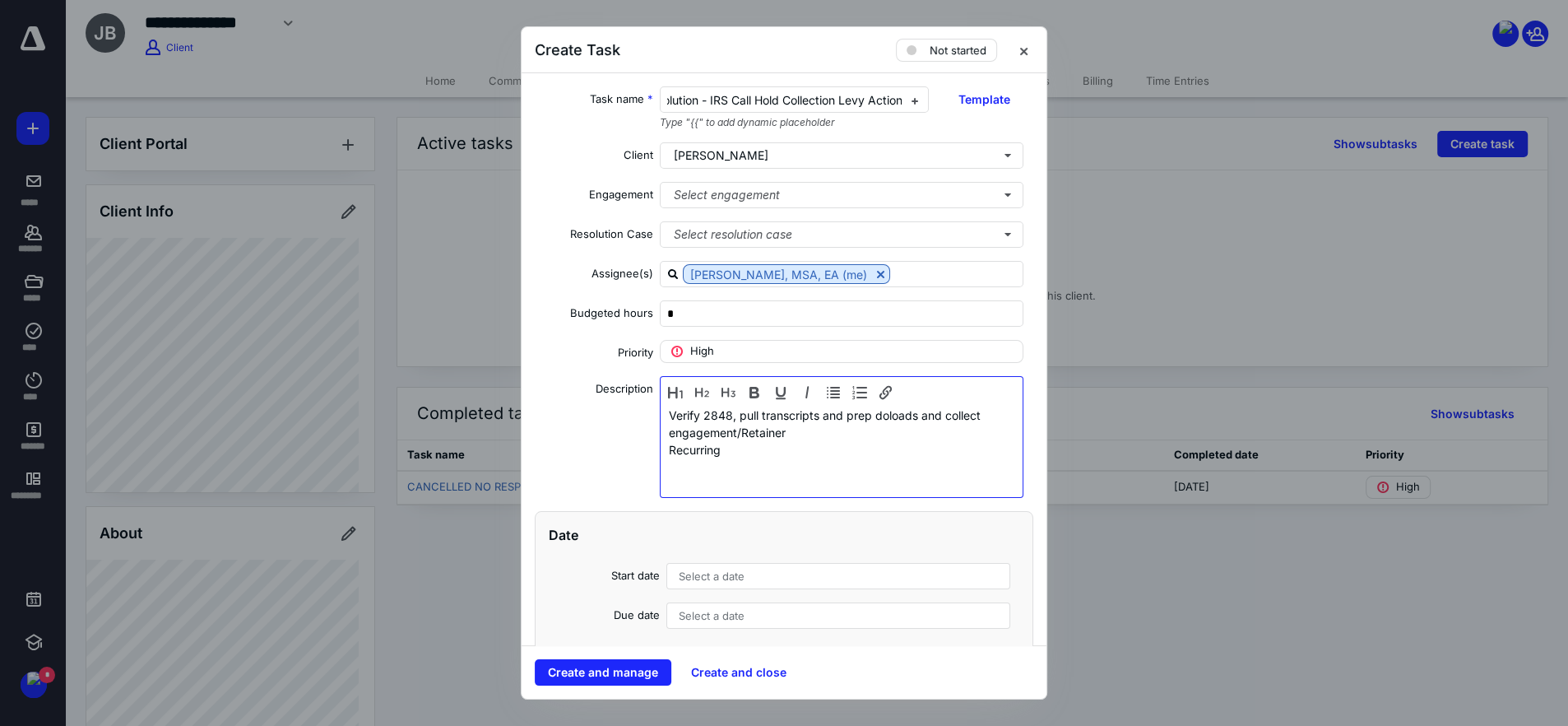 click on "Verify 2848, pull transcripts and prep doloads and collect engagement/Retainer" at bounding box center [824, 424] 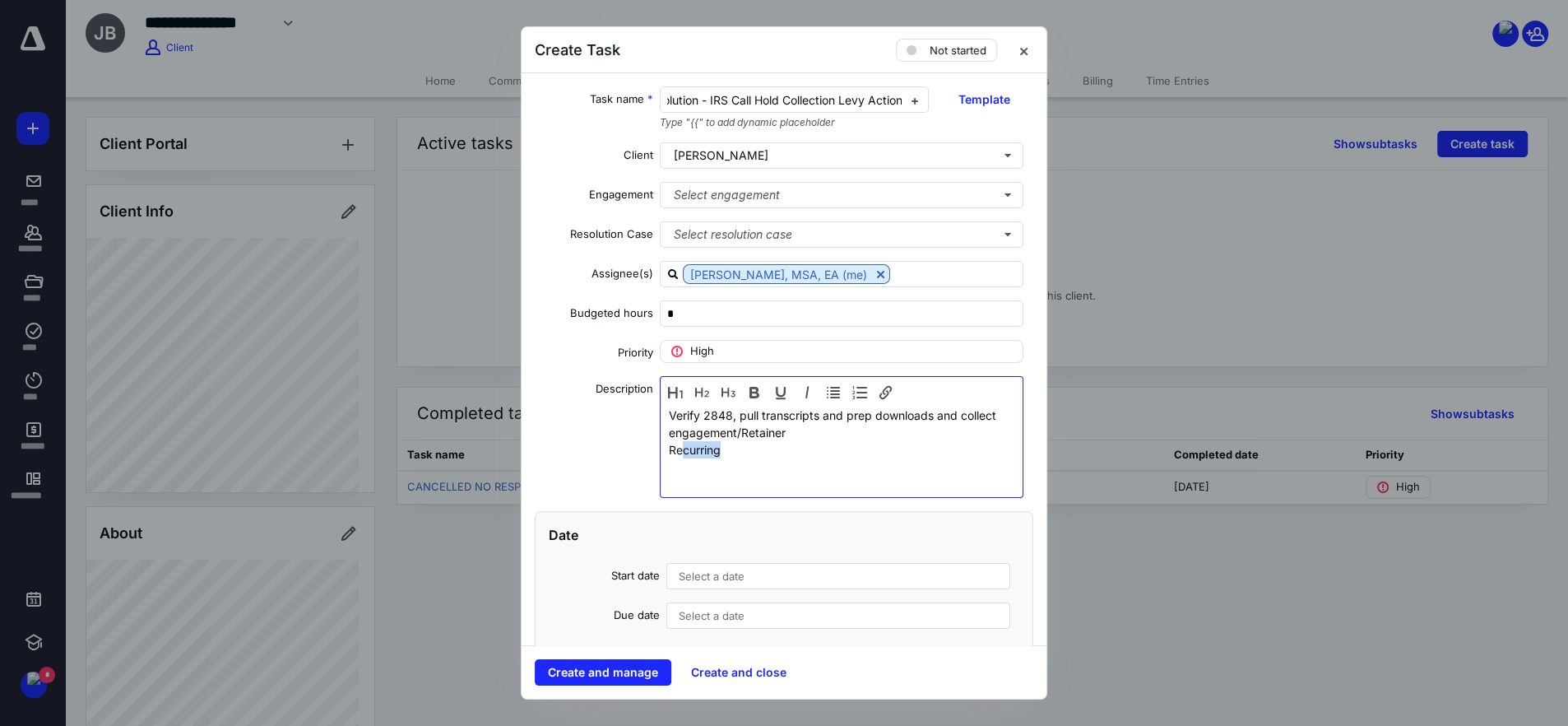 drag, startPoint x: 699, startPoint y: 449, endPoint x: 661, endPoint y: 449, distance: 38 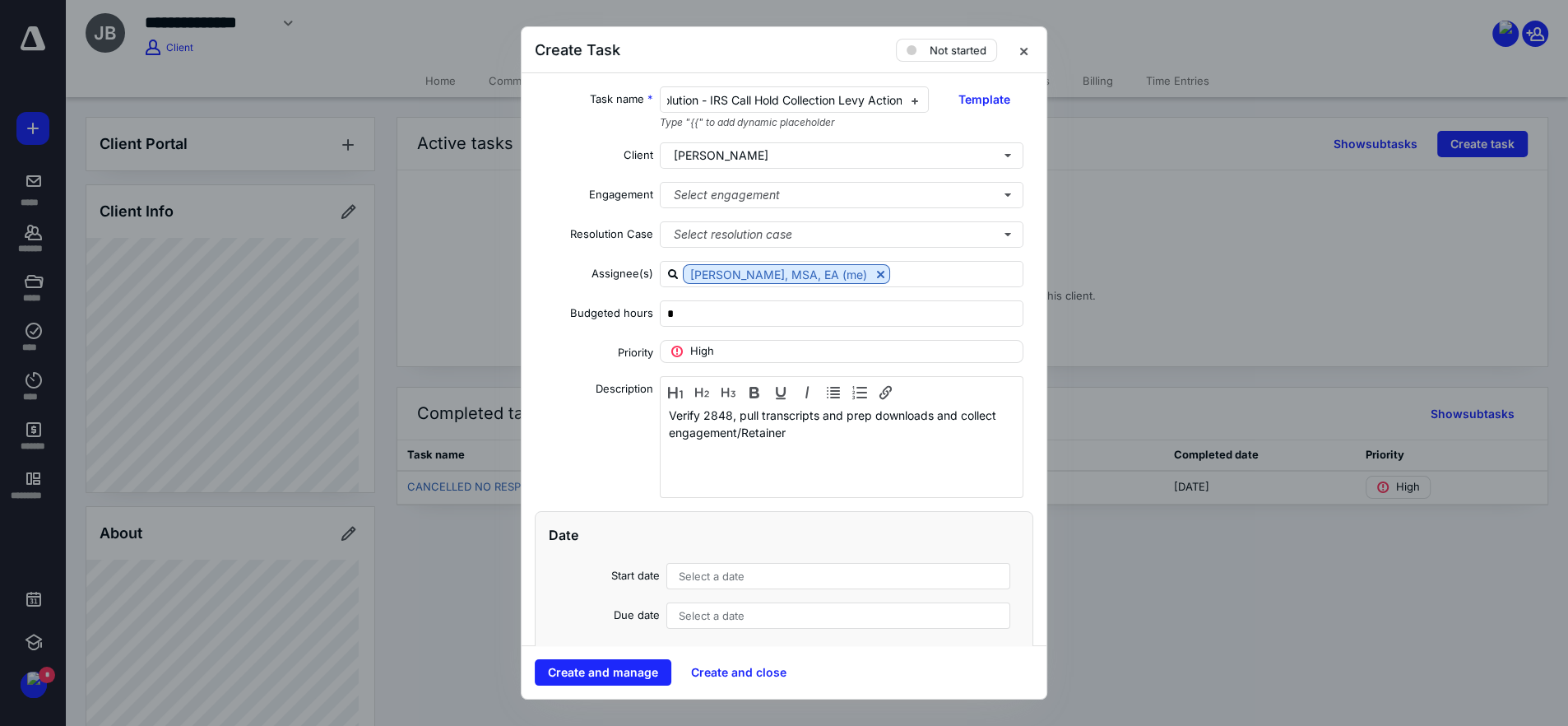 click on "Select a date" at bounding box center (838, 576) 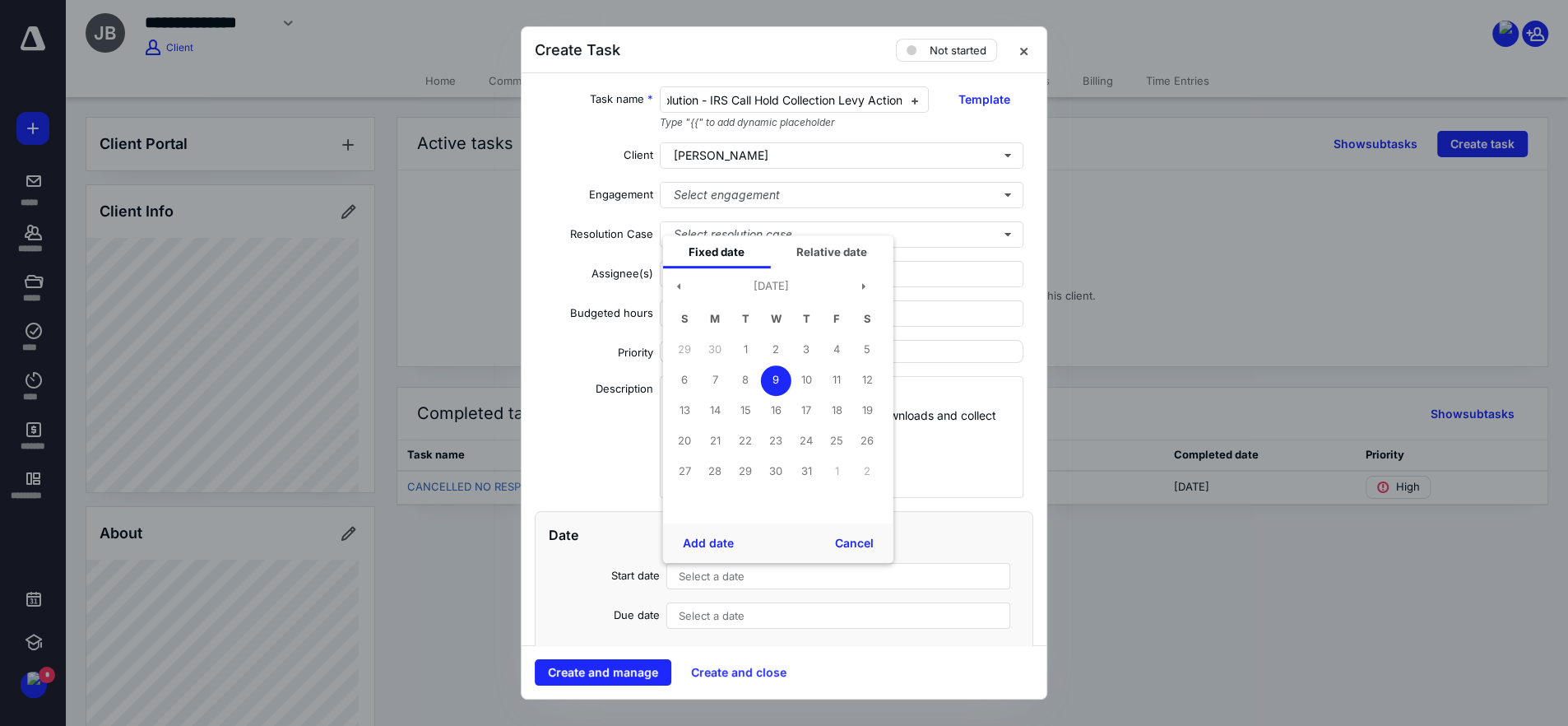 click on "9" at bounding box center (776, 380) 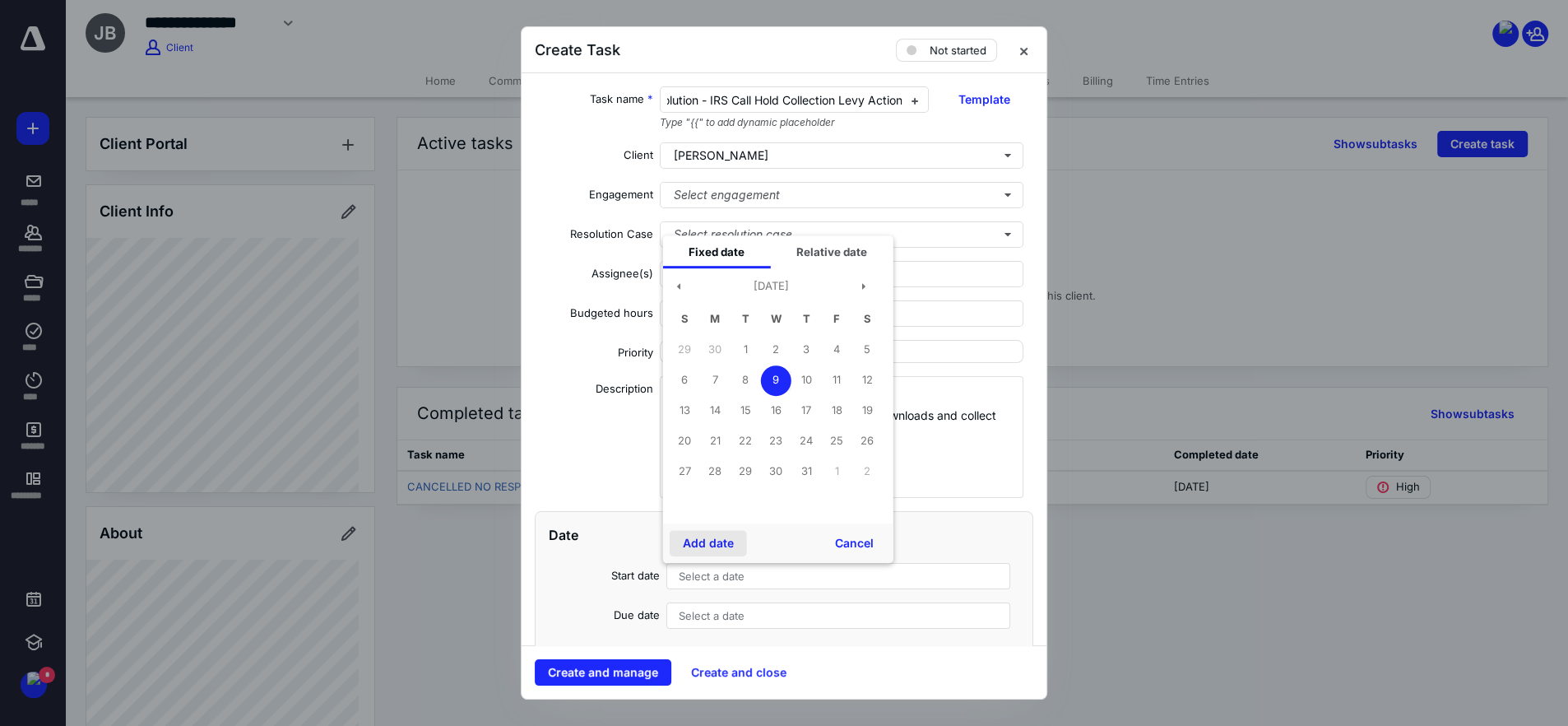 click on "Add date" at bounding box center [708, 543] 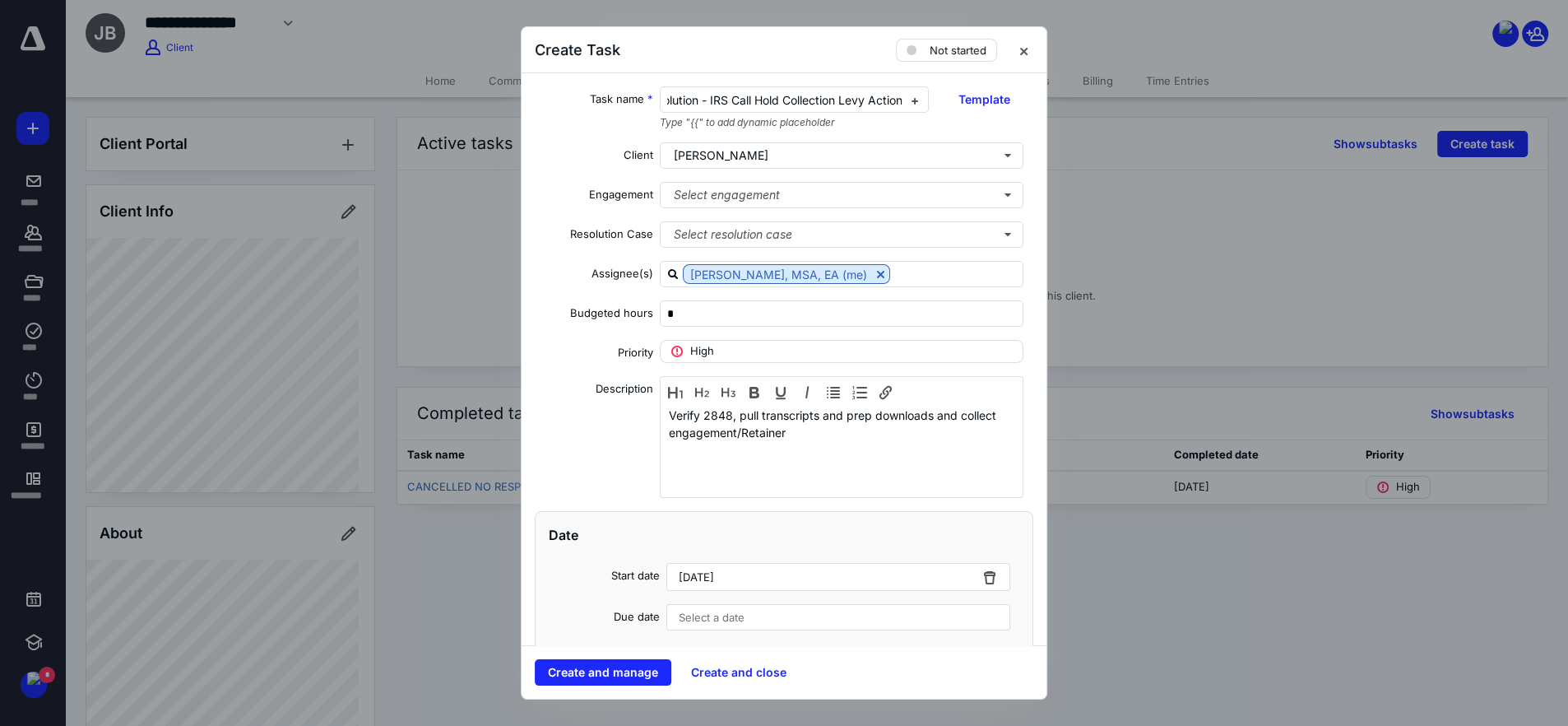 click on "Select a date" at bounding box center [712, 617] 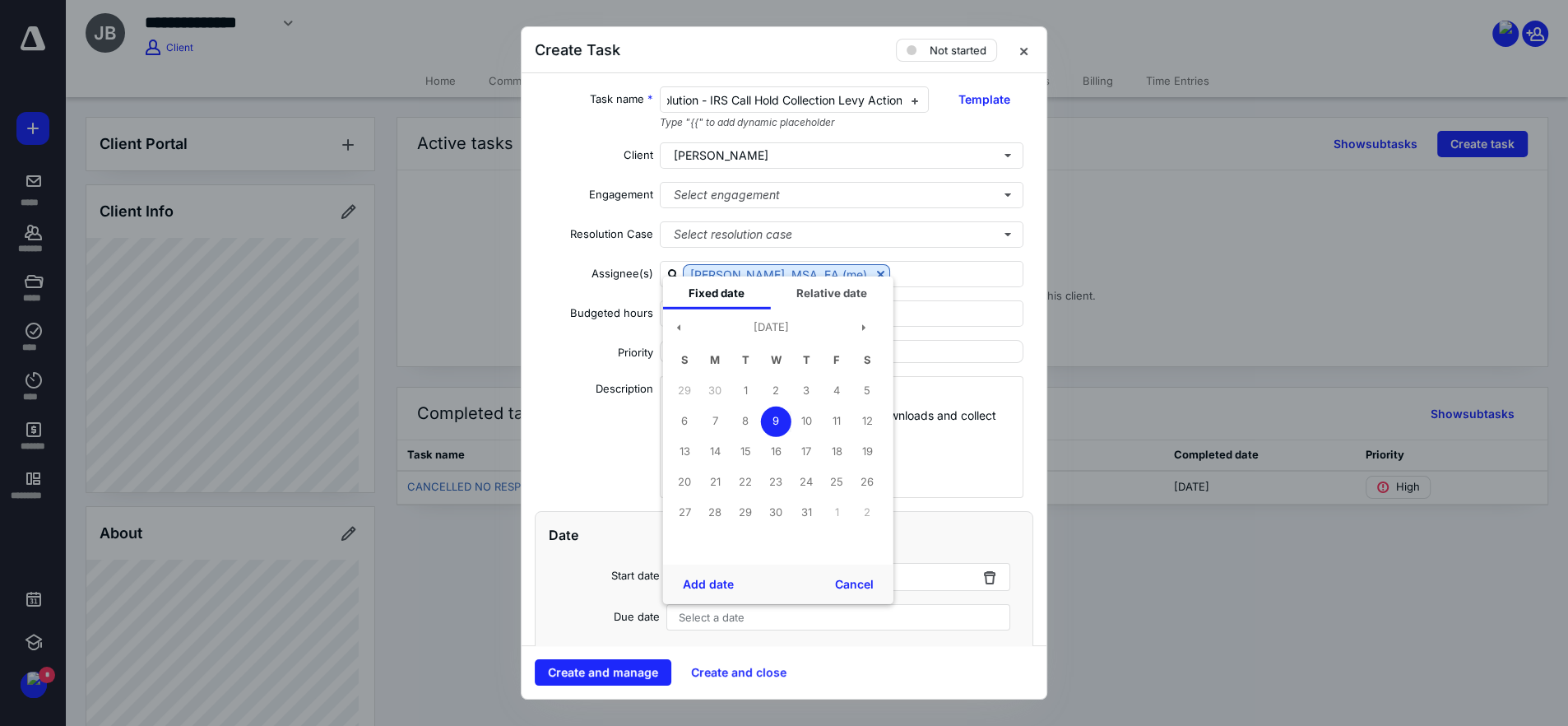 click on "9" at bounding box center (776, 421) 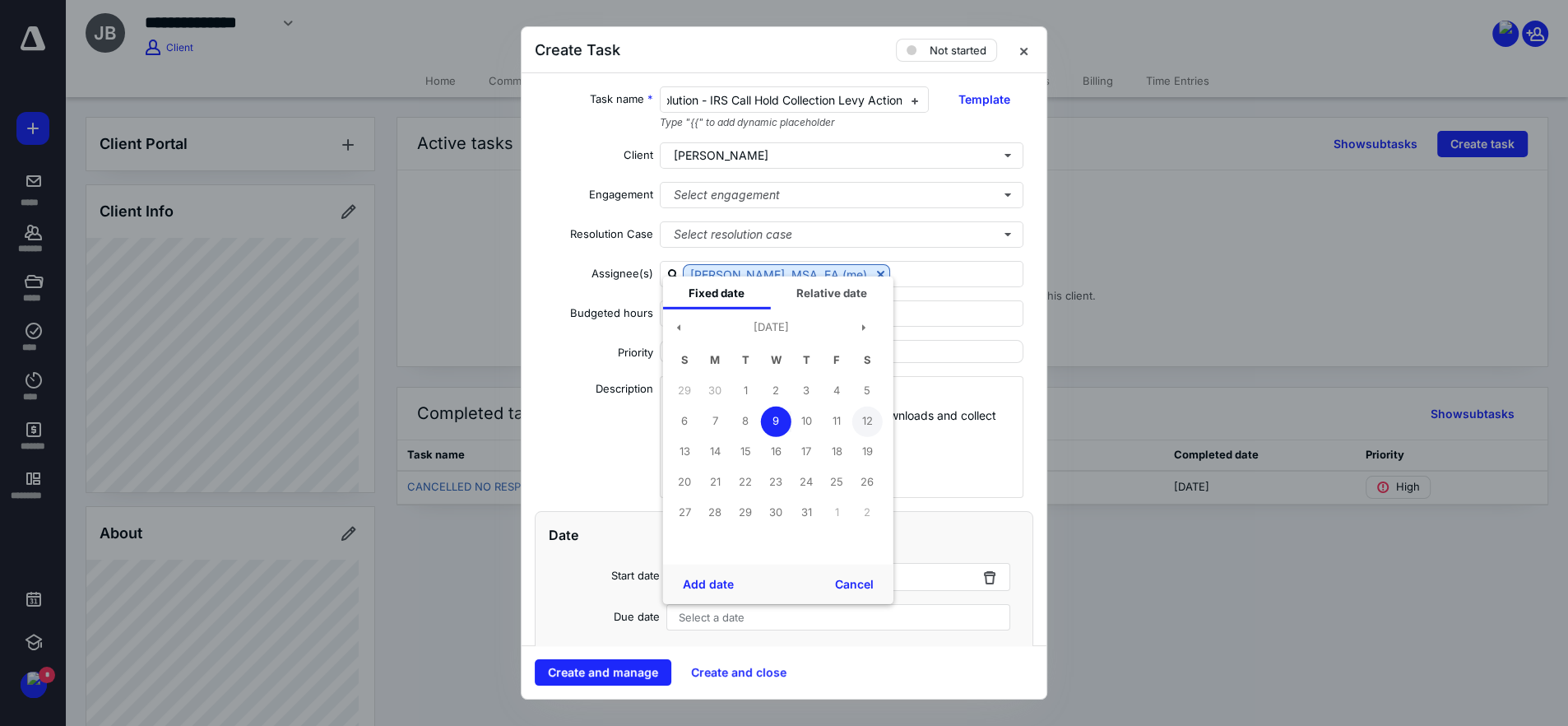 click on "12" at bounding box center [867, 421] 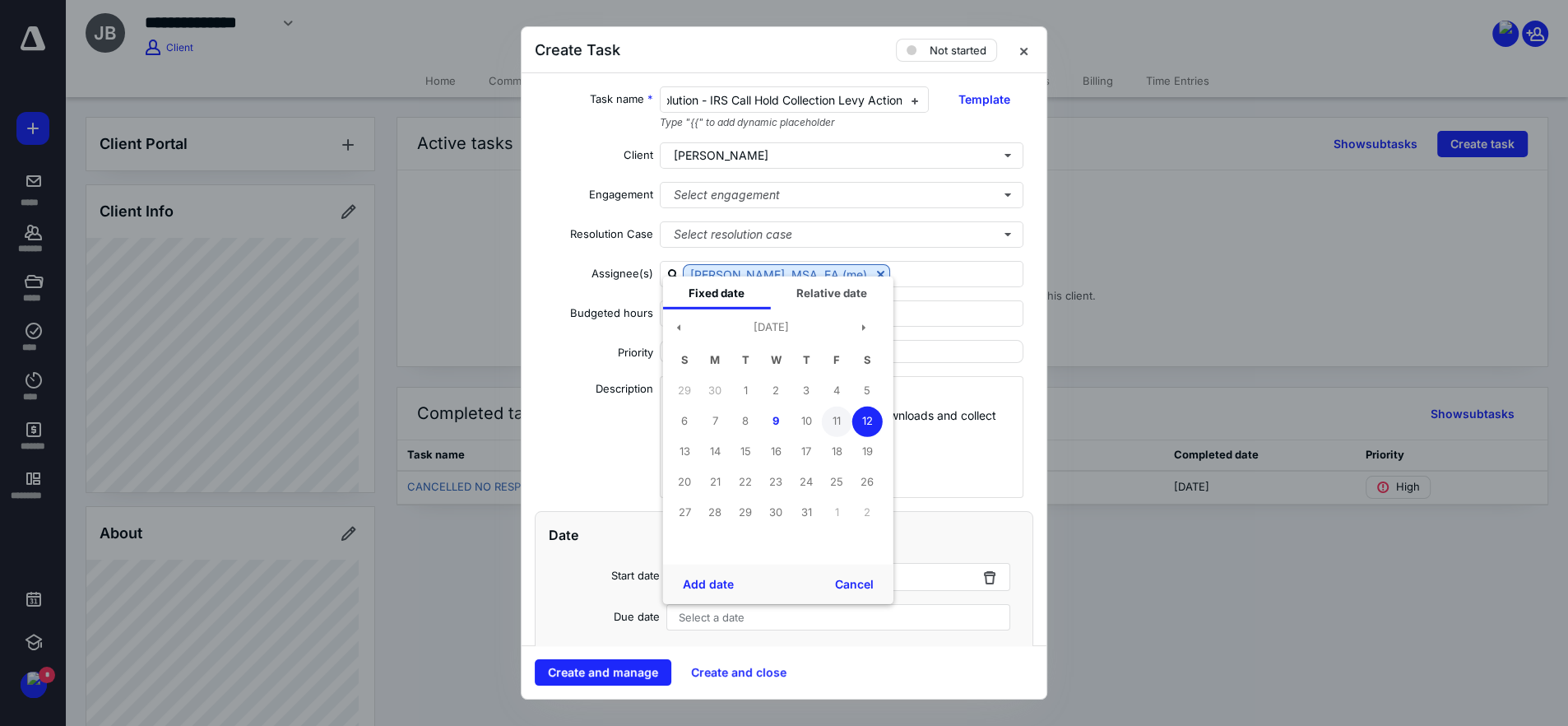 click on "11" at bounding box center (837, 421) 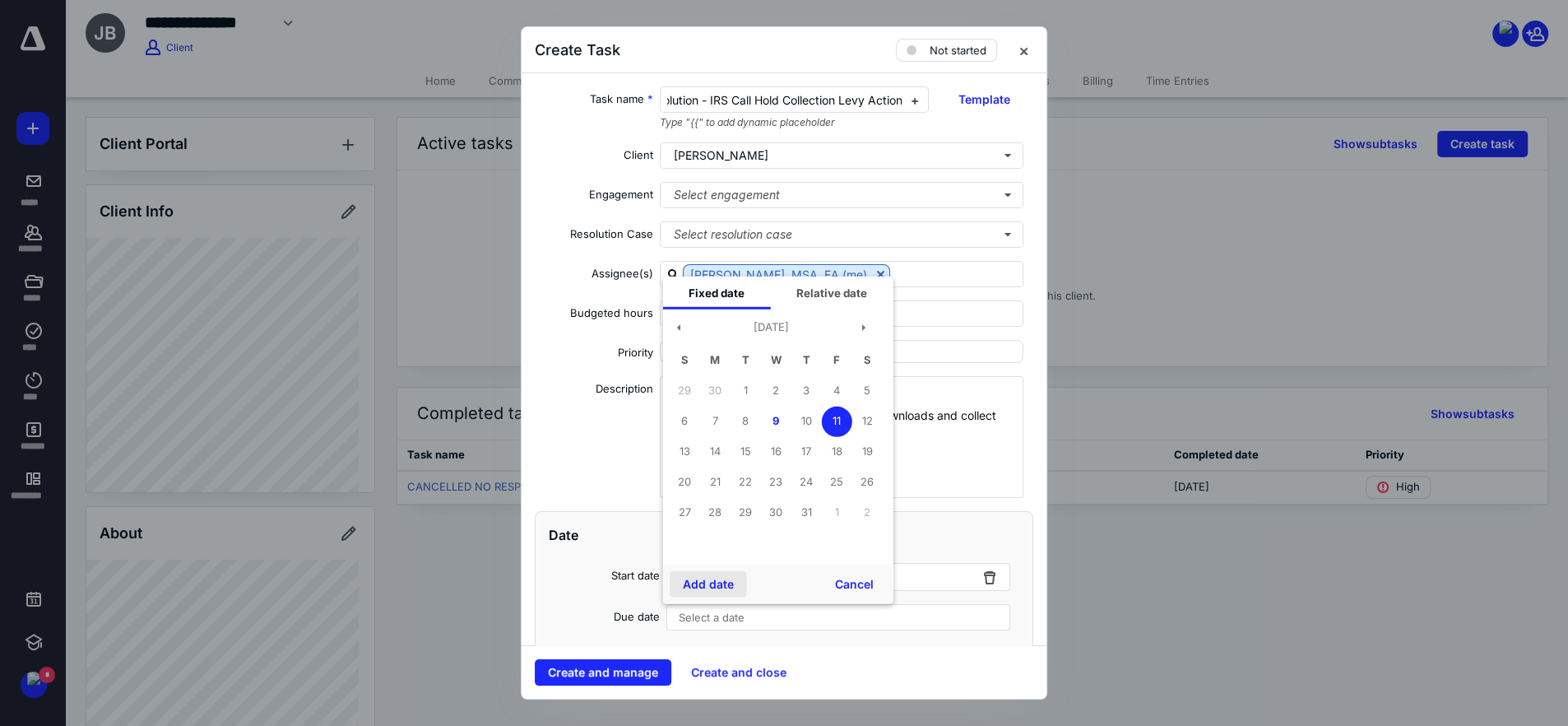 click on "Add date" at bounding box center [708, 584] 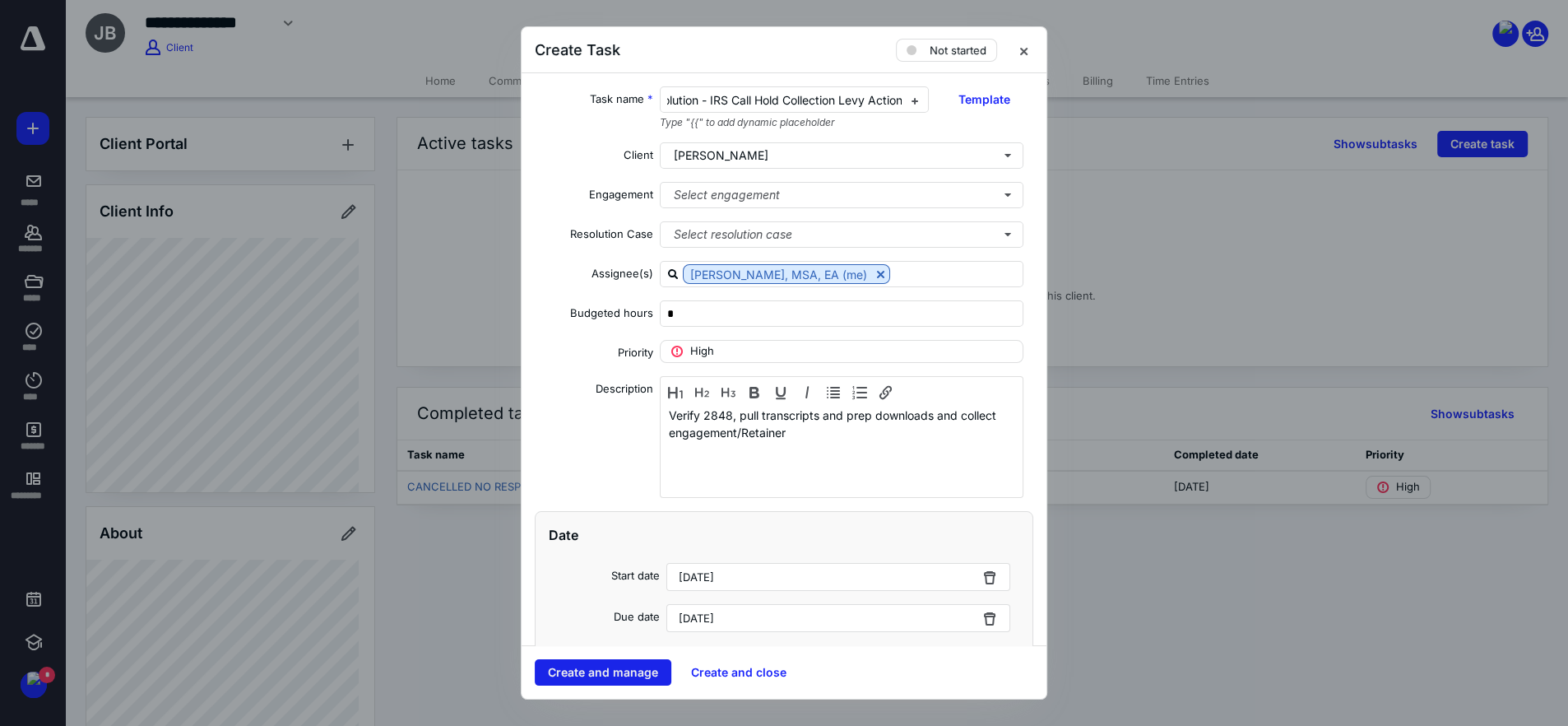 click on "Create and manage" at bounding box center (603, 672) 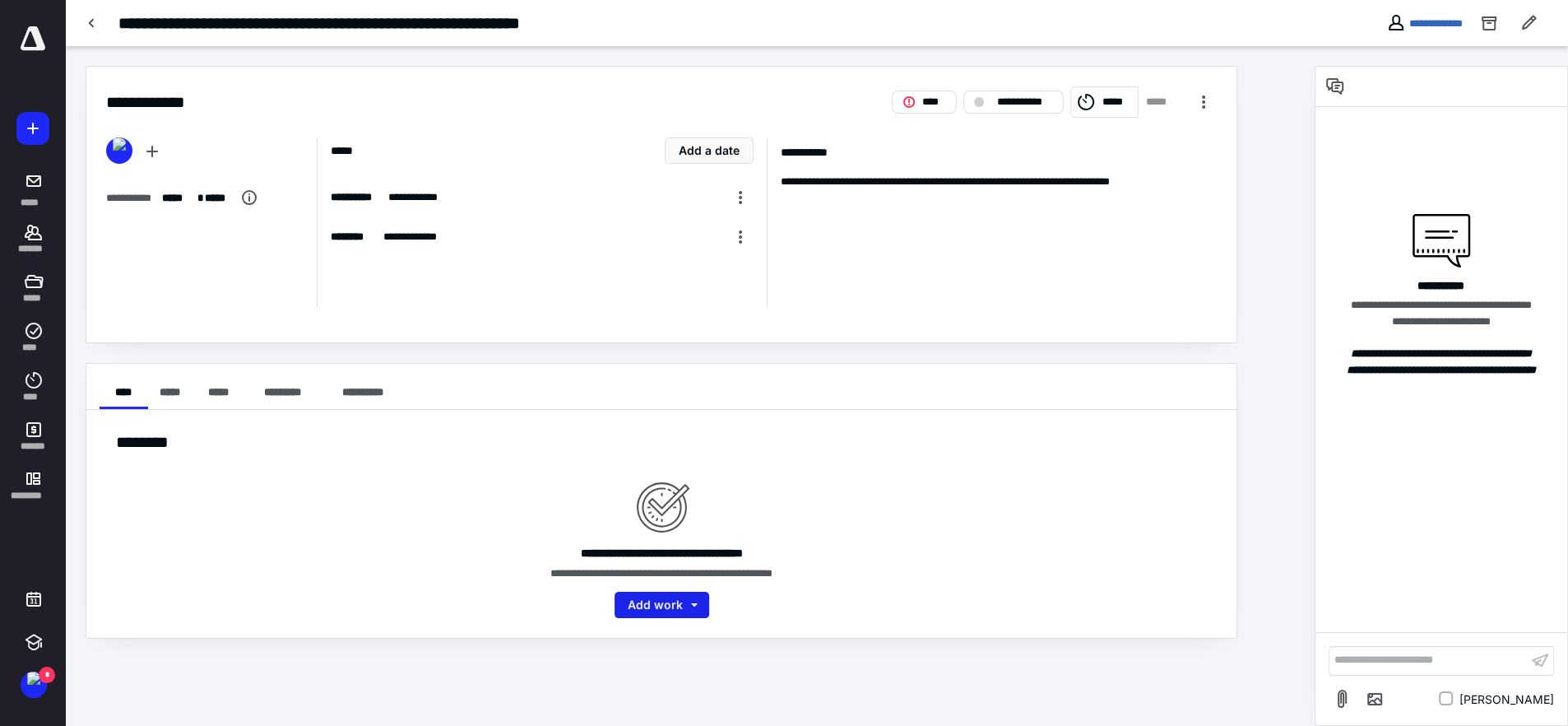 click on "Add work" at bounding box center [661, 605] 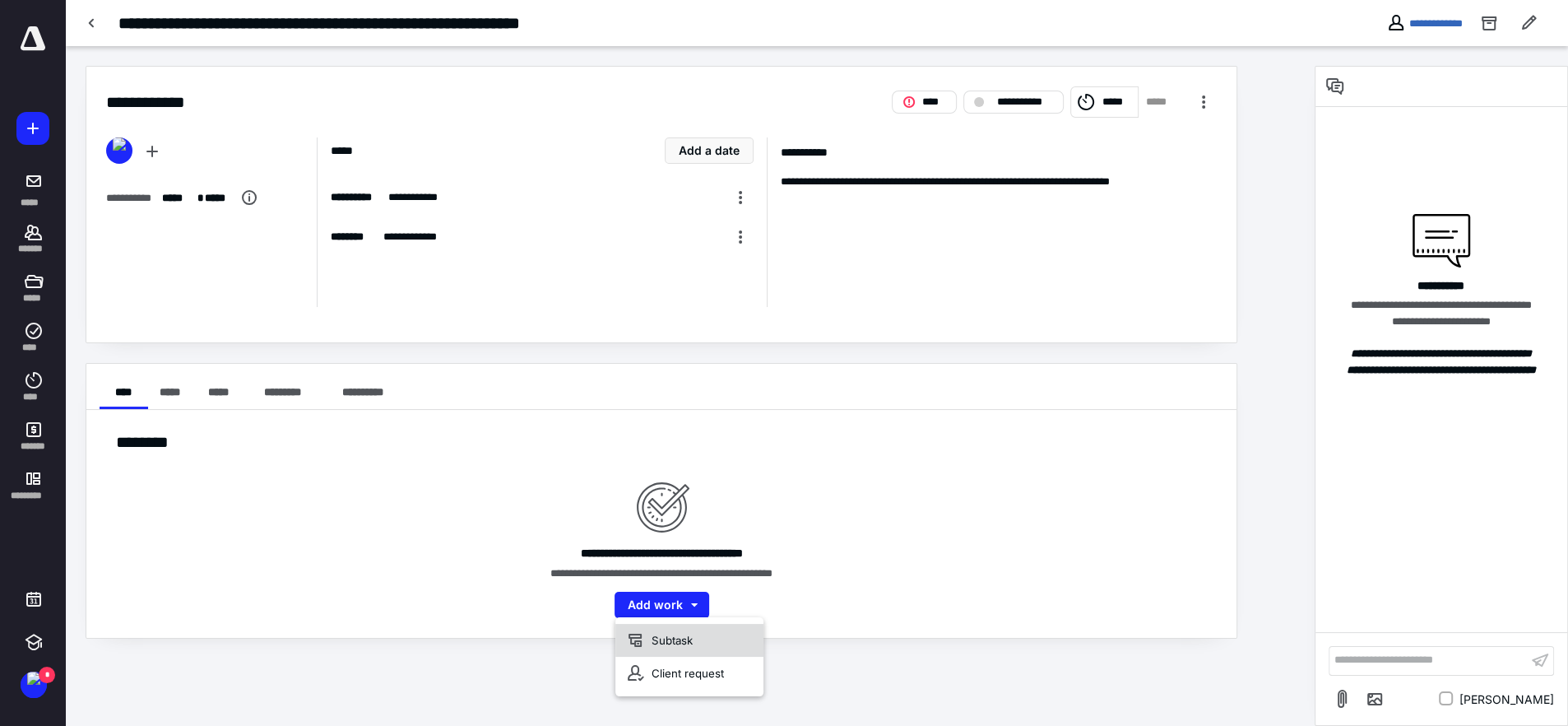 click on "Subtask" at bounding box center (689, 640) 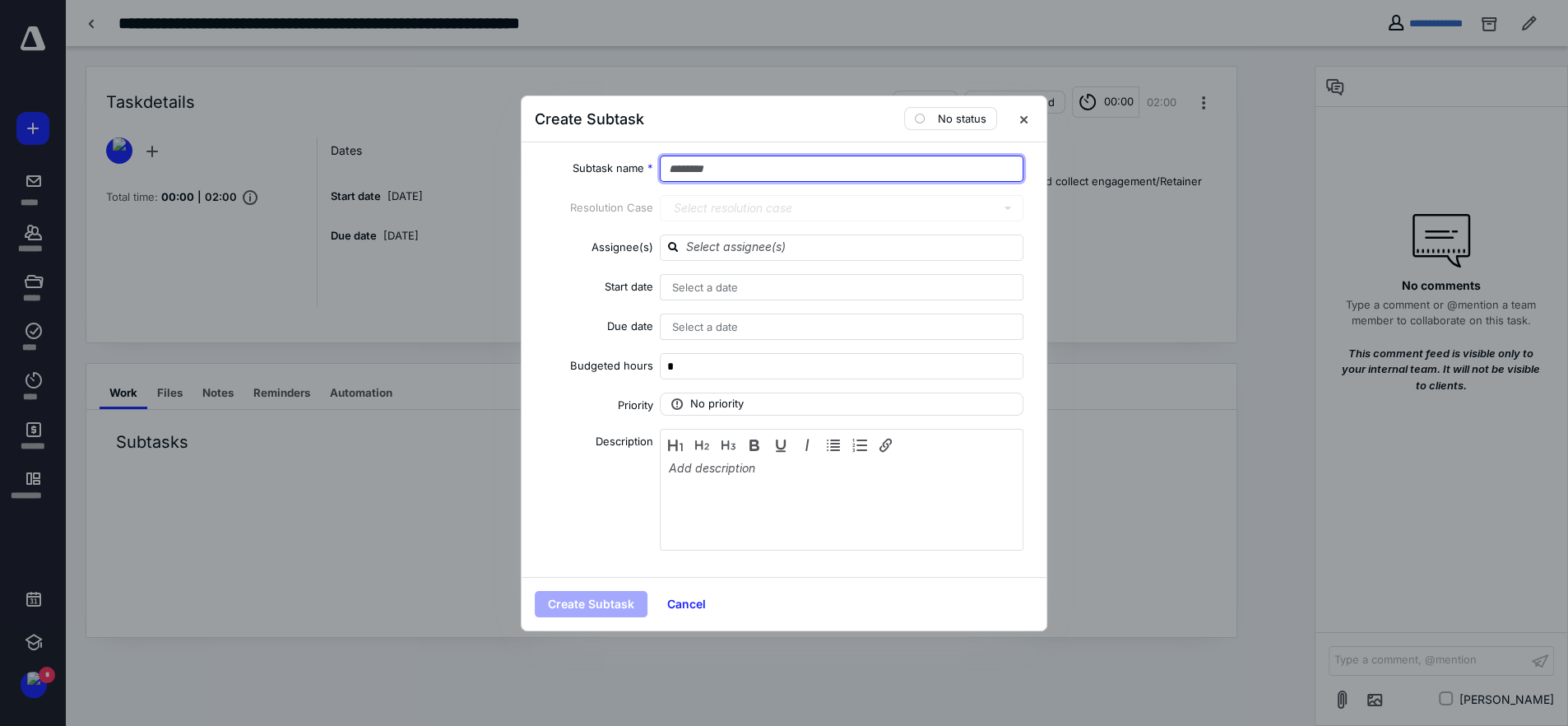 click at bounding box center [842, 169] 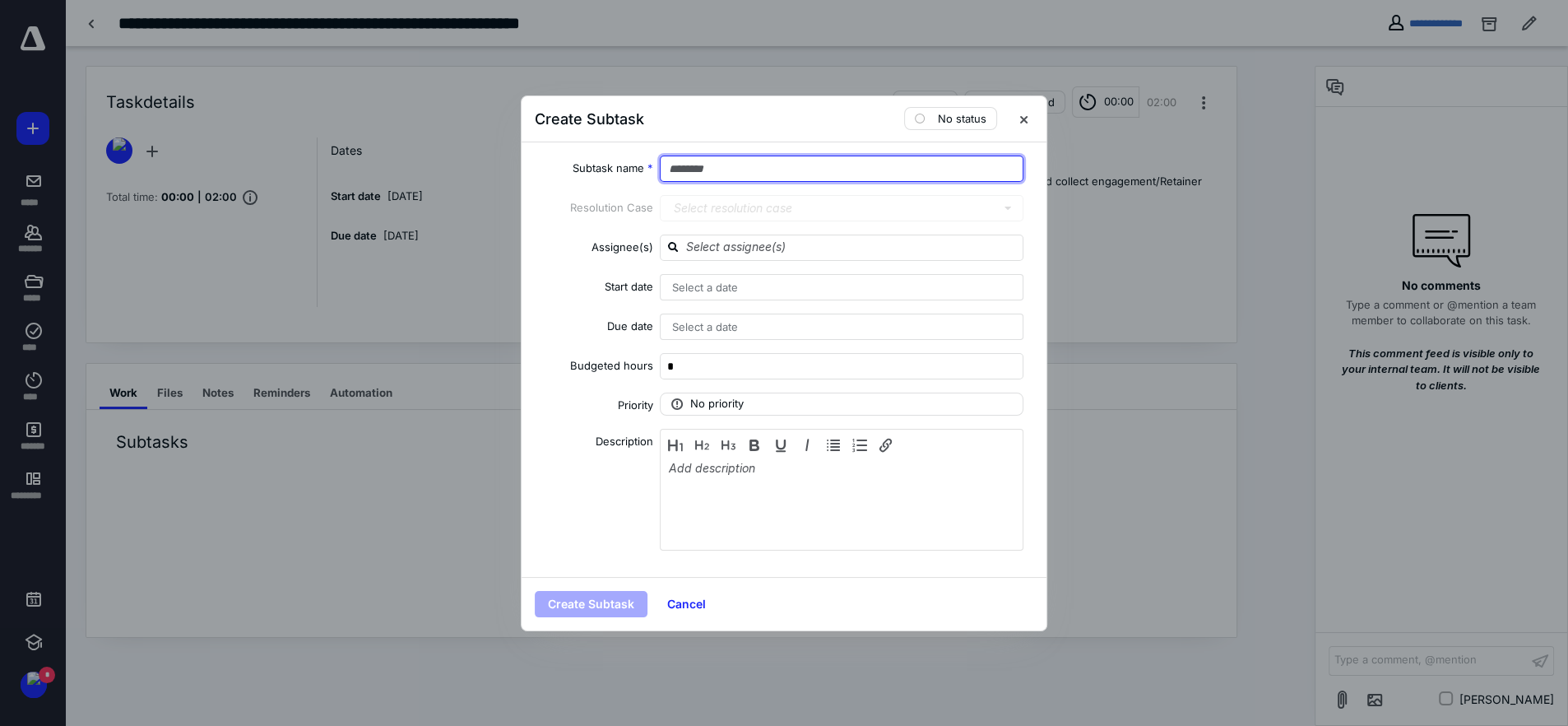 click at bounding box center (842, 169) 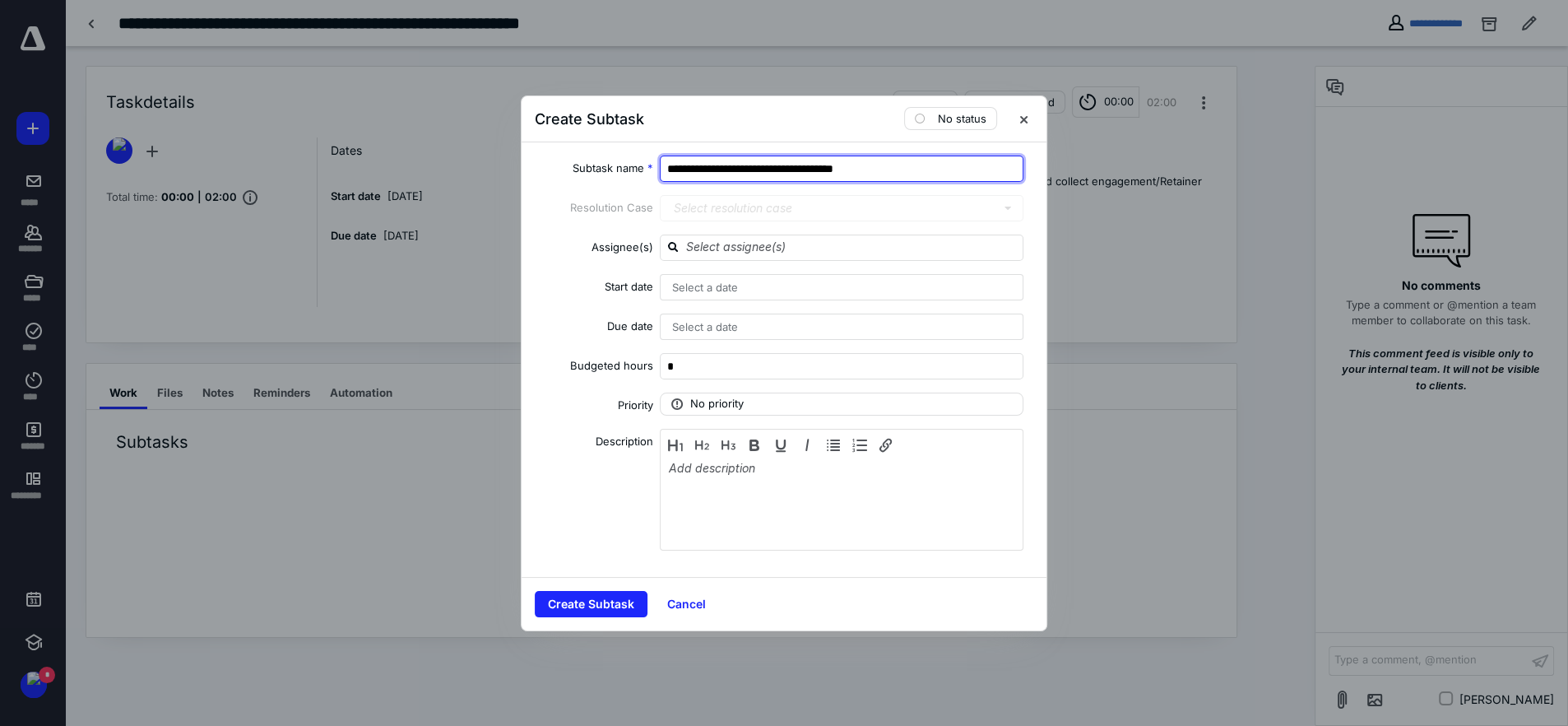 type on "**********" 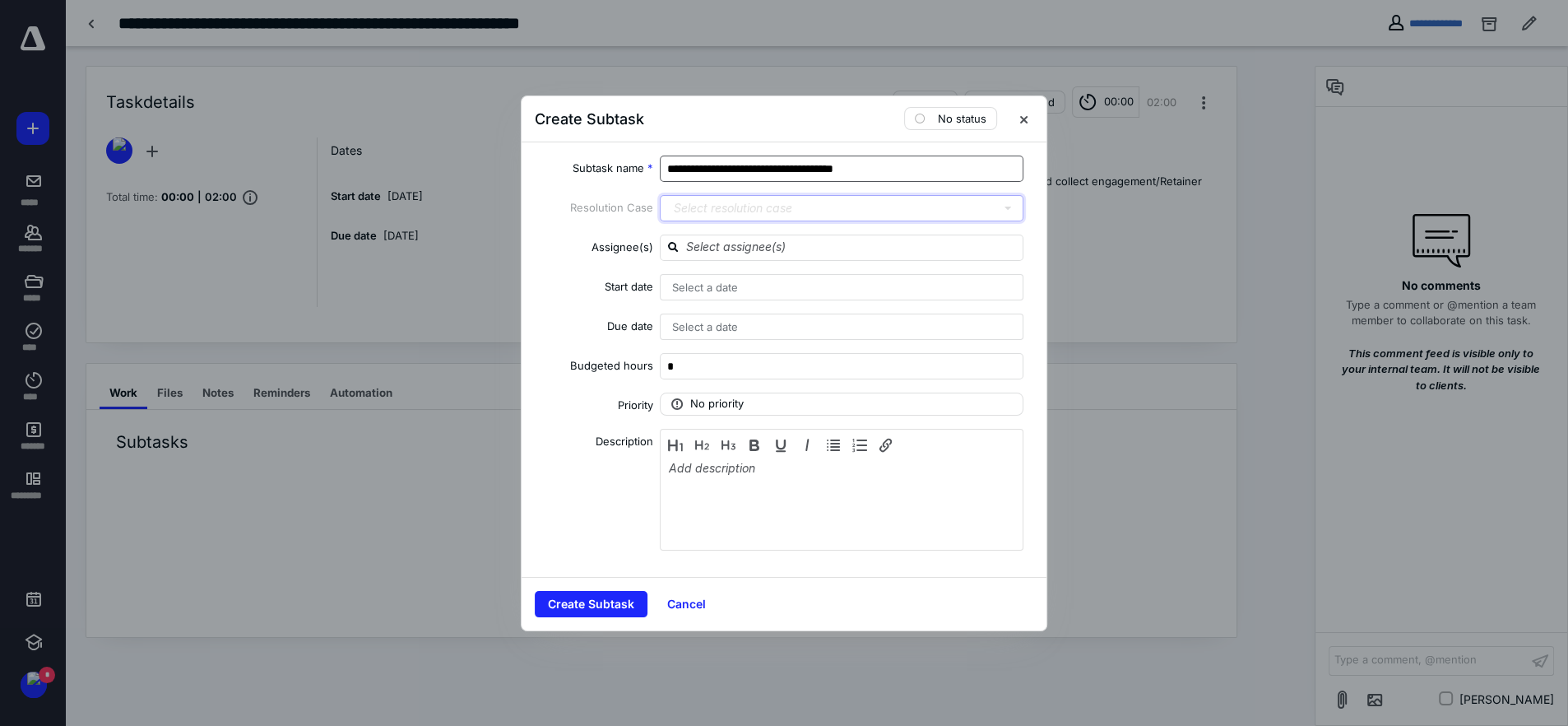 type 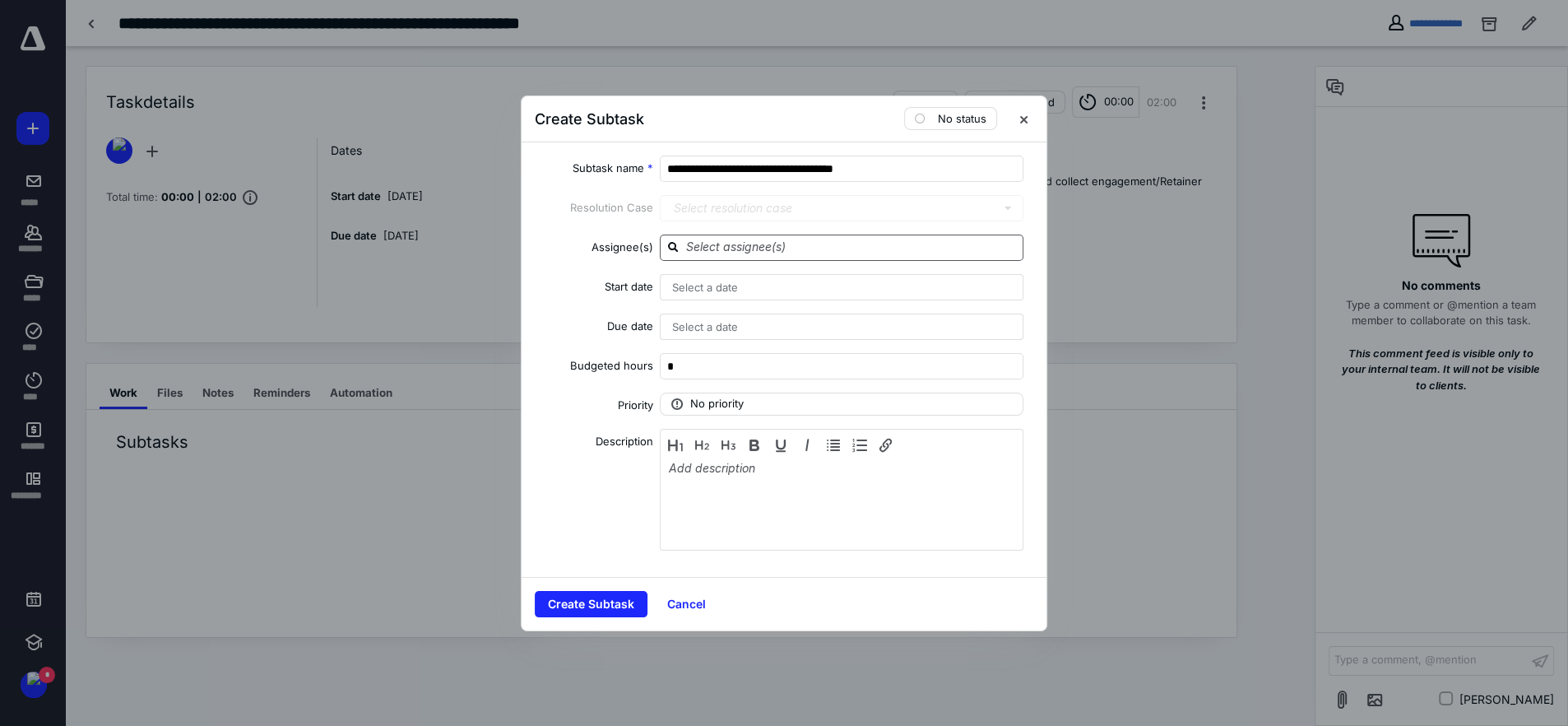 click at bounding box center (842, 248) 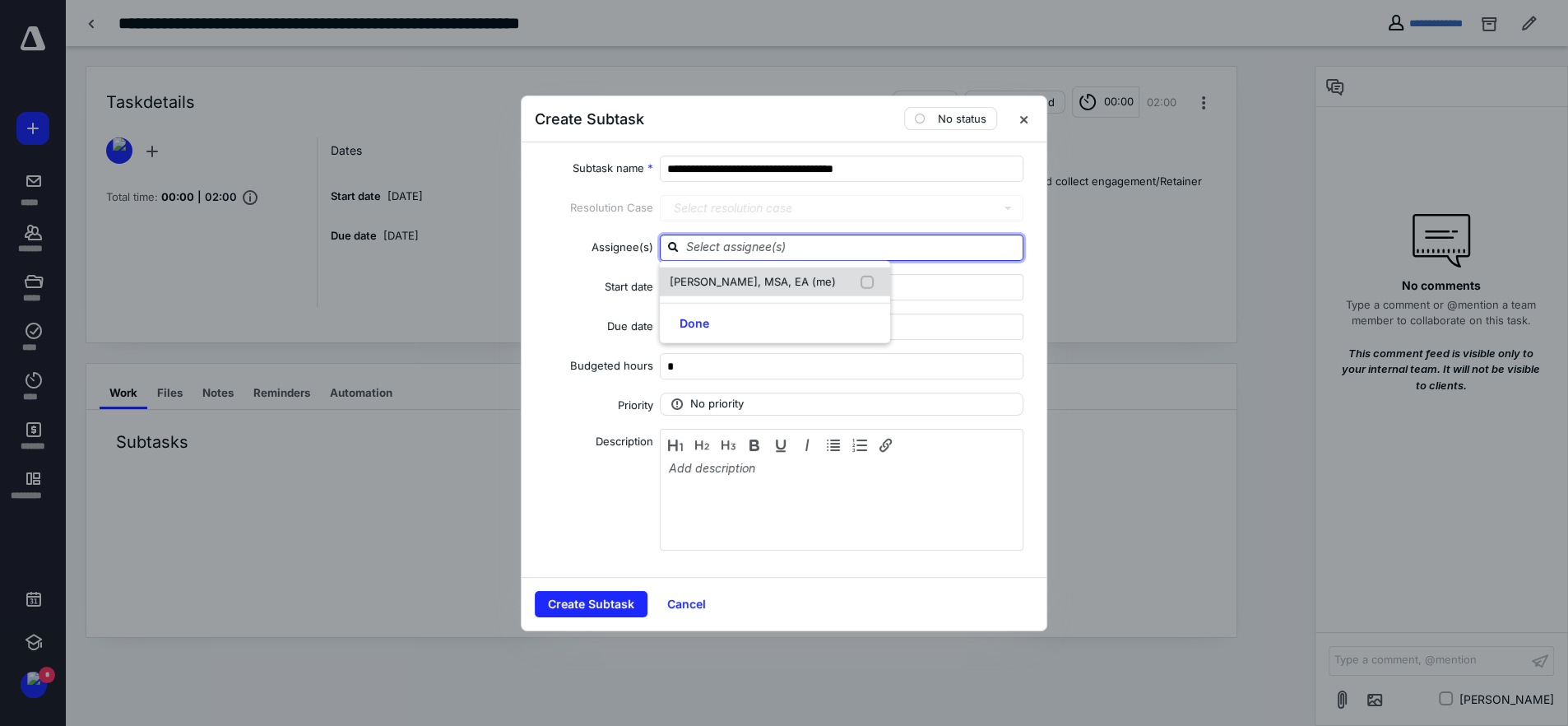 click on "TARAH VAN FOSSEN, MSA, EA (me)" at bounding box center [753, 282] 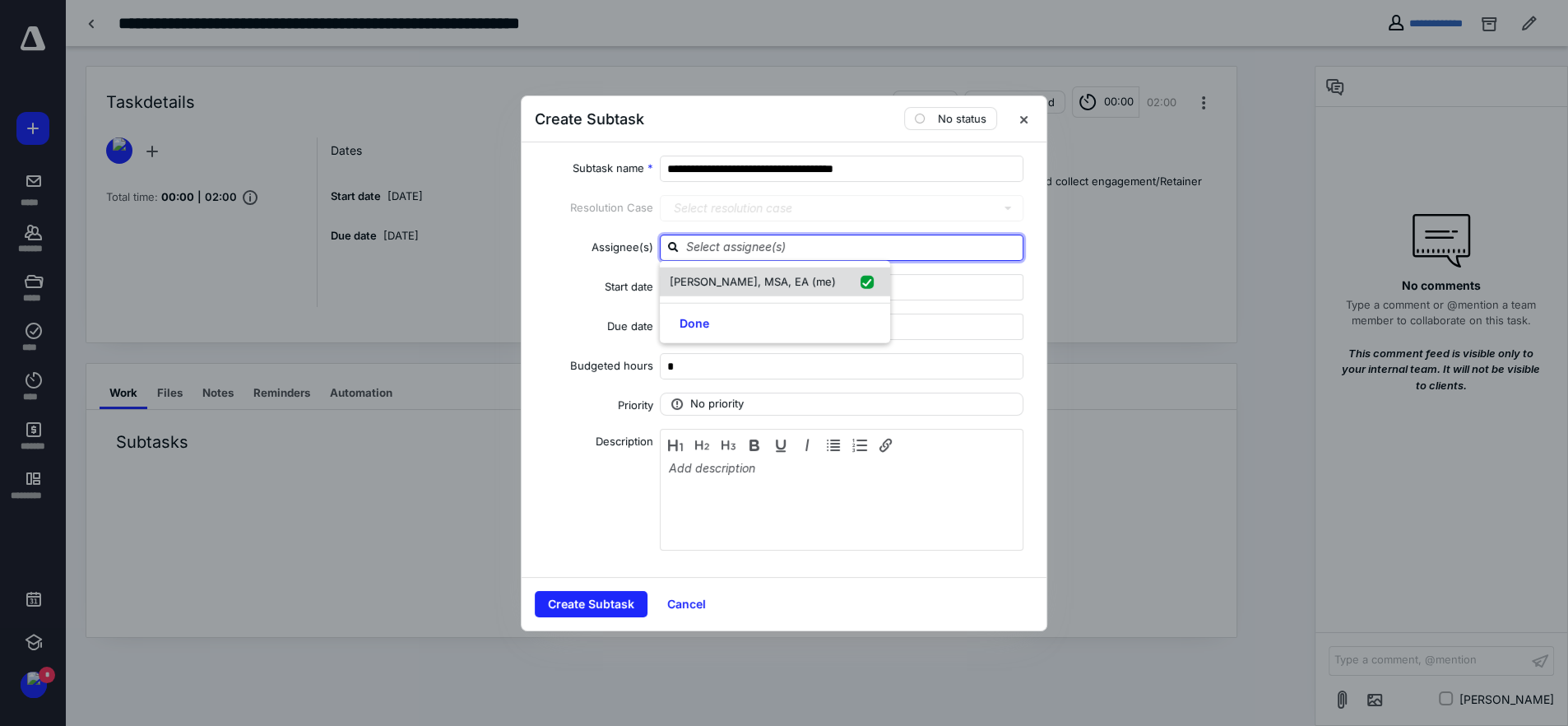 checkbox on "true" 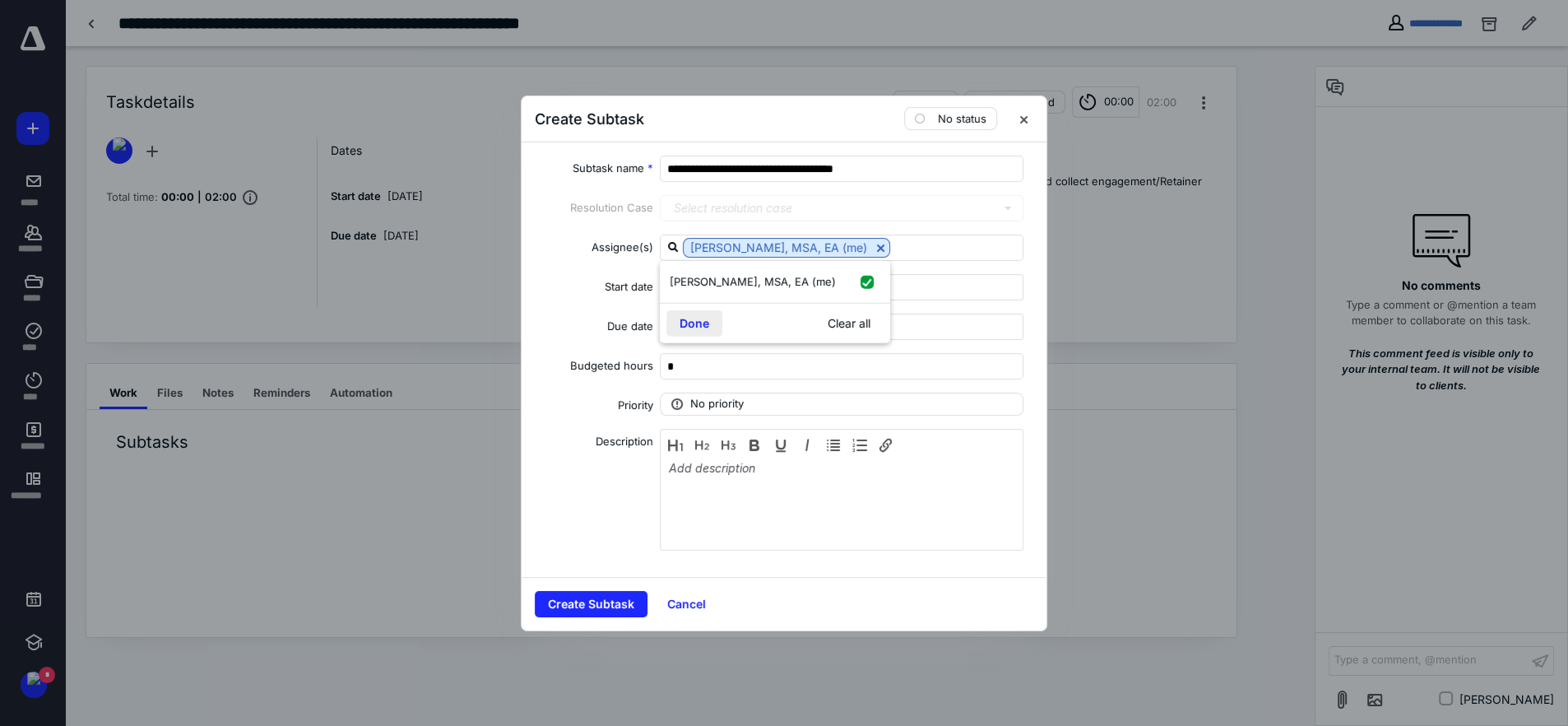 click on "Done" at bounding box center [694, 323] 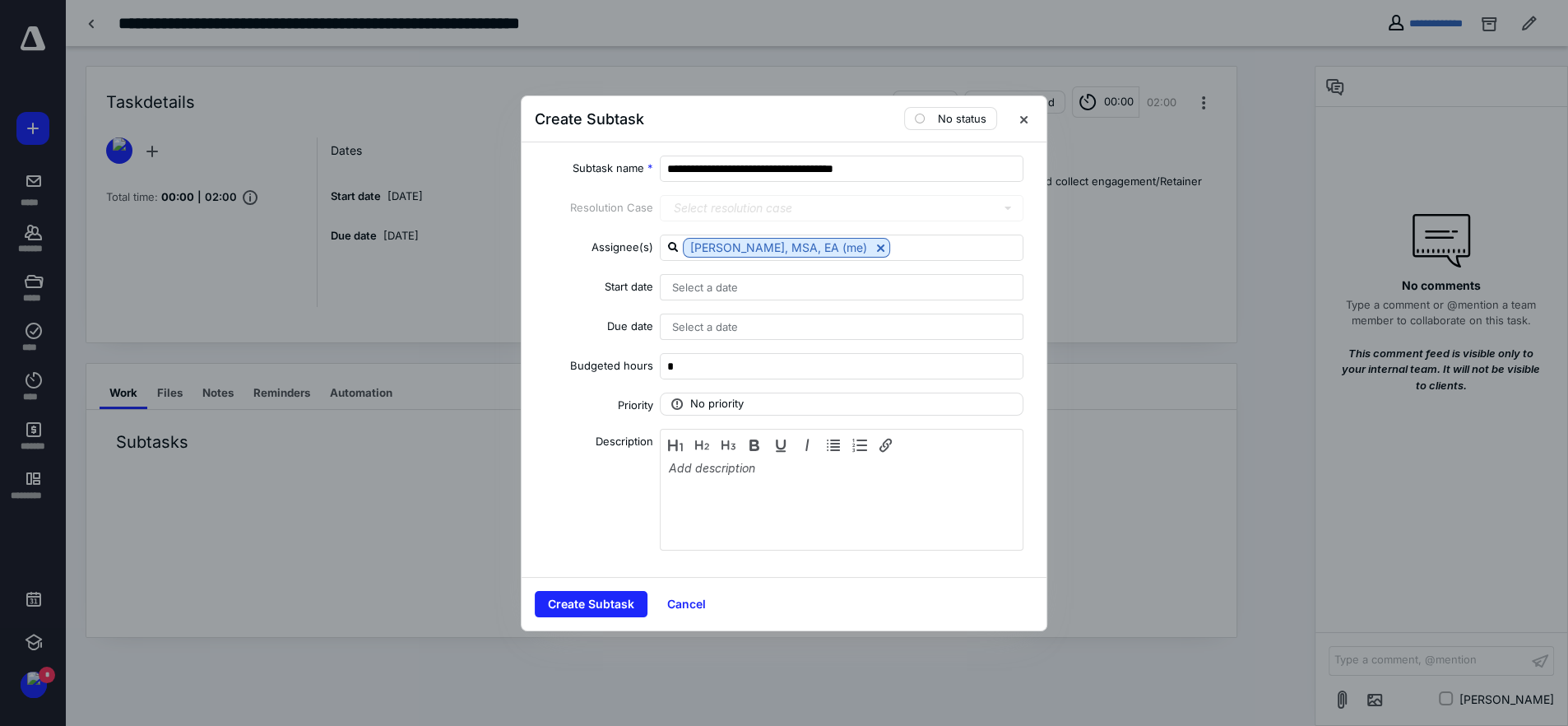 click on "Select a date" at bounding box center [842, 287] 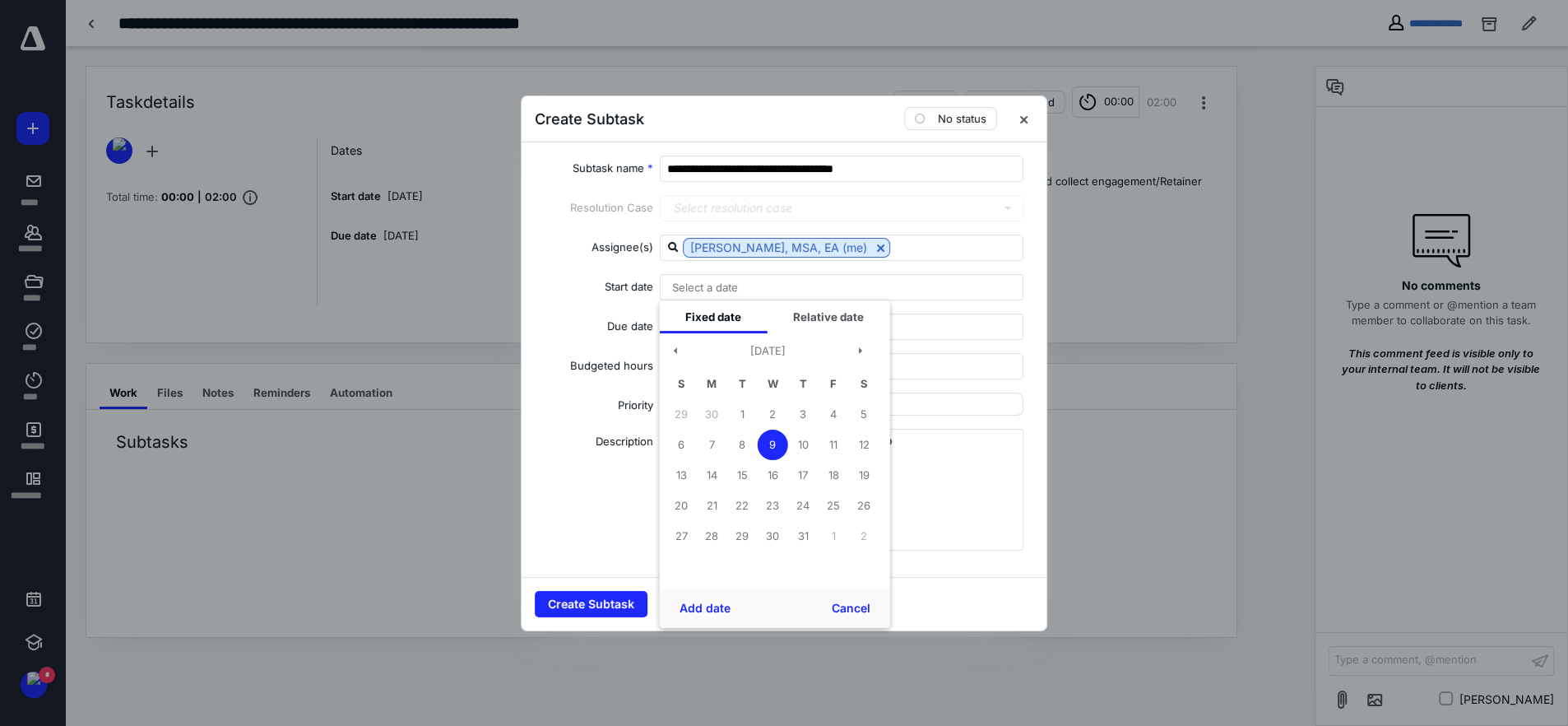 click on "9" at bounding box center (772, 444) 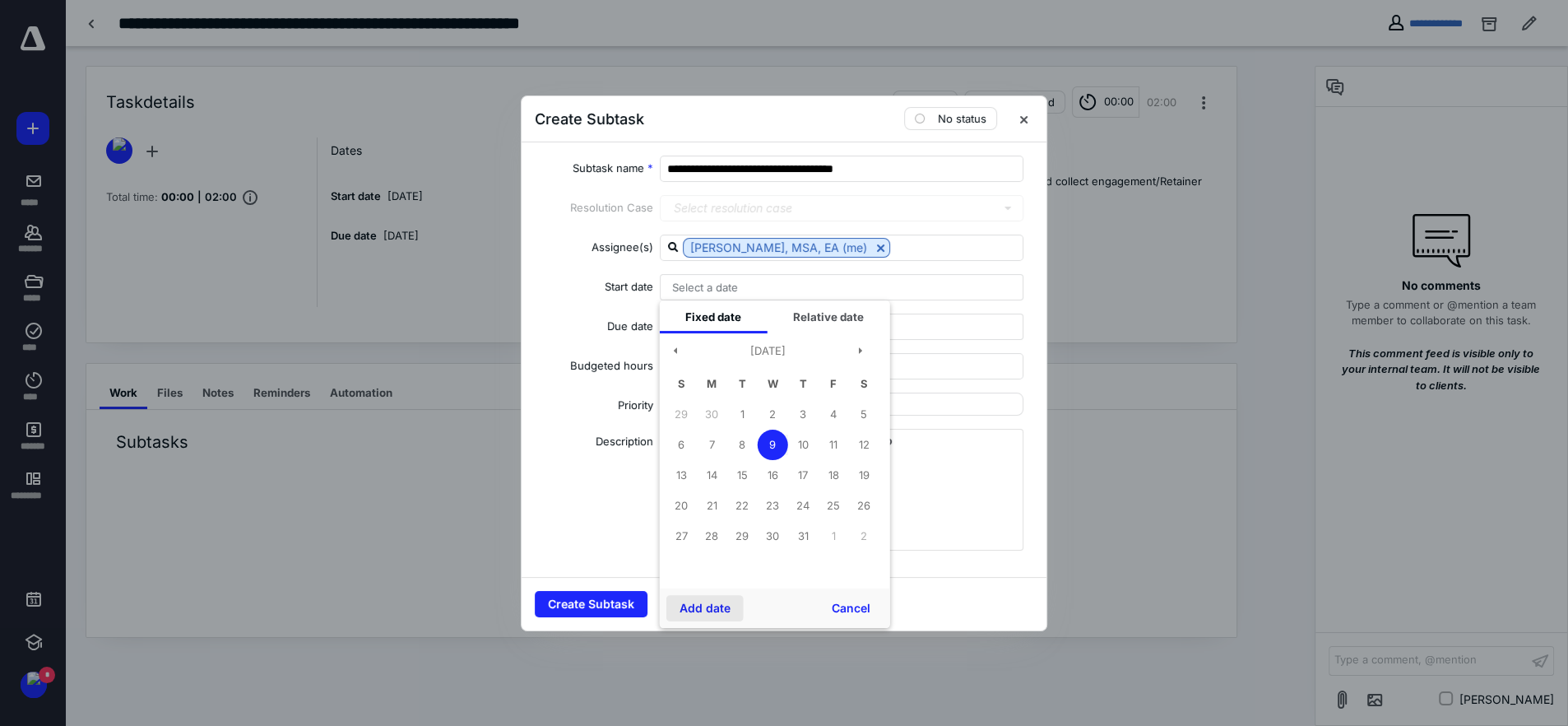 click on "Add date" at bounding box center (705, 608) 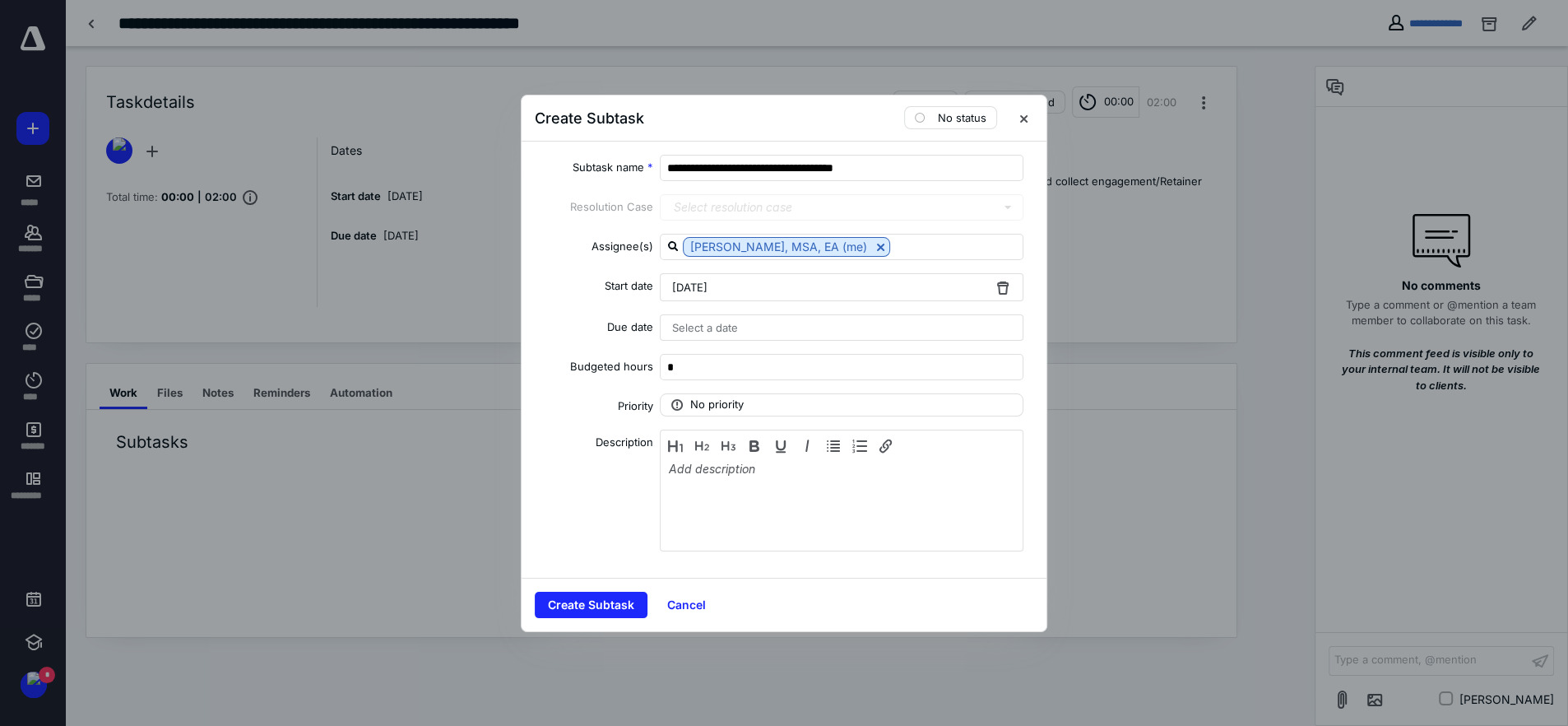 click on "Select a date" at bounding box center [842, 328] 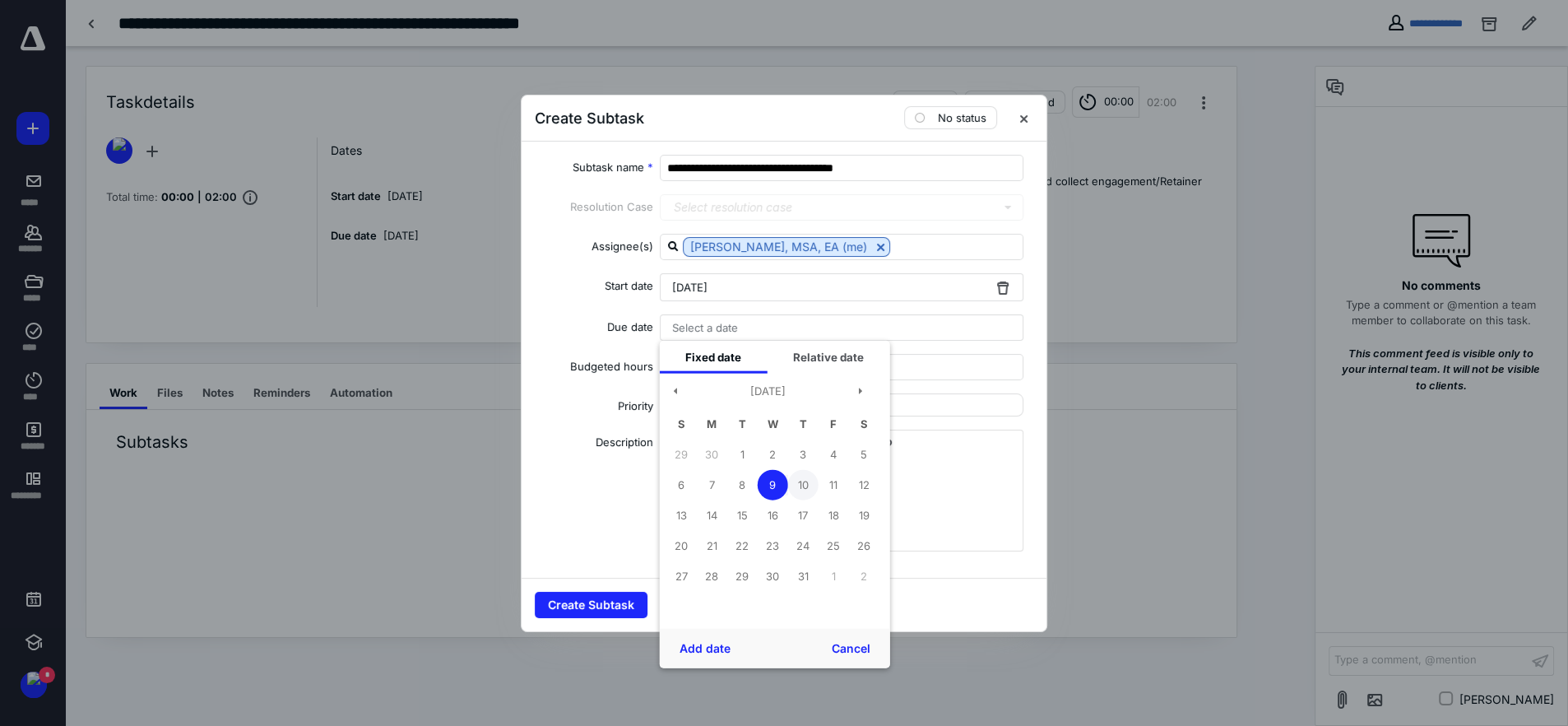 click on "10" at bounding box center [803, 485] 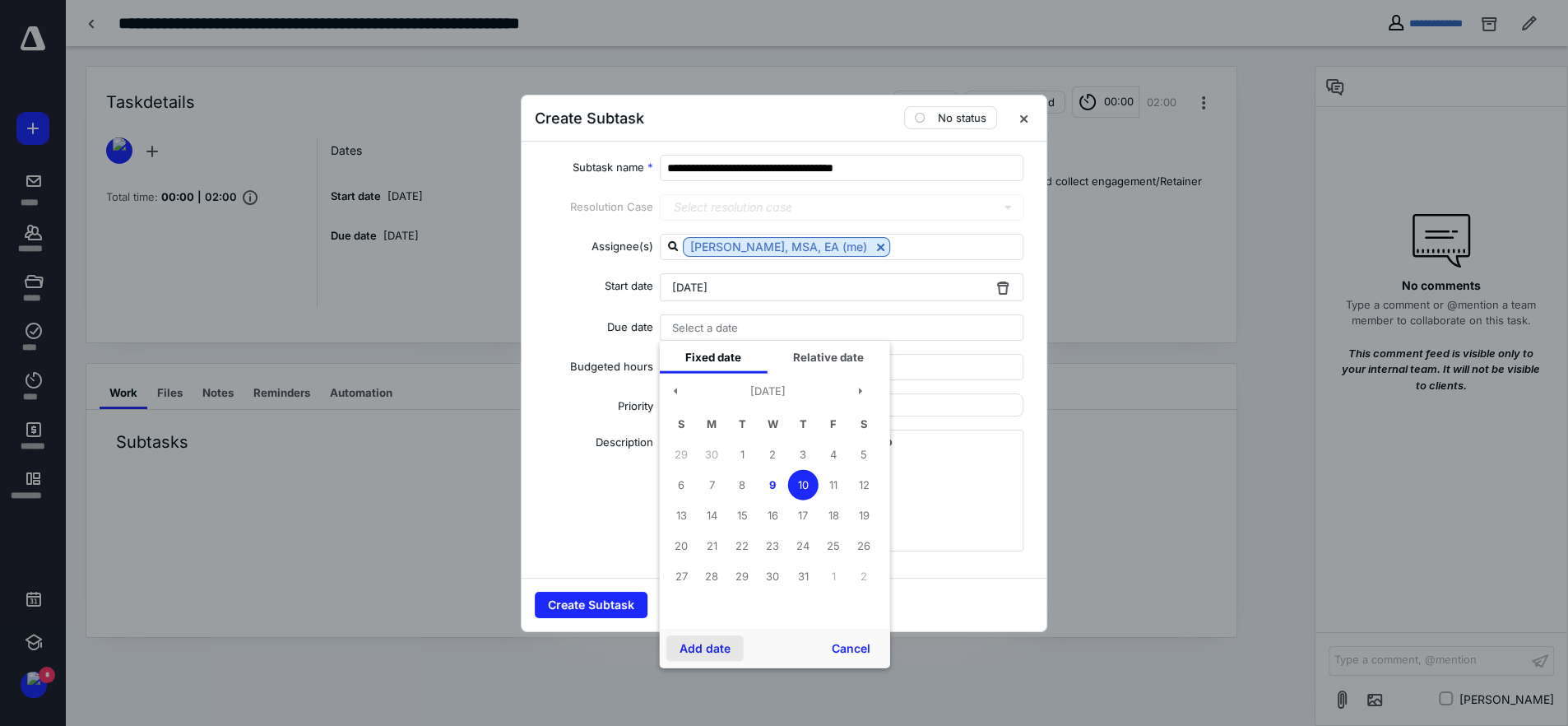 click on "Add date" at bounding box center [705, 648] 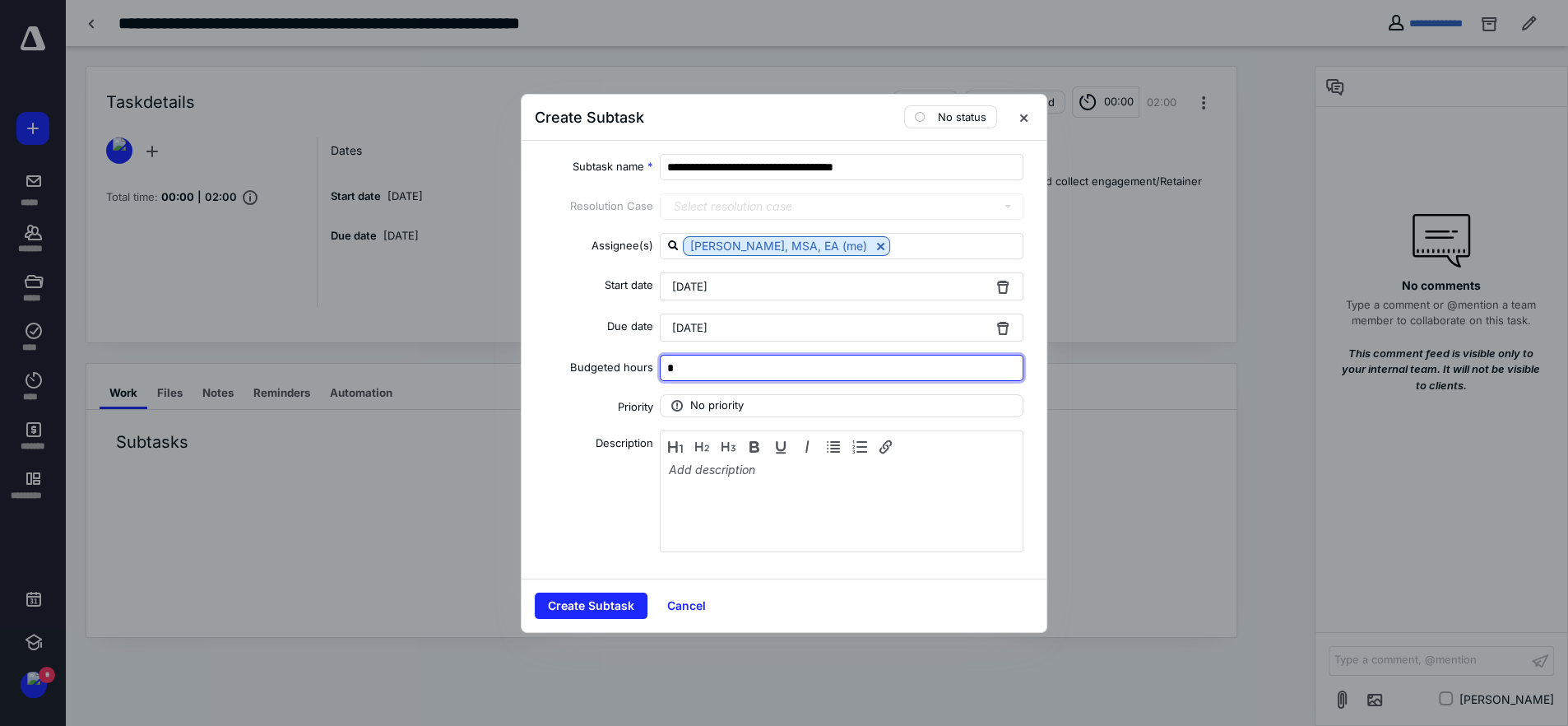 click on "*" at bounding box center [842, 368] 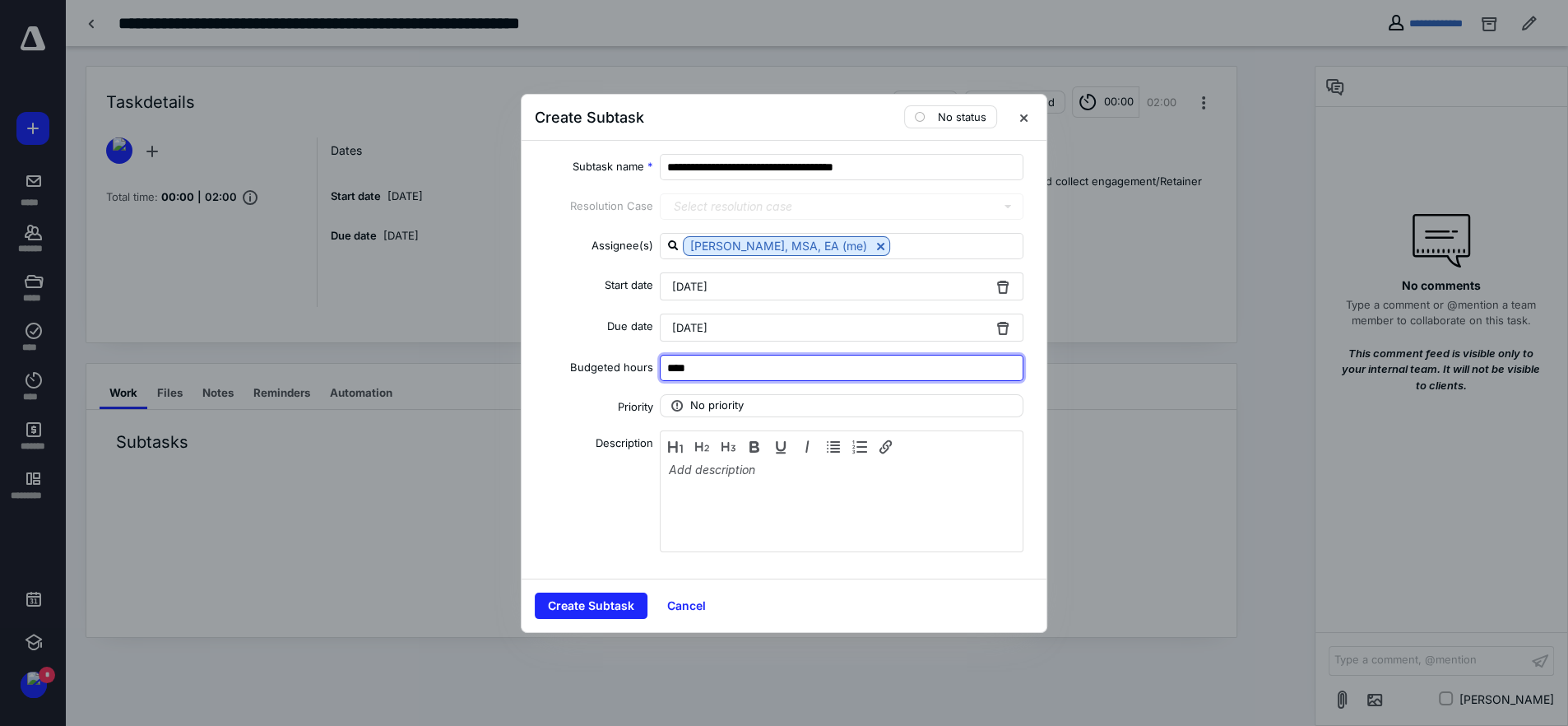 type on "****" 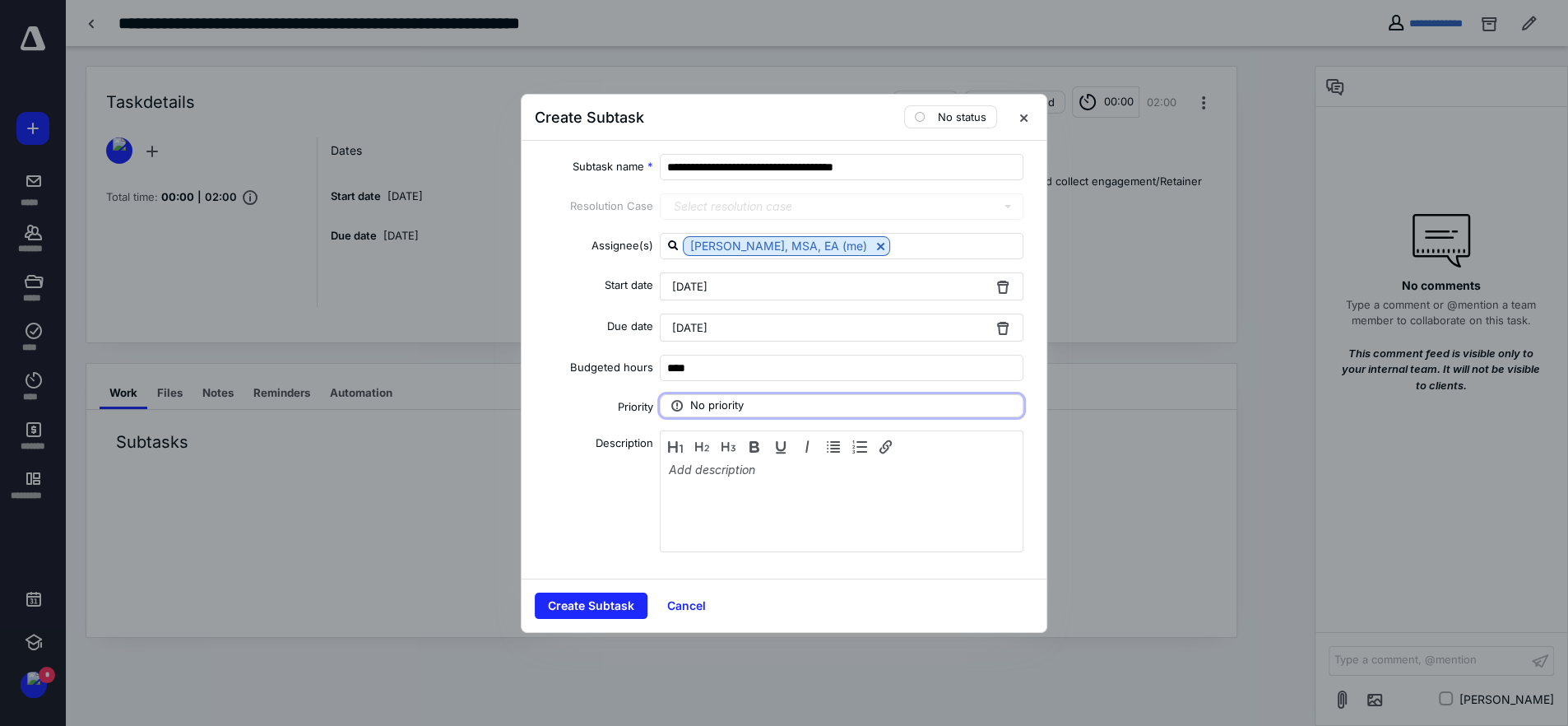 click on "No priority" at bounding box center [842, 406] 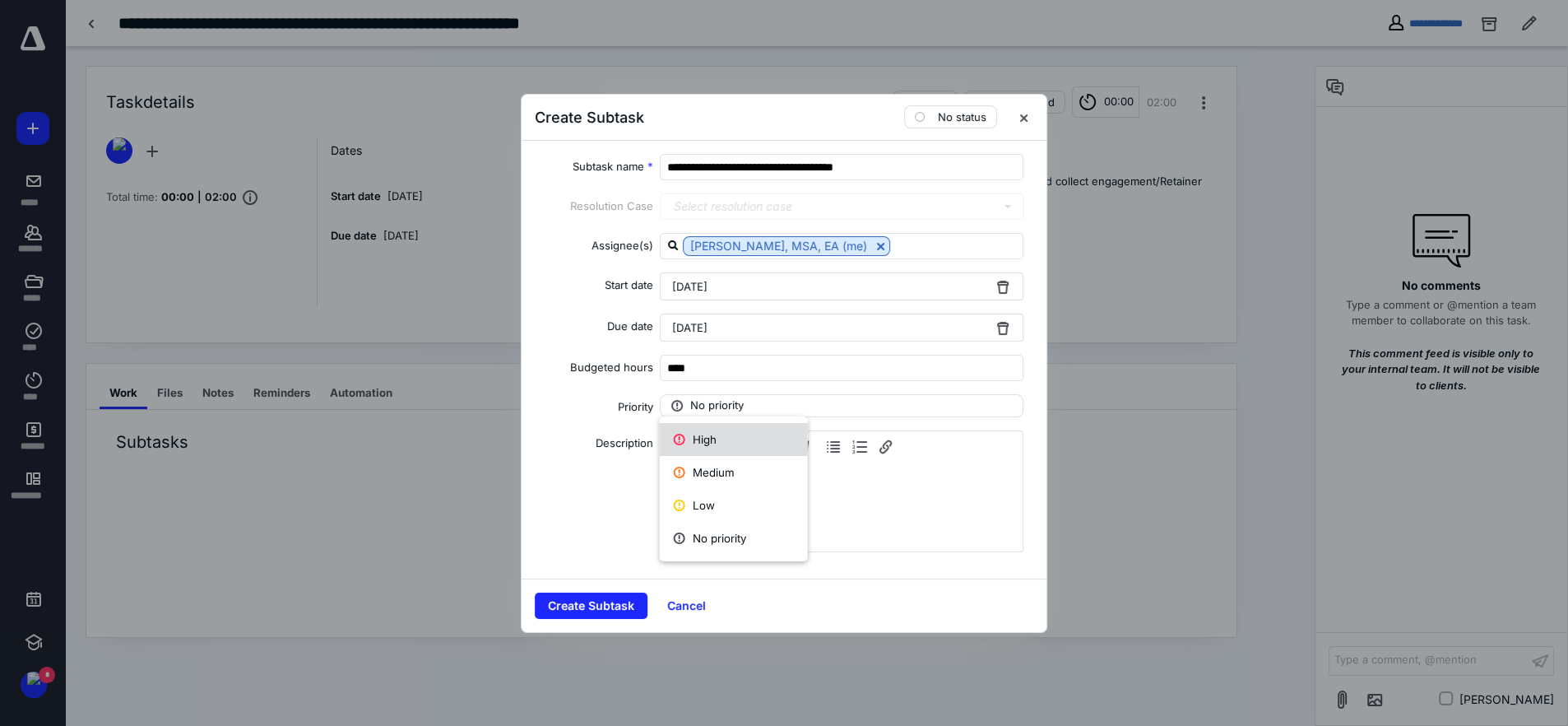 click on "High" at bounding box center [734, 440] 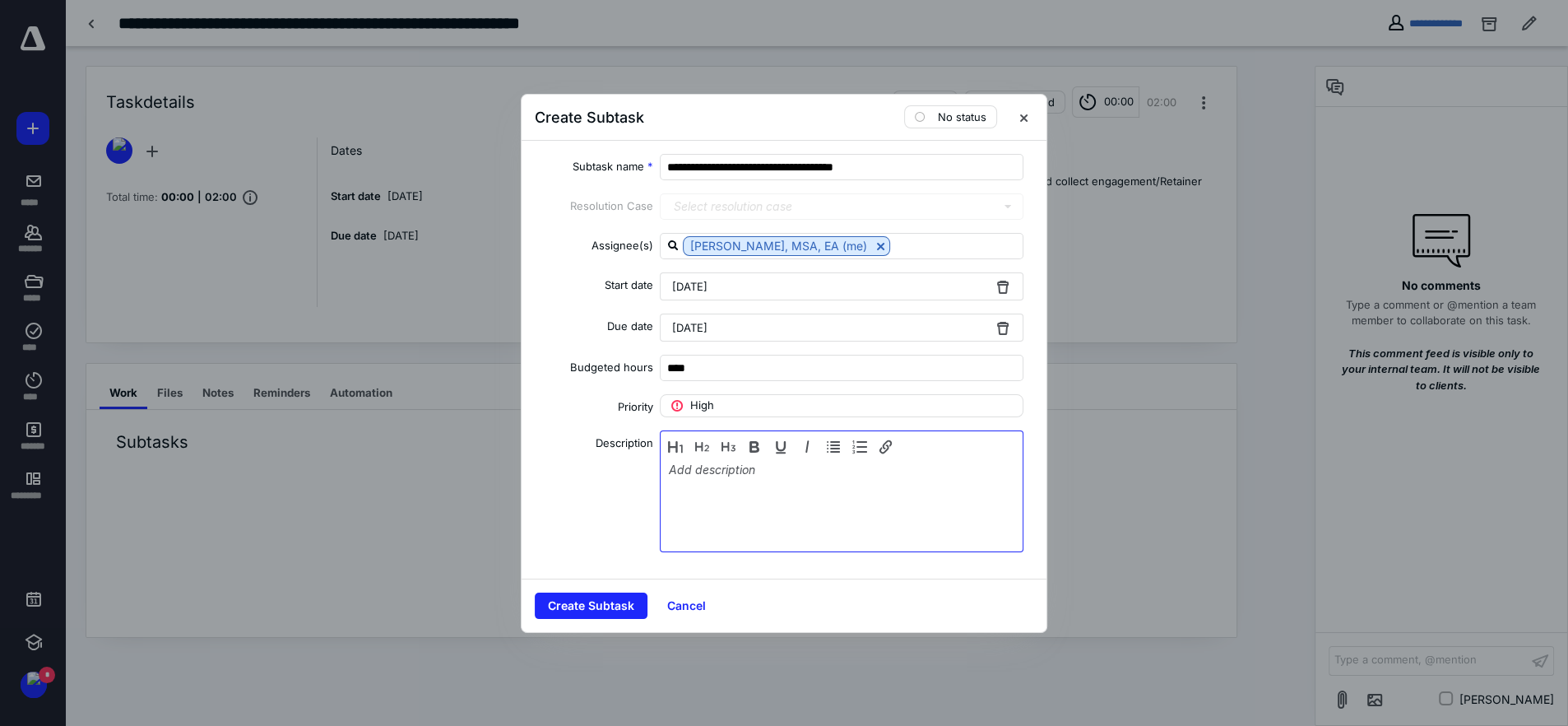 click at bounding box center [842, 504] 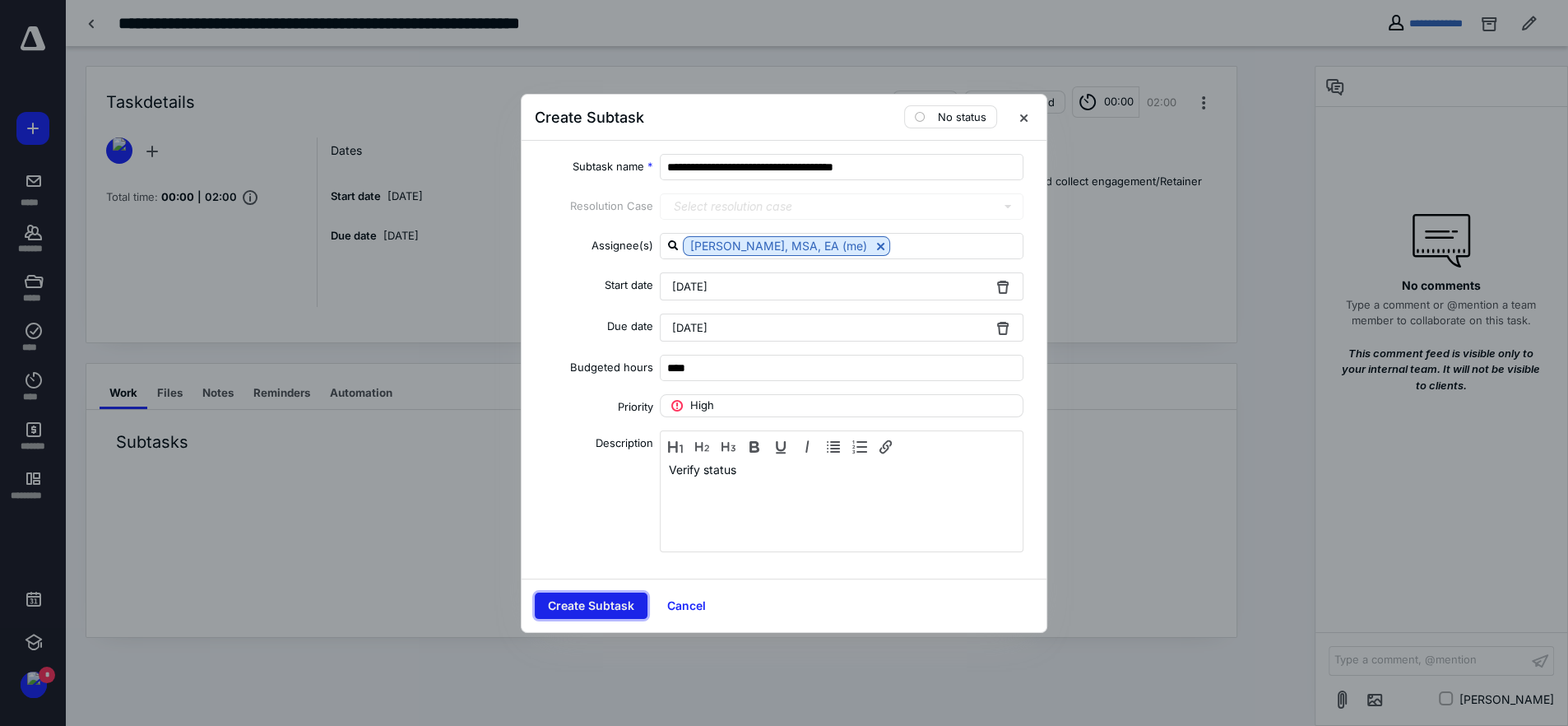 click on "Create Subtask" at bounding box center [591, 606] 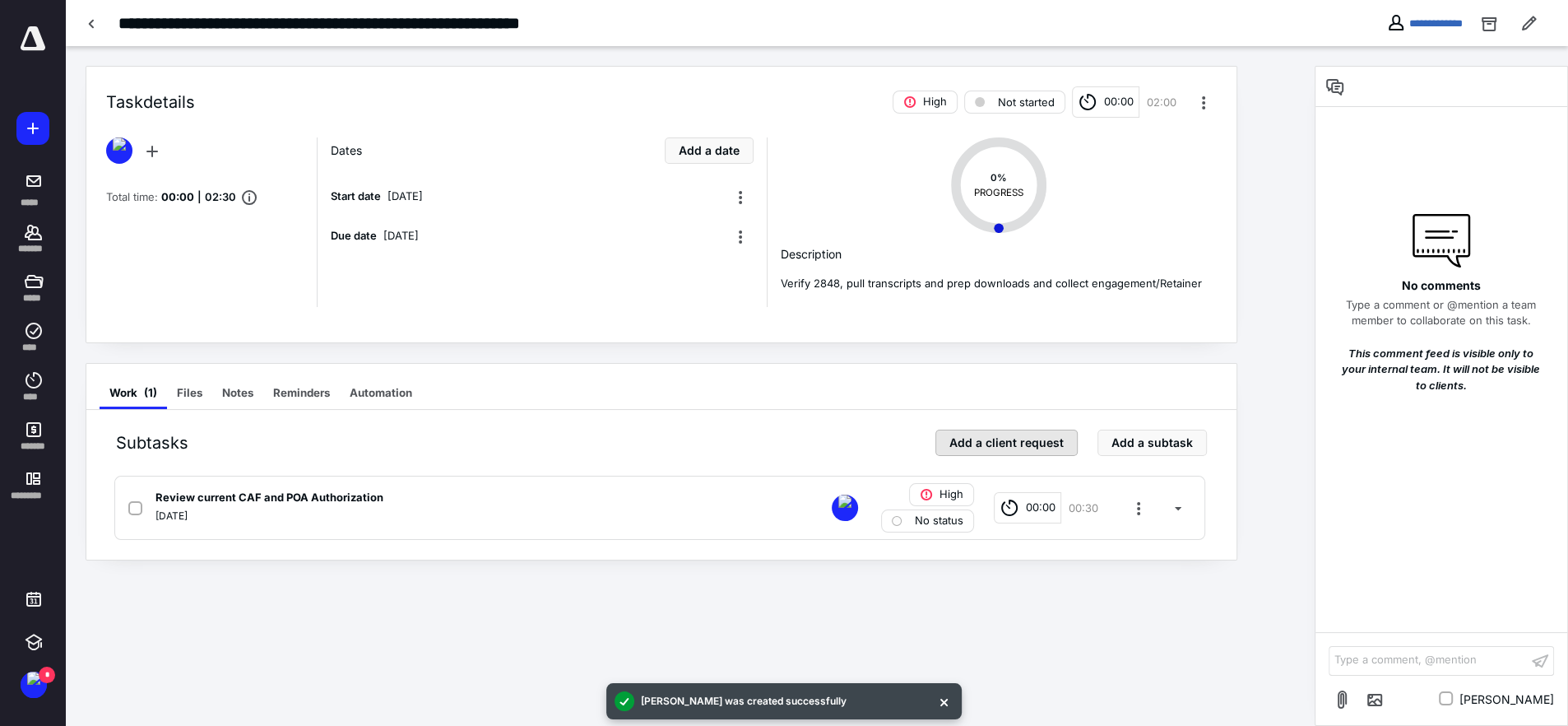 click on "Add a client request" at bounding box center (1006, 443) 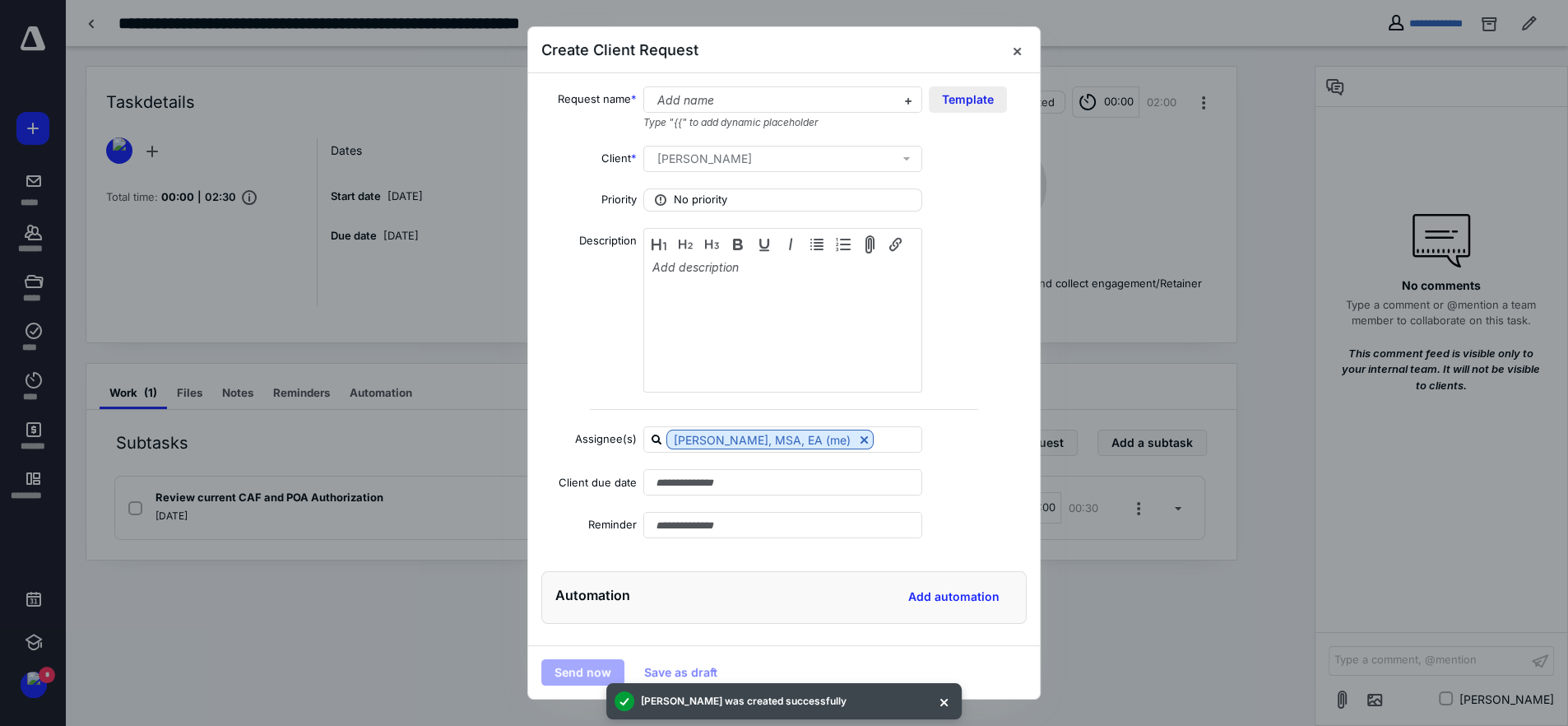 click on "Template" at bounding box center (967, 100) 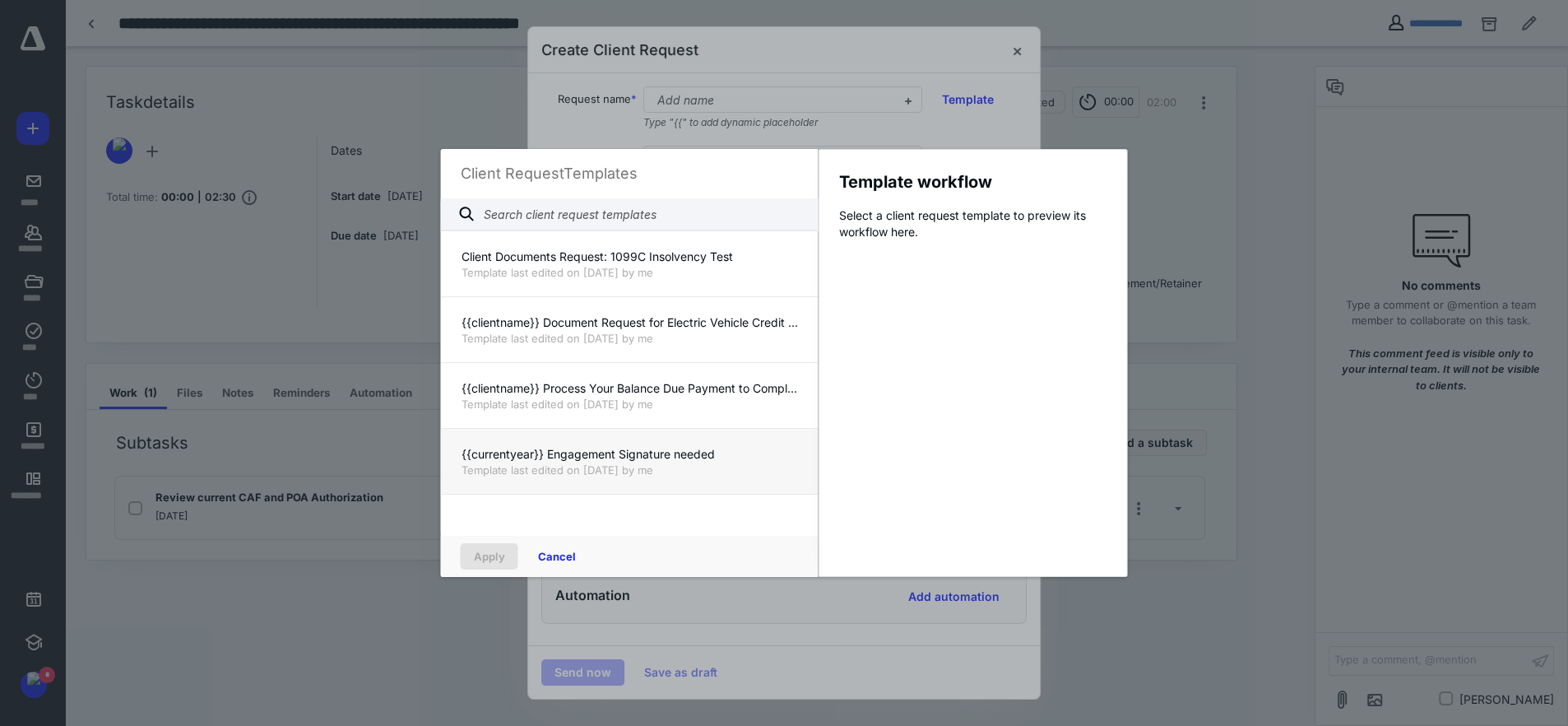 click on "{{currentyear}} Engagement Signature needed" at bounding box center (629, 454) 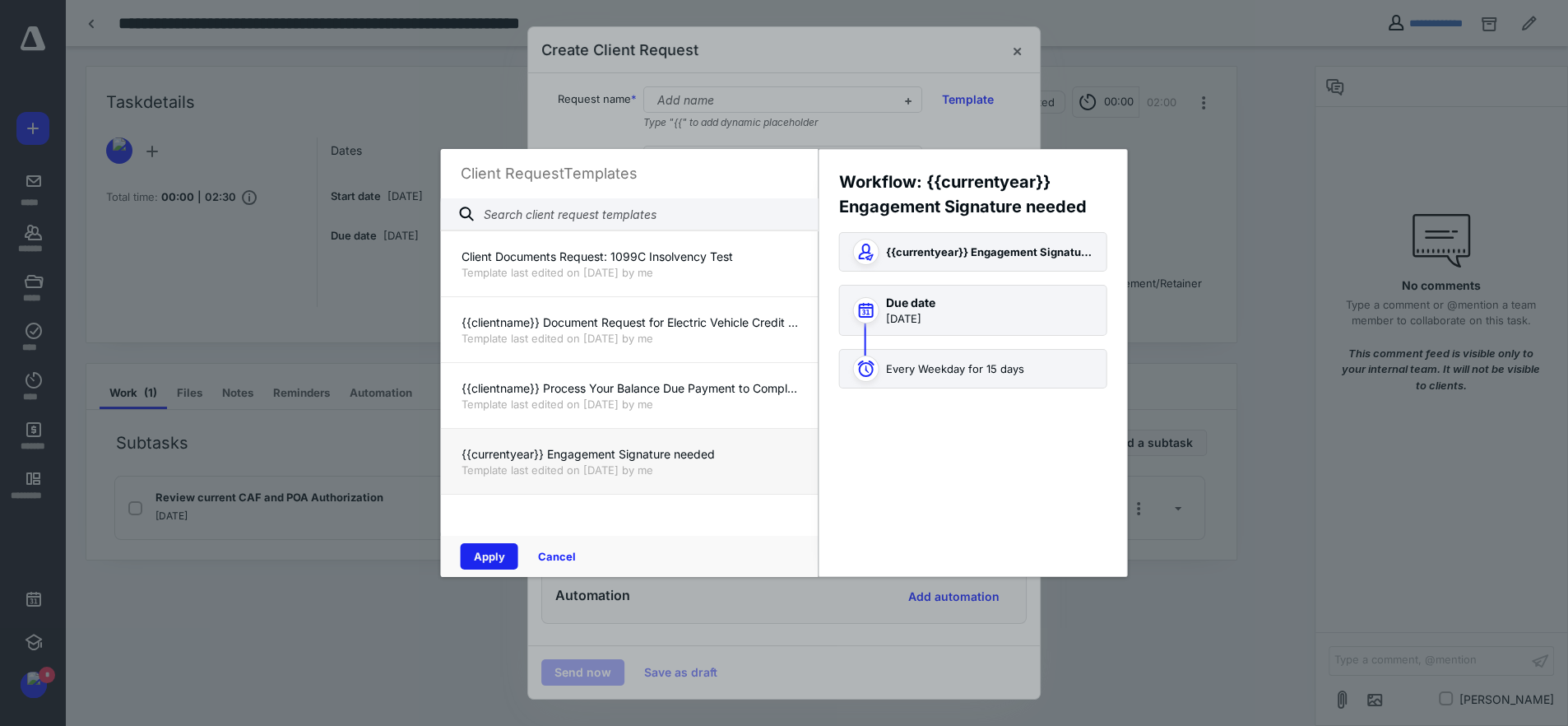 click on "Apply" at bounding box center (489, 556) 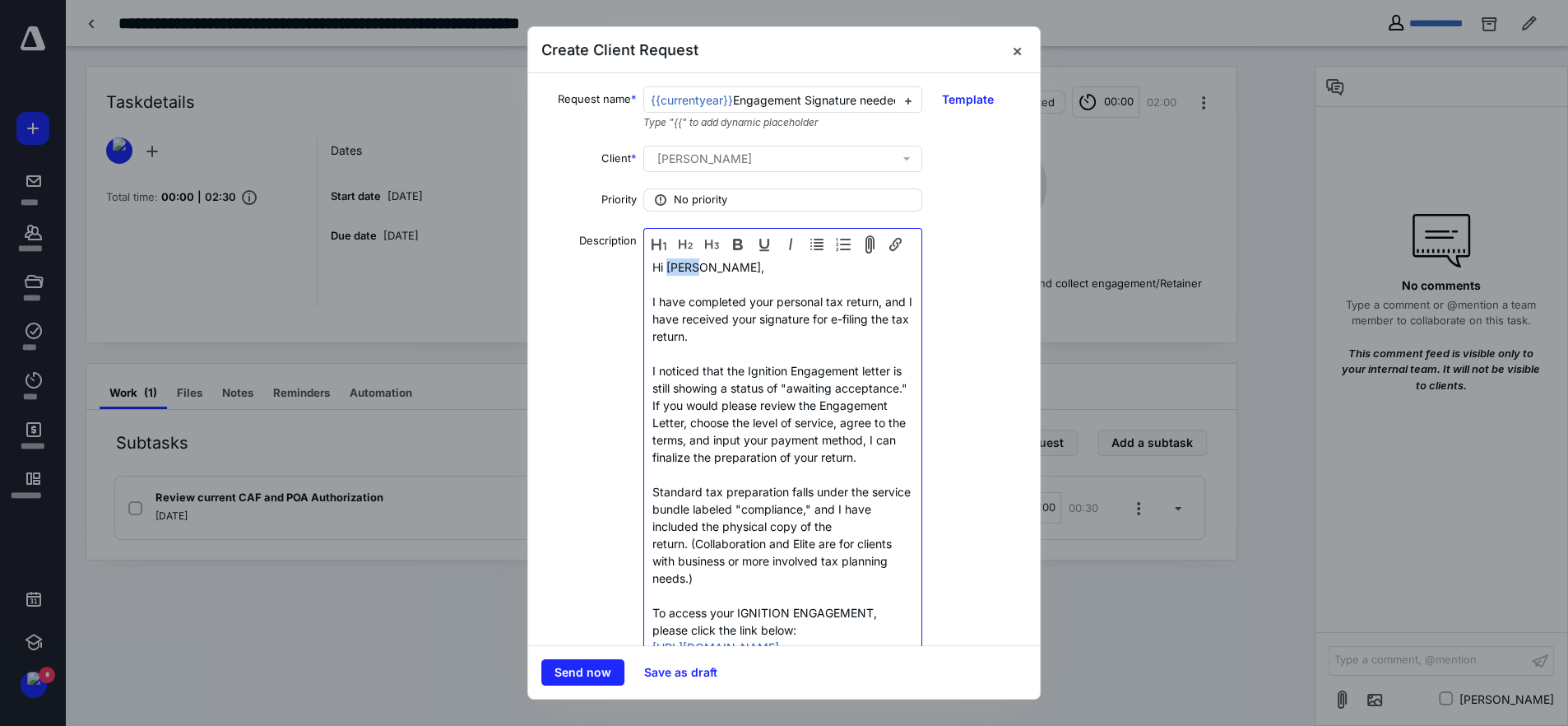 drag, startPoint x: 696, startPoint y: 269, endPoint x: 663, endPoint y: 268, distance: 33.015148 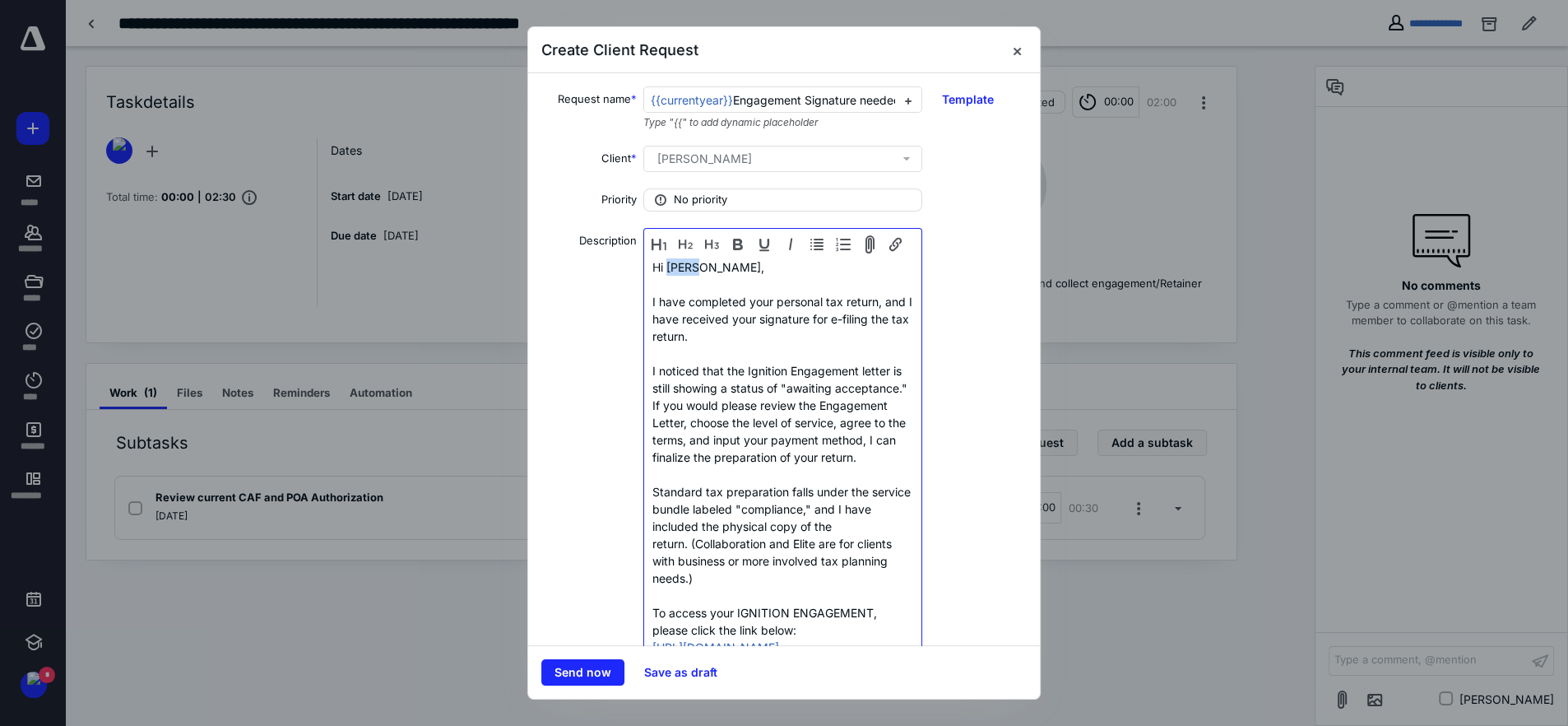click on "Hi David," at bounding box center (782, 267) 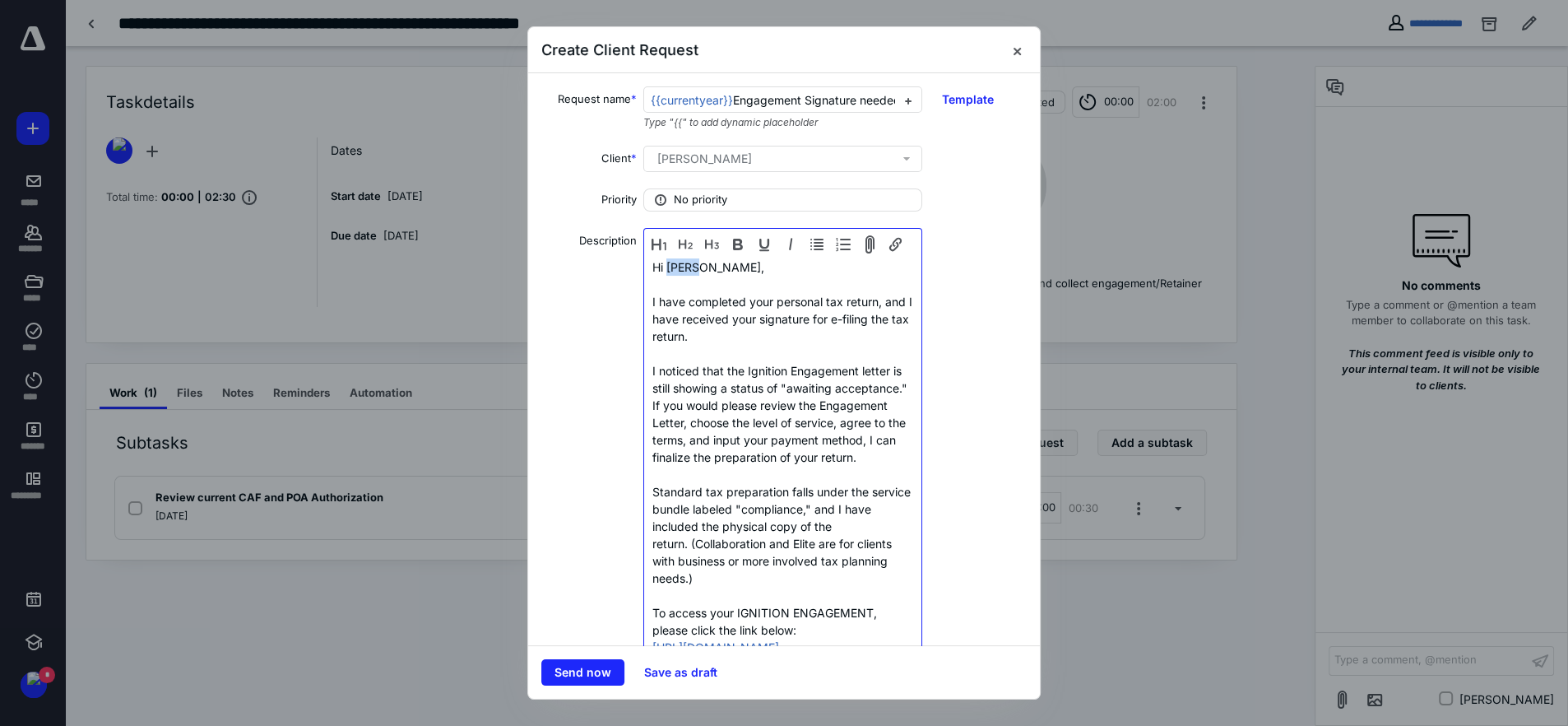 type 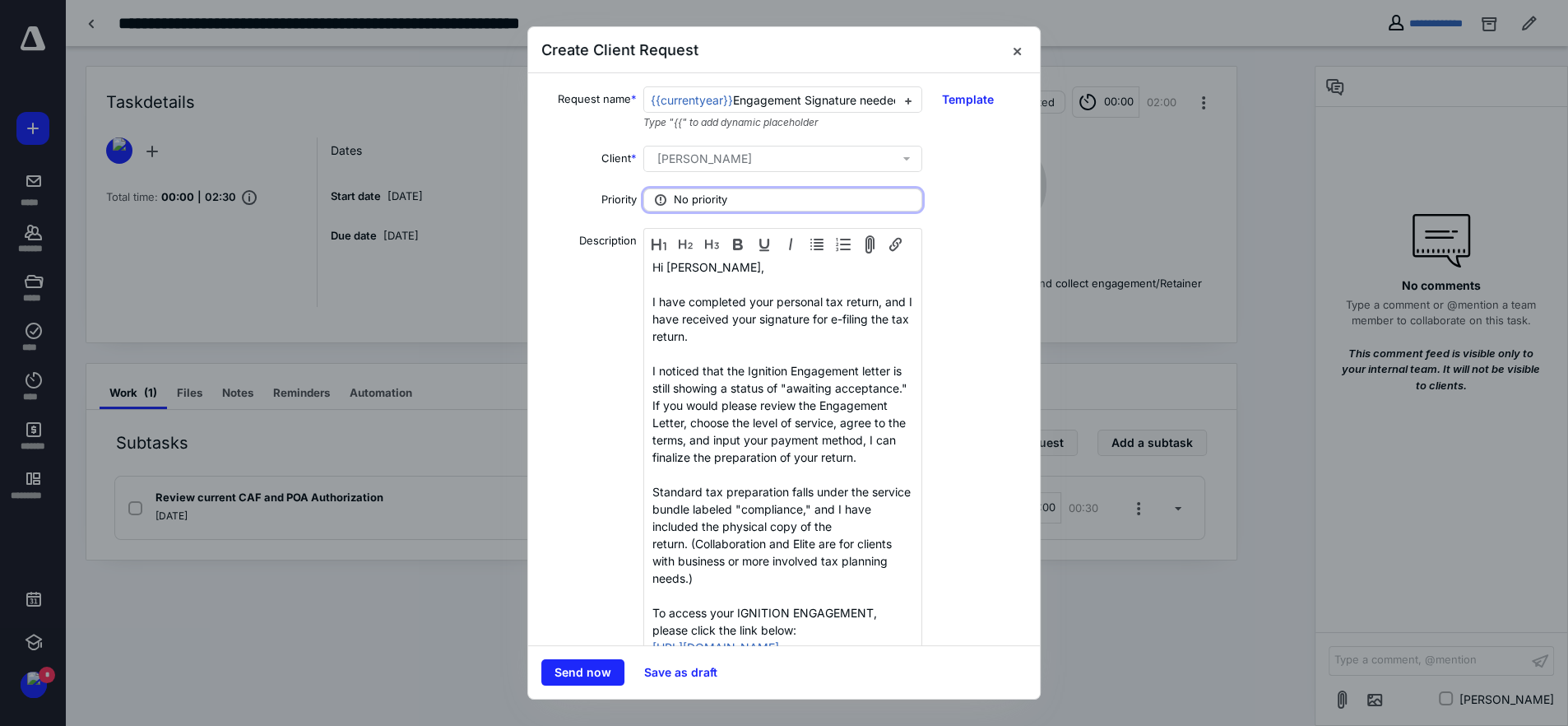 click on "No priority" at bounding box center [700, 200] 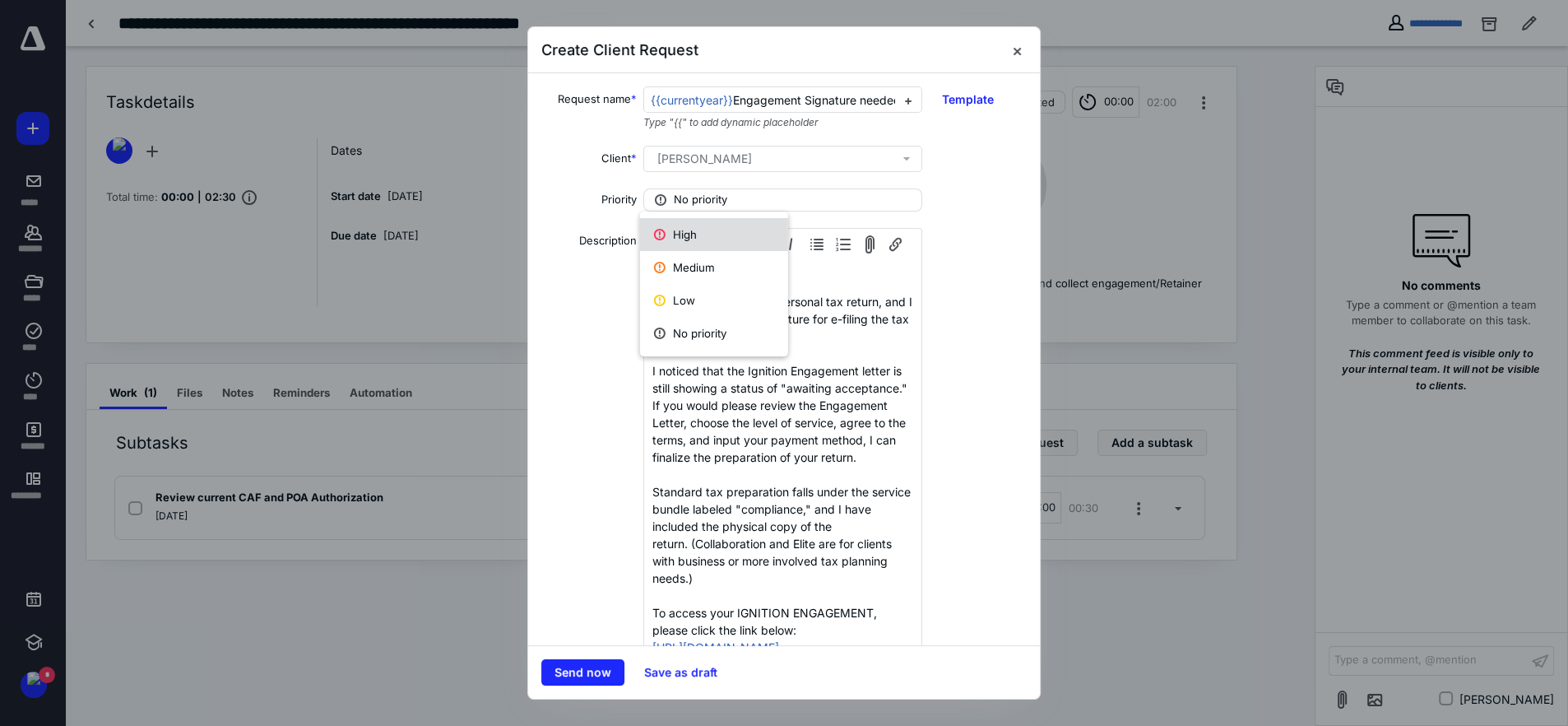 click on "High" at bounding box center (714, 235) 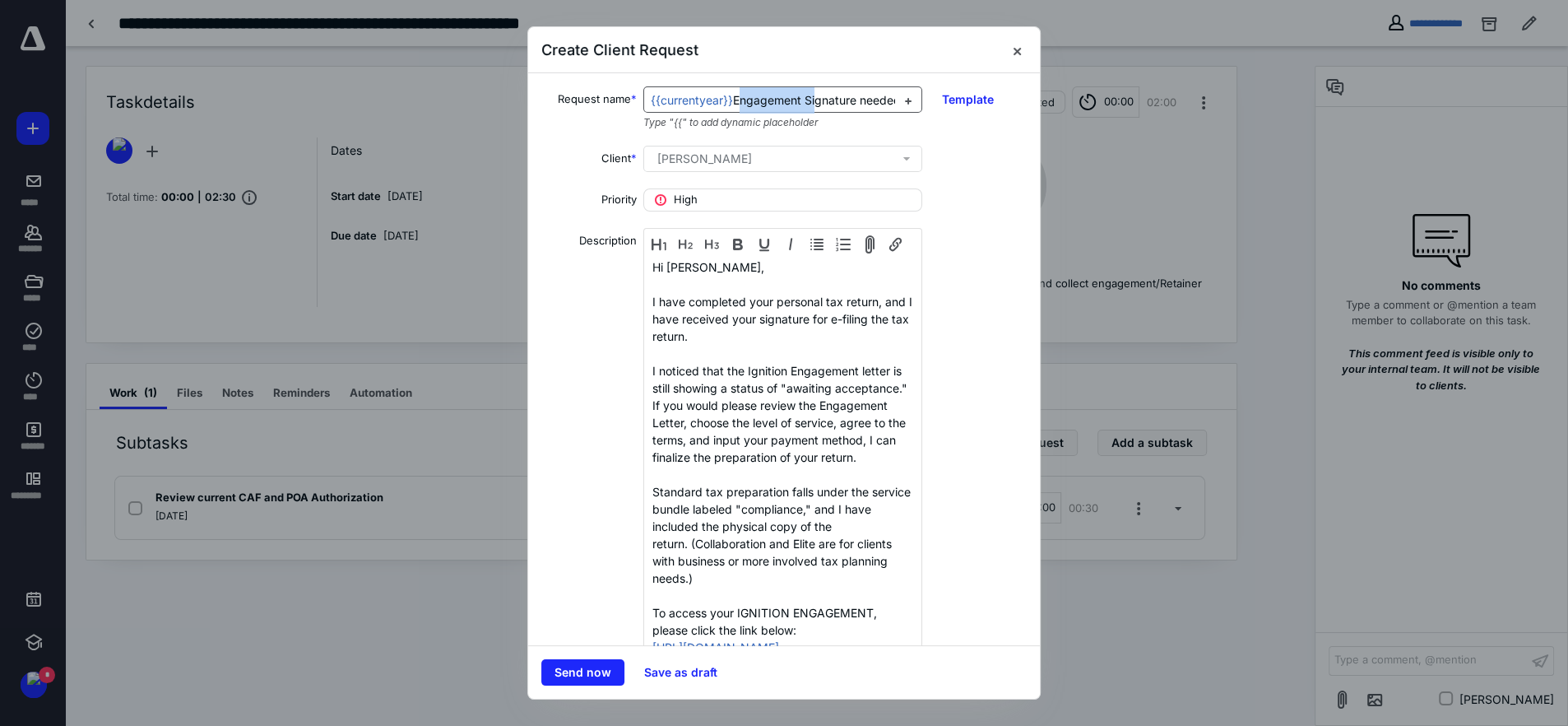 drag, startPoint x: 809, startPoint y: 103, endPoint x: 767, endPoint y: 106, distance: 42.107007 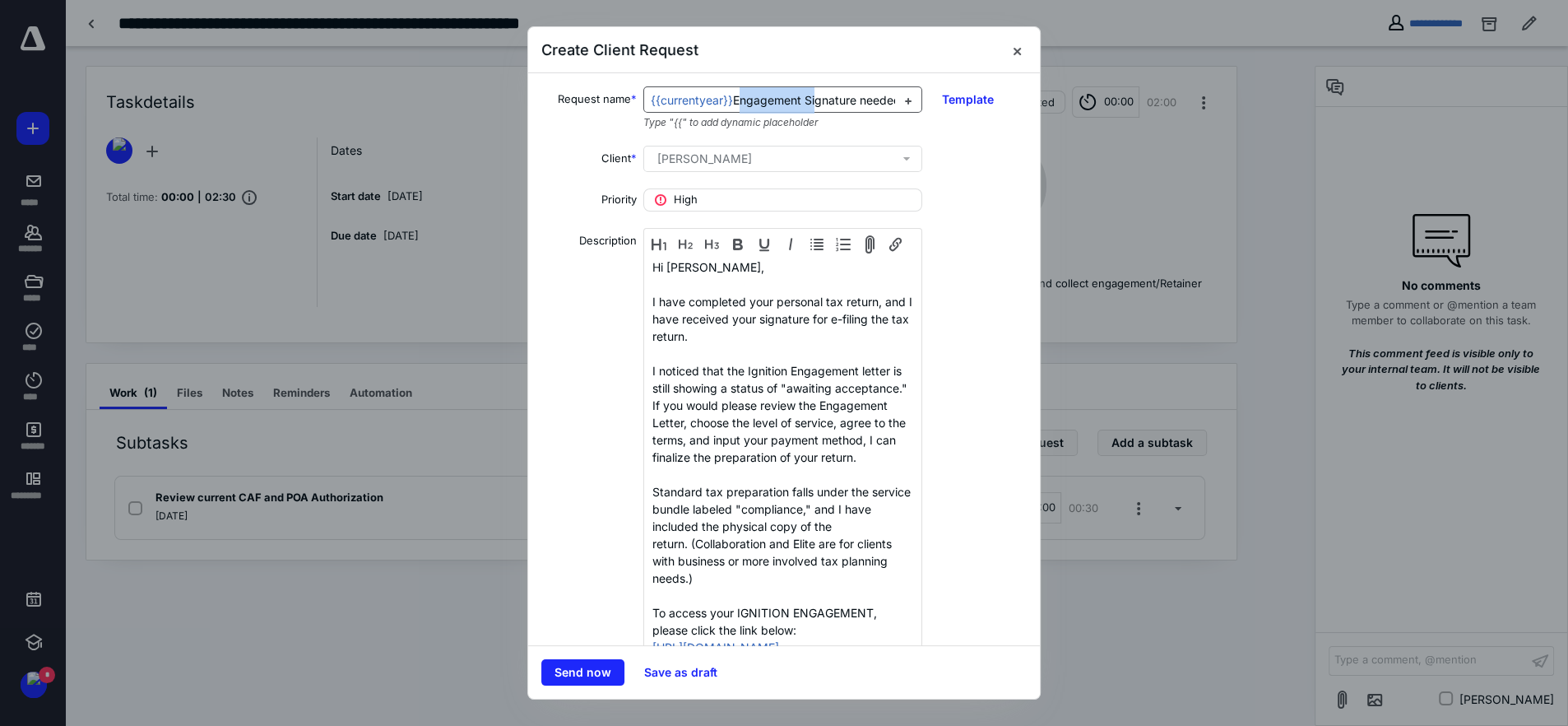click on "{{currentyear}}  Engagement Signature needed" at bounding box center [772, 100] 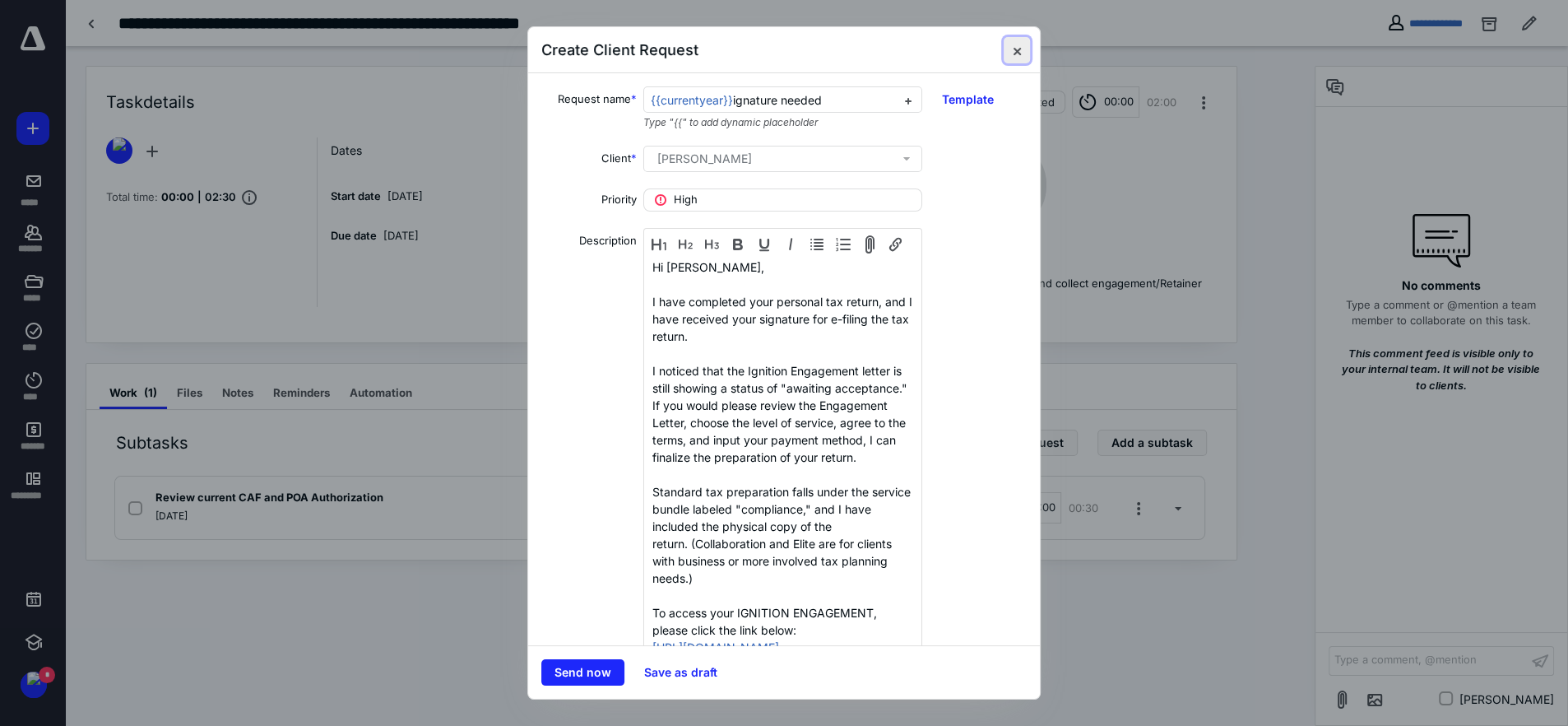 click at bounding box center [1017, 50] 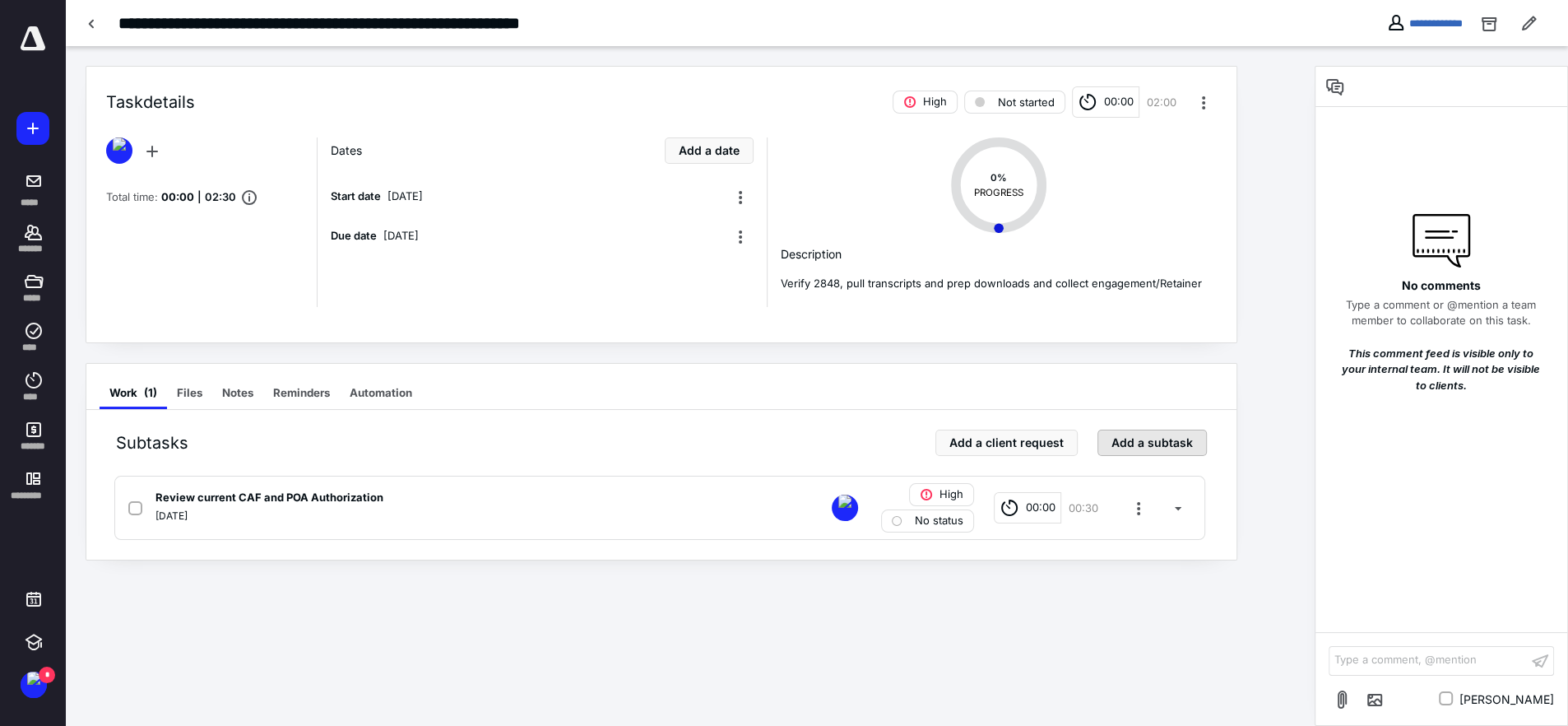click on "Add a subtask" at bounding box center (1152, 443) 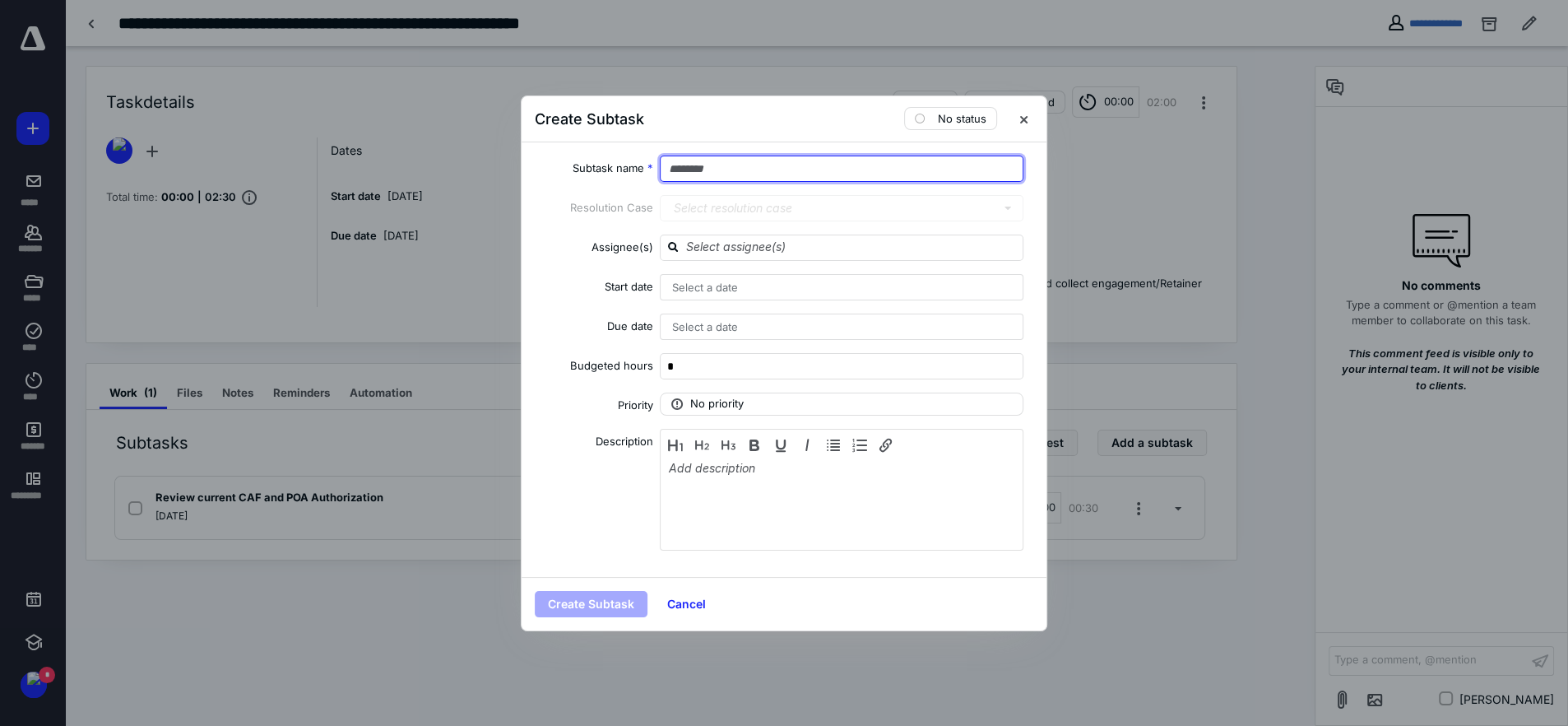 click at bounding box center [842, 169] 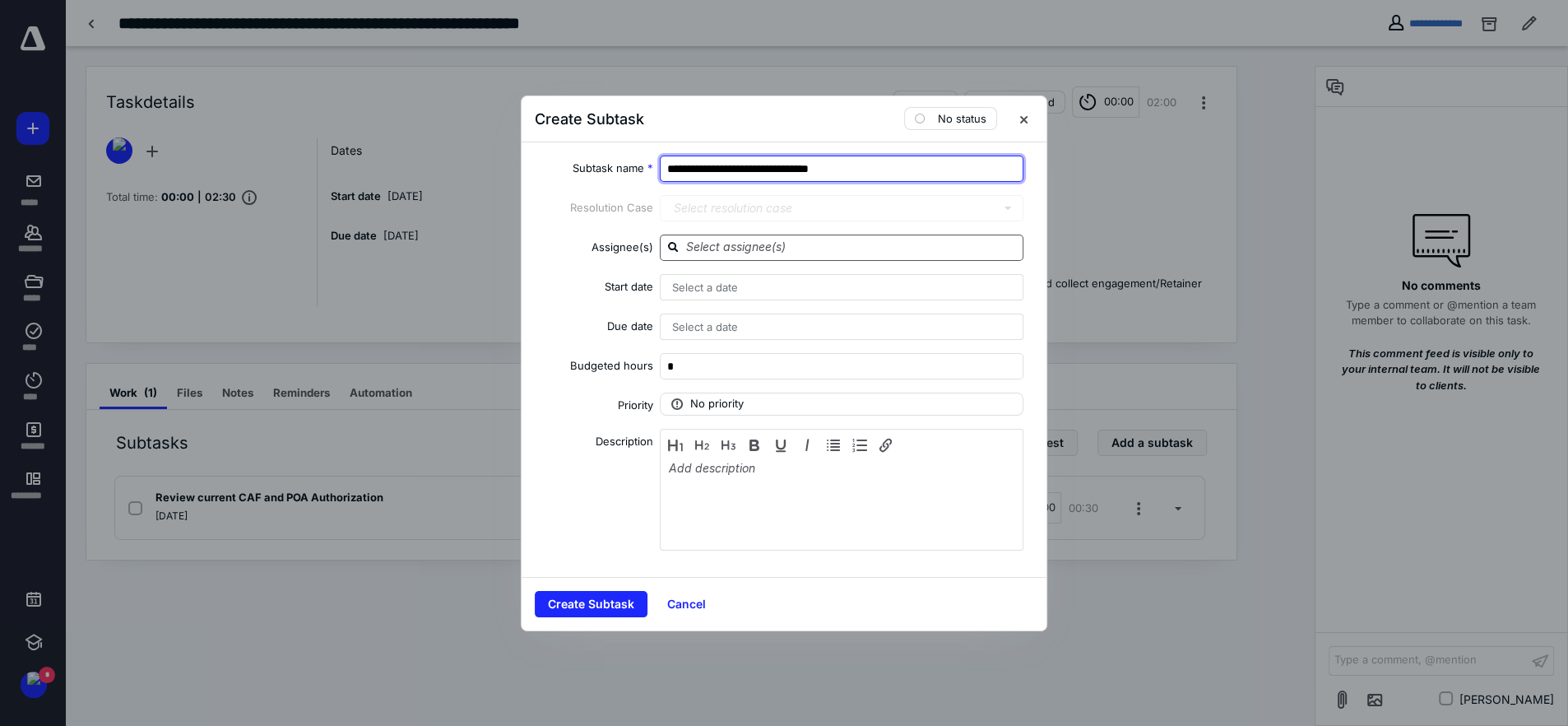 type on "**********" 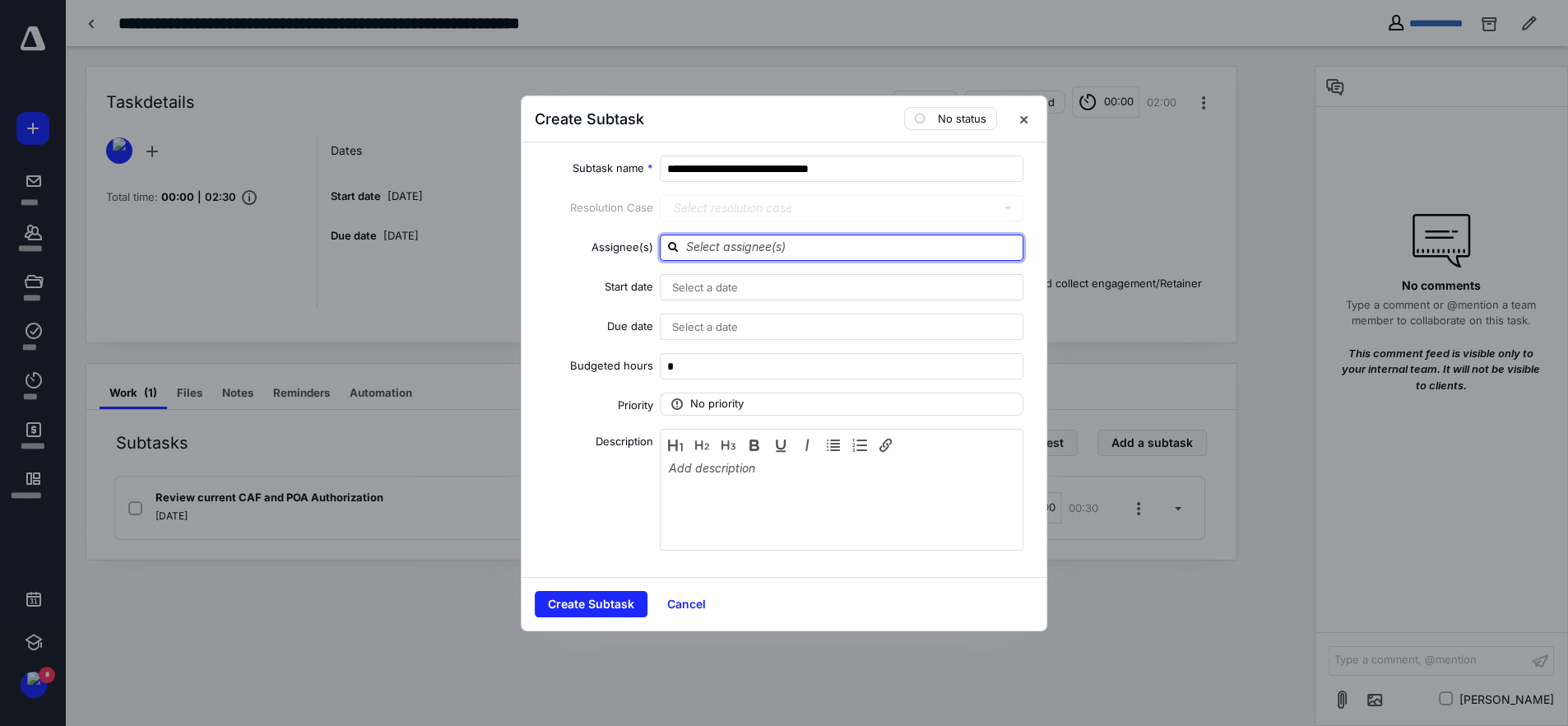 drag, startPoint x: 726, startPoint y: 254, endPoint x: 758, endPoint y: 259, distance: 32.38827 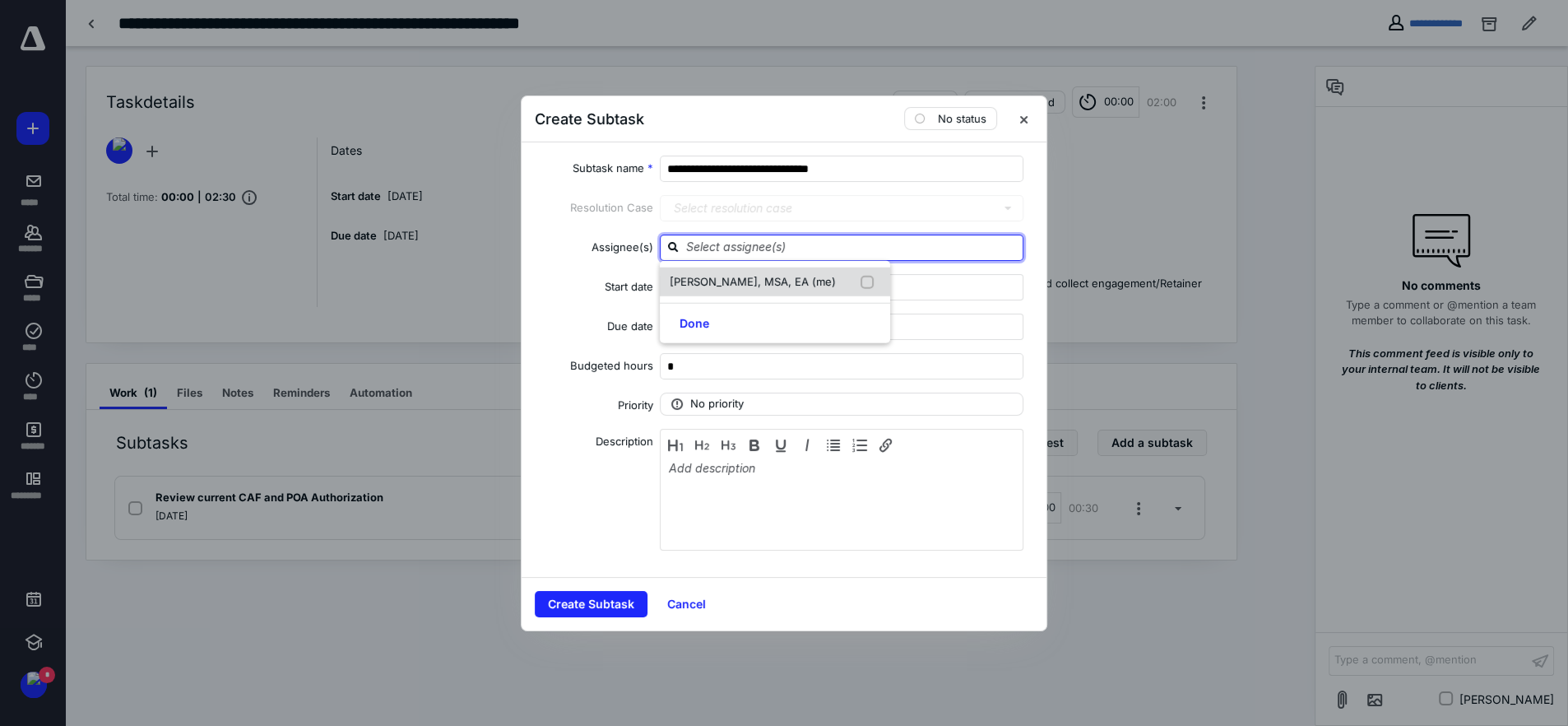 click on "TARAH VAN FOSSEN, MSA, EA (me)" at bounding box center [753, 281] 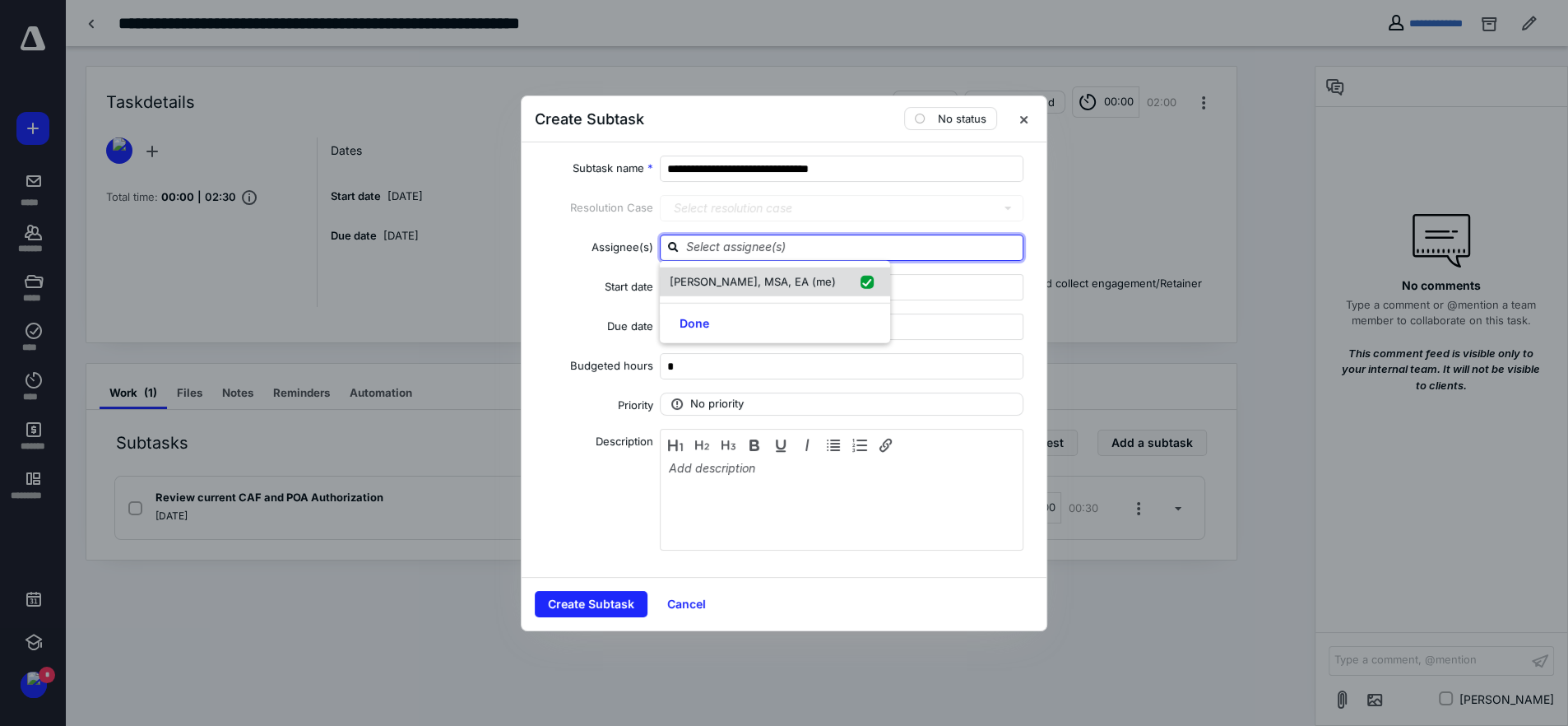 checkbox on "true" 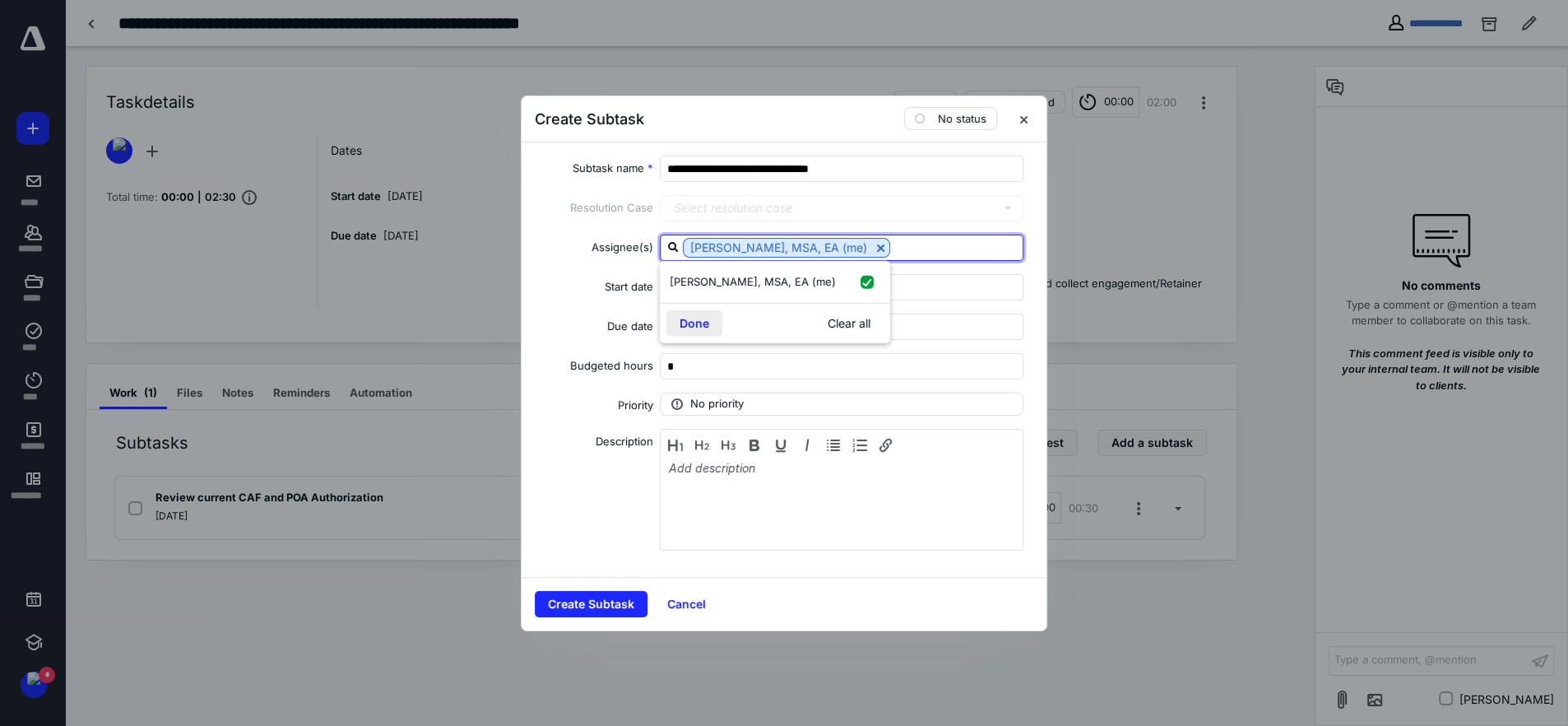 click on "Done" at bounding box center [694, 323] 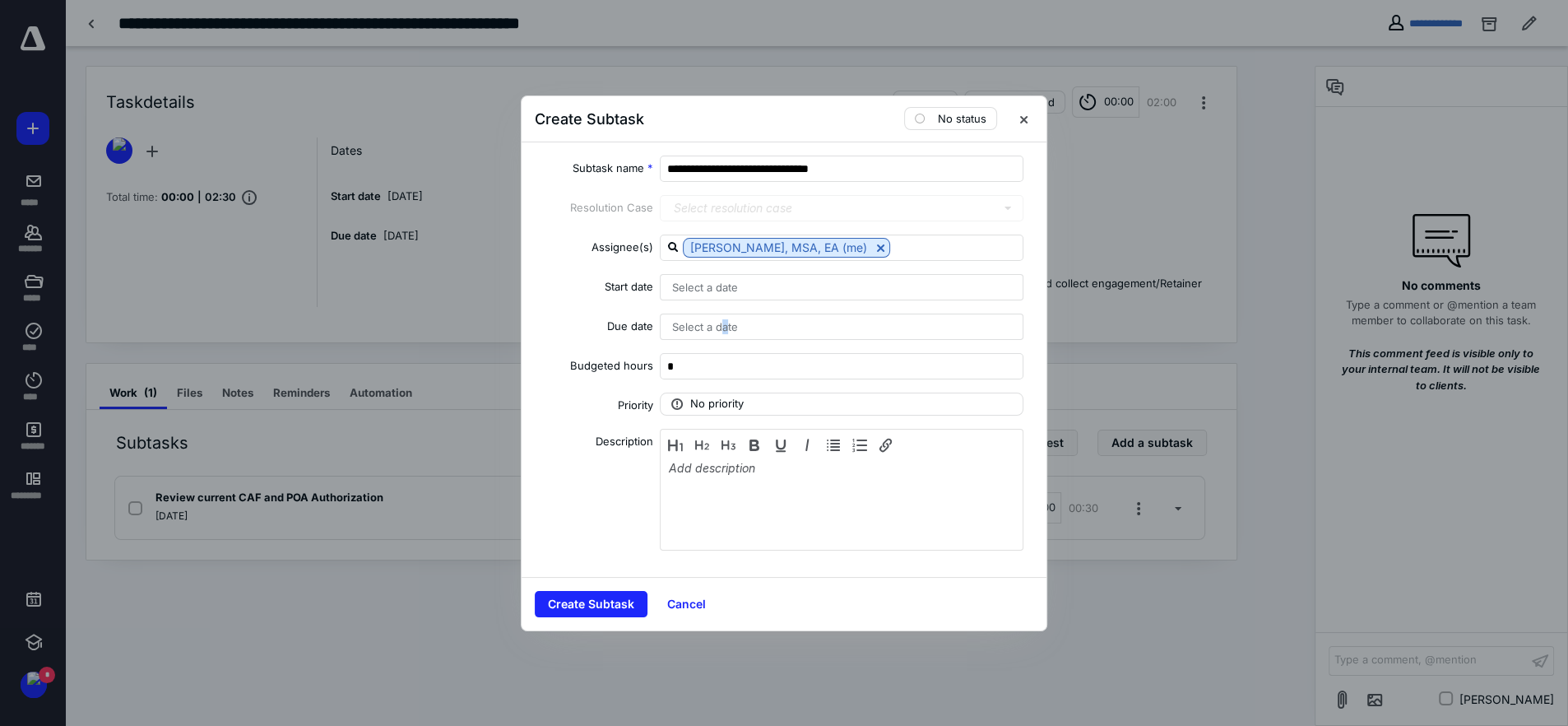 click on "**********" at bounding box center [784, 360] 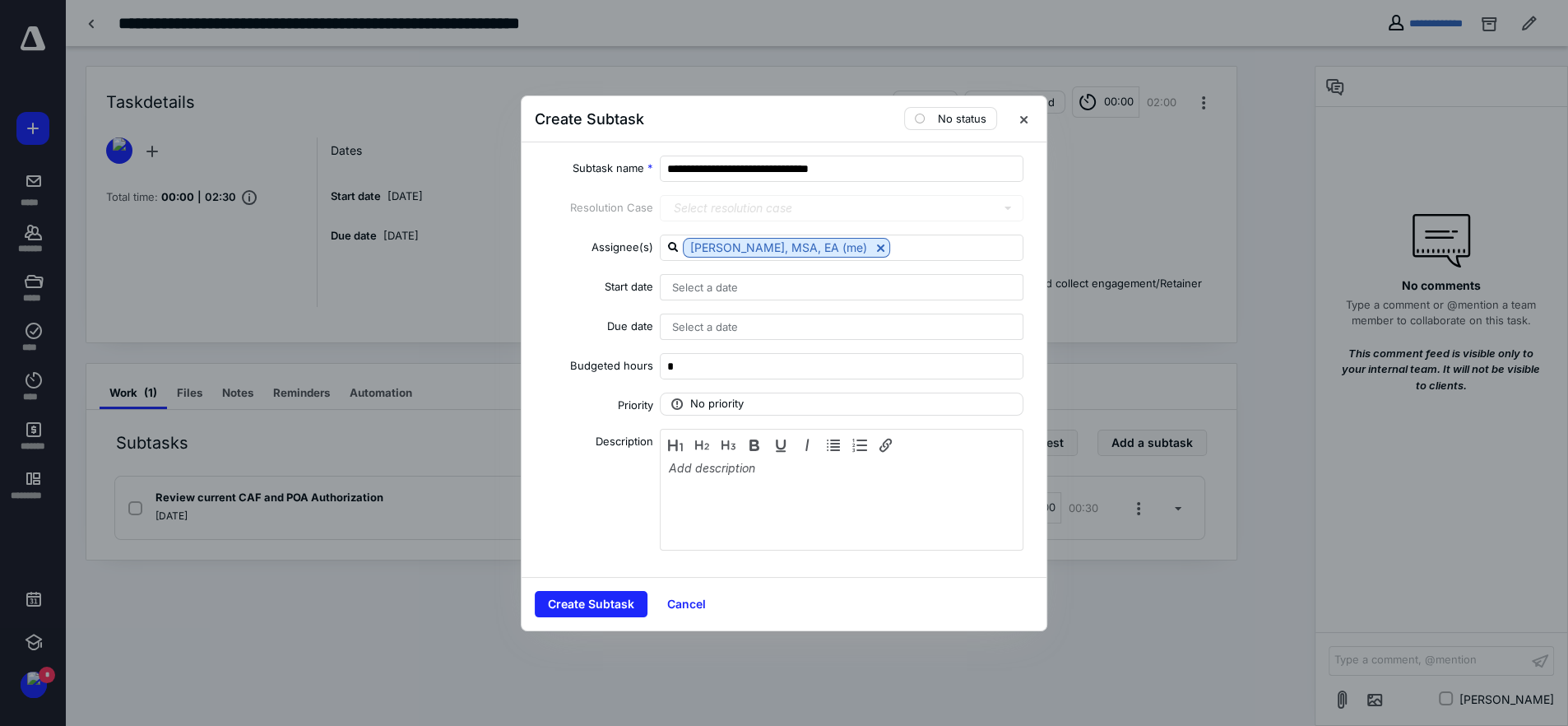 click on "Select a date" at bounding box center [842, 287] 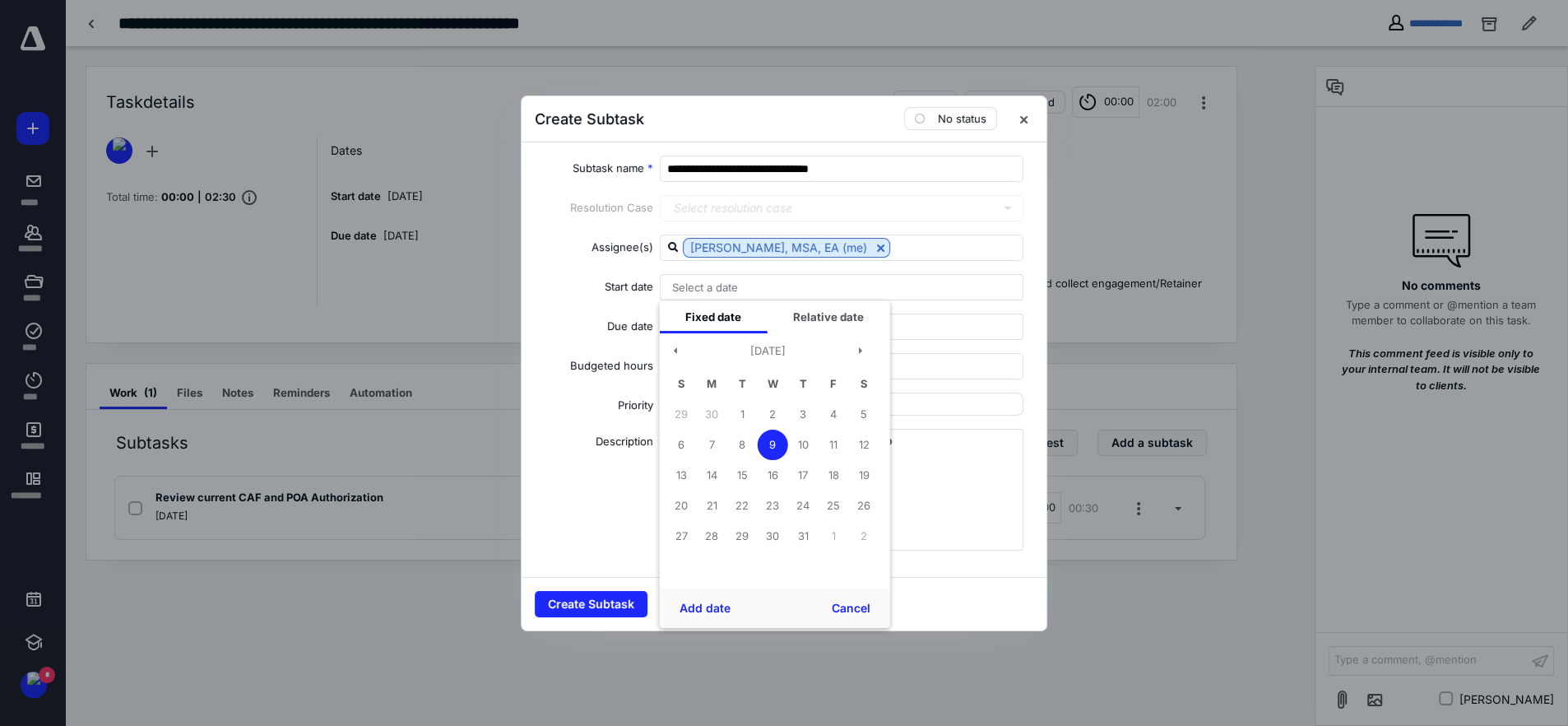 click on "9" at bounding box center (772, 444) 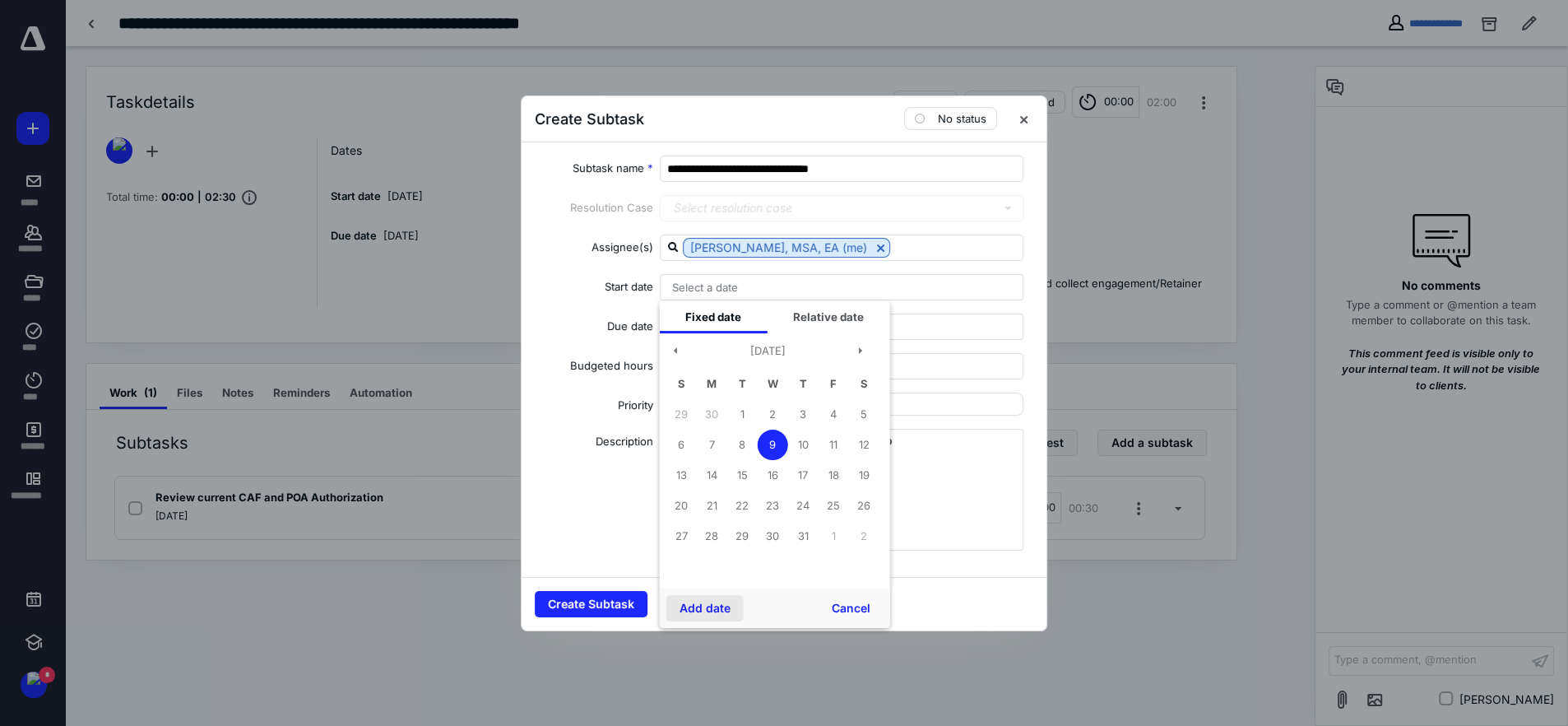 click on "Add date" at bounding box center [705, 608] 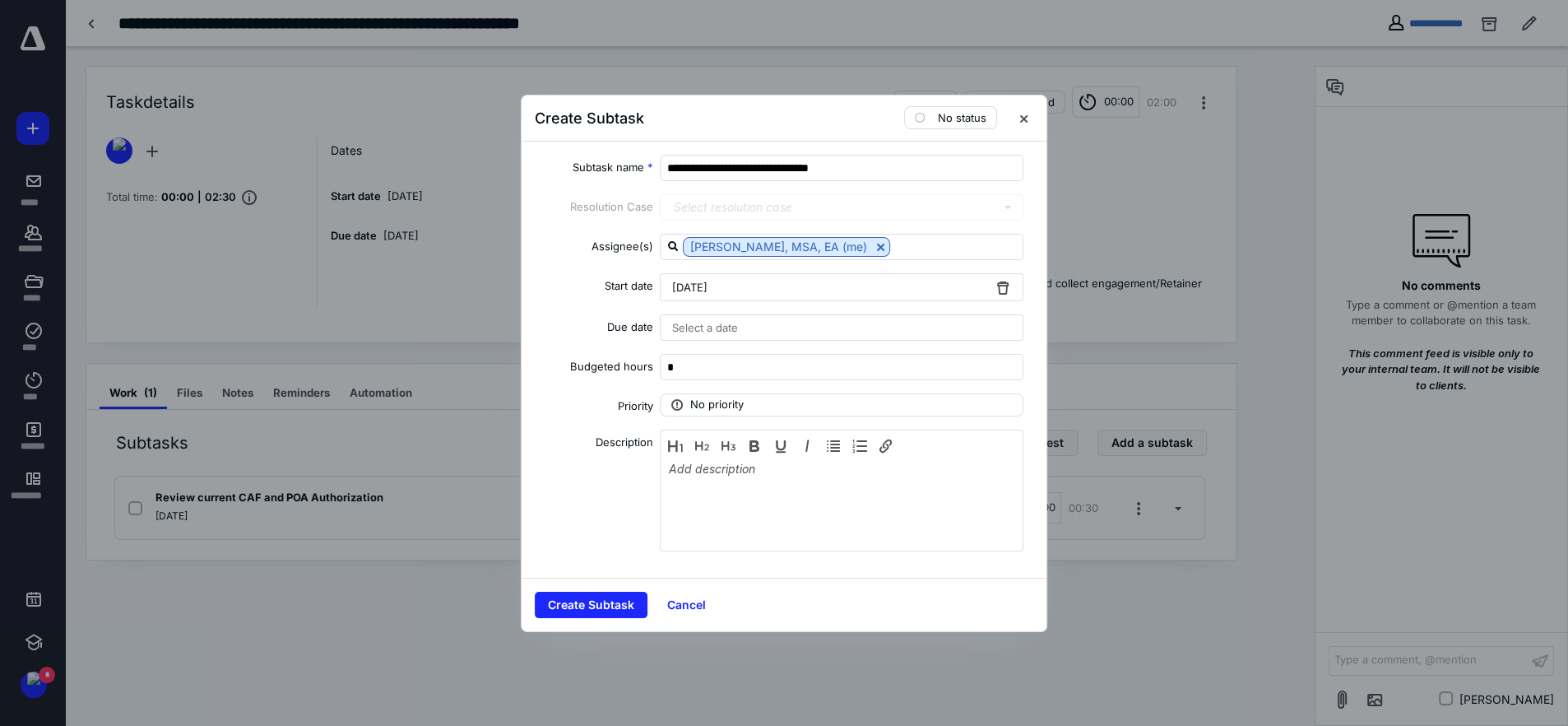 click on "Select a date" at bounding box center (842, 328) 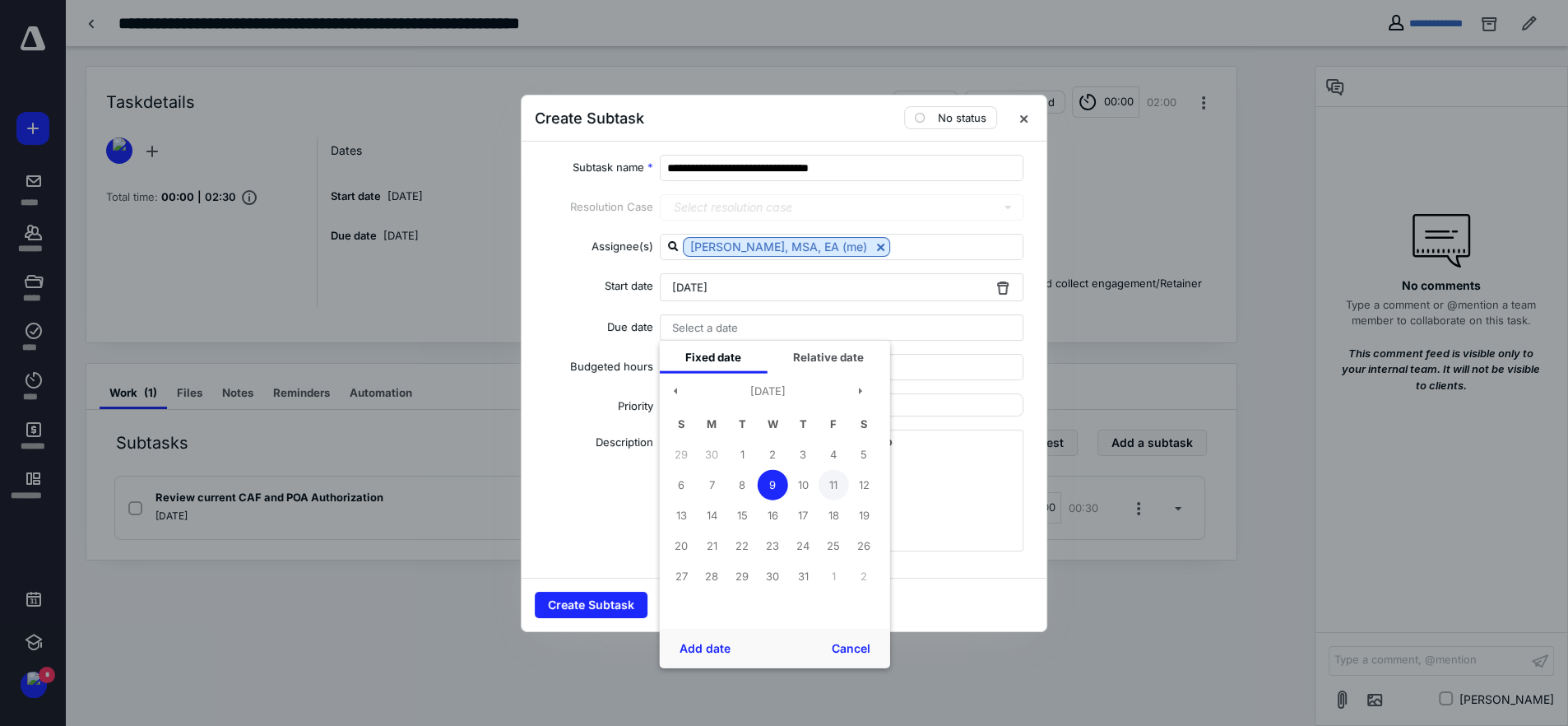 click on "11" at bounding box center [833, 485] 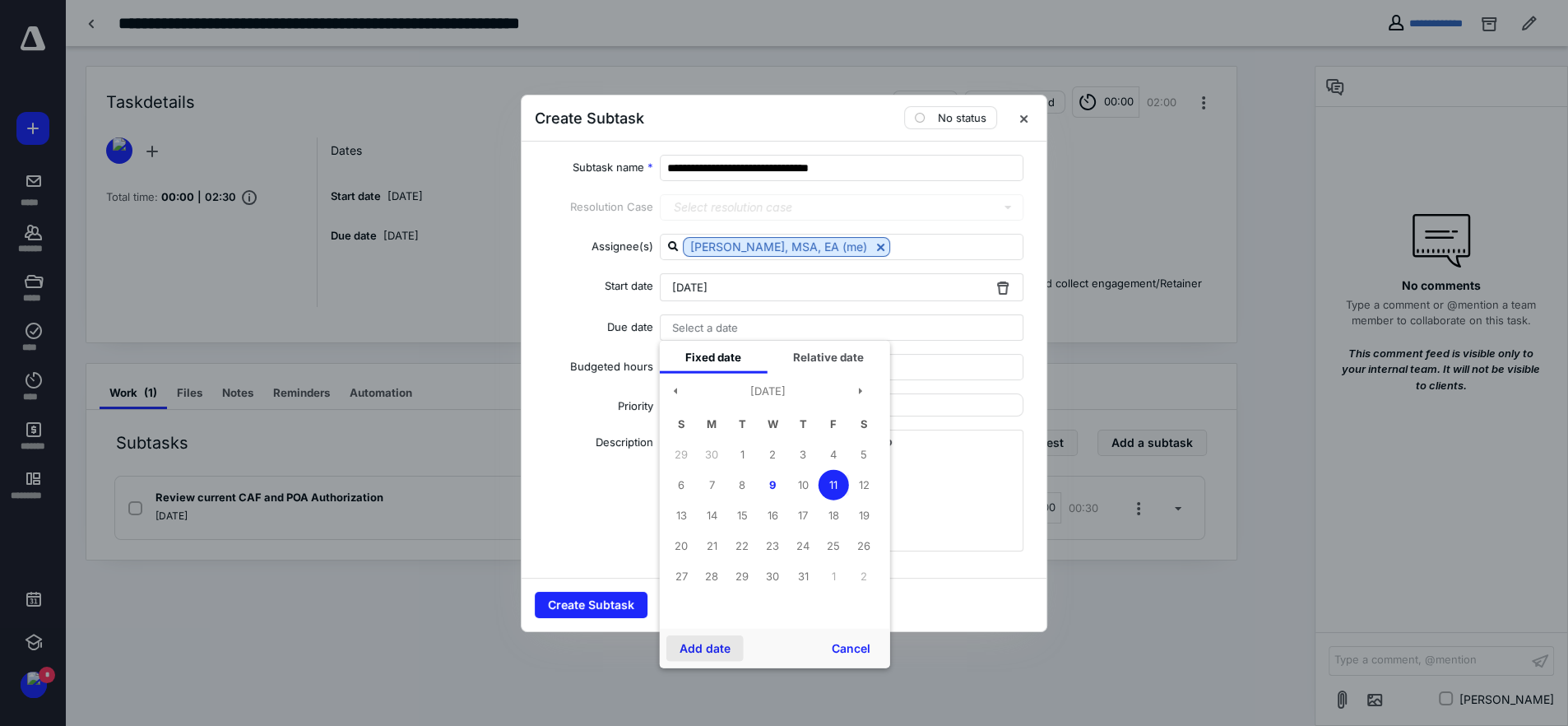 click on "Add date" at bounding box center (705, 648) 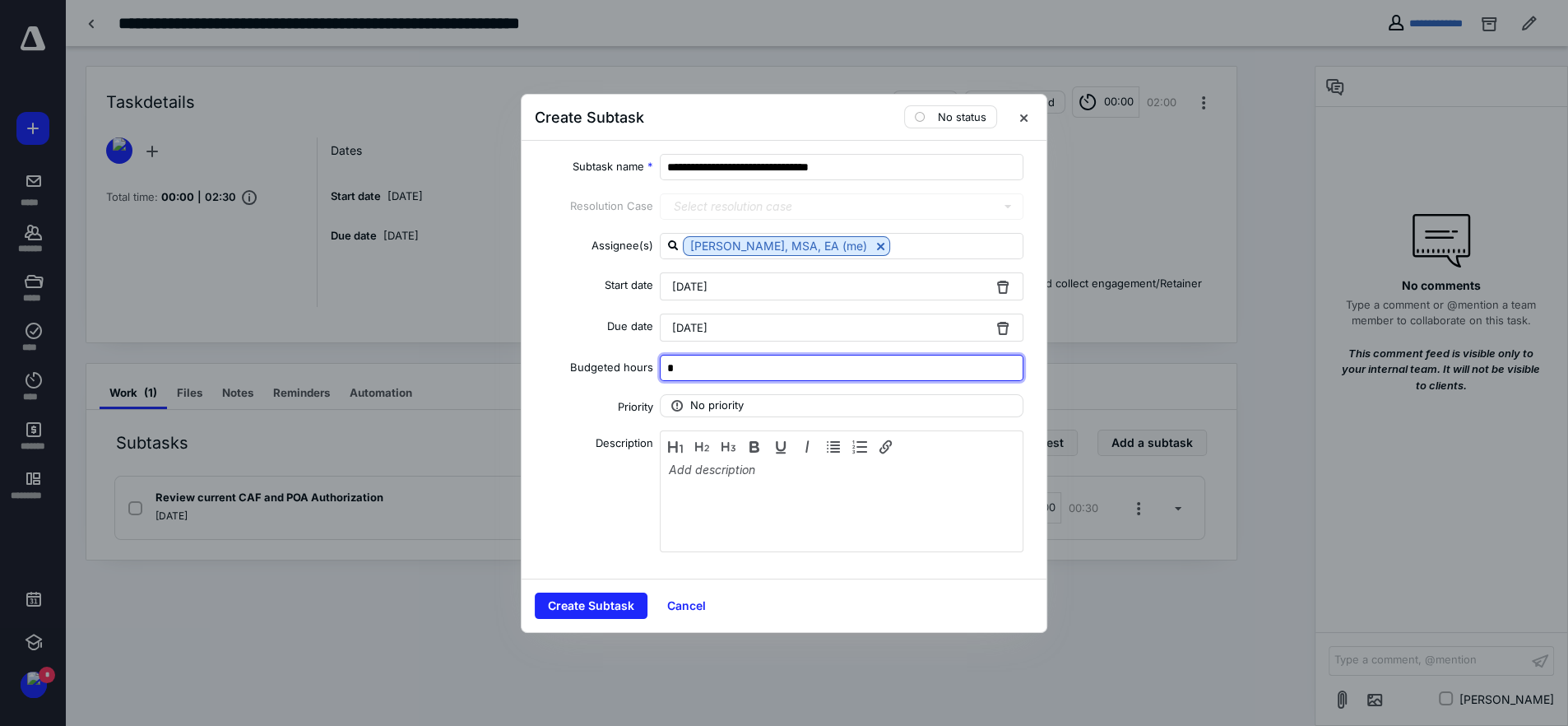 click on "*" at bounding box center (842, 368) 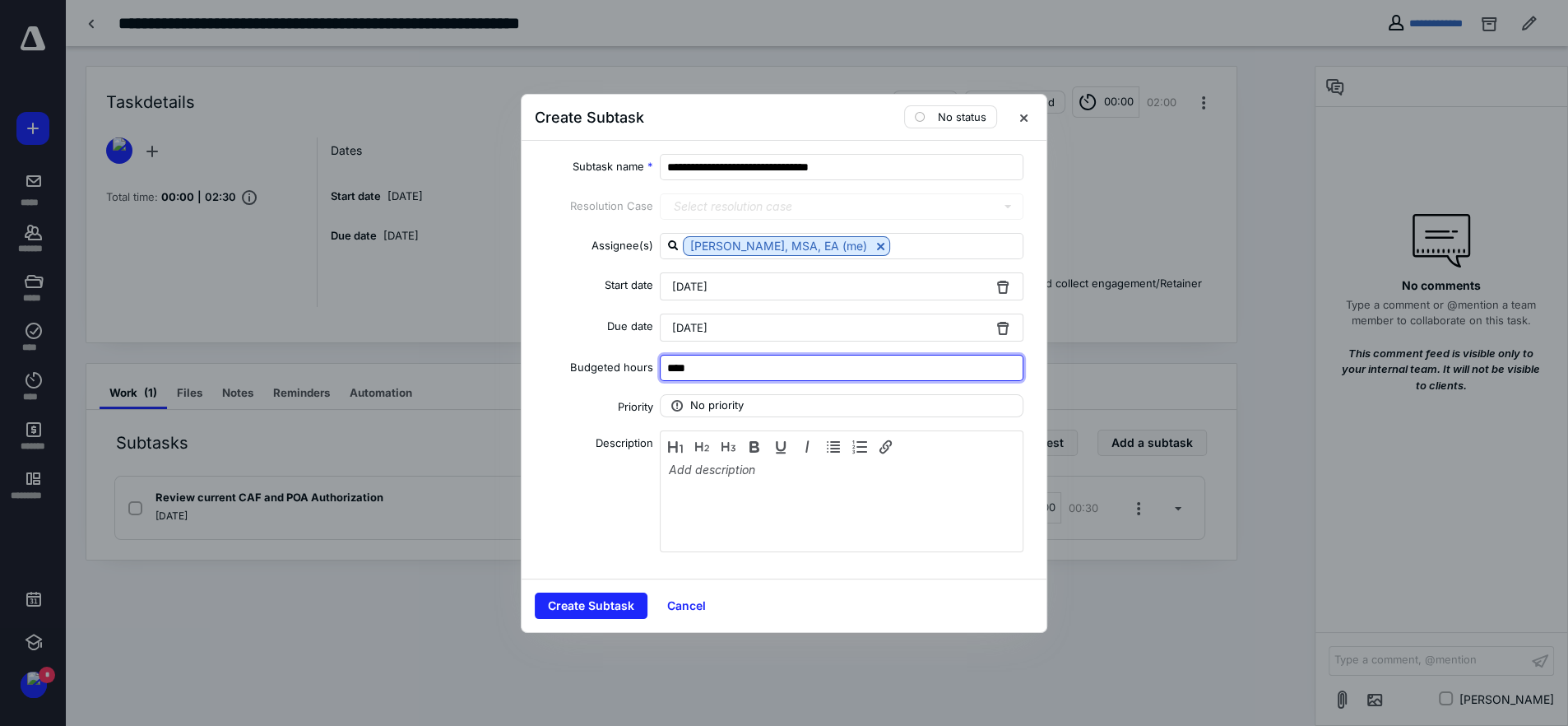 type on "****" 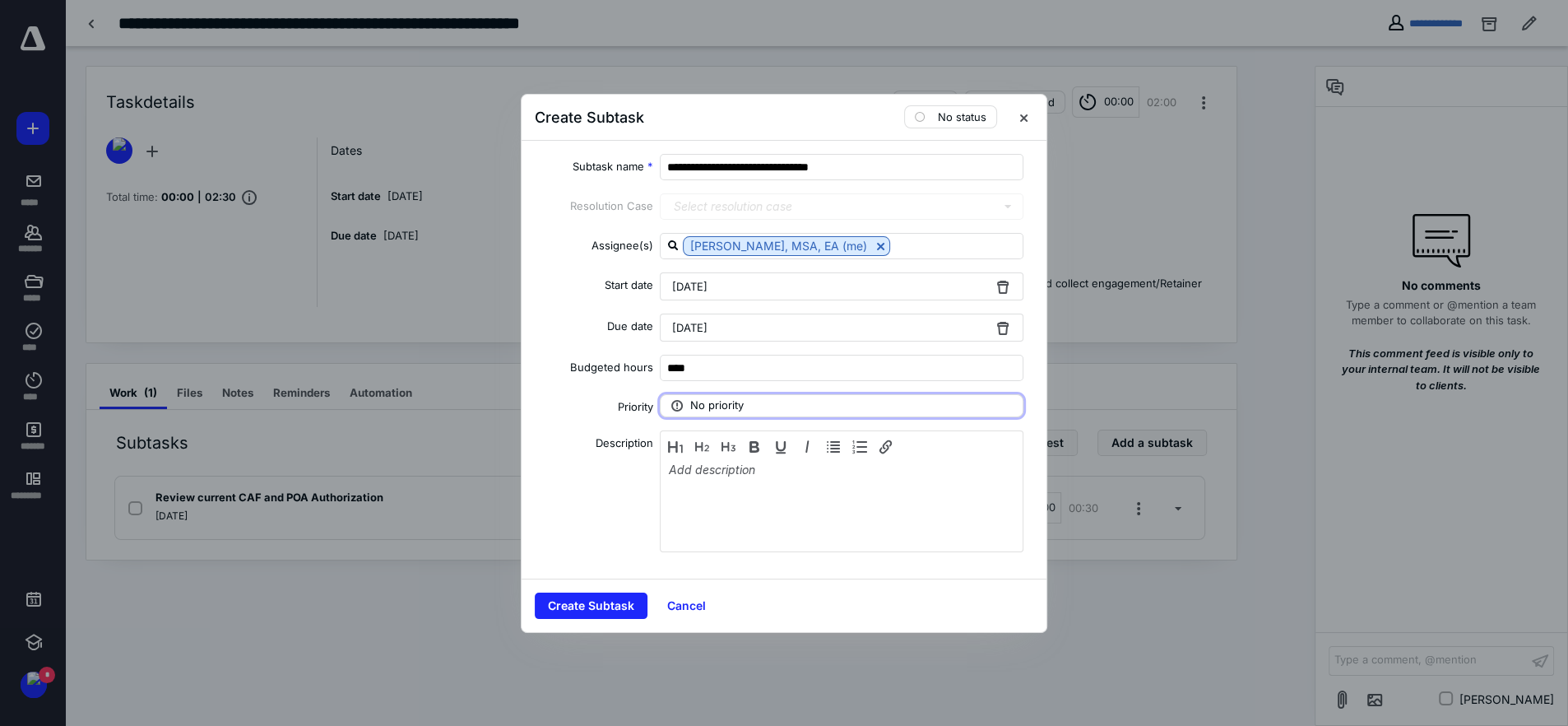 click on "No priority" at bounding box center [717, 406] 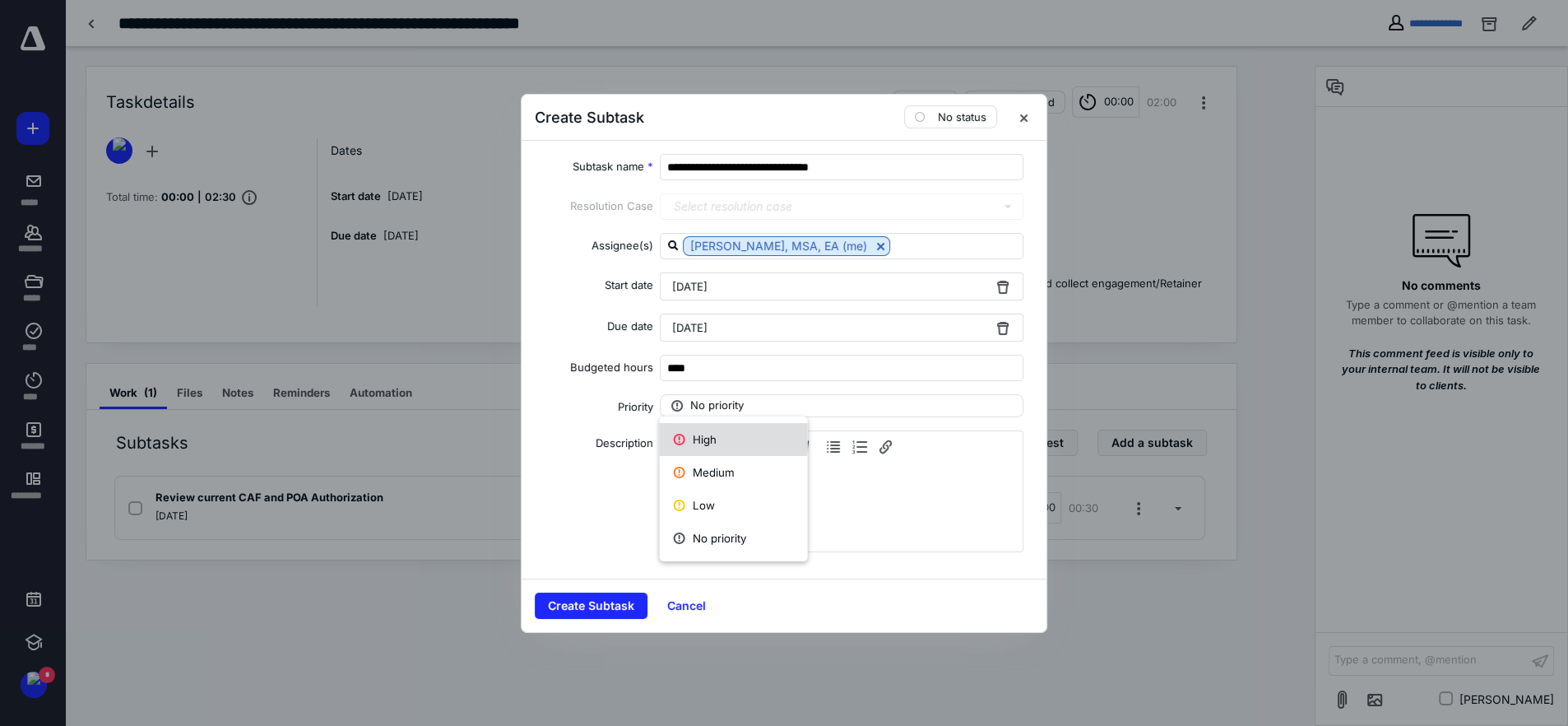click on "High" at bounding box center (734, 440) 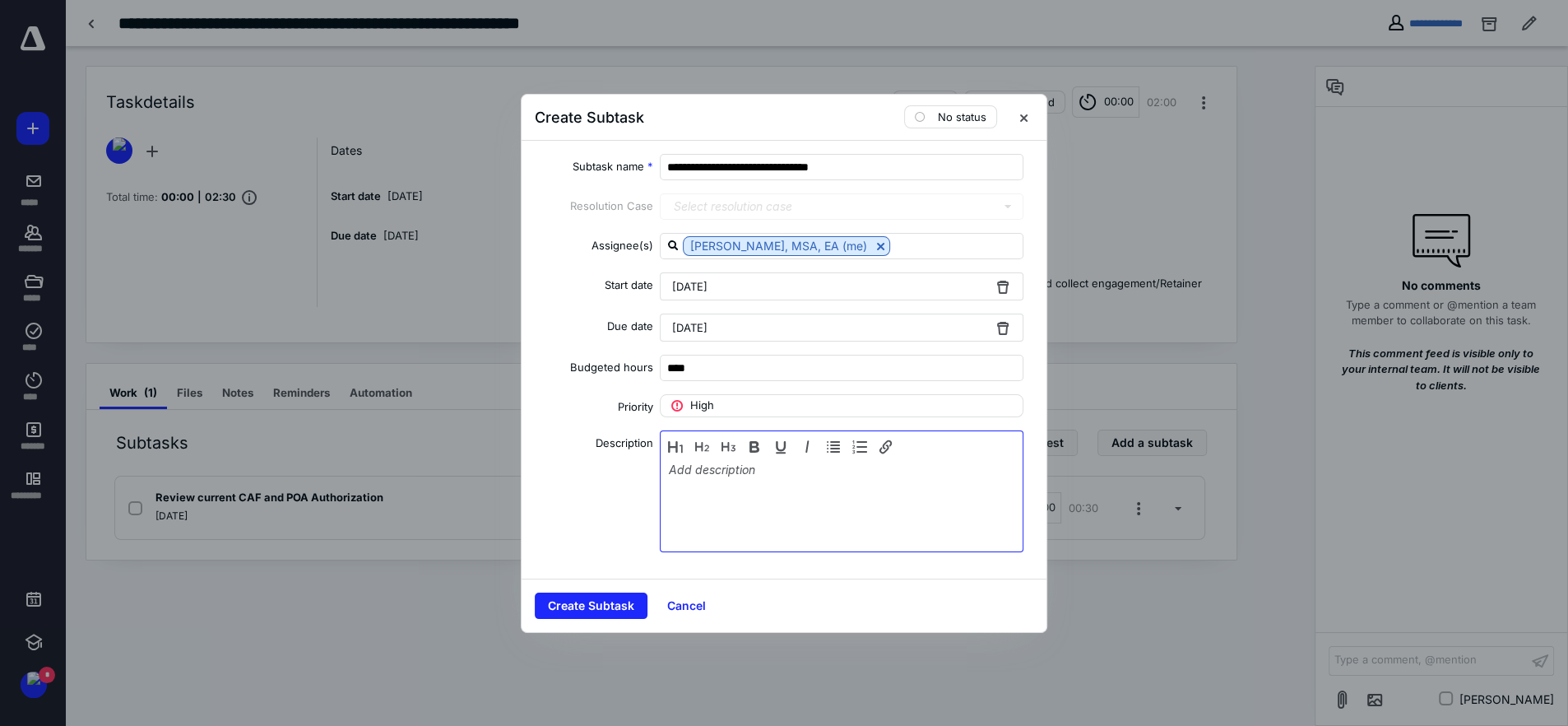 drag, startPoint x: 708, startPoint y: 468, endPoint x: 720, endPoint y: 474, distance: 13.416408 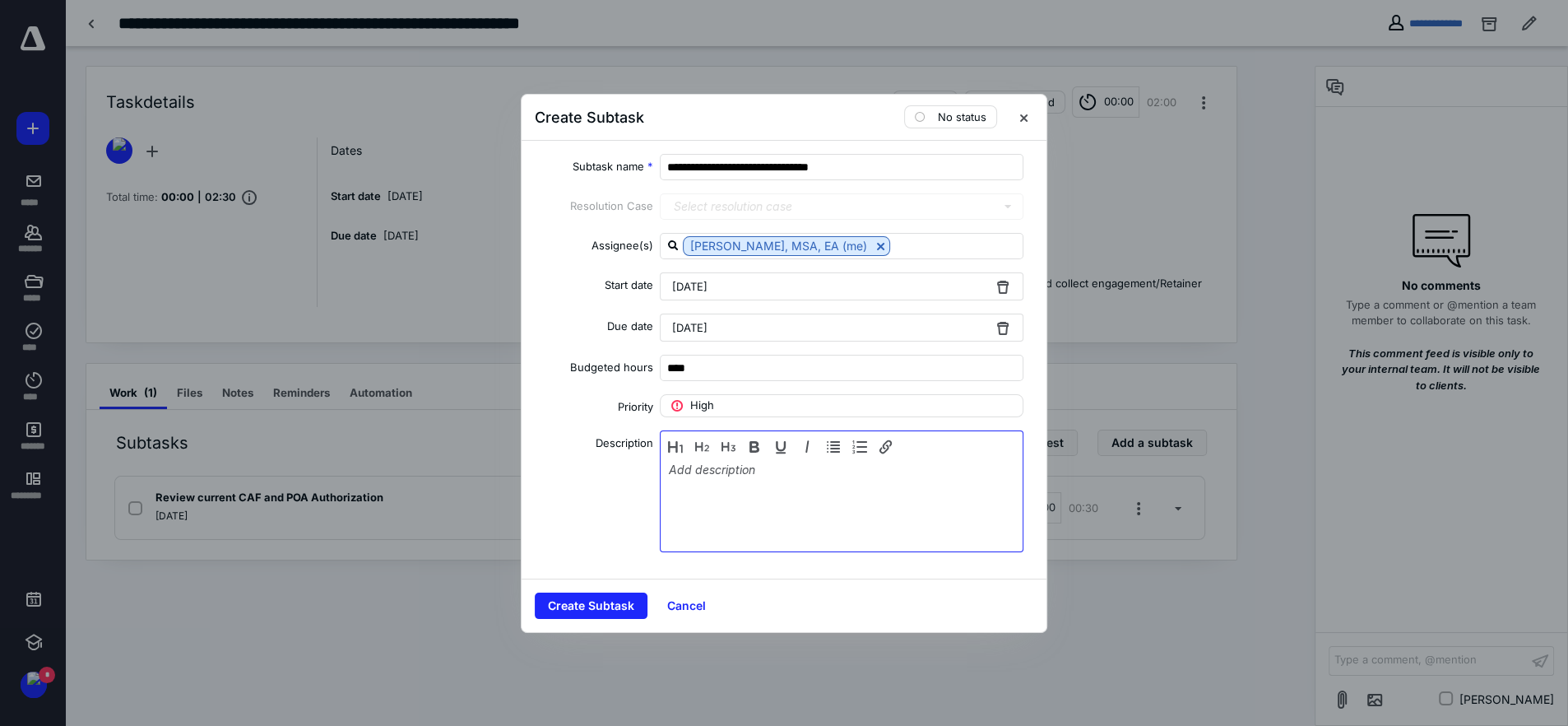 click at bounding box center (842, 504) 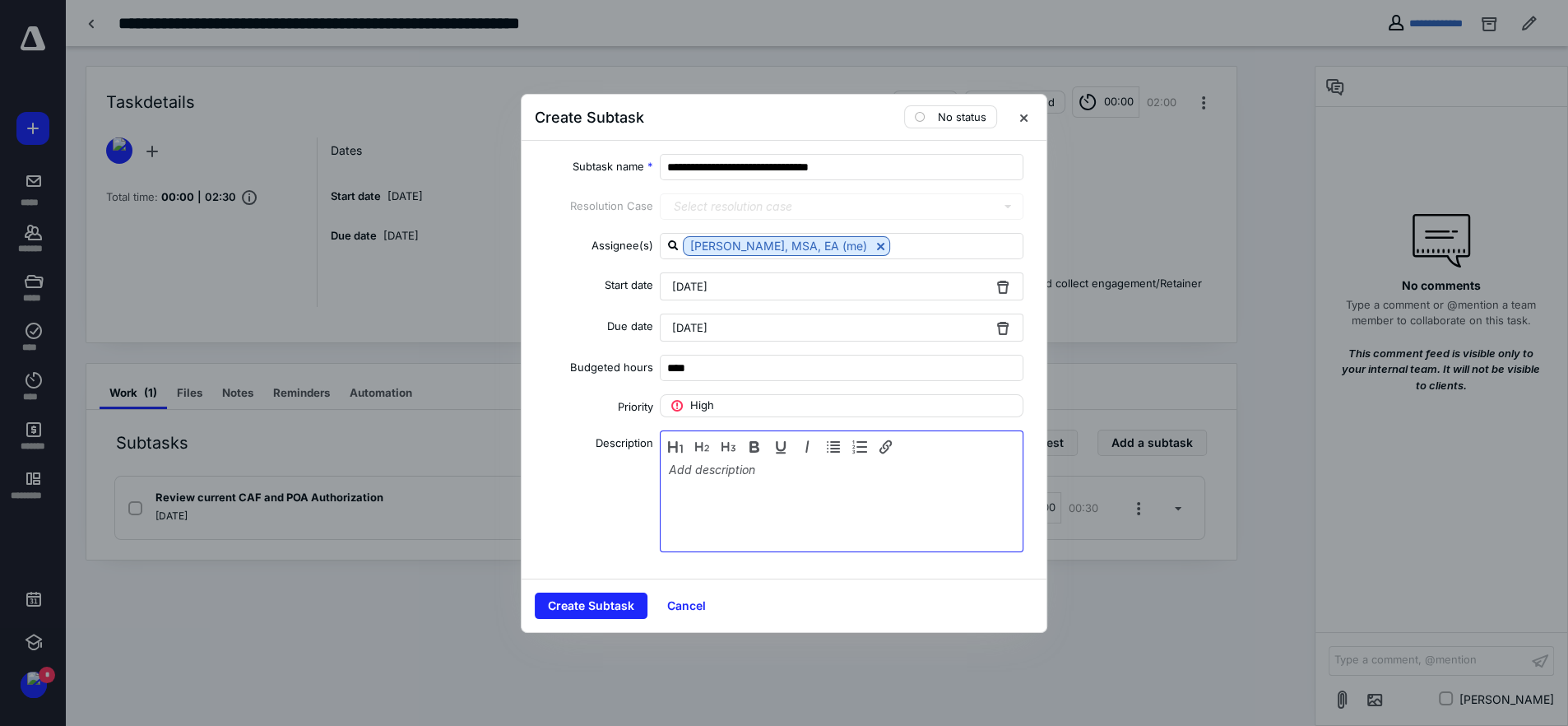 type 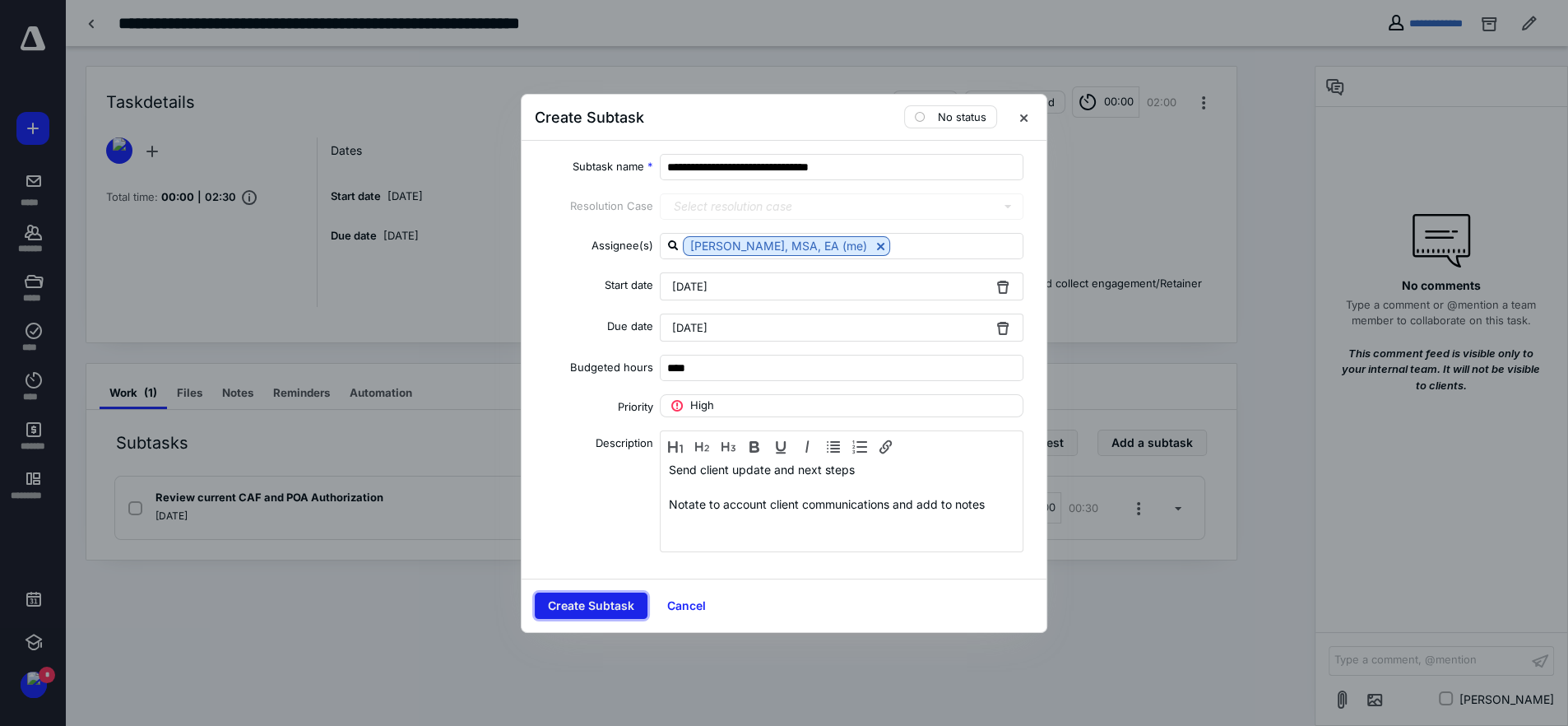 click on "Create Subtask" at bounding box center [591, 606] 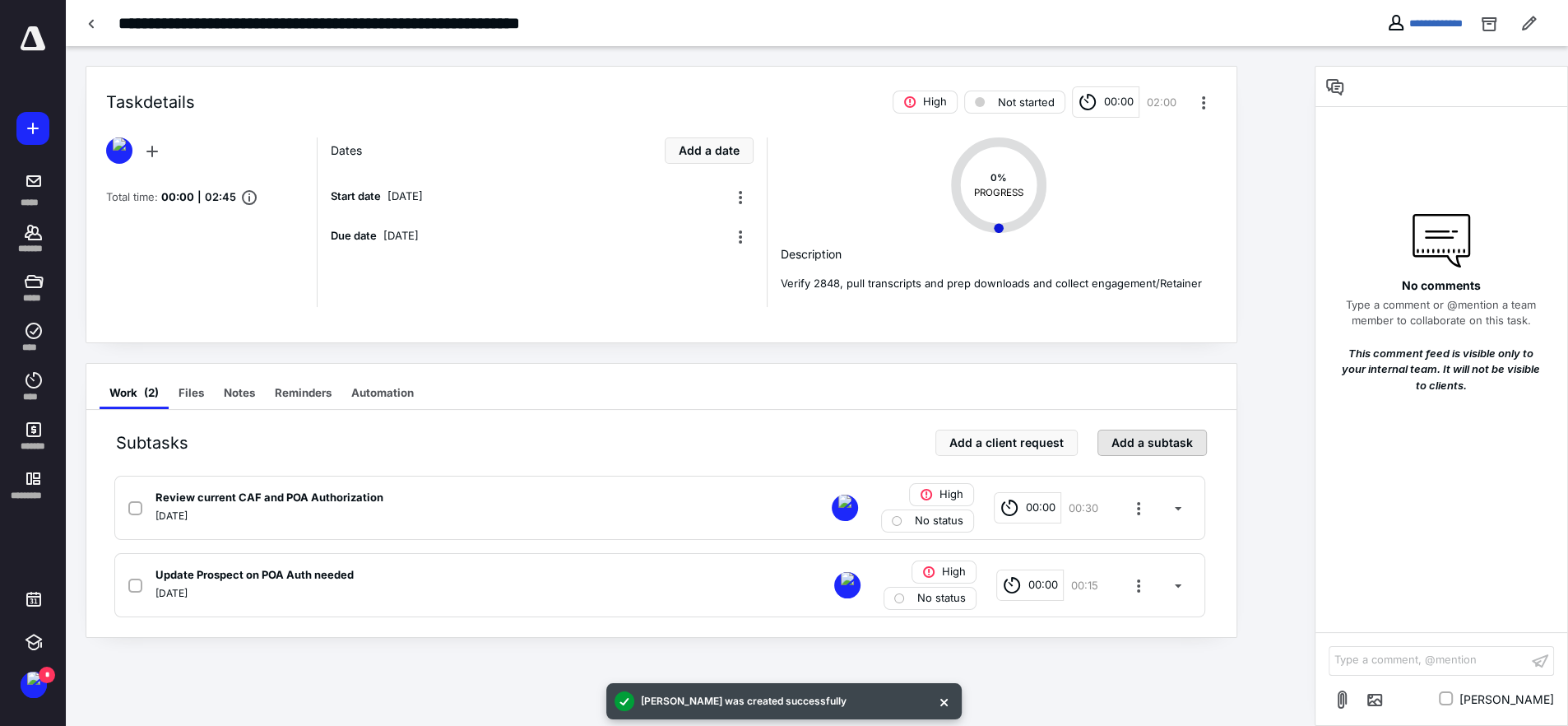 click on "Add a subtask" at bounding box center (1152, 443) 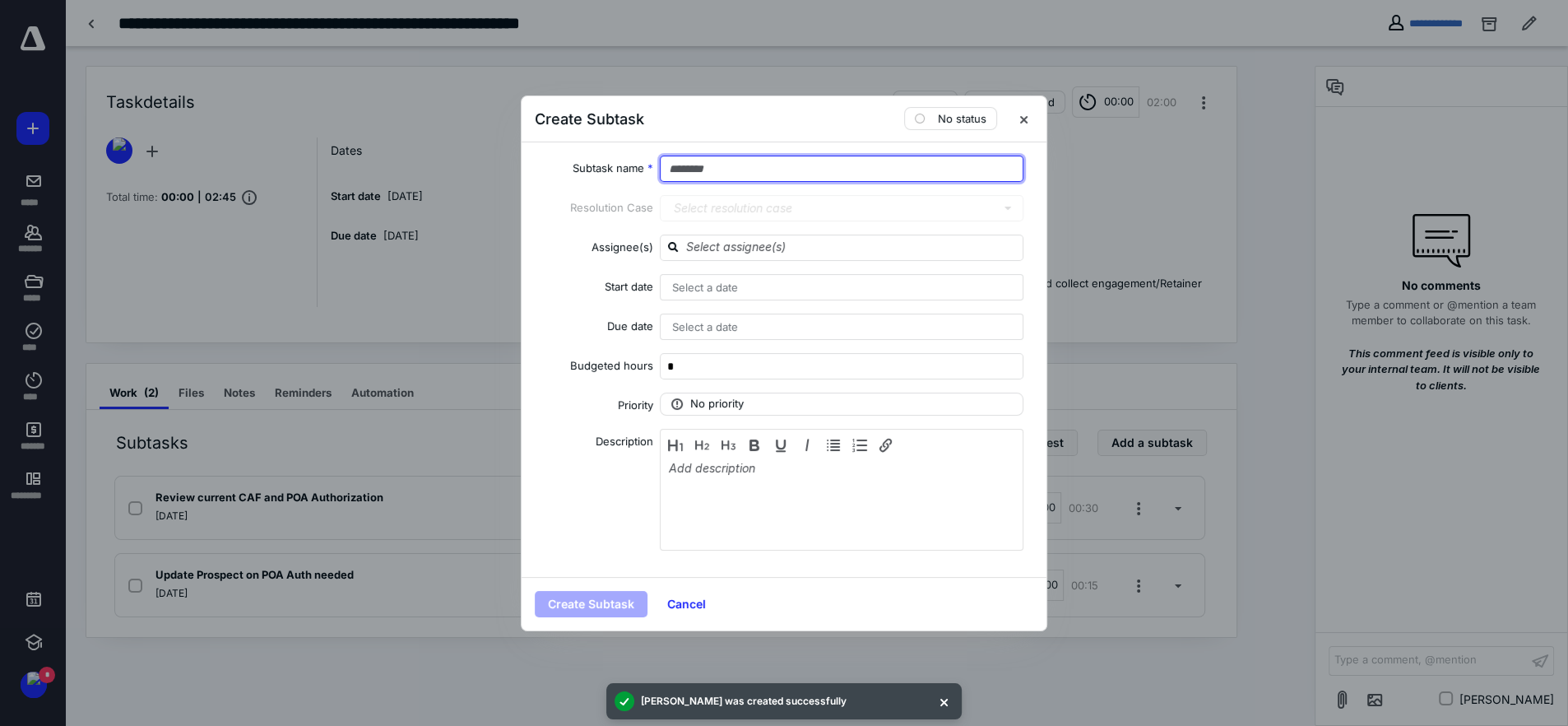 click at bounding box center (842, 169) 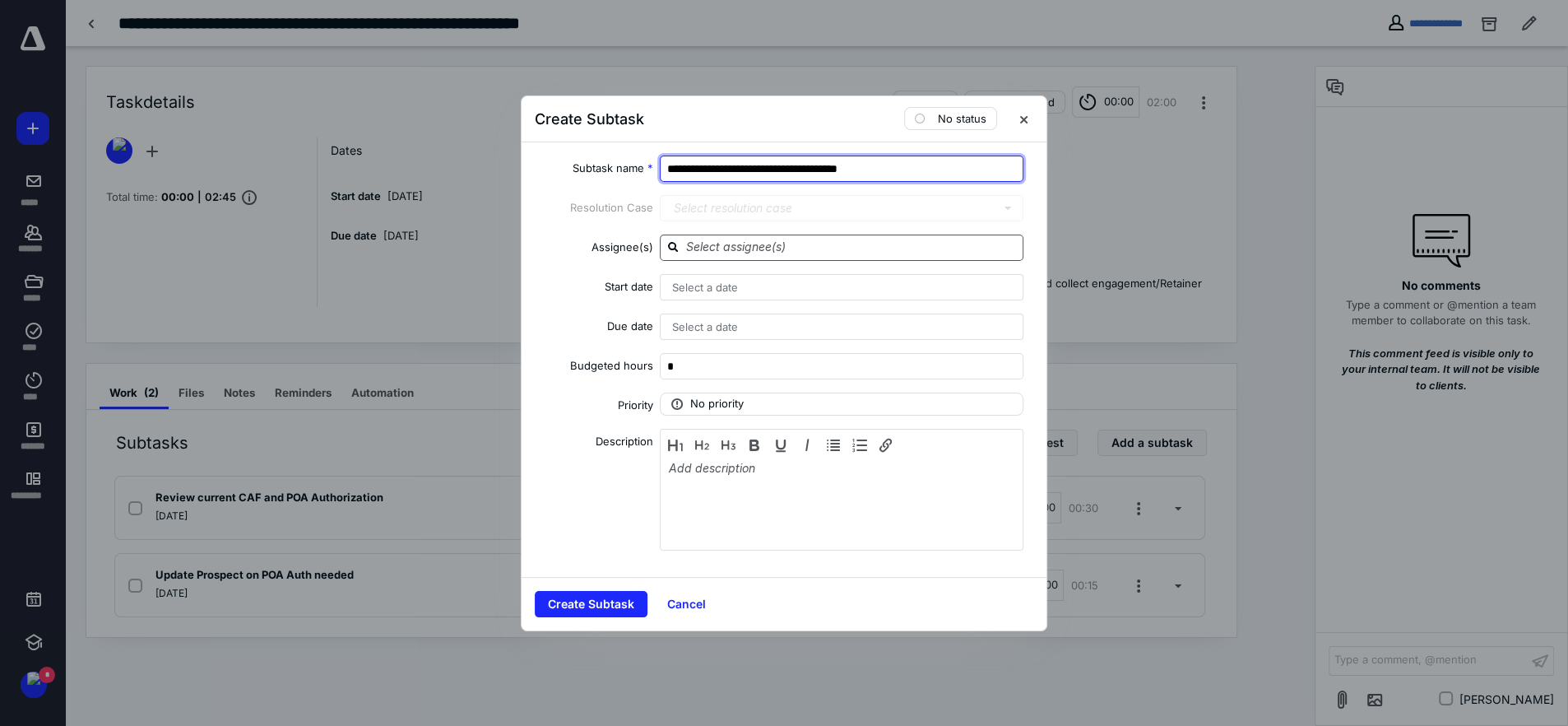 type on "**********" 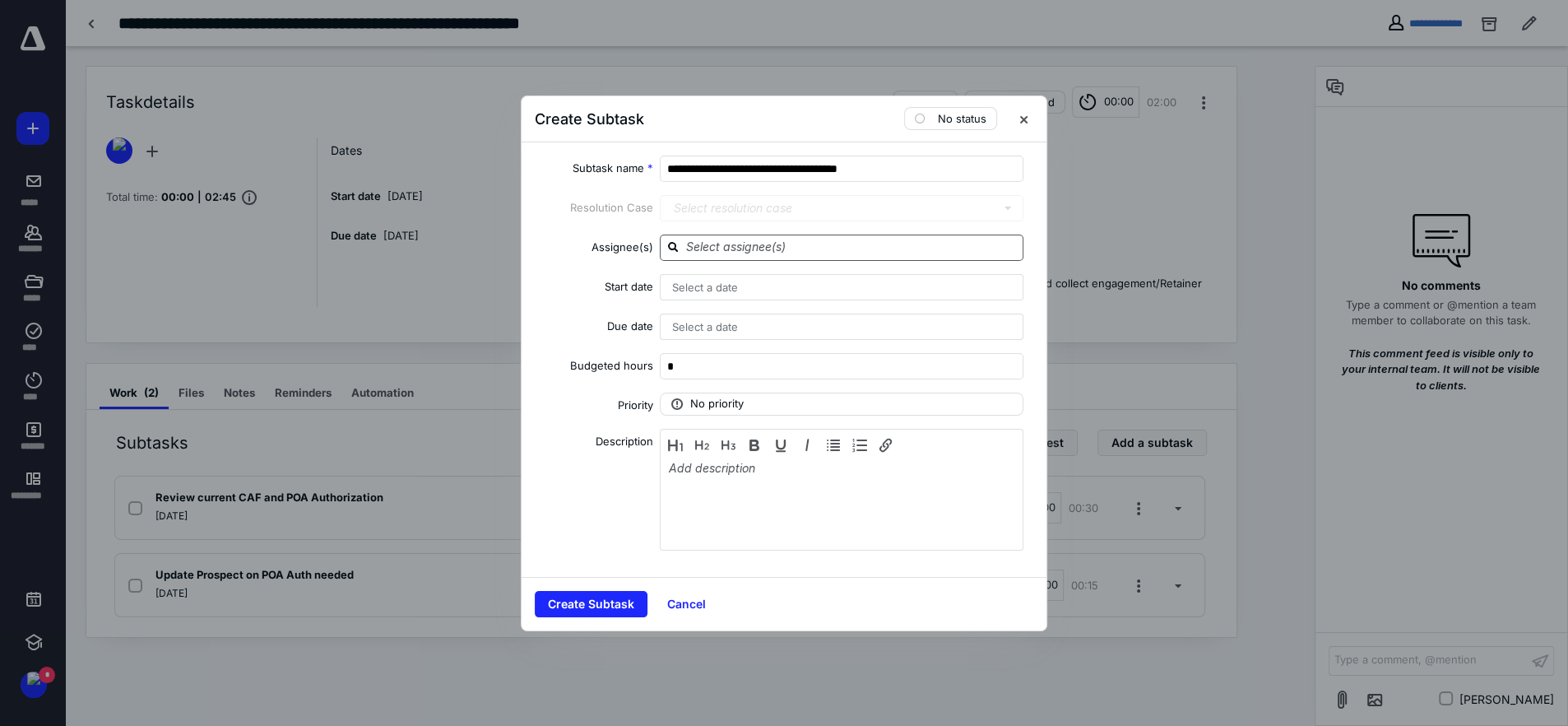 click at bounding box center (842, 248) 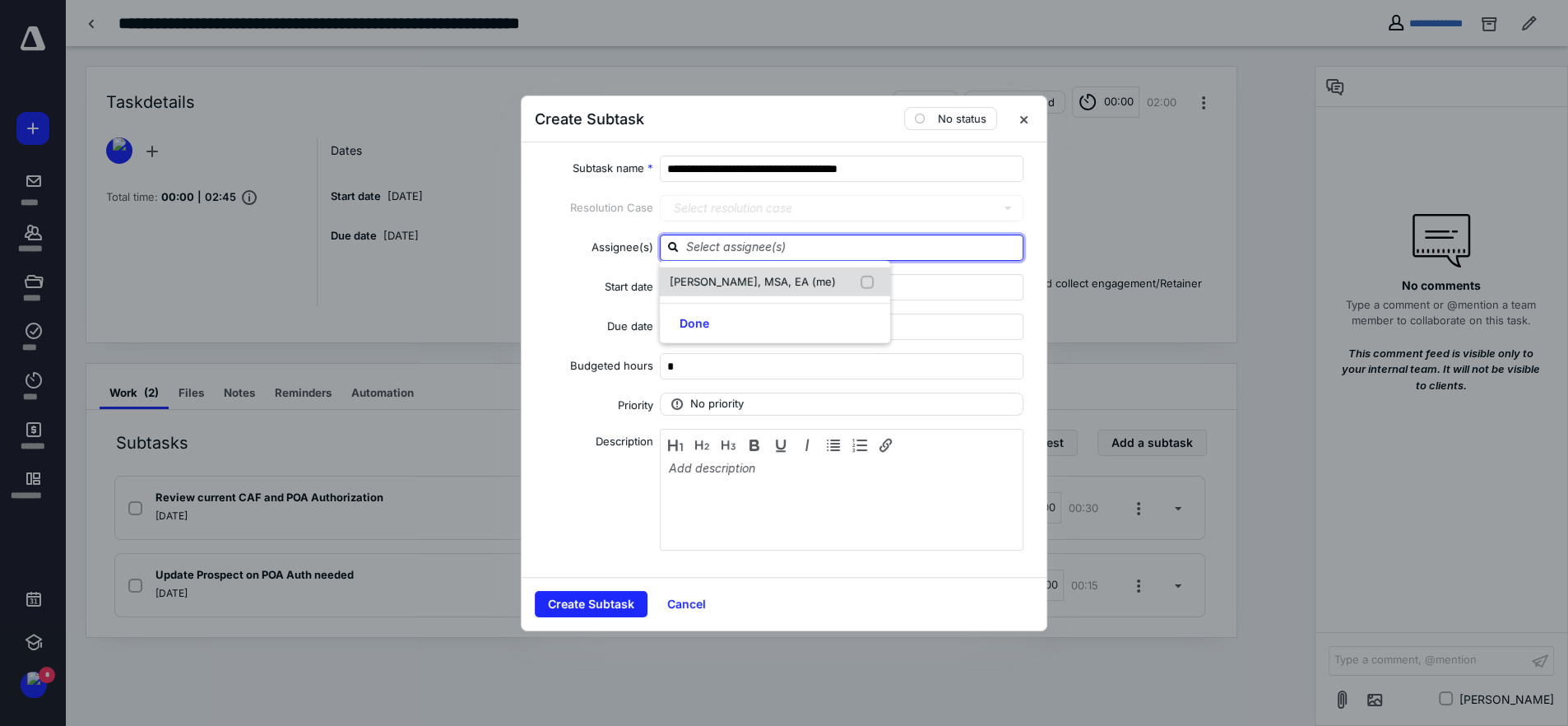 click on "TARAH VAN FOSSEN, MSA, EA (me)" at bounding box center [753, 281] 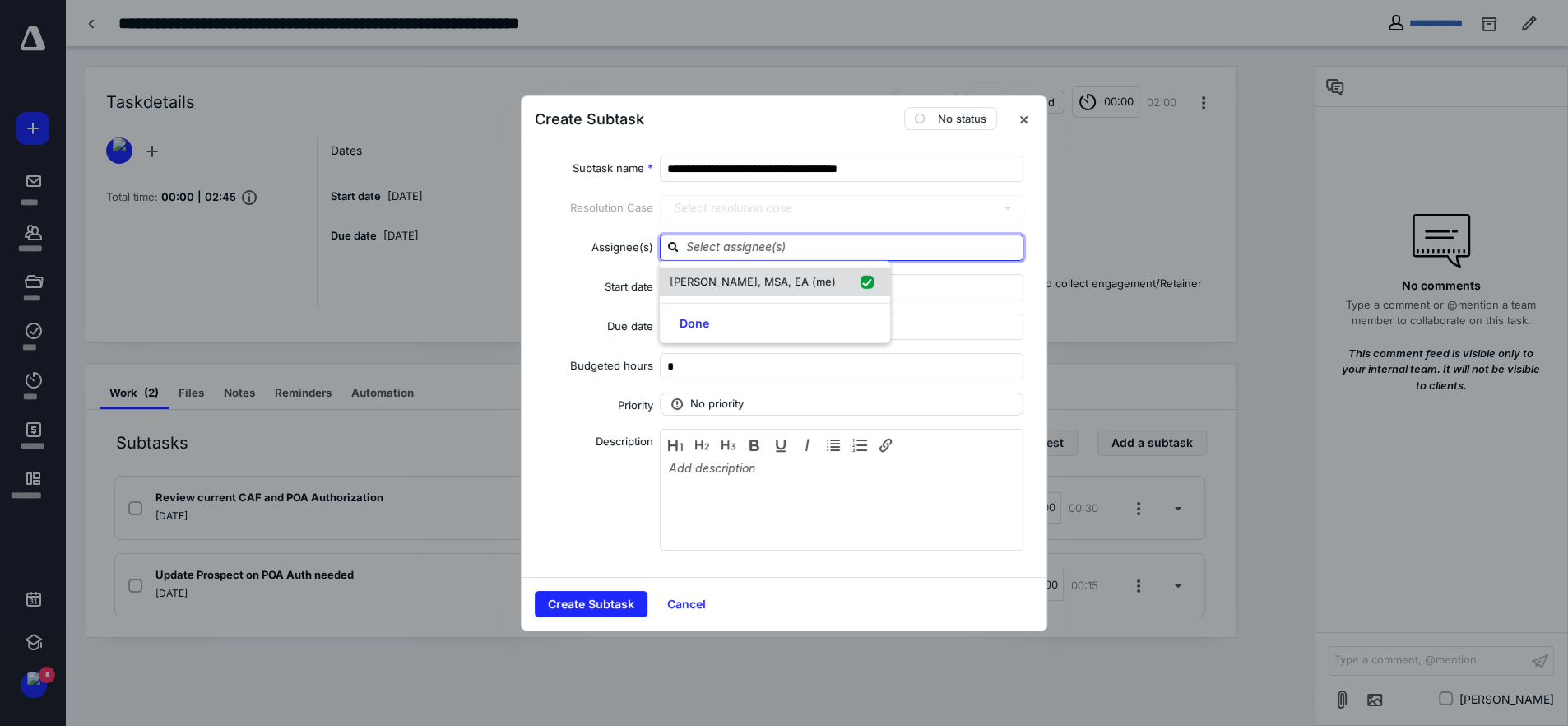 checkbox on "true" 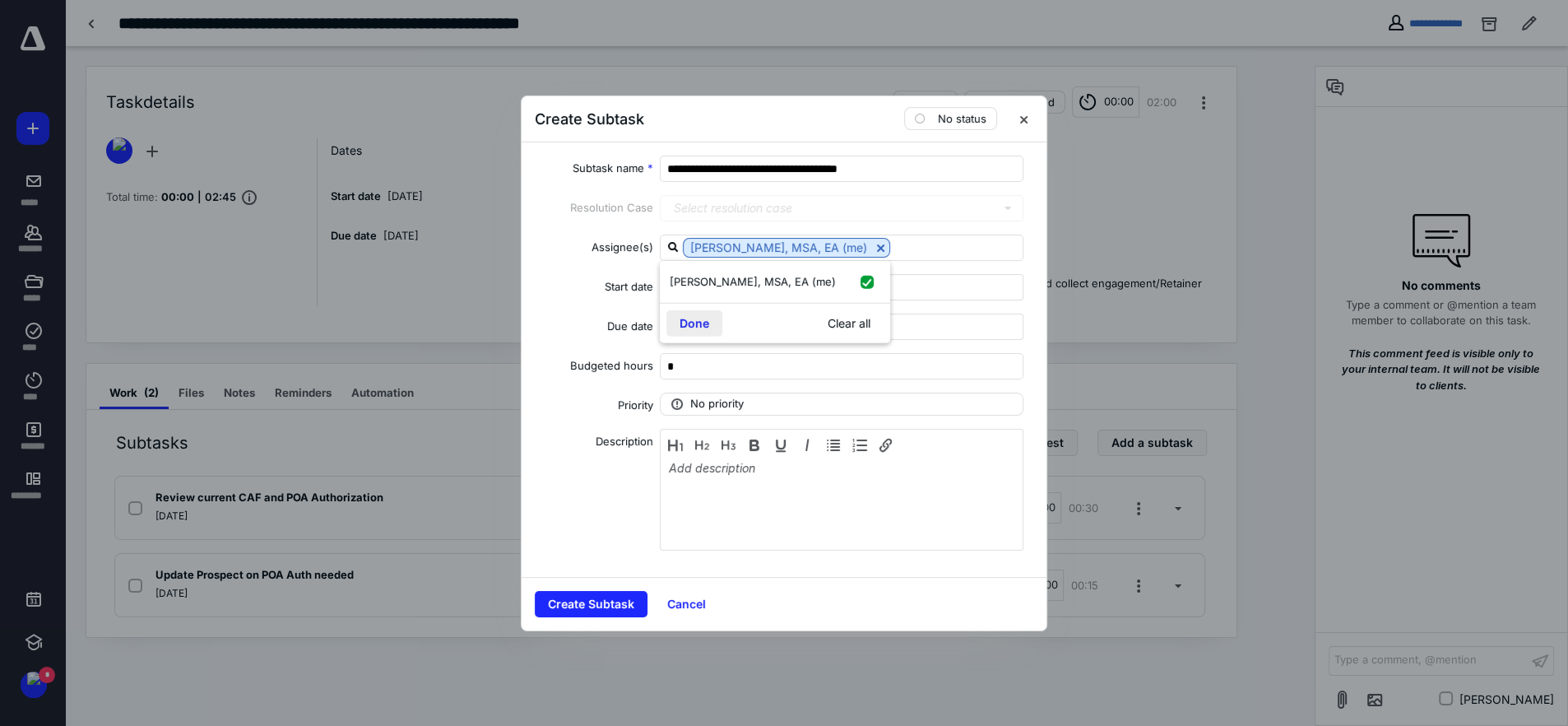 drag, startPoint x: 724, startPoint y: 309, endPoint x: 709, endPoint y: 332, distance: 27.45906 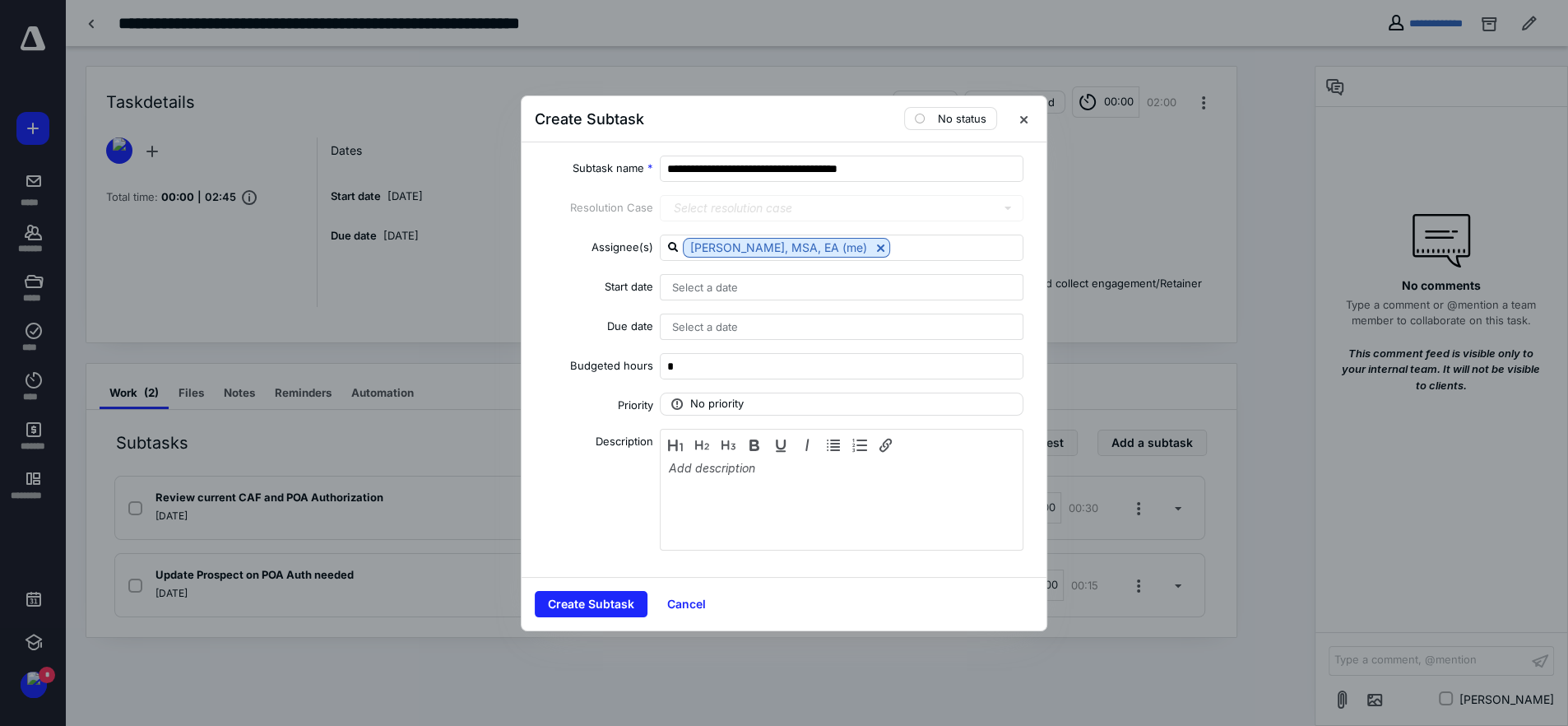 click on "Select a date" at bounding box center (705, 287) 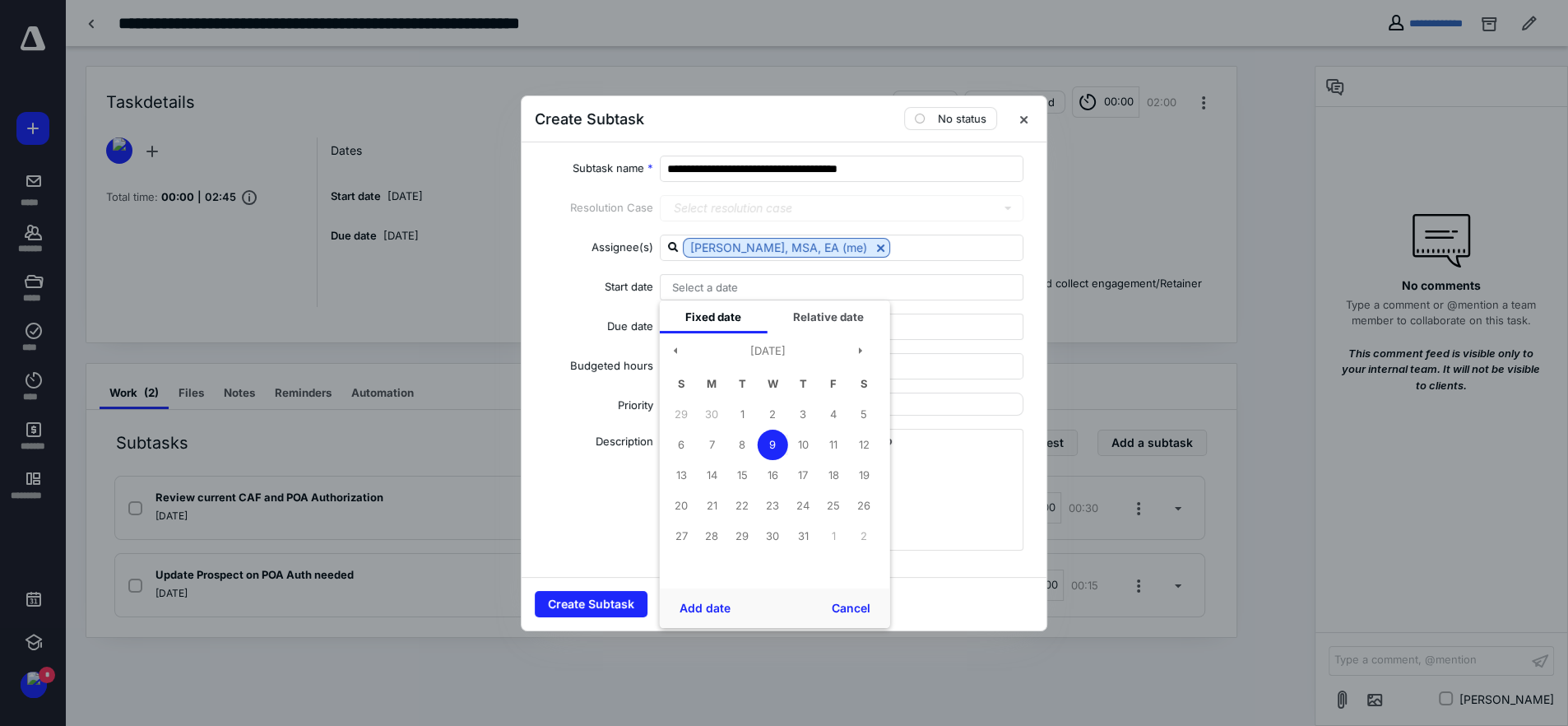 drag, startPoint x: 768, startPoint y: 435, endPoint x: 752, endPoint y: 404, distance: 34.88553 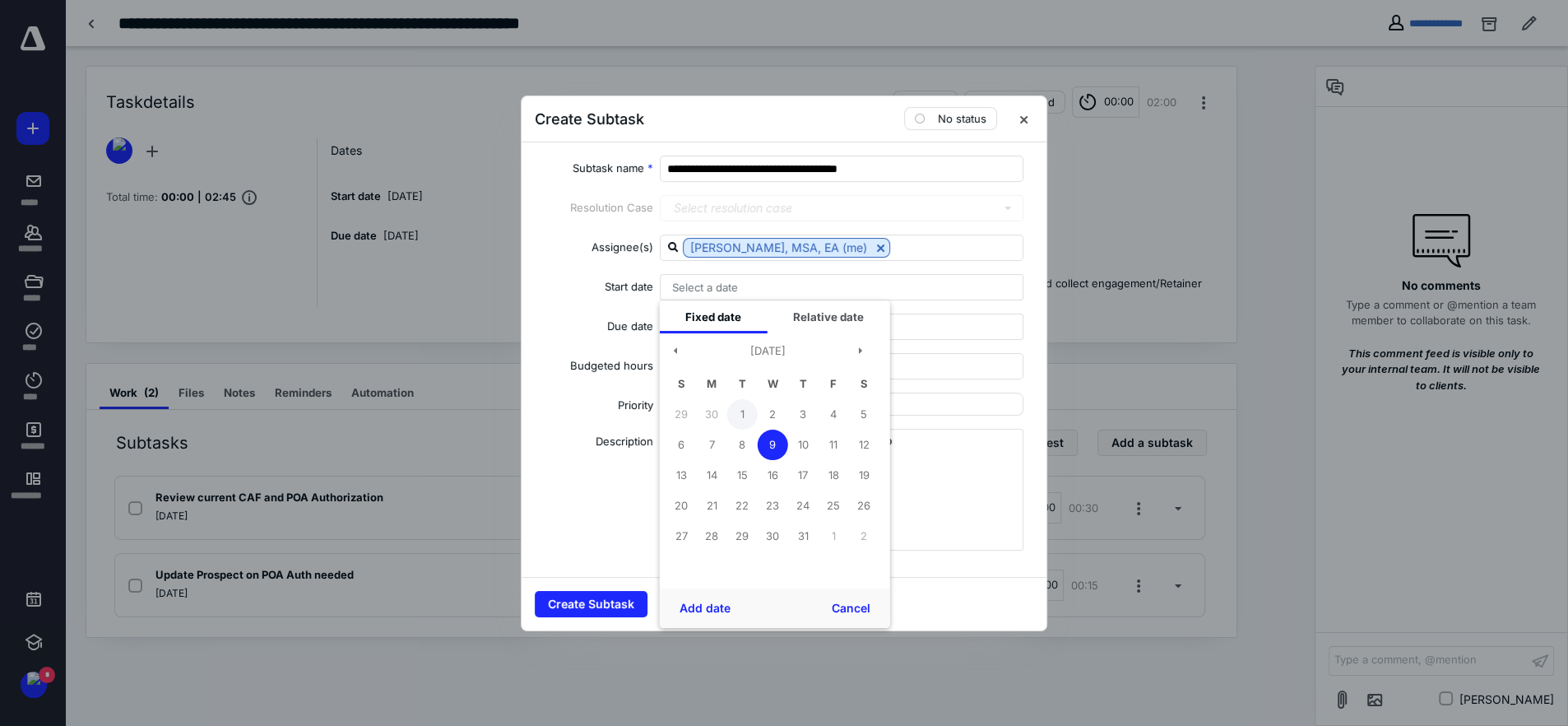 click on "9" at bounding box center [772, 444] 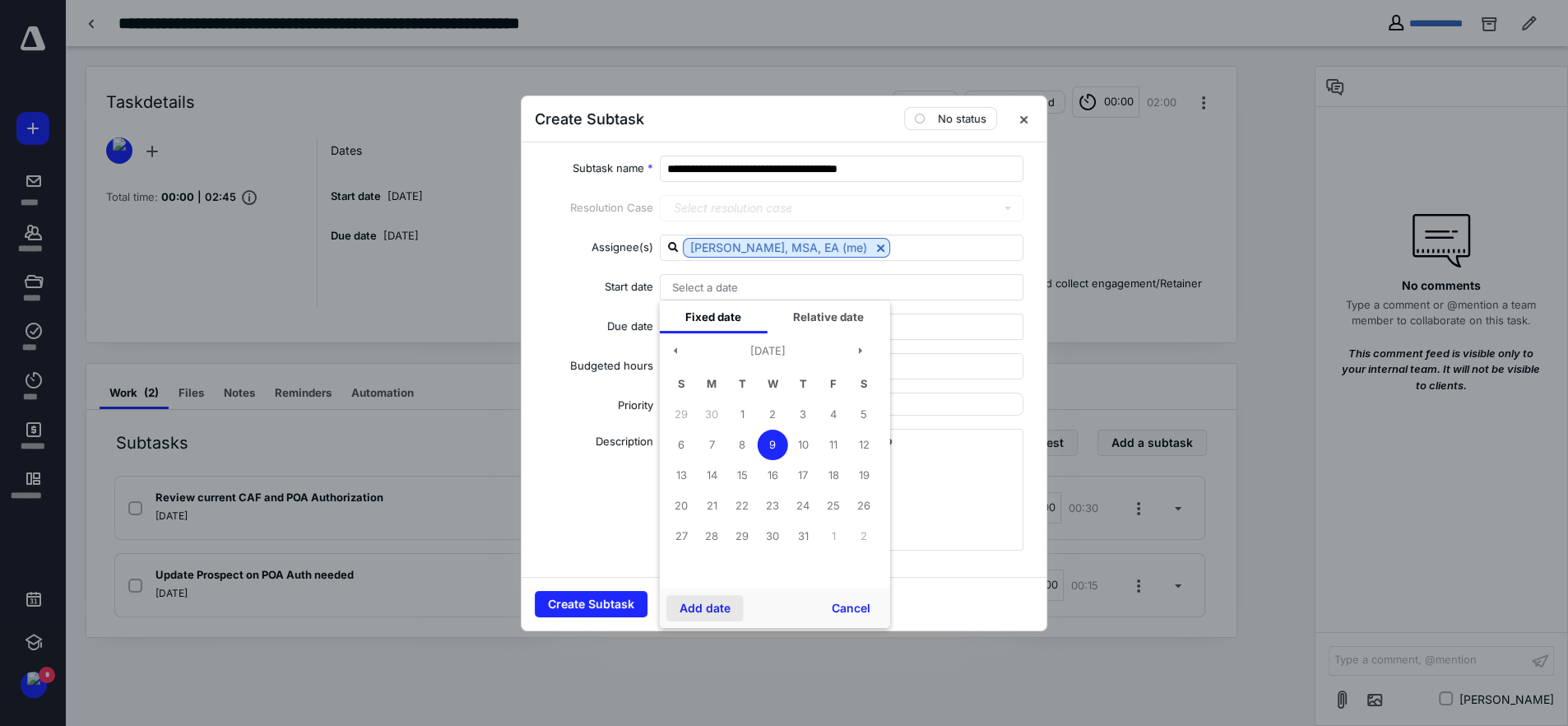 click on "Add date" at bounding box center [705, 608] 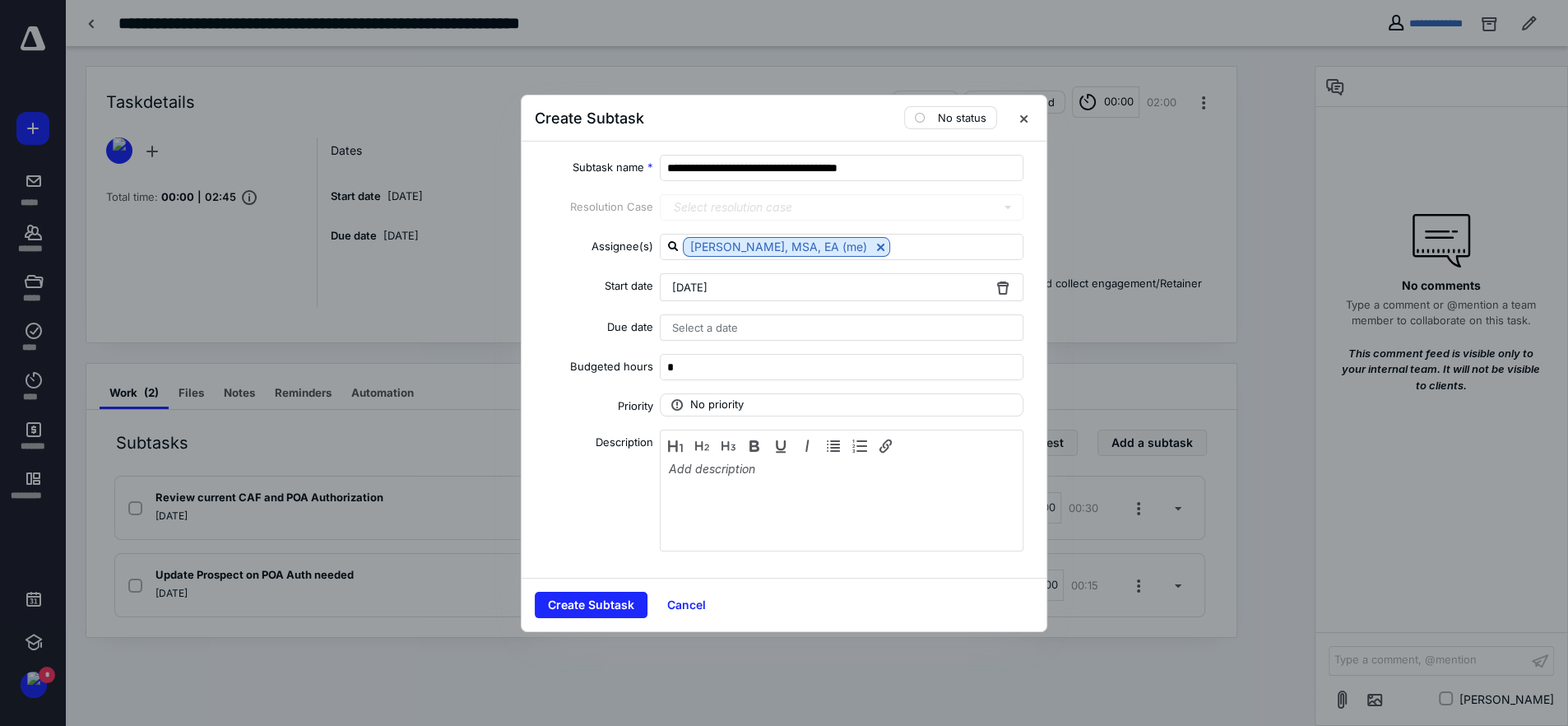 click on "Select a date" at bounding box center [842, 328] 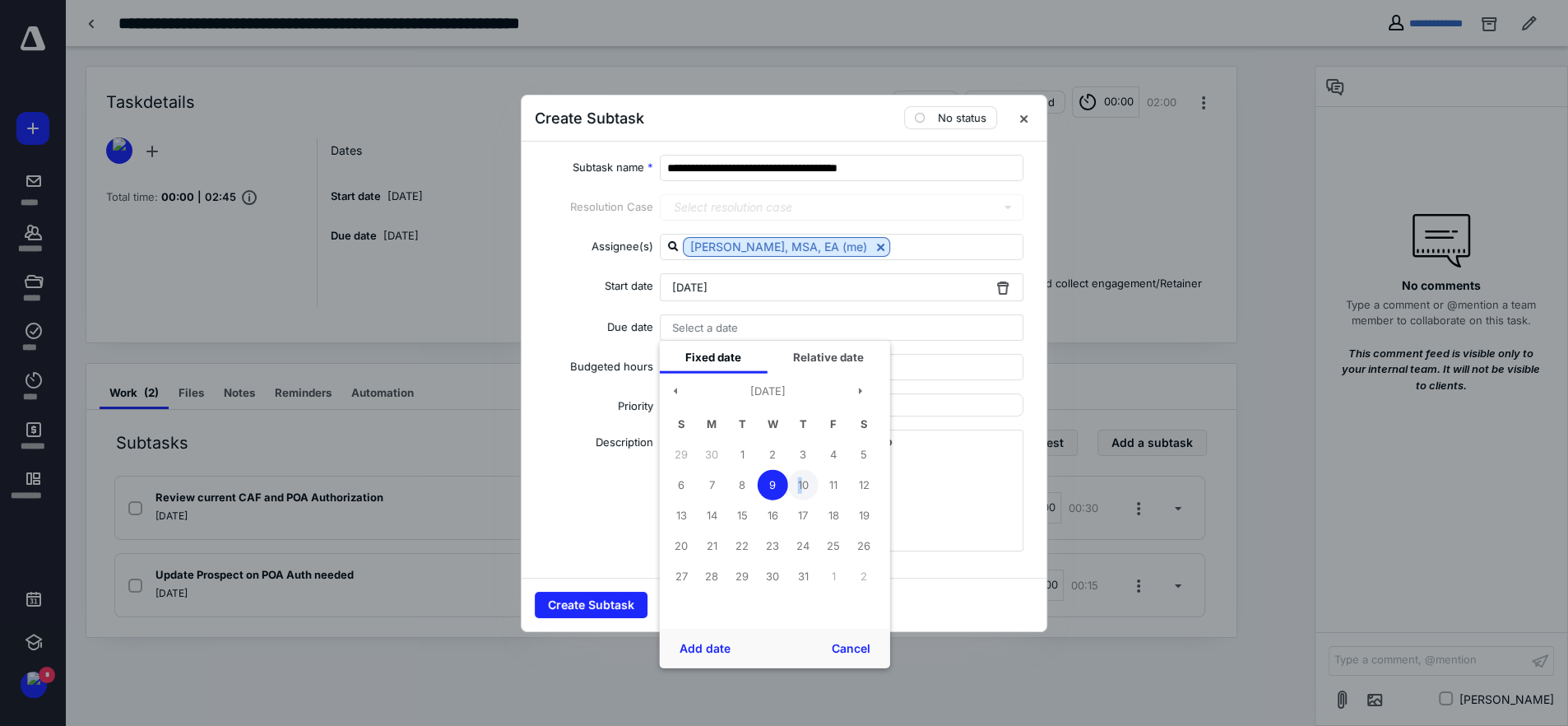 click on "10" at bounding box center (803, 485) 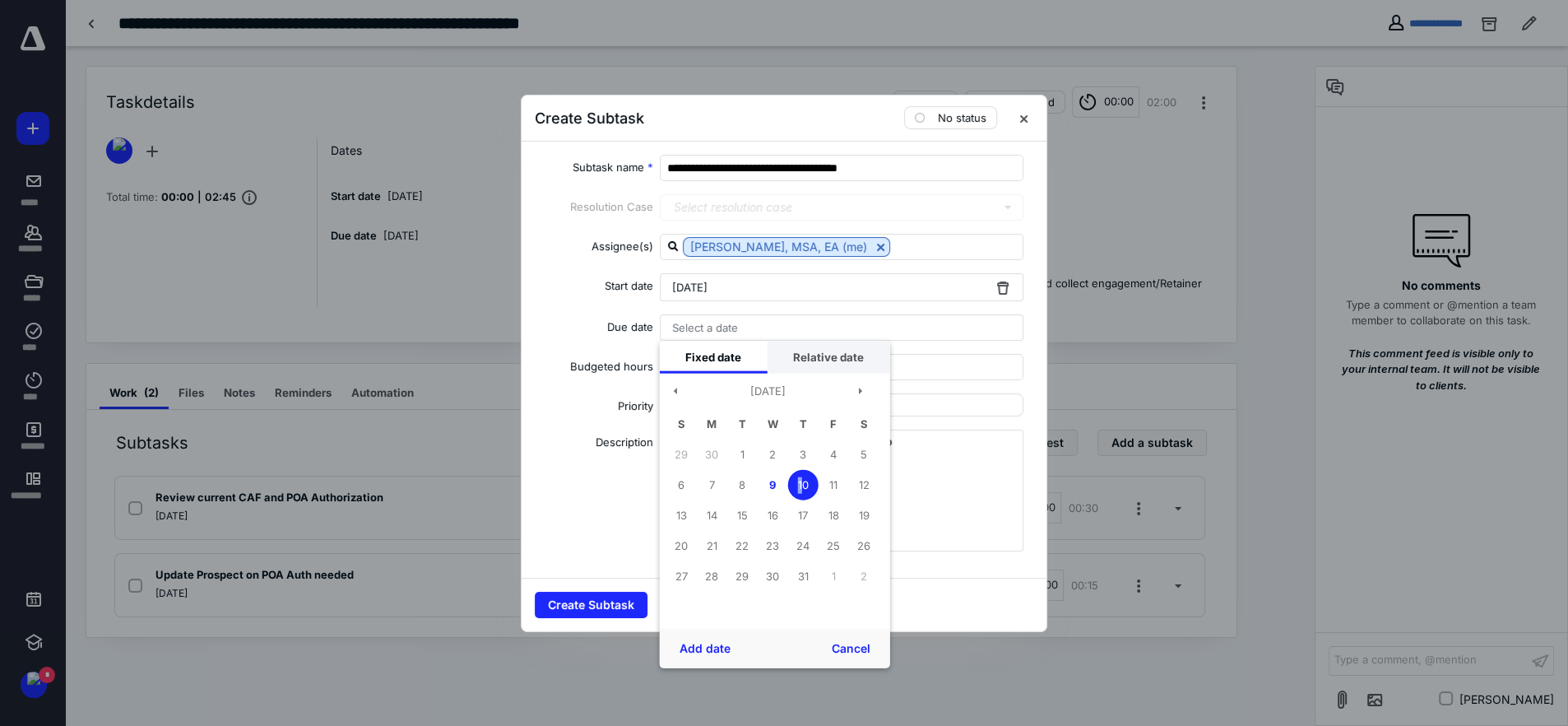 click on "Relative date" at bounding box center (828, 356) 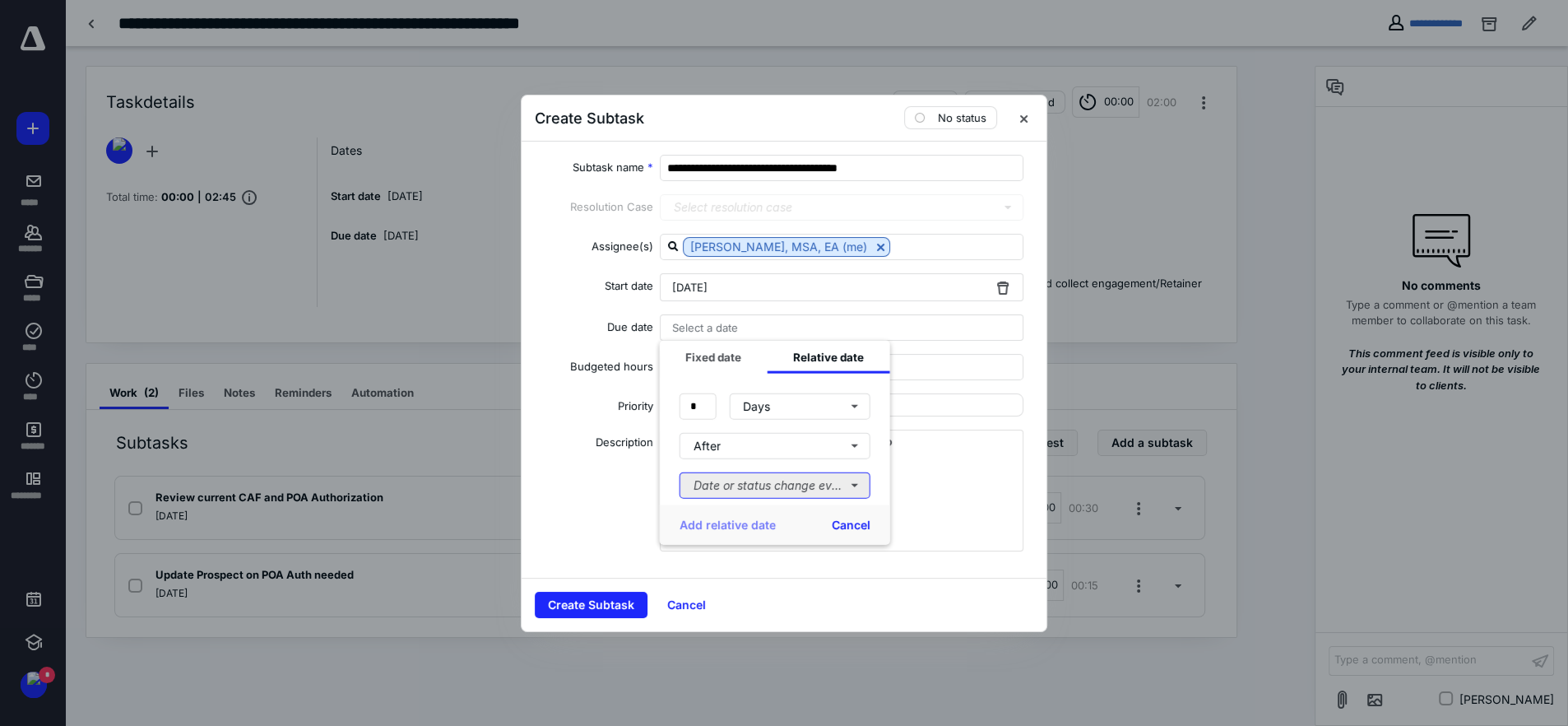 click on "Date or status change event" at bounding box center [775, 485] 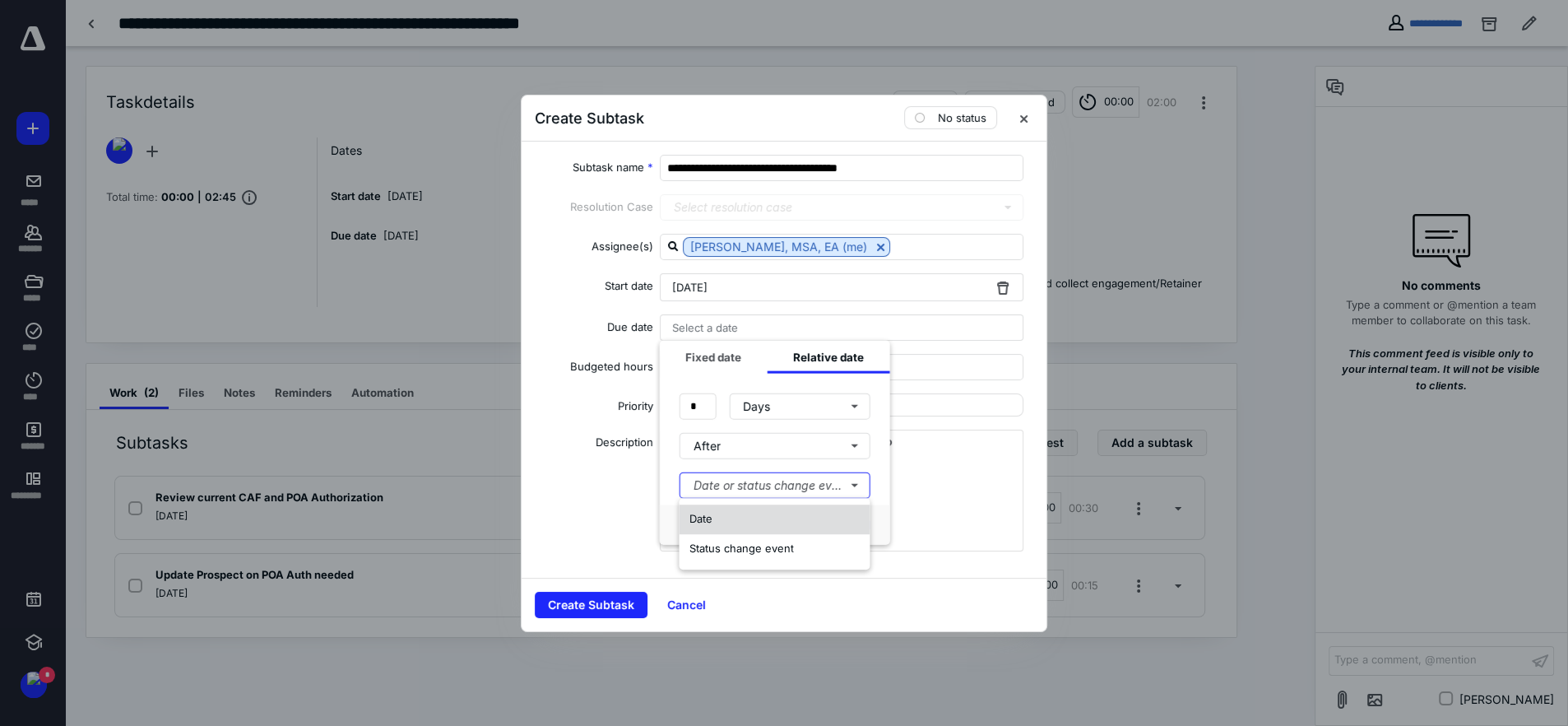 click on "Date" at bounding box center [774, 519] 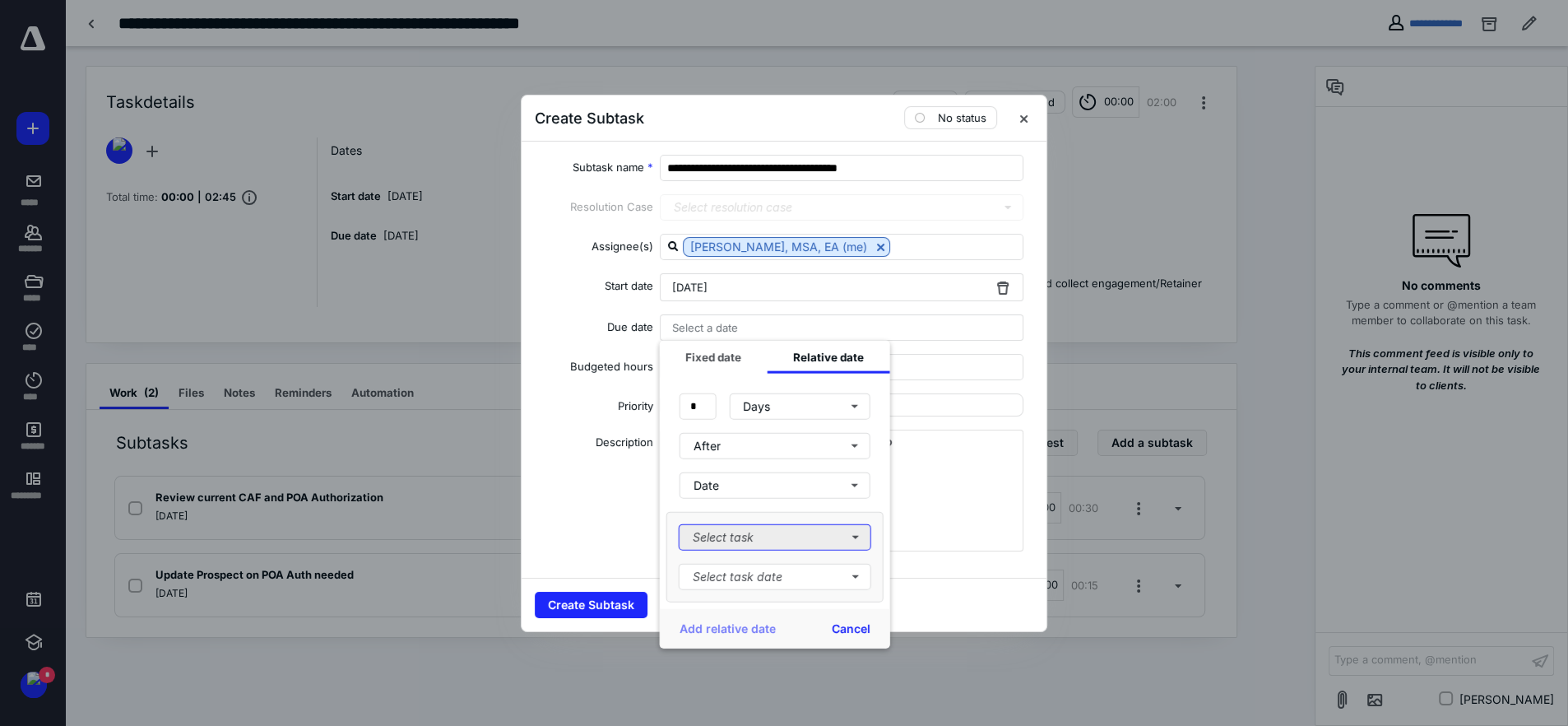 click on "Select task" at bounding box center [775, 537] 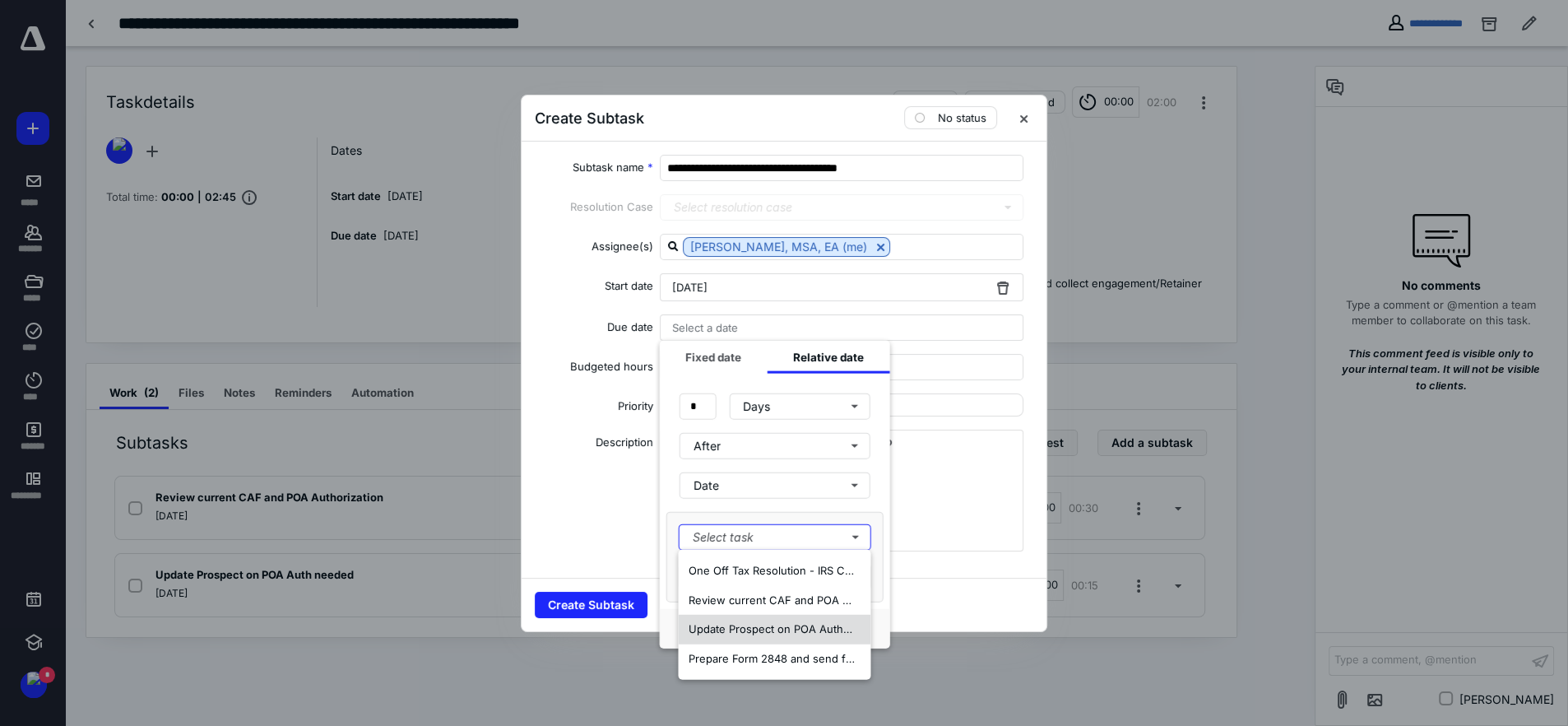 click on "Update Prospect on POA Auth needed" at bounding box center (786, 629) 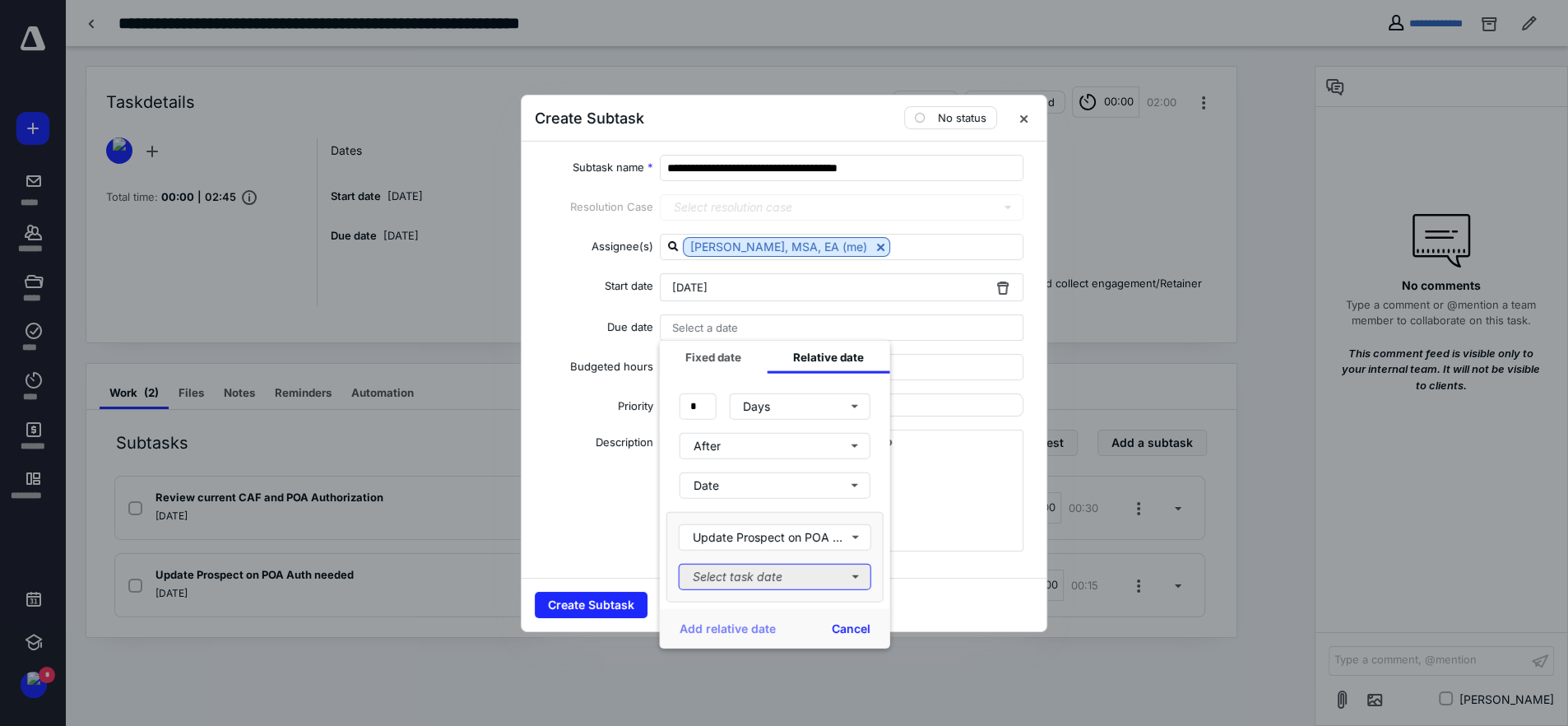 click on "Select task date" at bounding box center (775, 576) 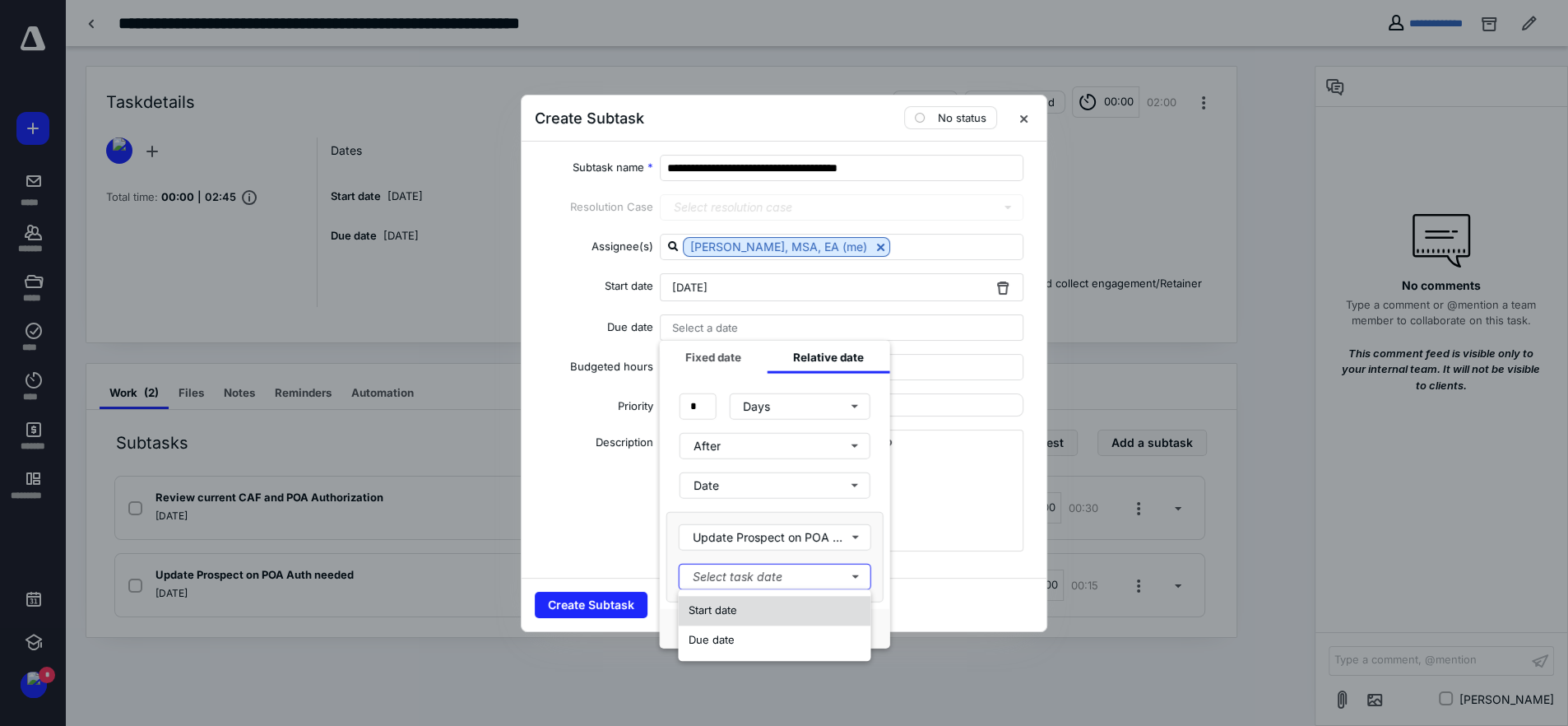 click on "Start date" at bounding box center (712, 610) 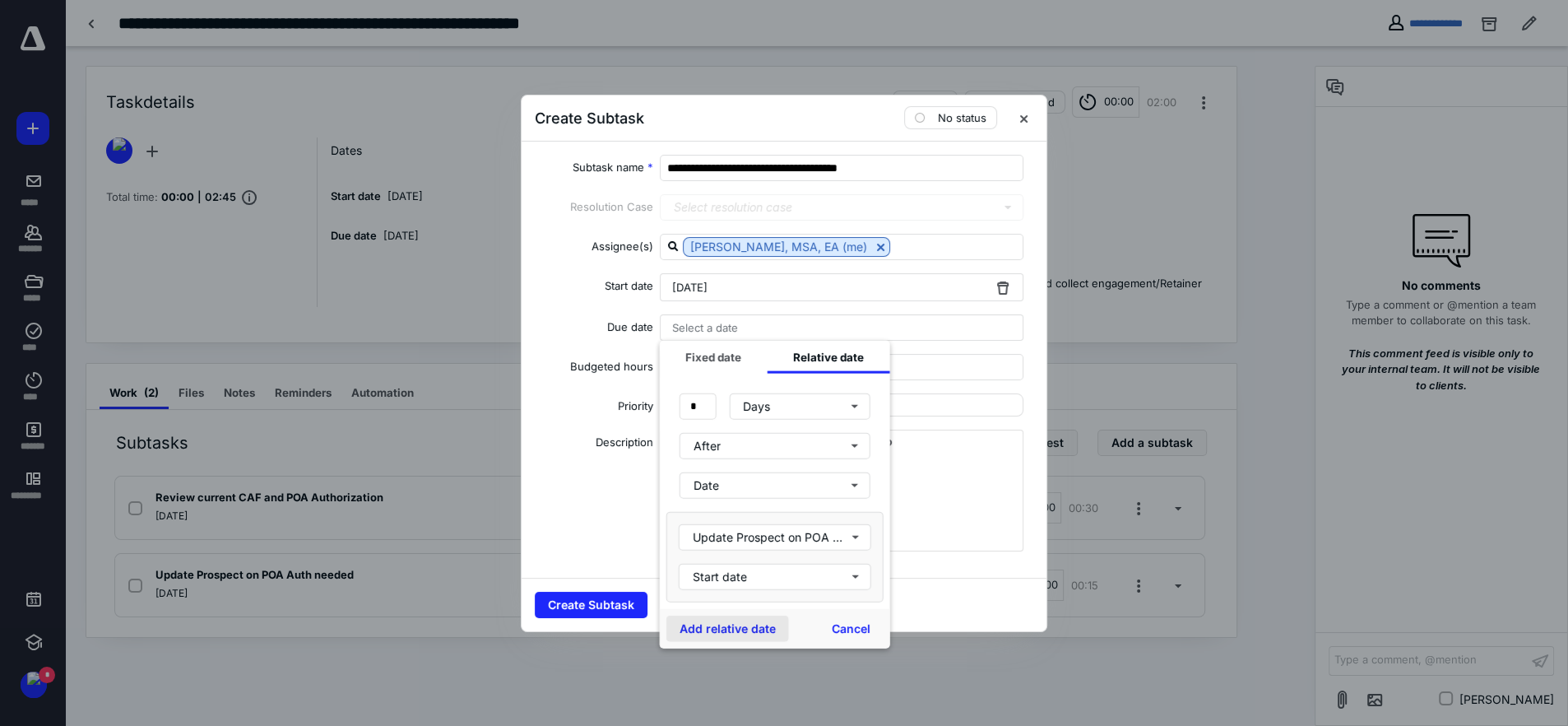 click on "Add relative date" at bounding box center [727, 628] 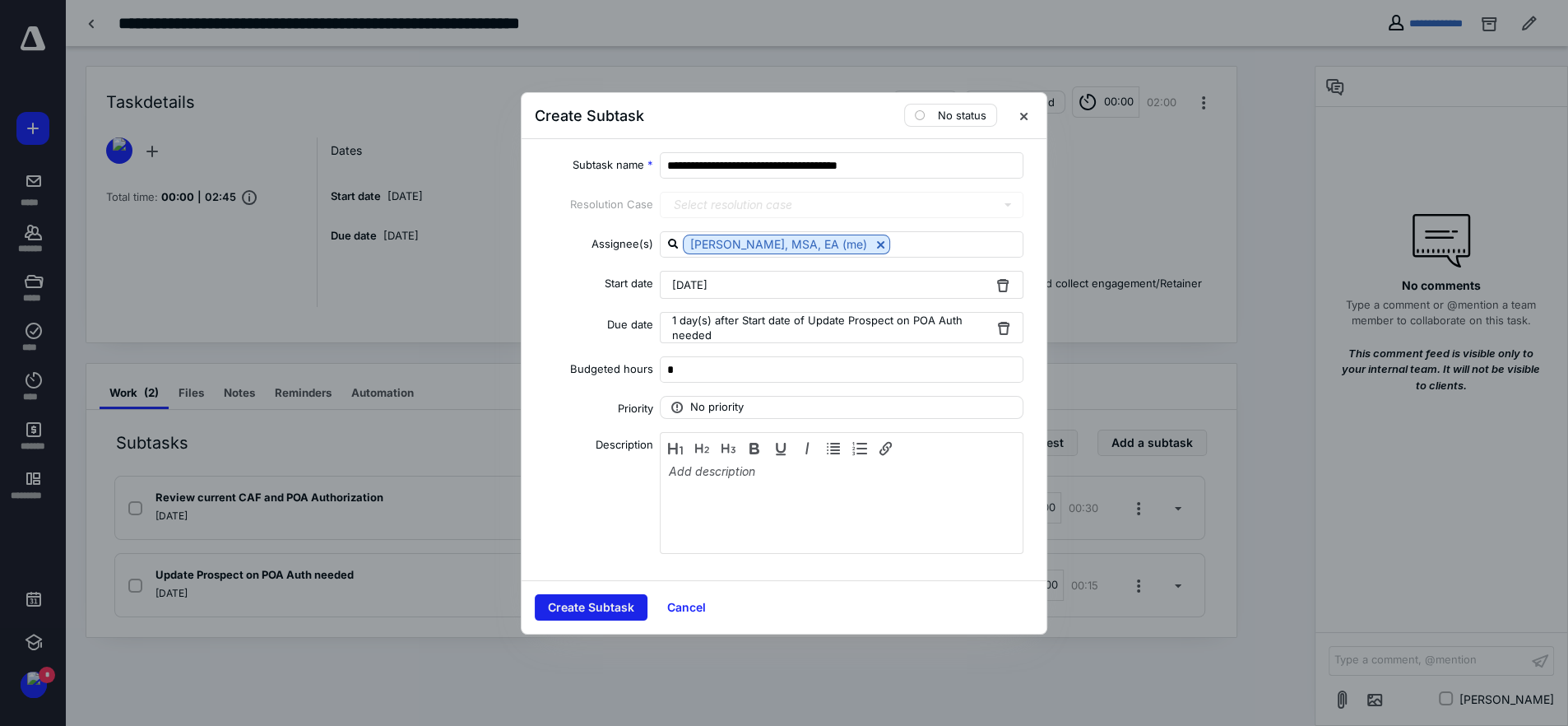 click on "Create Subtask" at bounding box center [591, 607] 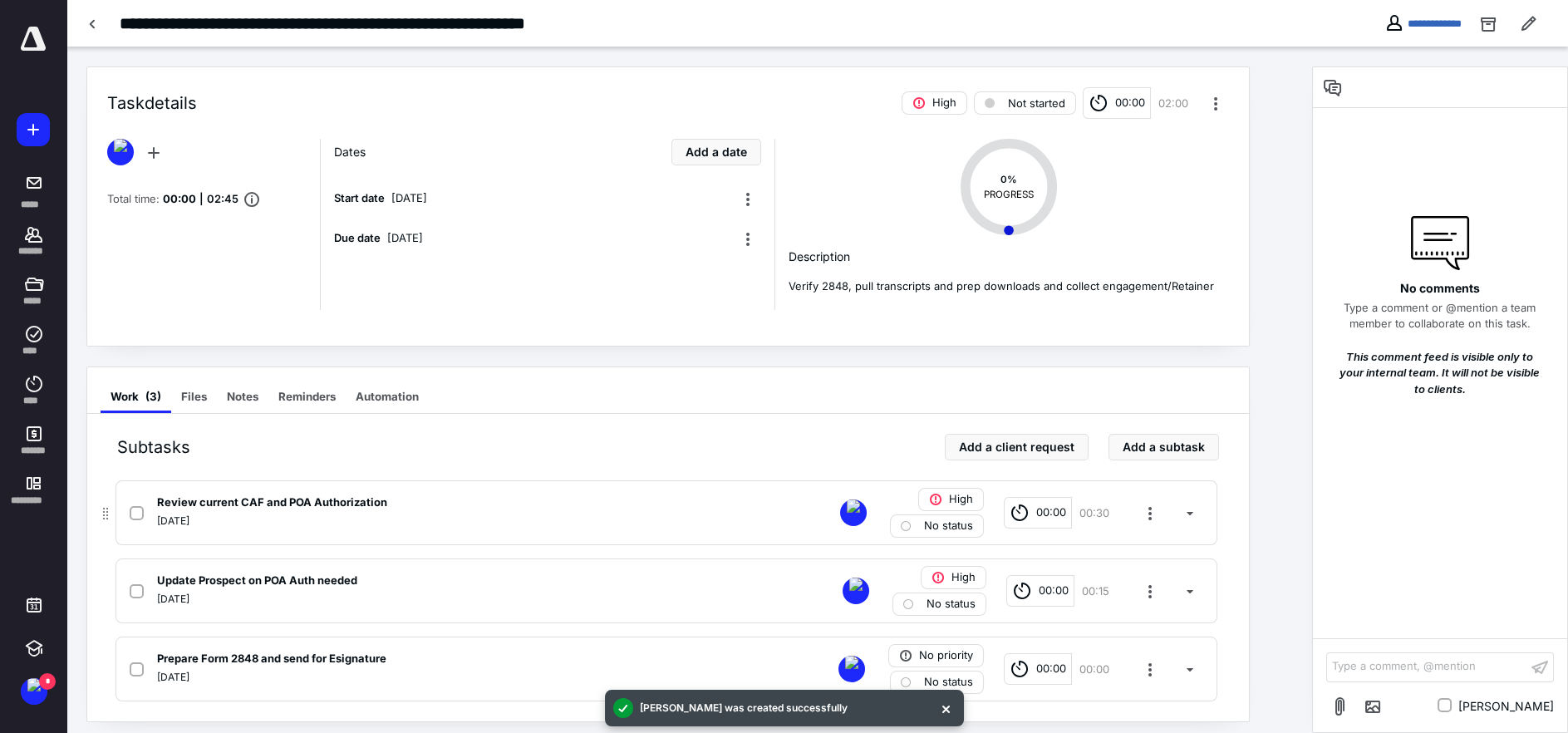 click on "00:00" at bounding box center (1051, 513) 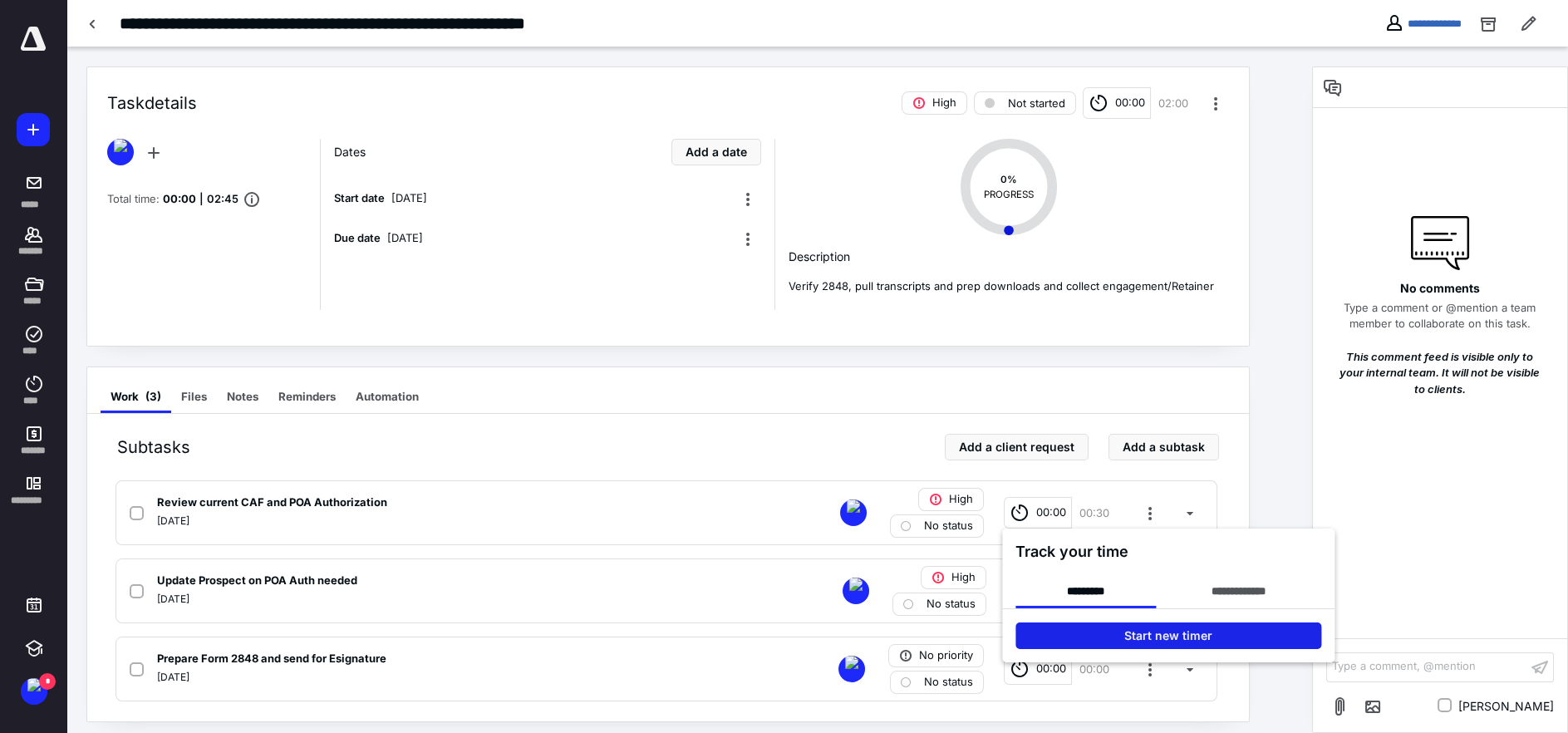 click on "Start new timer" at bounding box center (1168, 636) 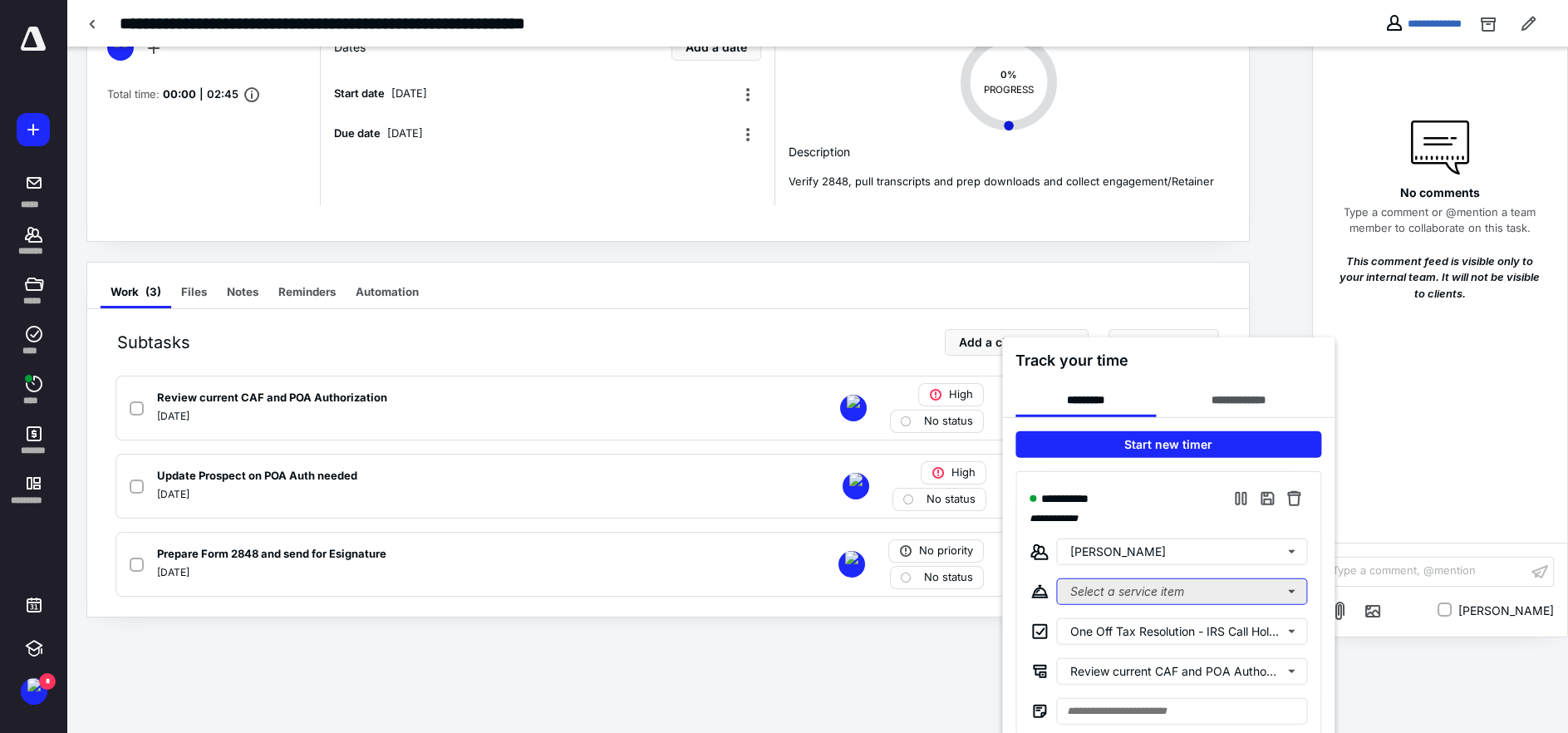 click on "Select a service item" at bounding box center (1182, 592) 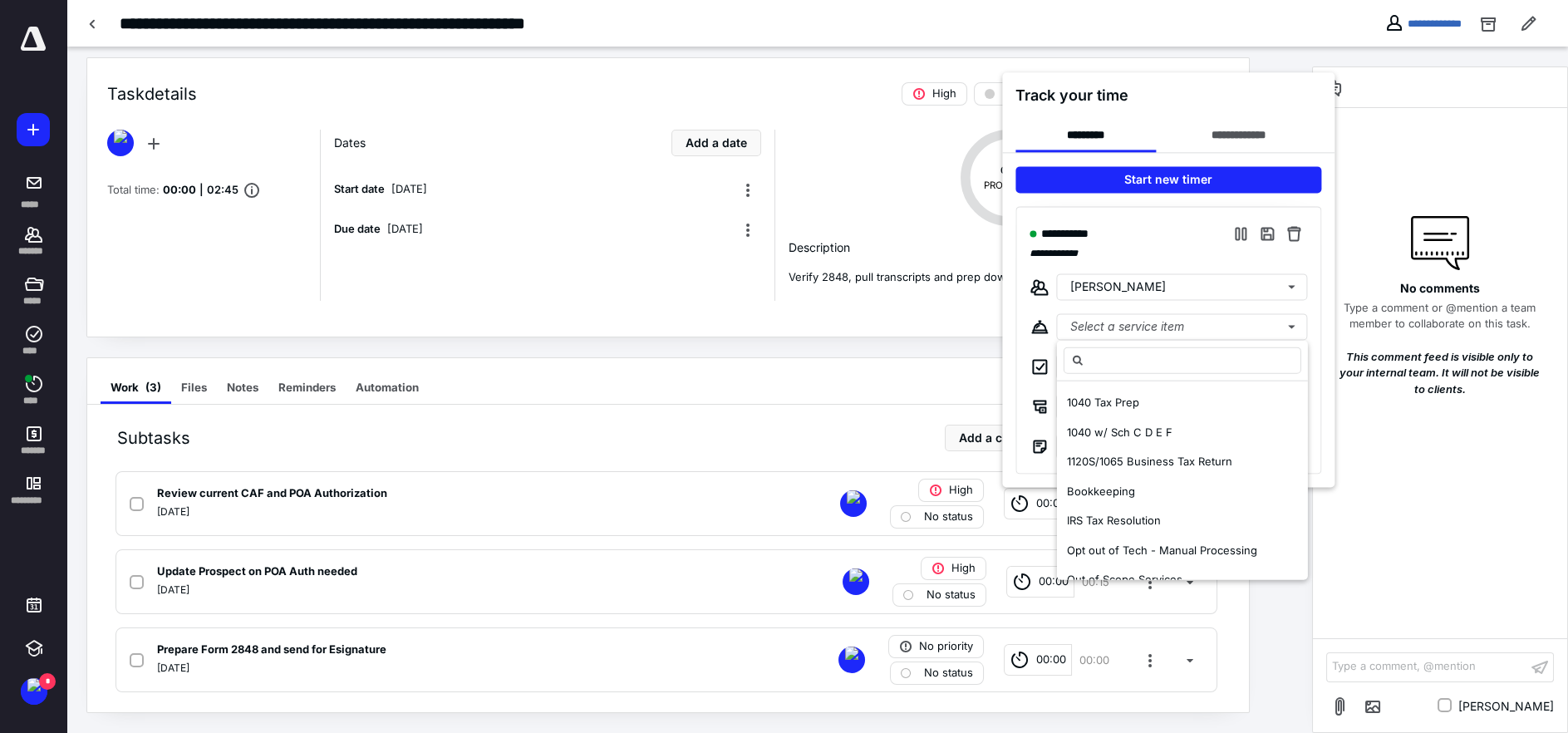 scroll, scrollTop: 8, scrollLeft: 0, axis: vertical 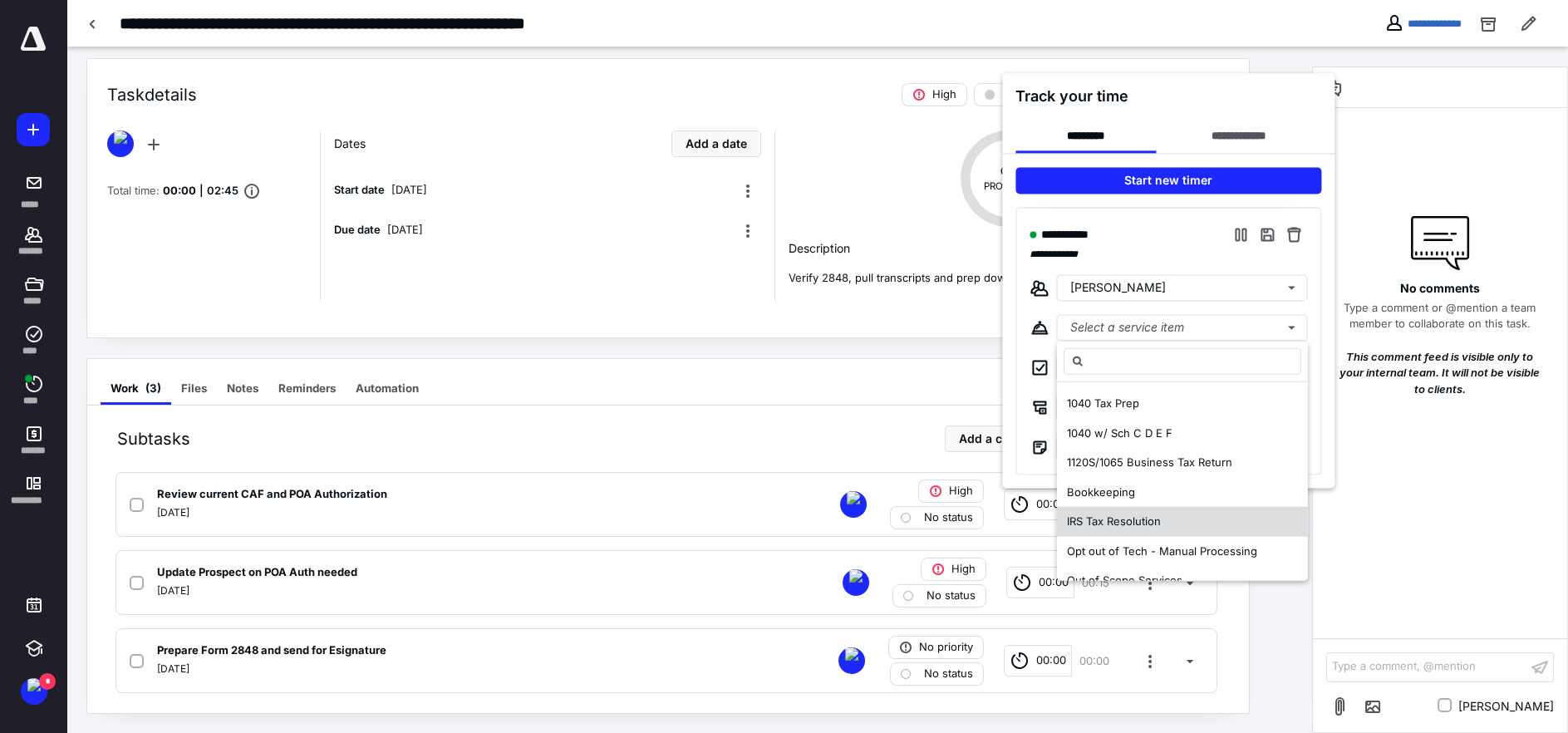 click on "IRS Tax Resolution" at bounding box center [1113, 521] 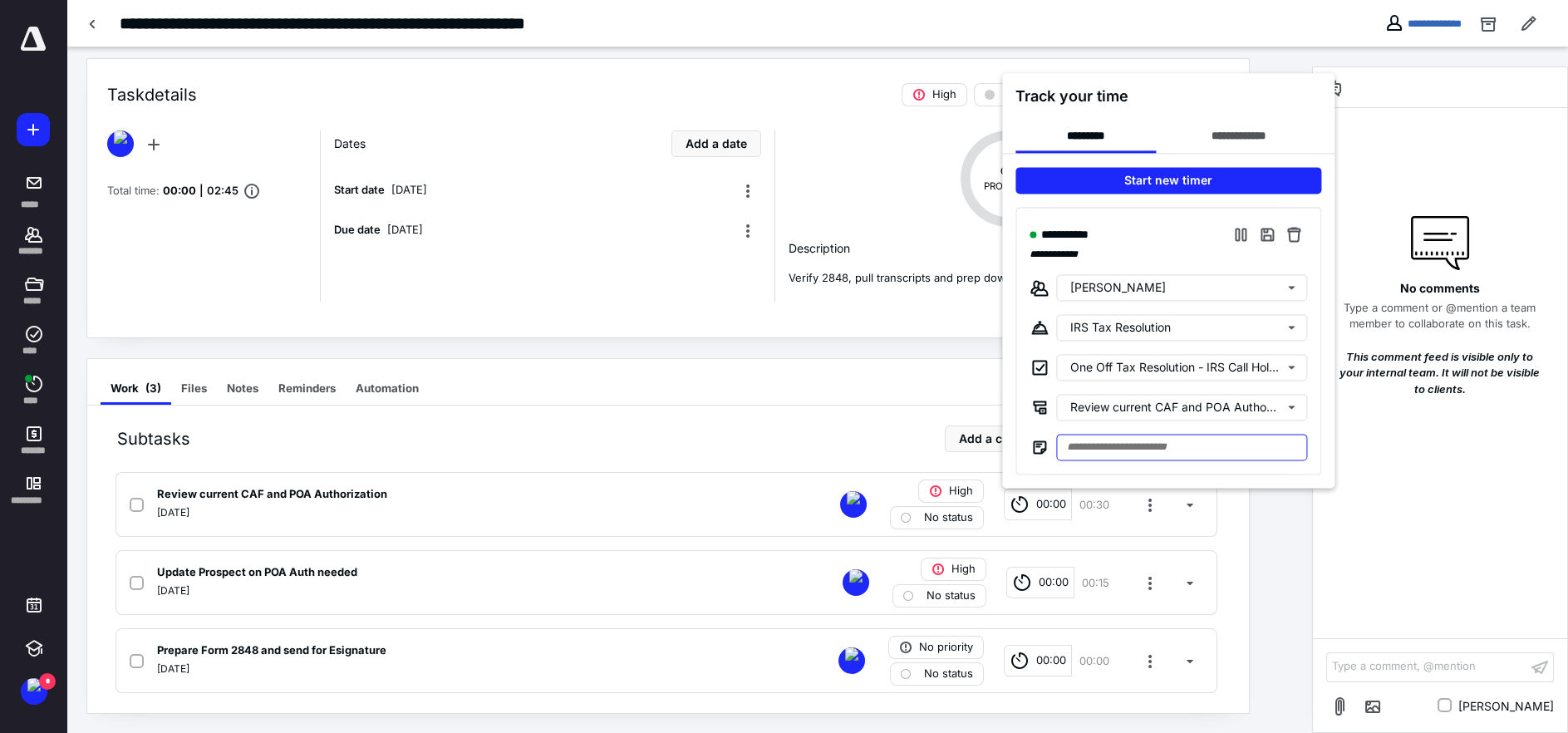 click at bounding box center [1182, 447] 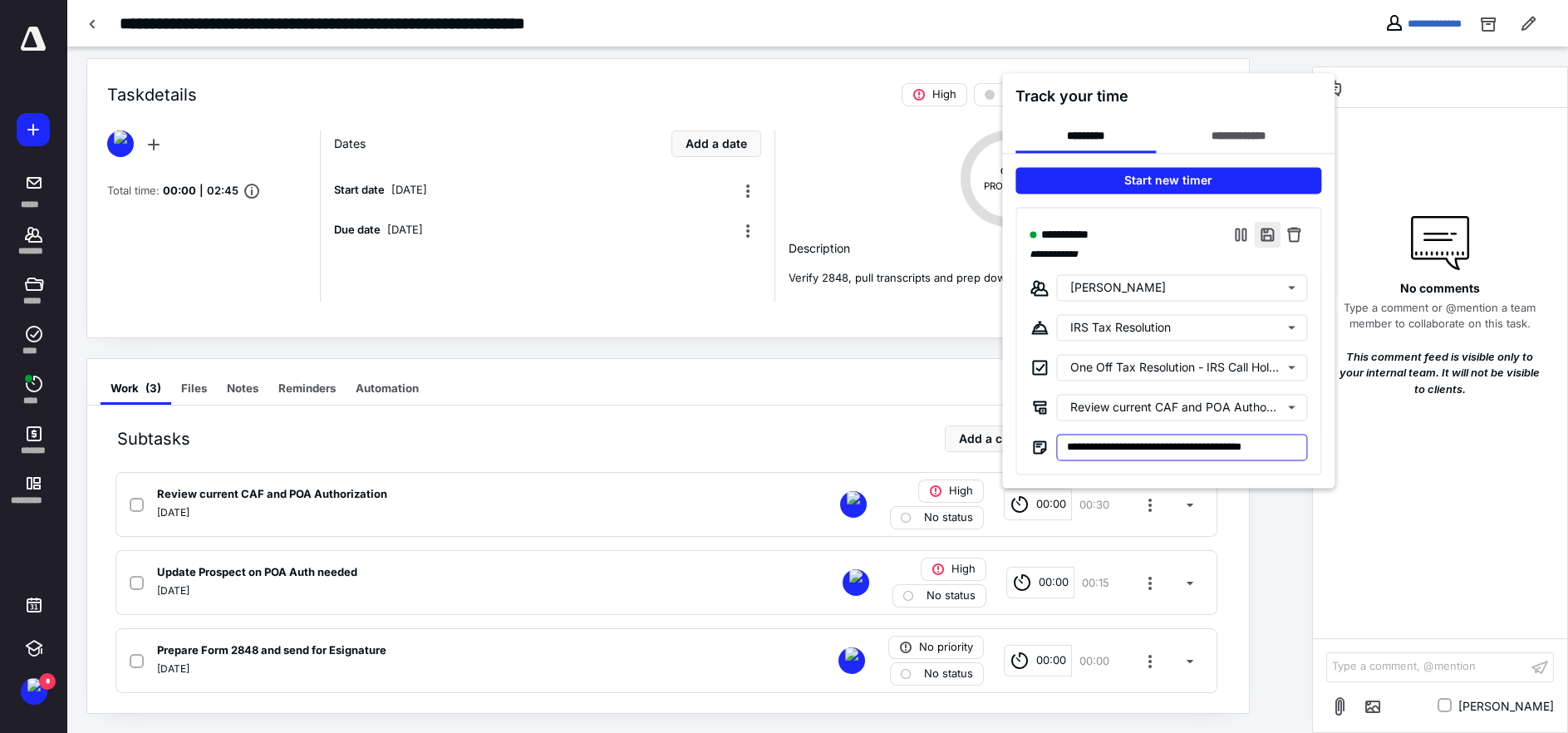 type on "**********" 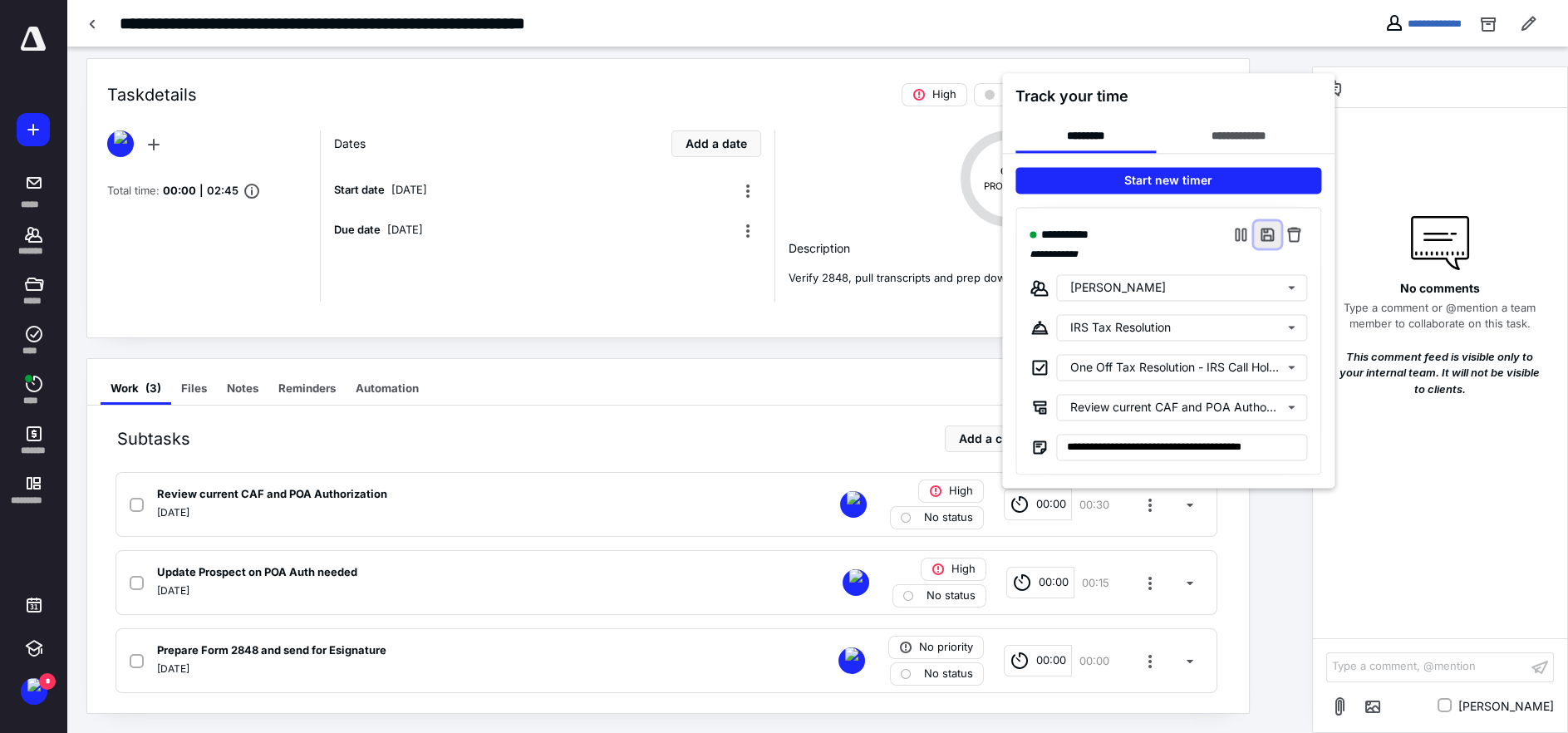 click at bounding box center [1267, 234] 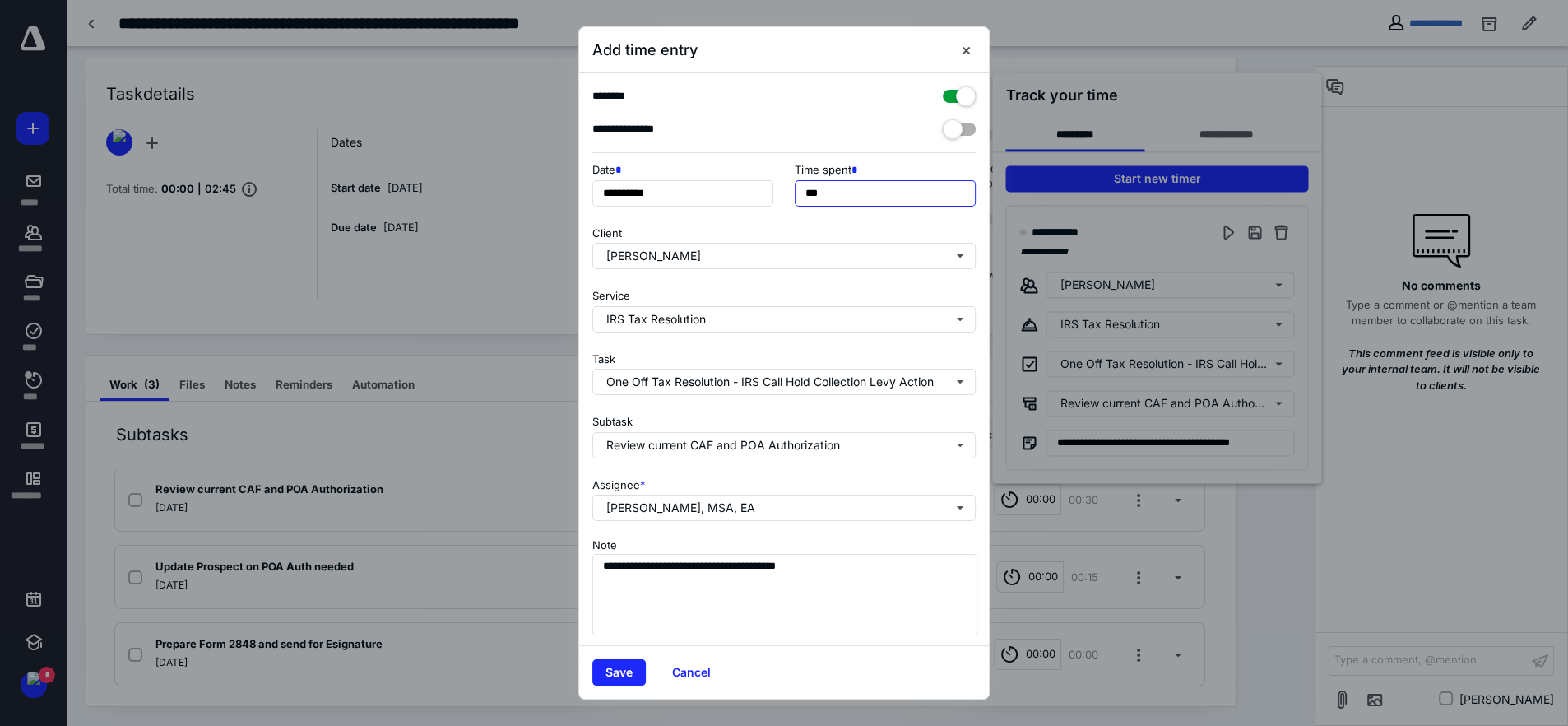 click on "***" at bounding box center [885, 193] 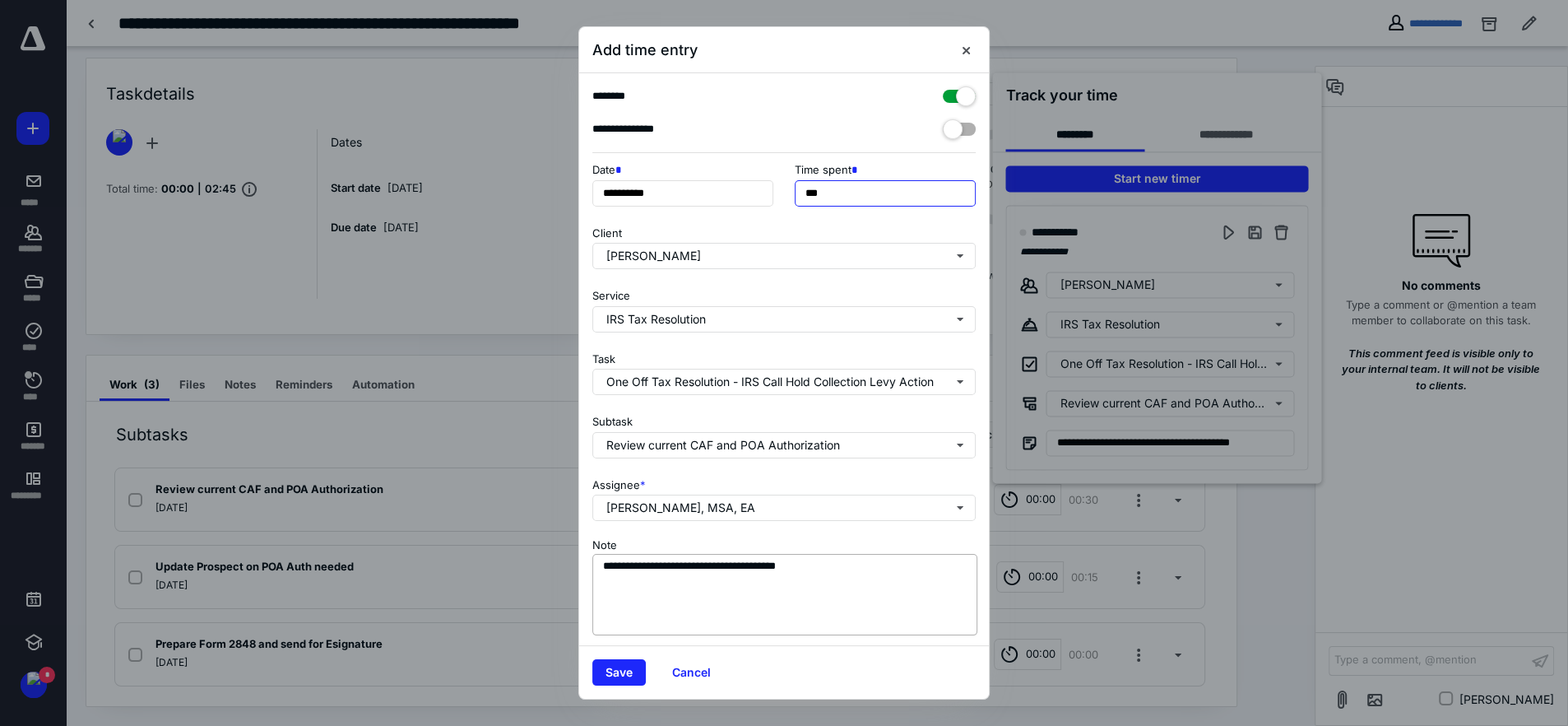 type on "***" 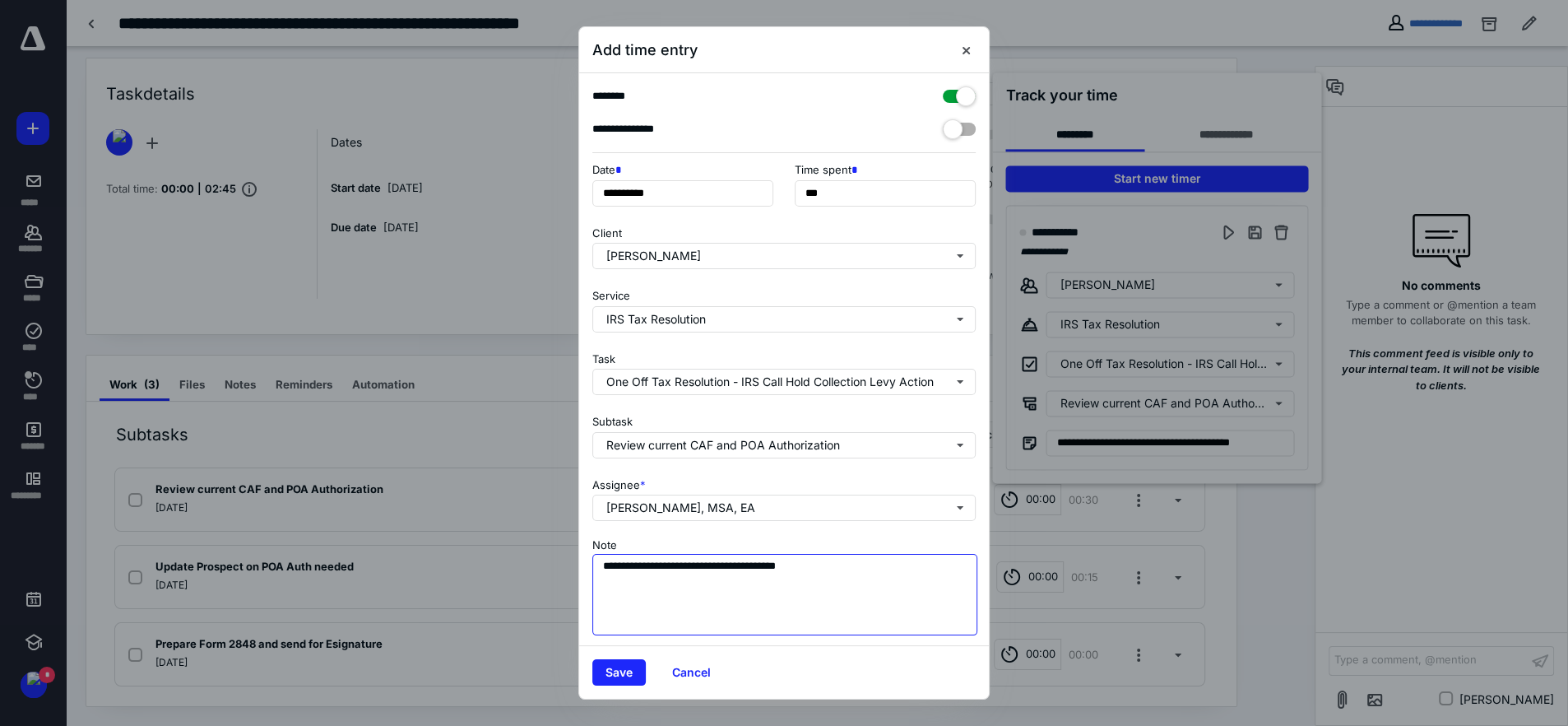 click on "**********" at bounding box center [785, 595] 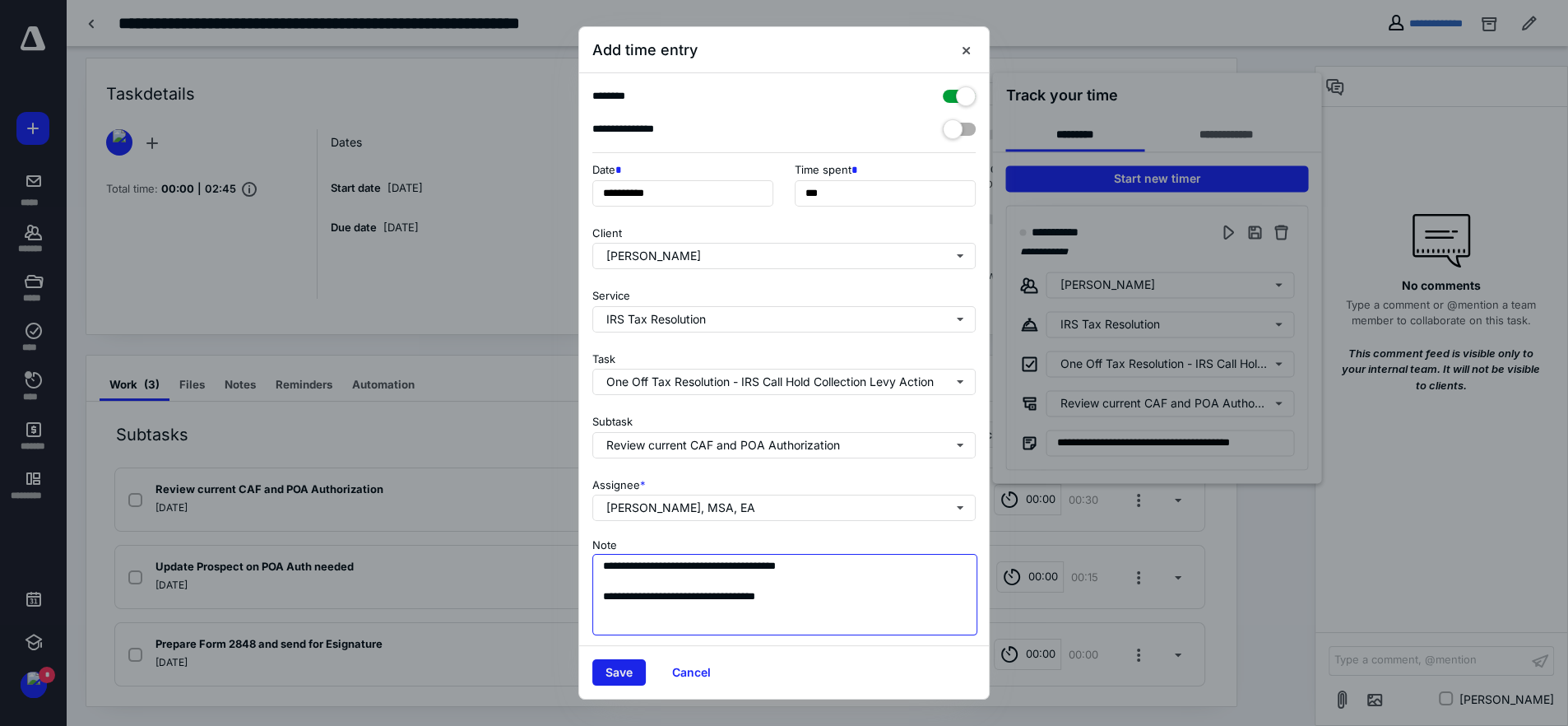 type on "**********" 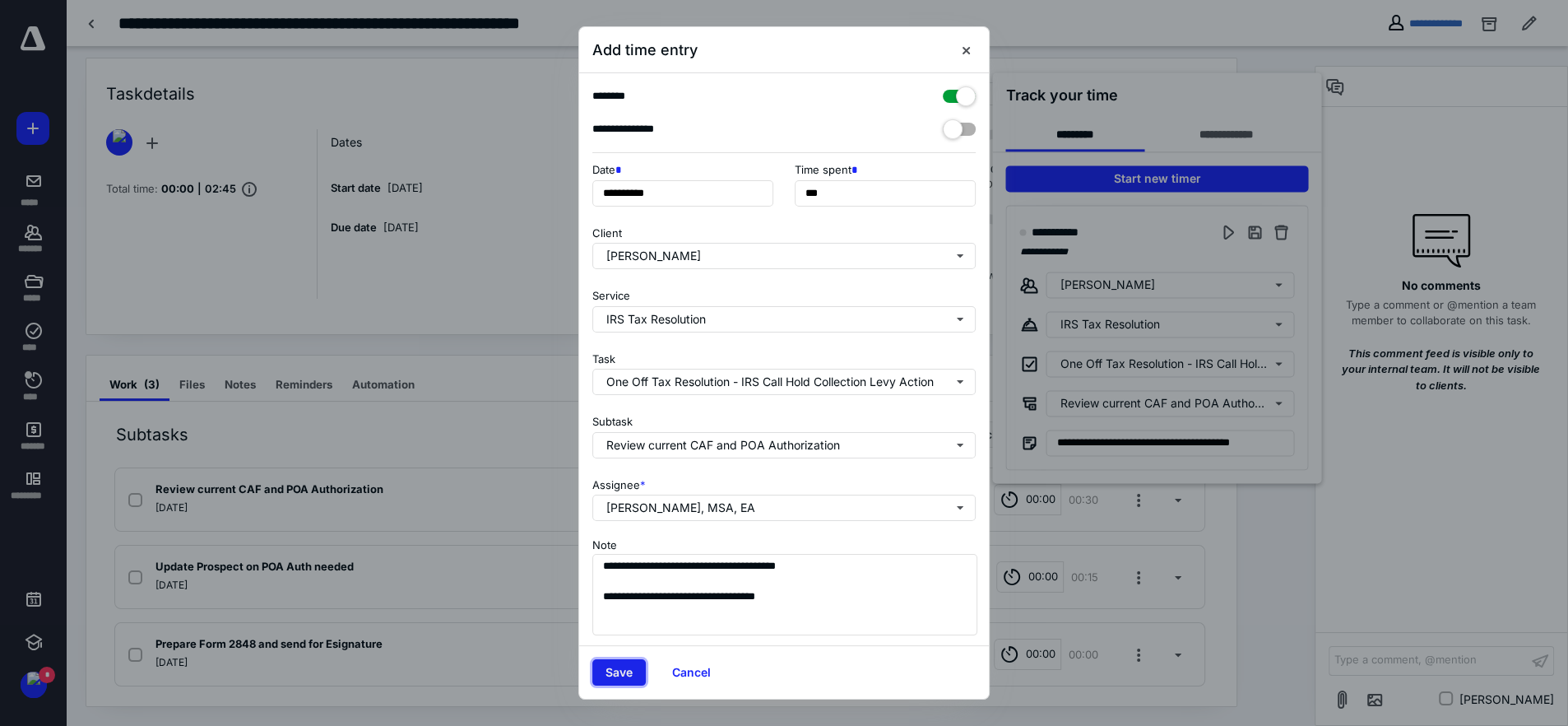 click on "Save" at bounding box center (619, 672) 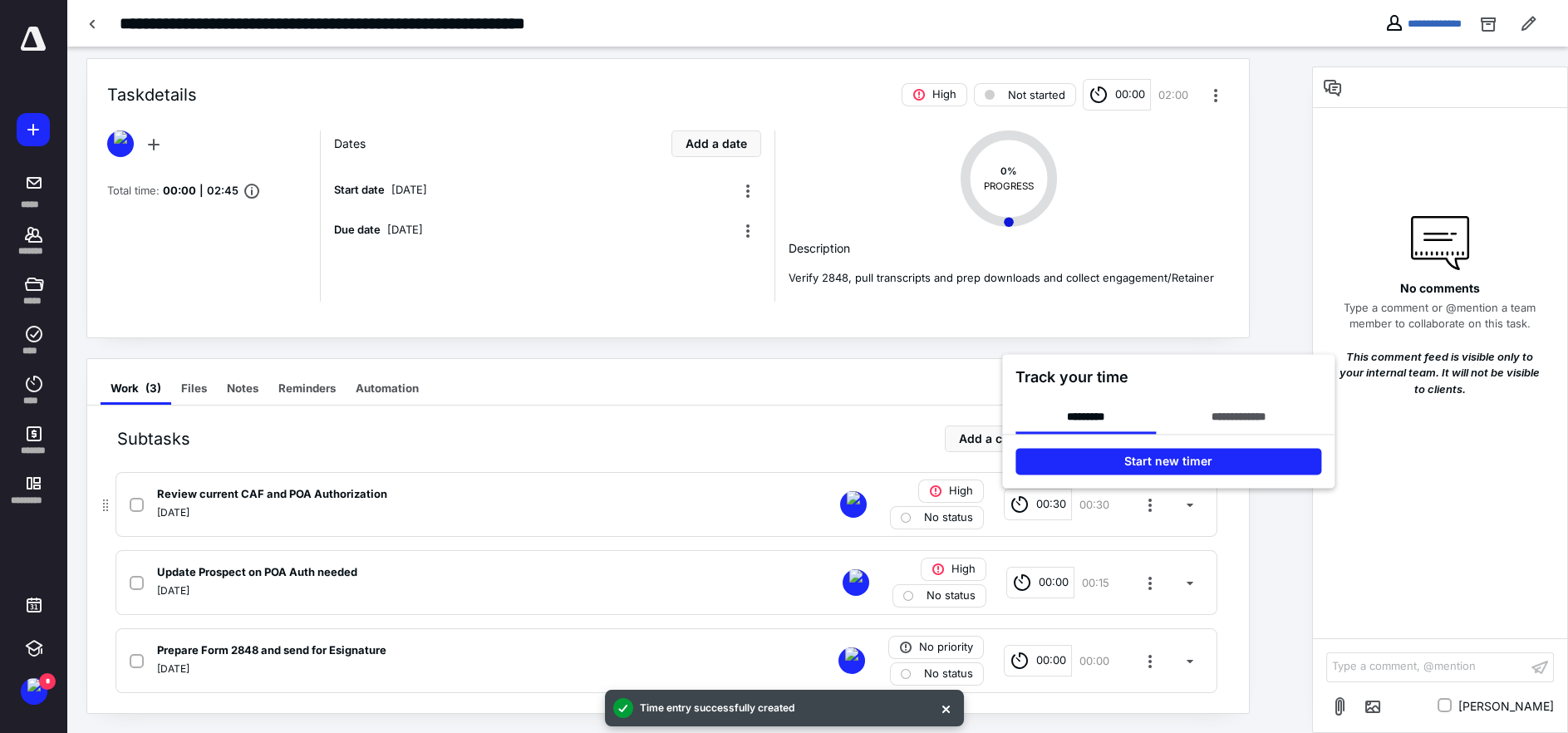 click at bounding box center [784, 366] 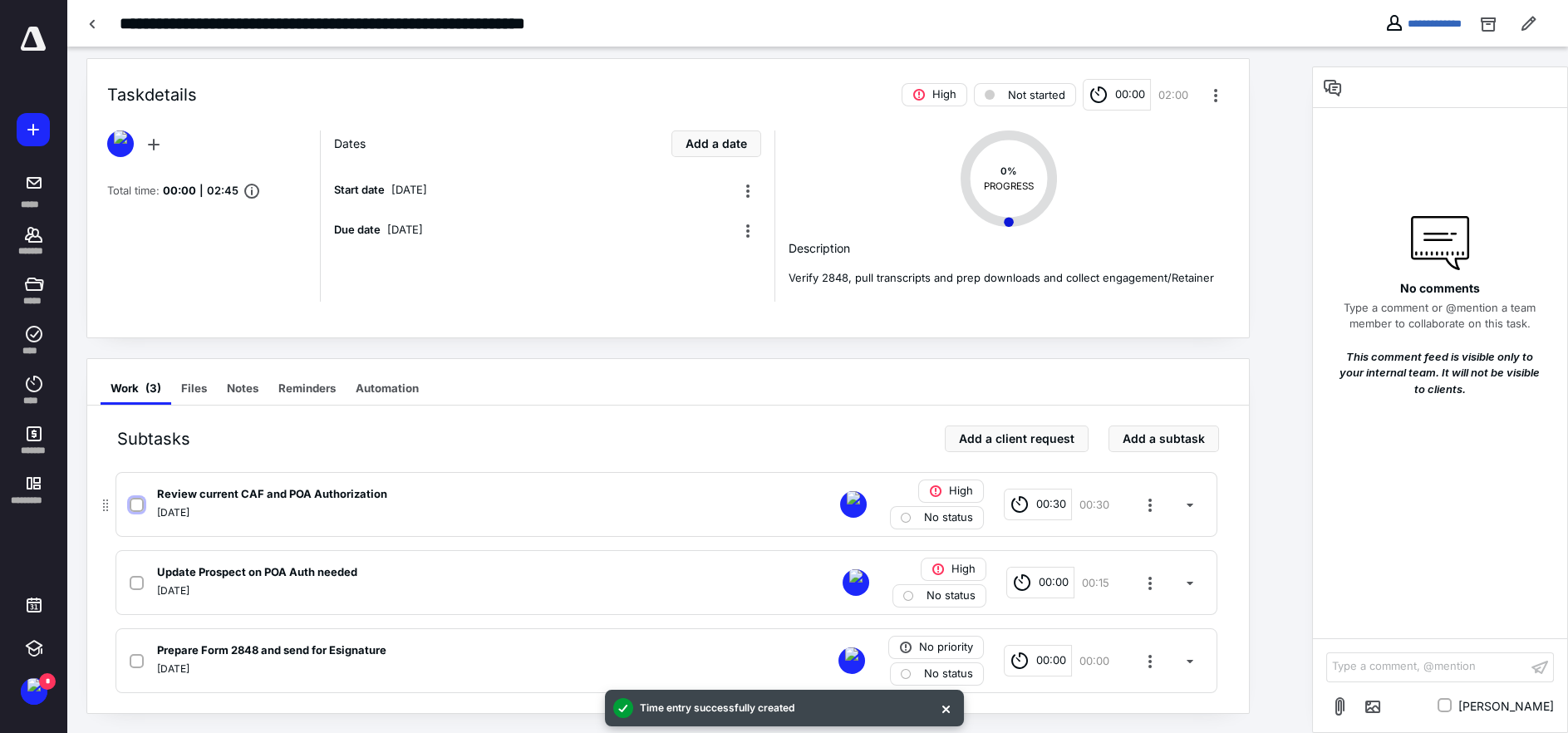 click at bounding box center (136, 505) 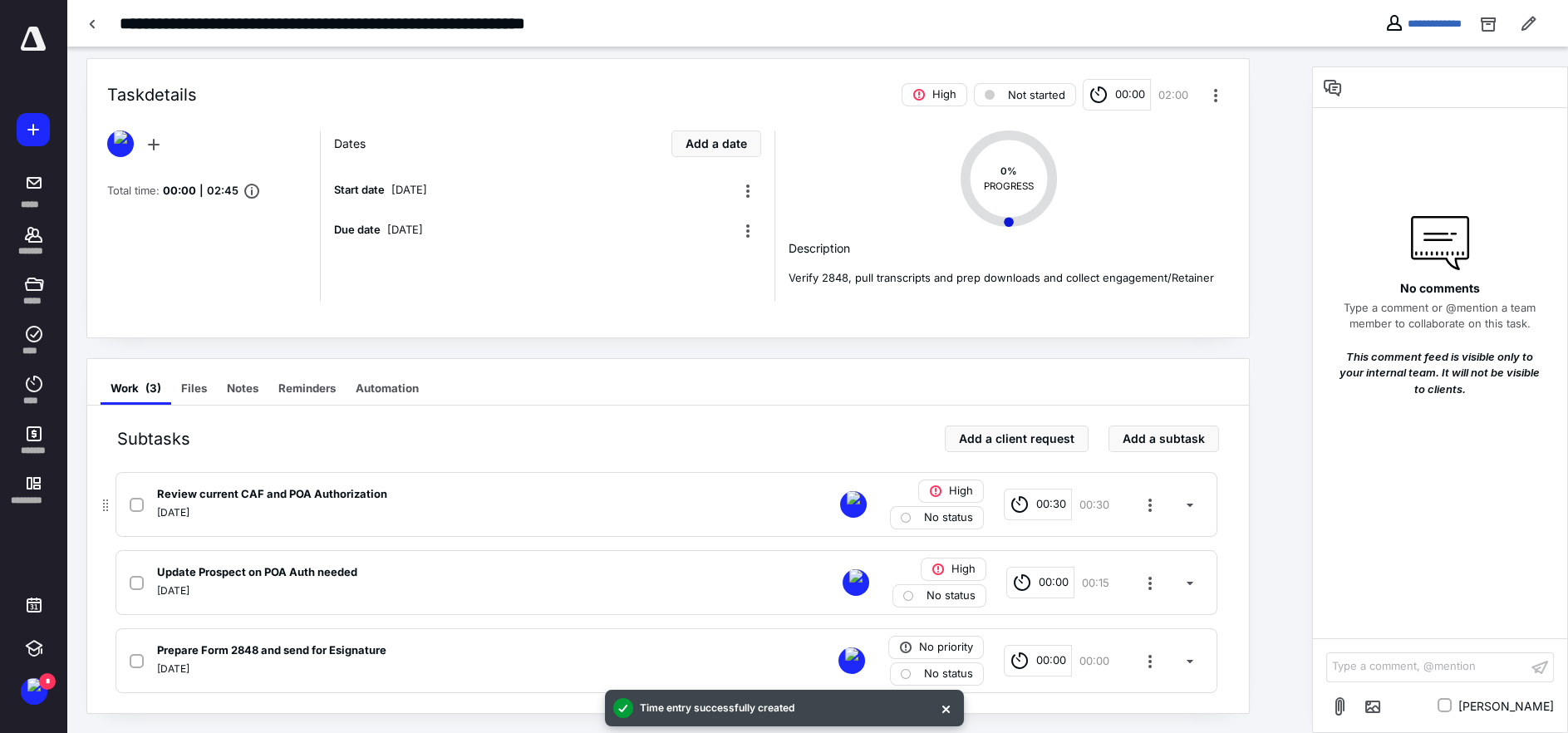 checkbox on "true" 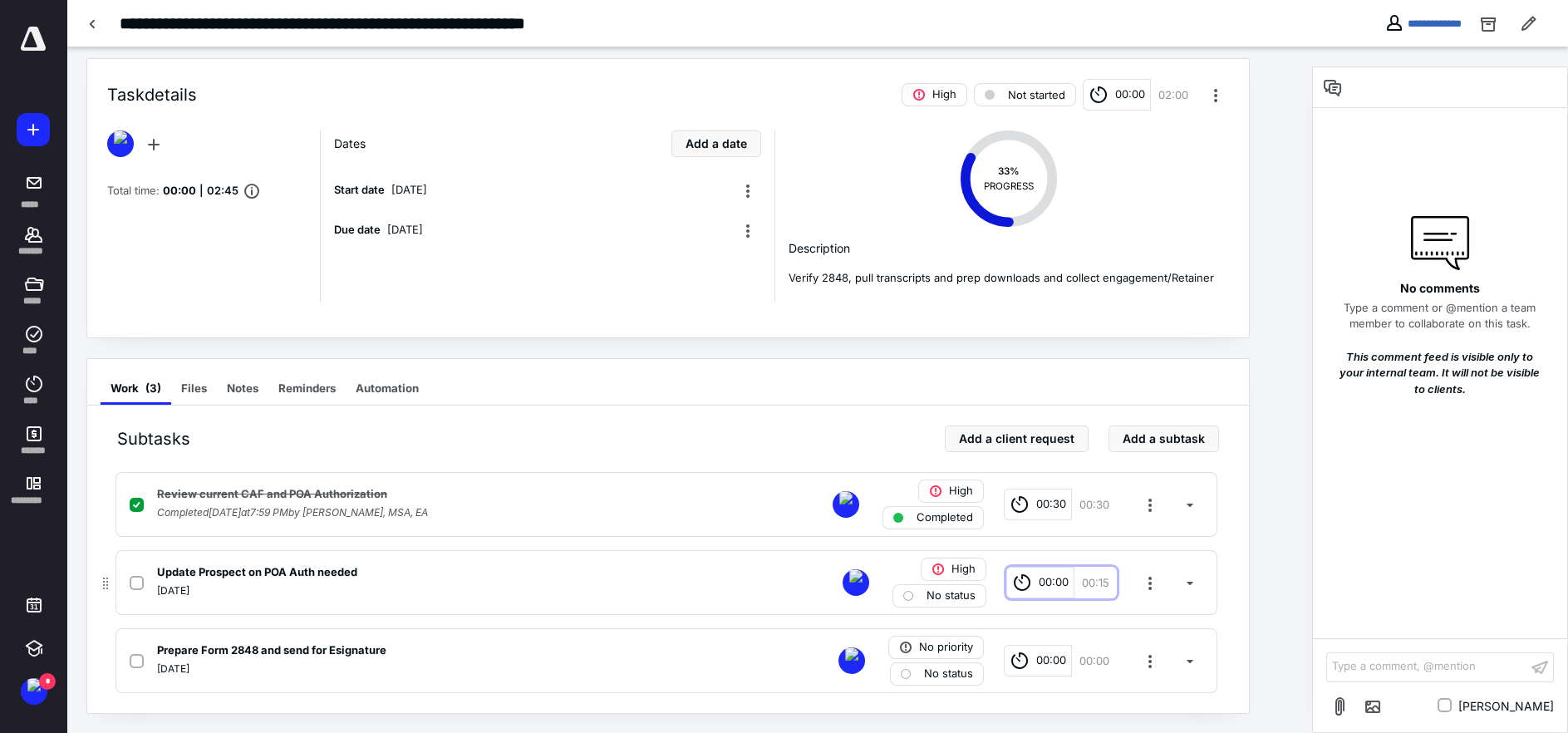 click on "00:00" at bounding box center [1054, 583] 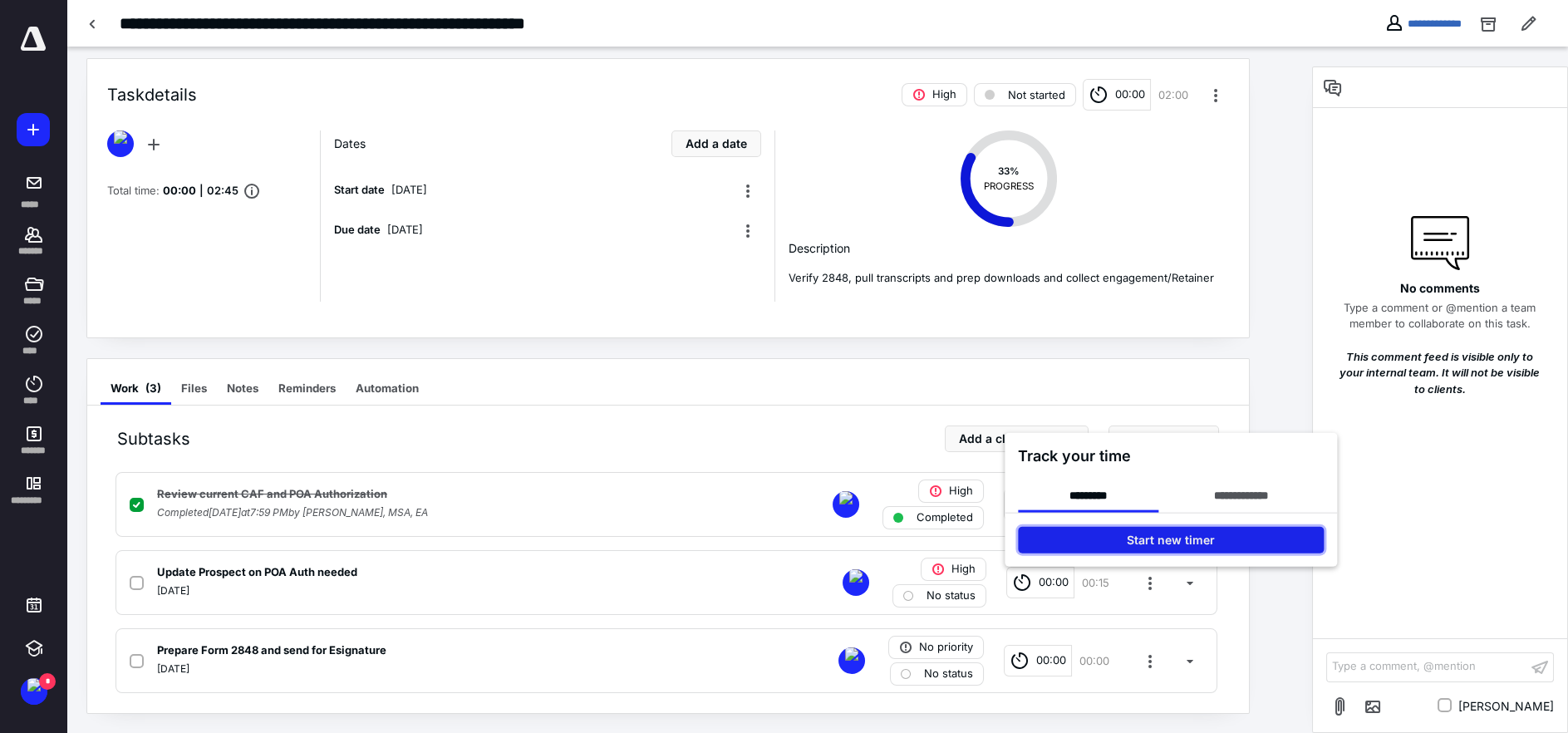 click on "Start new timer" at bounding box center [1171, 539] 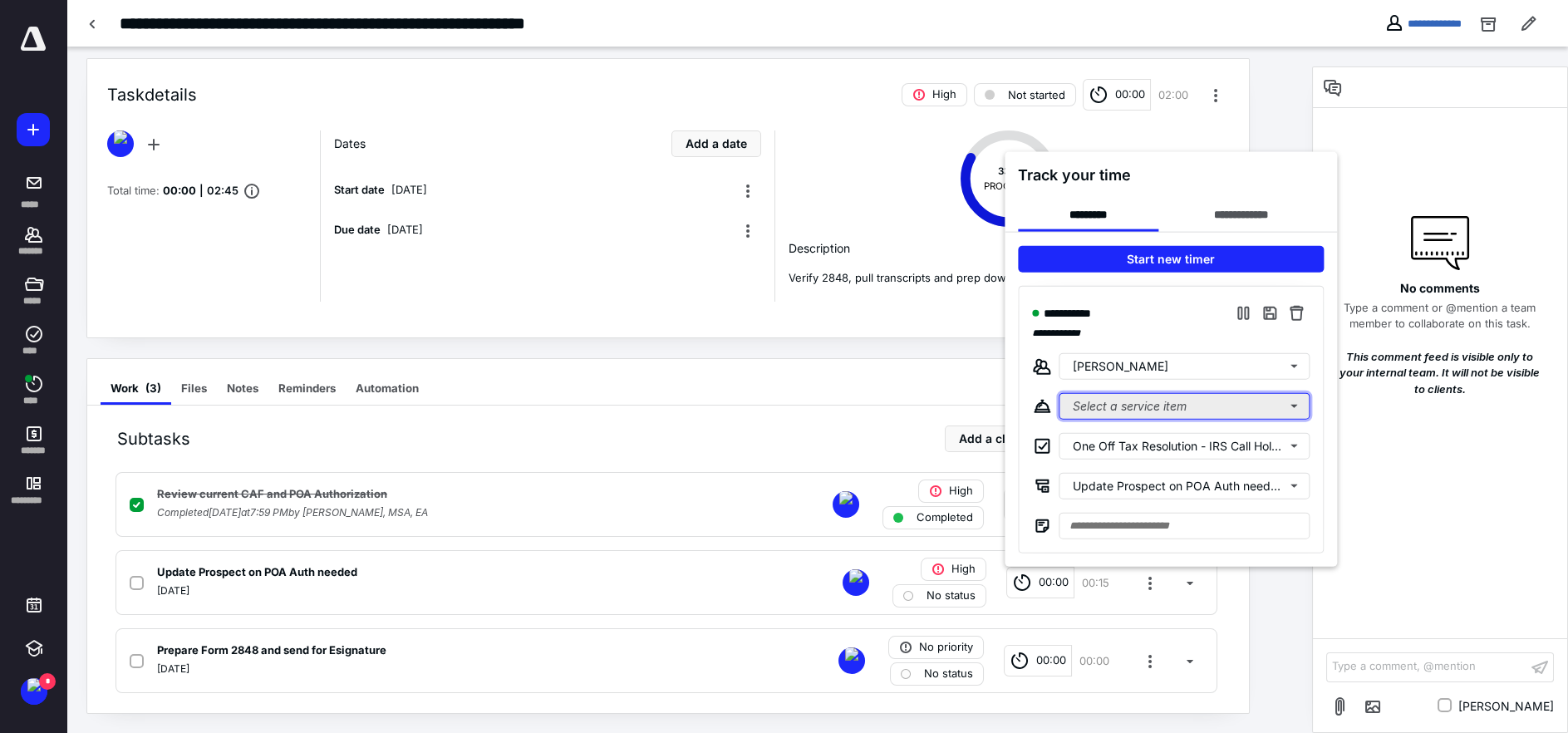 click on "Select a service item" at bounding box center (1184, 406) 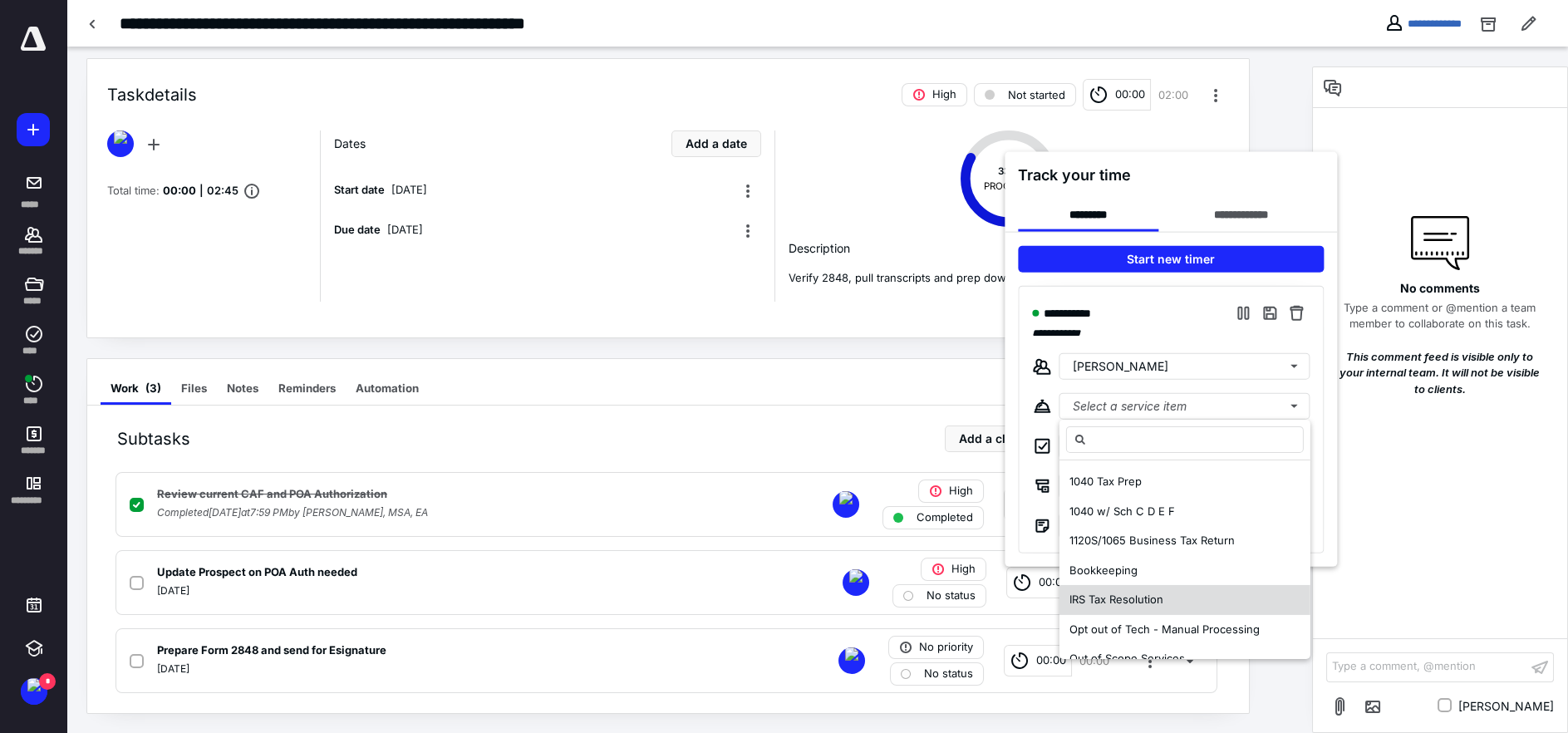 click on "IRS Tax Resolution" at bounding box center (1116, 599) 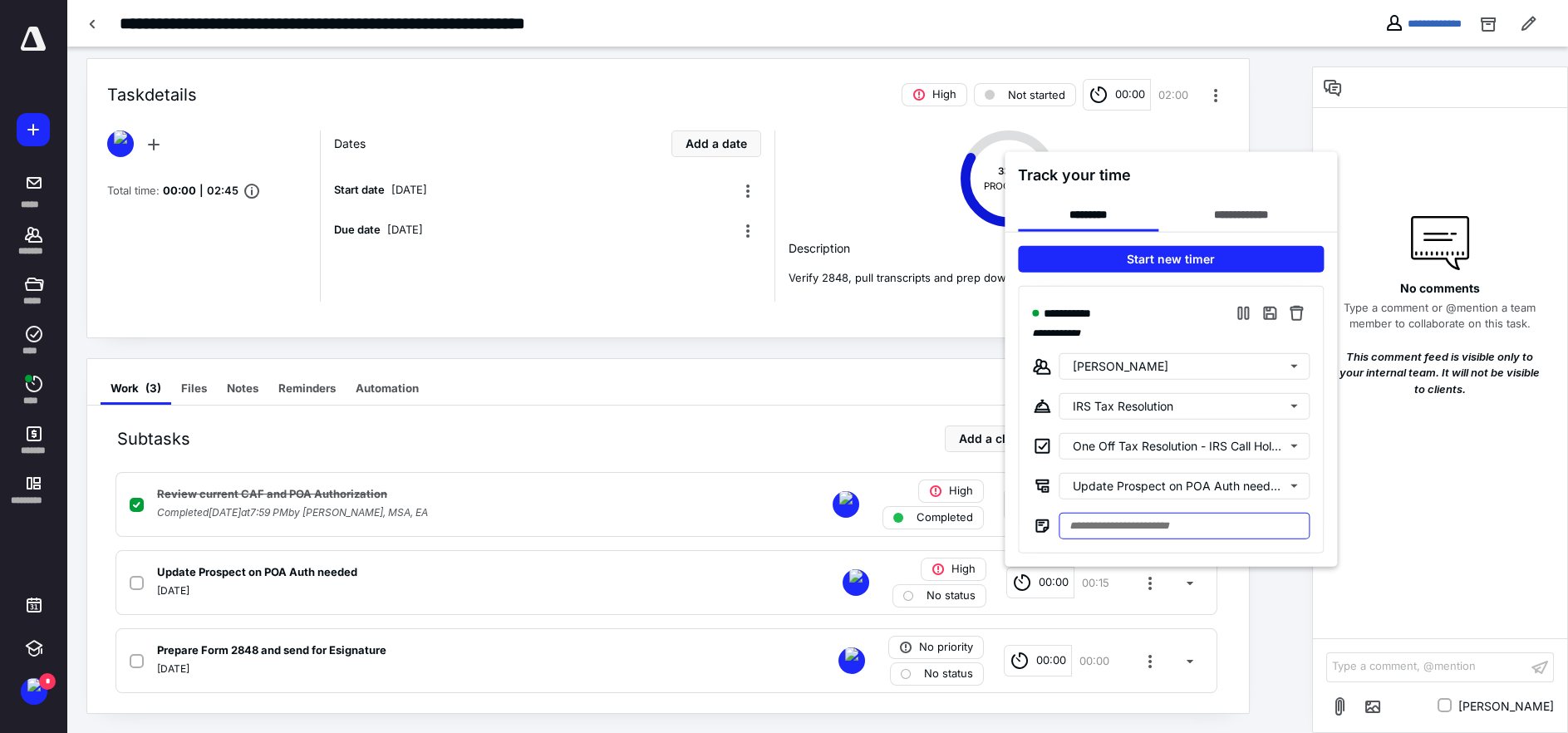 click at bounding box center [1184, 525] 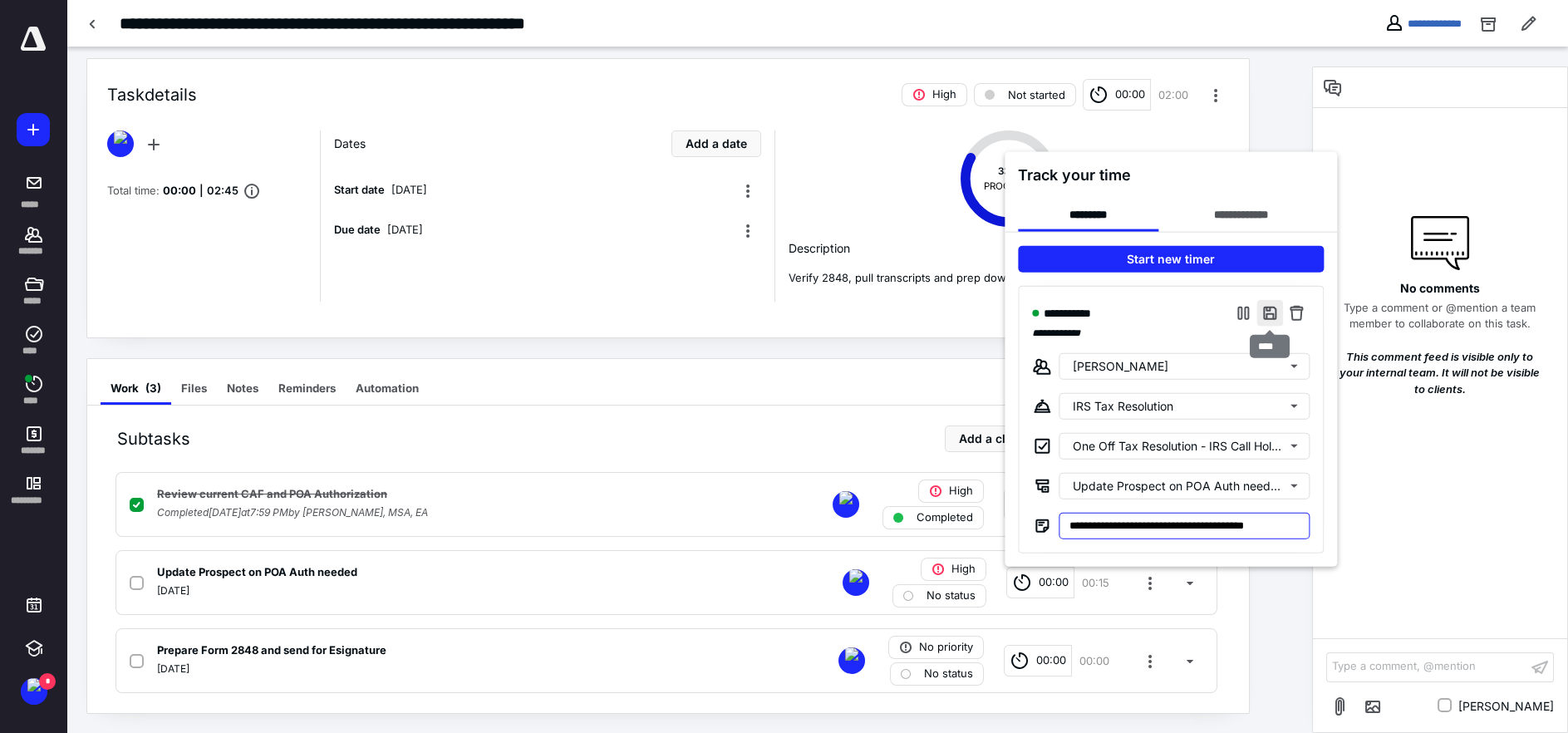 type on "**********" 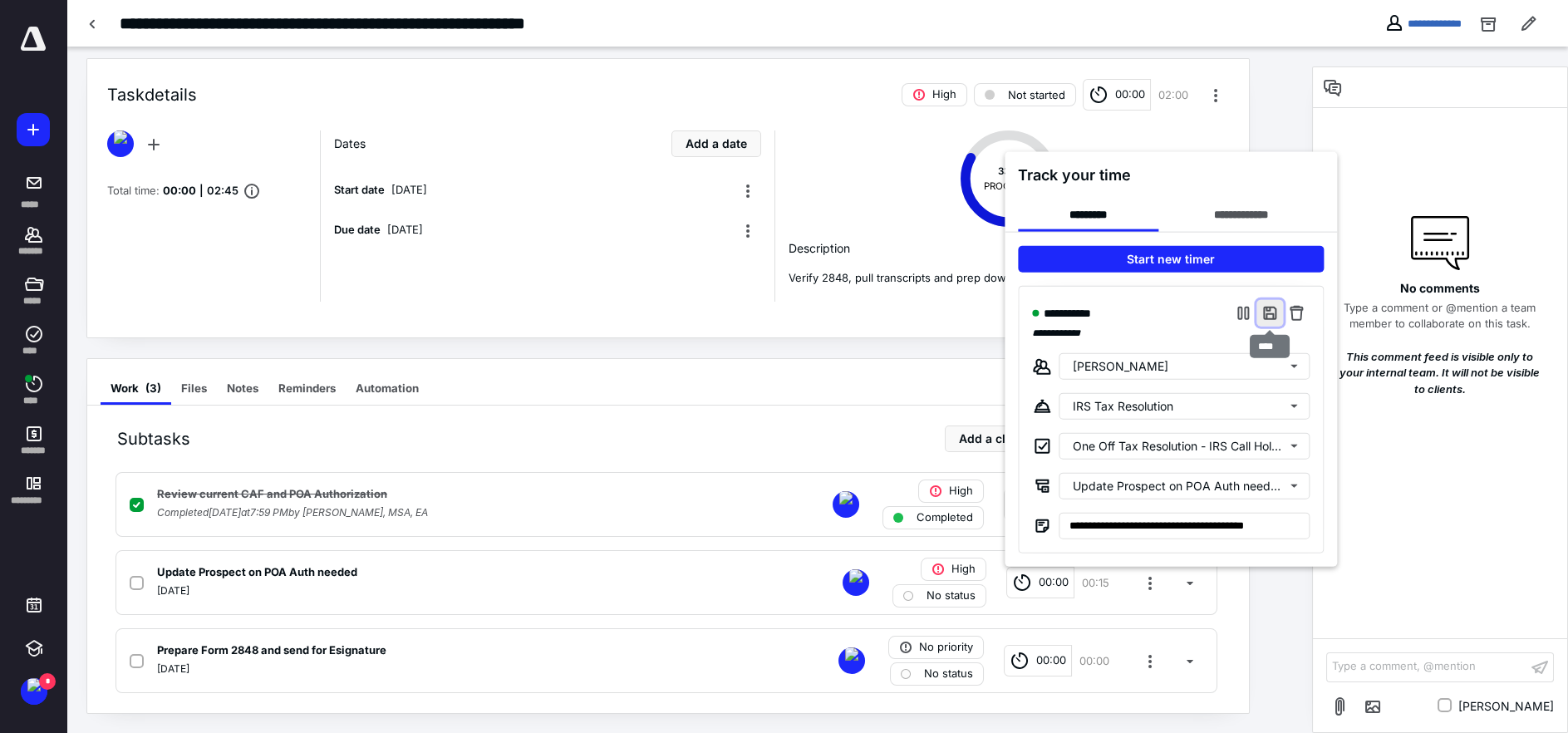 click at bounding box center (1270, 312) 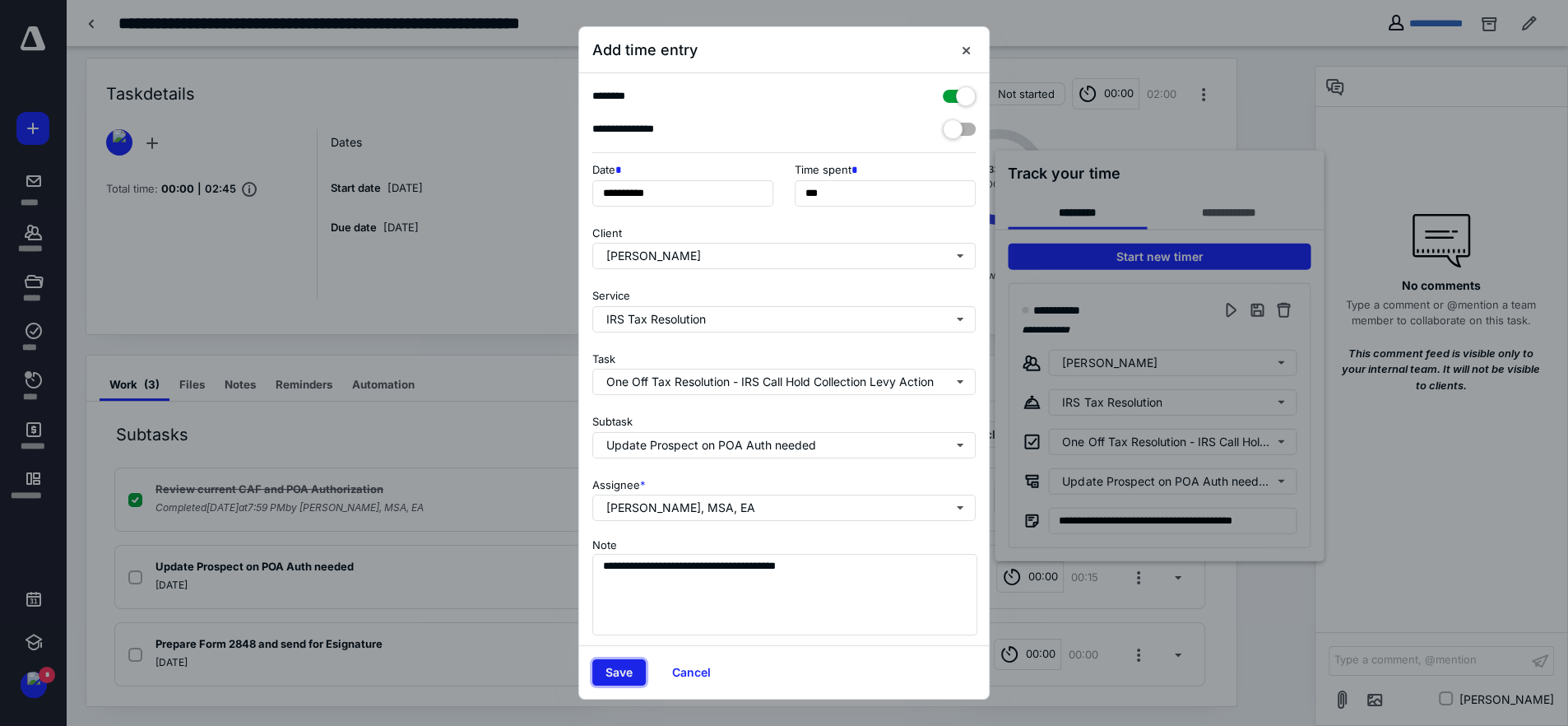 click on "Save" at bounding box center (619, 672) 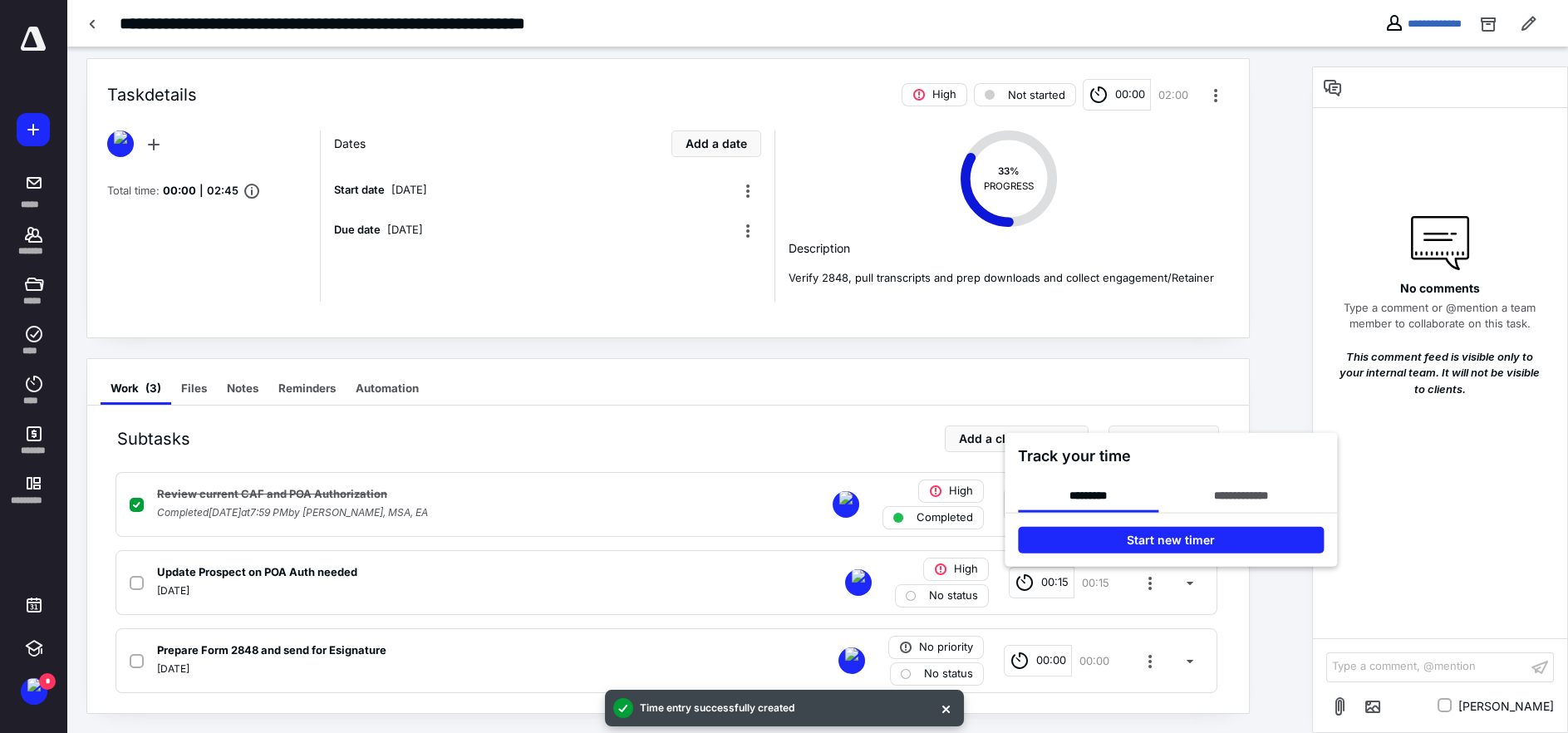 click at bounding box center [784, 366] 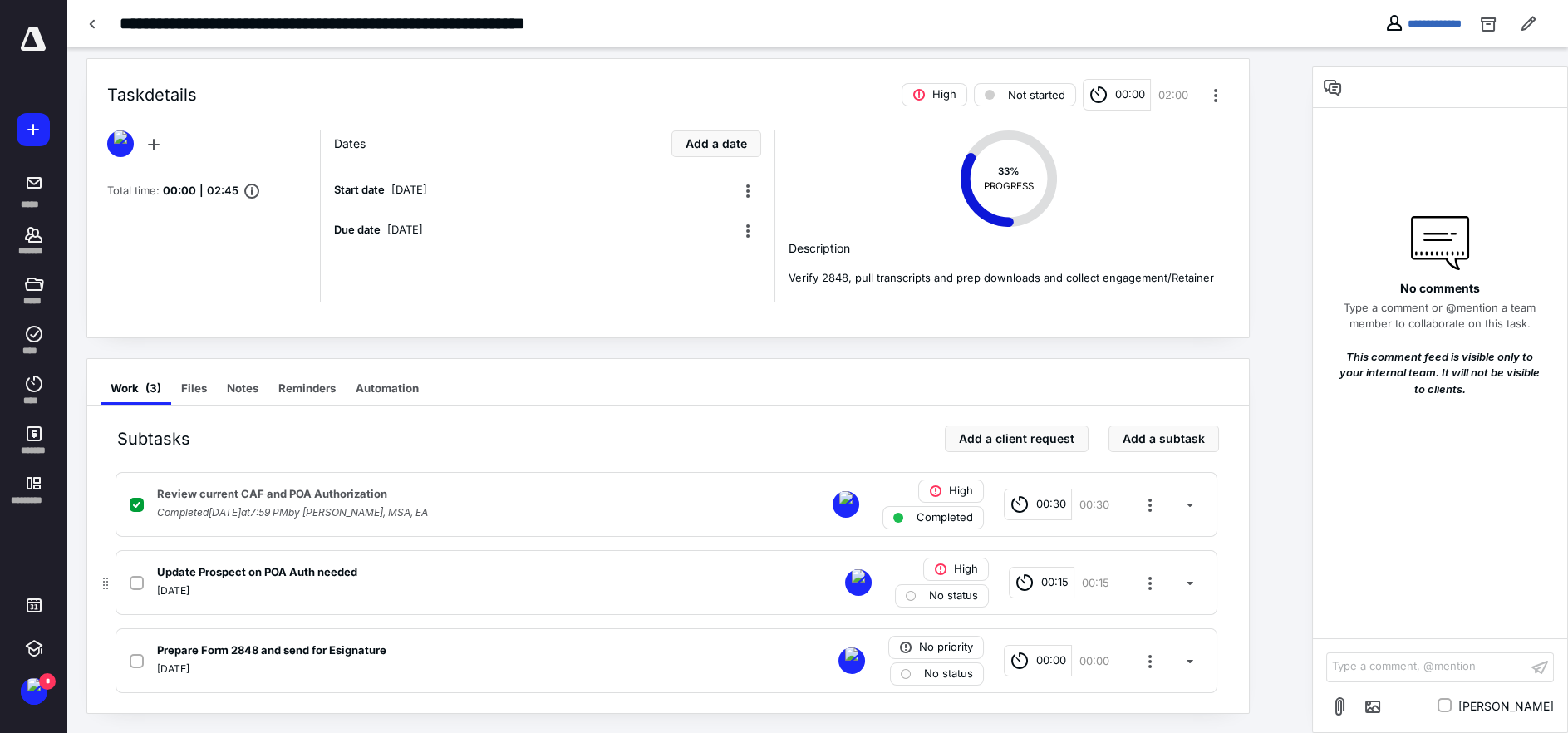 click at bounding box center (911, 596) 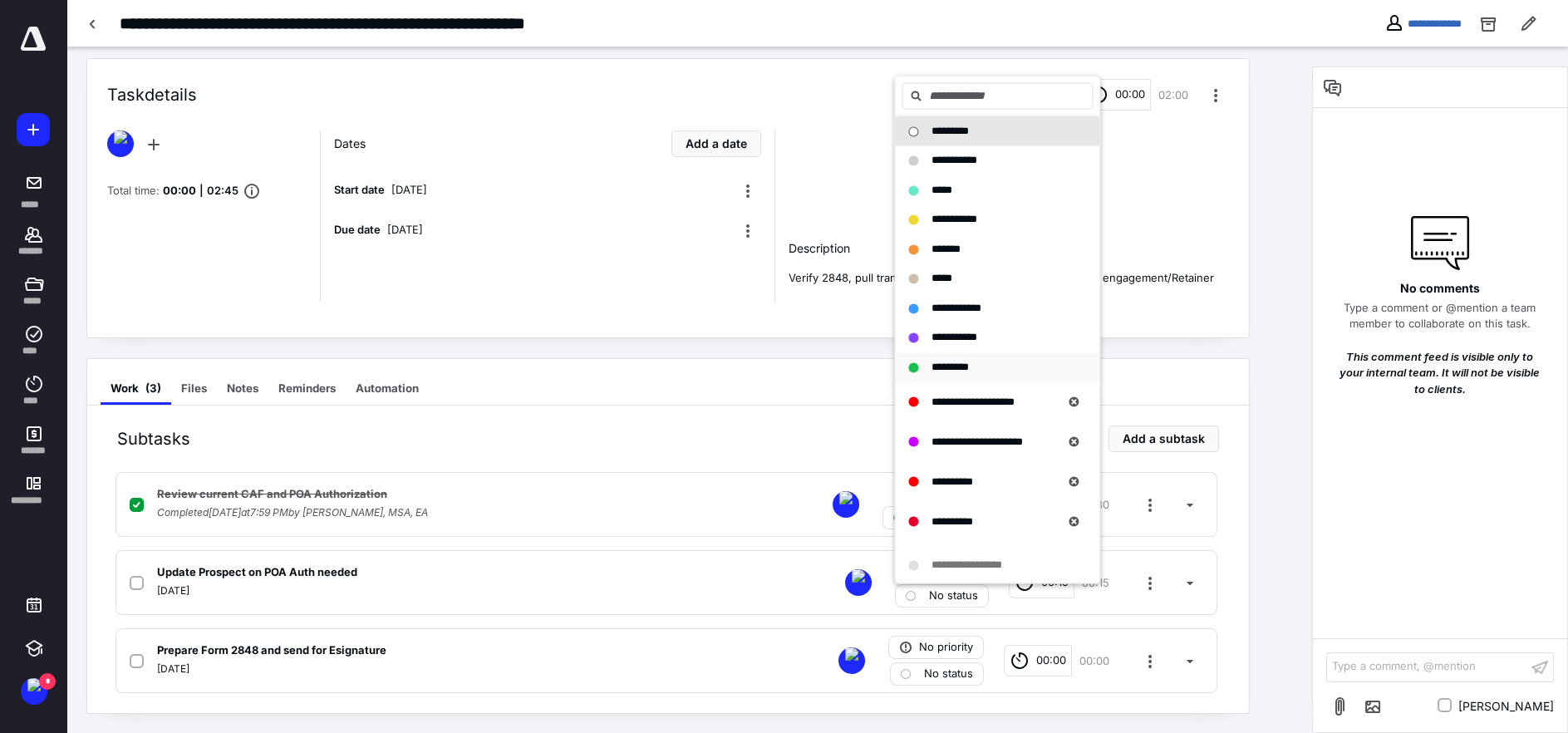 click on "*********" at bounding box center (950, 366) 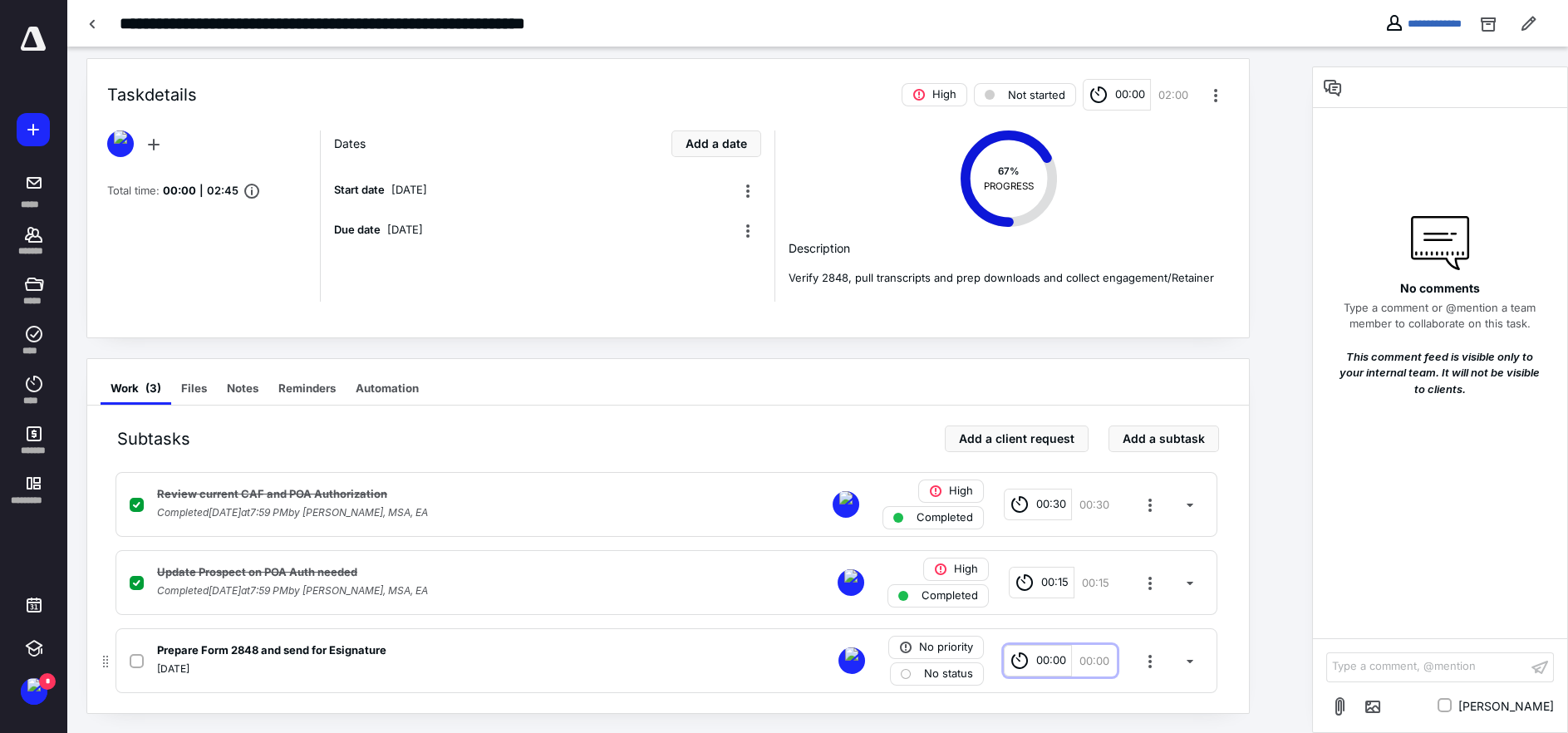 click on "00:00" at bounding box center (1051, 661) 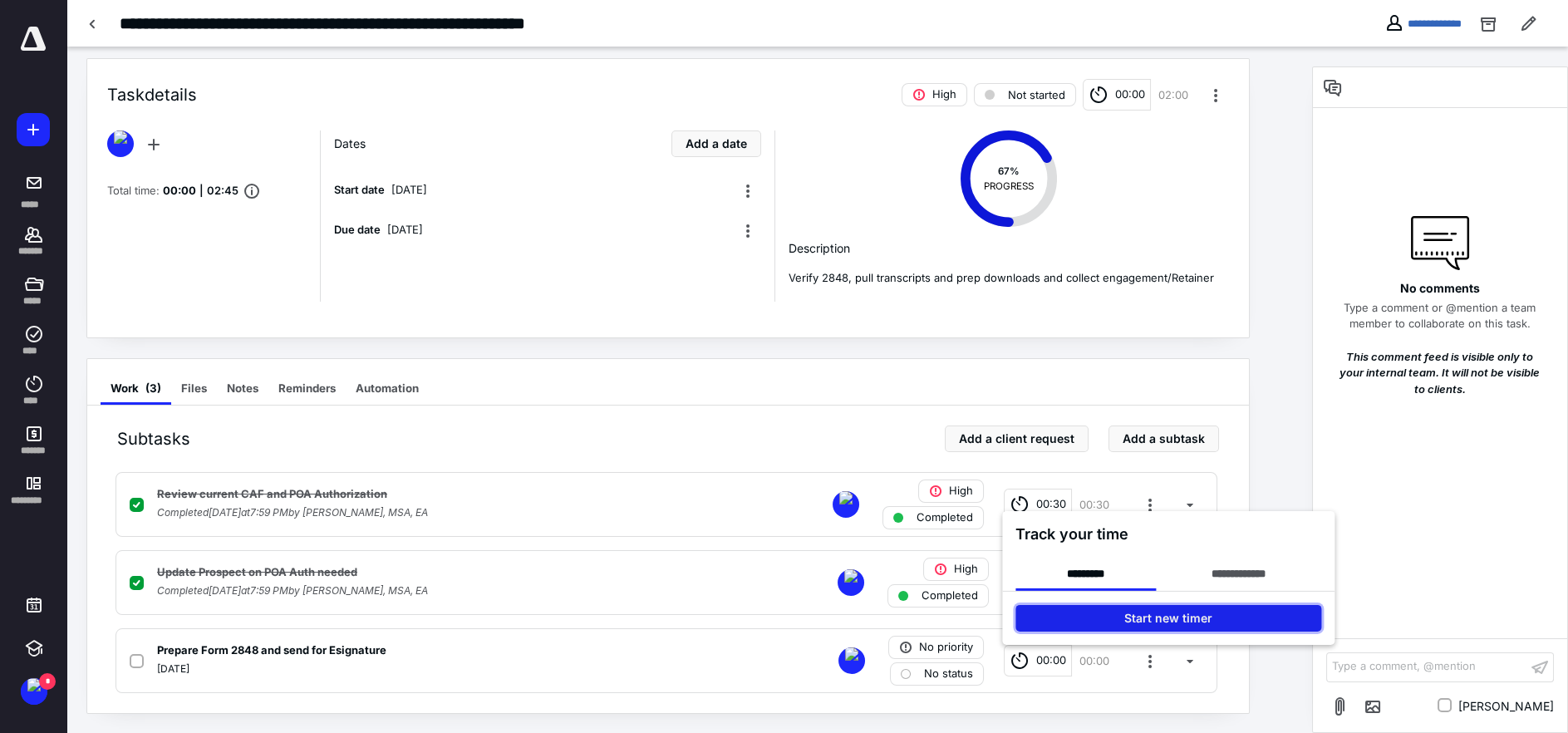 click on "Start new timer" at bounding box center (1168, 618) 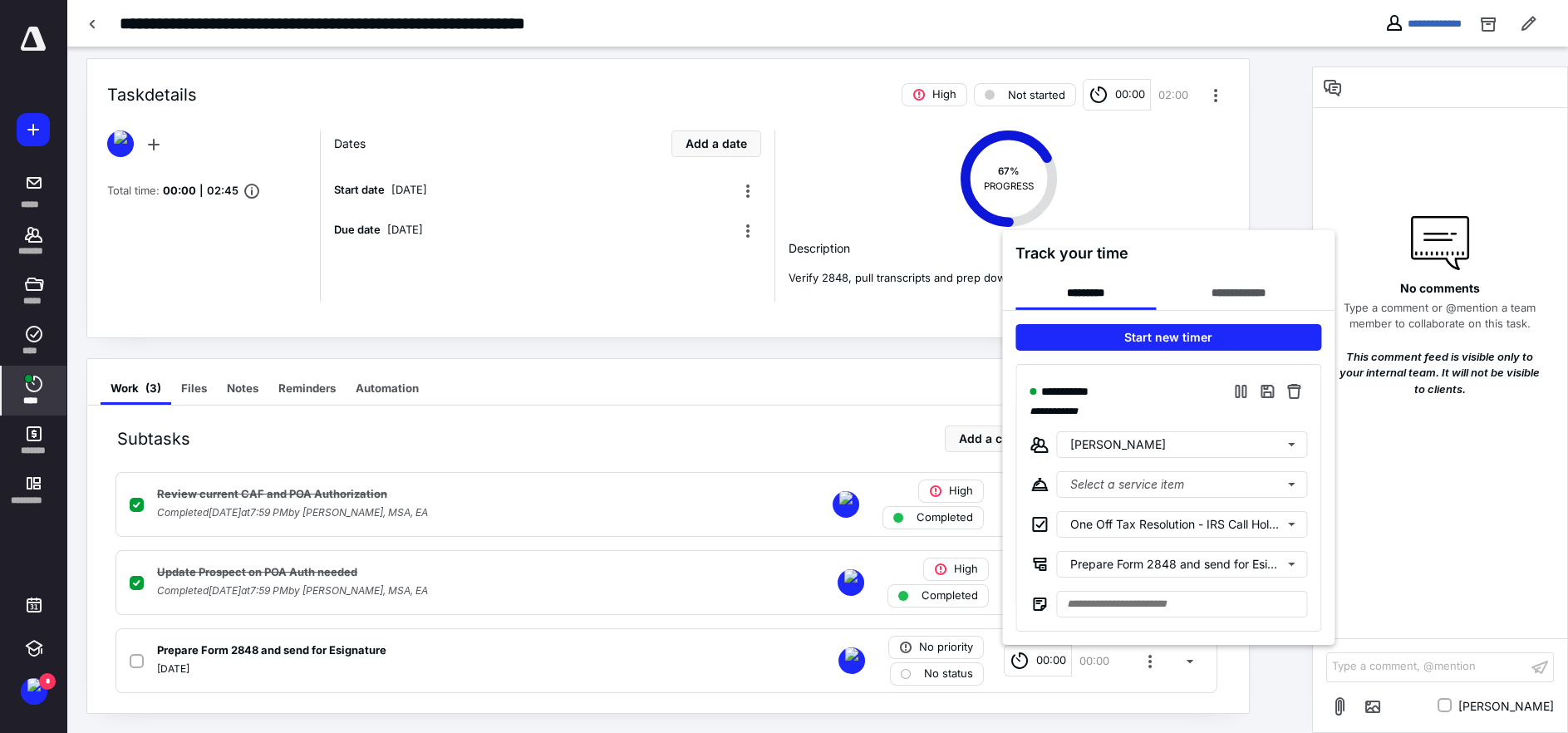 click at bounding box center (784, 366) 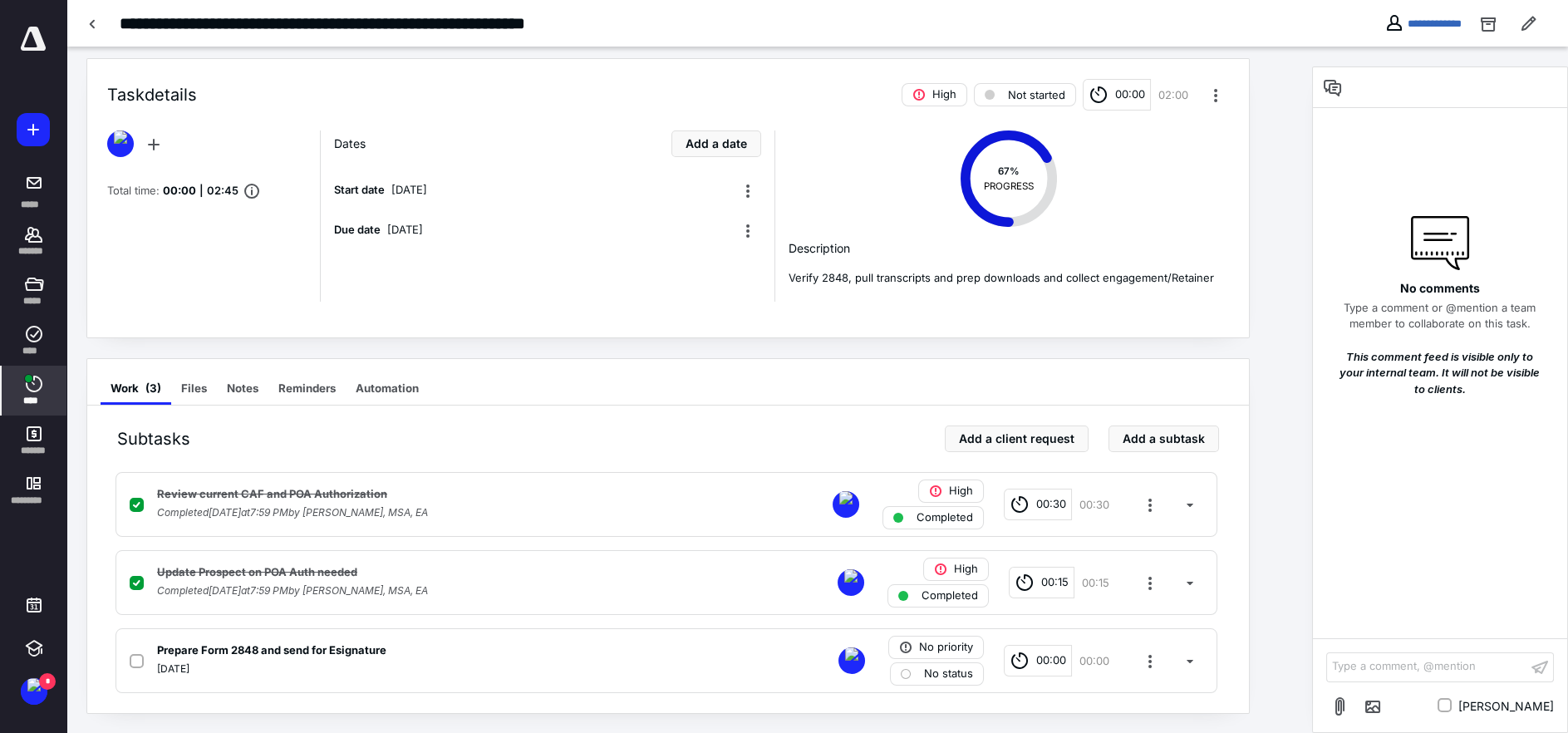 click 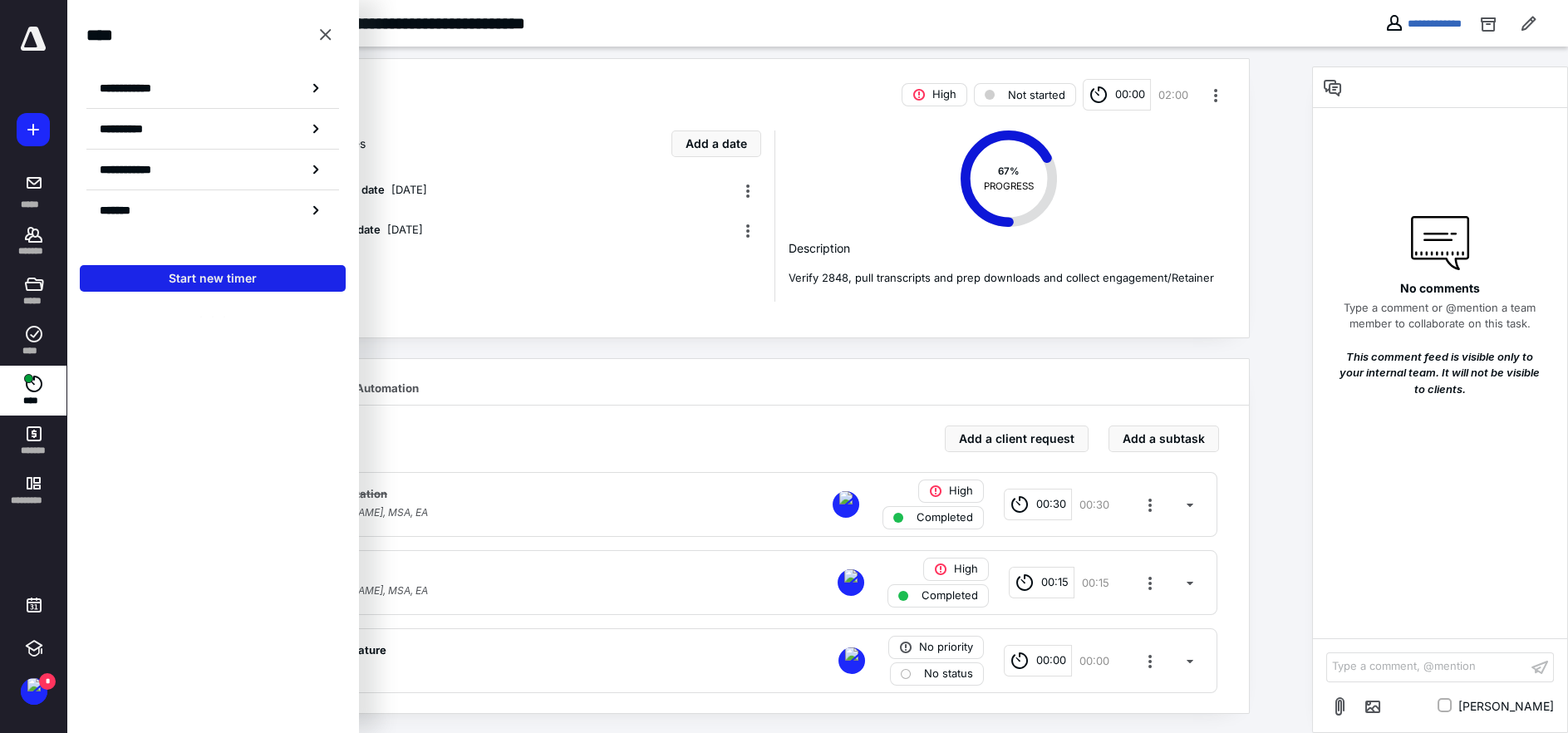 click on "Start new timer" at bounding box center [213, 278] 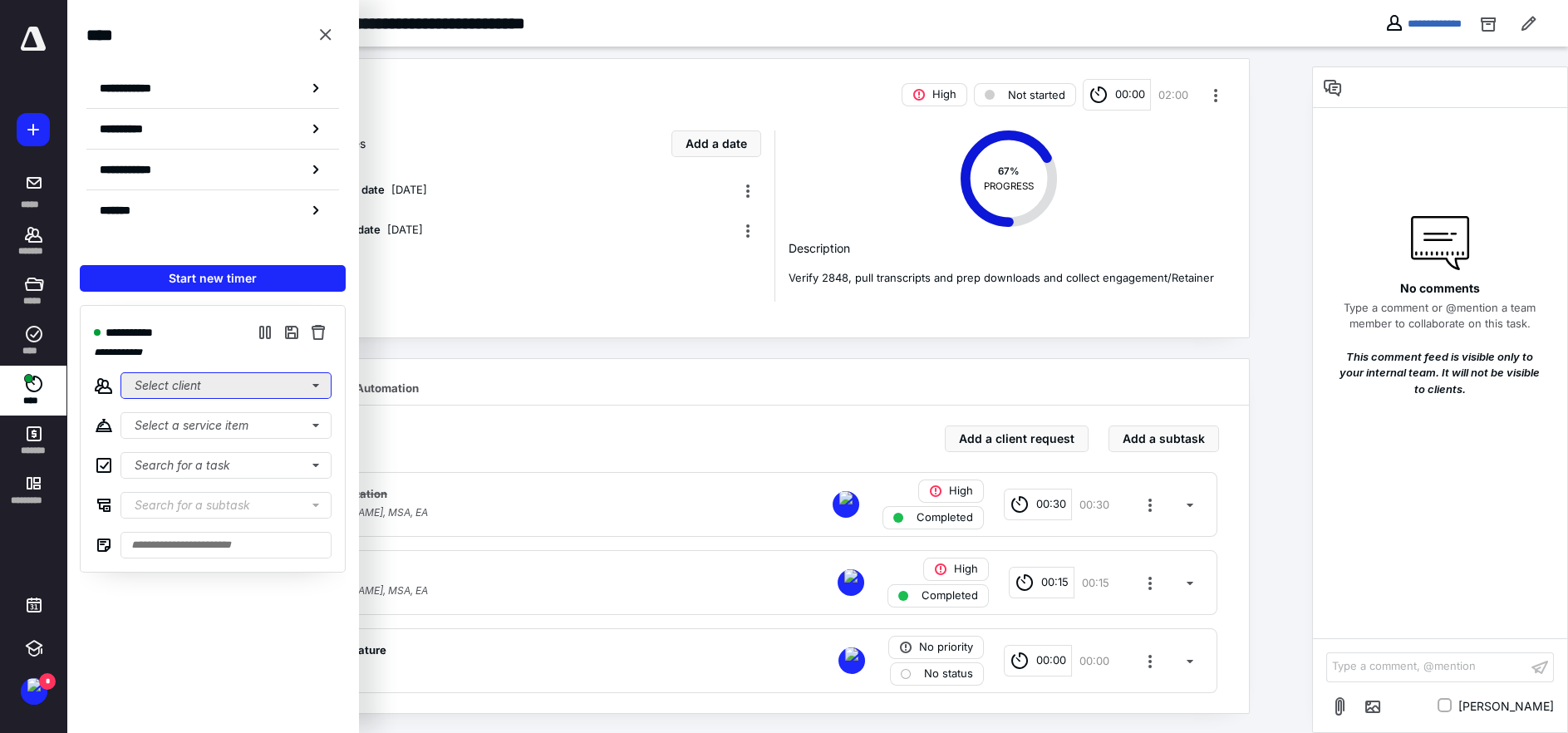 click on "Select client" at bounding box center [226, 386] 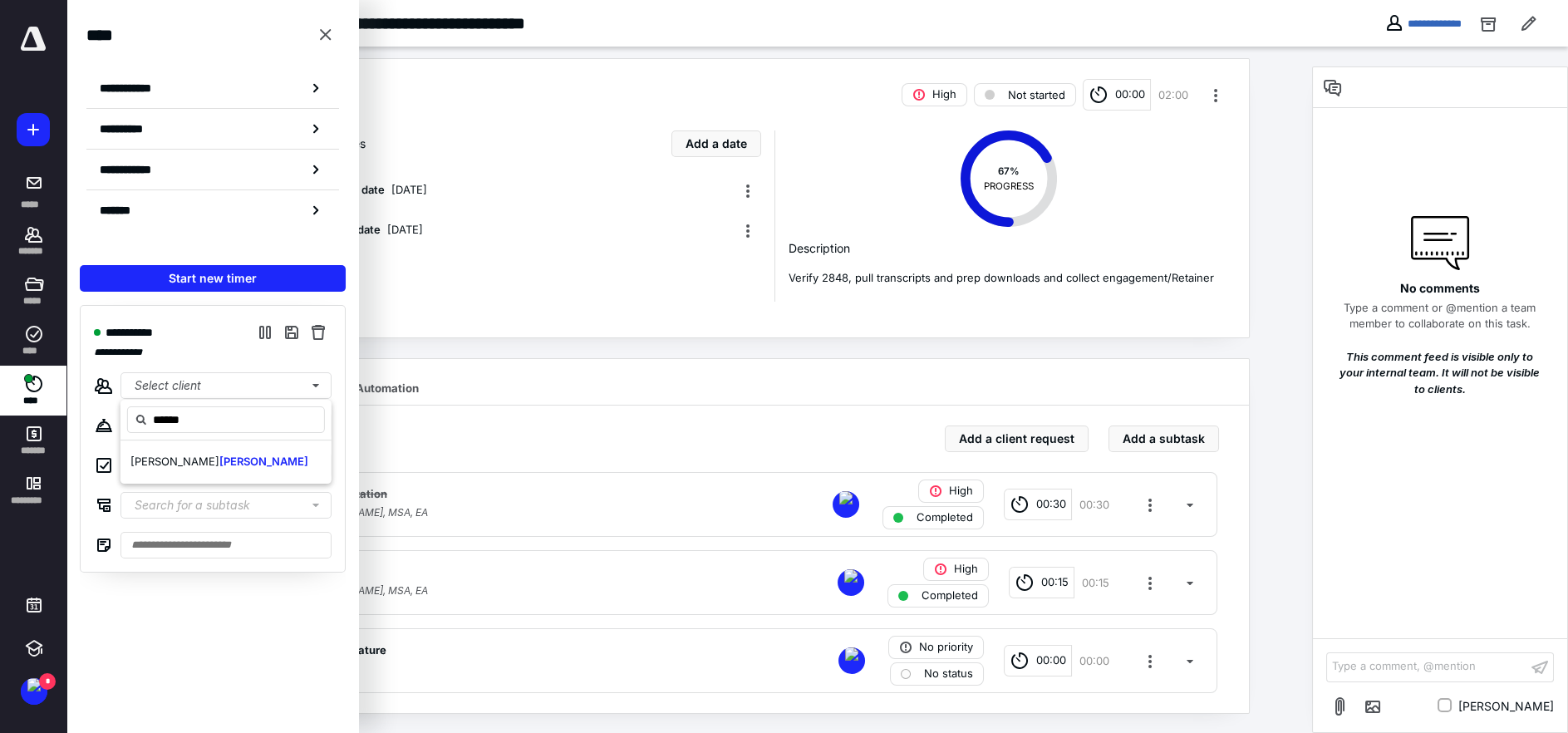 type on "******" 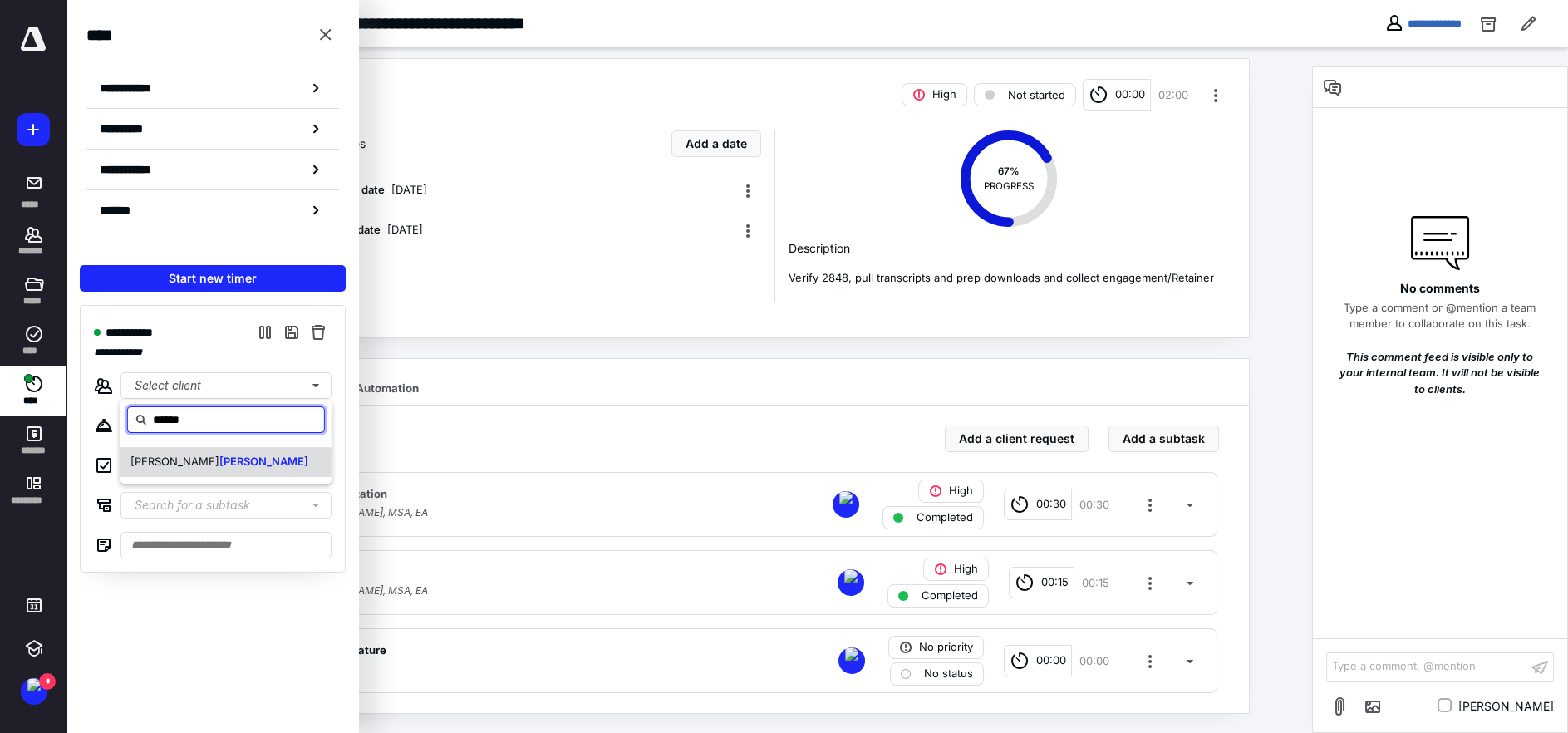 drag, startPoint x: 151, startPoint y: 450, endPoint x: 160, endPoint y: 455, distance: 10.29563 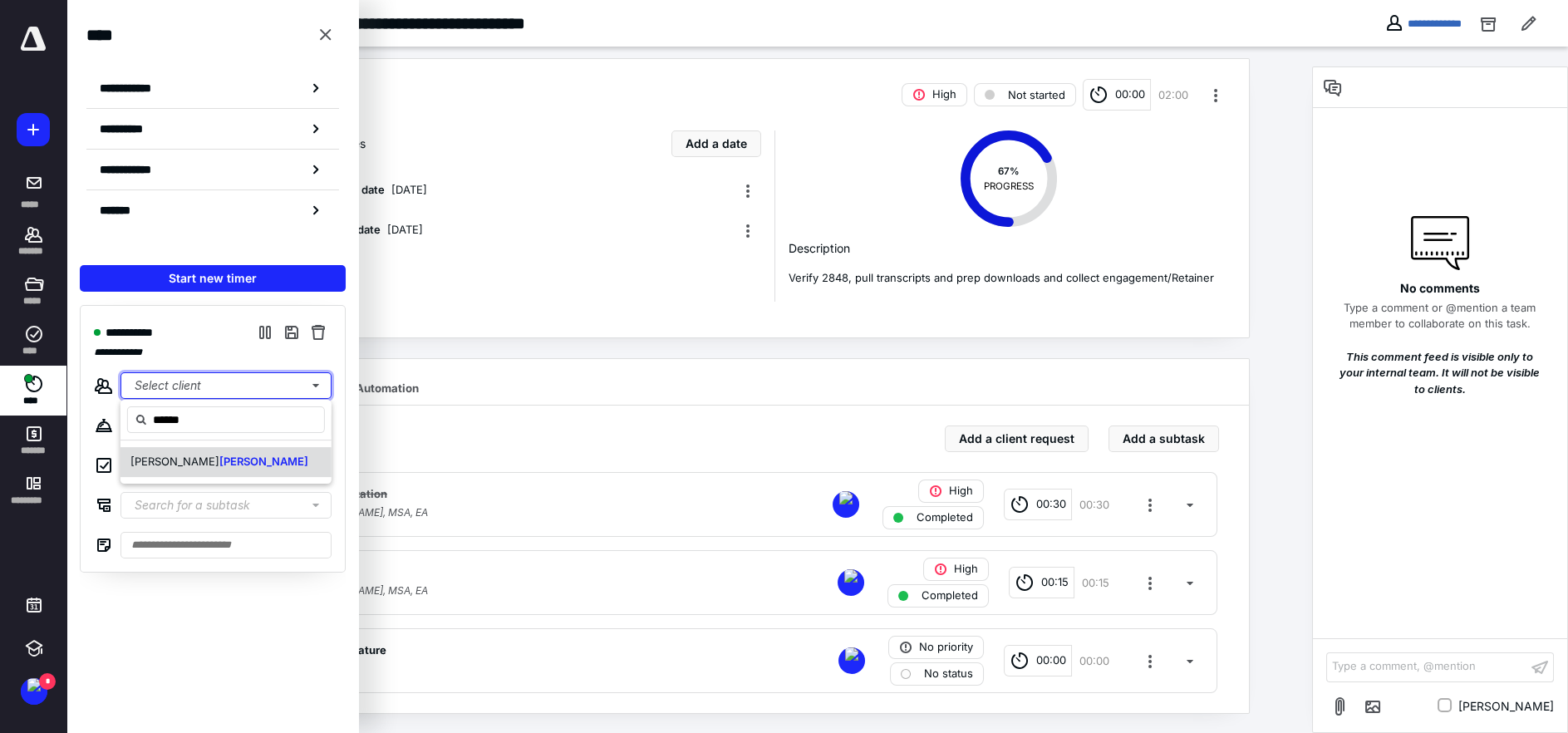 type 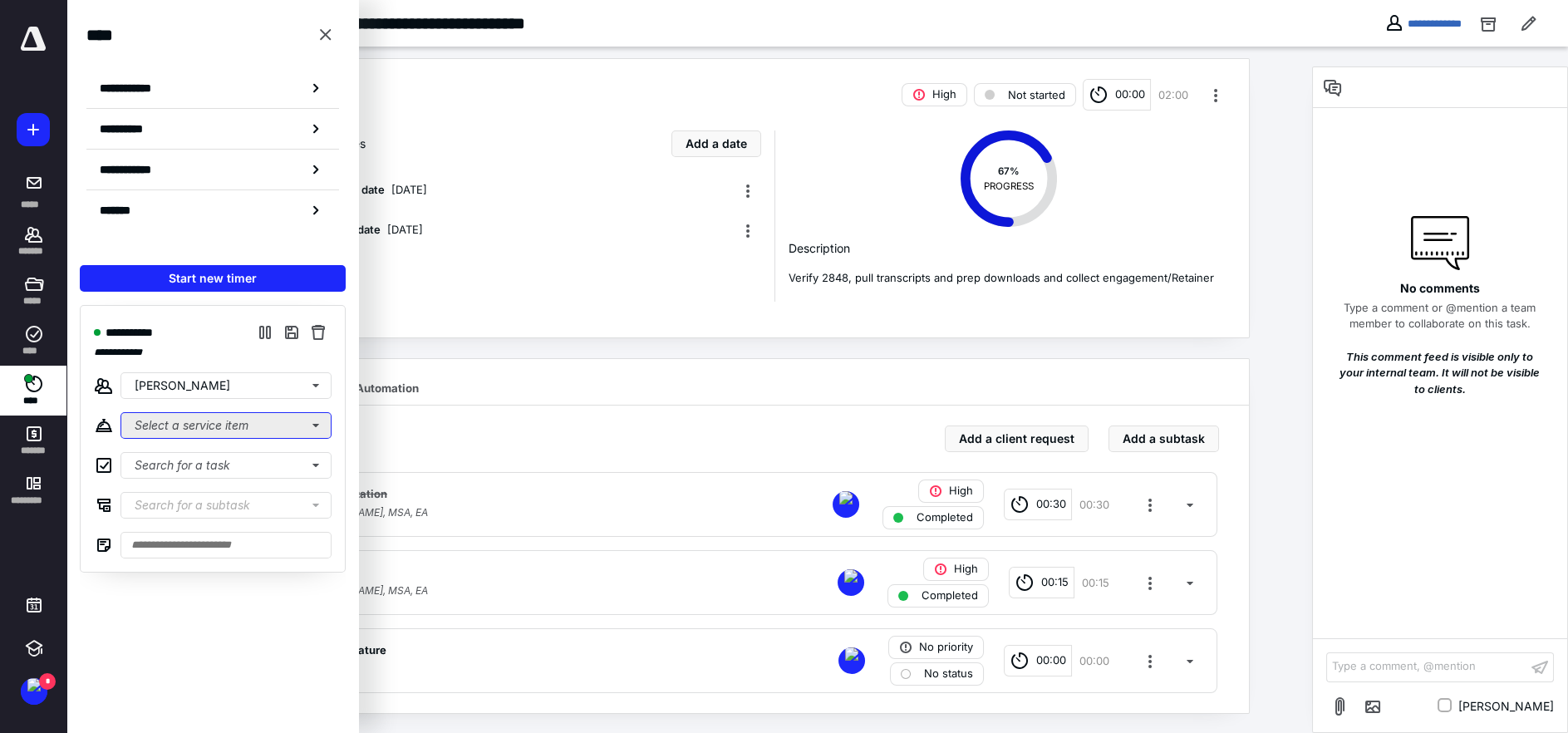 click on "Select a service item" at bounding box center [226, 426] 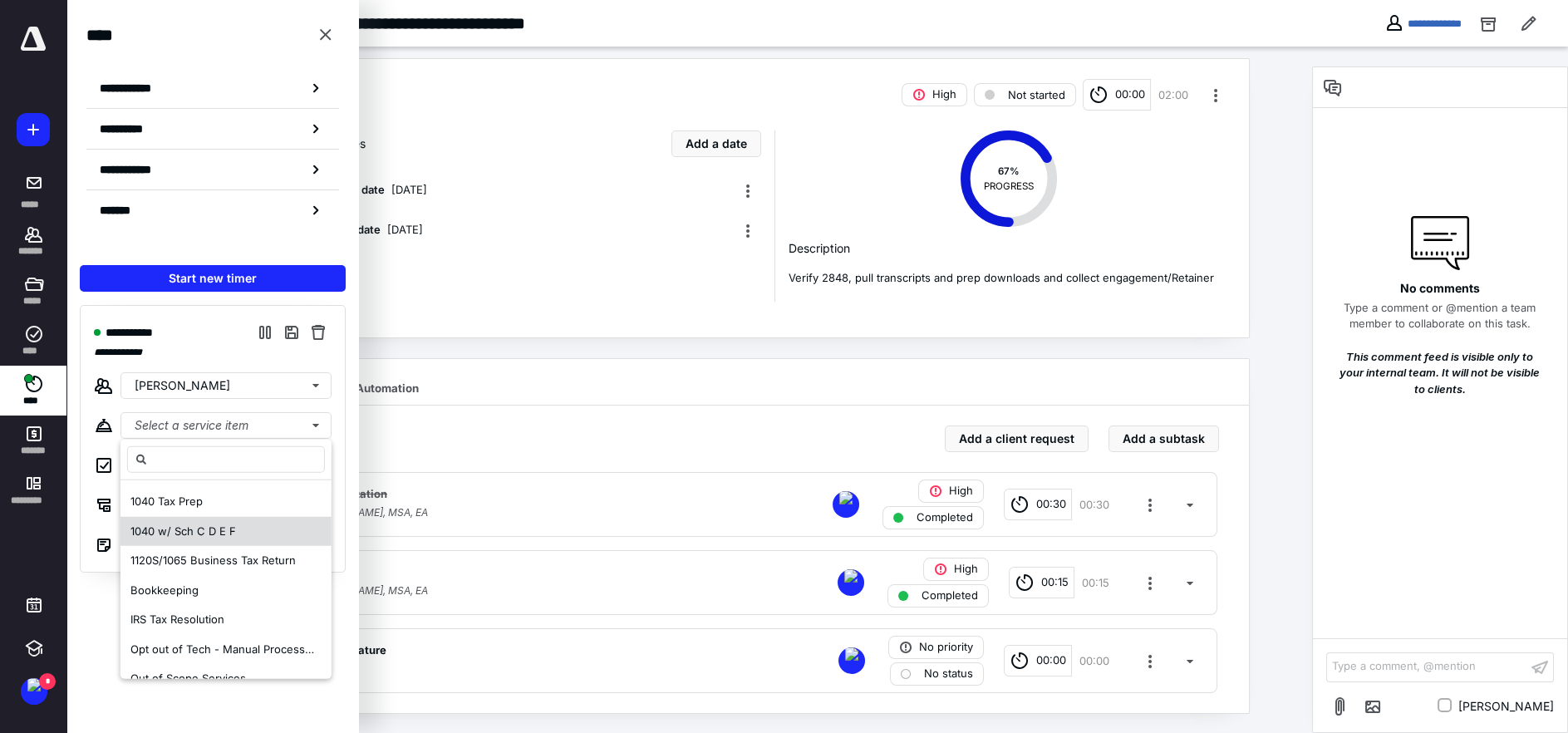 click on "1040 w/ Sch C D E F" at bounding box center [183, 530] 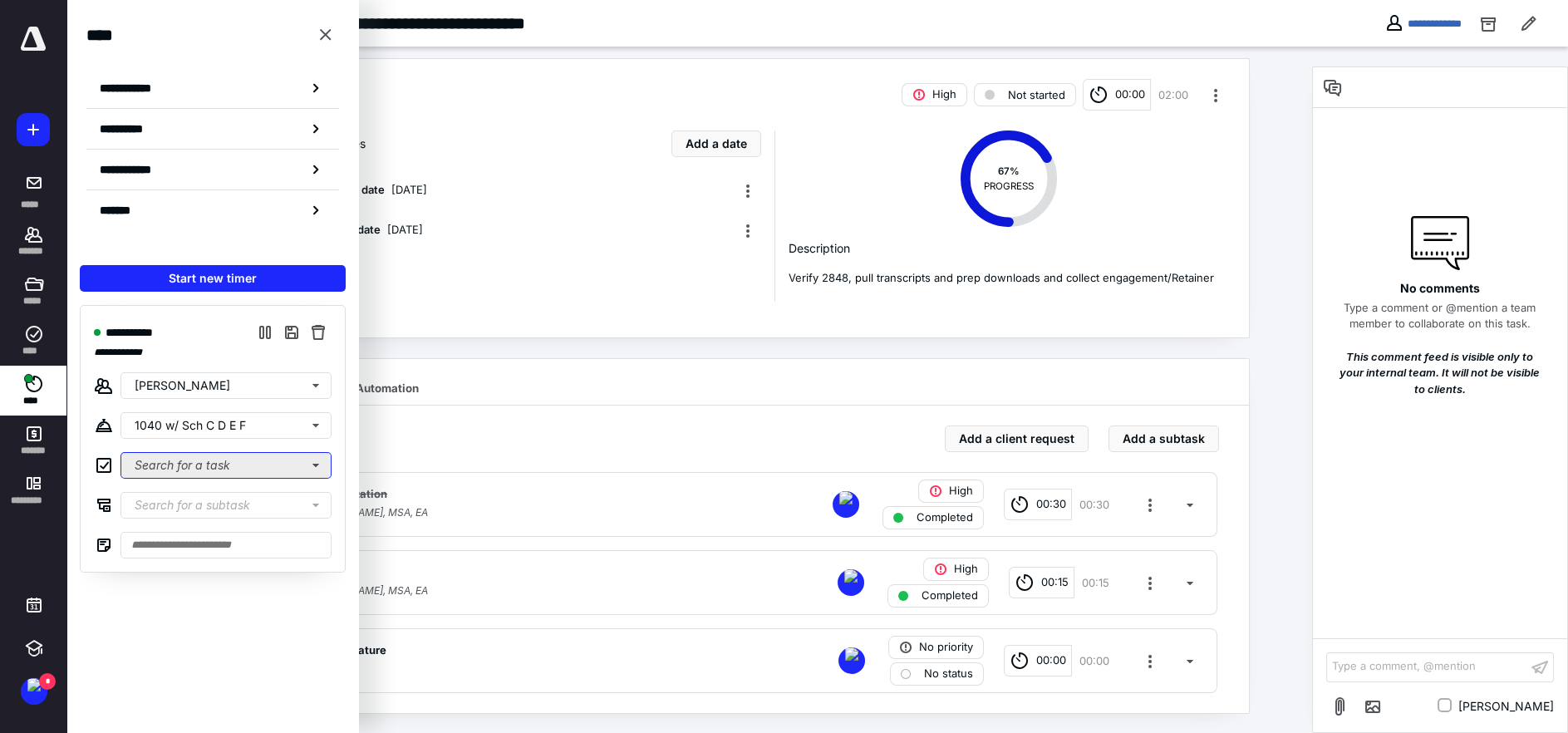 click on "Search for a task" at bounding box center [226, 465] 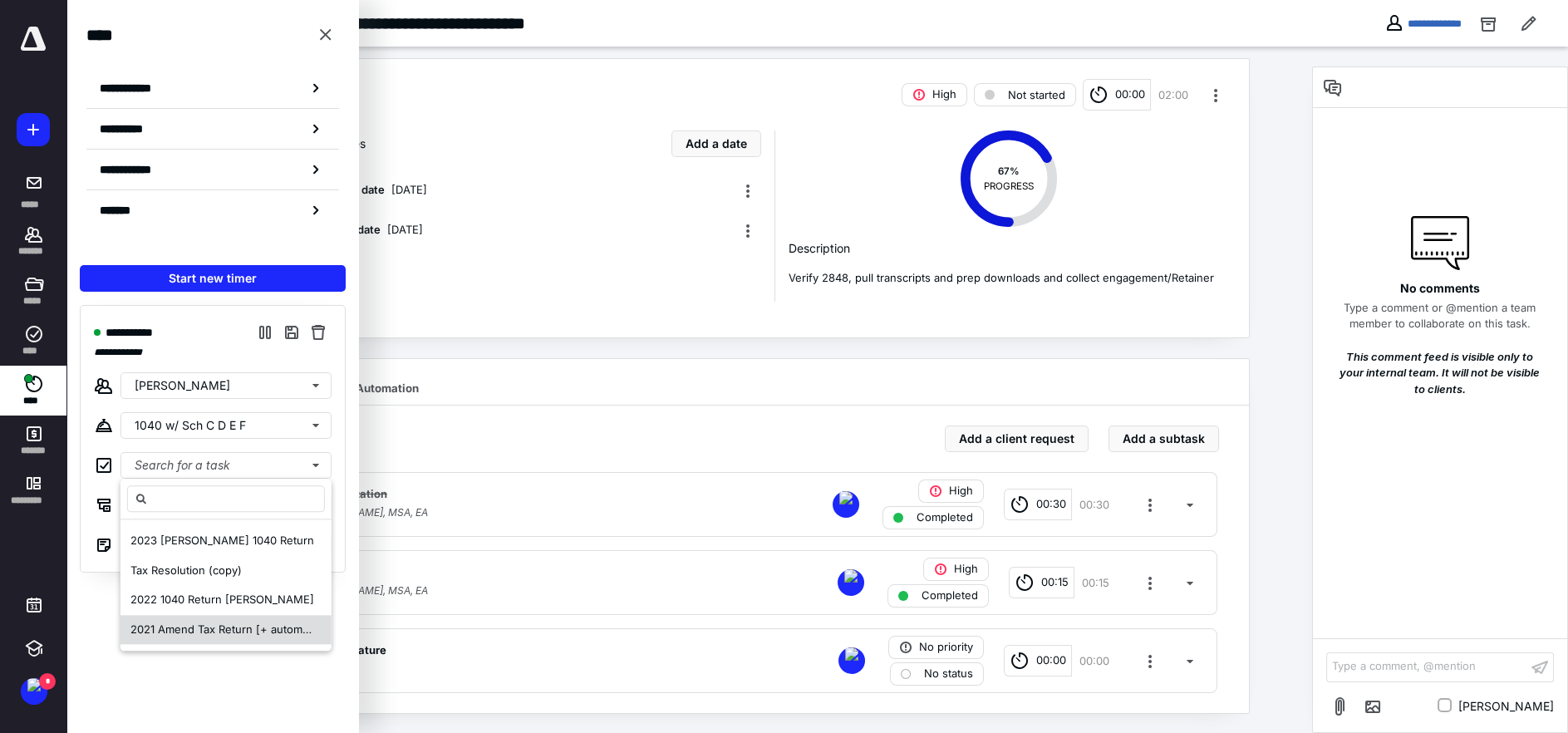 click on "2021 Amend Tax Return [+ automation] (copy)" at bounding box center [249, 629] 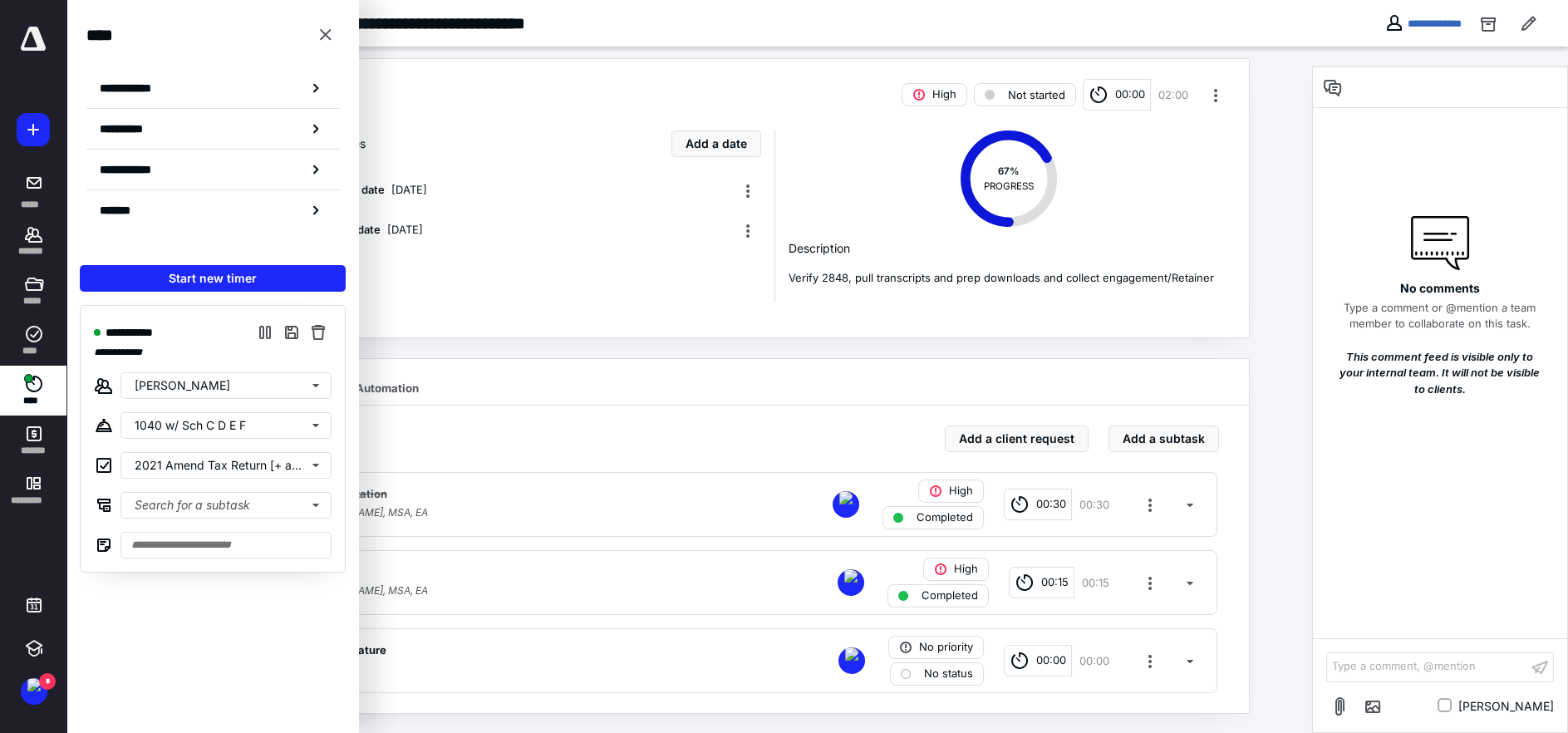 click on "**********" at bounding box center [213, 439] 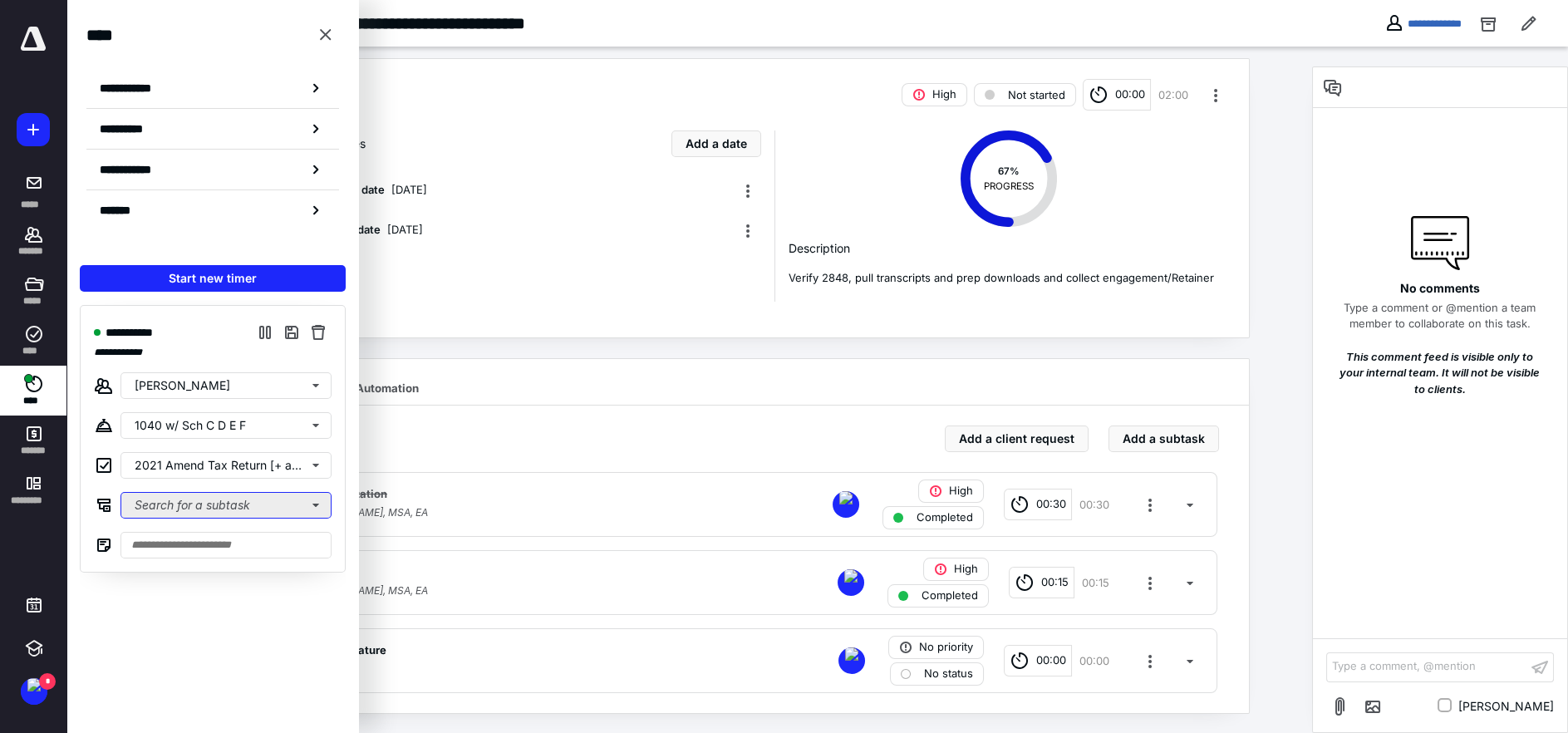 click on "Search for a subtask" at bounding box center (226, 505) 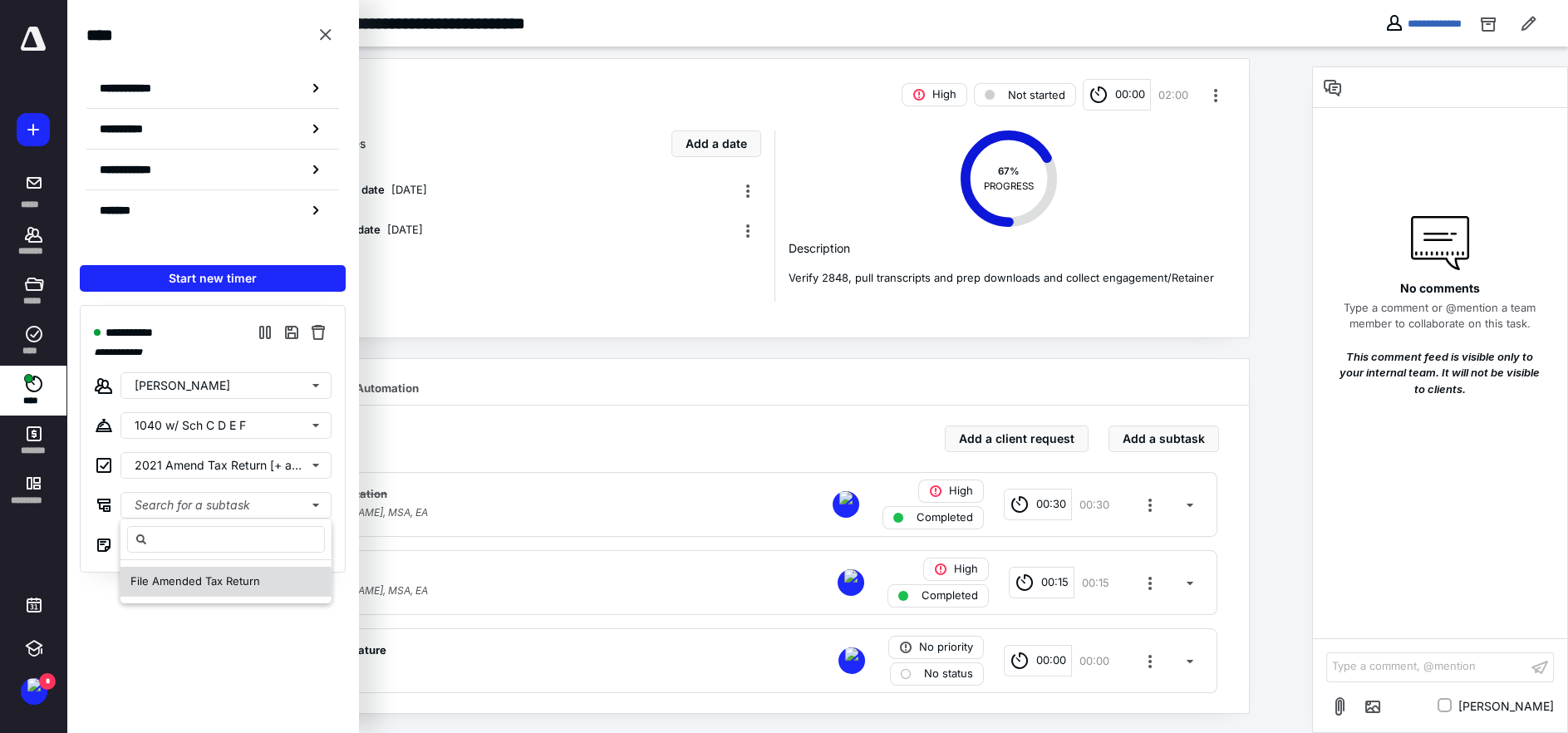 click on "File Amended Tax Return" at bounding box center (195, 581) 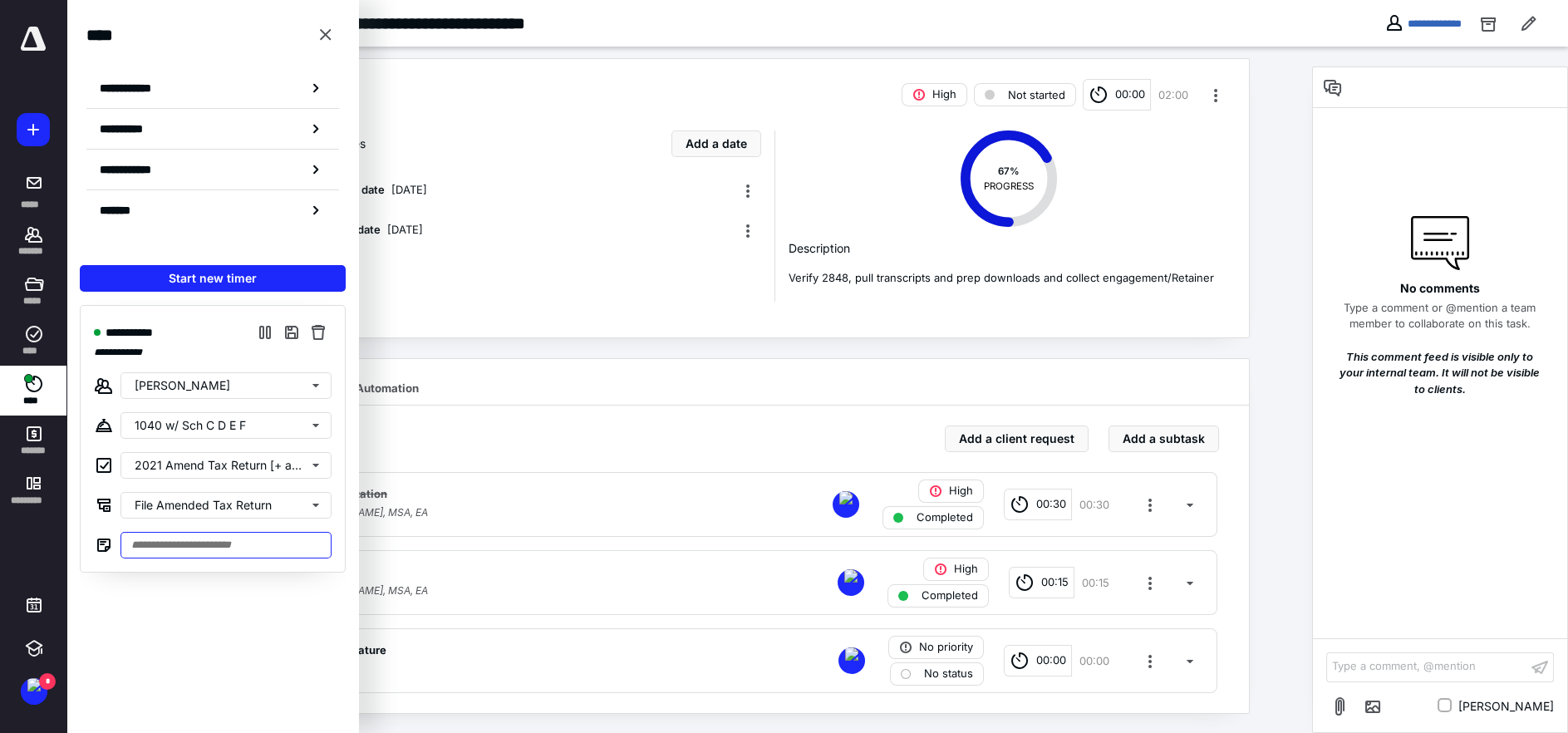click at bounding box center (226, 545) 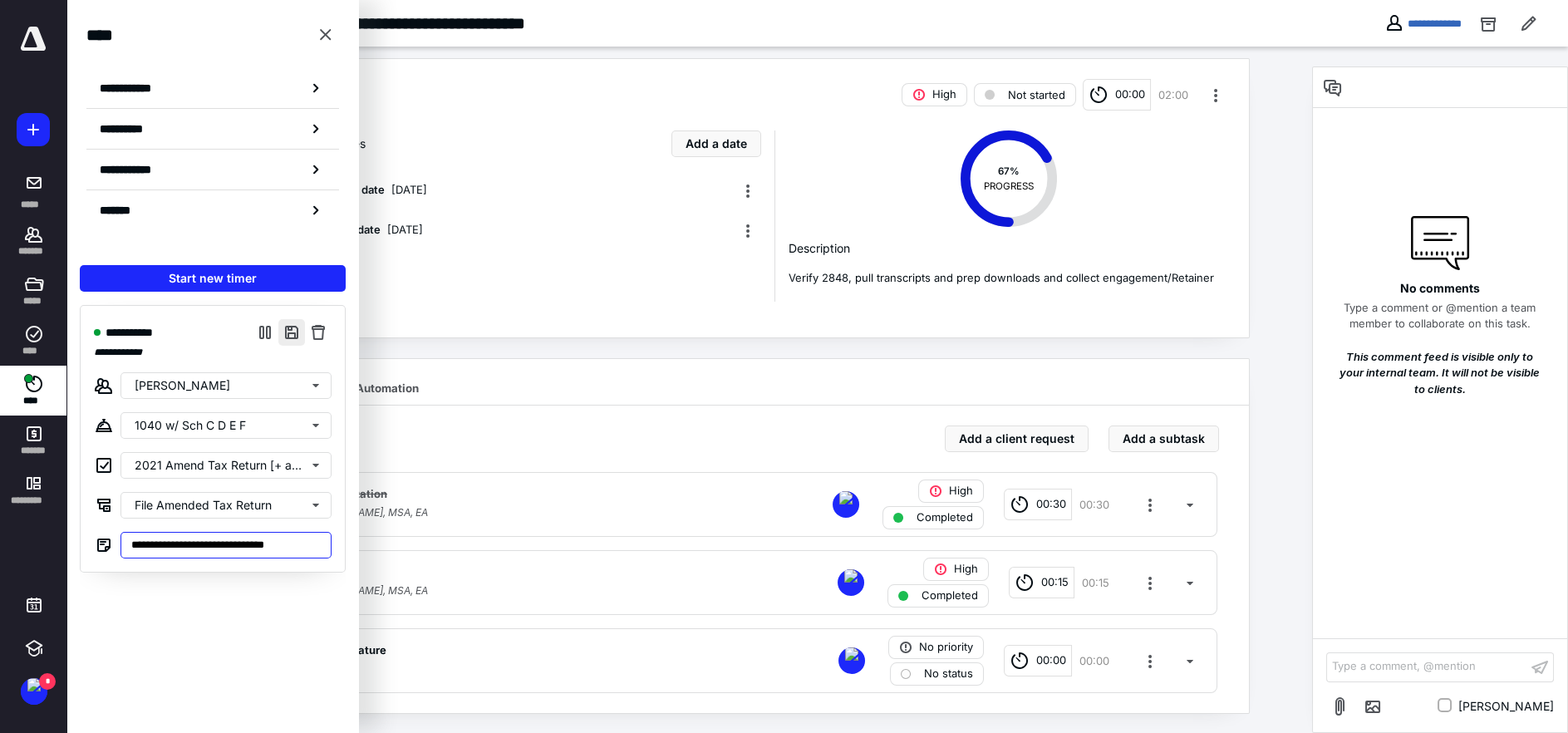 type on "**********" 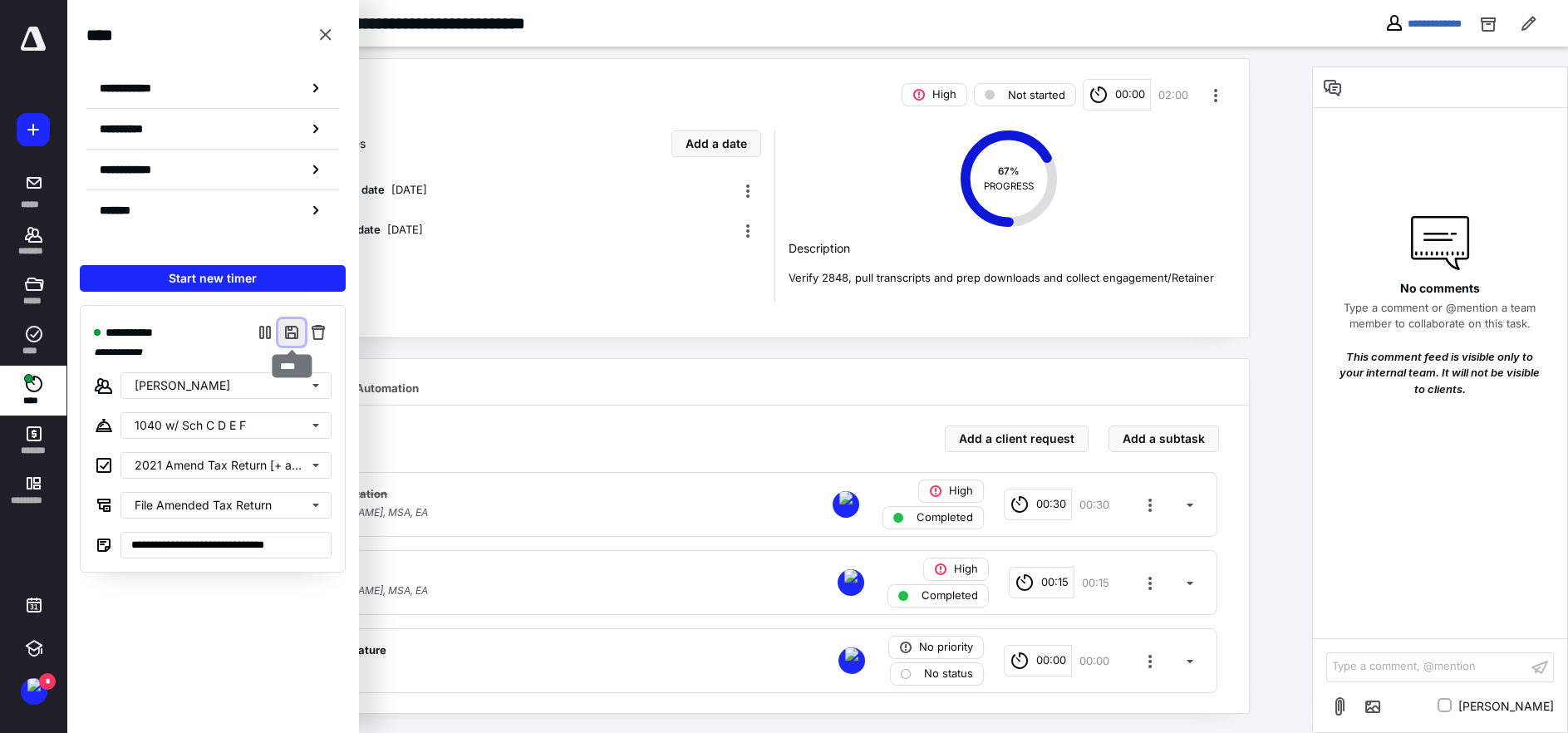 click at bounding box center [292, 332] 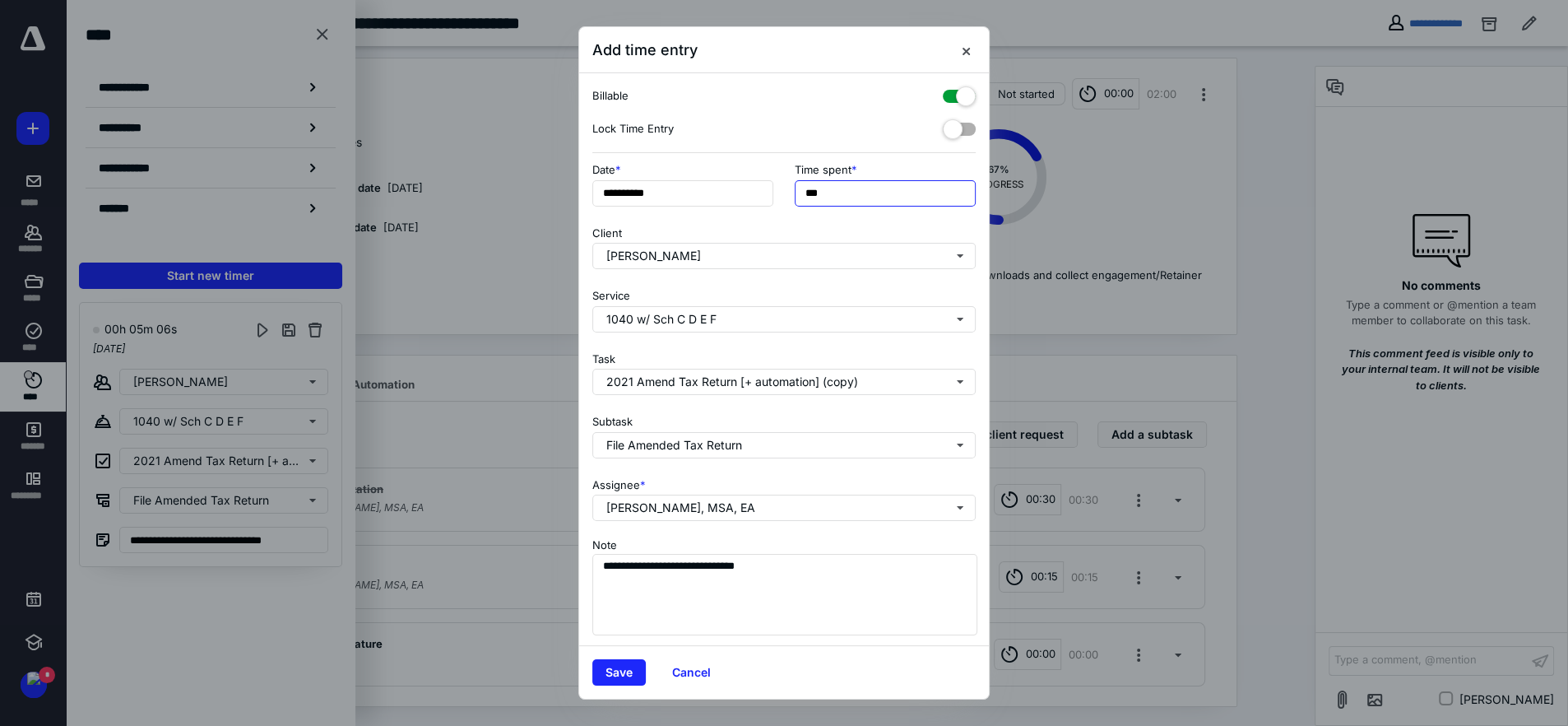 click on "***" at bounding box center (885, 193) 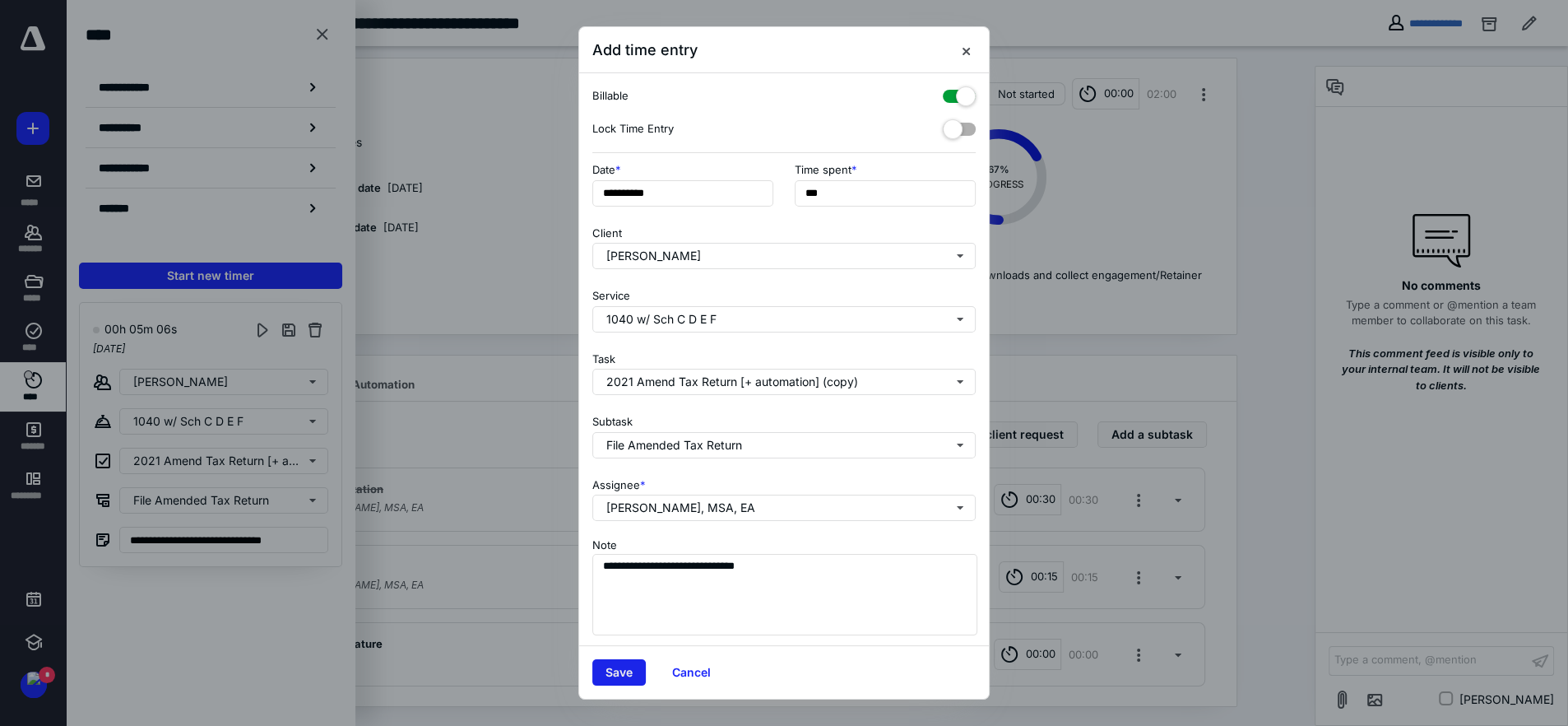 click on "Save" at bounding box center [619, 672] 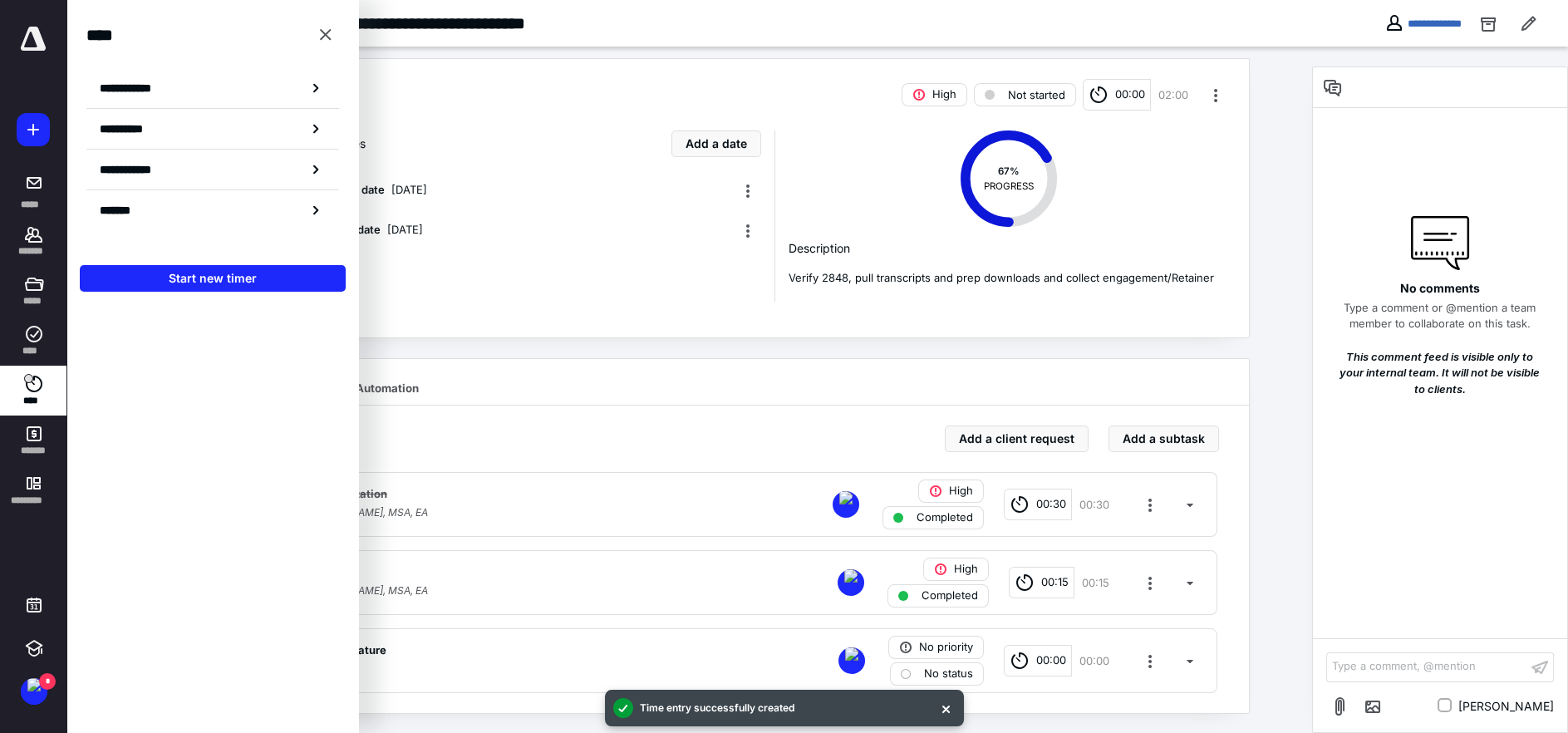 click on "**********" at bounding box center (646, 23) 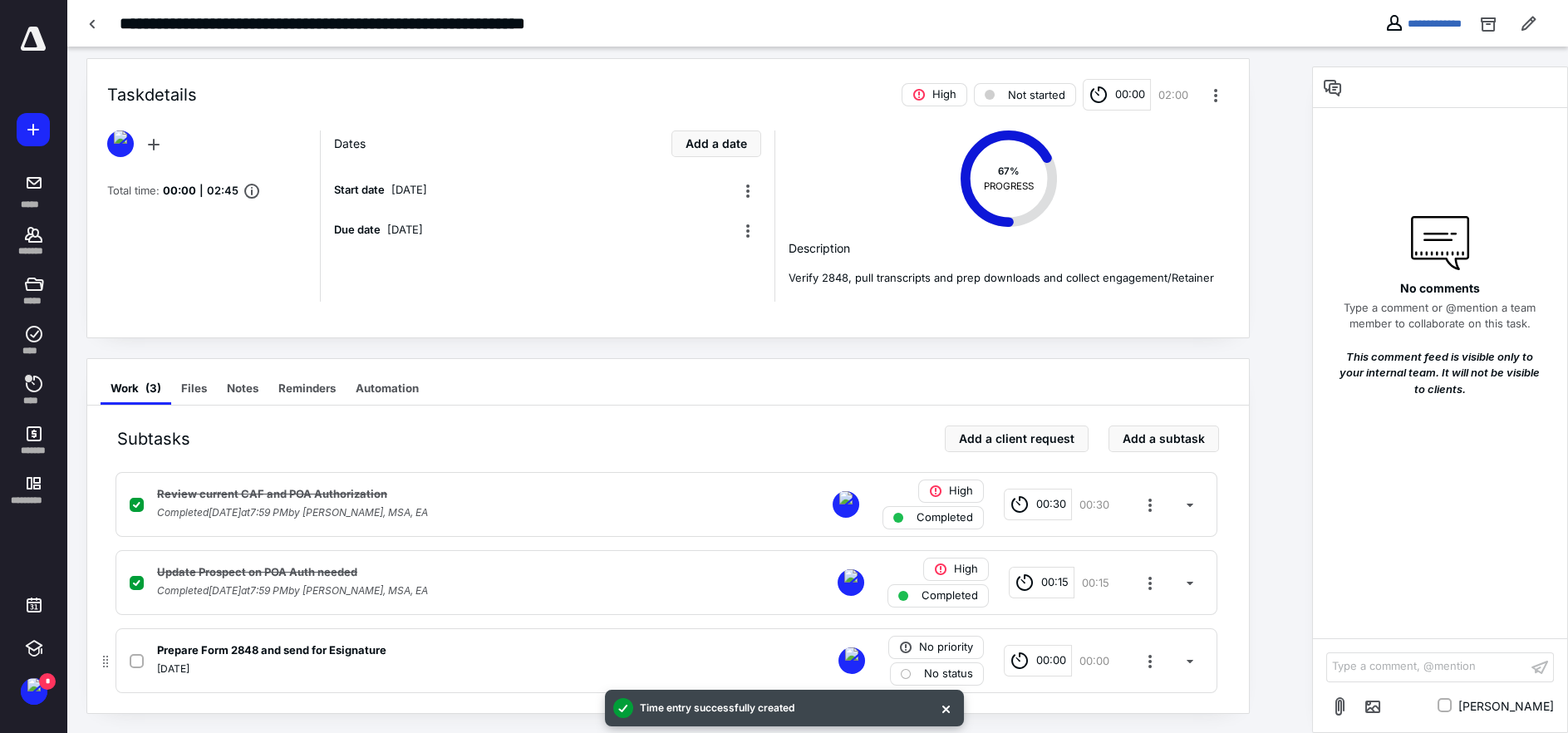 click on "00:00" at bounding box center [1051, 661] 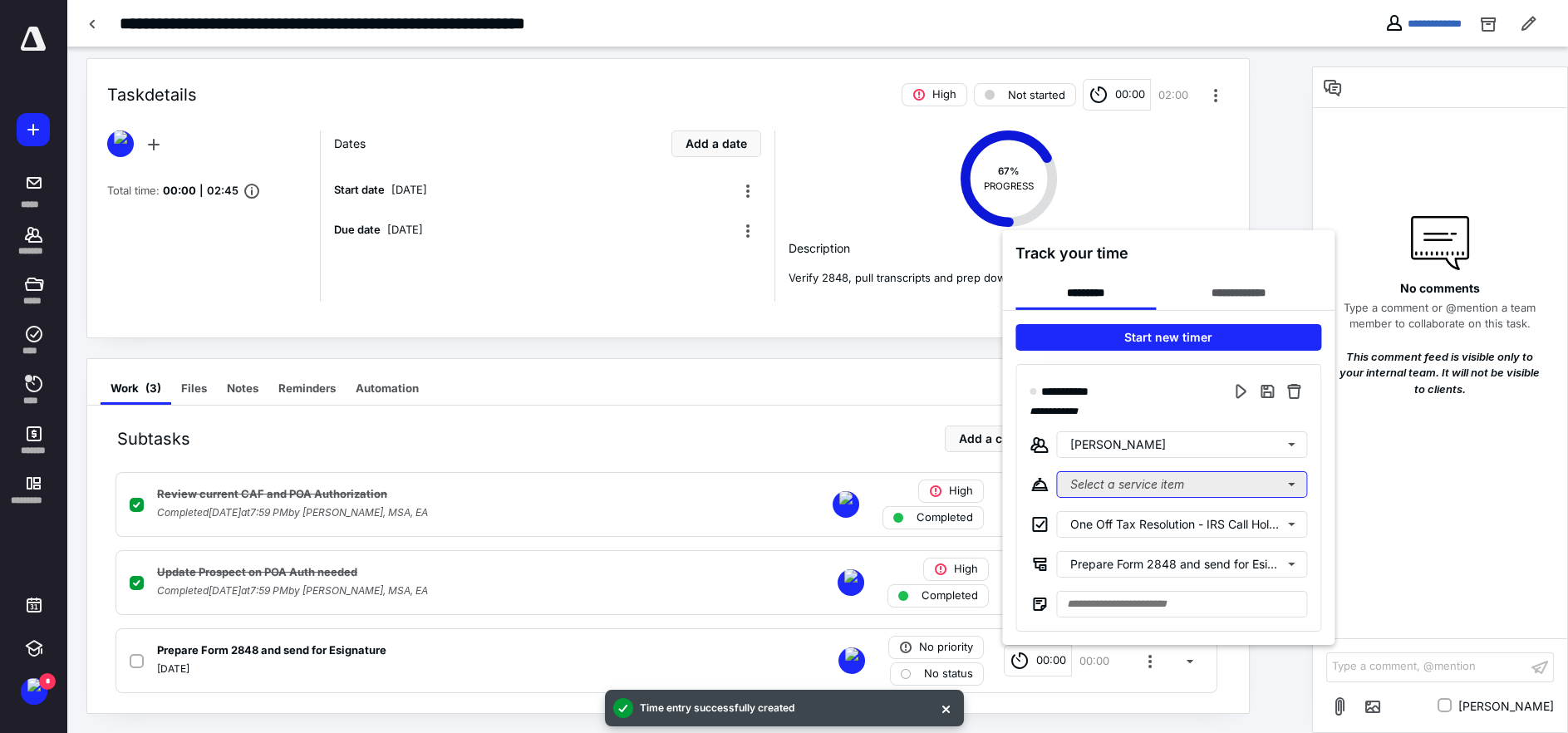 click on "Select a service item" at bounding box center (1182, 485) 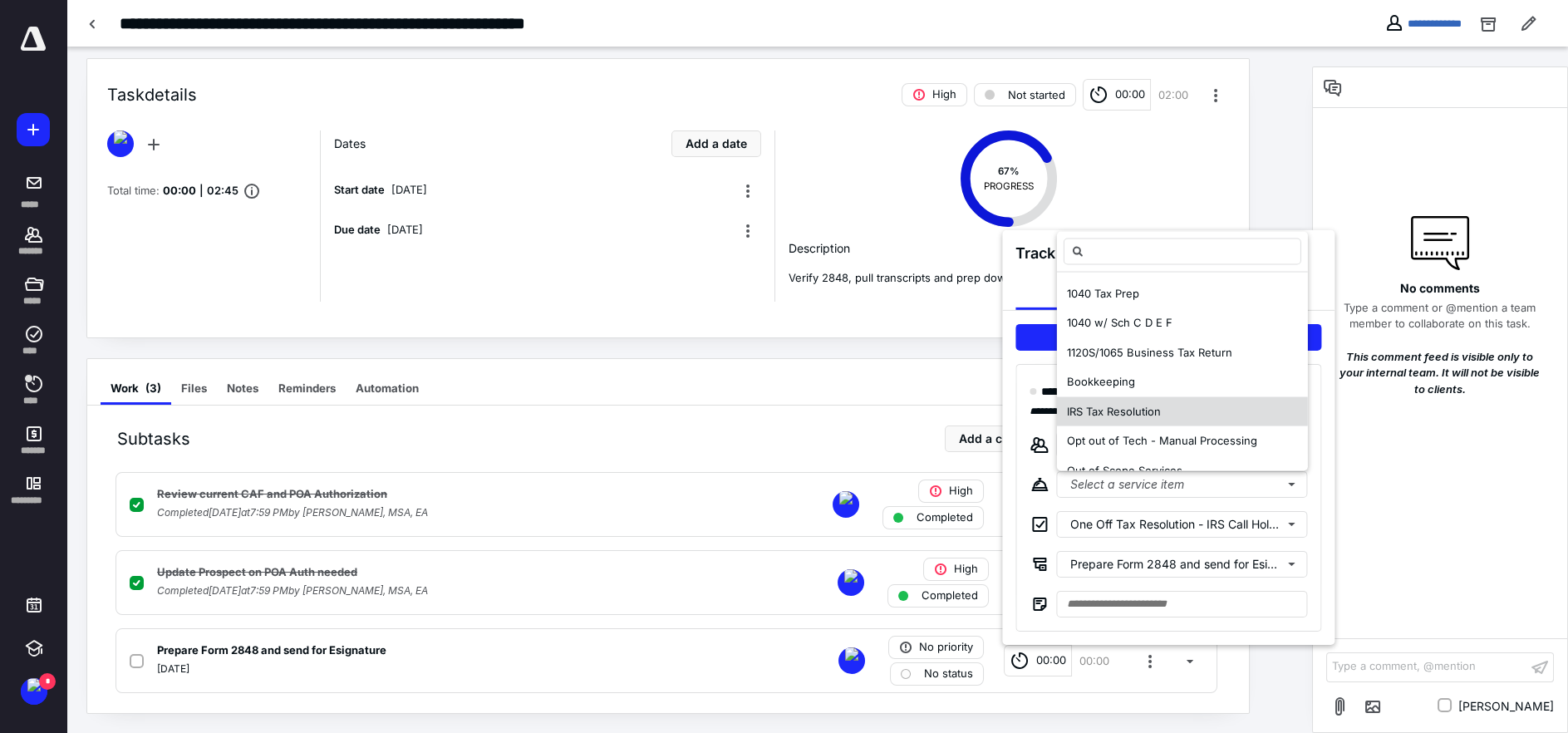 click on "IRS Tax Resolution" at bounding box center (1113, 411) 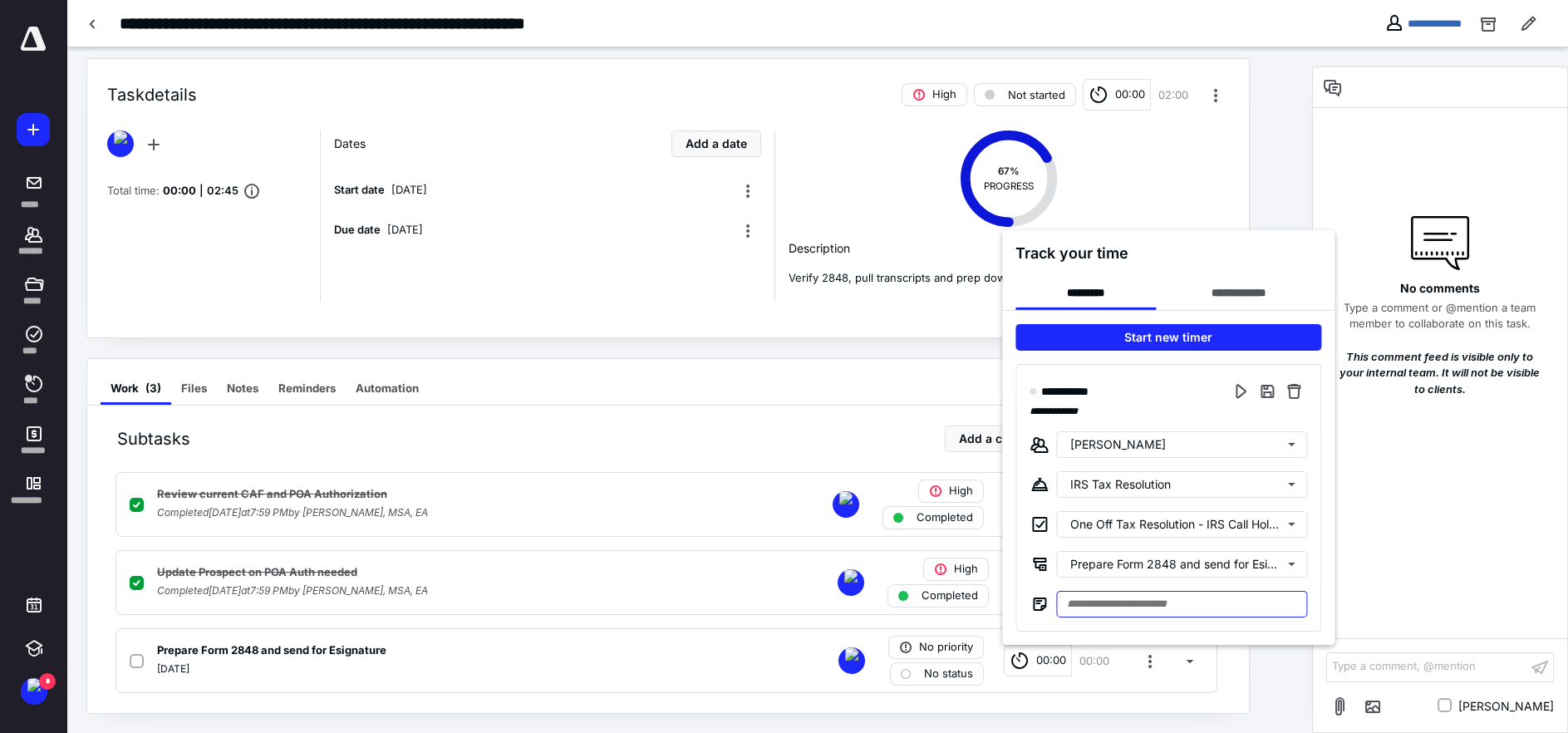 click at bounding box center (1182, 604) 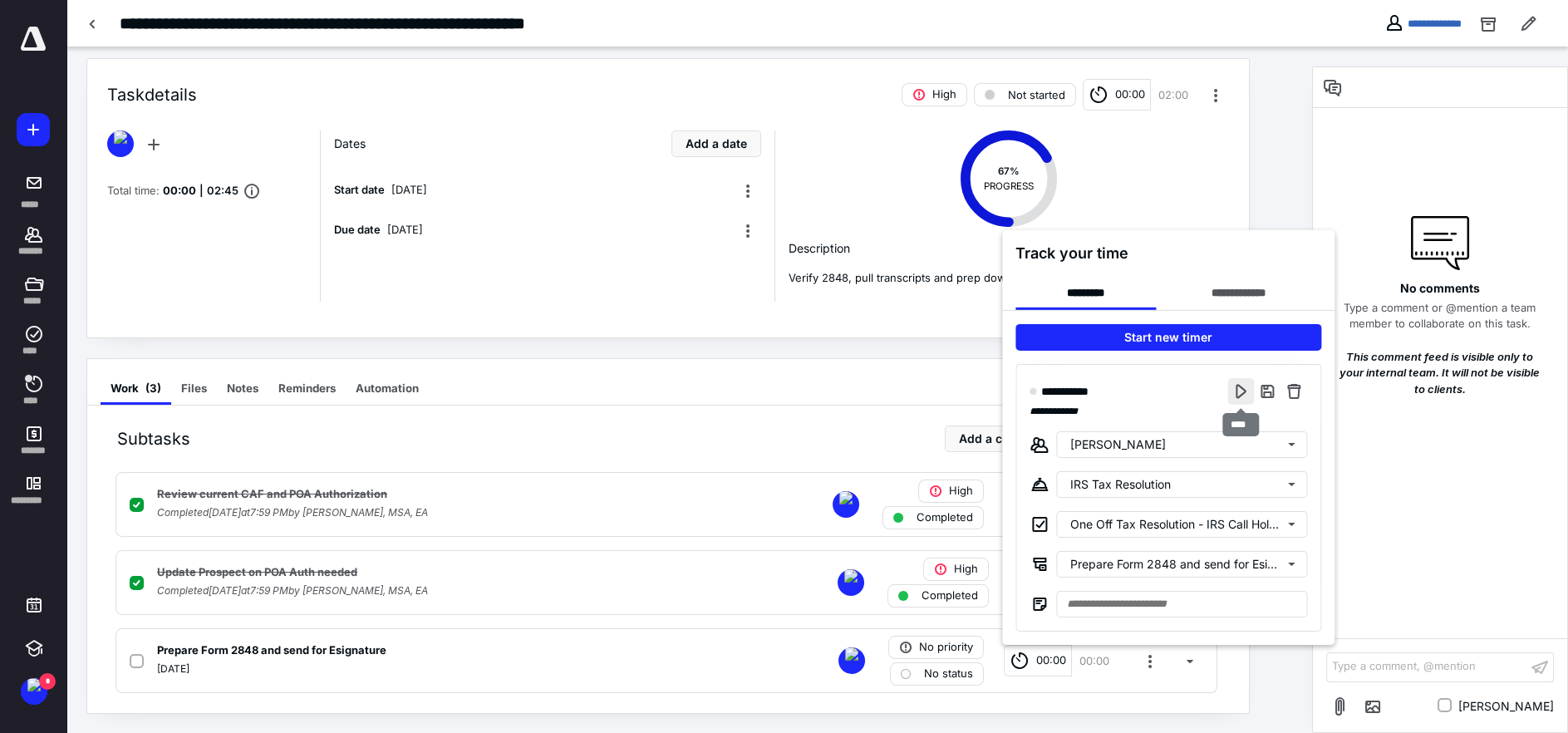 click at bounding box center (1241, 391) 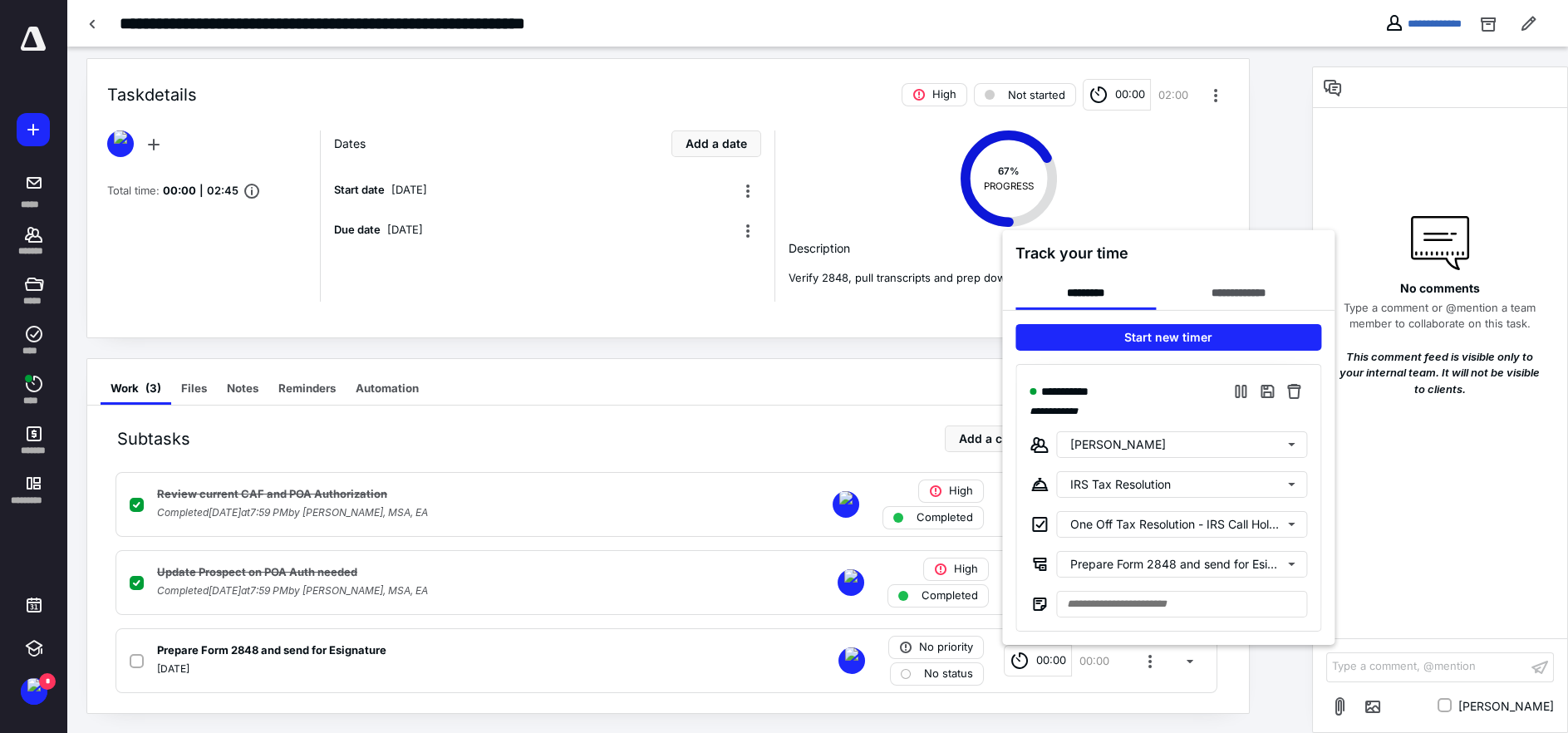 click at bounding box center [784, 366] 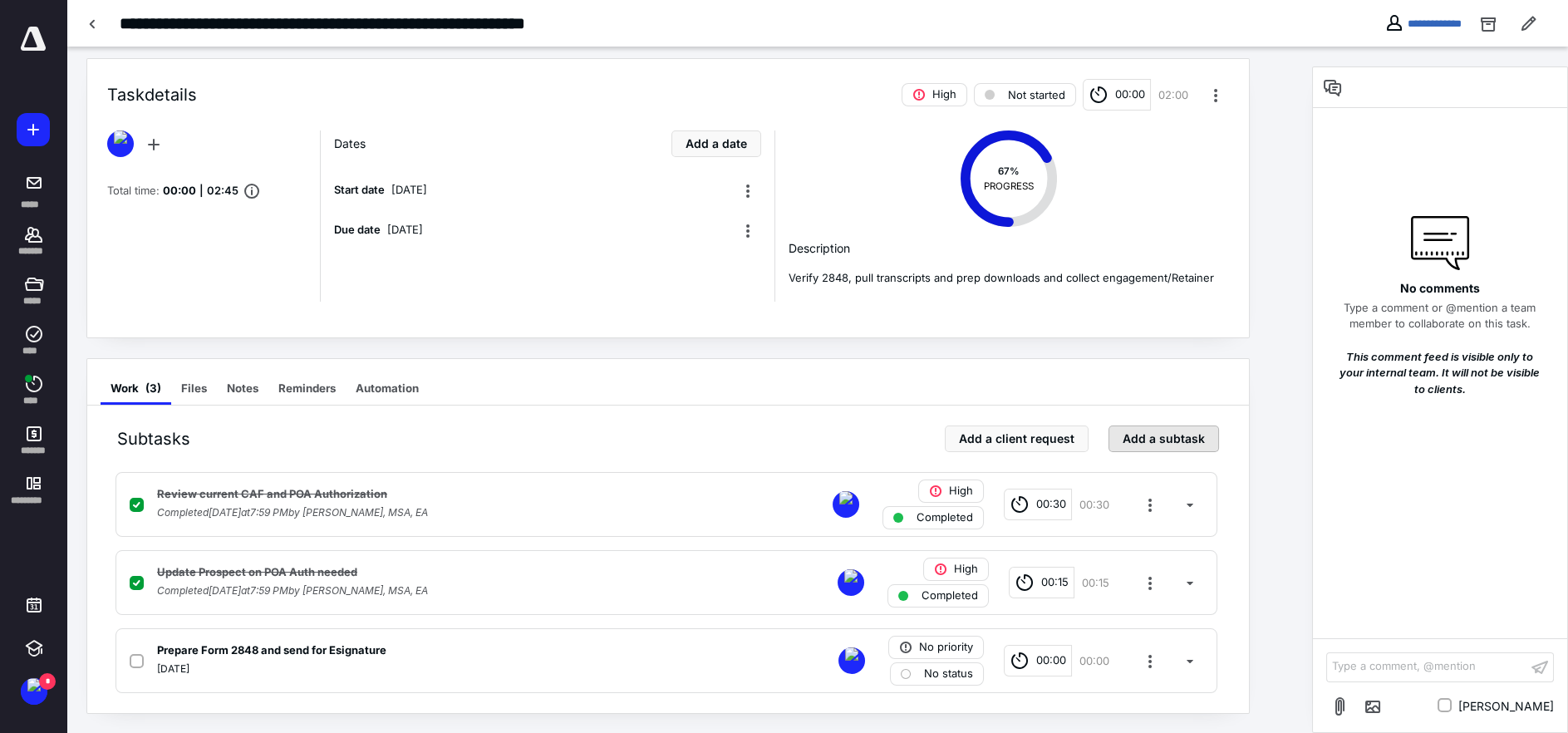 click on "Add a subtask" at bounding box center [1163, 439] 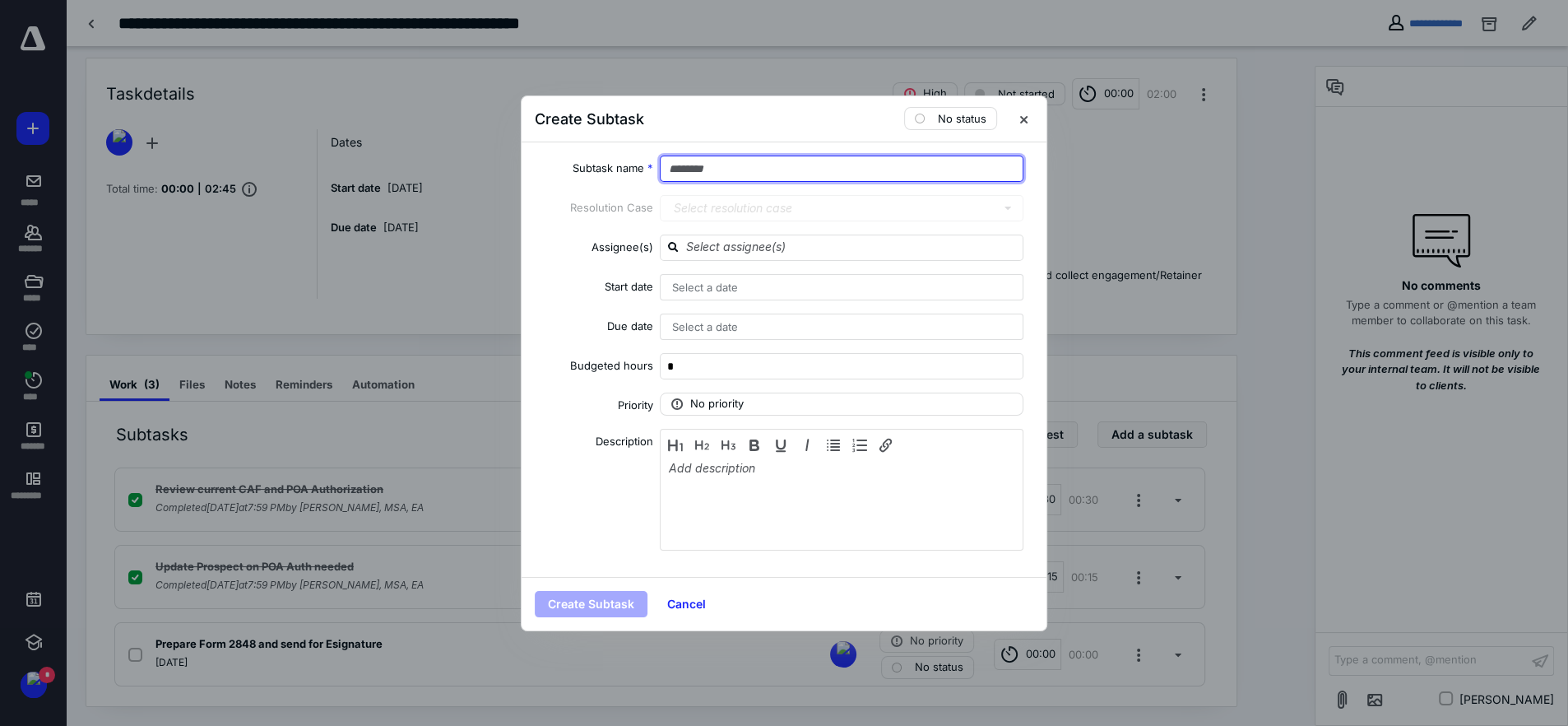 click at bounding box center (842, 169) 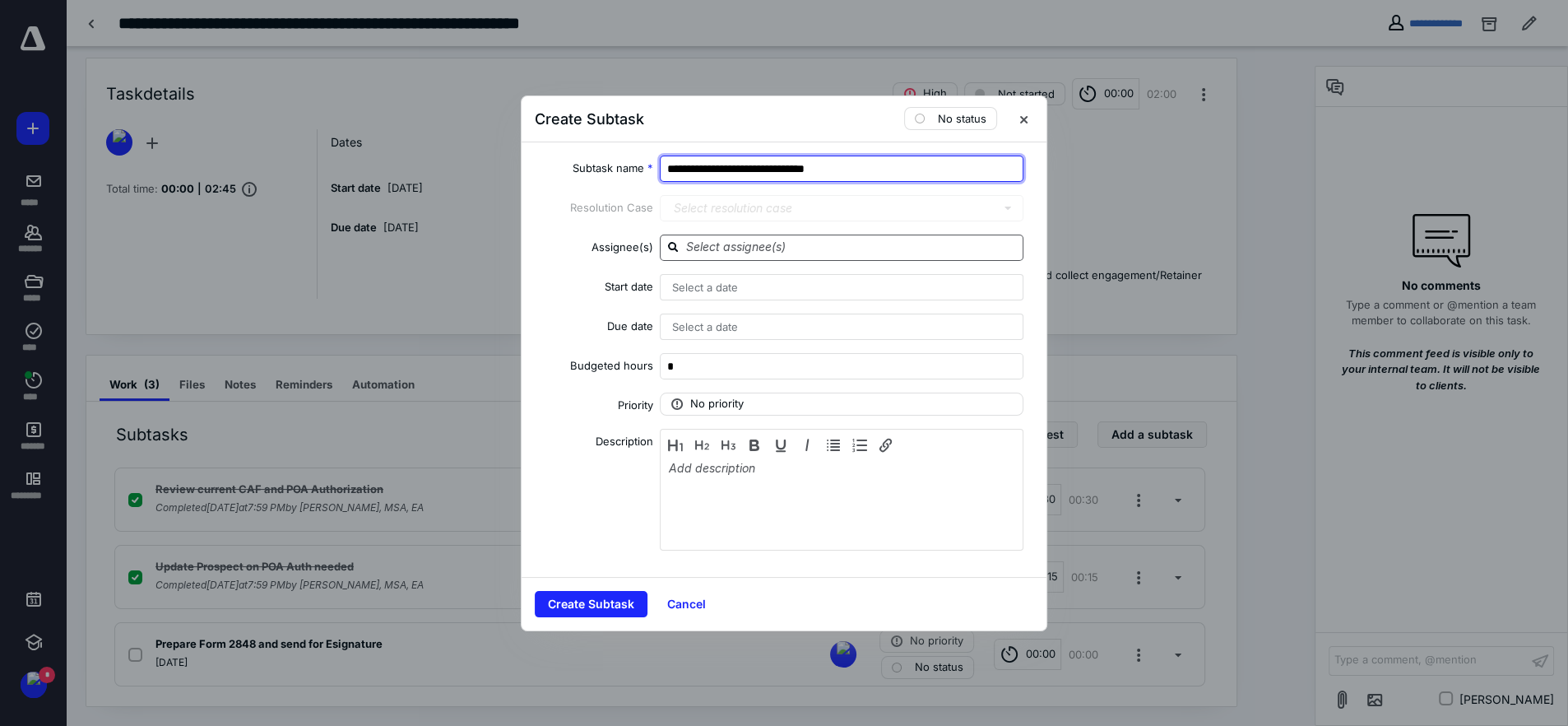 type on "**********" 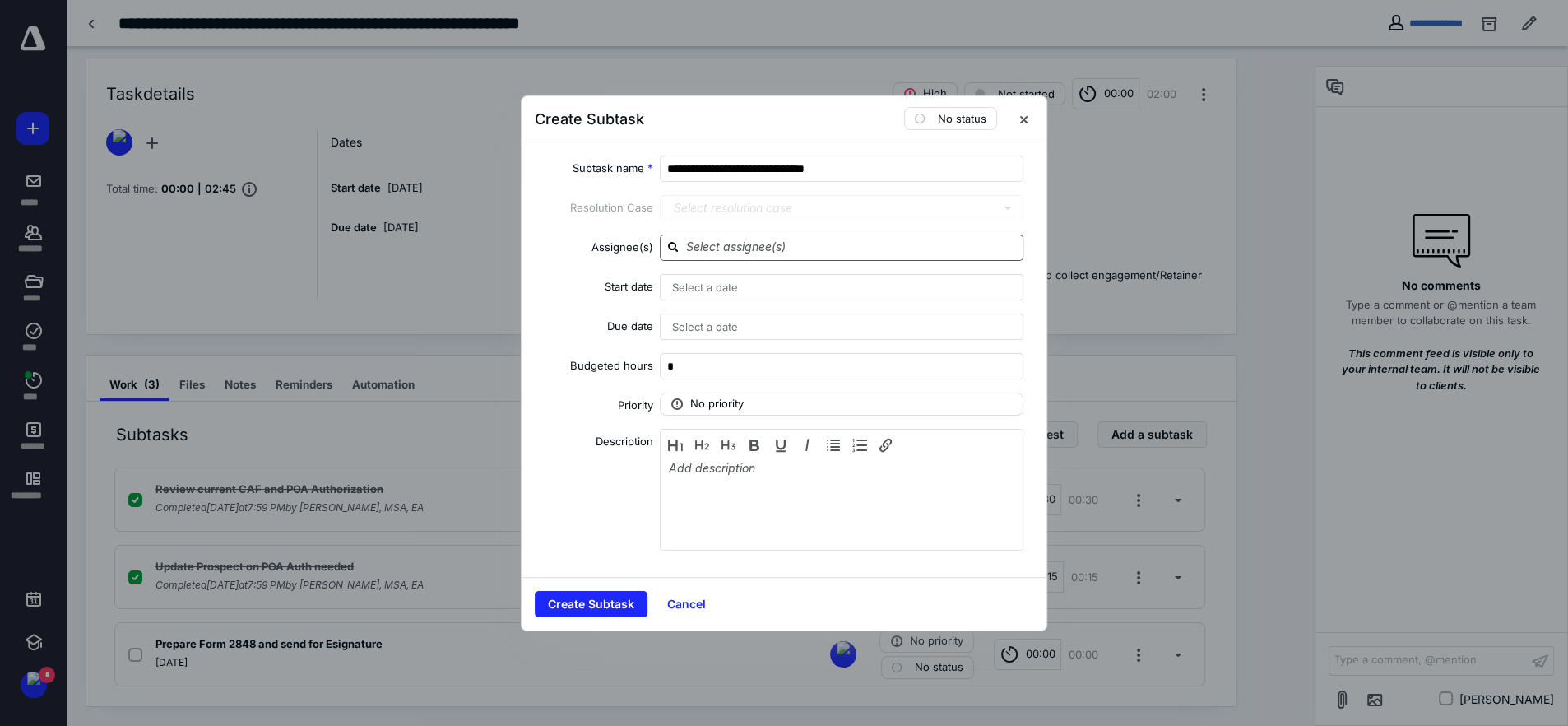 click at bounding box center [851, 247] 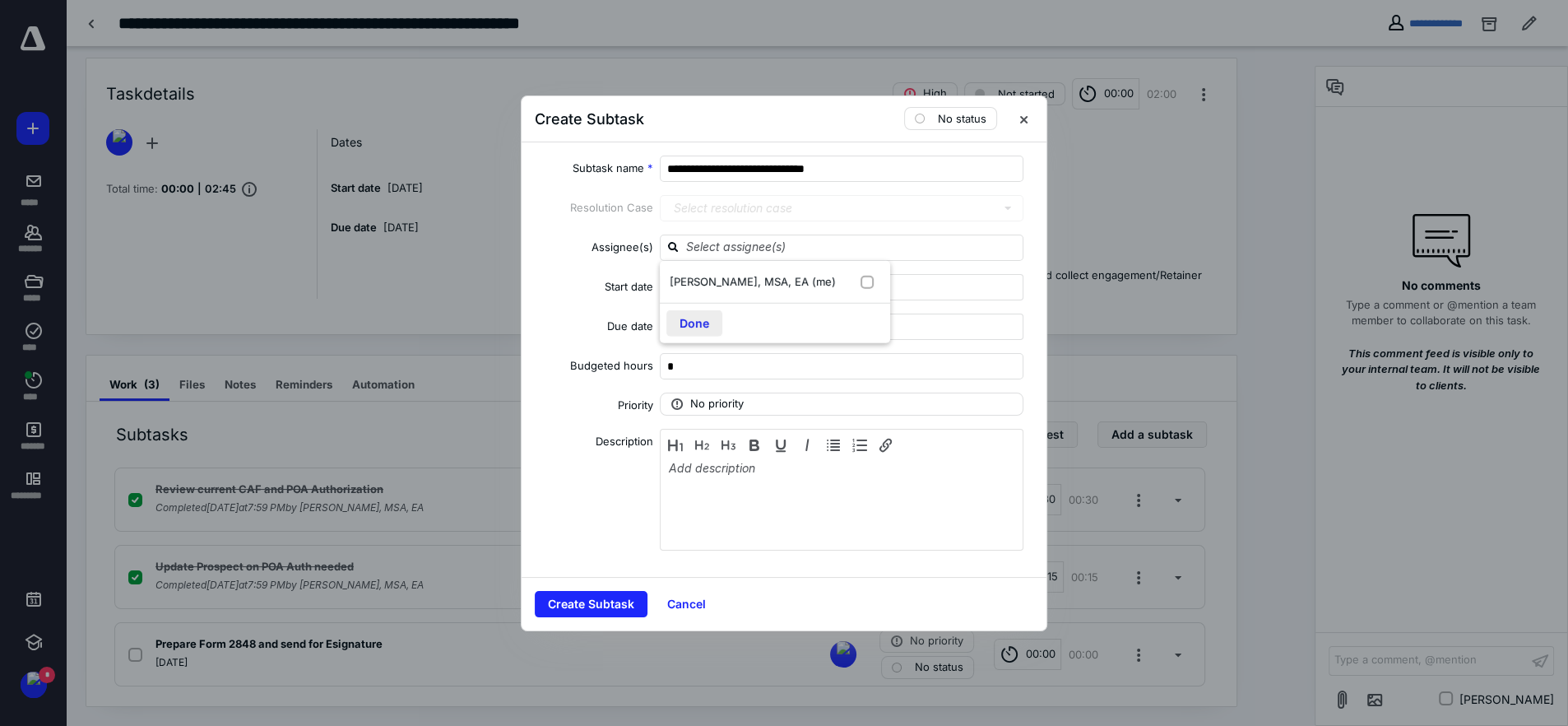 click on "Done" at bounding box center [694, 323] 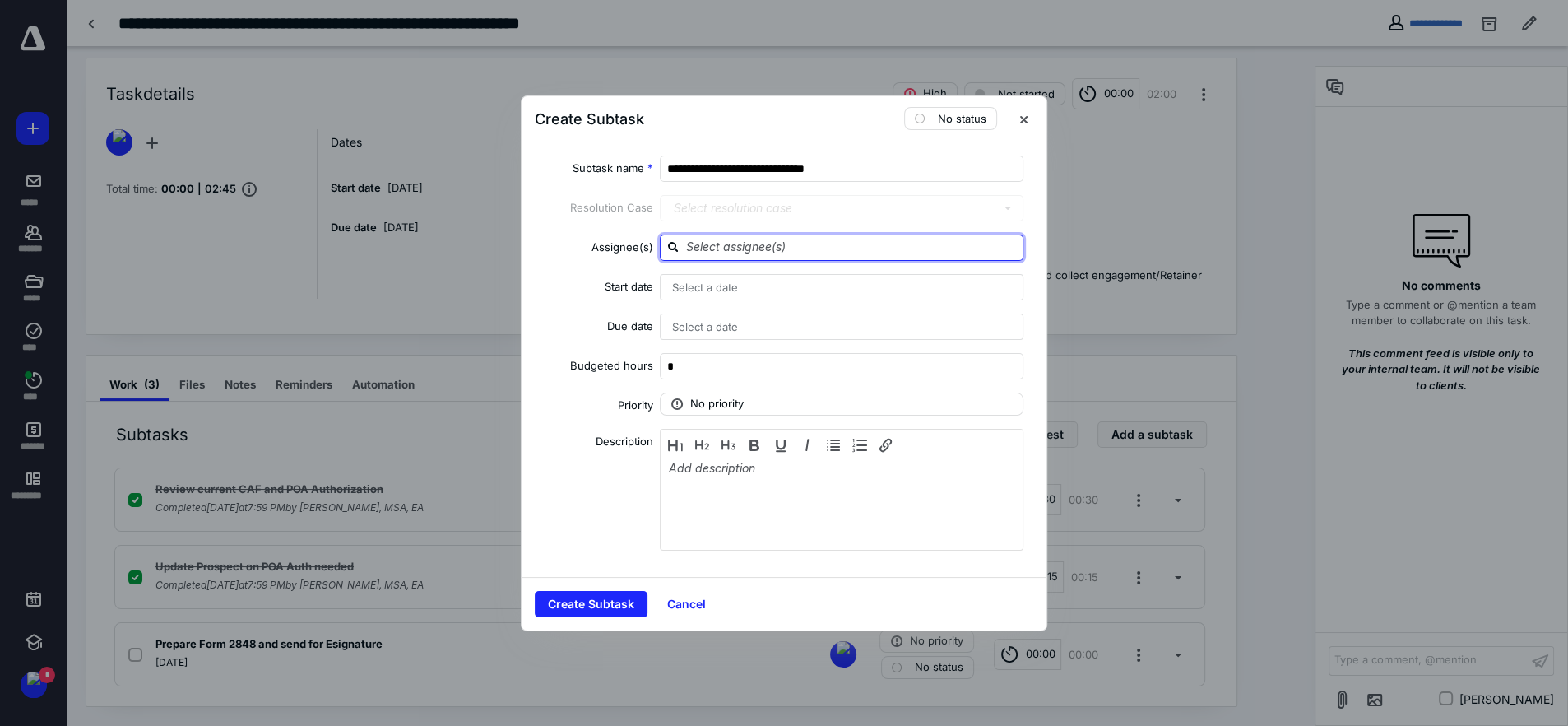 click at bounding box center (851, 247) 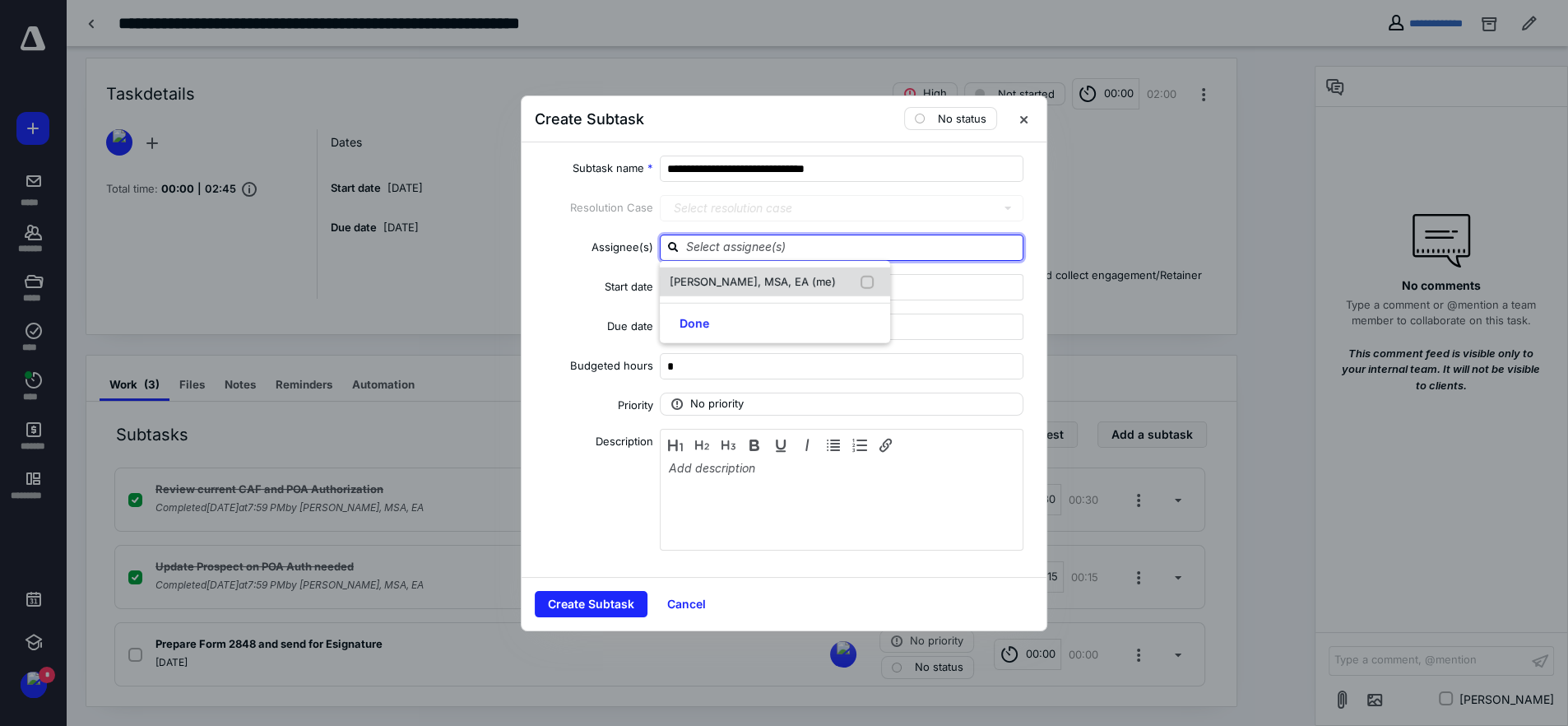 click on "TARAH VAN FOSSEN, MSA, EA (me)" at bounding box center [775, 282] 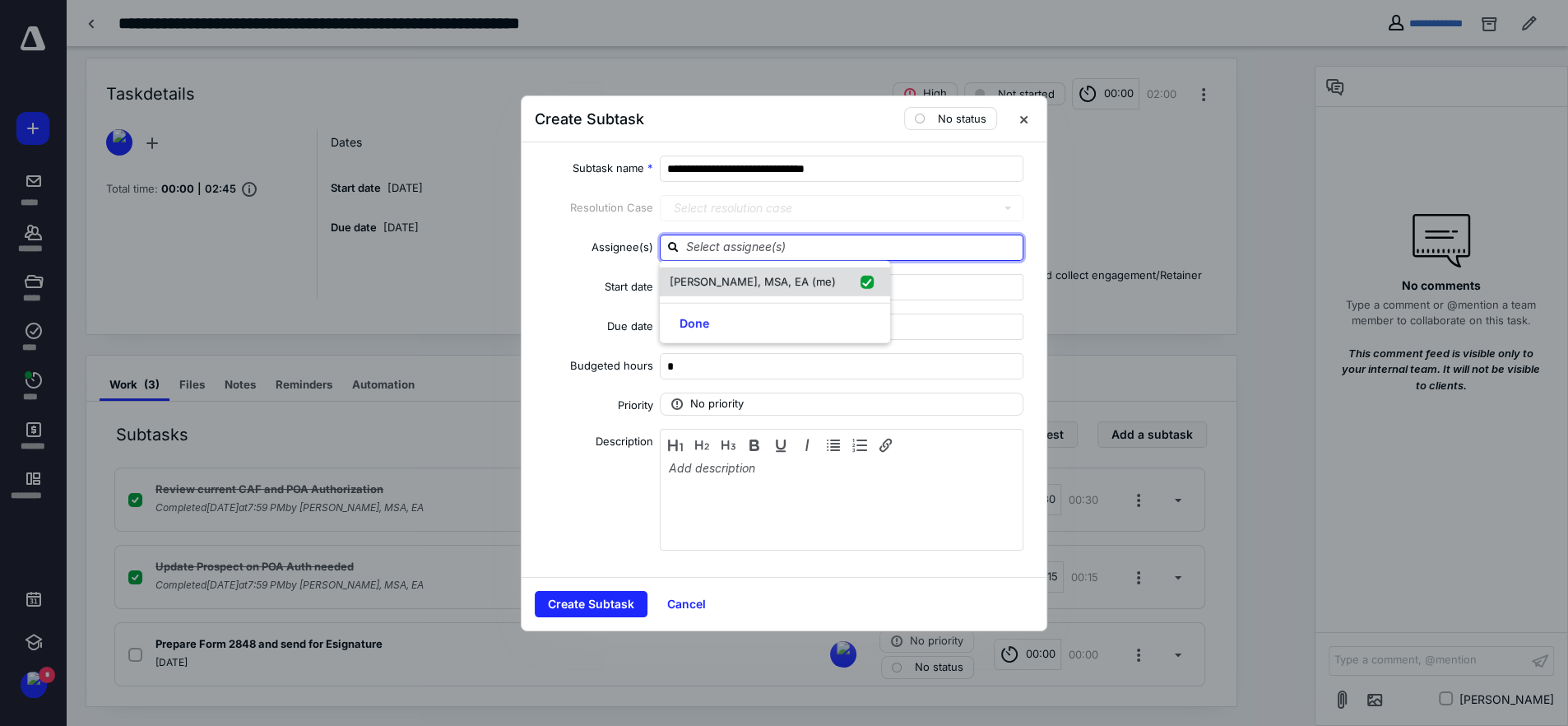 checkbox on "true" 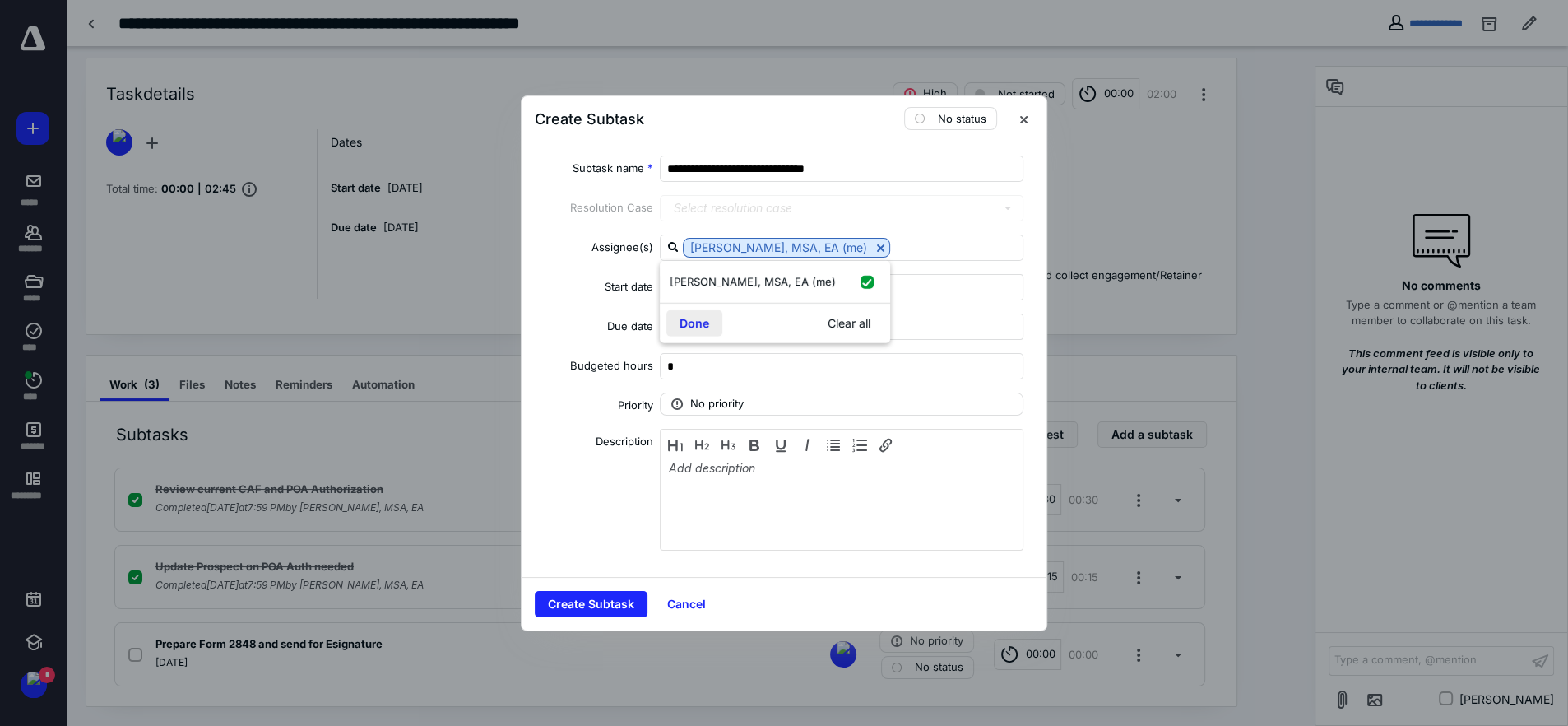 click on "Done" at bounding box center [694, 323] 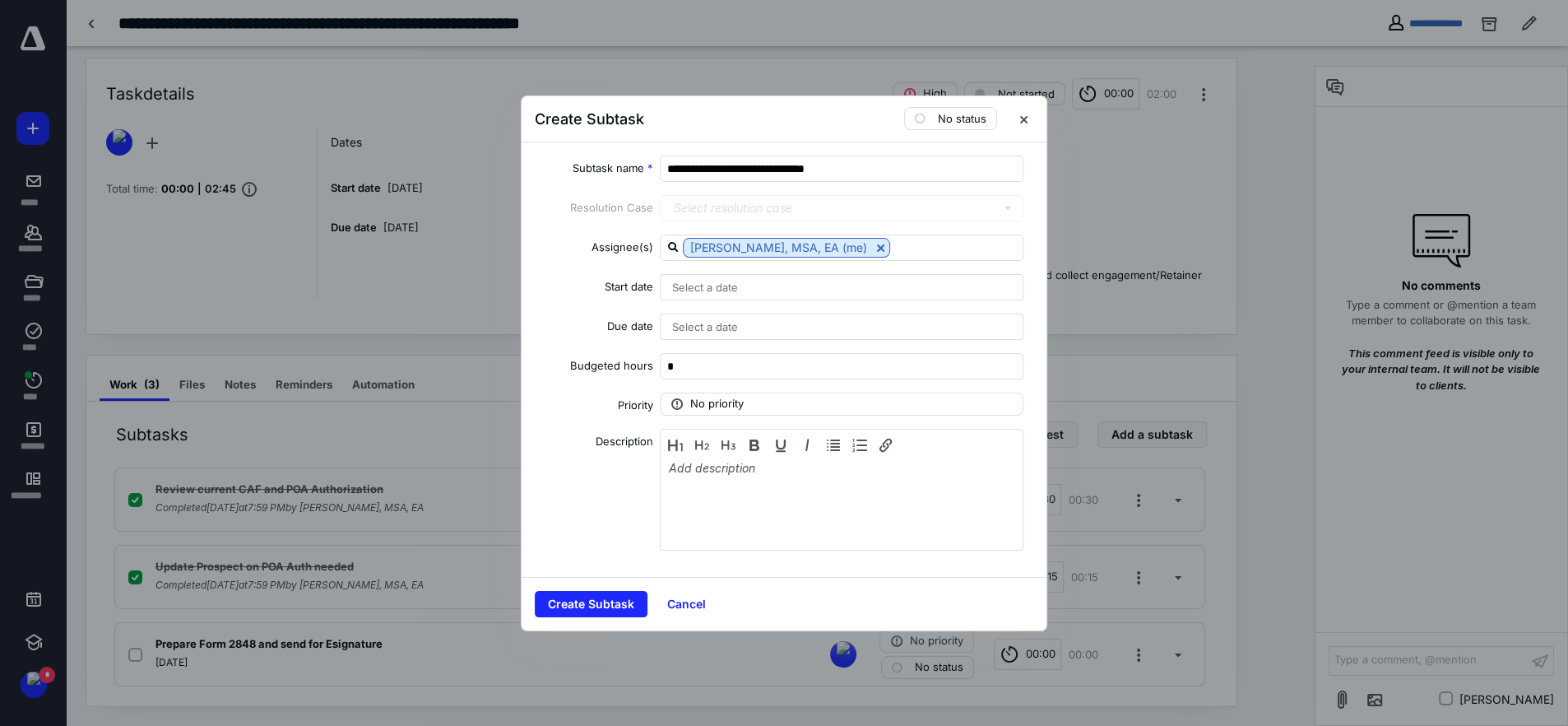 click on "Select a date" at bounding box center (842, 287) 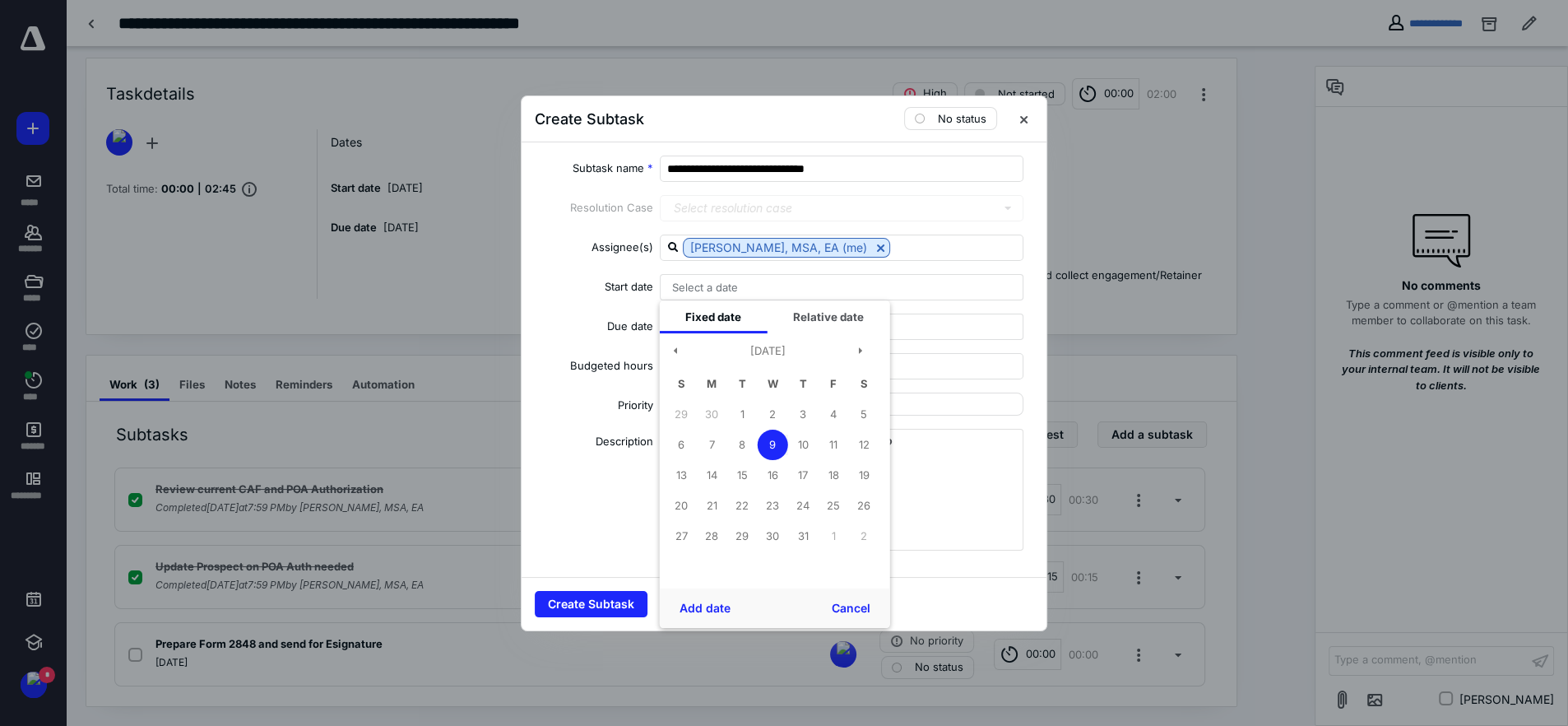 click on "9" at bounding box center (772, 444) 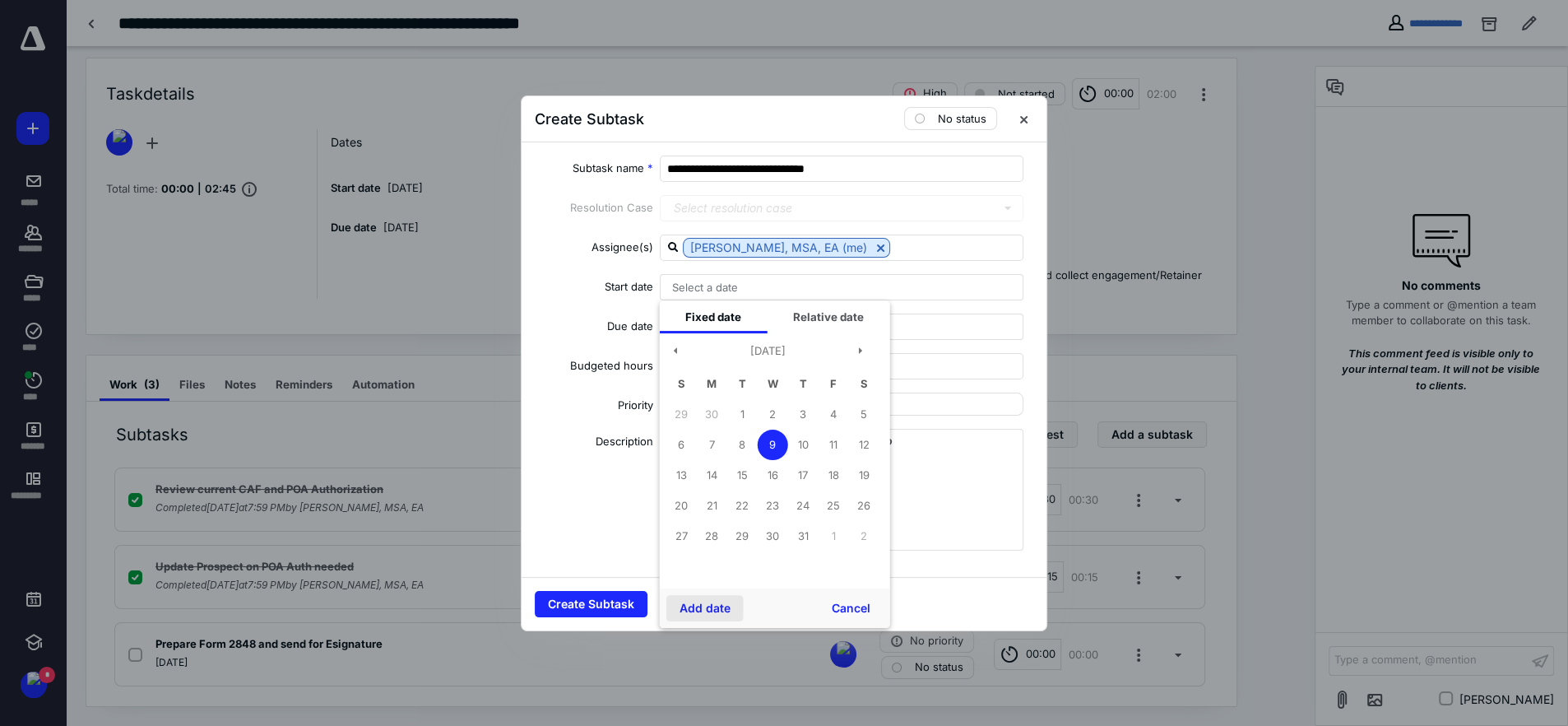 click on "Add date" at bounding box center [705, 608] 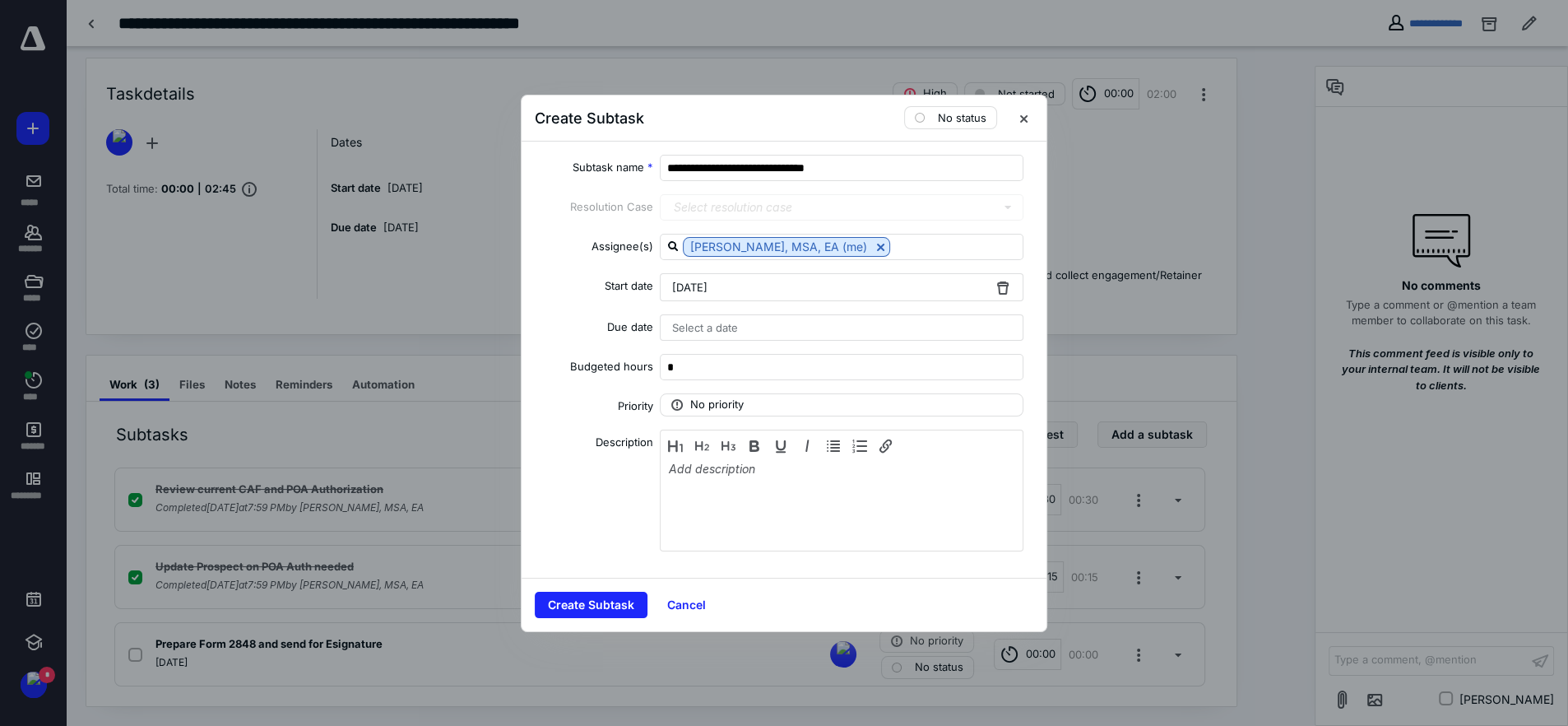click on "**********" at bounding box center (784, 360) 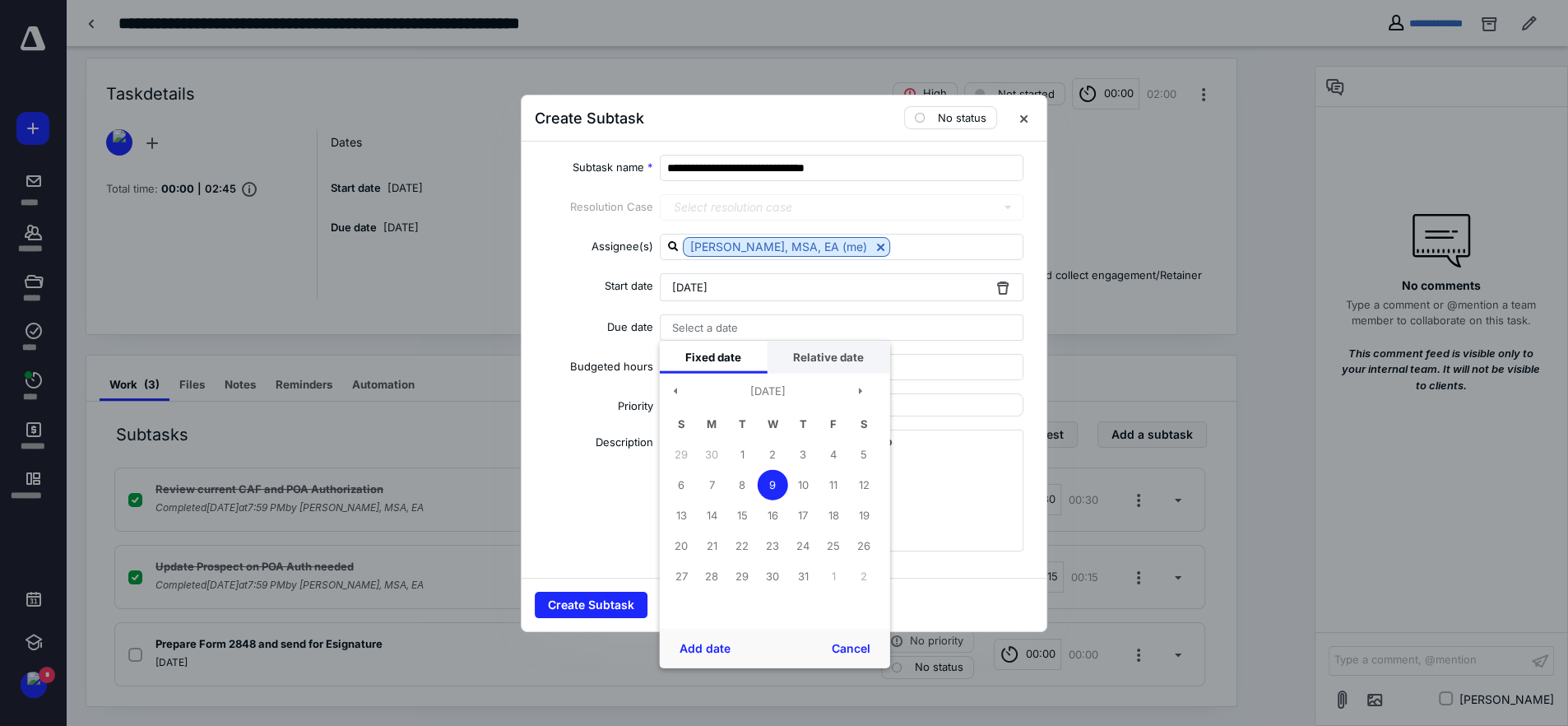 click on "Relative date" at bounding box center (828, 356) 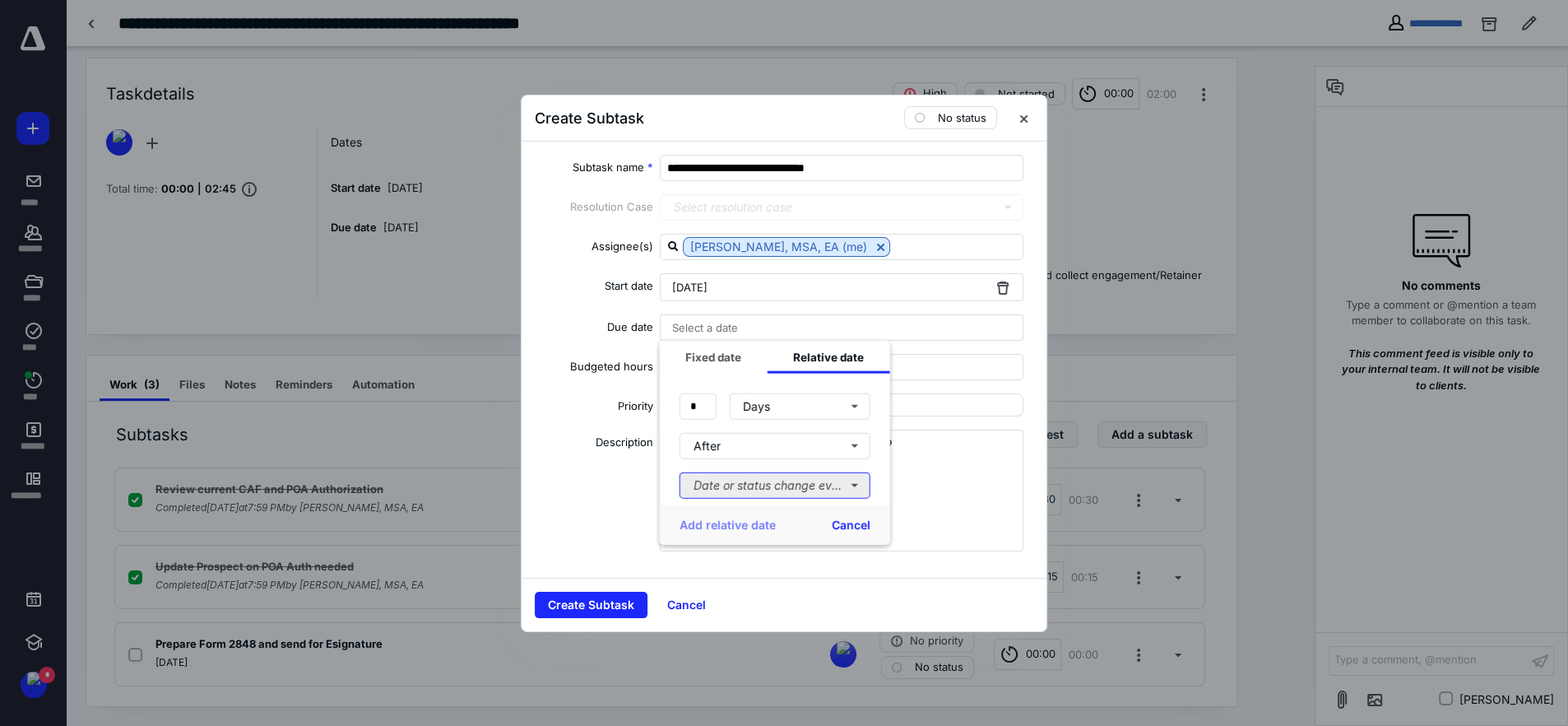 click on "Date or status change event" at bounding box center [775, 485] 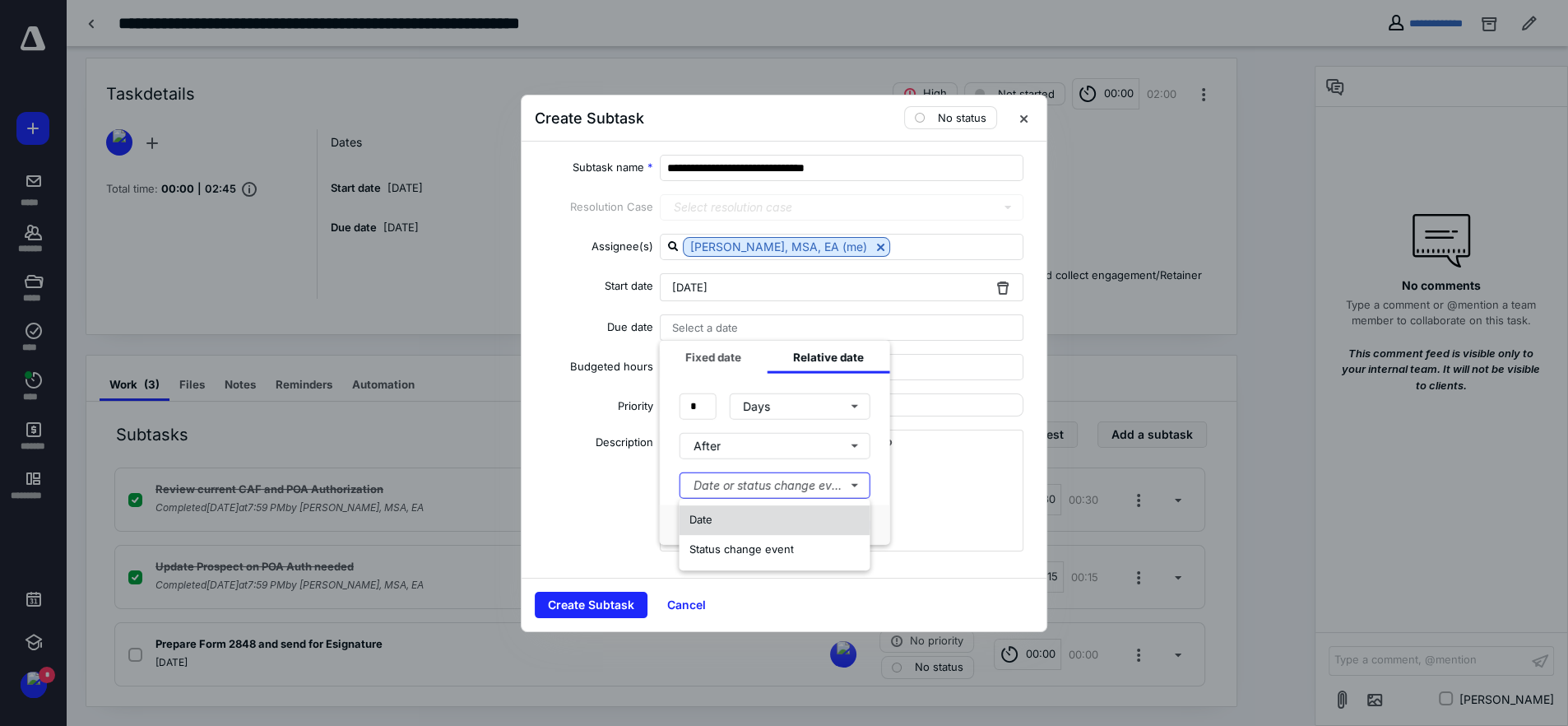 click on "Date" at bounding box center [774, 520] 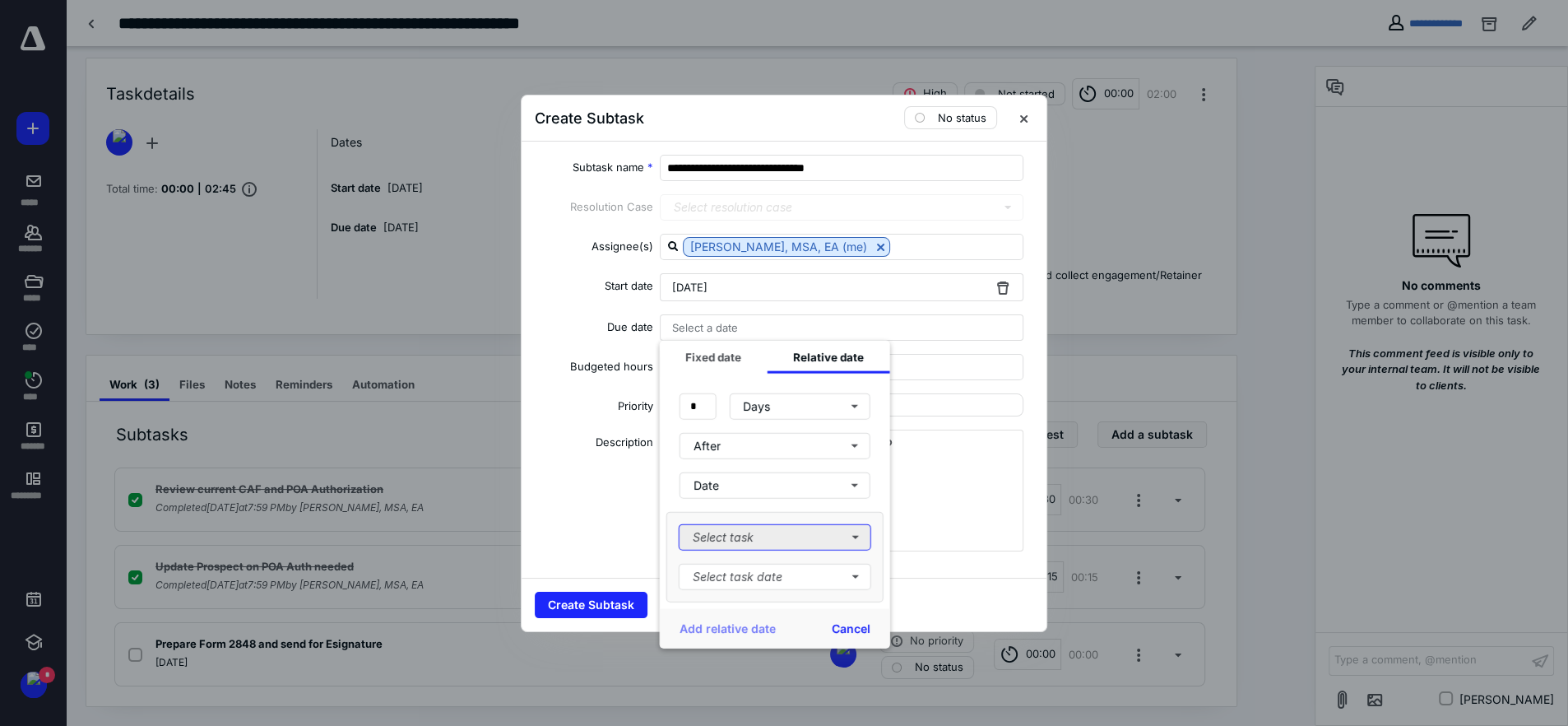click on "Select task" at bounding box center (775, 537) 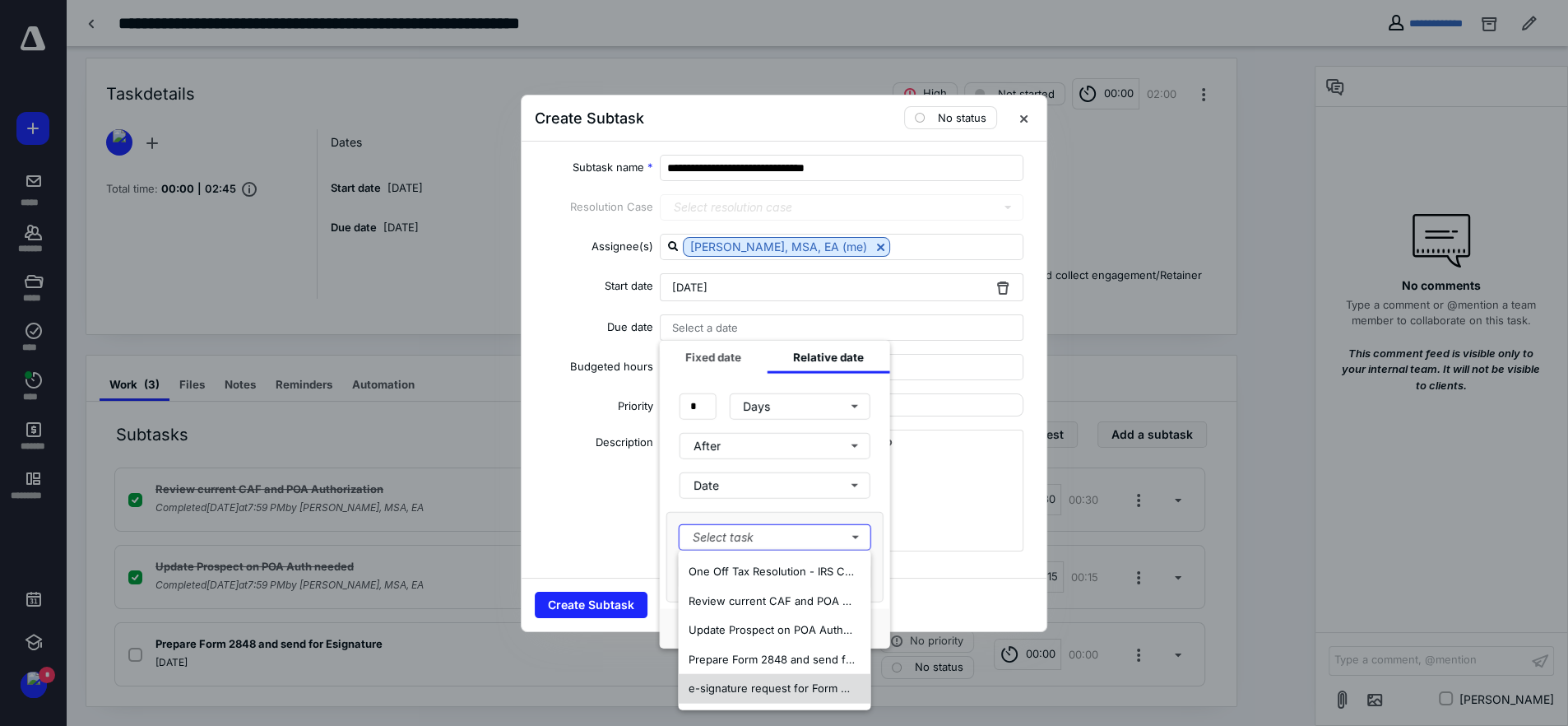 click on "e-signature request for Form 2848" at bounding box center [777, 688] 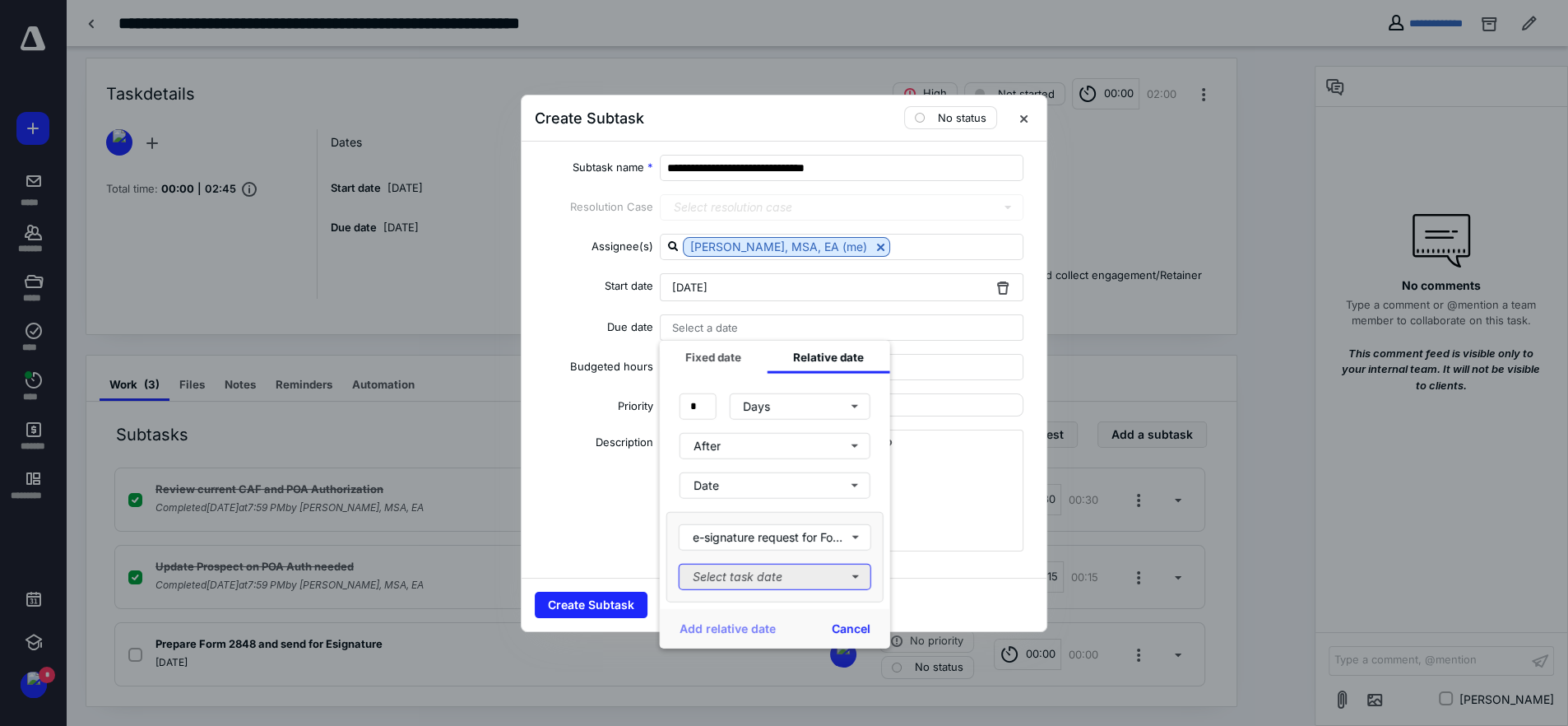click on "Select task date" at bounding box center (775, 576) 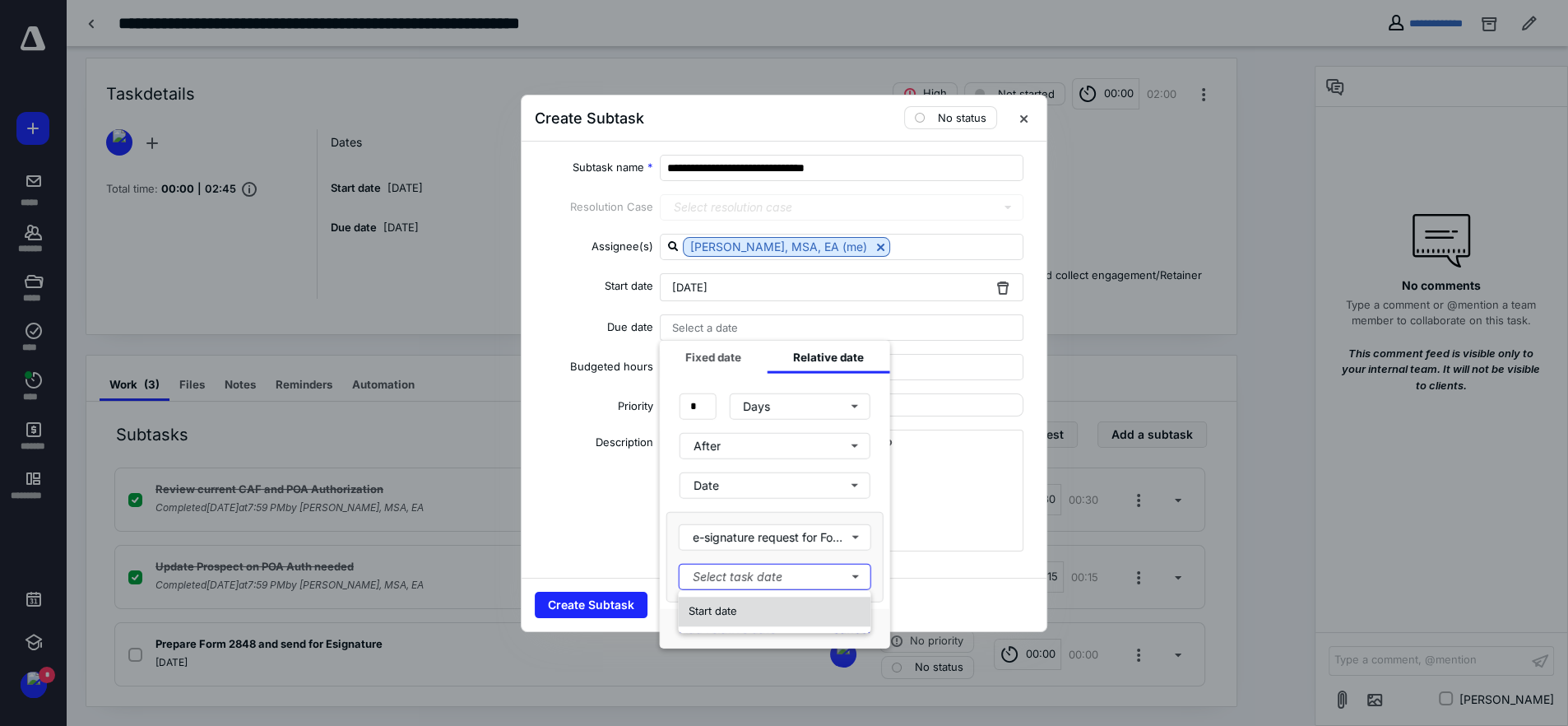 click on "Start date" at bounding box center [774, 612] 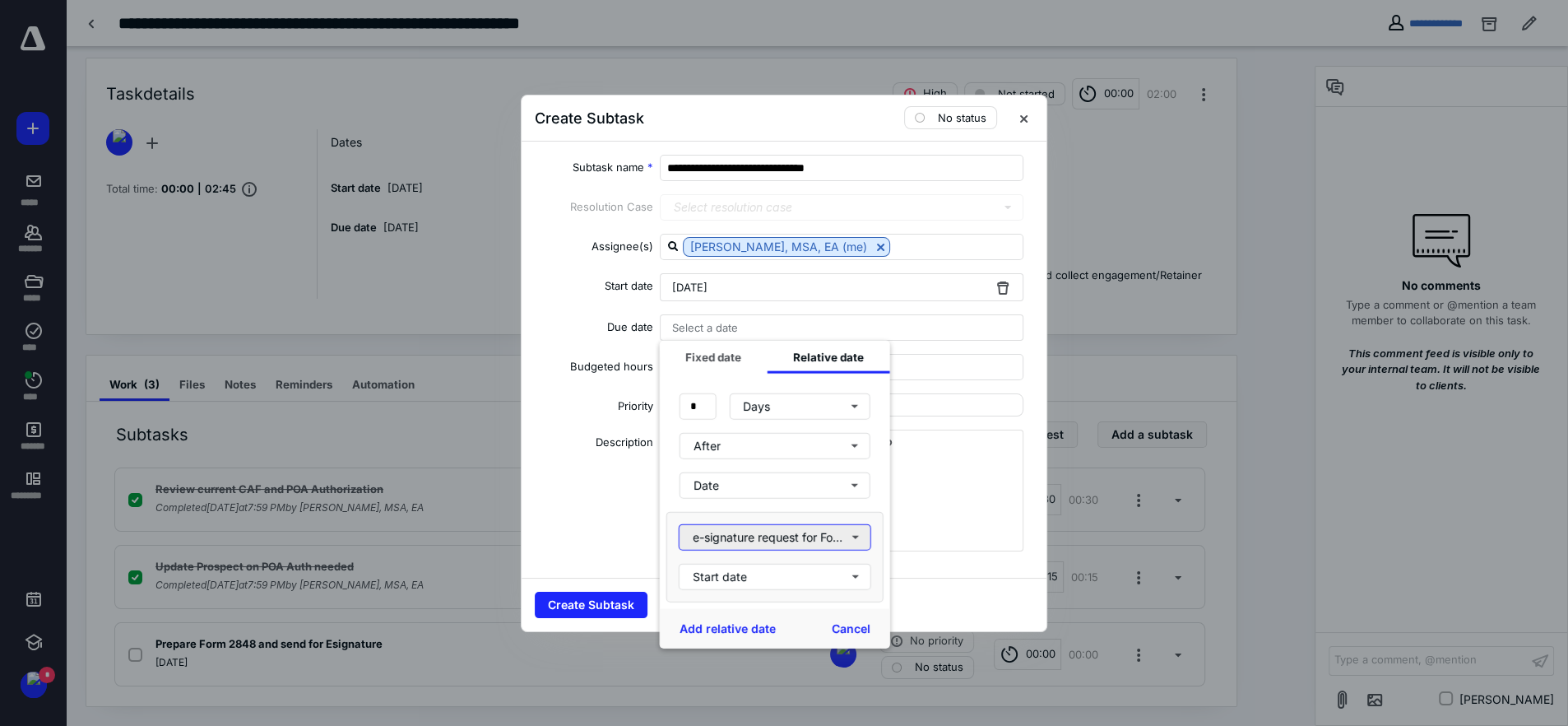 click on "e-signature request for Form 2848" at bounding box center (775, 537) 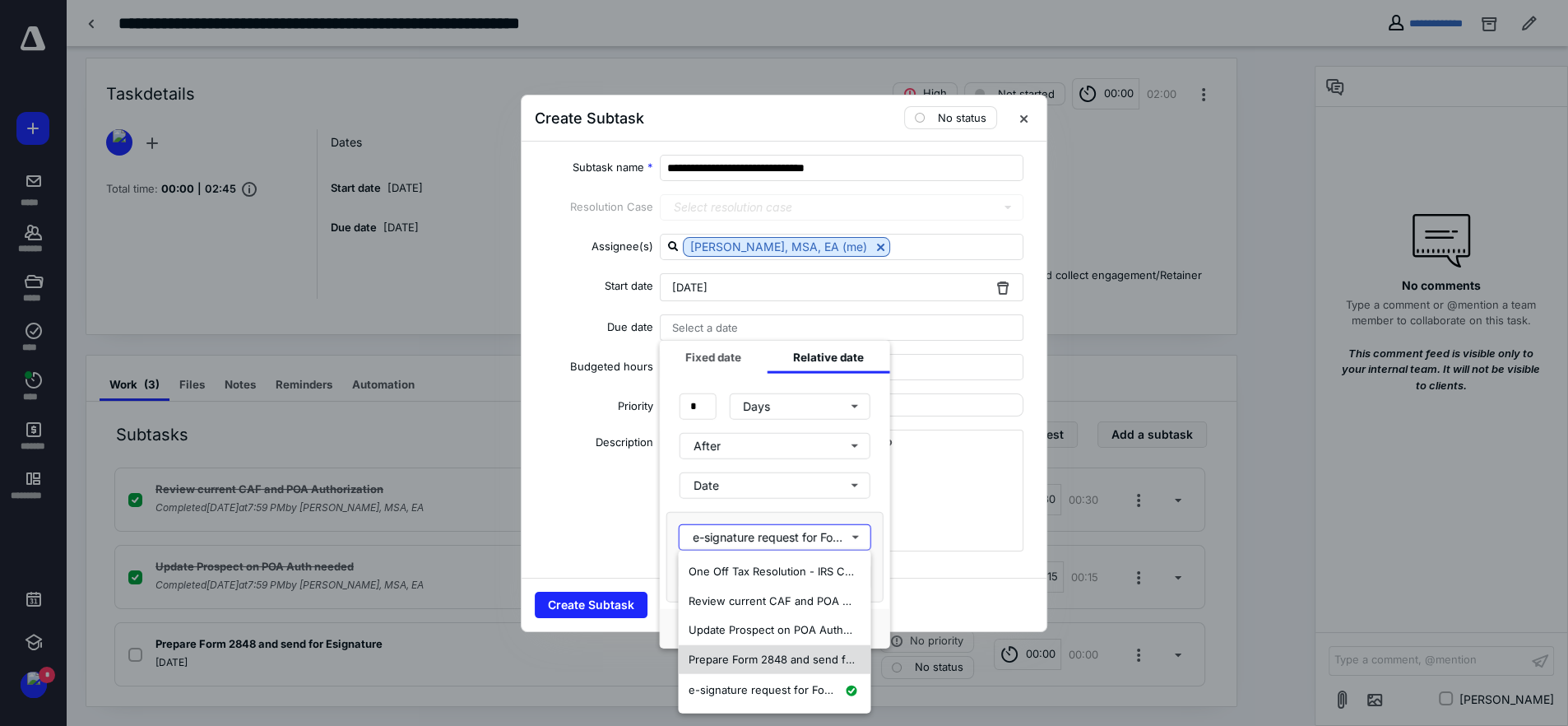 click on "Prepare Form 2848 and send for Esignature" at bounding box center [800, 659] 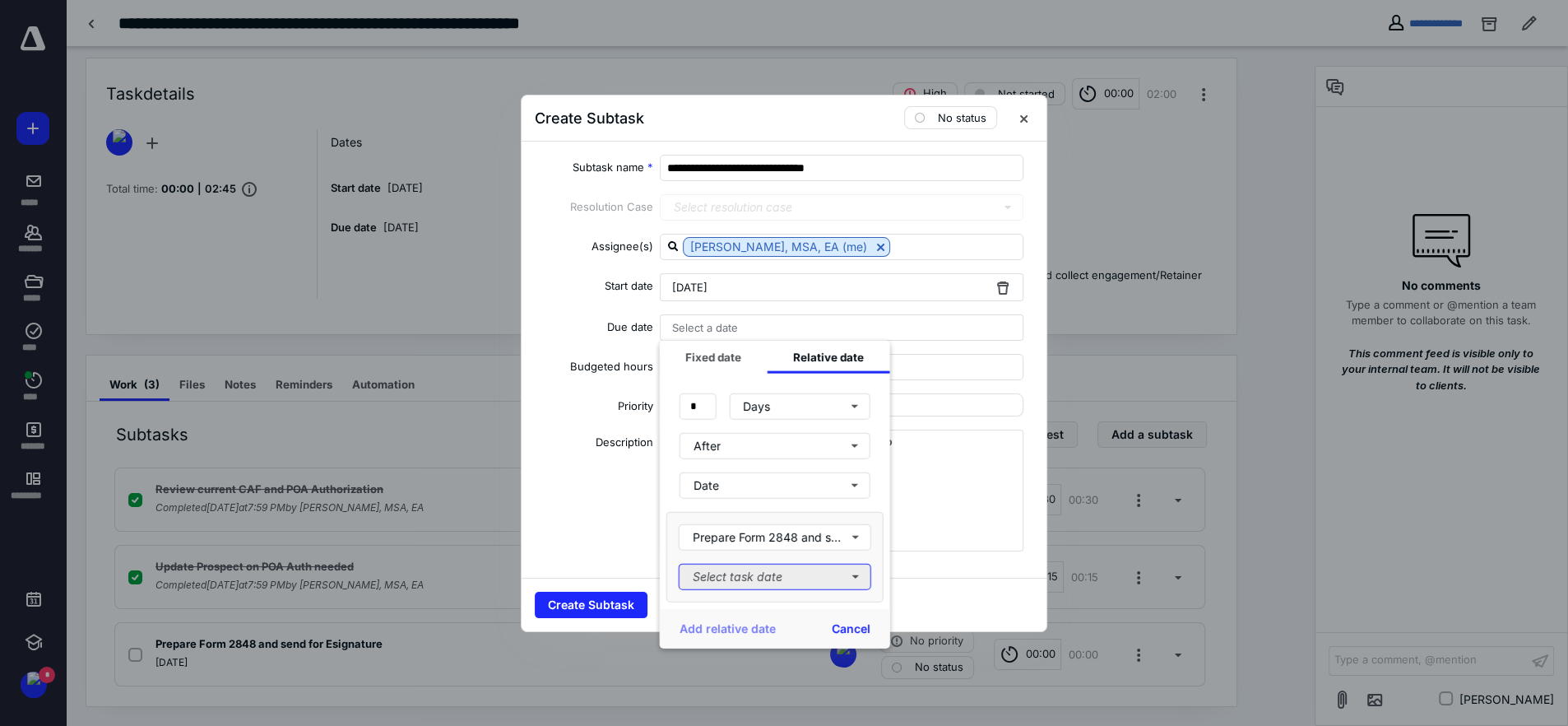 click on "Select task date" at bounding box center (775, 576) 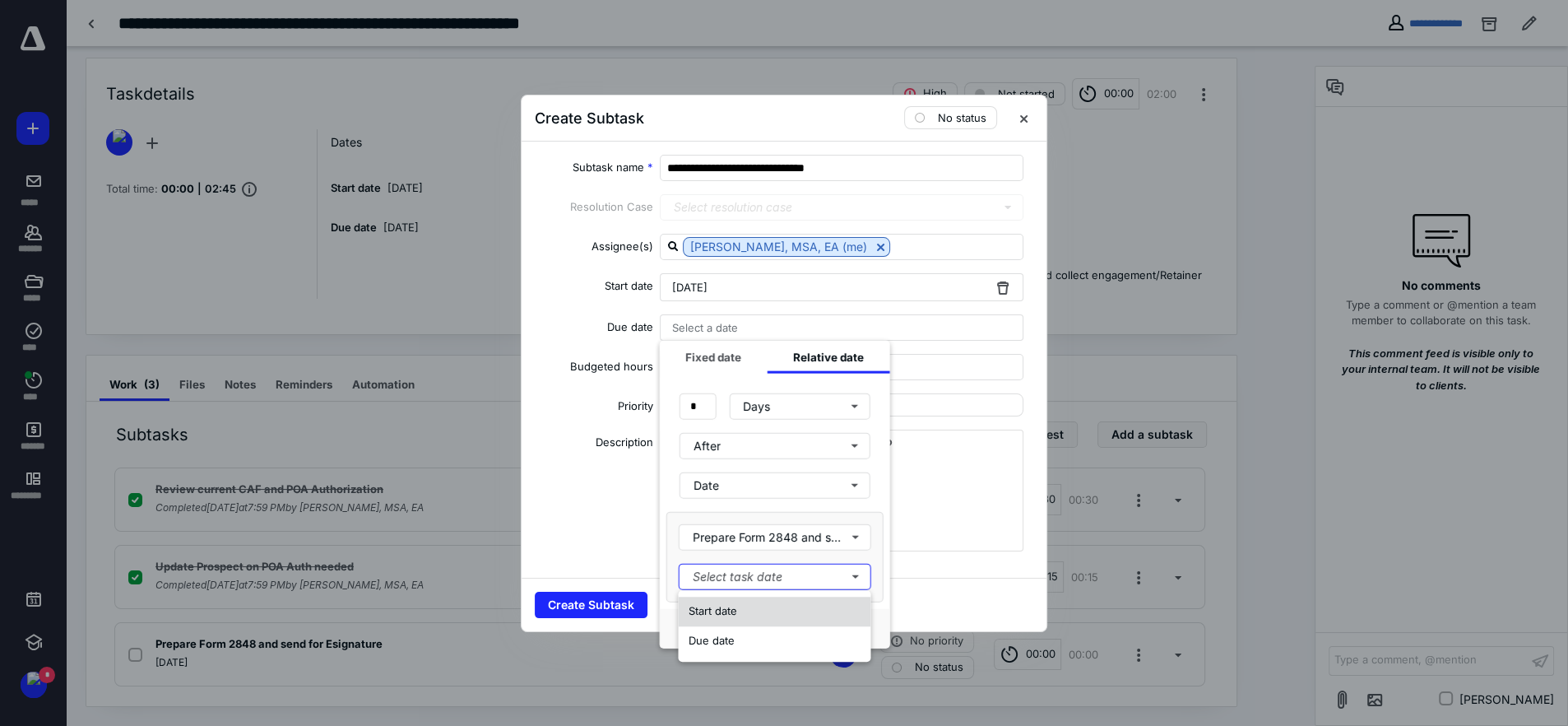 click on "Start date" at bounding box center (712, 611) 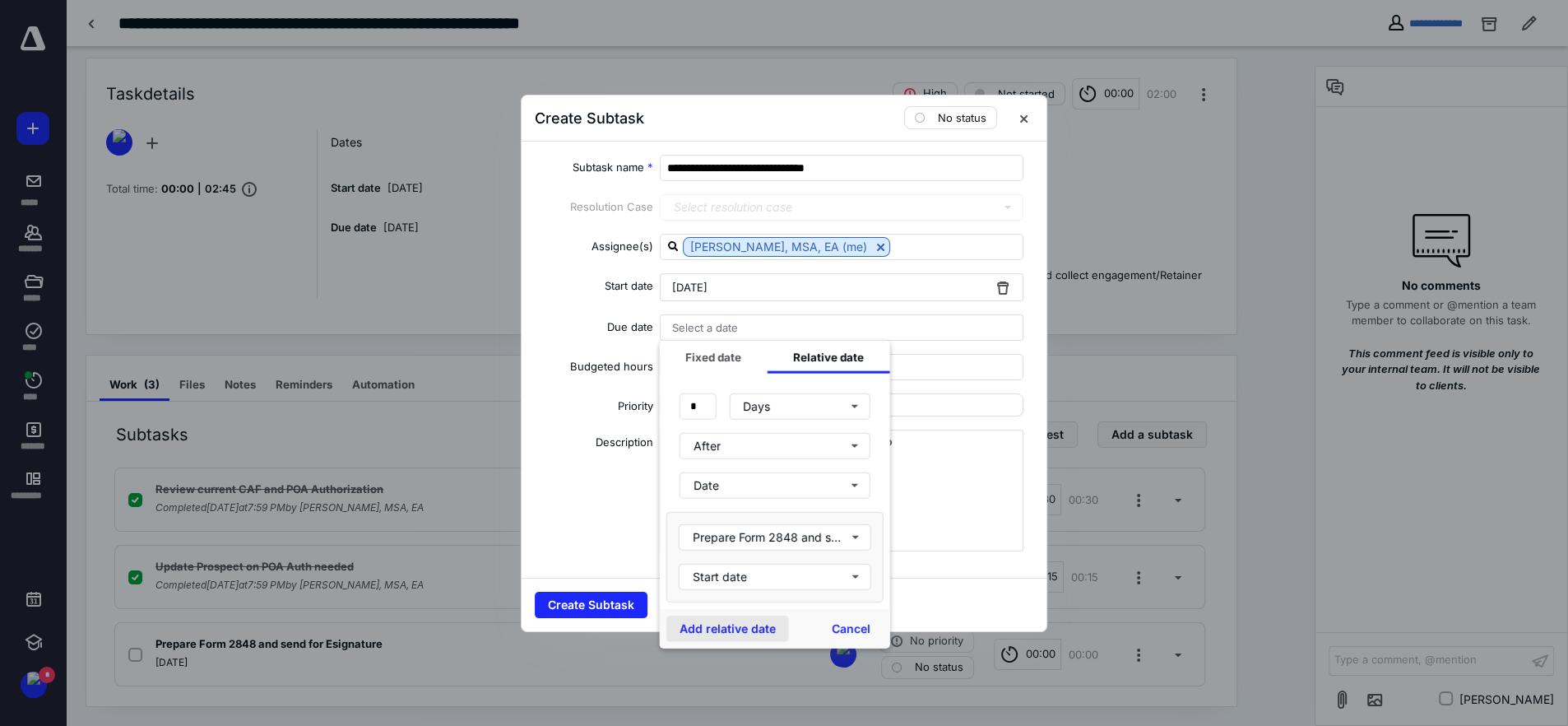drag, startPoint x: 715, startPoint y: 621, endPoint x: 729, endPoint y: 629, distance: 16.124515 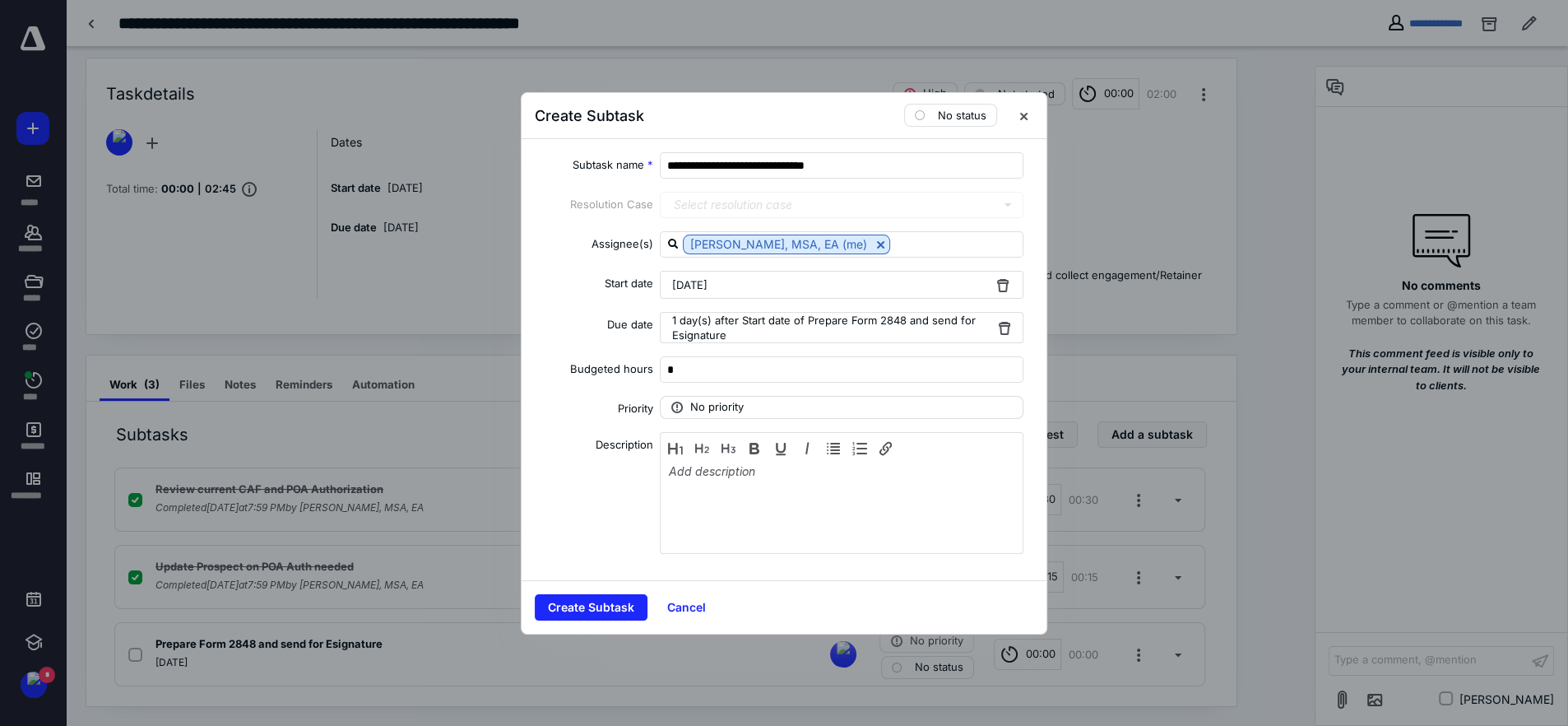 click on "No priority" at bounding box center (717, 407) 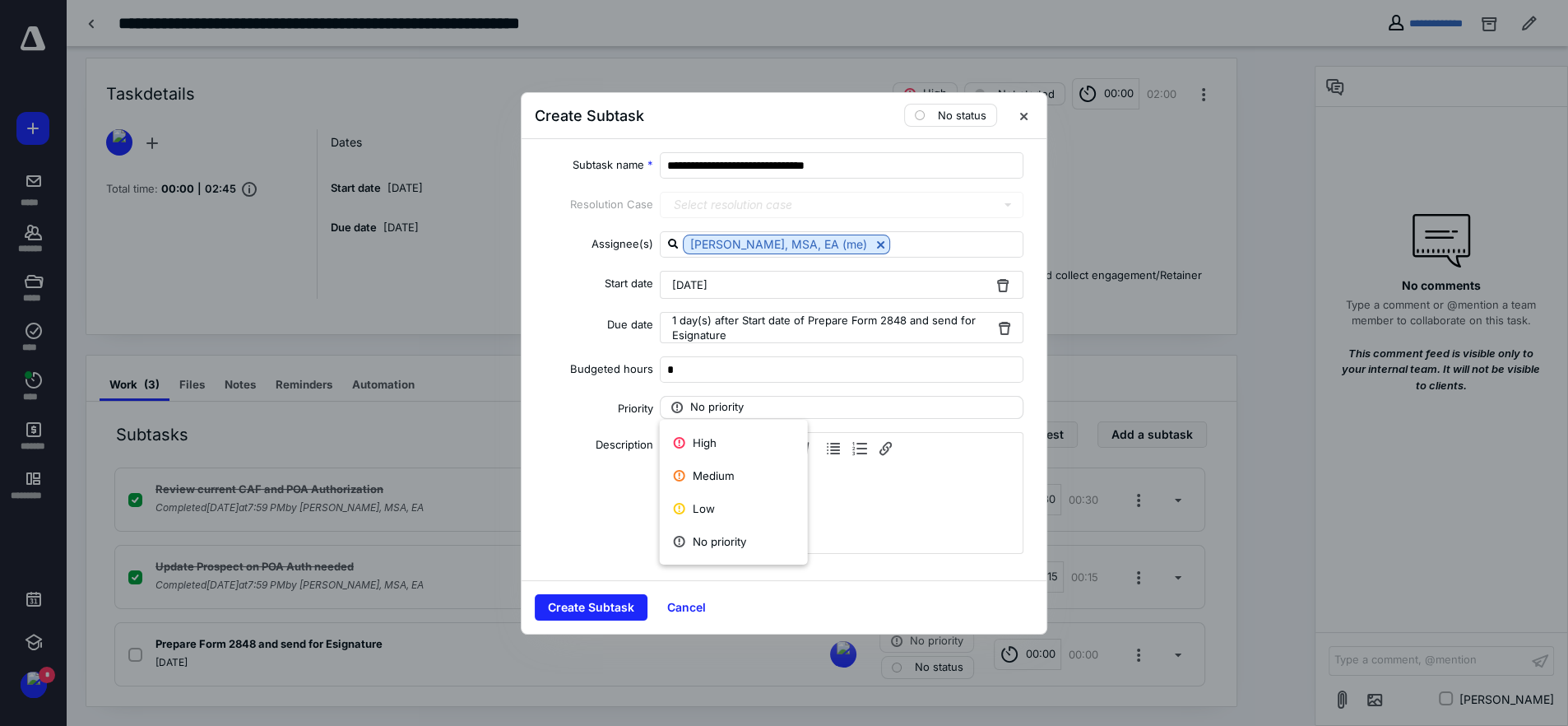 drag, startPoint x: 703, startPoint y: 447, endPoint x: 711, endPoint y: 398, distance: 49.648766 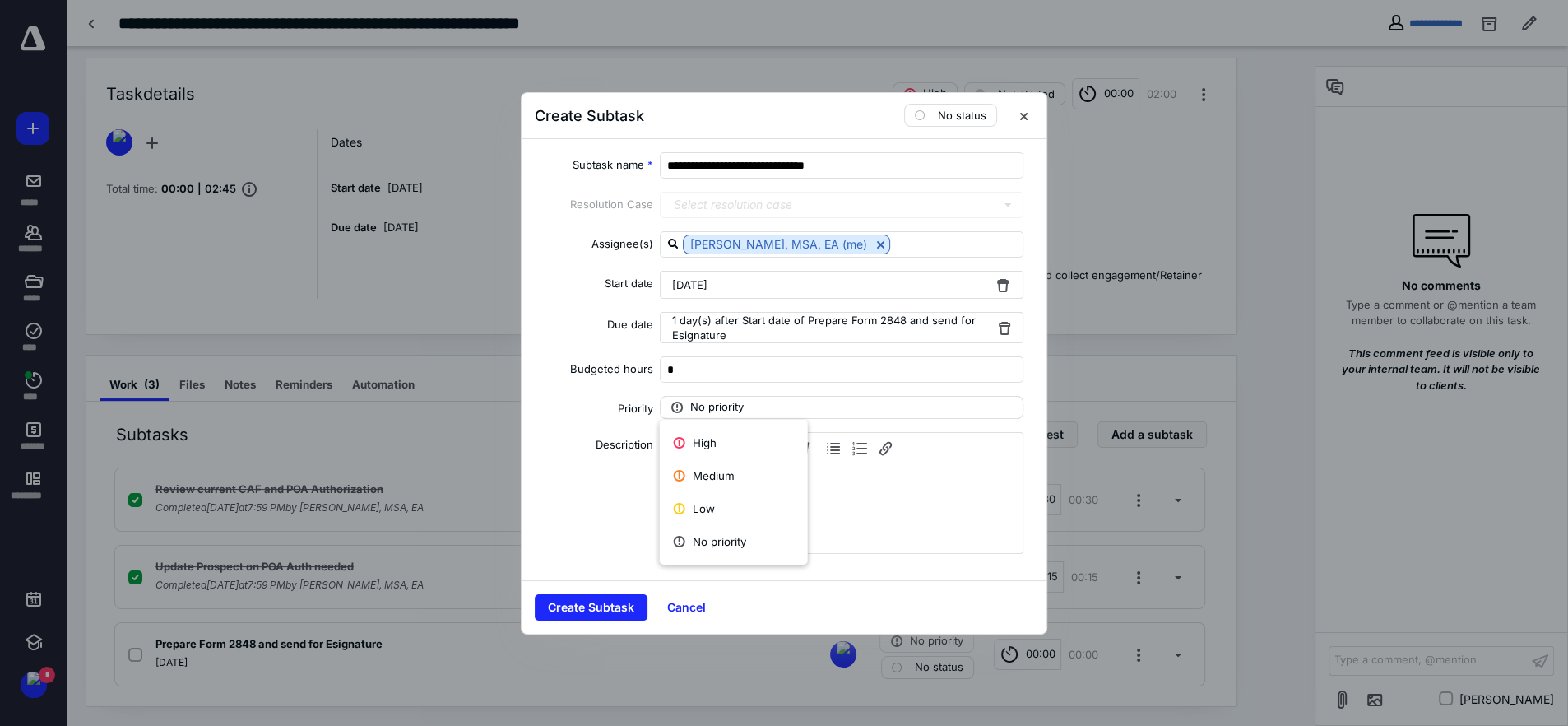 click on "High" at bounding box center [734, 443] 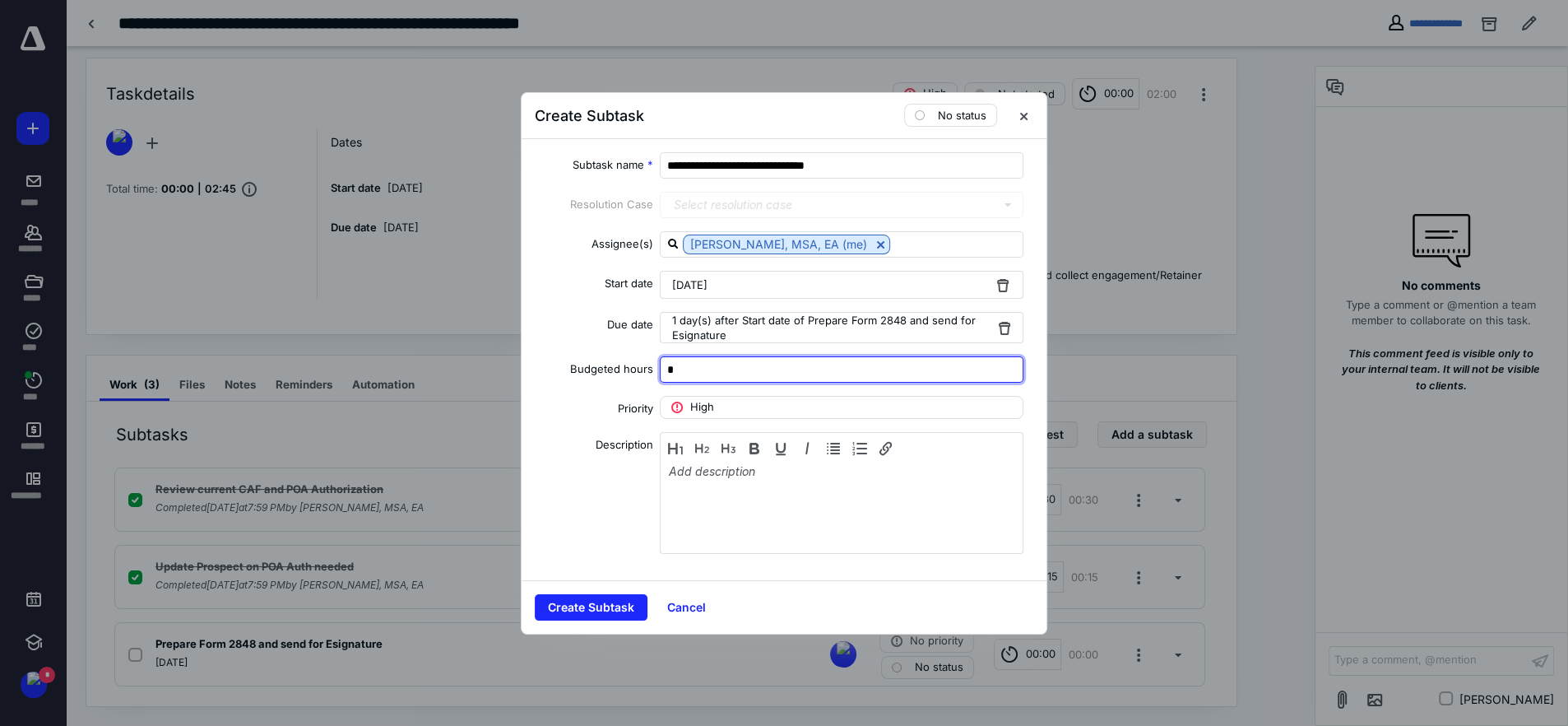 click on "*" at bounding box center (842, 370) 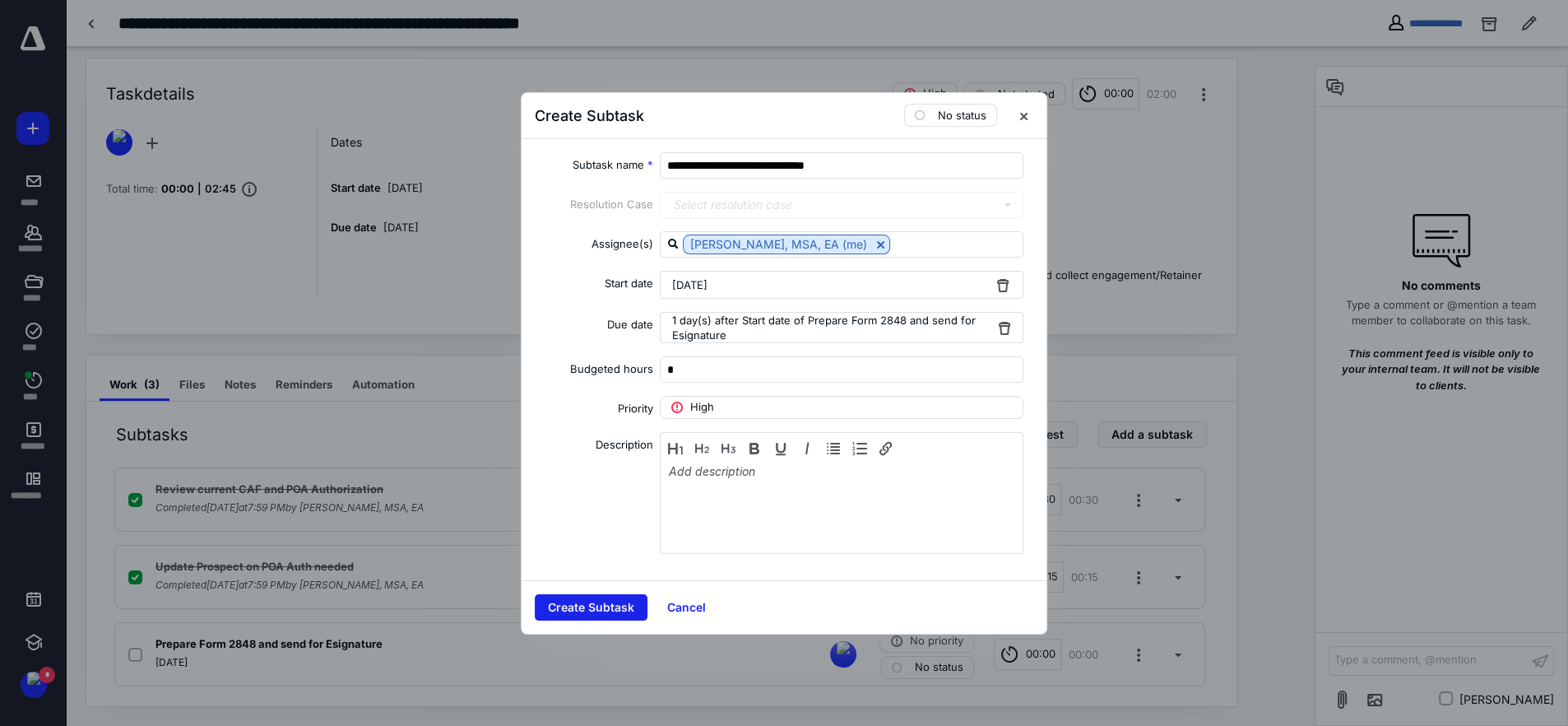 click on "Create Subtask" at bounding box center (591, 607) 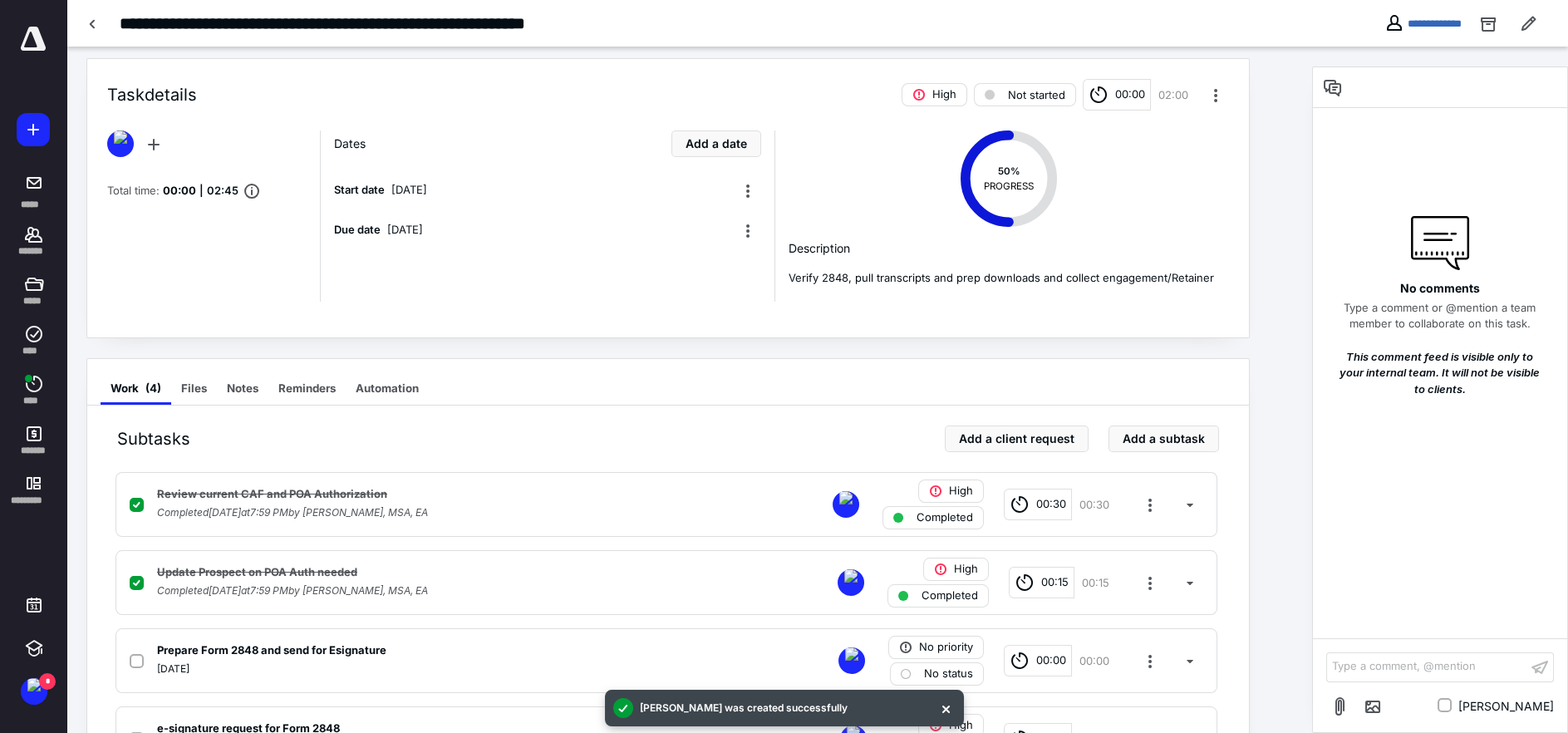scroll, scrollTop: 87, scrollLeft: 0, axis: vertical 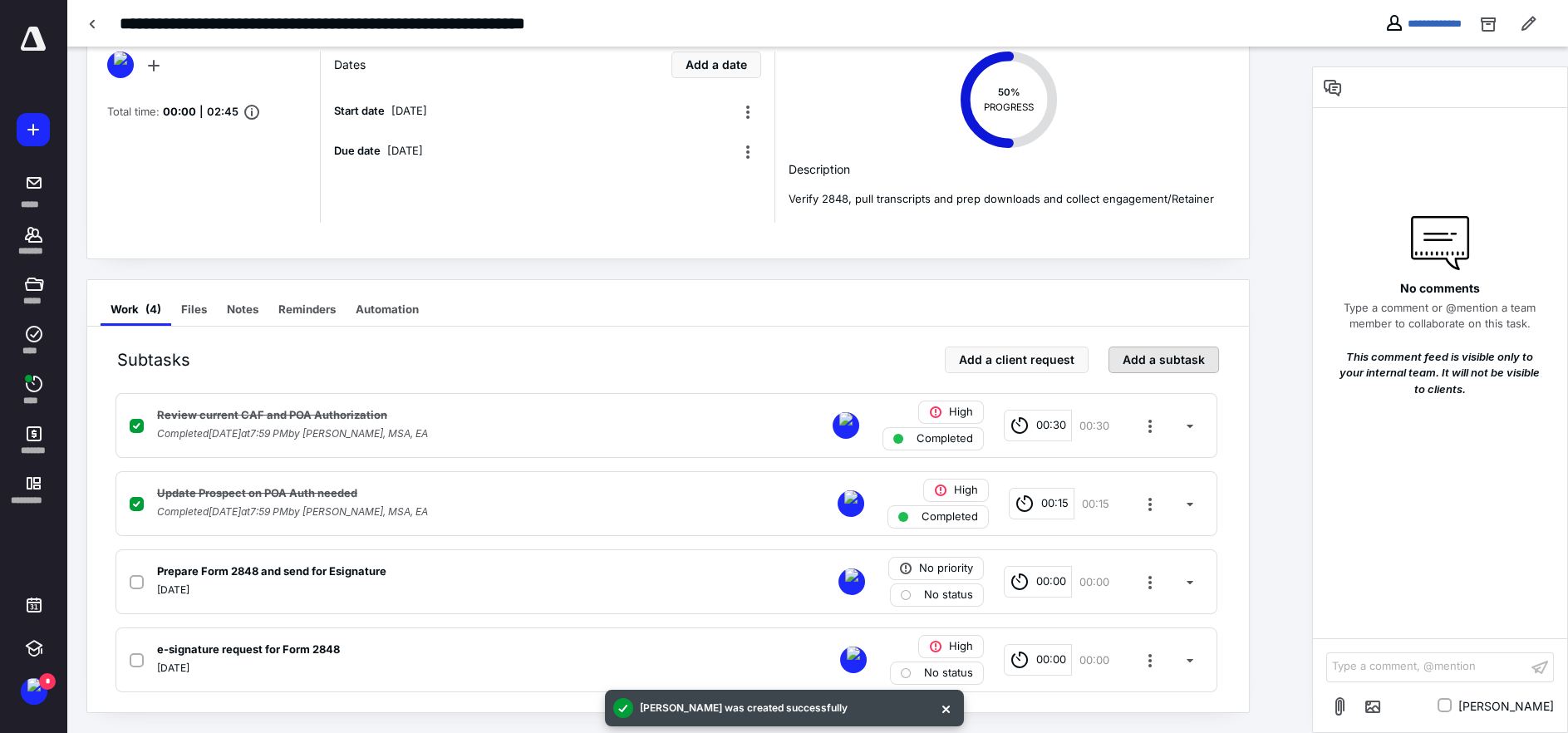 click on "Add a subtask" at bounding box center (1163, 360) 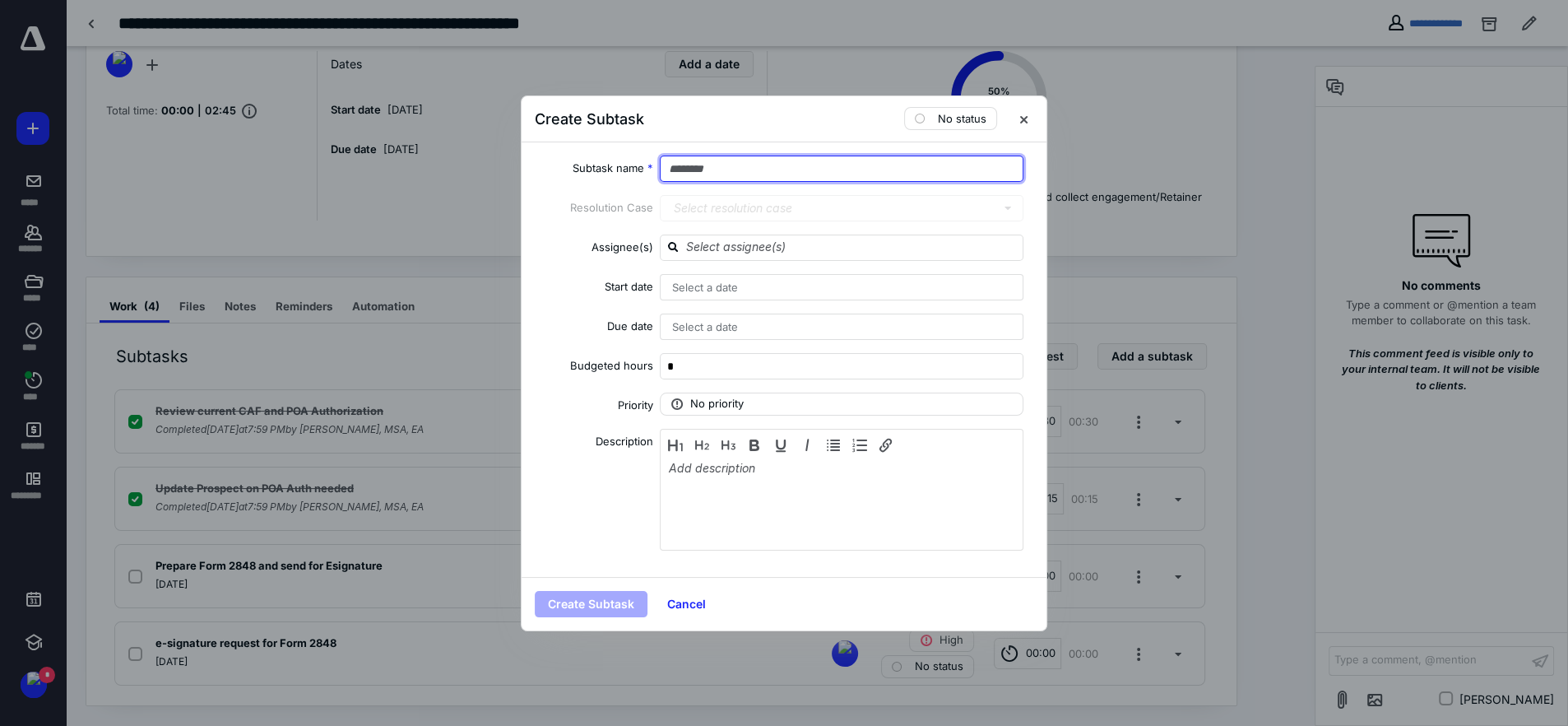 click at bounding box center [842, 169] 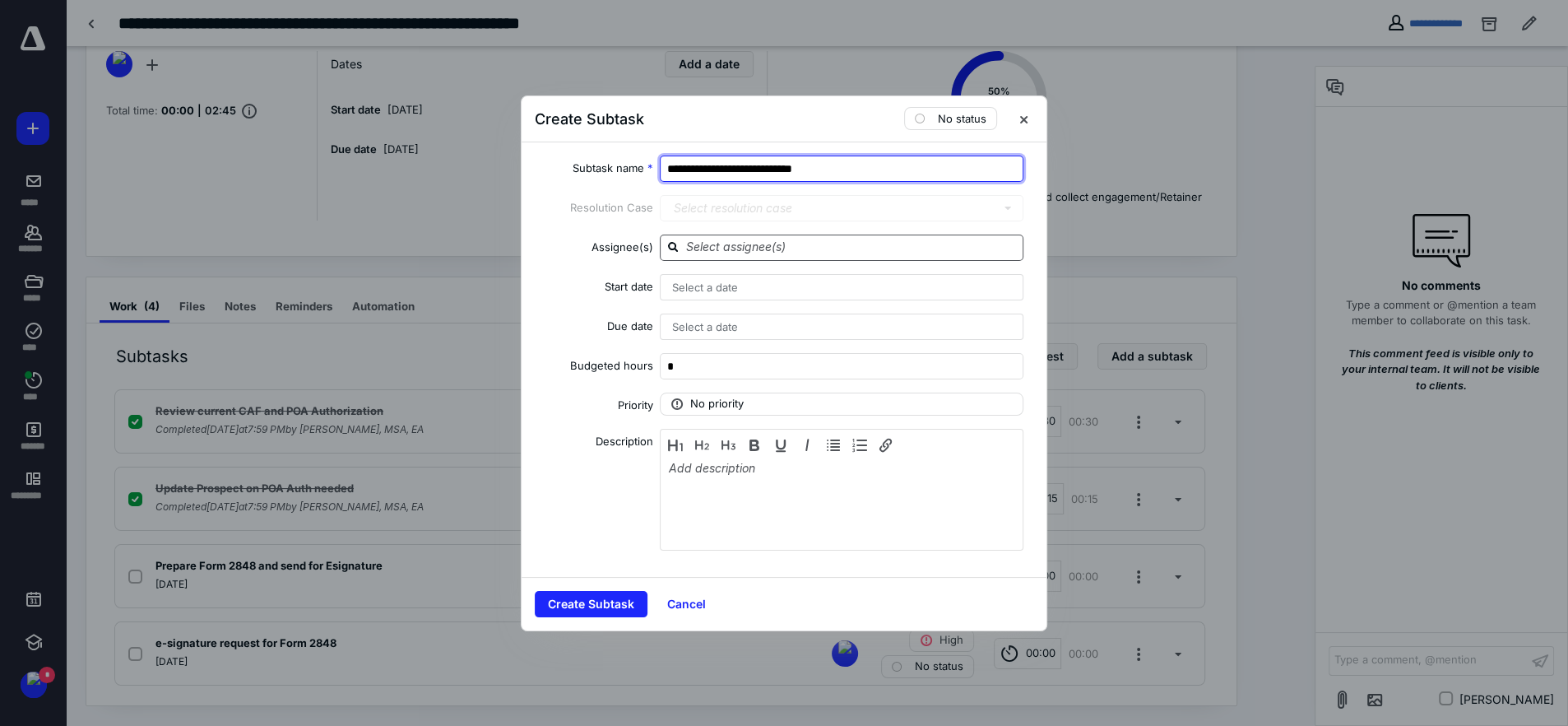 type on "**********" 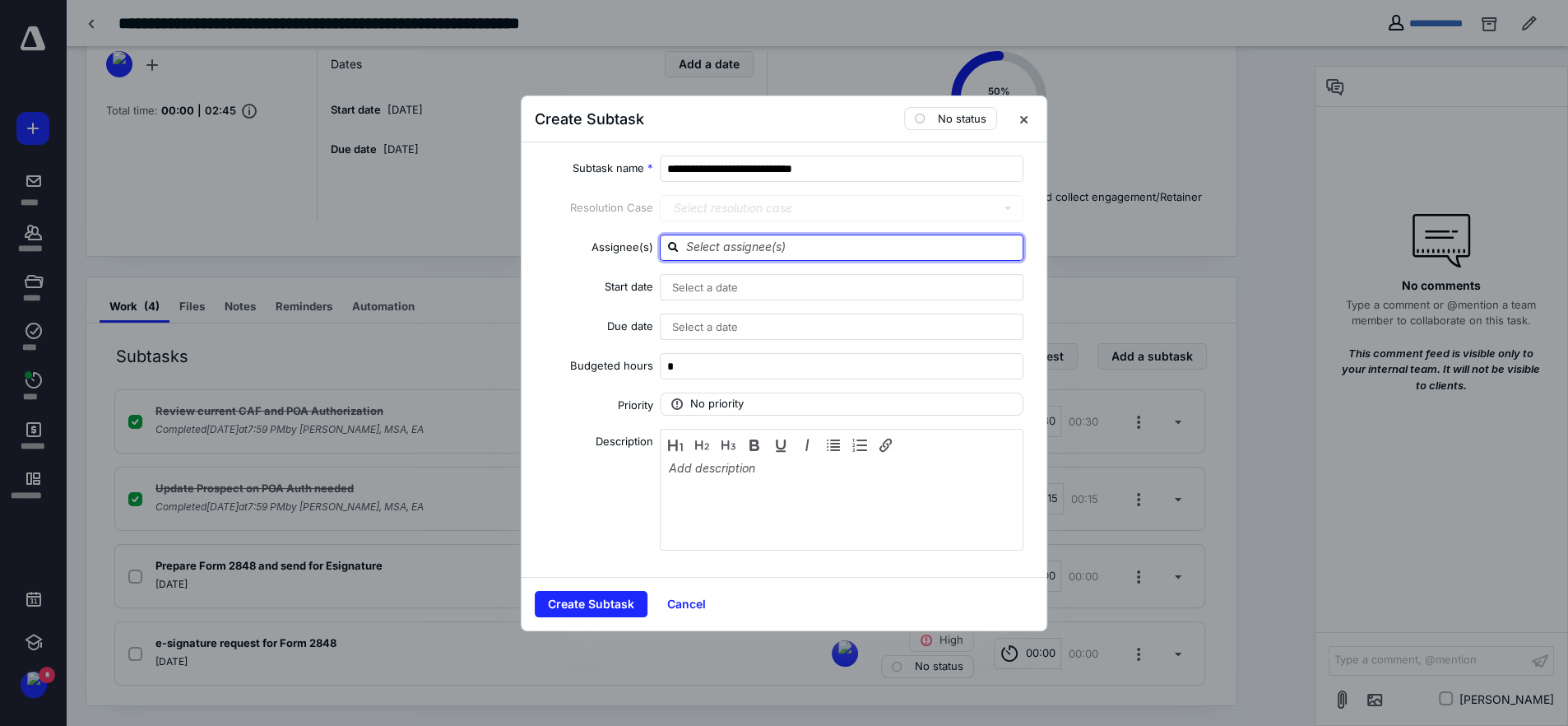 drag, startPoint x: 748, startPoint y: 246, endPoint x: 744, endPoint y: 255, distance: 9.848858 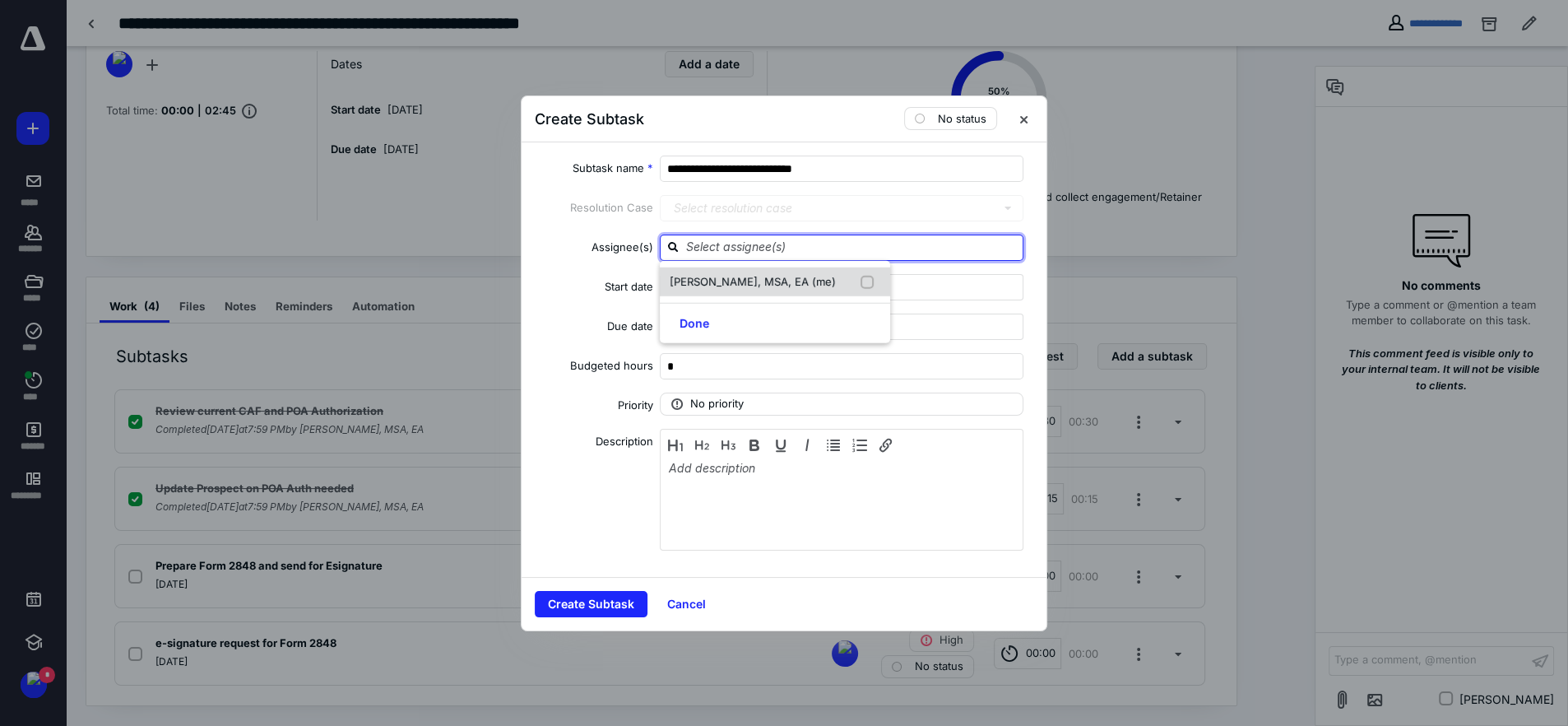 click on "TARAH VAN FOSSEN, MSA, EA (me)" at bounding box center (753, 281) 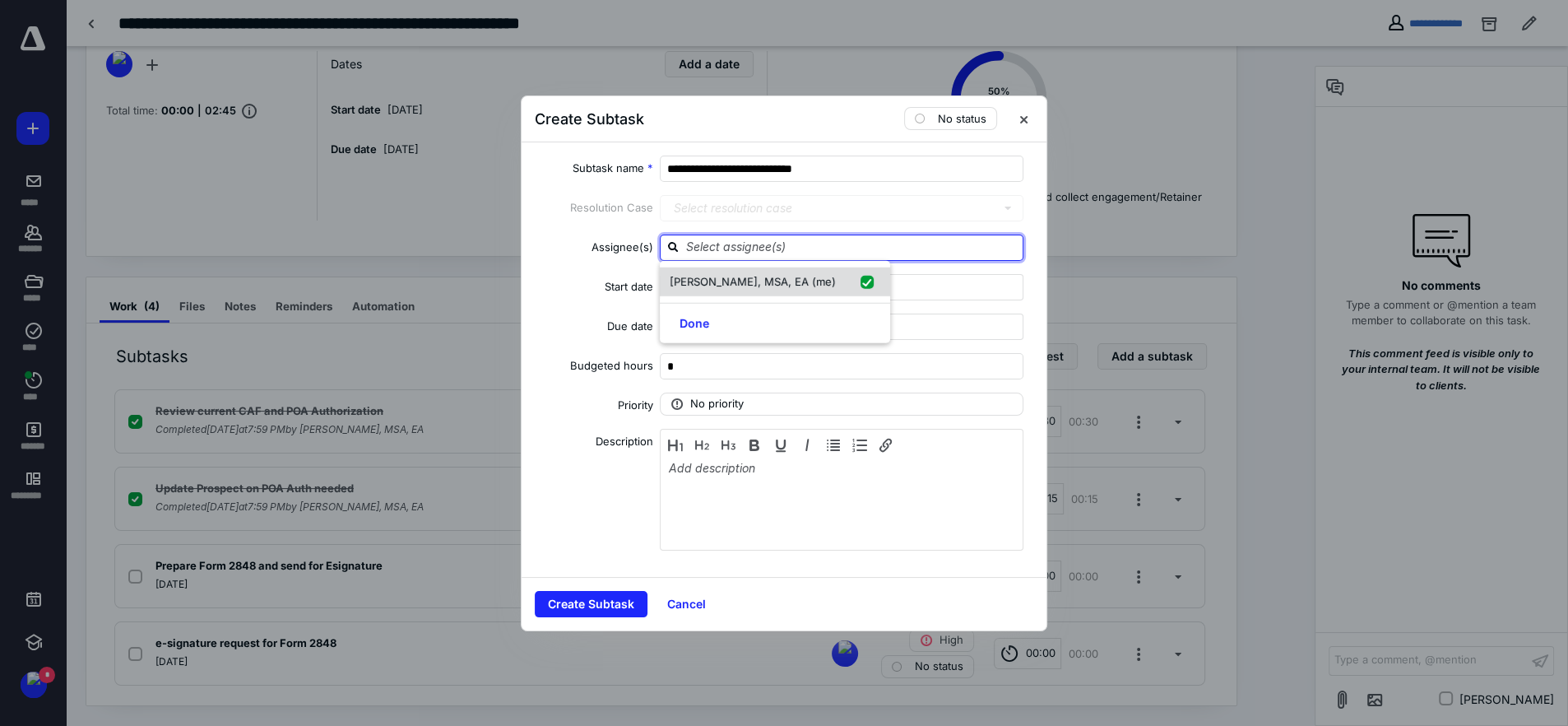 checkbox on "true" 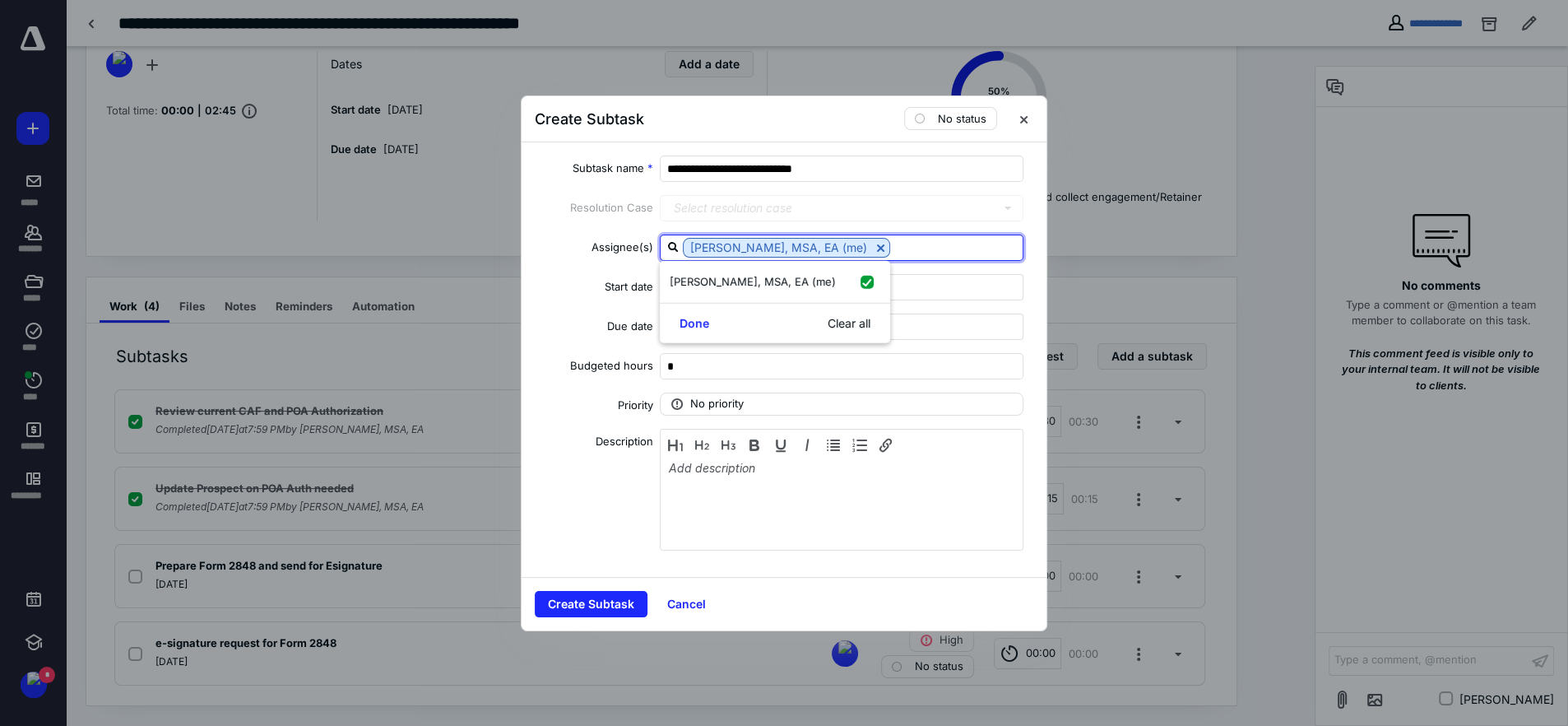 click on "Done Clear all" at bounding box center [775, 323] 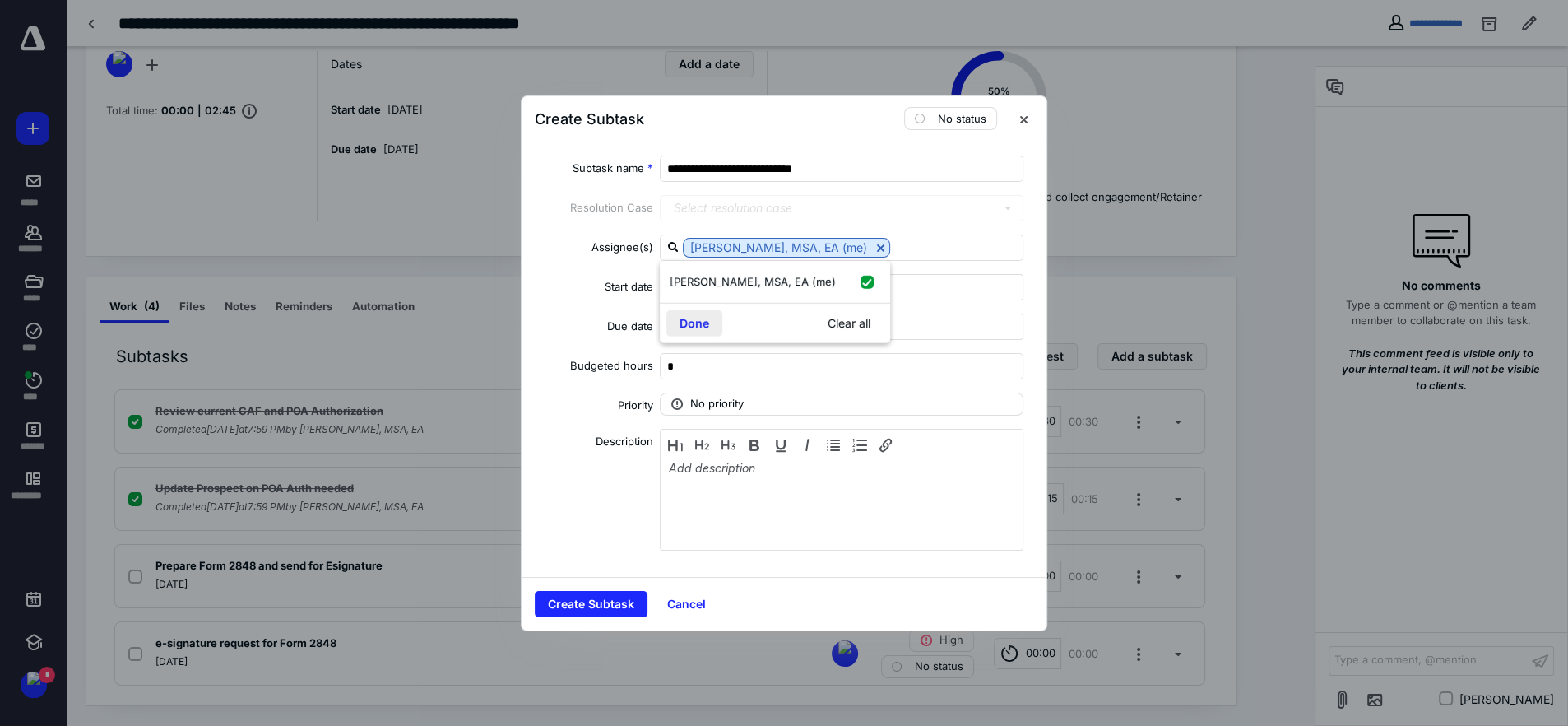 click on "Done" at bounding box center (694, 323) 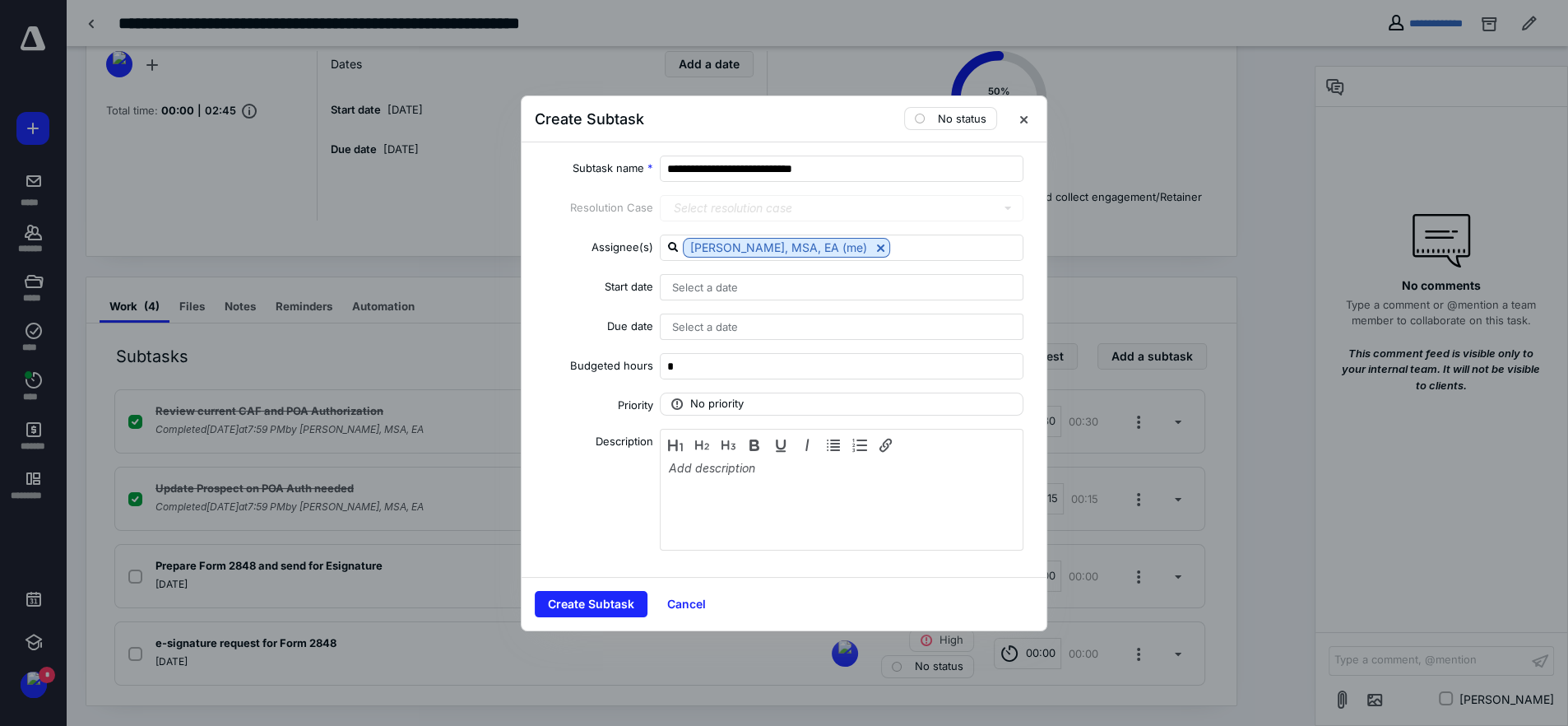 drag, startPoint x: 699, startPoint y: 296, endPoint x: 708, endPoint y: 292, distance: 9.8488578 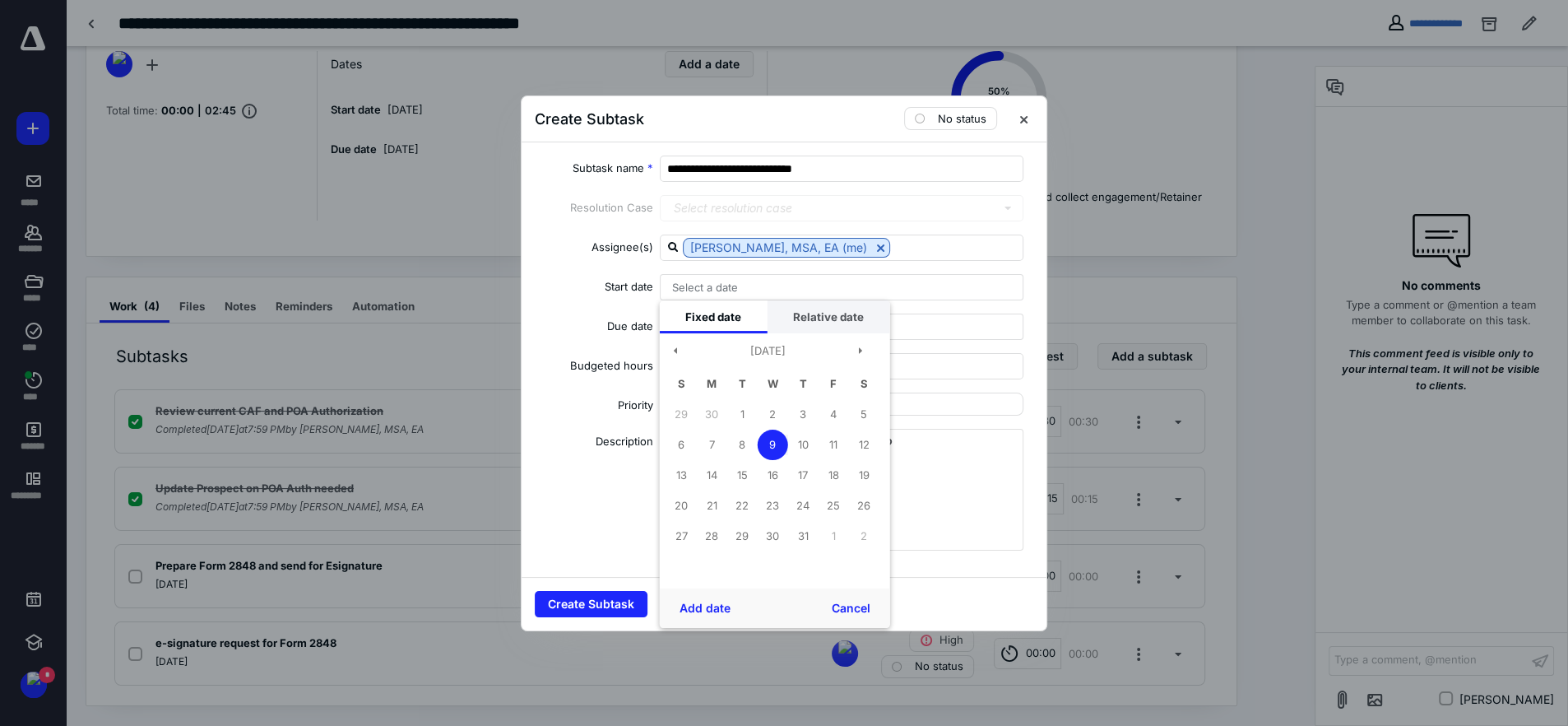 click on "Relative date" at bounding box center (828, 317) 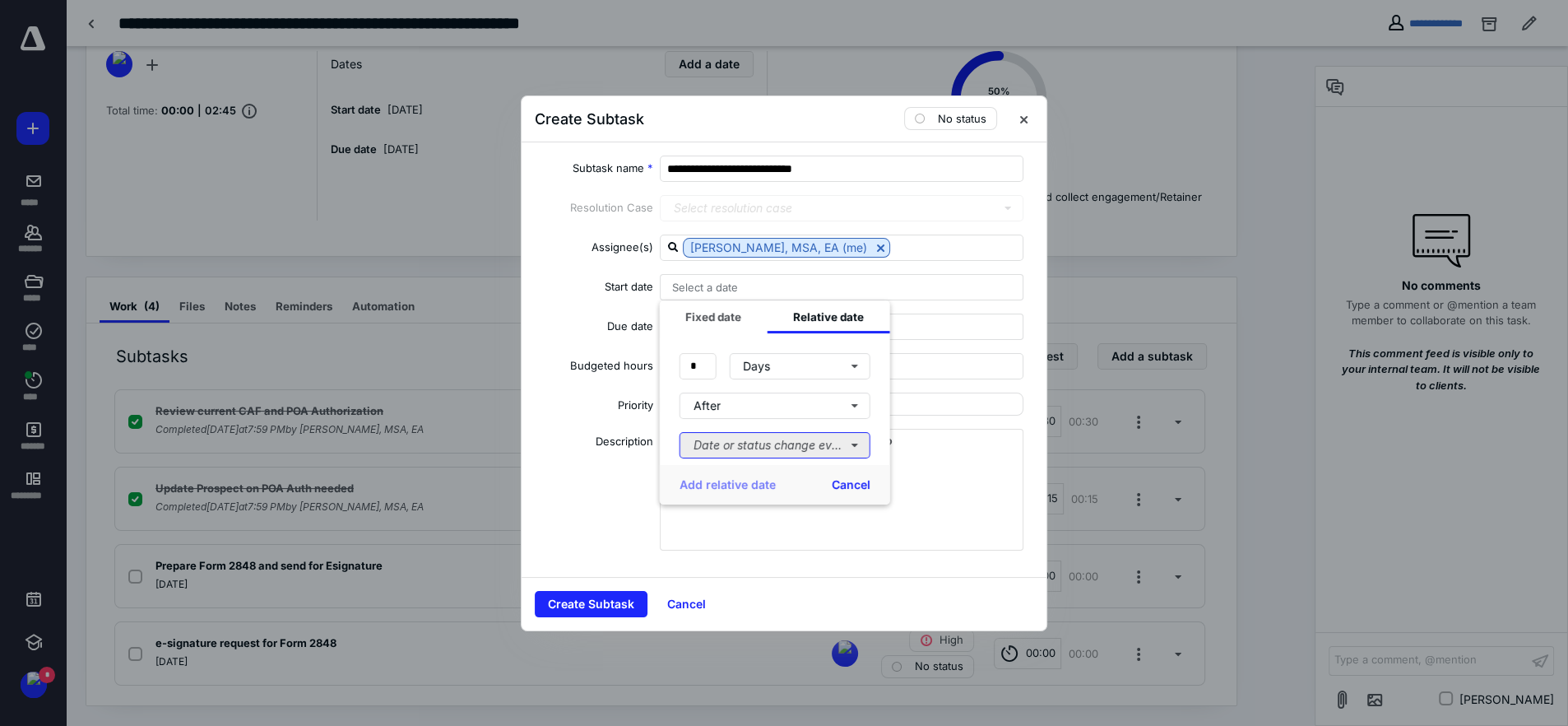 click on "Date or status change event" at bounding box center [775, 445] 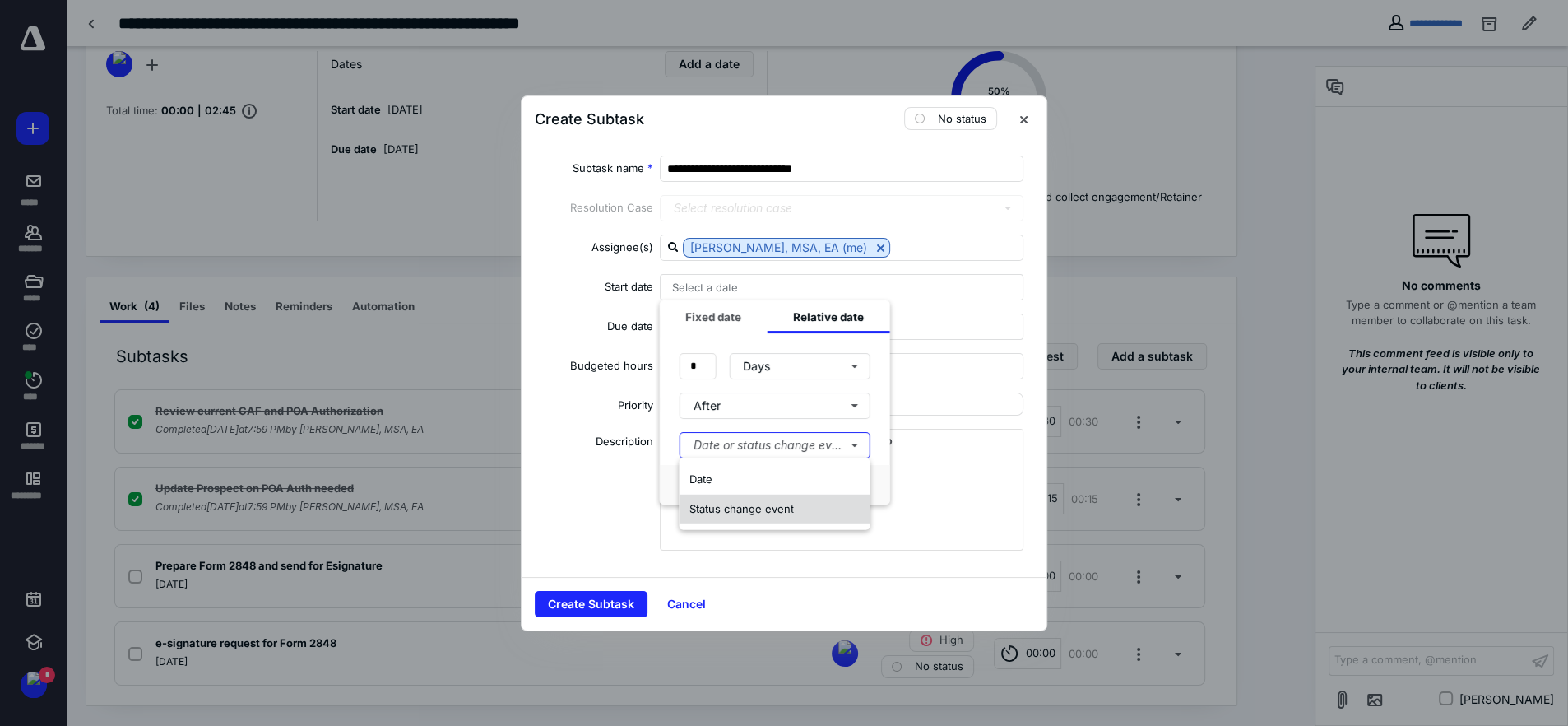 click on "Status change event" at bounding box center (740, 508) 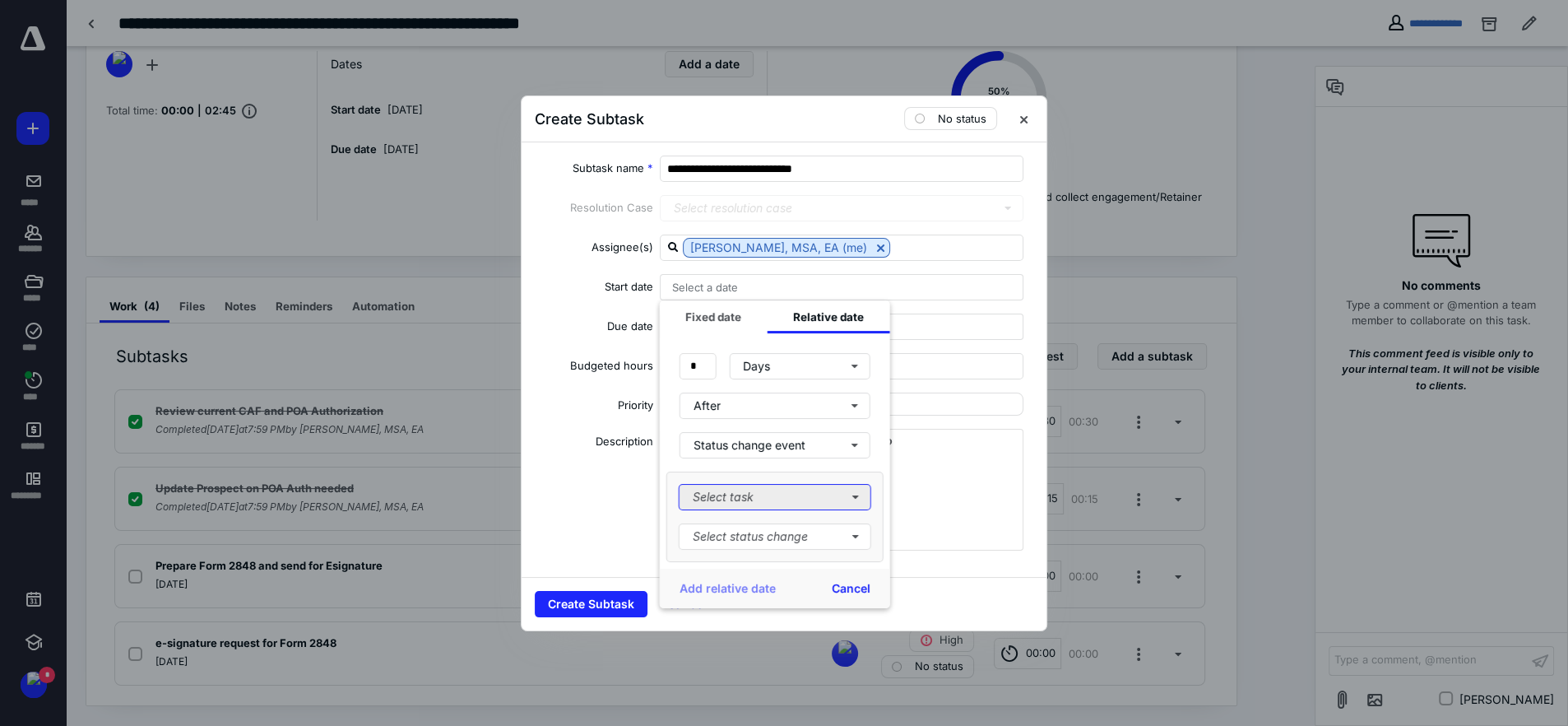 click on "Select task" at bounding box center [775, 497] 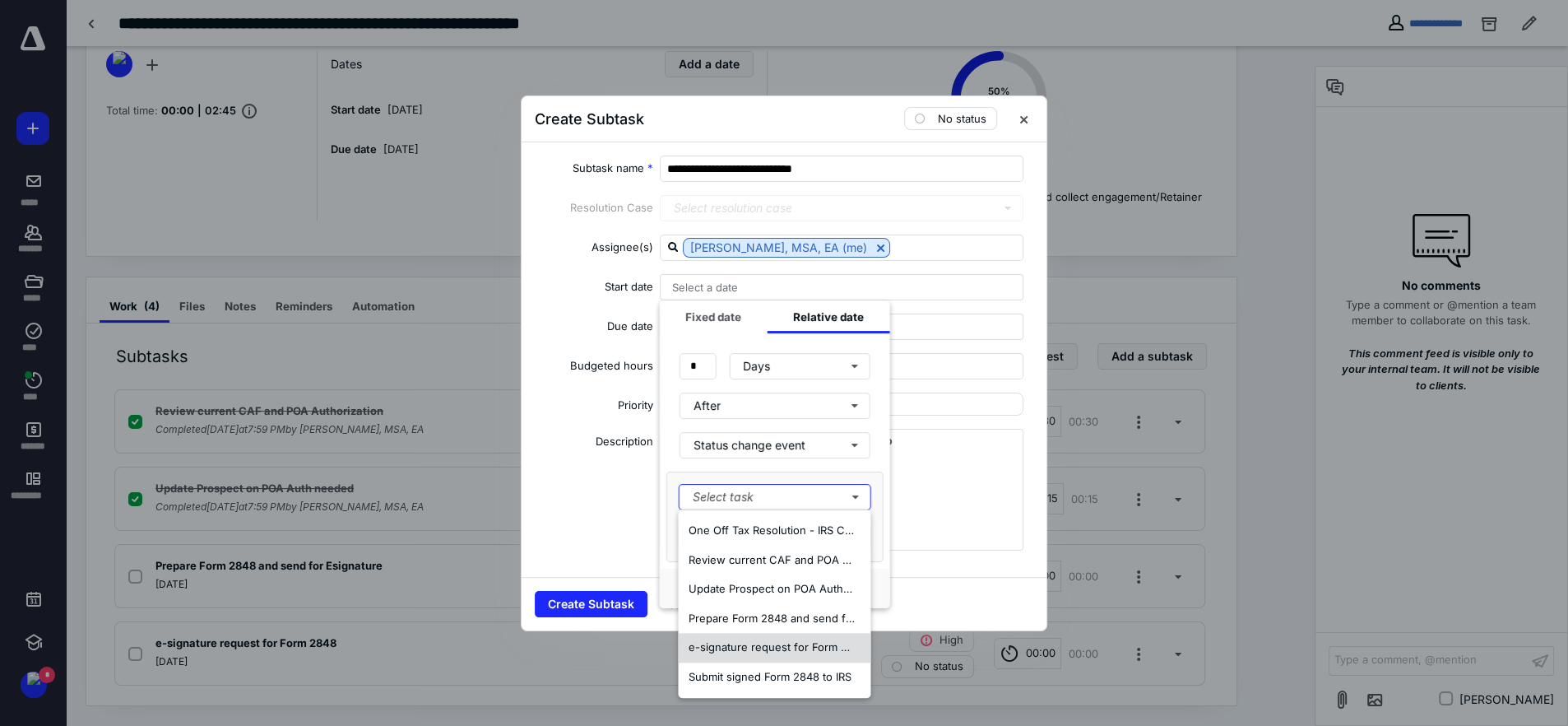 click on "e-signature request for Form 2848" at bounding box center [777, 647] 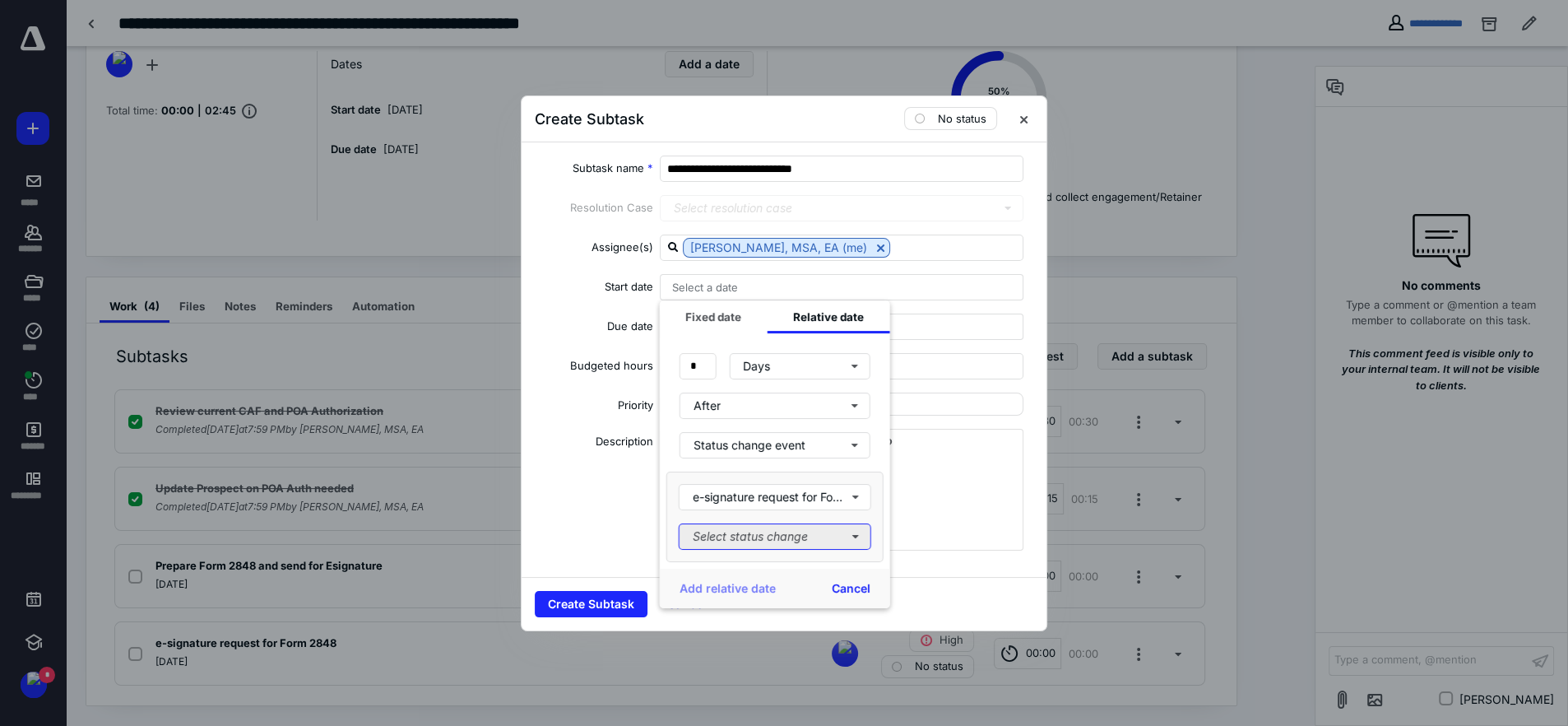 click on "Select status change" at bounding box center (775, 537) 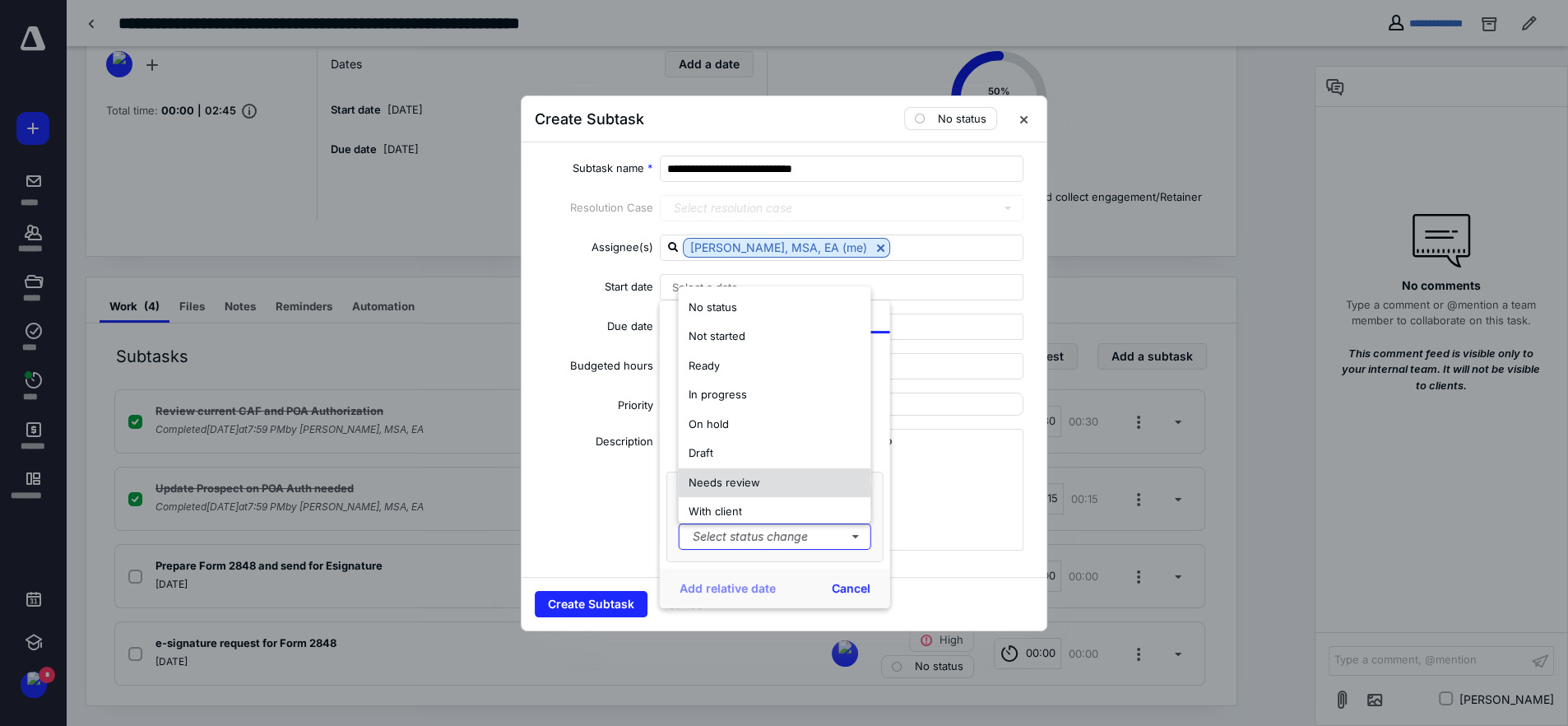 click on "Needs review" at bounding box center [723, 482] 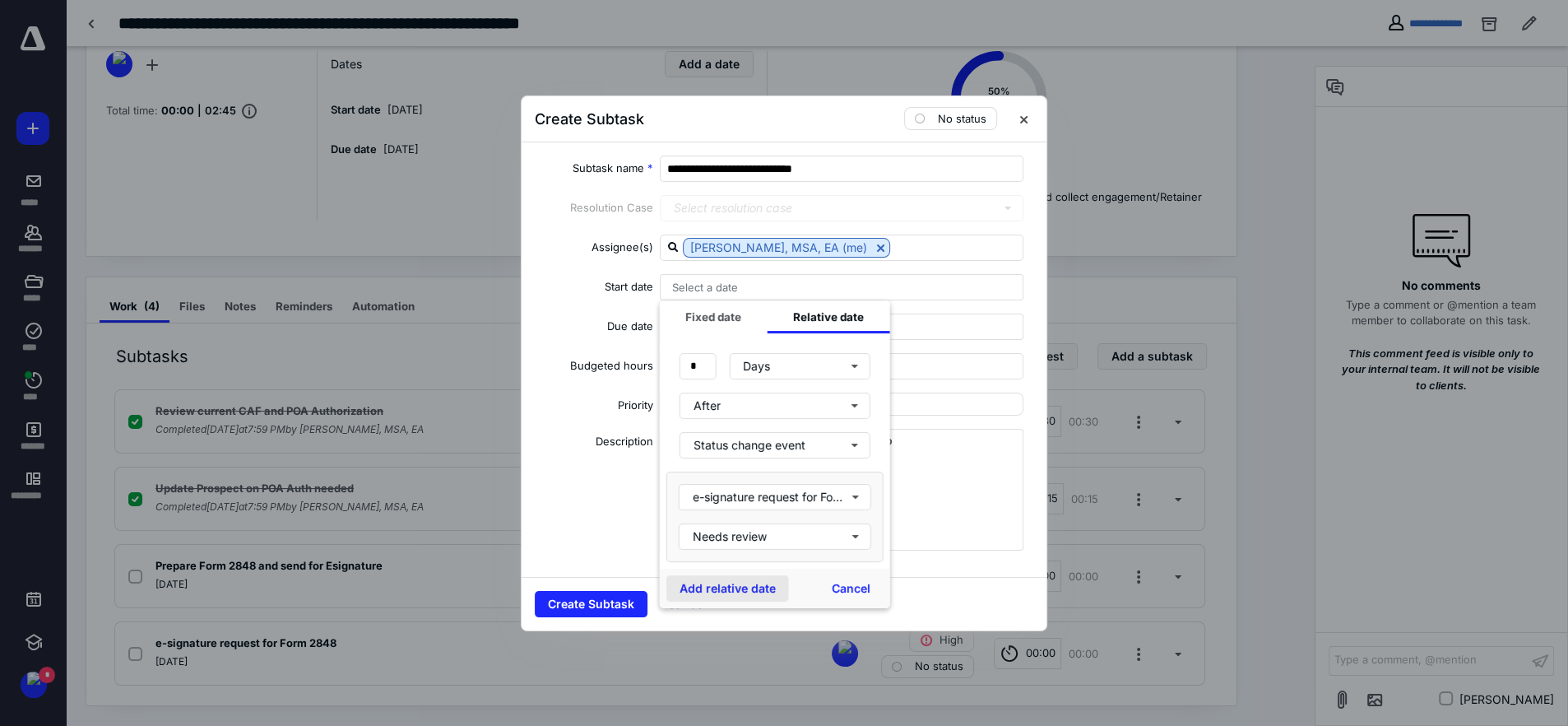 click on "Add relative date" at bounding box center (727, 589) 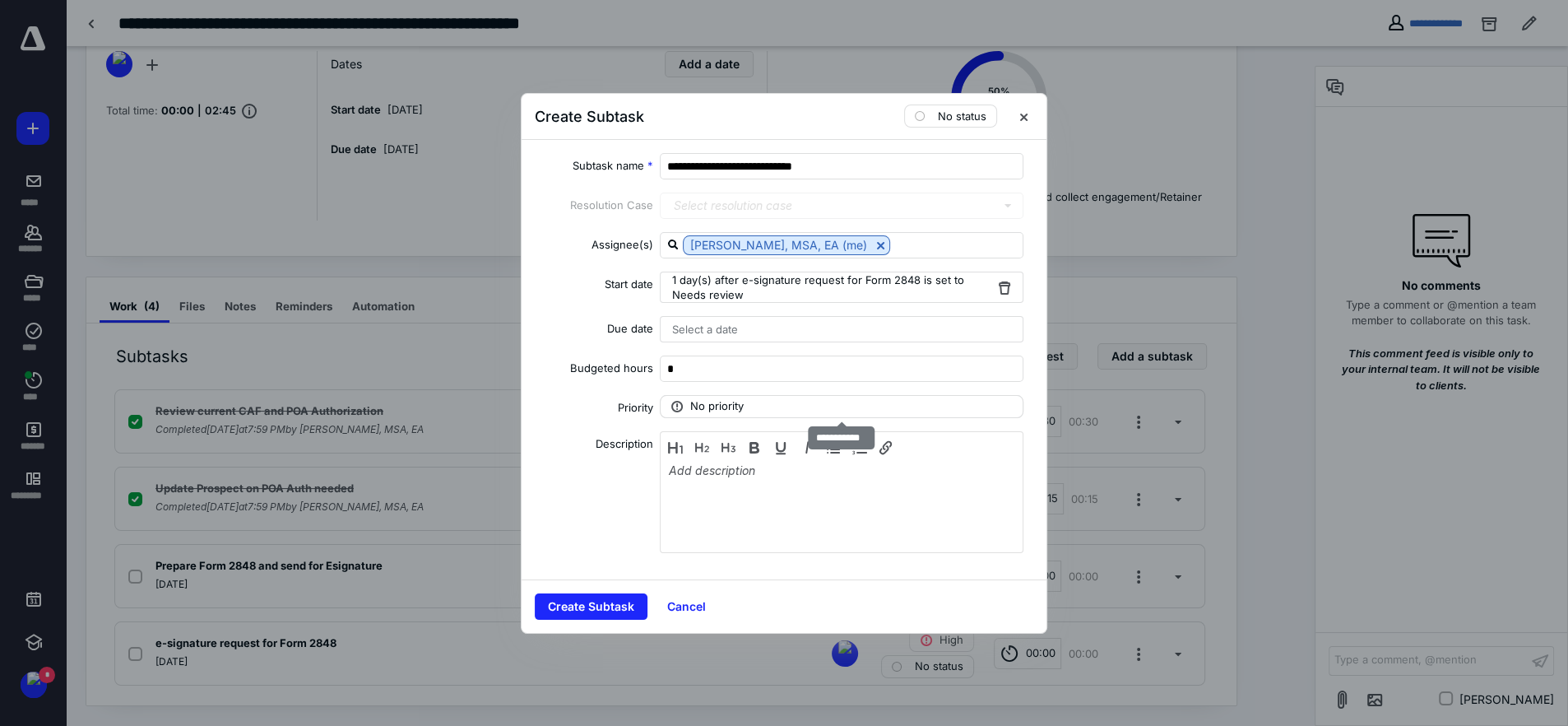 click on "No priority" at bounding box center (717, 407) 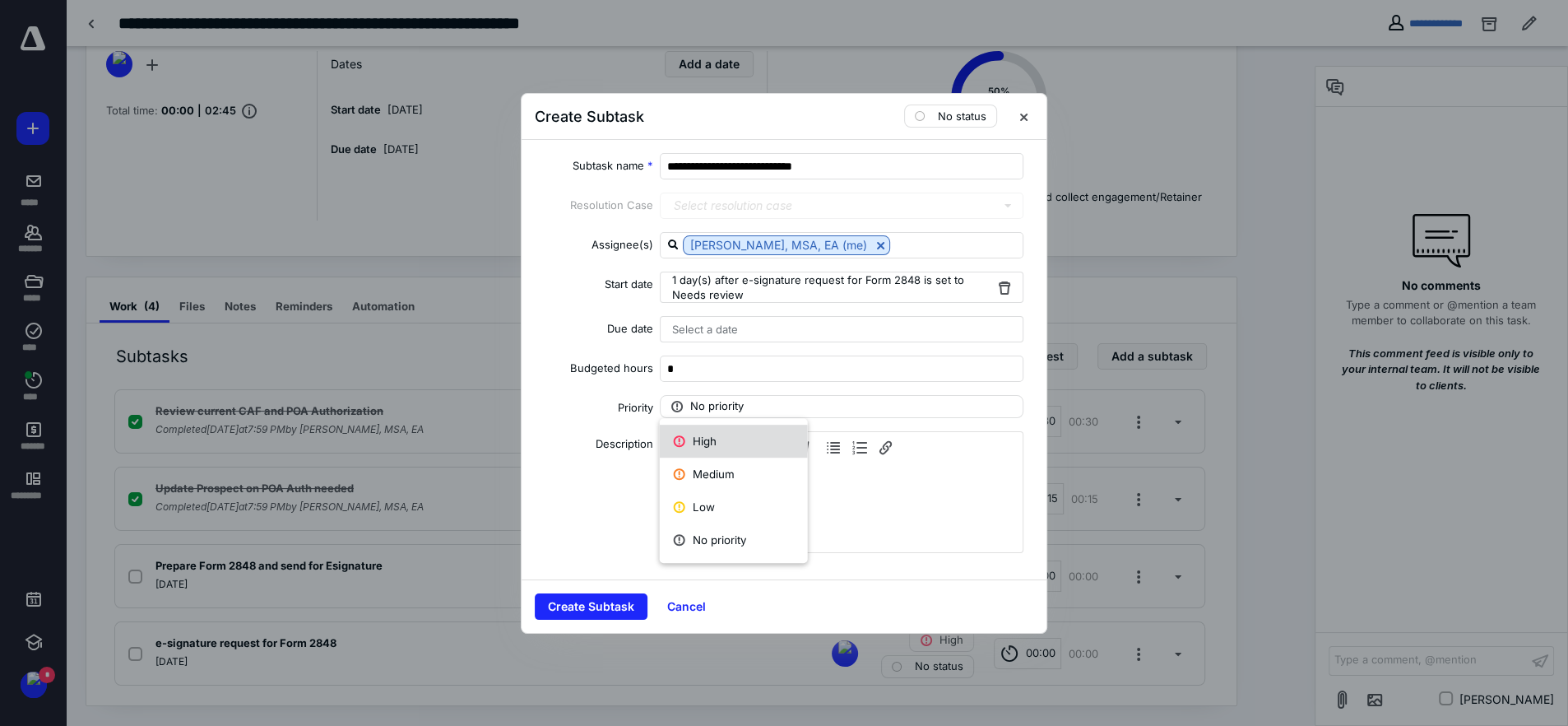 click on "High" at bounding box center (734, 441) 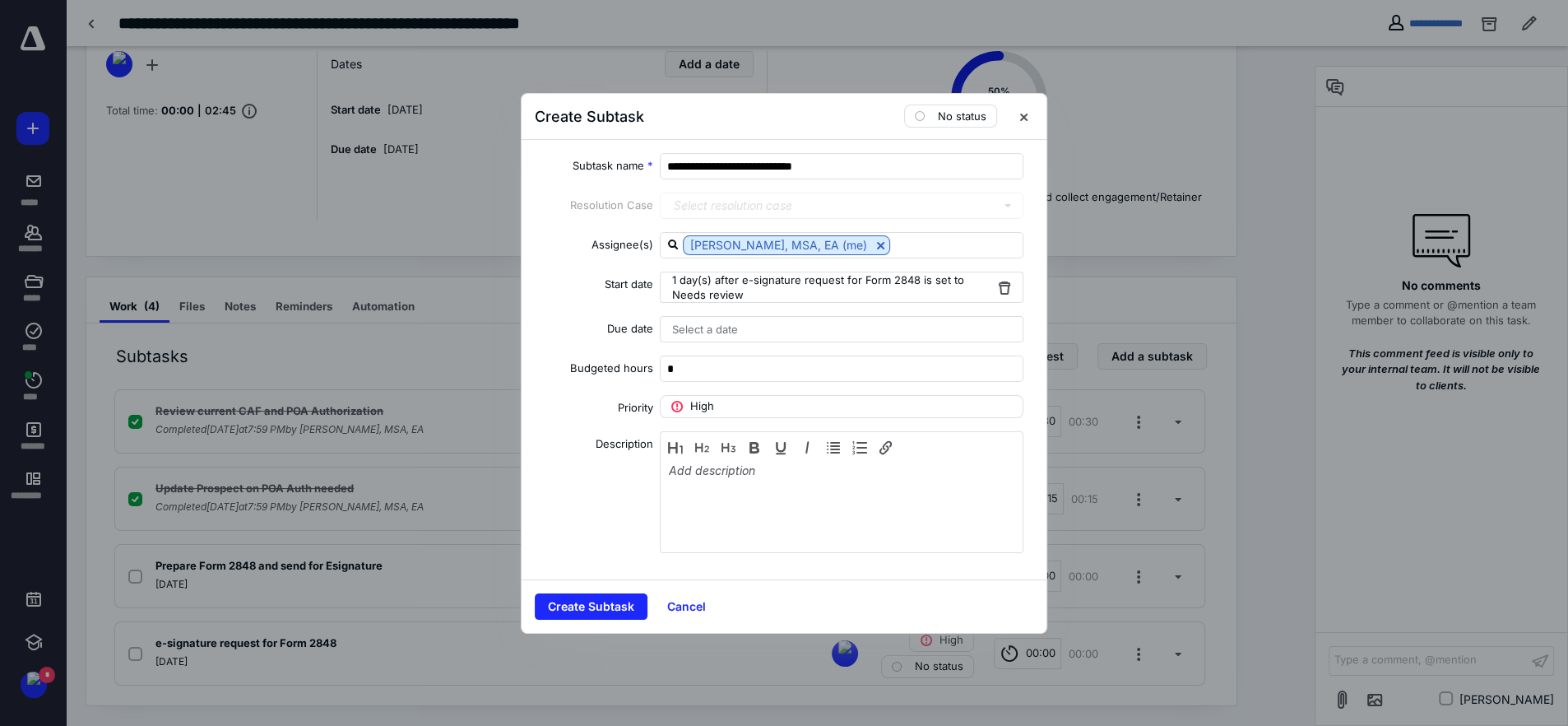 click on "Select a date" at bounding box center (842, 329) 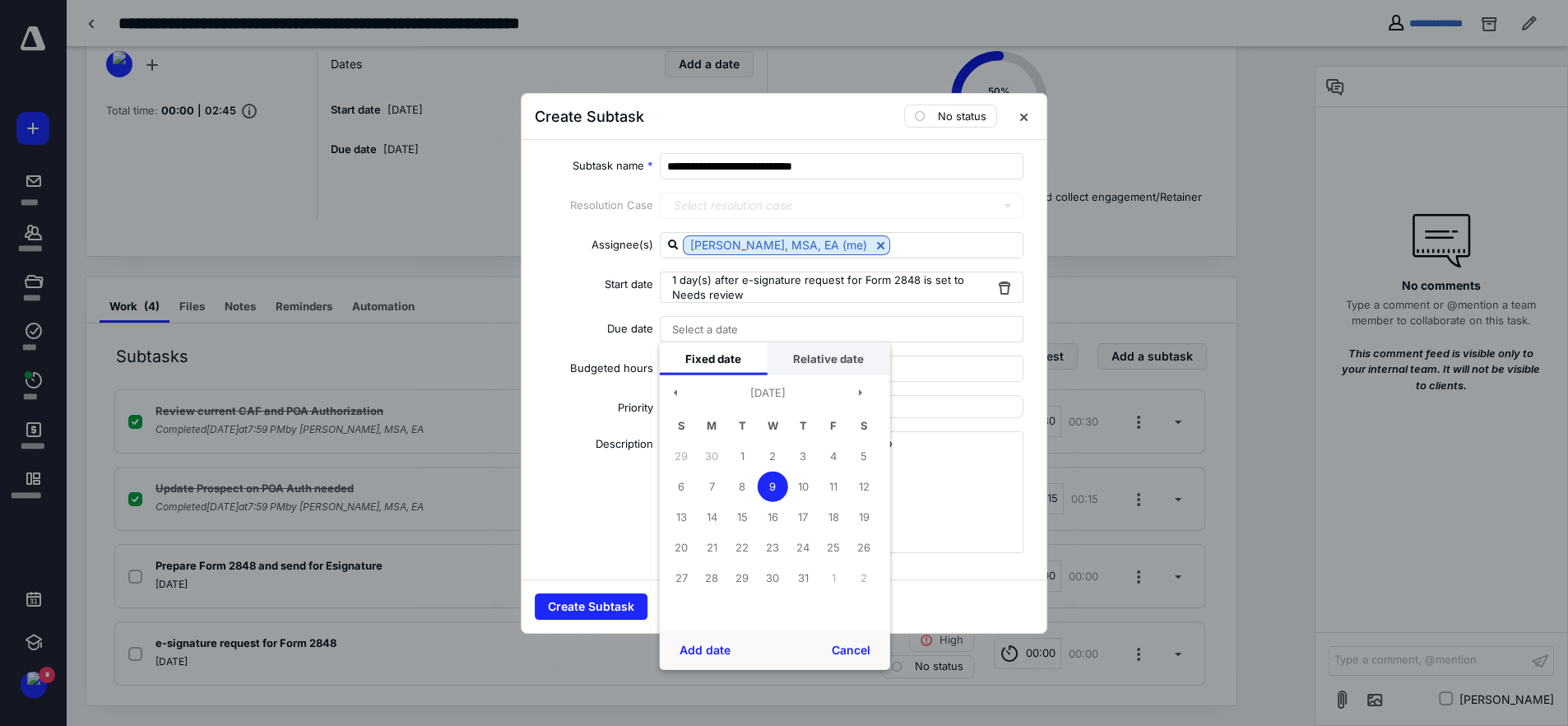 click on "Relative date" at bounding box center (828, 358) 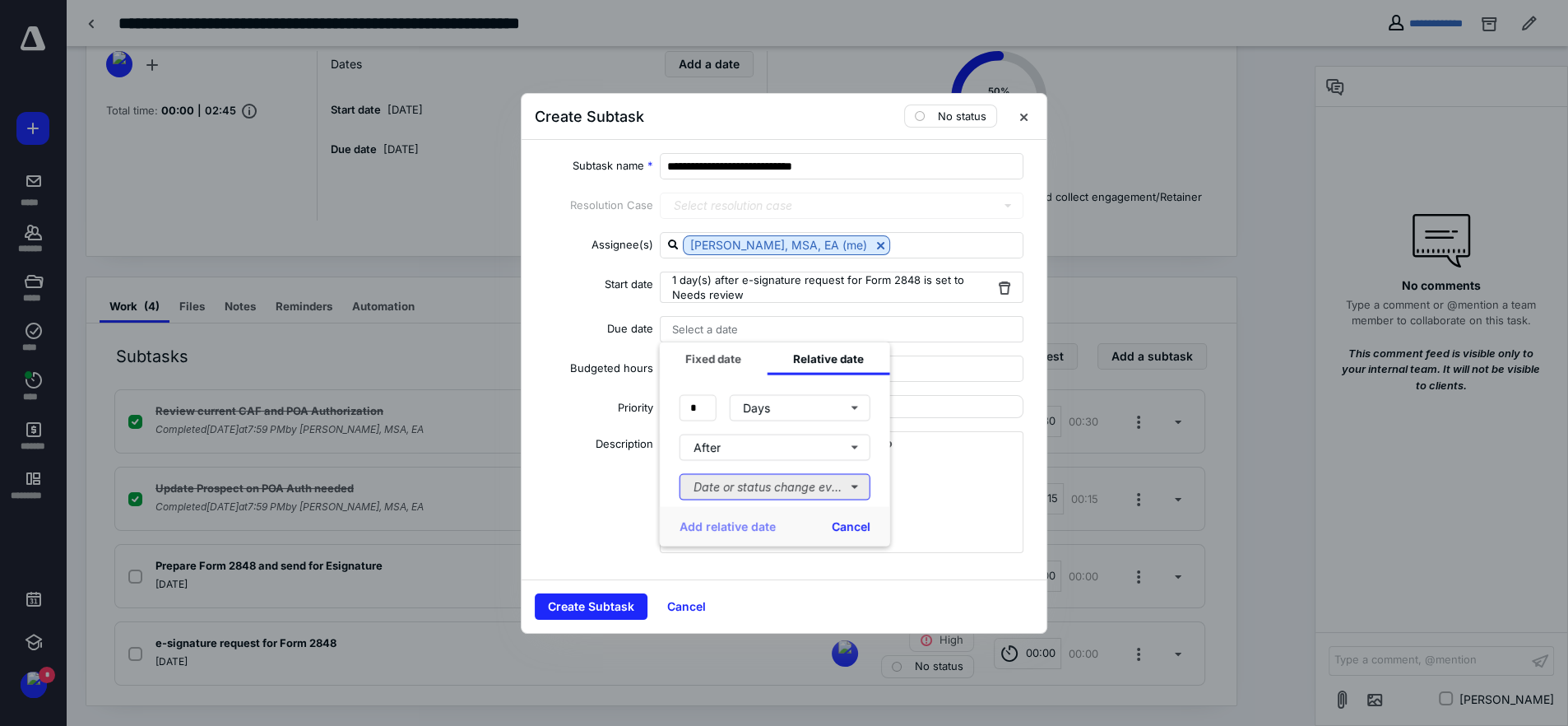 click on "Date or status change event" at bounding box center (775, 486) 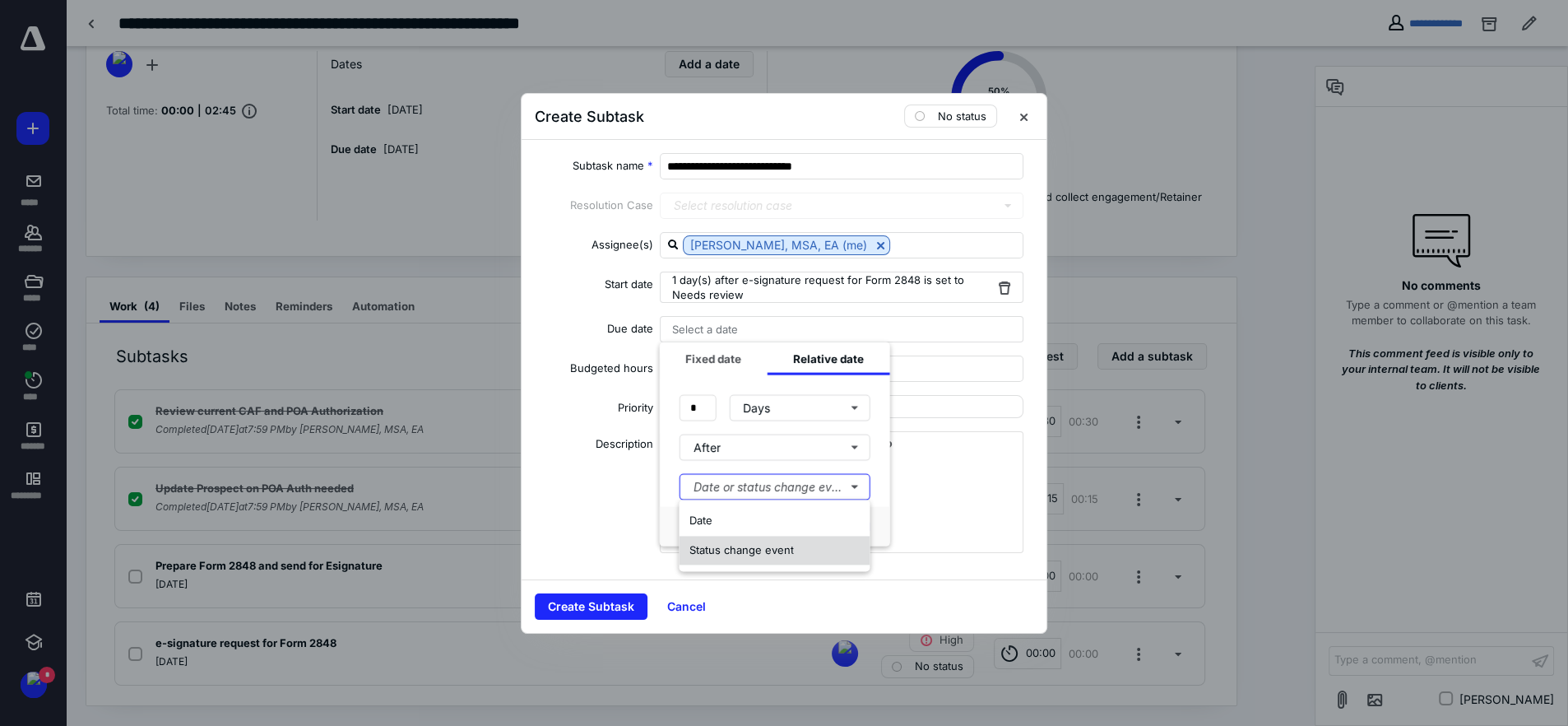 click on "Status change event" at bounding box center [740, 550] 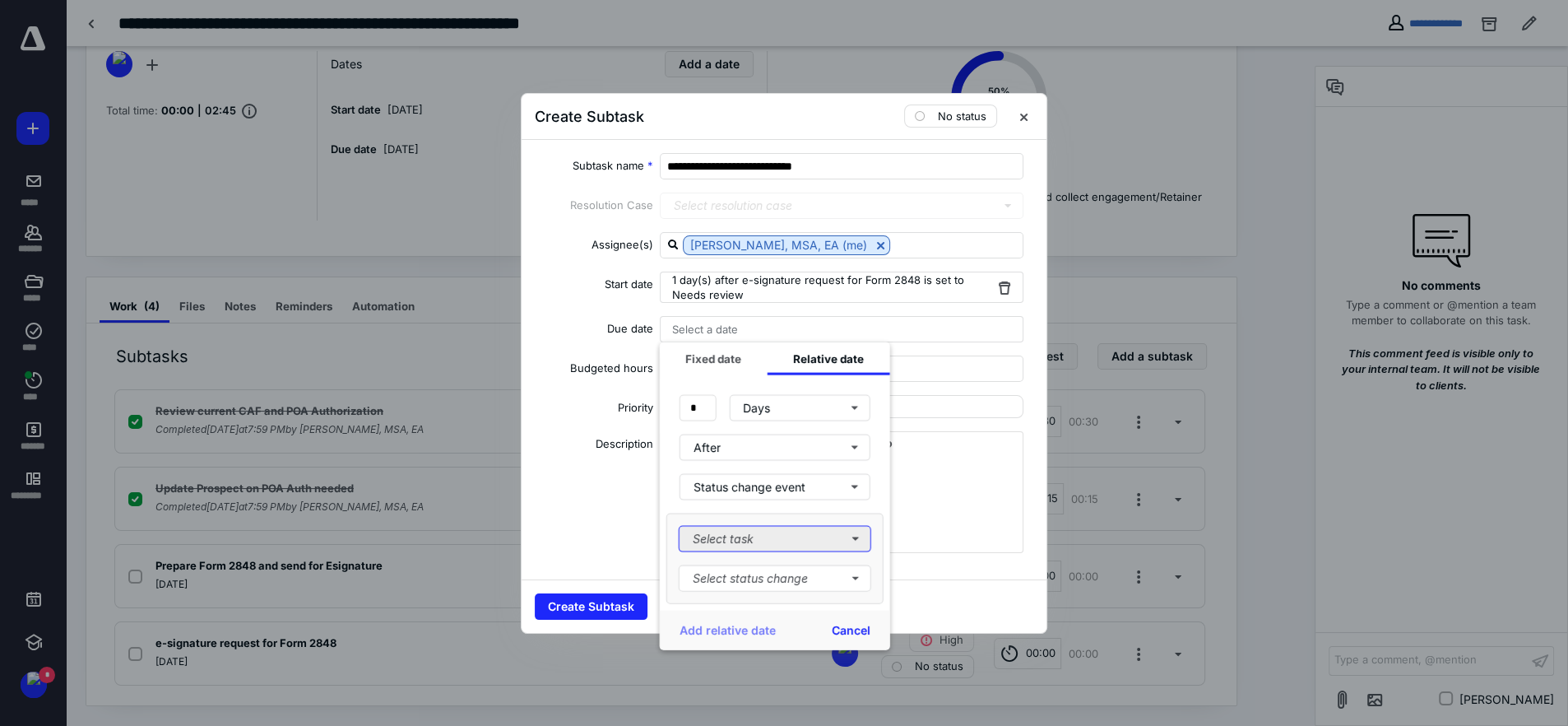 click on "Select task" at bounding box center (775, 538) 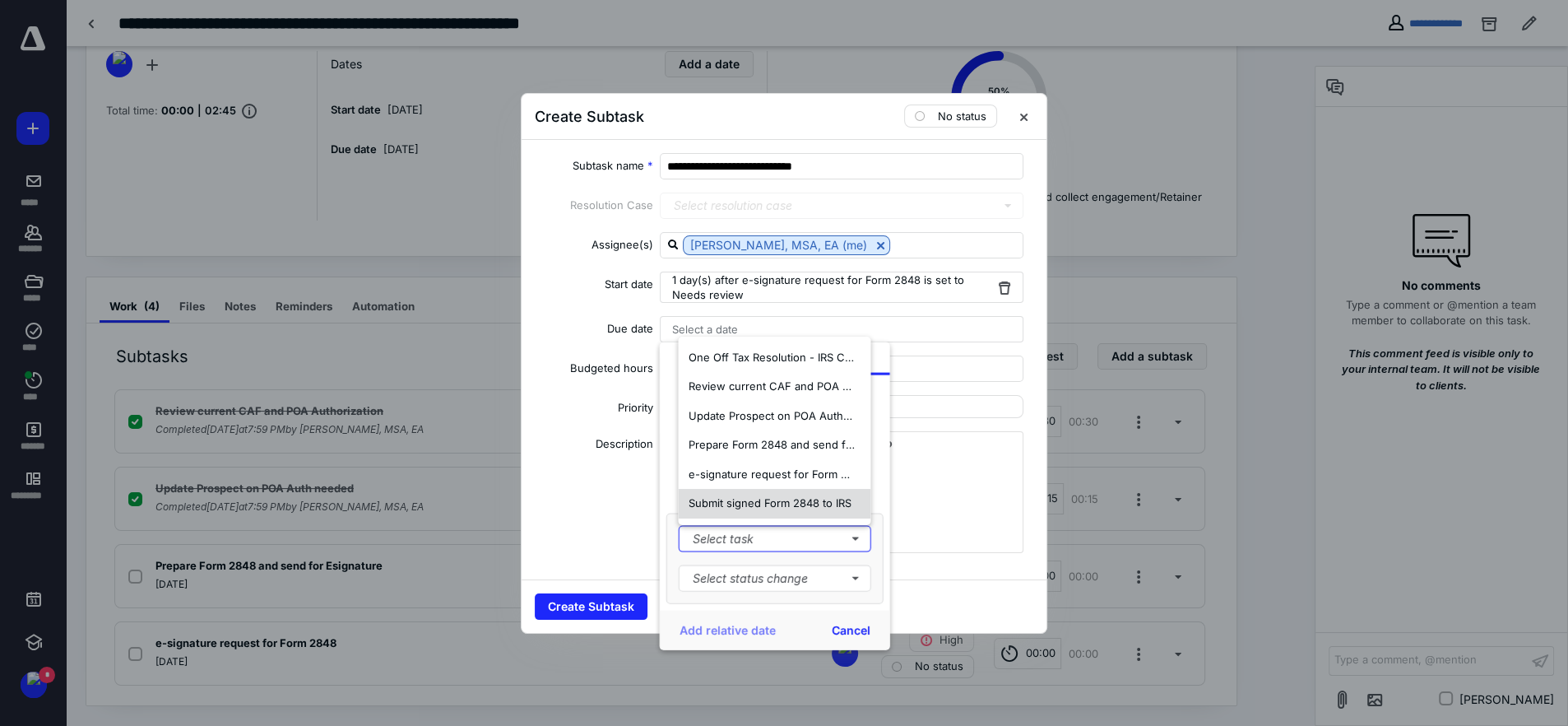 click on "Submit signed Form 2848 to IRS" at bounding box center [769, 503] 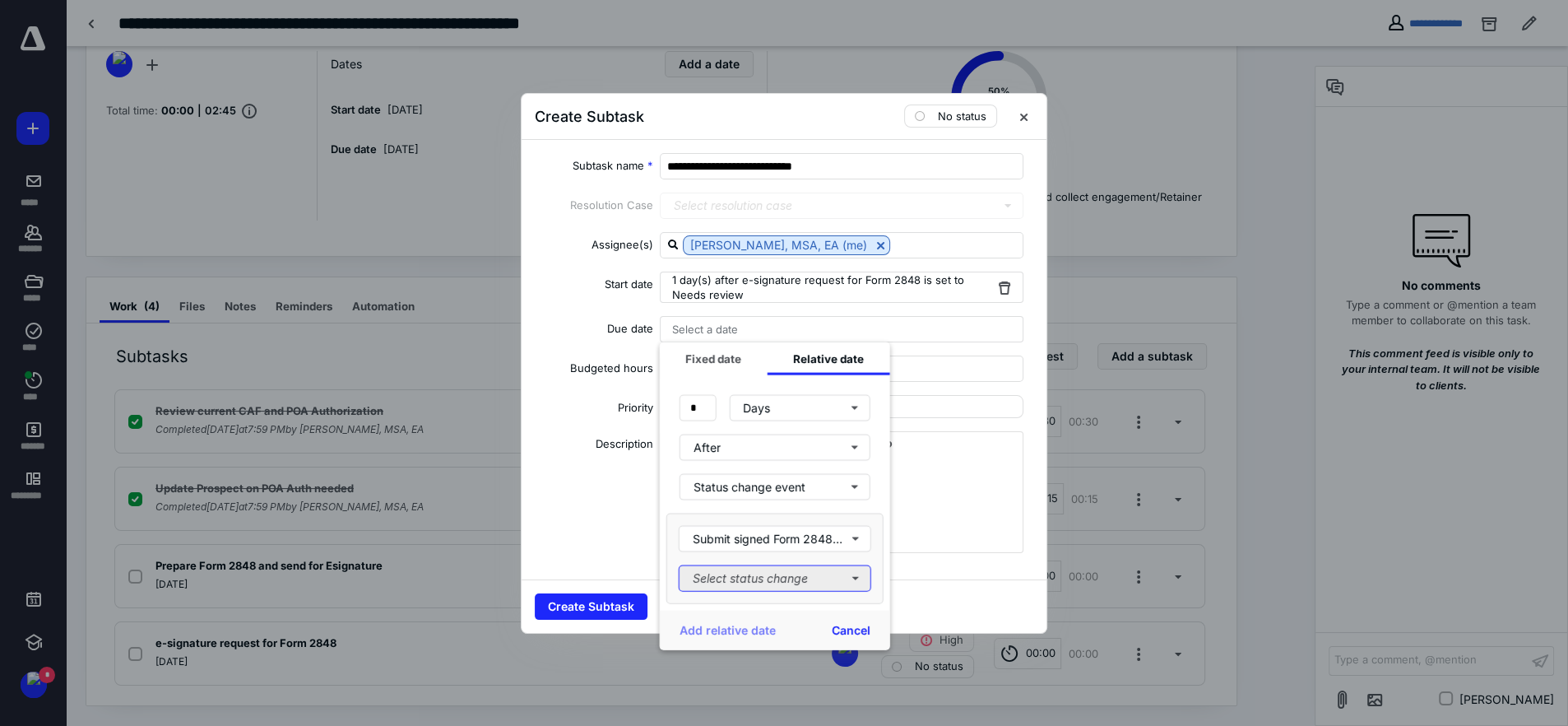 click on "Select status change" at bounding box center [775, 578] 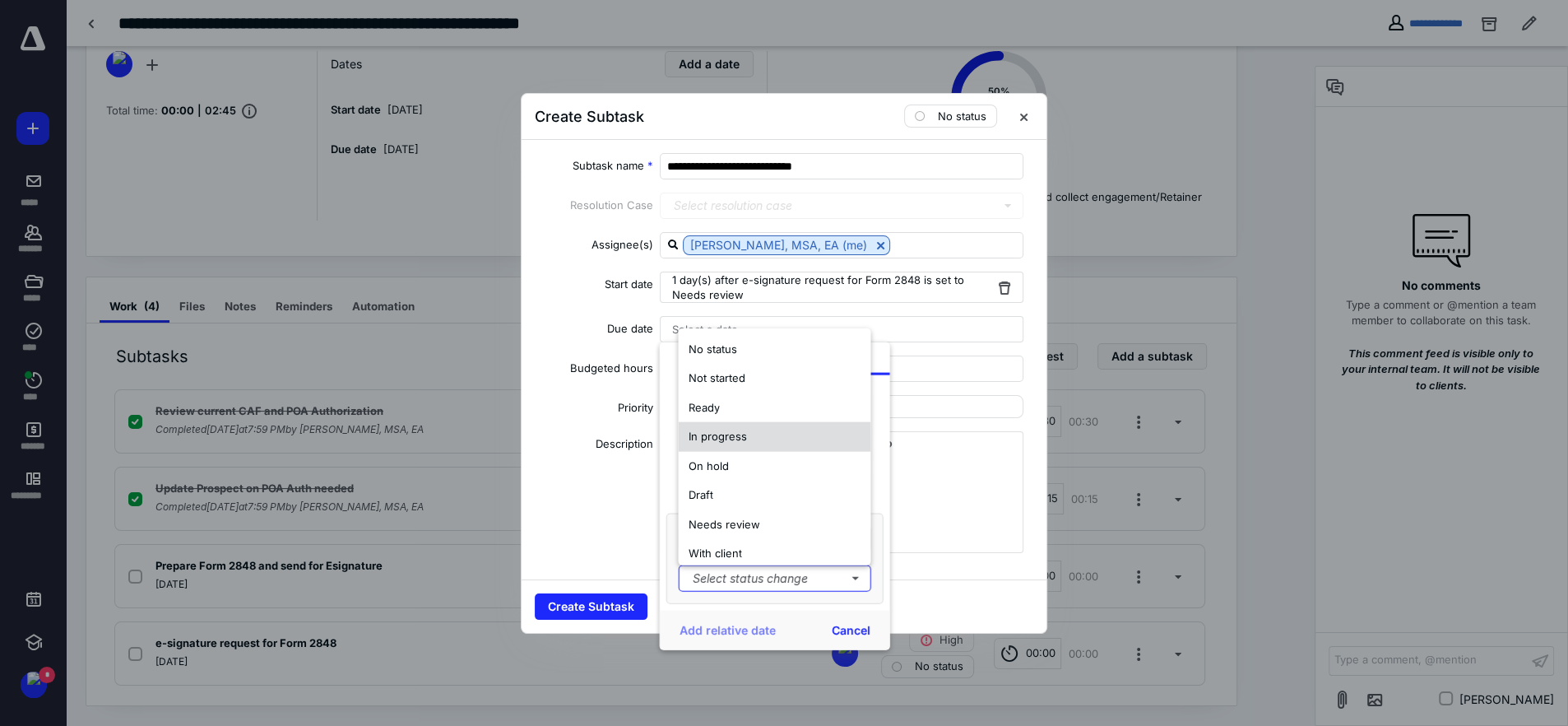 click on "In progress" at bounding box center (717, 436) 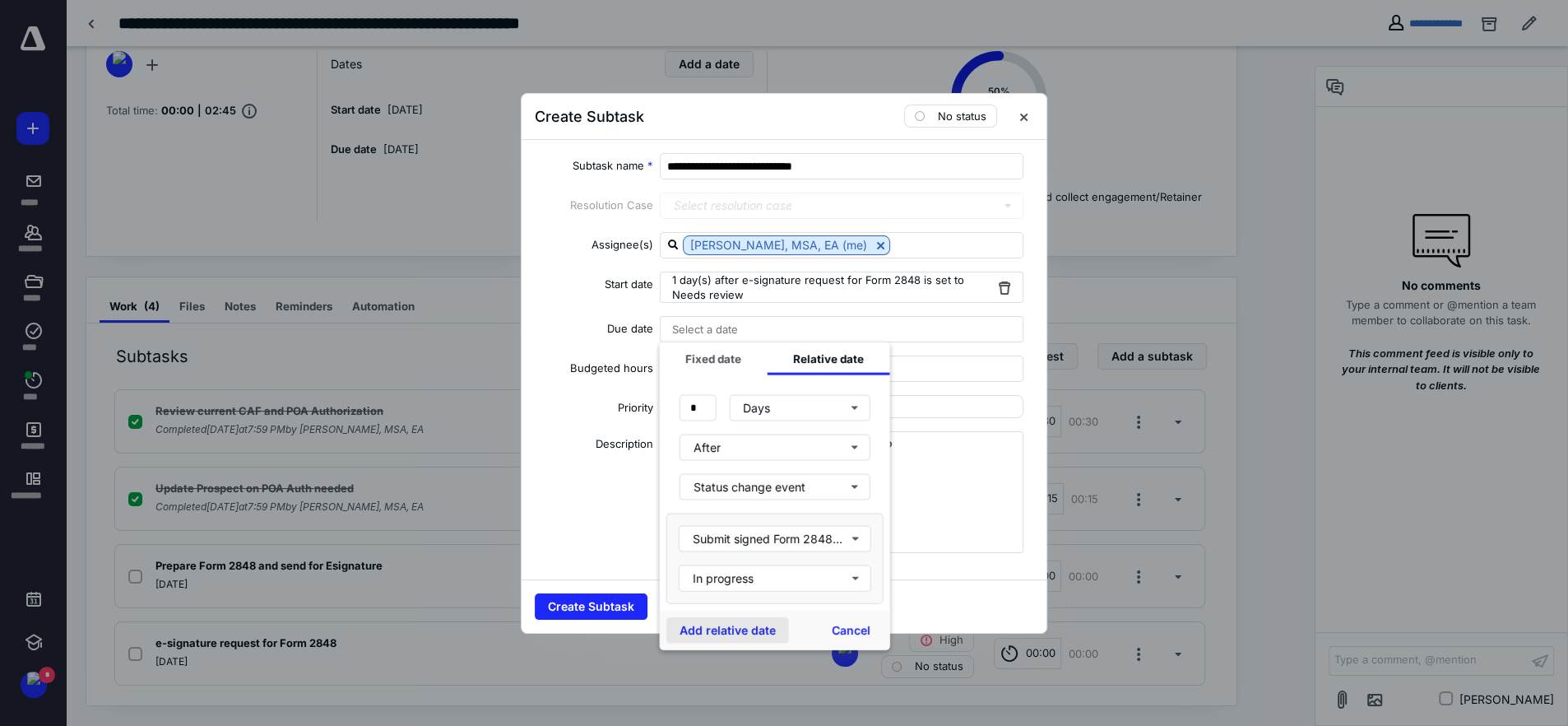 click on "Add relative date" at bounding box center [727, 630] 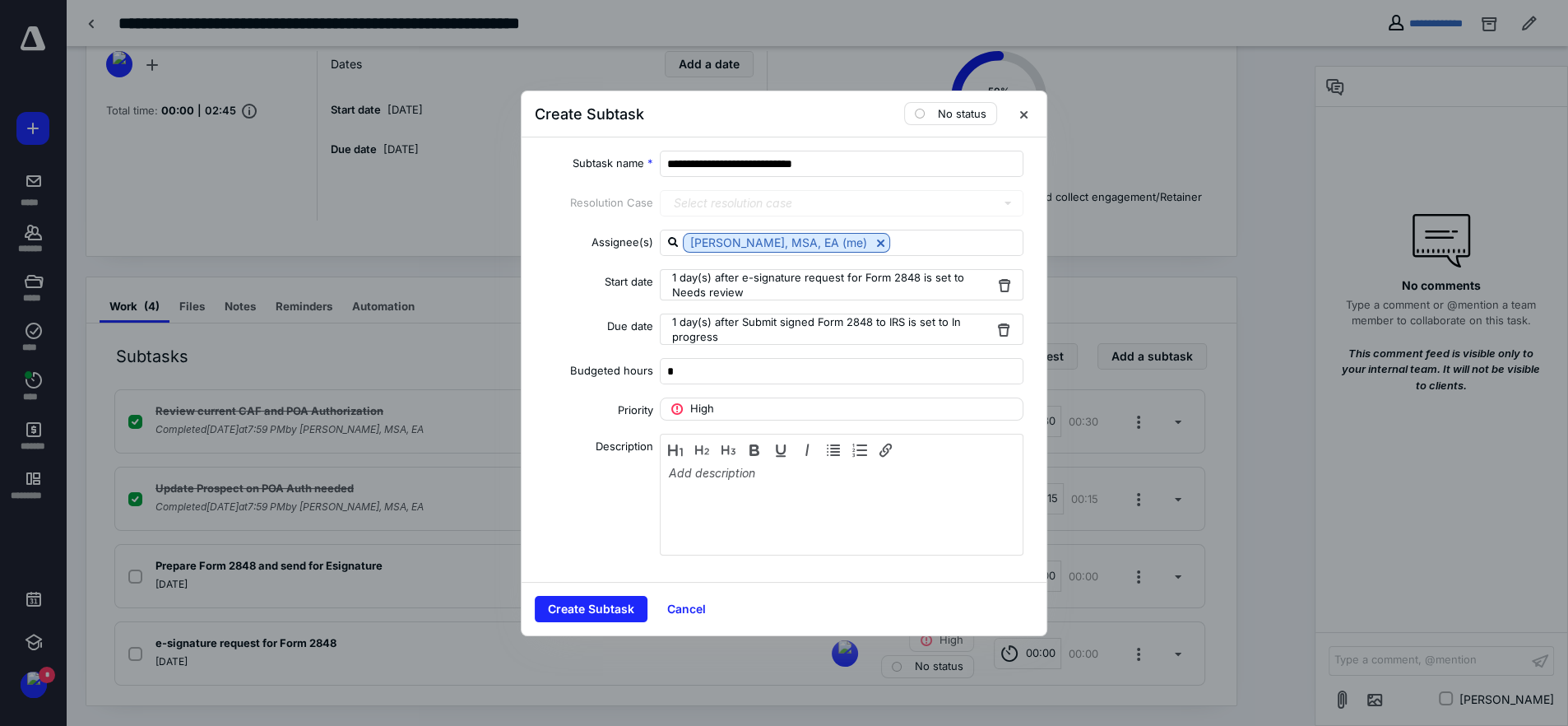 click on "Create Subtask Cancel" at bounding box center (784, 608) 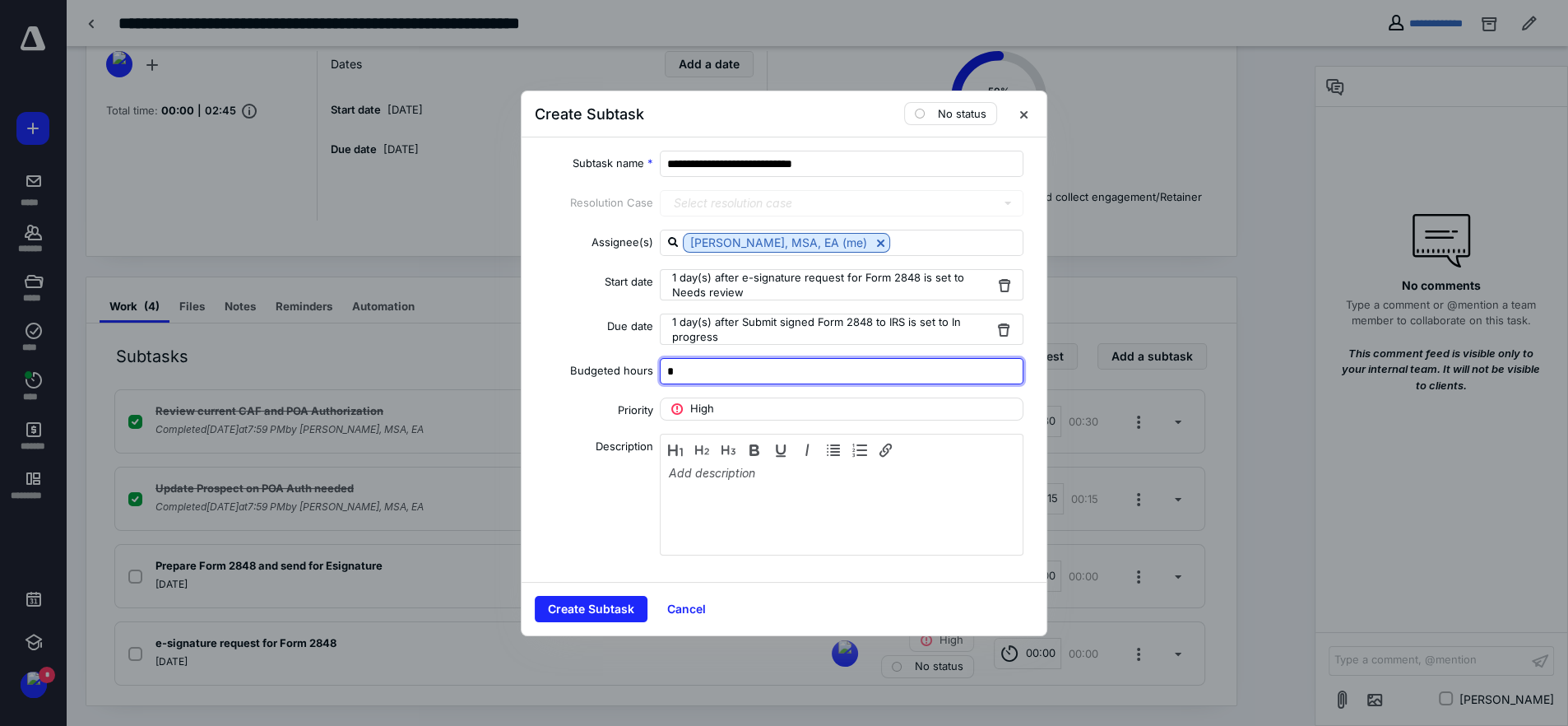 click on "*" at bounding box center (842, 371) 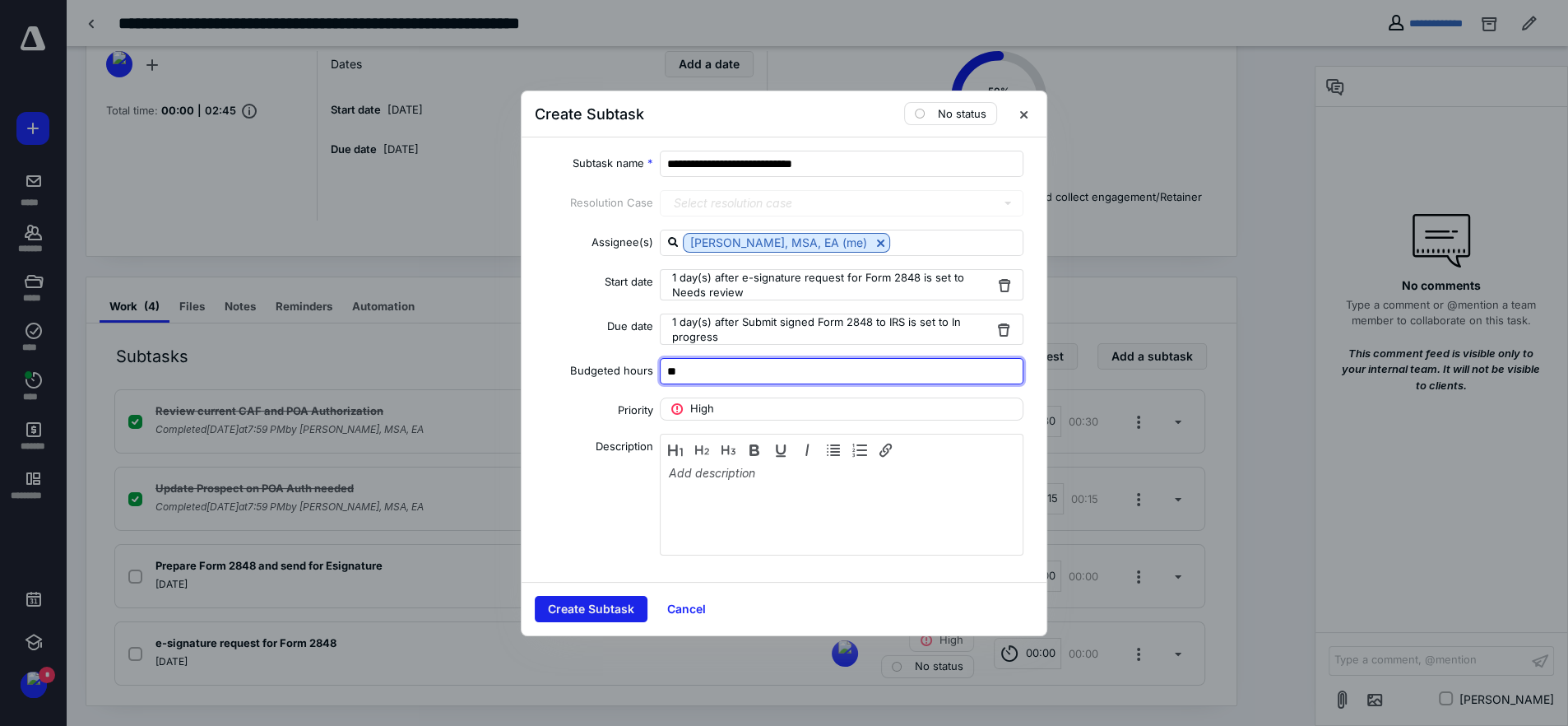 type on "**" 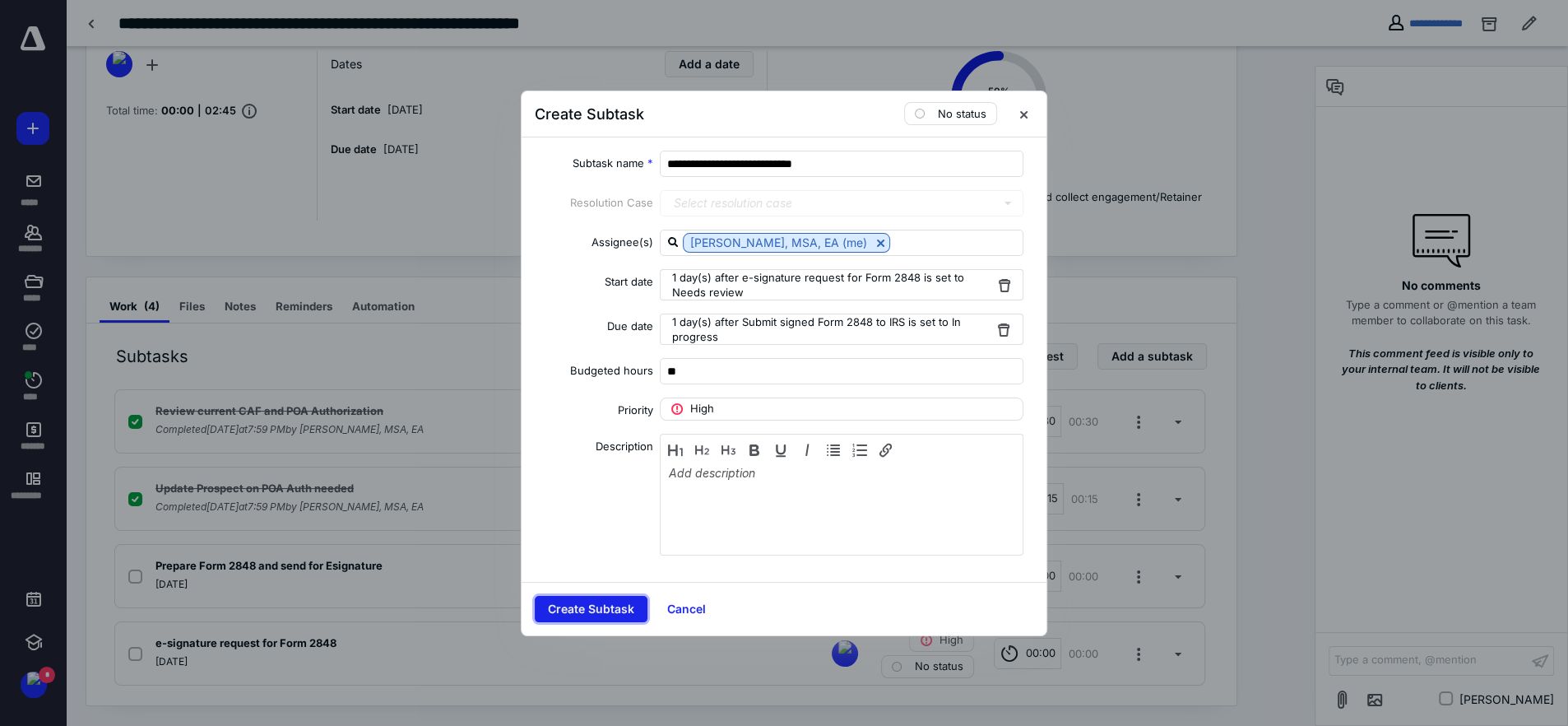 click on "Create Subtask" at bounding box center [591, 609] 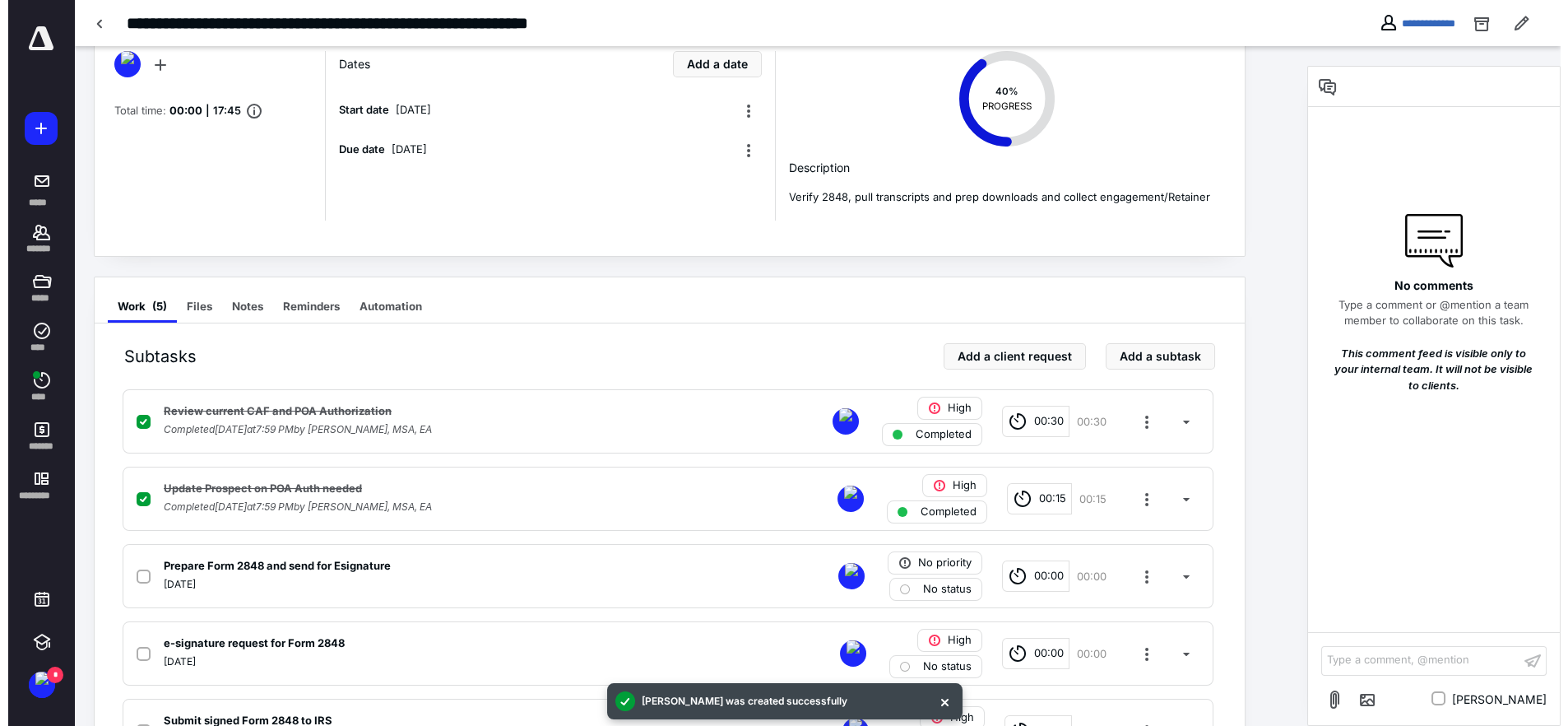 scroll, scrollTop: 163, scrollLeft: 0, axis: vertical 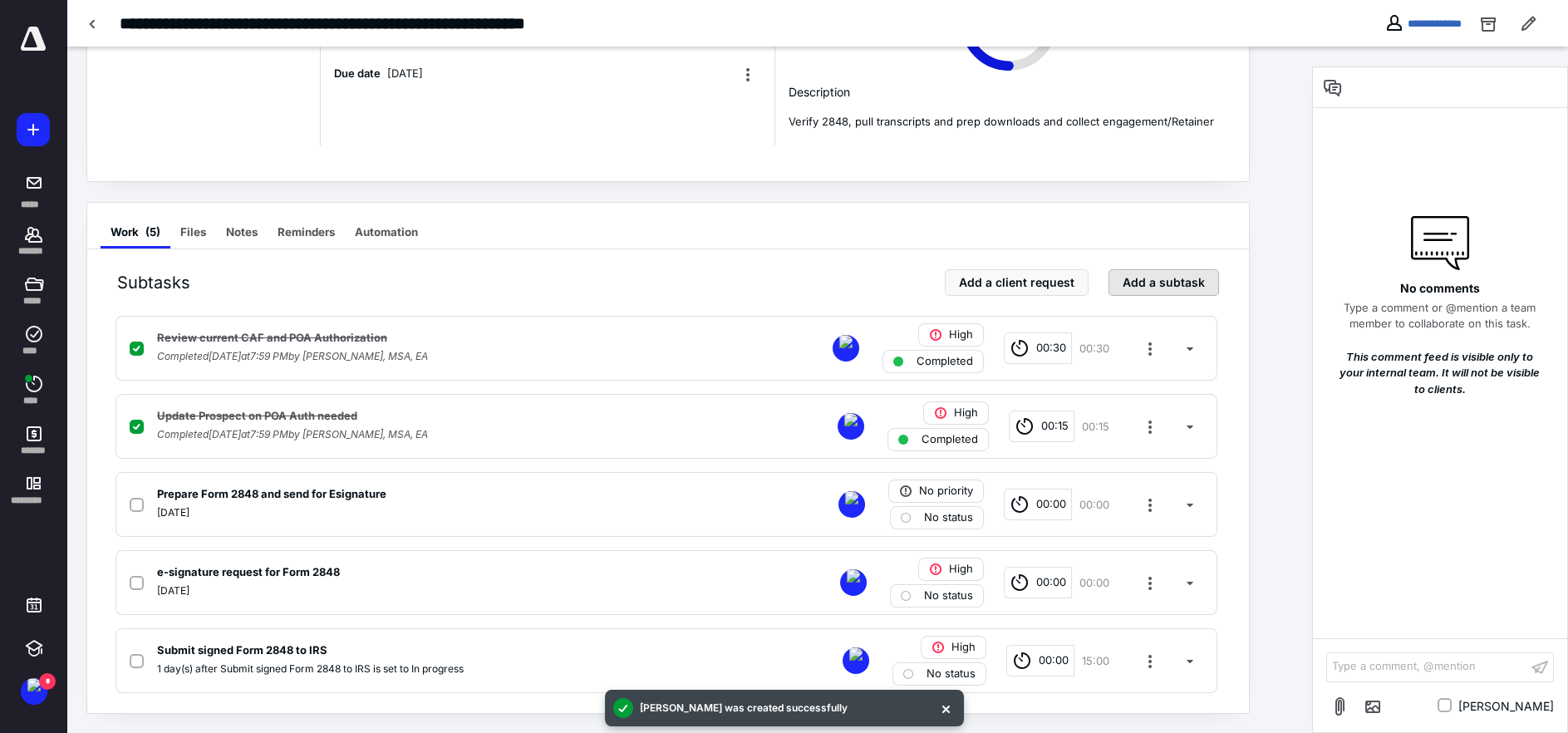 click on "Add a subtask" at bounding box center [1163, 283] 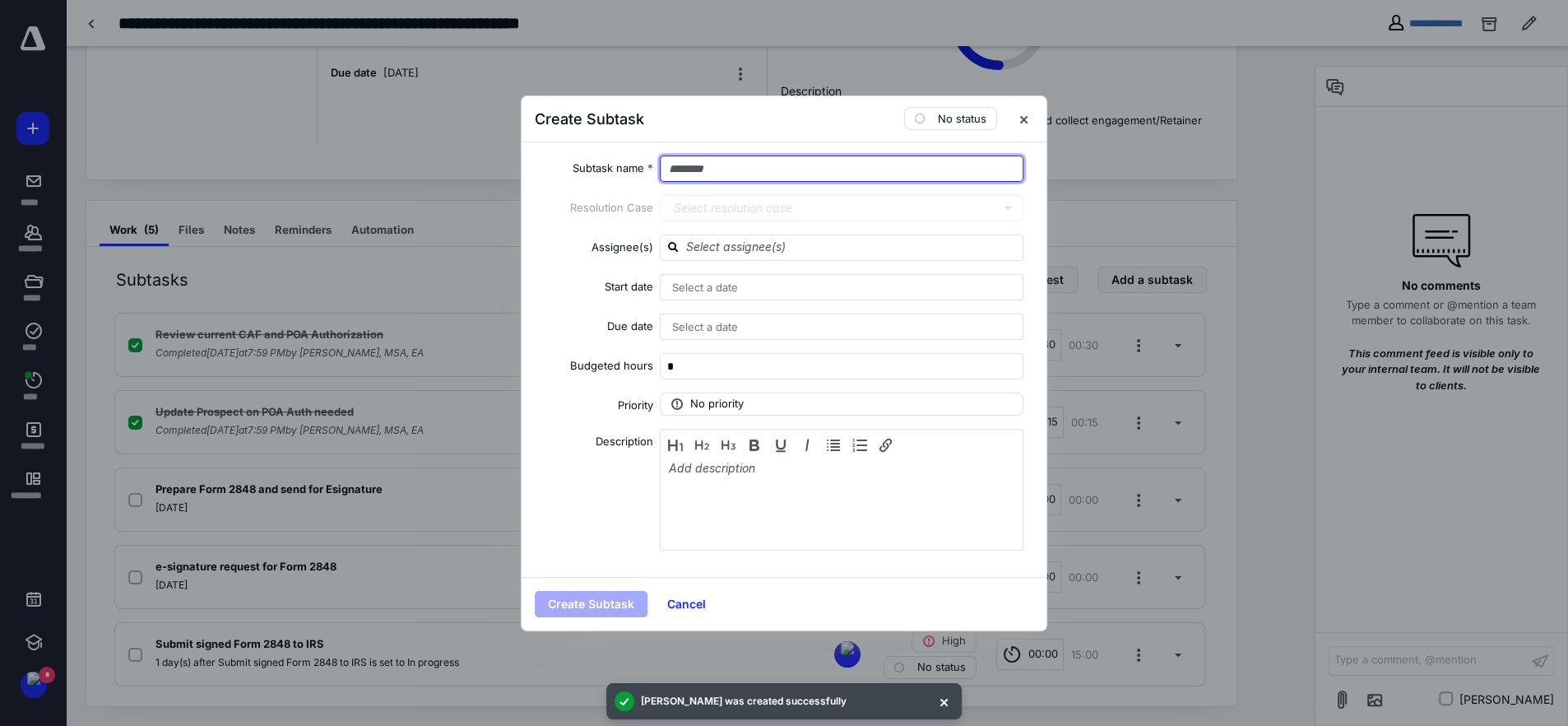 drag, startPoint x: 746, startPoint y: 162, endPoint x: 773, endPoint y: 175, distance: 29.96665 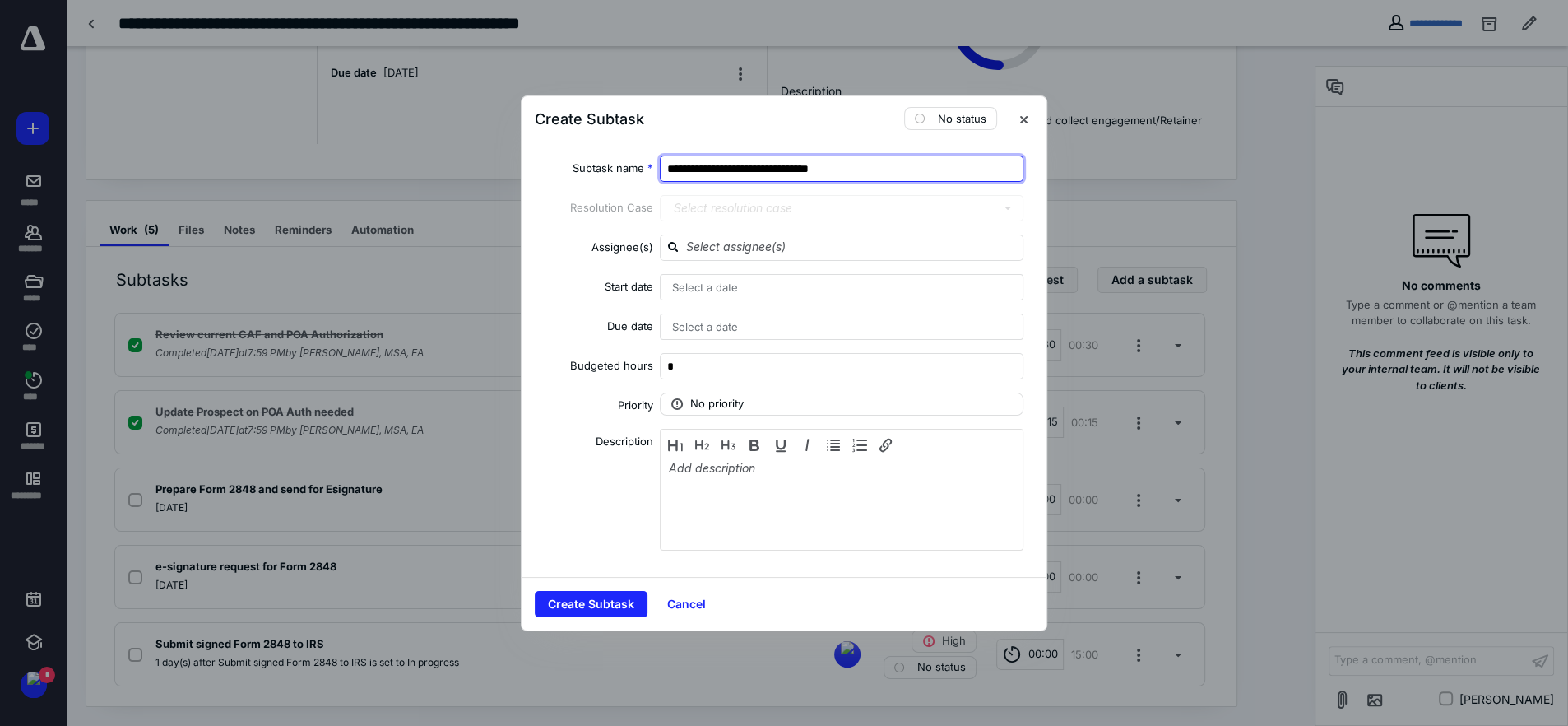 type on "**********" 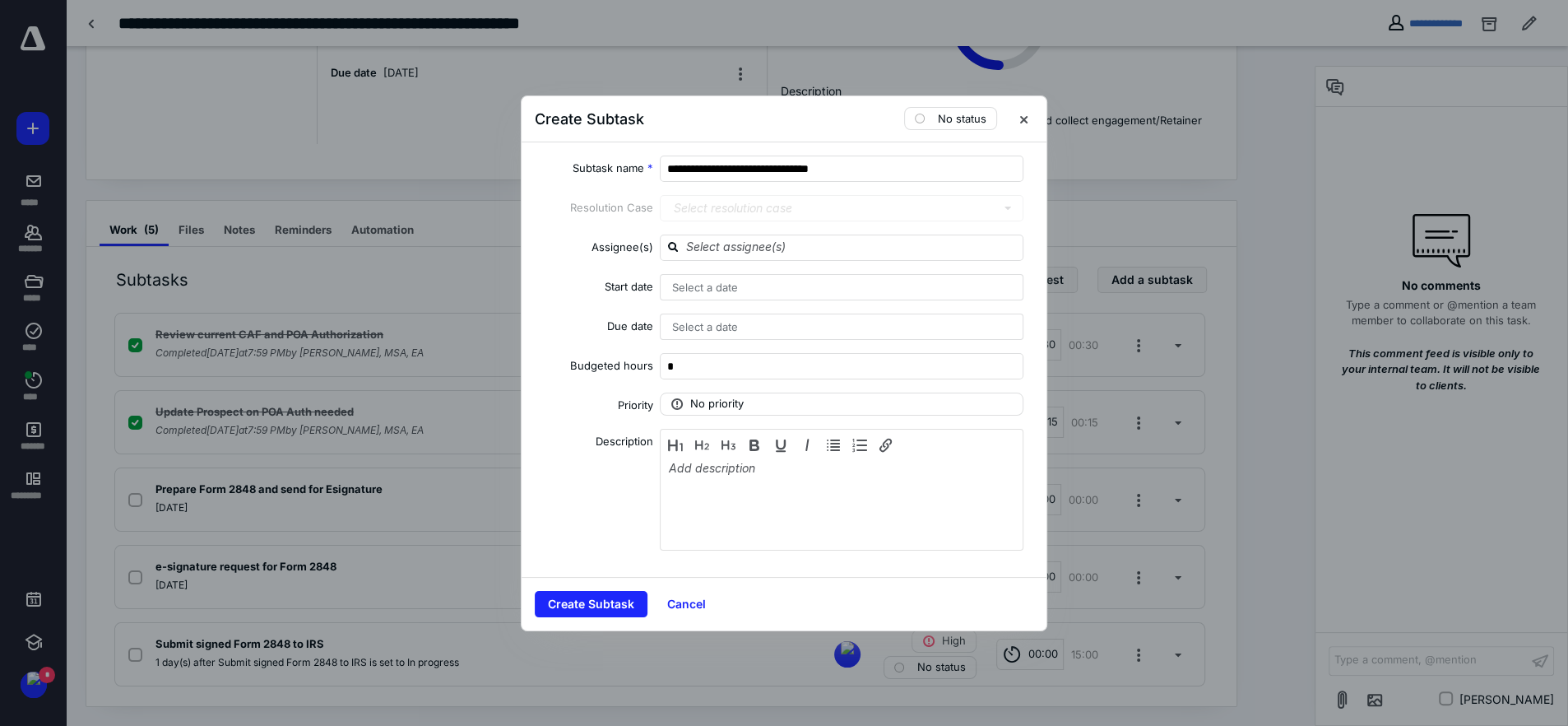 click on "**********" at bounding box center (784, 360) 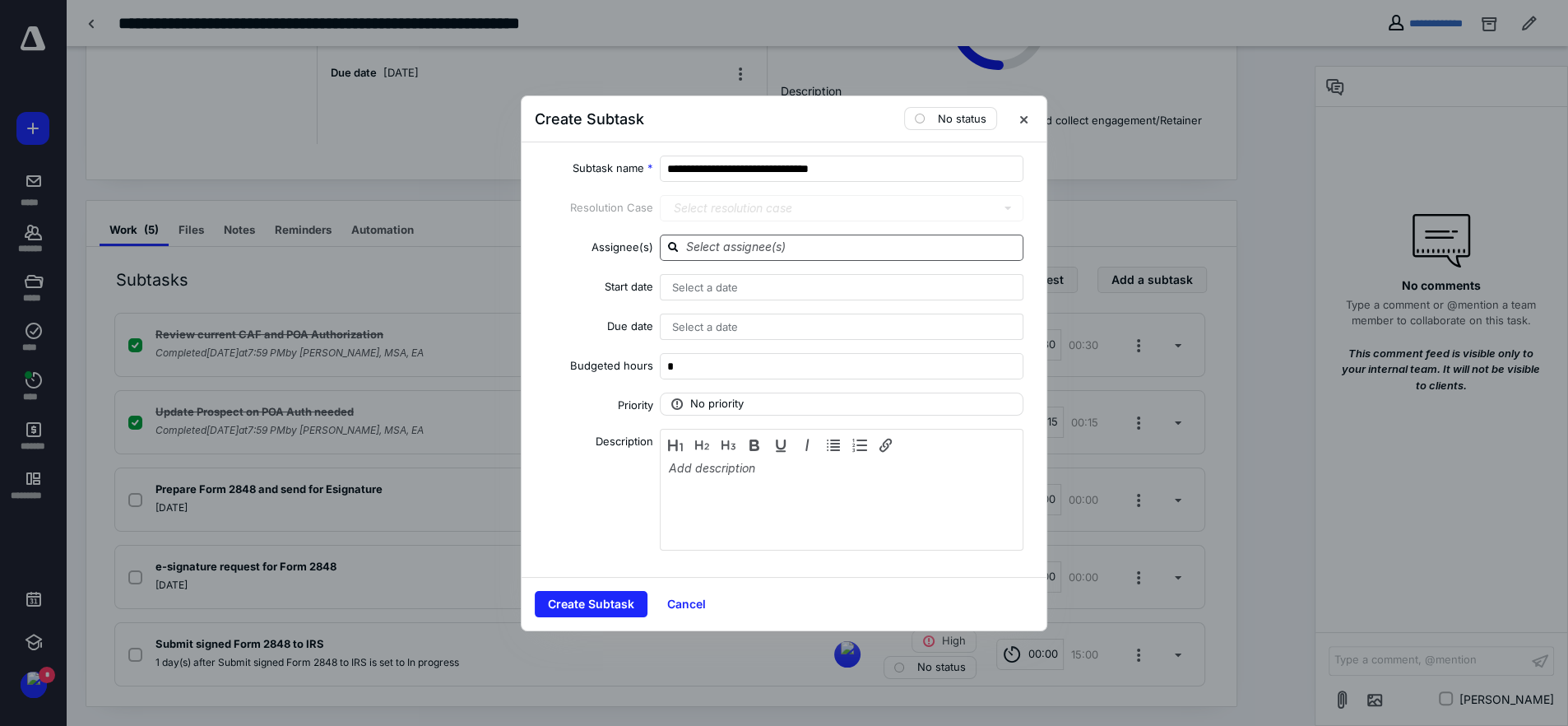 click at bounding box center [851, 247] 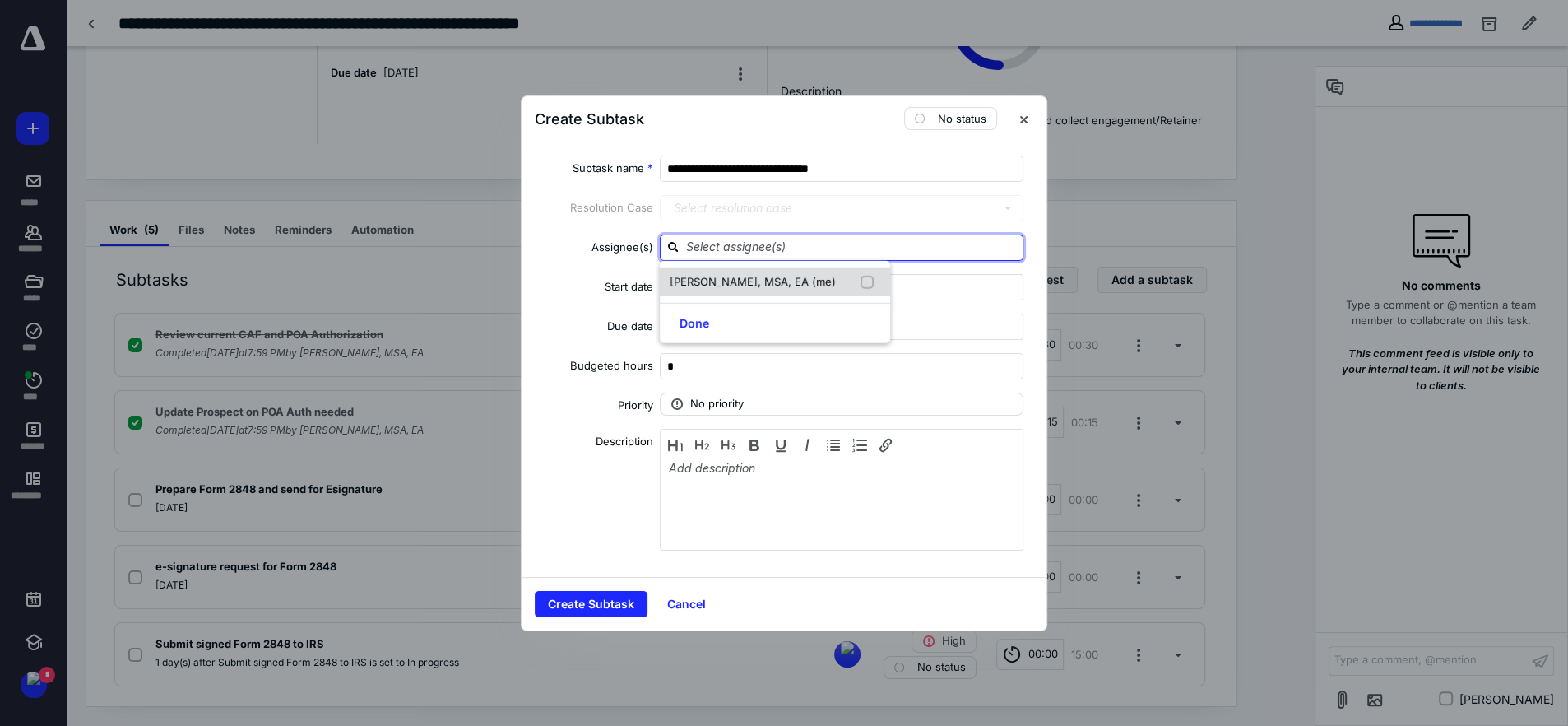 click on "TARAH VAN FOSSEN, MSA, EA (me)" at bounding box center (753, 281) 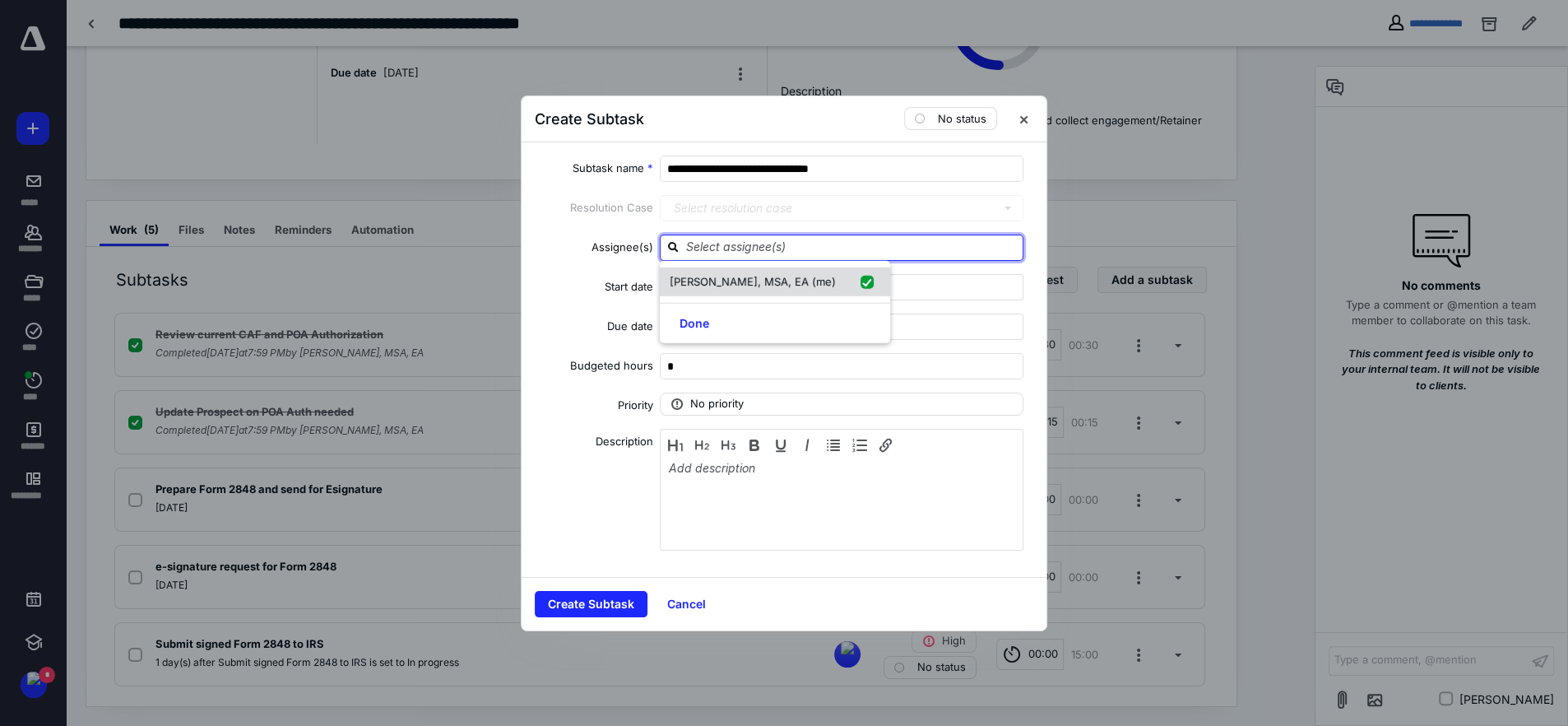 checkbox on "true" 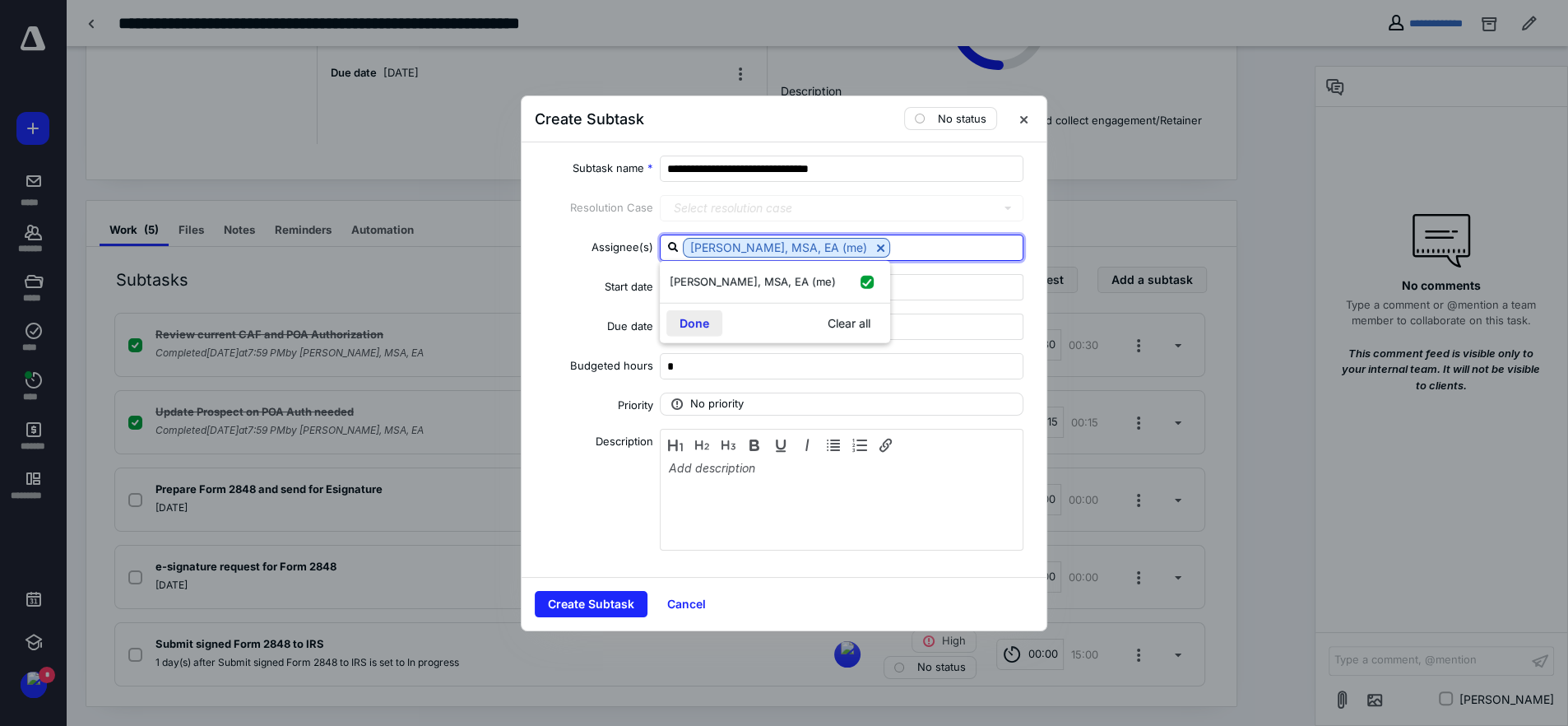 click on "Done" at bounding box center (694, 323) 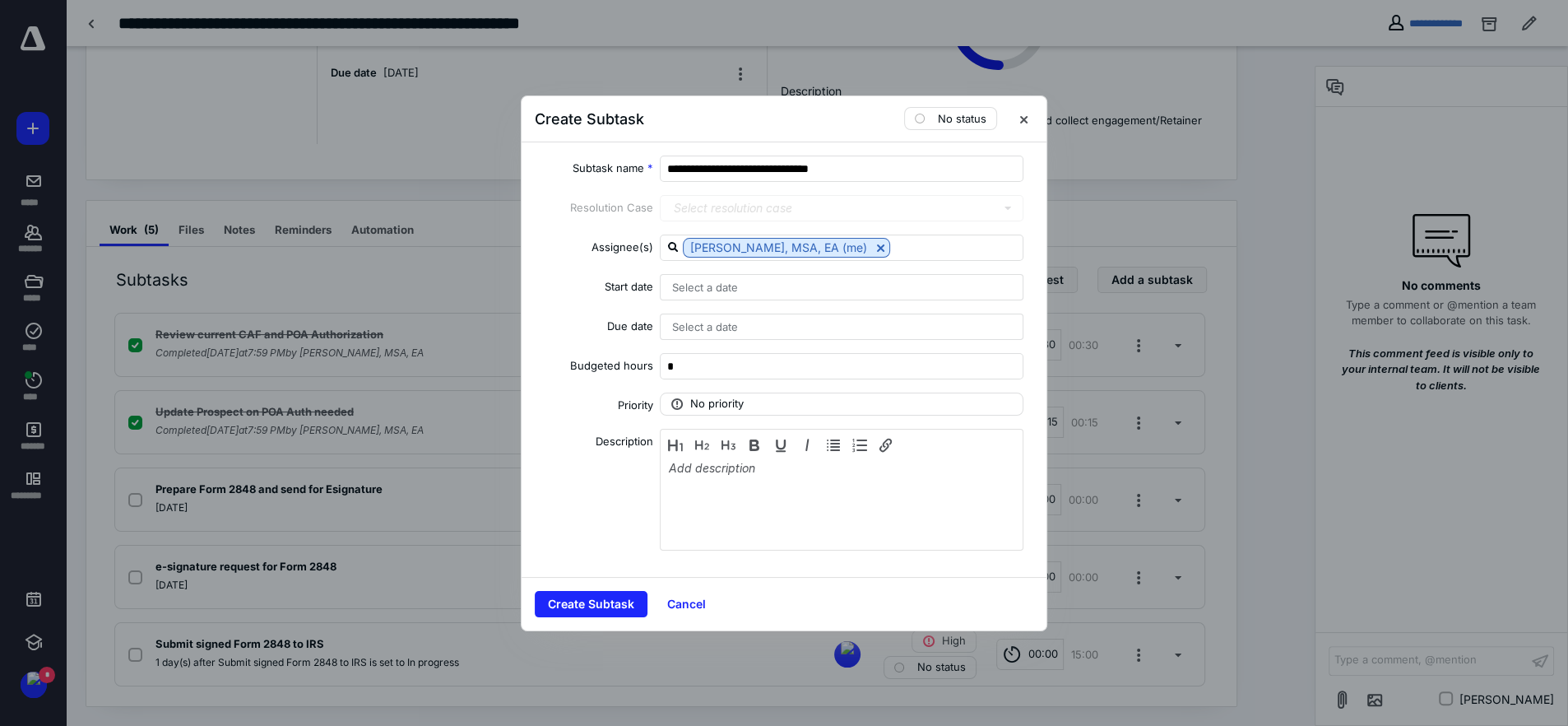 click on "Select a date" at bounding box center (705, 287) 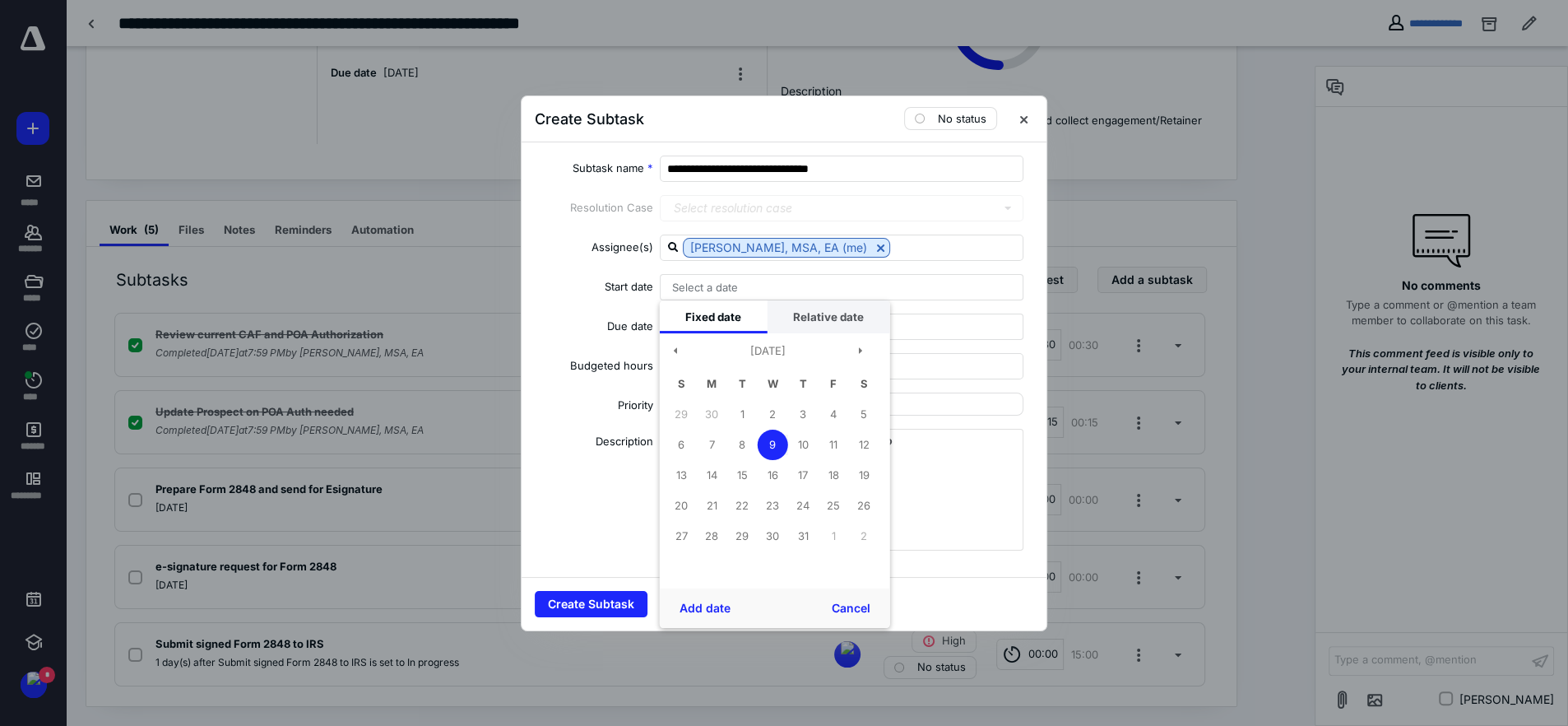 click on "Relative date" at bounding box center [828, 317] 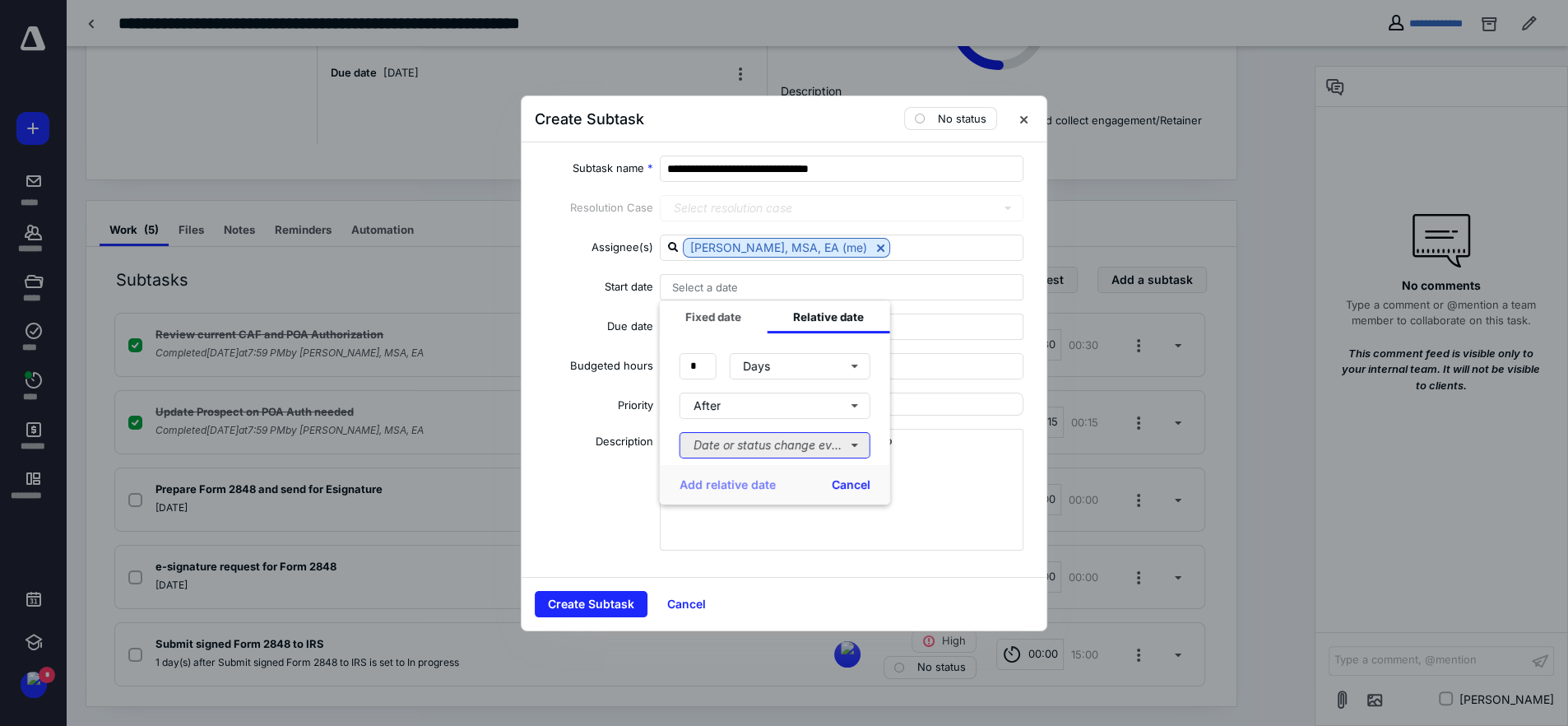 click on "Date or status change event" at bounding box center (775, 445) 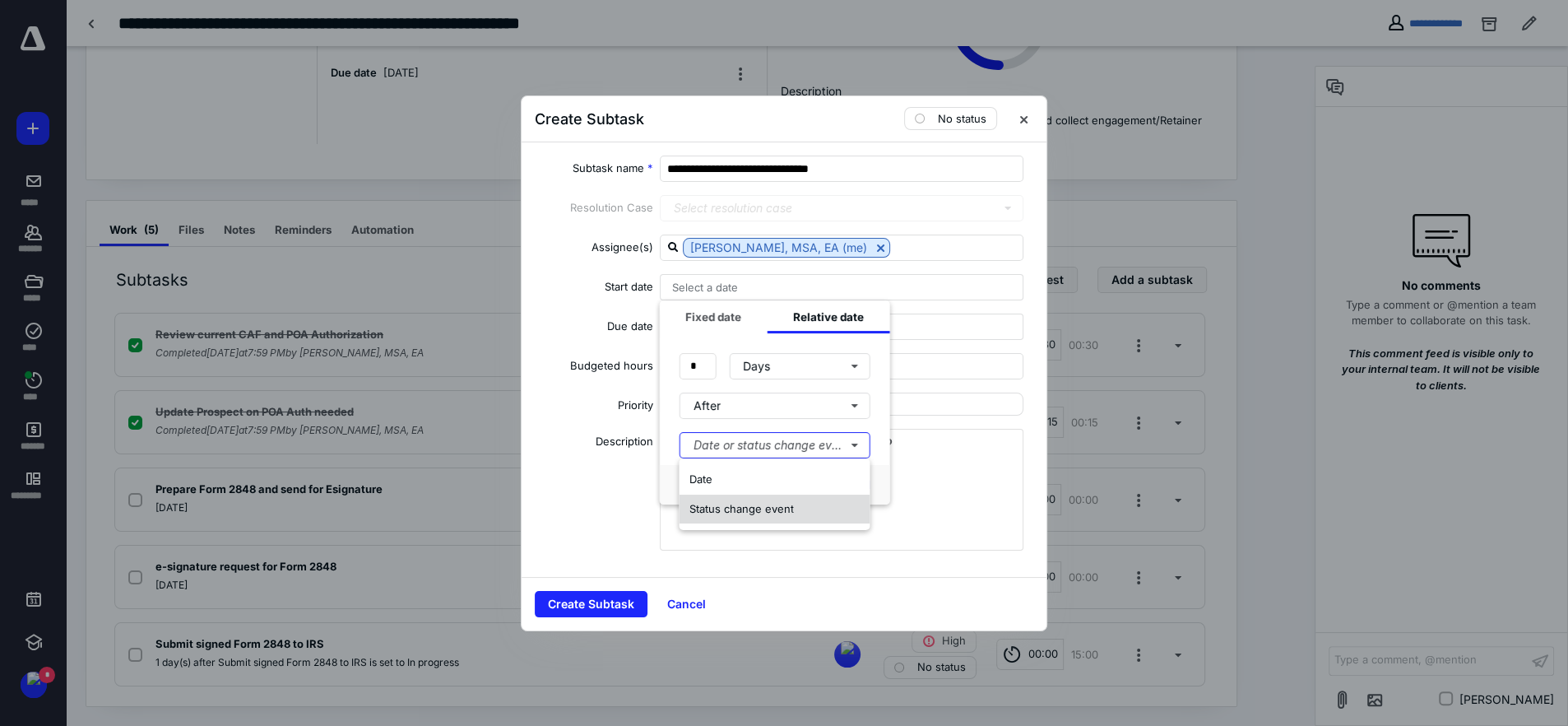 click on "Status change event" at bounding box center [740, 508] 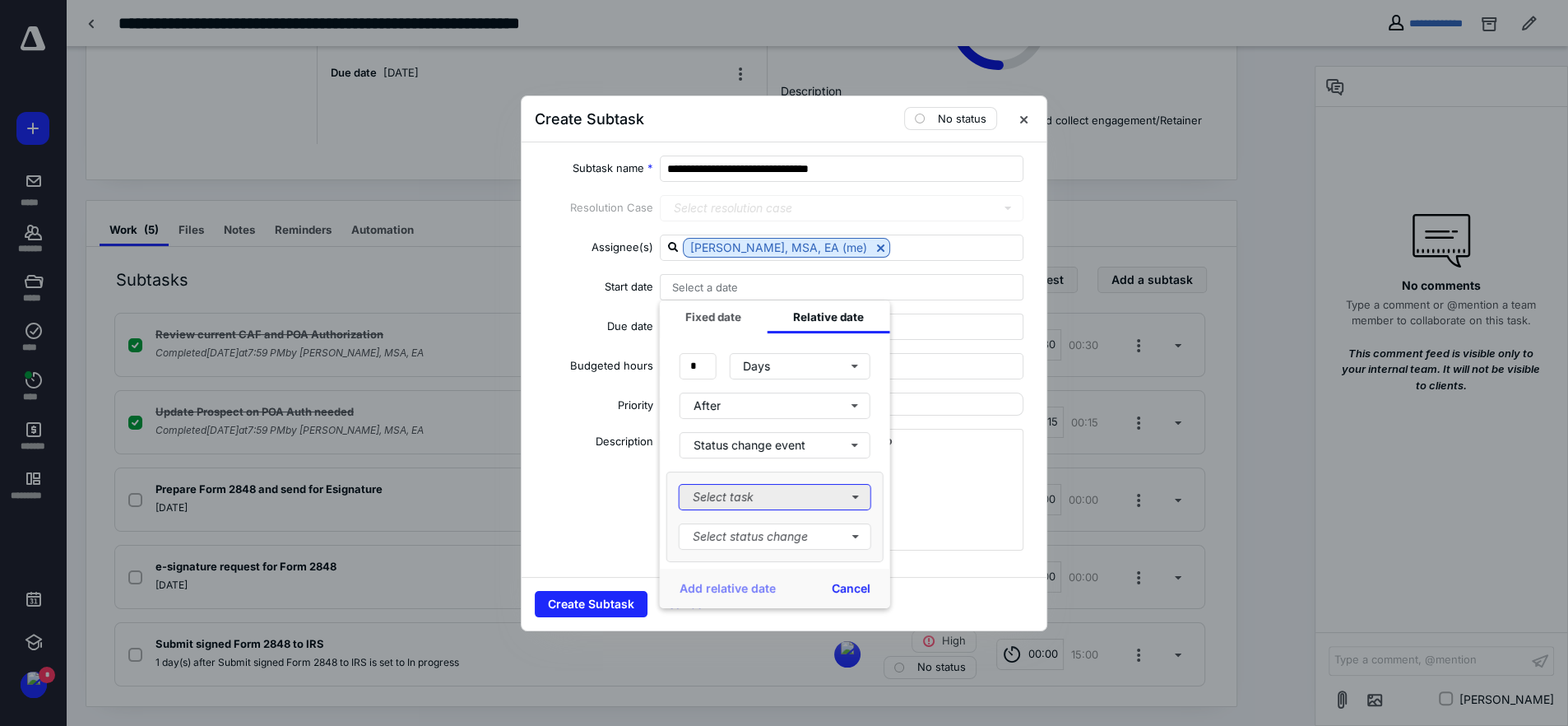 drag, startPoint x: 754, startPoint y: 491, endPoint x: 787, endPoint y: 514, distance: 40.224371 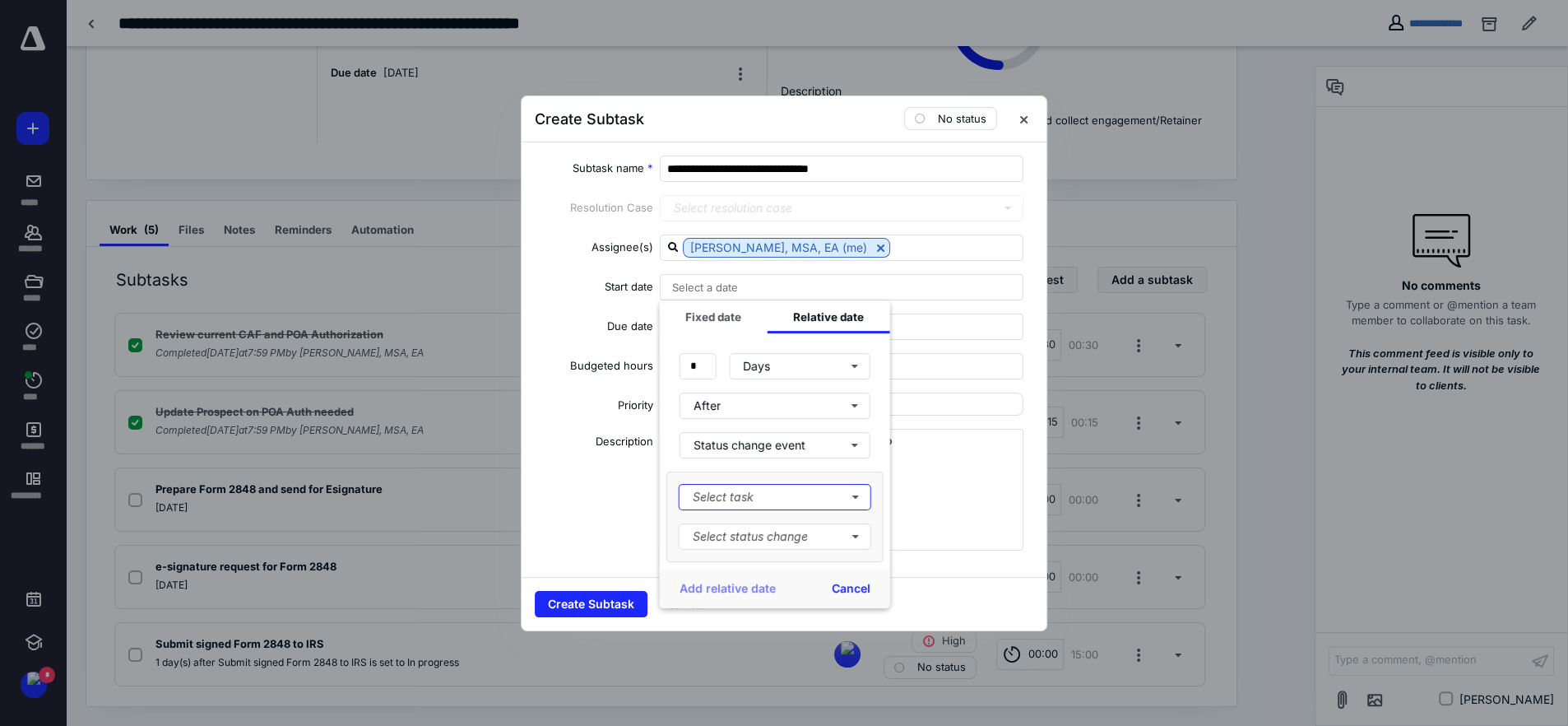 click on "Select task" at bounding box center [775, 497] 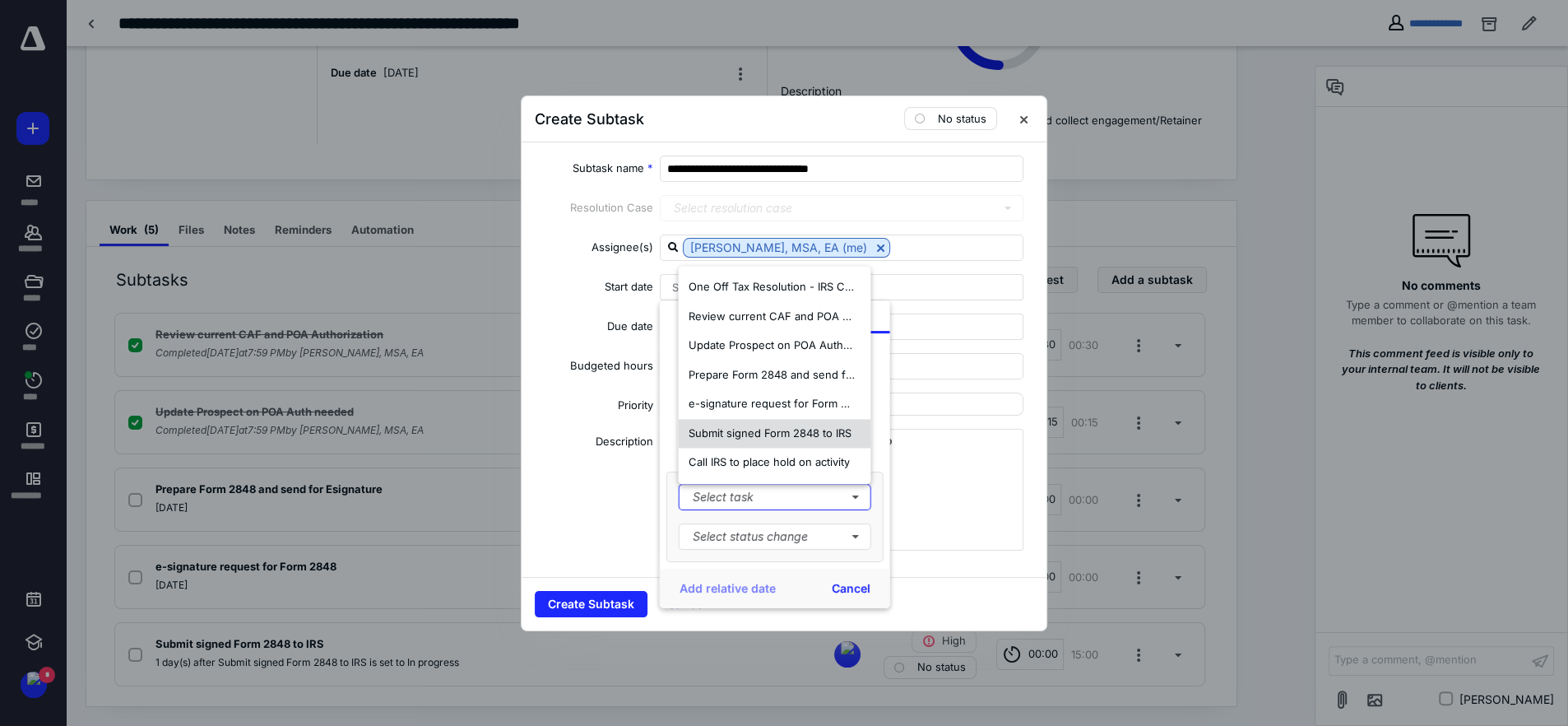 click on "Submit signed Form 2848 to IRS" at bounding box center [769, 433] 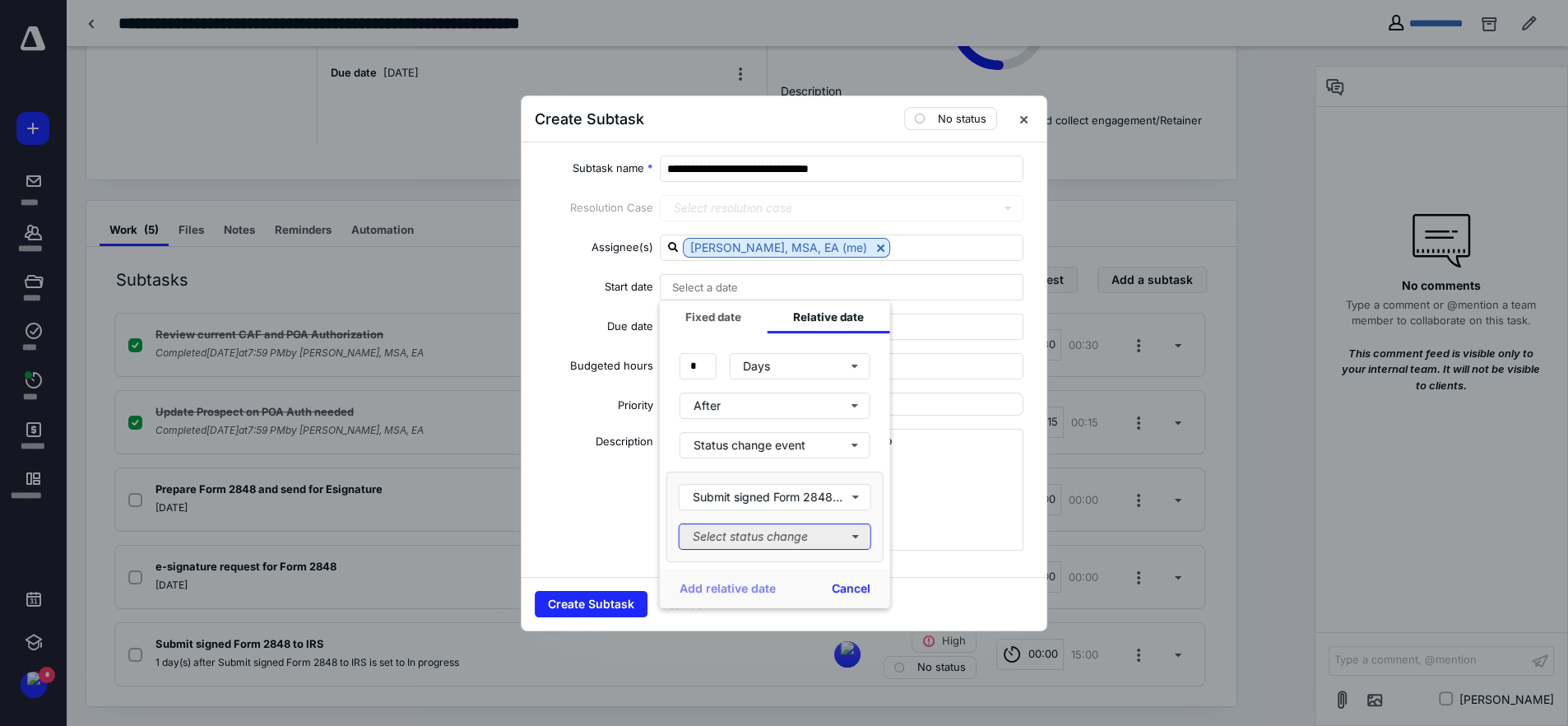 click on "Select status change" at bounding box center [775, 537] 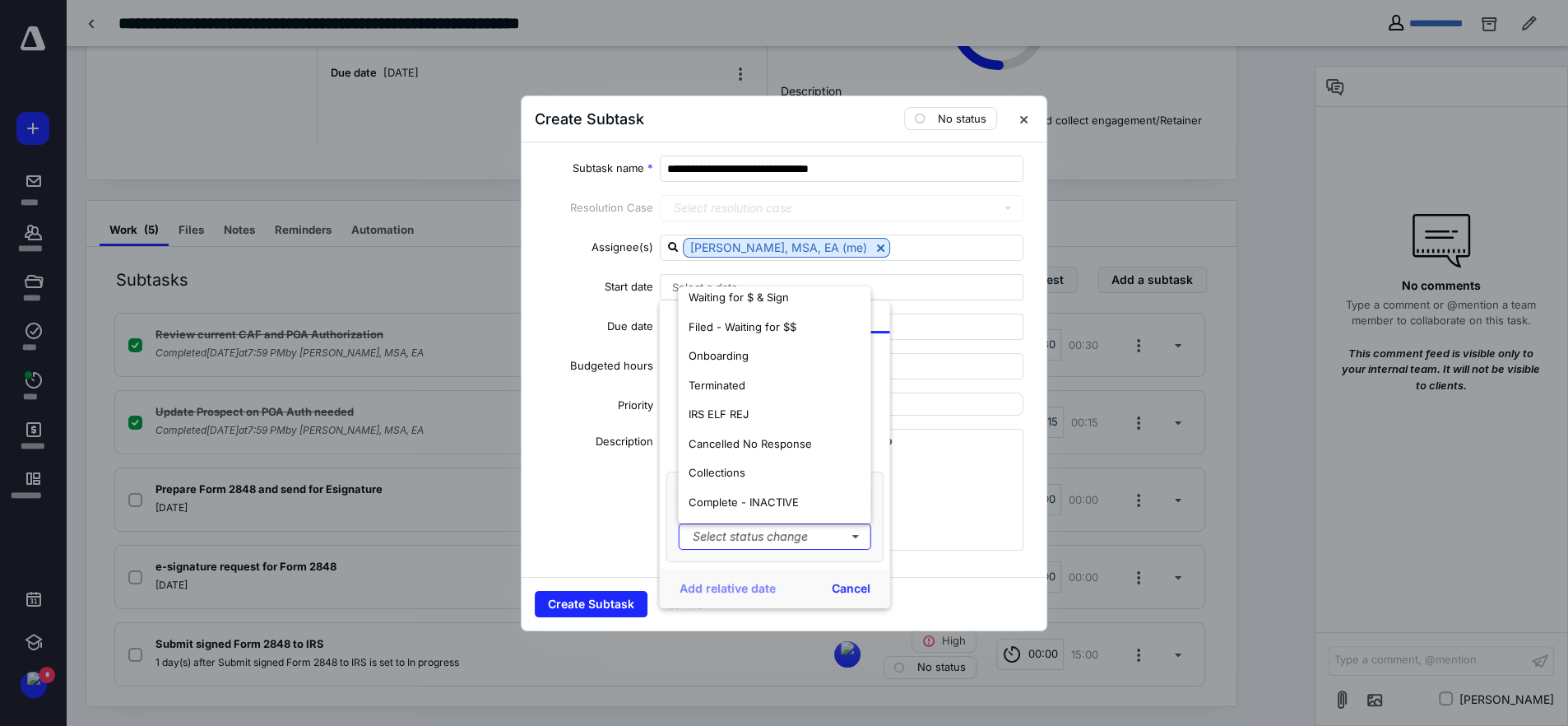 scroll, scrollTop: 67, scrollLeft: 0, axis: vertical 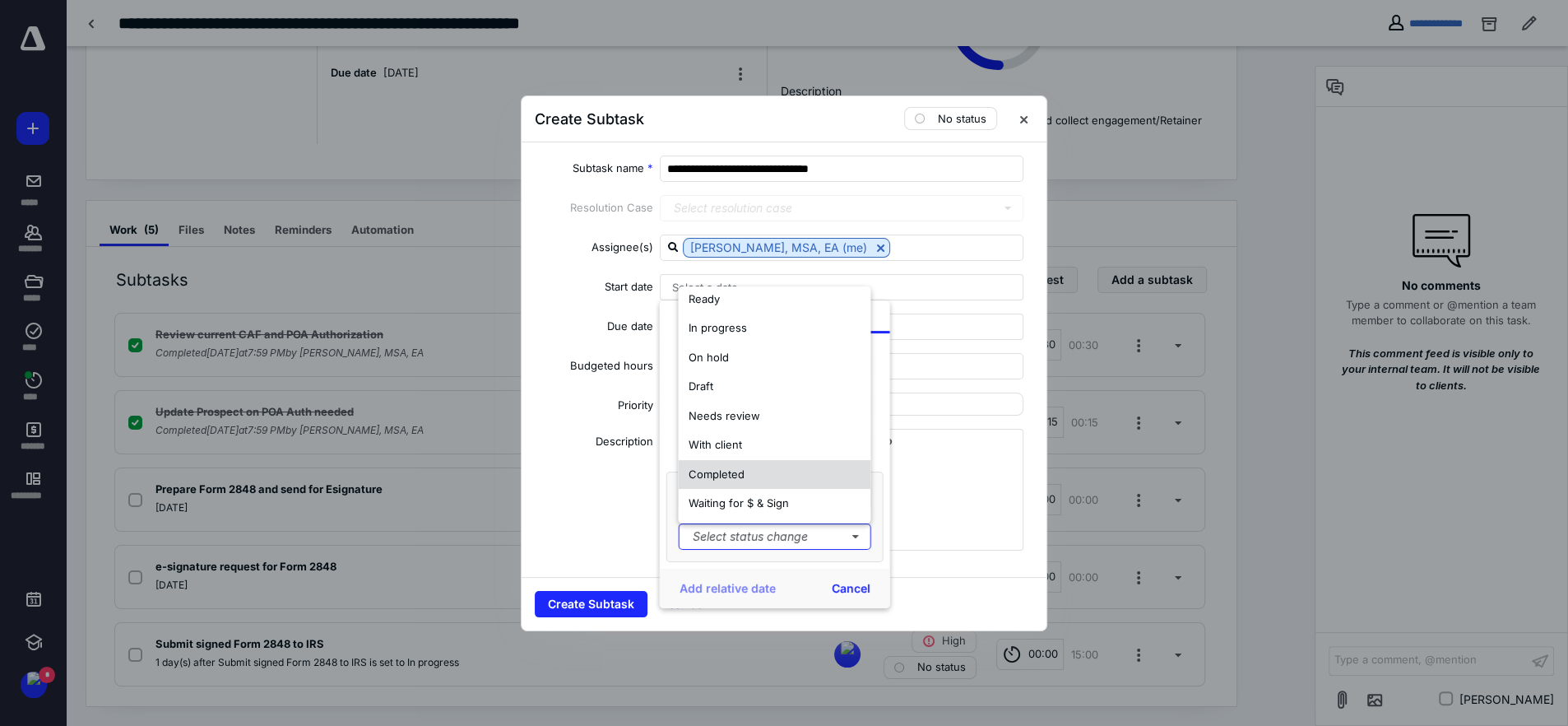 click on "Completed" at bounding box center [774, 475] 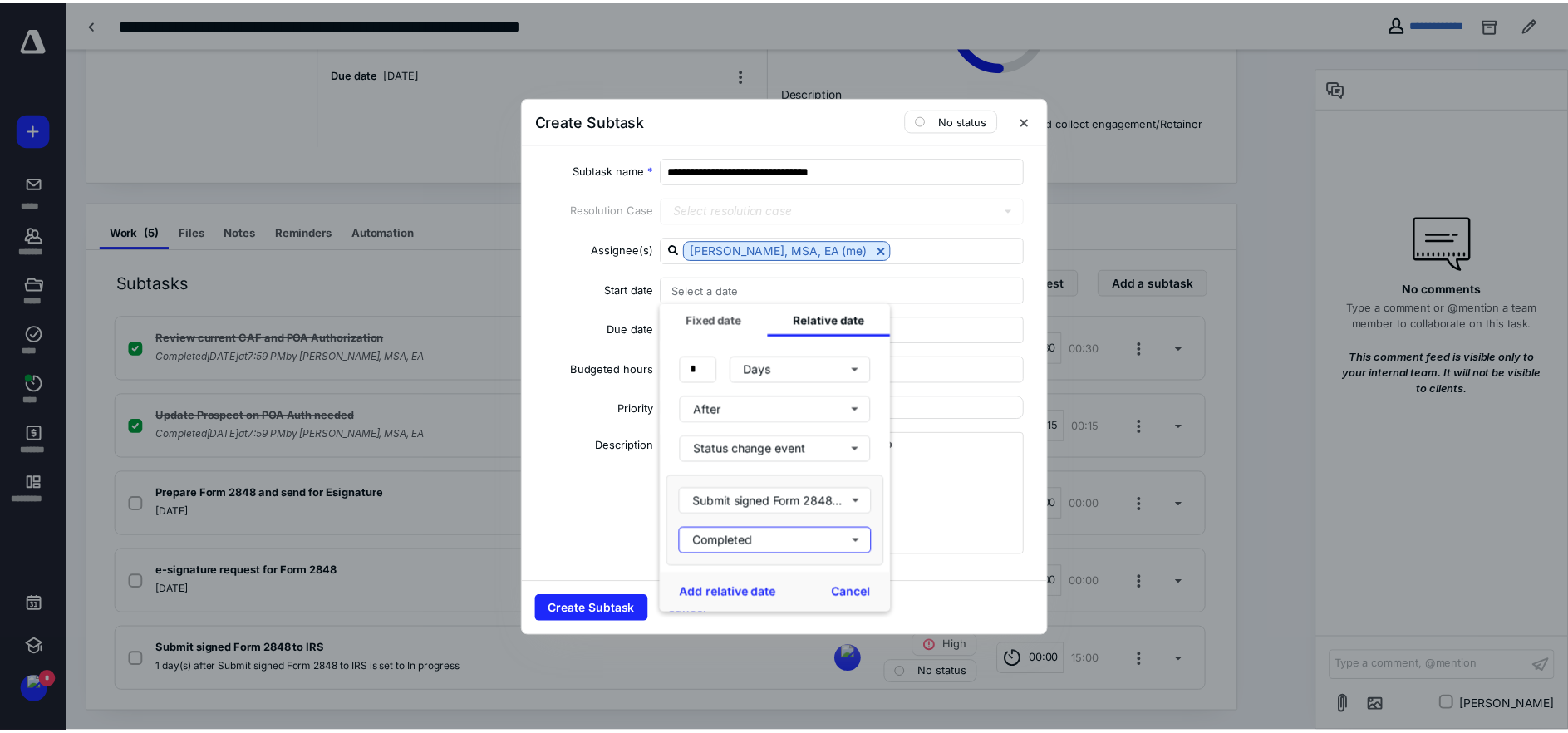scroll, scrollTop: 0, scrollLeft: 0, axis: both 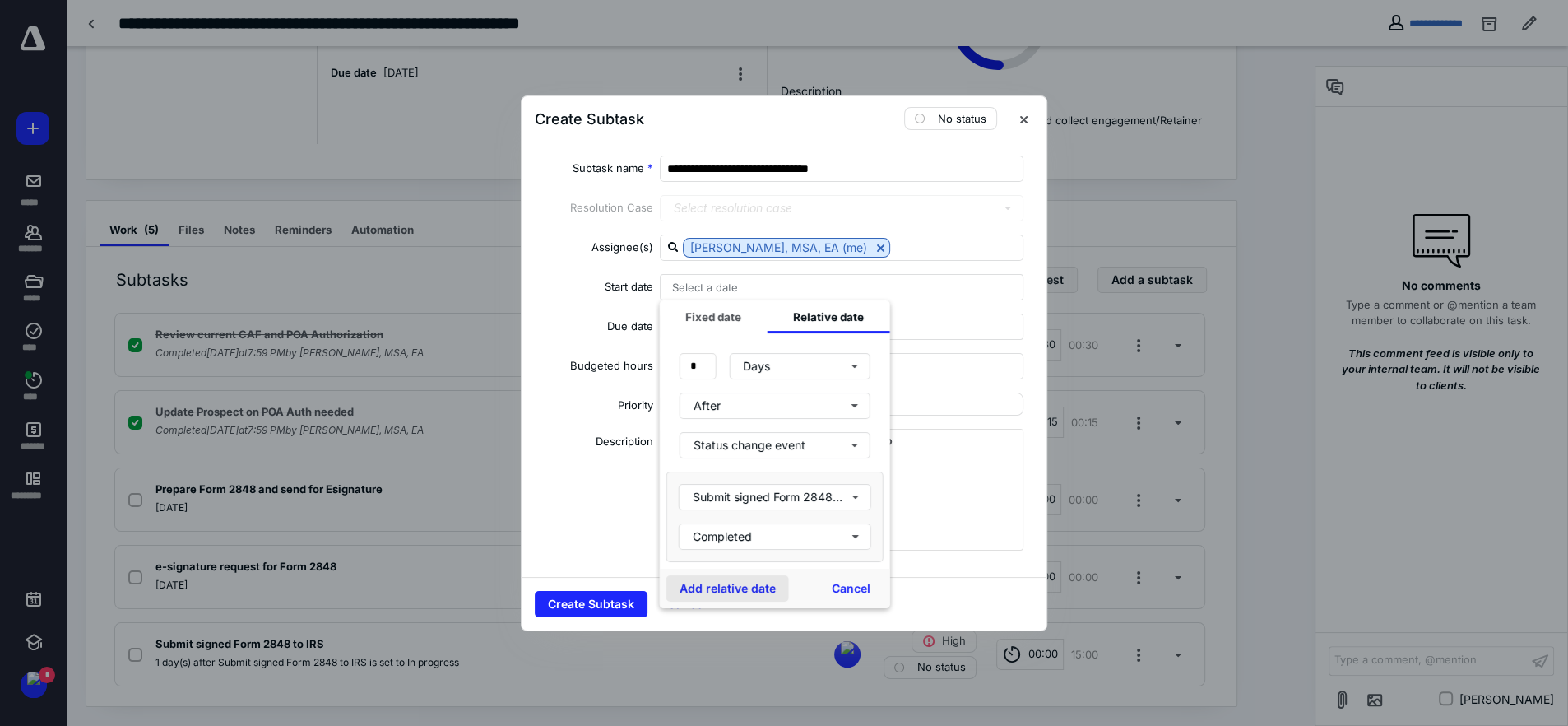 click on "Add relative date" at bounding box center [727, 589] 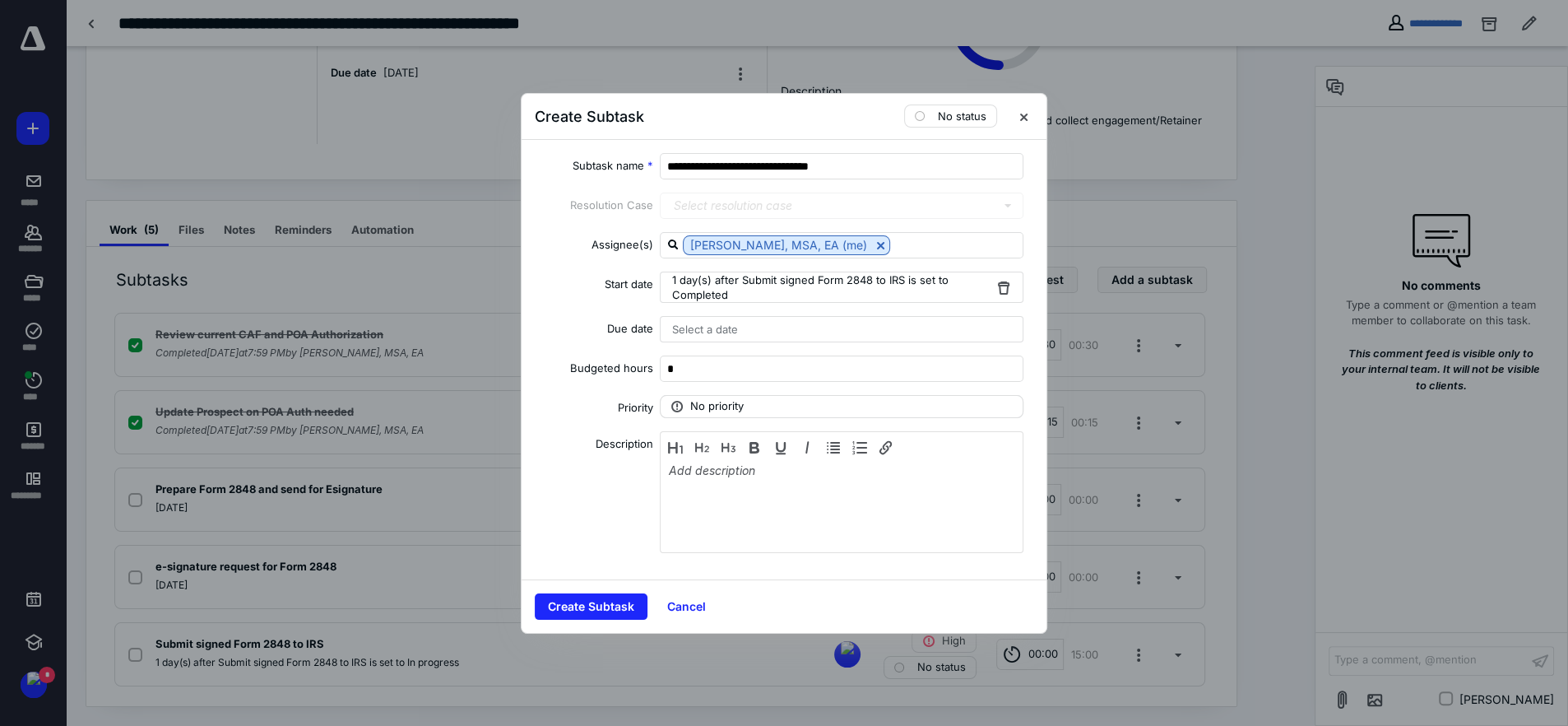 click on "No priority" at bounding box center (717, 407) 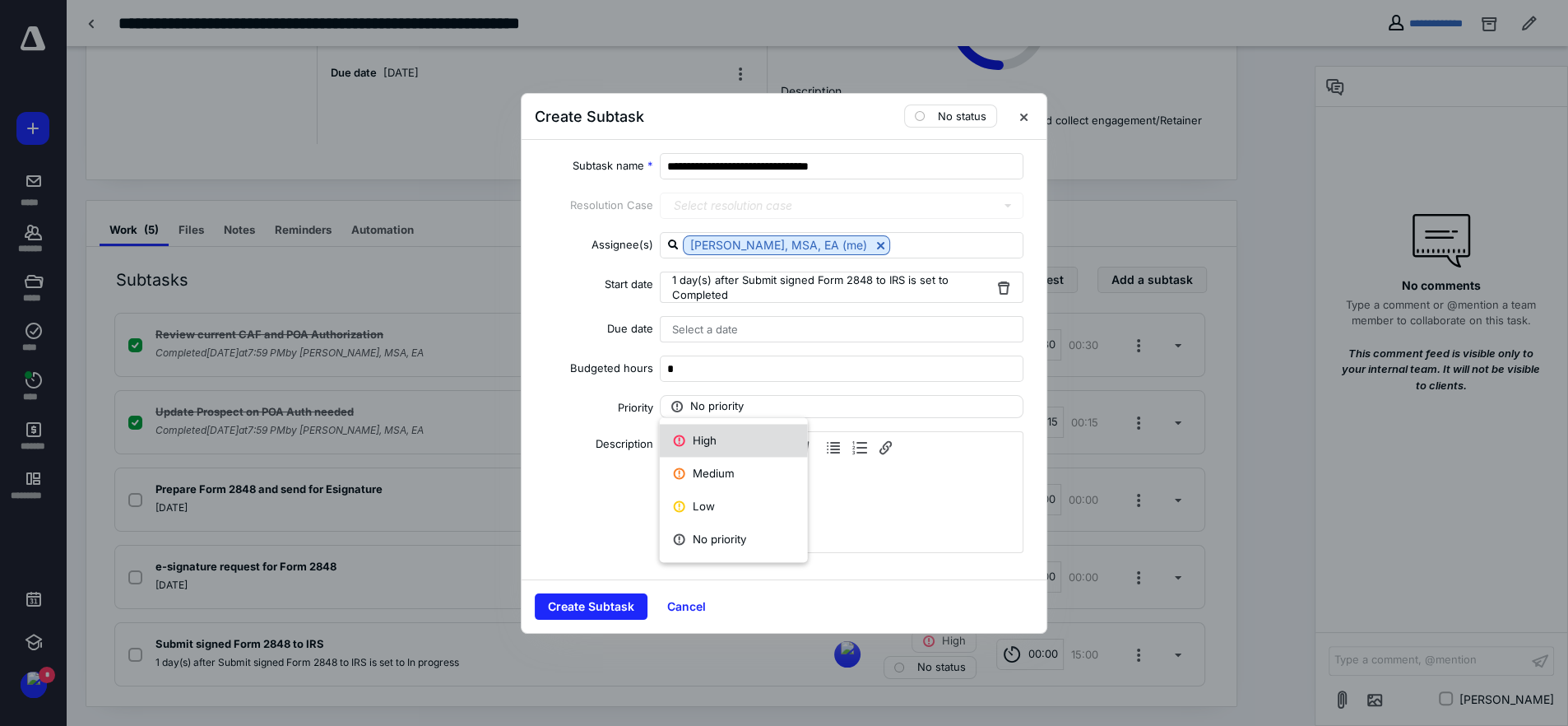click on "High" at bounding box center (734, 440) 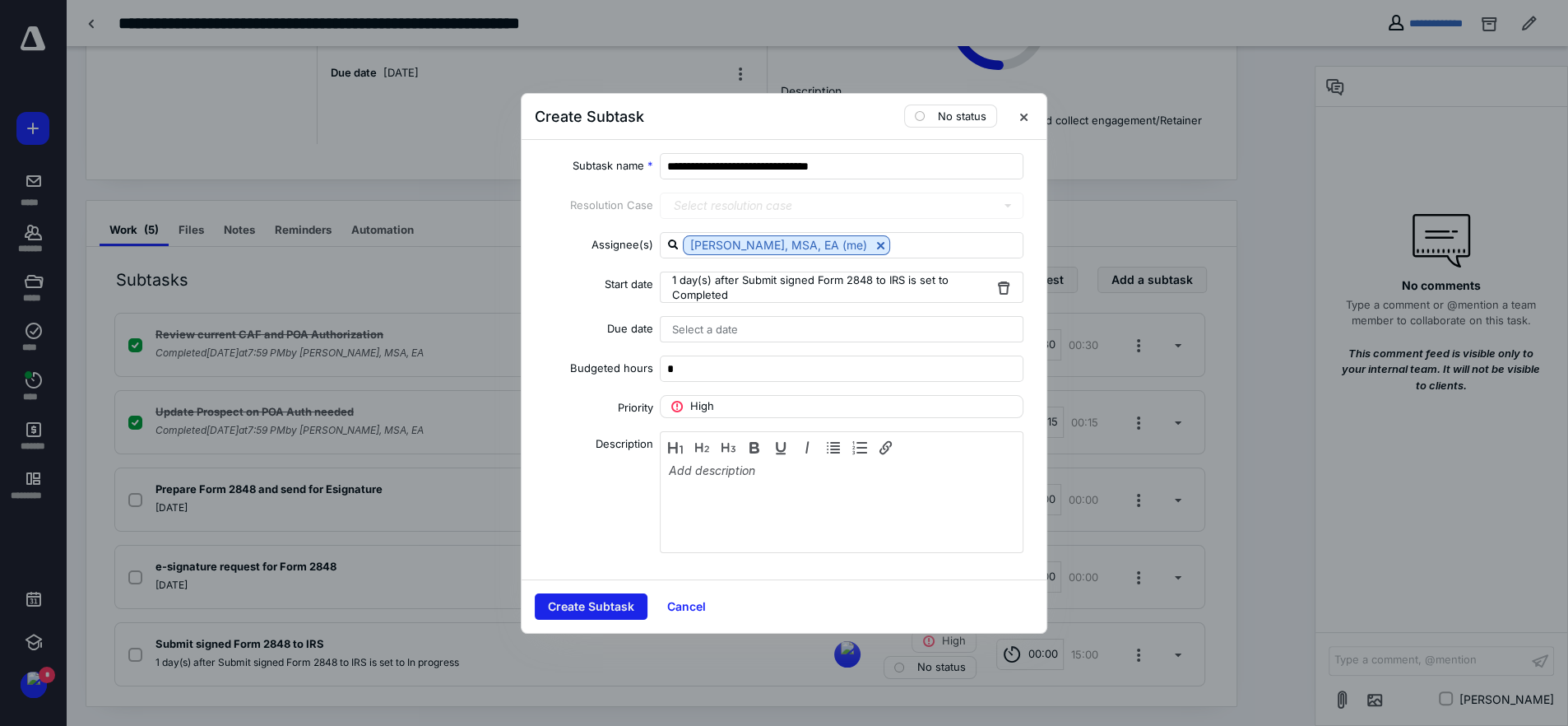 click on "Create Subtask" at bounding box center [591, 607] 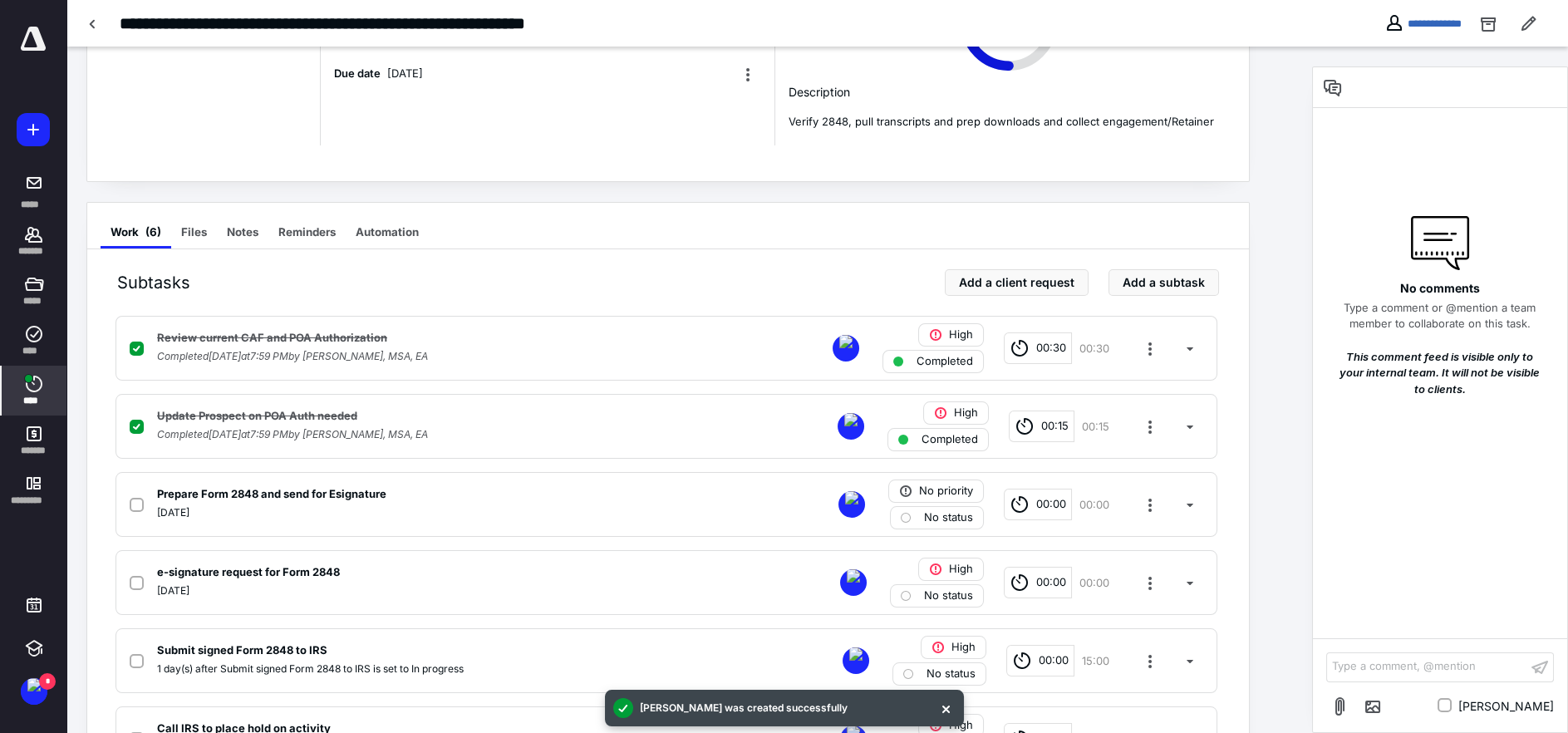 click on "****" at bounding box center (34, 391) 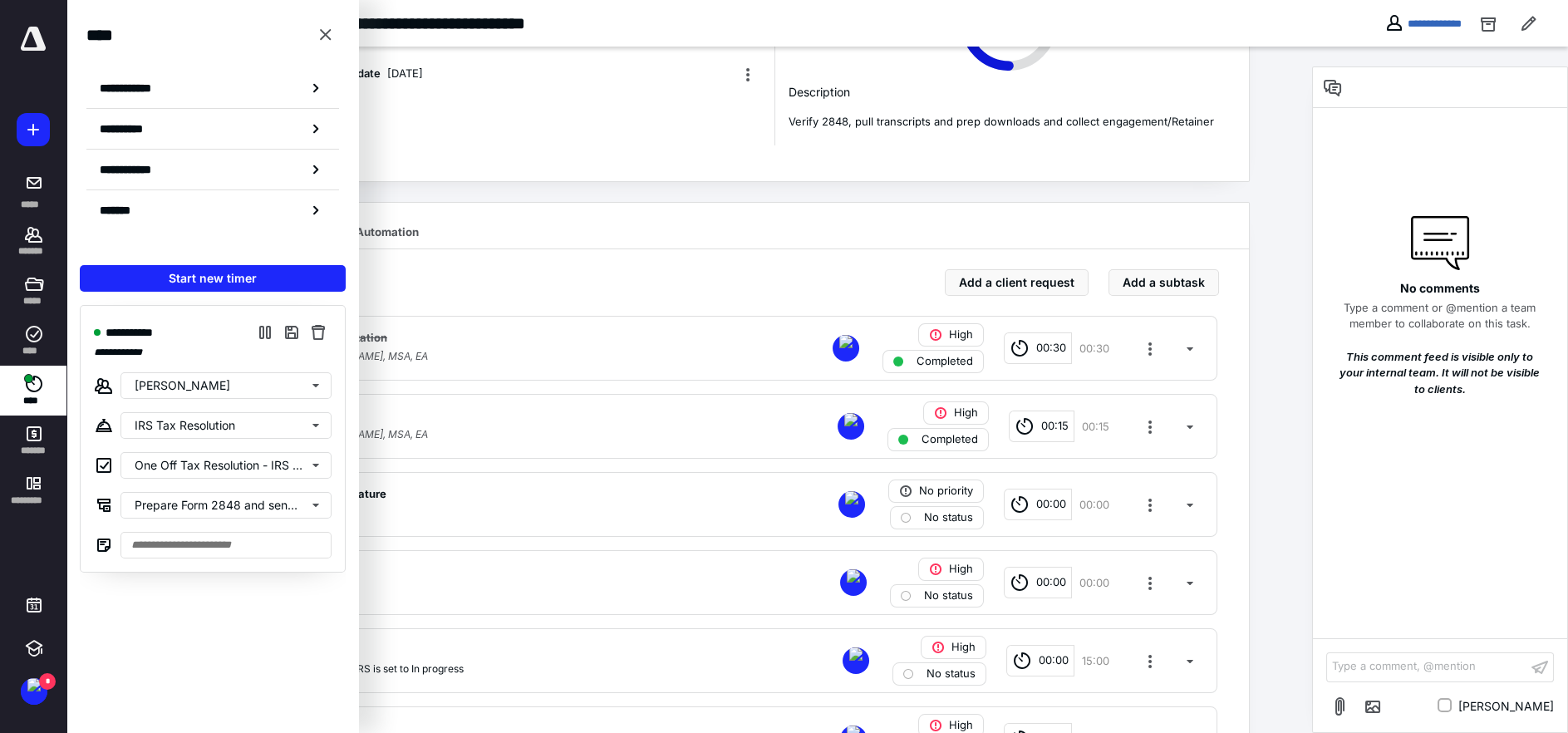 click on "**********" at bounding box center [362, 23] 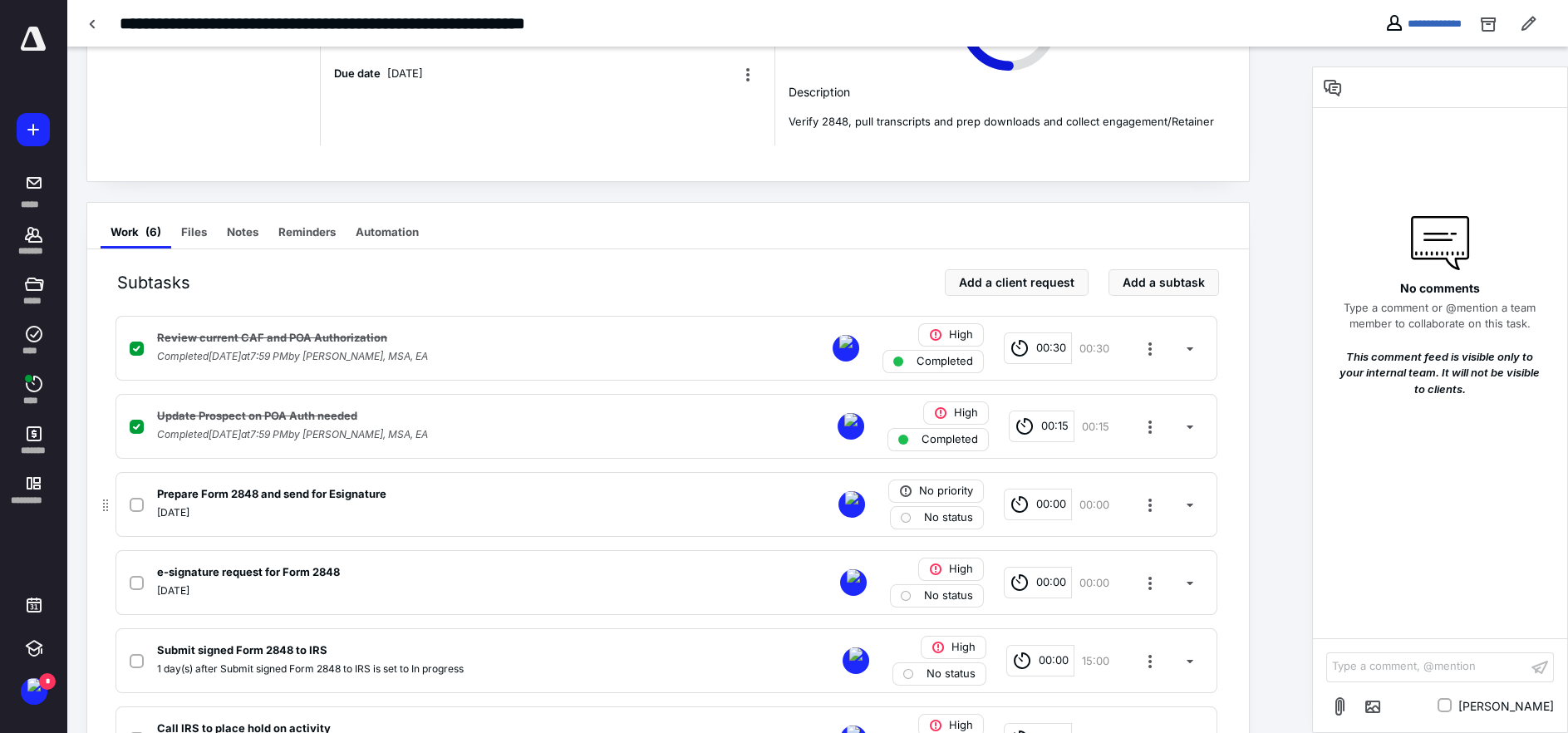 click on "No status" at bounding box center [948, 518] 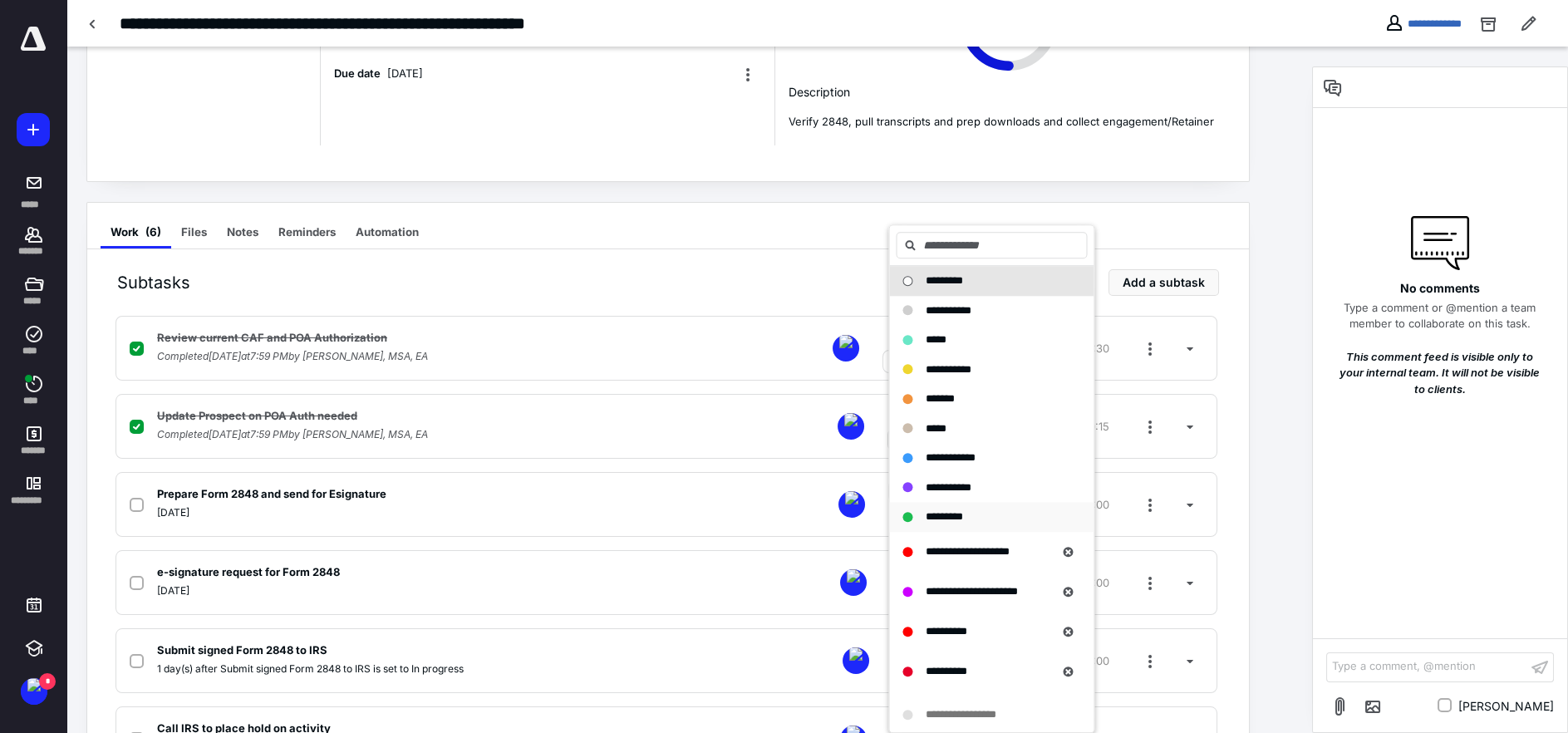 click on "*********" at bounding box center [991, 517] 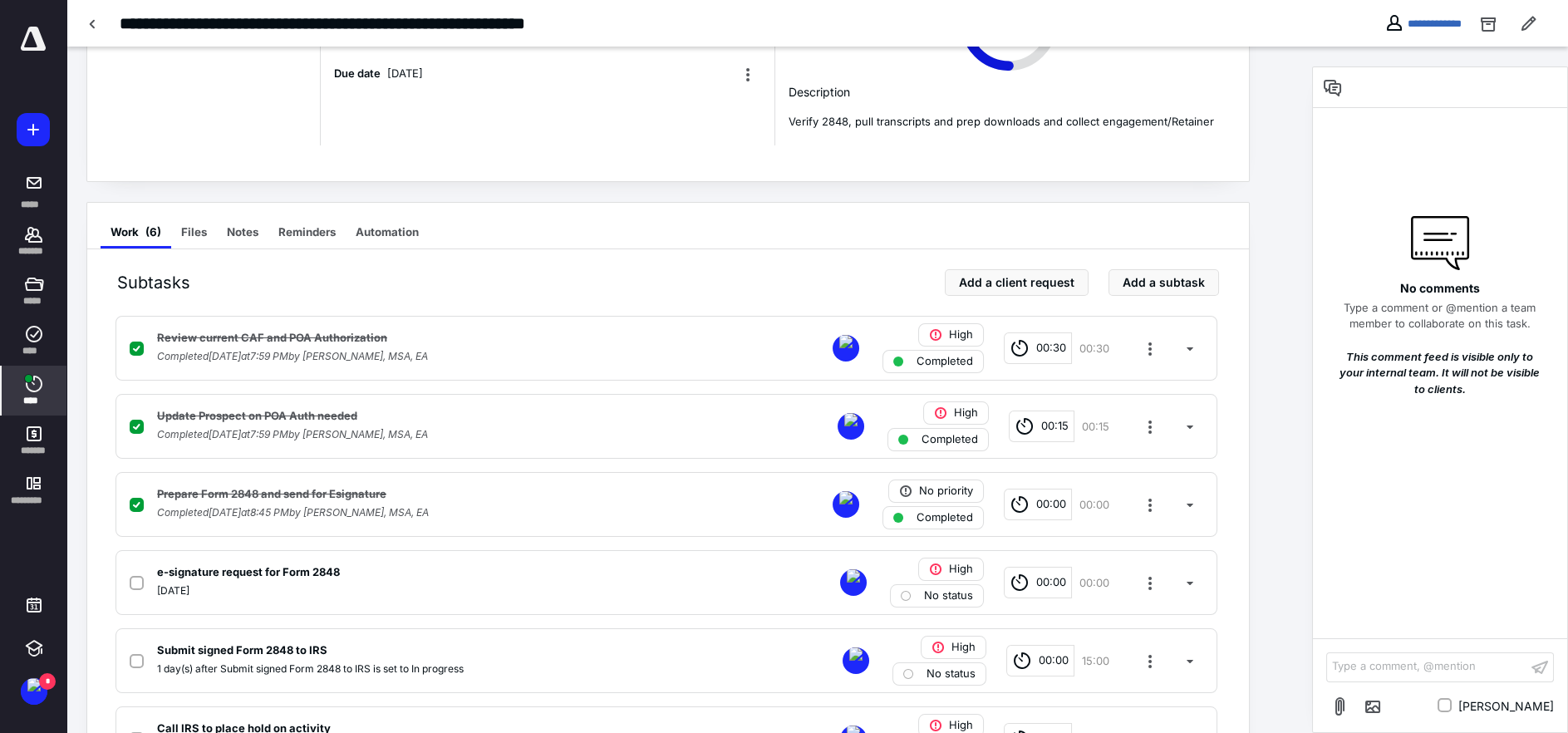 click 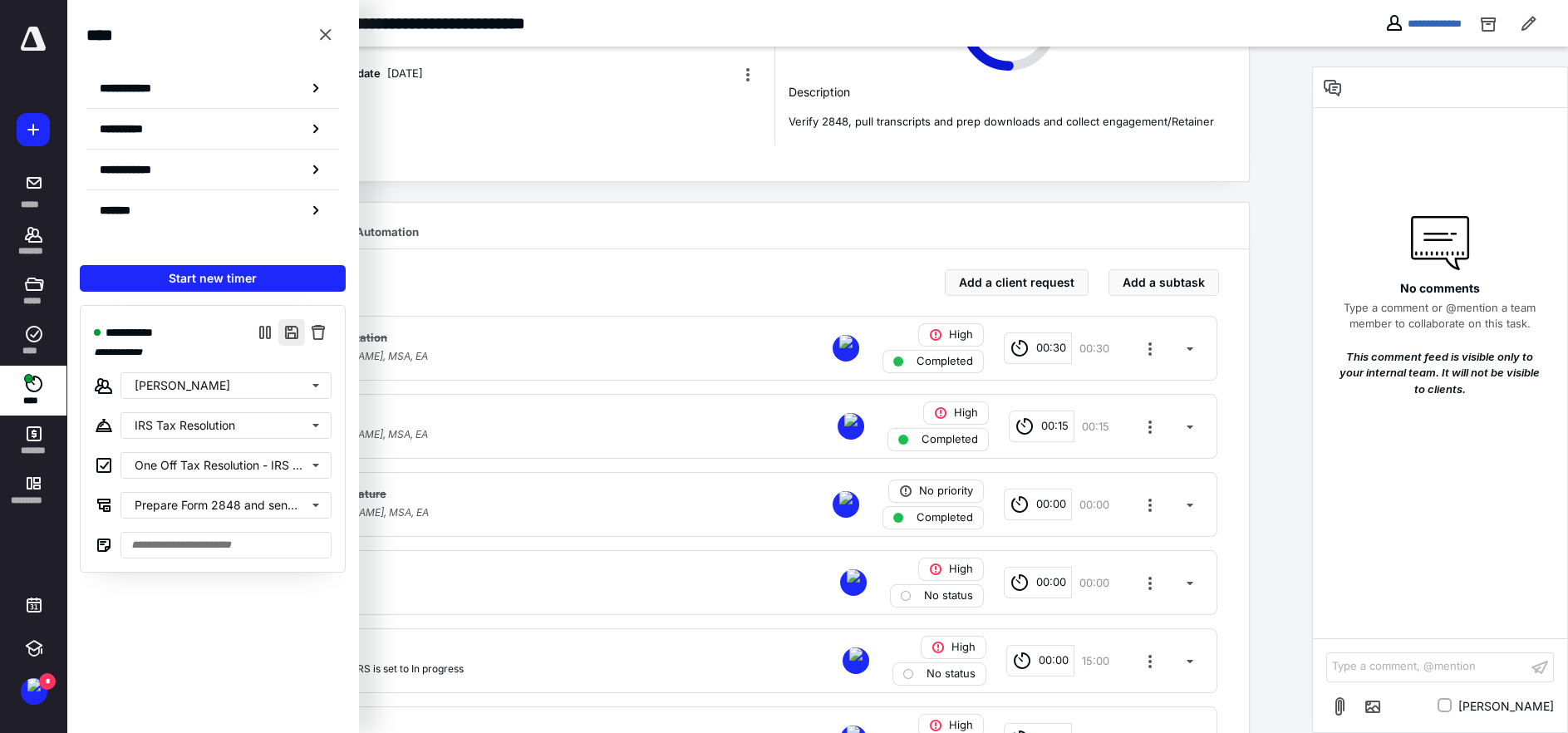 click at bounding box center [292, 332] 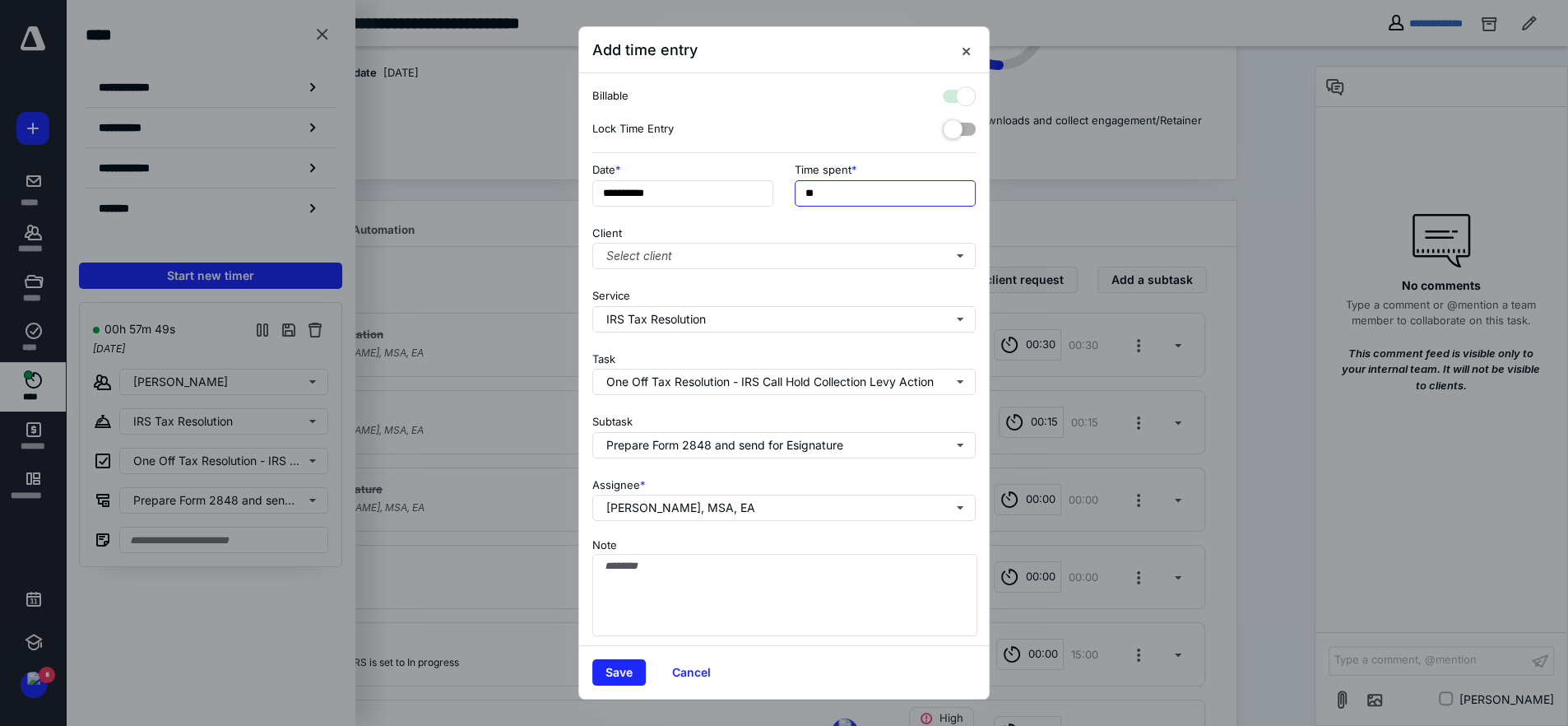 click on "**" at bounding box center [885, 193] 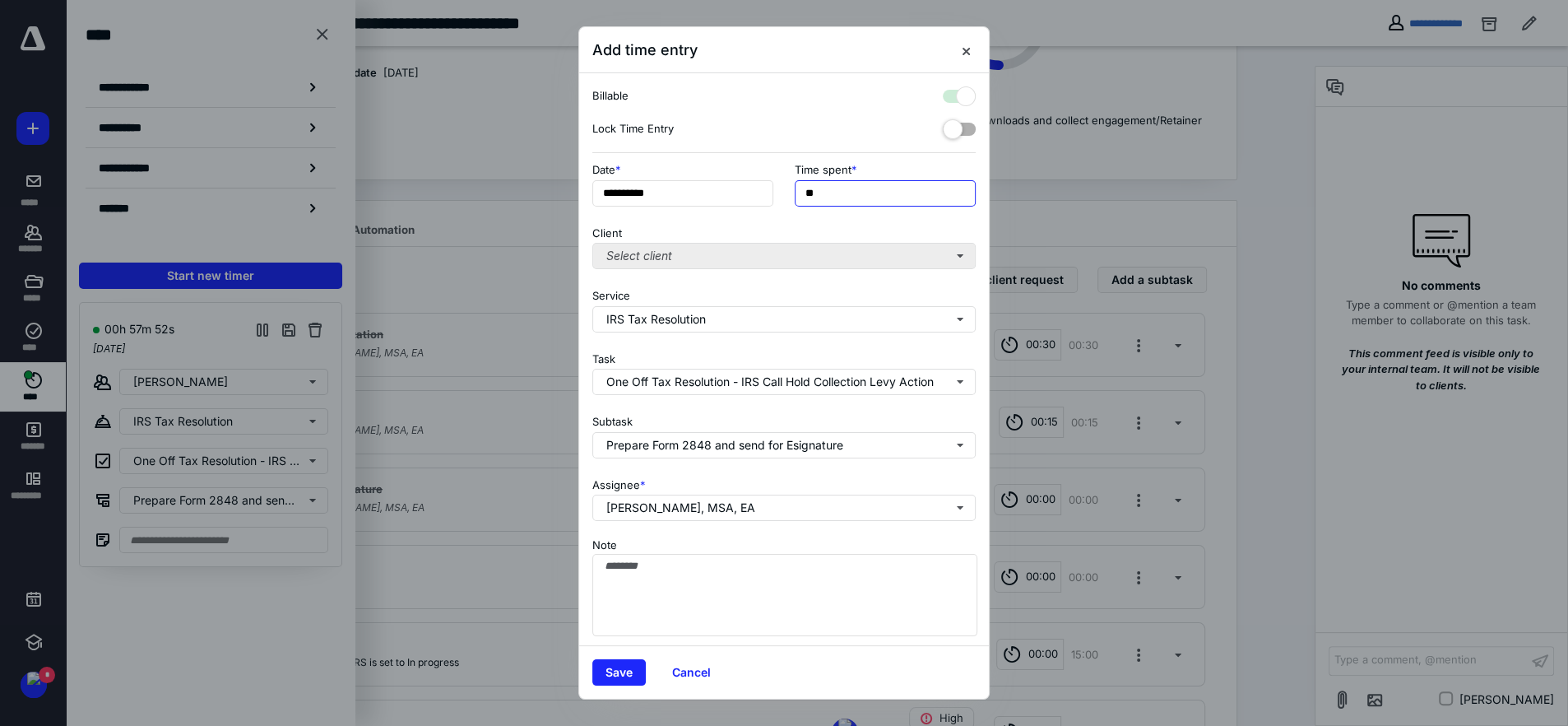 type on "**" 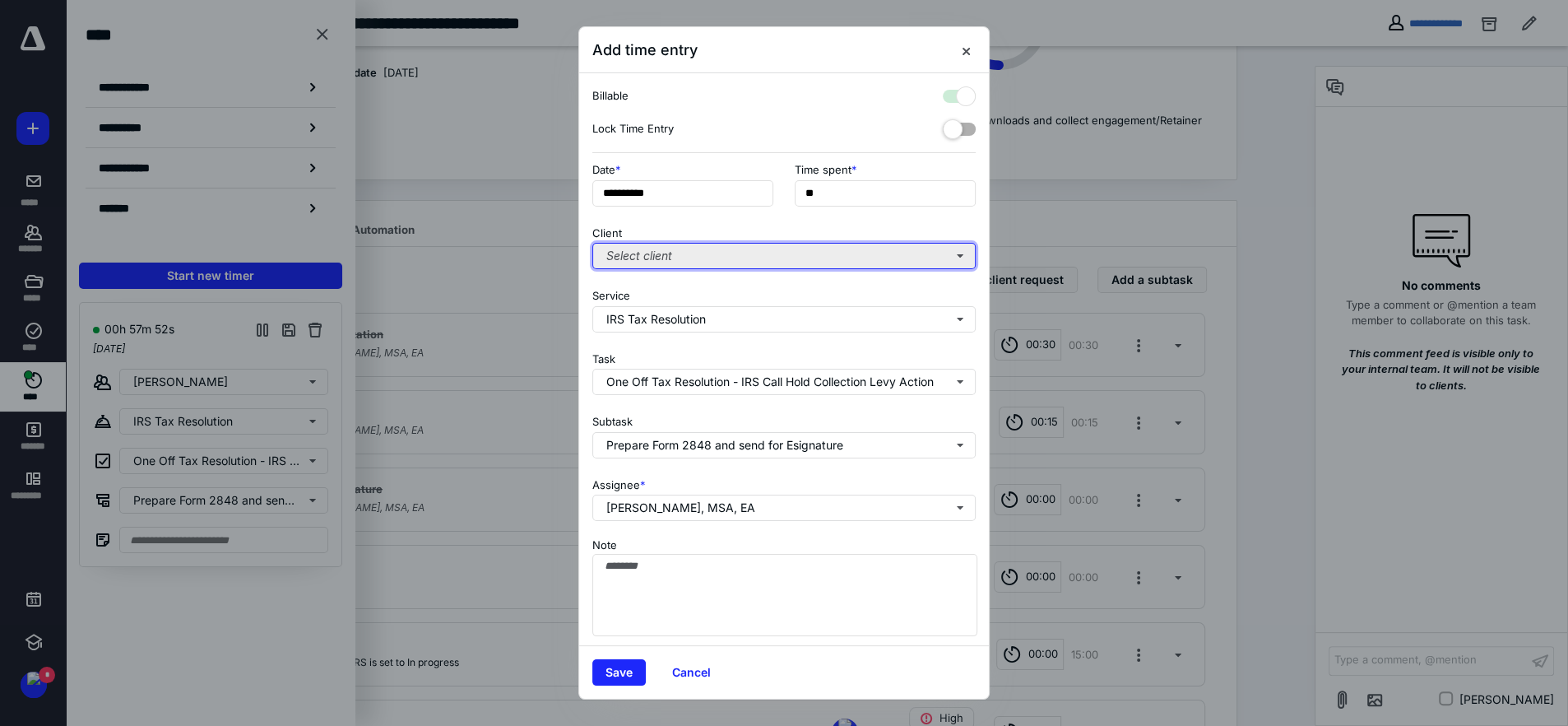 click on "Select client" at bounding box center [784, 256] 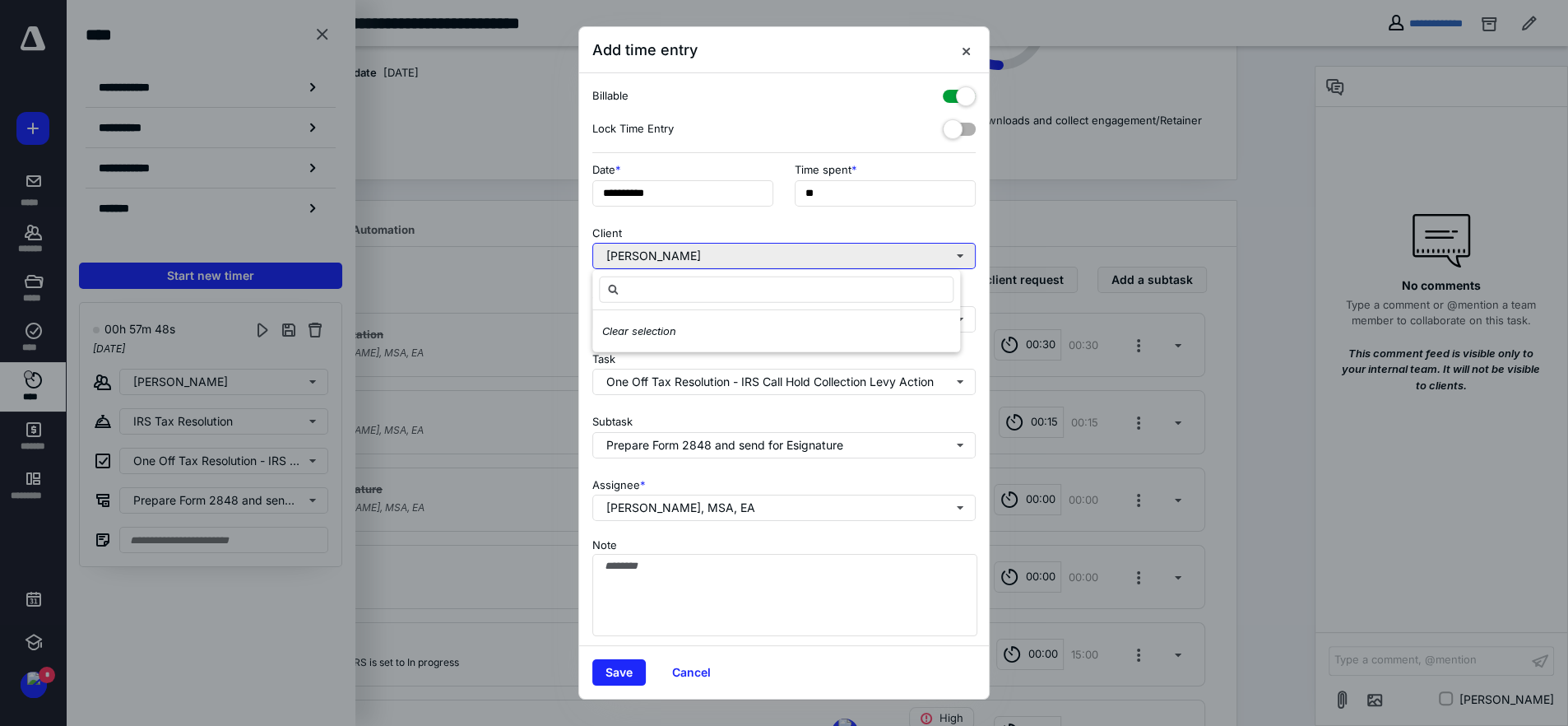 click on "Bryan Johnson" at bounding box center (784, 256) 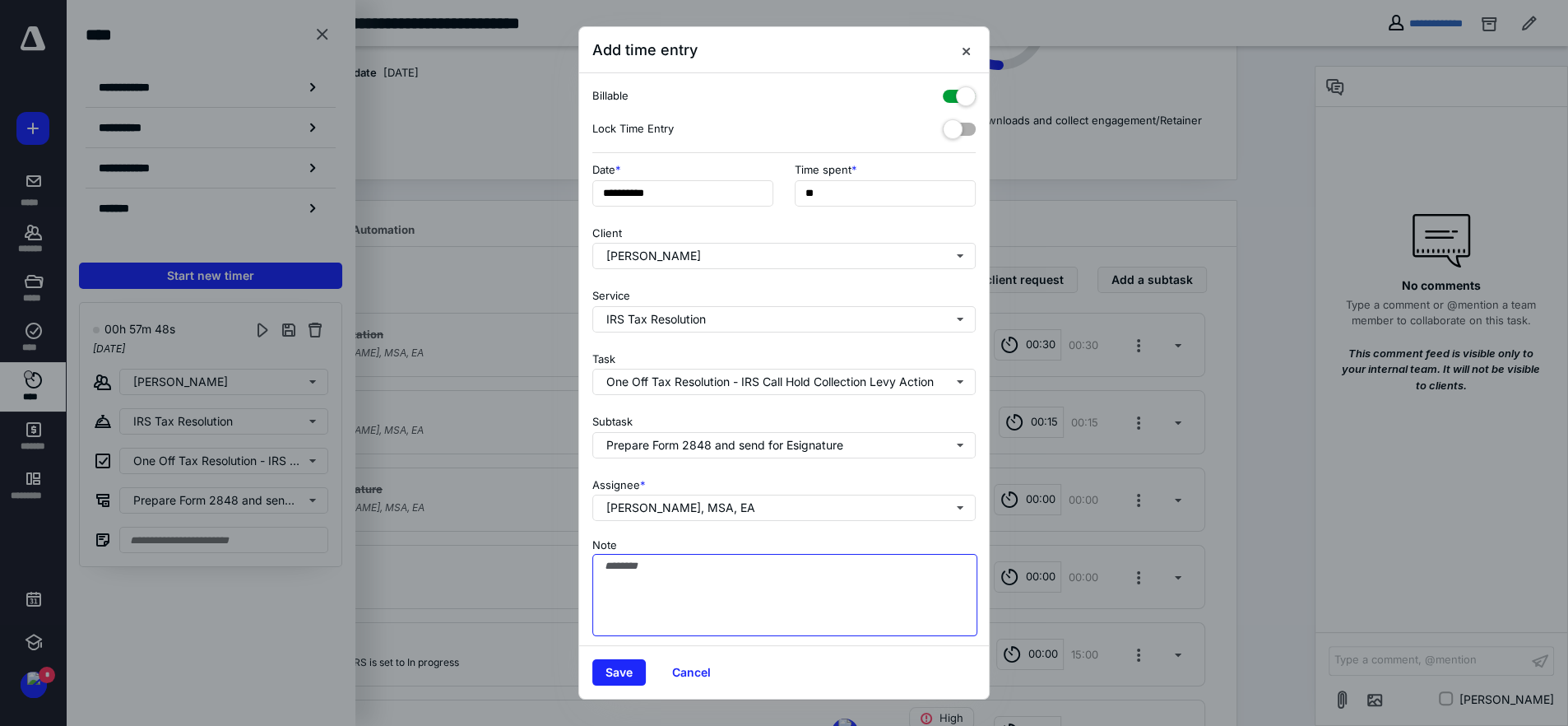 click on "Note" at bounding box center [785, 595] 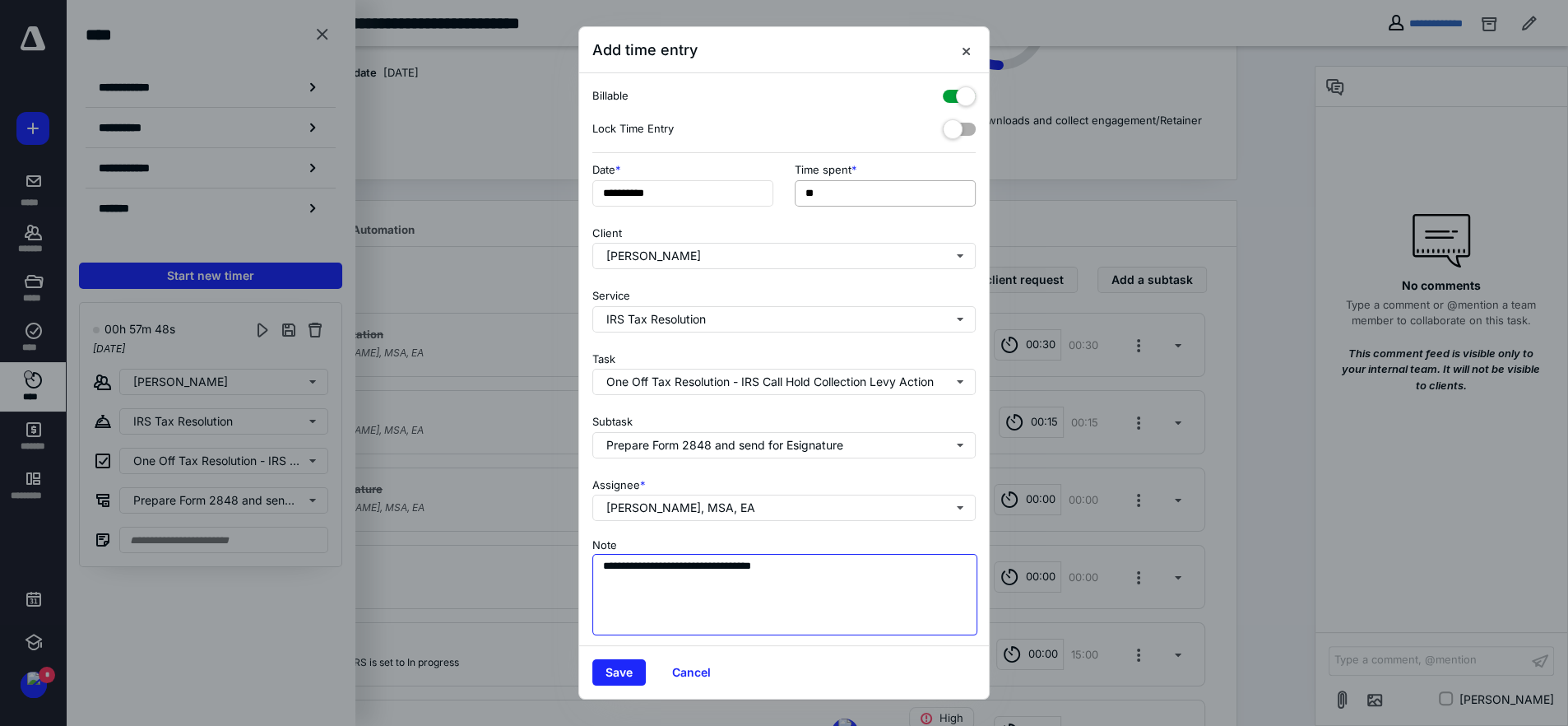 type on "**********" 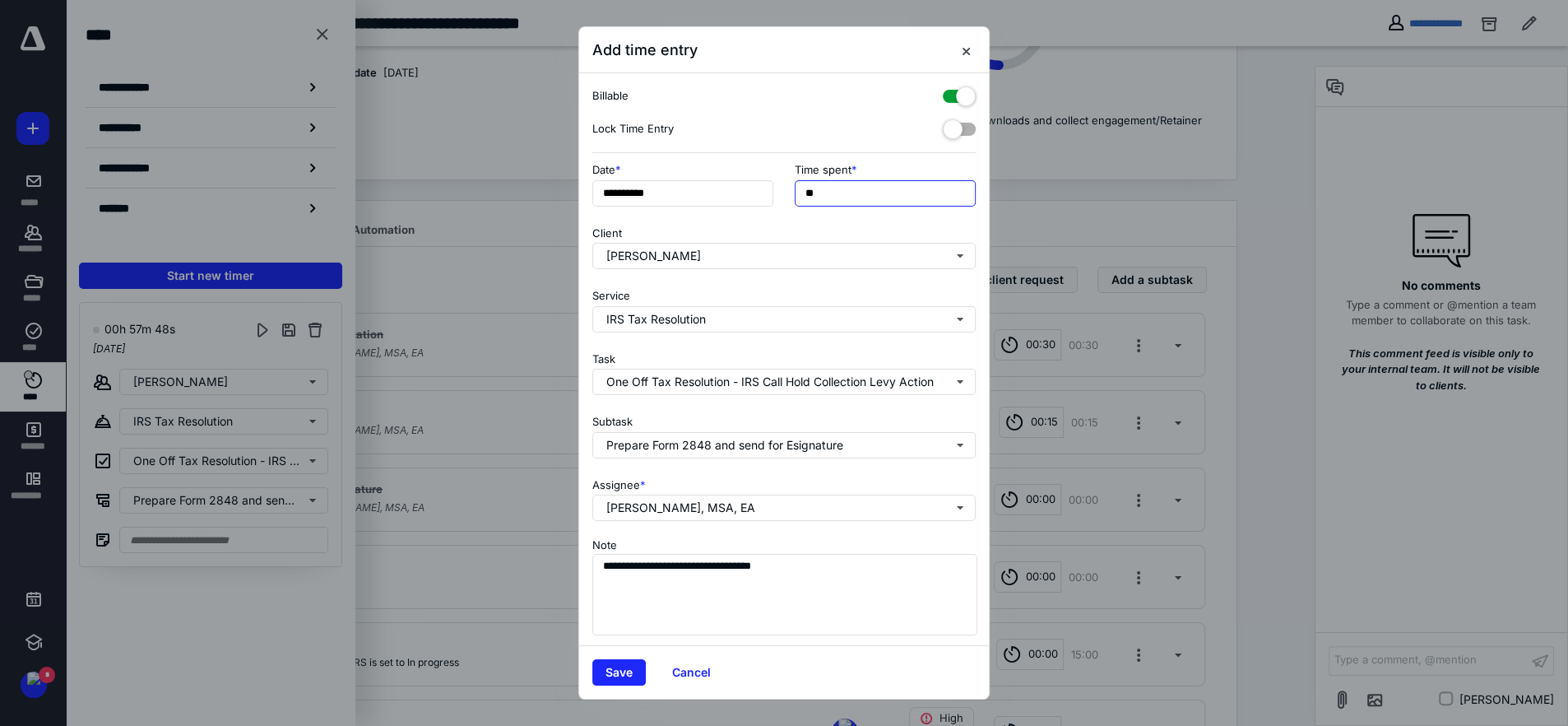 drag, startPoint x: 810, startPoint y: 193, endPoint x: 830, endPoint y: 193, distance: 20 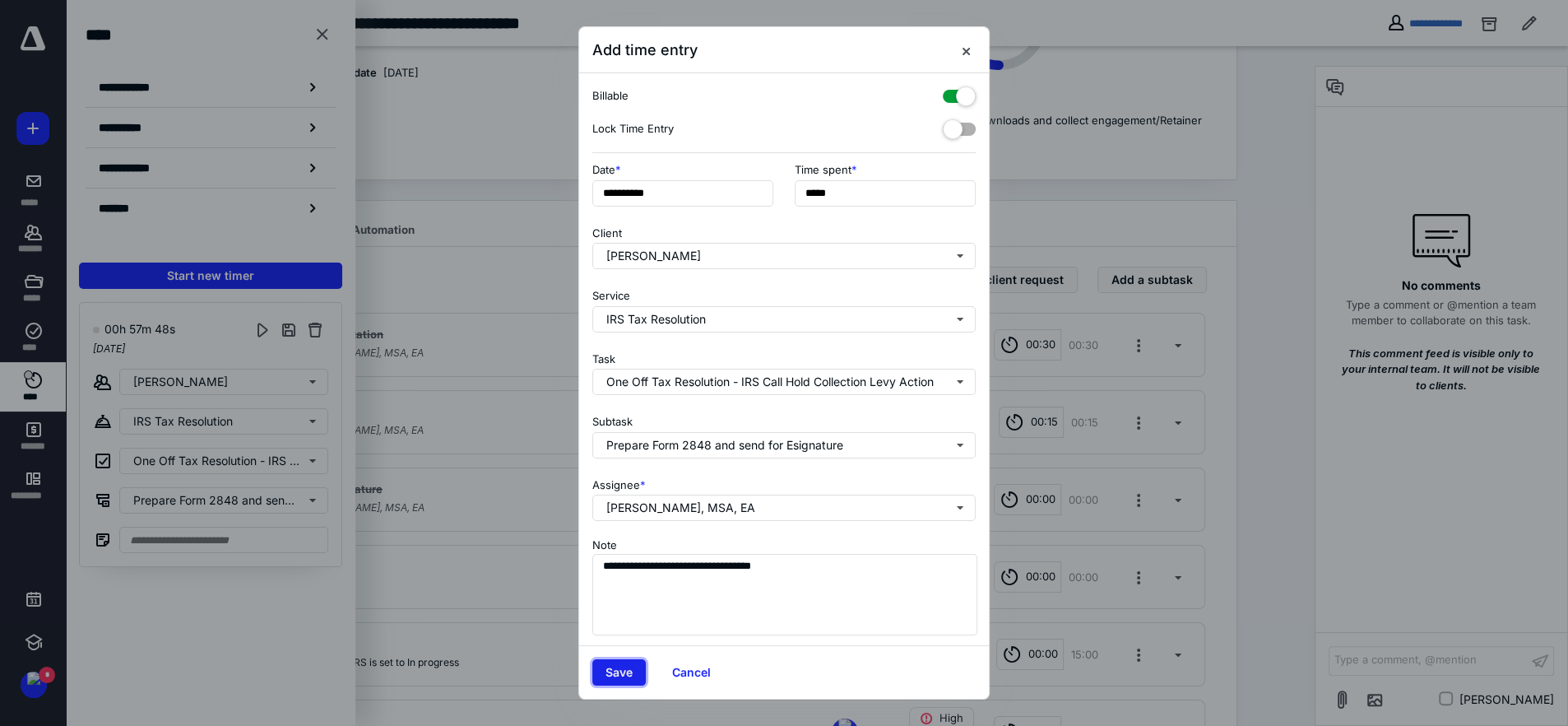 type on "***" 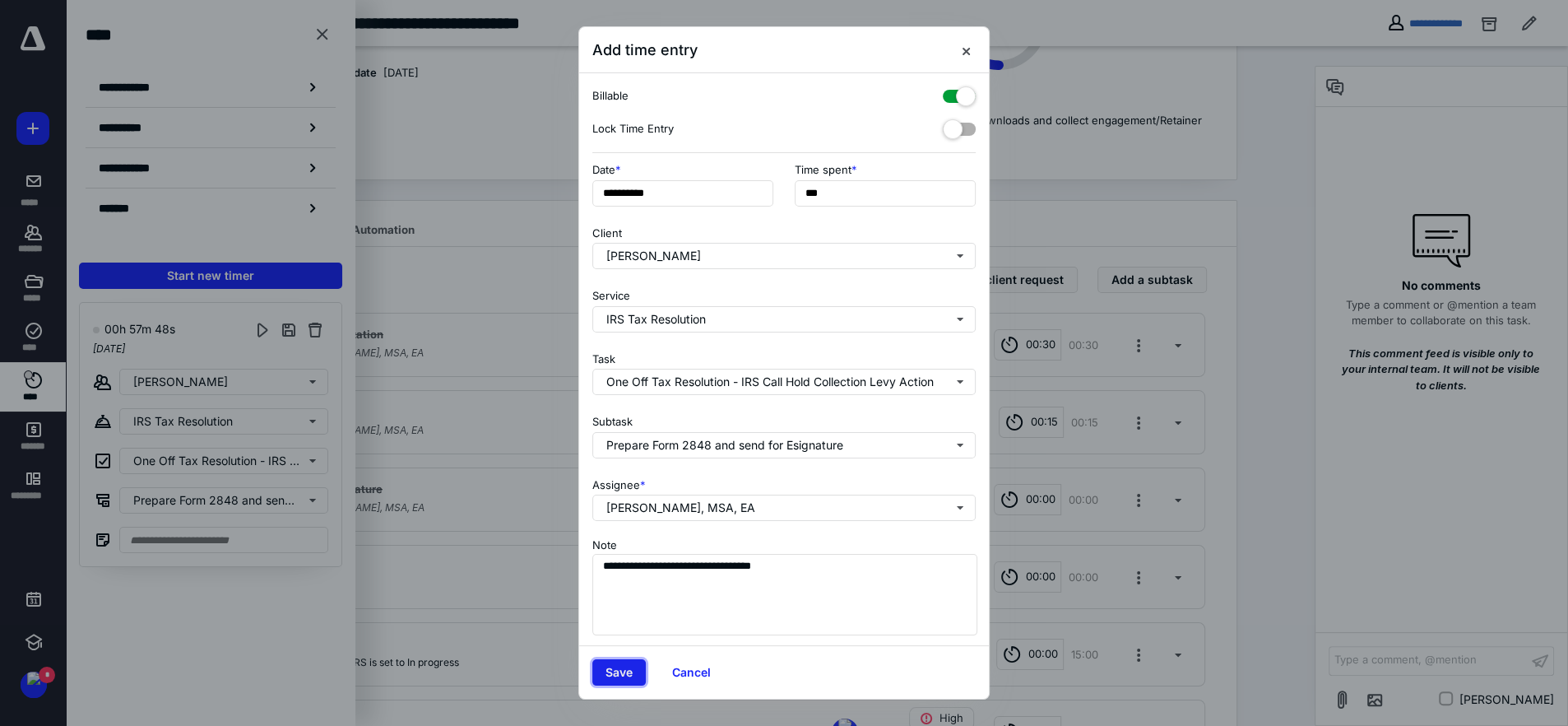click on "Save" at bounding box center [619, 672] 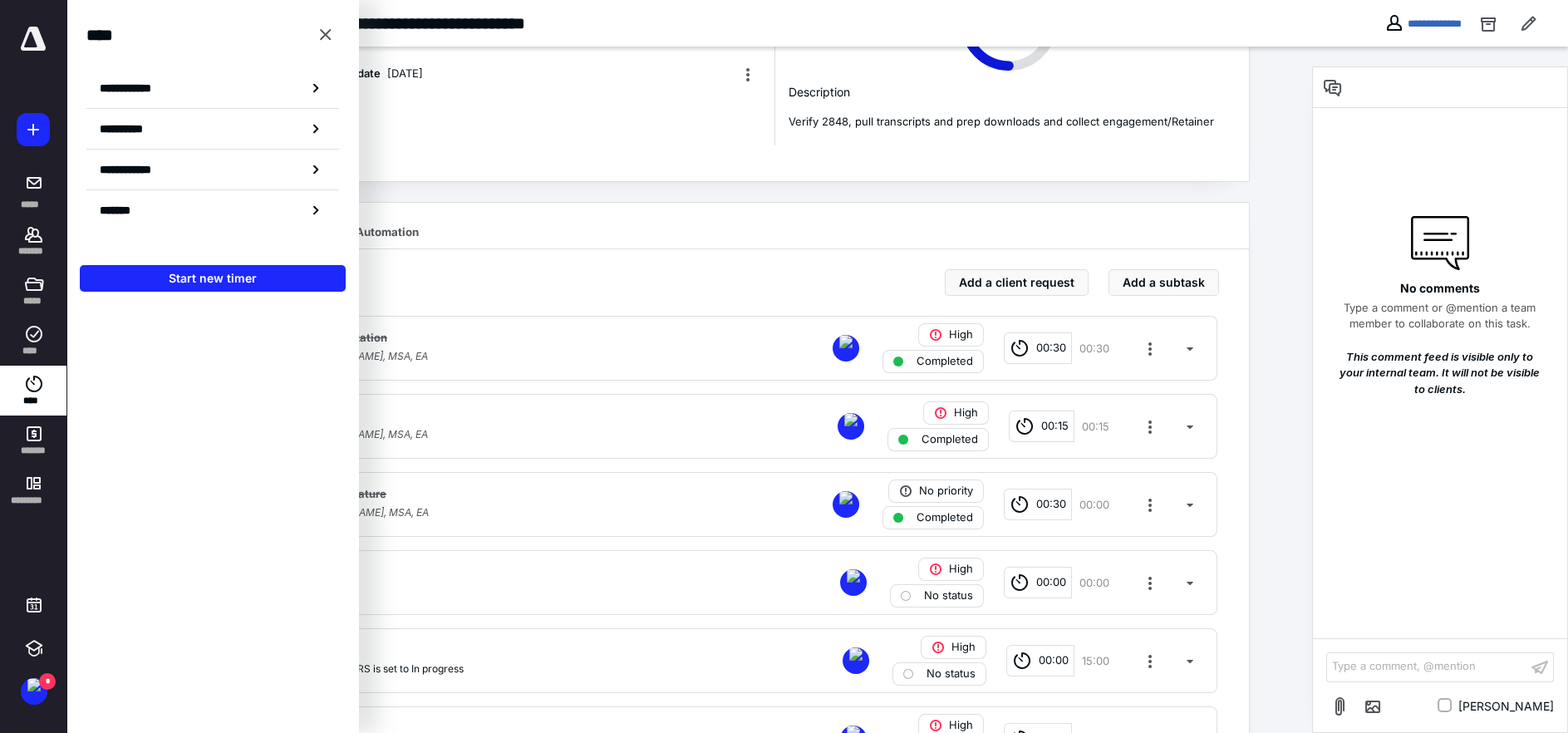 click on "Task  details High Not started 00:00 02:00 Total time: 00:00 | 17:45 Dates Add a date Start date July 9, 2025 Due date July 11, 2025 50 % PROGRESS Description Verify 2848, pull transcripts and prep downloads and collect engagement/Retainer
Work ( 6 ) Files Notes Reminders Automation Subtasks Add a client request Add a subtask Review current CAF and POA Authorization Completed  July 9, 2025  at  7:59 PM  by TARAH VAN FOSSEN, MSA, EA High Completed 00:30 00:30 Update Prospect on POA Auth needed Completed  July 9, 2025  at  7:59 PM  by TARAH VAN FOSSEN, MSA, EA High Completed 00:15 00:15 Prepare Form 2848 and send for Esignature Completed  July 9, 2025  at  8:45 PM  by TARAH VAN FOSSEN, MSA, EA No priority Completed 00:30 00:00 e-signature request for Form 2848 July 10, 2025 High No status 00:00 00:00 Submit signed Form 2848 to IRS 1 day(s) after  Submit signed Form 2848 to IRS is set to In progress High No status 00:00 15:00 Call IRS to place hold on activity No due date High No status 00:00 00:00" at bounding box center [689, 347] 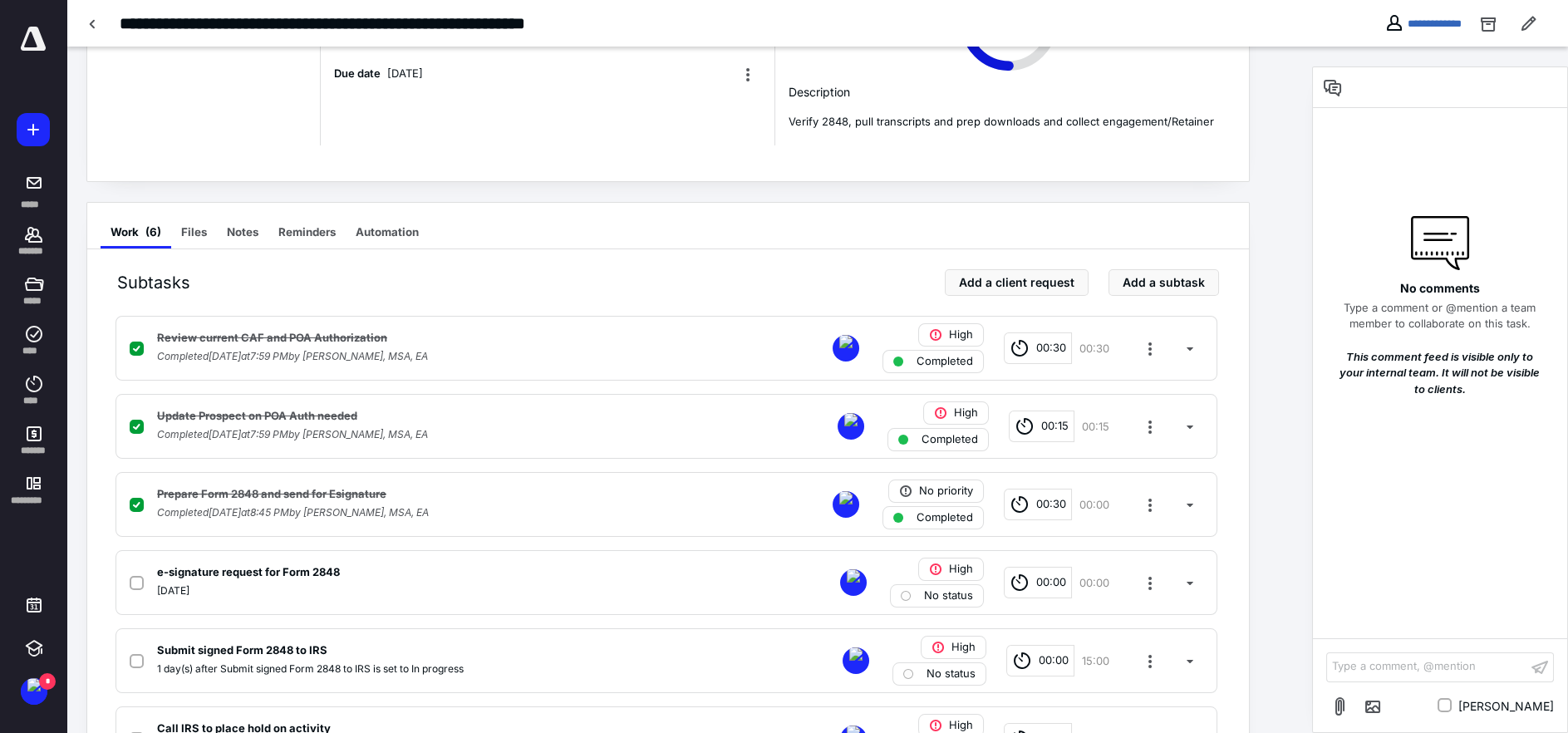 click at bounding box center (93, 23) 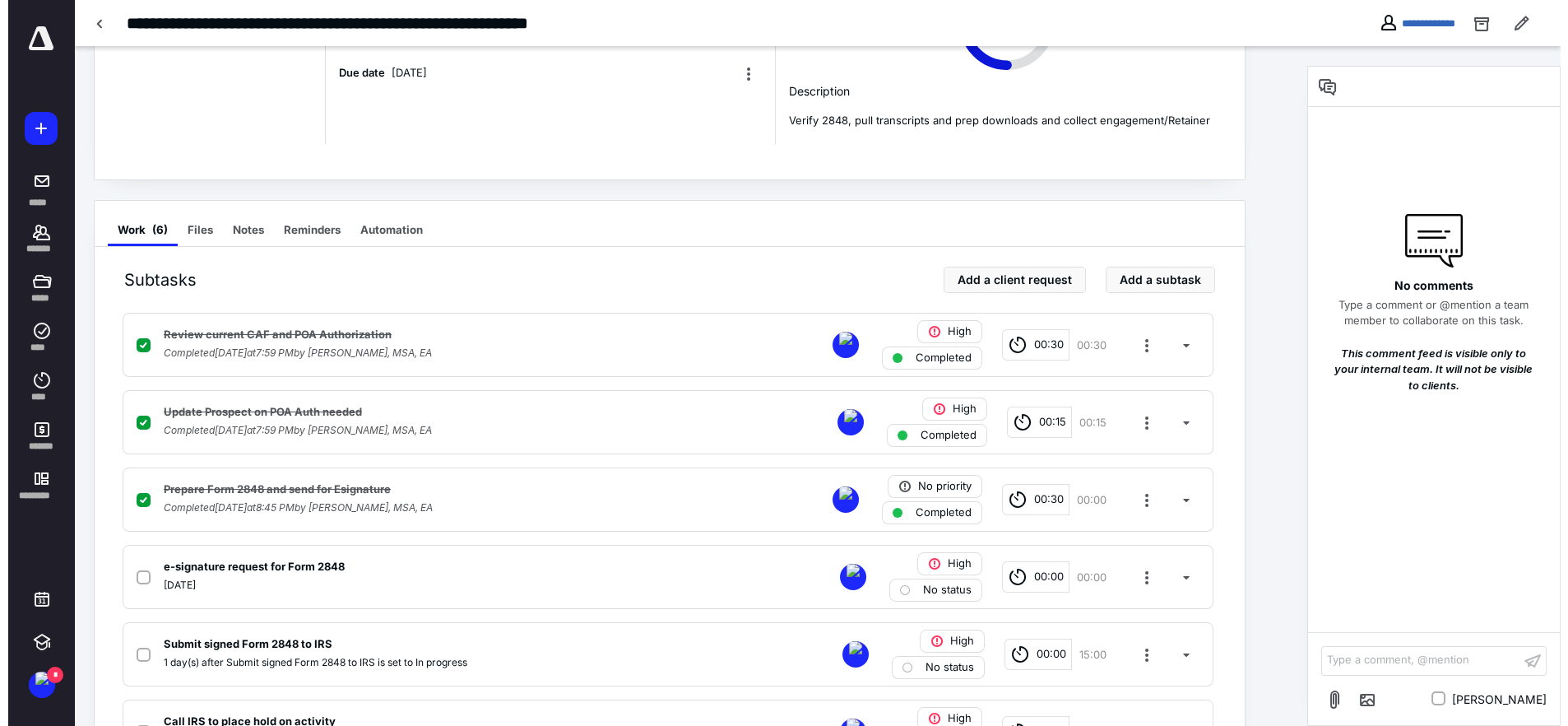 scroll, scrollTop: 0, scrollLeft: 0, axis: both 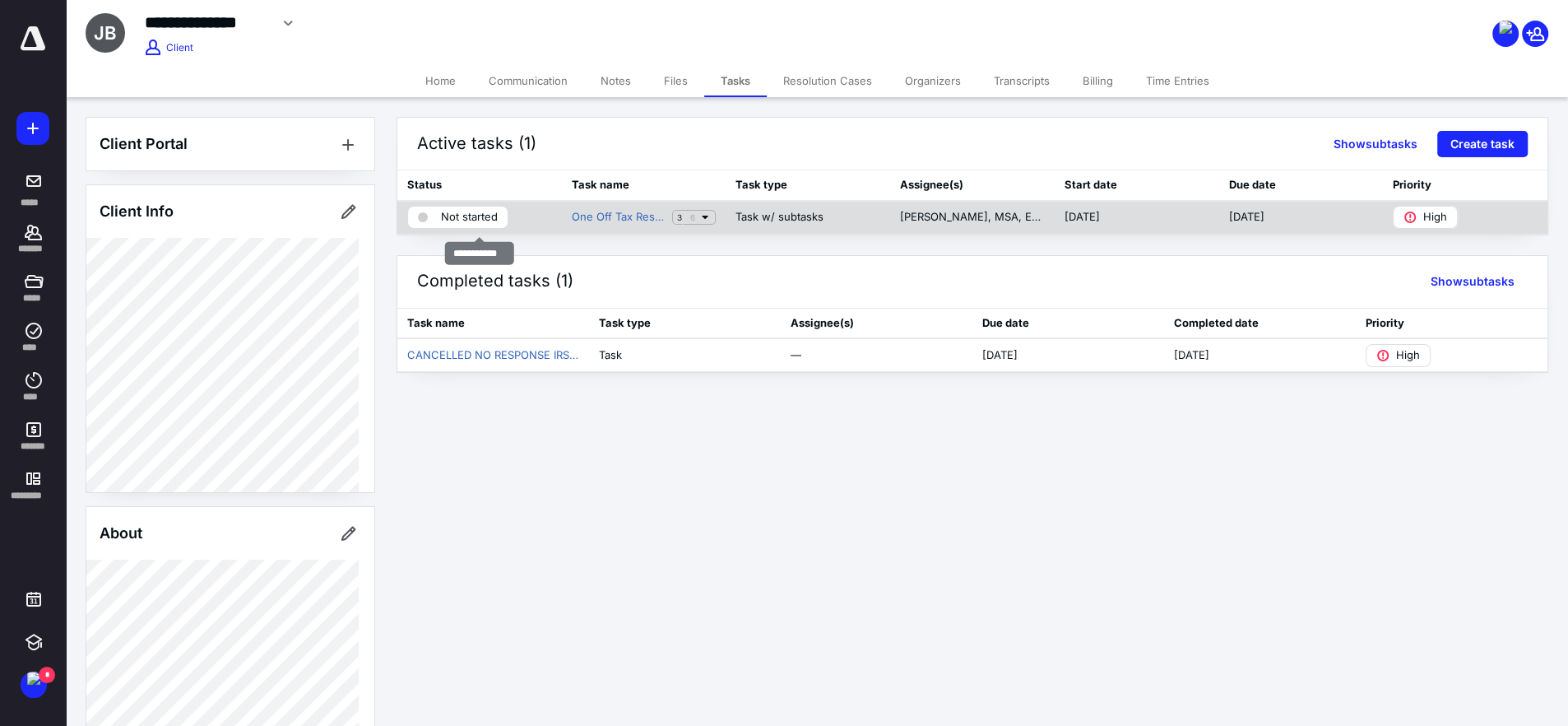 click on "Not started" at bounding box center [469, 217] 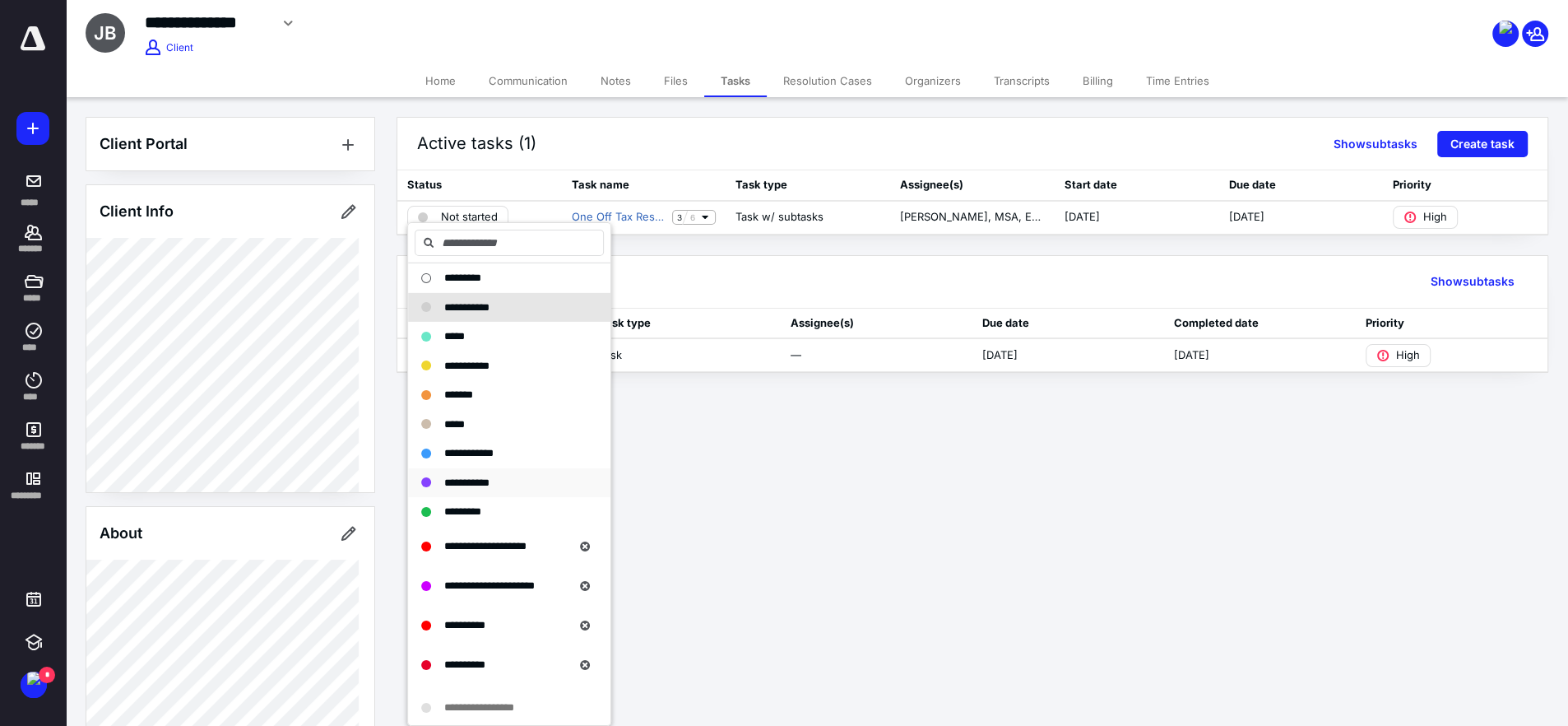 click on "**********" at bounding box center (466, 482) 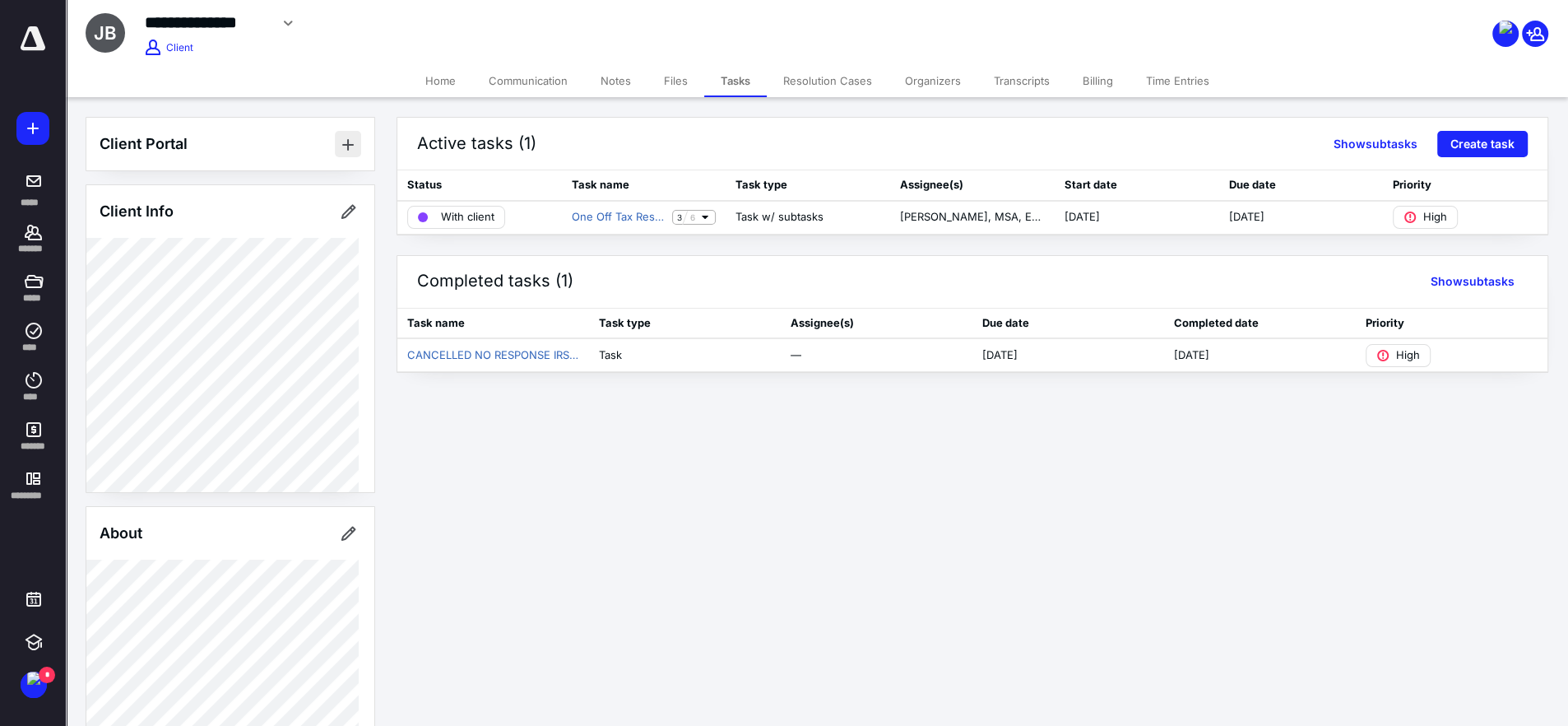 click at bounding box center (348, 144) 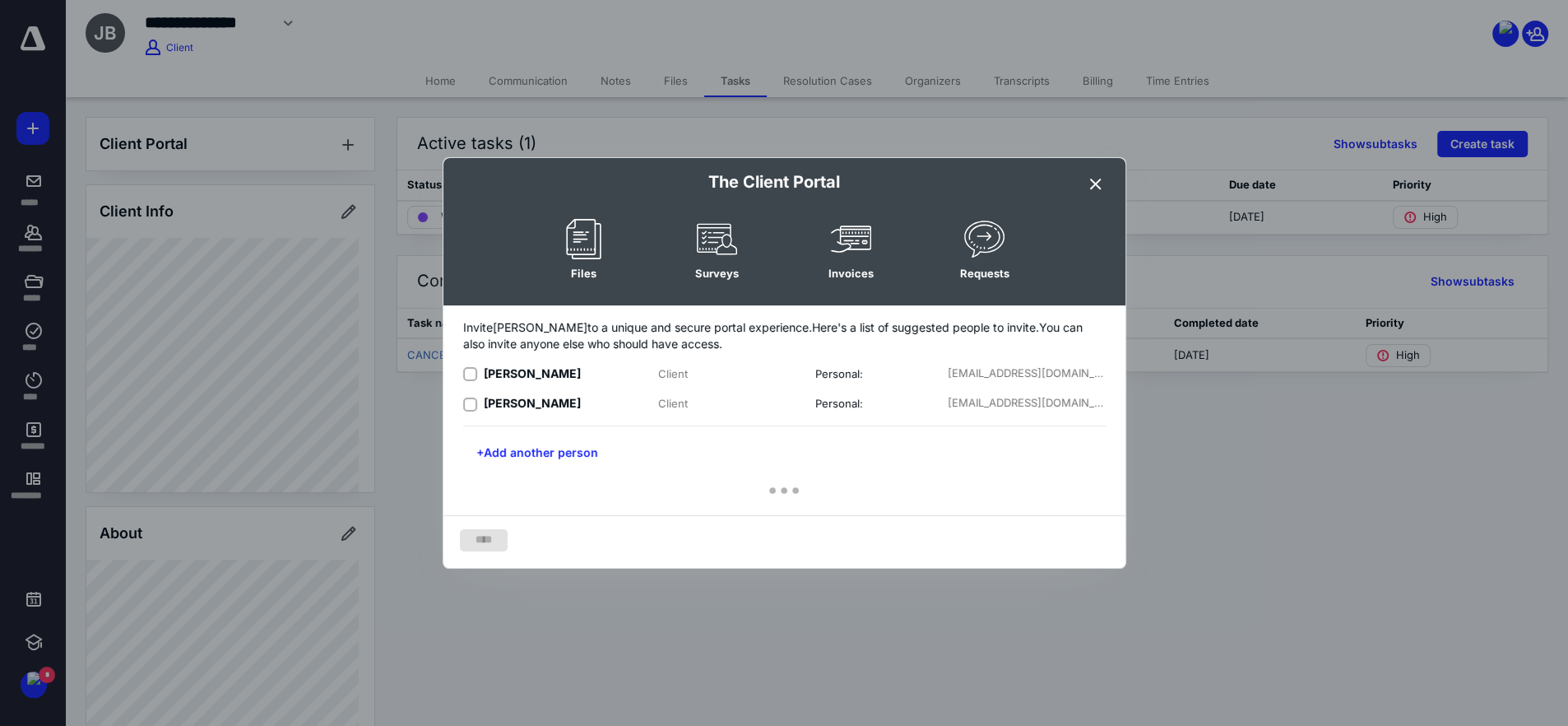 click 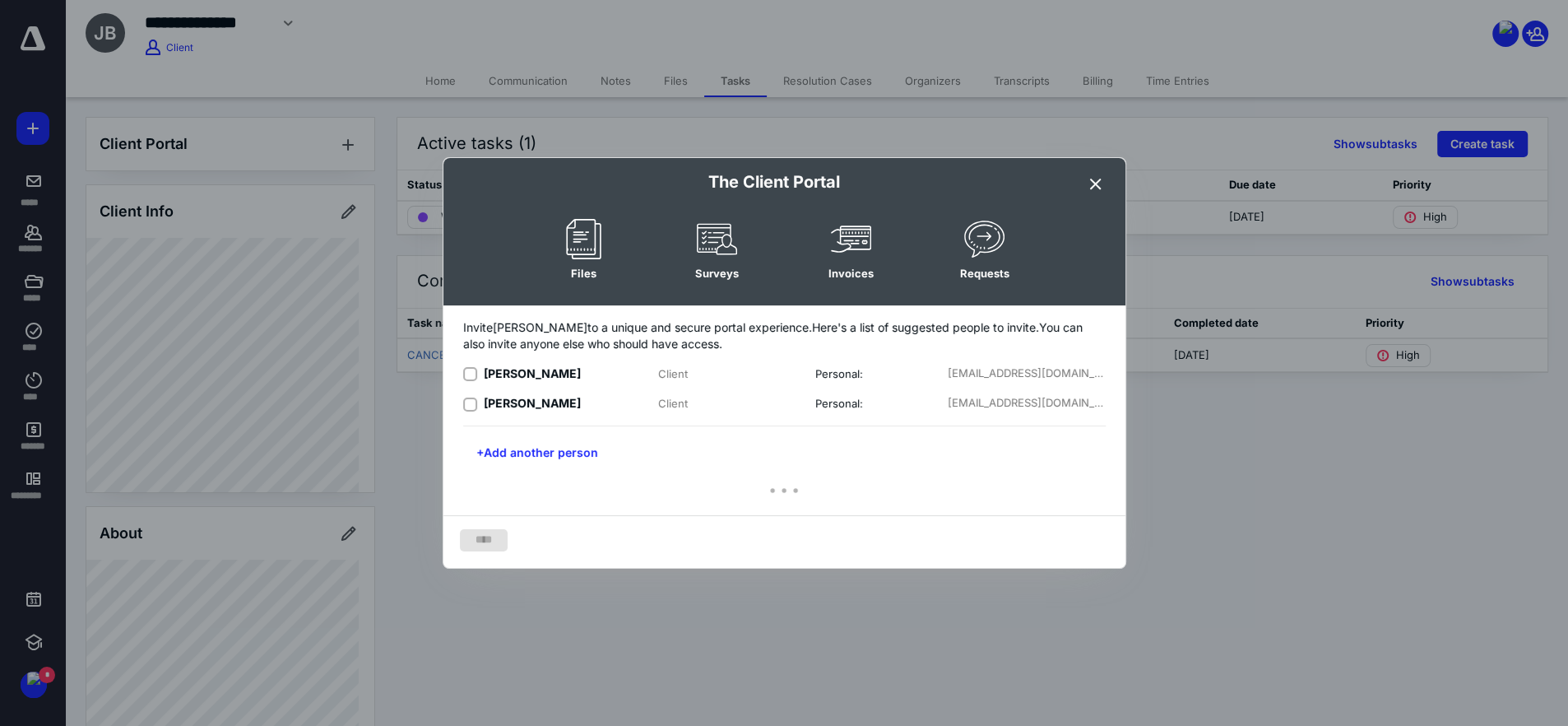 click at bounding box center [470, 375] 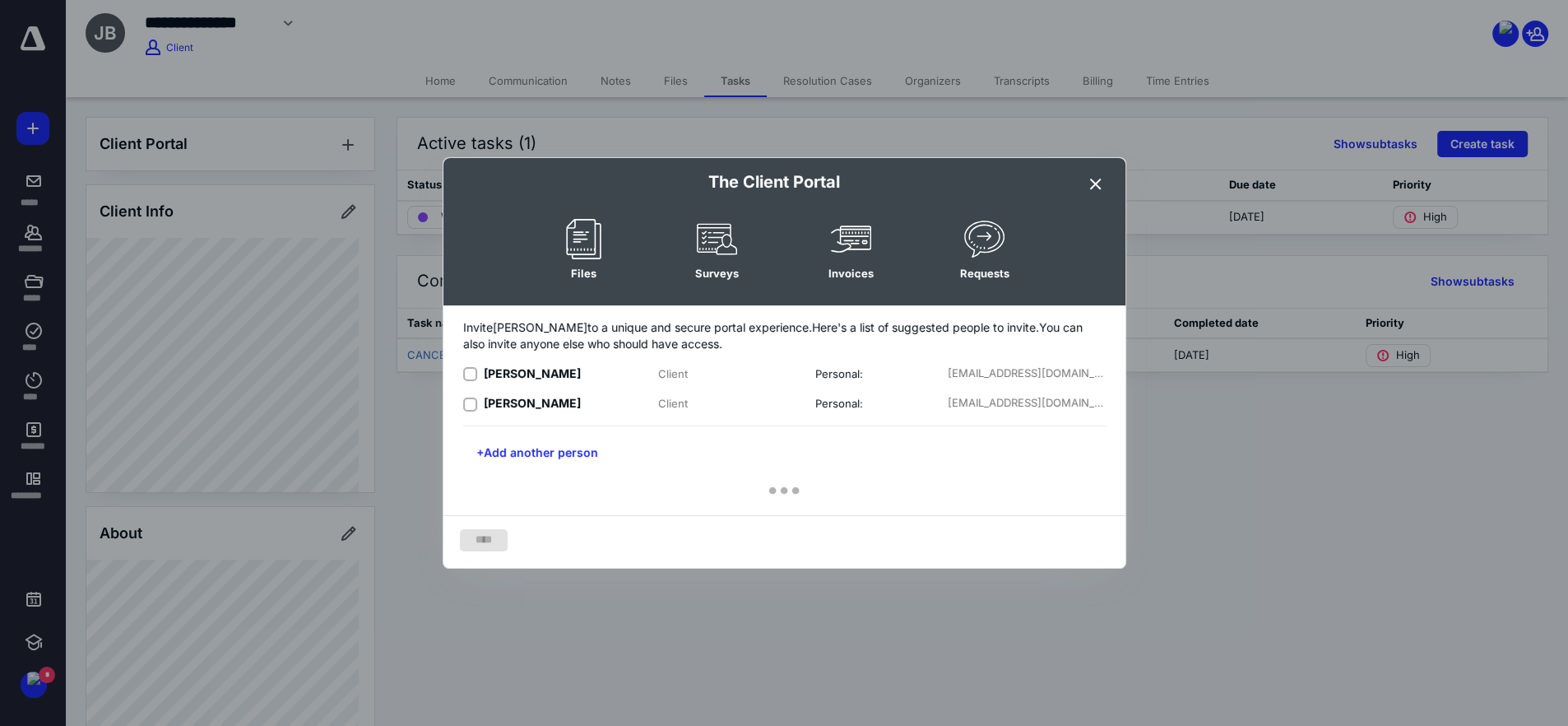 checkbox on "true" 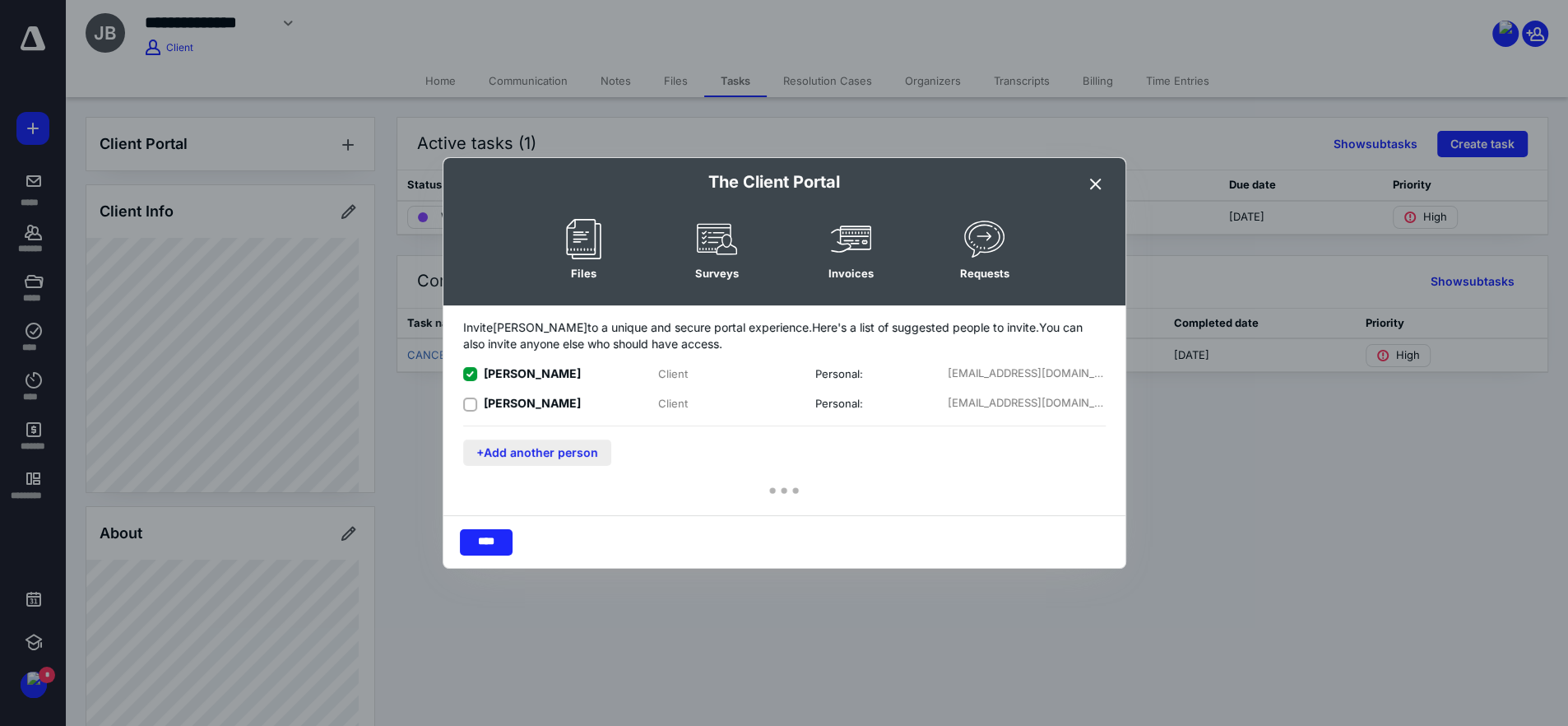 click on "+Add another person" at bounding box center [537, 453] 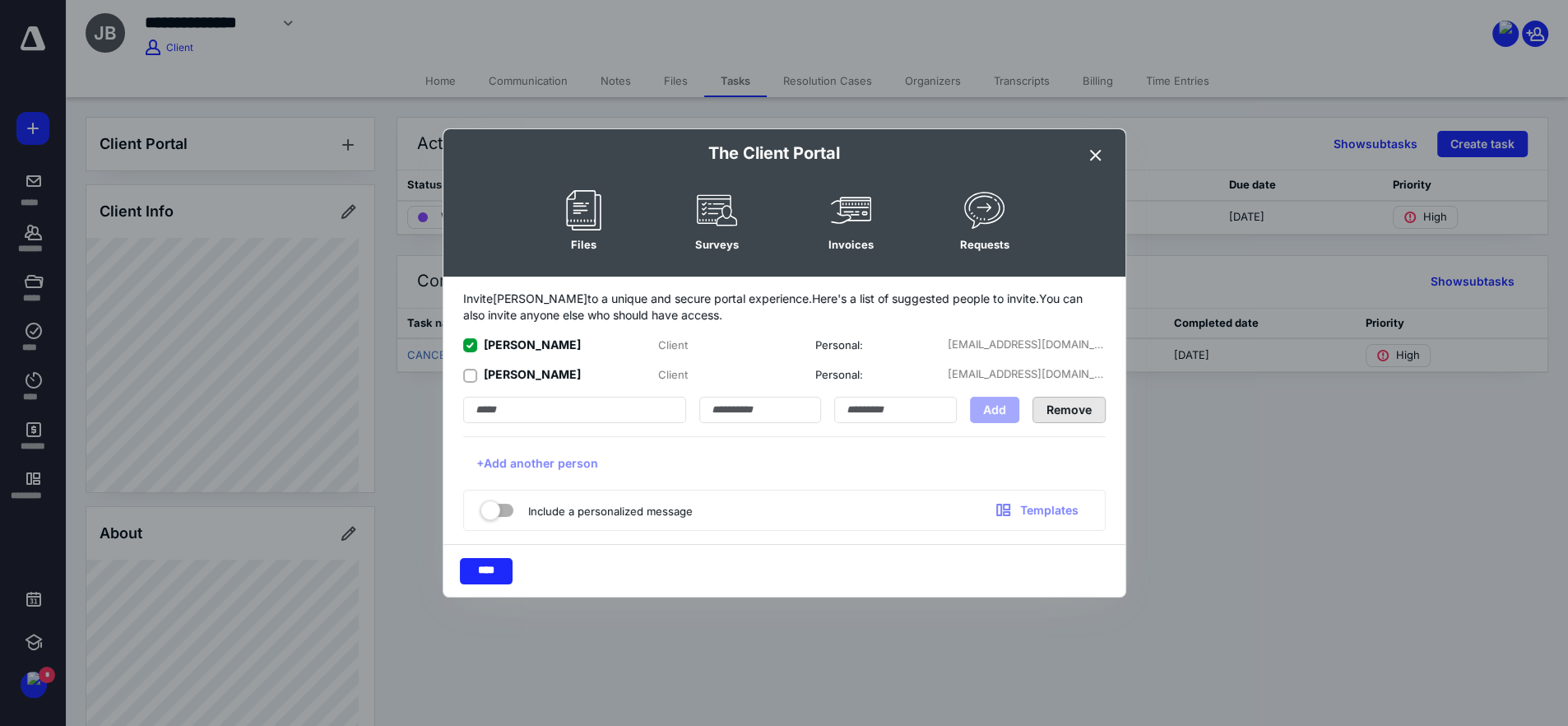 click on "Remove" at bounding box center (1069, 410) 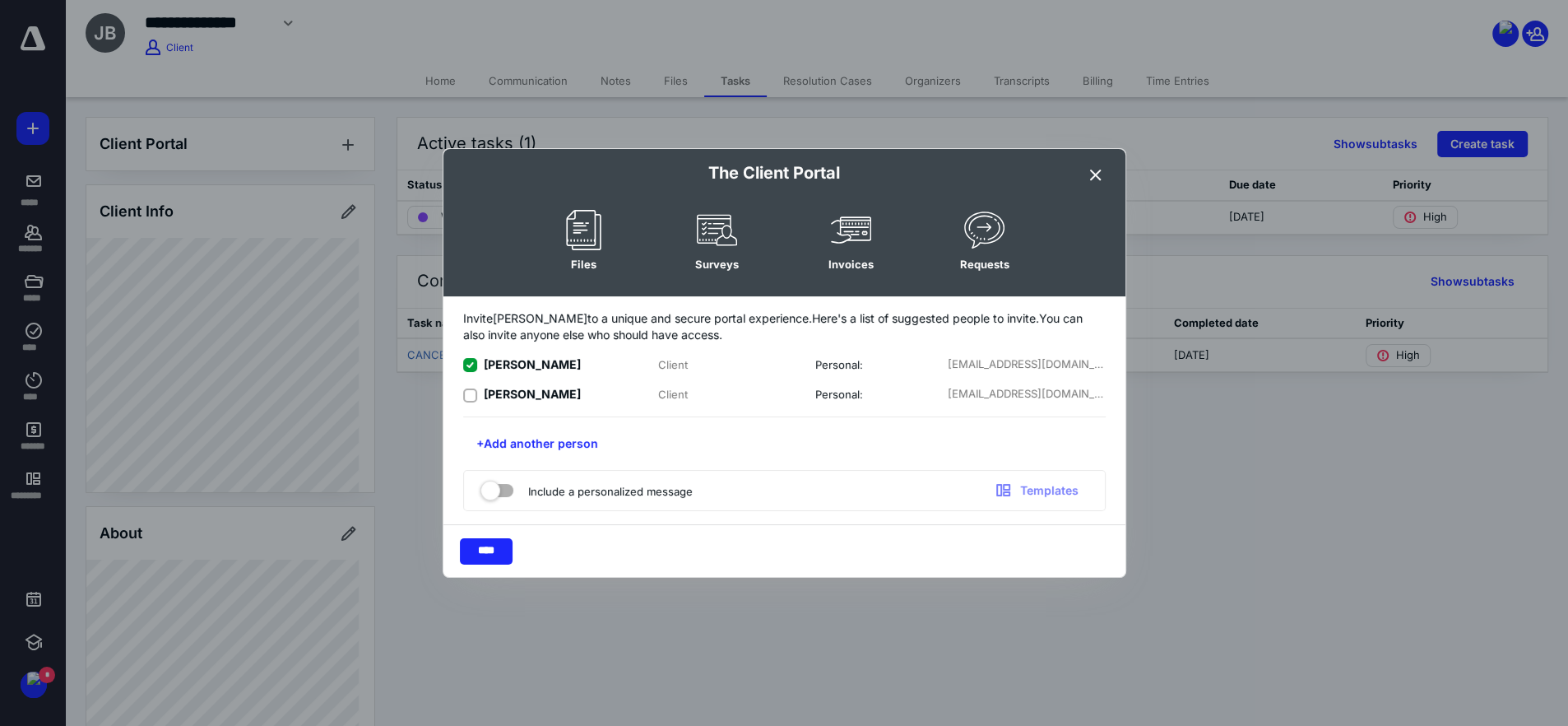 click on "Include a personalized message" at bounding box center [585, 491] 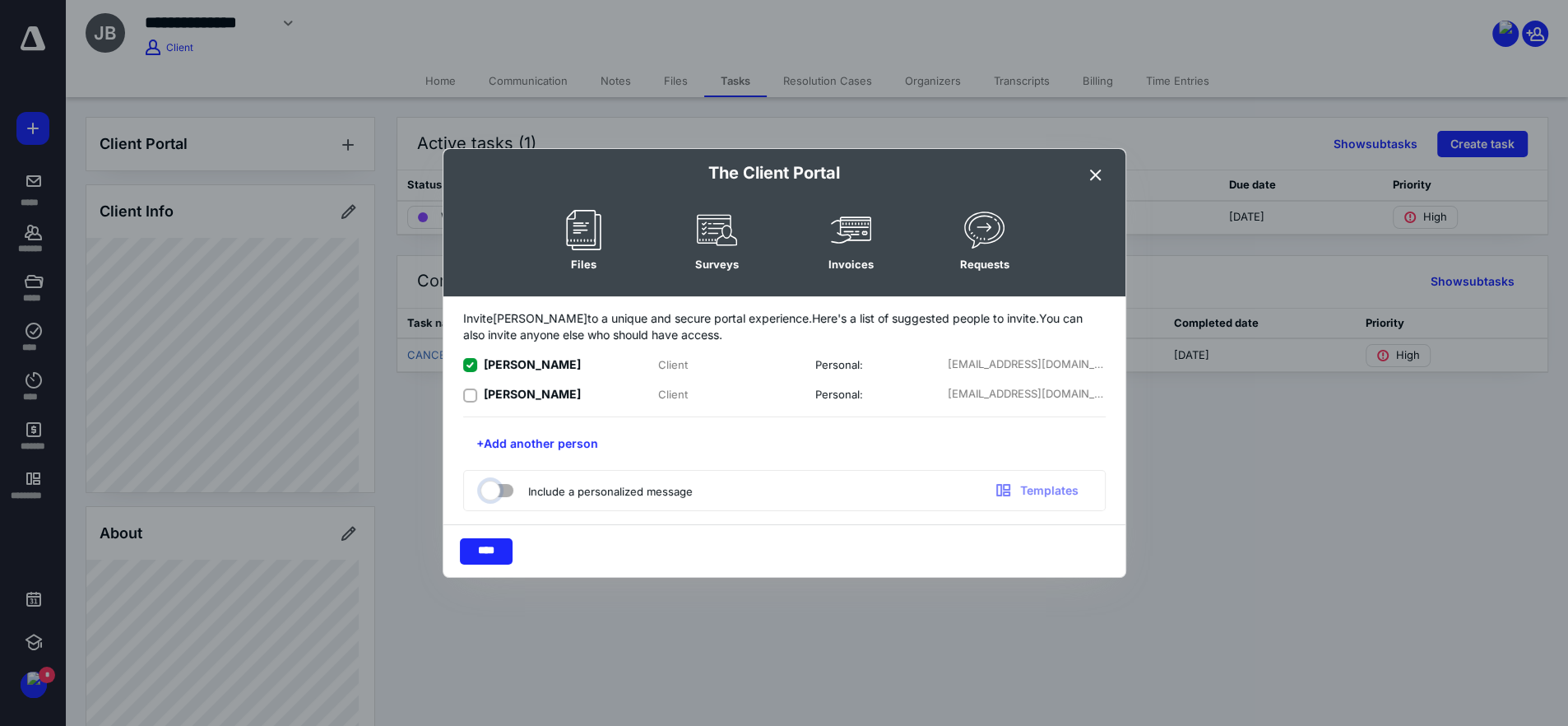 click at bounding box center [489, 488] 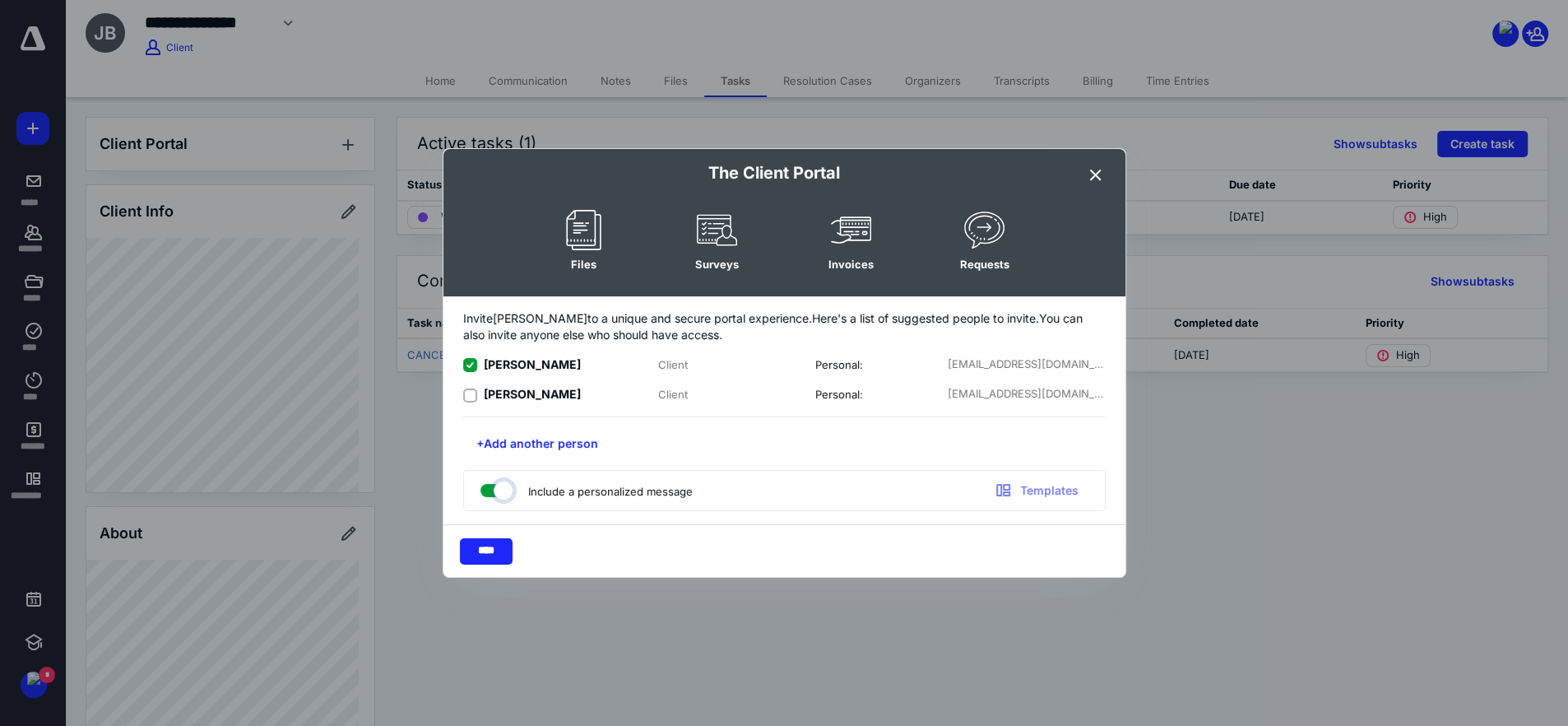 checkbox on "true" 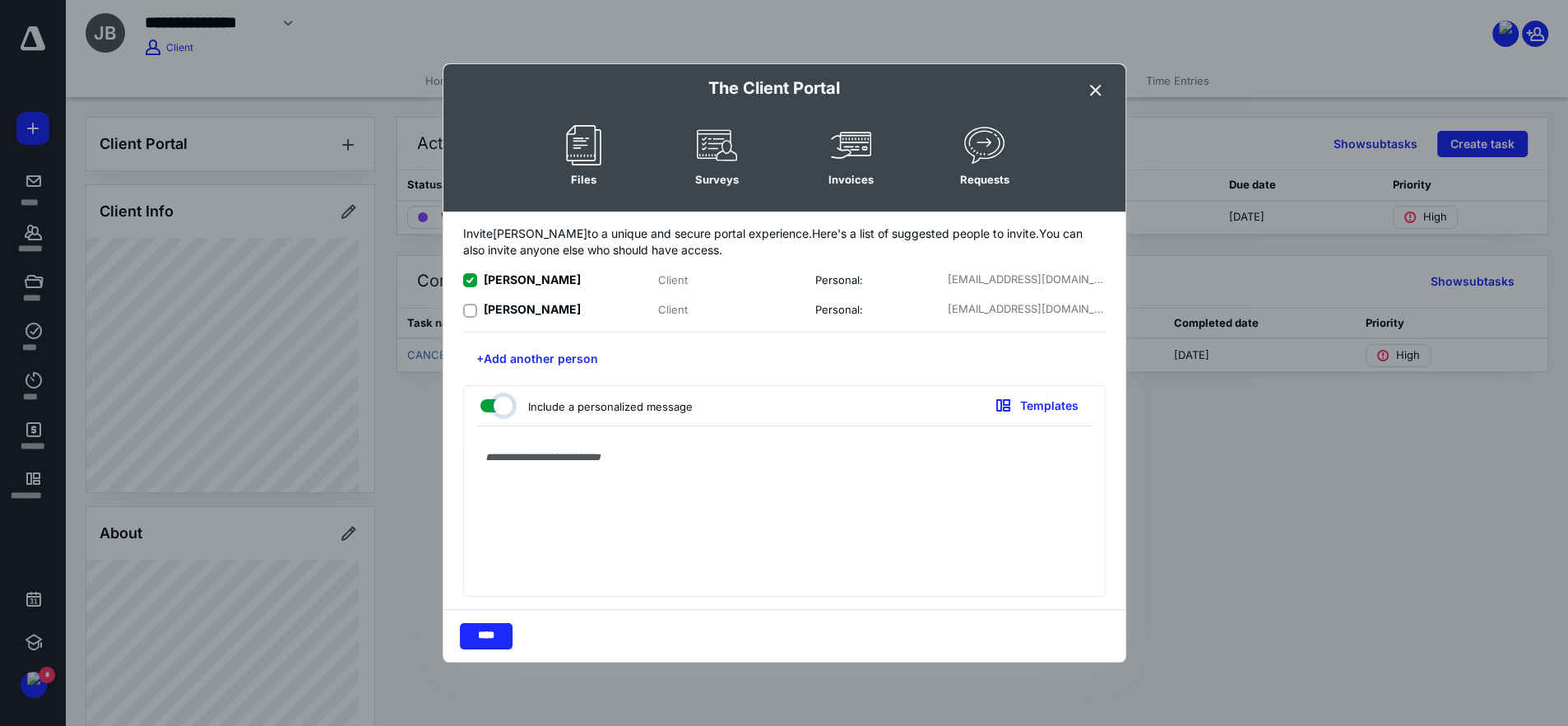 type on "**********" 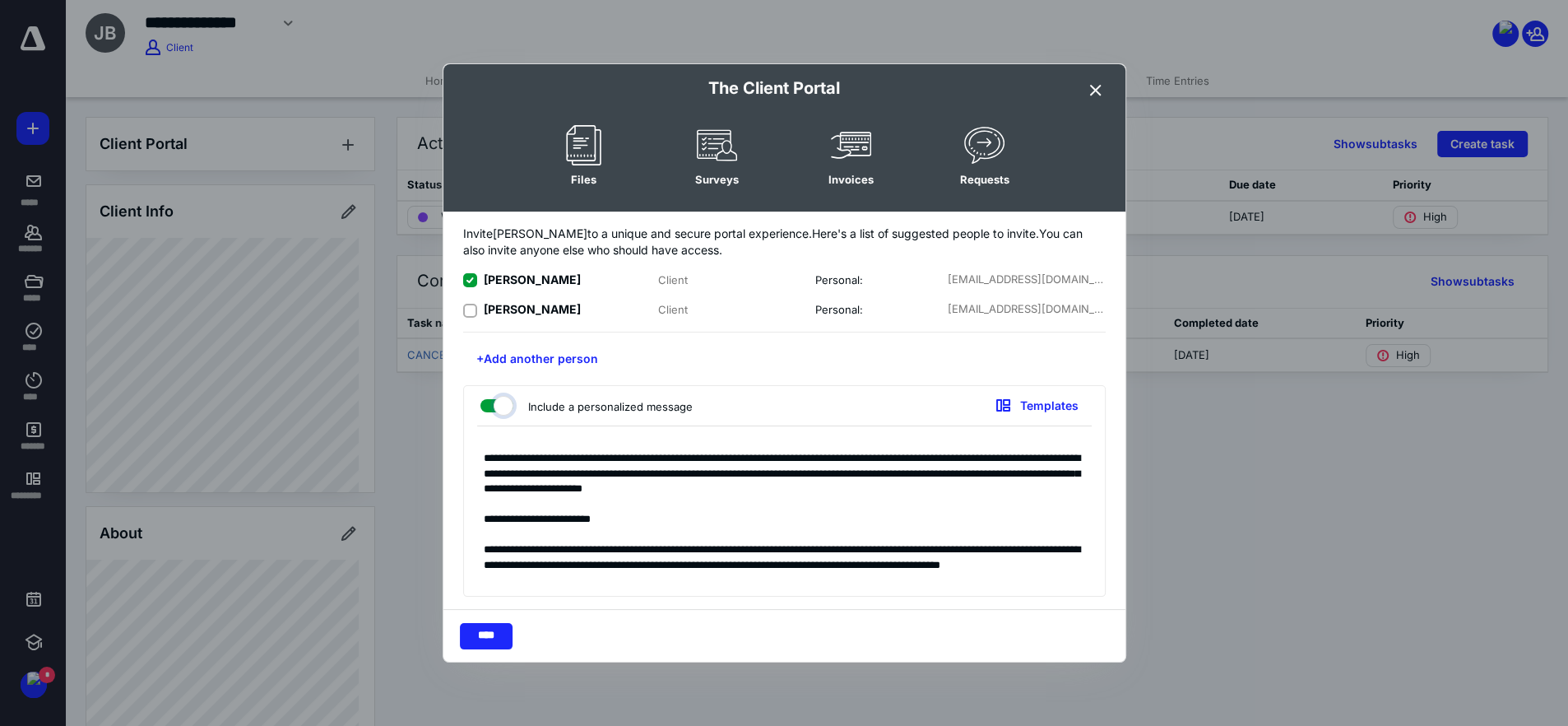 scroll, scrollTop: 738, scrollLeft: 0, axis: vertical 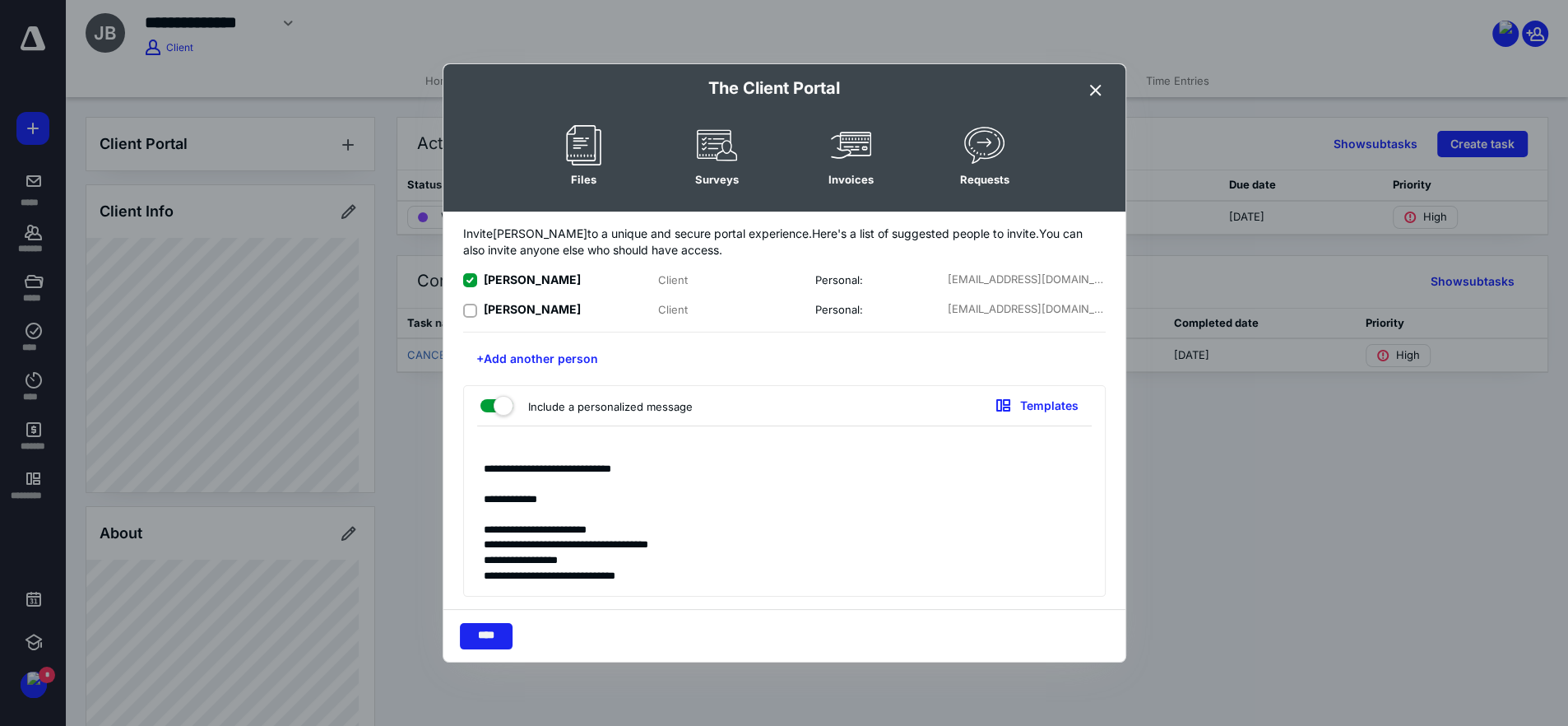 click on "****" at bounding box center (486, 636) 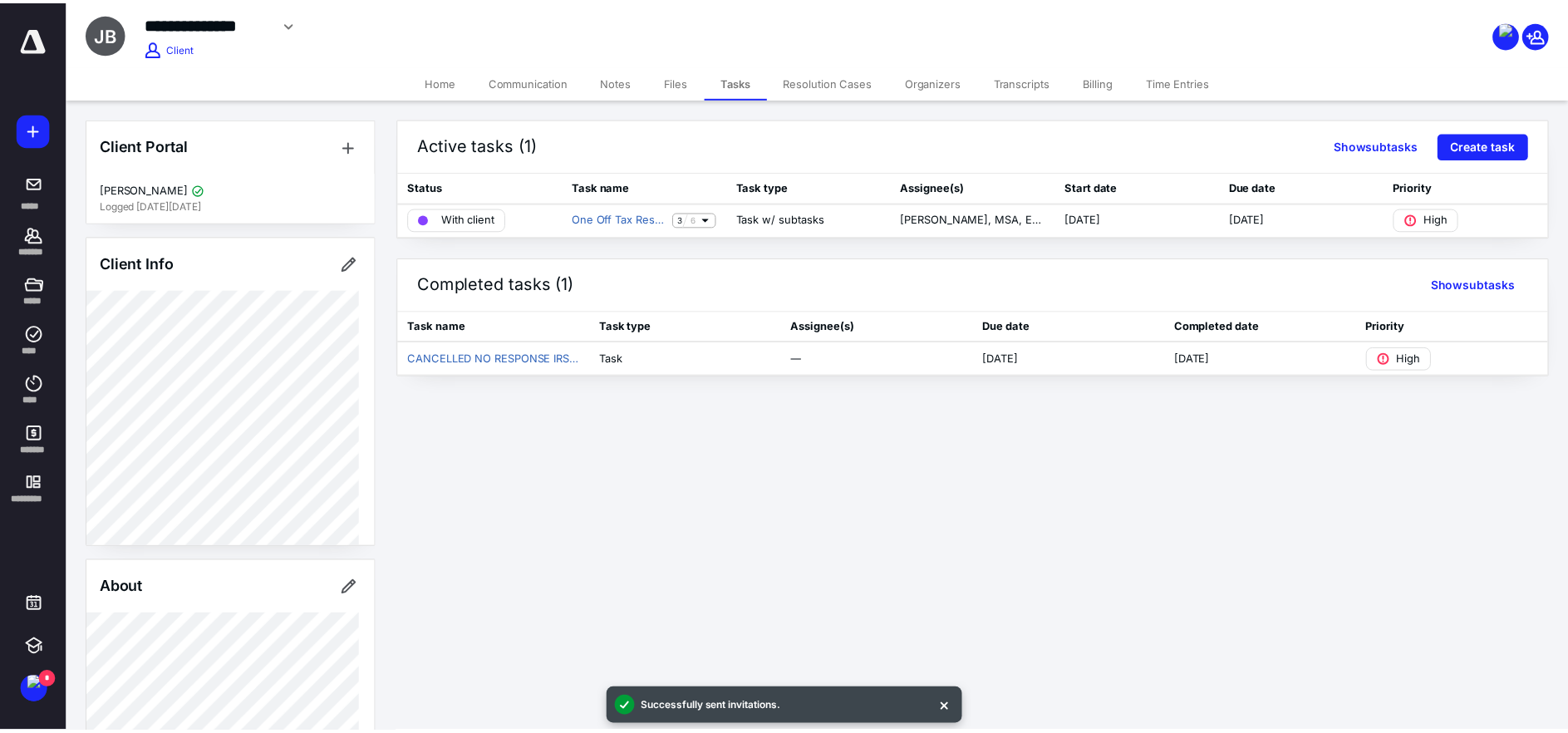 scroll, scrollTop: 416, scrollLeft: 0, axis: vertical 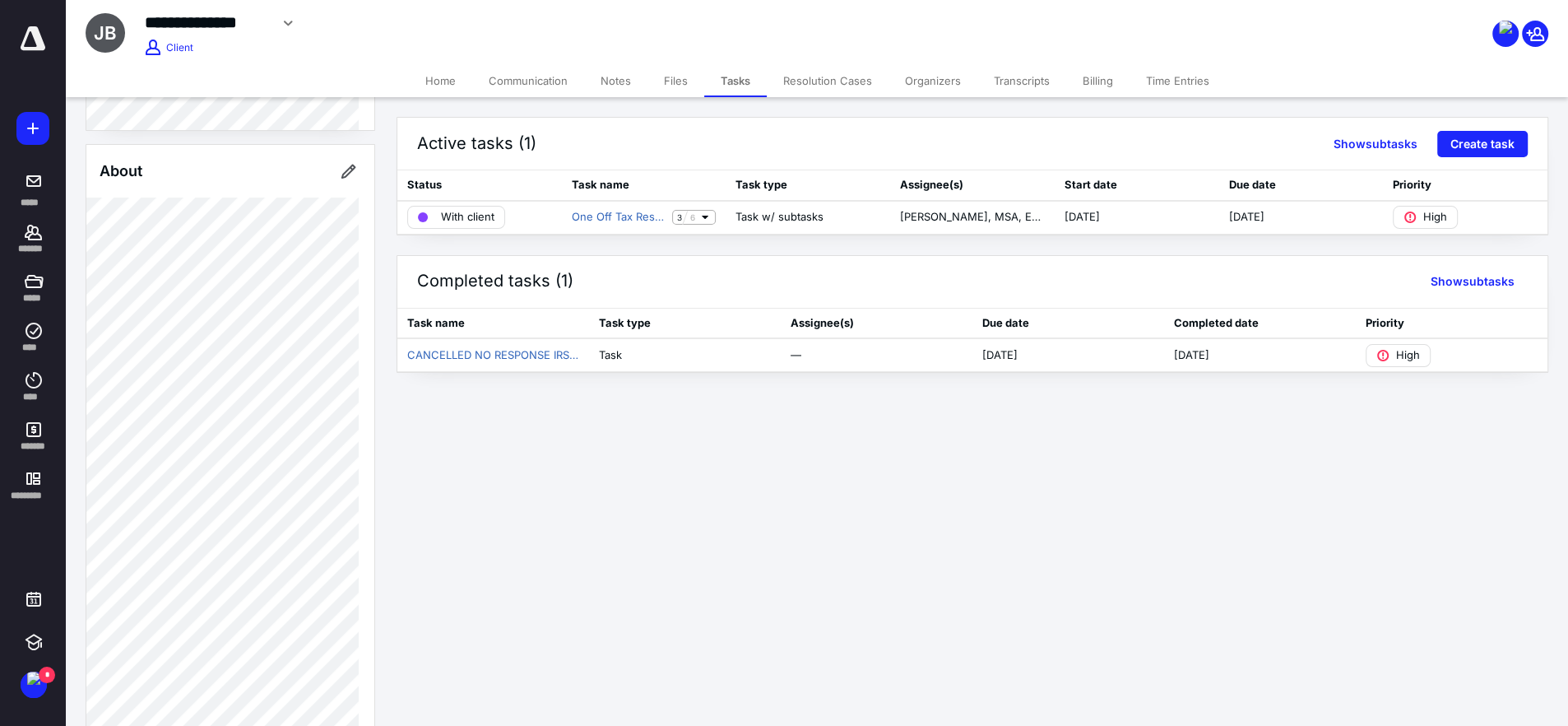 click on "Files" at bounding box center (675, 81) 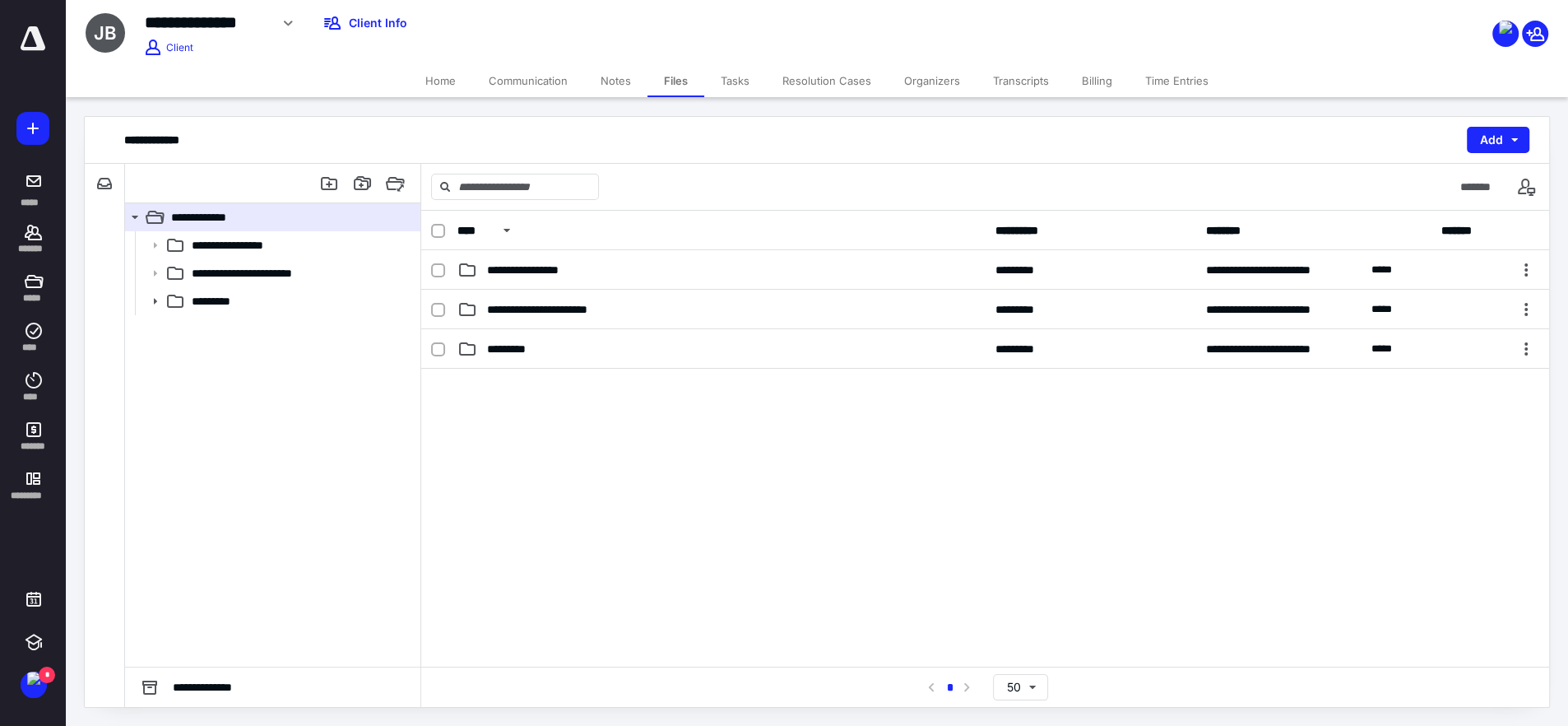 drag, startPoint x: 437, startPoint y: 73, endPoint x: 452, endPoint y: 95, distance: 26.627054 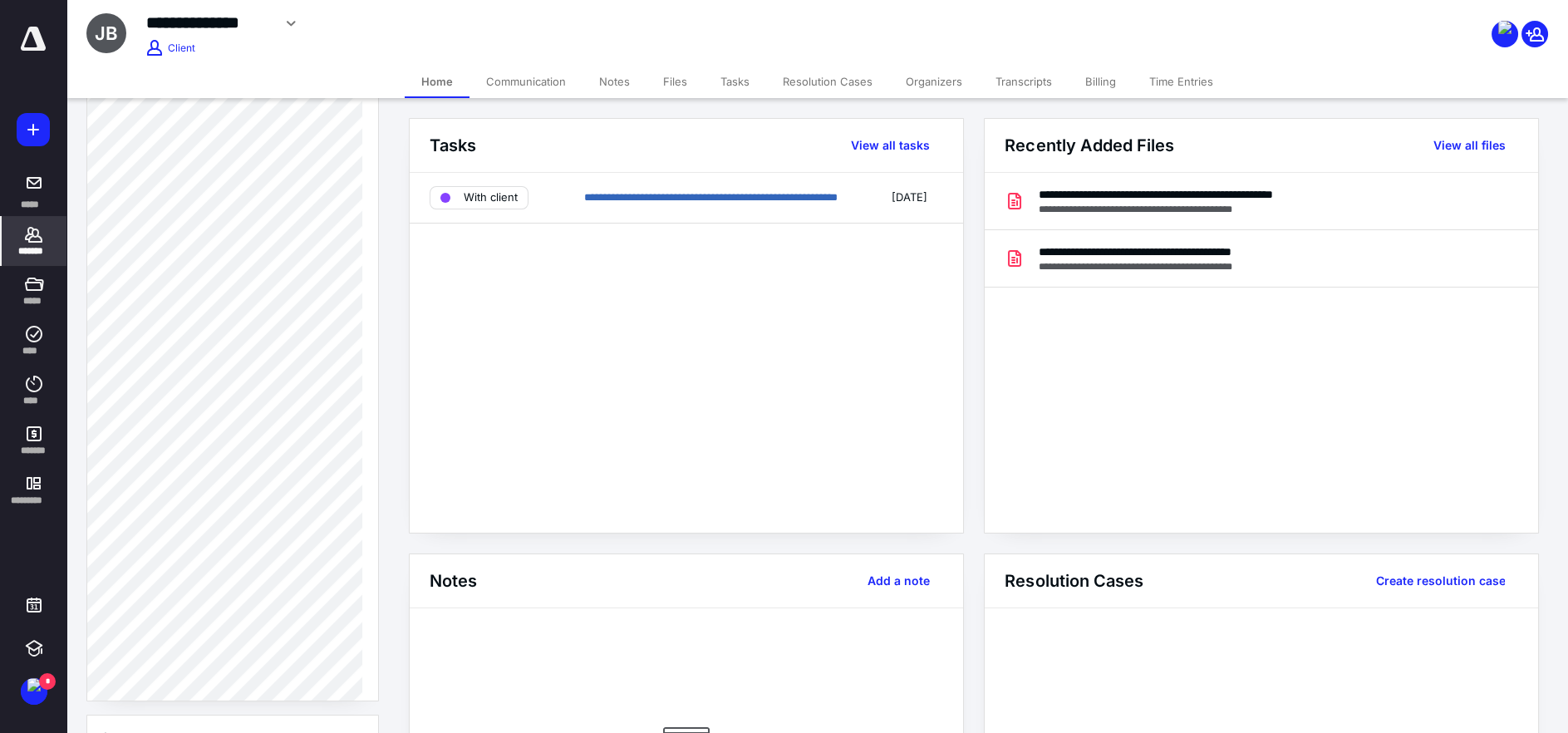 scroll, scrollTop: 1038, scrollLeft: 0, axis: vertical 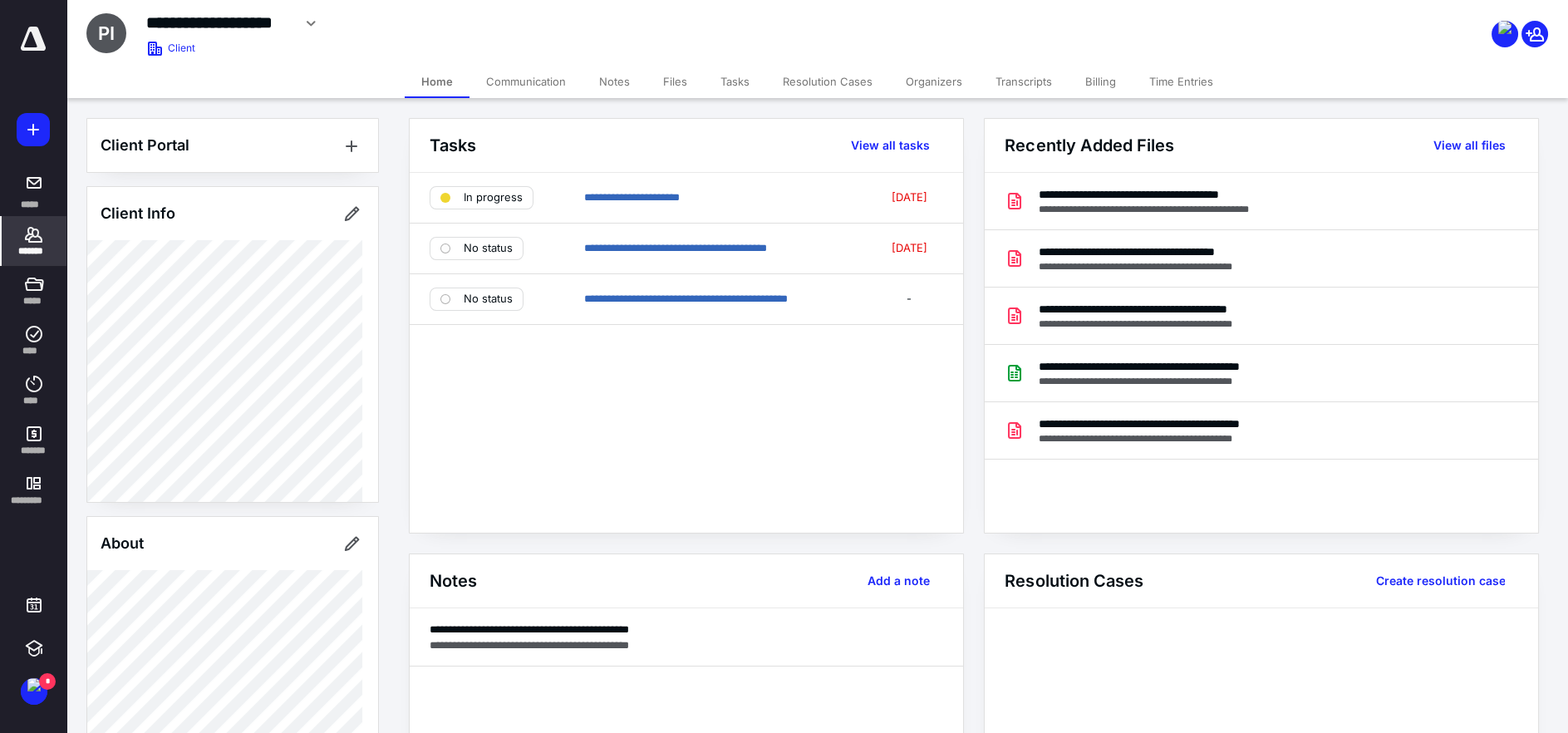 drag, startPoint x: 664, startPoint y: 80, endPoint x: 779, endPoint y: 104, distance: 117.47766 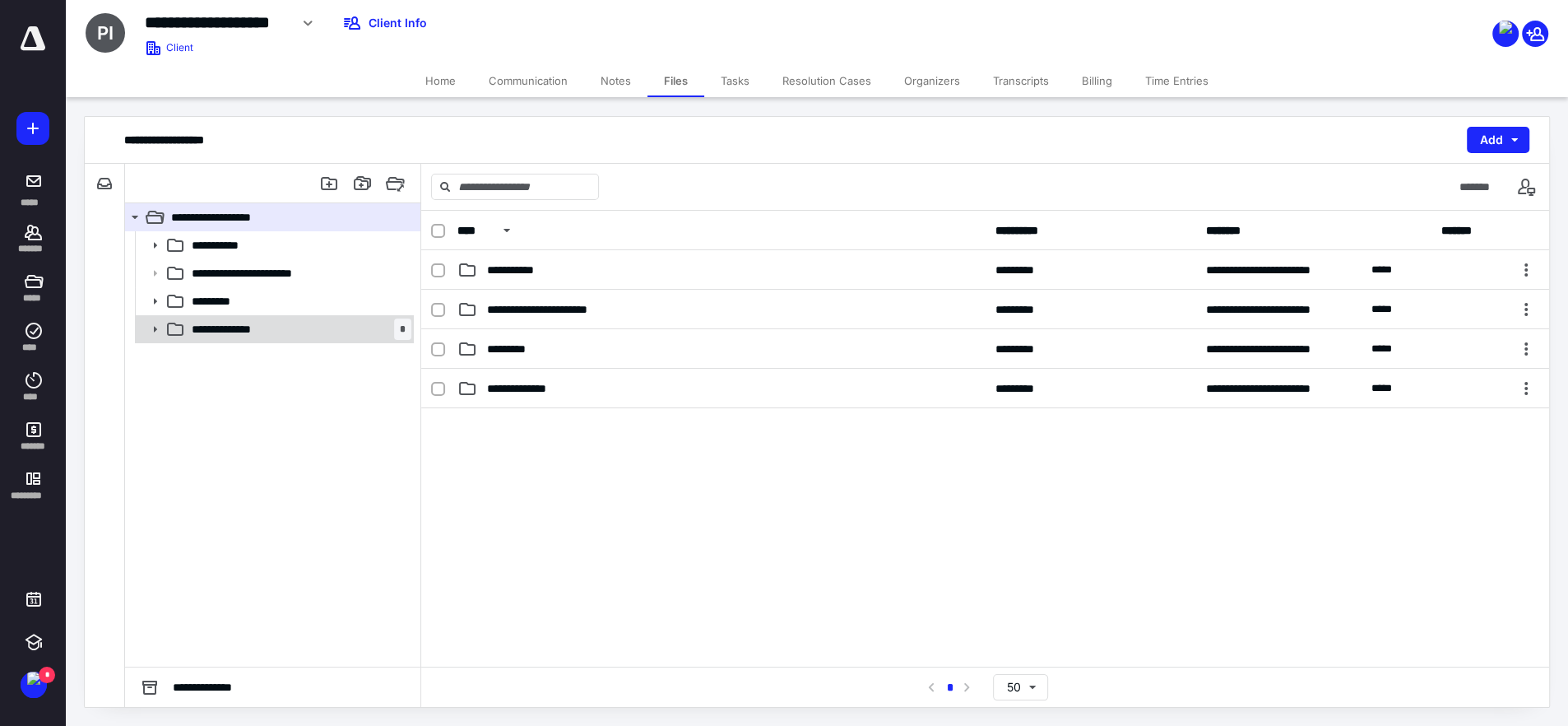 click on "**********" at bounding box center [231, 329] 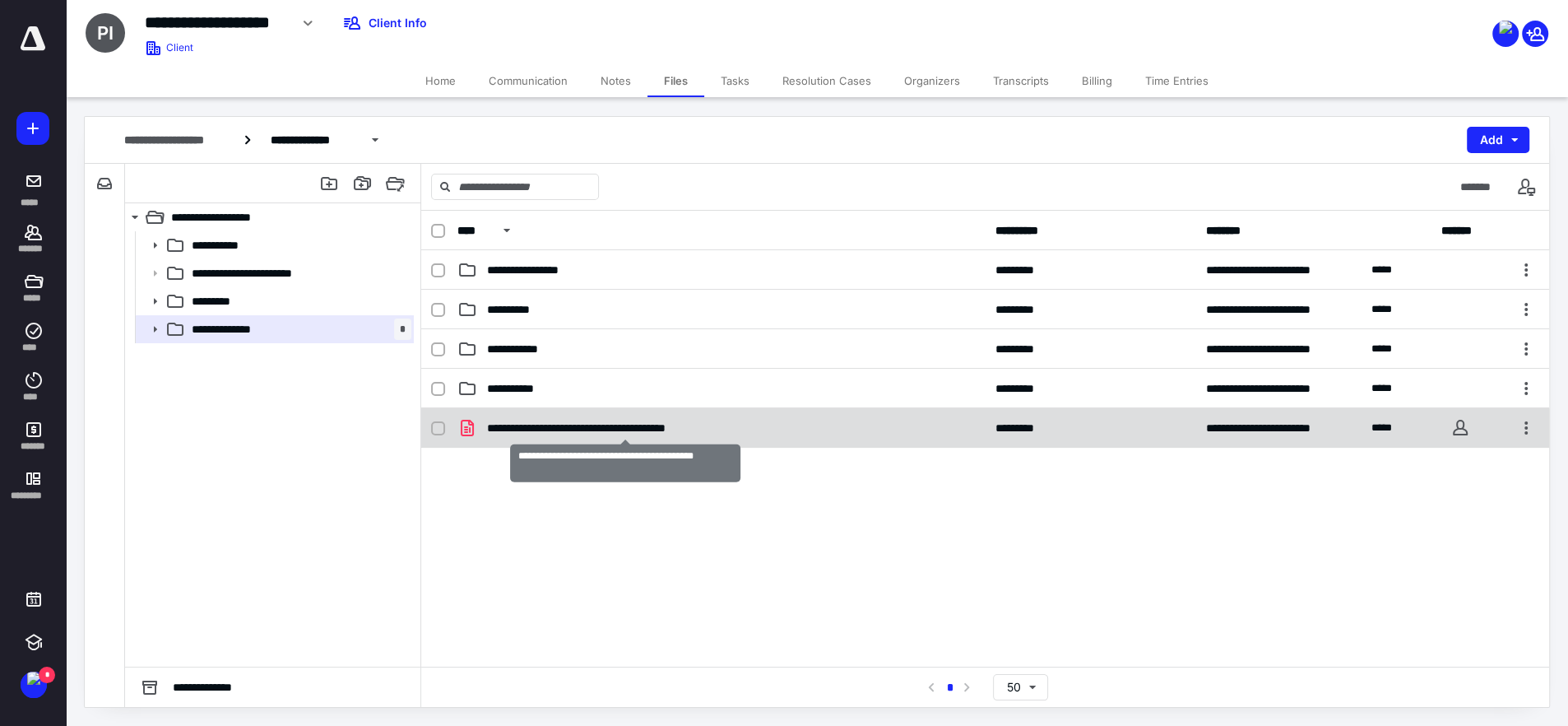 click on "**********" at bounding box center (625, 428) 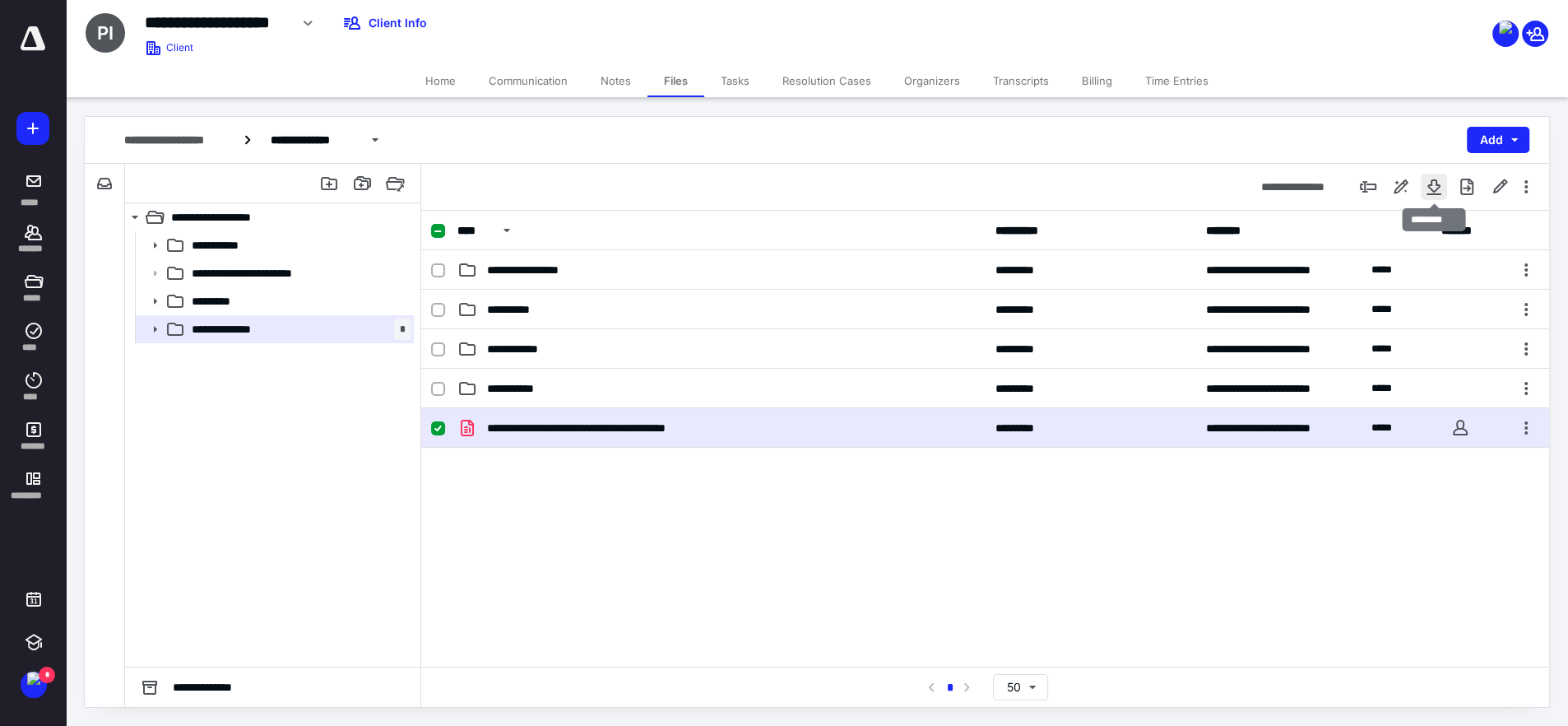 drag, startPoint x: 1433, startPoint y: 188, endPoint x: 1437, endPoint y: 198, distance: 10.77033 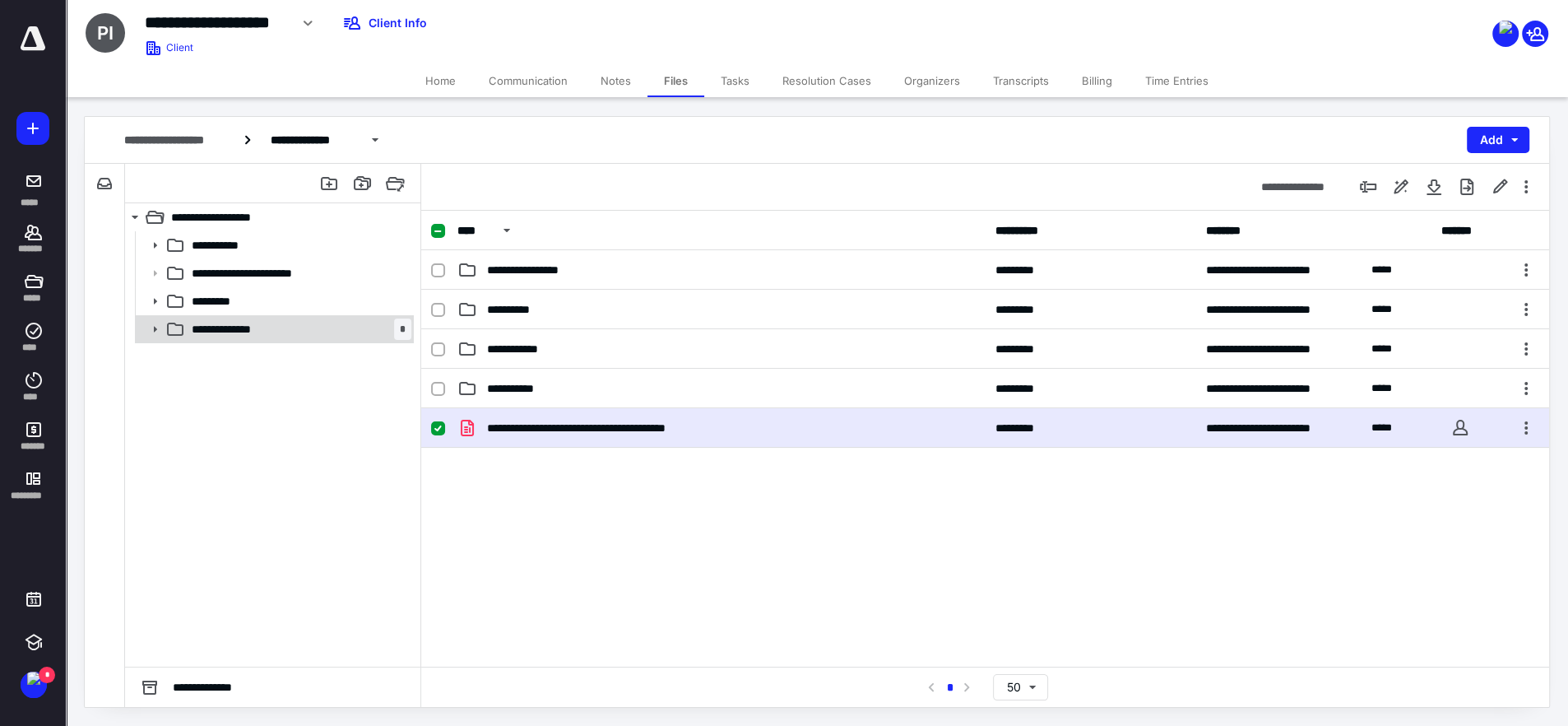 click 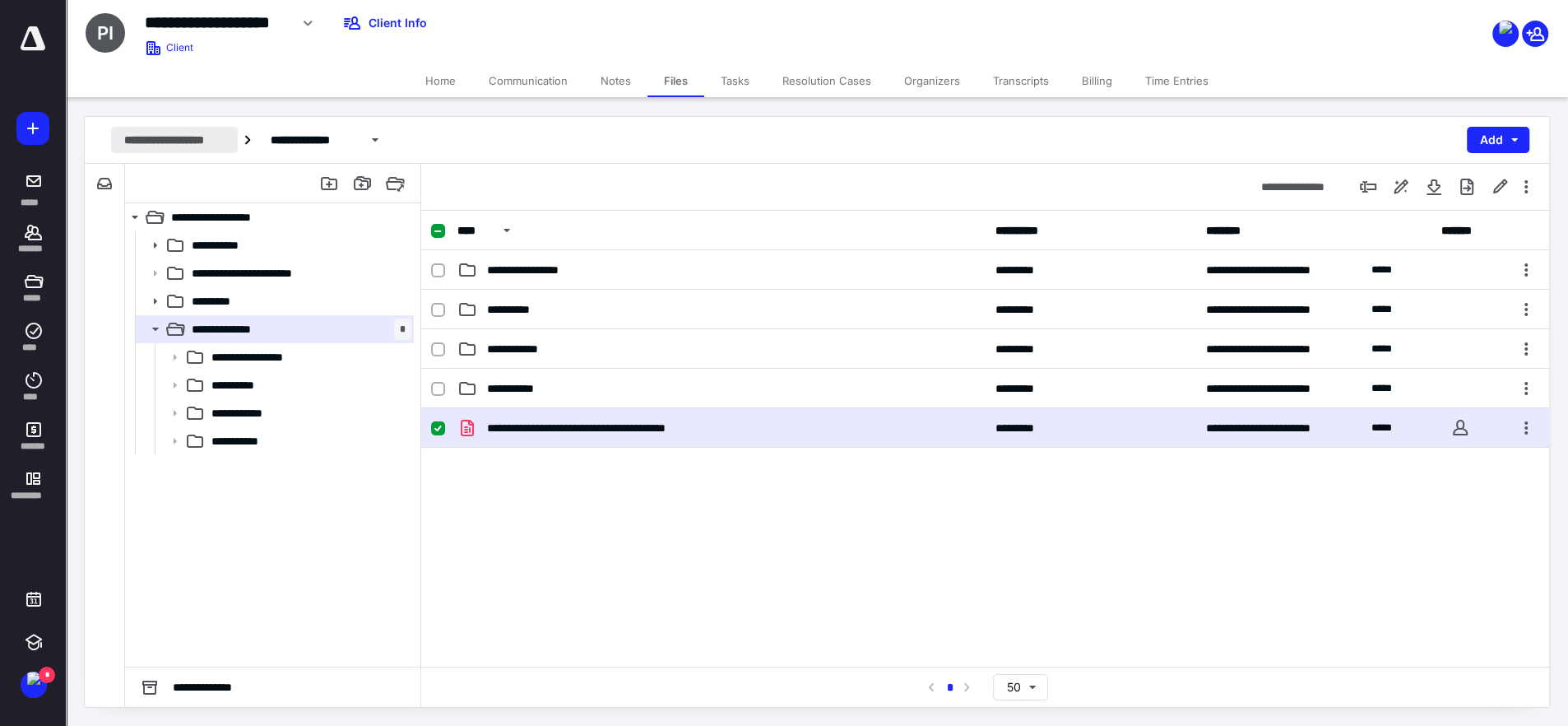 click on "**********" at bounding box center [174, 140] 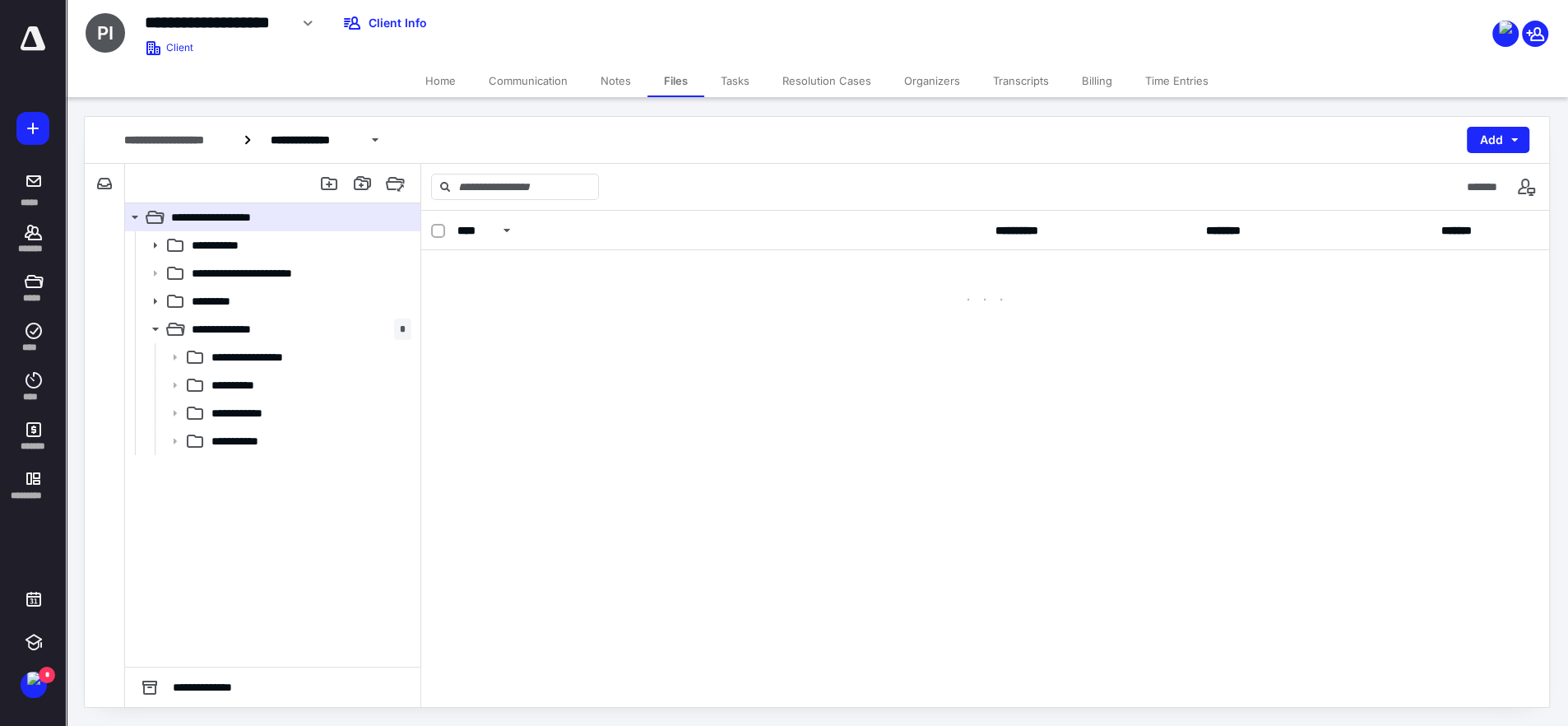 click on "Home" at bounding box center [440, 81] 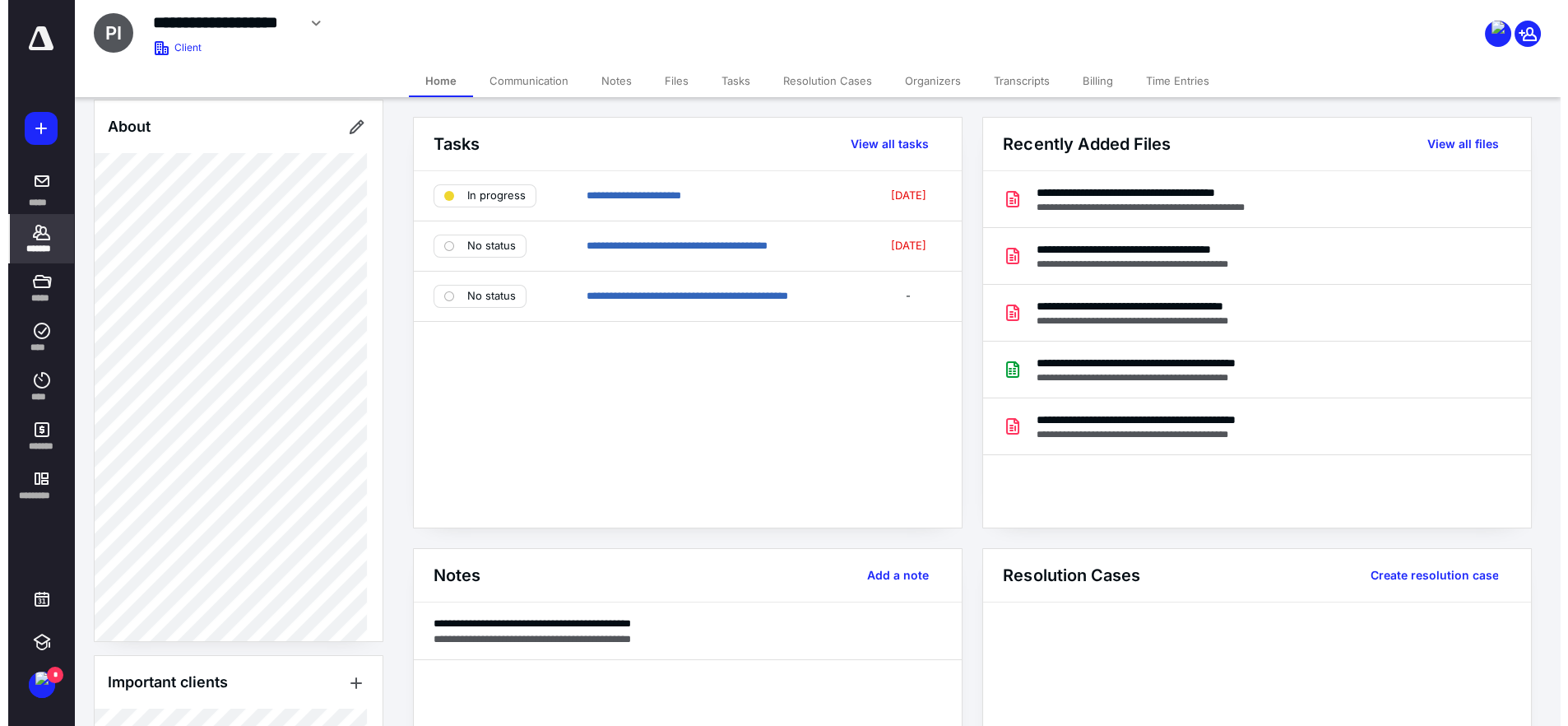 scroll, scrollTop: 753, scrollLeft: 0, axis: vertical 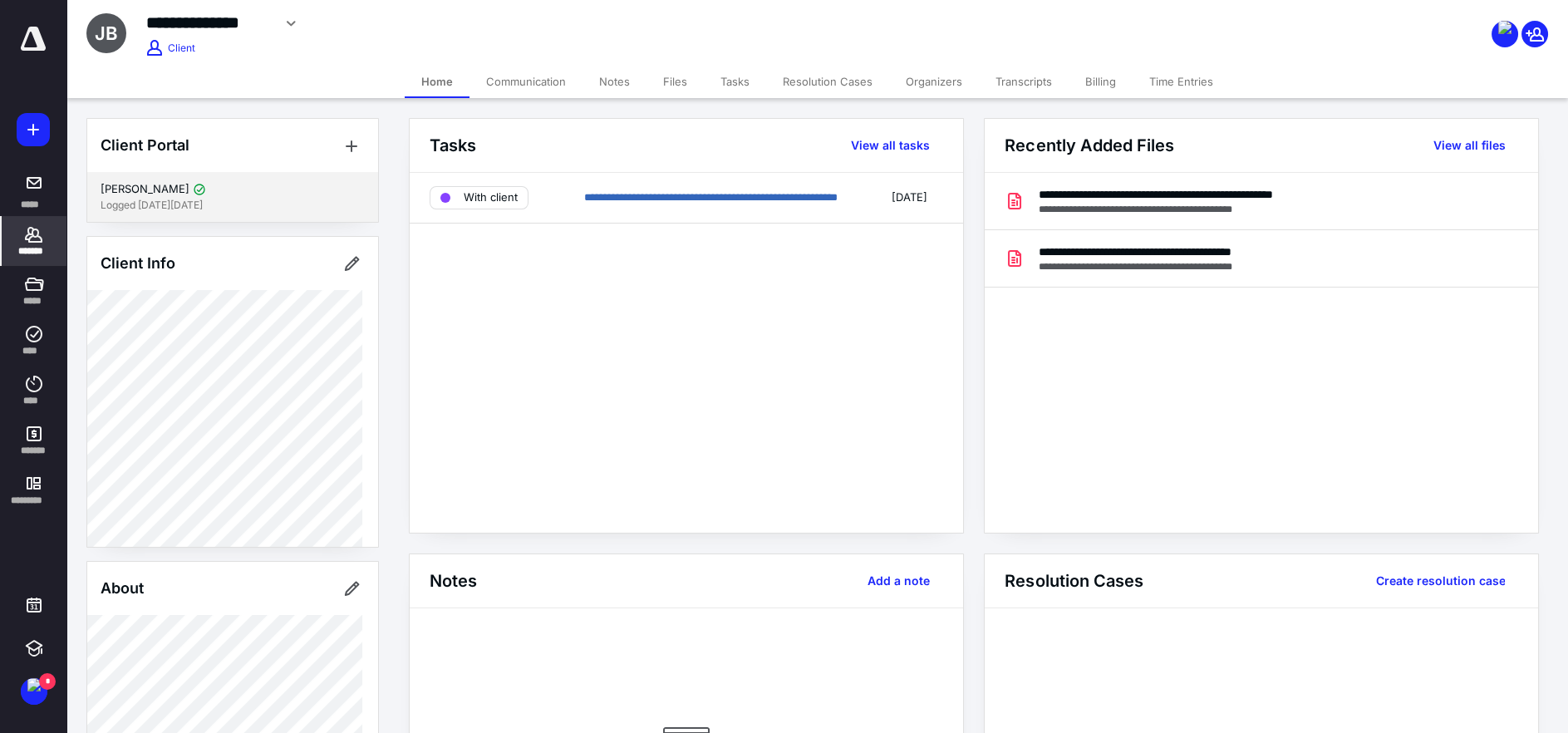 click on "Bryan Johnson" at bounding box center (233, 189) 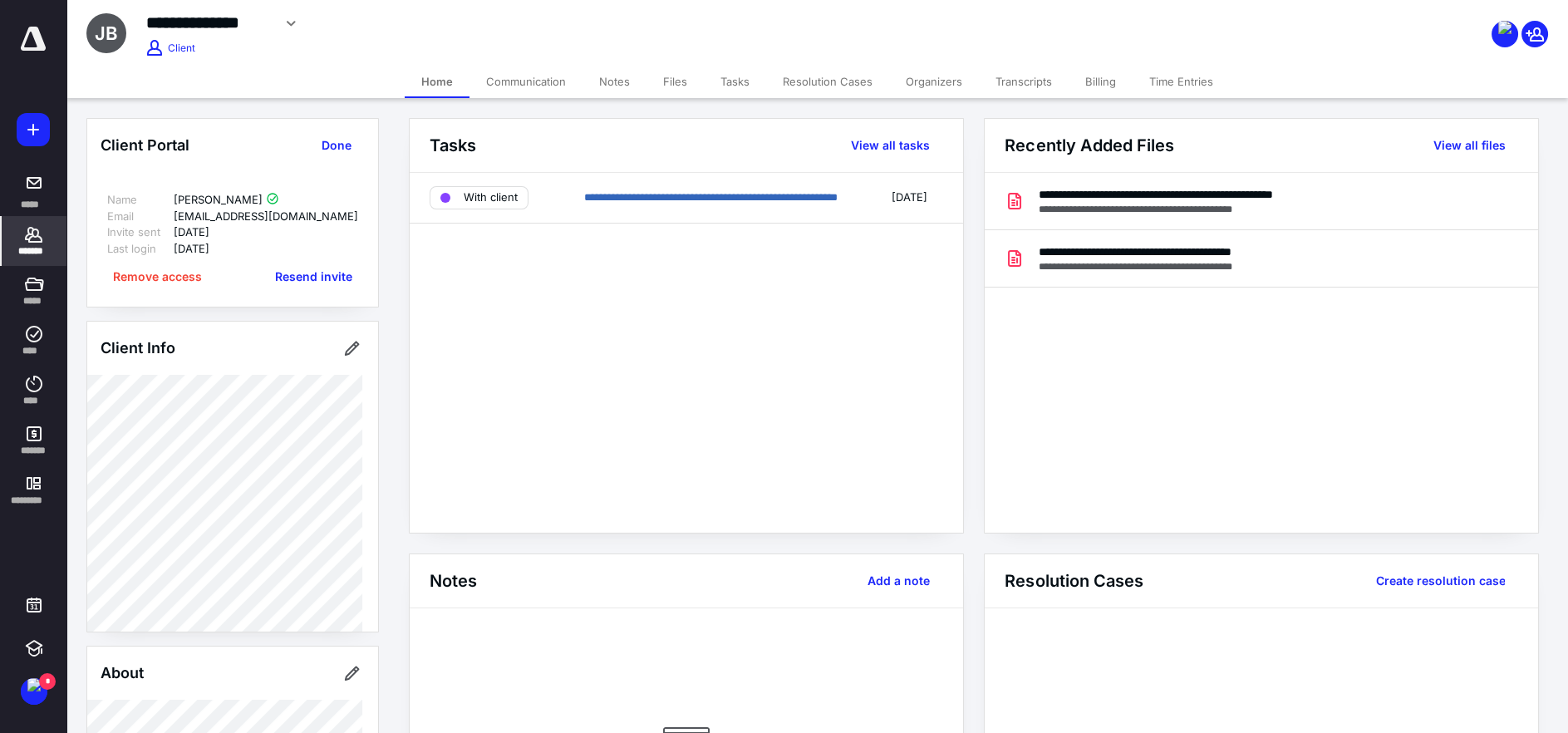 click on "Tasks" at bounding box center [735, 81] 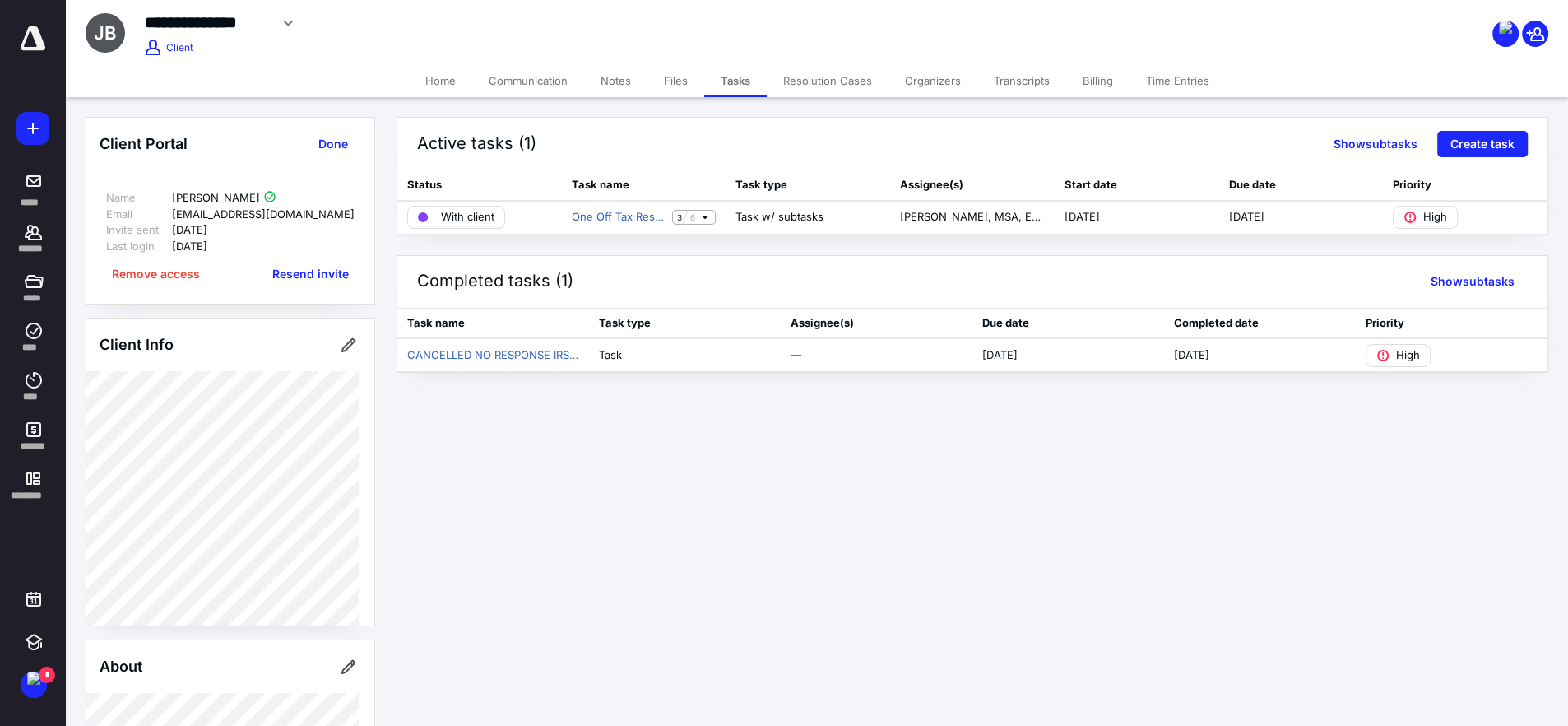 click on "Files" at bounding box center [675, 81] 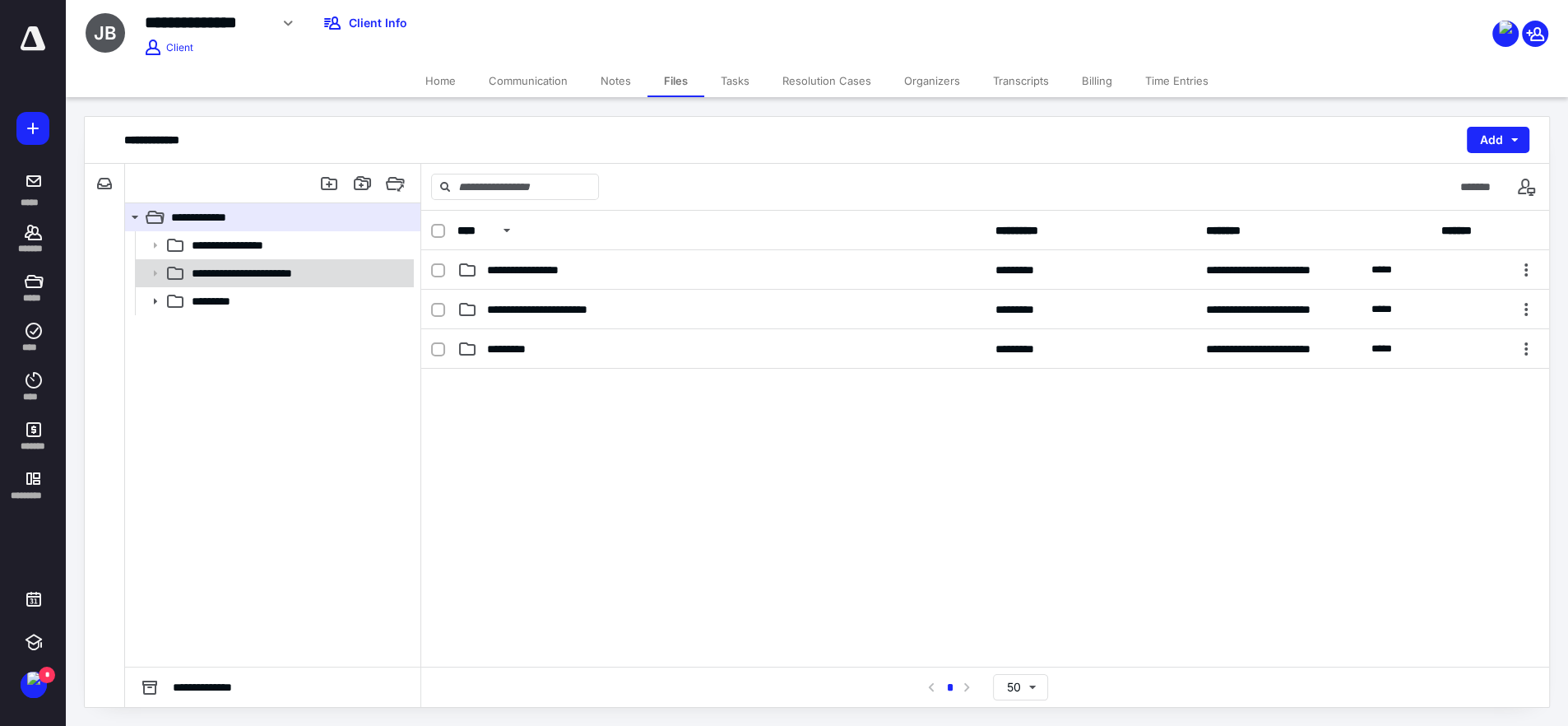 click 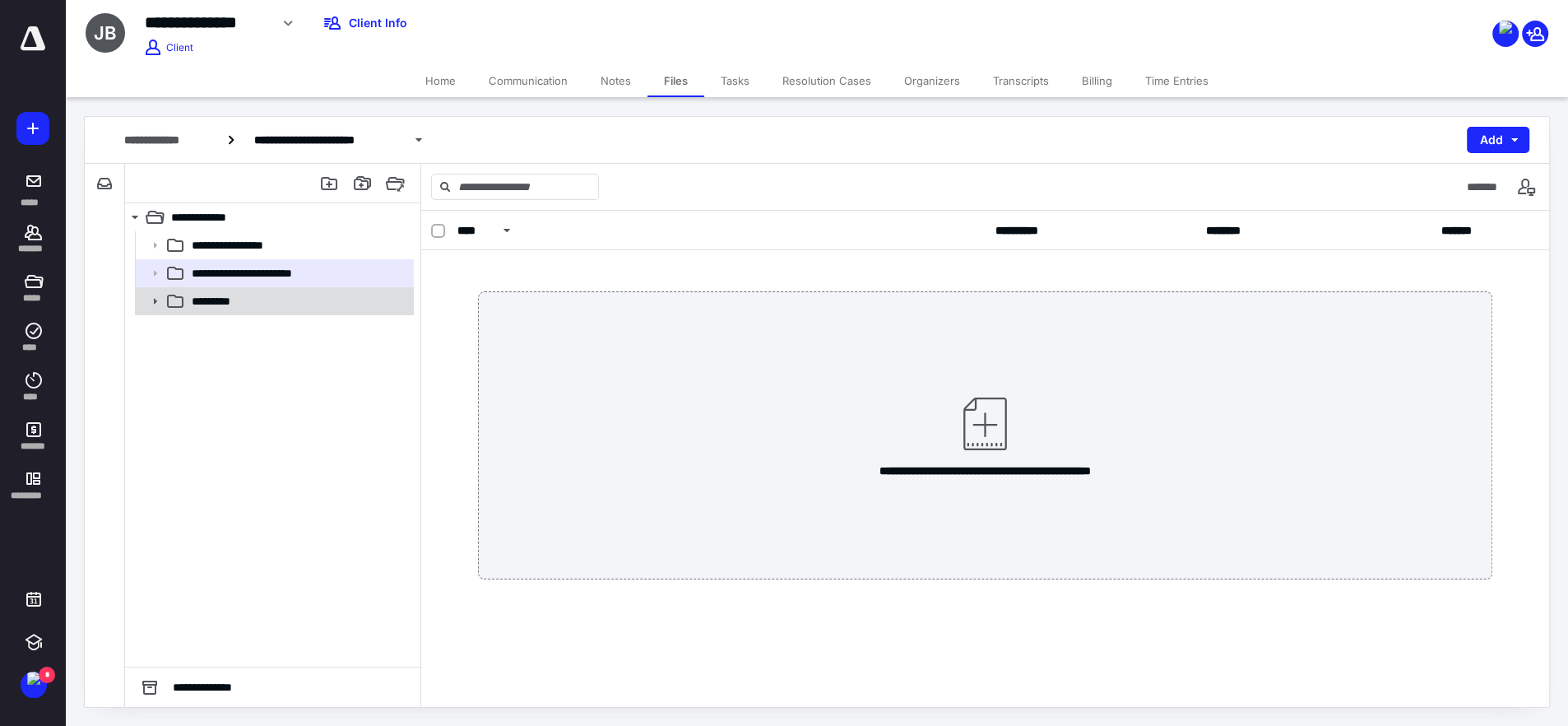 click 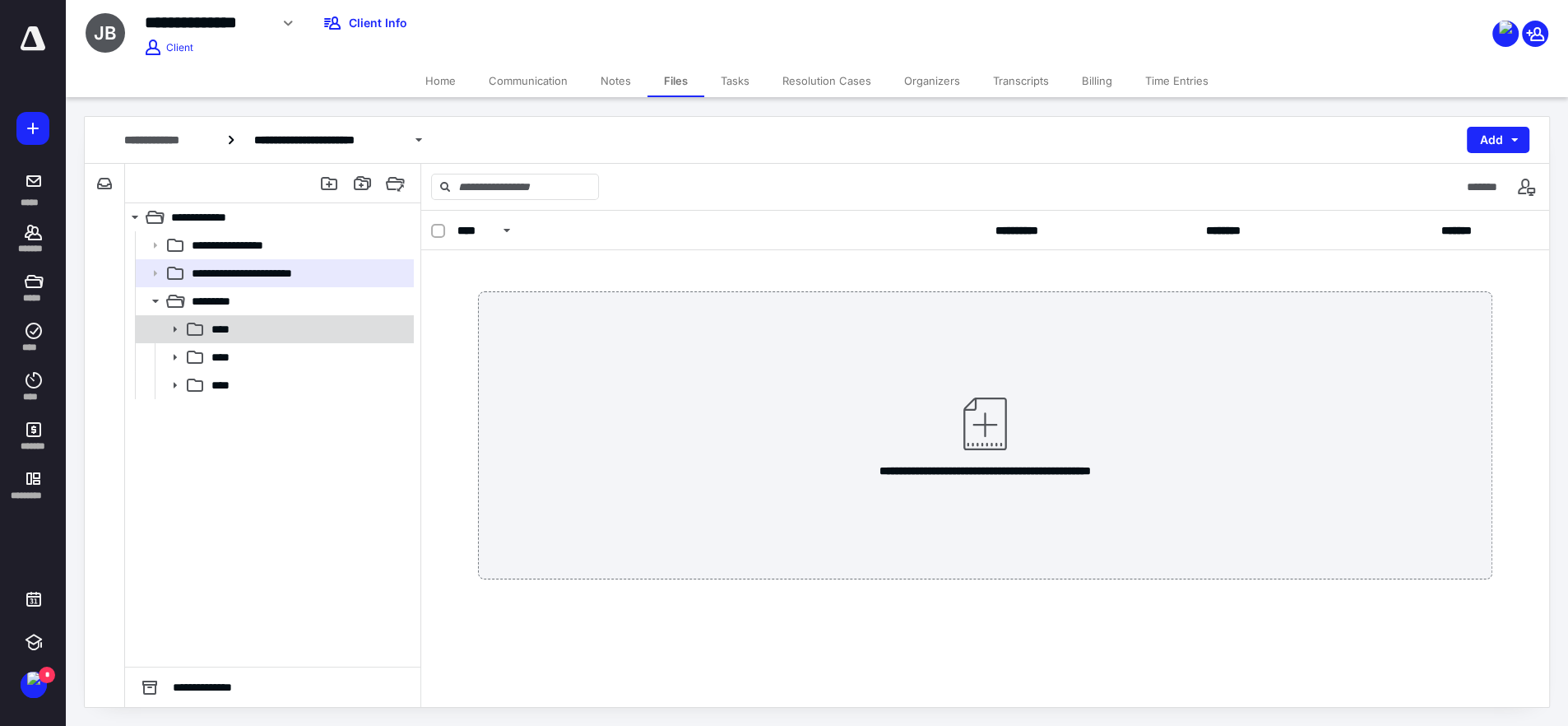 click on "****" at bounding box center (308, 329) 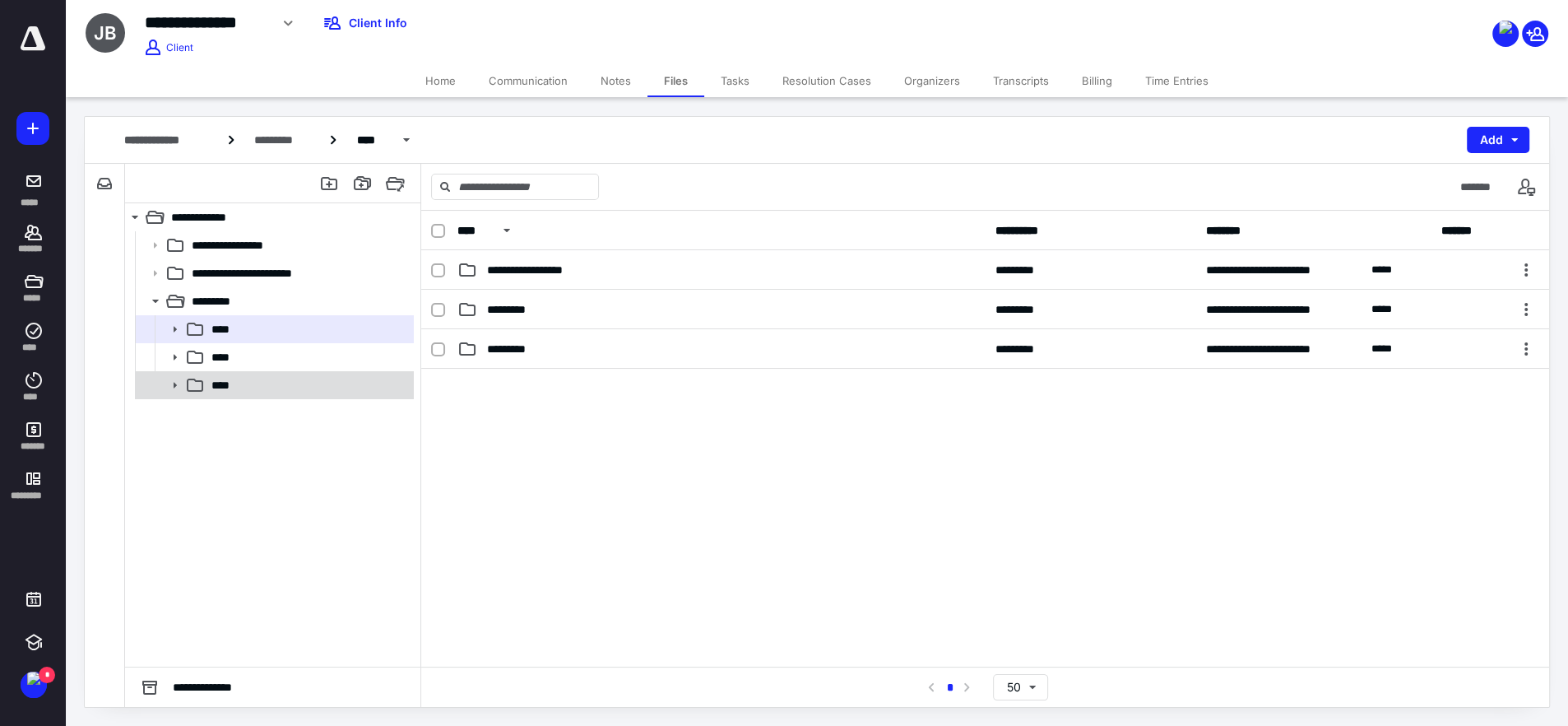 click on "****" at bounding box center (225, 385) 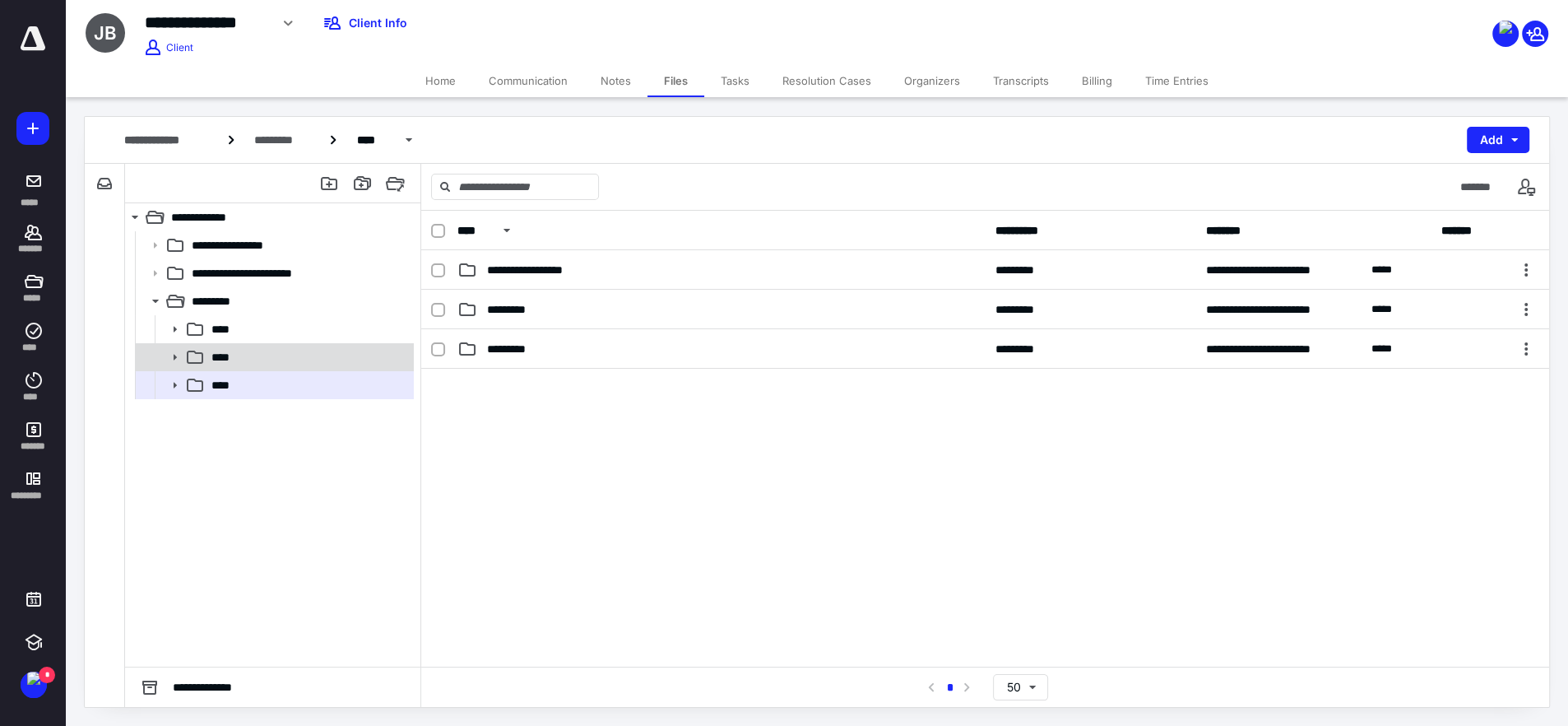 click on "****" at bounding box center (308, 357) 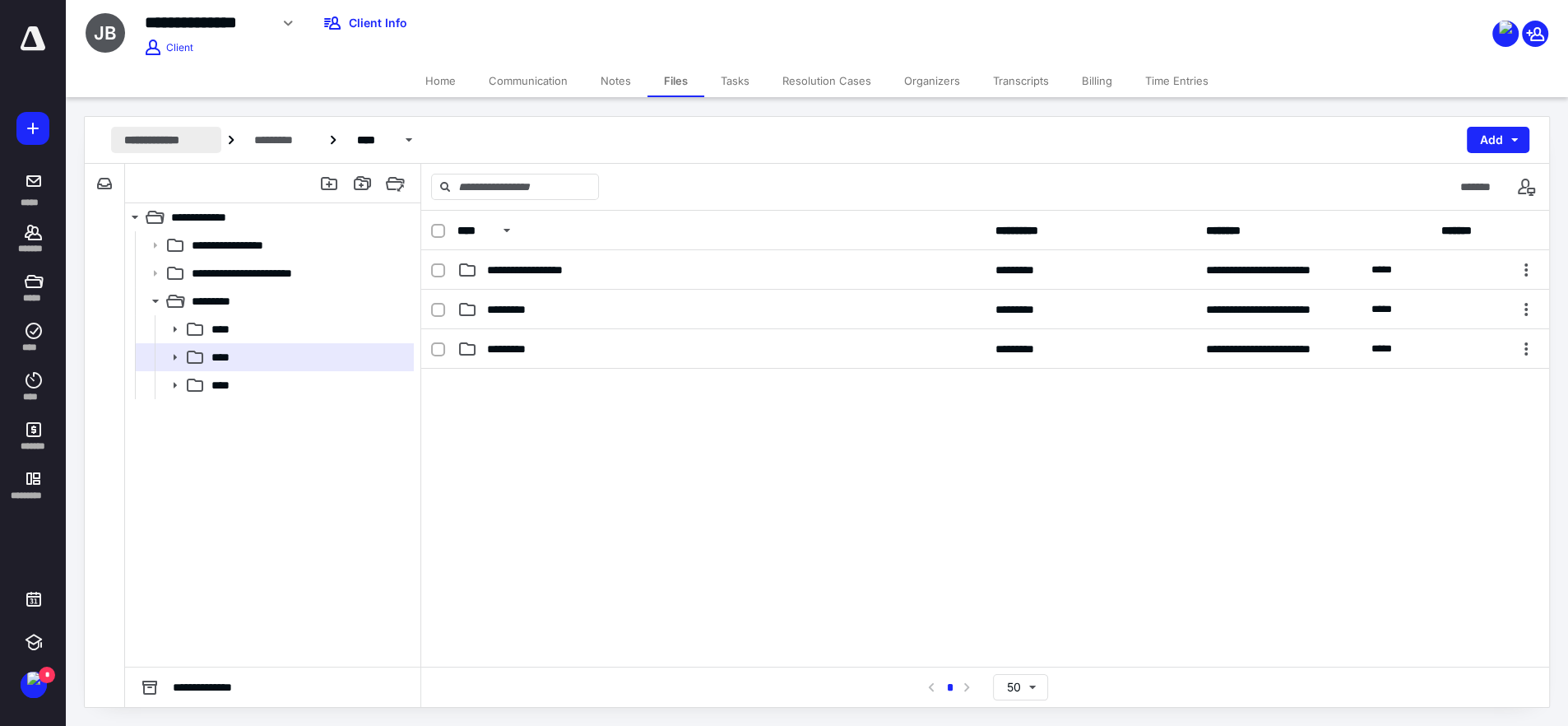click on "**********" at bounding box center (166, 140) 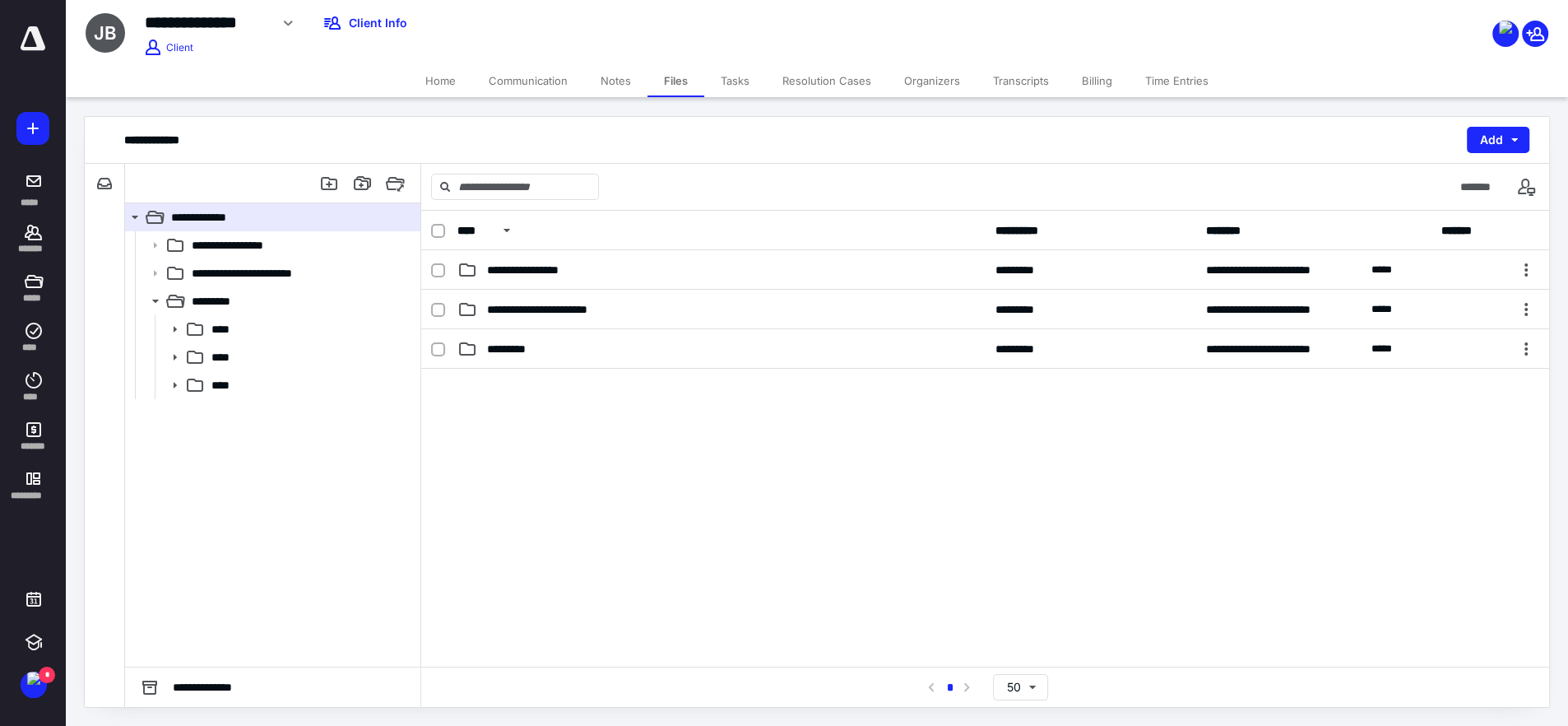 click on "Tasks" at bounding box center [735, 81] 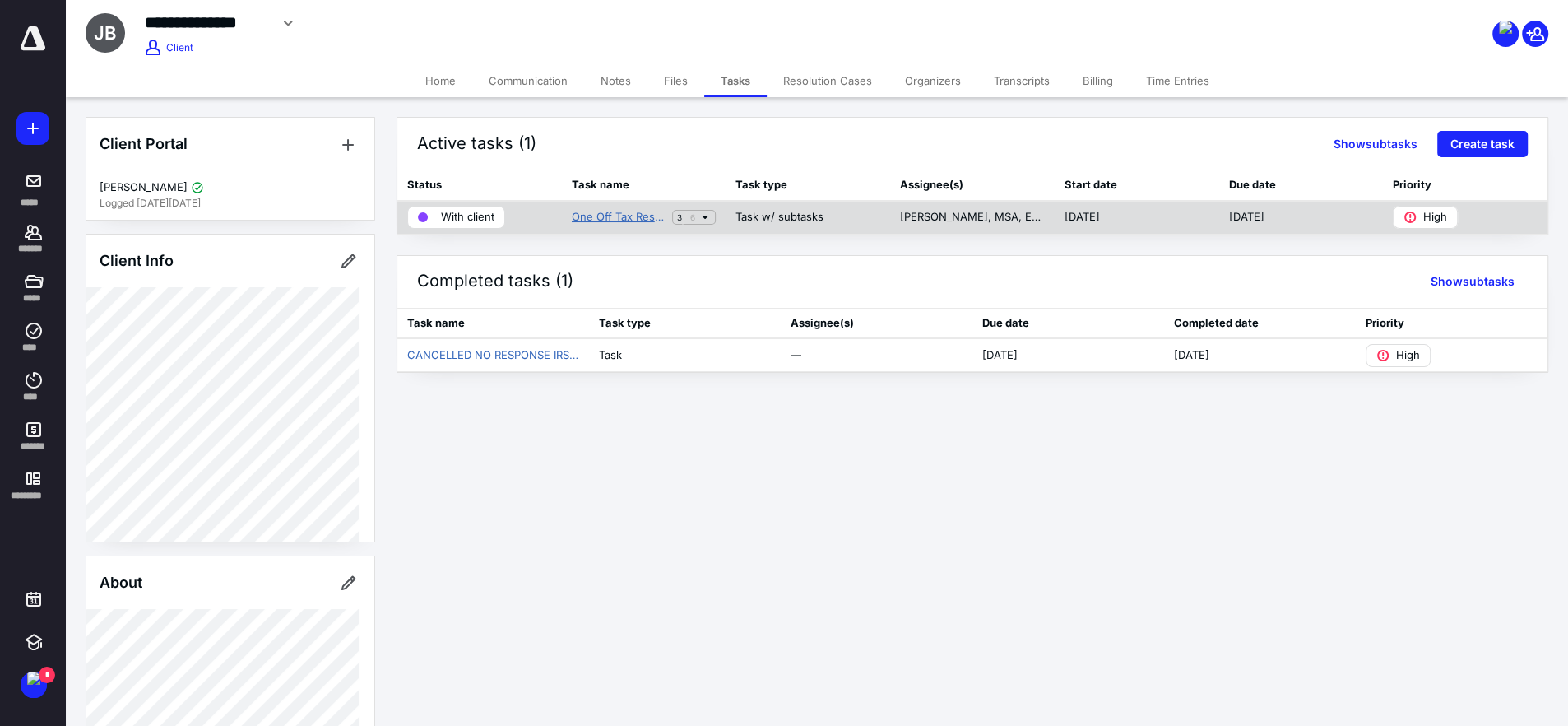 click on "One Off Tax Resolution - IRS Call Hold Collection Levy Action" at bounding box center [619, 217] 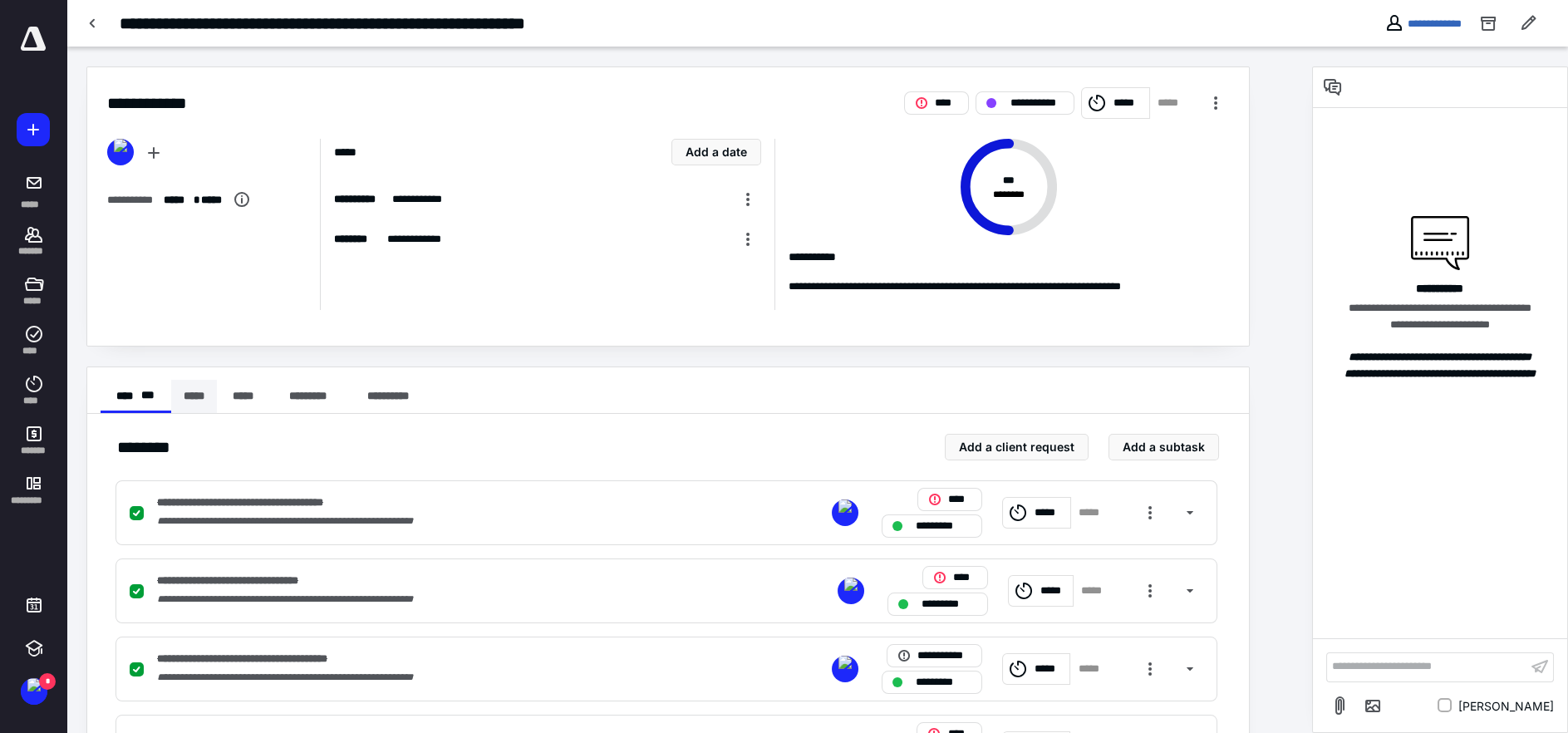 click on "*****" at bounding box center (194, 396) 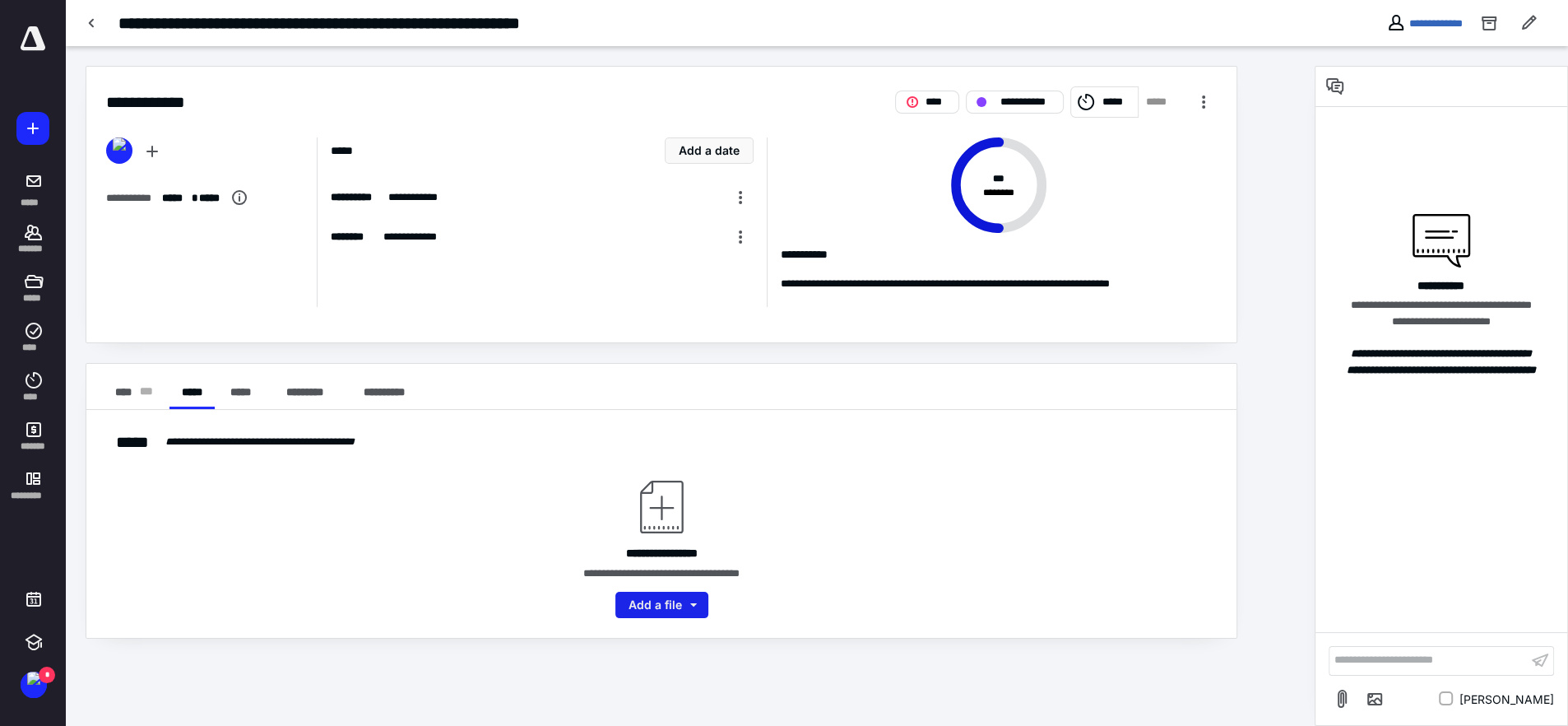 click on "Add a file" at bounding box center [661, 605] 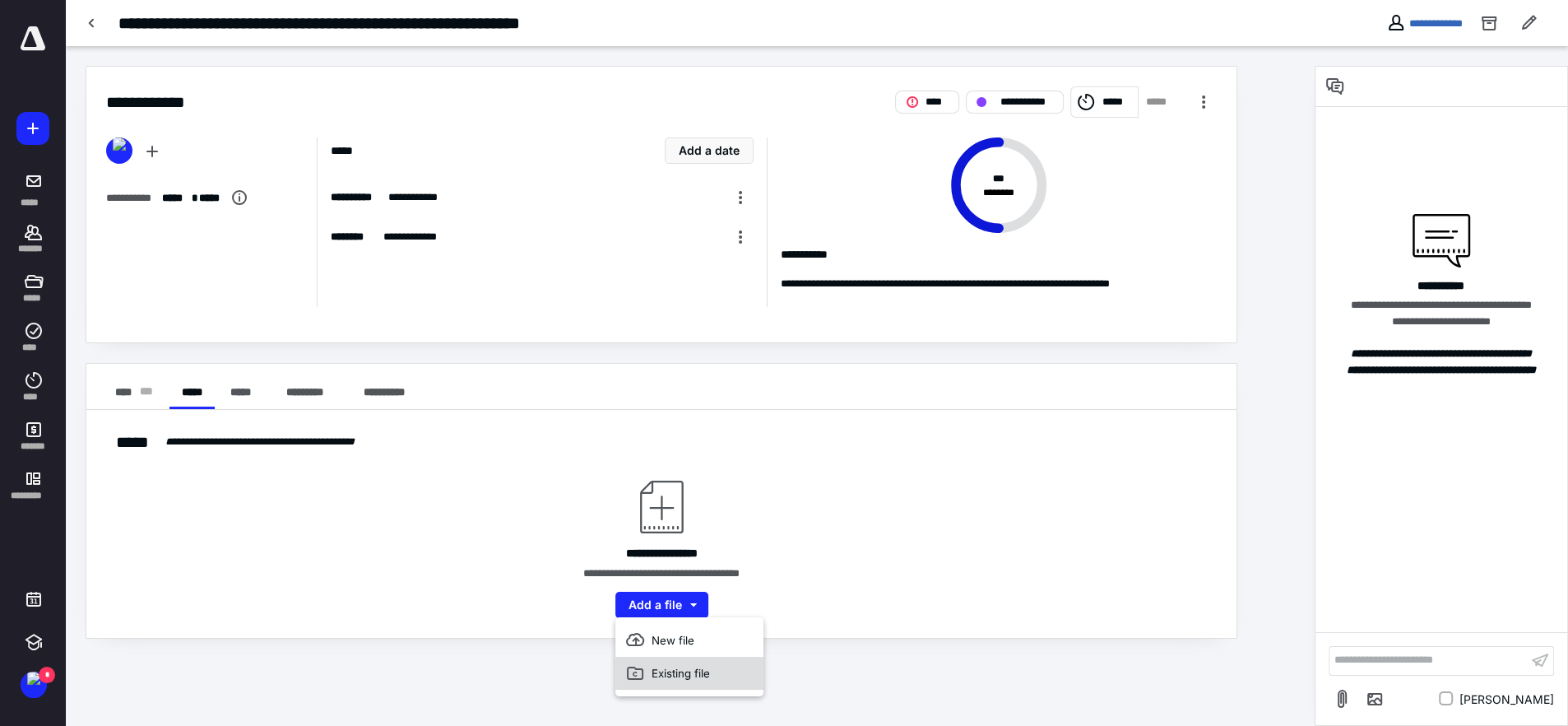 click on "Existing file" at bounding box center [689, 673] 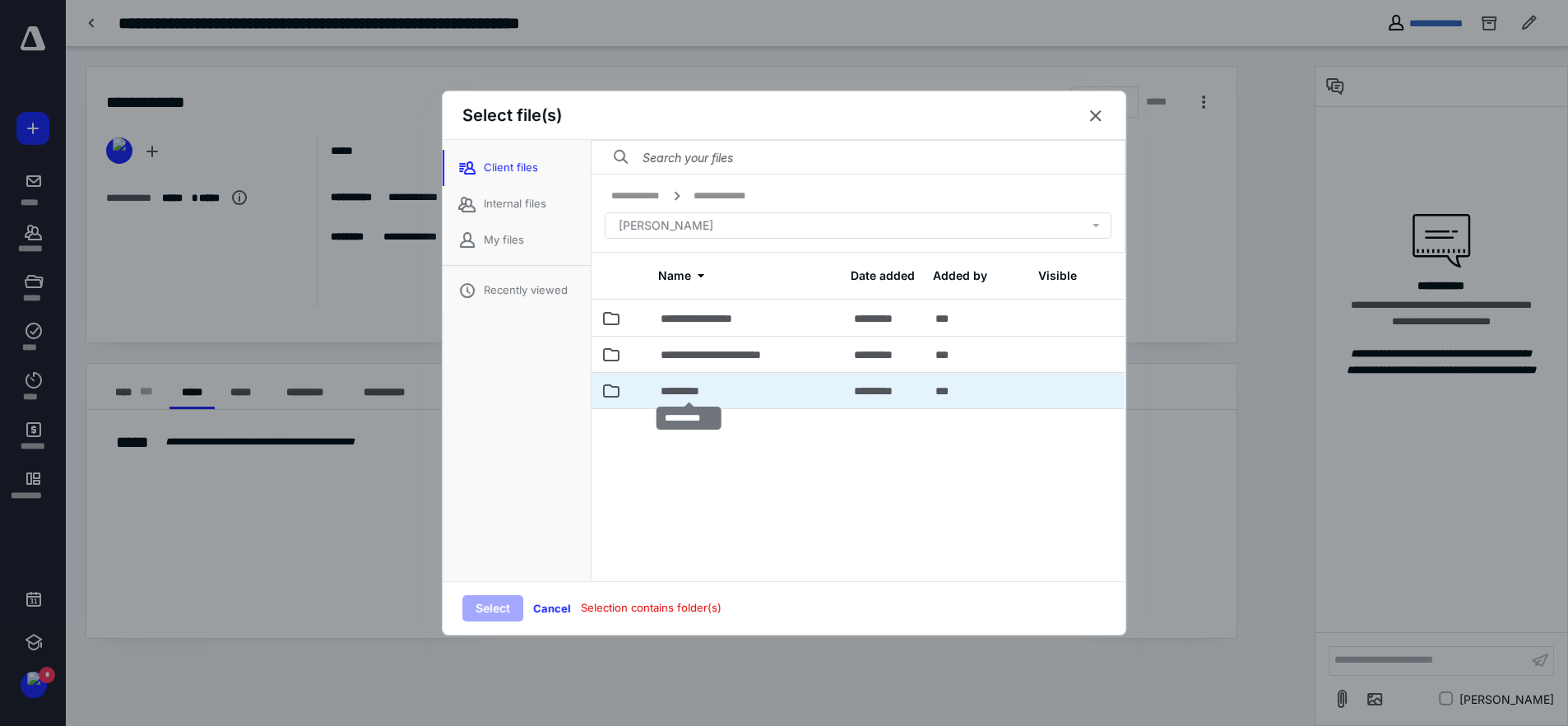 click on "*********" at bounding box center (689, 391) 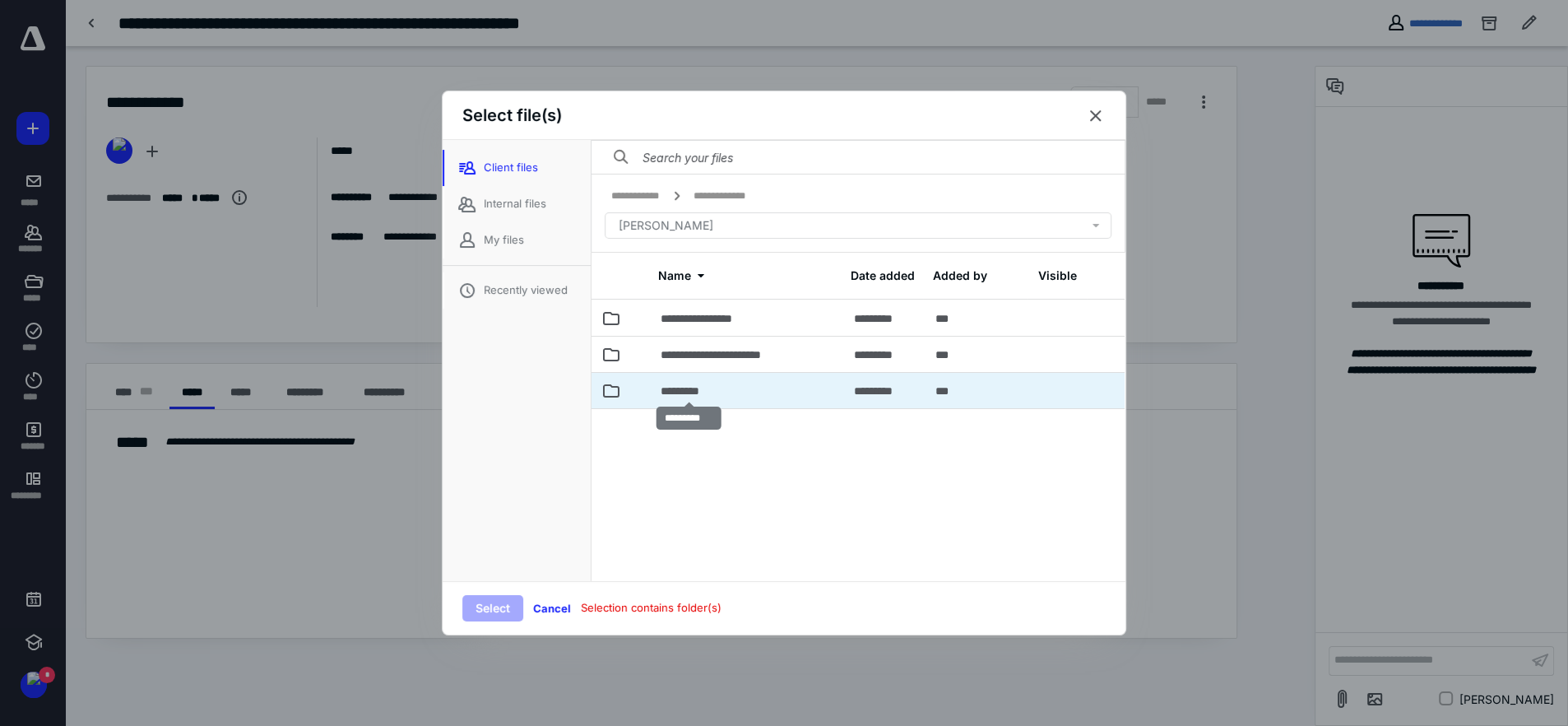 click on "*********" at bounding box center (689, 391) 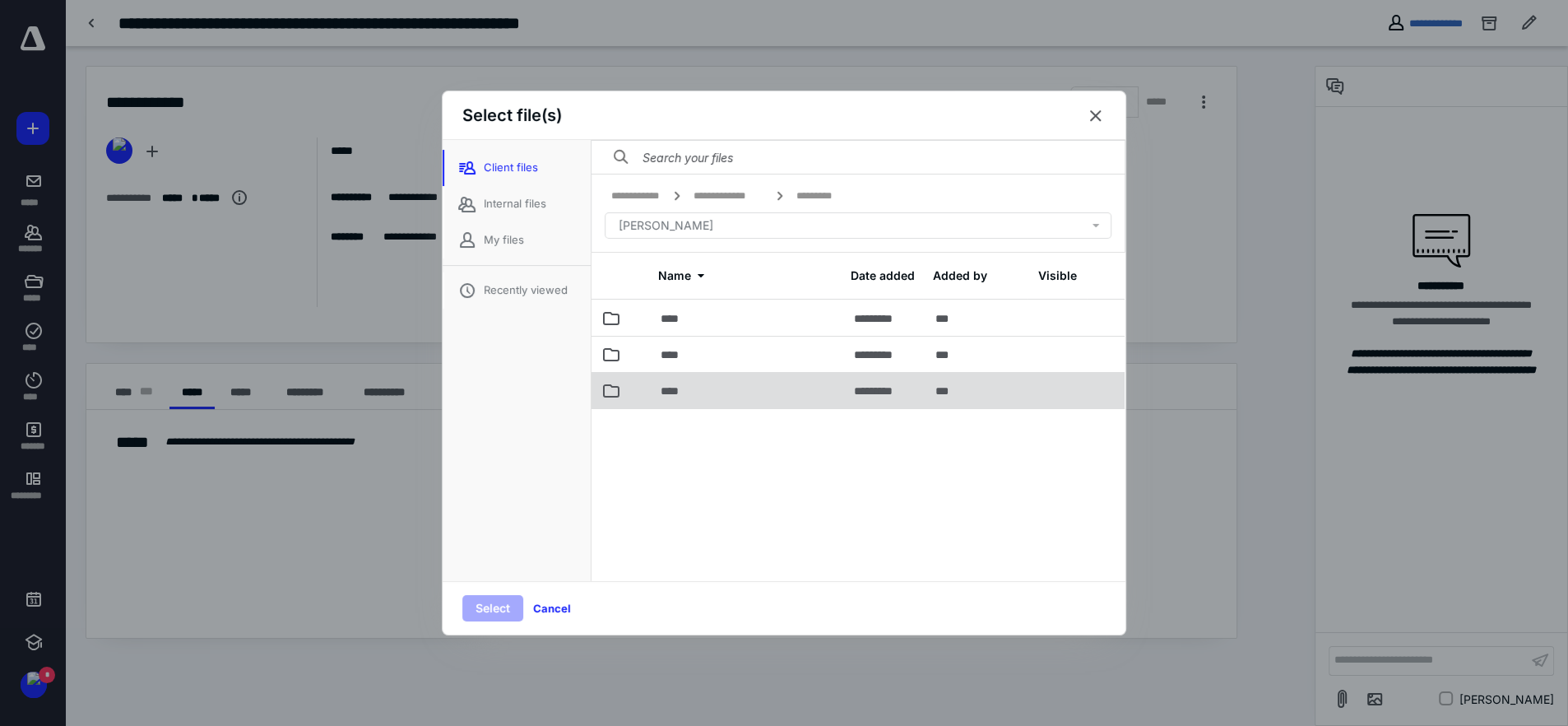 click on "****" at bounding box center (747, 390) 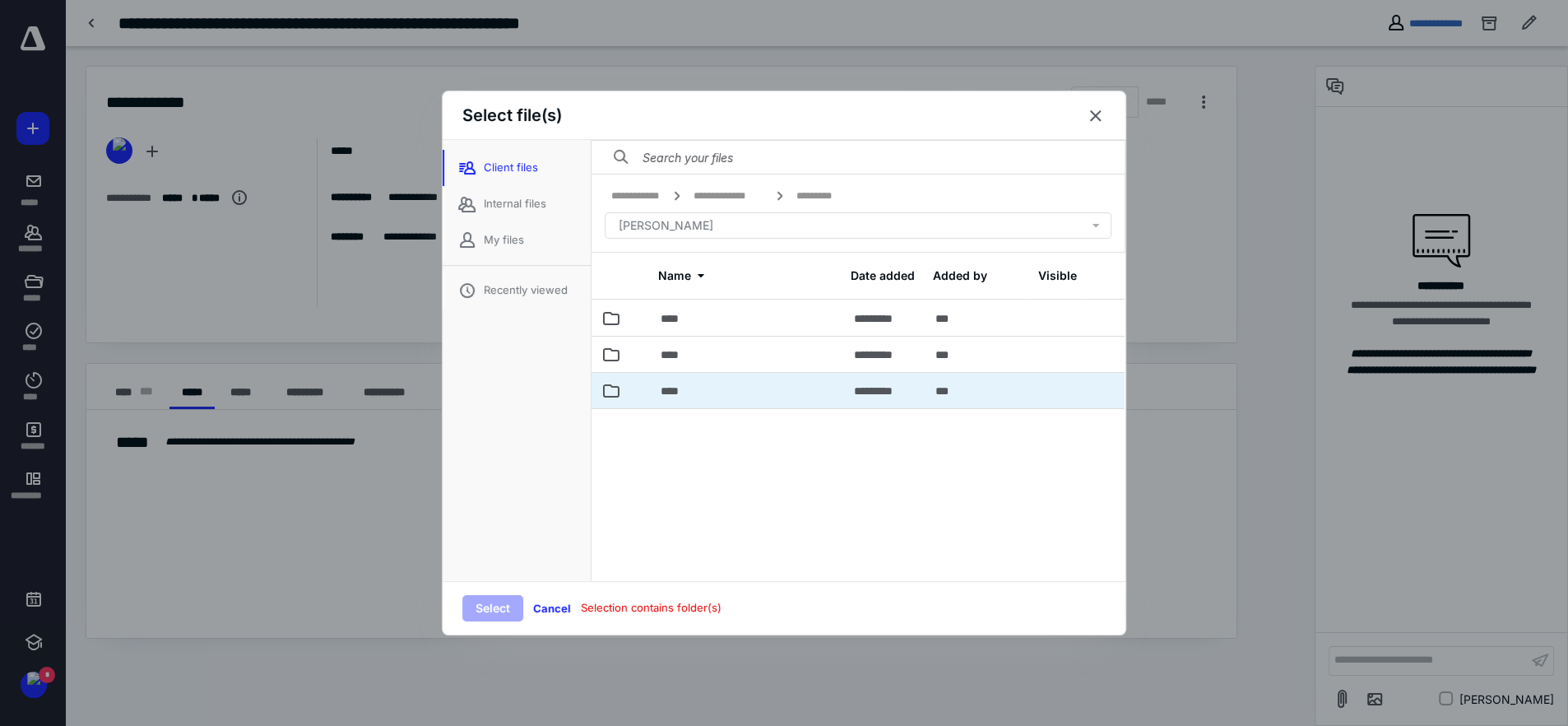 click on "****" at bounding box center [747, 390] 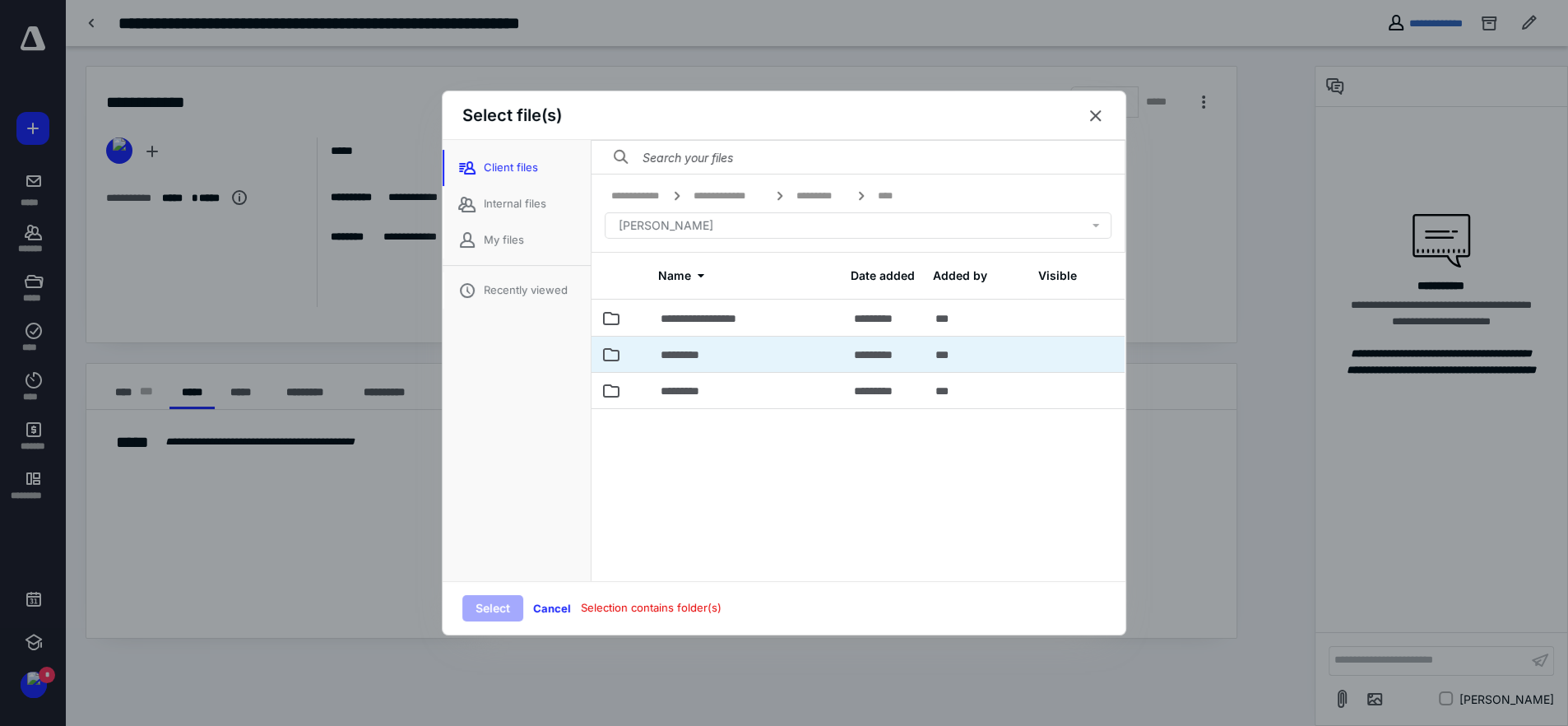 click on "*********" at bounding box center [747, 354] 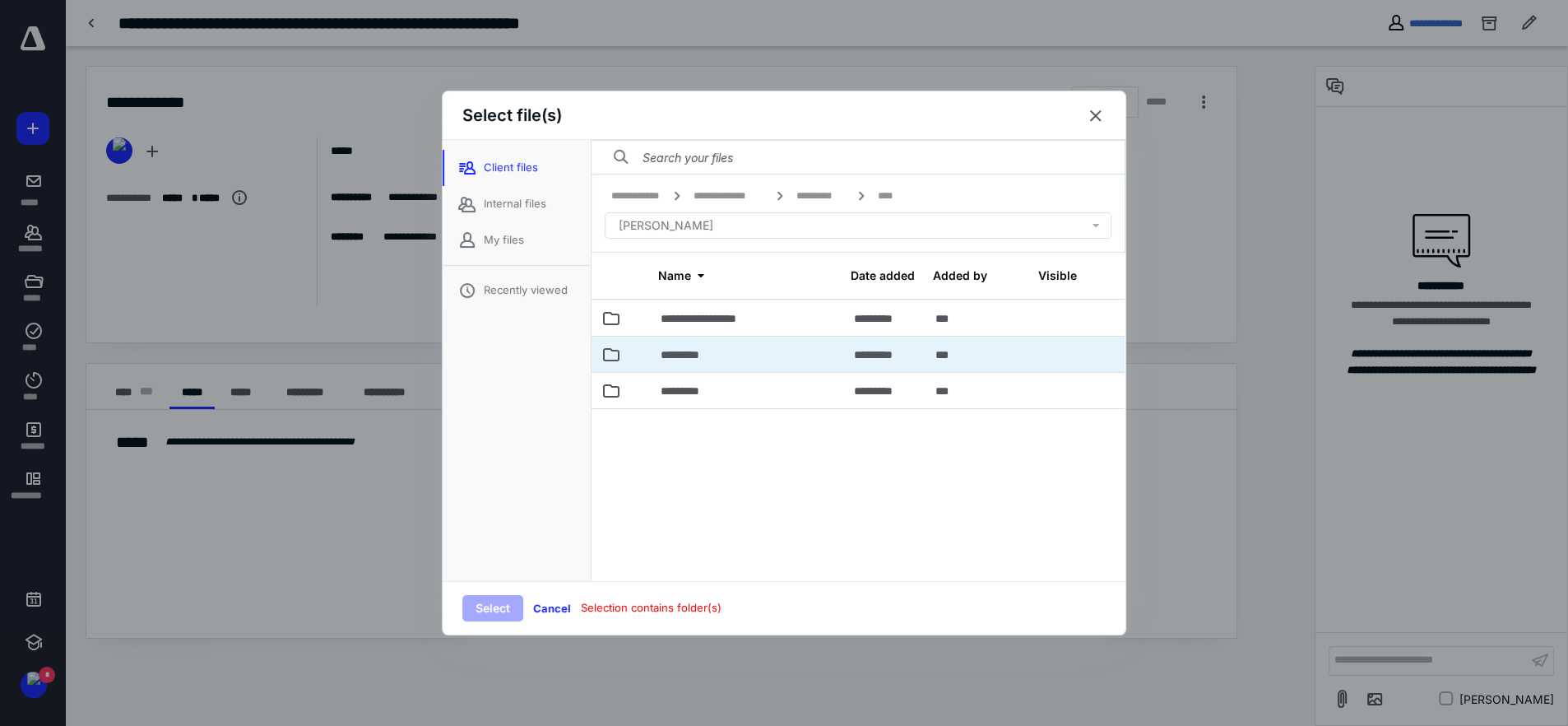 click on "*********" at bounding box center (747, 354) 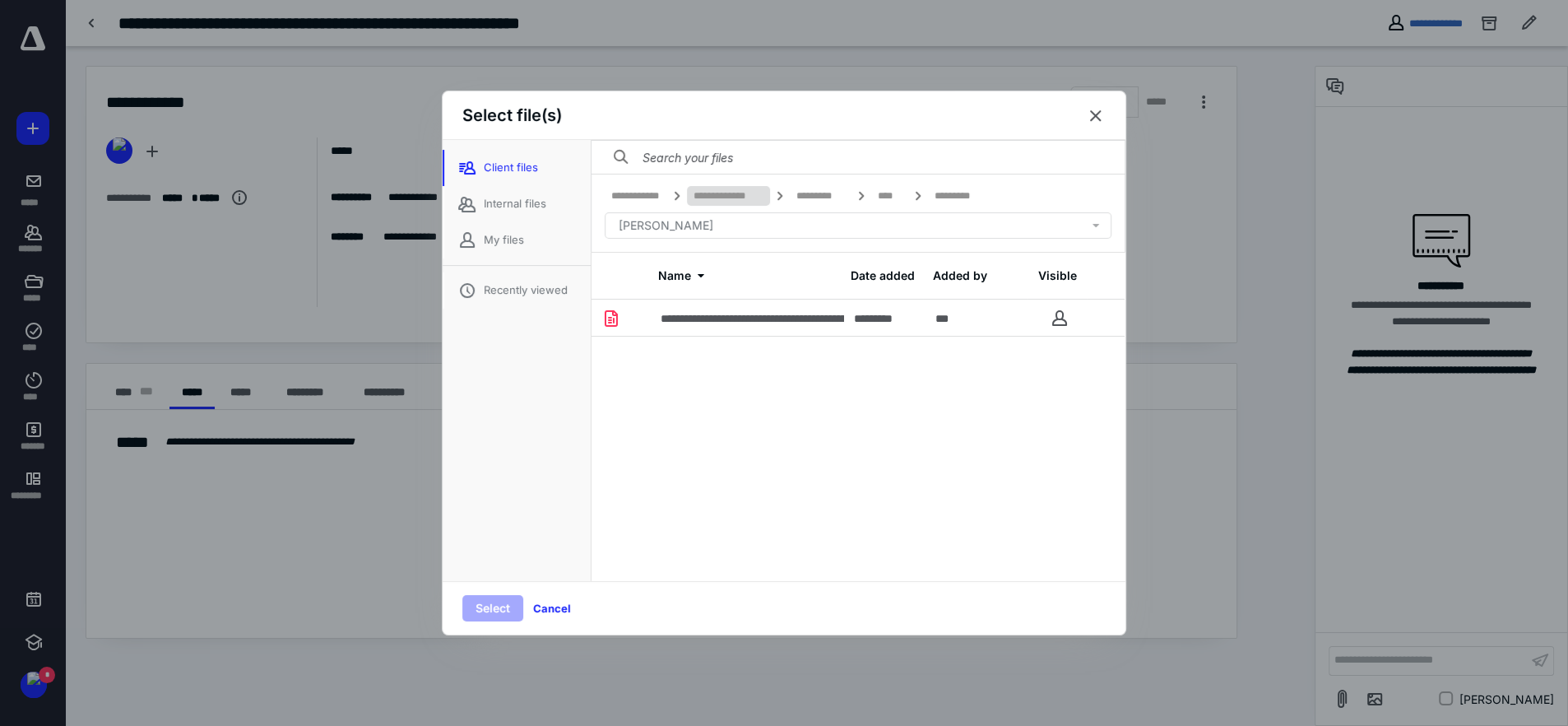 click on "**********" at bounding box center [728, 196] 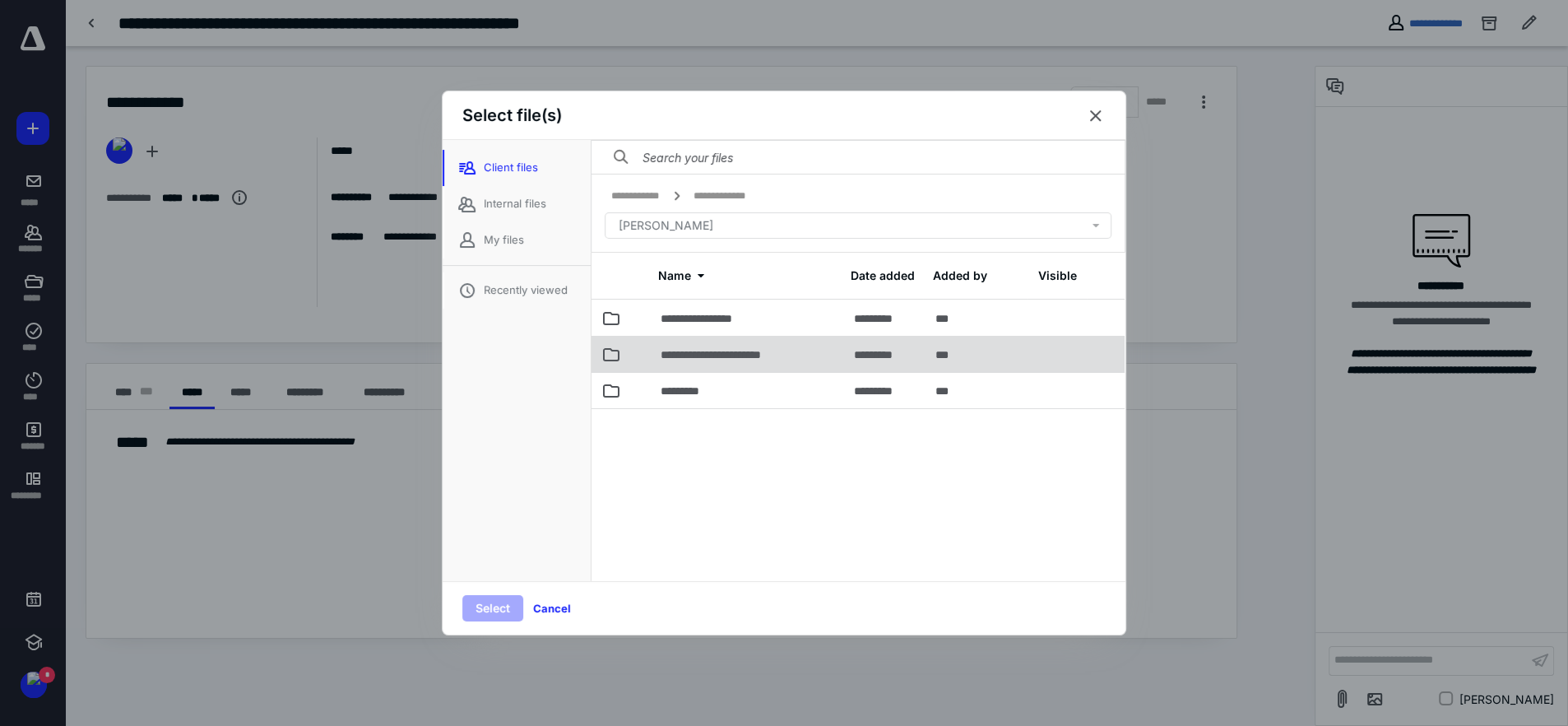click on "**********" at bounding box center (731, 355) 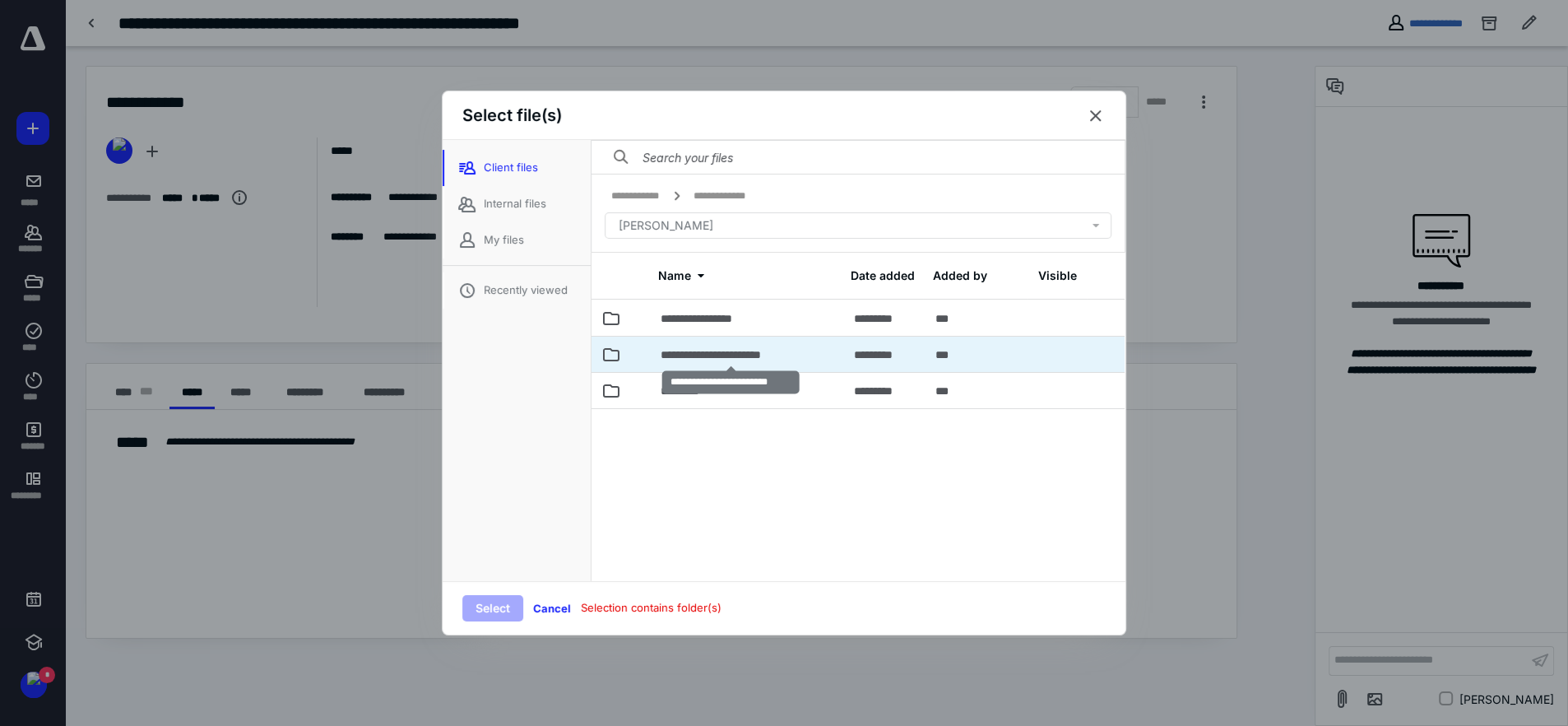 click on "**********" at bounding box center [731, 355] 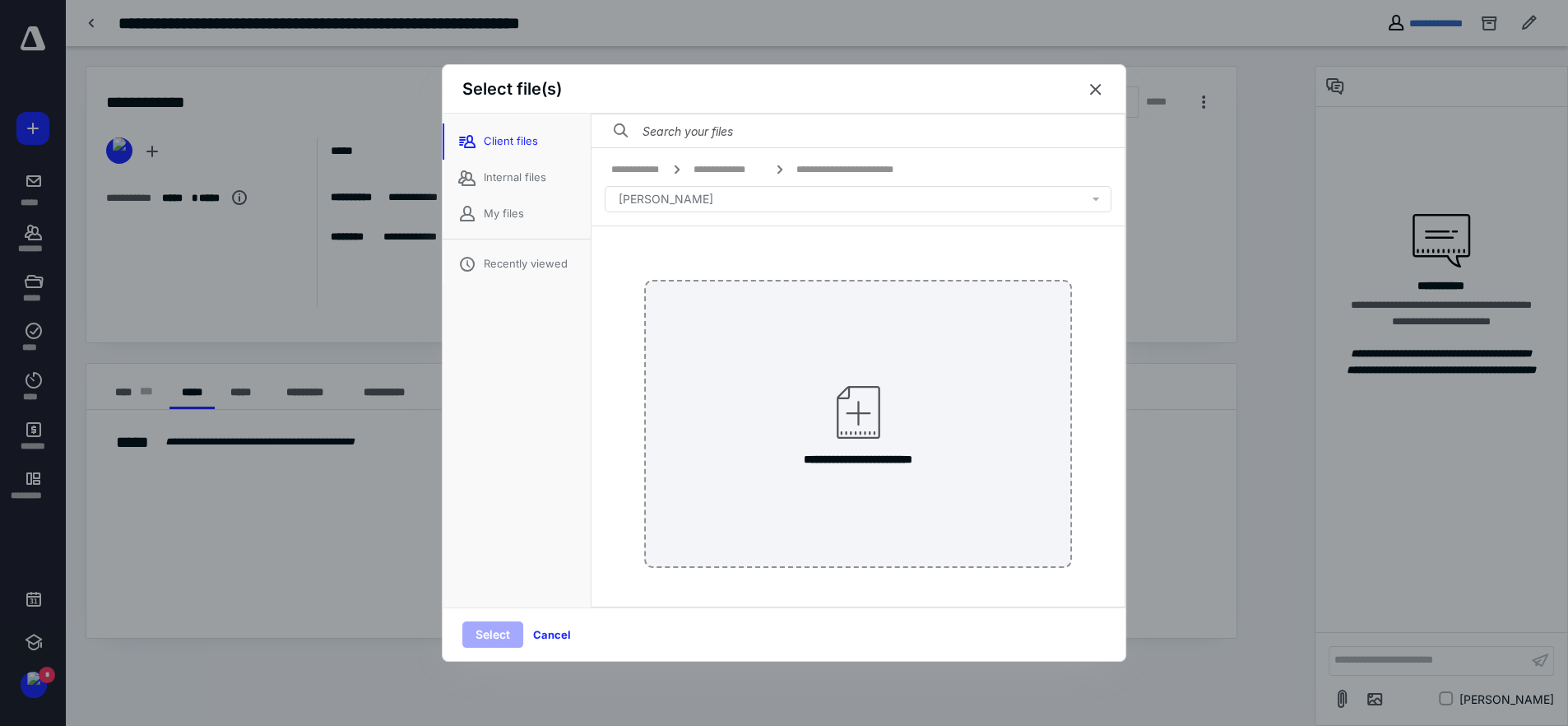 click at bounding box center (1096, 90) 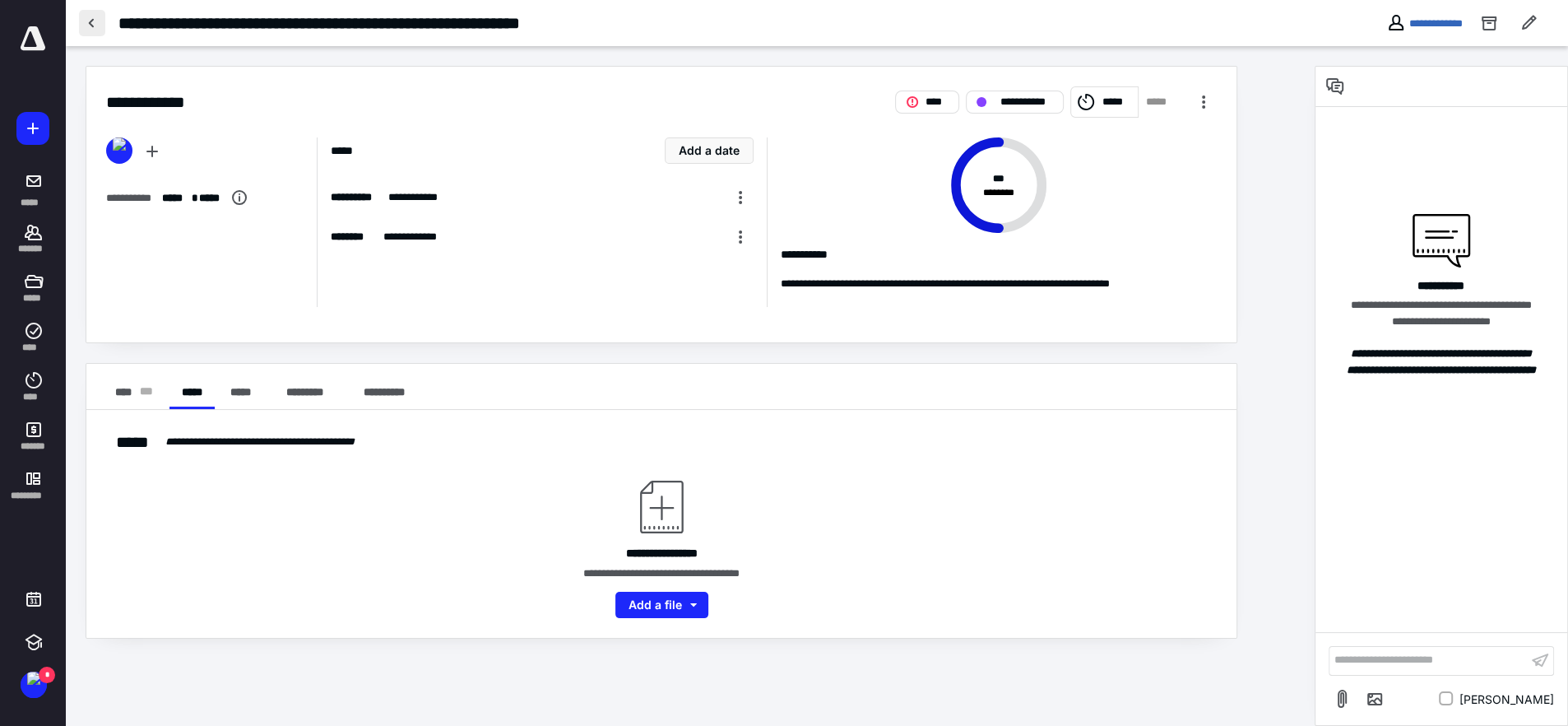 click at bounding box center [92, 23] 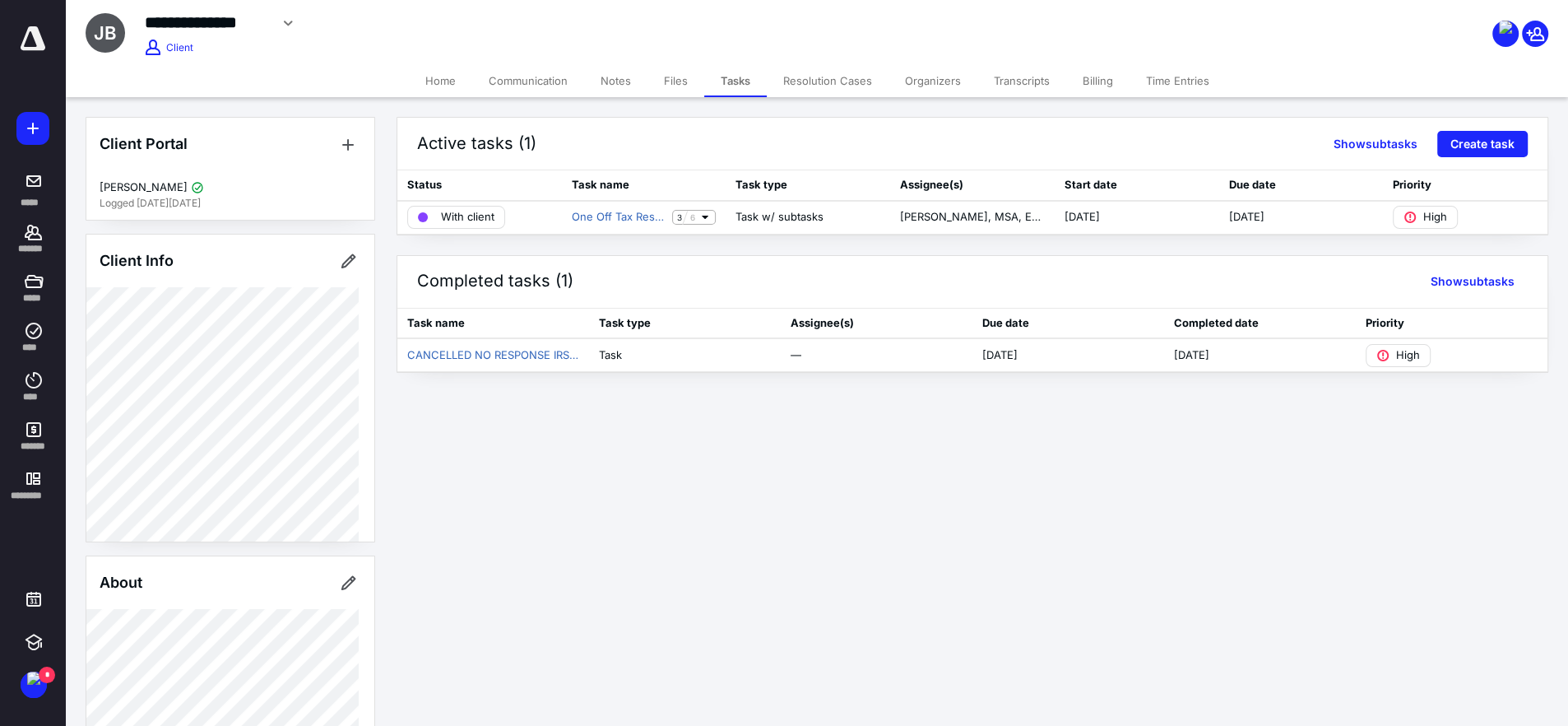 click on "Files" at bounding box center (675, 81) 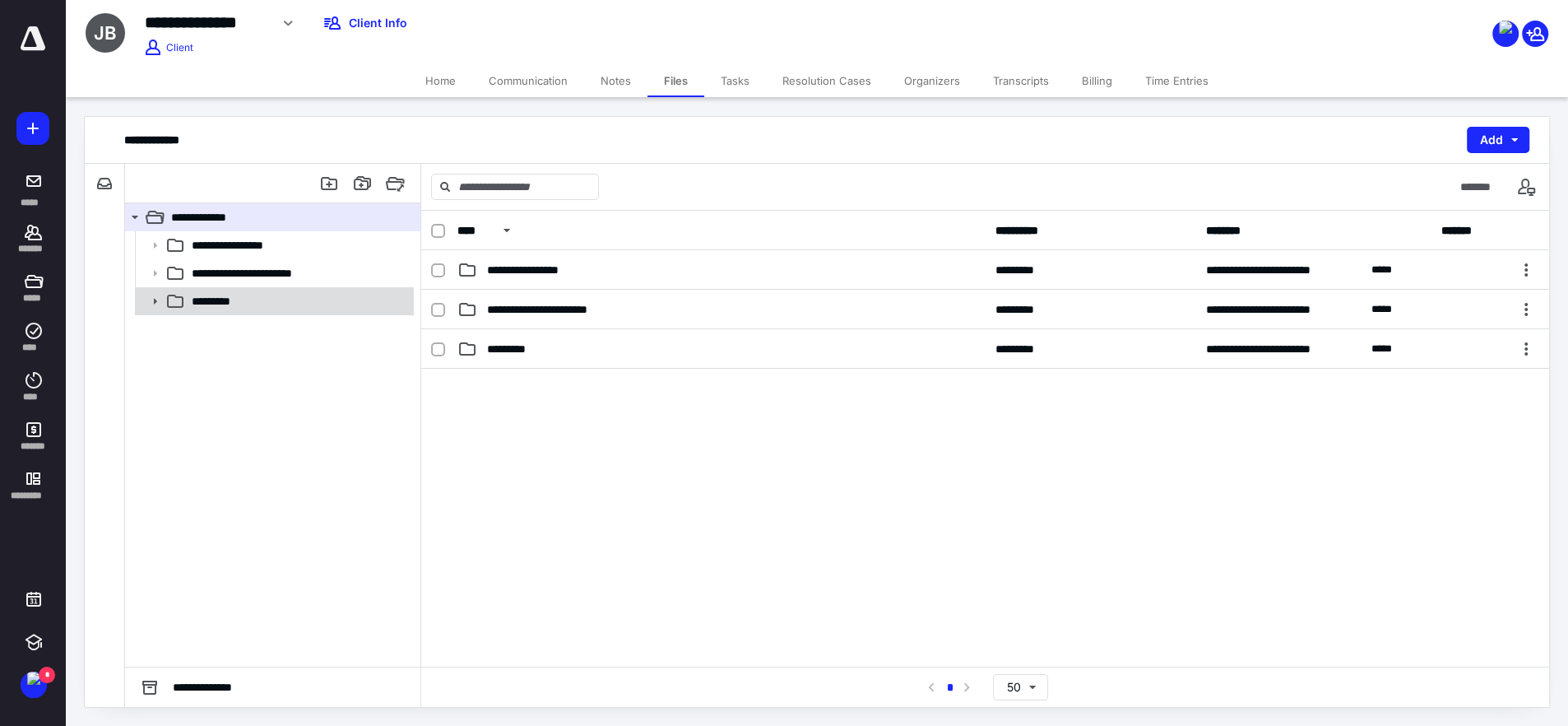 click 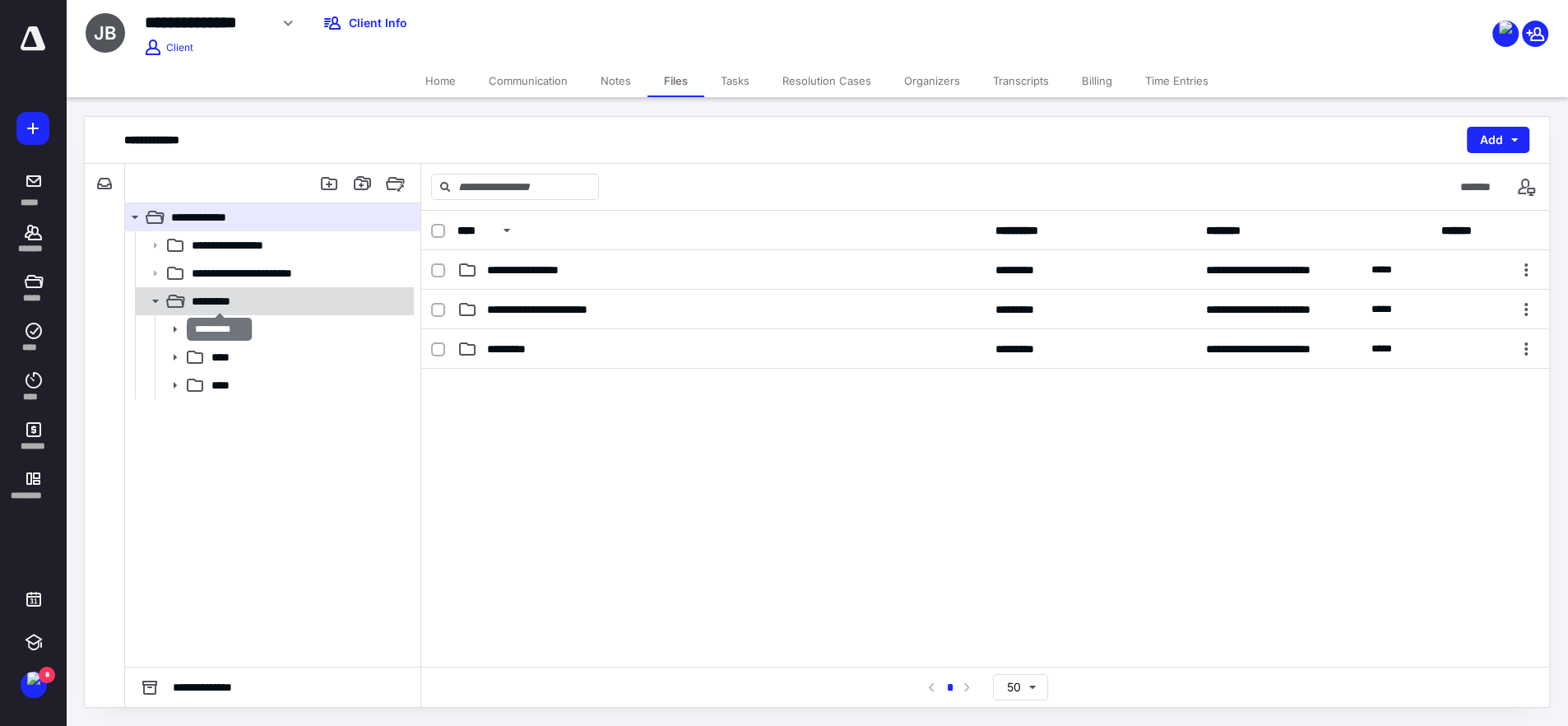click on "*********" at bounding box center [220, 301] 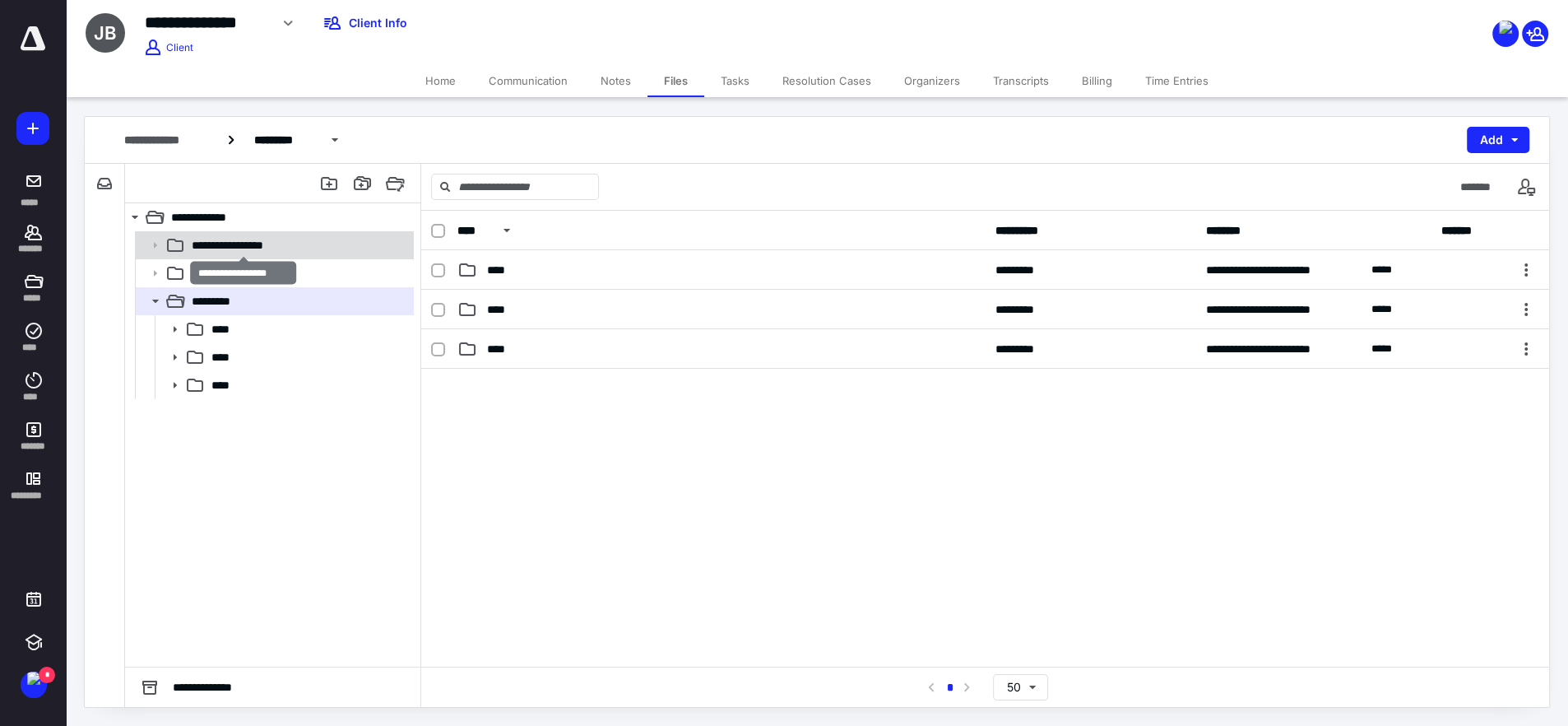 click on "**********" at bounding box center (244, 245) 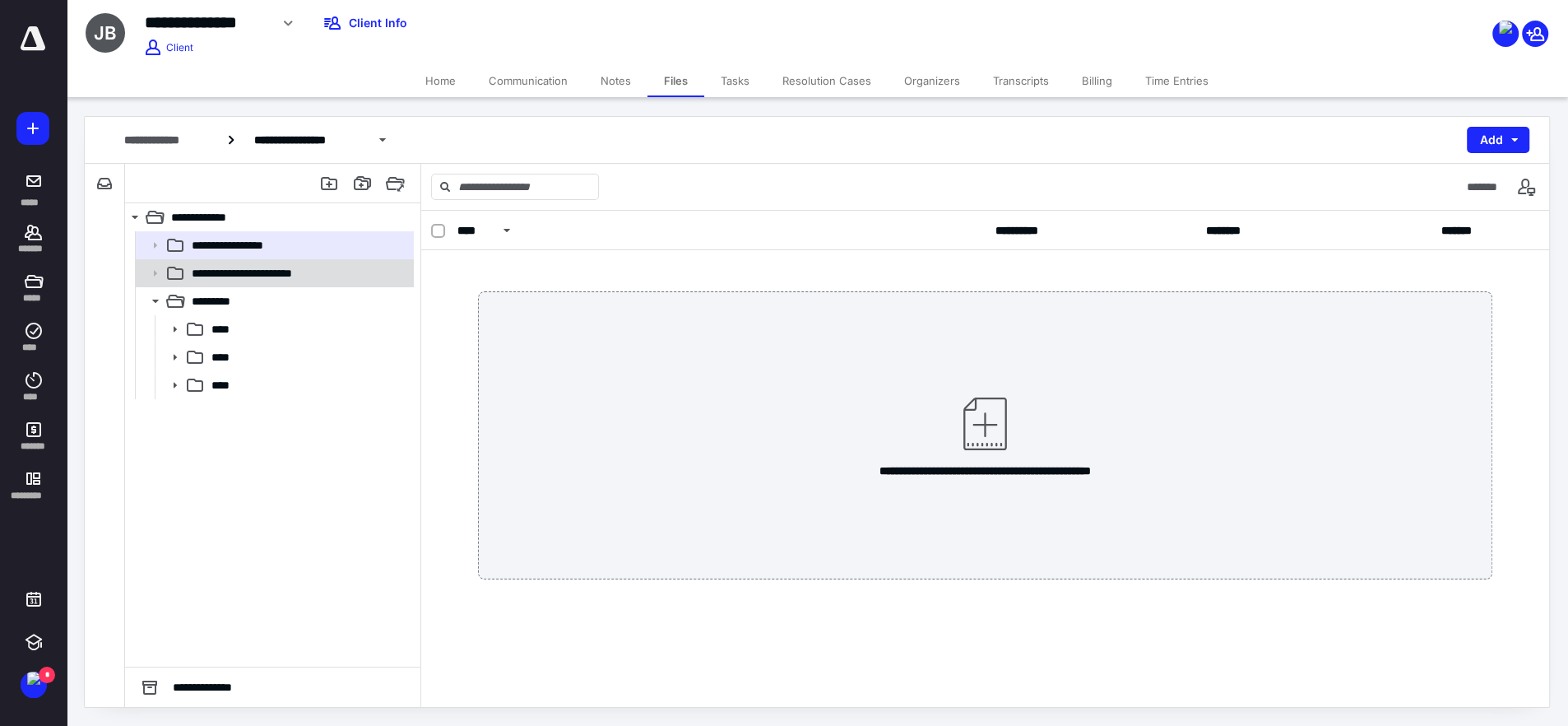 click on "**********" at bounding box center [262, 273] 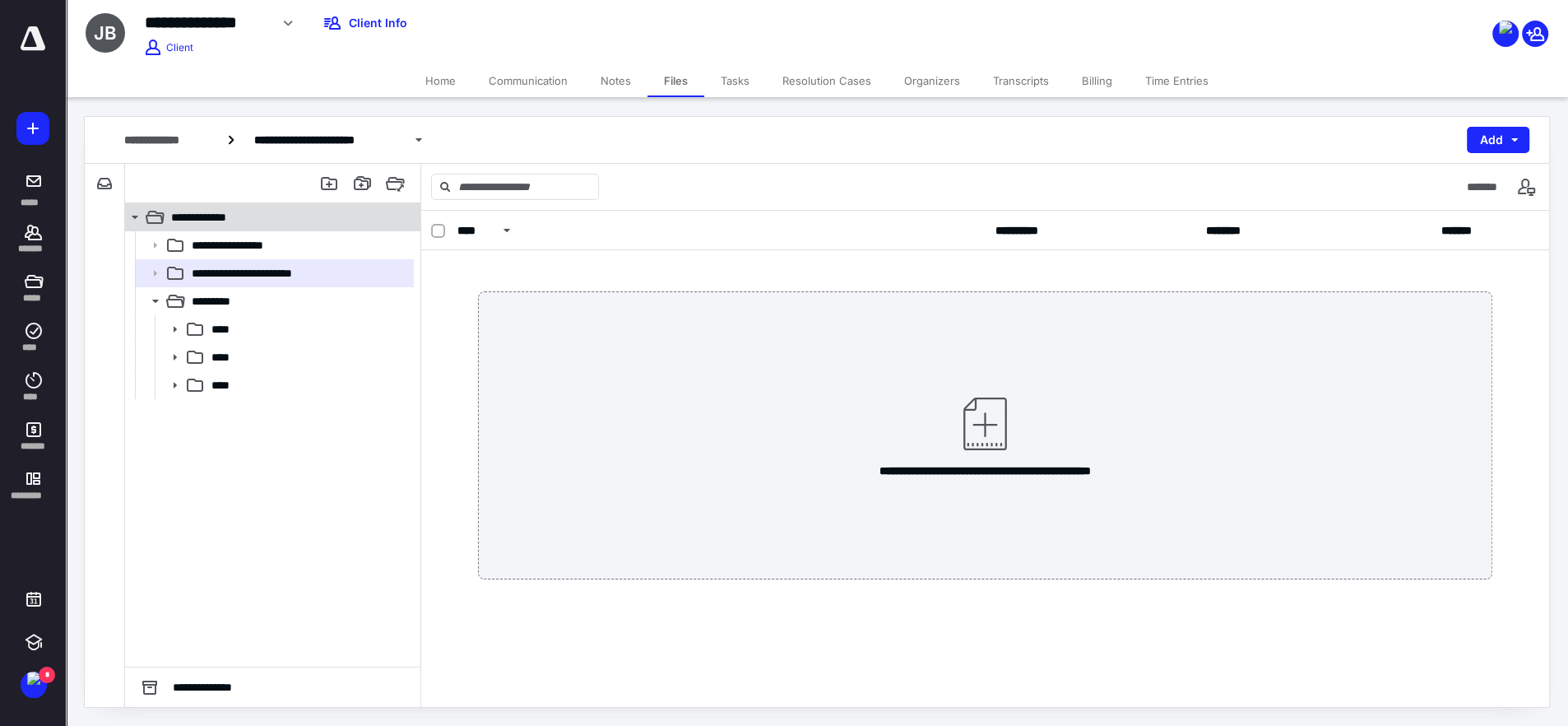 click on "**********" at bounding box center [212, 217] 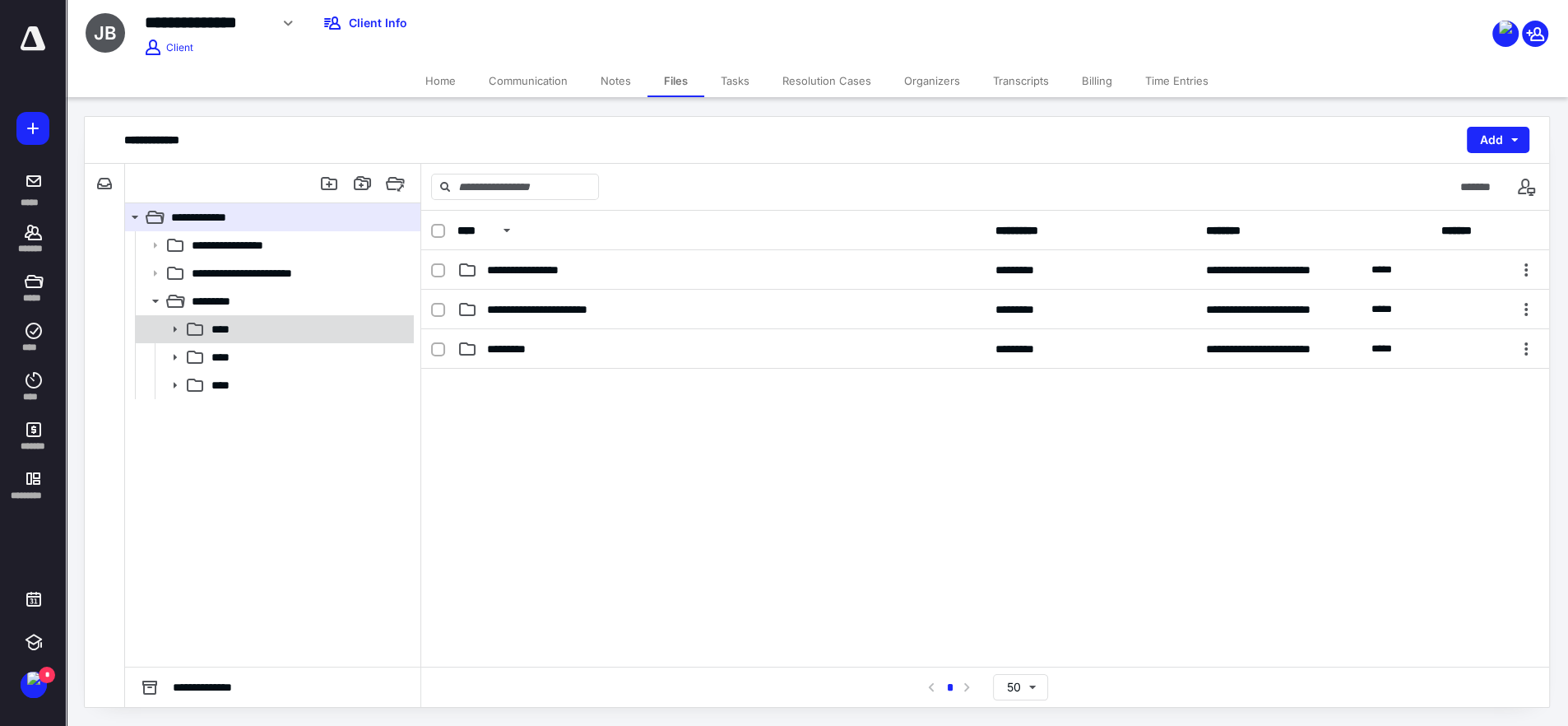 click on "****" at bounding box center (225, 329) 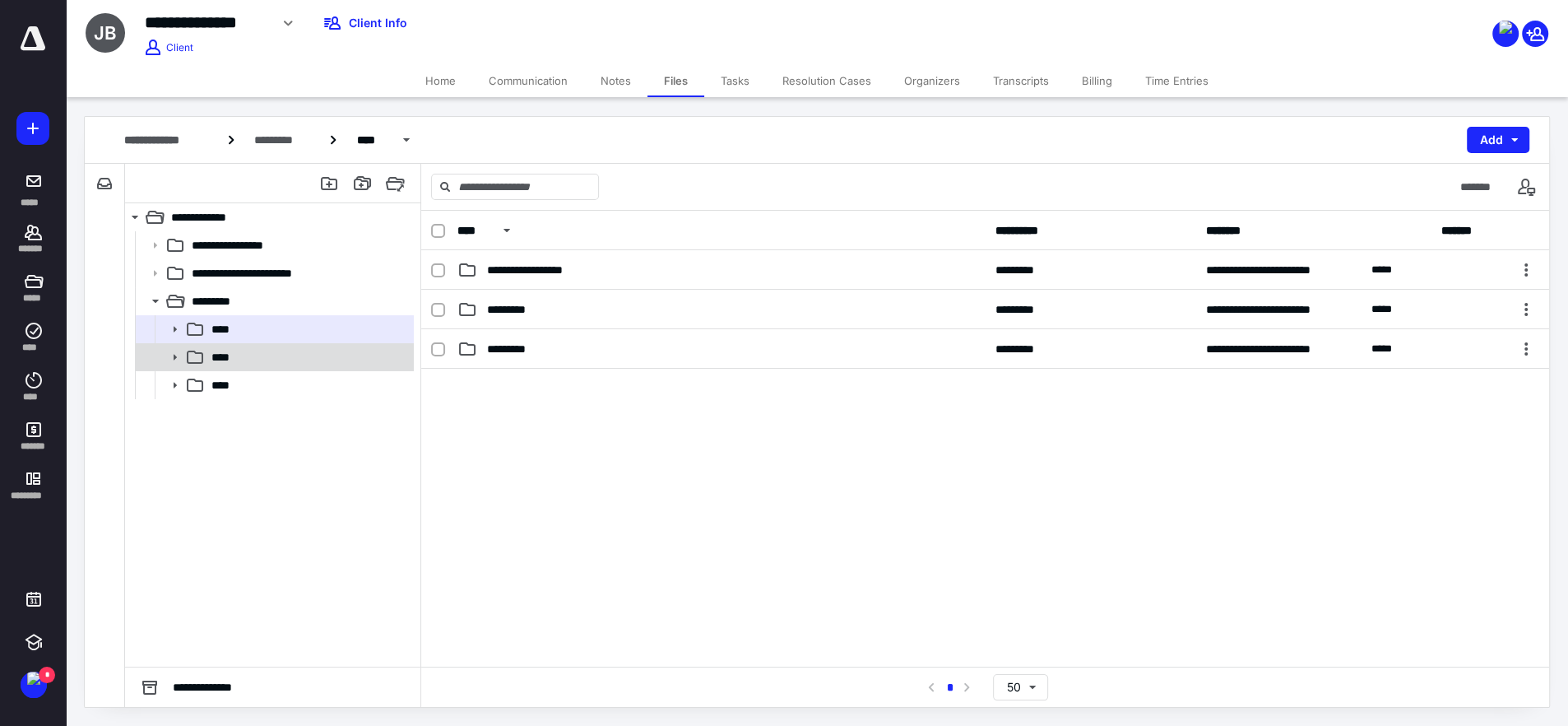 click at bounding box center (169, 357) 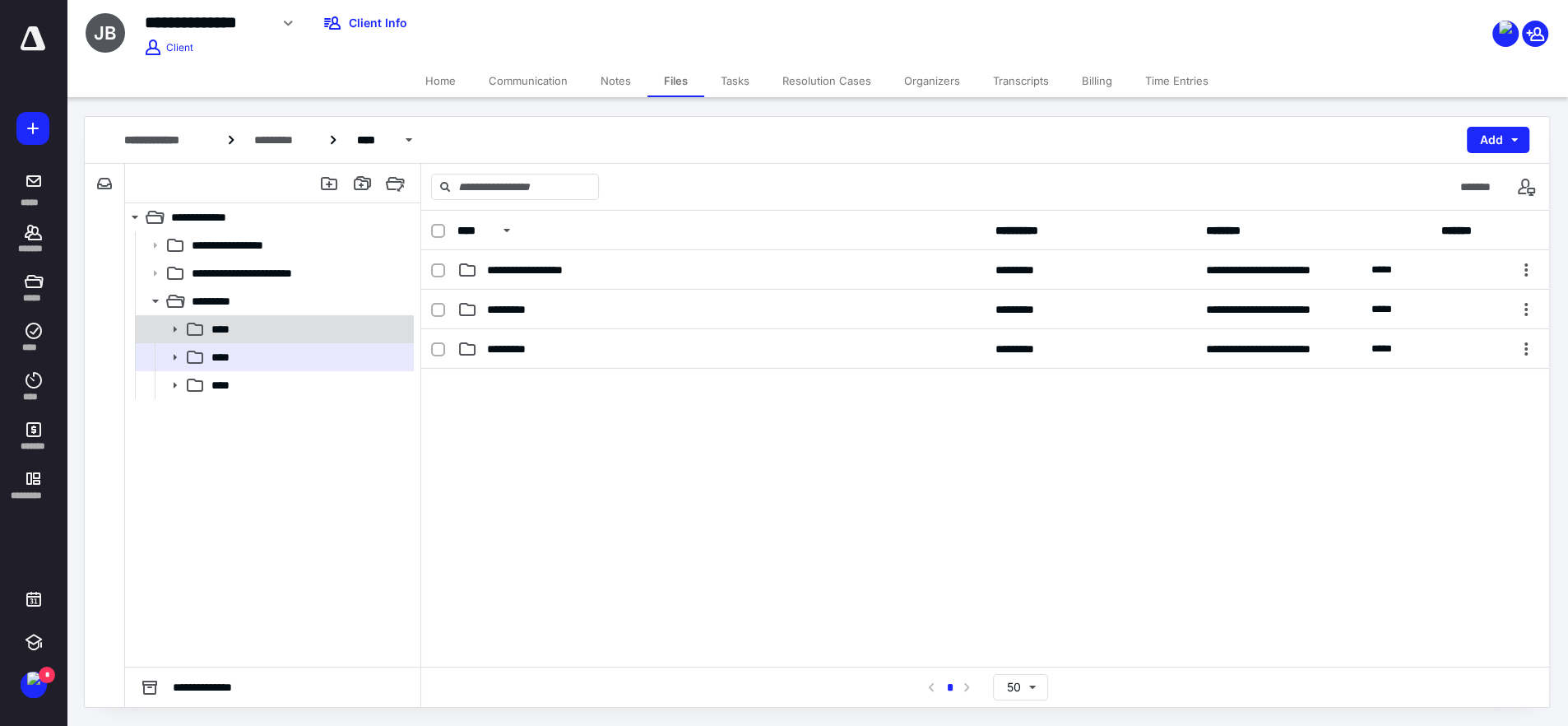 click 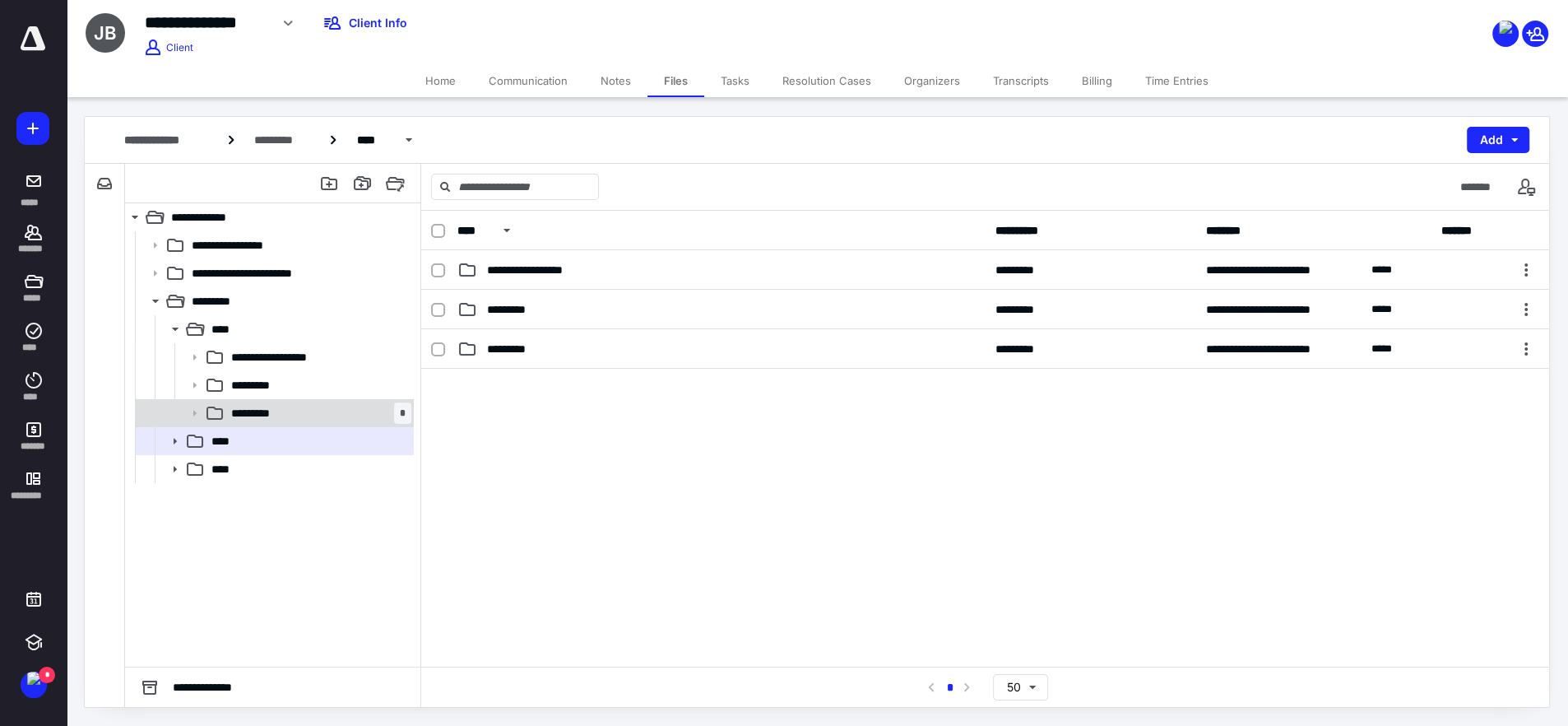 click 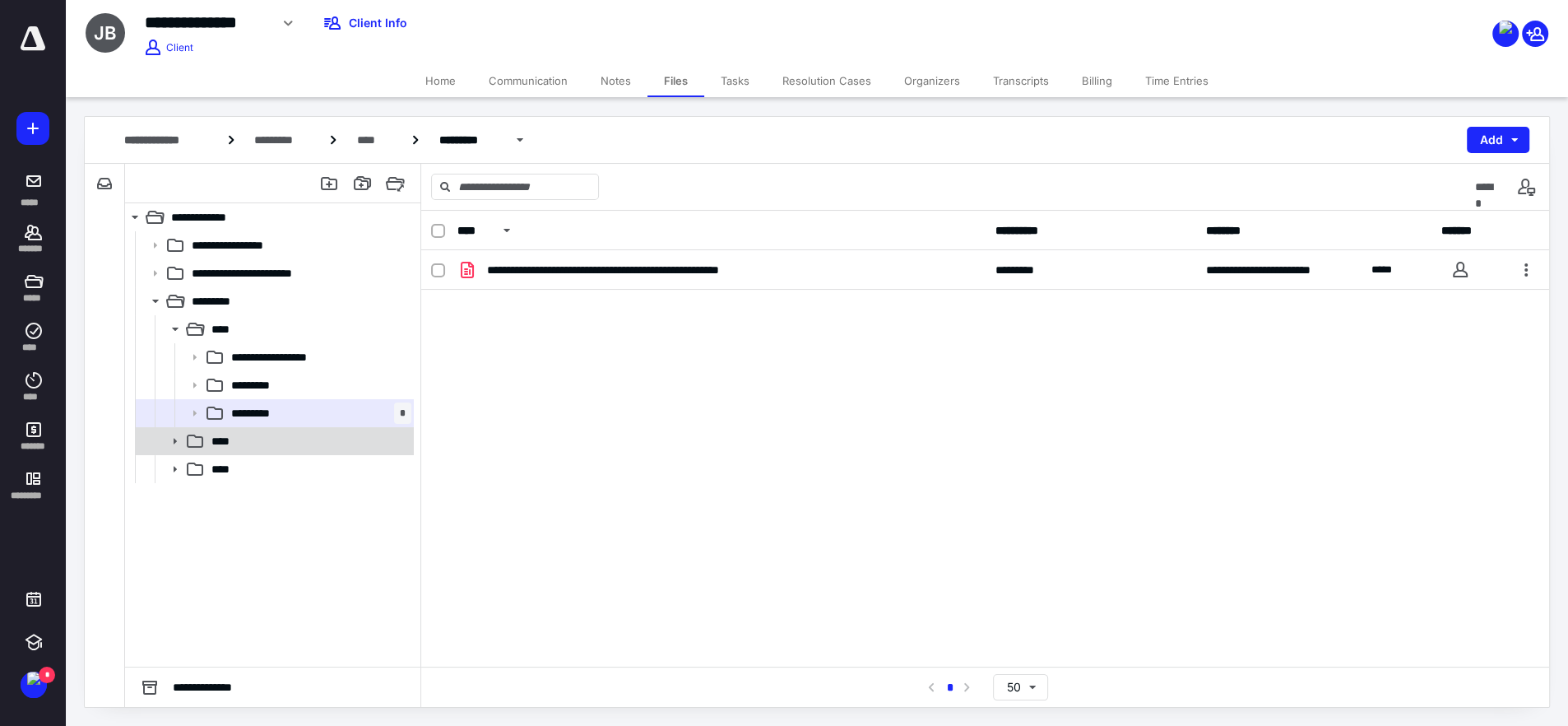 click 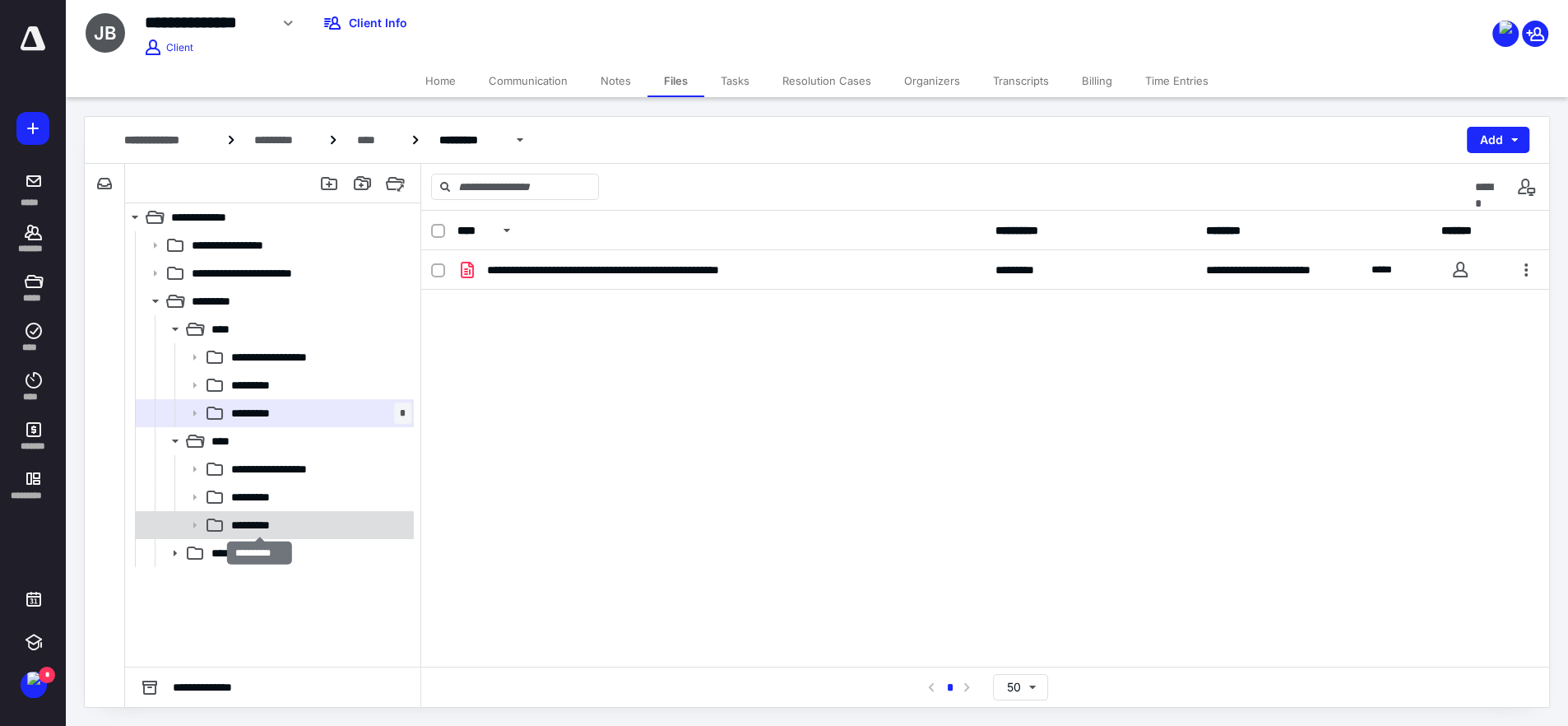 click on "*********" at bounding box center (259, 525) 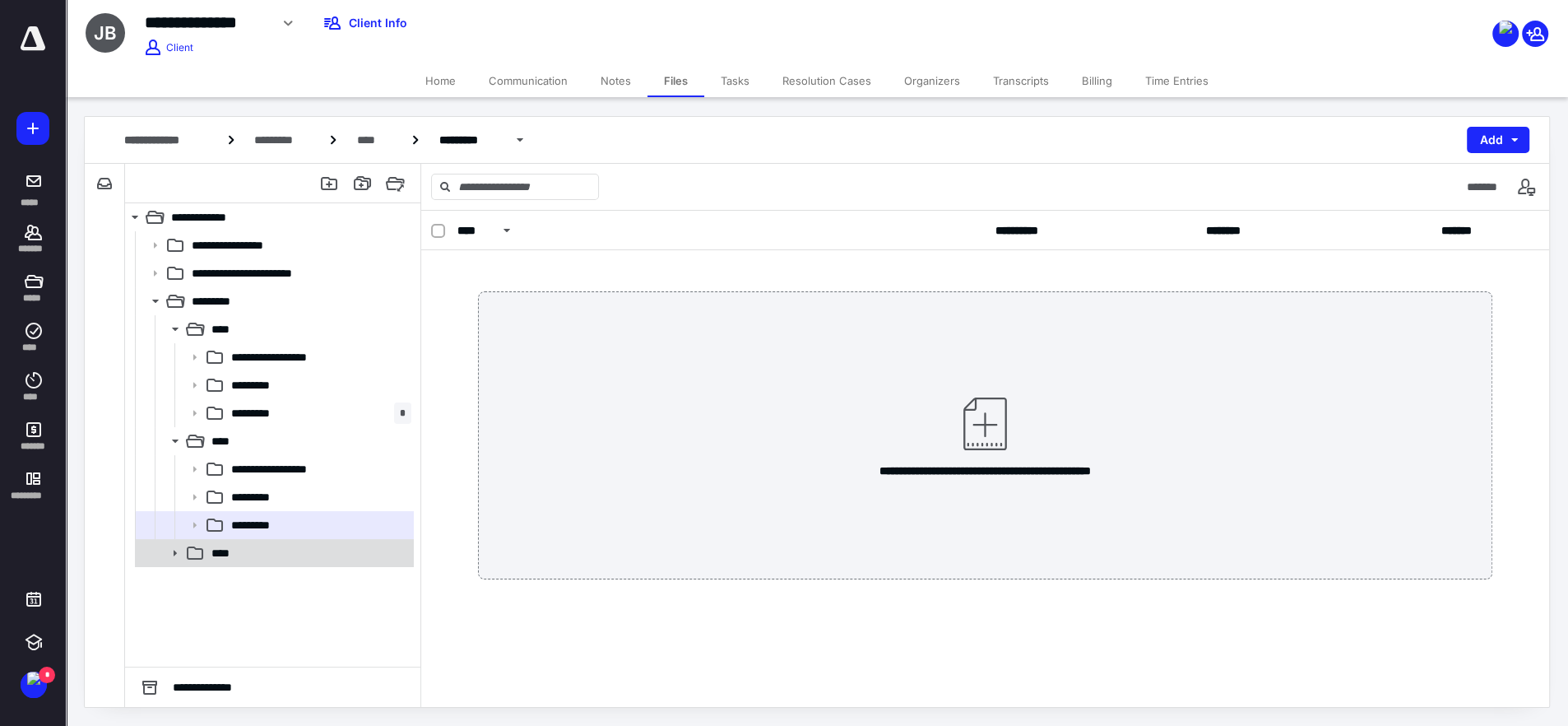 click 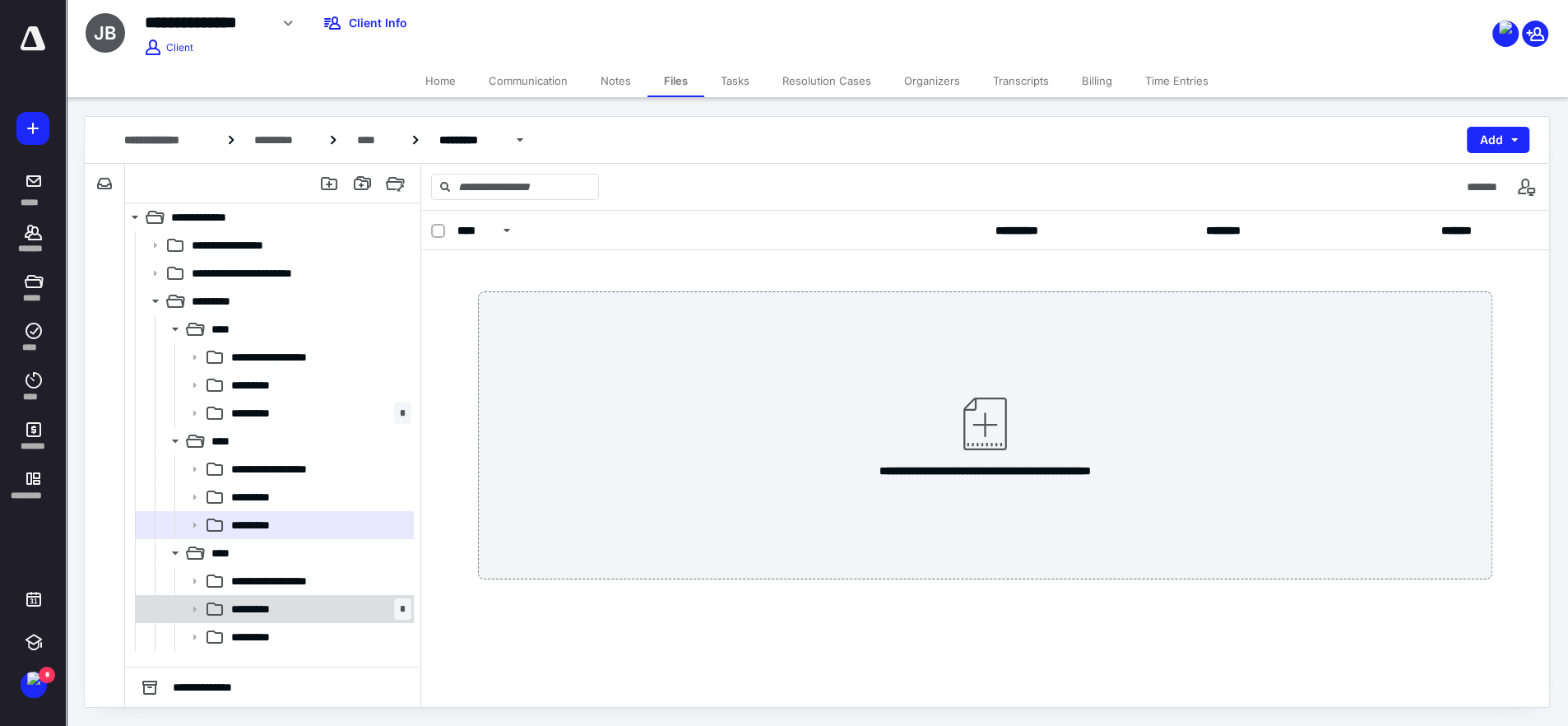 click on "********* *" at bounding box center [318, 609] 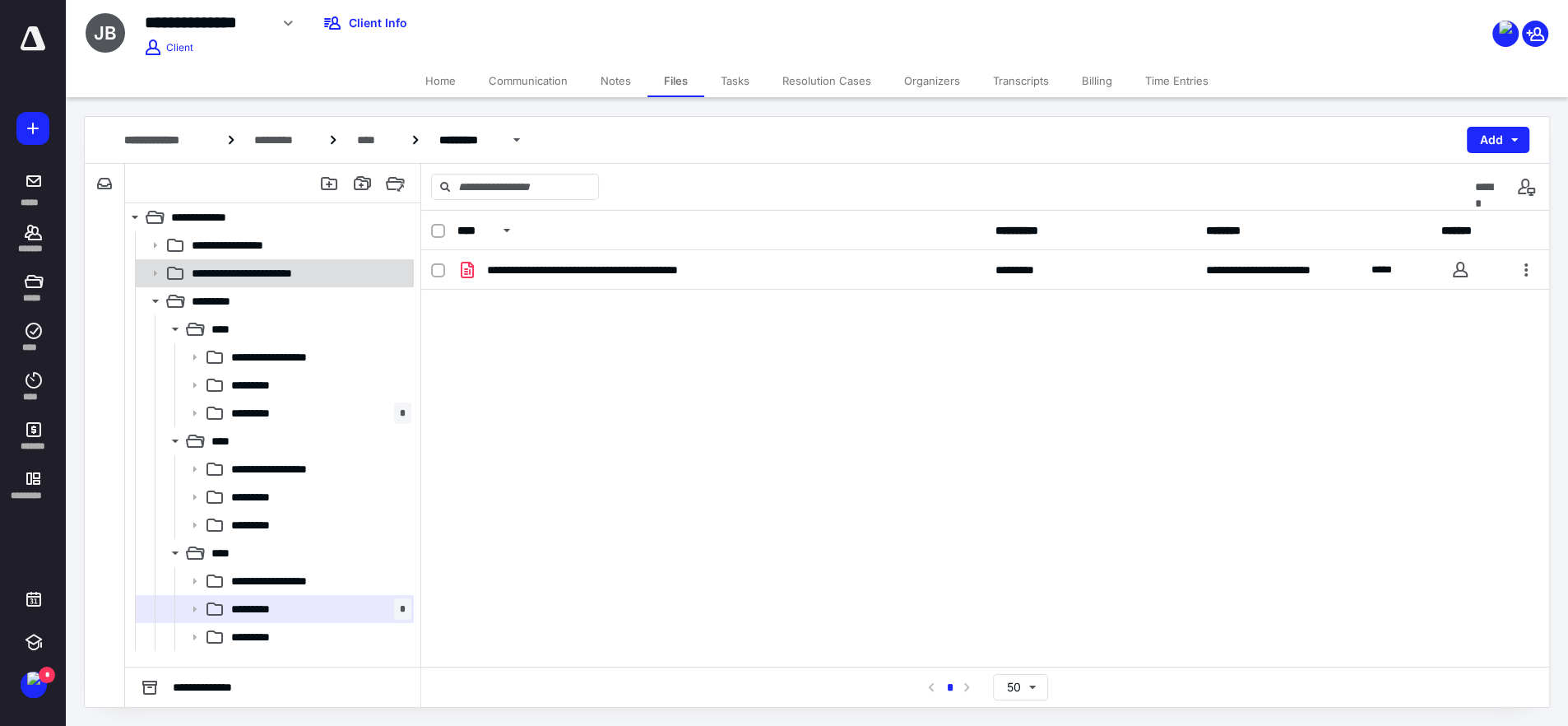 click on "**********" at bounding box center [262, 273] 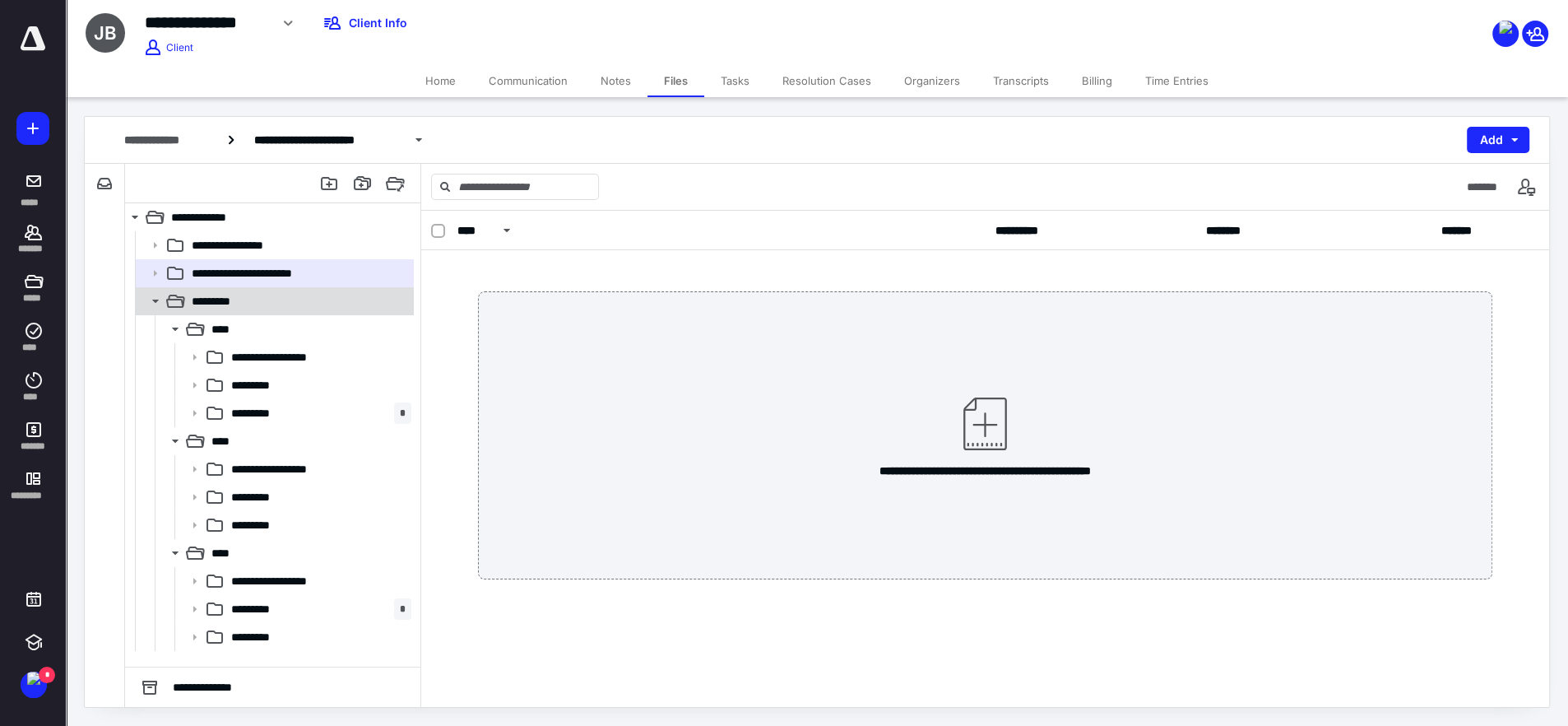click 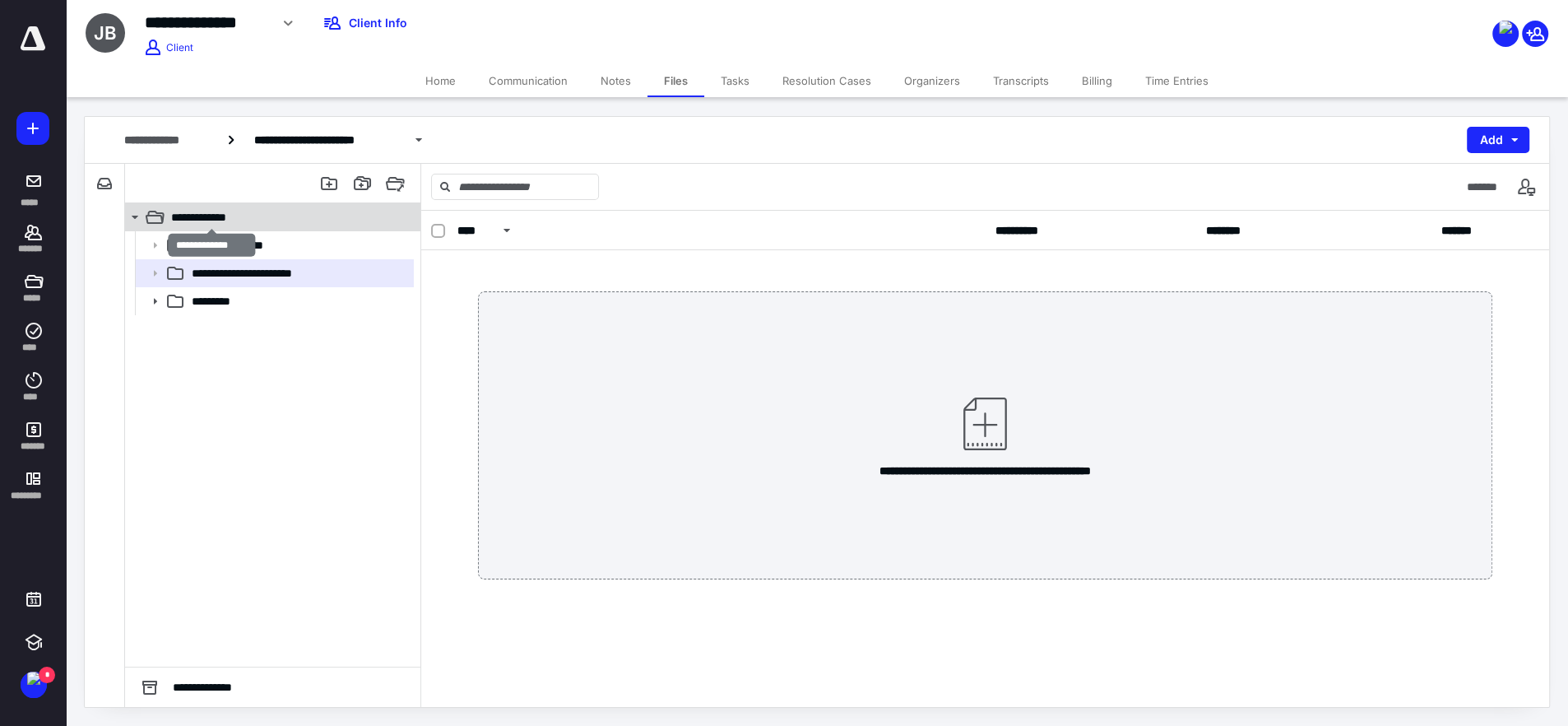 drag, startPoint x: 220, startPoint y: 216, endPoint x: 277, endPoint y: 211, distance: 57.218878 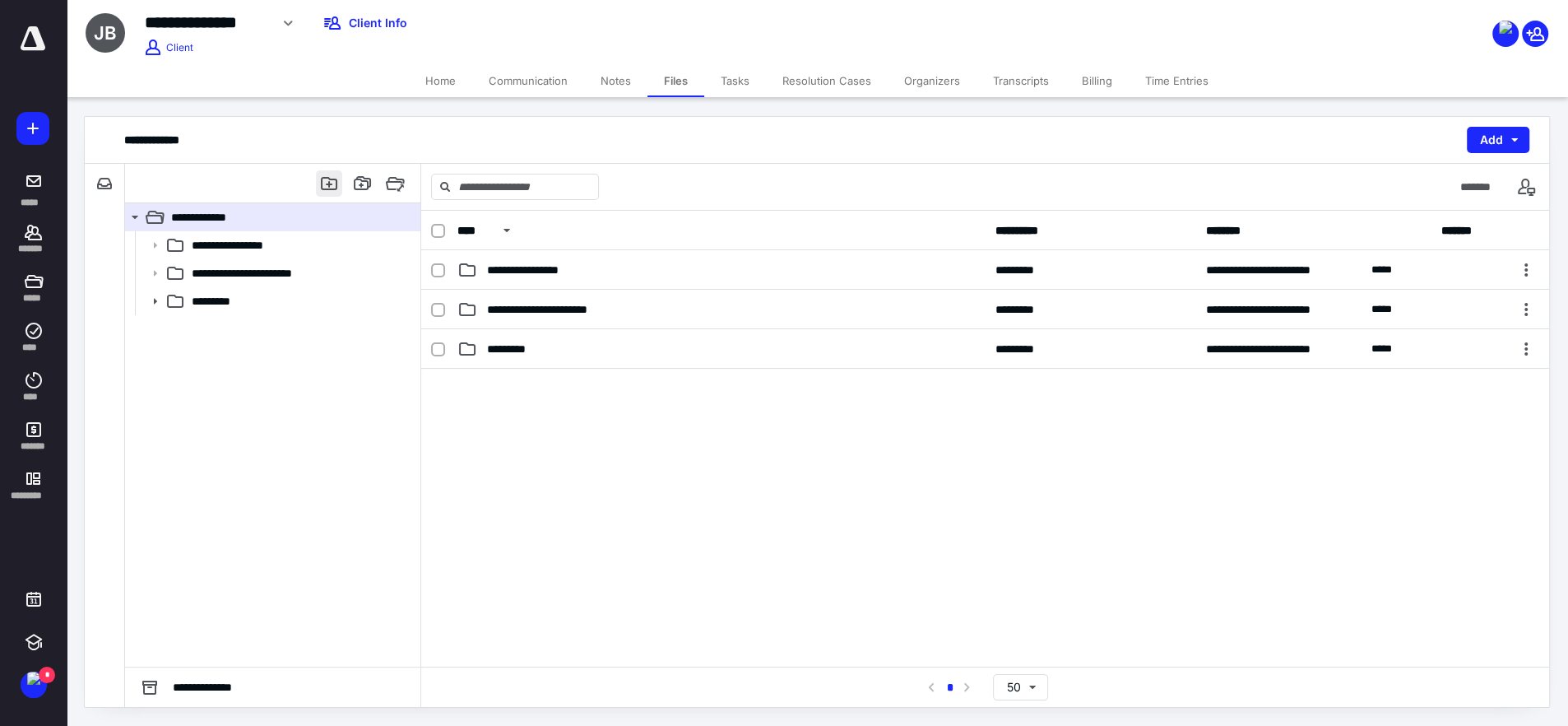 click at bounding box center (329, 184) 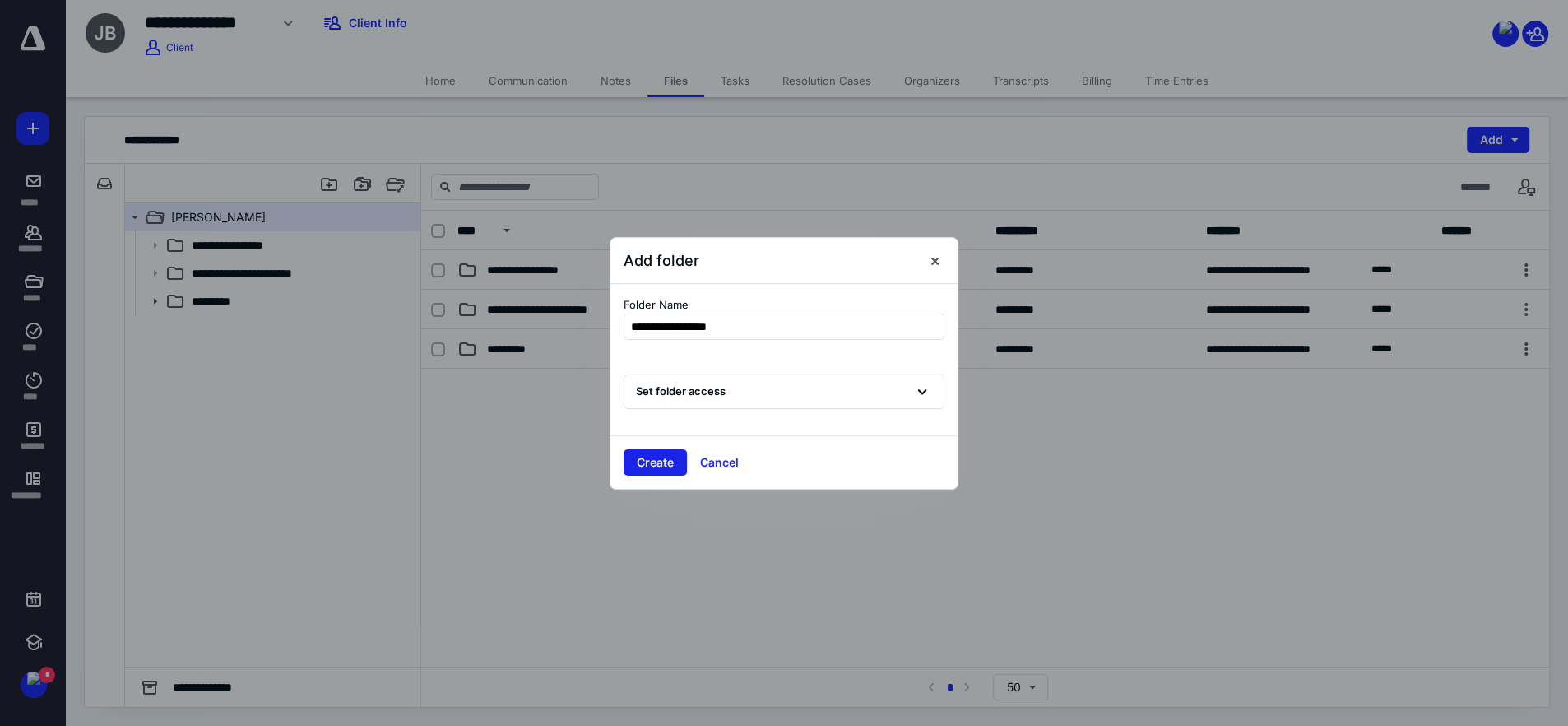 type on "**********" 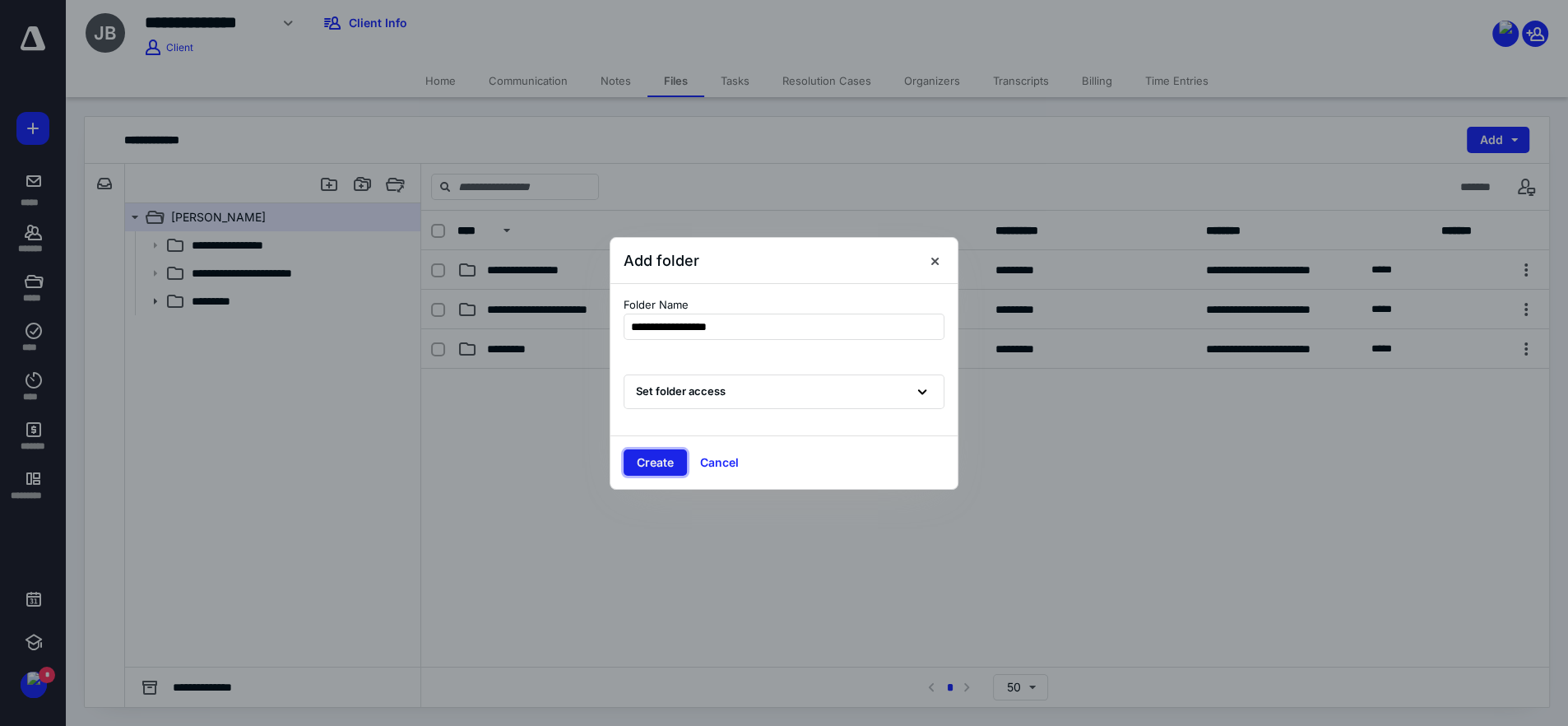 click on "Create" at bounding box center (655, 463) 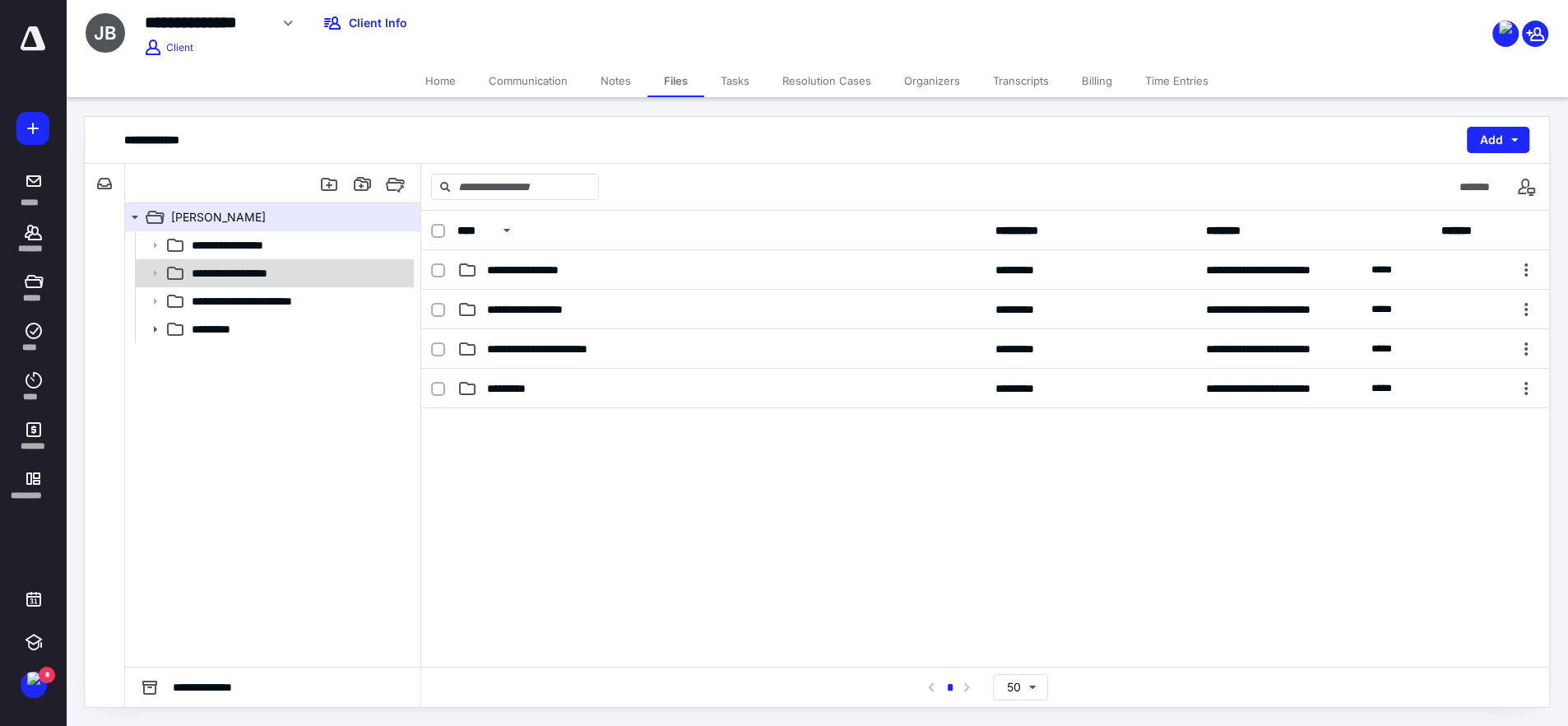 click on "**********" at bounding box center (252, 273) 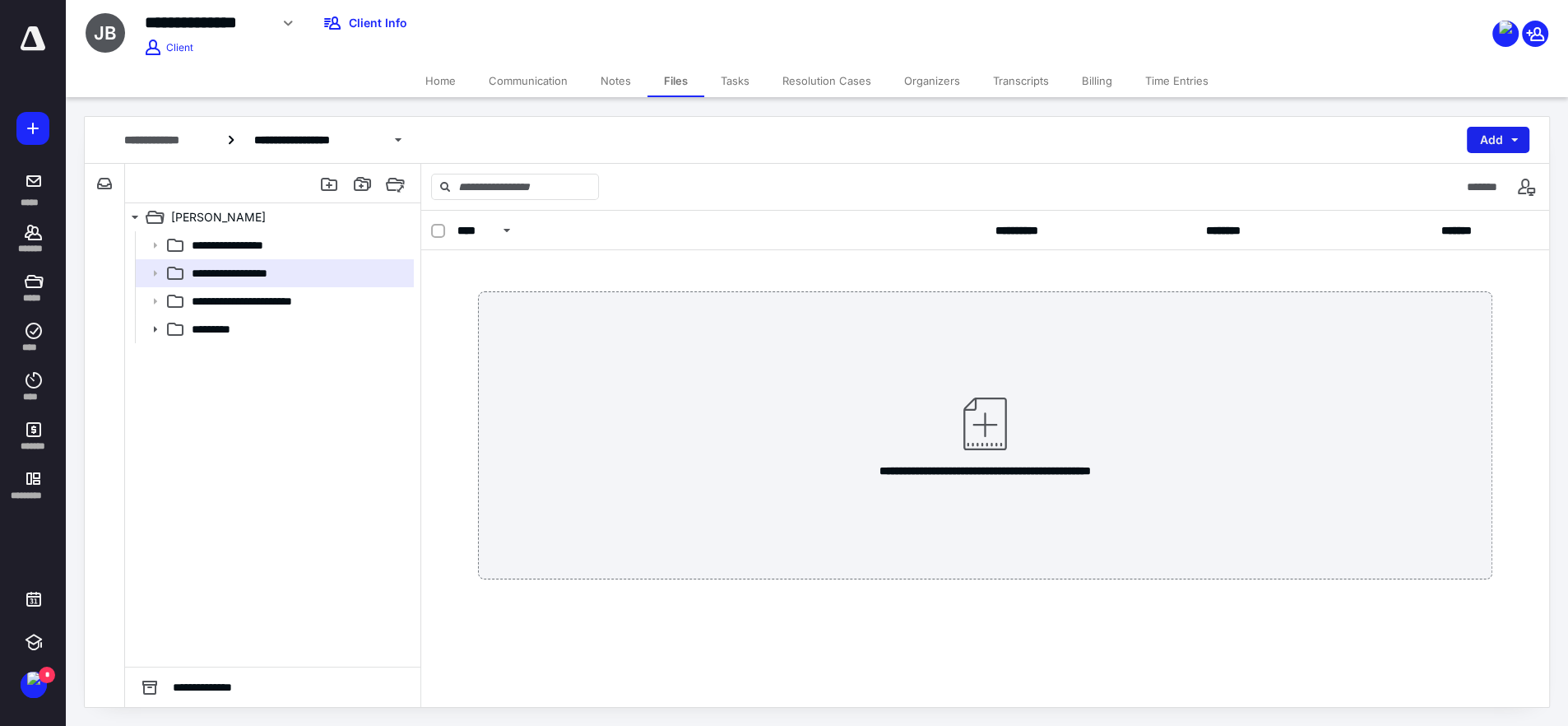click on "Add" at bounding box center [1498, 140] 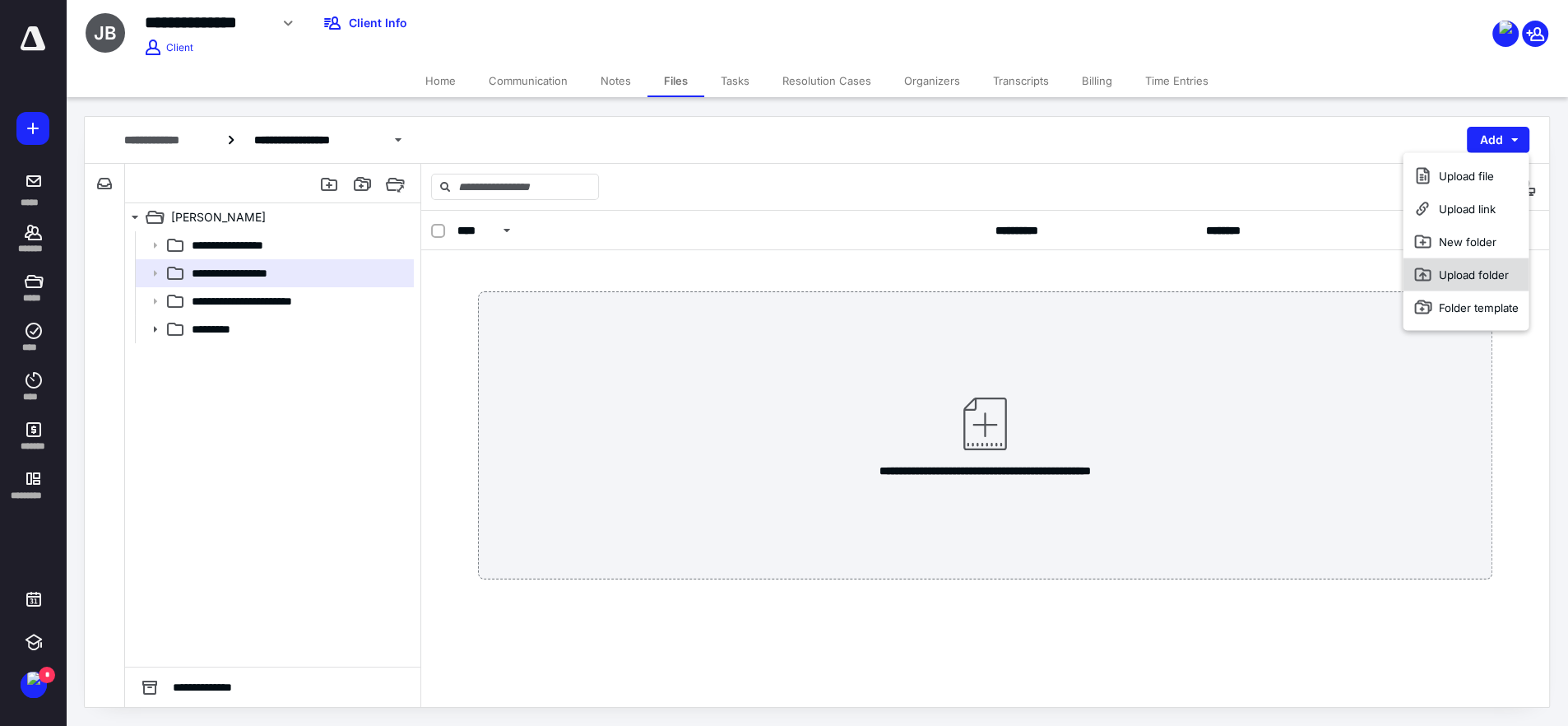 click on "Upload folder" at bounding box center (1465, 275) 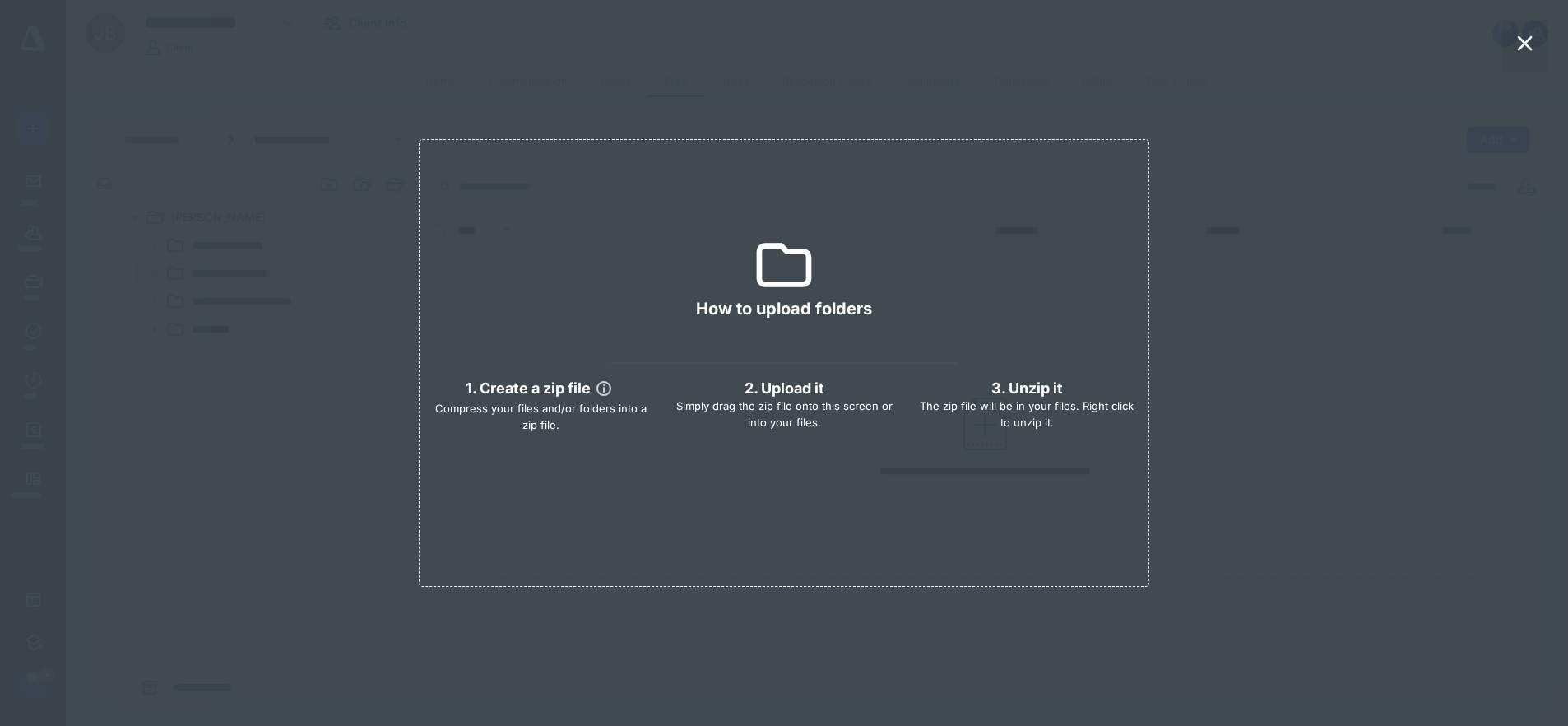 click at bounding box center [1525, 46] 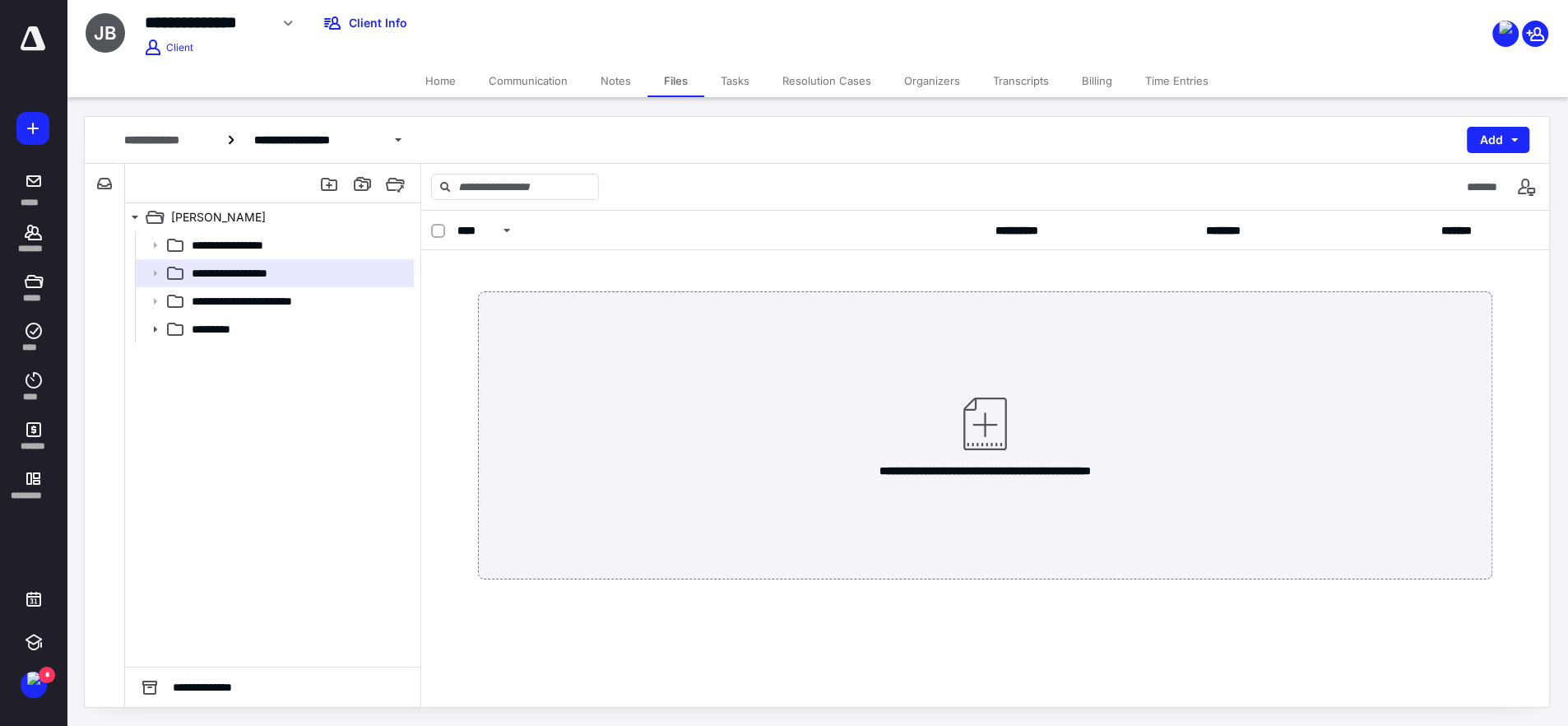 drag, startPoint x: 501, startPoint y: 84, endPoint x: 515, endPoint y: 90, distance: 15.231546 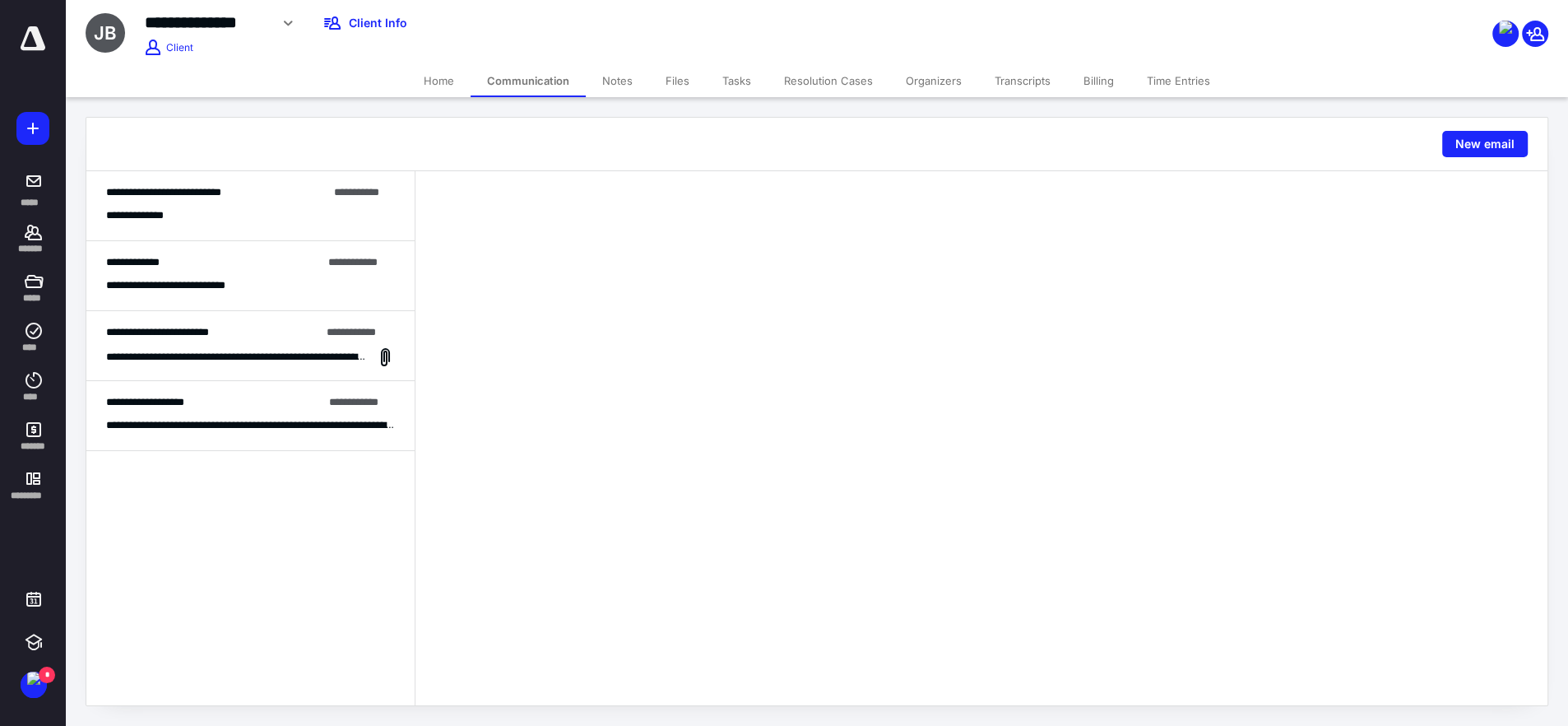 click on "Notes" at bounding box center [617, 81] 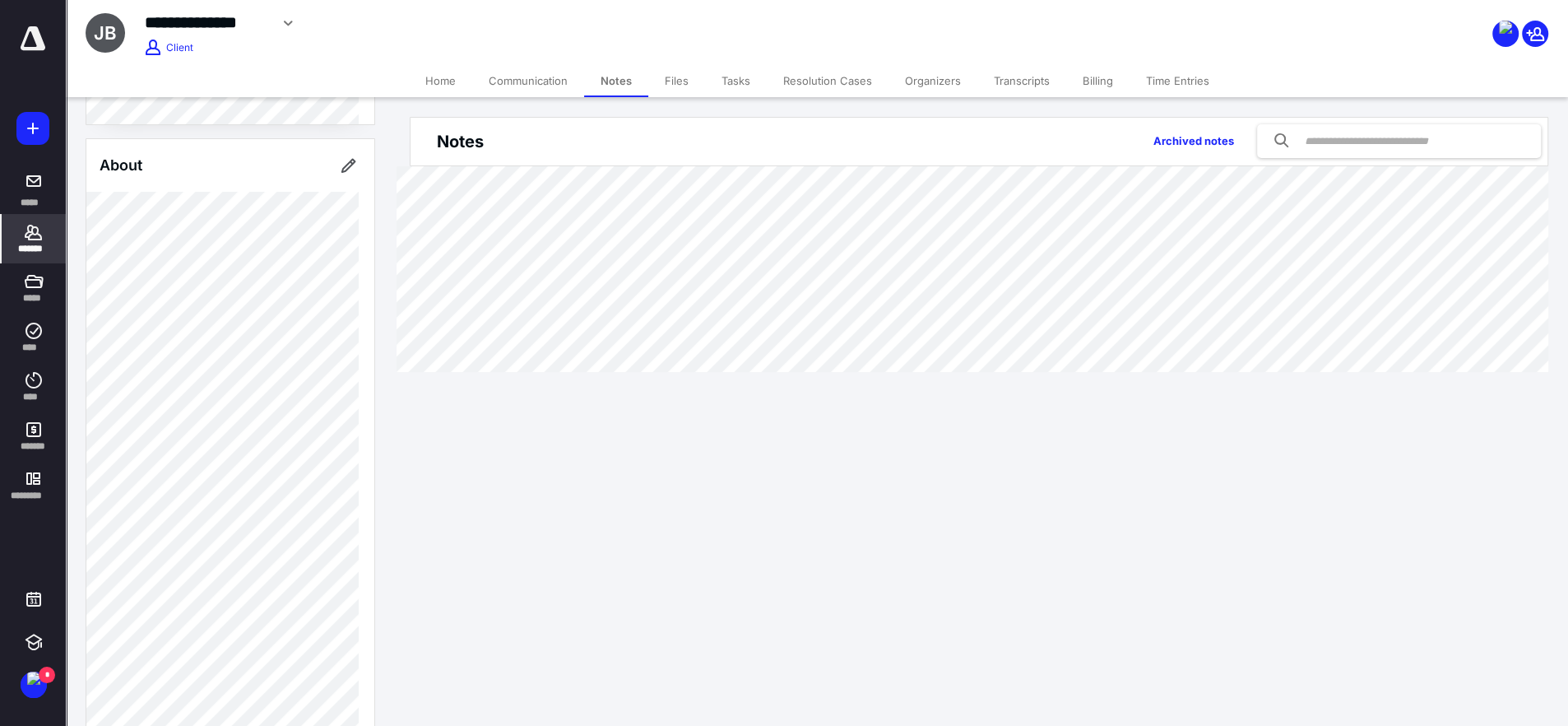 scroll, scrollTop: 829, scrollLeft: 0, axis: vertical 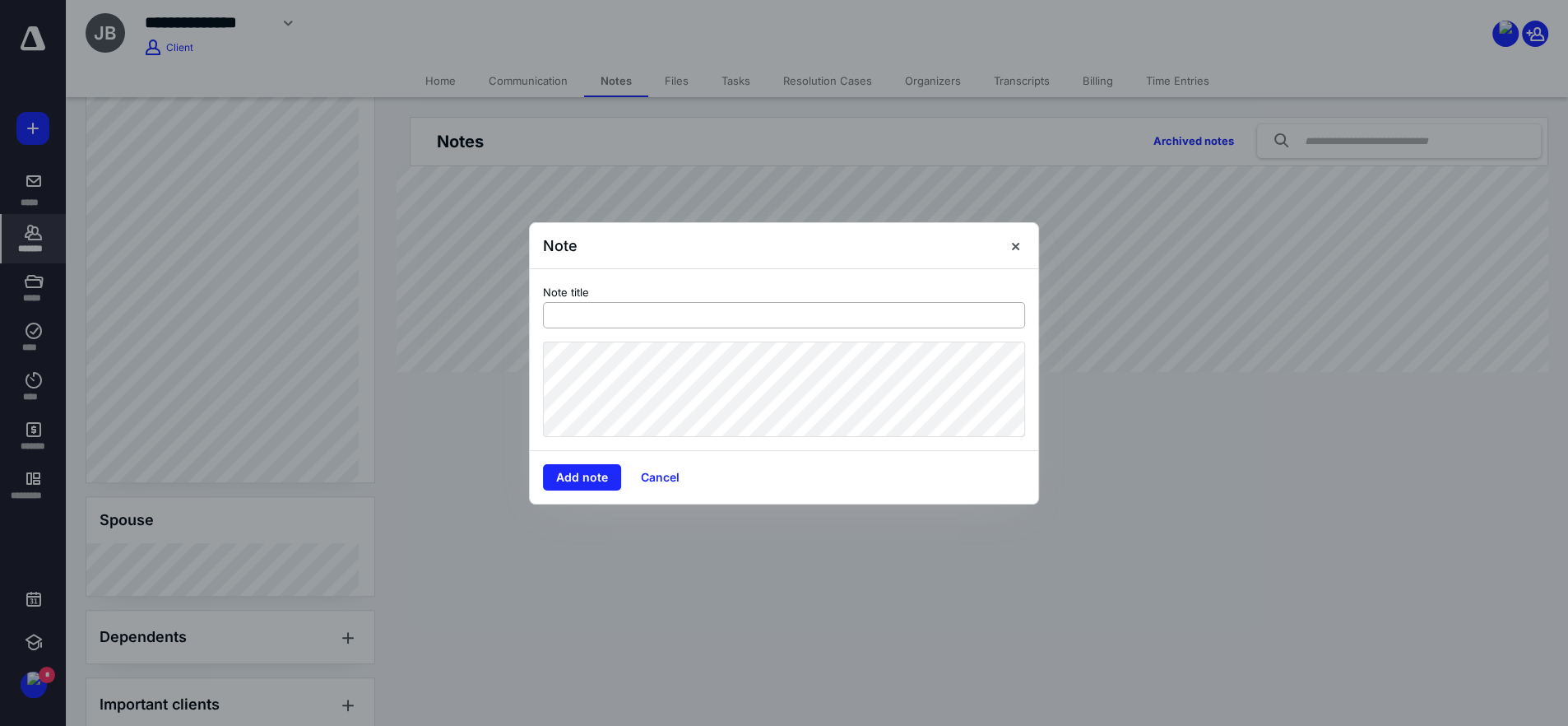 click at bounding box center [784, 315] 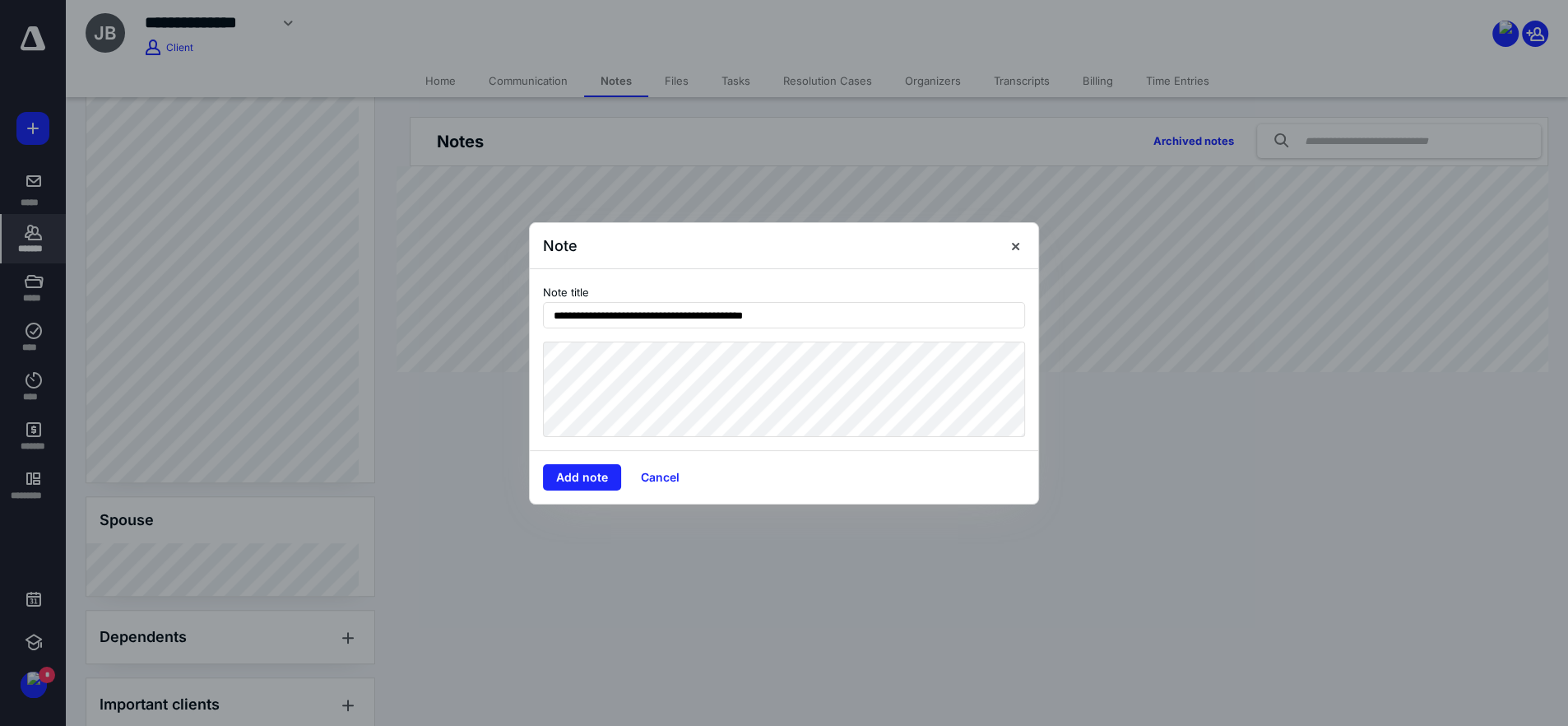 type on "**********" 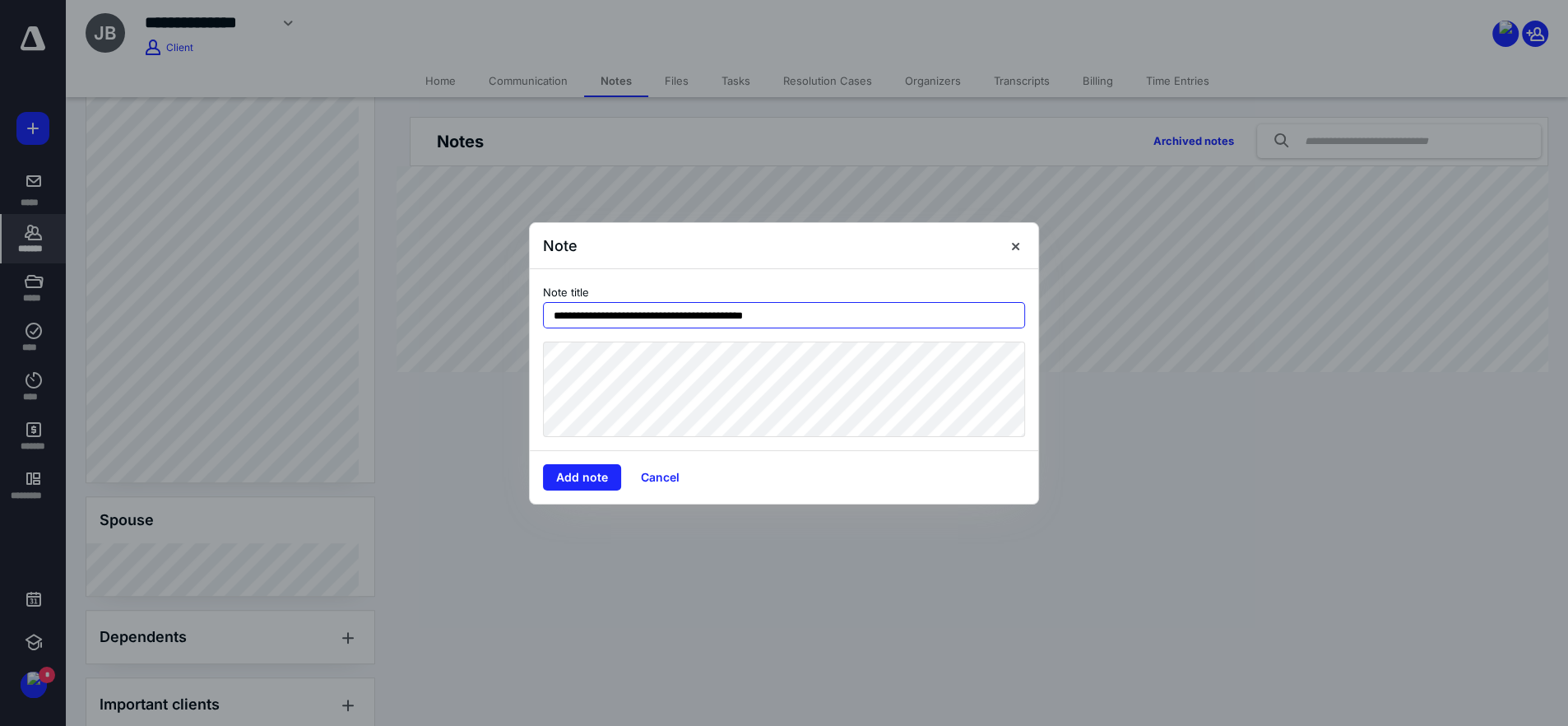 drag, startPoint x: 811, startPoint y: 311, endPoint x: 446, endPoint y: 319, distance: 365.0877 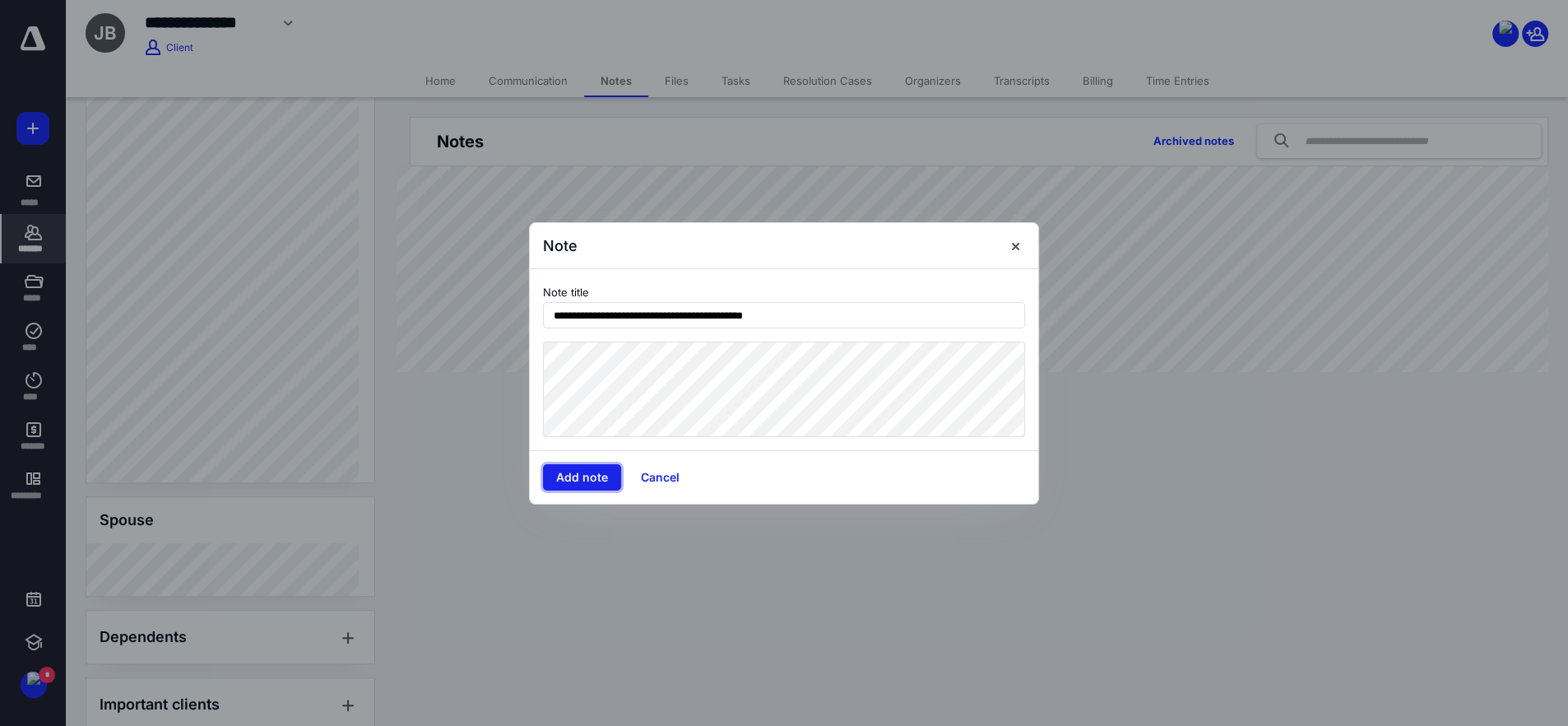 click on "Add note" at bounding box center [582, 477] 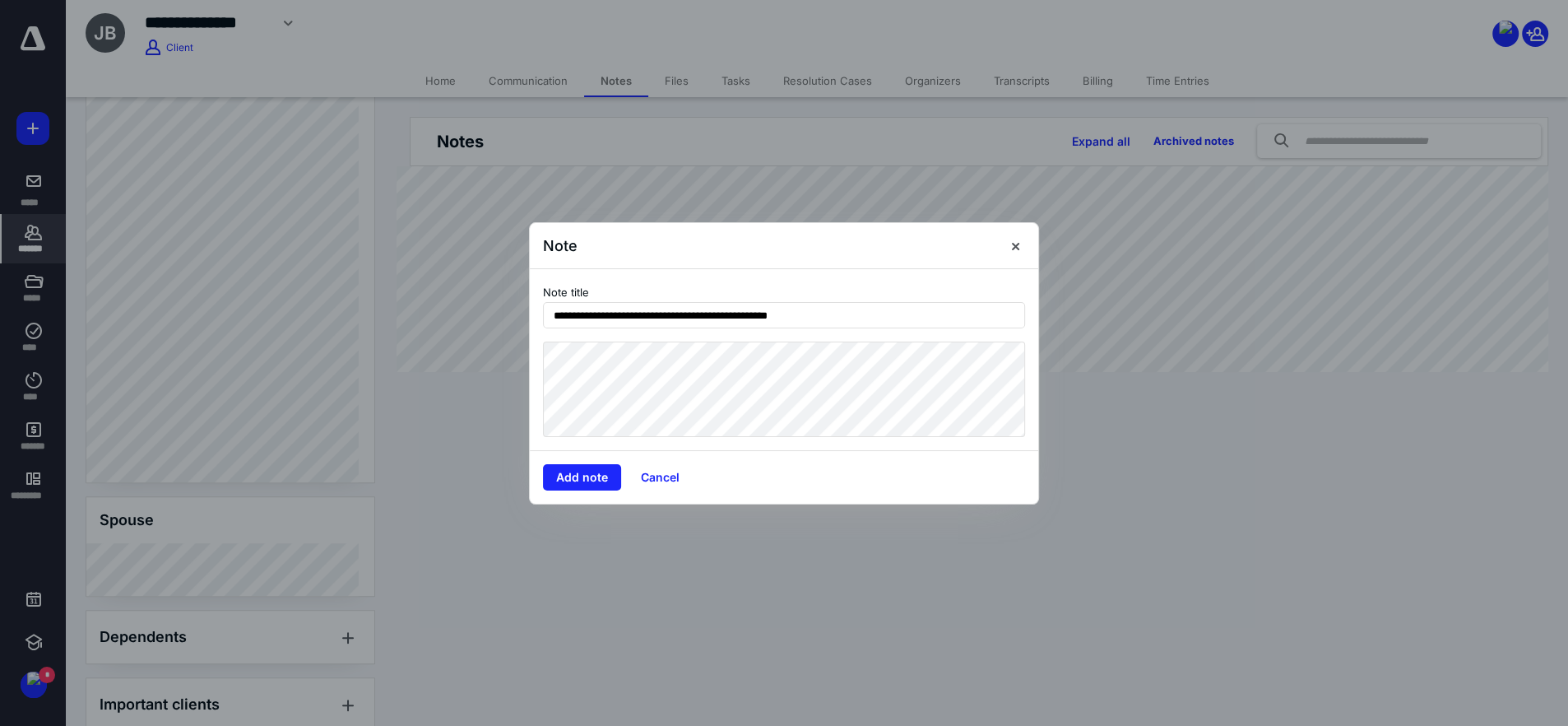 drag, startPoint x: 871, startPoint y: 310, endPoint x: 494, endPoint y: 358, distance: 380.04342 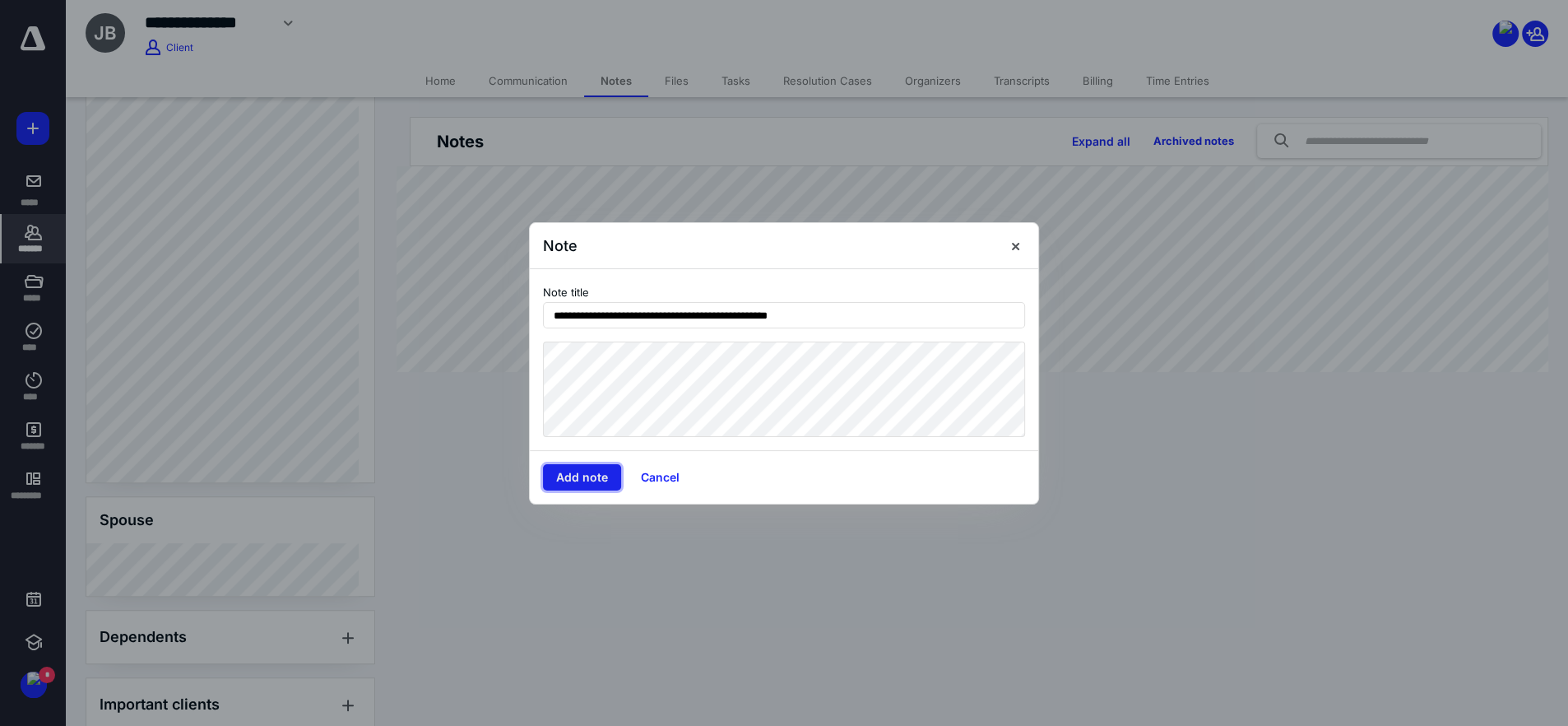 click on "Add note" at bounding box center [582, 477] 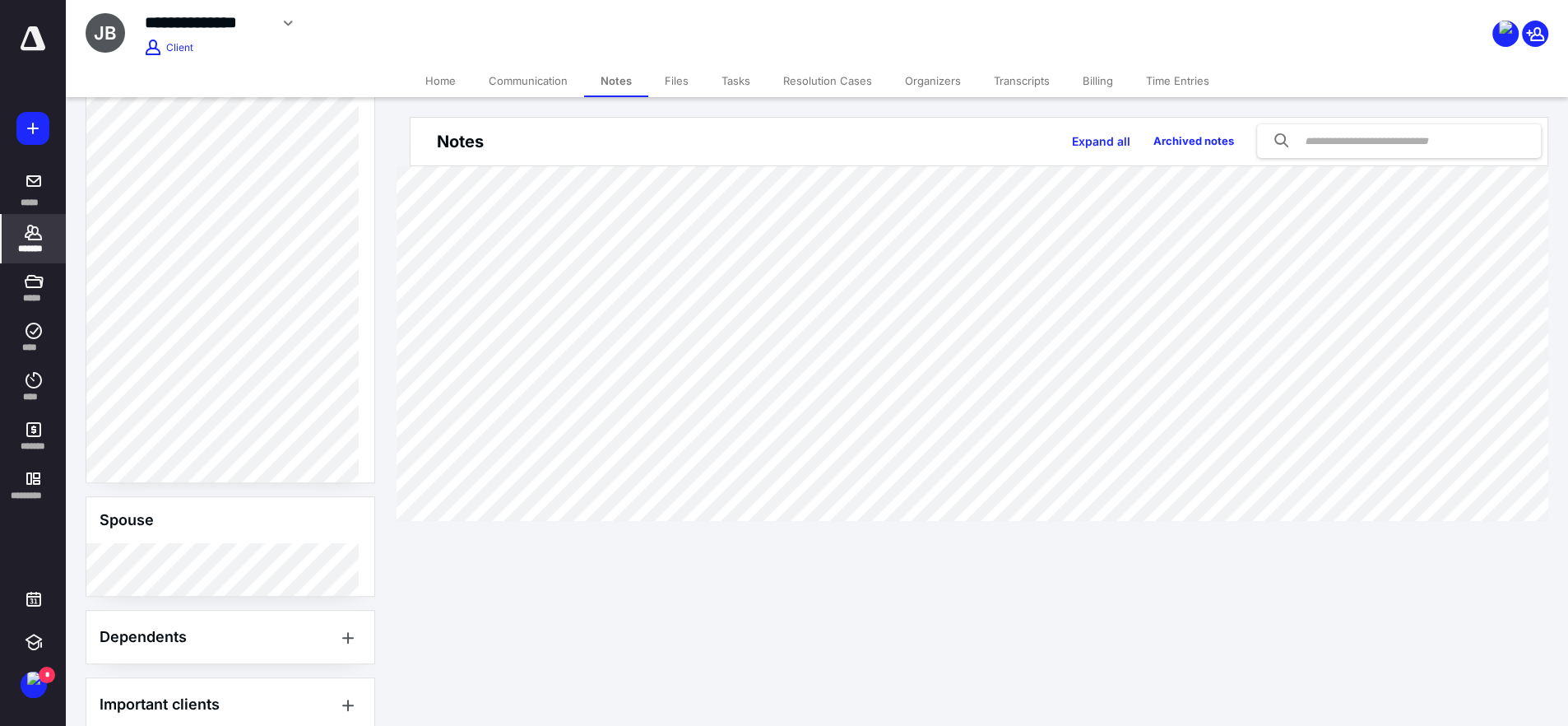 click on "Files" at bounding box center [676, 81] 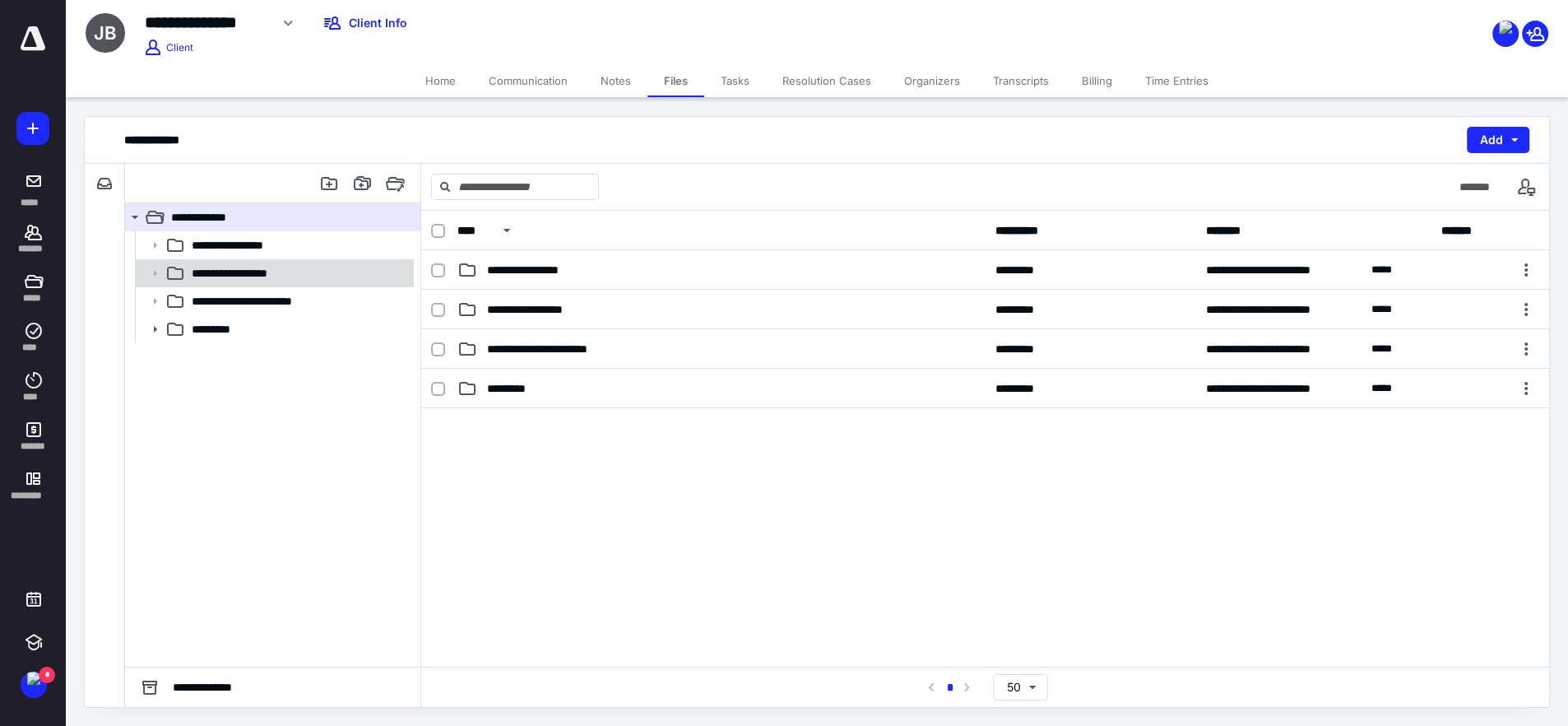 click on "**********" at bounding box center [252, 273] 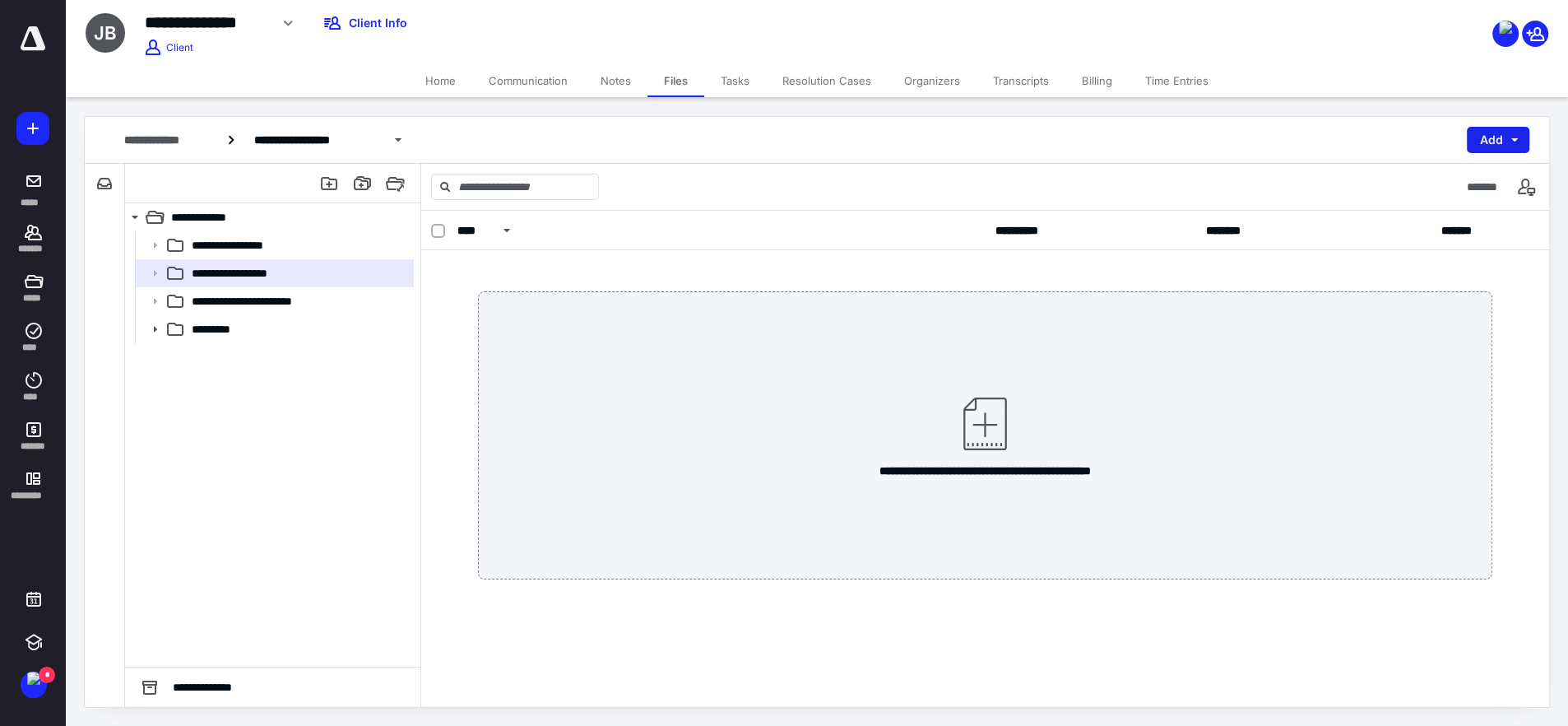 click on "Add" at bounding box center (1498, 140) 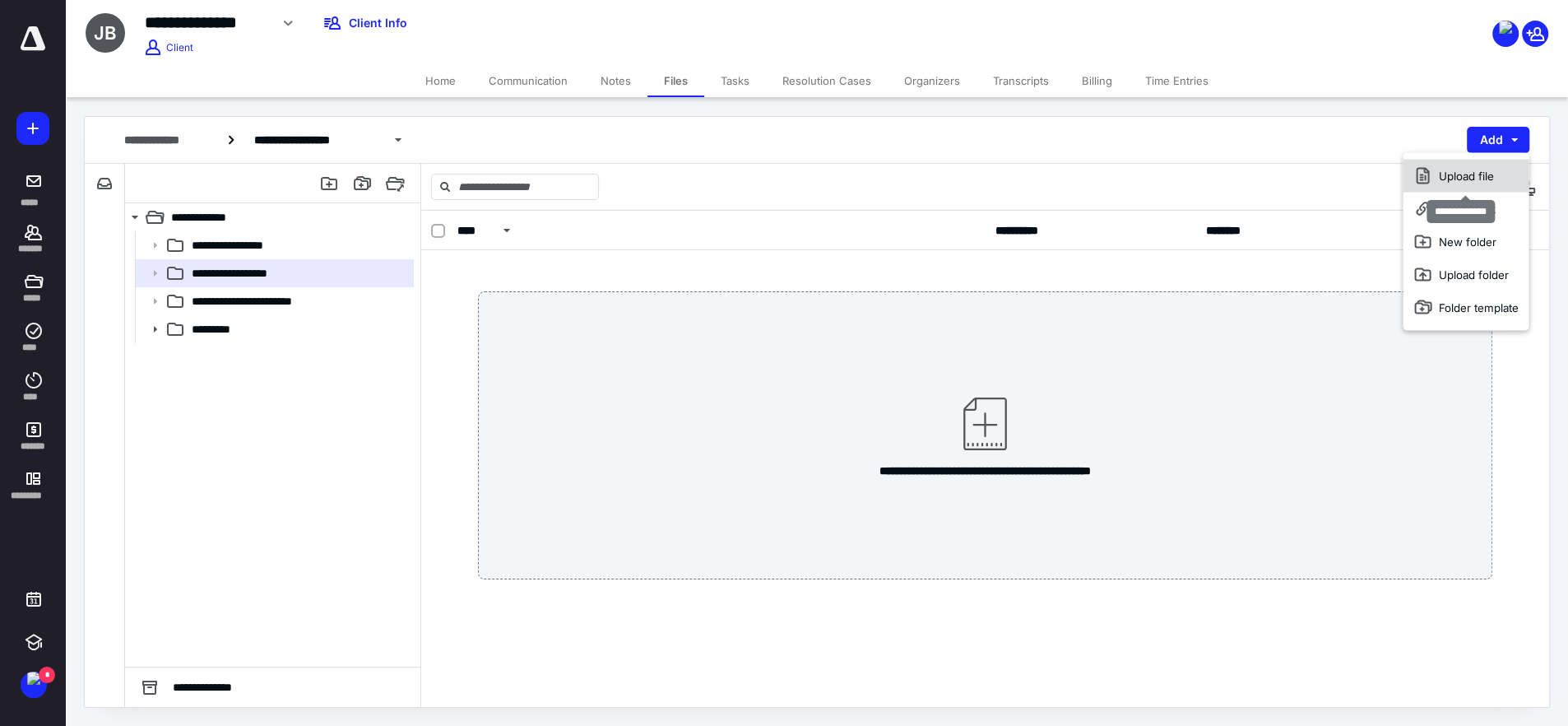 click on "Upload file" at bounding box center (1465, 176) 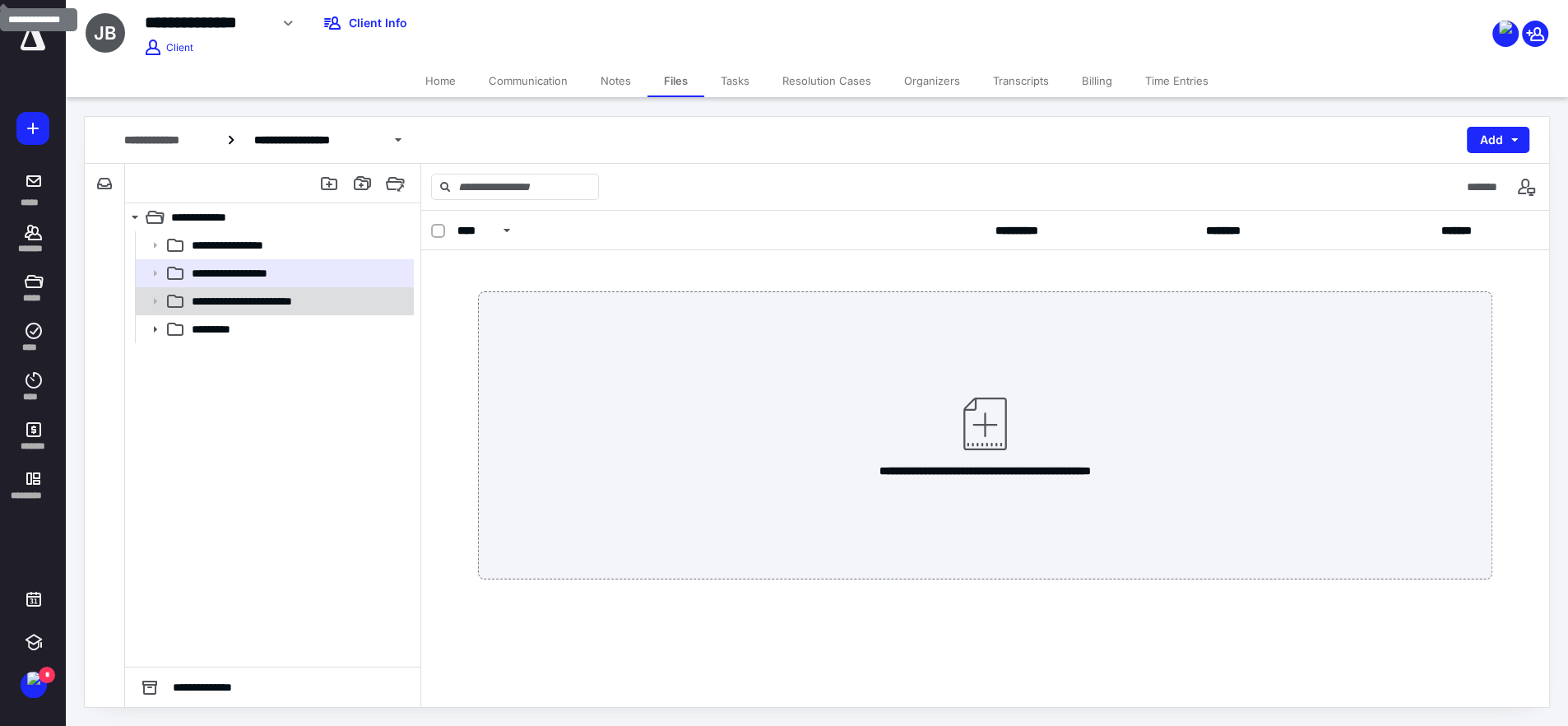 click on "**********" at bounding box center [262, 301] 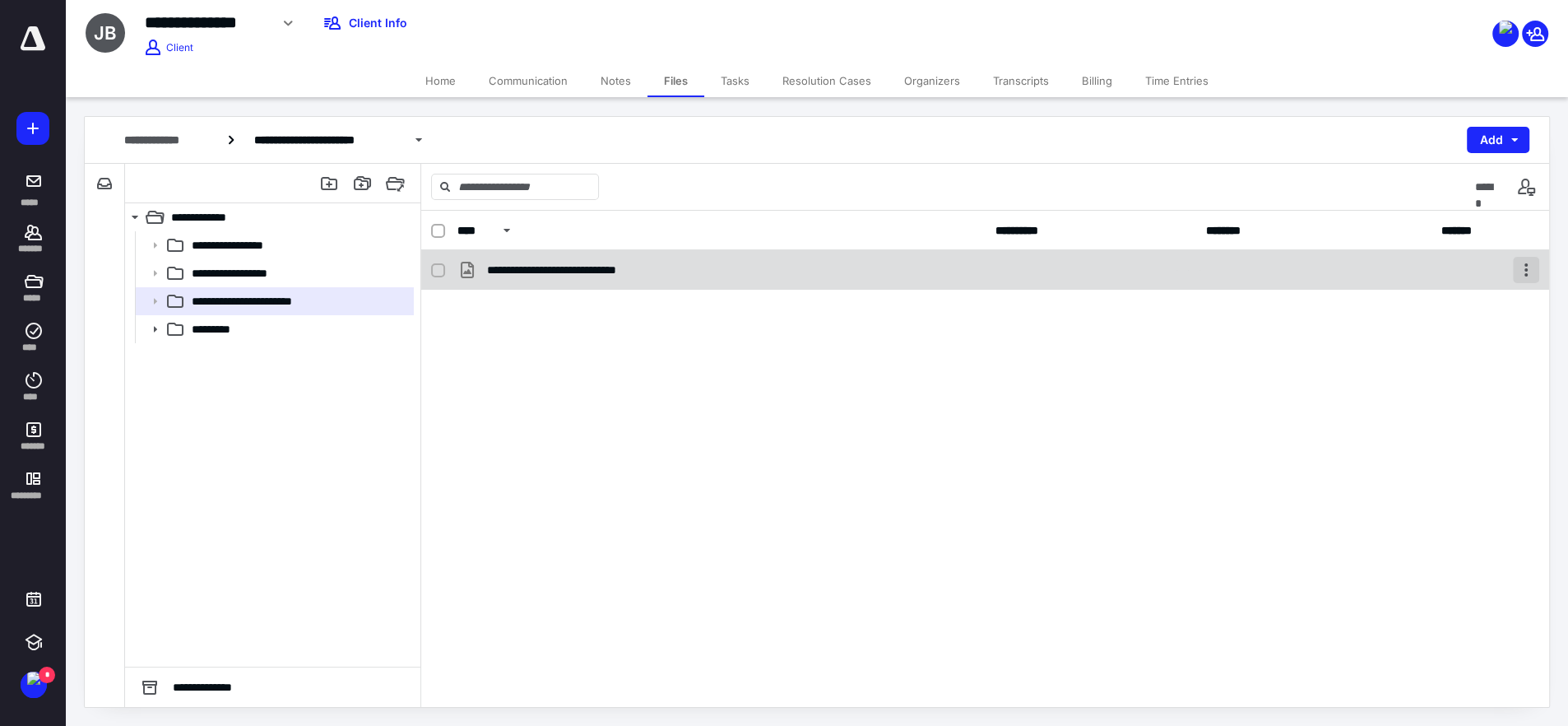 click at bounding box center (1526, 270) 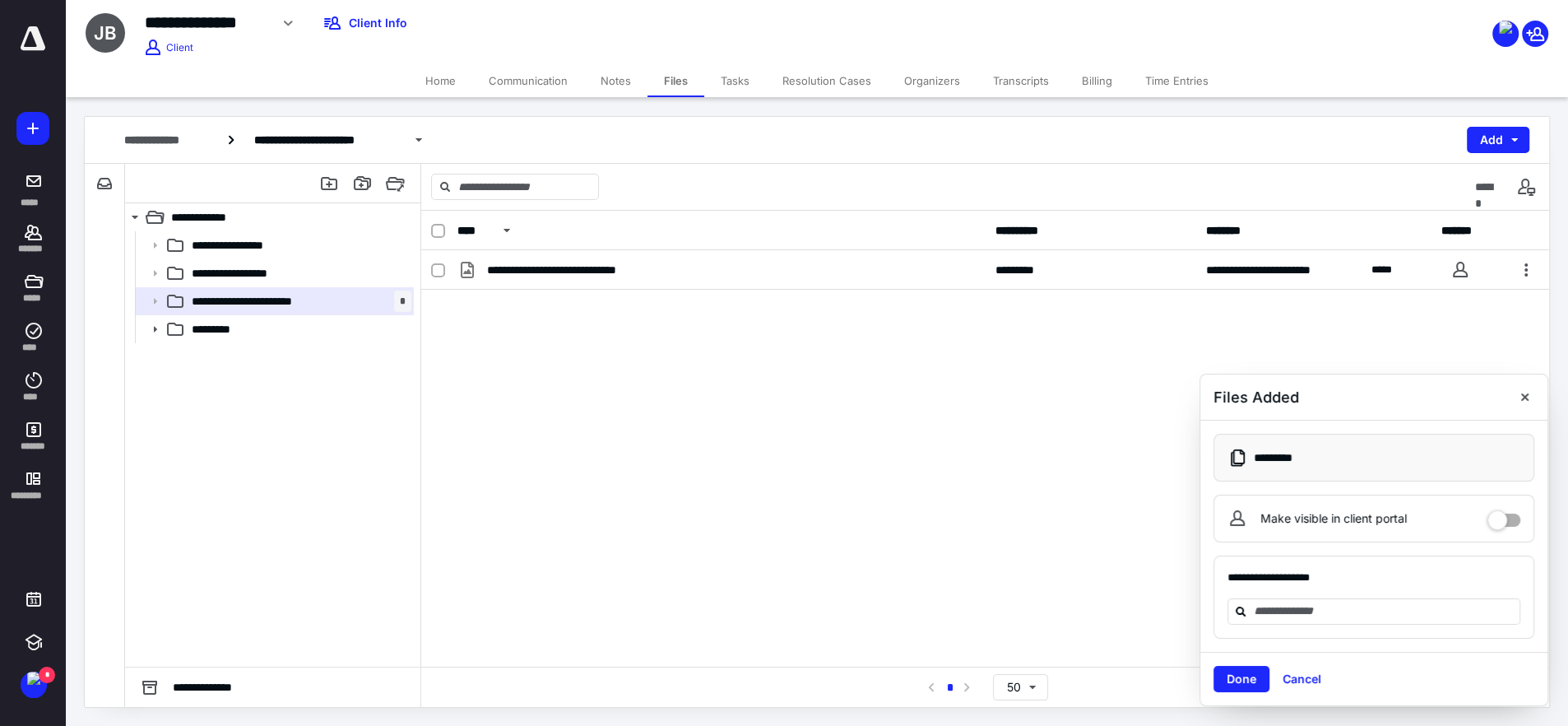 click on "**********" at bounding box center (985, 374) 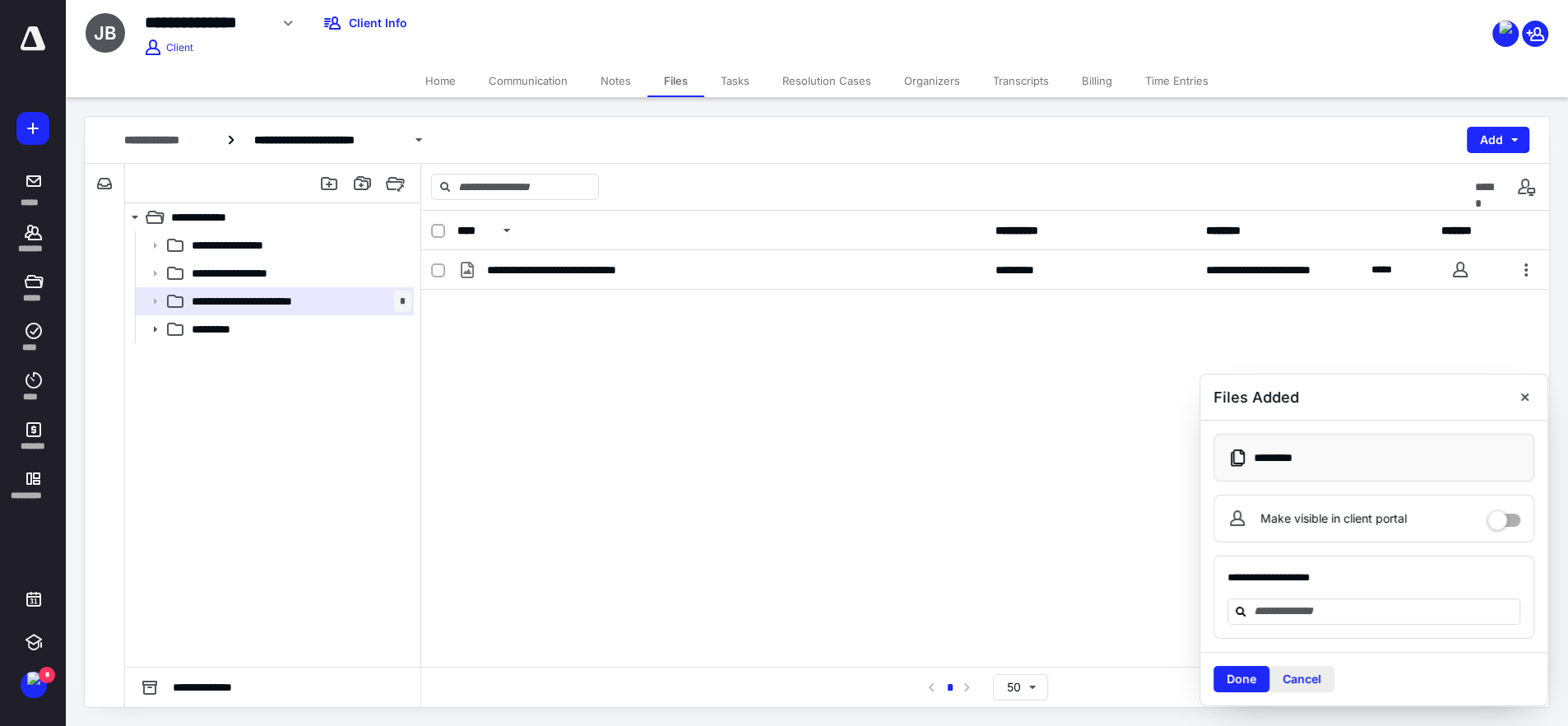click on "Cancel" at bounding box center [1301, 679] 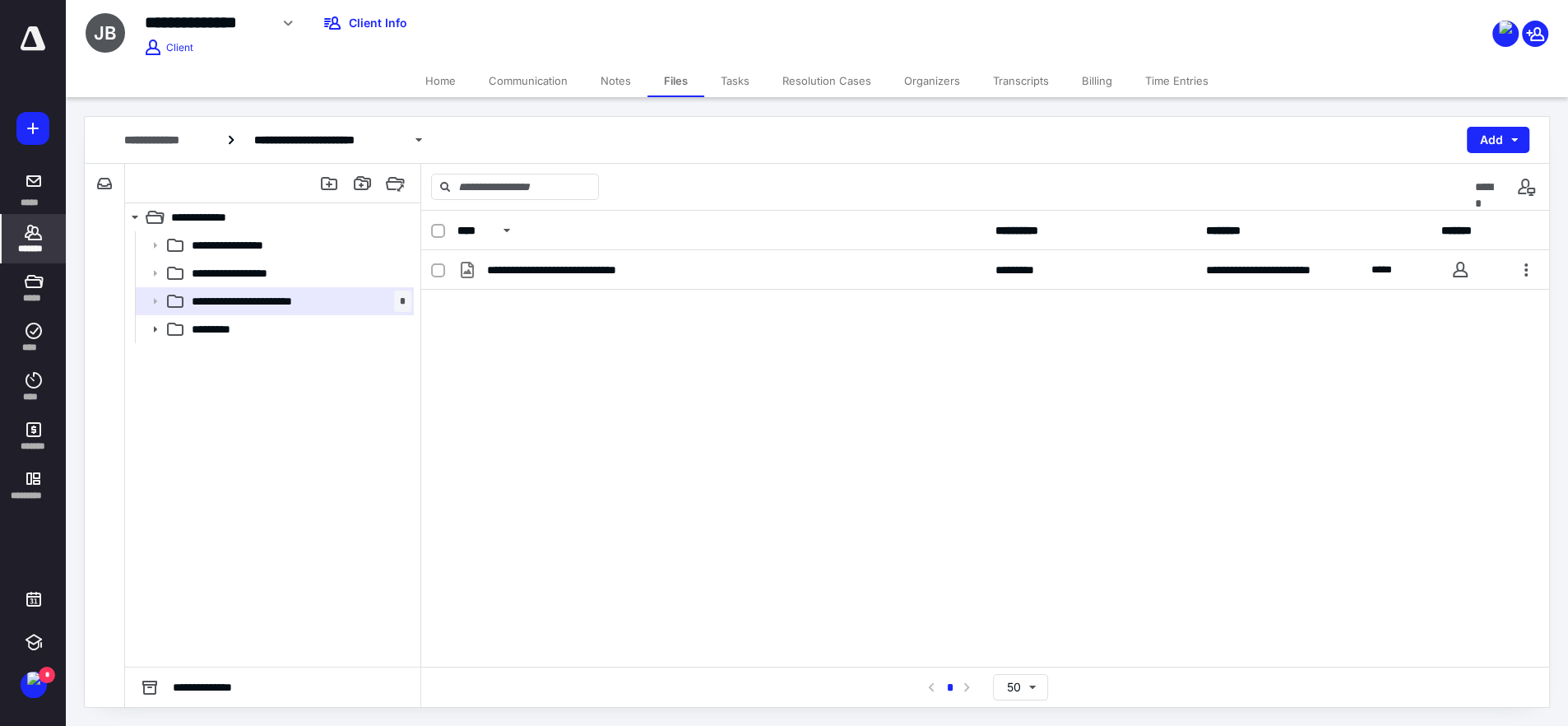 click 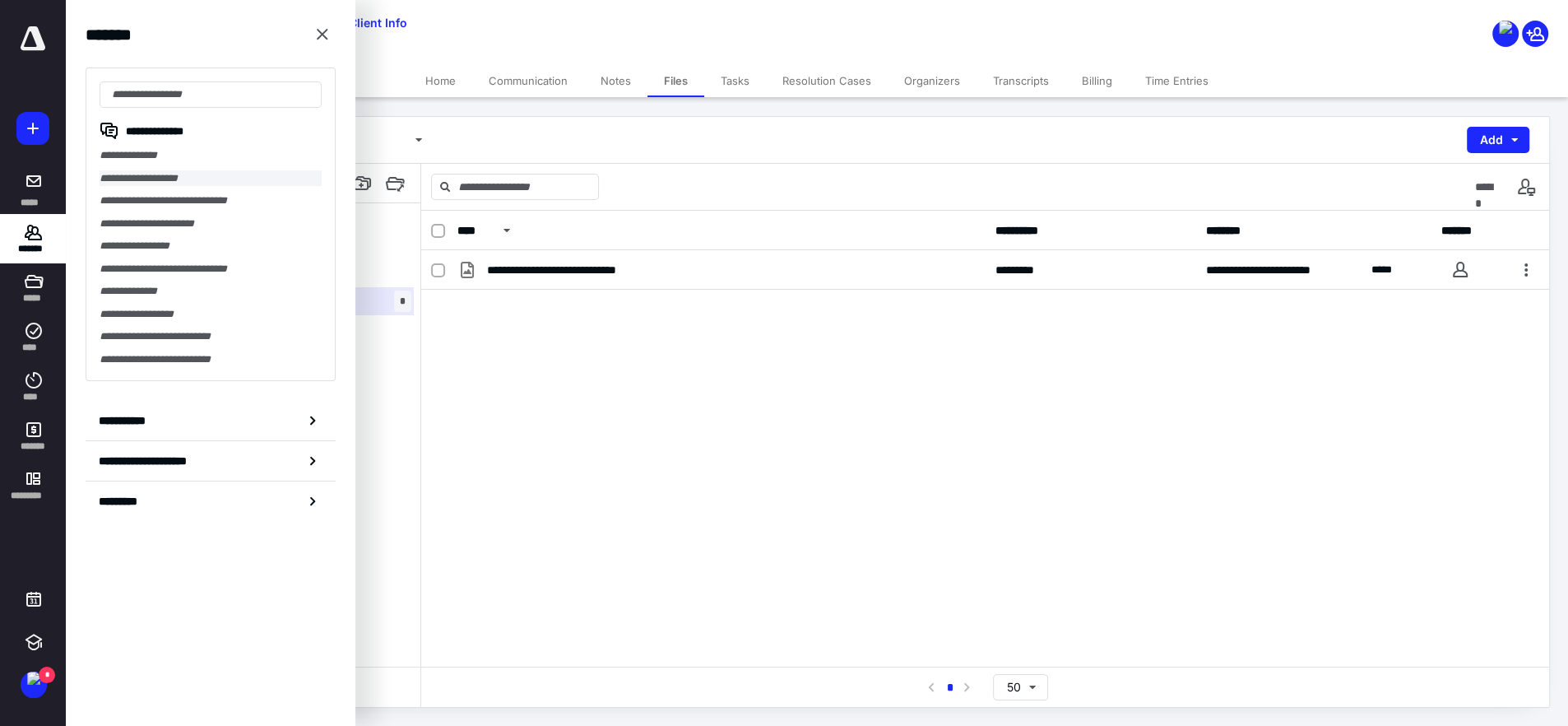 click on "**********" at bounding box center [211, 179] 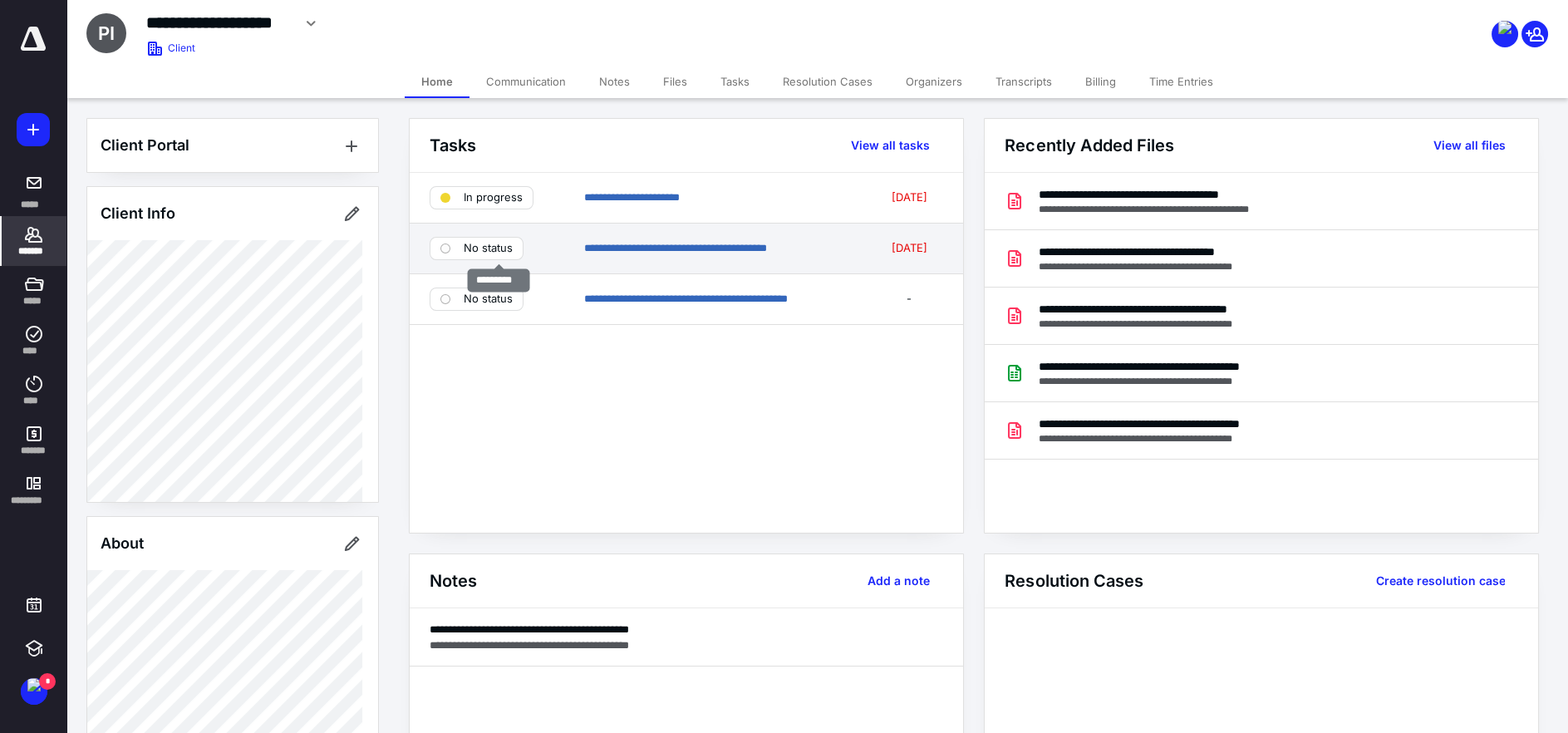 click on "No status" at bounding box center [488, 248] 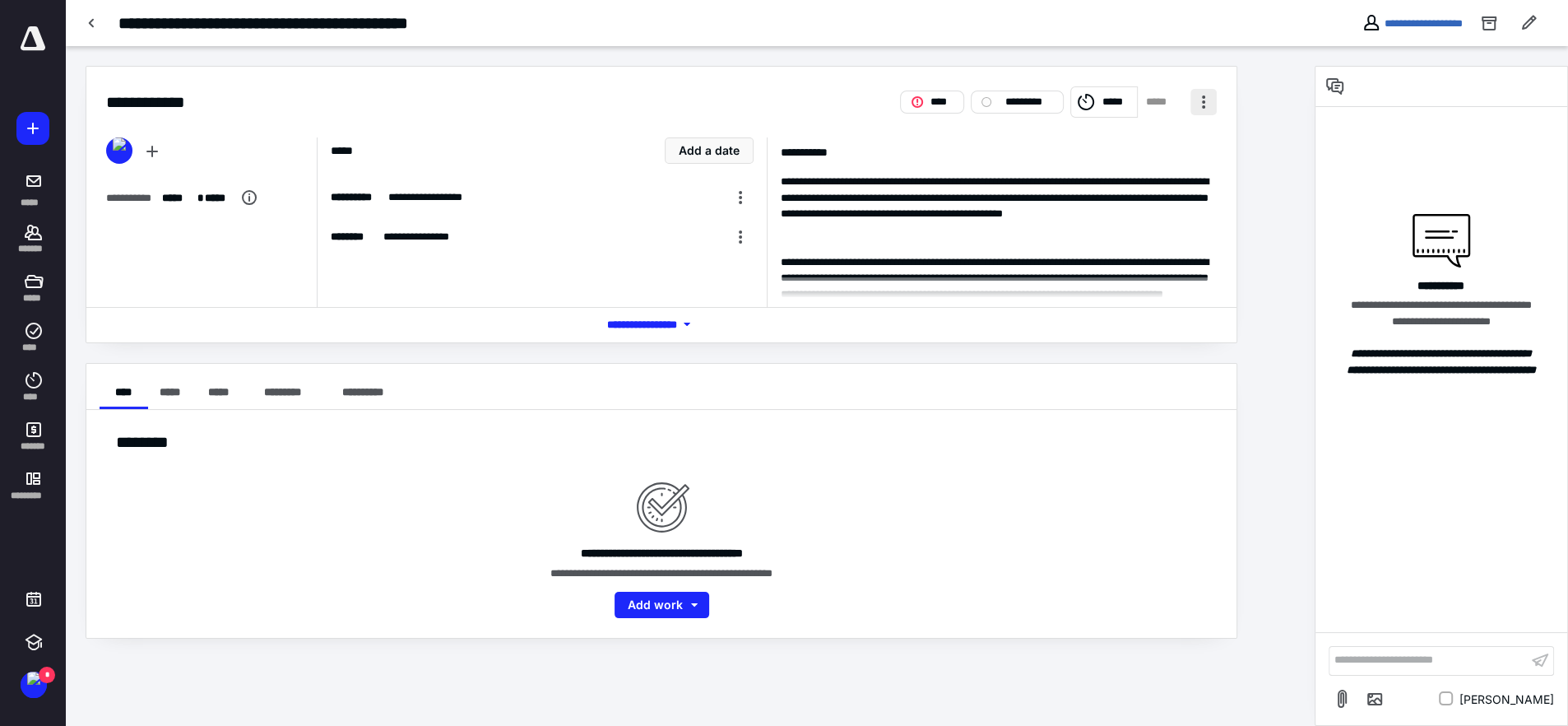 click at bounding box center (1204, 102) 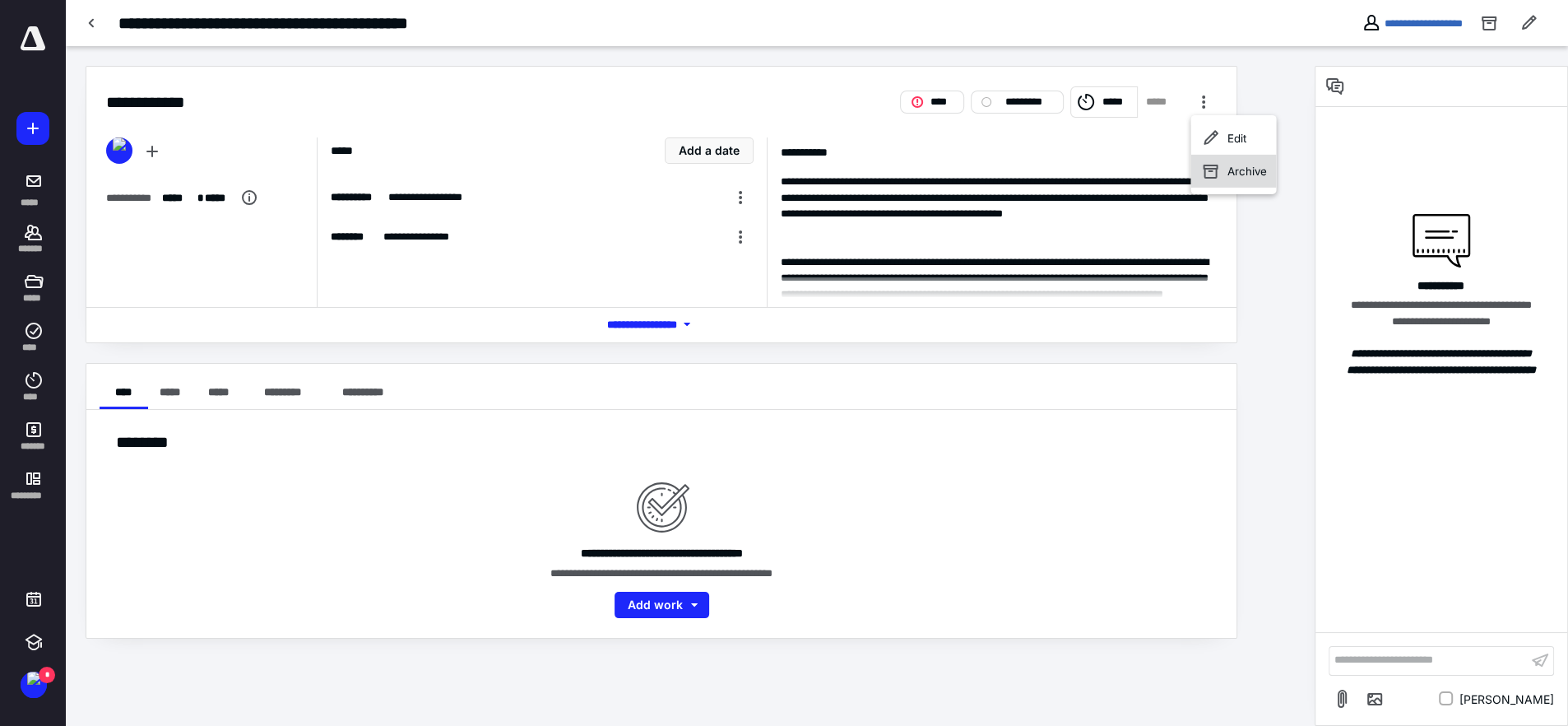 click on "Archive" at bounding box center (1246, 171) 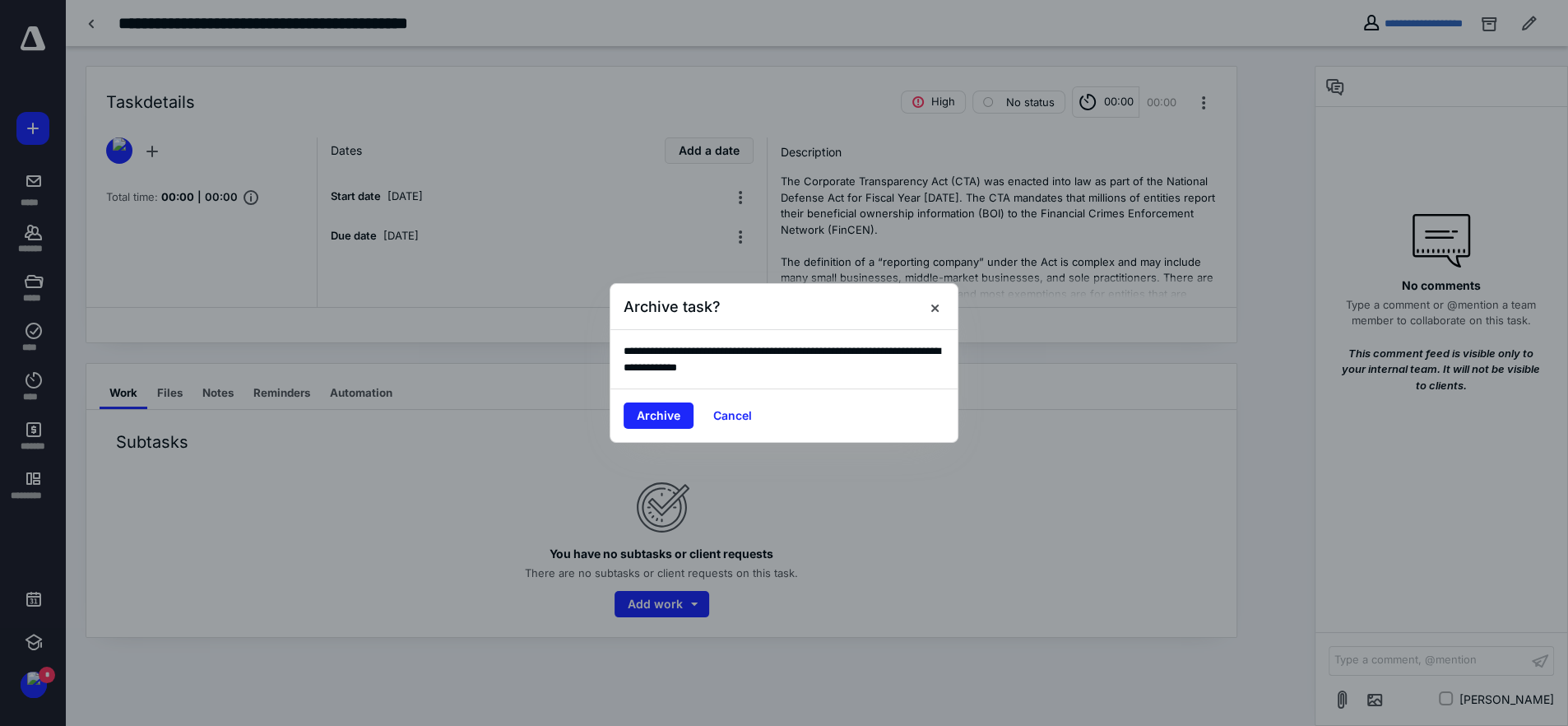 drag, startPoint x: 655, startPoint y: 408, endPoint x: 603, endPoint y: 419, distance: 53.150729 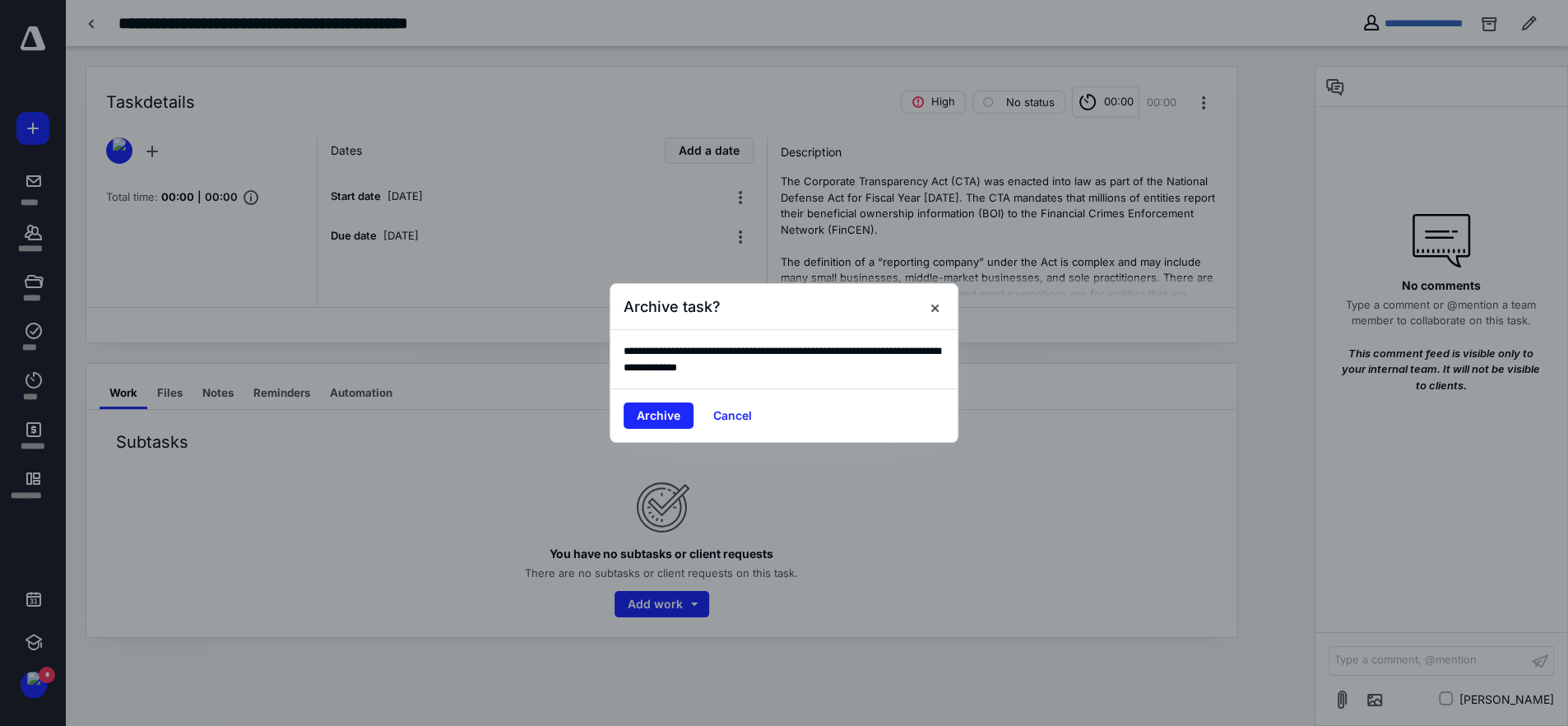 click on "Archive" at bounding box center (658, 416) 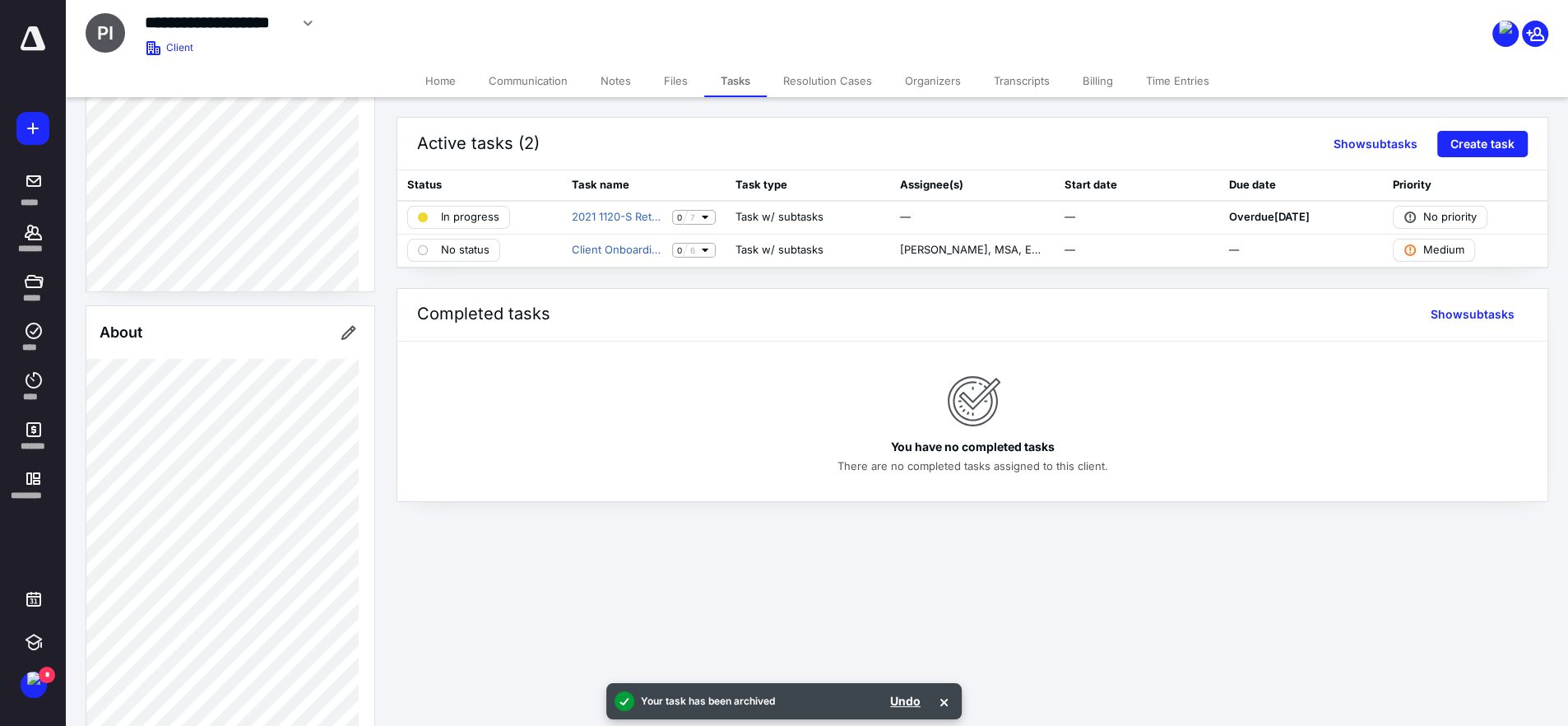 scroll, scrollTop: 753, scrollLeft: 0, axis: vertical 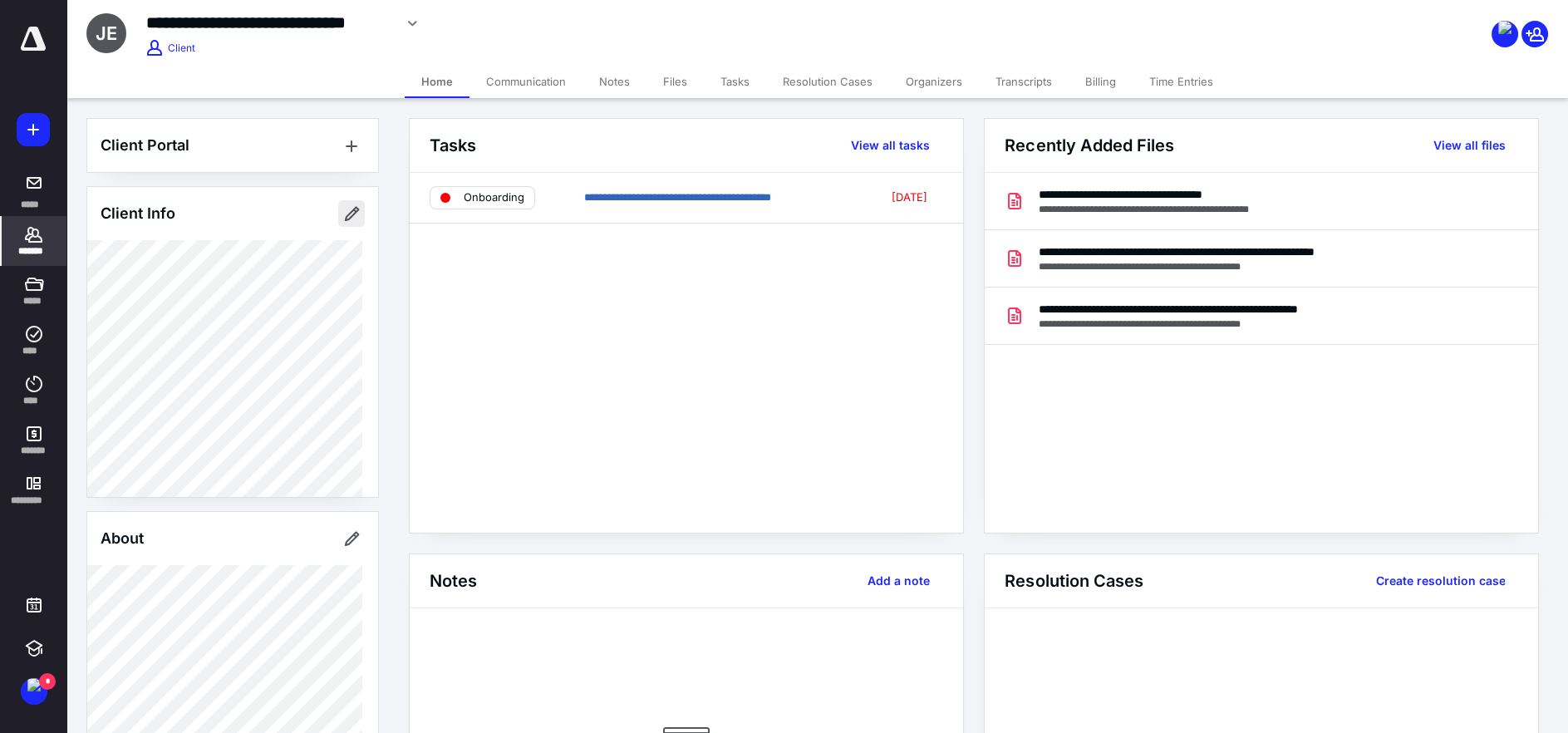 click at bounding box center [351, 214] 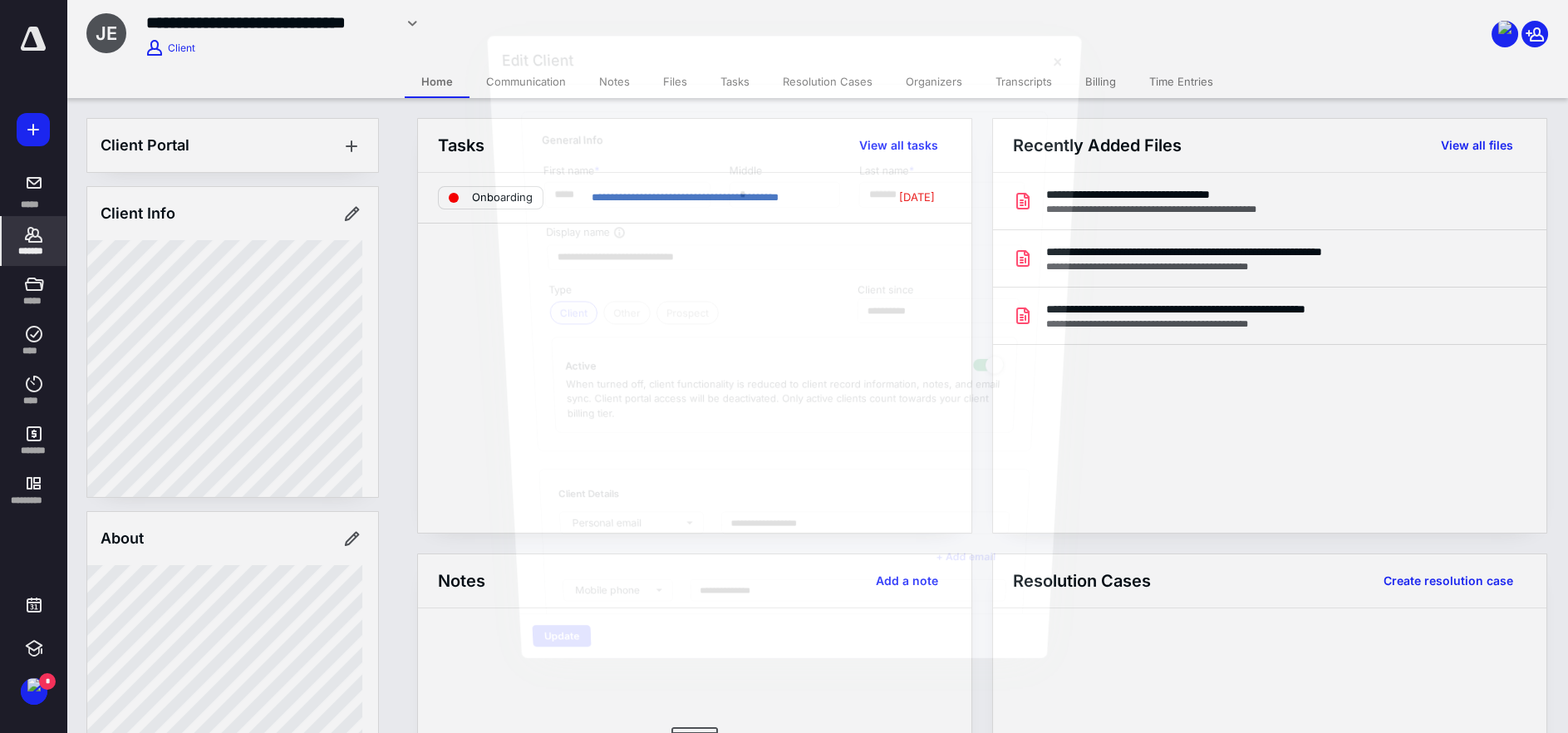 type on "**********" 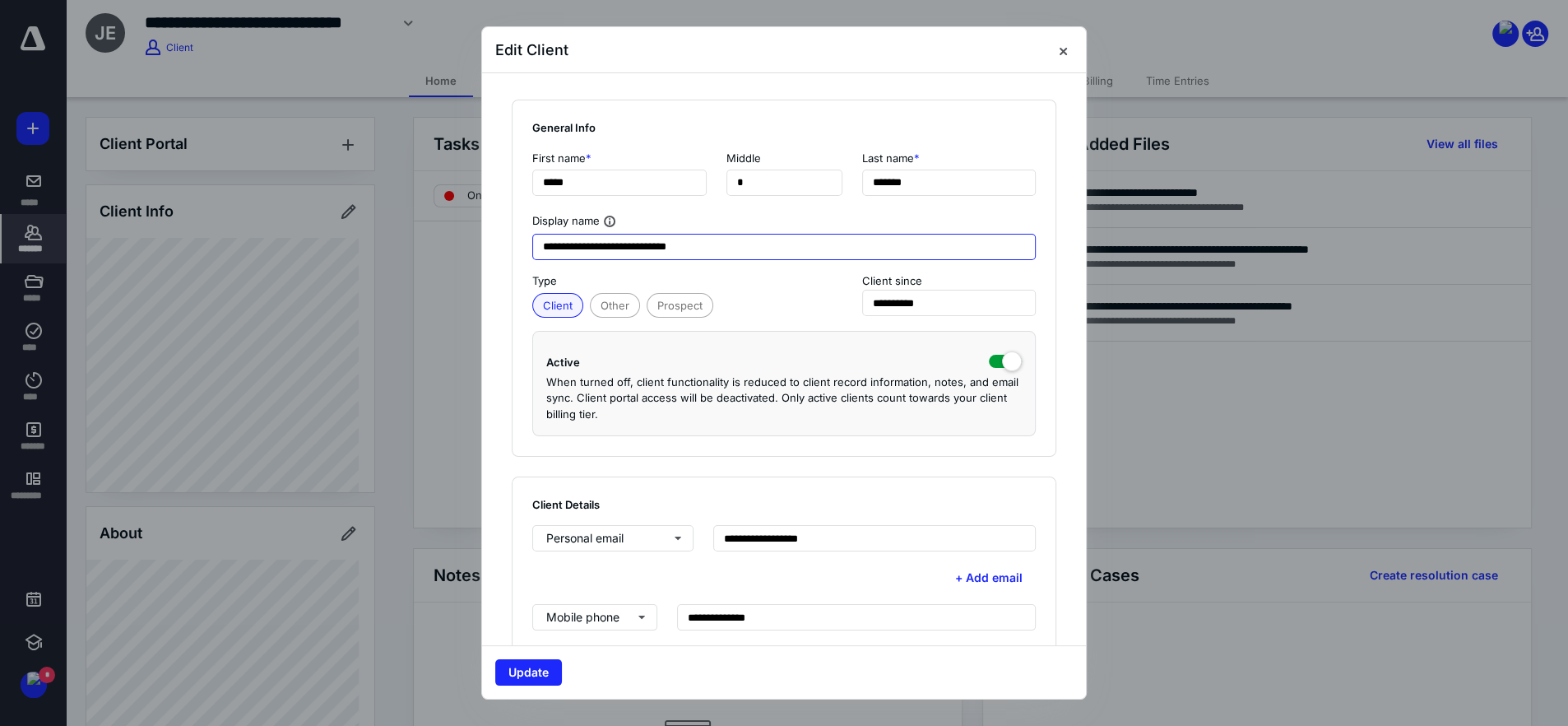 drag, startPoint x: 752, startPoint y: 246, endPoint x: 619, endPoint y: 252, distance: 133.13527 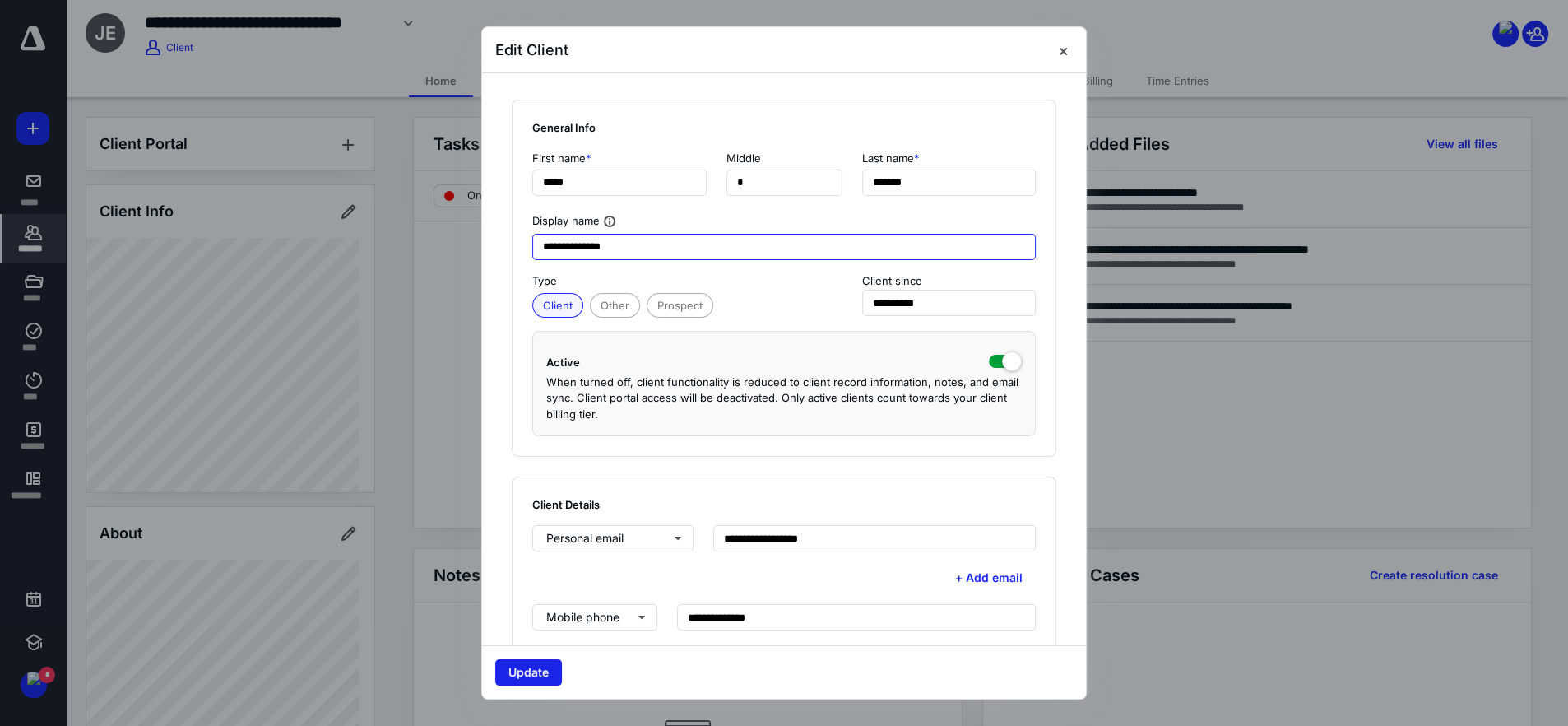type on "**********" 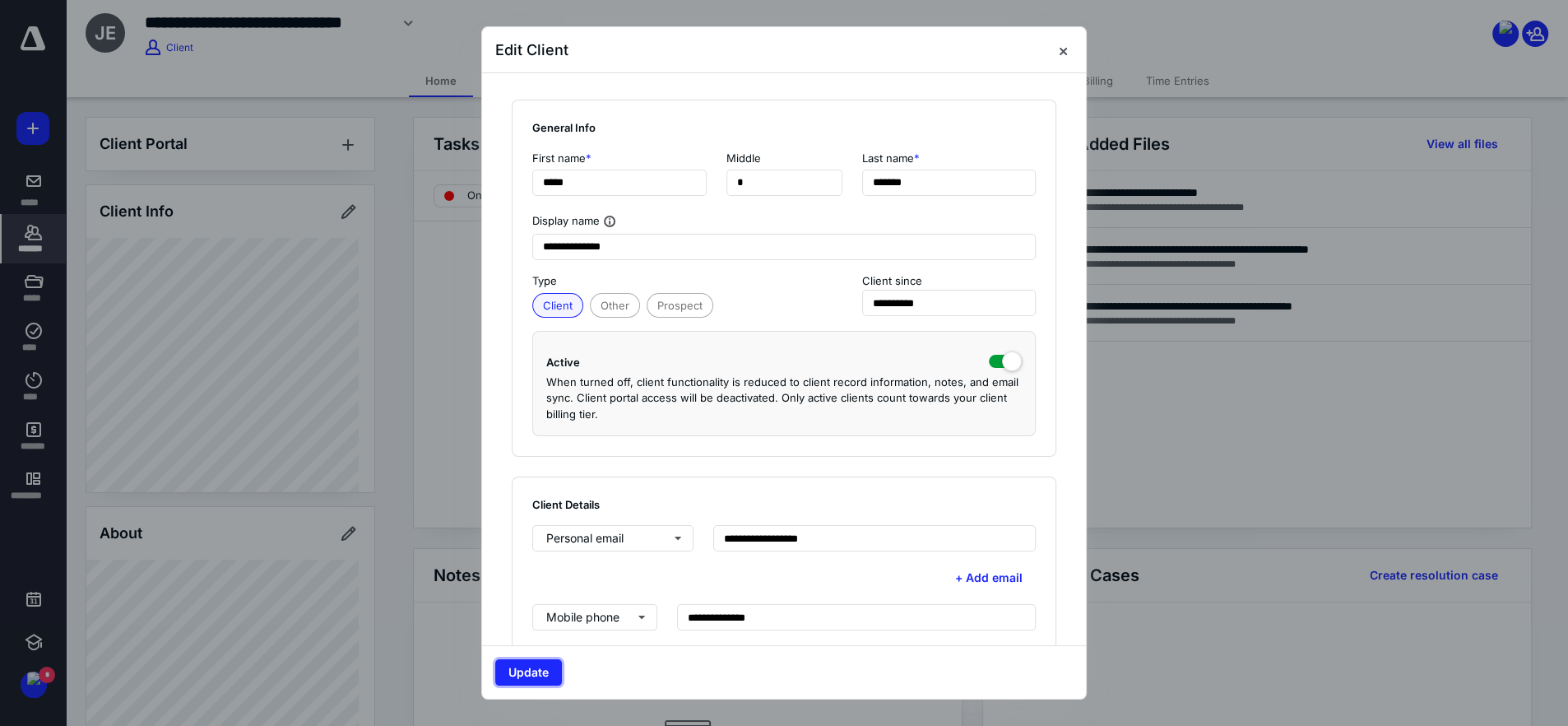 drag, startPoint x: 550, startPoint y: 681, endPoint x: 555, endPoint y: 689, distance: 9.433981 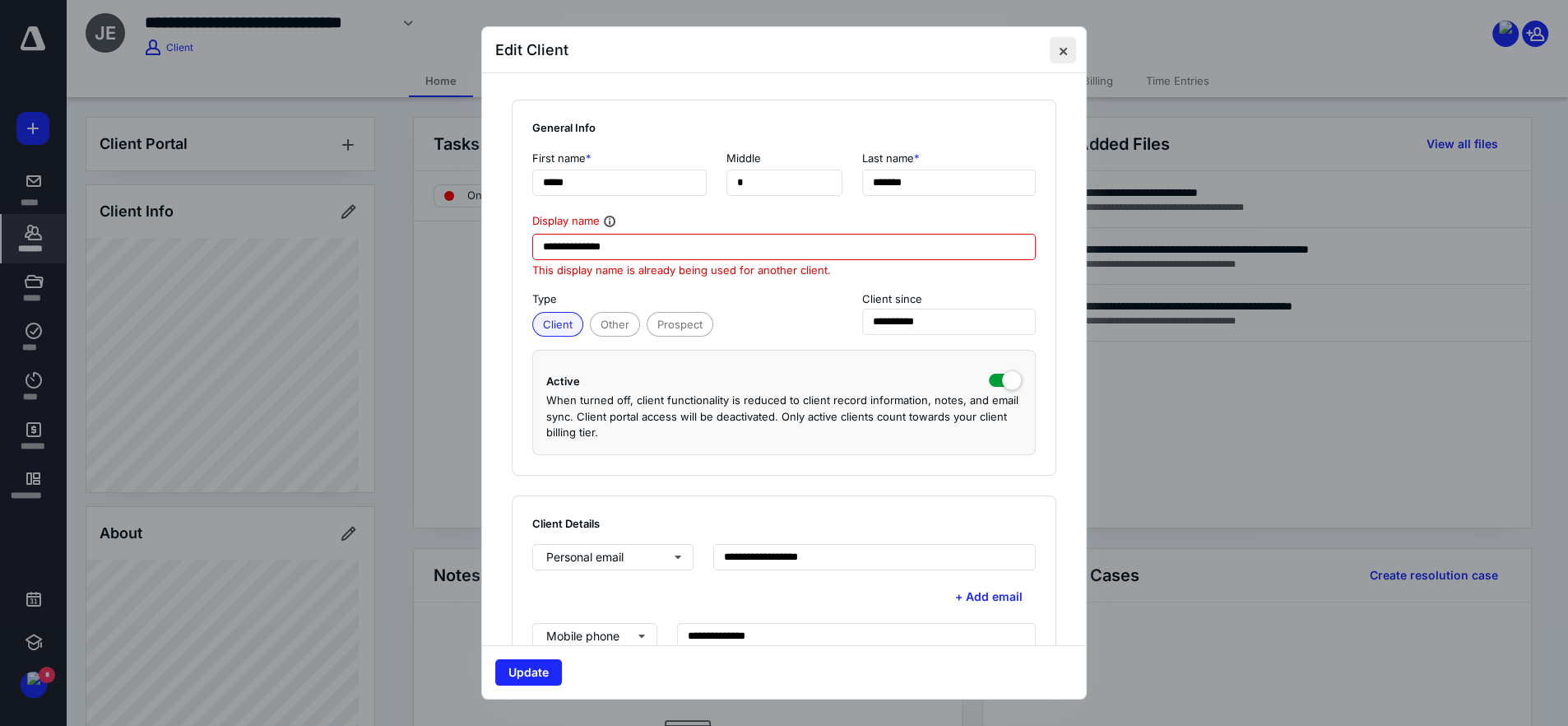click at bounding box center (1063, 50) 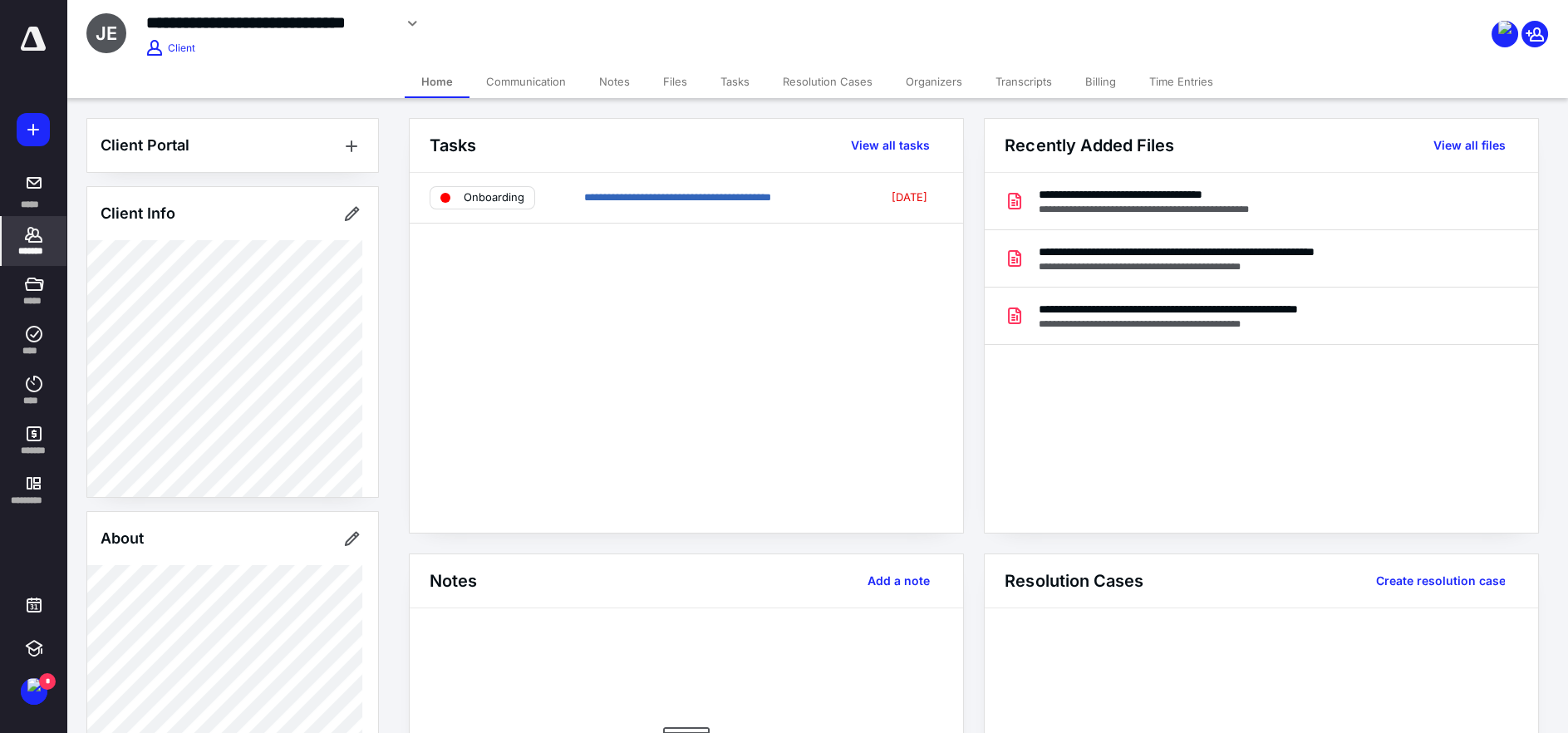click 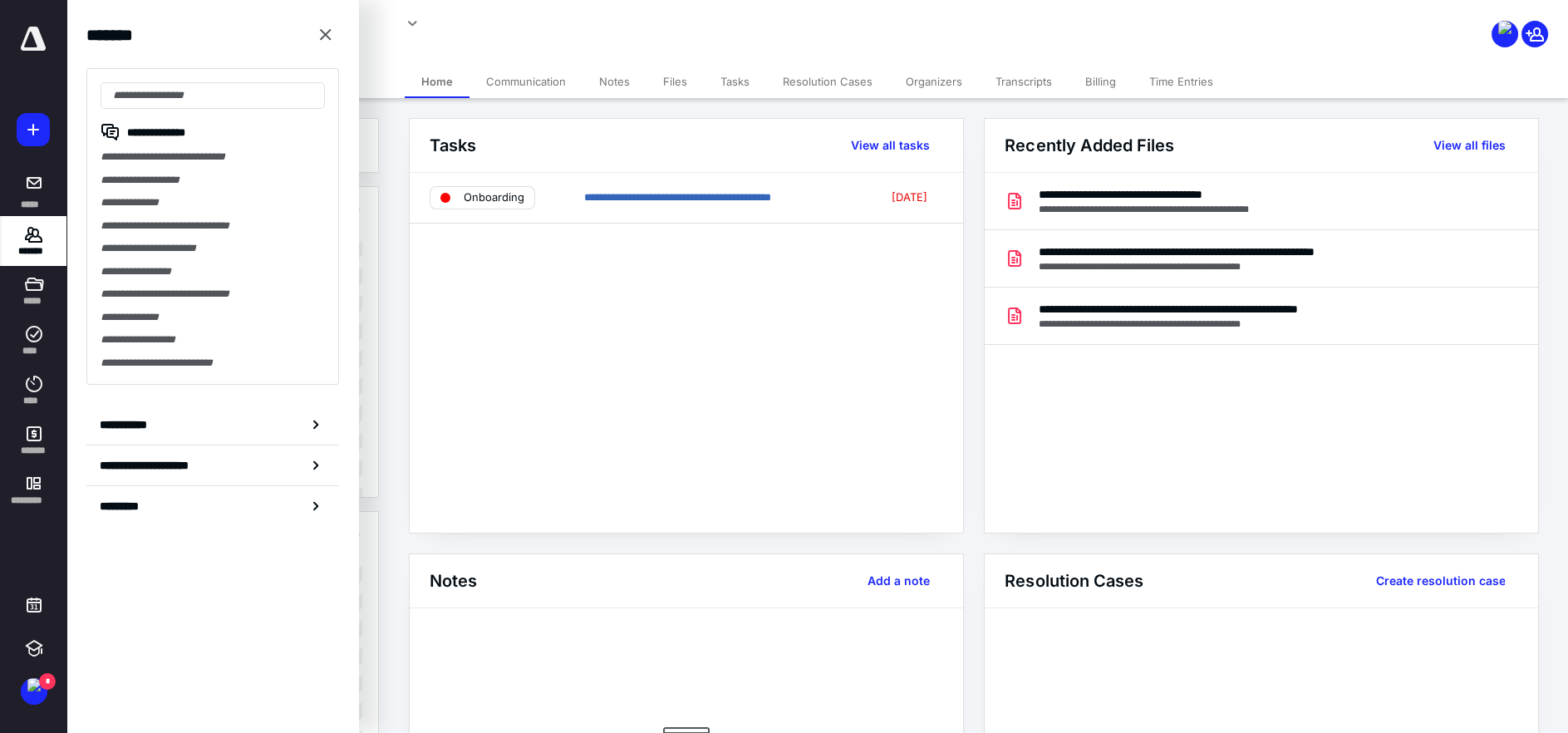 click on "**********" at bounding box center [686, 352] 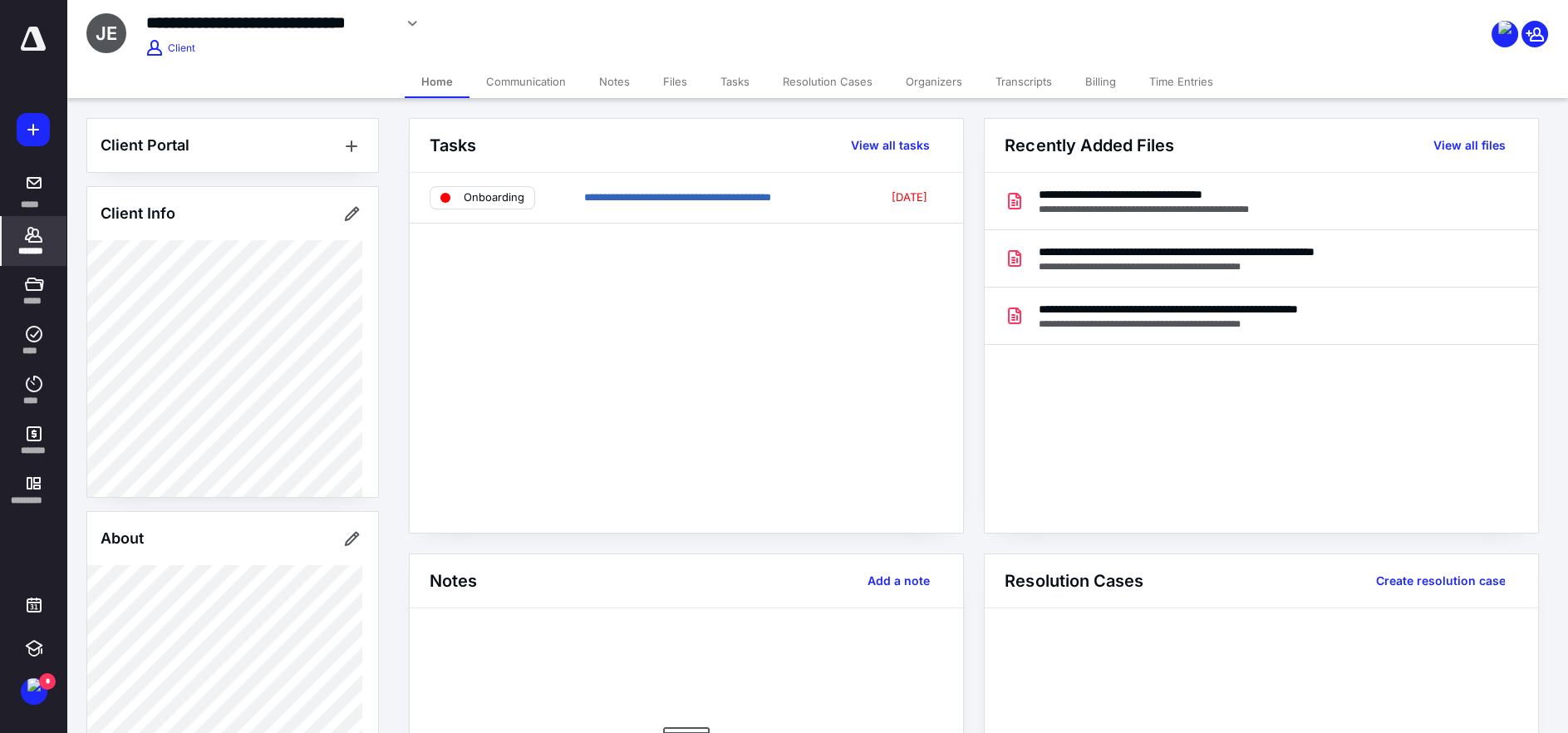 click on "Files" at bounding box center [675, 81] 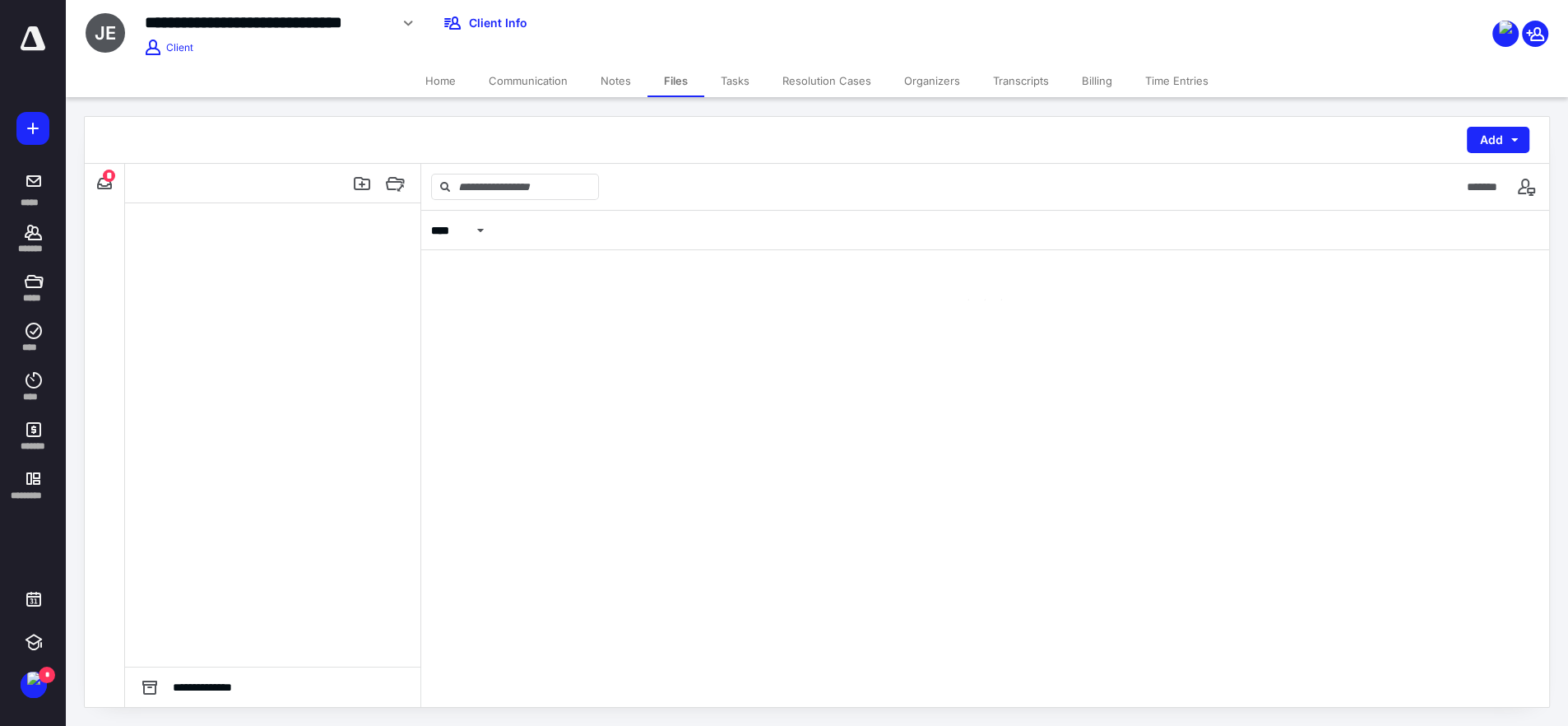 click on "*" at bounding box center [109, 175] 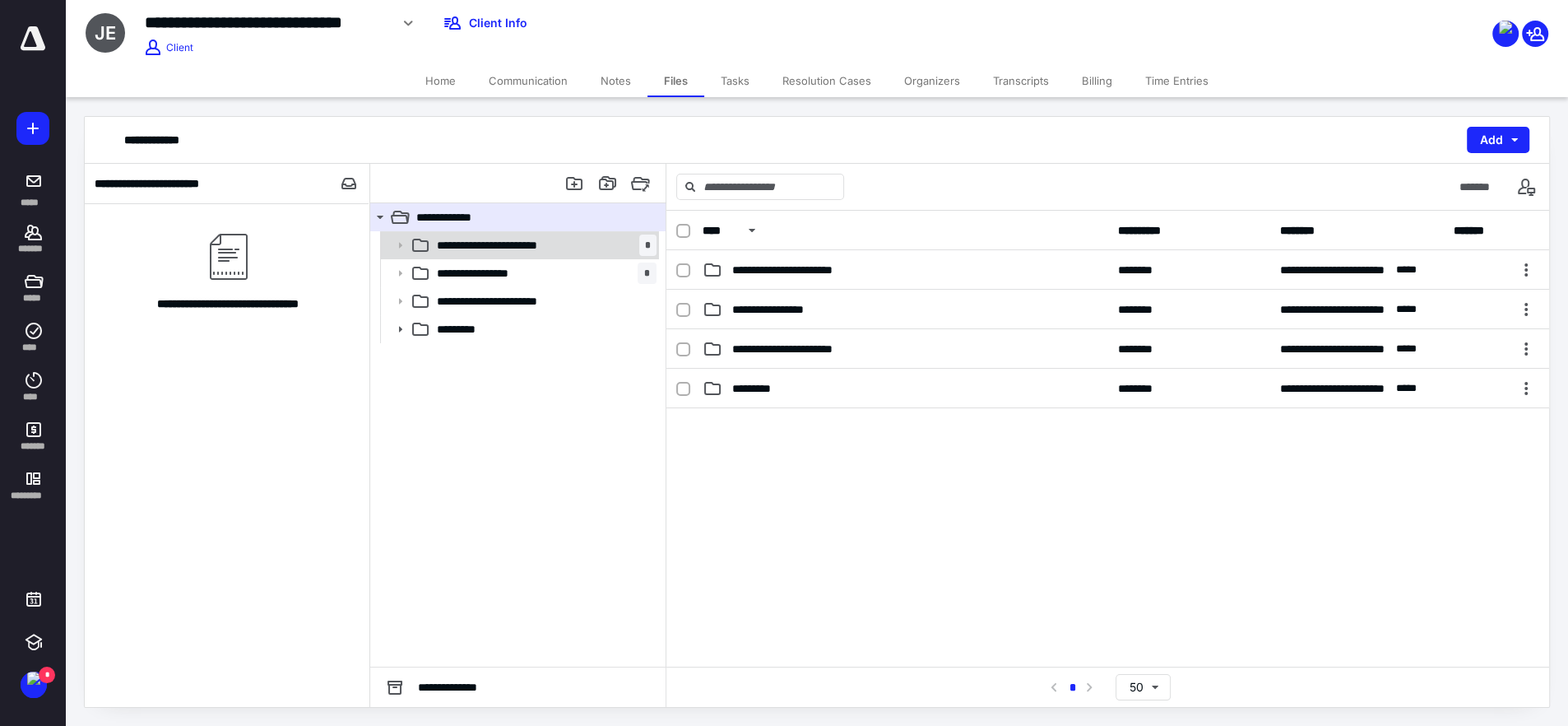 click on "**********" at bounding box center [543, 245] 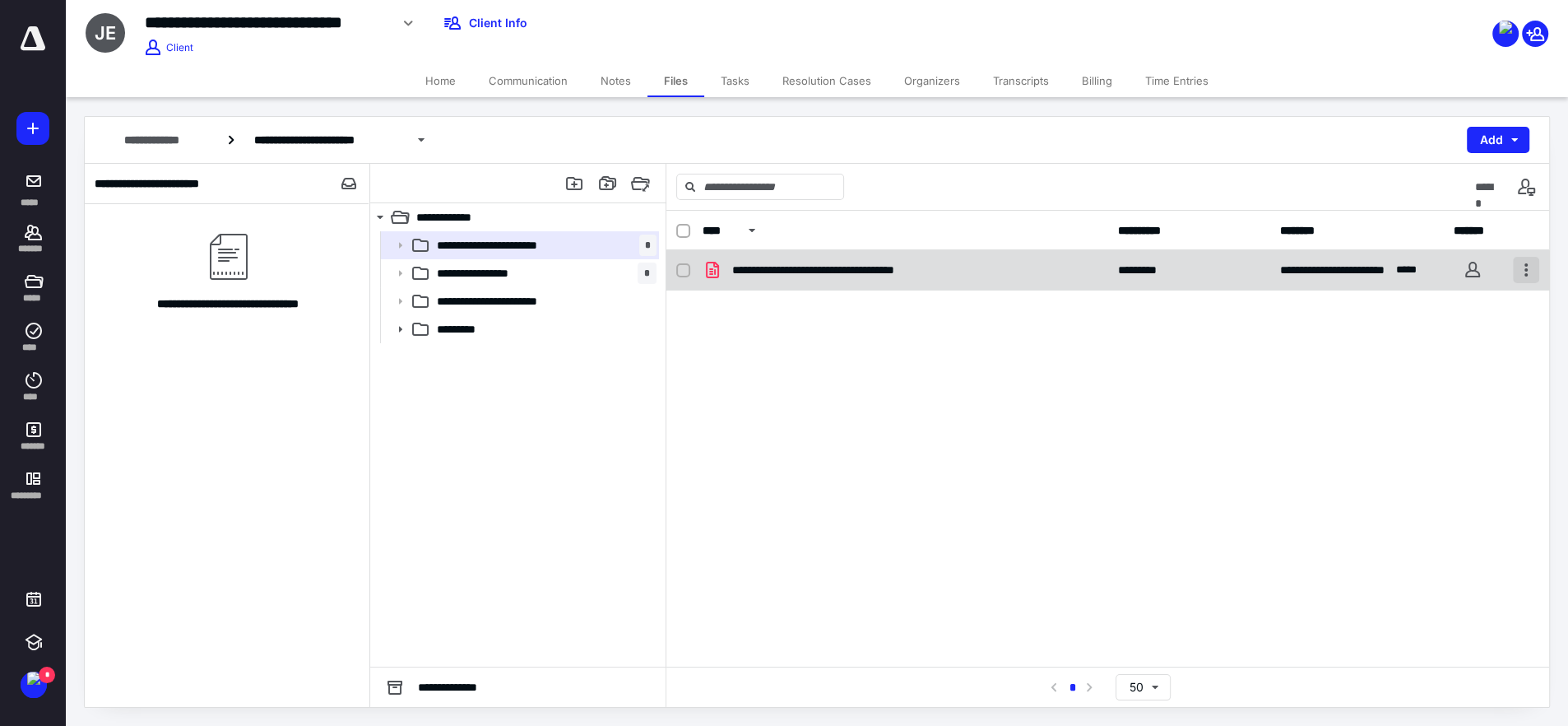click at bounding box center (1526, 270) 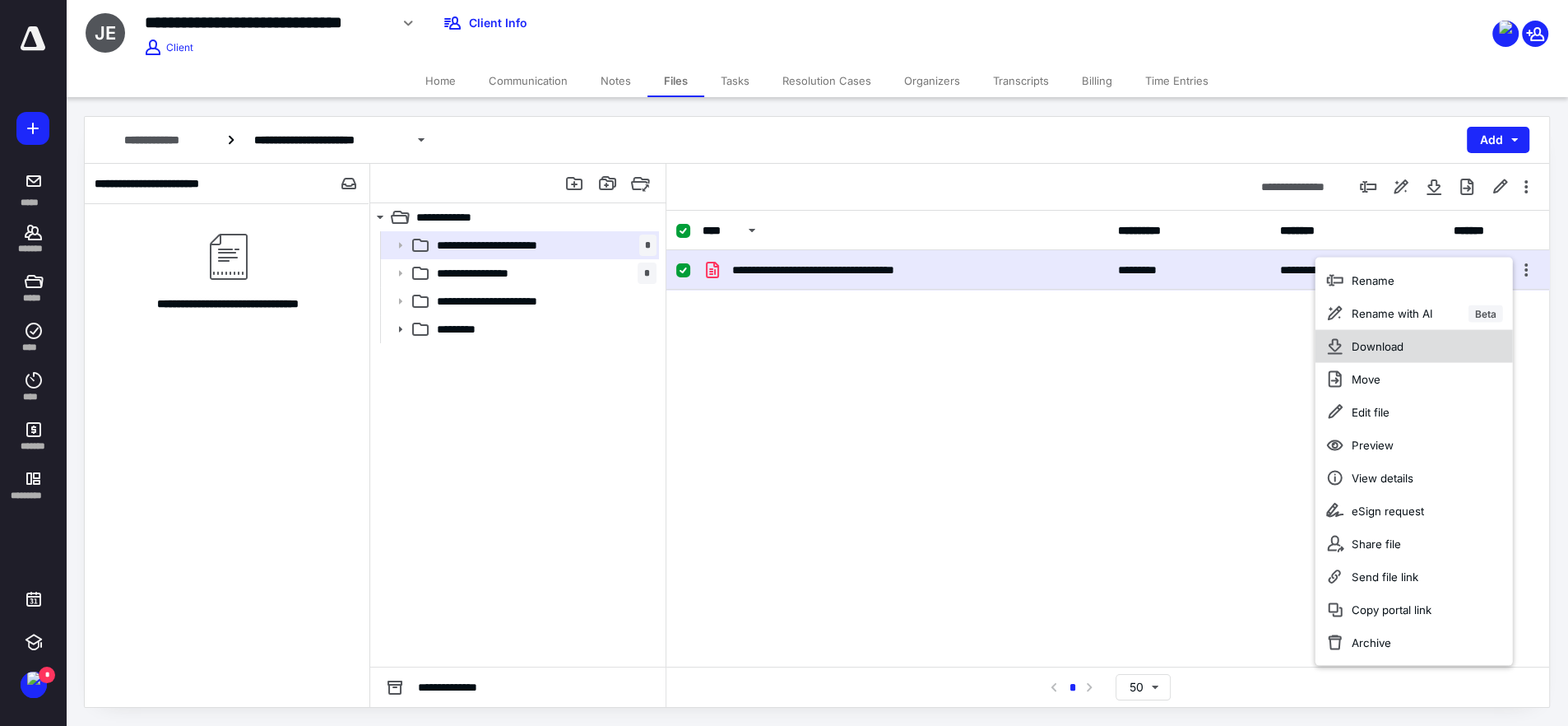 drag, startPoint x: 1398, startPoint y: 347, endPoint x: 1387, endPoint y: 385, distance: 39.560081 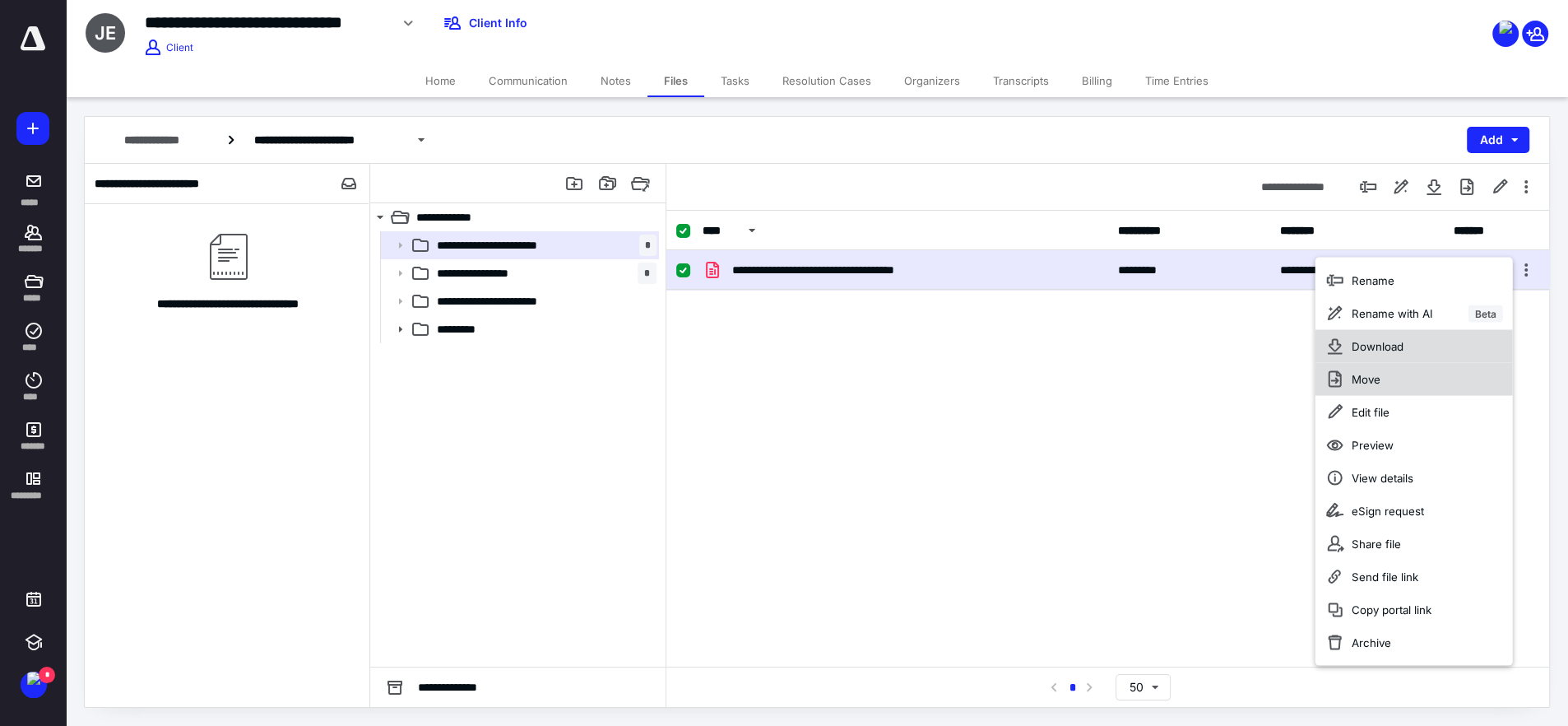 click on "Download" at bounding box center [1376, 347] 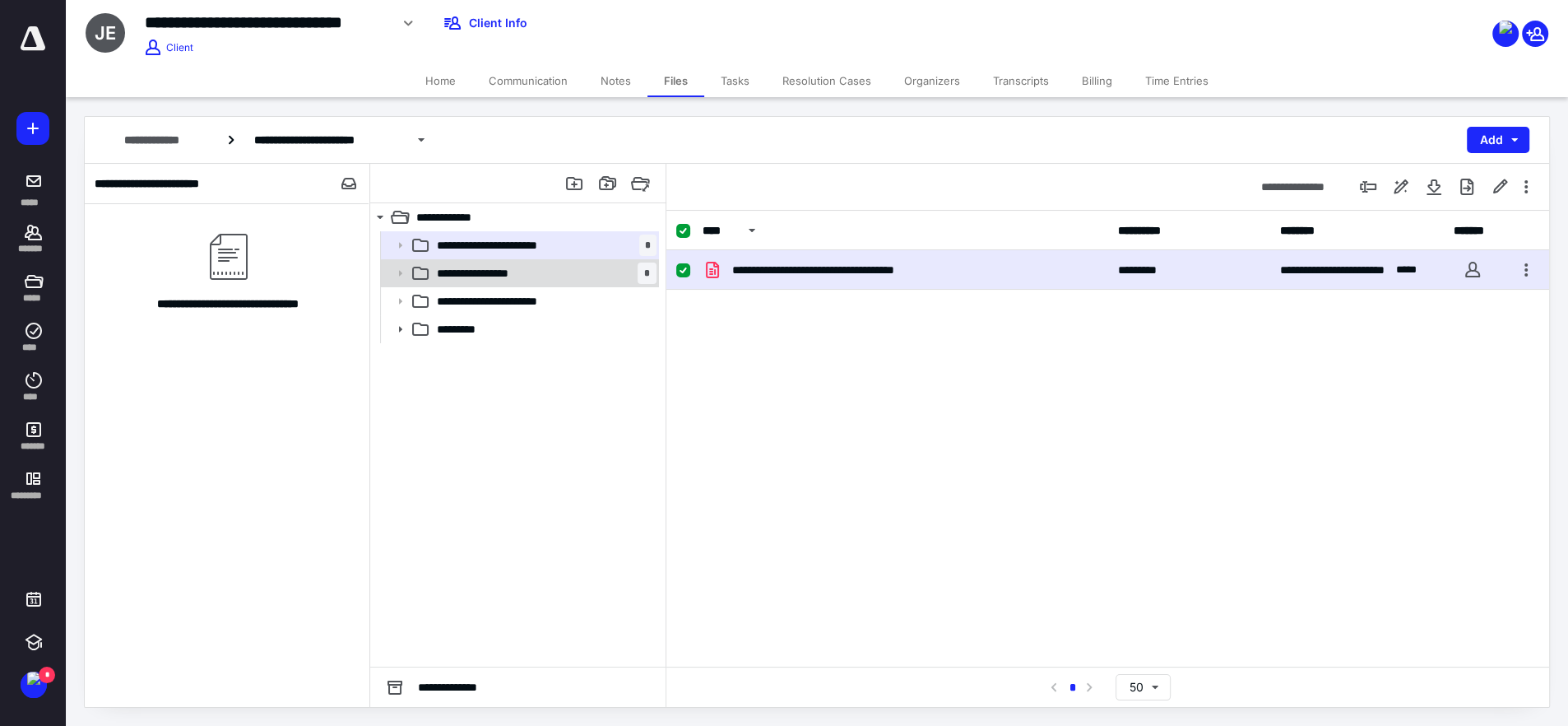click on "**********" at bounding box center (543, 273) 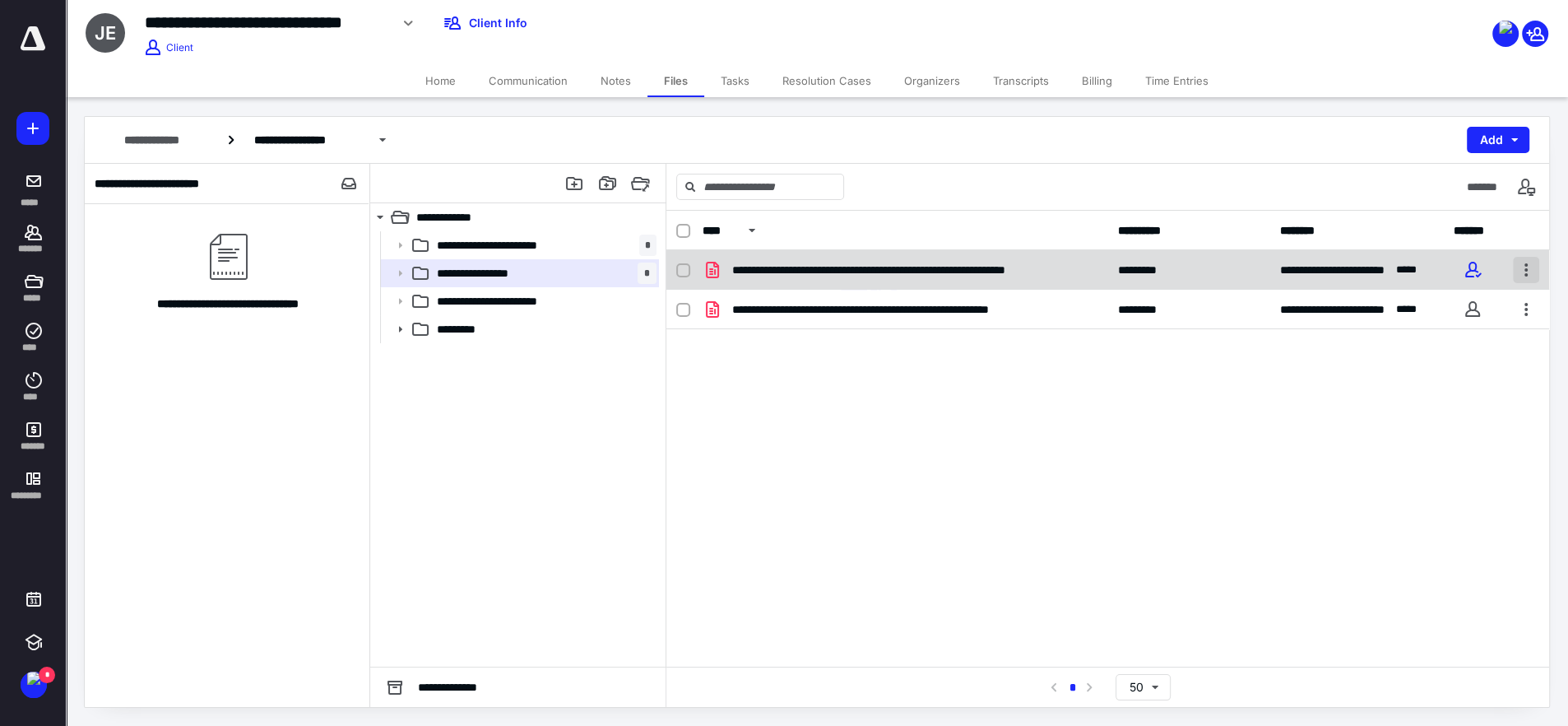 click at bounding box center [1526, 270] 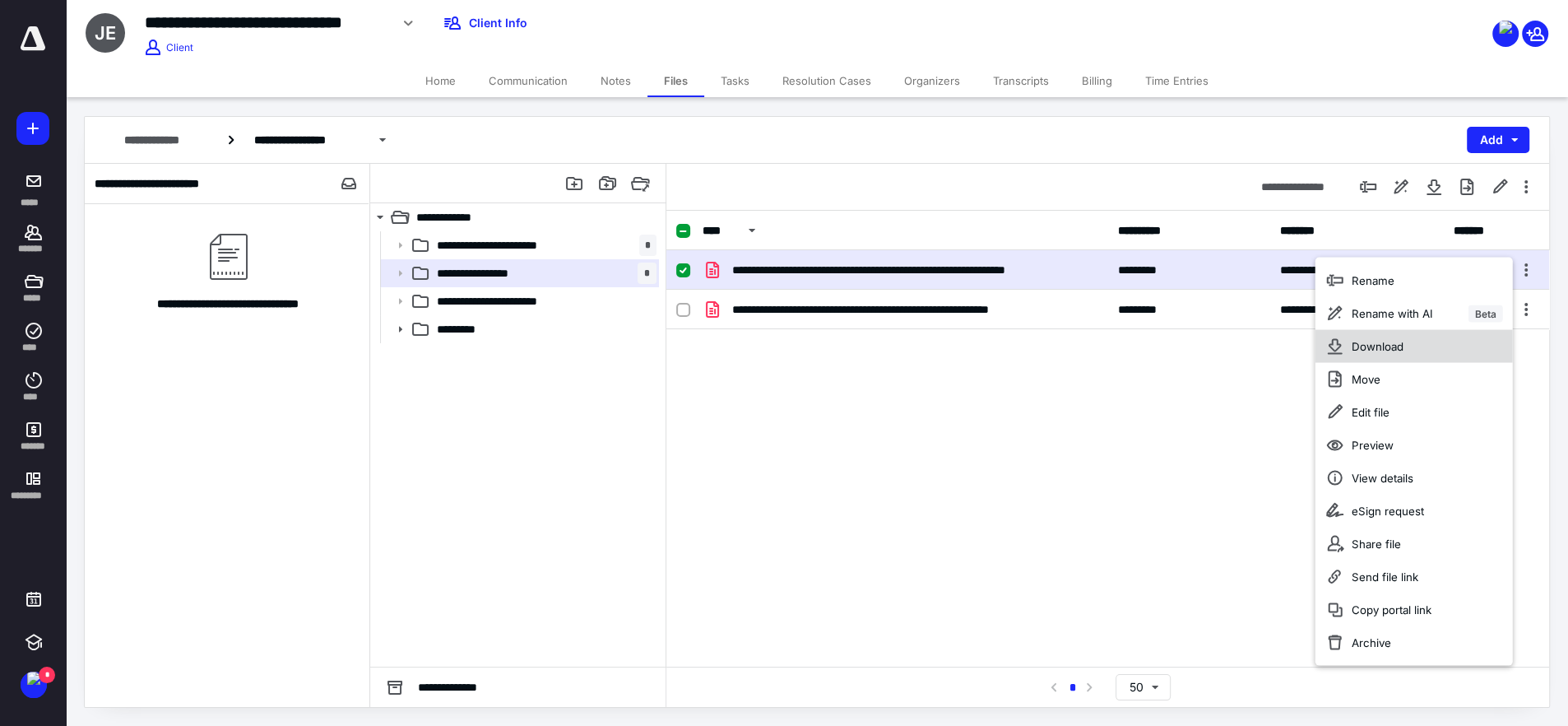 click on "Download" at bounding box center (1376, 347) 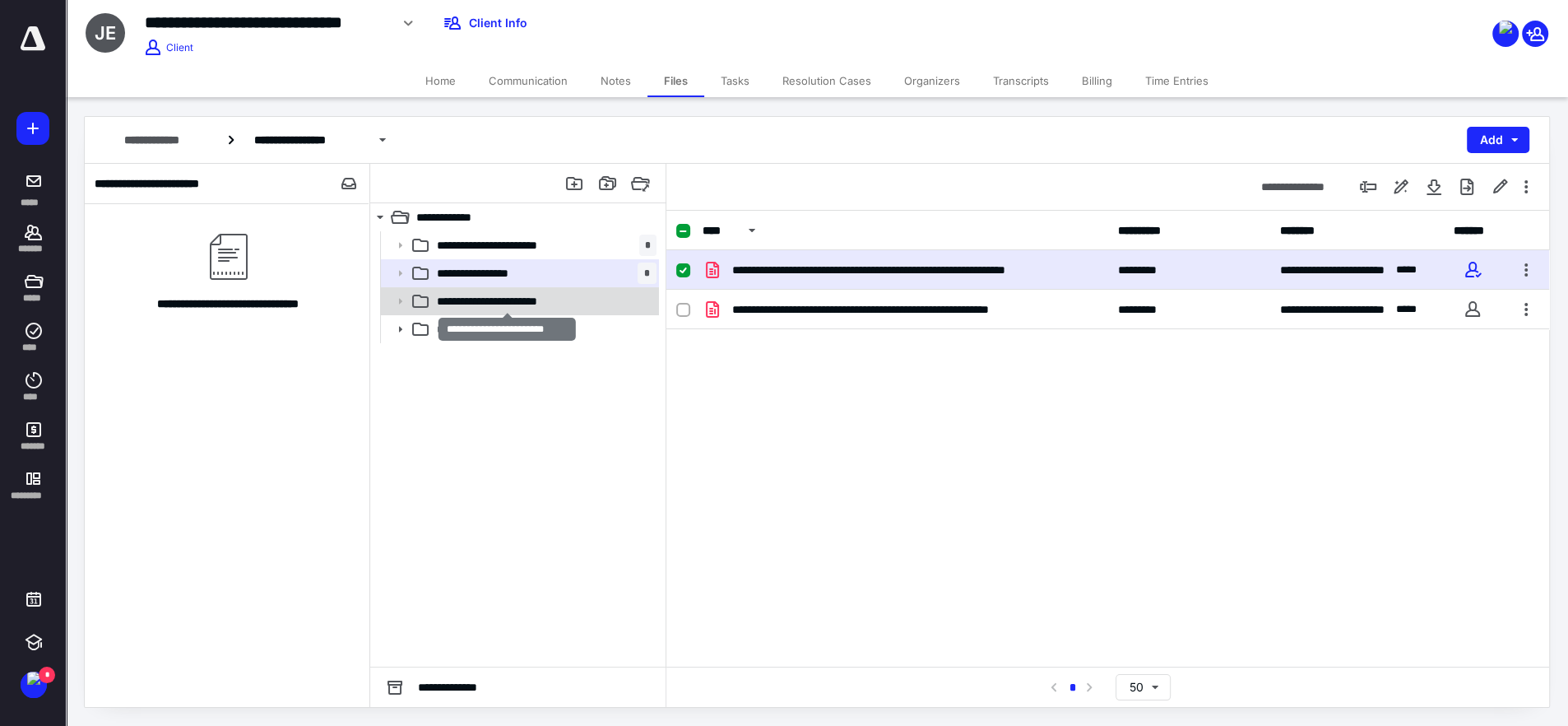 click on "**********" at bounding box center (507, 301) 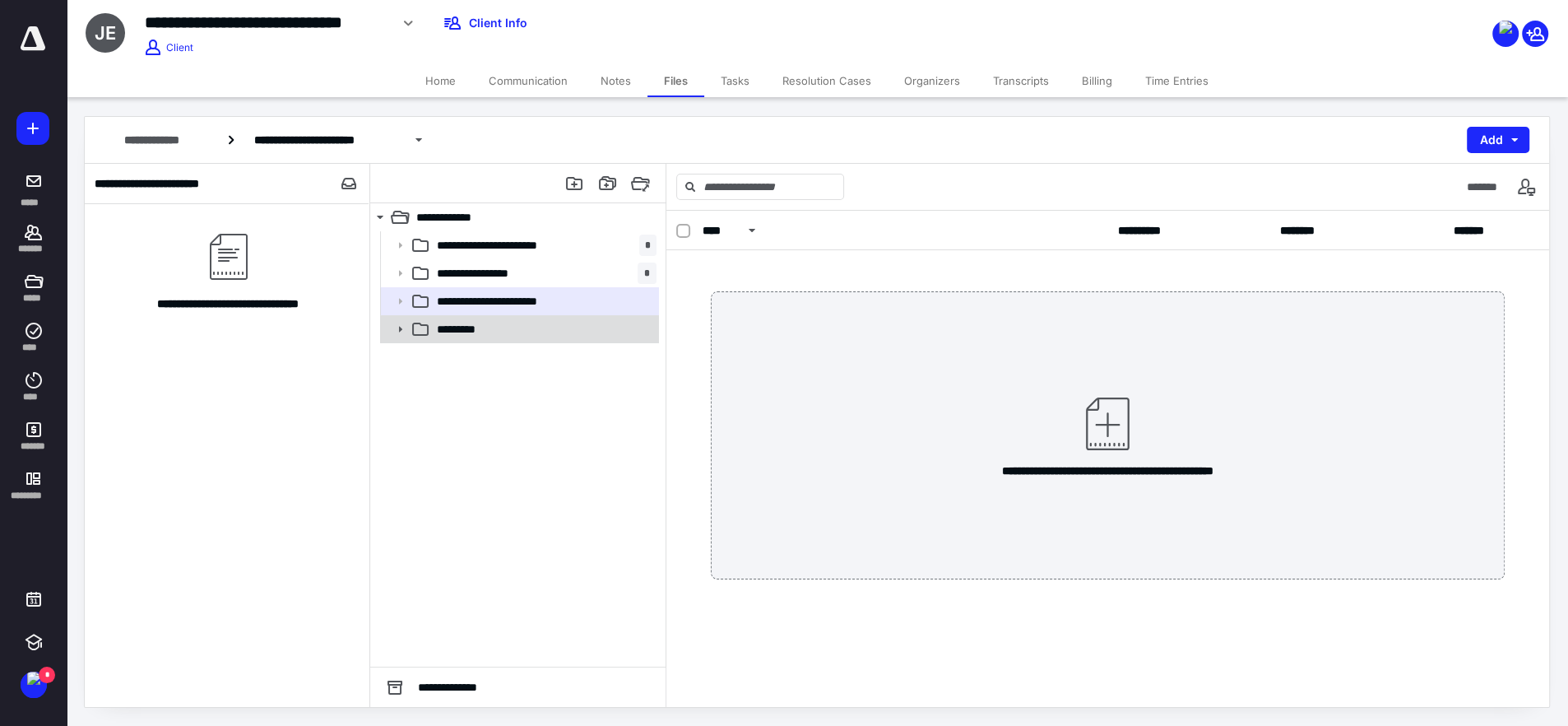 click on "*********" at bounding box center (543, 329) 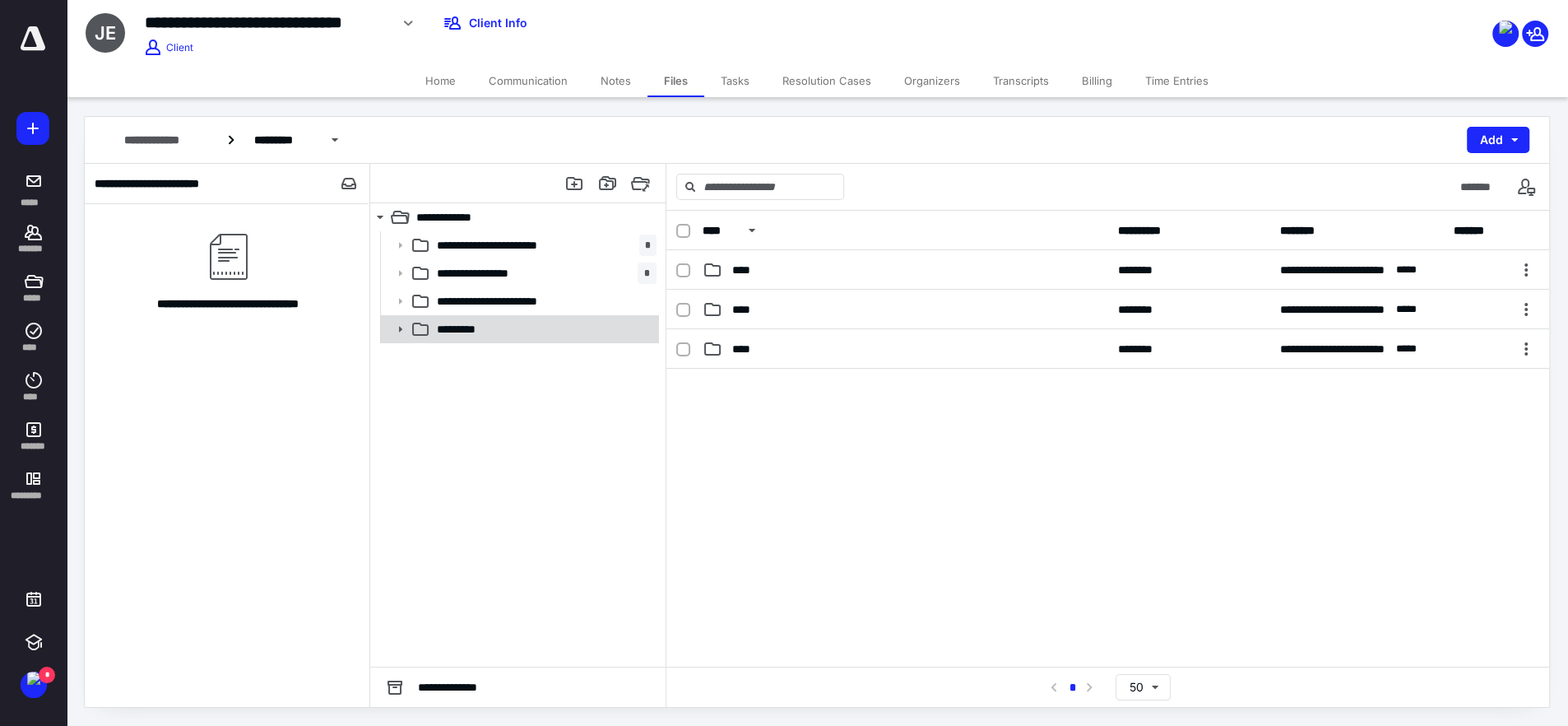 click 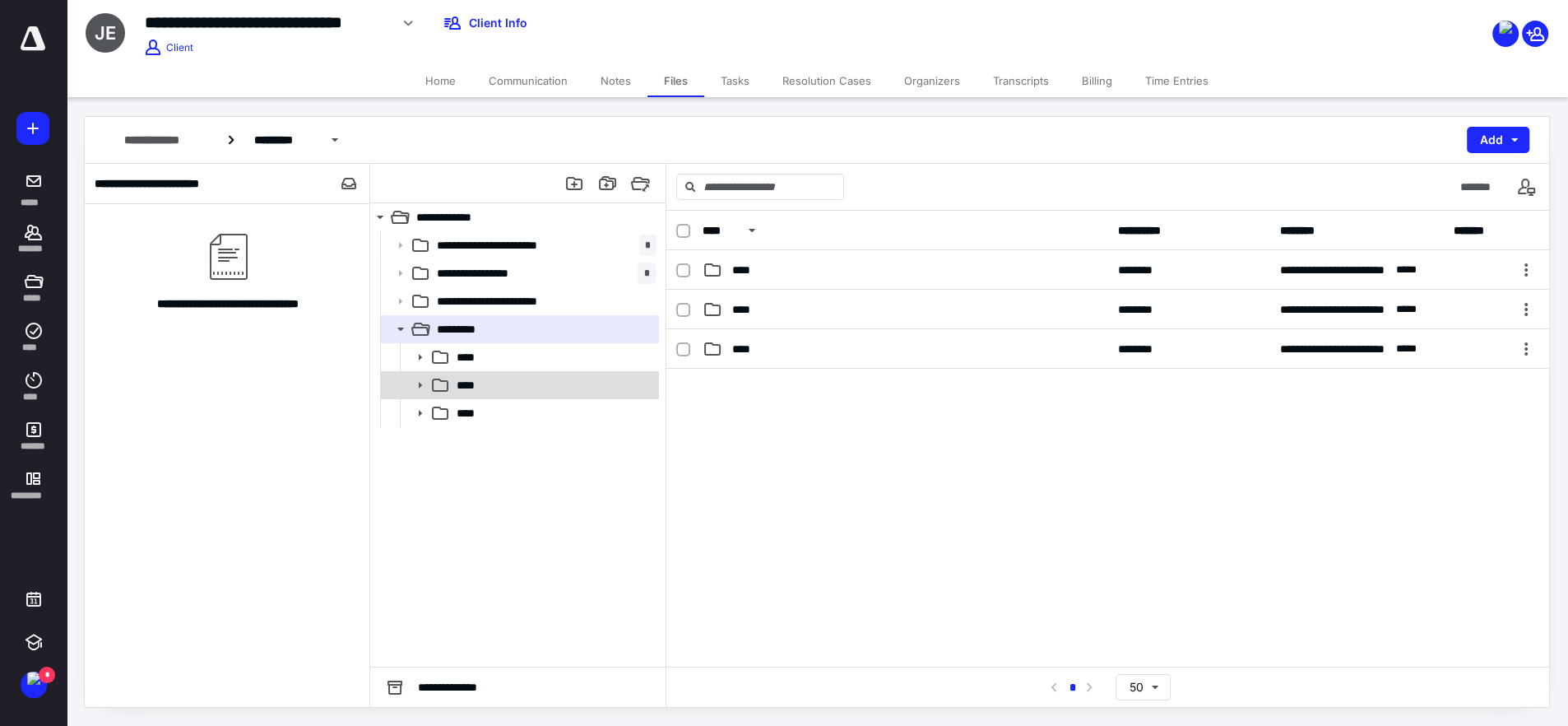 click on "****" at bounding box center [518, 385] 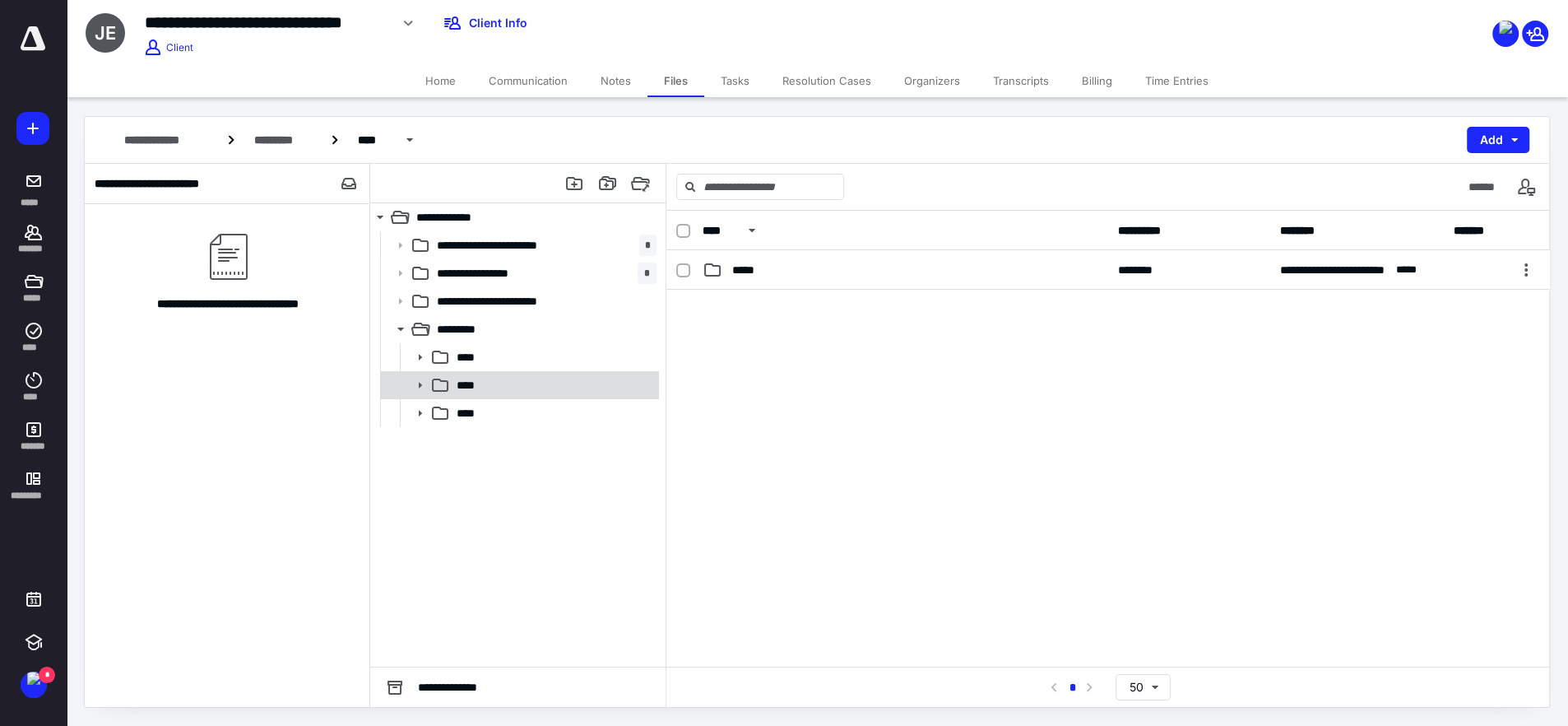 click 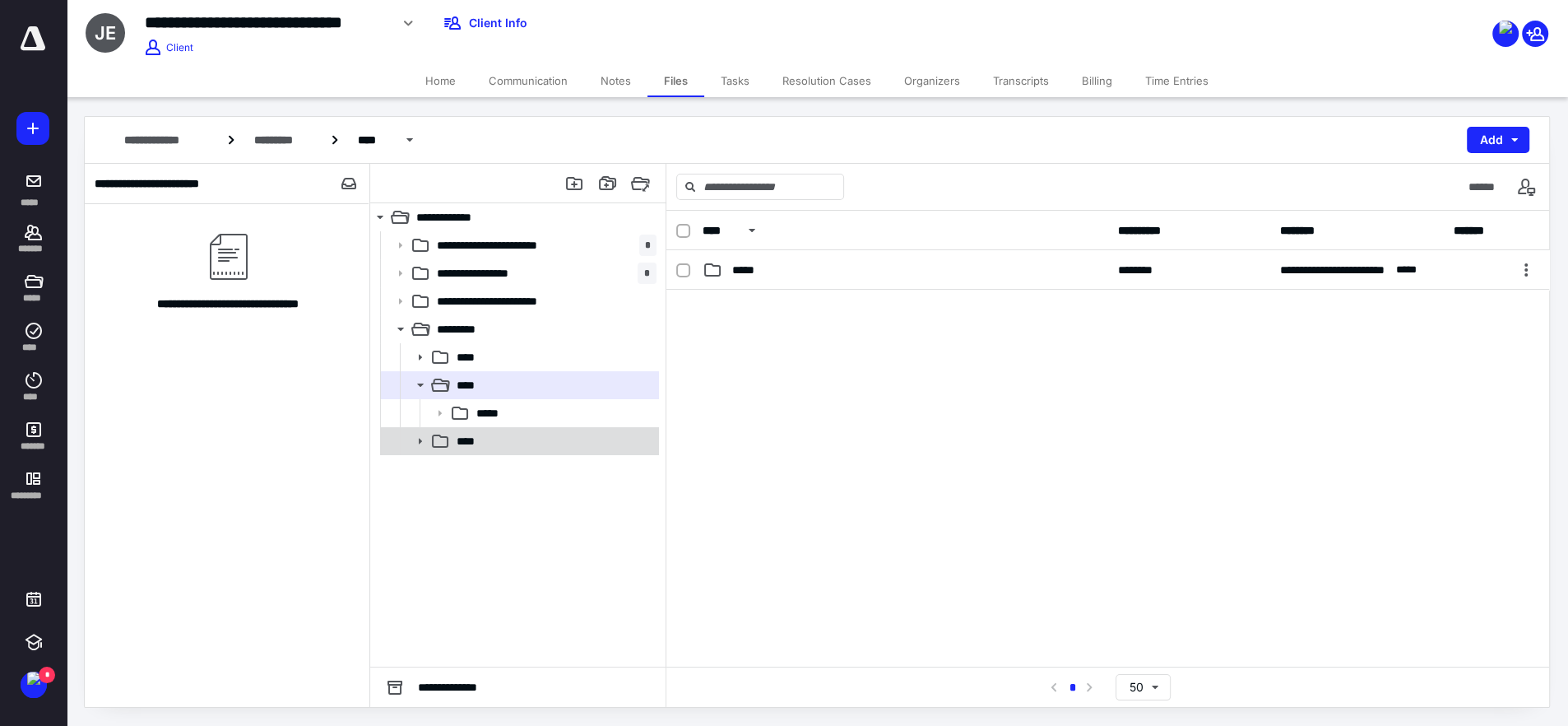 click at bounding box center (415, 441) 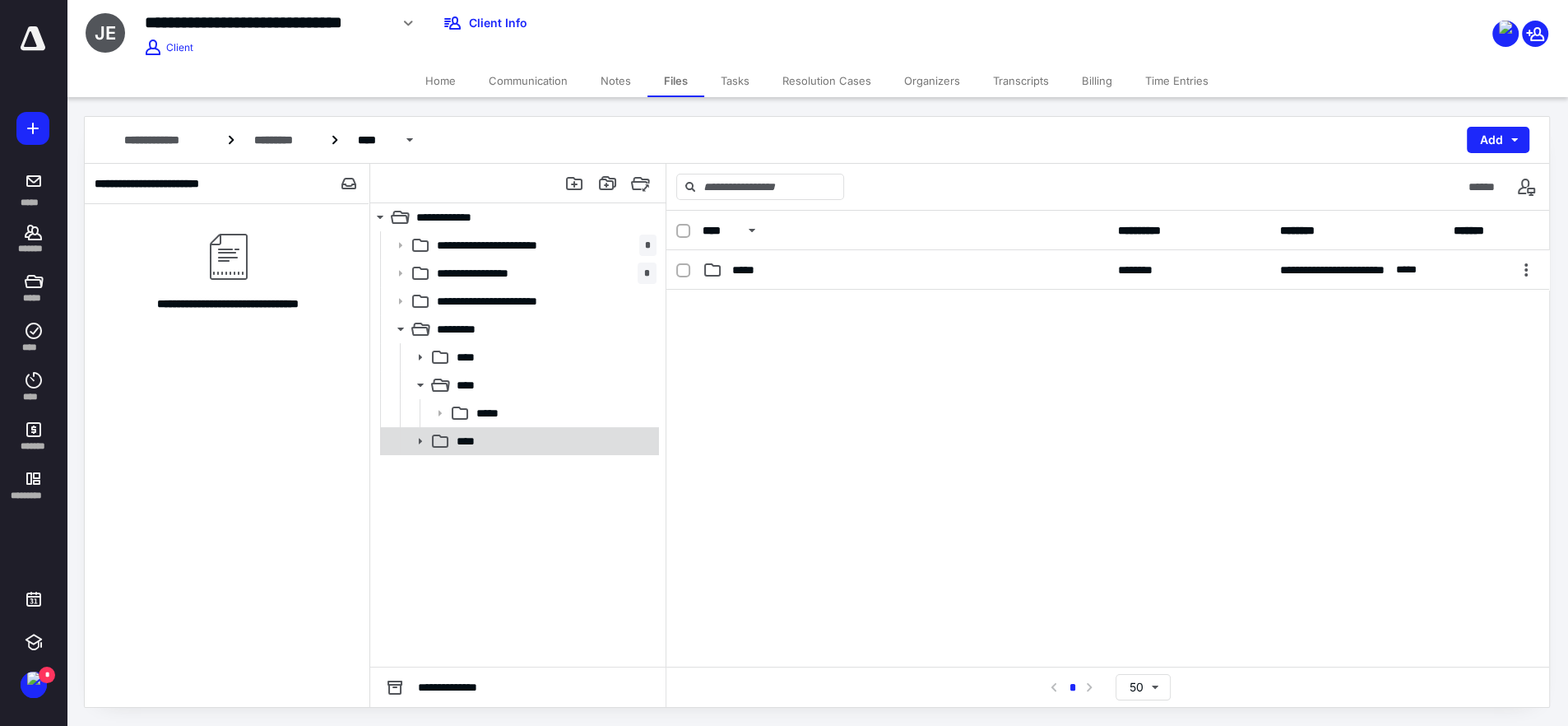 click 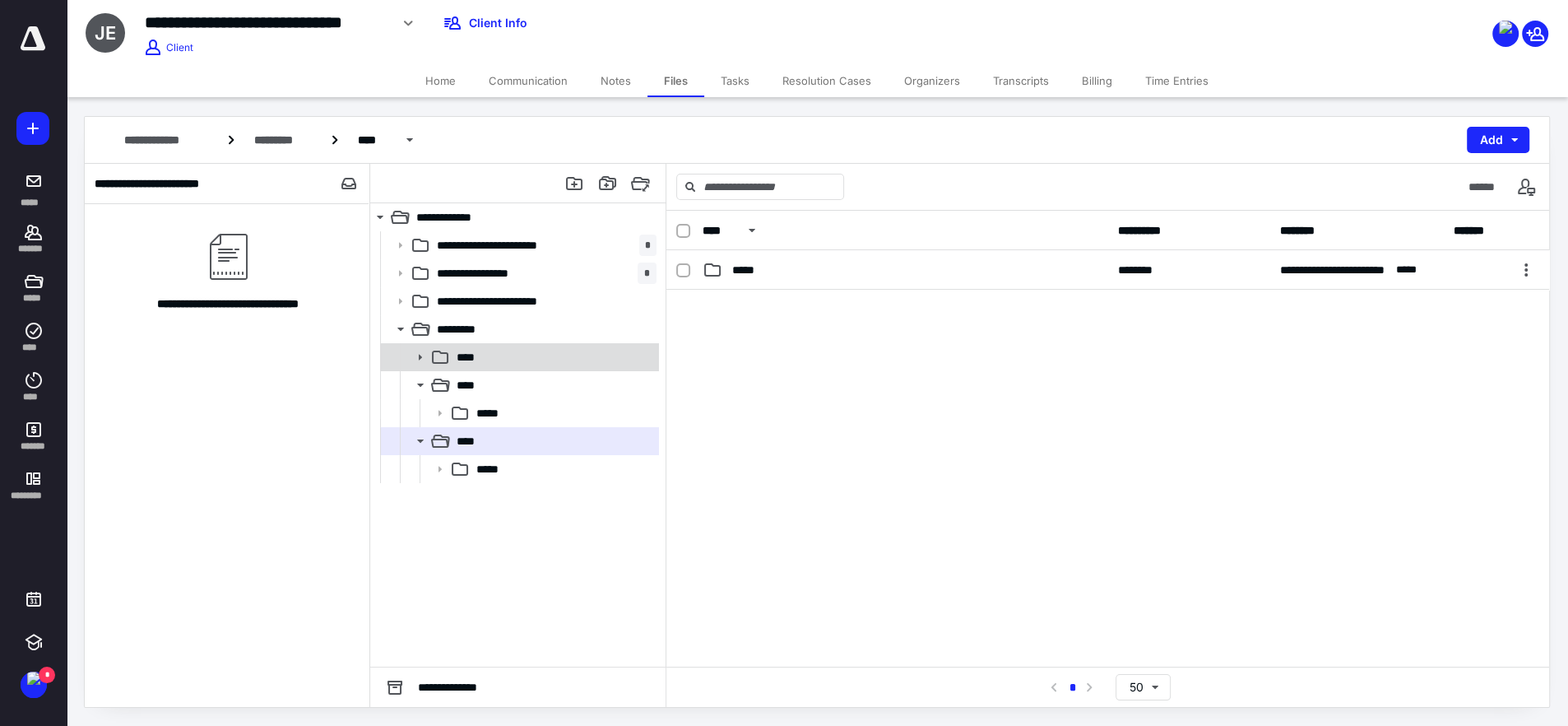 click 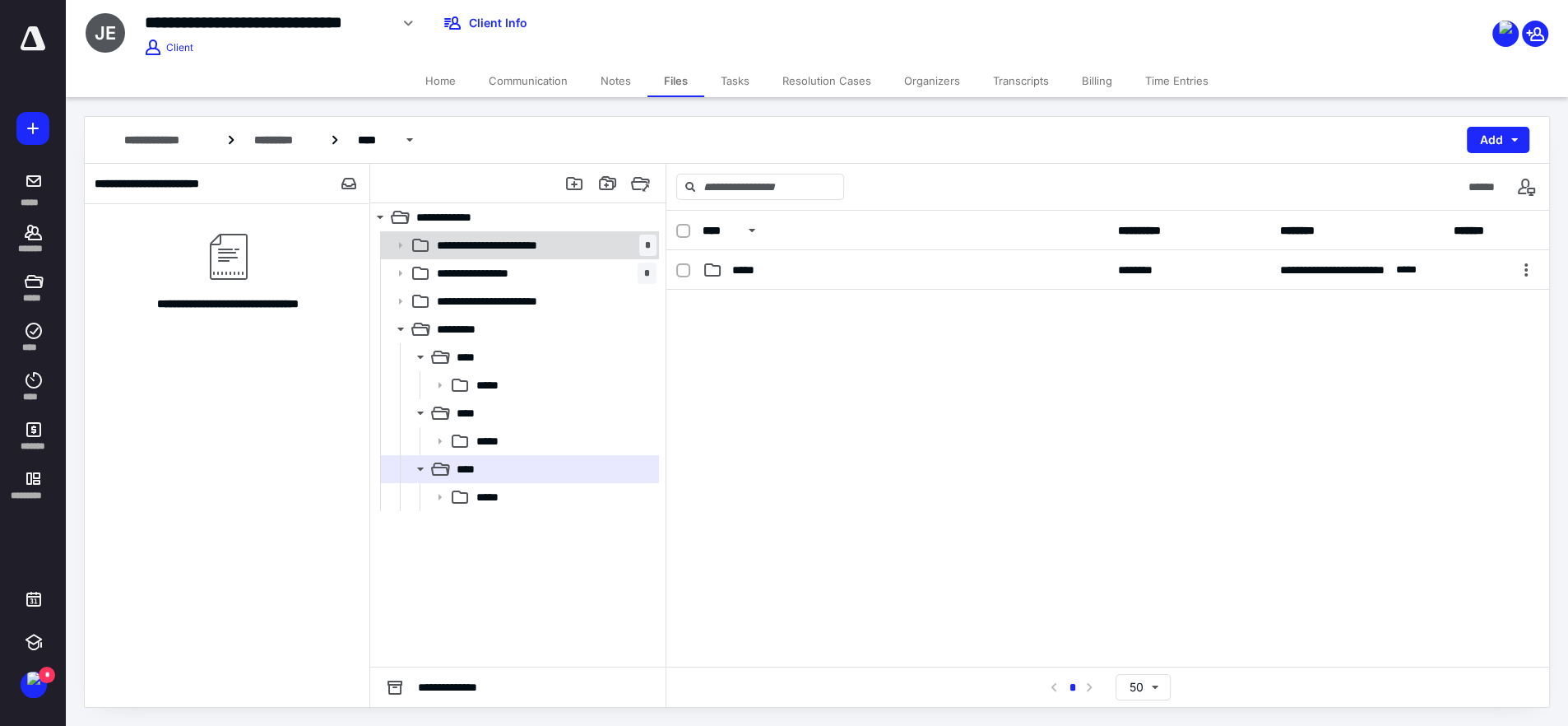 click on "**********" at bounding box center [507, 245] 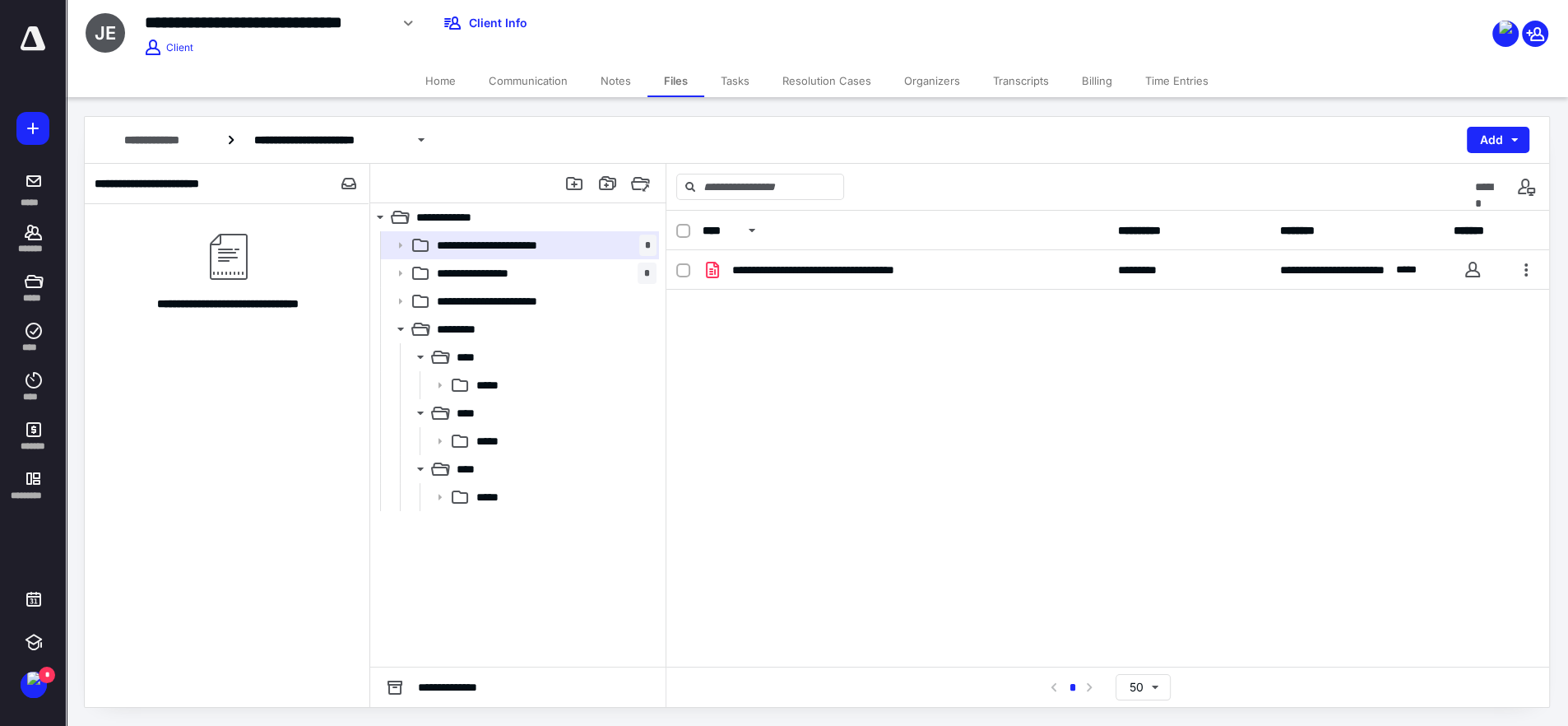 drag, startPoint x: 633, startPoint y: 81, endPoint x: 623, endPoint y: 87, distance: 11.661904 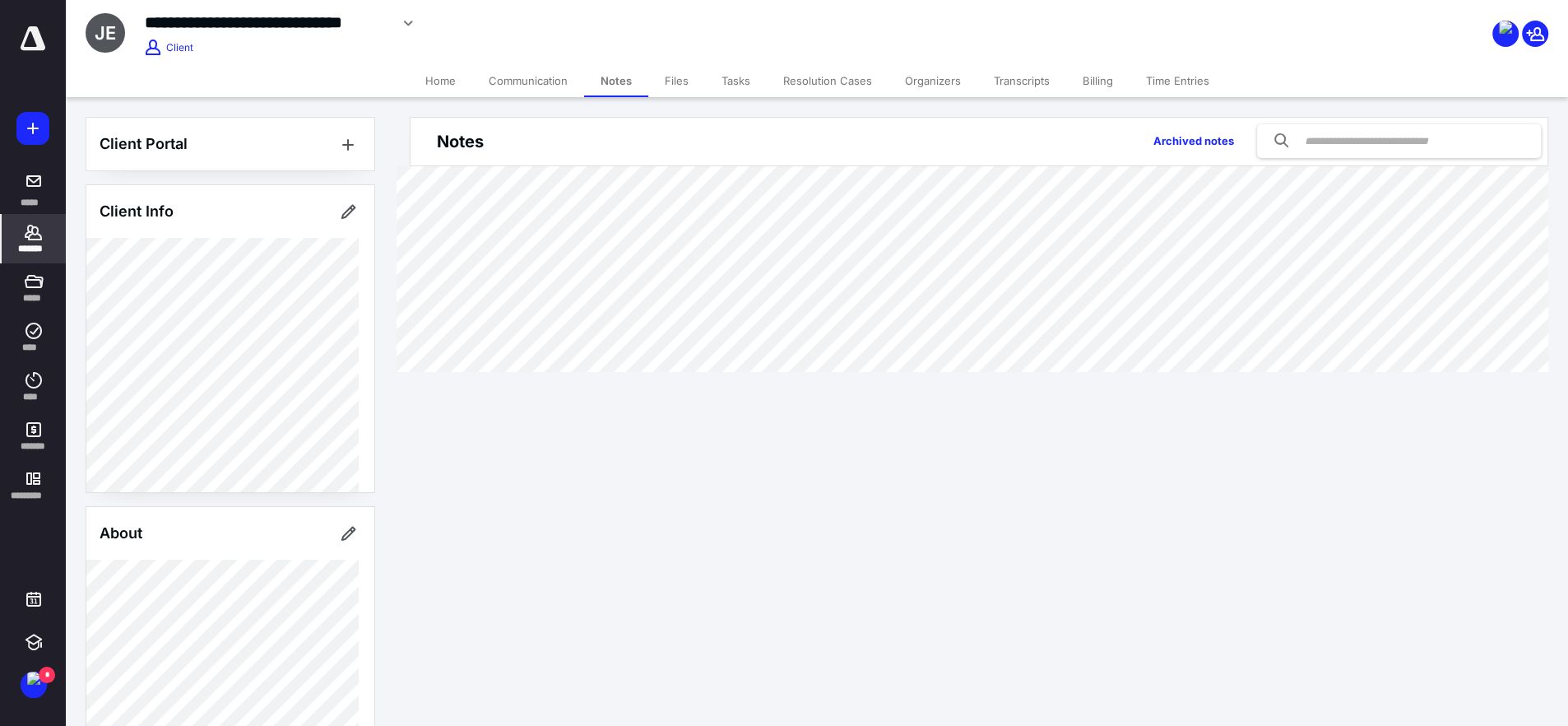 click on "Tasks" at bounding box center [735, 81] 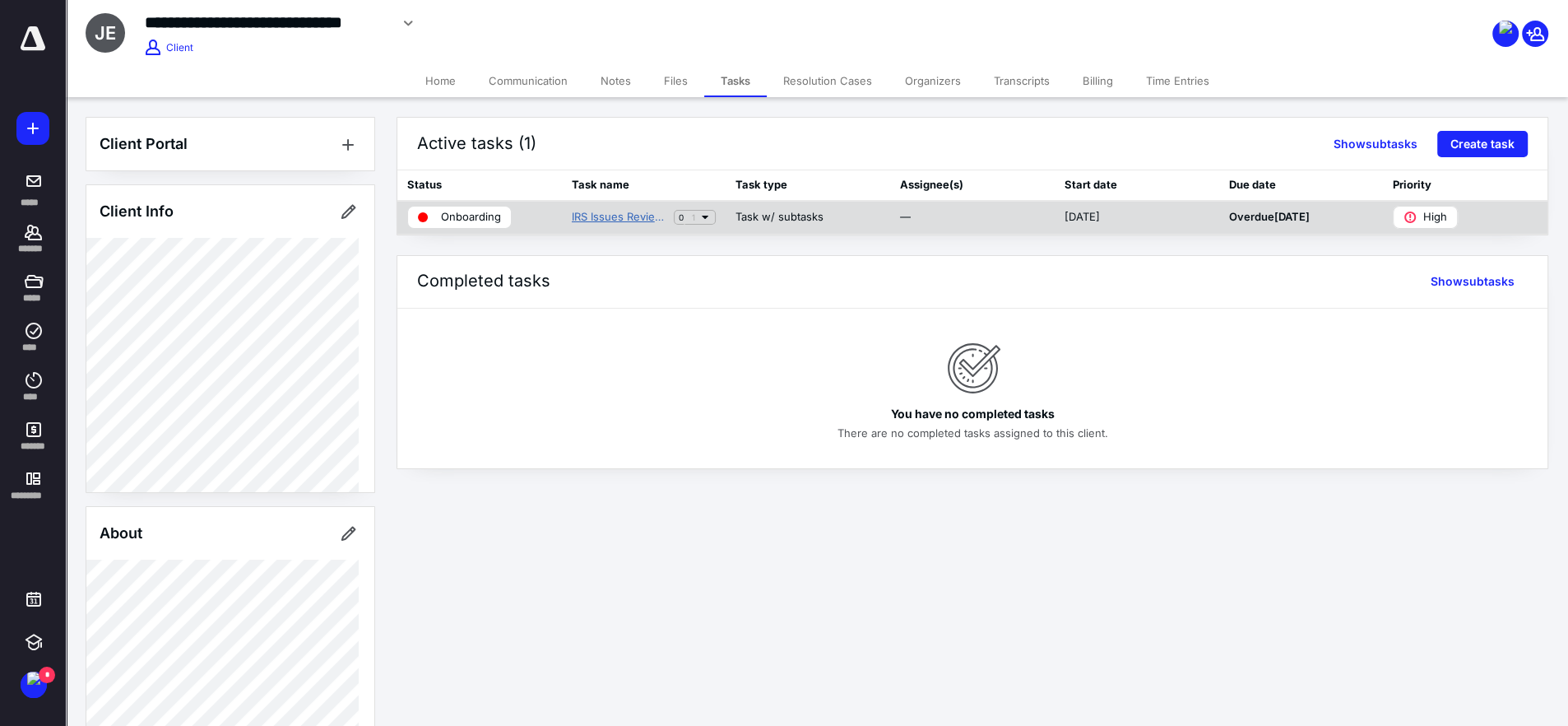click on "IRS Issues Review NEEDS ENGAGEMENT ONBOARDING" at bounding box center (619, 217) 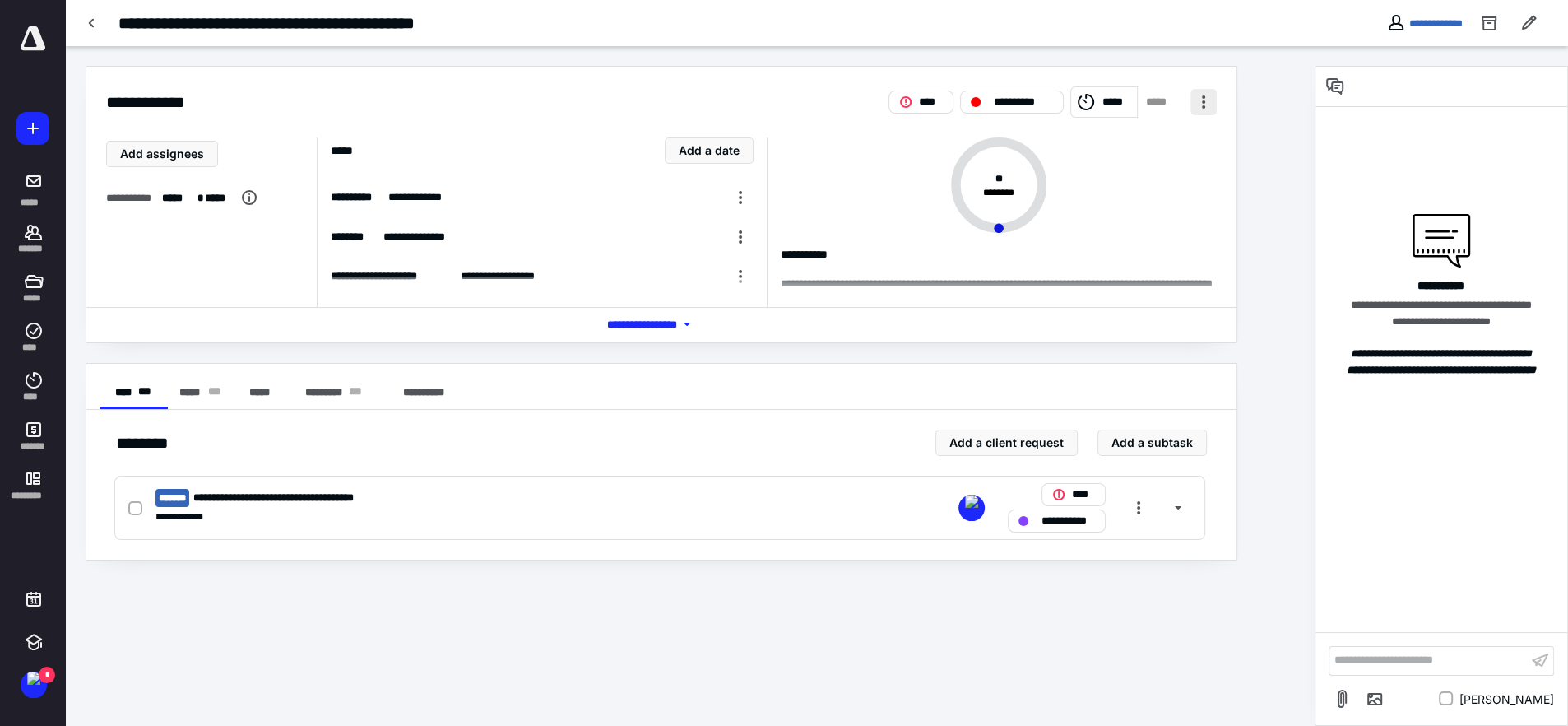 click at bounding box center [1204, 102] 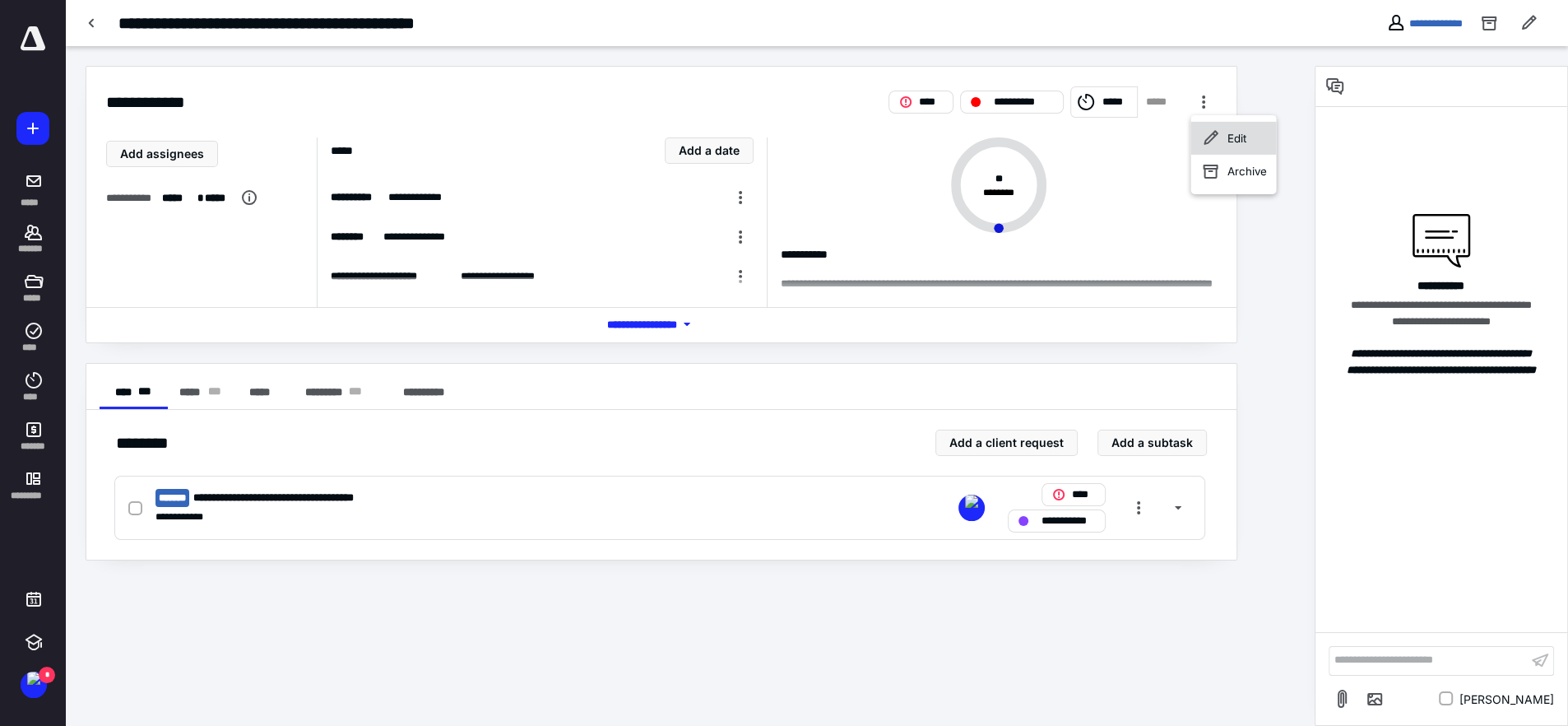 click on "Edit" at bounding box center (1236, 138) 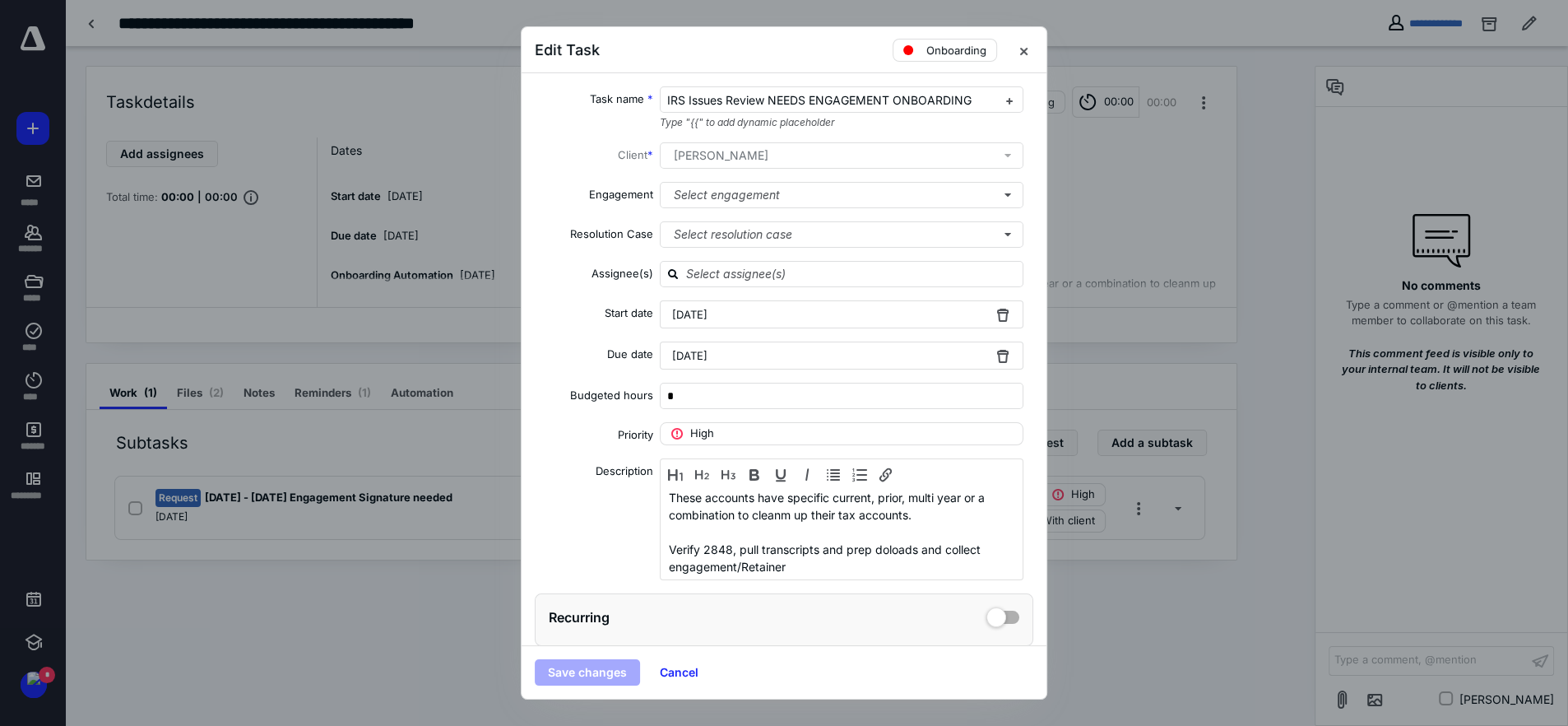 click on "Bryan Johnson" at bounding box center [845, 156] 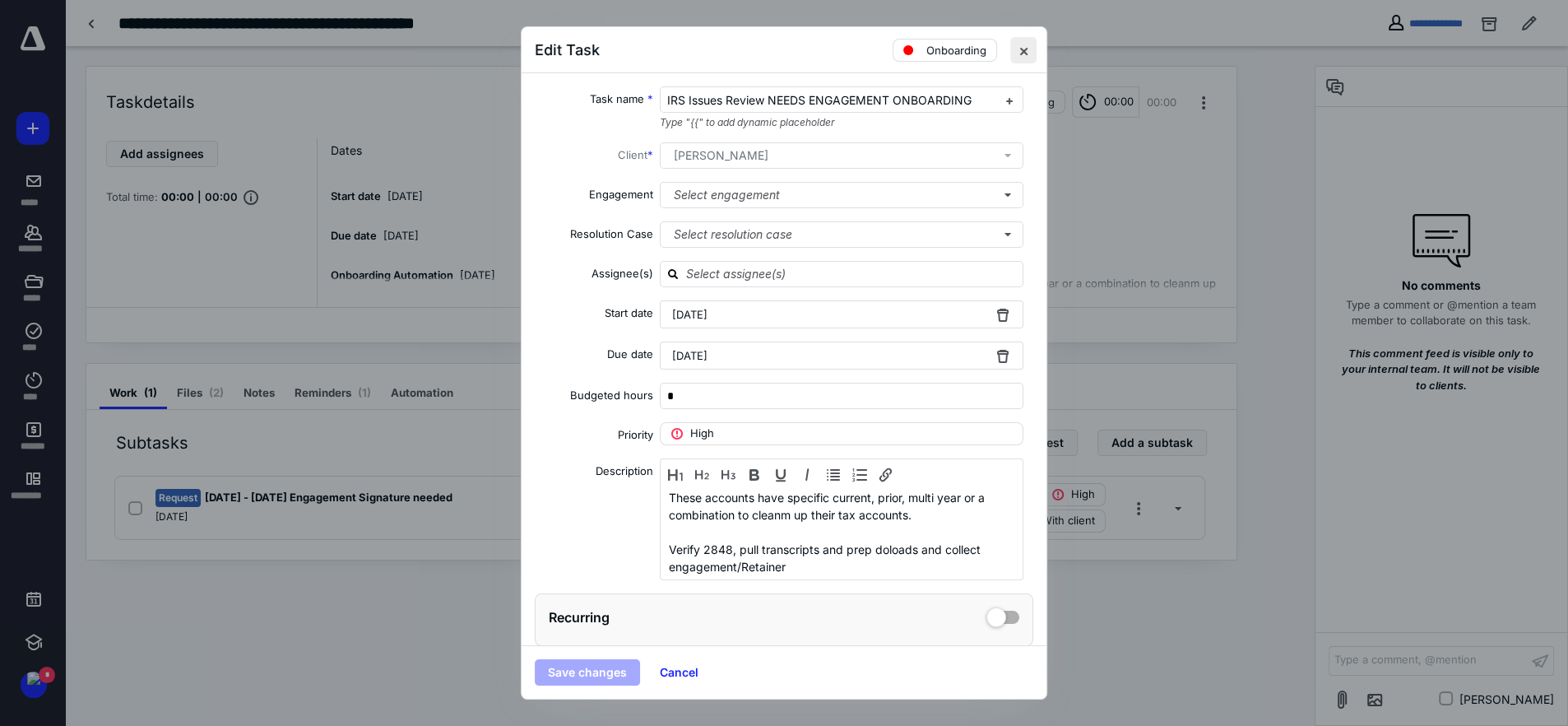 click at bounding box center (1023, 50) 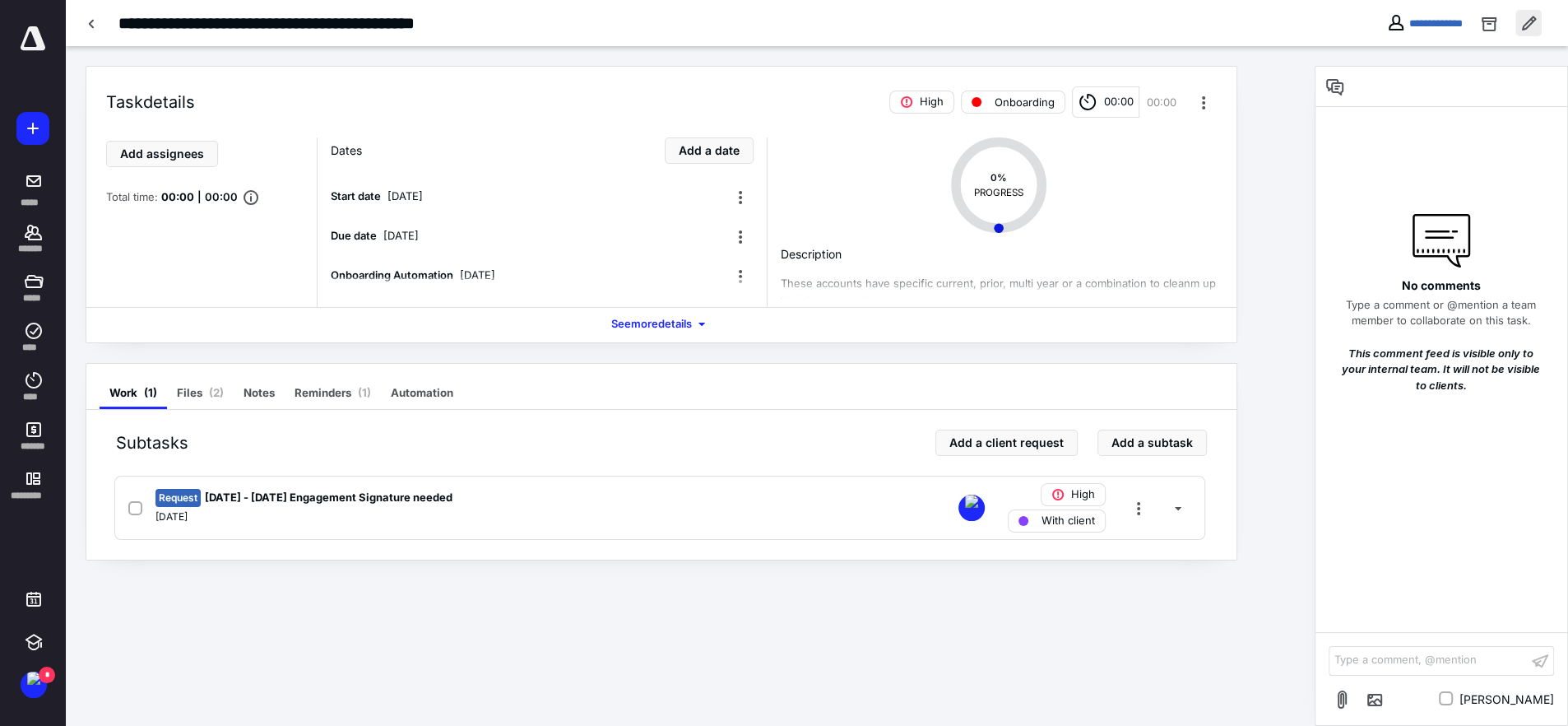 click at bounding box center [1529, 23] 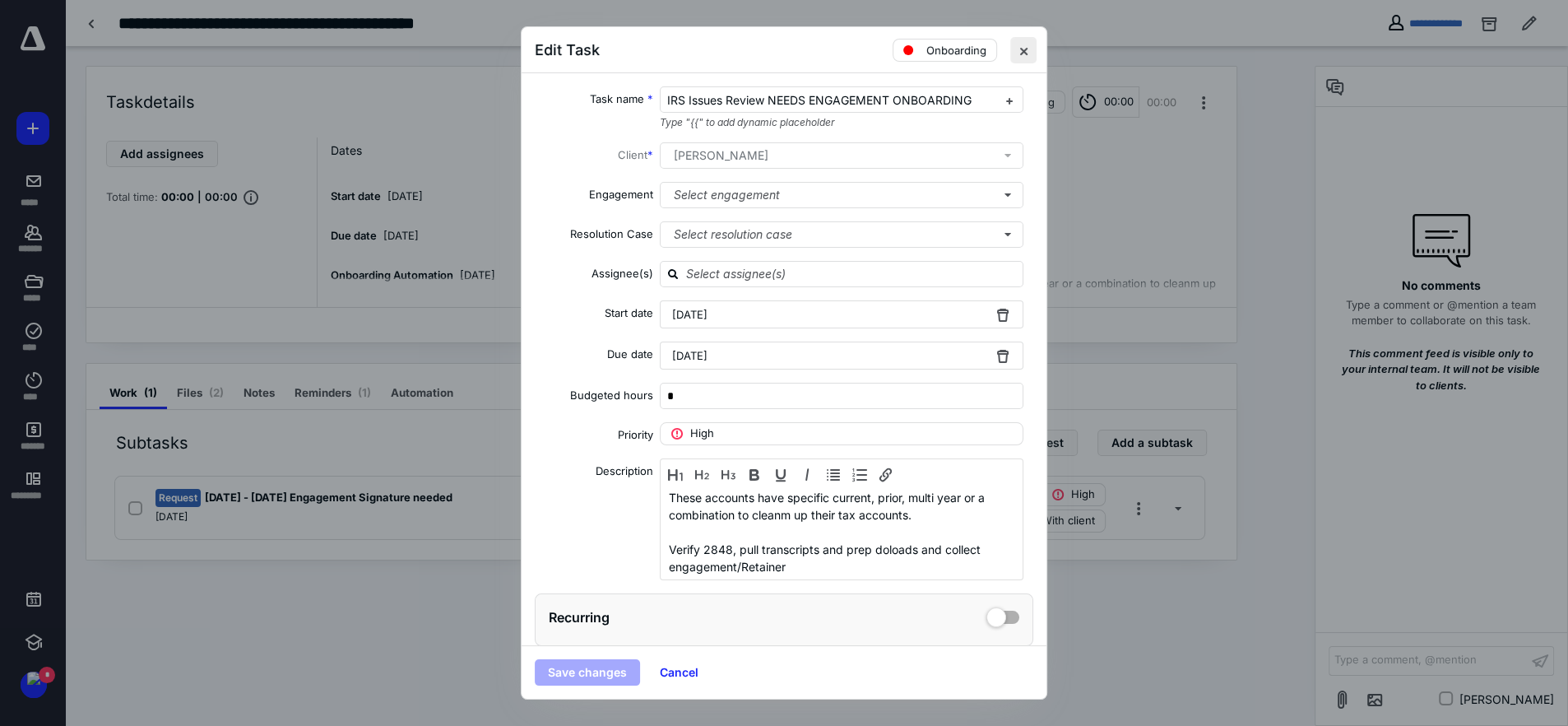 click at bounding box center (1023, 50) 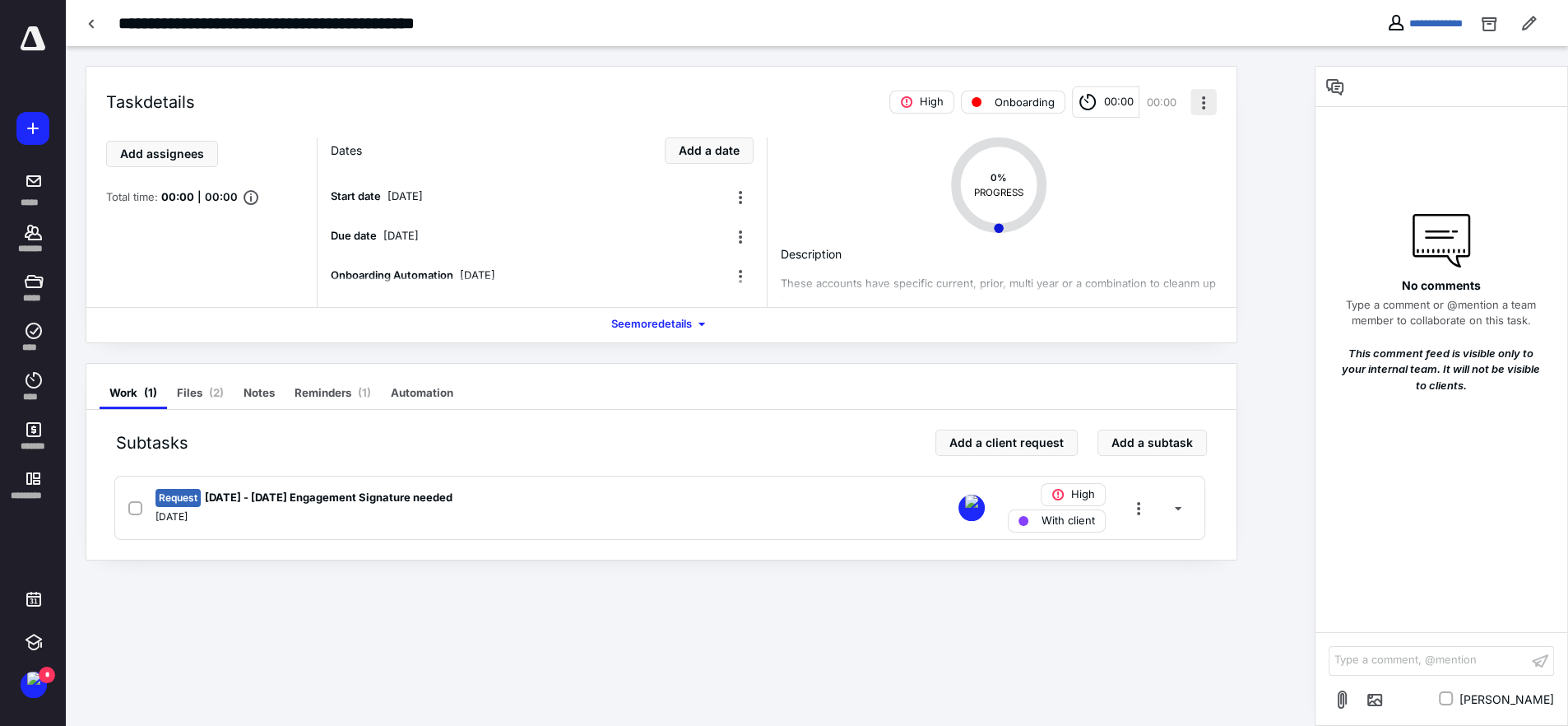 click at bounding box center [1204, 102] 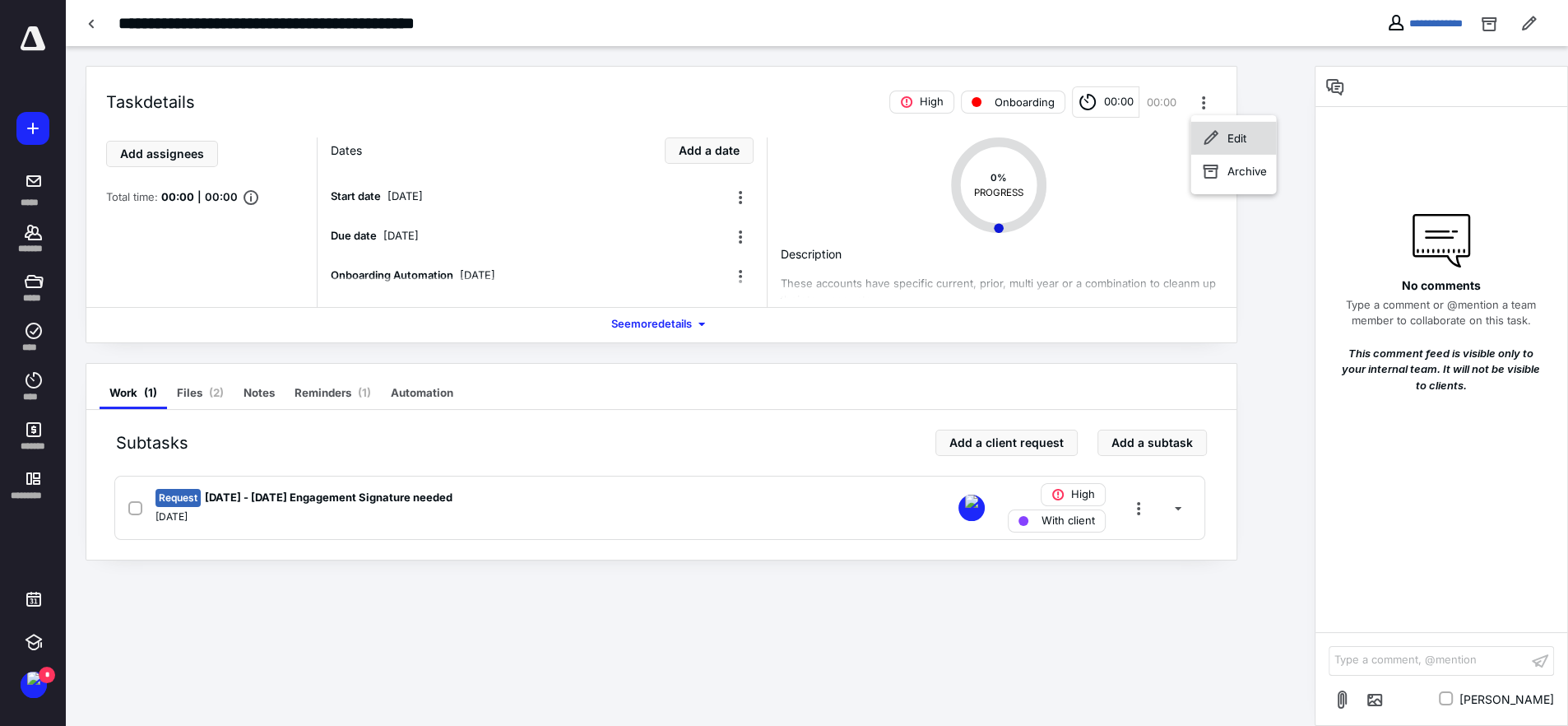 click on "Edit" at bounding box center (1236, 138) 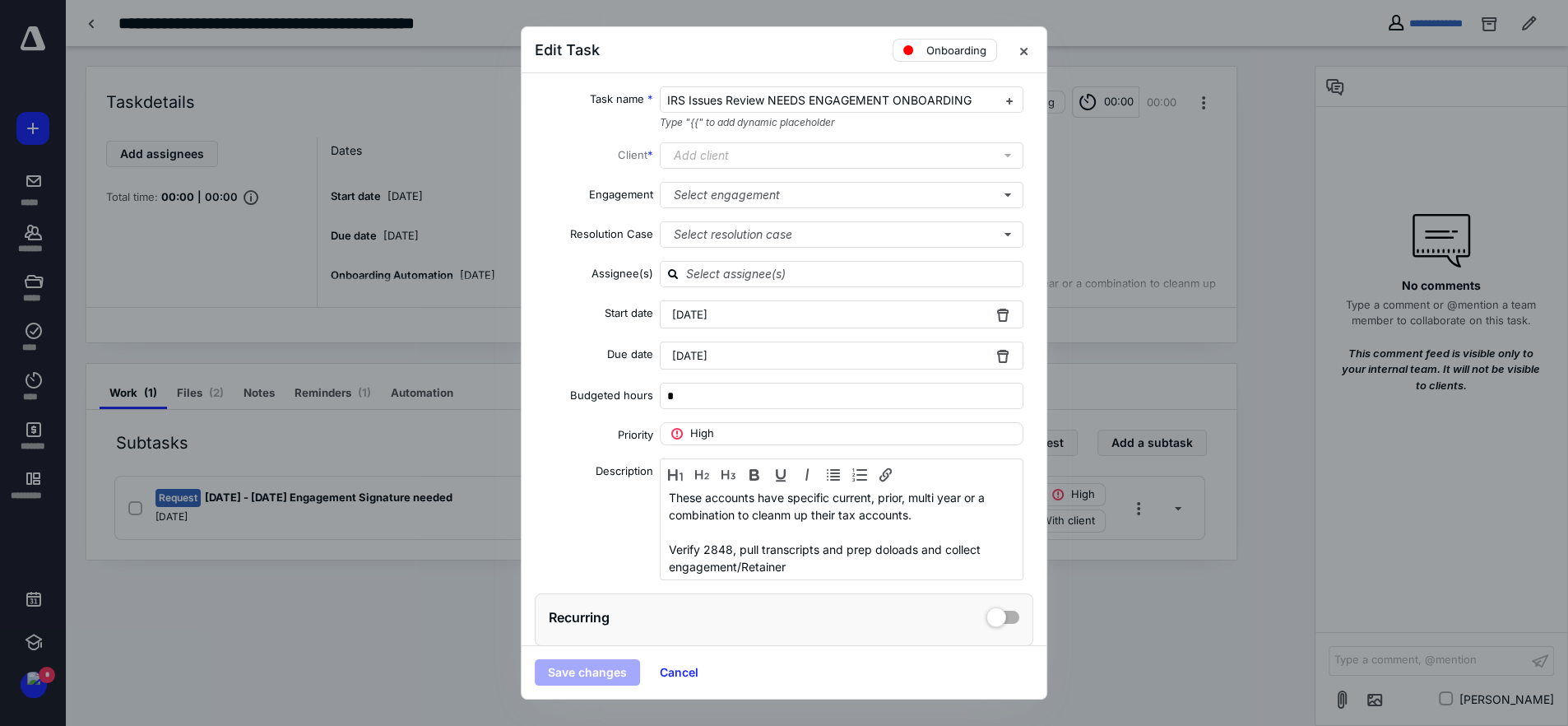 drag, startPoint x: 663, startPoint y: 109, endPoint x: 729, endPoint y: 119, distance: 66.753 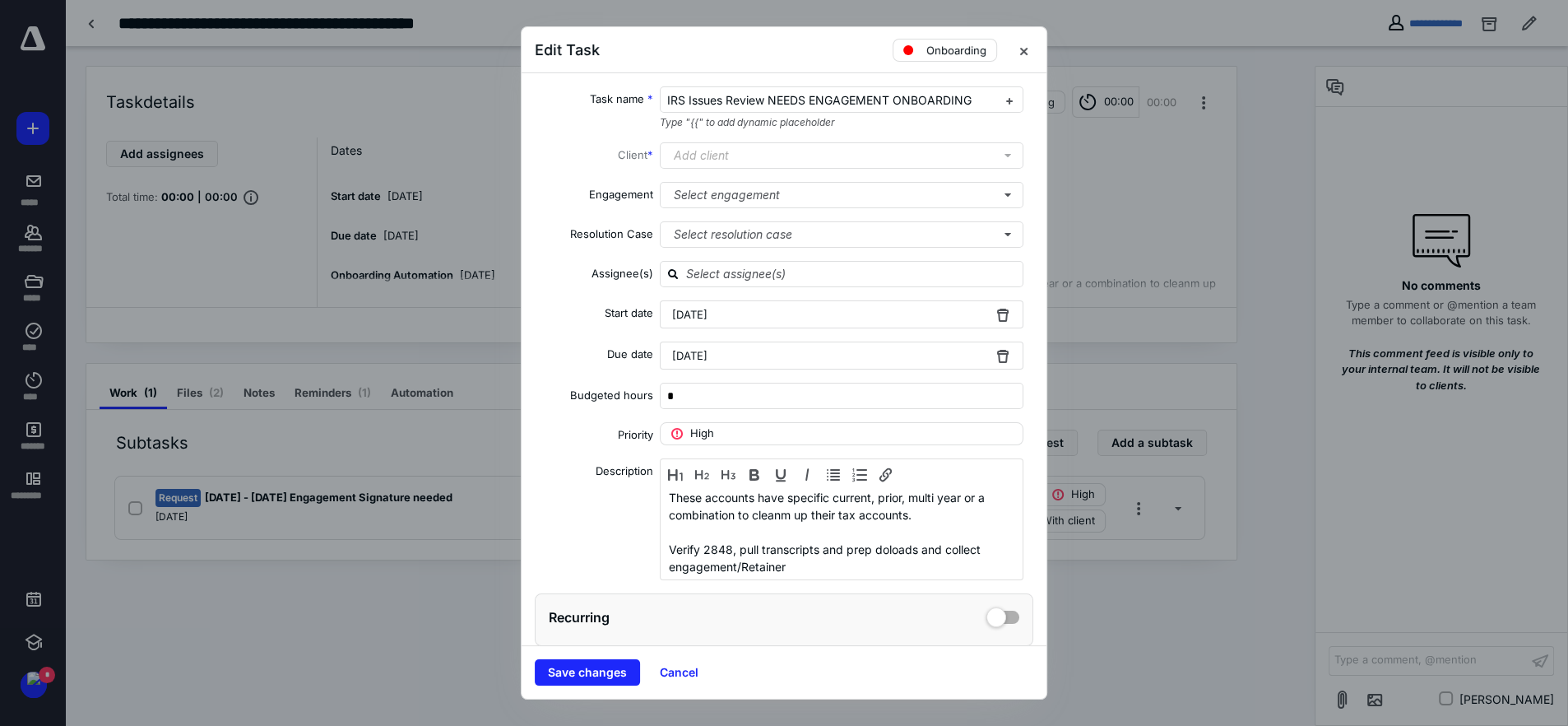 type 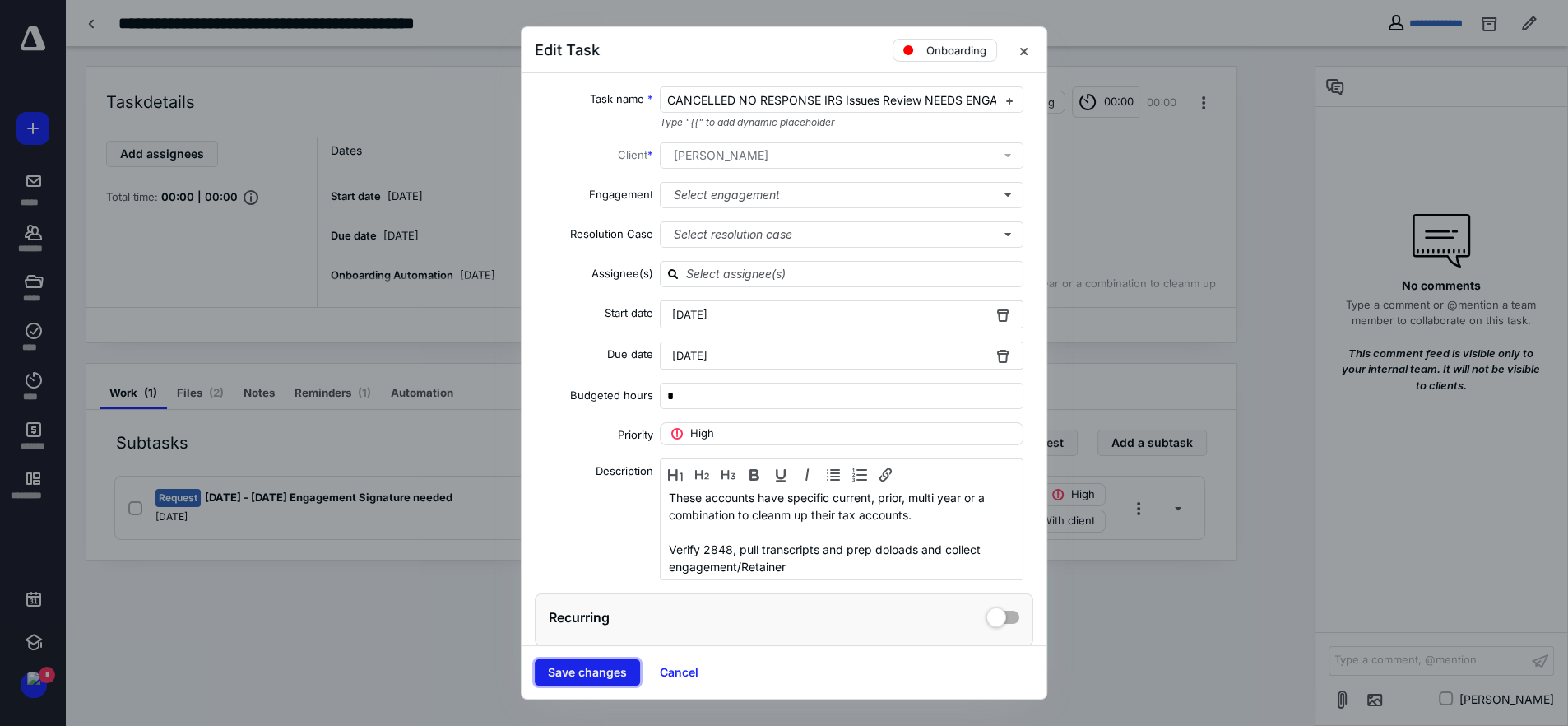 click on "Save changes" at bounding box center [587, 672] 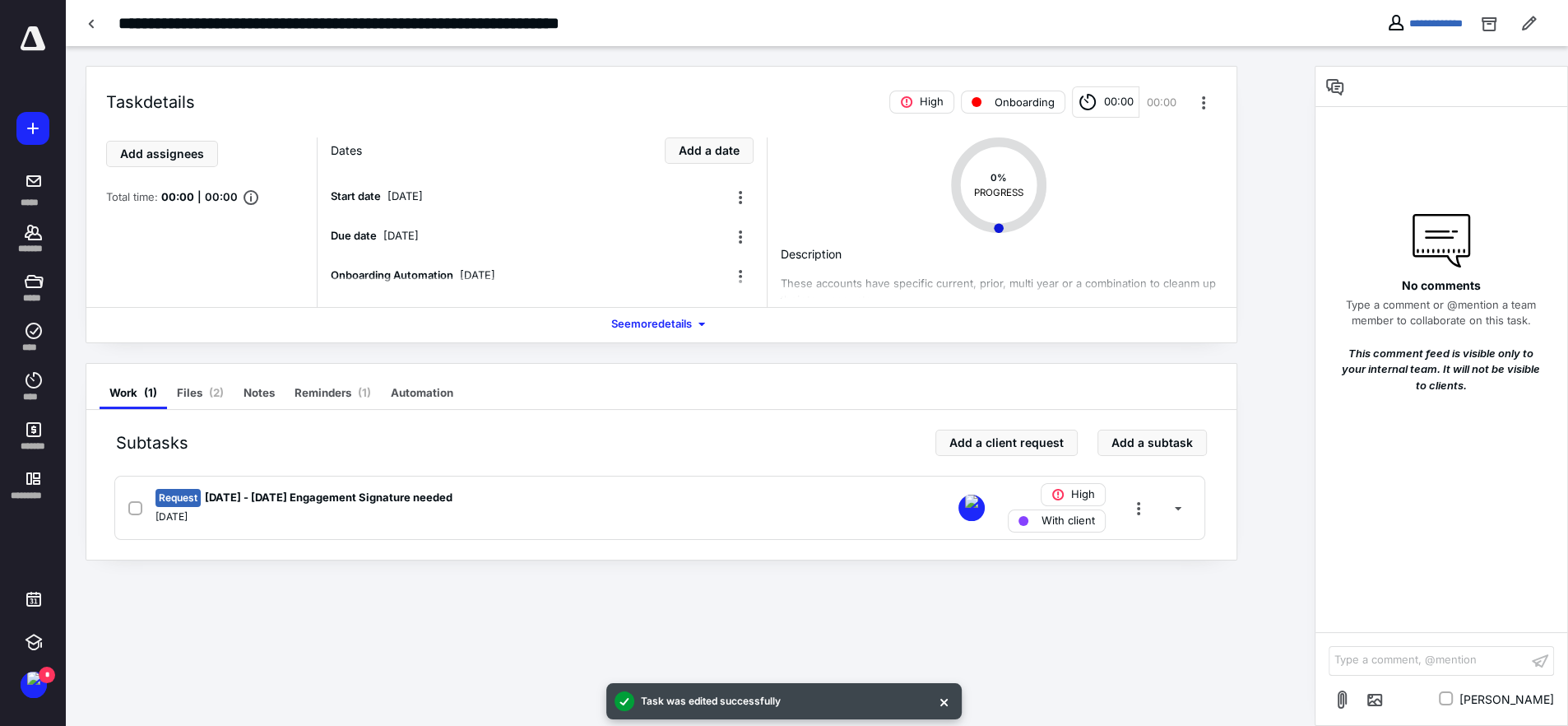 click on "See  more  details" at bounding box center (661, 324) 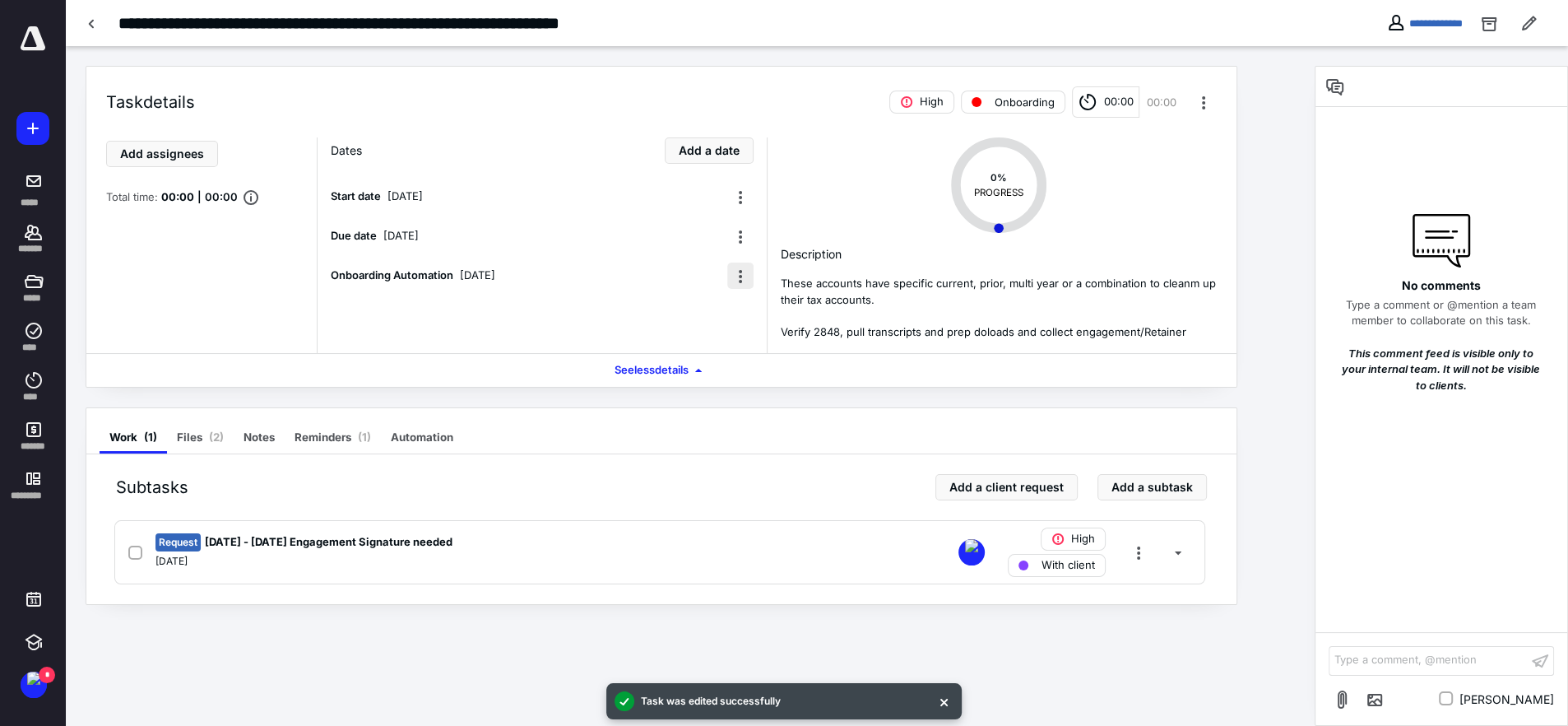 click at bounding box center [740, 276] 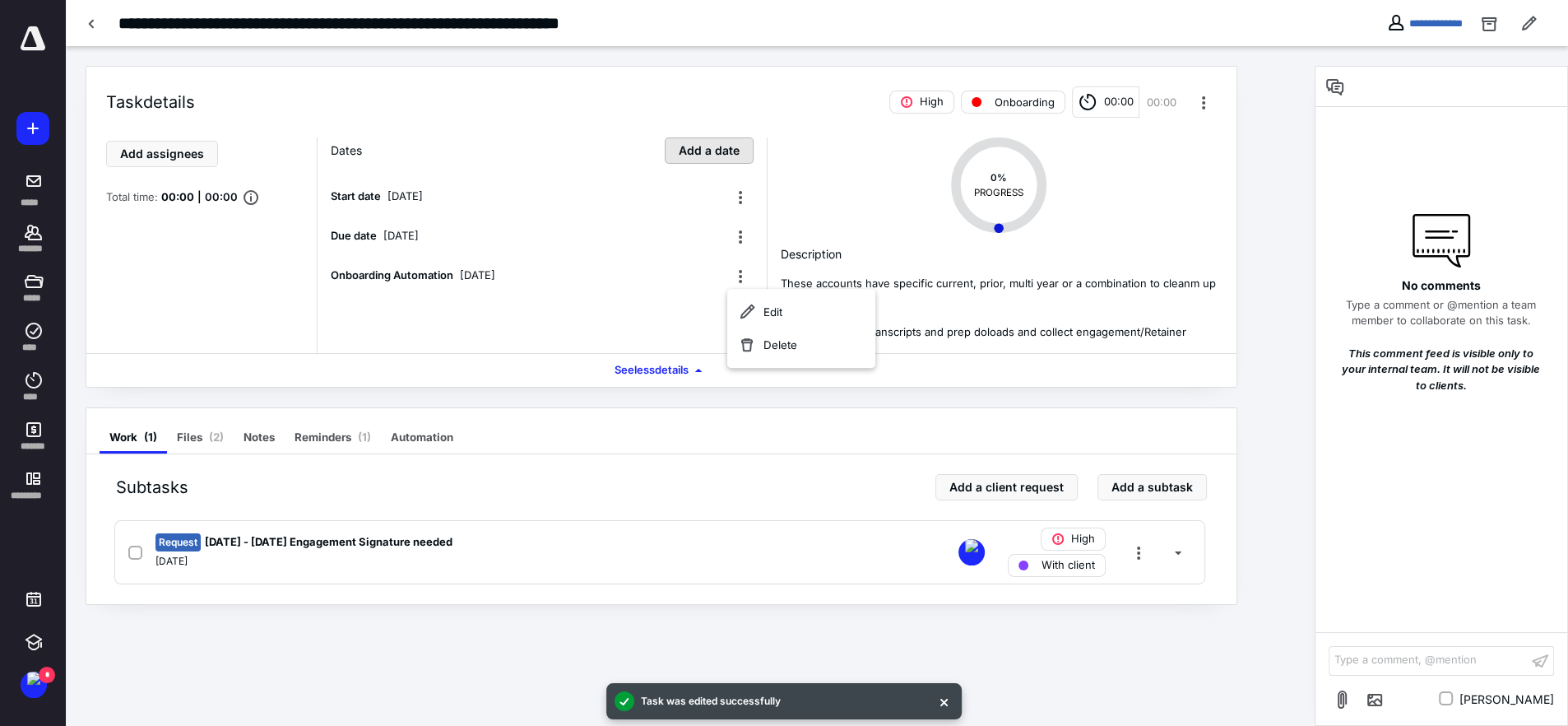 click on "Add a date" at bounding box center (709, 151) 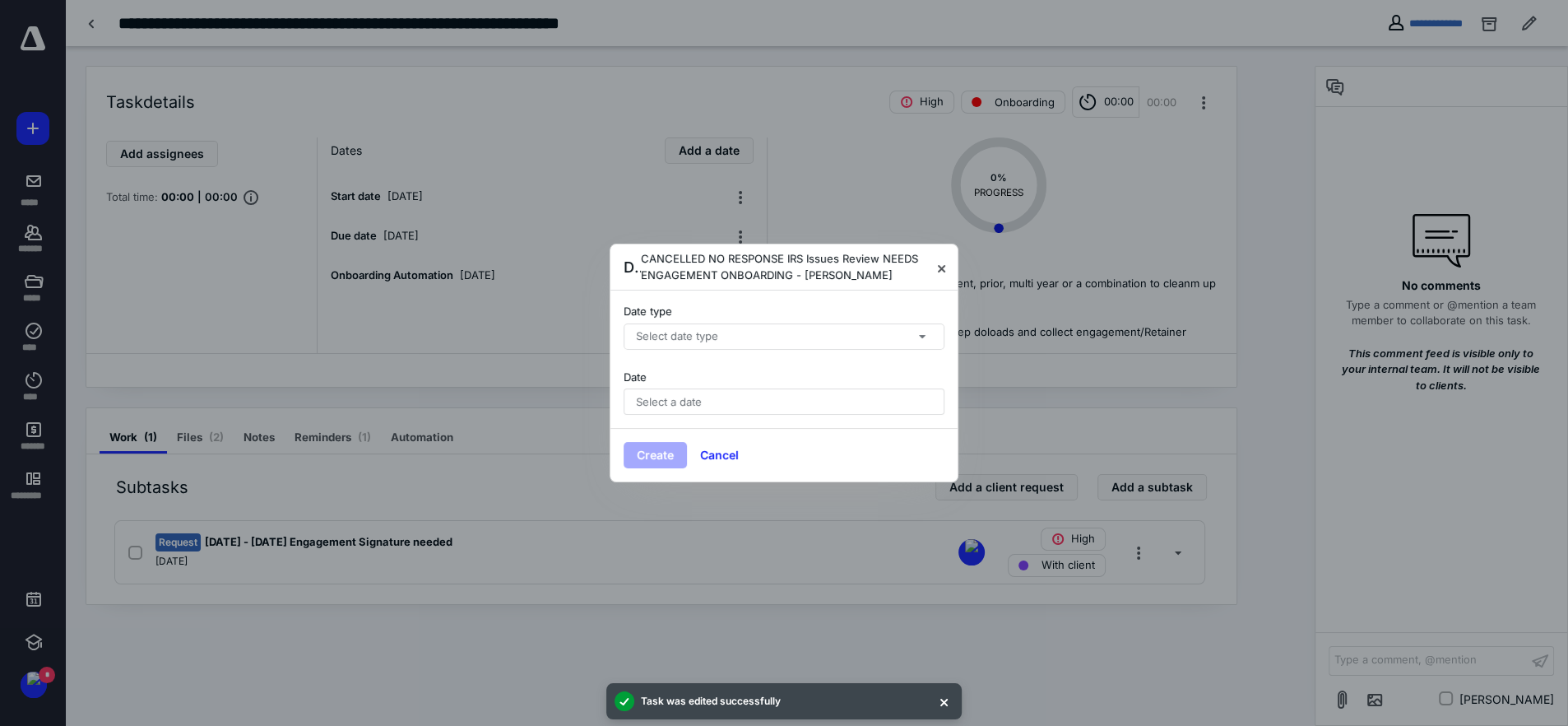 click on "Select date type" at bounding box center [677, 337] 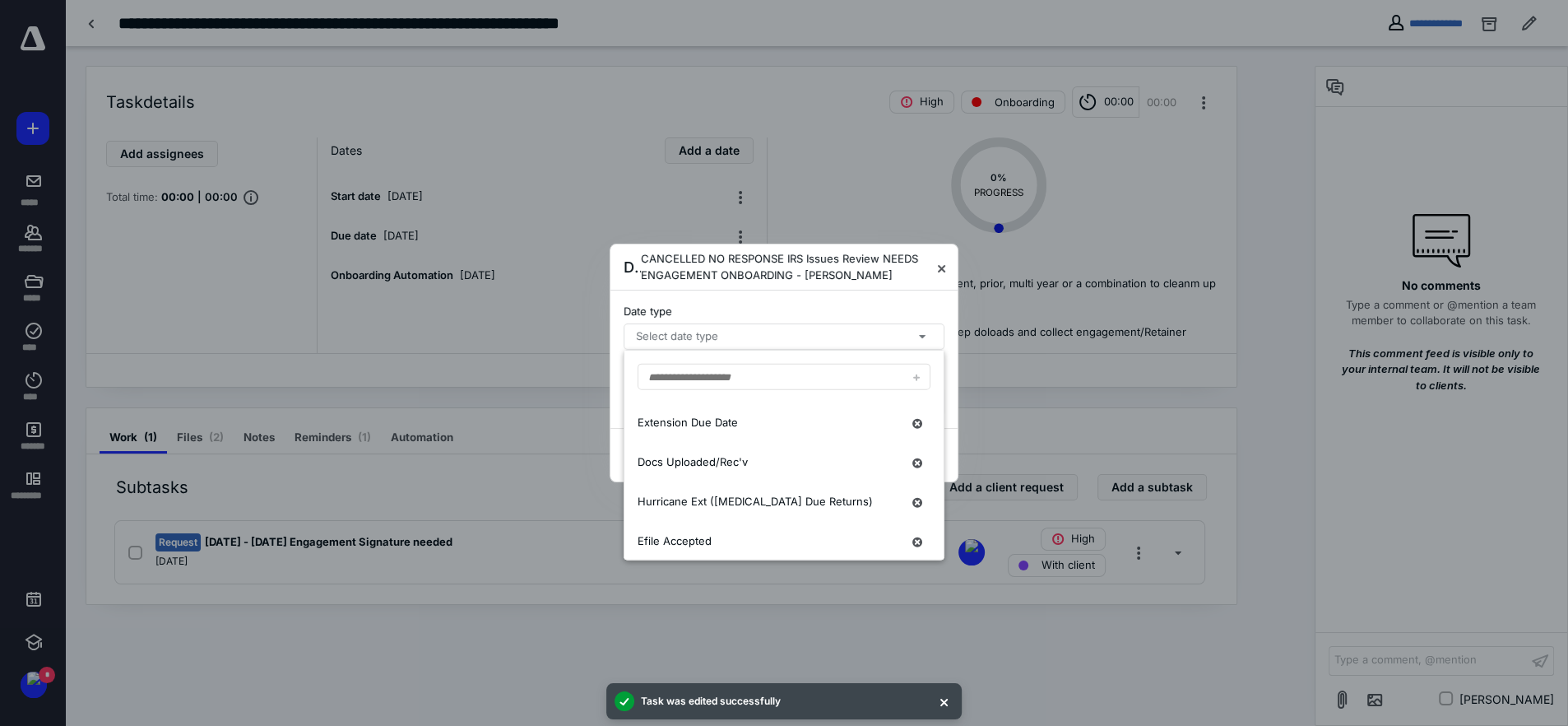 scroll, scrollTop: 752, scrollLeft: 0, axis: vertical 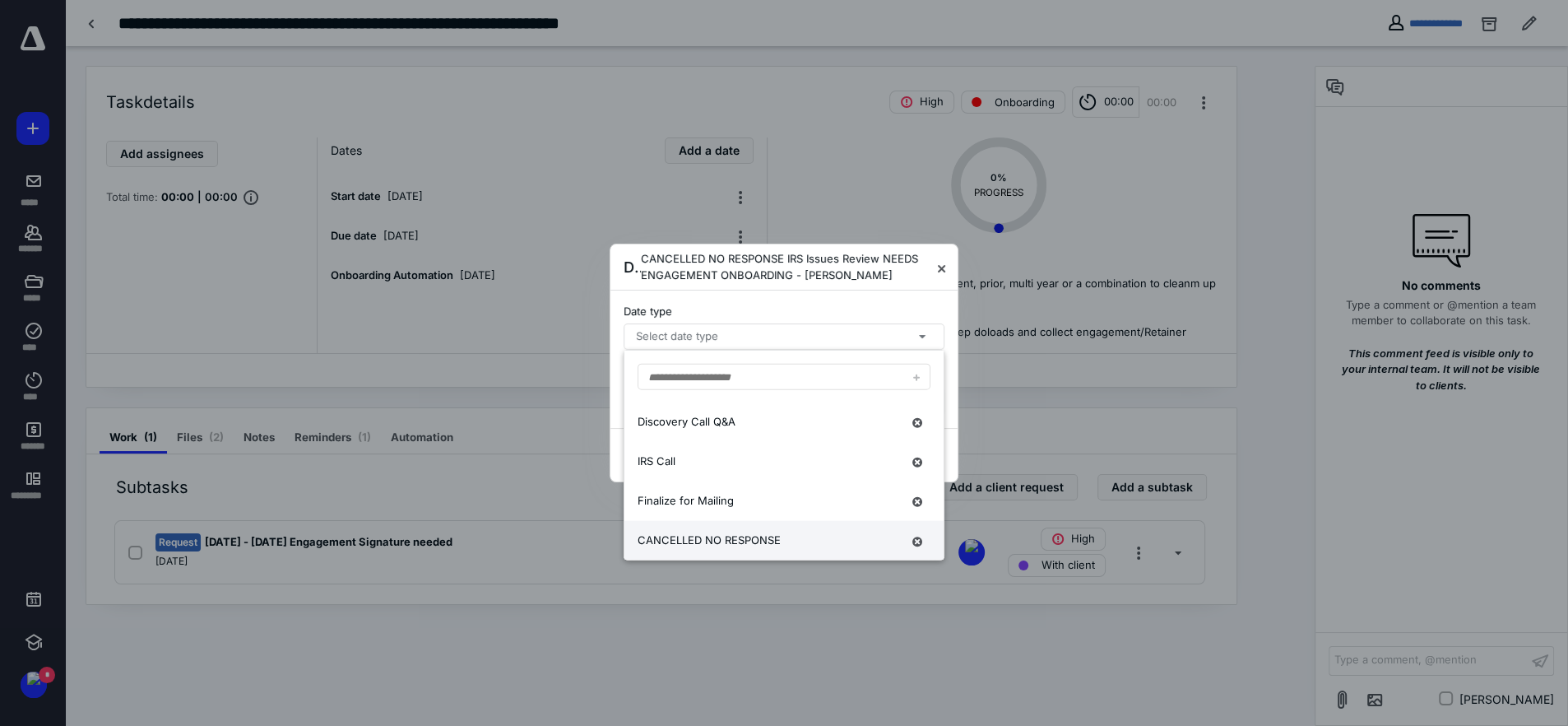 click on "CANCELLED NO RESPONSE" at bounding box center (769, 541) 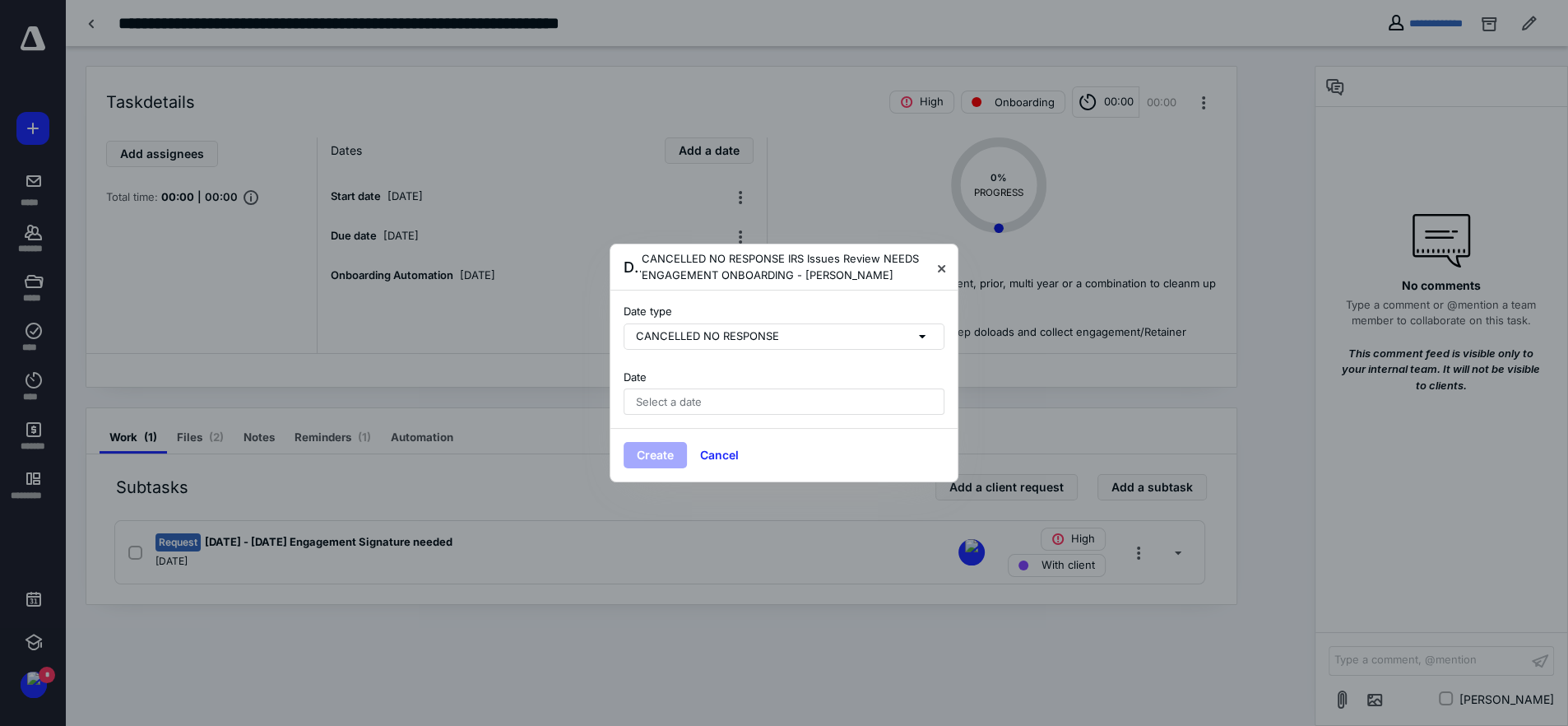 click on "Select a date" at bounding box center [669, 402] 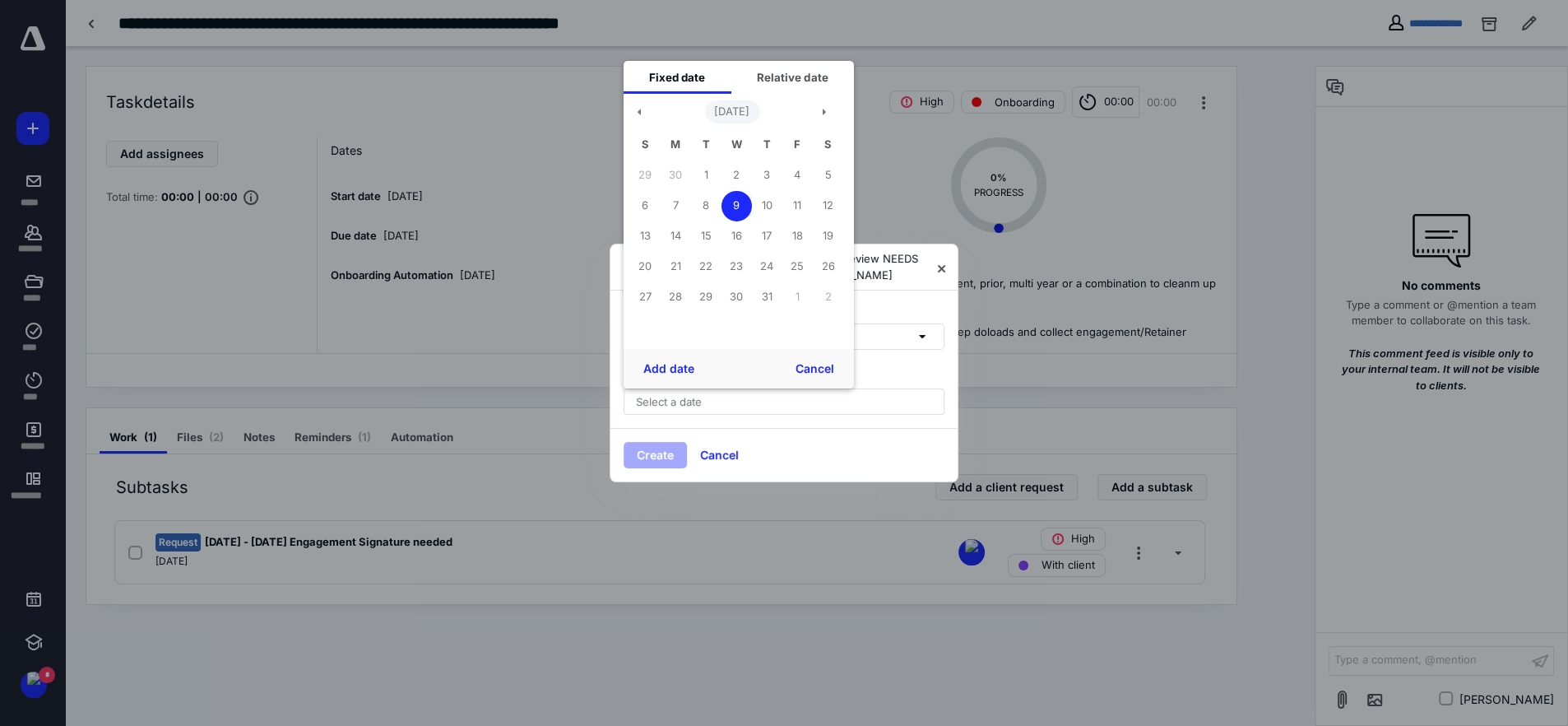 click on "[DATE]" at bounding box center [731, 112] 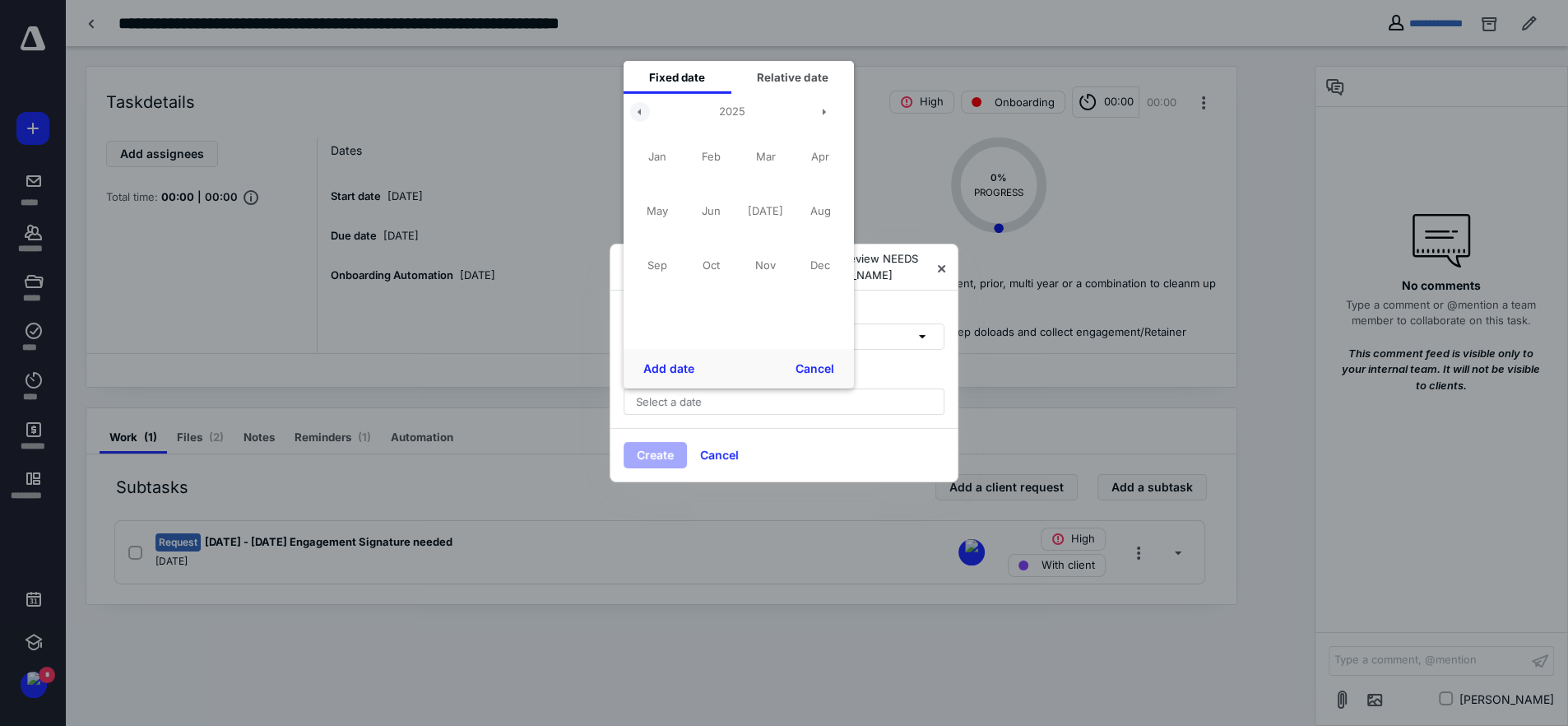 drag, startPoint x: 641, startPoint y: 109, endPoint x: 680, endPoint y: 145, distance: 53.075418 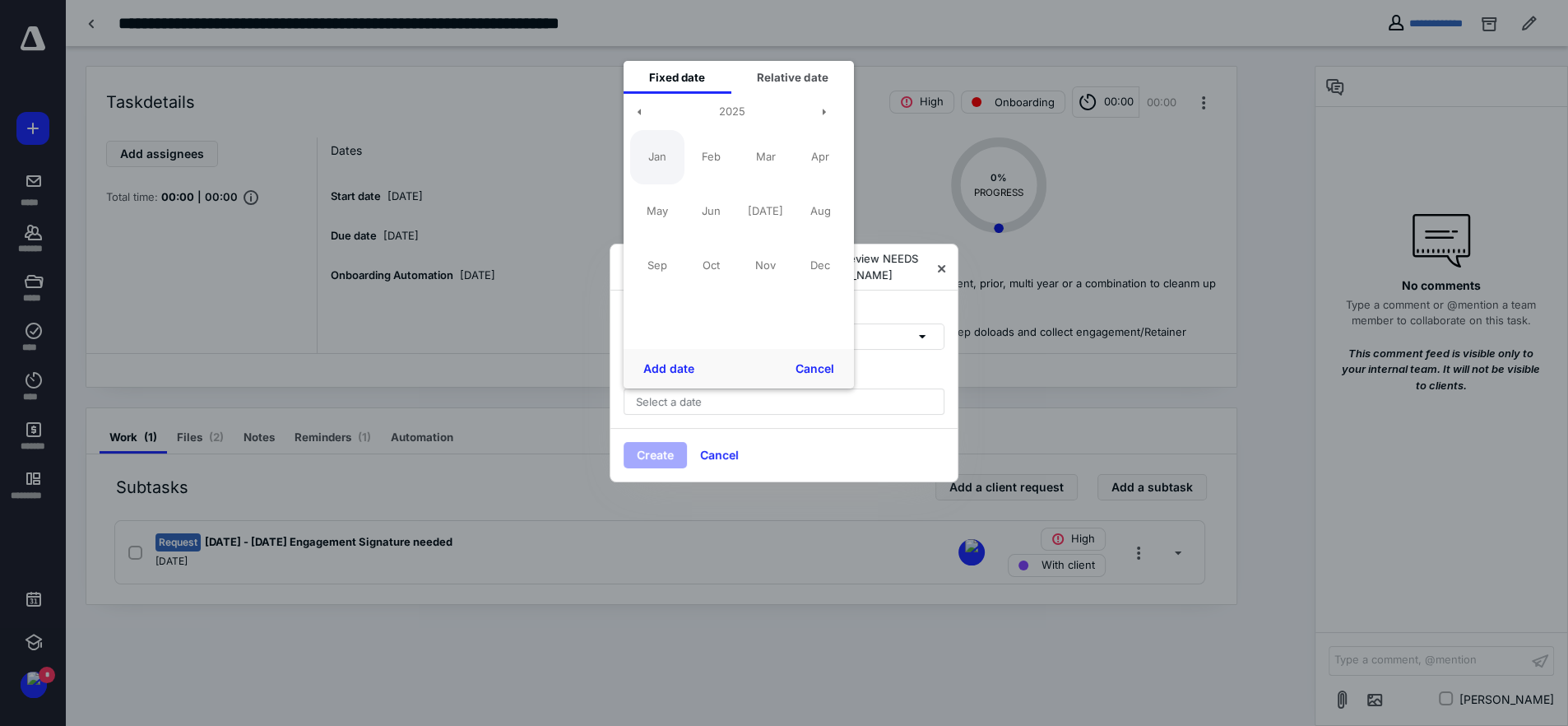 click at bounding box center [640, 112] 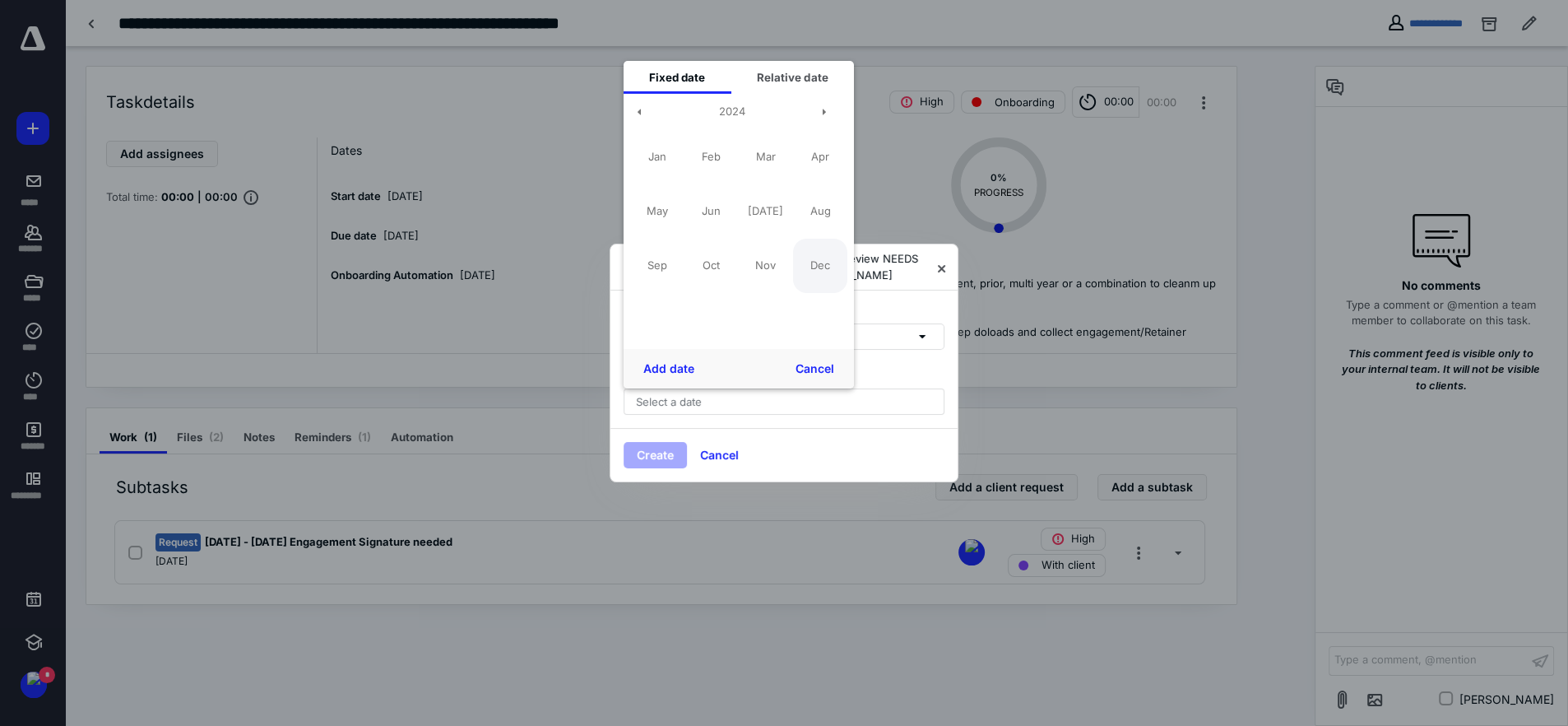 click on "Dec" at bounding box center [820, 265] 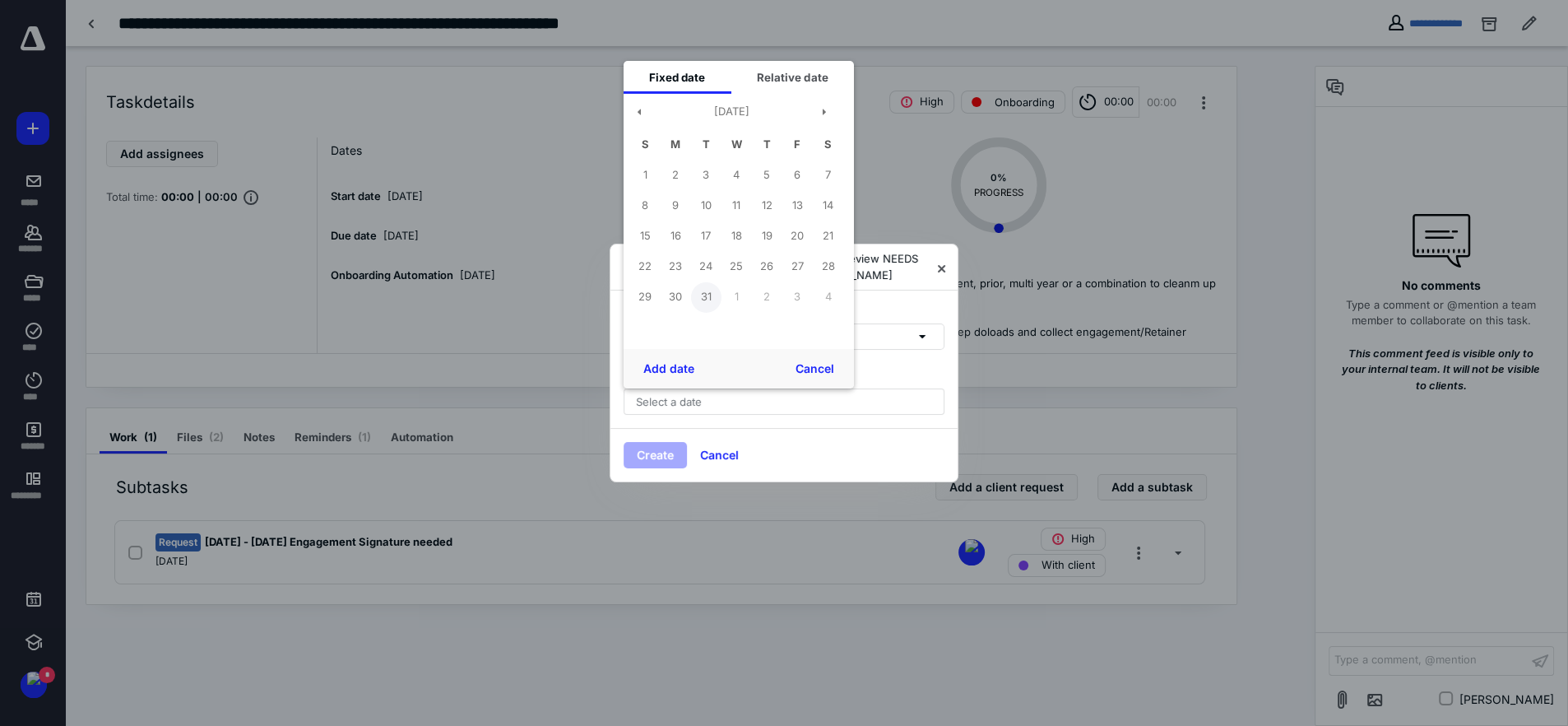 drag, startPoint x: 712, startPoint y: 291, endPoint x: 709, endPoint y: 304, distance: 13.341664 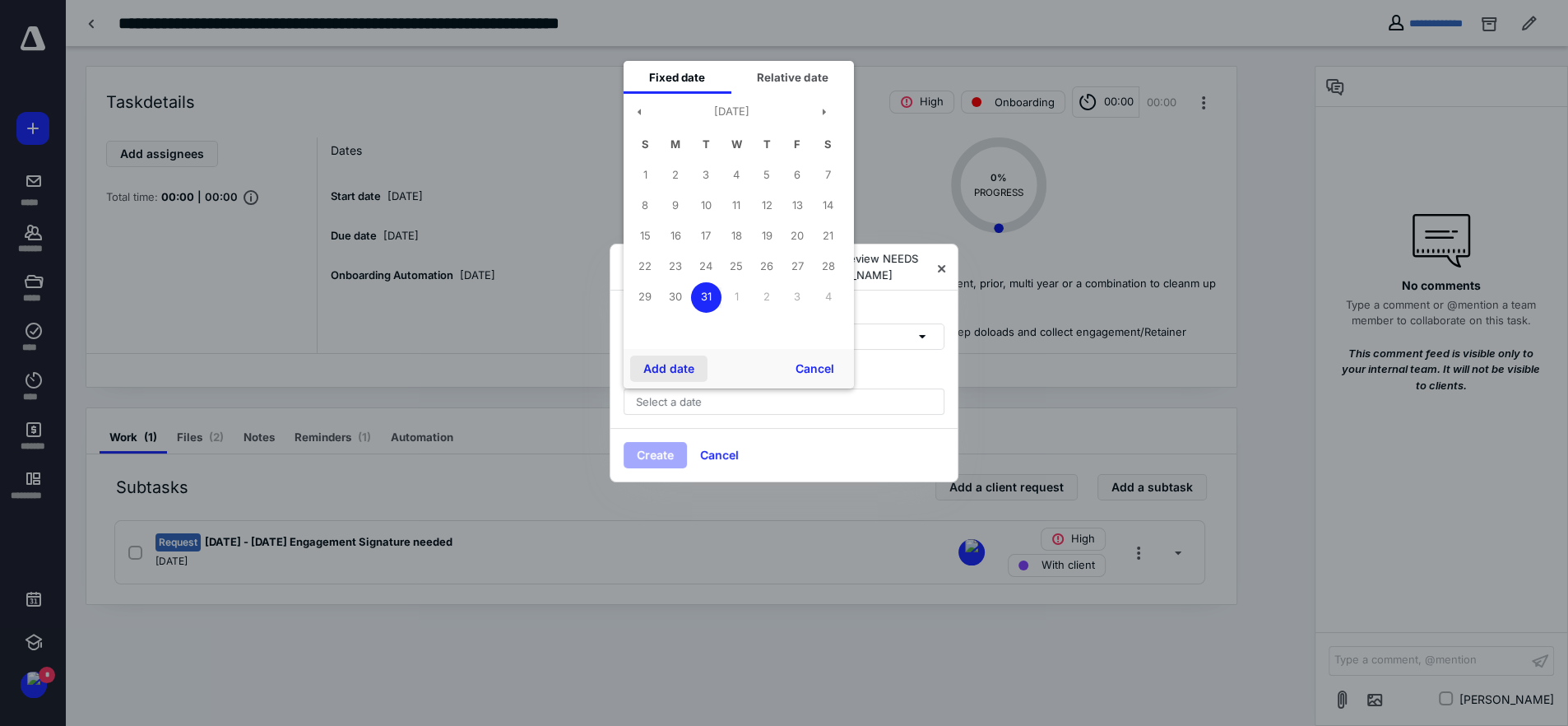 click on "Add date" at bounding box center [669, 369] 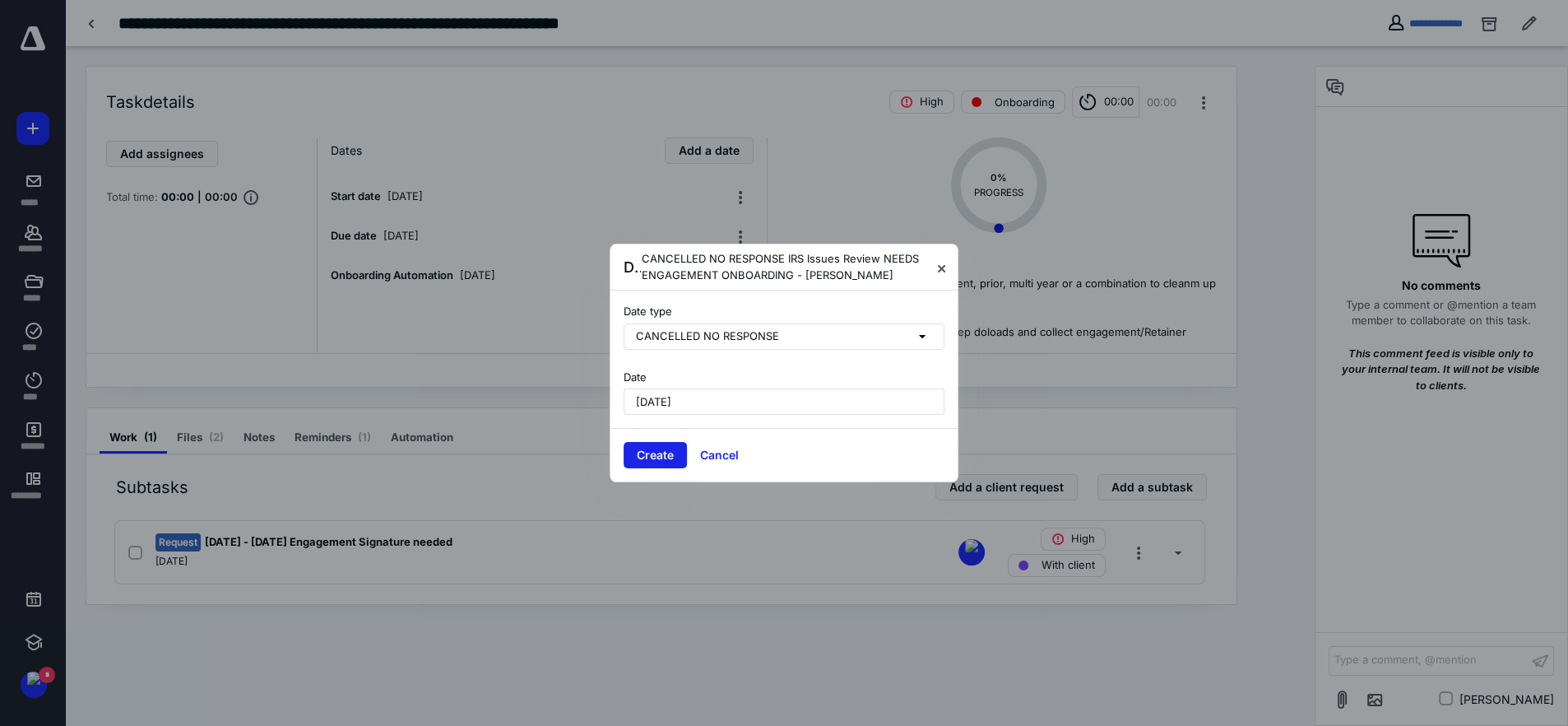 click on "Create" at bounding box center (655, 455) 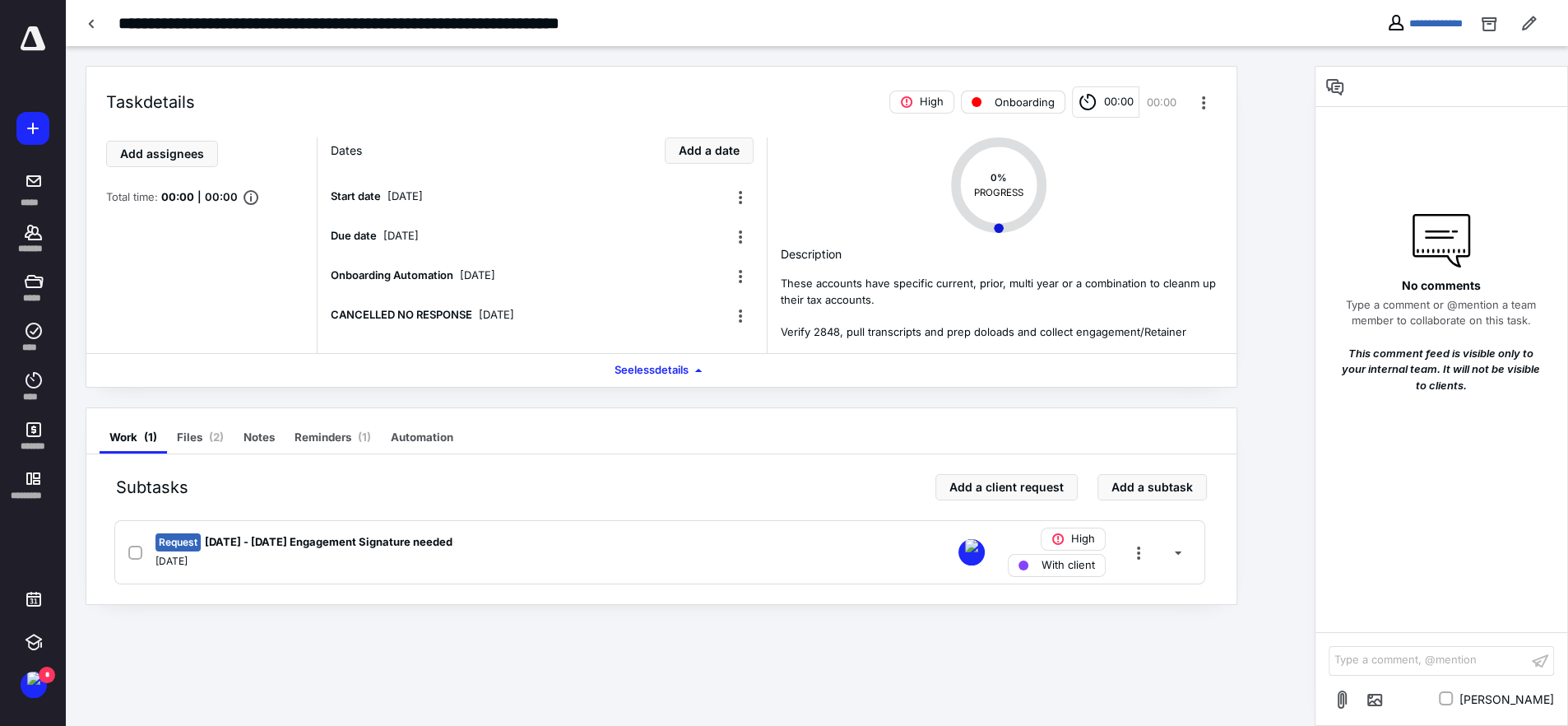click on "Onboarding" at bounding box center [1024, 102] 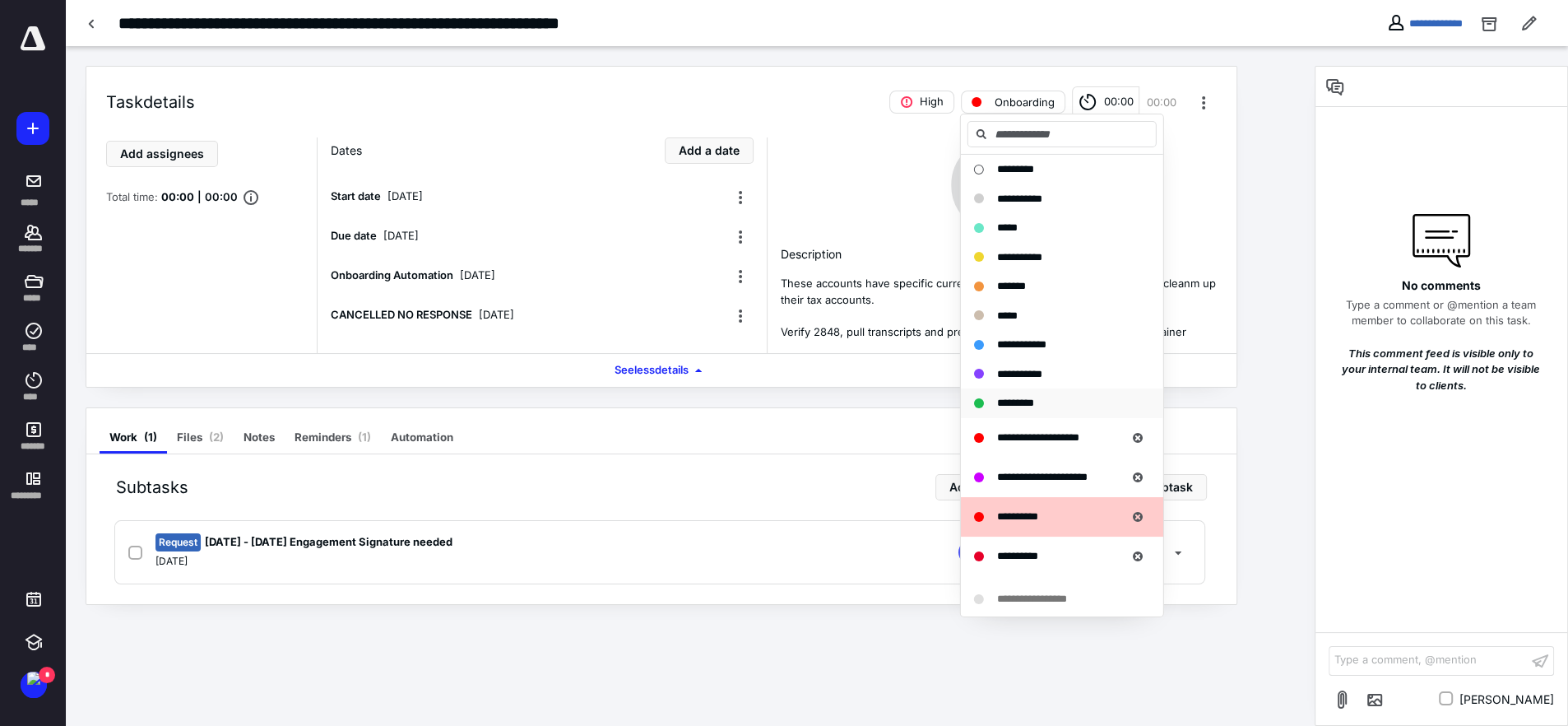 click on "*********" at bounding box center [1015, 403] 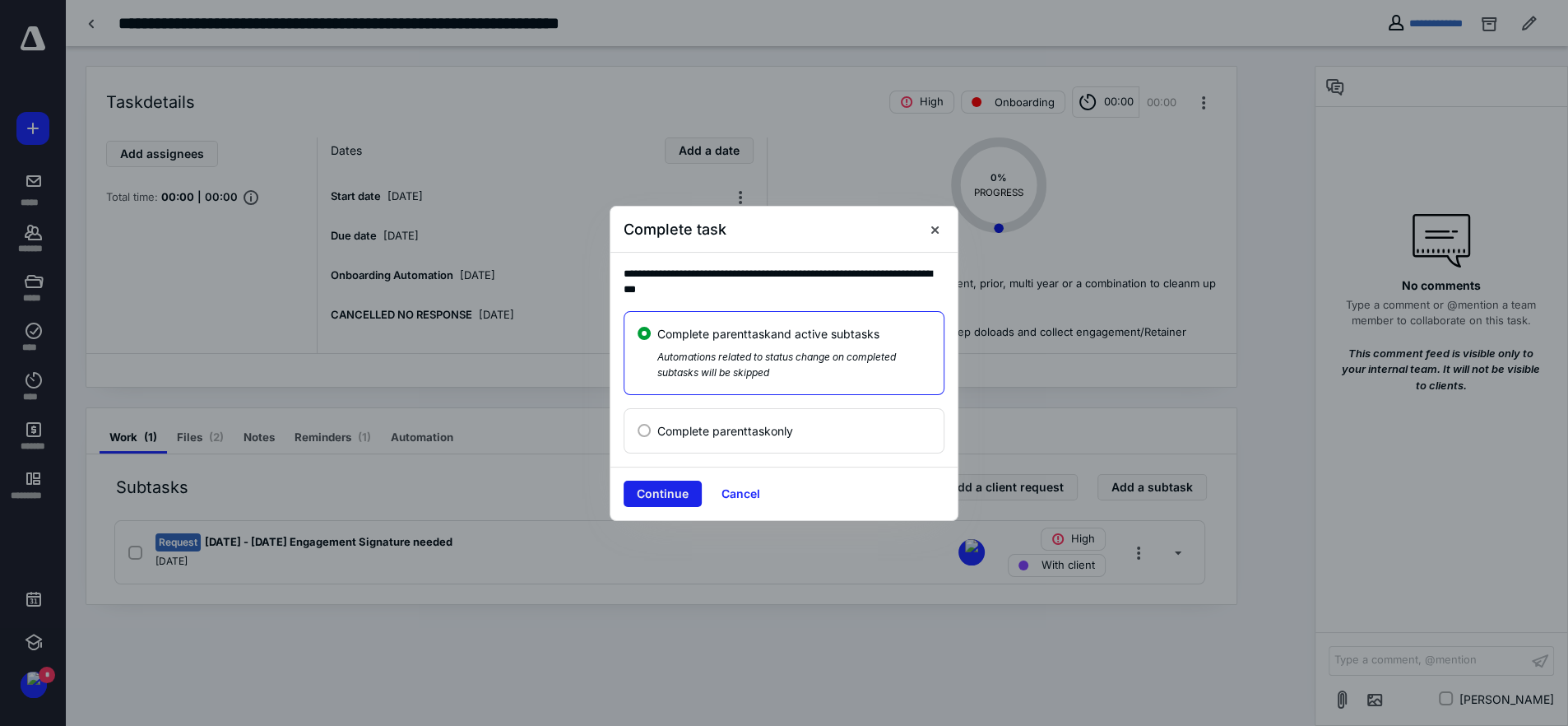 click on "Continue" at bounding box center (662, 494) 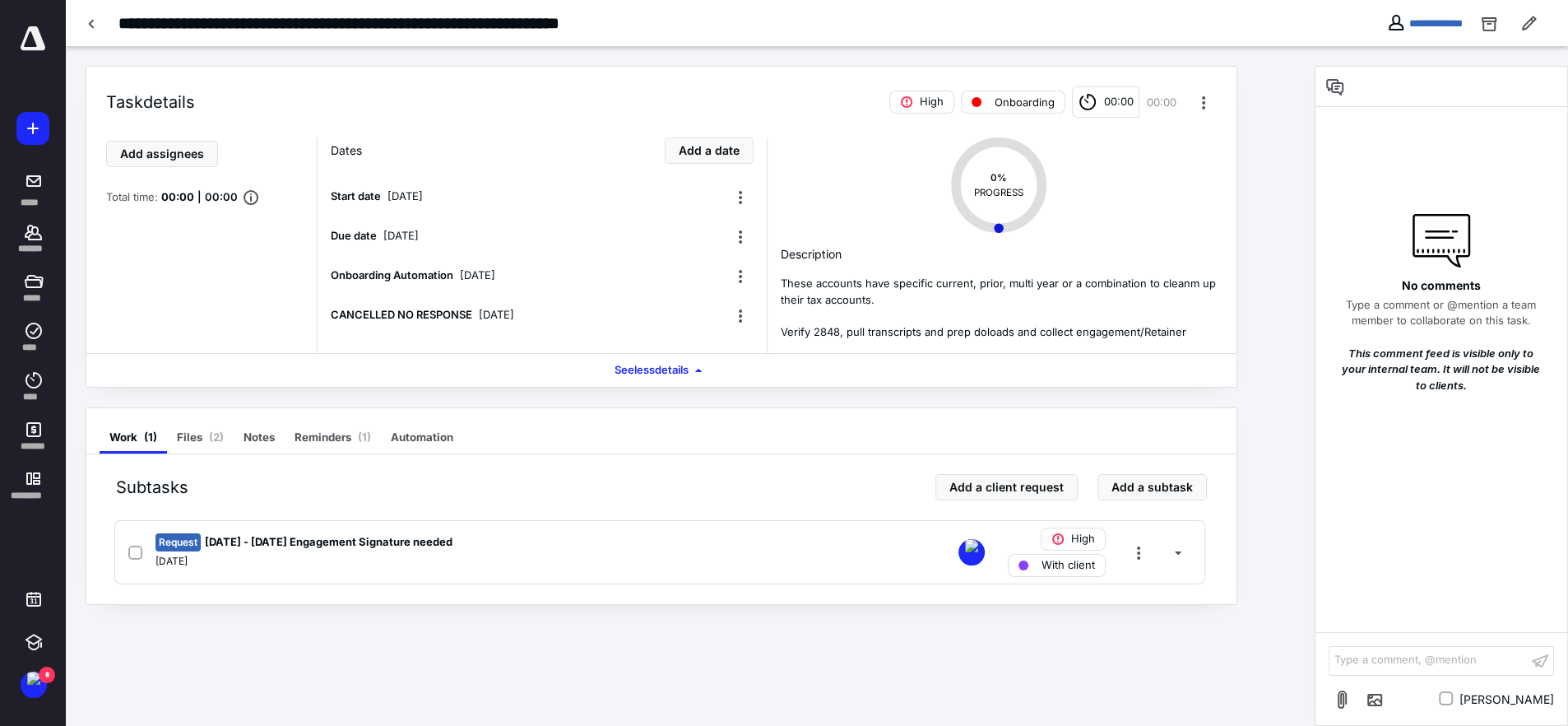checkbox on "true" 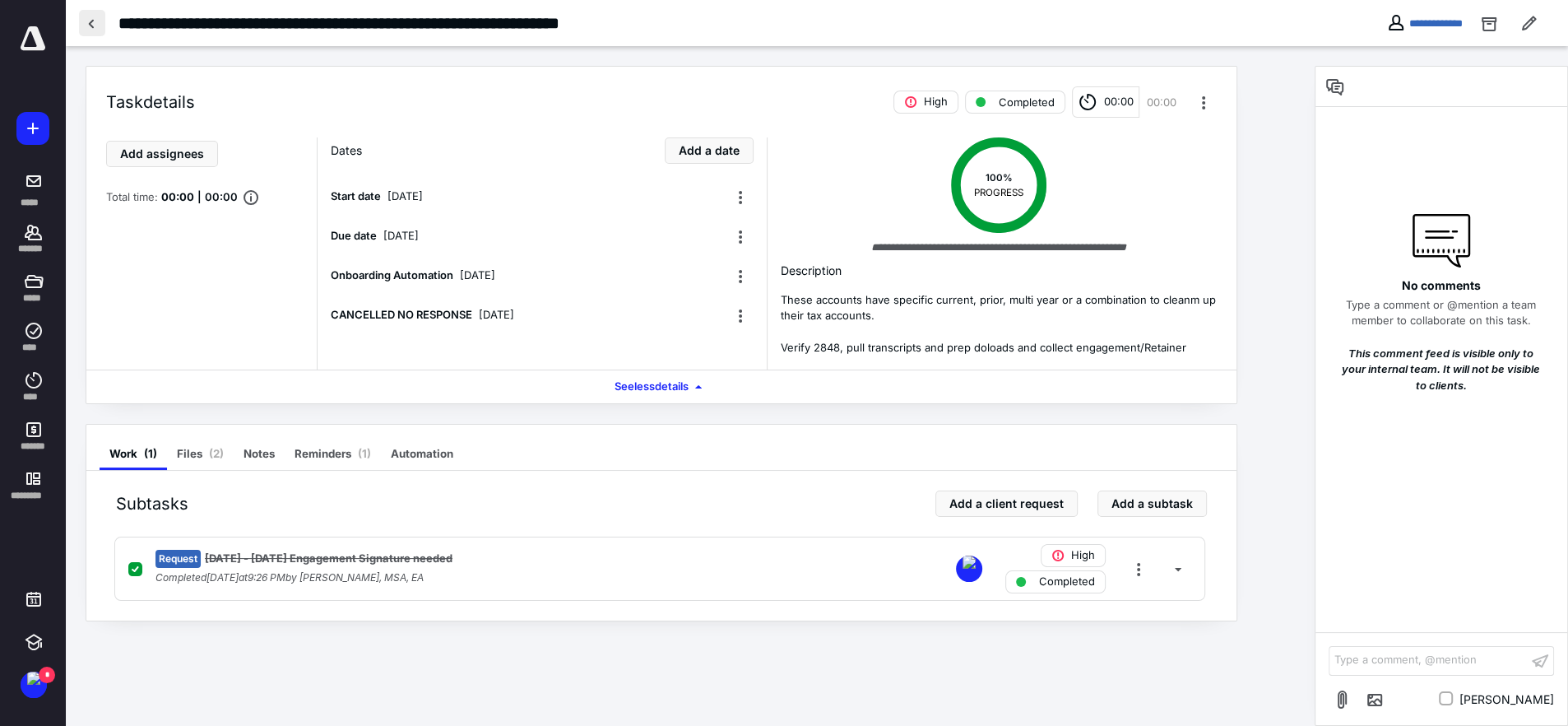 click at bounding box center (92, 23) 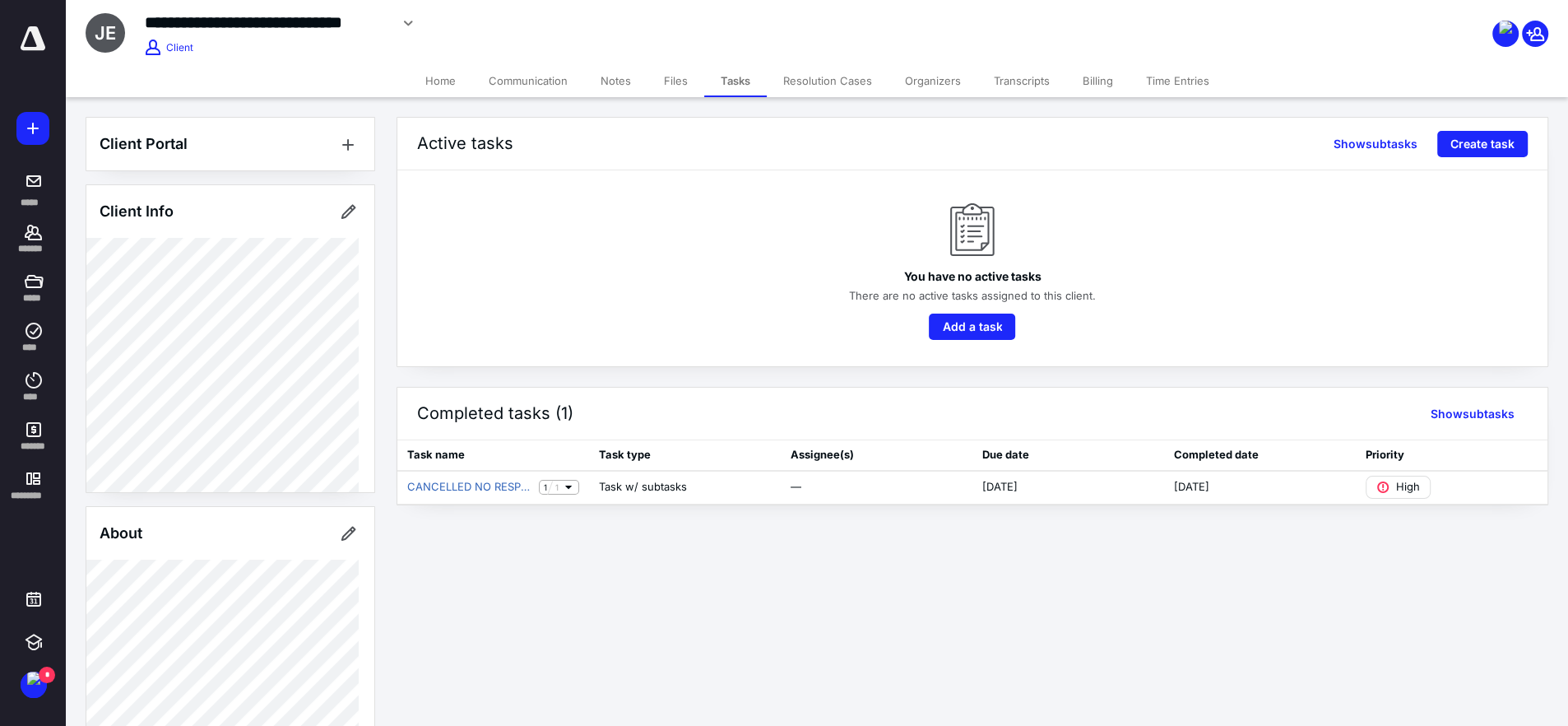 click on "Files" at bounding box center (675, 81) 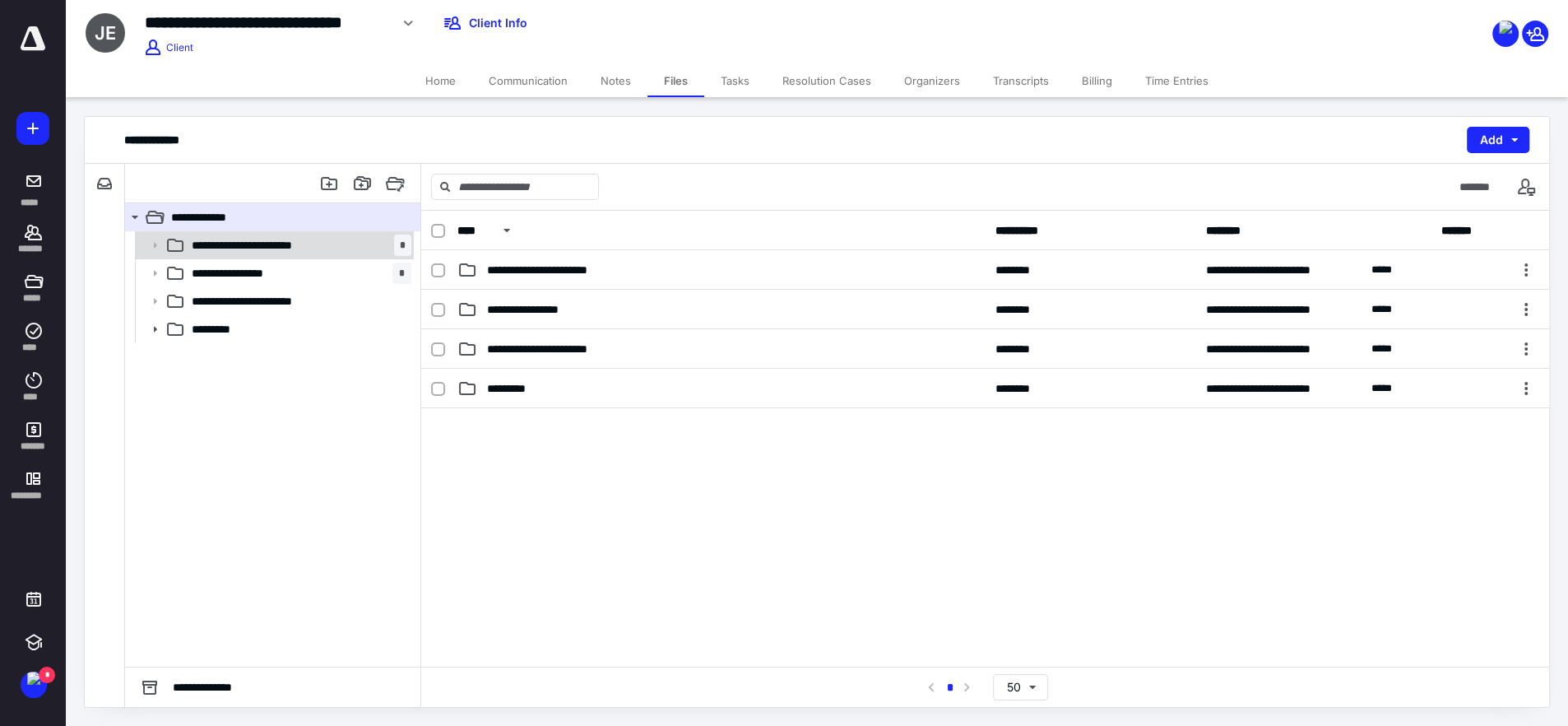 click on "**********" at bounding box center [298, 245] 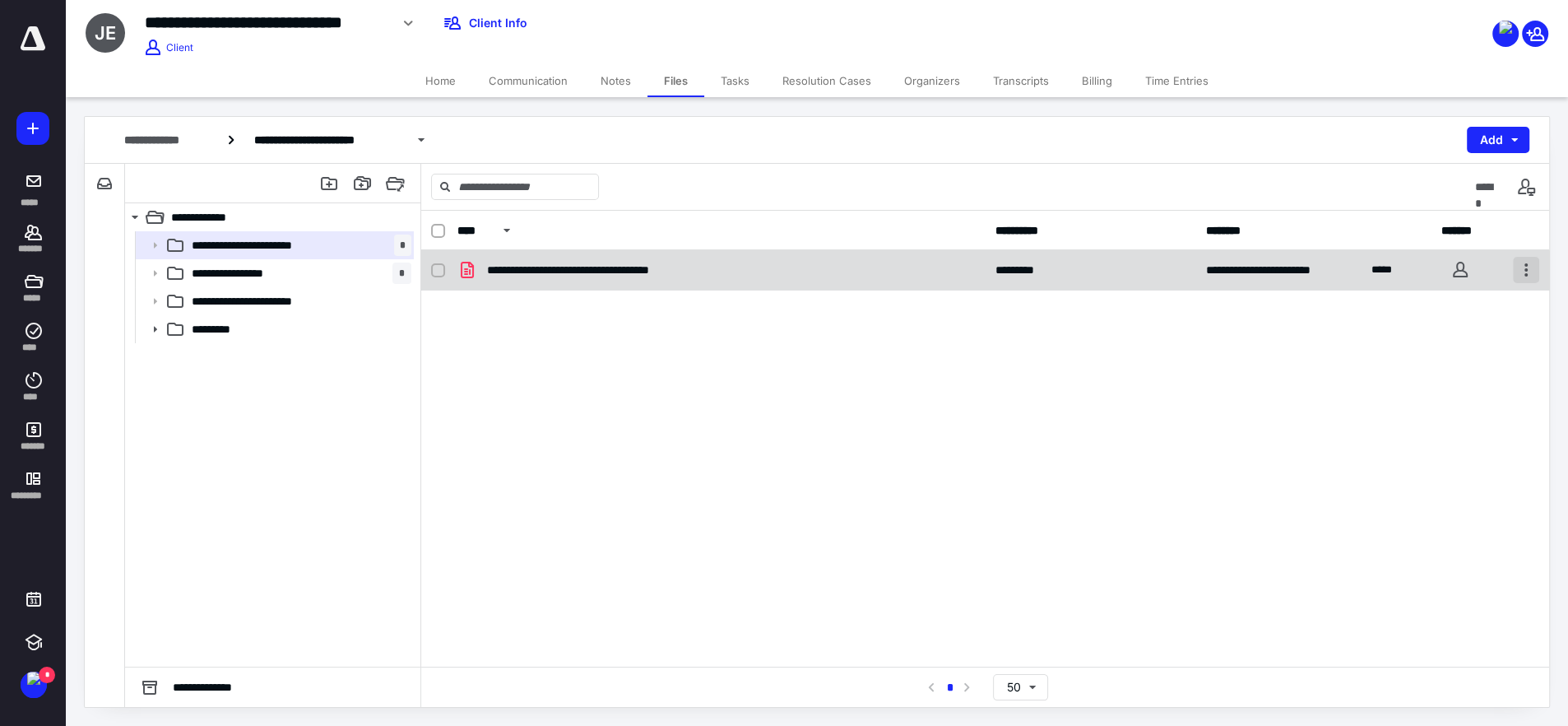 click at bounding box center (1526, 270) 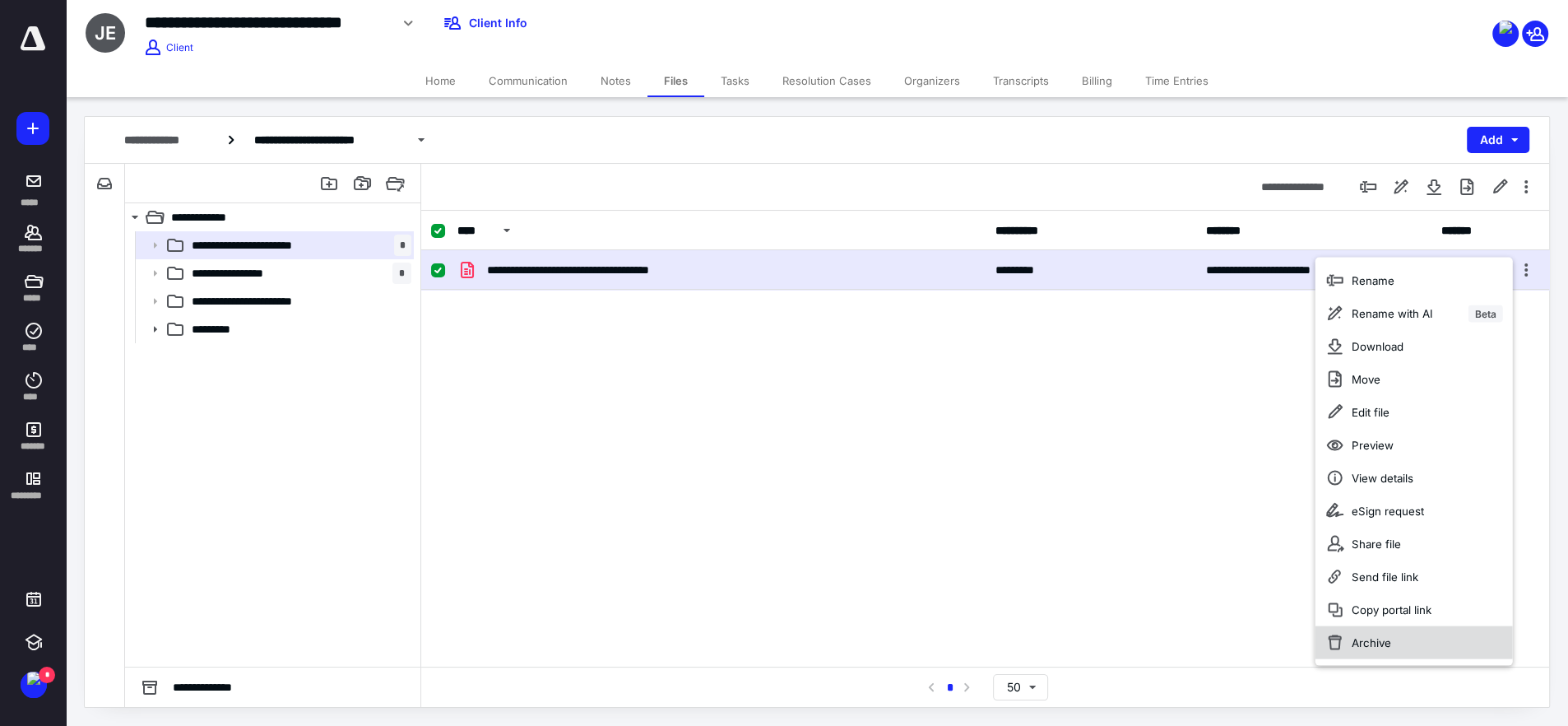 click on "Archive" at bounding box center (1371, 643) 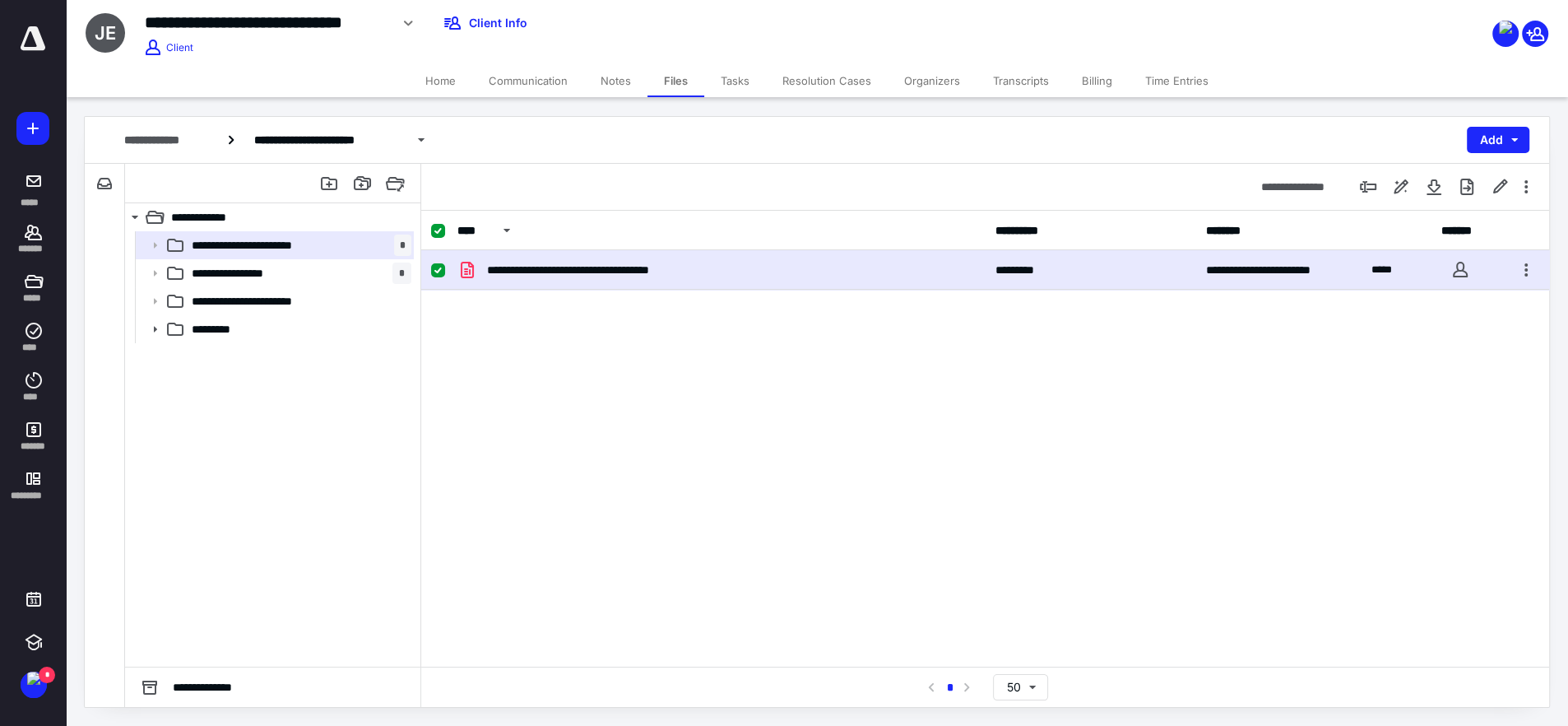 checkbox on "false" 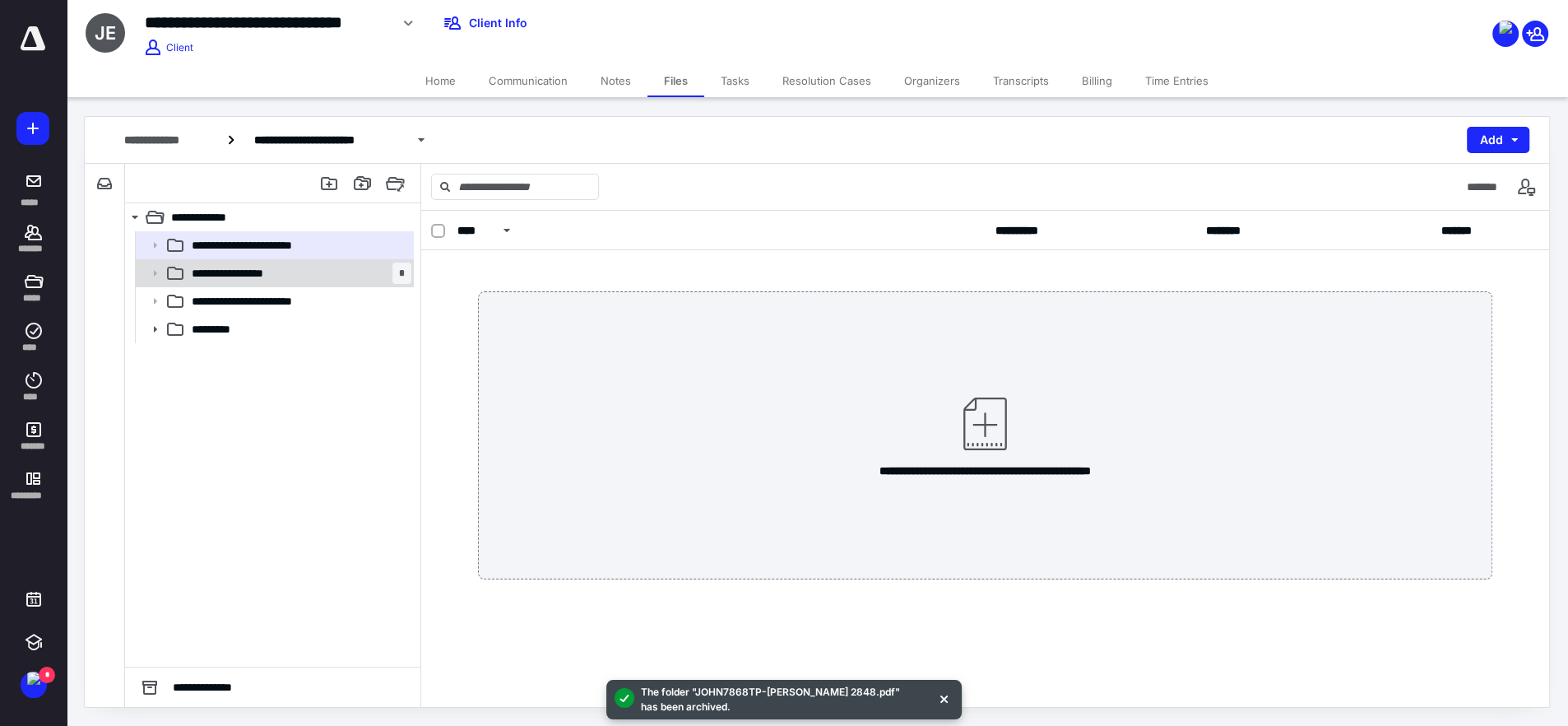 click on "**********" at bounding box center (244, 273) 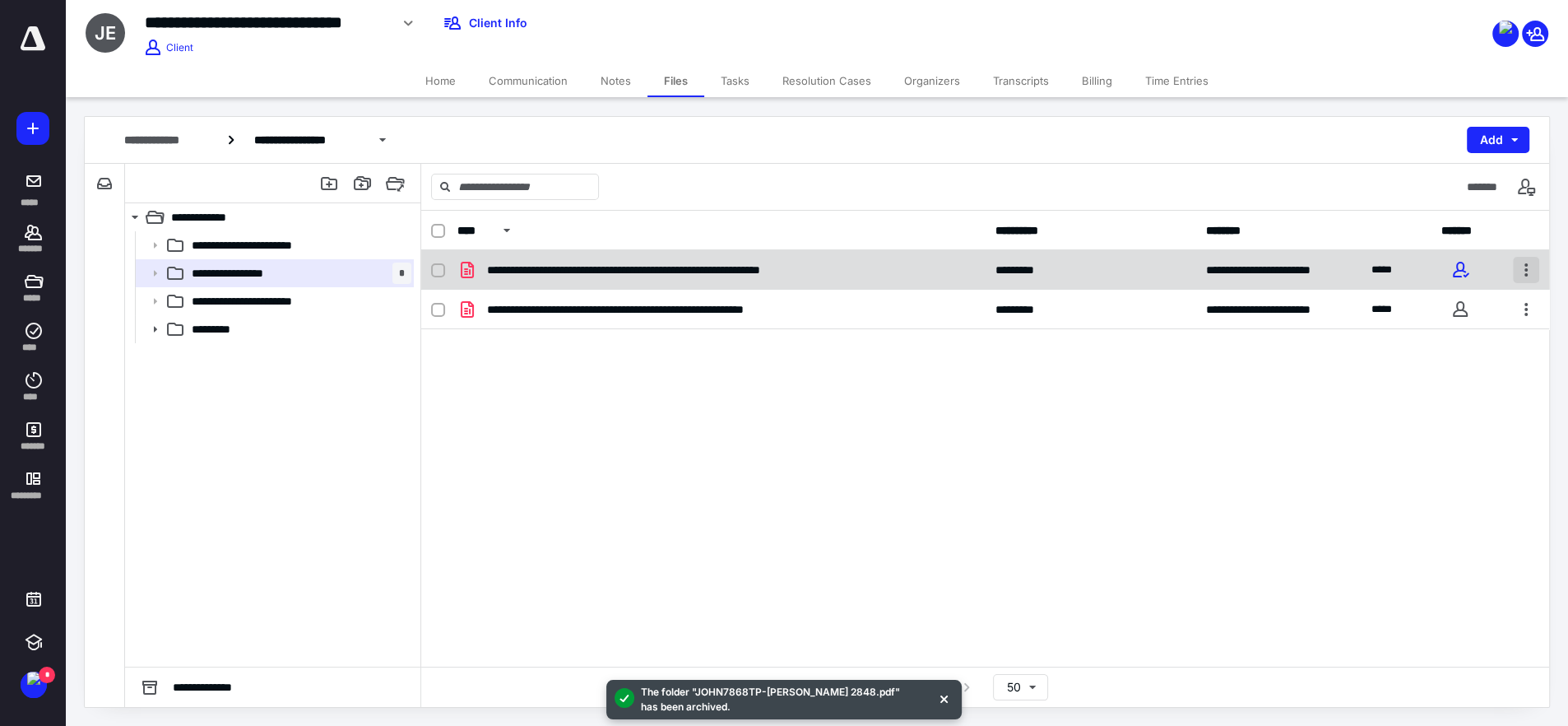 click at bounding box center [1526, 270] 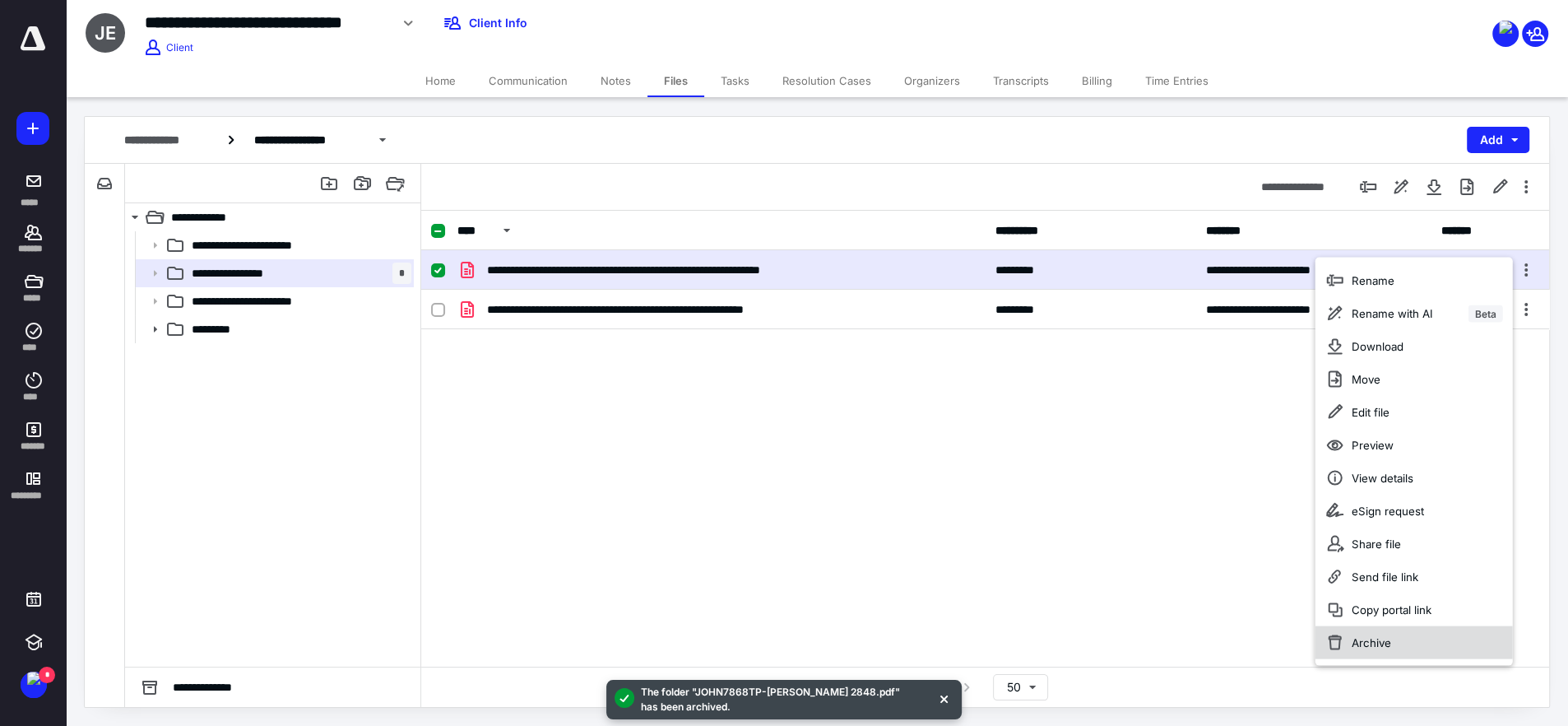 click on "Archive" at bounding box center (1371, 643) 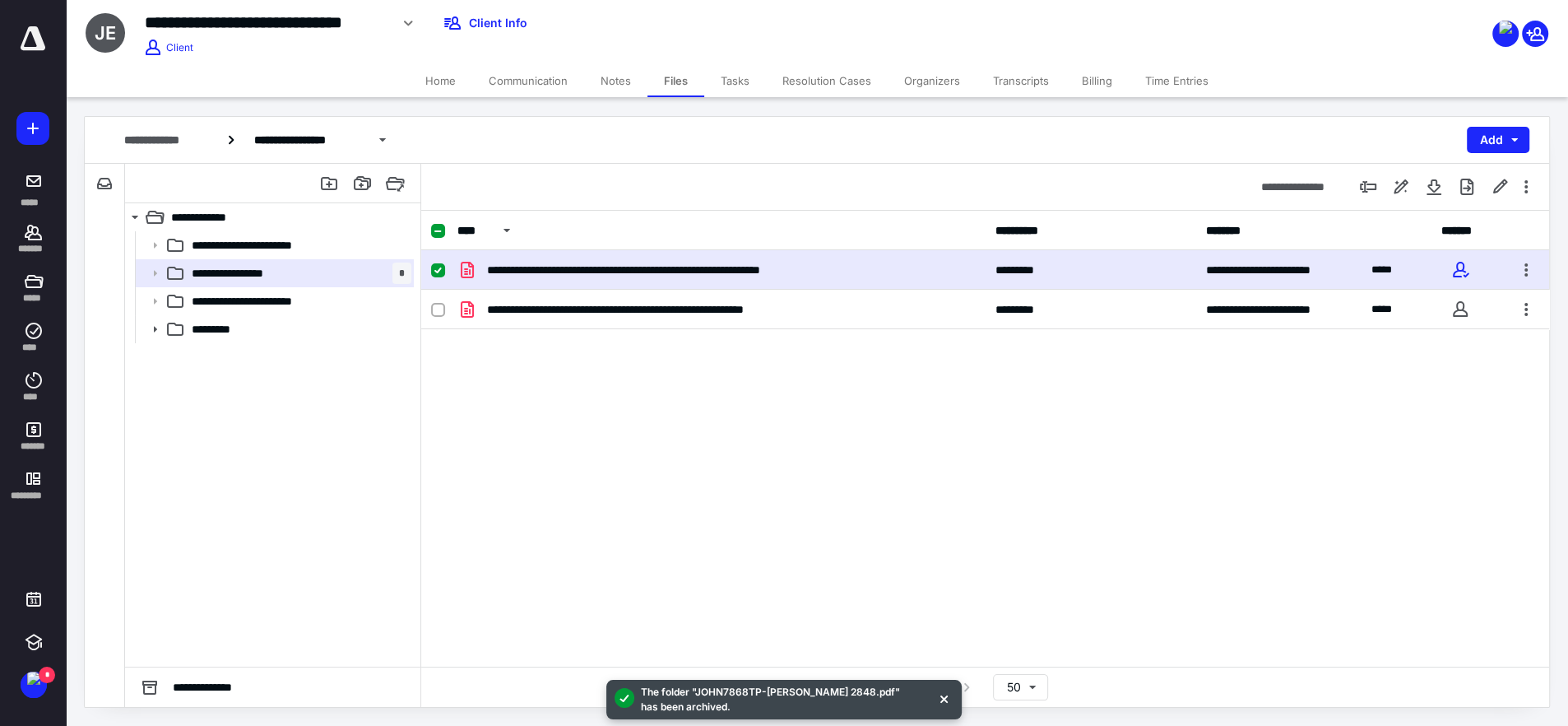 checkbox on "false" 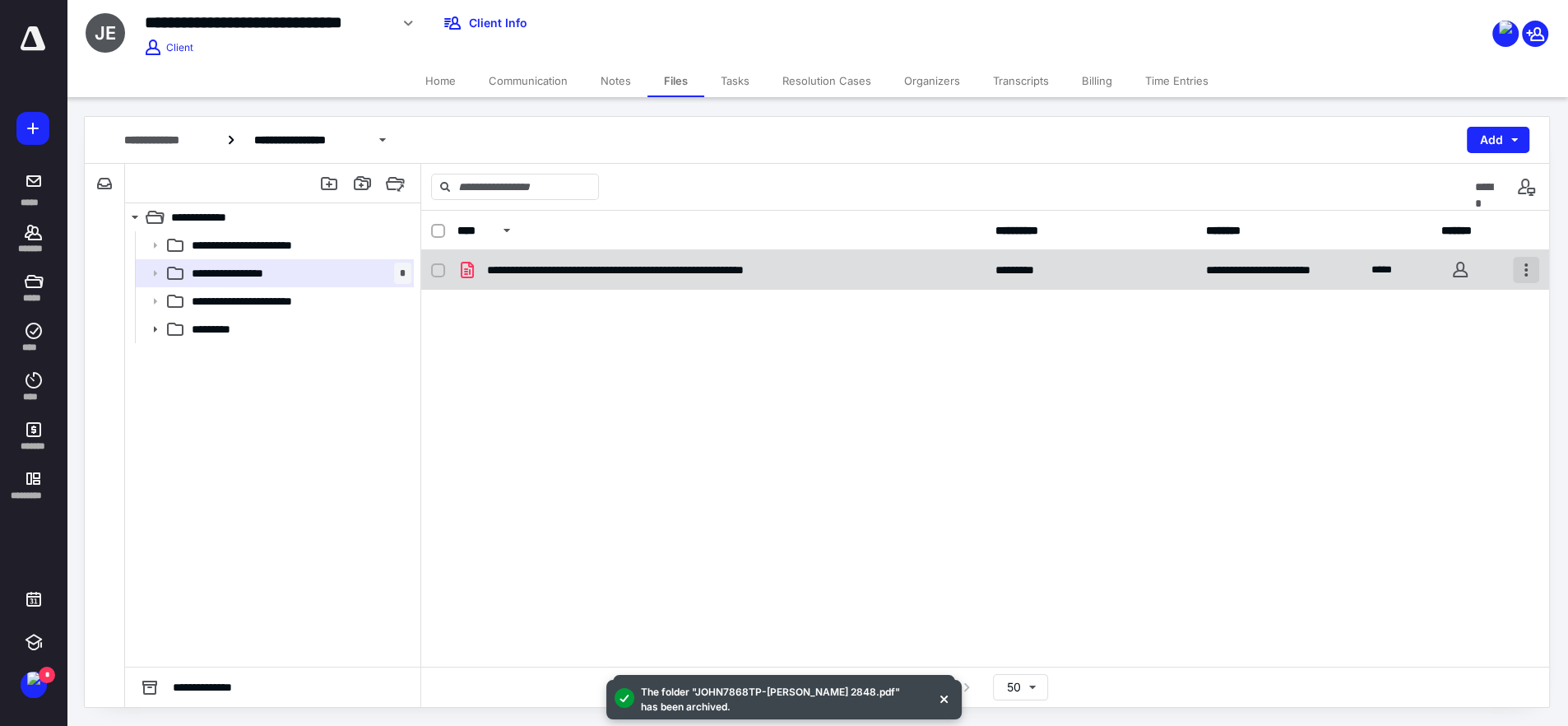 click at bounding box center [1526, 270] 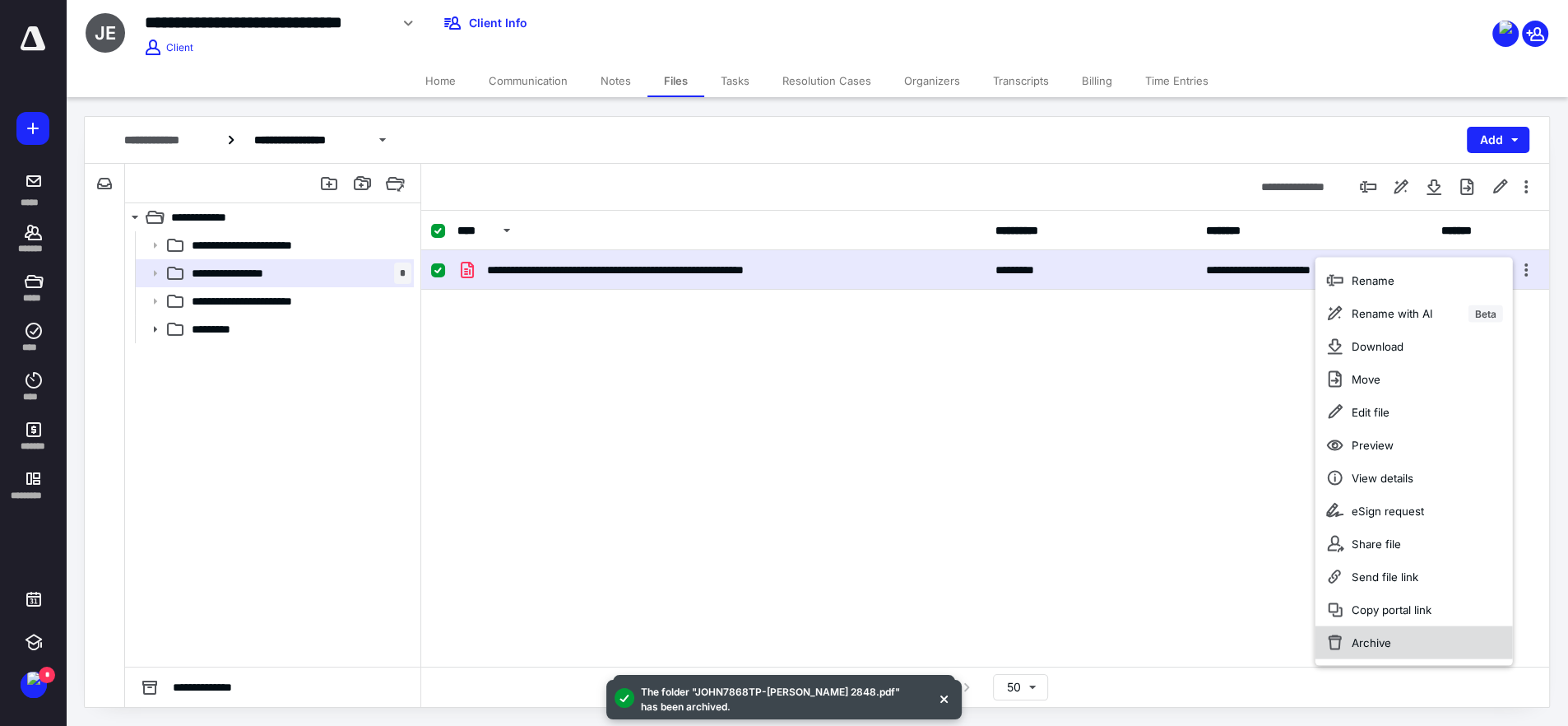 click on "Archive" at bounding box center [1413, 643] 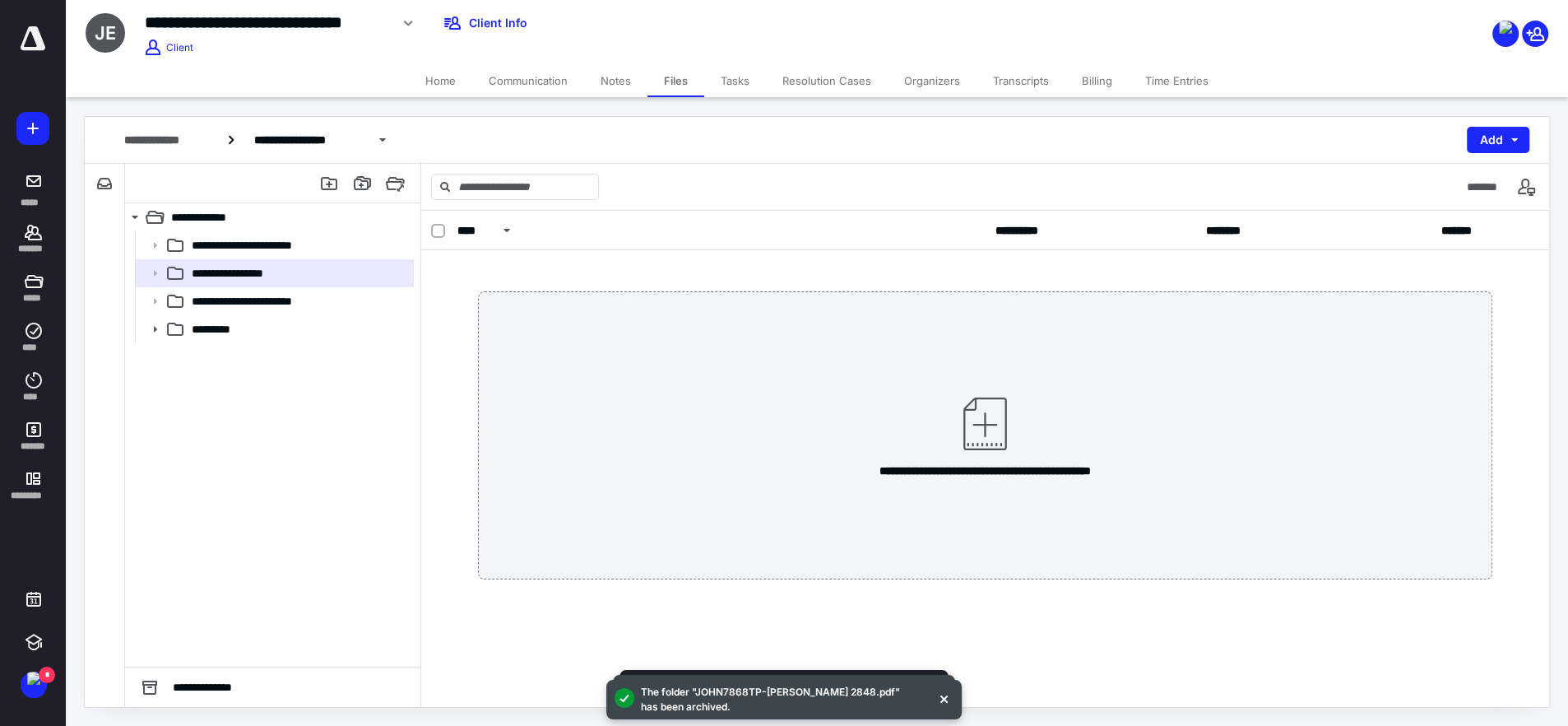 click on "Notes" at bounding box center (615, 81) 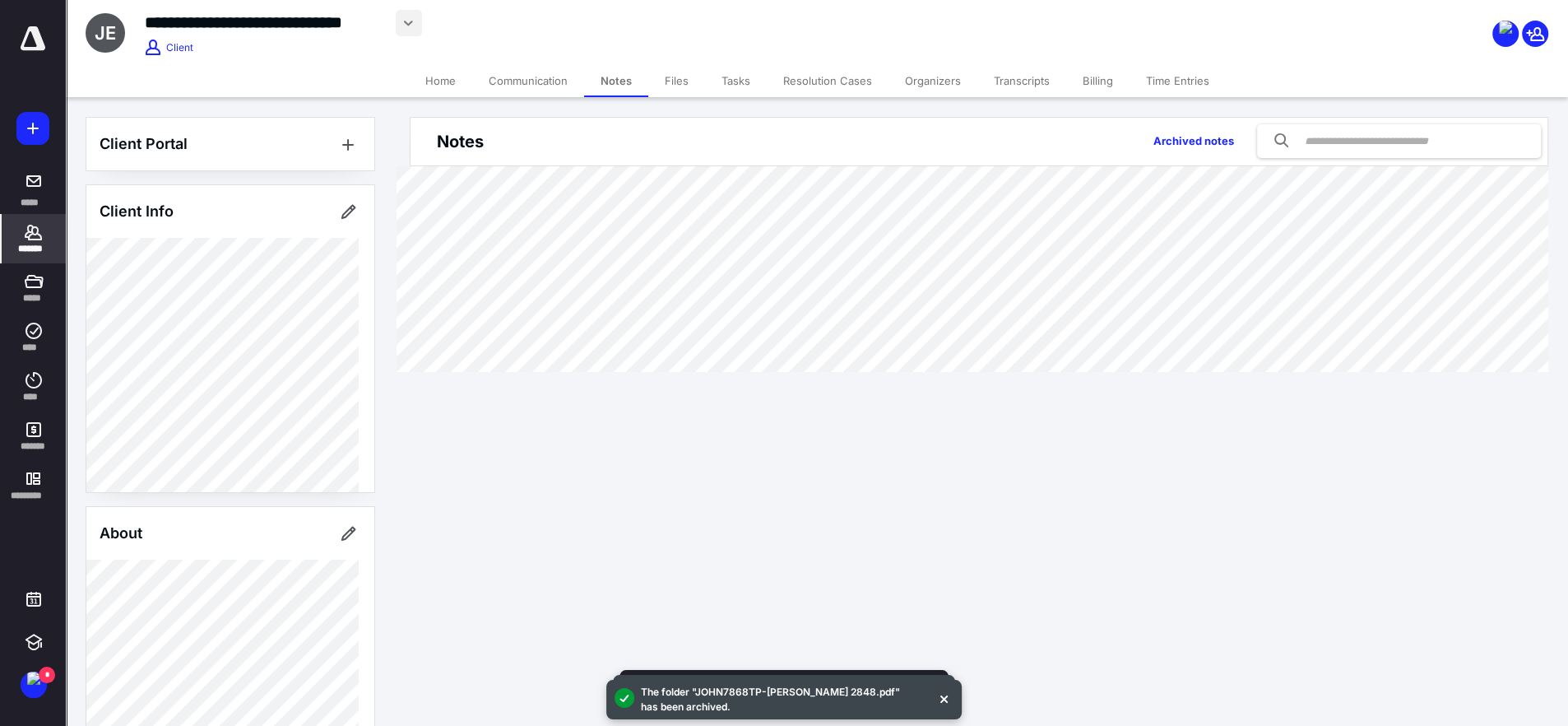 click at bounding box center [409, 23] 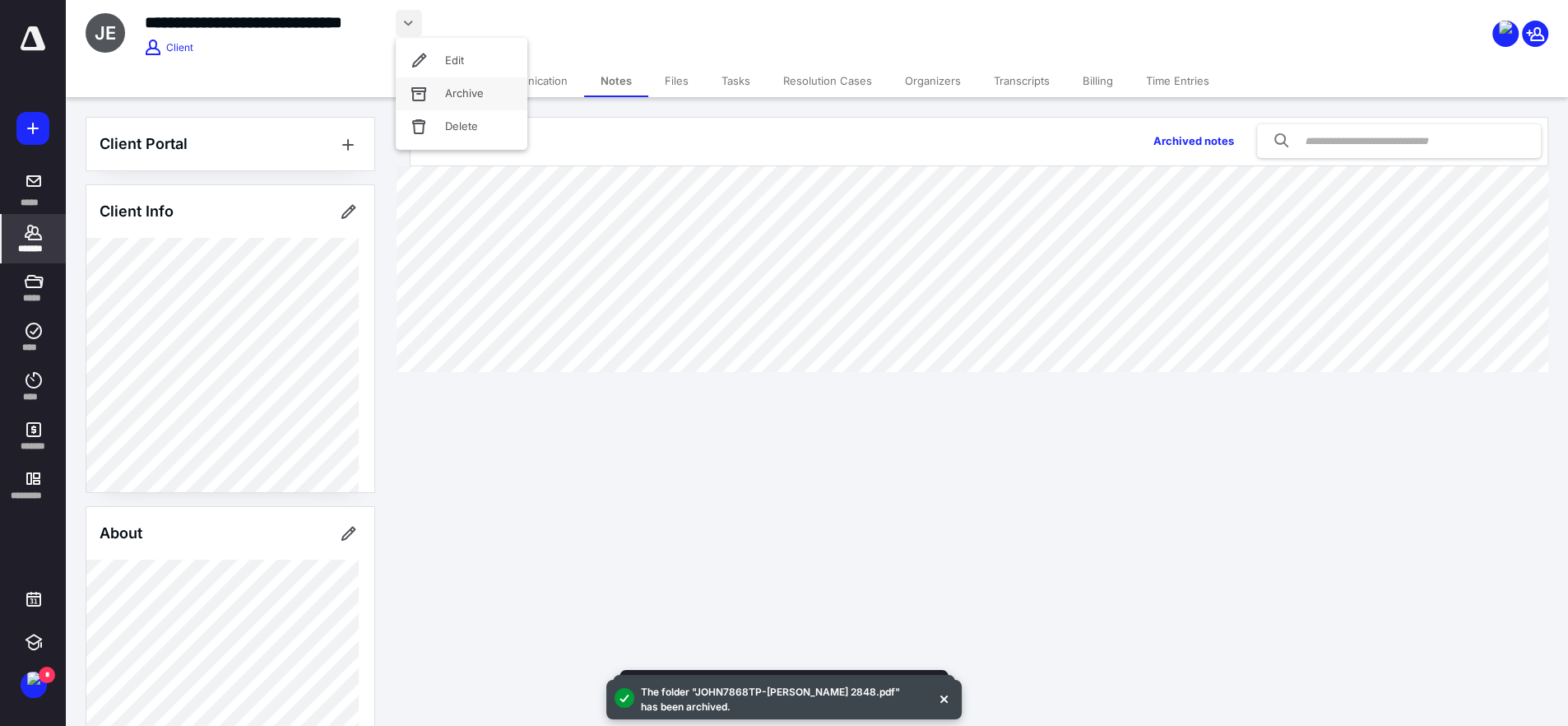 click on "Archive" at bounding box center [462, 94] 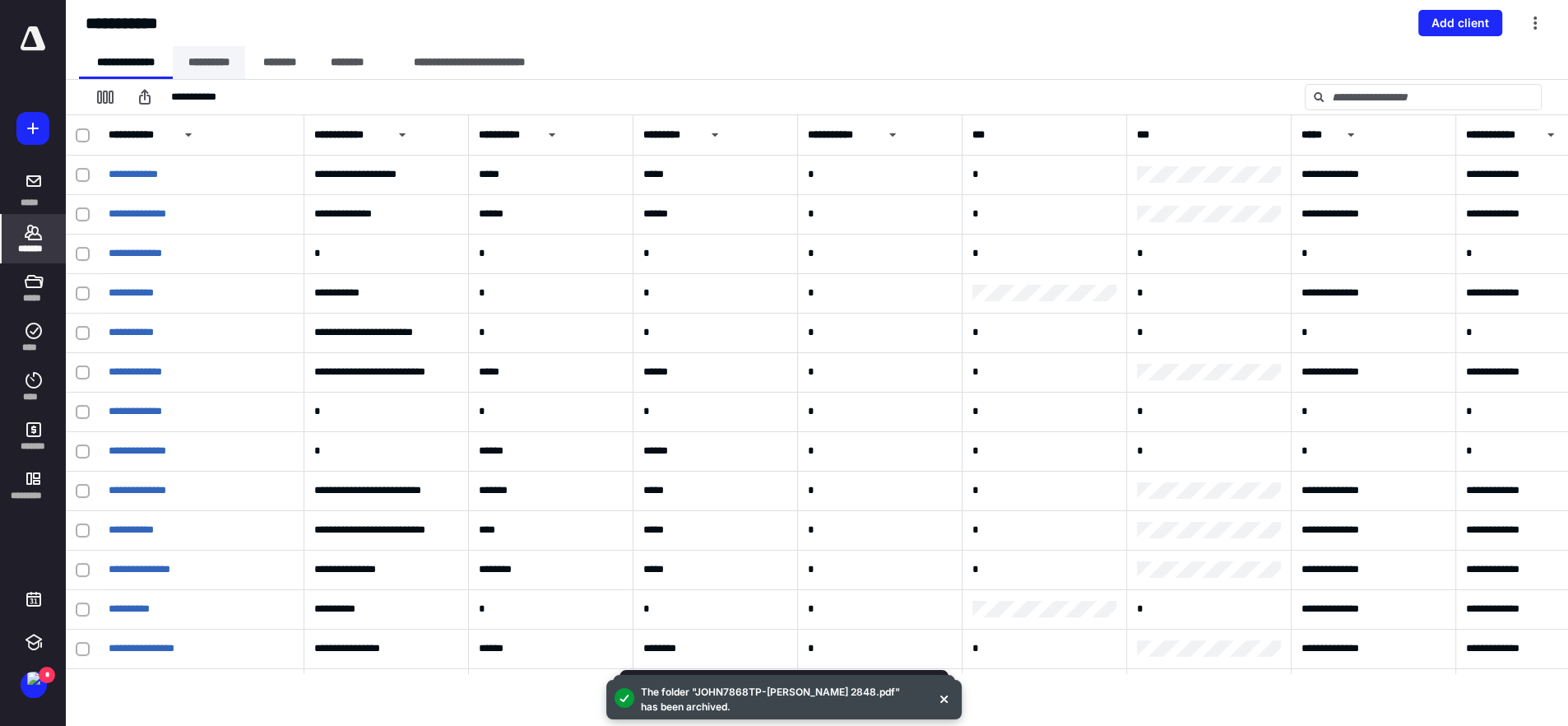 click on "**********" at bounding box center [209, 63] 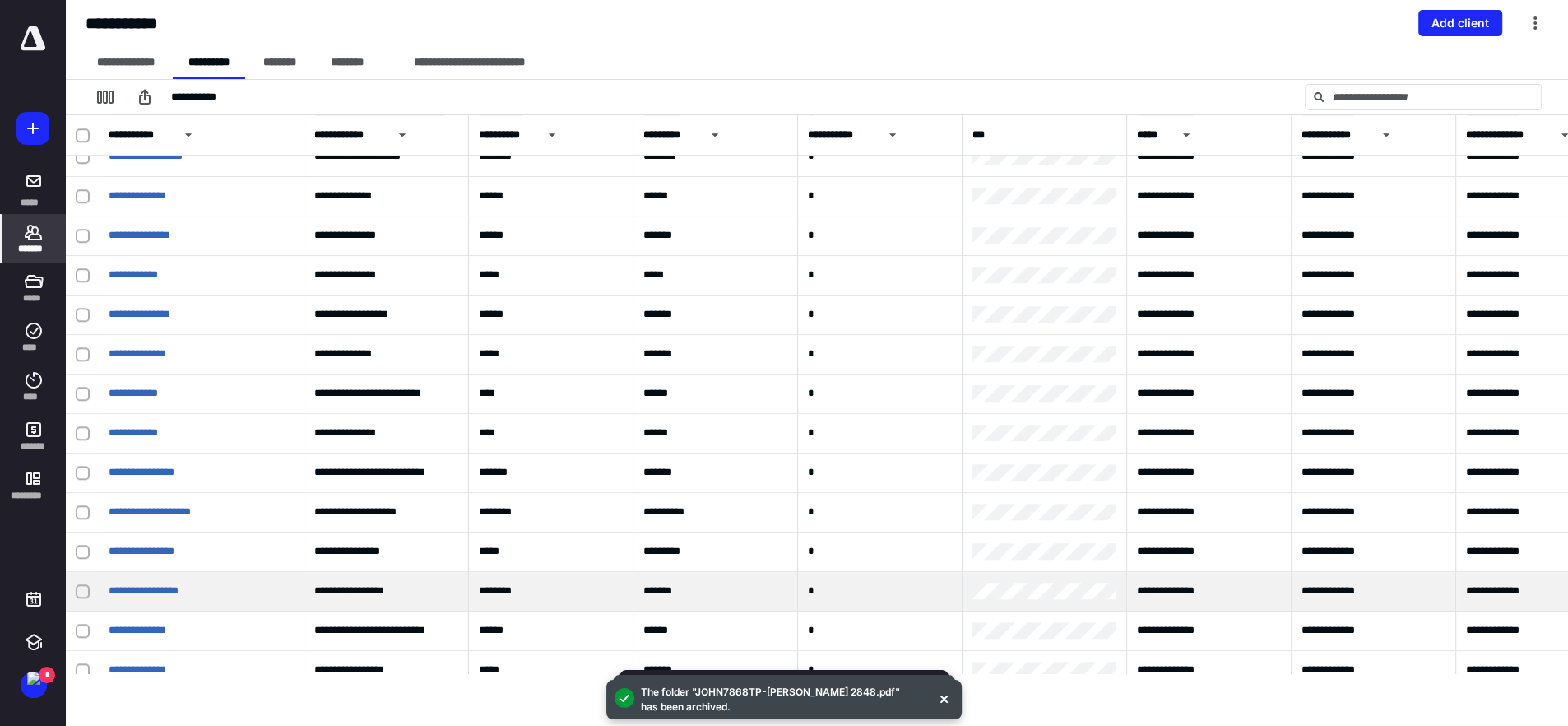 scroll, scrollTop: 1472, scrollLeft: 0, axis: vertical 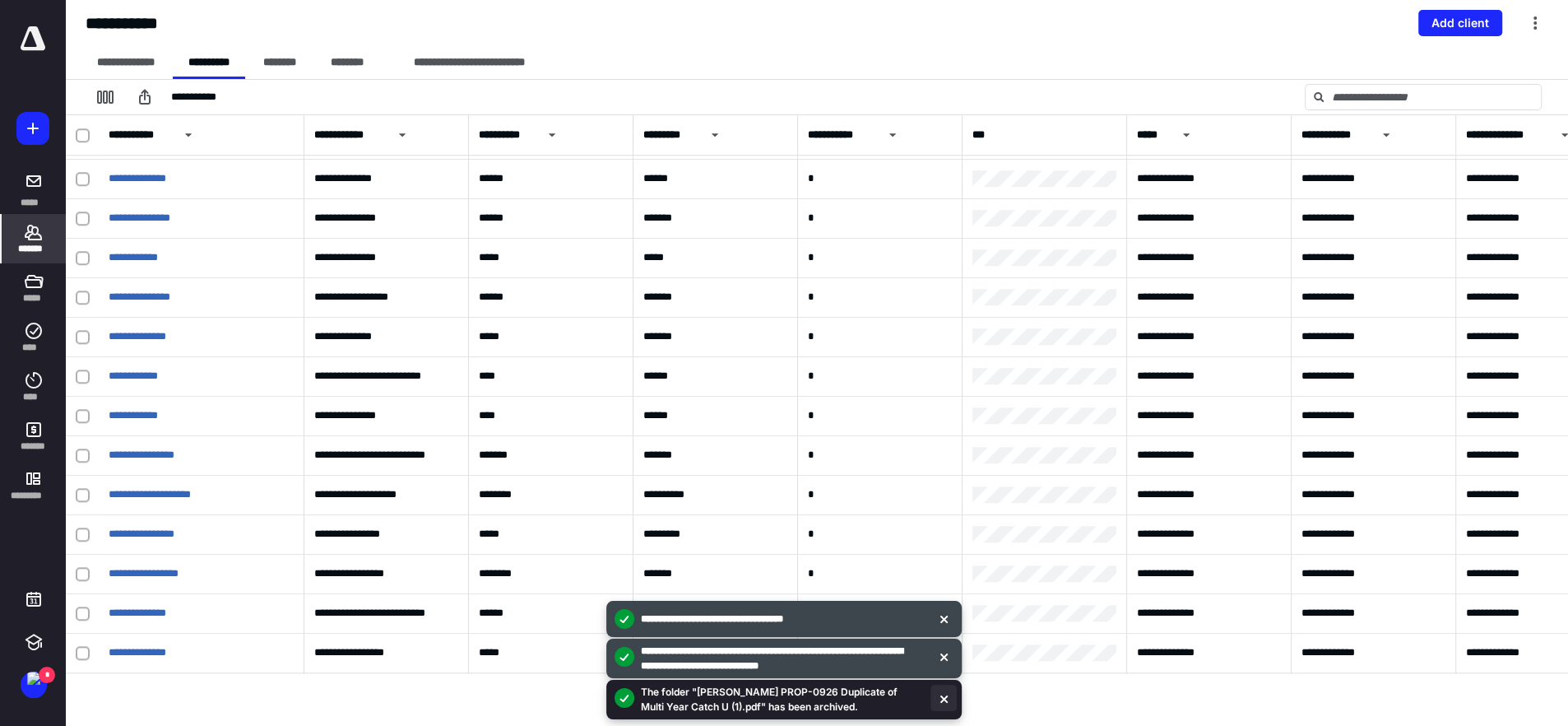 click at bounding box center [944, 698] 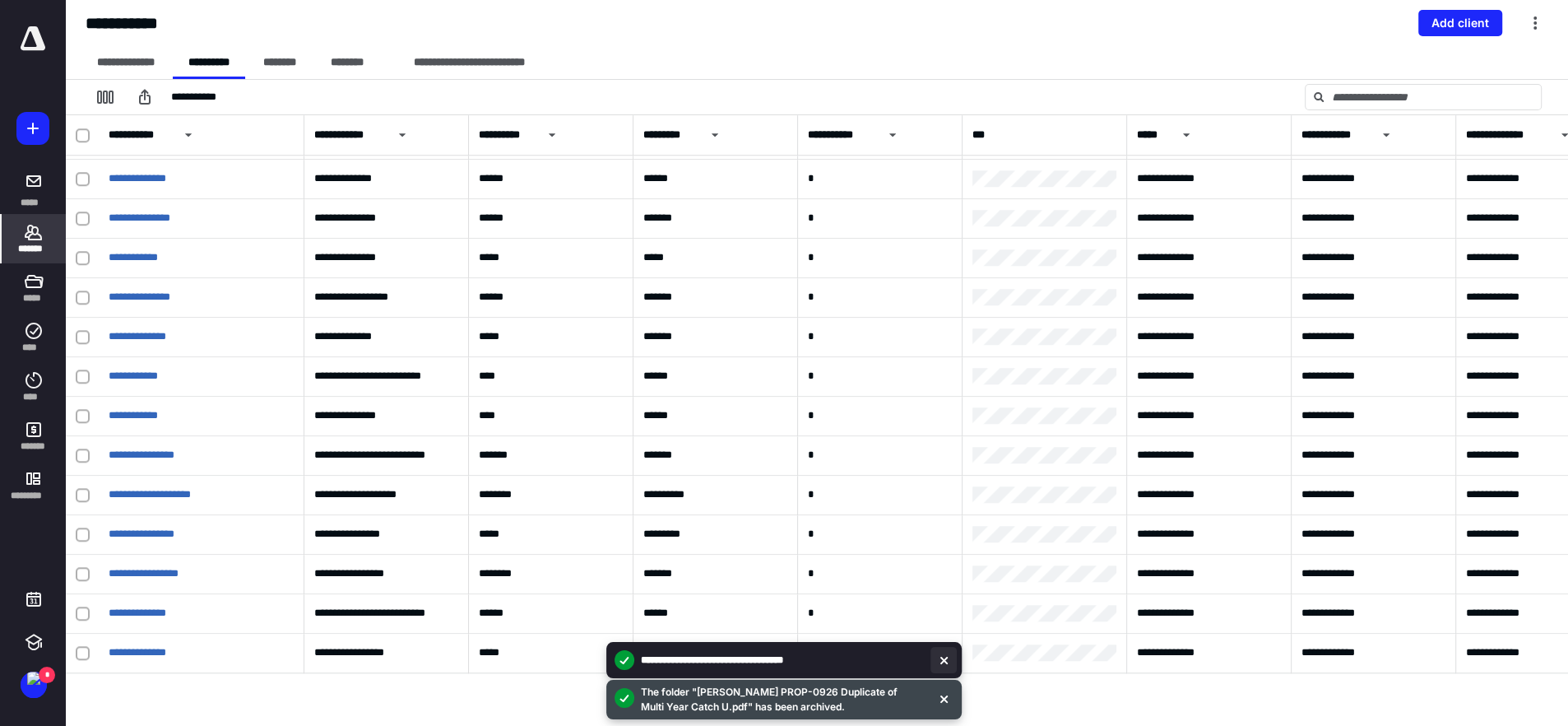 click at bounding box center (944, 660) 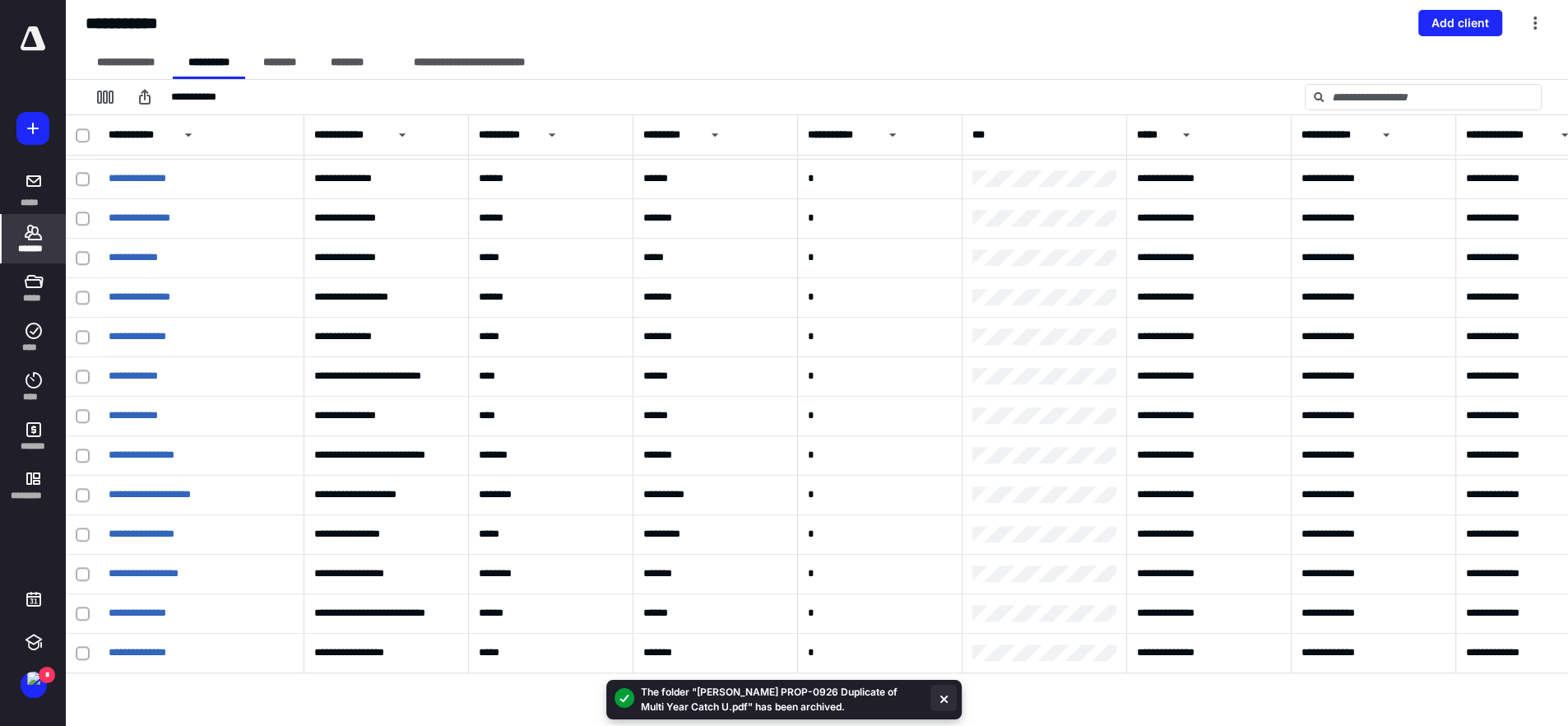 click at bounding box center [944, 698] 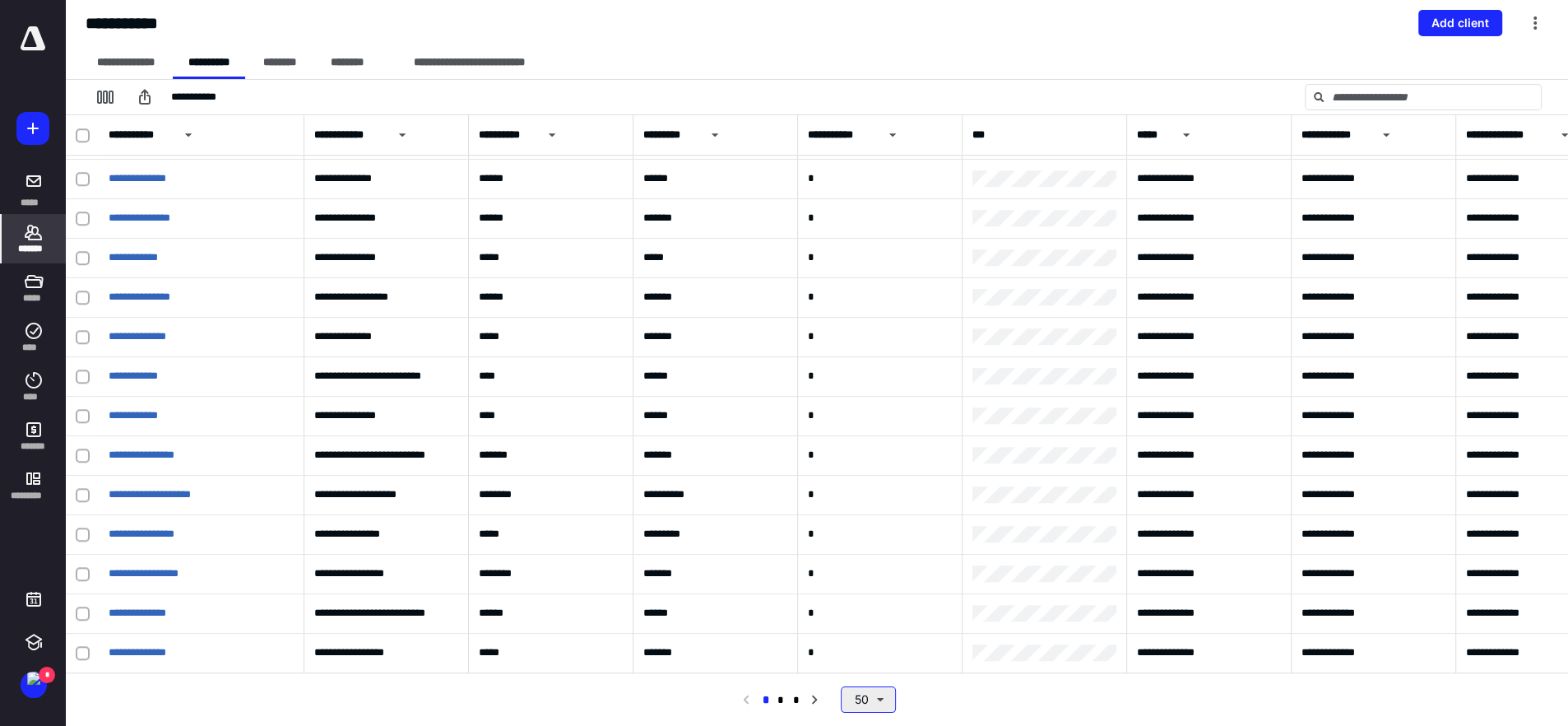 click on "50" at bounding box center [868, 700] 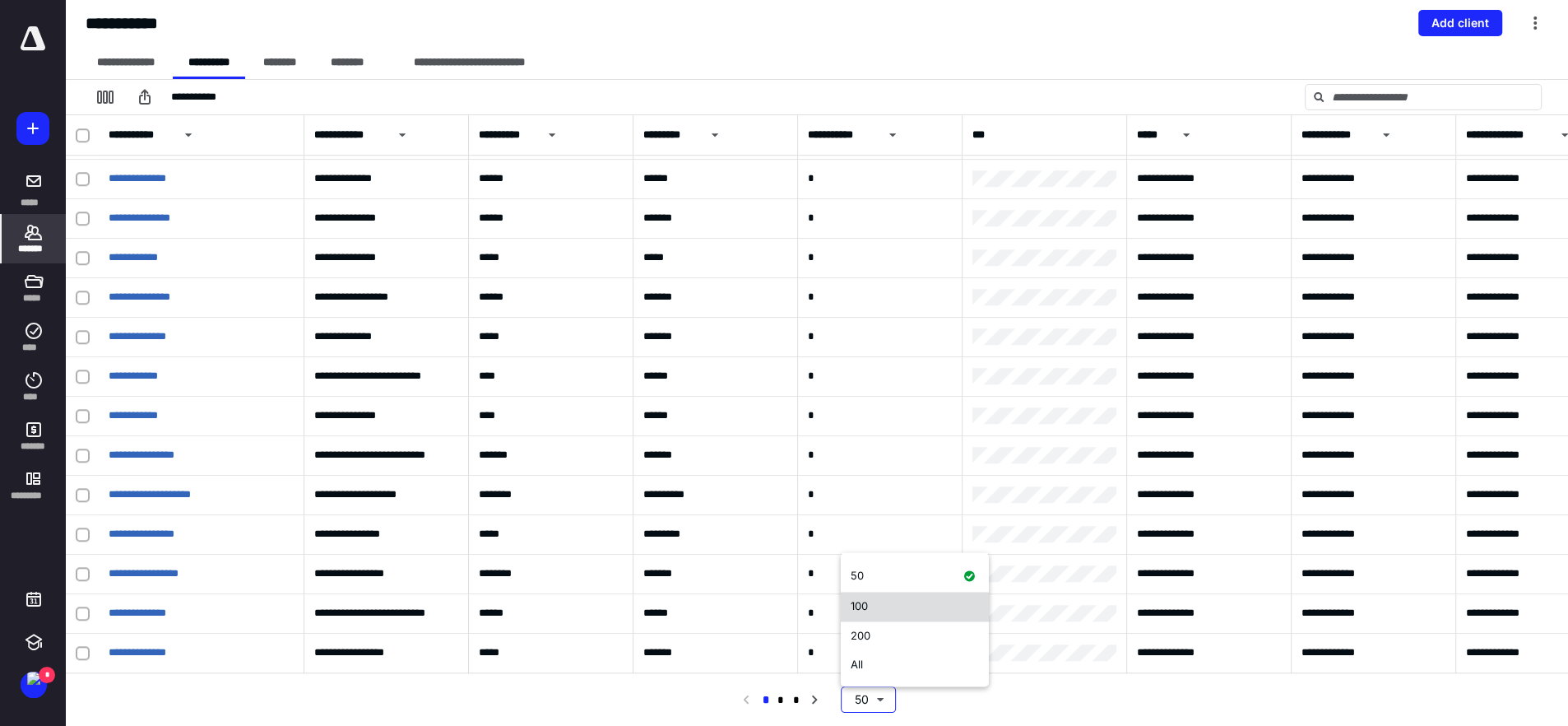 click on "100" at bounding box center [915, 607] 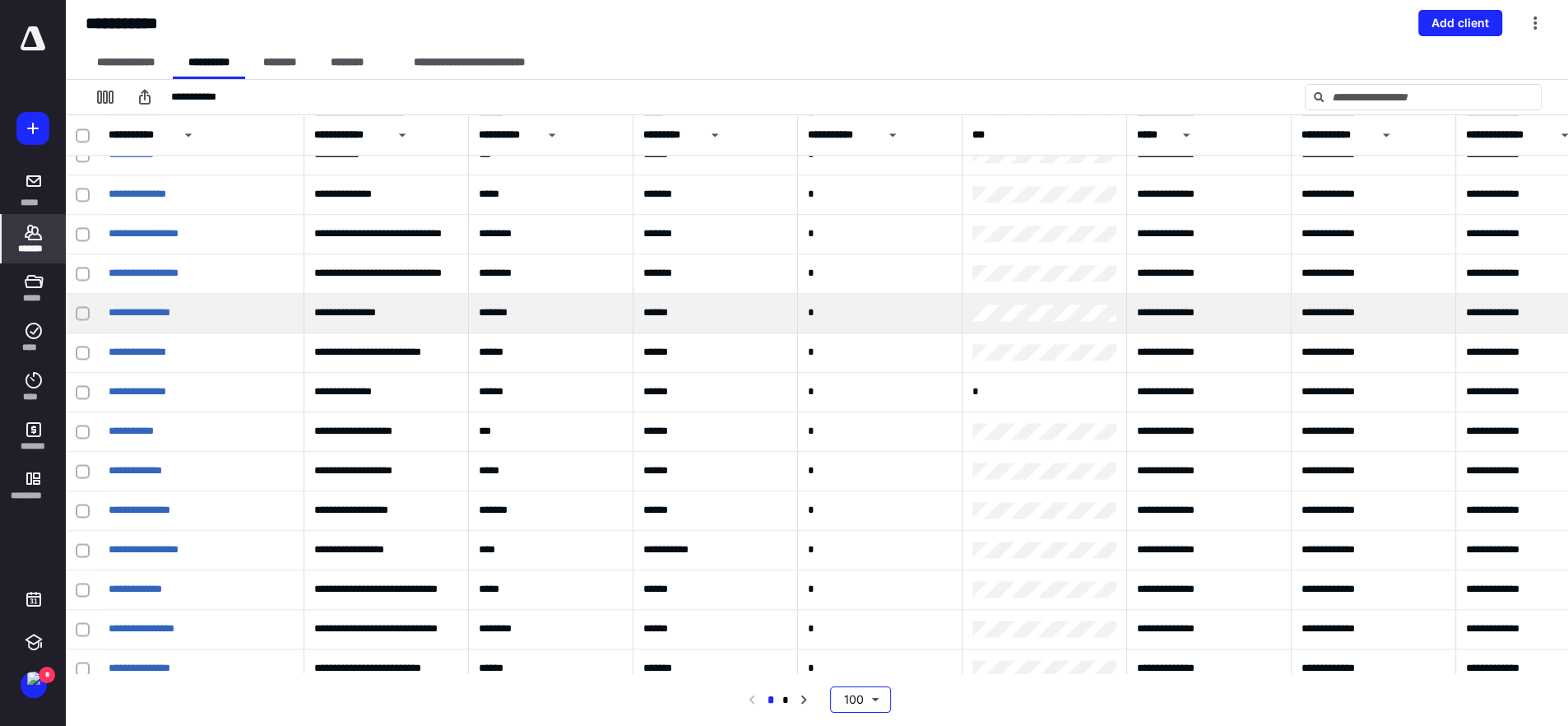 scroll, scrollTop: 2264, scrollLeft: 0, axis: vertical 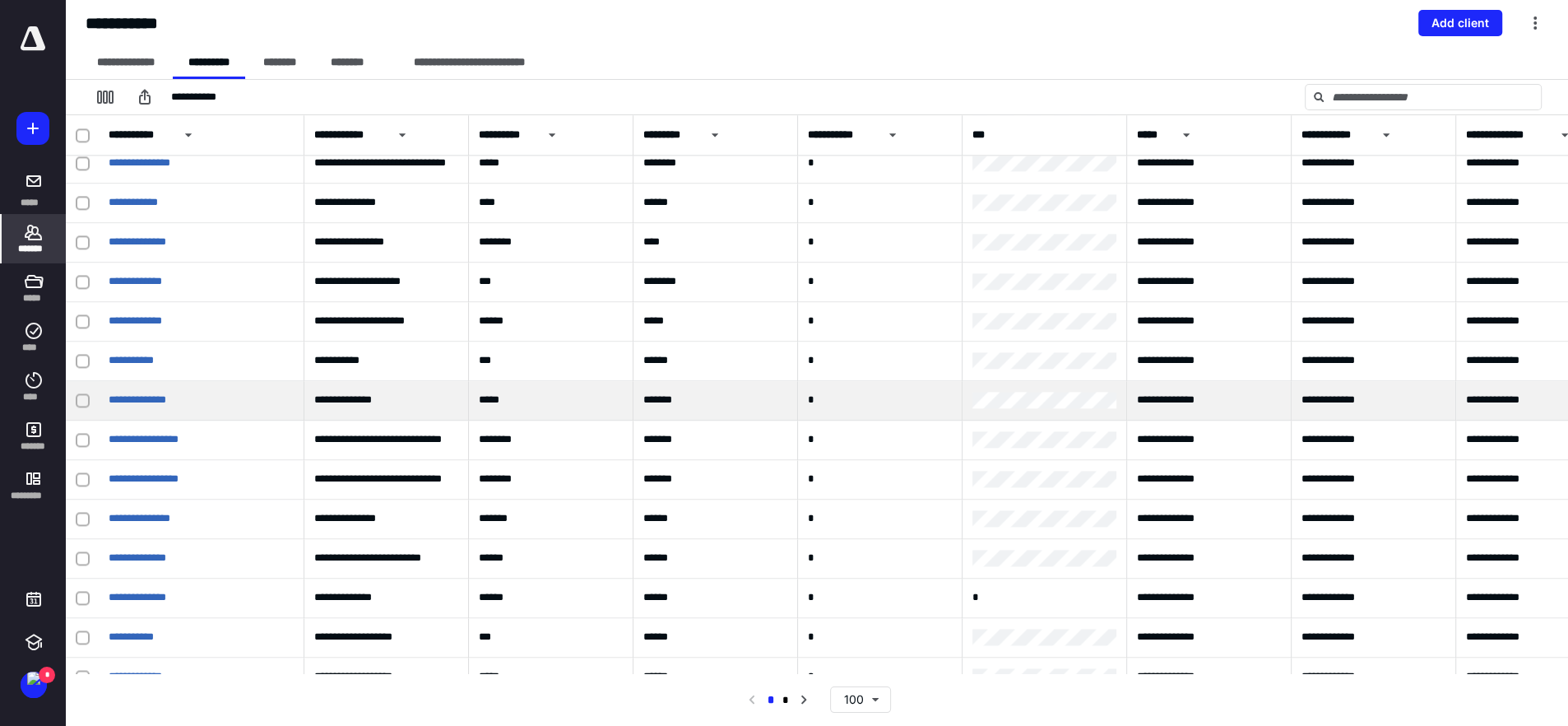 click on "**********" at bounding box center [202, 401] 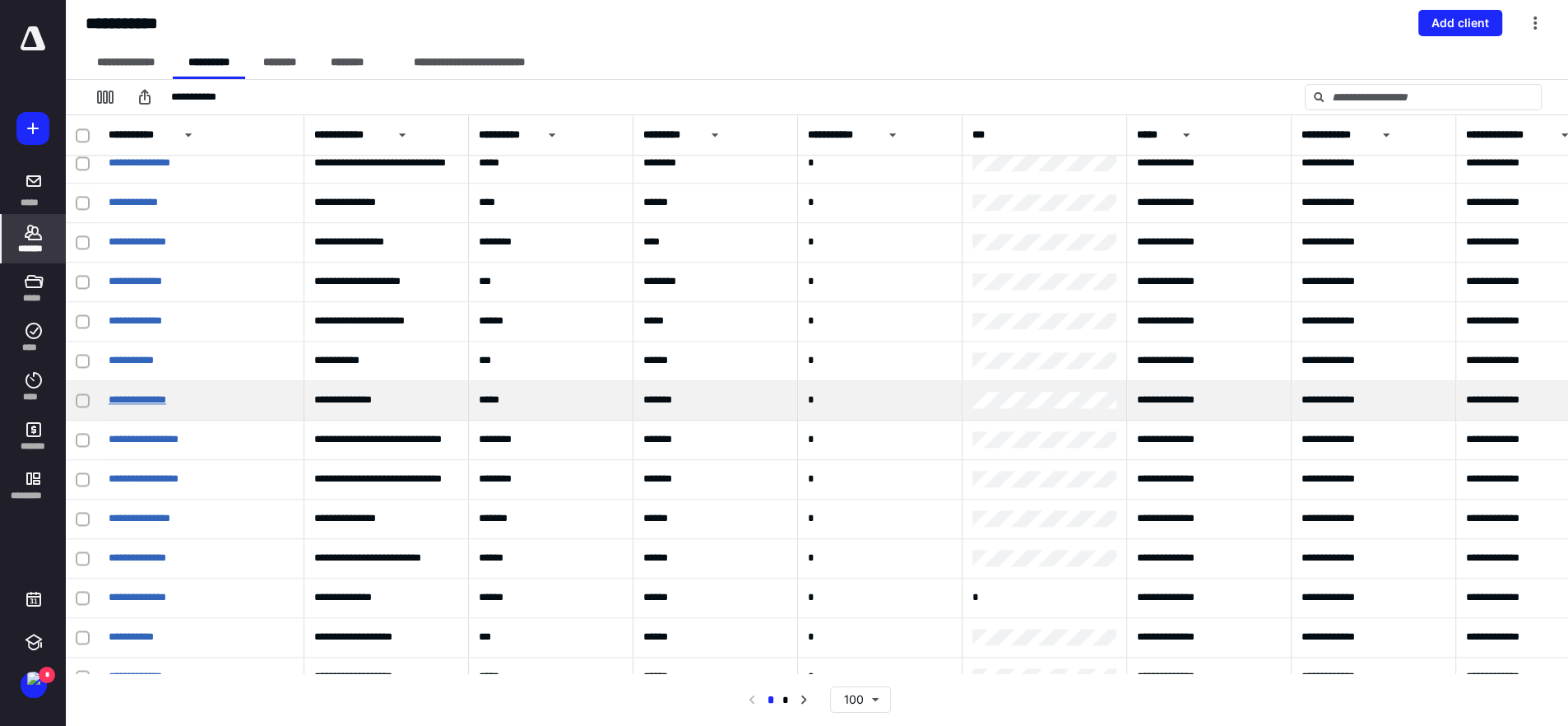 click on "**********" at bounding box center (137, 399) 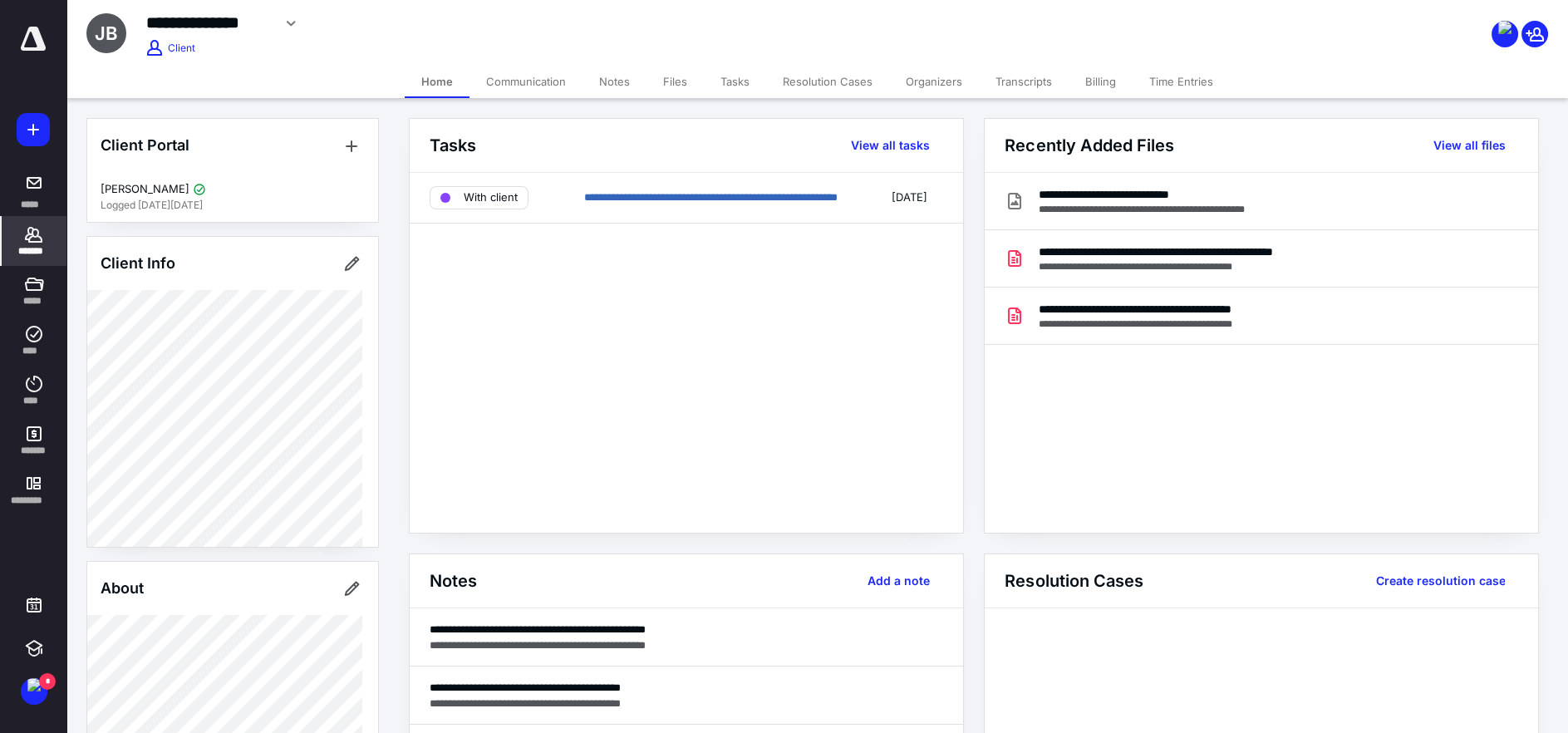 click on "Files" at bounding box center (675, 81) 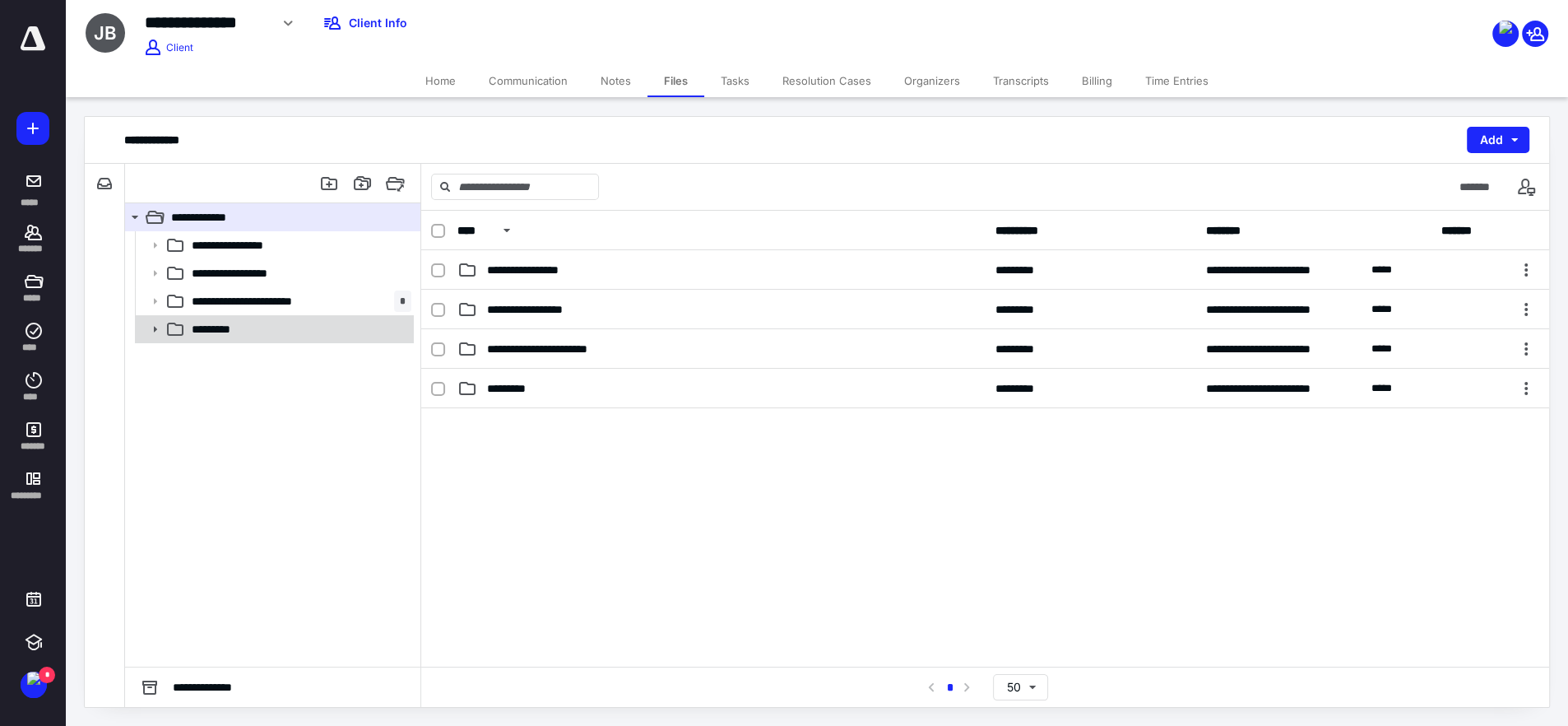 click 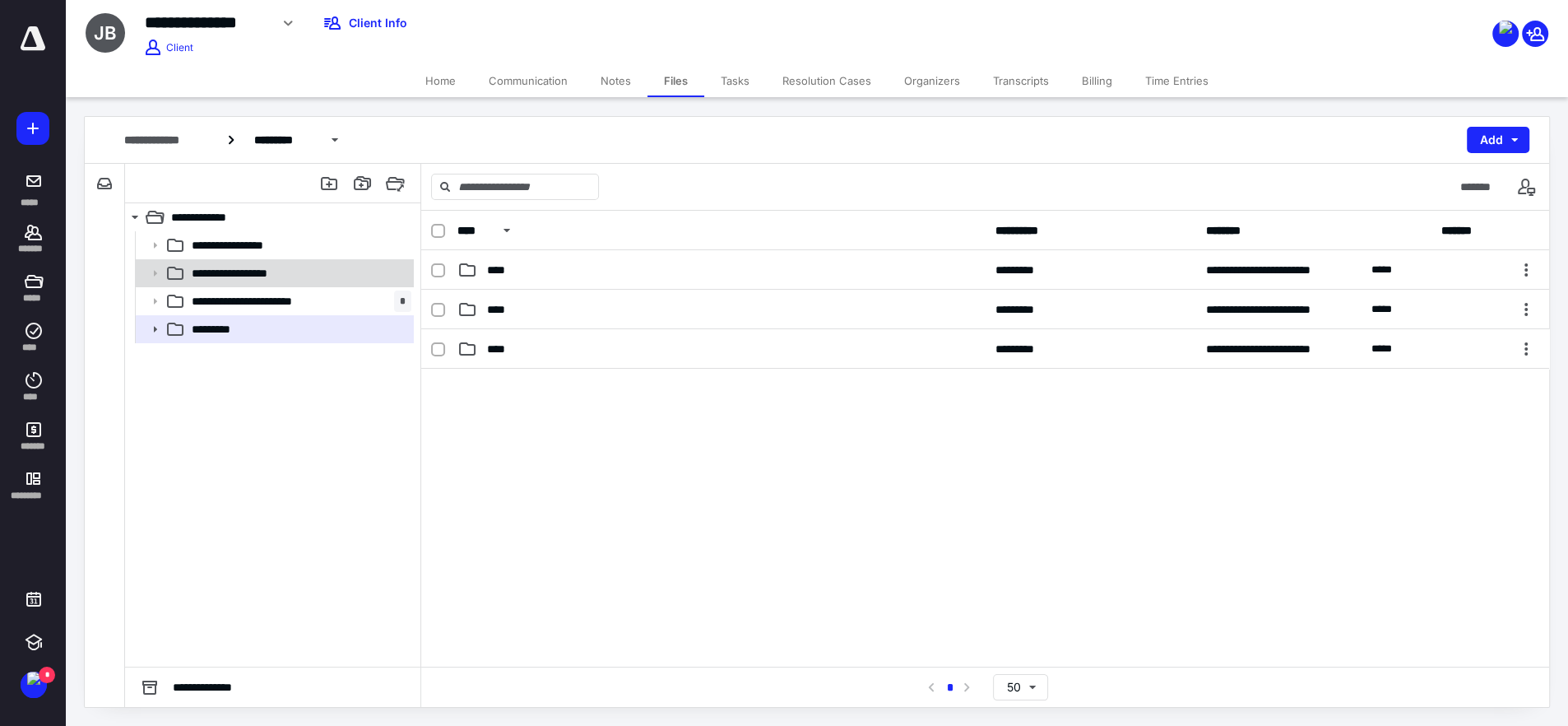 click on "**********" at bounding box center [252, 273] 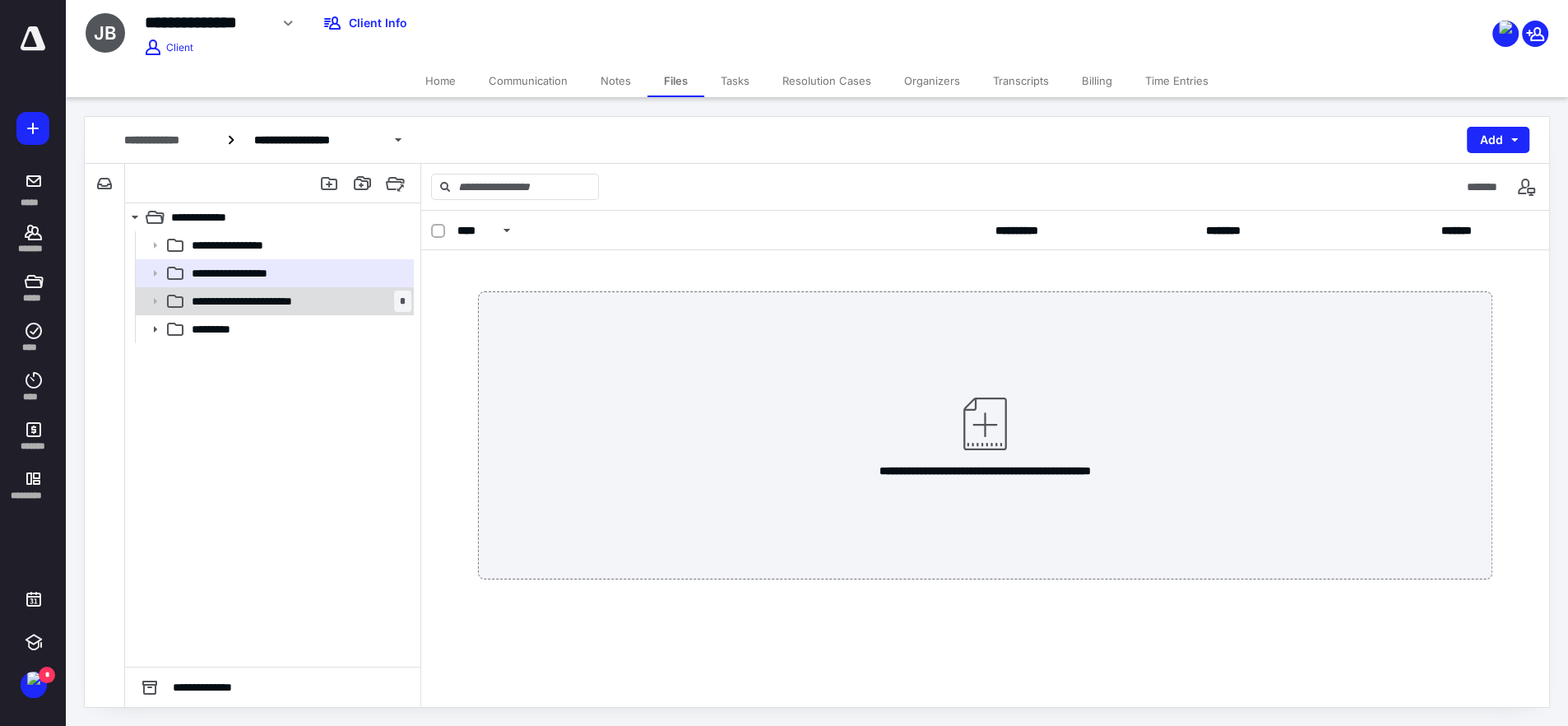 click on "**********" at bounding box center [262, 301] 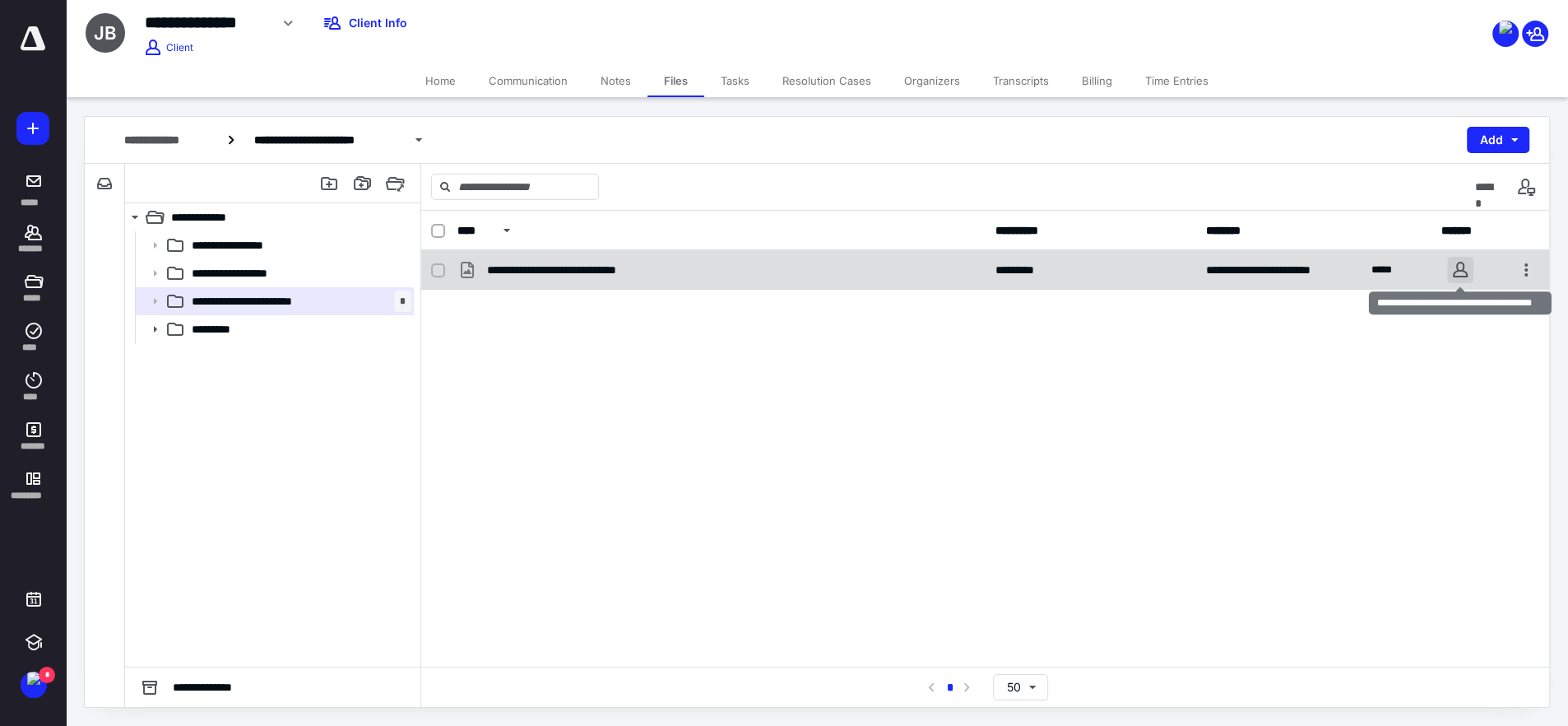 click at bounding box center [1460, 270] 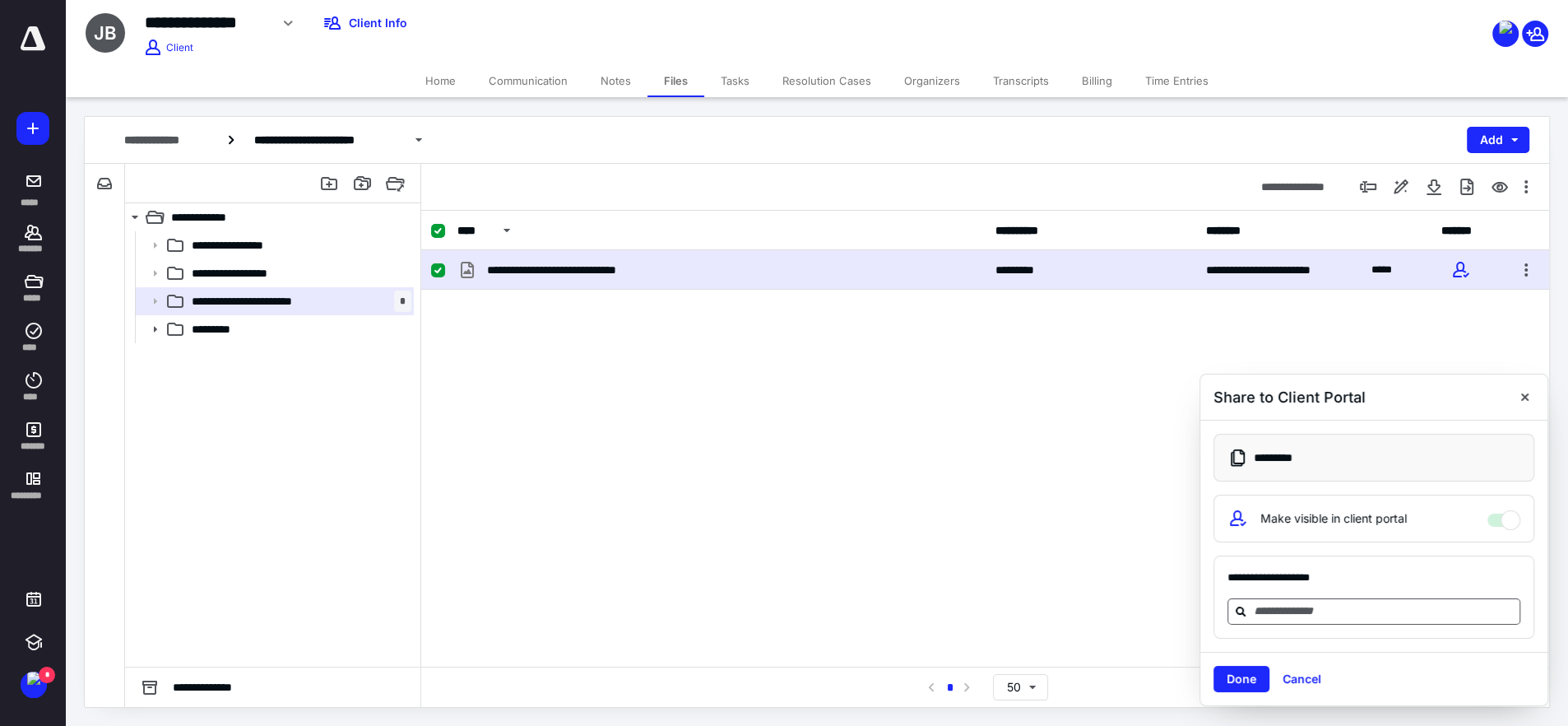 click at bounding box center (1384, 611) 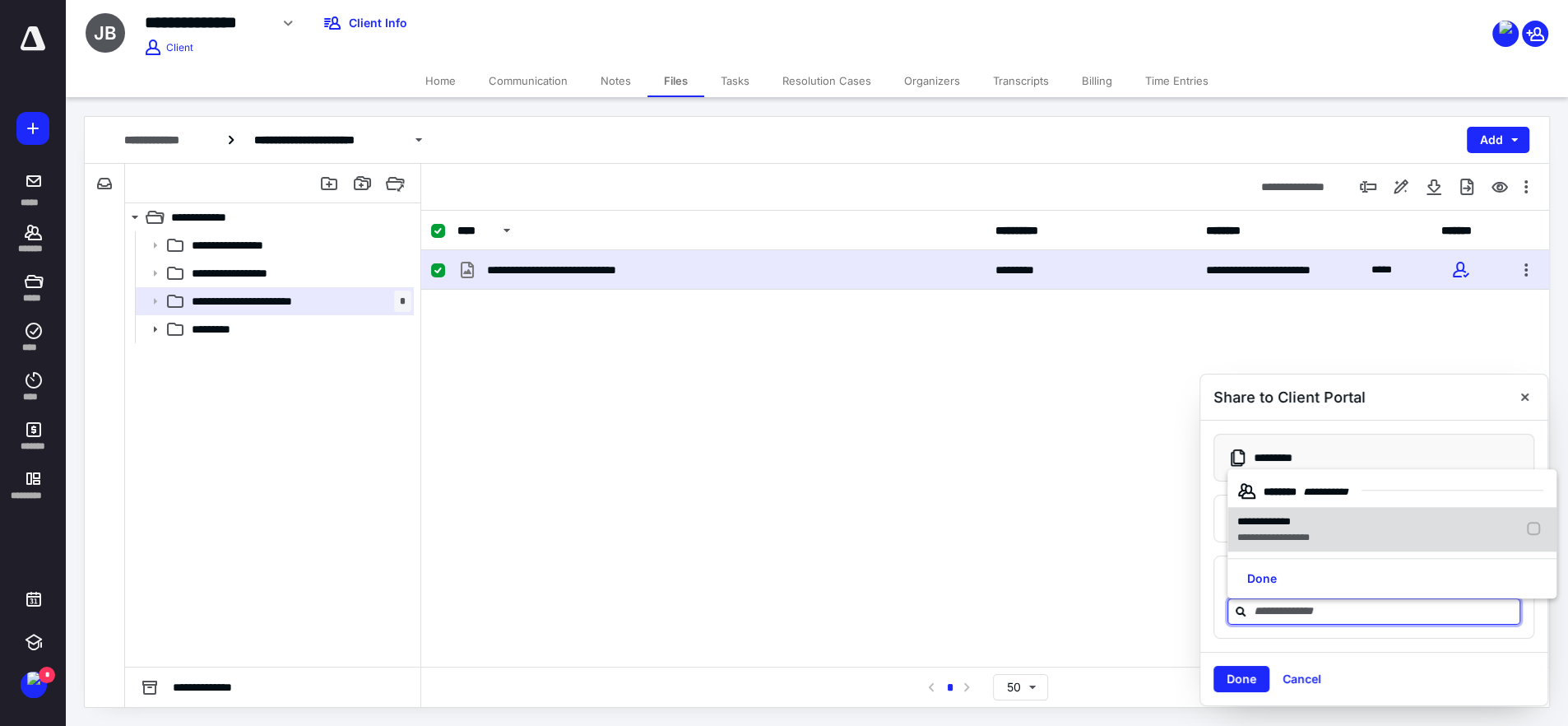 click on "**********" at bounding box center [1273, 538] 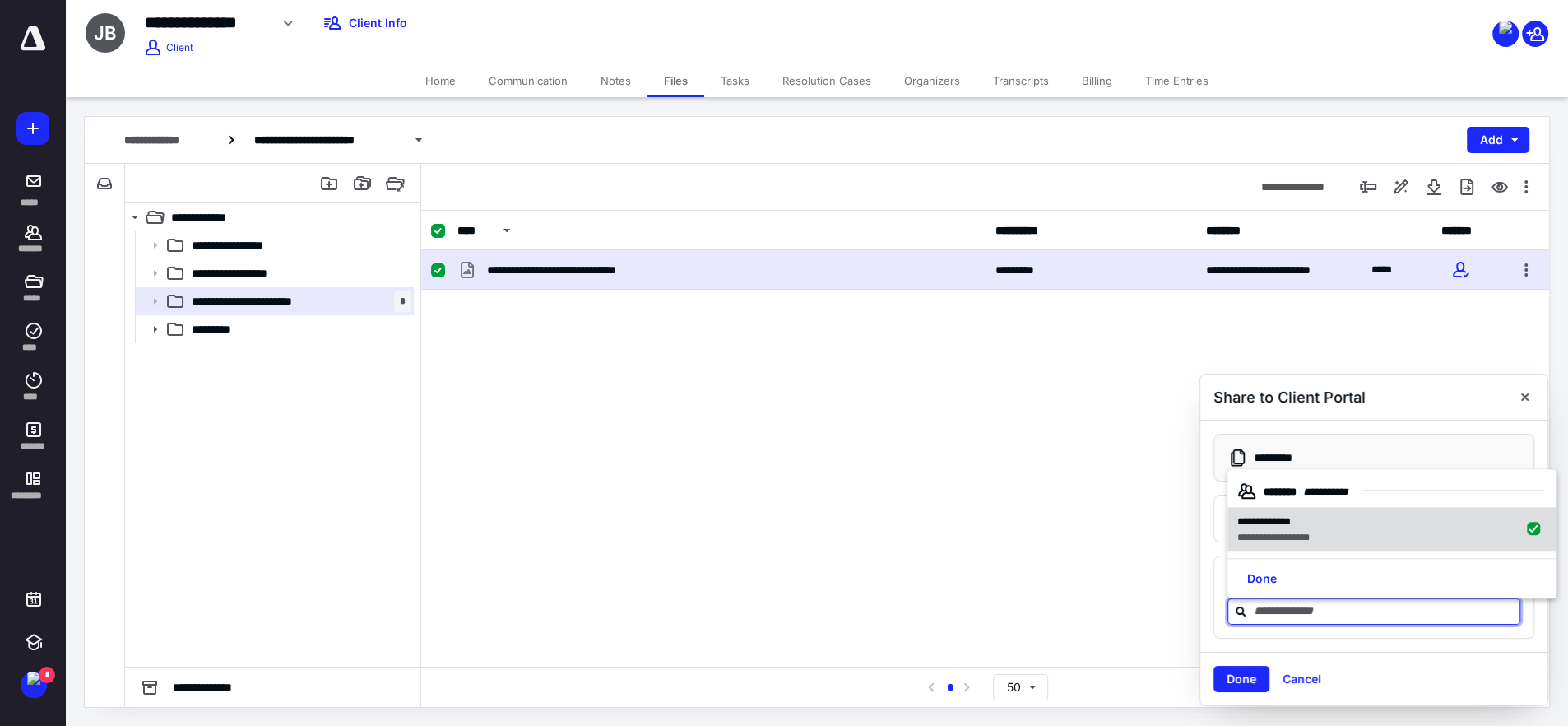checkbox on "true" 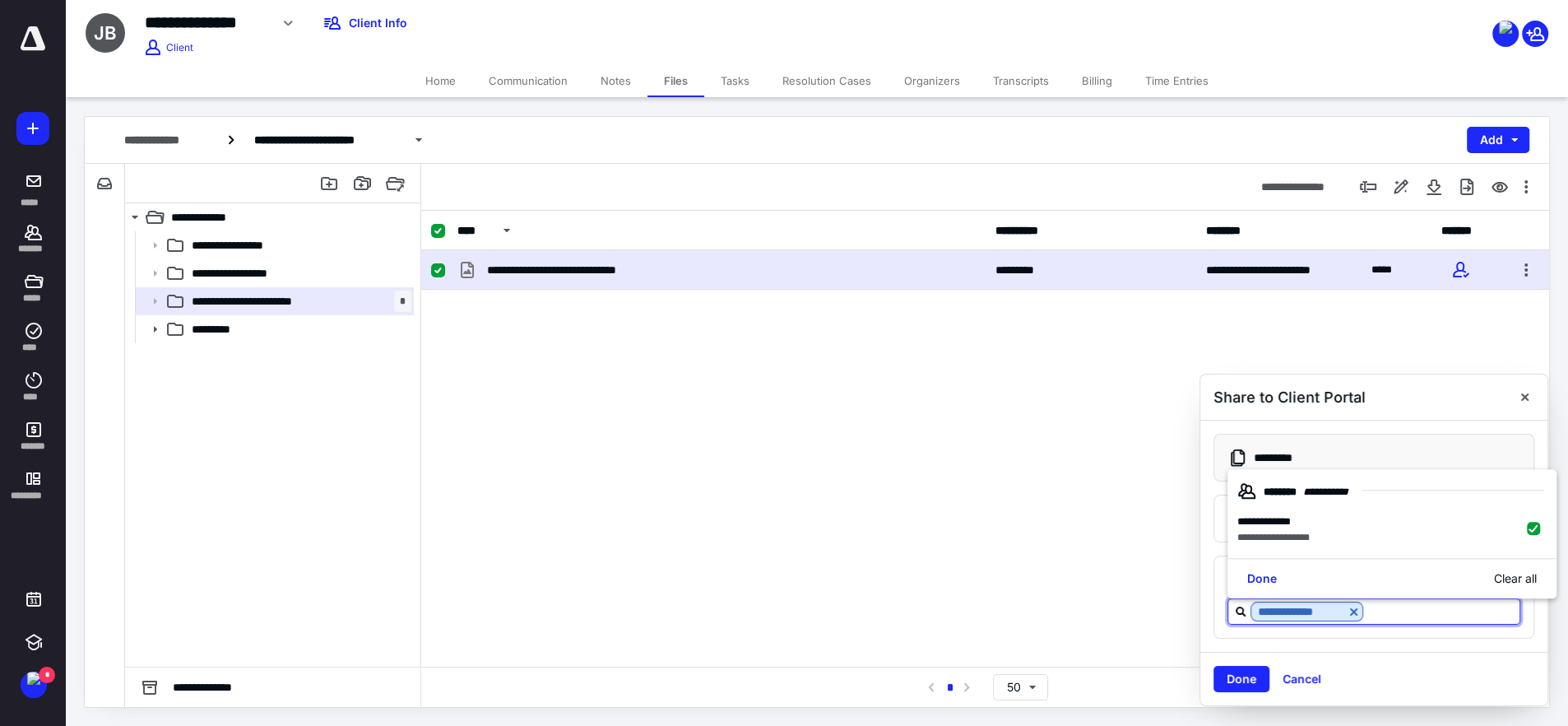 click on "Done" at bounding box center [1241, 679] 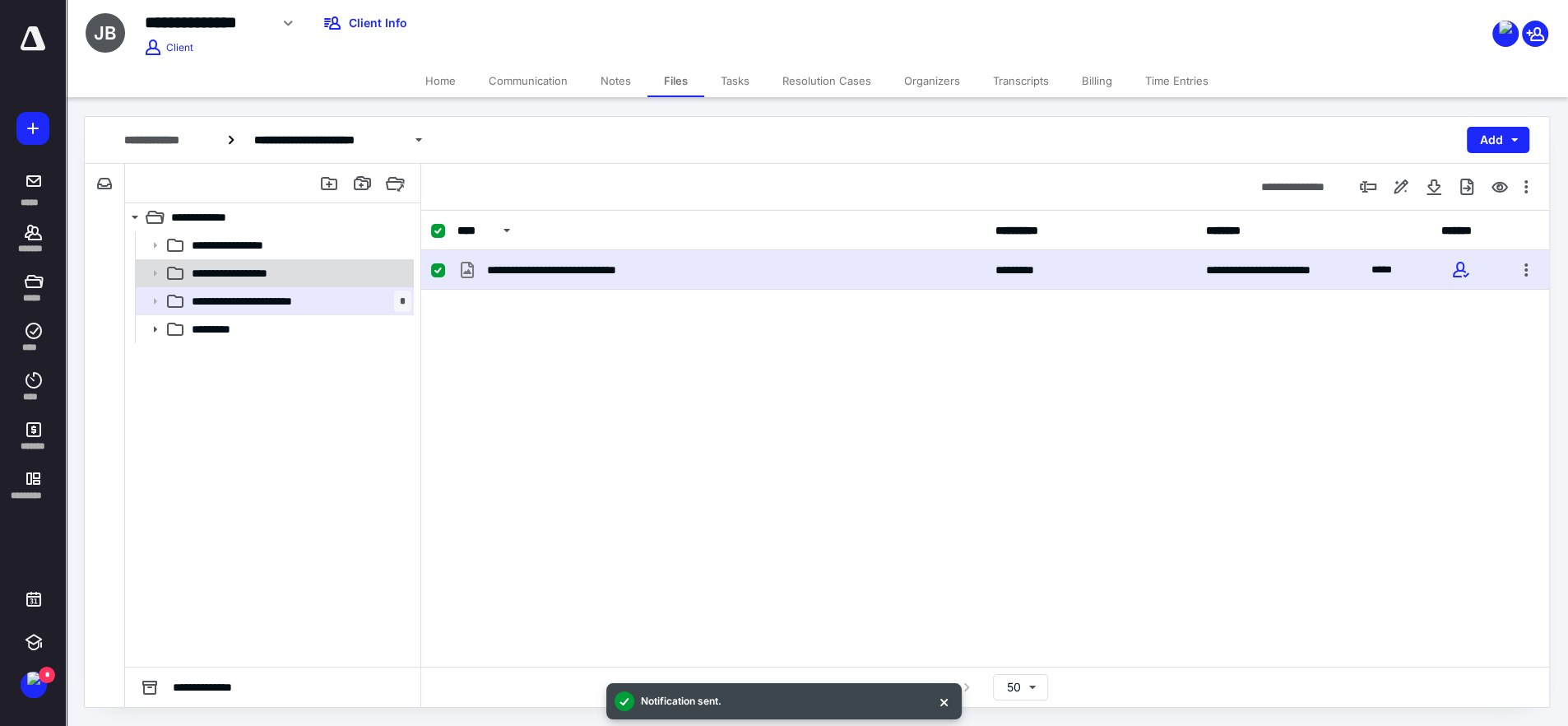 click on "**********" at bounding box center [252, 273] 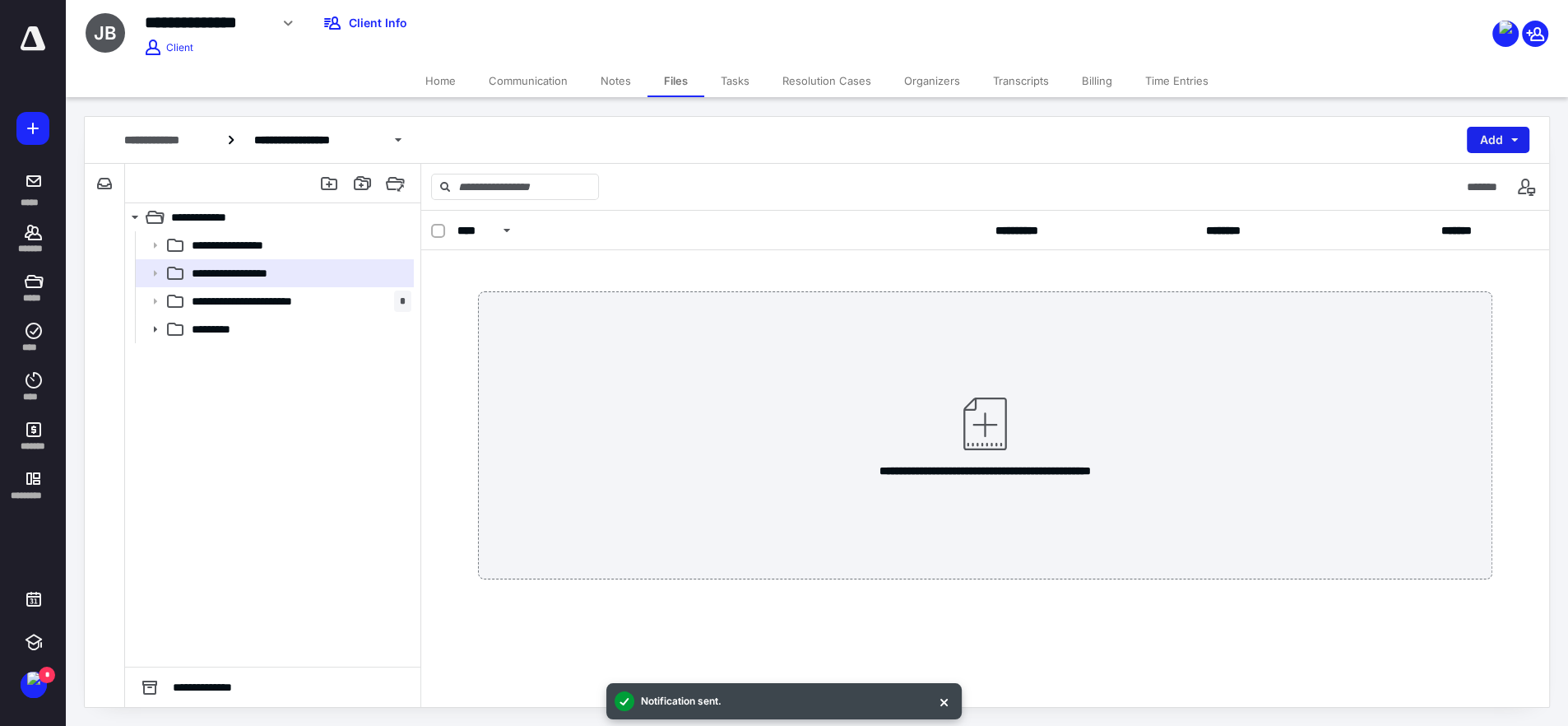 drag, startPoint x: 1477, startPoint y: 132, endPoint x: 1484, endPoint y: 145, distance: 14.76482 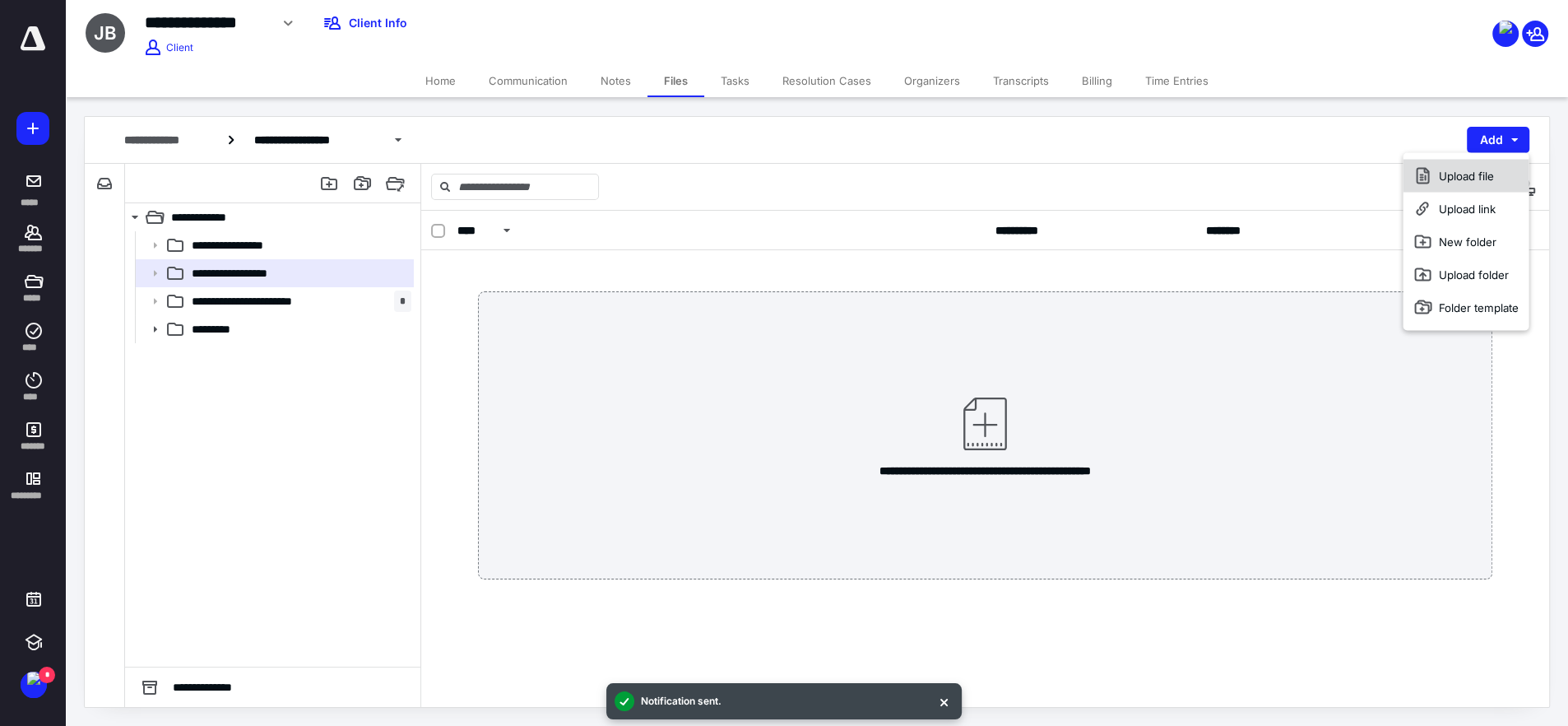 click on "Upload file" at bounding box center (1465, 176) 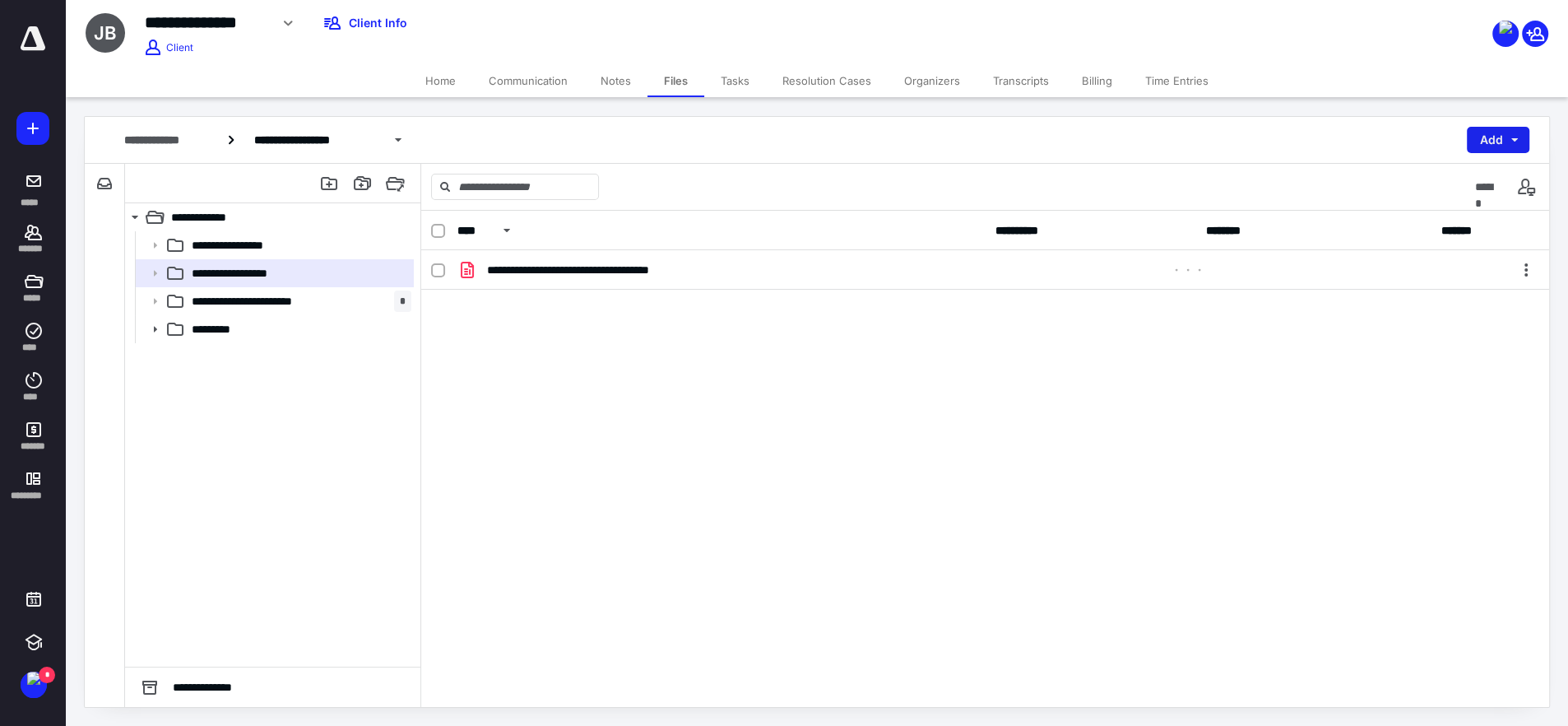 click on "Add" at bounding box center (1498, 140) 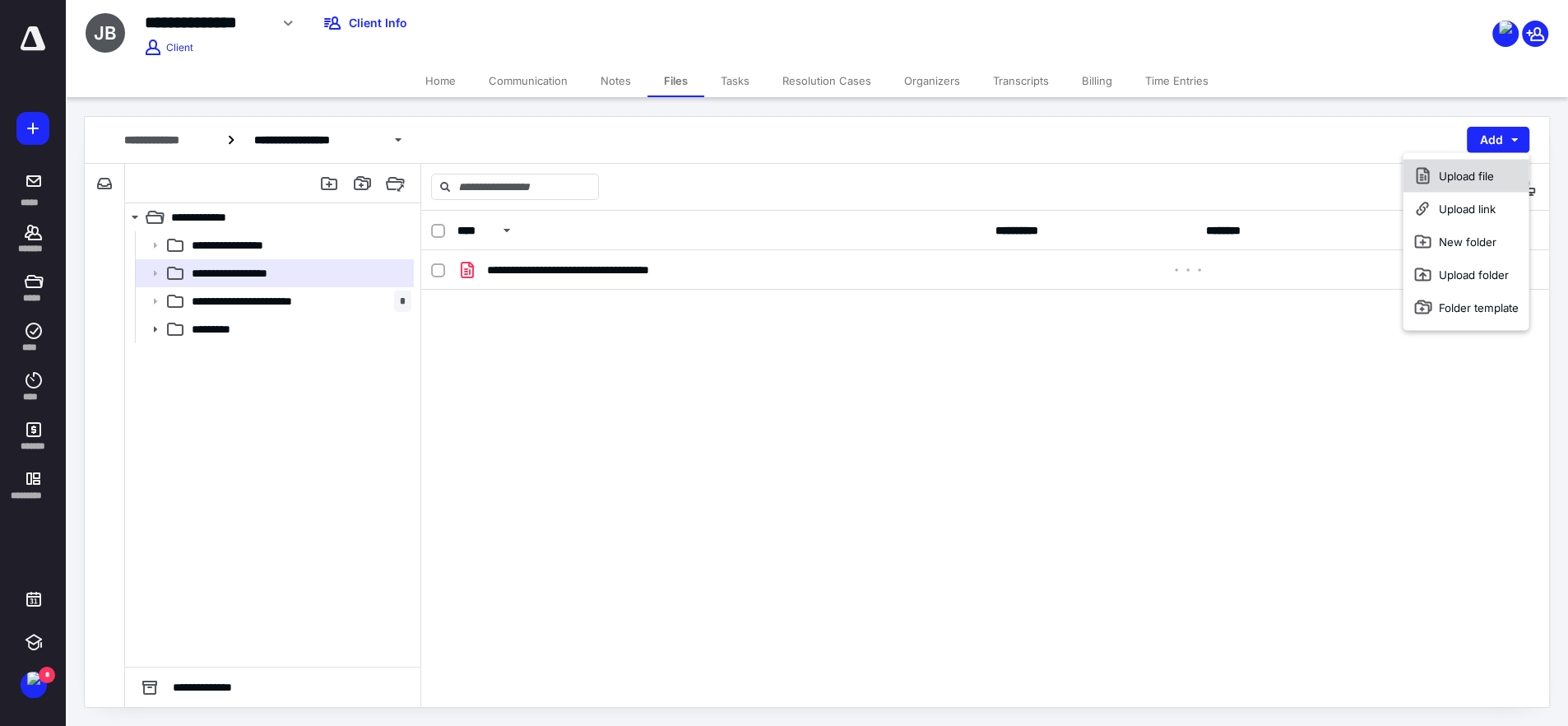 click on "Upload file" at bounding box center [1465, 176] 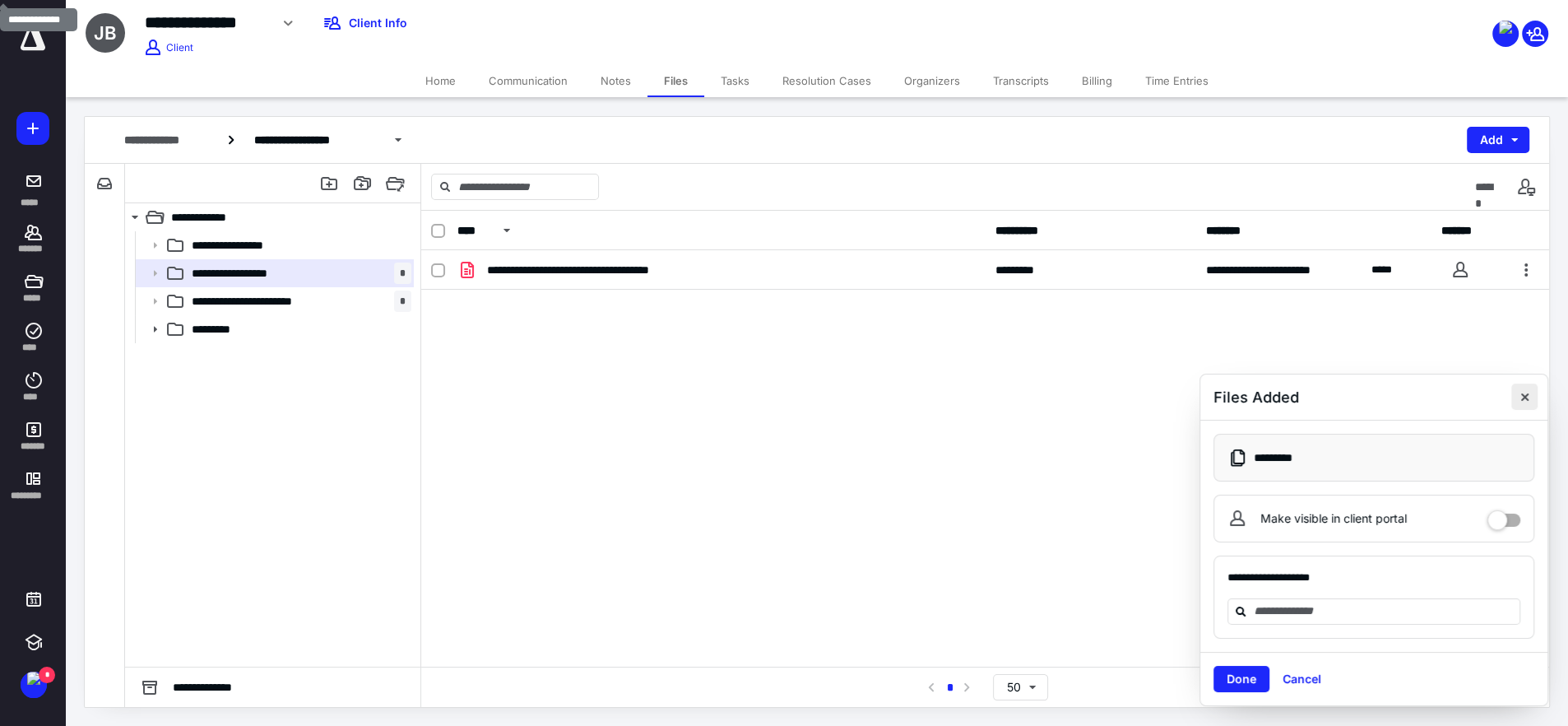 click at bounding box center (1524, 397) 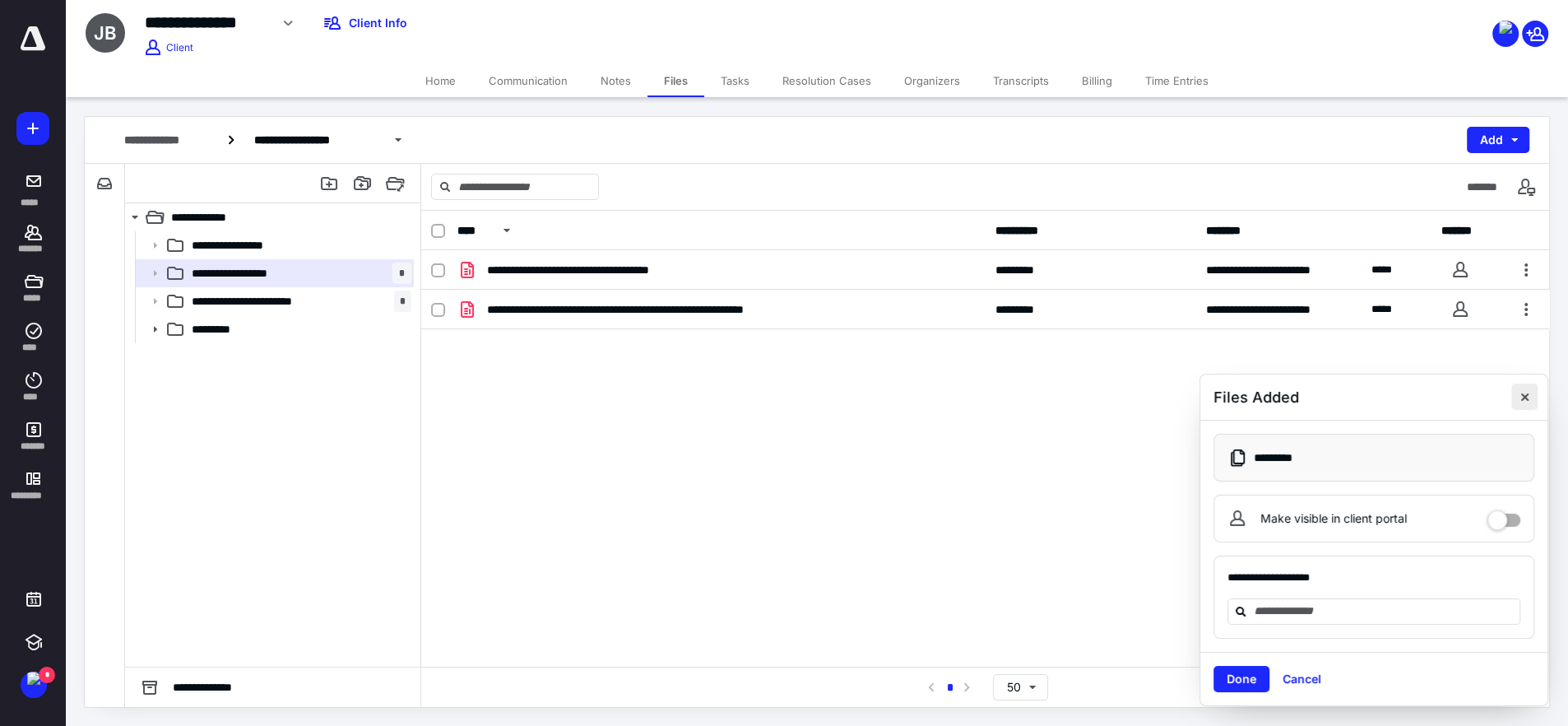 click at bounding box center (1524, 397) 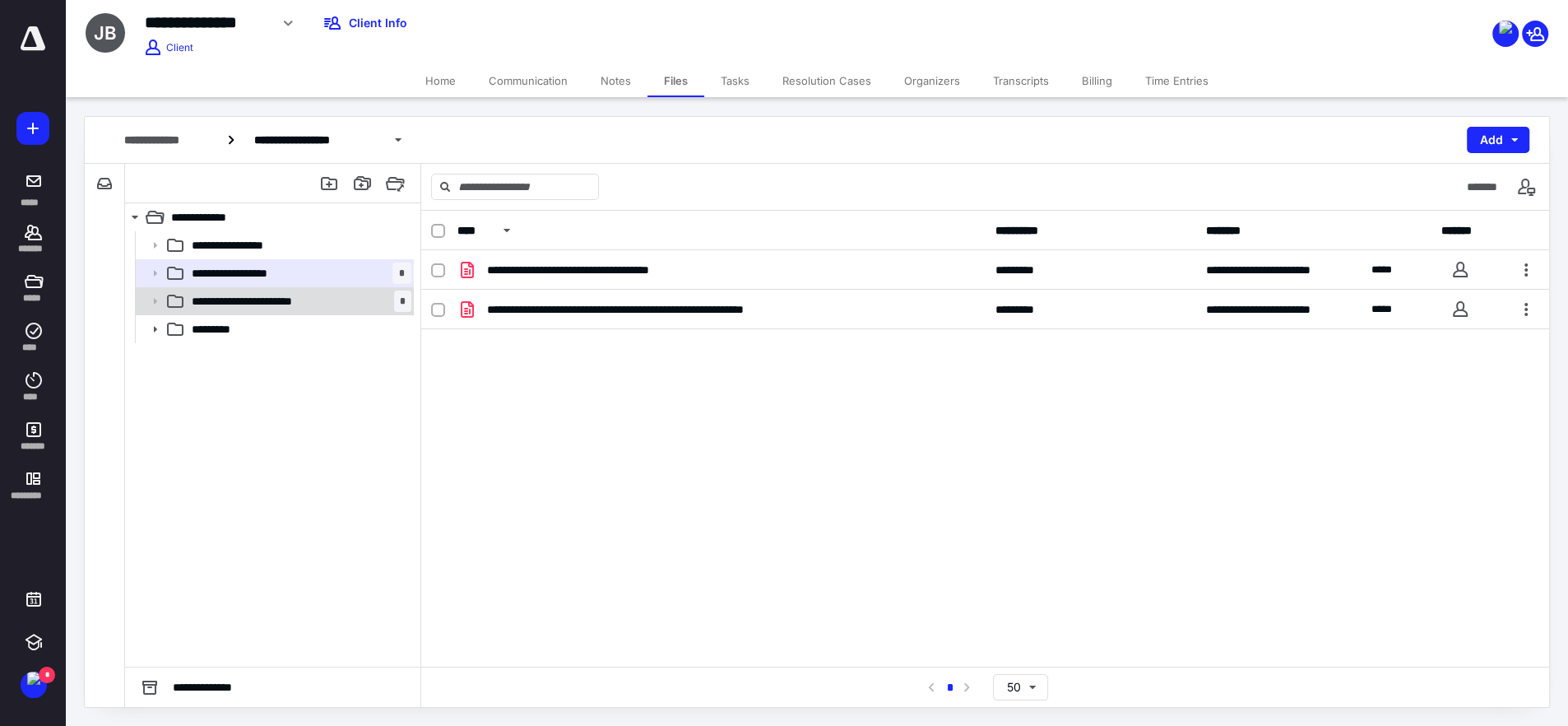 click on "**********" at bounding box center [298, 301] 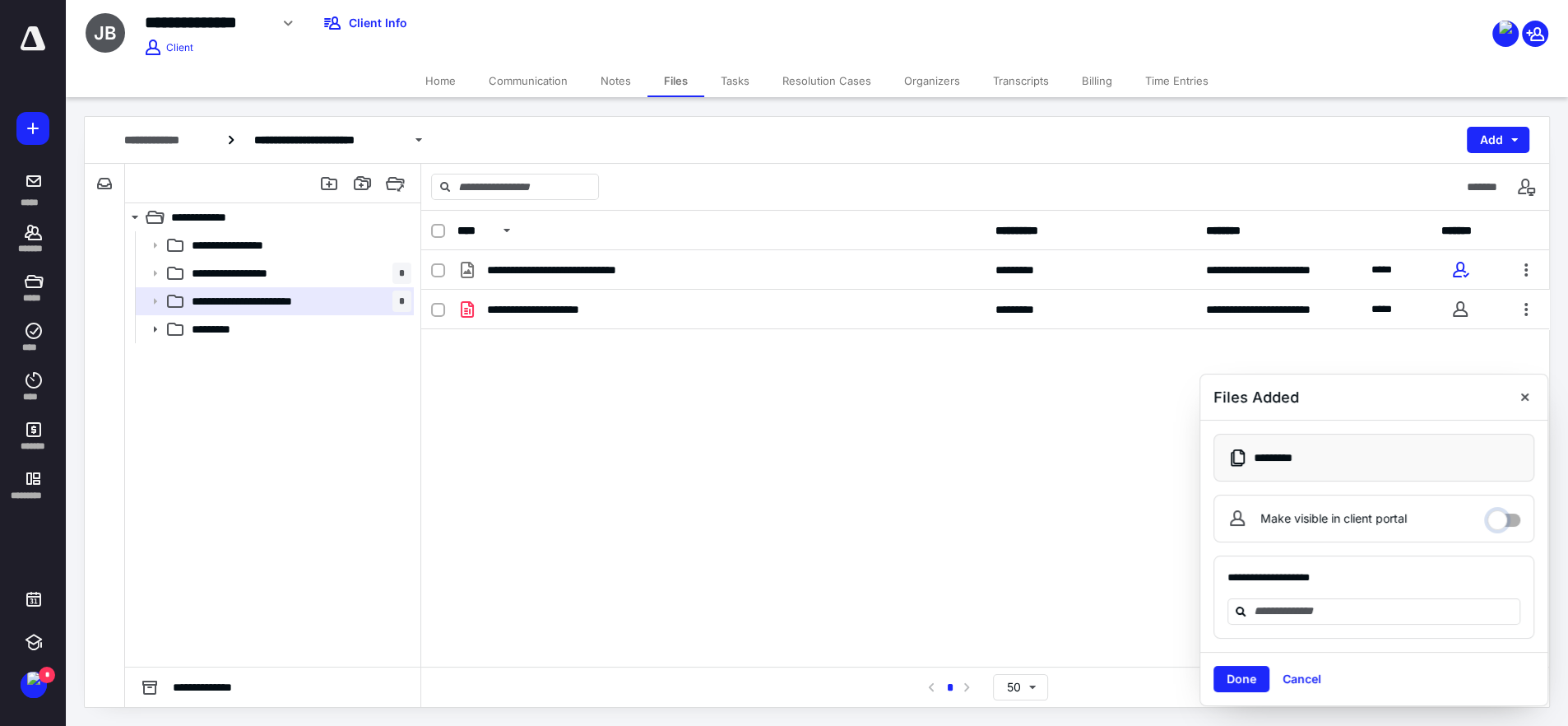 click on "Make visible in client portal" at bounding box center (1504, 516) 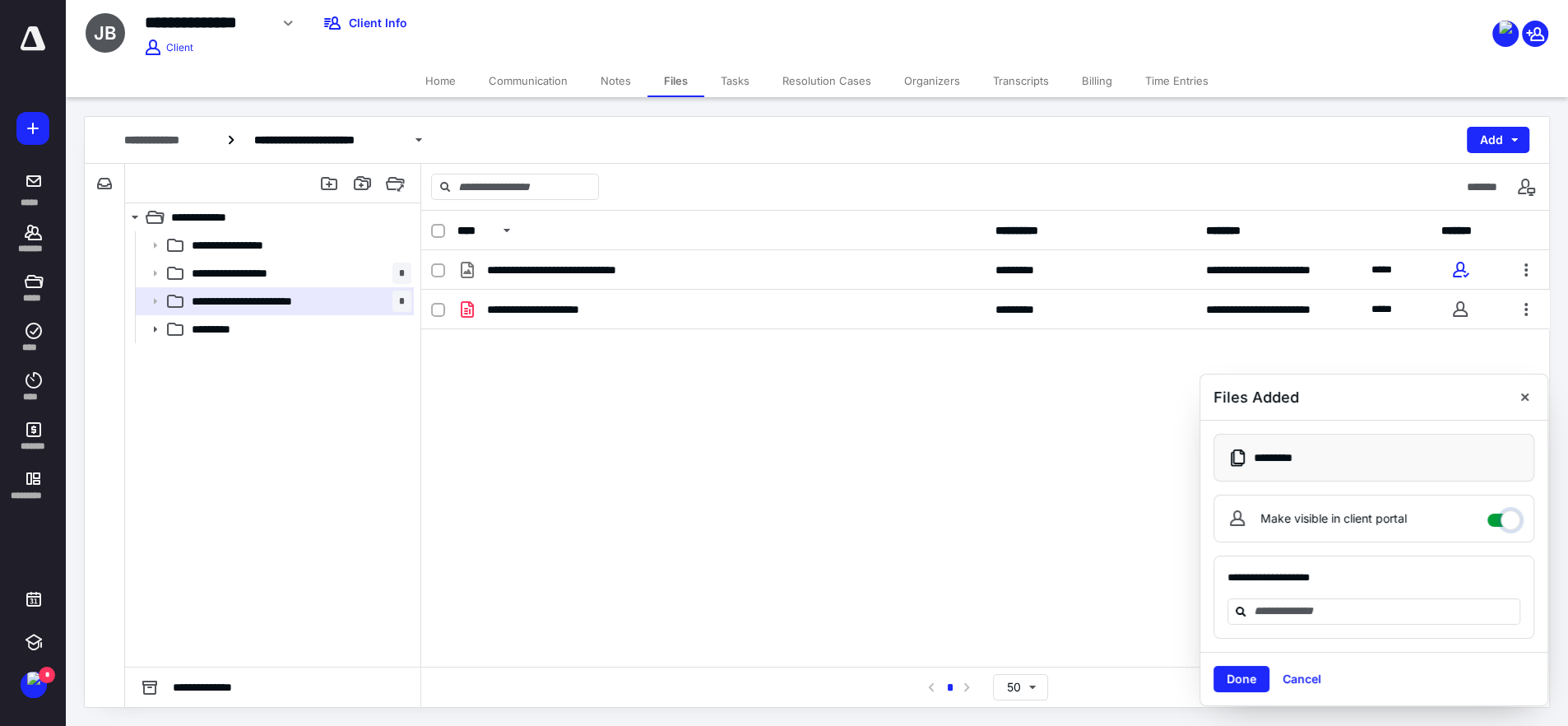 checkbox on "****" 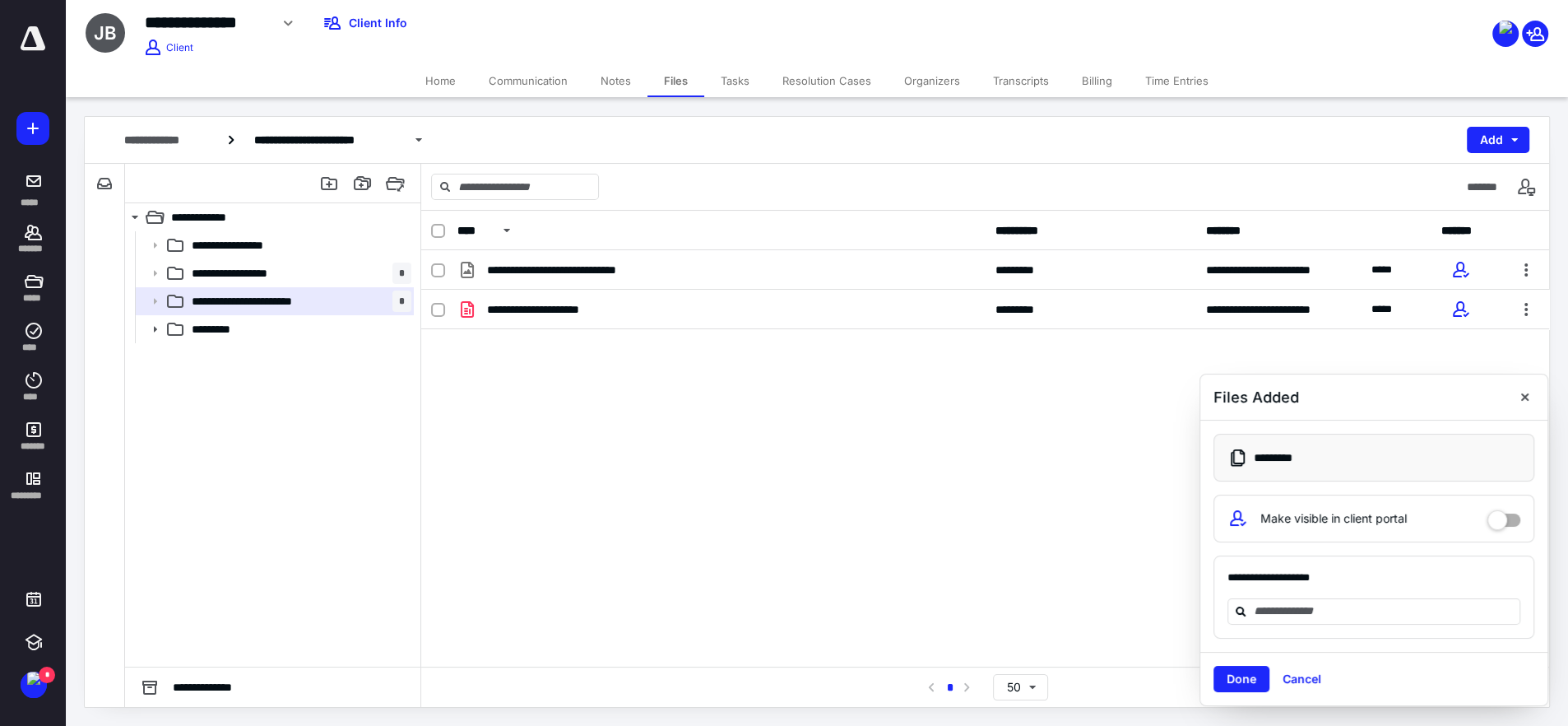 drag, startPoint x: 1235, startPoint y: 680, endPoint x: 1253, endPoint y: 682, distance: 18.11077 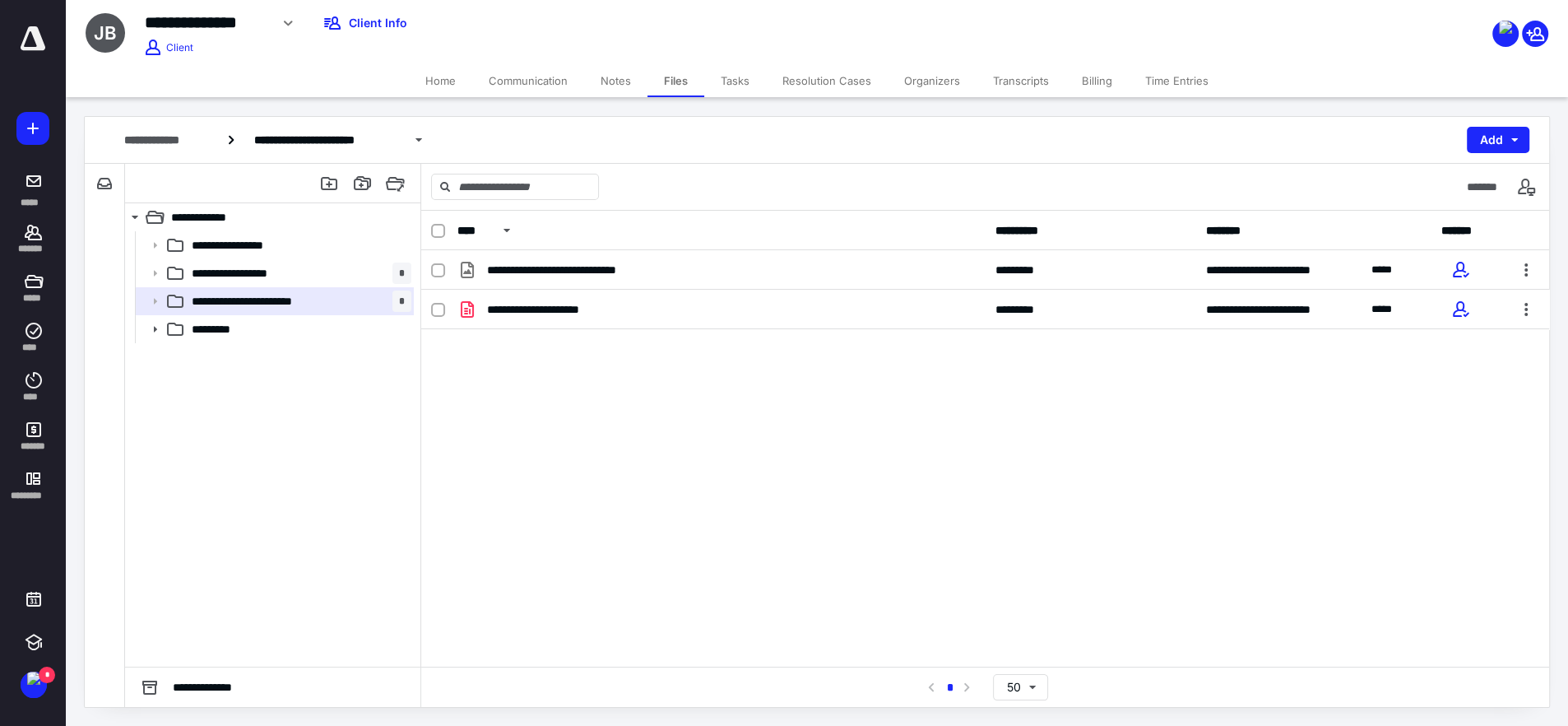 click on "Home" at bounding box center (440, 81) 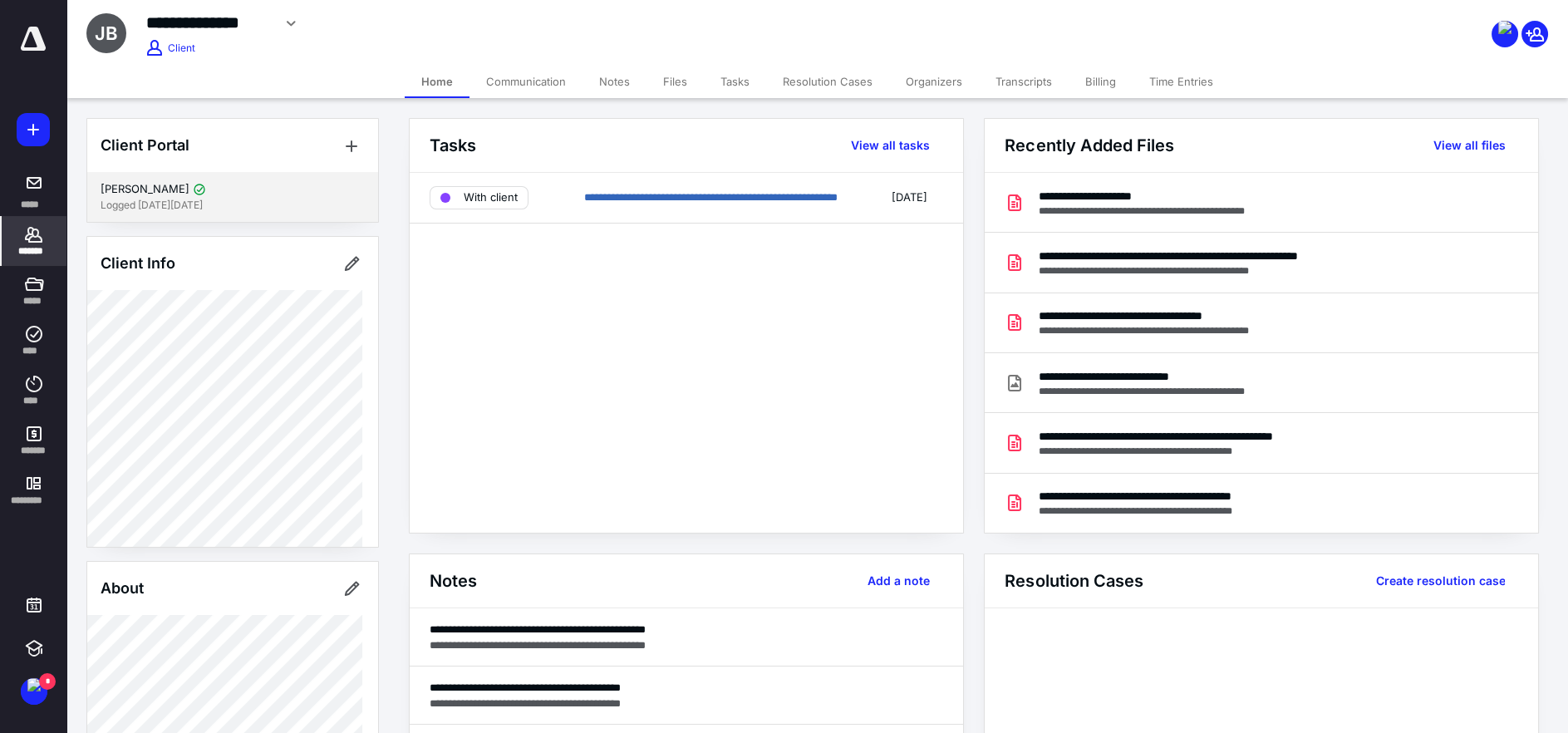 click on "Logged in 9 months ago" at bounding box center (233, 205) 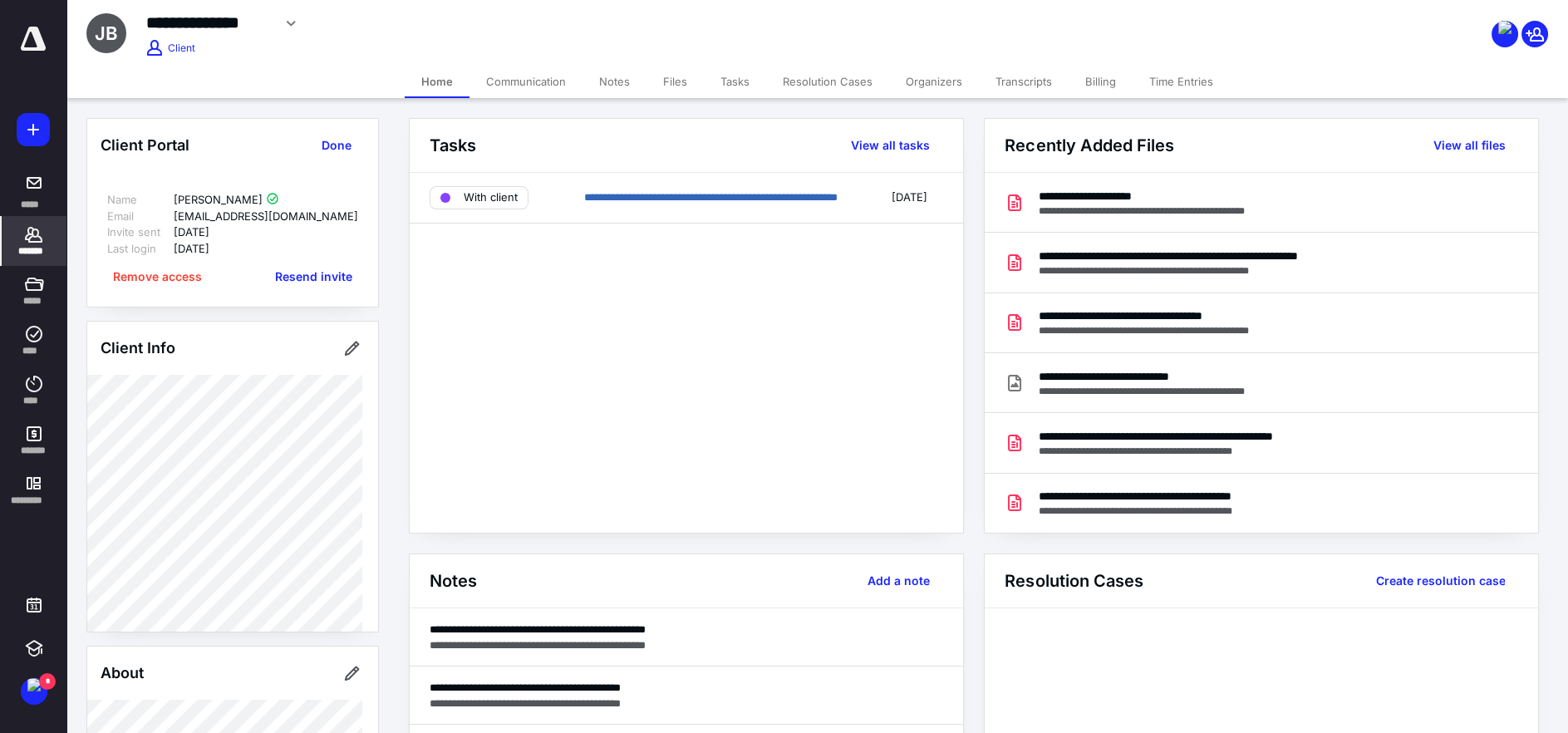click on "Tasks" at bounding box center [735, 81] 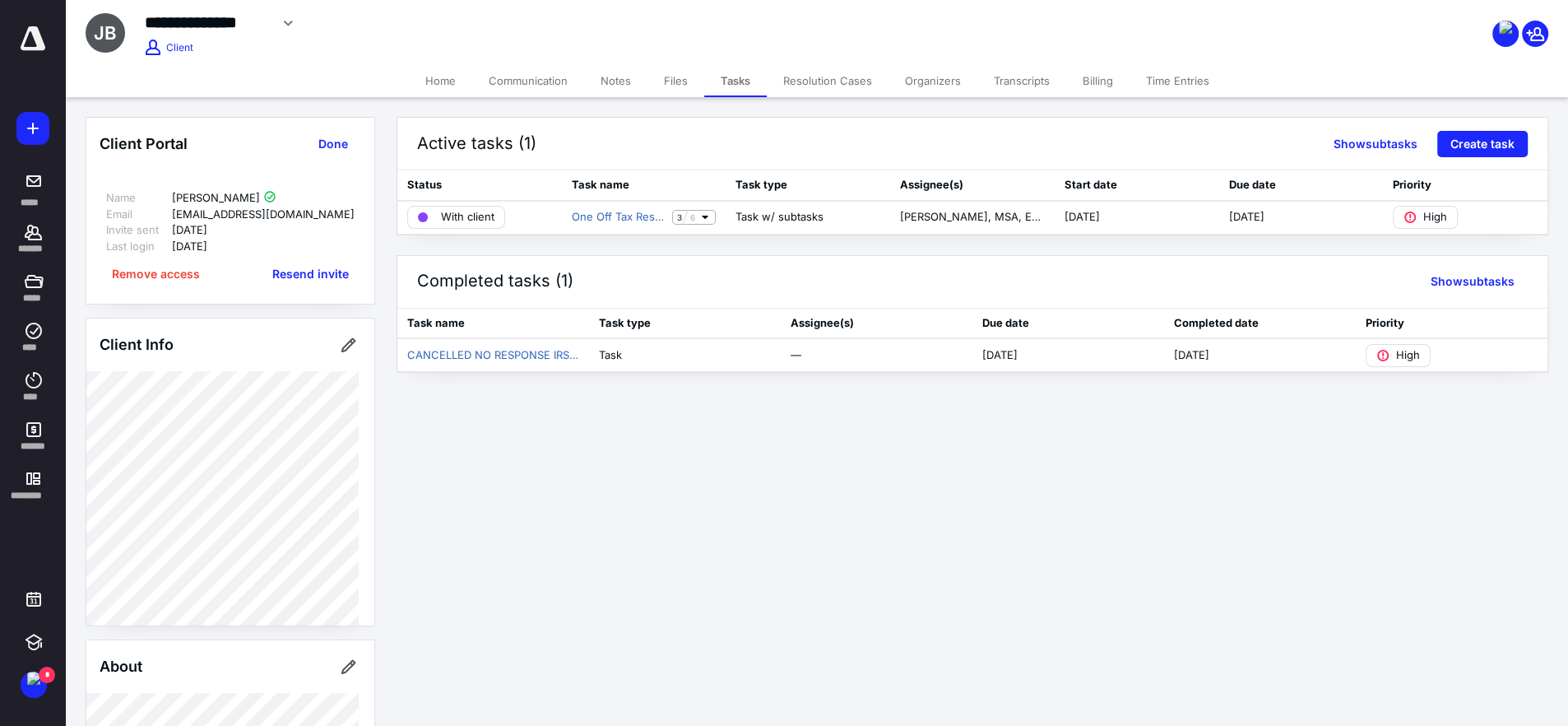 click on "Resolution Cases" at bounding box center [828, 81] 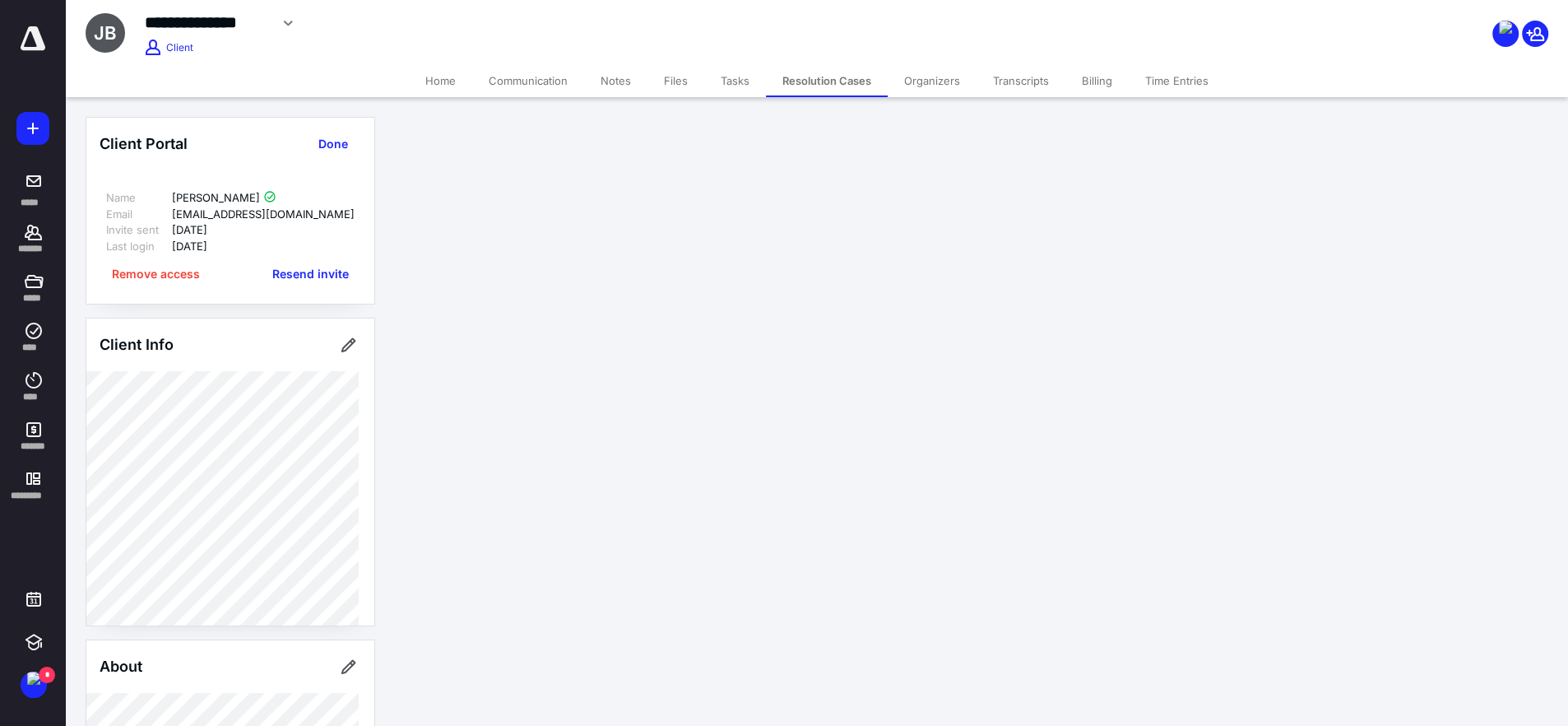 click on "Transcripts" at bounding box center [1021, 81] 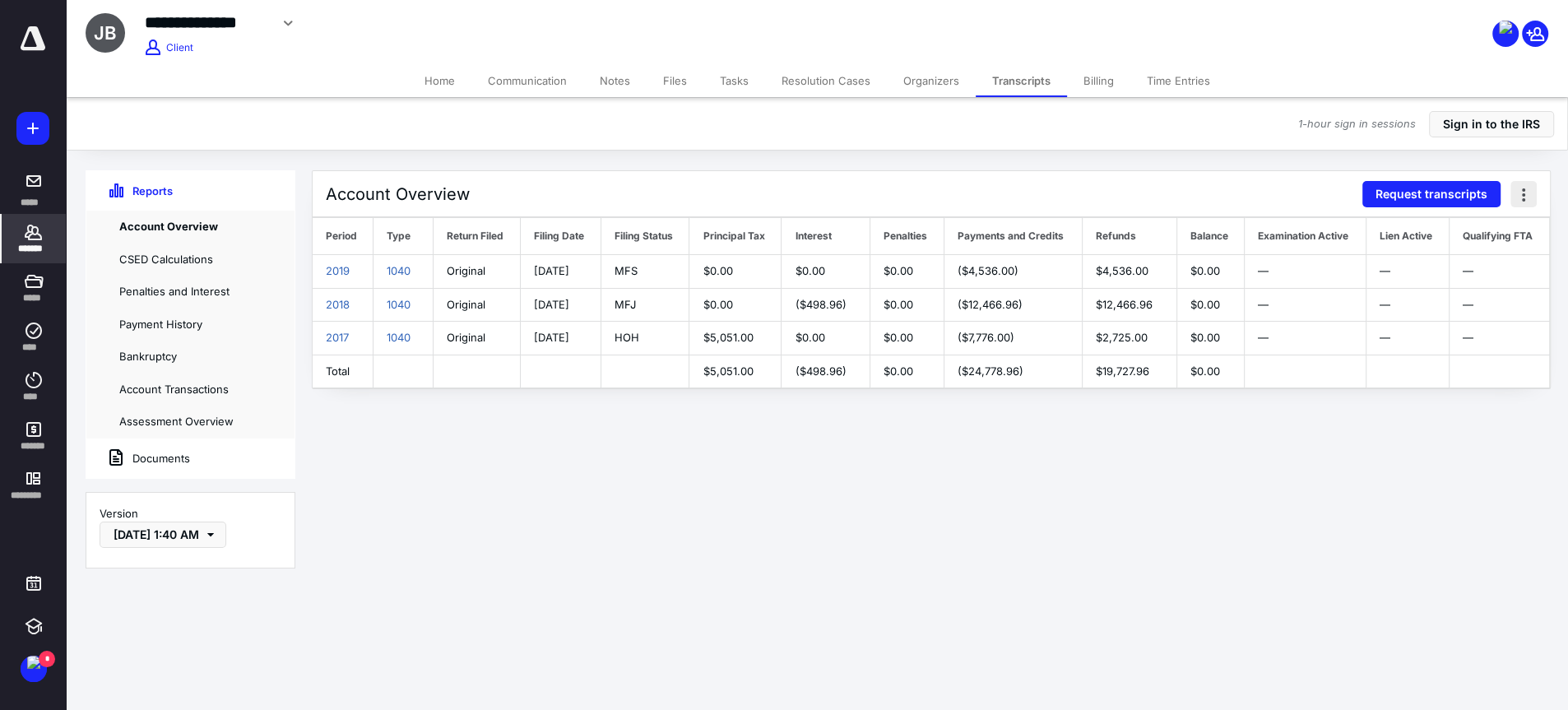 click at bounding box center (1524, 194) 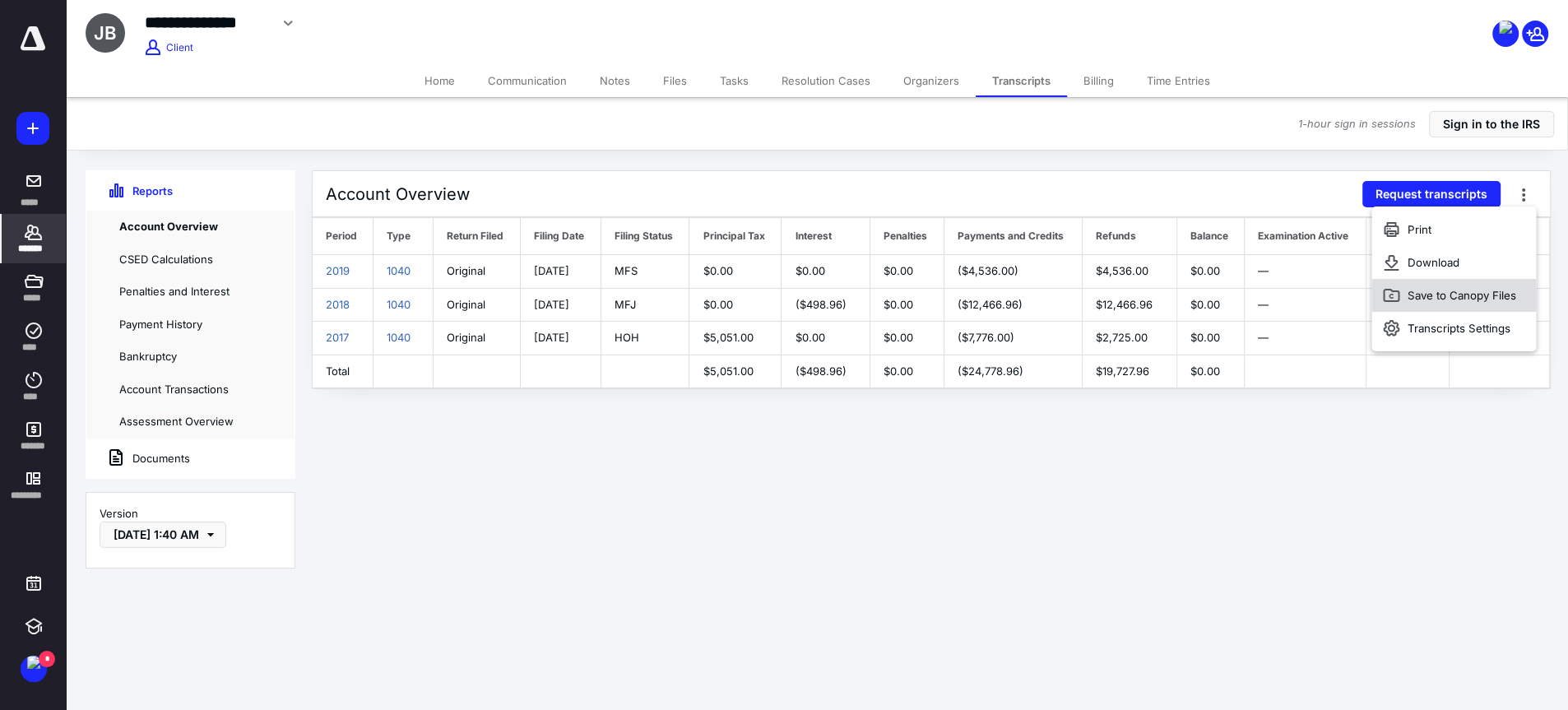 click on "Save to Canopy Files" at bounding box center (1454, 295) 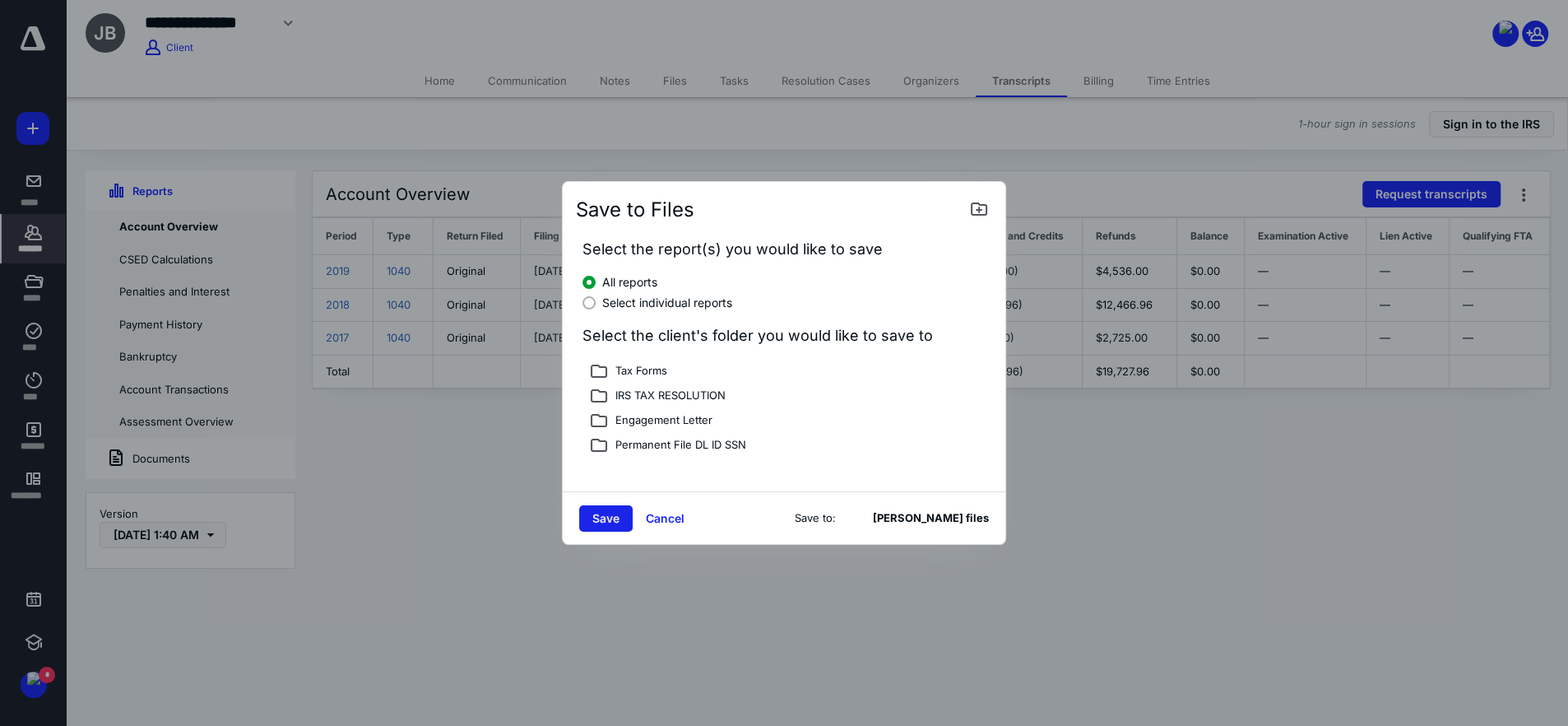 click on "Save" at bounding box center [605, 519] 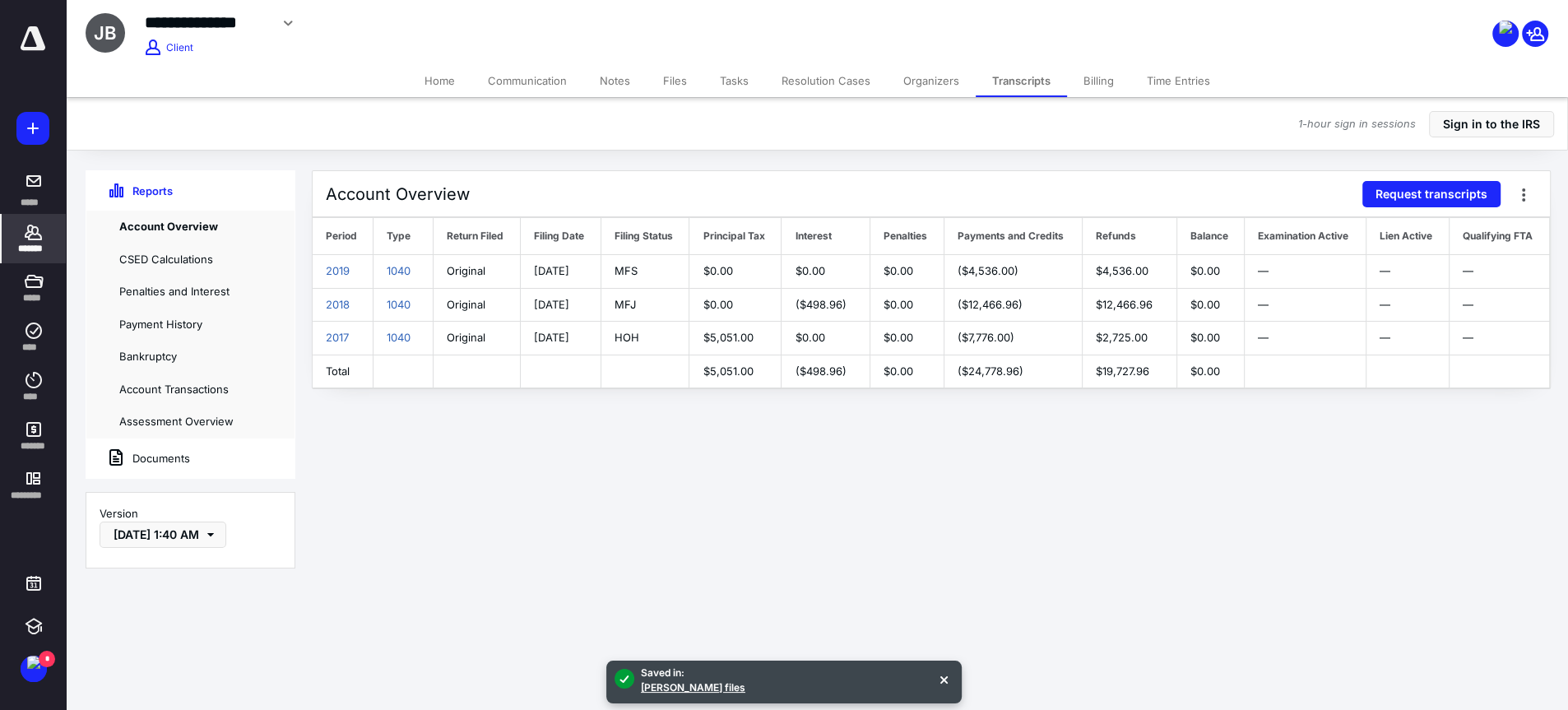click on "Files" at bounding box center (675, 81) 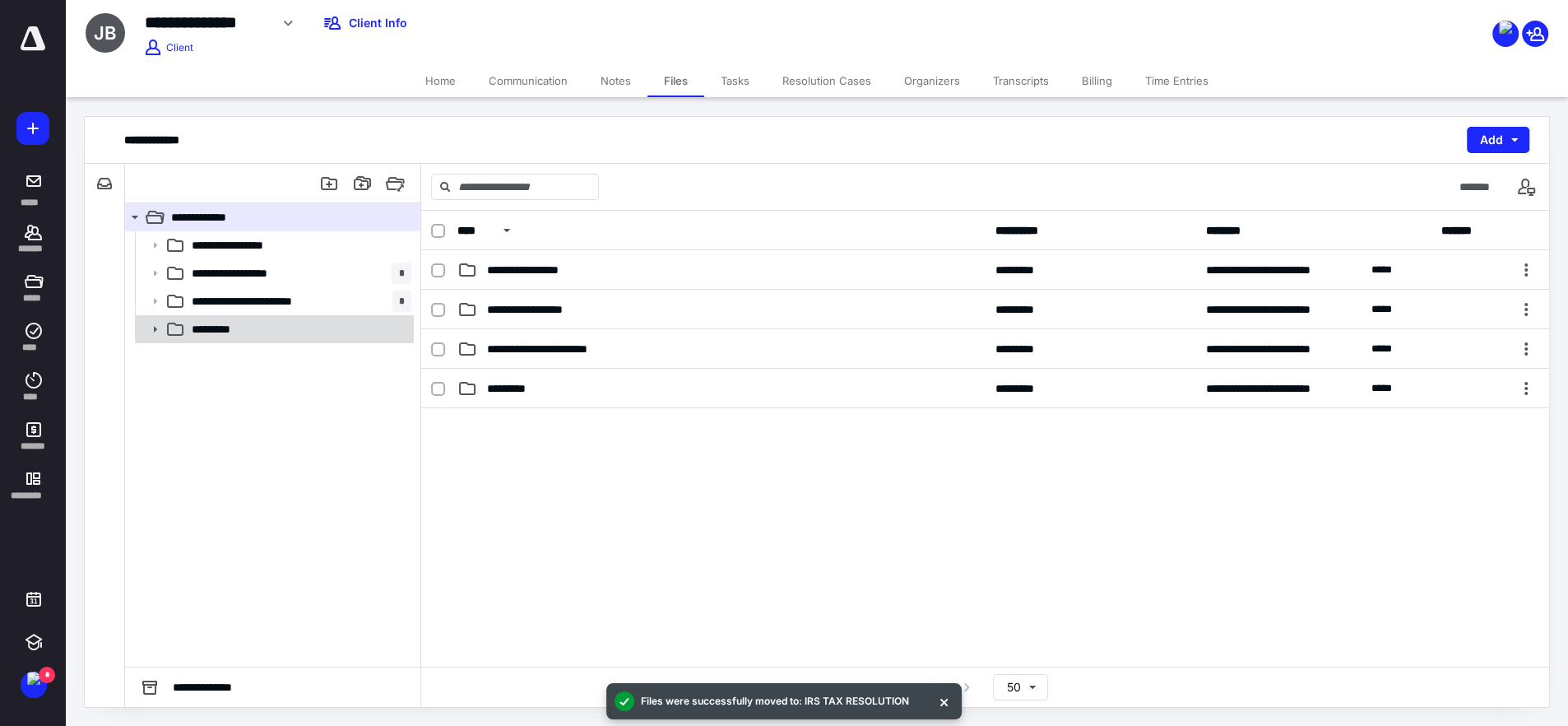 click 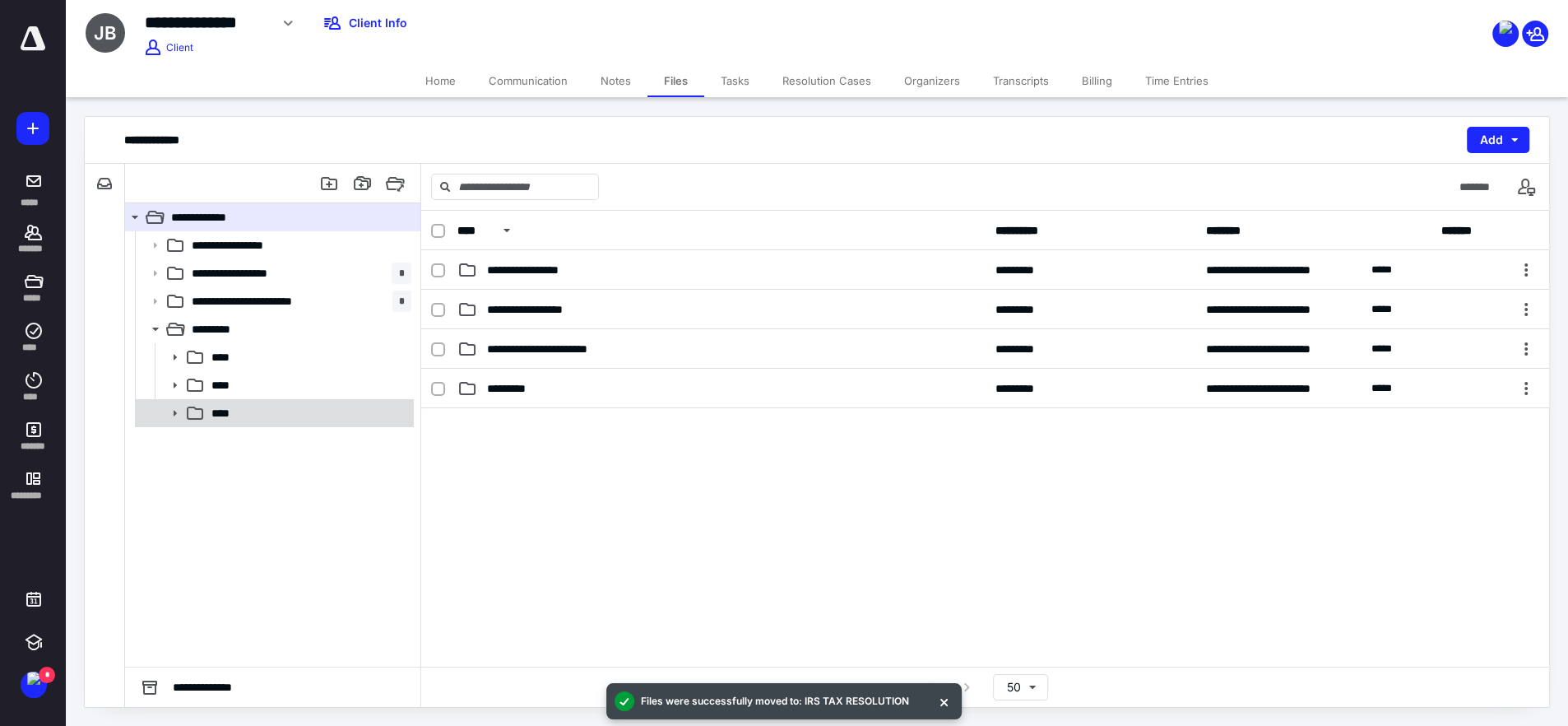 click 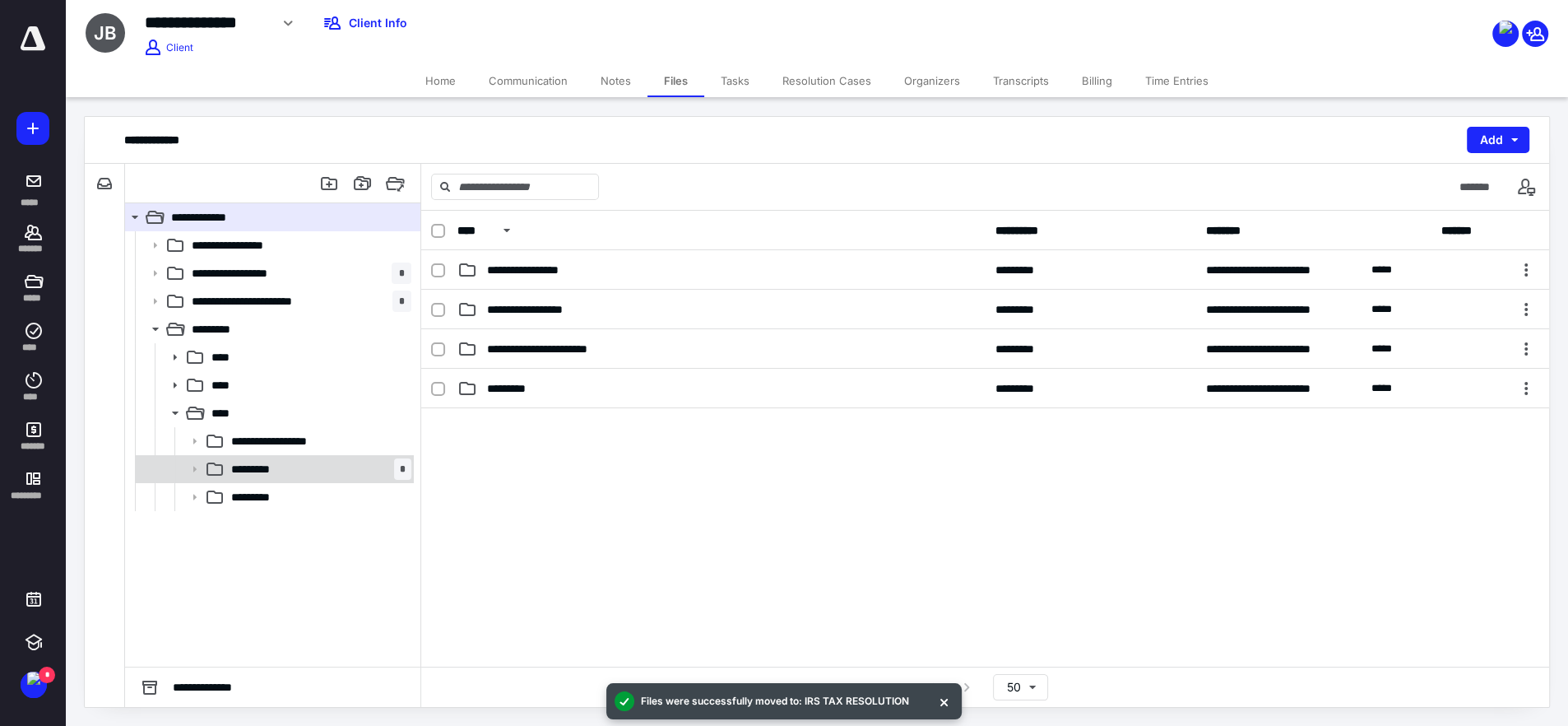 click 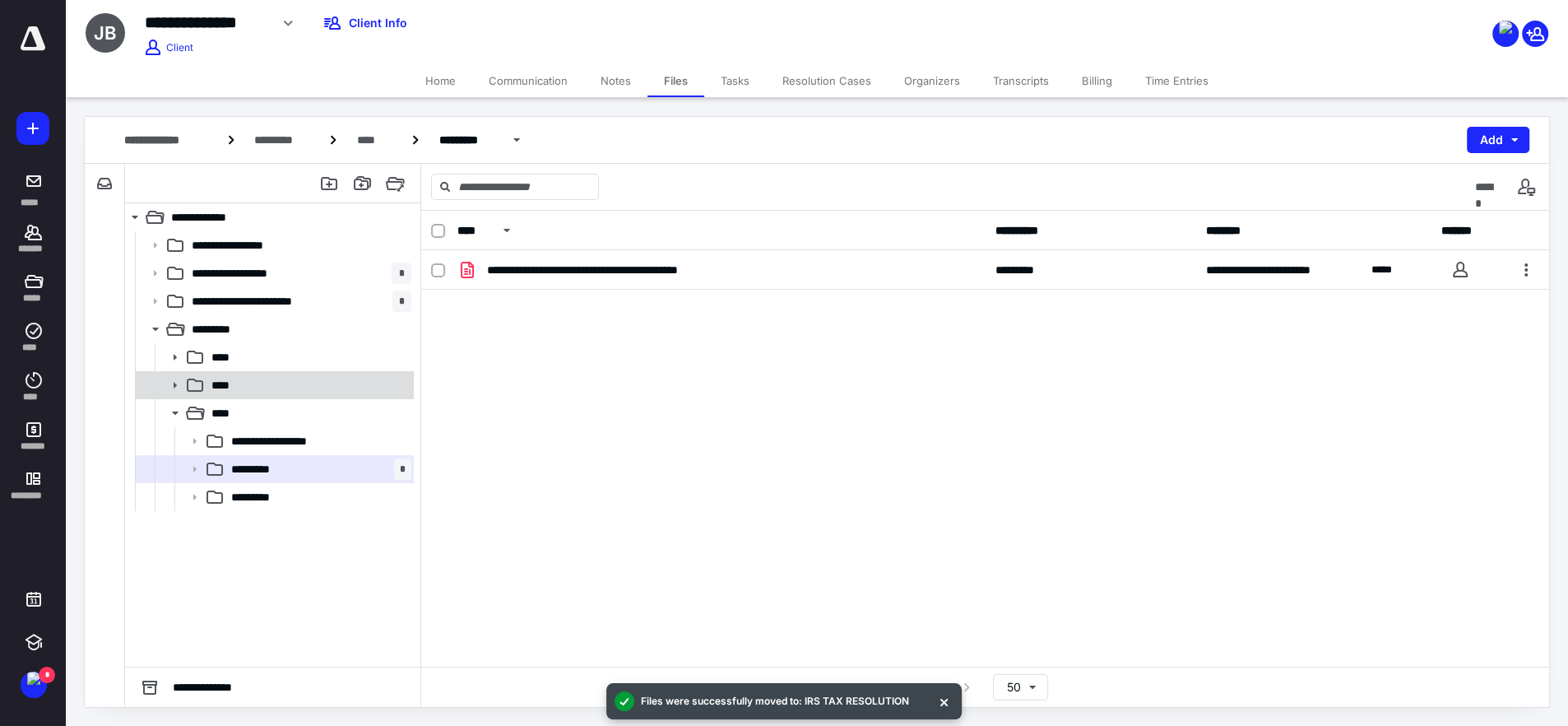 click 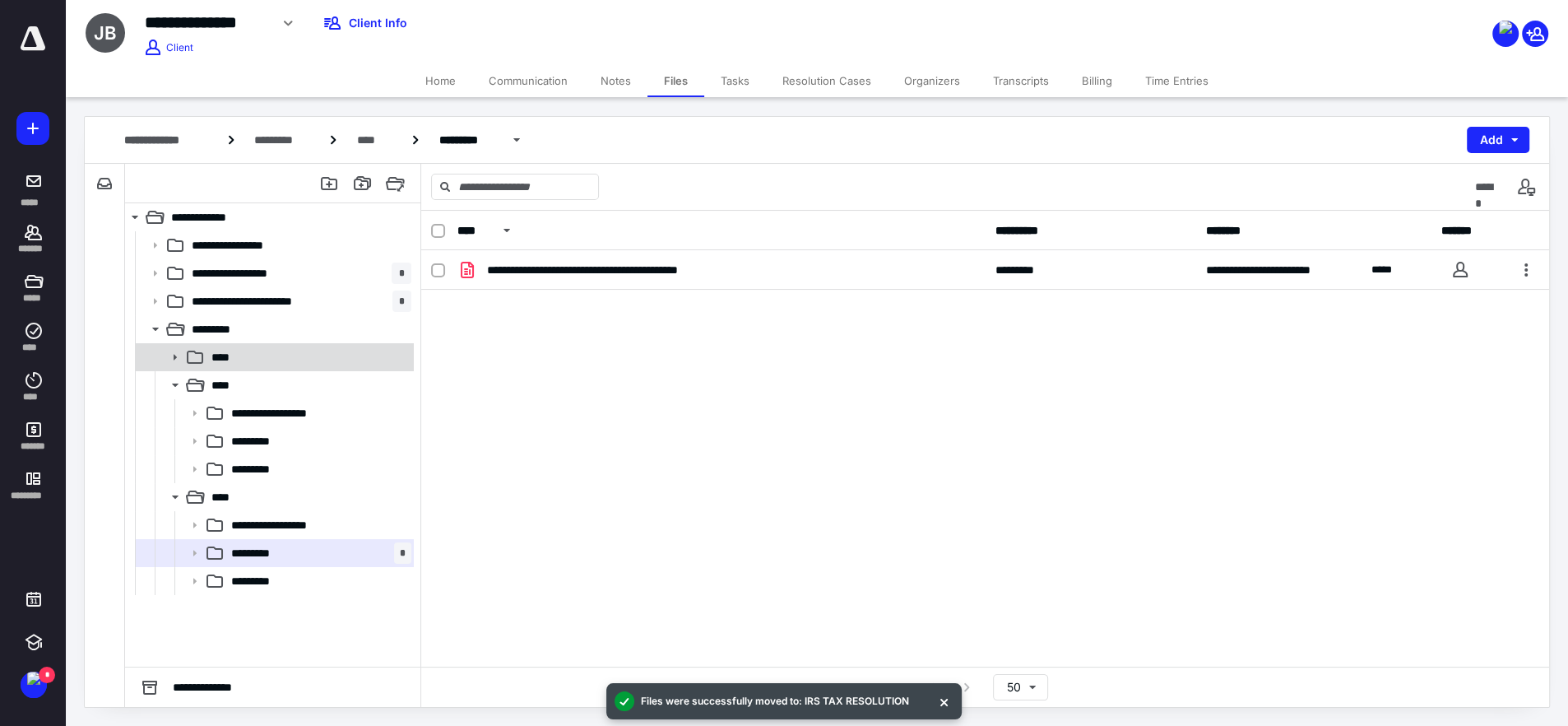 click 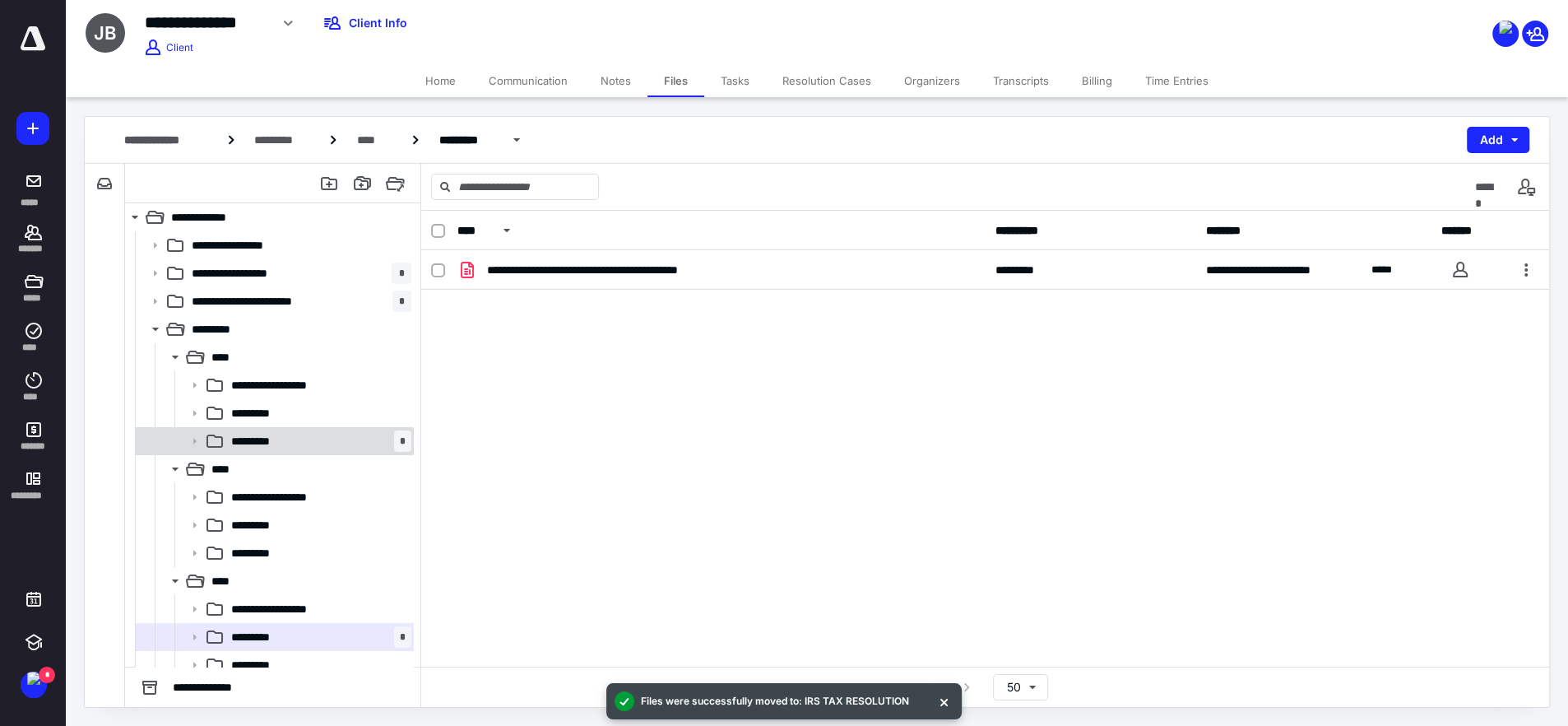 click on "********* *" at bounding box center [318, 441] 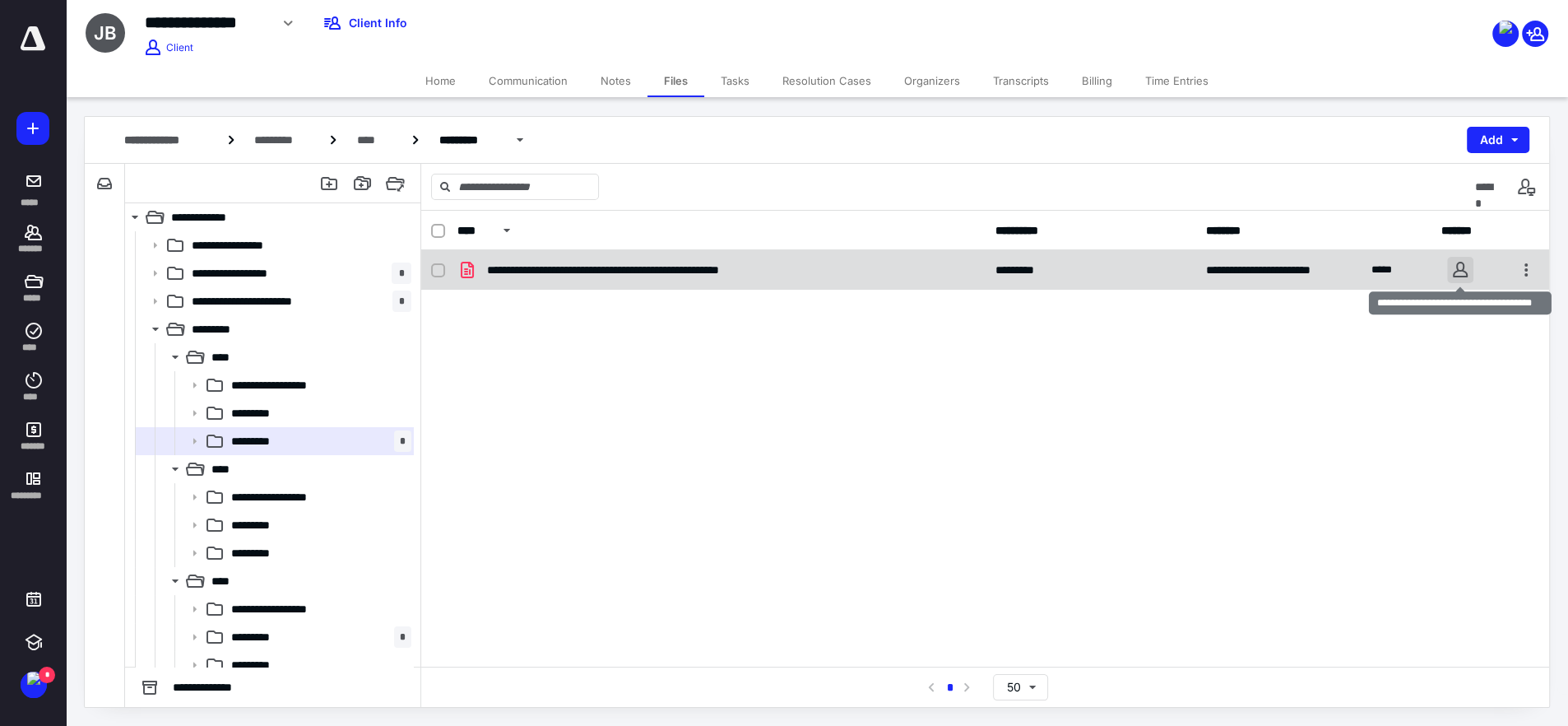 click at bounding box center [1460, 270] 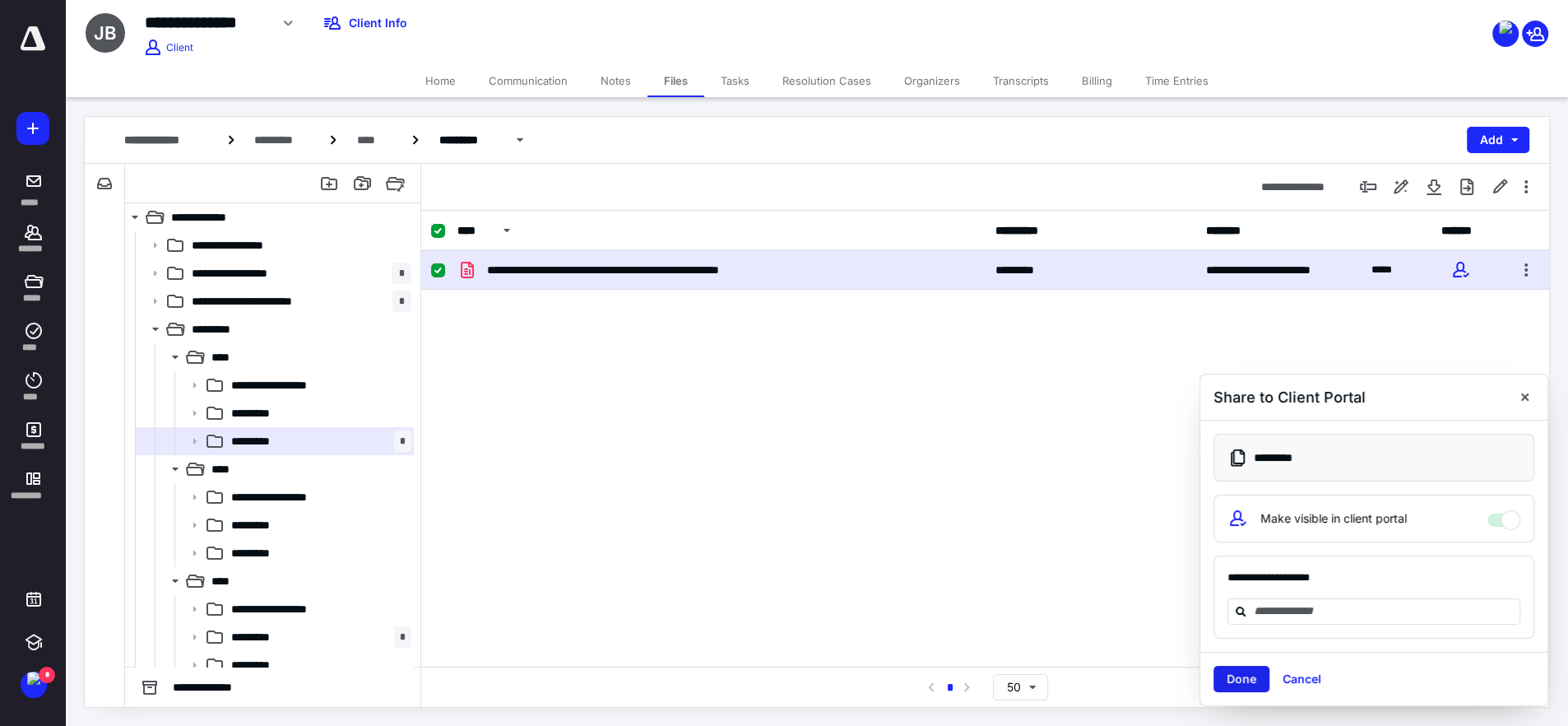 click on "Done" at bounding box center [1241, 679] 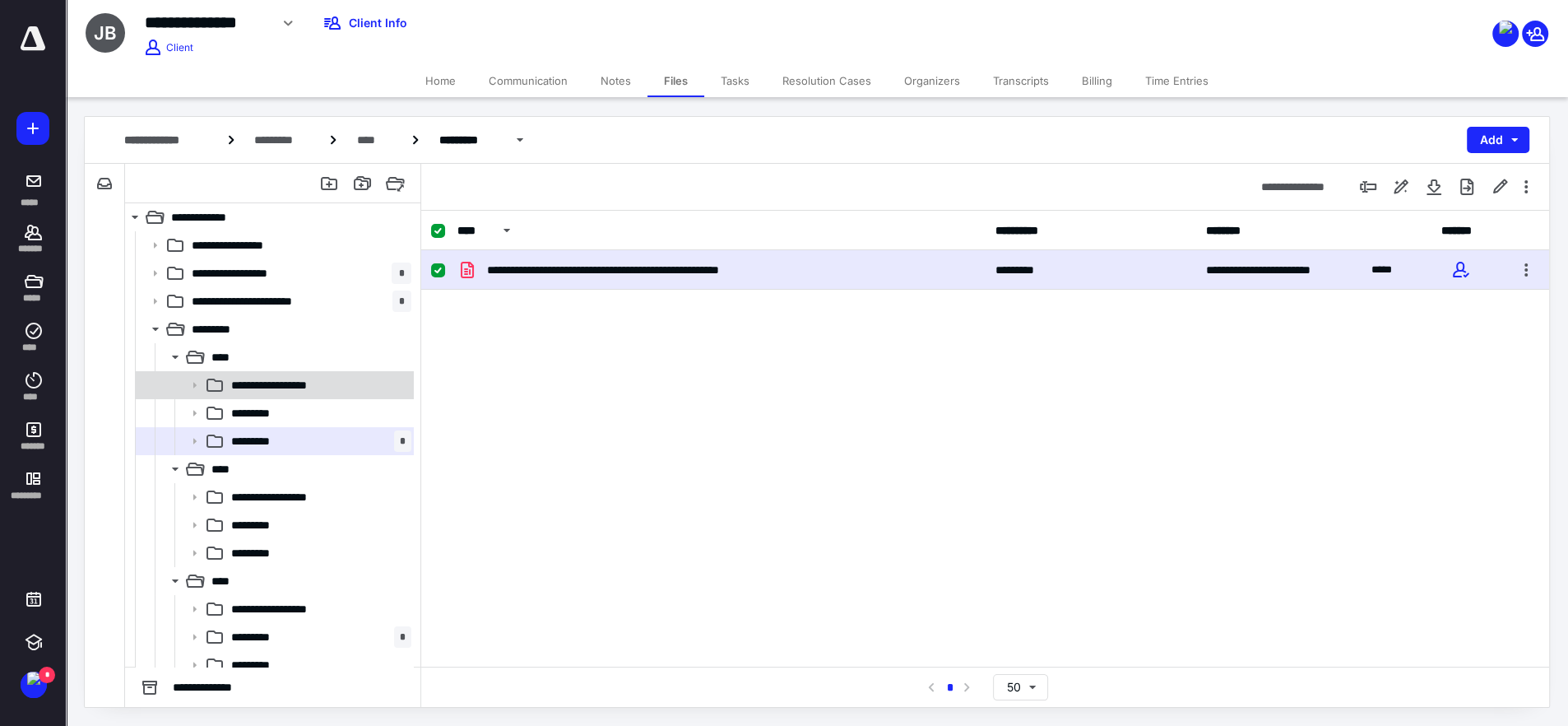 click on "**********" at bounding box center [273, 385] 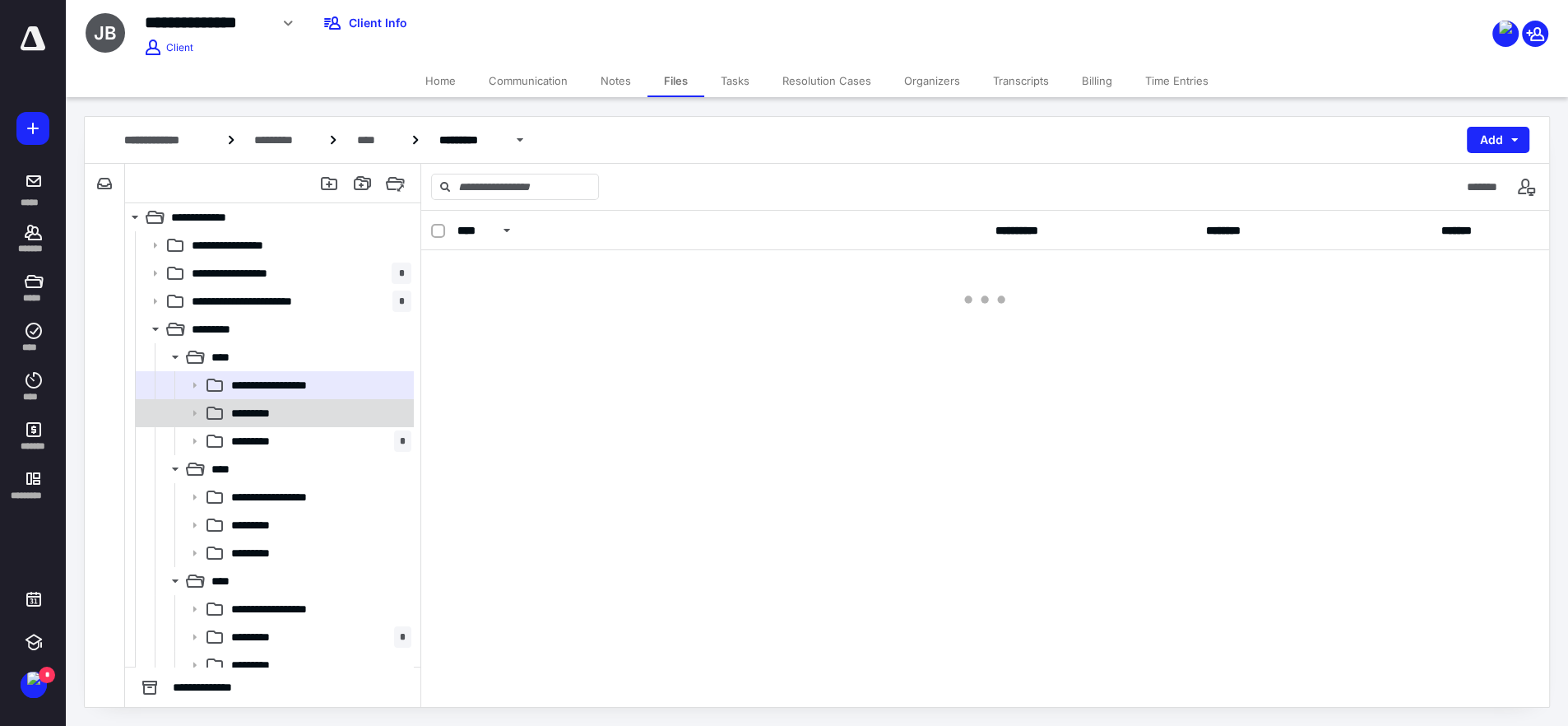 click on "*********" at bounding box center (318, 413) 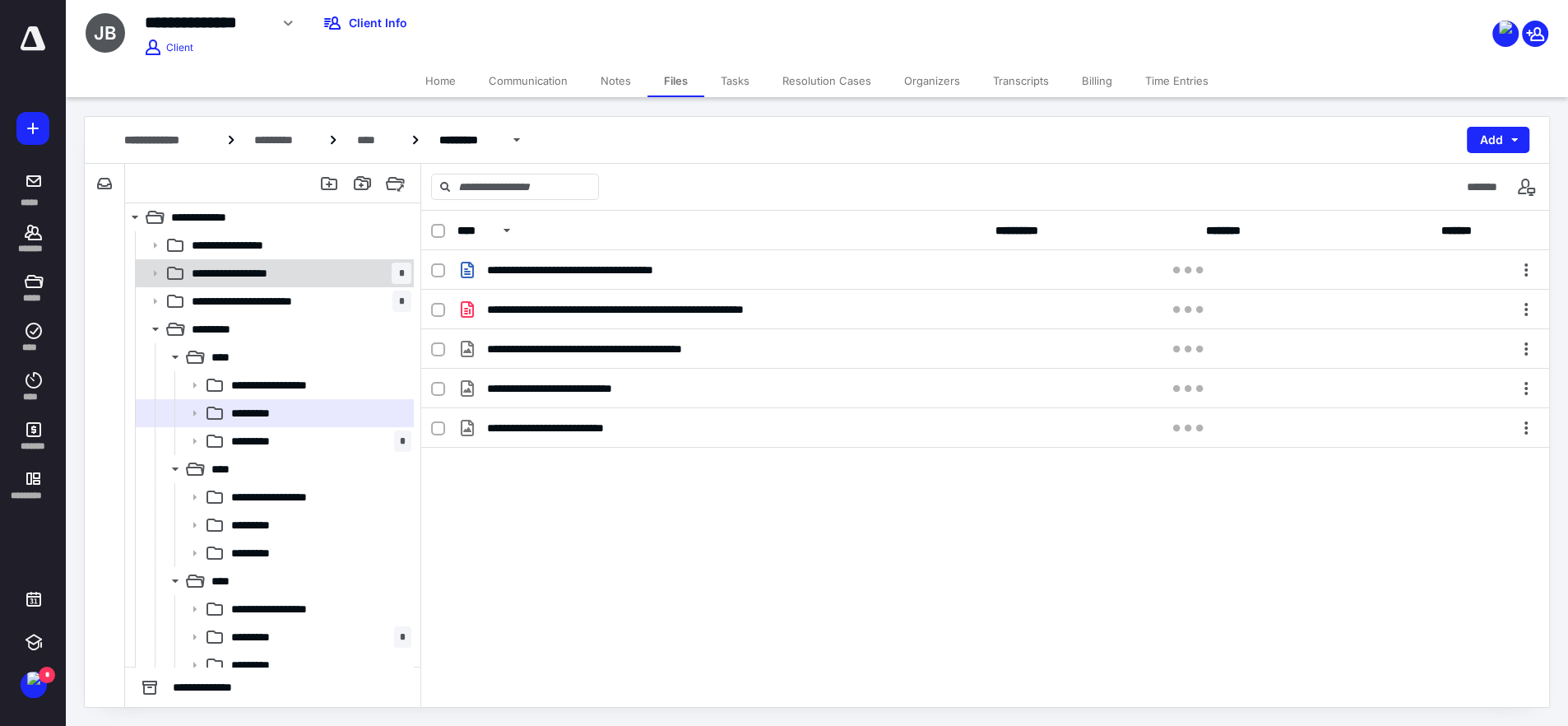click on "**********" at bounding box center (298, 273) 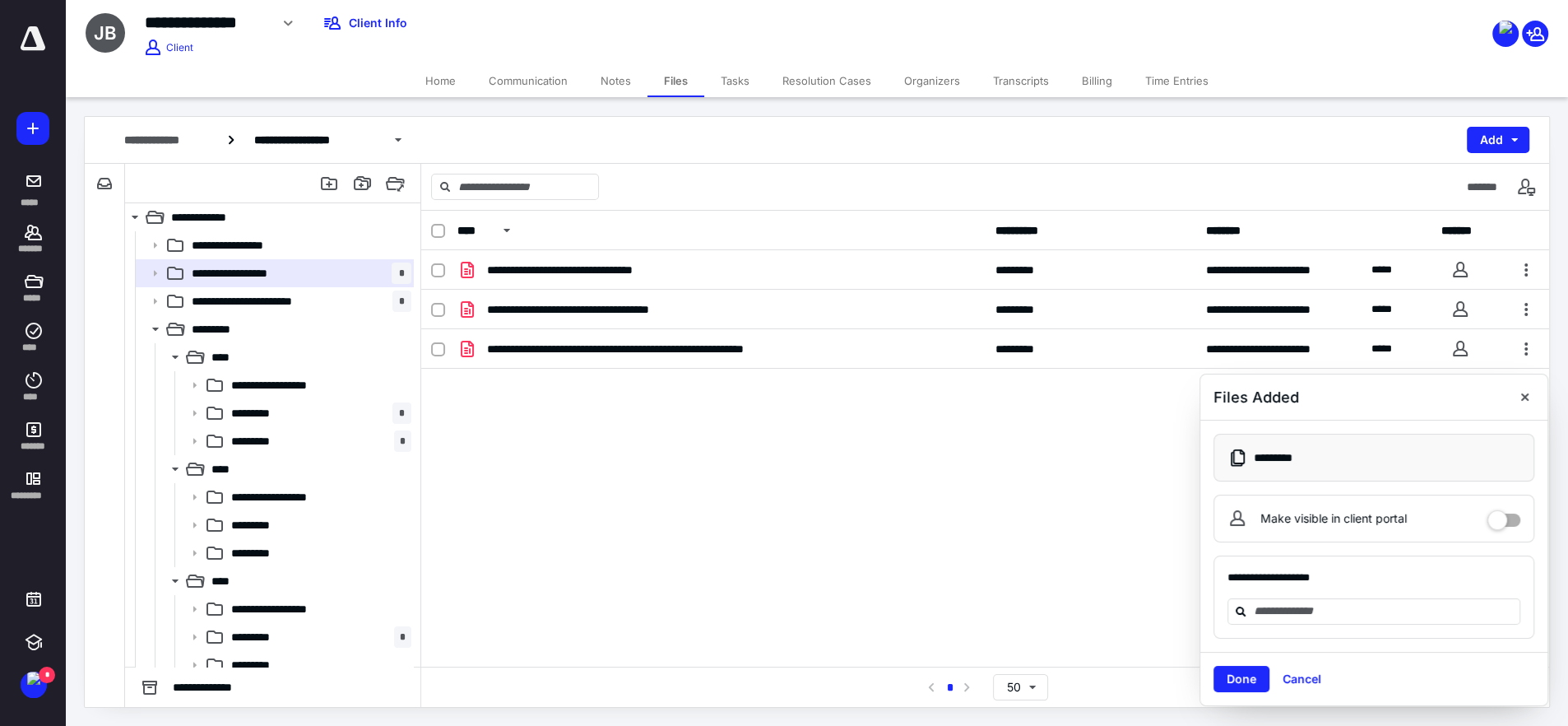 click on "Done" at bounding box center [1241, 679] 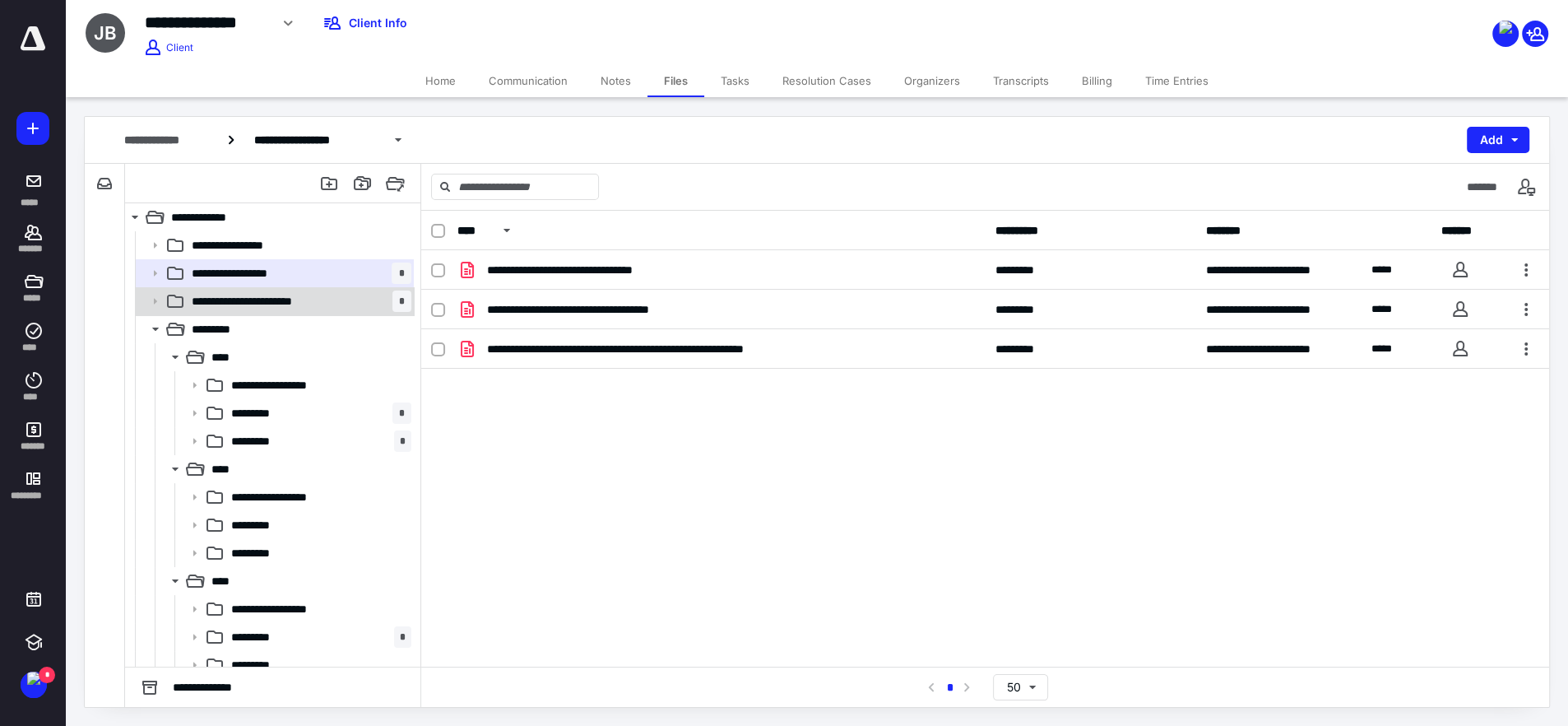 click on "**********" at bounding box center (273, 301) 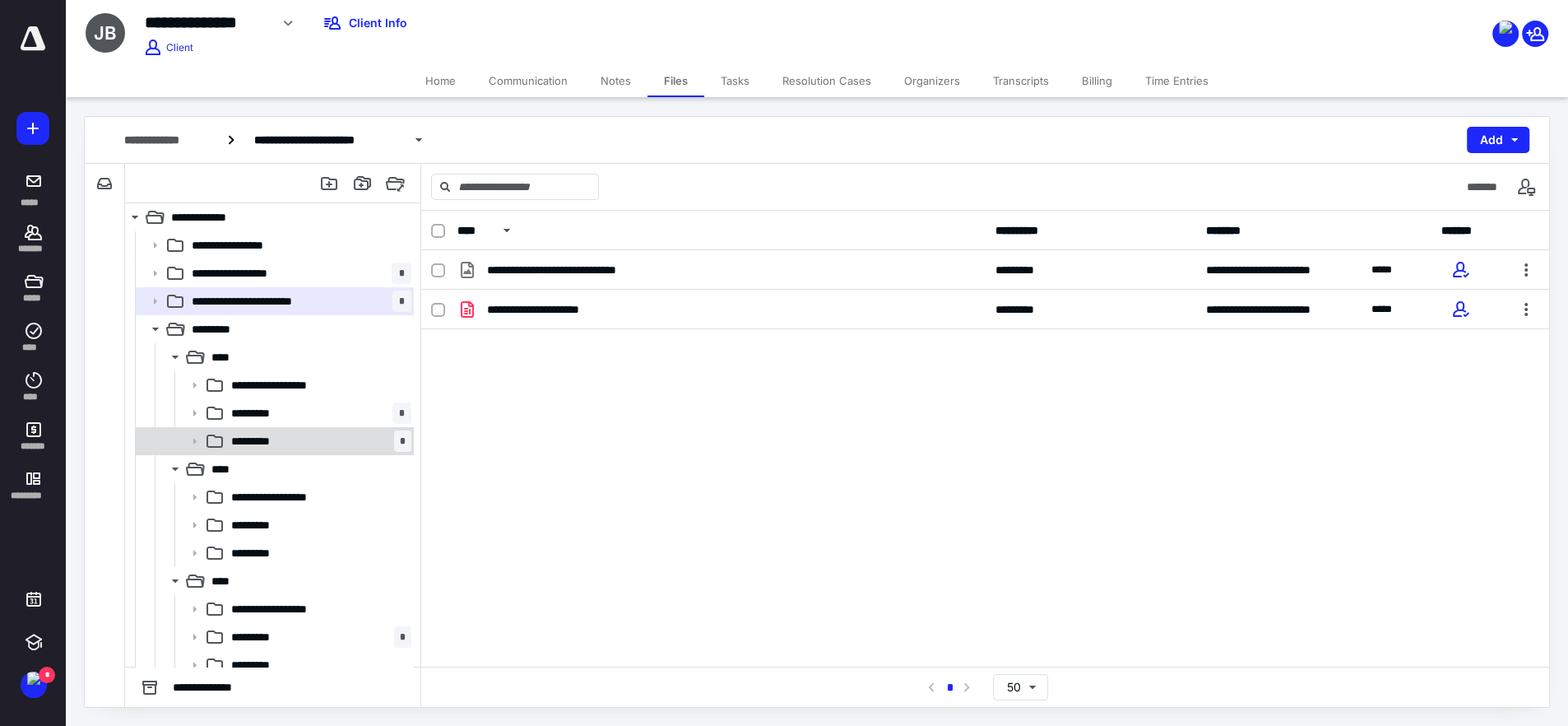 click on "********* *" at bounding box center [318, 441] 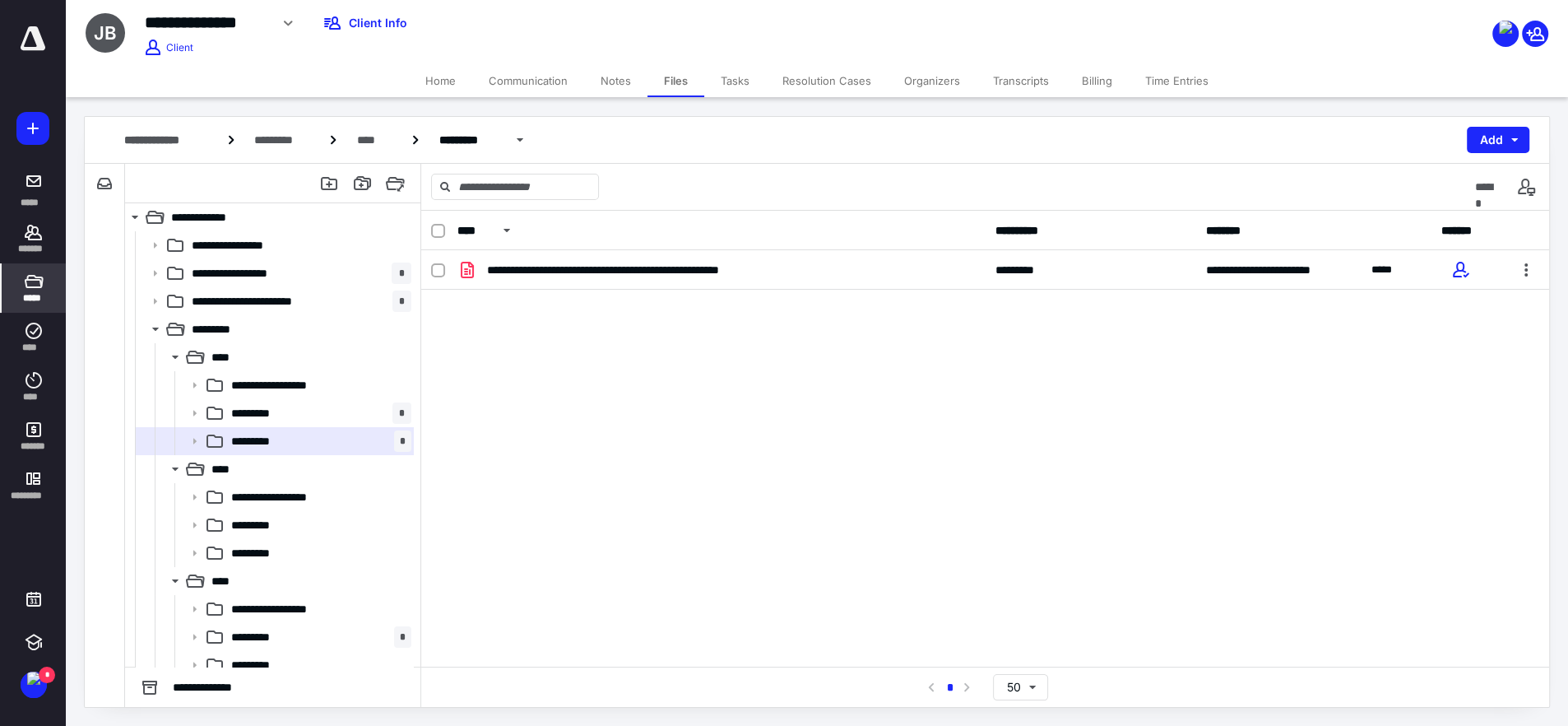 click 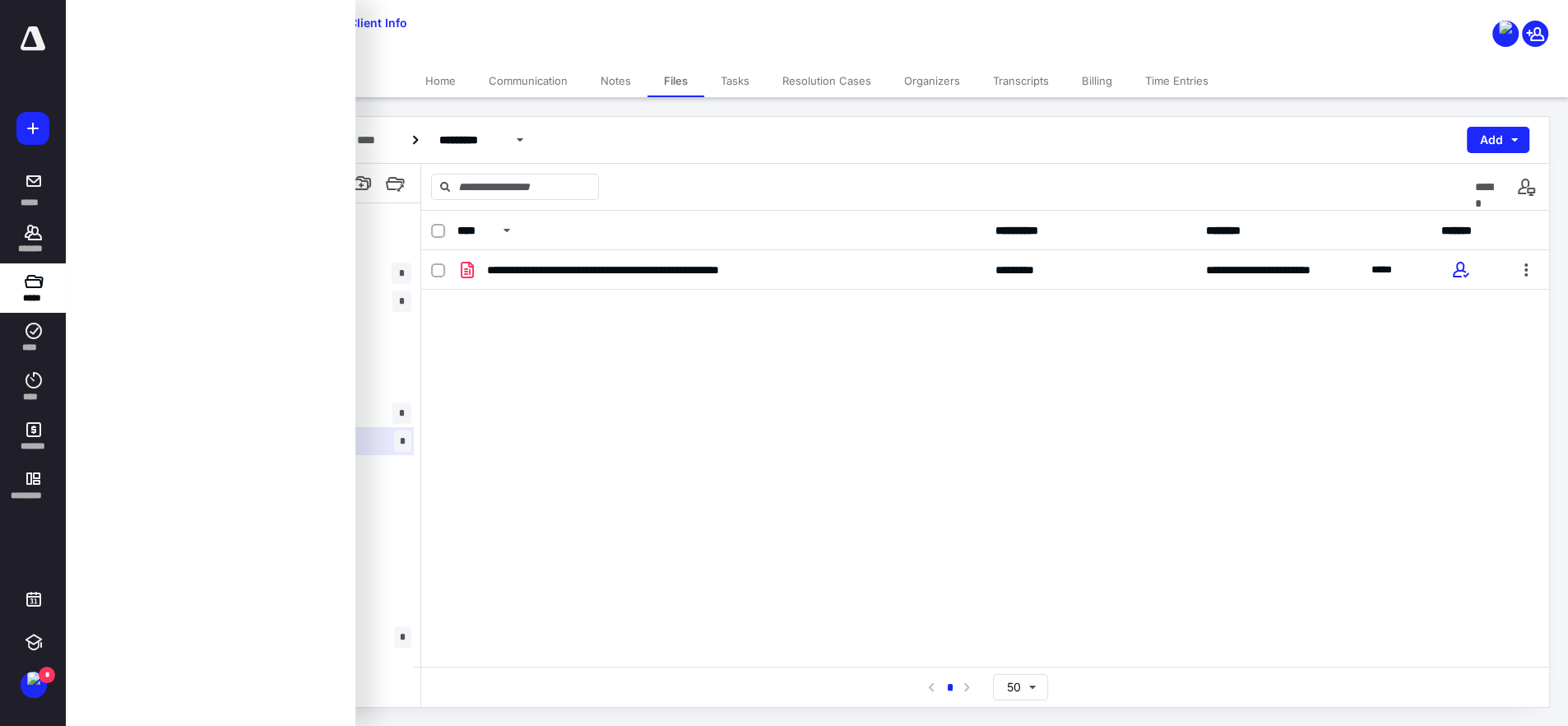 click at bounding box center (211, 363) 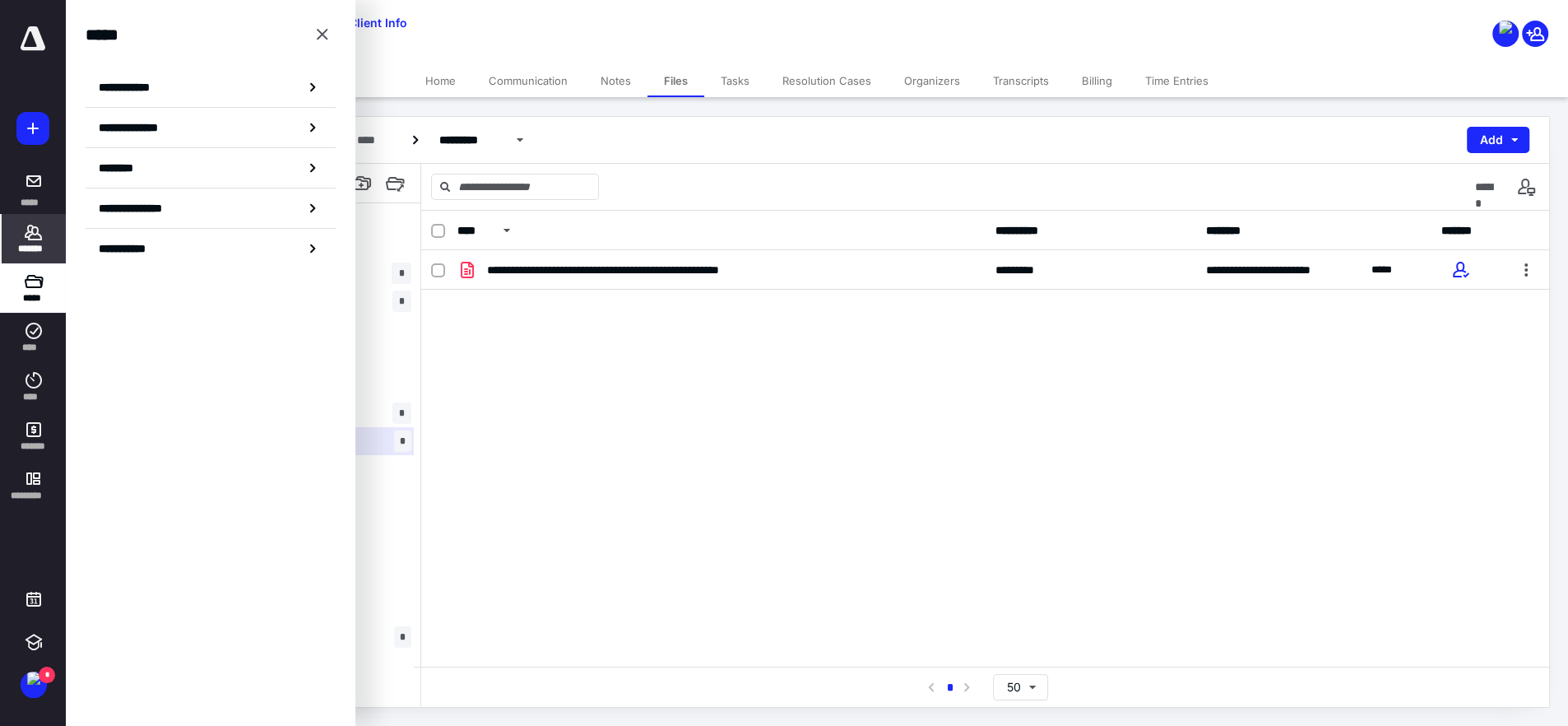 click 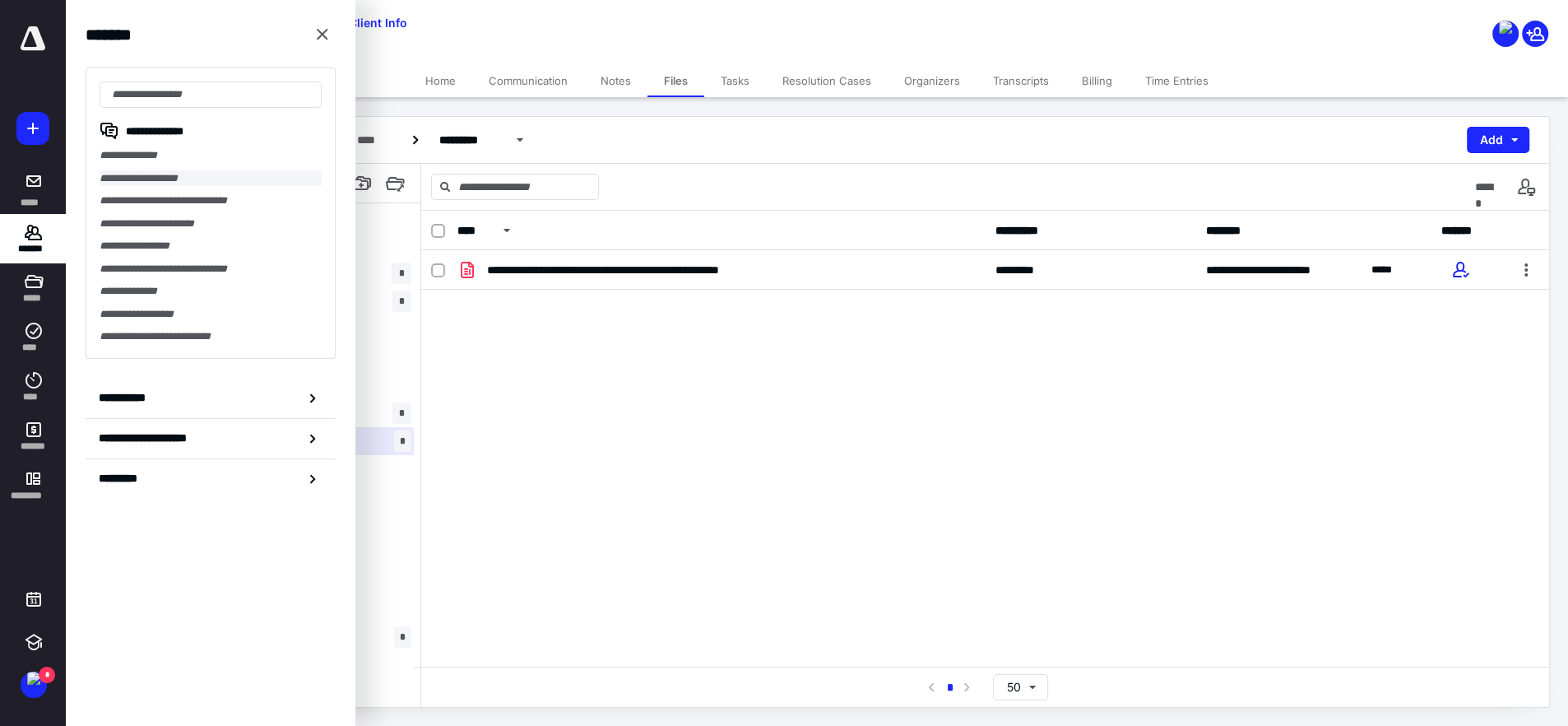 click on "**********" at bounding box center (211, 179) 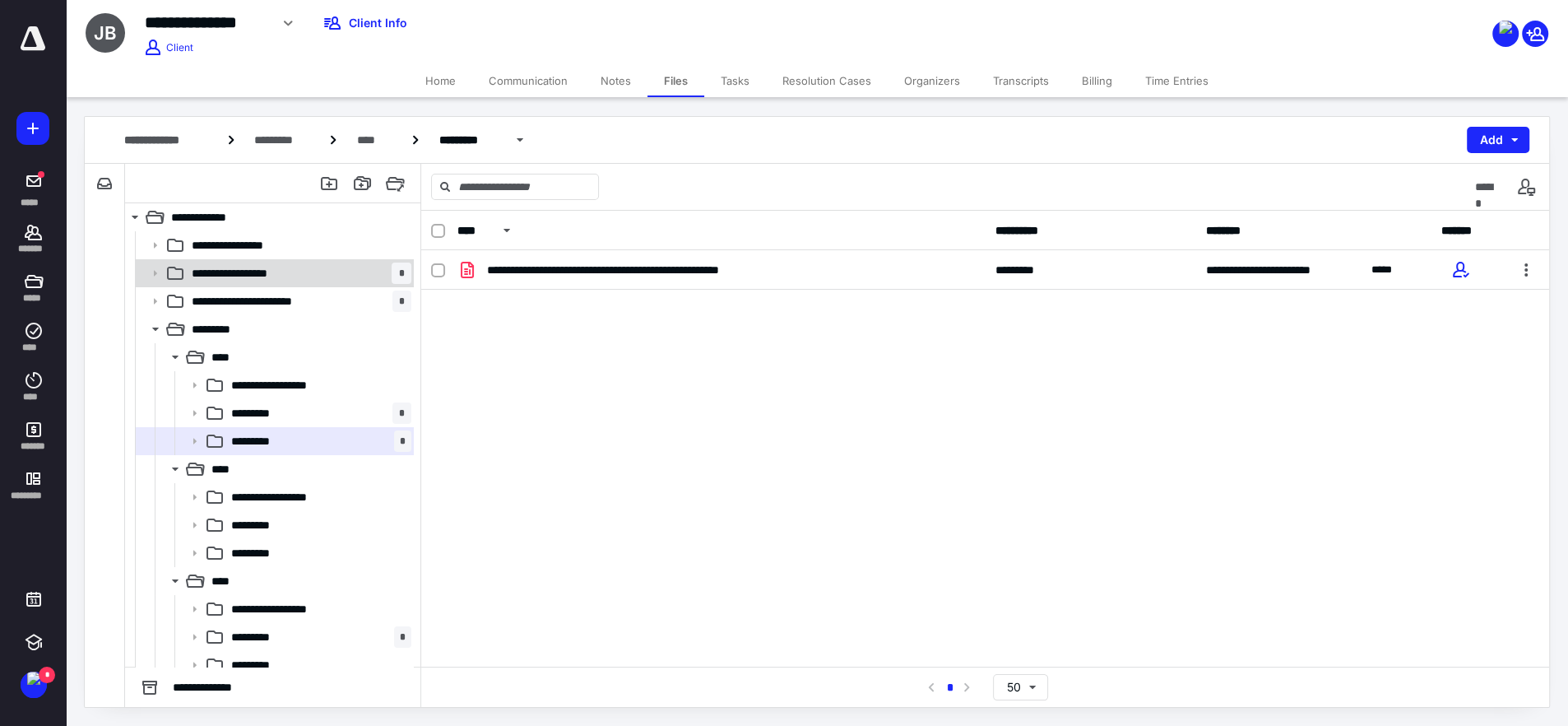 click on "**********" at bounding box center (252, 273) 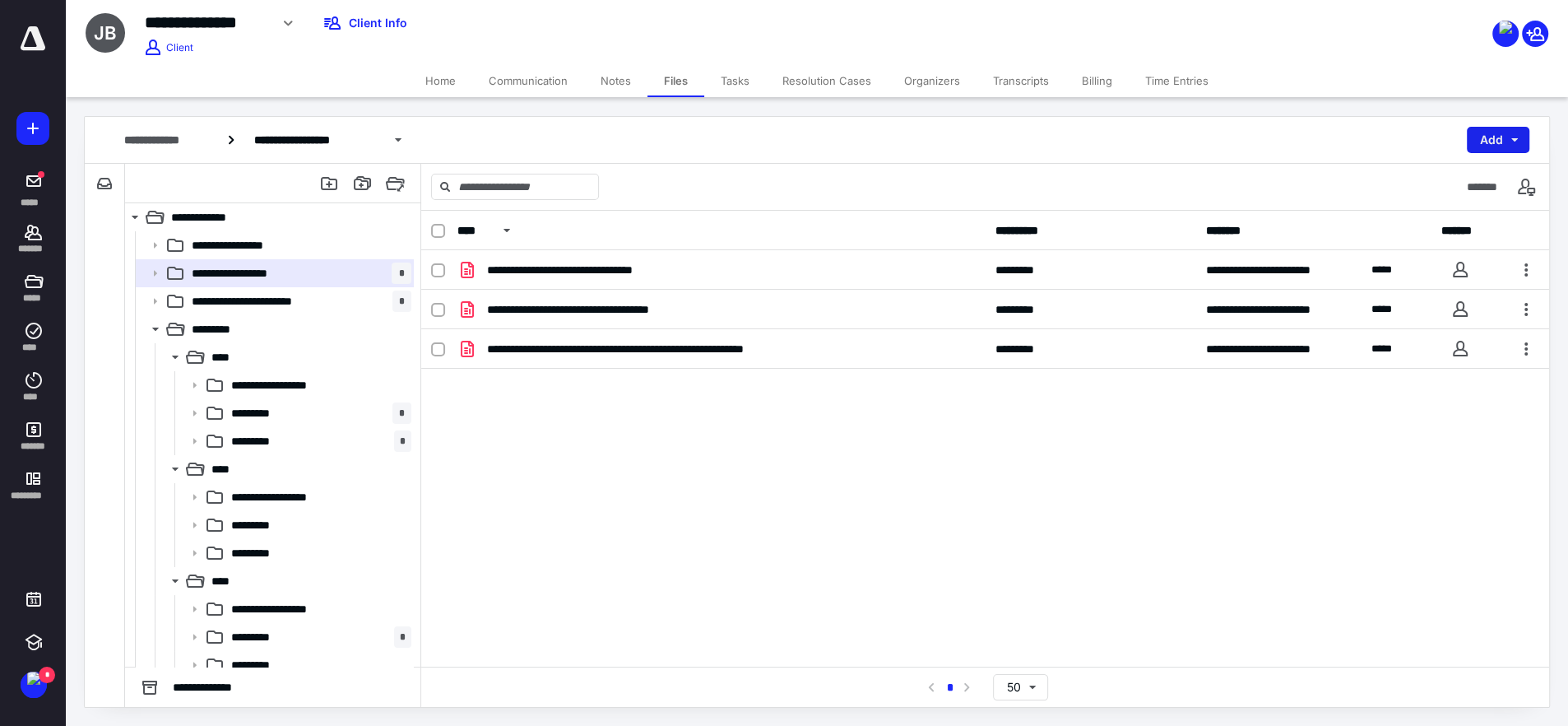 click on "Add" at bounding box center [1498, 140] 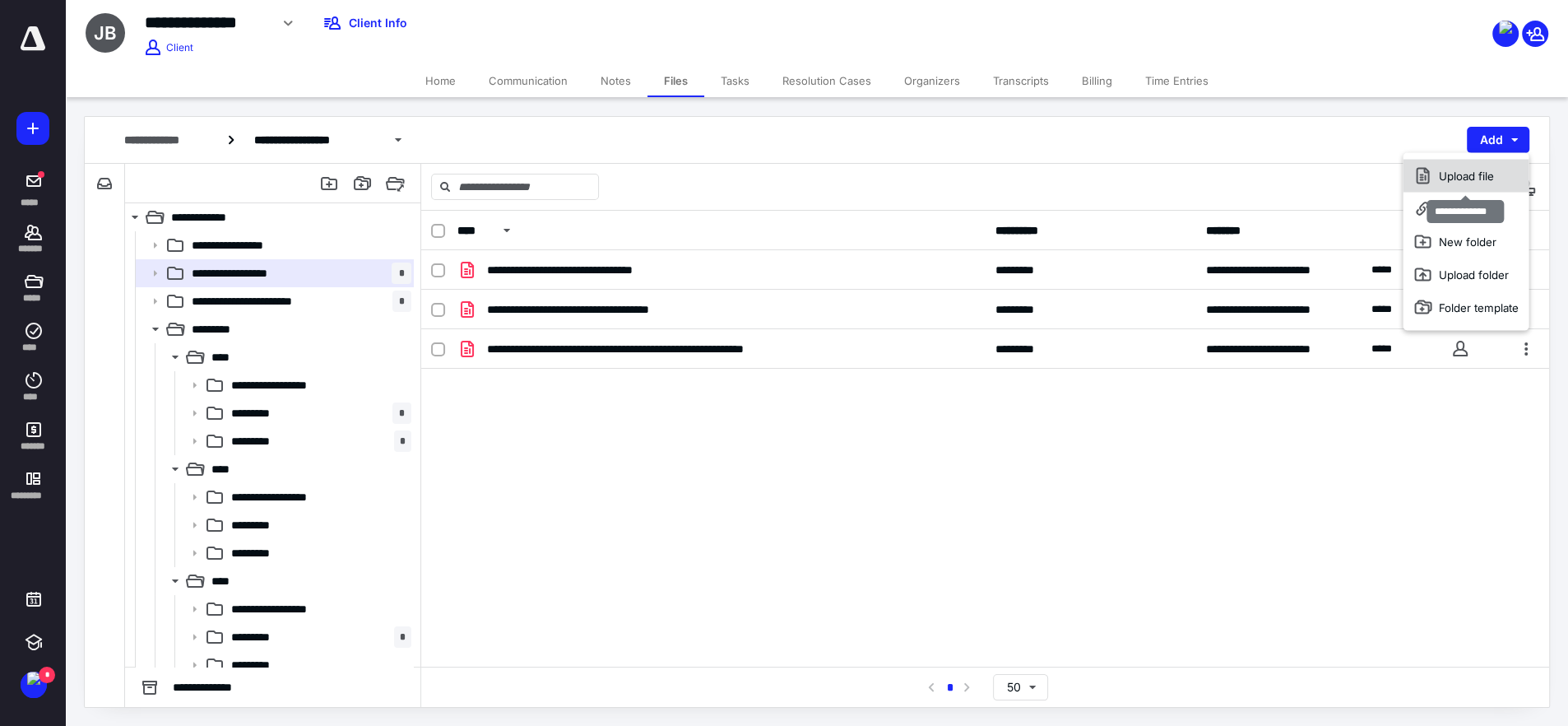 click on "Upload file" at bounding box center (1465, 176) 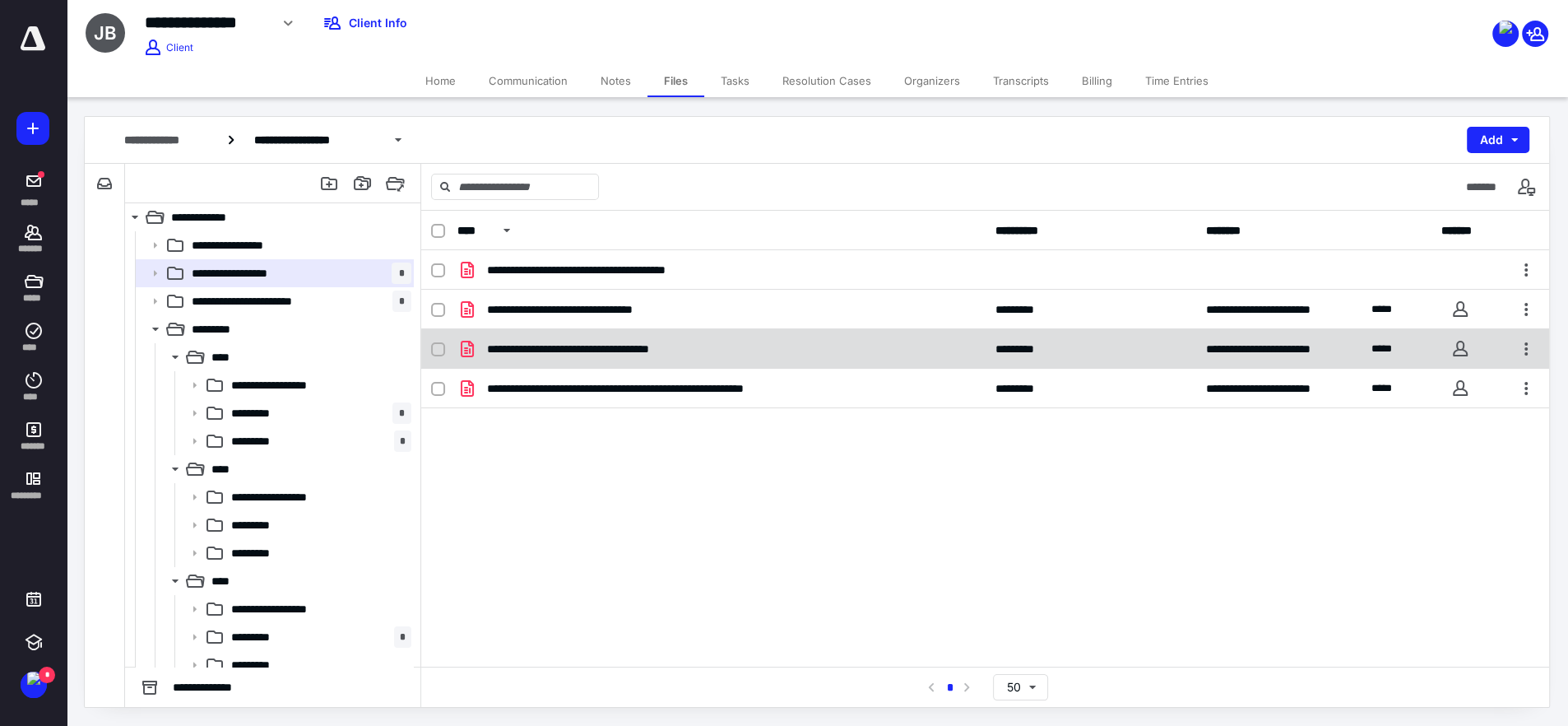 click at bounding box center (438, 350) 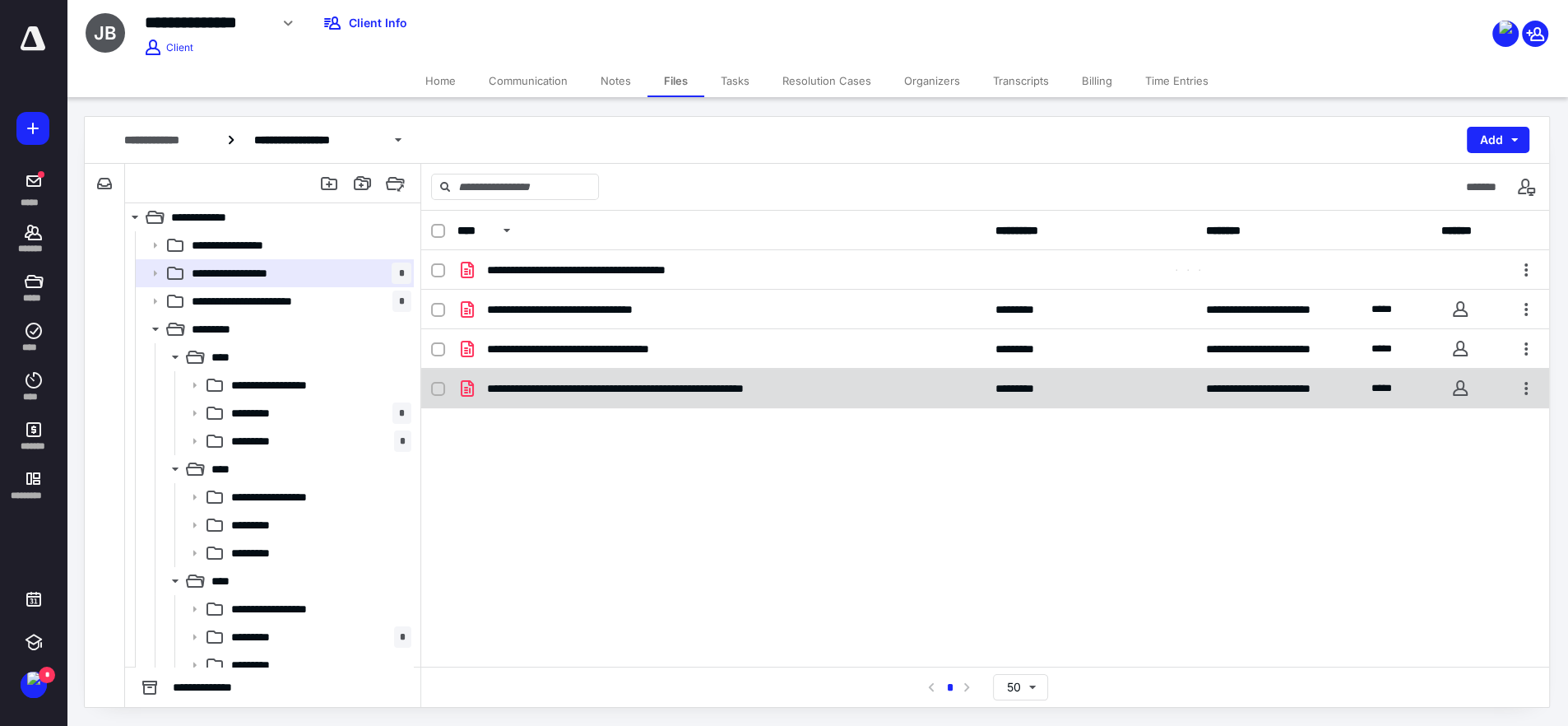 checkbox on "true" 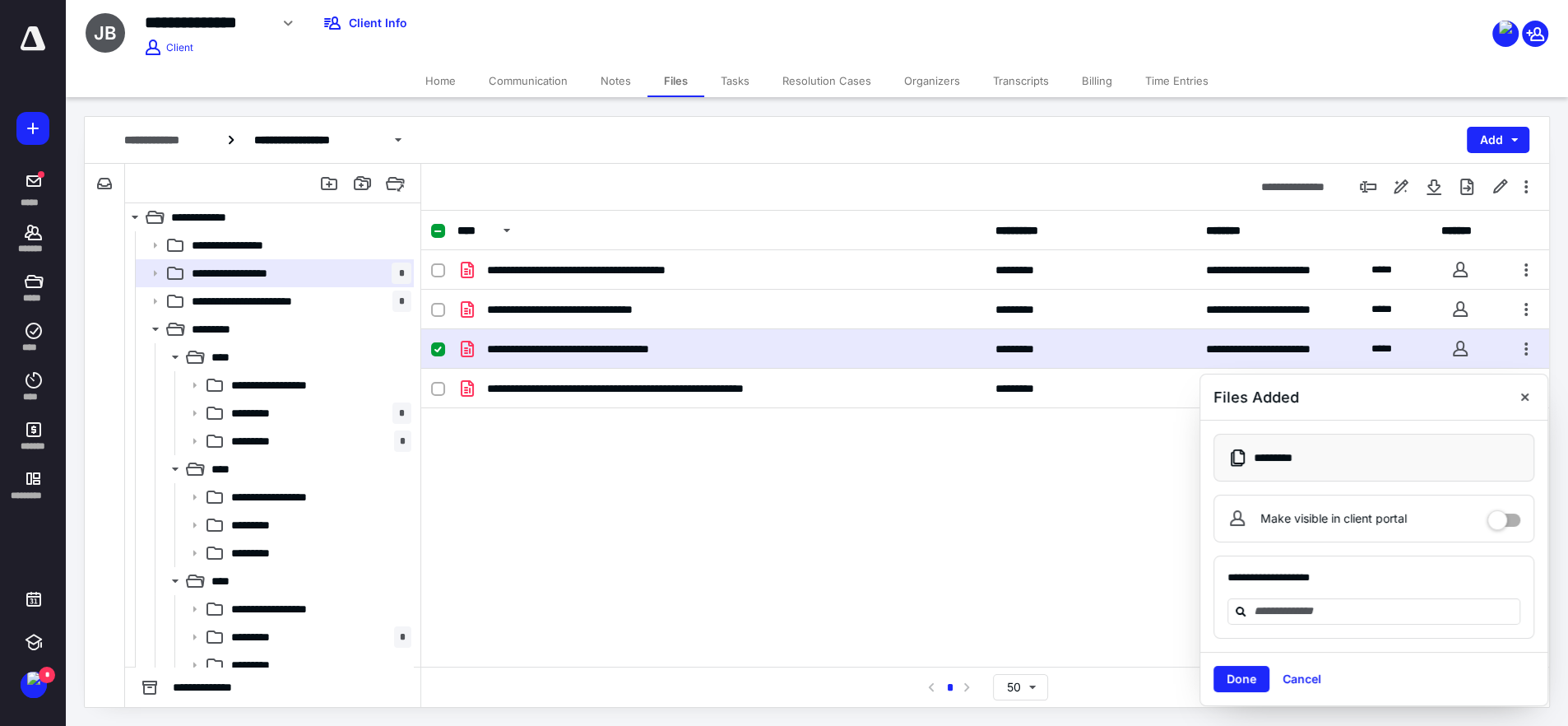 click at bounding box center [438, 271] 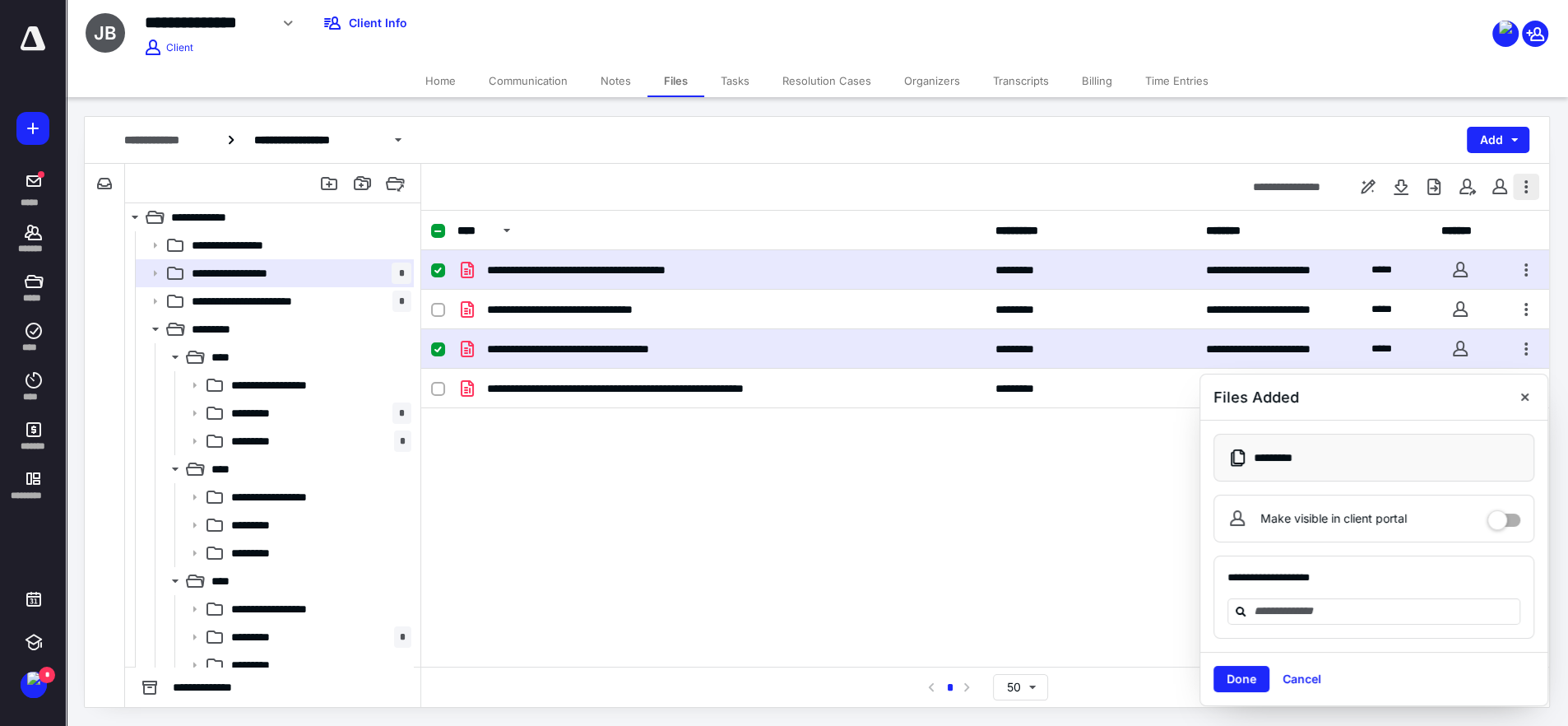 click at bounding box center [1526, 187] 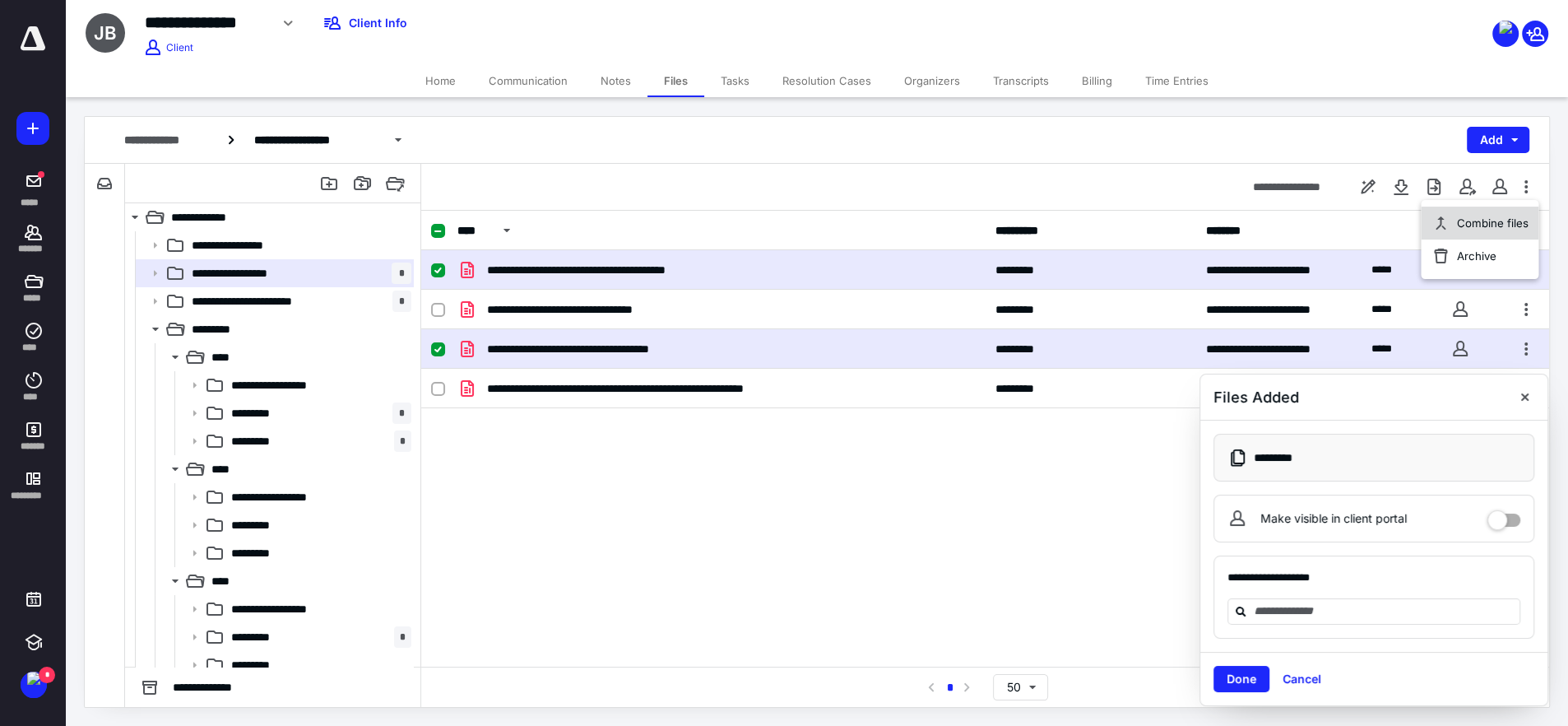 click on "Combine files" at bounding box center (1492, 223) 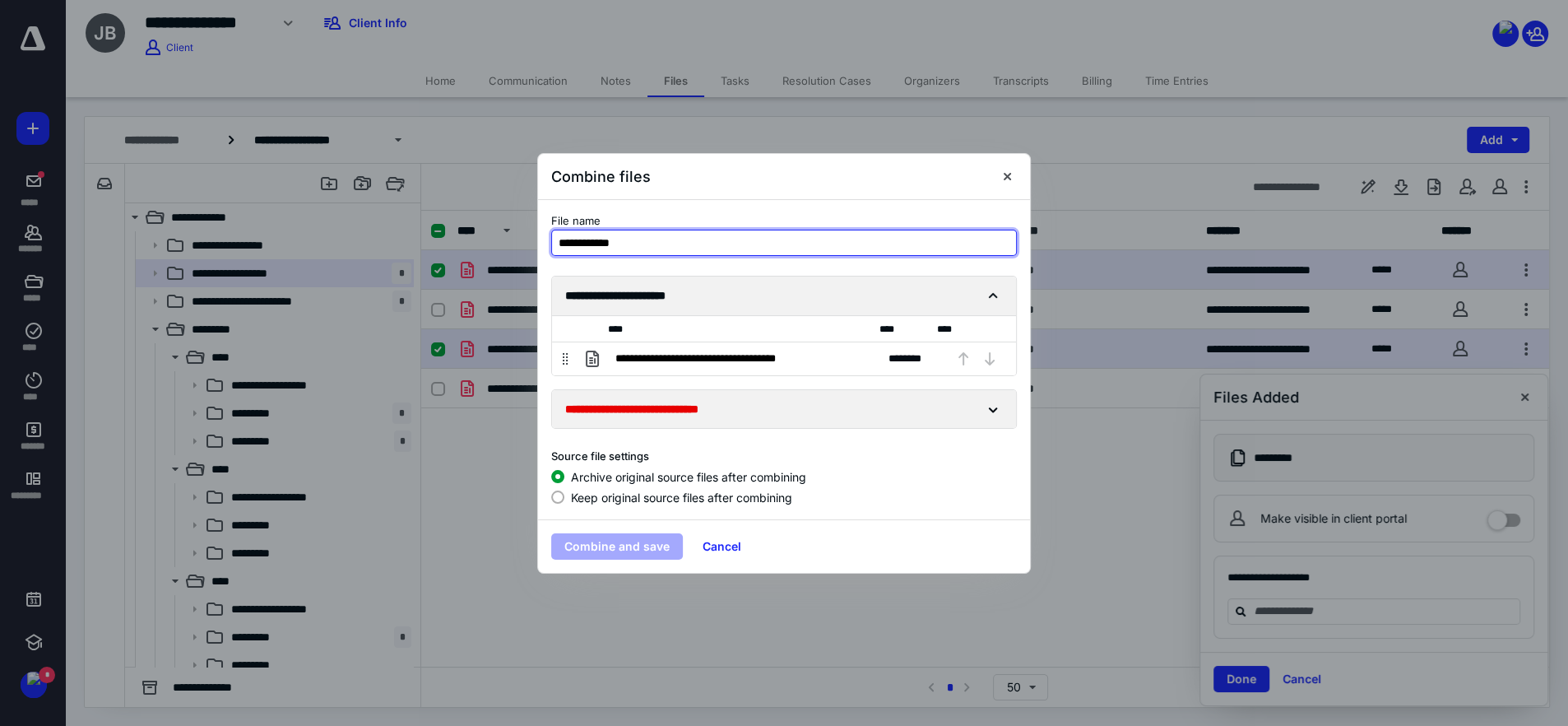 click on "**********" at bounding box center (784, 243) 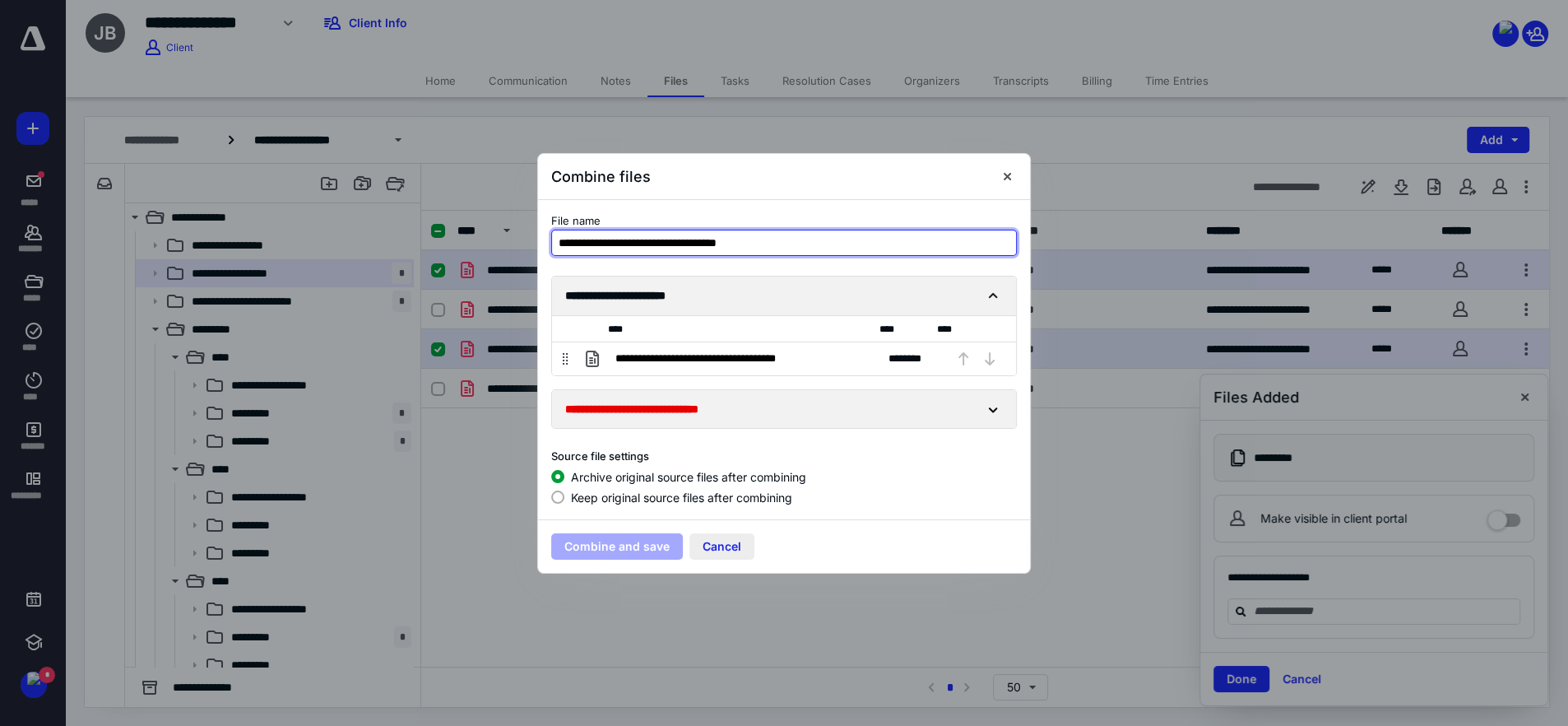 type on "**********" 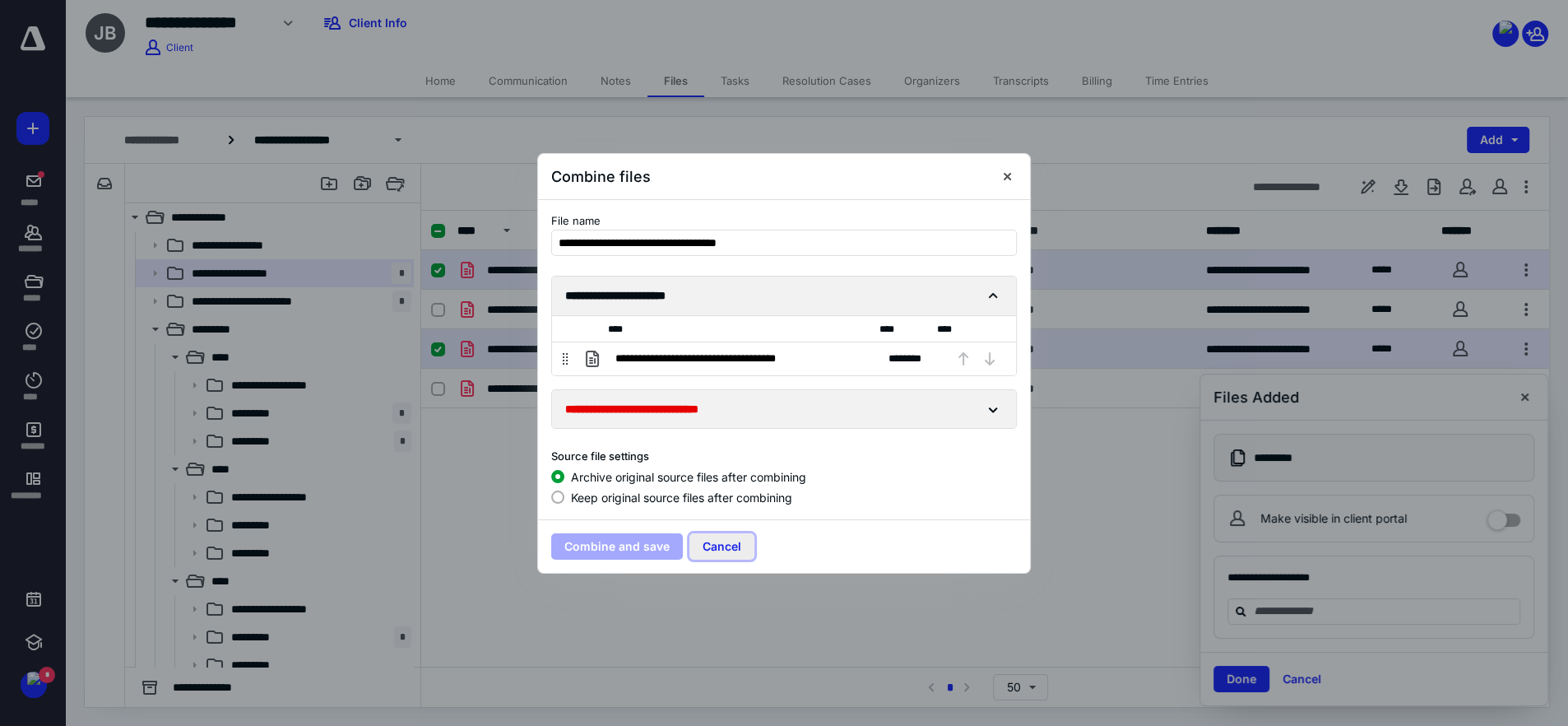 click on "Cancel" at bounding box center [721, 547] 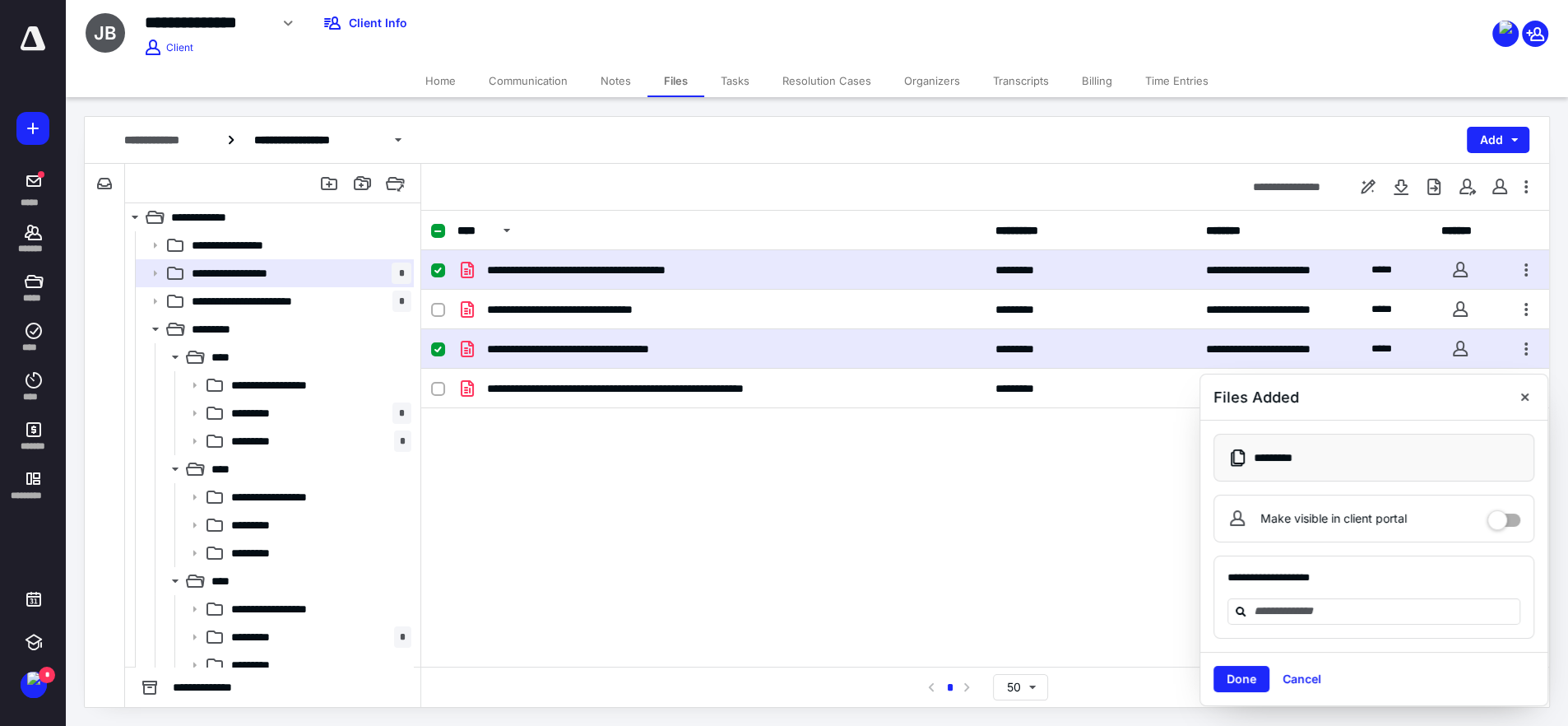 click on "**********" at bounding box center [985, 439] 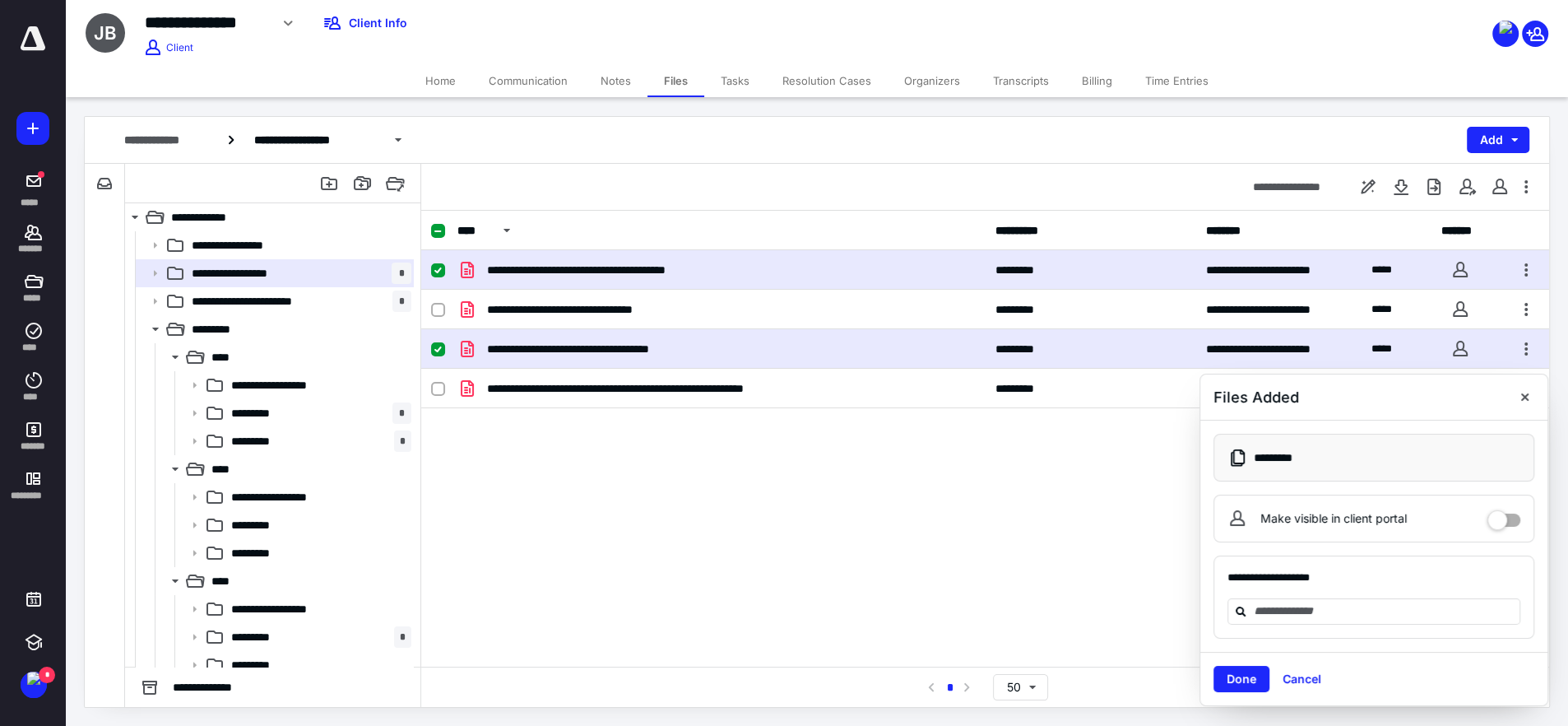 click on "**********" at bounding box center [985, 349] 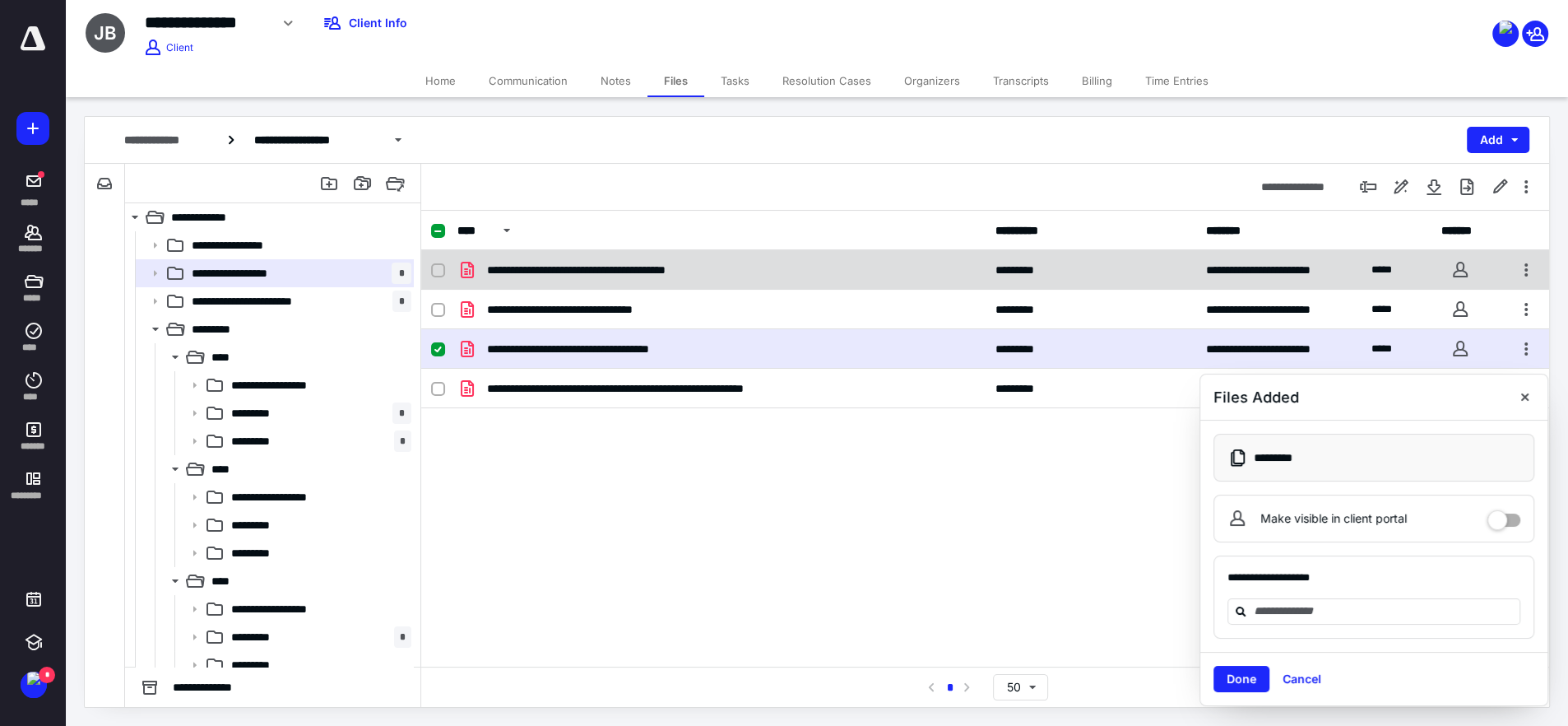 click 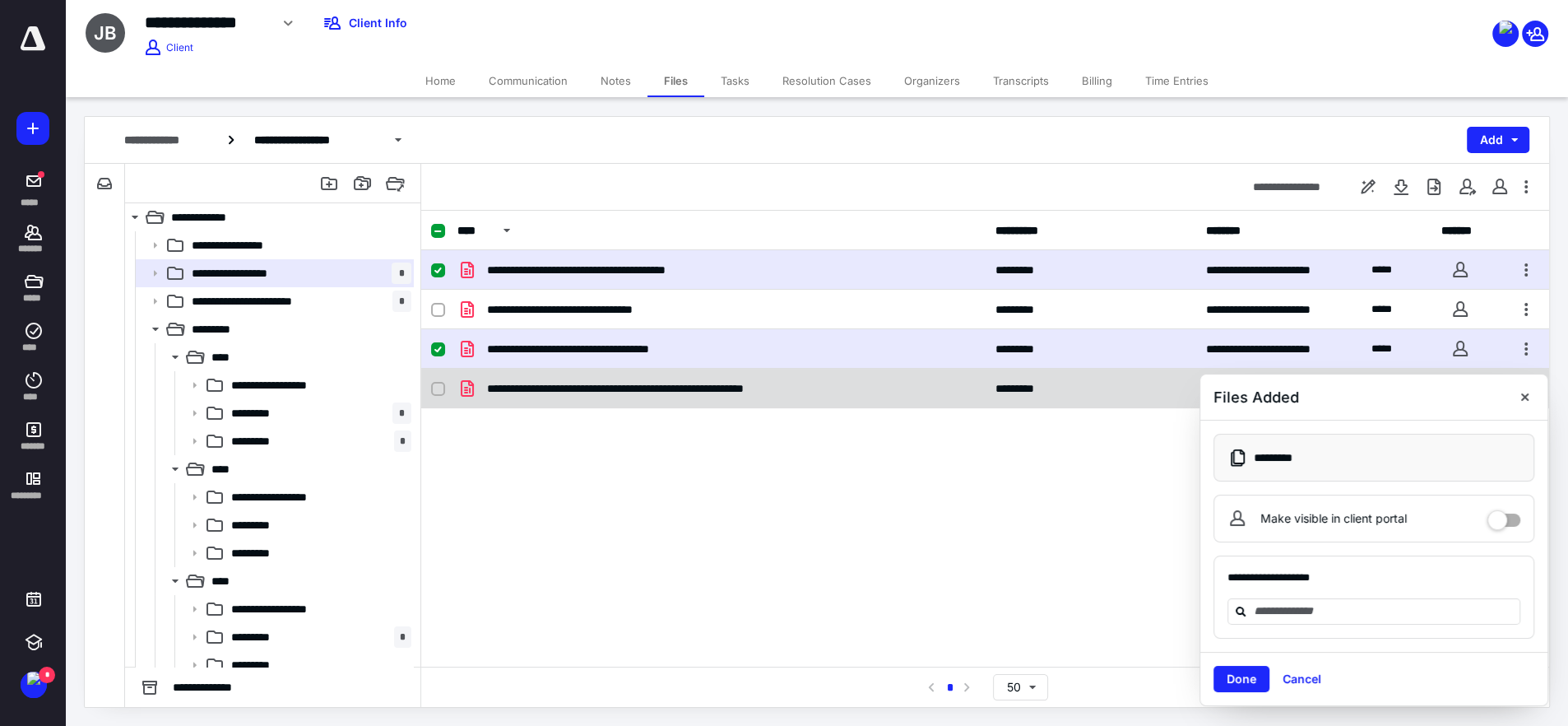drag, startPoint x: 1531, startPoint y: 392, endPoint x: 1521, endPoint y: 396, distance: 11 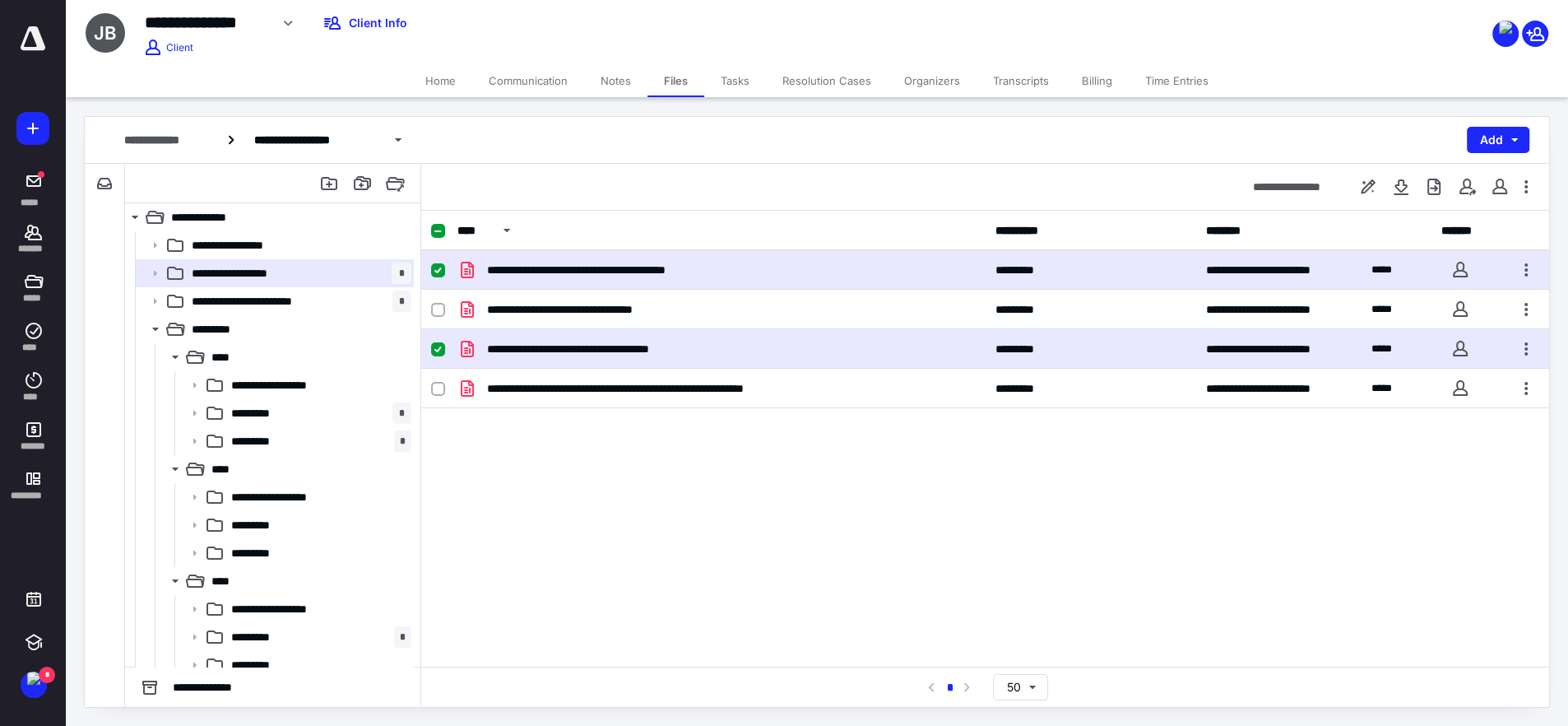 click on "**********" at bounding box center (985, 439) 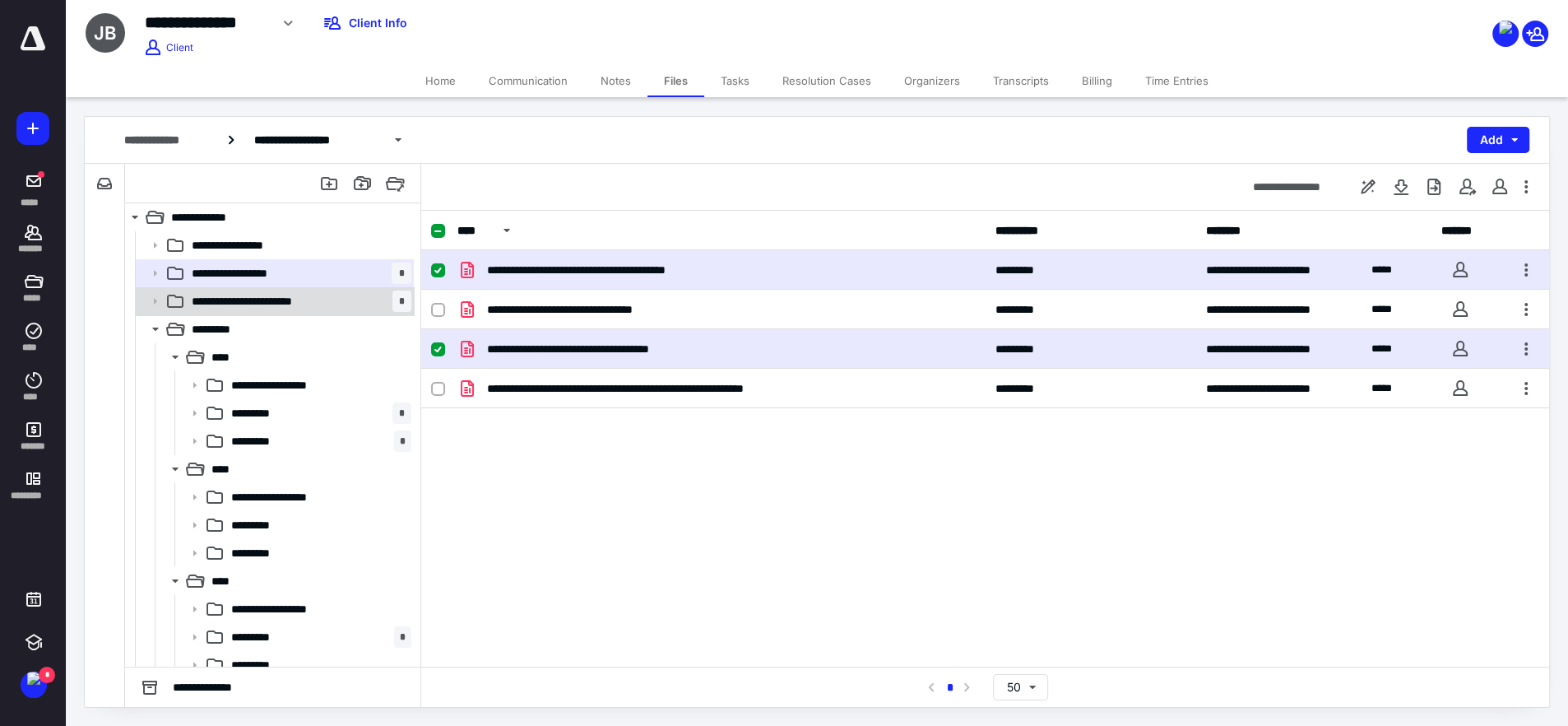 click on "**********" at bounding box center (262, 301) 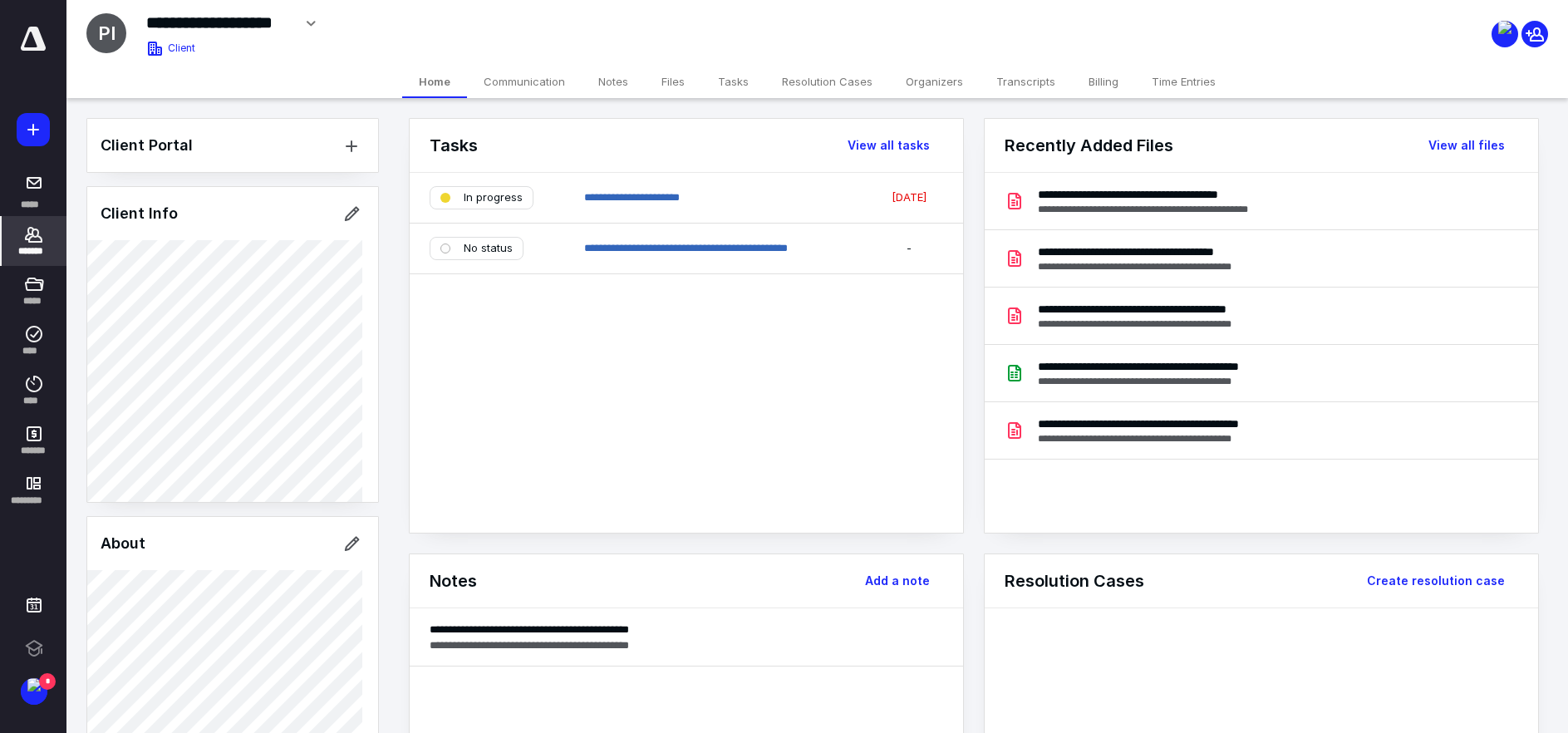 scroll, scrollTop: 0, scrollLeft: 0, axis: both 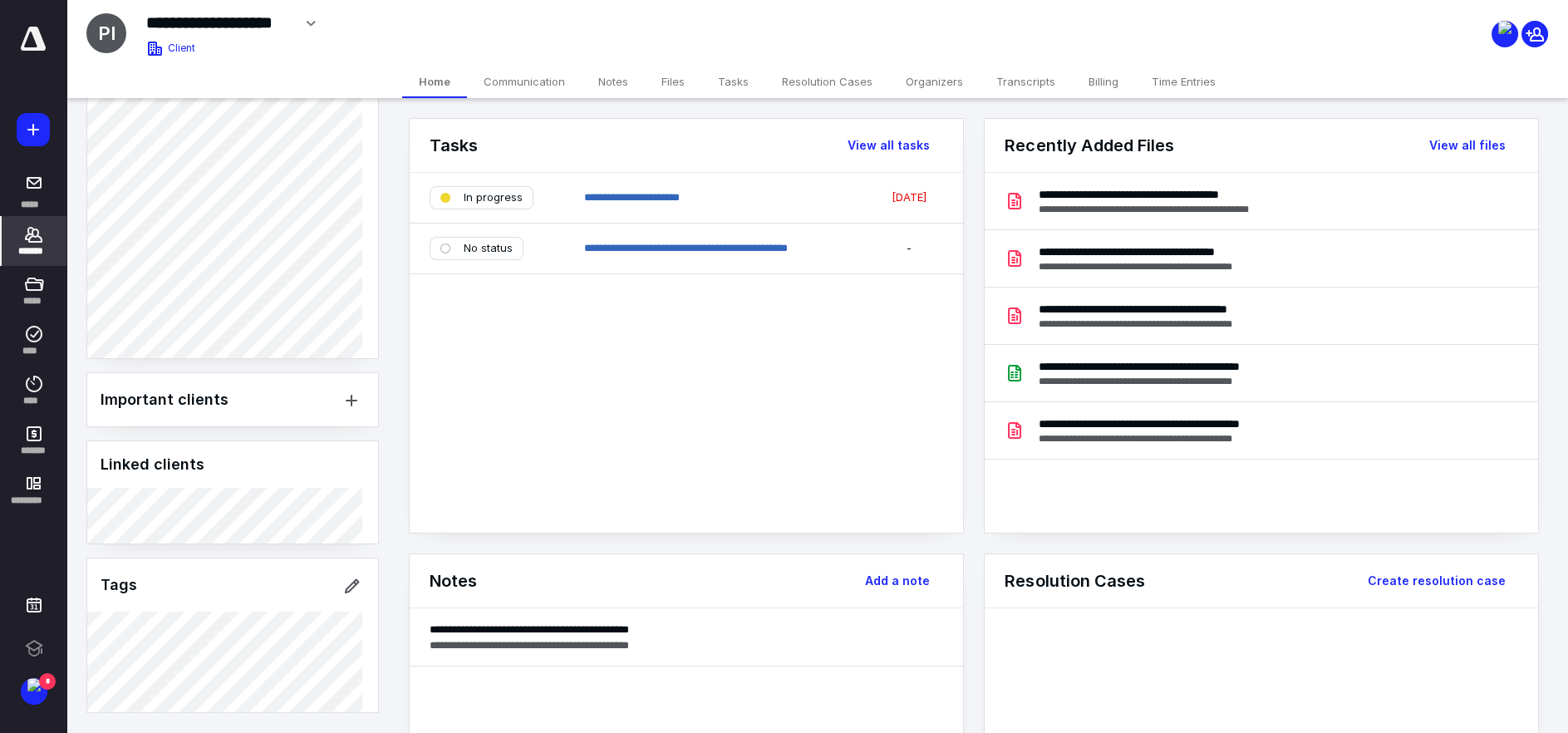 click on "Files" at bounding box center (673, 81) 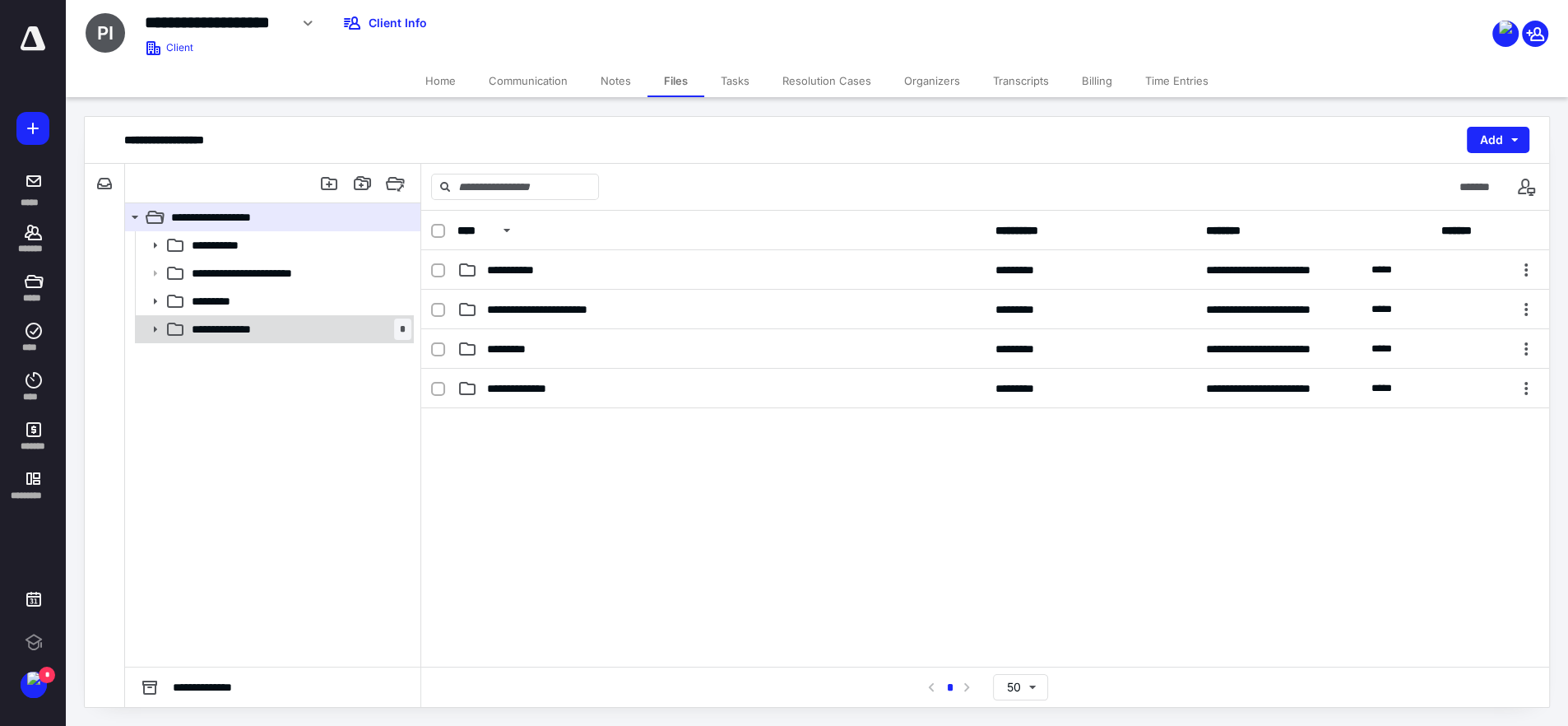 click on "**********" at bounding box center [231, 329] 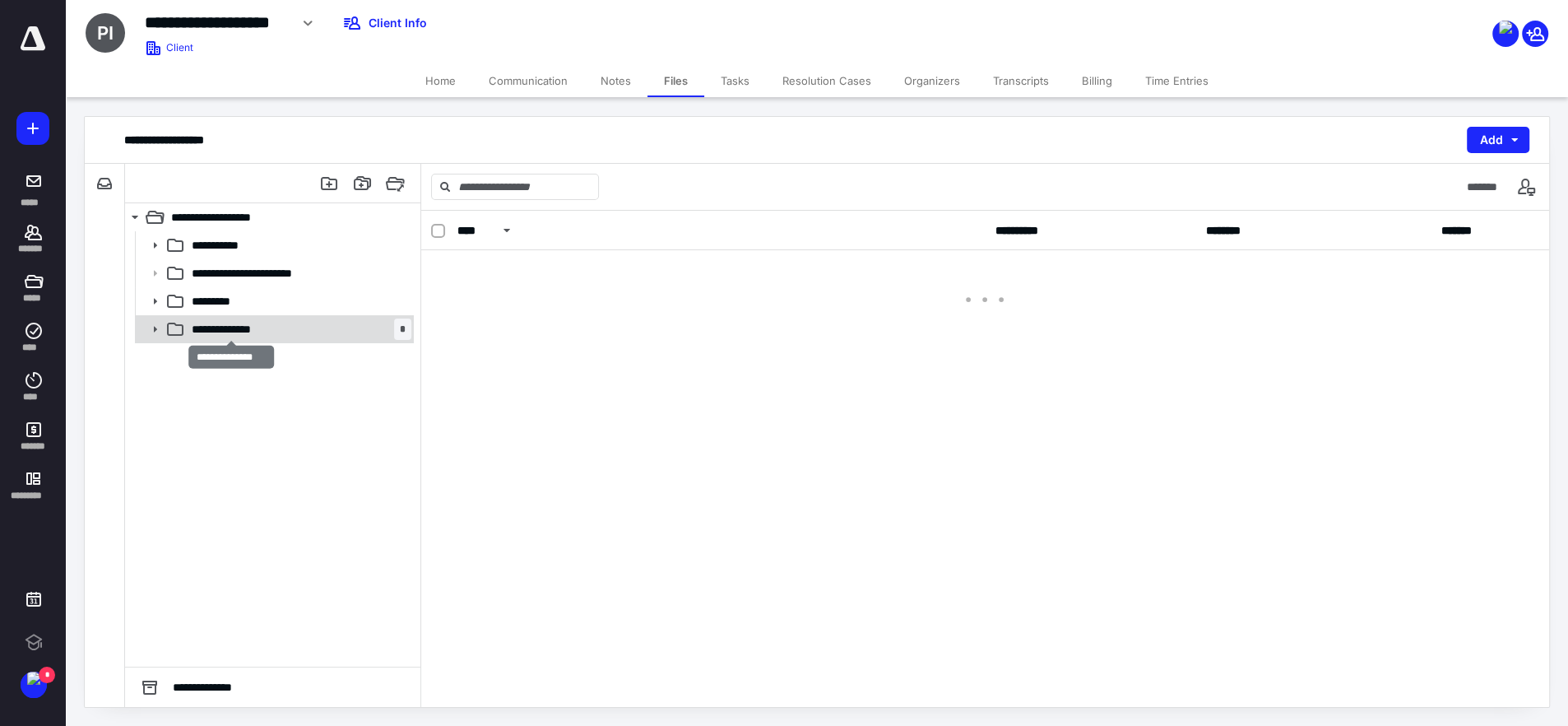 scroll, scrollTop: 0, scrollLeft: 0, axis: both 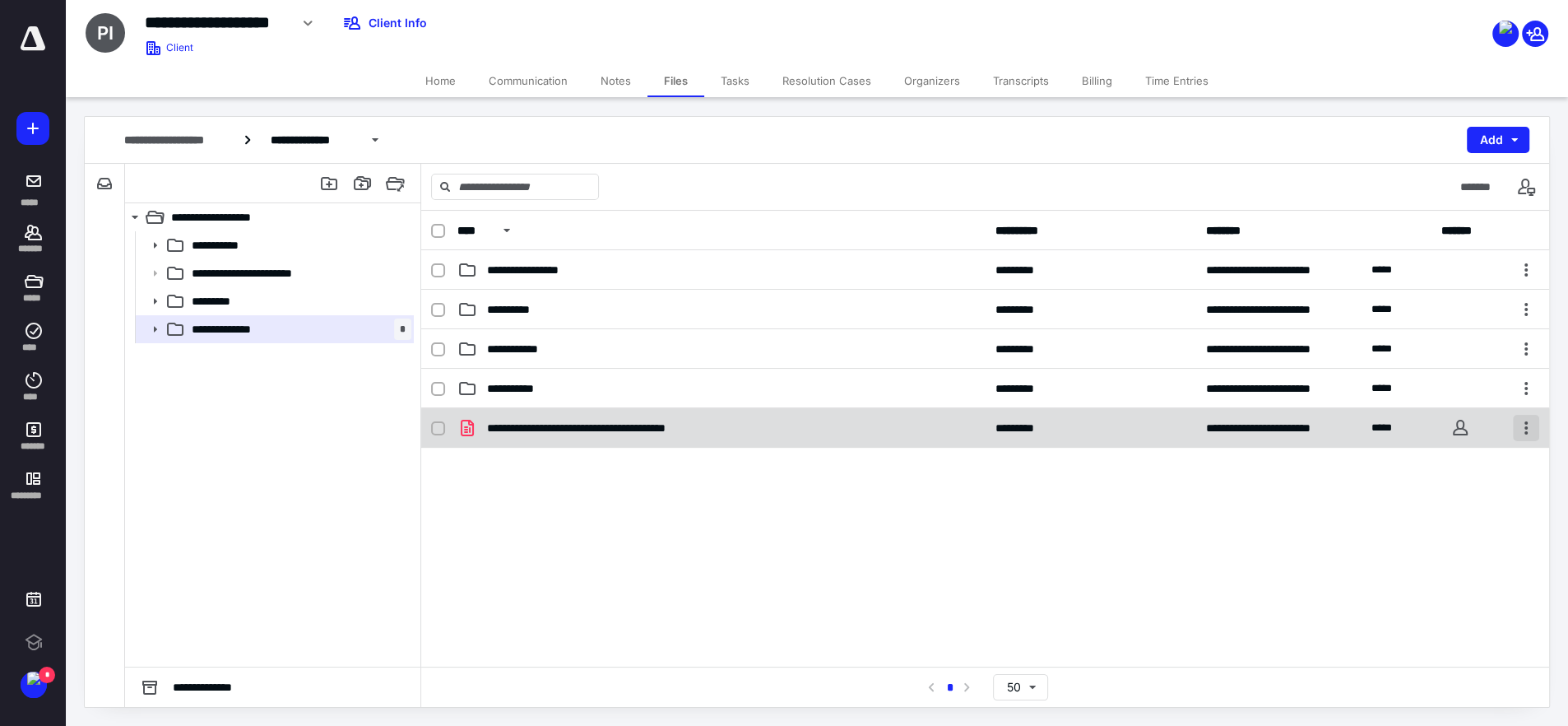 click at bounding box center [1526, 428] 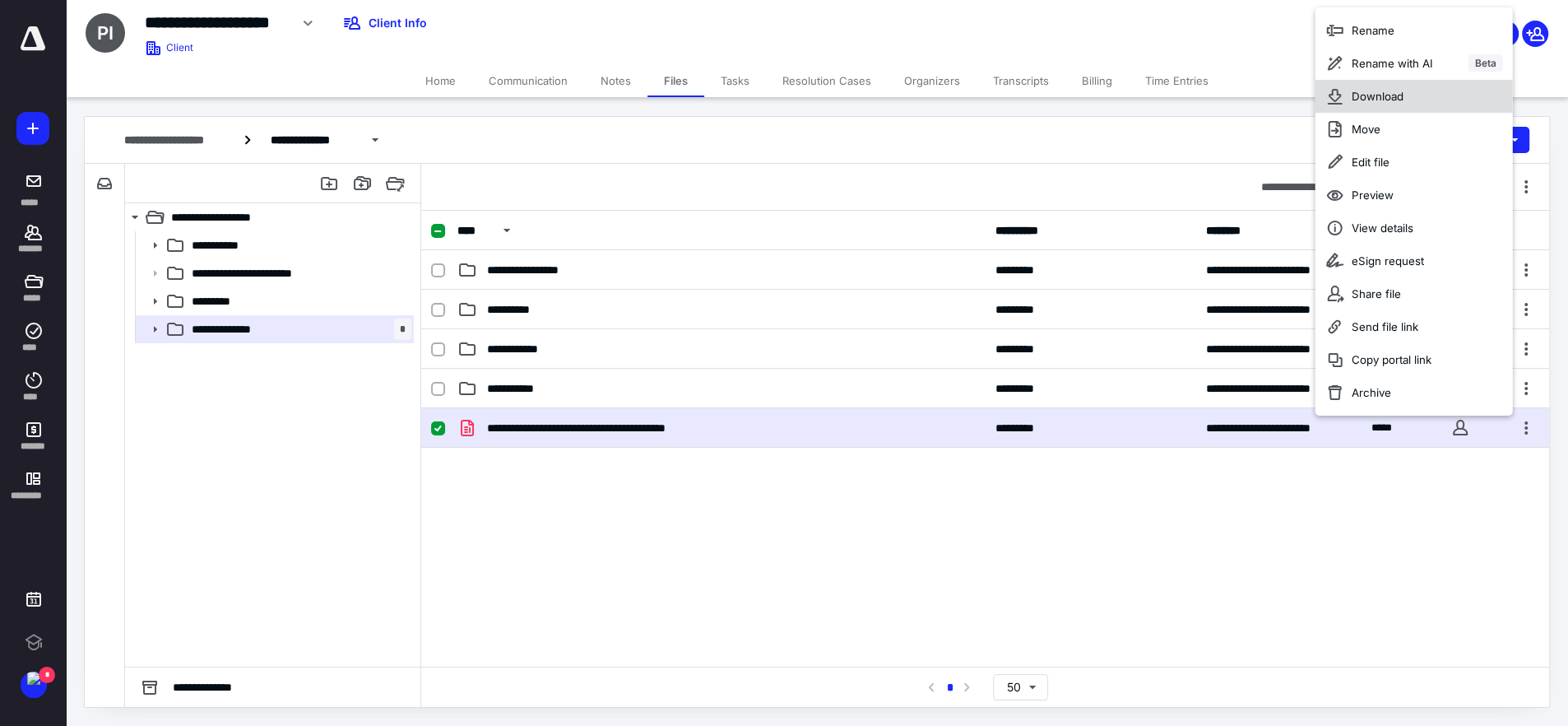 click on "Download" at bounding box center (1376, 96) 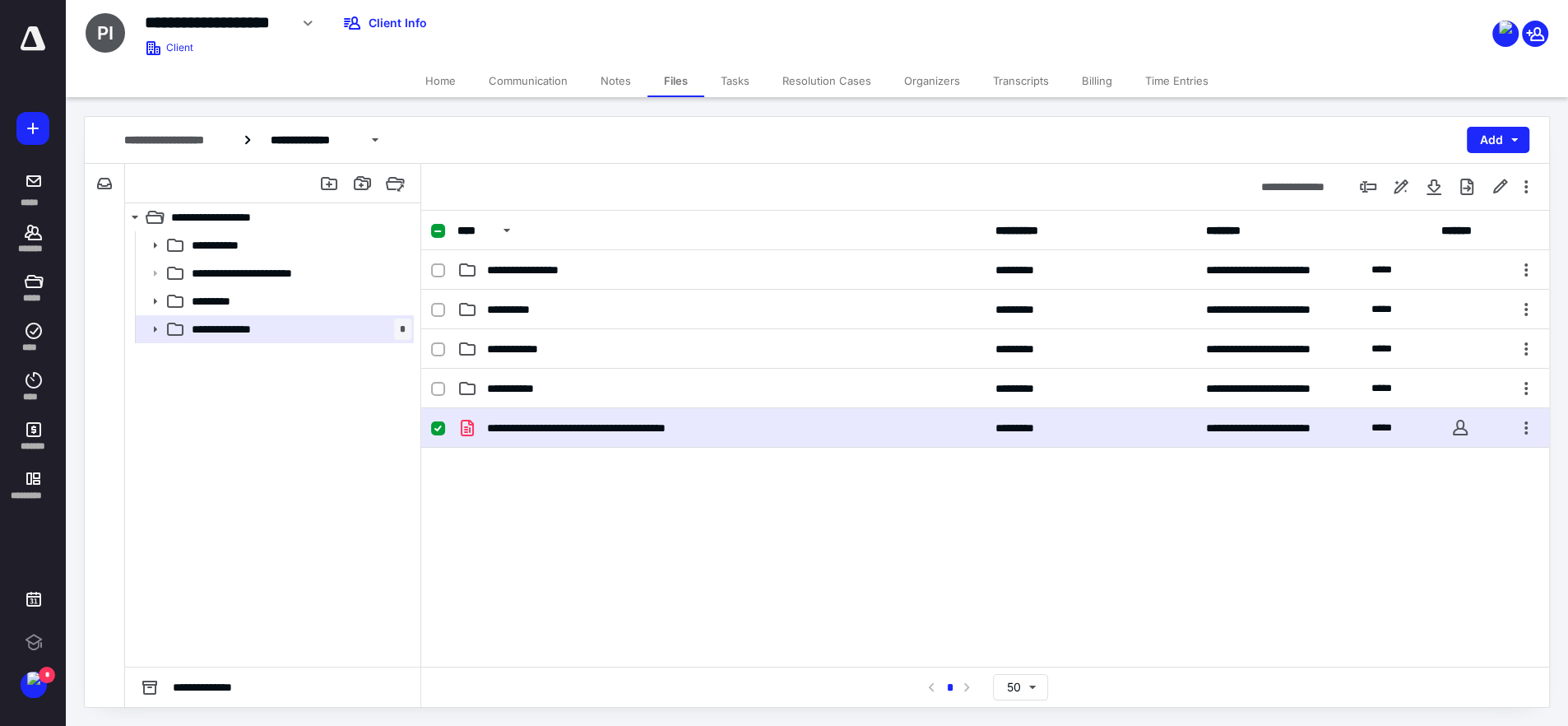 scroll, scrollTop: 0, scrollLeft: 0, axis: both 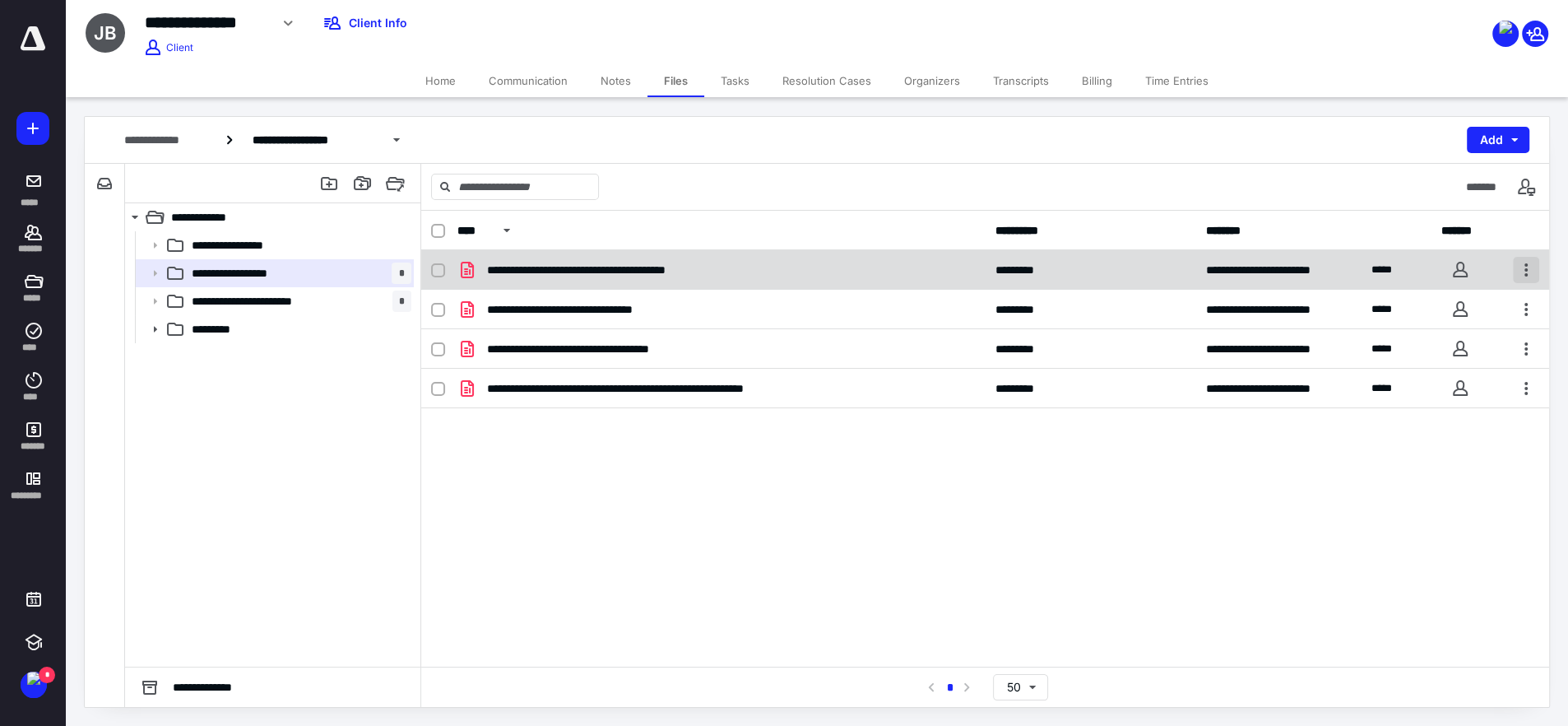 click at bounding box center [1526, 270] 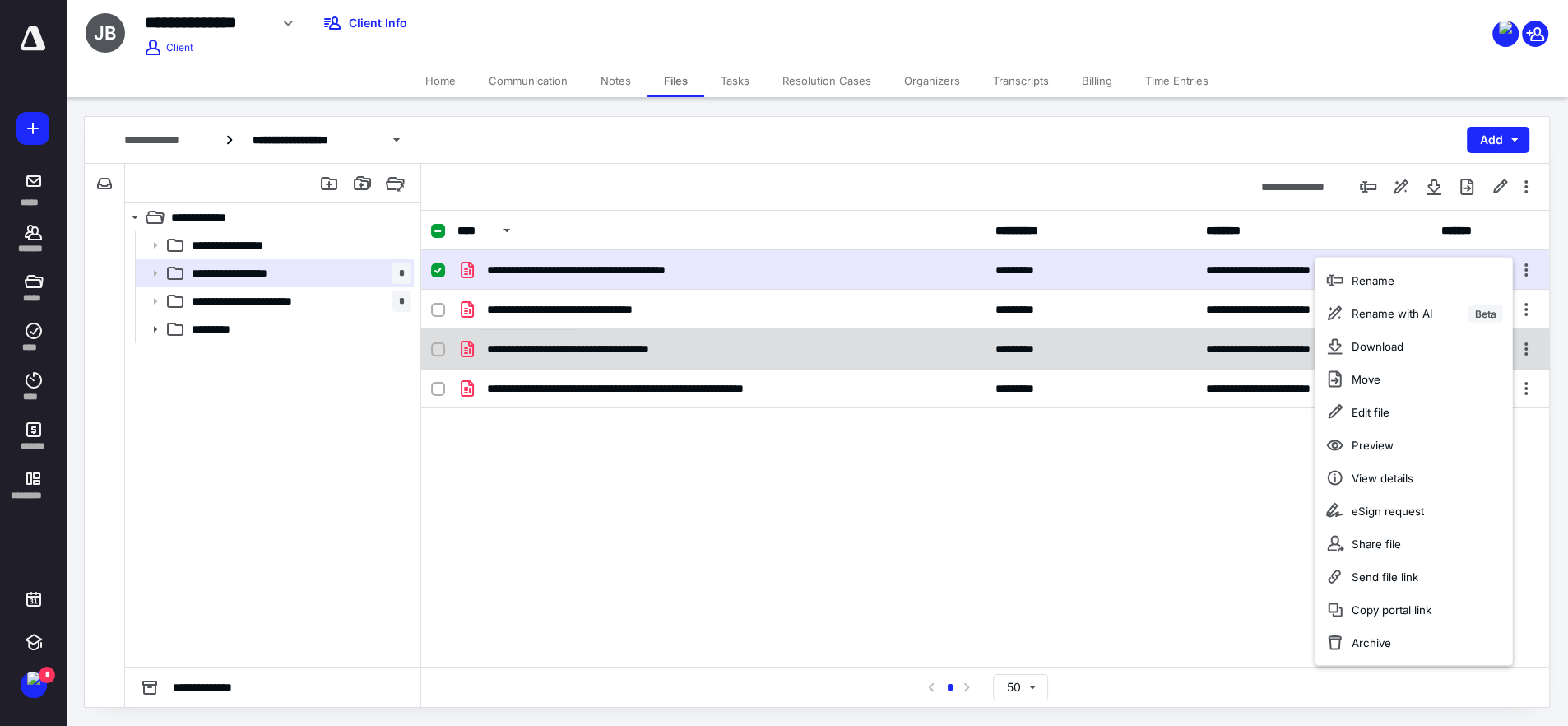 click 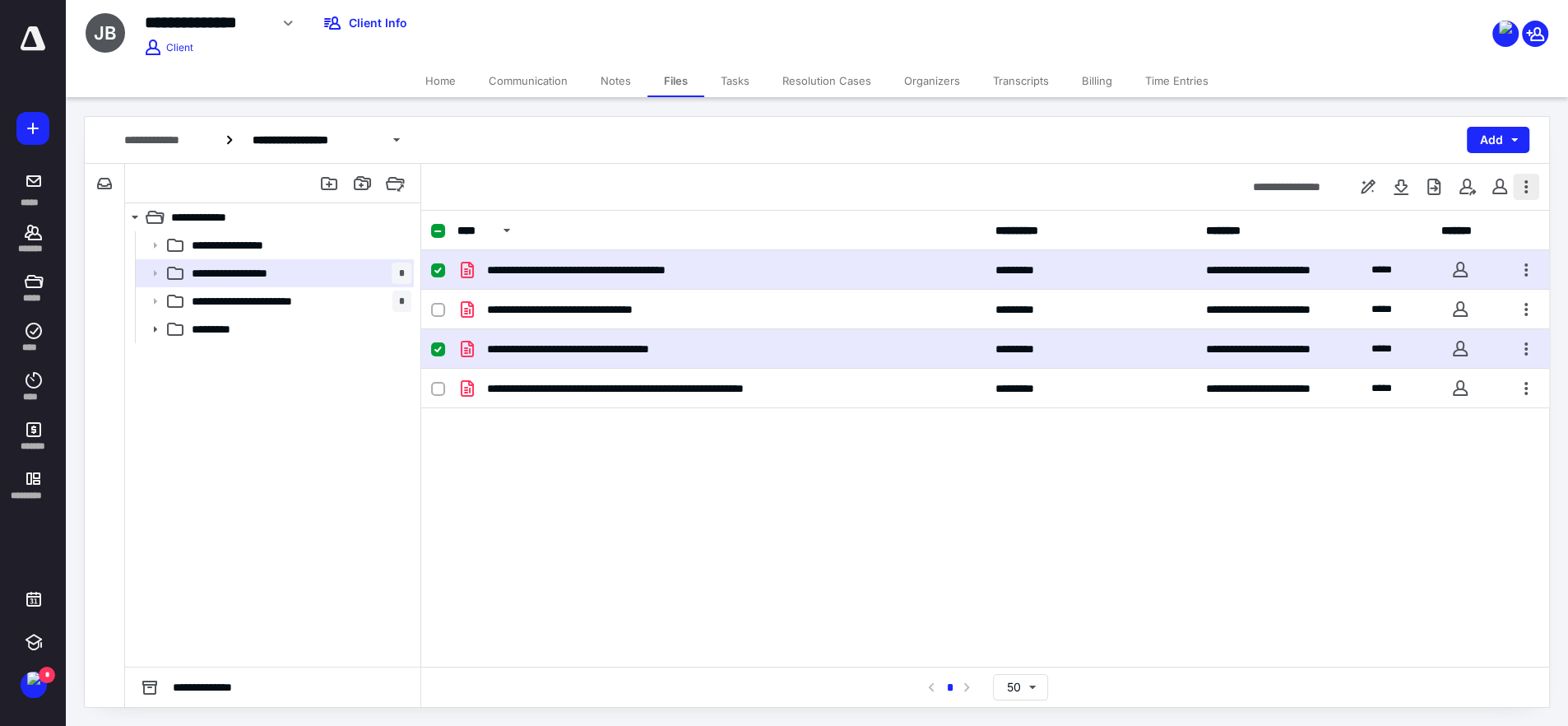 click at bounding box center [1526, 187] 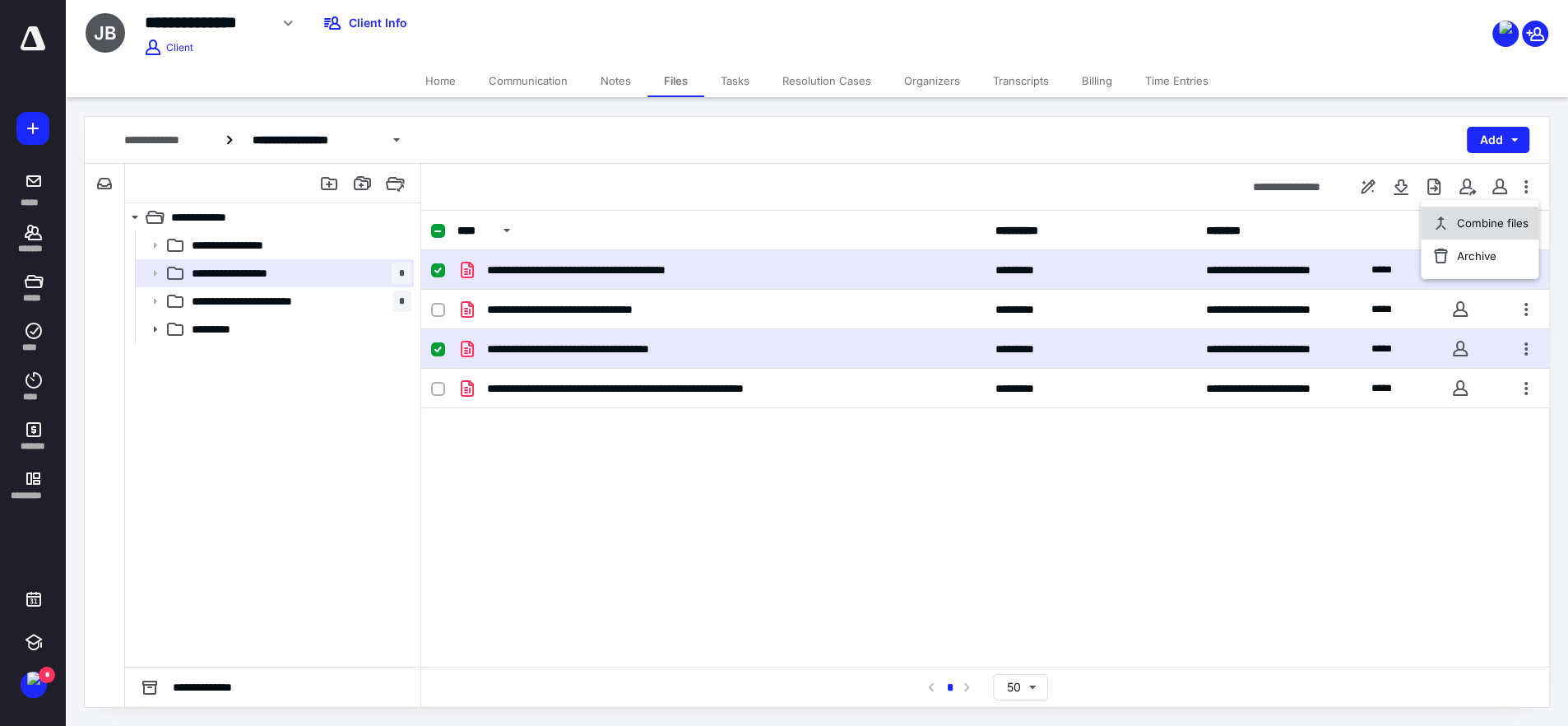 click on "Combine files" at bounding box center (1479, 223) 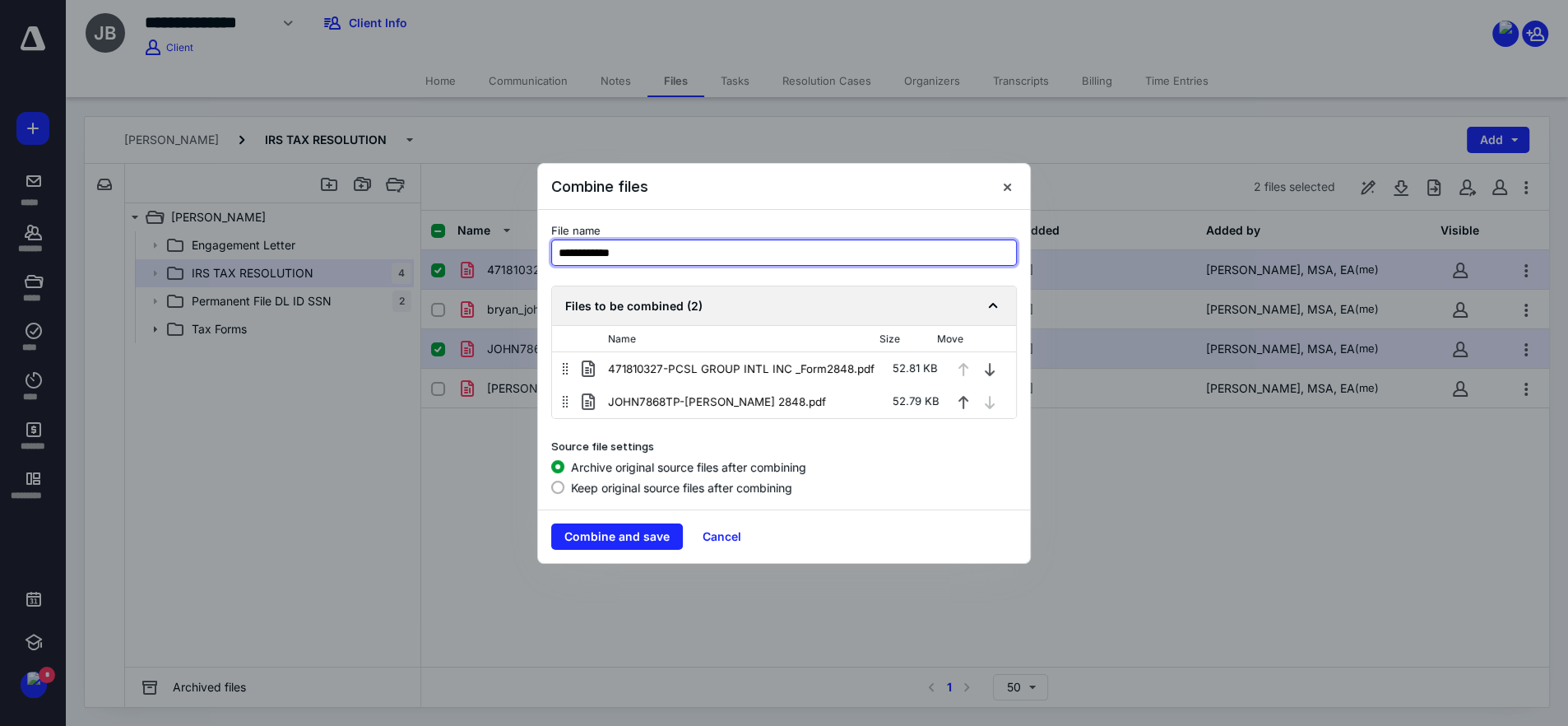 click on "**********" at bounding box center (784, 253) 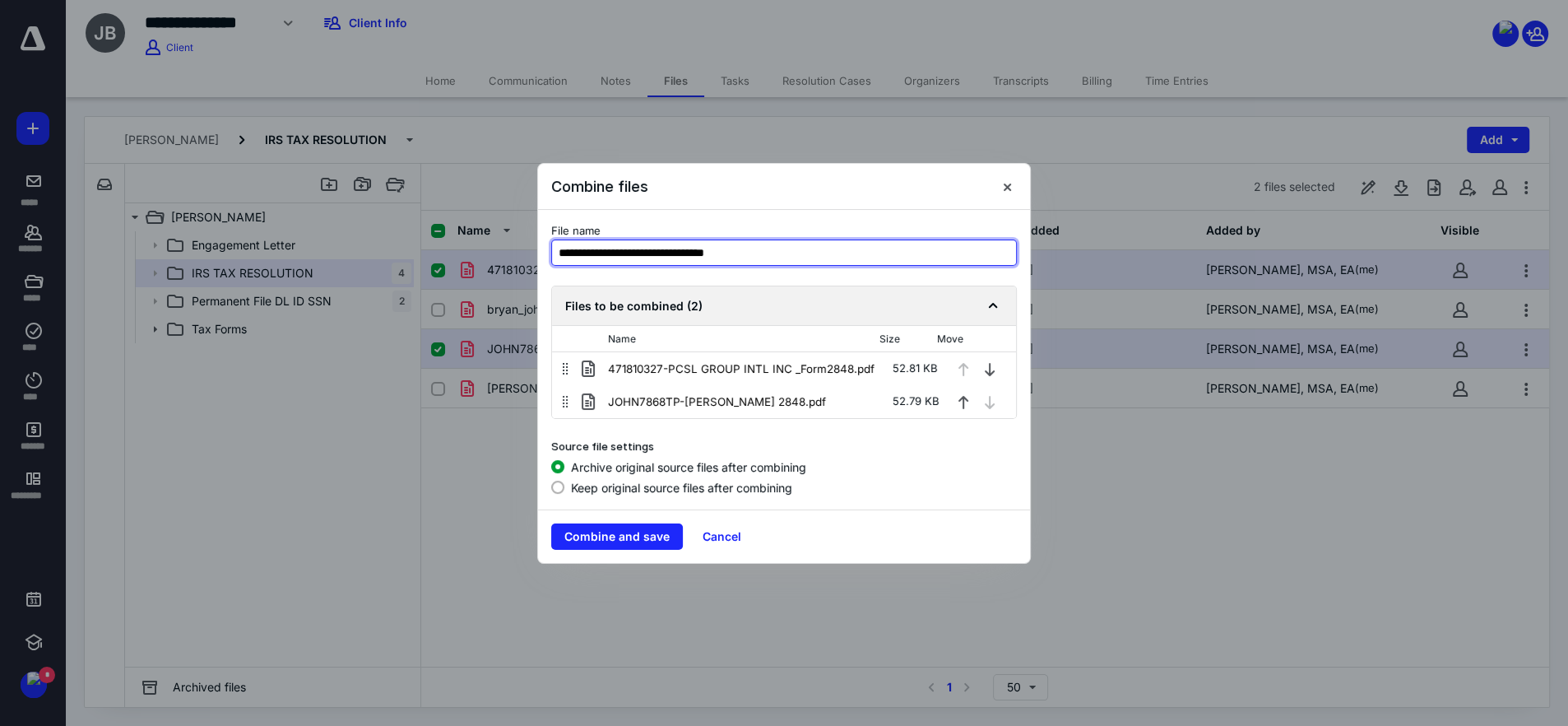 type on "**********" 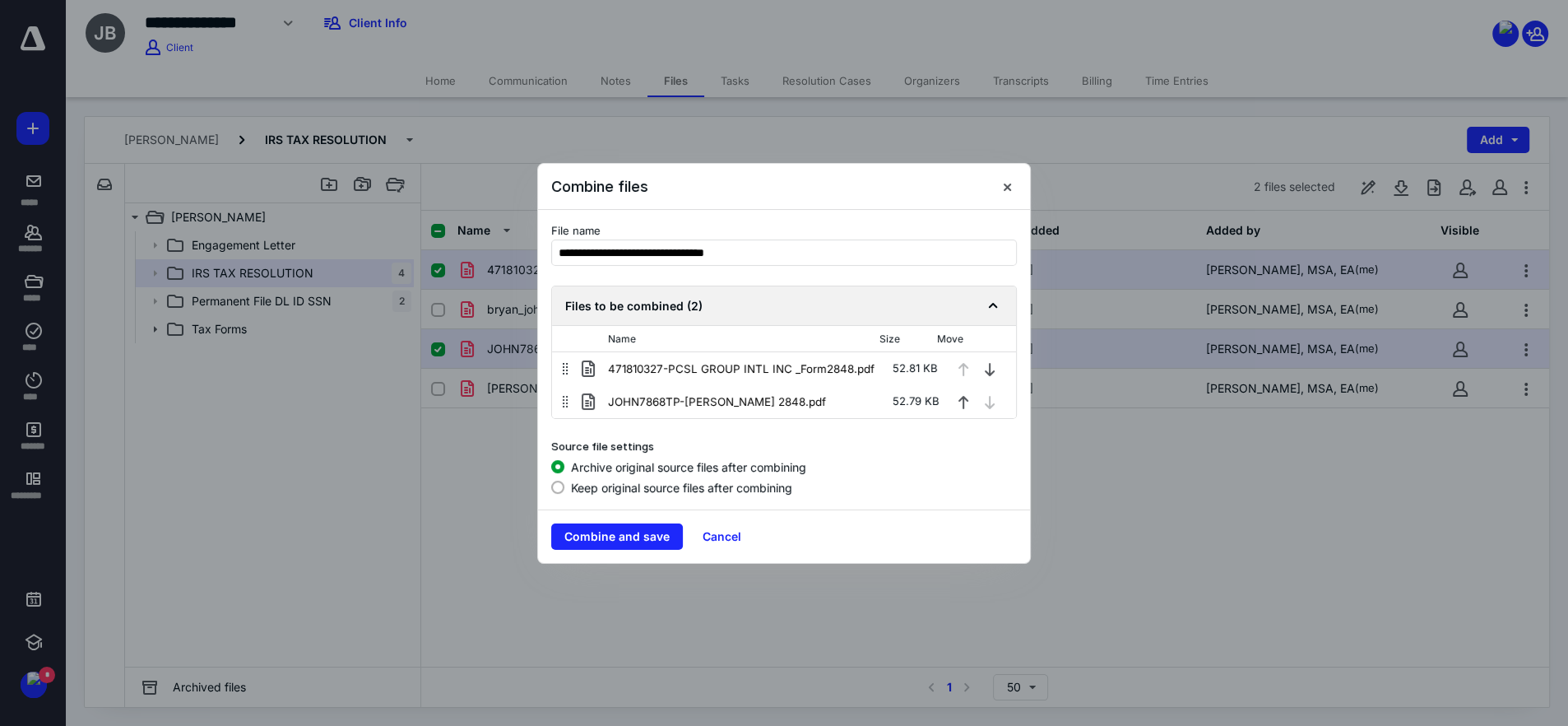 drag, startPoint x: 636, startPoint y: 488, endPoint x: 647, endPoint y: 515, distance: 29.154759 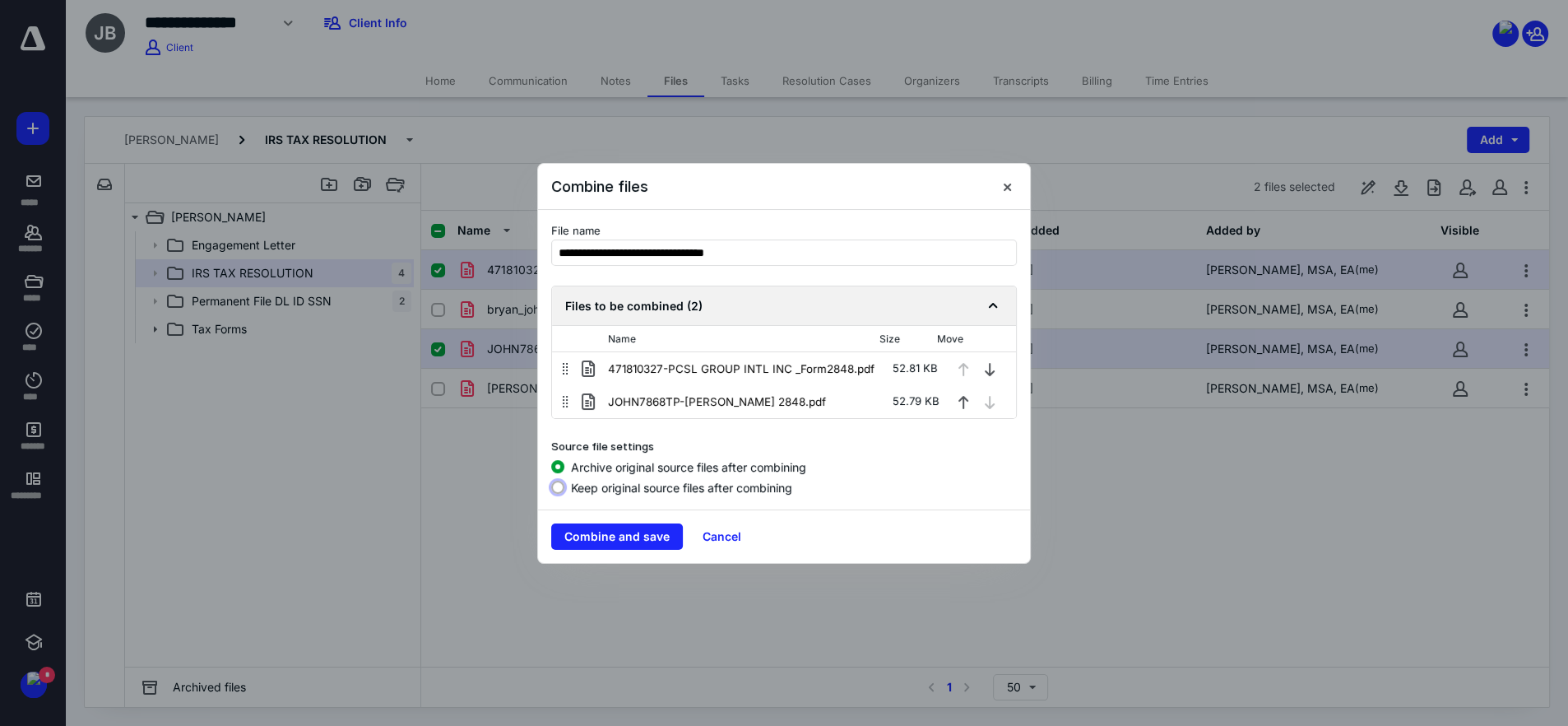 click on "Keep original source files after combining" at bounding box center (560, -823121) 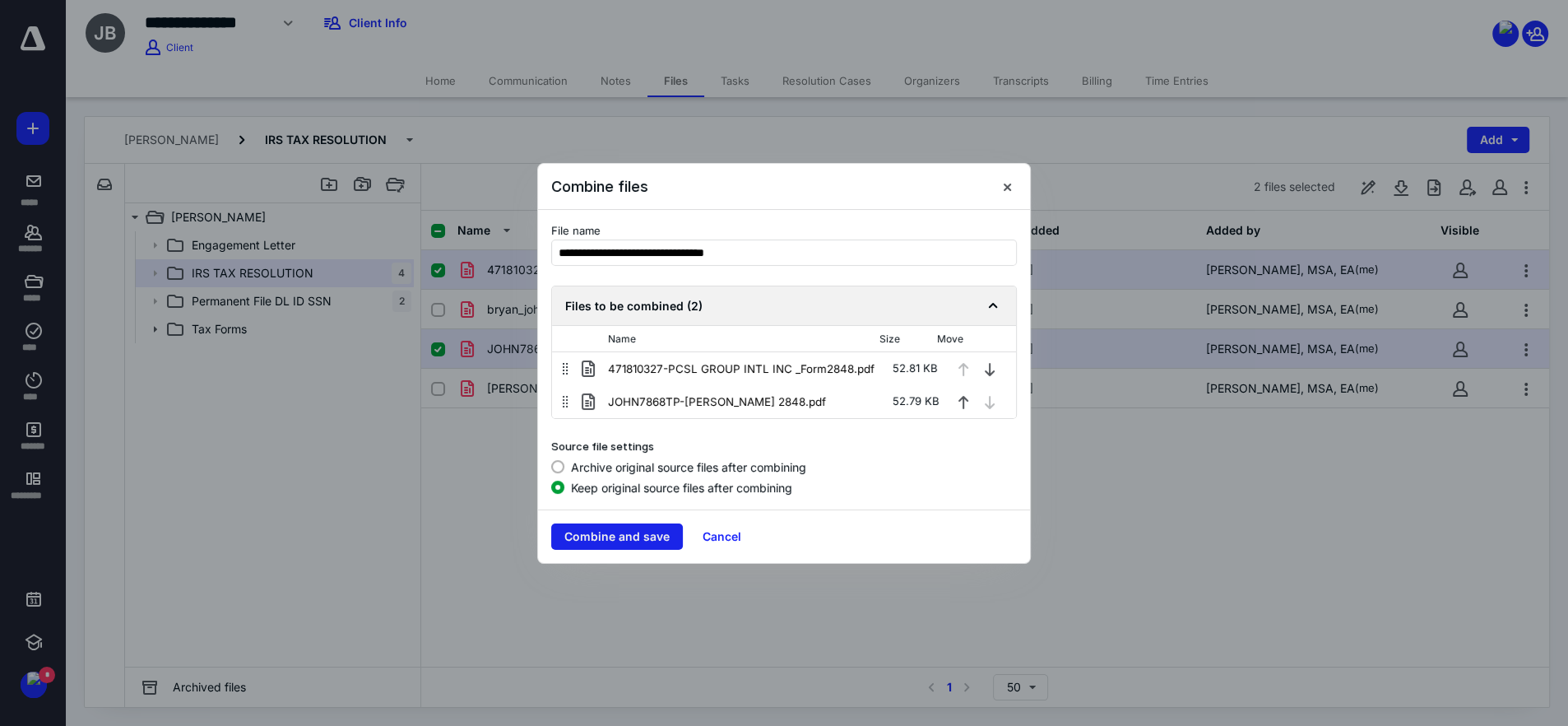 click on "Combine and save" at bounding box center (617, 537) 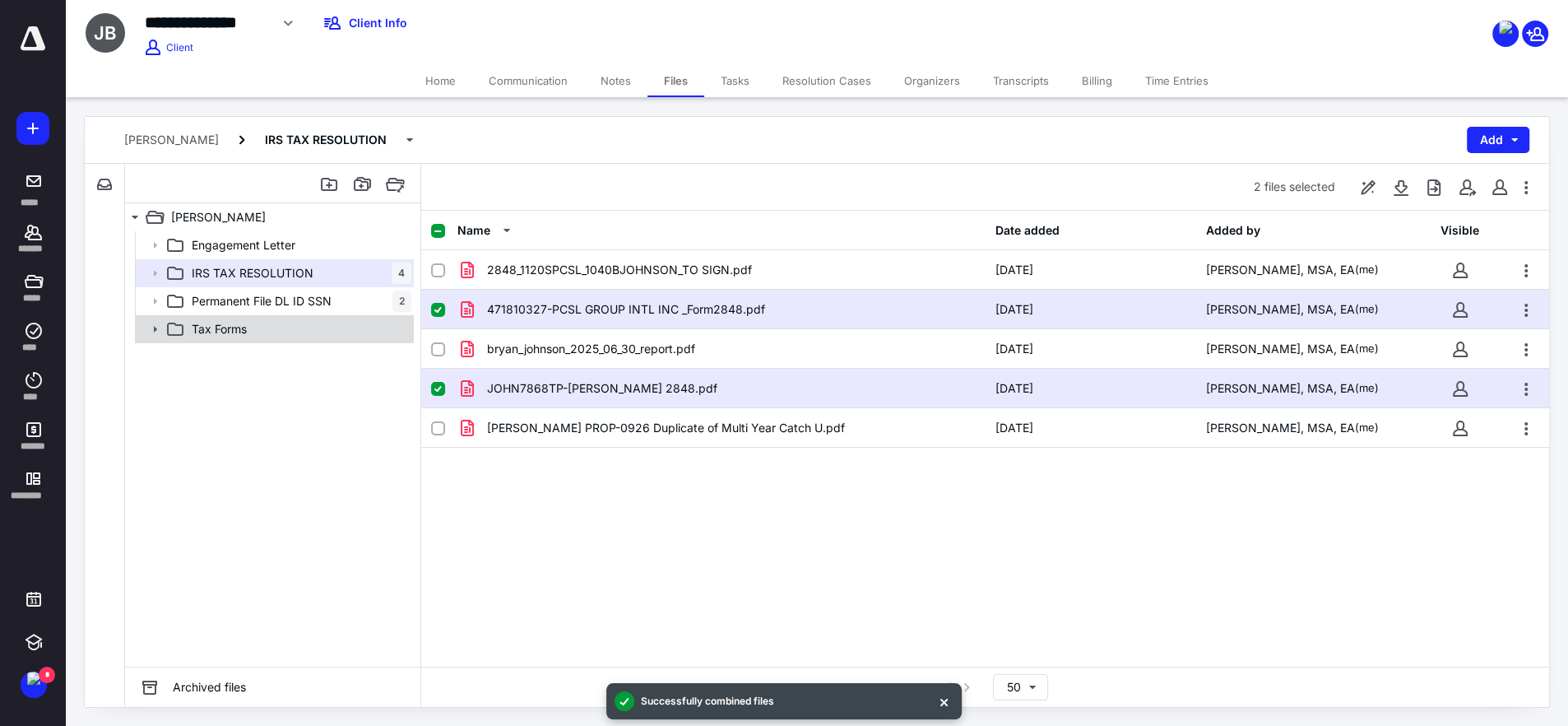 click 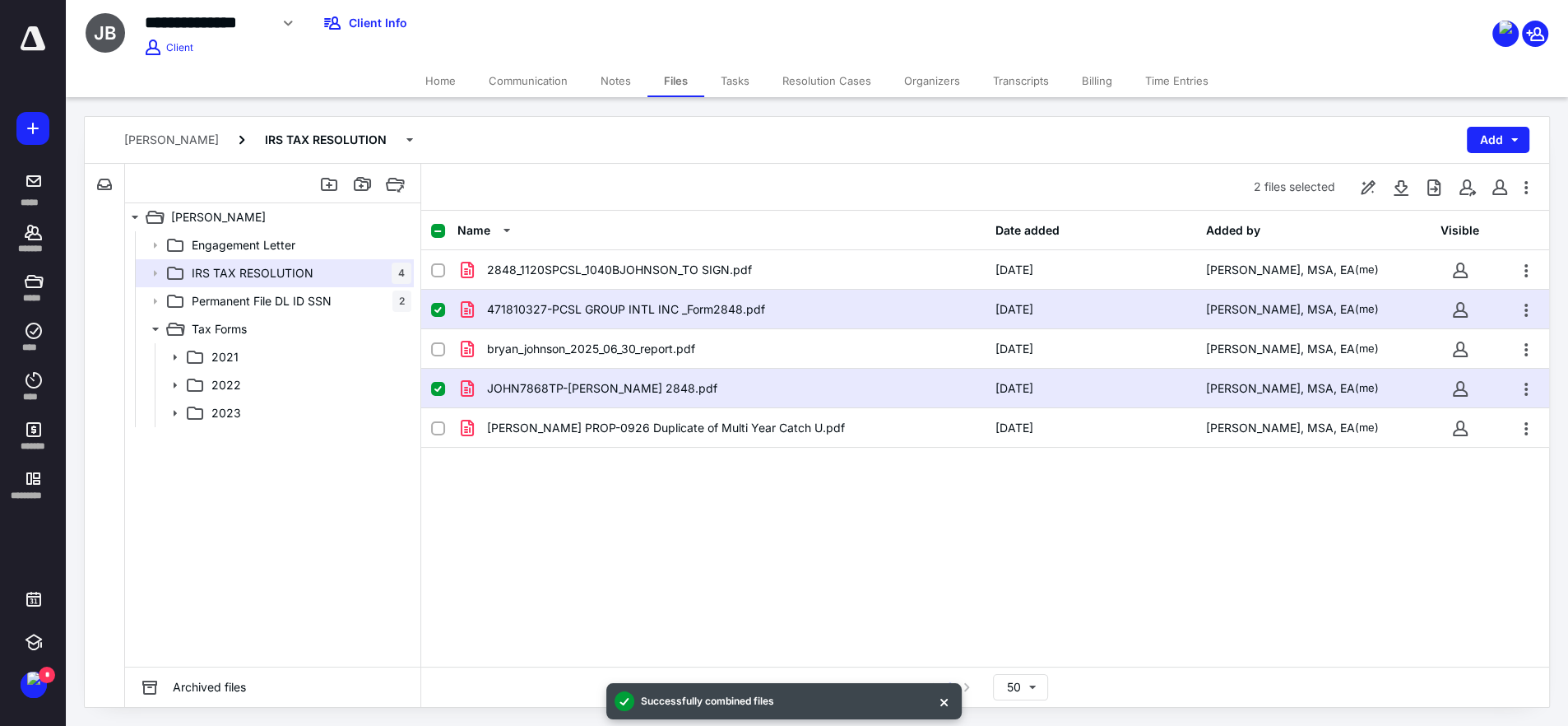 click at bounding box center (438, 310) 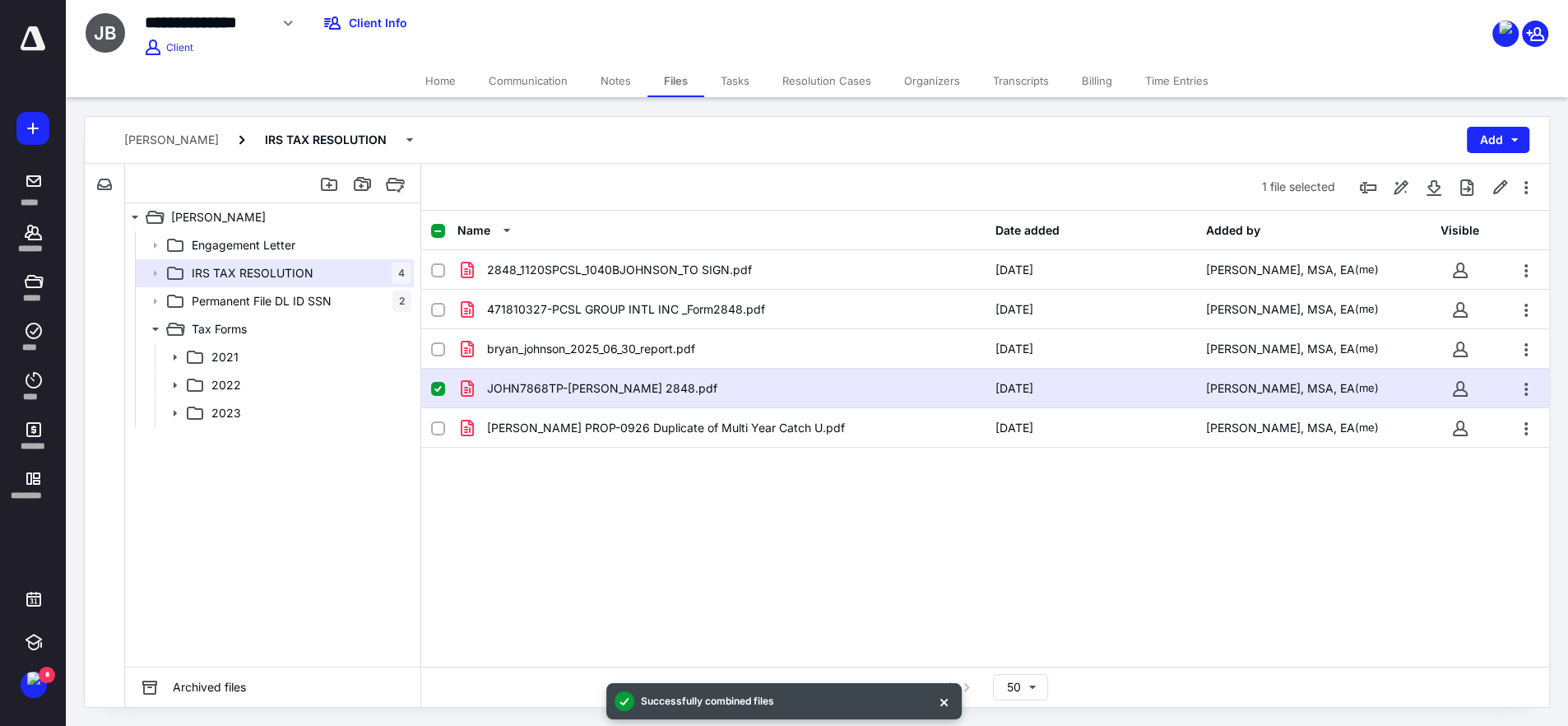 click at bounding box center (438, 389) 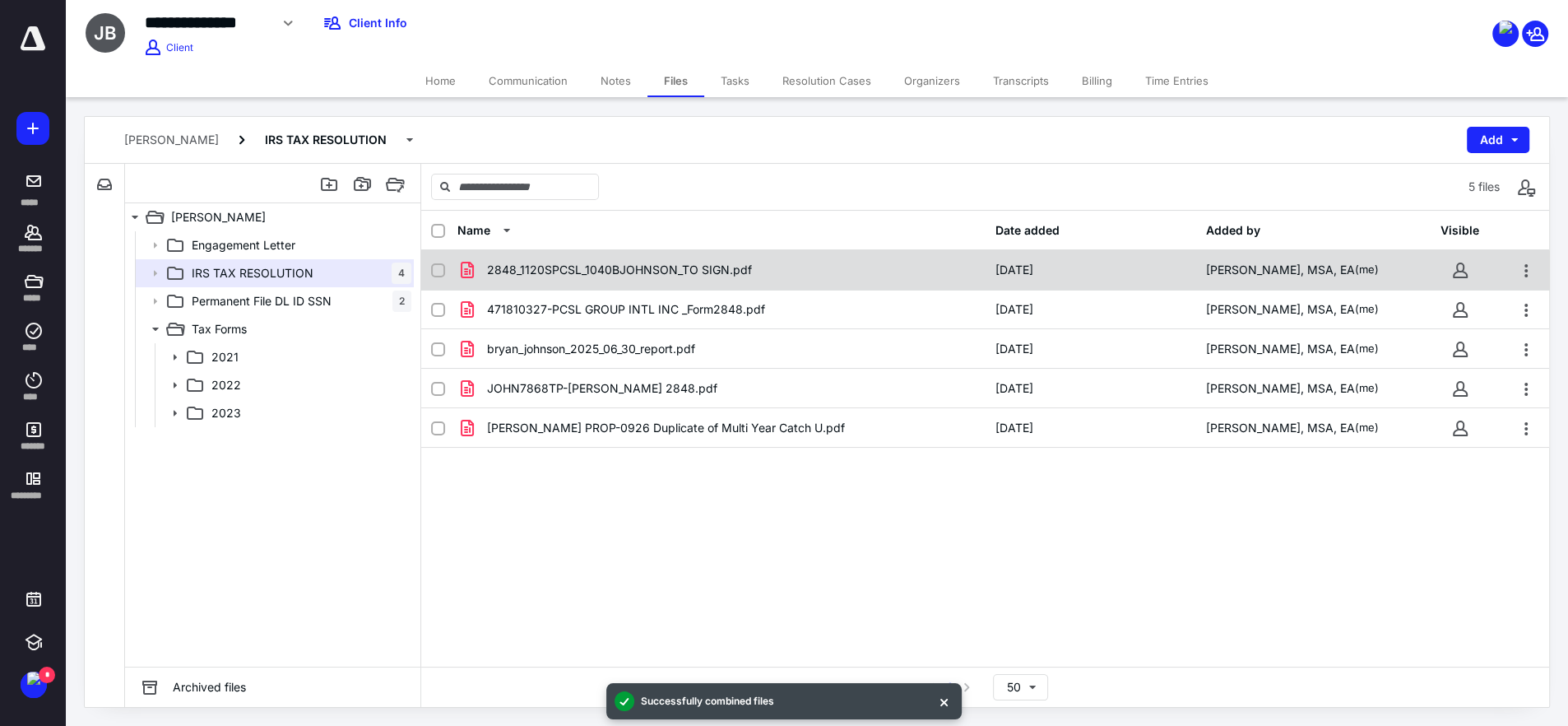click on "2848_1120SPCSL_1040BJOHNSON_TO SIGN.pdf 7/10/2025 TARAH VAN FOSSEN, MSA, EA  (me)" at bounding box center (985, 270) 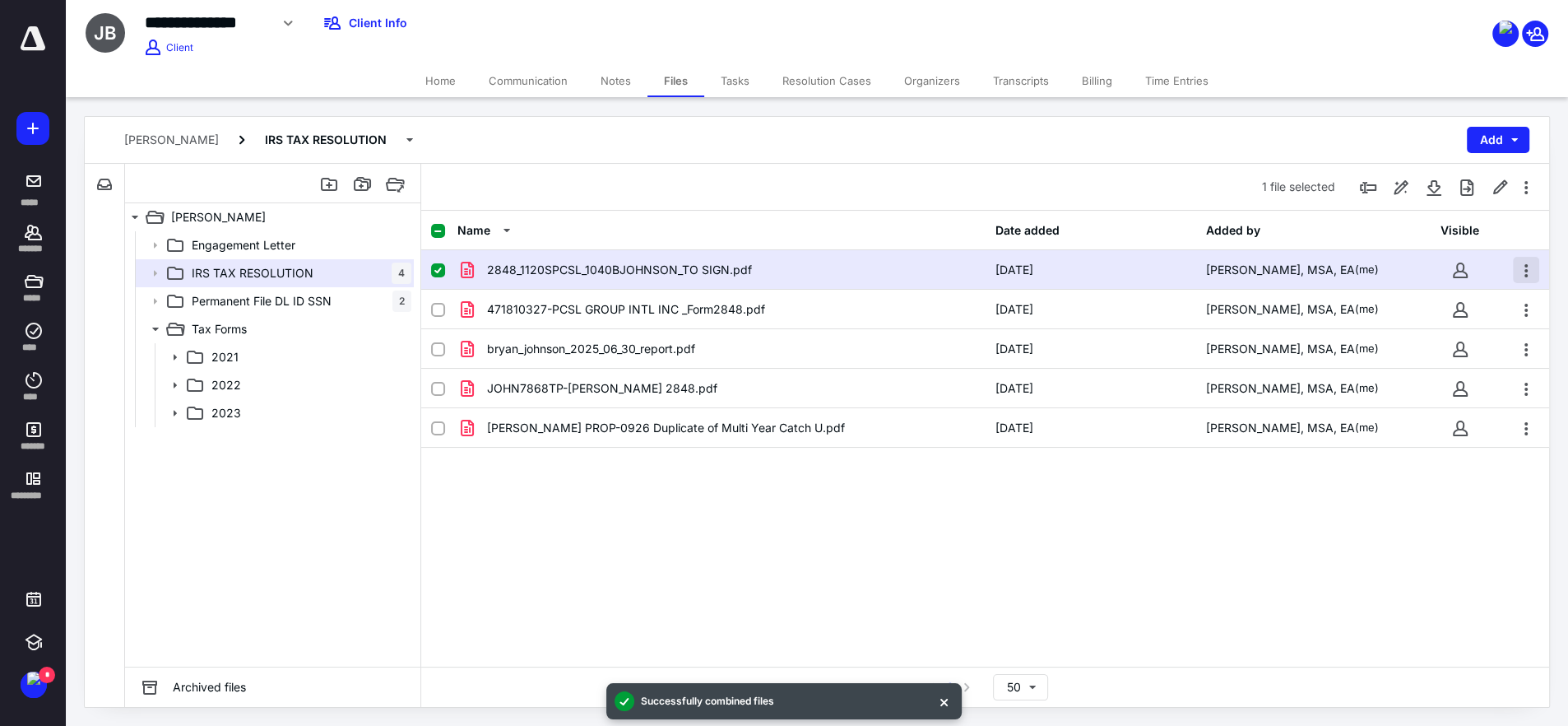 click at bounding box center (1526, 270) 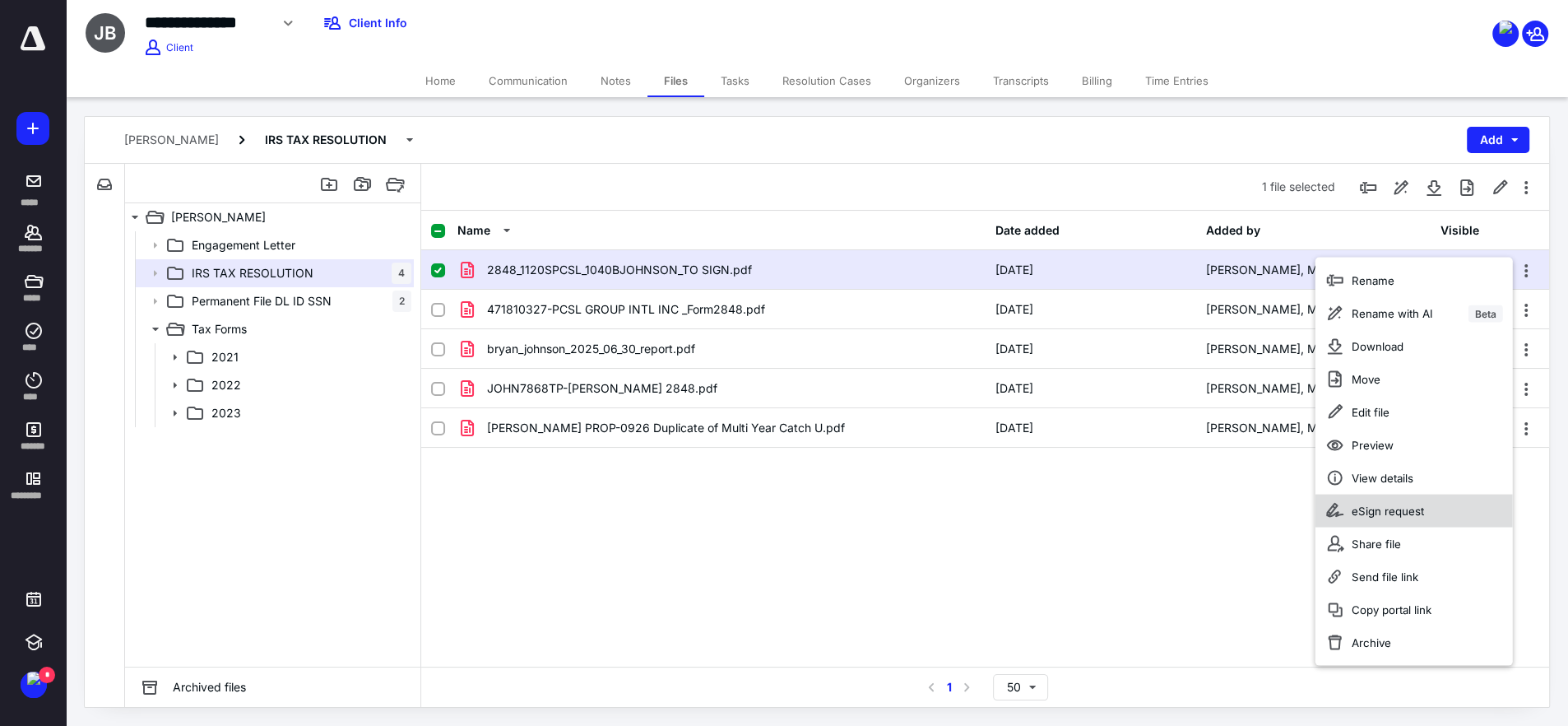 click on "eSign request" at bounding box center (1387, 511) 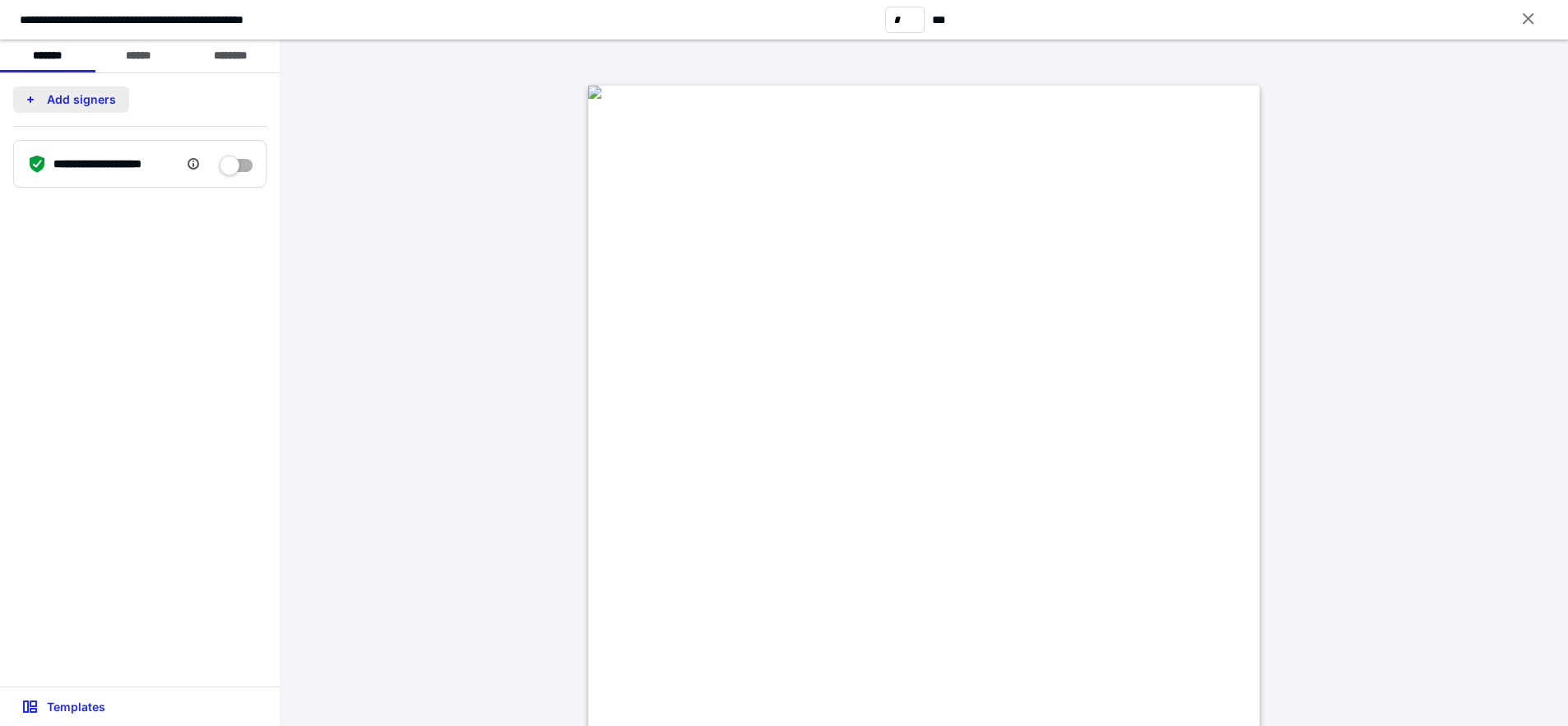 click on "Add signers" at bounding box center (71, 100) 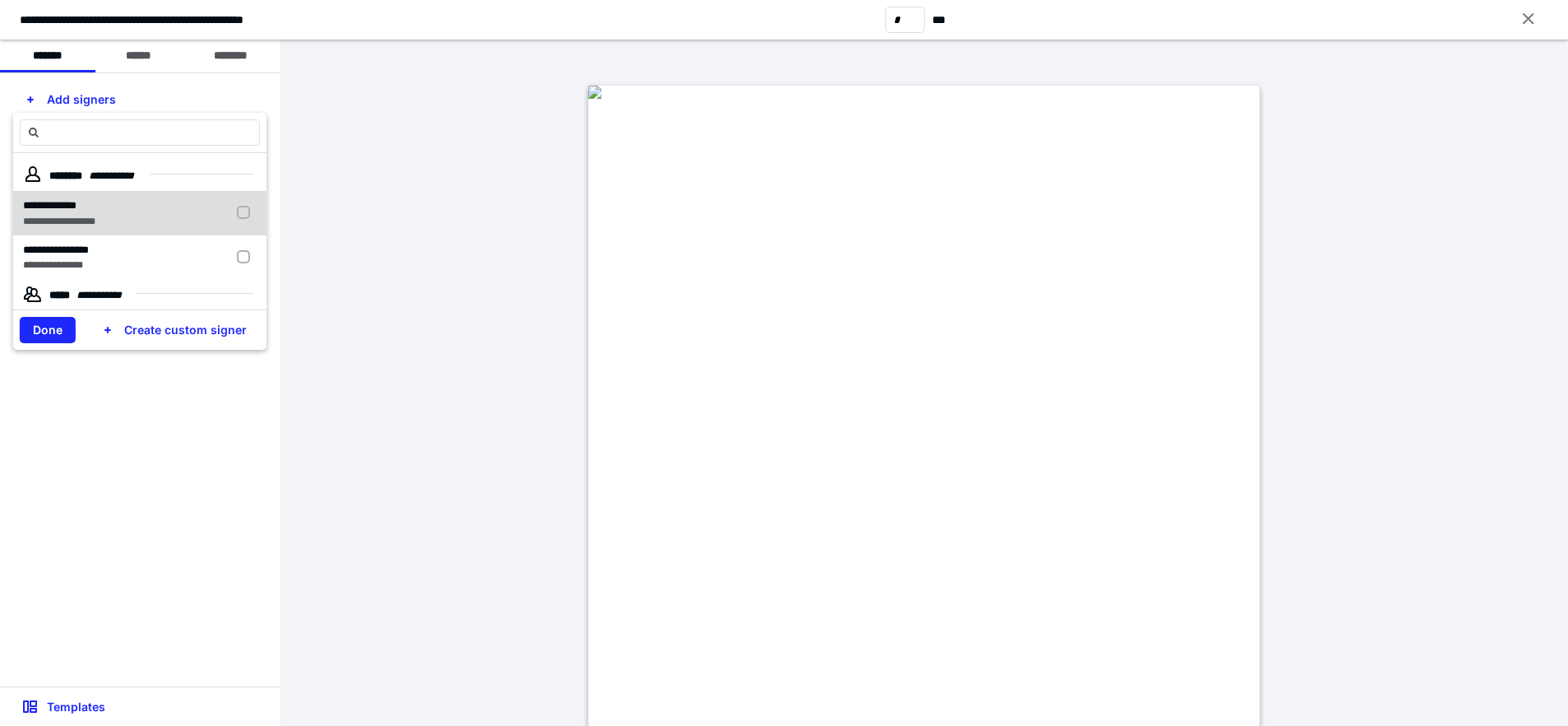 click on "**********" at bounding box center (140, 213) 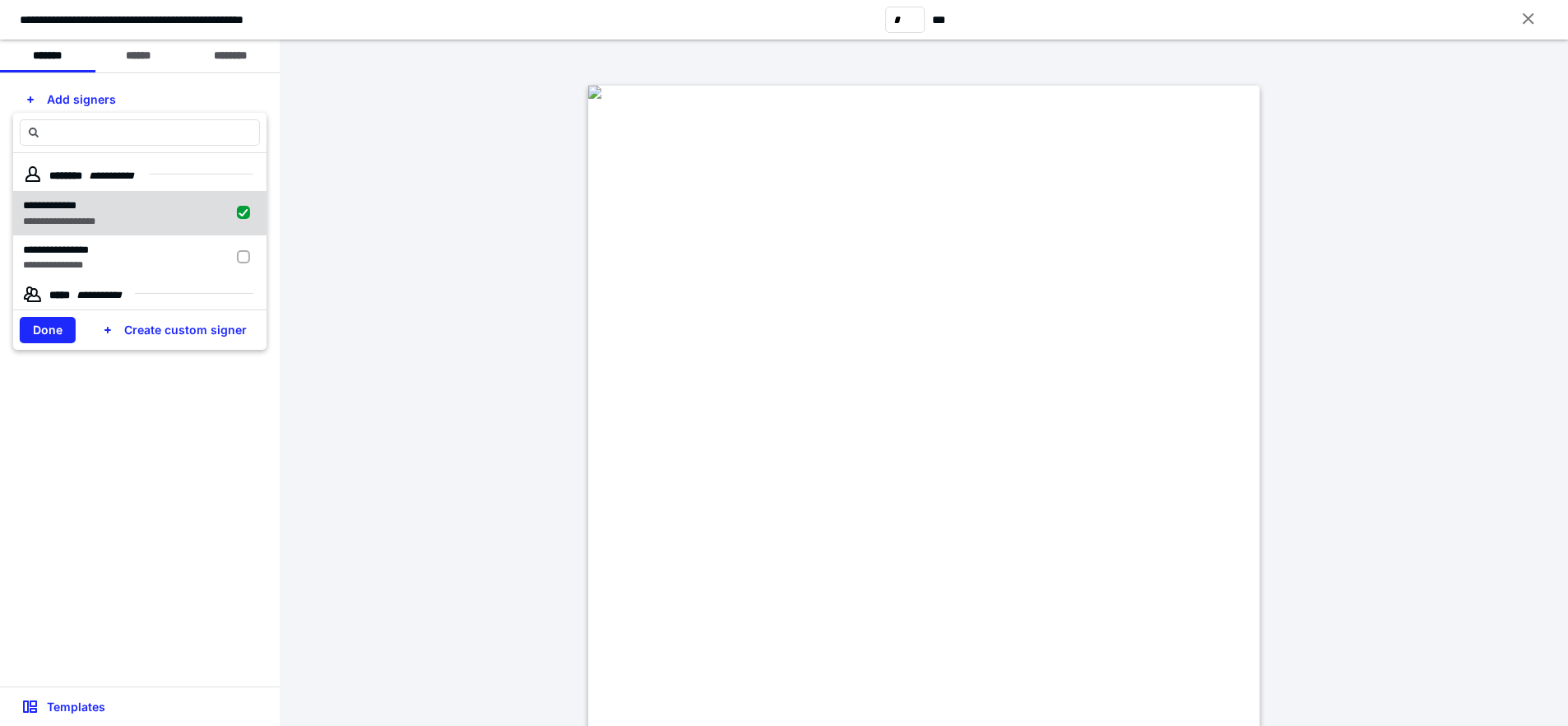 checkbox on "true" 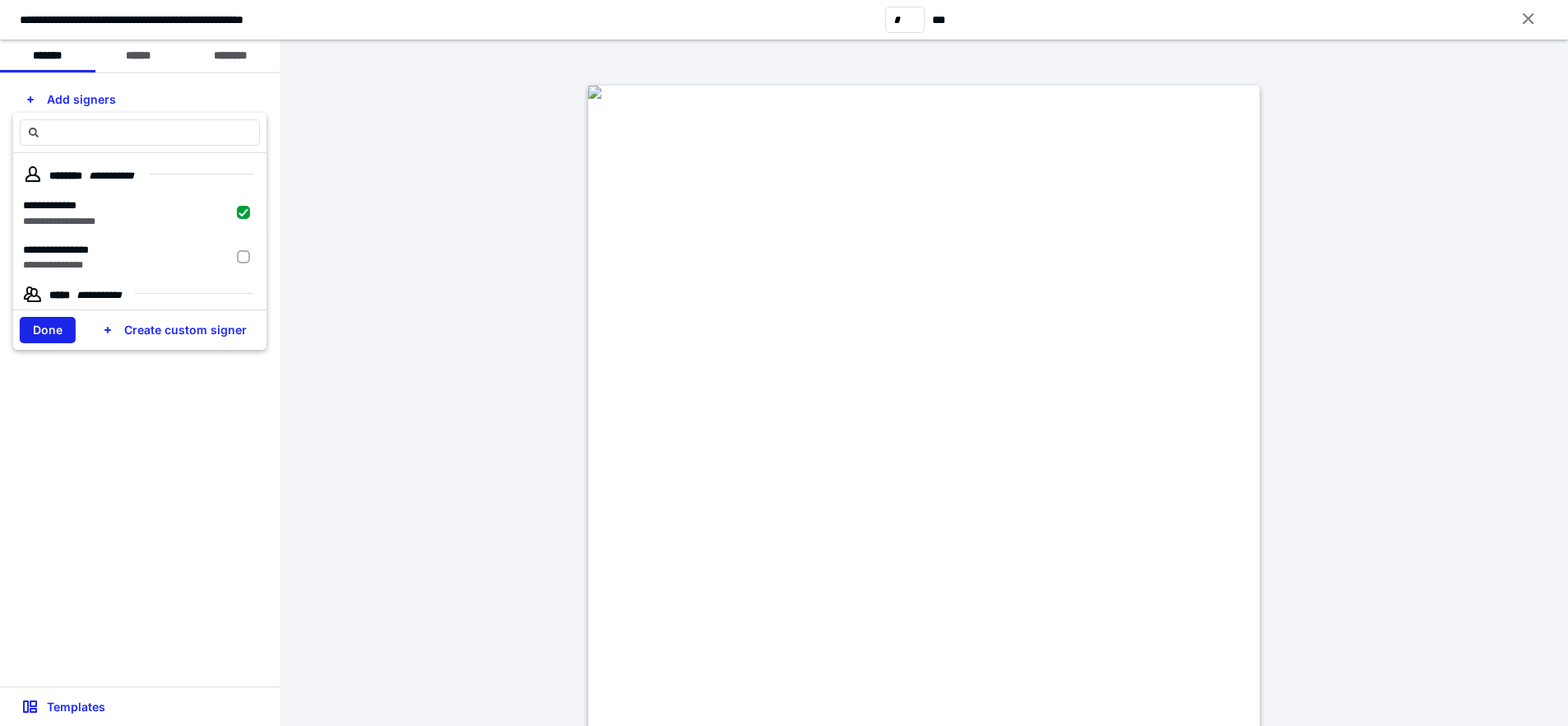 click on "Done" at bounding box center [48, 330] 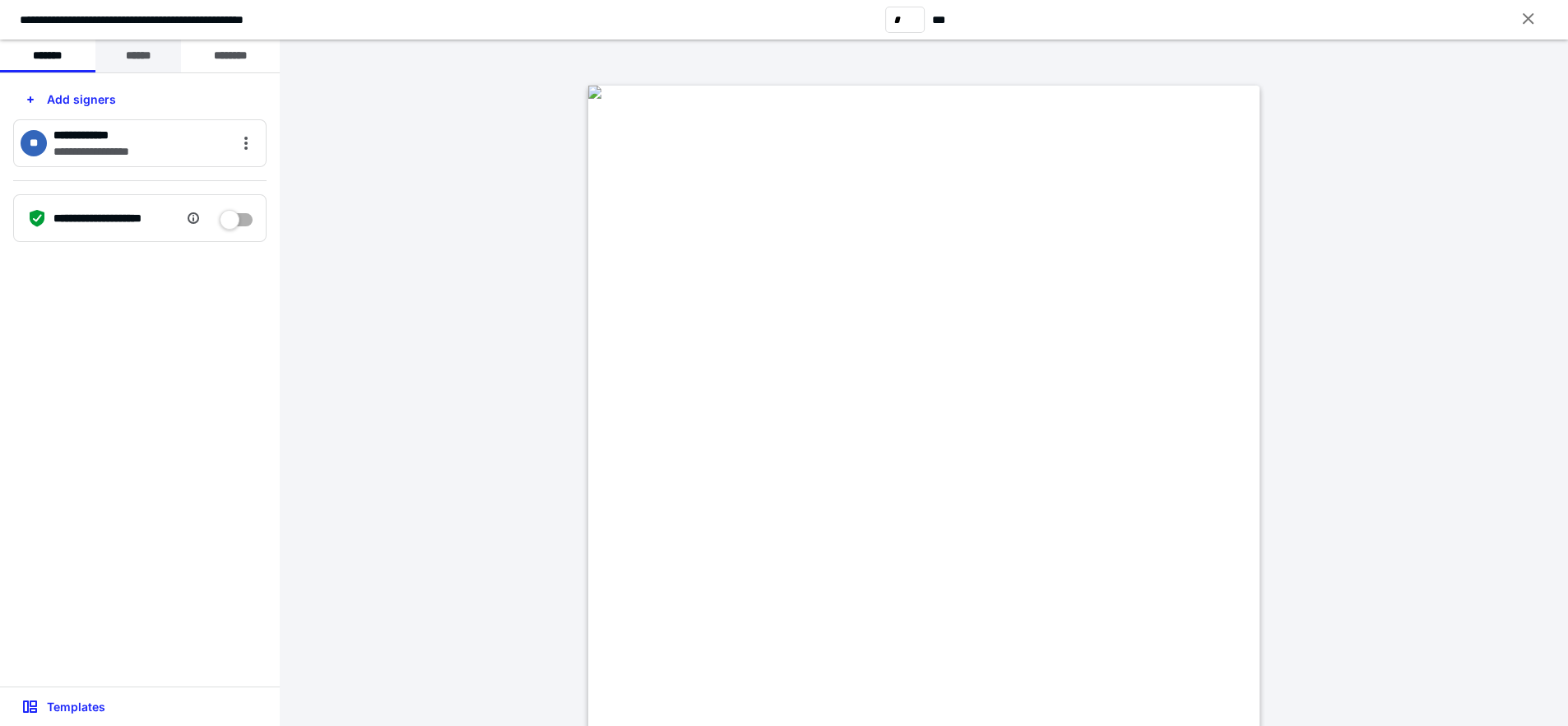 click on "******" at bounding box center (138, 56) 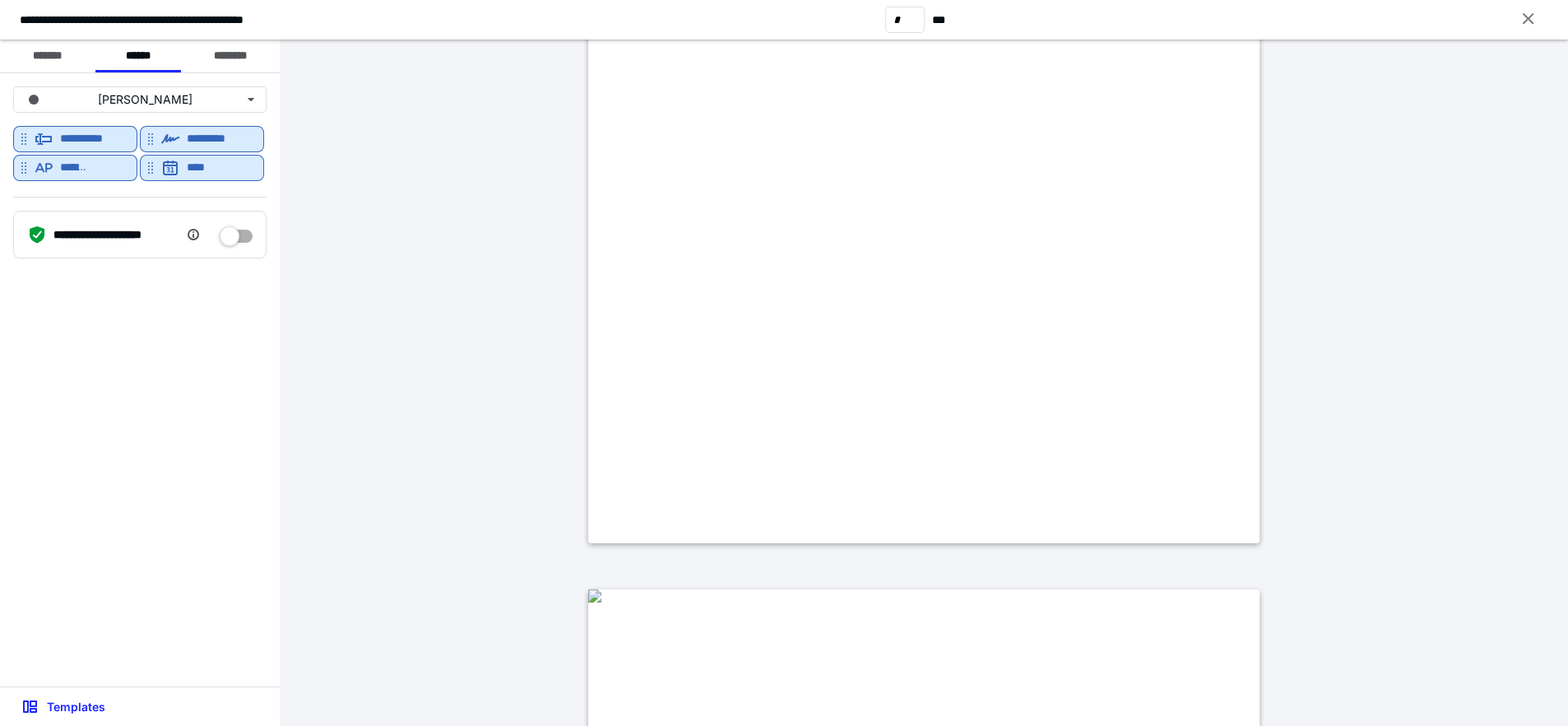scroll, scrollTop: 617, scrollLeft: 0, axis: vertical 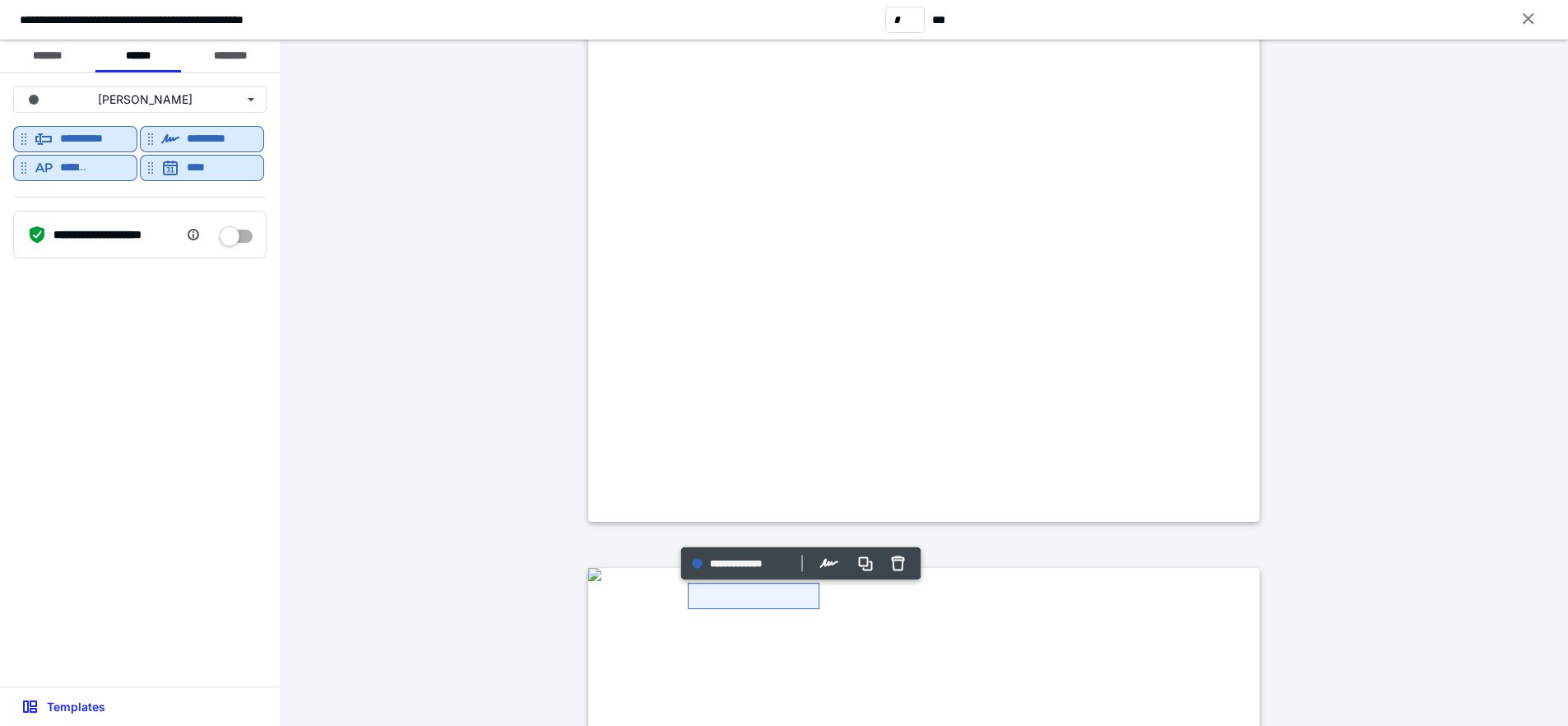 type on "*" 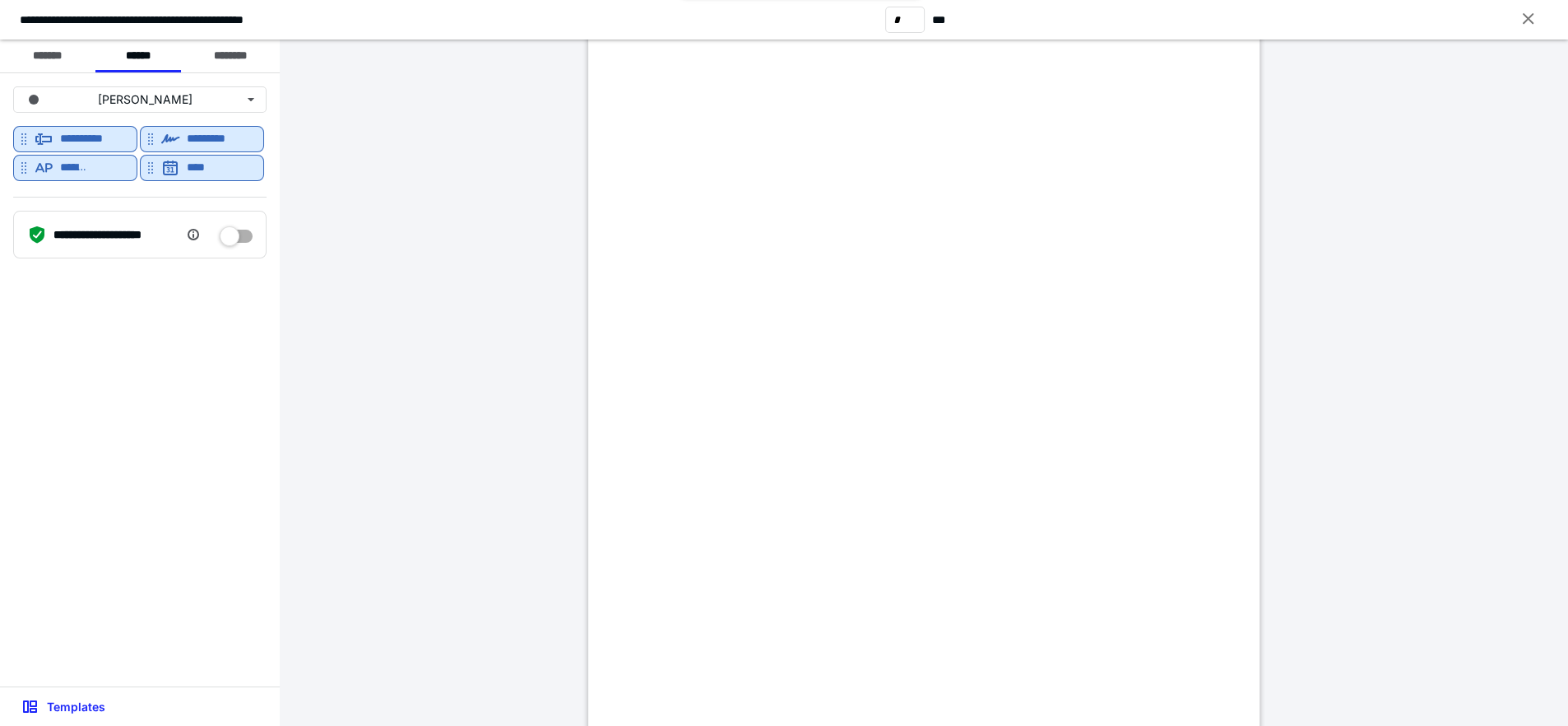 scroll, scrollTop: 2675, scrollLeft: 0, axis: vertical 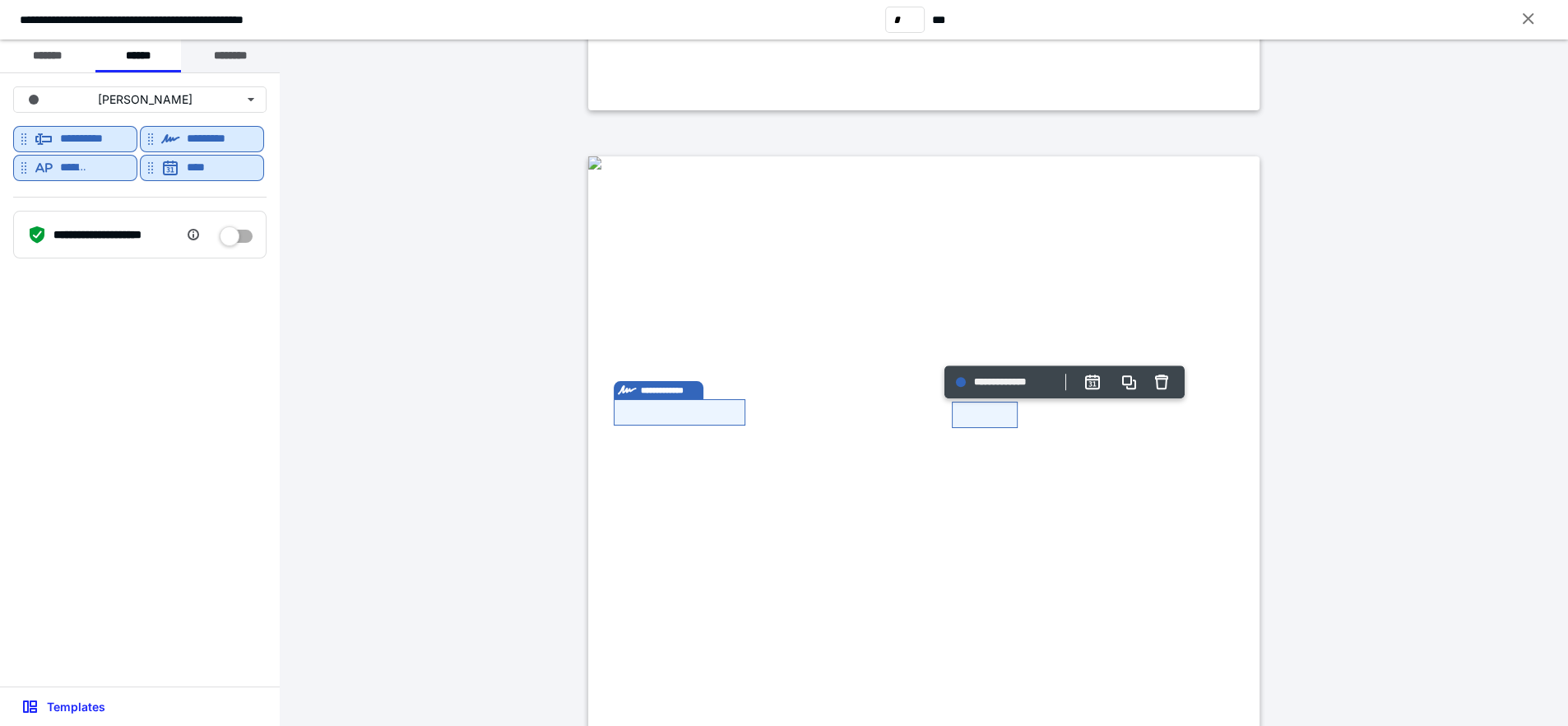 click on "********" at bounding box center (230, 56) 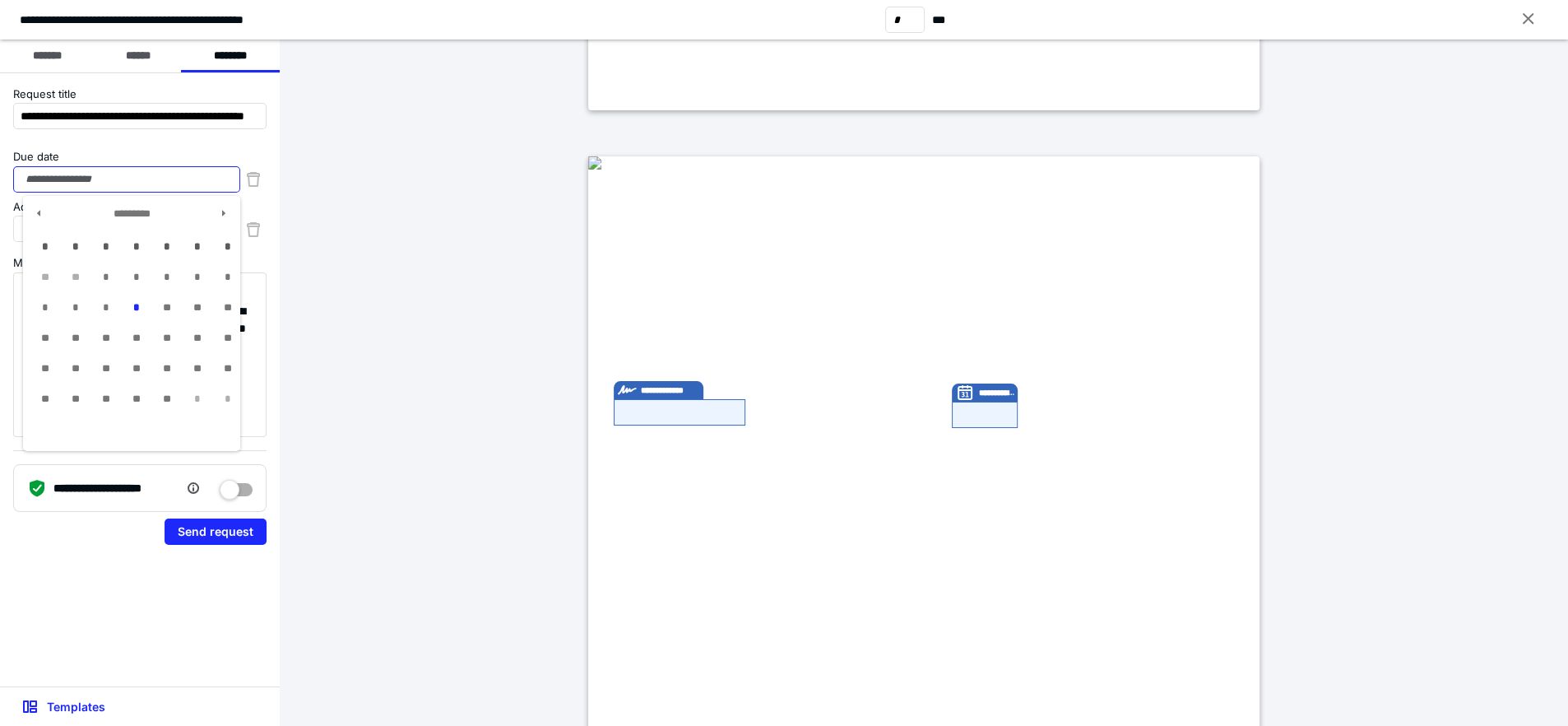 click on "Due date" at bounding box center (127, 179) 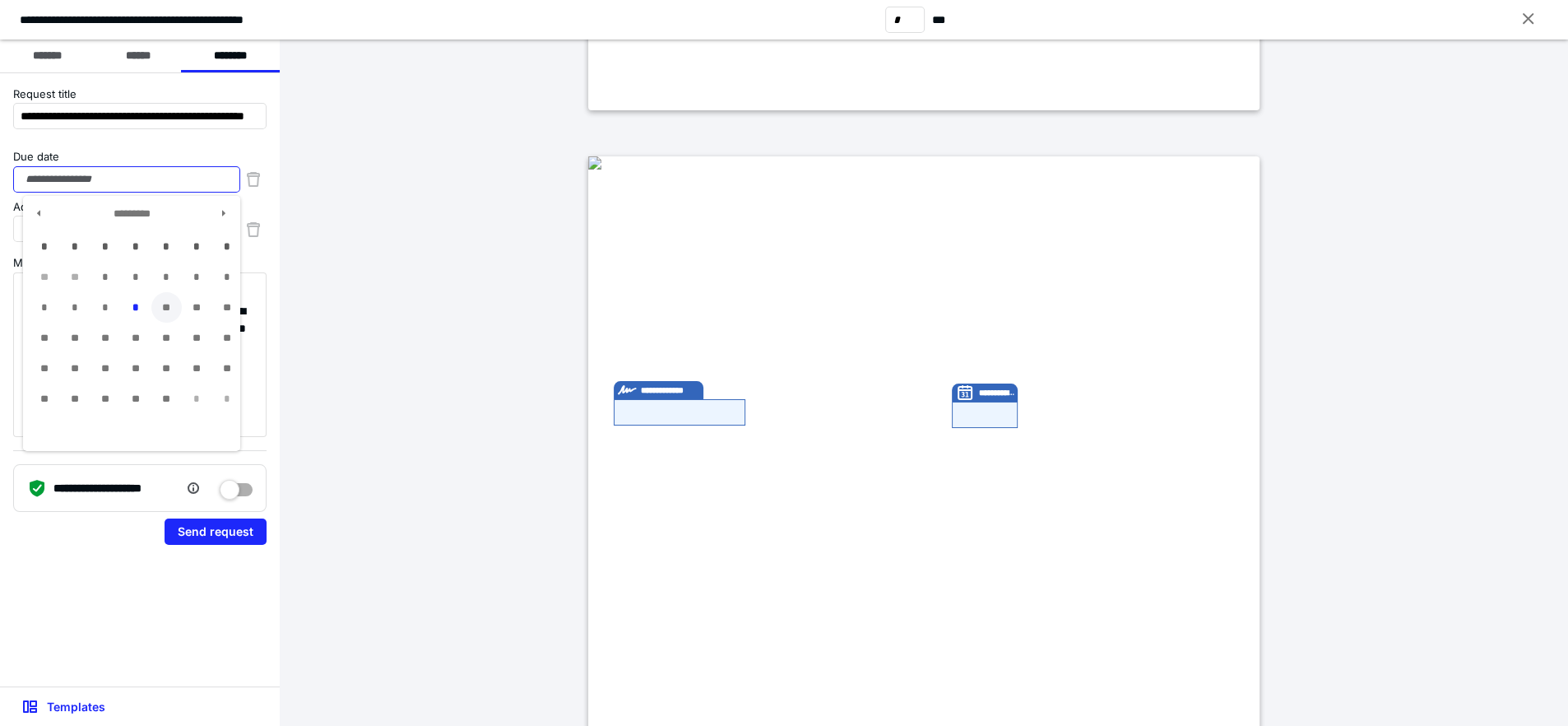 click on "**" at bounding box center [166, 307] 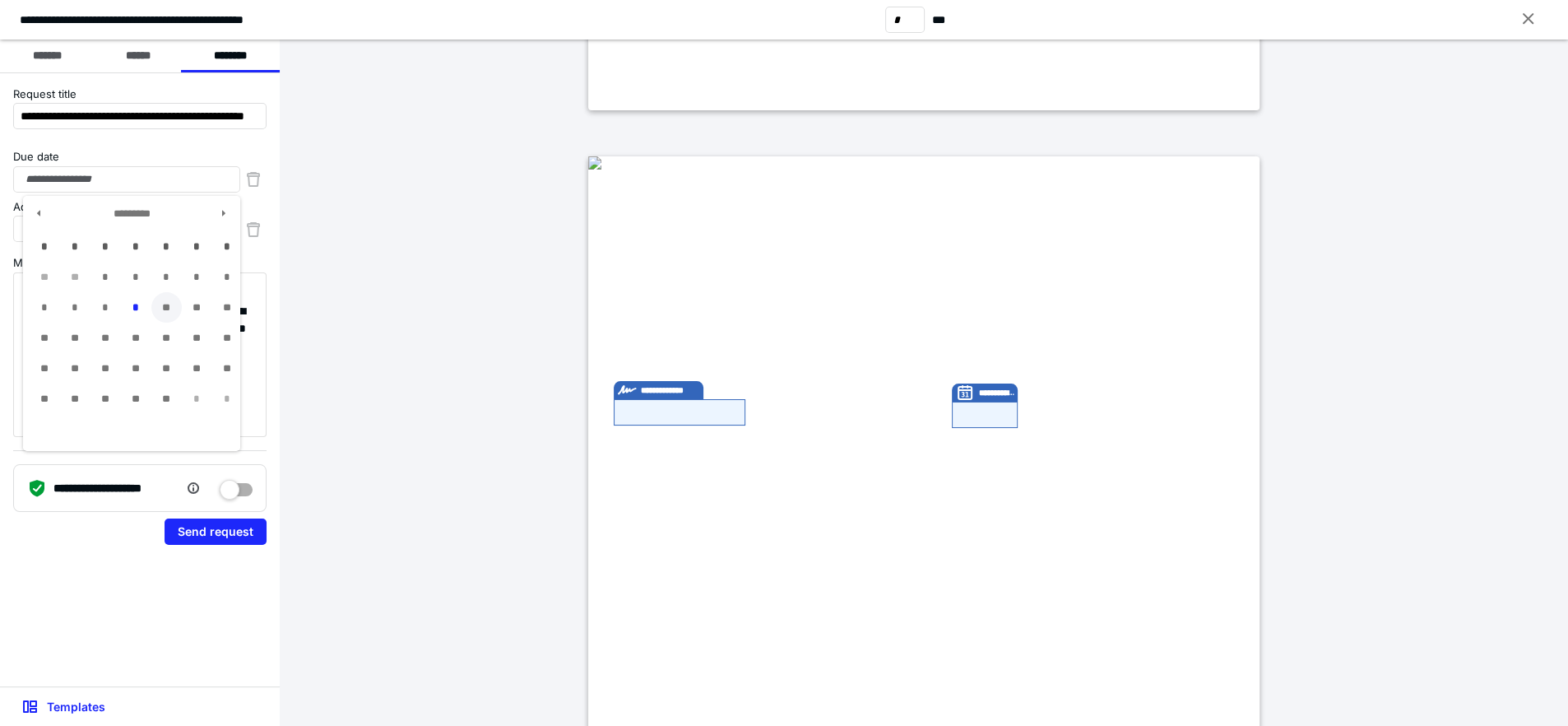 type on "**********" 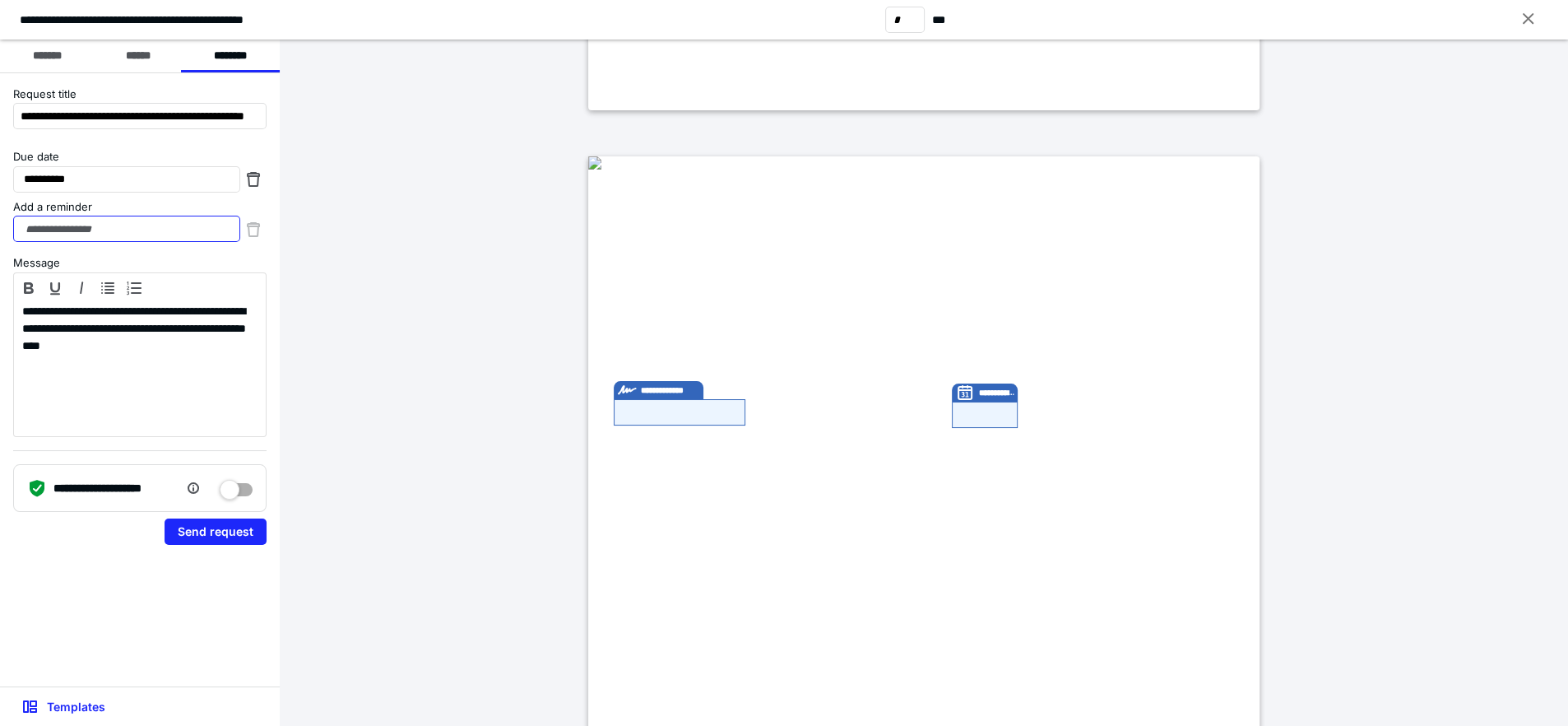 click on "Add a reminder" at bounding box center [127, 229] 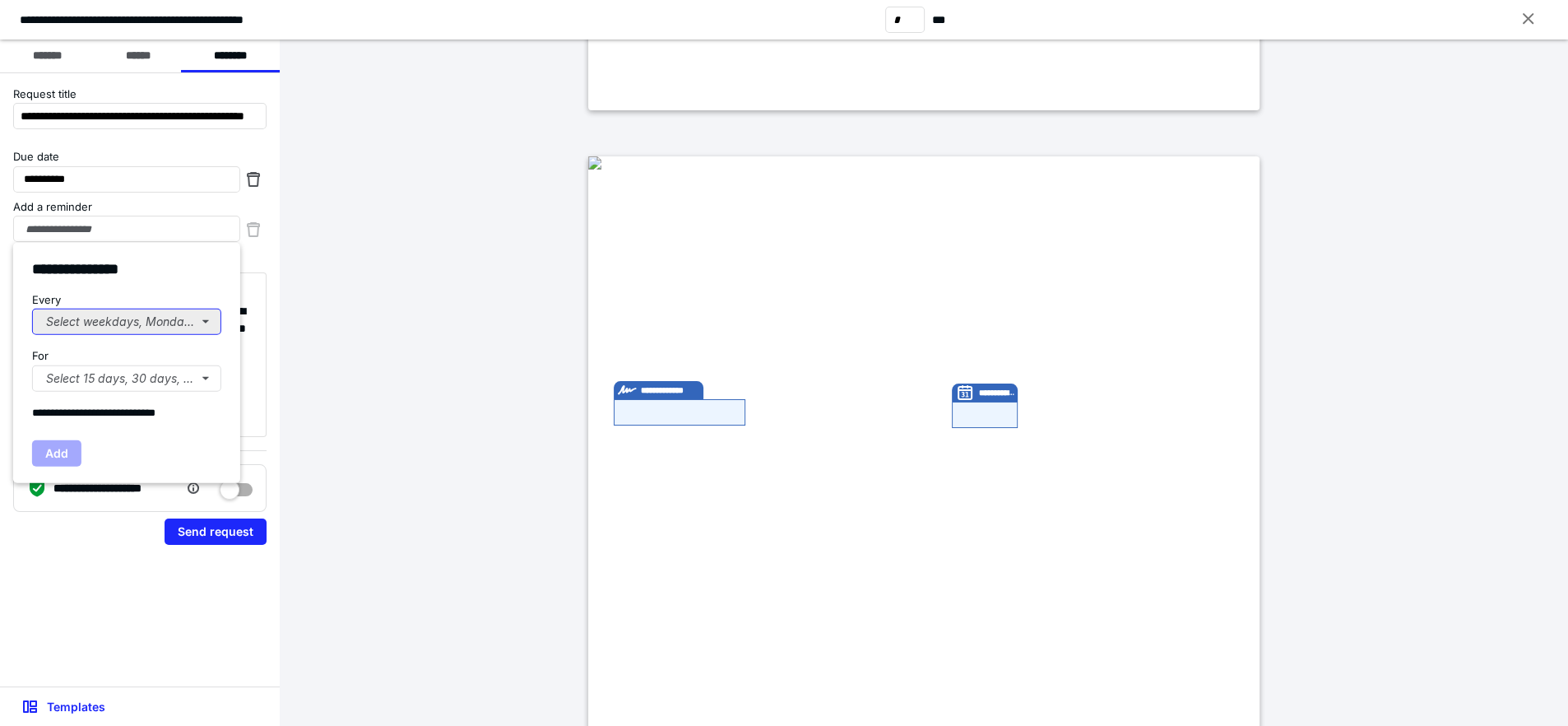 click on "Select weekdays, Mondays, or Tues..." at bounding box center (127, 322) 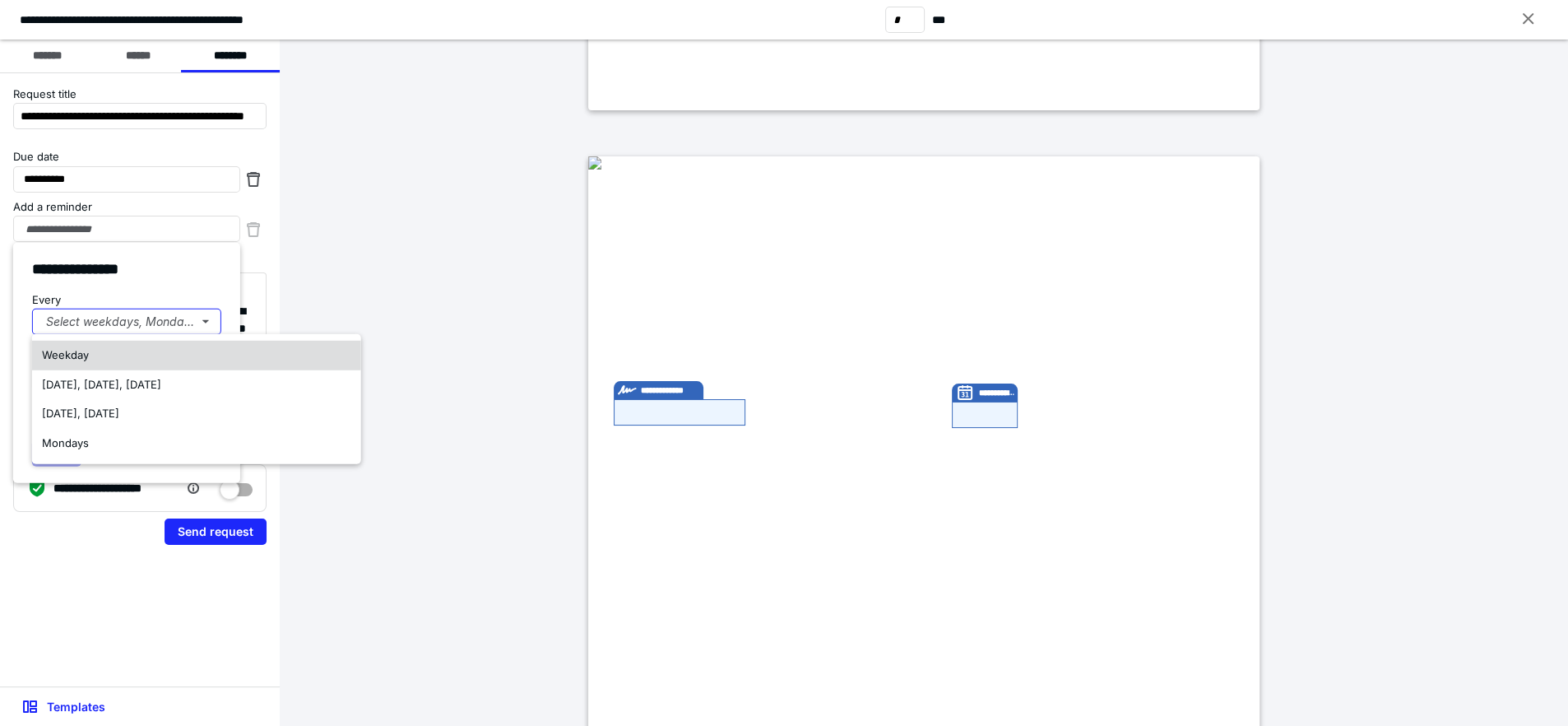 click on "Weekday" at bounding box center (65, 355) 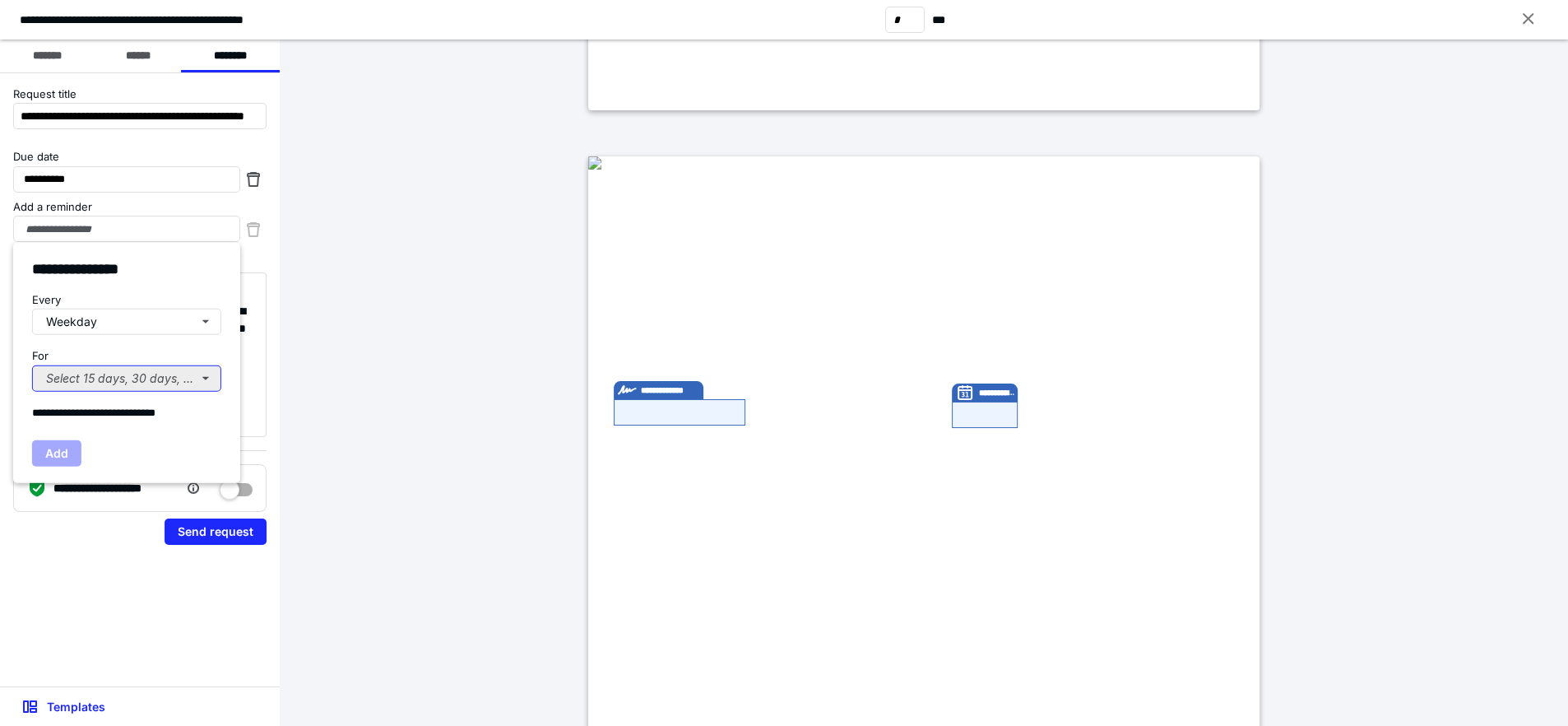 click on "Select 15 days, 30 days, or 45 days..." at bounding box center [127, 379] 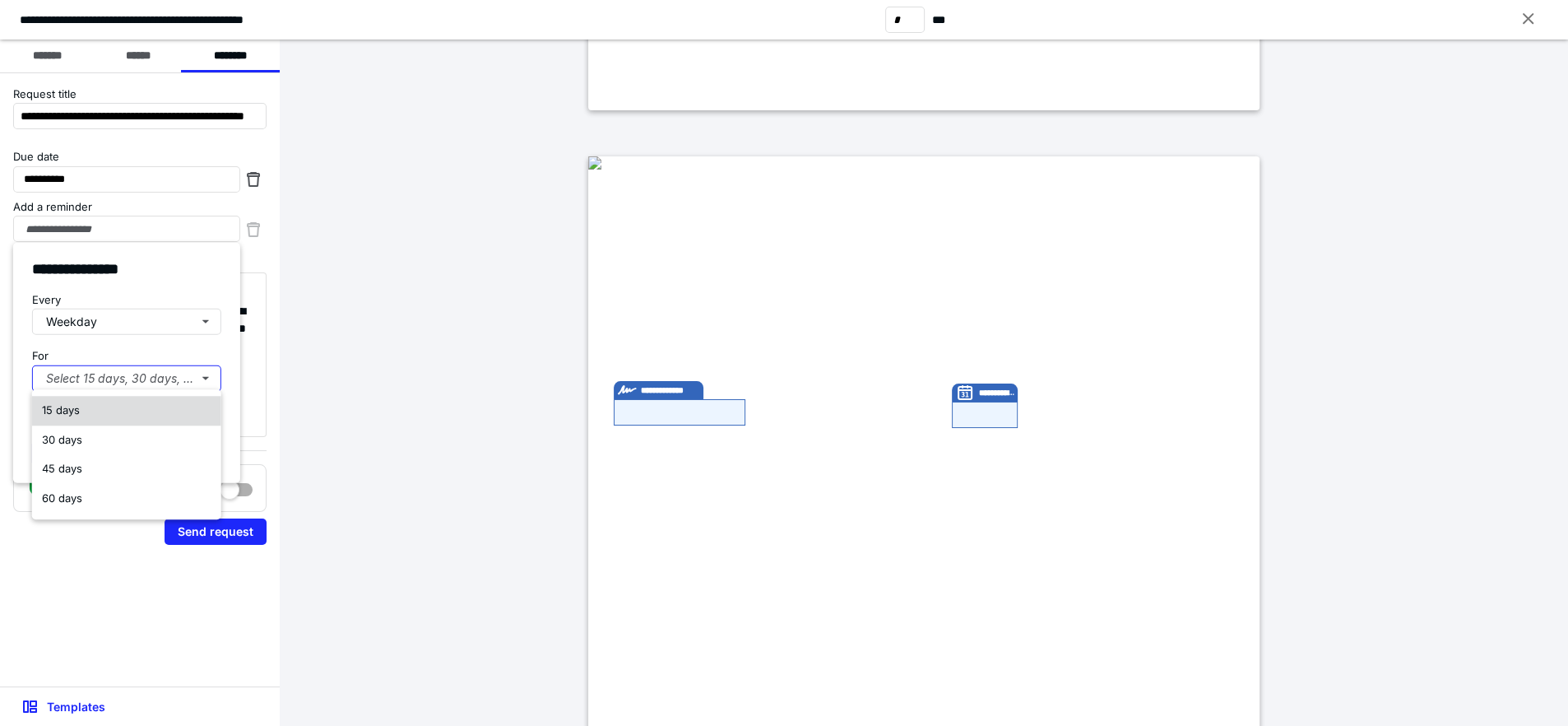 click on "15 days" at bounding box center (61, 410) 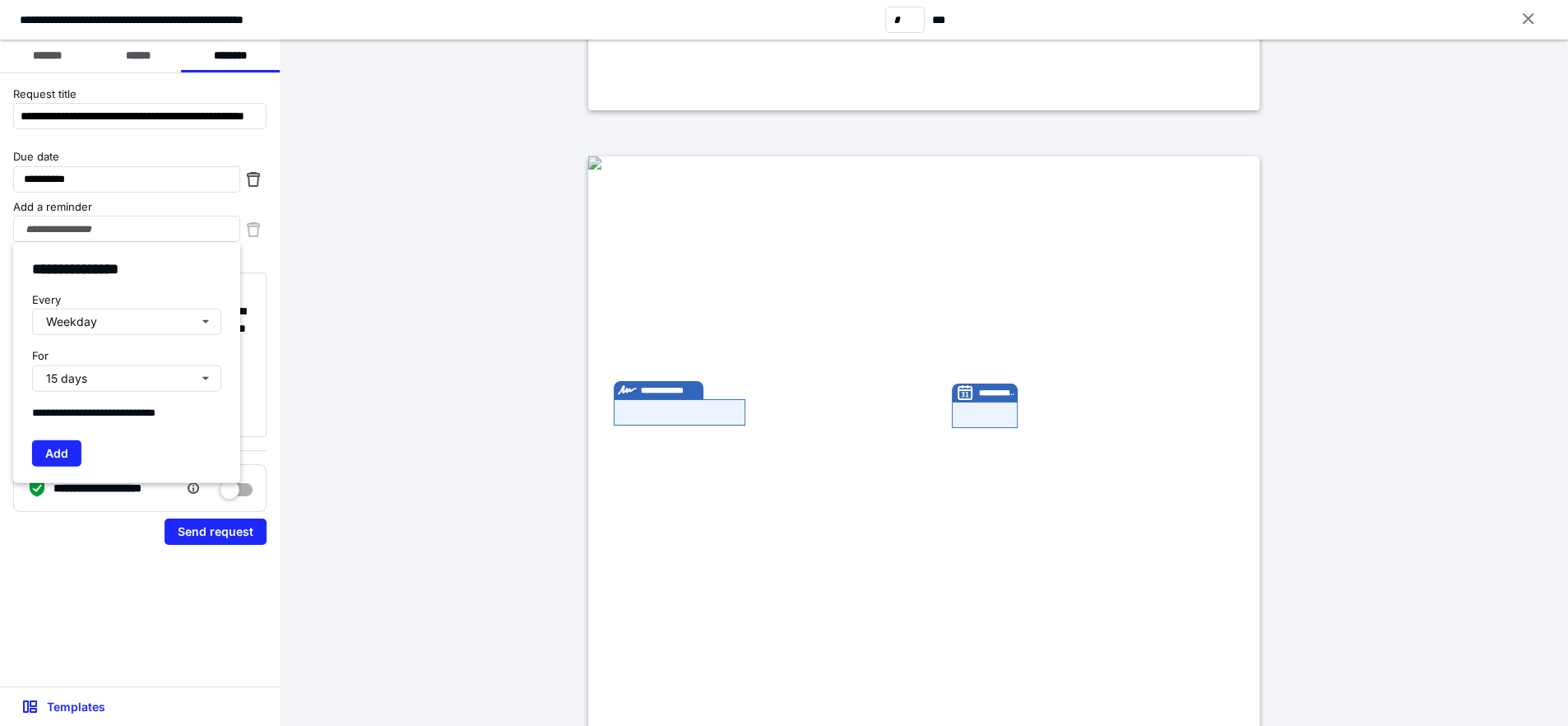 drag, startPoint x: 49, startPoint y: 444, endPoint x: 133, endPoint y: 479, distance: 91 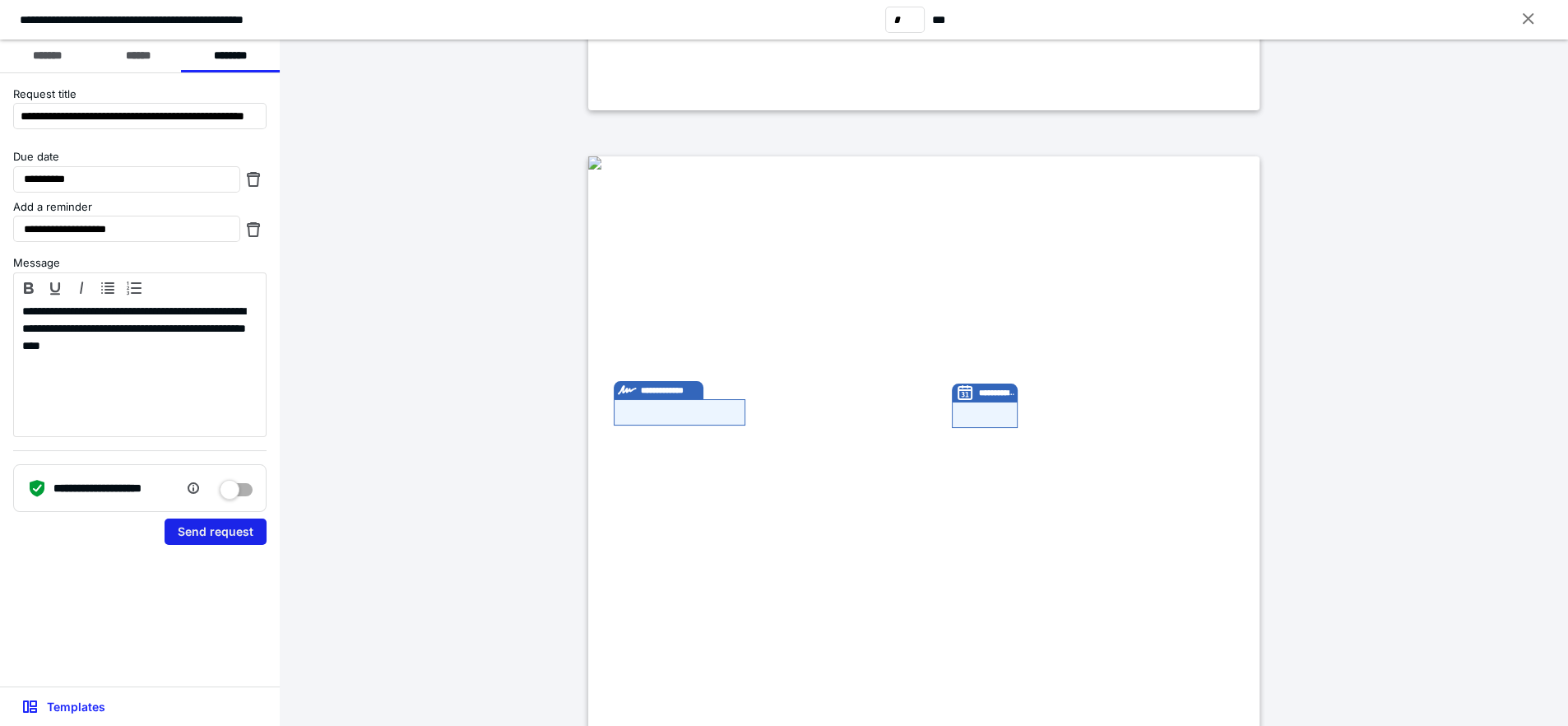 click on "Send request" at bounding box center [216, 532] 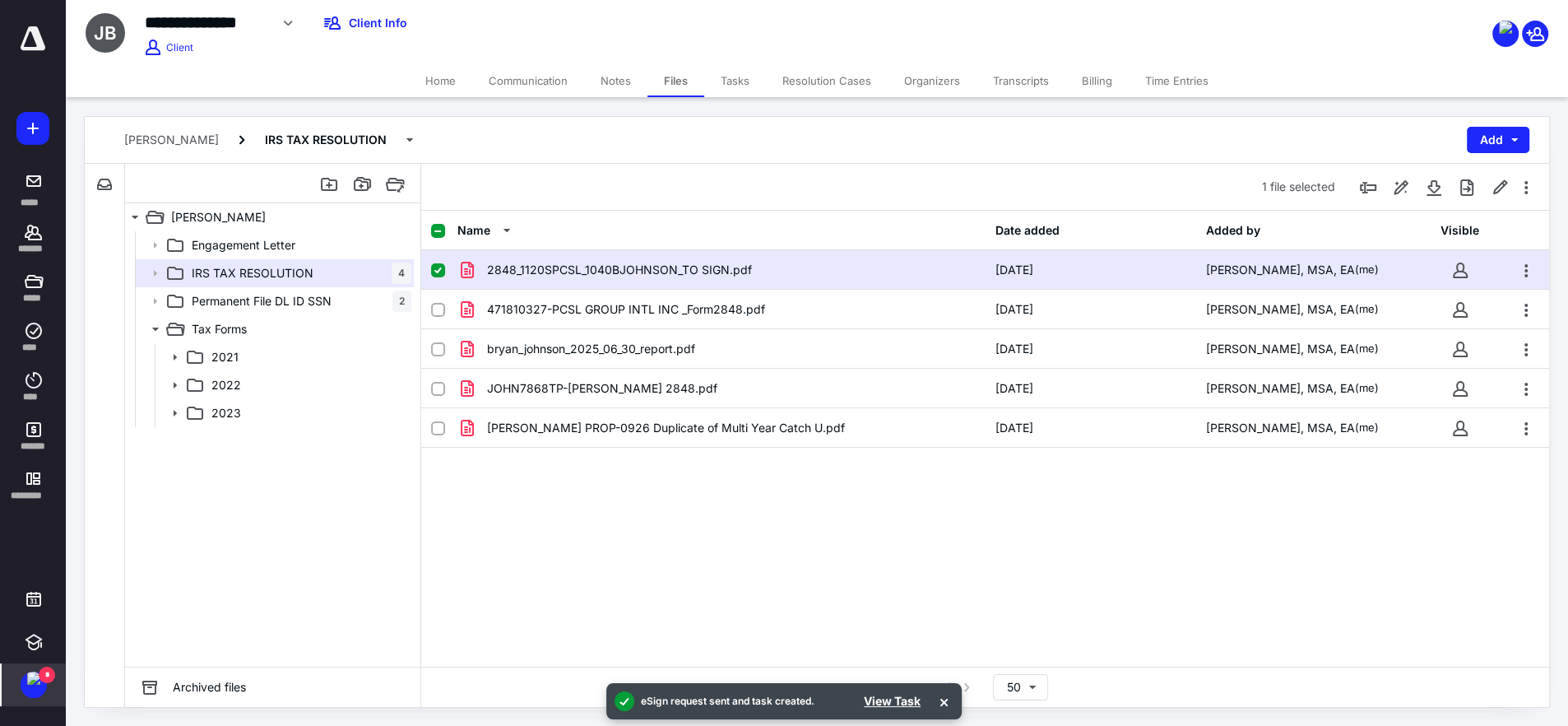 click on "*" at bounding box center [47, 675] 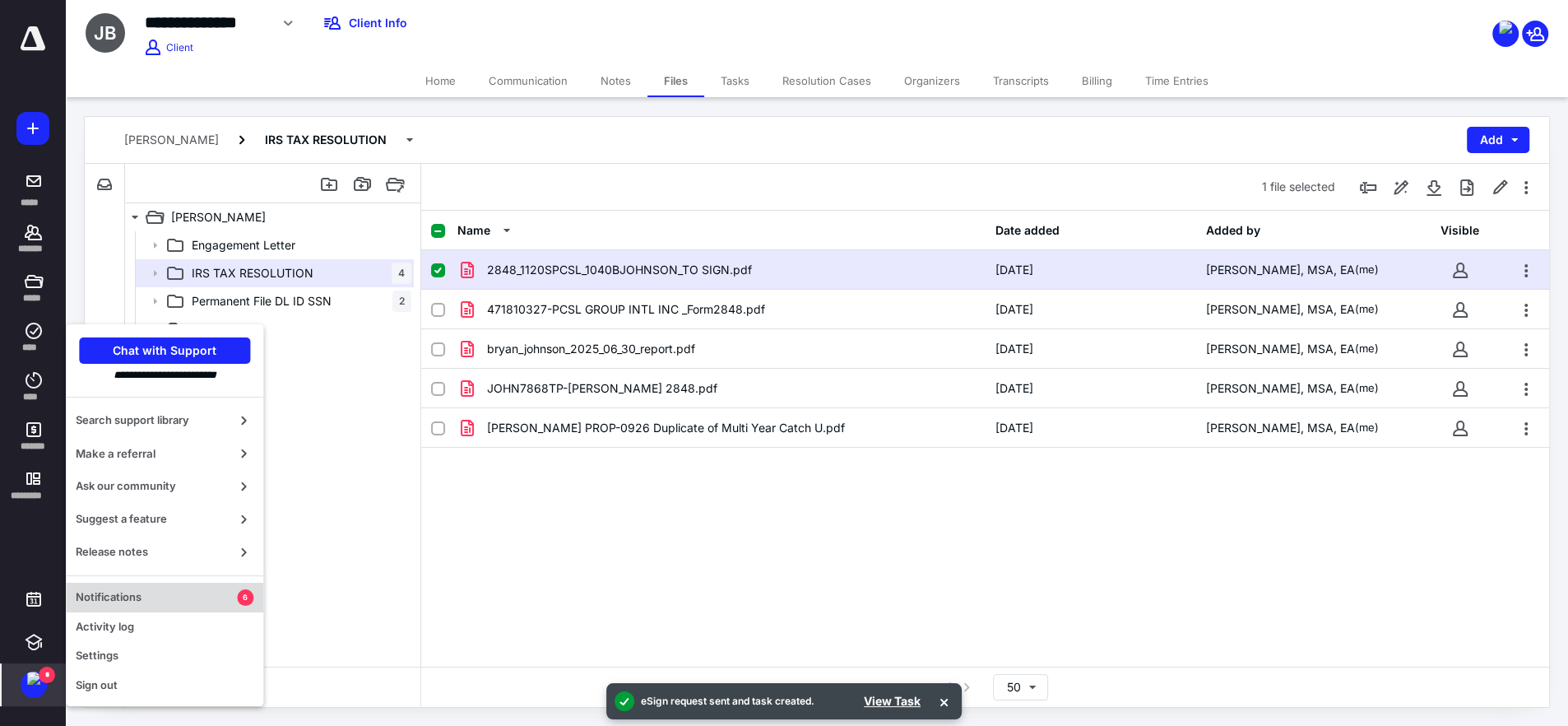 drag, startPoint x: 163, startPoint y: 603, endPoint x: 202, endPoint y: 609, distance: 39.4588 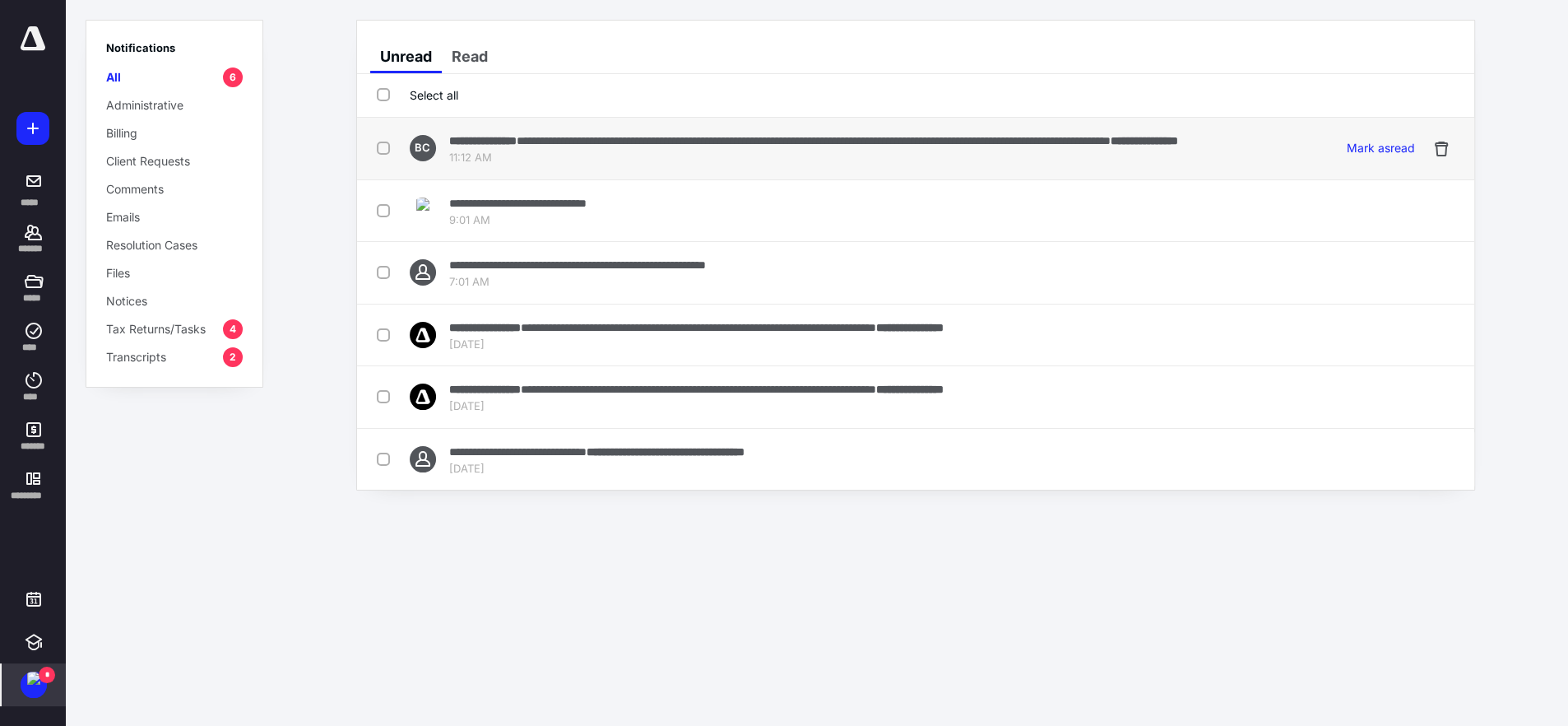 click on "**********" at bounding box center (814, 141) 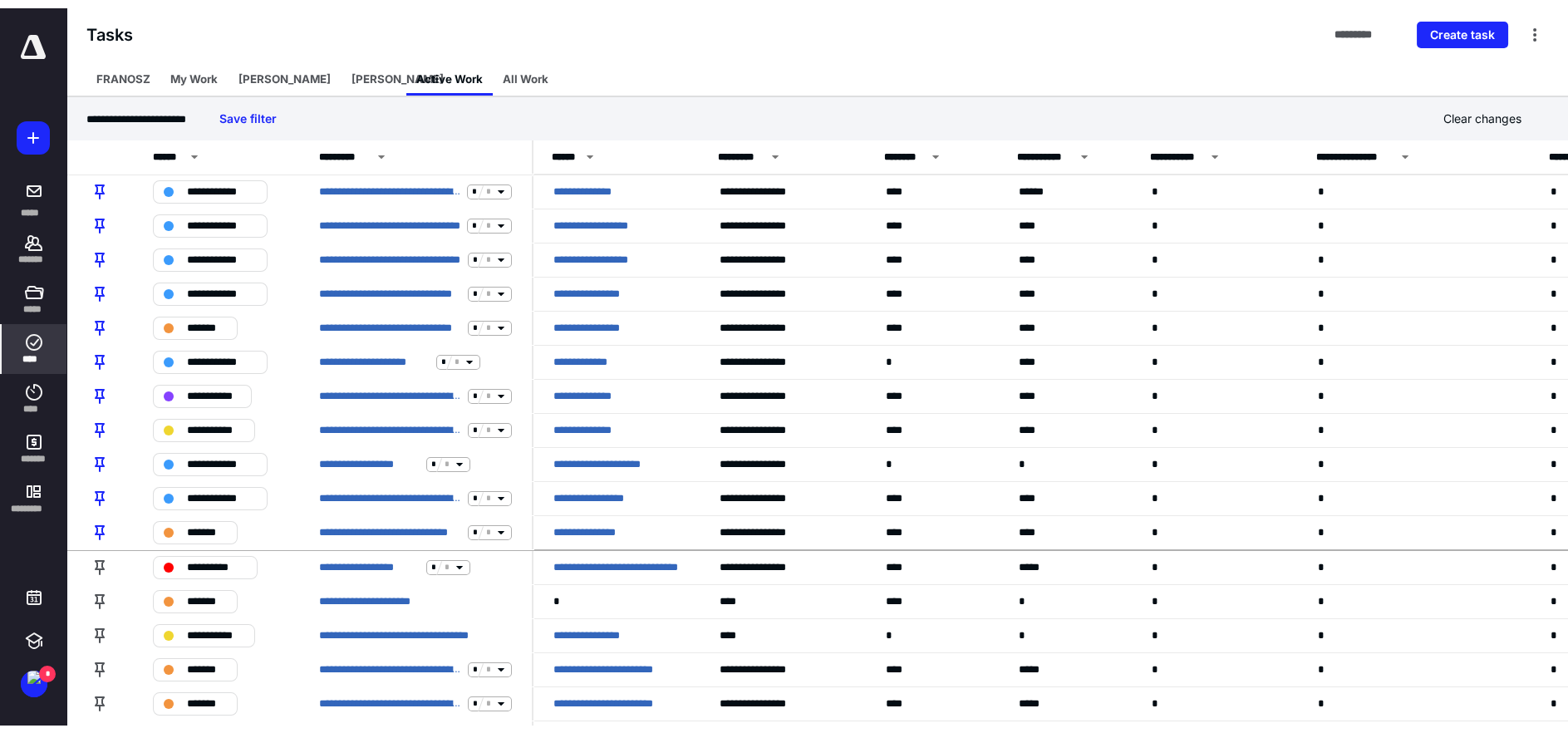 scroll, scrollTop: 0, scrollLeft: 0, axis: both 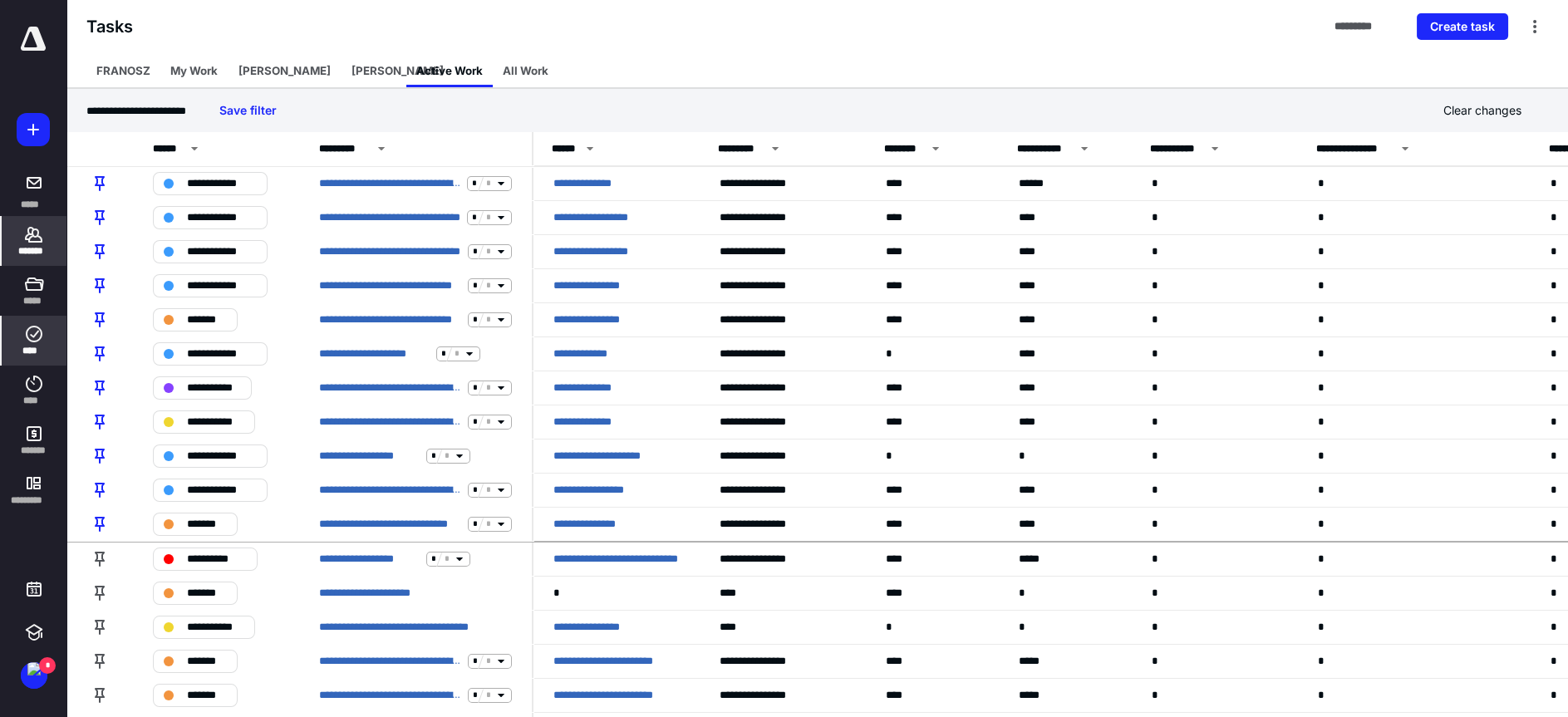 click on "*******" at bounding box center [34, 241] 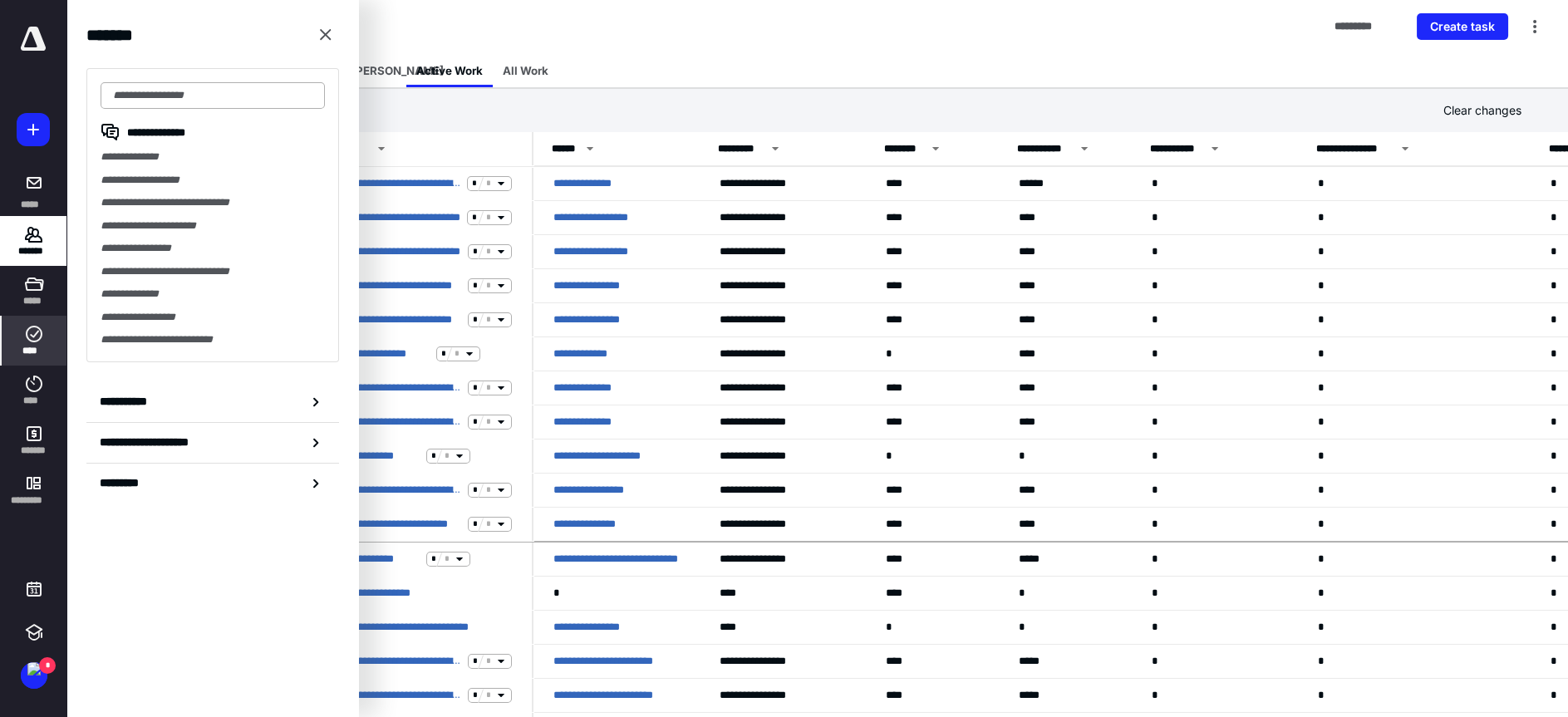 click at bounding box center [213, 96] 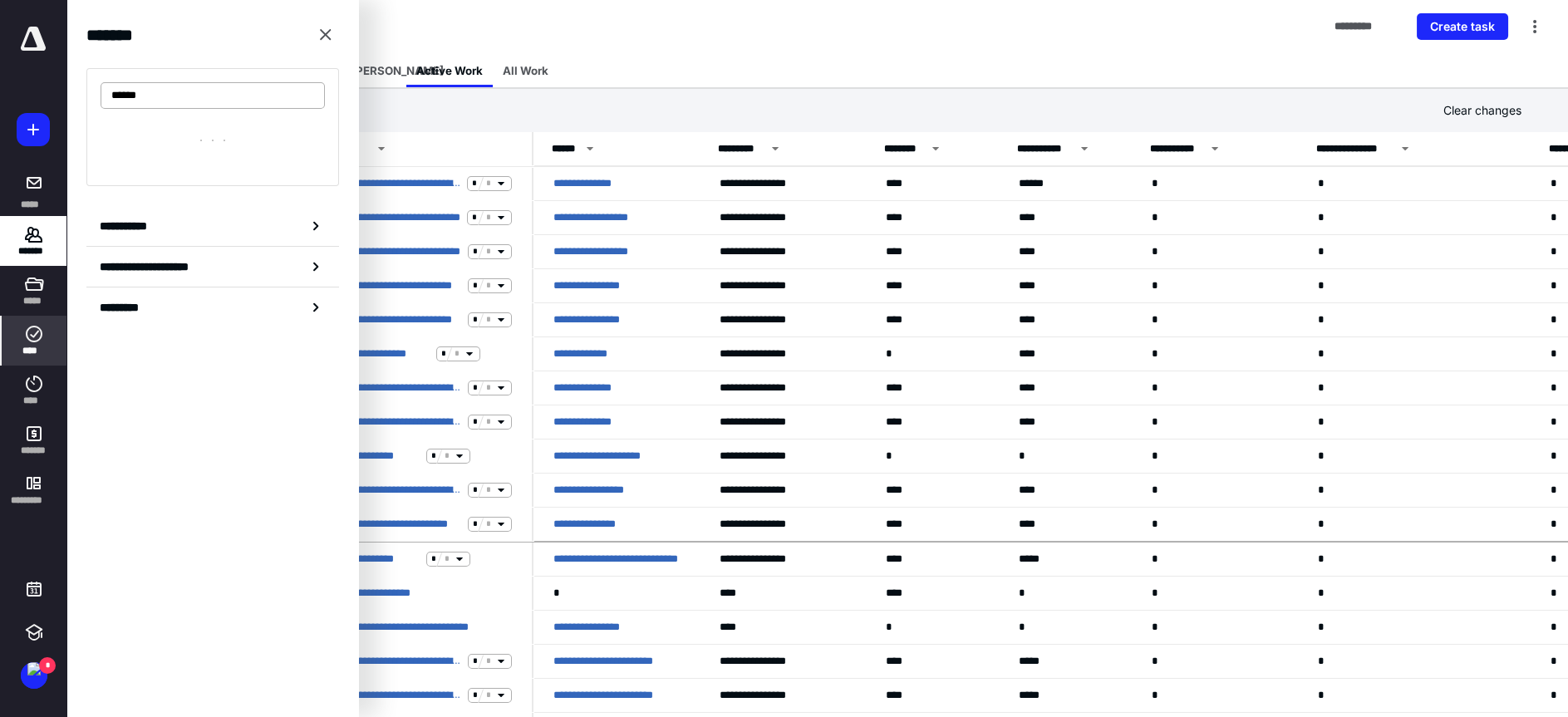 type on "******" 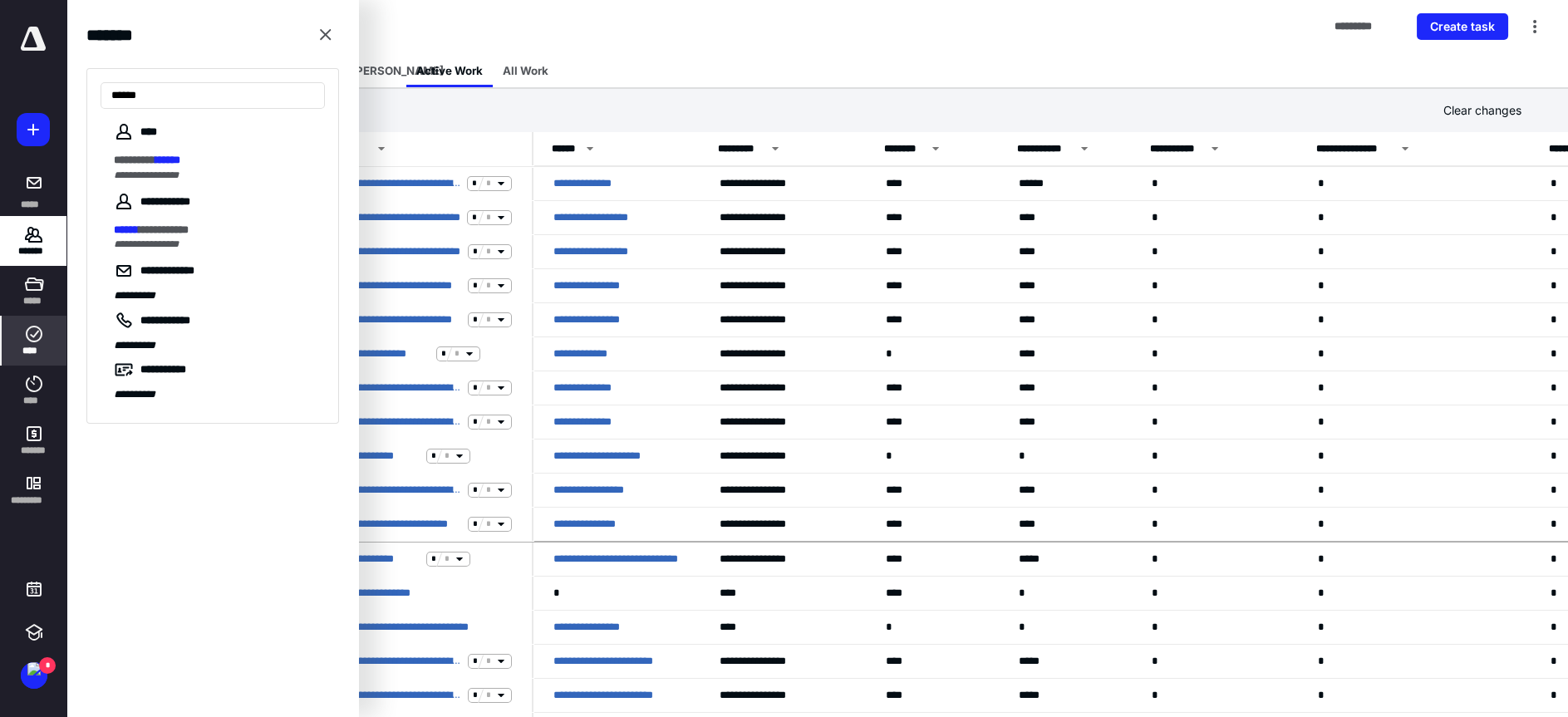 drag, startPoint x: 219, startPoint y: 231, endPoint x: 255, endPoint y: 259, distance: 45.60702 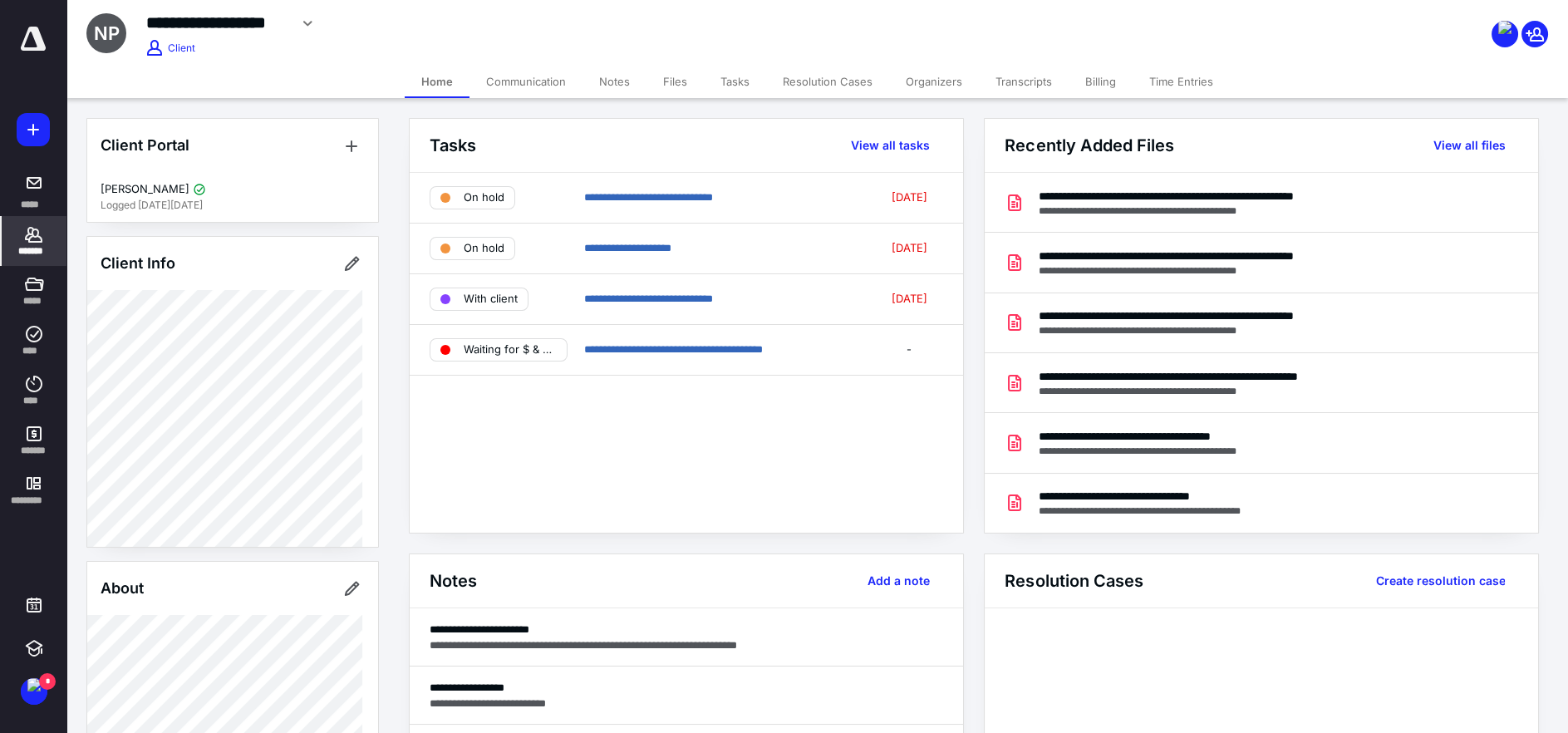 scroll, scrollTop: 208, scrollLeft: 0, axis: vertical 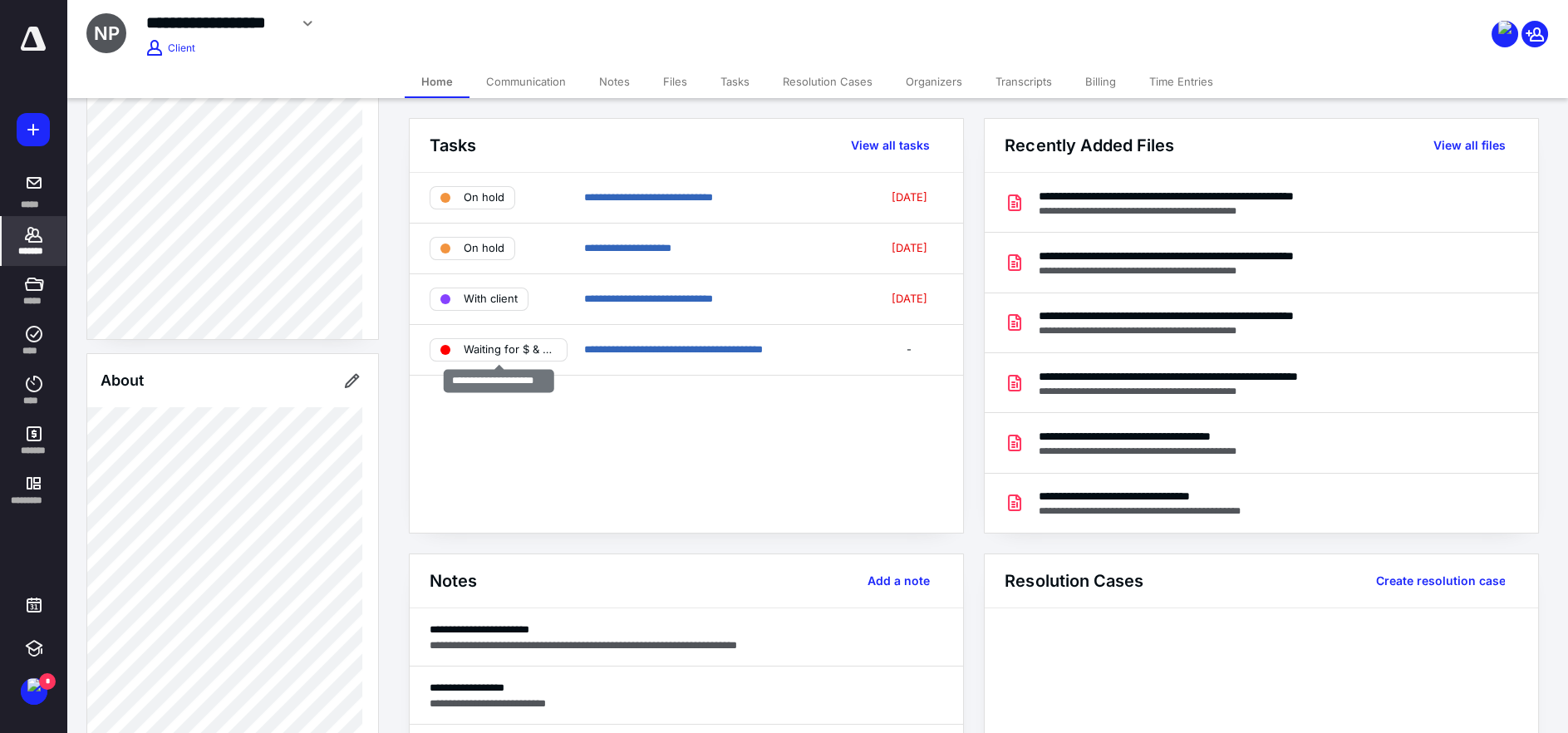click on "Waiting for $ & Sign" at bounding box center [509, 350] 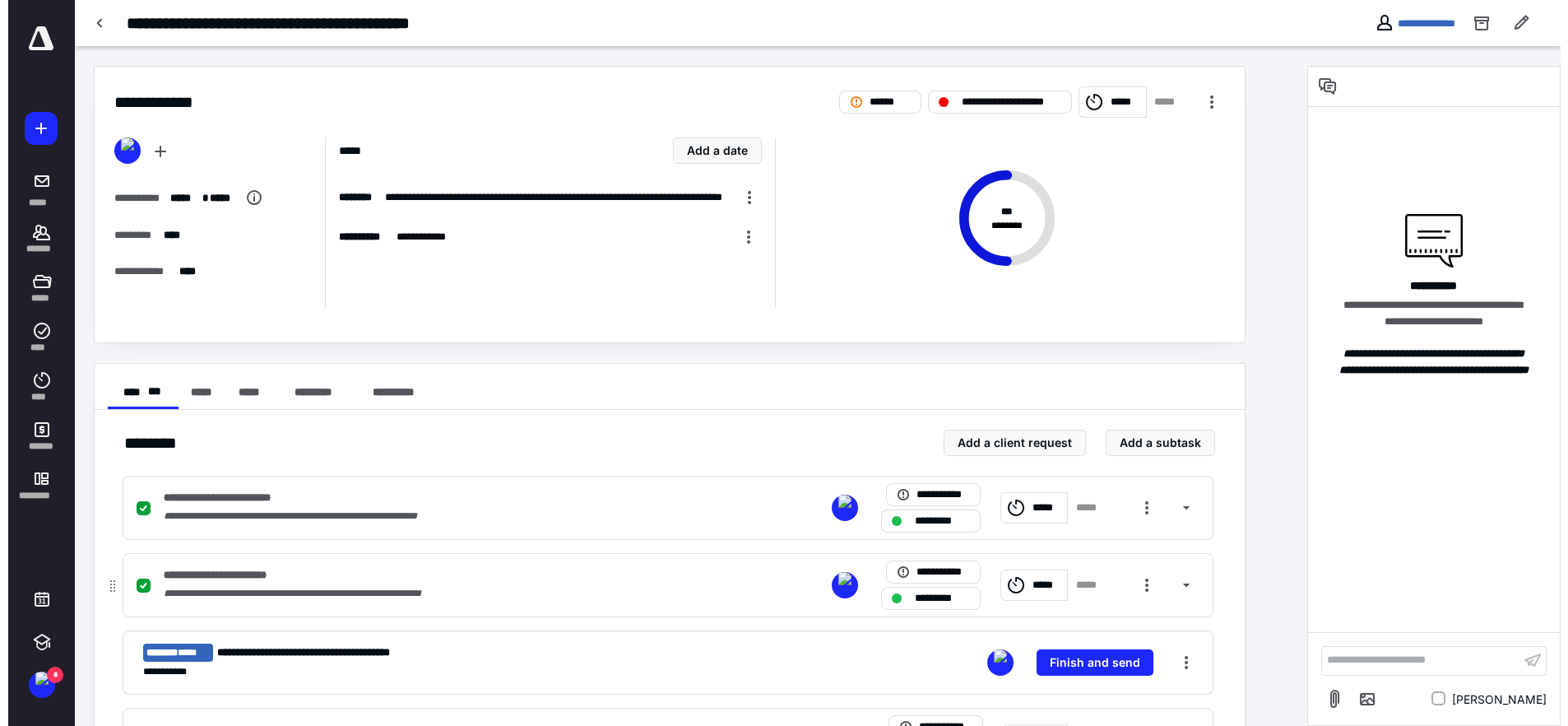 scroll, scrollTop: 86, scrollLeft: 0, axis: vertical 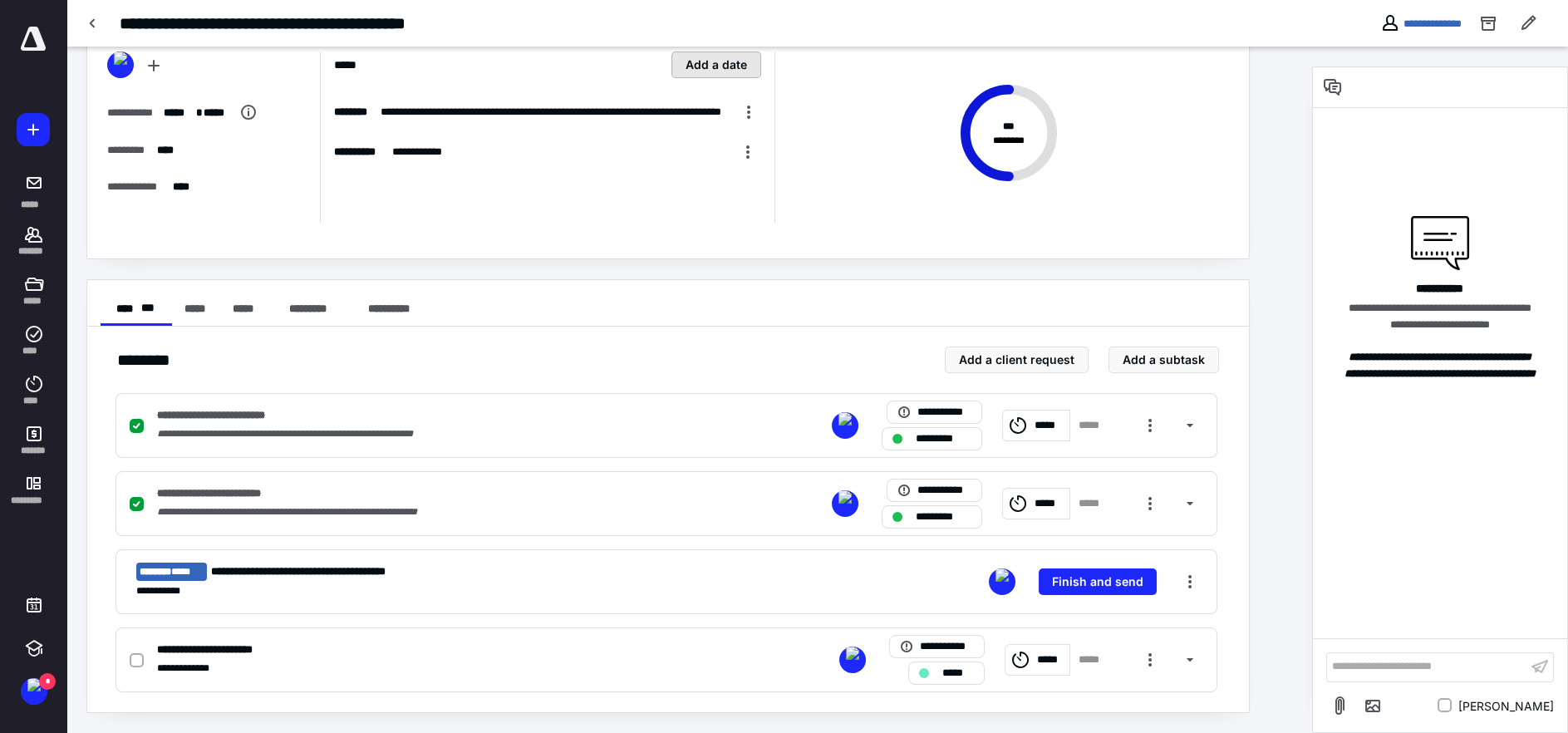 click on "Add a date" at bounding box center [716, 65] 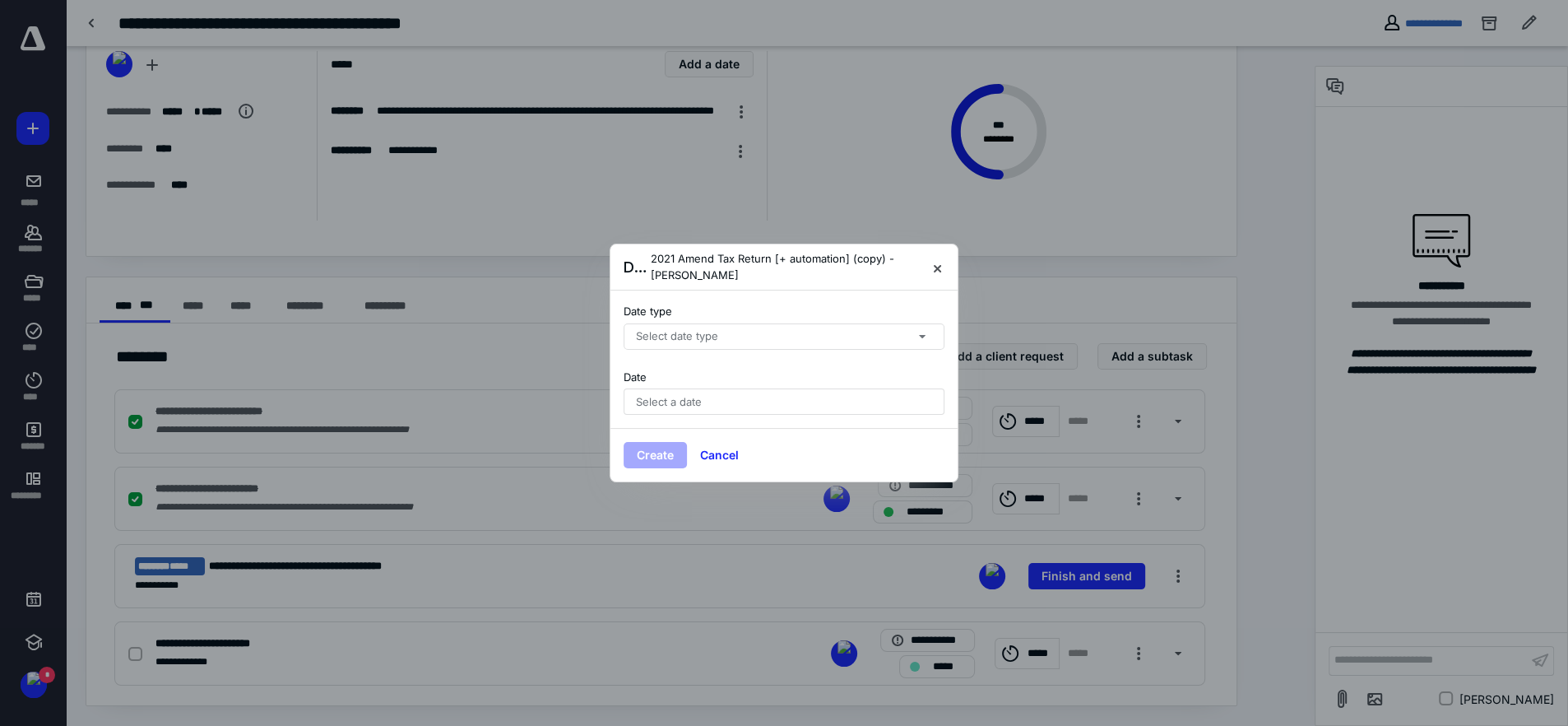 click on "Date type Select date type" at bounding box center (784, 327) 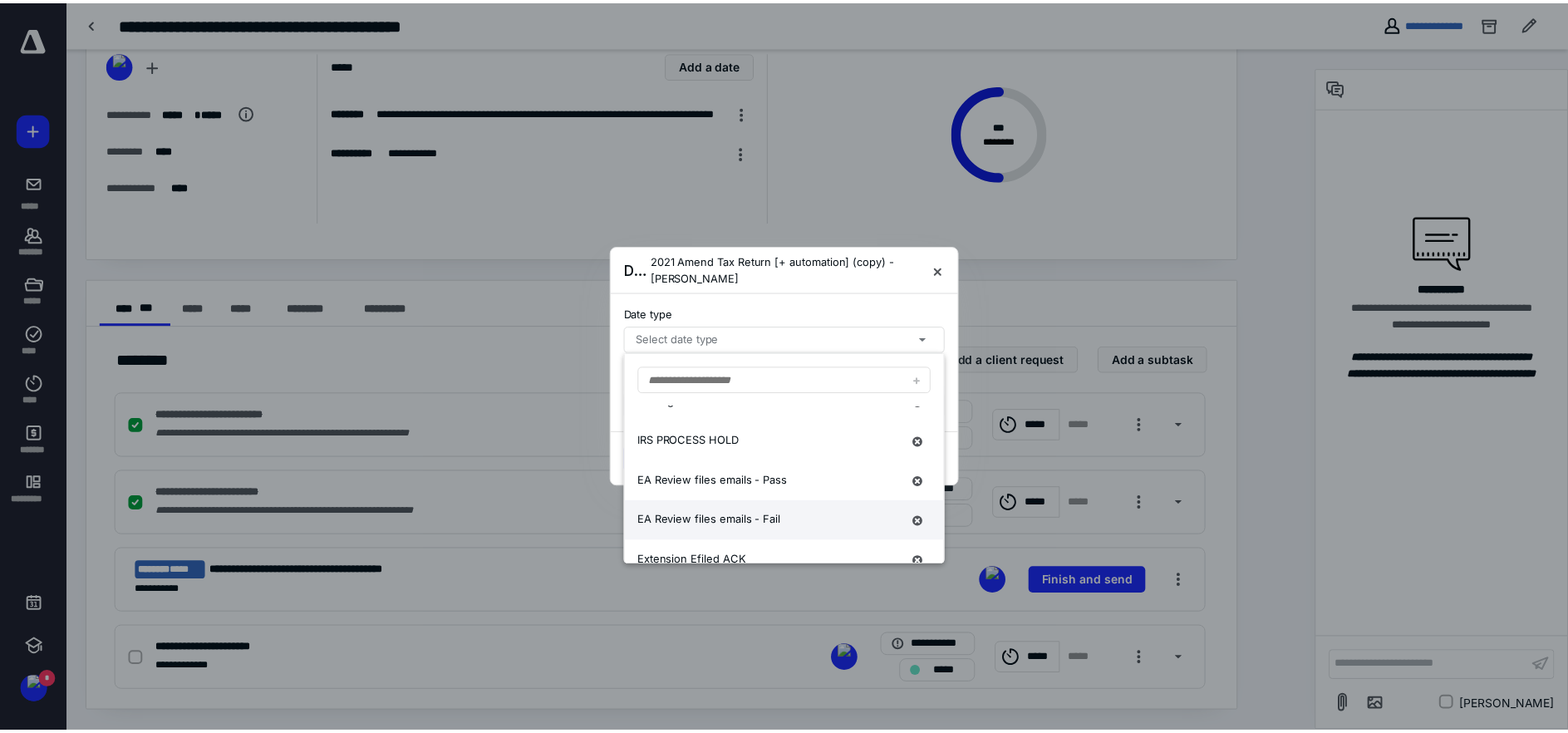scroll, scrollTop: 799, scrollLeft: 0, axis: vertical 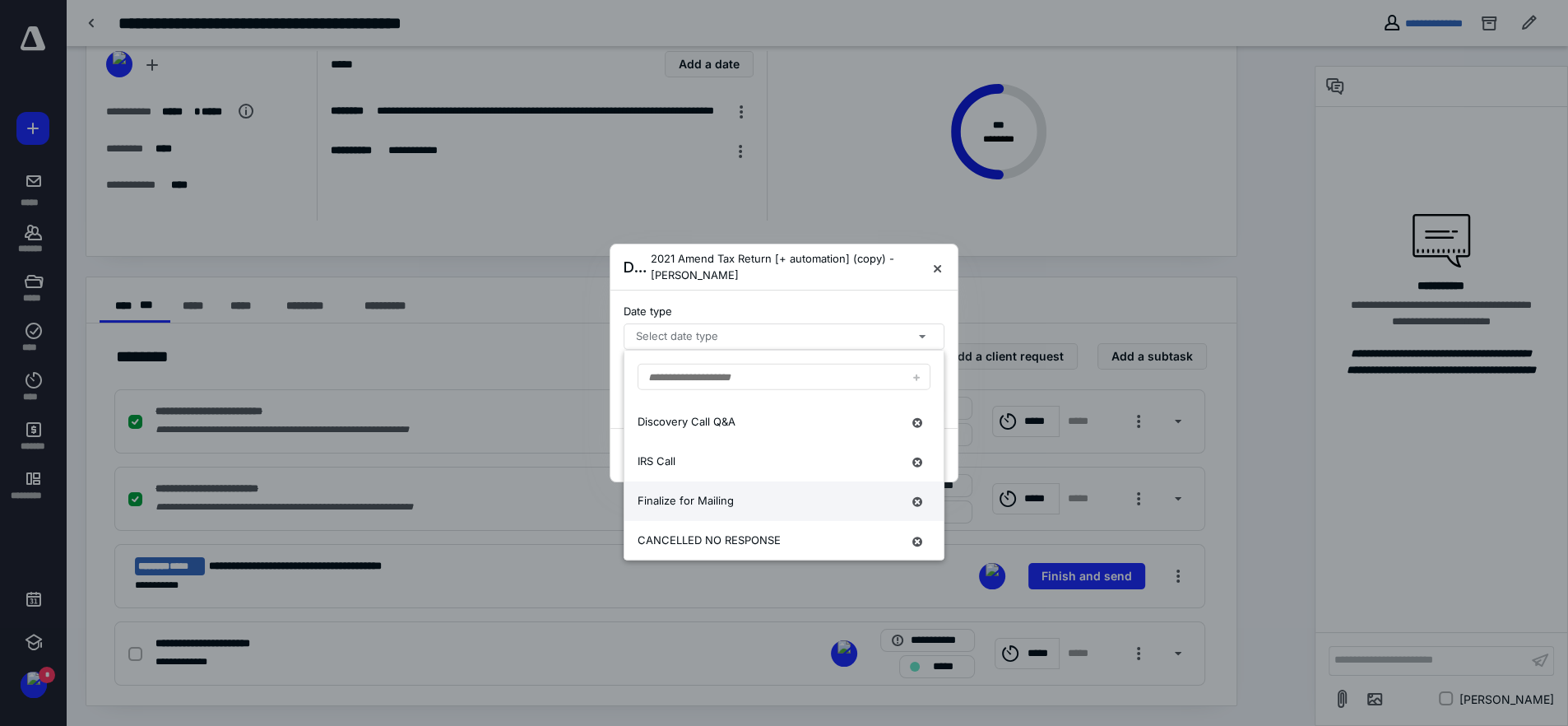 click on "Finalize for Mailing" at bounding box center [769, 501] 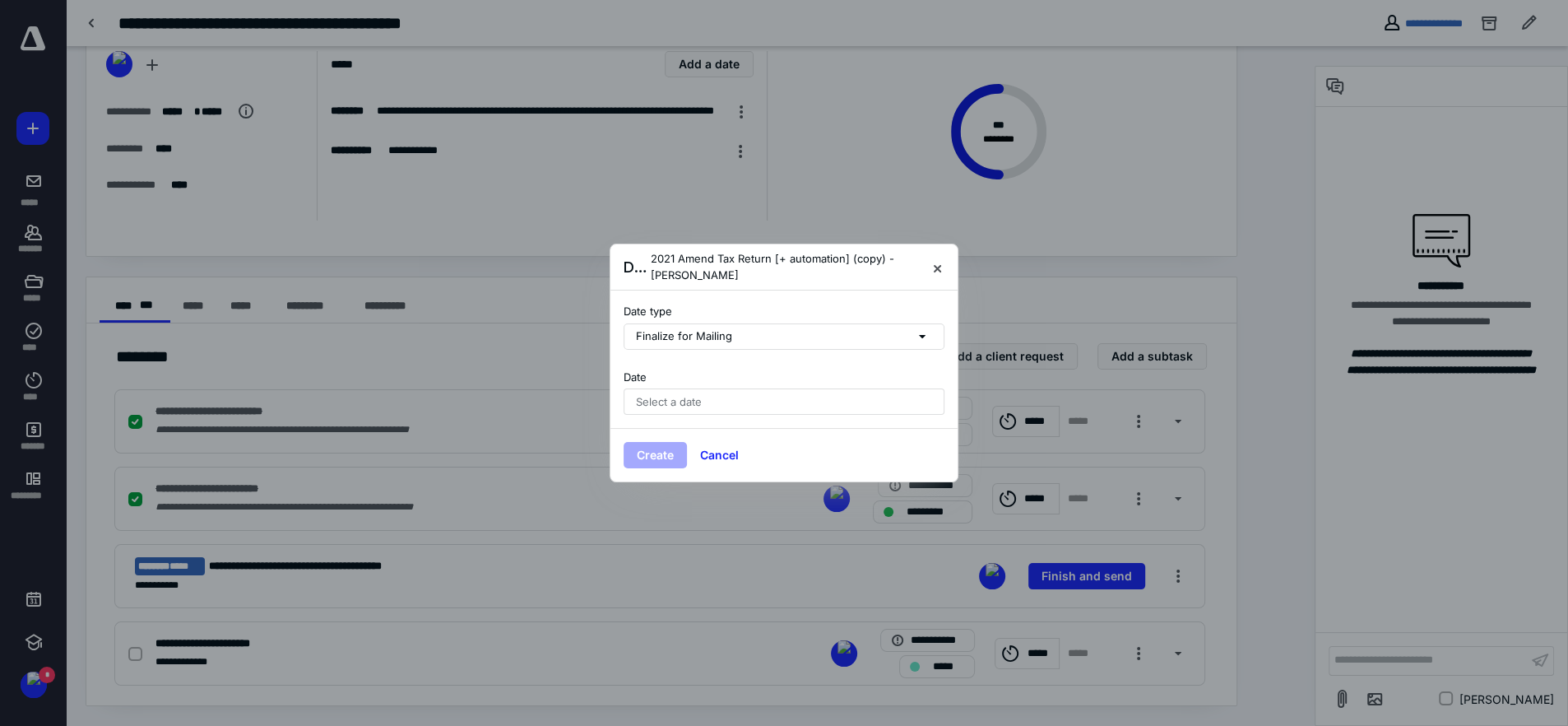 click on "Select a date" at bounding box center (784, 402) 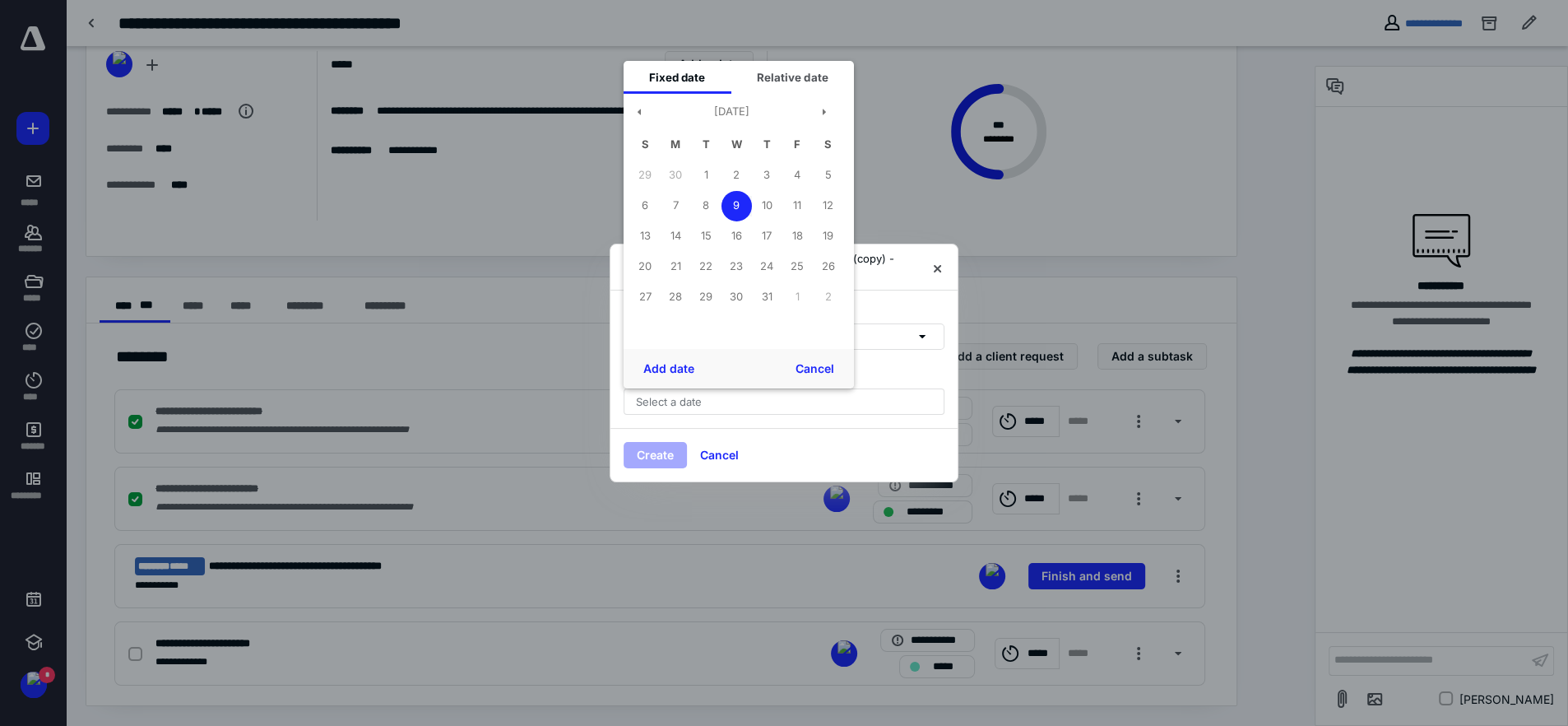 click on "10" at bounding box center [767, 205] 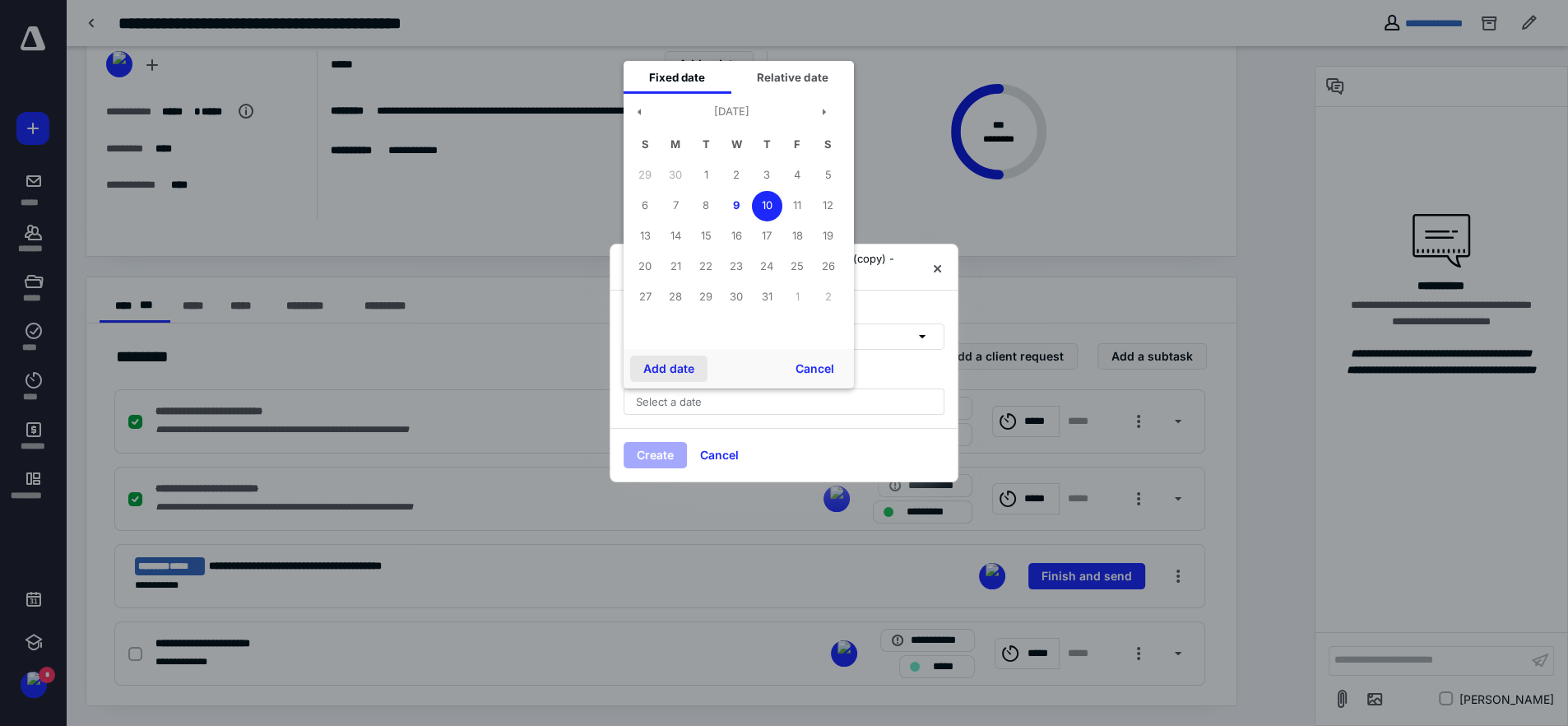 click on "Add date" at bounding box center (669, 369) 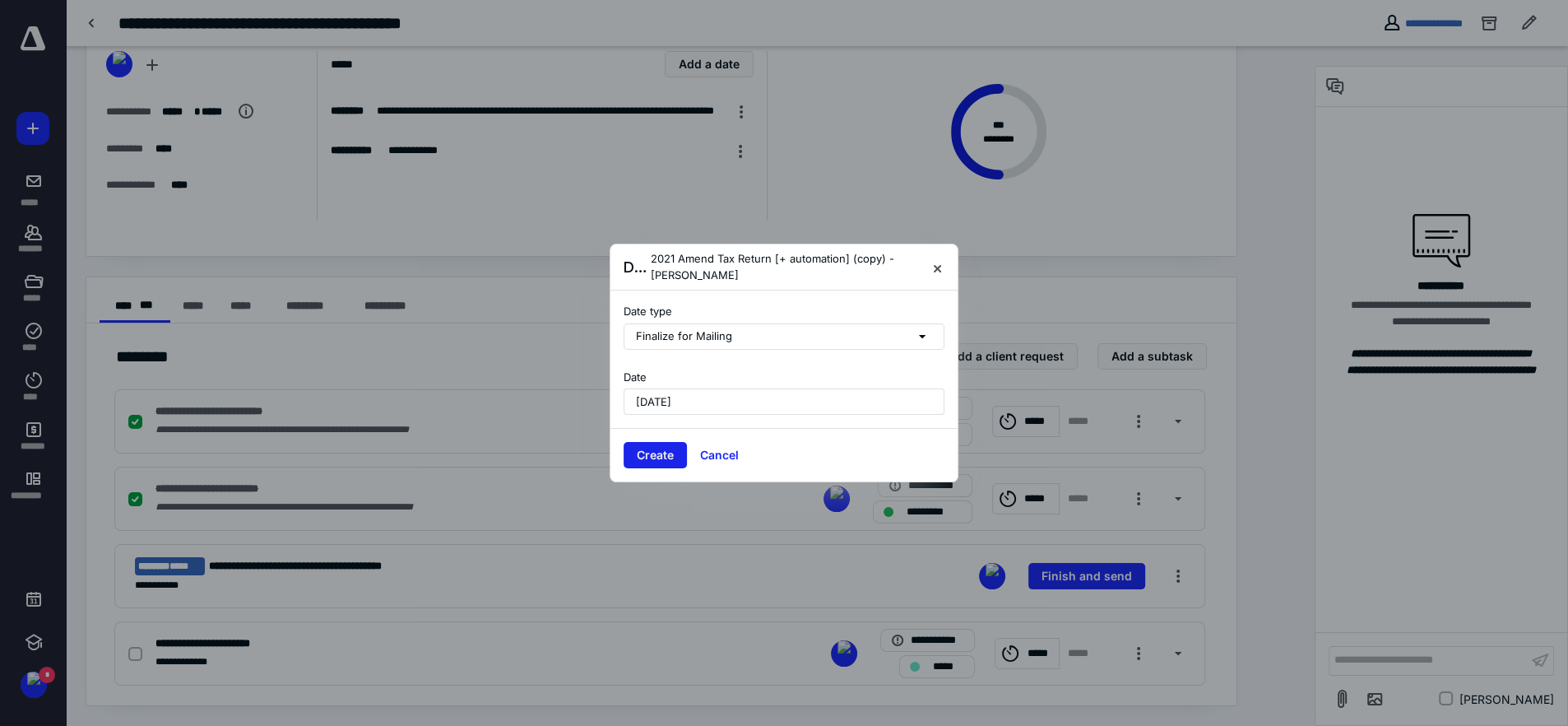 drag, startPoint x: 643, startPoint y: 453, endPoint x: 656, endPoint y: 458, distance: 13.928388 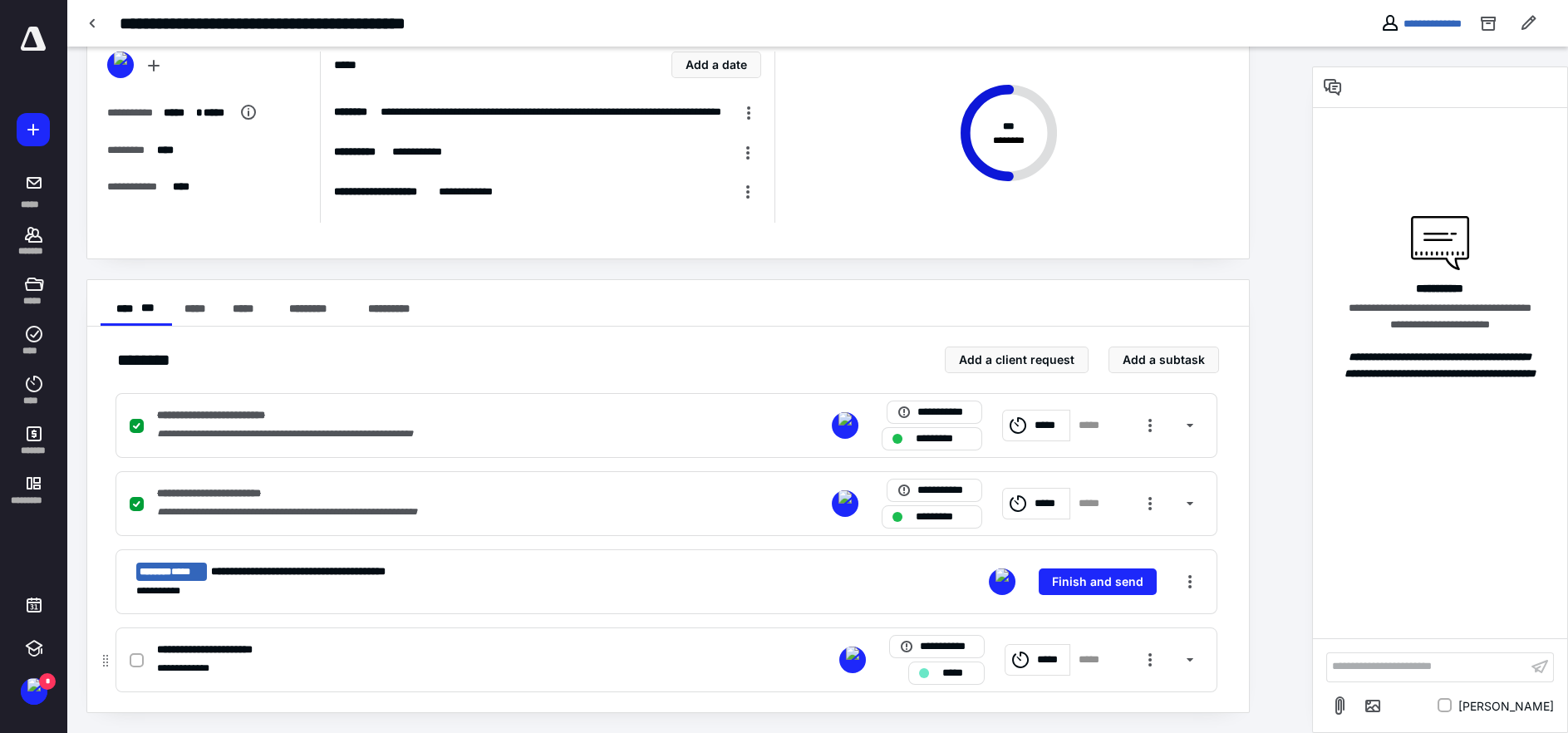 click on "*****" at bounding box center [958, 673] 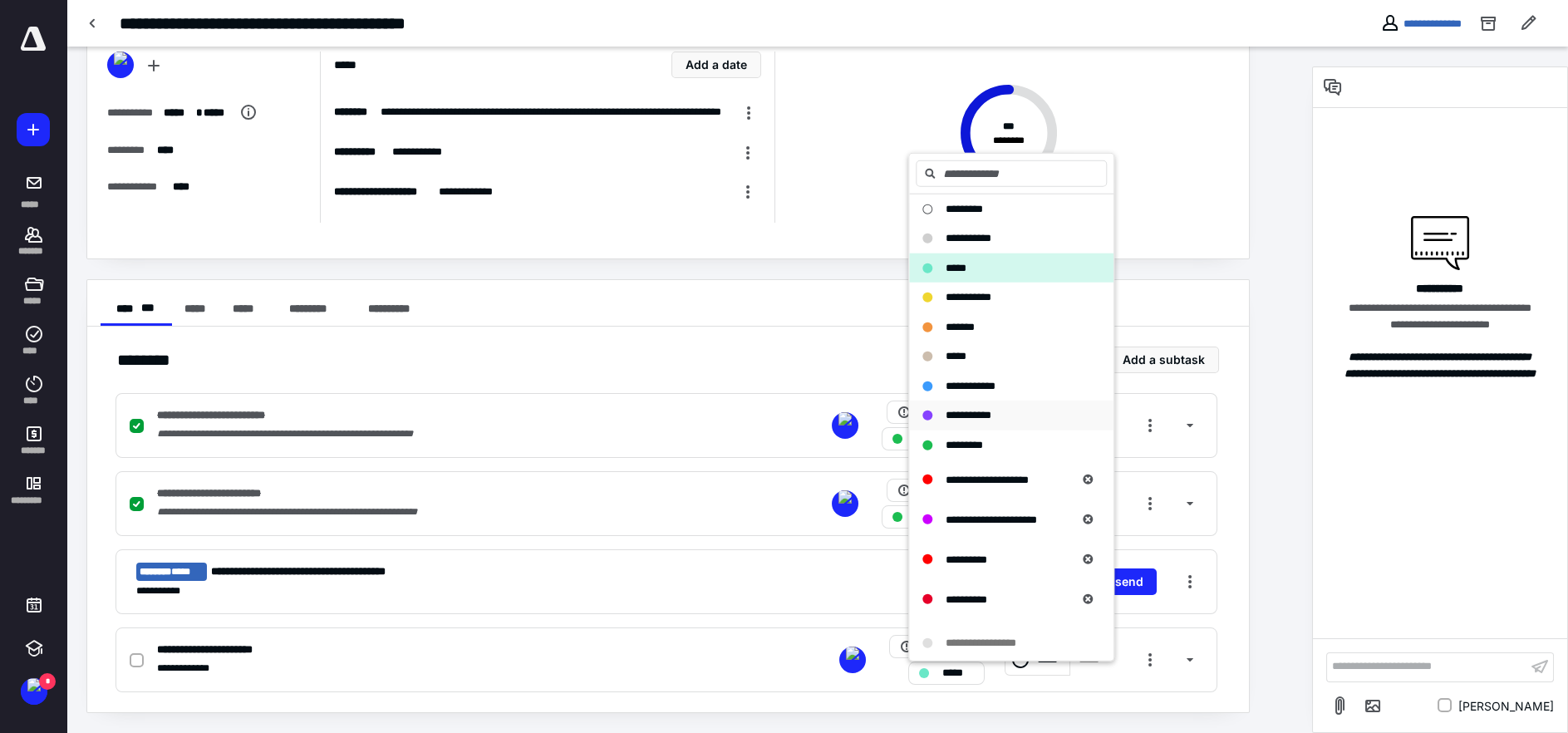 click on "**********" at bounding box center (968, 415) 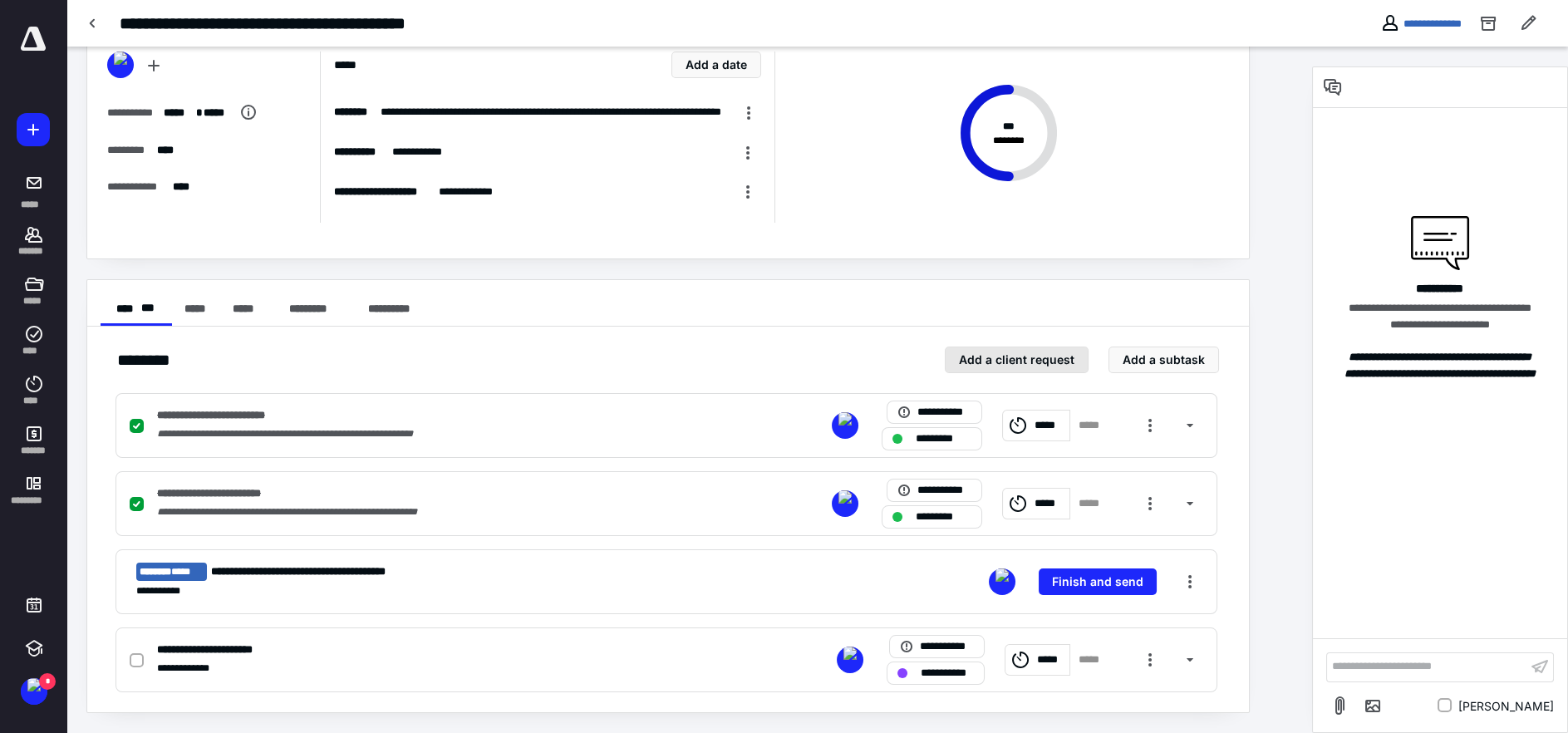 scroll, scrollTop: 0, scrollLeft: 0, axis: both 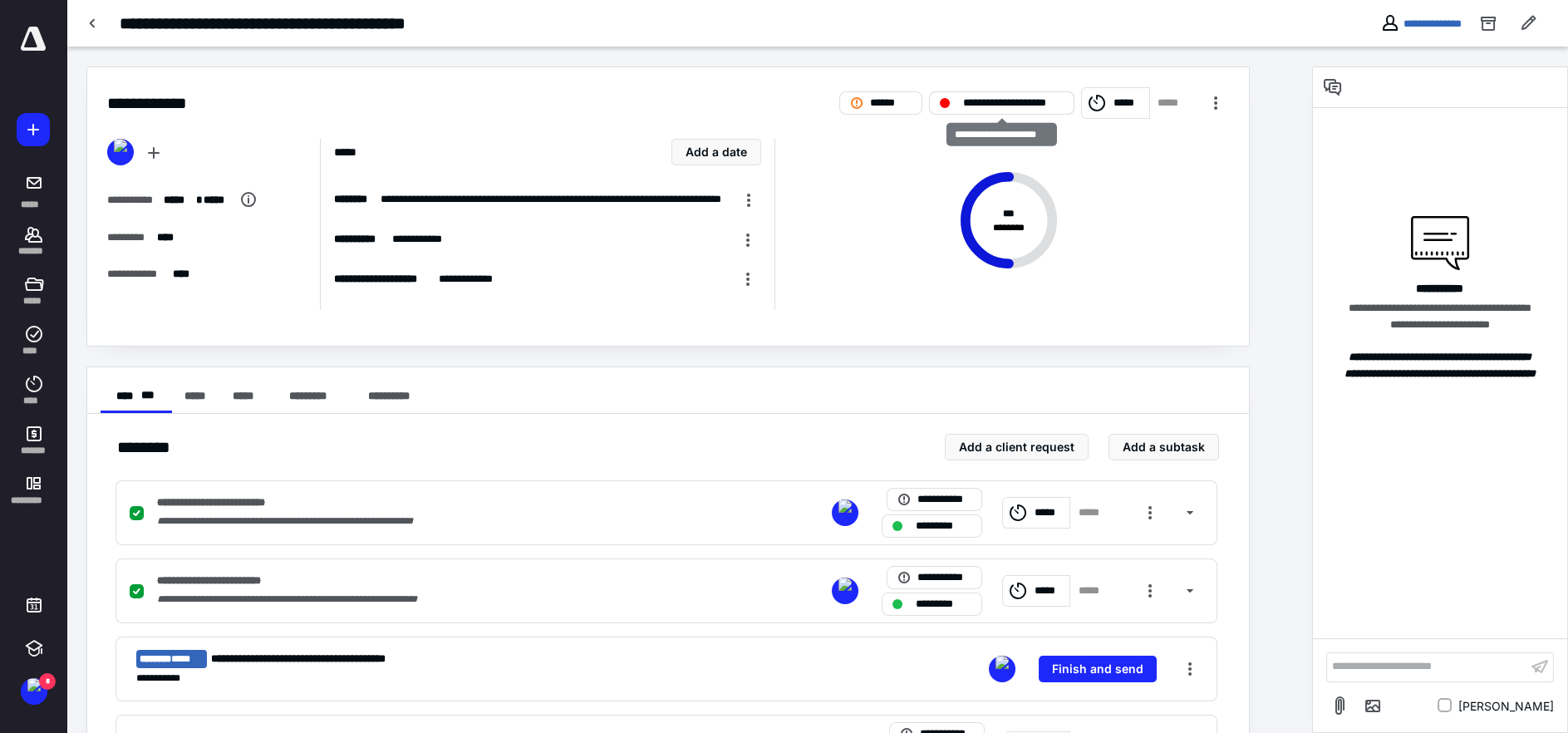 drag, startPoint x: 1035, startPoint y: 101, endPoint x: 1033, endPoint y: 113, distance: 12.165525 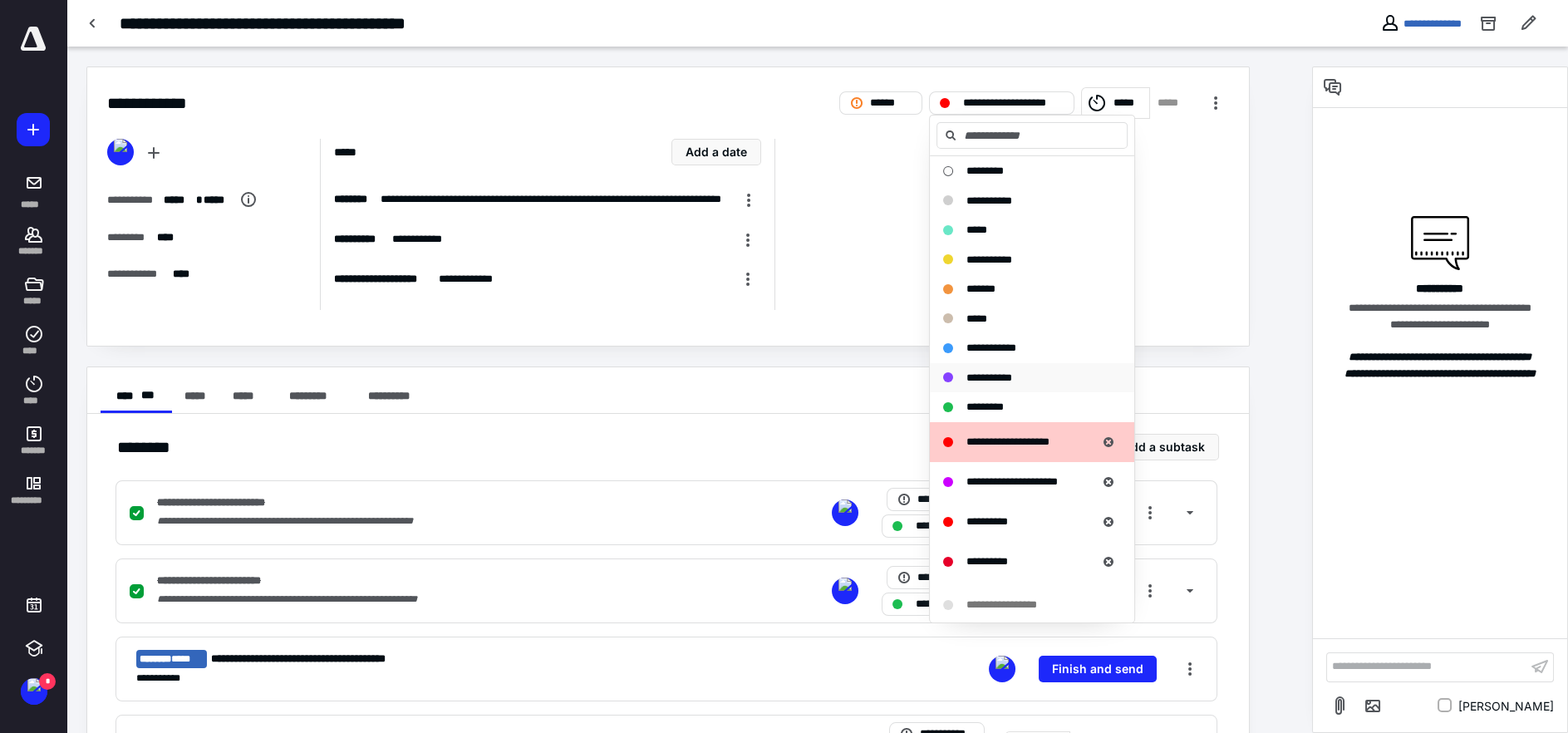 click on "**********" at bounding box center [989, 376] 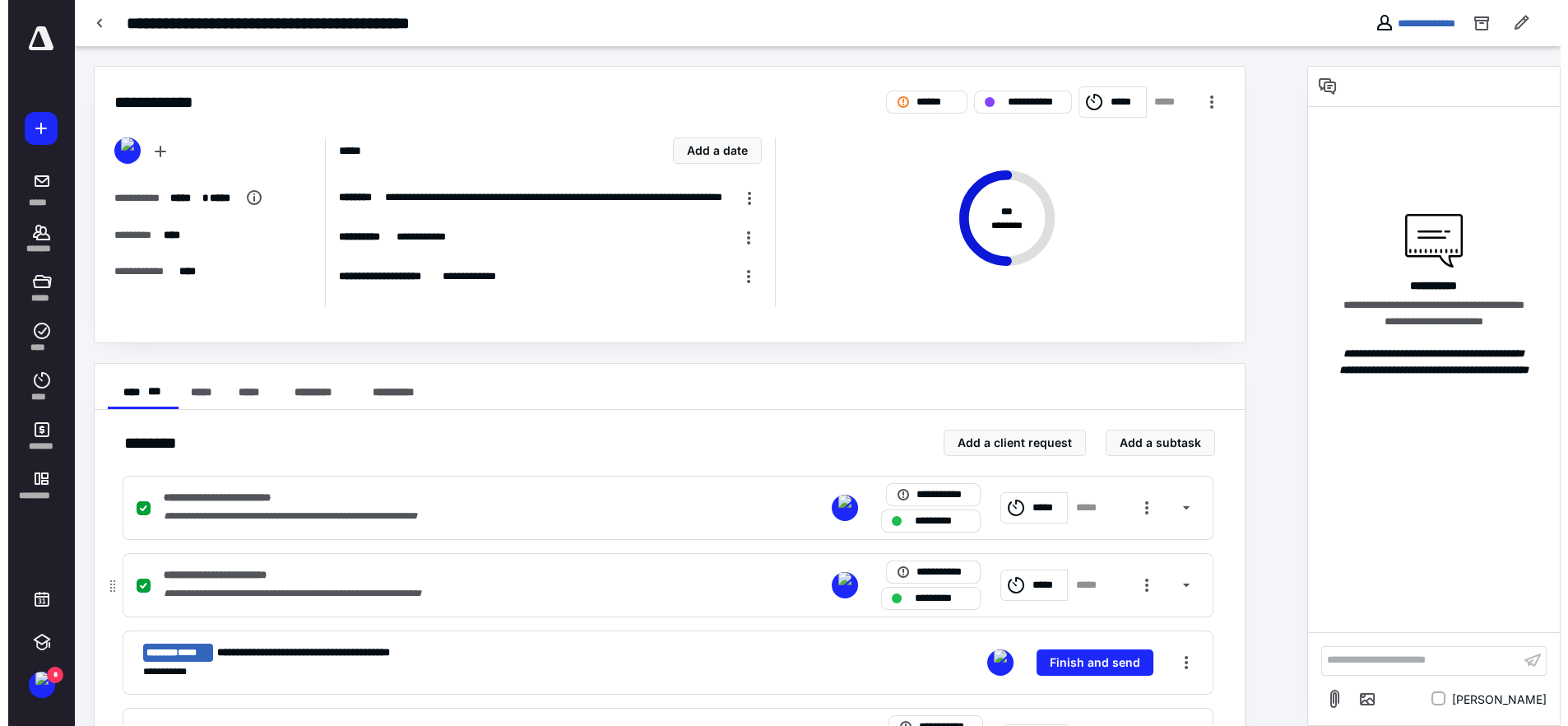 scroll, scrollTop: 86, scrollLeft: 0, axis: vertical 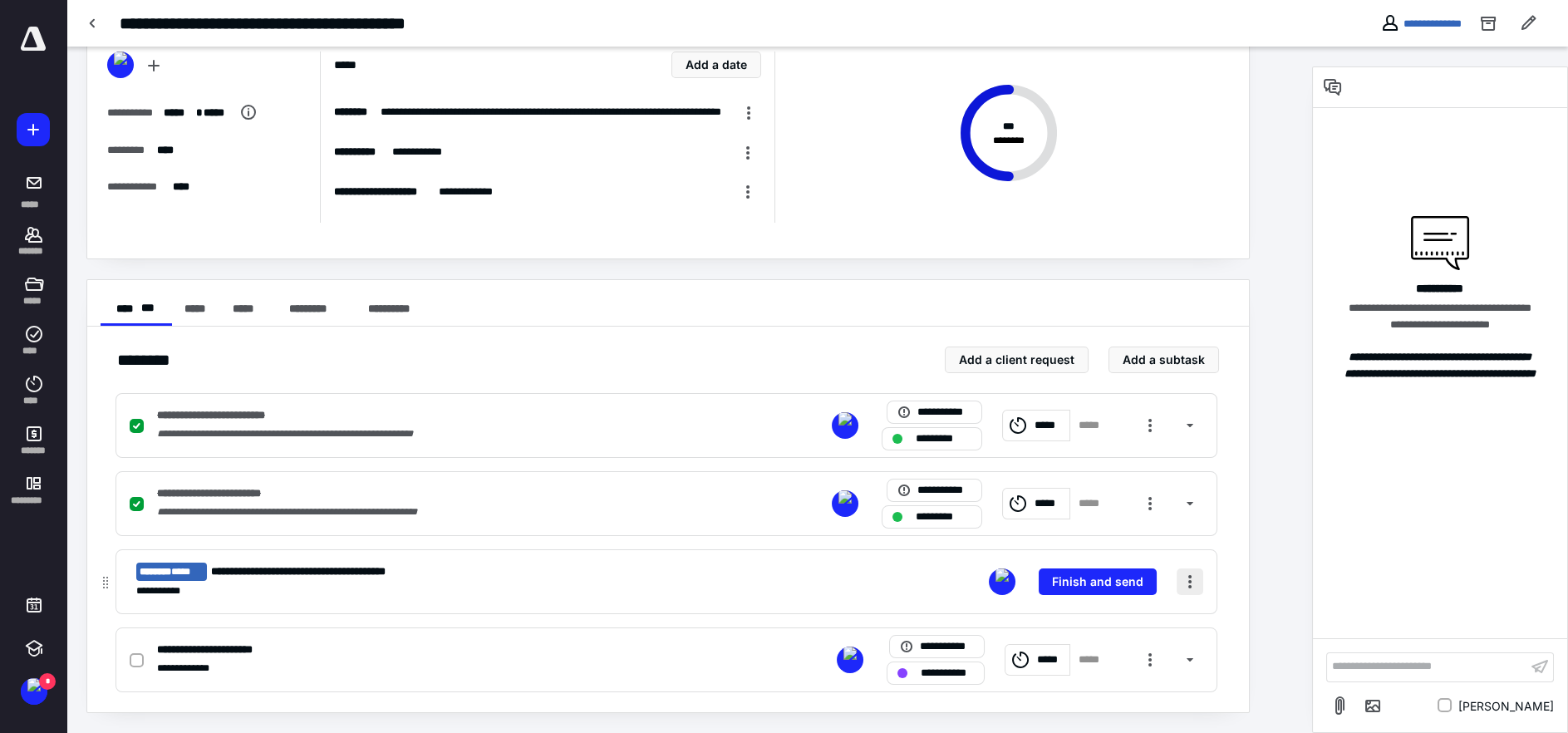 click at bounding box center (1190, 582) 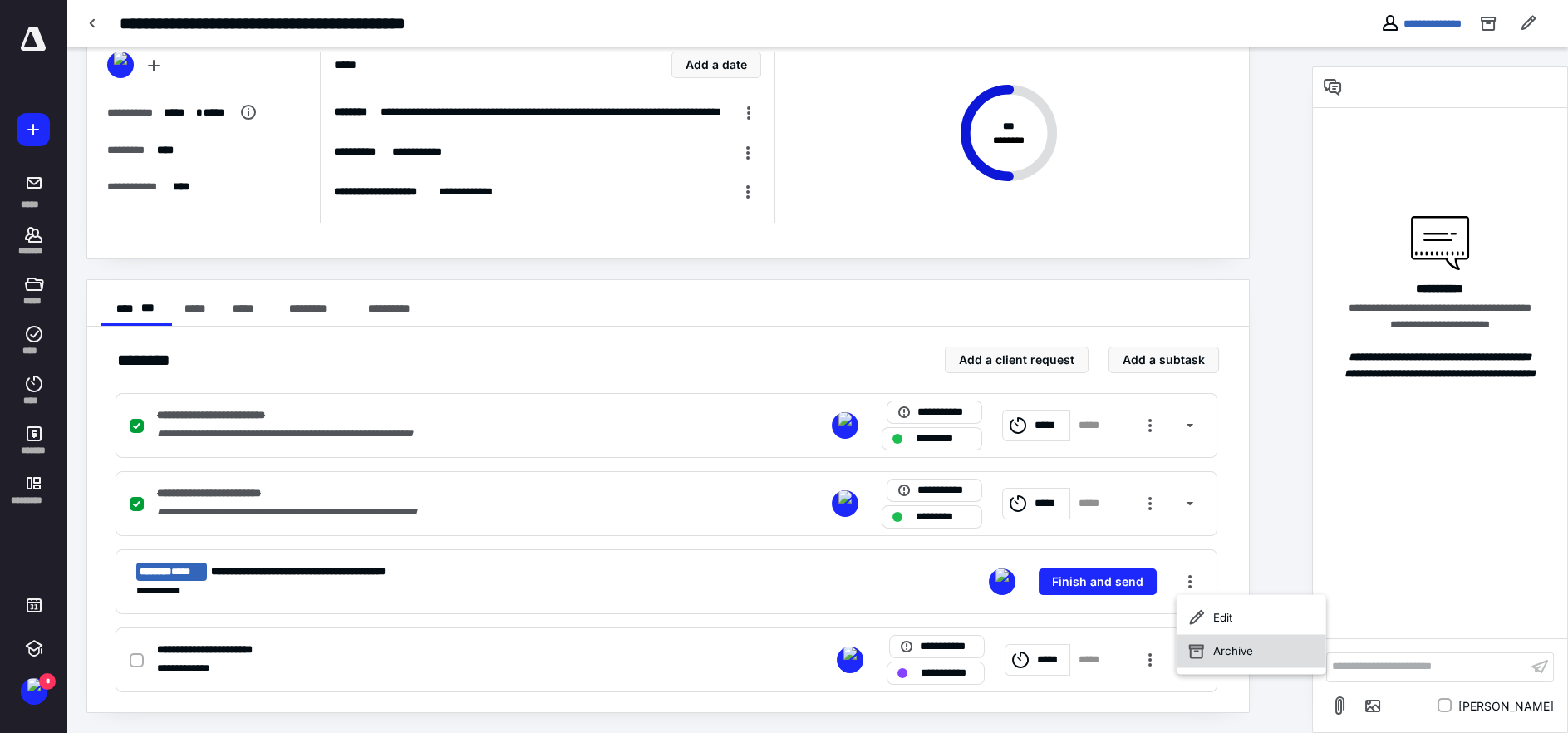 click on "Archive" at bounding box center [1251, 651] 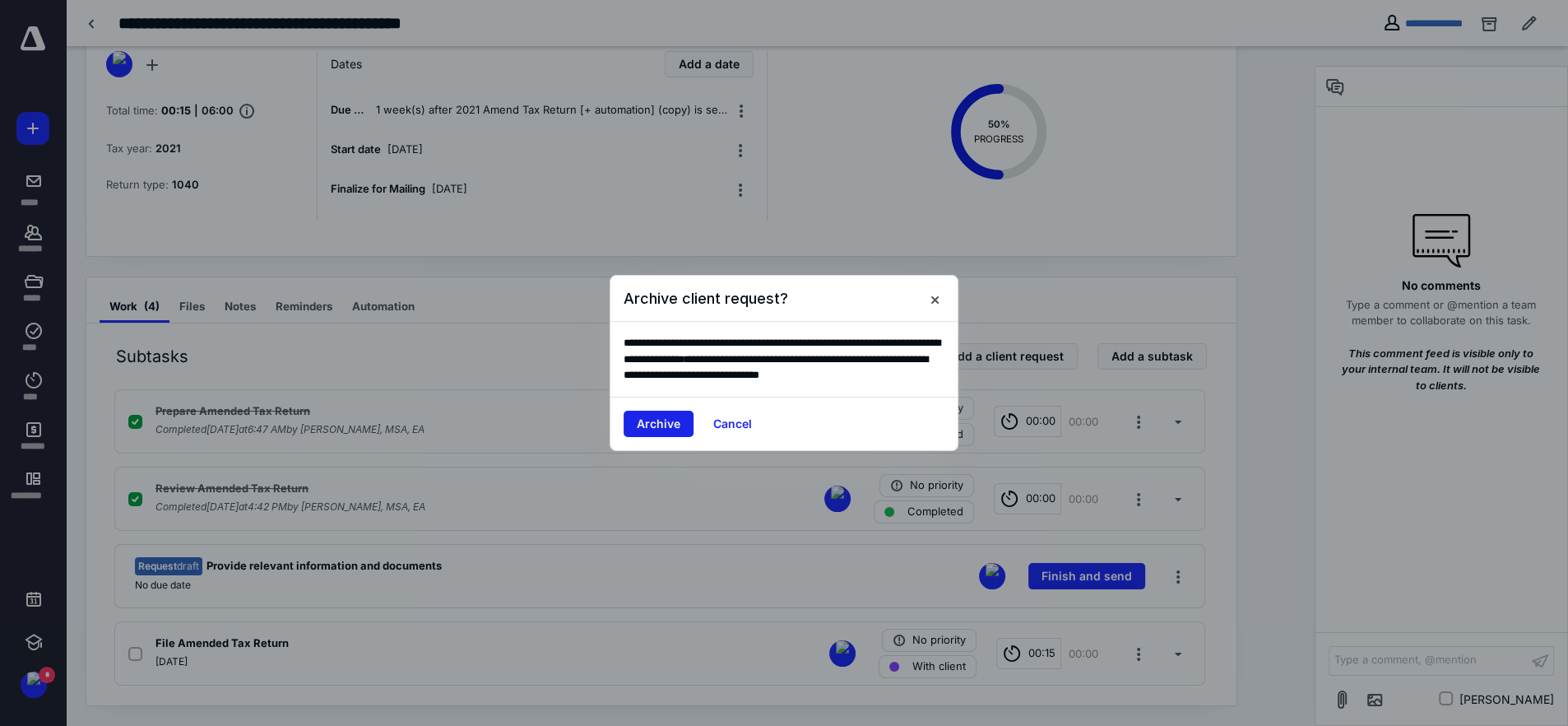 click on "Archive" at bounding box center (658, 424) 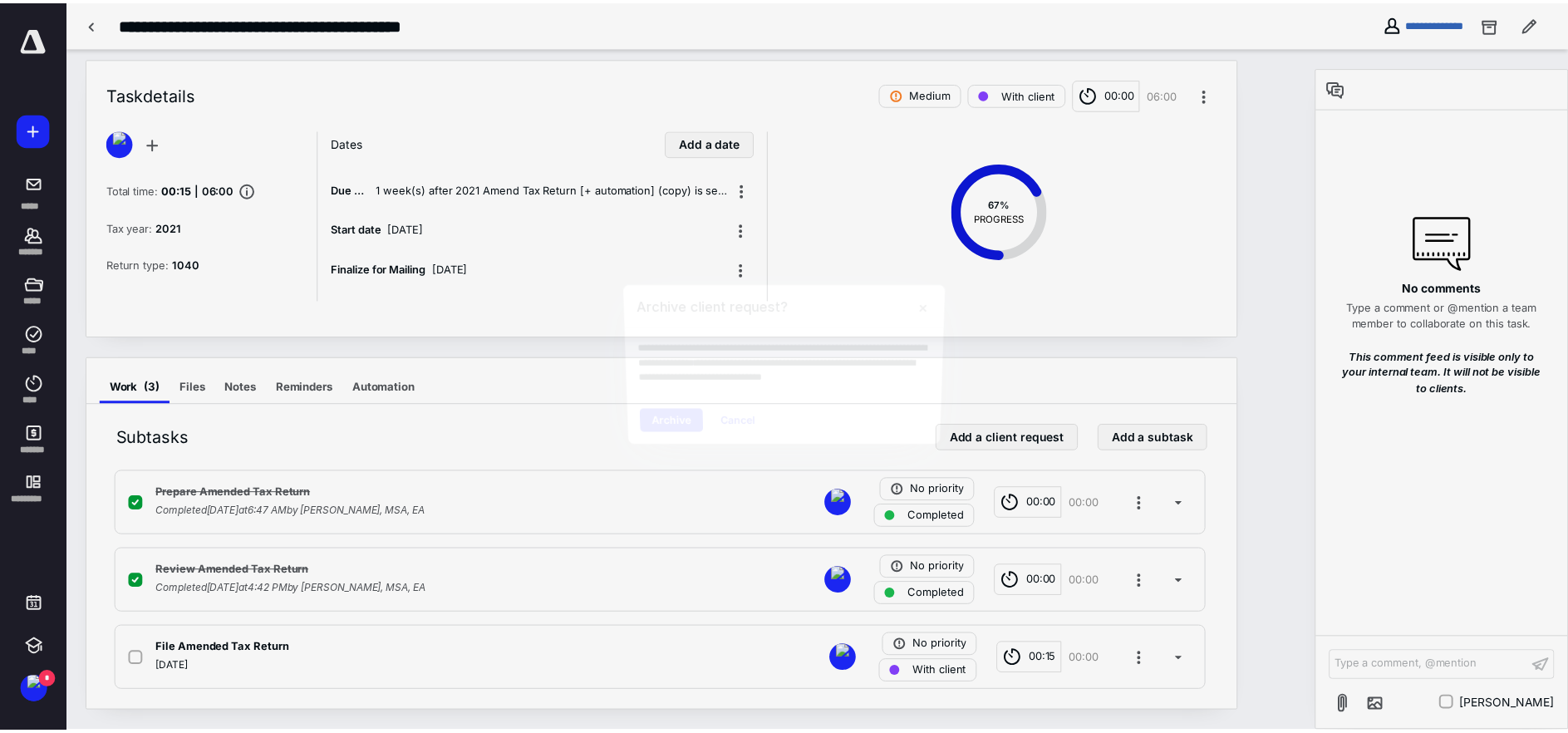 scroll, scrollTop: 8, scrollLeft: 0, axis: vertical 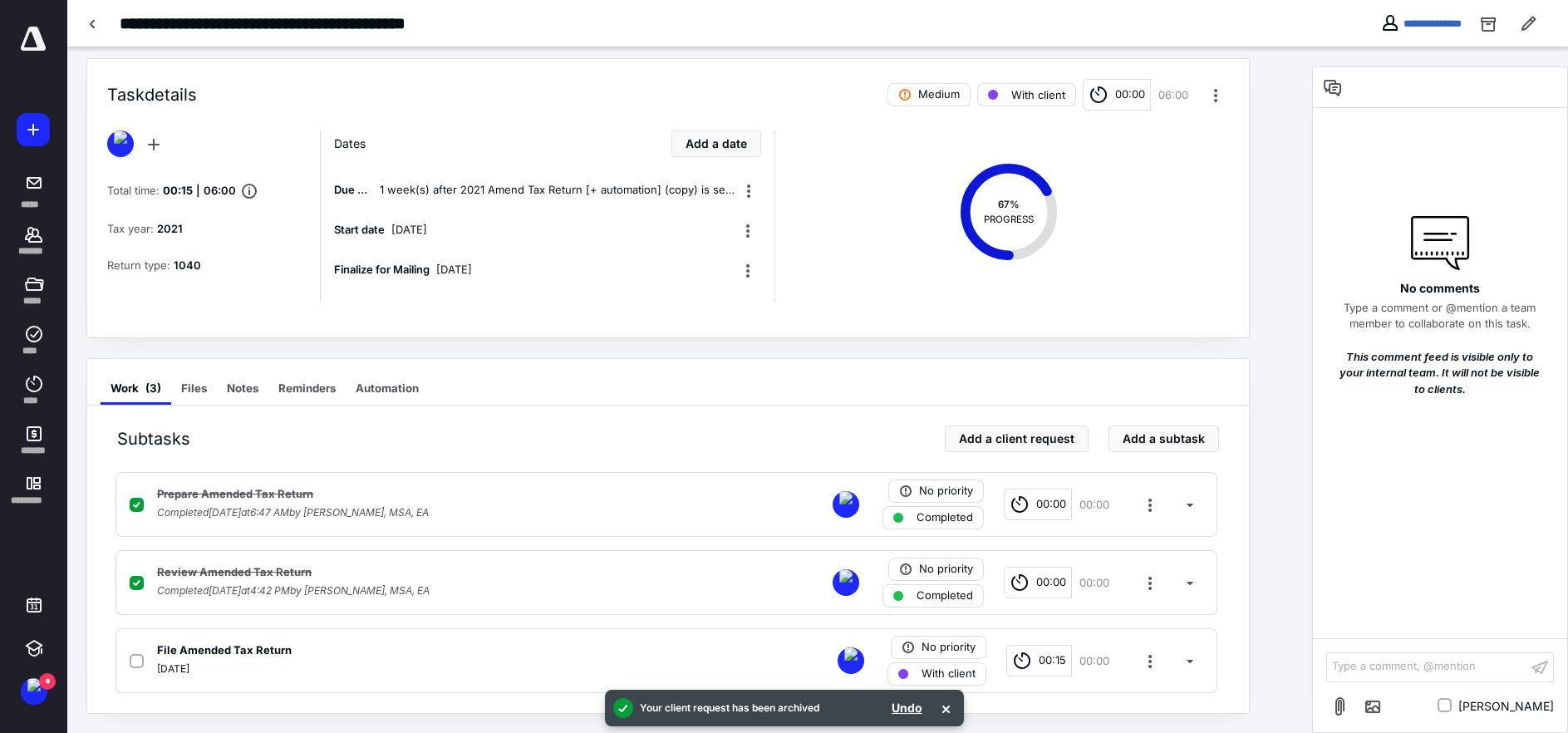 click at bounding box center (93, 23) 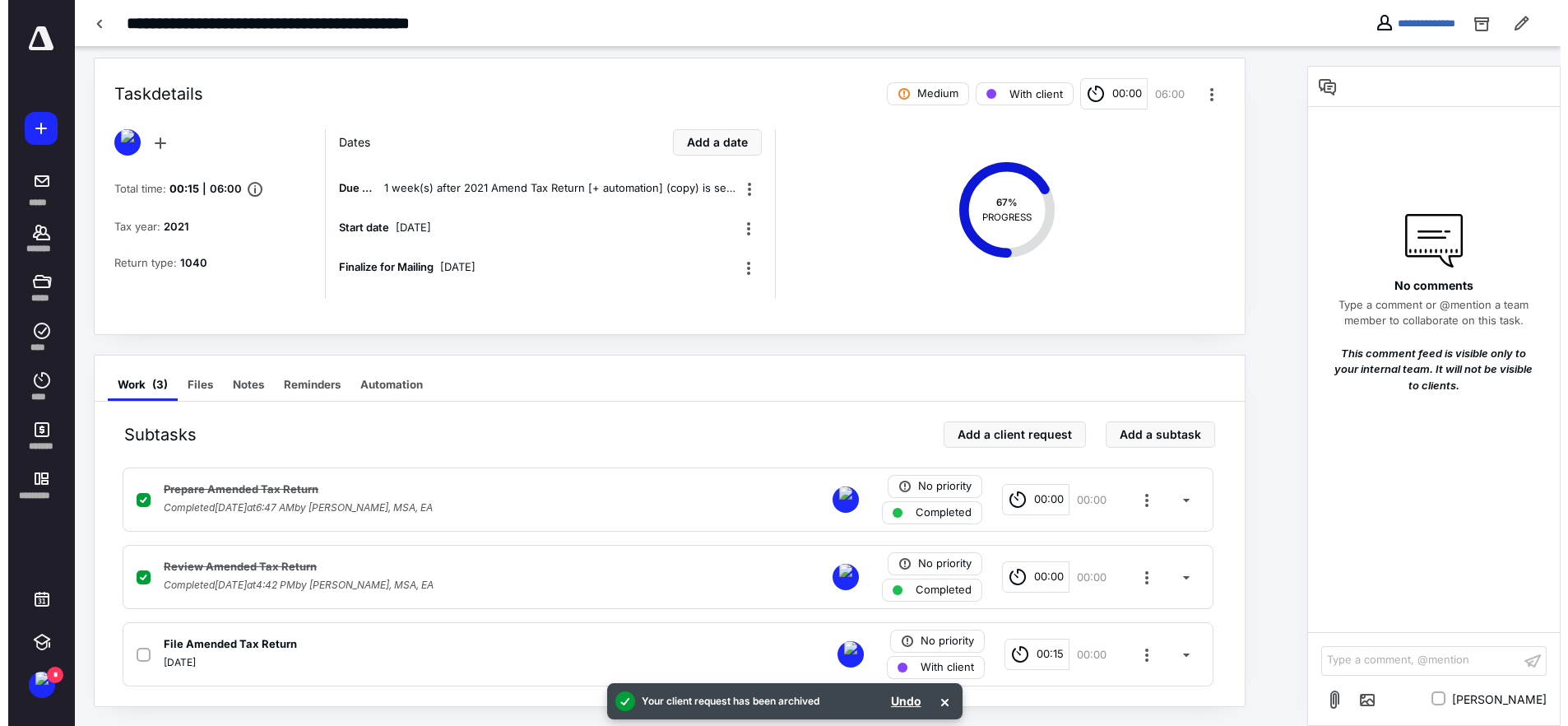 scroll, scrollTop: 0, scrollLeft: 0, axis: both 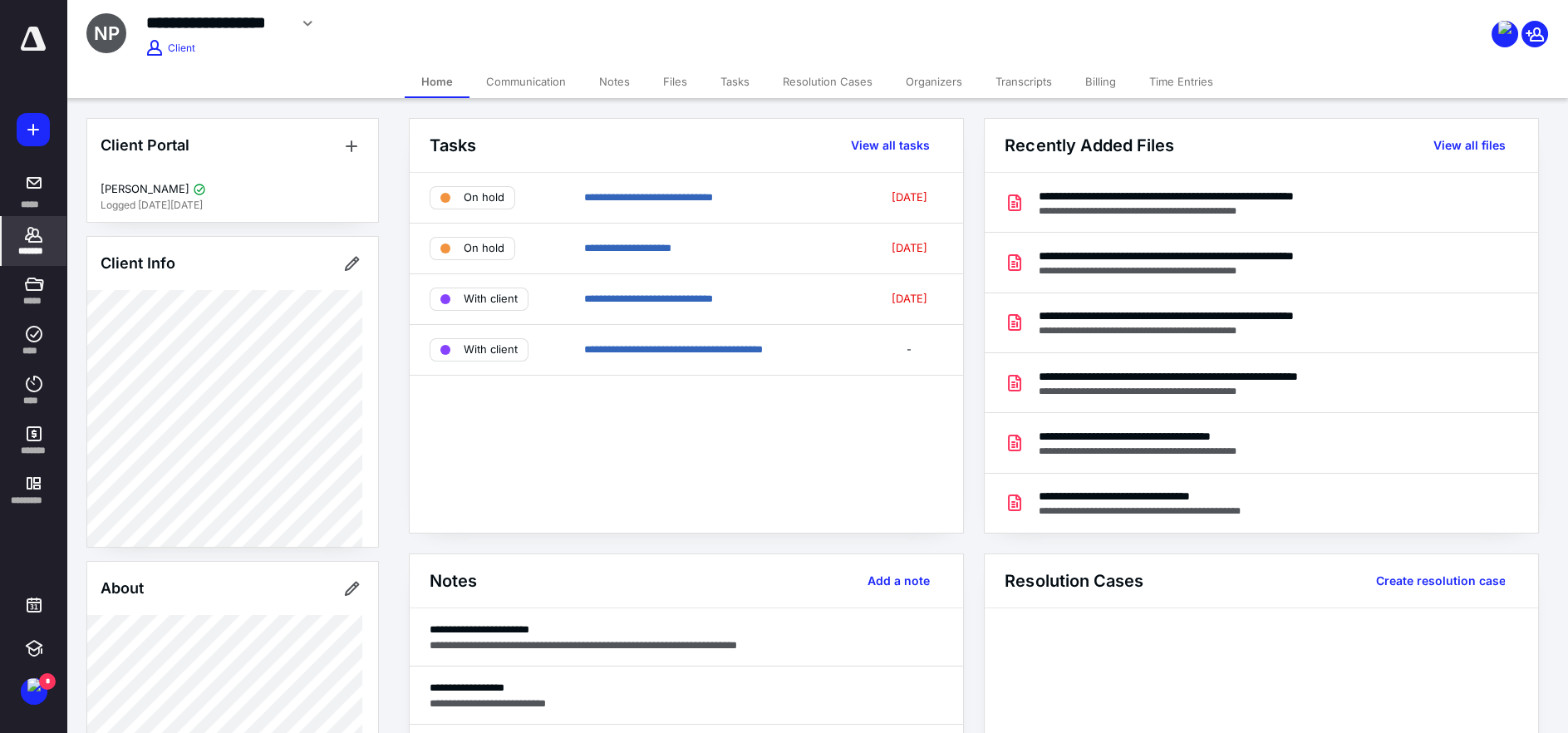 click on "Files" at bounding box center (675, 81) 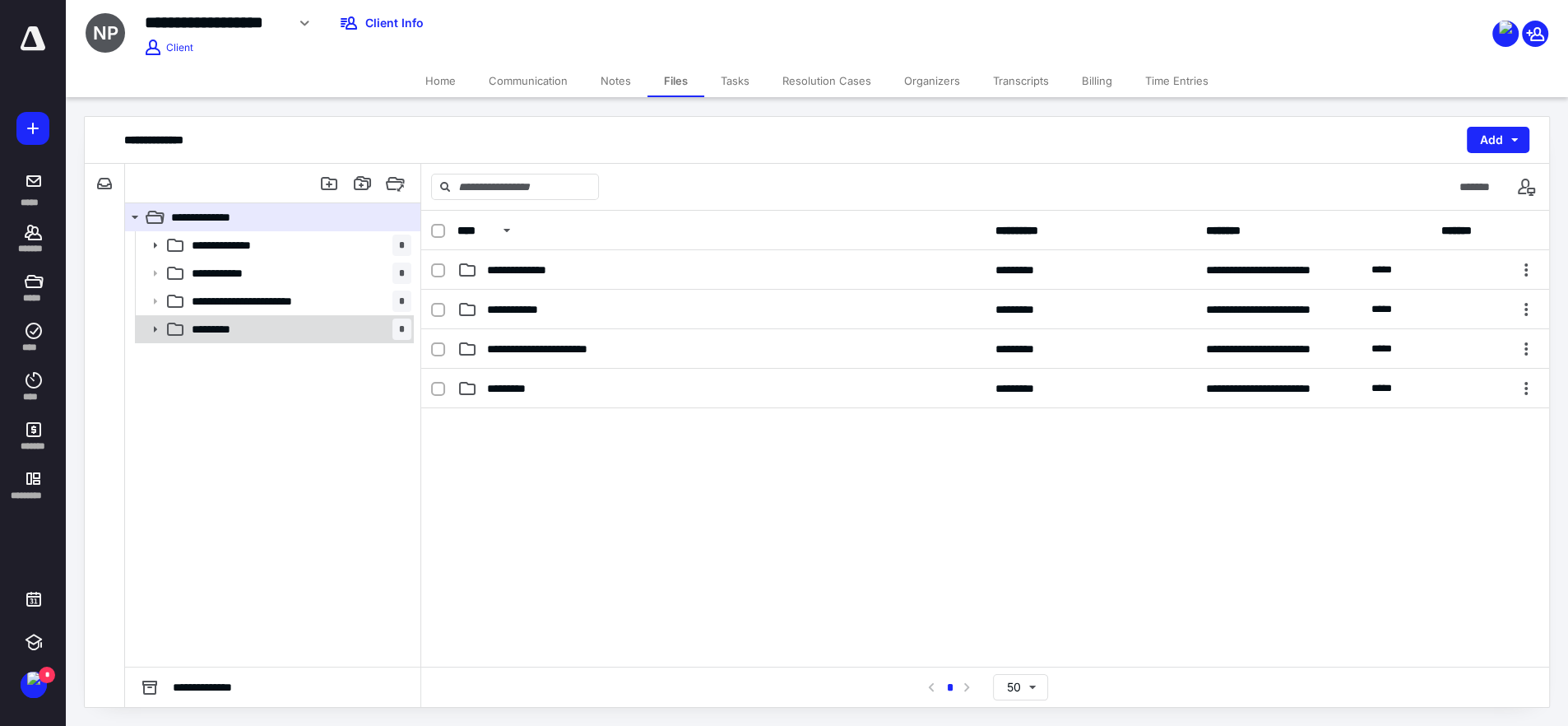 drag, startPoint x: 148, startPoint y: 334, endPoint x: 156, endPoint y: 337, distance: 8.544004 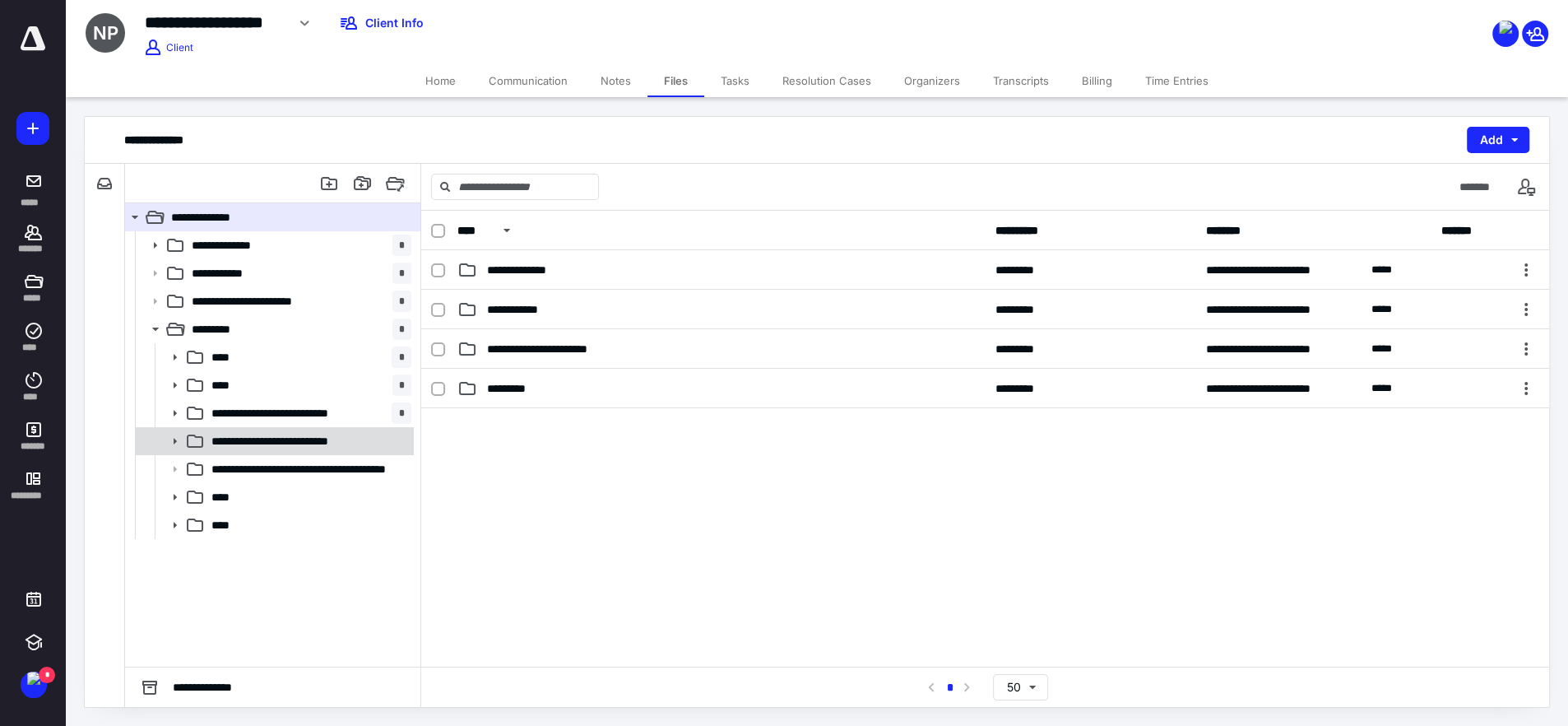 click on "**********" at bounding box center (293, 441) 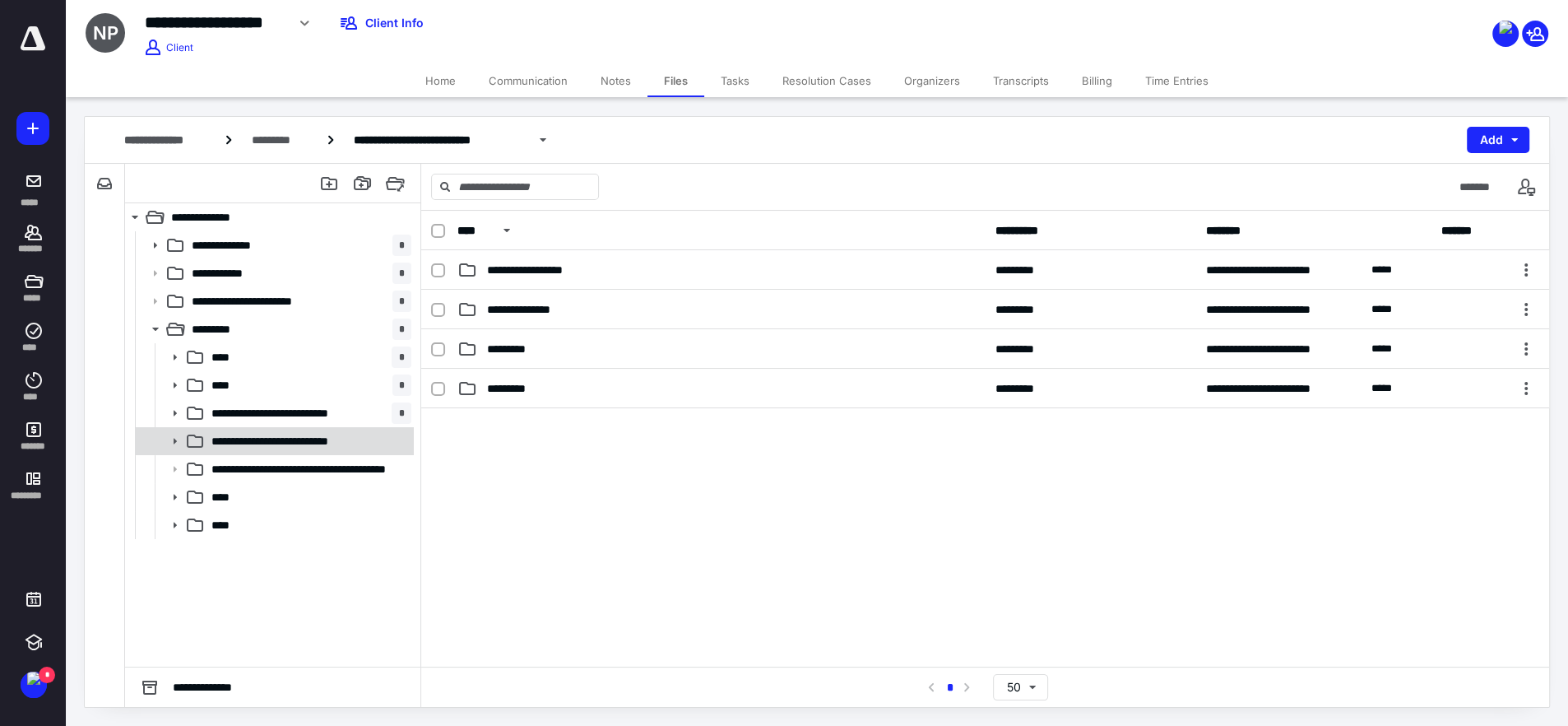 click 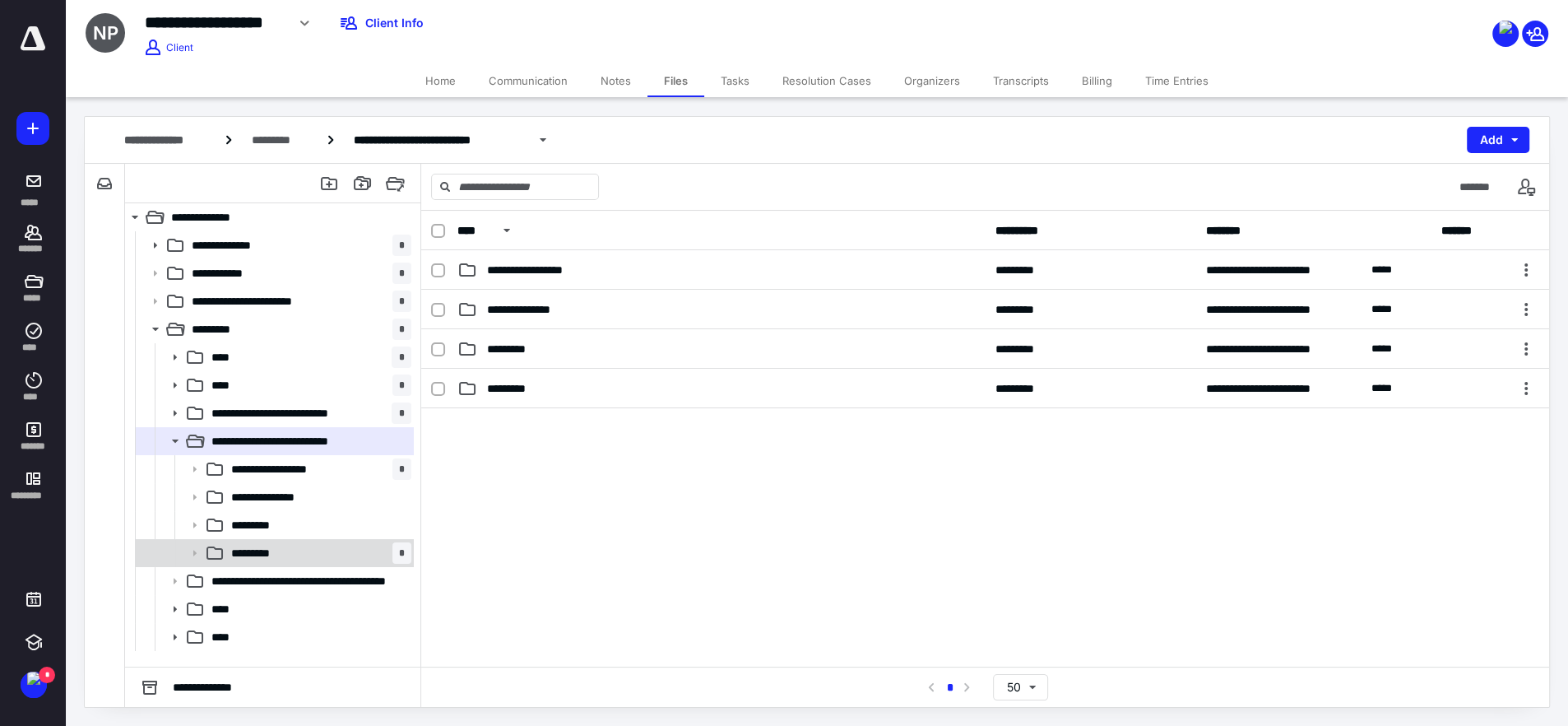 click on "********* *" at bounding box center [318, 553] 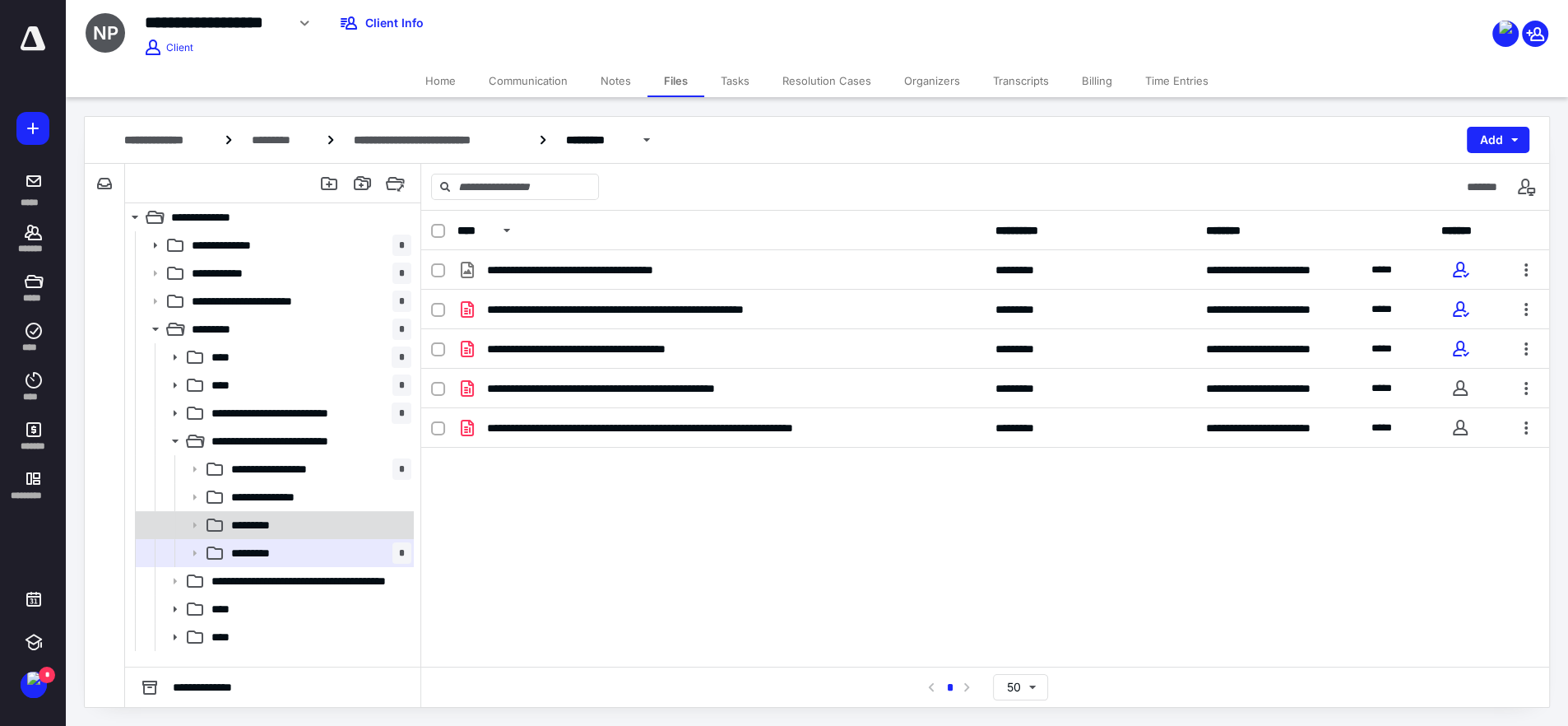 drag, startPoint x: 300, startPoint y: 526, endPoint x: 311, endPoint y: 526, distance: 11 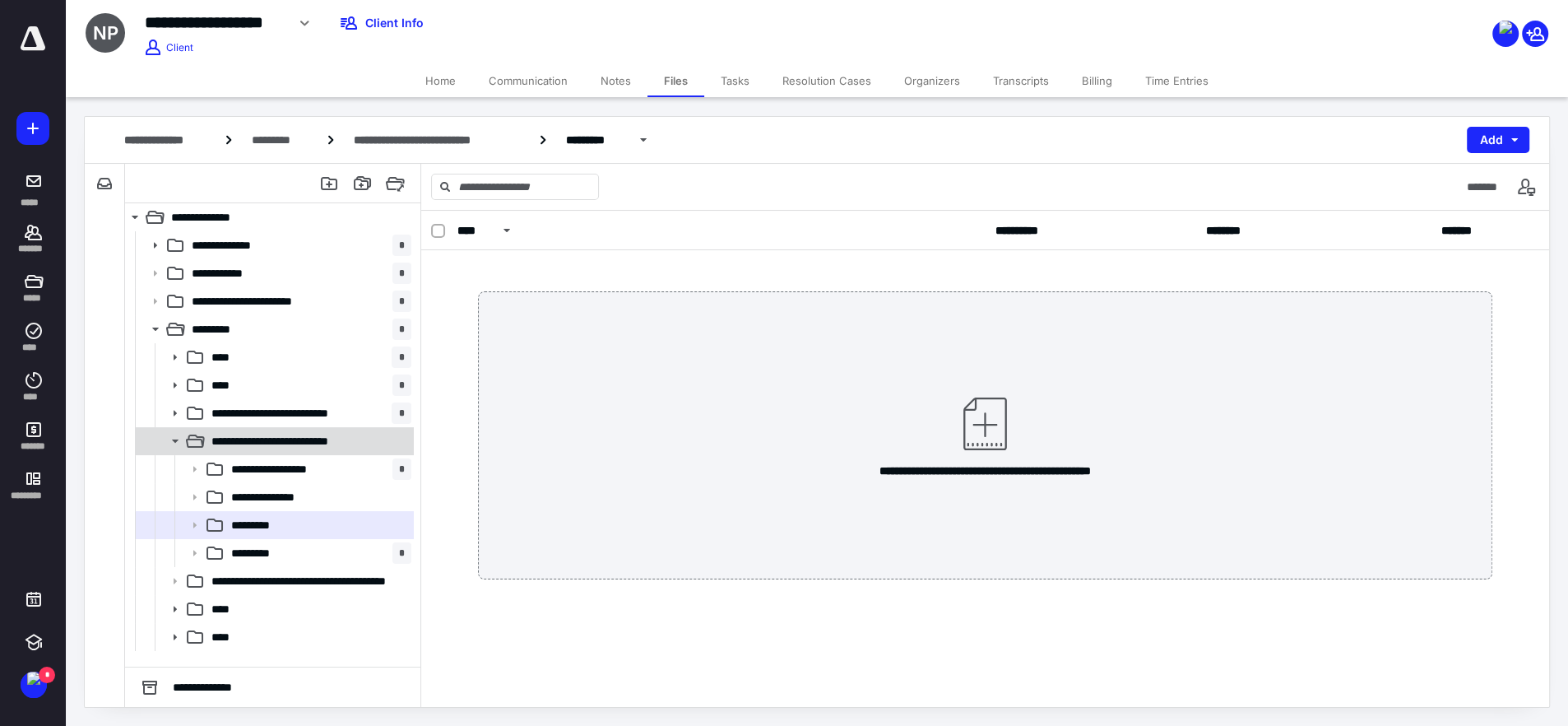 click on "**********" at bounding box center [293, 441] 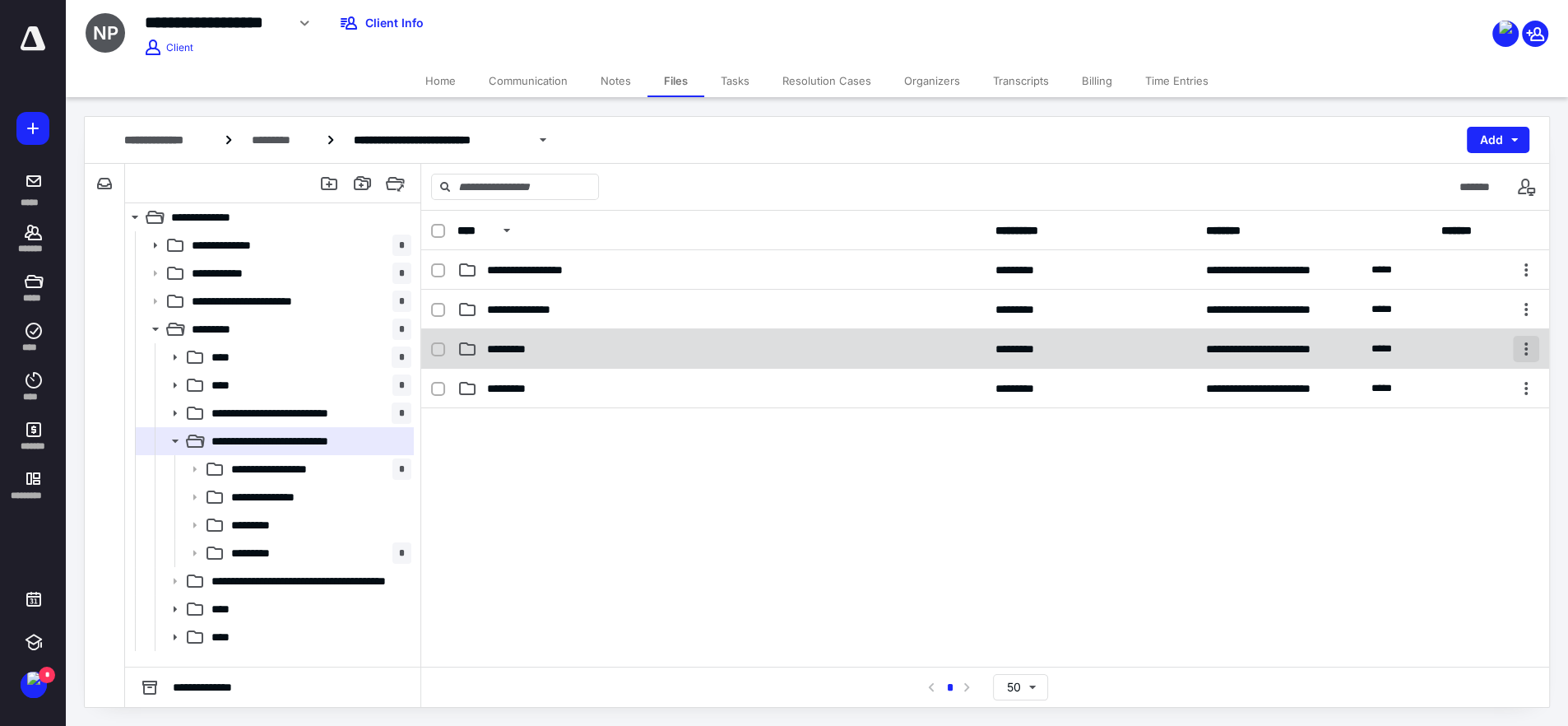 click at bounding box center (1526, 349) 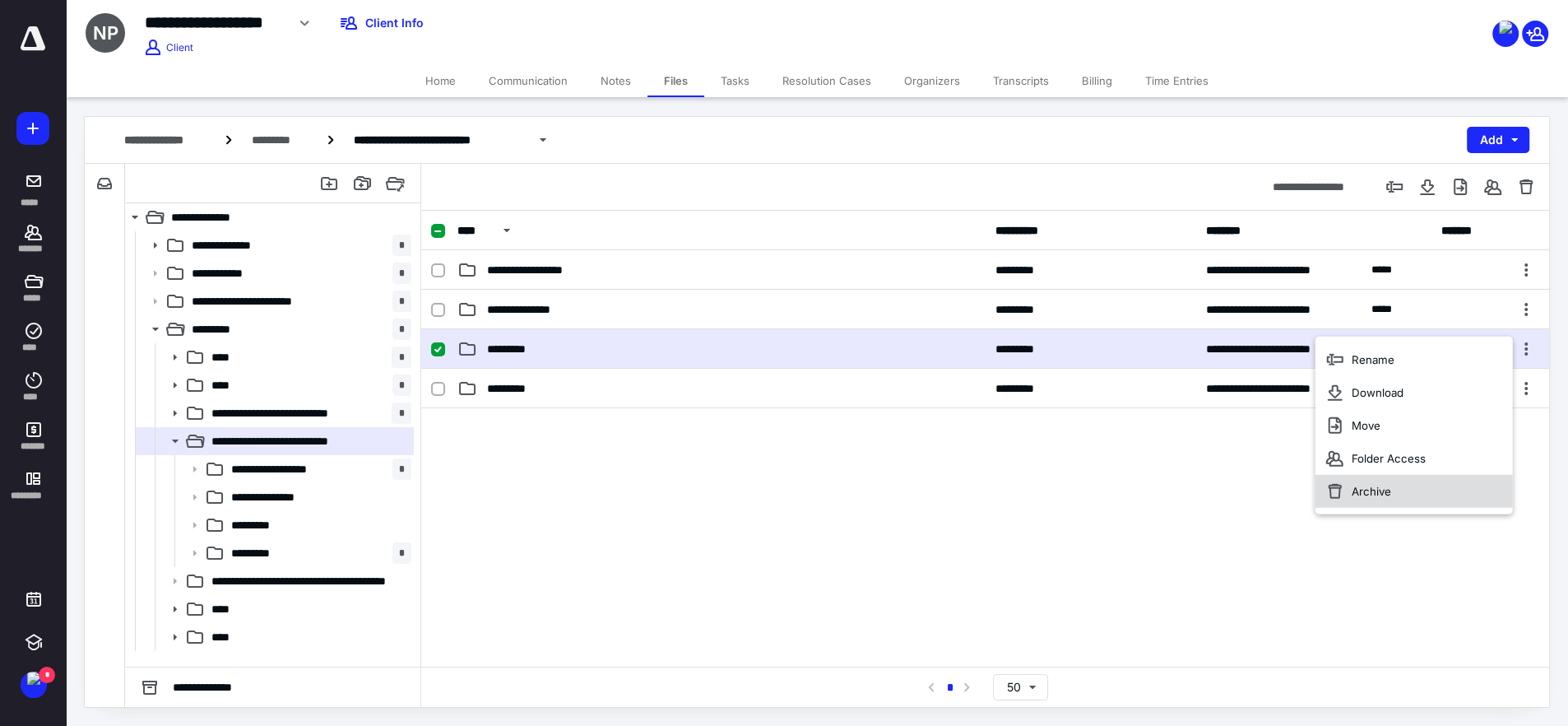 drag, startPoint x: 1375, startPoint y: 491, endPoint x: 1408, endPoint y: 481, distance: 34.481879 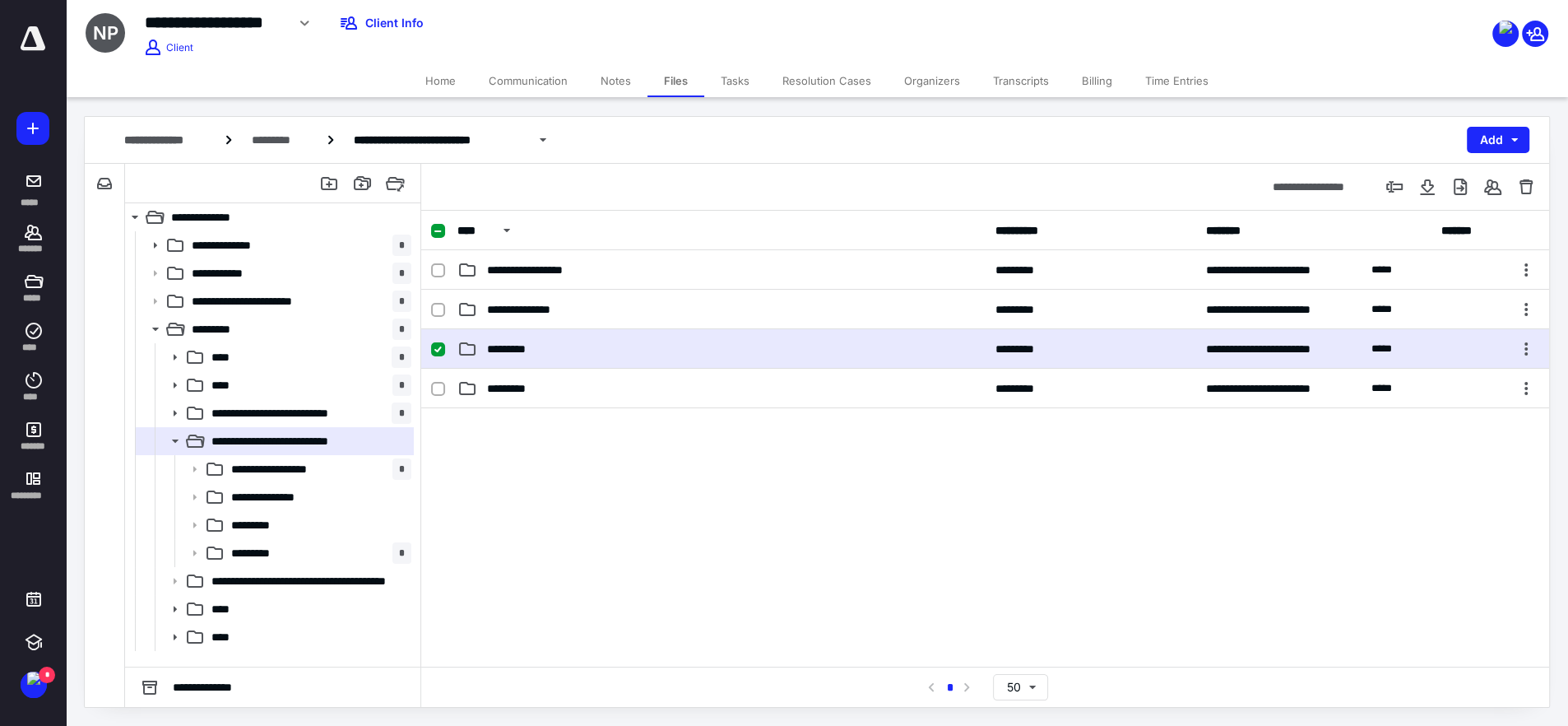 checkbox on "false" 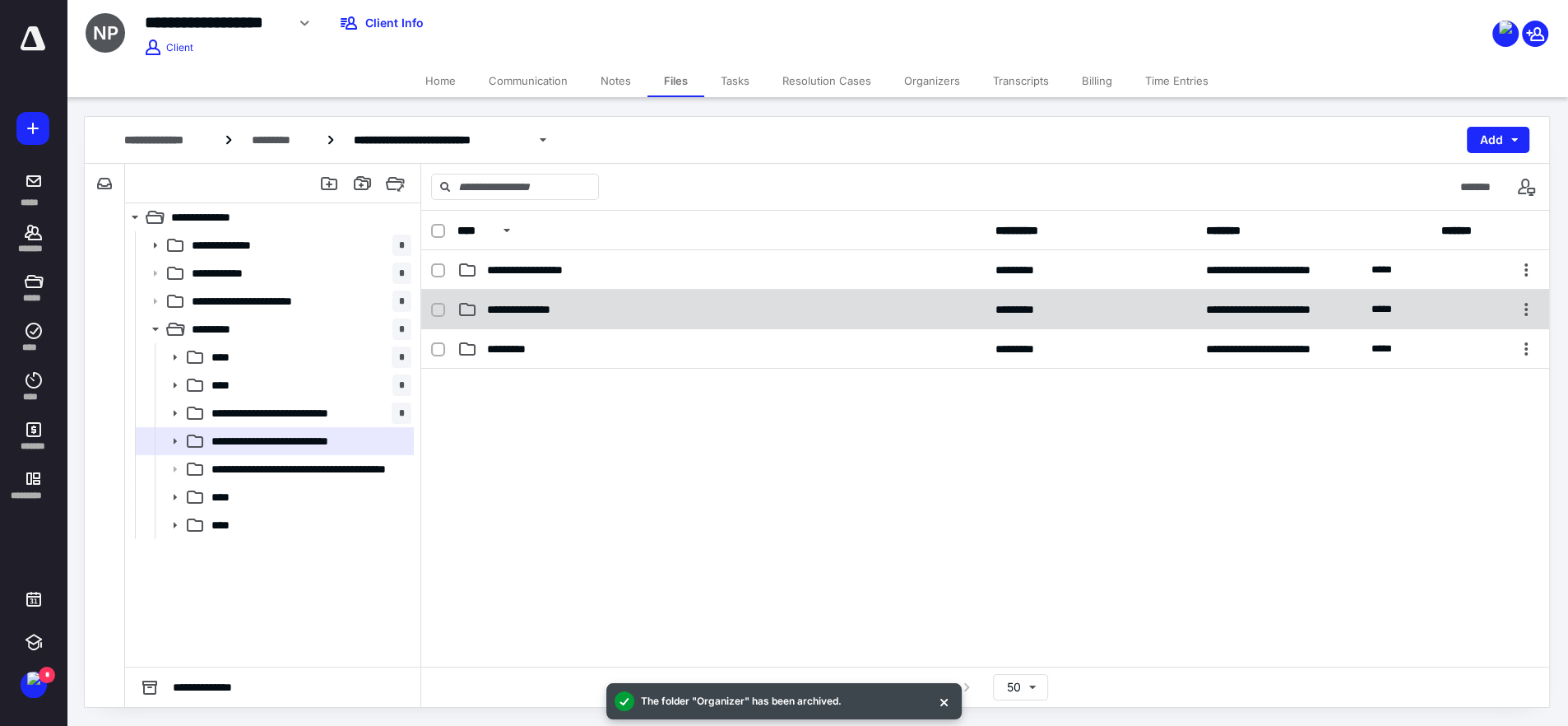 drag, startPoint x: 1529, startPoint y: 314, endPoint x: 1519, endPoint y: 323, distance: 13.453624 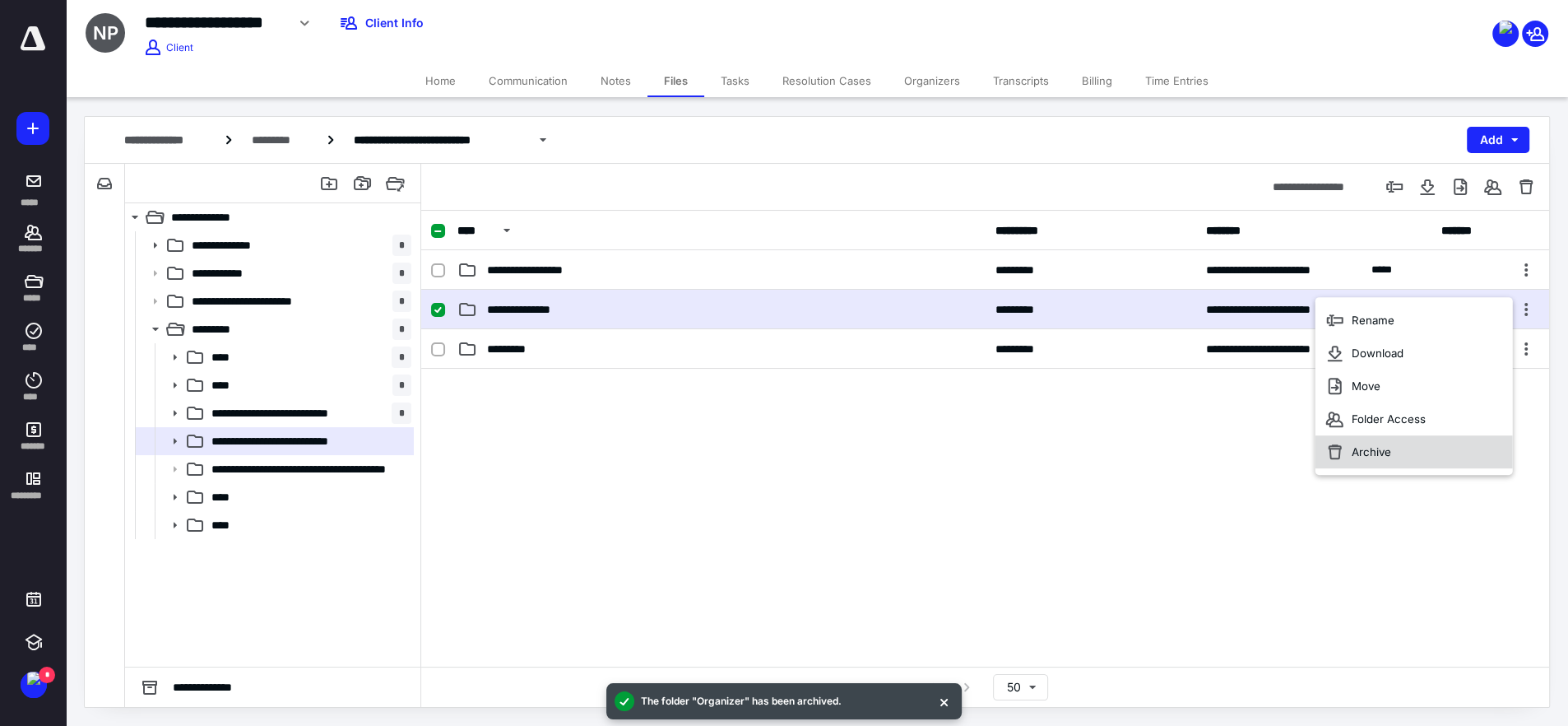 click on "Archive" at bounding box center (1371, 452) 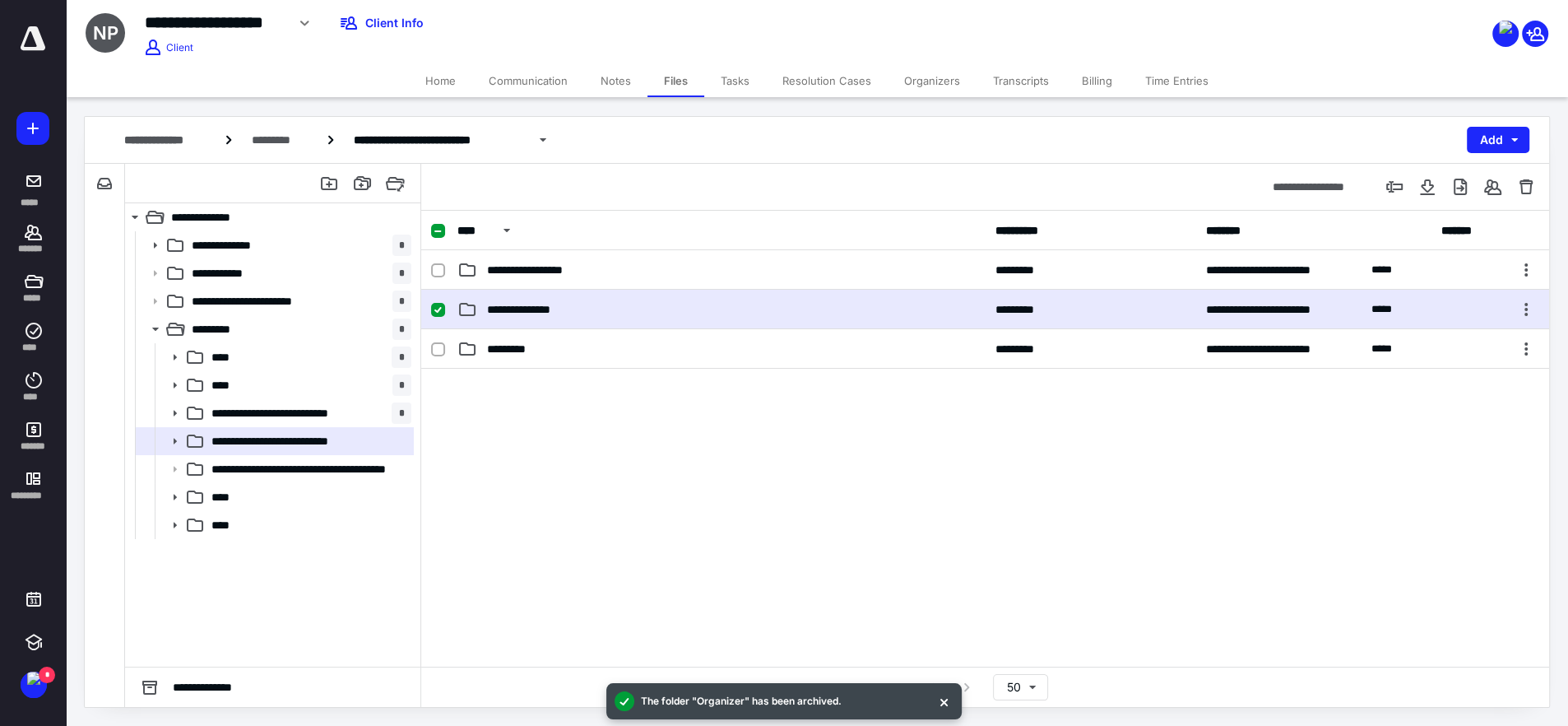 checkbox on "false" 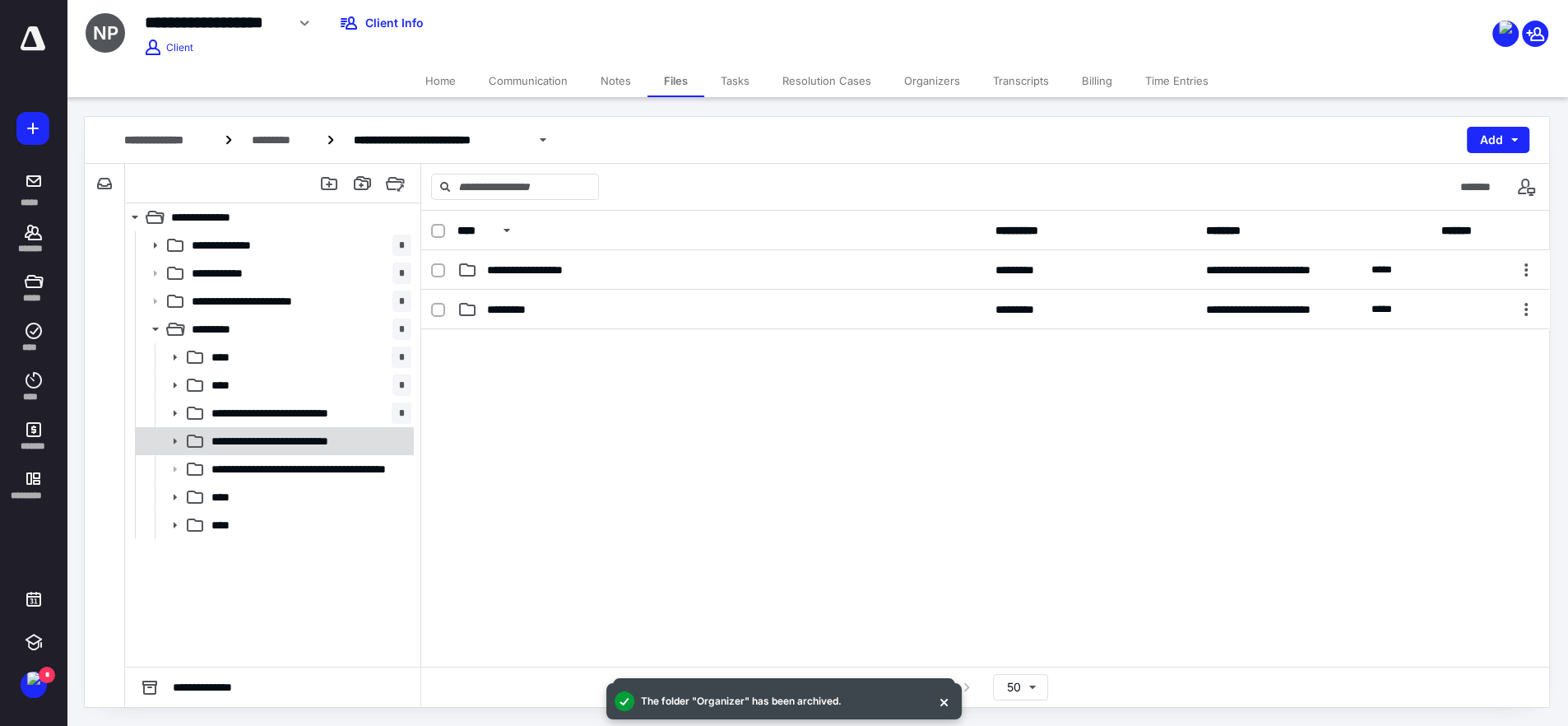 click on "**********" at bounding box center [293, 441] 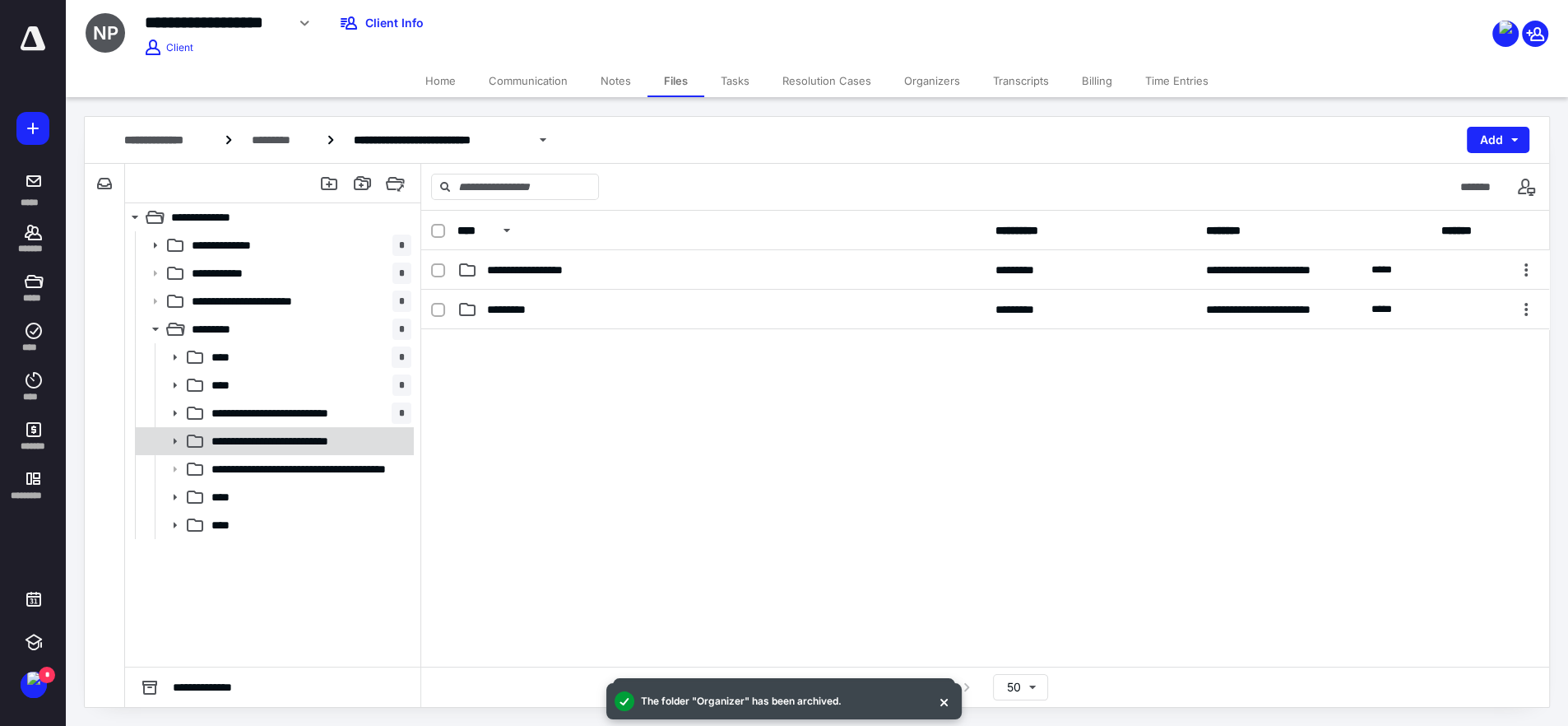 click 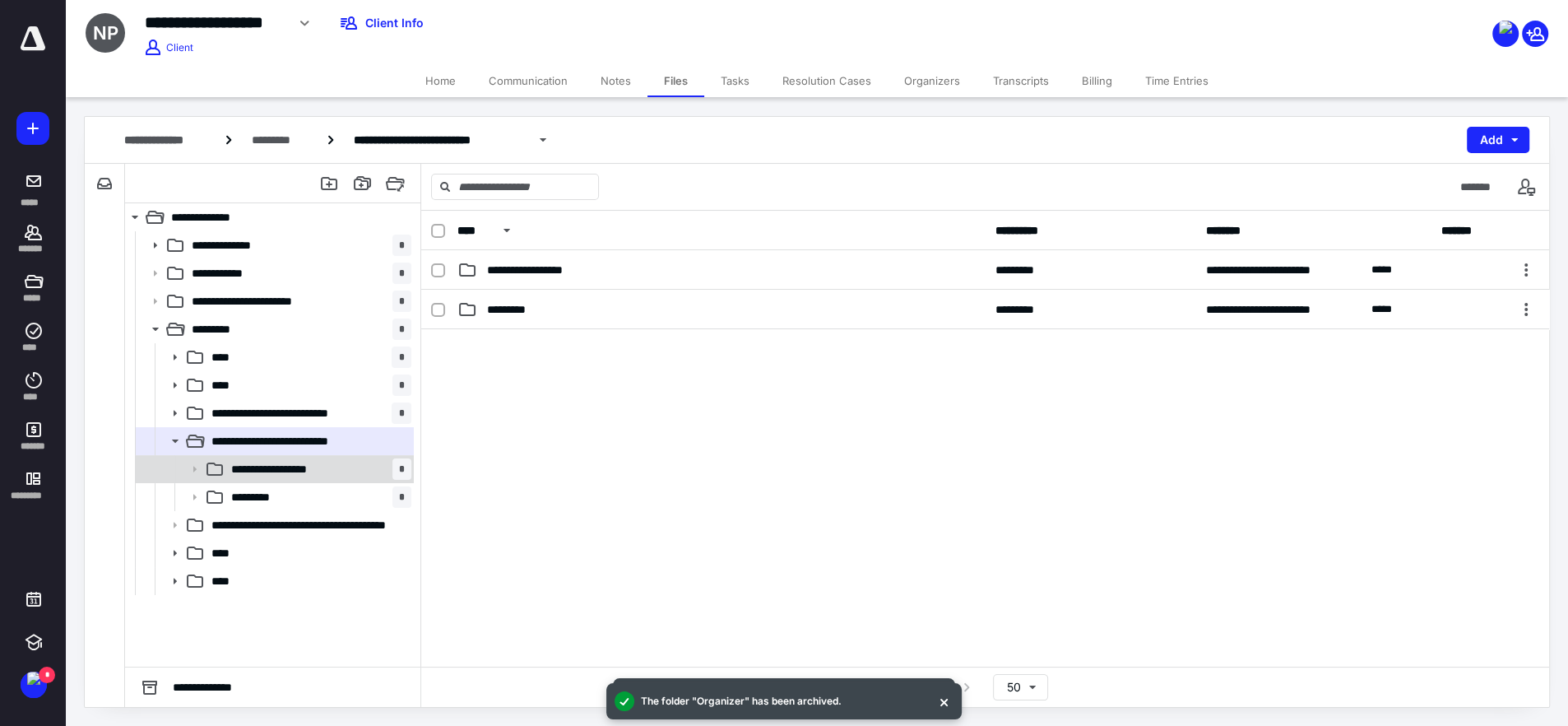 drag, startPoint x: 271, startPoint y: 471, endPoint x: 294, endPoint y: 480, distance: 24.698178 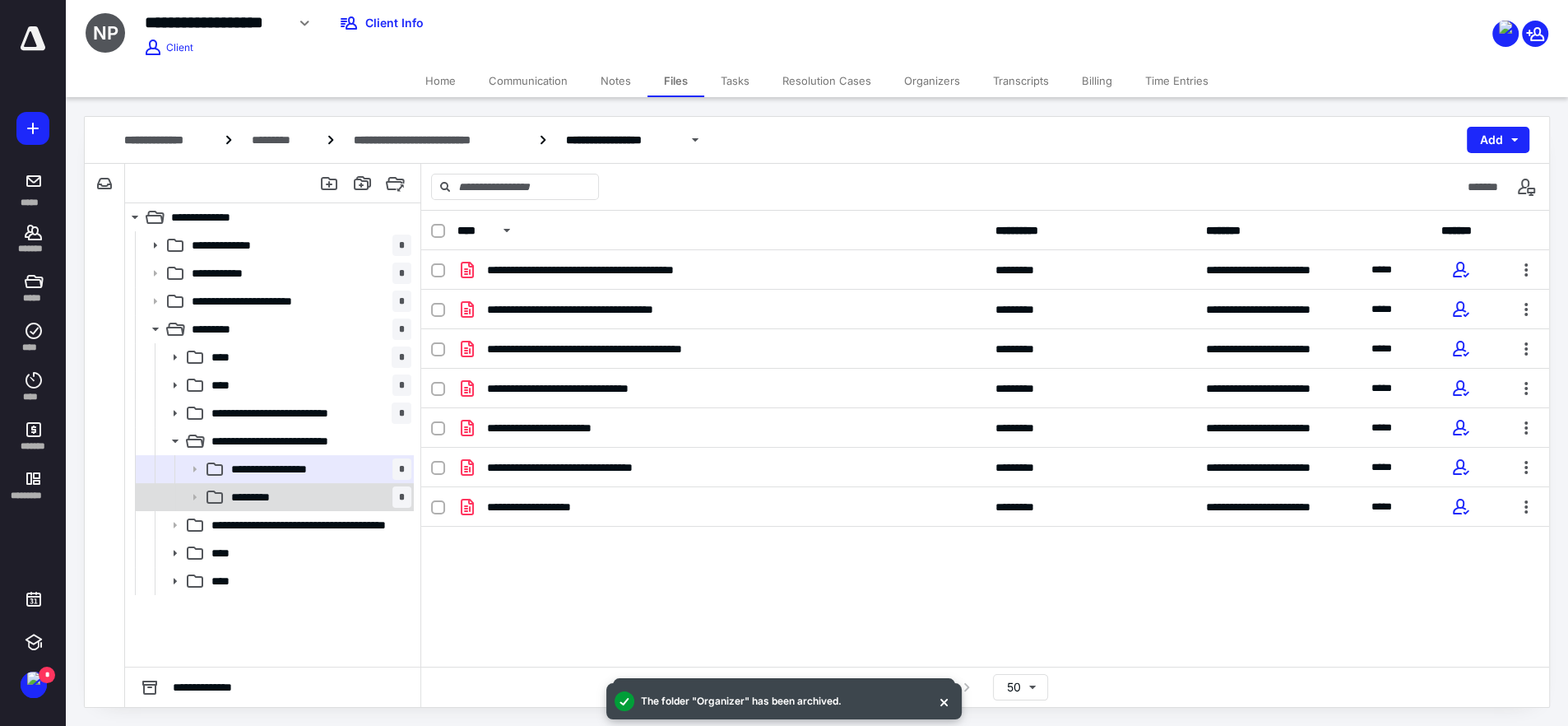 drag, startPoint x: 276, startPoint y: 488, endPoint x: 295, endPoint y: 494, distance: 19.92486 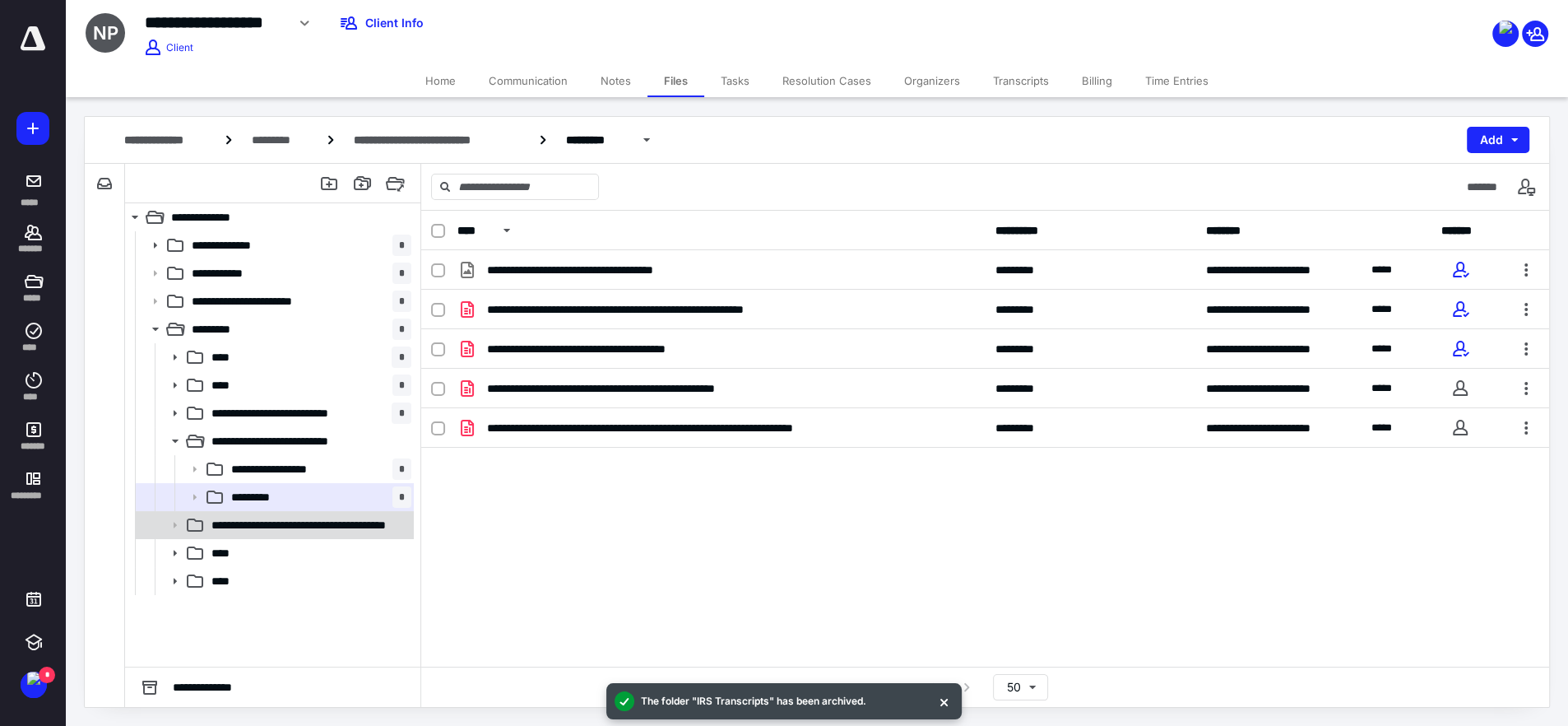 click on "**********" at bounding box center (311, 525) 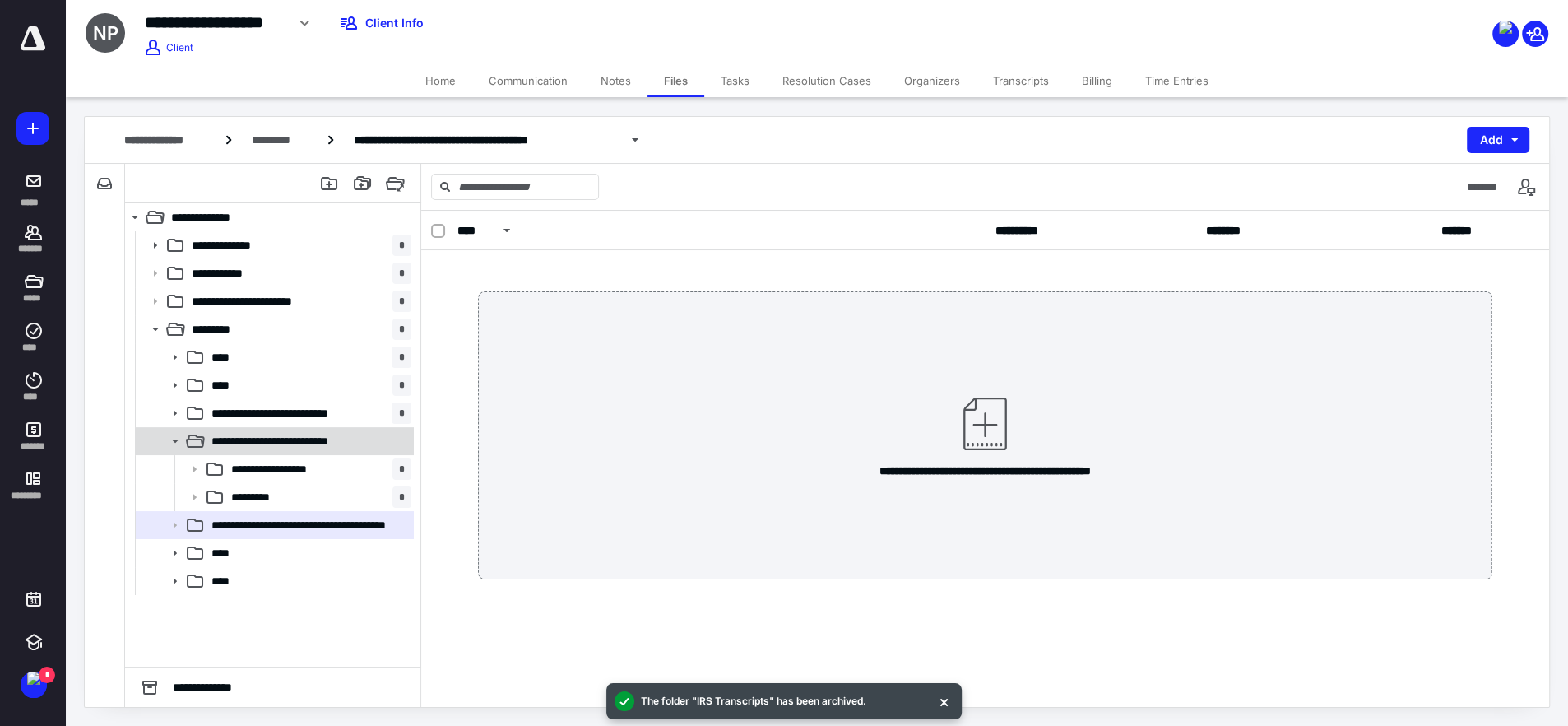 click 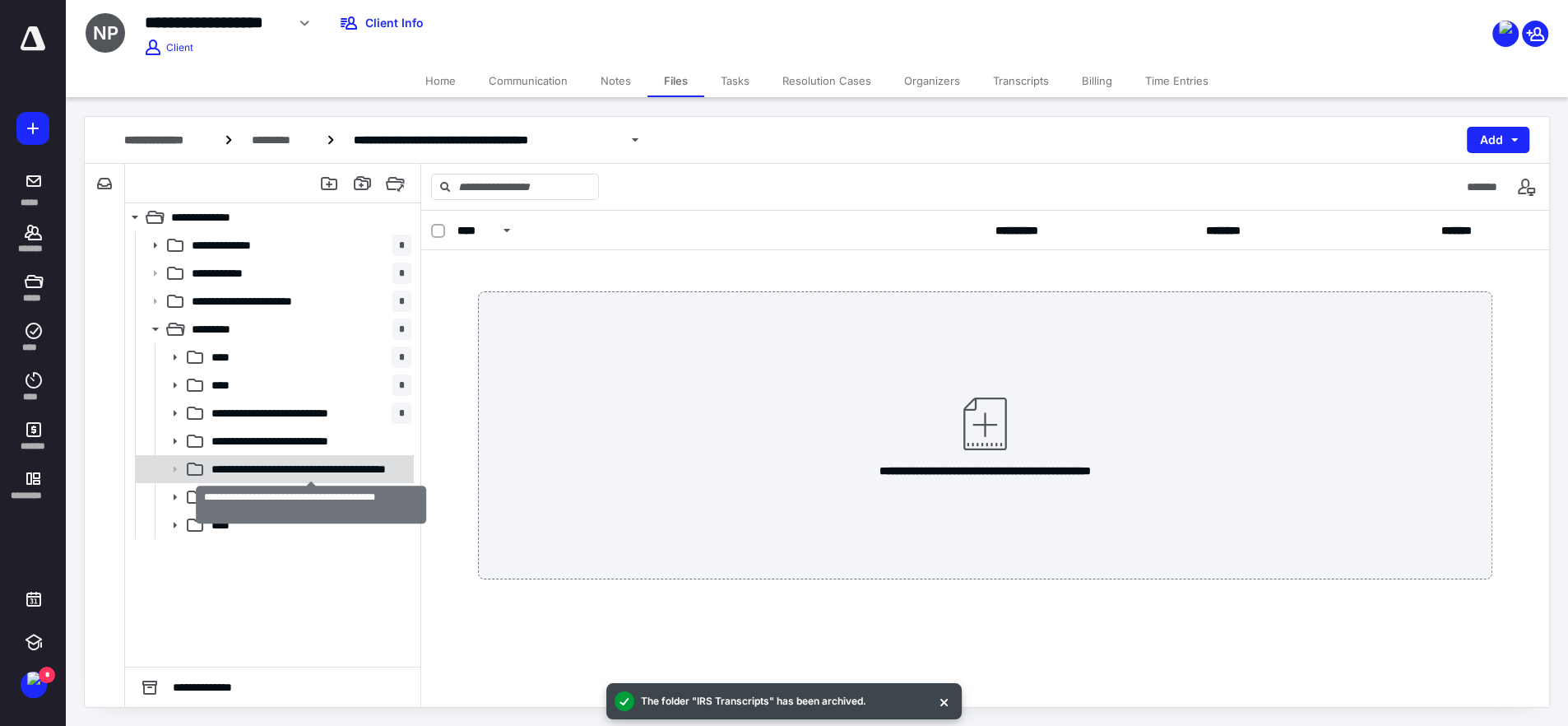 click on "**********" at bounding box center (311, 469) 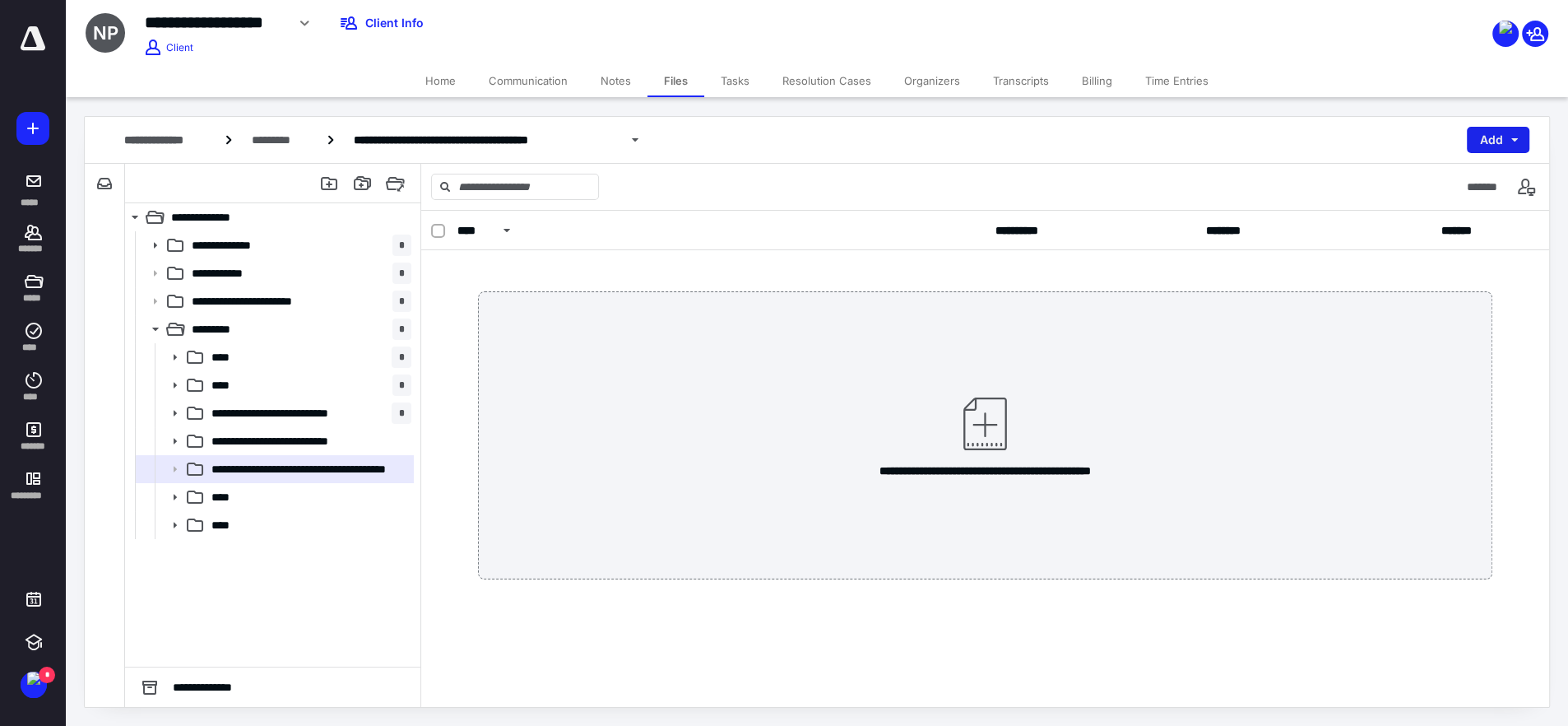 click on "Add" at bounding box center (1498, 140) 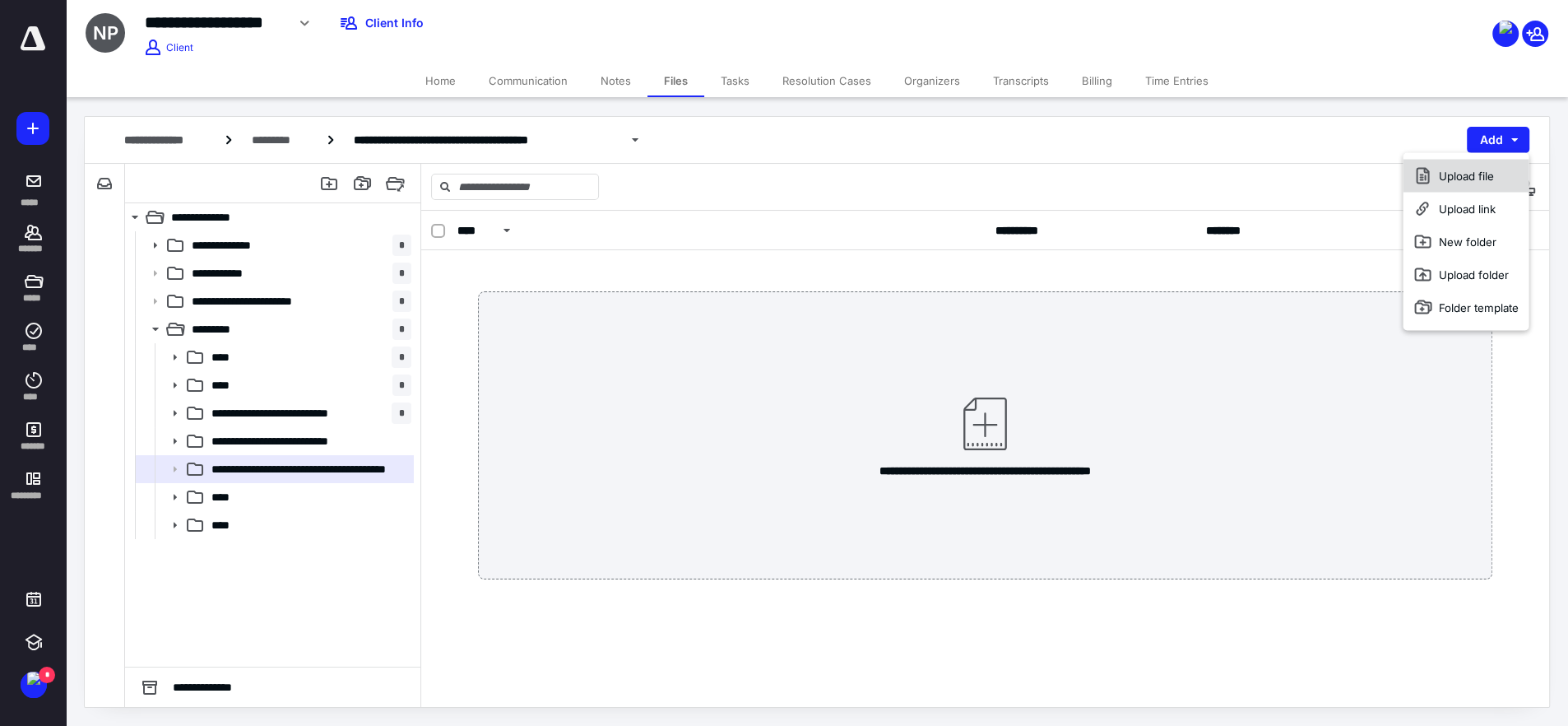click on "Upload file" at bounding box center (1465, 176) 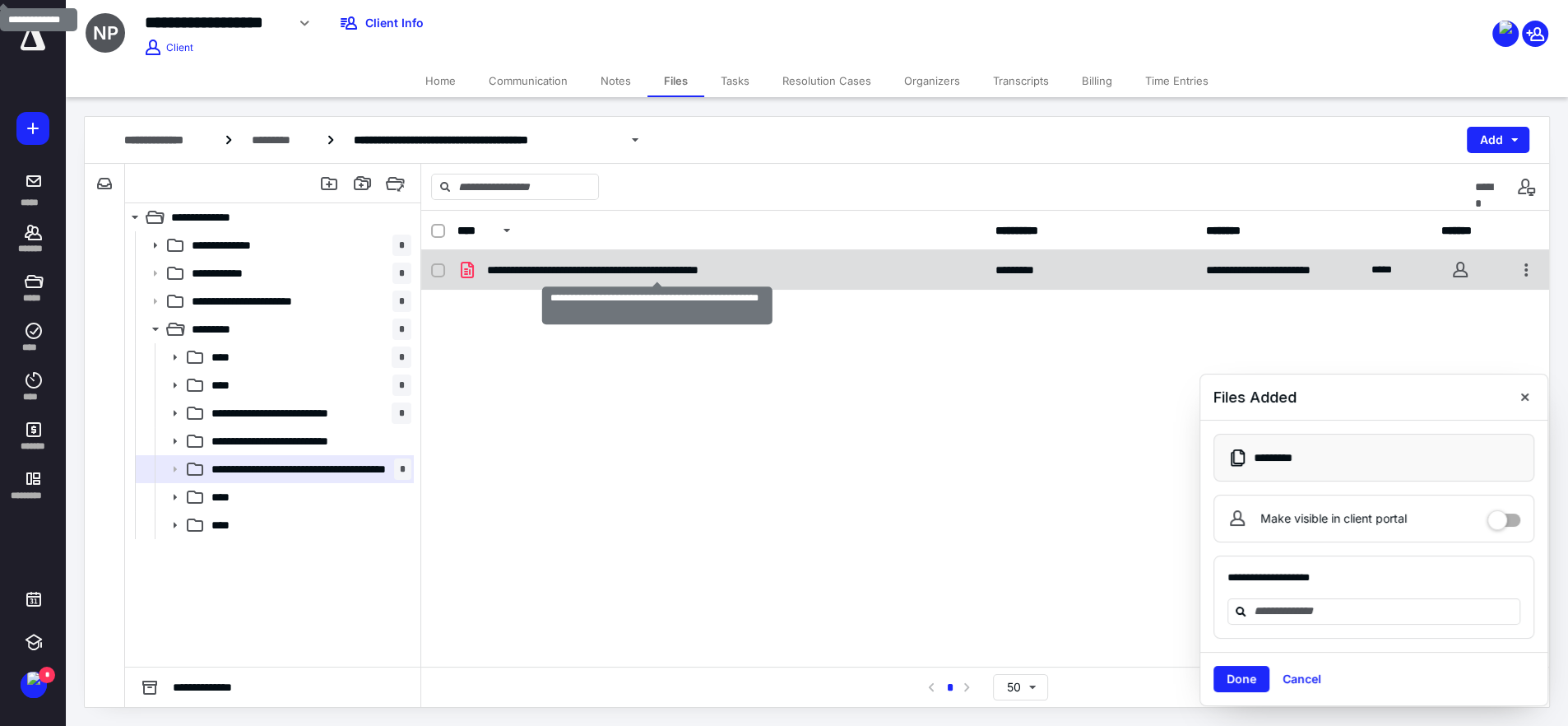 click on "**********" at bounding box center [656, 270] 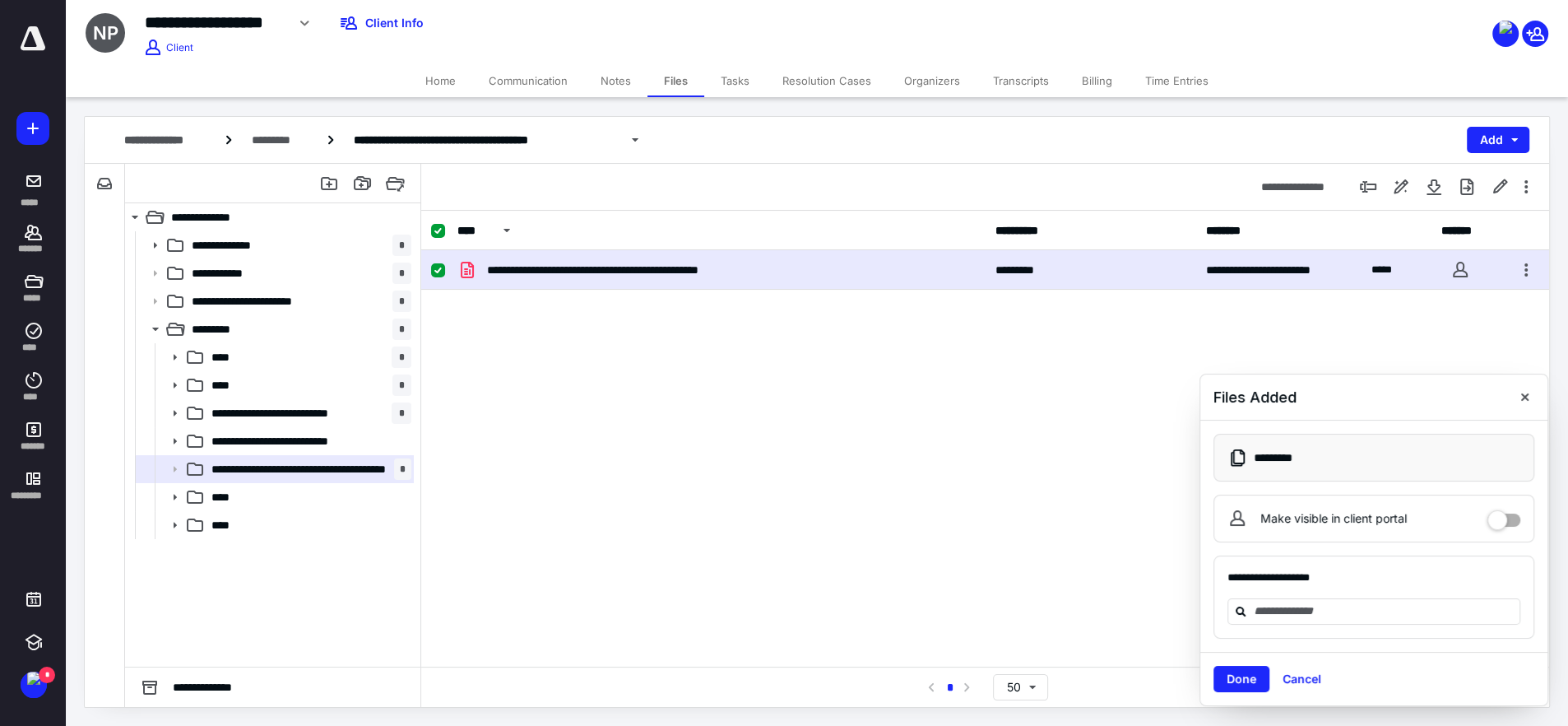 click at bounding box center [1524, 397] 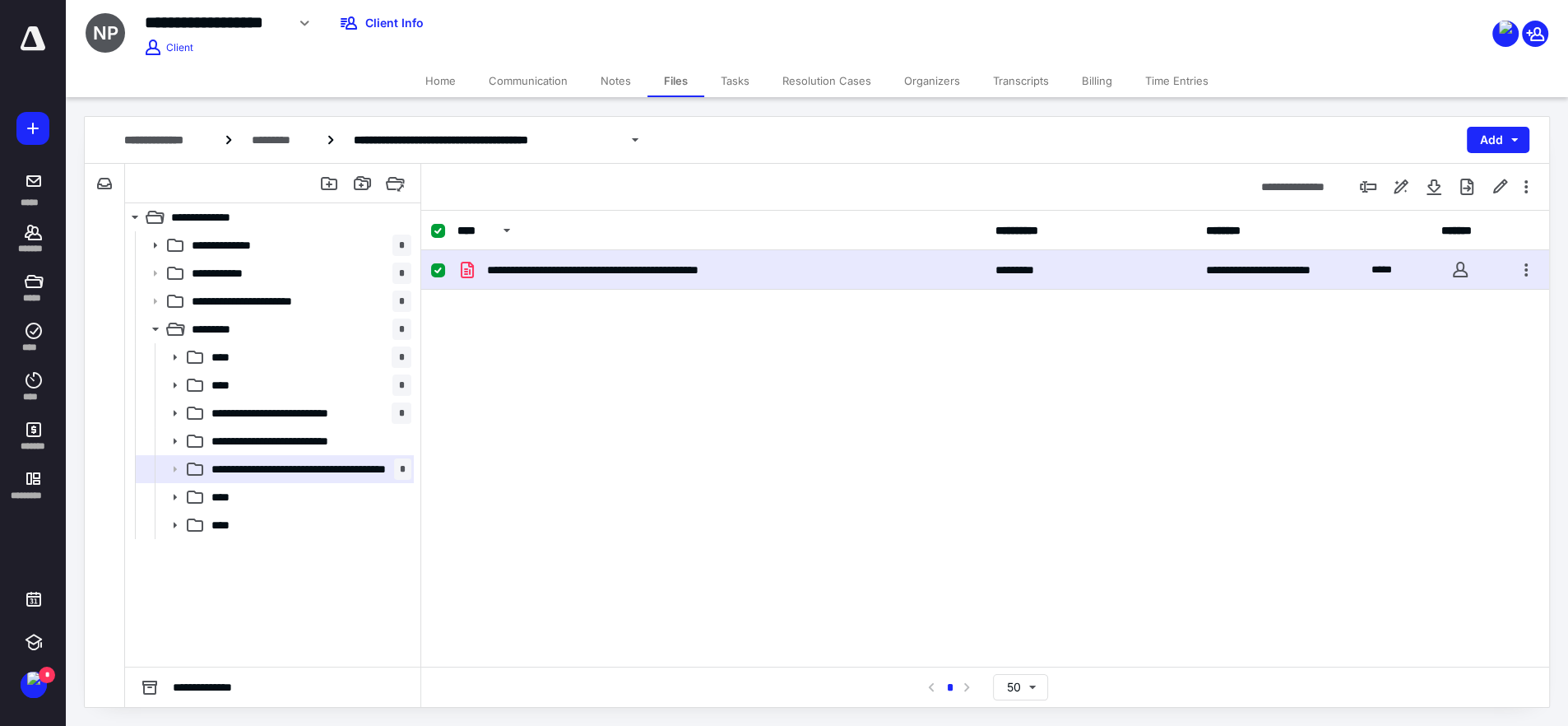click on "**********" at bounding box center [721, 270] 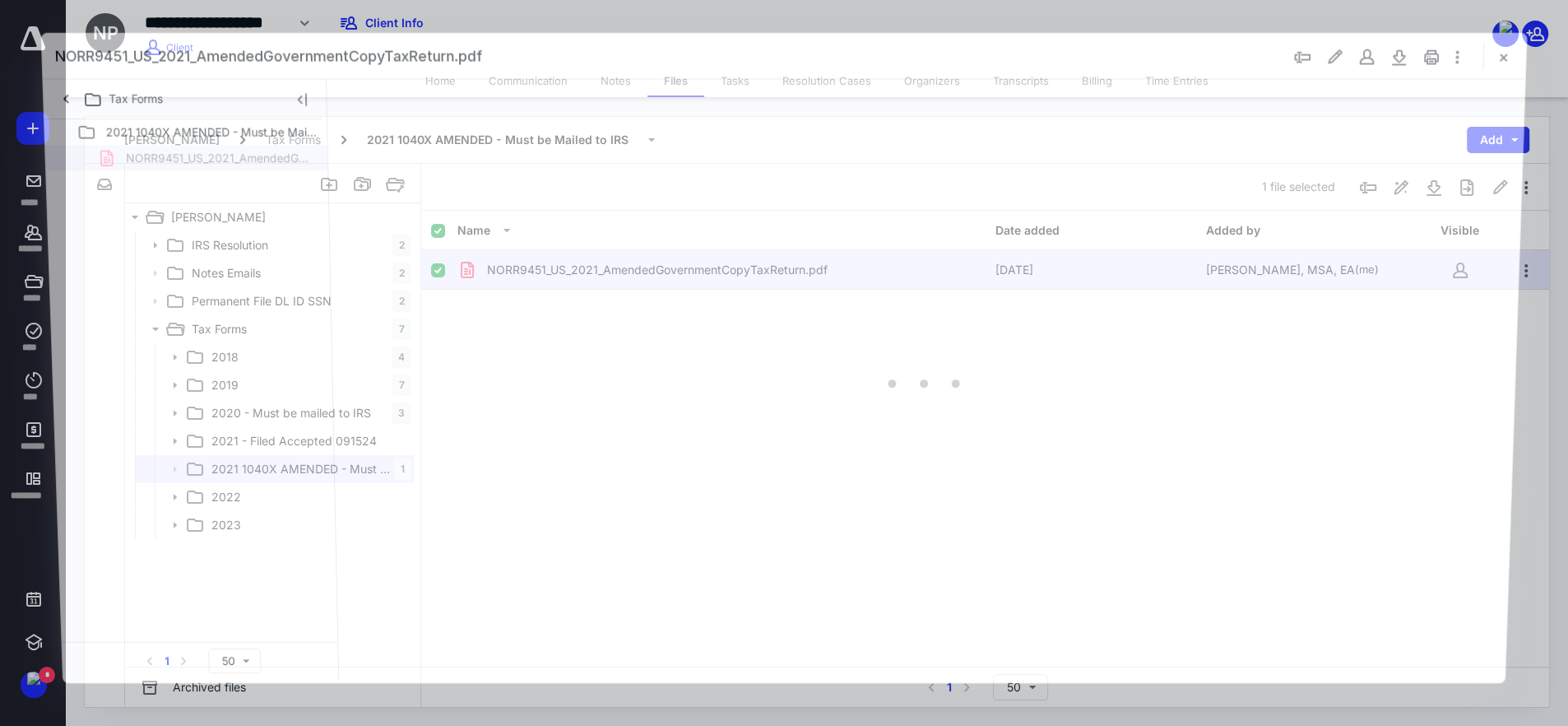 scroll, scrollTop: 0, scrollLeft: 0, axis: both 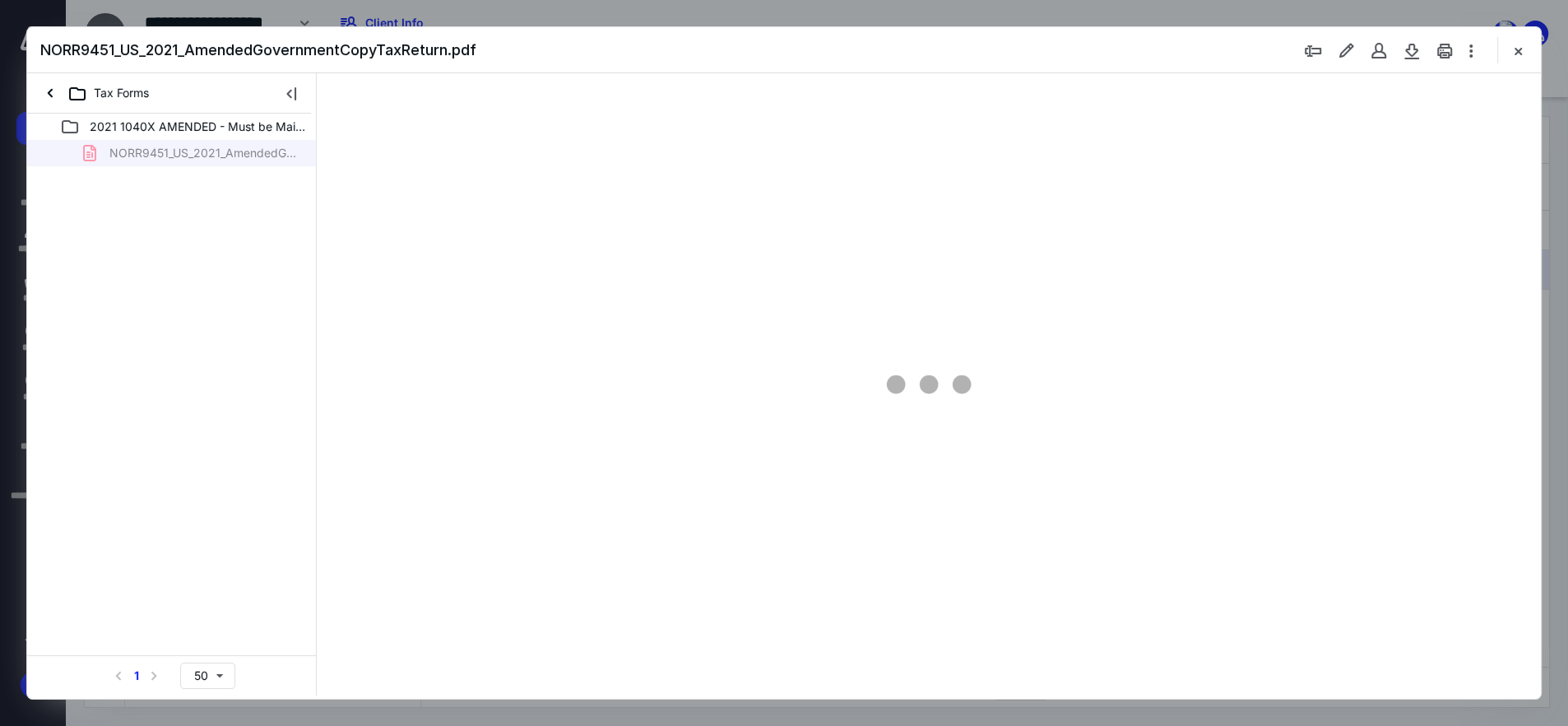 type on "82" 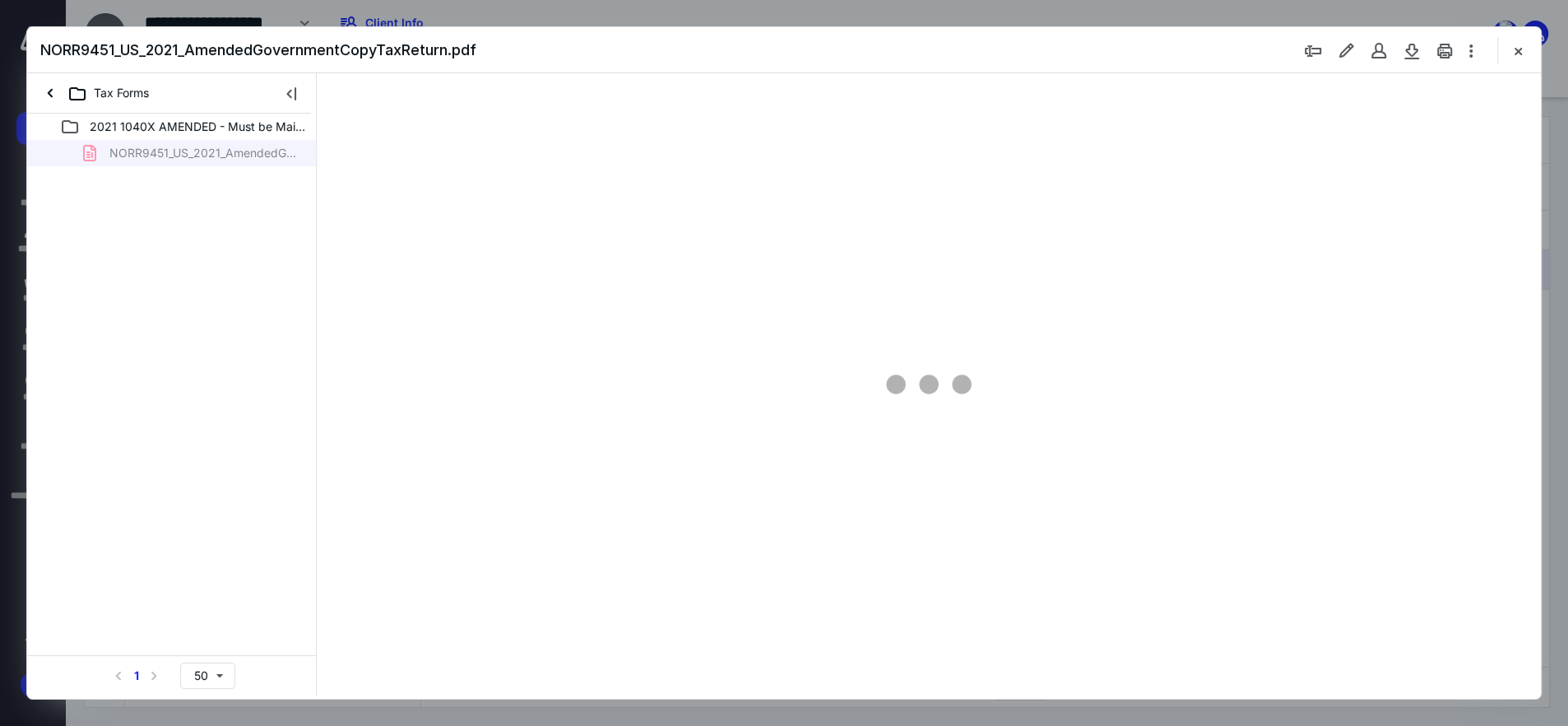 scroll, scrollTop: 65, scrollLeft: 0, axis: vertical 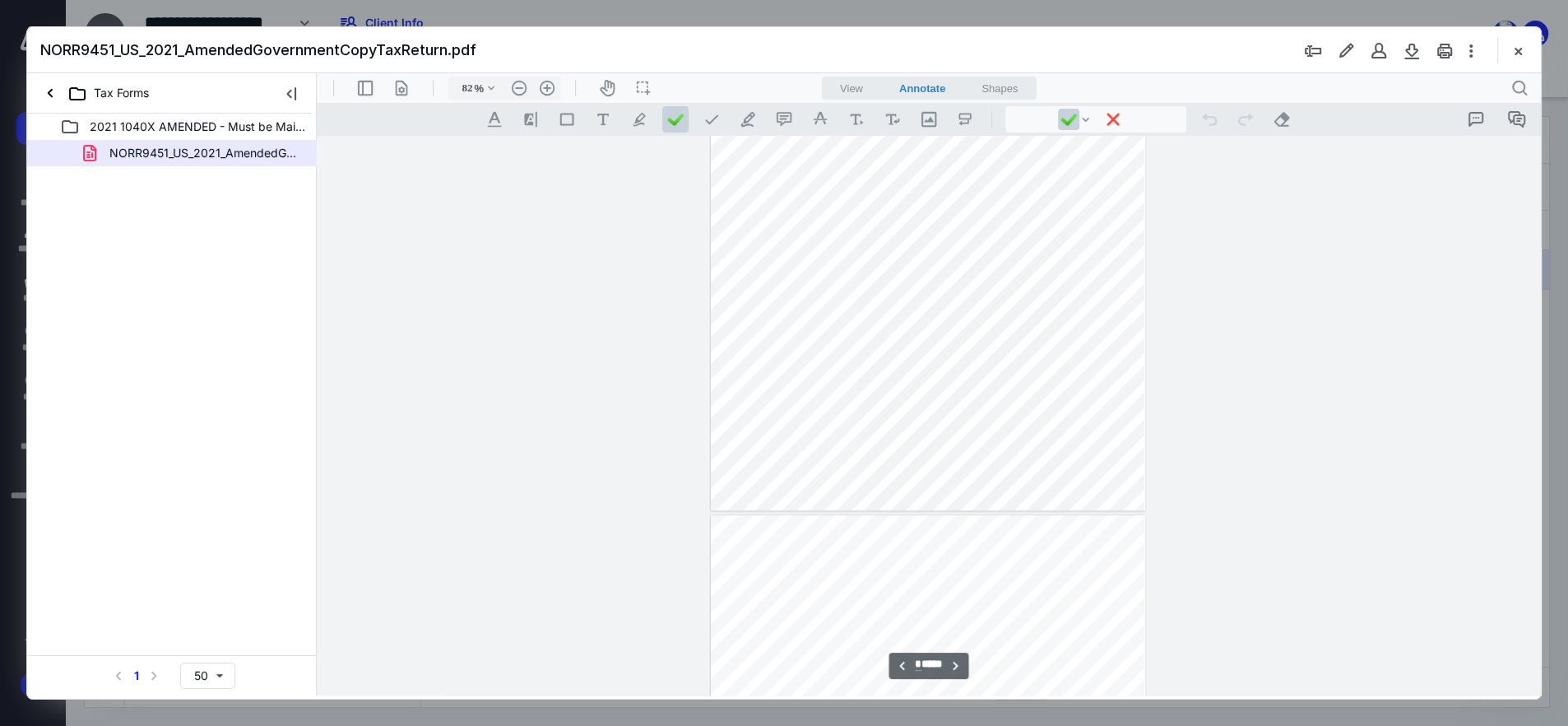 type on "*" 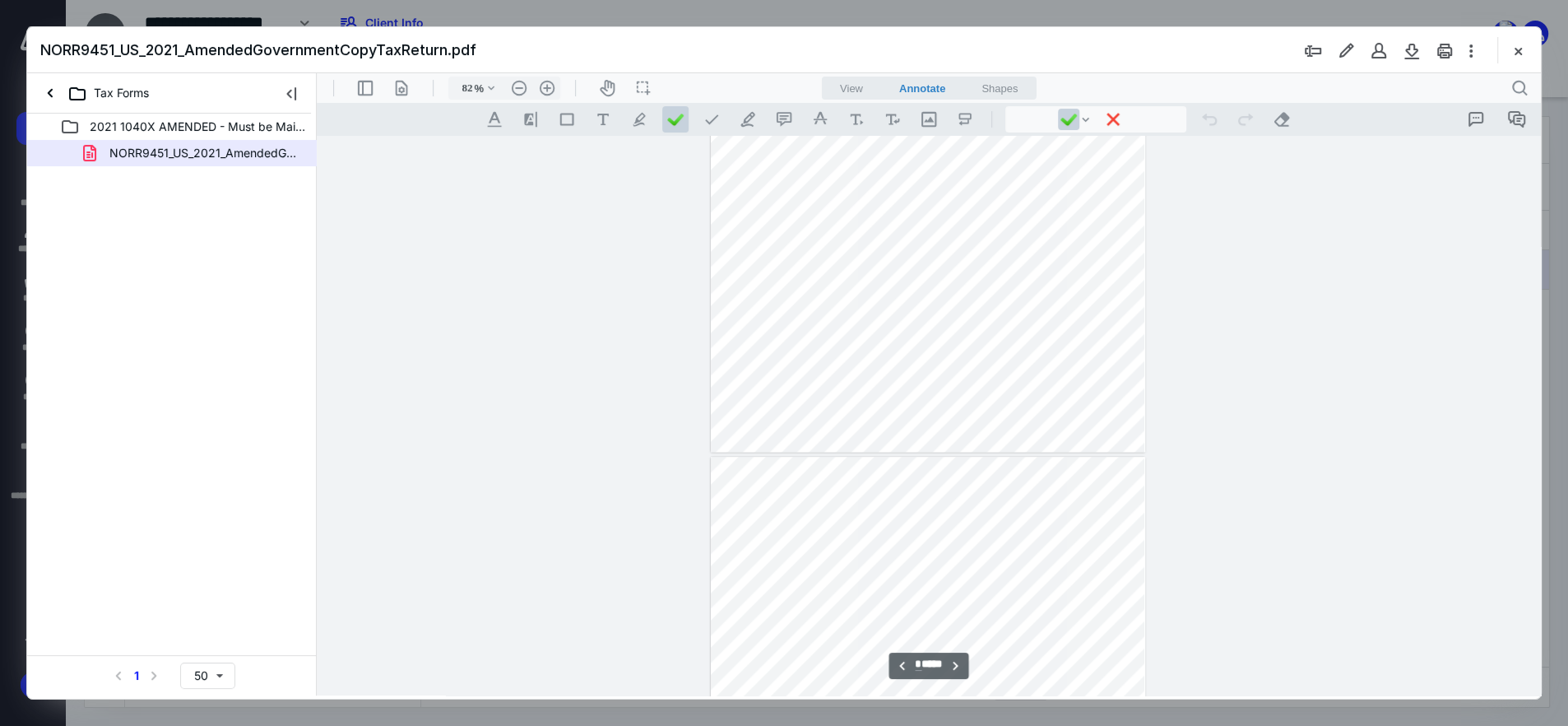scroll, scrollTop: 1506, scrollLeft: 0, axis: vertical 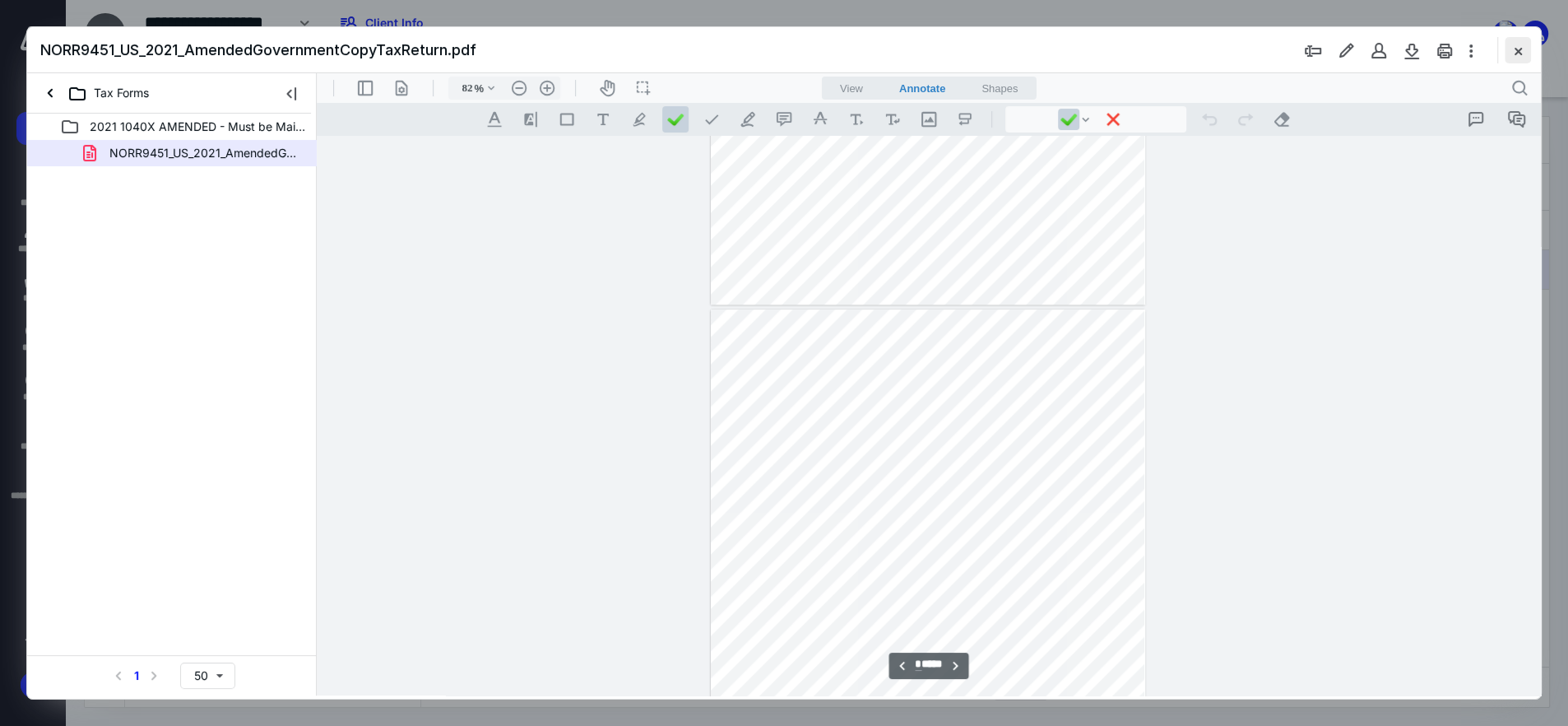 click at bounding box center (1518, 50) 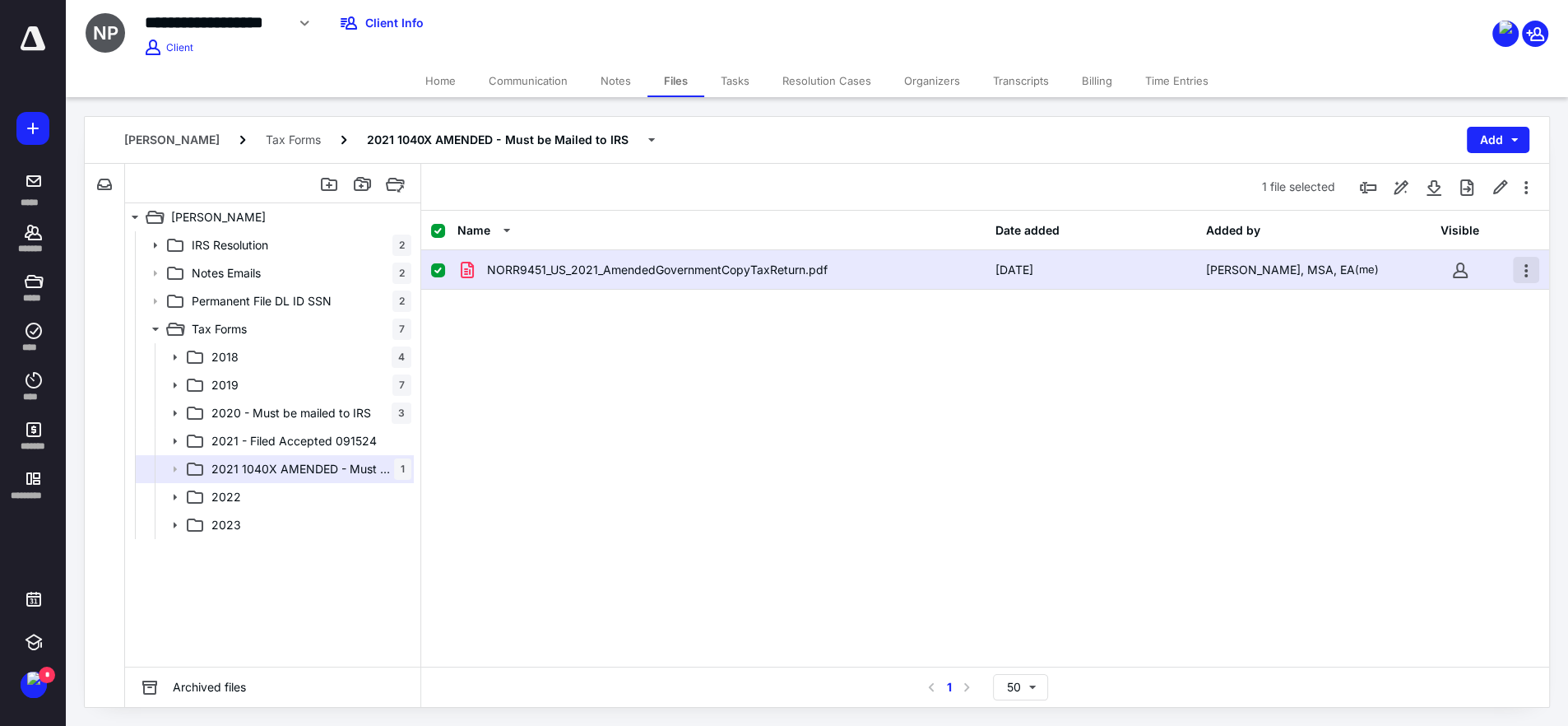 click at bounding box center [1526, 270] 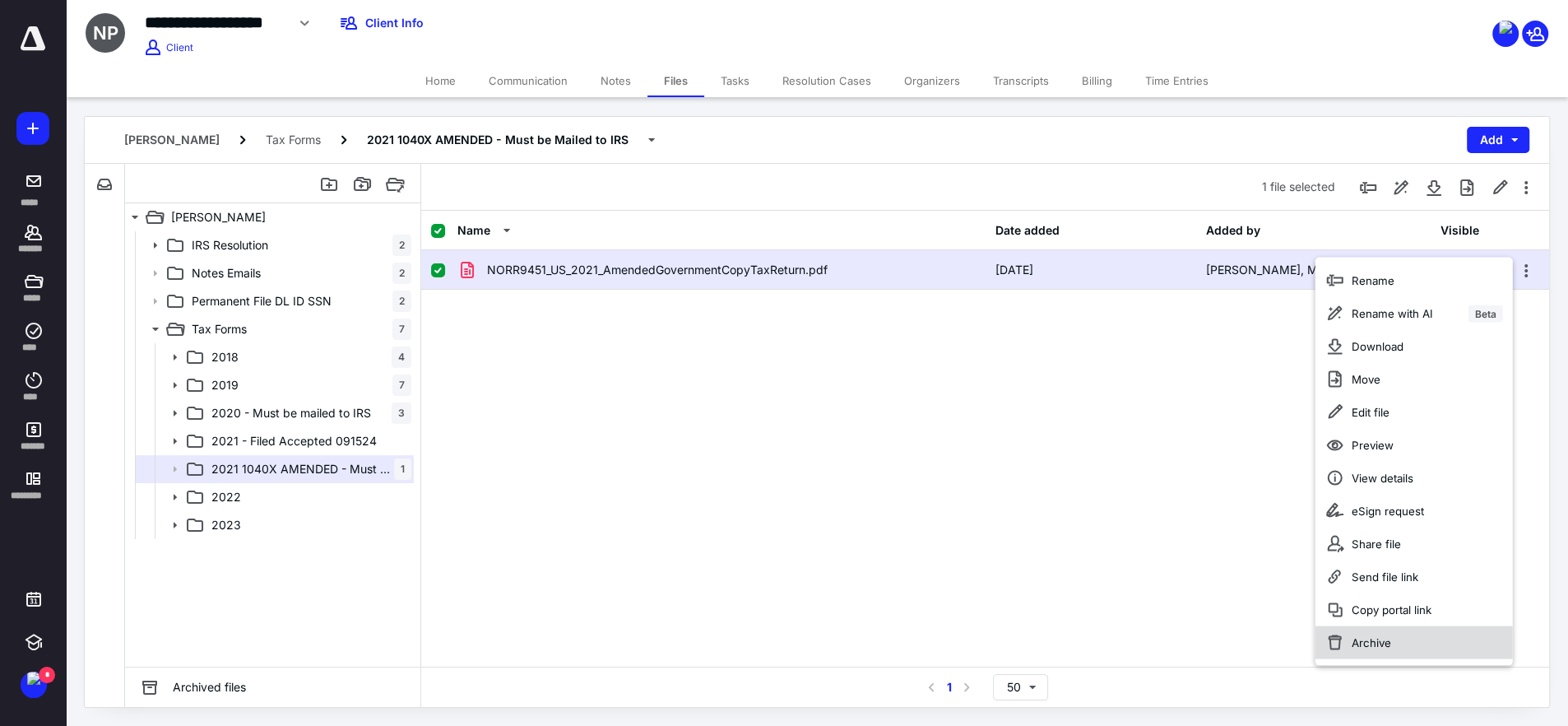 drag, startPoint x: 1379, startPoint y: 643, endPoint x: 1436, endPoint y: 716, distance: 92.61749 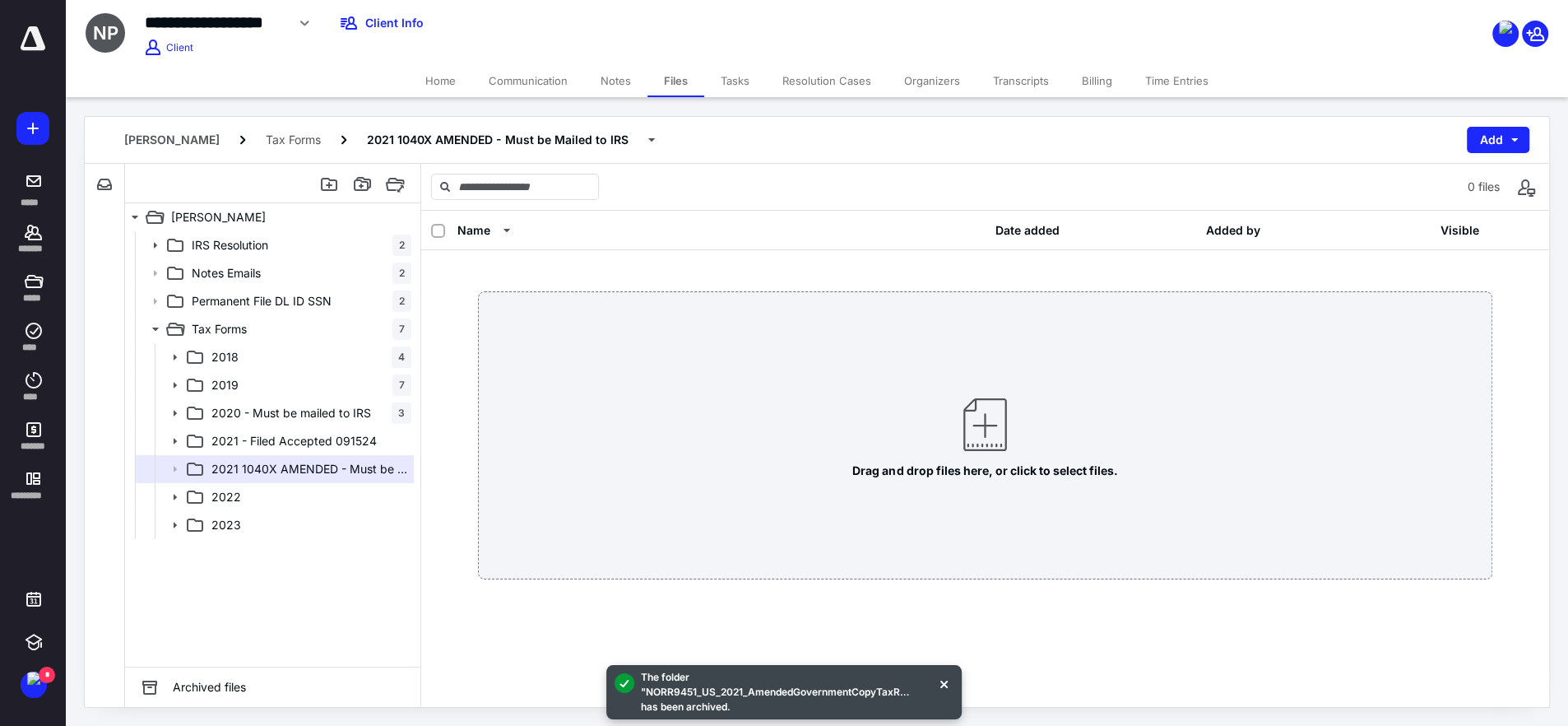 click on "Home" at bounding box center (440, 81) 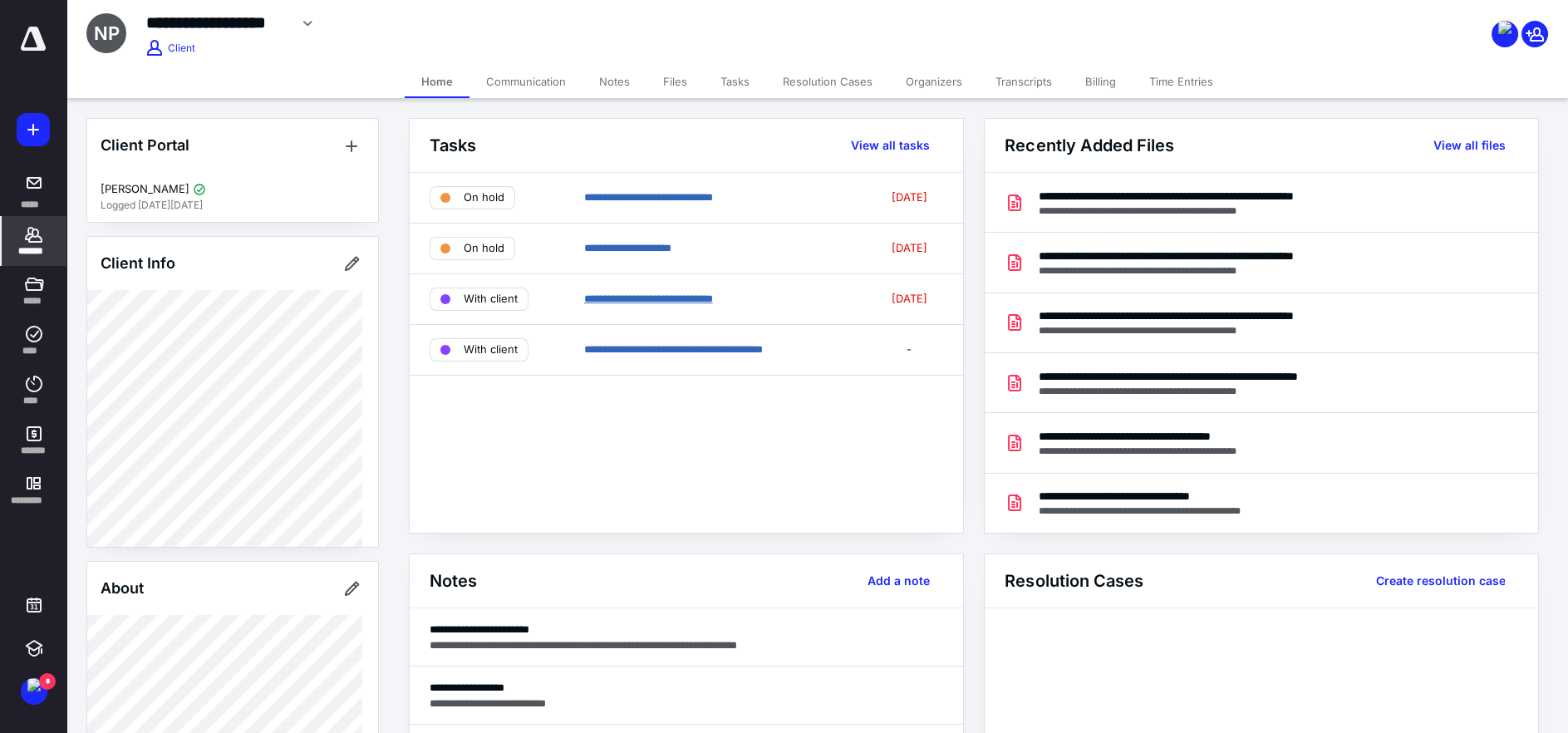click on "**********" at bounding box center [648, 298] 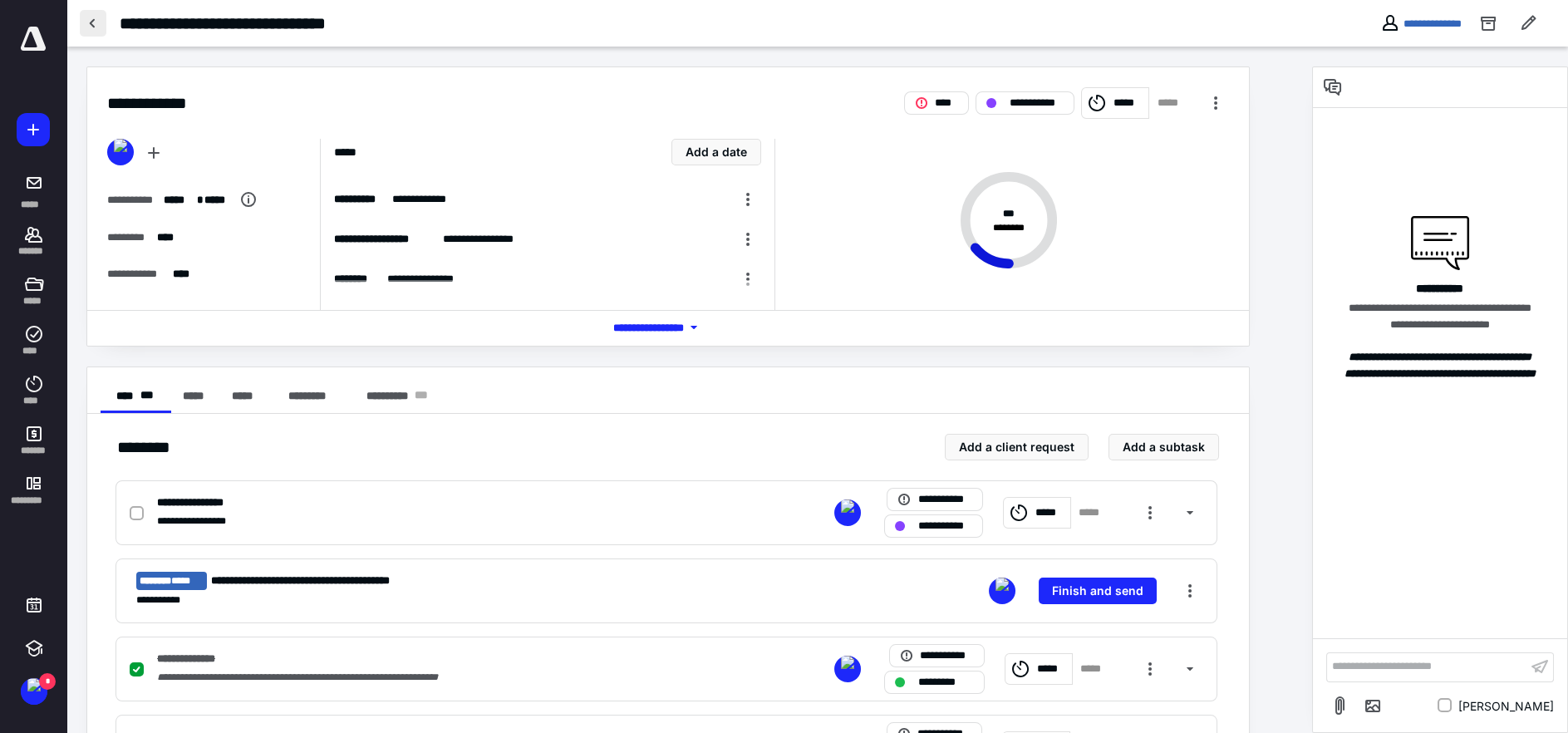 click at bounding box center [93, 23] 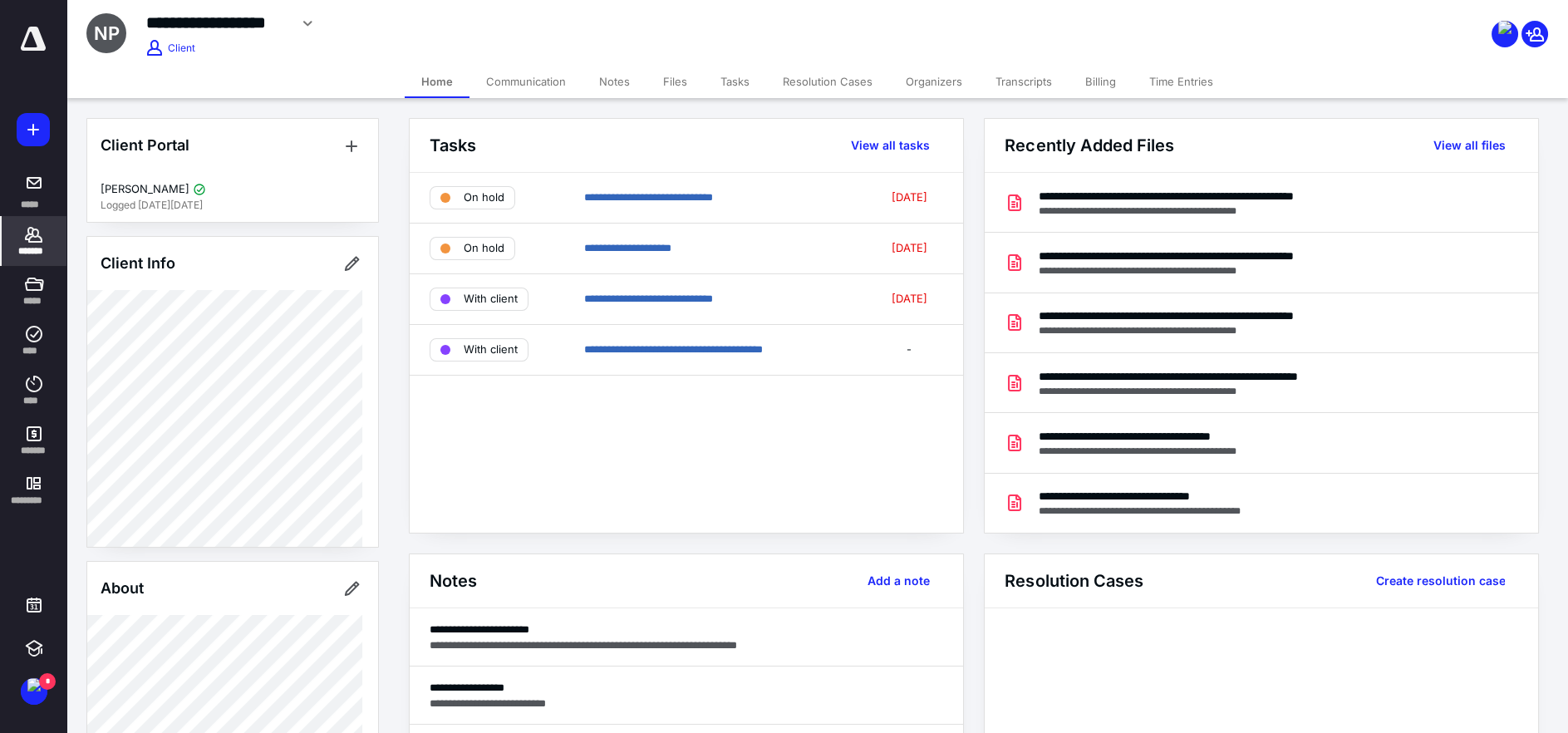 click on "Files" at bounding box center (675, 81) 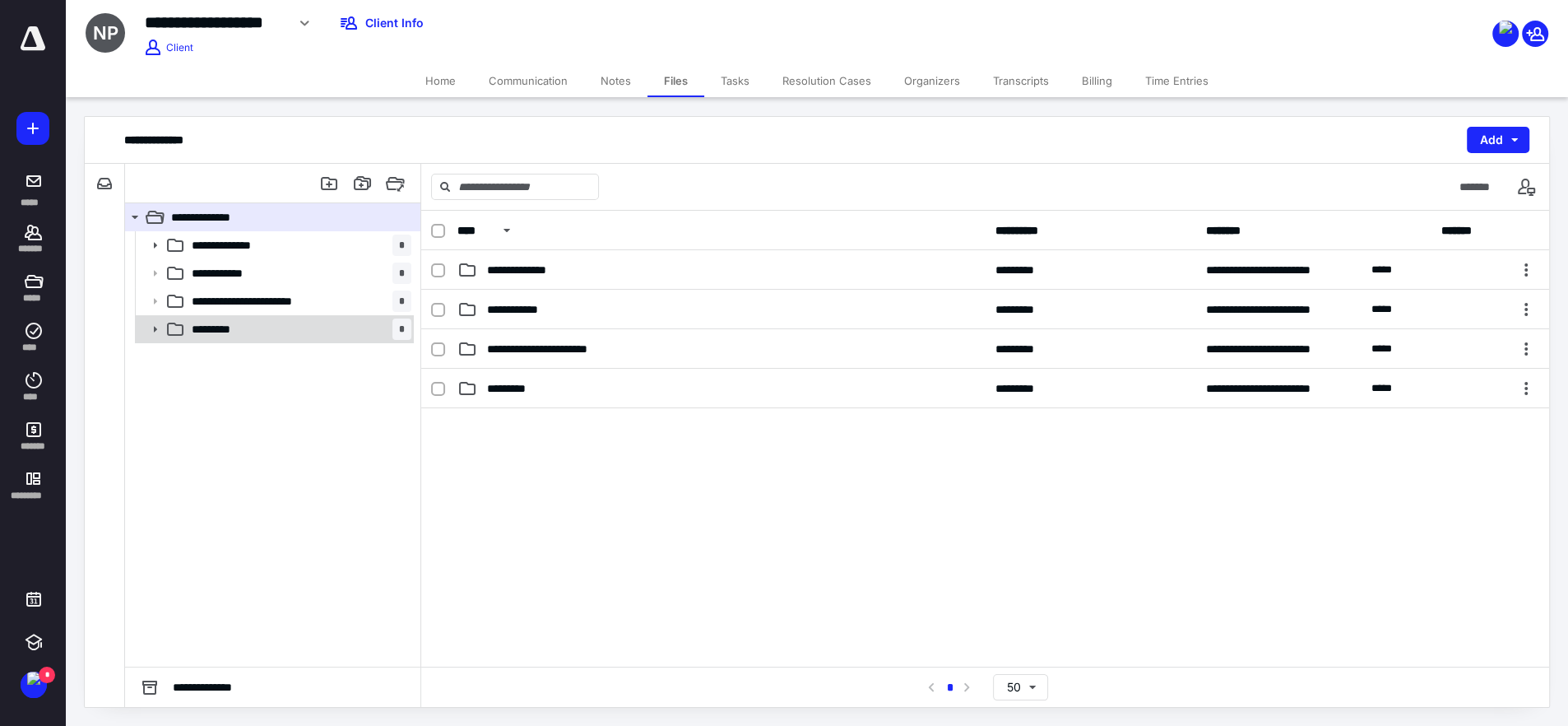 drag, startPoint x: 158, startPoint y: 328, endPoint x: 159, endPoint y: 337, distance: 9.055385 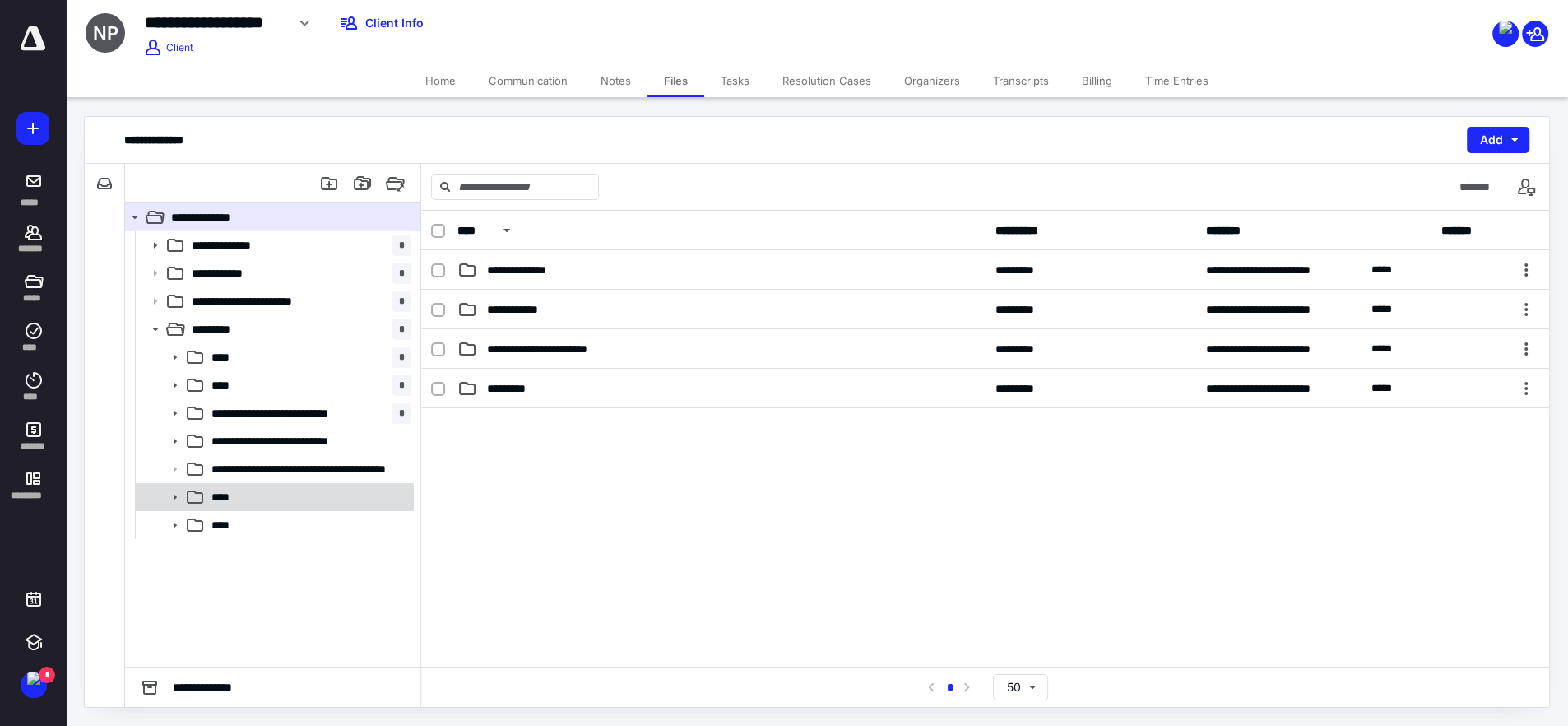 click 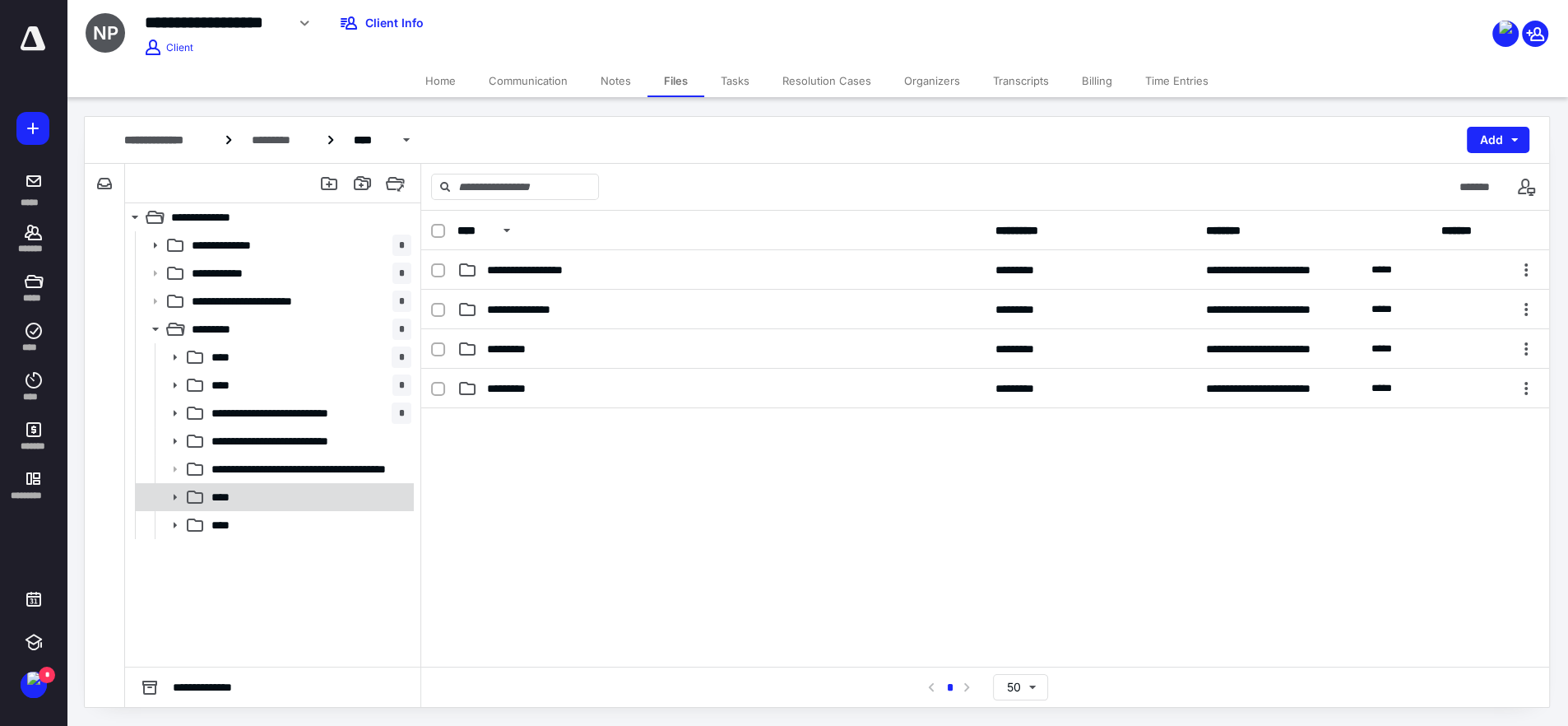 click 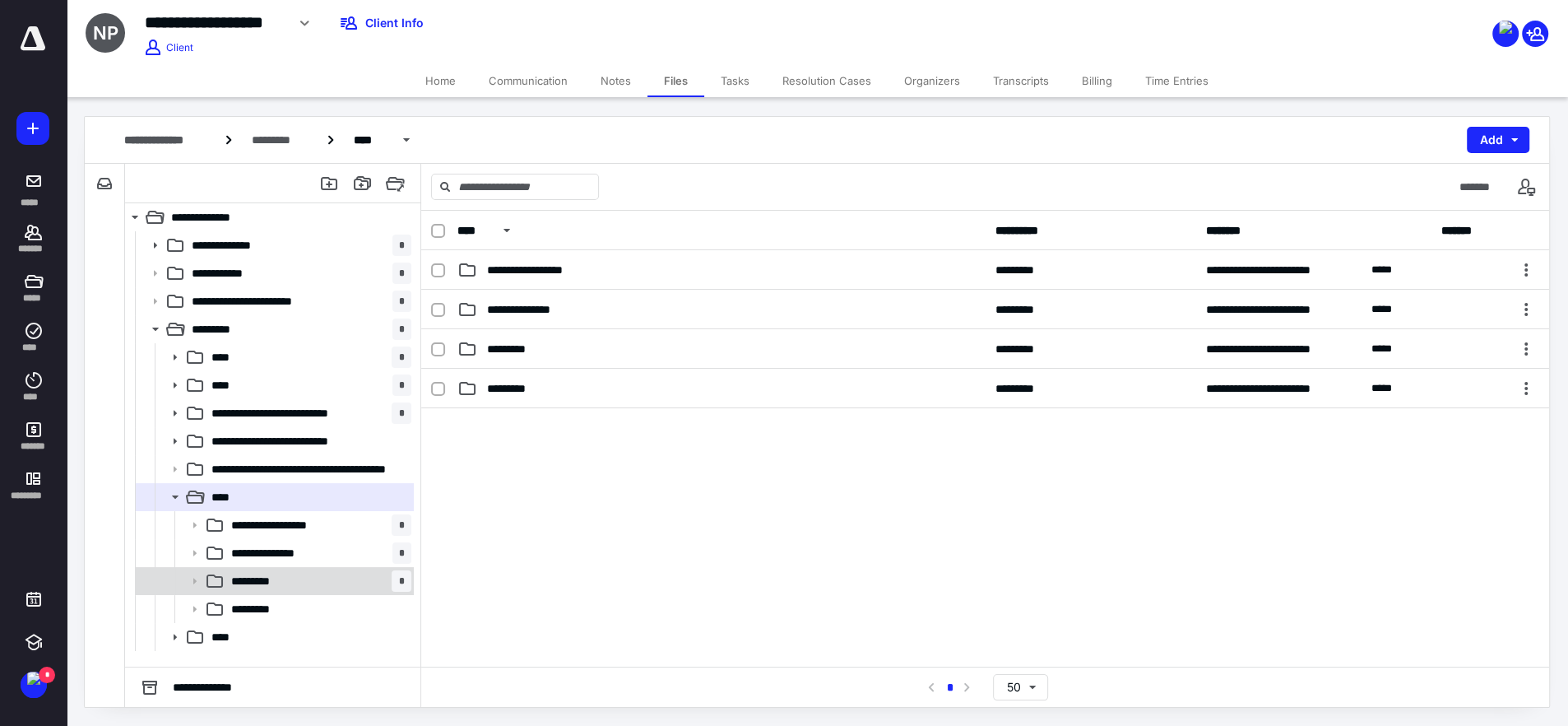 click on "********* *" at bounding box center [318, 581] 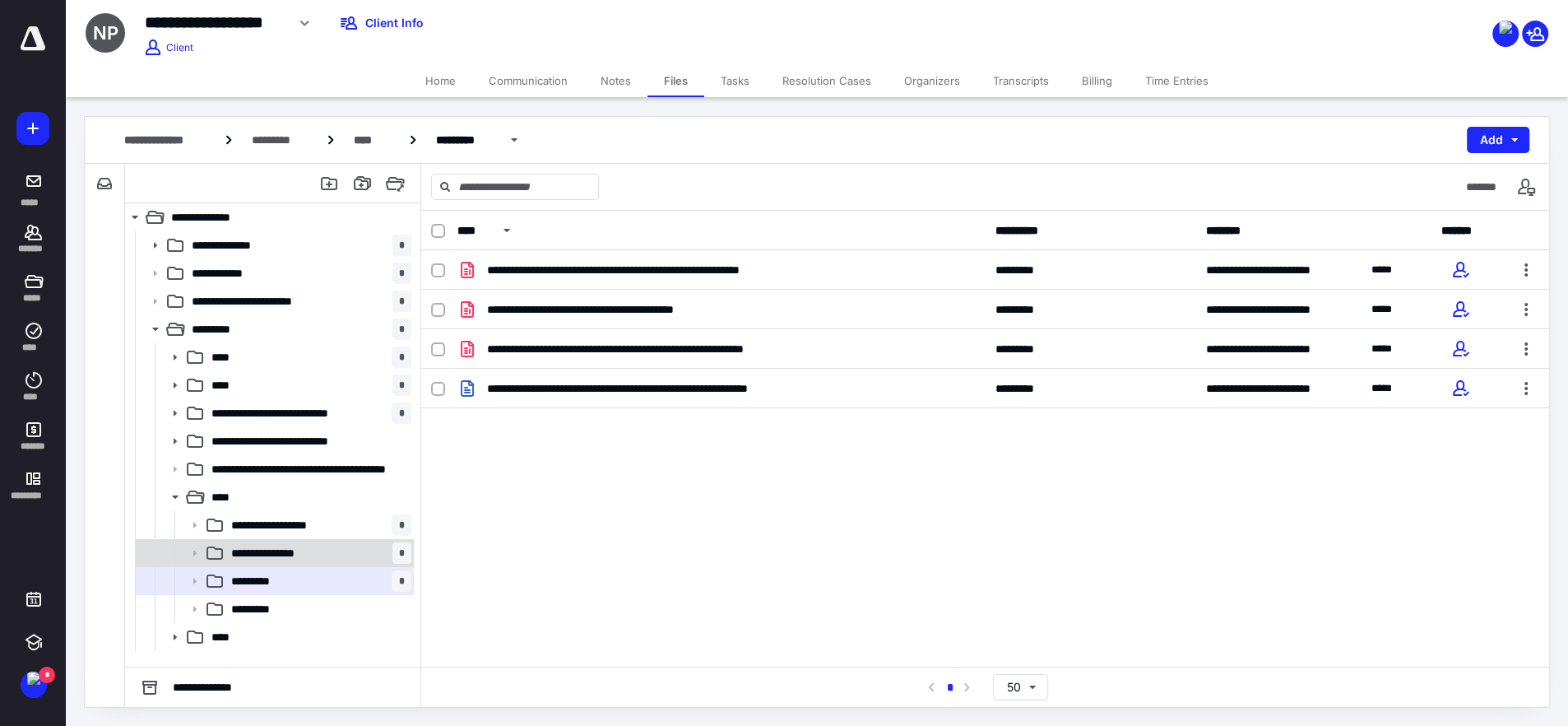 click on "**********" at bounding box center [273, 553] 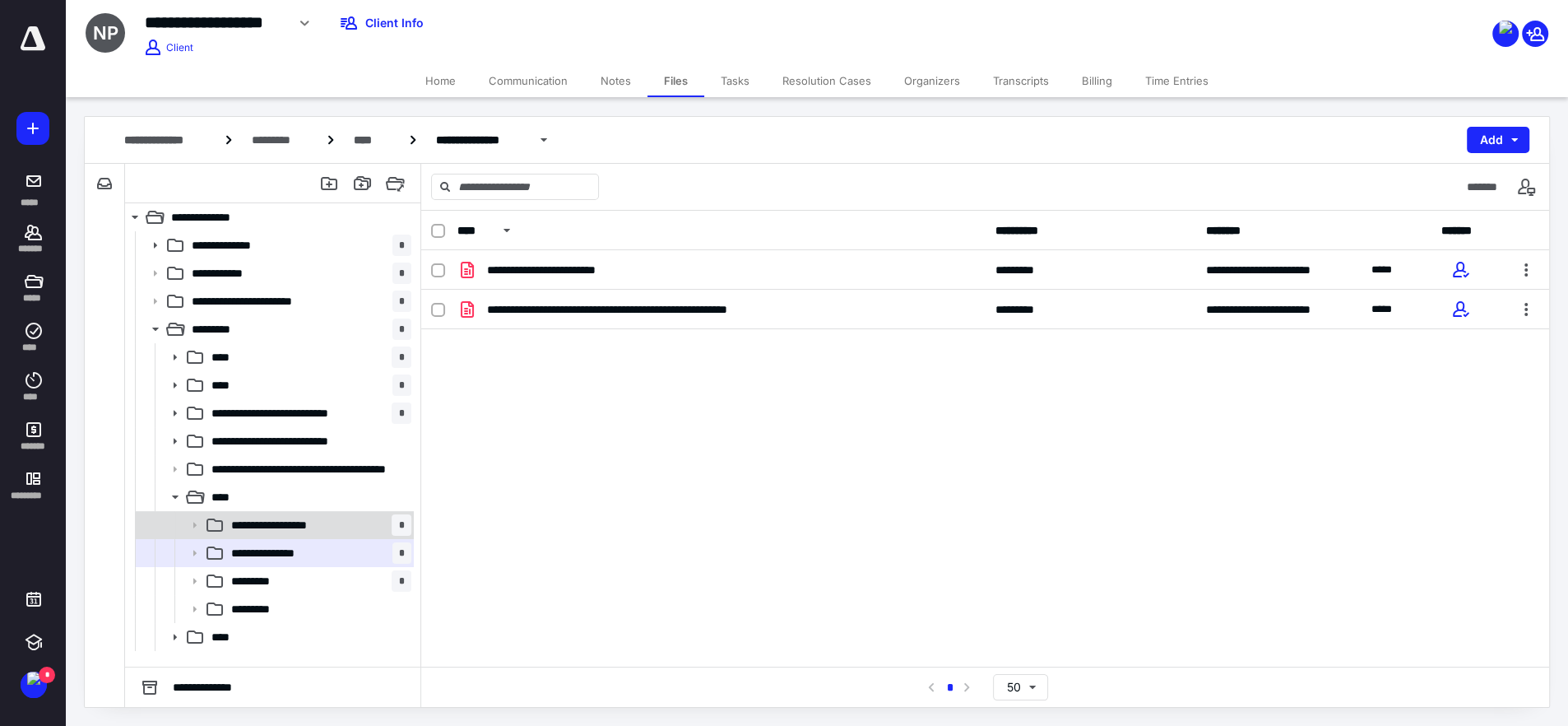 click on "**********" at bounding box center (273, 525) 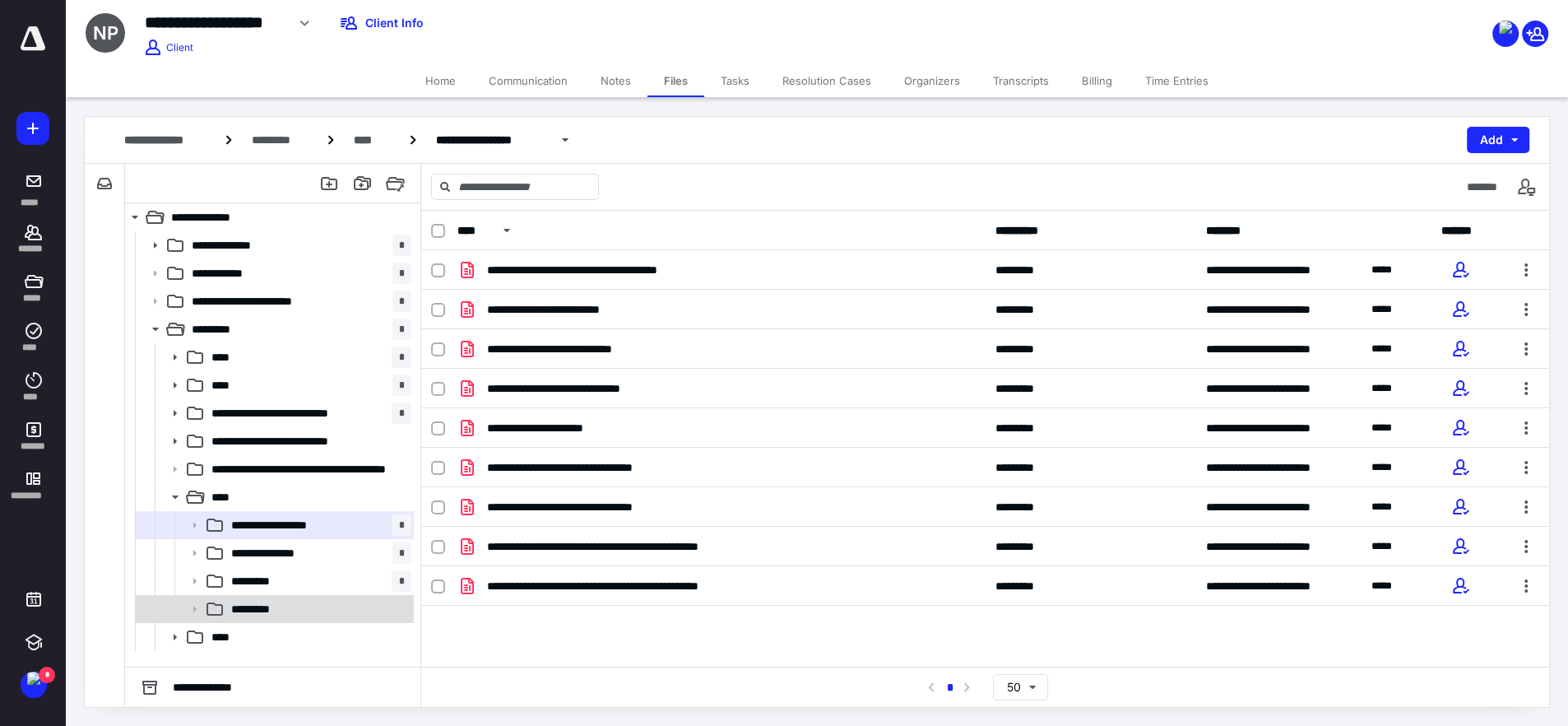 click on "*********" at bounding box center (259, 609) 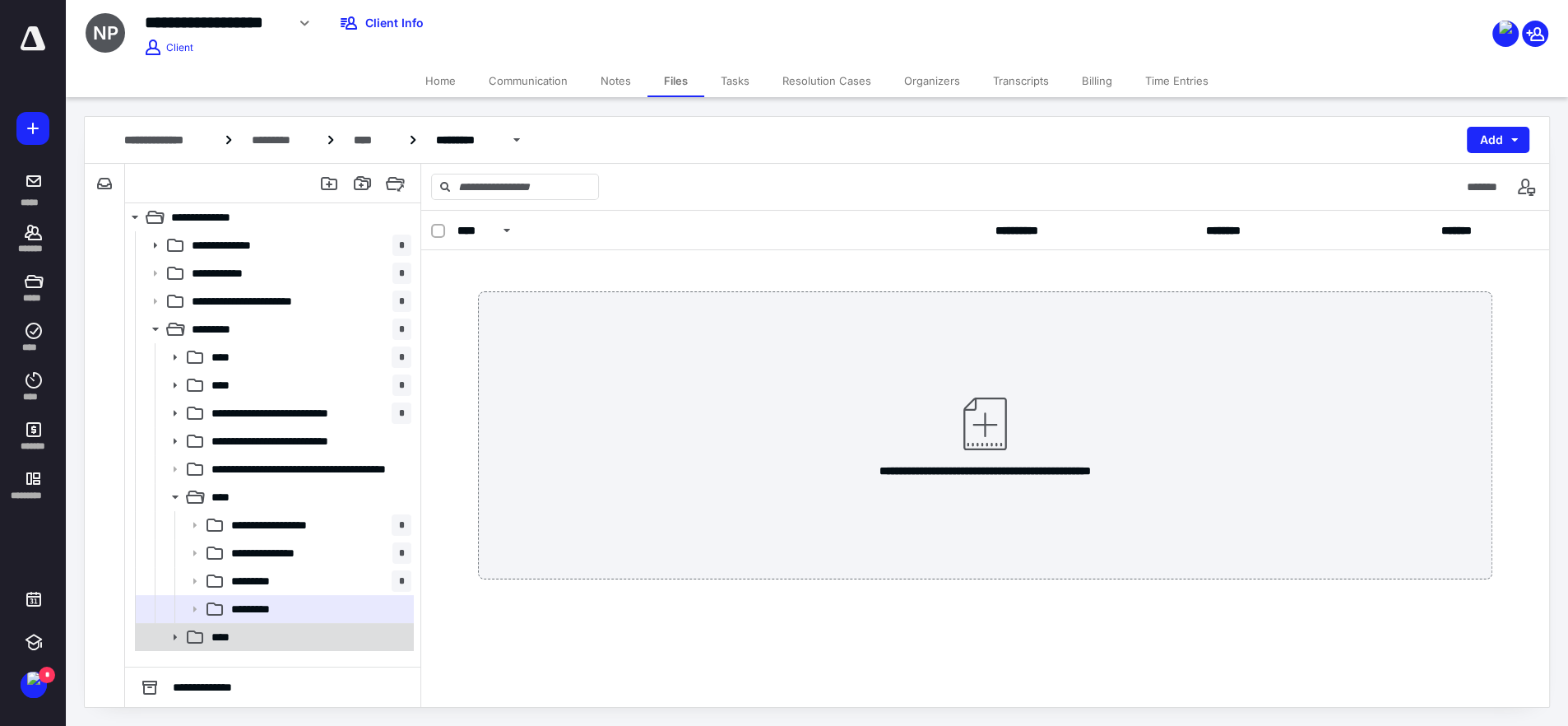 click on "****" at bounding box center [225, 637] 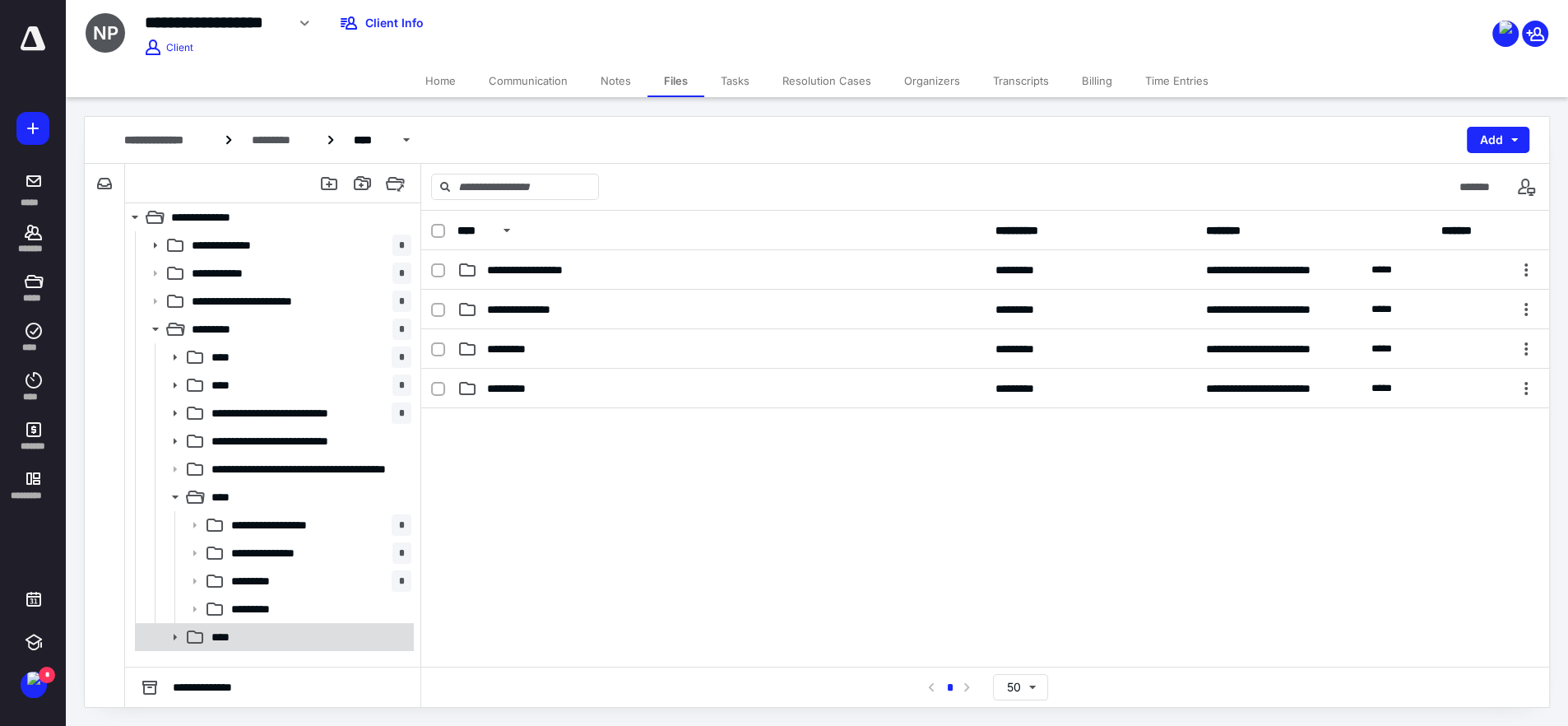 click 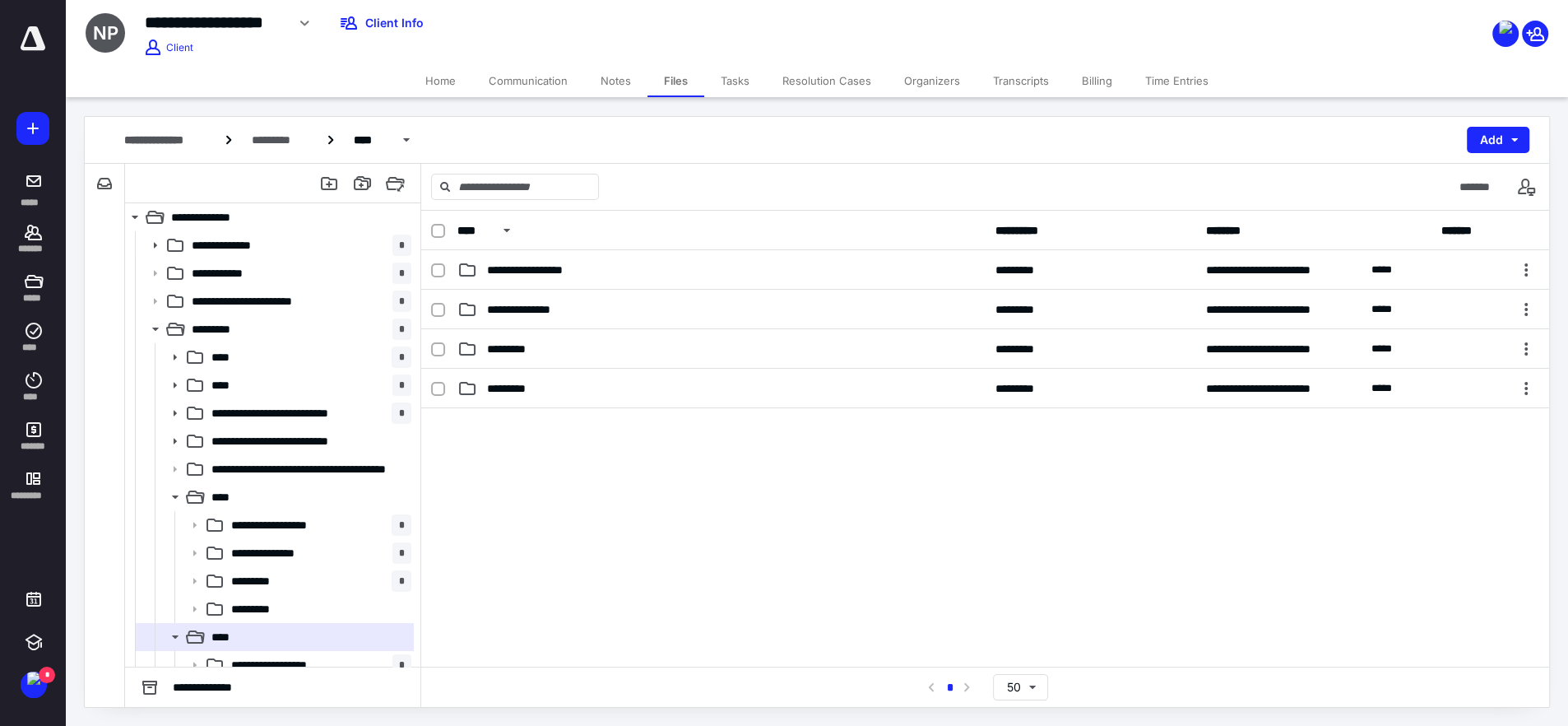 scroll, scrollTop: 96, scrollLeft: 0, axis: vertical 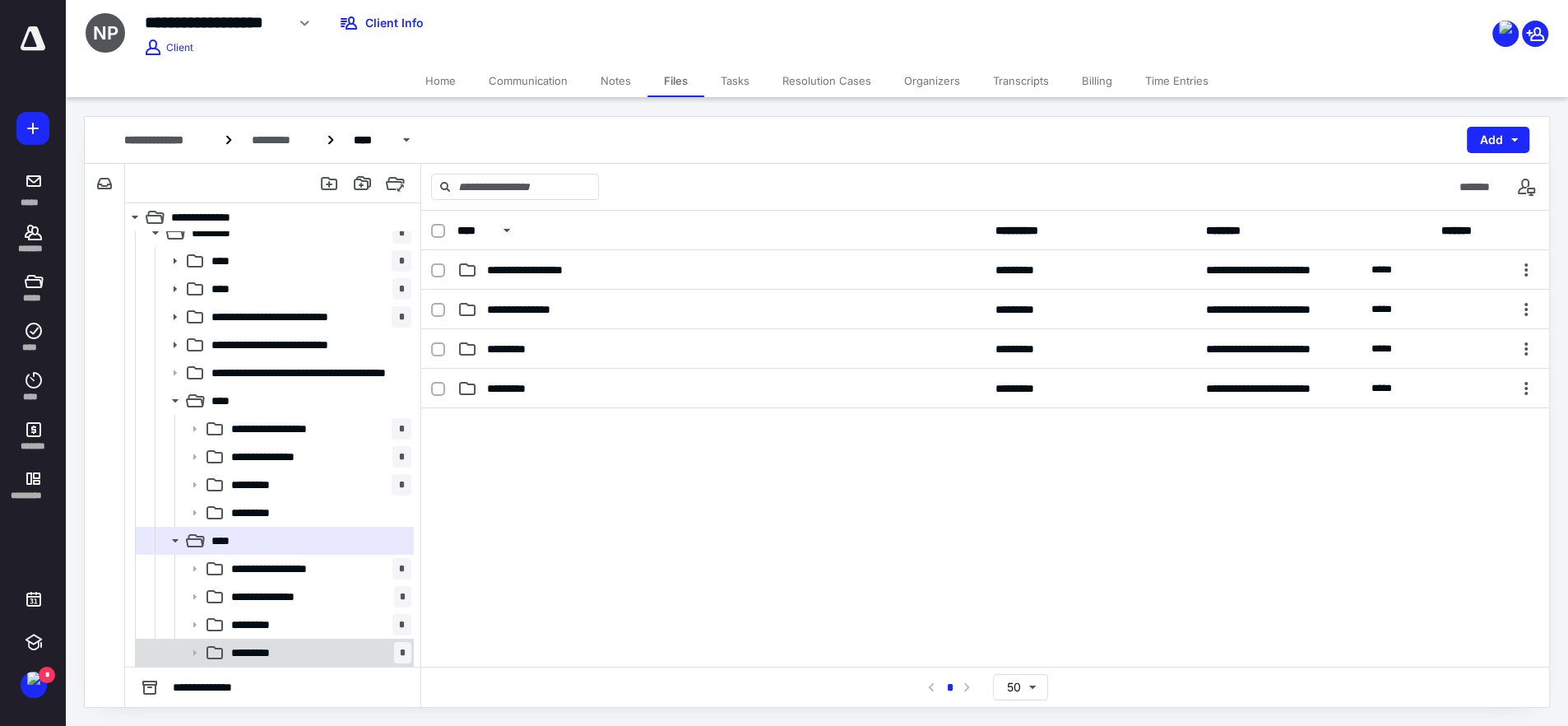 click on "********* *" at bounding box center [318, 653] 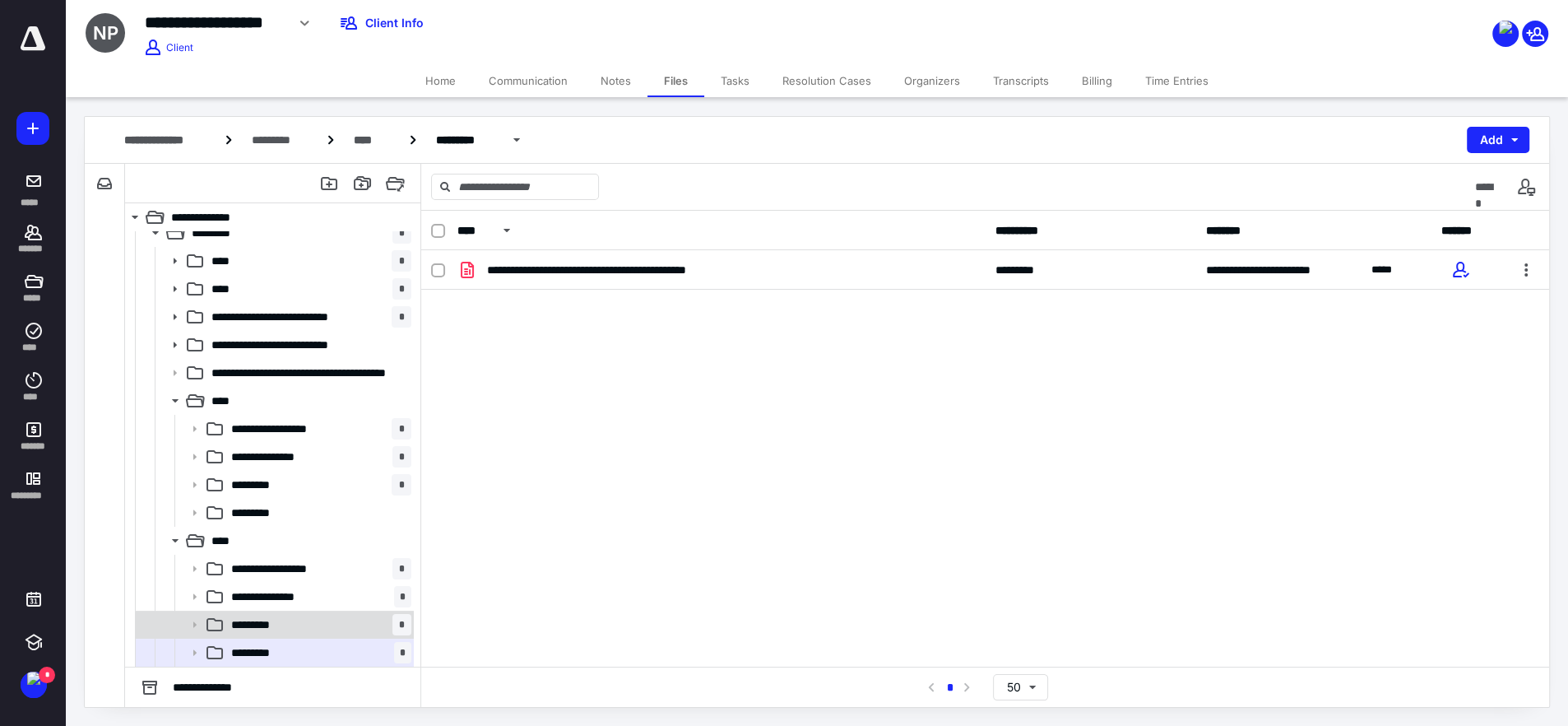 click on "********* *" at bounding box center [318, 625] 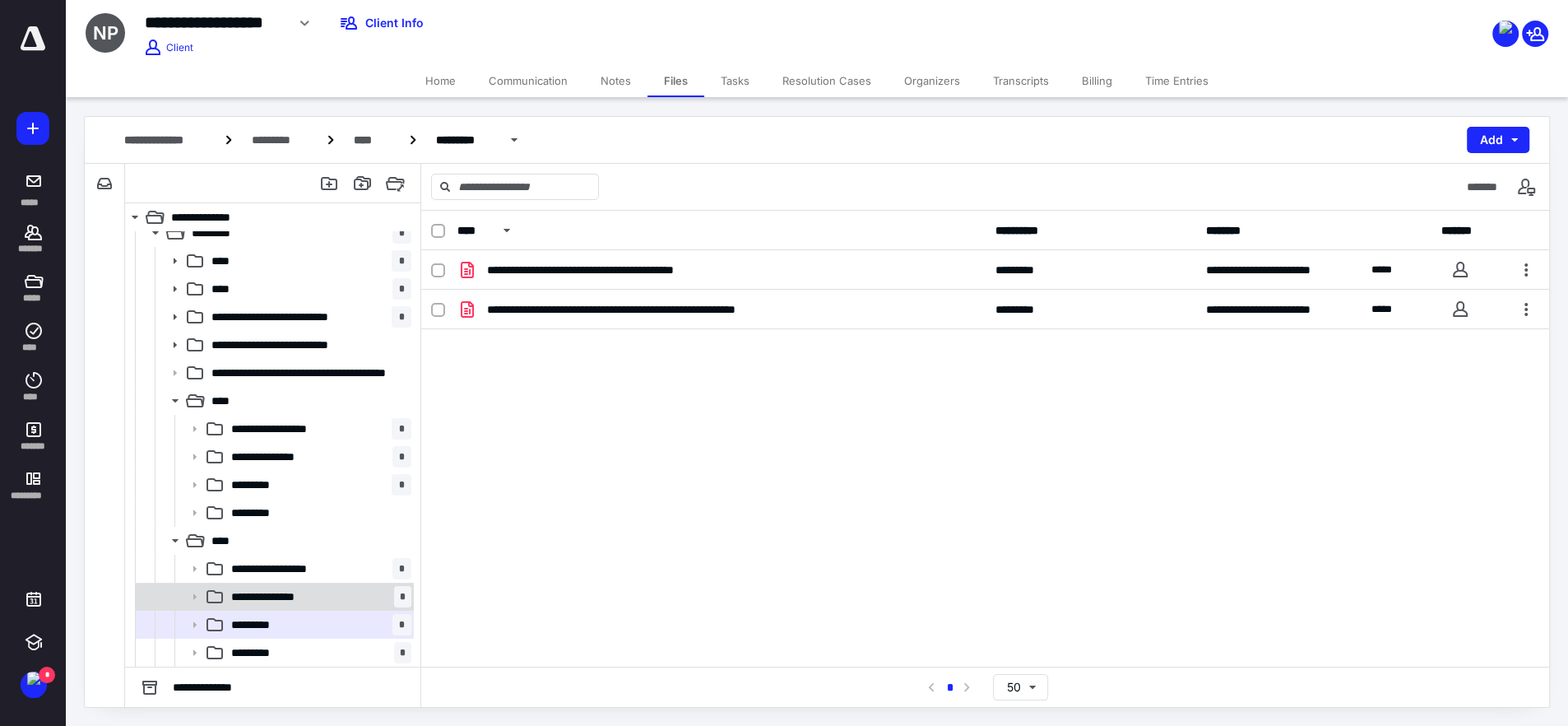 click on "**********" at bounding box center (318, 597) 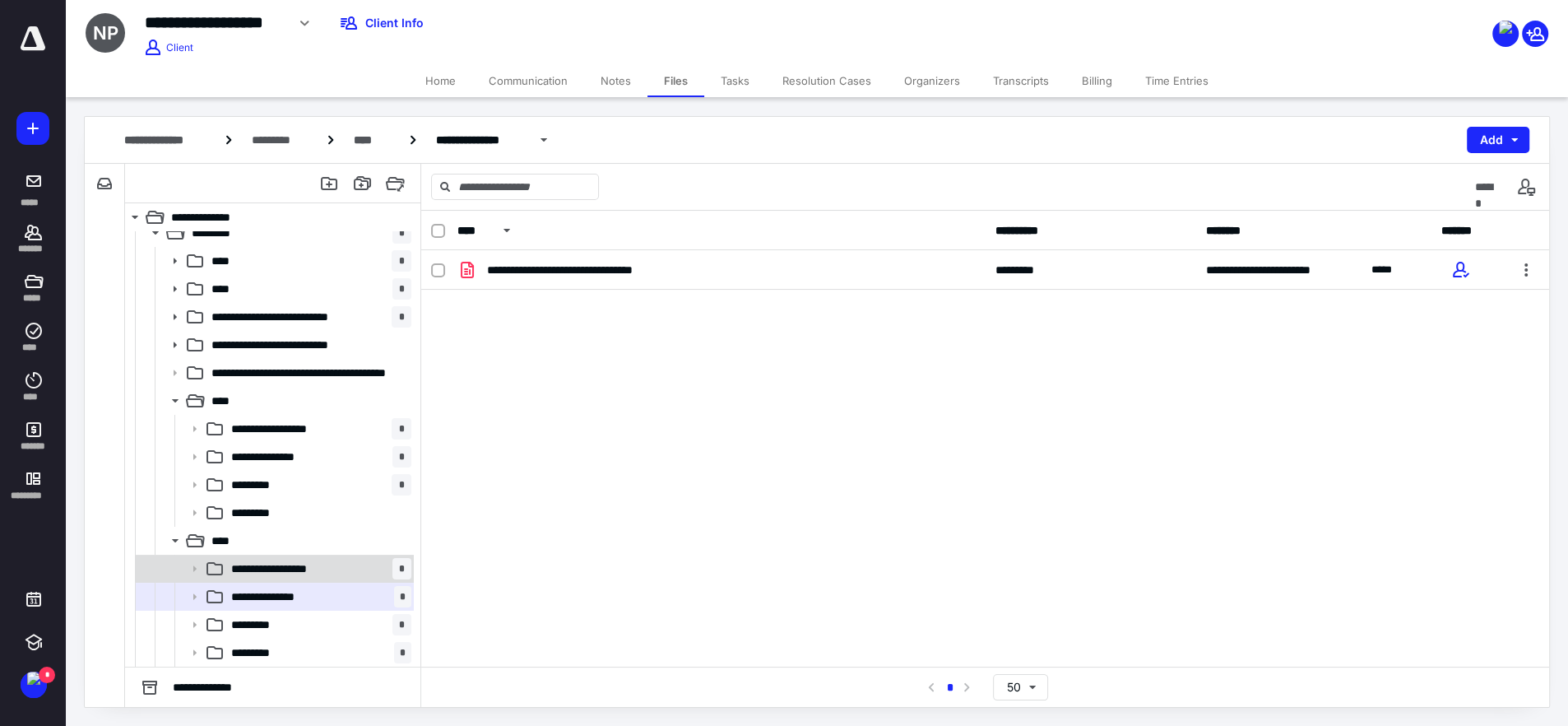 click on "**********" at bounding box center [318, 569] 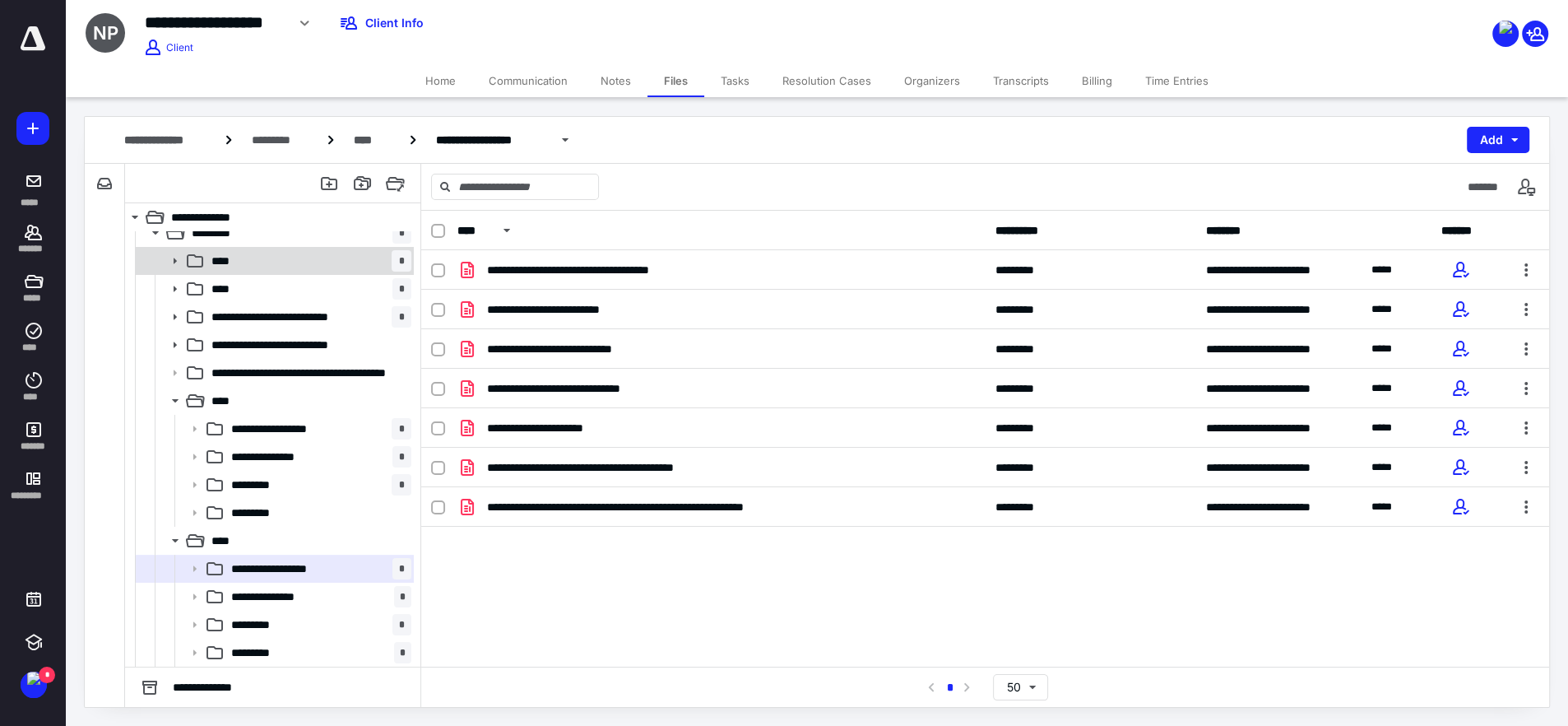 scroll, scrollTop: 0, scrollLeft: 0, axis: both 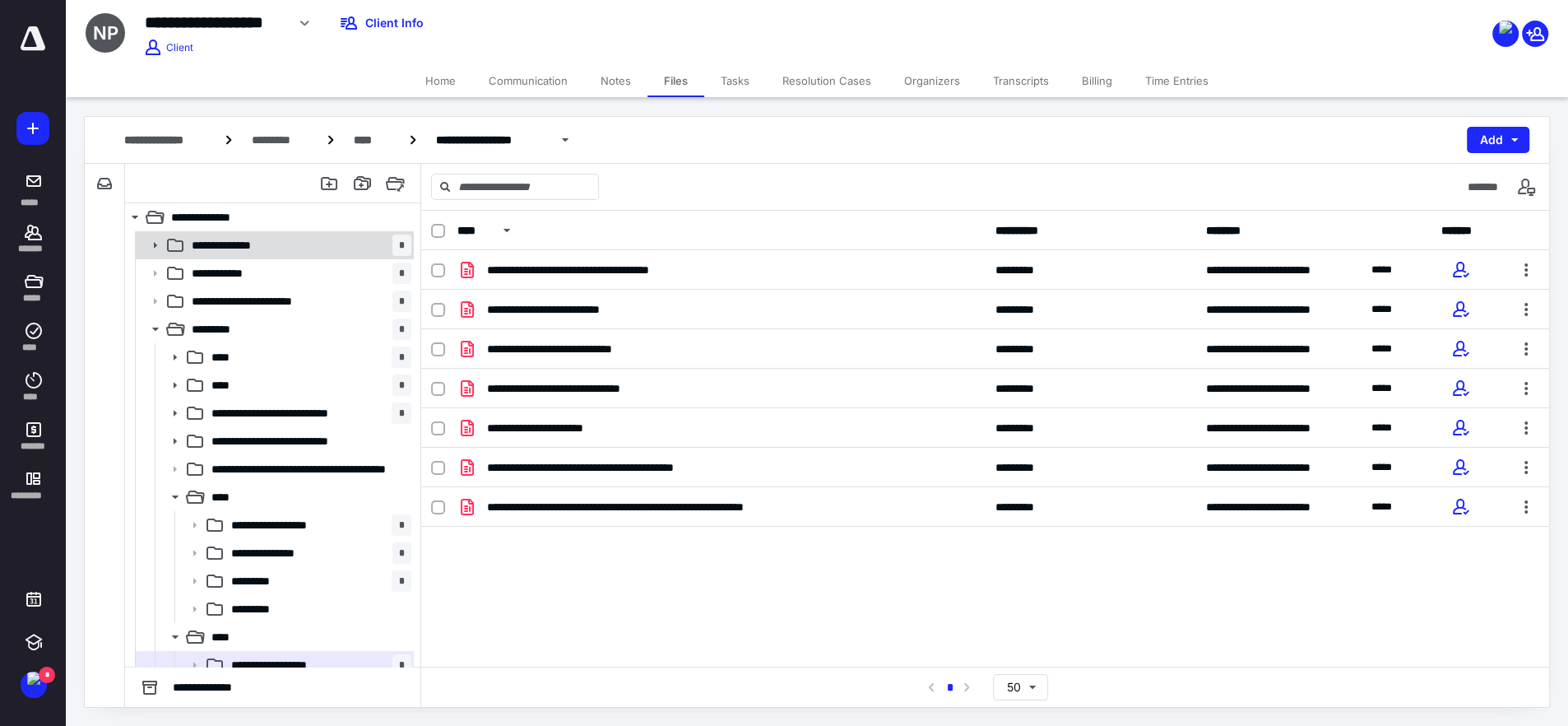 click on "**********" at bounding box center [230, 245] 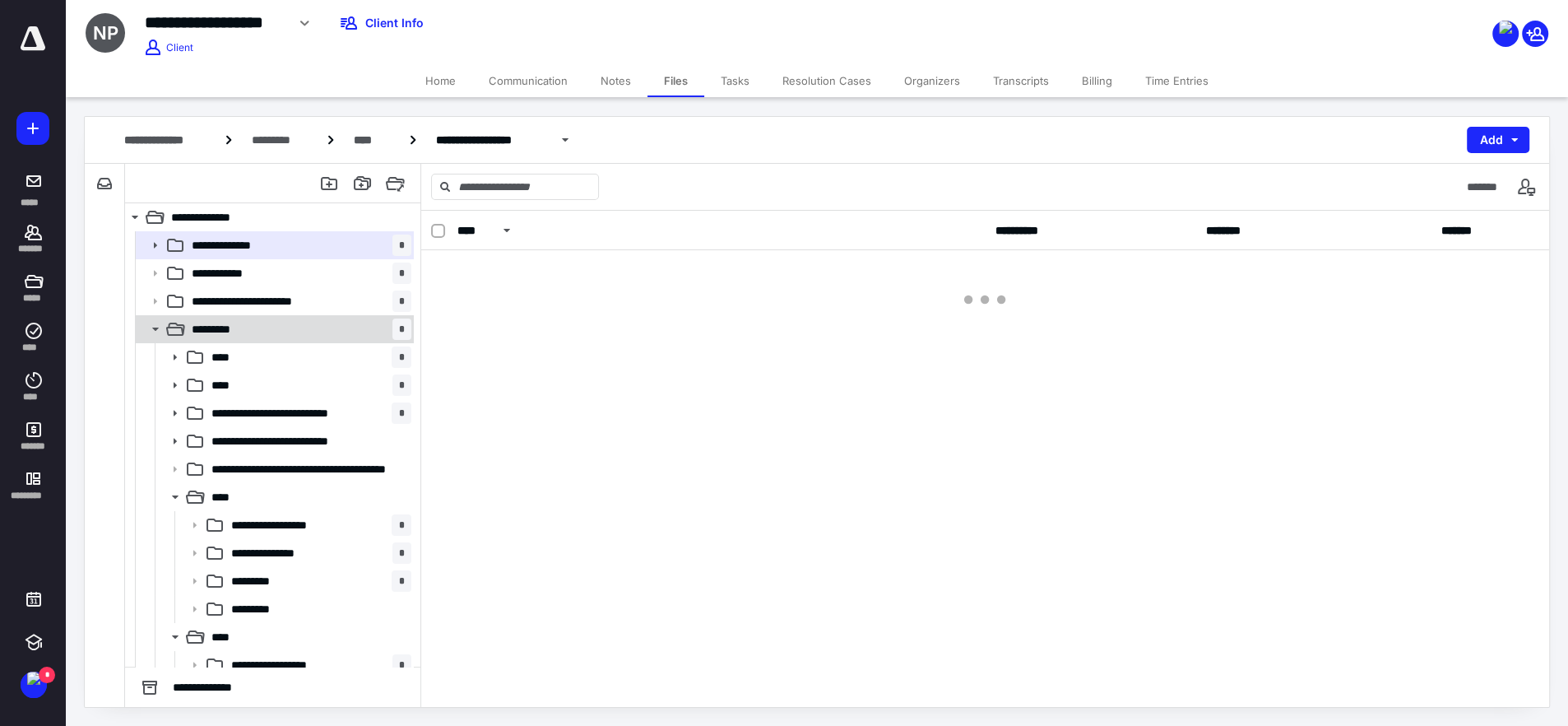 scroll, scrollTop: 96, scrollLeft: 0, axis: vertical 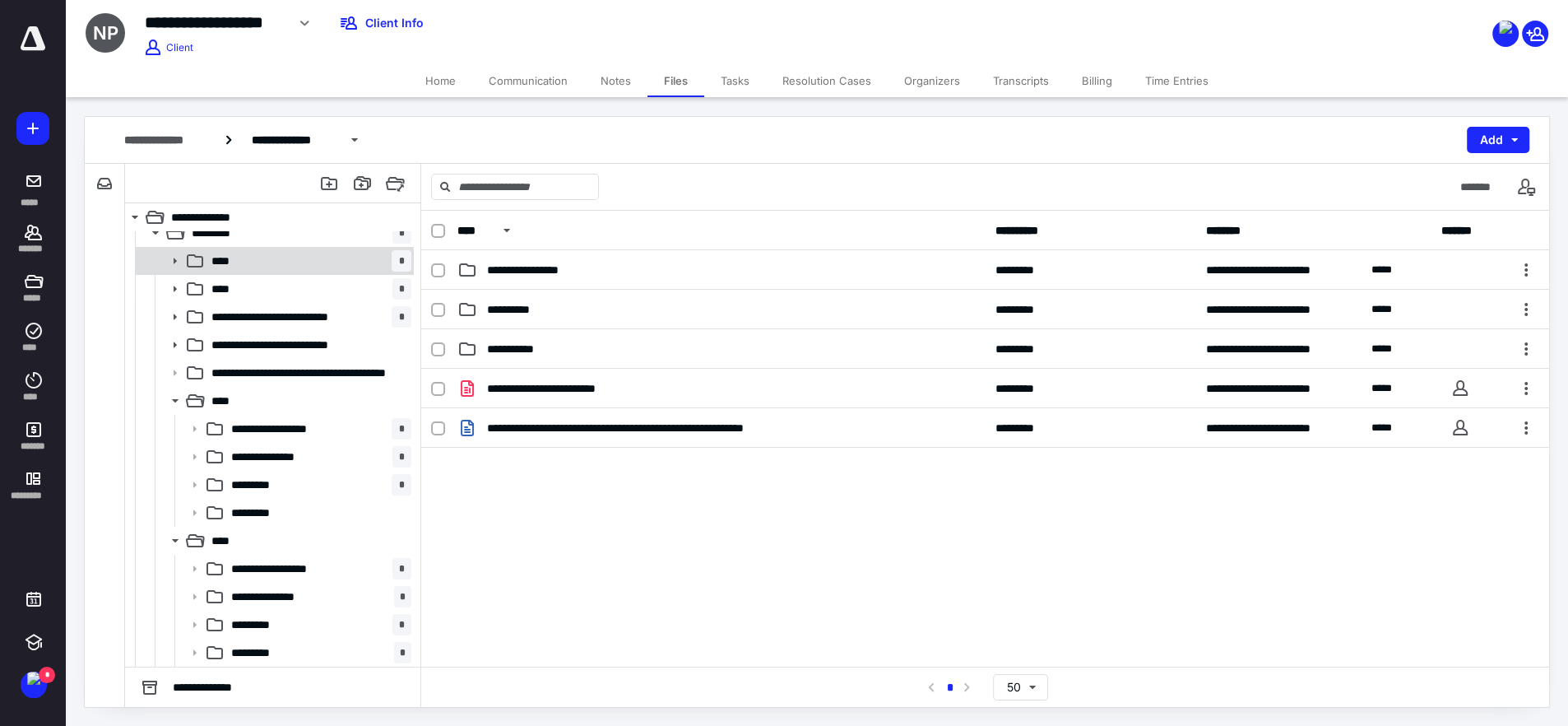 click at bounding box center [169, 261] 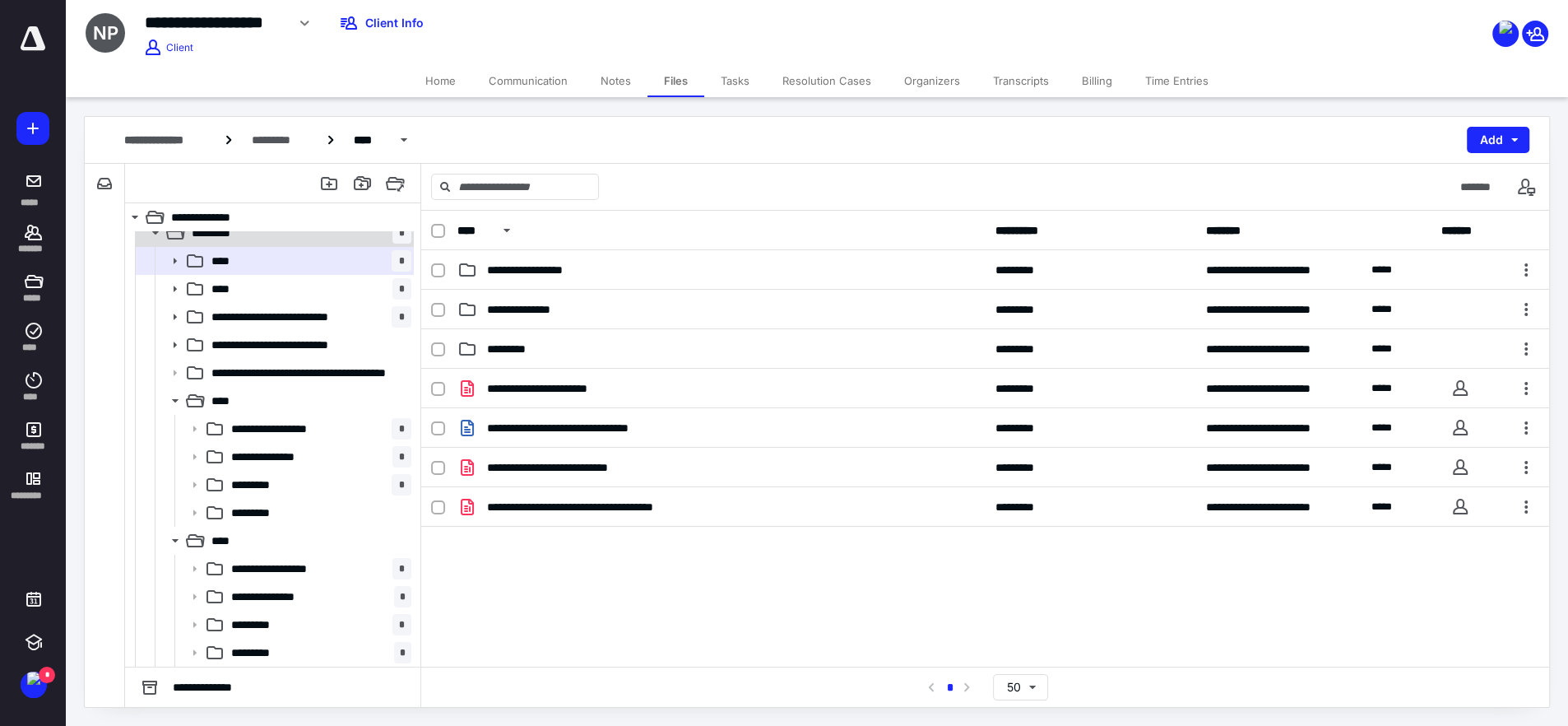 click 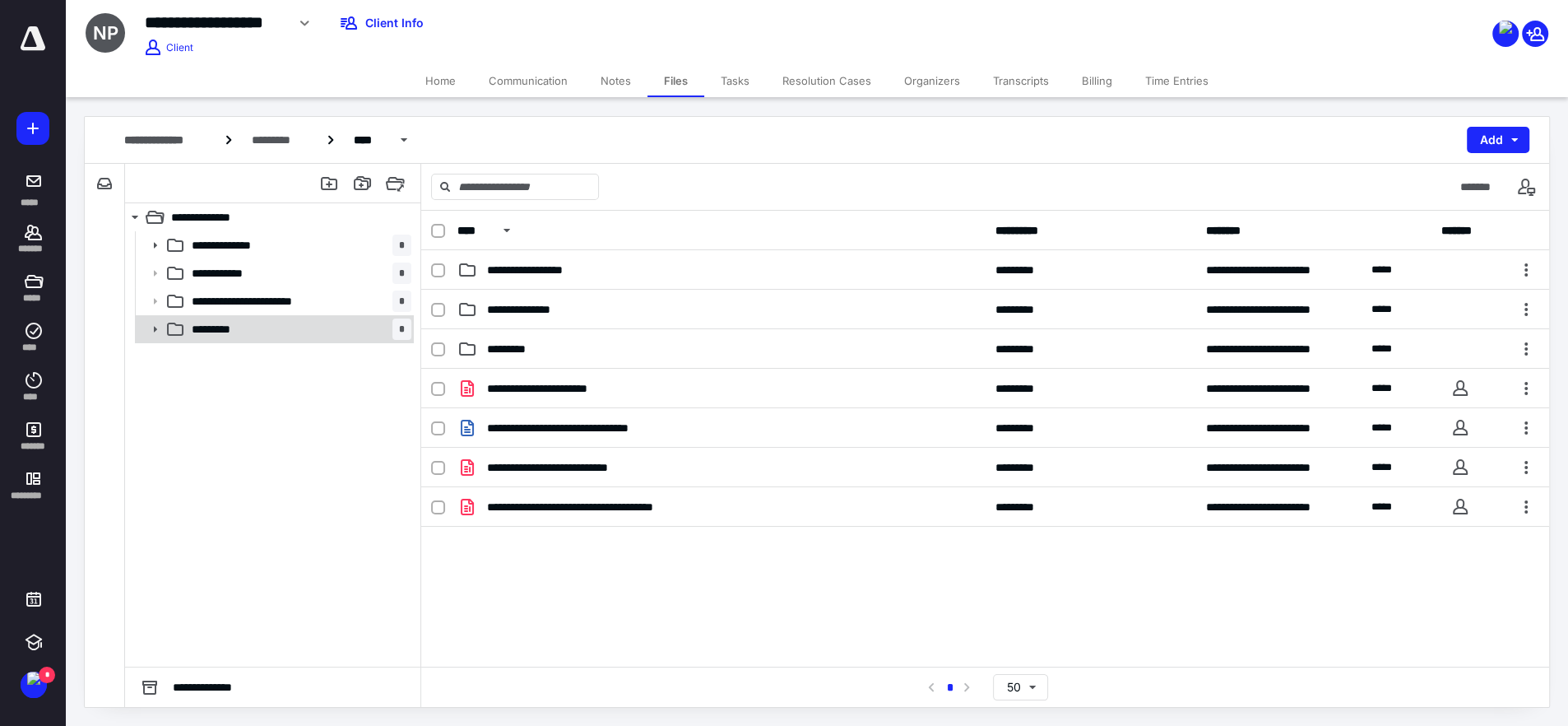 scroll, scrollTop: 0, scrollLeft: 0, axis: both 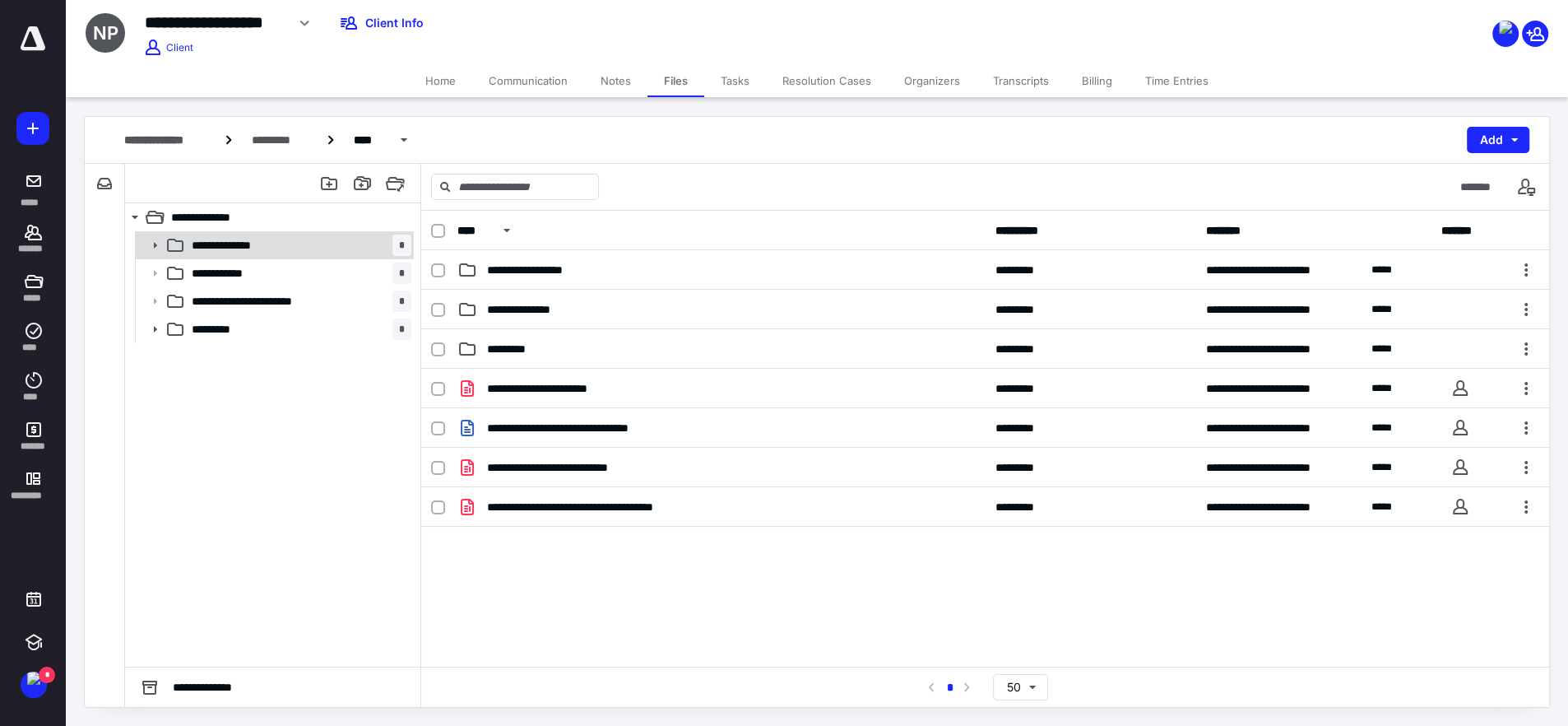 click 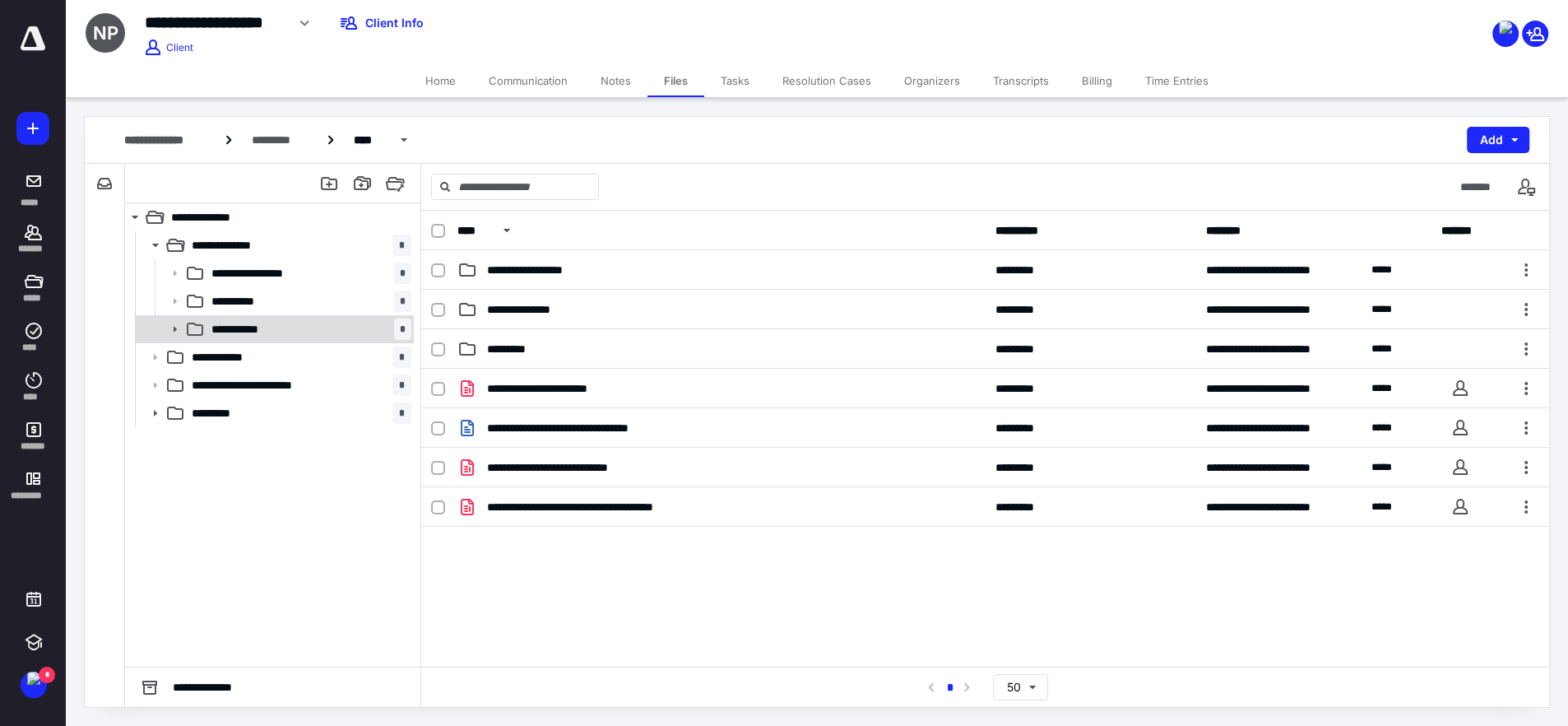 click on "**********" at bounding box center [242, 329] 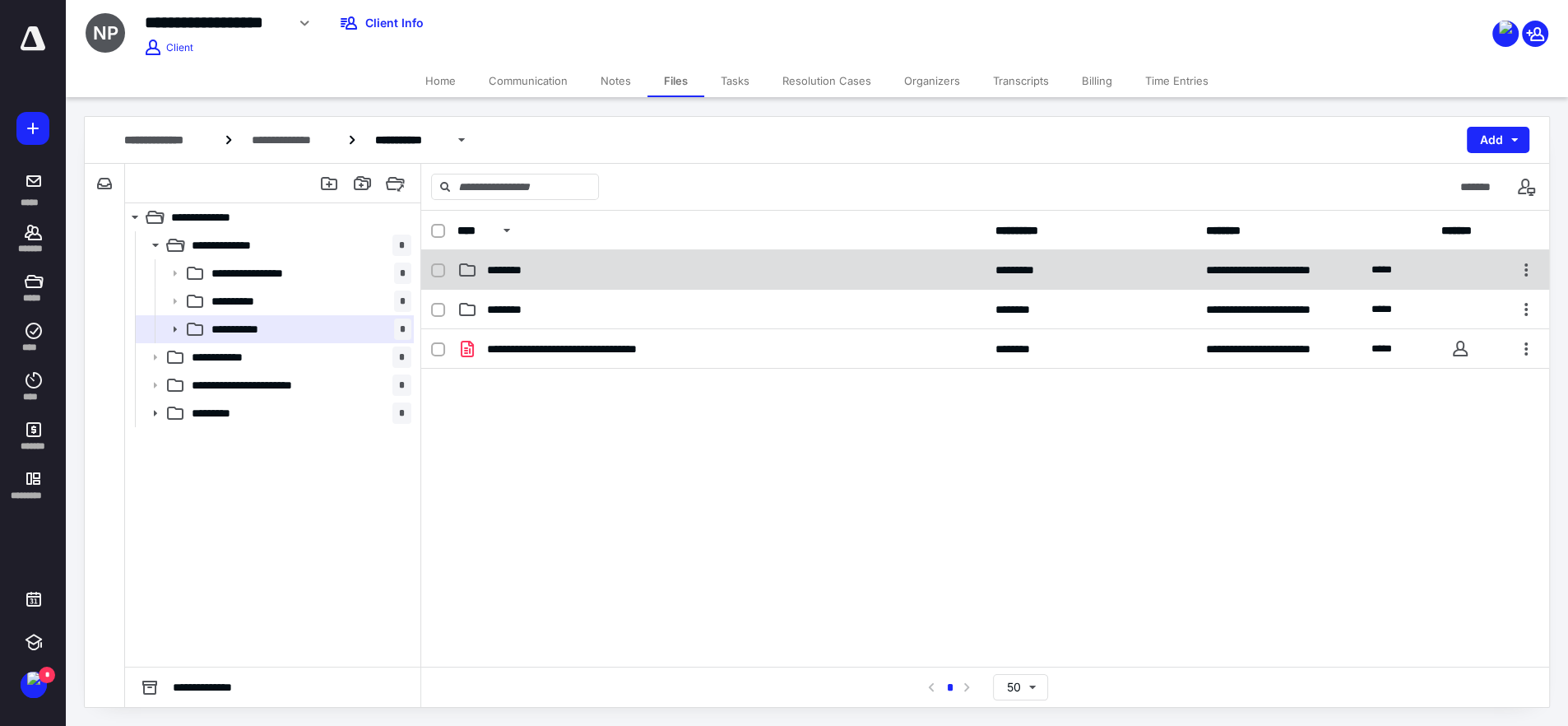 click 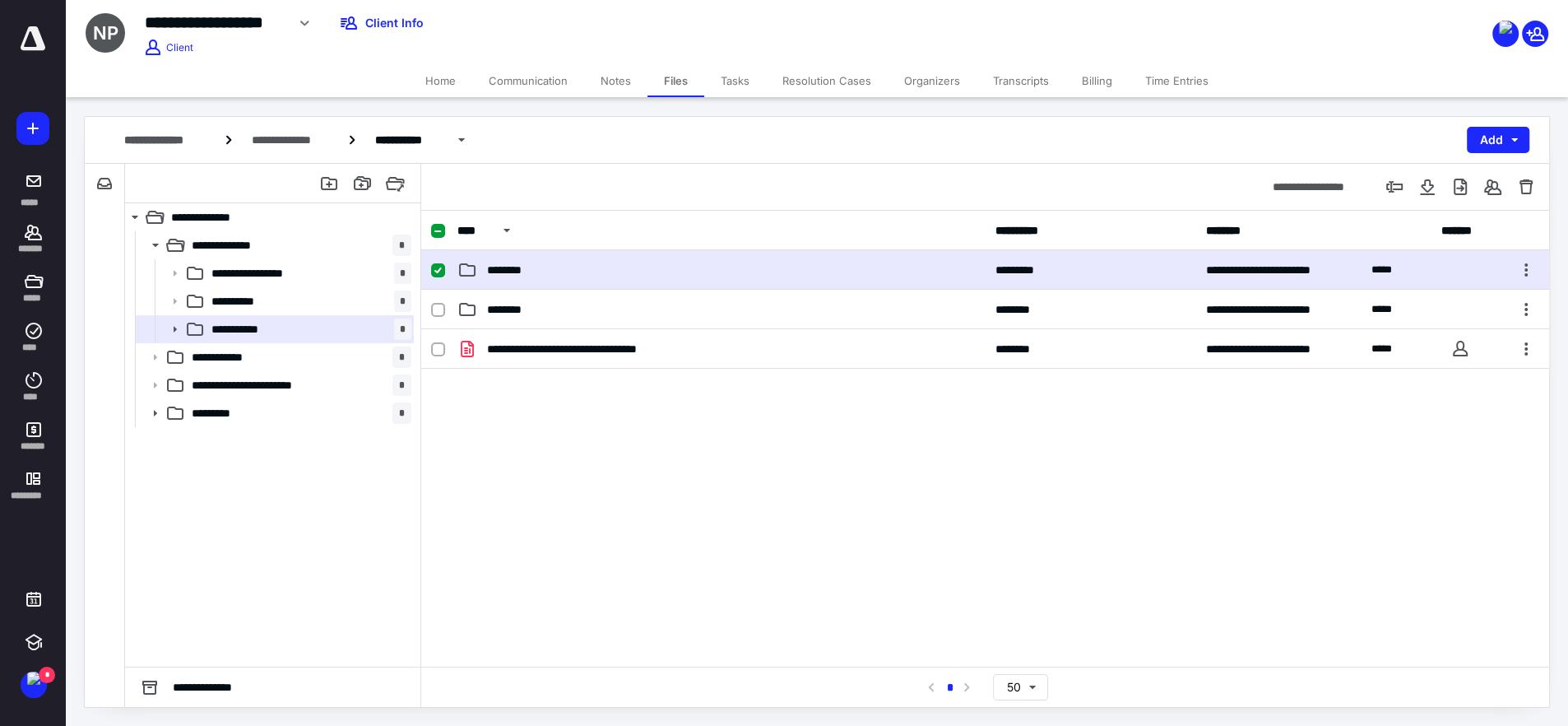 click on "**********" at bounding box center (985, 270) 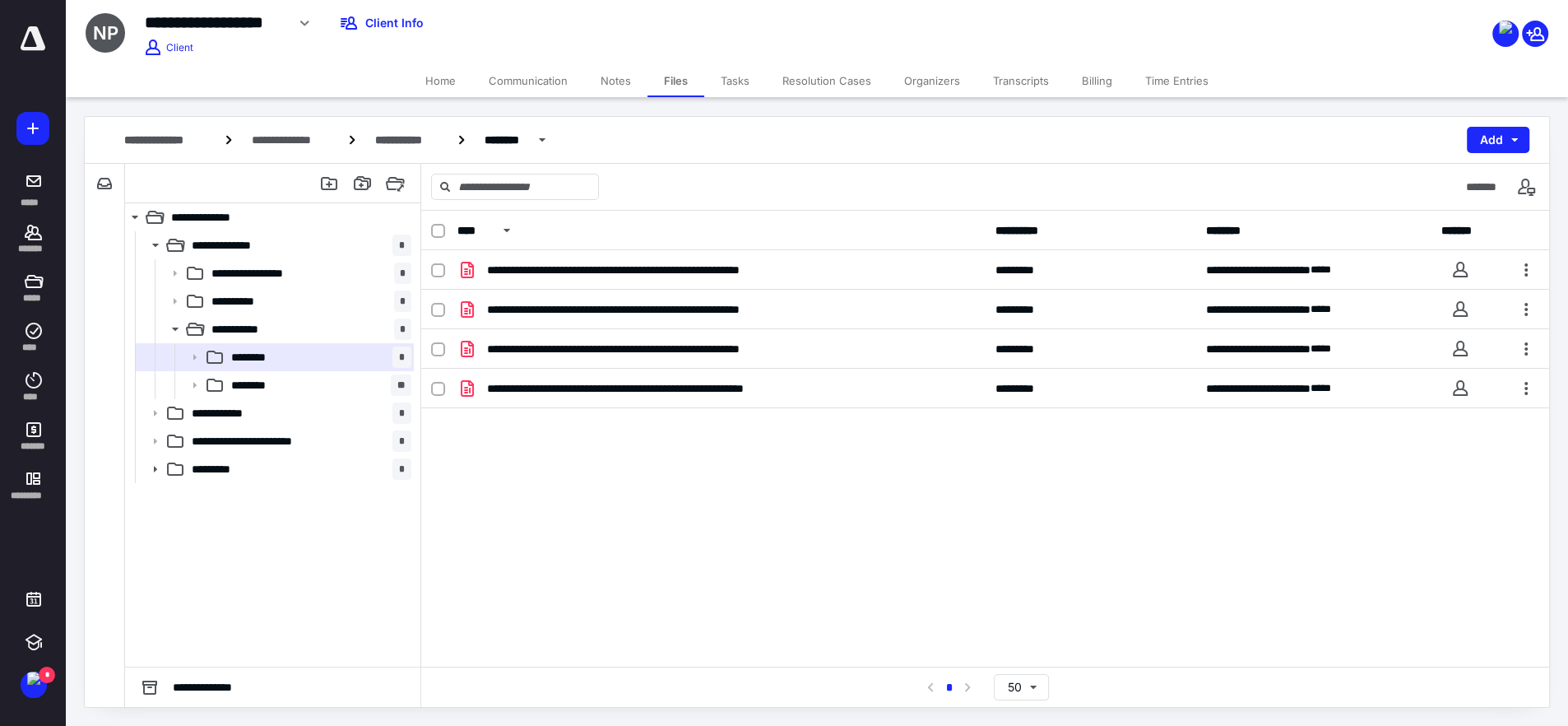 click on "**********" at bounding box center (985, 270) 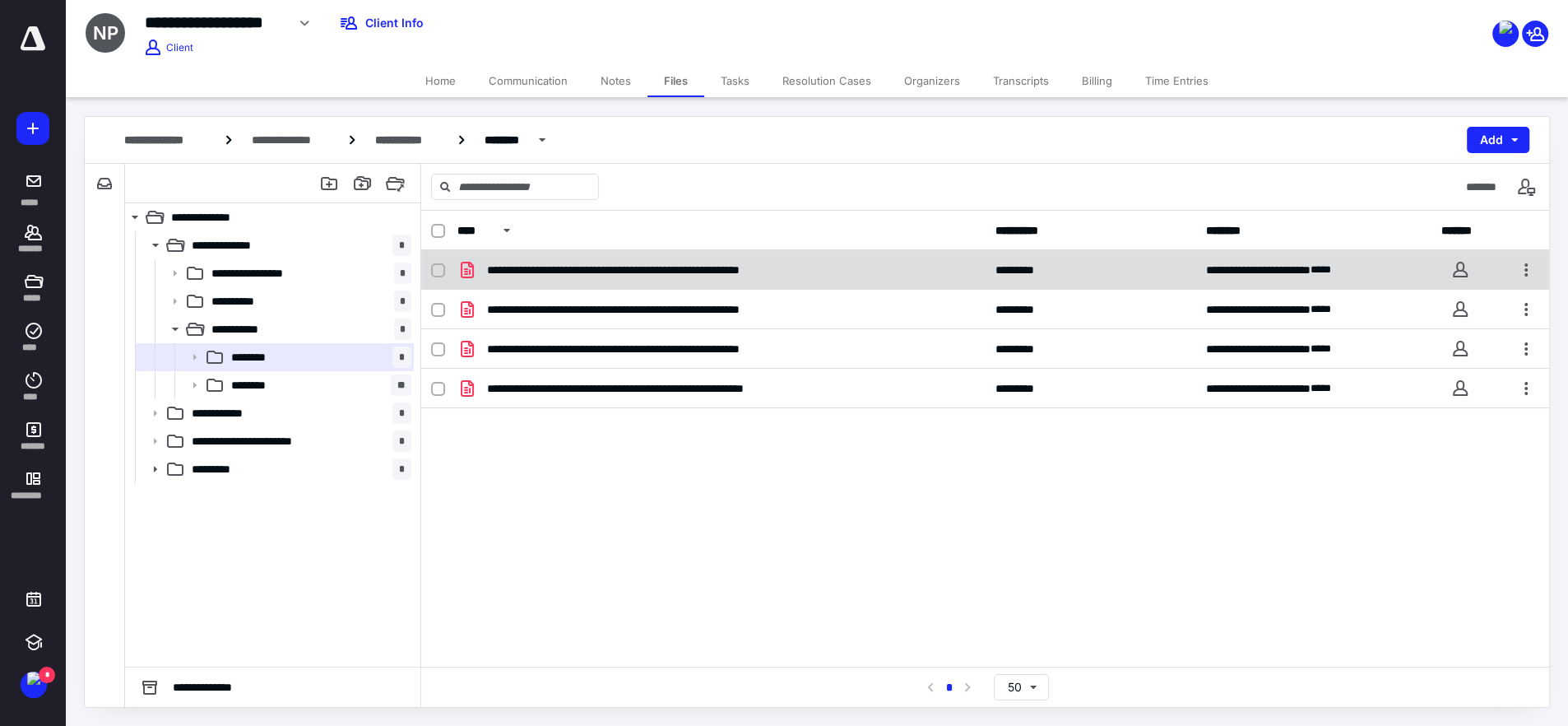 checkbox on "true" 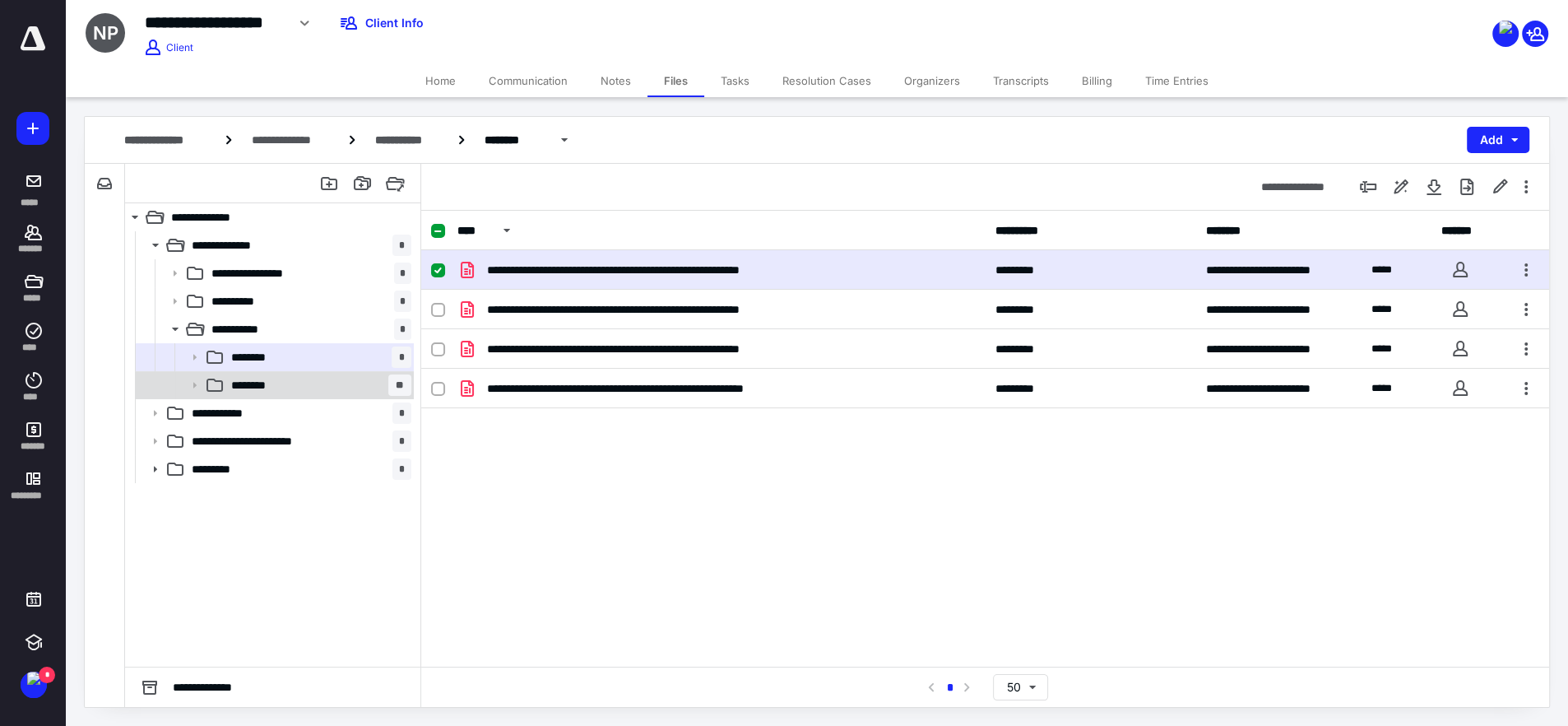 click on "******** **" at bounding box center [318, 385] 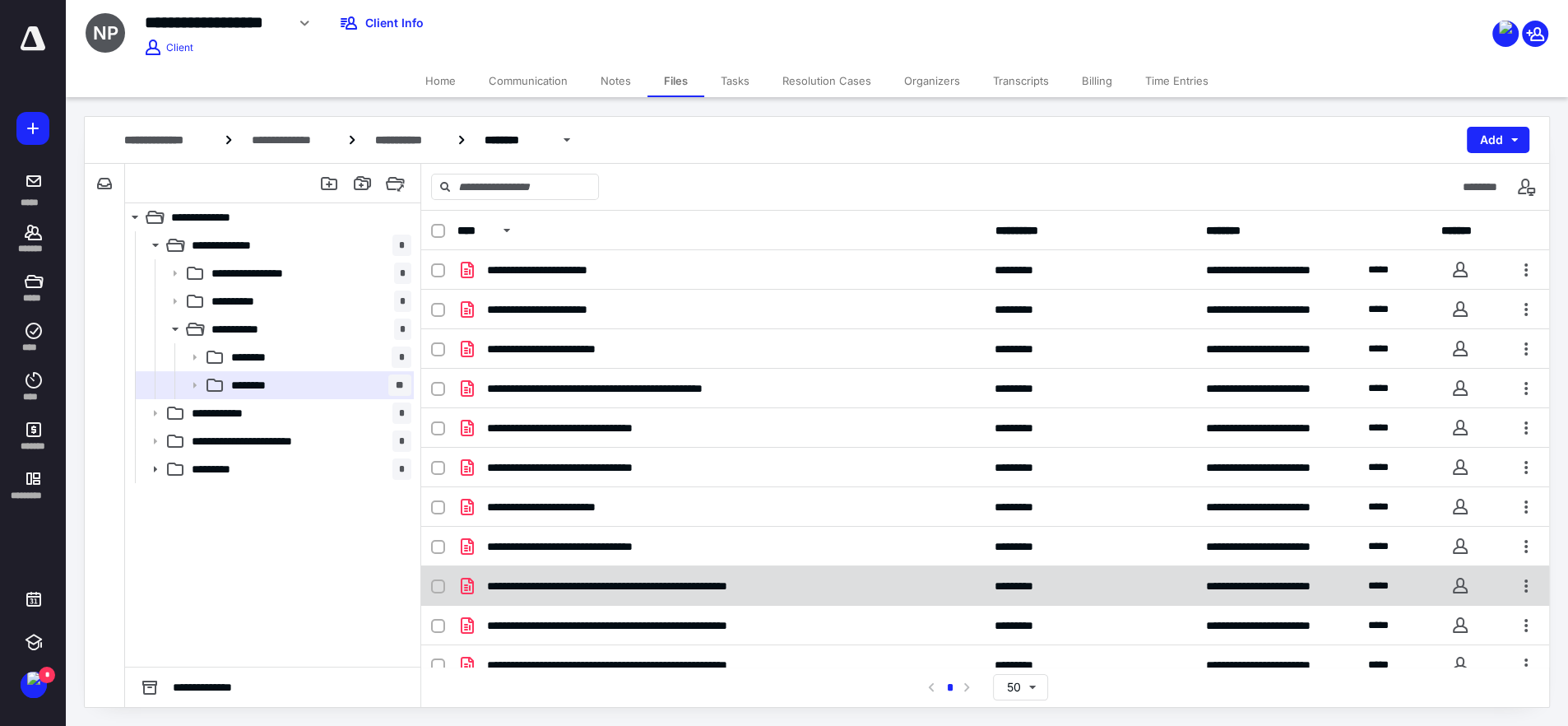 scroll, scrollTop: 175, scrollLeft: 0, axis: vertical 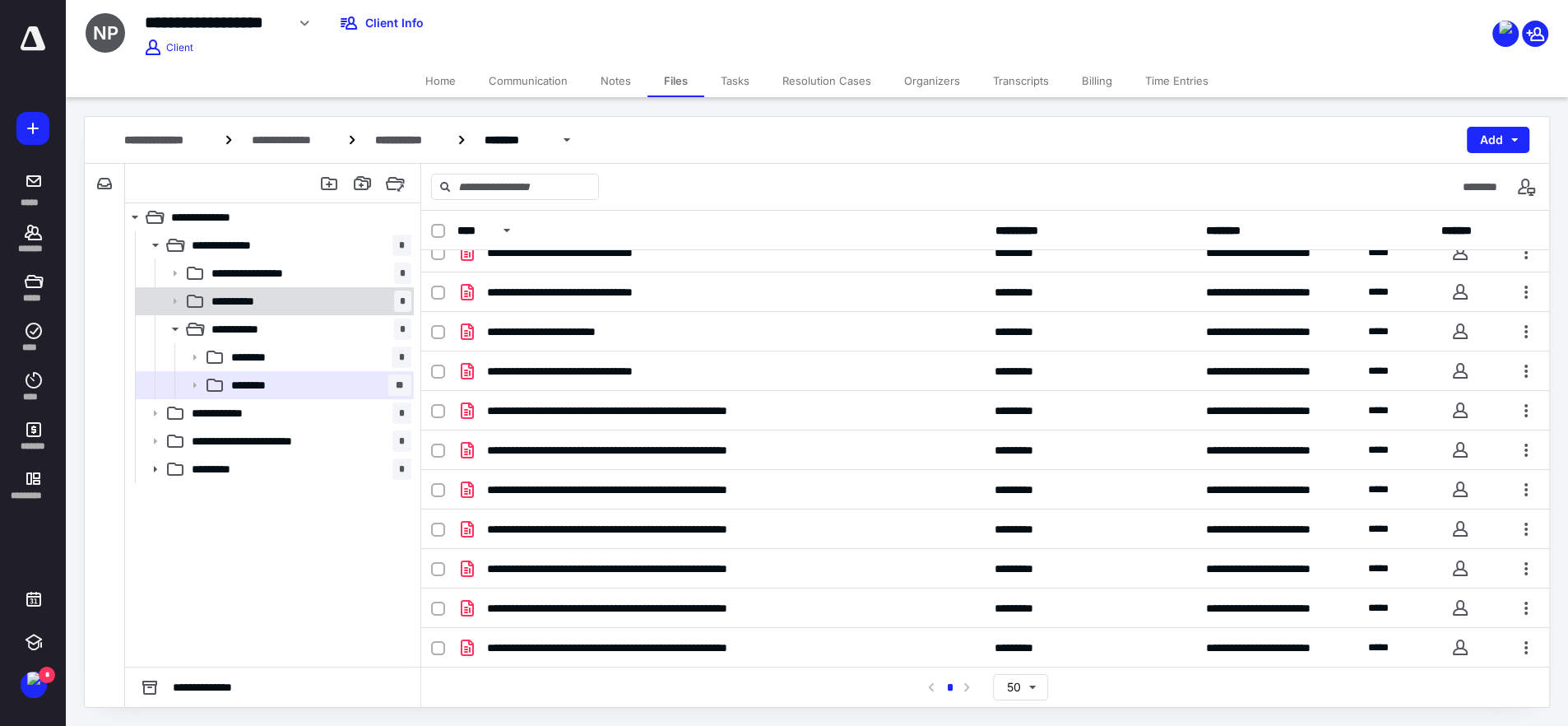click on "**********" at bounding box center (308, 301) 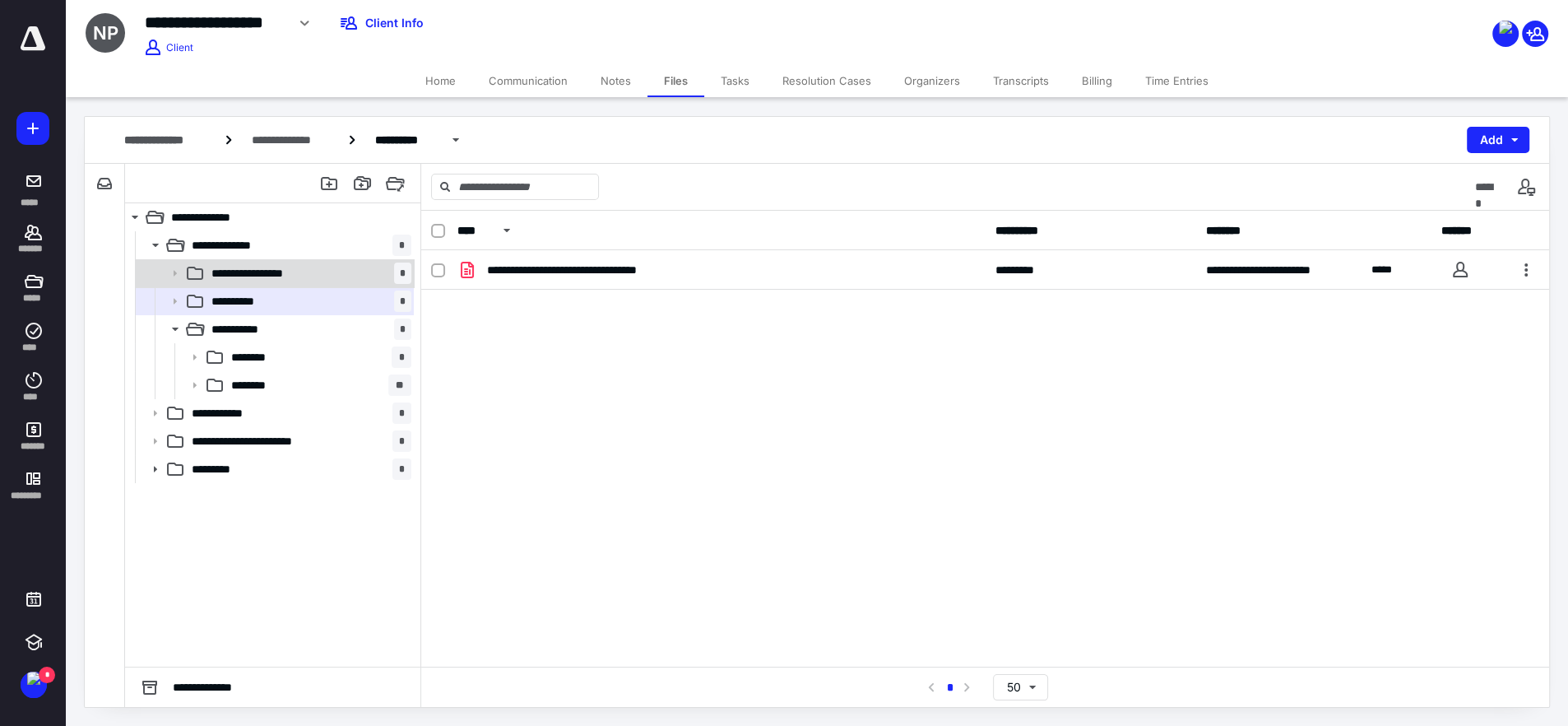 click on "**********" at bounding box center [263, 273] 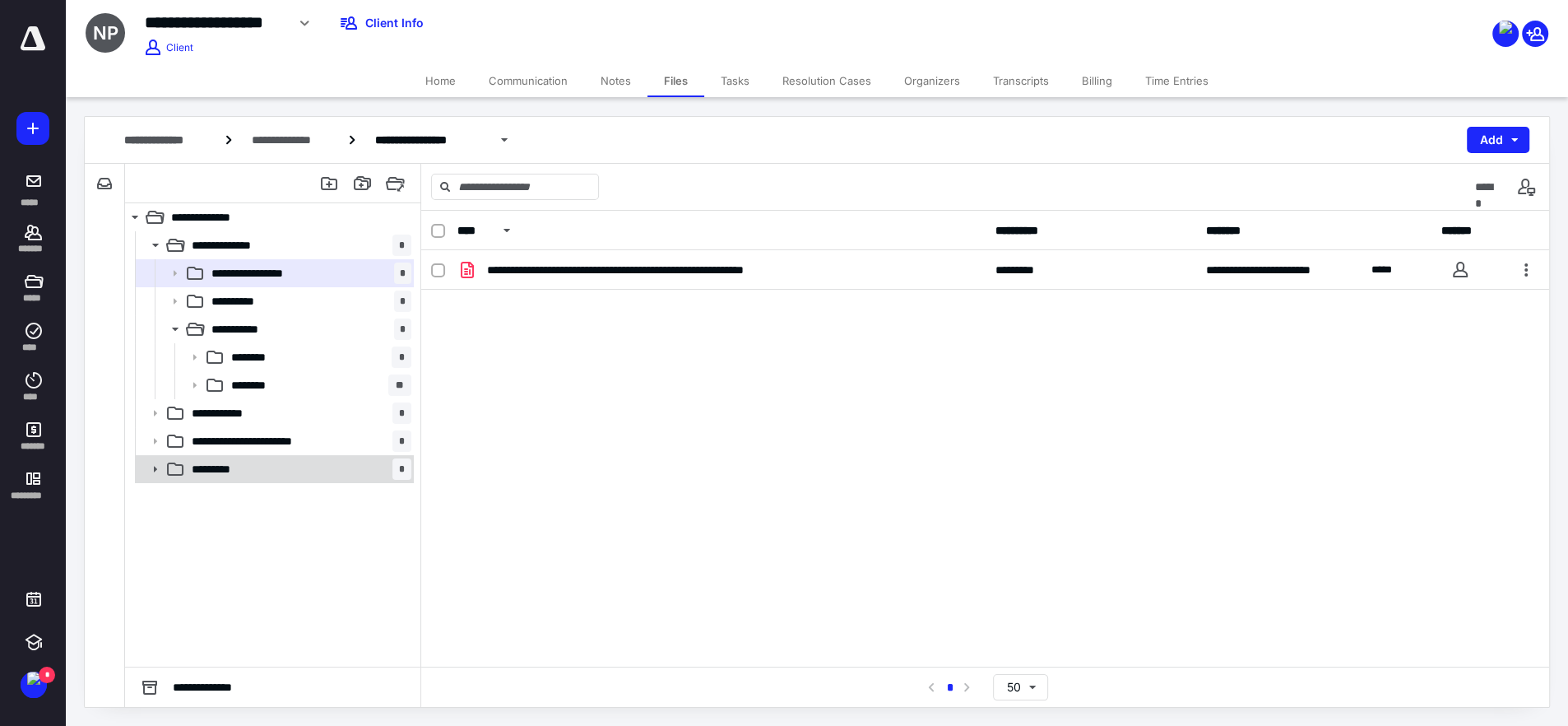 click on "********* *" at bounding box center (298, 469) 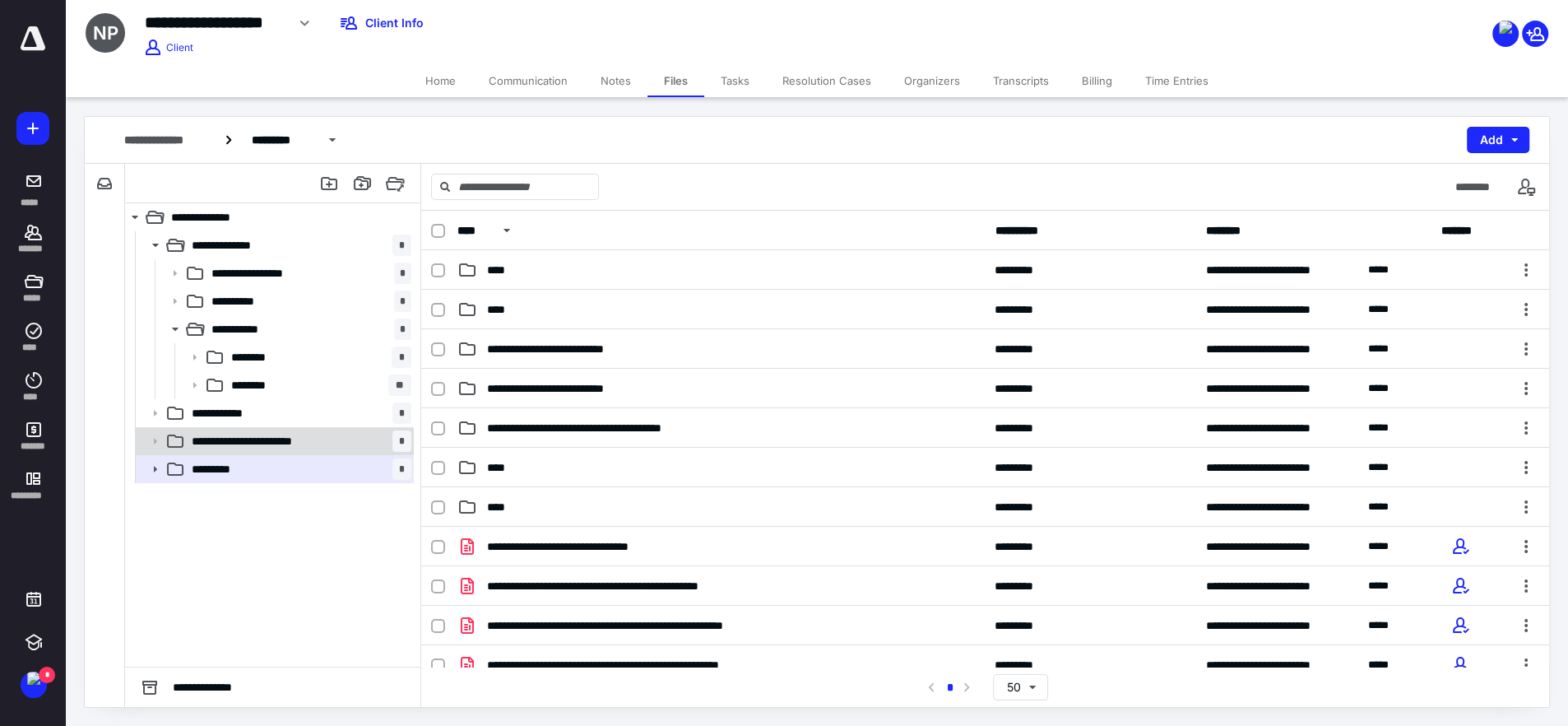 click on "**********" at bounding box center (273, 441) 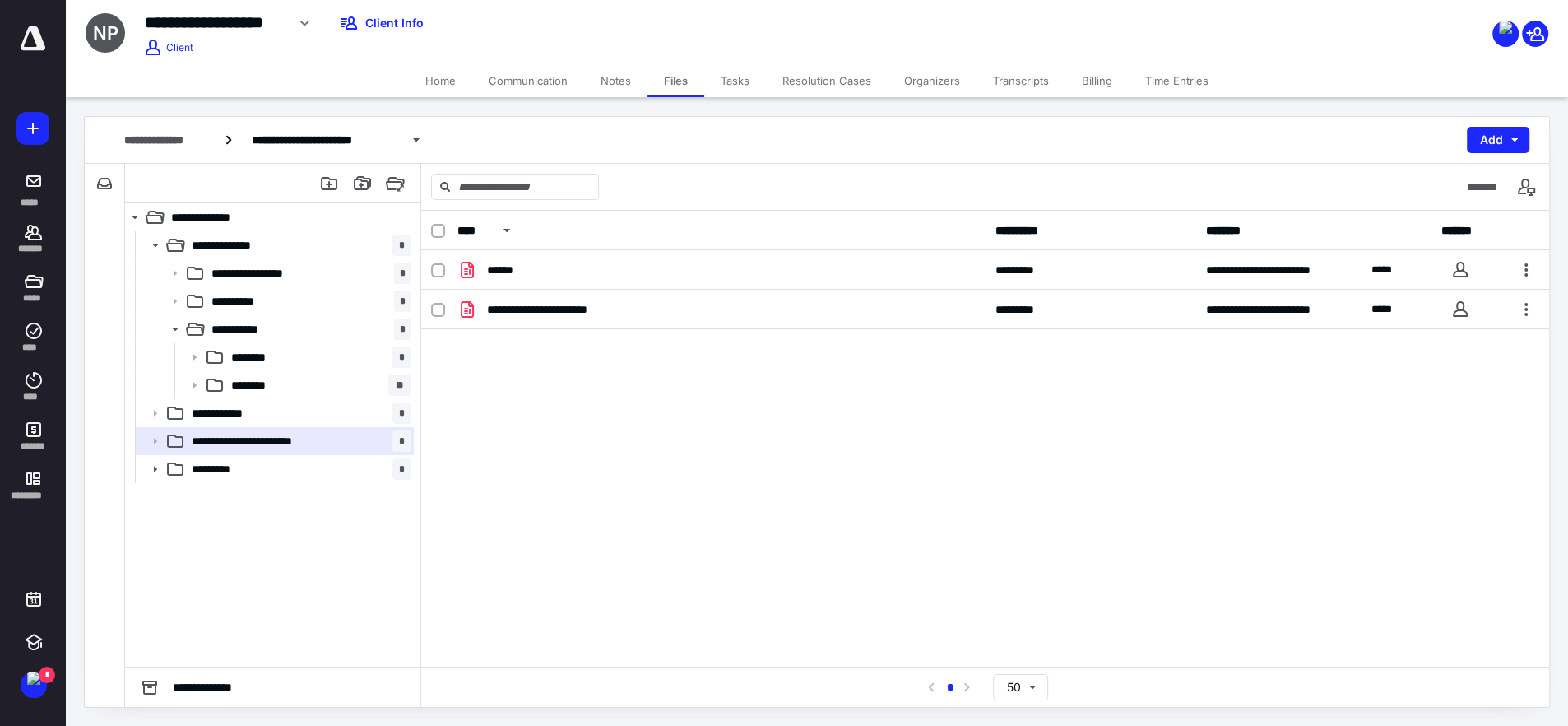 drag, startPoint x: 447, startPoint y: 87, endPoint x: 466, endPoint y: 89, distance: 19.104973 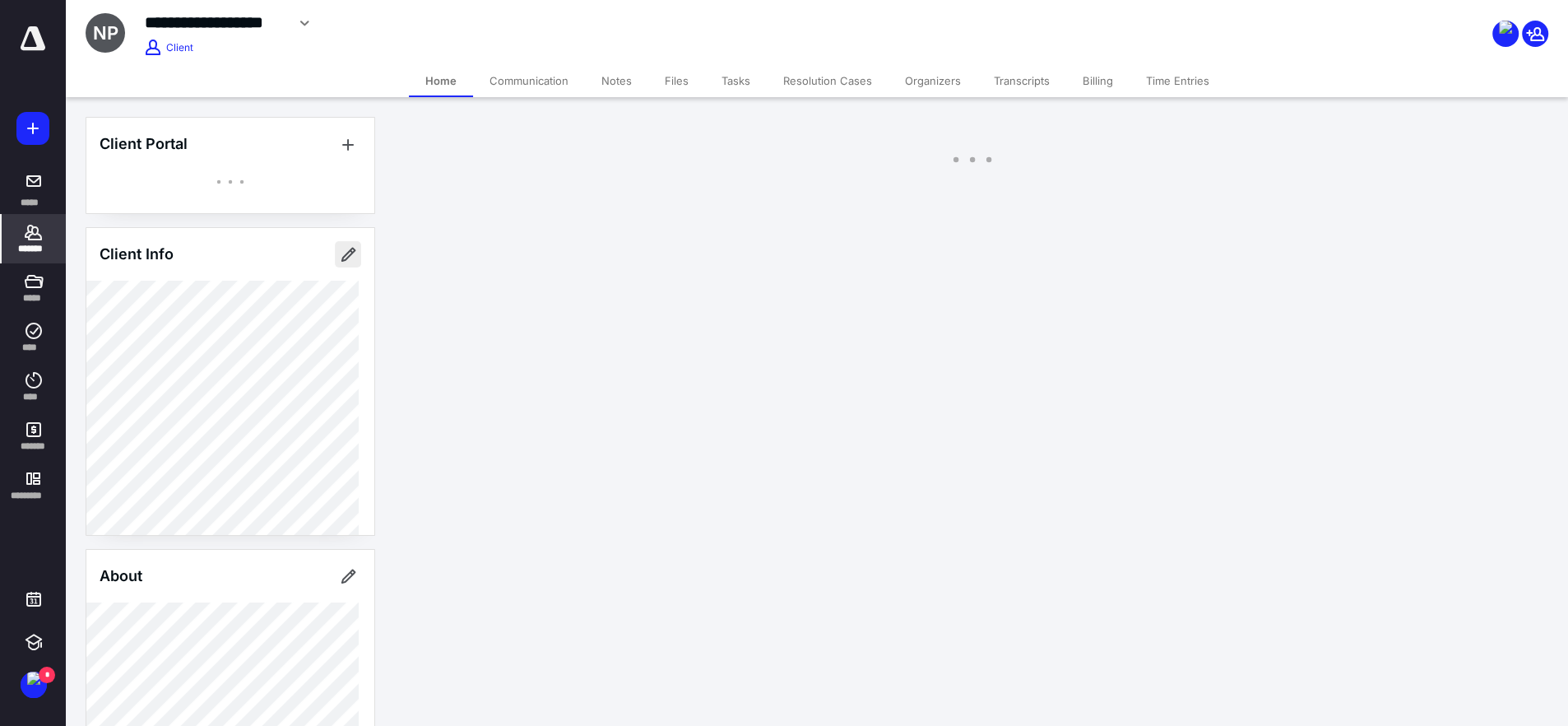 click at bounding box center (348, 254) 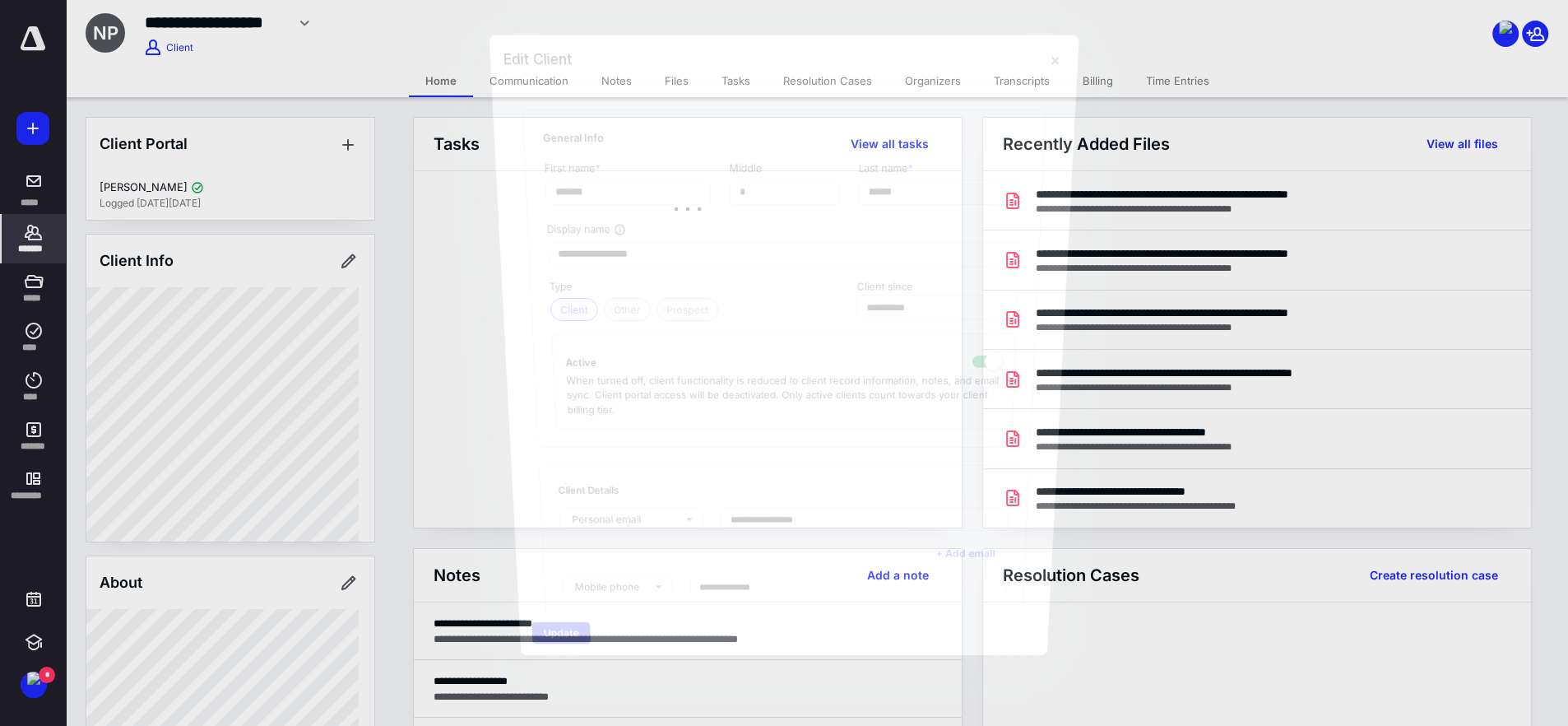 type on "**********" 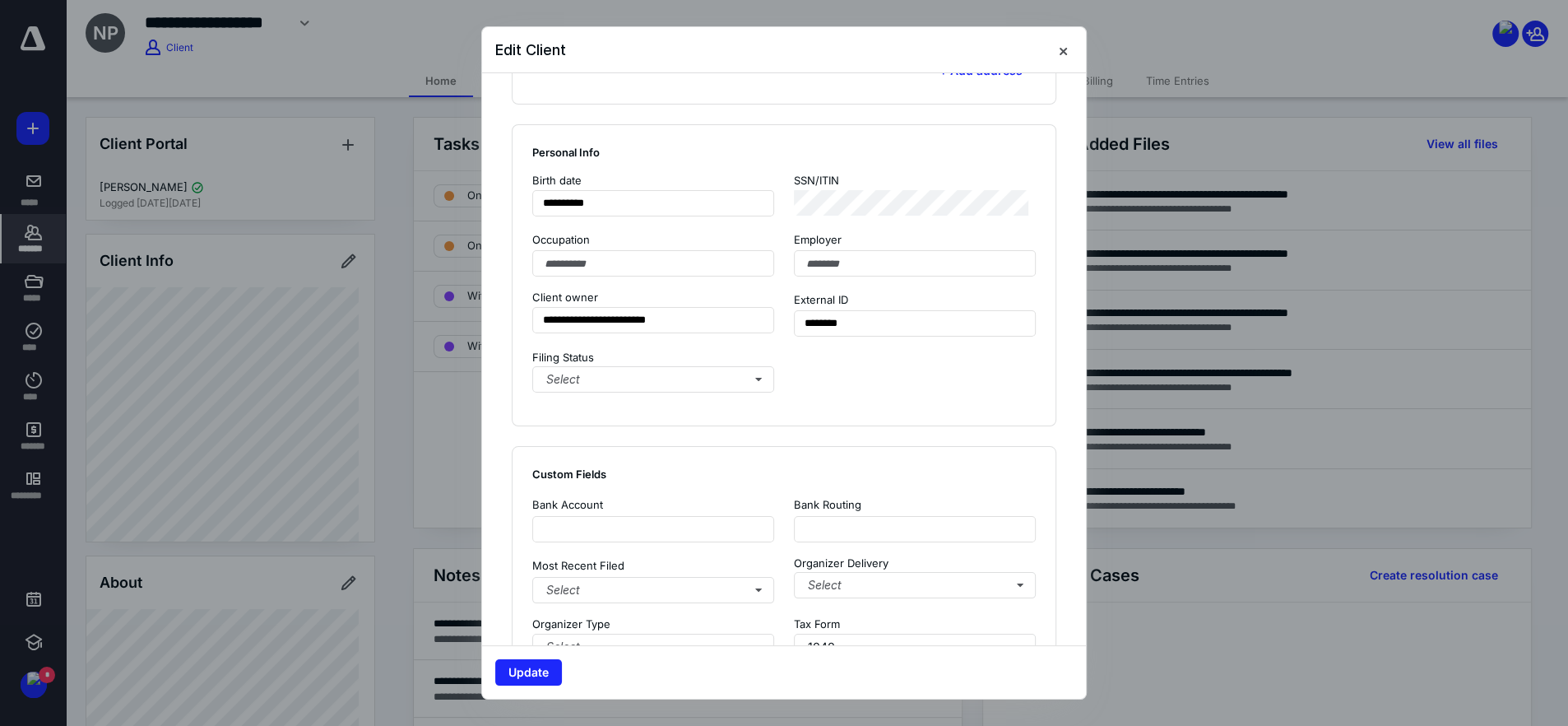 scroll, scrollTop: 1282, scrollLeft: 0, axis: vertical 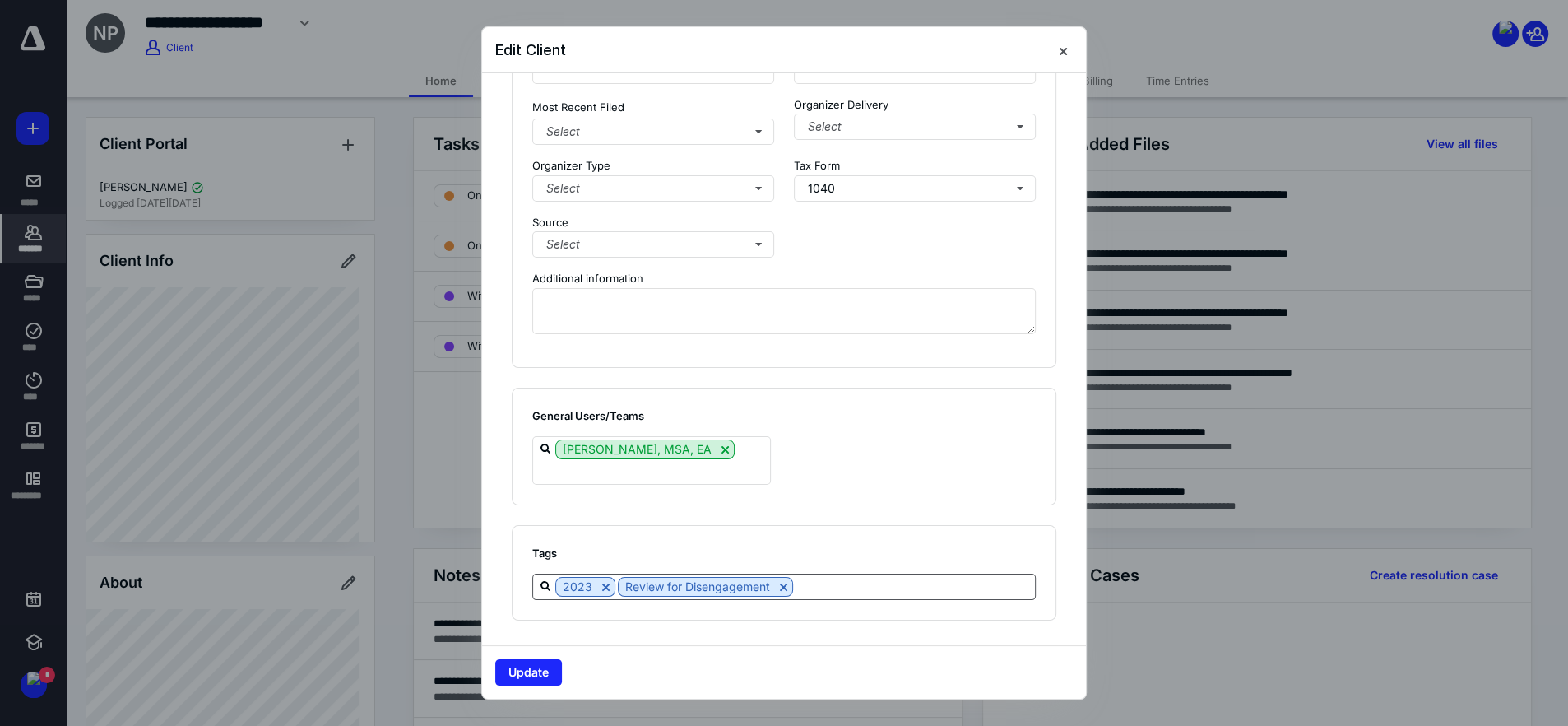drag, startPoint x: 784, startPoint y: 586, endPoint x: 808, endPoint y: 591, distance: 24.515301 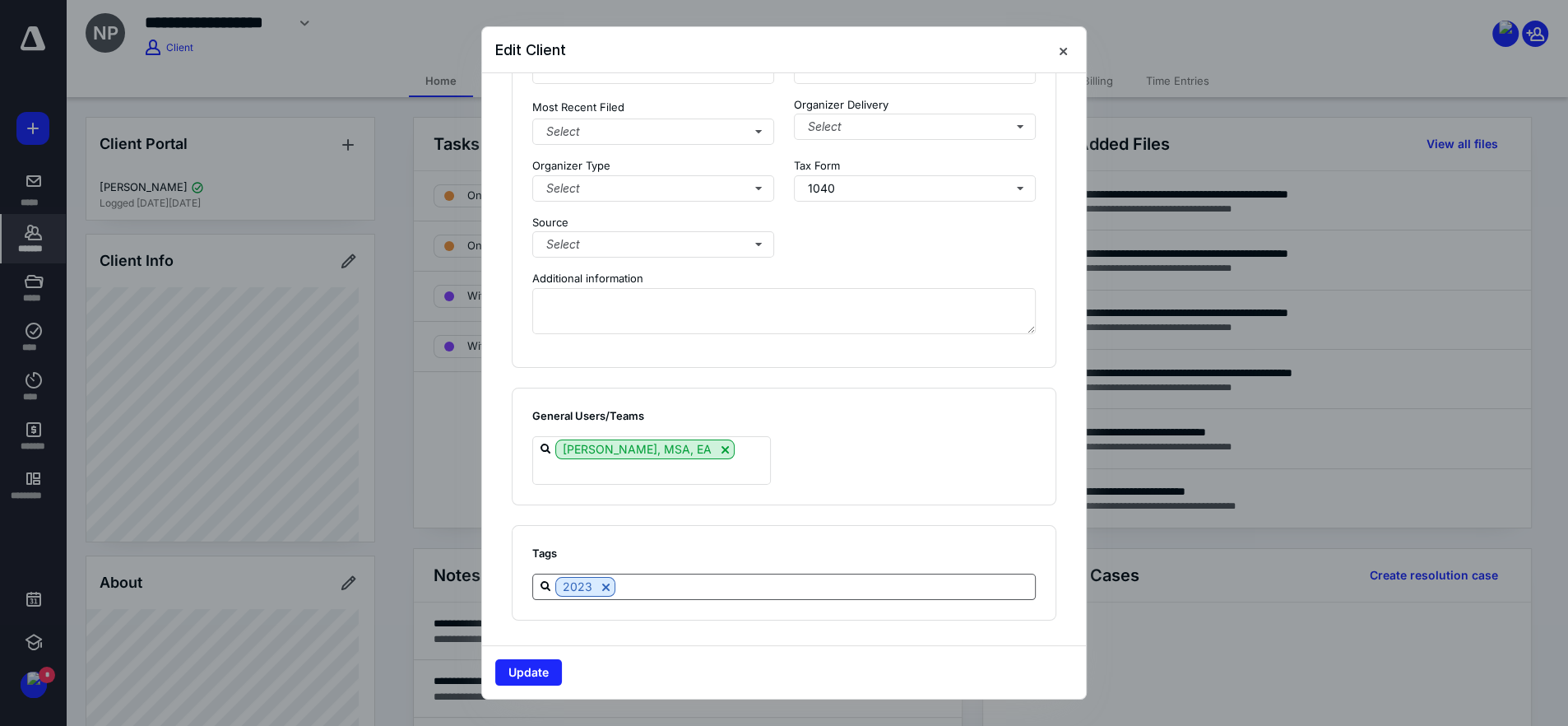 click at bounding box center [825, 586] 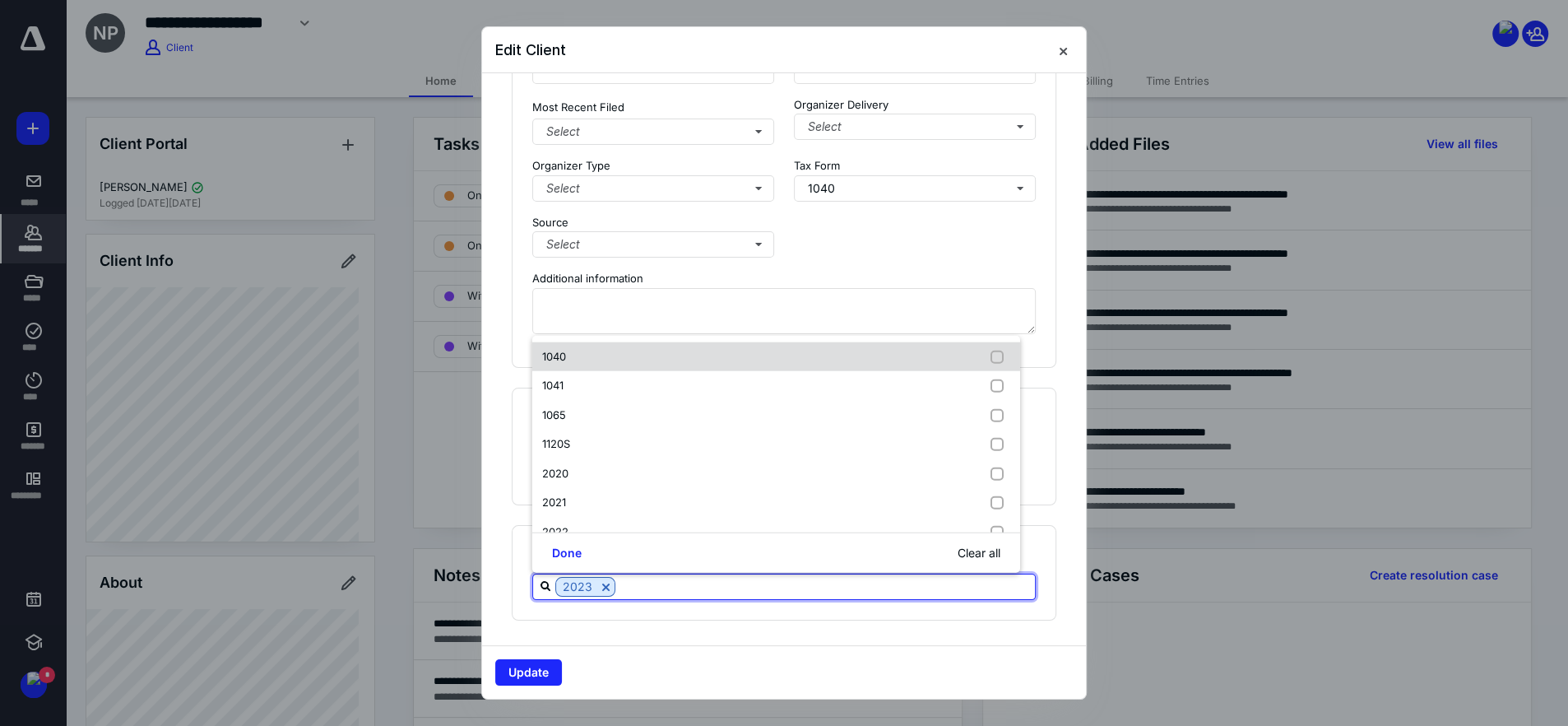 drag, startPoint x: 570, startPoint y: 349, endPoint x: 712, endPoint y: 417, distance: 157.44205 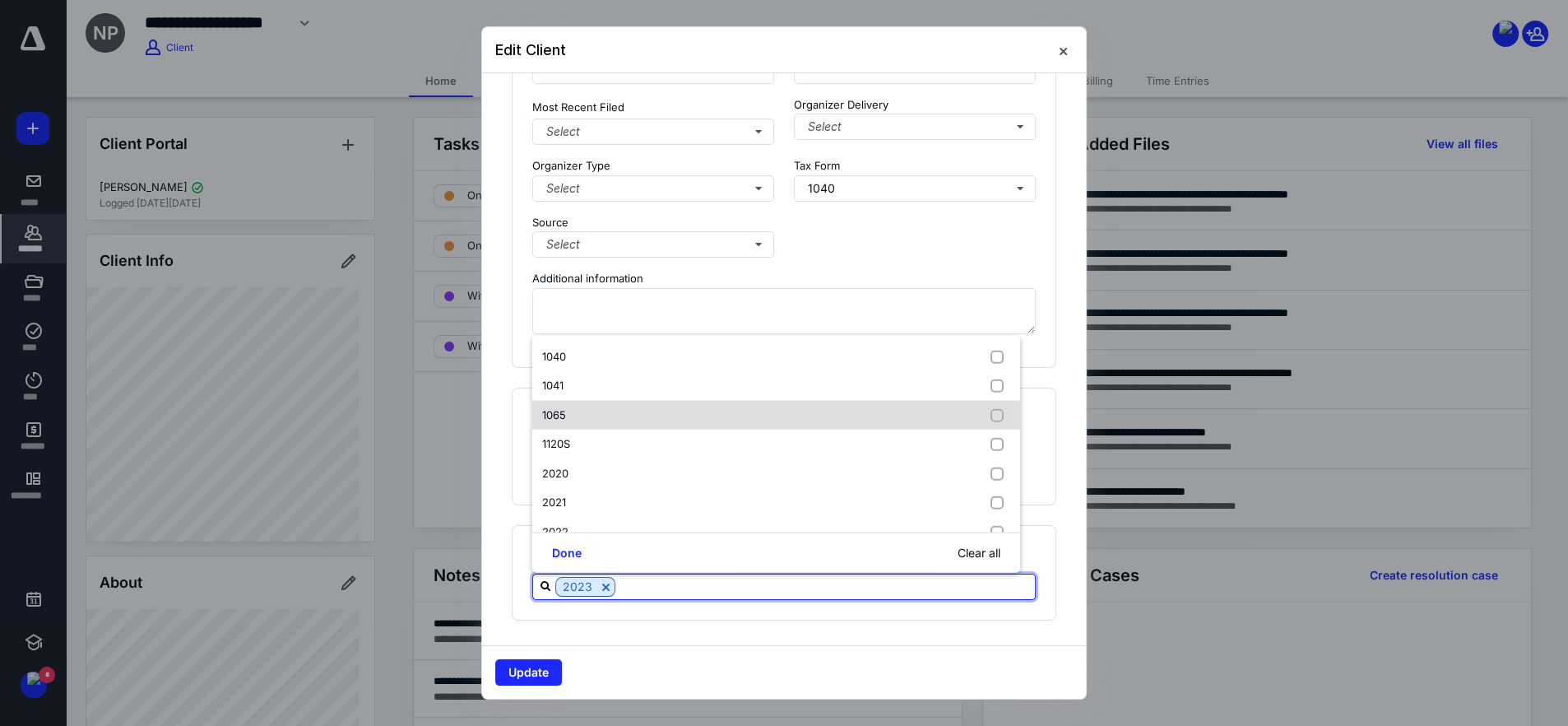 click on "1040" at bounding box center [557, 357] 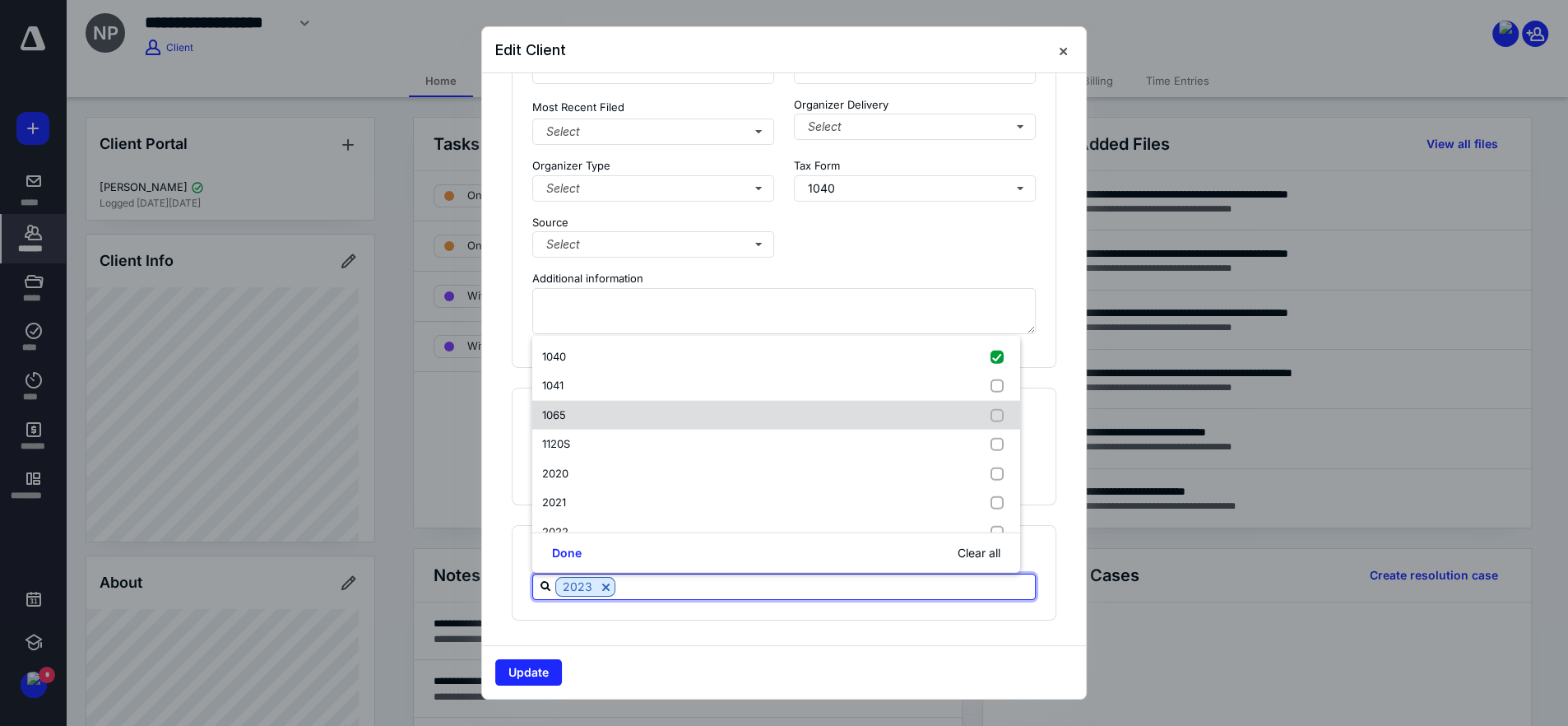 checkbox on "true" 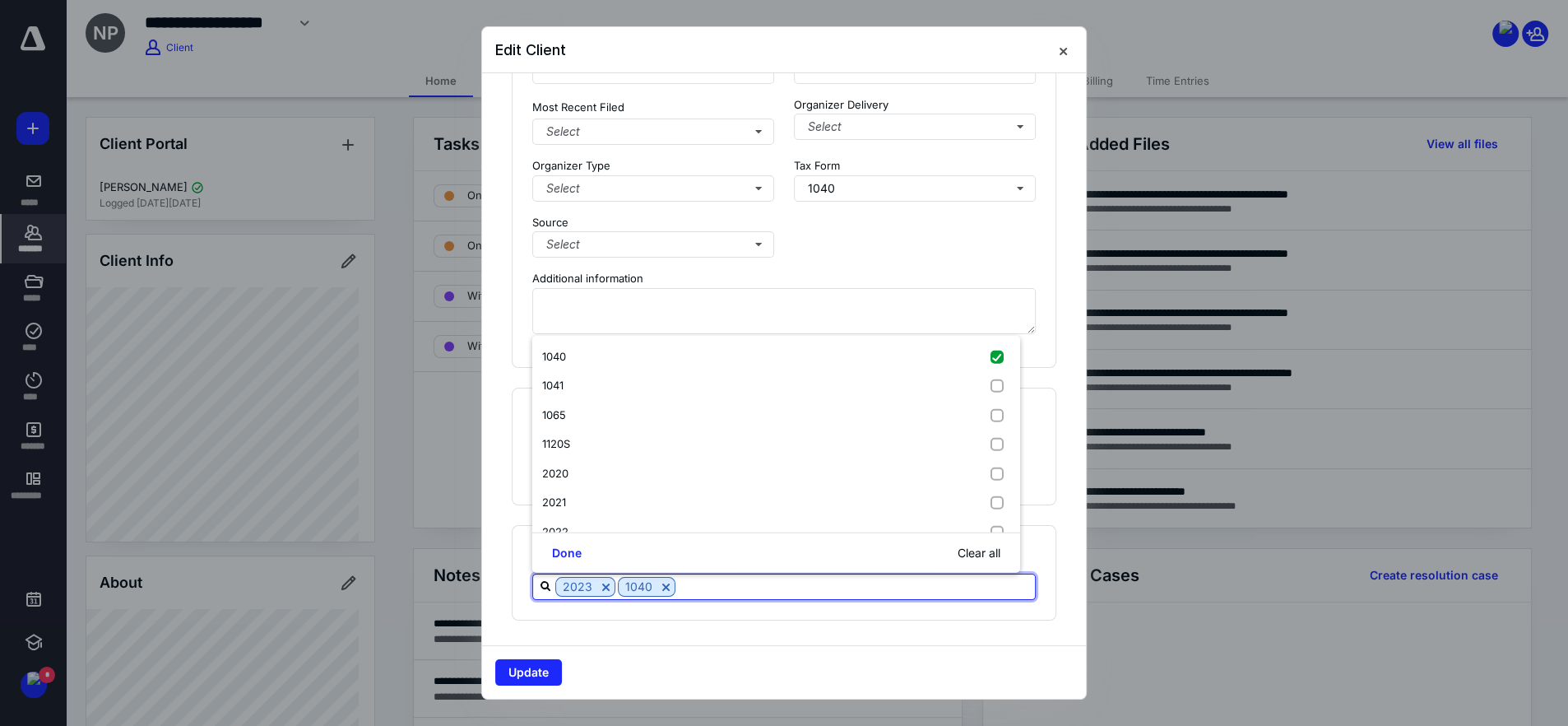 scroll, scrollTop: 206, scrollLeft: 0, axis: vertical 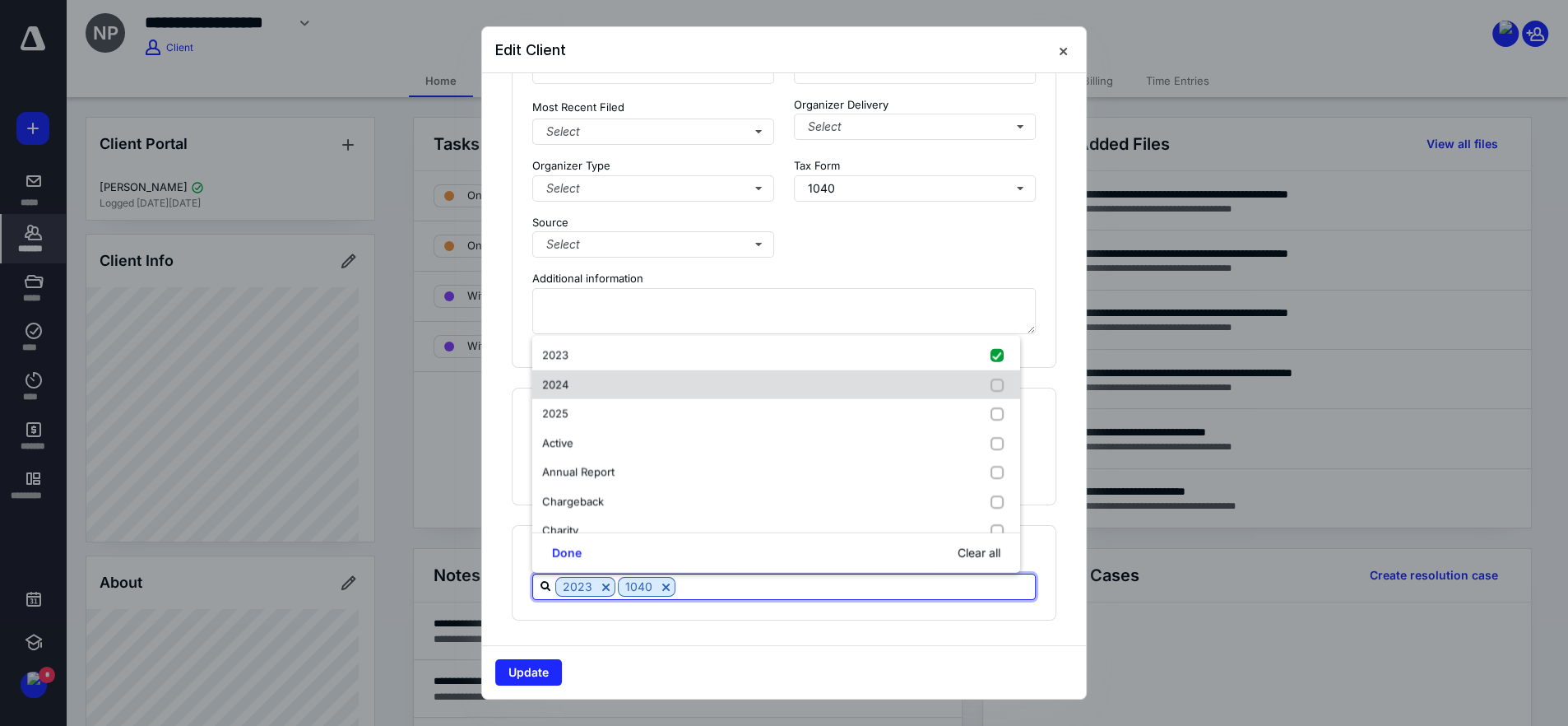 click on "2024" at bounding box center (776, 385) 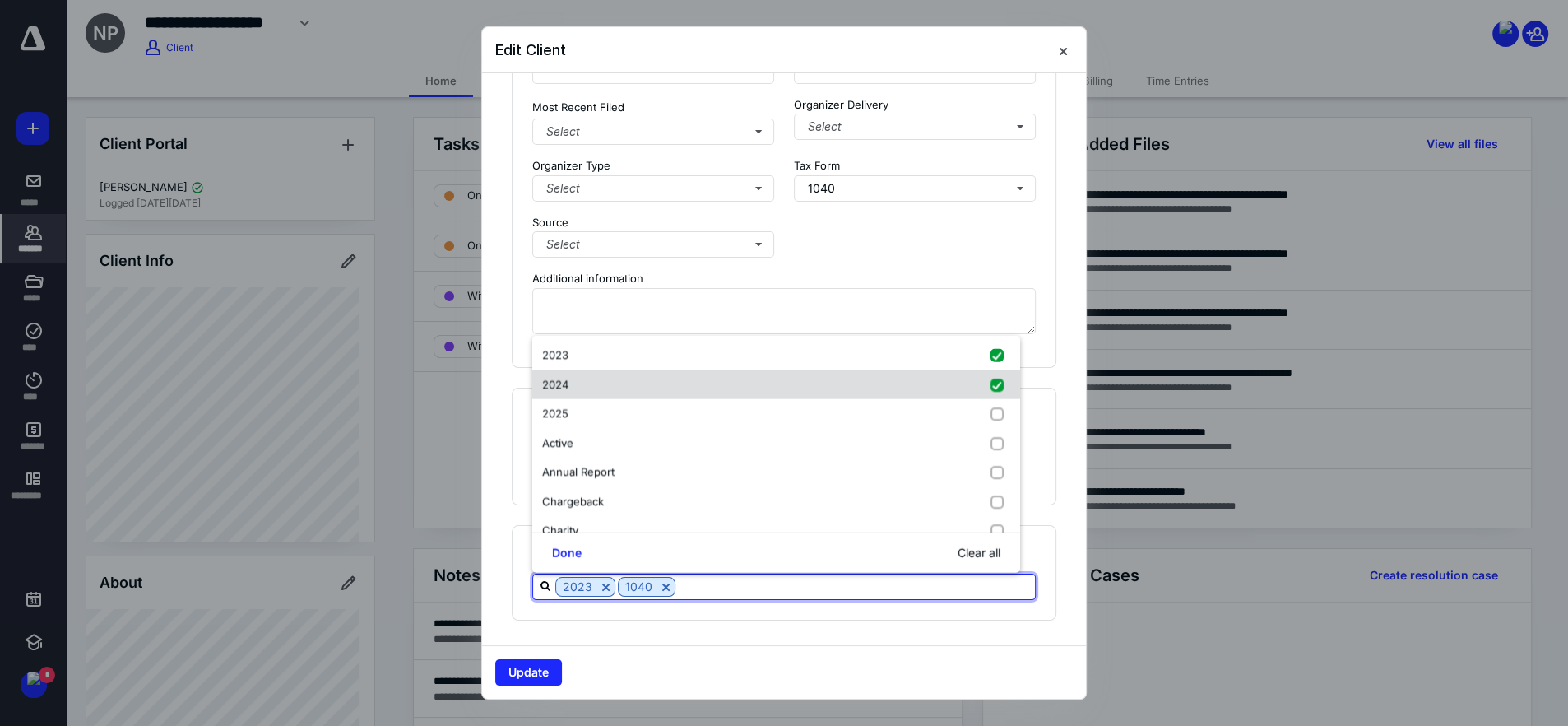 checkbox on "true" 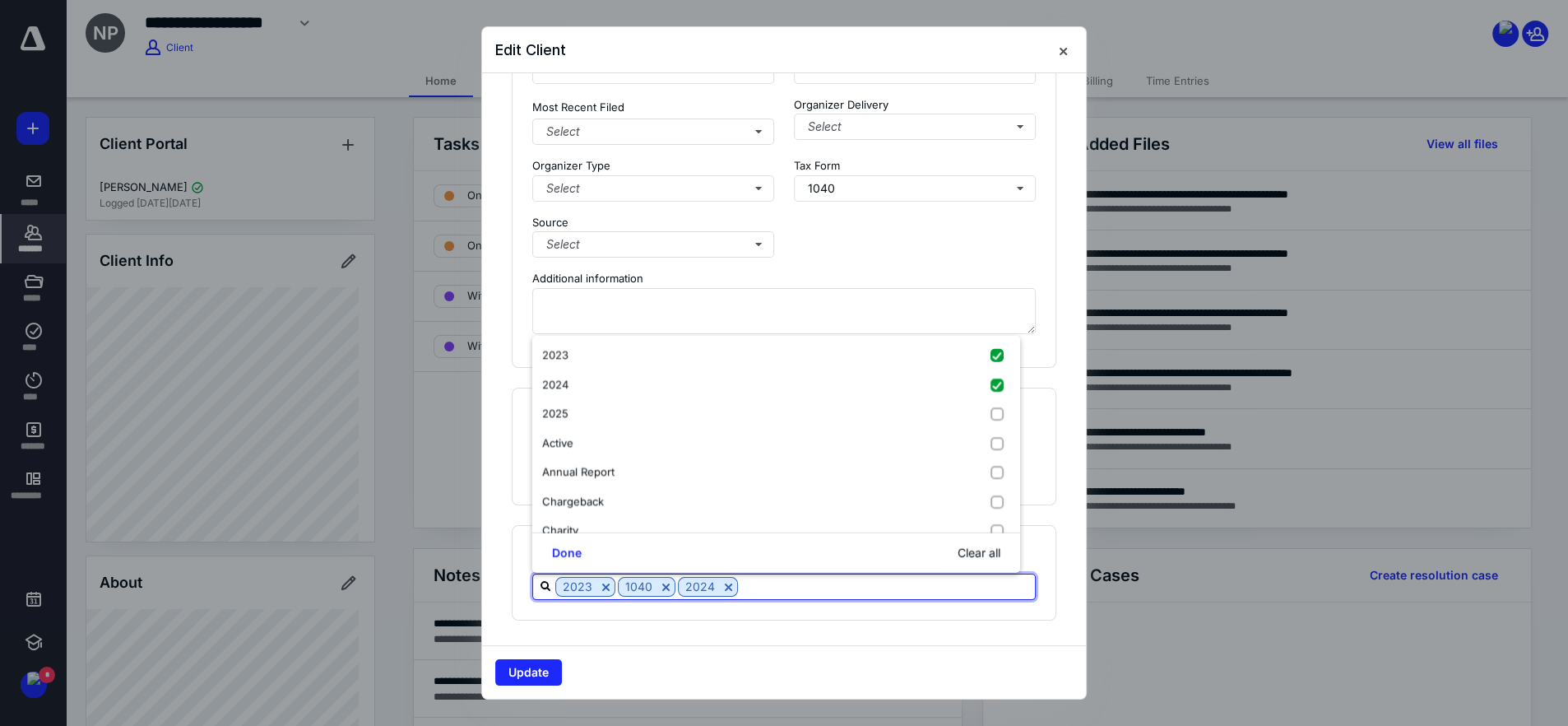 scroll, scrollTop: 0, scrollLeft: 0, axis: both 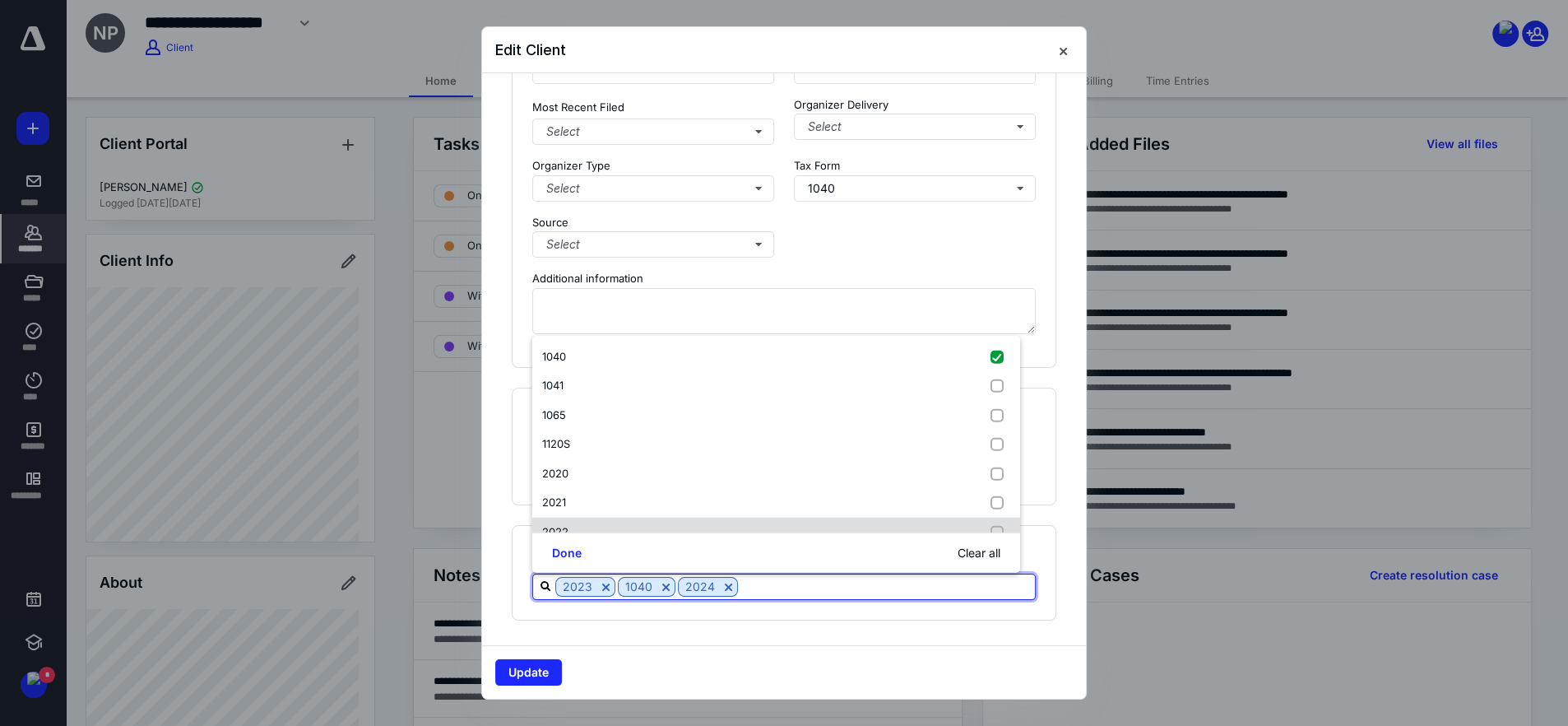 click on "2022" at bounding box center [776, 533] 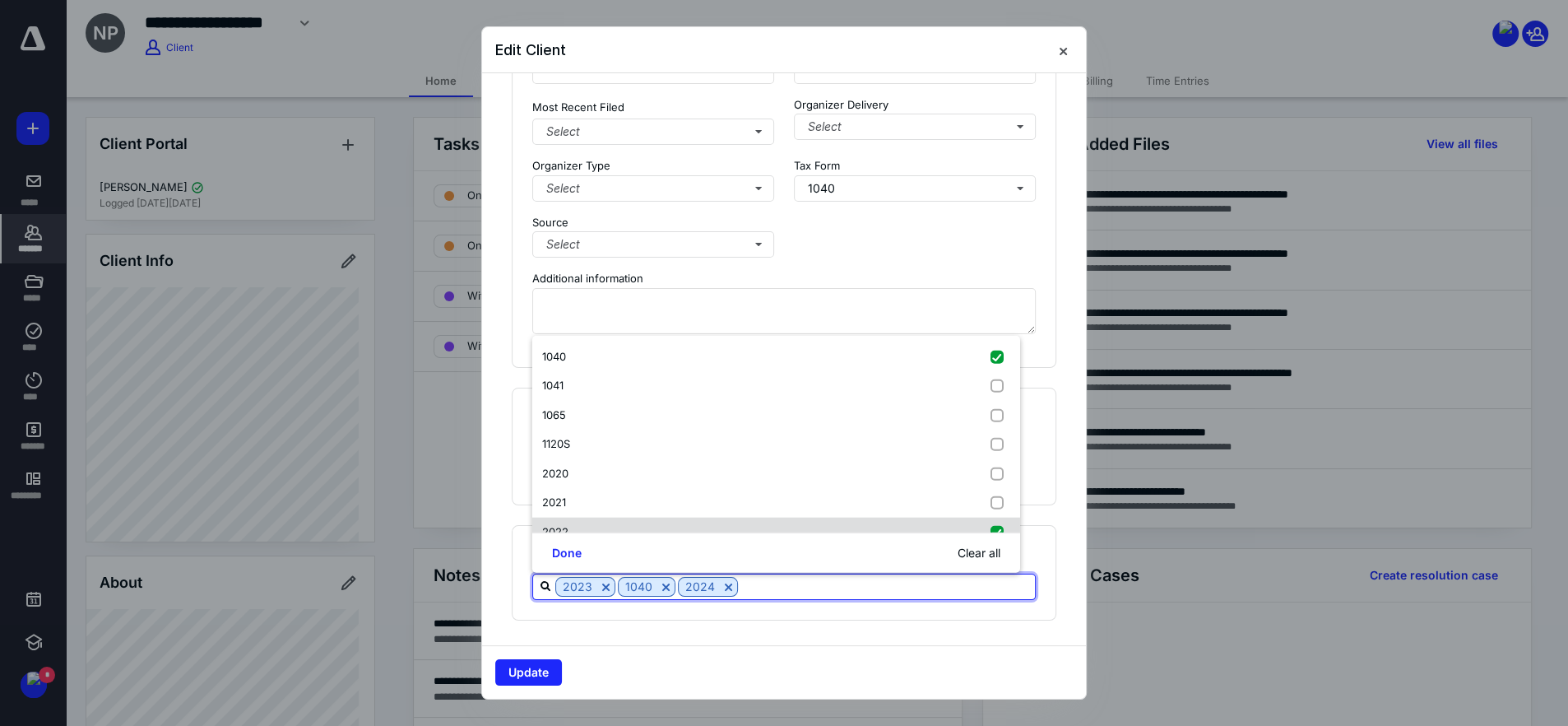 checkbox on "true" 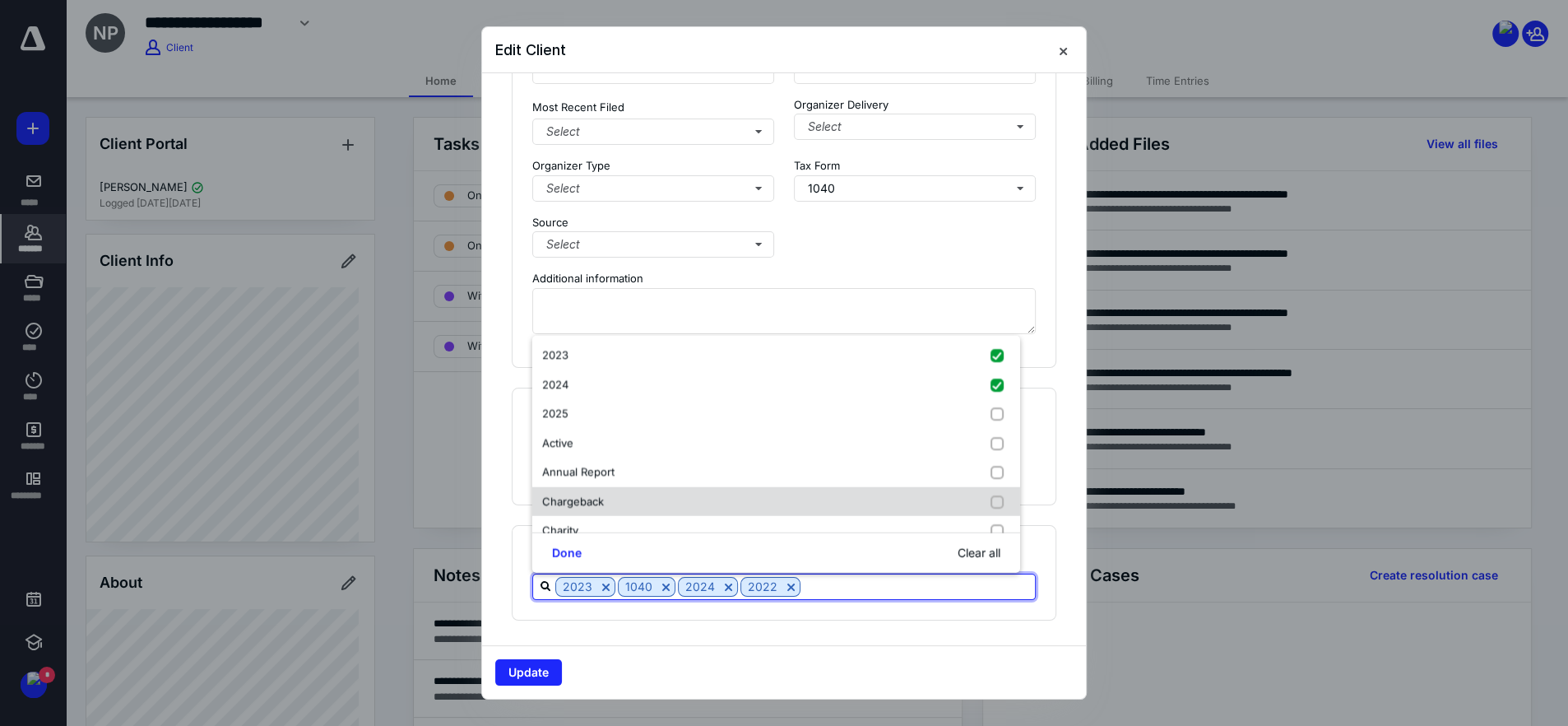 scroll, scrollTop: 412, scrollLeft: 0, axis: vertical 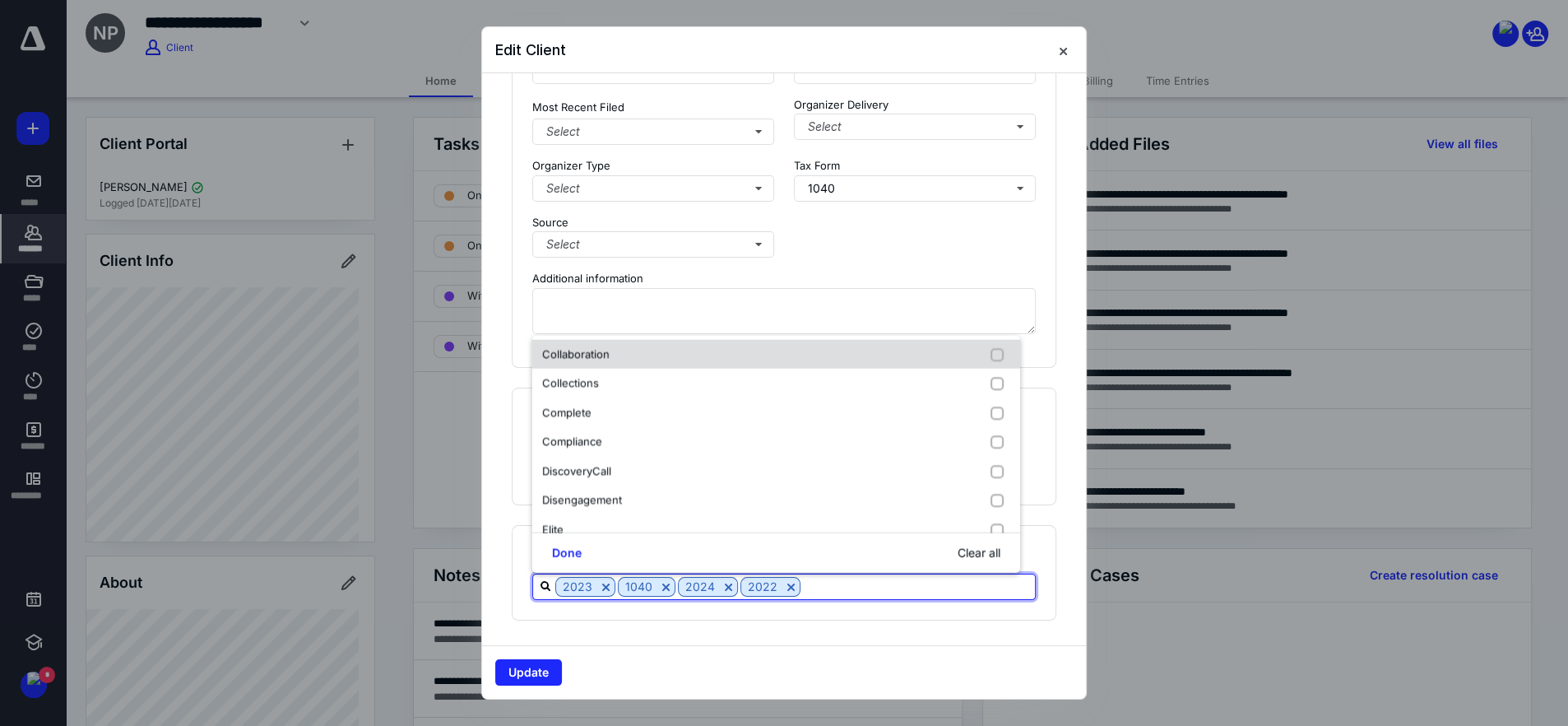 click on "Collaboration" at bounding box center (576, 354) 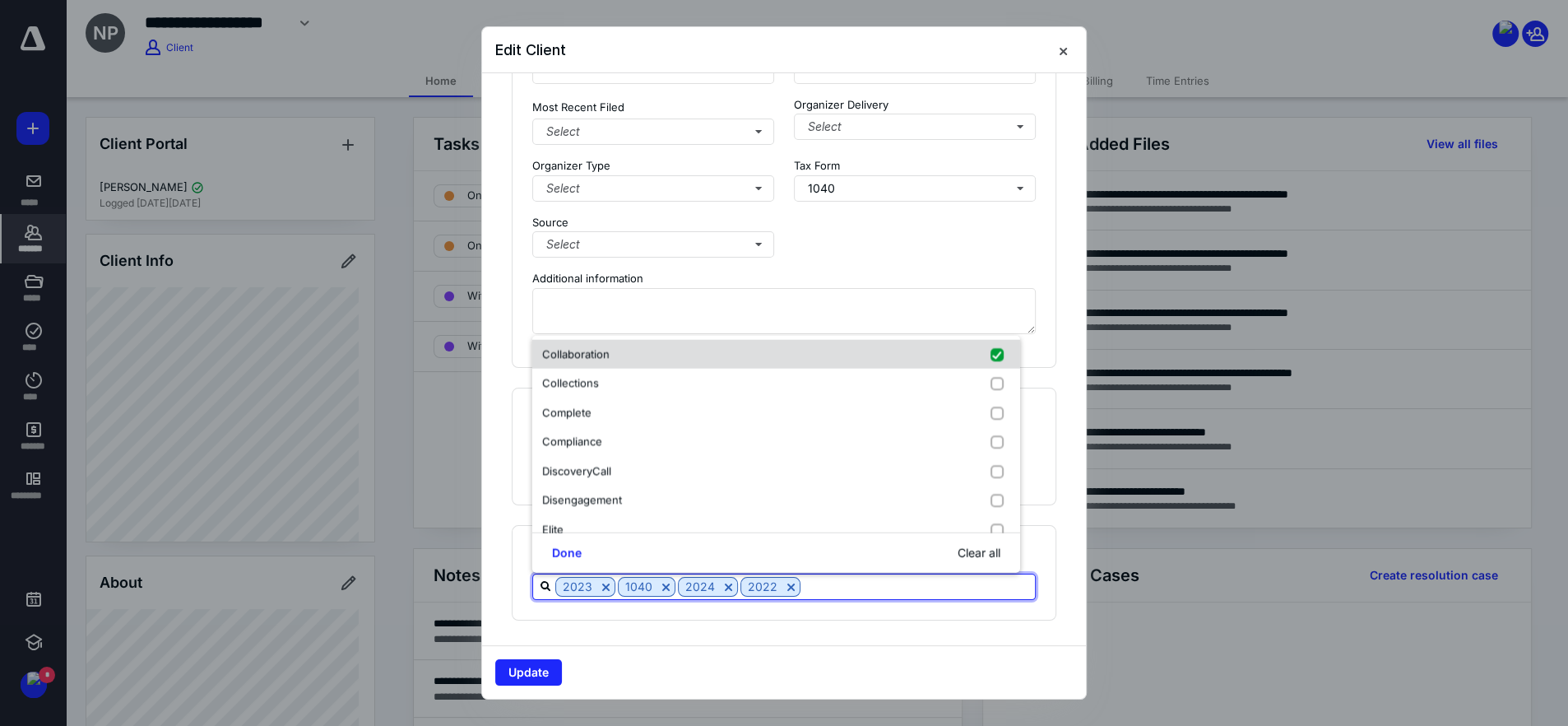 checkbox on "true" 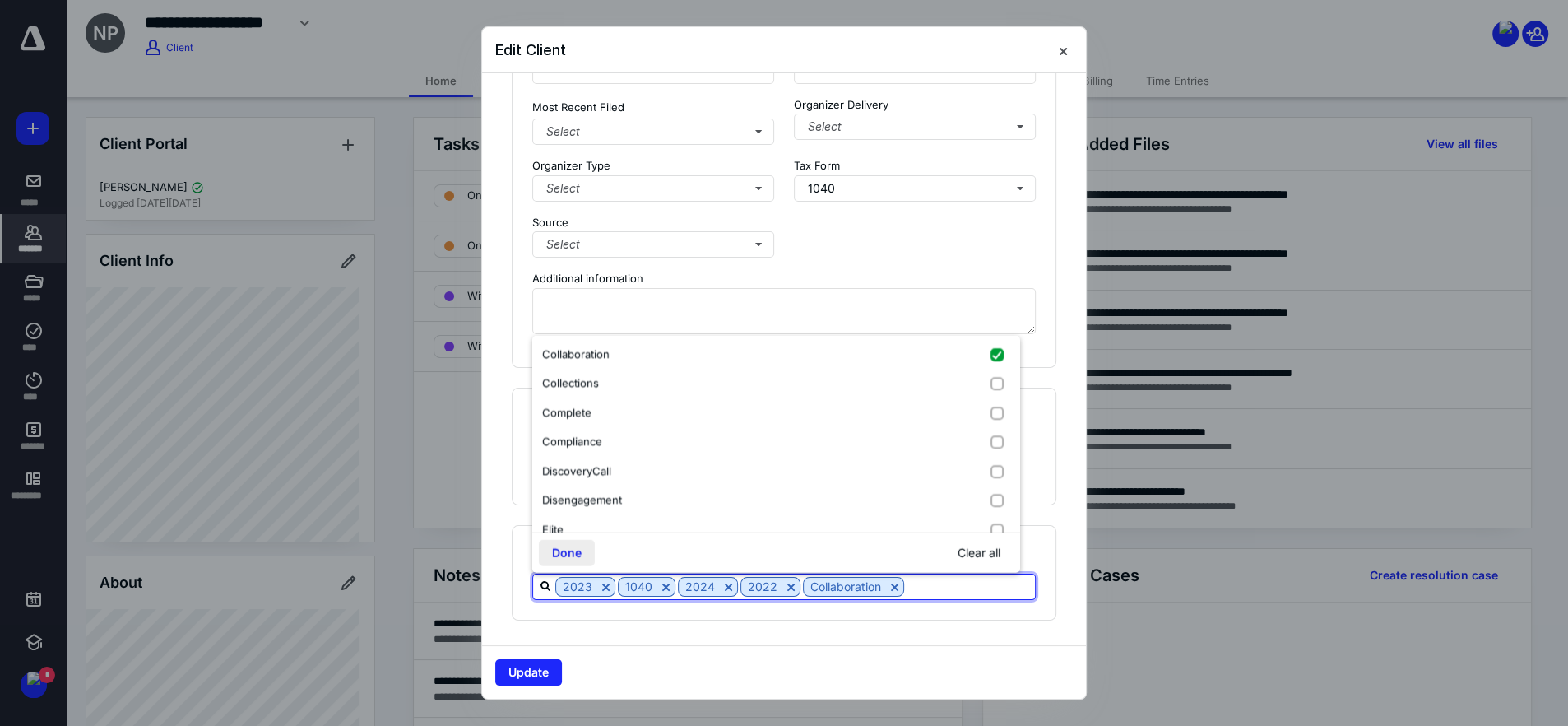 click on "Done" at bounding box center [567, 553] 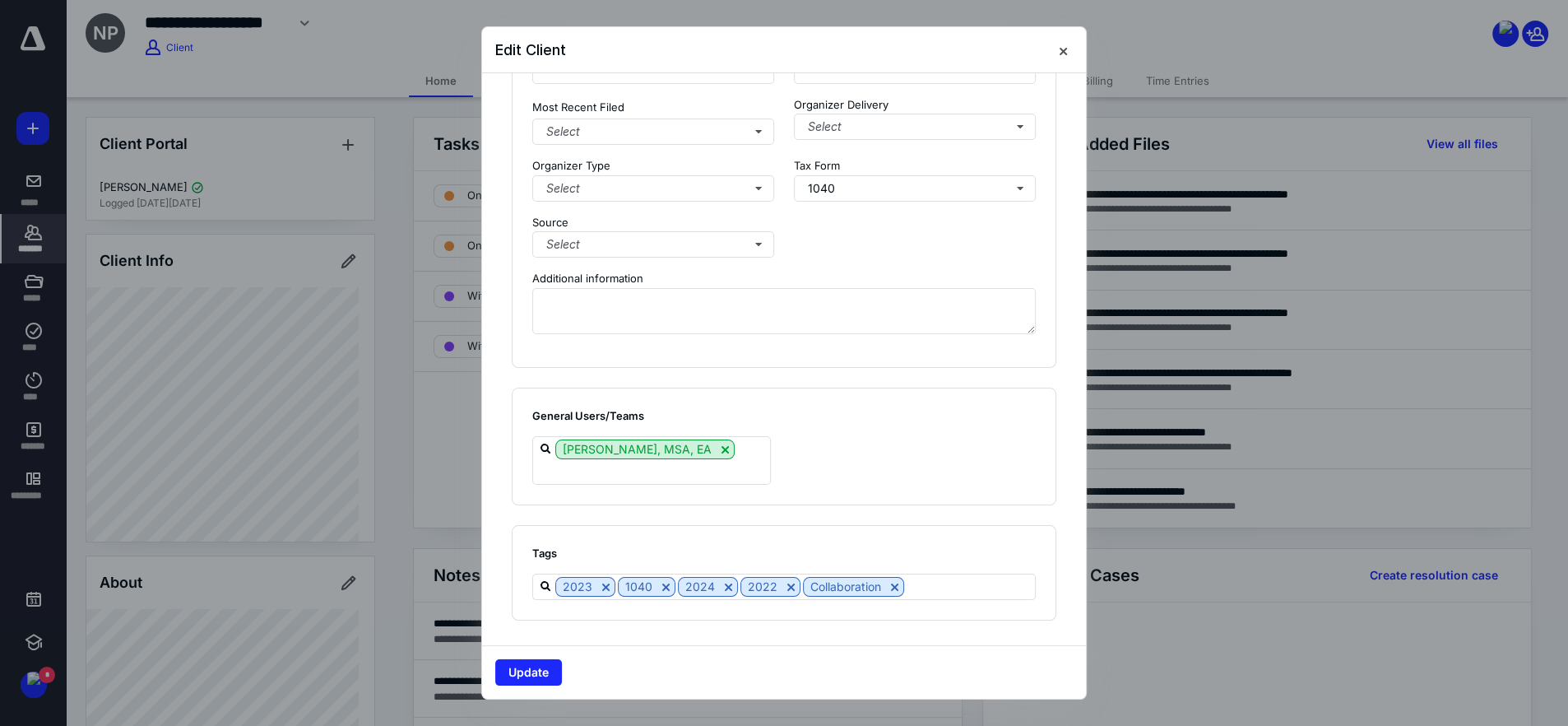 scroll, scrollTop: 664, scrollLeft: 0, axis: vertical 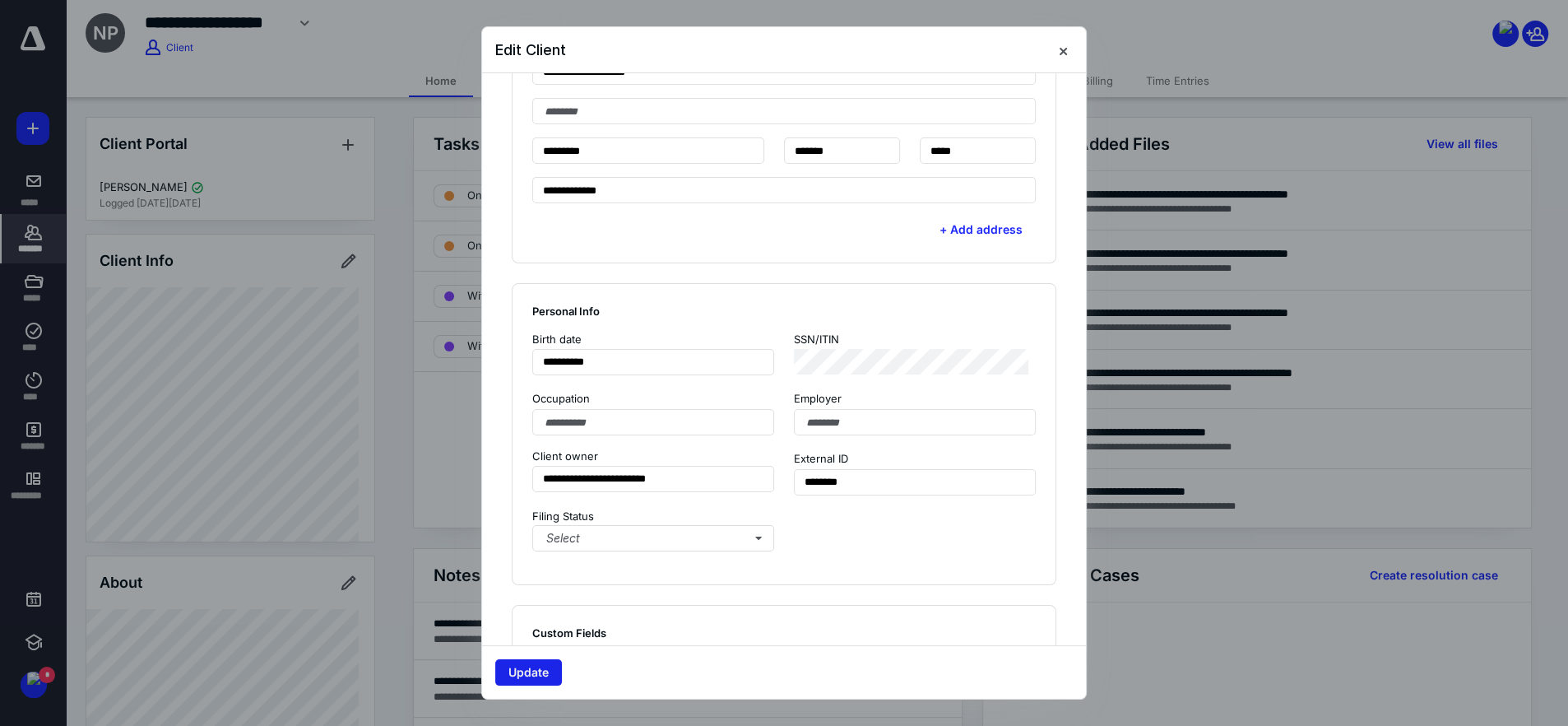 click on "Update" at bounding box center (528, 672) 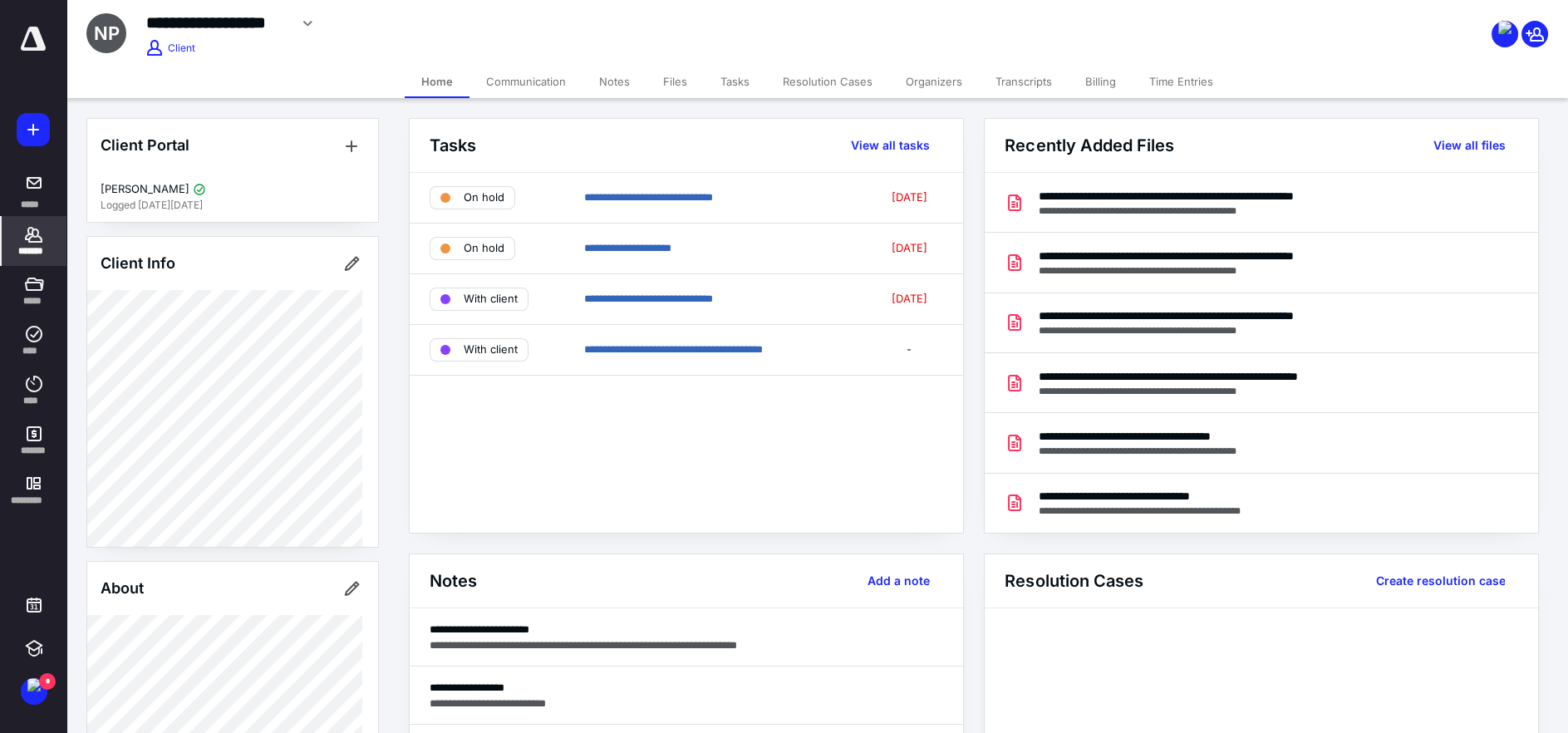drag, startPoint x: 669, startPoint y: 75, endPoint x: 740, endPoint y: 111, distance: 79.605276 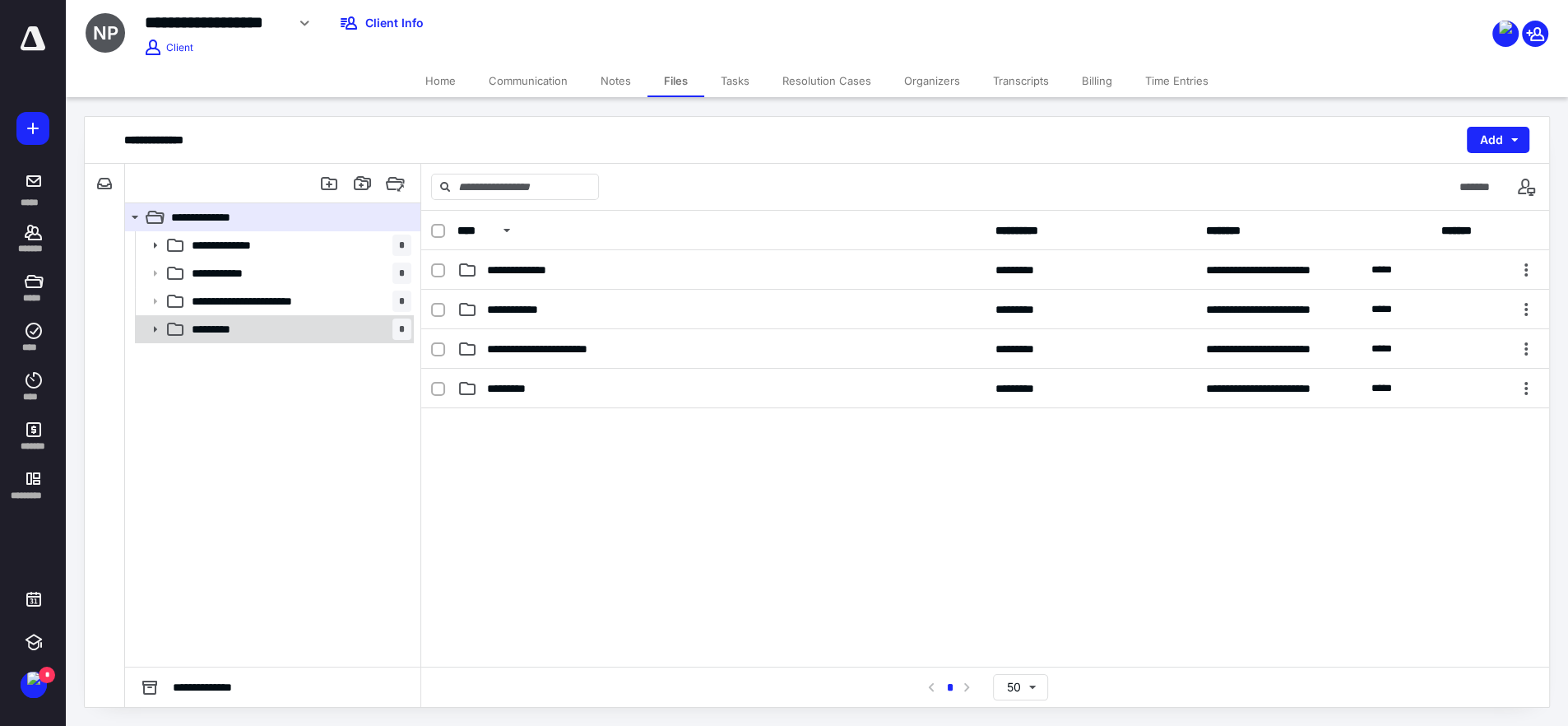 click 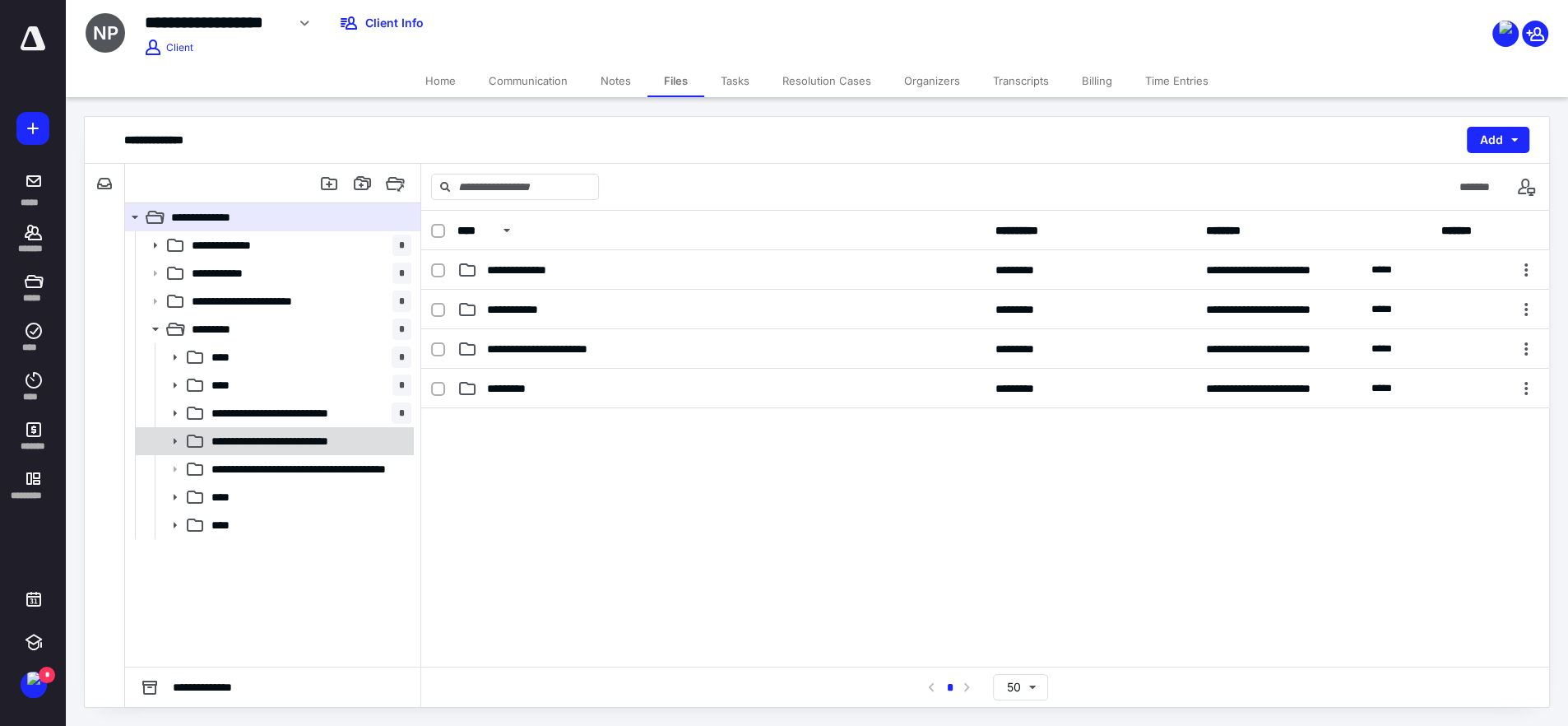 click 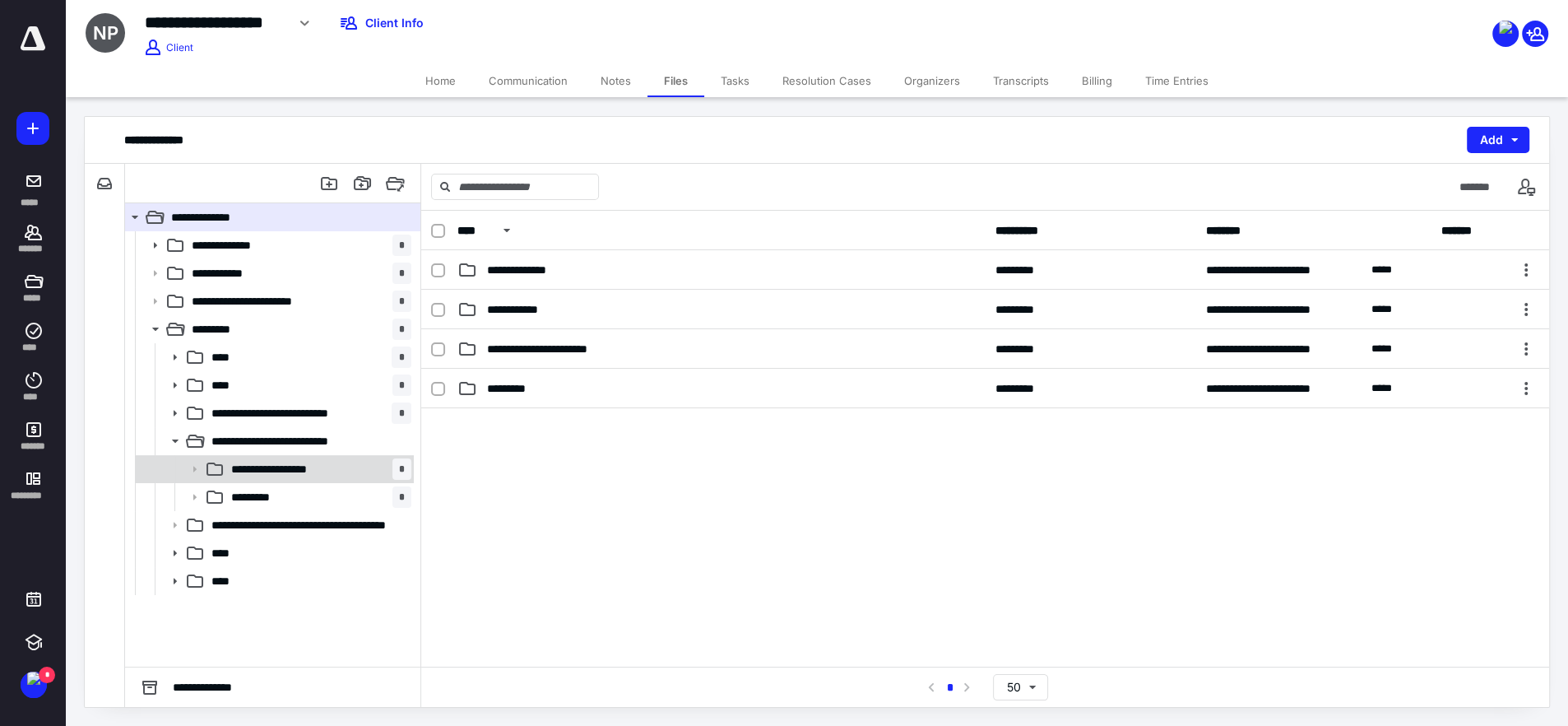 click on "**********" at bounding box center (283, 469) 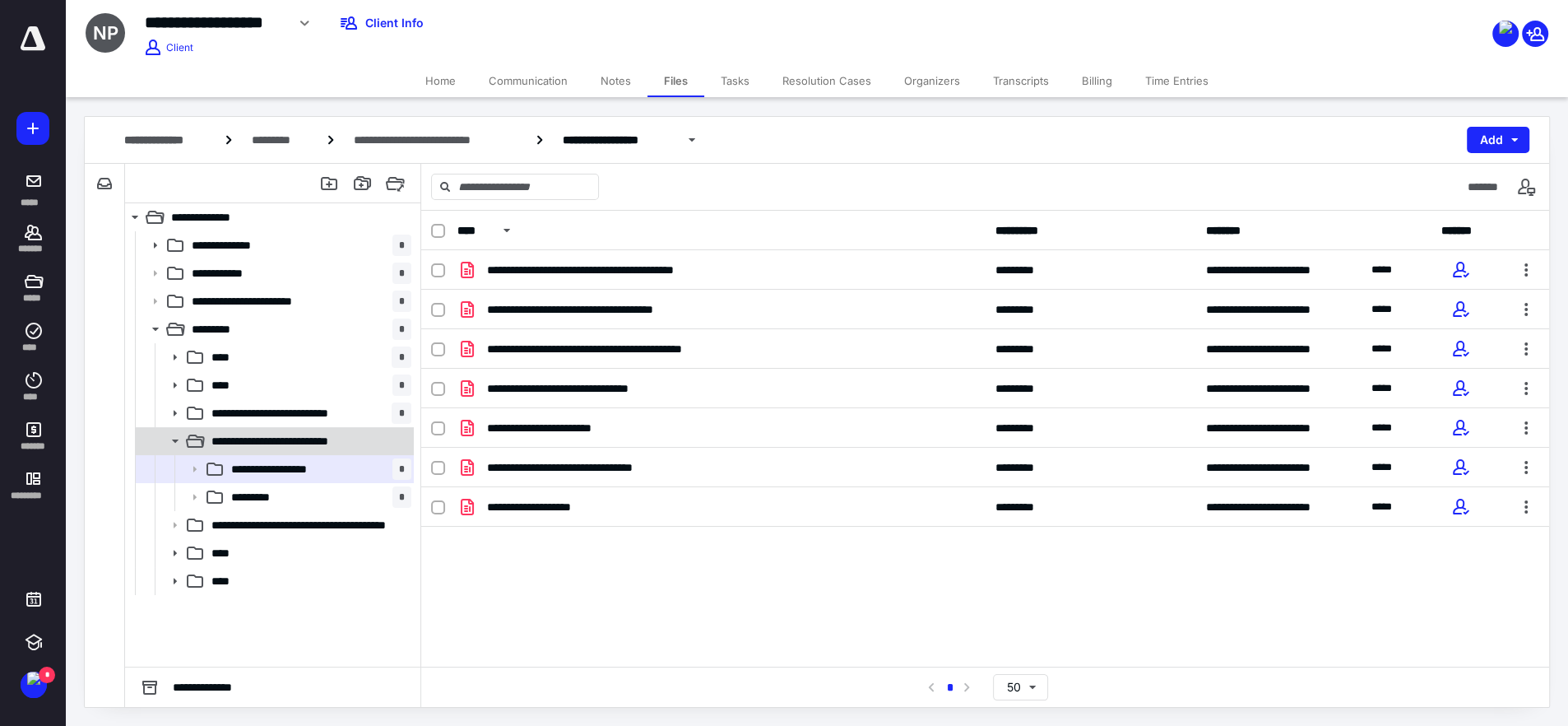 click on "**********" at bounding box center [293, 441] 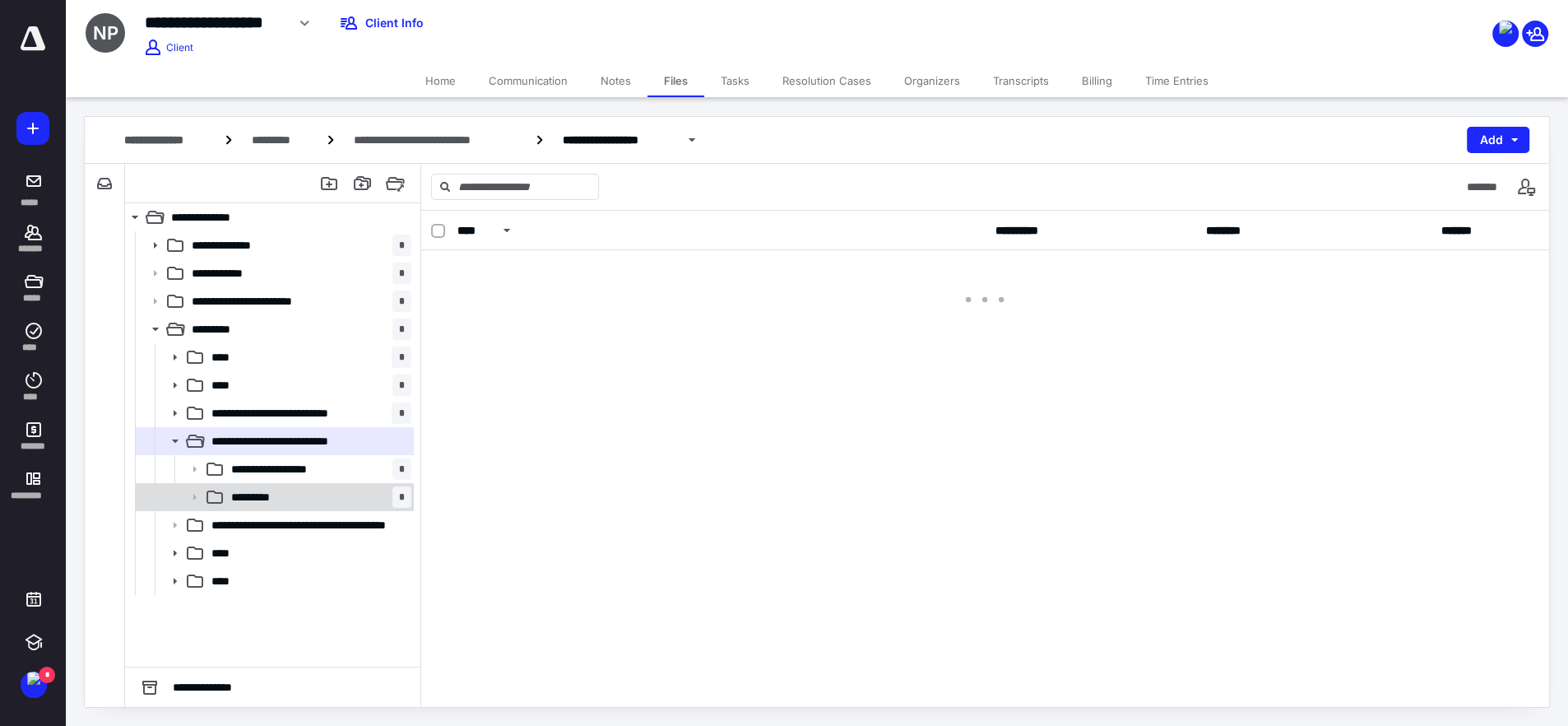 click on "*********" at bounding box center (259, 497) 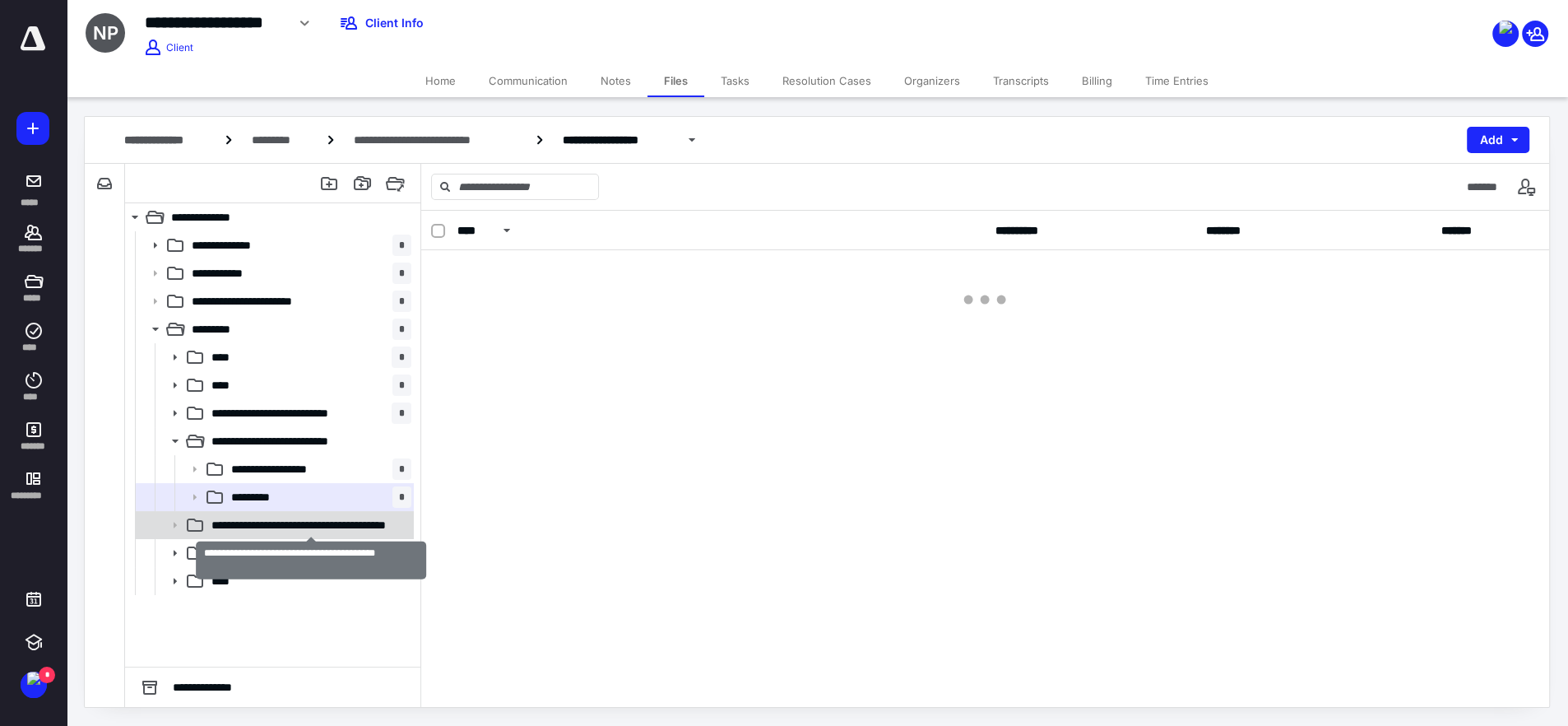 click on "**********" at bounding box center (311, 525) 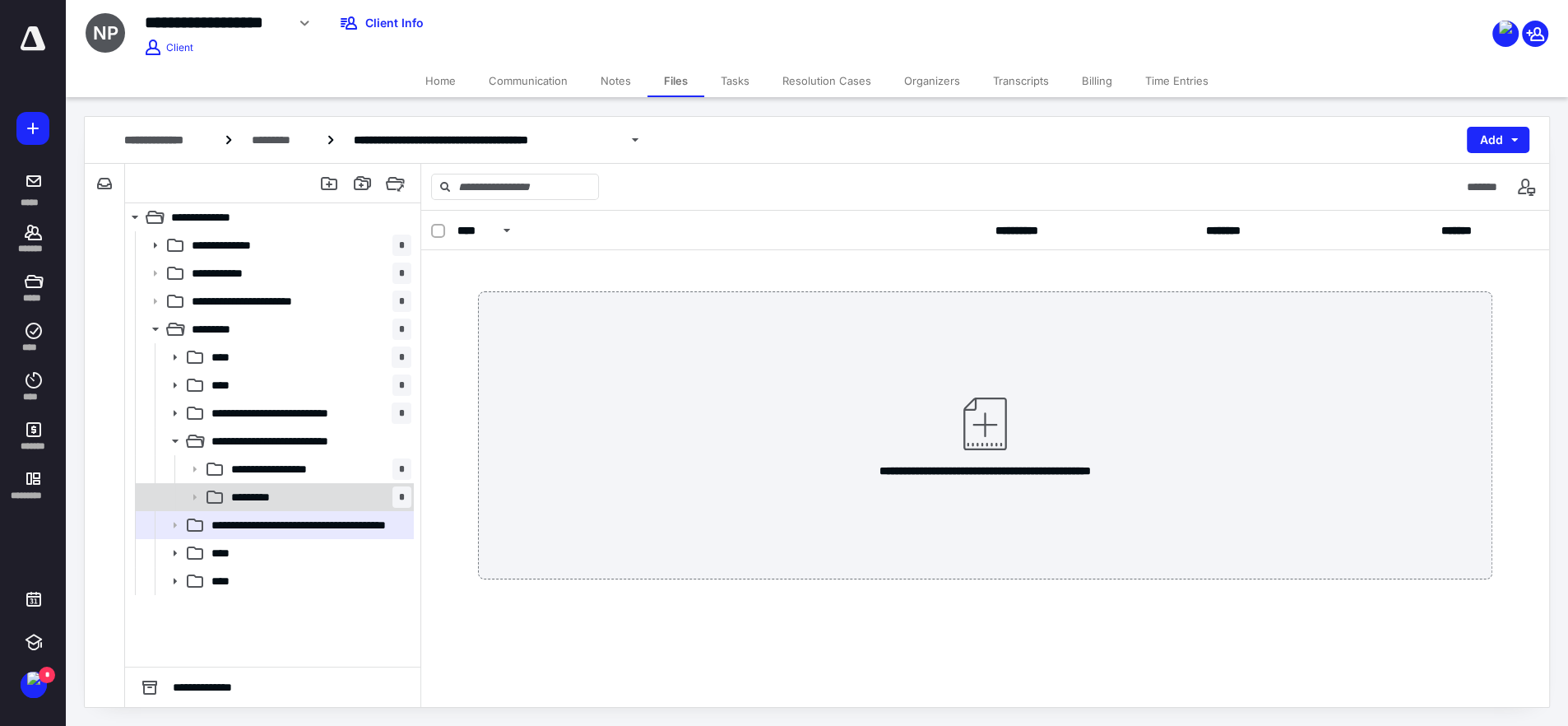 click on "********* *" at bounding box center (318, 497) 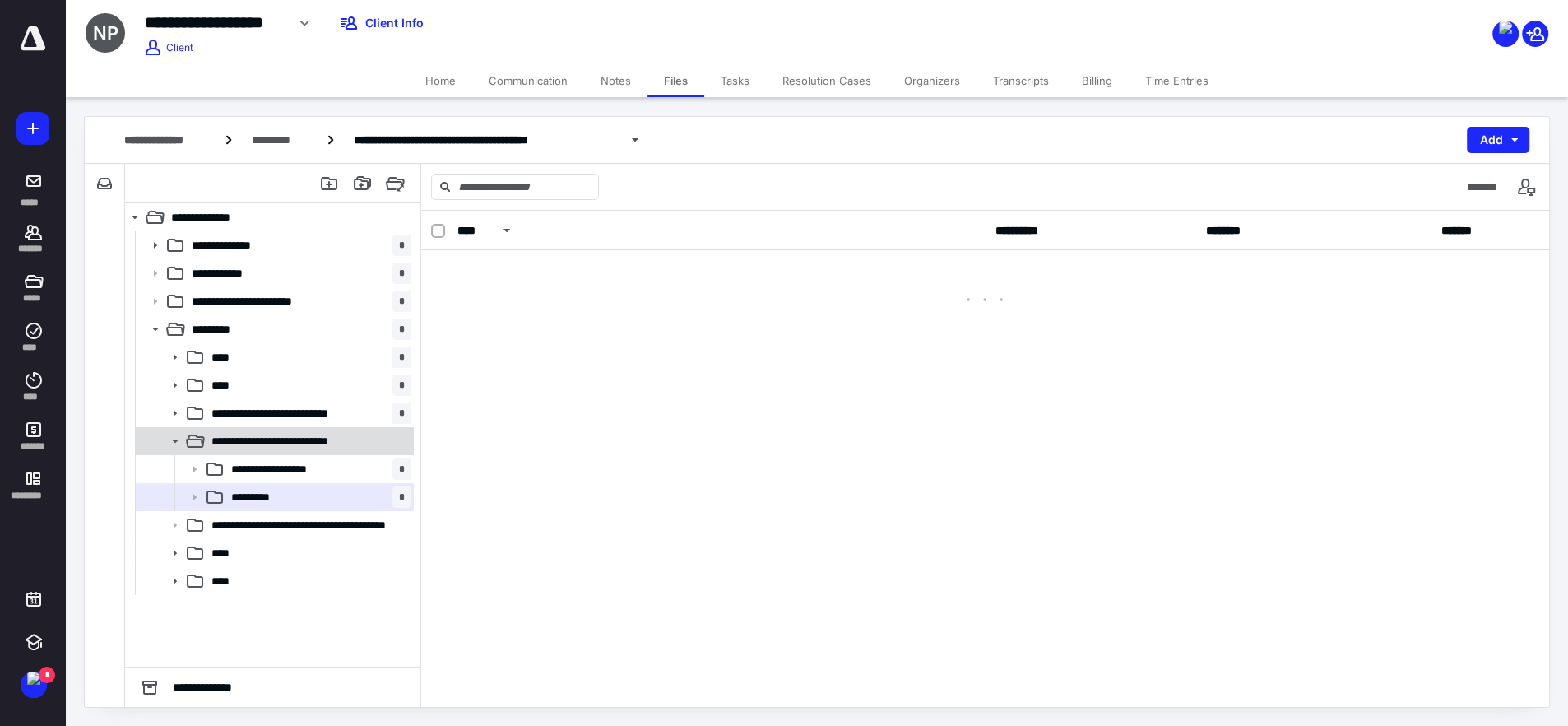 click 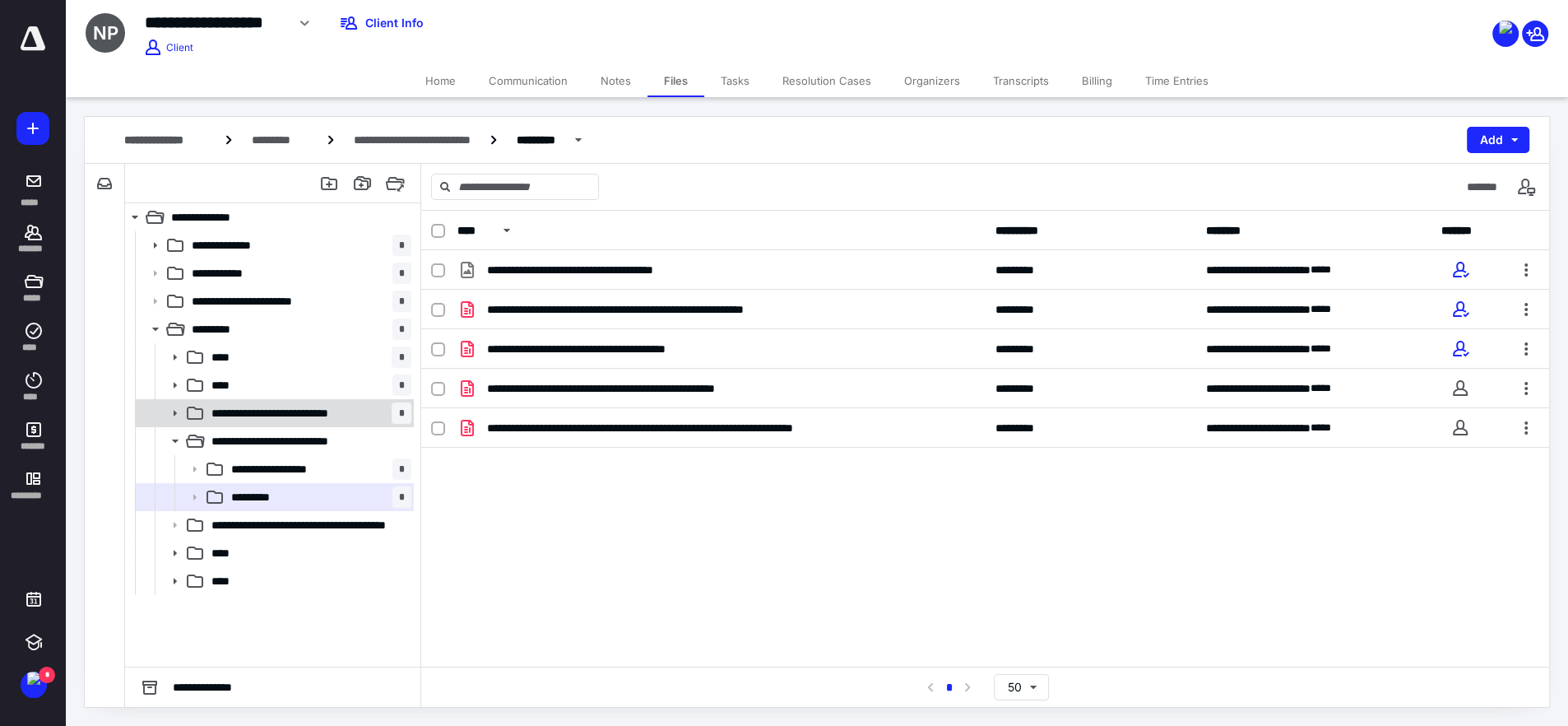 click on "**********" at bounding box center (290, 413) 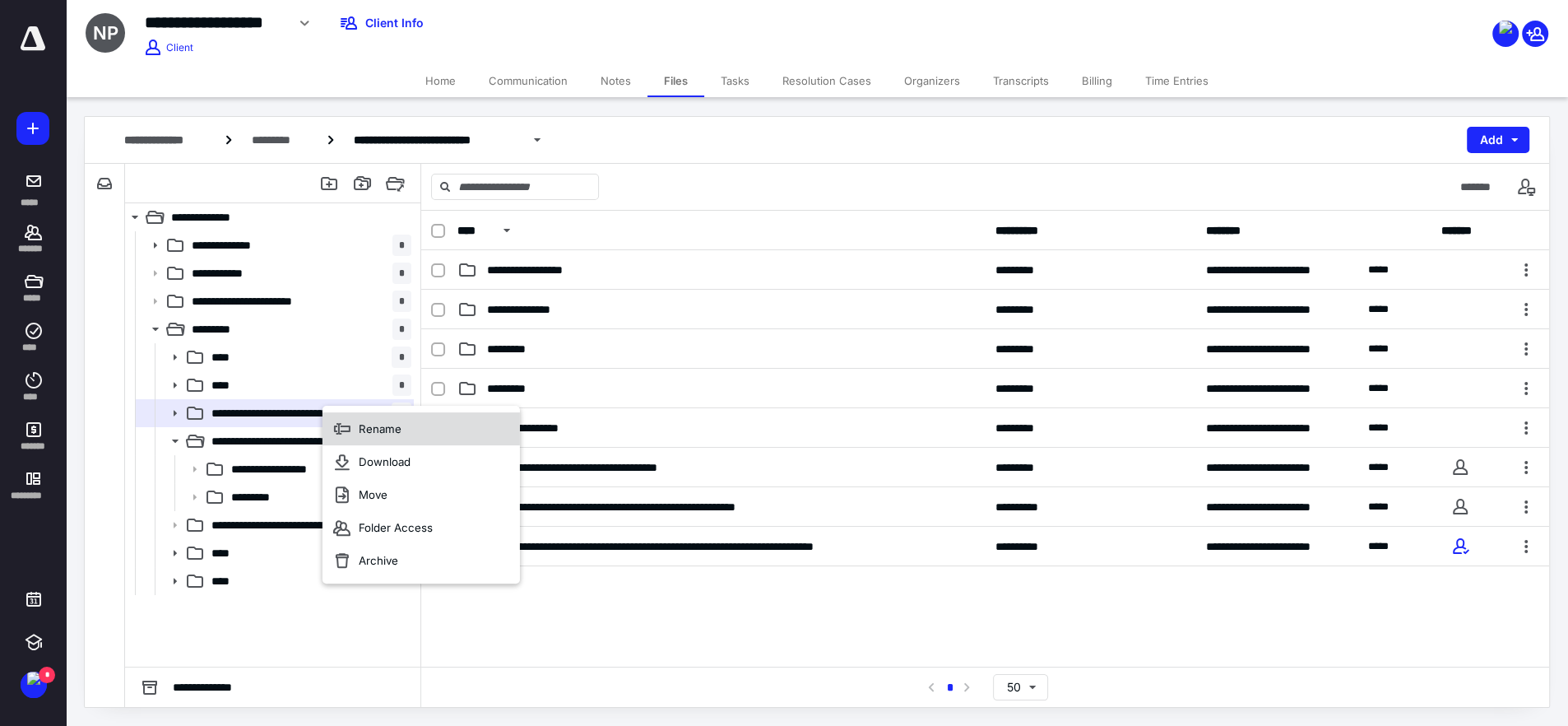 click on "Rename" at bounding box center (380, 429) 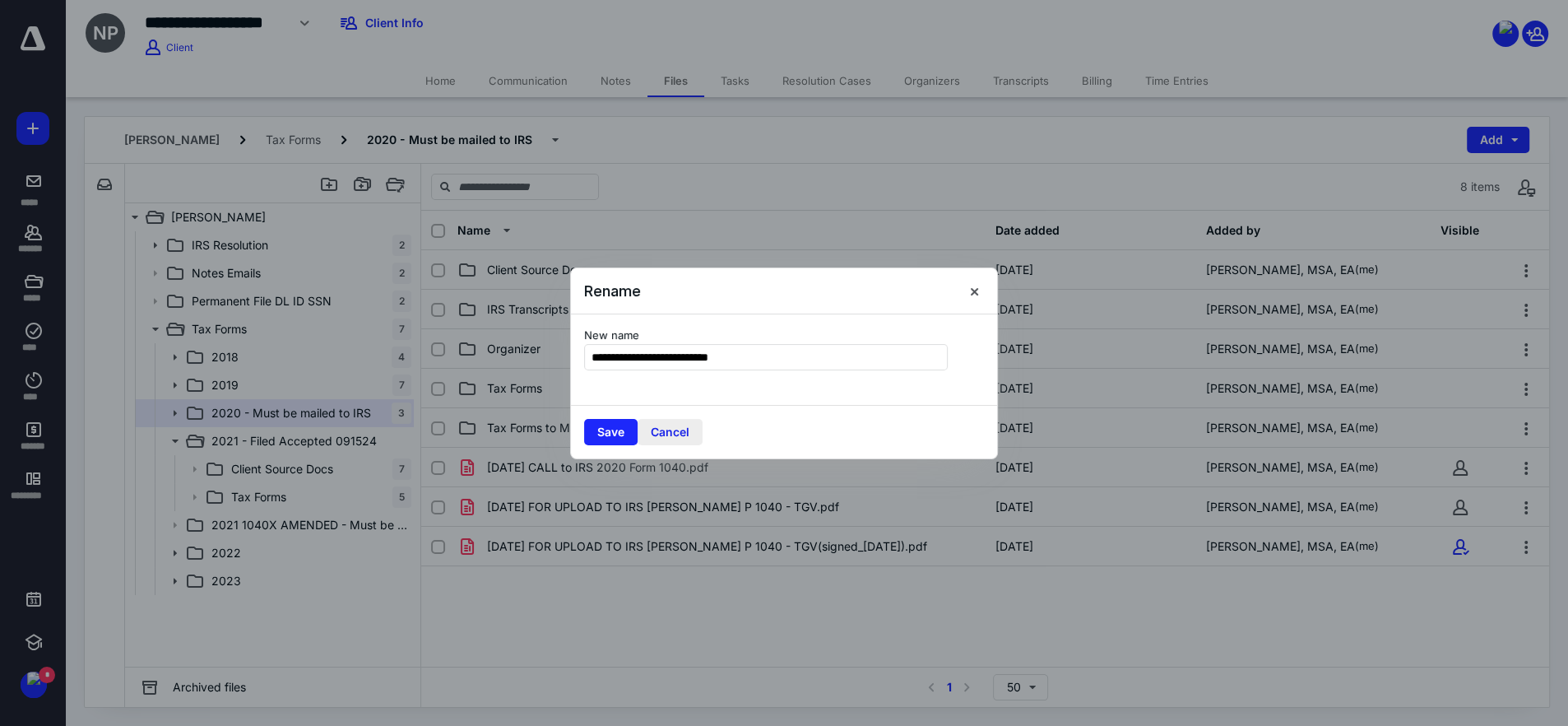 click on "Cancel" at bounding box center [670, 432] 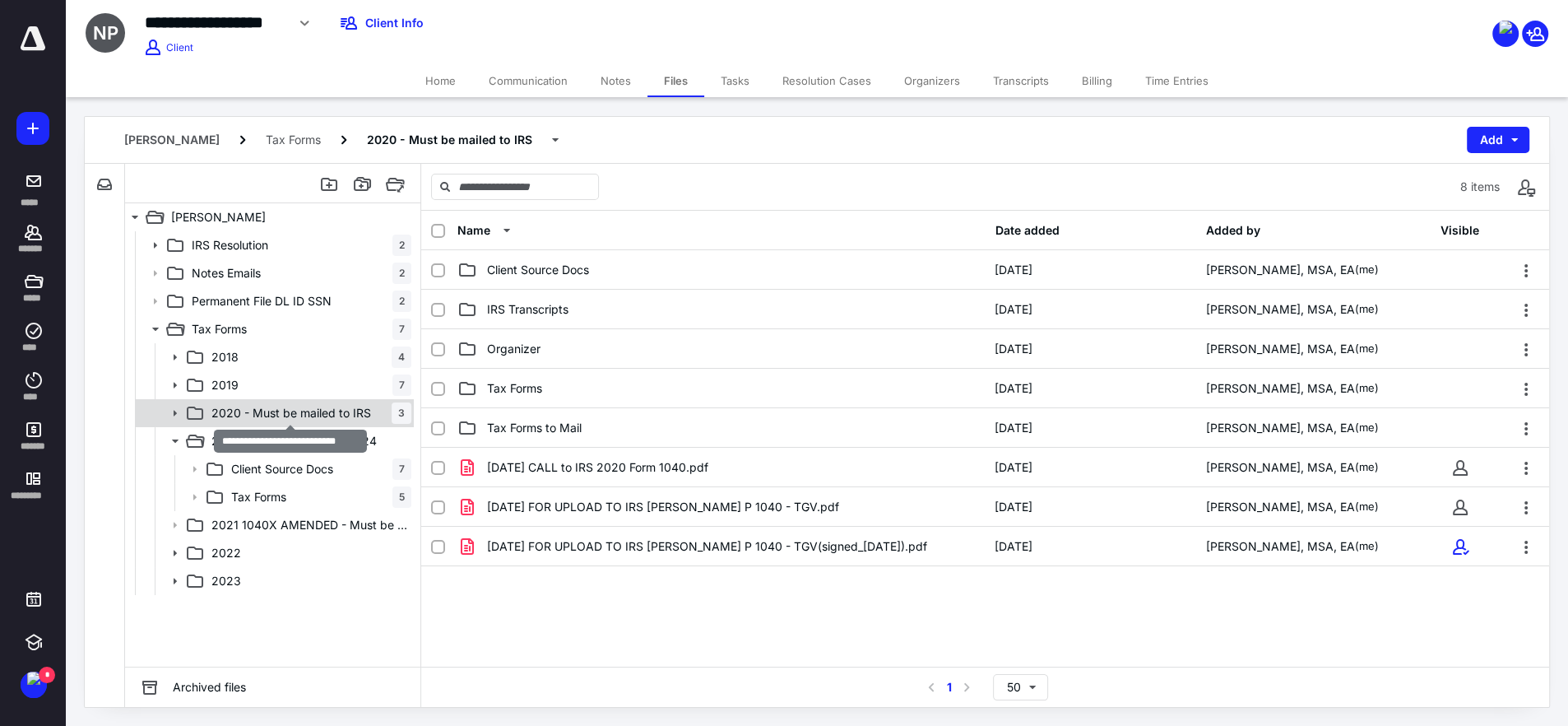click on "2020 - Must be mailed to IRS" at bounding box center (291, 413) 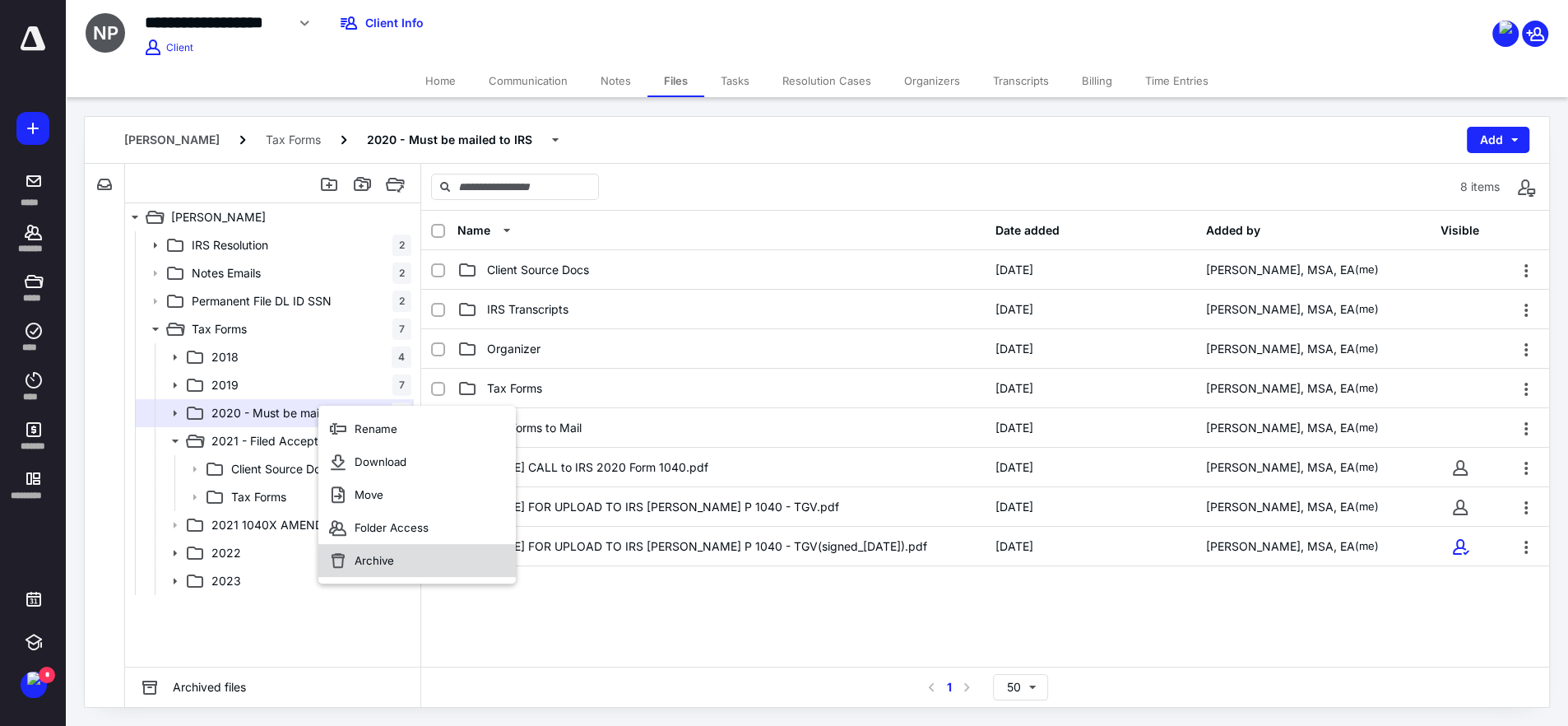 click on "Archive" at bounding box center [417, 561] 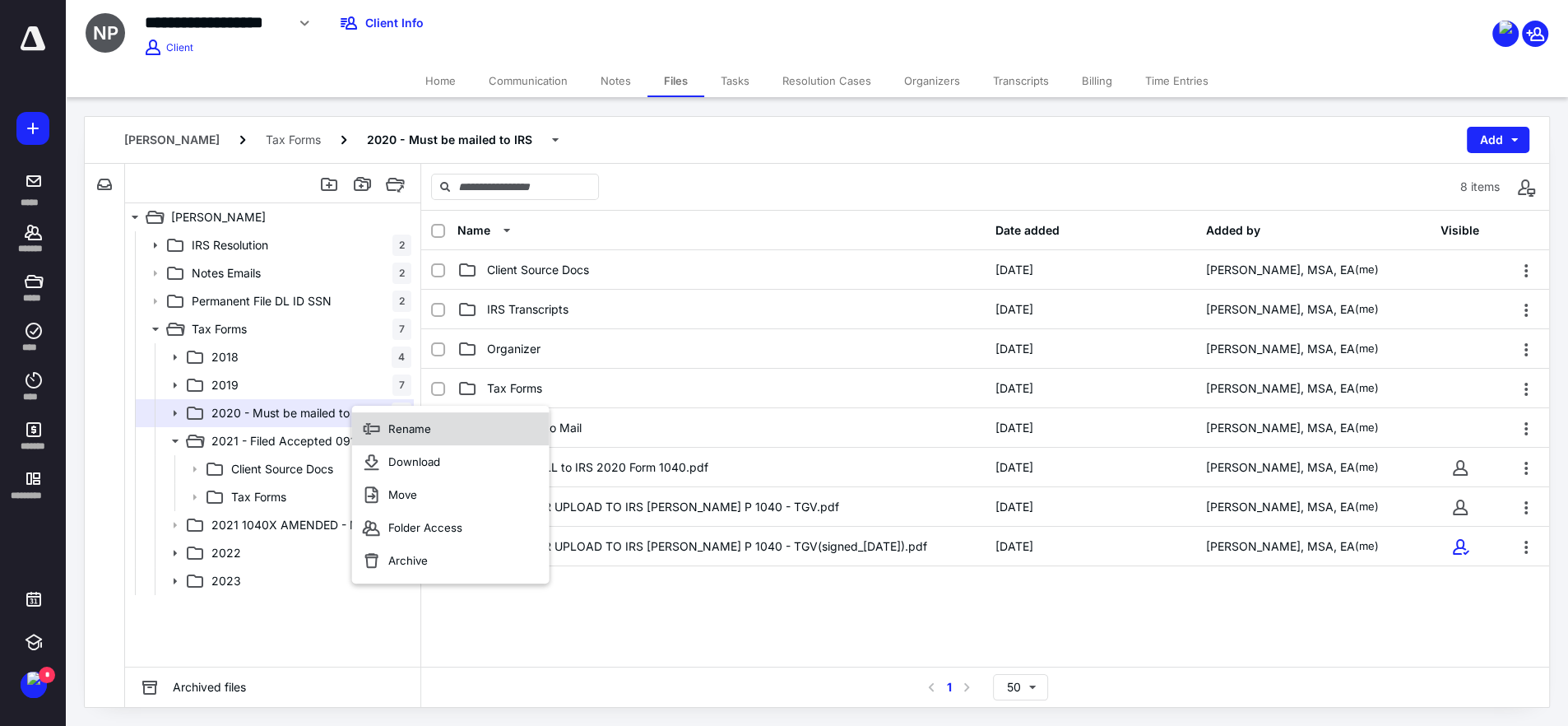 click on "Rename" at bounding box center [410, 429] 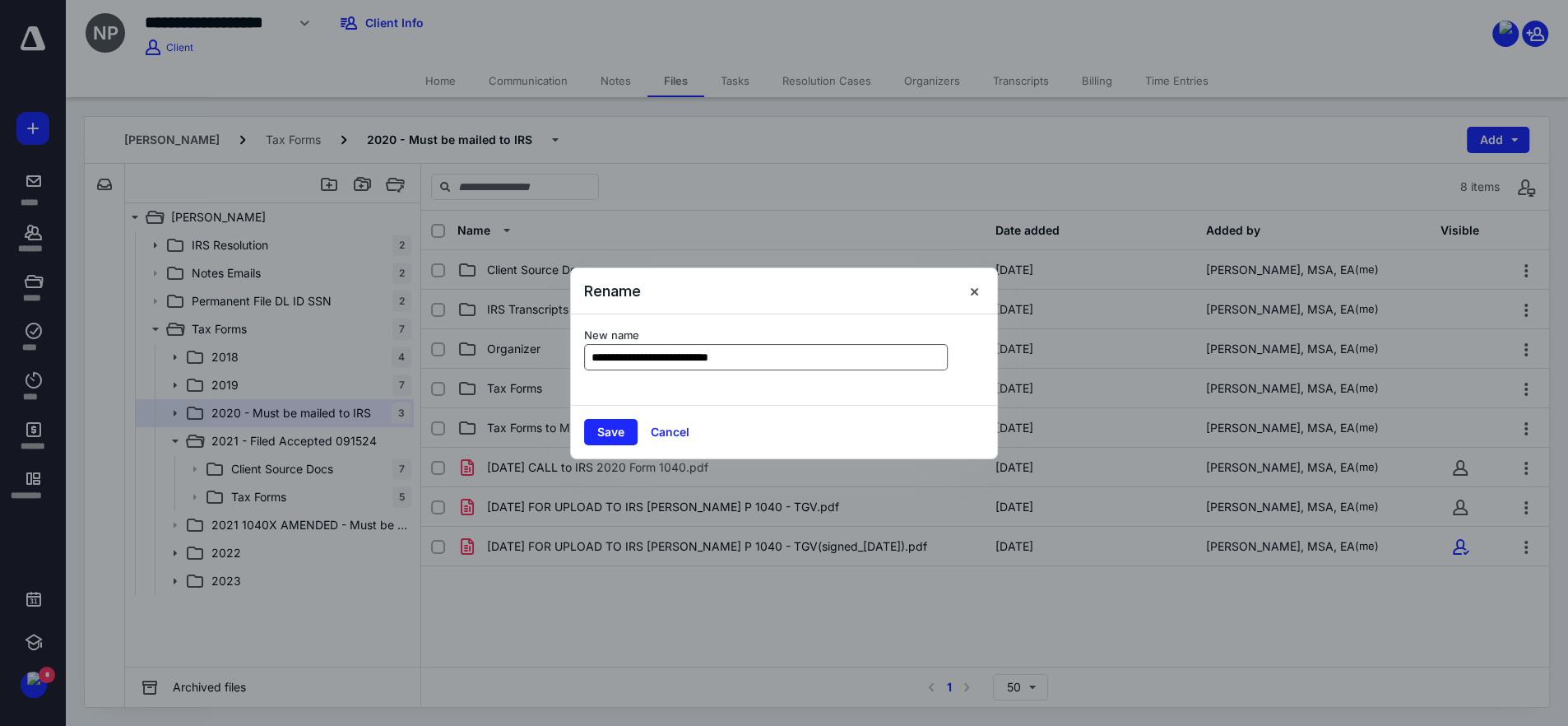 click on "**********" at bounding box center [766, 357] 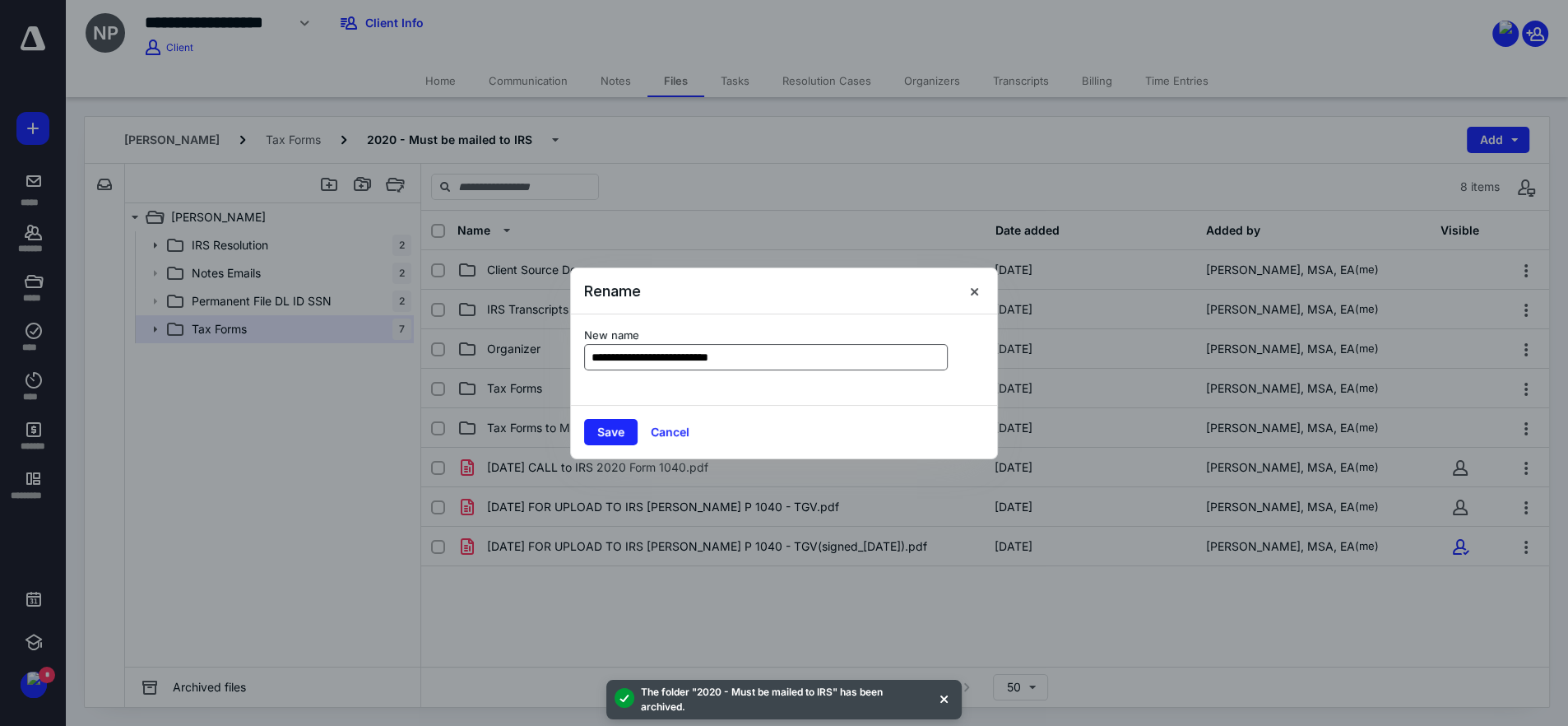 drag, startPoint x: 631, startPoint y: 362, endPoint x: 849, endPoint y: 364, distance: 218.00917 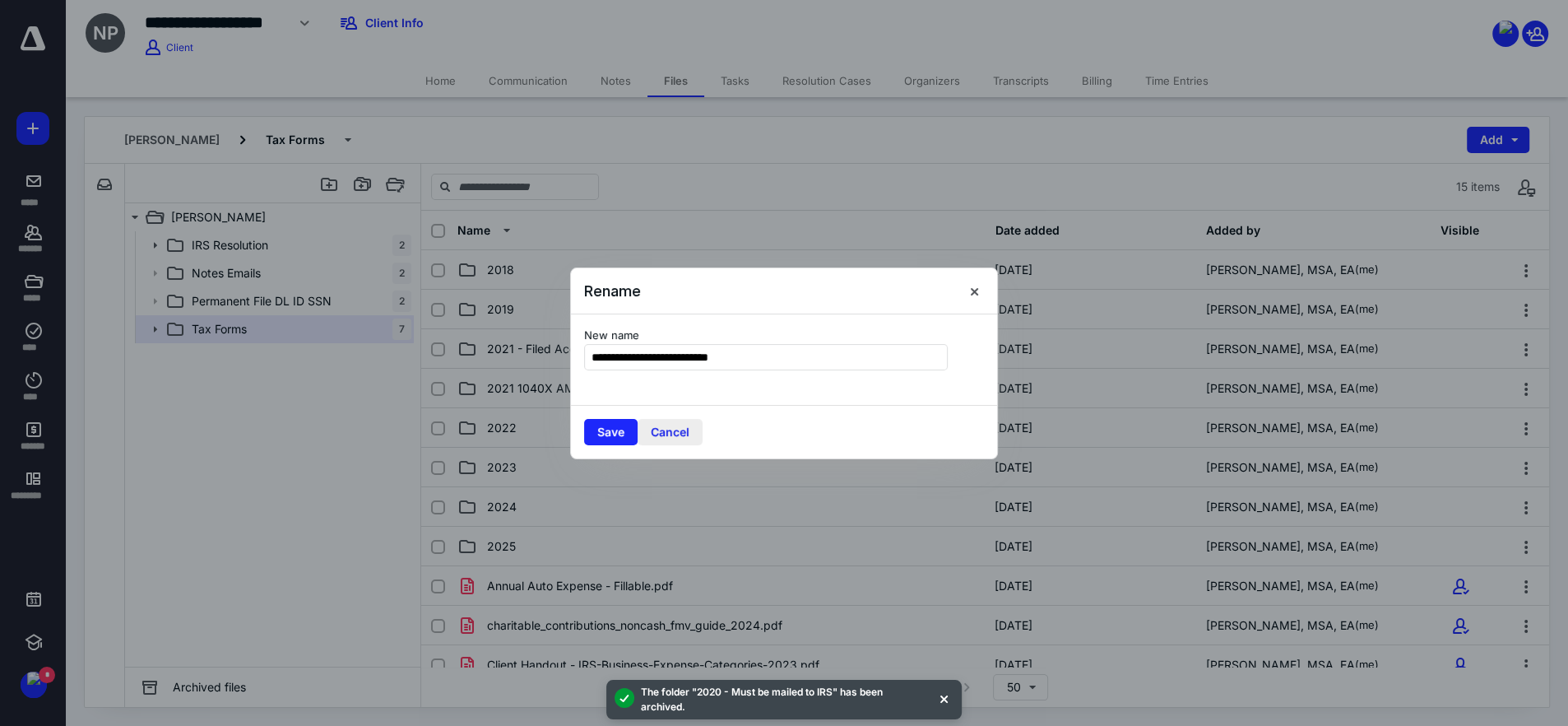 drag, startPoint x: 673, startPoint y: 426, endPoint x: 684, endPoint y: 442, distance: 19.416488 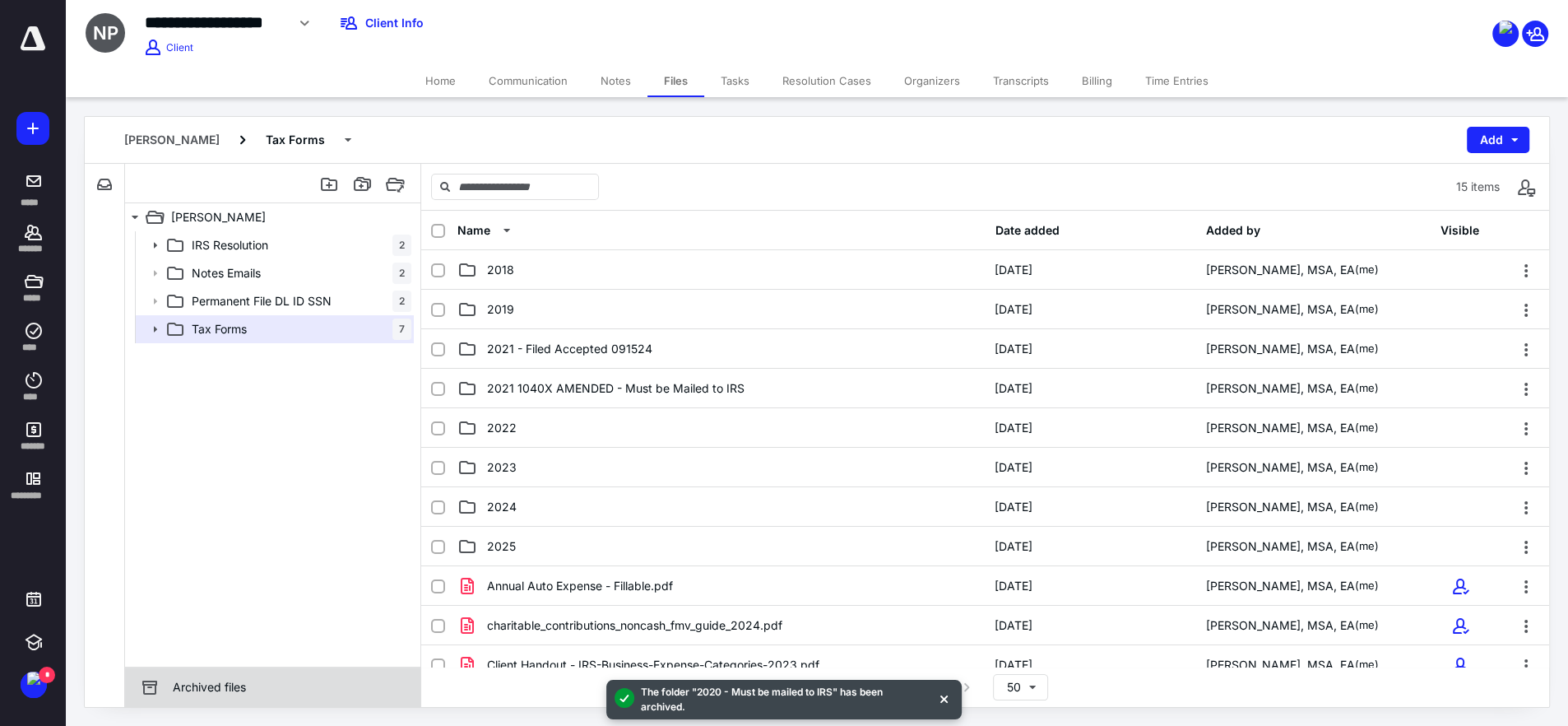 click on "Archived files" at bounding box center (209, 687) 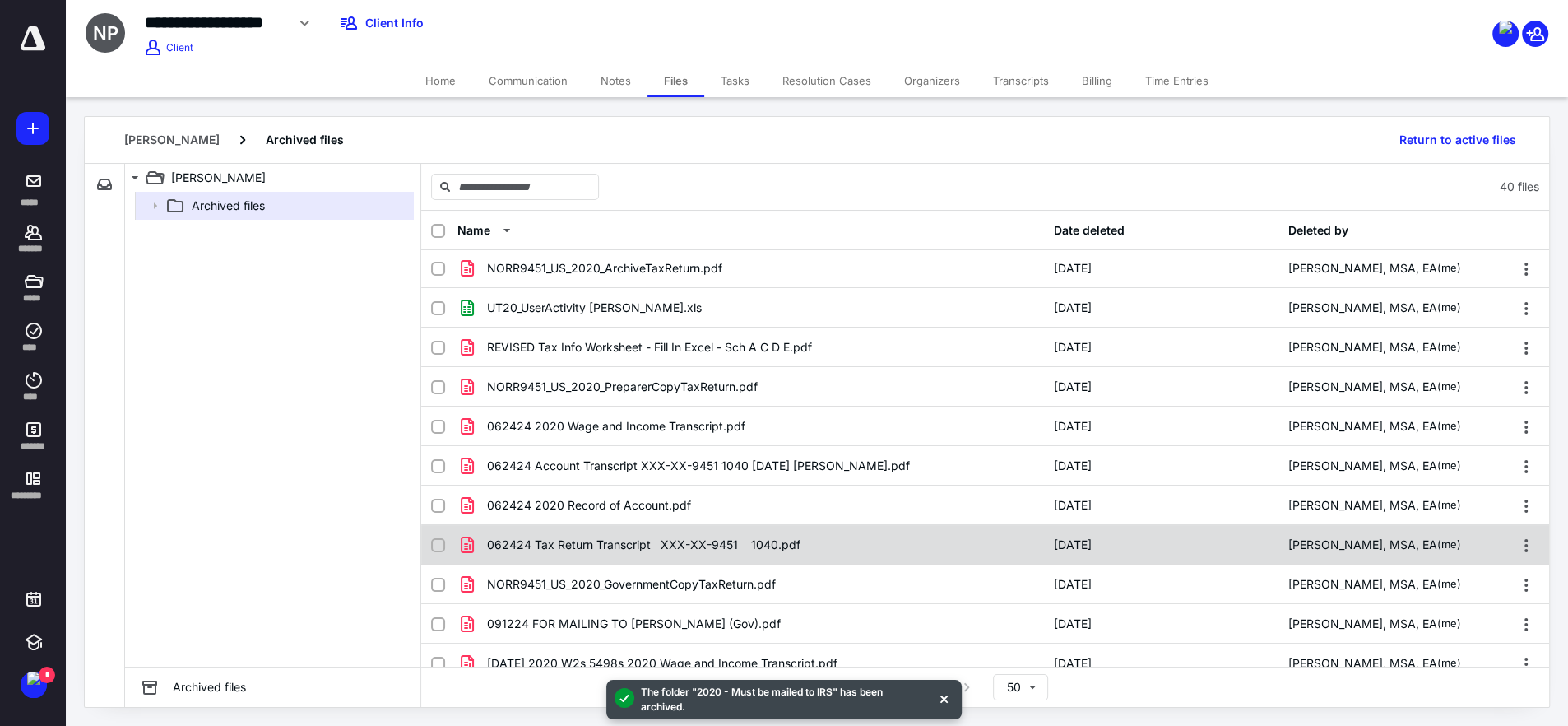 scroll, scrollTop: 1162, scrollLeft: 0, axis: vertical 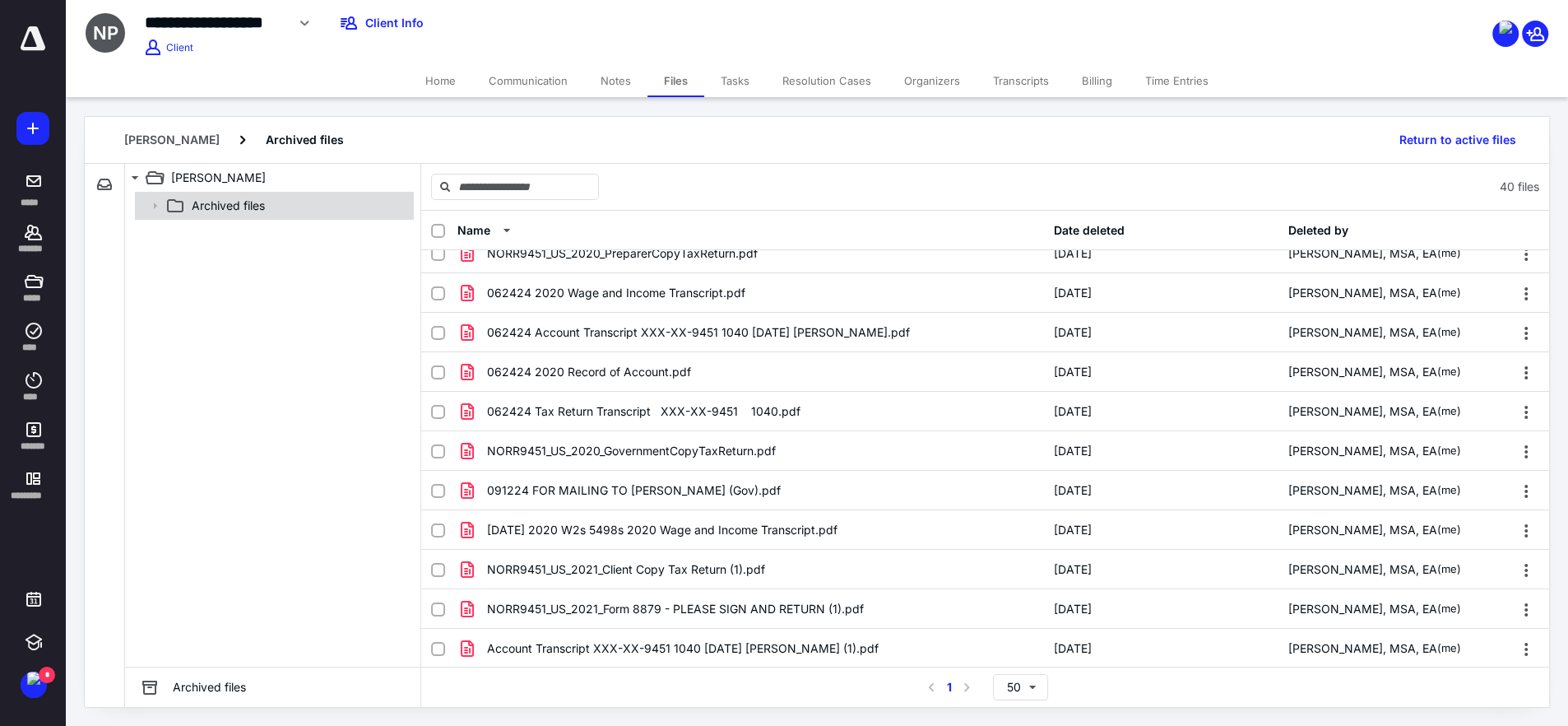 drag, startPoint x: 155, startPoint y: 202, endPoint x: 156, endPoint y: 211, distance: 9.055385 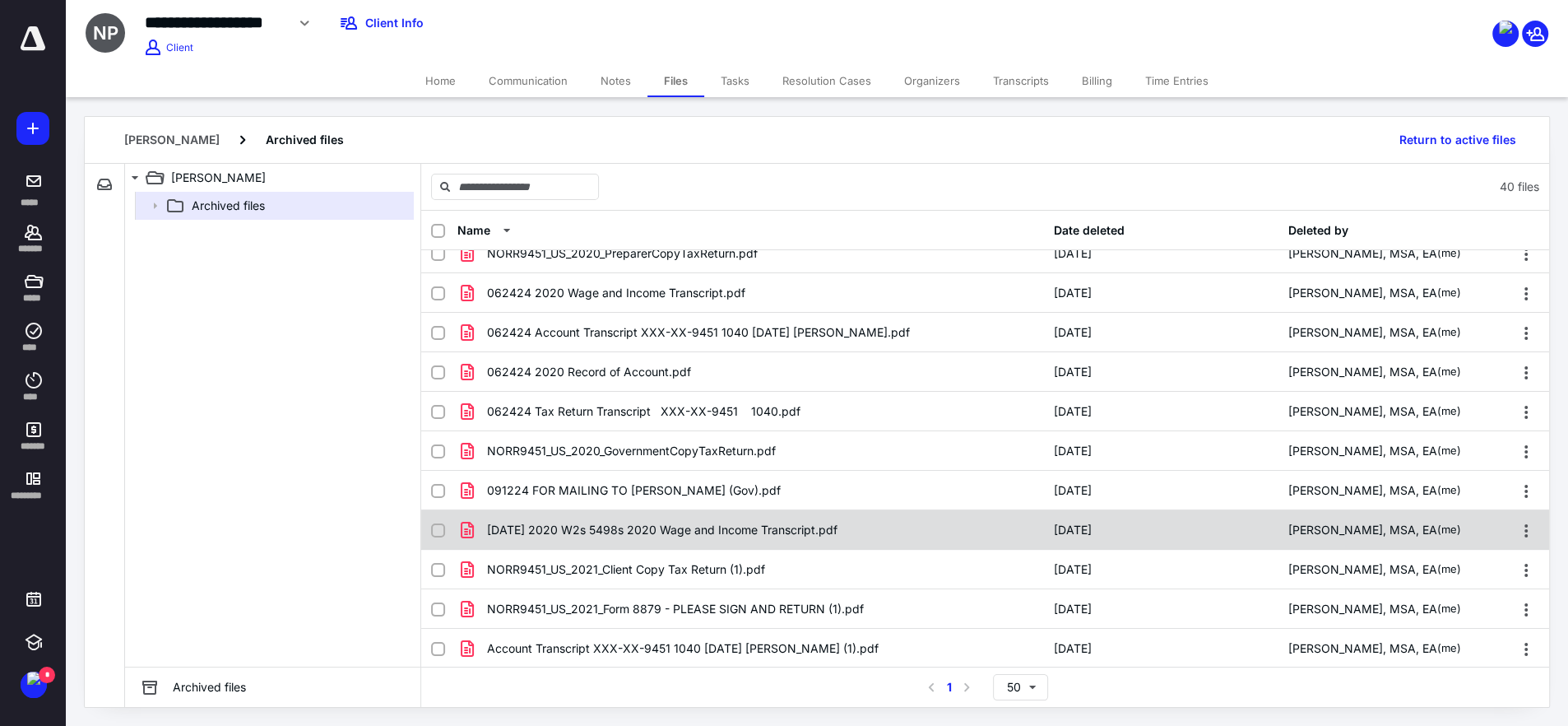 click 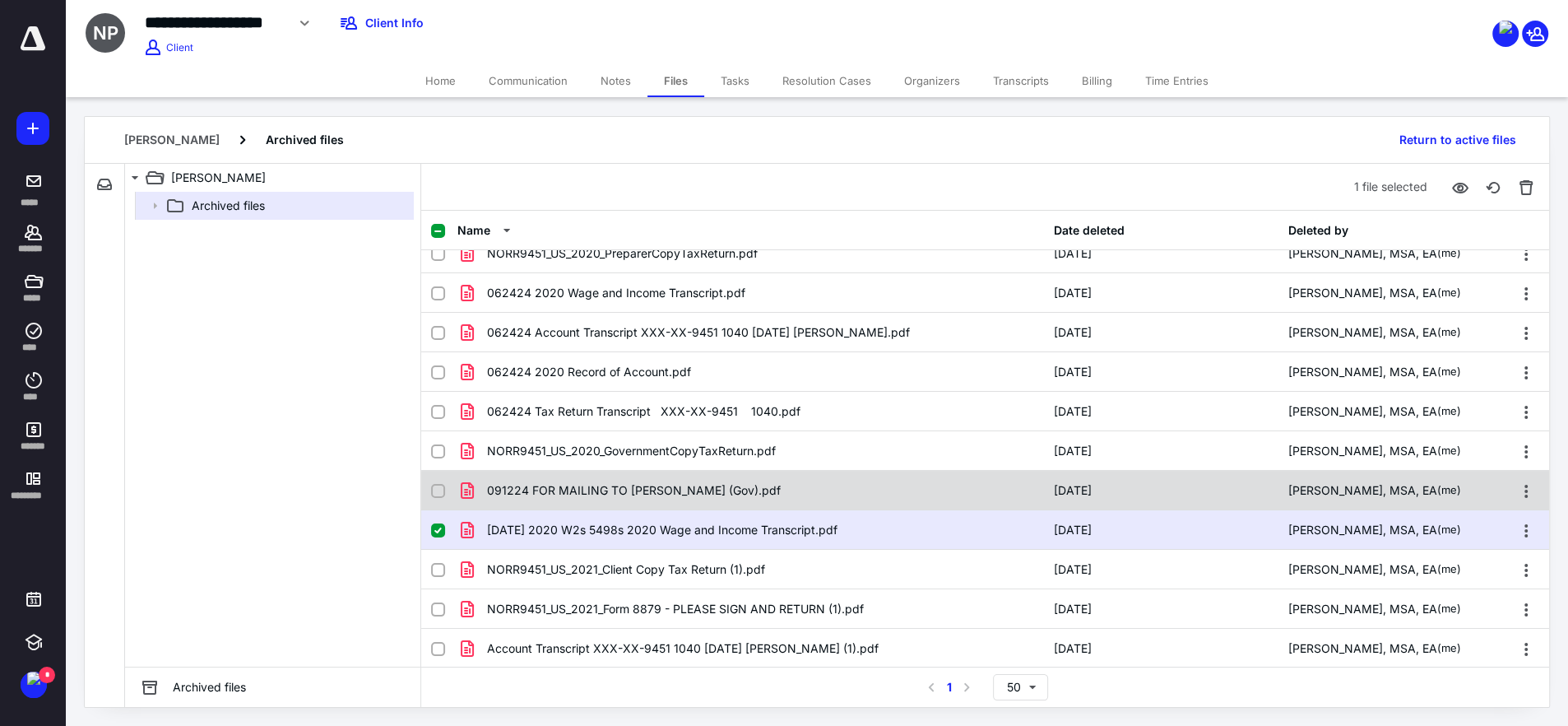 click 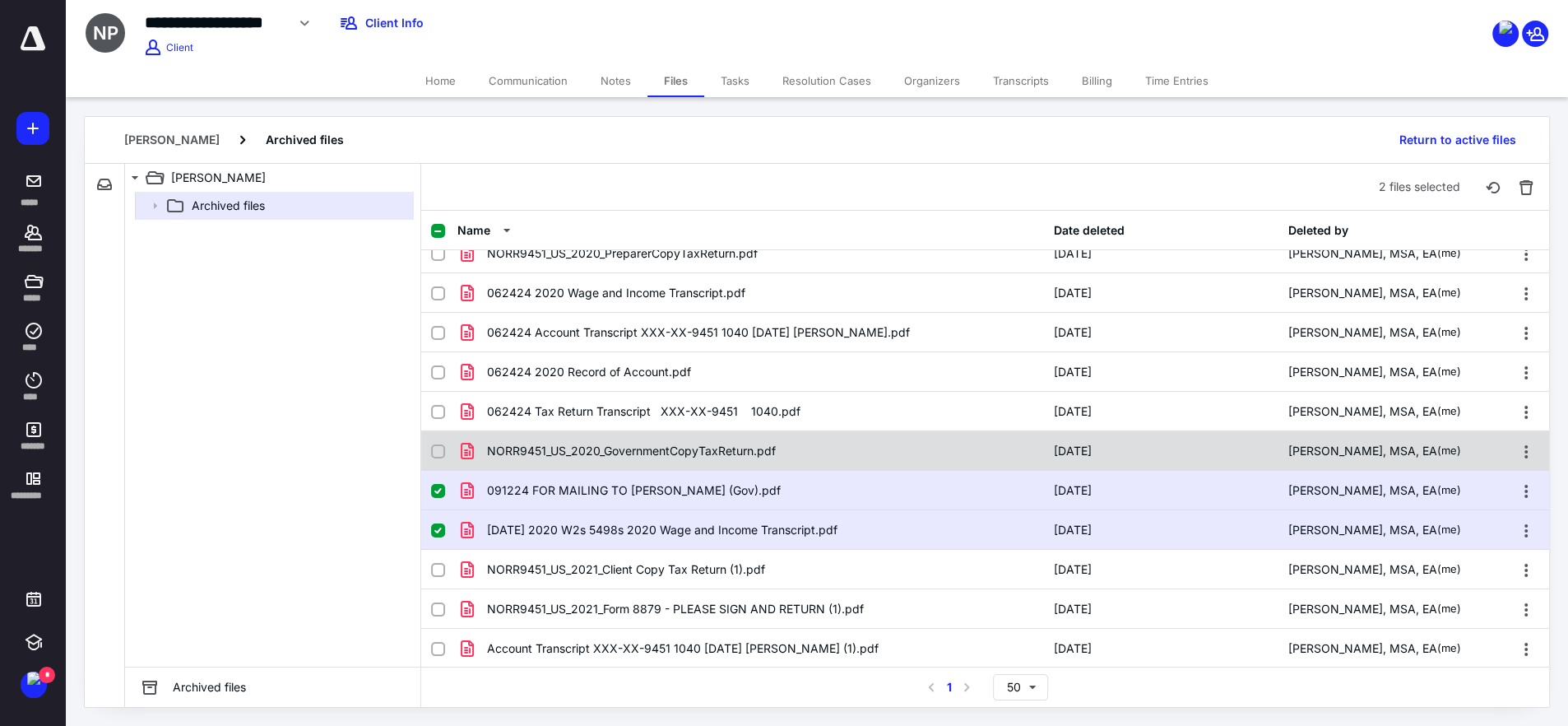 click at bounding box center (438, 452) 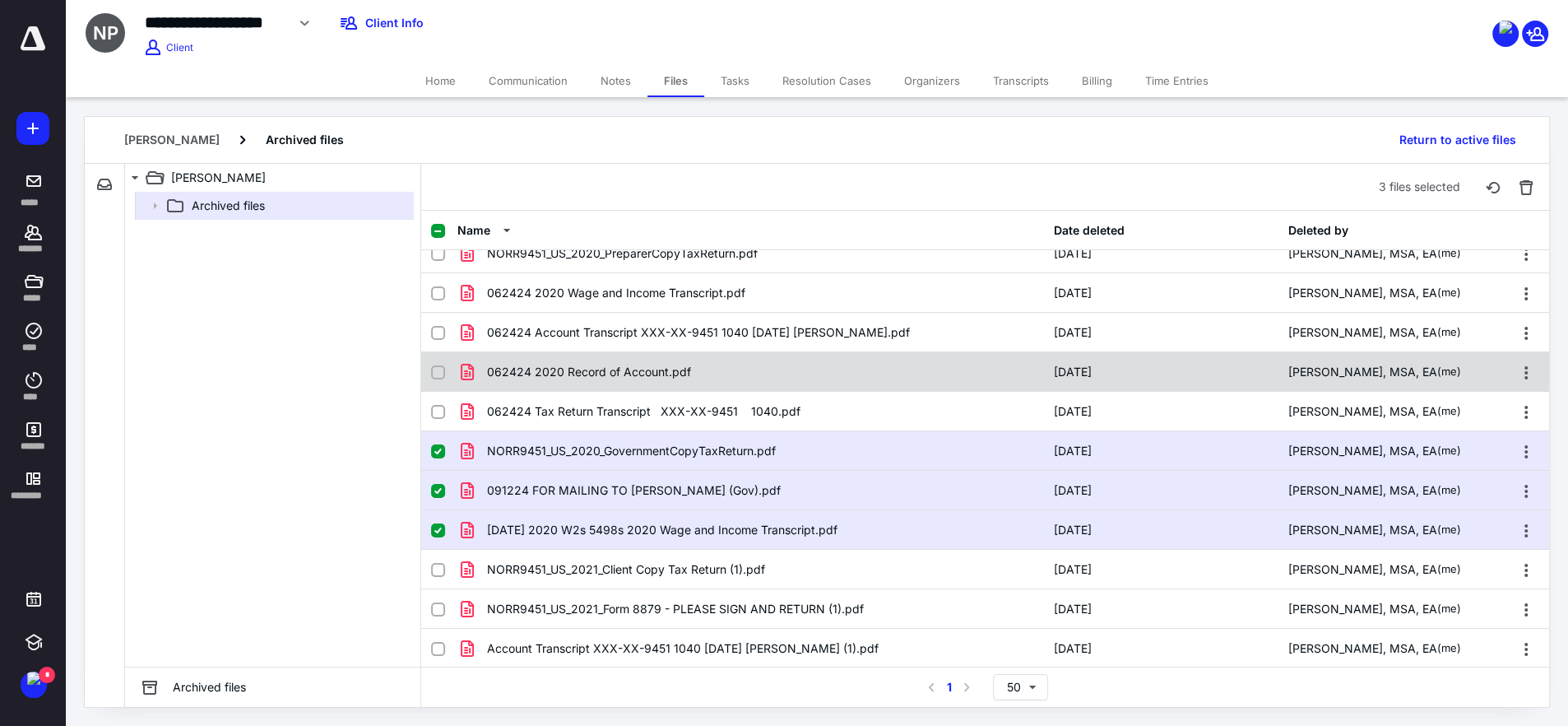 click at bounding box center (438, 373) 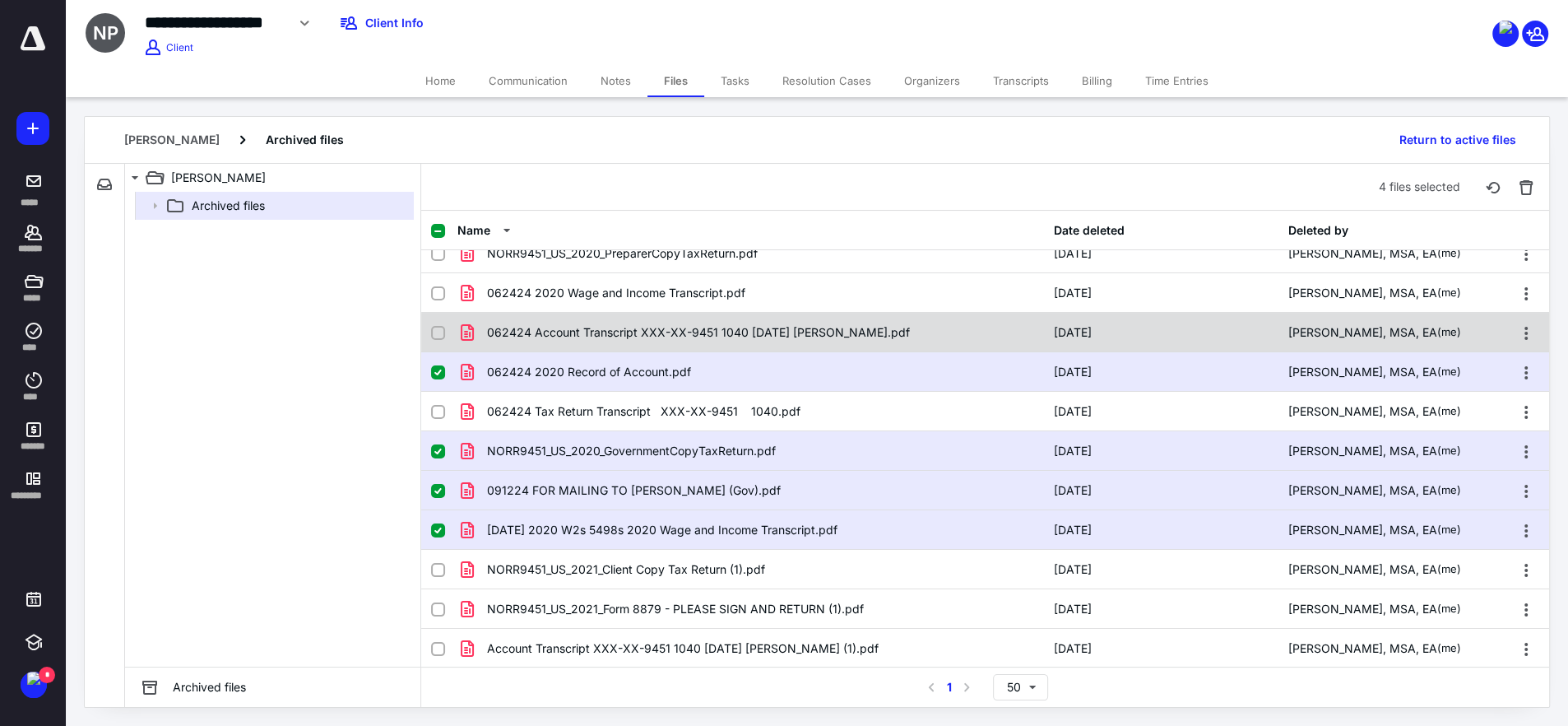 click at bounding box center (444, 333) 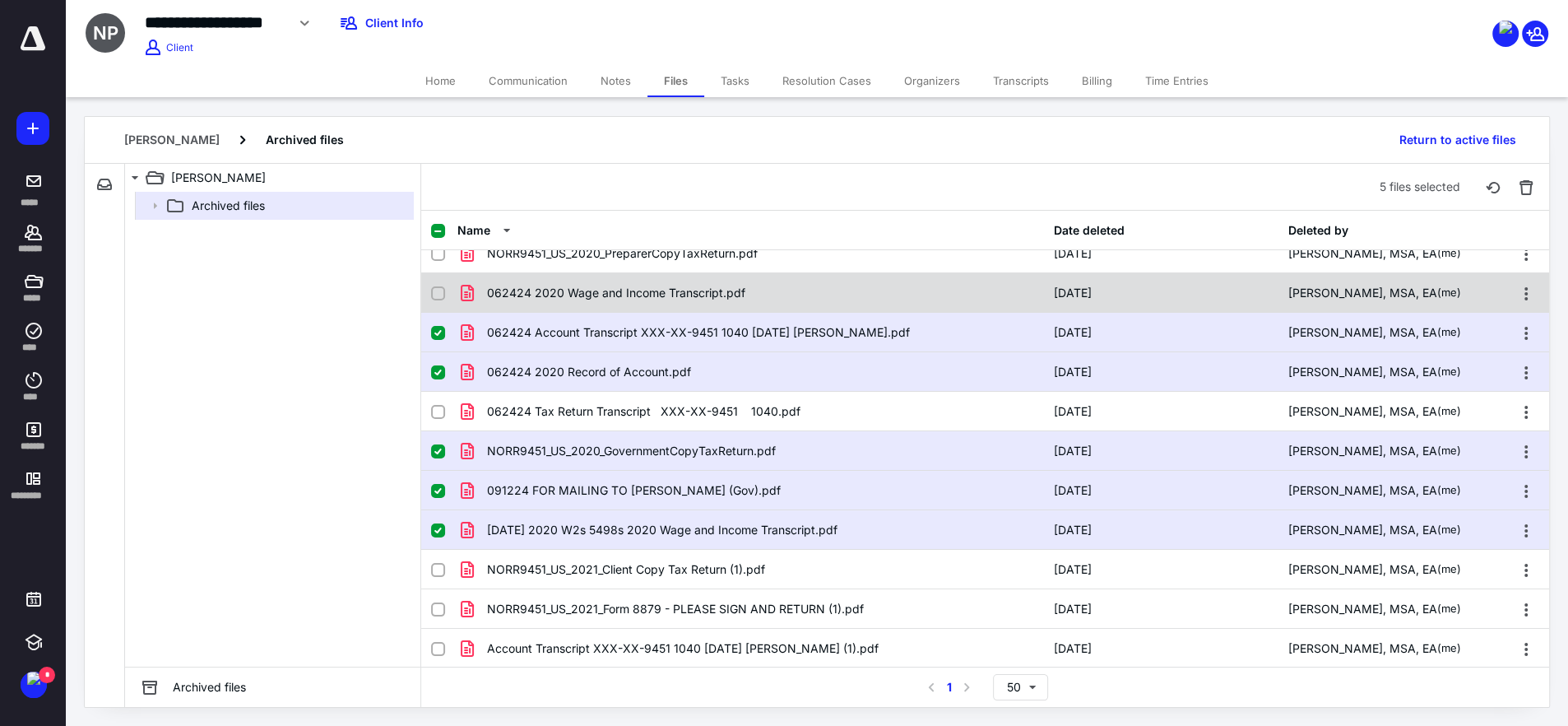 click at bounding box center [438, 294] 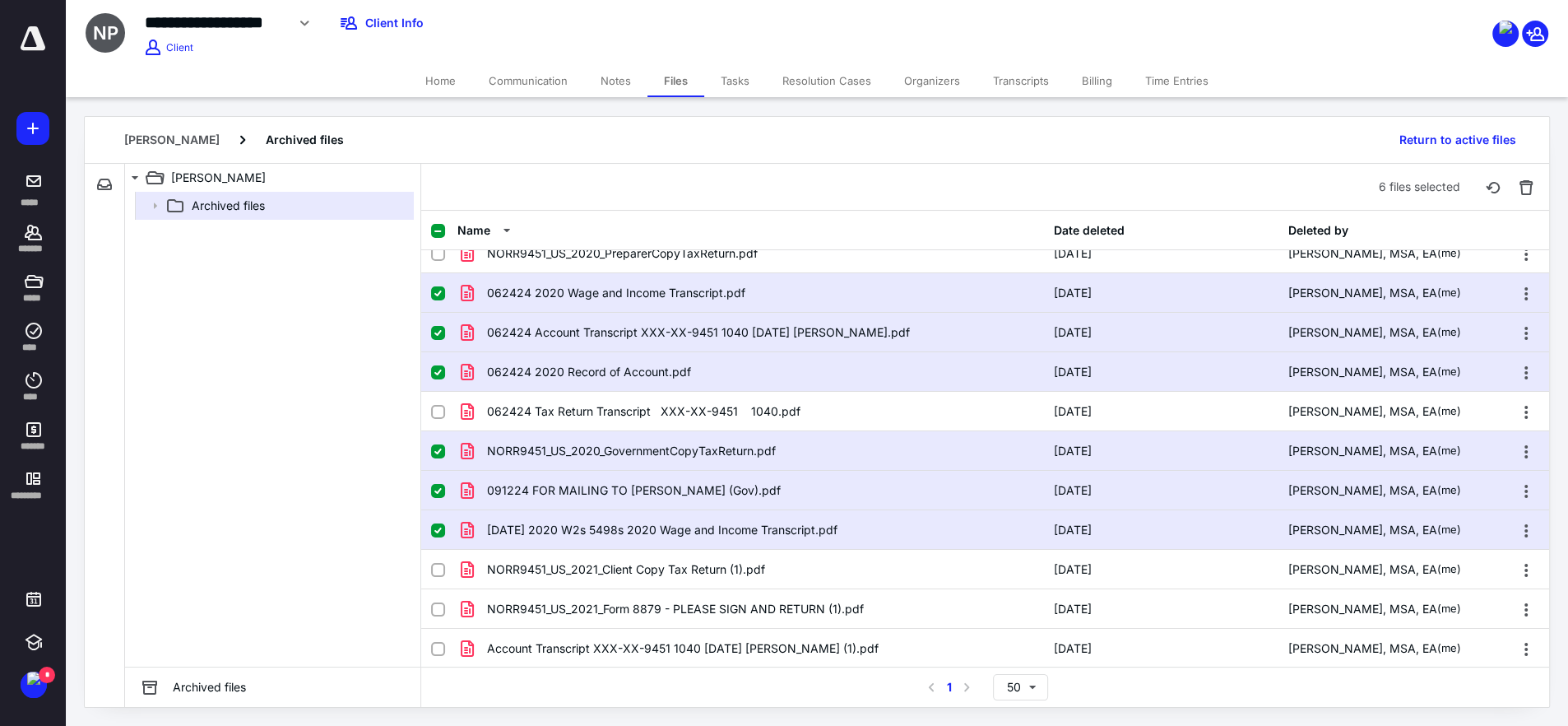 scroll, scrollTop: 956, scrollLeft: 0, axis: vertical 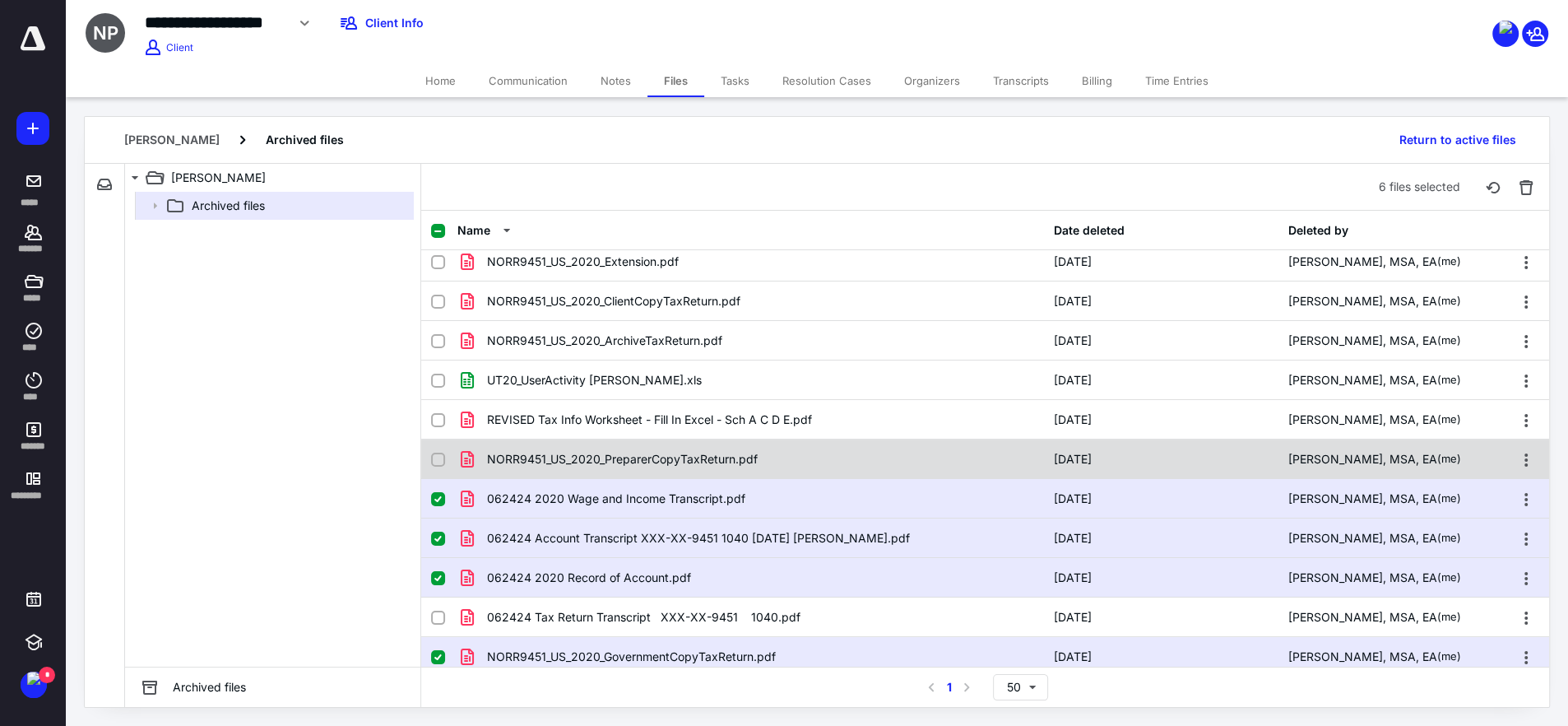 click at bounding box center (438, 460) 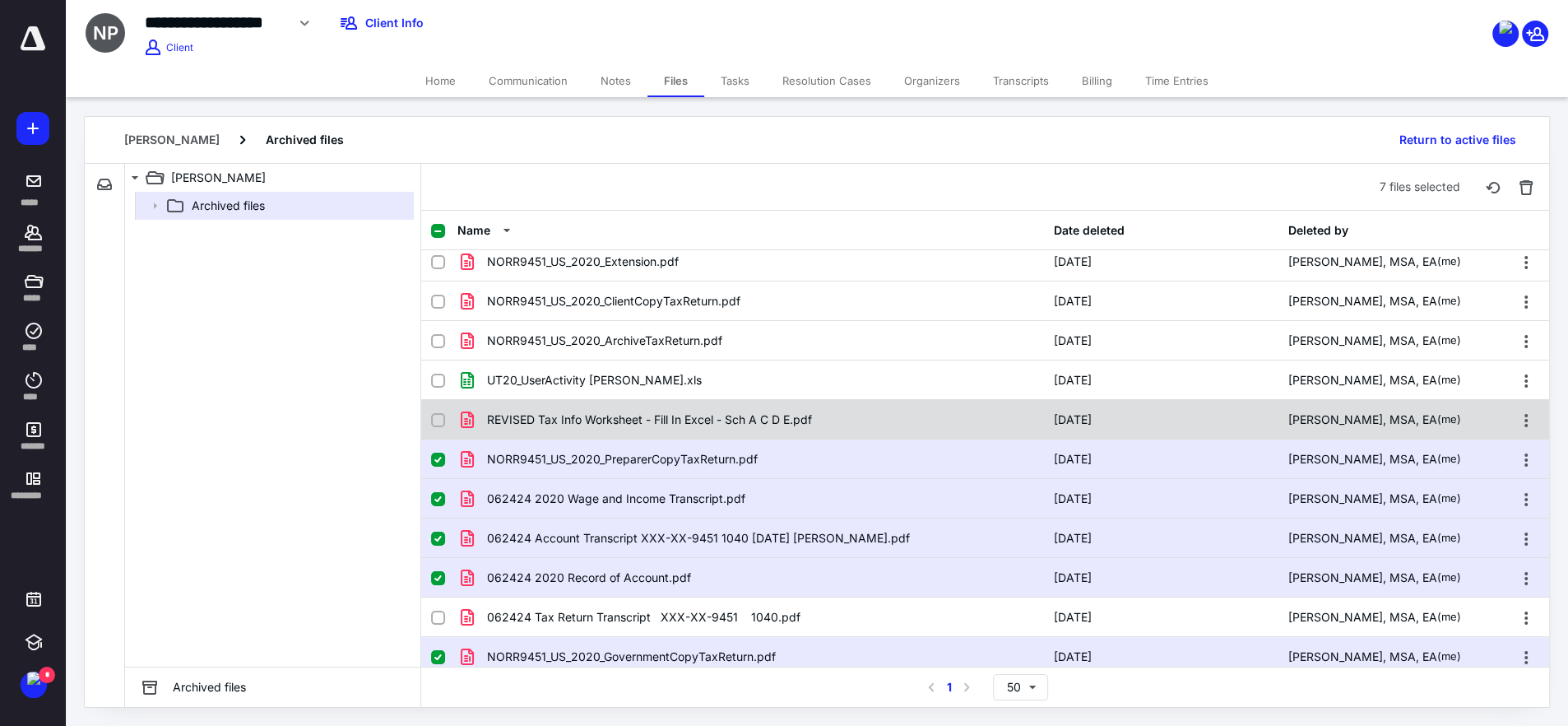 click 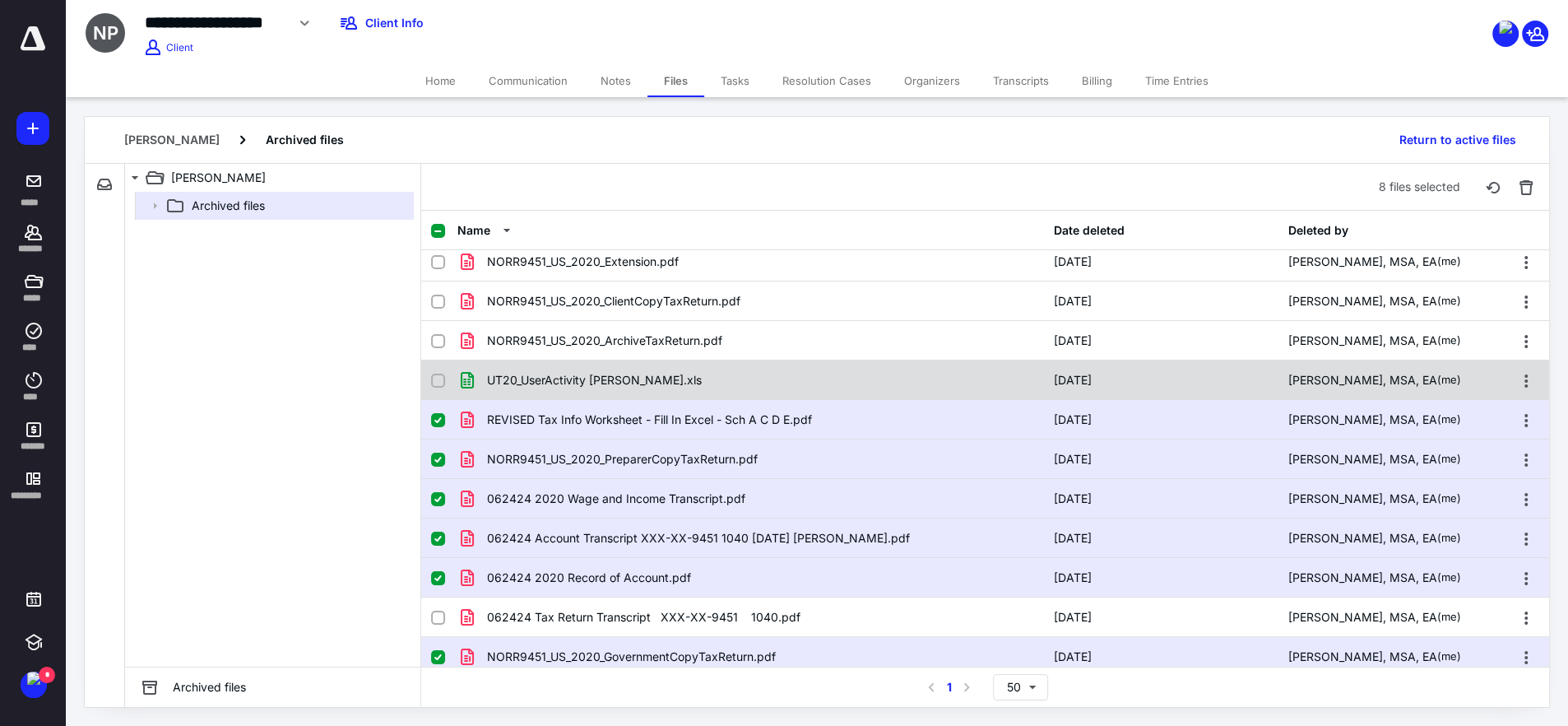 click 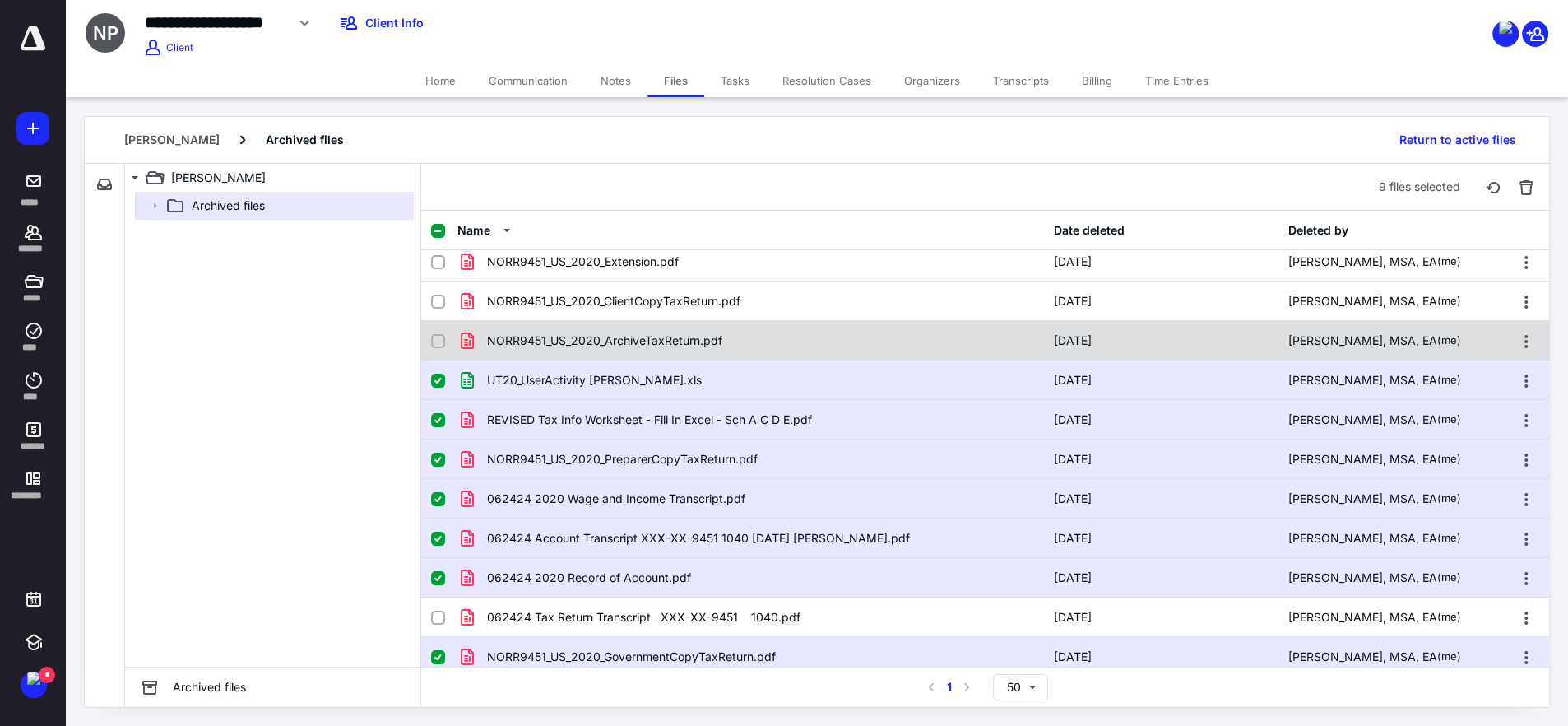 click 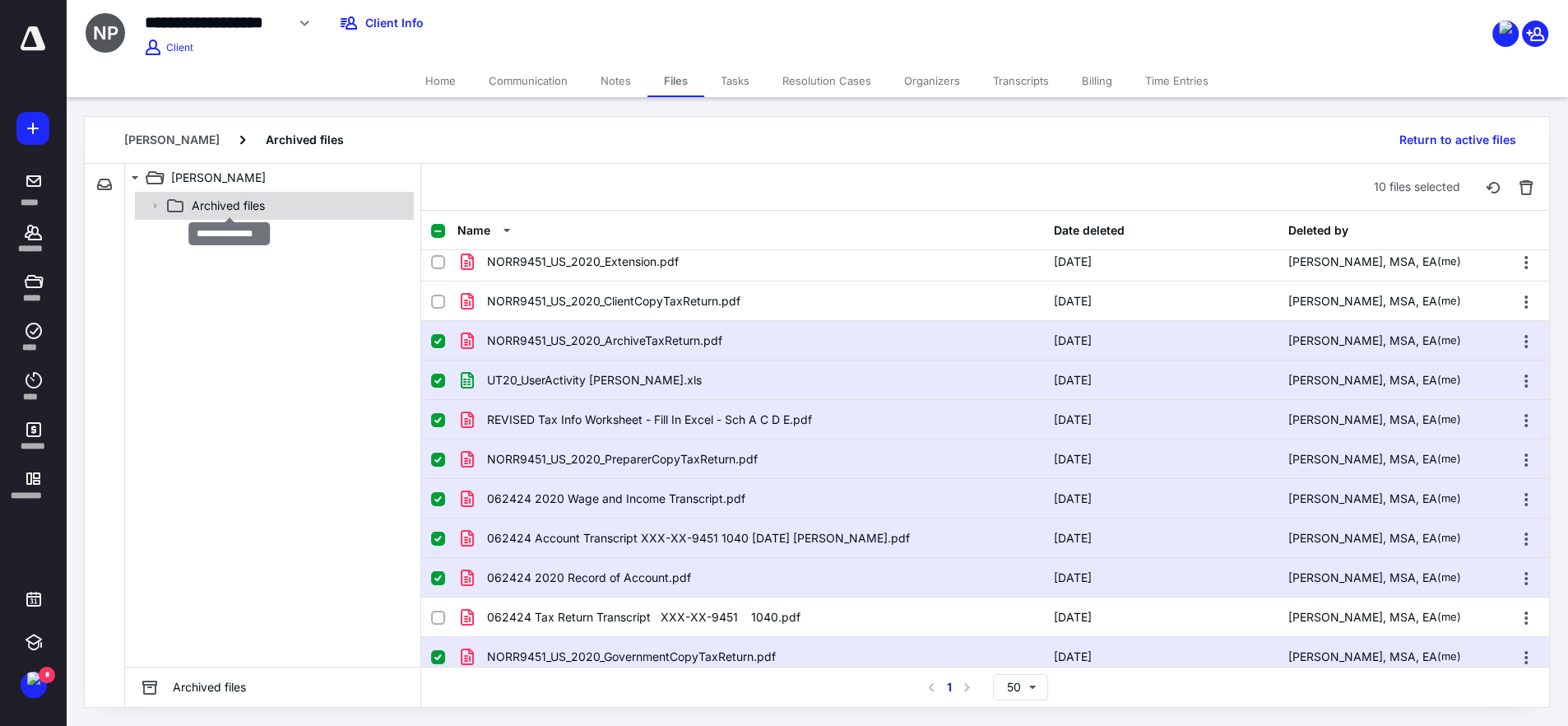 click on "Archived files" at bounding box center [228, 206] 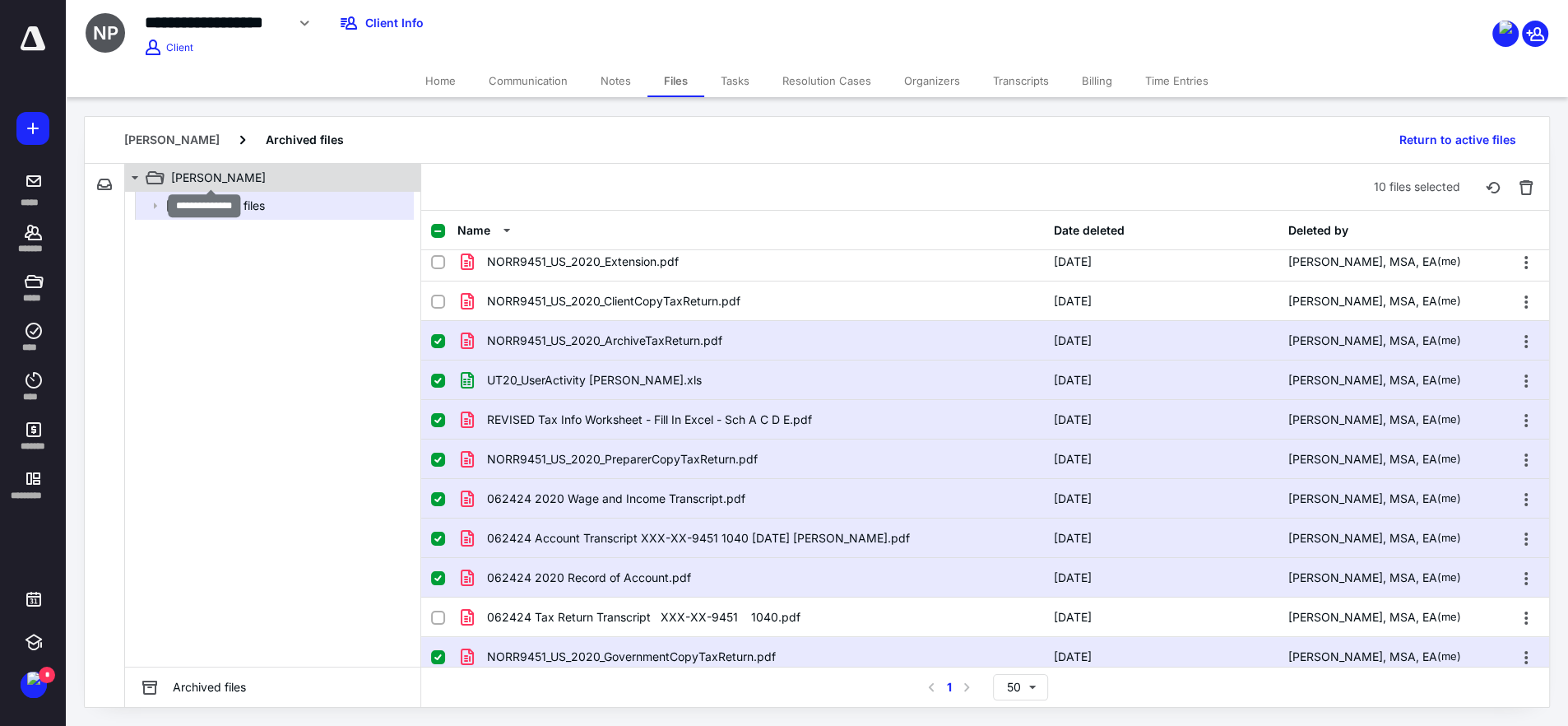 click on "[PERSON_NAME]" at bounding box center (218, 178) 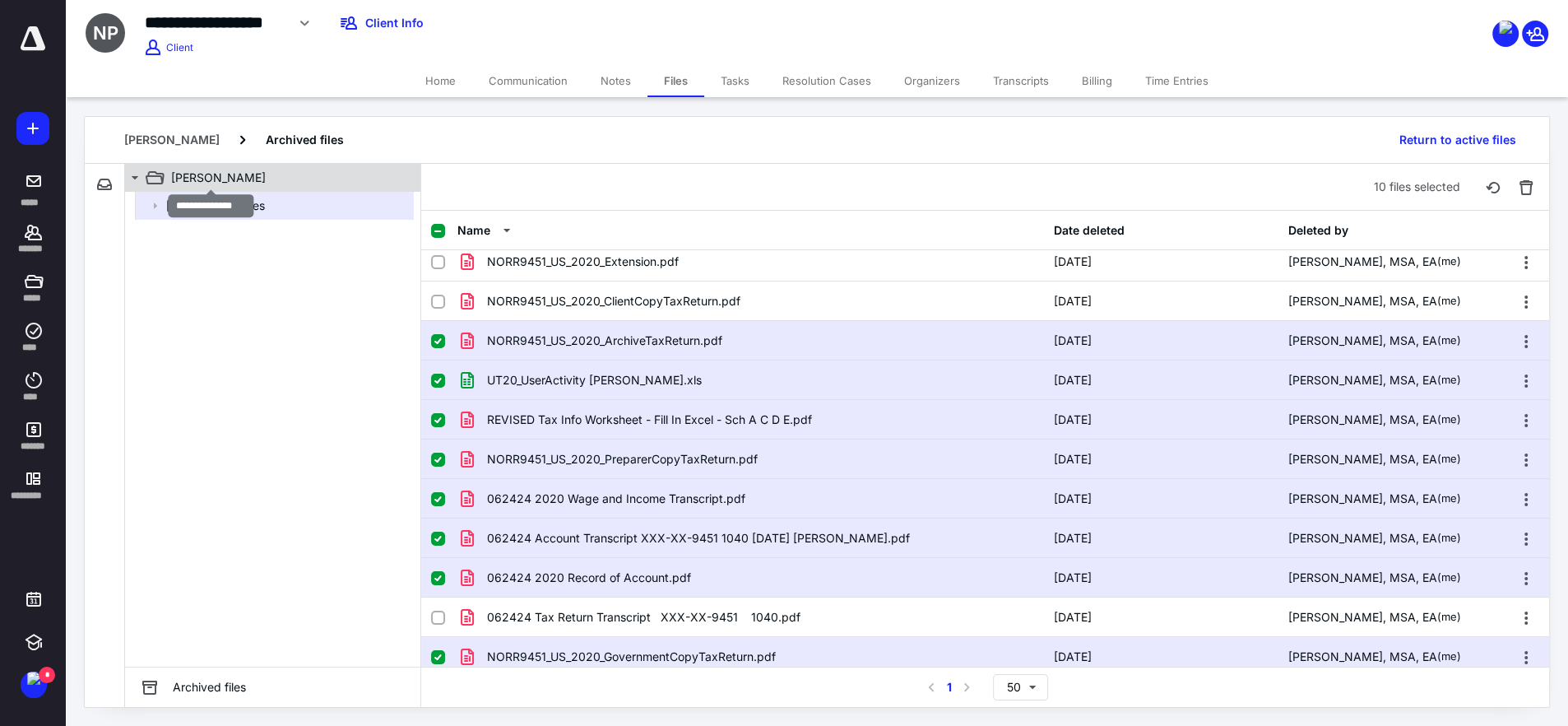 scroll, scrollTop: 0, scrollLeft: 0, axis: both 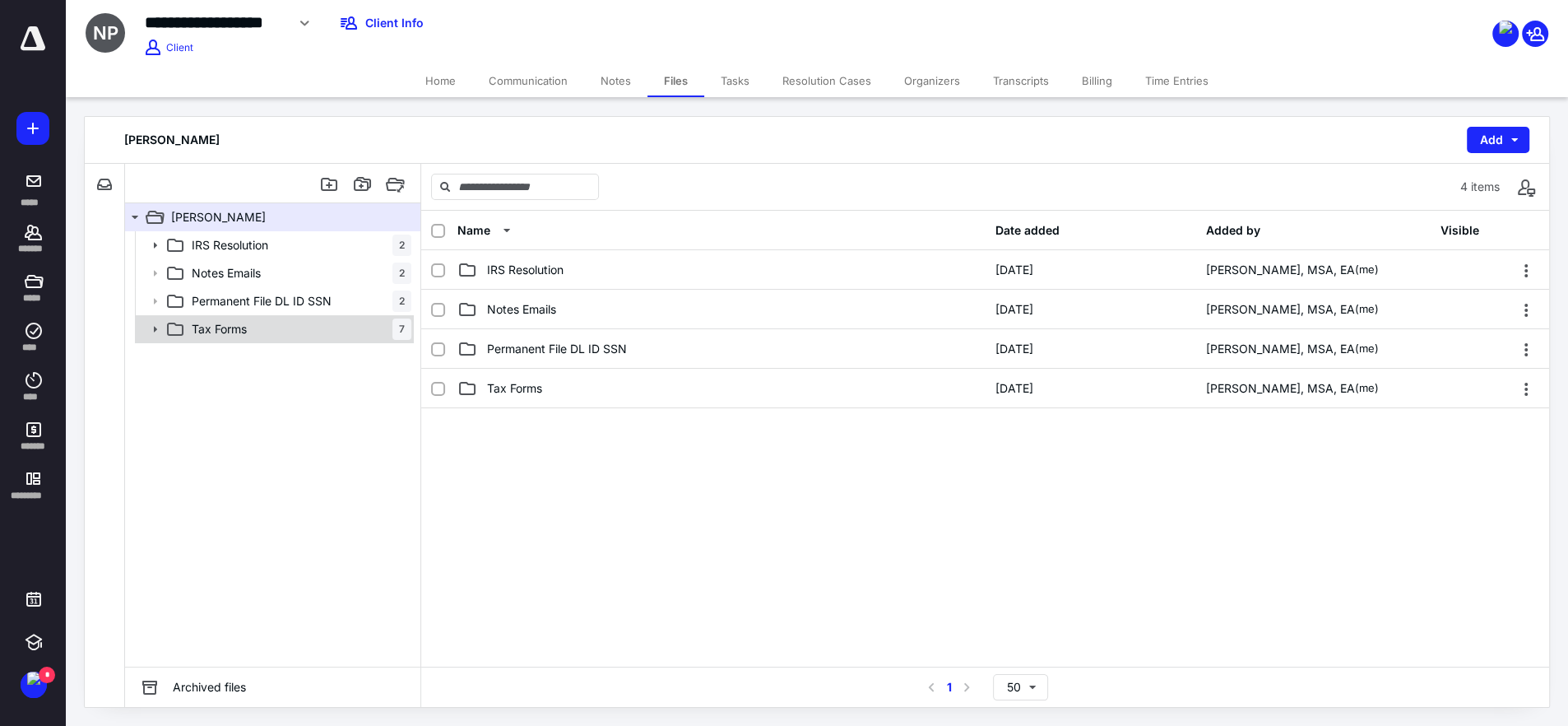 click on "Tax Forms 7" at bounding box center (273, 329) 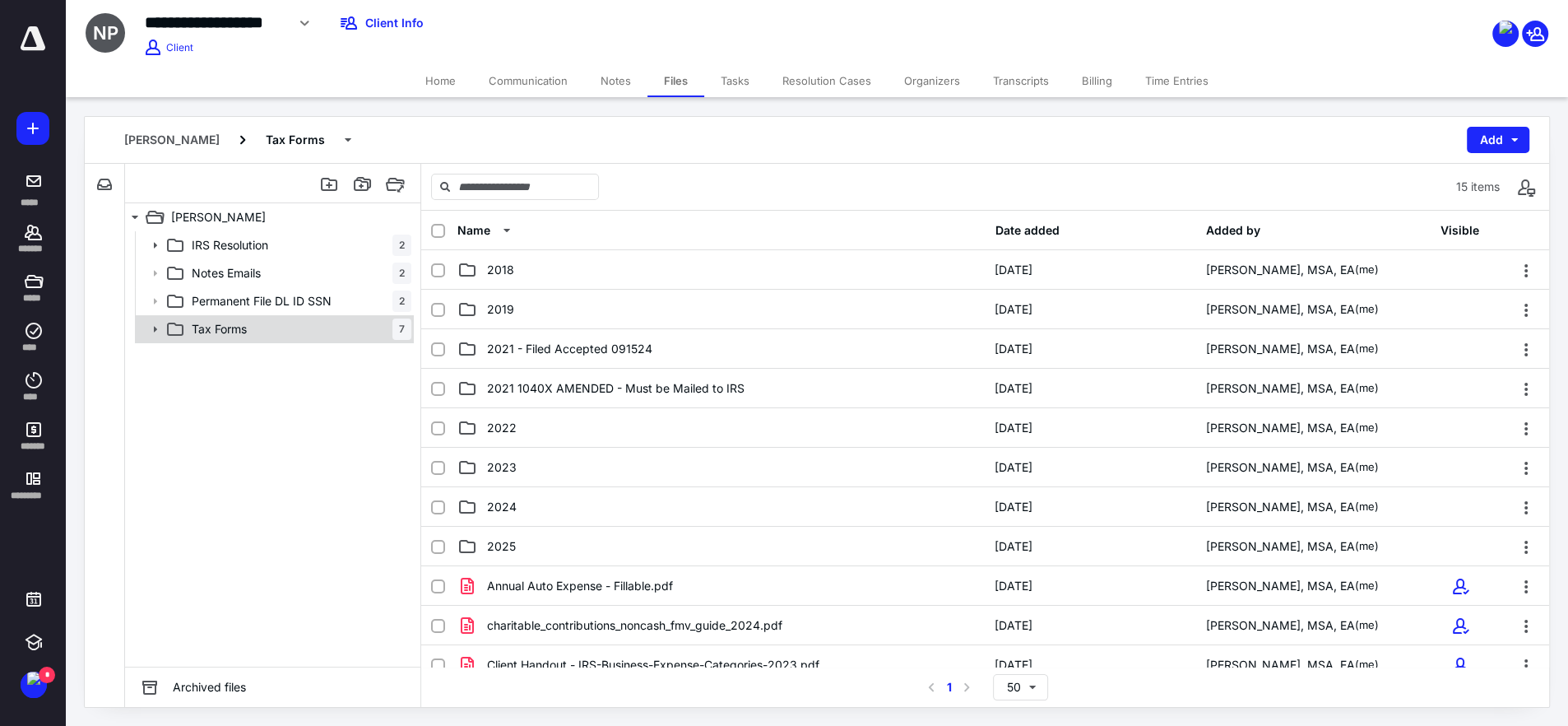 click 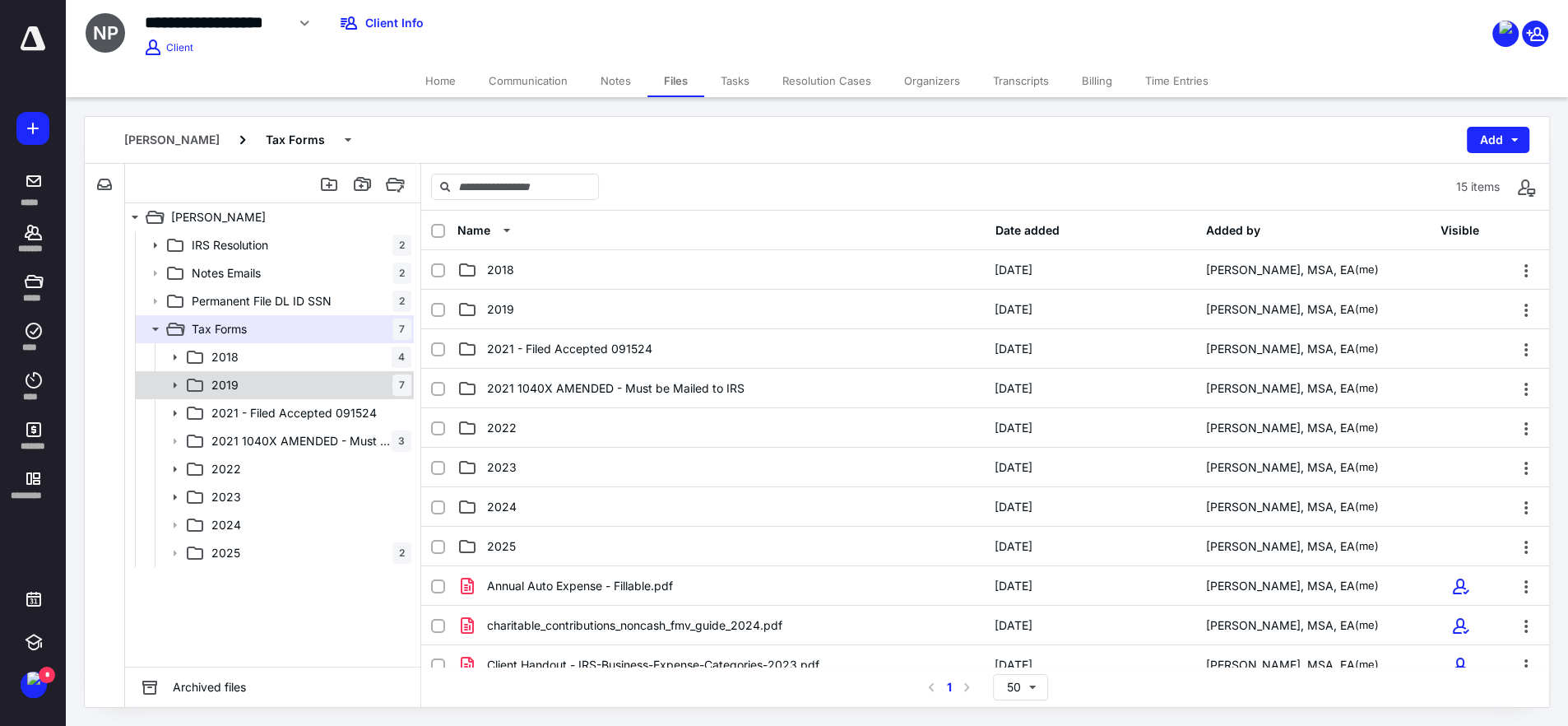 click on "2019" at bounding box center [225, 385] 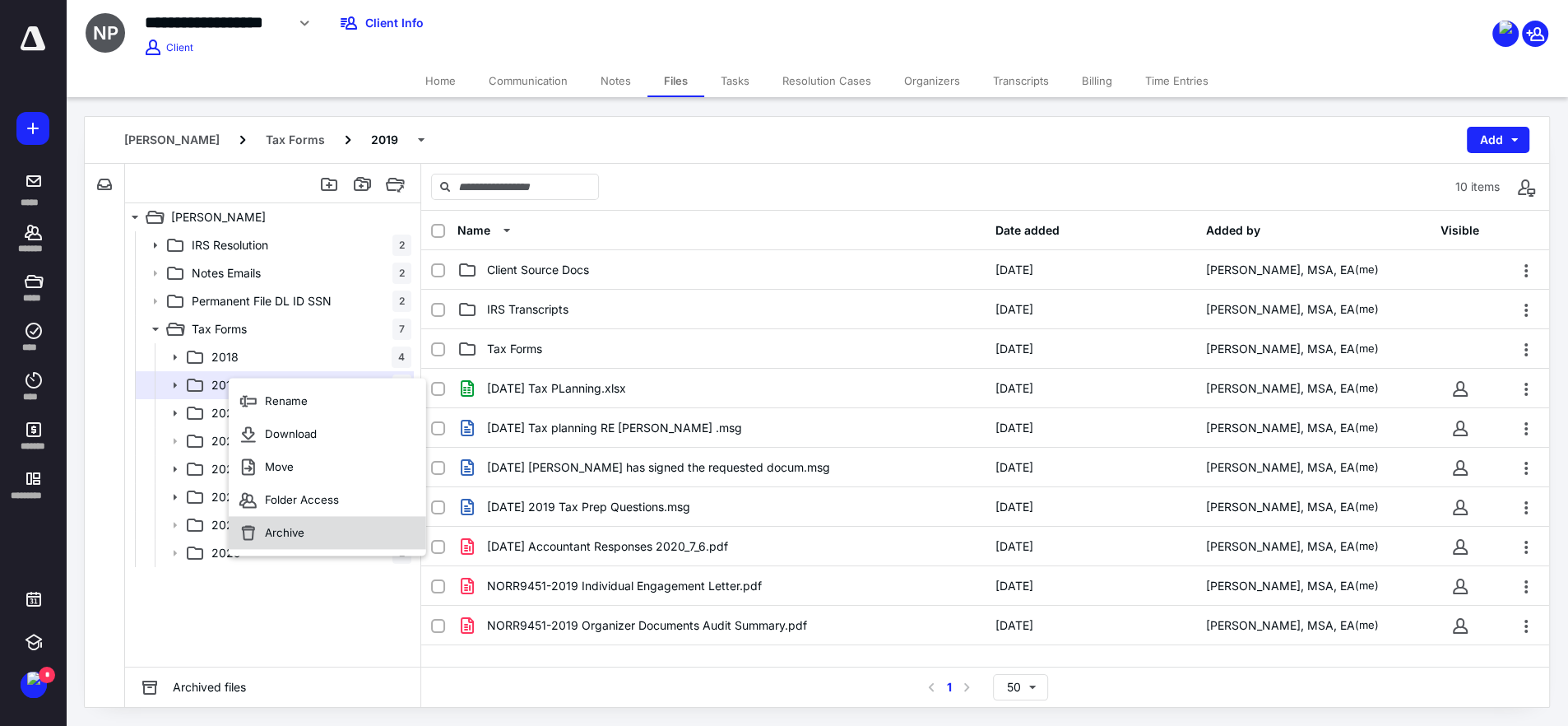 click on "Archive" at bounding box center (285, 533) 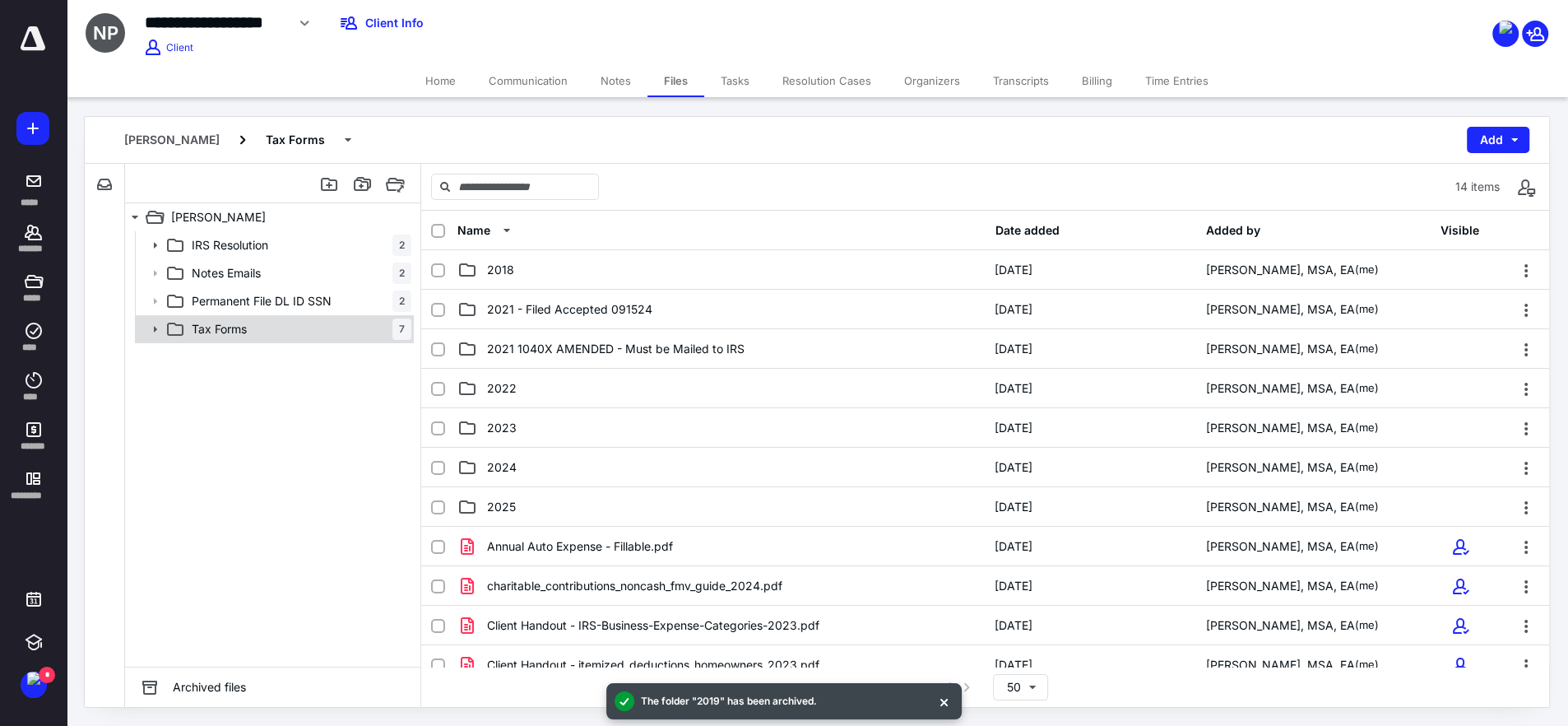 click 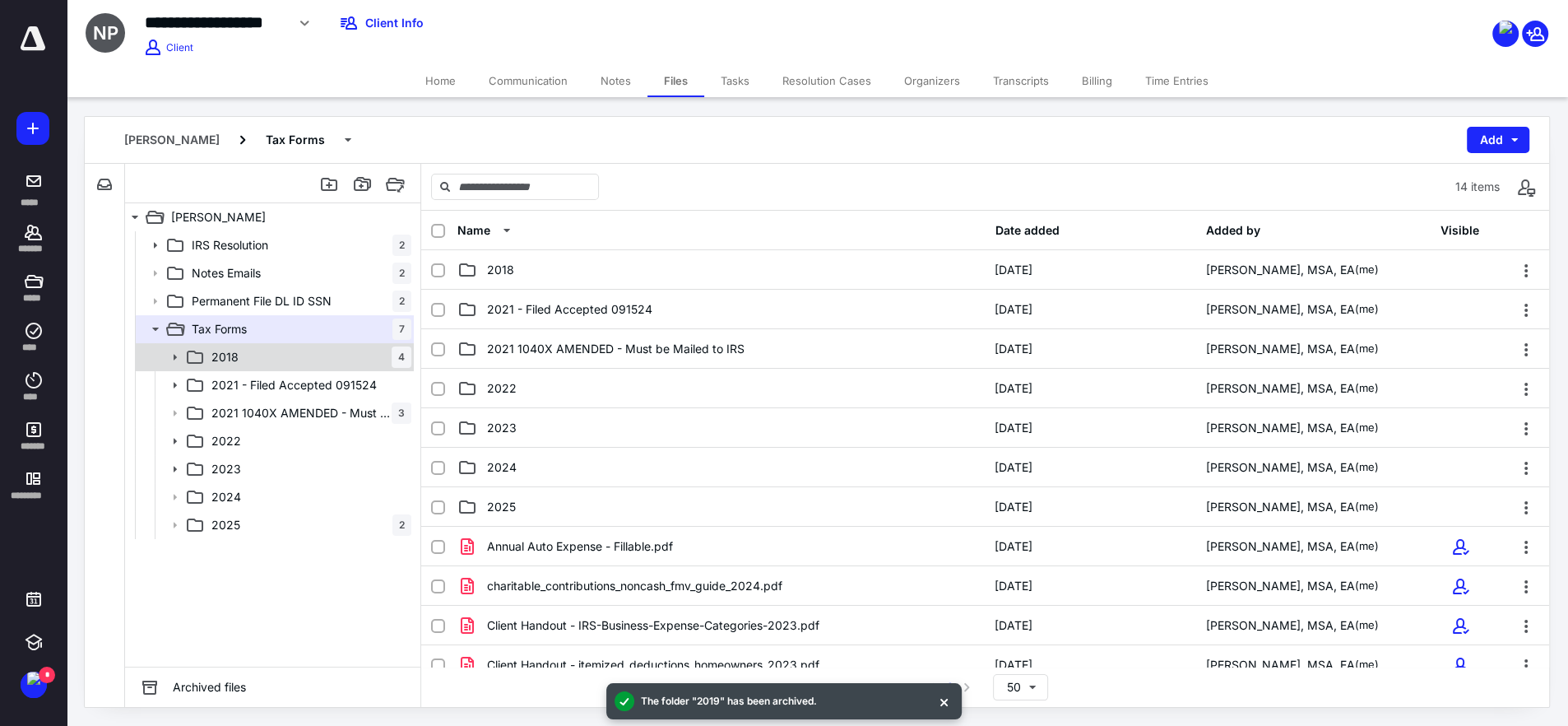 click on "2018 4" at bounding box center [308, 357] 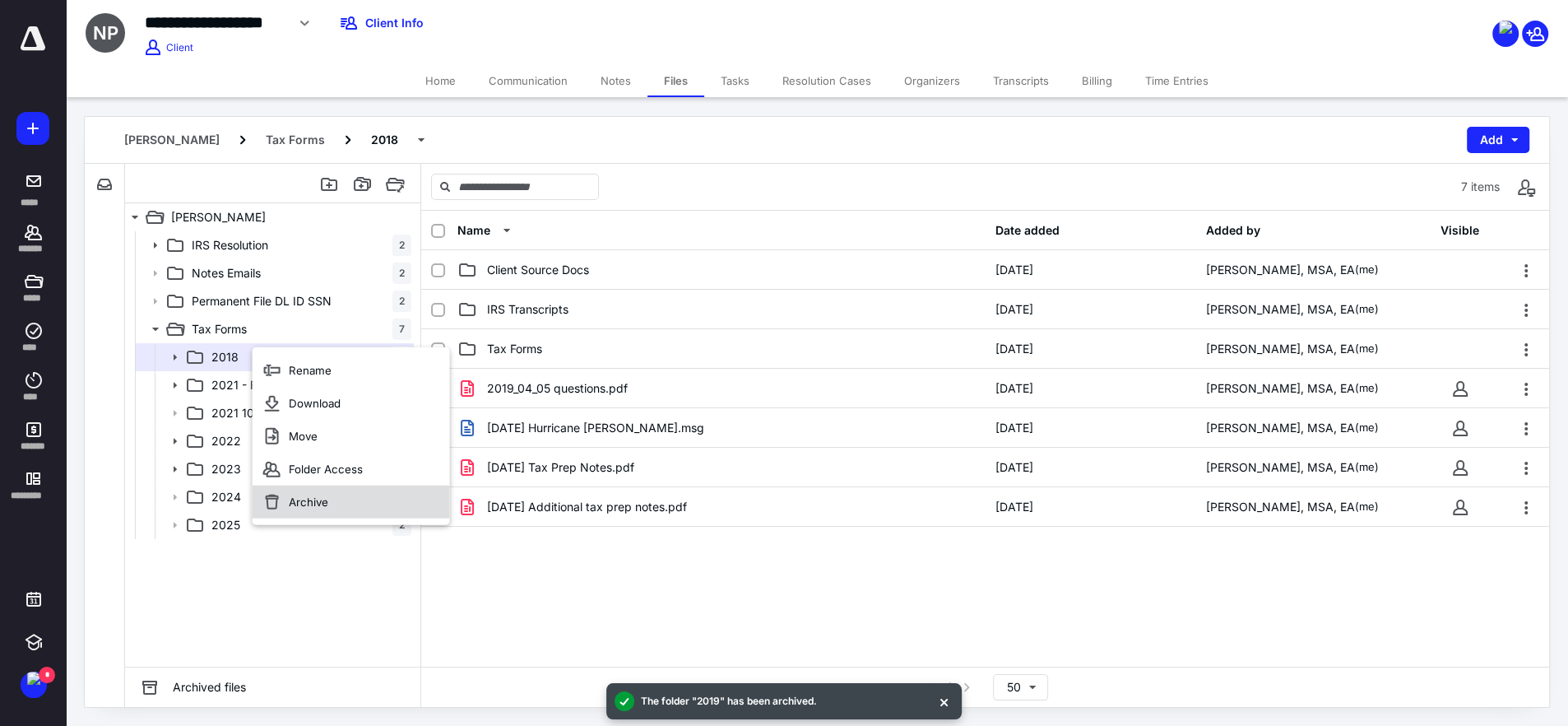 click on "Archive" at bounding box center (308, 502) 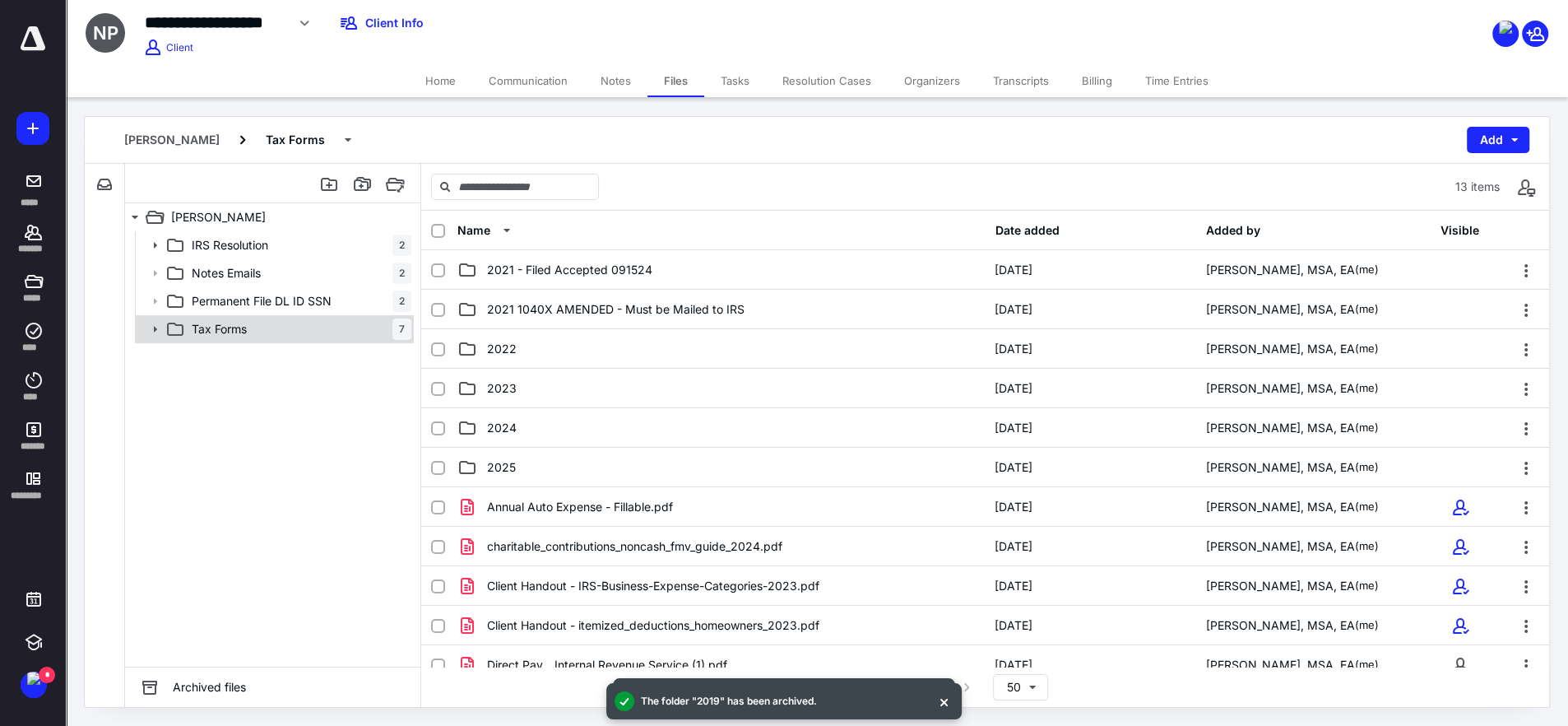click on "Tax Forms 7" at bounding box center [273, 329] 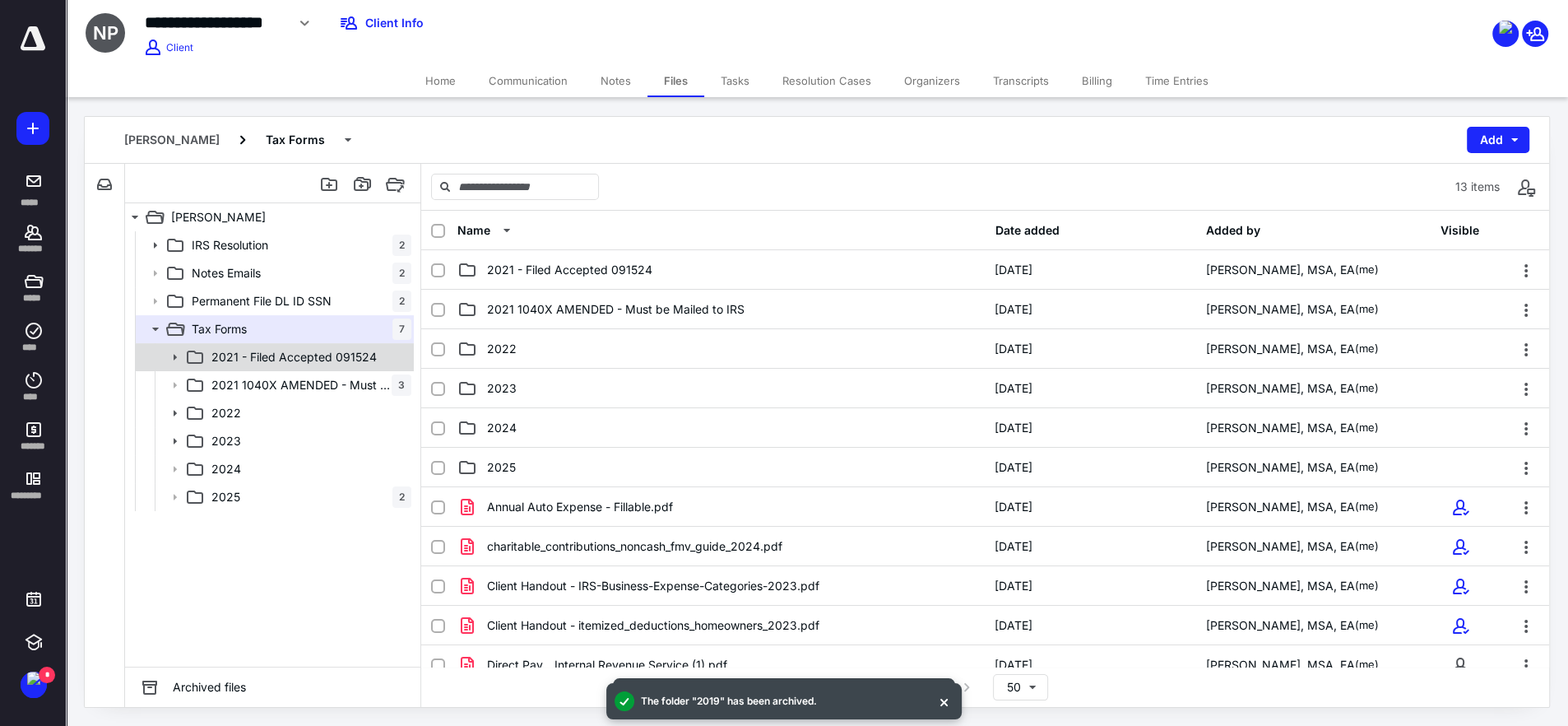 click on "2021 - Filed Accepted 091524" at bounding box center (294, 357) 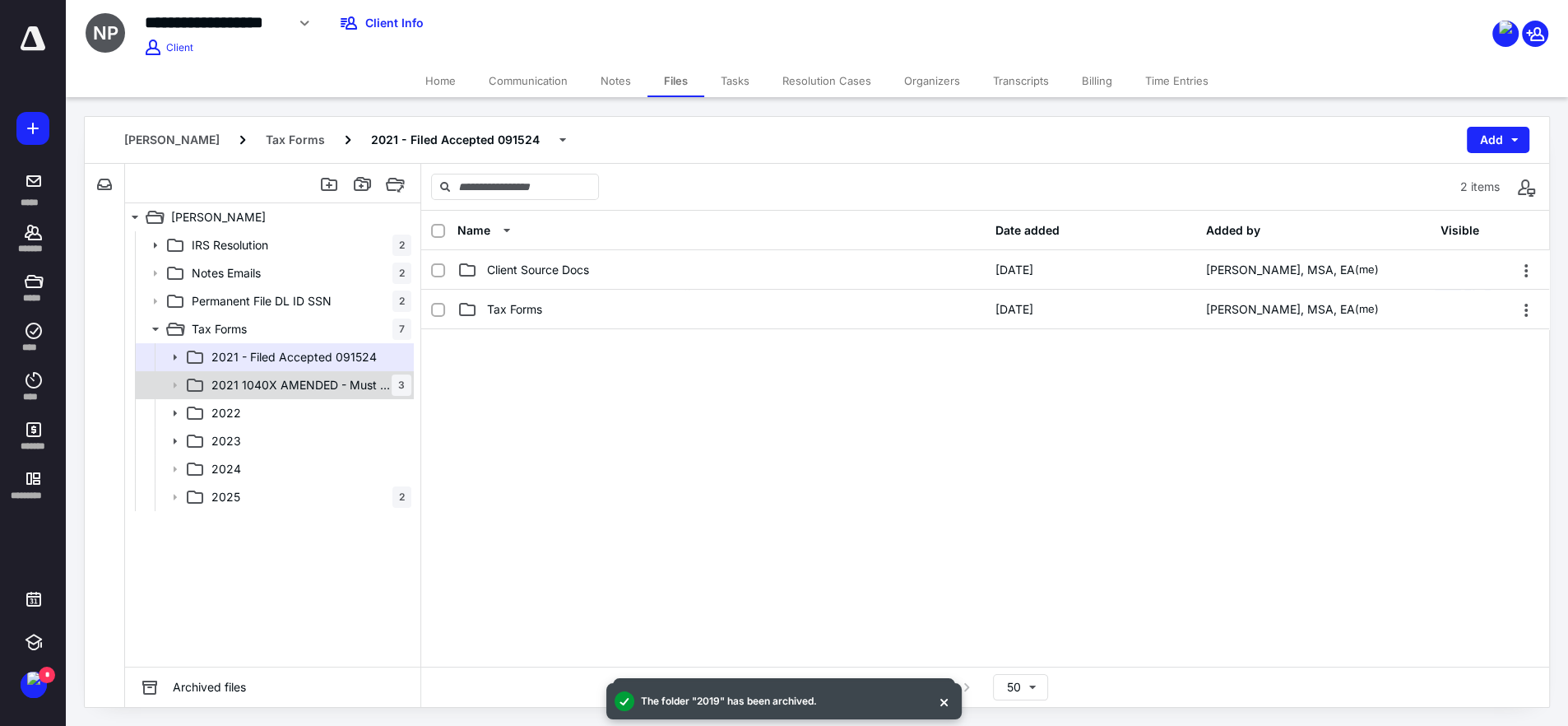 click on "2021 1040X AMENDED - Must be Mailed to IRS" at bounding box center [301, 385] 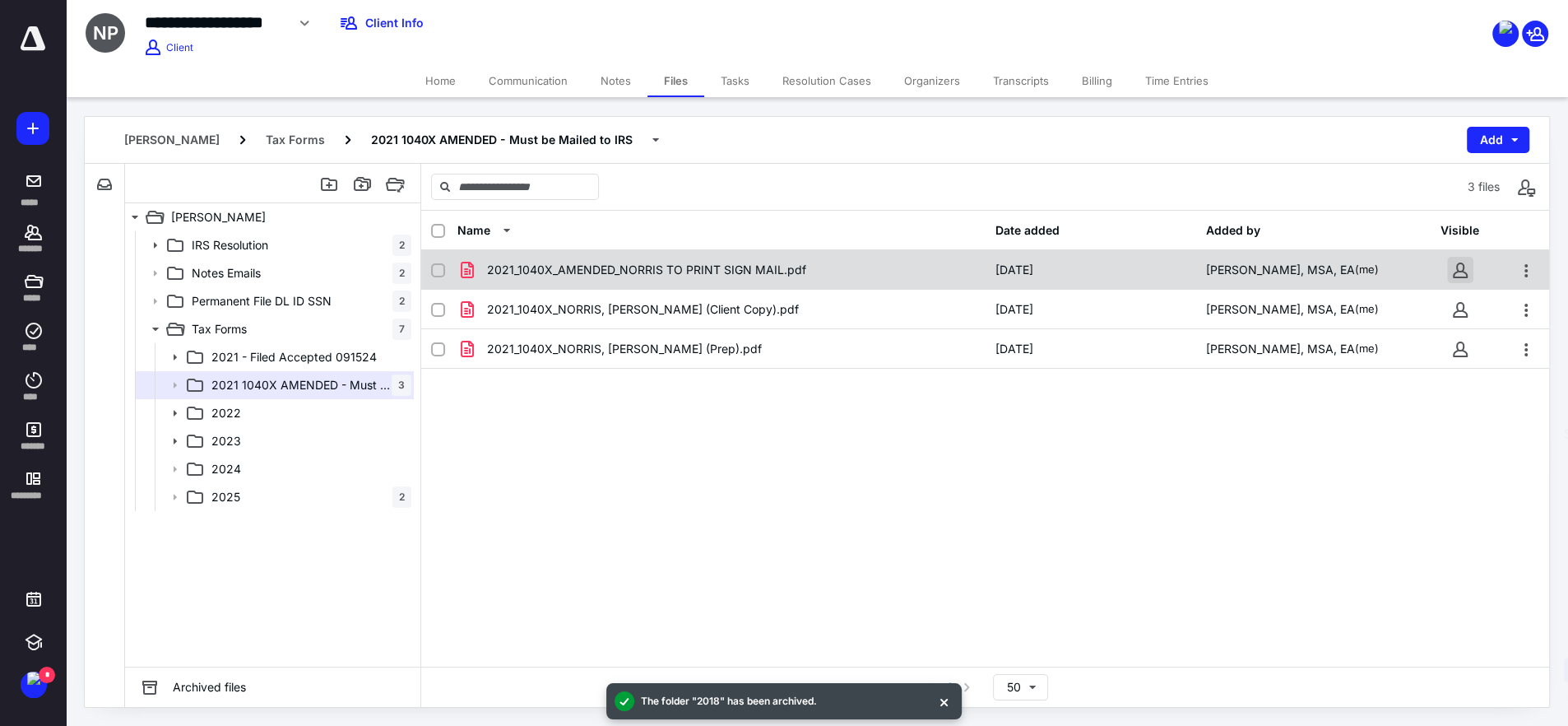 drag, startPoint x: 1450, startPoint y: 260, endPoint x: 1463, endPoint y: 270, distance: 16.401219 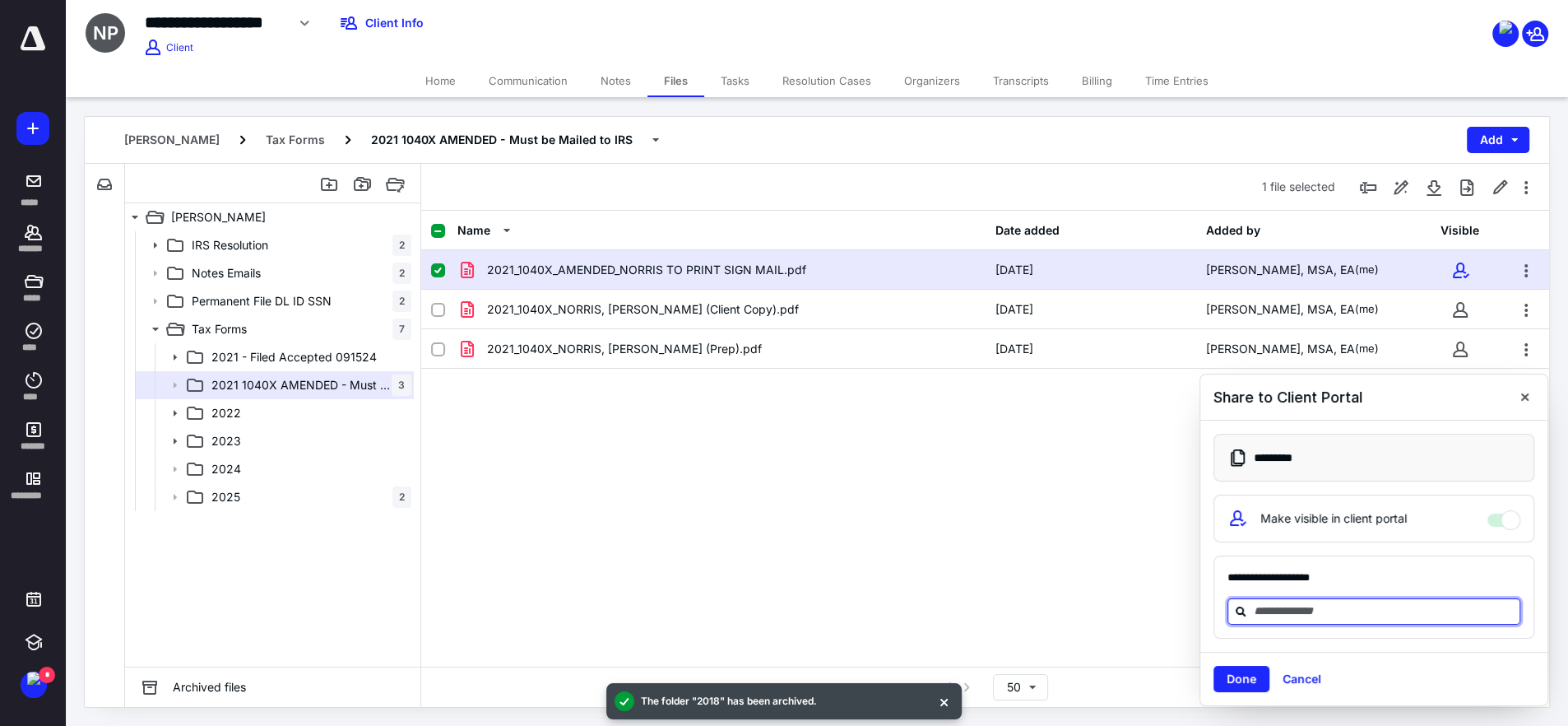 click at bounding box center (1384, 611) 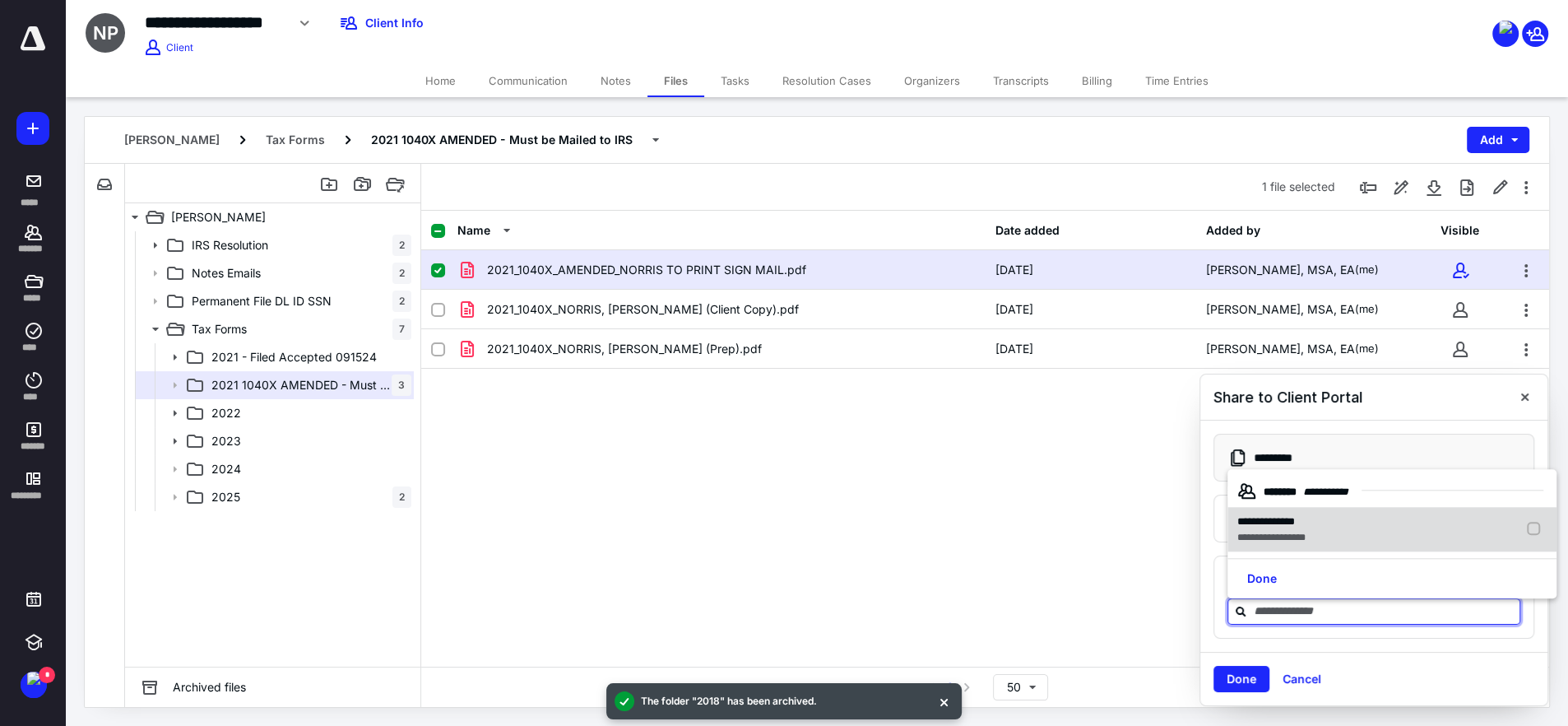 click on "**********" at bounding box center (1271, 538) 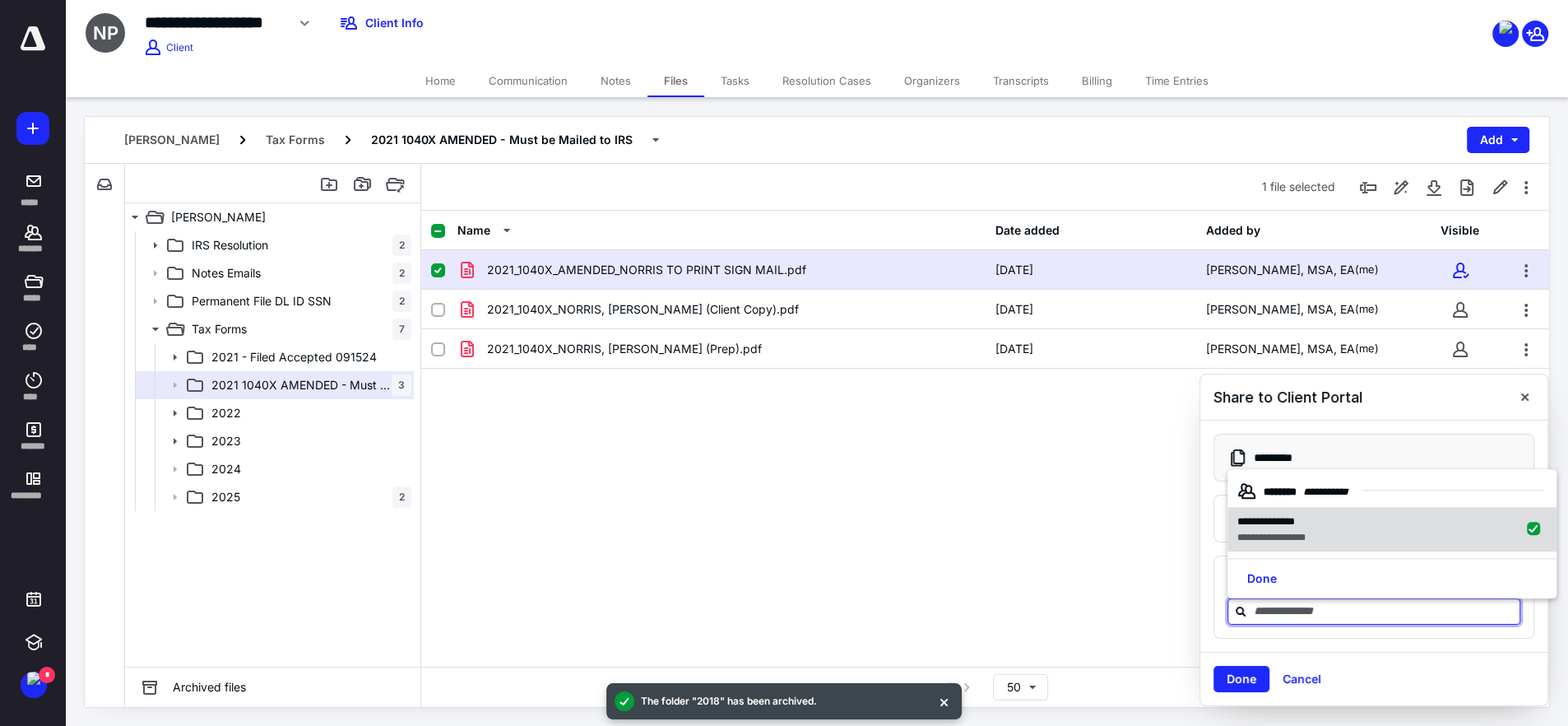 checkbox on "true" 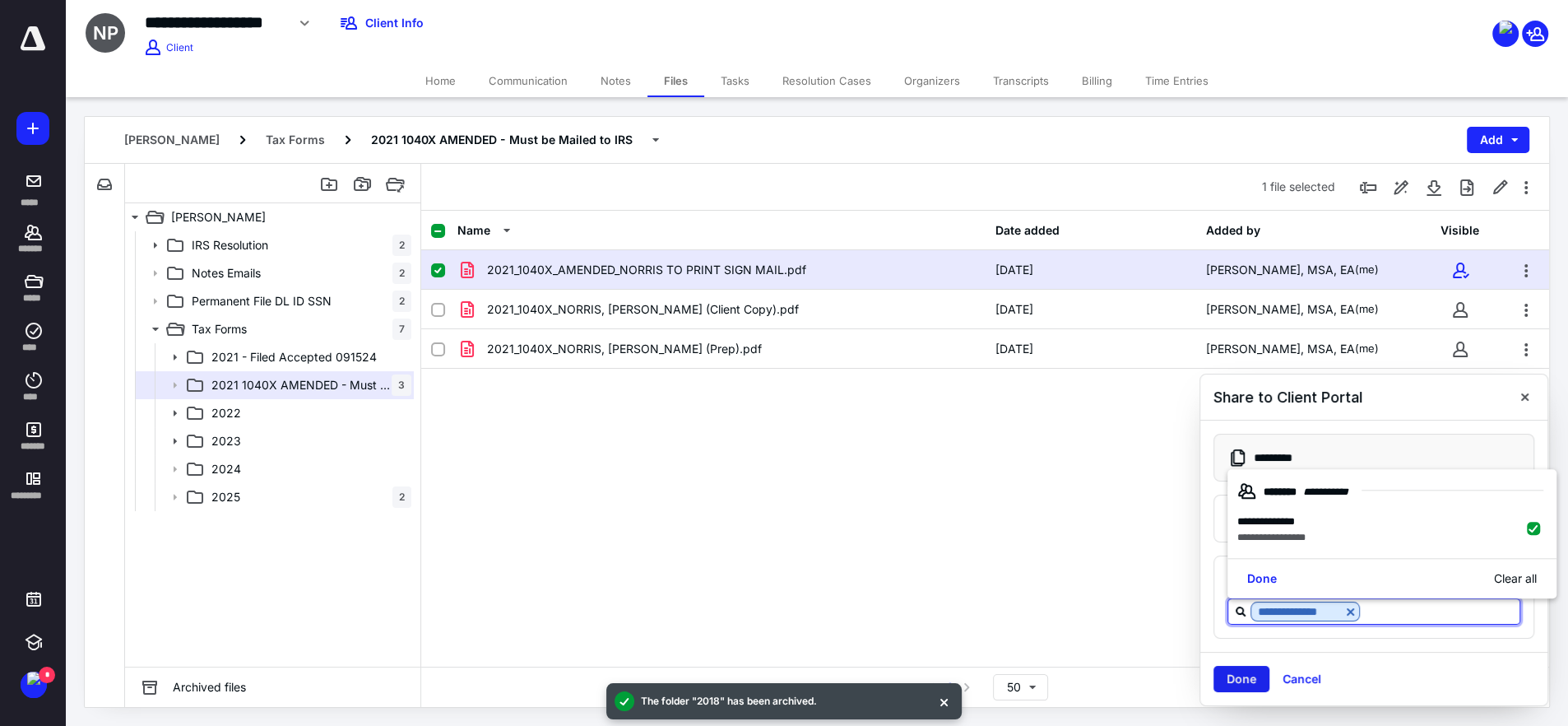 click on "Done" at bounding box center (1241, 679) 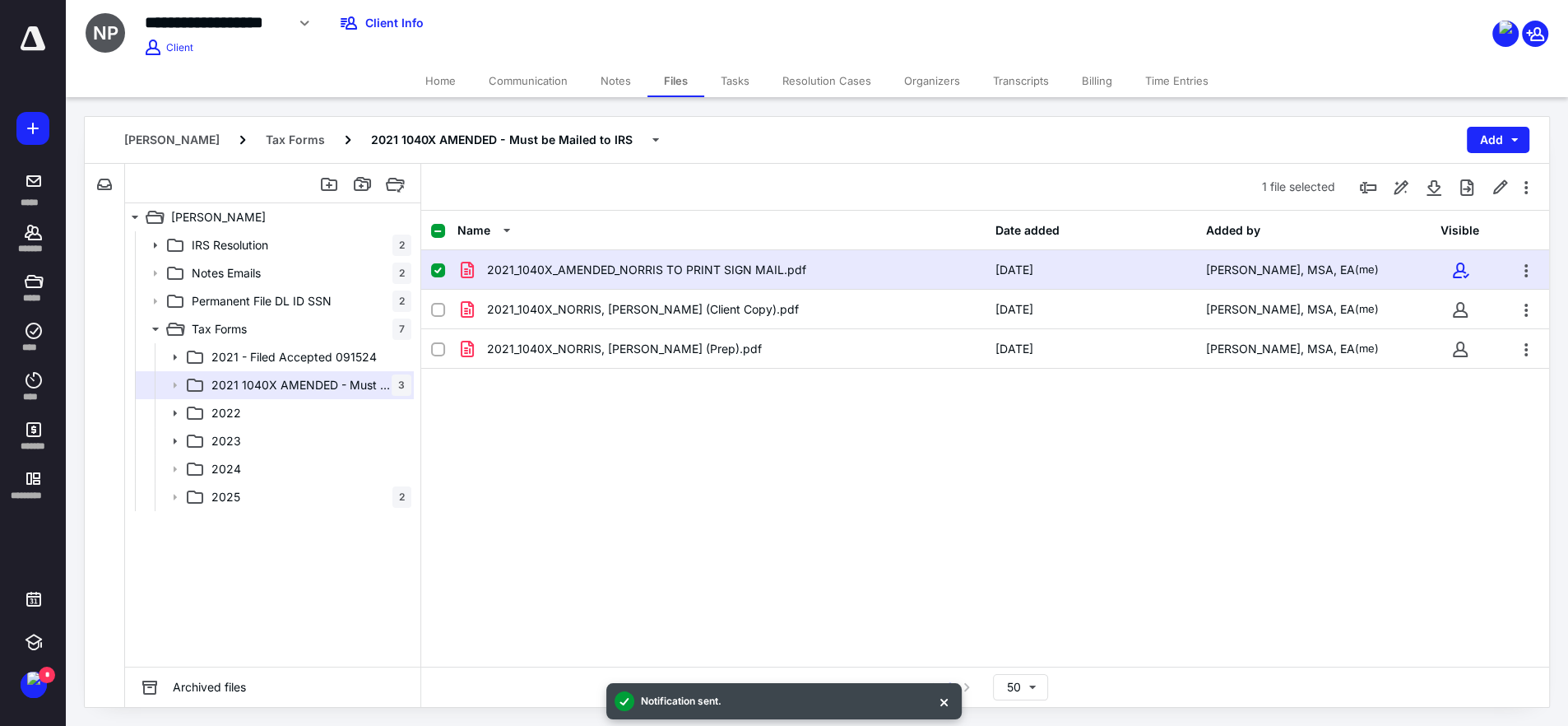 click on "2021_1040X_AMENDED_NORRIS TO PRINT SIGN MAIL.pdf" at bounding box center (647, 270) 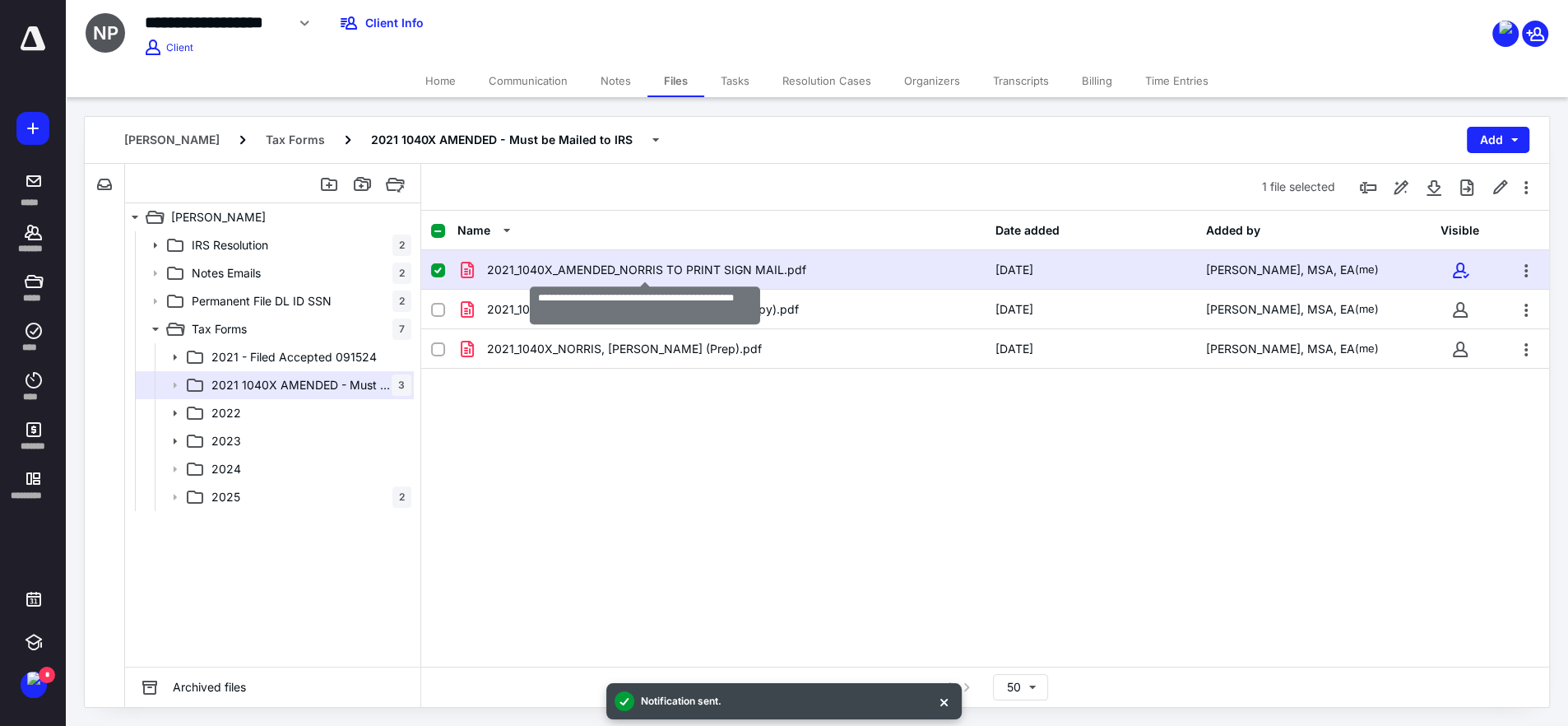 click on "2021_1040X_AMENDED_NORRIS TO PRINT SIGN MAIL.pdf" at bounding box center (647, 270) 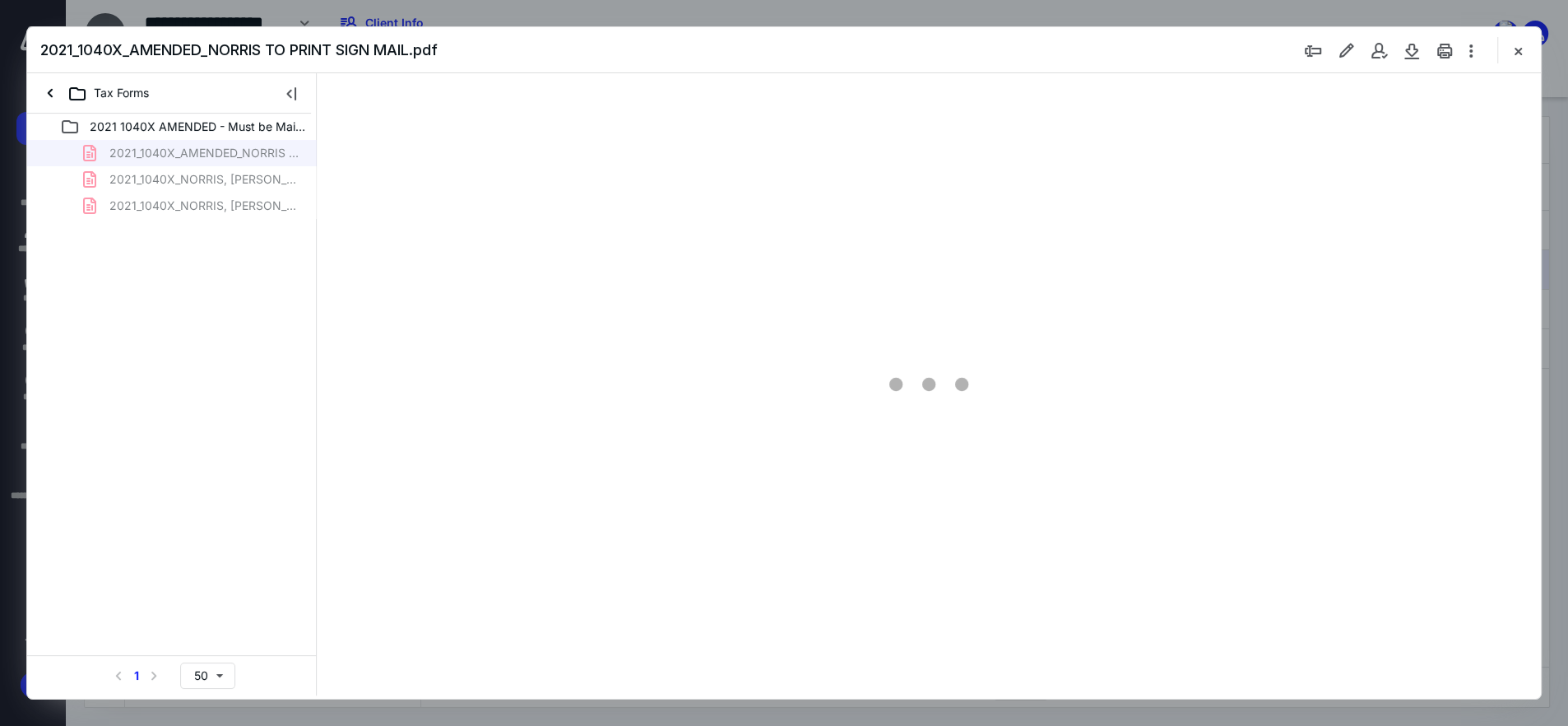 scroll, scrollTop: 0, scrollLeft: 0, axis: both 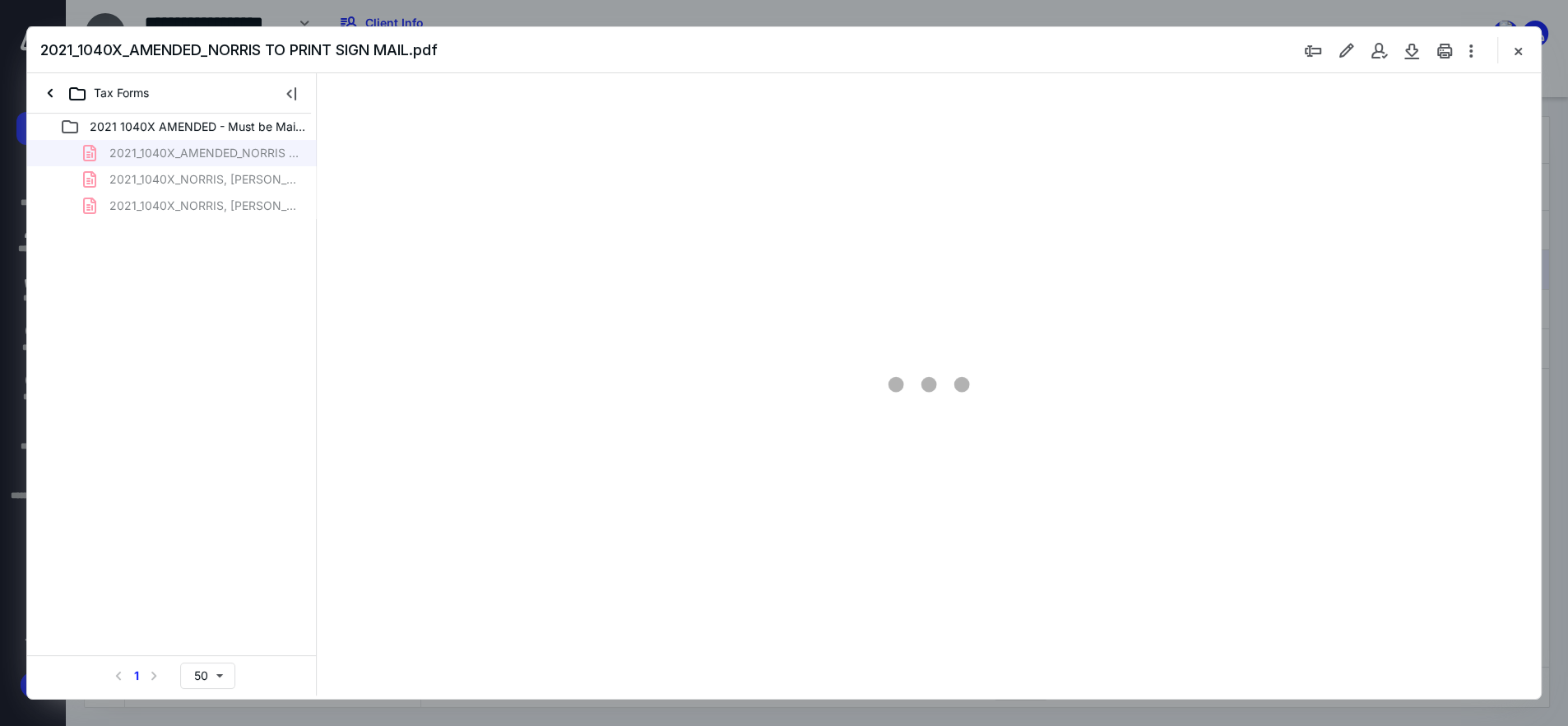 type on "85" 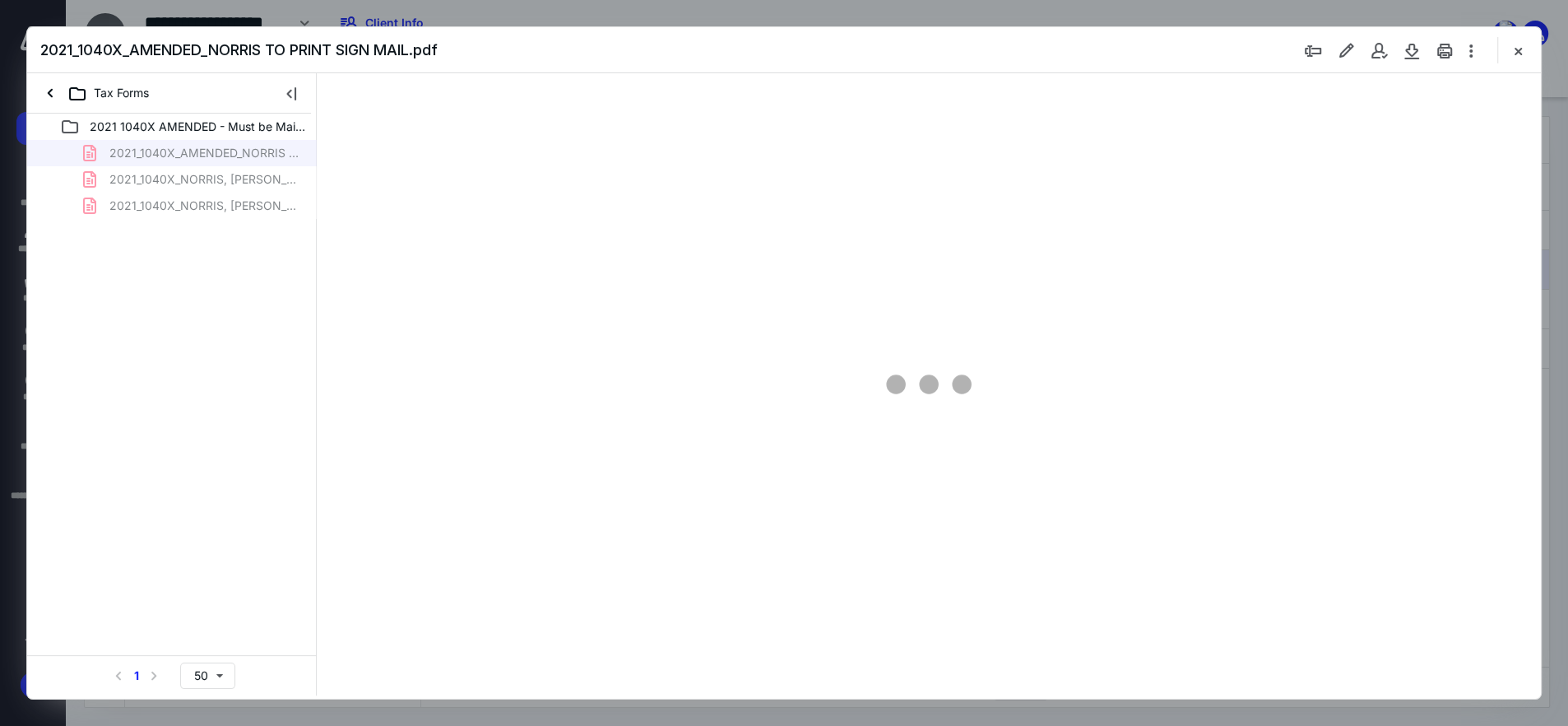 scroll, scrollTop: 65, scrollLeft: 0, axis: vertical 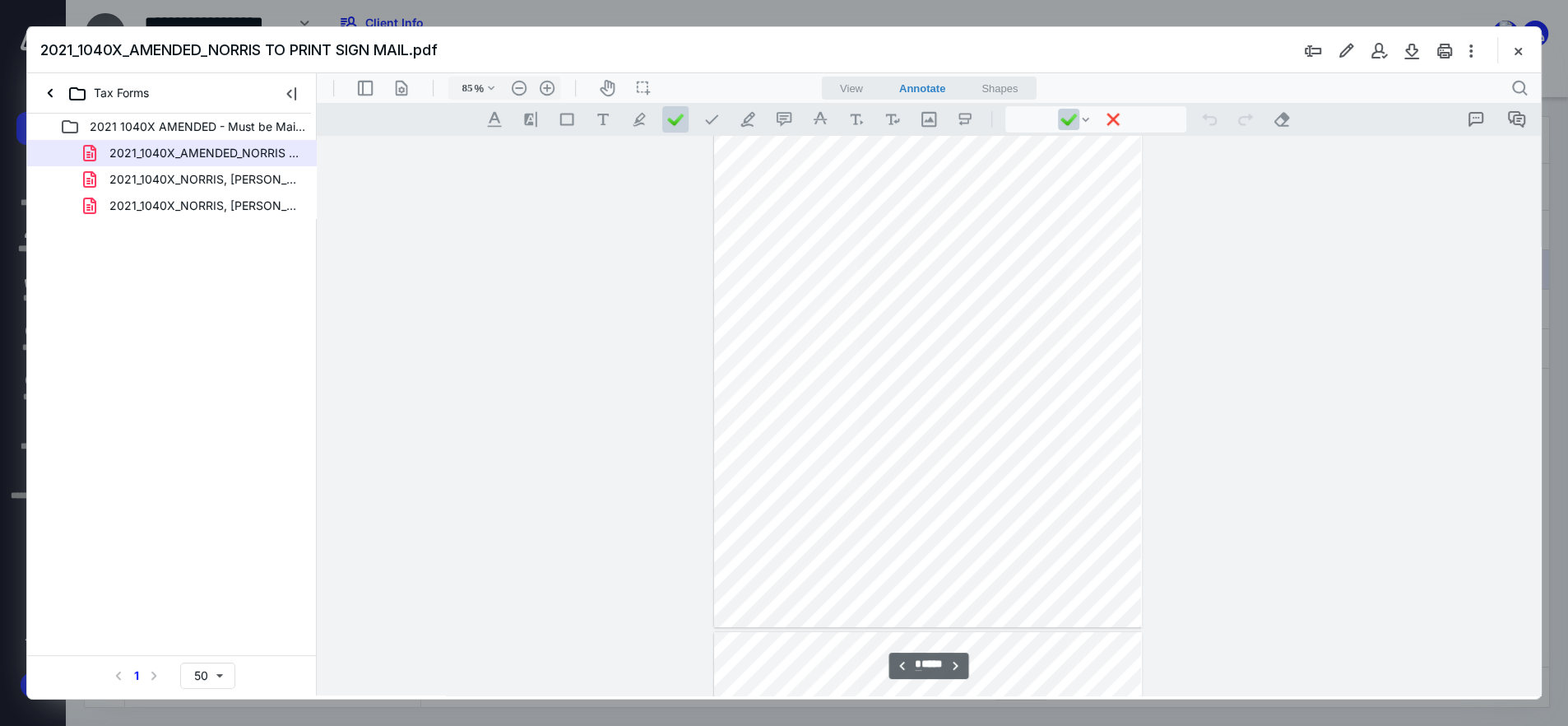 type on "*" 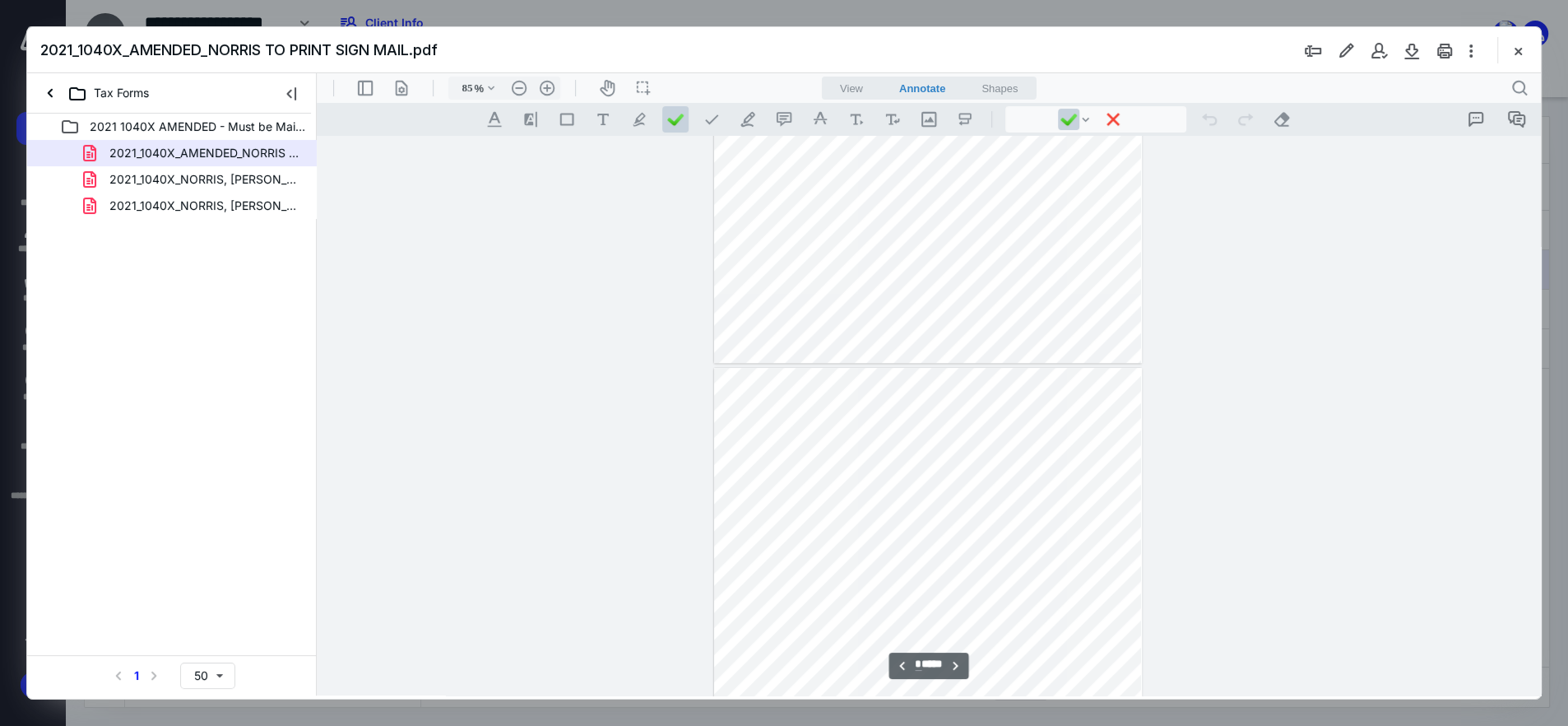 scroll, scrollTop: 1094, scrollLeft: 0, axis: vertical 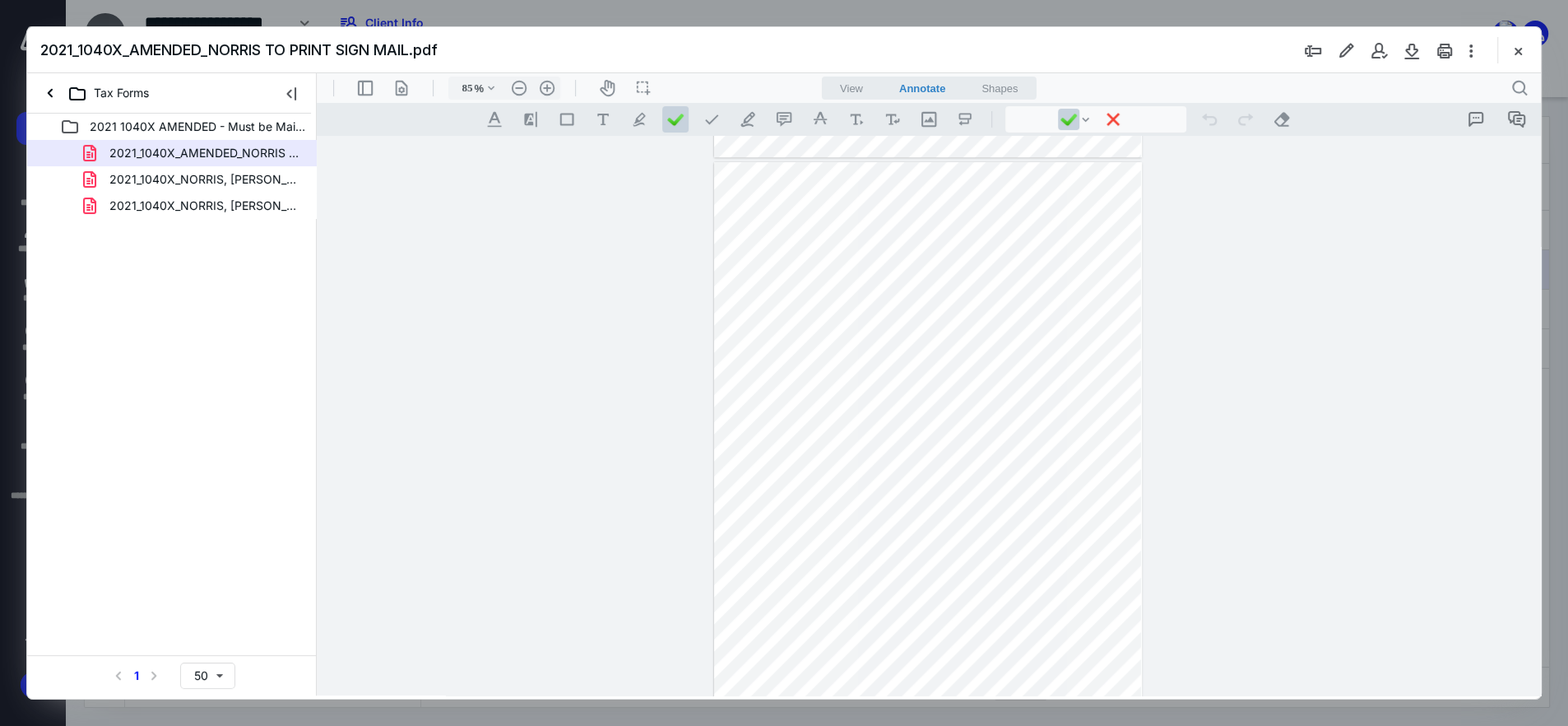click on "2021_1040X_AMENDED_NORRIS TO PRINT SIGN MAIL.pdf" at bounding box center [784, 50] 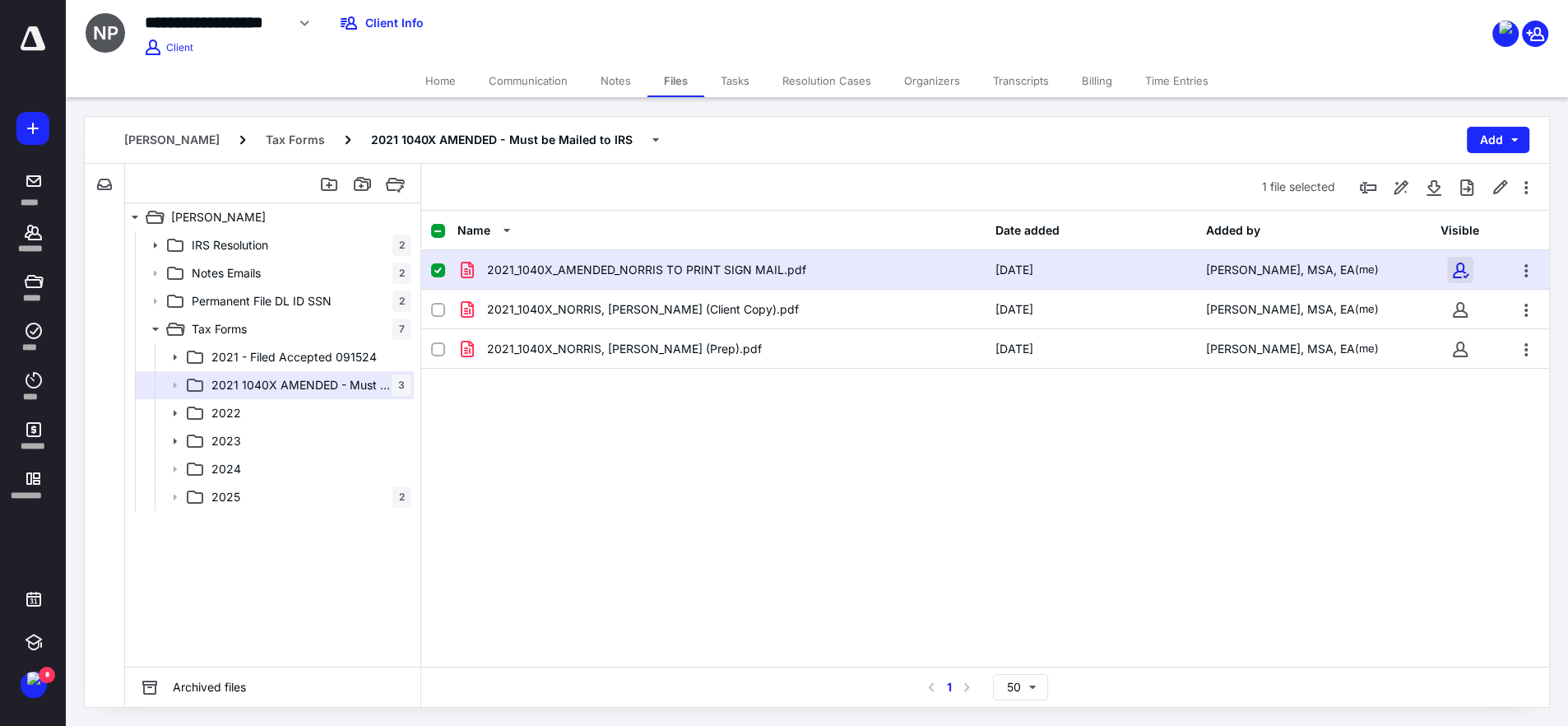 click at bounding box center (1460, 270) 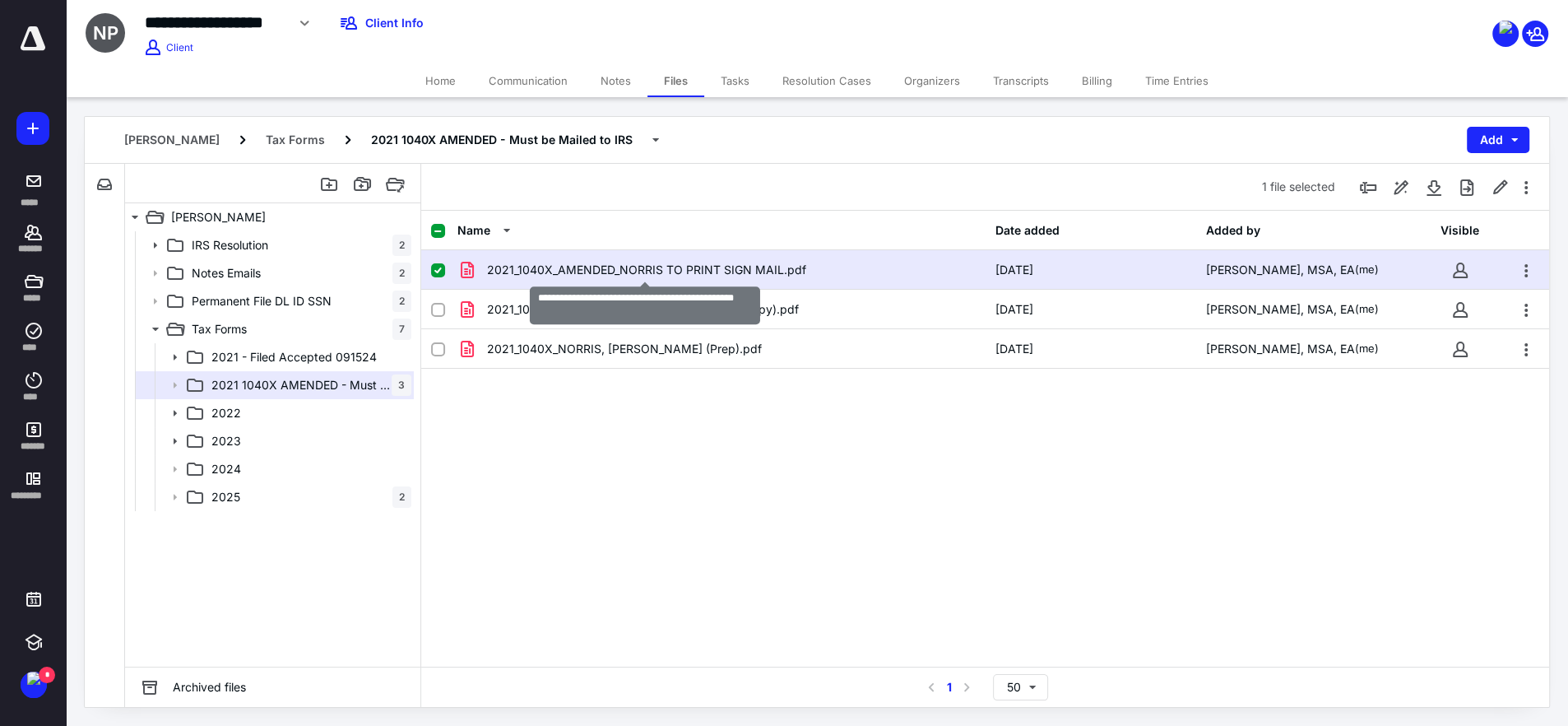 click on "2021_1040X_AMENDED_NORRIS TO PRINT SIGN MAIL.pdf" at bounding box center [647, 270] 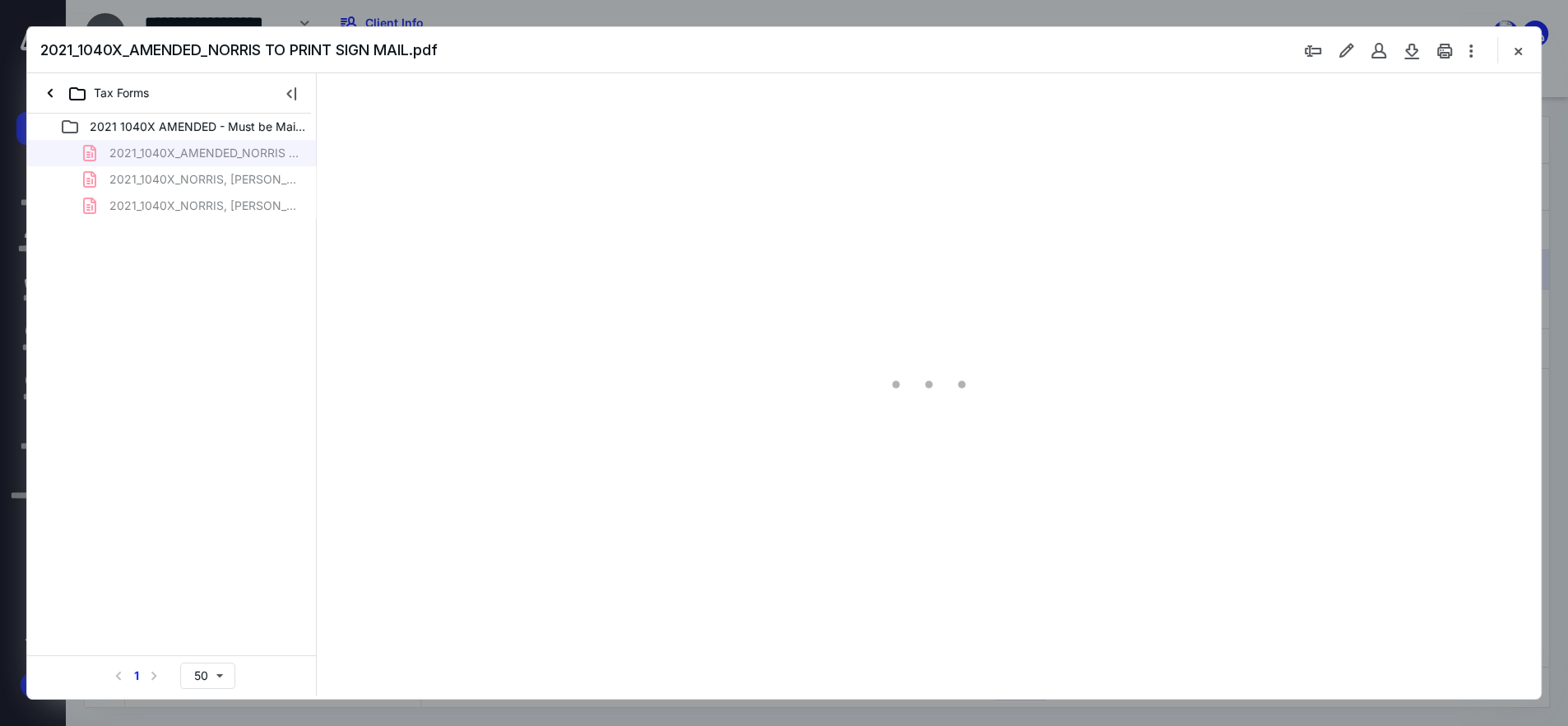 scroll, scrollTop: 0, scrollLeft: 0, axis: both 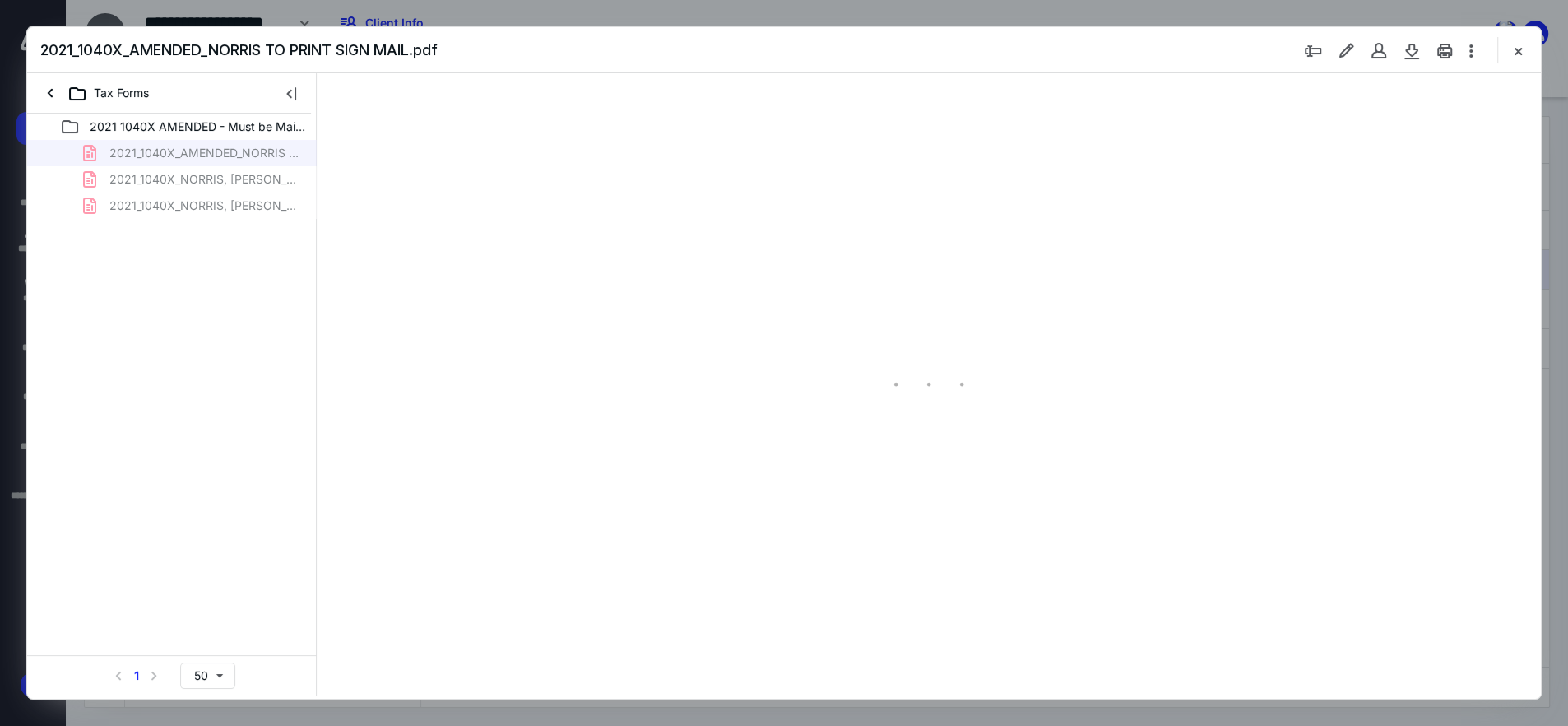 type on "85" 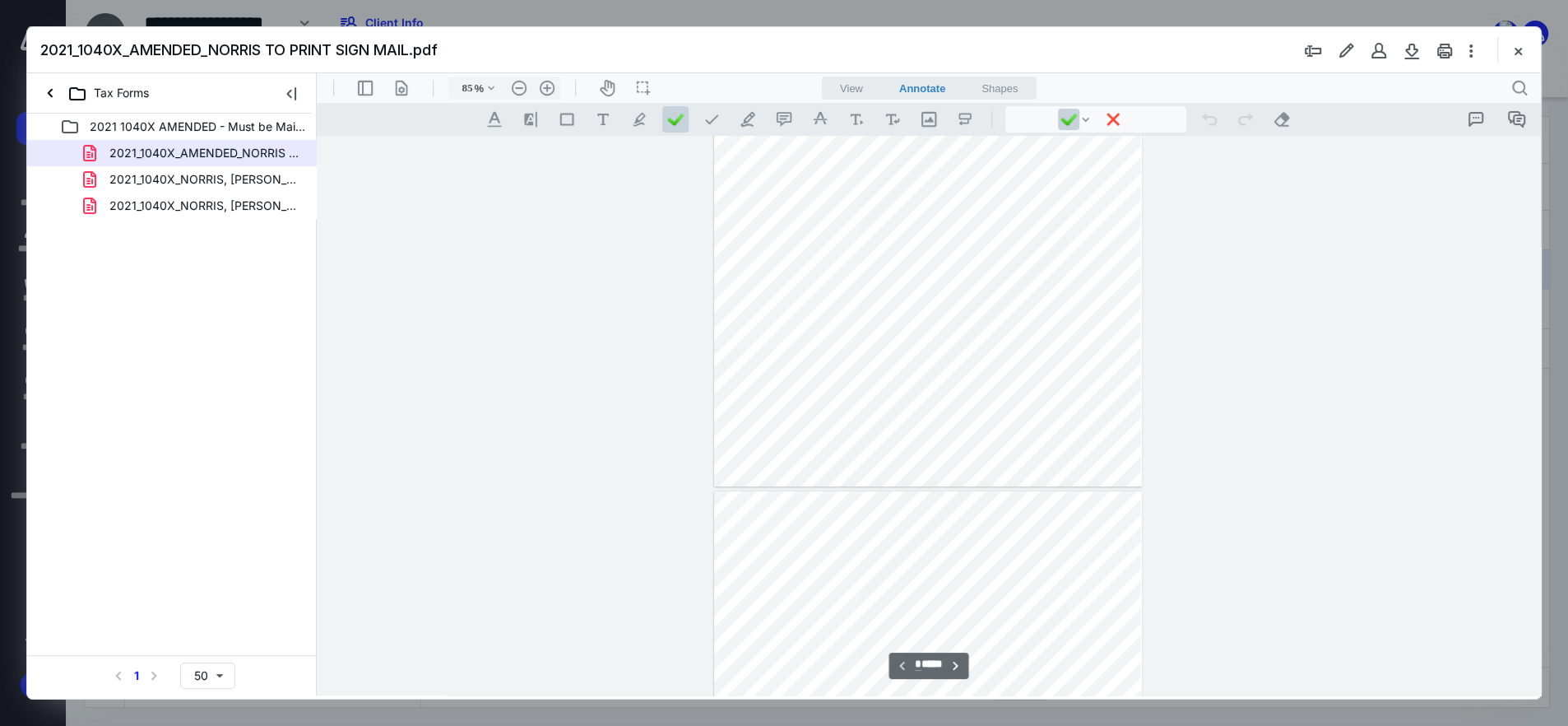 scroll, scrollTop: 617, scrollLeft: 0, axis: vertical 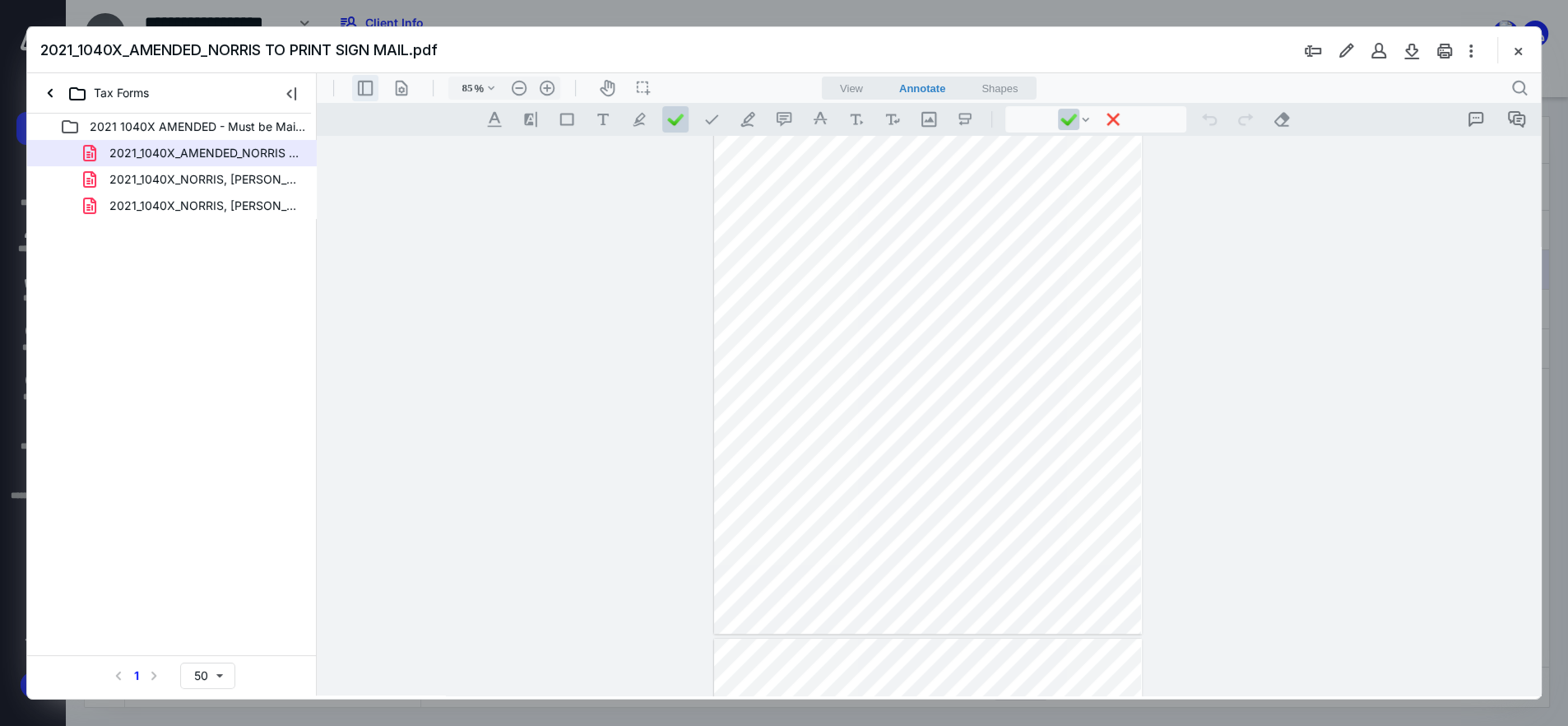 click on ".cls-1{fill:#abb0c4;} icon - header - sidebar - line" at bounding box center [365, 88] 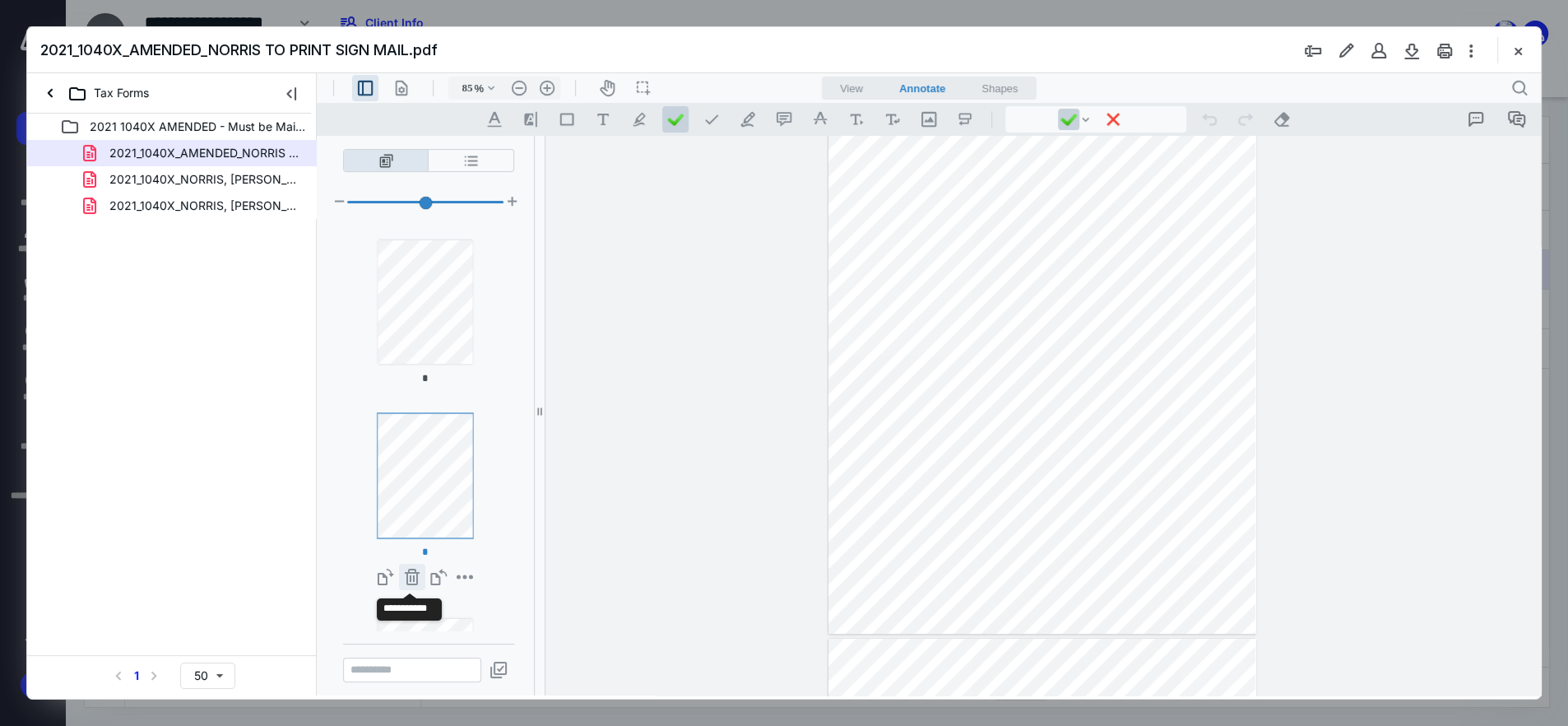 click on "**********" at bounding box center [412, 577] 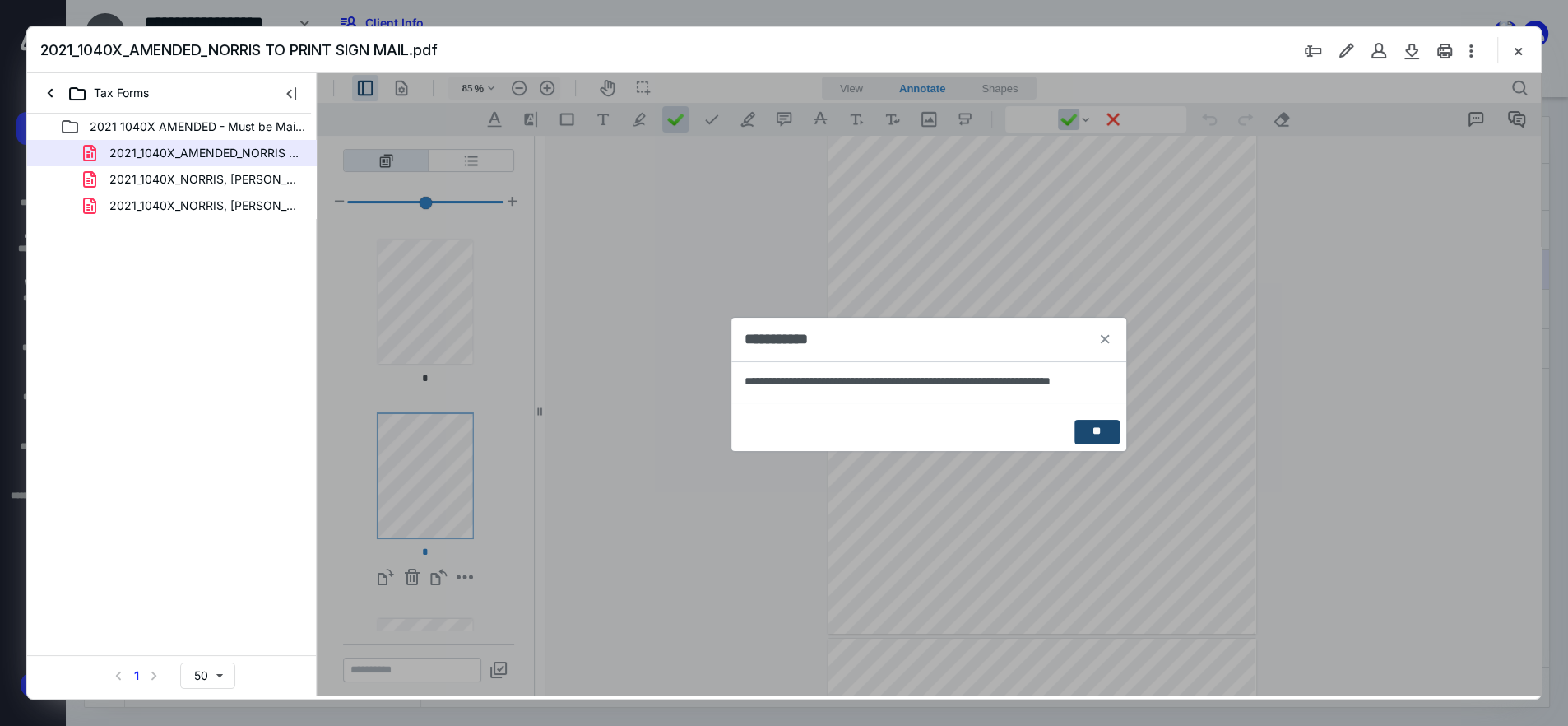 click on "**" at bounding box center [1097, 432] 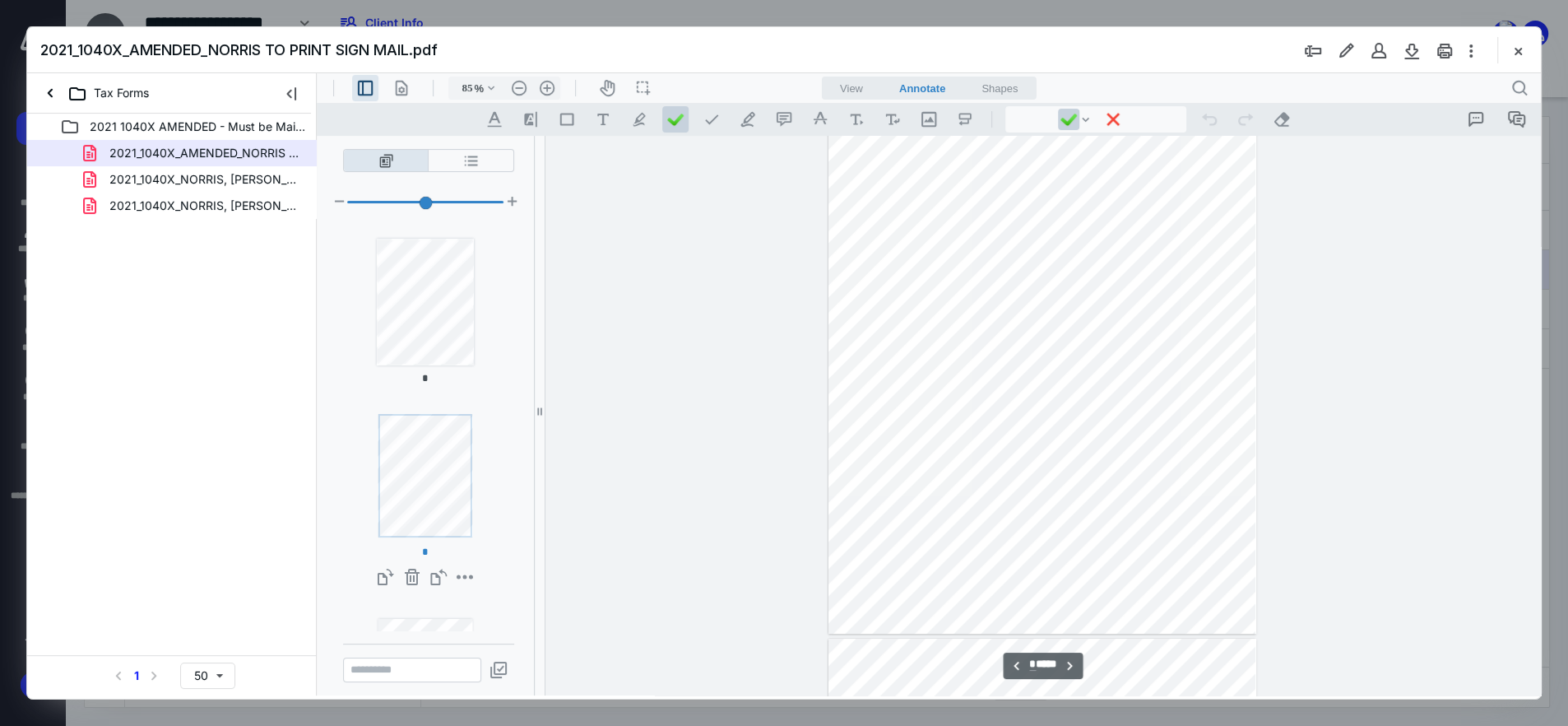 scroll, scrollTop: 470, scrollLeft: 0, axis: vertical 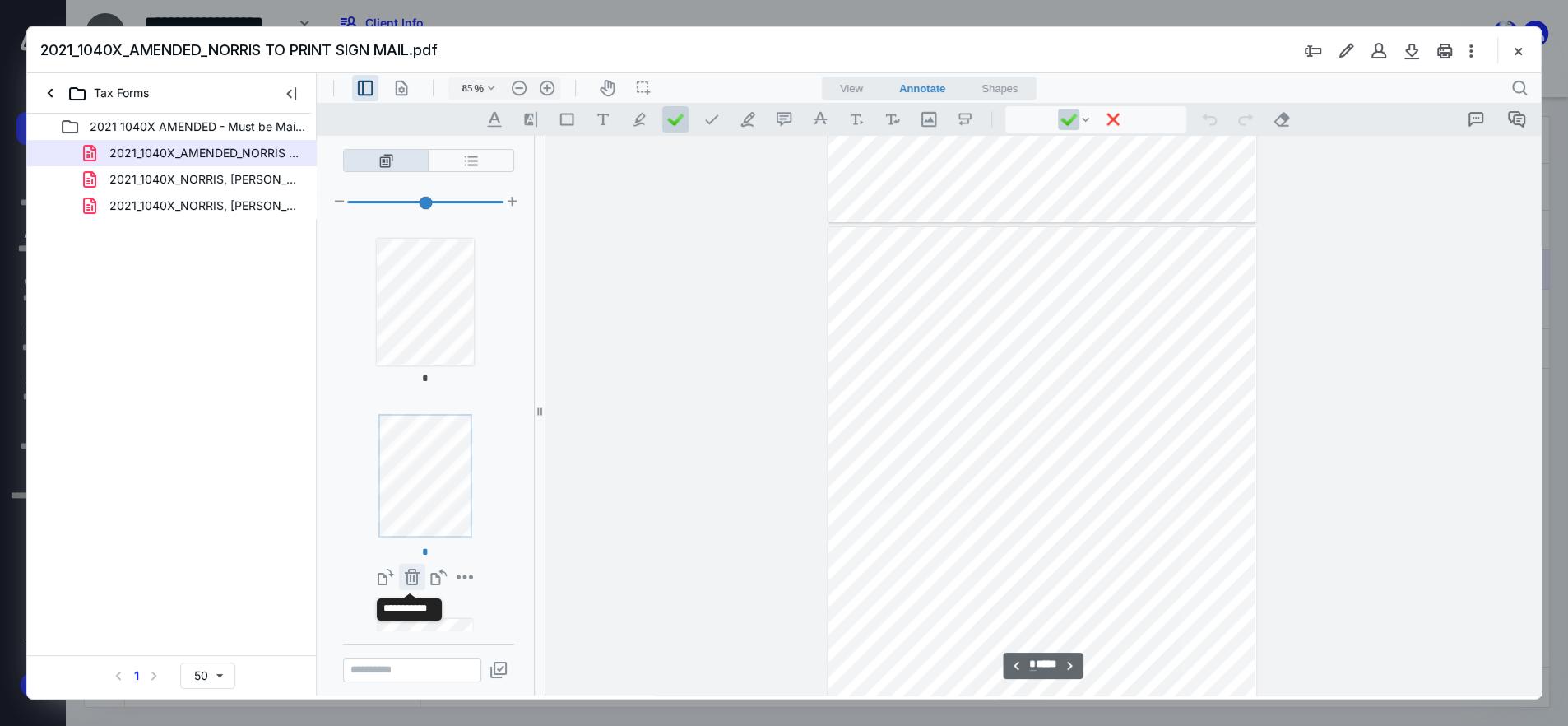 click on "**********" at bounding box center [412, 577] 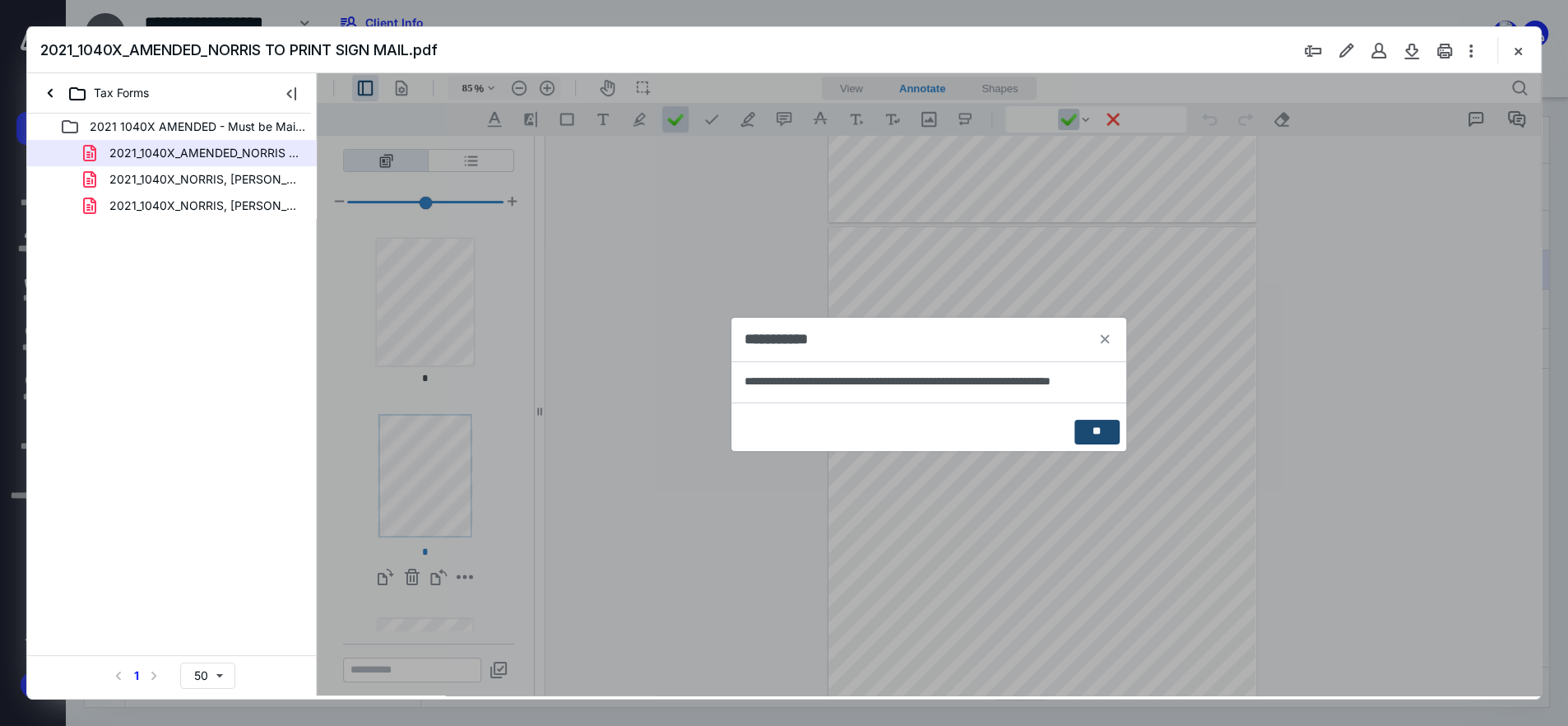 click on "**" at bounding box center [929, 432] 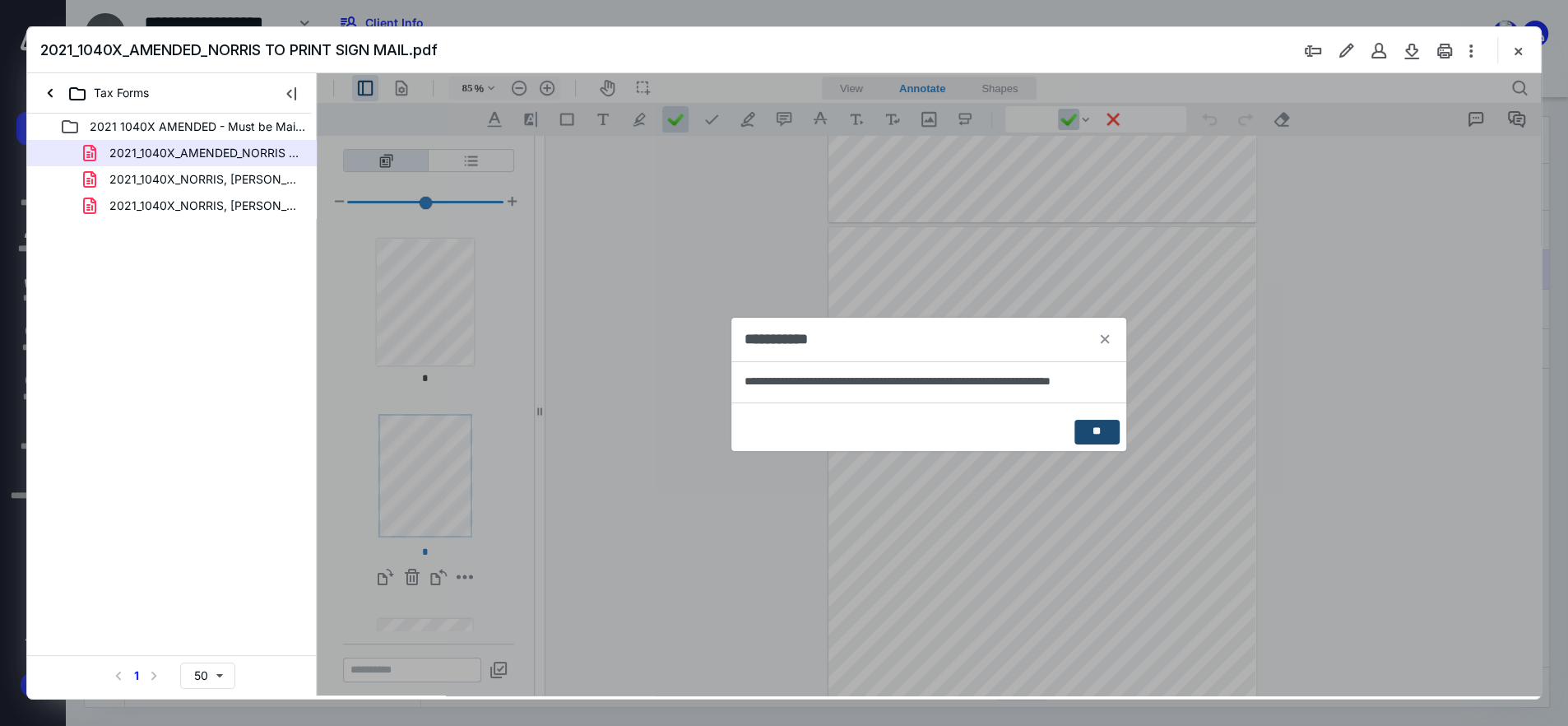 click on "**" at bounding box center (1097, 432) 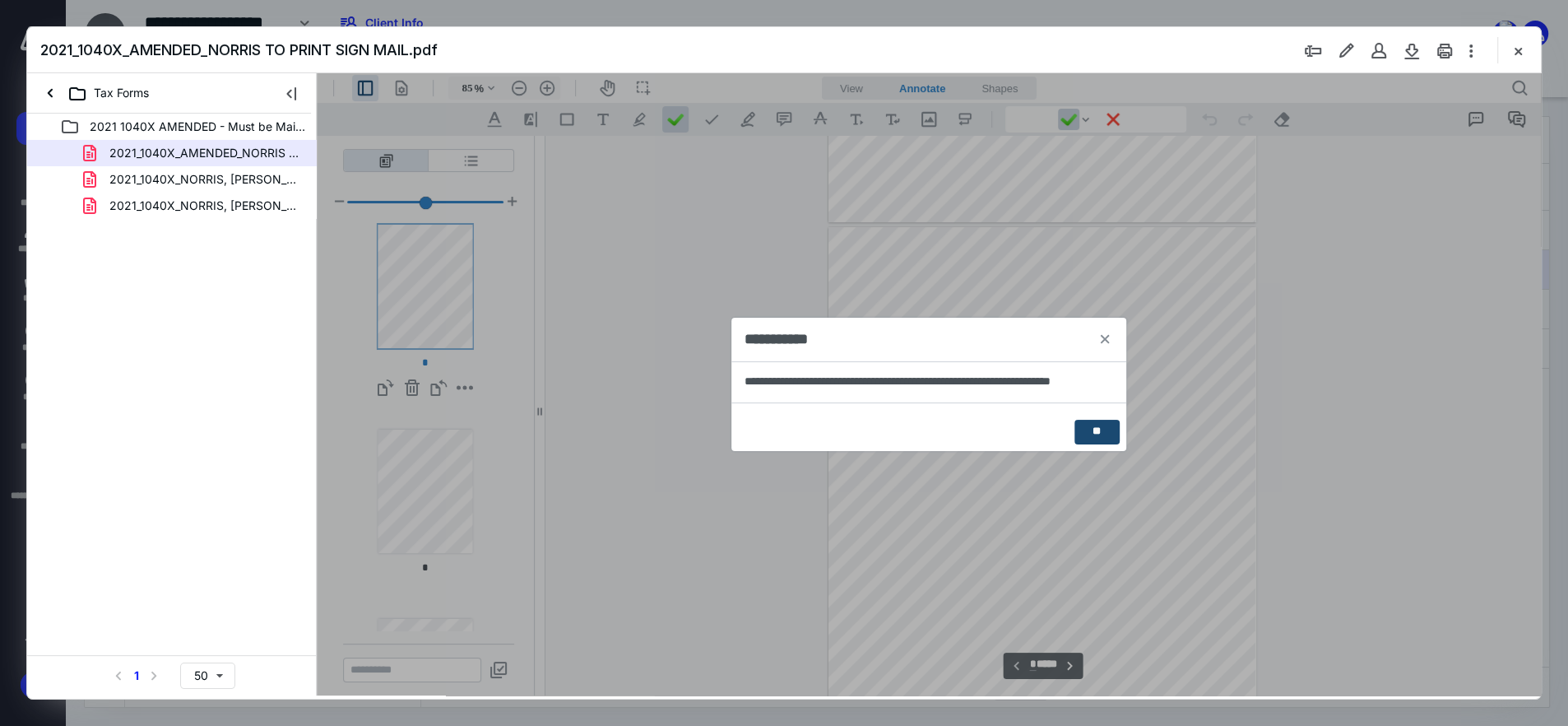 scroll, scrollTop: 0, scrollLeft: 0, axis: both 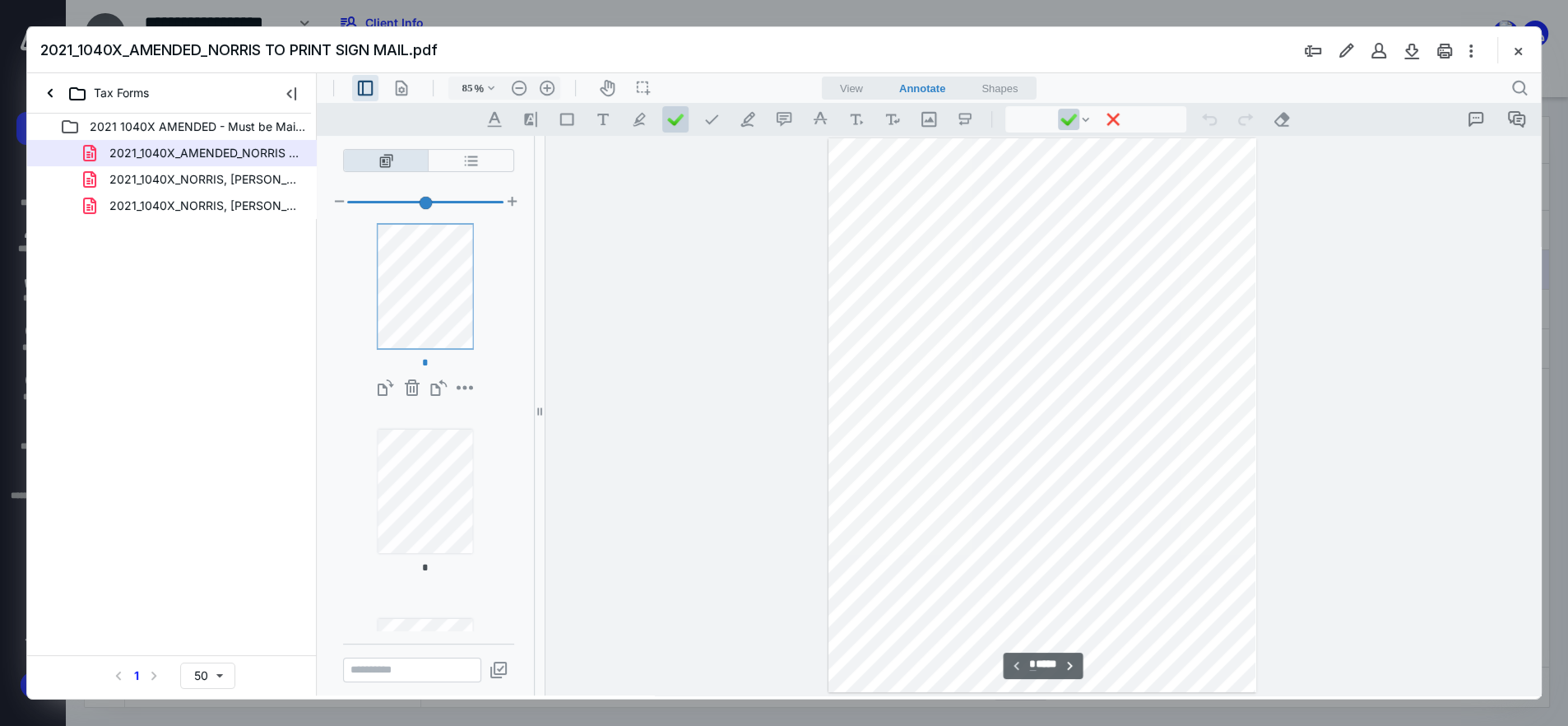 type on "*" 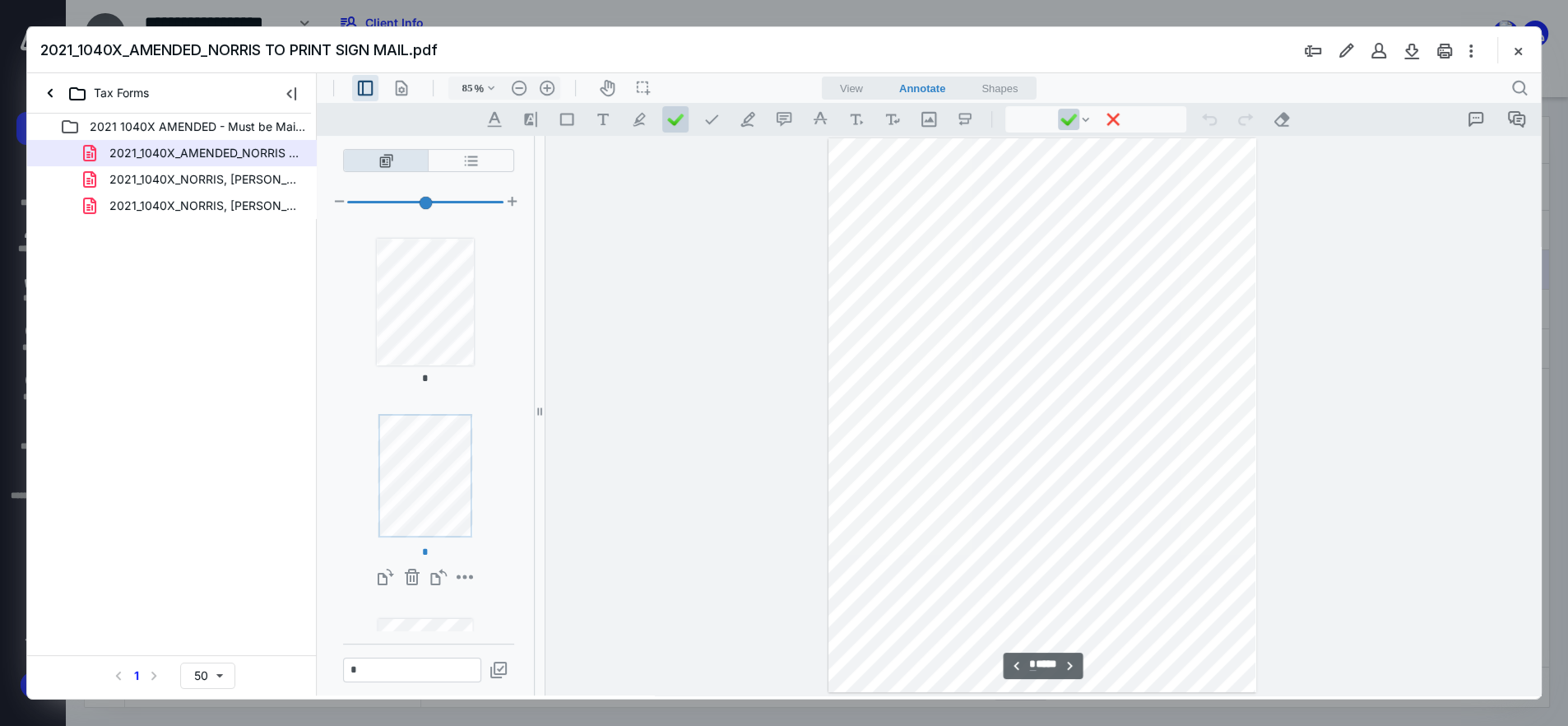 scroll, scrollTop: 558, scrollLeft: 0, axis: vertical 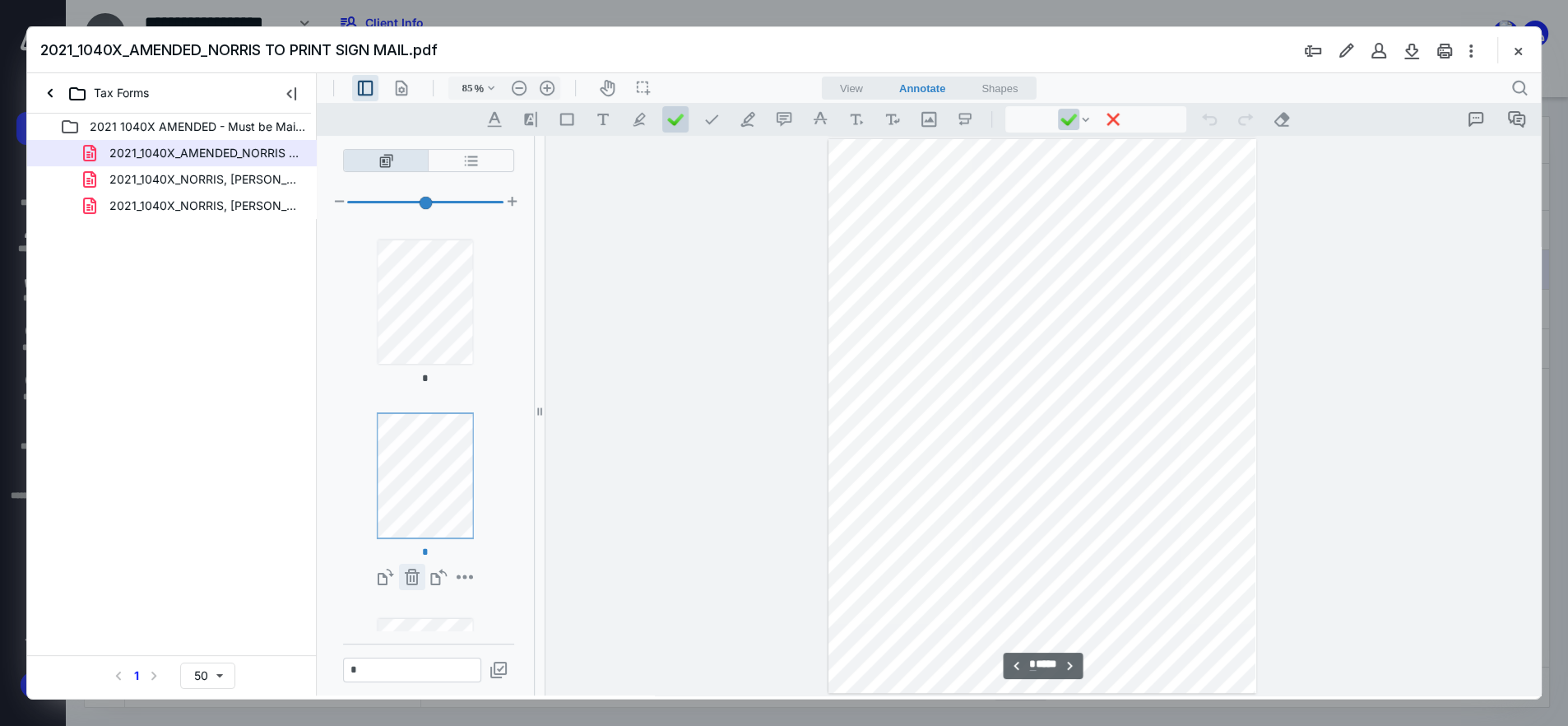 click on "**********" at bounding box center [412, 577] 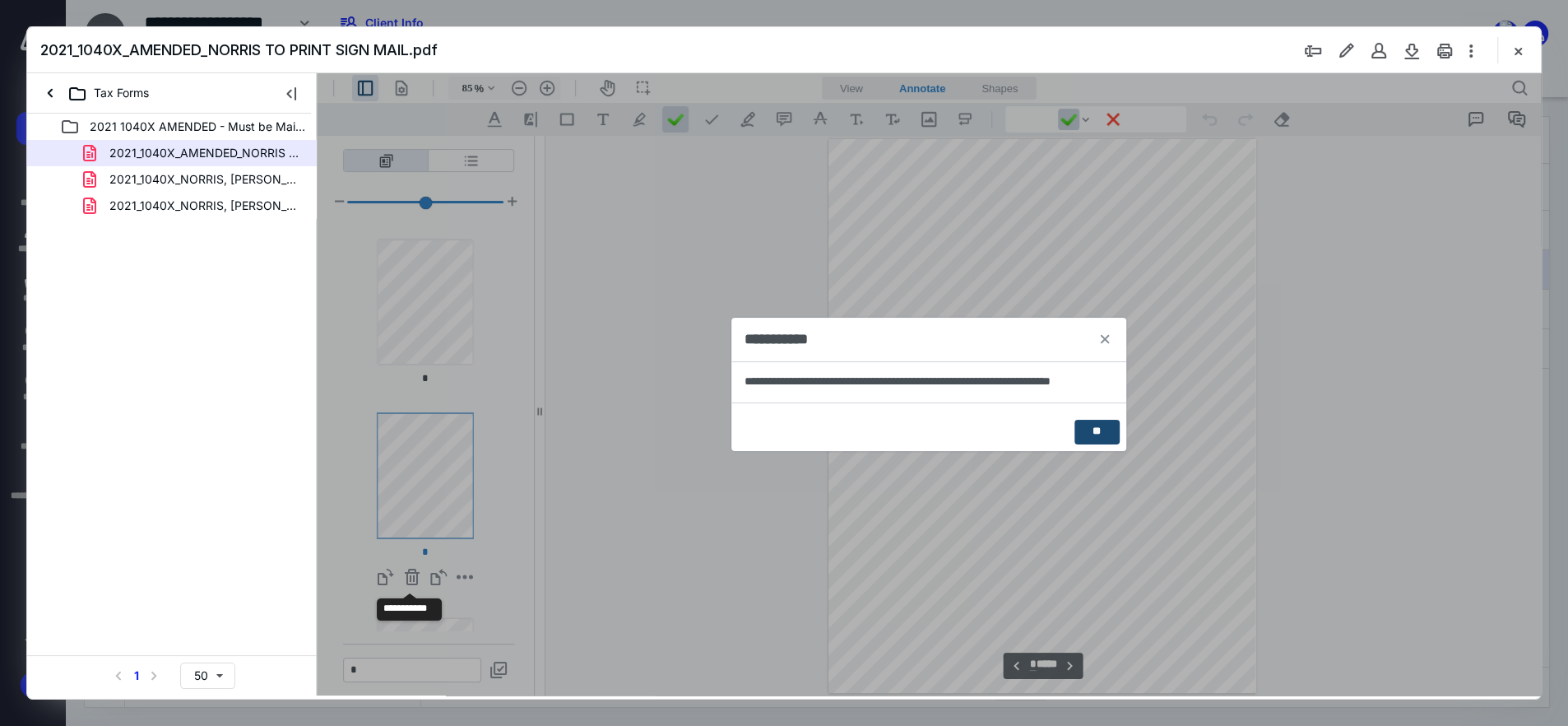 click on "**" at bounding box center (1097, 432) 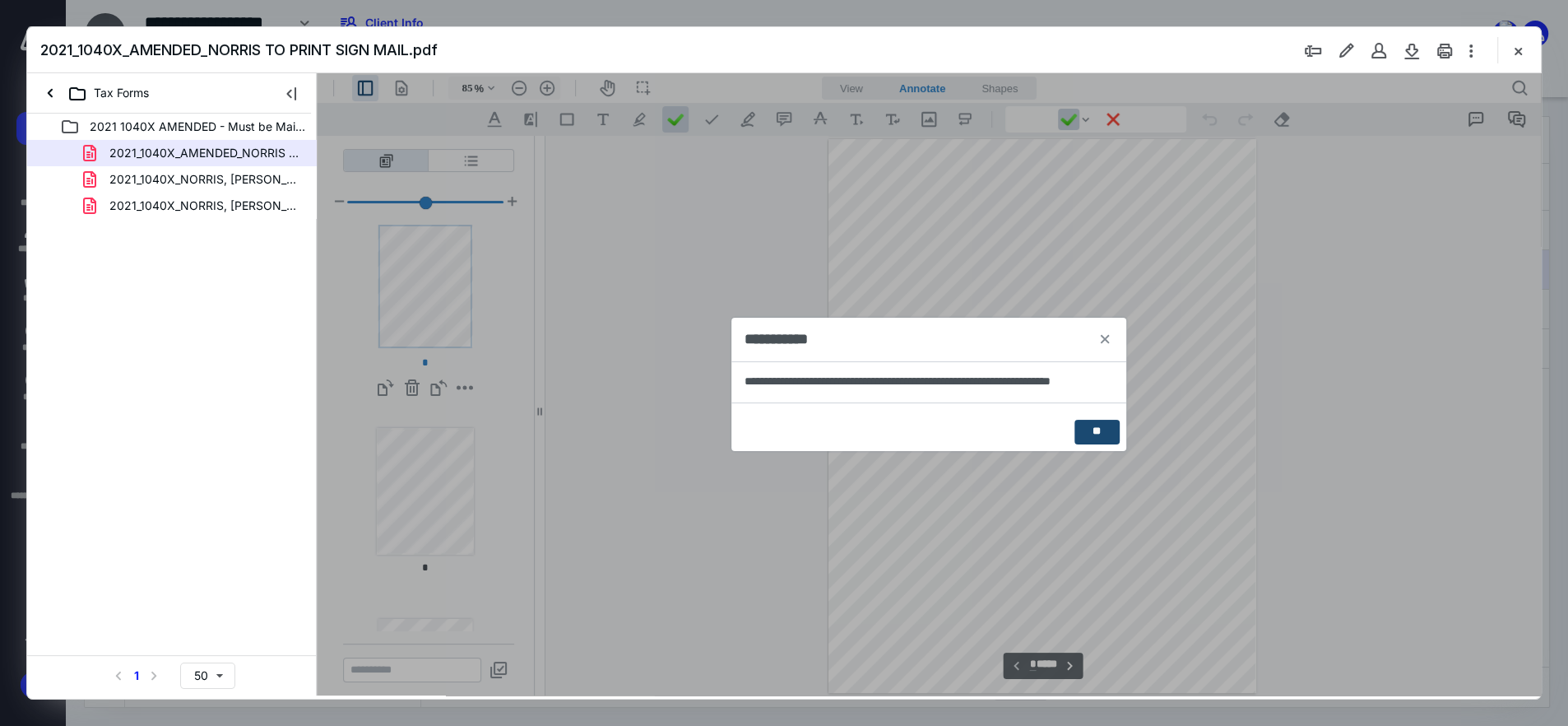 scroll, scrollTop: 0, scrollLeft: 0, axis: both 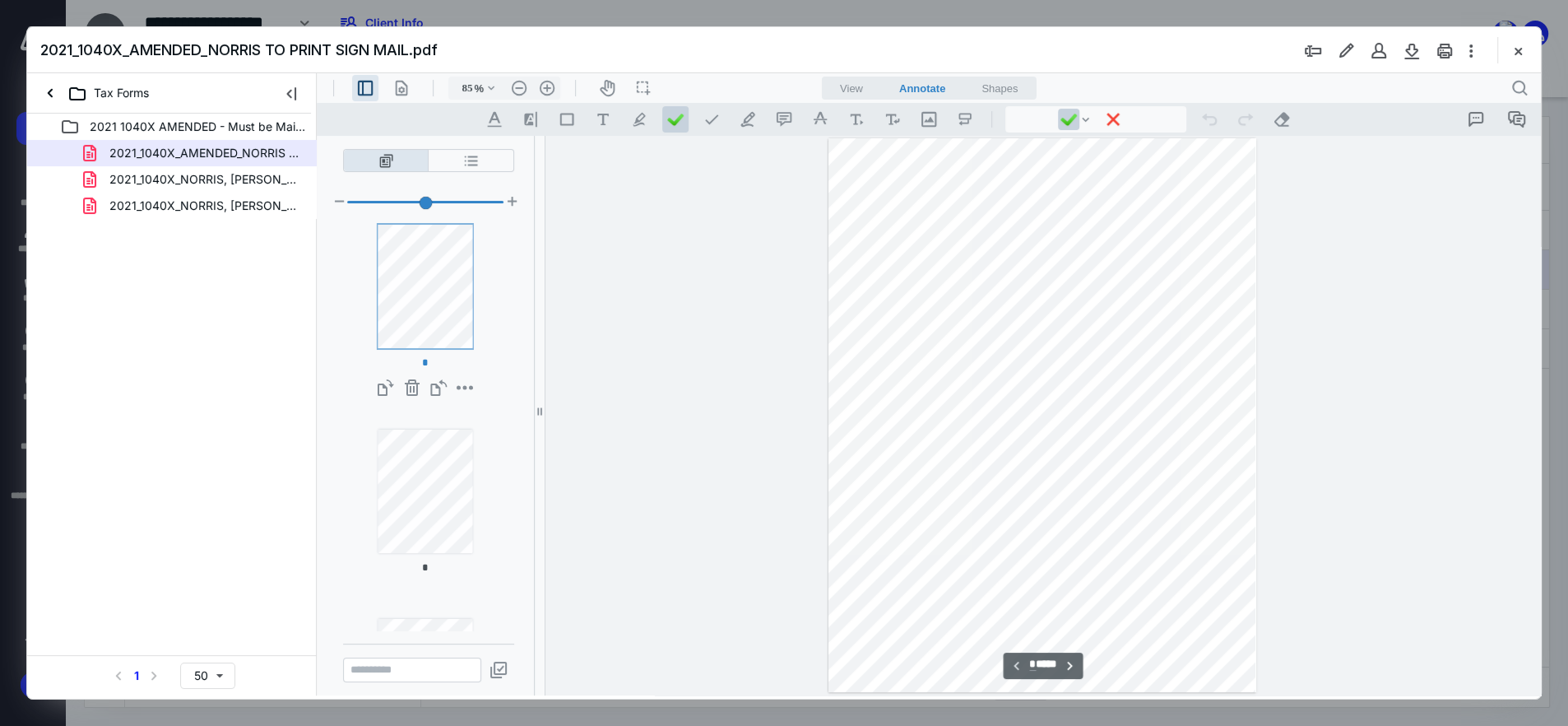 type on "*" 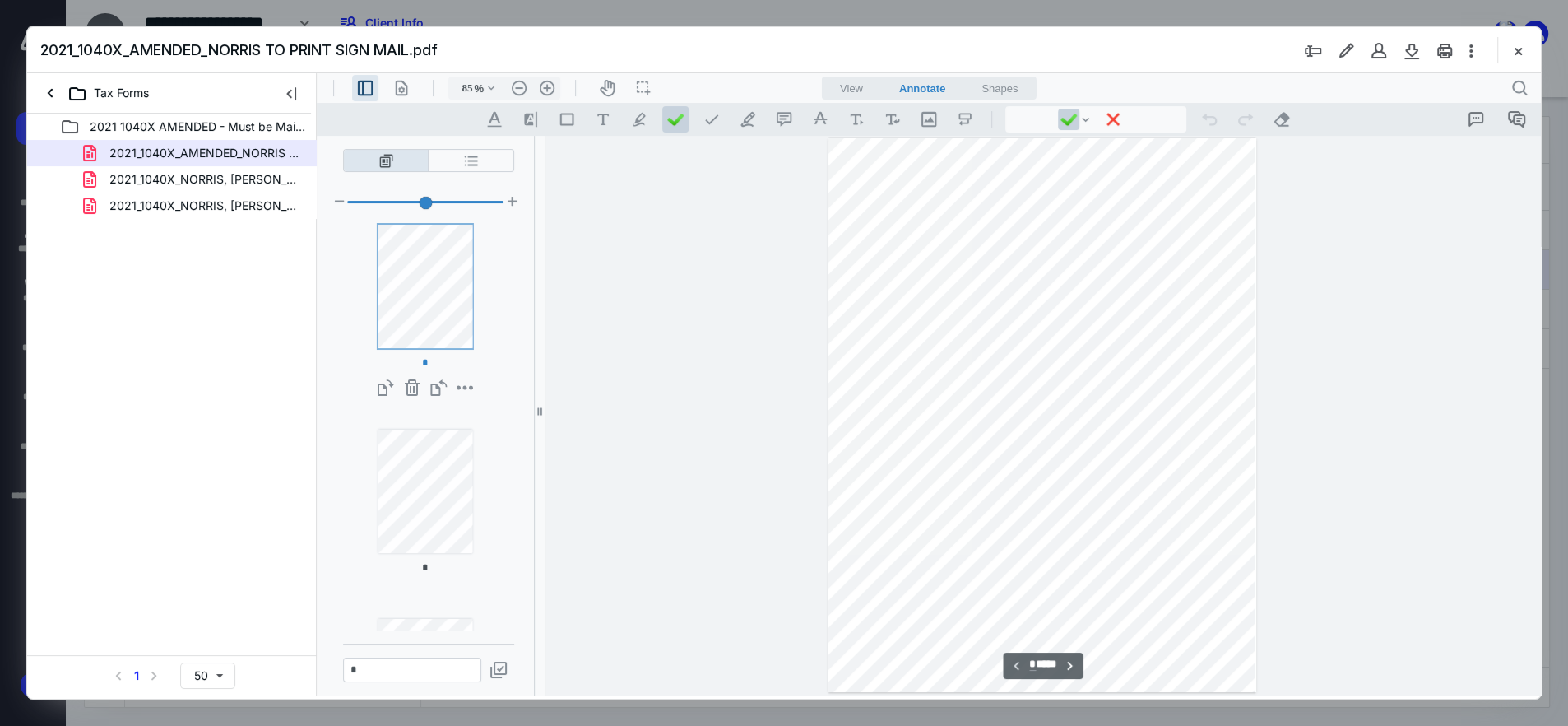 scroll, scrollTop: 558, scrollLeft: 0, axis: vertical 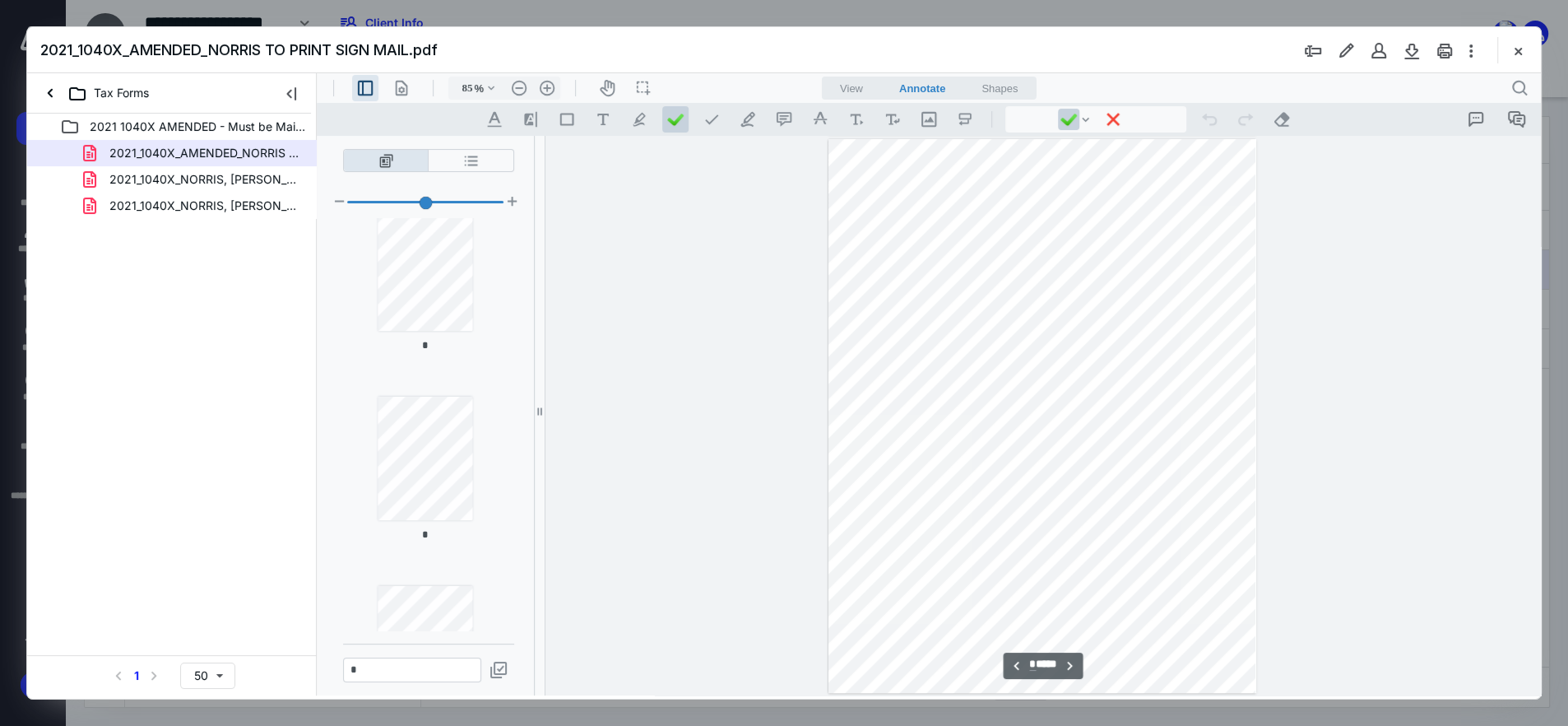 type on "*" 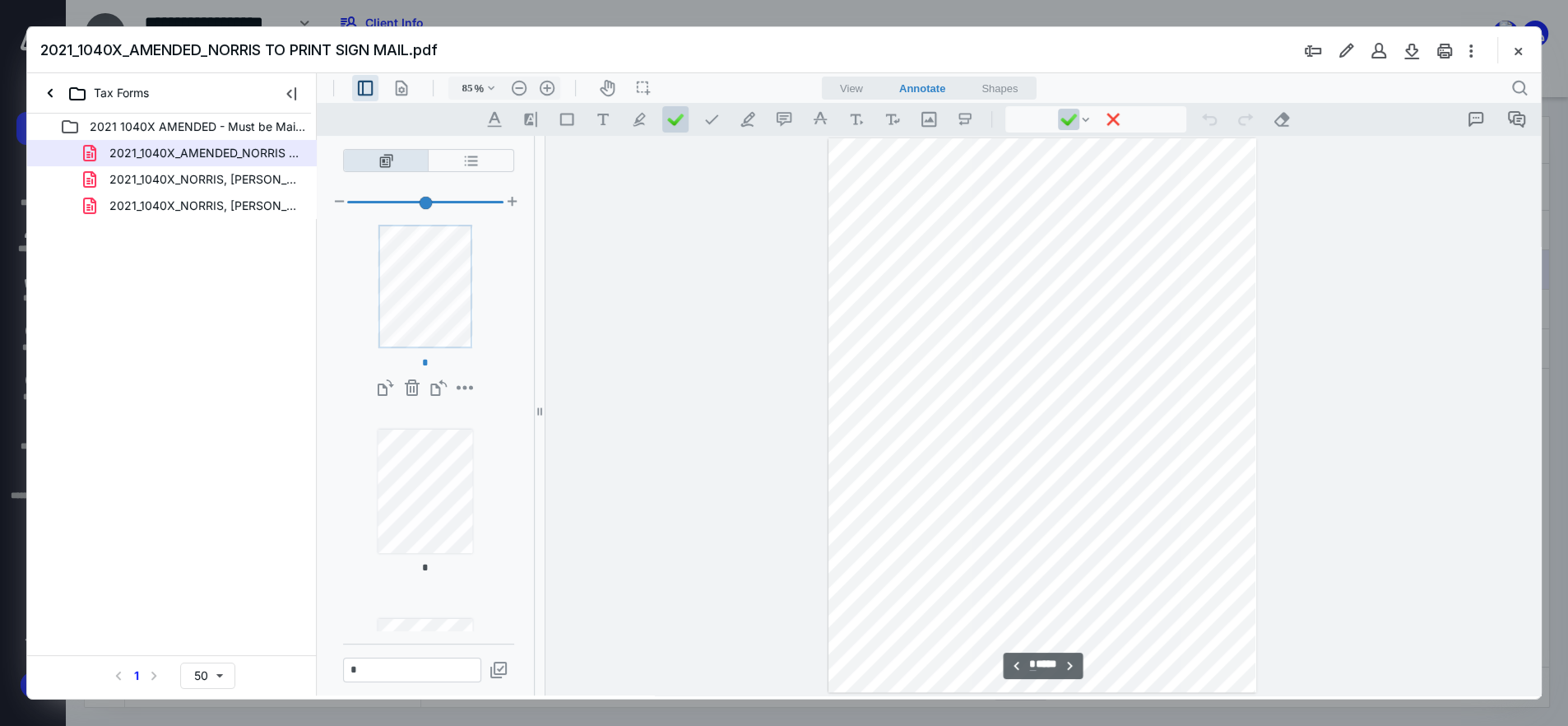type on "*" 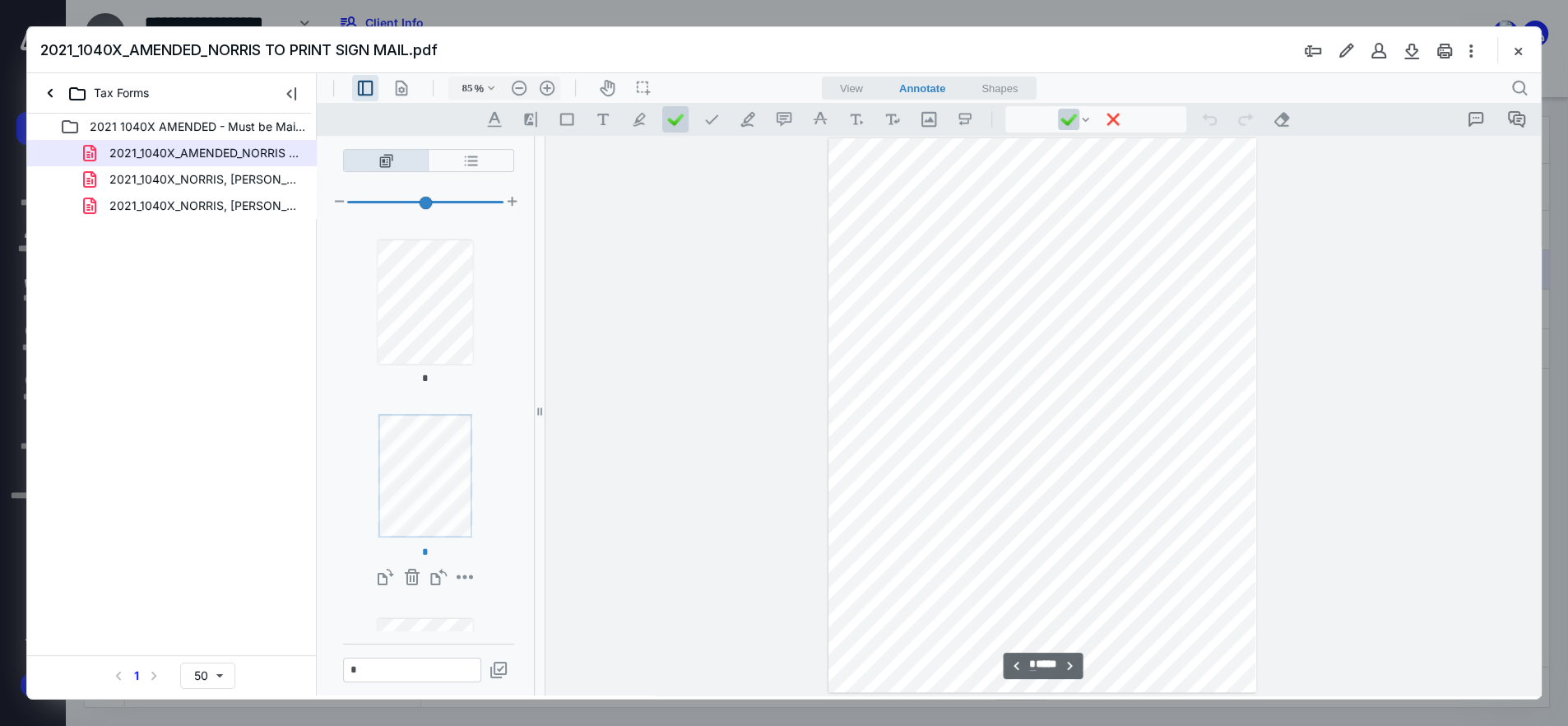 scroll, scrollTop: 1676, scrollLeft: 0, axis: vertical 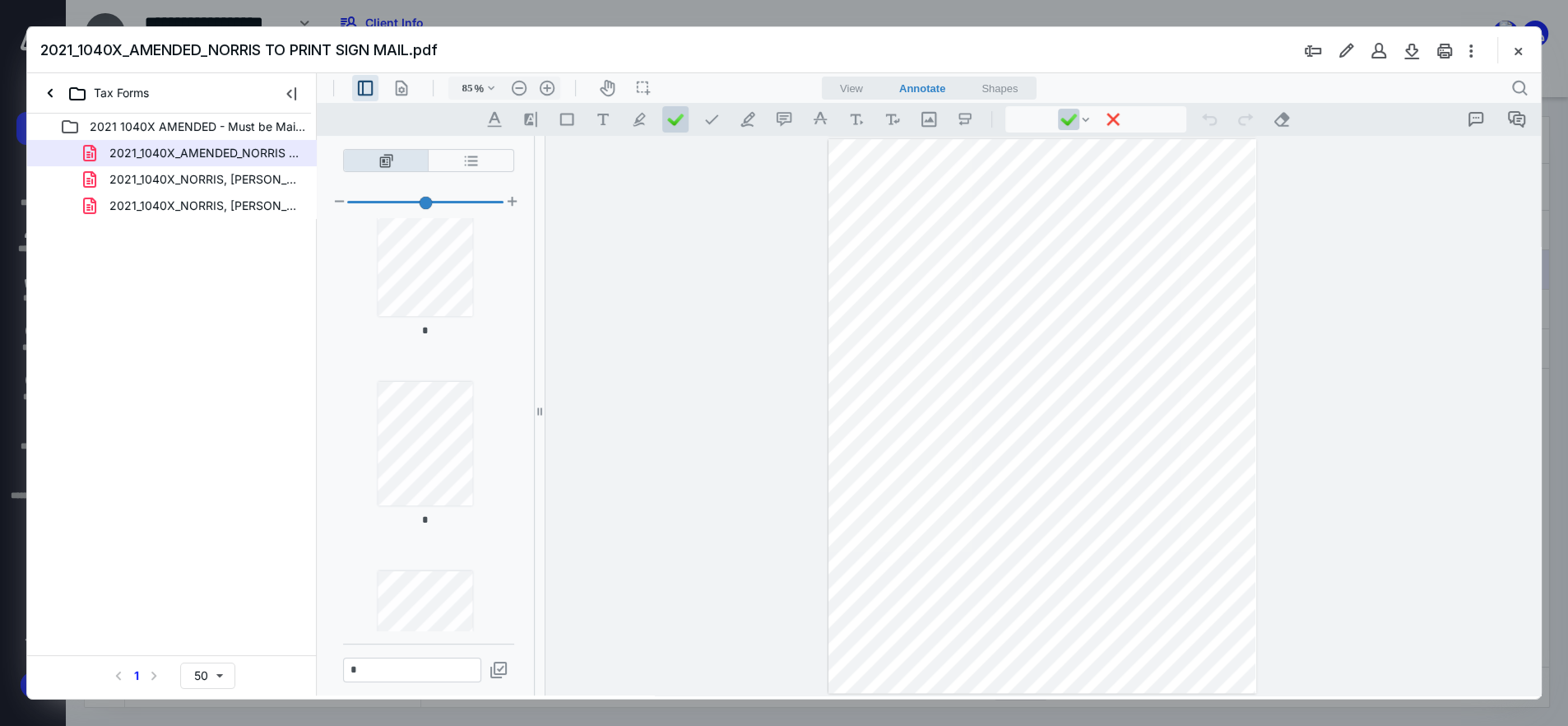 type on "*" 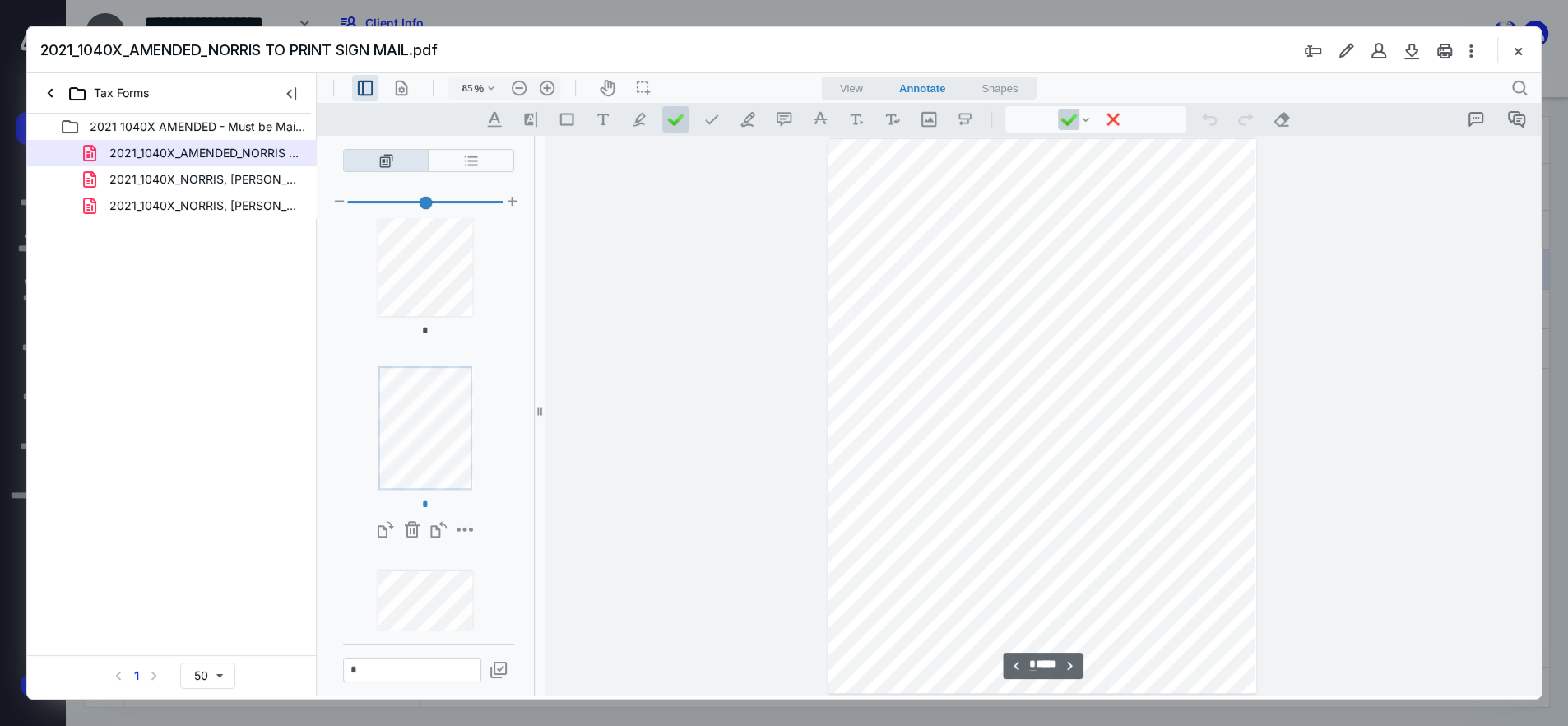 scroll, scrollTop: 2794, scrollLeft: 0, axis: vertical 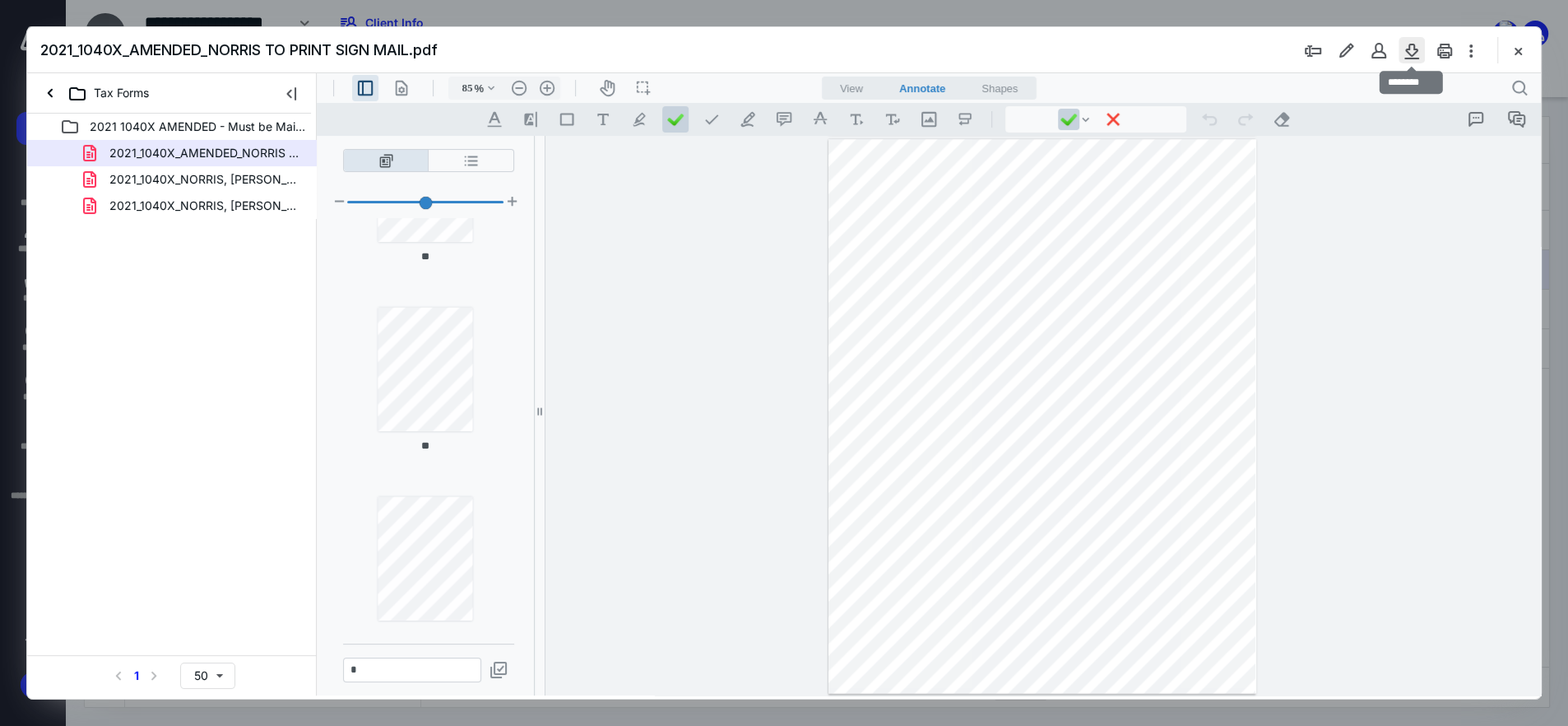 click at bounding box center (1412, 50) 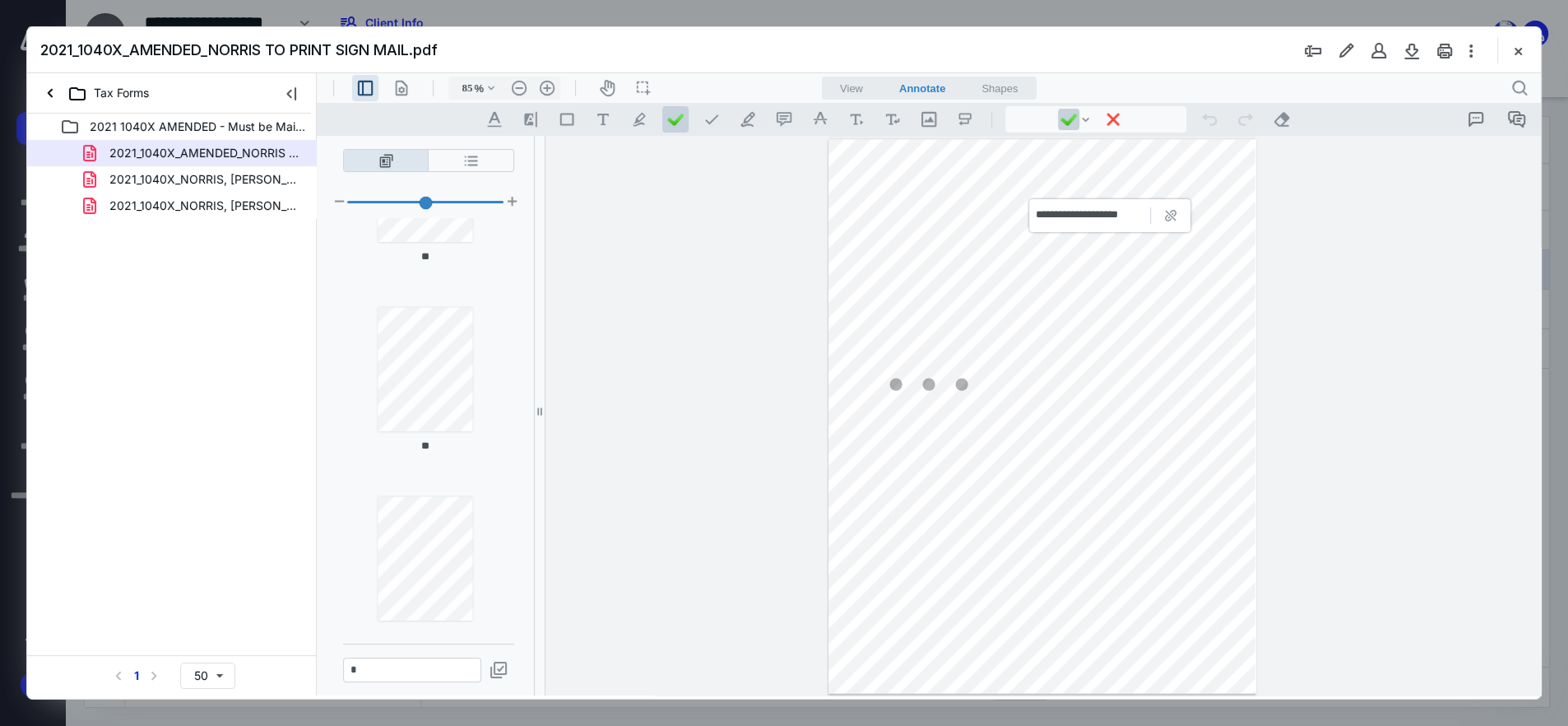 drag, startPoint x: 1516, startPoint y: 43, endPoint x: 1507, endPoint y: 58, distance: 17.492856 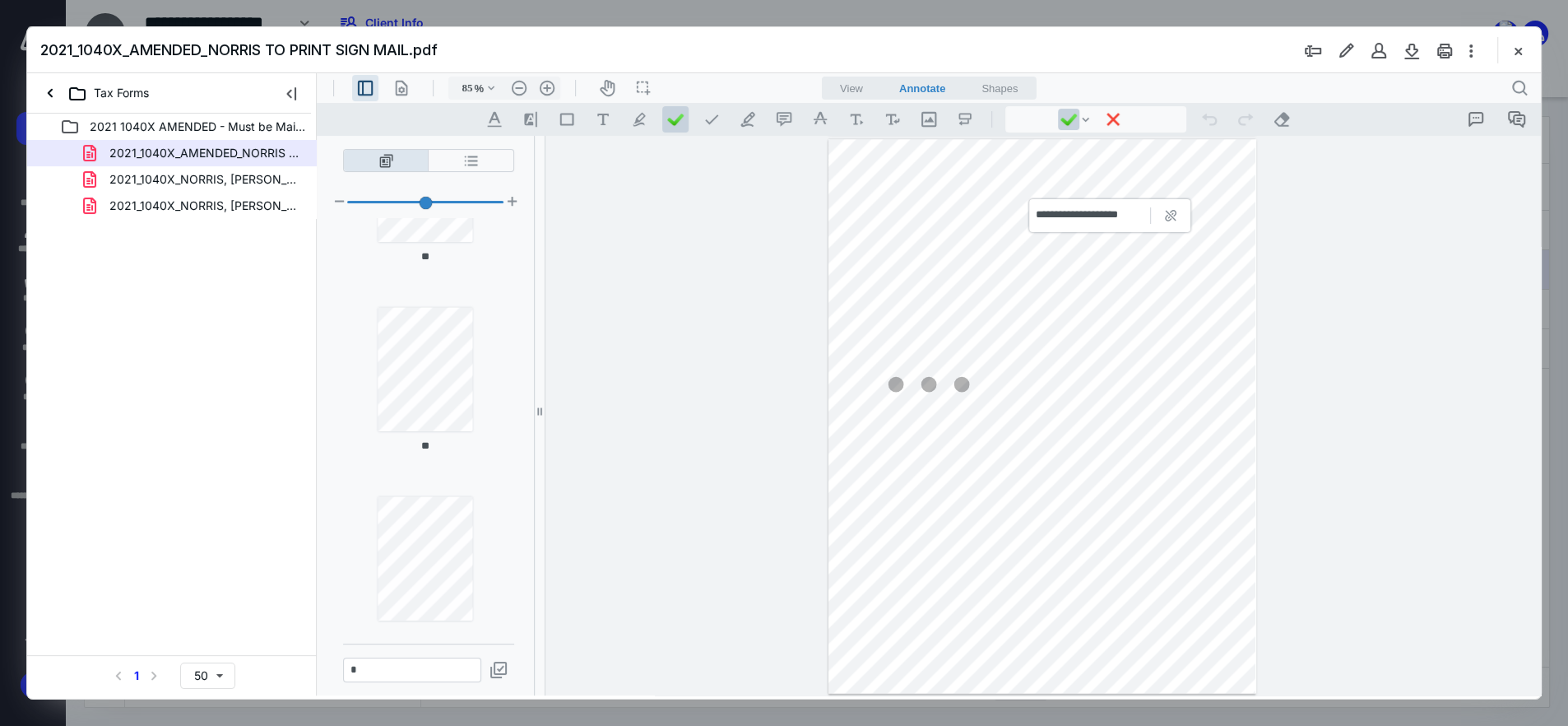 click at bounding box center (1518, 50) 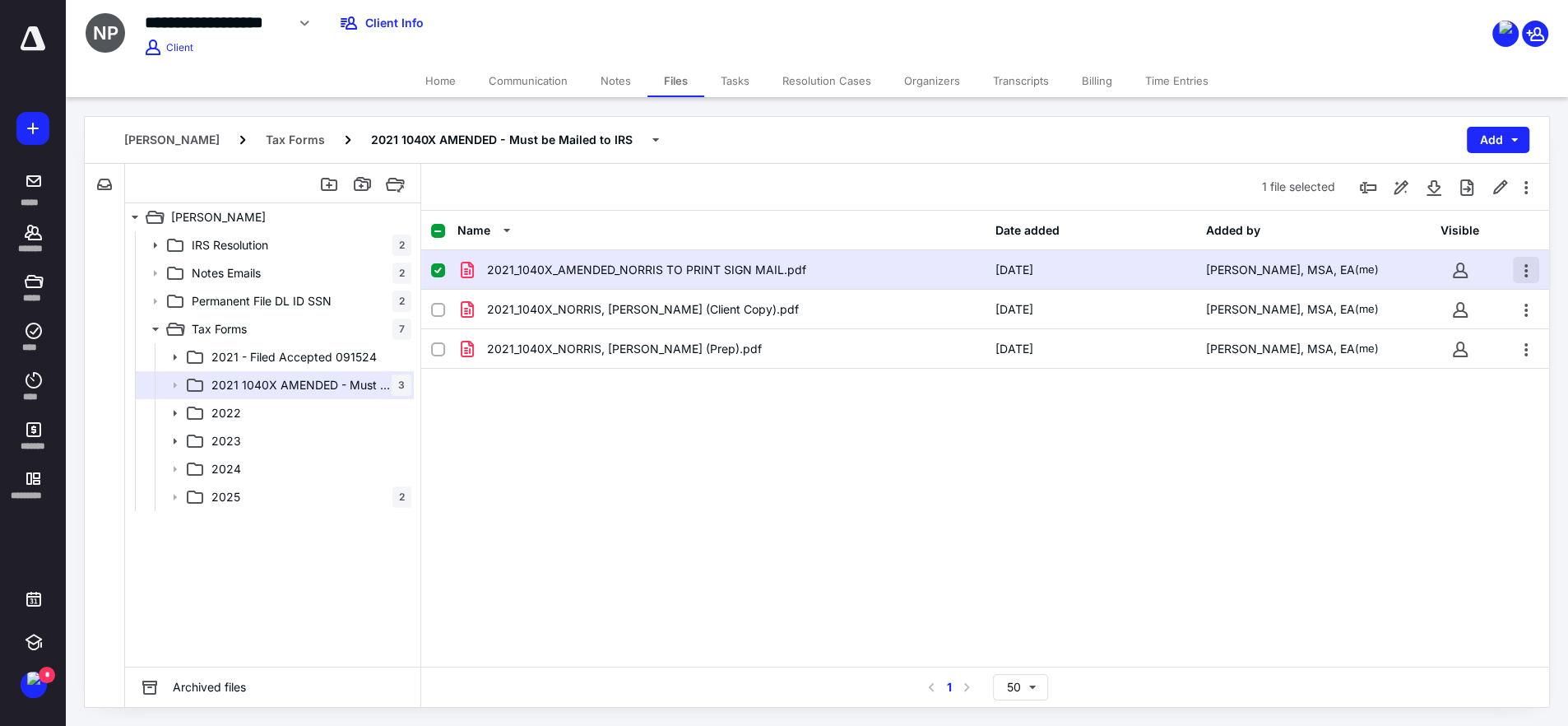 click at bounding box center (1526, 270) 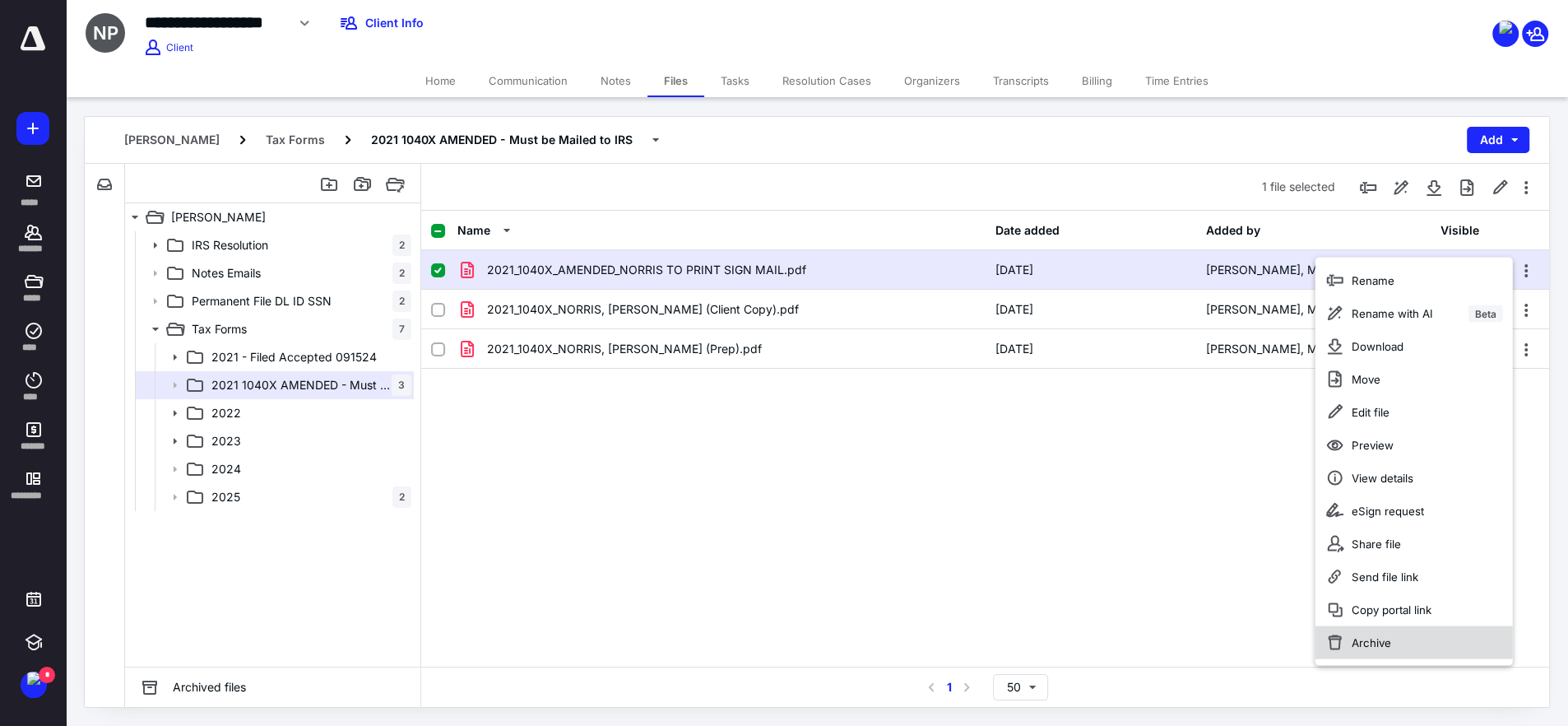 click on "Archive" at bounding box center [1413, 643] 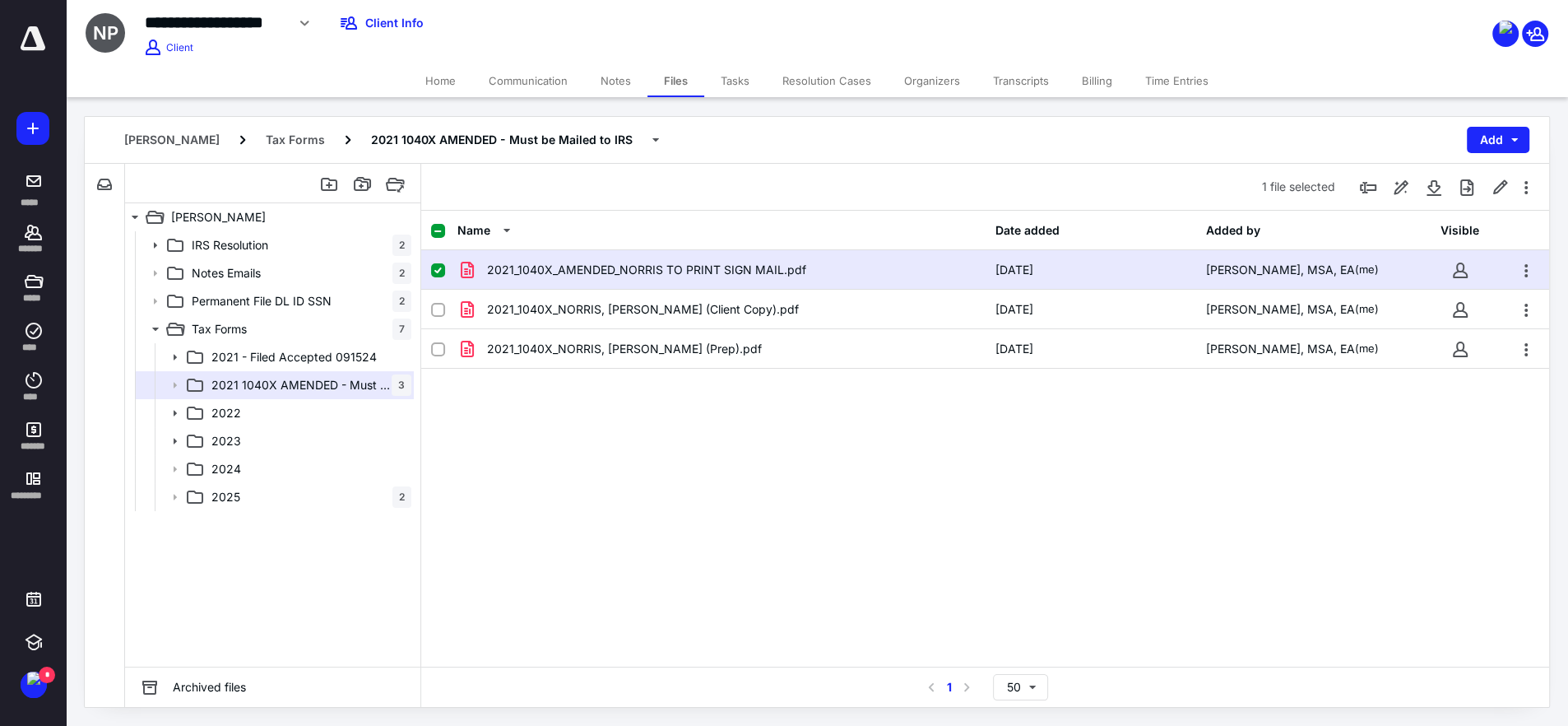 checkbox on "false" 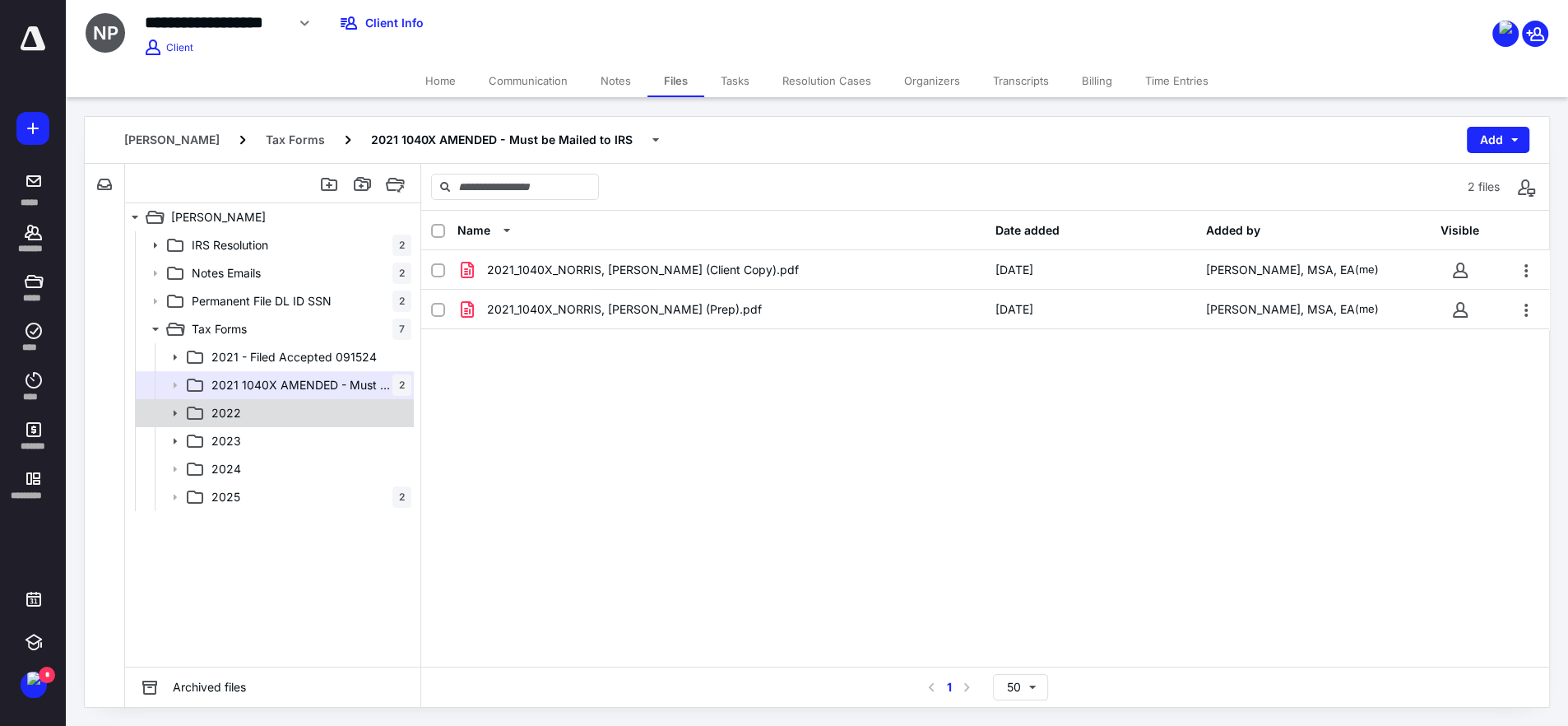 click on "2022" at bounding box center [308, 413] 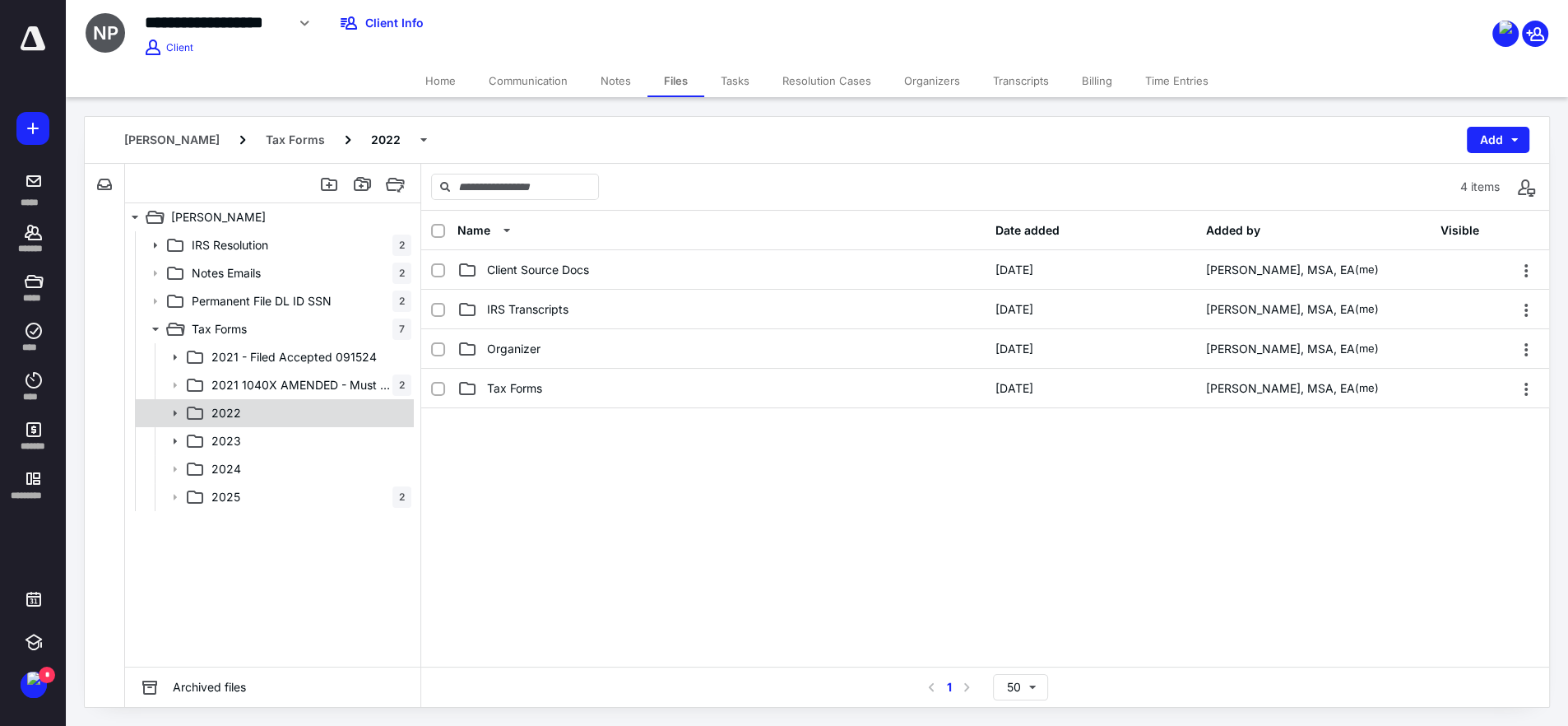 click 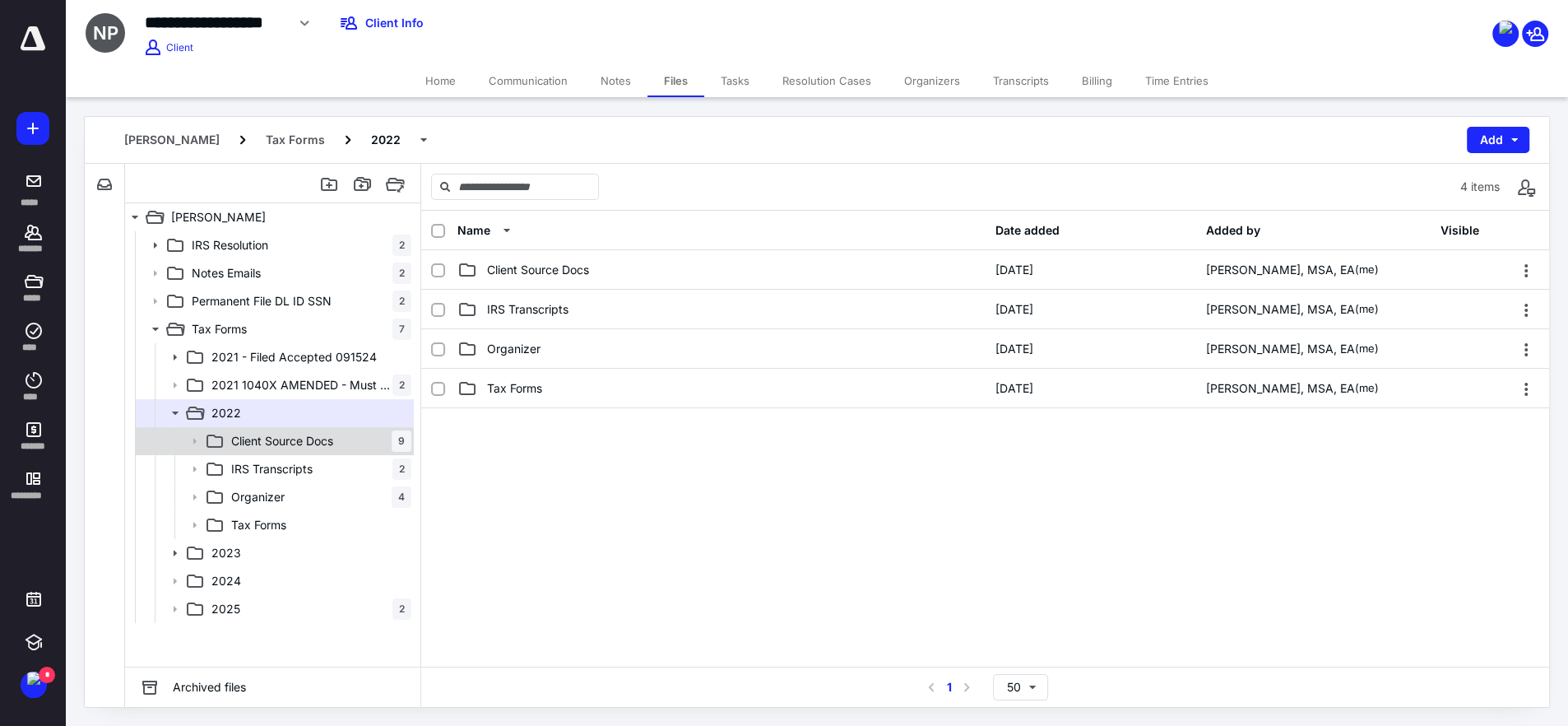 click on "Client Source Docs 9" at bounding box center [318, 441] 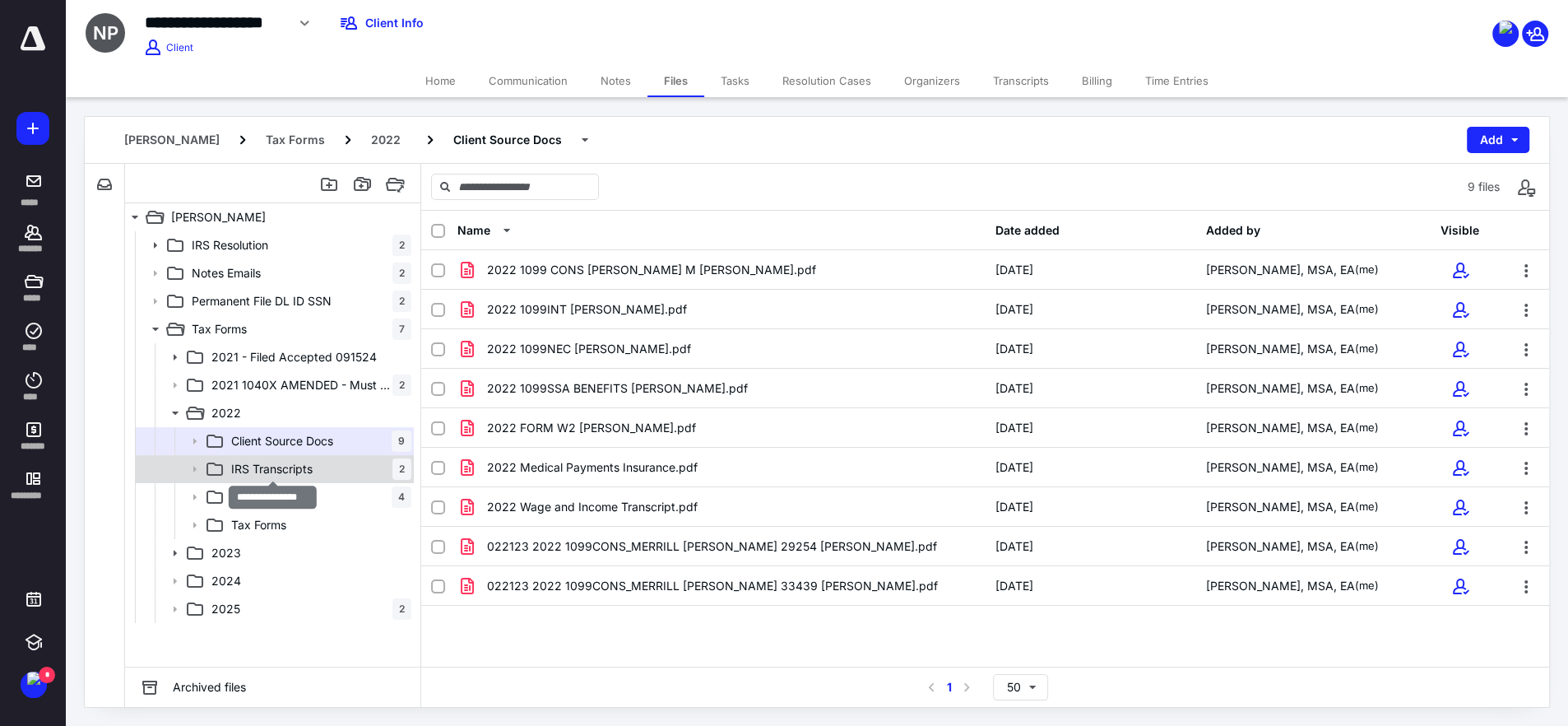 click on "IRS Transcripts" at bounding box center (271, 469) 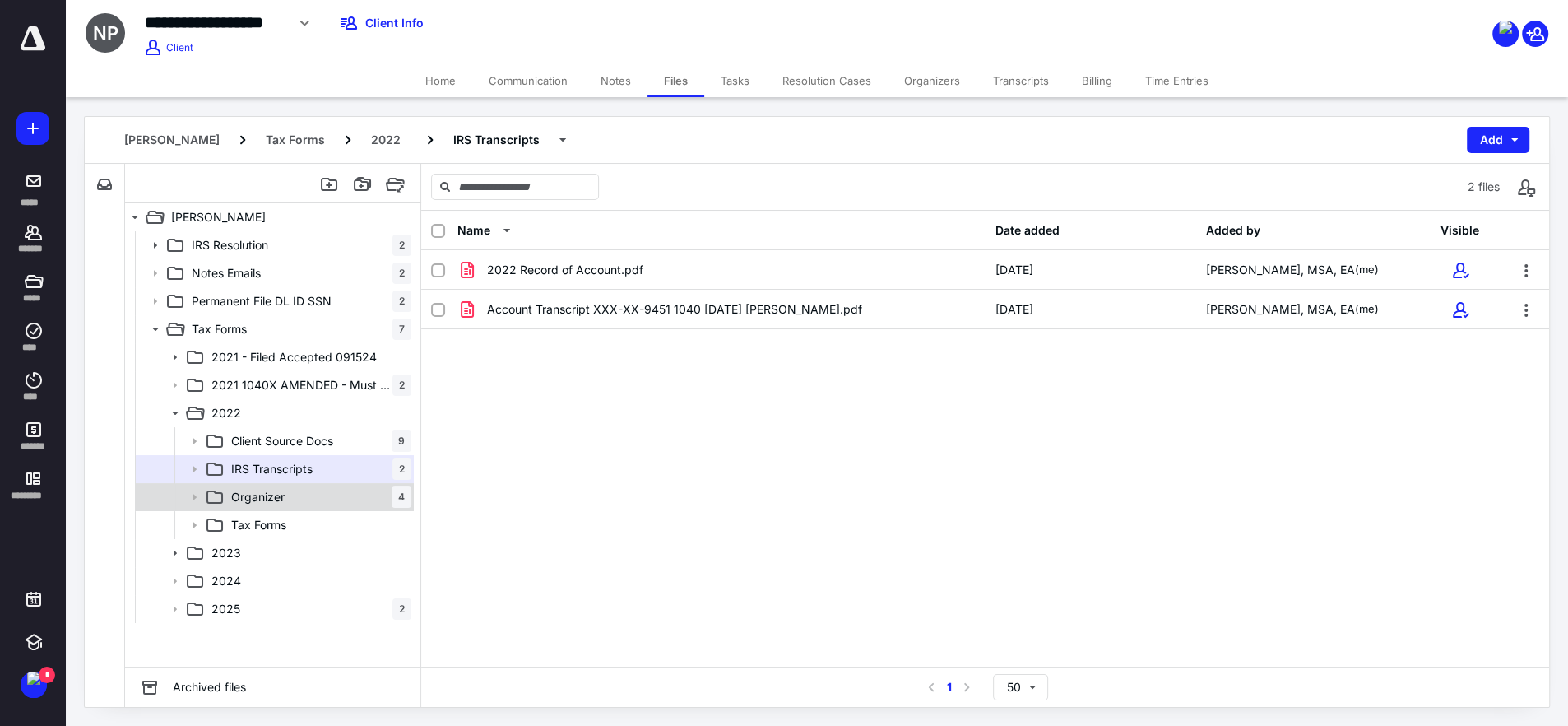 click on "Organizer 4" at bounding box center [318, 497] 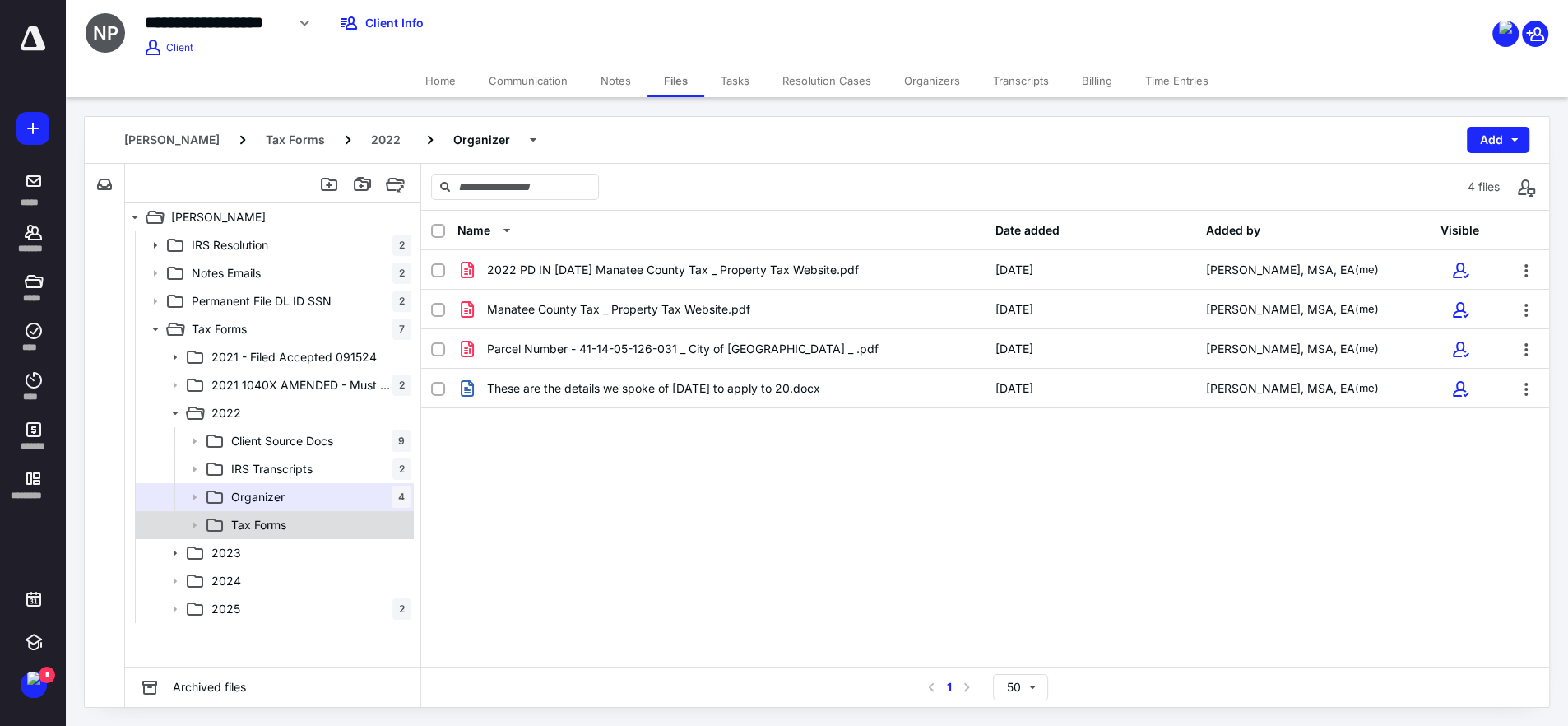 click on "Tax Forms" at bounding box center (318, 525) 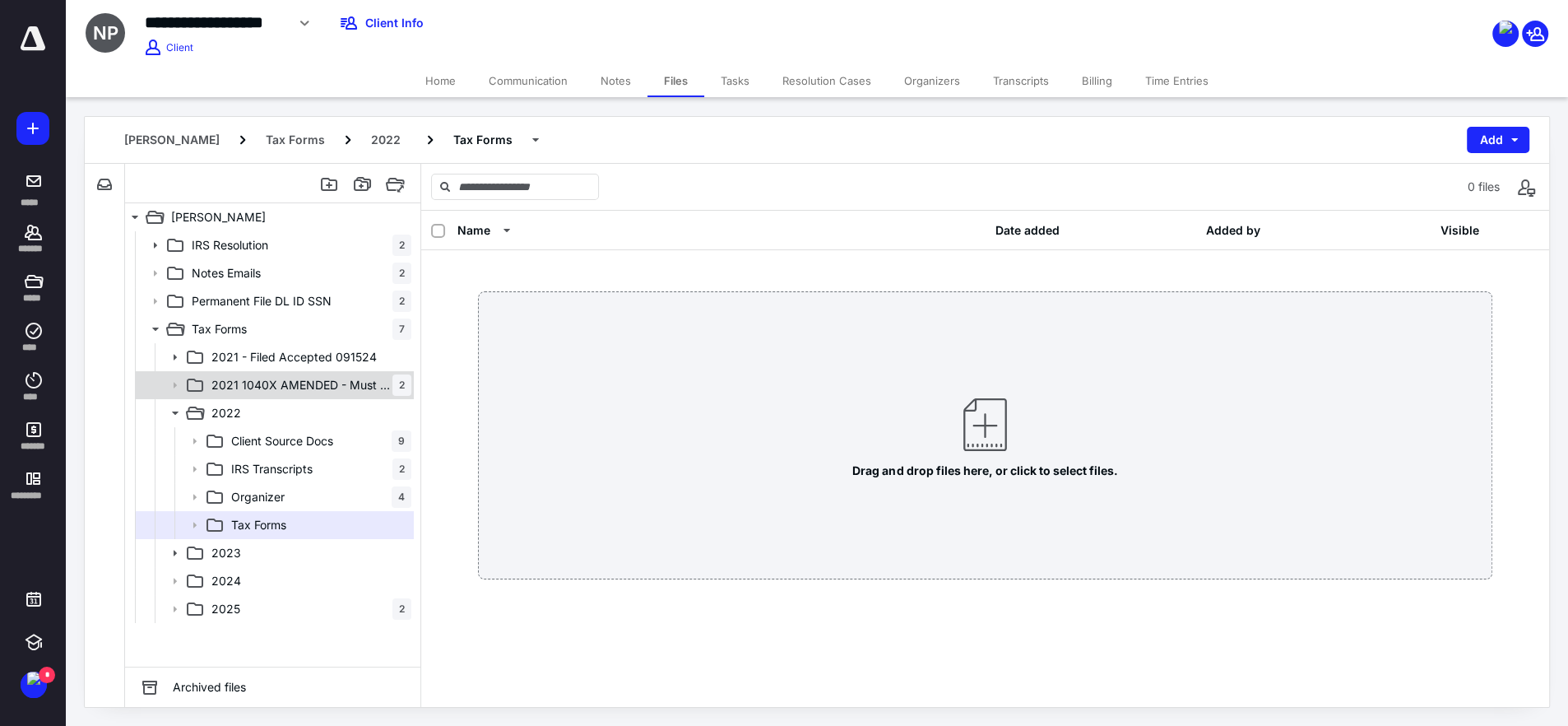 click on "2021 1040X AMENDED - Must be Mailed to IRS" at bounding box center [302, 385] 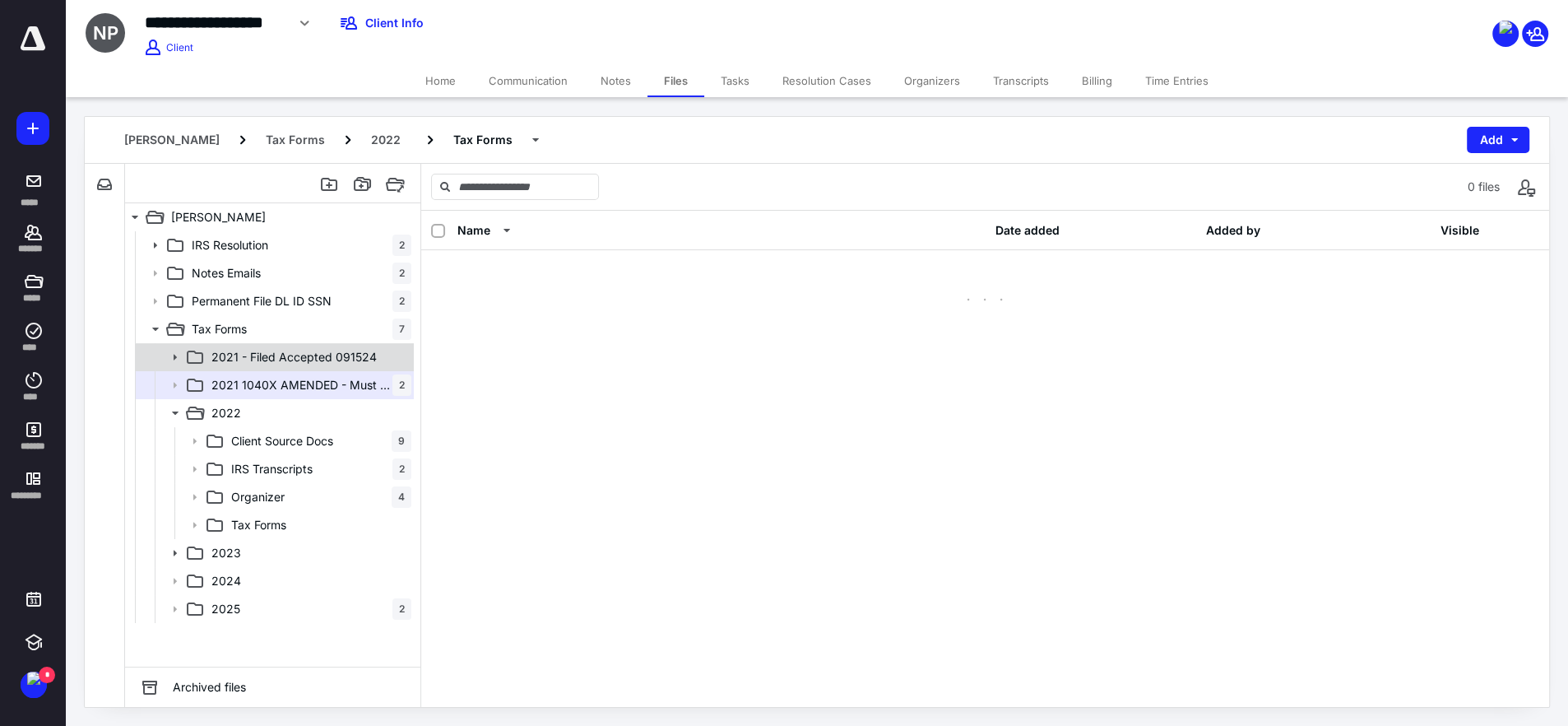 click on "2021 - Filed Accepted 091524" at bounding box center (294, 357) 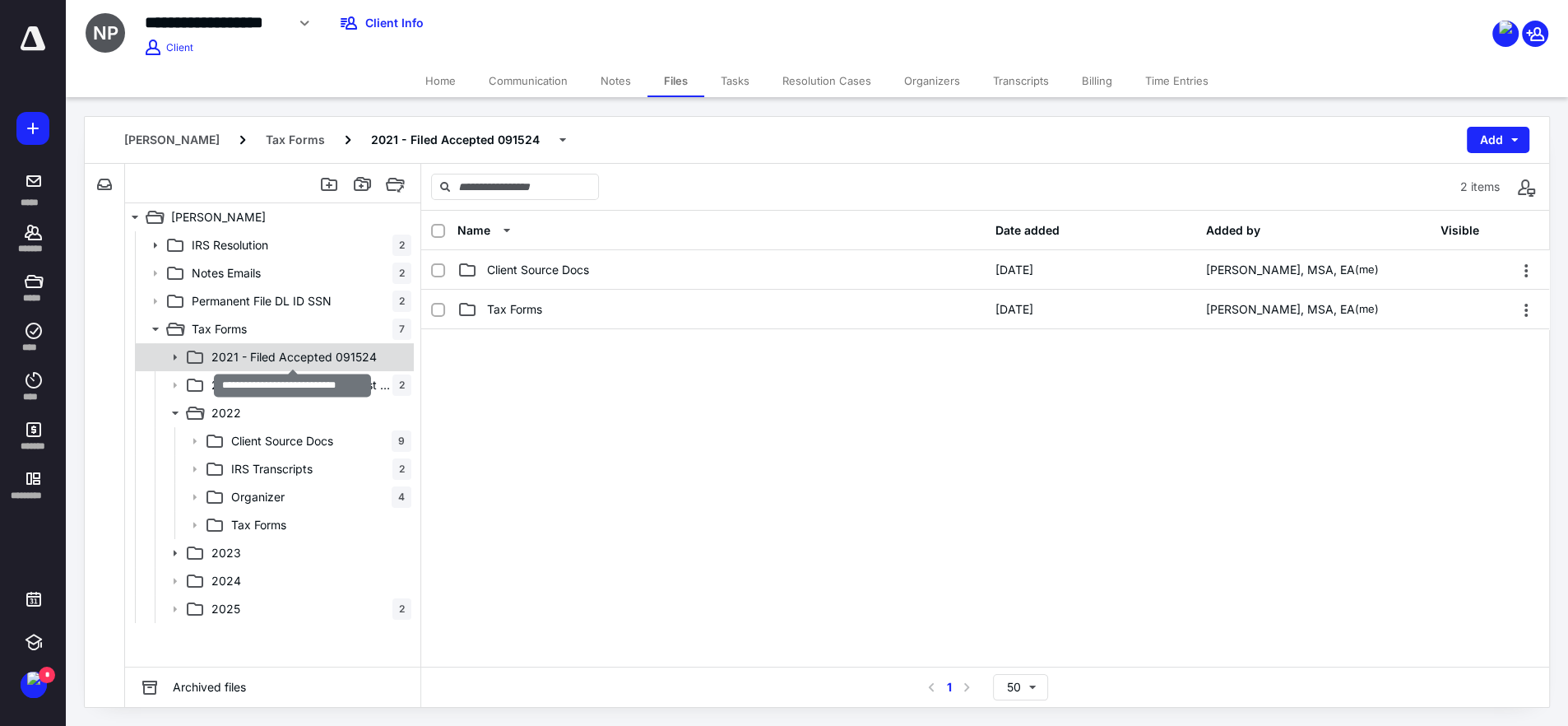 click on "2021 - Filed Accepted 091524" at bounding box center (294, 357) 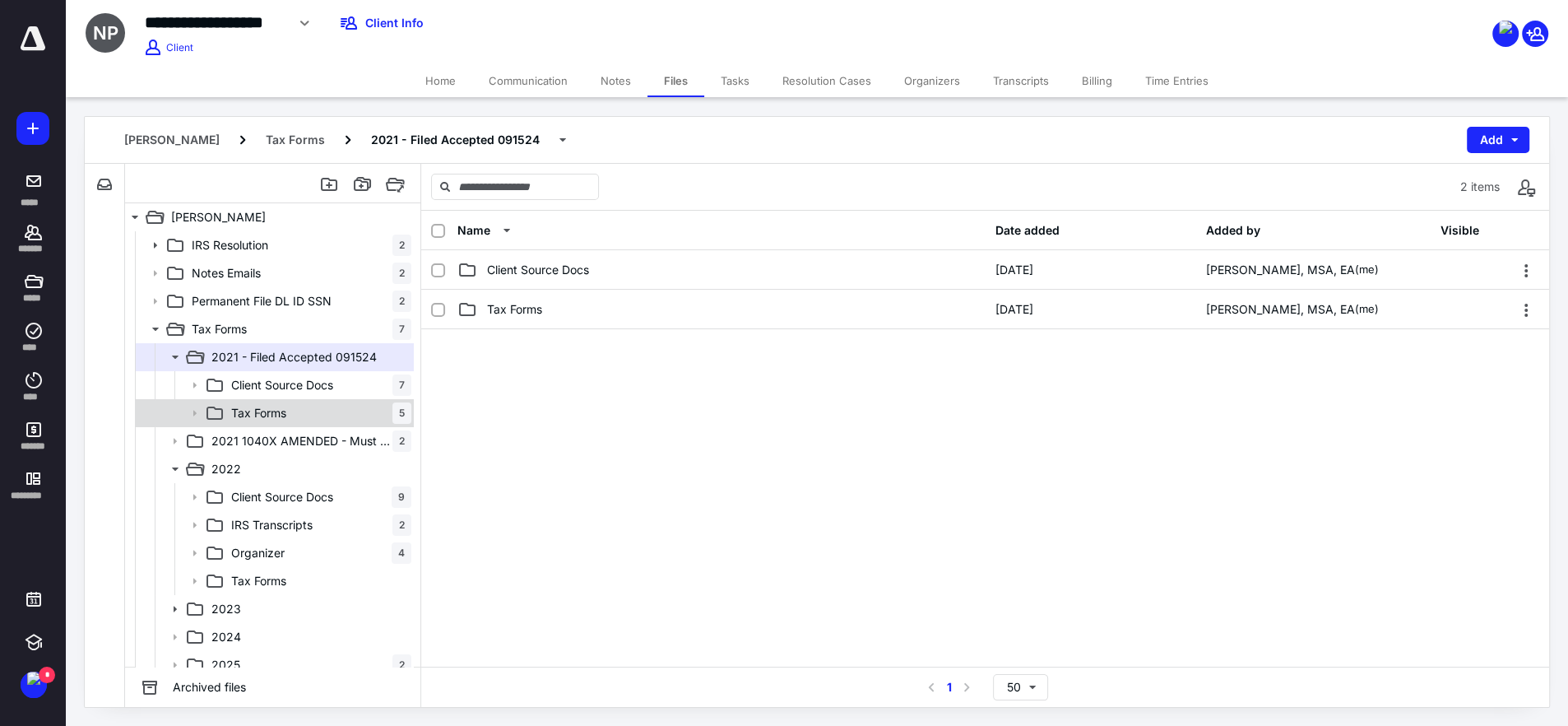 click on "Tax Forms 5" at bounding box center [318, 413] 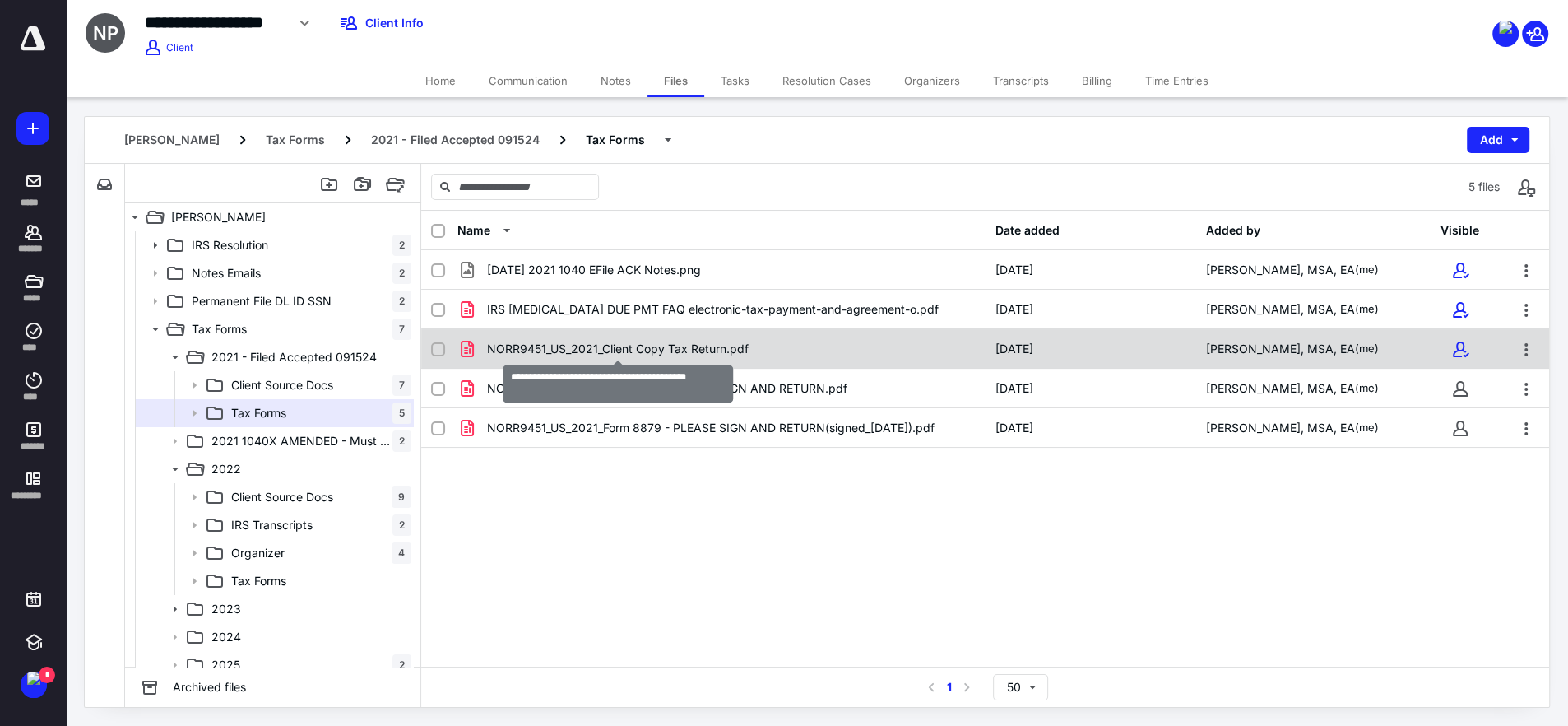 click on "NORR9451_US_2021_Client Copy Tax Return.pdf" at bounding box center (618, 349) 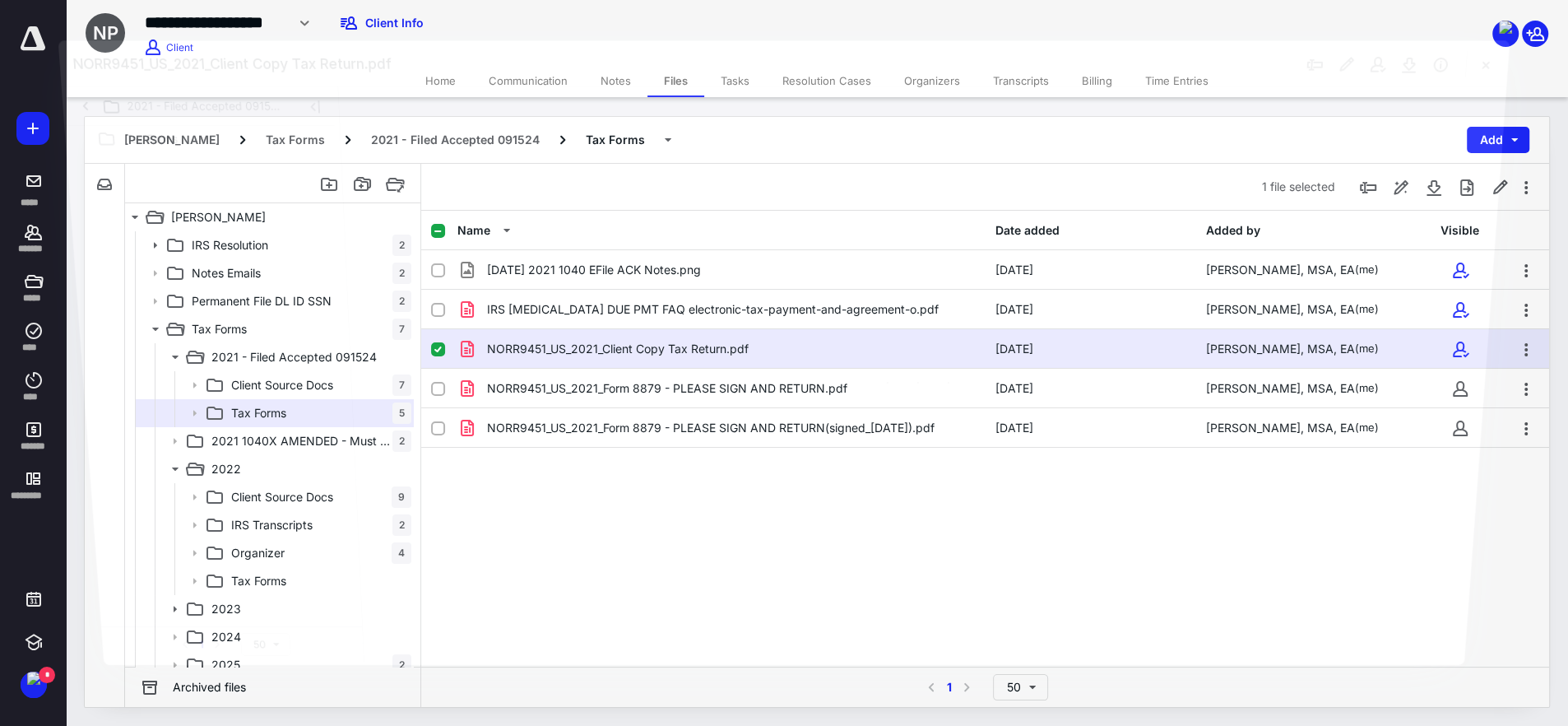 click at bounding box center (921, 374) 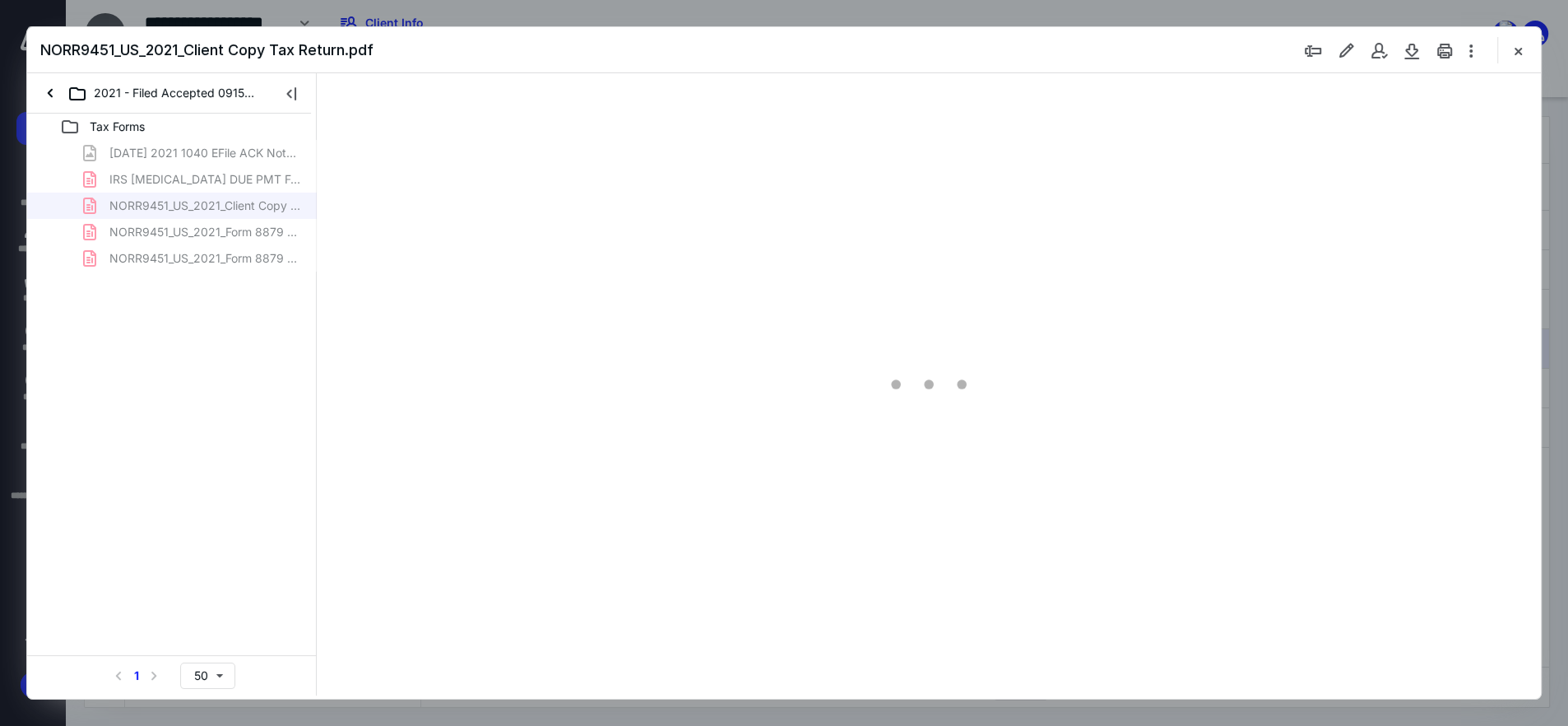 scroll, scrollTop: 0, scrollLeft: 0, axis: both 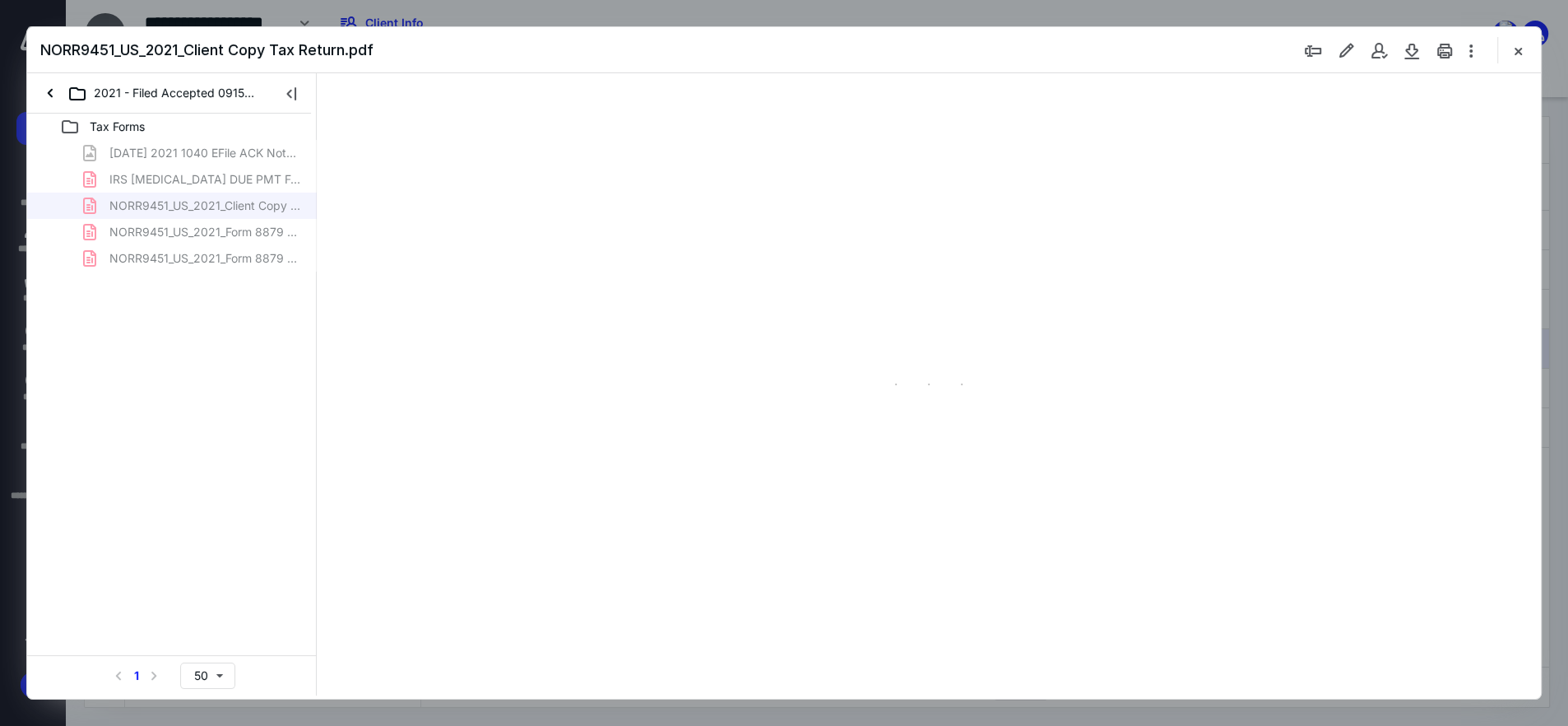 type on "225" 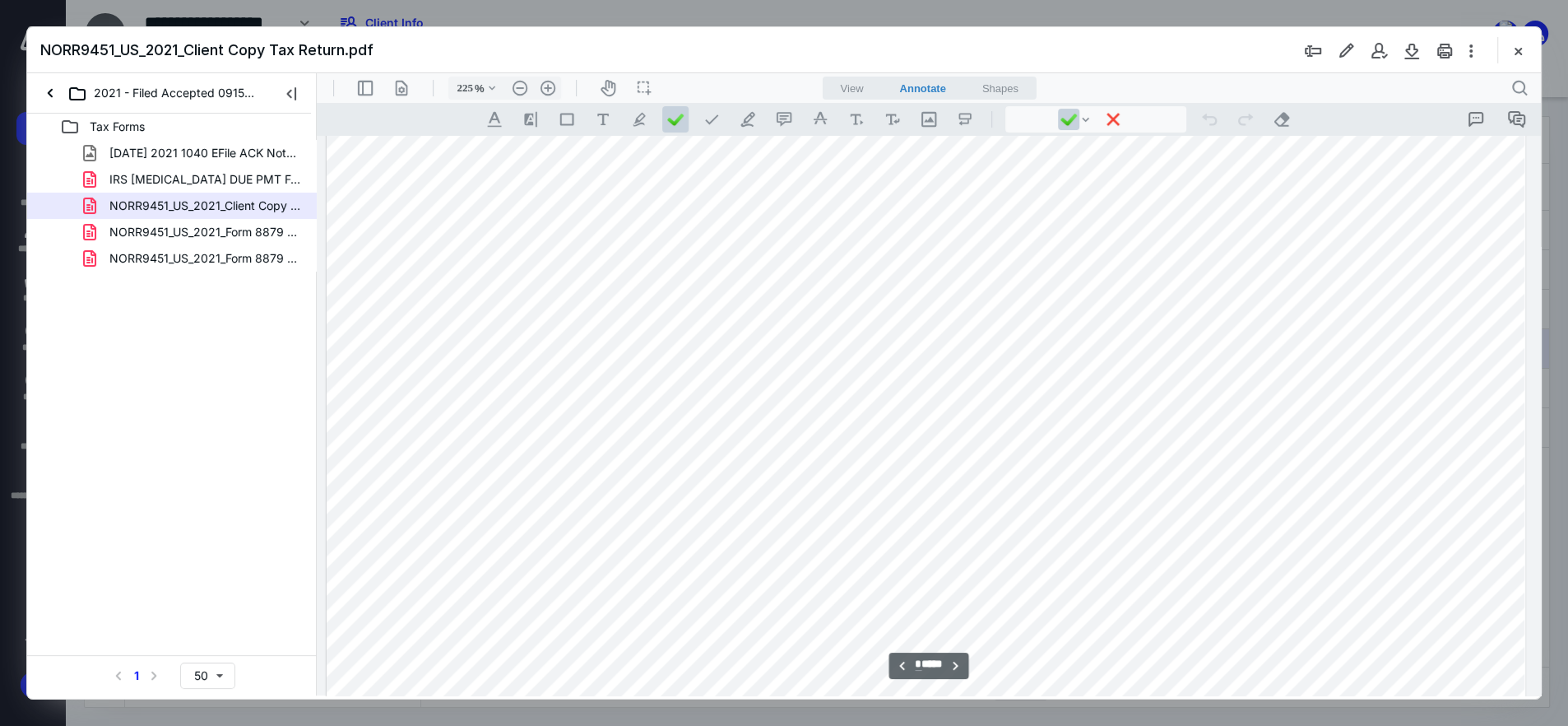 scroll, scrollTop: 10359, scrollLeft: 163, axis: both 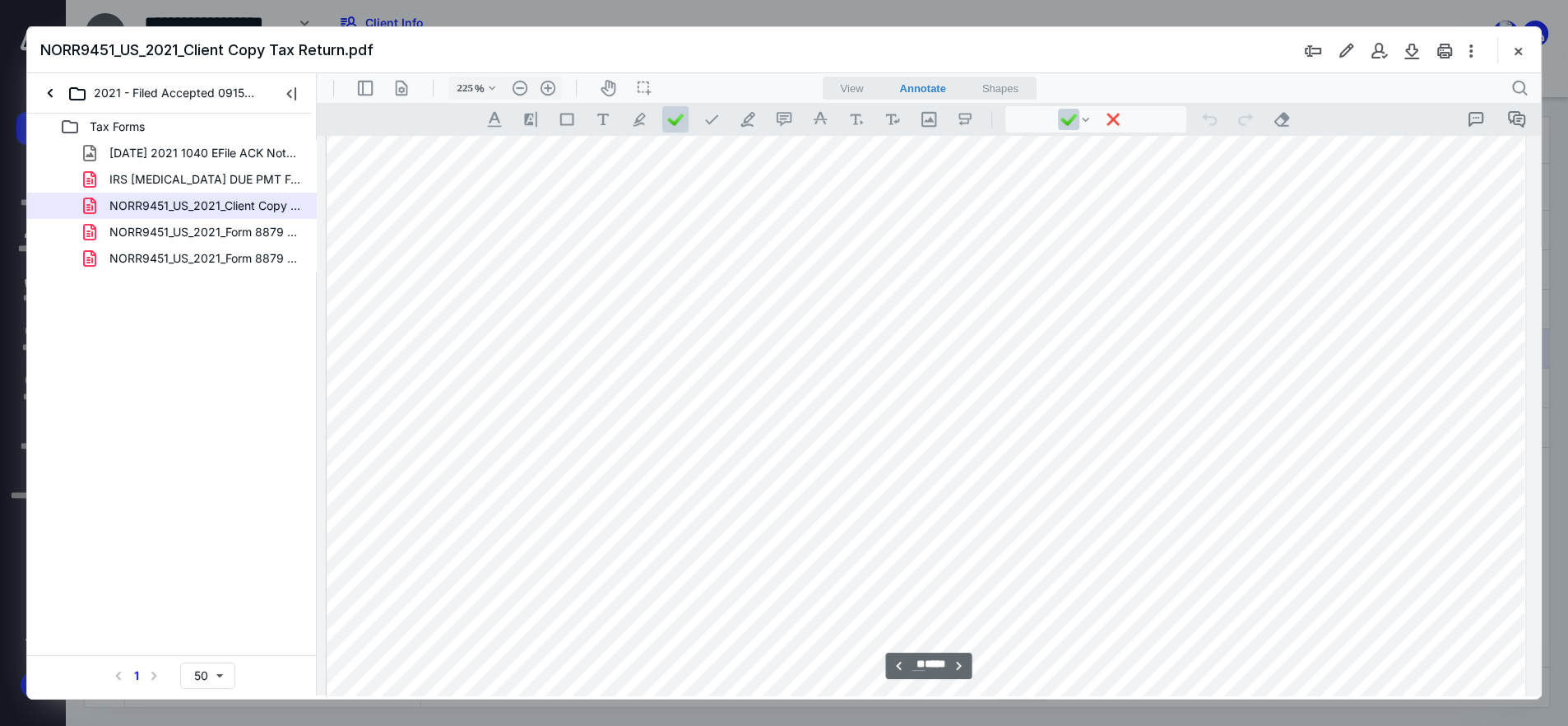 type on "**" 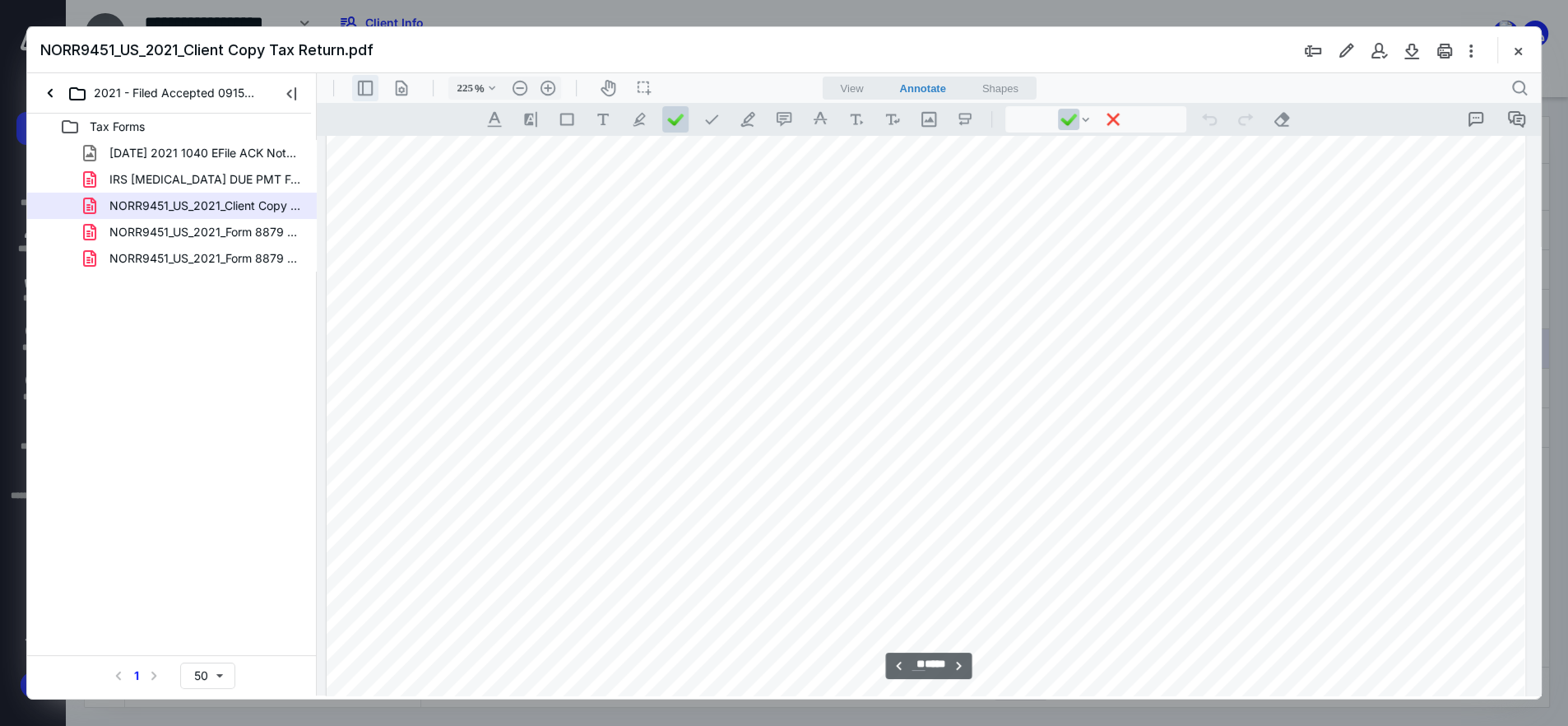 click on ".cls-1{fill:#abb0c4;} icon - header - sidebar - line" at bounding box center (365, 88) 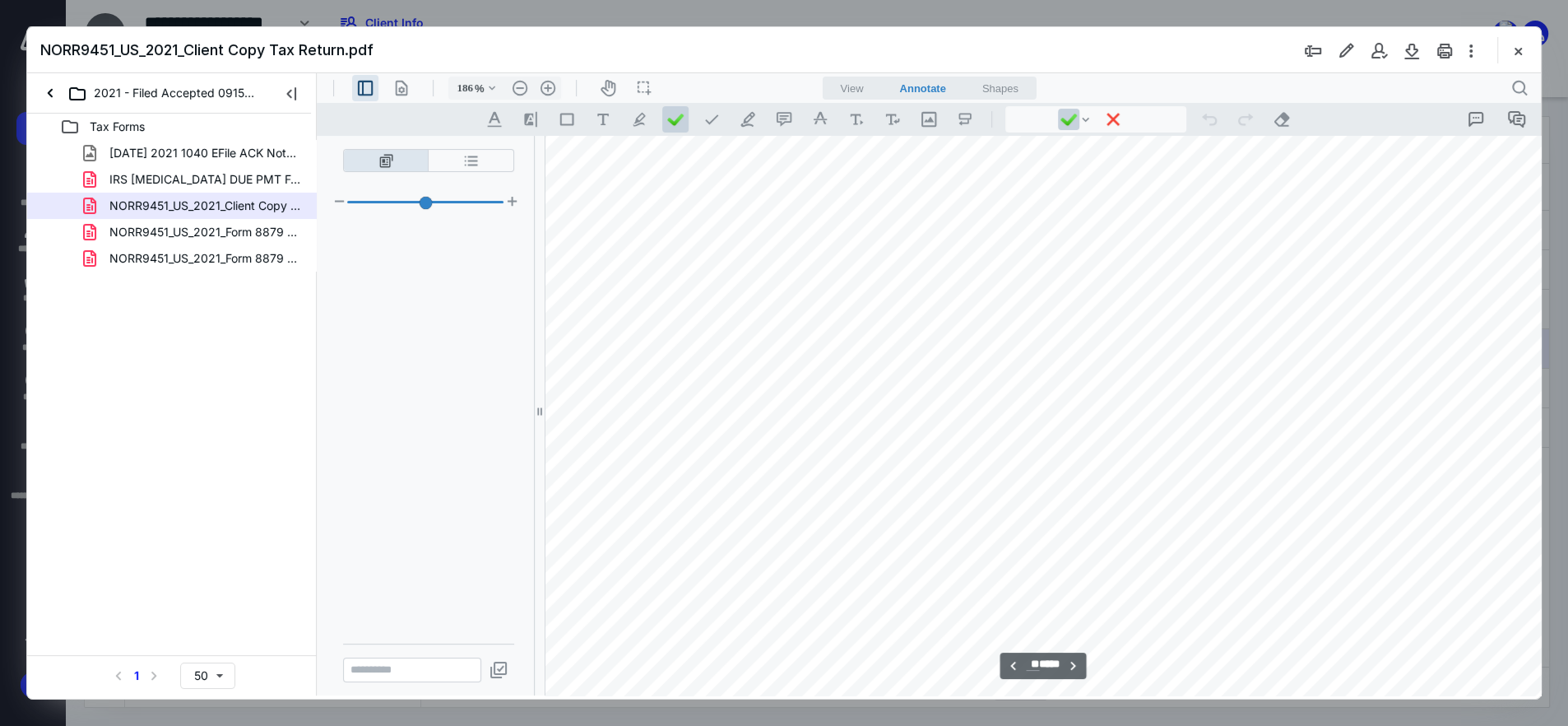 type on "182" 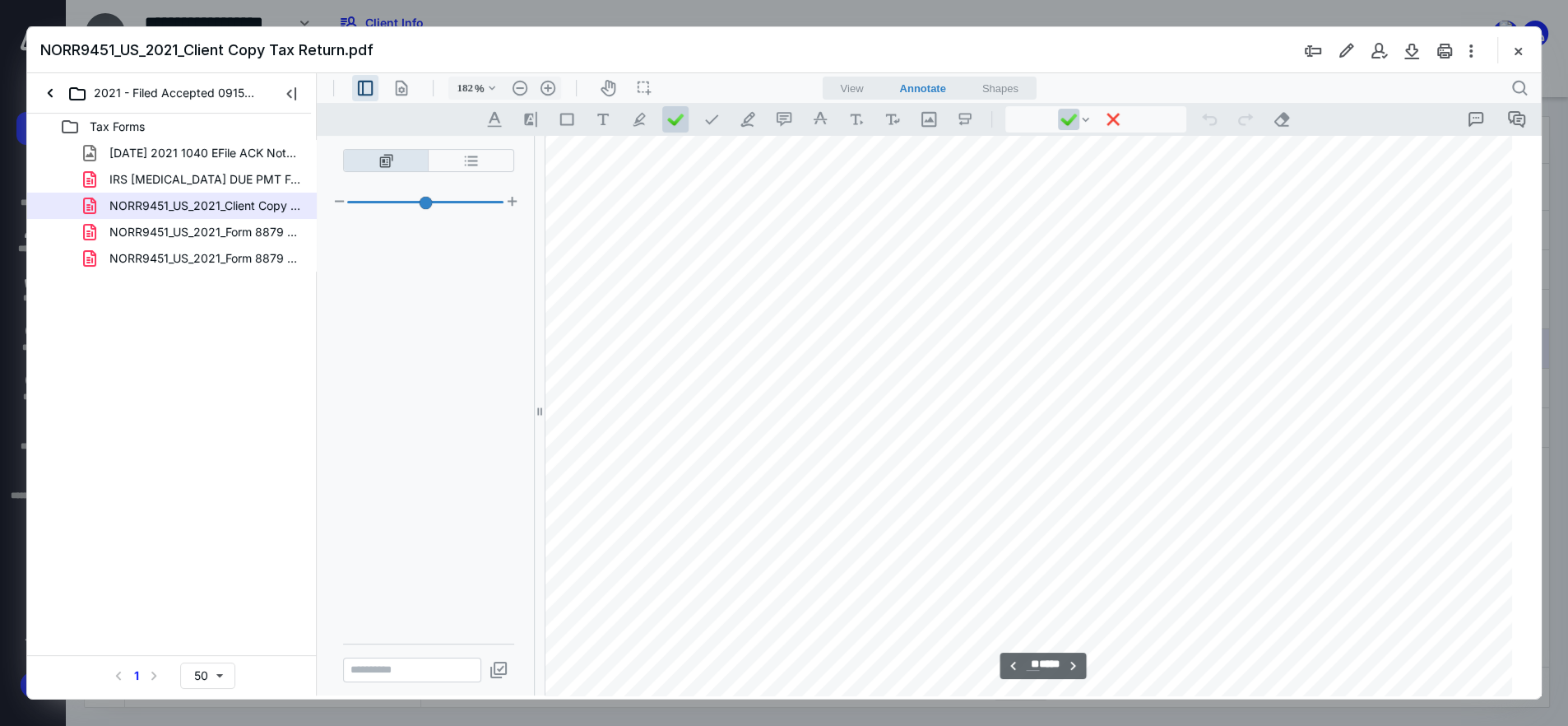 scroll, scrollTop: 14925, scrollLeft: 128, axis: both 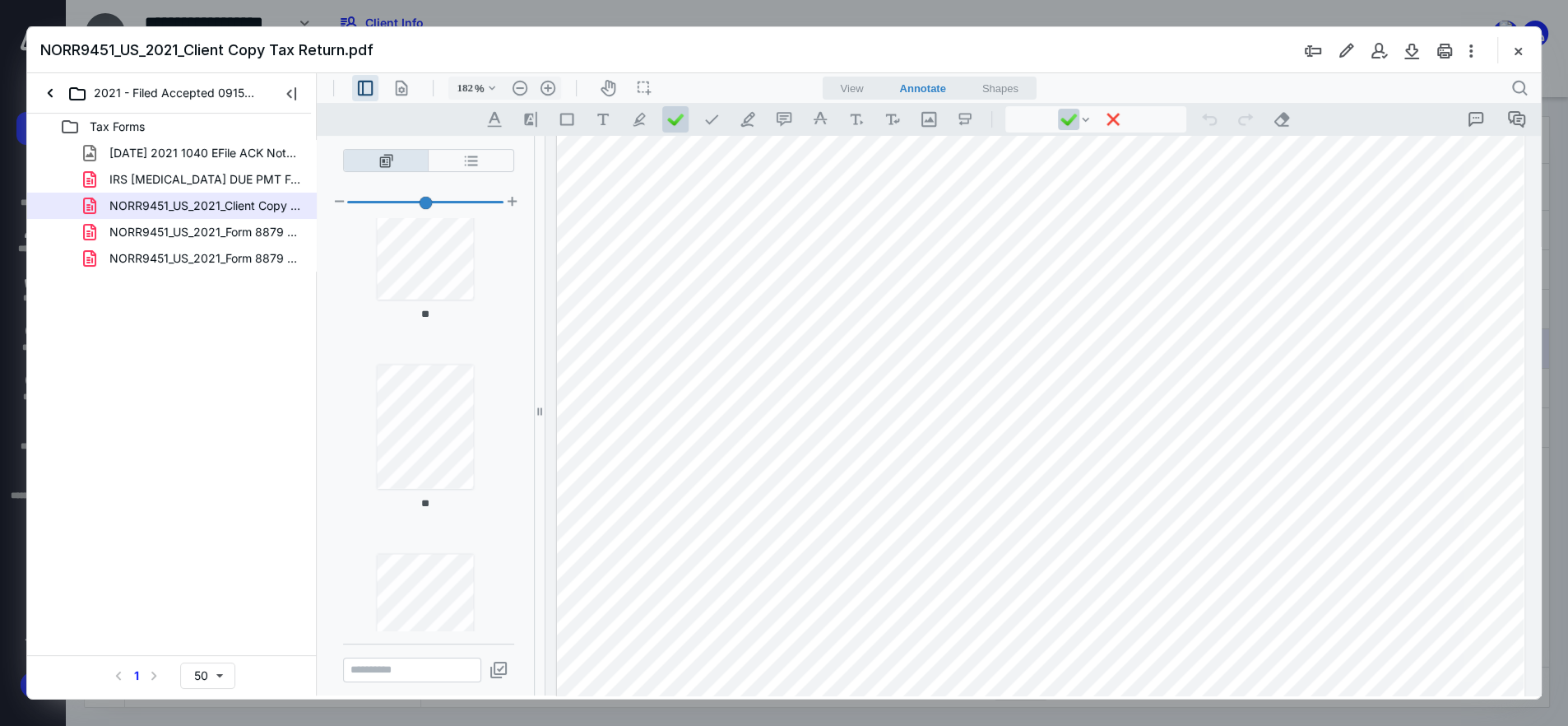 type on "**" 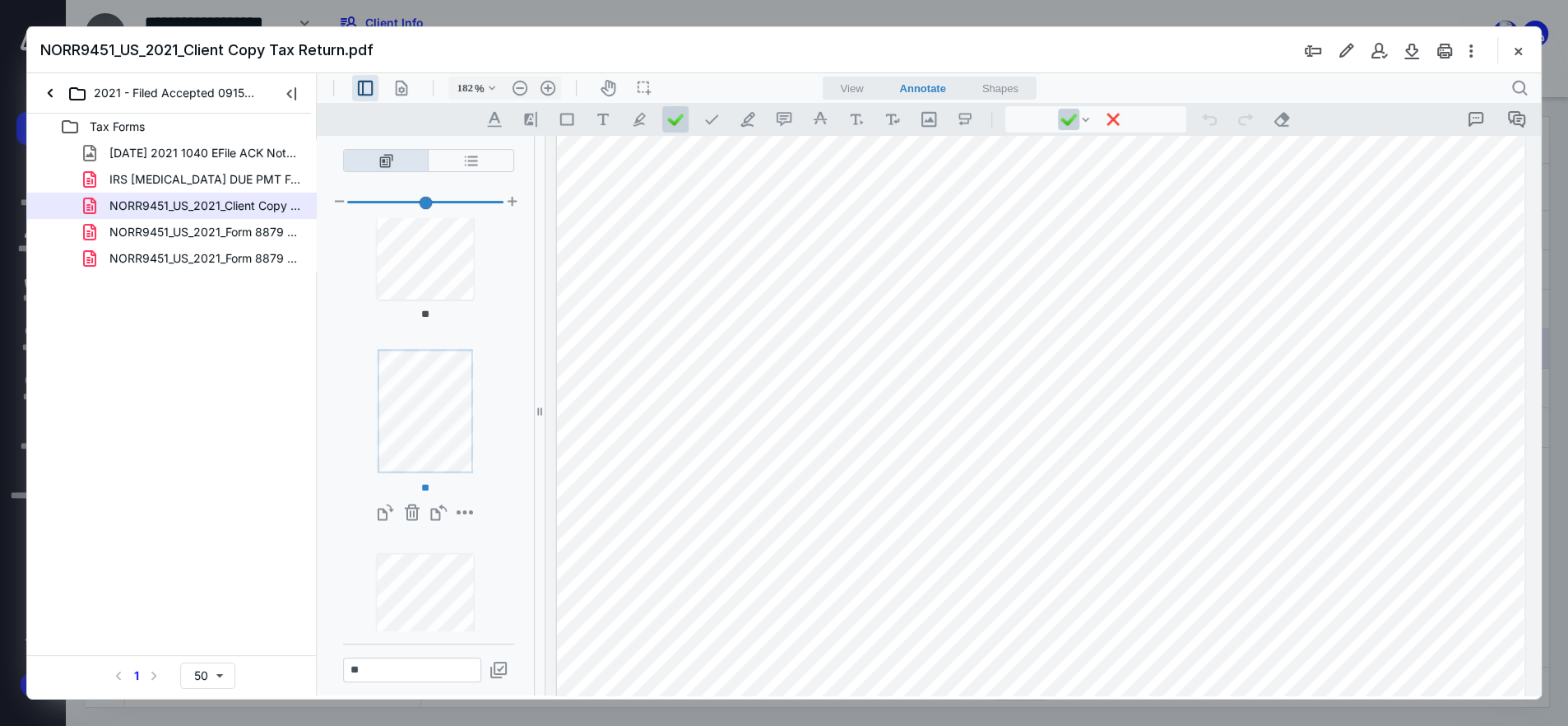 scroll, scrollTop: 21885, scrollLeft: 137, axis: both 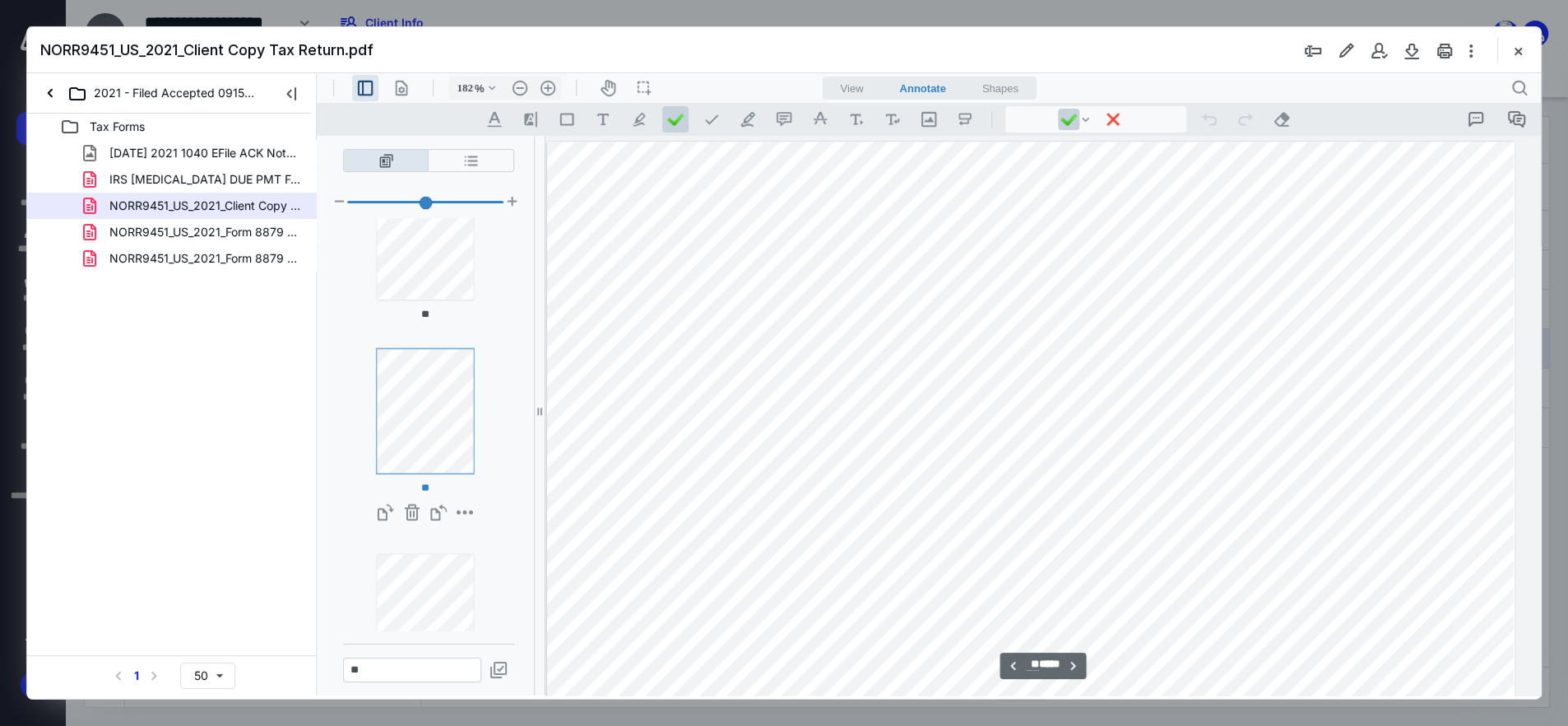 type on "**" 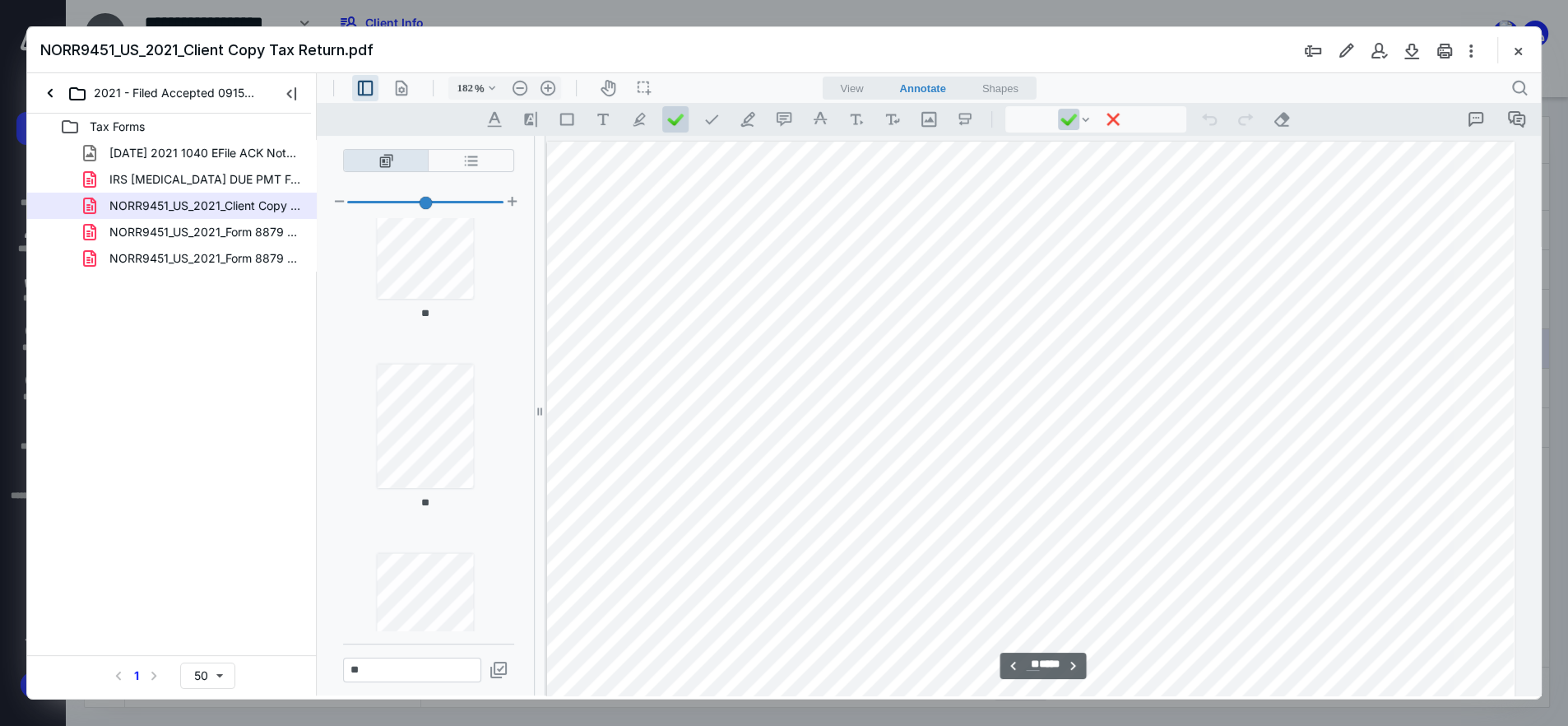 scroll, scrollTop: 4658, scrollLeft: 0, axis: vertical 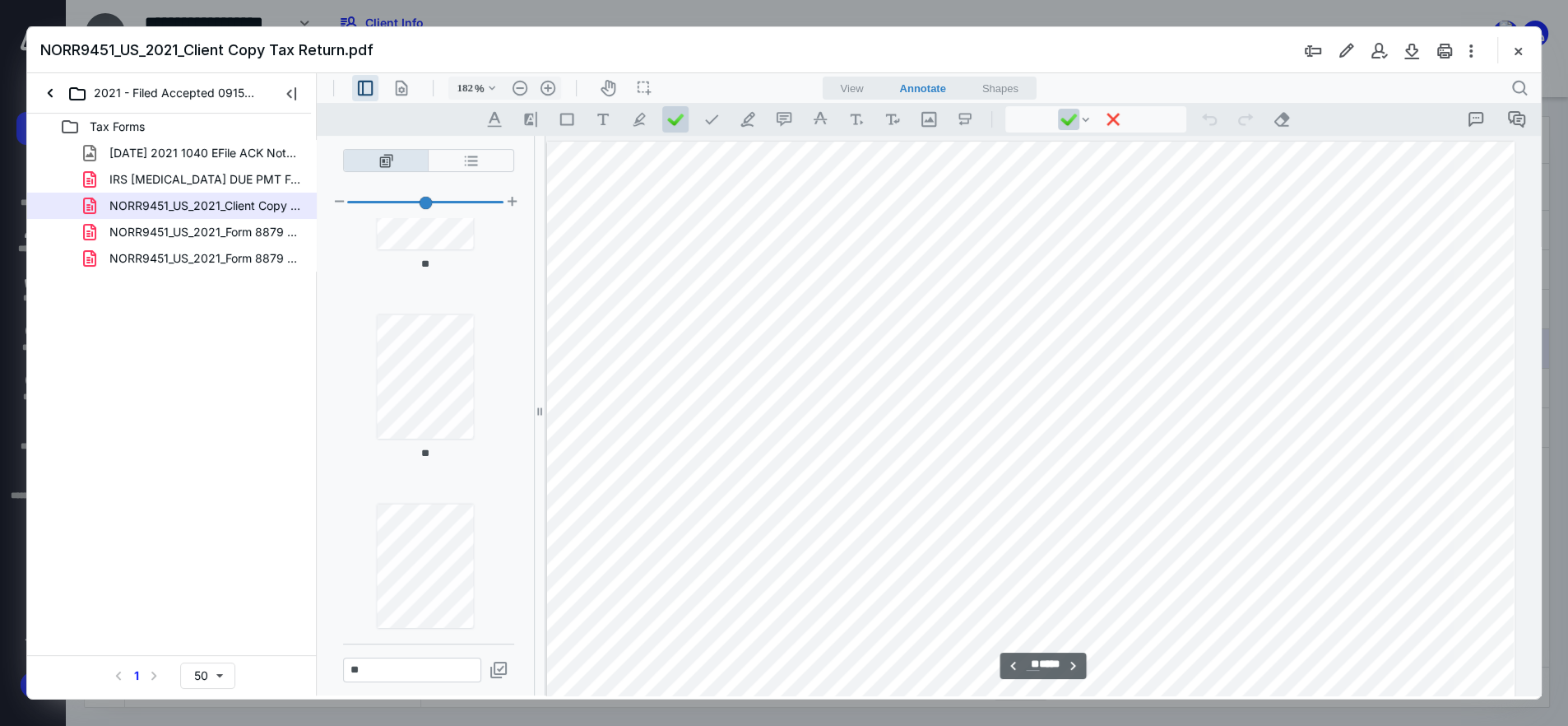 type on "**" 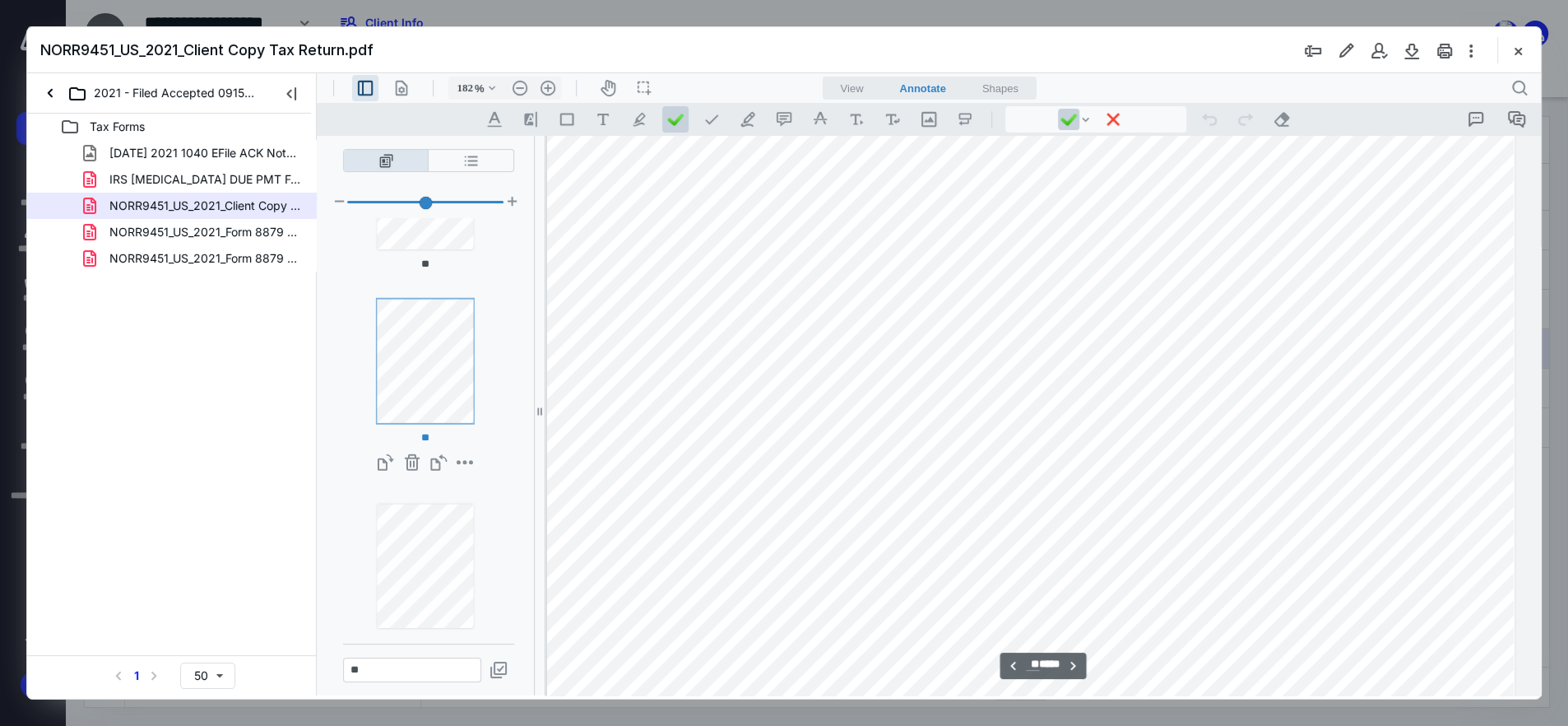 scroll, scrollTop: 31219, scrollLeft: 137, axis: both 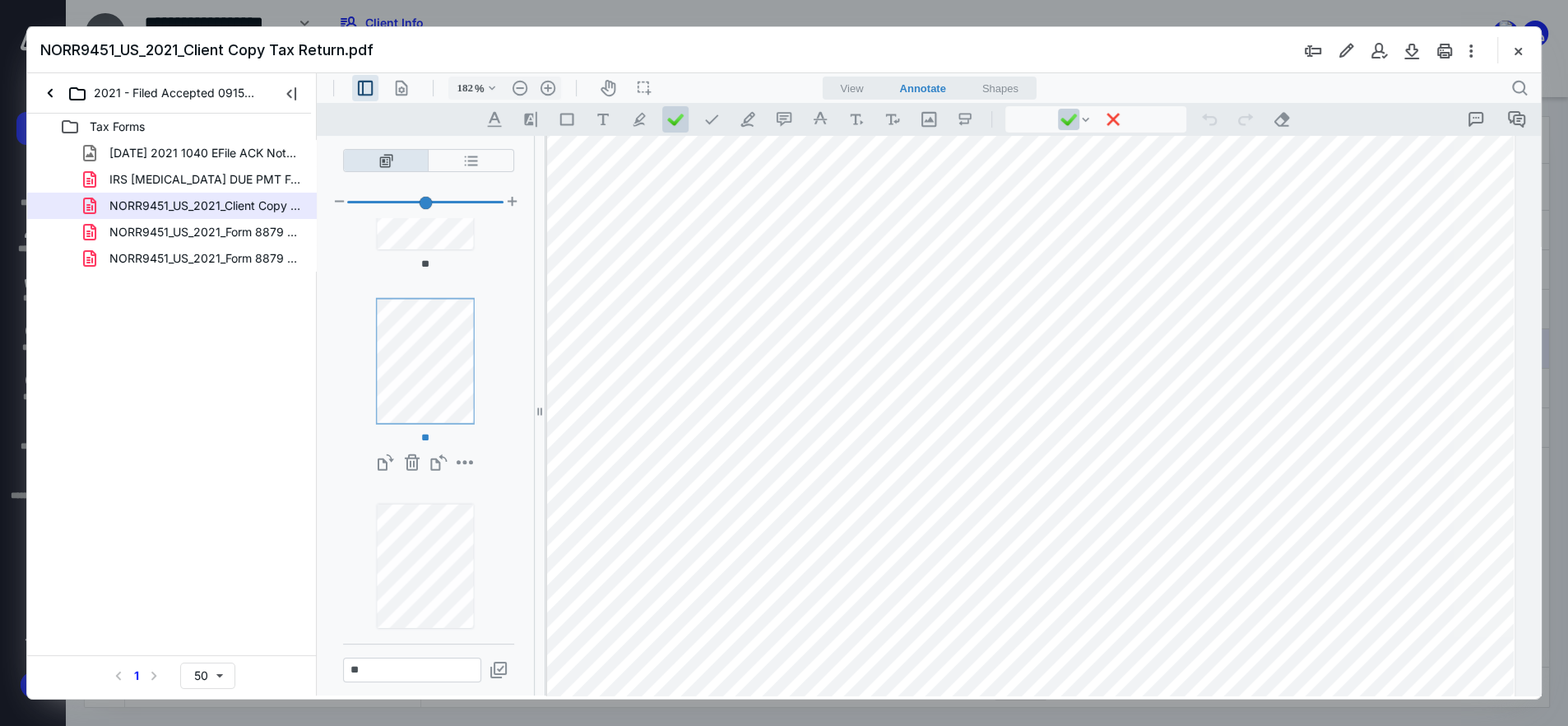type on "**" 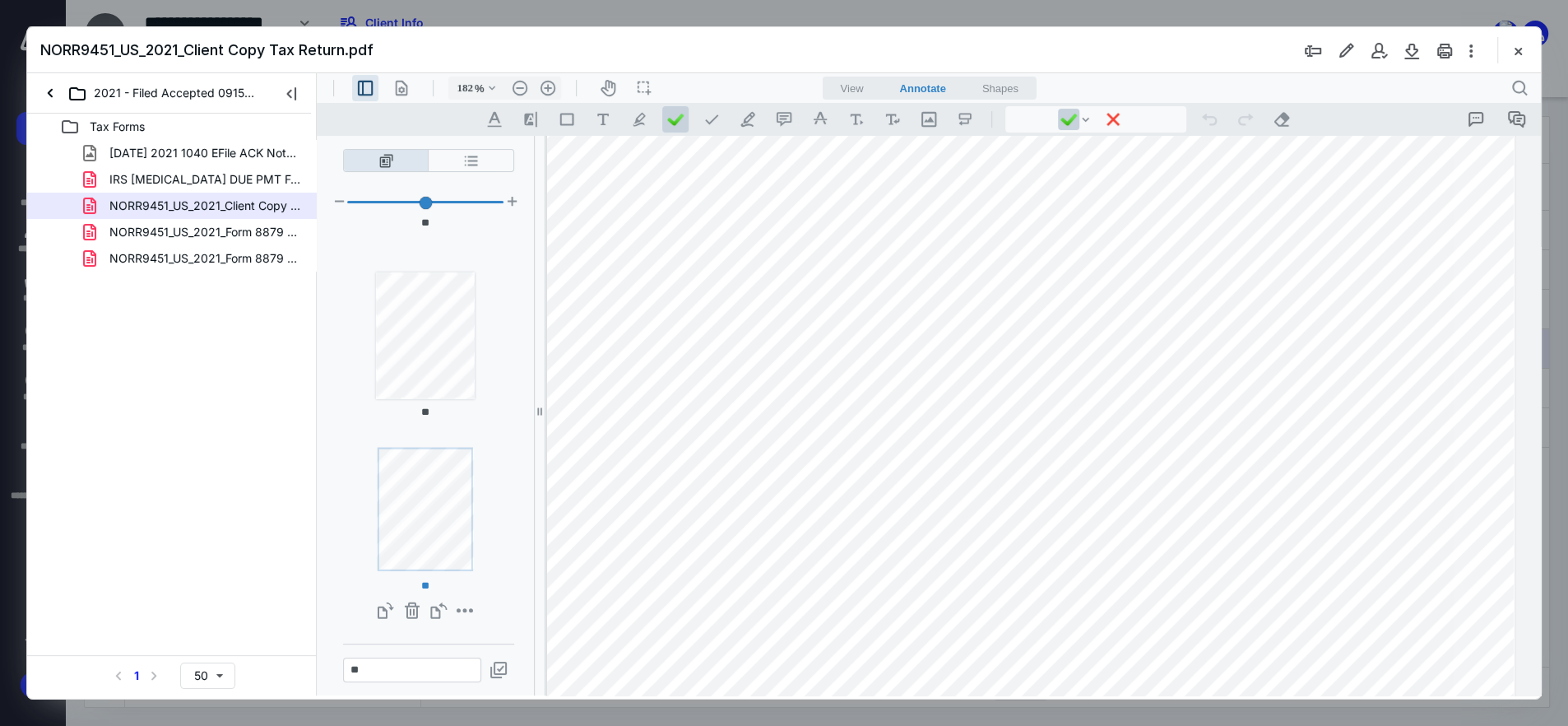 scroll, scrollTop: 32877, scrollLeft: 137, axis: both 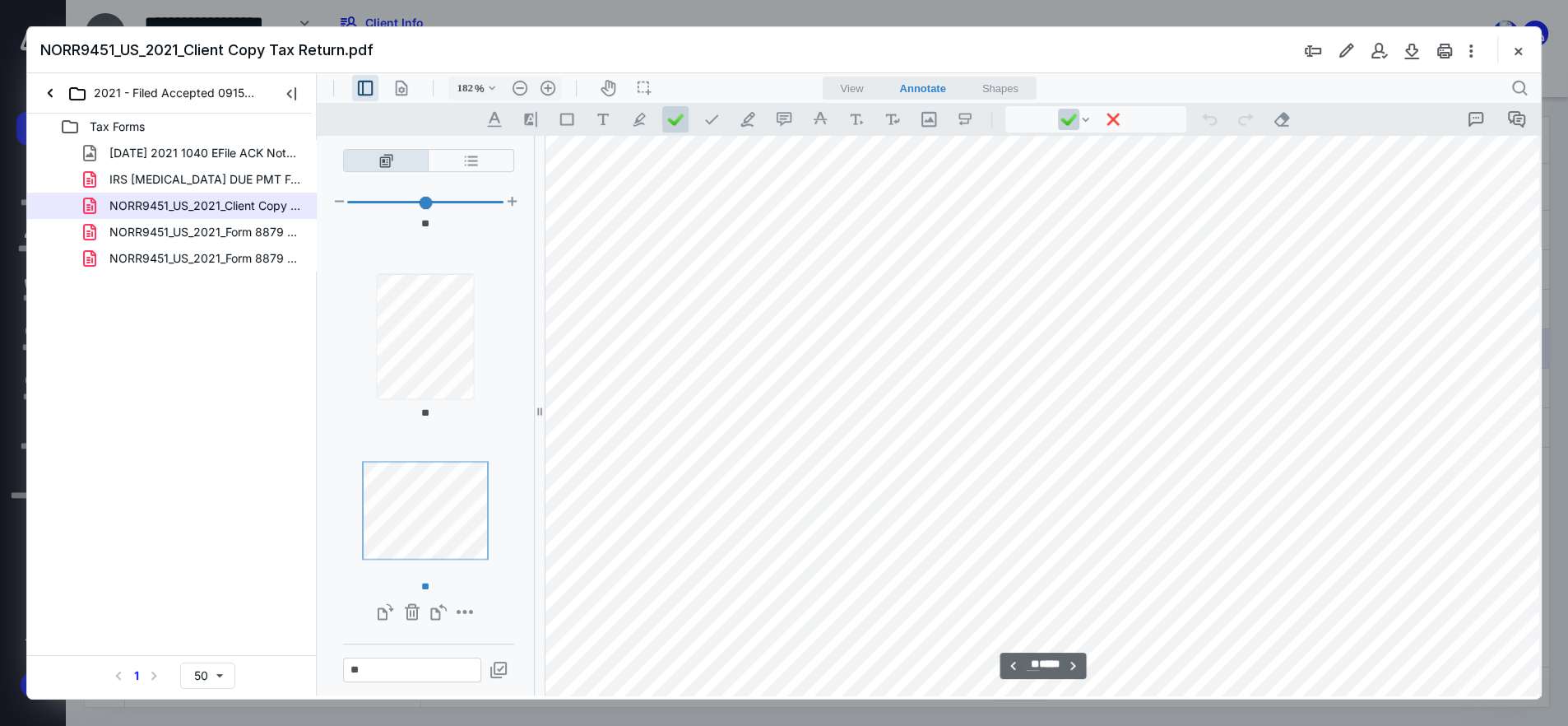 drag, startPoint x: 1213, startPoint y: 688, endPoint x: 1329, endPoint y: 682, distance: 116.15507 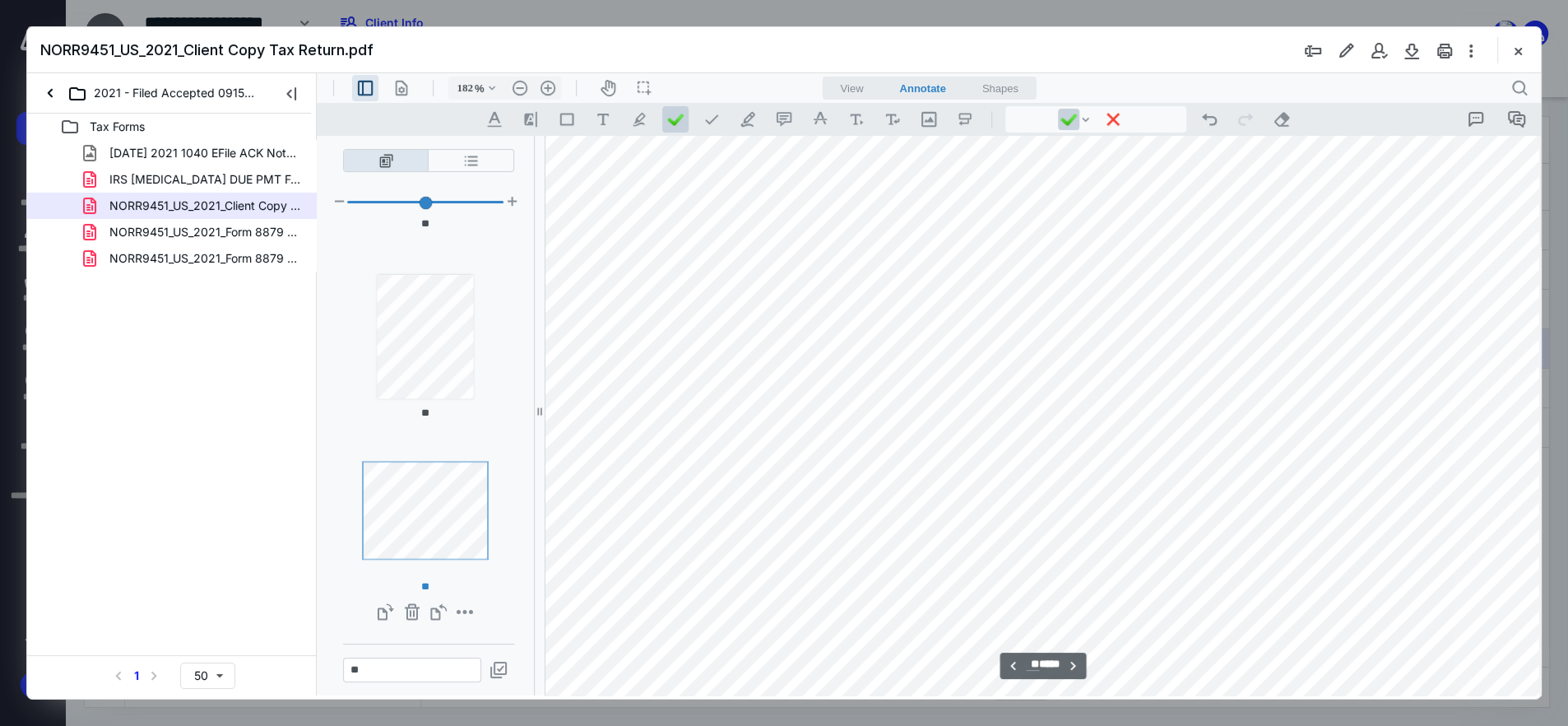 drag, startPoint x: 1320, startPoint y: 687, endPoint x: 1406, endPoint y: 682, distance: 86.145226 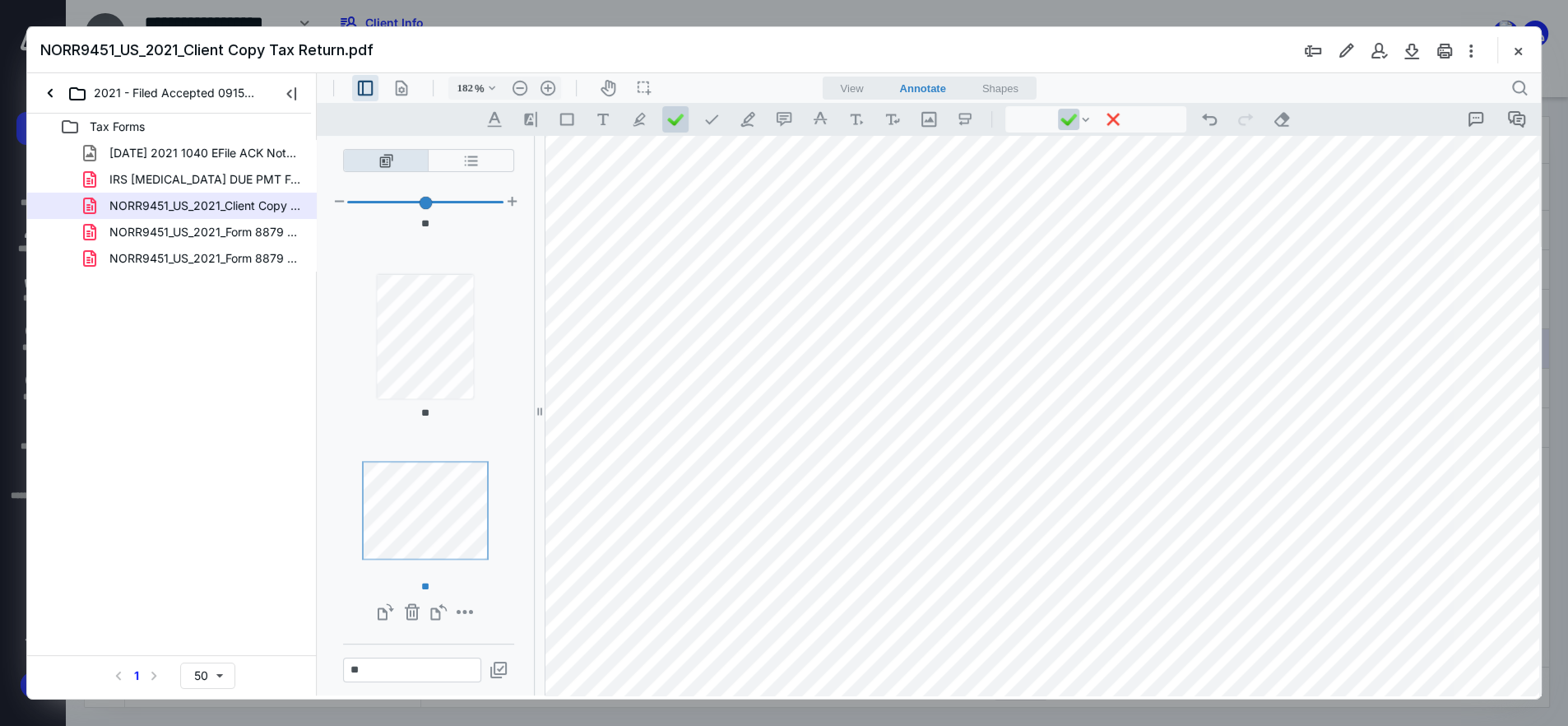 drag, startPoint x: 1400, startPoint y: 689, endPoint x: 1454, endPoint y: 688, distance: 54.009258 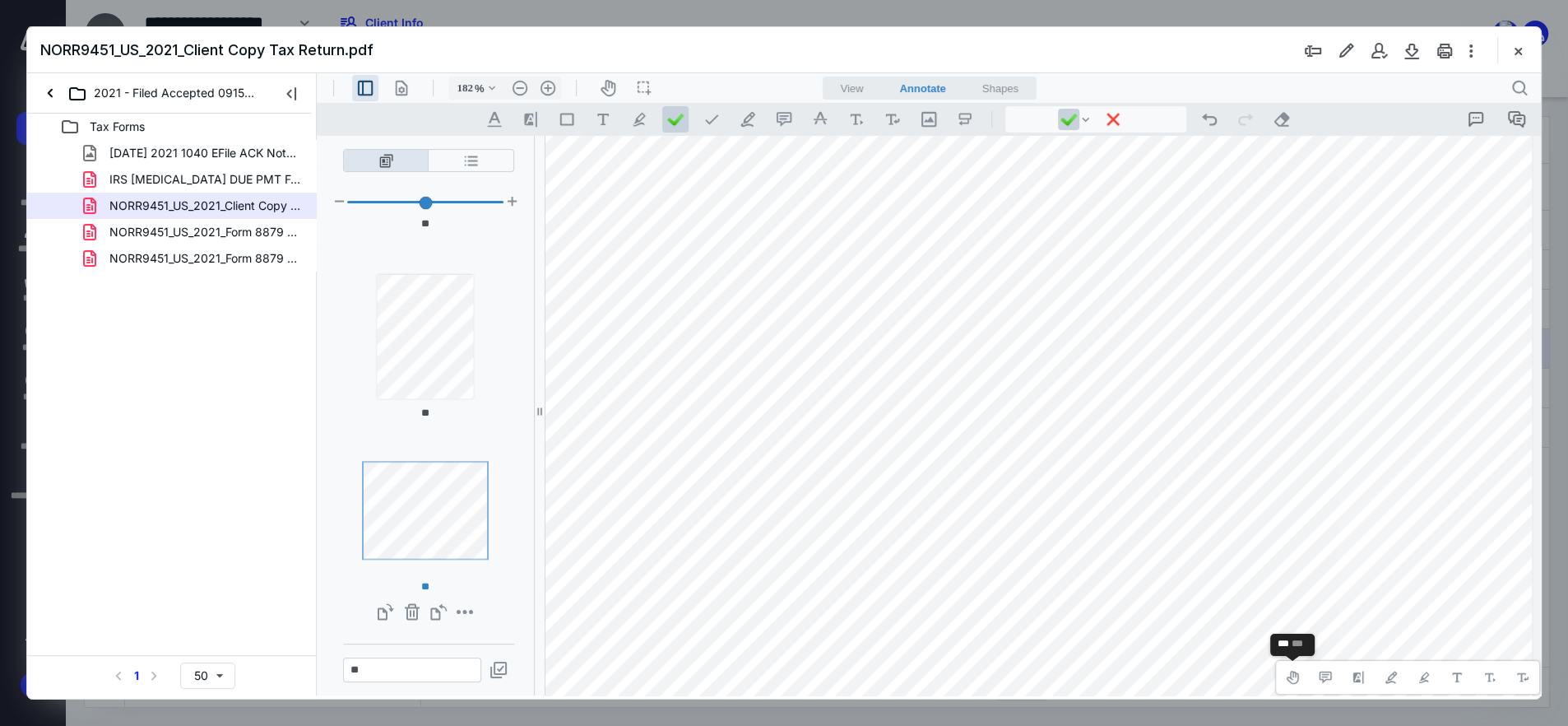 scroll, scrollTop: 58805, scrollLeft: 257, axis: both 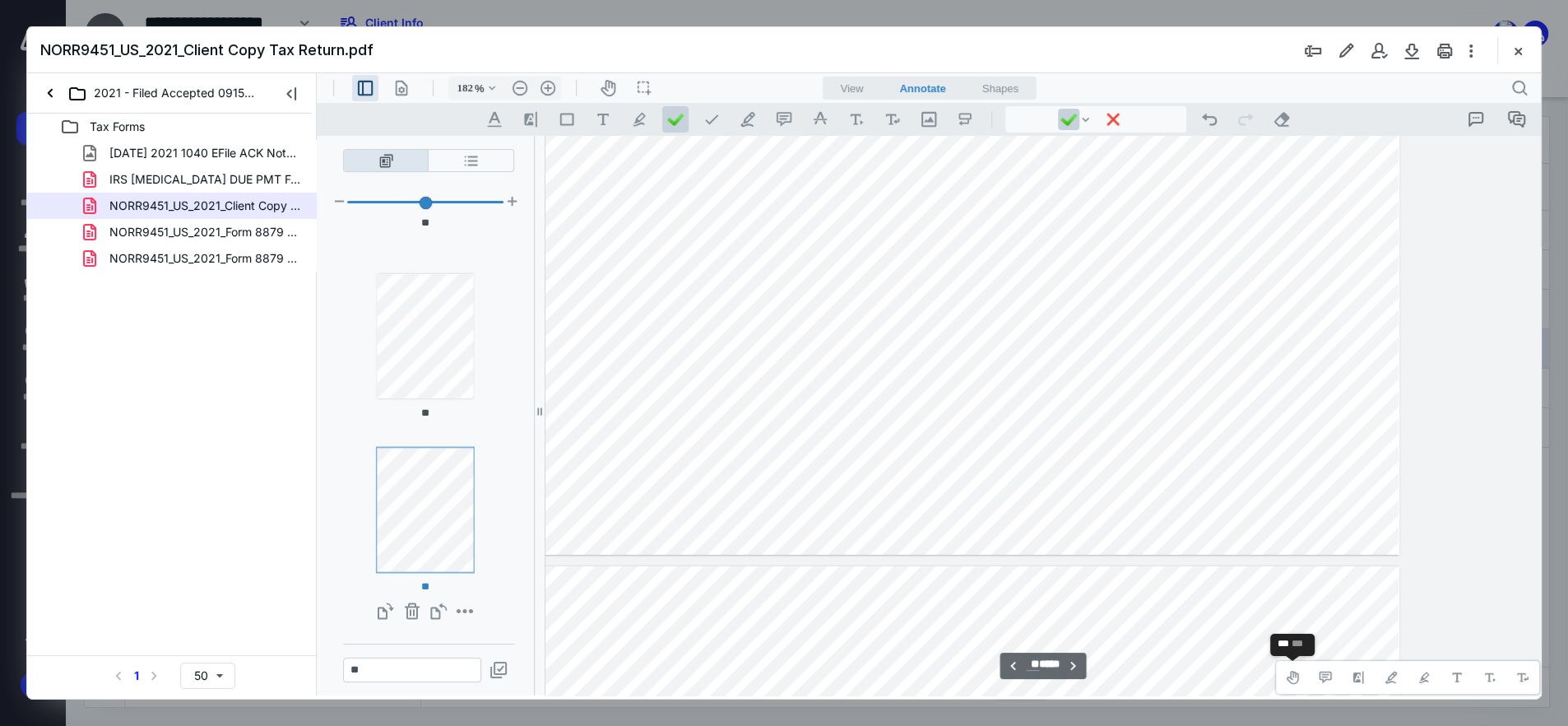 type on "**" 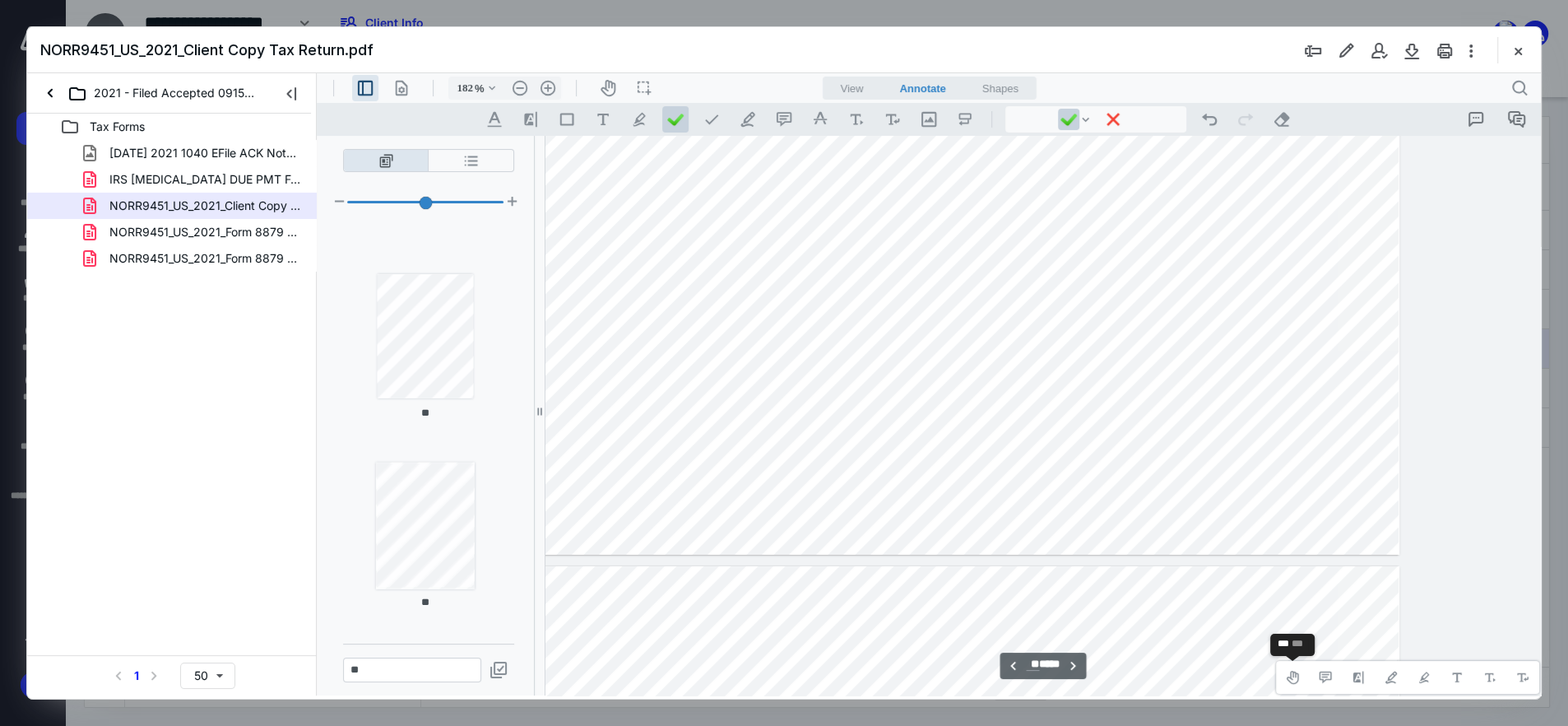 scroll, scrollTop: 65184, scrollLeft: 257, axis: both 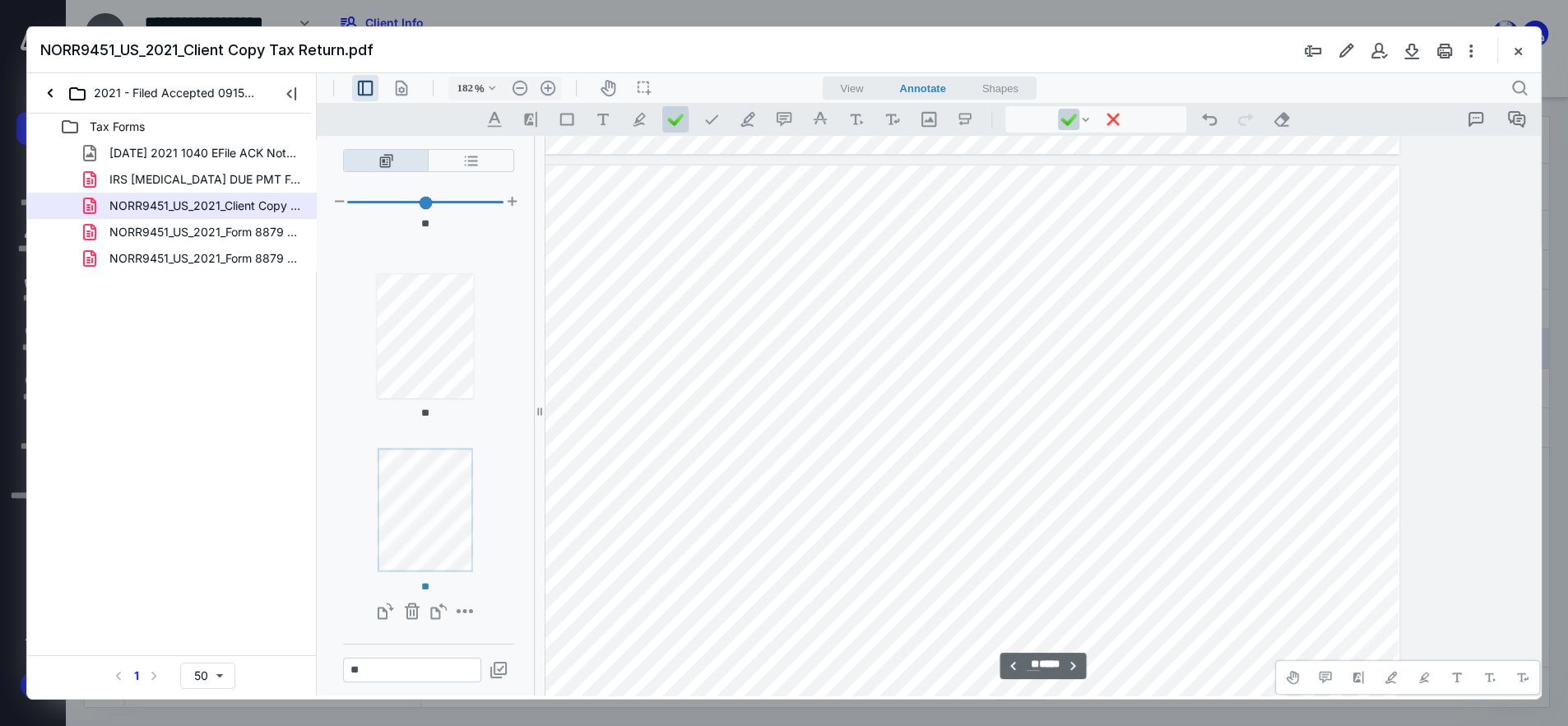 click at bounding box center [1518, 50] 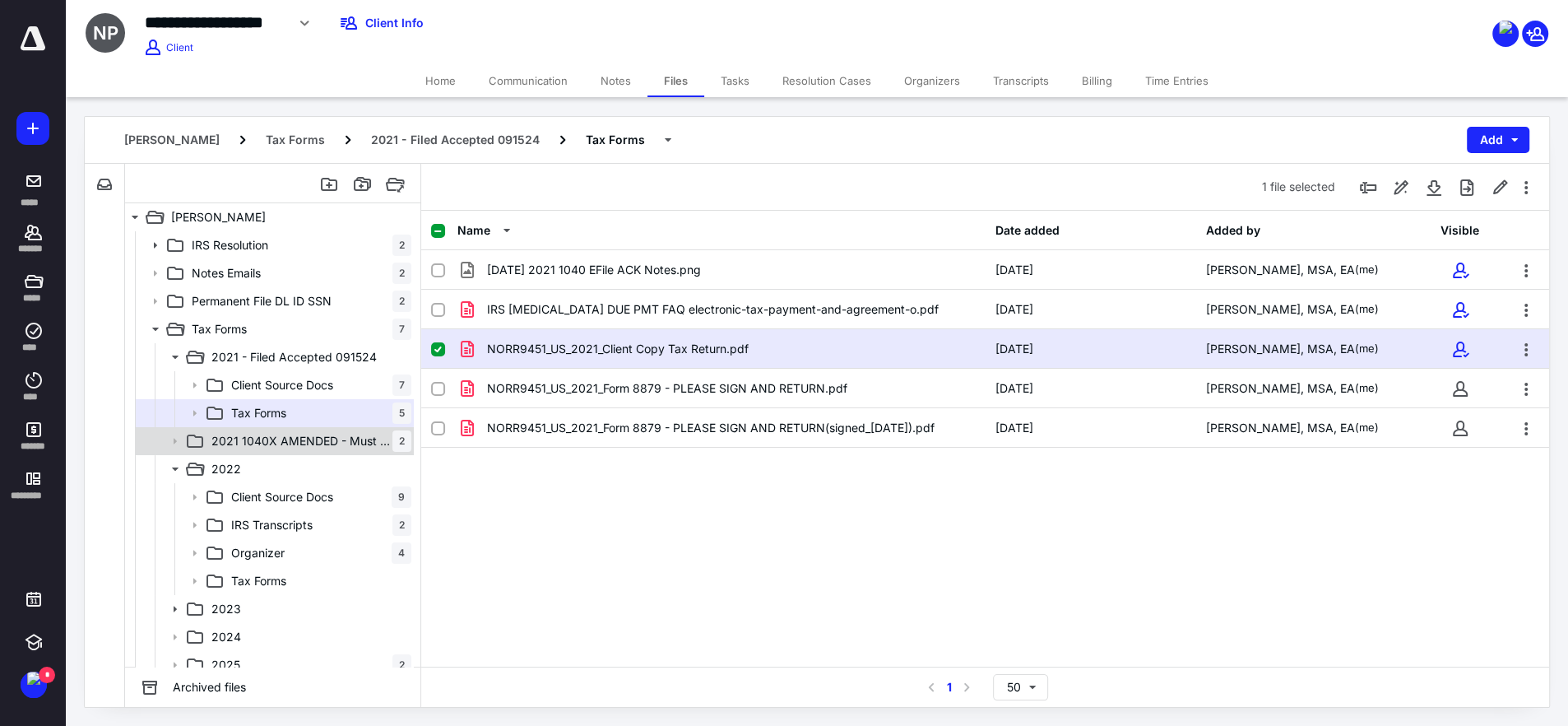 drag, startPoint x: 306, startPoint y: 445, endPoint x: 323, endPoint y: 454, distance: 19.23538 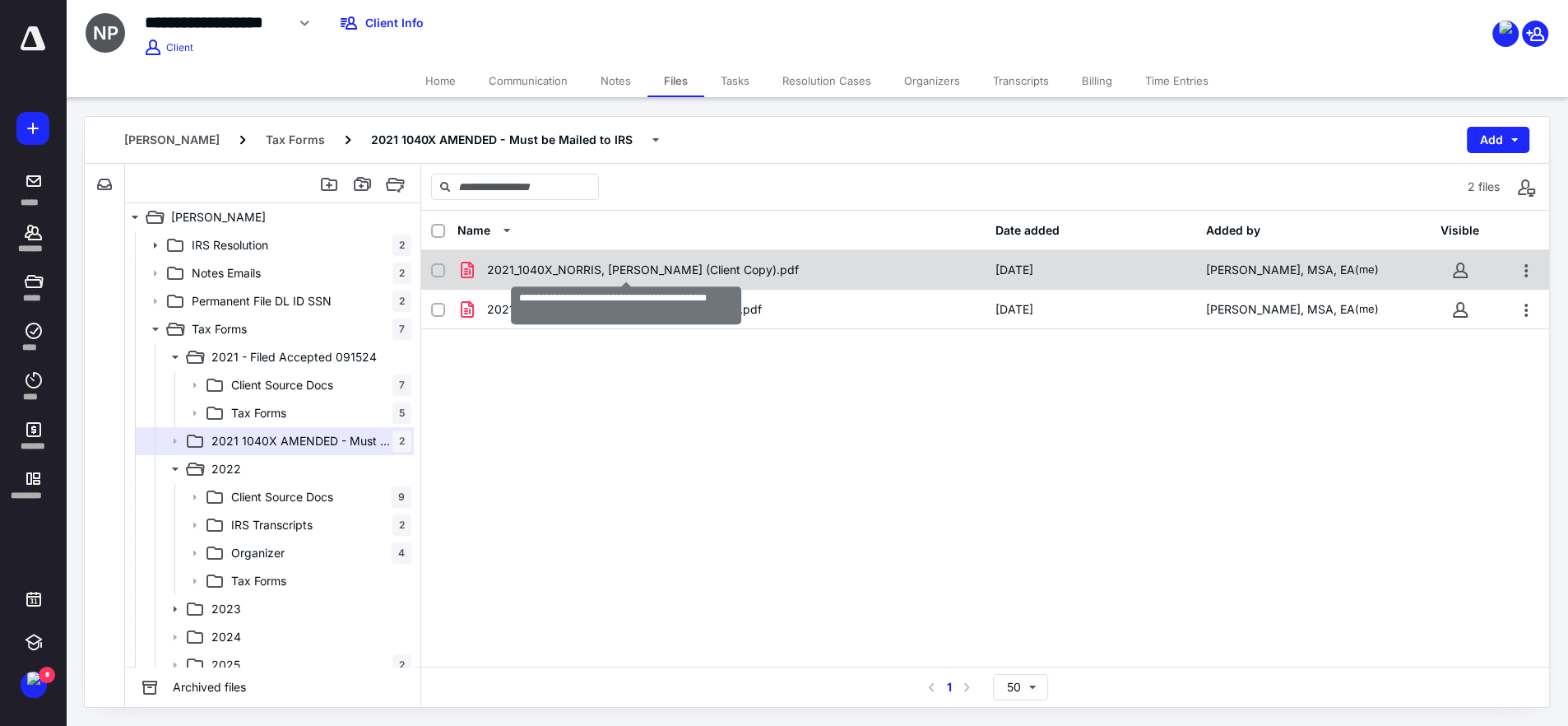 click on "2021_1040X_NORRIS, [PERSON_NAME] (Client Copy).pdf" at bounding box center (643, 270) 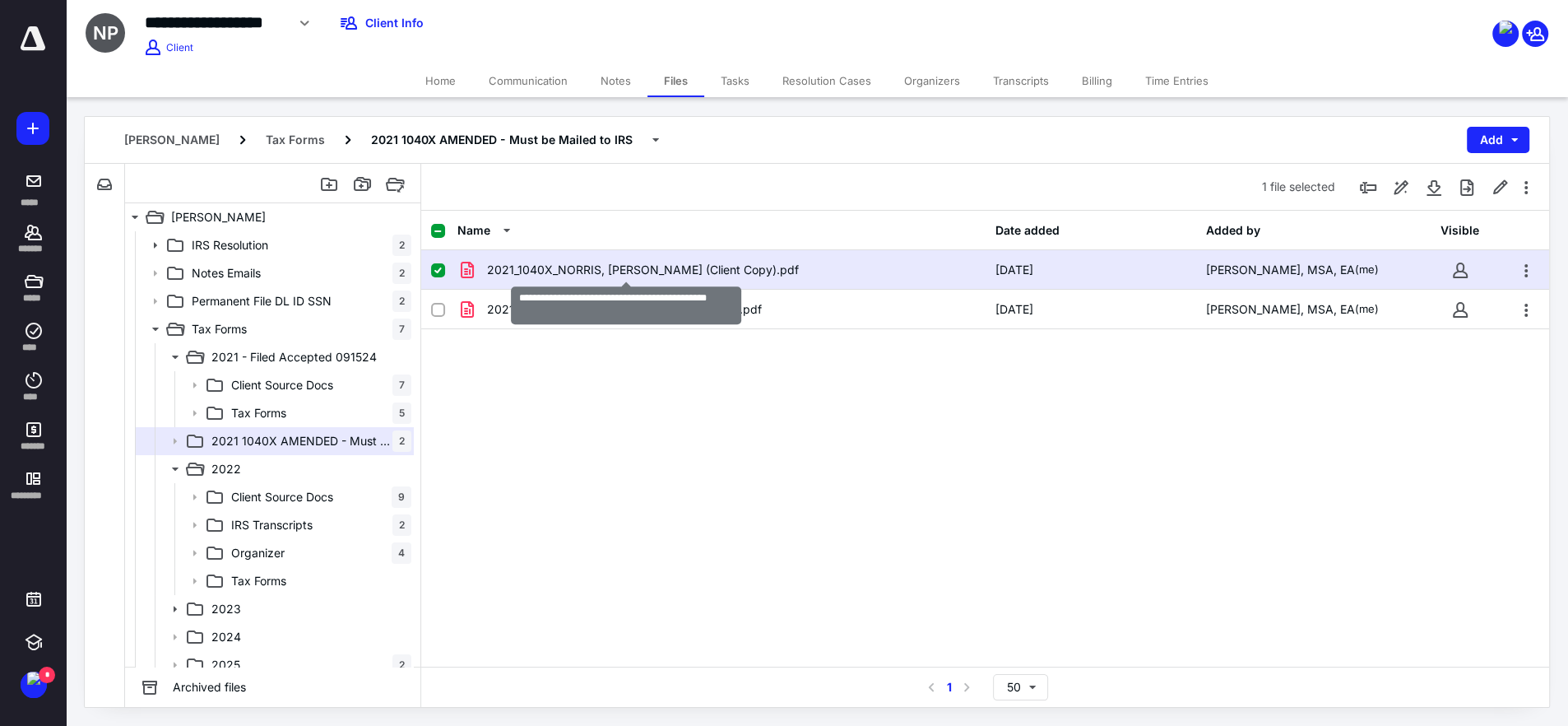 click on "2021_1040X_NORRIS, [PERSON_NAME] (Client Copy).pdf" at bounding box center (643, 270) 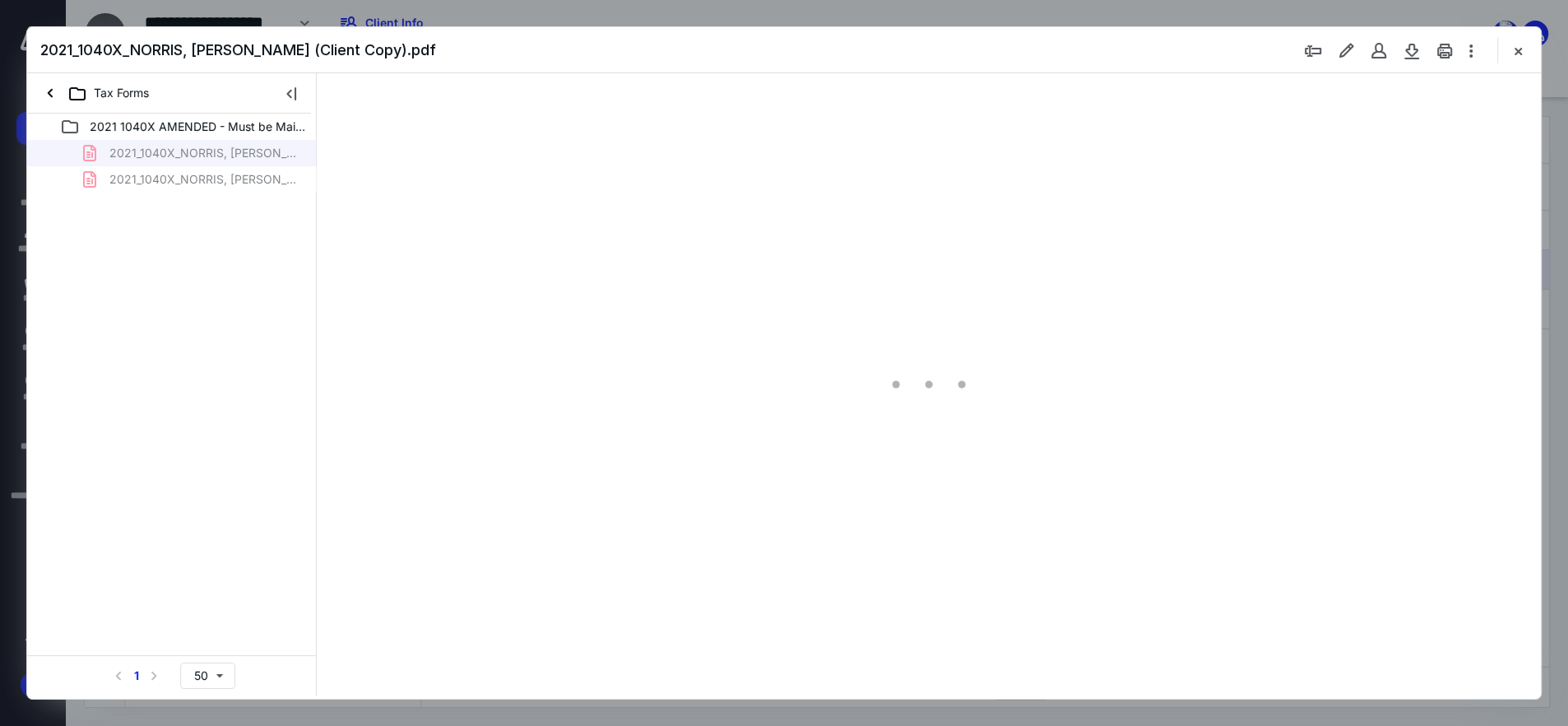 scroll, scrollTop: 0, scrollLeft: 0, axis: both 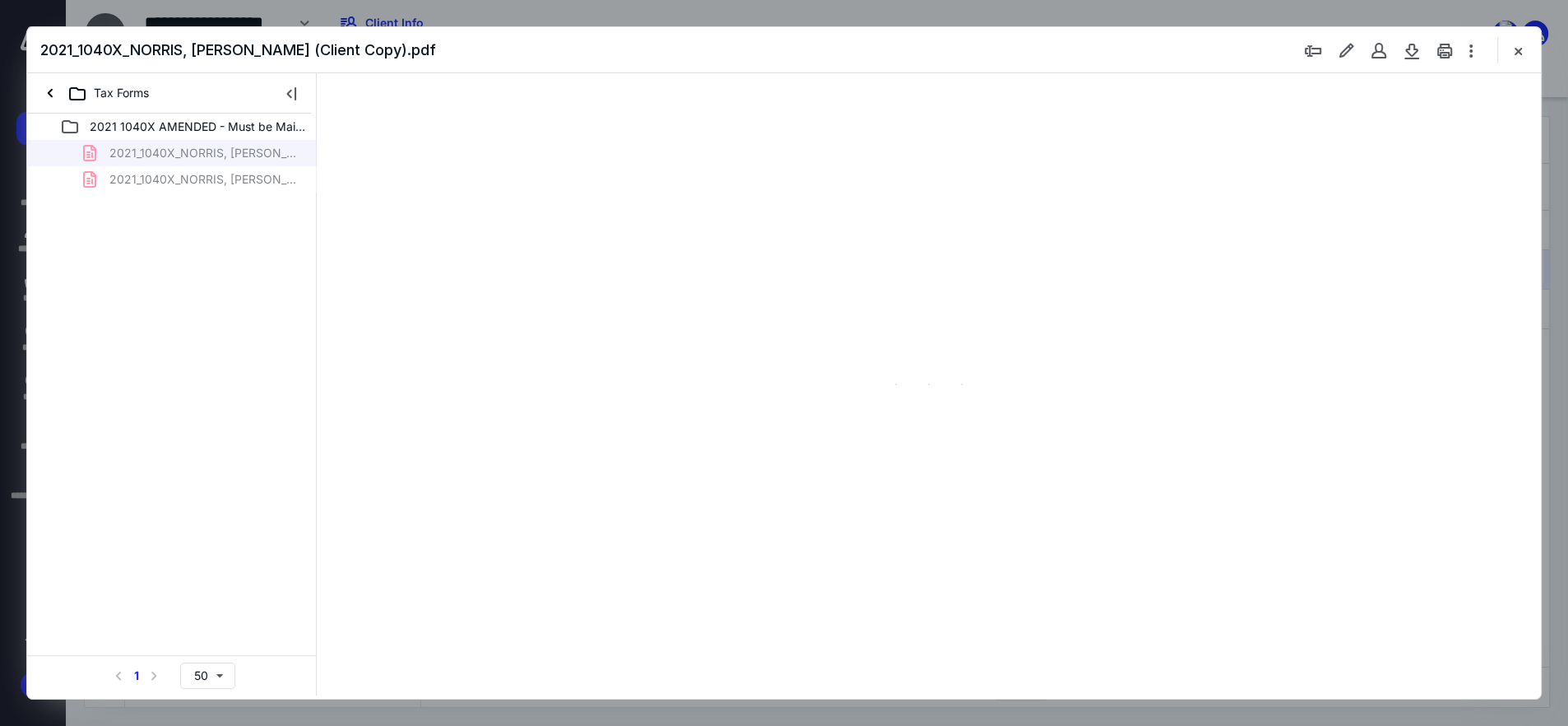 click on "2021_1040X_NORRIS, [PERSON_NAME] (Client Copy).pdf 2021_1040X_NORRIS, [PERSON_NAME] (Prep).pdf" at bounding box center [172, 166] 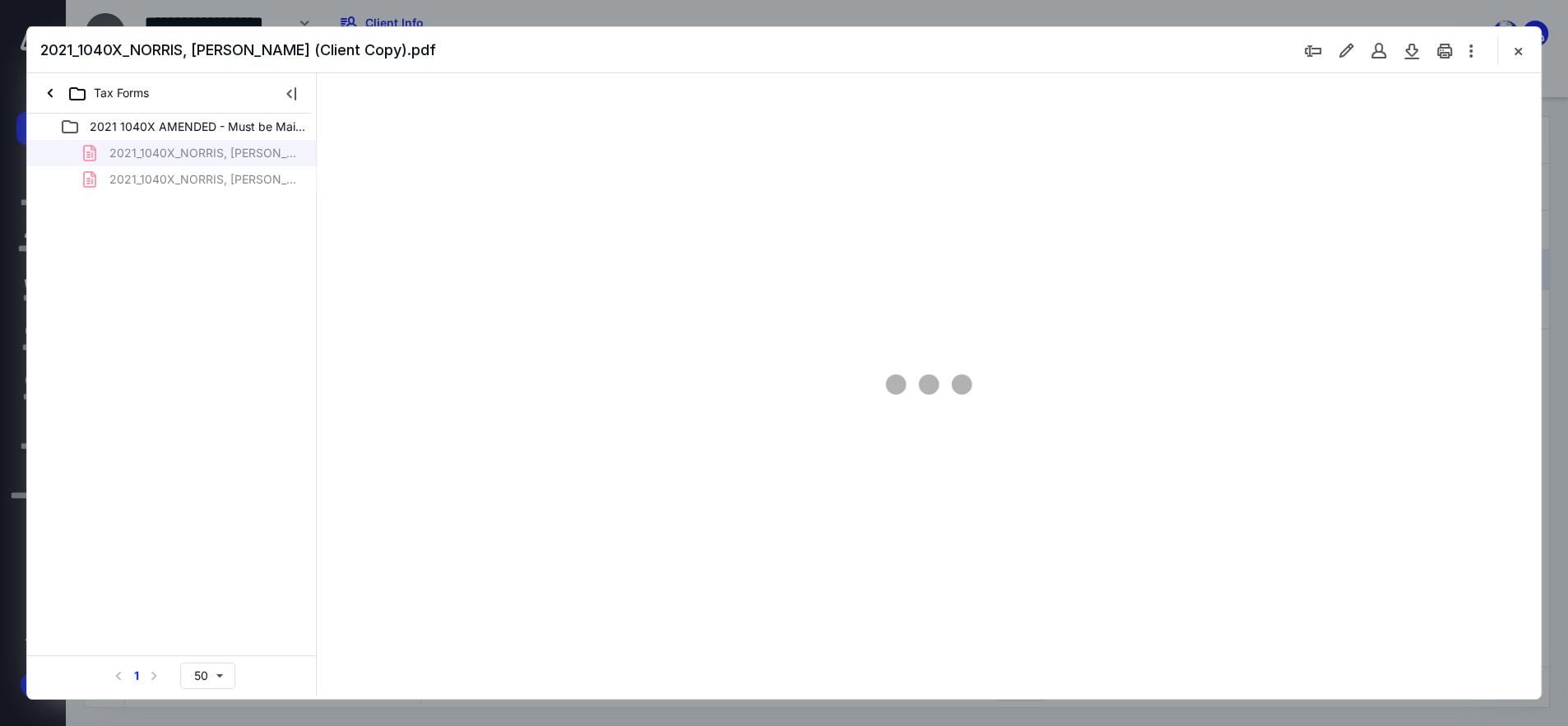 scroll, scrollTop: 71, scrollLeft: 174, axis: both 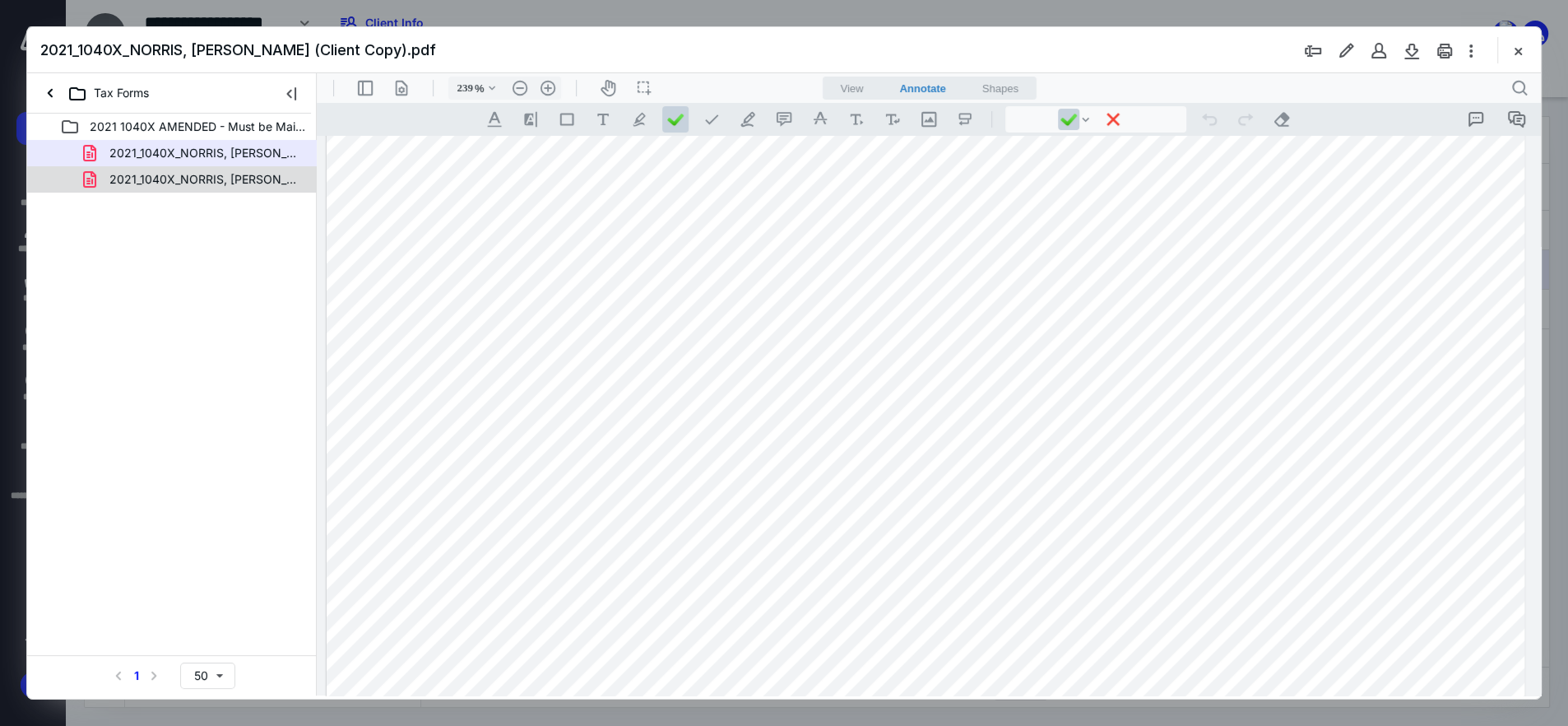 click on "2021_1040X_NORRIS, [PERSON_NAME] (Prep).pdf" at bounding box center [172, 179] 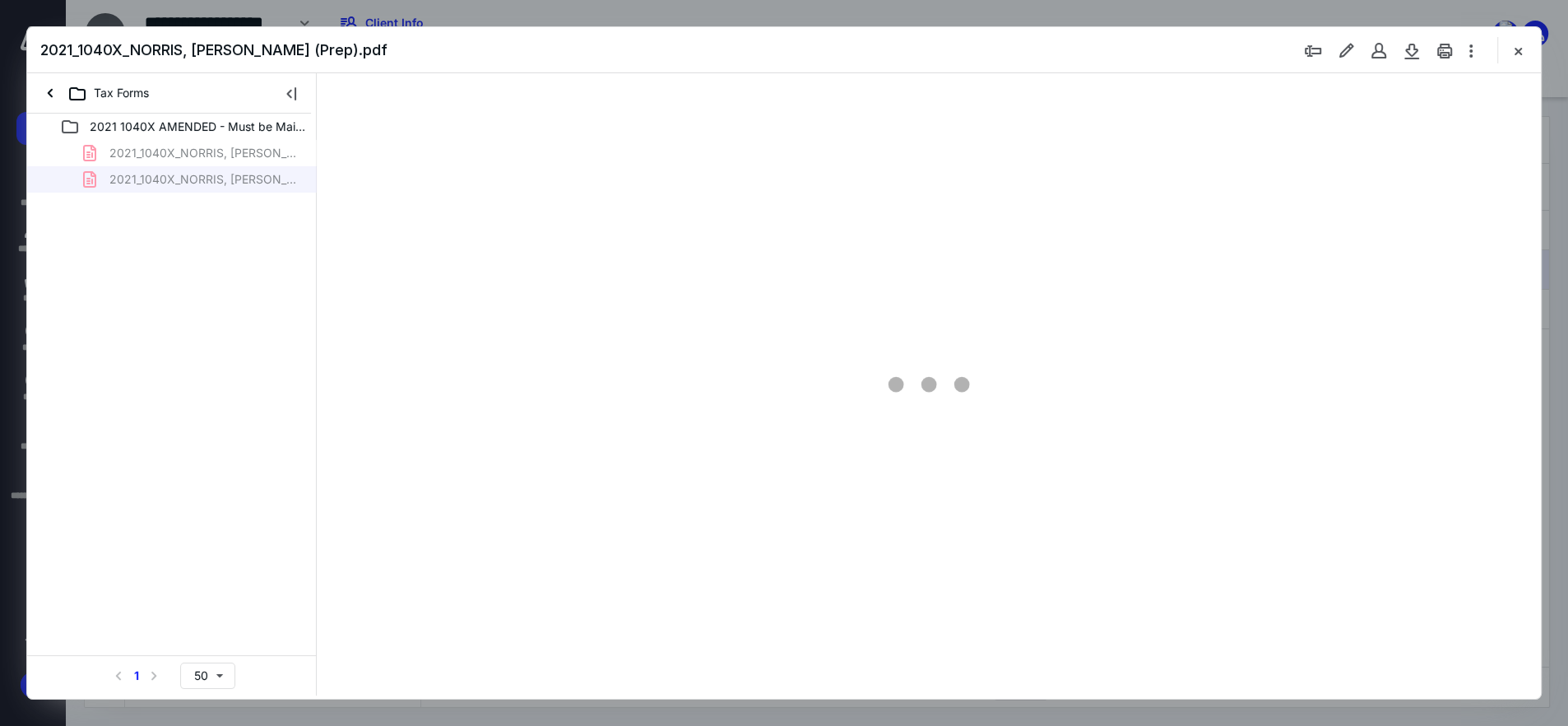 type on "239" 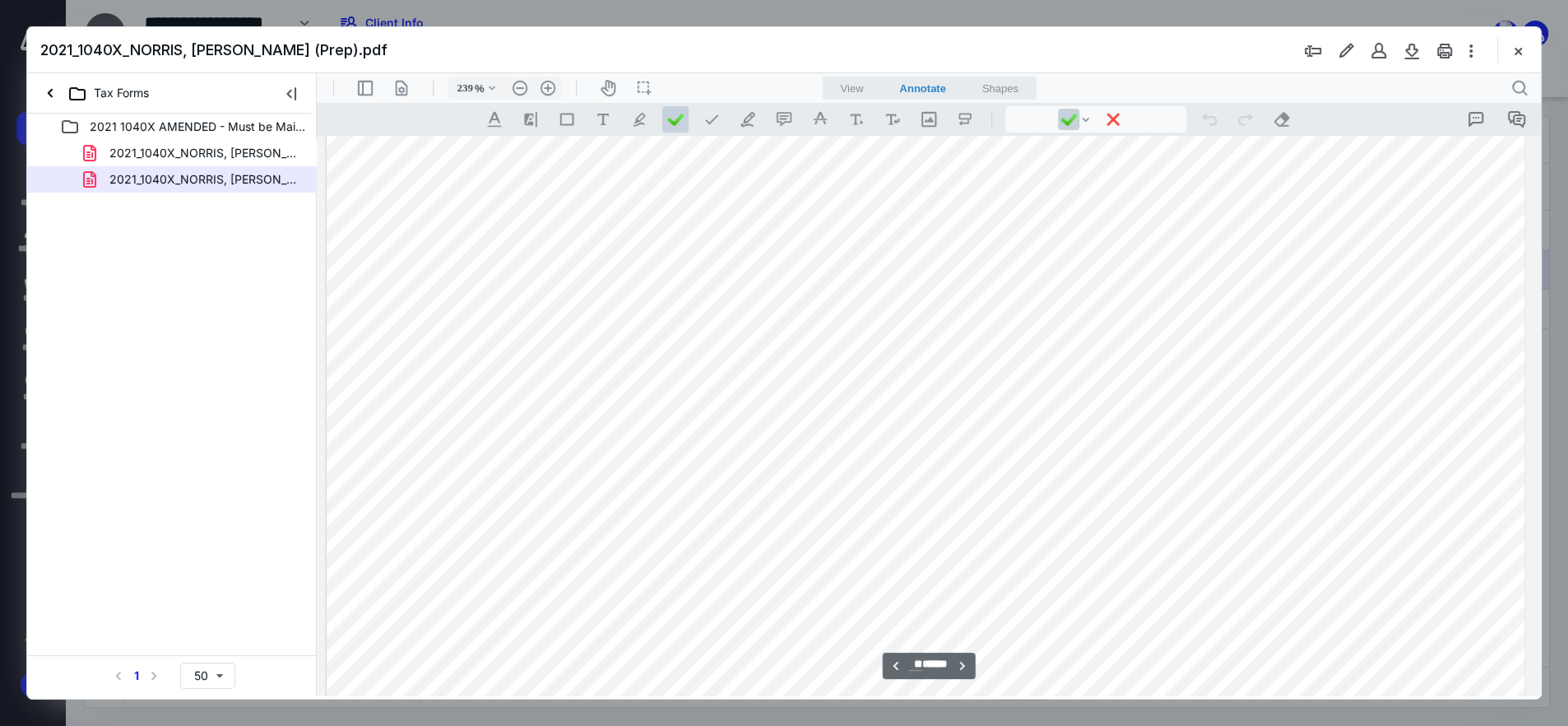 scroll, scrollTop: 16328, scrollLeft: 174, axis: both 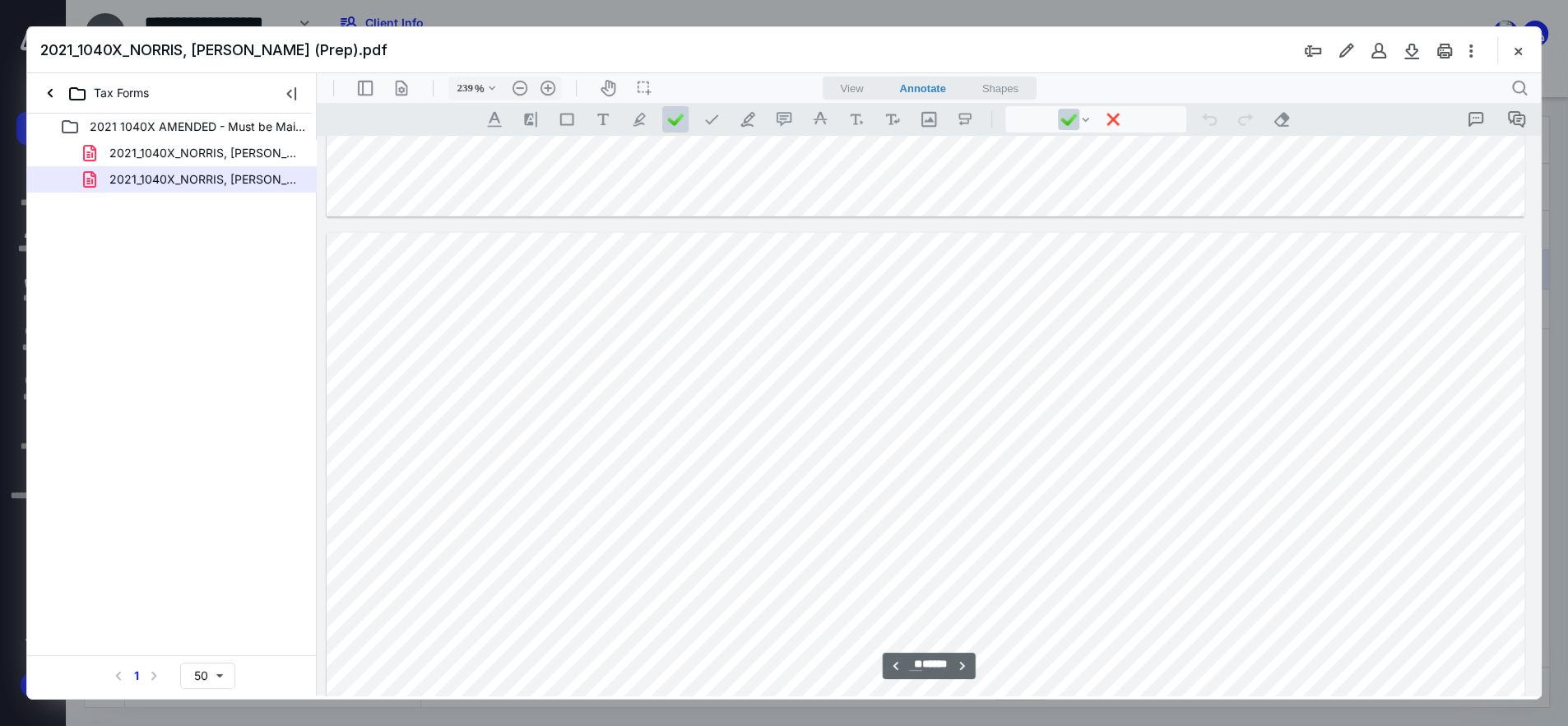 type on "**" 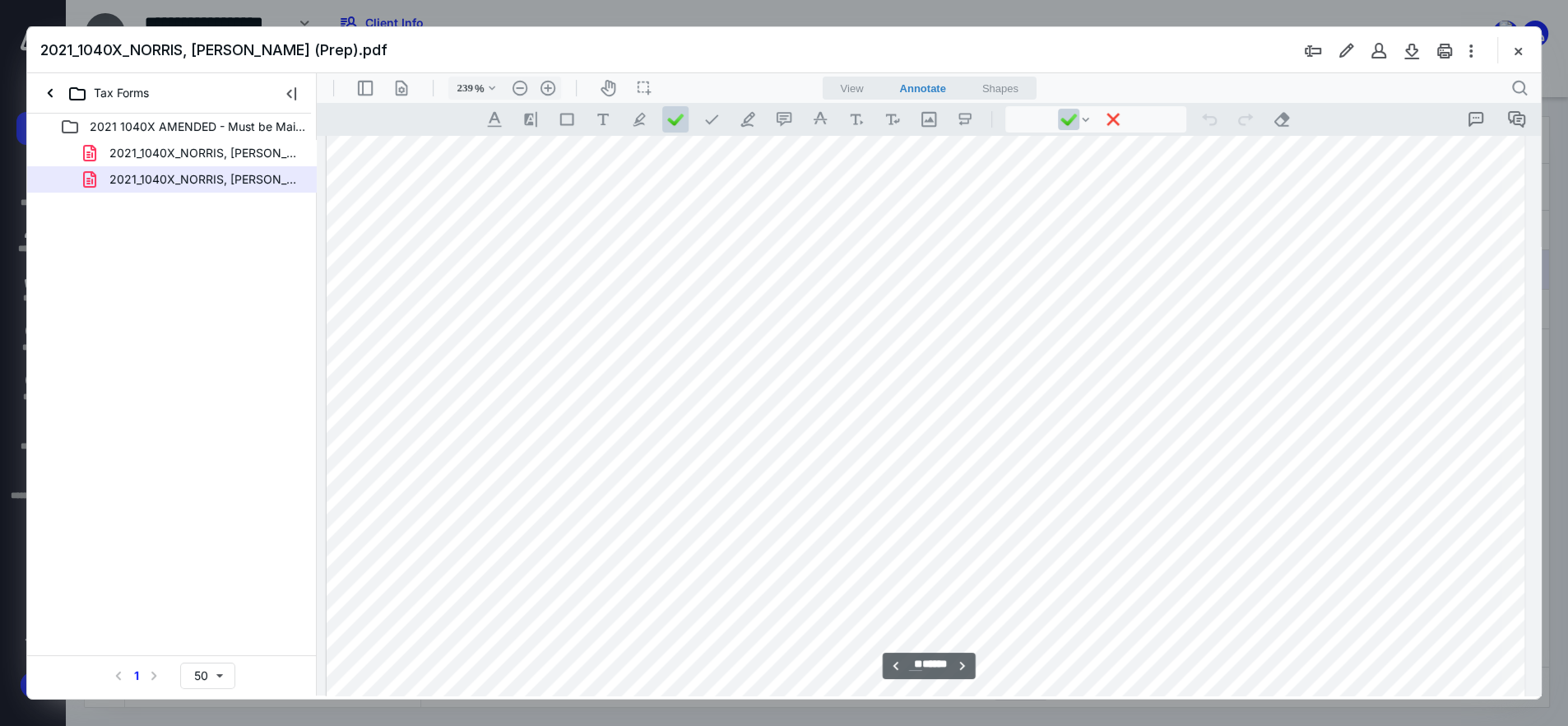 scroll, scrollTop: 15504, scrollLeft: 174, axis: both 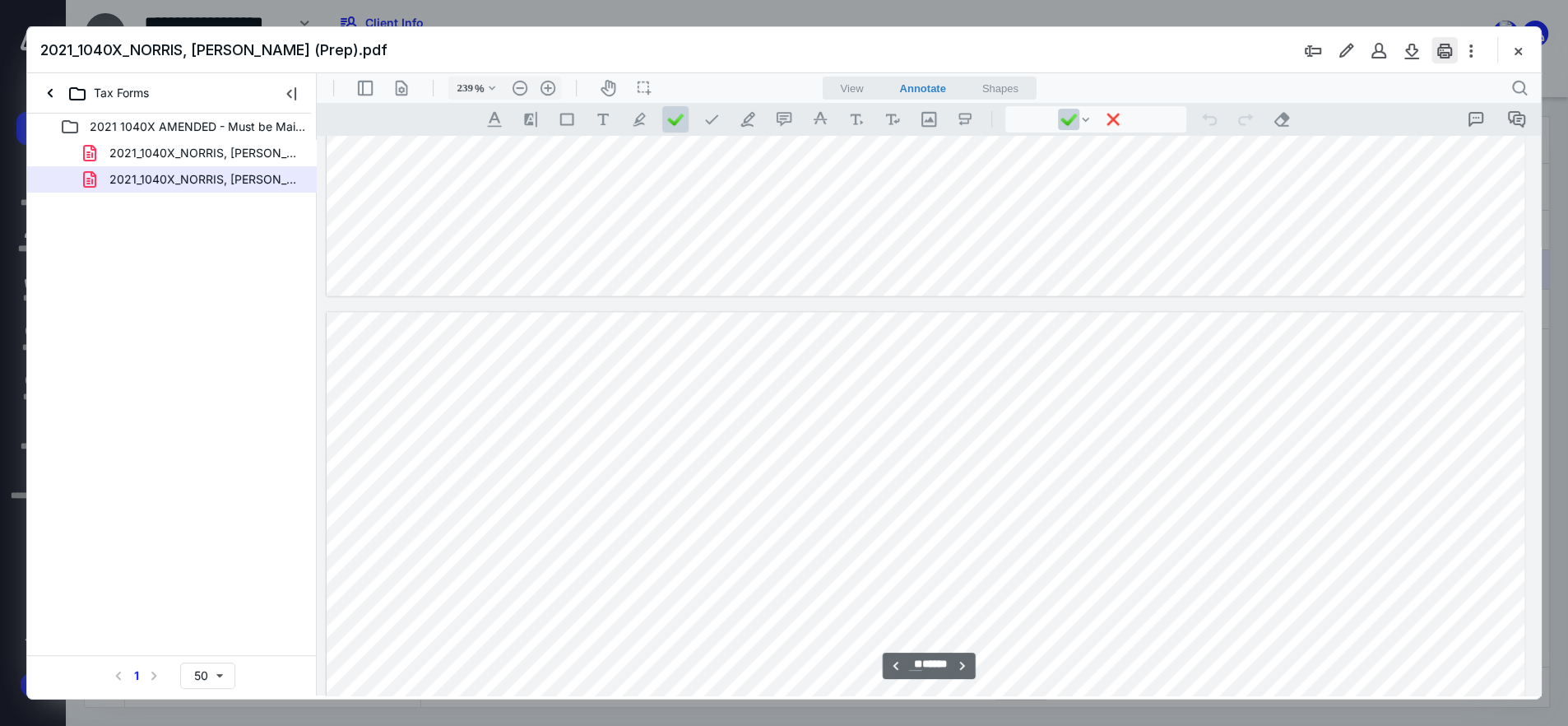 click at bounding box center (1445, 50) 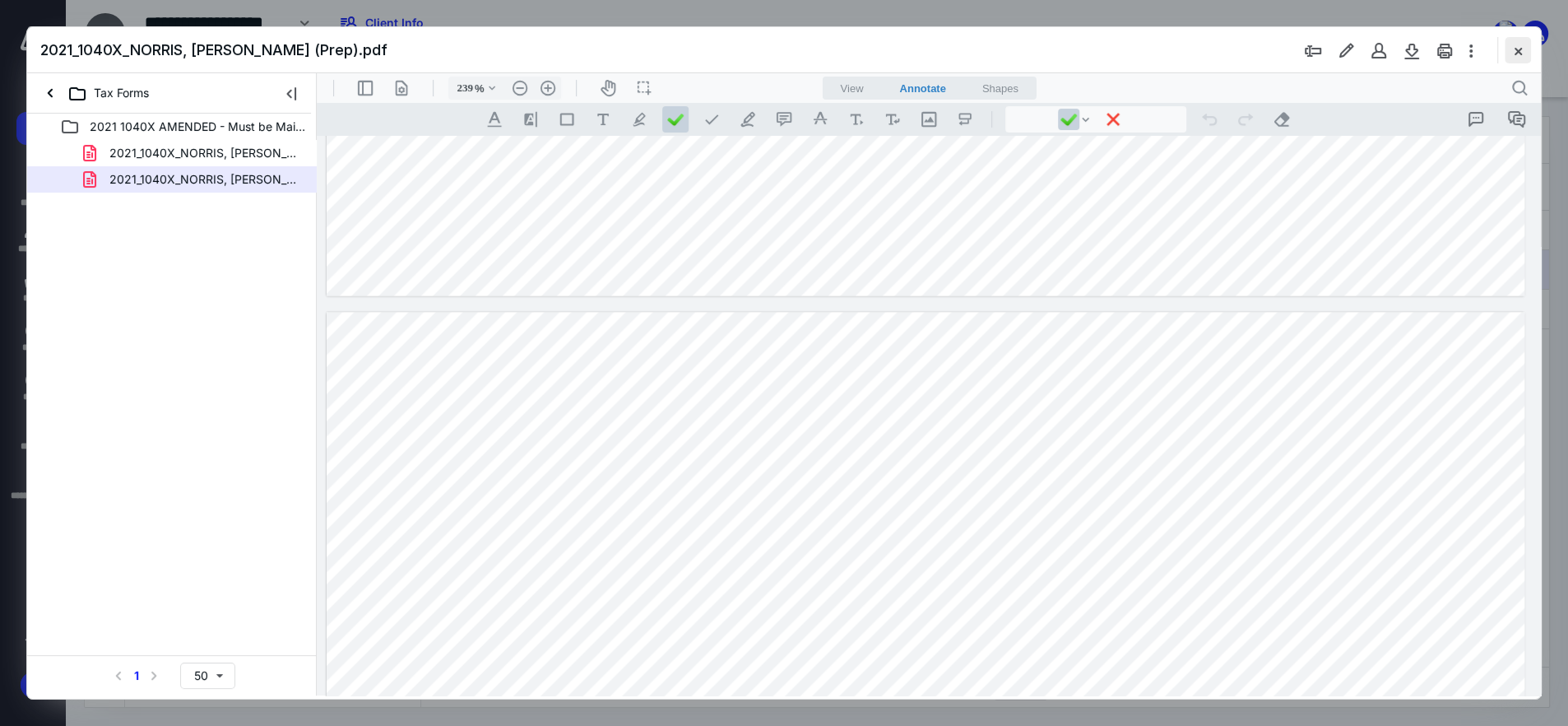 click at bounding box center (1518, 50) 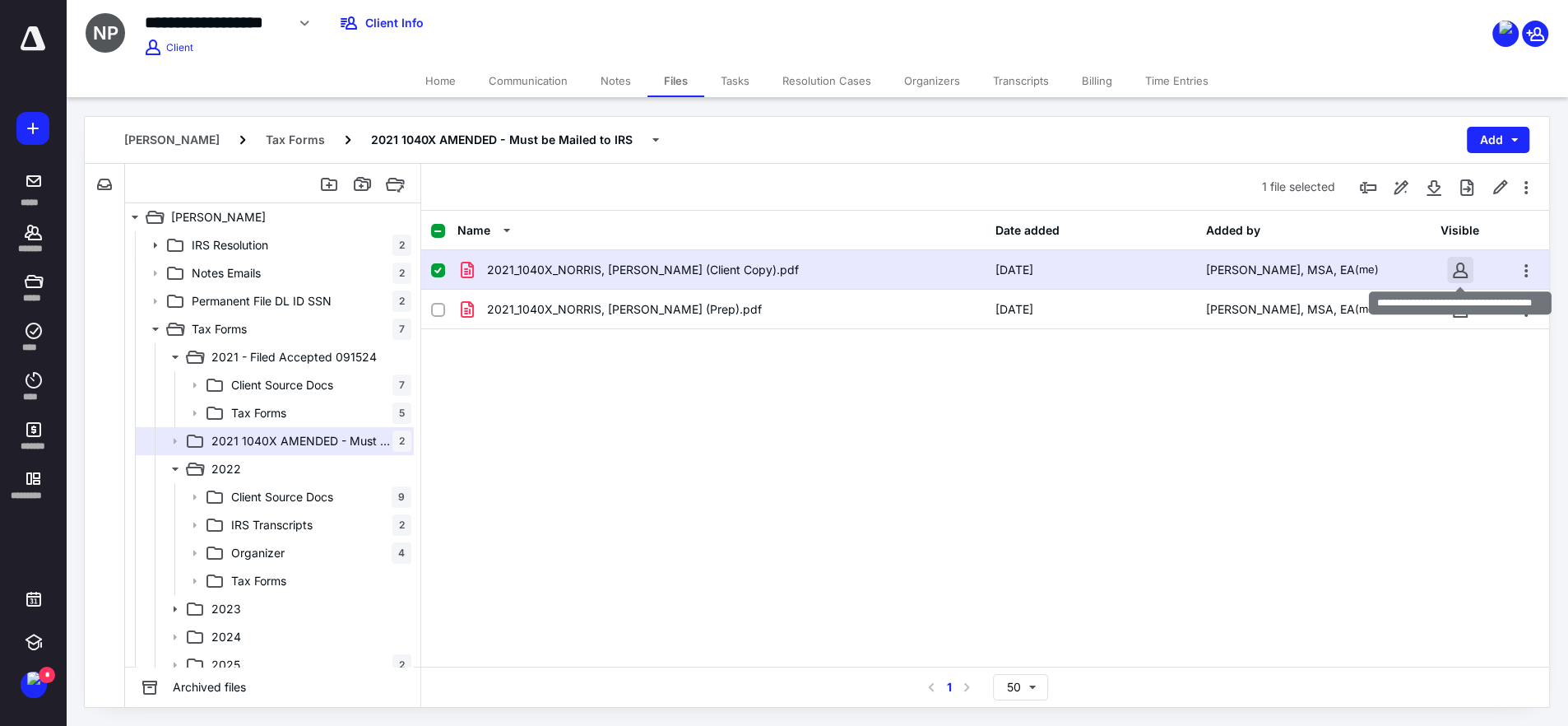 click at bounding box center (1460, 270) 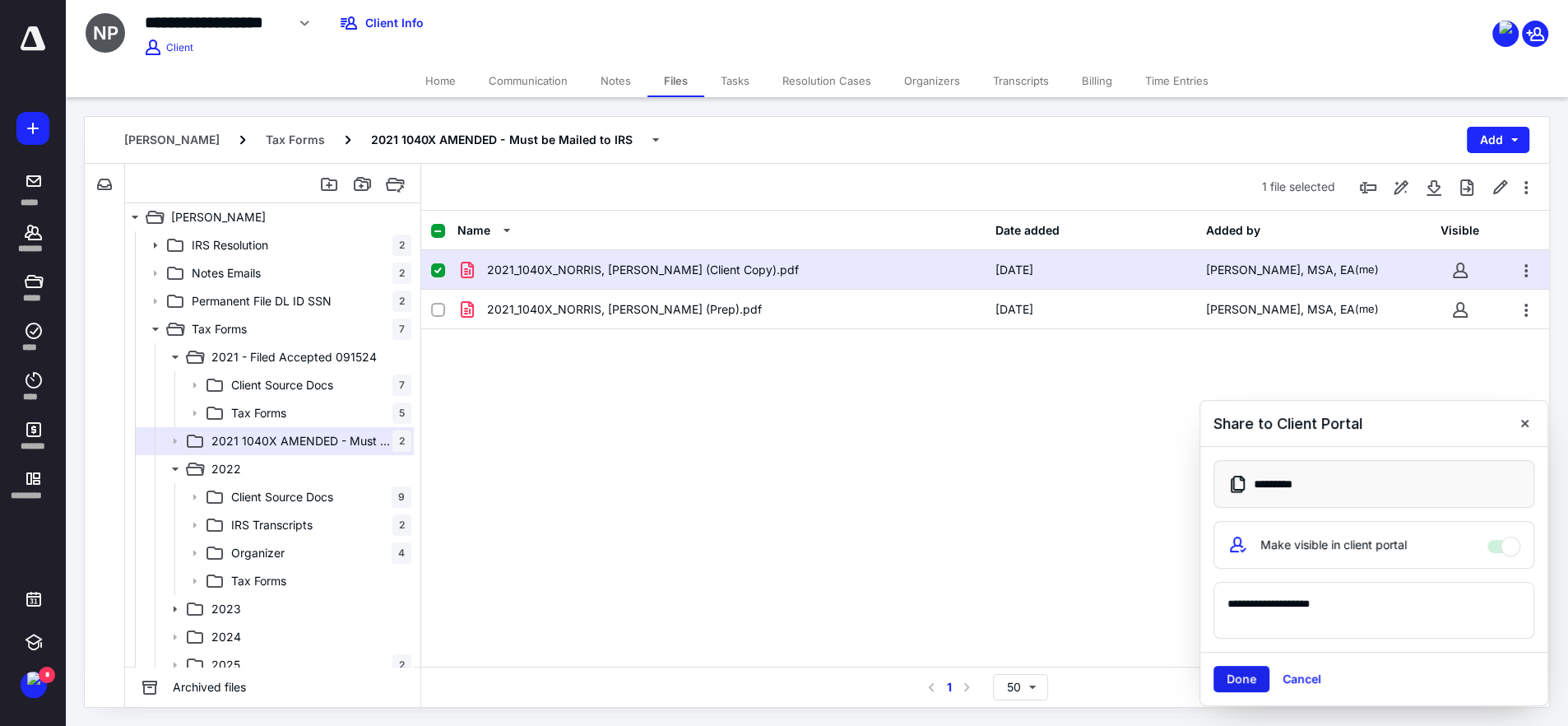 click on "Done" at bounding box center [1241, 679] 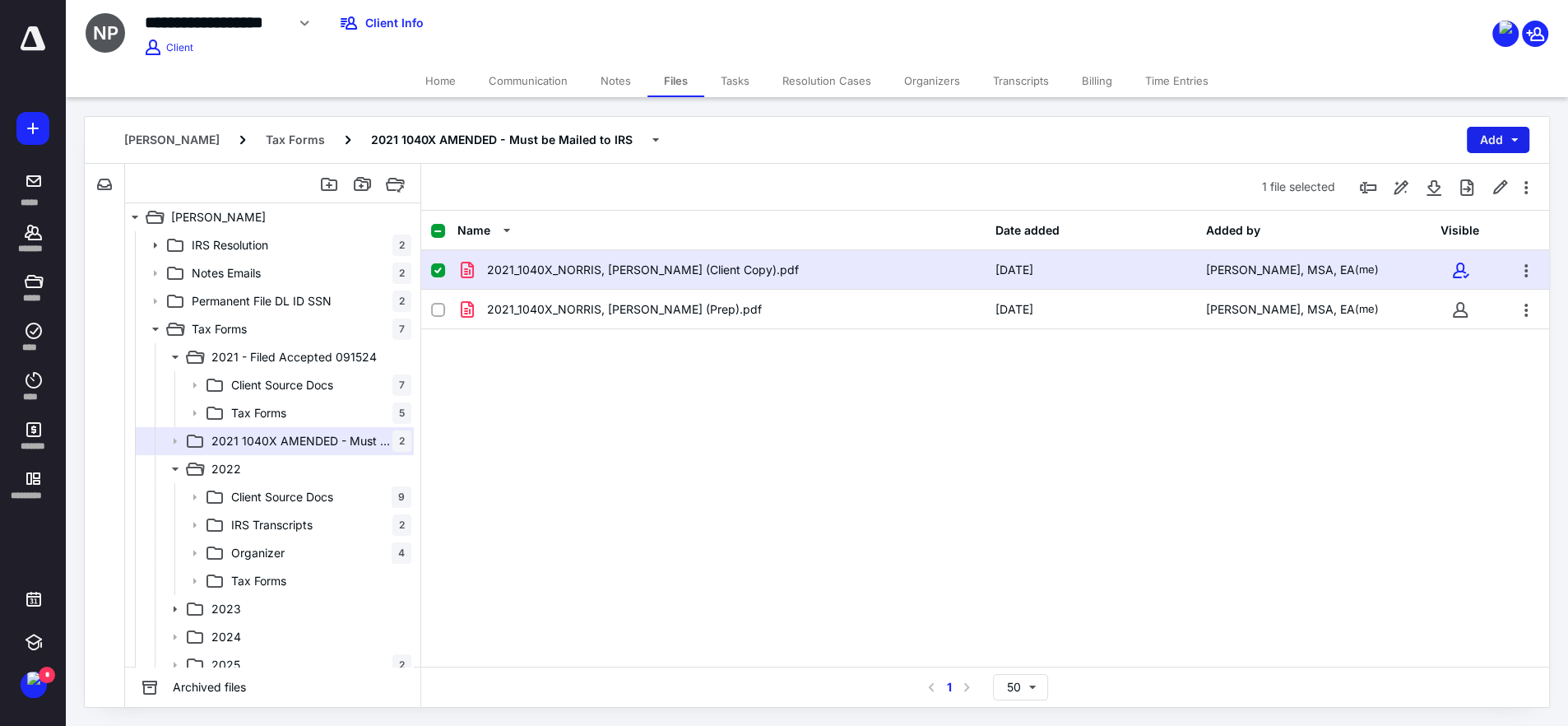 click on "Add" at bounding box center [1498, 140] 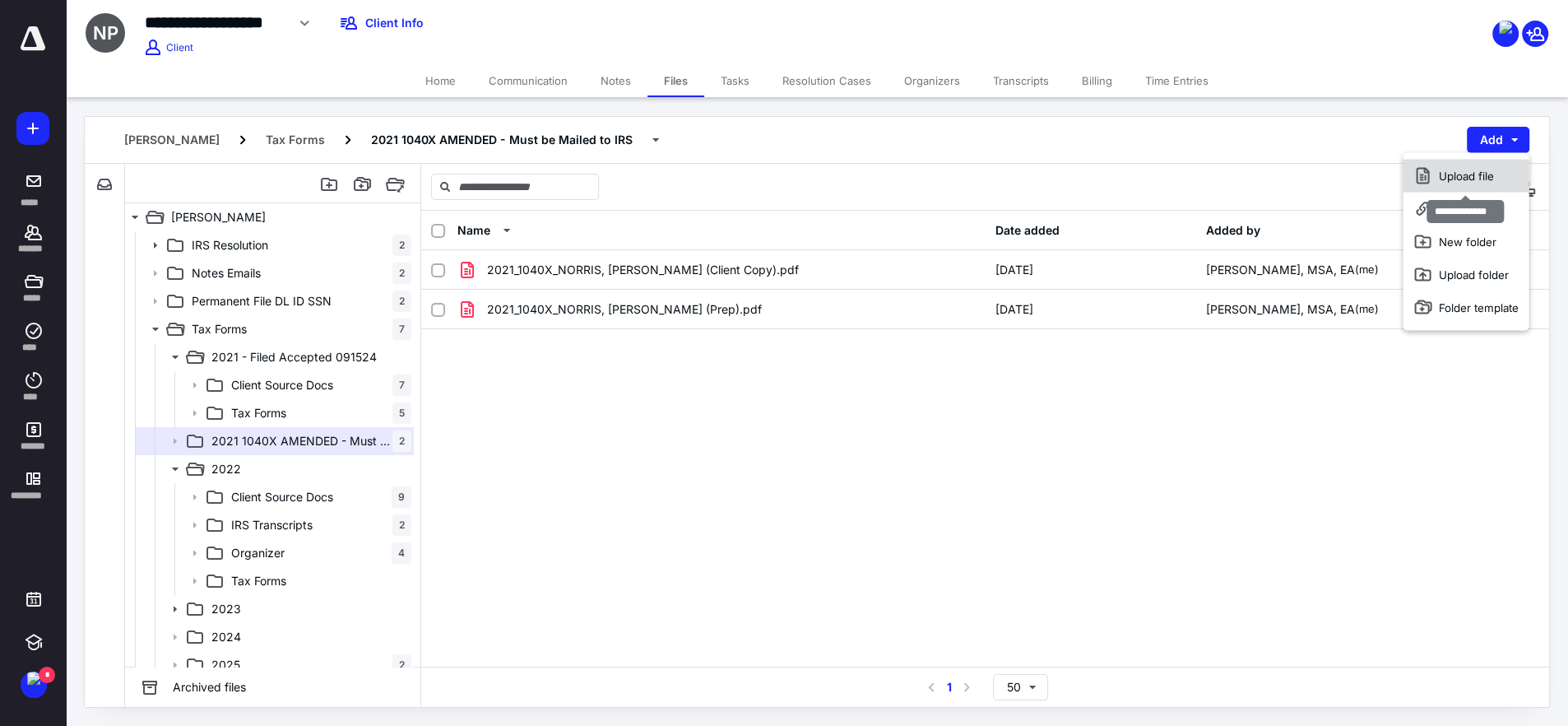 click on "Upload file" at bounding box center (1465, 176) 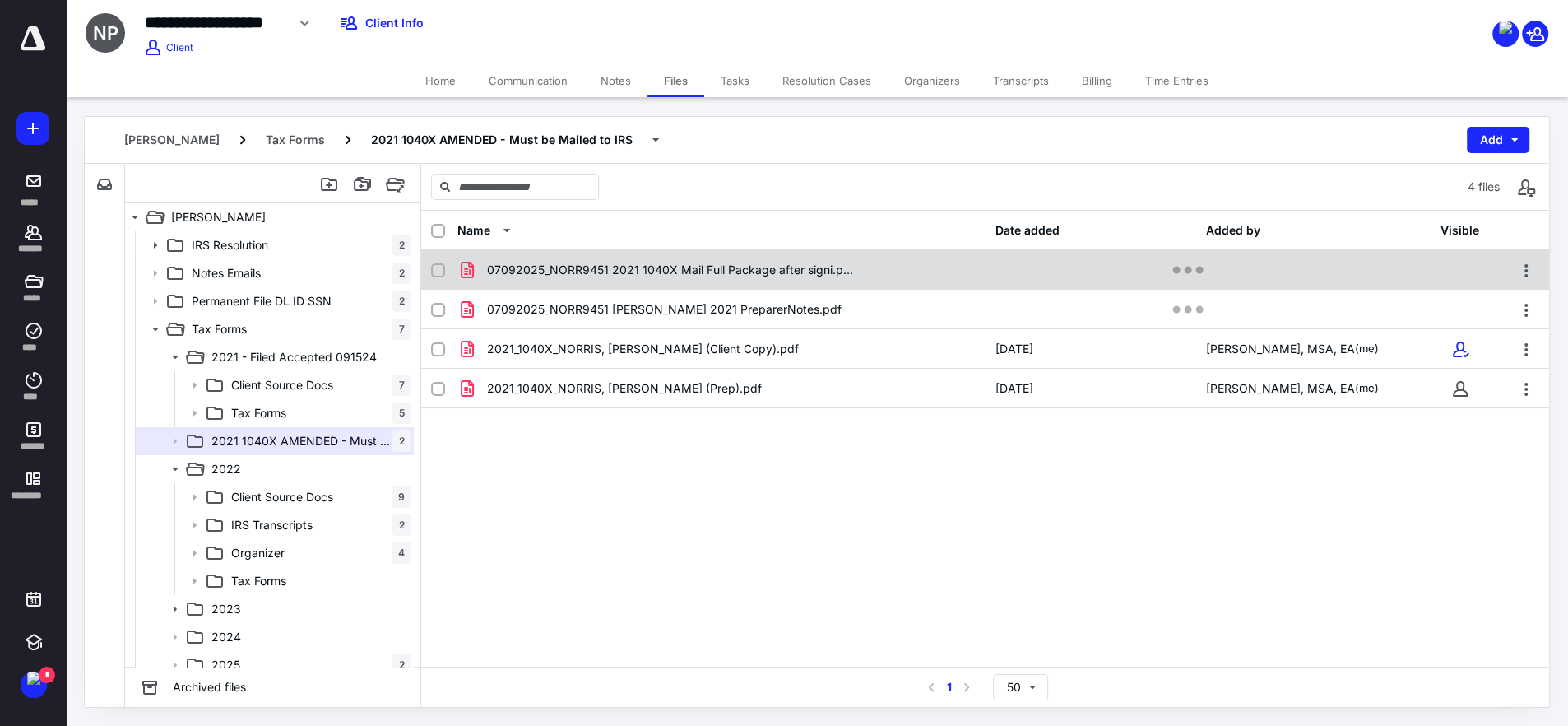 click 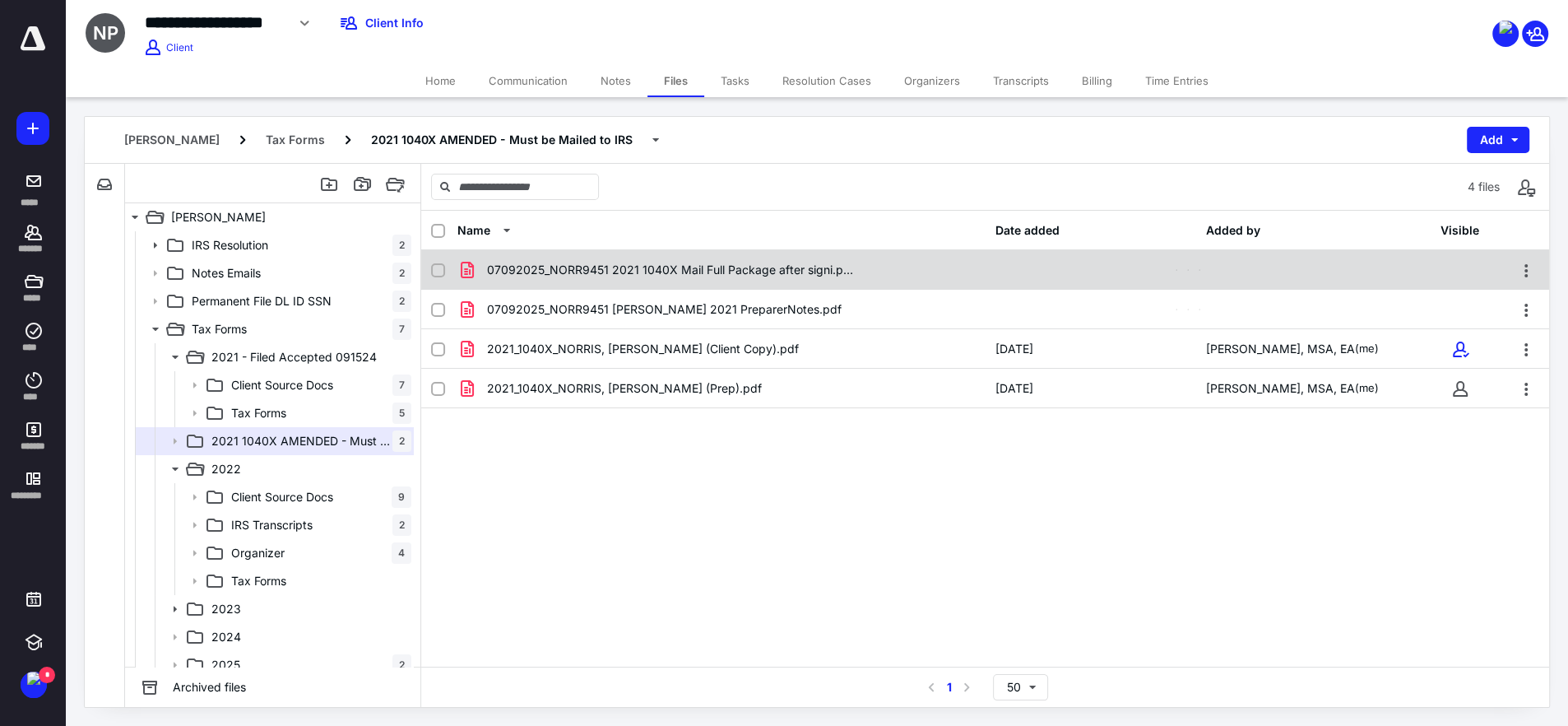 click at bounding box center [444, 270] 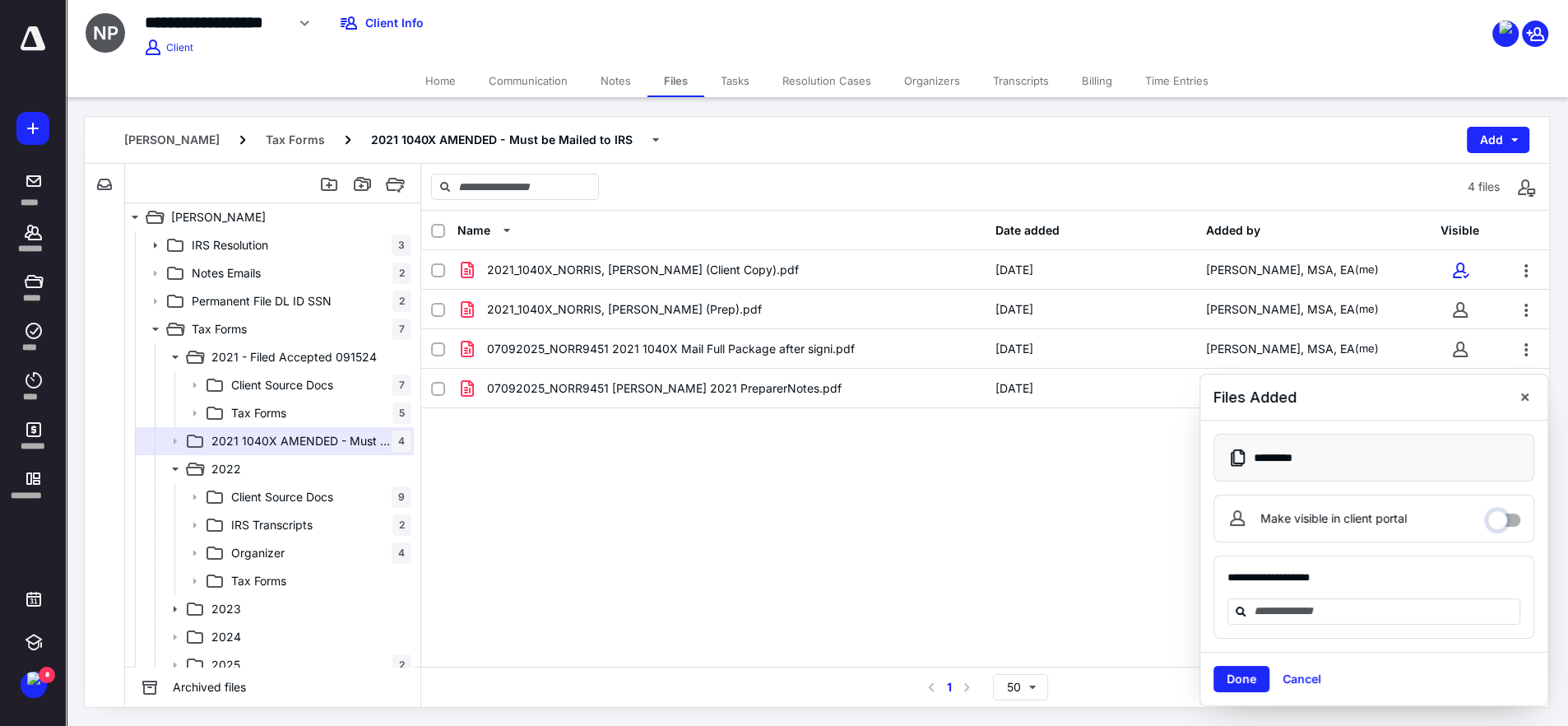 click on "Make visible in client portal" at bounding box center [1504, 516] 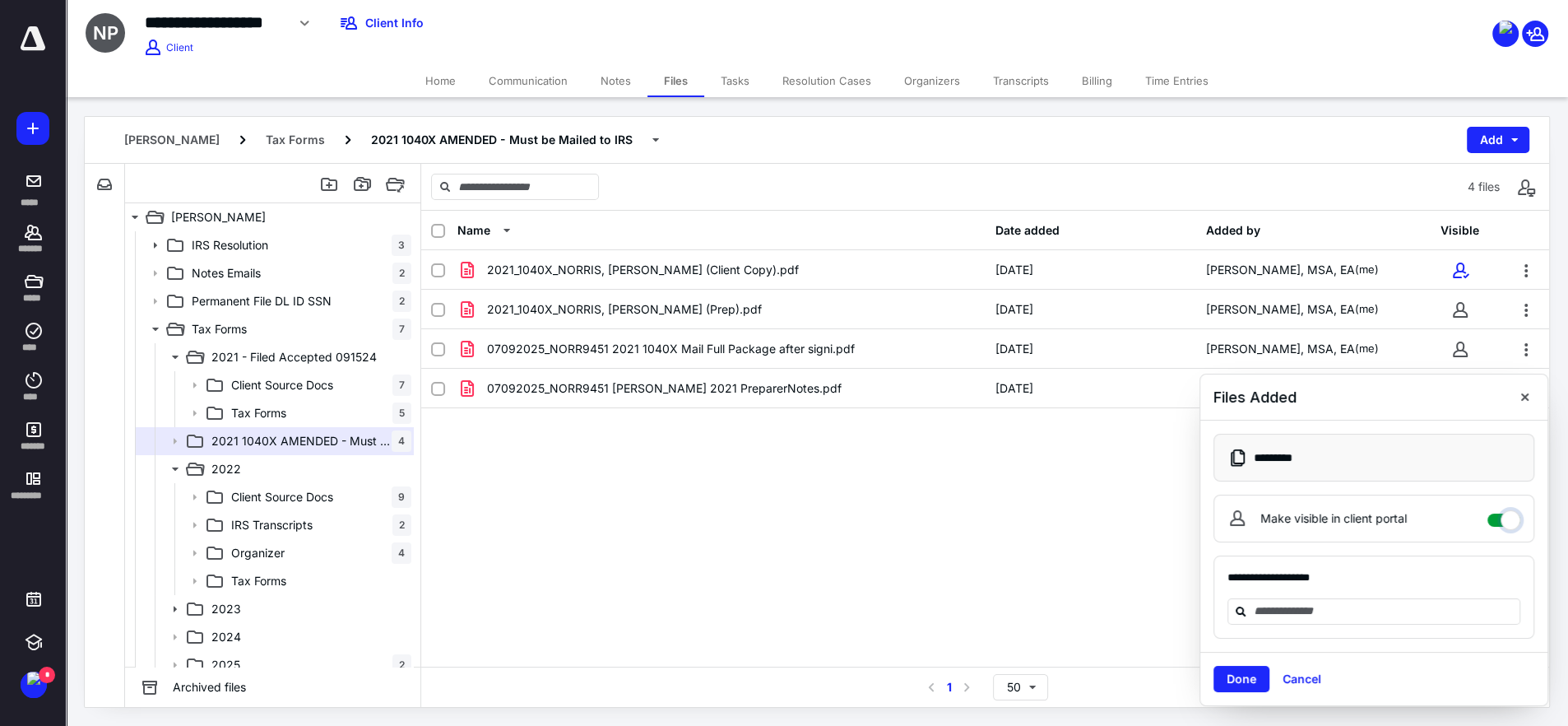 checkbox on "****" 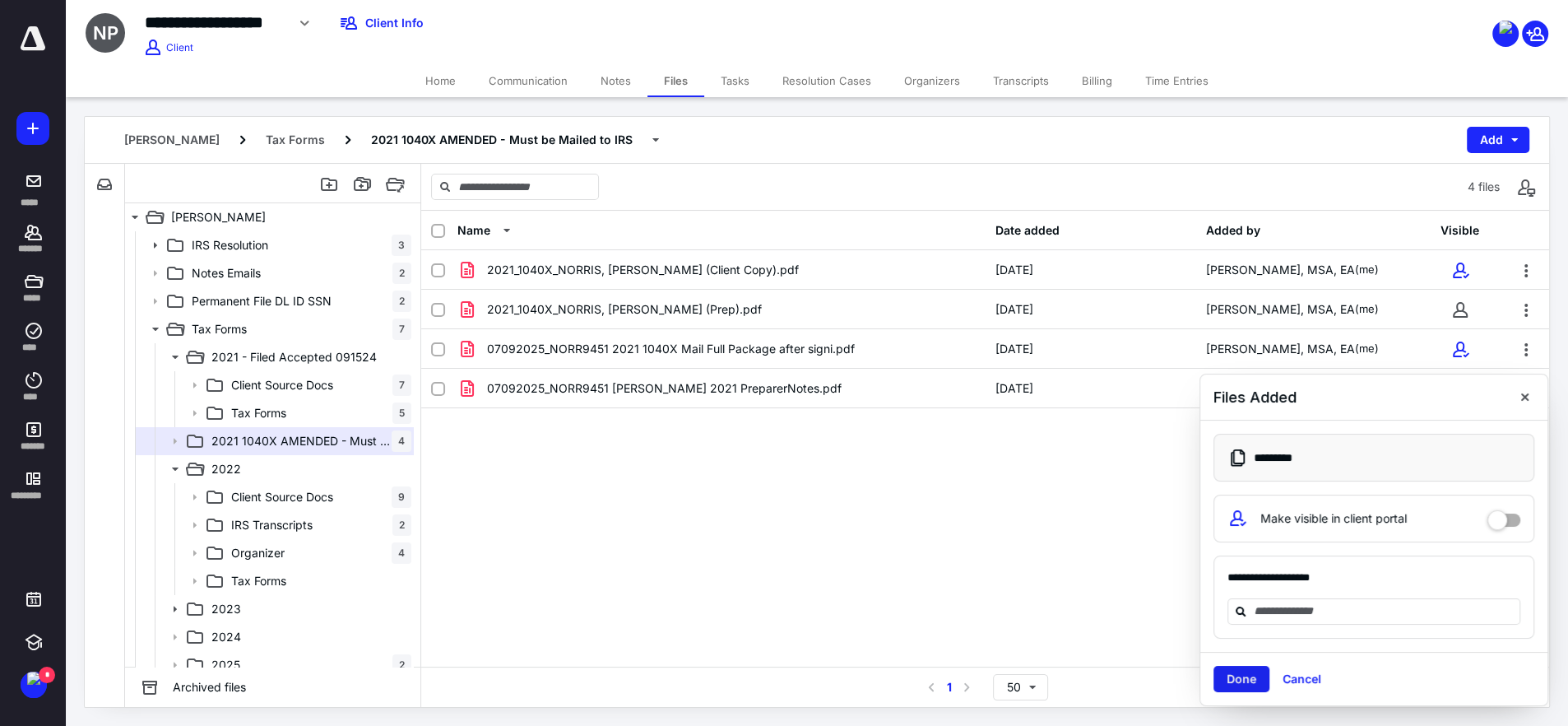 click on "Done" at bounding box center (1241, 679) 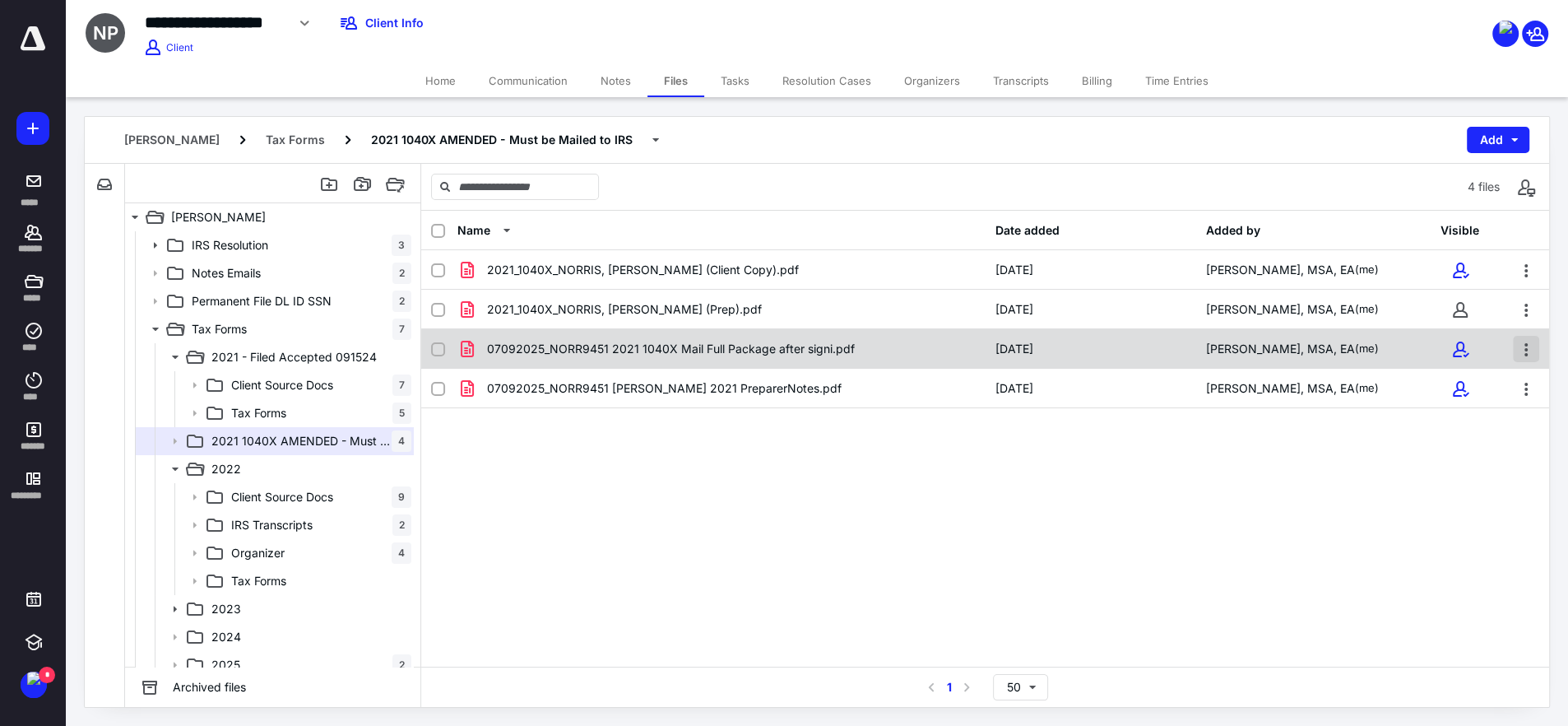 click at bounding box center (1526, 349) 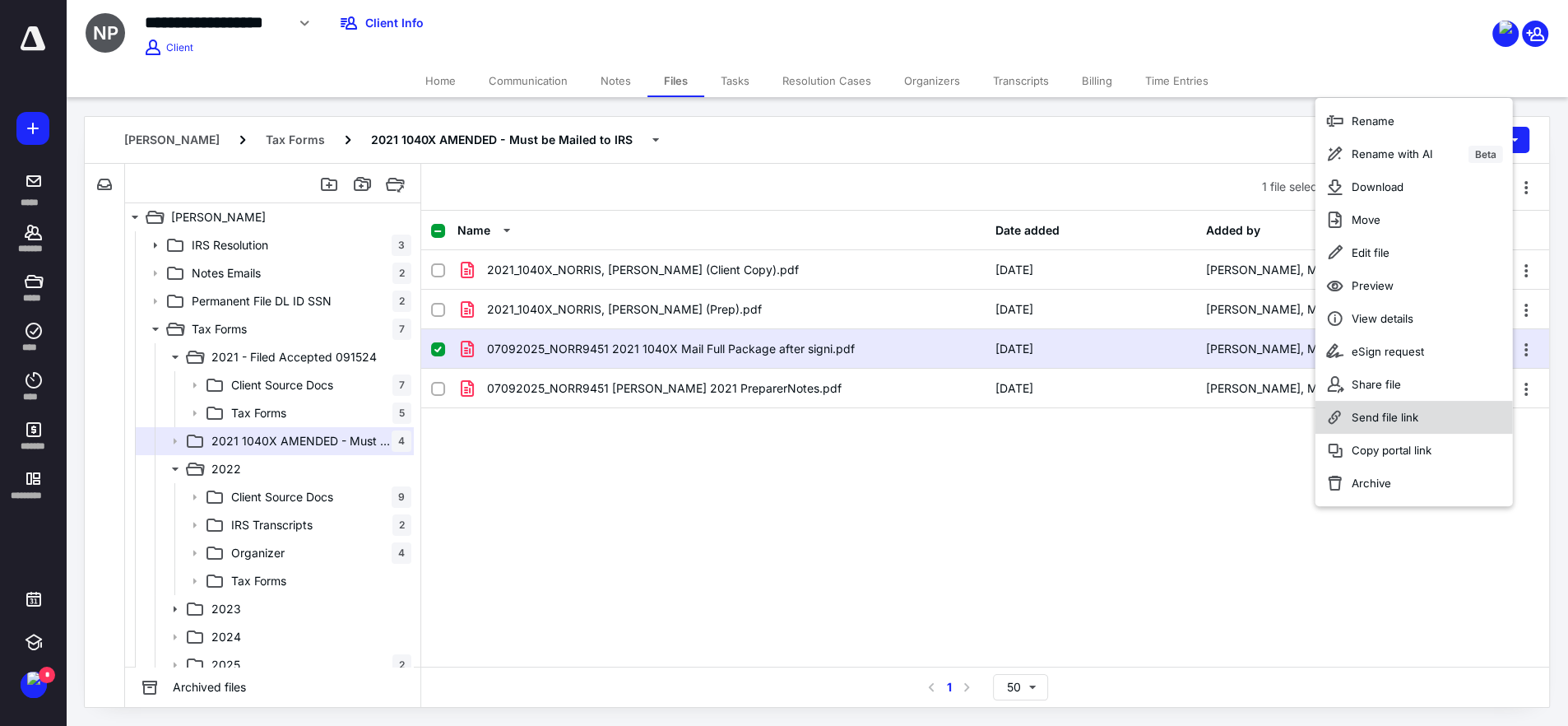 click on "Send file link" at bounding box center [1384, 417] 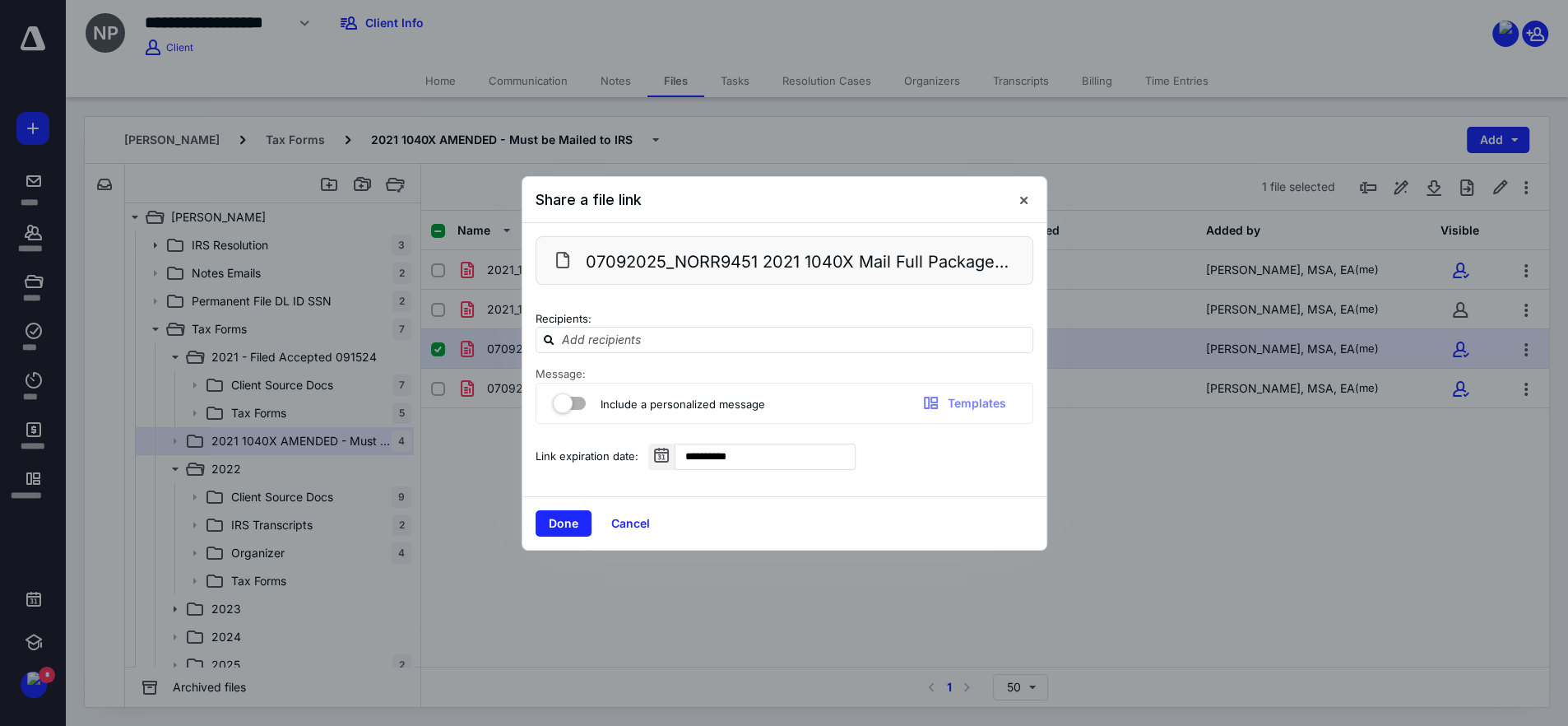 click at bounding box center [569, 400] 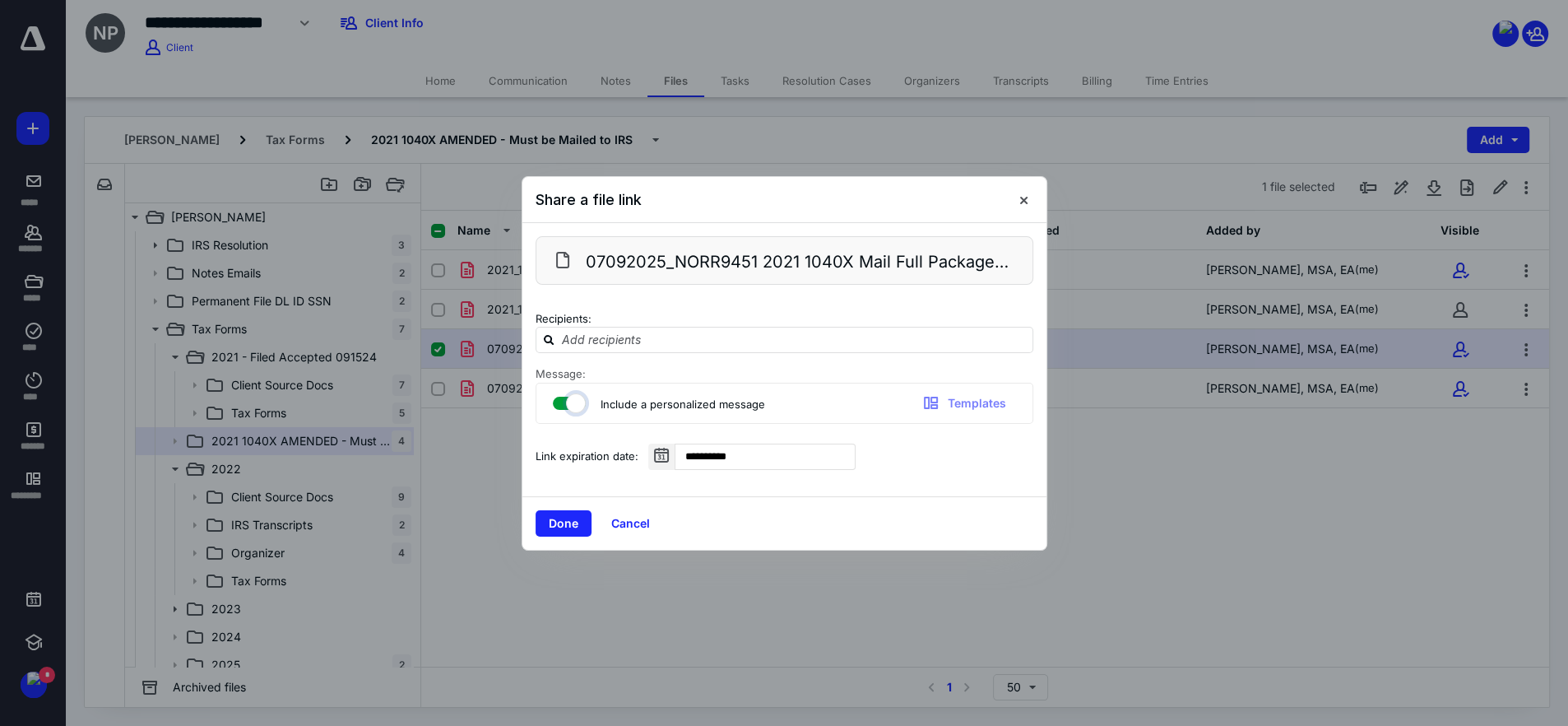 checkbox on "true" 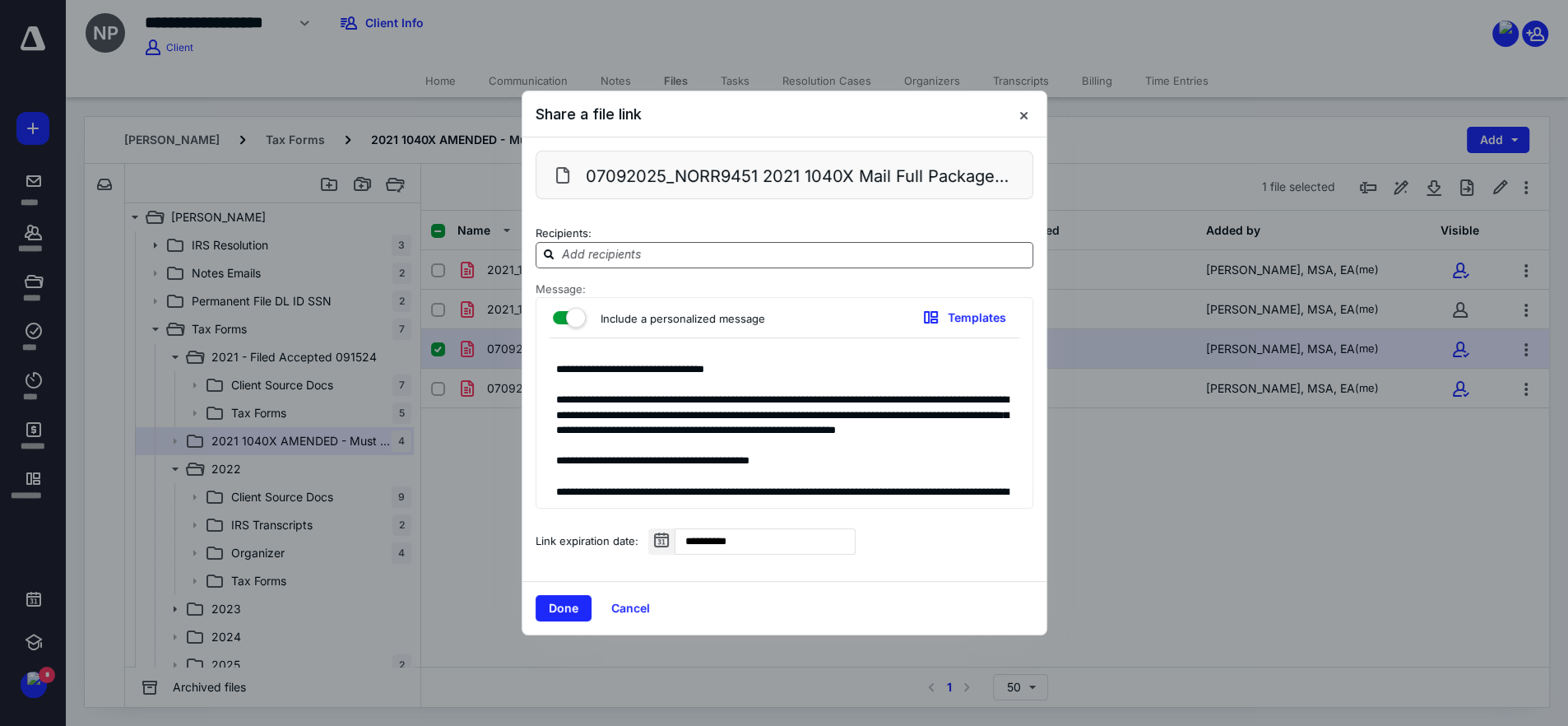 click at bounding box center [794, 254] 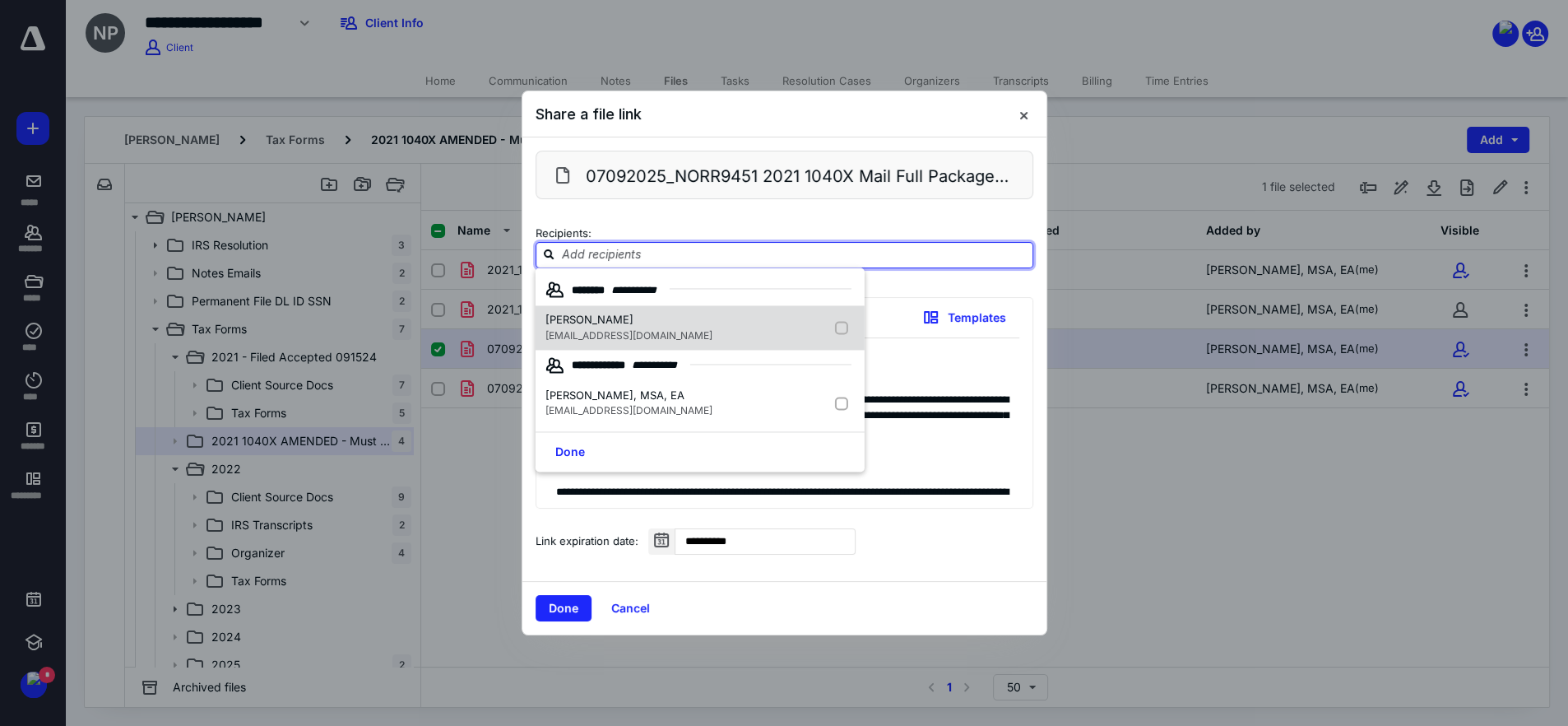 click on "[PERSON_NAME] [EMAIL_ADDRESS][DOMAIN_NAME]" at bounding box center (700, 328) 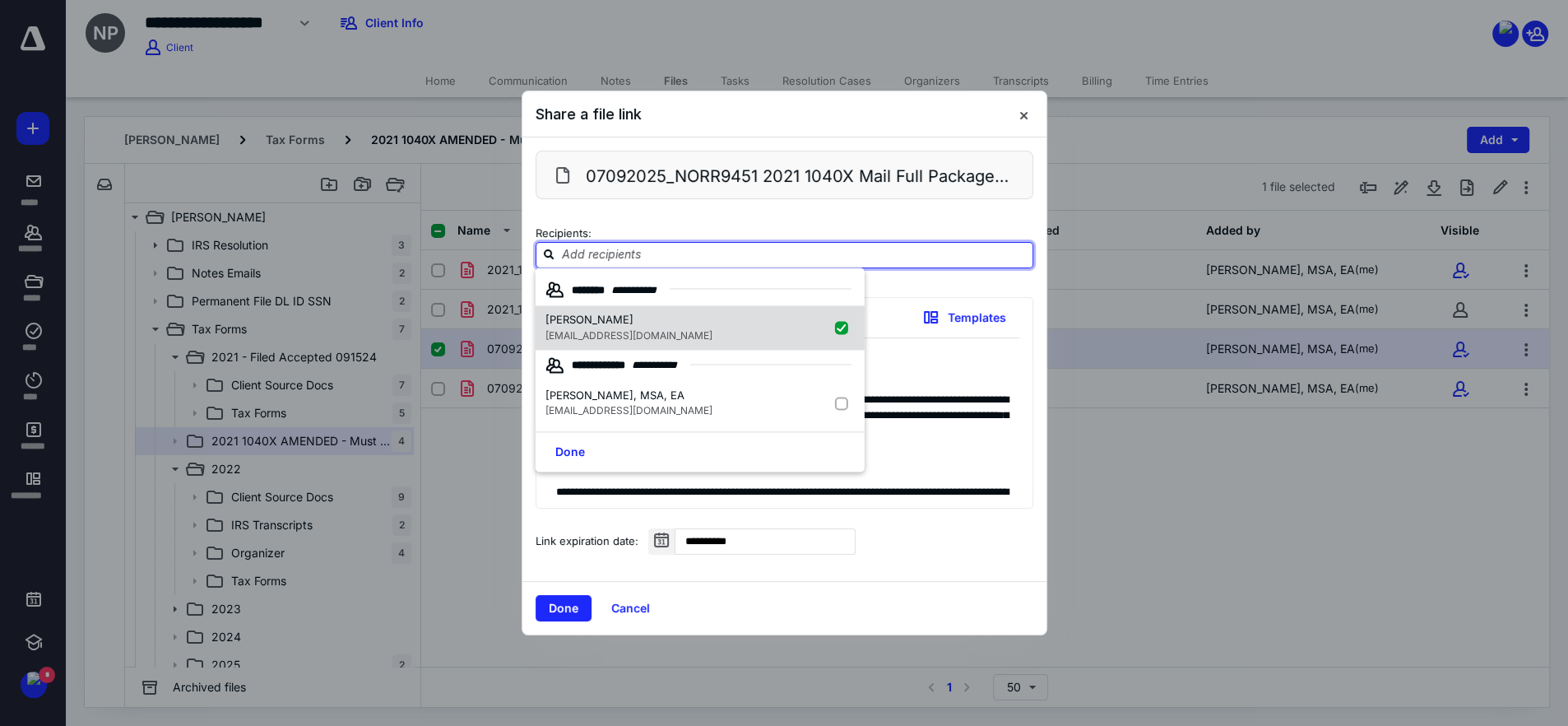 checkbox on "true" 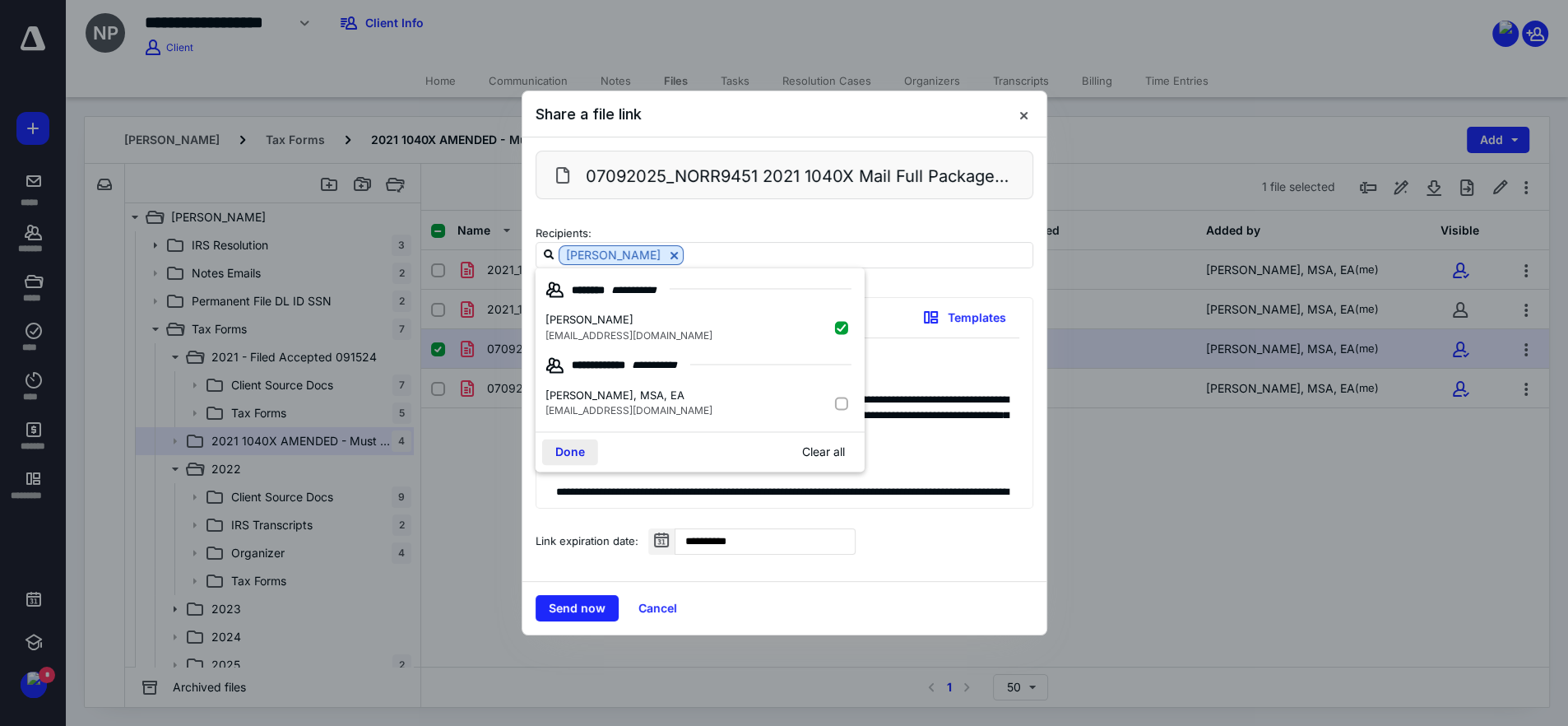 click on "Done" at bounding box center [570, 452] 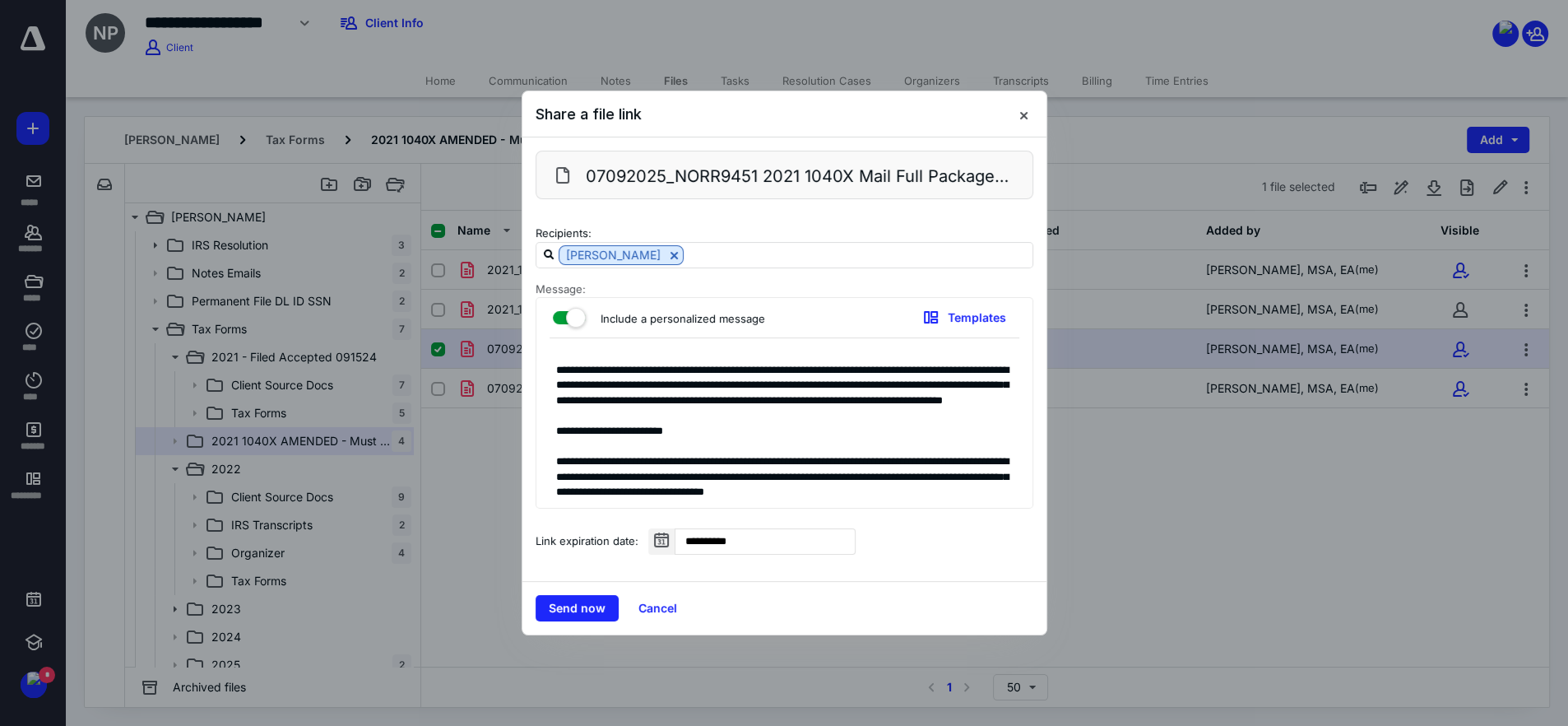 scroll, scrollTop: 425, scrollLeft: 0, axis: vertical 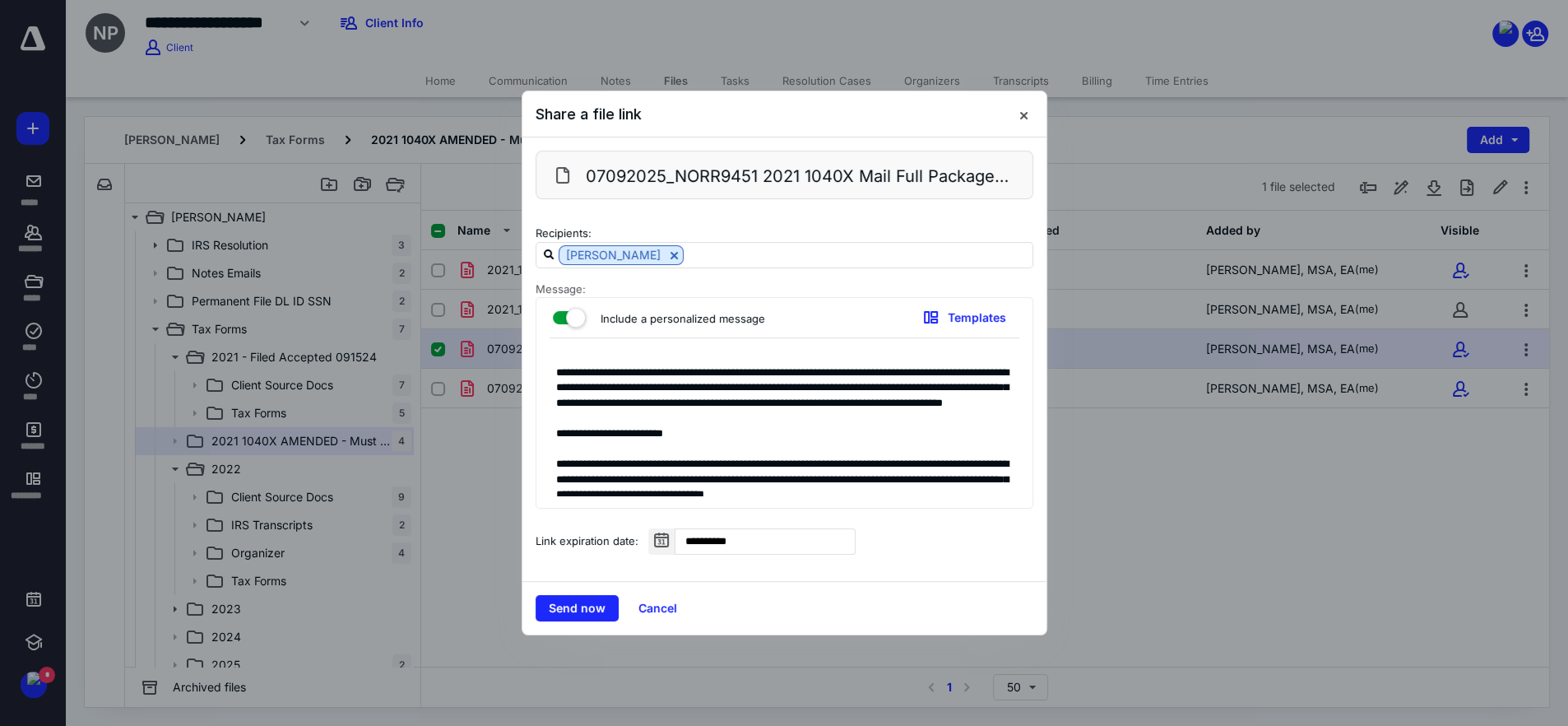 drag, startPoint x: 552, startPoint y: 397, endPoint x: 791, endPoint y: 472, distance: 250.49152 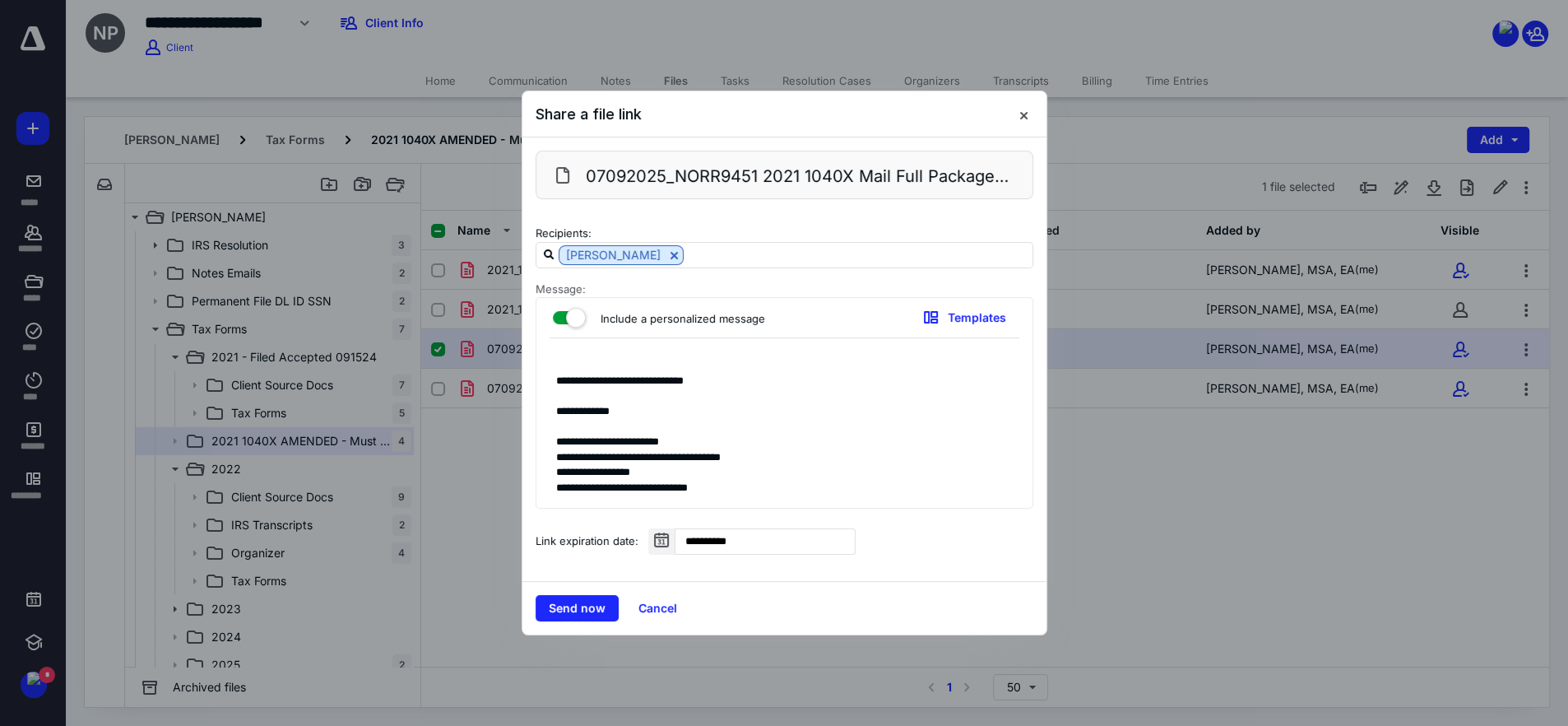 scroll, scrollTop: 35, scrollLeft: 0, axis: vertical 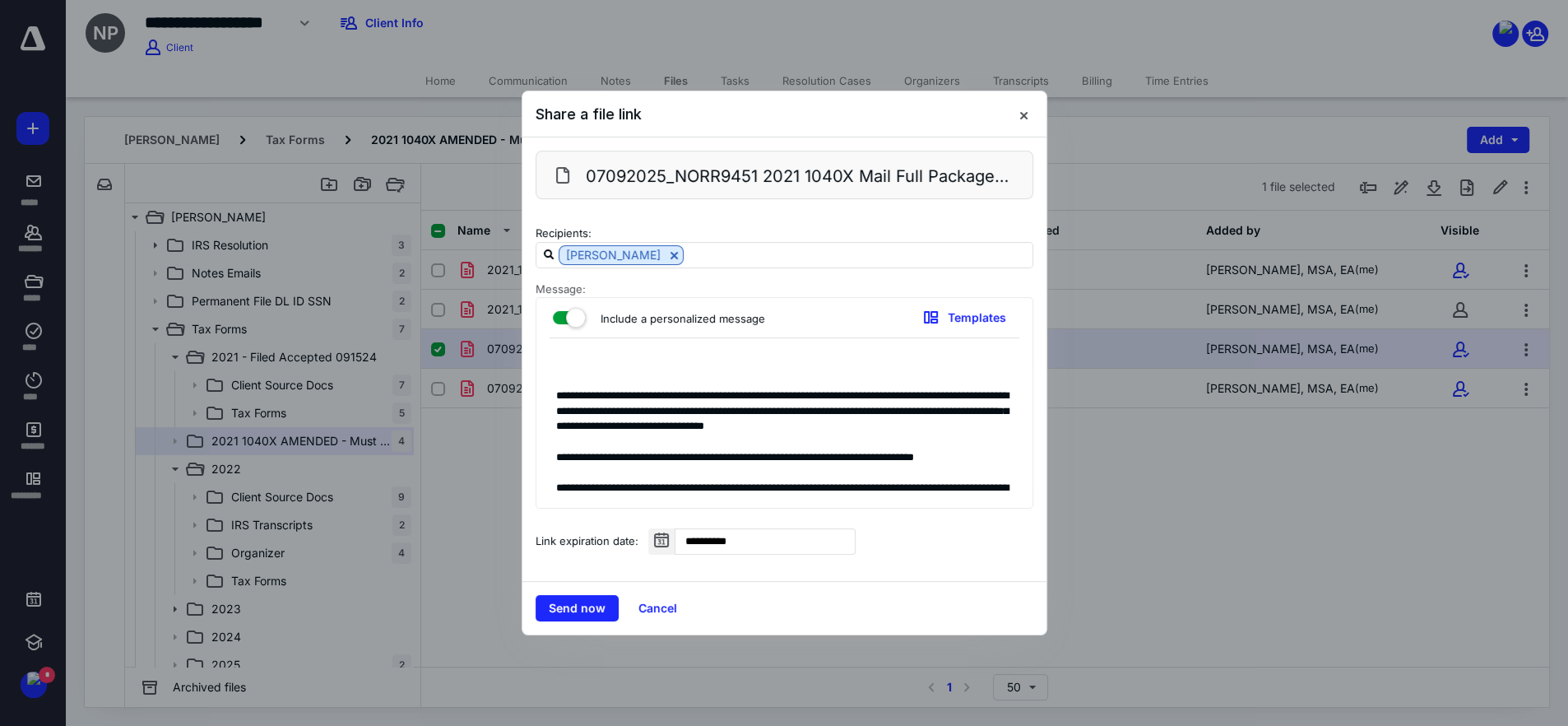 drag, startPoint x: 567, startPoint y: 385, endPoint x: 989, endPoint y: 454, distance: 427.604 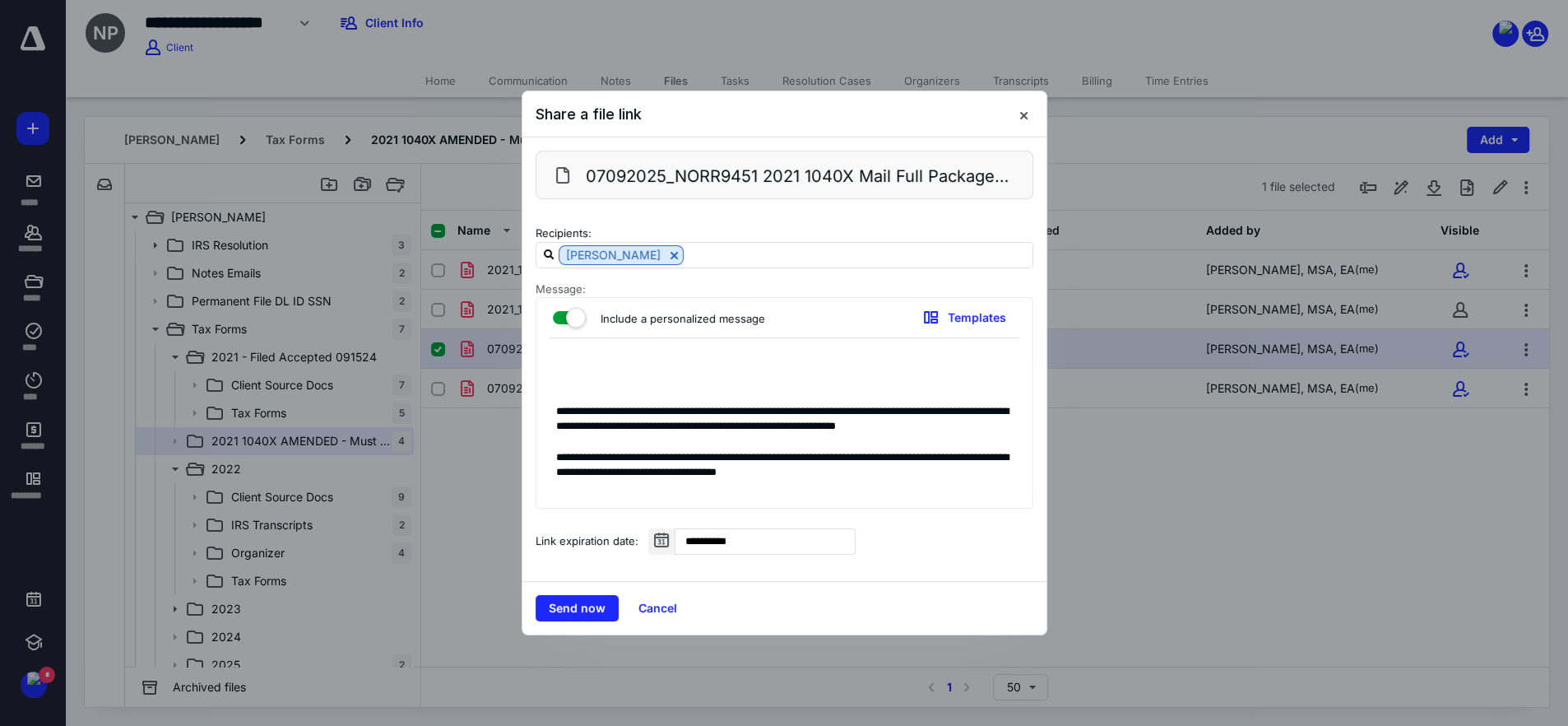 scroll, scrollTop: 0, scrollLeft: 0, axis: both 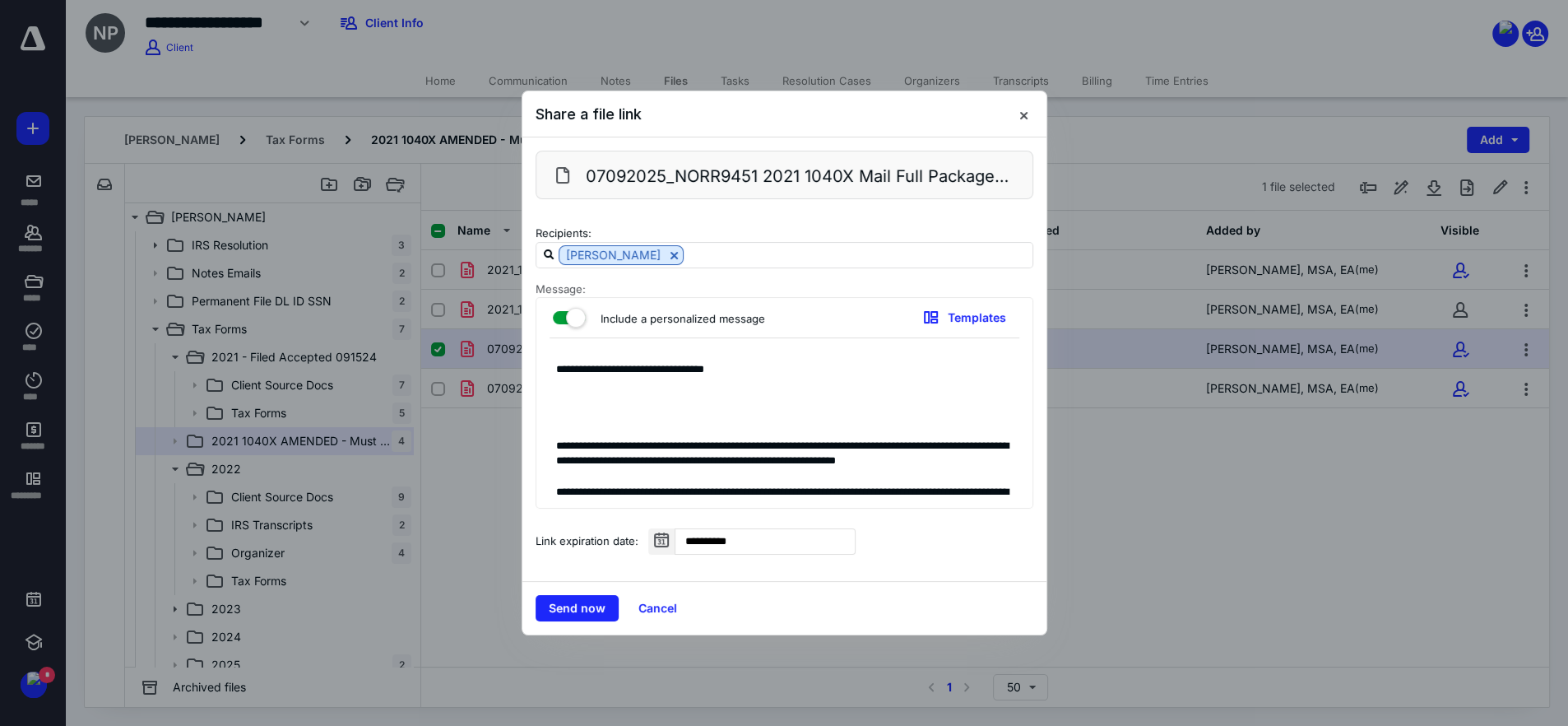 click on "**********" at bounding box center (784, 427) 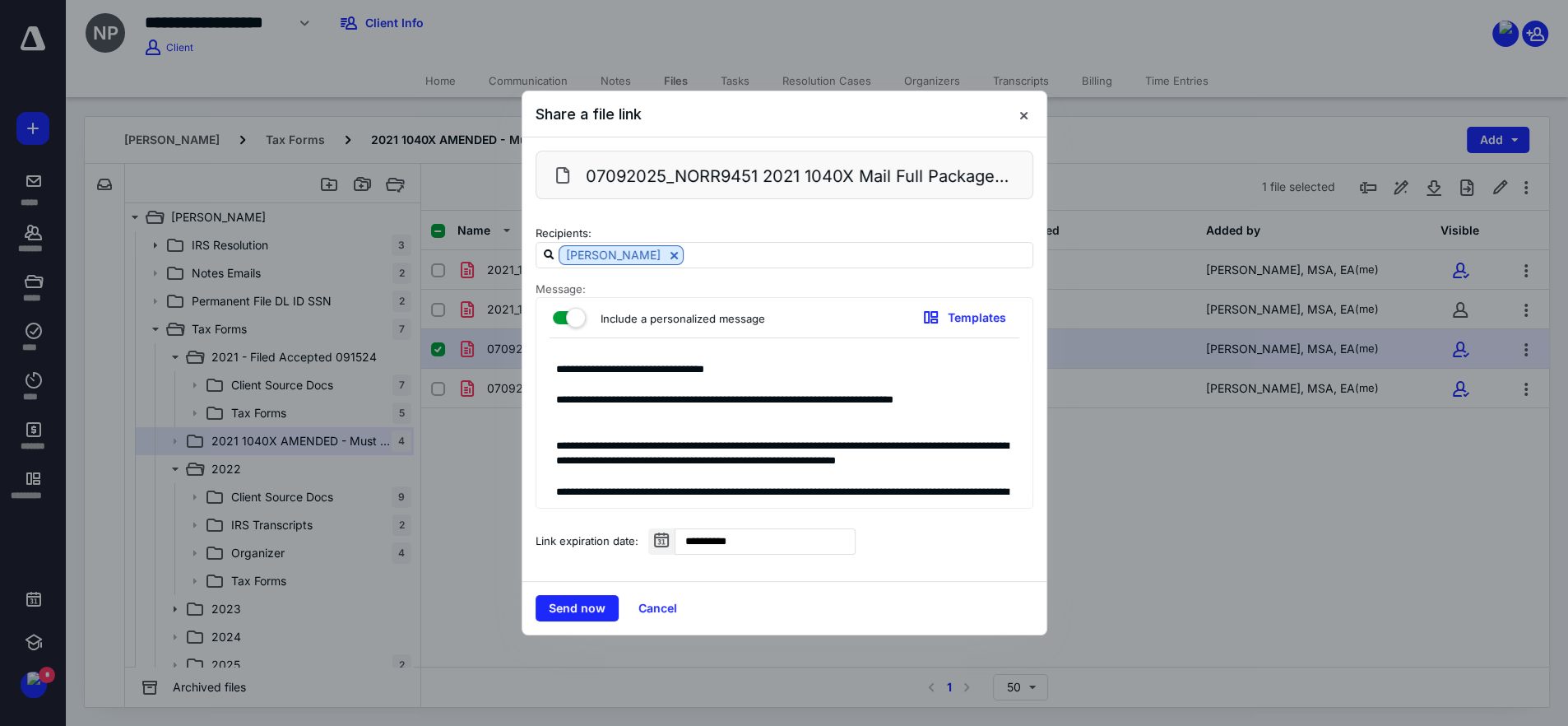 click on "**********" at bounding box center [784, 427] 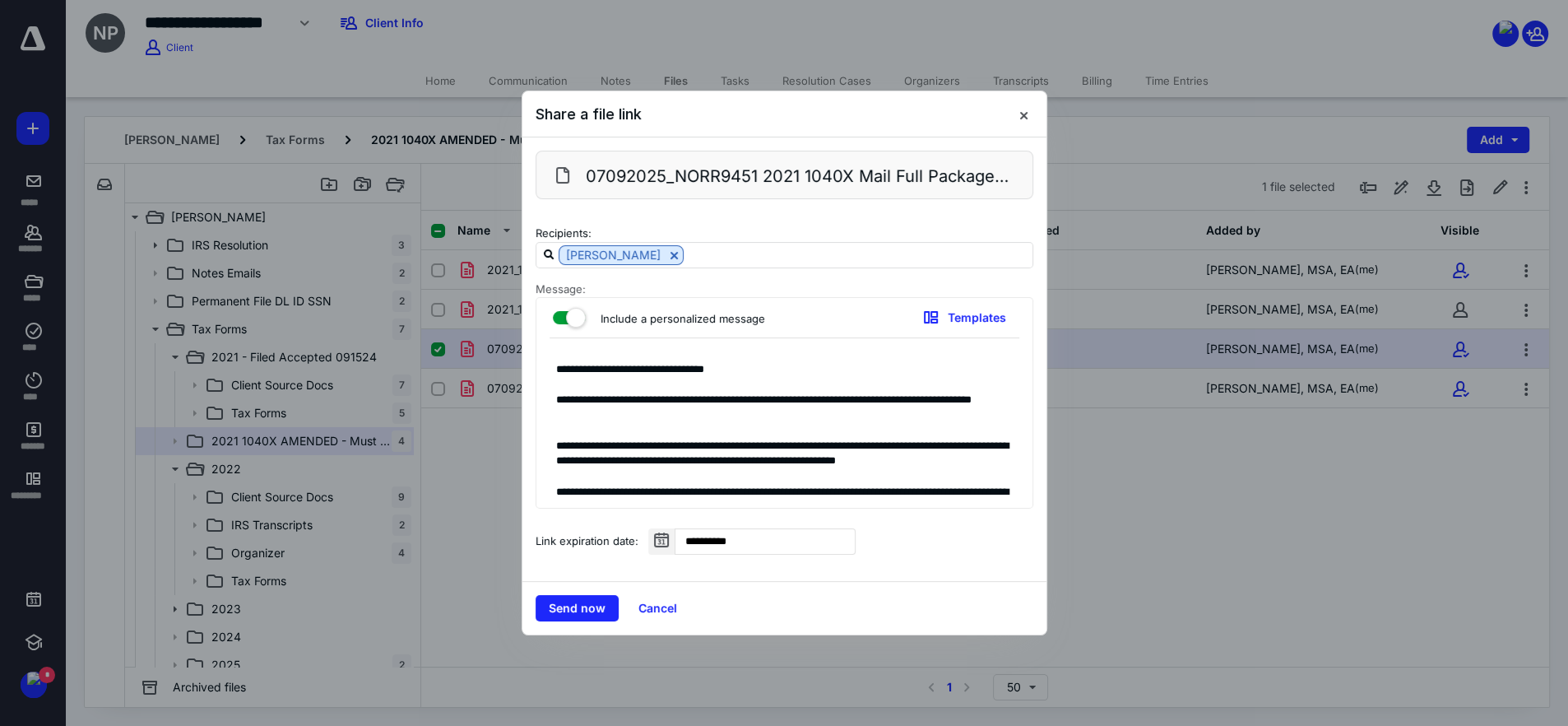 click on "**********" at bounding box center (784, 427) 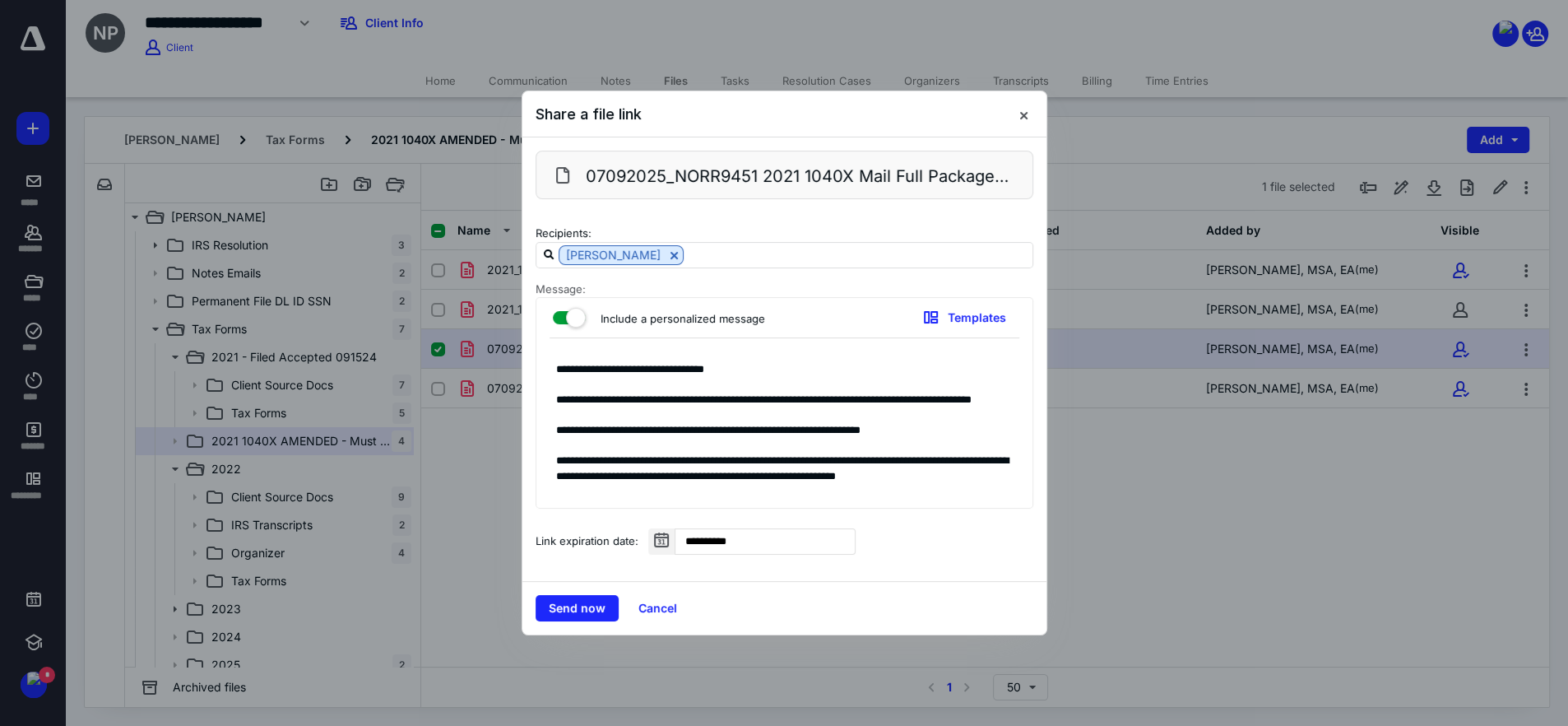 scroll, scrollTop: 206, scrollLeft: 0, axis: vertical 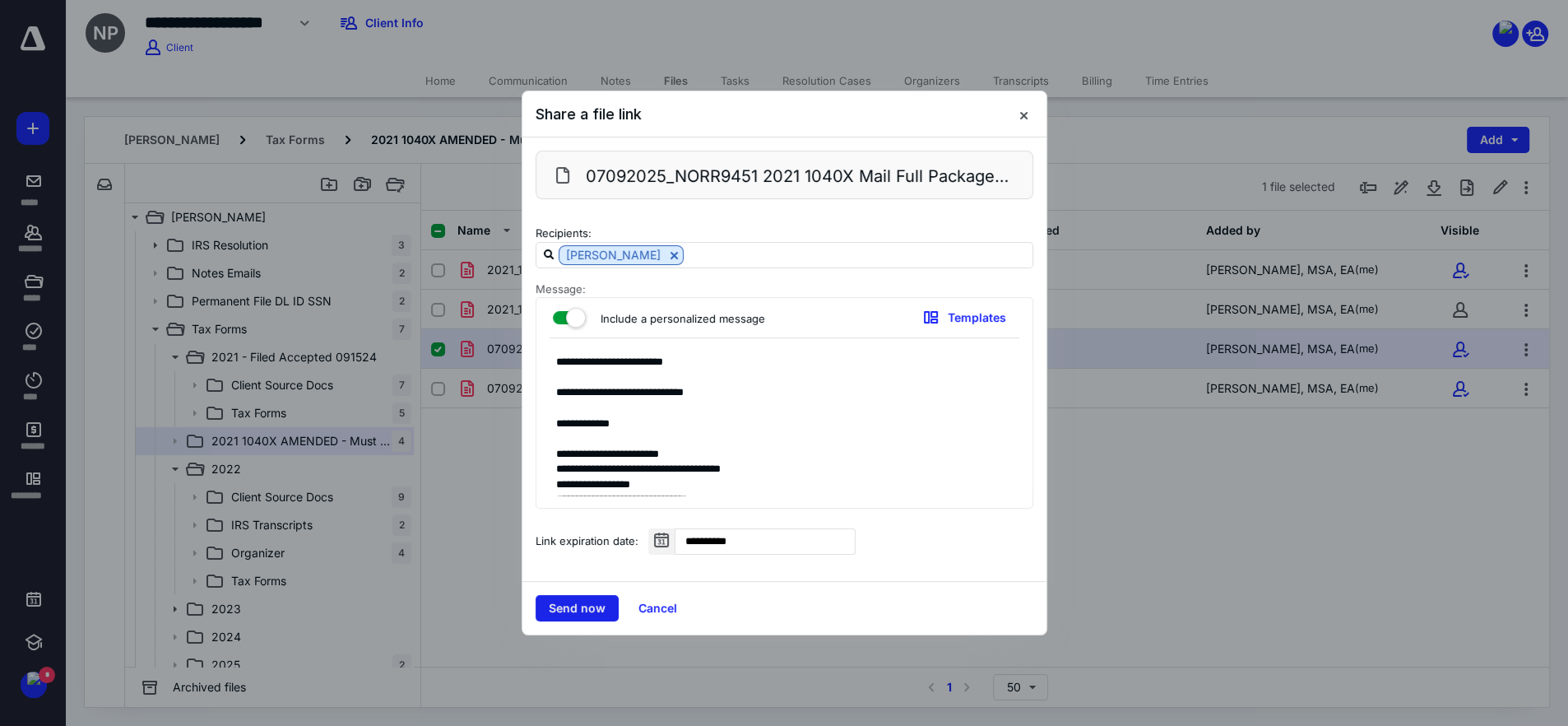 type on "**********" 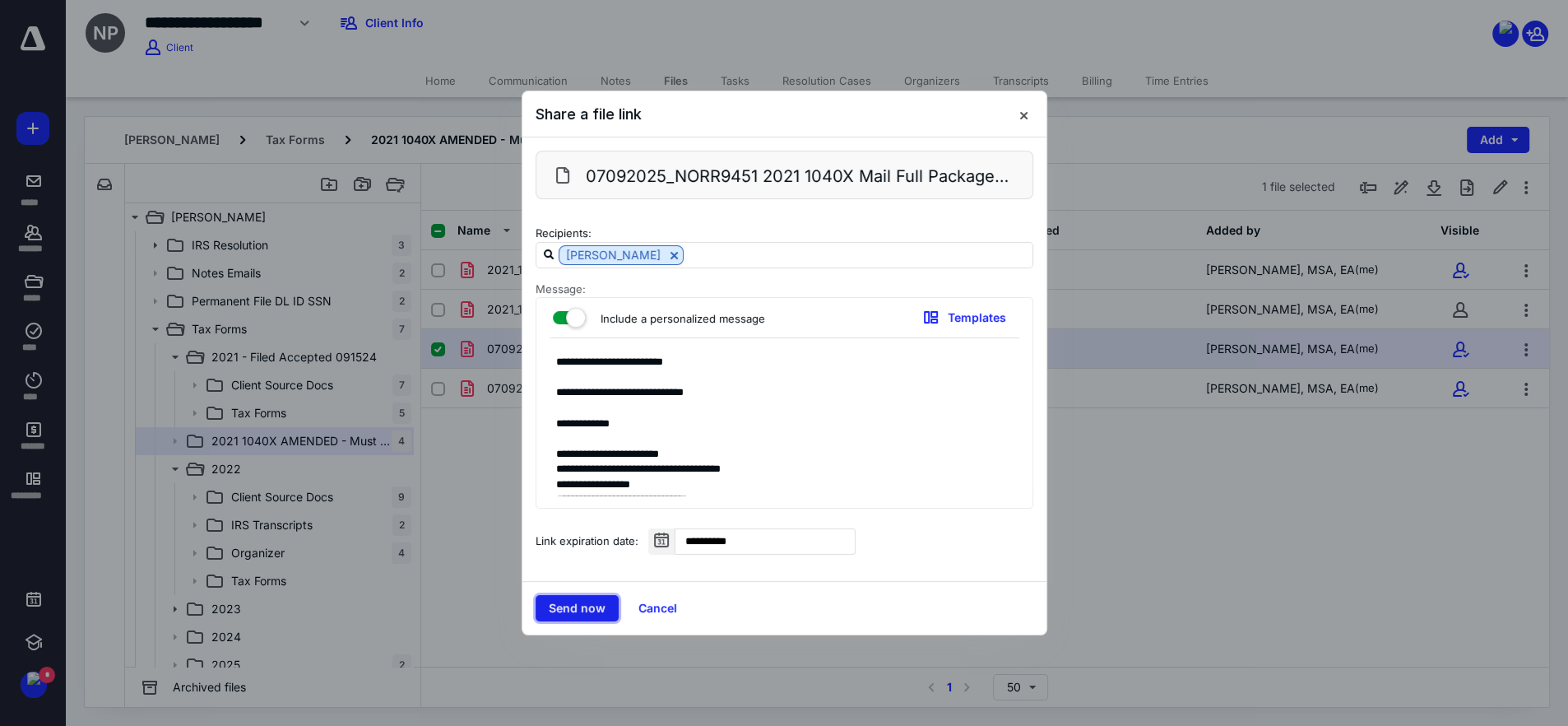 click on "Send now" at bounding box center [577, 608] 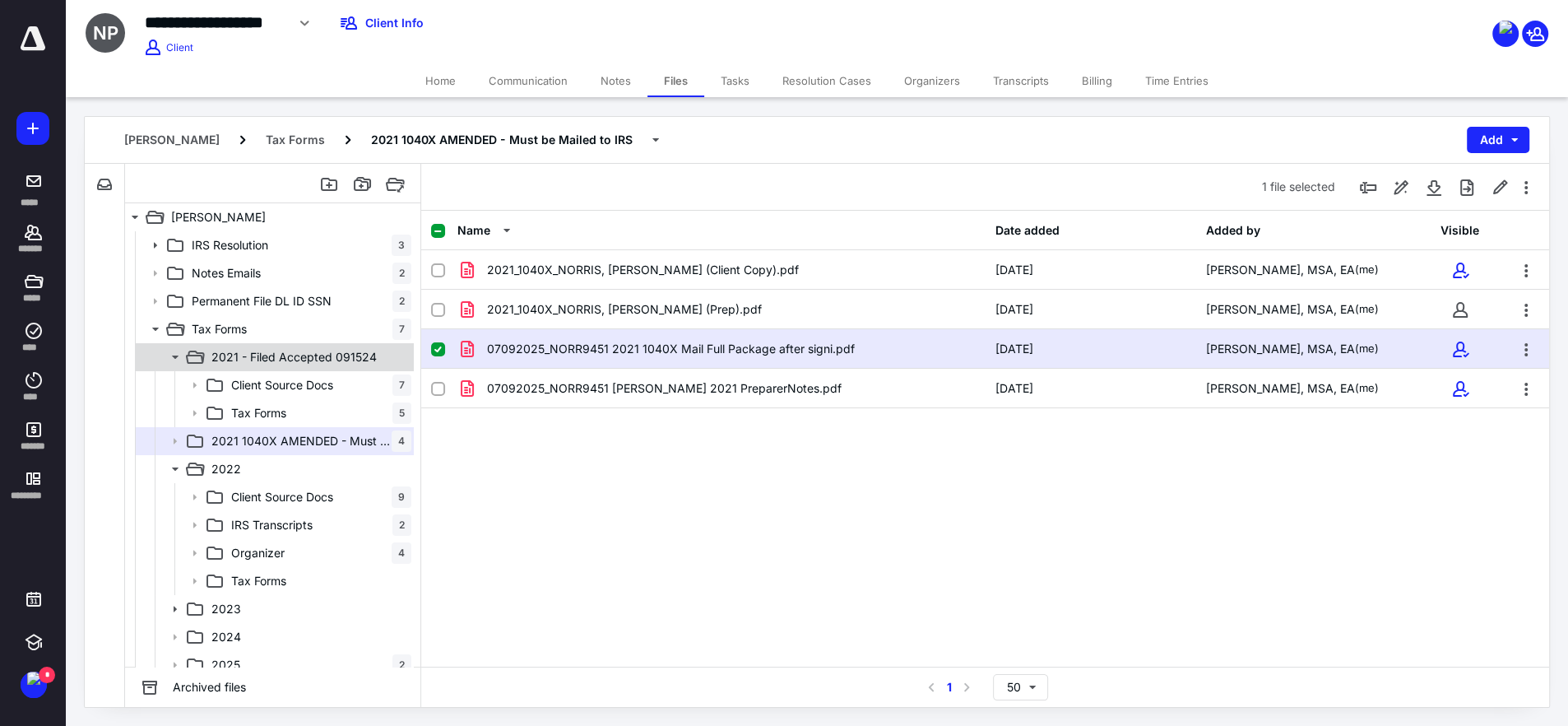 click 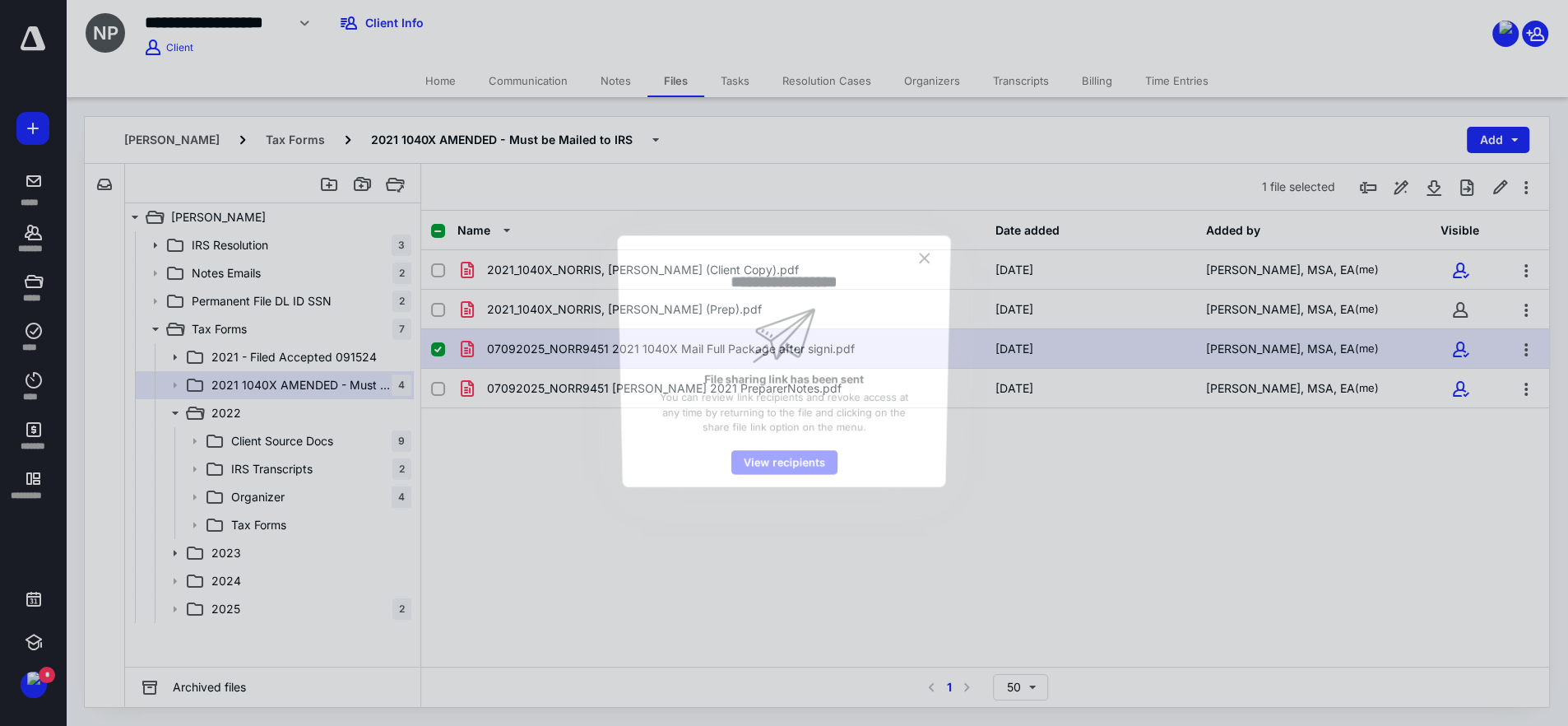 click at bounding box center (784, 363) 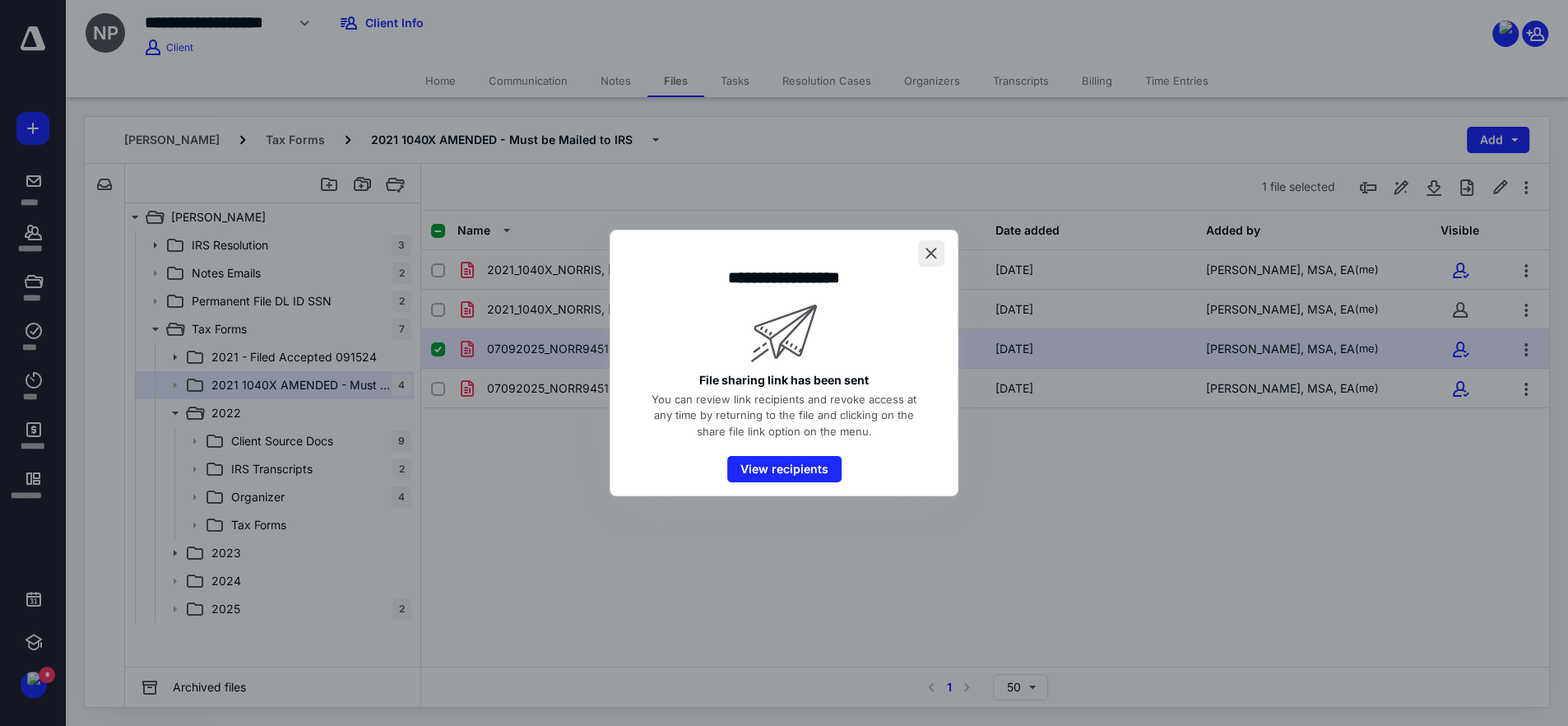 click at bounding box center (931, 254) 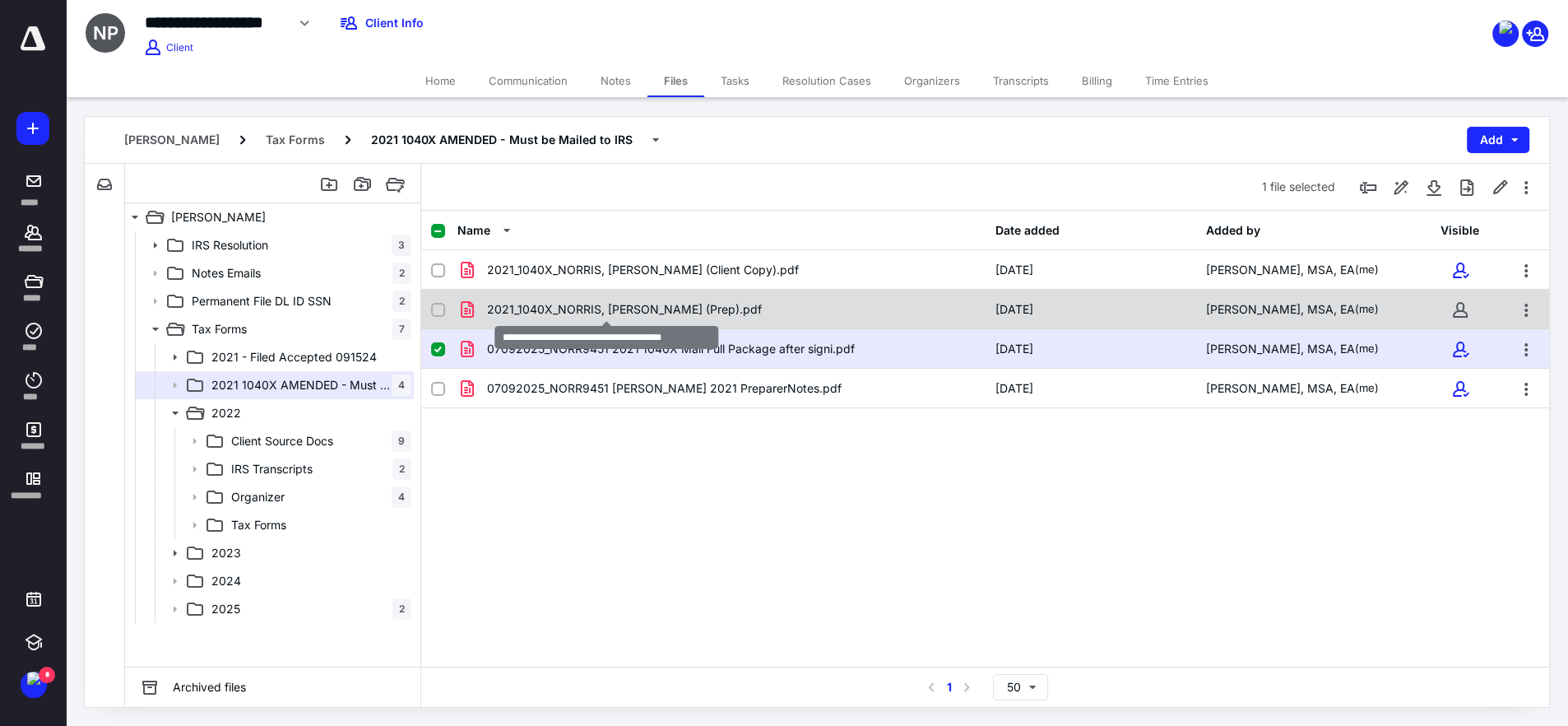 click on "2021_1040X_NORRIS, [PERSON_NAME] (Prep).pdf" at bounding box center (624, 309) 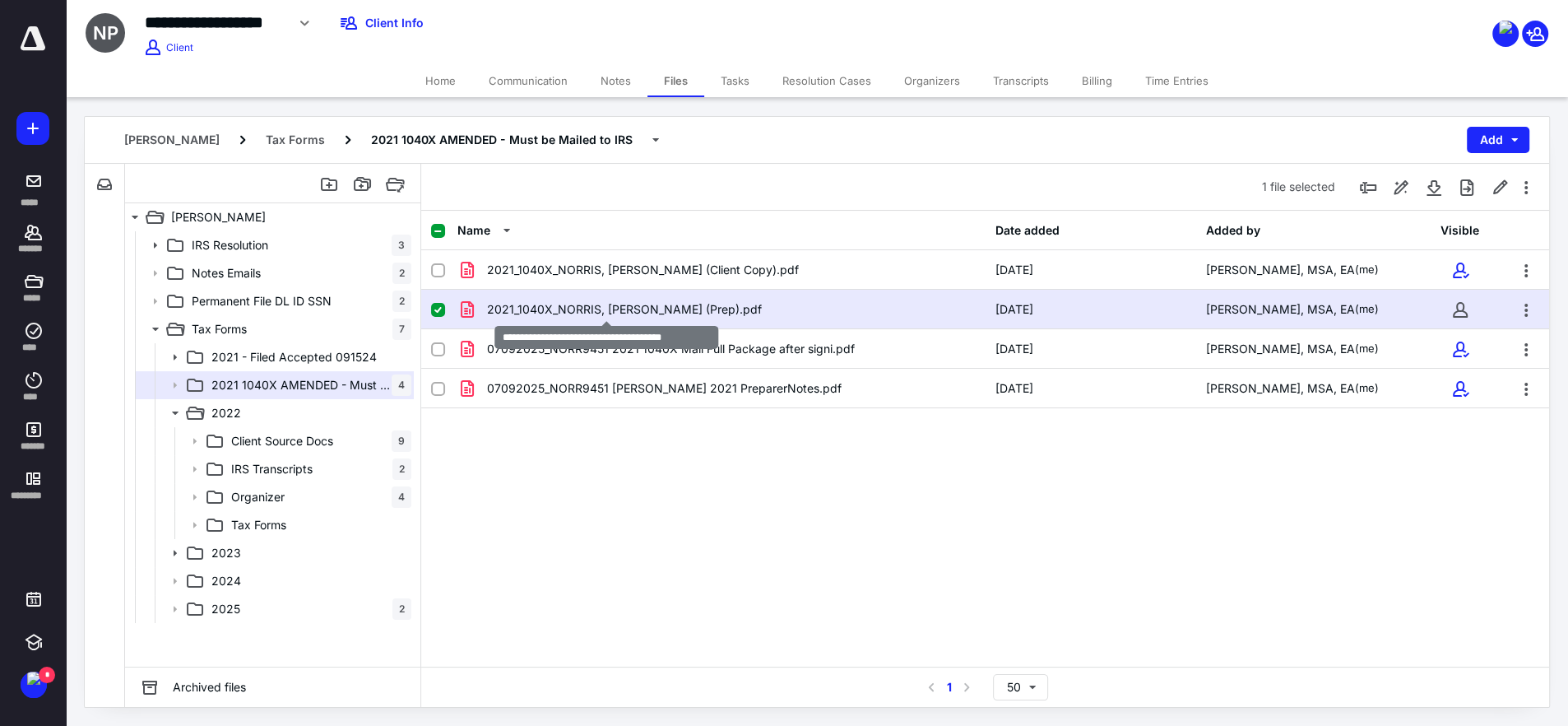 click on "2021_1040X_NORRIS, [PERSON_NAME] (Prep).pdf" at bounding box center [624, 309] 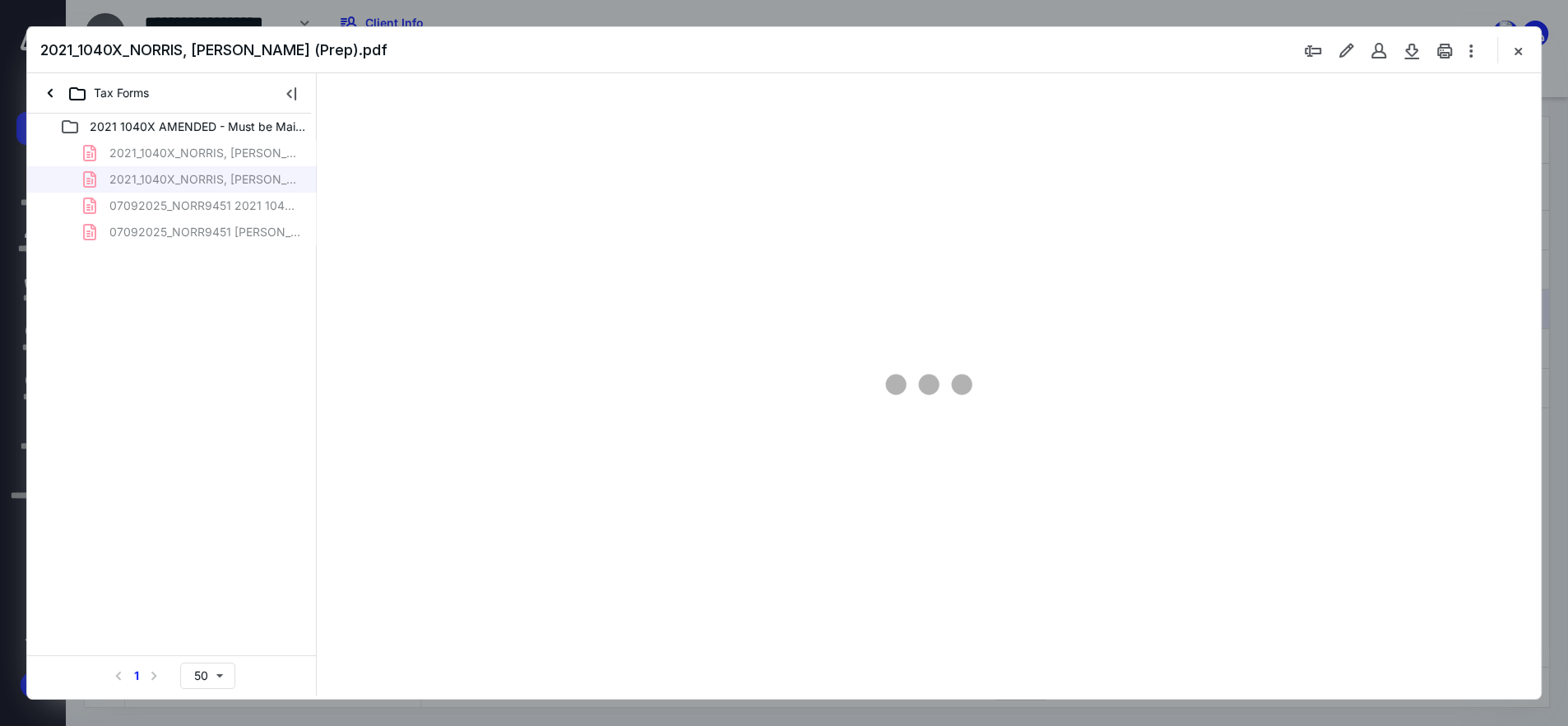 scroll, scrollTop: 0, scrollLeft: 0, axis: both 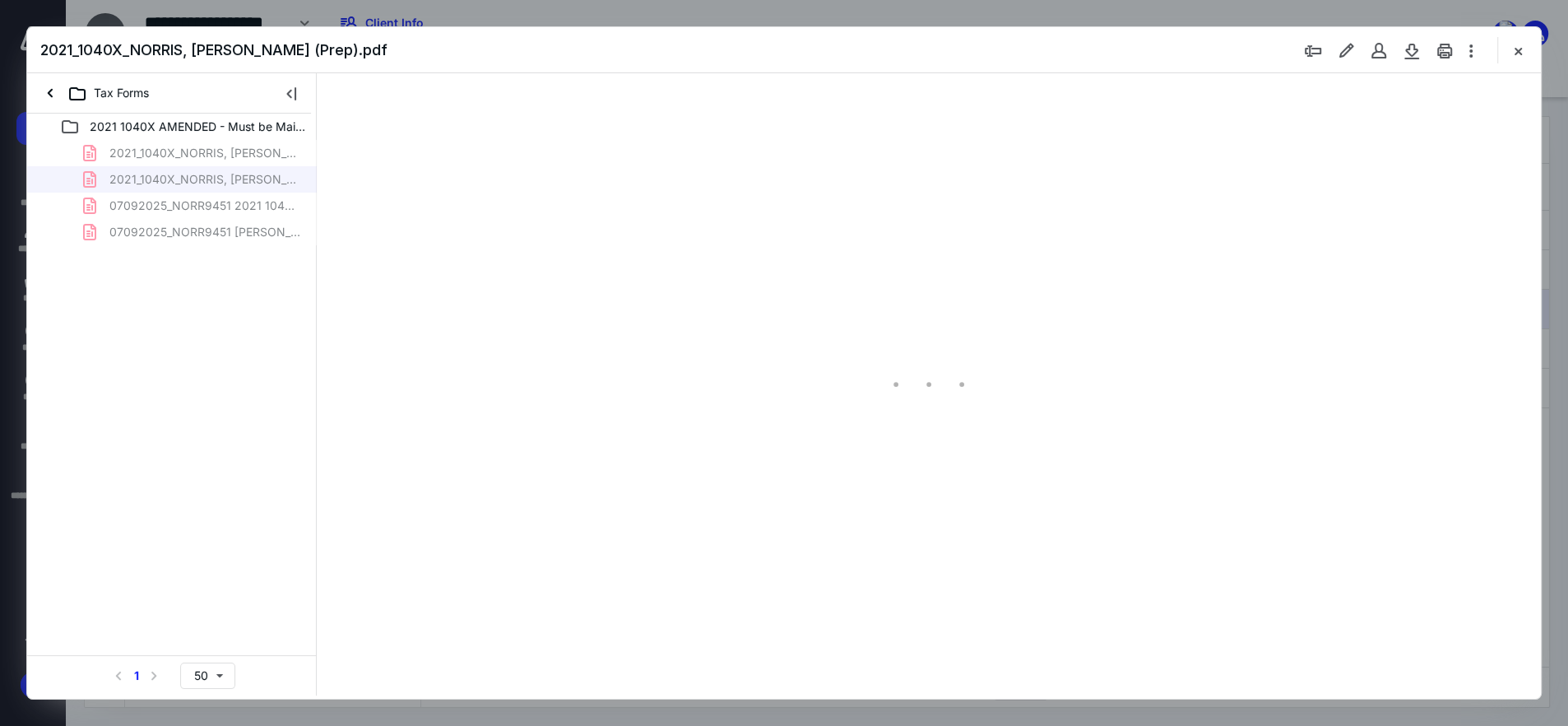 type on "239" 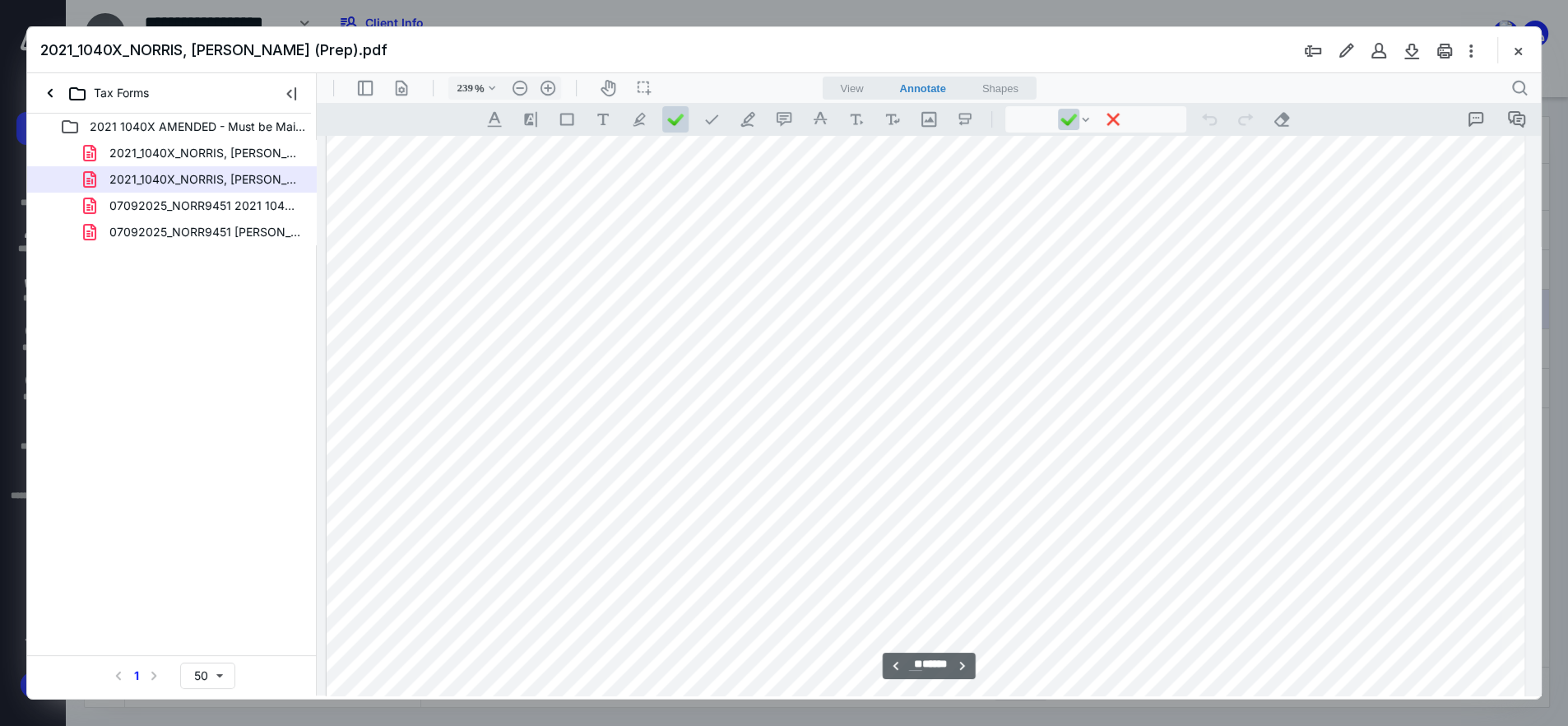 scroll, scrollTop: 16945, scrollLeft: 174, axis: both 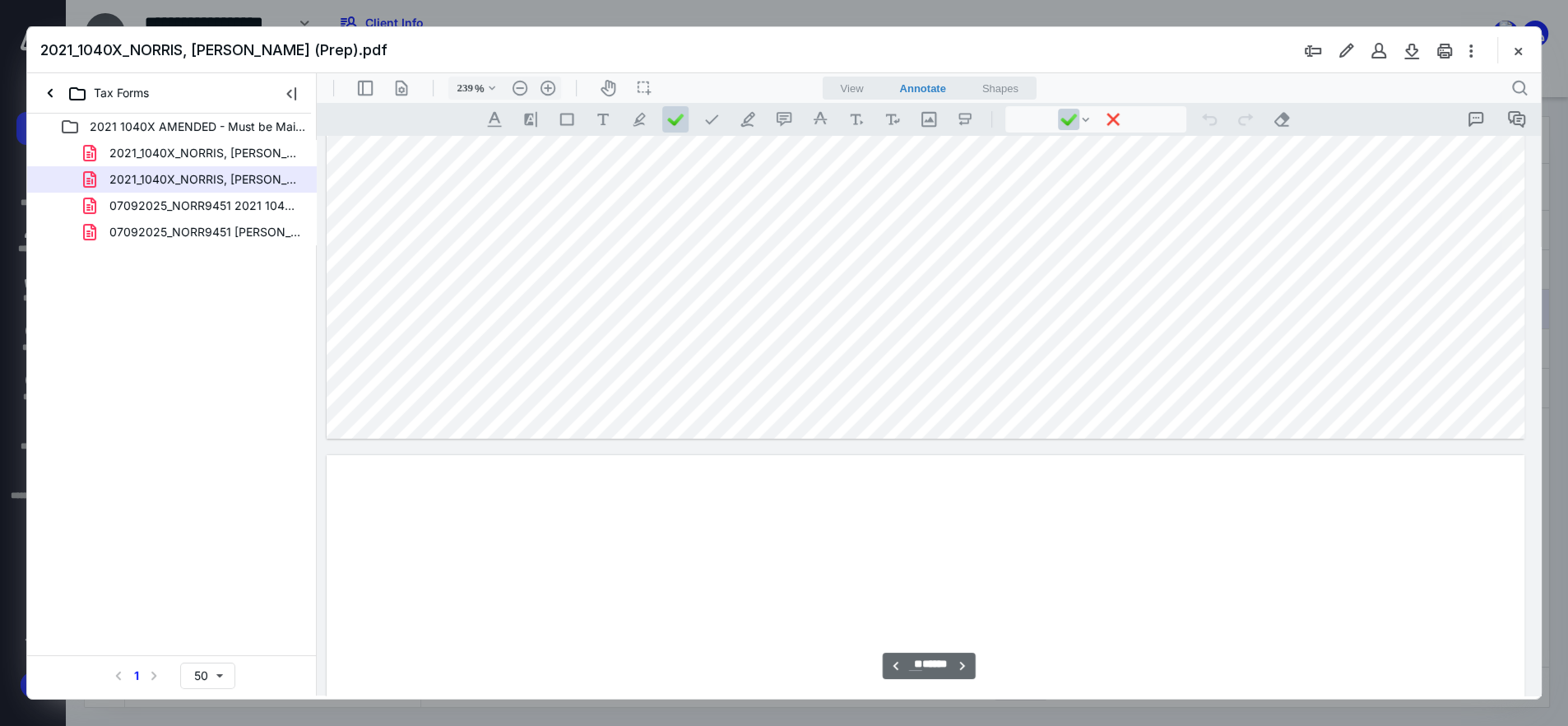 type on "**" 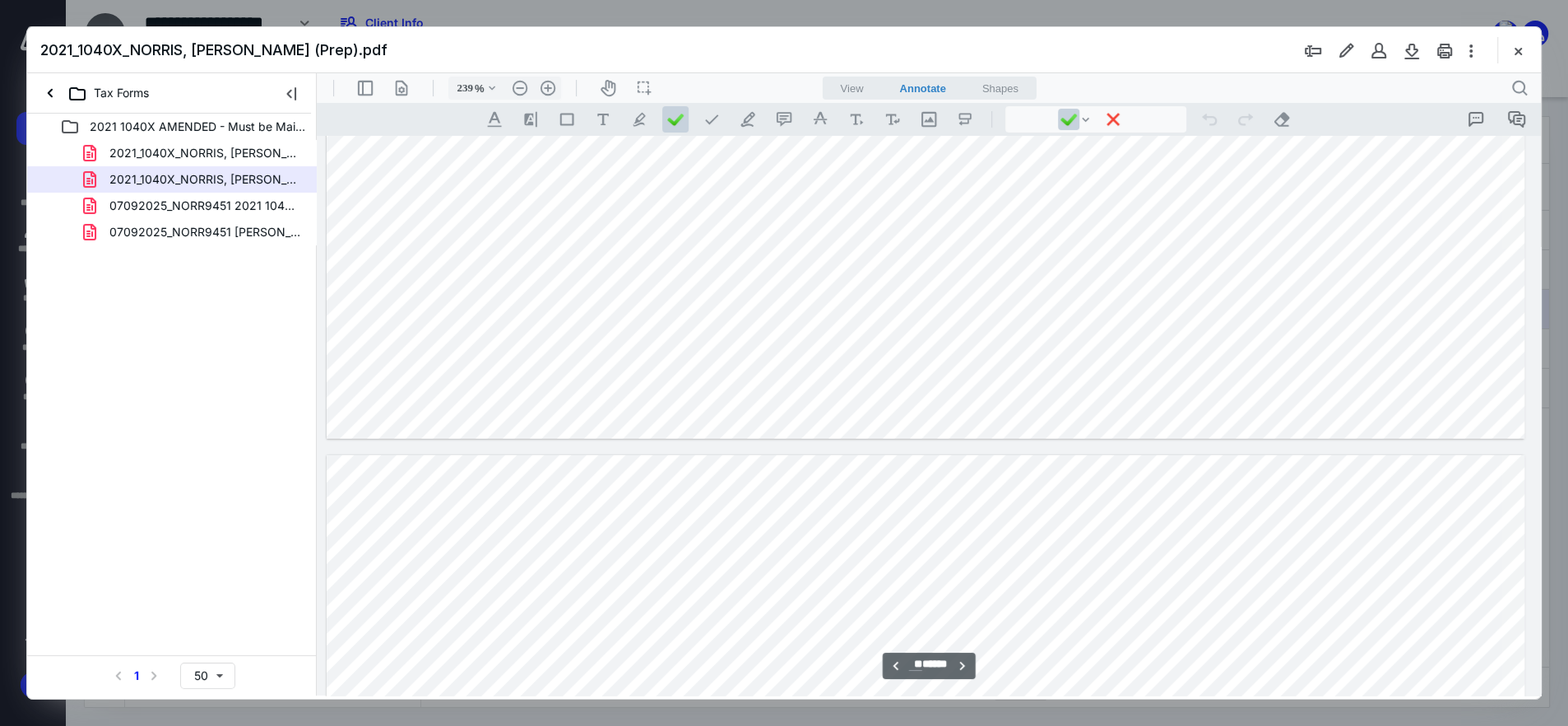 scroll, scrollTop: 24970, scrollLeft: 174, axis: both 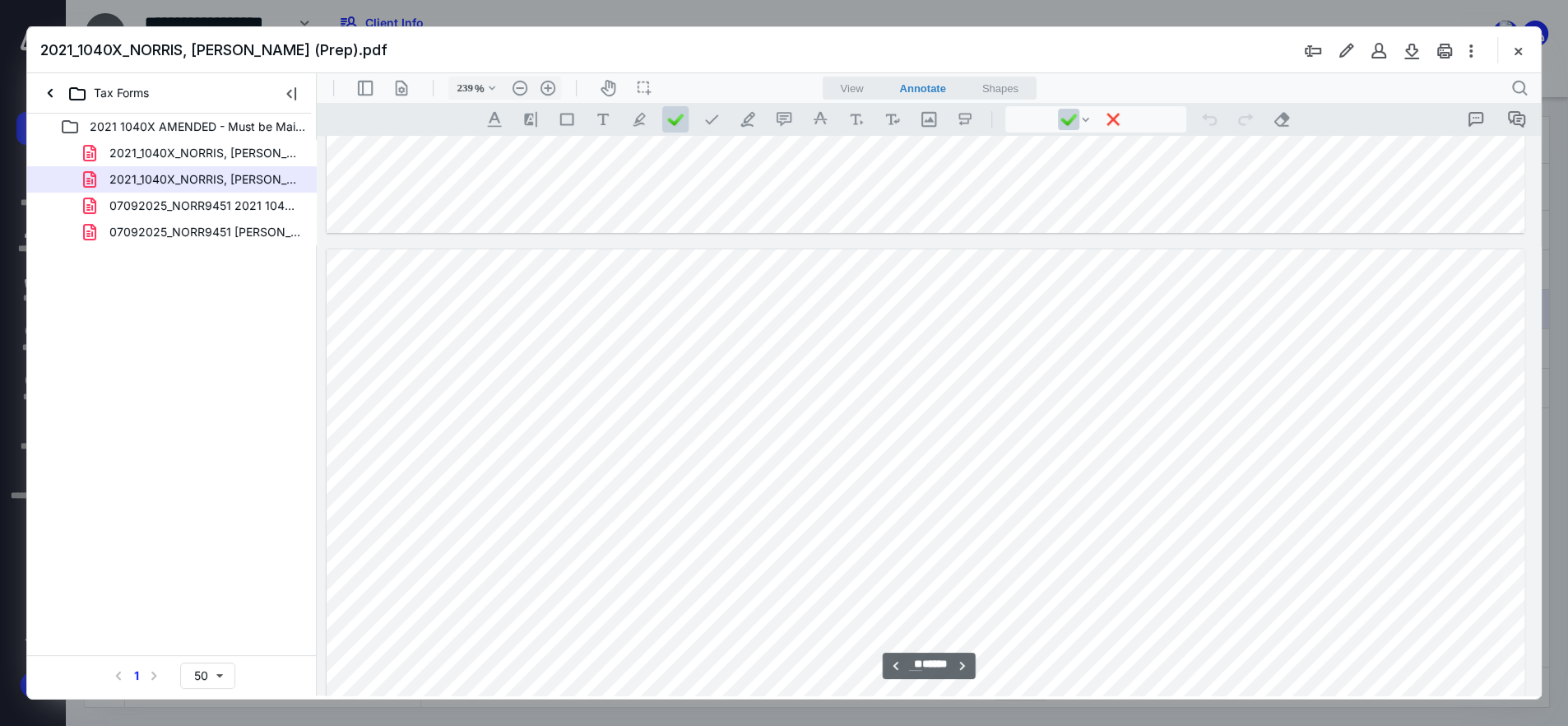 type on "89" 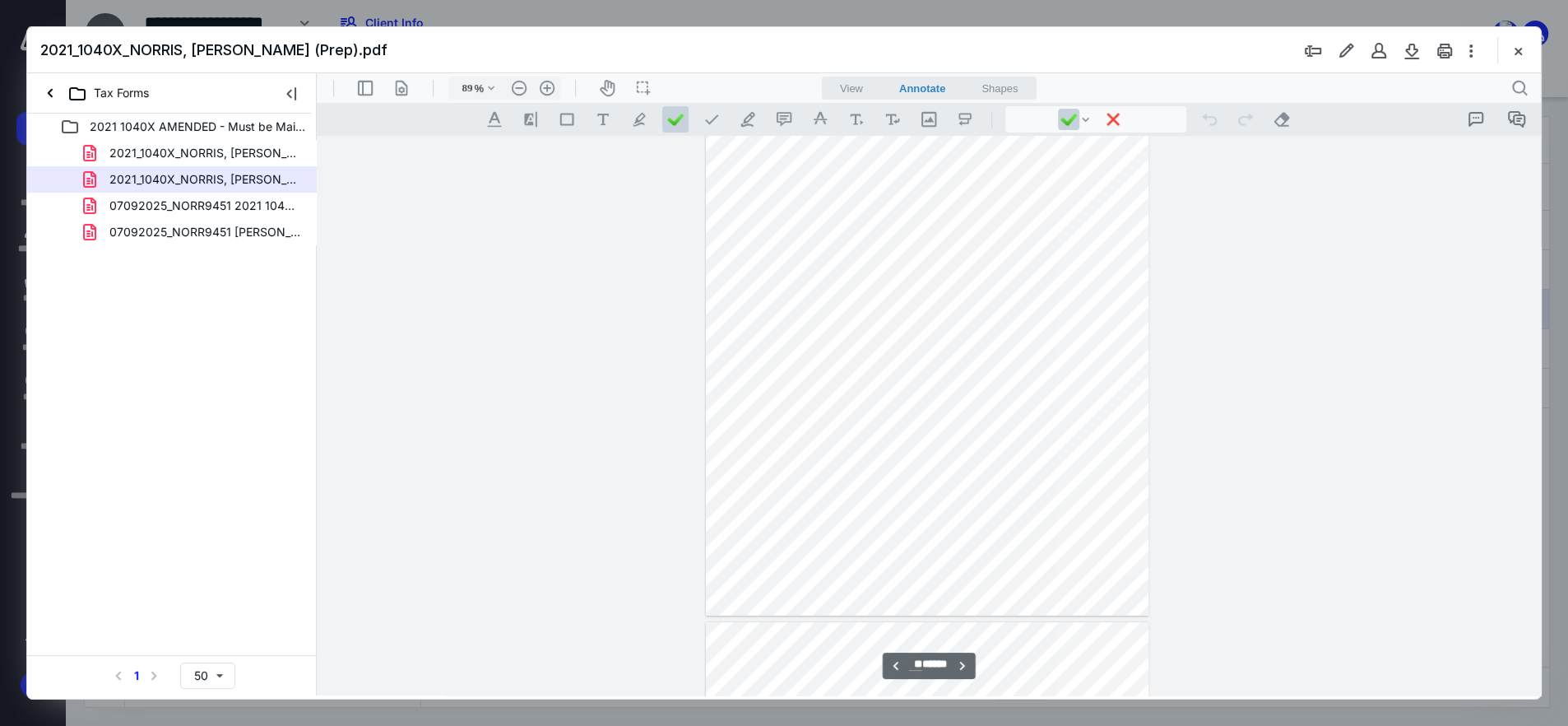 scroll, scrollTop: 19463, scrollLeft: 0, axis: vertical 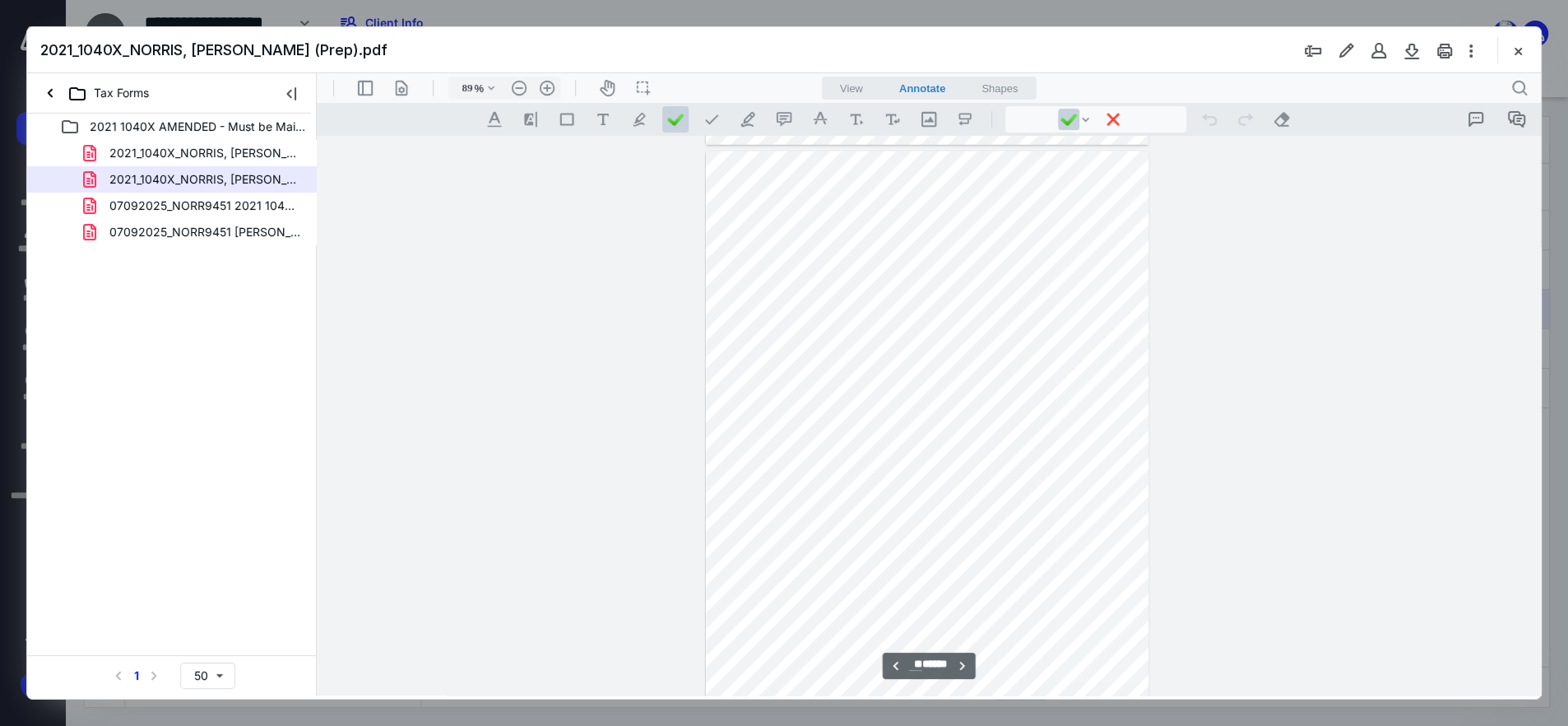 type on "**" 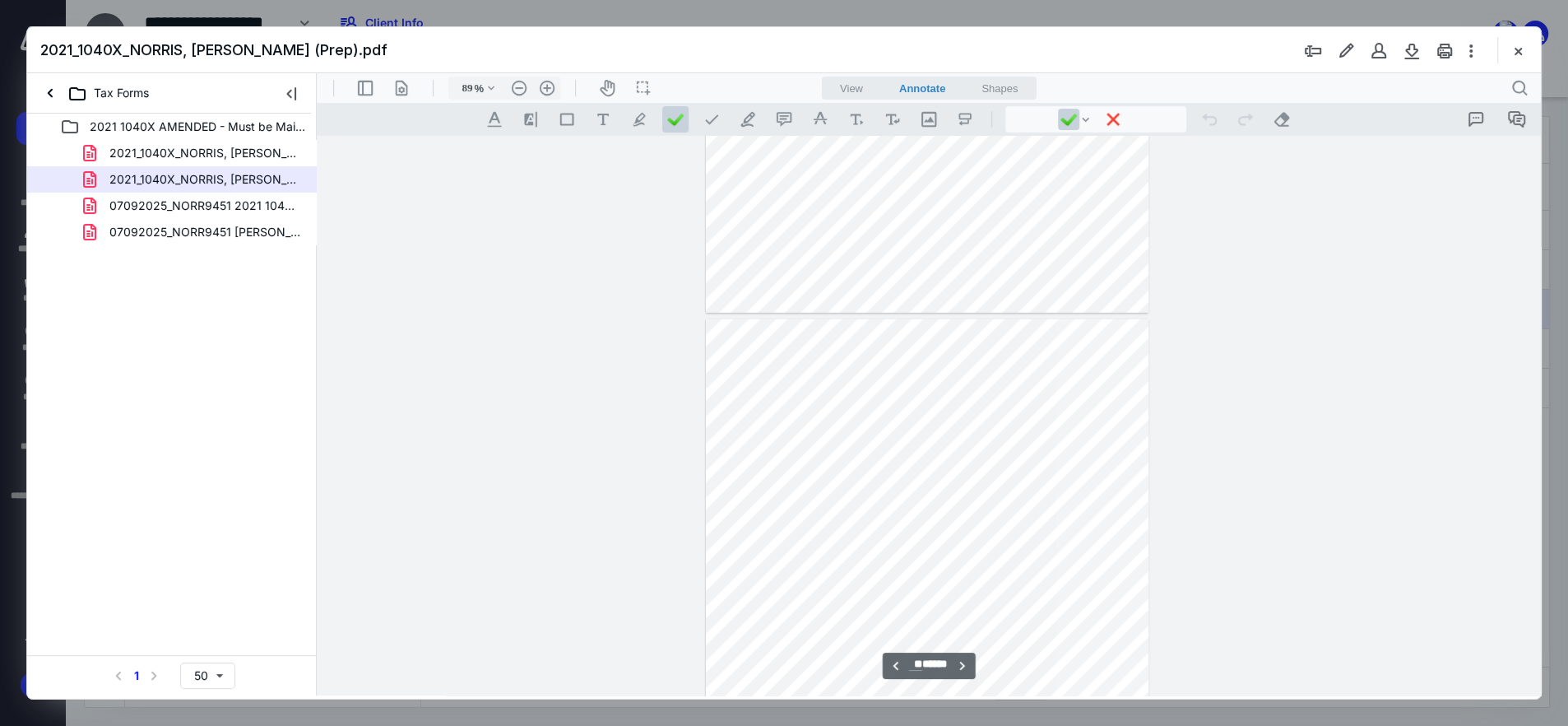 scroll, scrollTop: 23784, scrollLeft: 0, axis: vertical 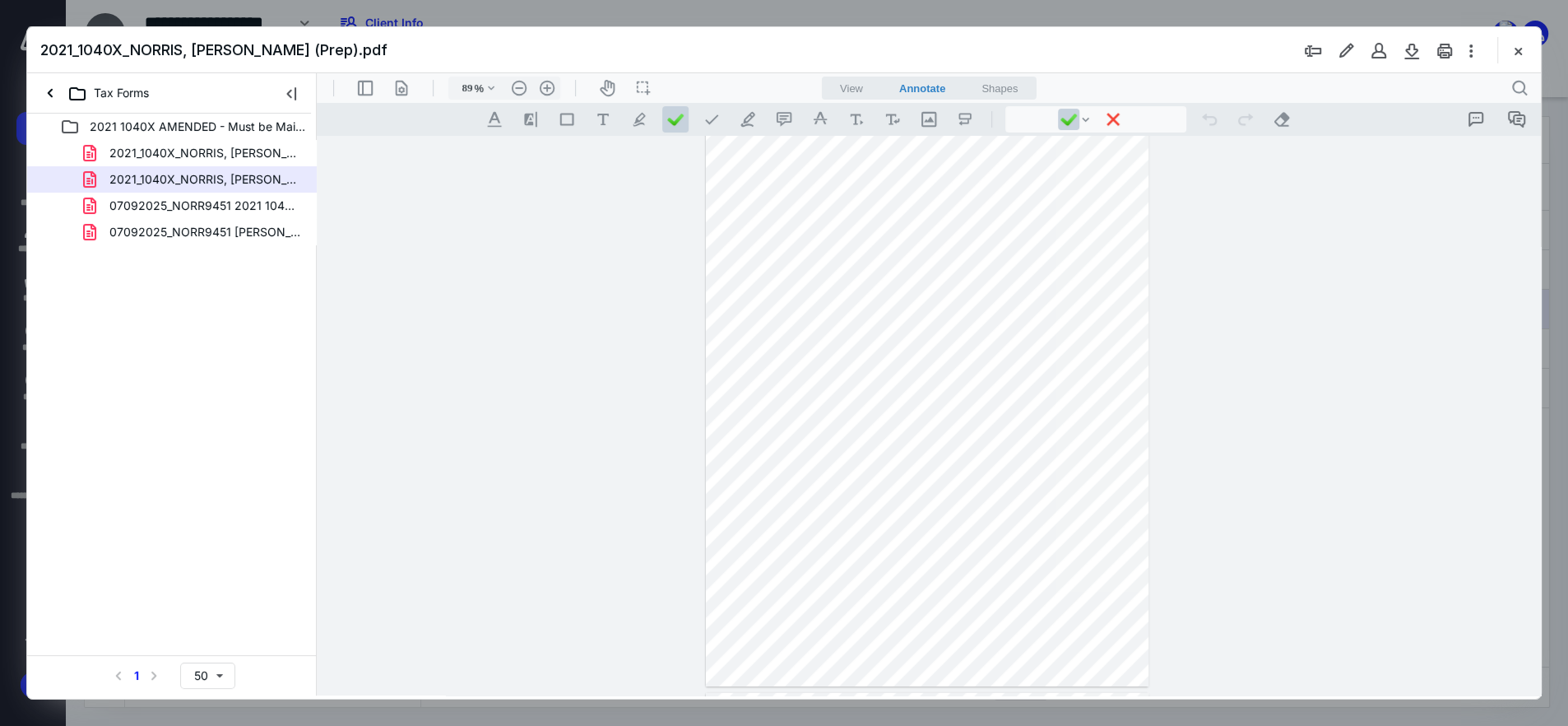 click at bounding box center [1518, 50] 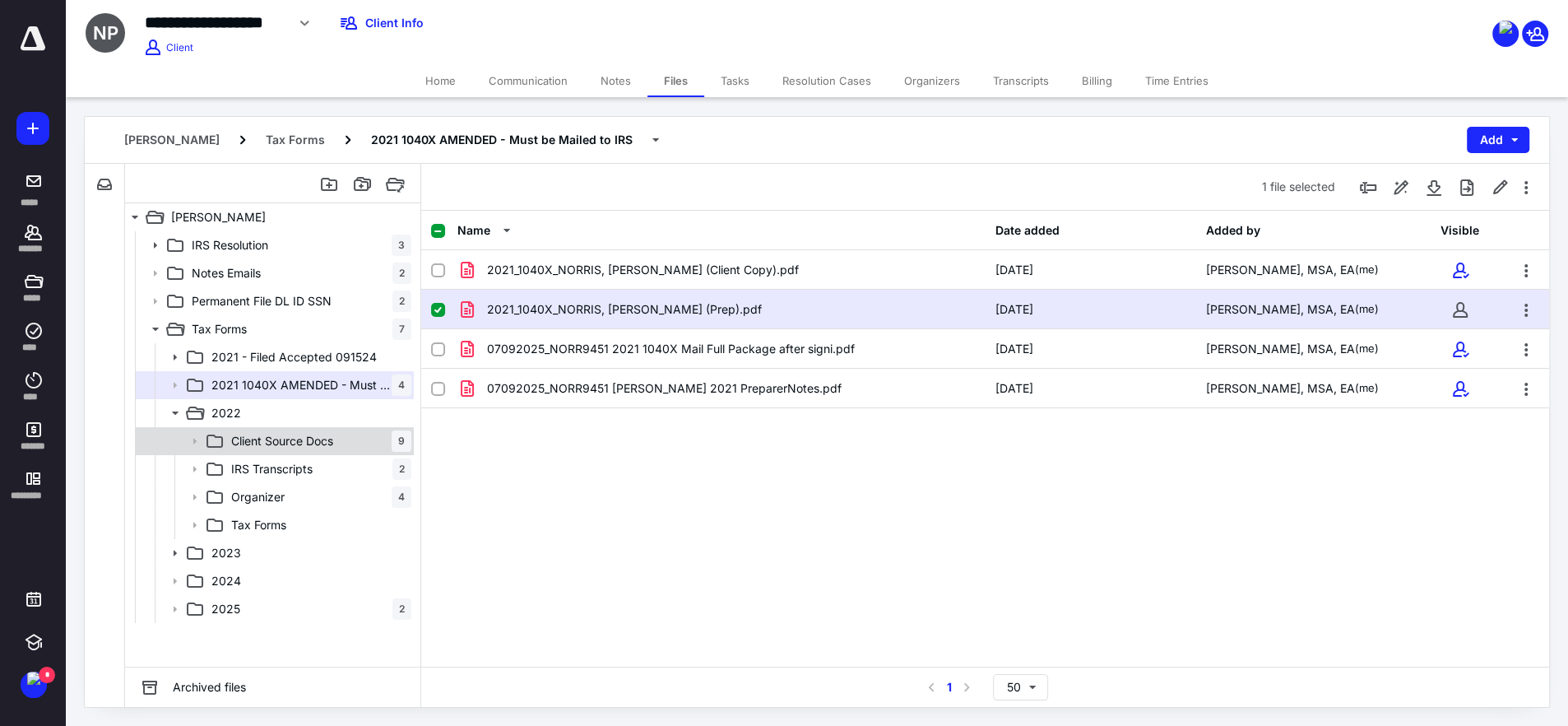 drag, startPoint x: 248, startPoint y: 434, endPoint x: 271, endPoint y: 450, distance: 28.0179 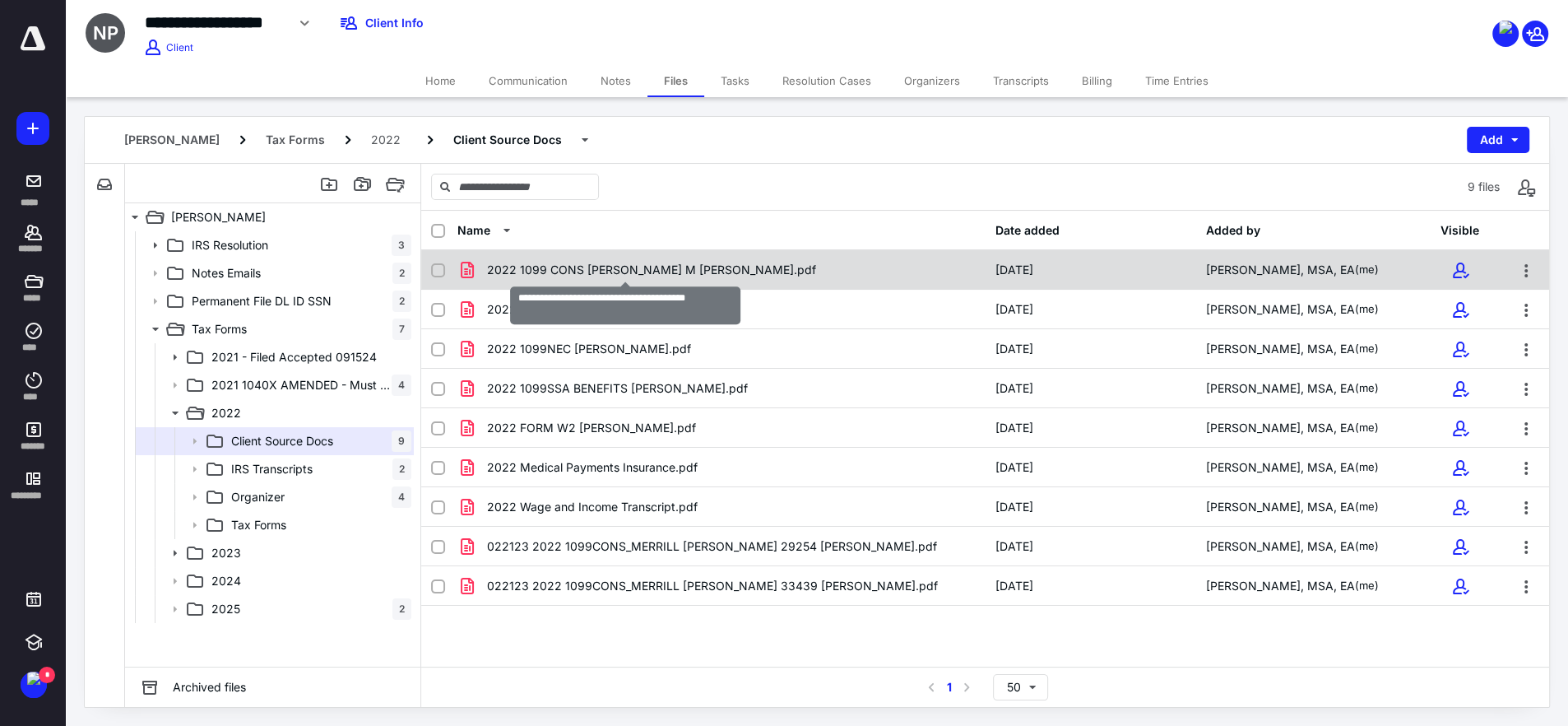 click on "2022 1099 CONS [PERSON_NAME] M [PERSON_NAME].pdf" at bounding box center [652, 270] 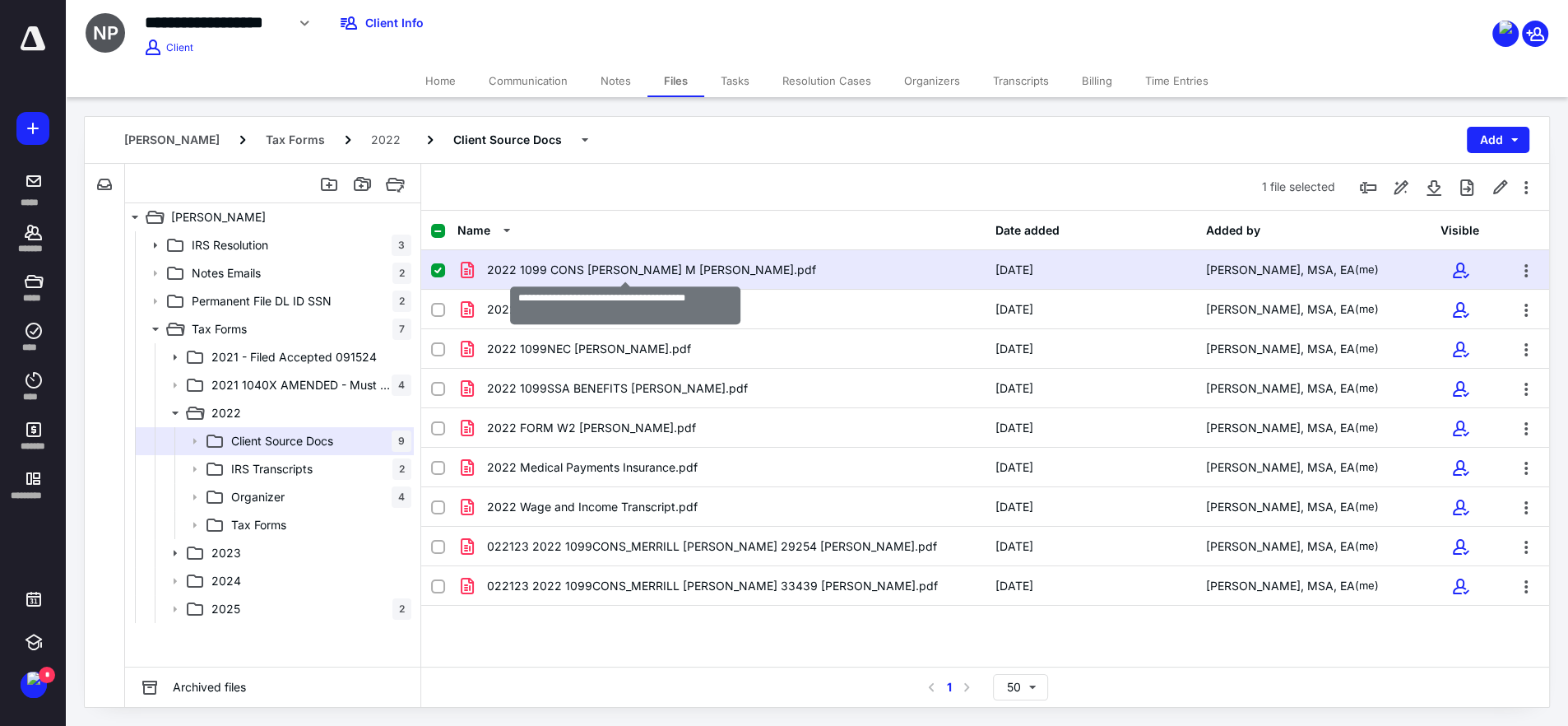 click on "2022 1099 CONS [PERSON_NAME] M [PERSON_NAME].pdf" at bounding box center [652, 270] 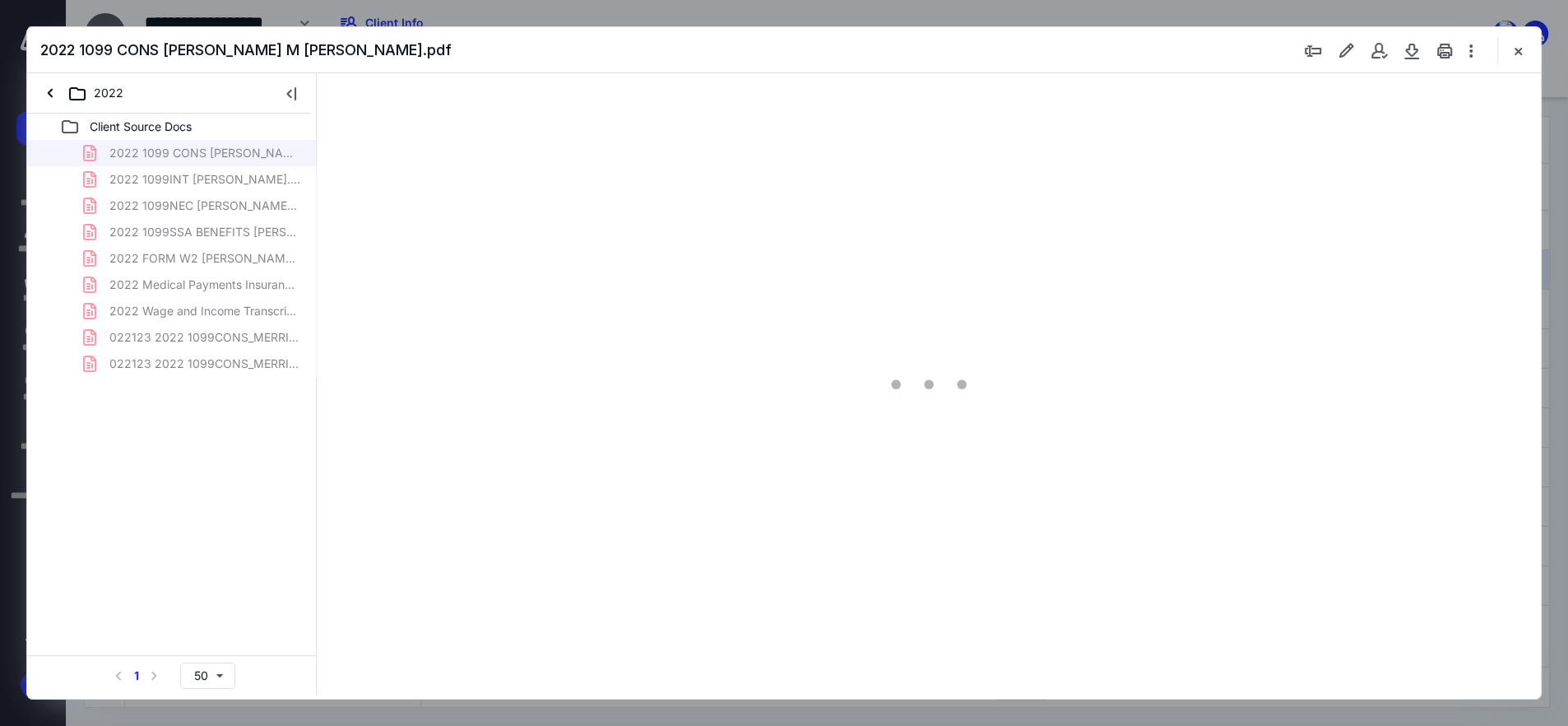 scroll, scrollTop: 0, scrollLeft: 0, axis: both 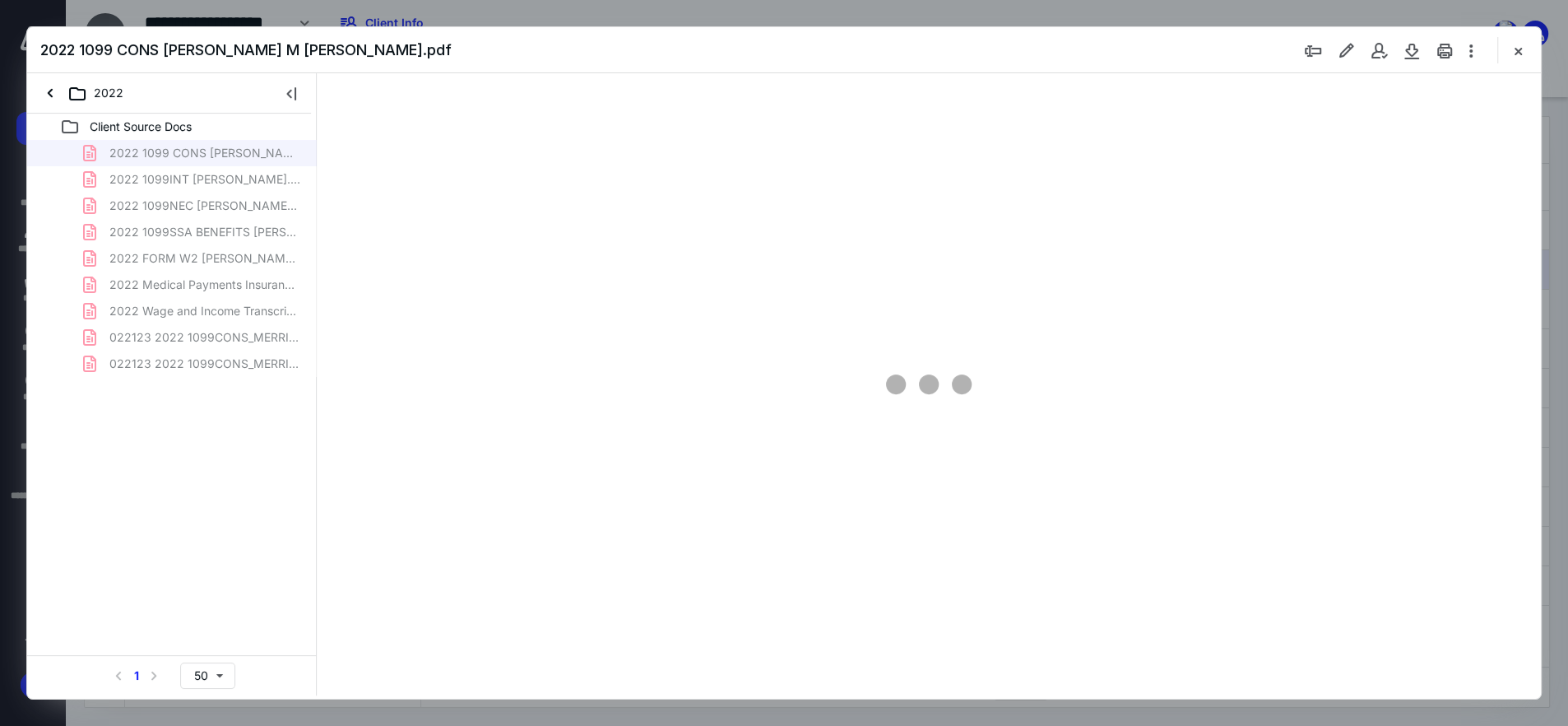 type on "240" 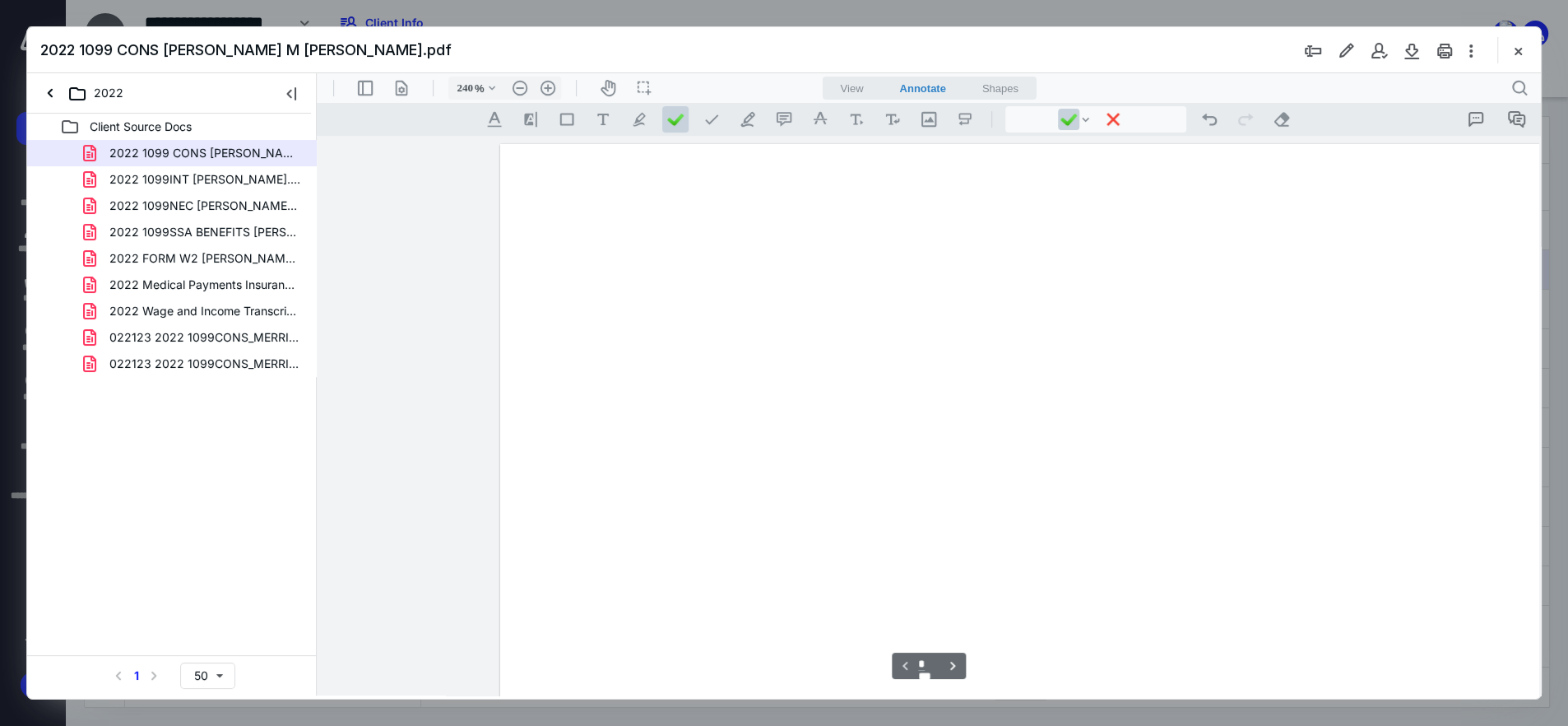 scroll, scrollTop: 71, scrollLeft: 174, axis: both 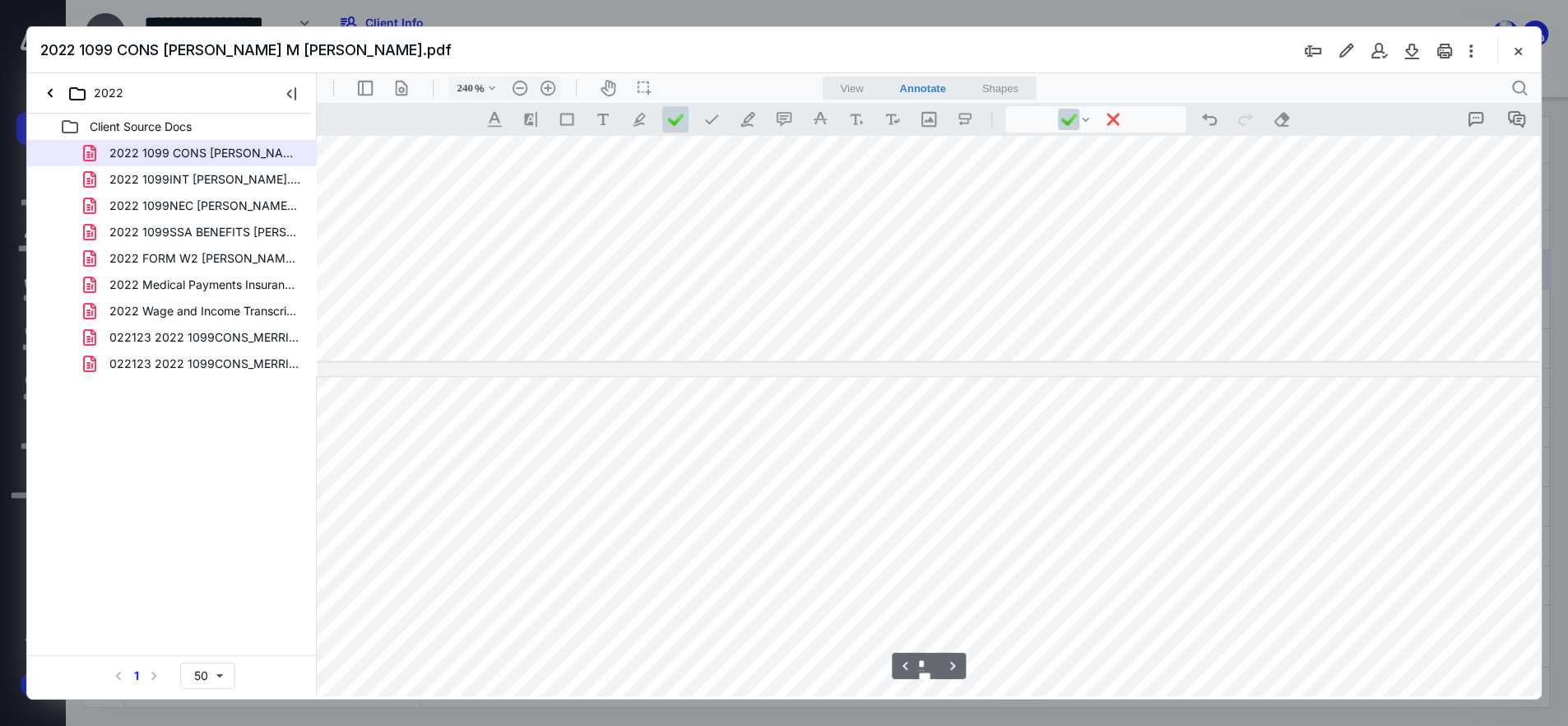 type on "*" 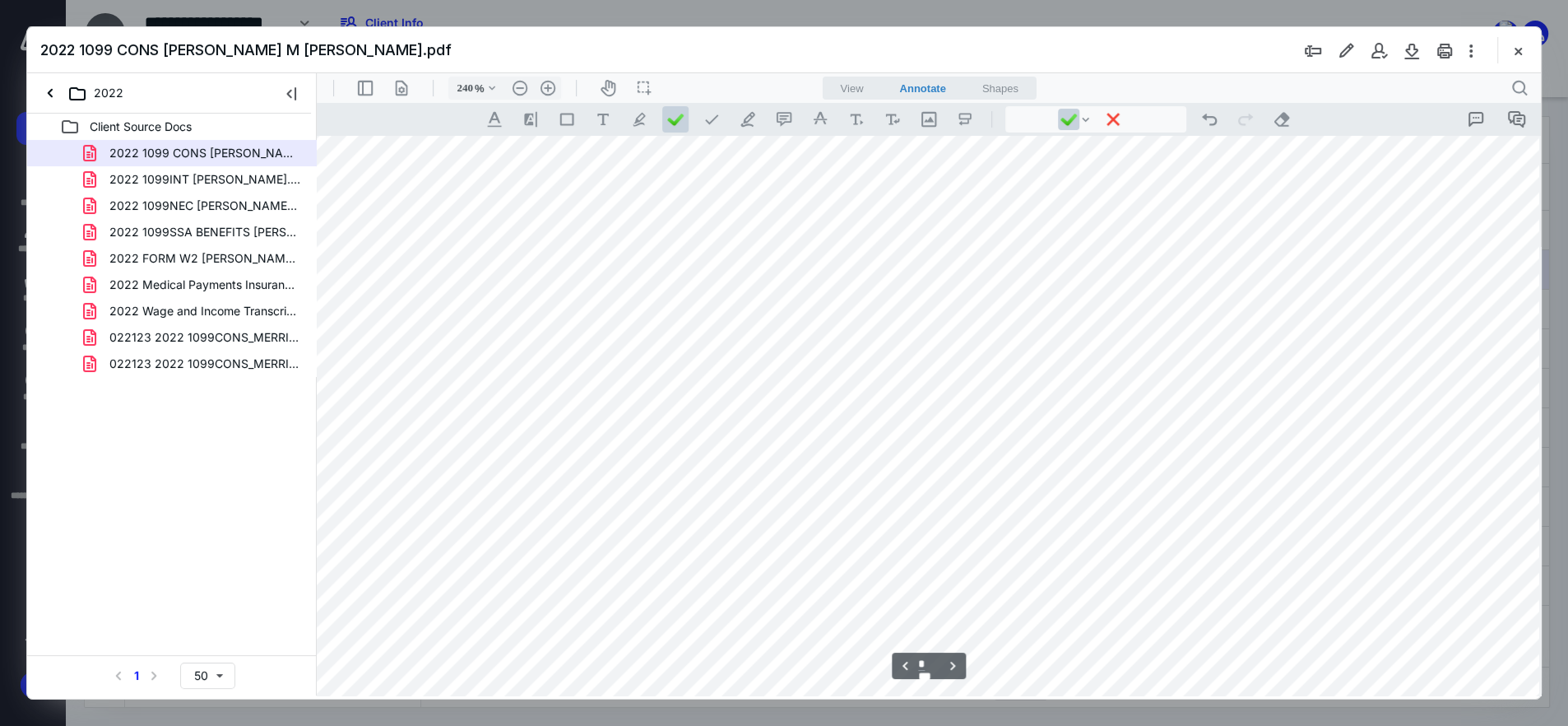 scroll, scrollTop: 3158, scrollLeft: 174, axis: both 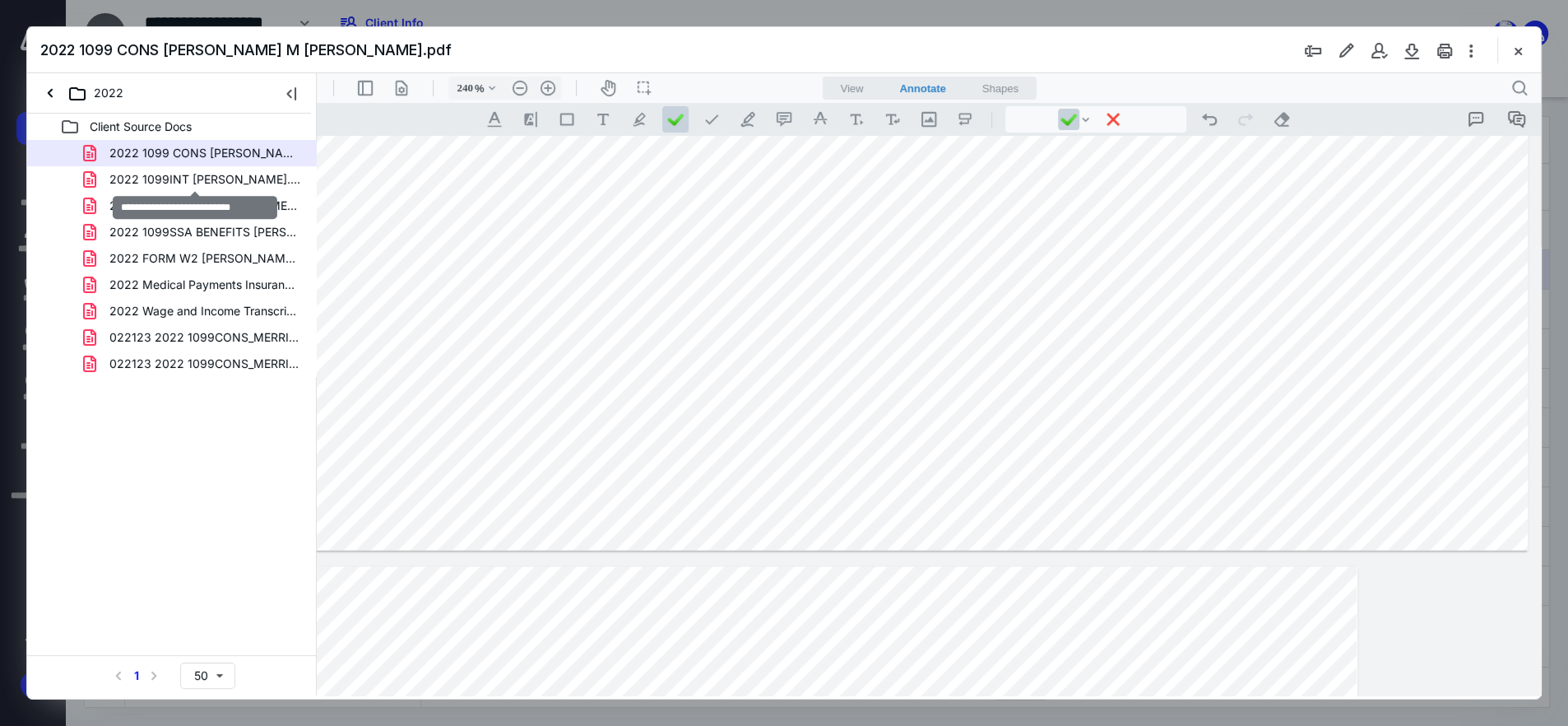 drag, startPoint x: 238, startPoint y: 184, endPoint x: 267, endPoint y: 199, distance: 32.64966 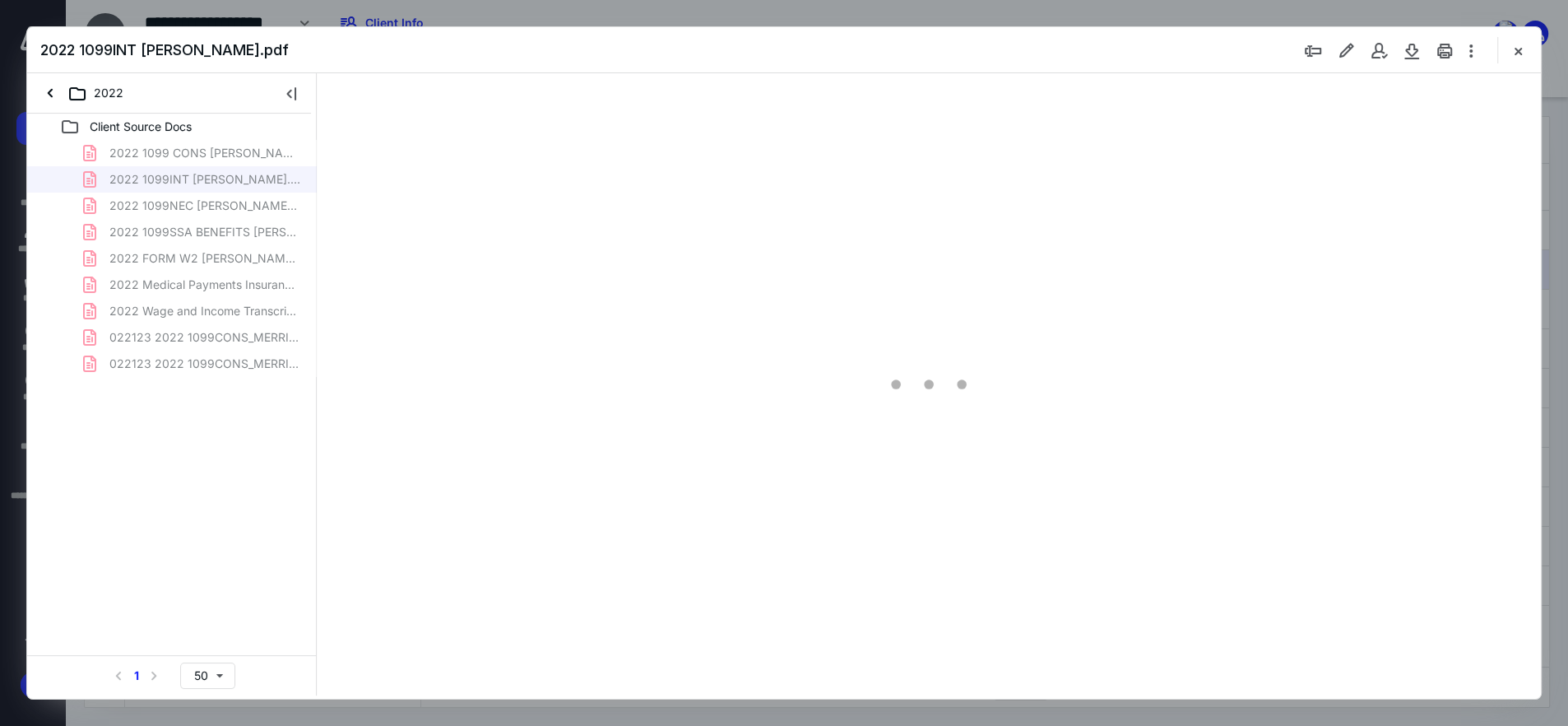 type on "113" 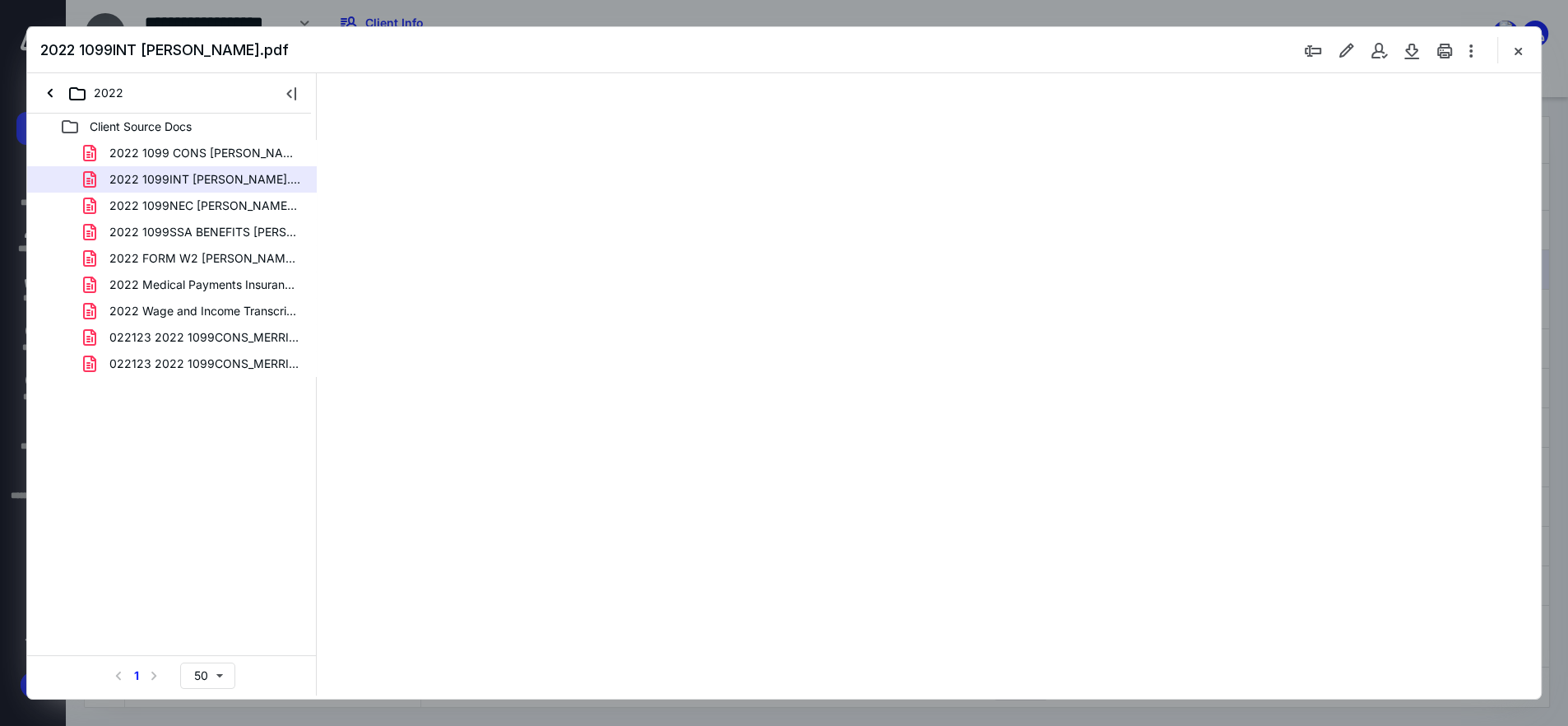 scroll, scrollTop: 0, scrollLeft: 0, axis: both 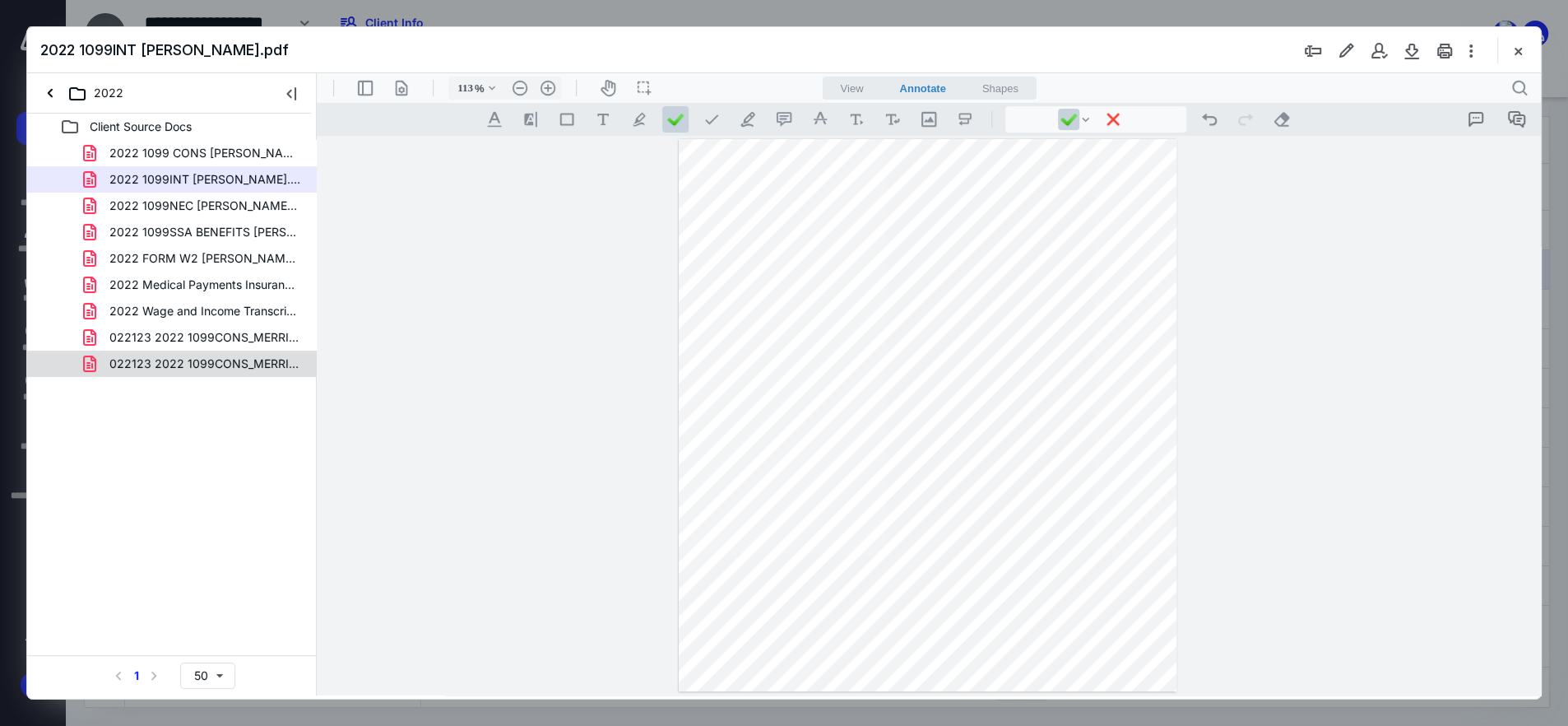 click on "022123 2022 1099CONS_MERRILL [PERSON_NAME] 33439 [PERSON_NAME].pdf" at bounding box center (205, 364) 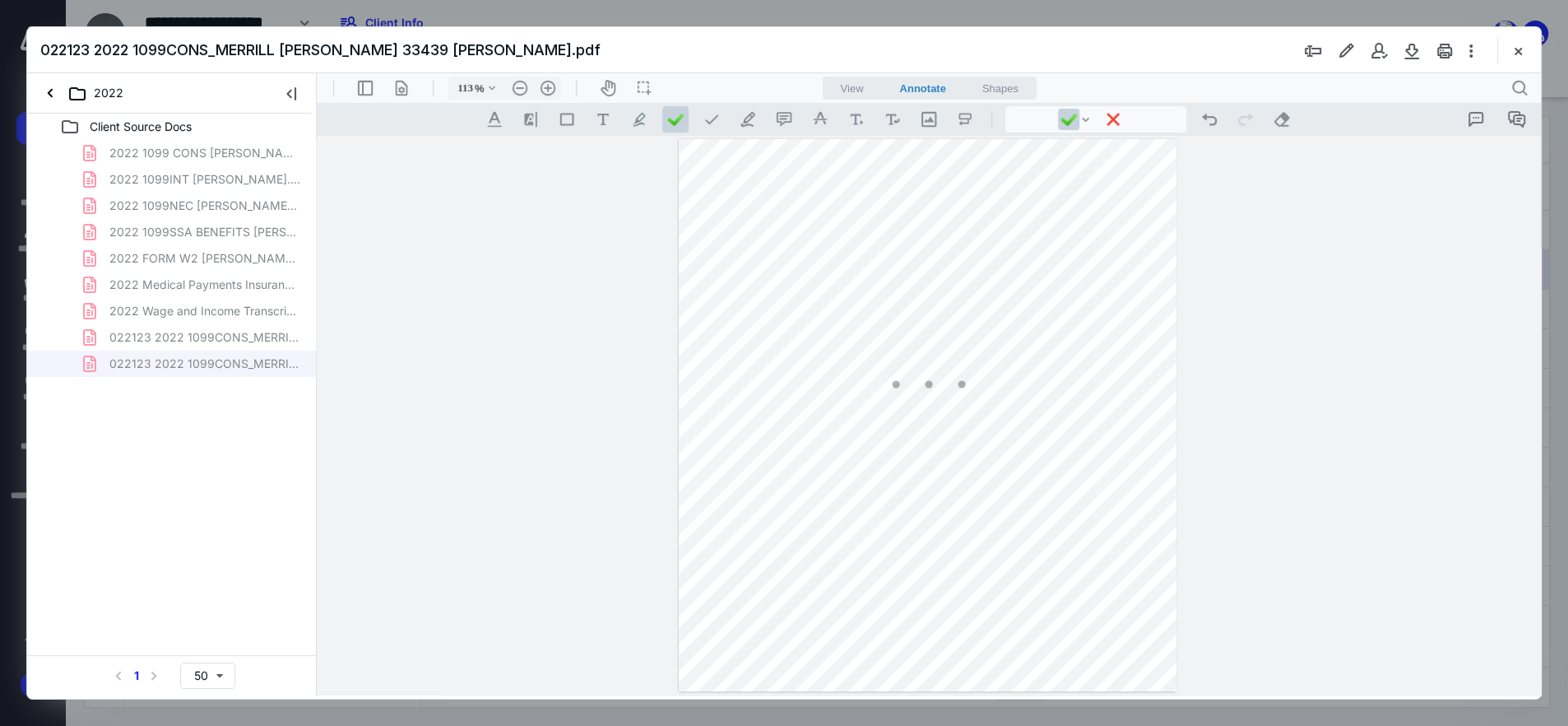click on "2022 1099 CONS [PERSON_NAME] M [PERSON_NAME].pdf 2022 1099INT [PERSON_NAME].pdf 2022 1099NEC SODEXO [PERSON_NAME].pdf 2022 1099SSA BENEFITS [PERSON_NAME].pdf 2022 FORM W2 [PERSON_NAME].pdf 2022 Medical Payments Insurance.pdf 2022 Wage and Income Transcript.pdf 022123 2022 1099CONS_MERRILL [PERSON_NAME] 29254 [PERSON_NAME].pdf 022123 2022 1099CONS_MERRILL [PERSON_NAME] 33439 [PERSON_NAME].pdf" at bounding box center (172, 258) 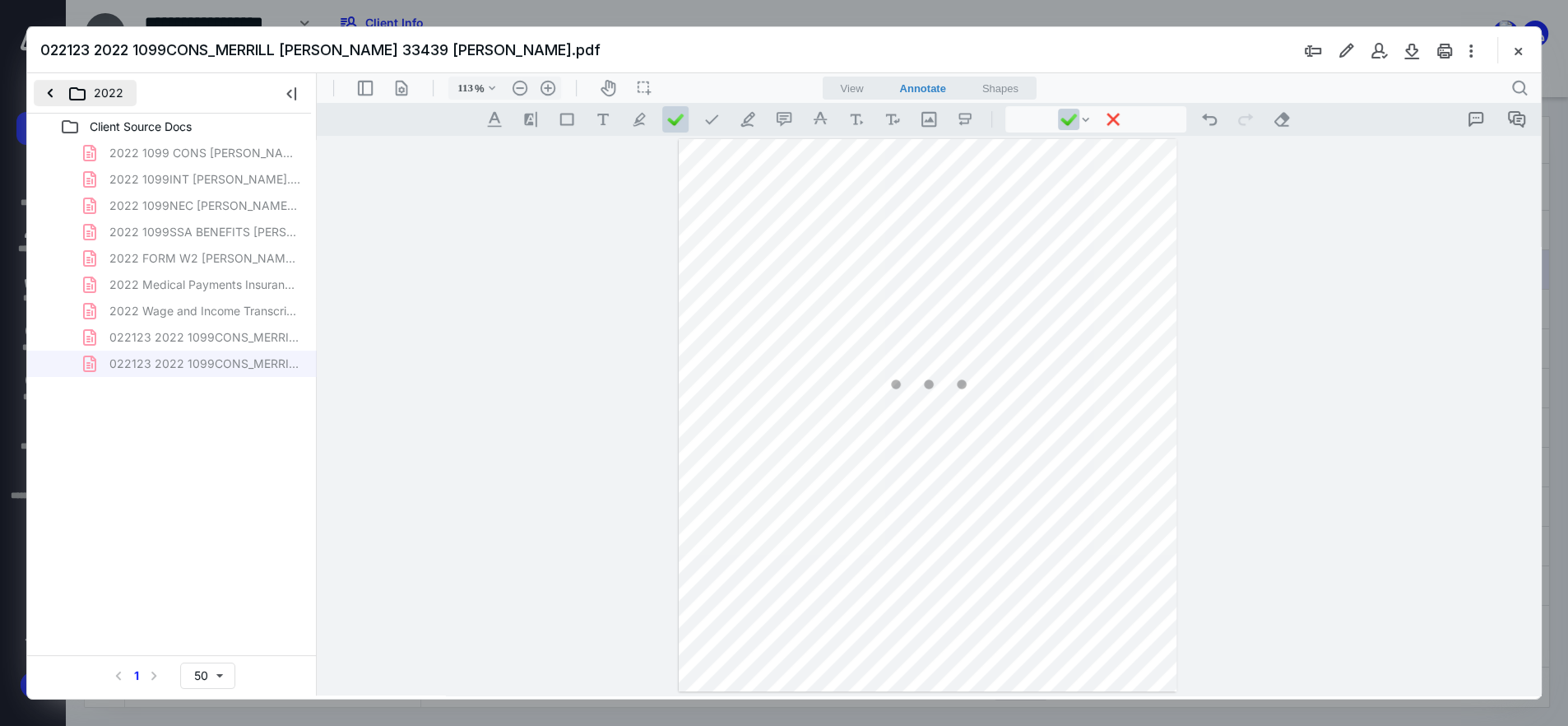 drag, startPoint x: 58, startPoint y: 90, endPoint x: 67, endPoint y: 95, distance: 10.29563 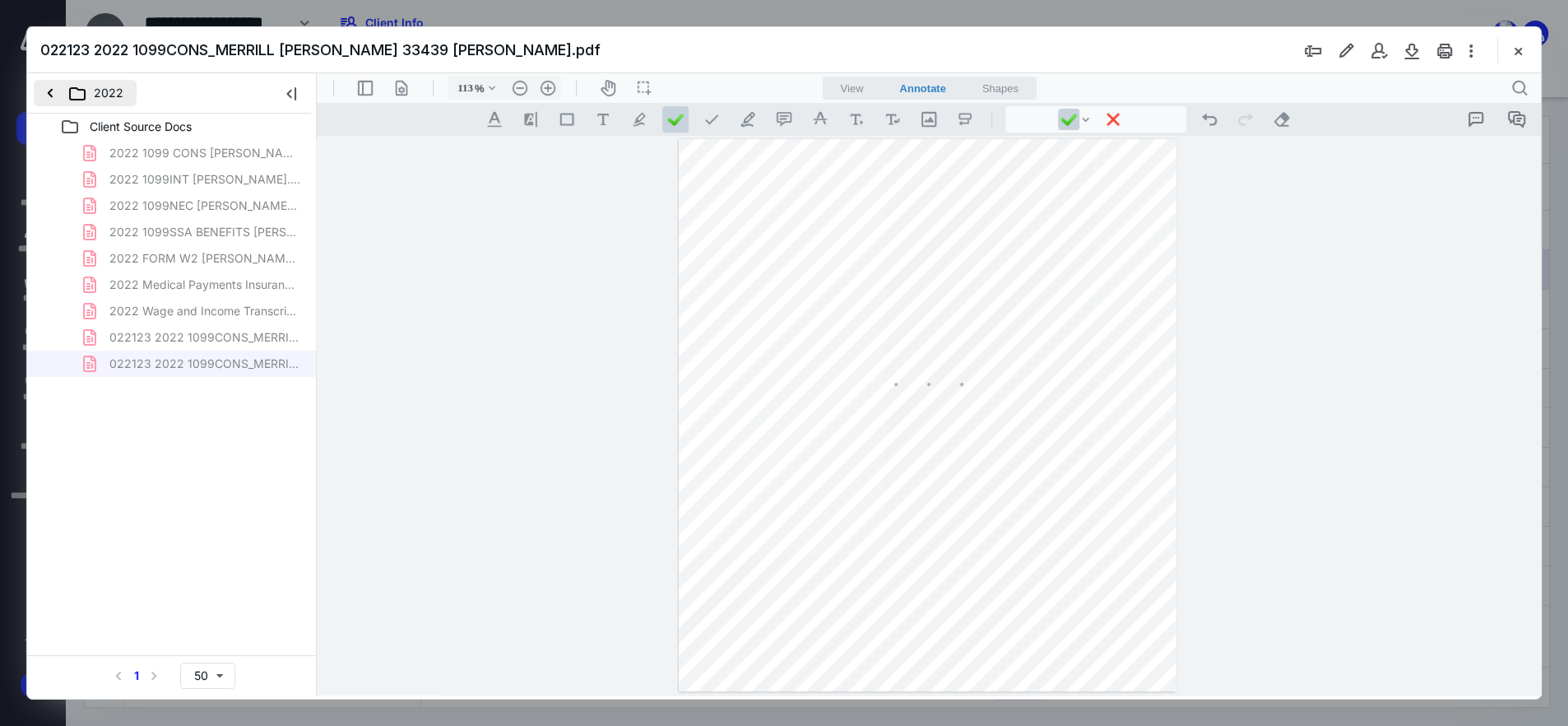 click on "2022" at bounding box center [85, 93] 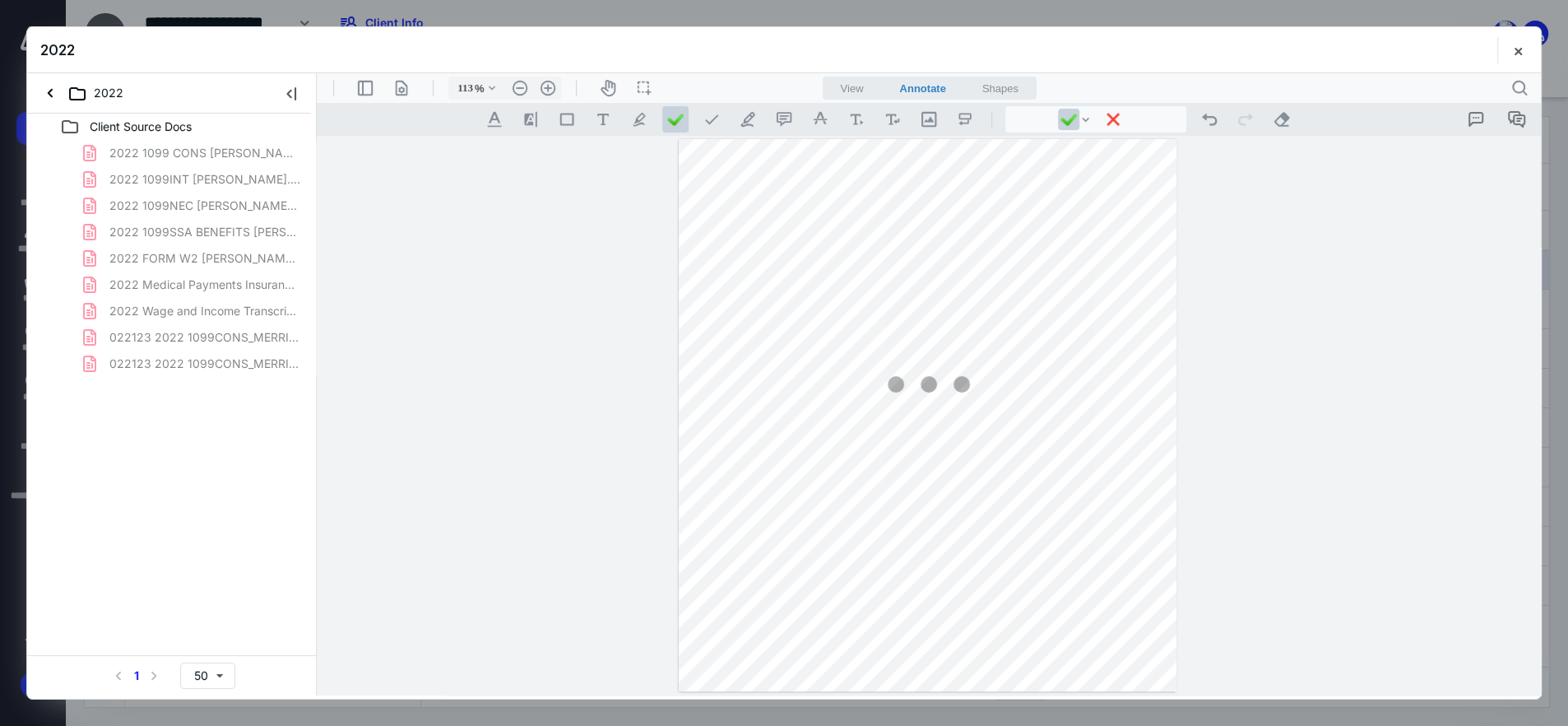 click at bounding box center (1518, 50) 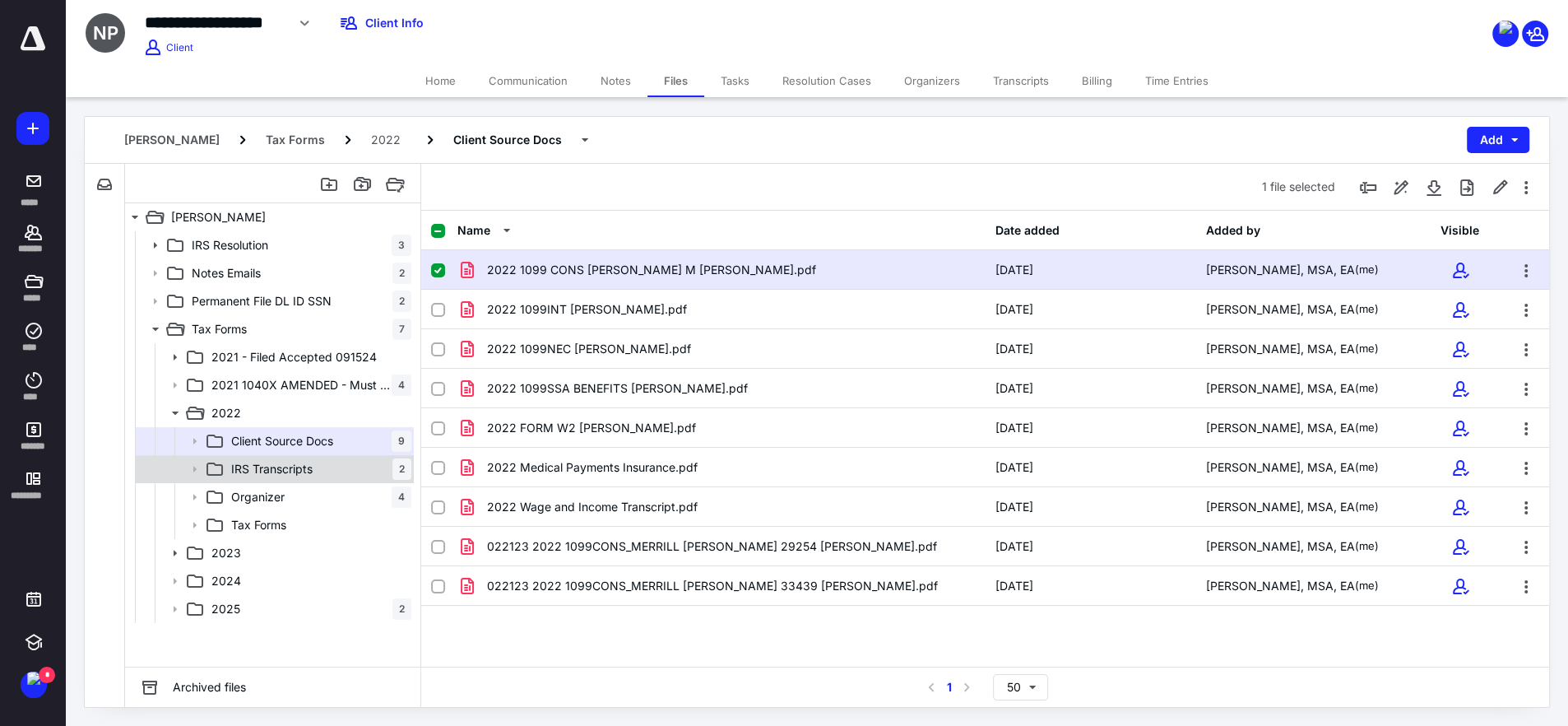 click on "IRS Transcripts 2" at bounding box center [318, 469] 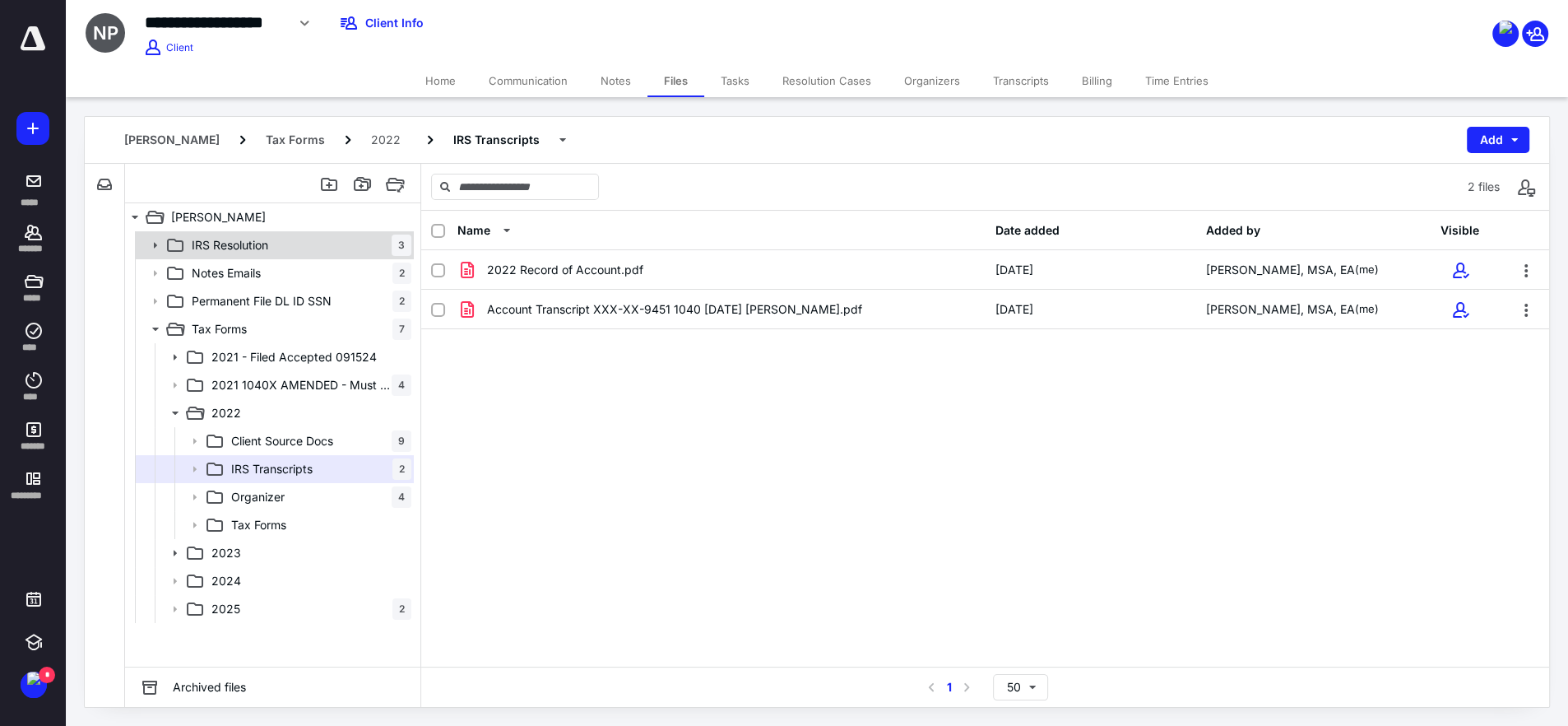 click on "IRS Resolution 3" at bounding box center (273, 245) 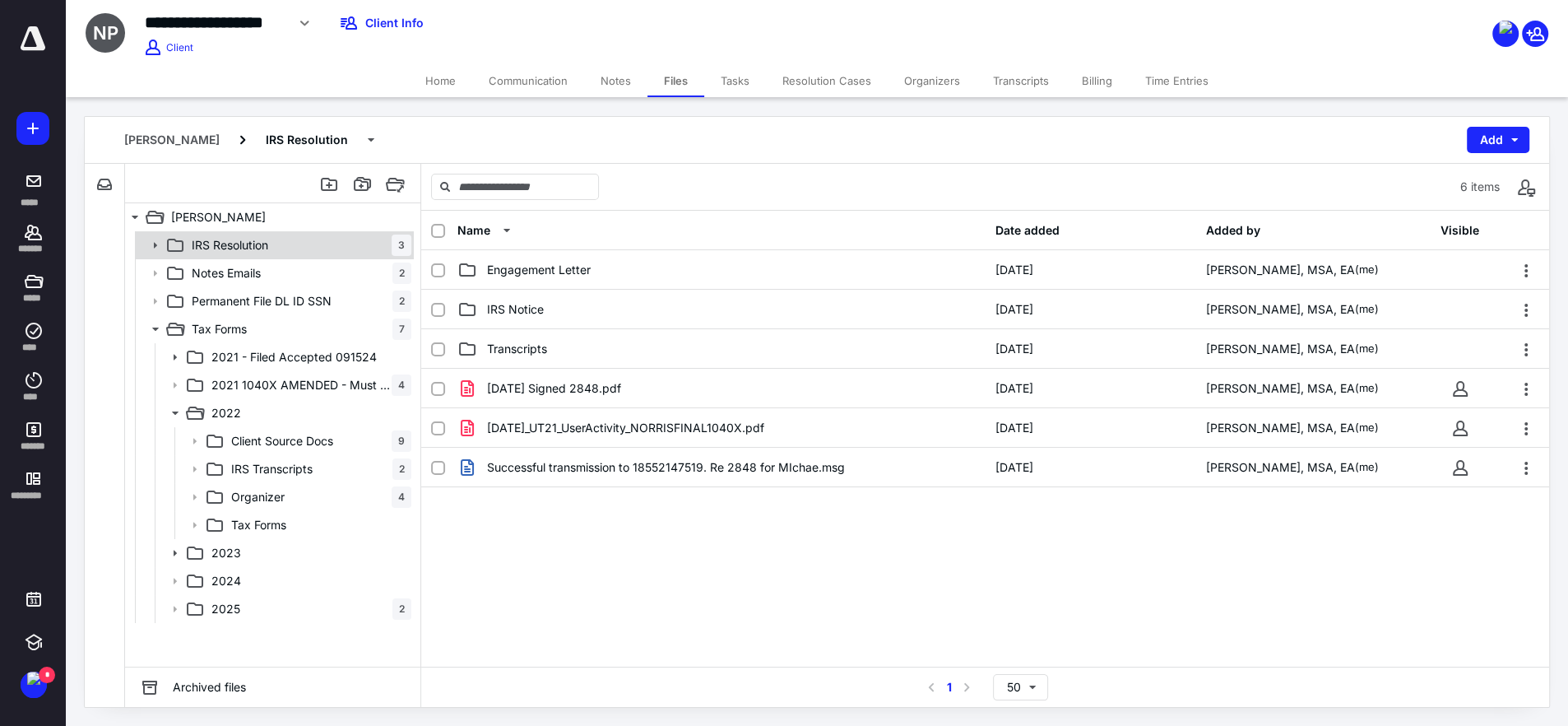 click 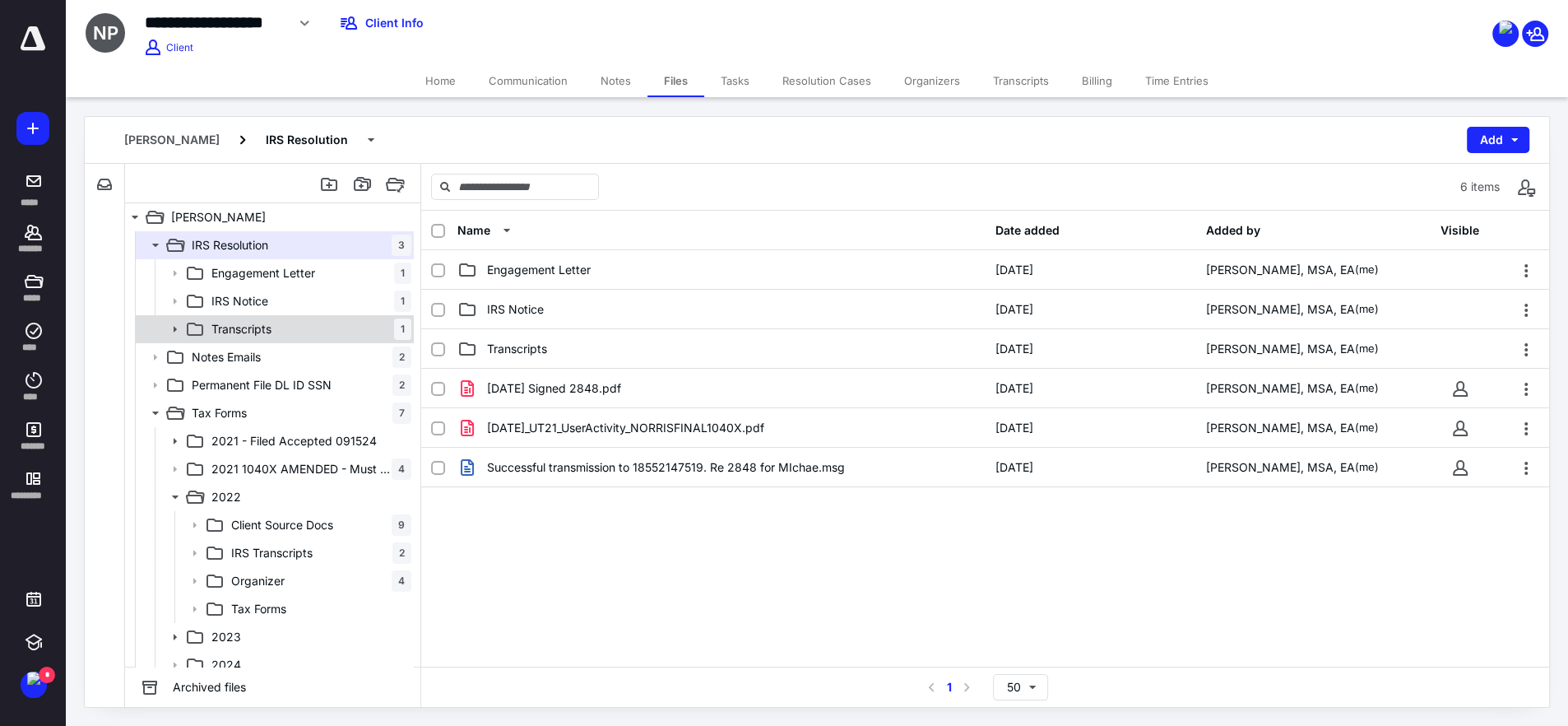 click on "Transcripts 1" at bounding box center [308, 329] 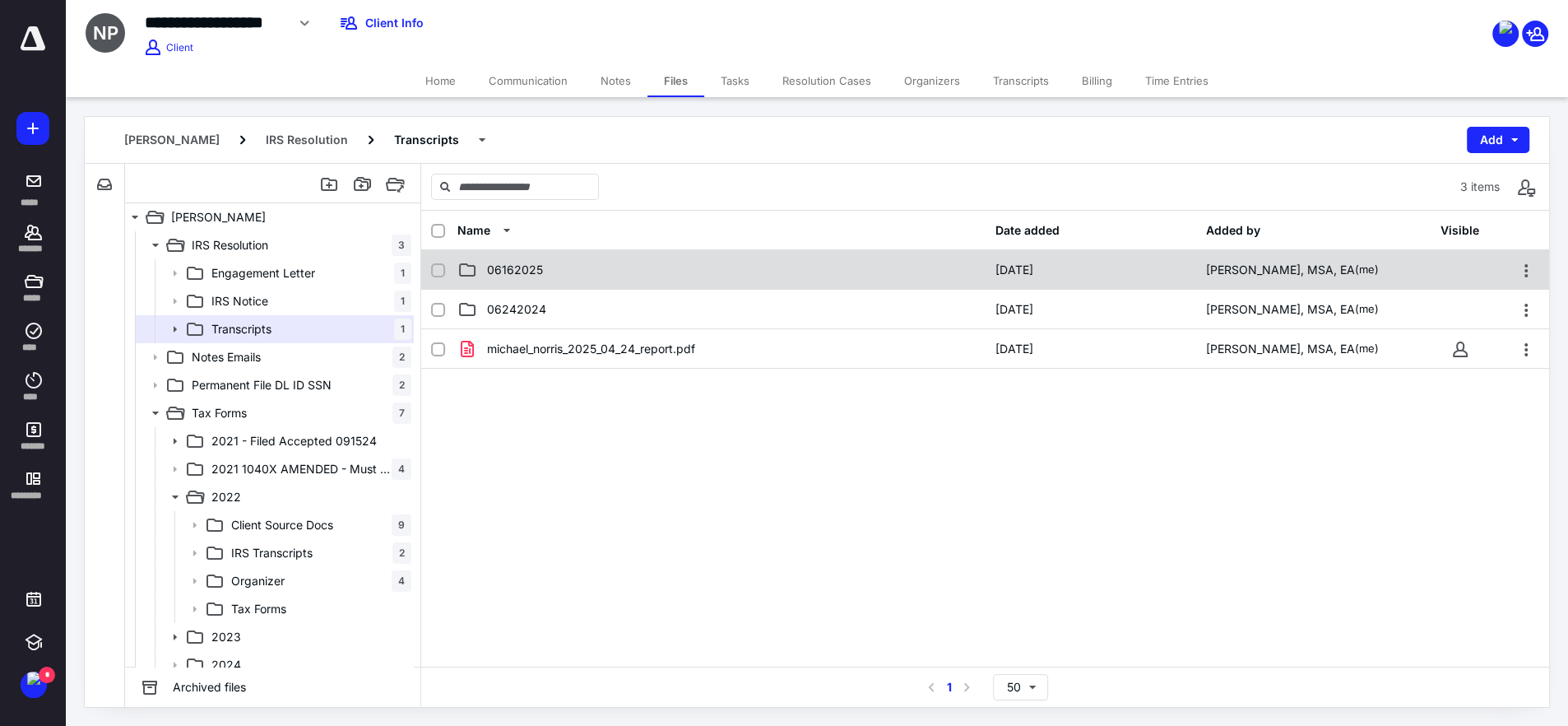 click on "06162025" at bounding box center (721, 270) 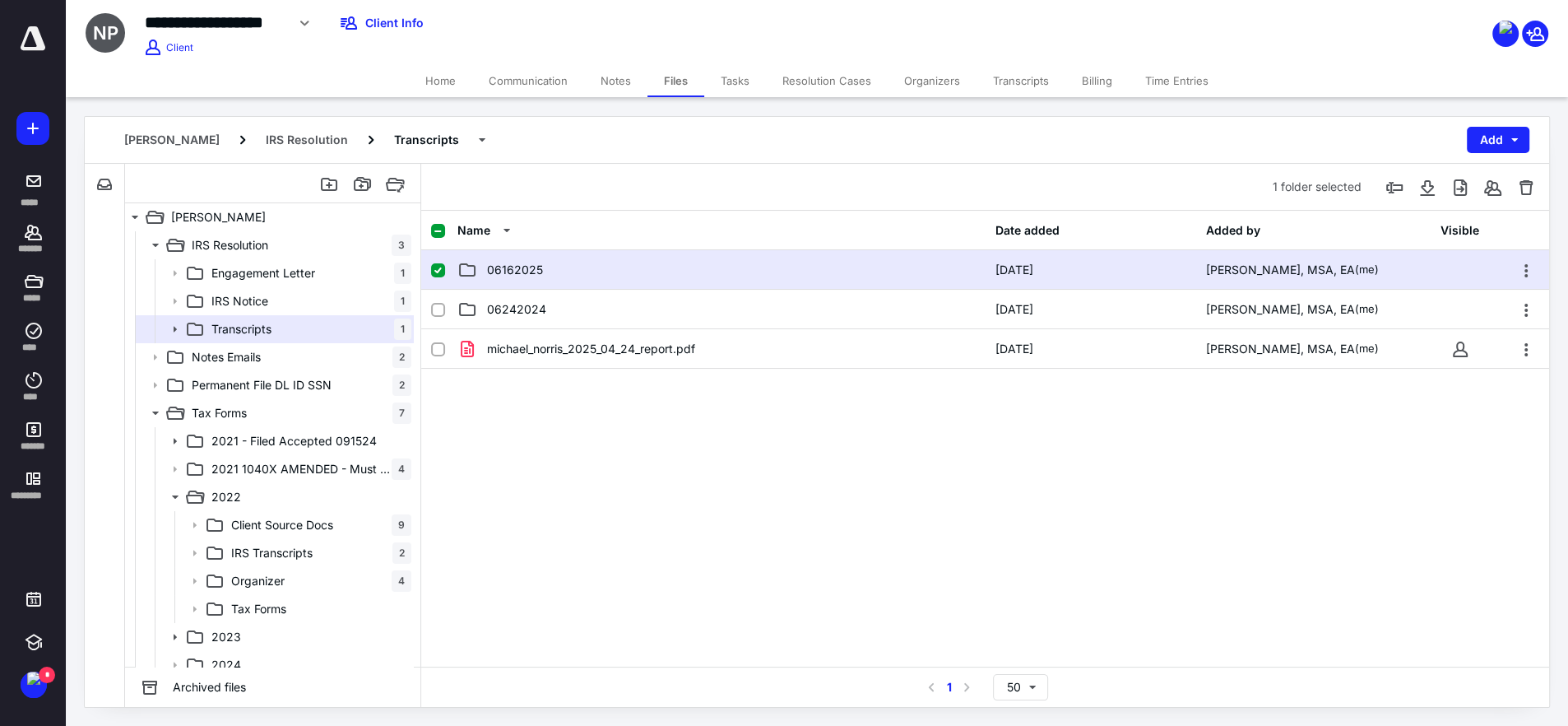 drag, startPoint x: 564, startPoint y: 270, endPoint x: 582, endPoint y: 277, distance: 19.313208 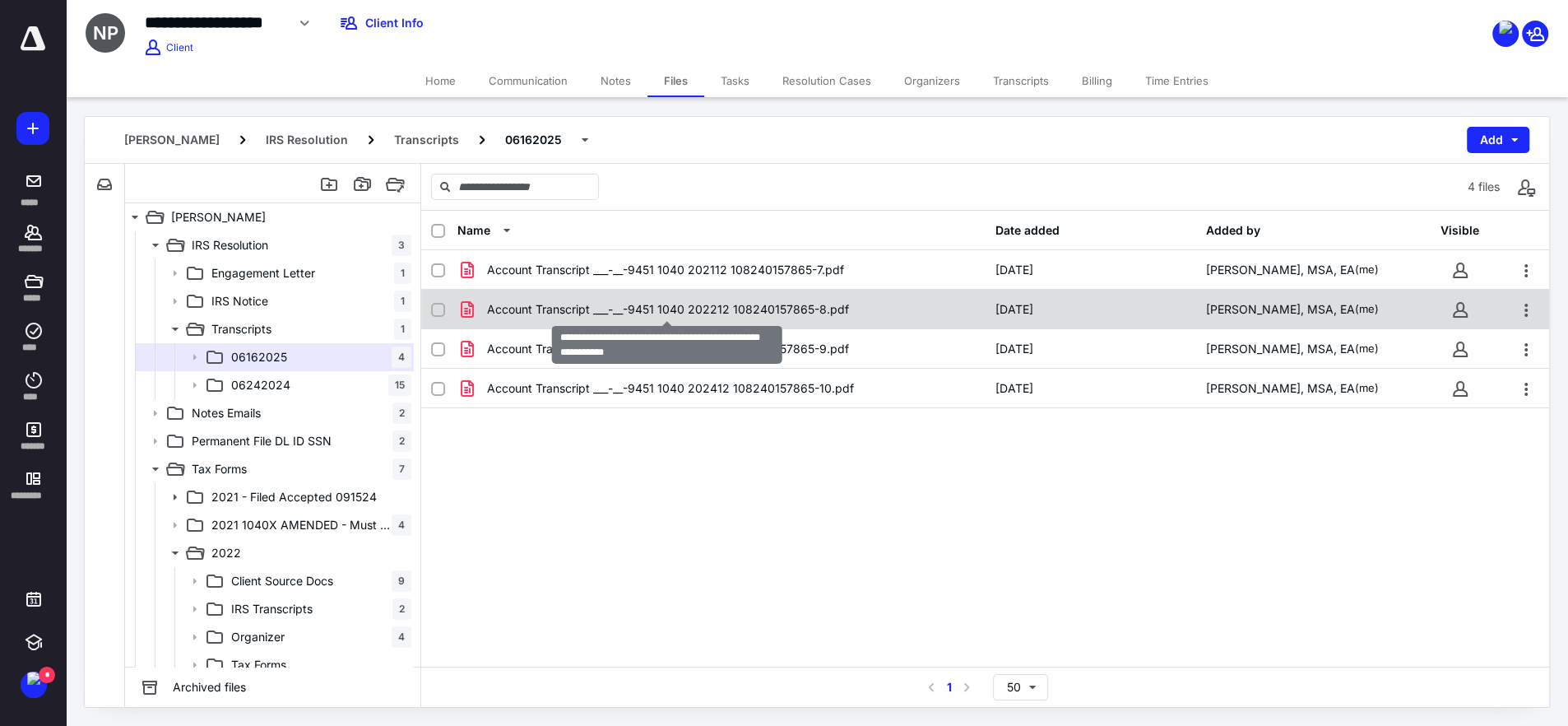 click on "Account Transcript ___-__-9451 1040 202212 108240157865-8.pdf" at bounding box center (668, 309) 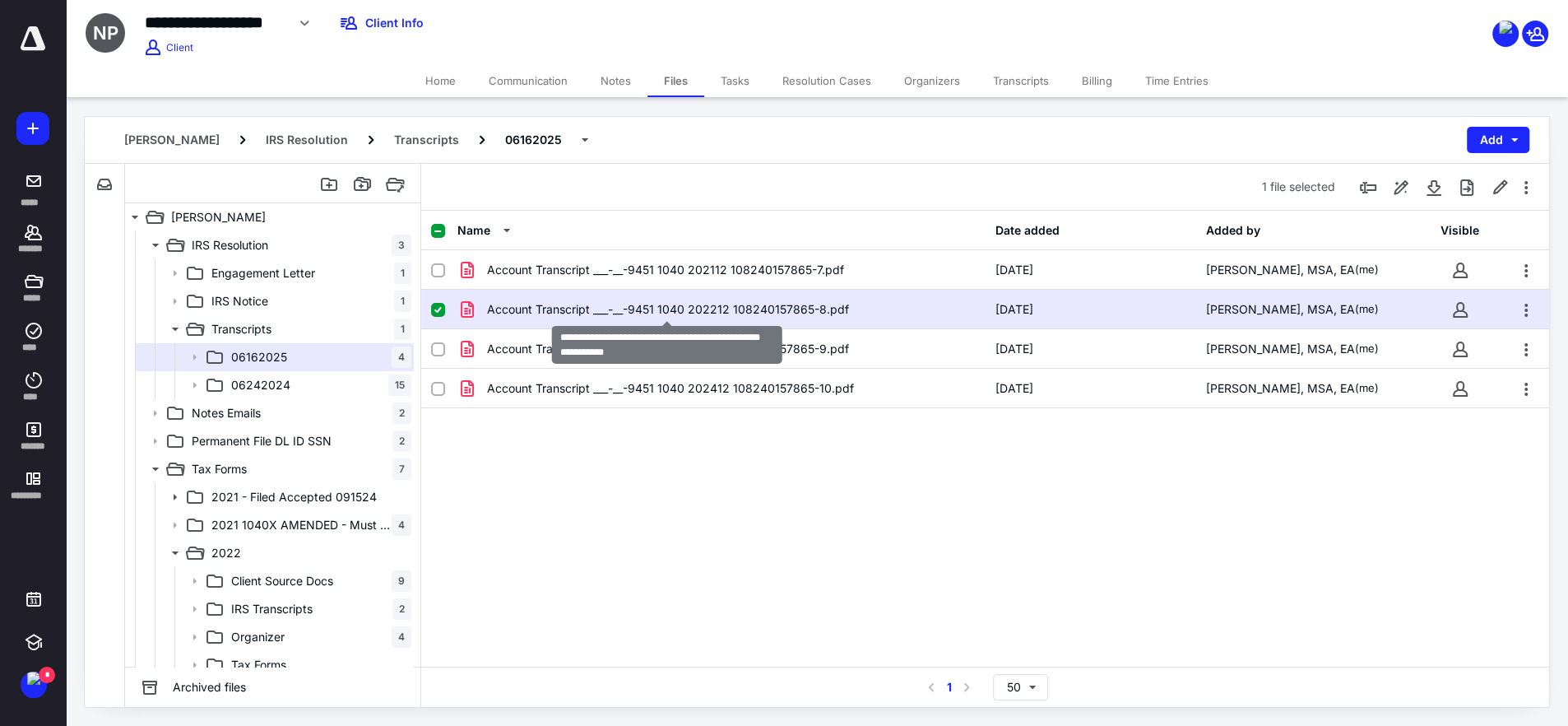 click on "Account Transcript ___-__-9451 1040 202212 108240157865-8.pdf" at bounding box center (668, 309) 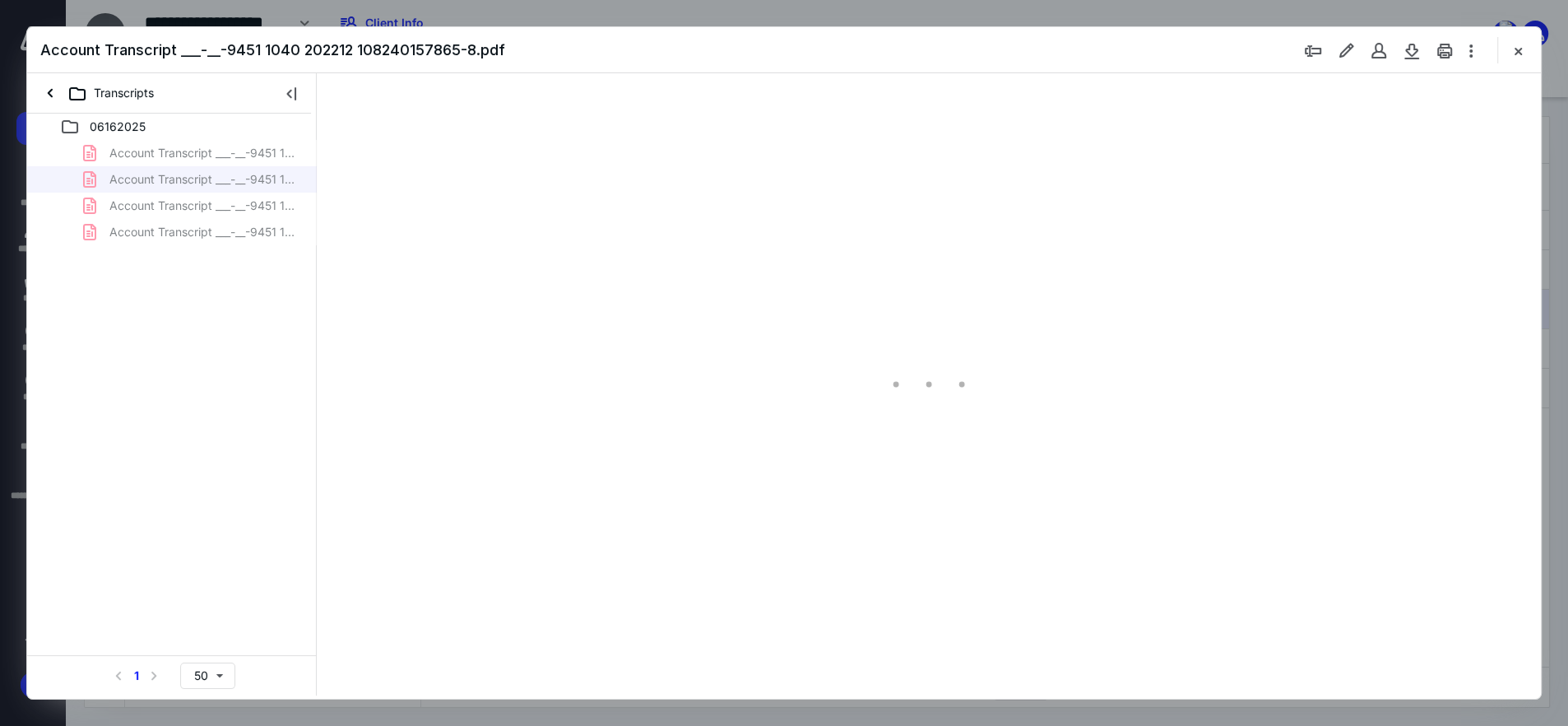 scroll, scrollTop: 0, scrollLeft: 0, axis: both 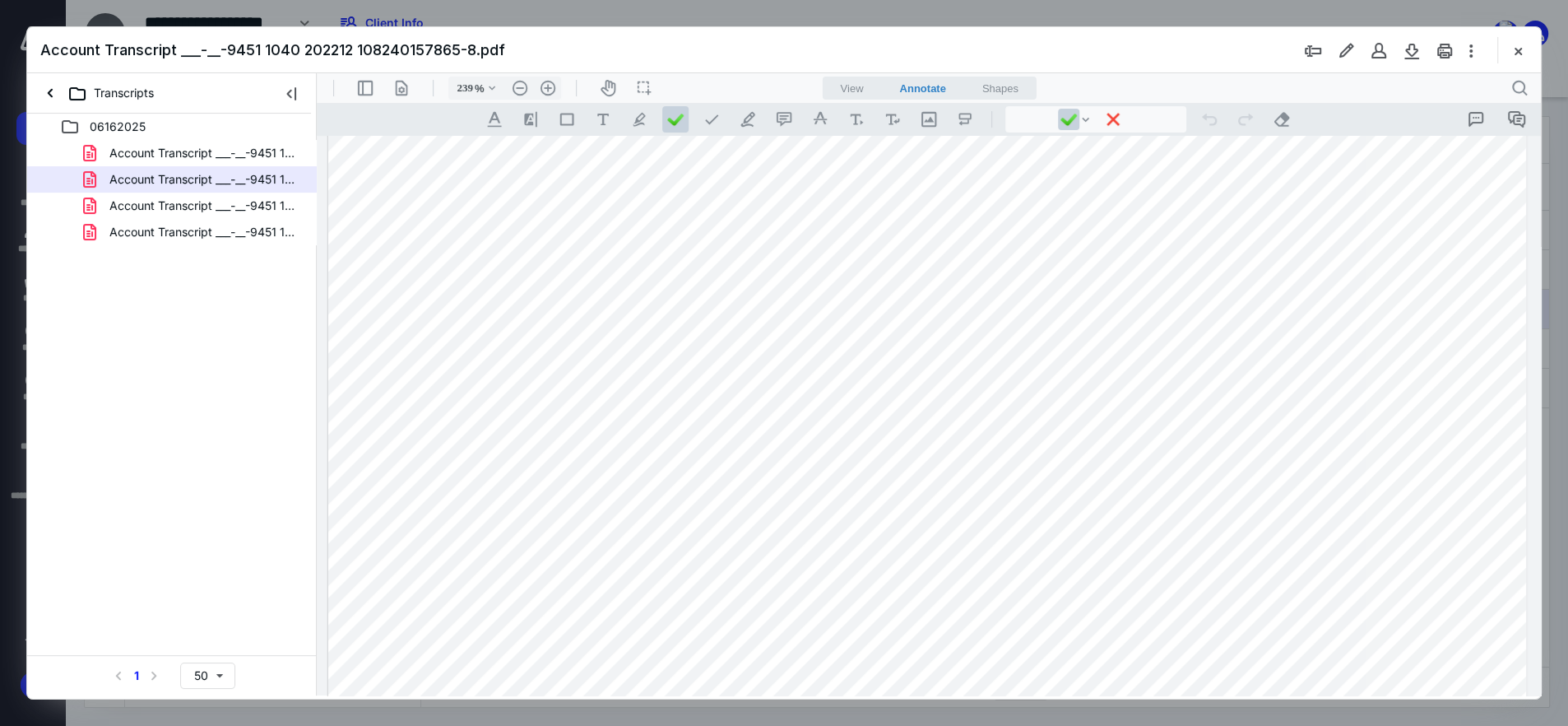 drag, startPoint x: 254, startPoint y: 205, endPoint x: 293, endPoint y: 230, distance: 46.324939 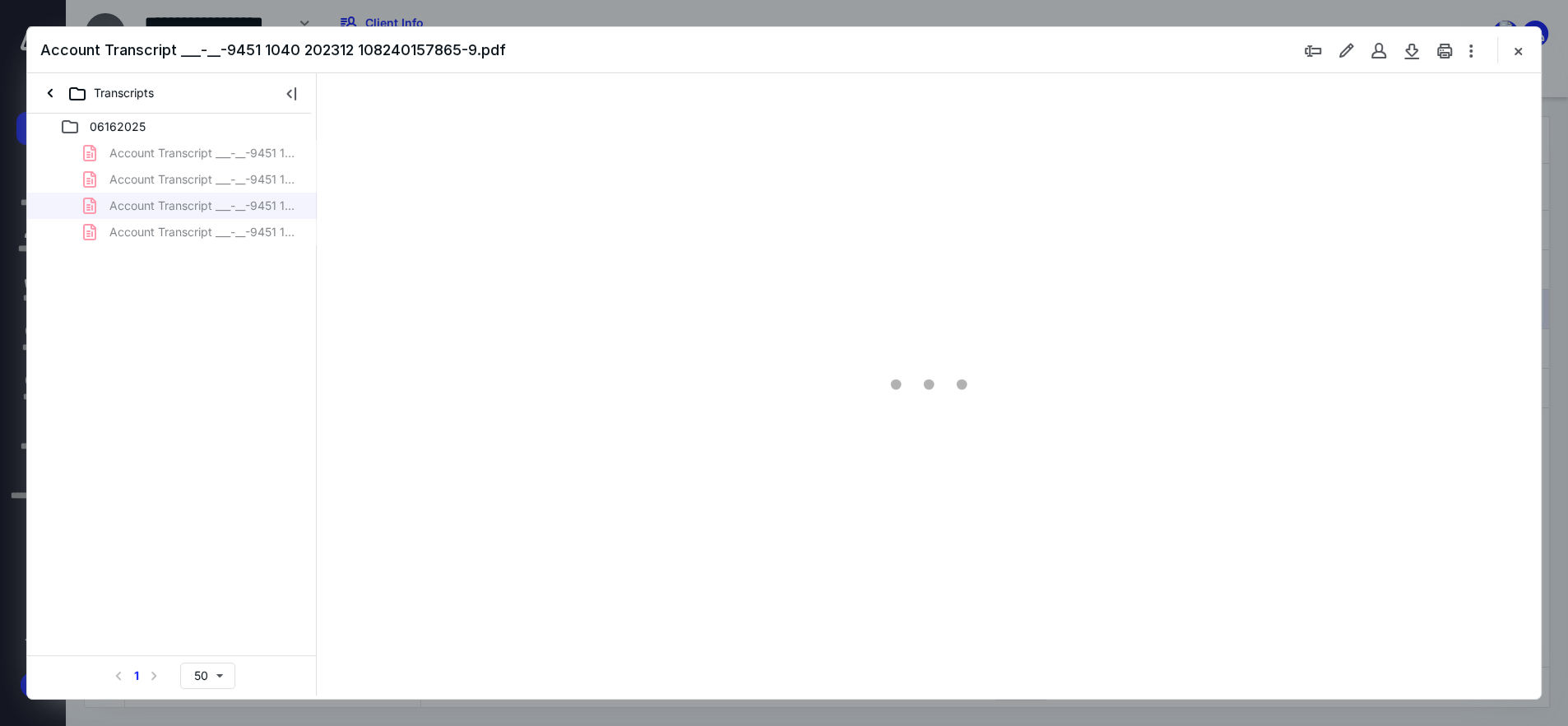 type on "237" 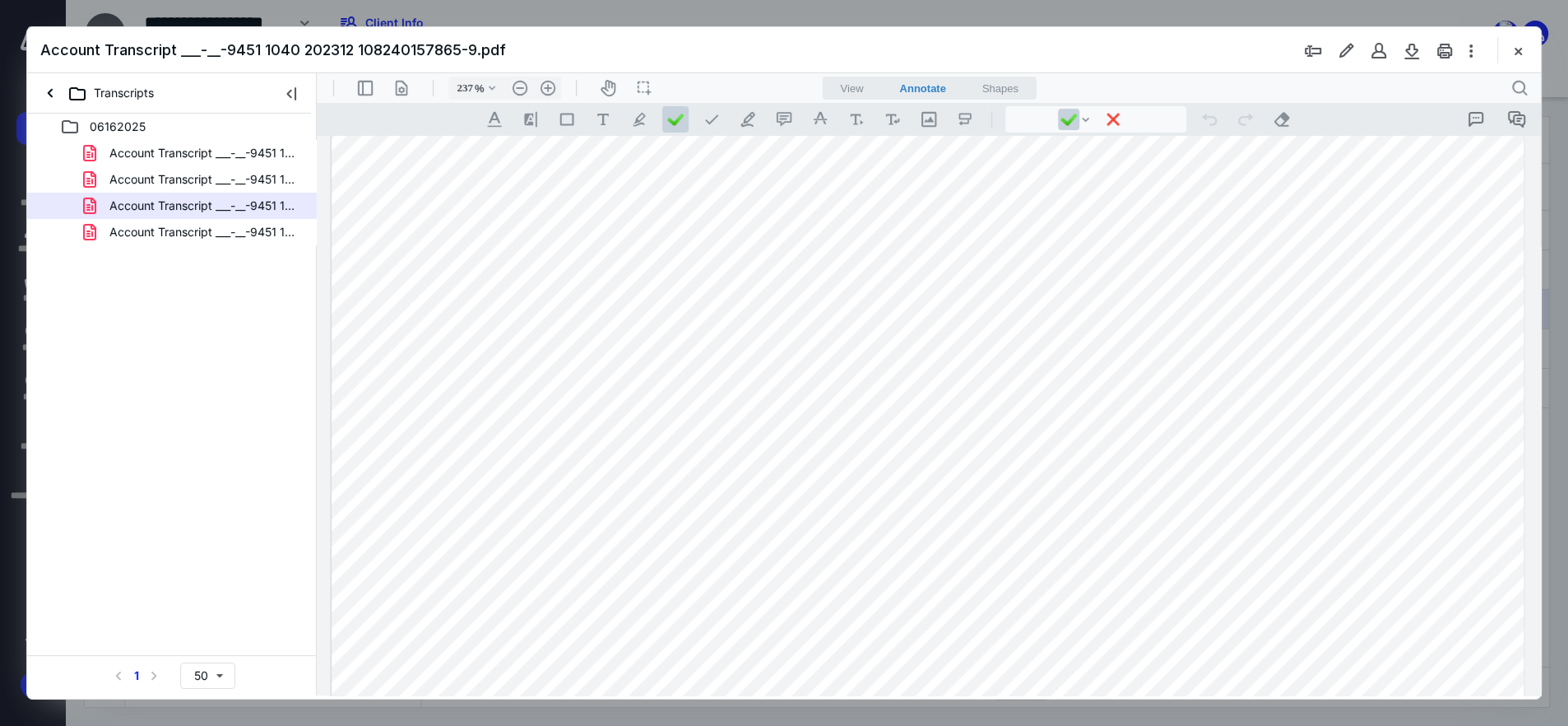 scroll, scrollTop: 999, scrollLeft: 0, axis: vertical 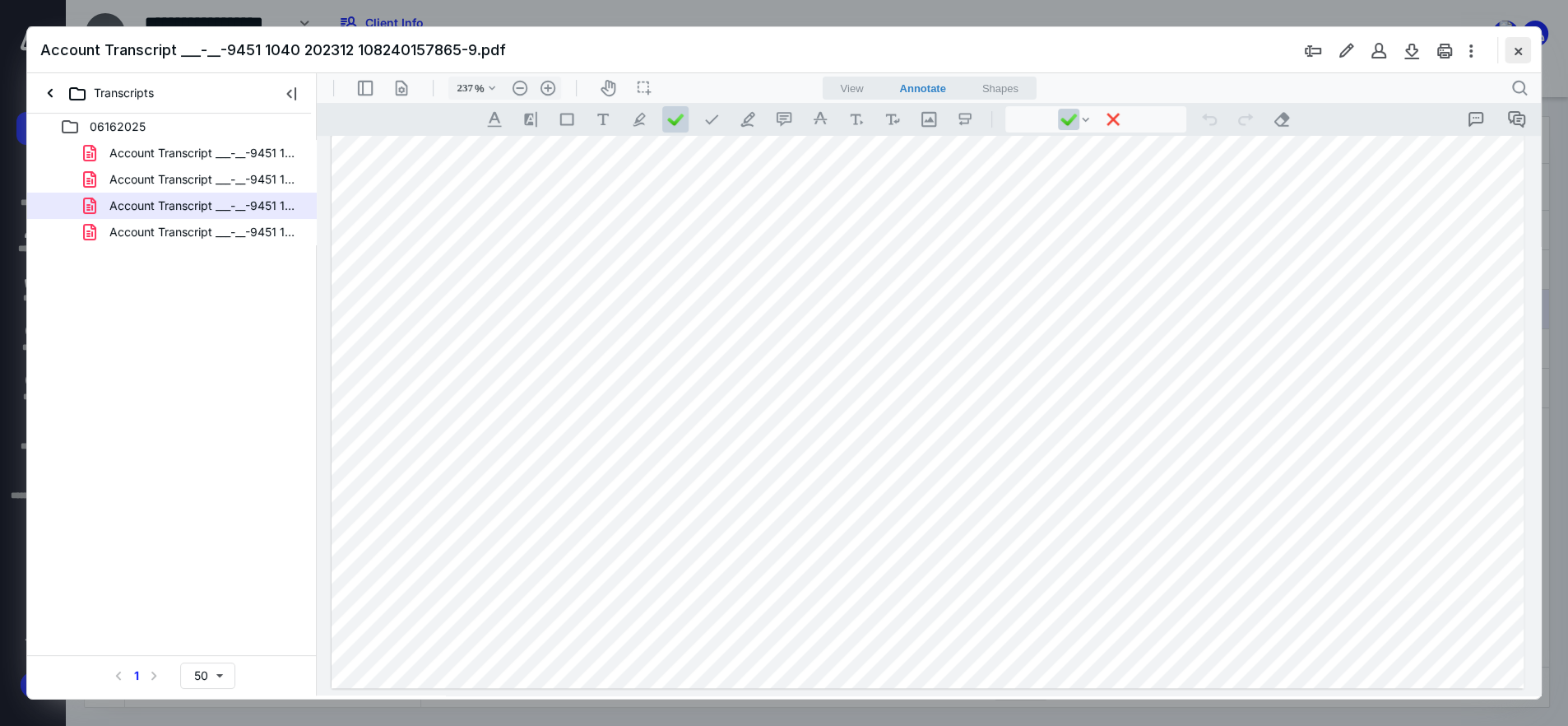click at bounding box center [1518, 50] 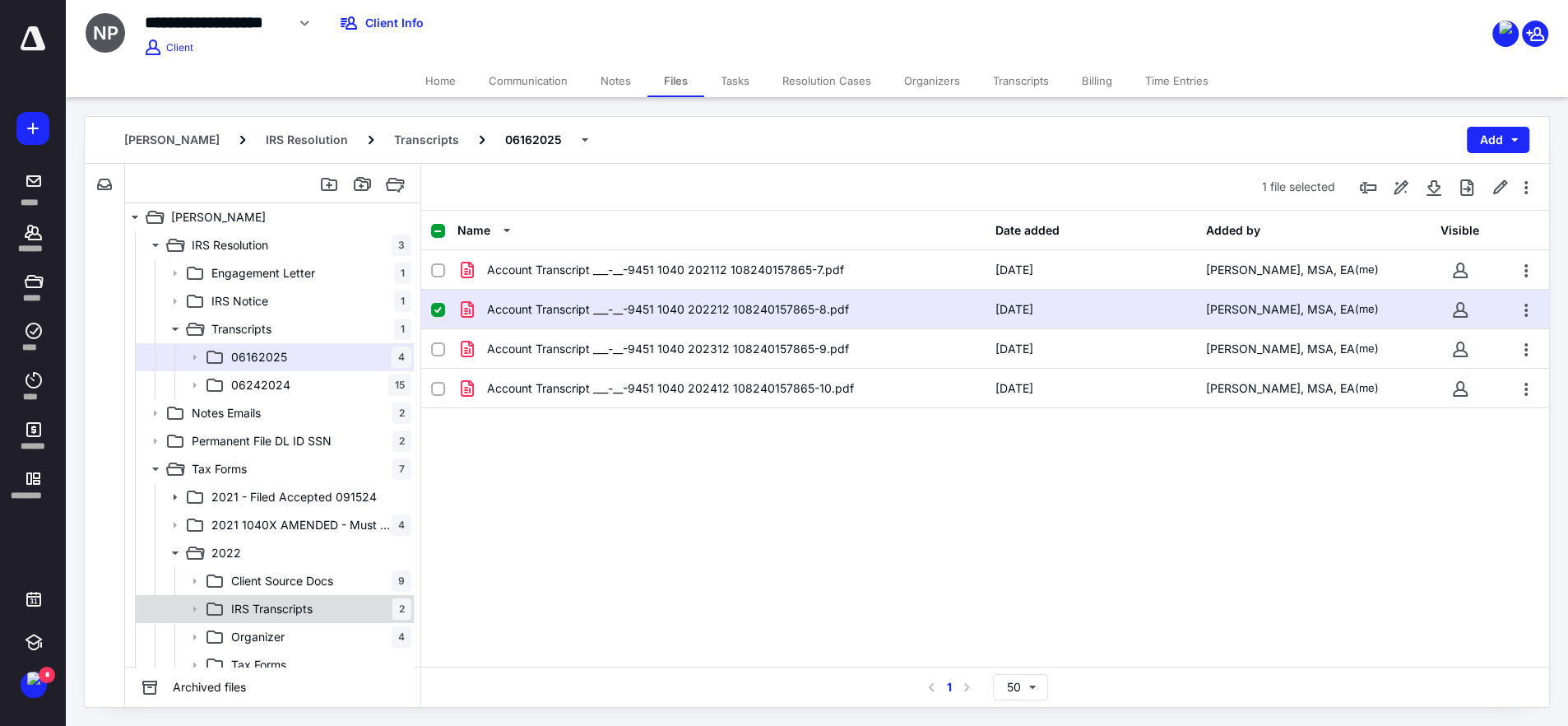 click on "IRS Transcripts 2" at bounding box center [318, 609] 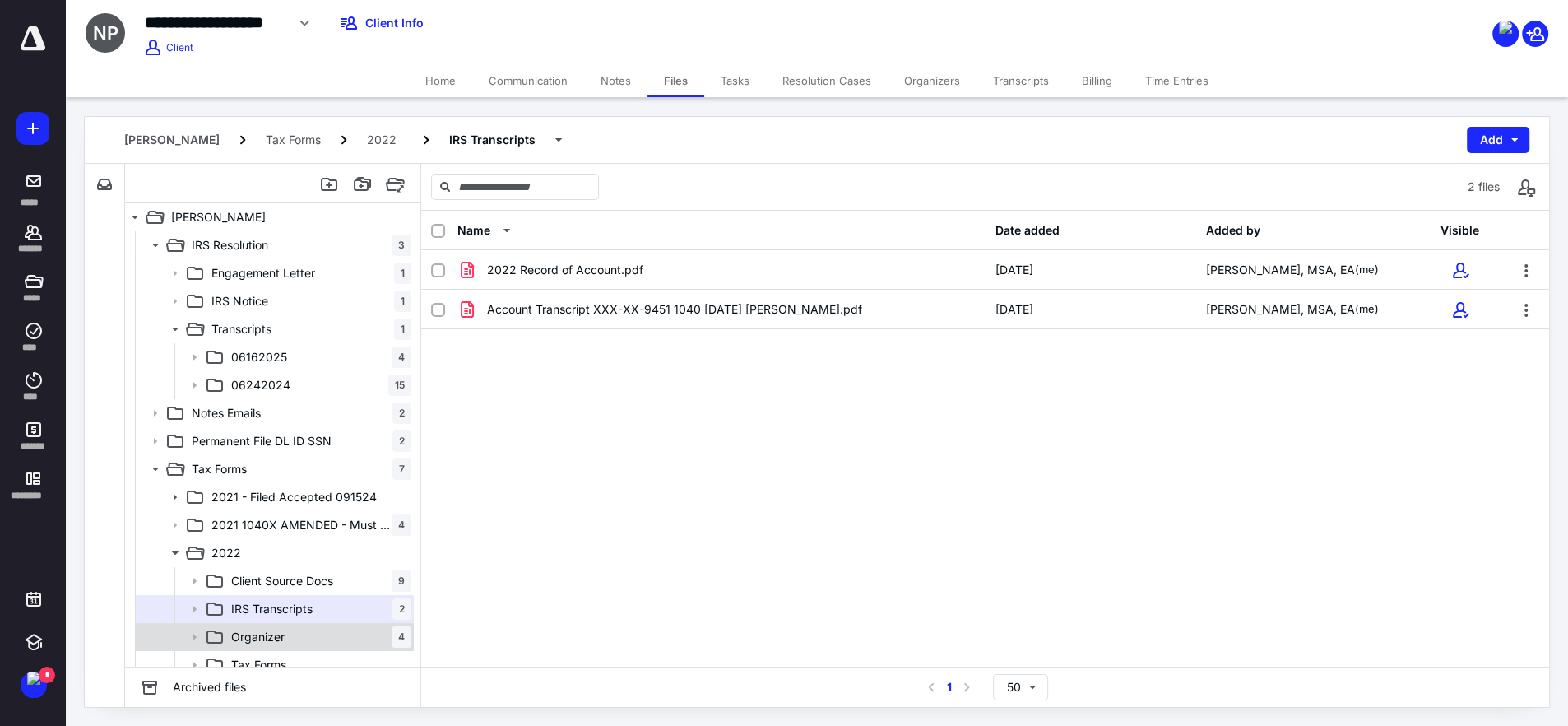 click on "Organizer 4" at bounding box center [273, 637] 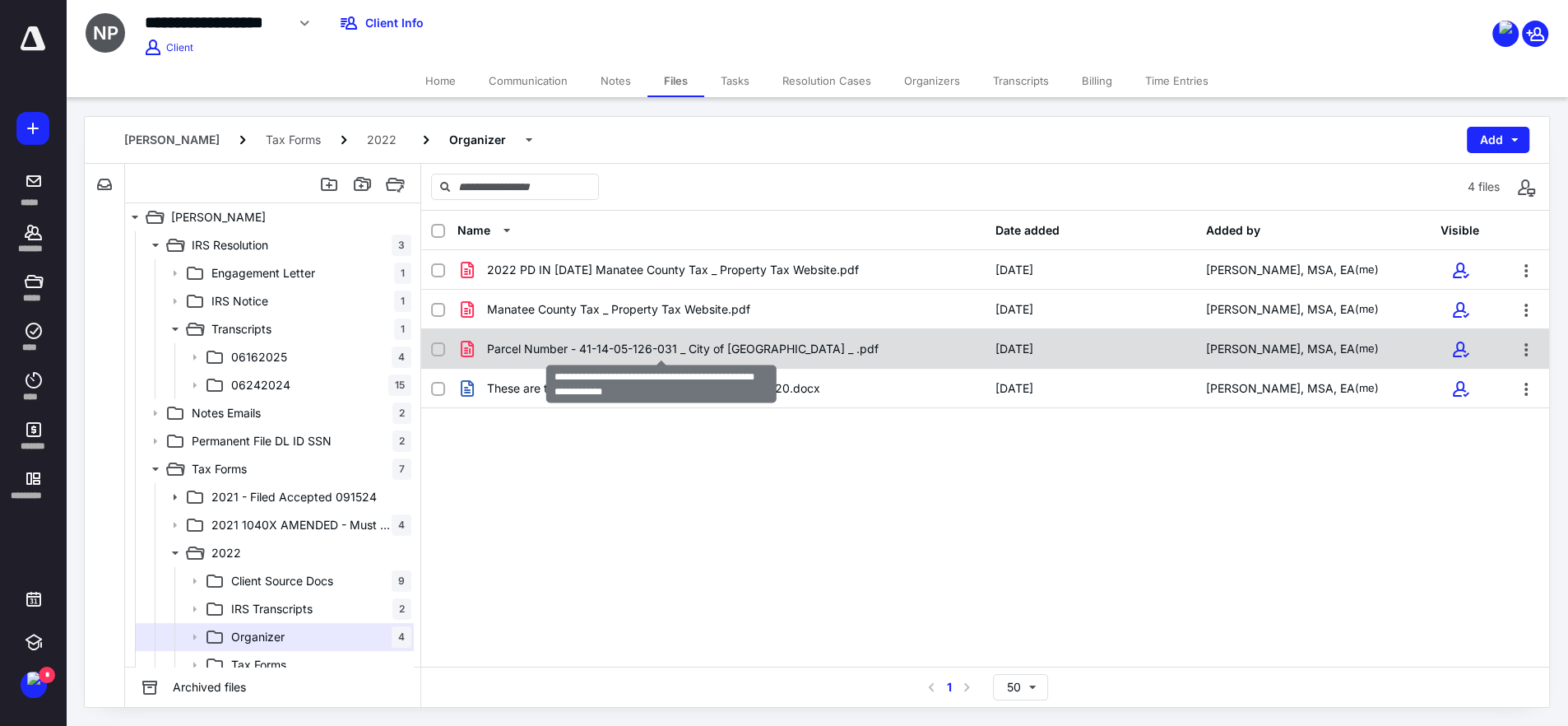 click on "Parcel Number - 41-14-05-126-031 _ City of [GEOGRAPHIC_DATA] _ .pdf" at bounding box center [683, 349] 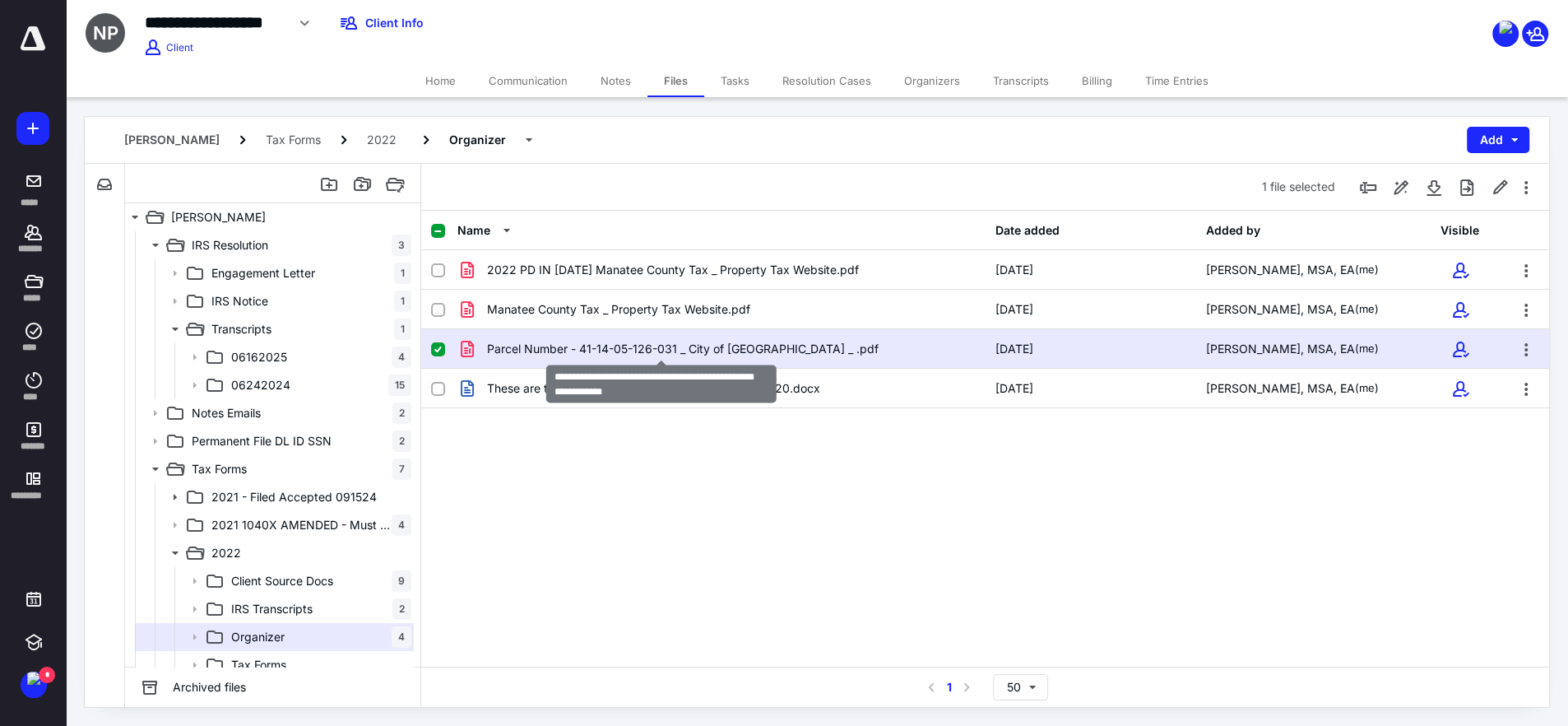 click on "Parcel Number - 41-14-05-126-031 _ City of [GEOGRAPHIC_DATA] _ .pdf" at bounding box center (683, 349) 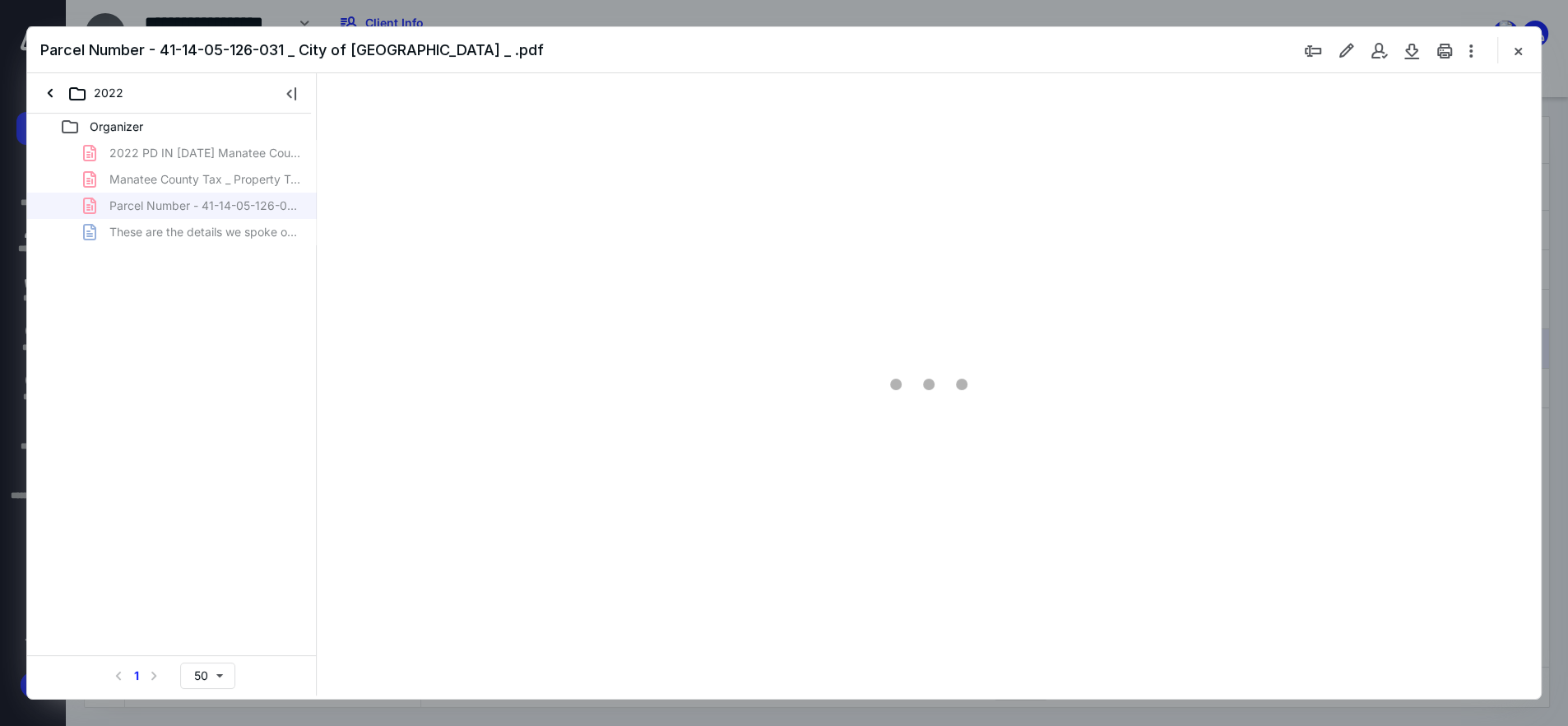 scroll, scrollTop: 0, scrollLeft: 0, axis: both 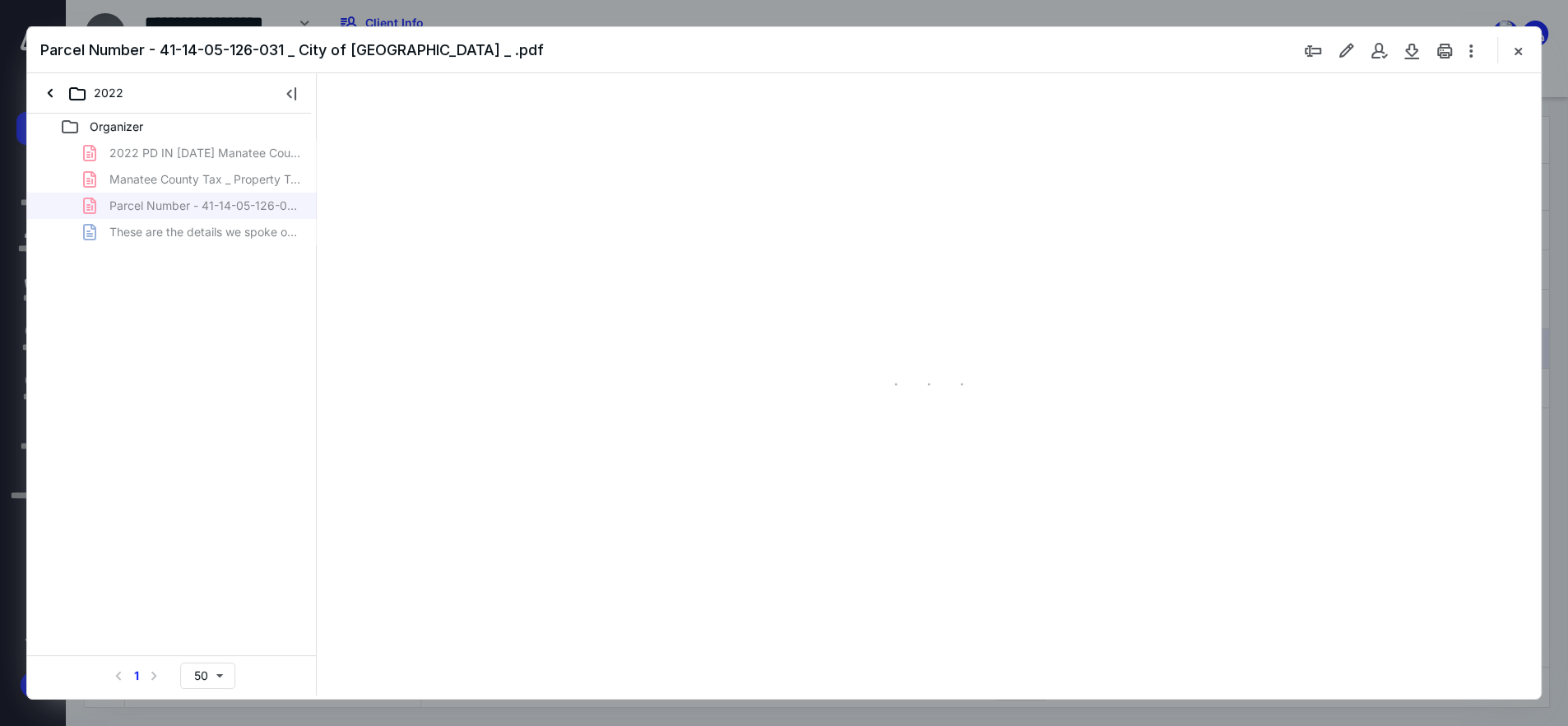 type on "239" 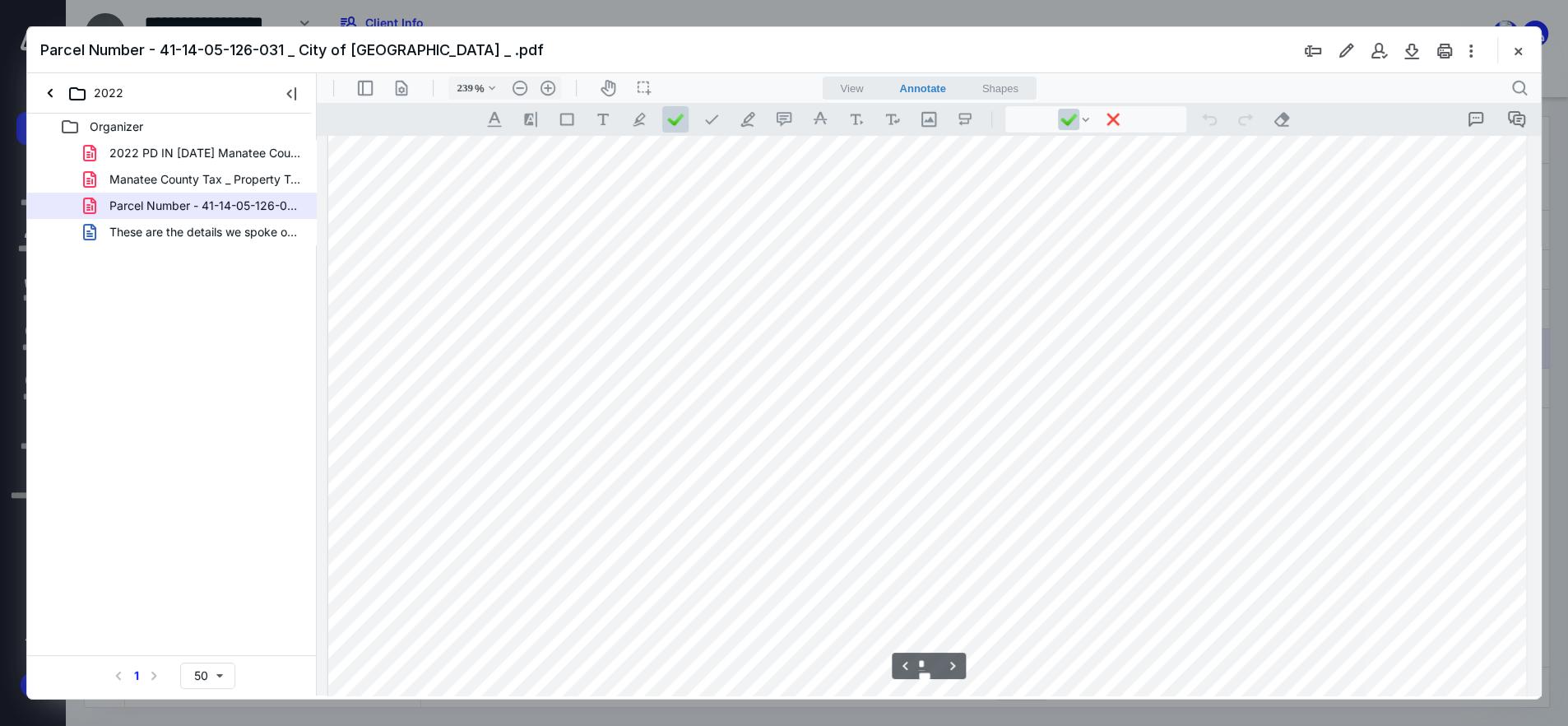 scroll, scrollTop: 6791, scrollLeft: 0, axis: vertical 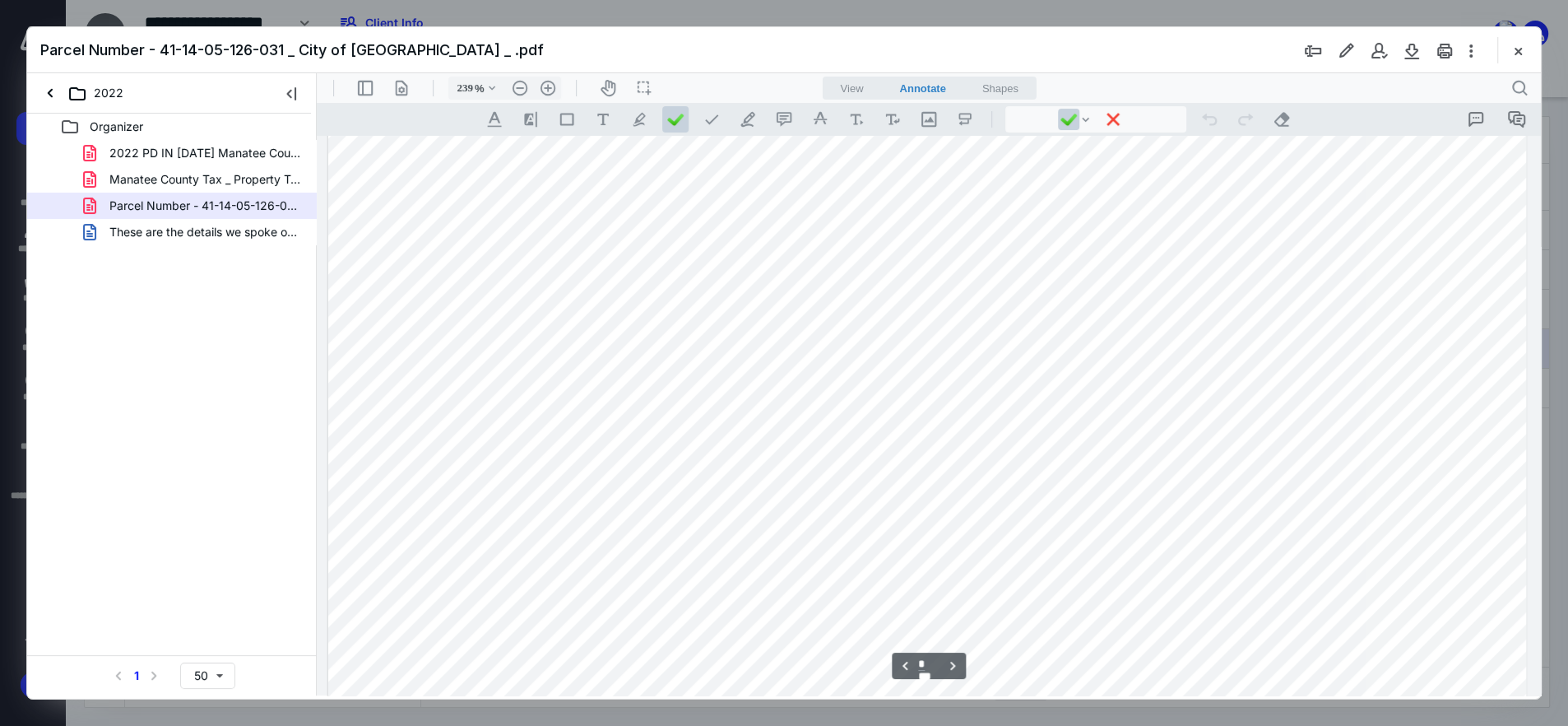 click at bounding box center [927, 398] 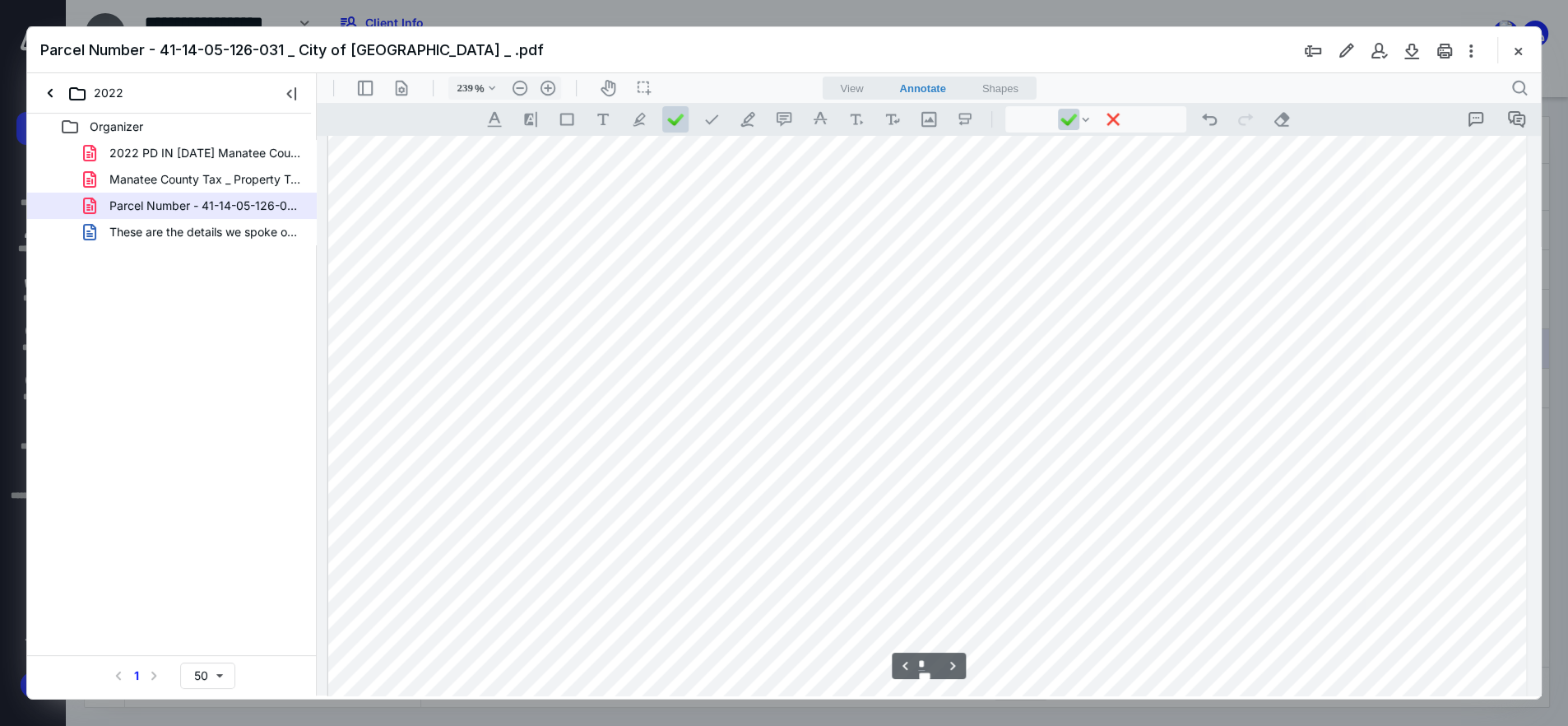 scroll, scrollTop: 3910, scrollLeft: 0, axis: vertical 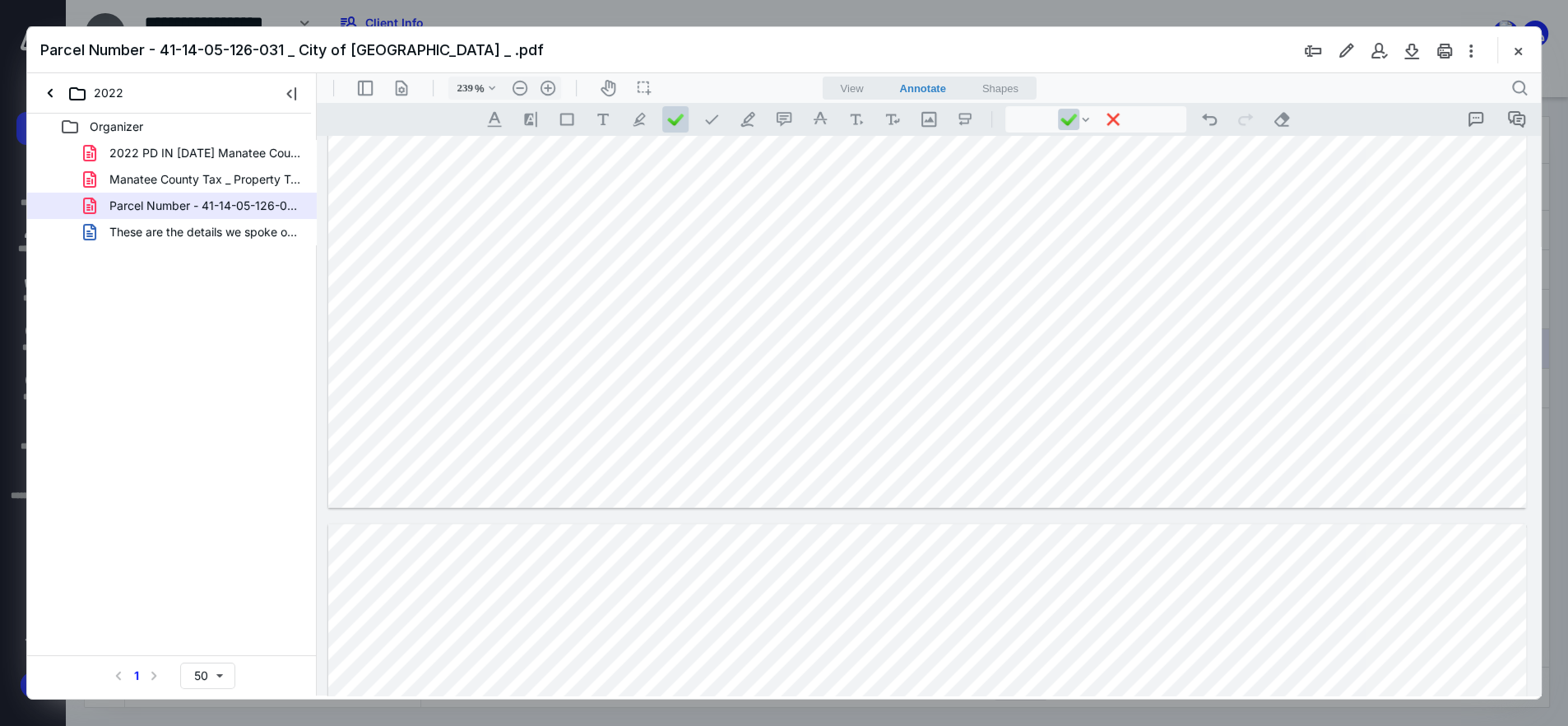 type on "*" 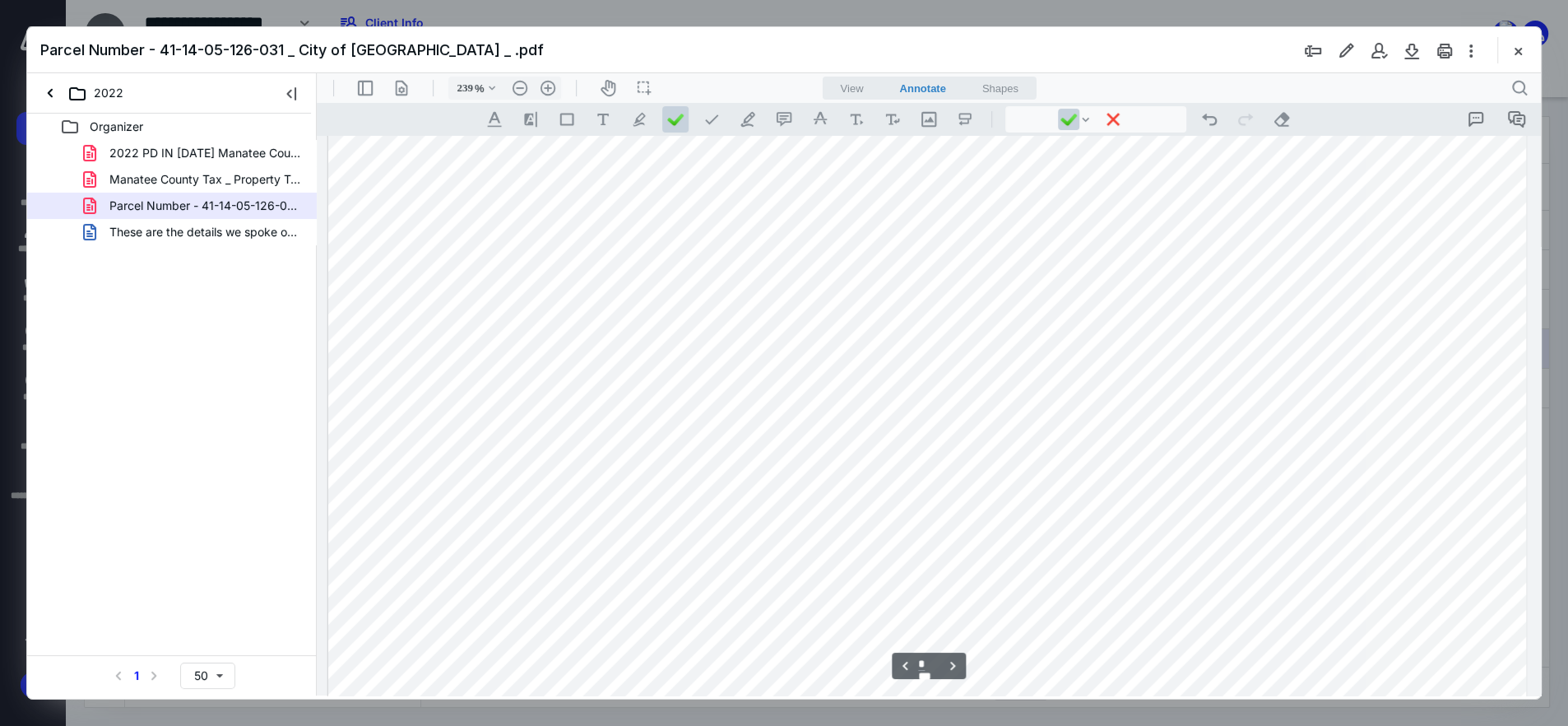 scroll, scrollTop: 5350, scrollLeft: 0, axis: vertical 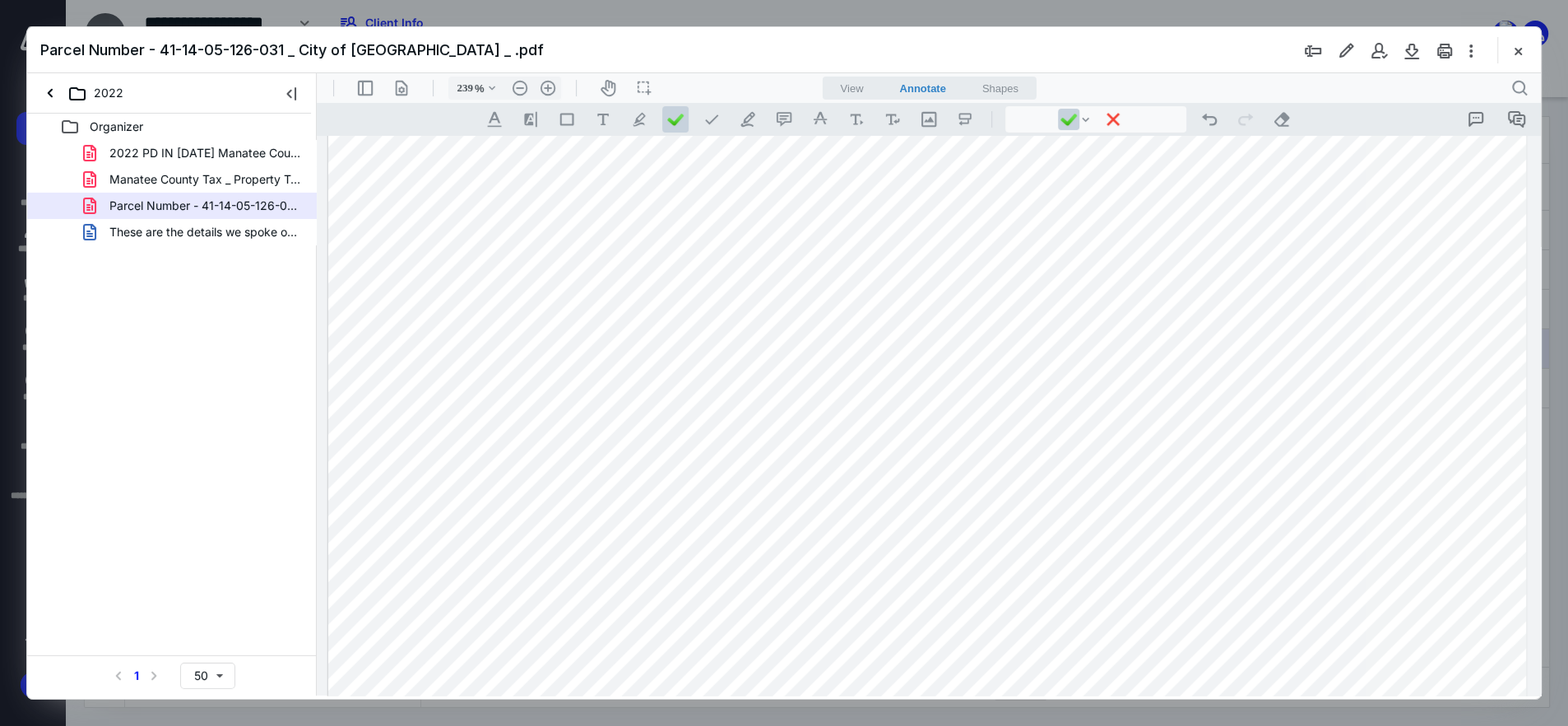 click at bounding box center [1518, 50] 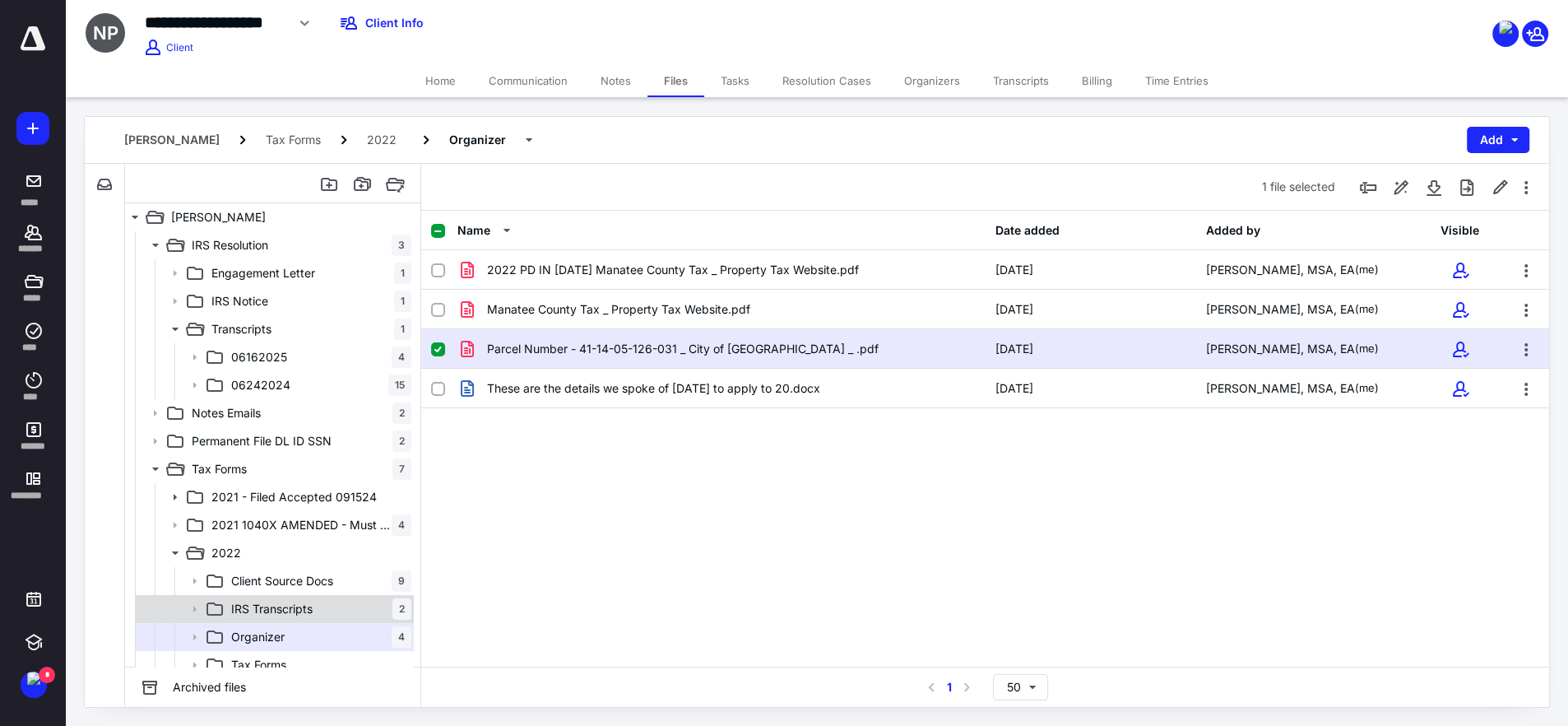 drag, startPoint x: 271, startPoint y: 607, endPoint x: 390, endPoint y: 597, distance: 119.41943 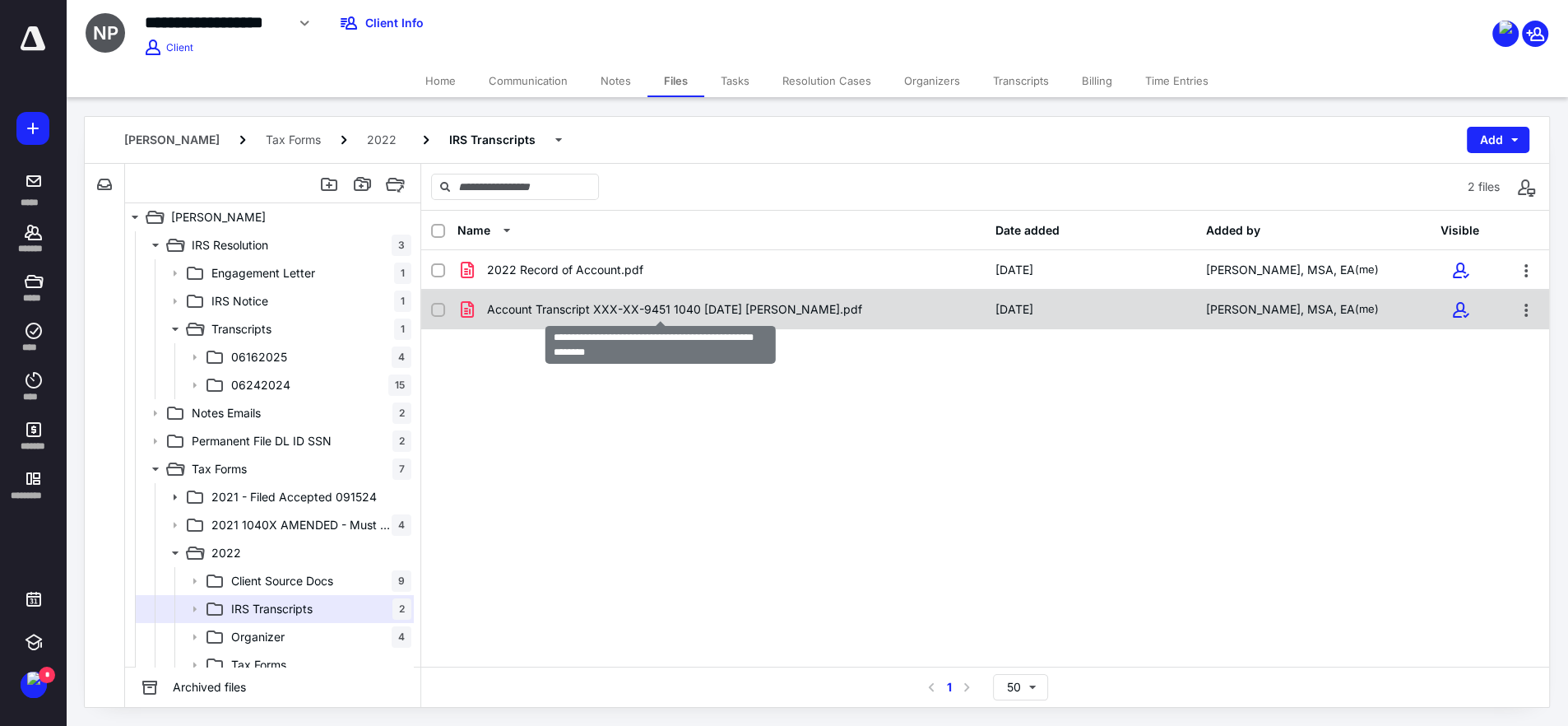 click on "Account Transcript XXX-XX-9451 1040 [DATE] [PERSON_NAME].pdf" at bounding box center (675, 309) 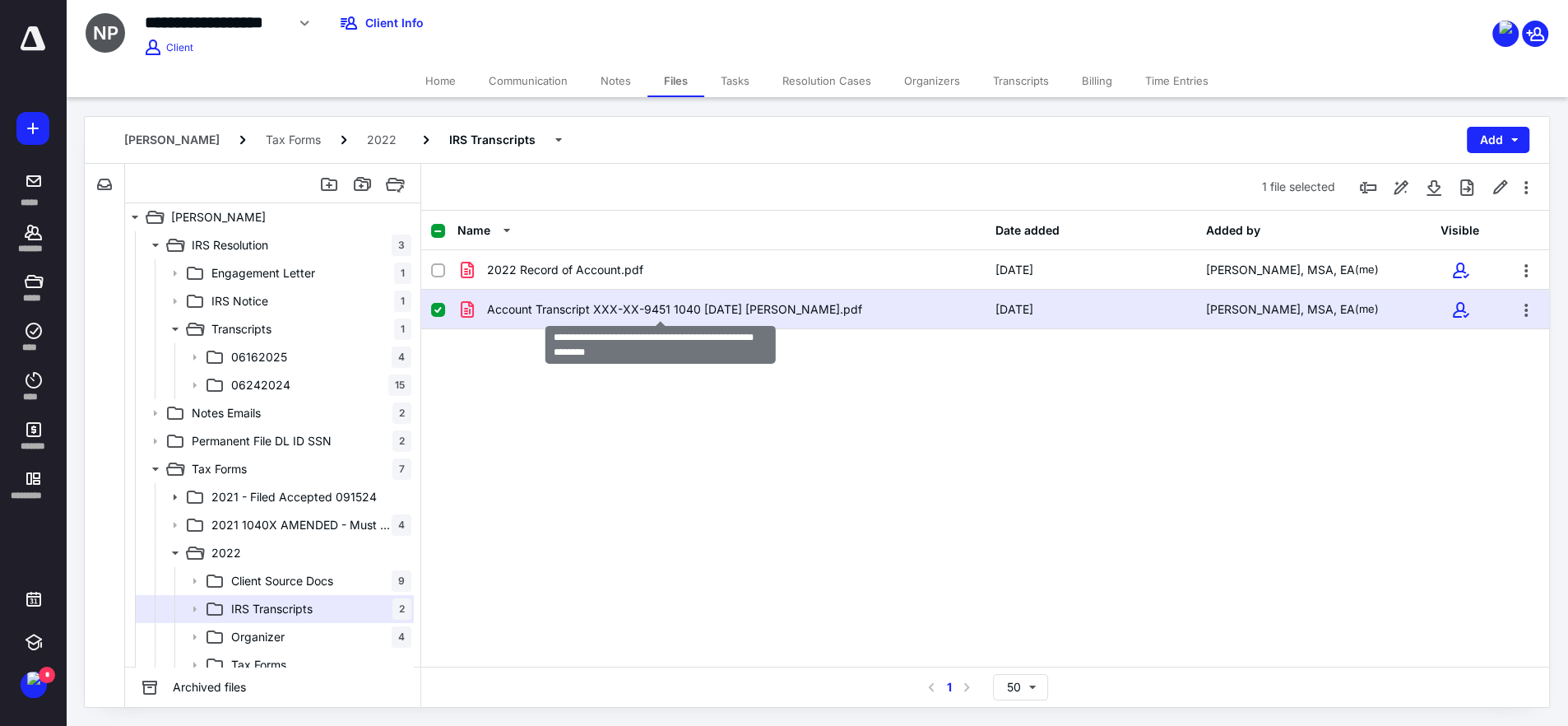 click on "Account Transcript XXX-XX-9451 1040 [DATE] [PERSON_NAME].pdf" at bounding box center [675, 309] 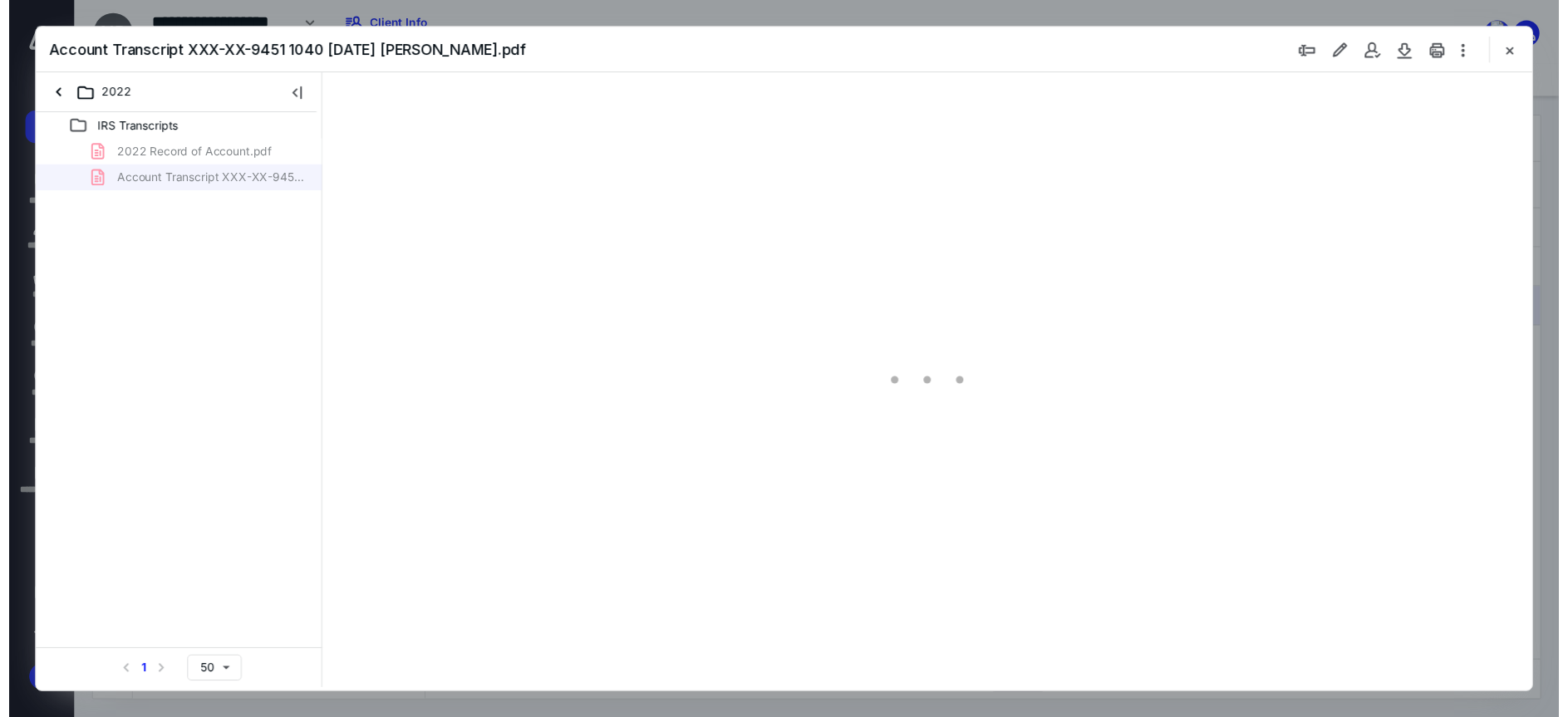 scroll, scrollTop: 0, scrollLeft: 0, axis: both 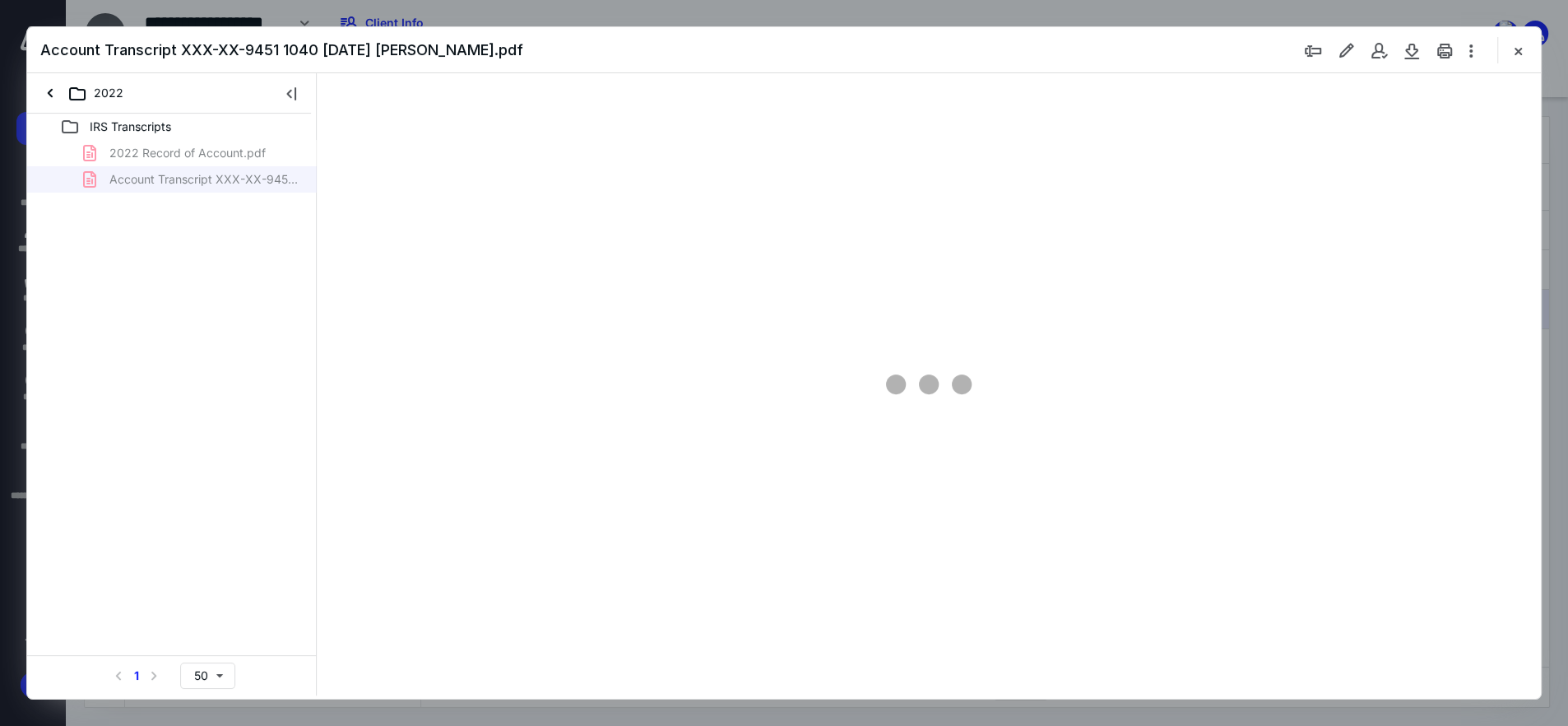 drag, startPoint x: 1513, startPoint y: 47, endPoint x: 1515, endPoint y: 80, distance: 33.06055 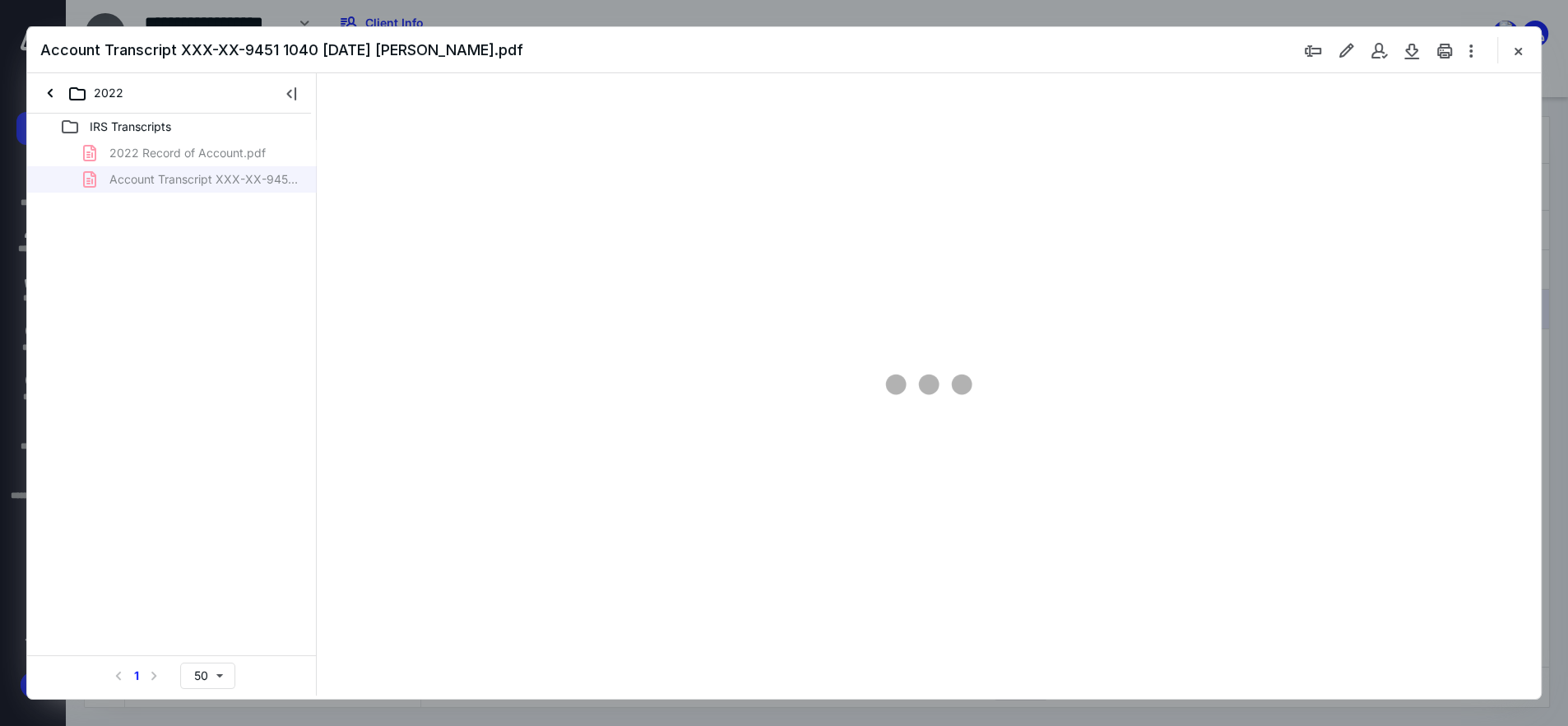 click at bounding box center (1518, 50) 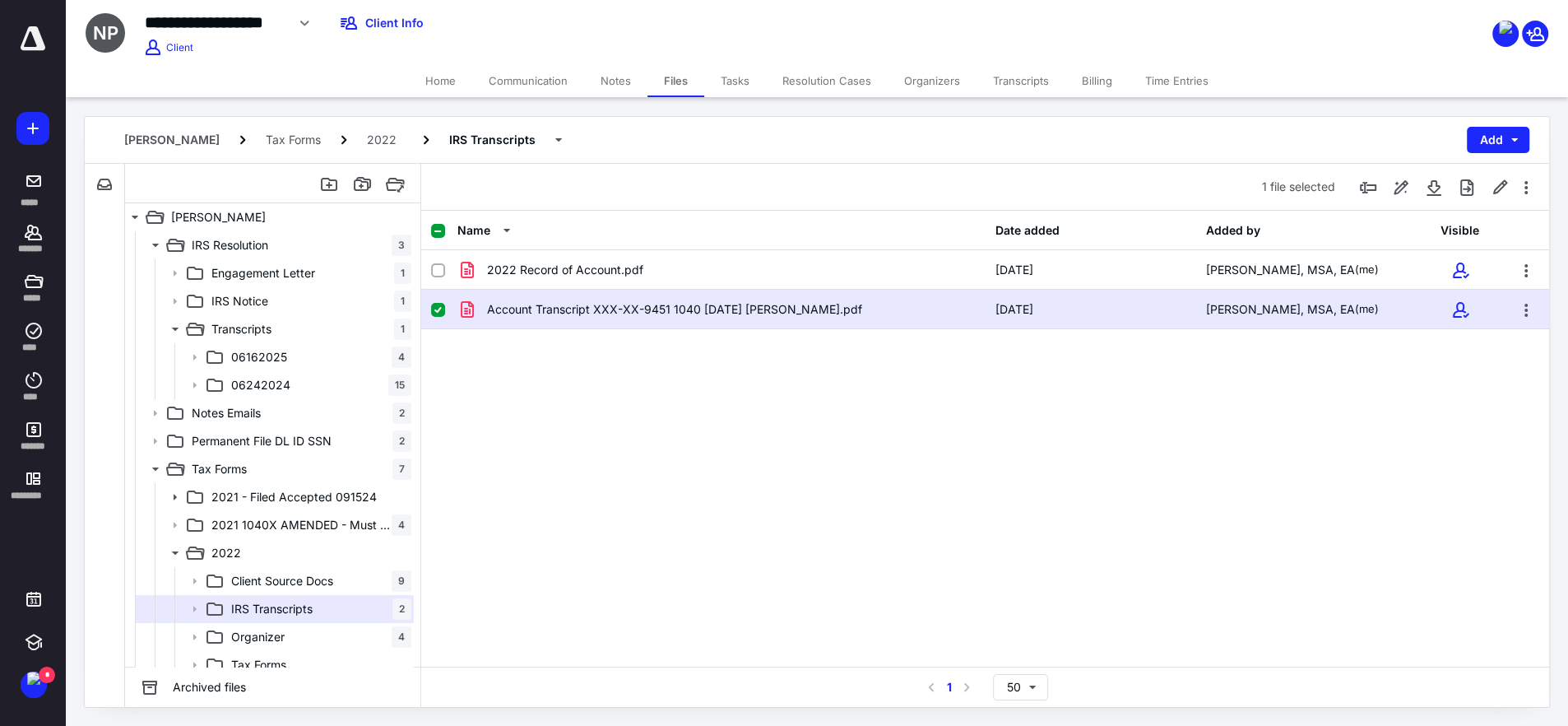 click on "Transcripts" at bounding box center (1021, 81) 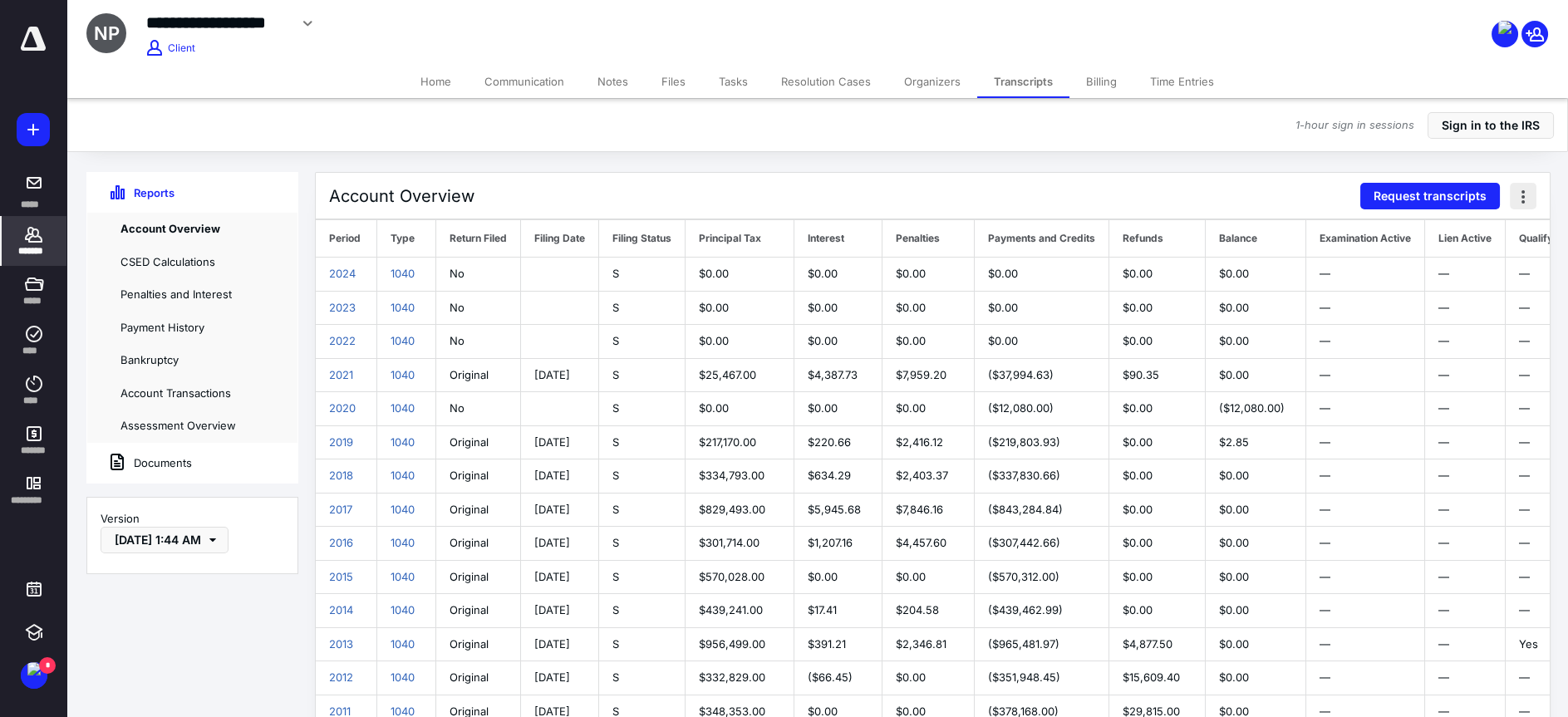 click at bounding box center [1523, 196] 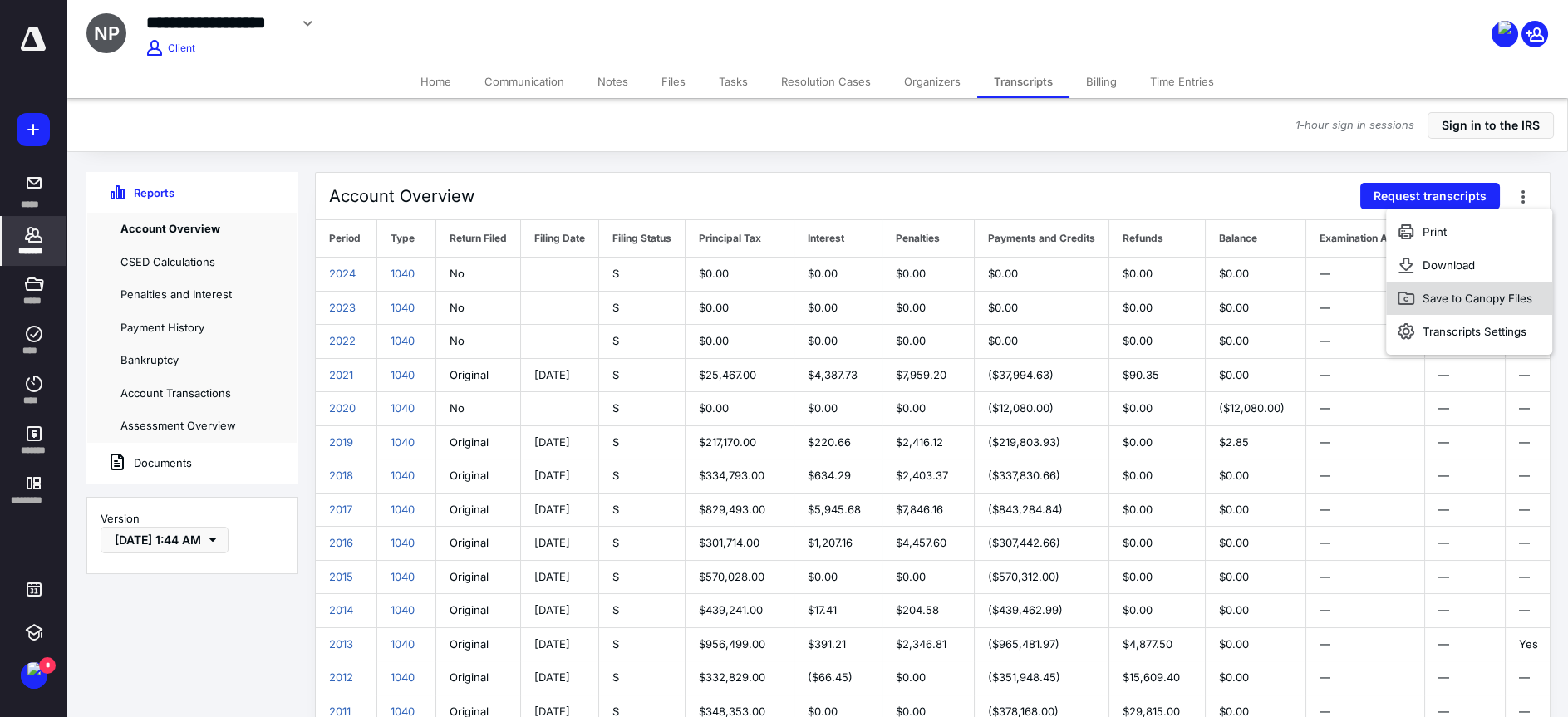 click on "Save to Canopy Files" at bounding box center [1469, 298] 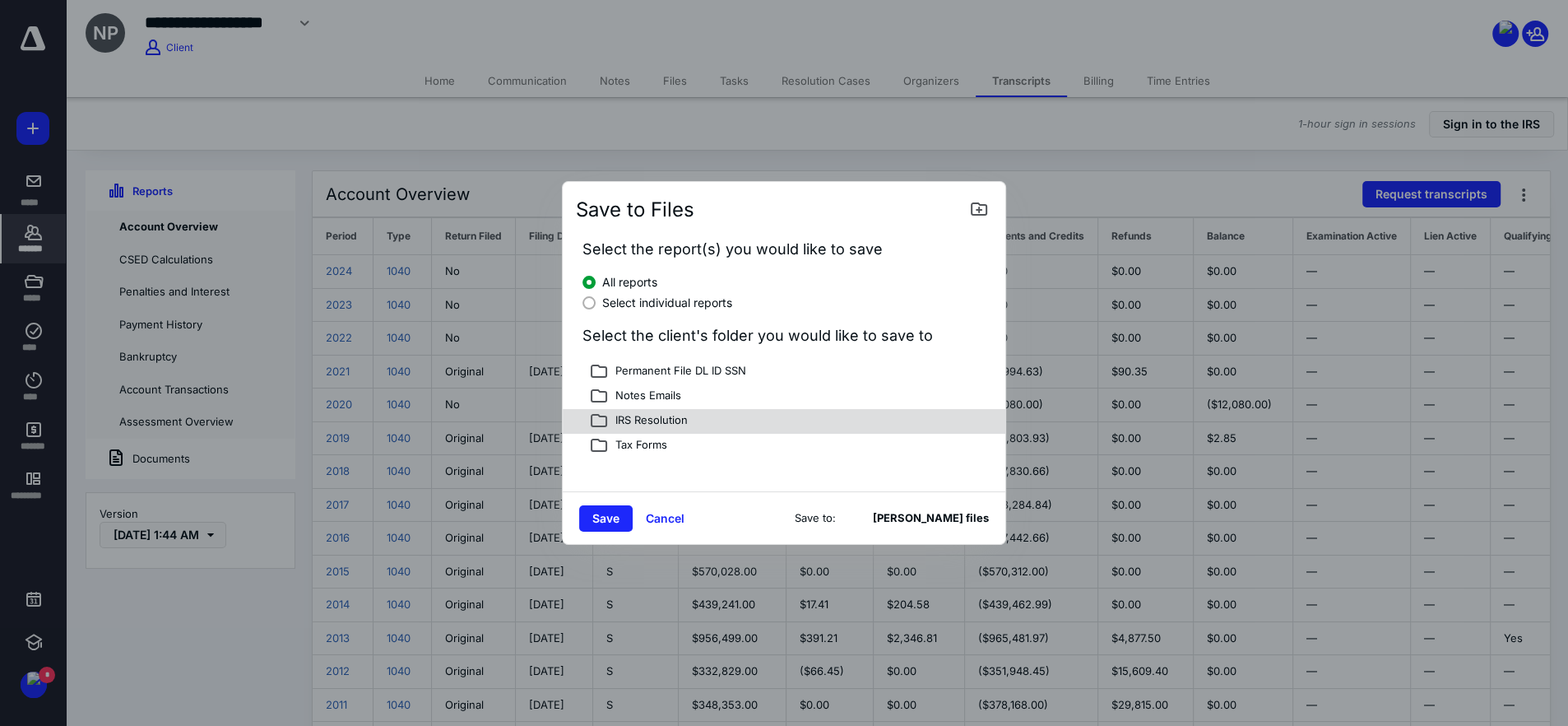 click on "IRS Resolution" at bounding box center [648, 421] 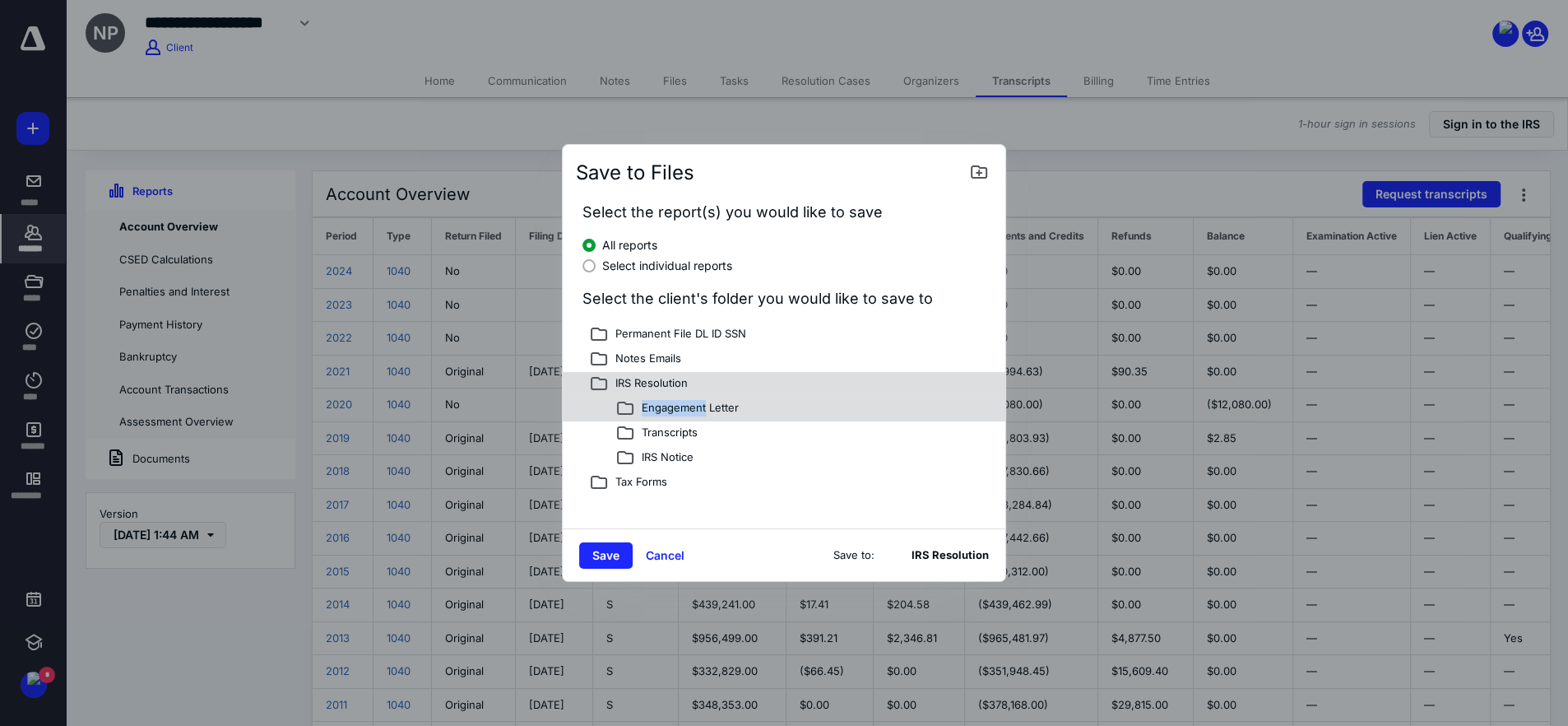 click on "Engagement Letter" at bounding box center [784, 409] 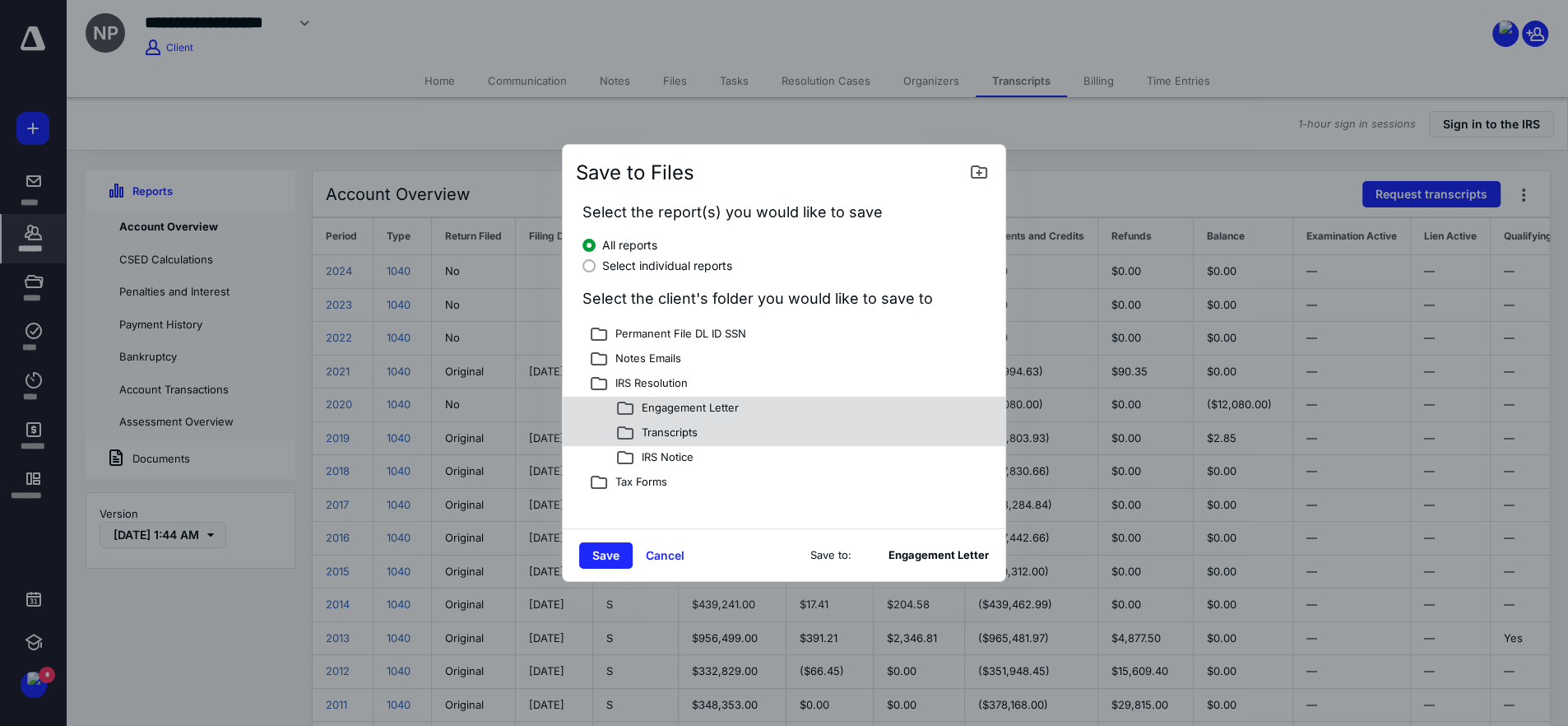 click on "Transcripts" at bounding box center [666, 434] 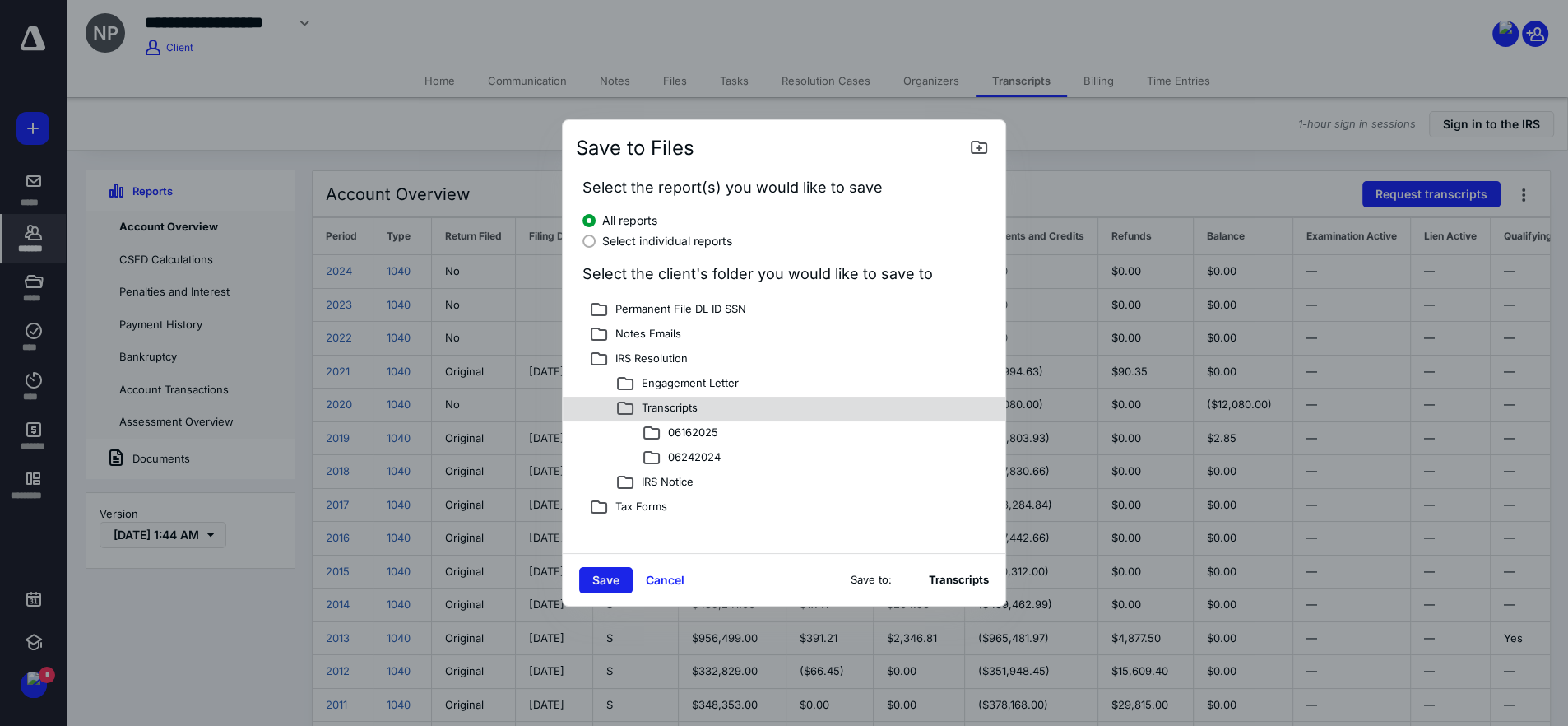 click on "Save" at bounding box center (605, 580) 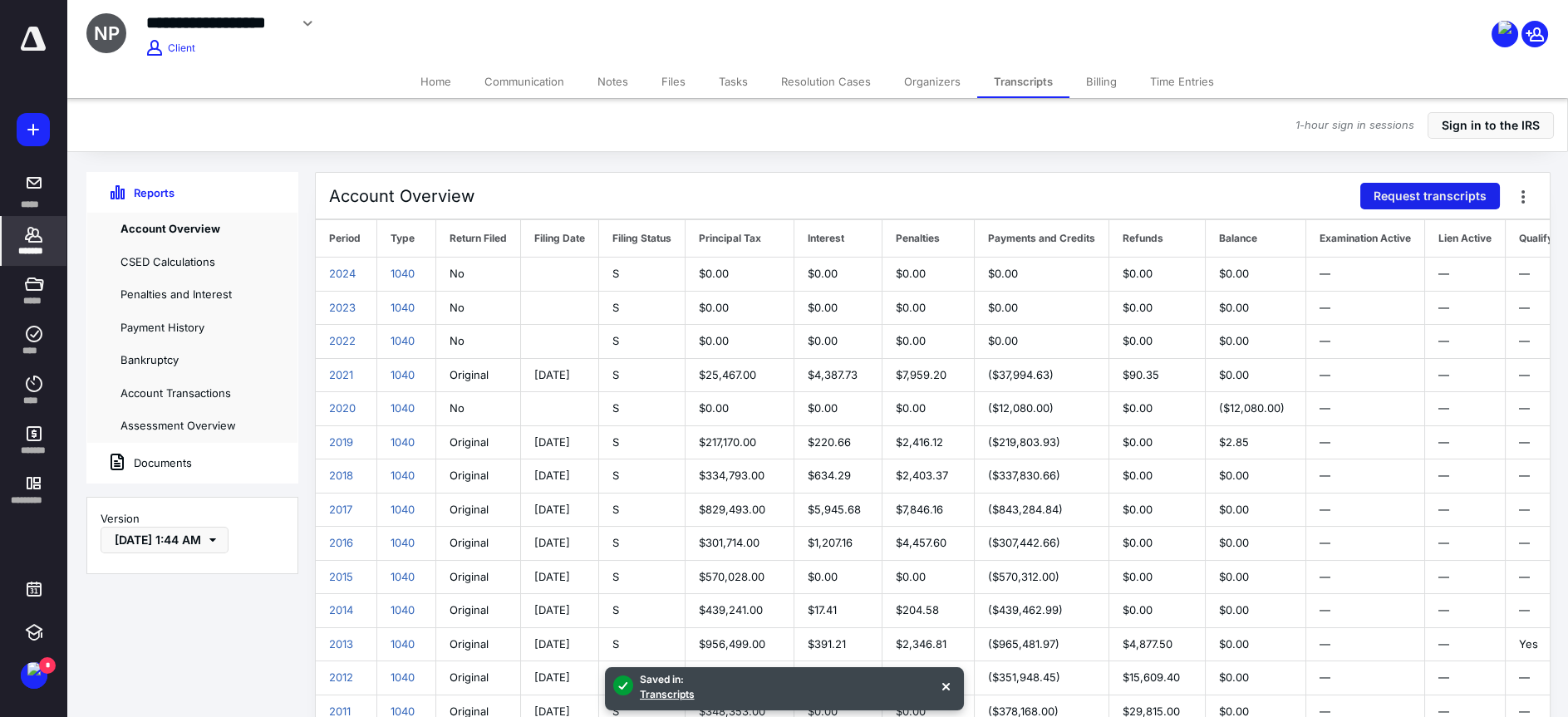 click on "Request transcripts" at bounding box center [1430, 196] 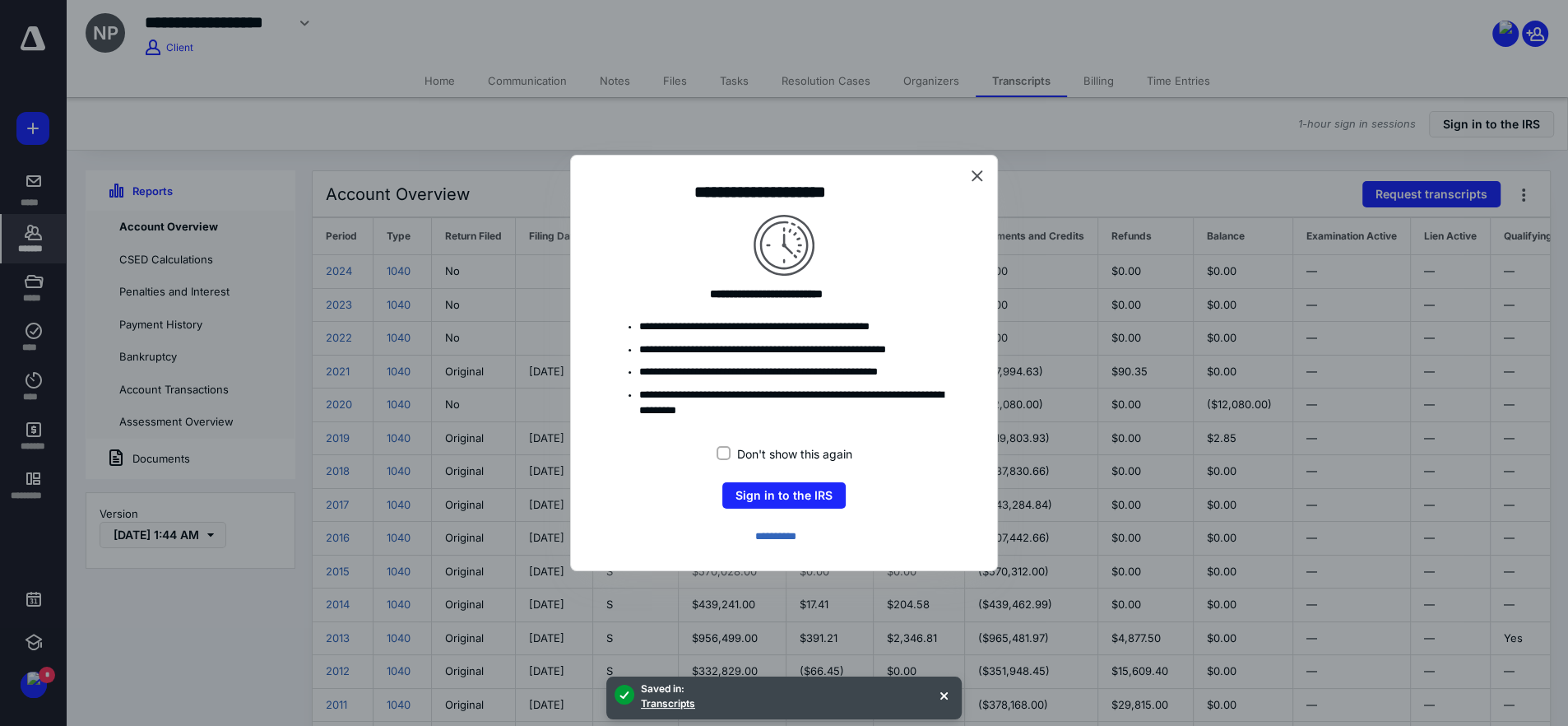 drag, startPoint x: 721, startPoint y: 421, endPoint x: 735, endPoint y: 432, distance: 17.804494 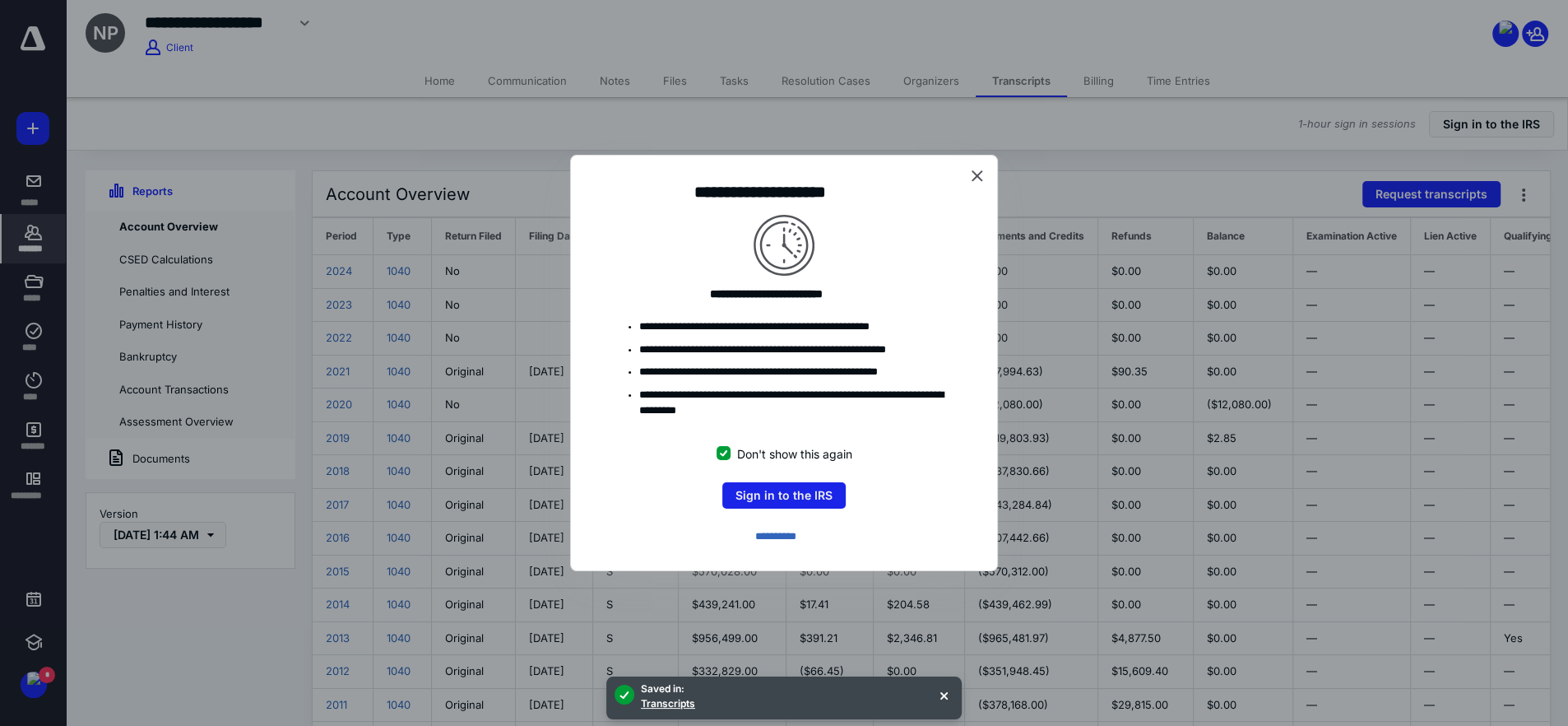 click on "Sign in to the IRS" at bounding box center [784, 496] 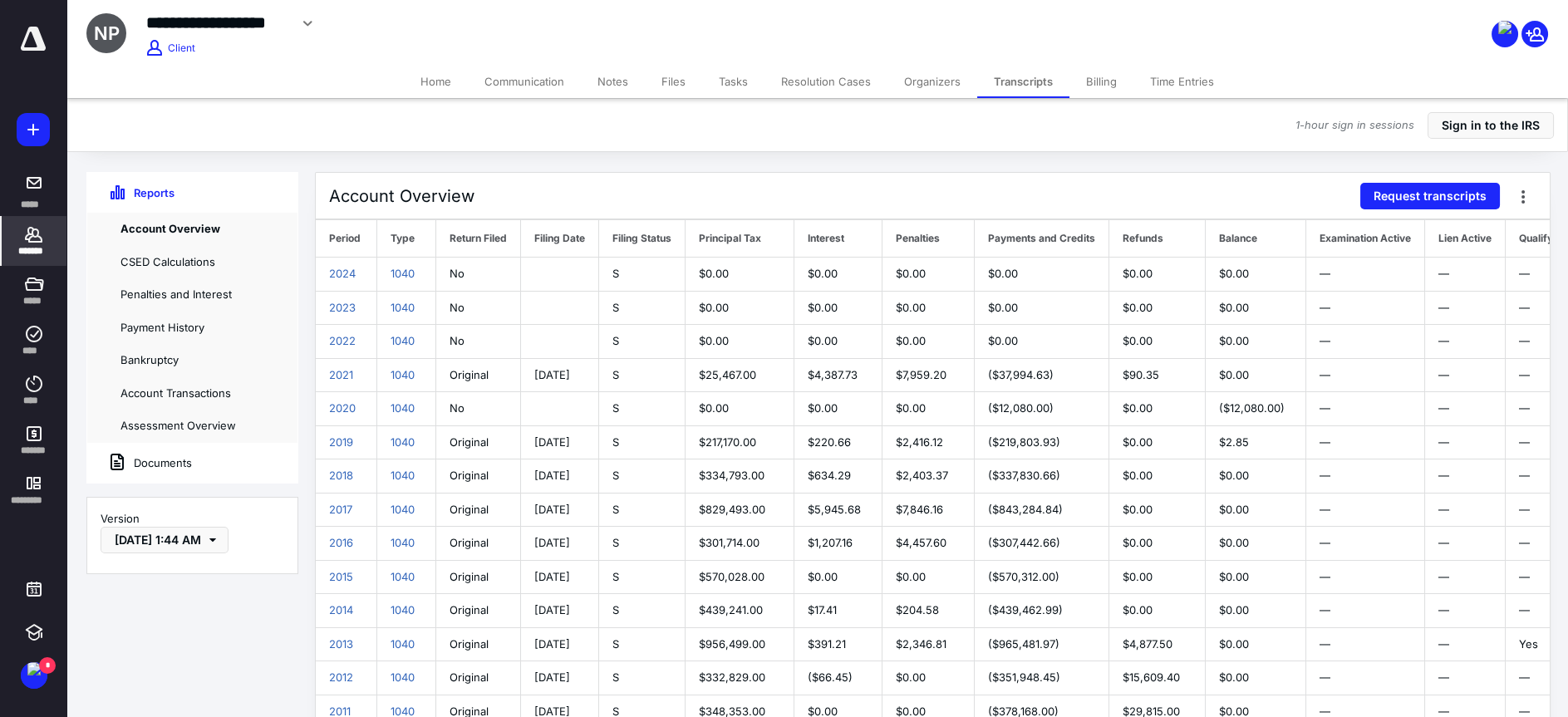 click on "1-hour sign in sessions Sign in to the [GEOGRAPHIC_DATA]" at bounding box center (817, 125) 